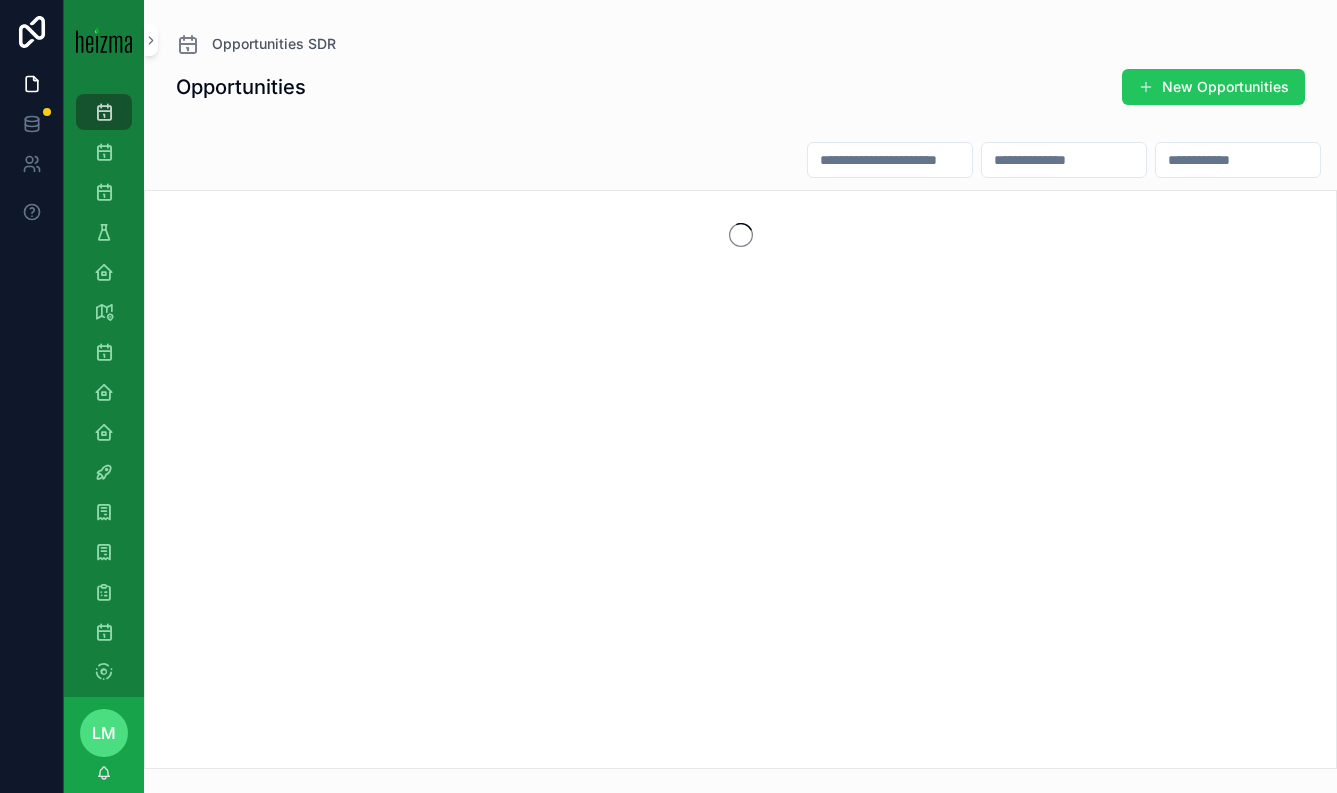 scroll, scrollTop: 0, scrollLeft: 0, axis: both 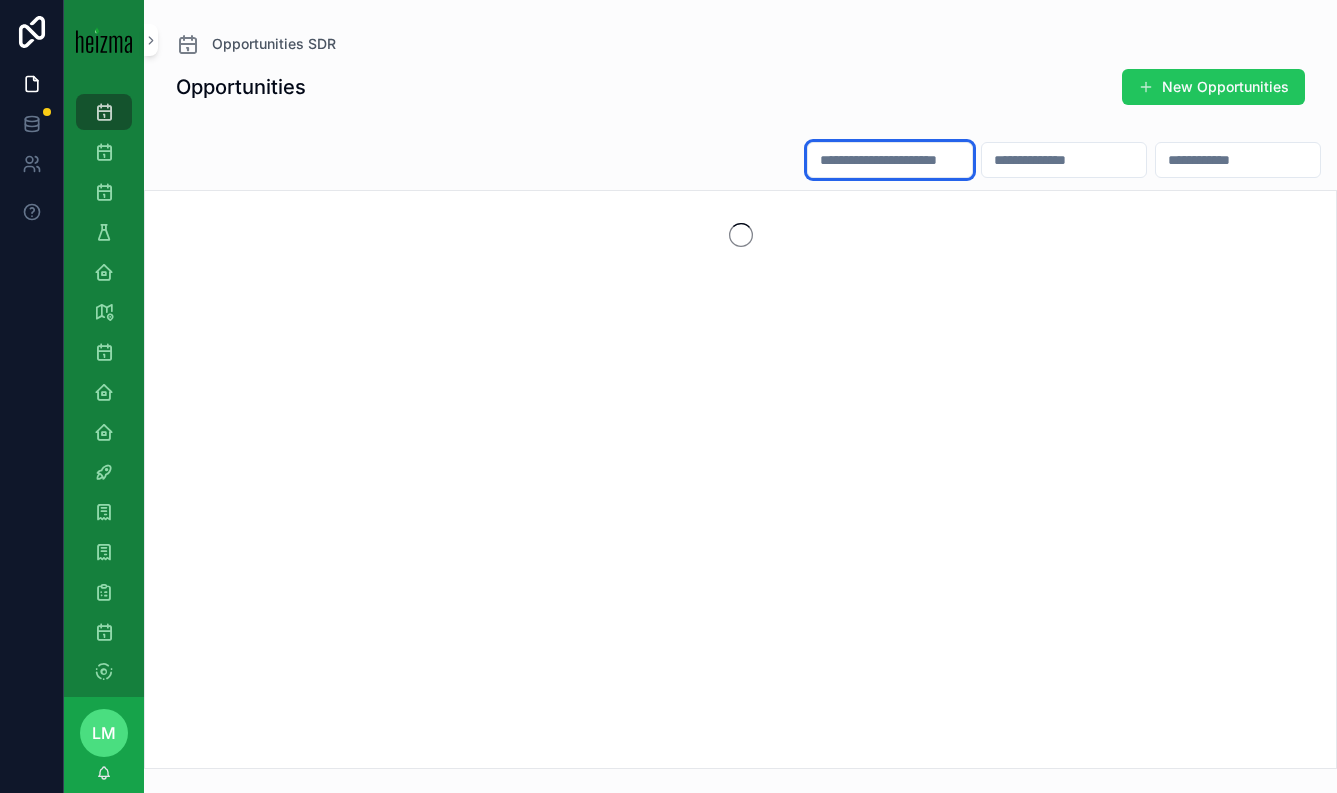 click at bounding box center (890, 160) 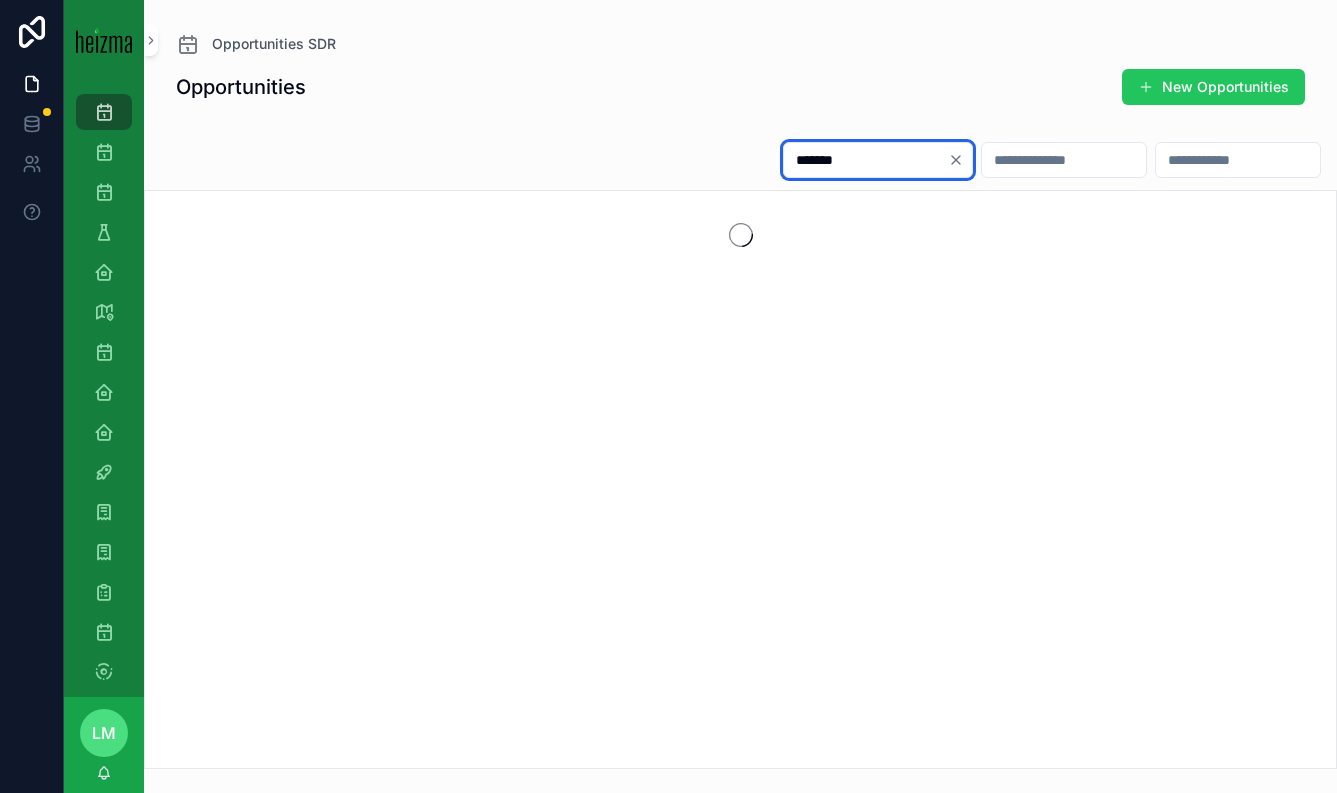 type on "*******" 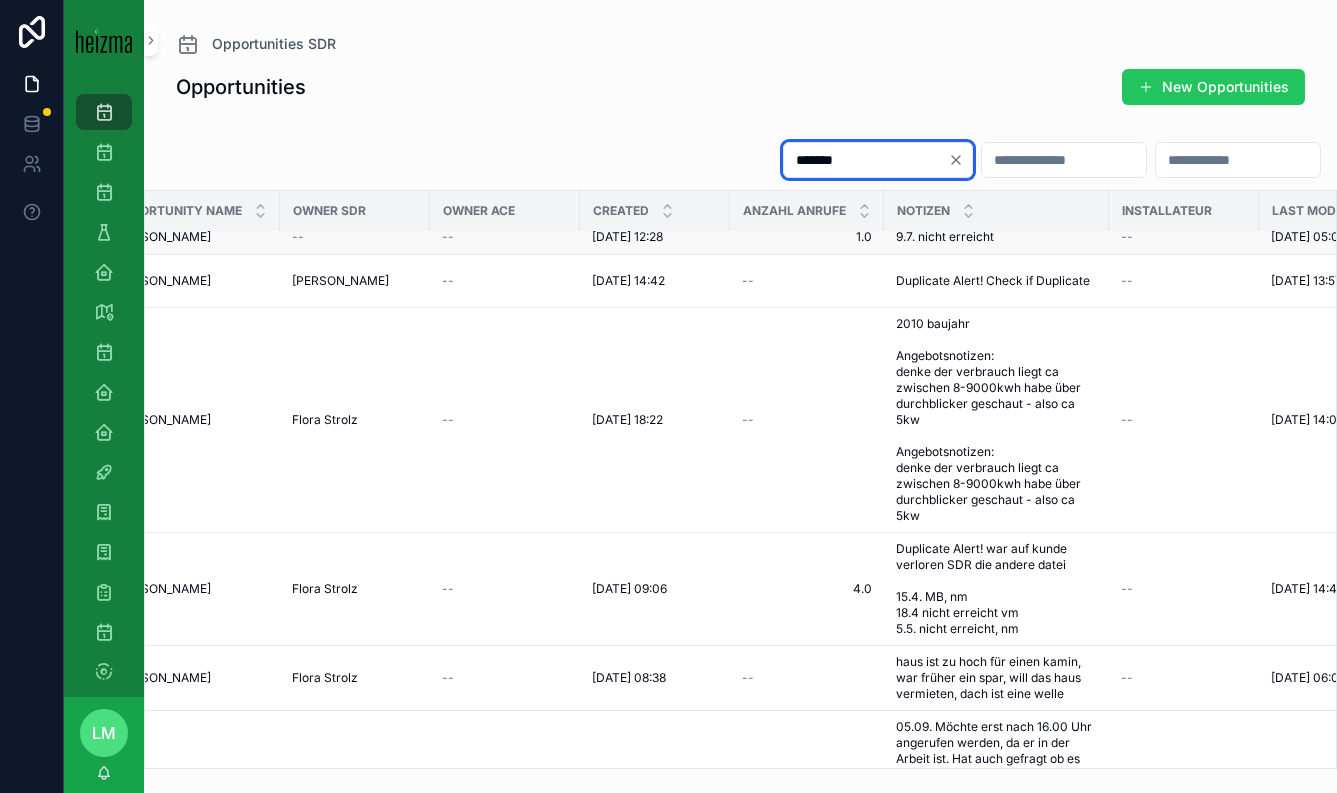 scroll, scrollTop: 12, scrollLeft: 0, axis: vertical 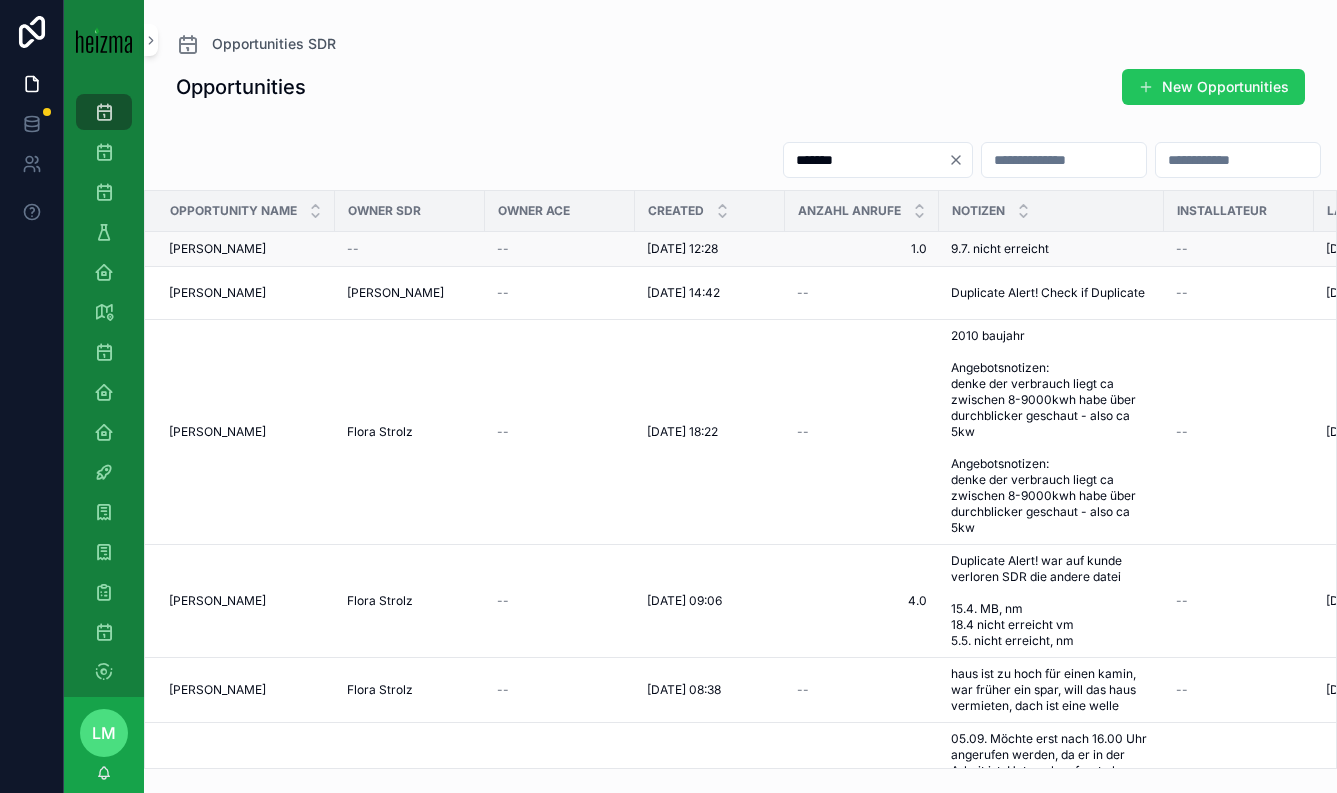 click on "--" at bounding box center [560, 249] 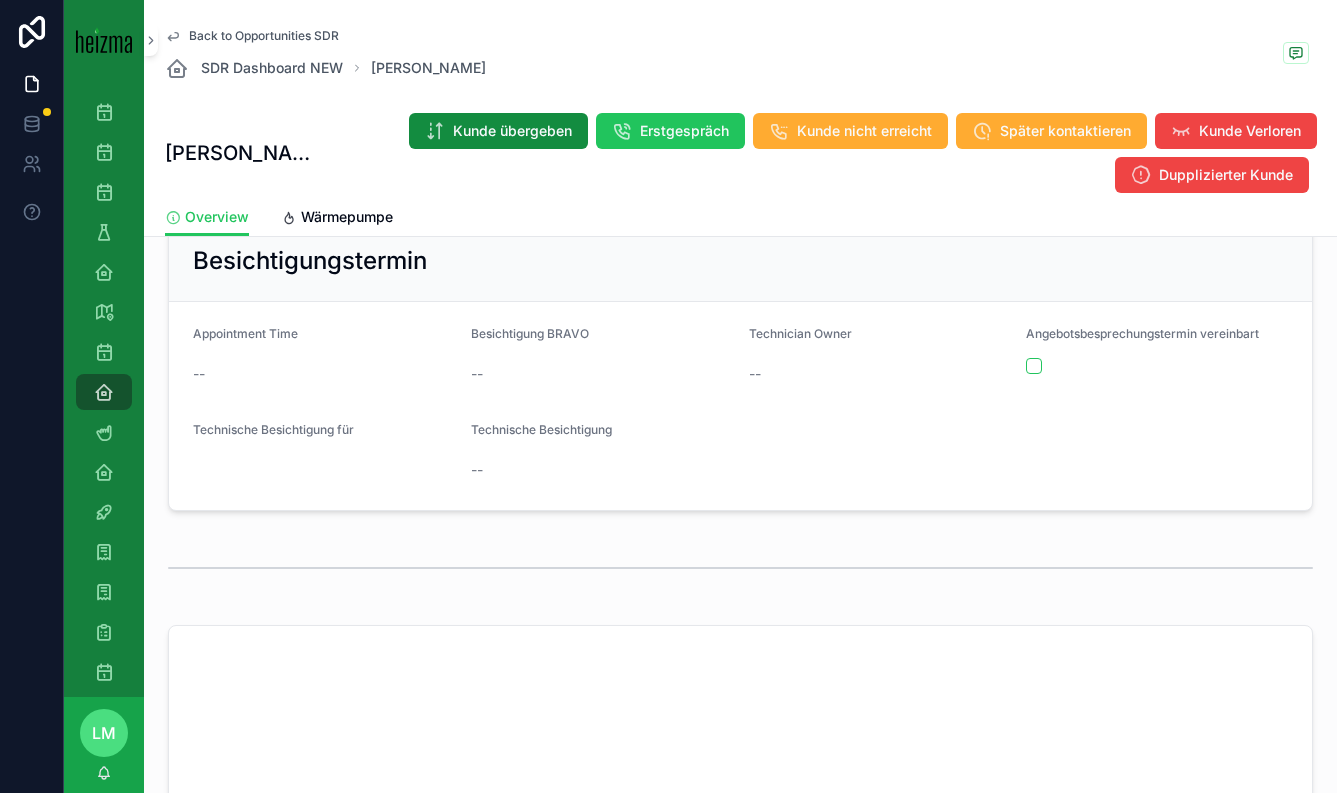 scroll, scrollTop: 503, scrollLeft: 0, axis: vertical 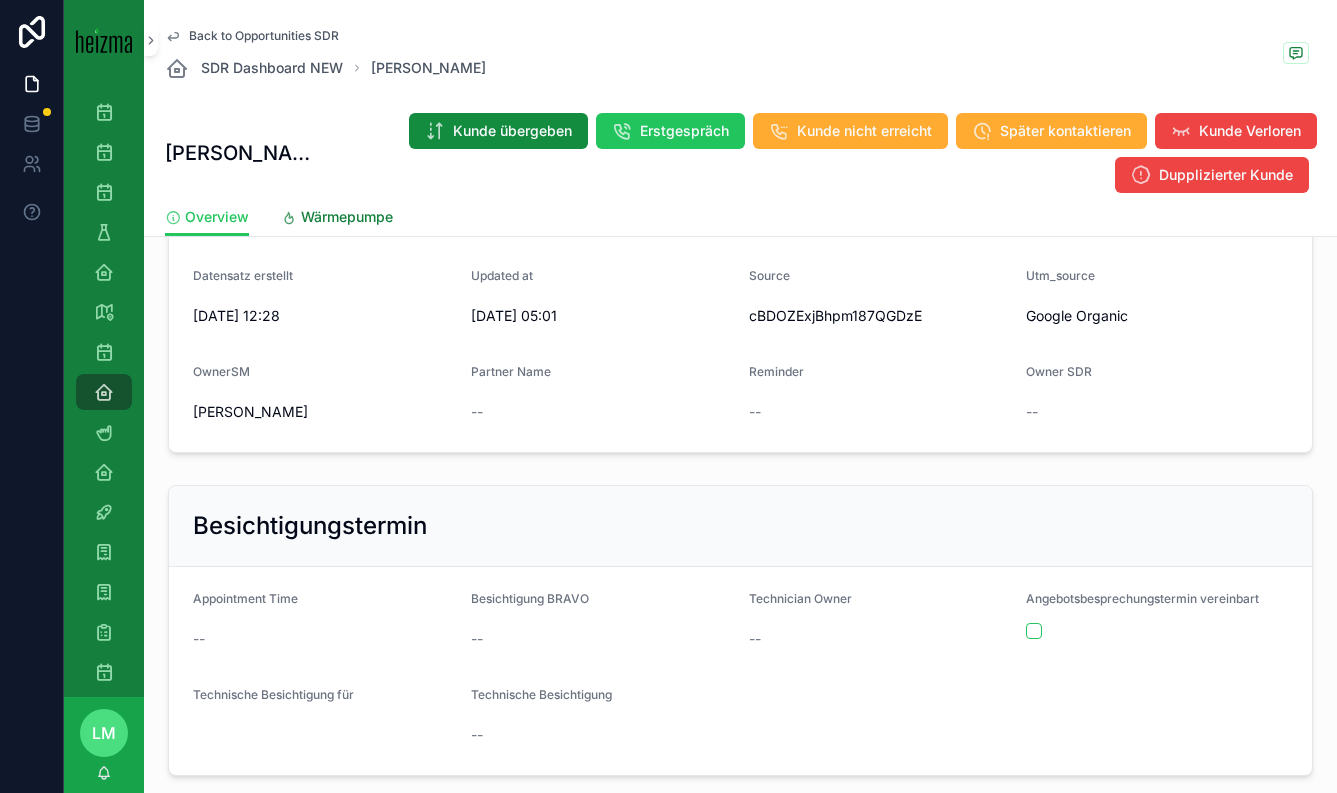 click on "Wärmepumpe" at bounding box center [347, 217] 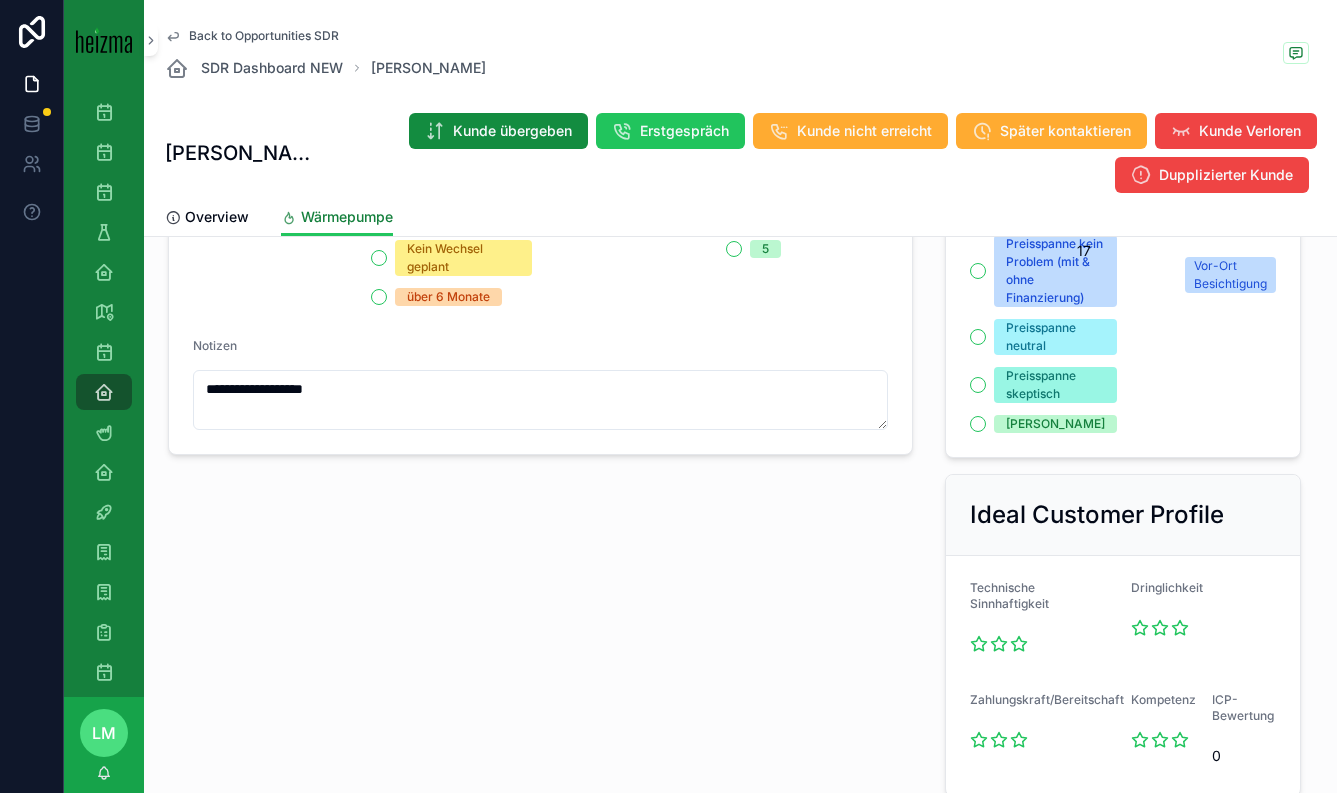 scroll, scrollTop: 1070, scrollLeft: 0, axis: vertical 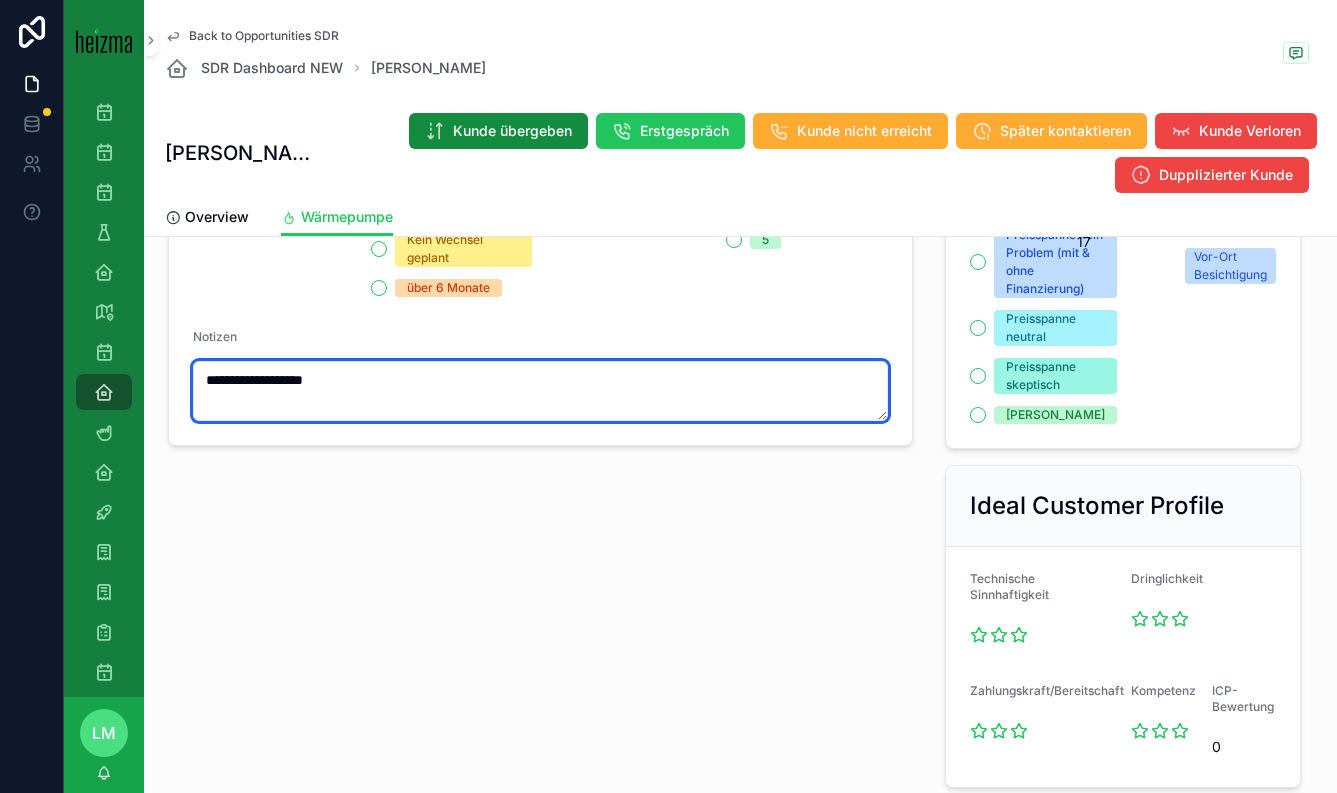 click on "**********" at bounding box center (540, 391) 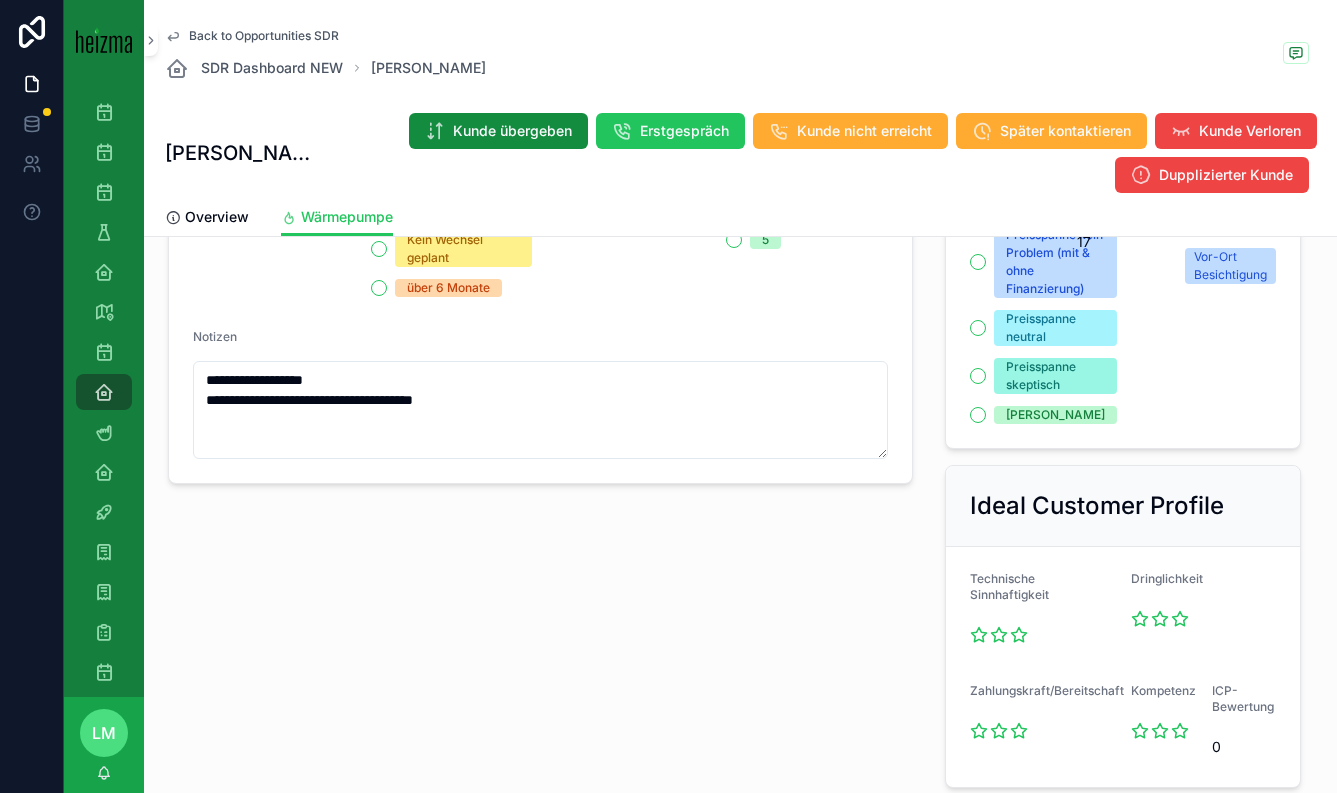 click on "**********" at bounding box center (540, -7) 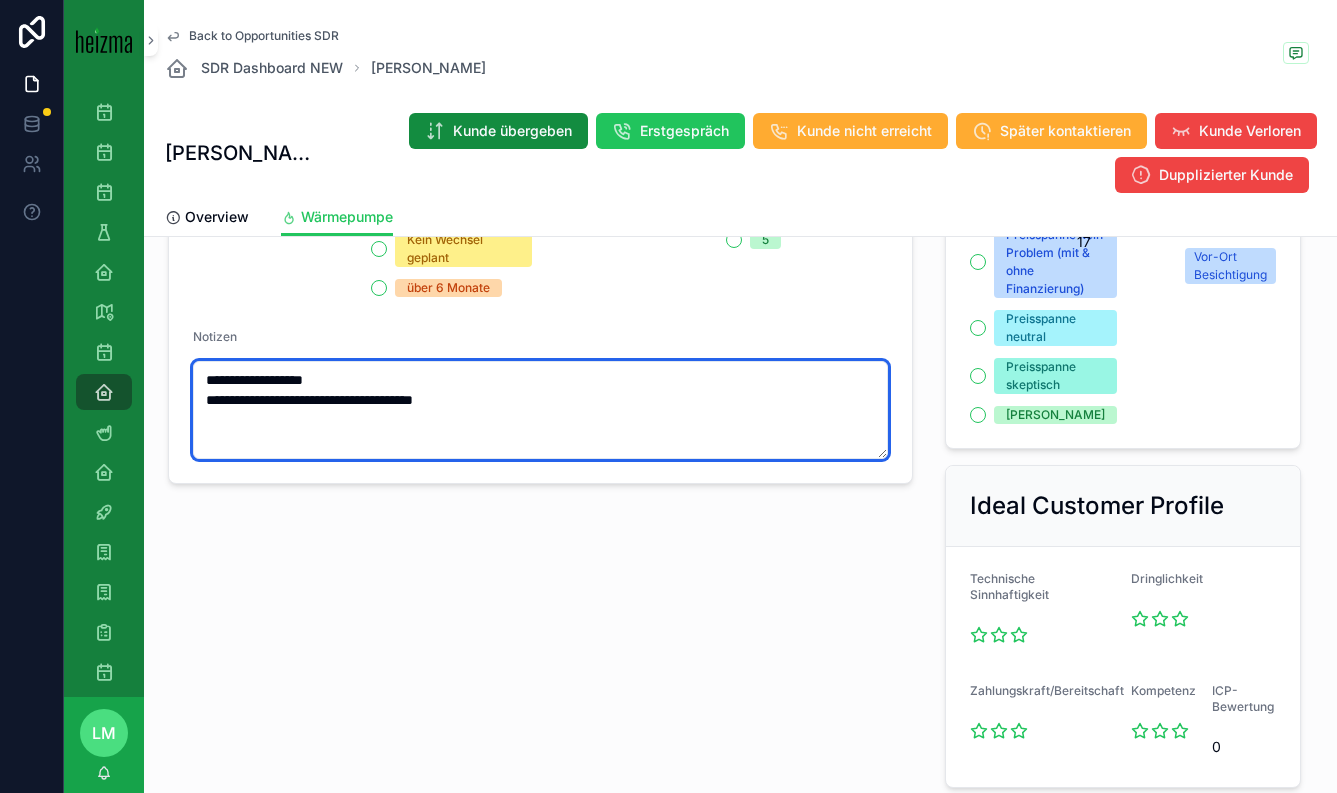 click on "**********" at bounding box center (540, 410) 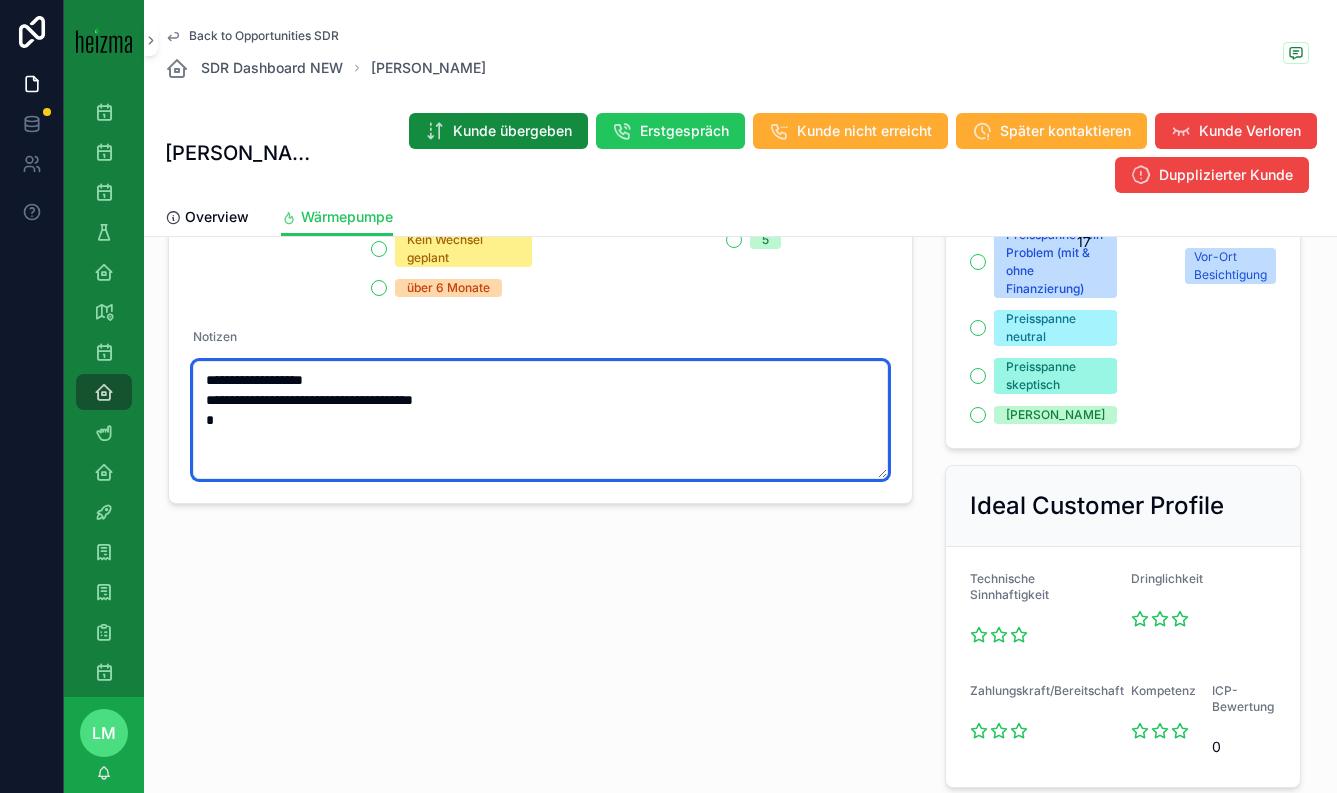 paste on "**********" 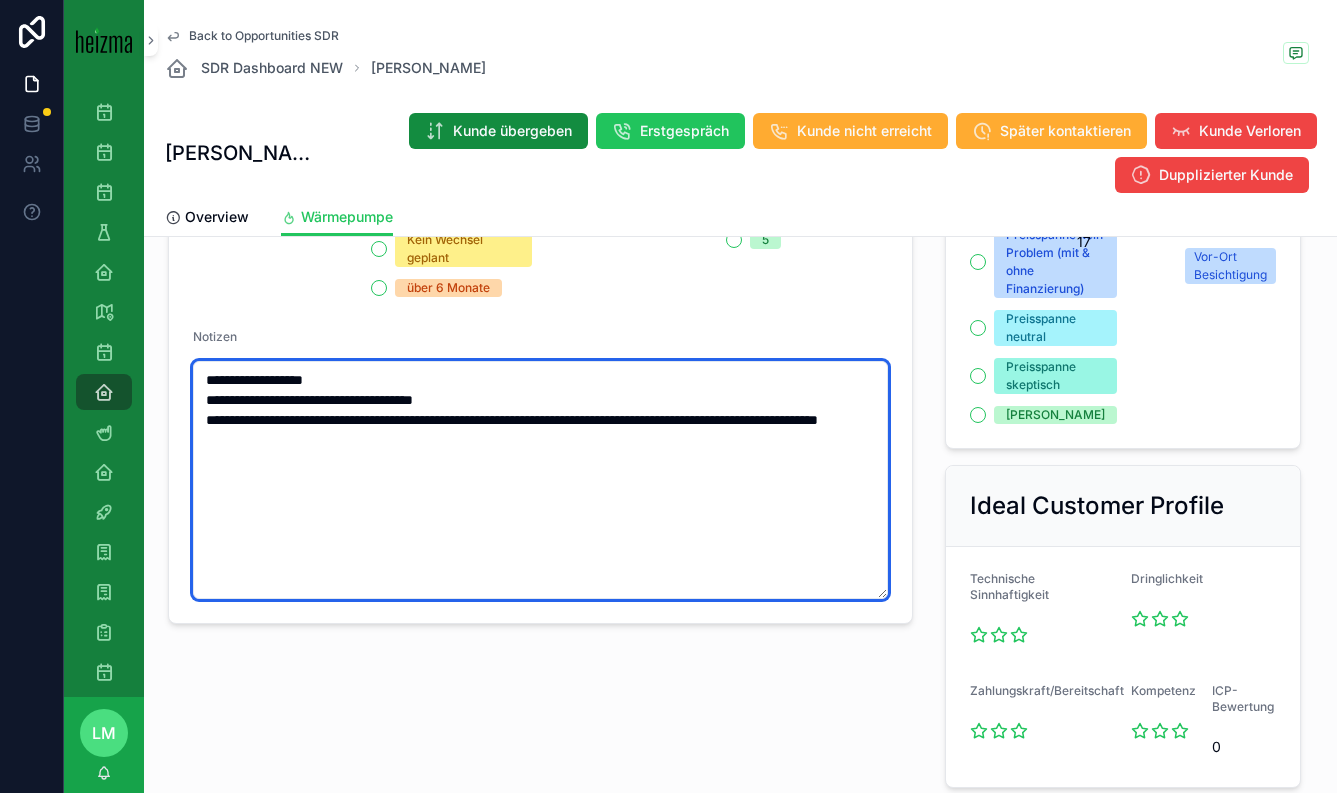 click on "**********" at bounding box center [540, 480] 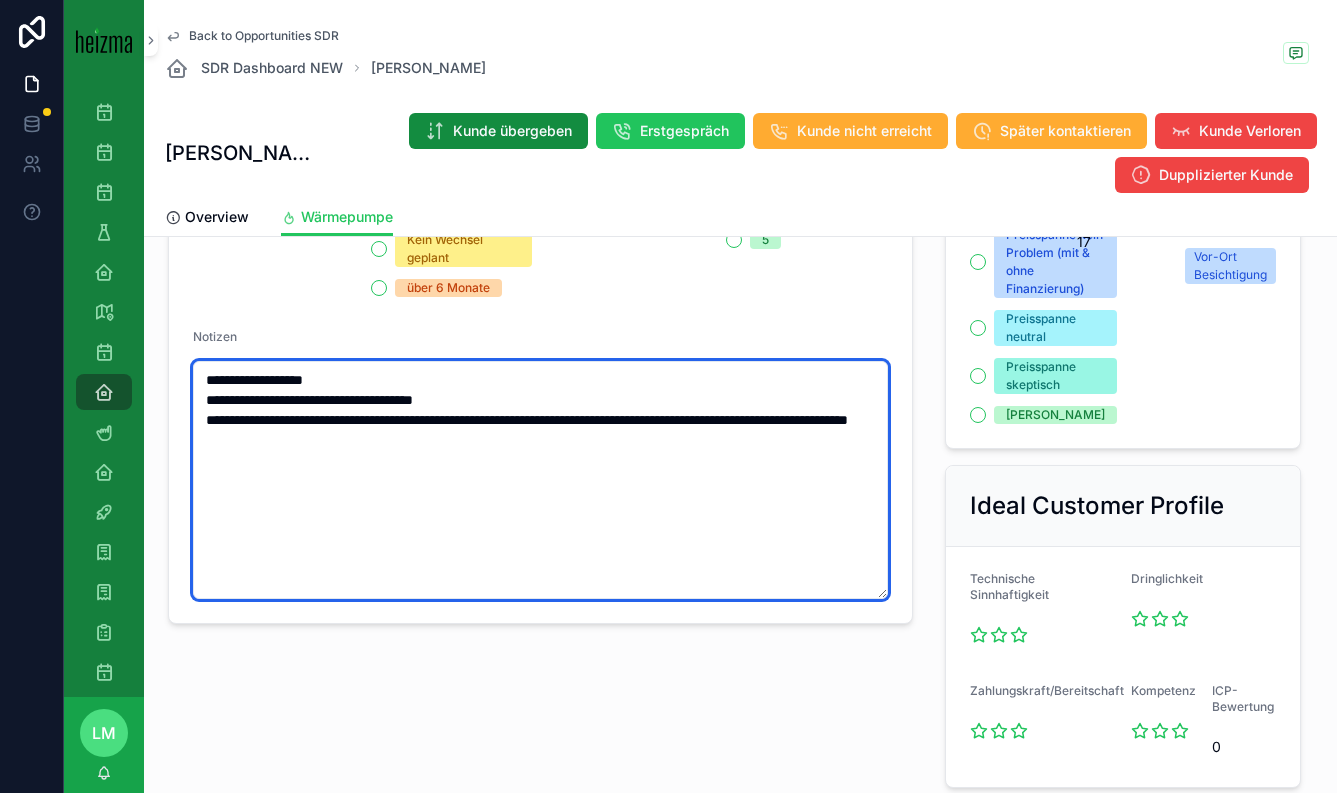 type on "**********" 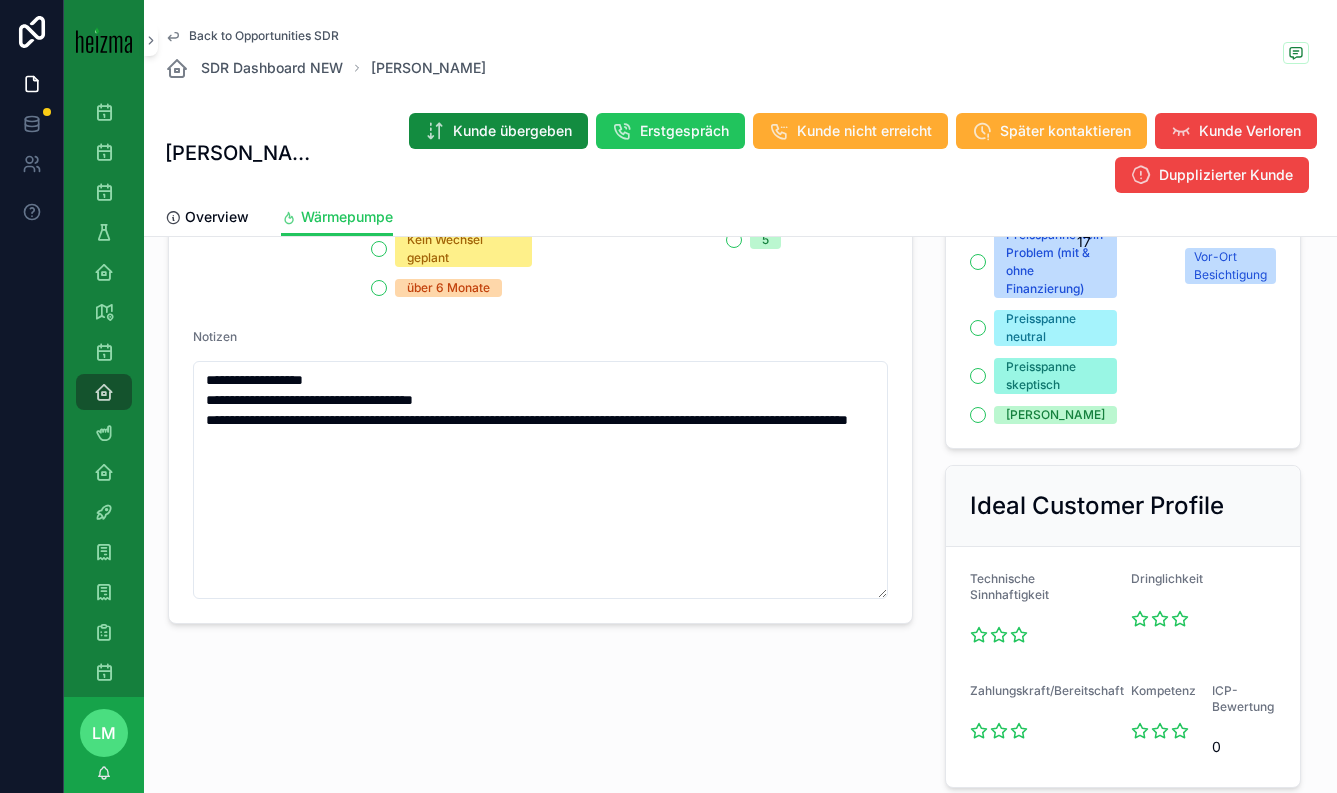 click on "Wärmepumpe Übergabe WP DigBes - Missing Info DigBes - Komplexes Projekt Kunde Verloren WP Heizungsart *** Personen im Haushalt 1 2 3-4 5+ Beheizbare Fläche Fernwärmeanschluss Ja Nein kA Wärmeabgabesystem Heizkörper Fußbodenheizung/Wandheizung/Deckenheizung Heizkörper & Fußbodenheizung Keine Angabe Fußbodenheizung Fassadendämmung oder Isolierung Ja Nein Keine Angabe Fenster Verglasung Dreifach Verglasung Zweifach Verglasung Einfach Verglasung Keine Angabe Dachdämmung Ja Nein Keine Angabe Baujahr Neubau Nach 2010 [DATE] - [DATE] [DATE] - [DATE] < 1980 Heizkosten in € Jahresverbrauch Heizung in kWh Energieausweis Ja Nein kA Heizwärmebedarf (HWB) Dateiablage Bereits für Bundesförderung registriert Realisierungszeitraum Sofort 1-3 Monate 3-6 Monate 6-12 Monate Kein Wechsel geplant über 6 Monate Angebotsbesprechungstermin vereinbart Priorität SDR 1 2 3 4 5 Notizen" at bounding box center [540, -7] 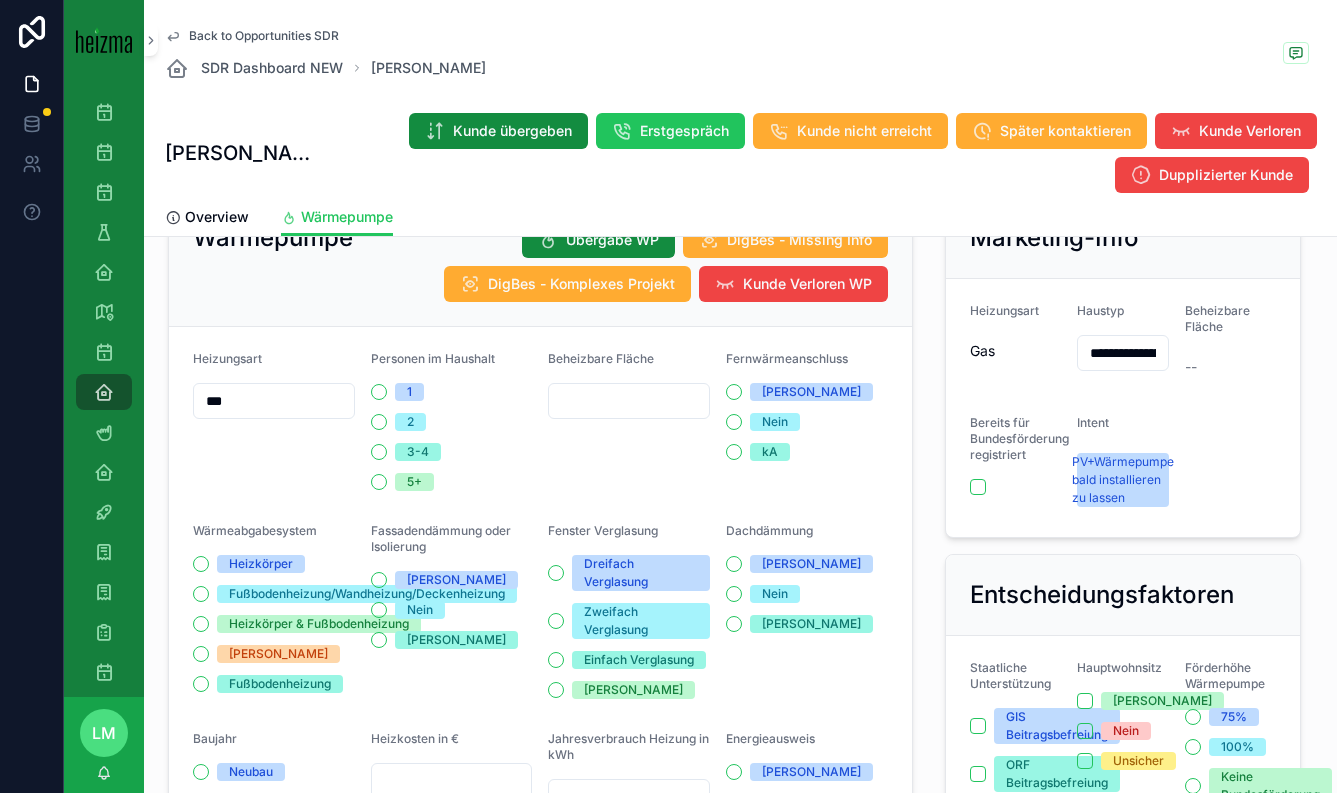 scroll, scrollTop: 65, scrollLeft: 0, axis: vertical 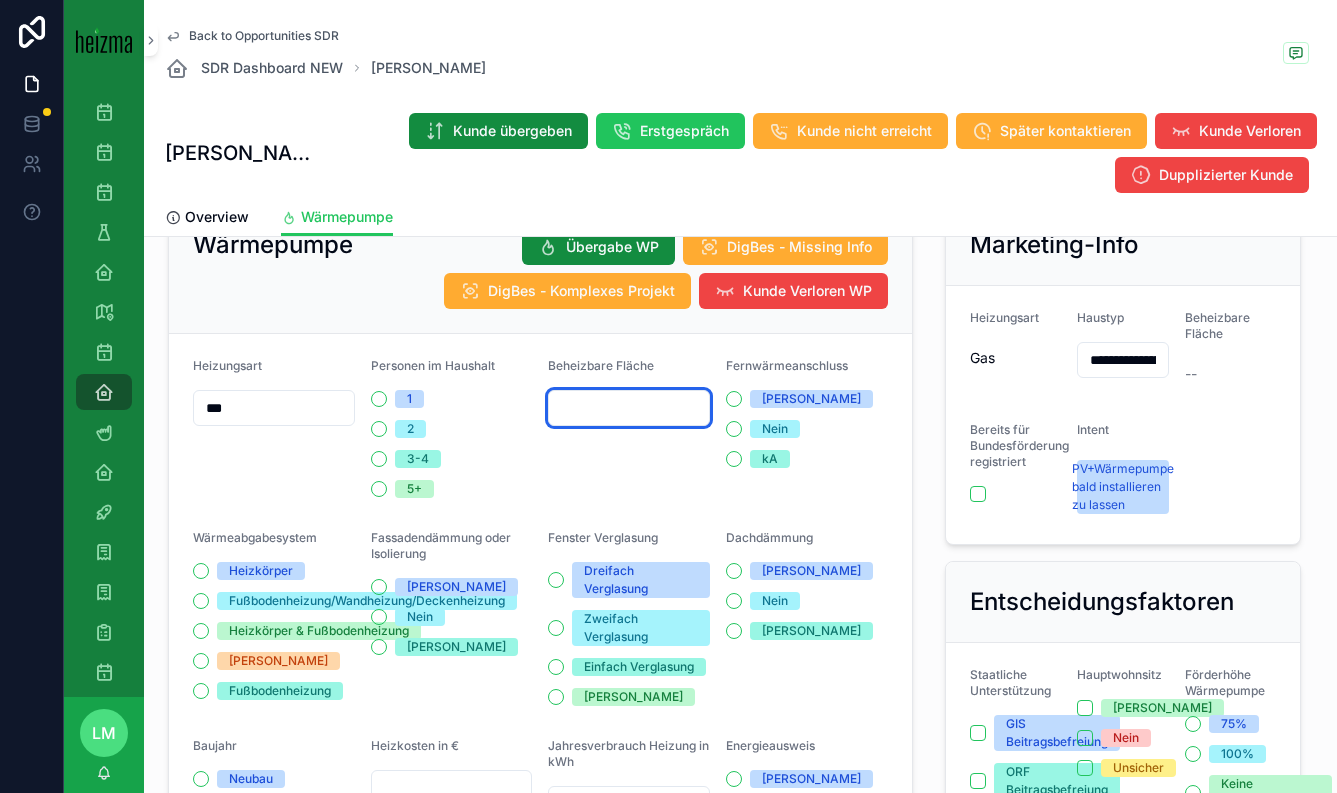 click at bounding box center (629, 408) 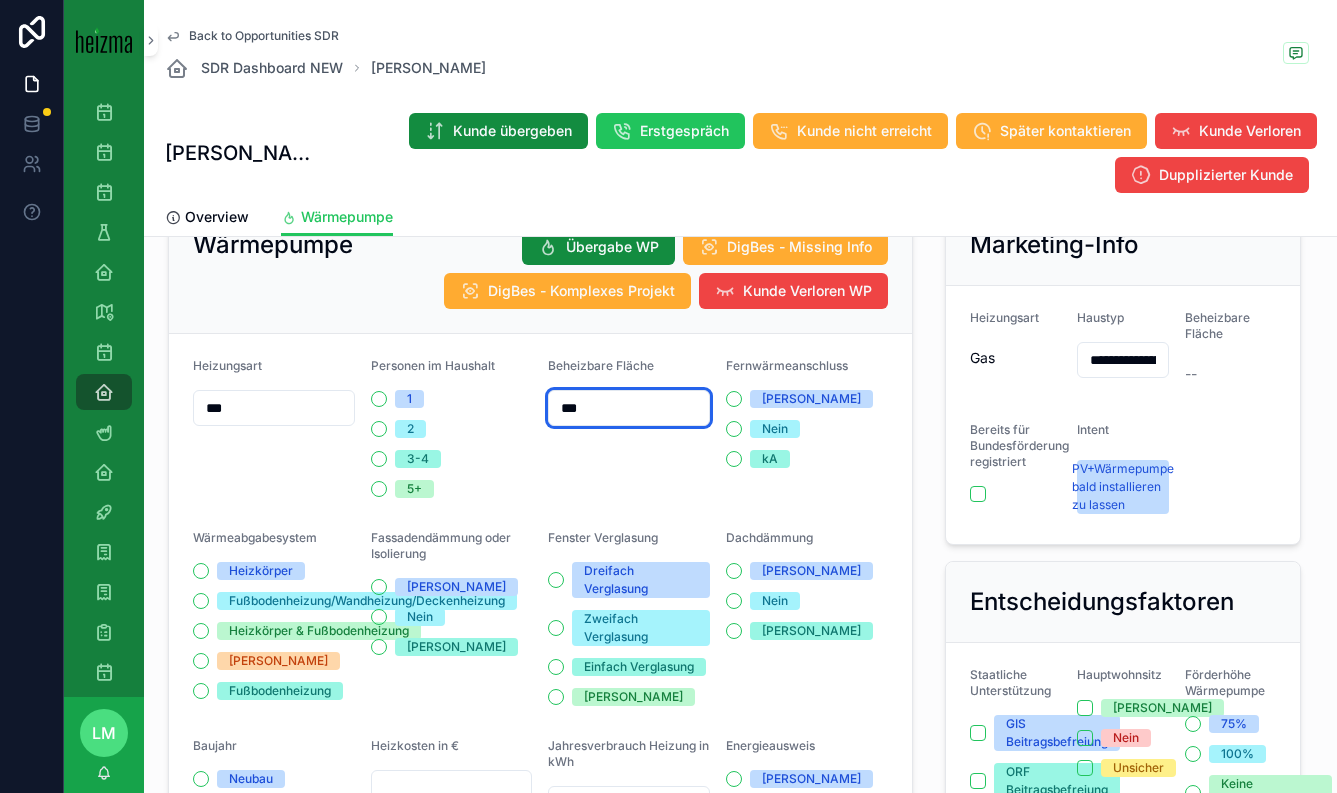 type on "***" 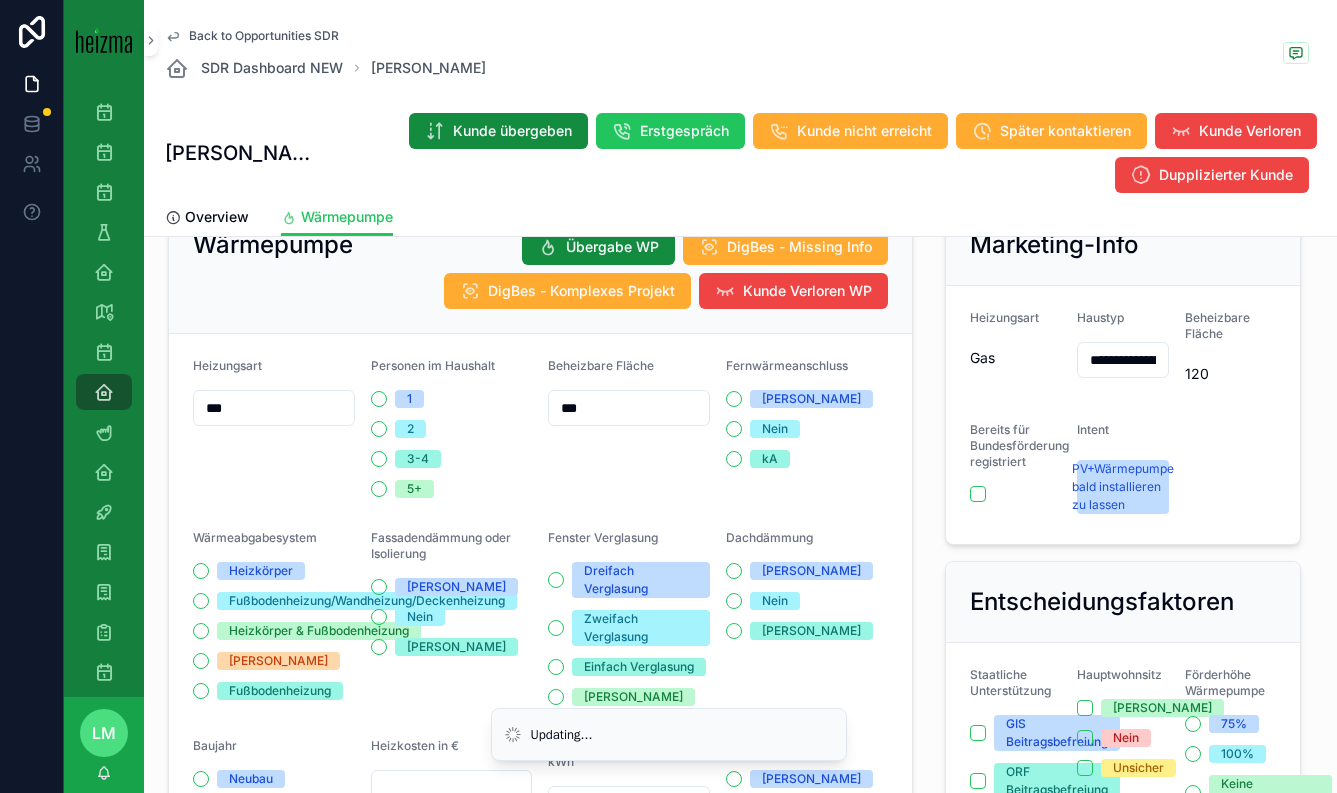 click on "**********" at bounding box center (540, 981) 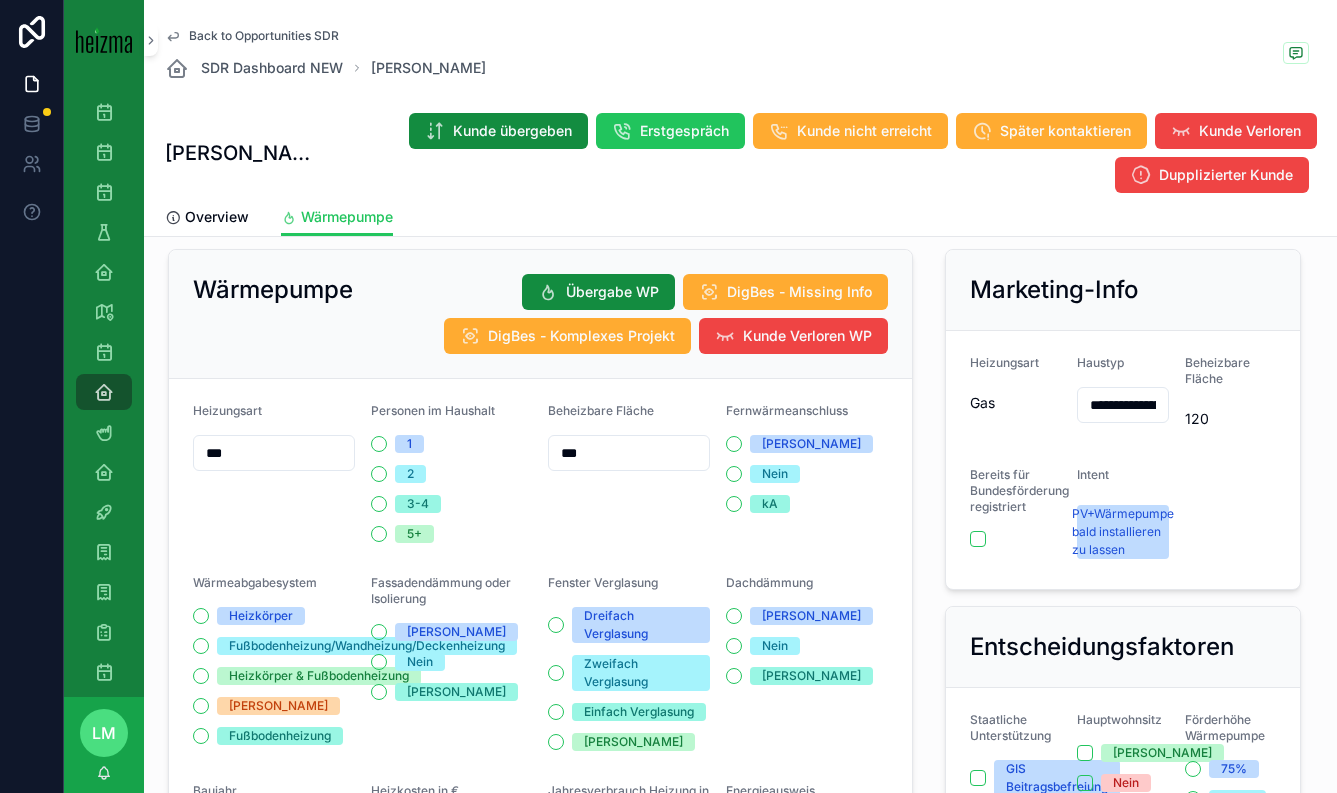 scroll, scrollTop: 0, scrollLeft: 0, axis: both 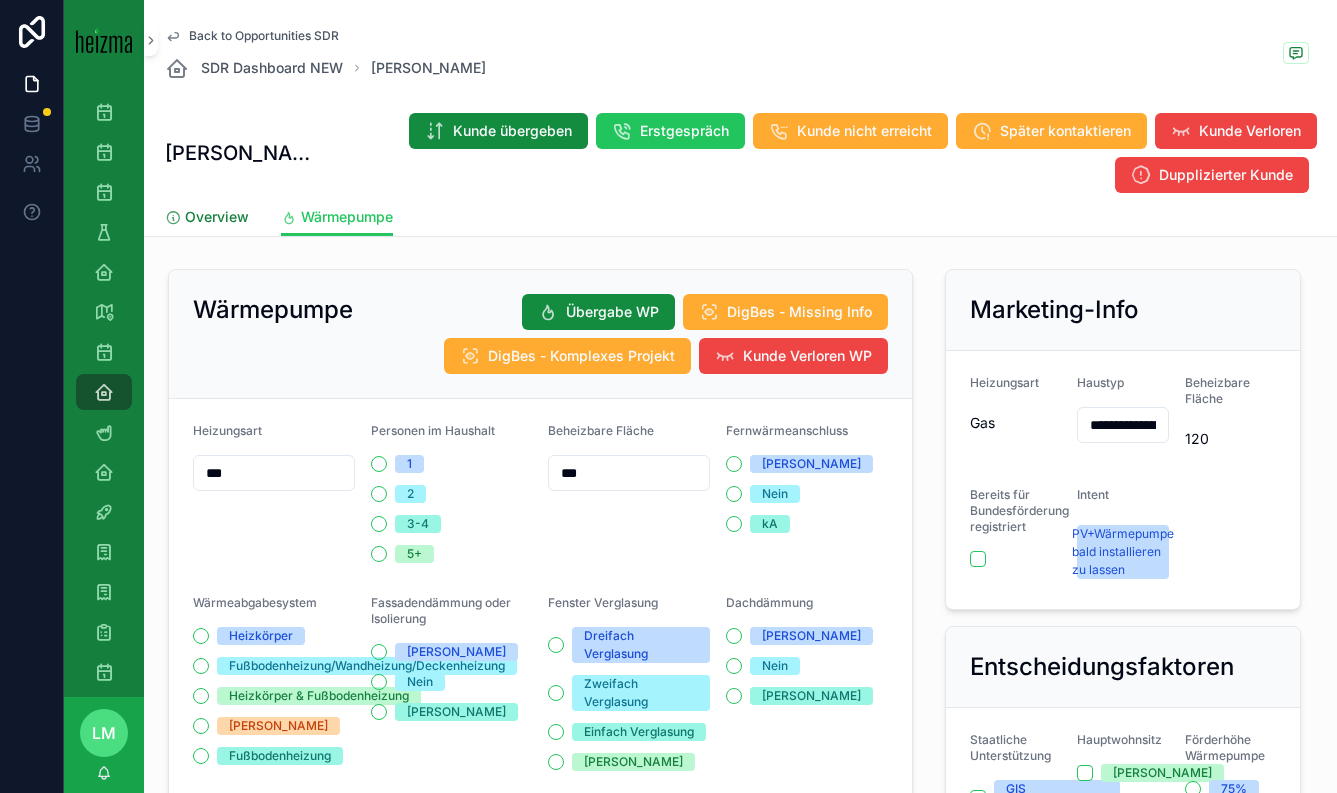 click on "Overview" at bounding box center [207, 219] 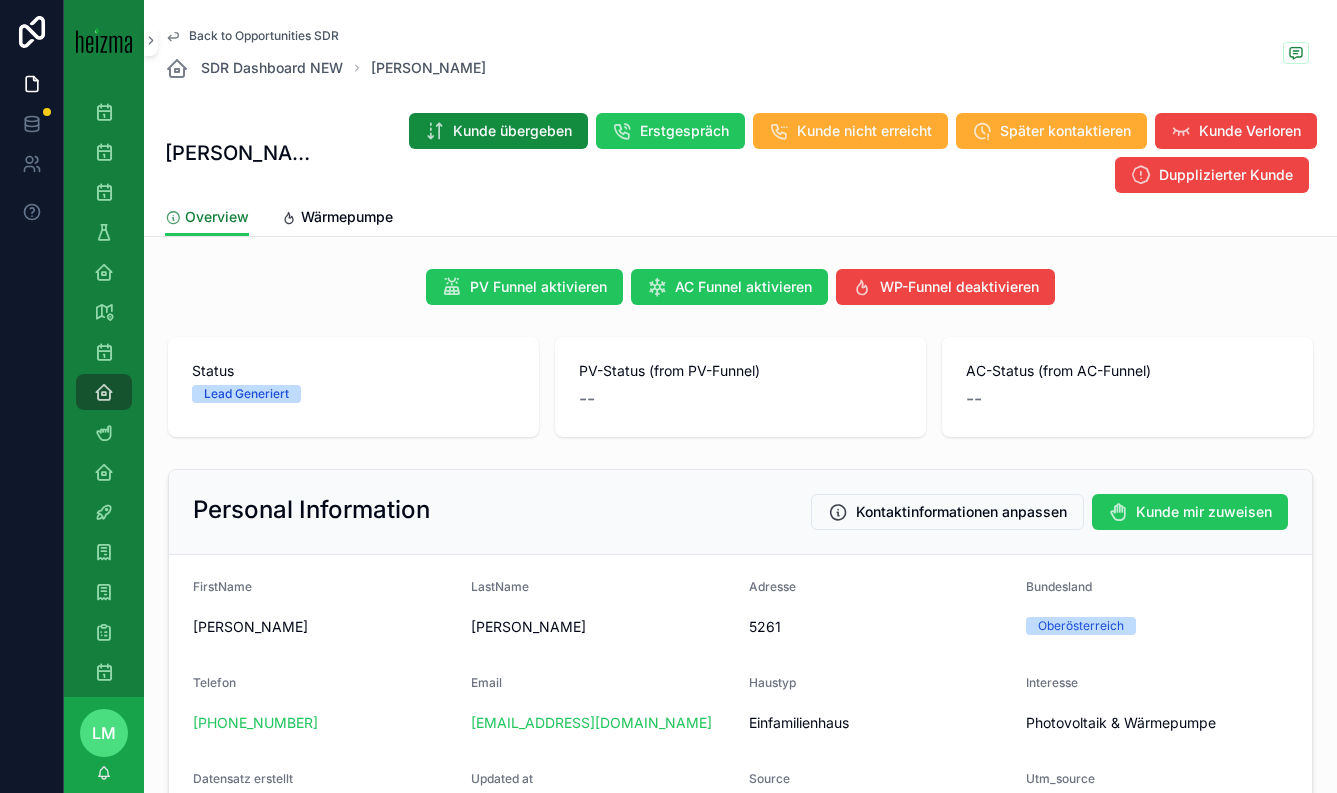 scroll, scrollTop: 7, scrollLeft: 0, axis: vertical 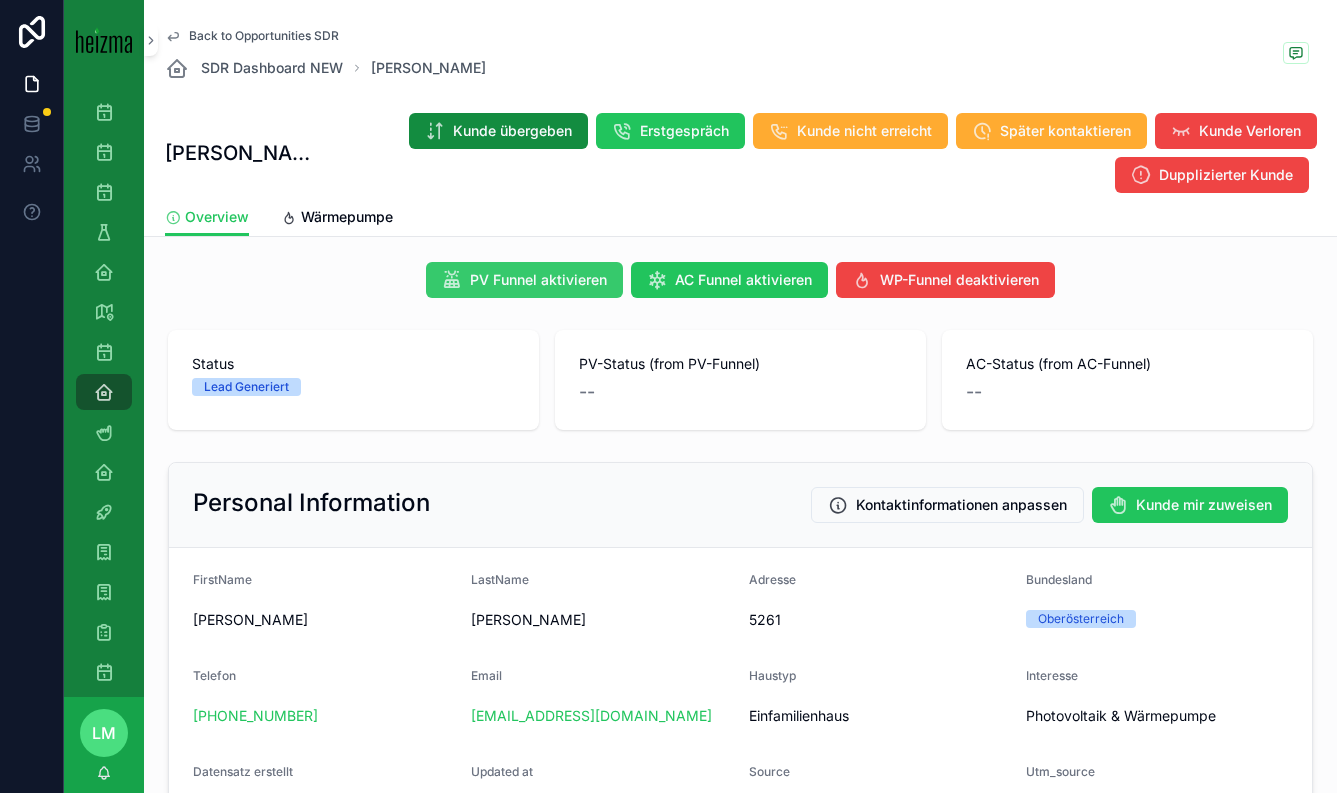 click on "PV Funnel aktivieren" at bounding box center [538, 280] 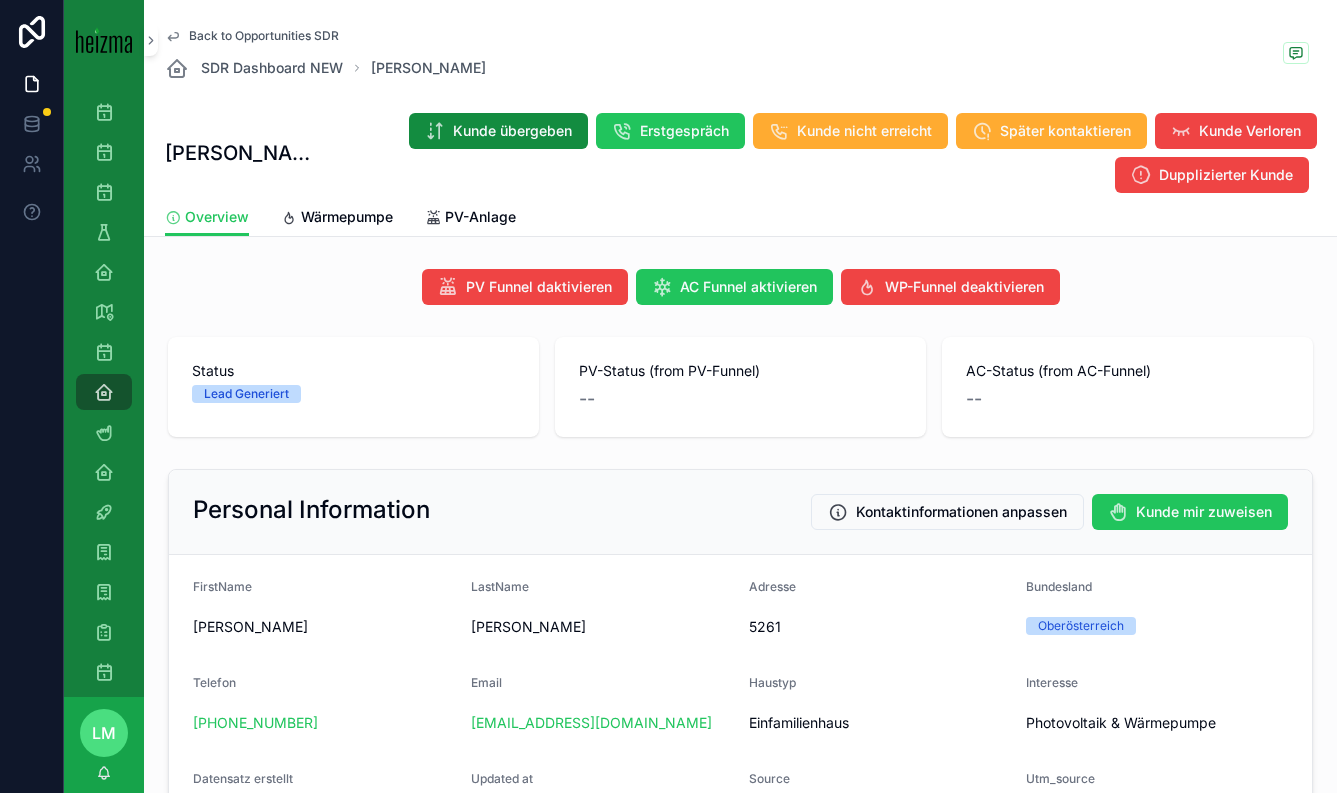 scroll, scrollTop: 98, scrollLeft: 0, axis: vertical 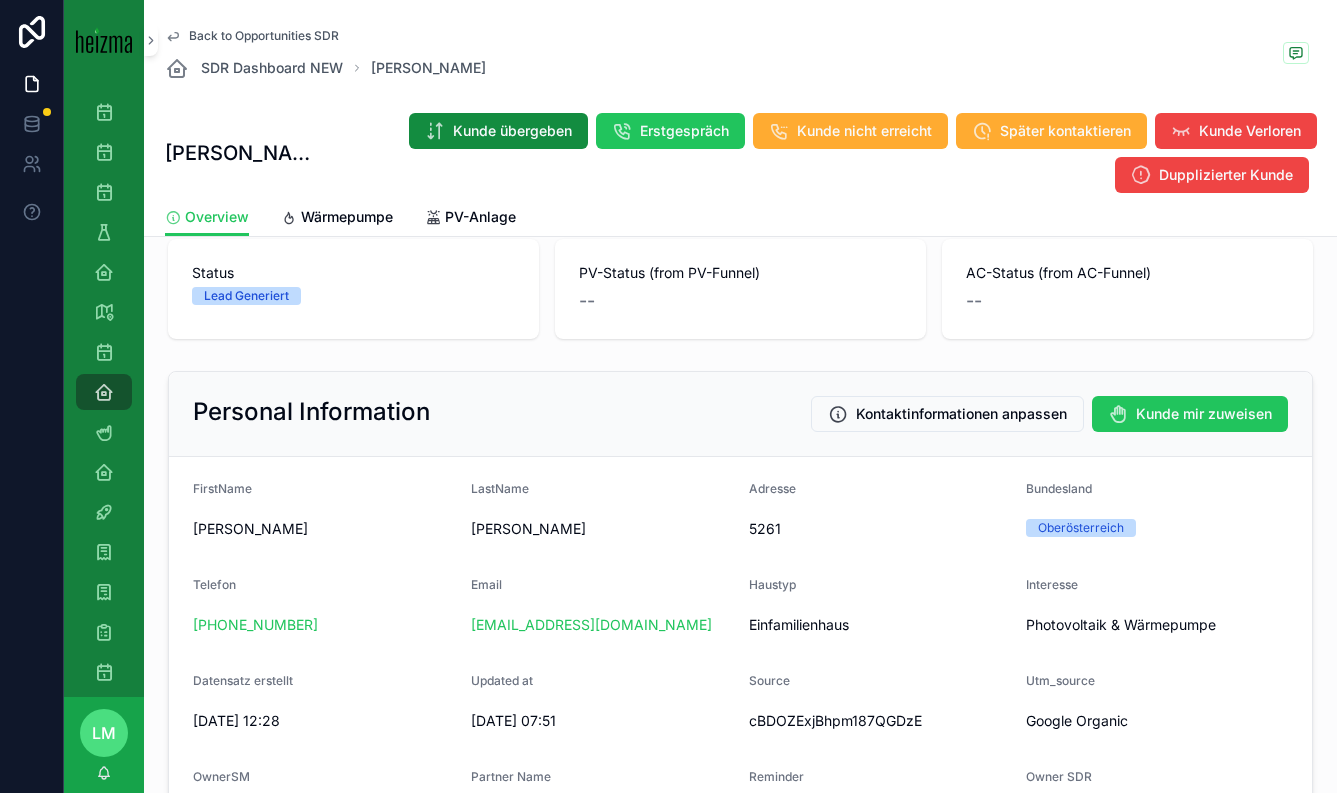 click on "Back to Opportunities SDR" at bounding box center (264, 36) 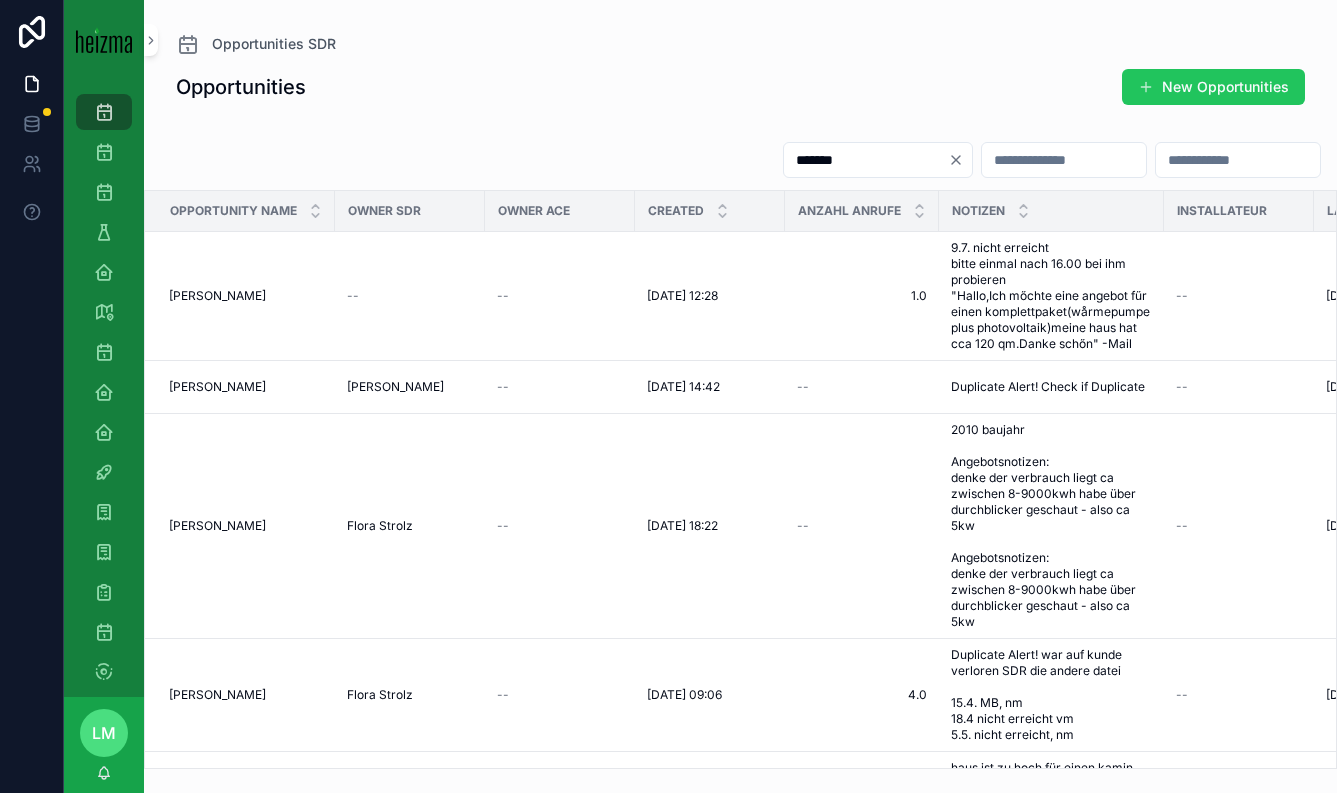 scroll, scrollTop: 0, scrollLeft: 0, axis: both 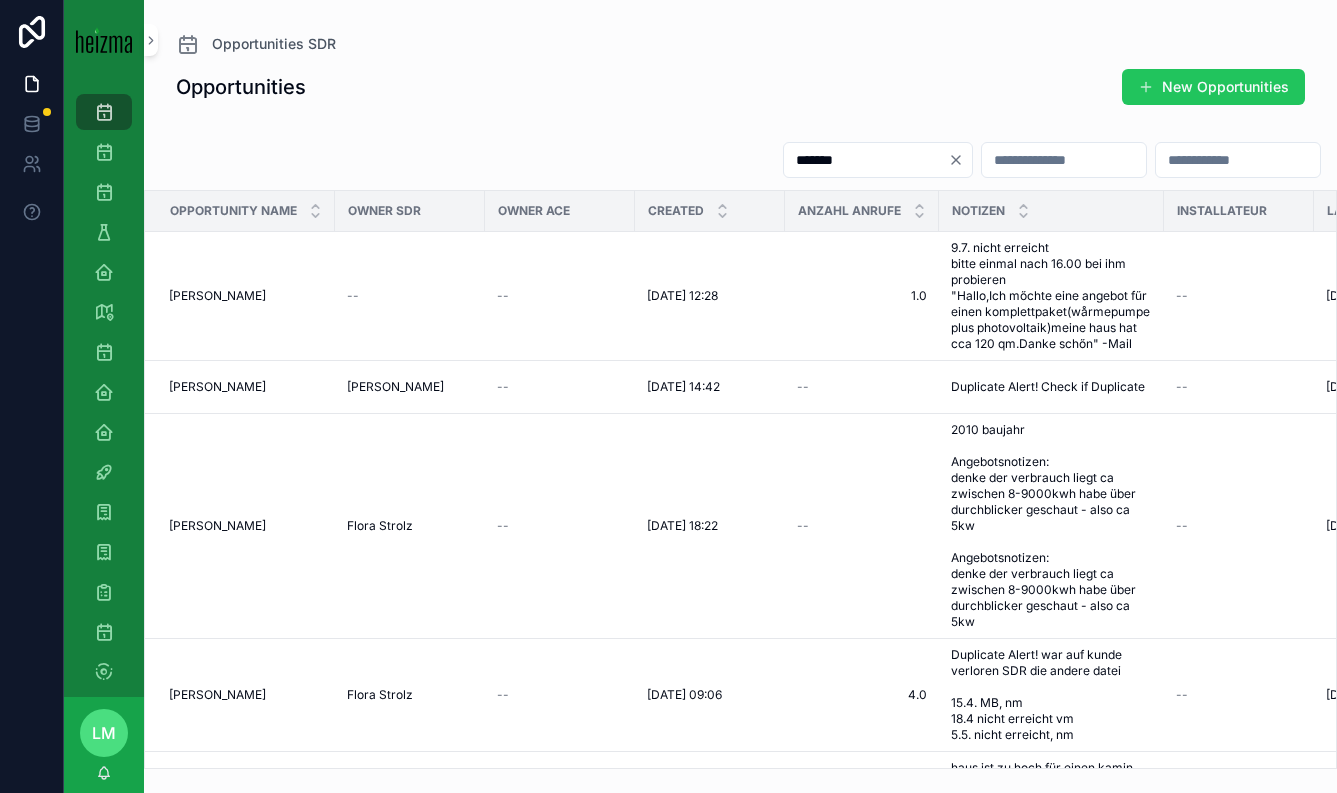 click 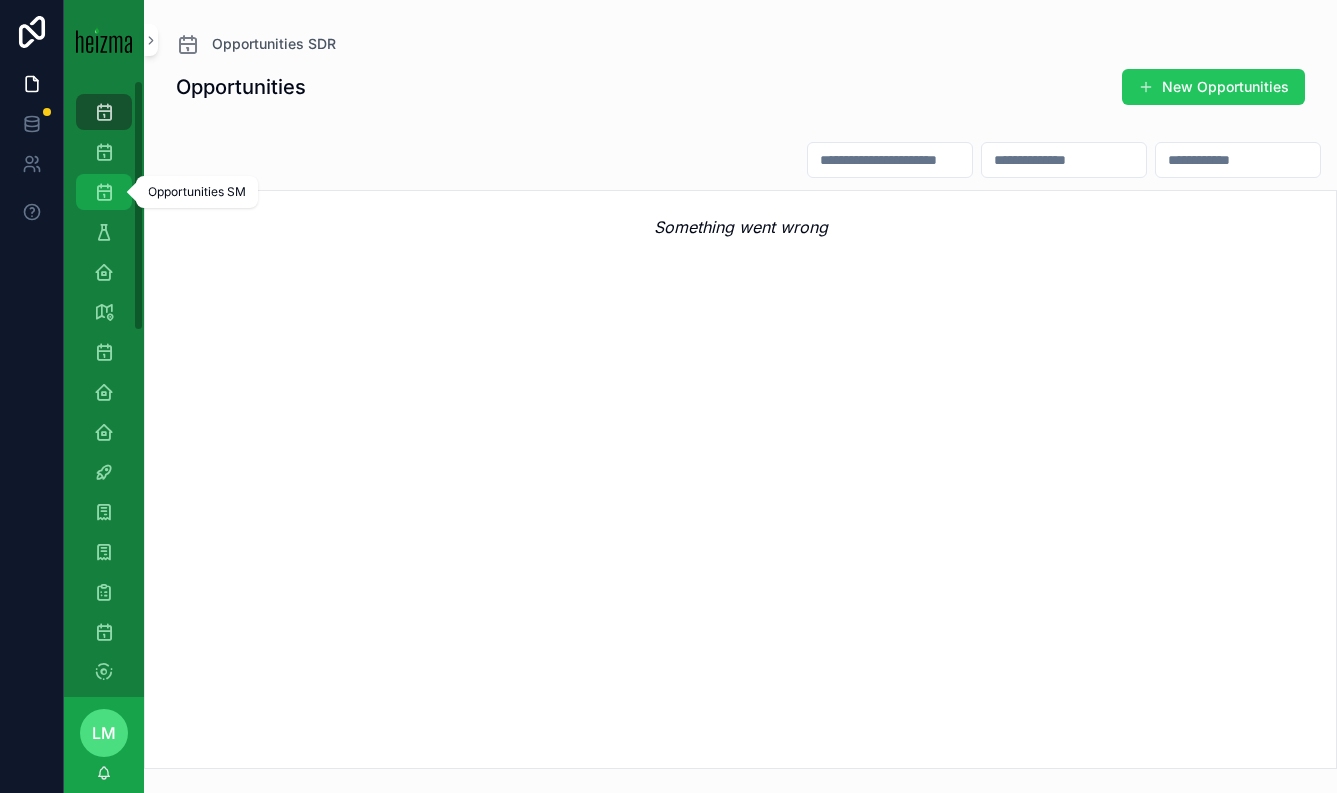click at bounding box center (104, 192) 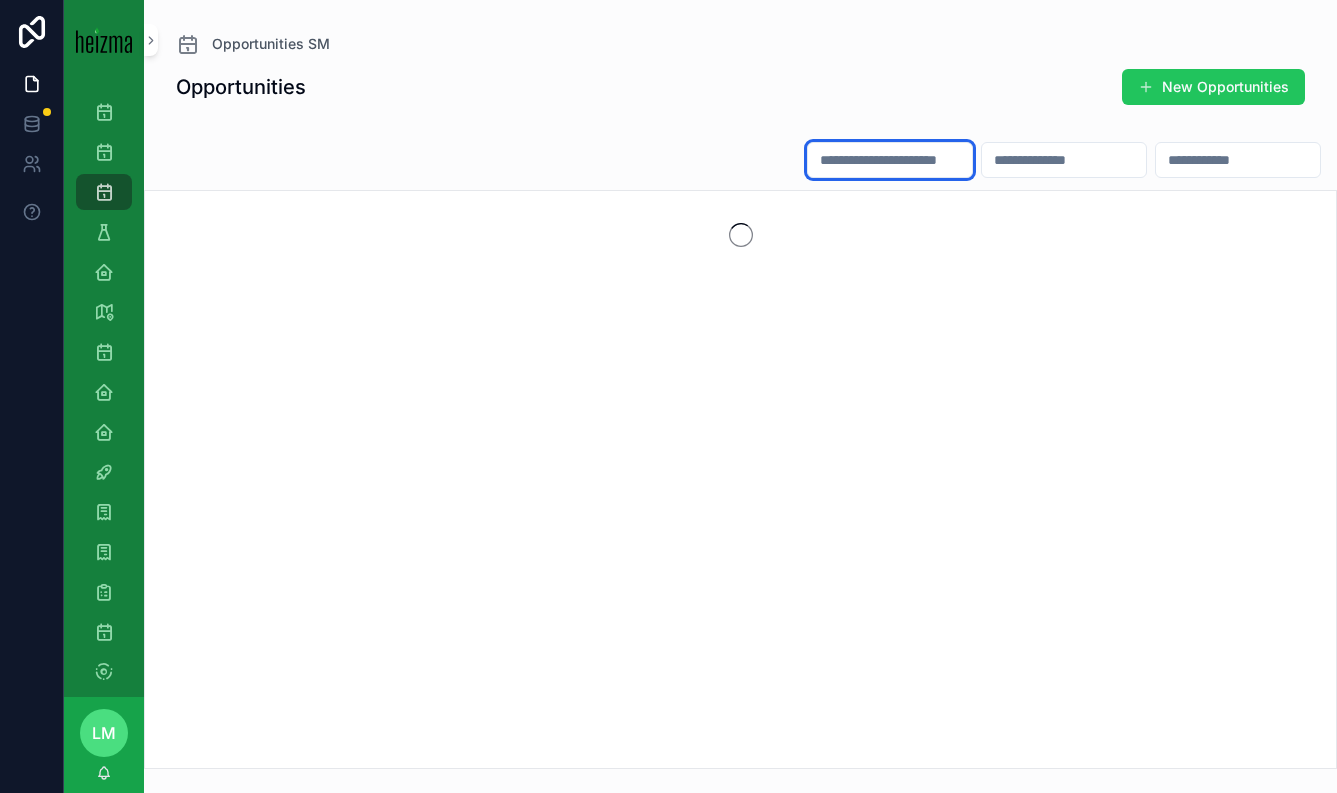 click at bounding box center (890, 160) 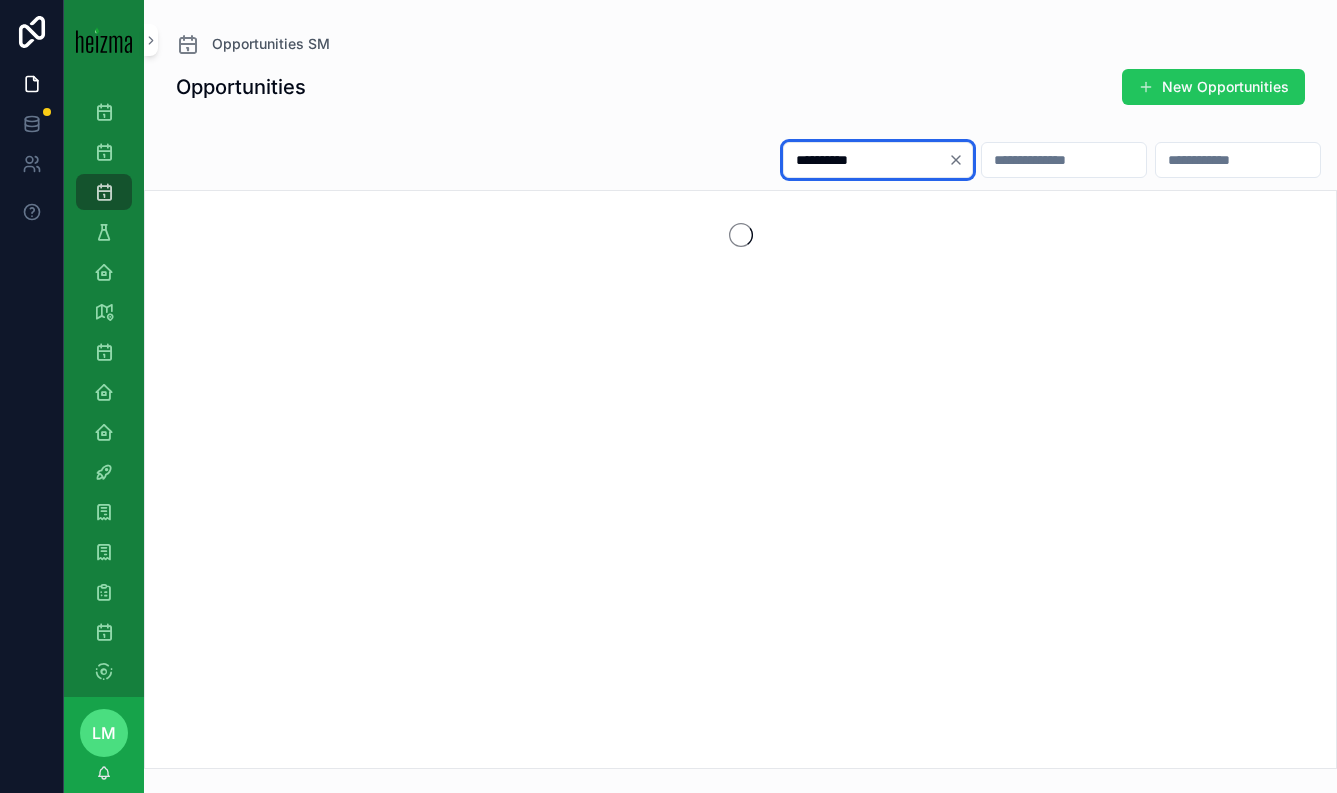 type on "**********" 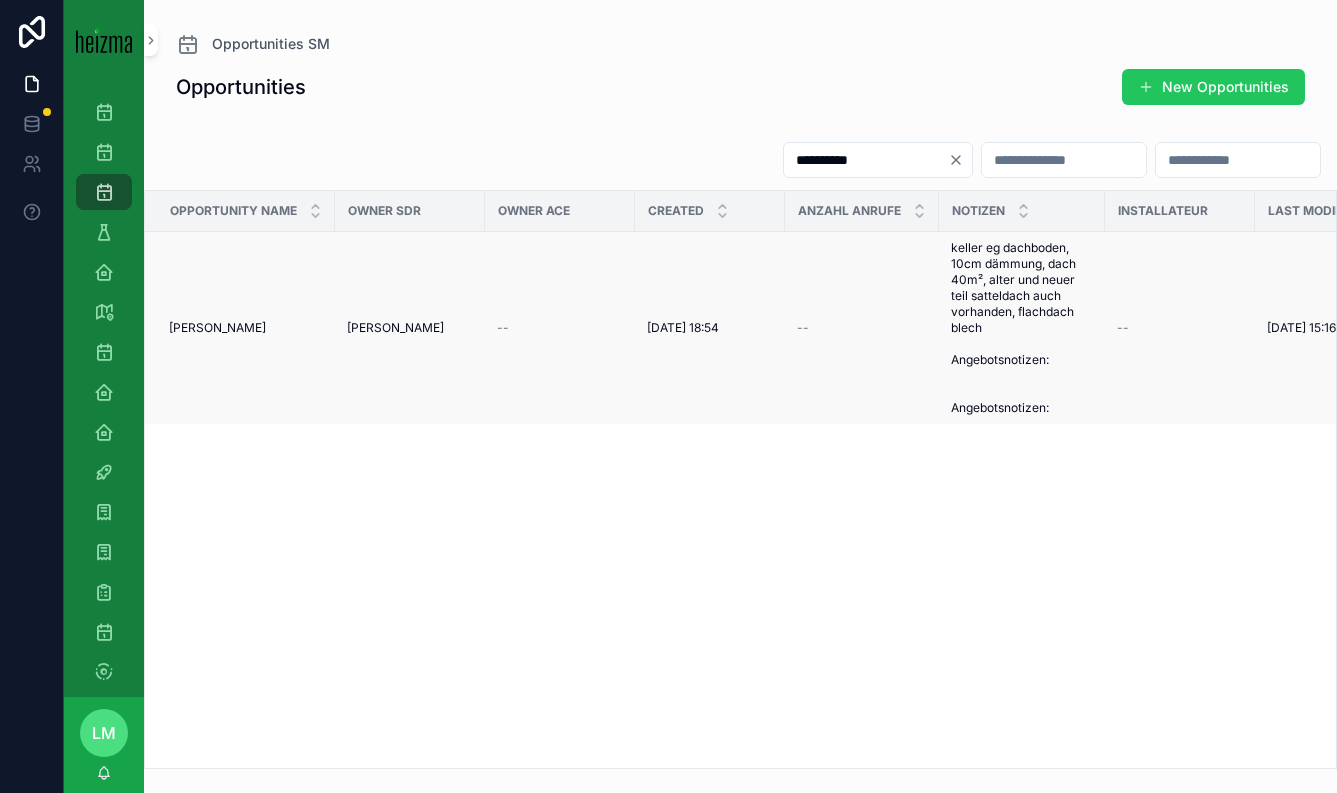 click on "[PERSON_NAME]" at bounding box center [217, 328] 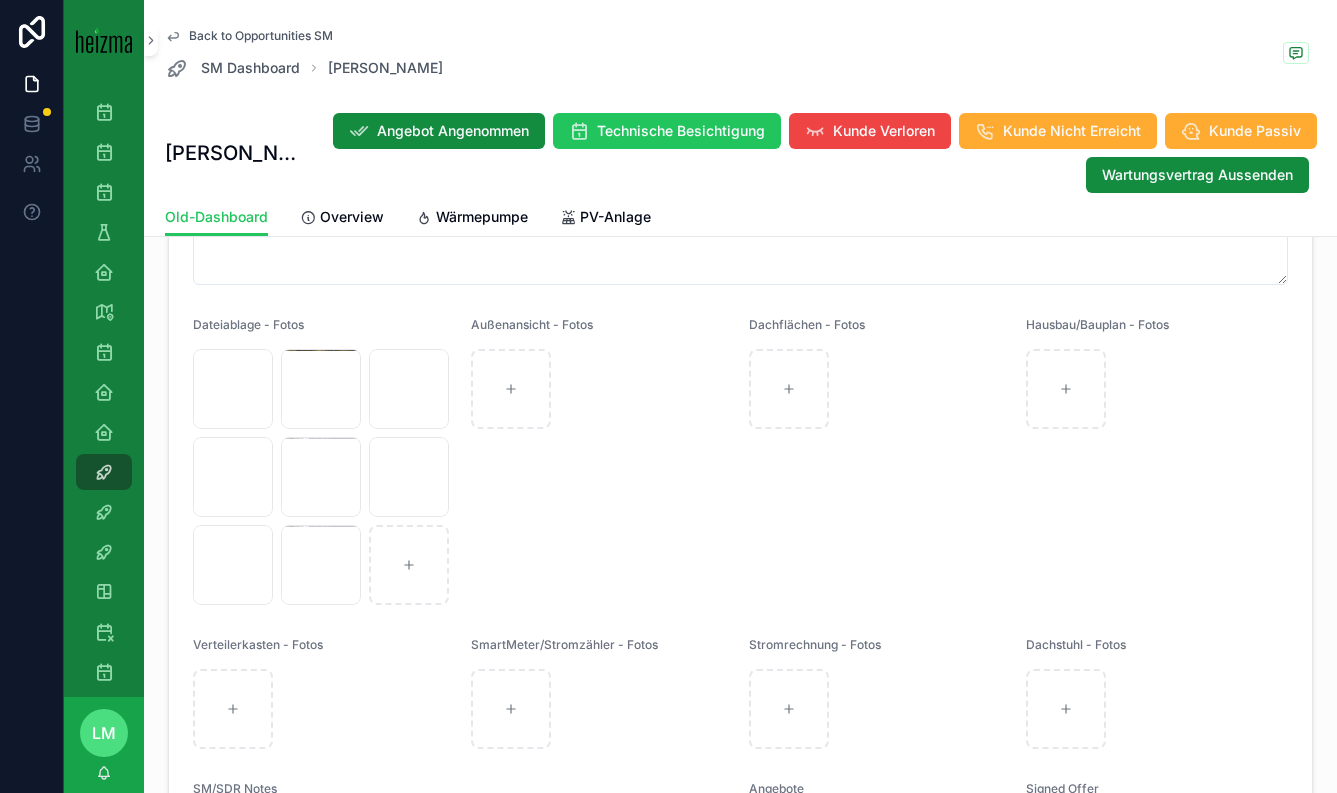 scroll, scrollTop: 2527, scrollLeft: 0, axis: vertical 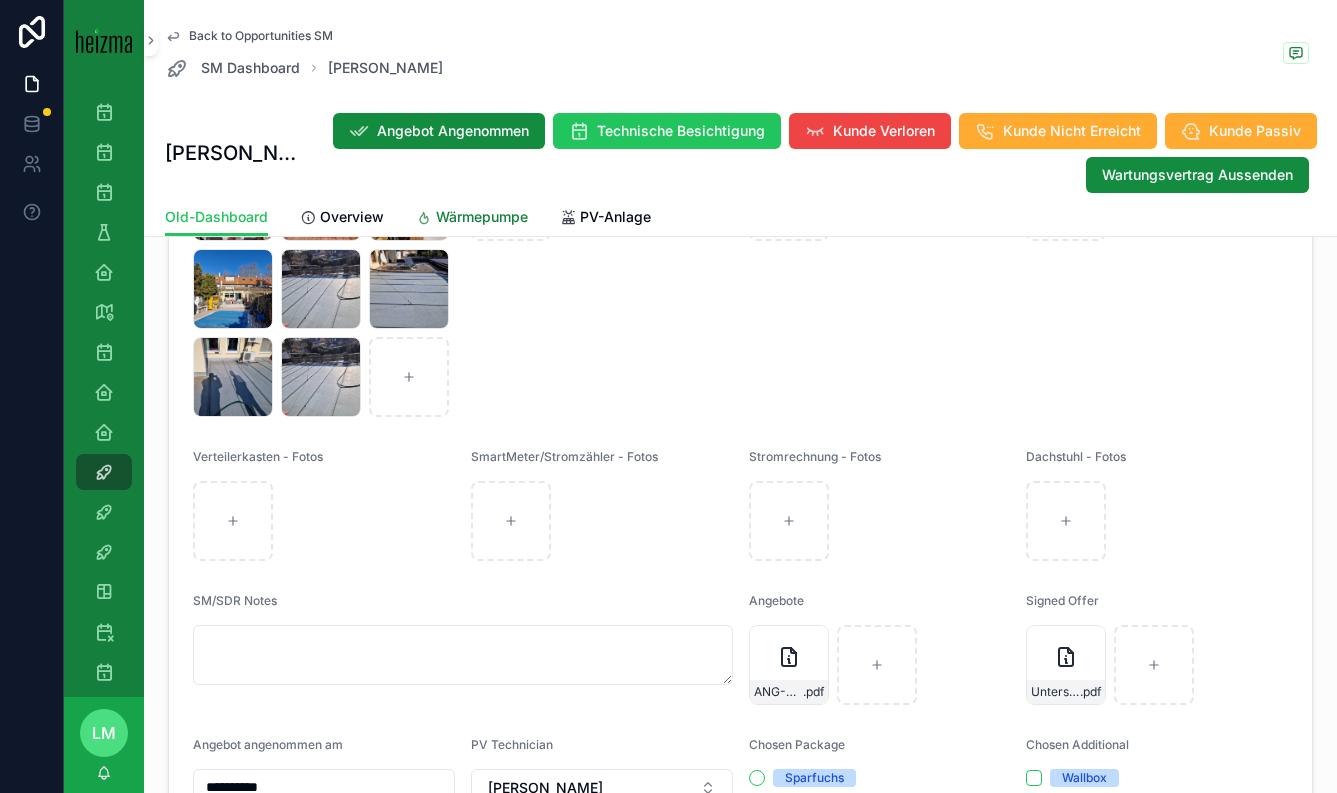 click on "Wärmepumpe" at bounding box center (482, 217) 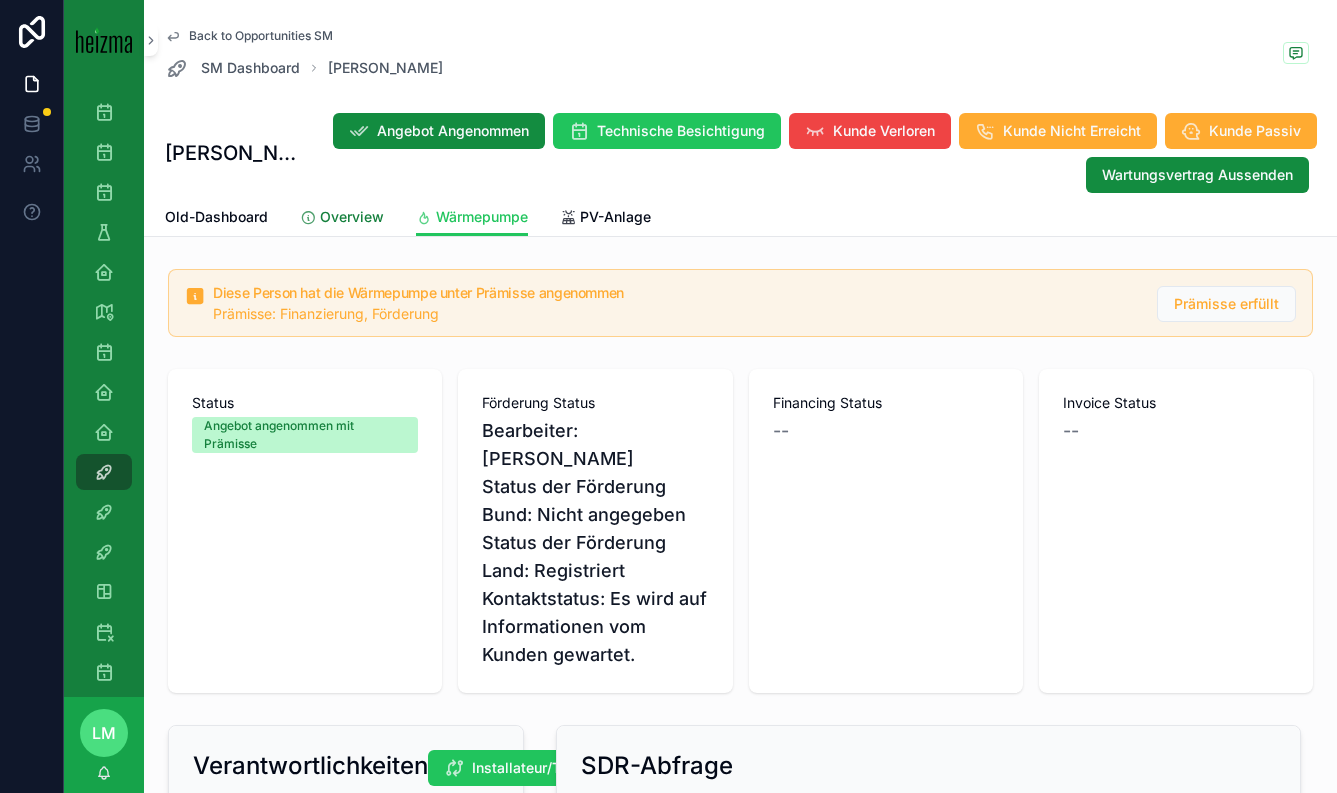 click on "Overview" at bounding box center [342, 219] 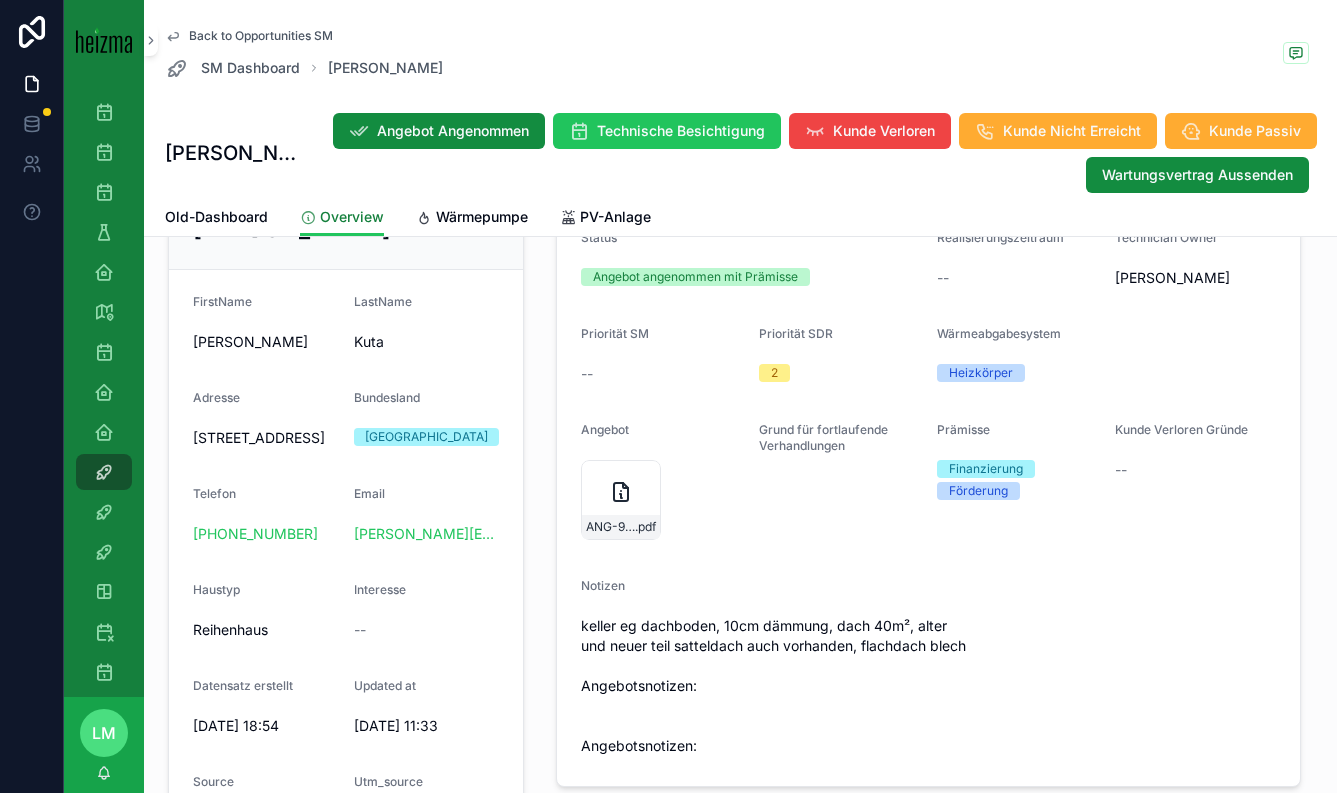 scroll, scrollTop: 283, scrollLeft: 0, axis: vertical 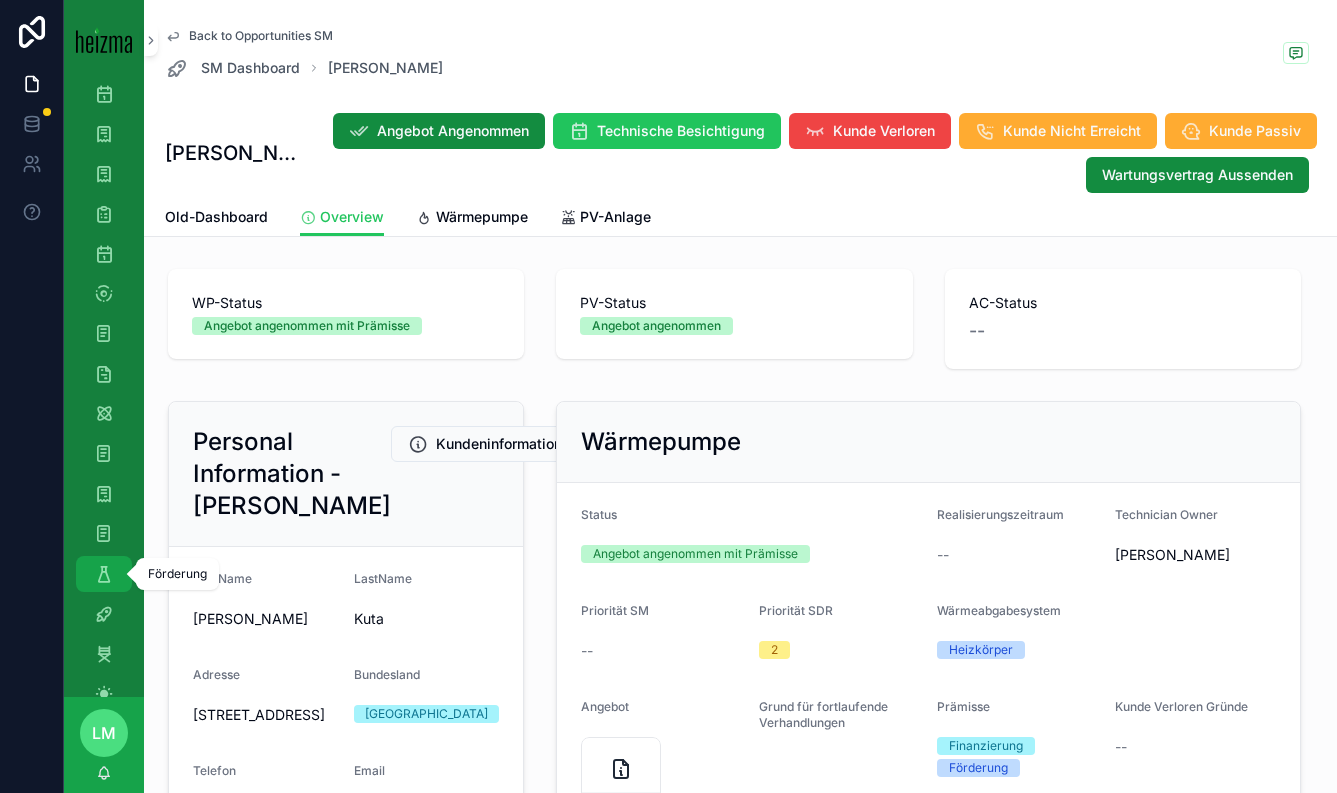 click at bounding box center [104, 574] 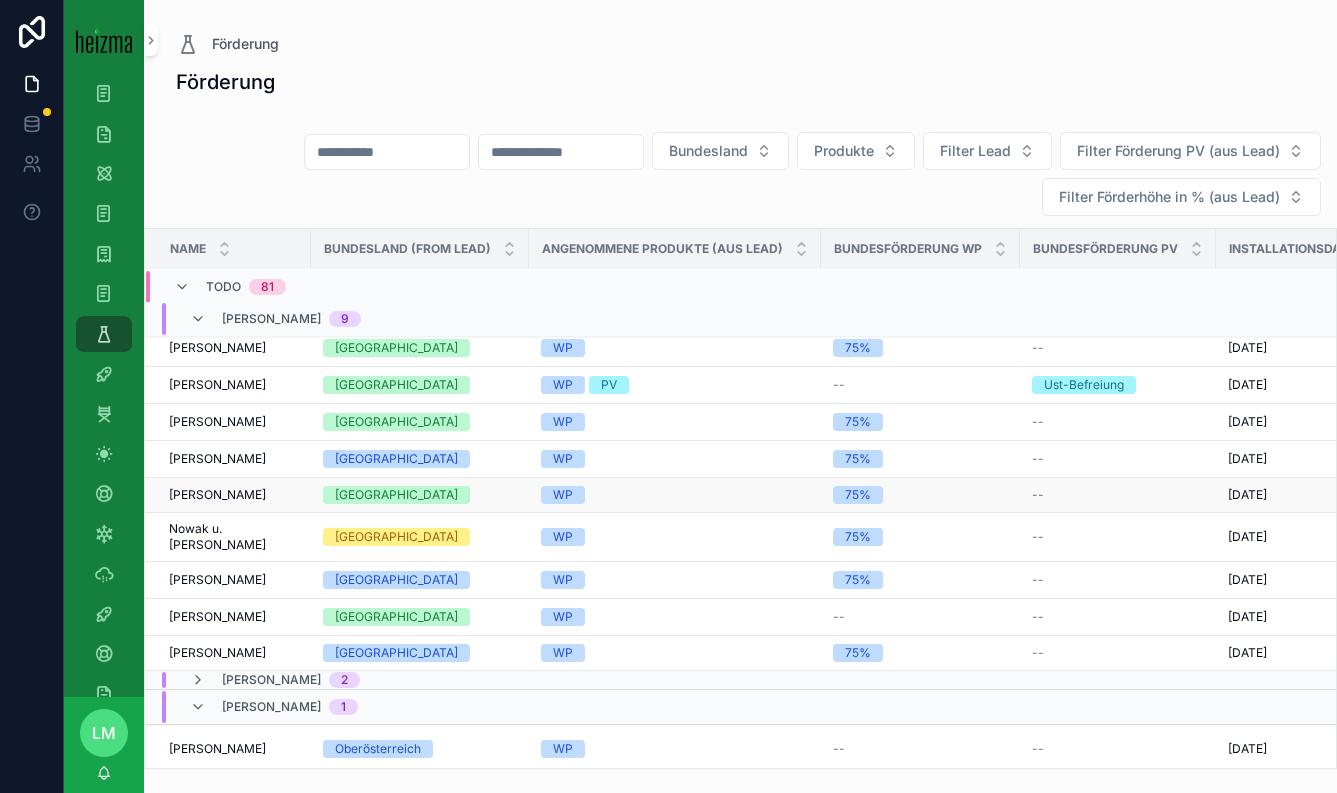 scroll, scrollTop: 0, scrollLeft: 0, axis: both 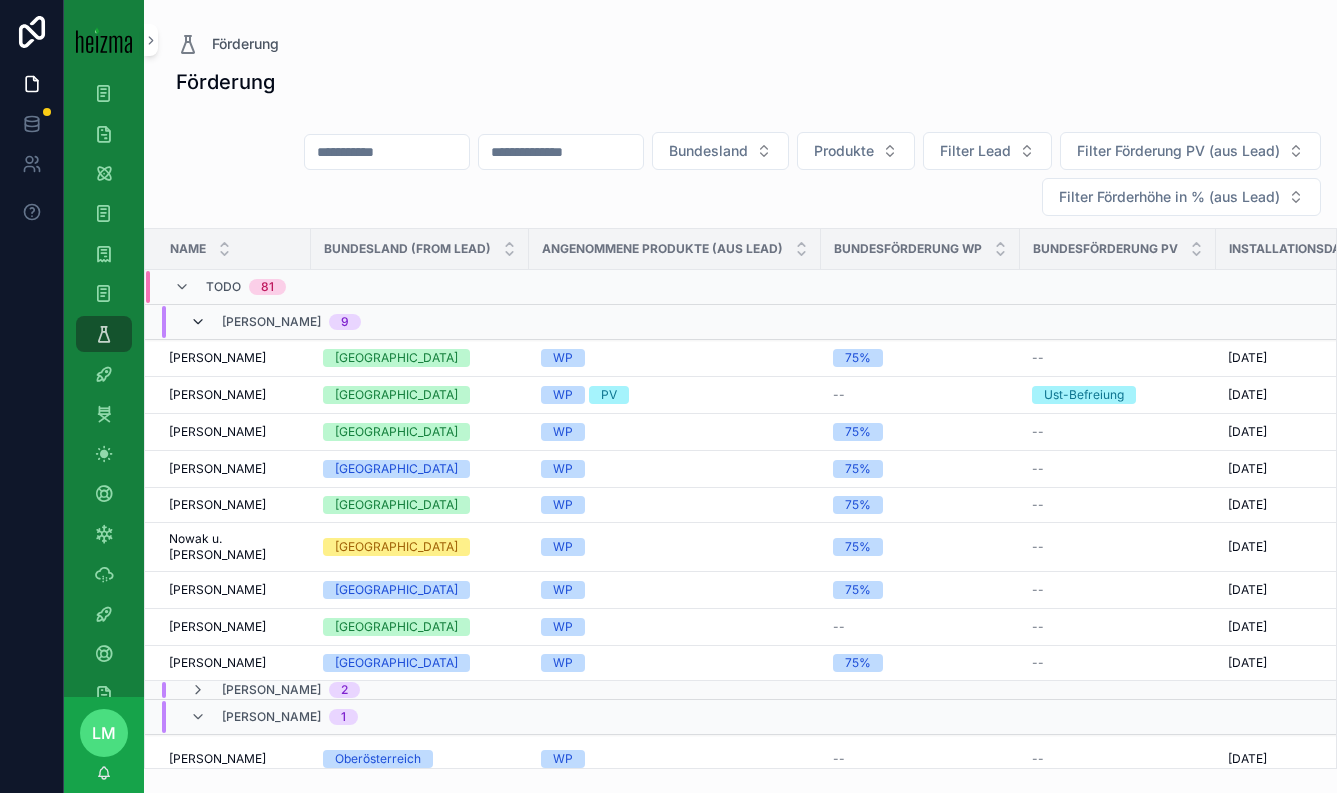 click at bounding box center [198, 322] 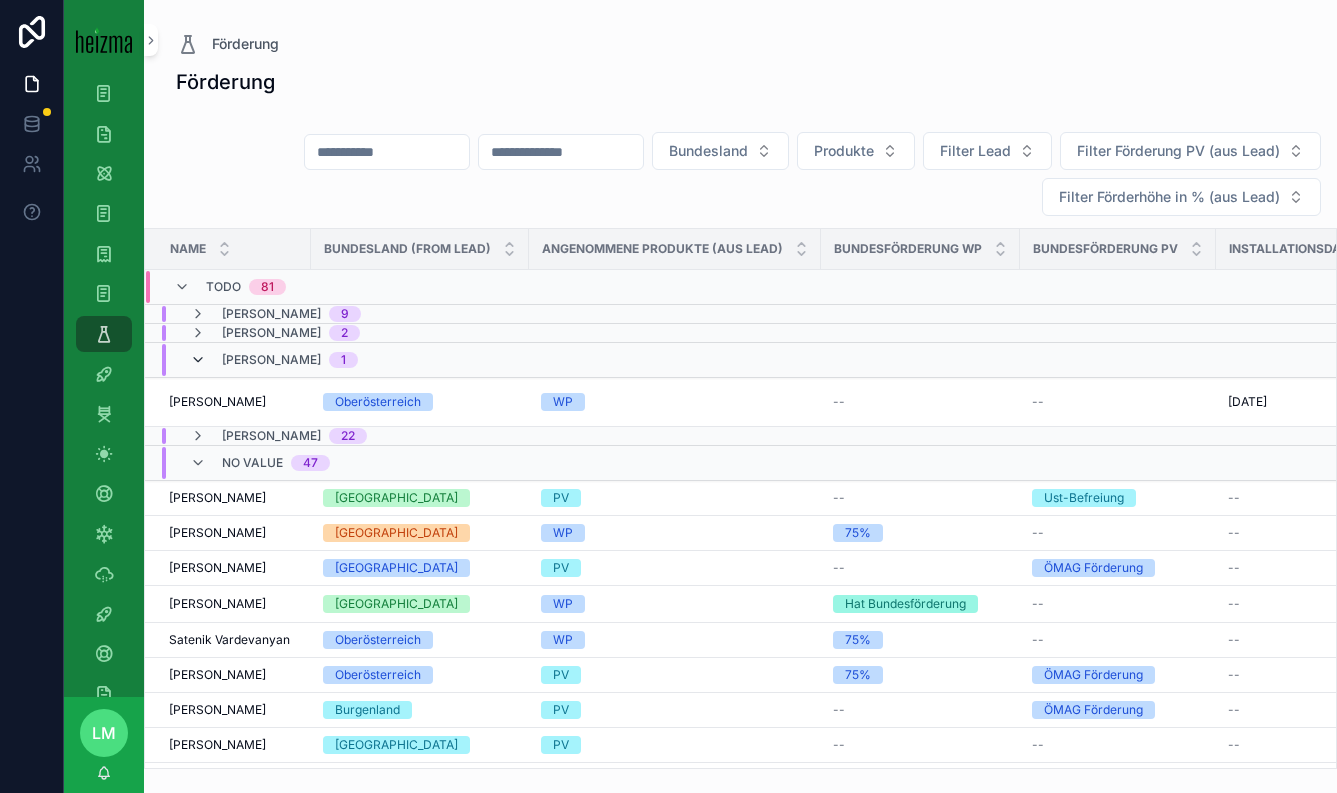 click at bounding box center (198, 360) 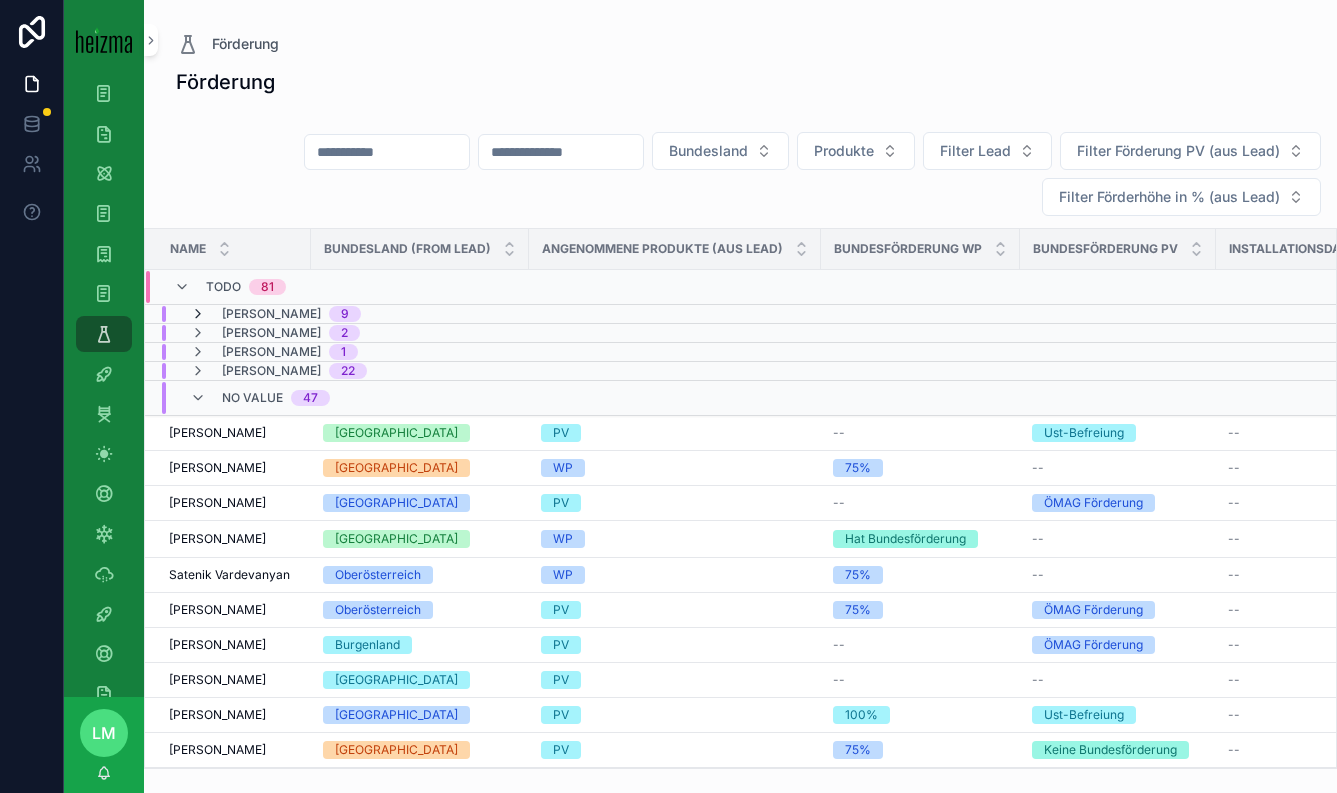 click at bounding box center (198, 314) 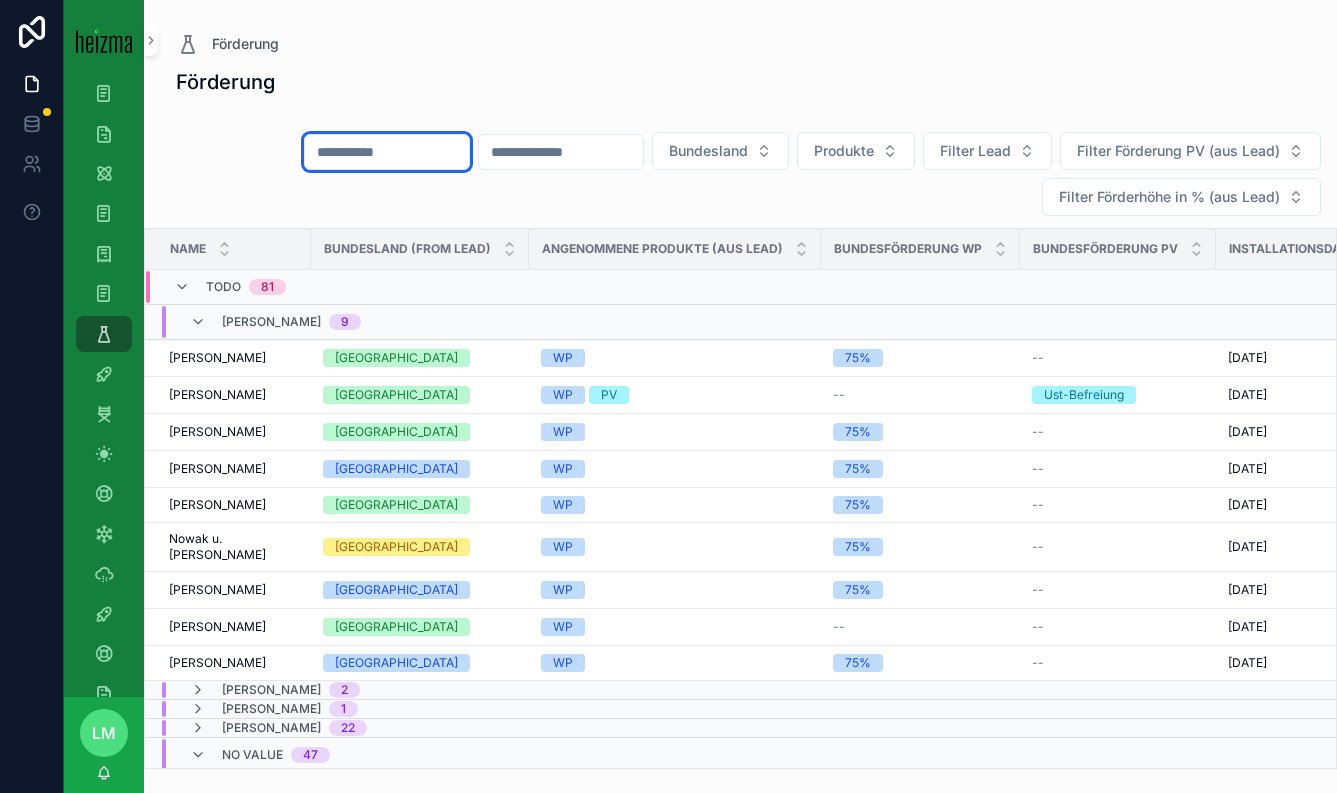 click at bounding box center [387, 152] 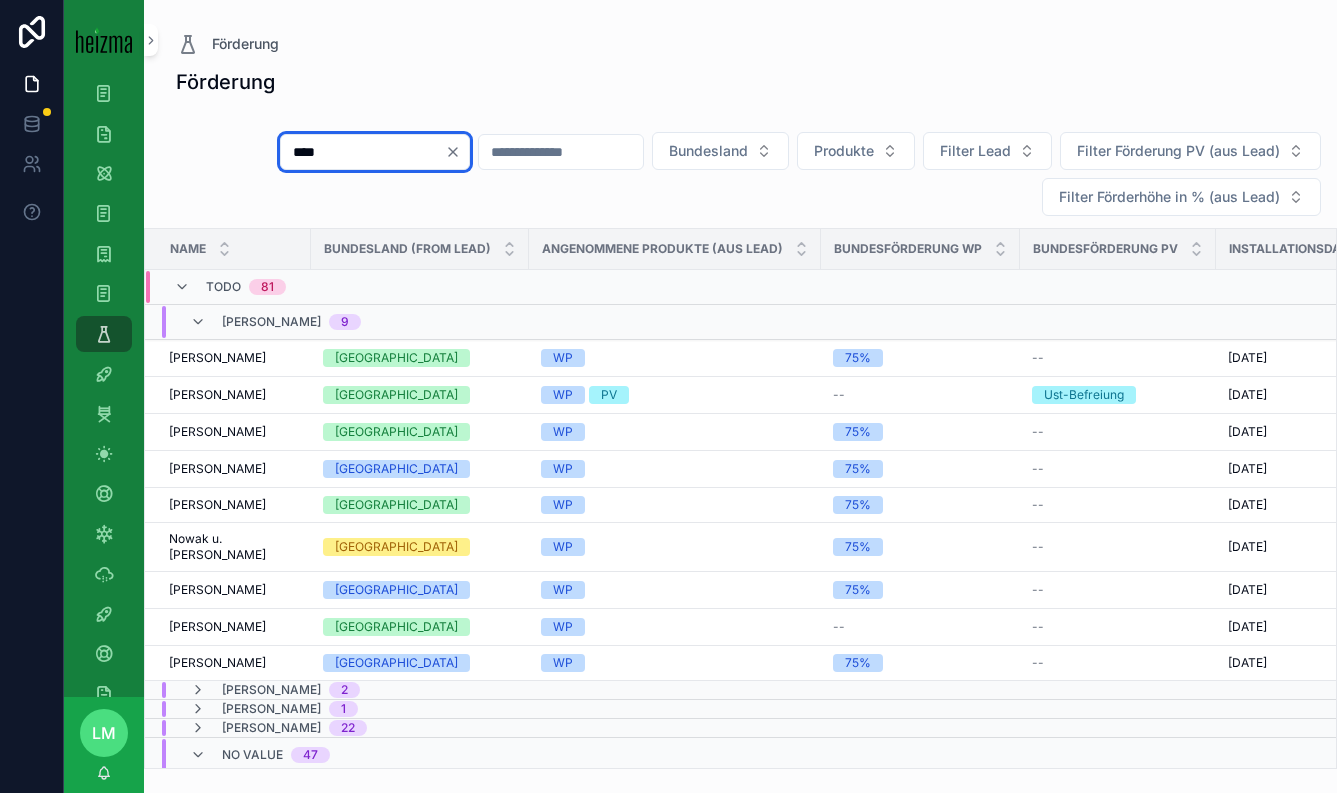 type on "****" 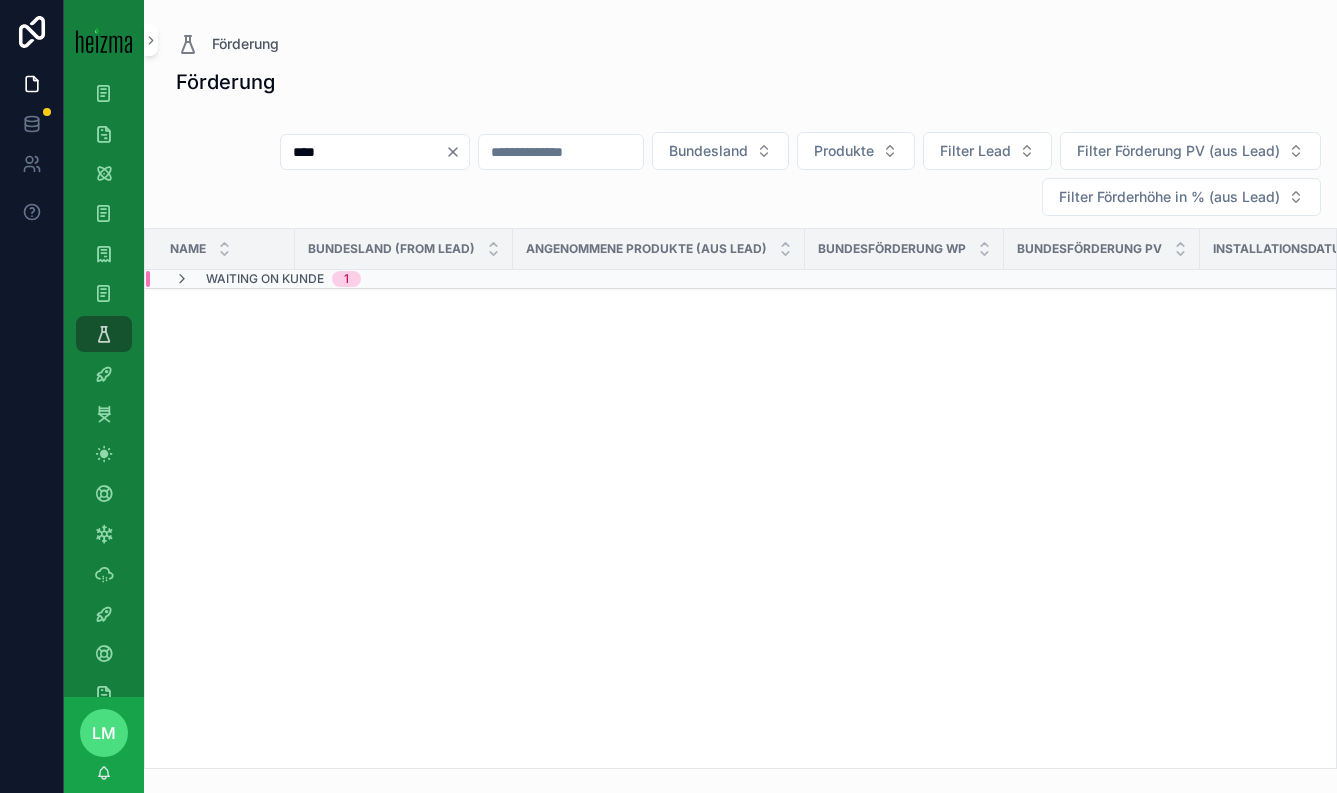click on "Name Bundesland (from Lead) Angenommene Produkte (aus Lead) Bundesförderung WP Bundesförderung PV Installationsdatum Bereits für Bundesförderung registriert (aus Lead) Installateur 2 (aus Lead) Waiting on Kunde 1" at bounding box center (1047, 259) 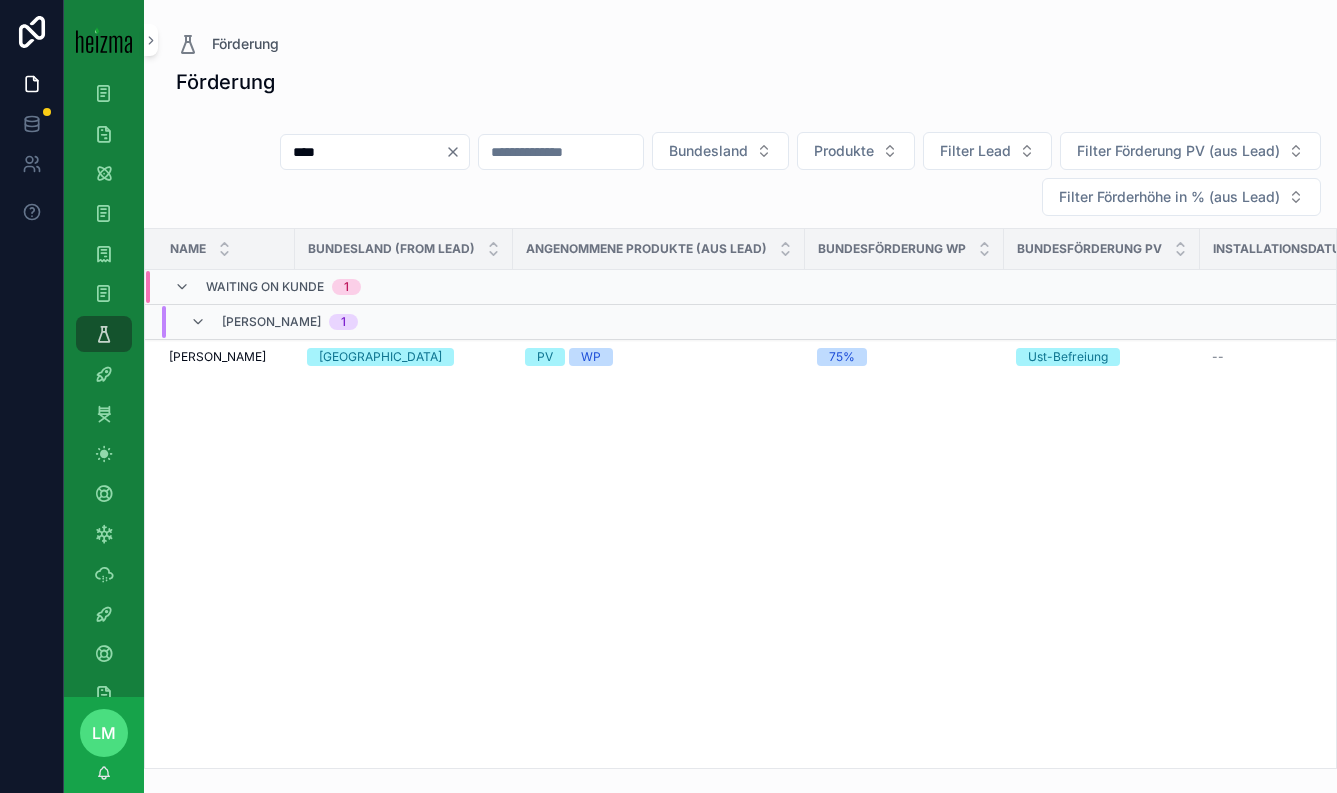 click on "Waiting on Kunde" at bounding box center [265, 287] 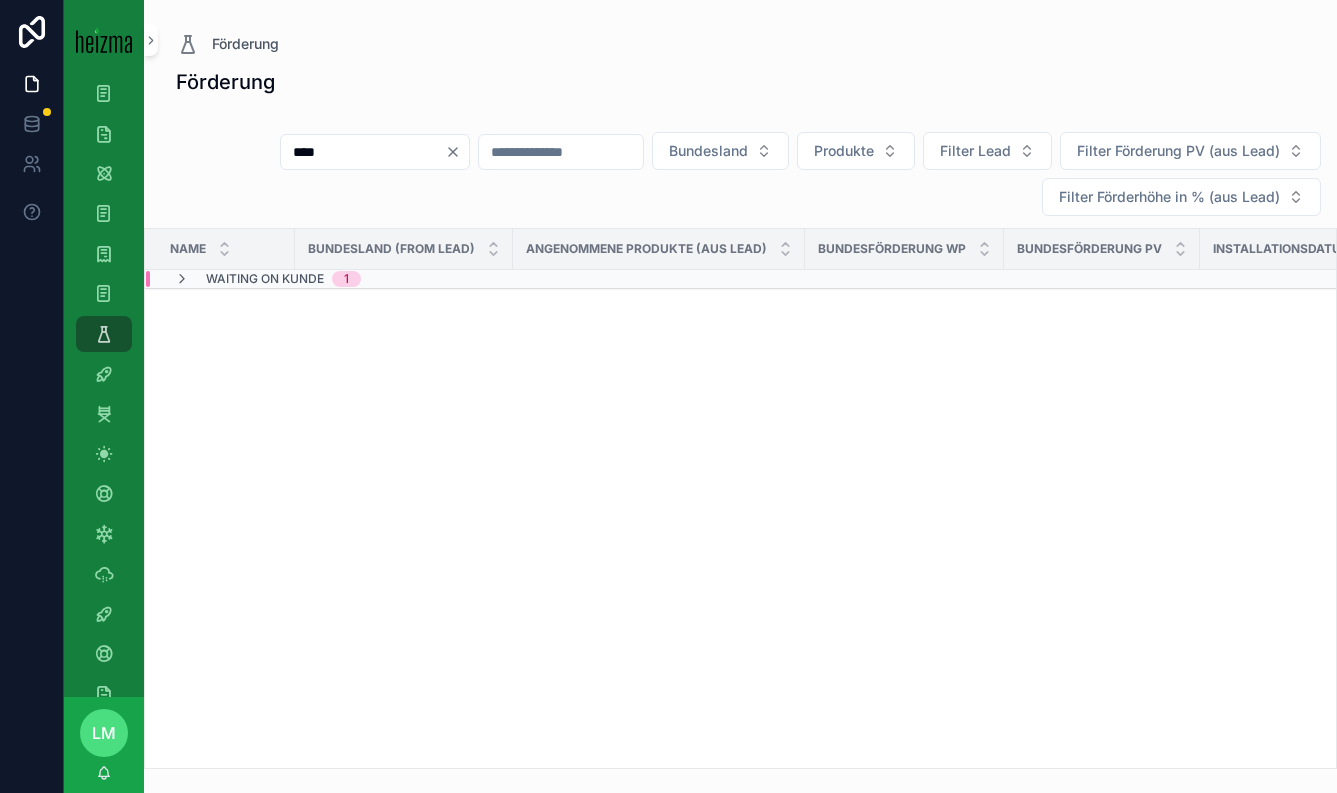 click 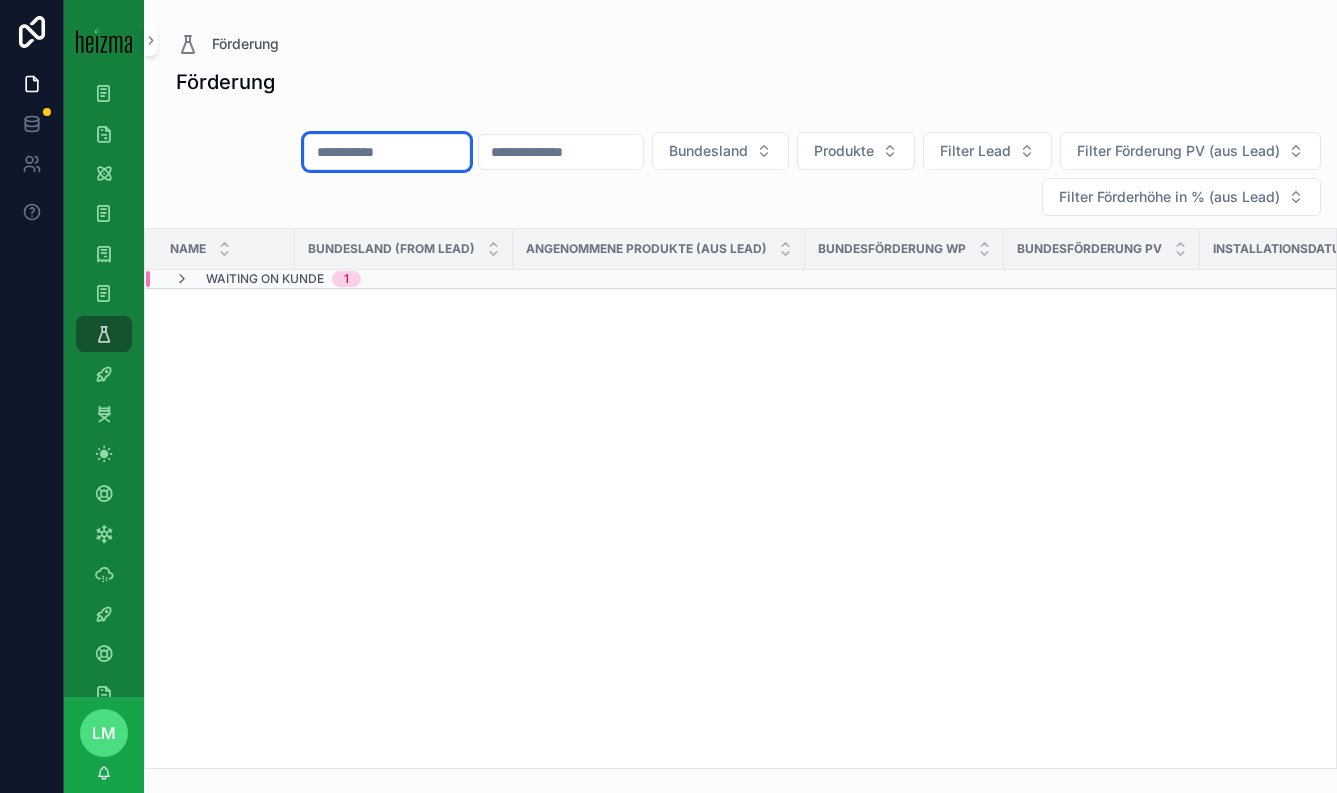 click at bounding box center (387, 152) 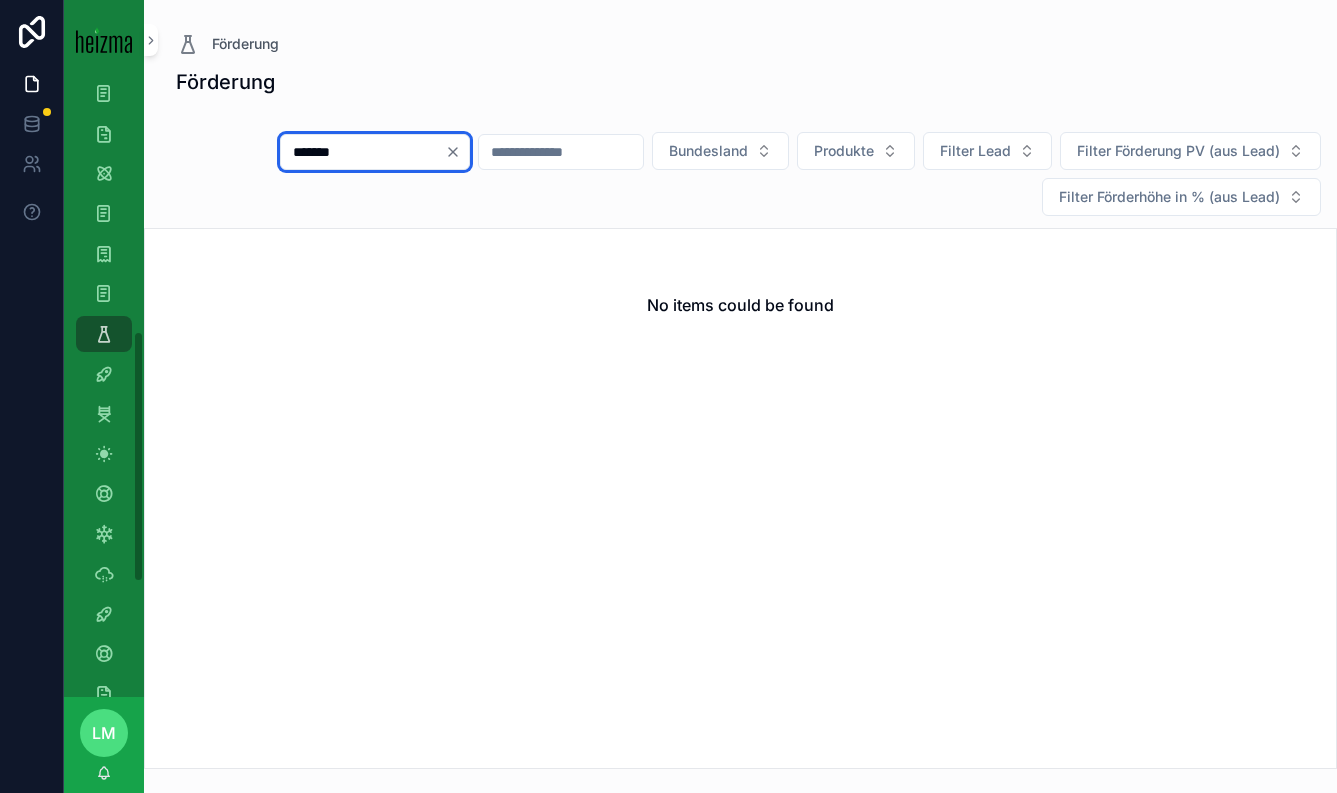 click on "*******" at bounding box center [363, 152] 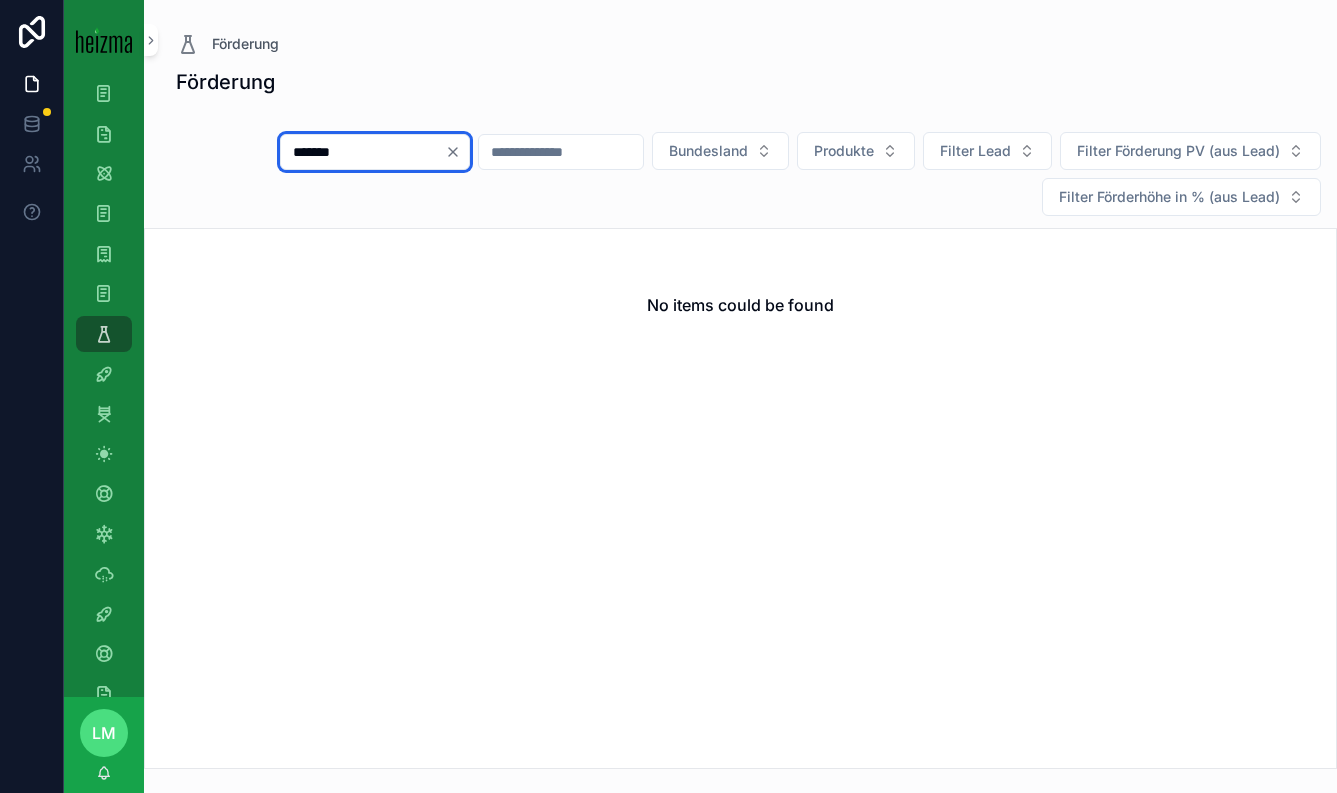 click on "*******" at bounding box center [363, 152] 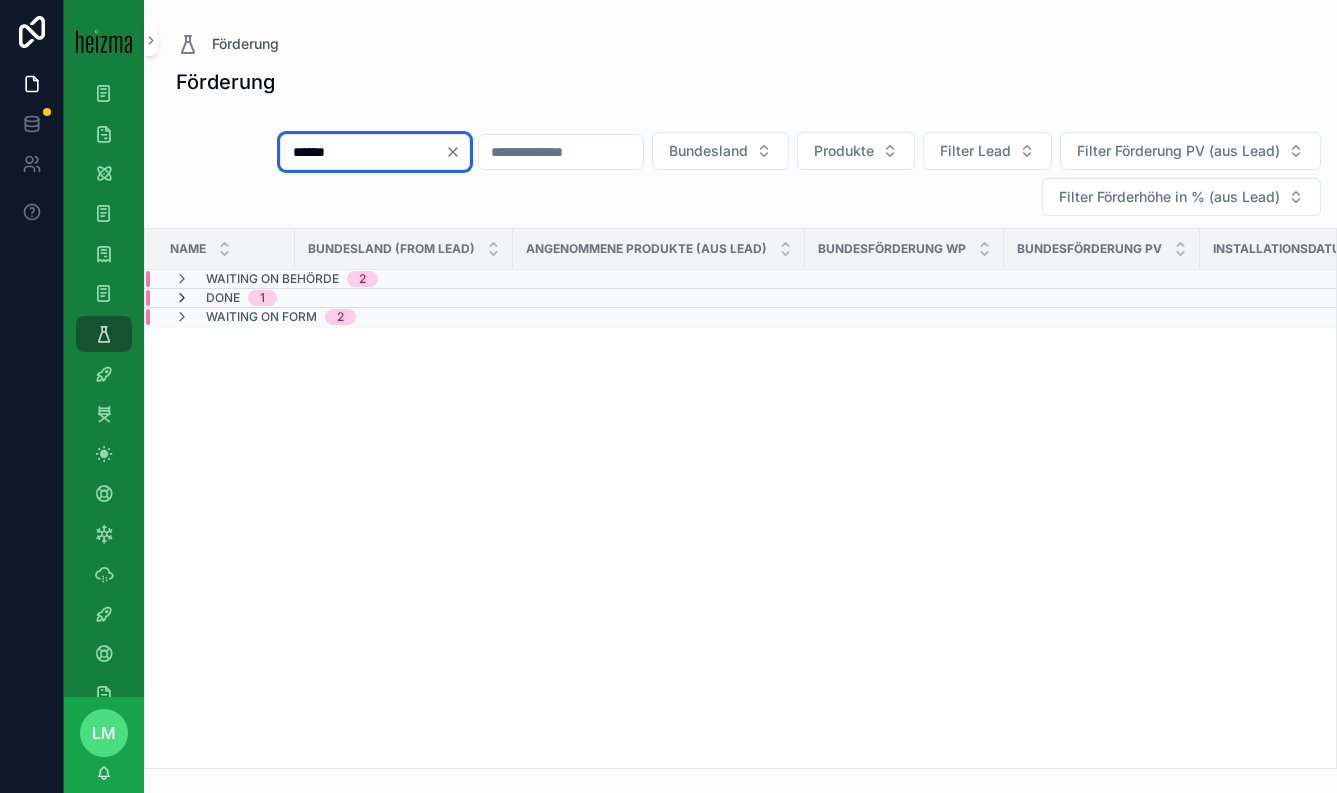 type on "******" 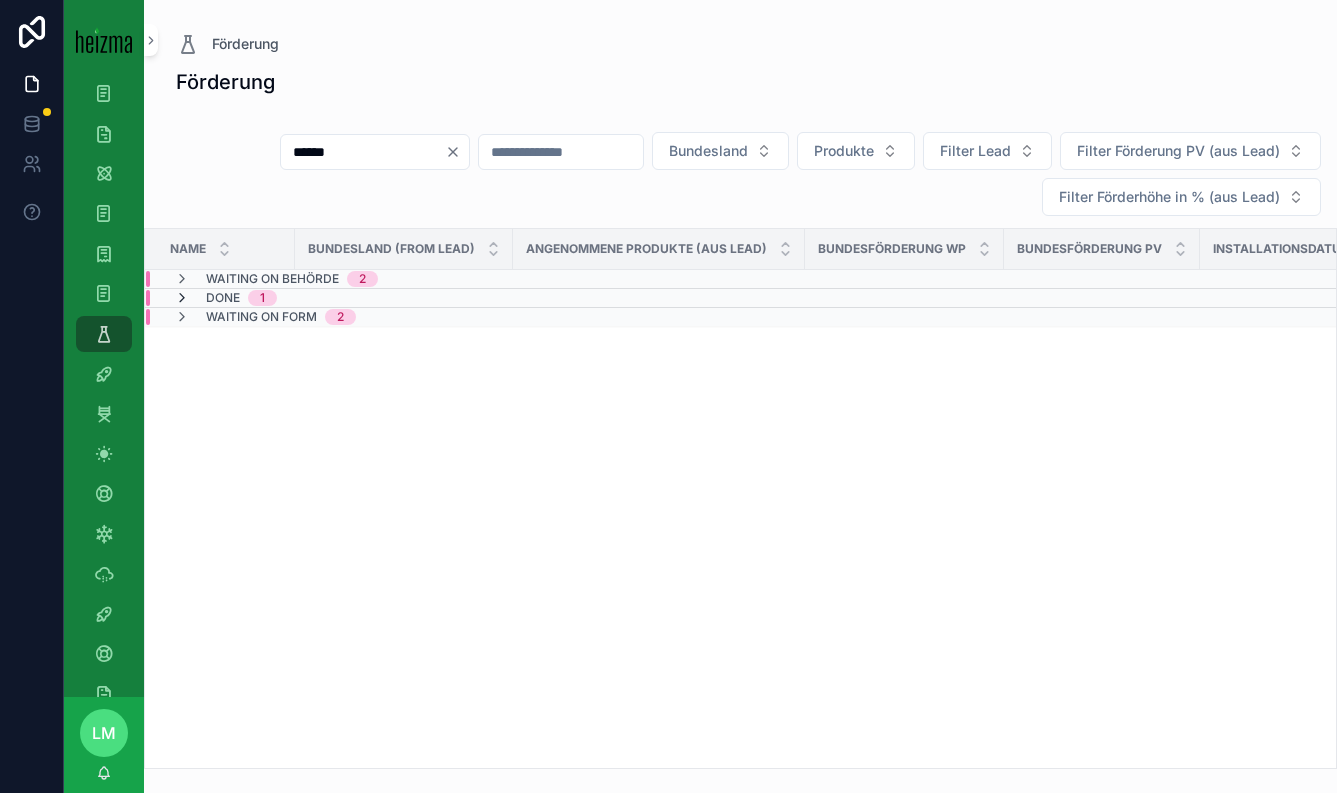 click at bounding box center [182, 298] 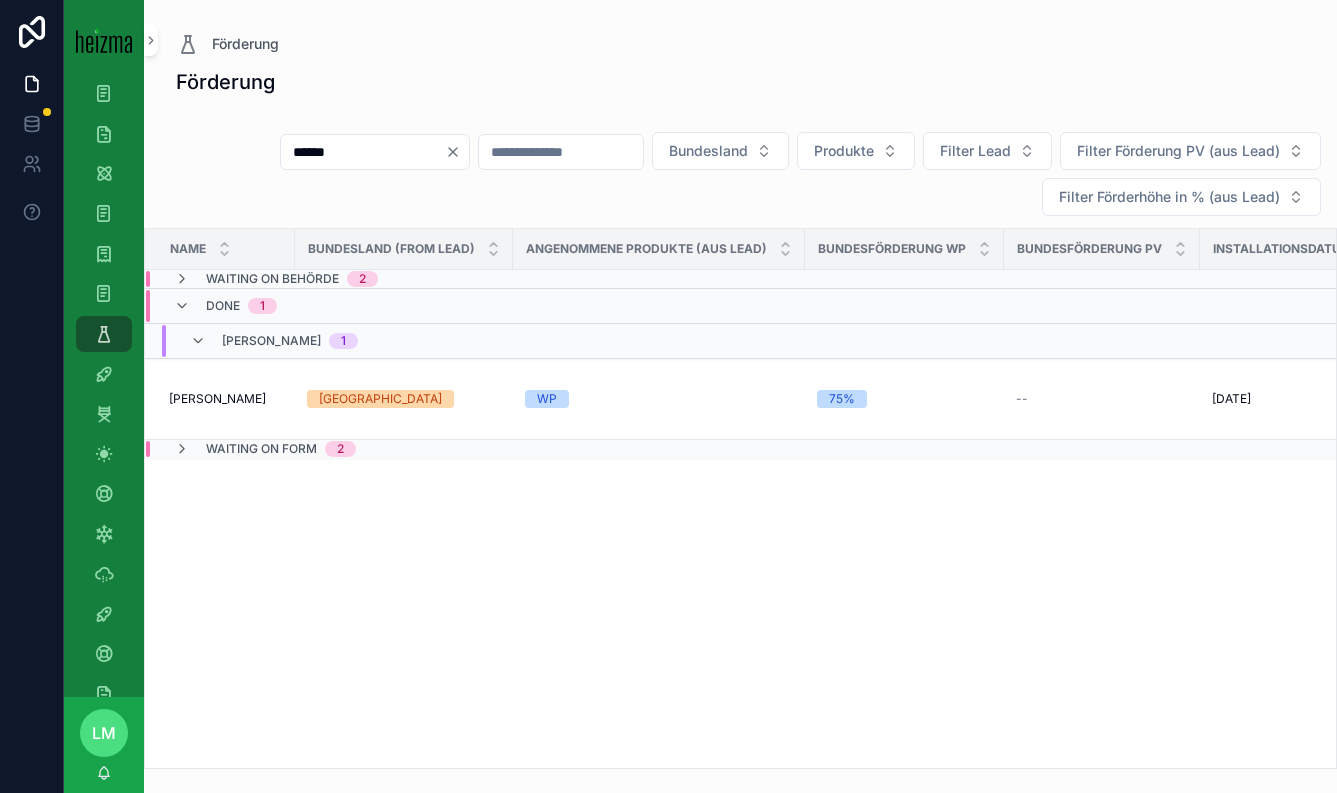 click on "Waiting on Behörde 2" at bounding box center [276, 279] 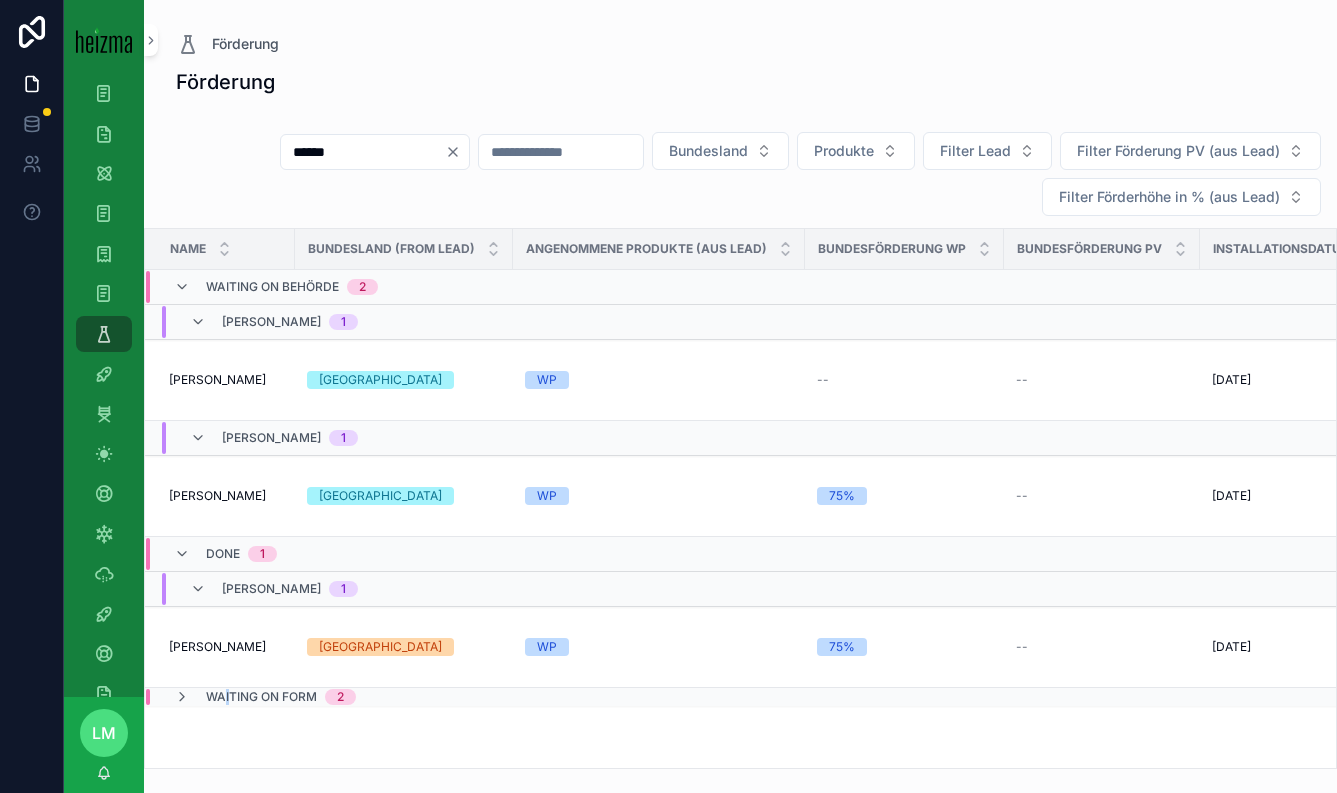 click on "Waiting on Form" at bounding box center [261, 697] 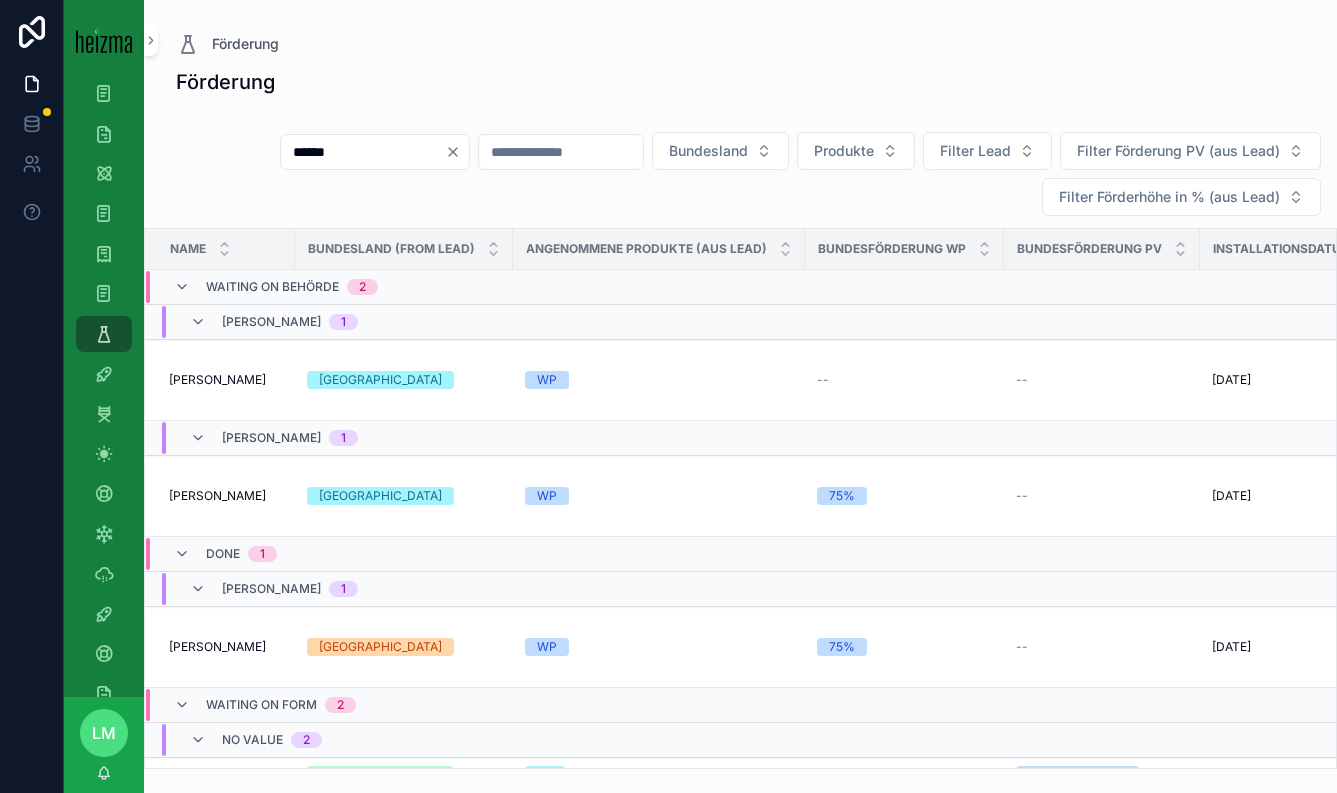 scroll, scrollTop: 61, scrollLeft: 0, axis: vertical 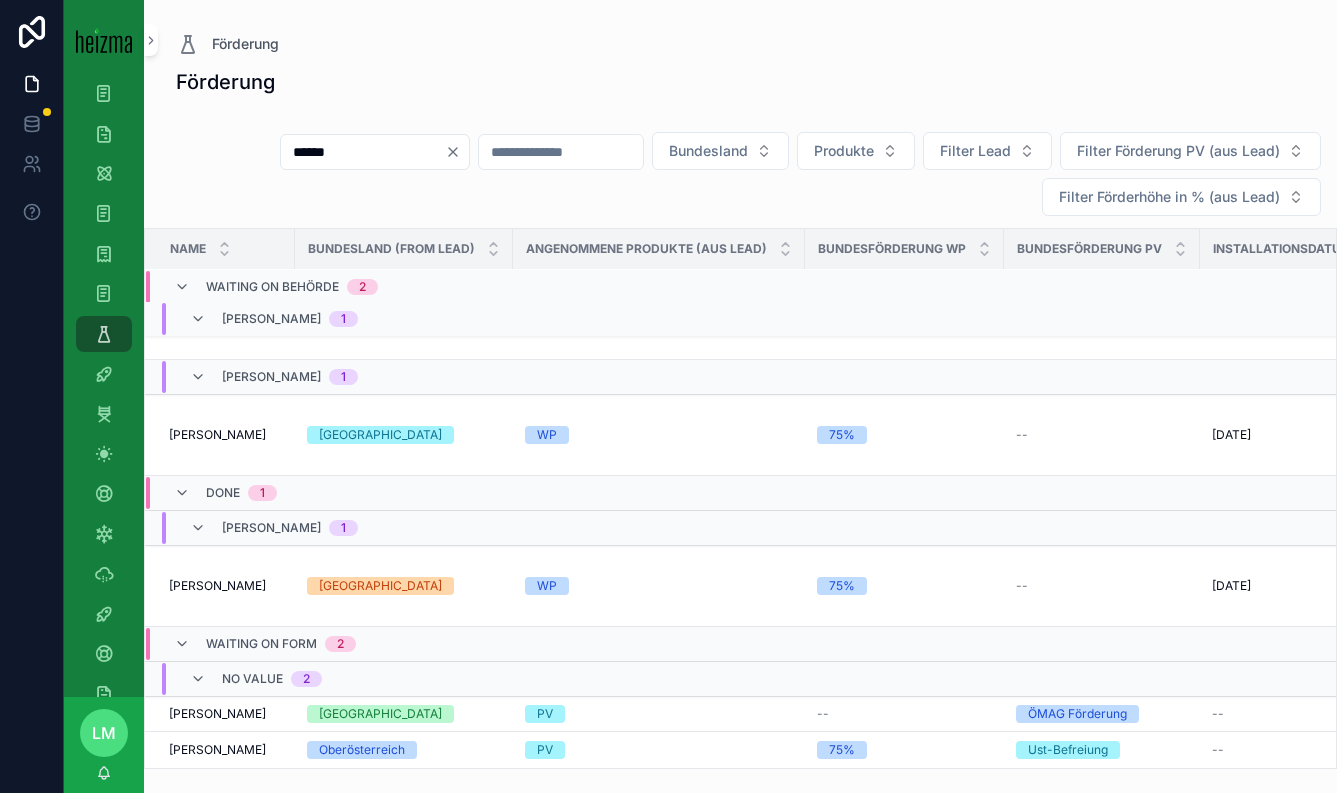 click 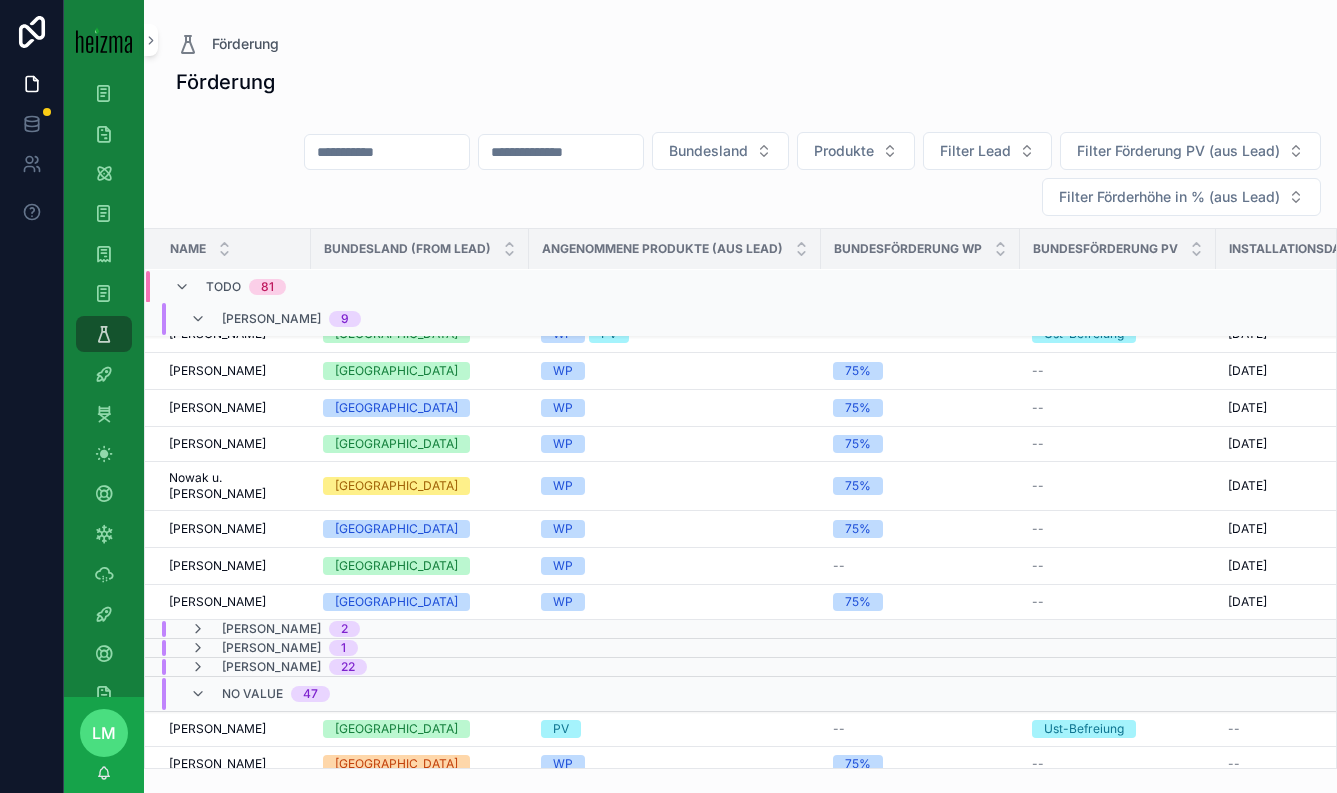 scroll, scrollTop: 17, scrollLeft: 0, axis: vertical 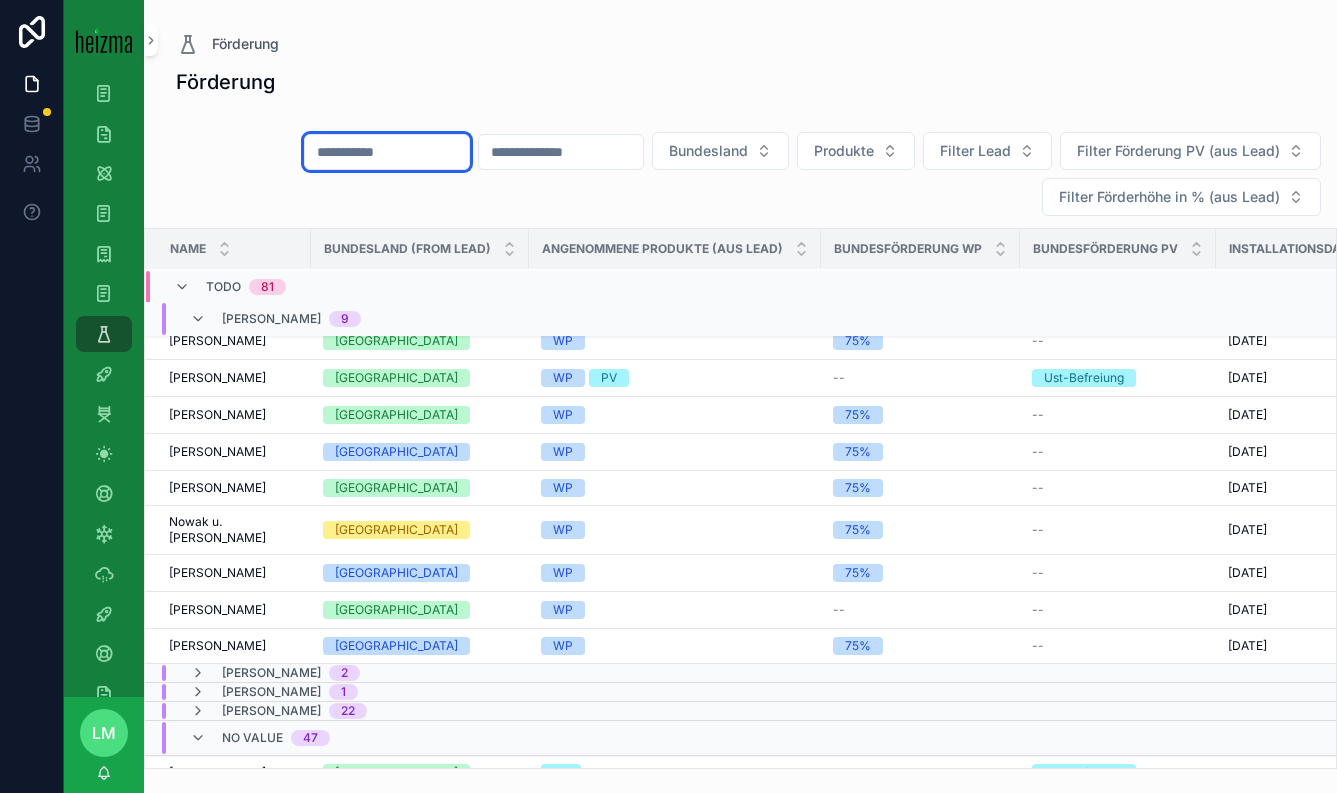 click at bounding box center (387, 152) 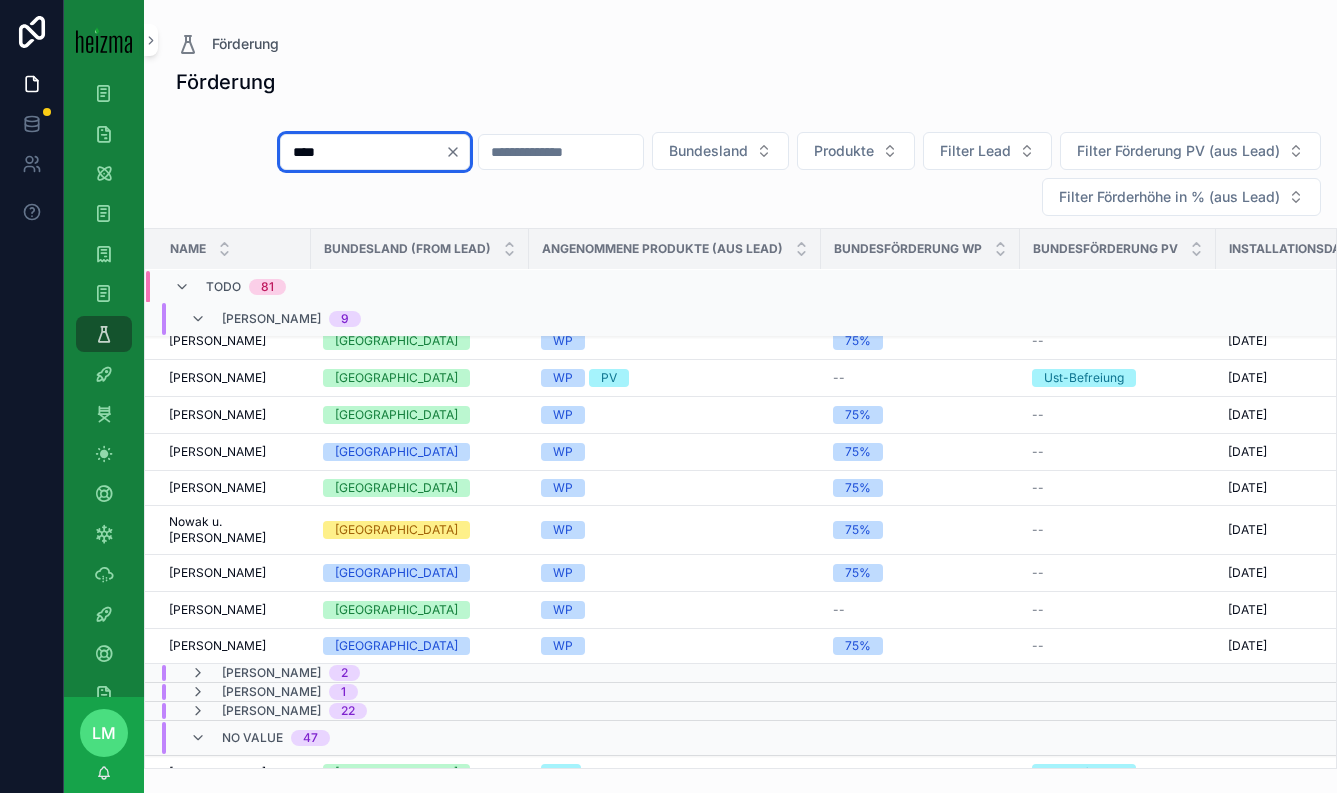 type on "****" 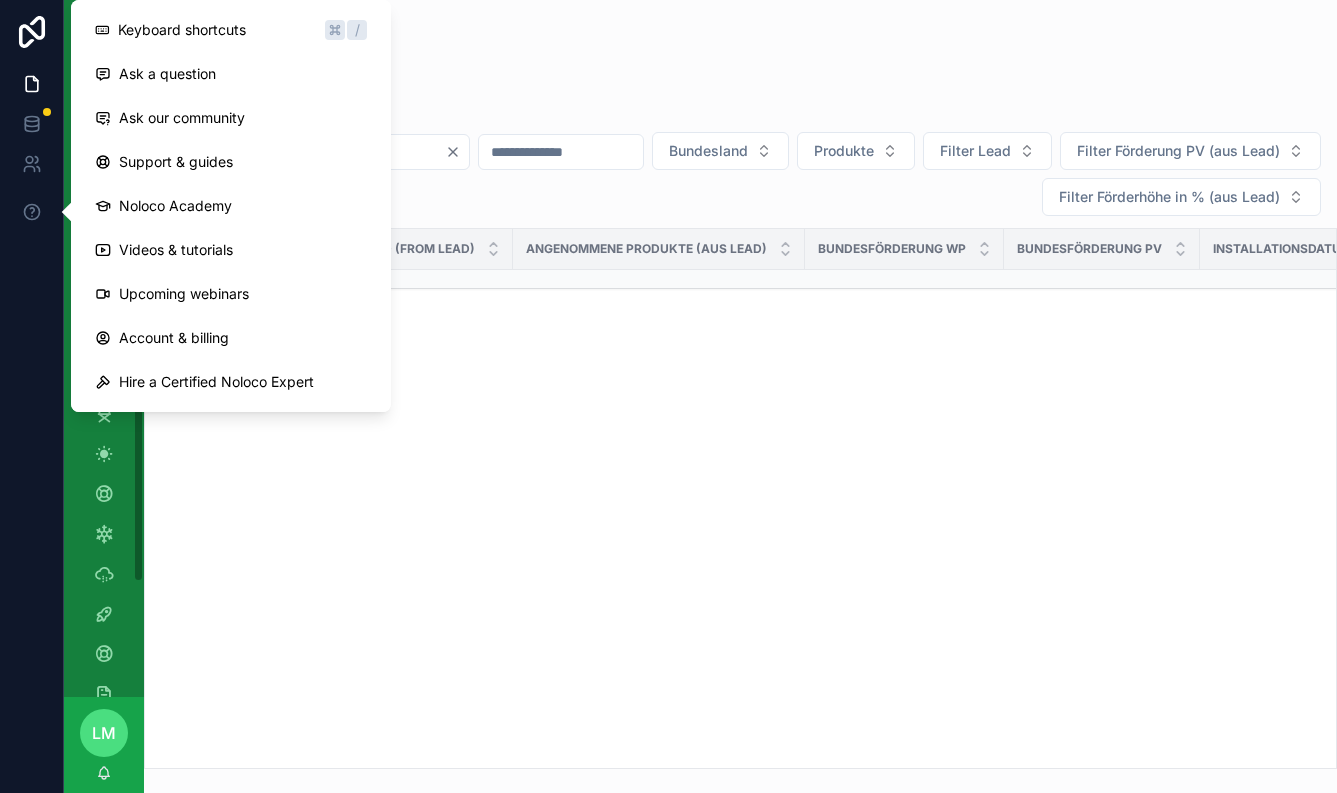 click on "Waiting on Kunde 1" at bounding box center (475, 279) 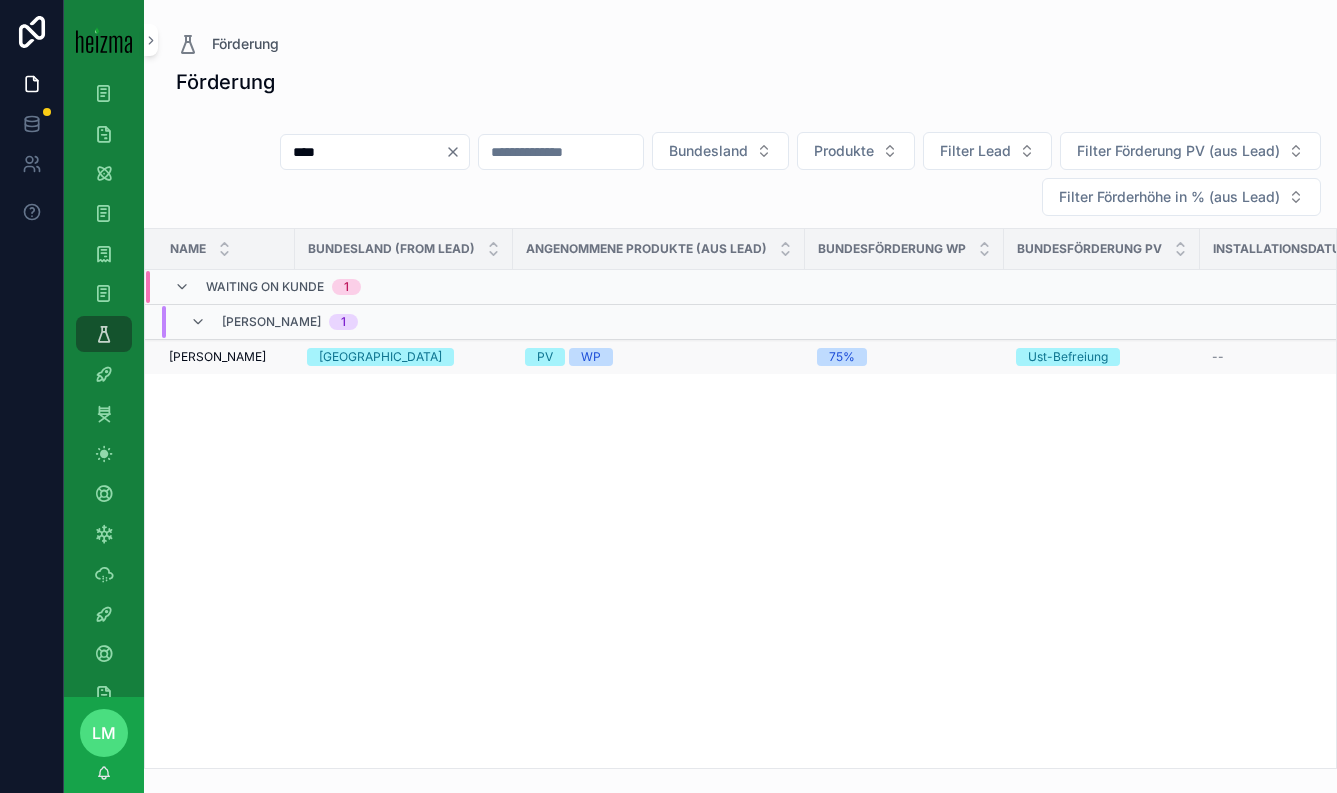 click on "Adolf Kuta Adolf Kuta" at bounding box center (220, 357) 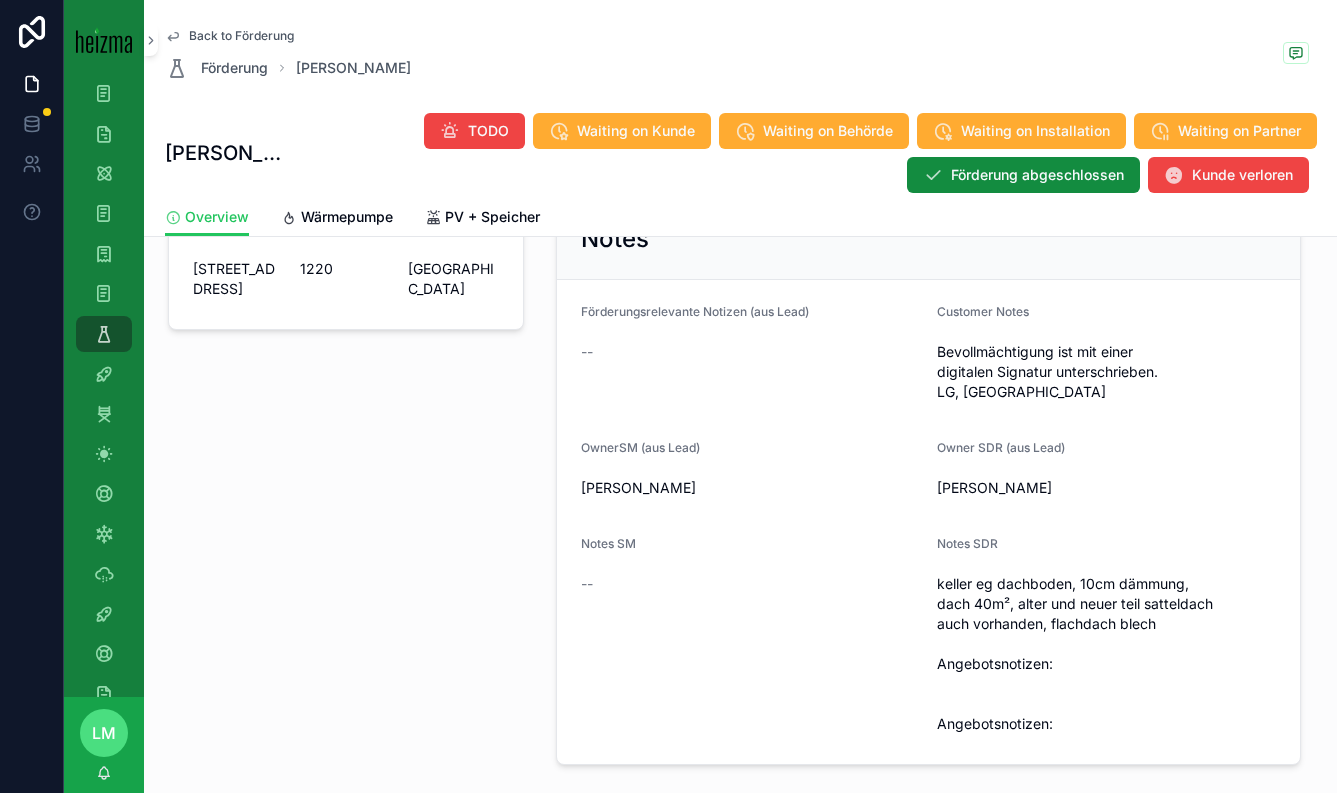 scroll, scrollTop: 532, scrollLeft: 0, axis: vertical 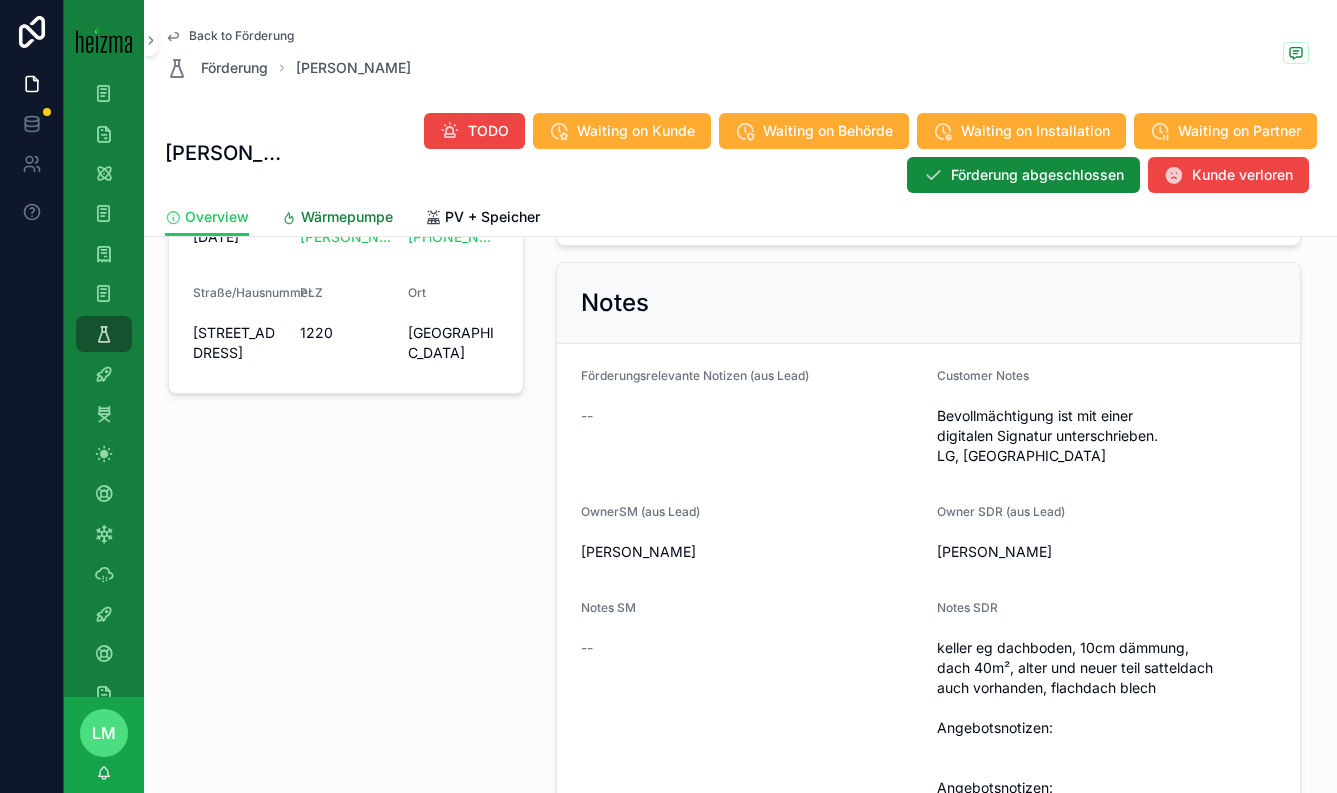 click on "Wärmepumpe" at bounding box center (337, 219) 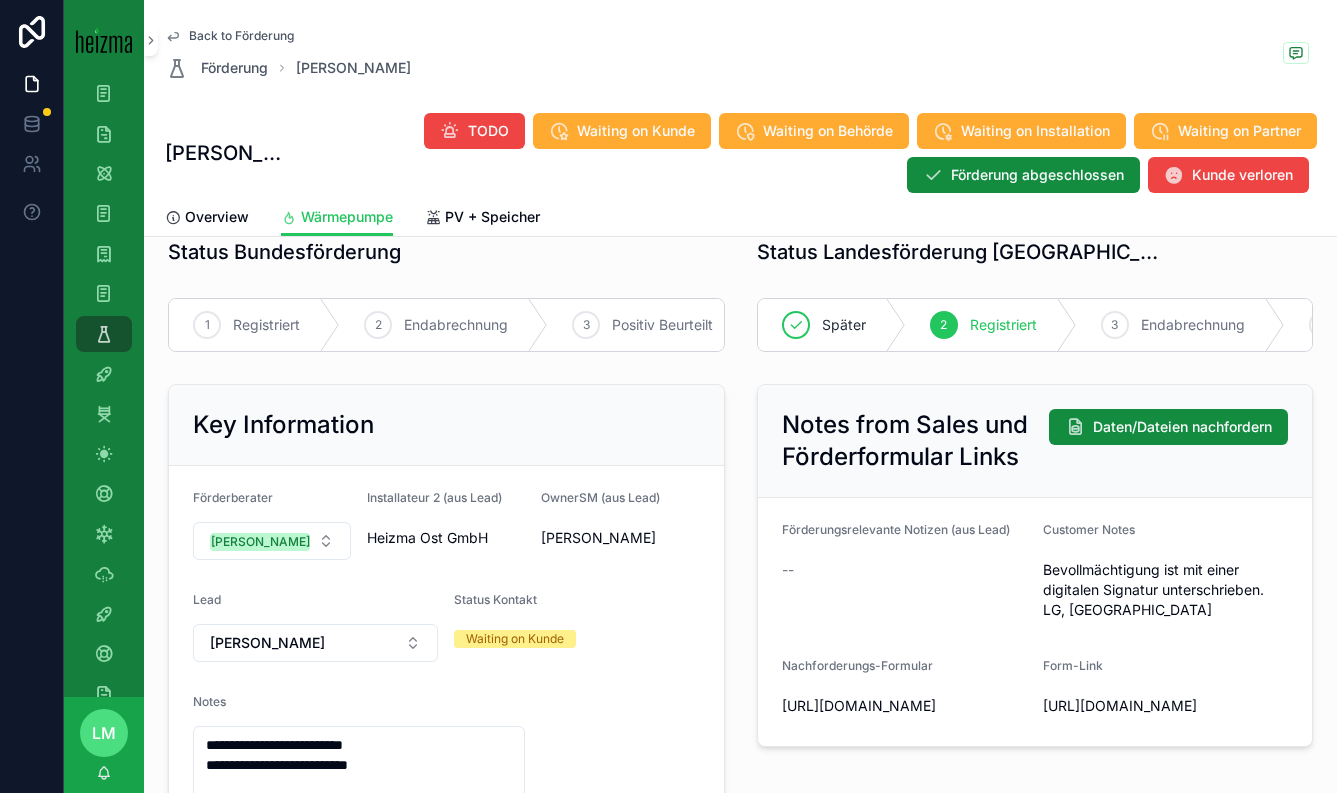scroll, scrollTop: 0, scrollLeft: 0, axis: both 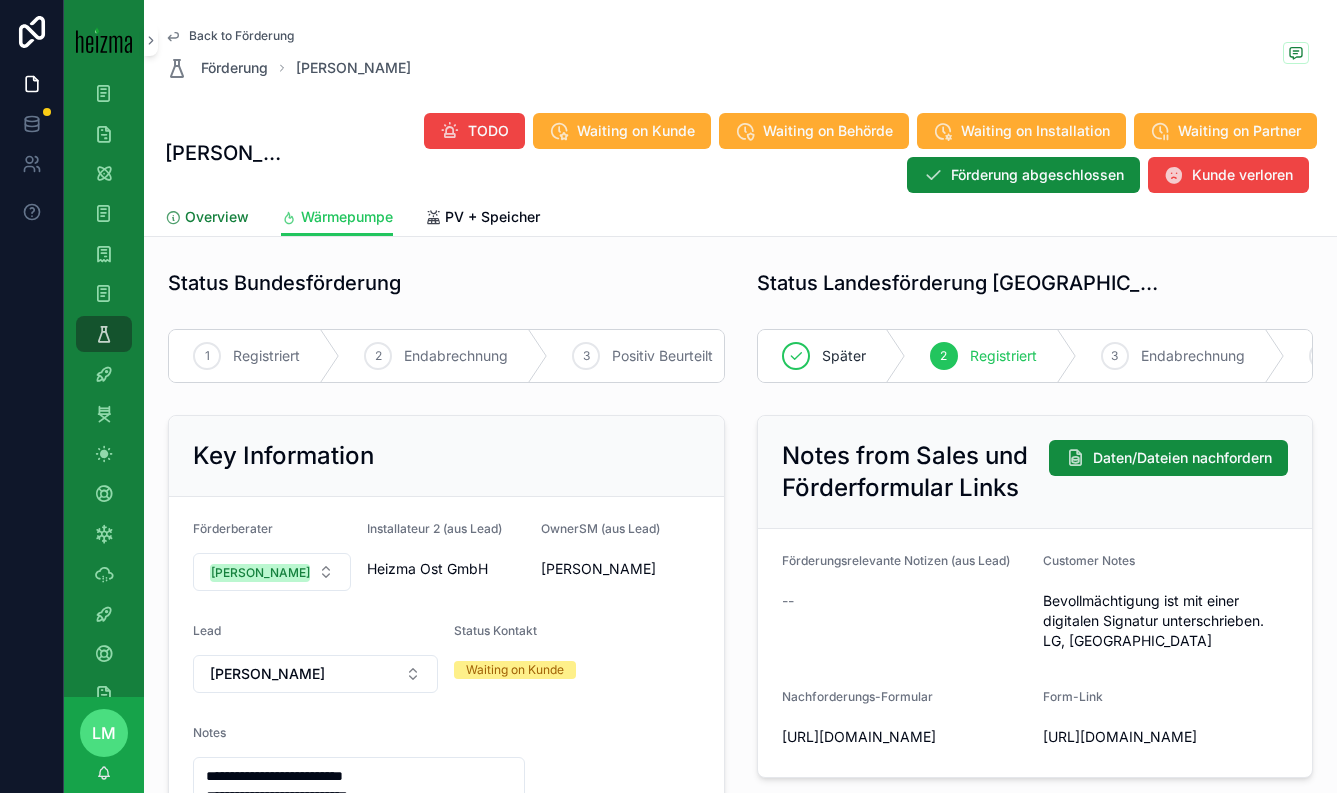 click on "Overview" at bounding box center [217, 217] 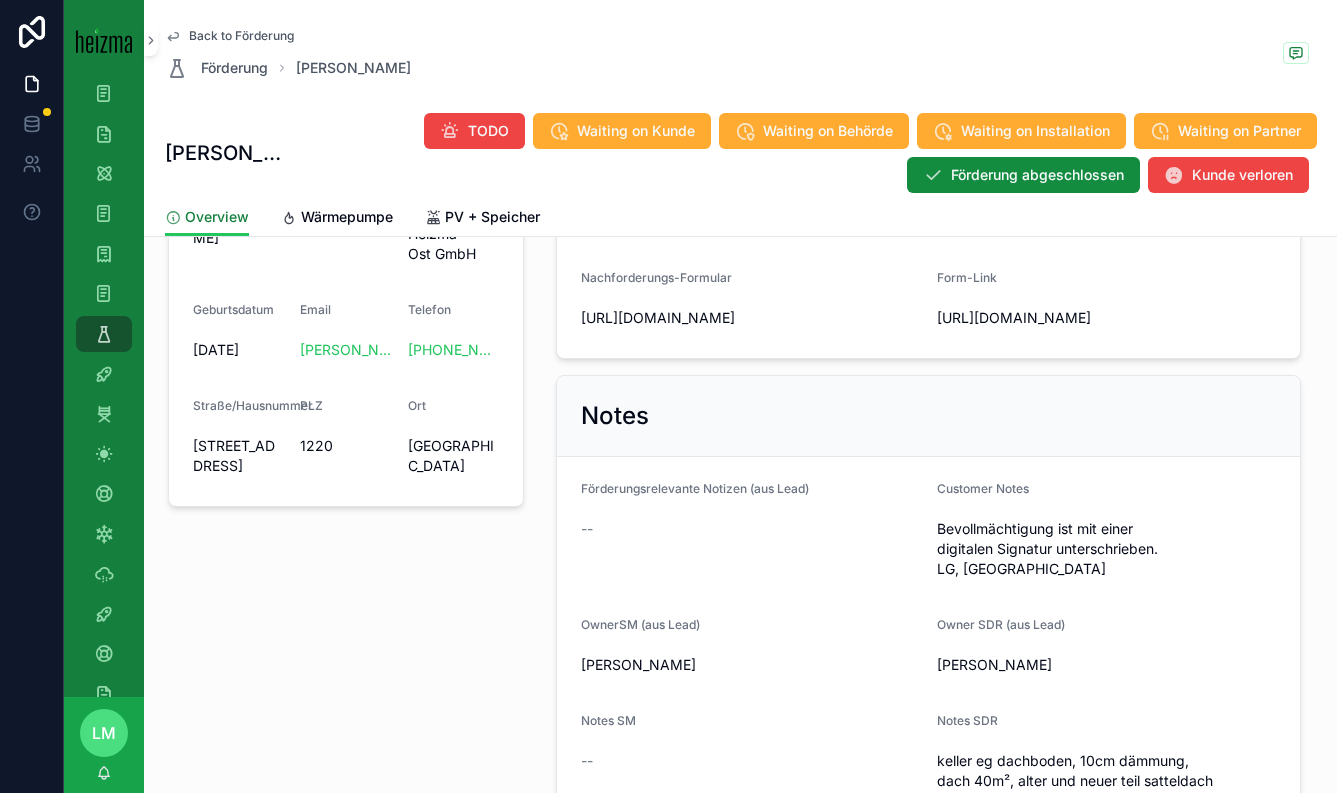 scroll, scrollTop: 386, scrollLeft: 0, axis: vertical 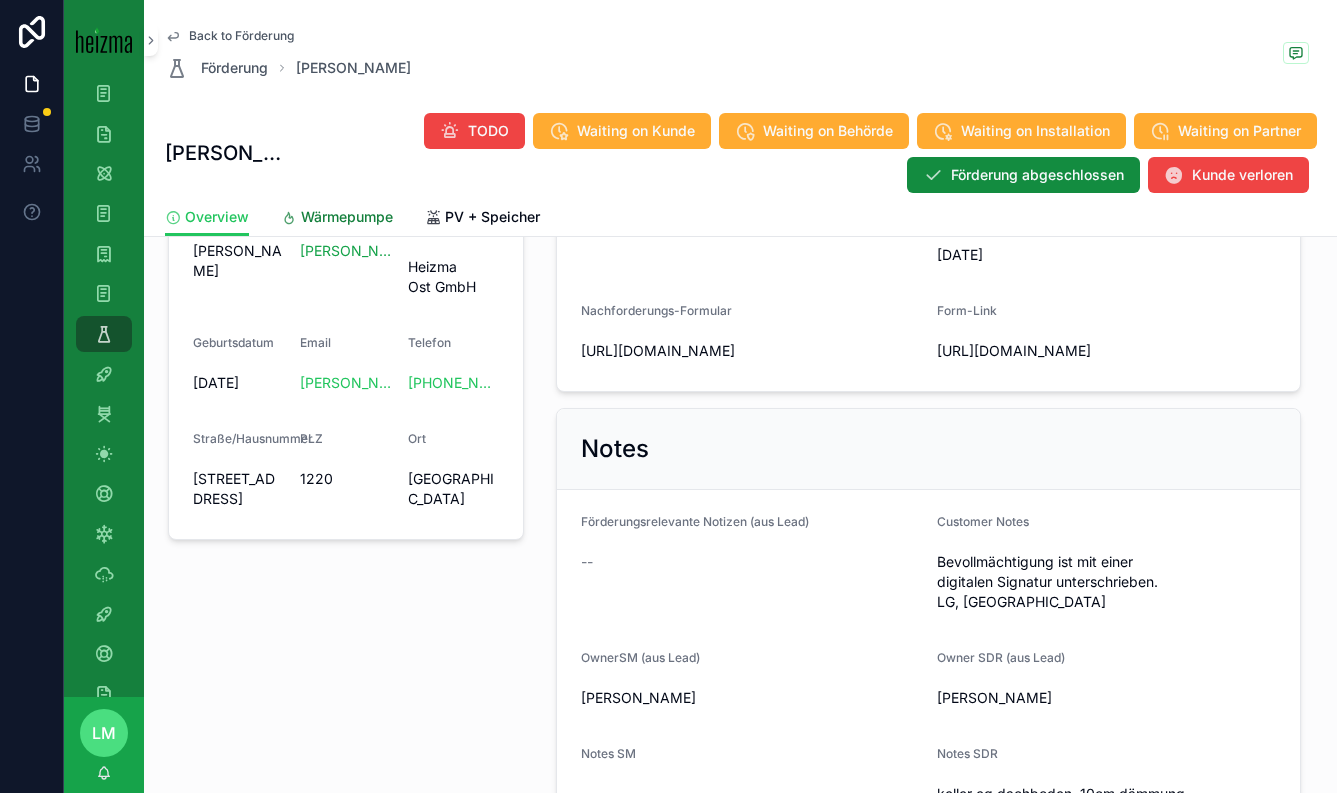 click on "Wärmepumpe" at bounding box center [347, 217] 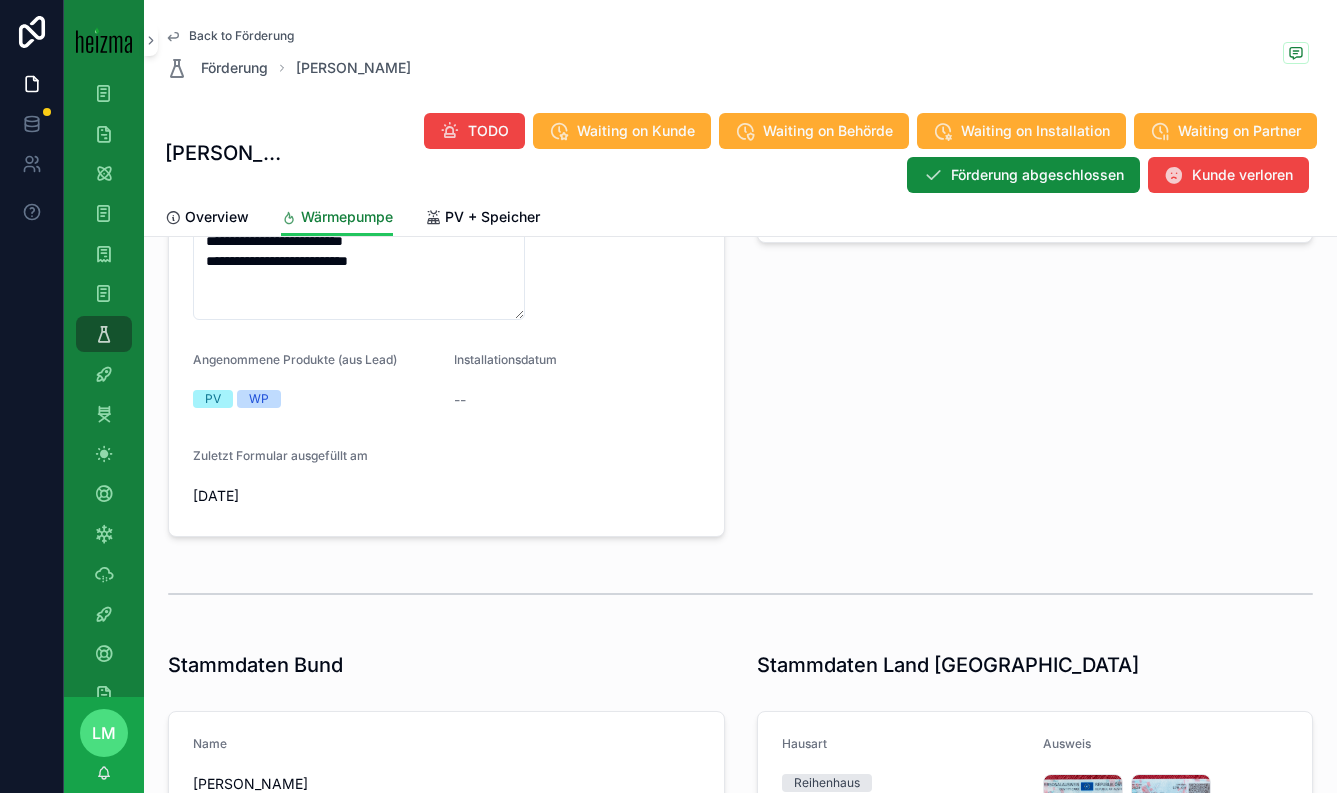 scroll, scrollTop: 554, scrollLeft: 0, axis: vertical 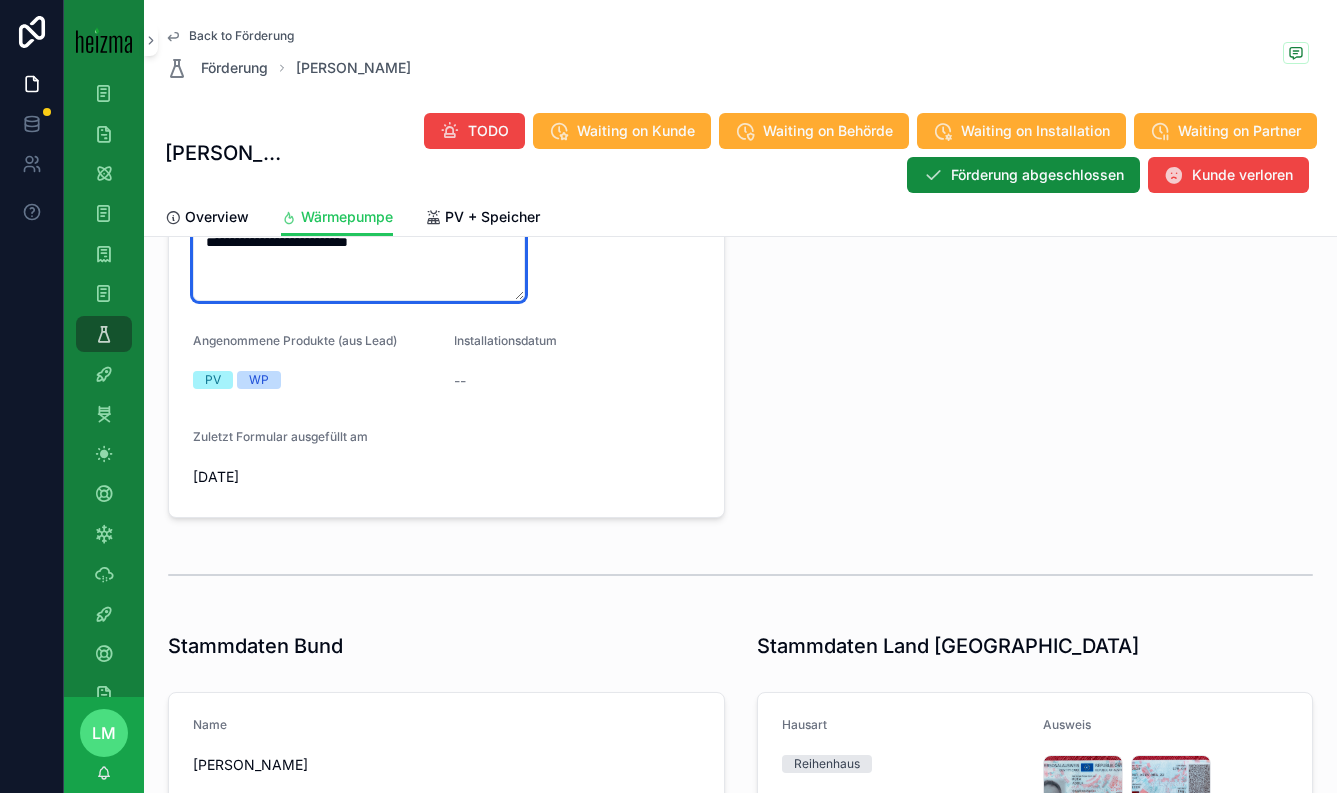 click on "**********" at bounding box center (359, 252) 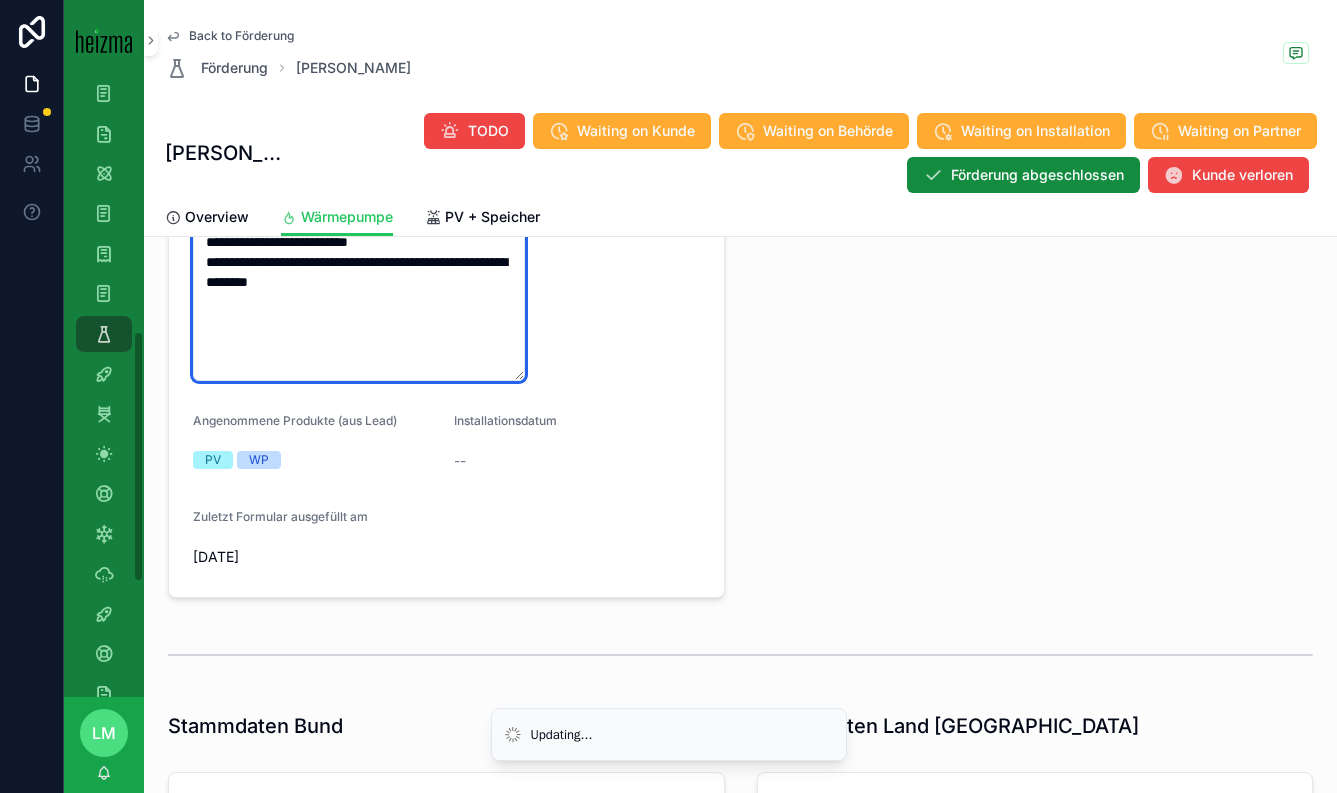 type on "**********" 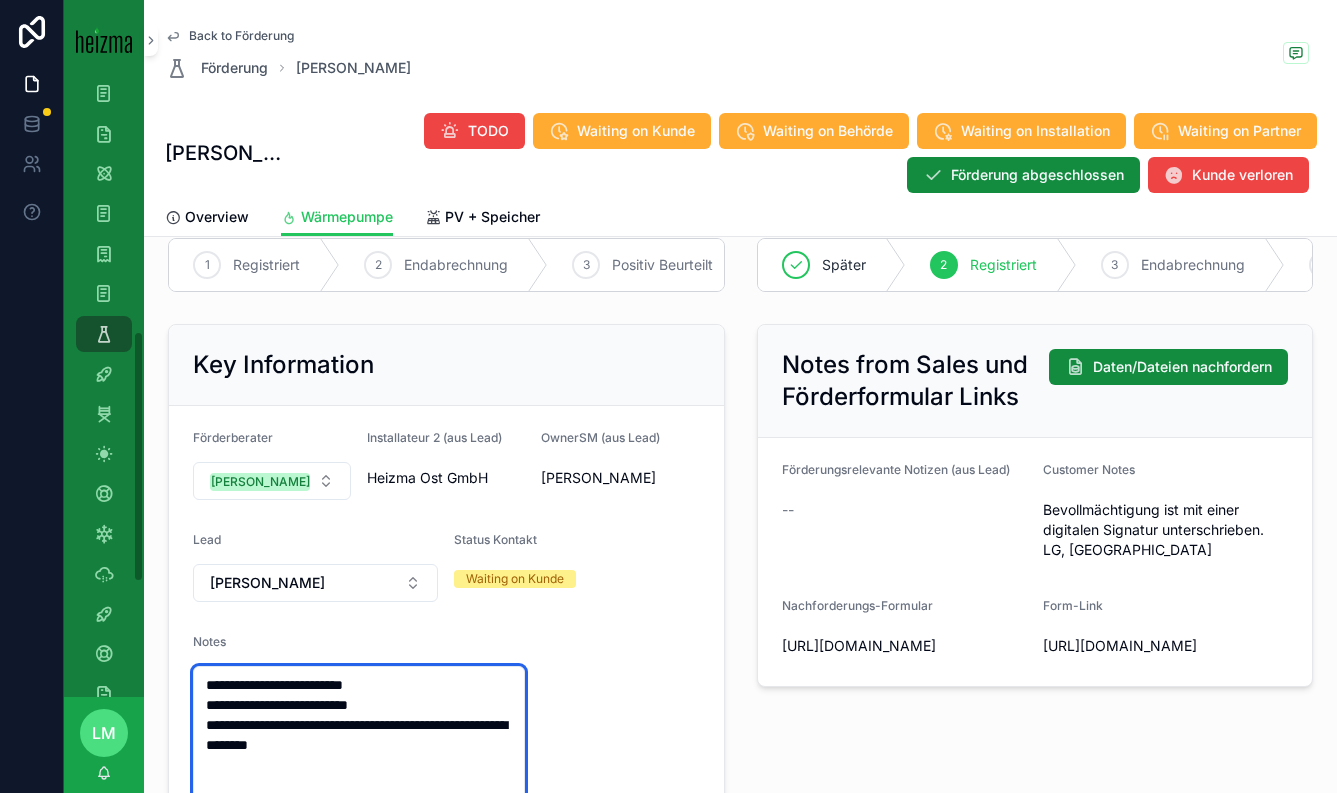 scroll, scrollTop: 0, scrollLeft: 0, axis: both 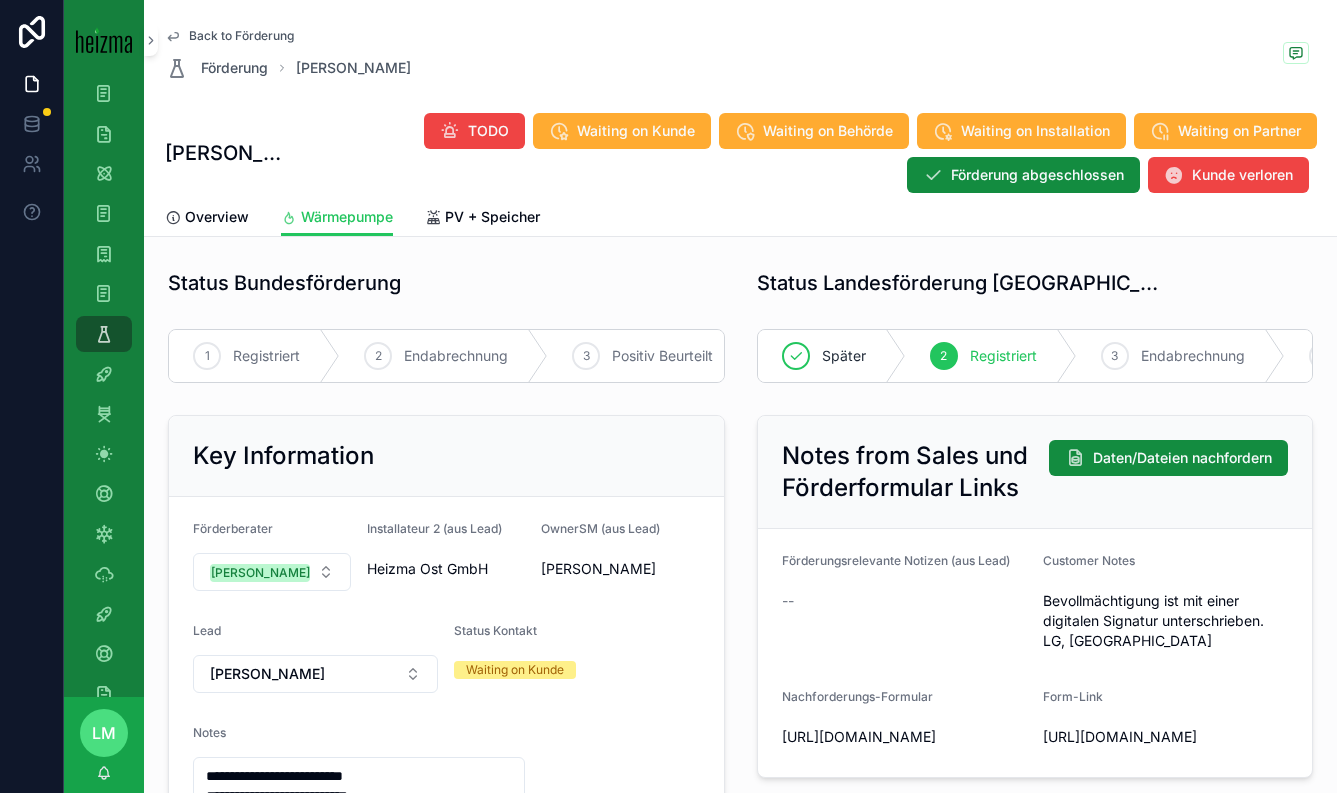 click on "Back to Förderung" at bounding box center (241, 36) 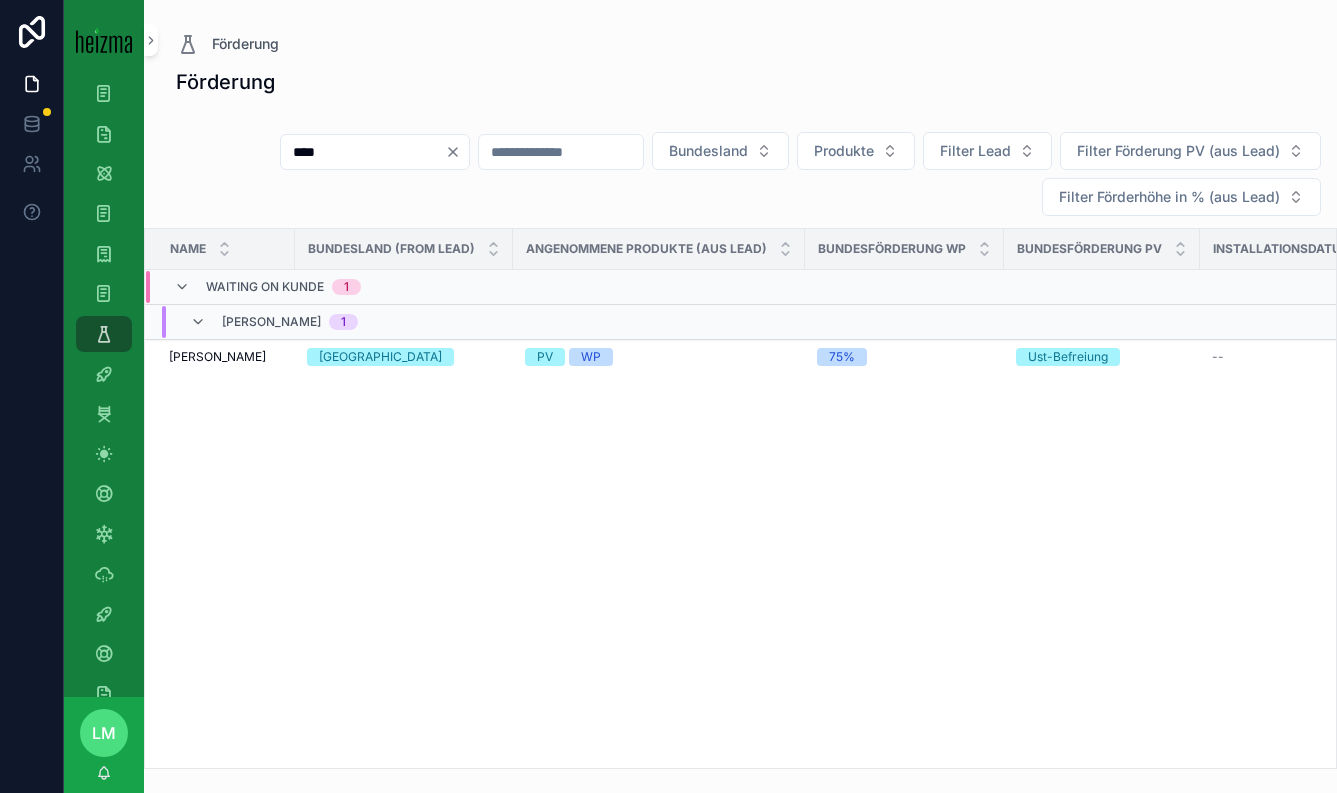 click 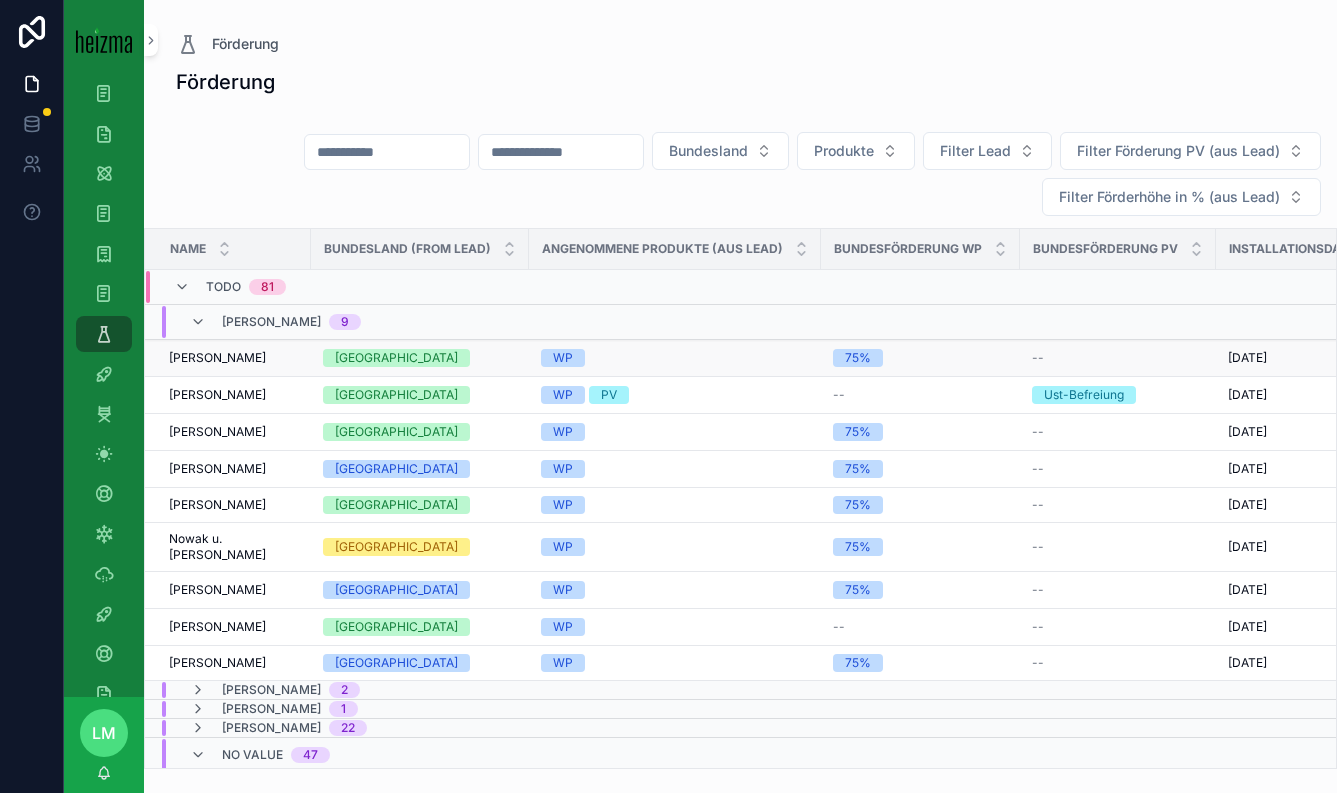 click on "[GEOGRAPHIC_DATA]" at bounding box center (396, 358) 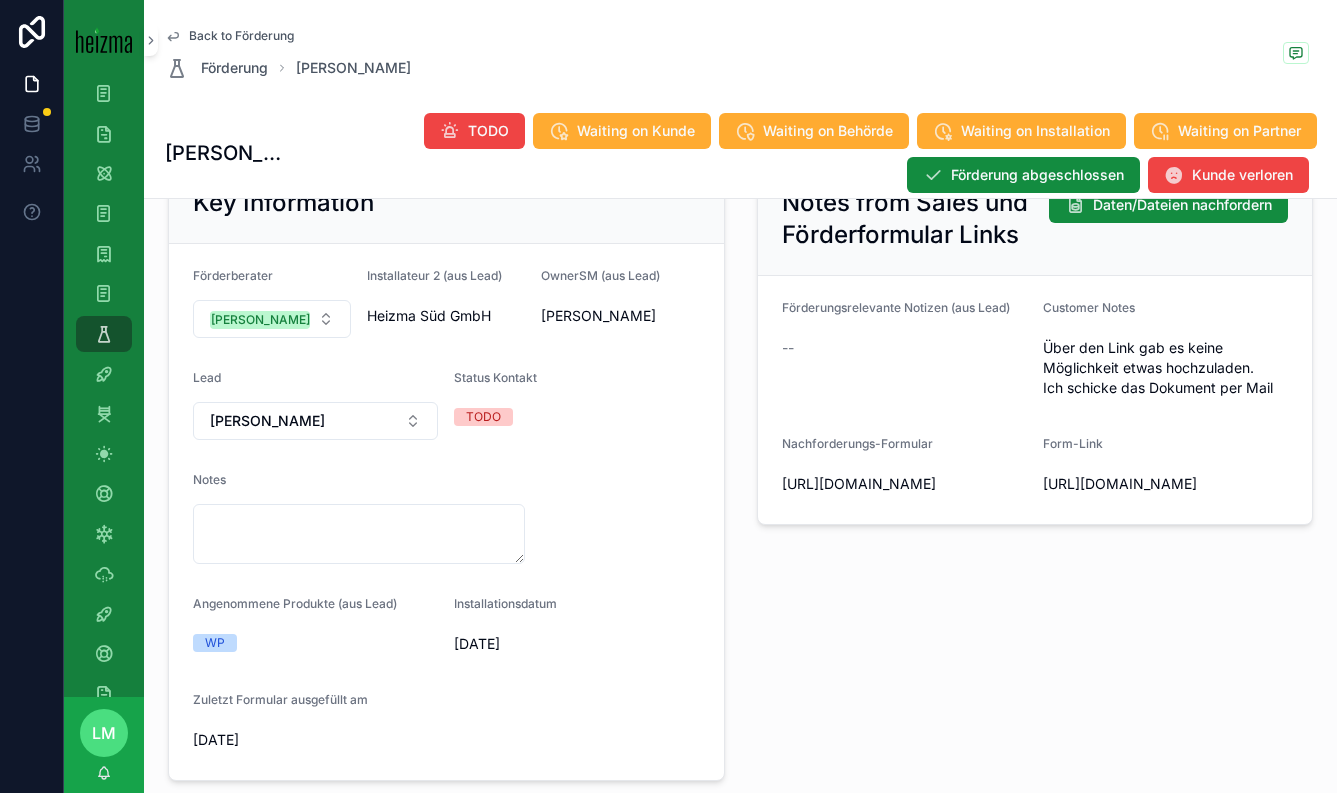 scroll, scrollTop: 213, scrollLeft: 0, axis: vertical 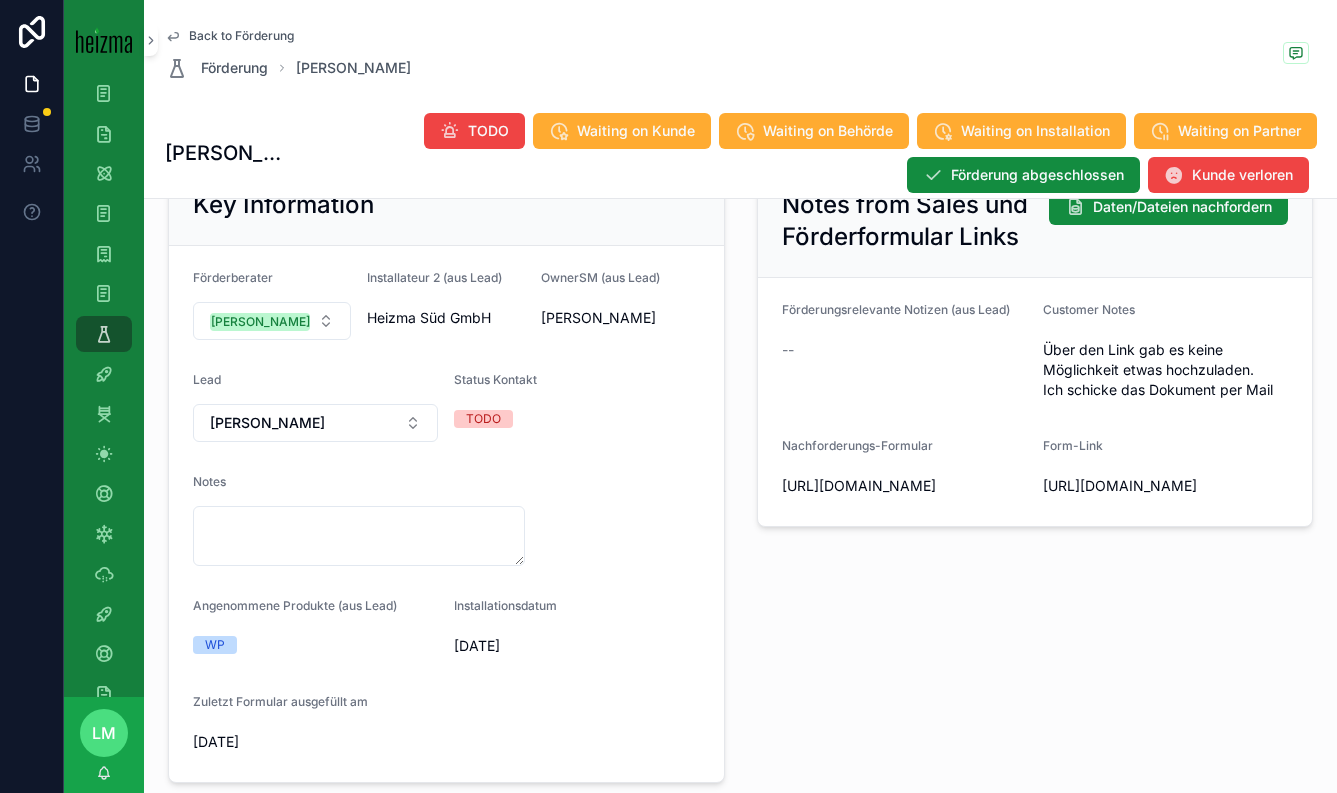 click on "Notes" at bounding box center [359, 520] 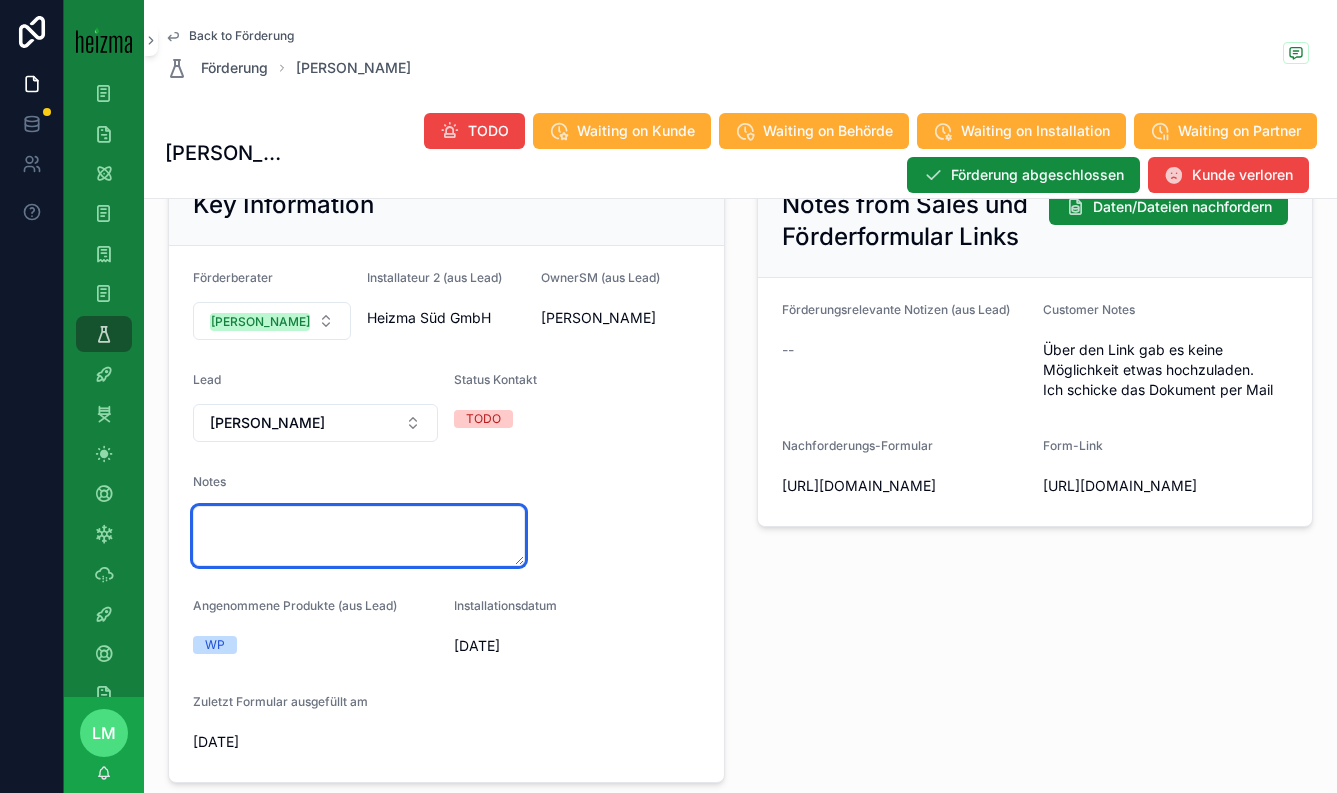 click at bounding box center (359, 536) 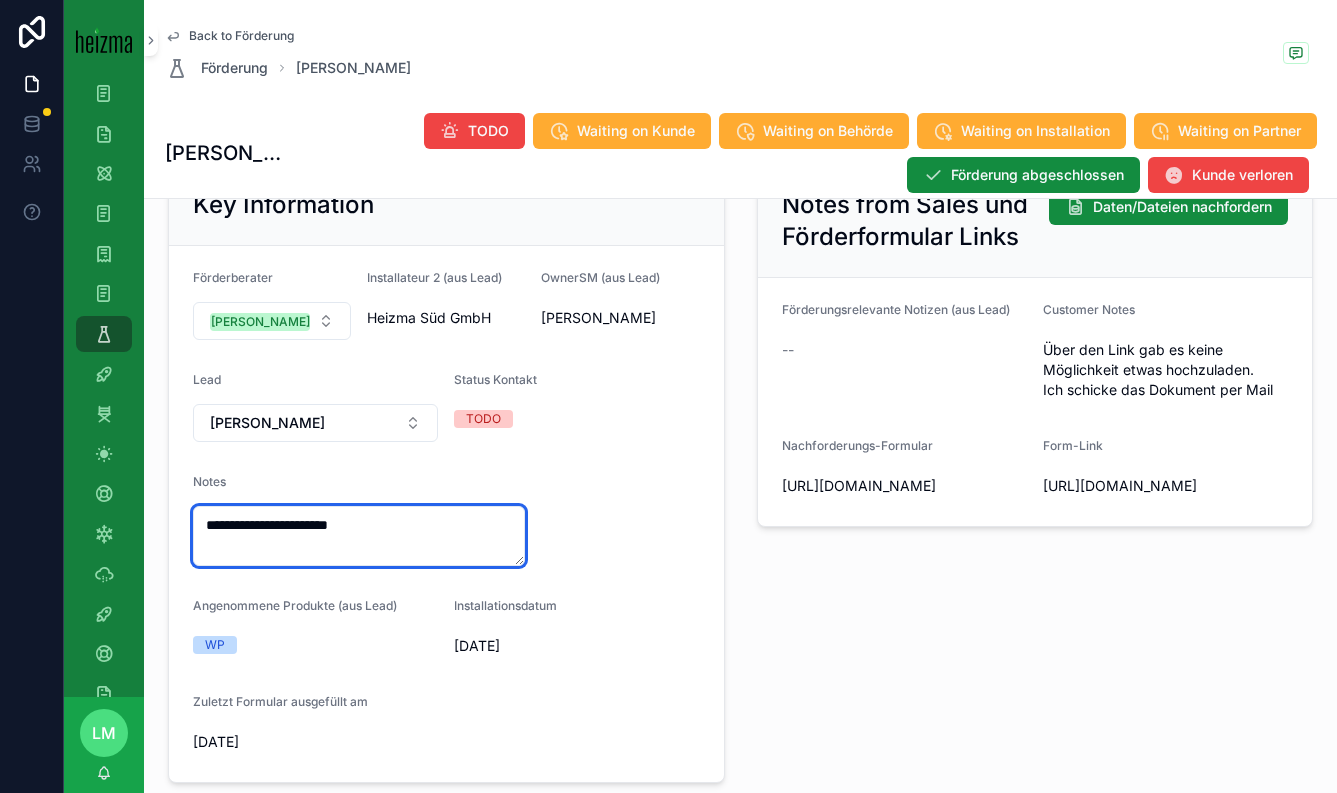type on "**********" 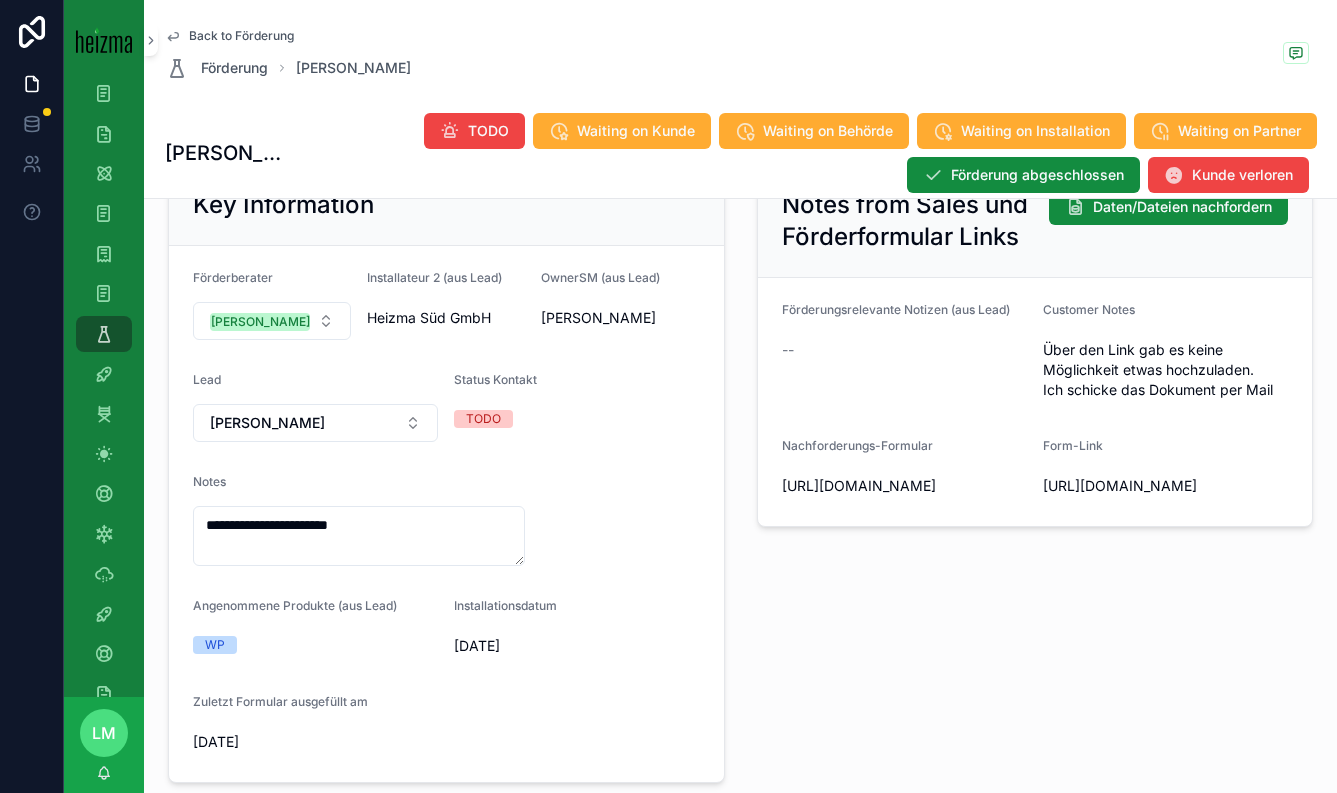 click on "**********" at bounding box center [446, 514] 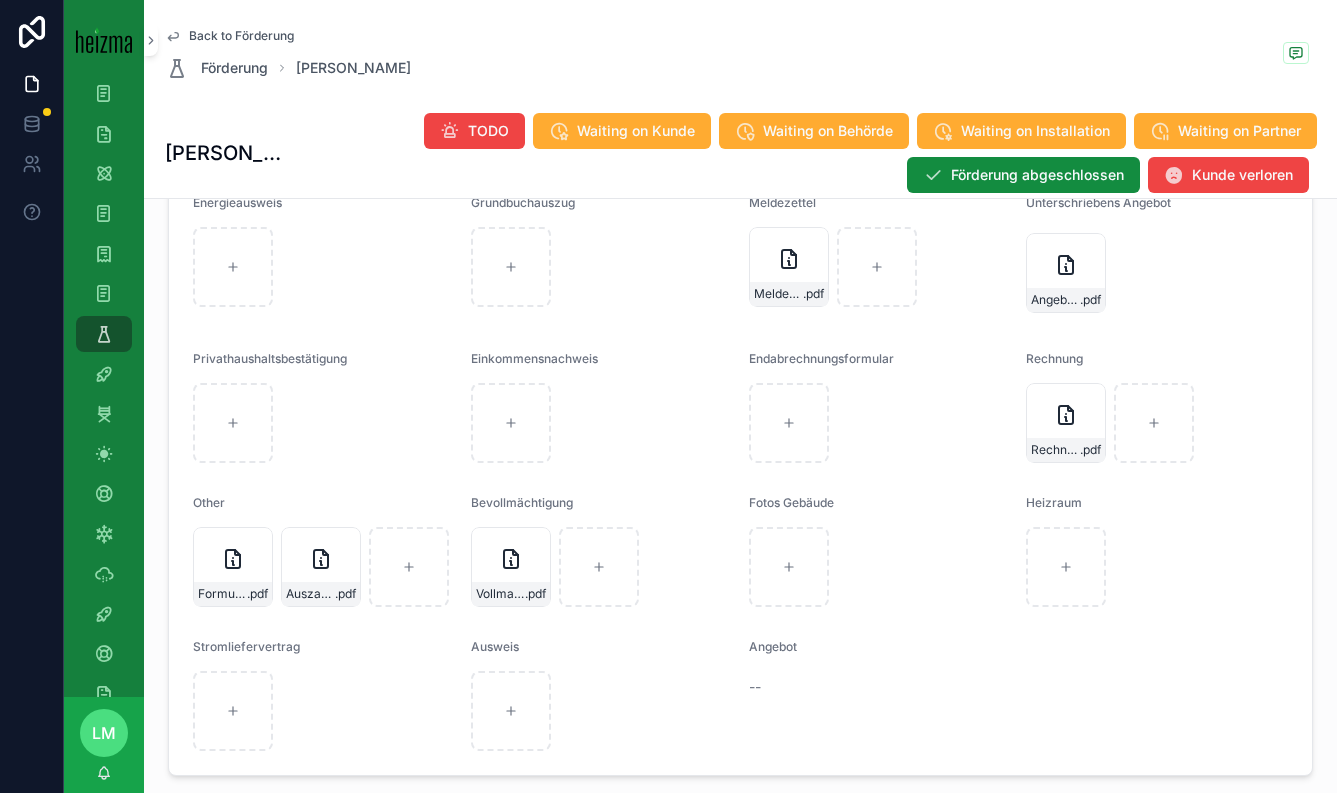 scroll, scrollTop: 2153, scrollLeft: 0, axis: vertical 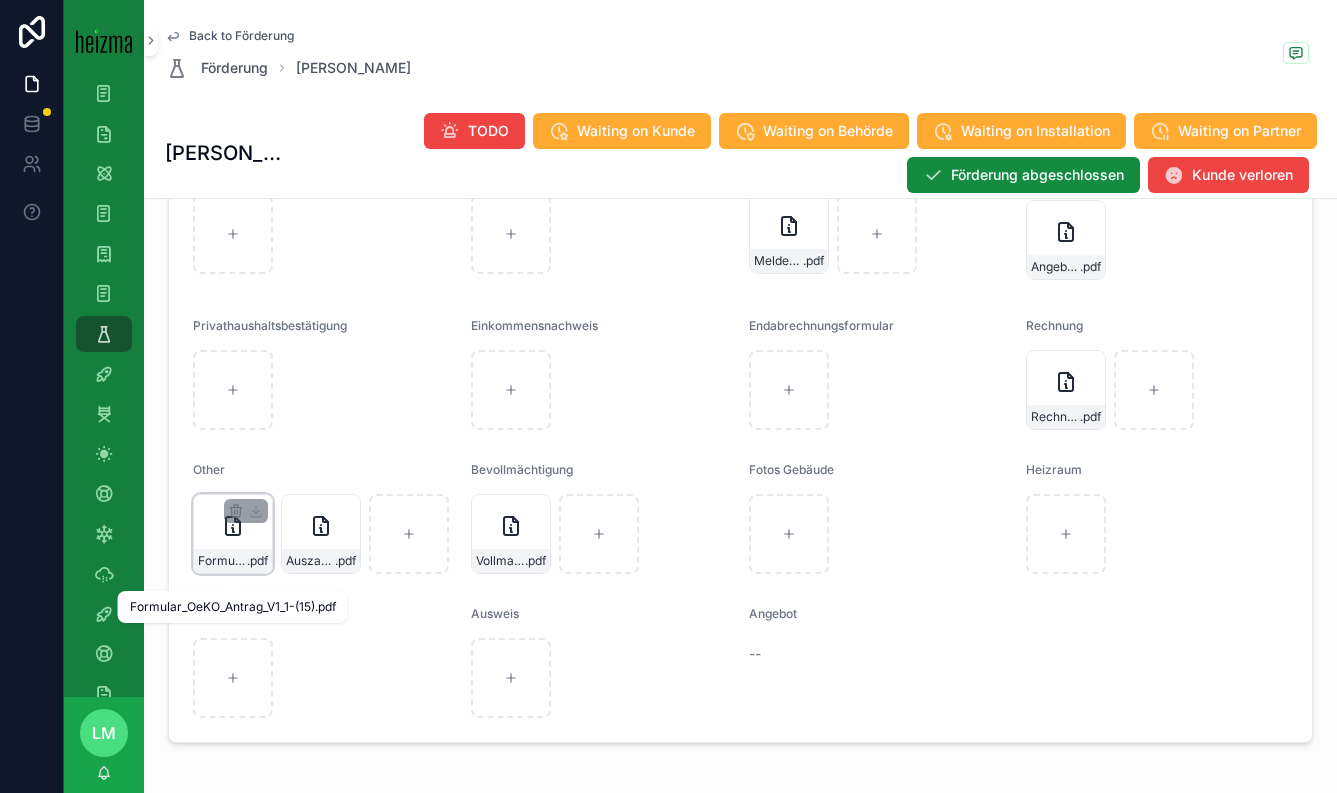 click on "Formular_OeKO_Antrag_V1_1-(15)" at bounding box center [222, 561] 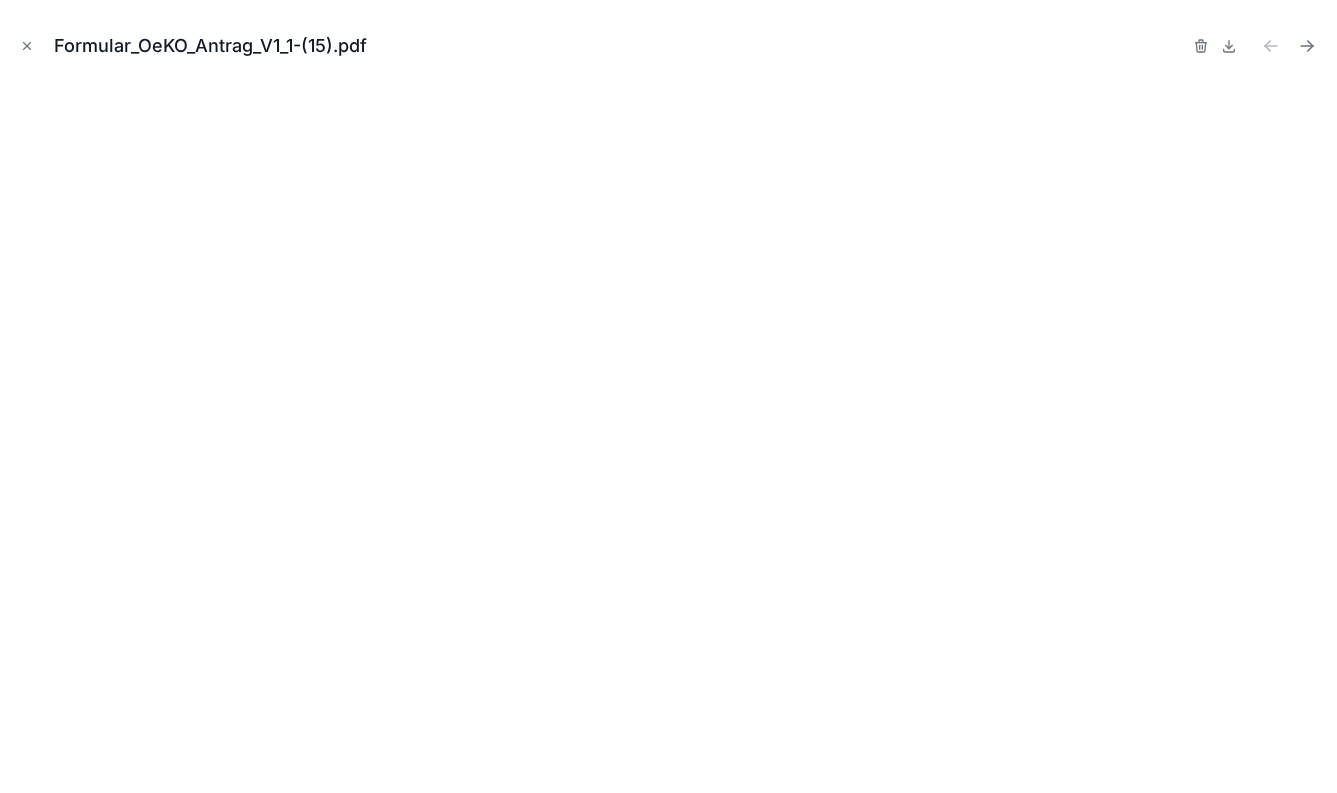 click on "Formular_OeKO_Antrag_V1_1-(15).pdf" at bounding box center [668, 46] 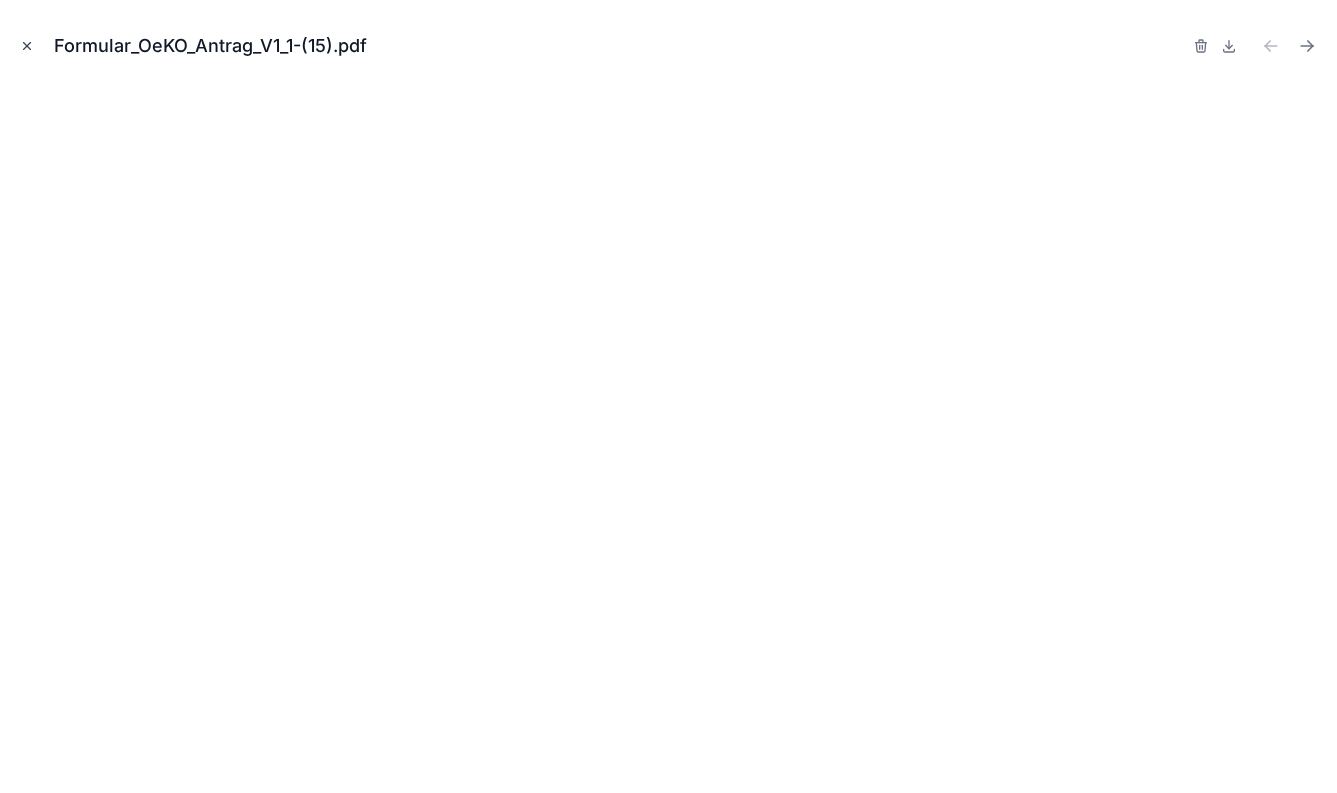 click 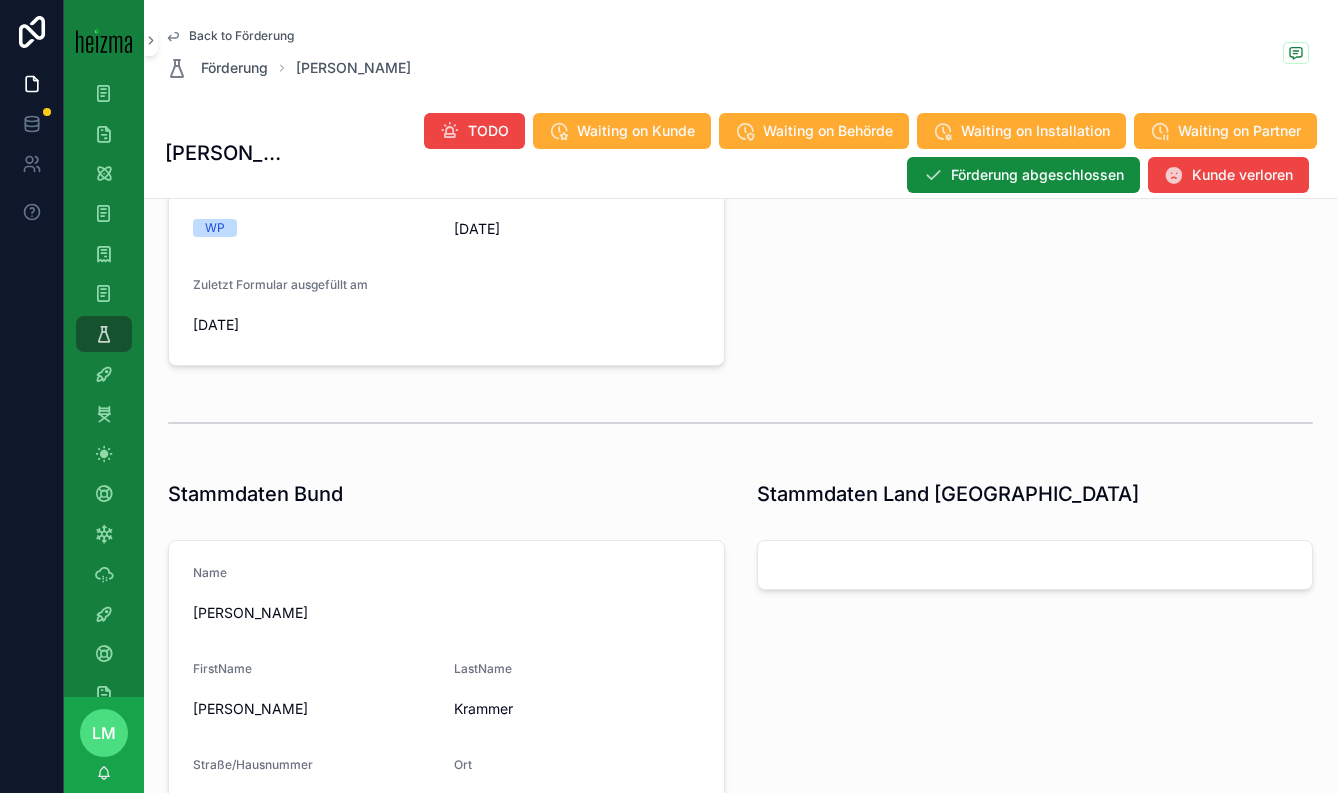 scroll, scrollTop: 0, scrollLeft: 0, axis: both 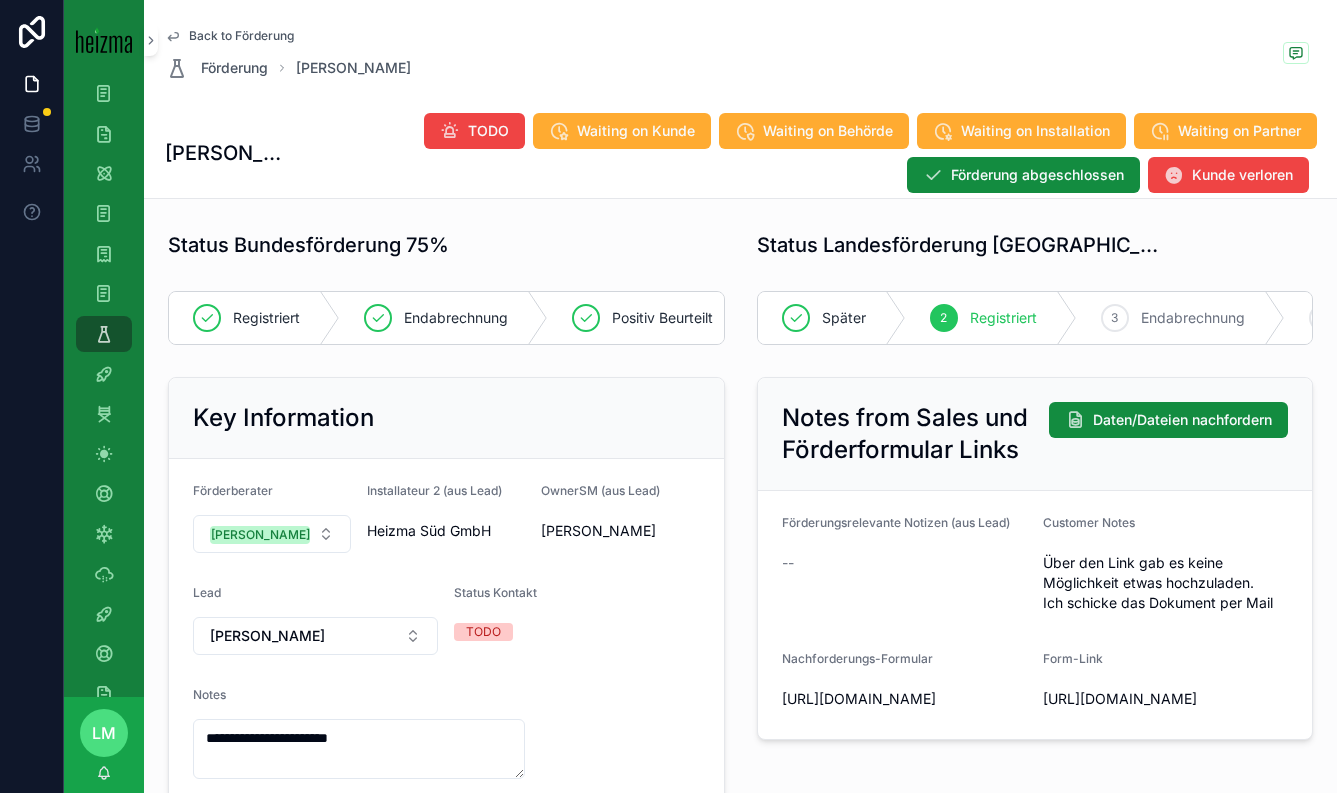 click on "Back to Förderung" at bounding box center [241, 36] 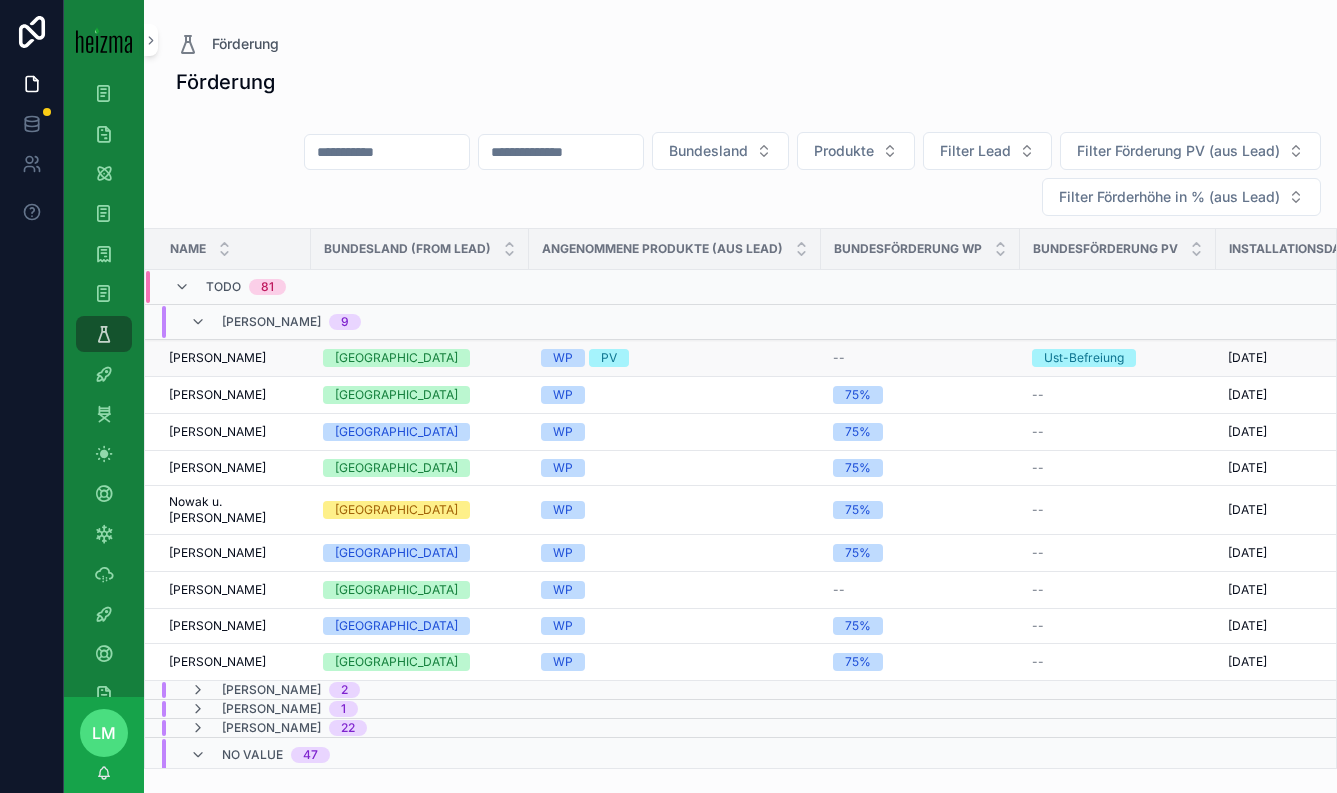 click on "[PERSON_NAME]" at bounding box center [217, 358] 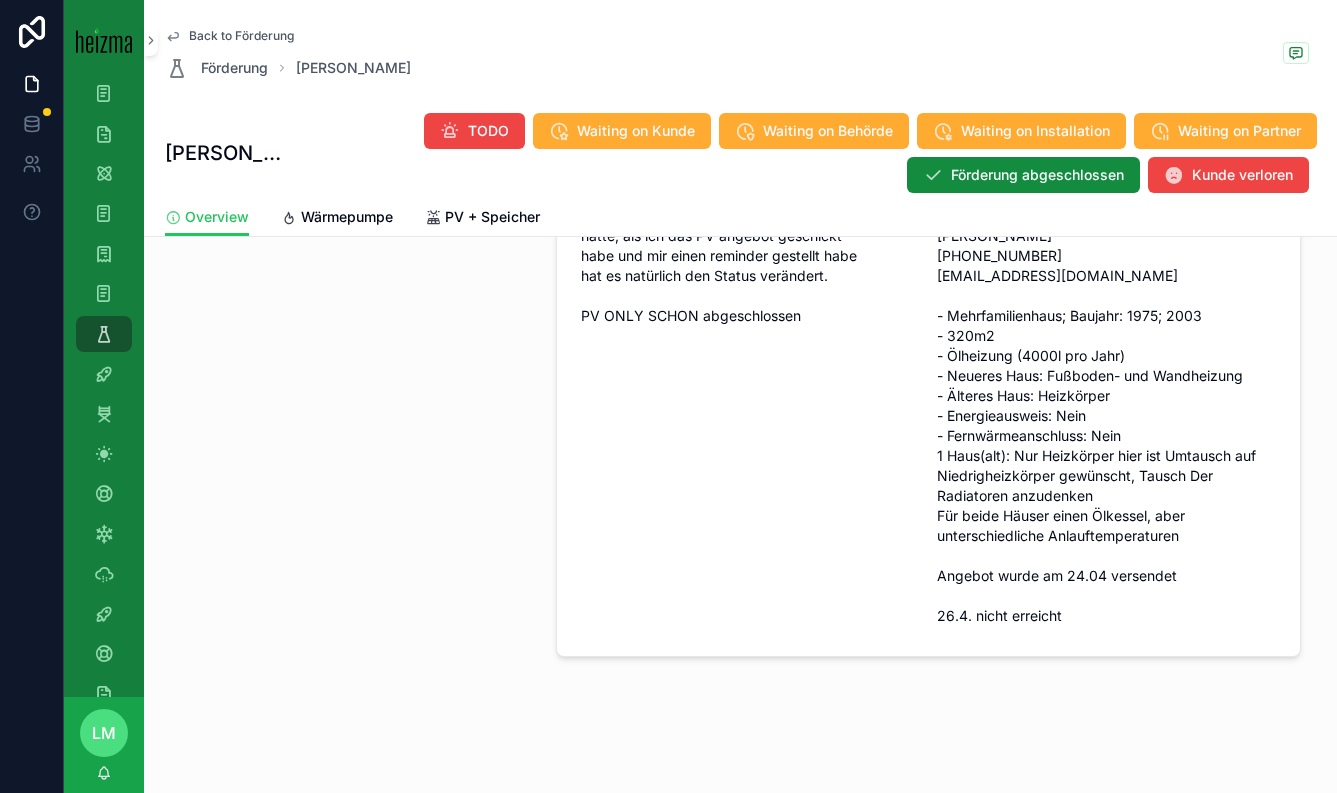 scroll, scrollTop: 861, scrollLeft: 0, axis: vertical 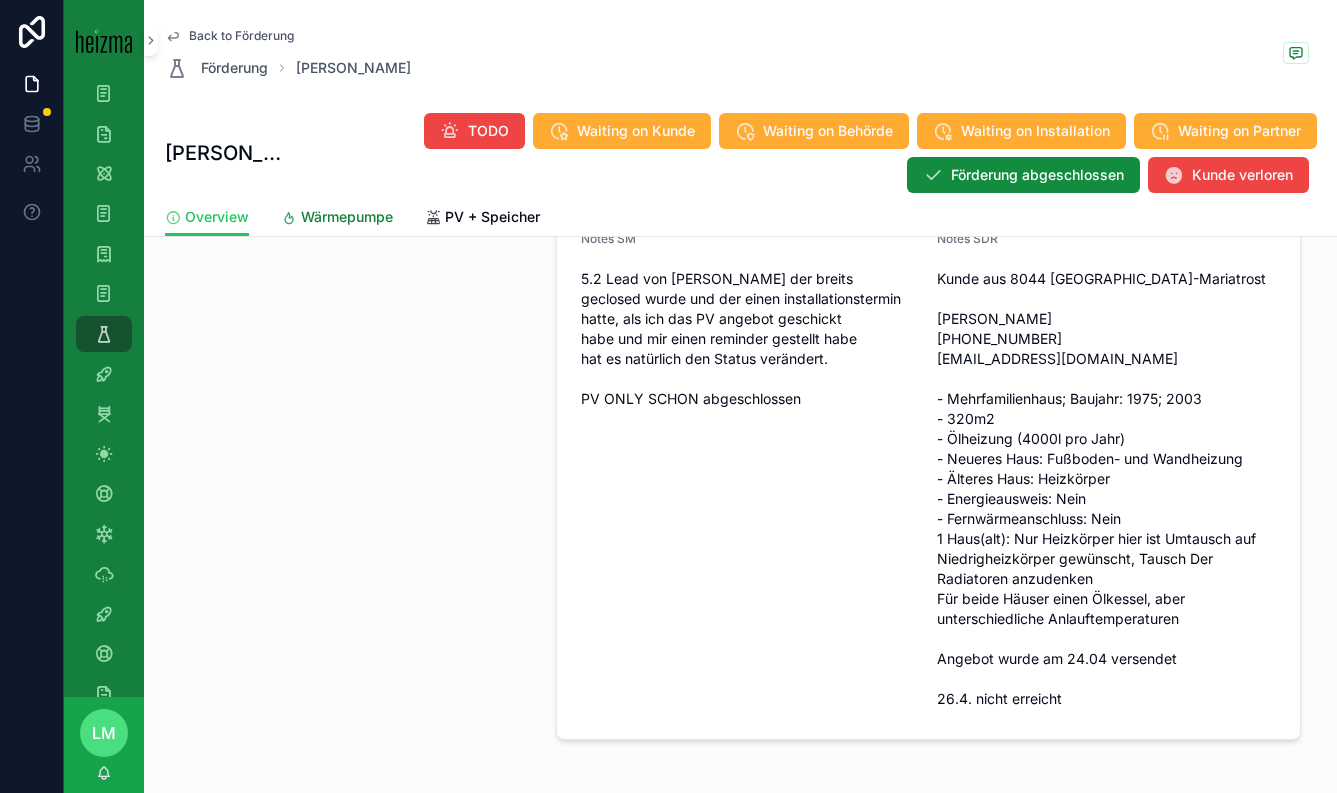 click on "Wärmepumpe" at bounding box center (347, 217) 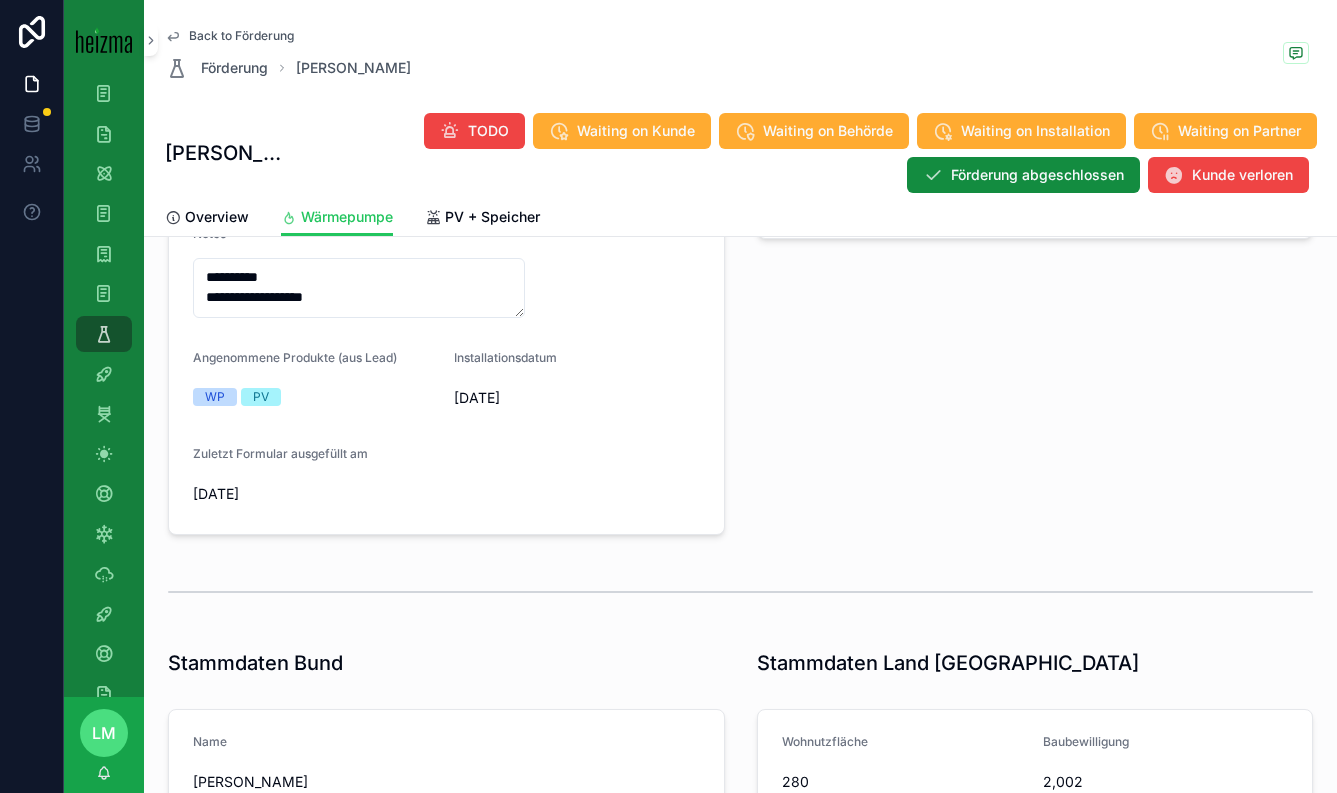 scroll, scrollTop: 498, scrollLeft: 0, axis: vertical 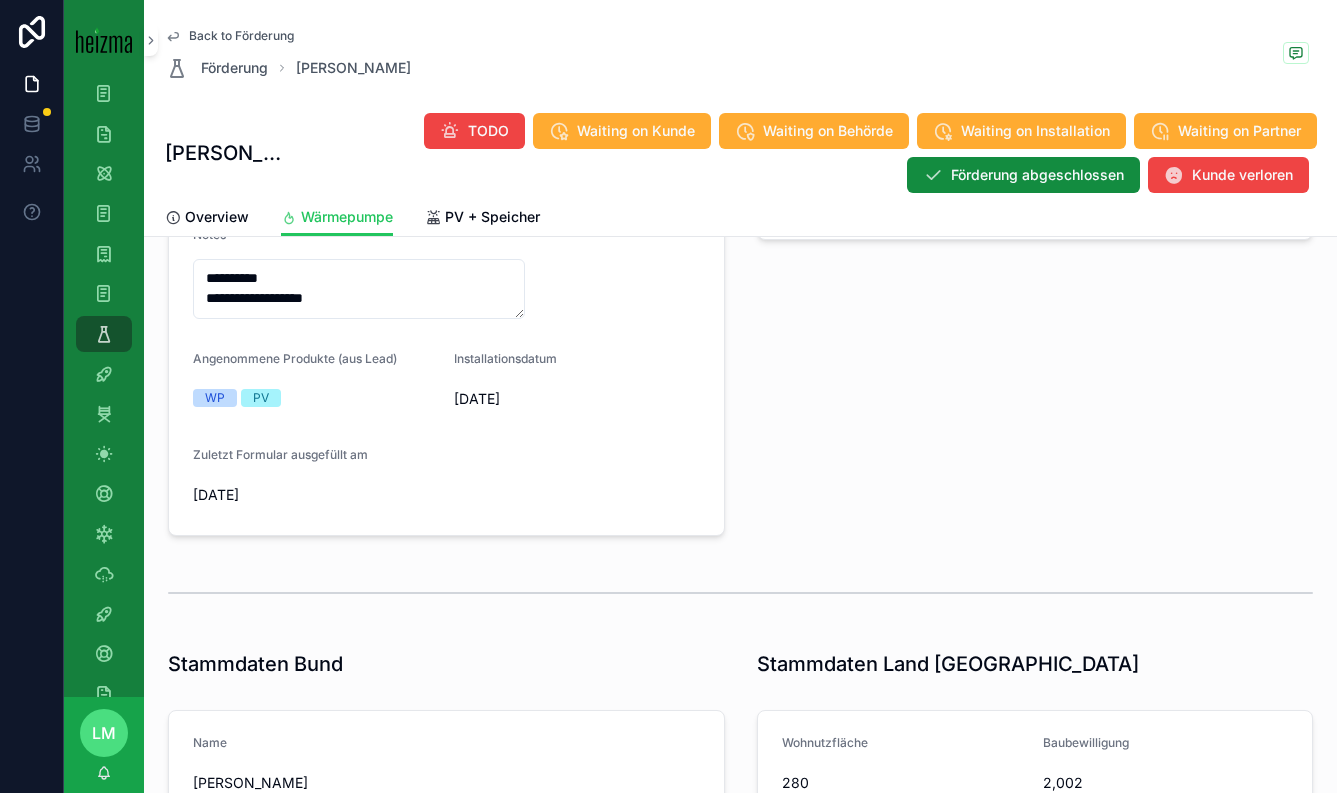 click on "Back to Förderung  Förderung  Gunther Renner" at bounding box center [741, 54] 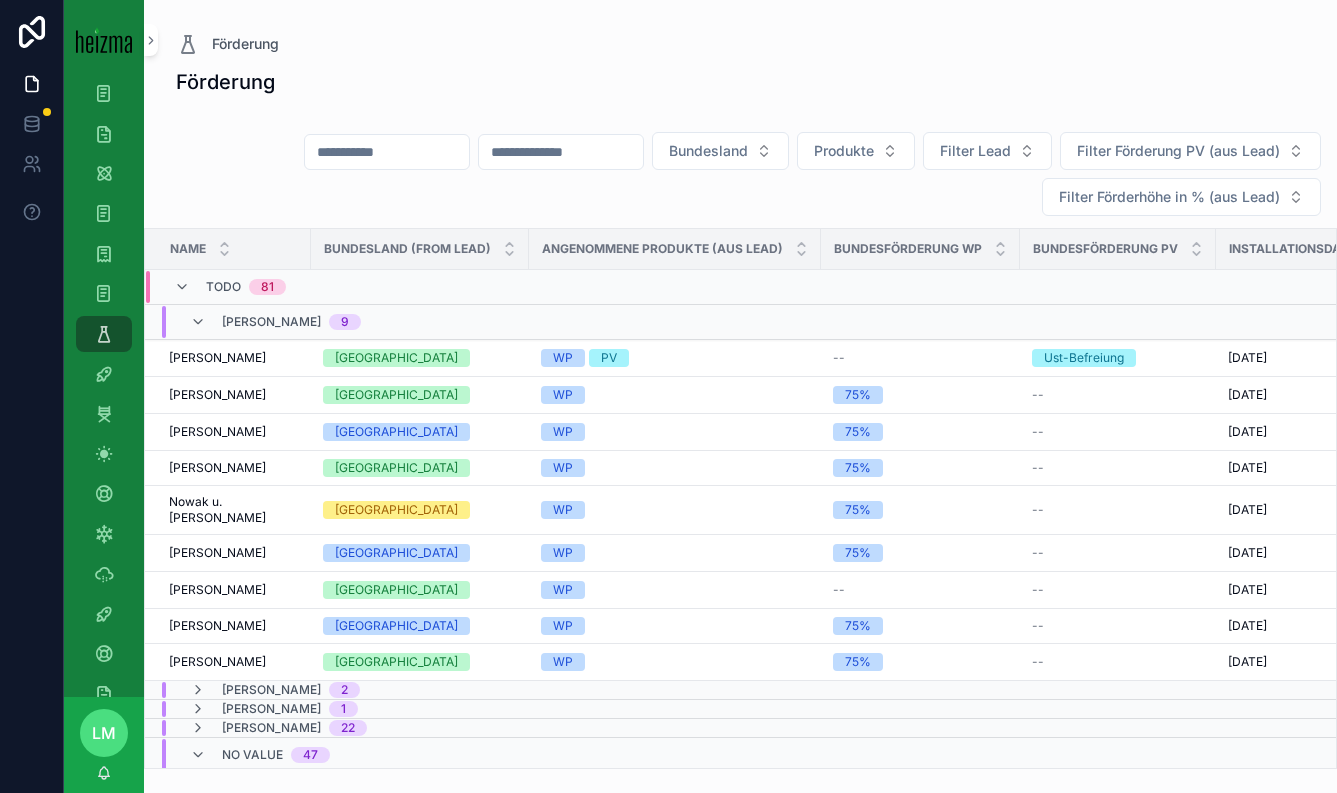 scroll, scrollTop: 0, scrollLeft: 0, axis: both 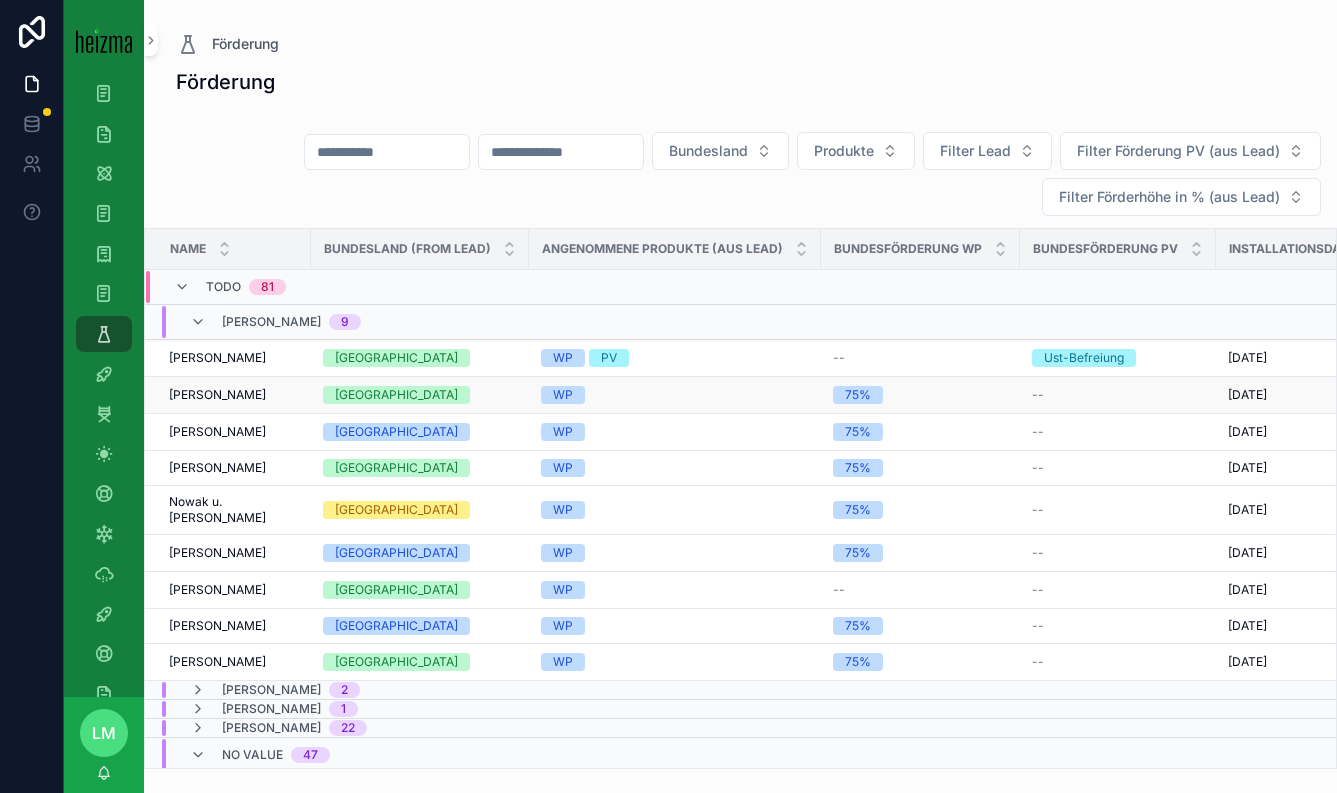 click on "[PERSON_NAME]" at bounding box center [217, 395] 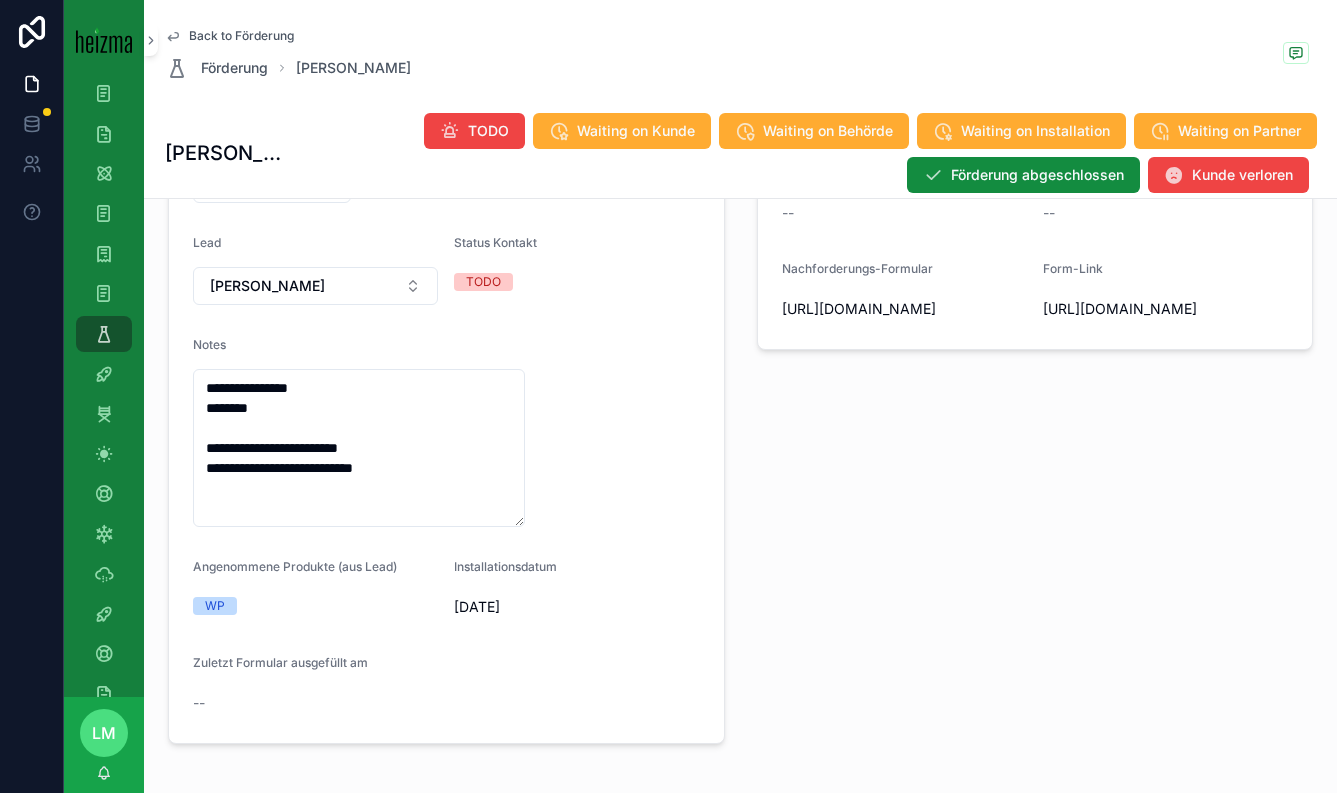 scroll, scrollTop: 357, scrollLeft: 0, axis: vertical 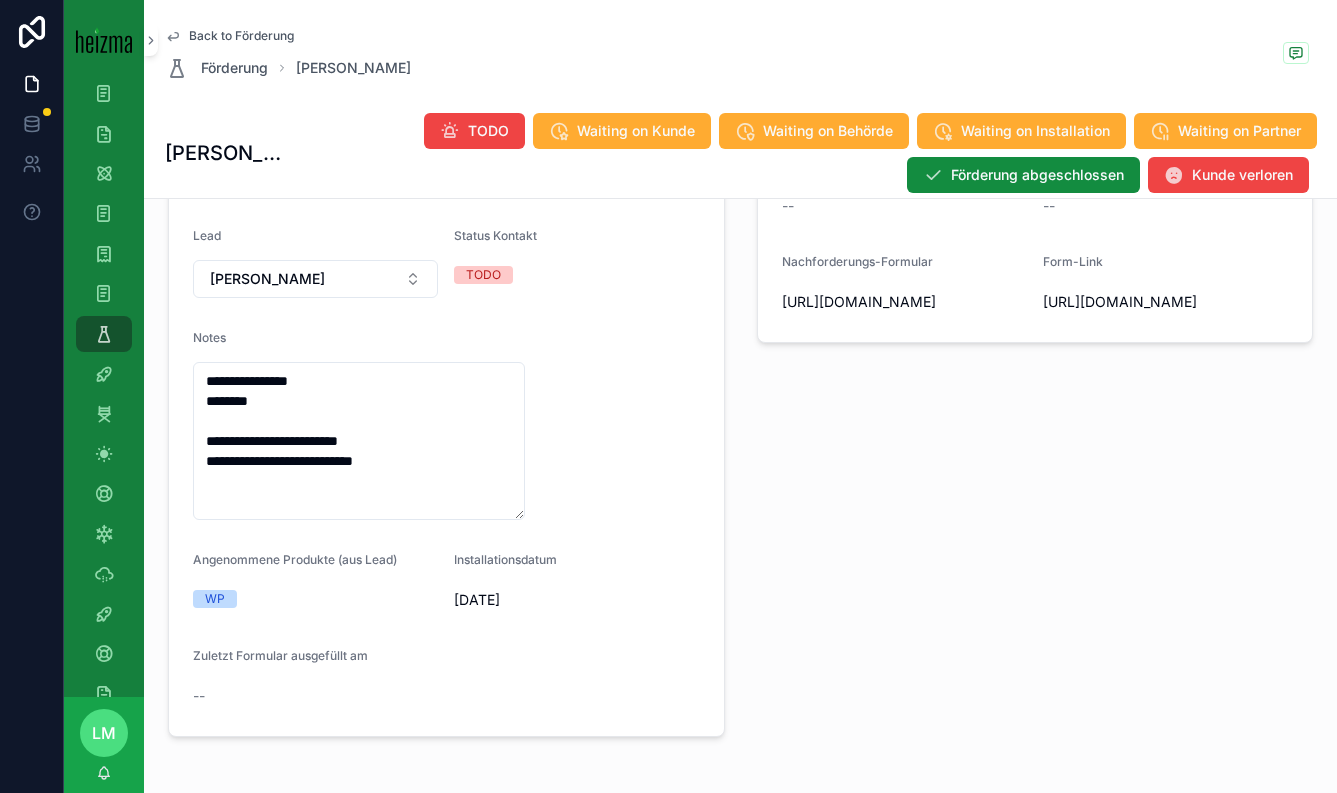 click on "Back to Förderung" at bounding box center (241, 36) 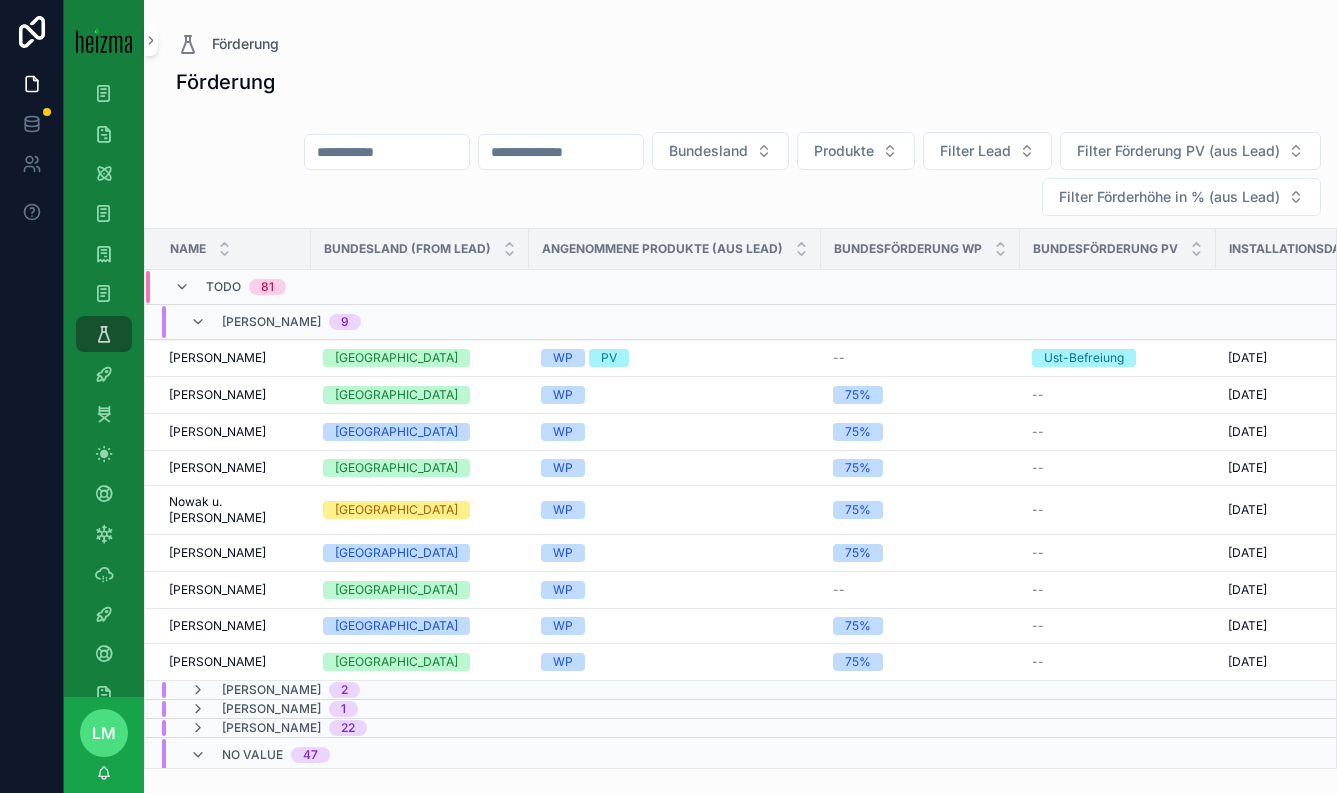 scroll, scrollTop: 0, scrollLeft: 0, axis: both 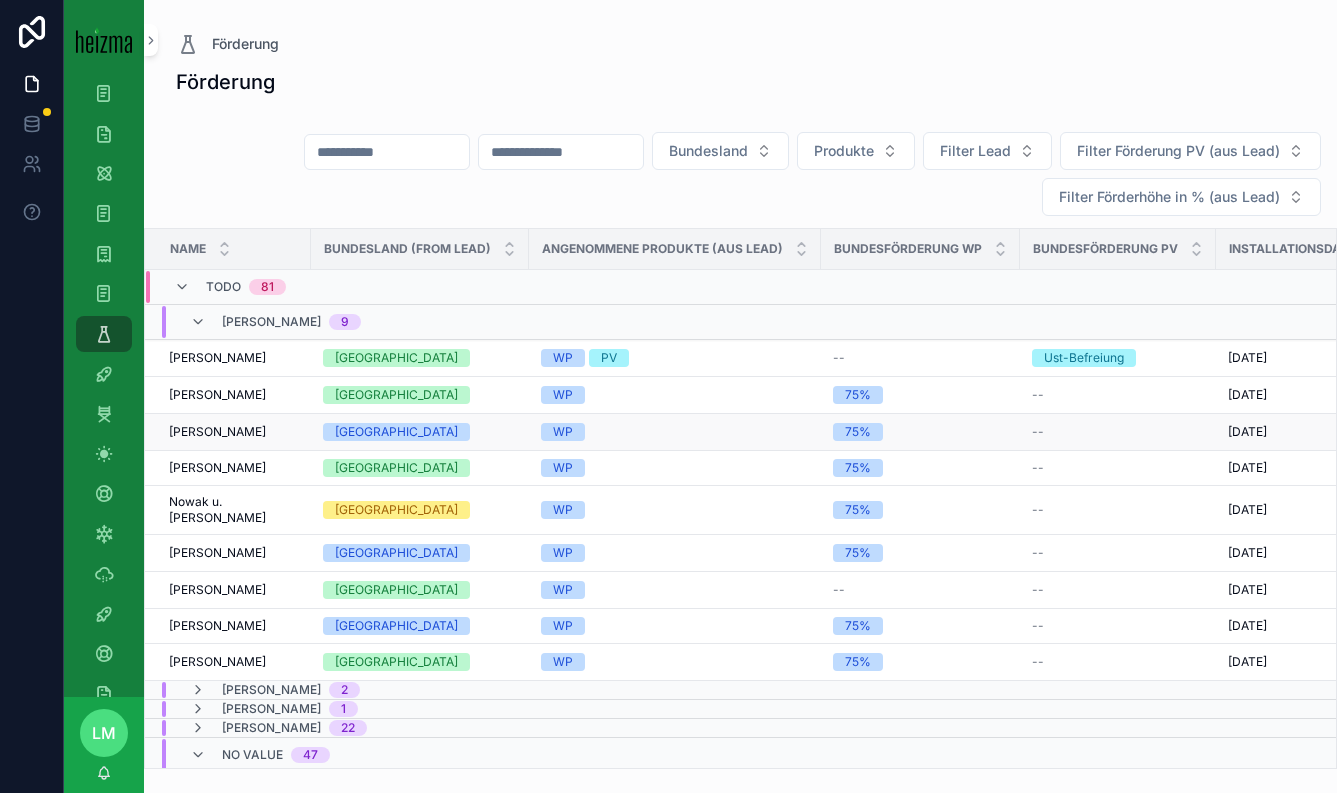 click on "[PERSON_NAME]" at bounding box center (217, 432) 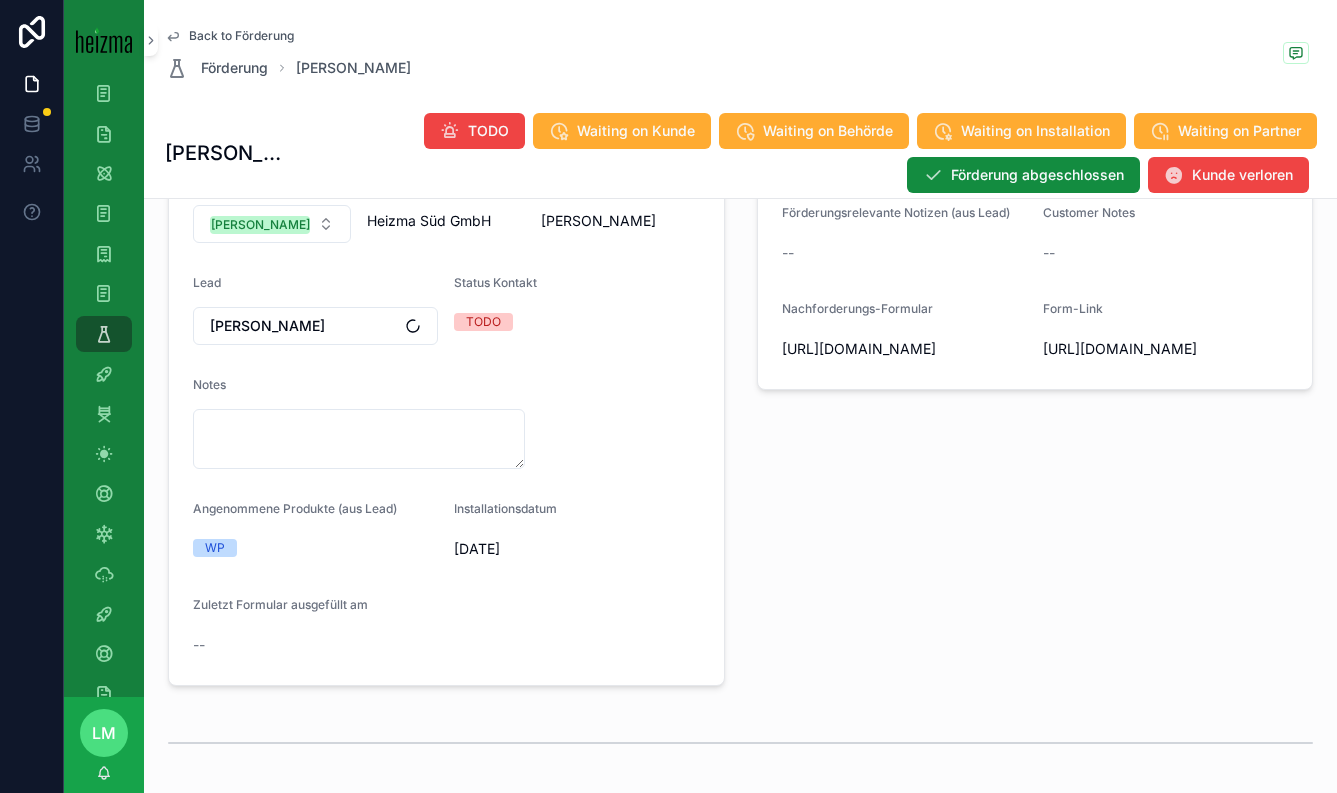 scroll, scrollTop: 272, scrollLeft: 0, axis: vertical 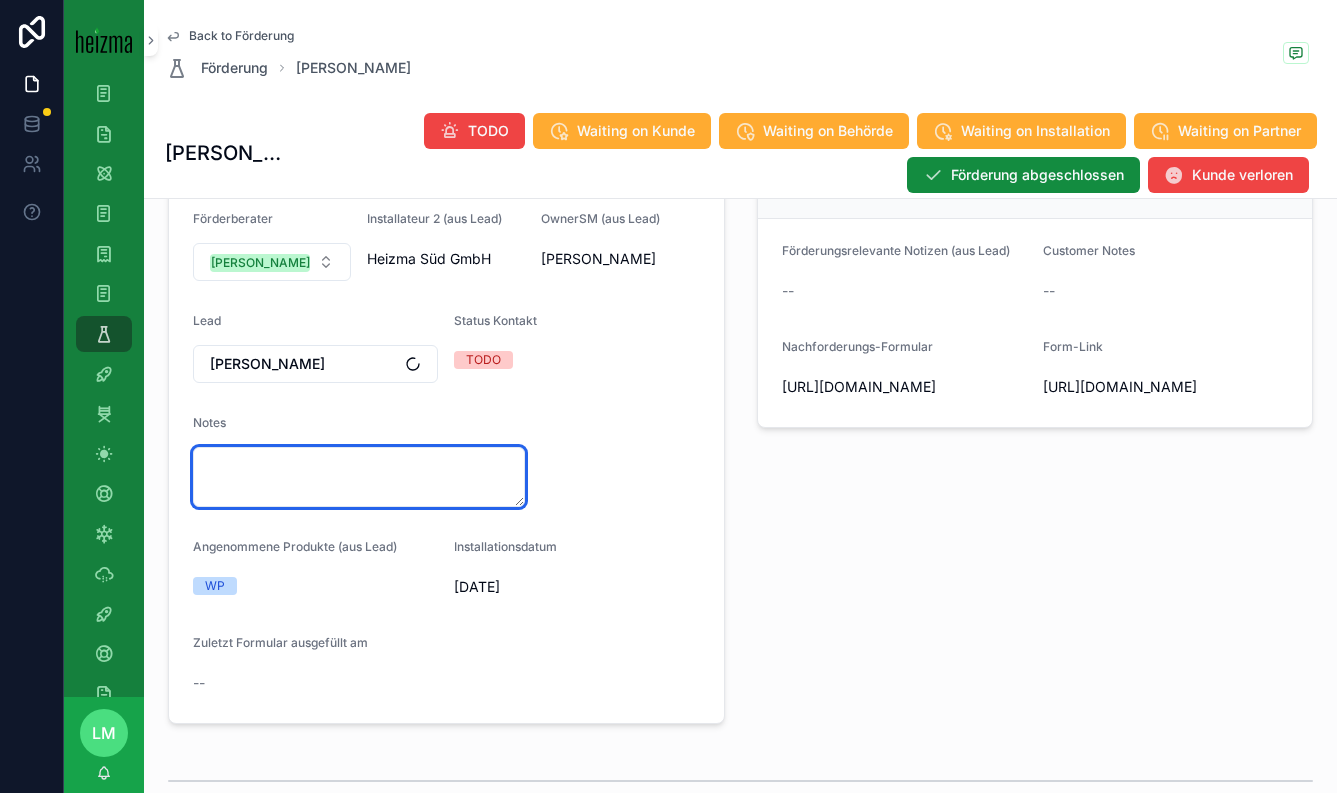 click at bounding box center (359, 477) 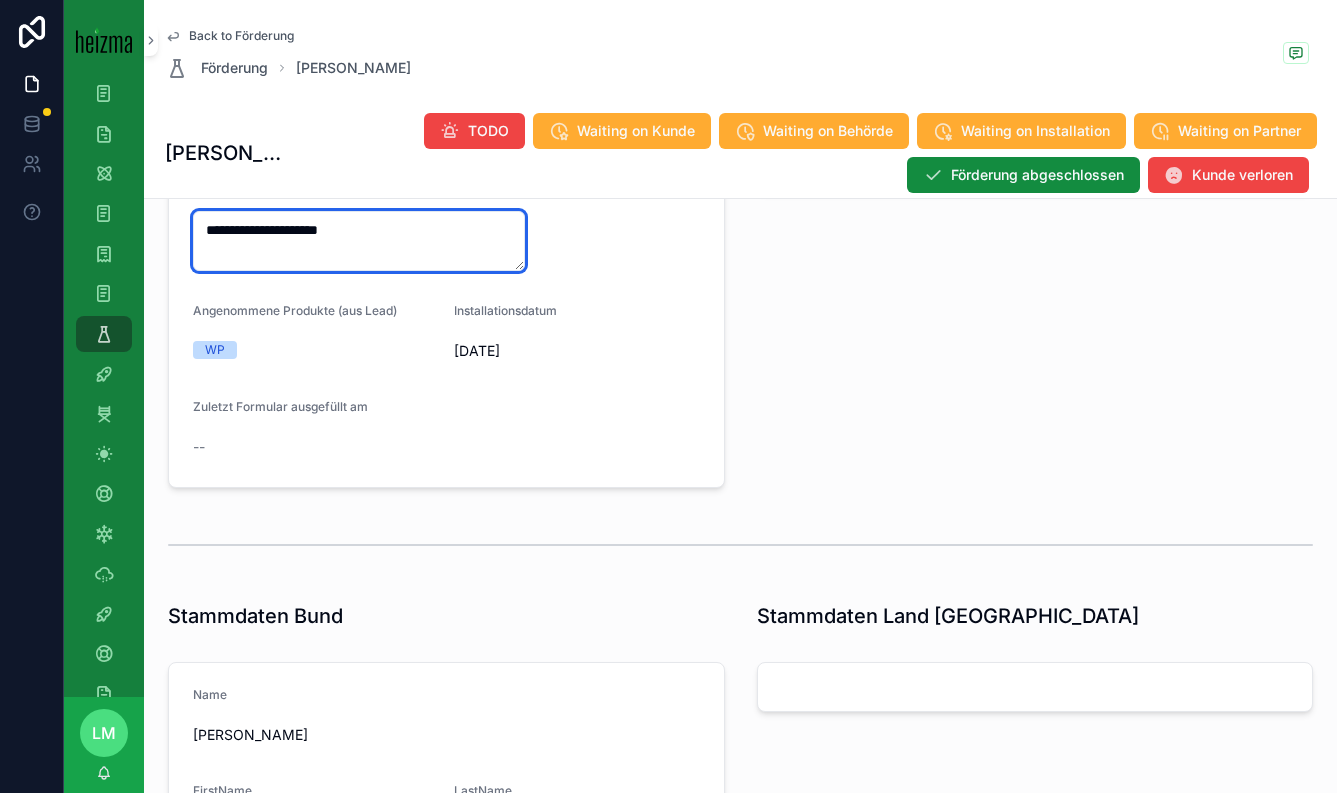 scroll, scrollTop: 493, scrollLeft: 0, axis: vertical 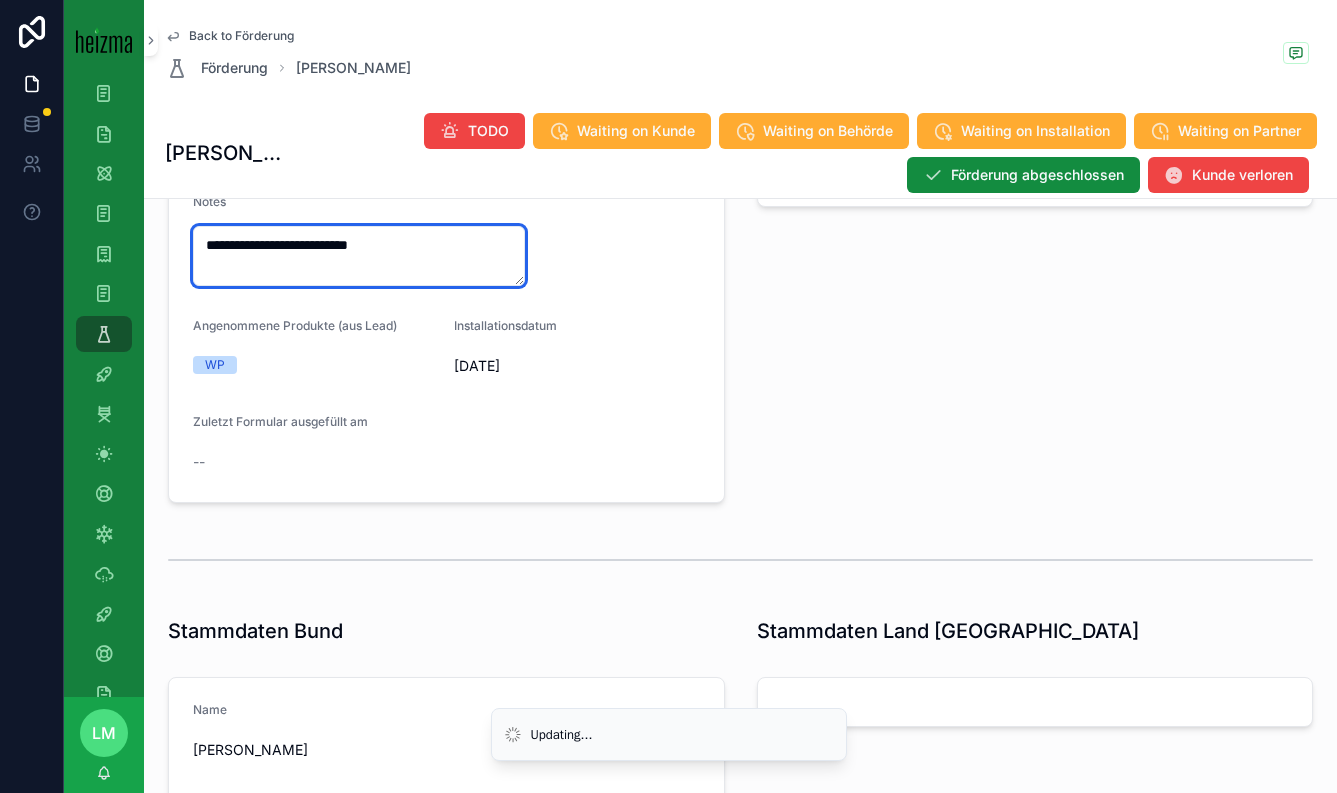 type on "**********" 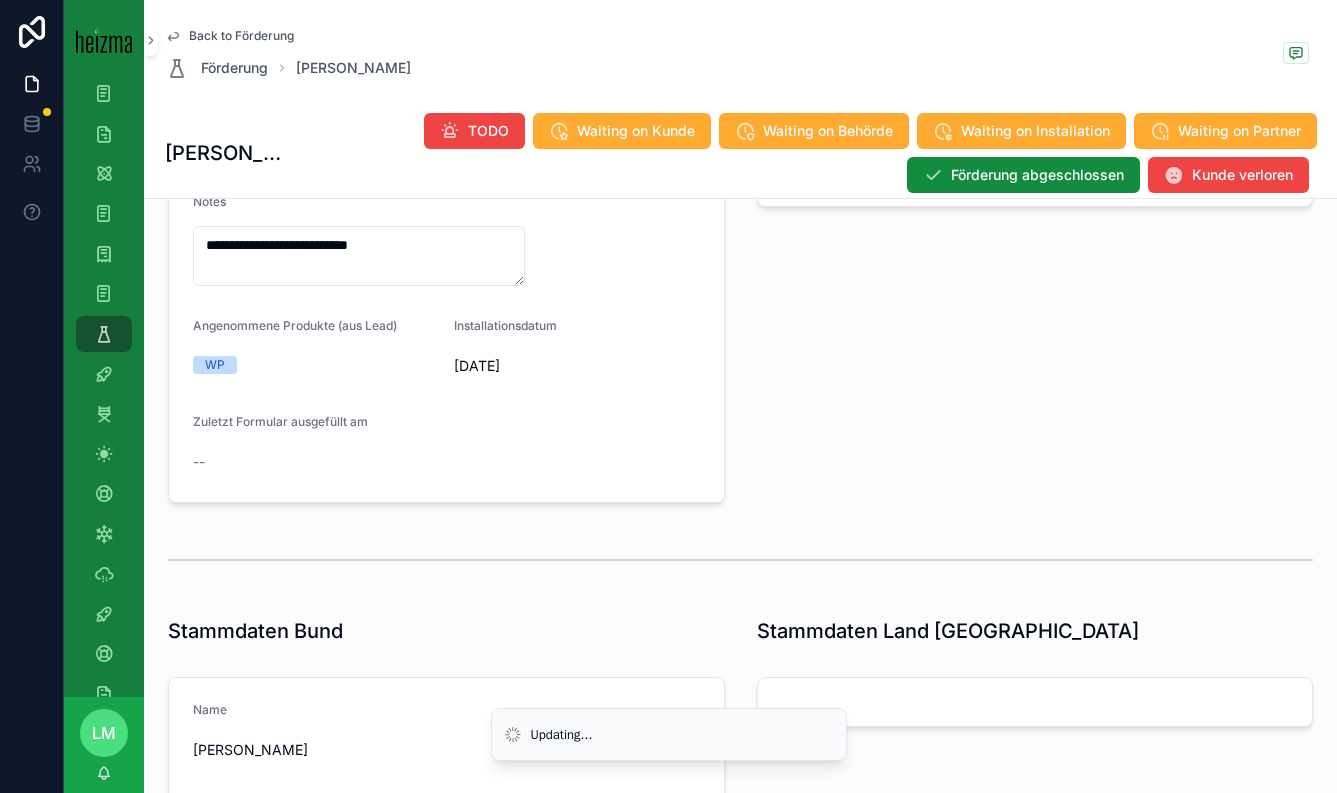 click at bounding box center (740, 560) 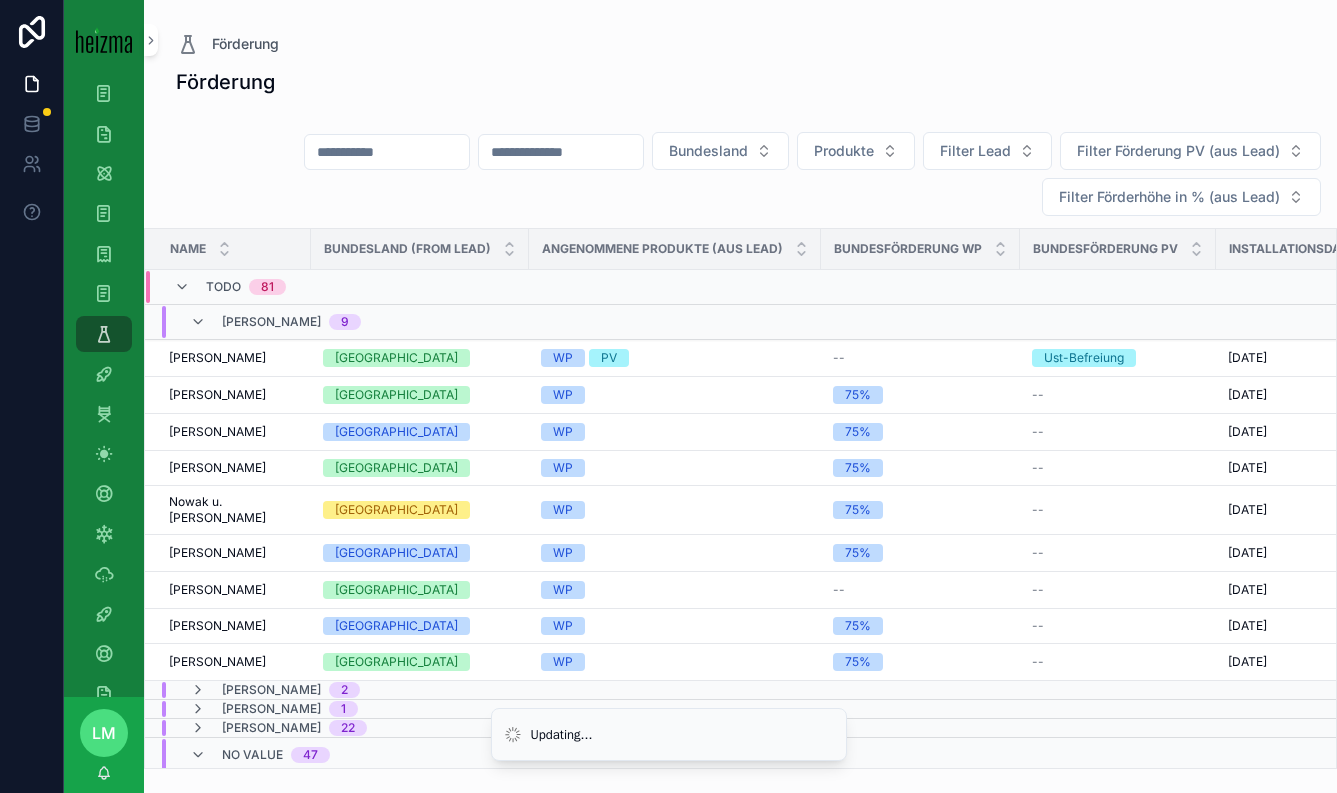 scroll, scrollTop: 0, scrollLeft: 0, axis: both 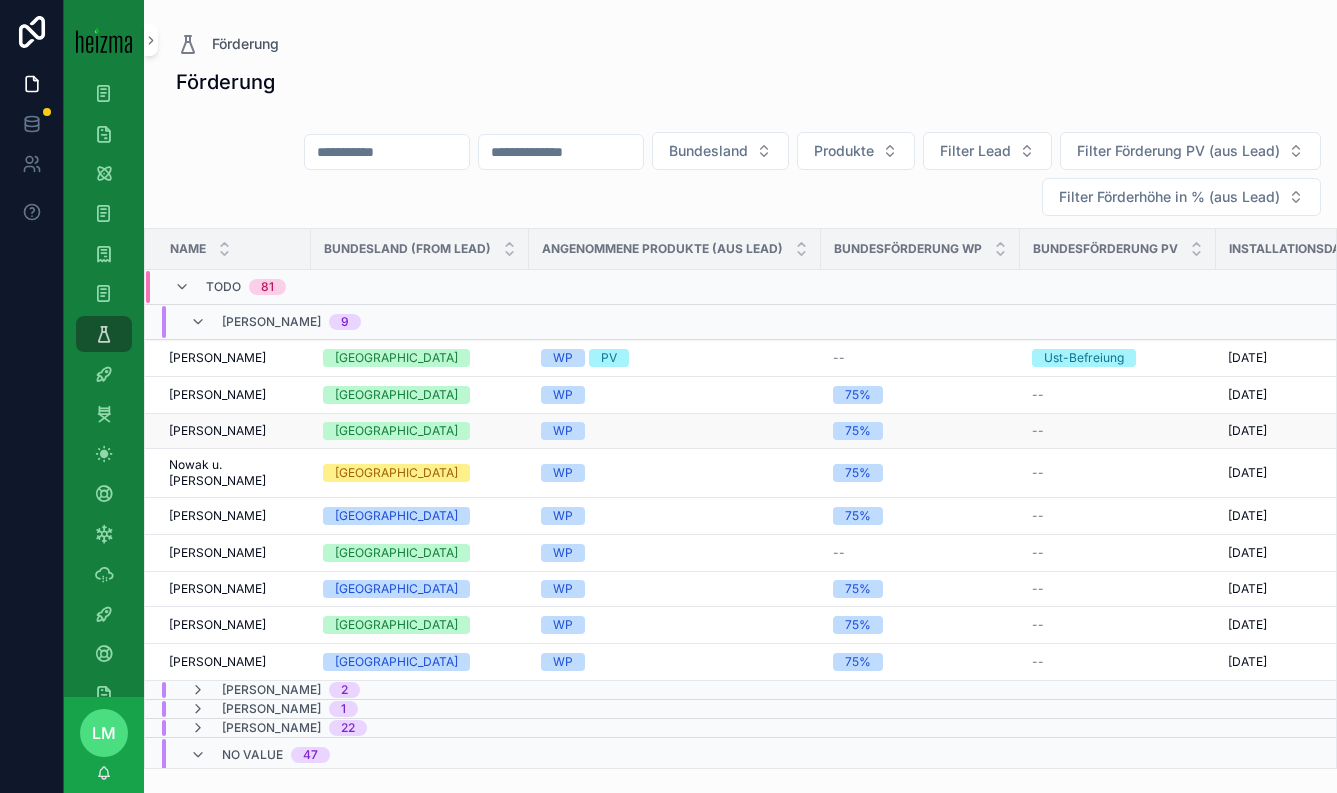 click on "Manuel Röck Manuel Röck" at bounding box center [234, 431] 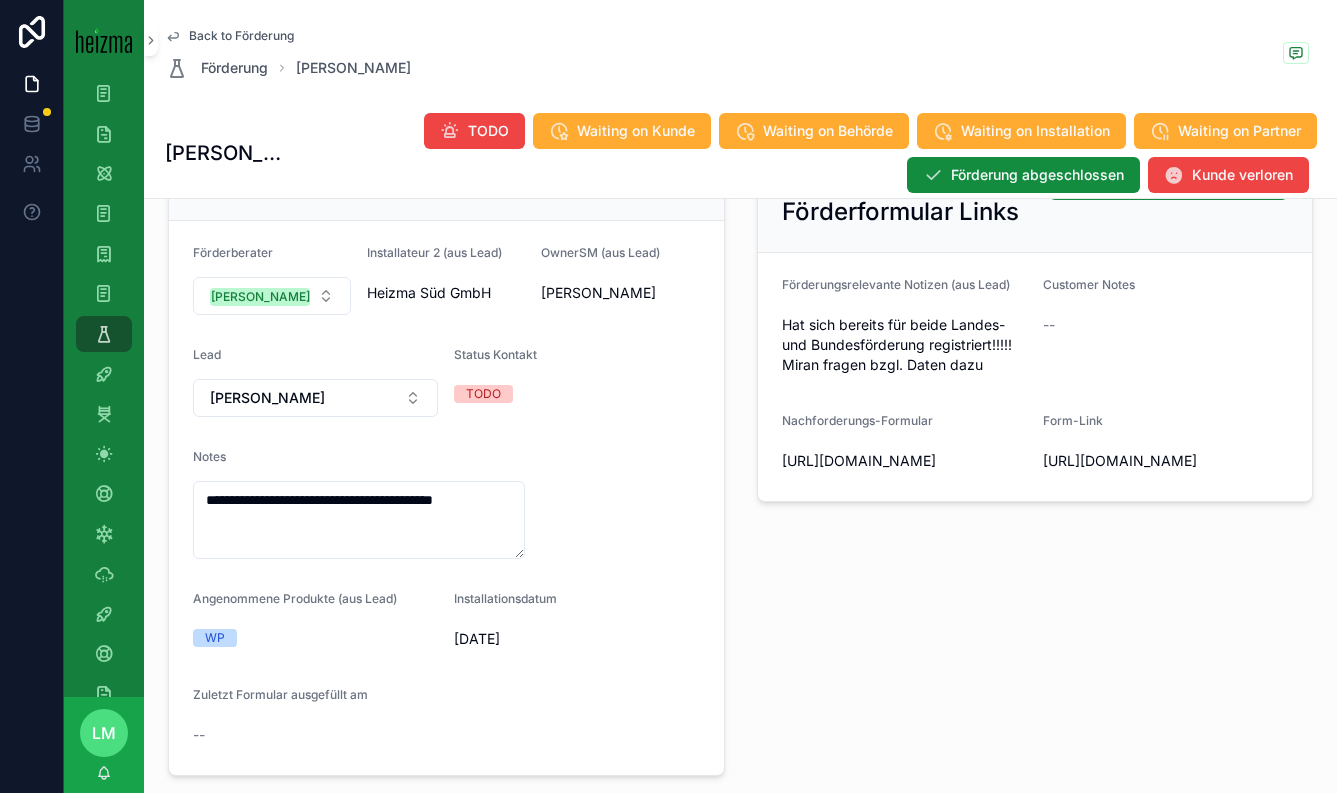 scroll, scrollTop: 240, scrollLeft: 0, axis: vertical 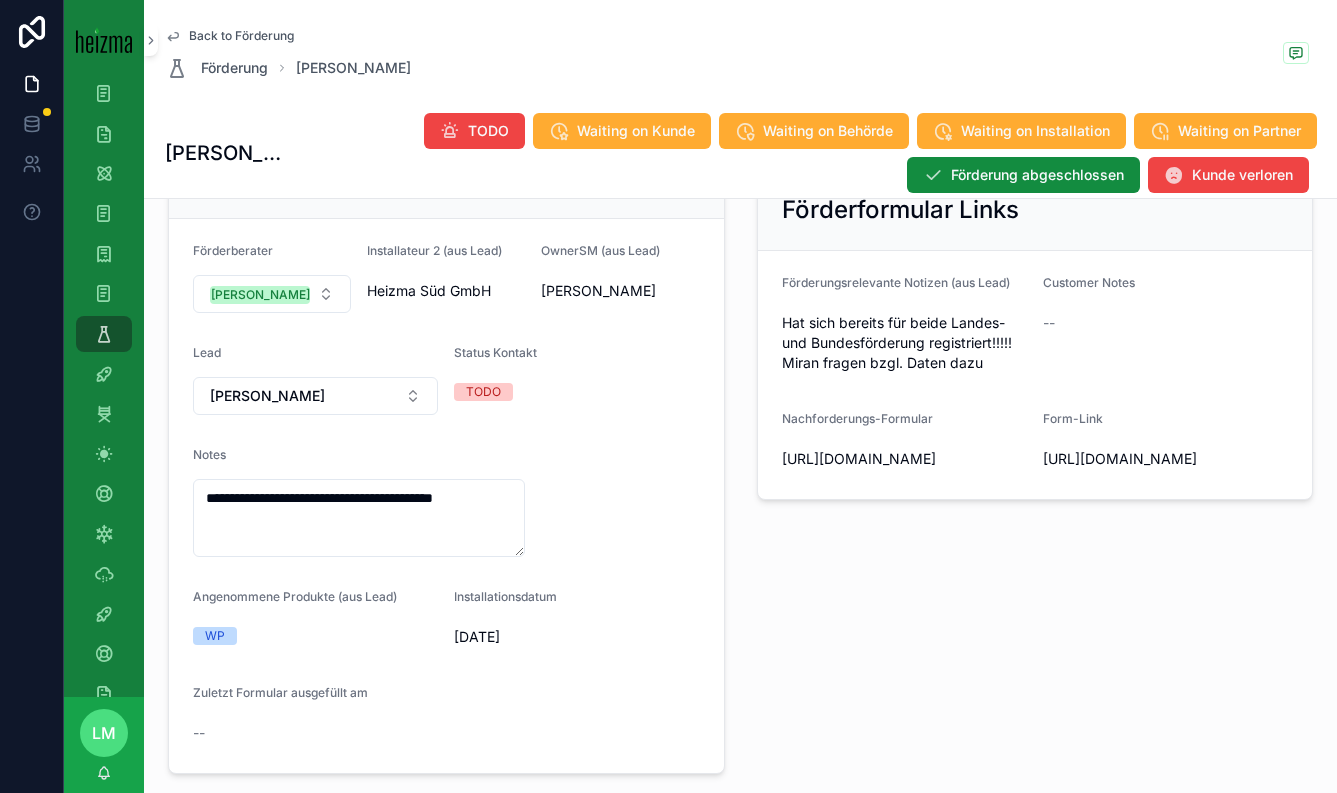 click on "Back to Förderung" at bounding box center (241, 36) 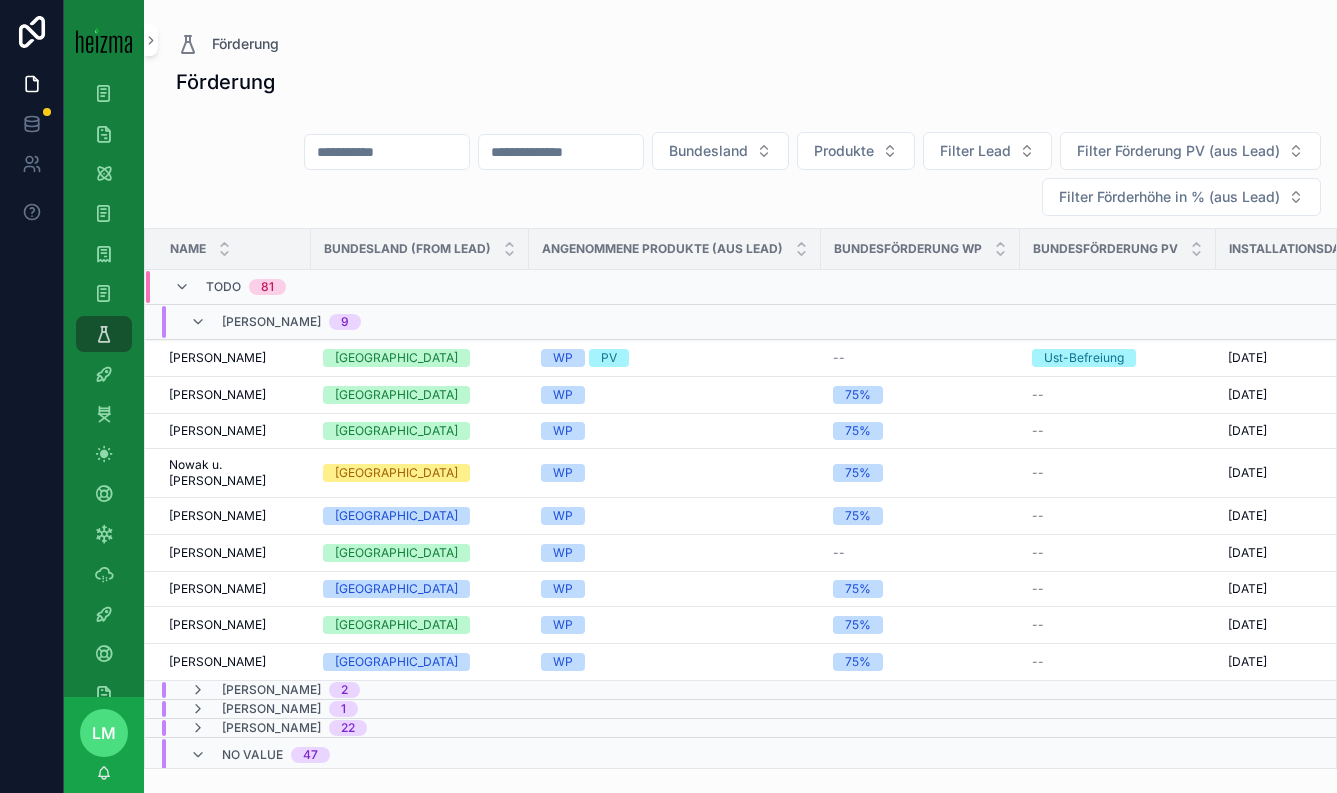 scroll, scrollTop: 0, scrollLeft: 0, axis: both 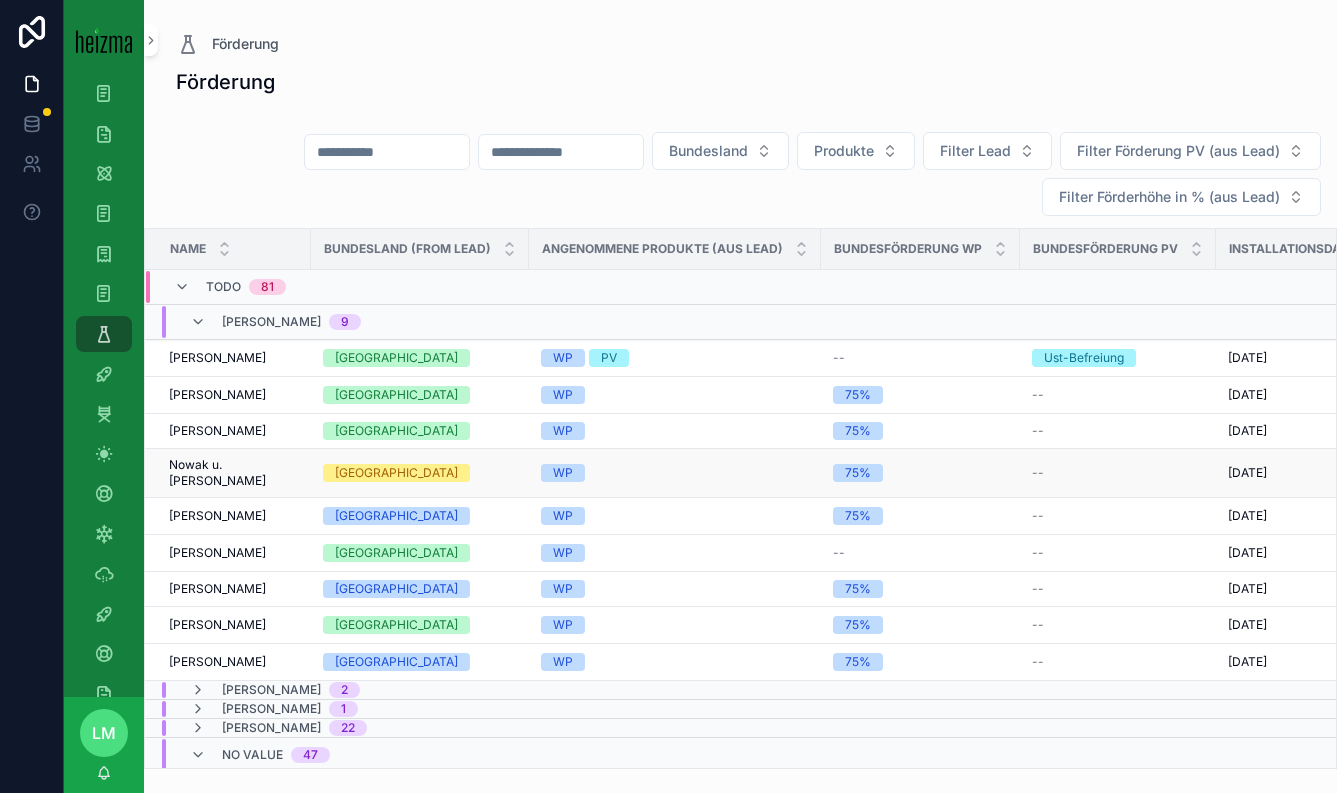 click on "Nowak u. Brankica Stevic" at bounding box center (234, 473) 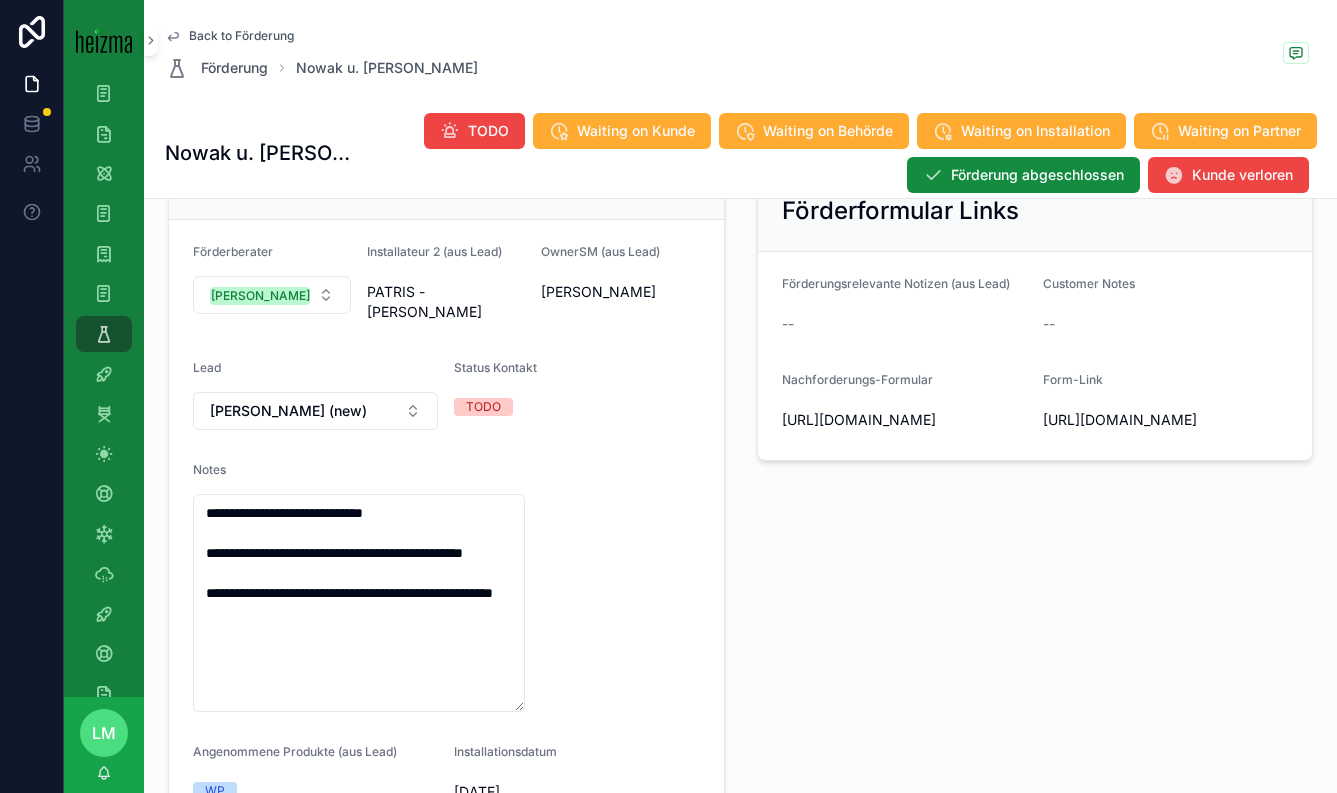 scroll, scrollTop: 240, scrollLeft: 0, axis: vertical 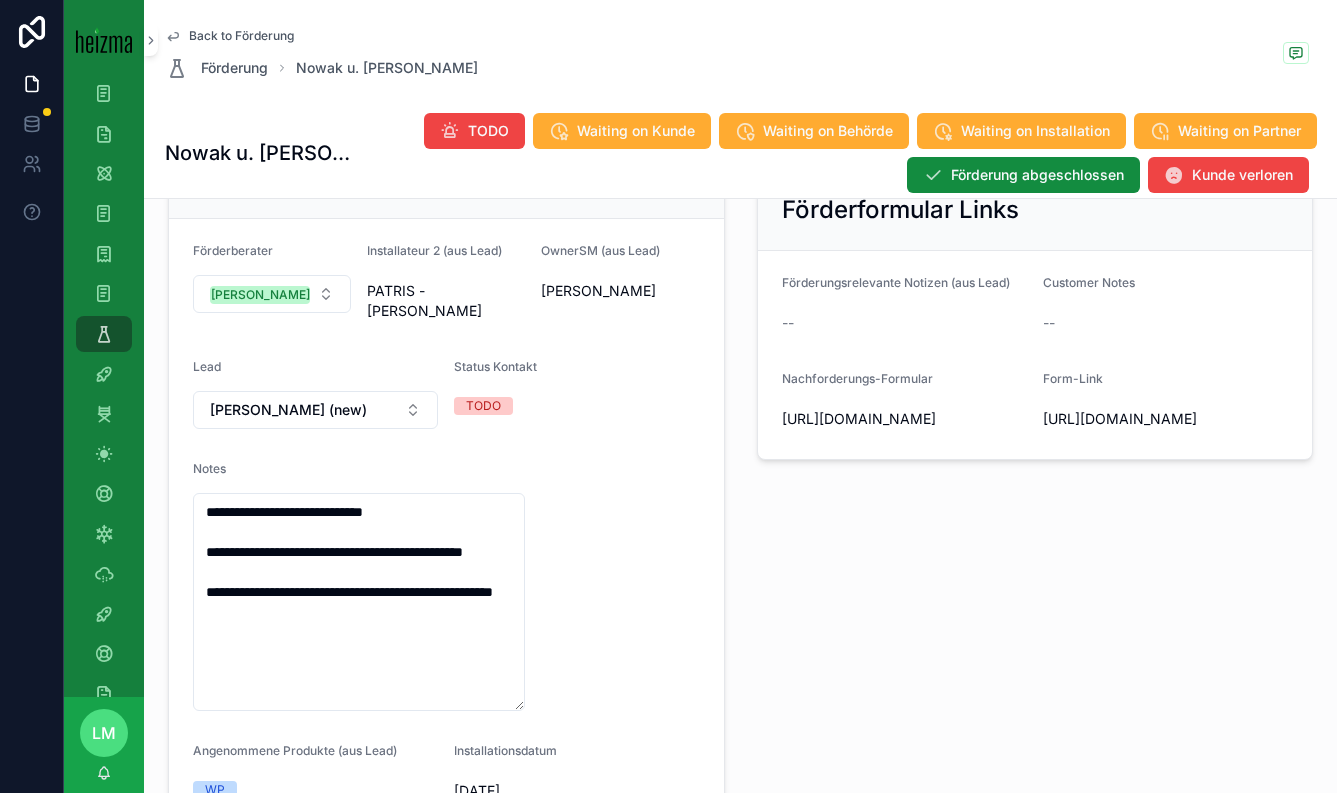 click on "Back to Förderung  Förderung  Nowak u. Brankica Stevic" at bounding box center (741, 54) 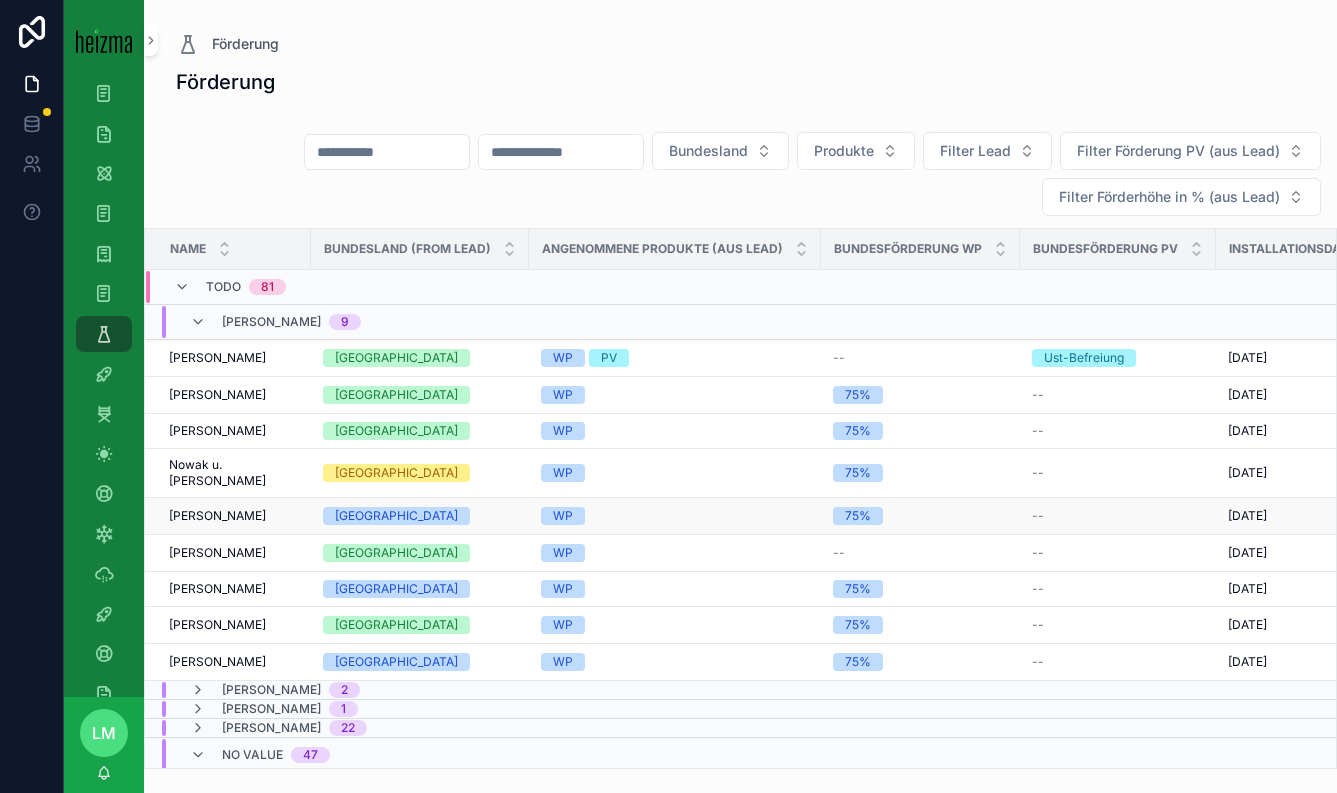 click on "Adolf Juvan" at bounding box center (217, 516) 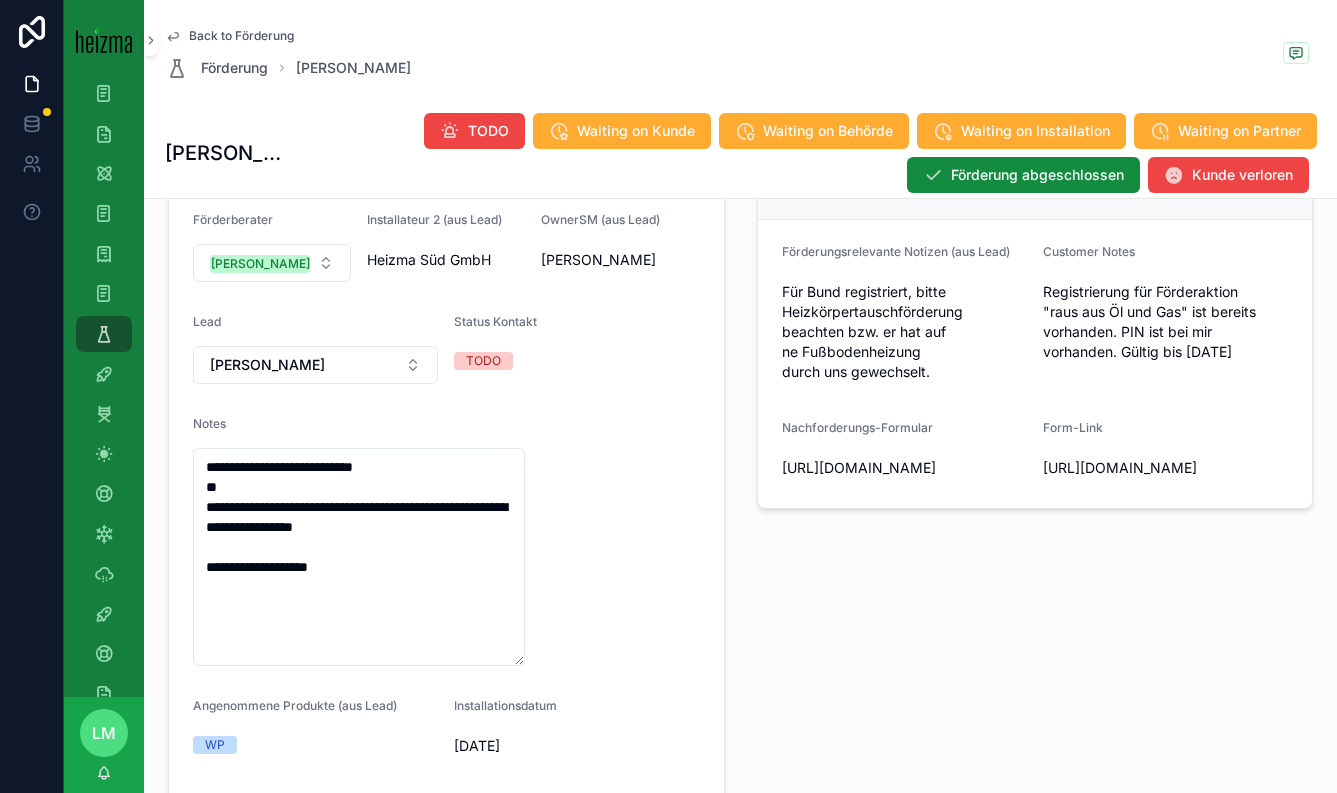 scroll, scrollTop: 350, scrollLeft: 0, axis: vertical 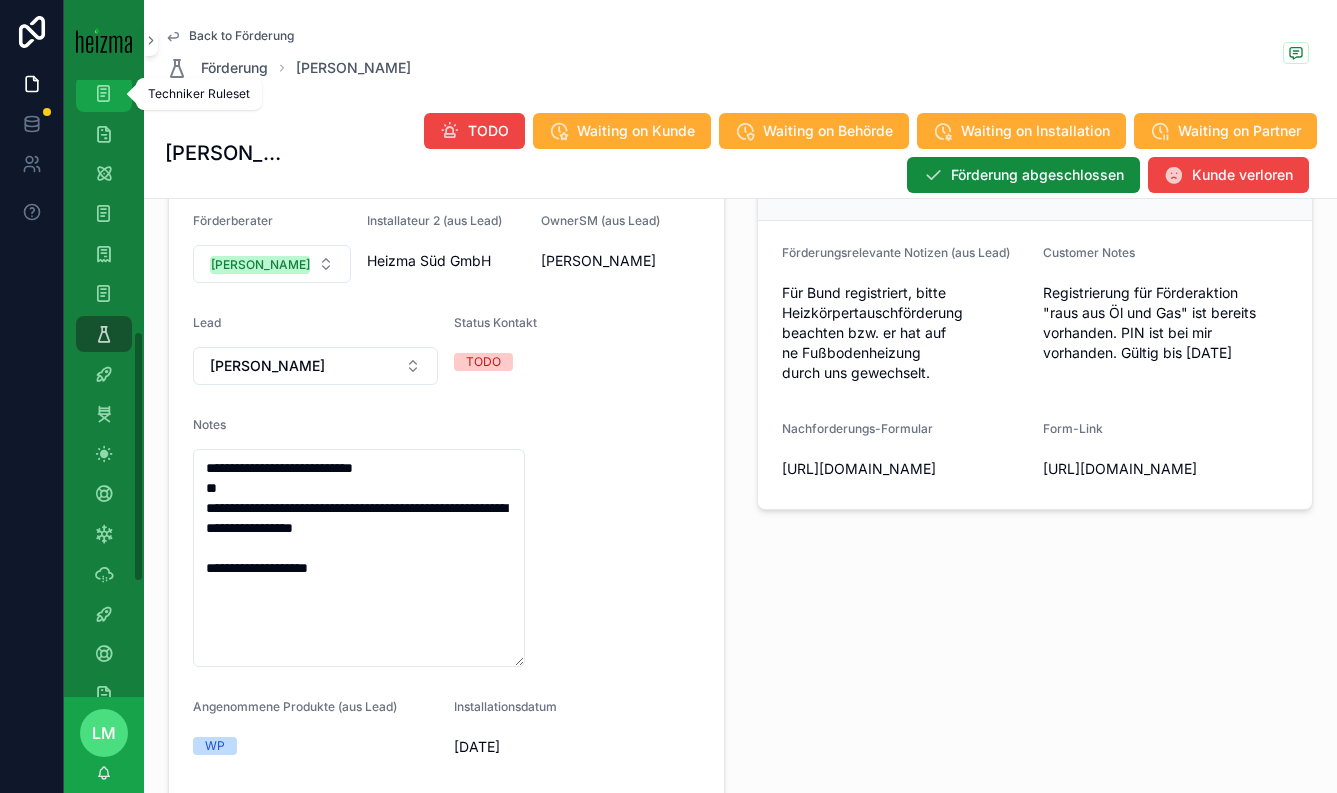 click at bounding box center [103, 94] 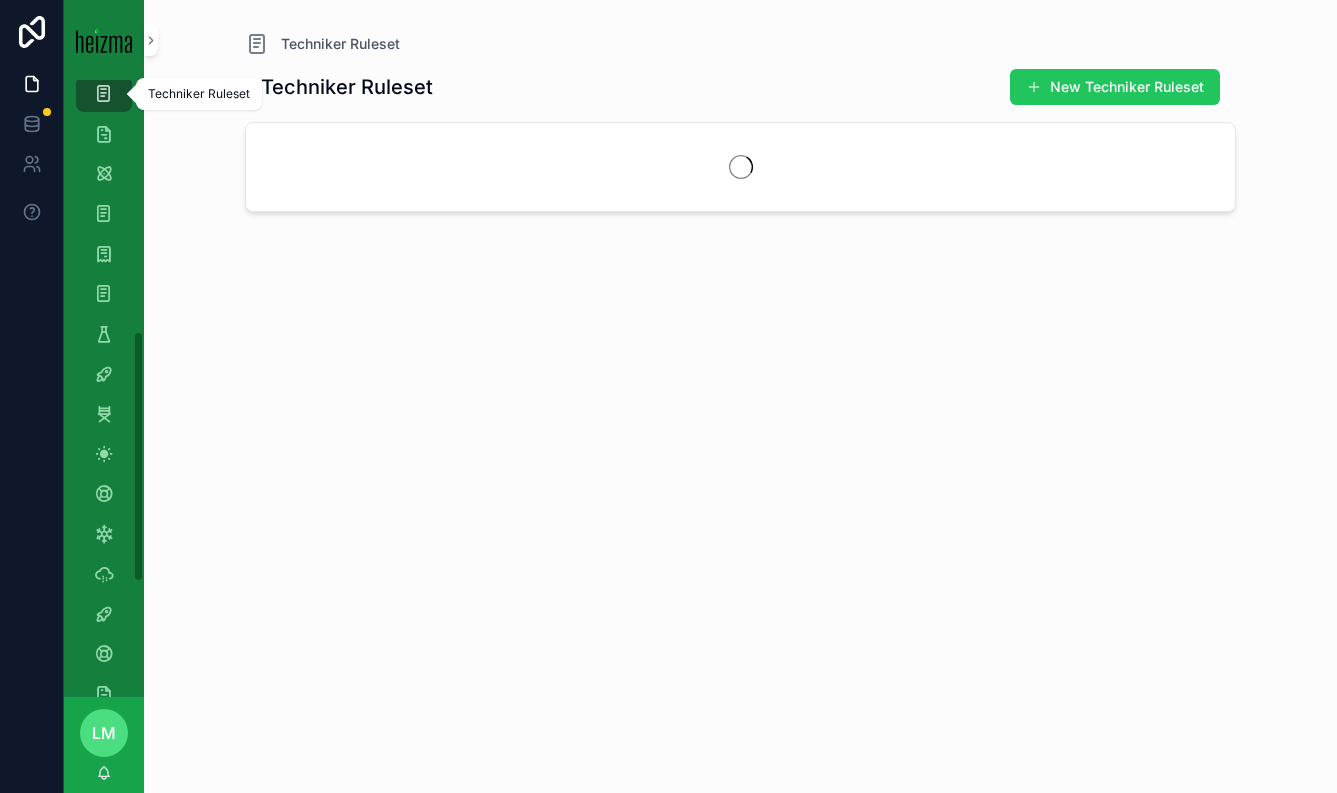 scroll, scrollTop: 0, scrollLeft: 0, axis: both 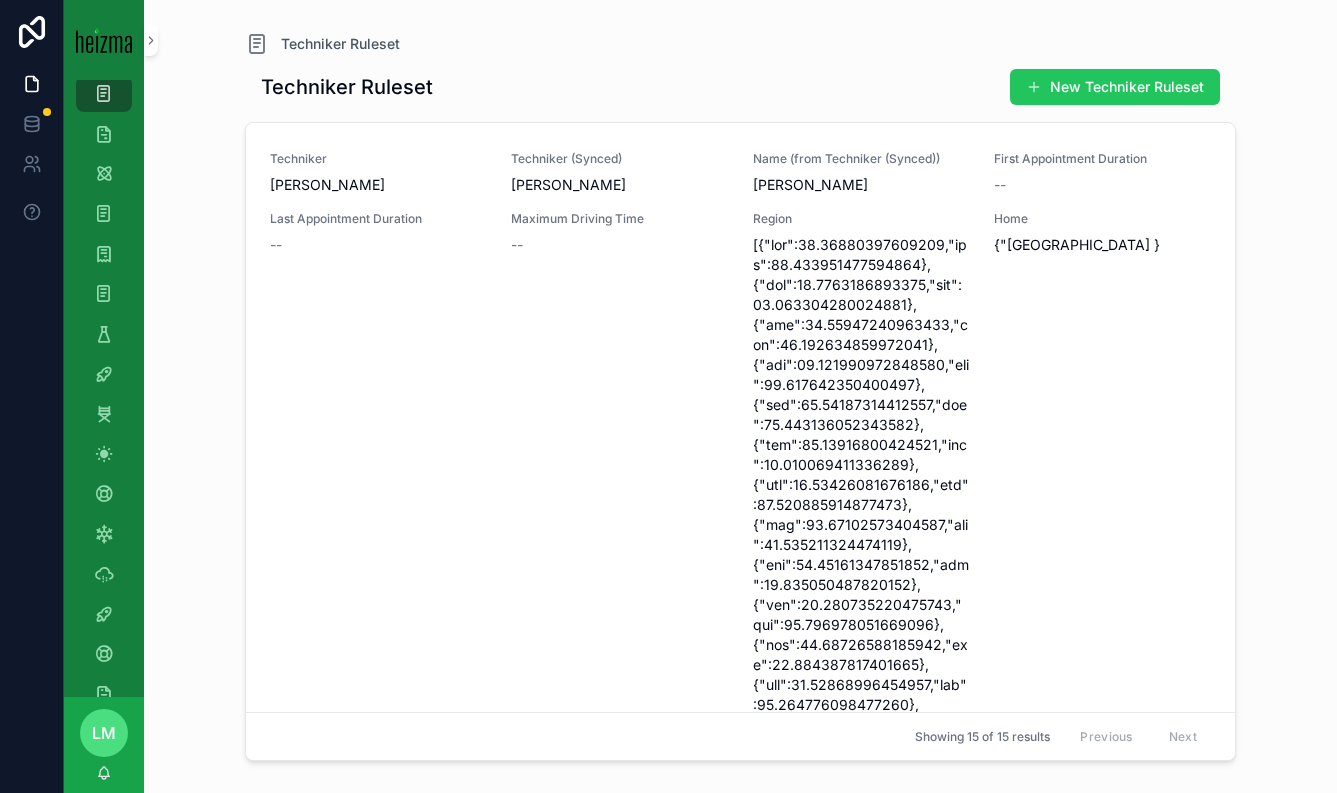 click at bounding box center (104, 40) 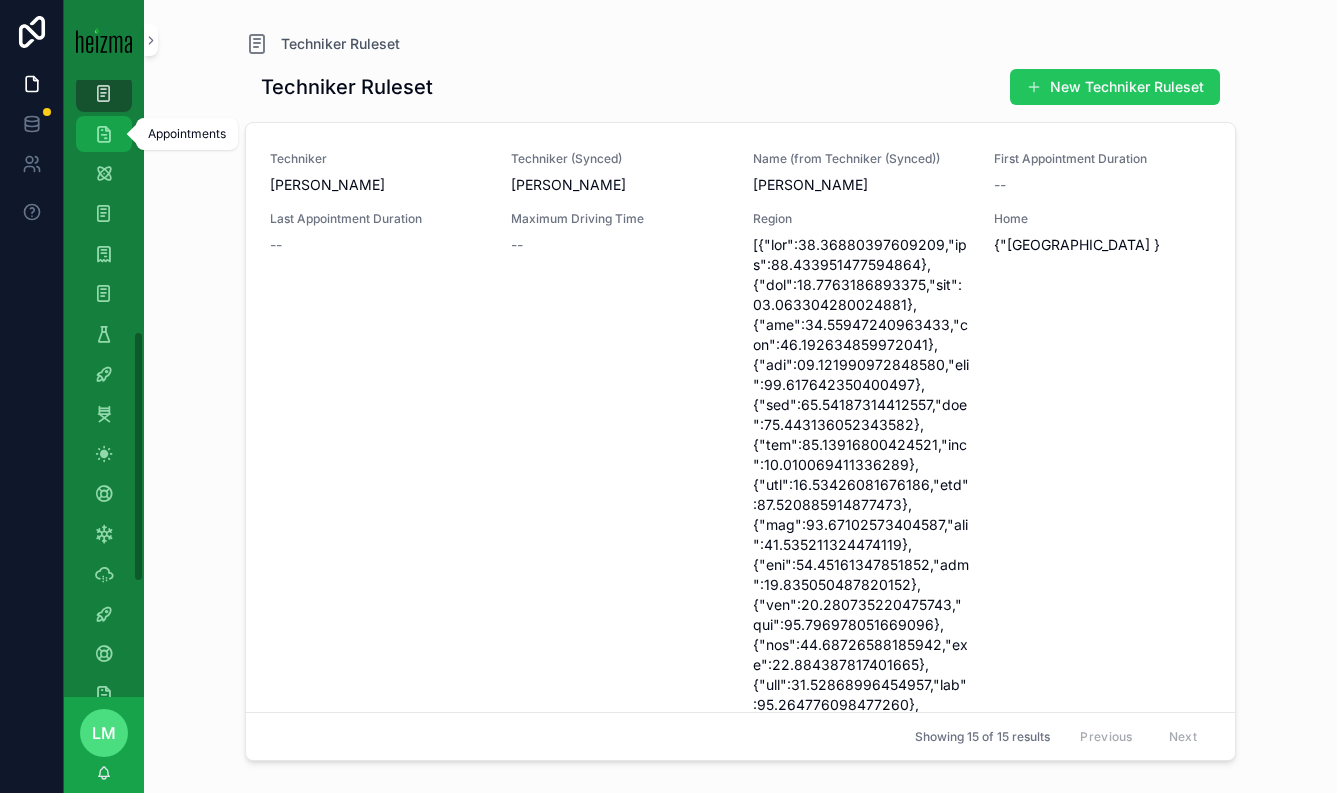 scroll, scrollTop: 0, scrollLeft: 0, axis: both 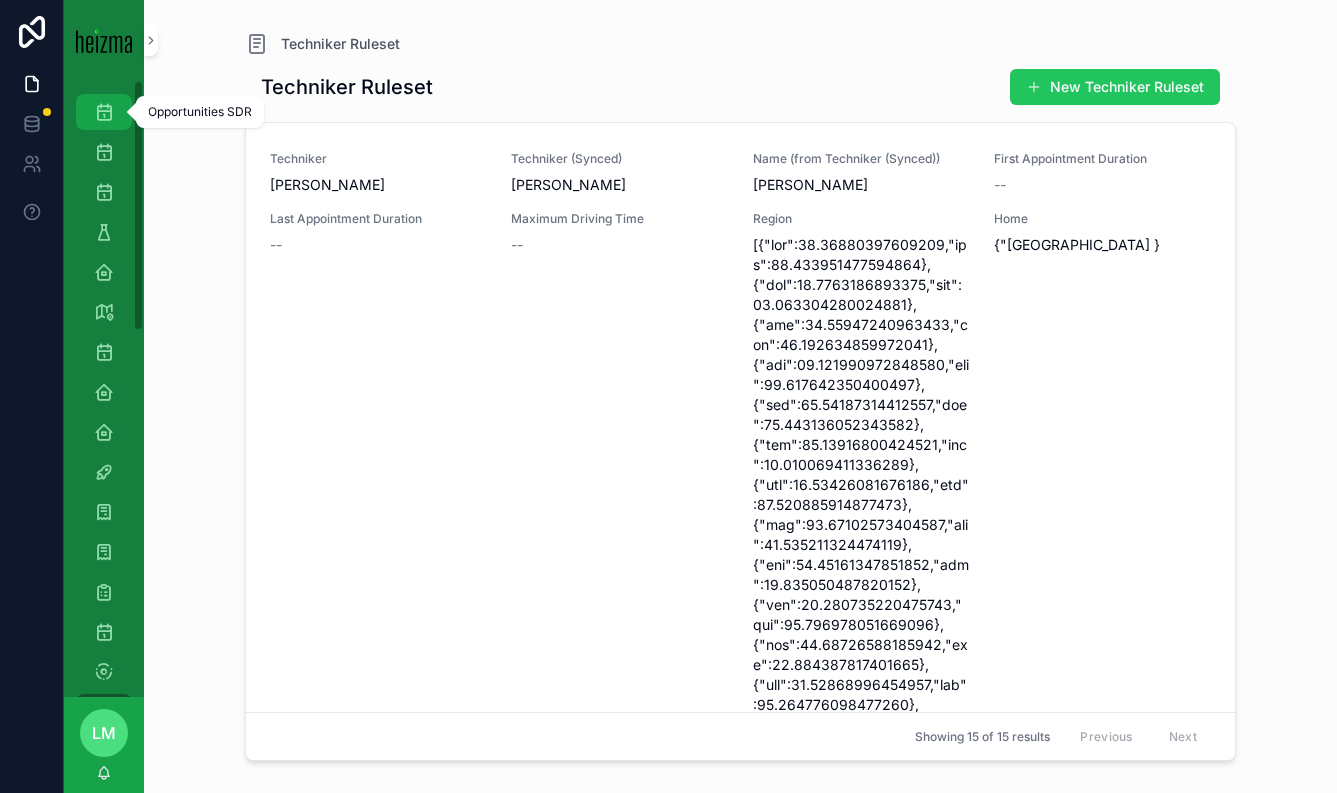 click at bounding box center (104, 112) 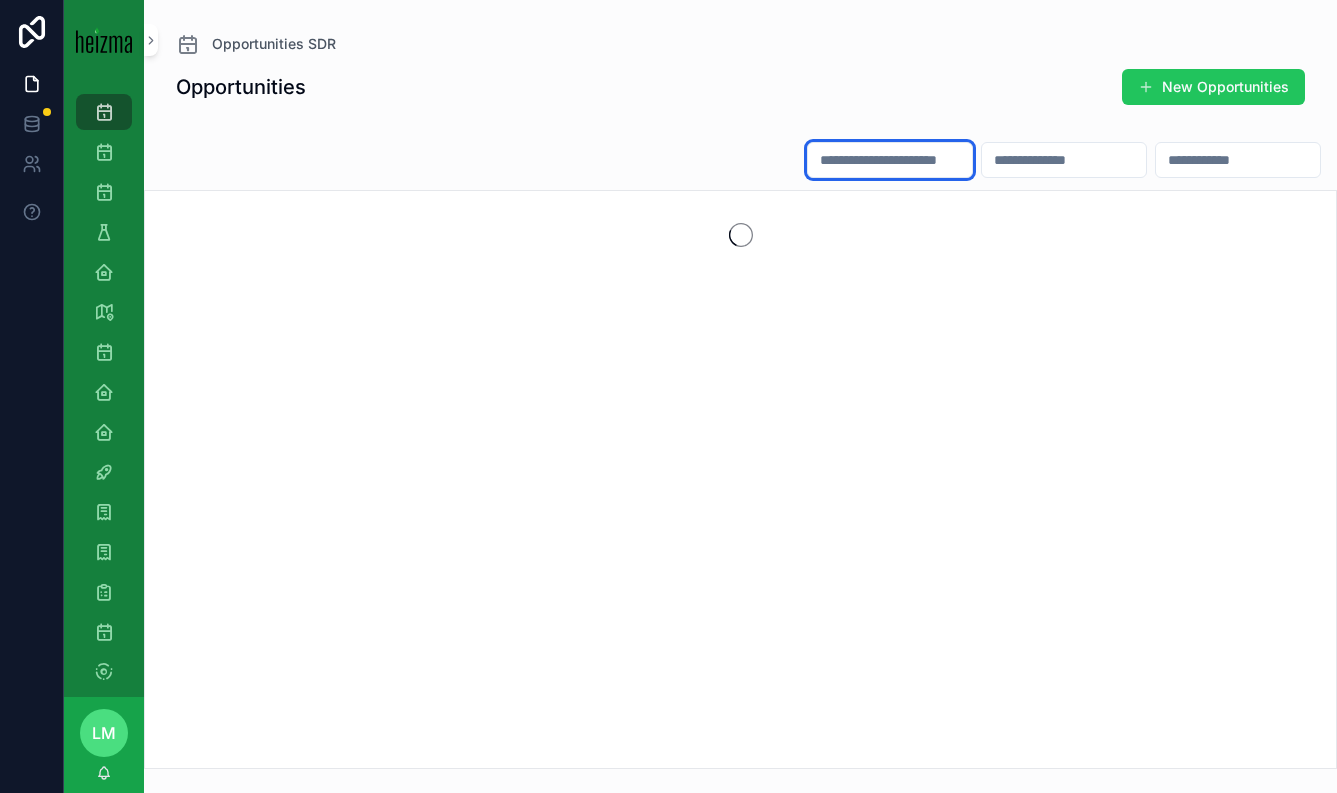 click at bounding box center [890, 160] 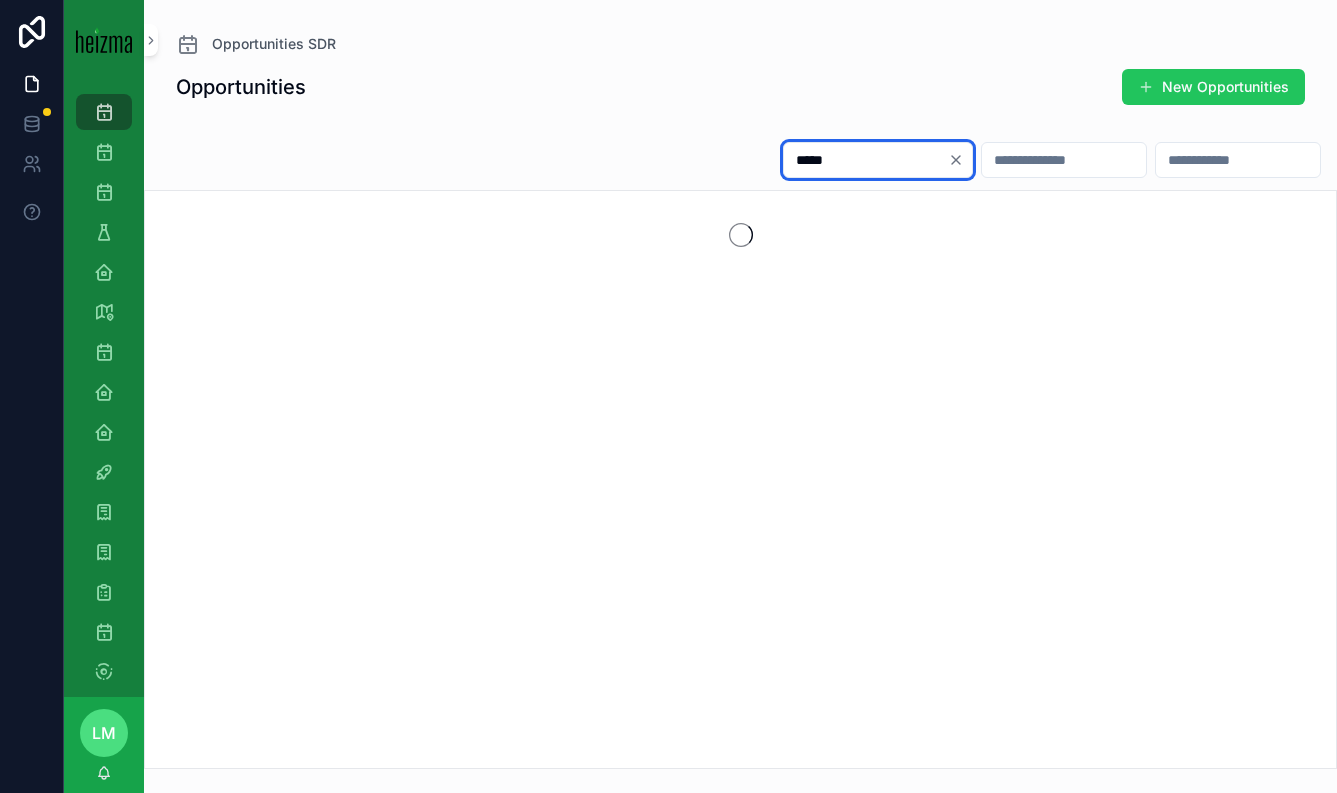 type on "*****" 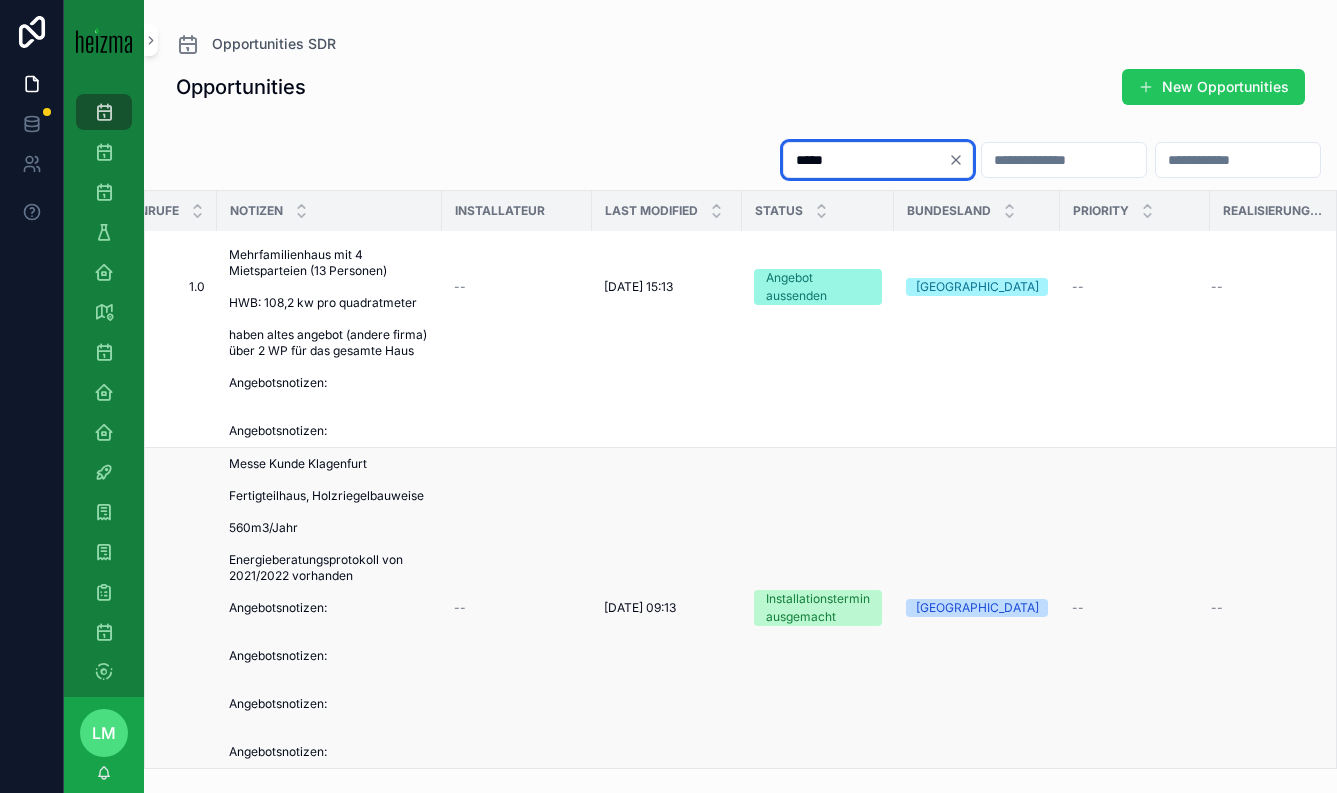 scroll, scrollTop: 105, scrollLeft: 731, axis: both 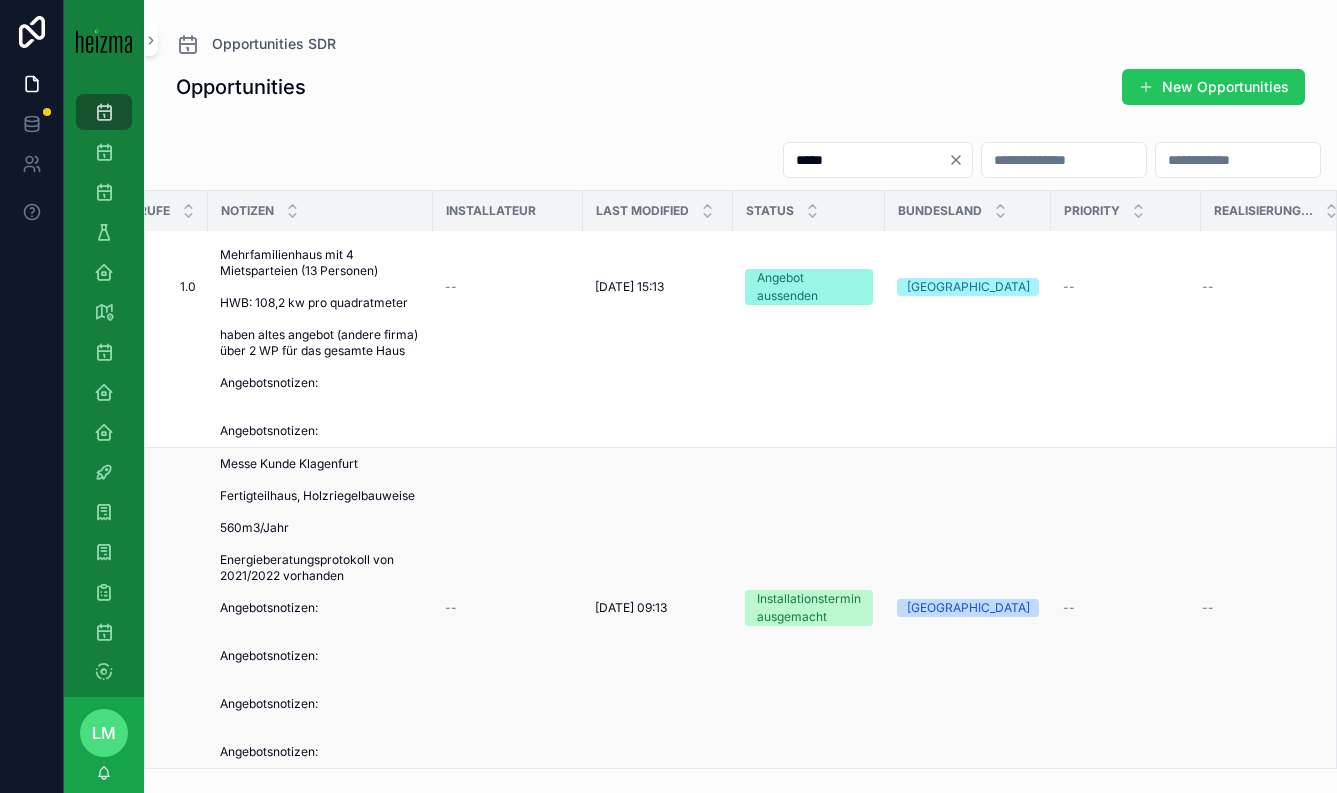 click on "20/05/2025 09:13" at bounding box center [631, 608] 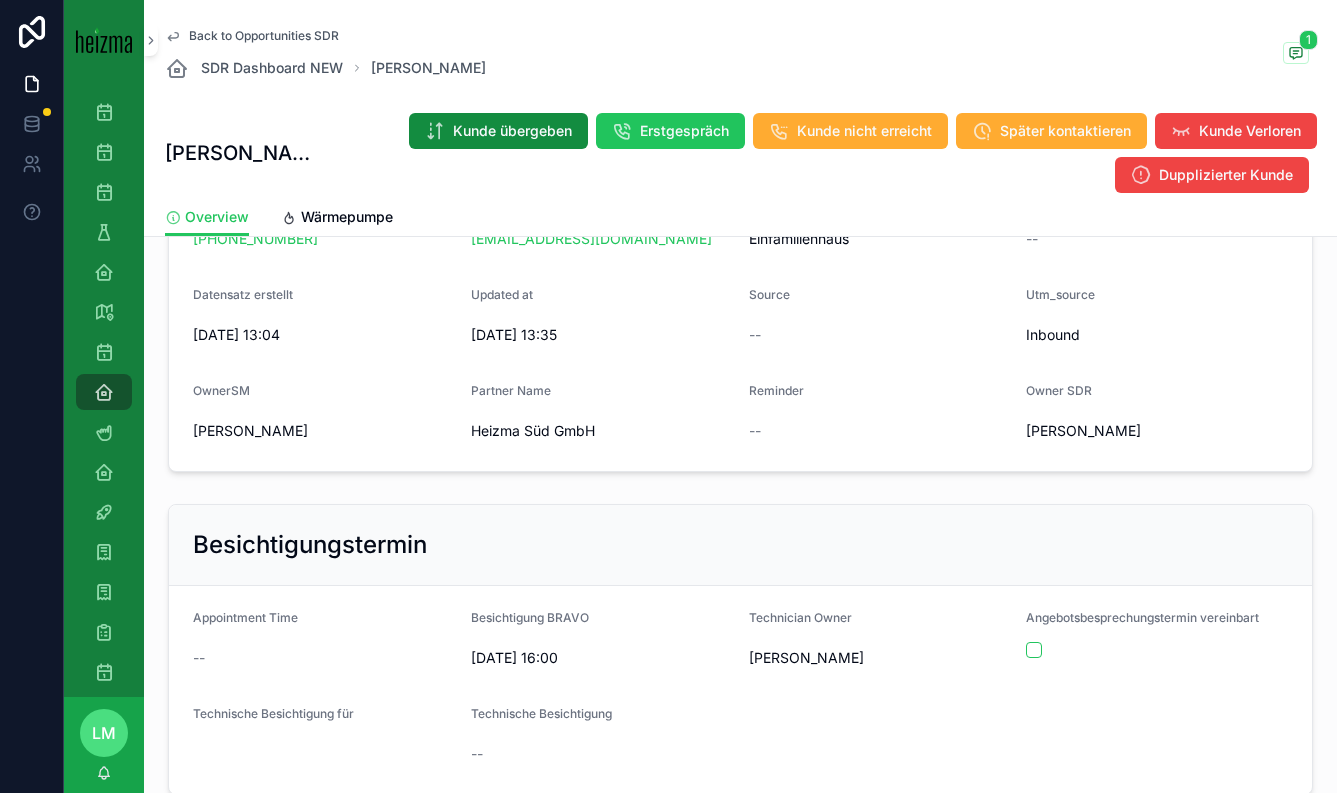 scroll, scrollTop: 0, scrollLeft: 0, axis: both 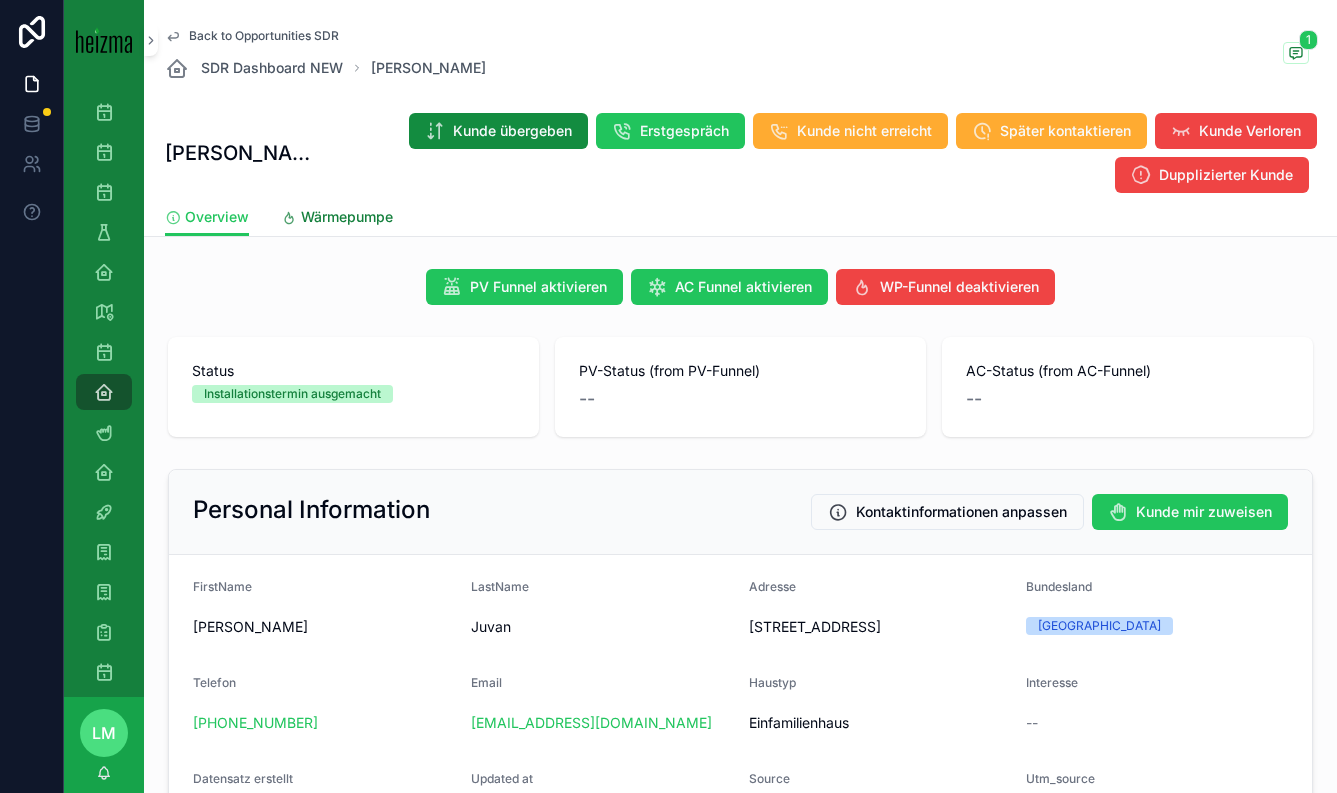 click on "Wärmepumpe" at bounding box center [347, 217] 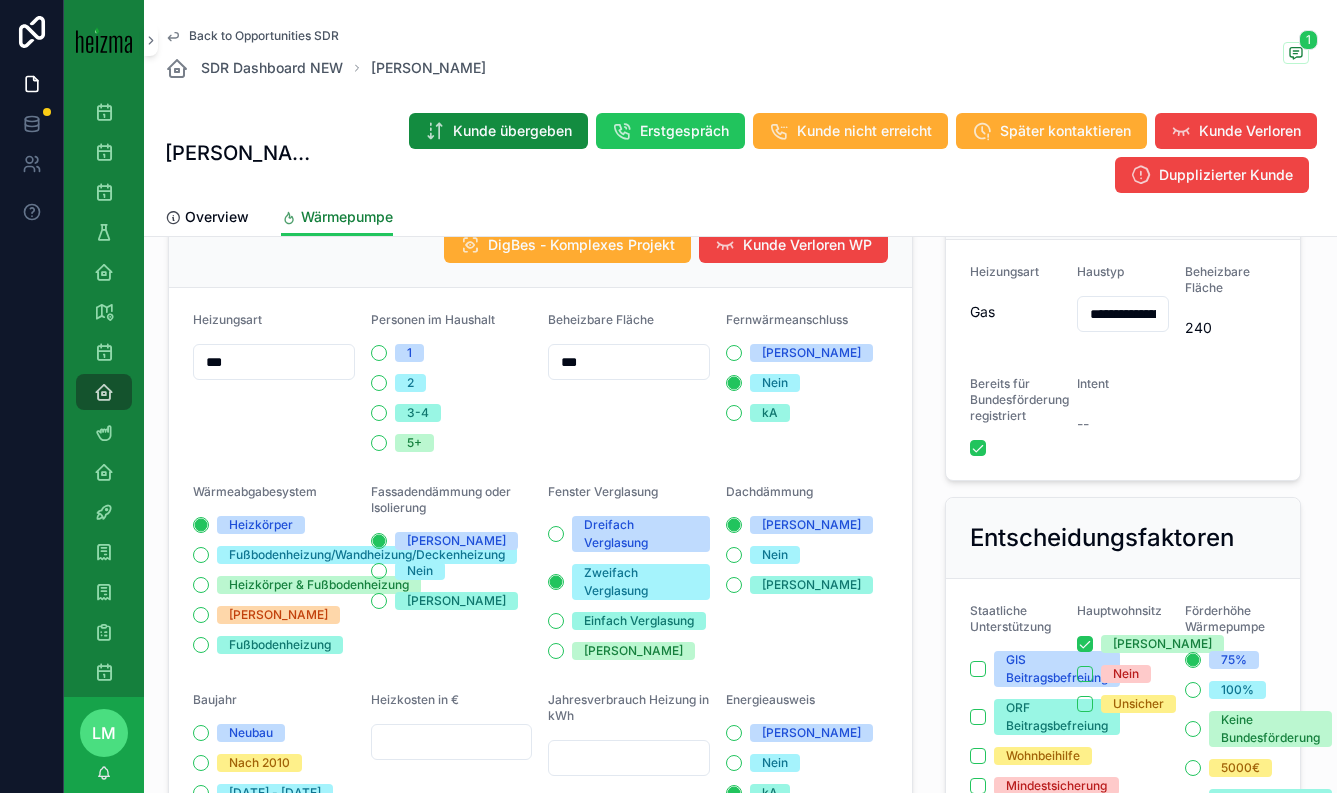 scroll, scrollTop: 0, scrollLeft: 0, axis: both 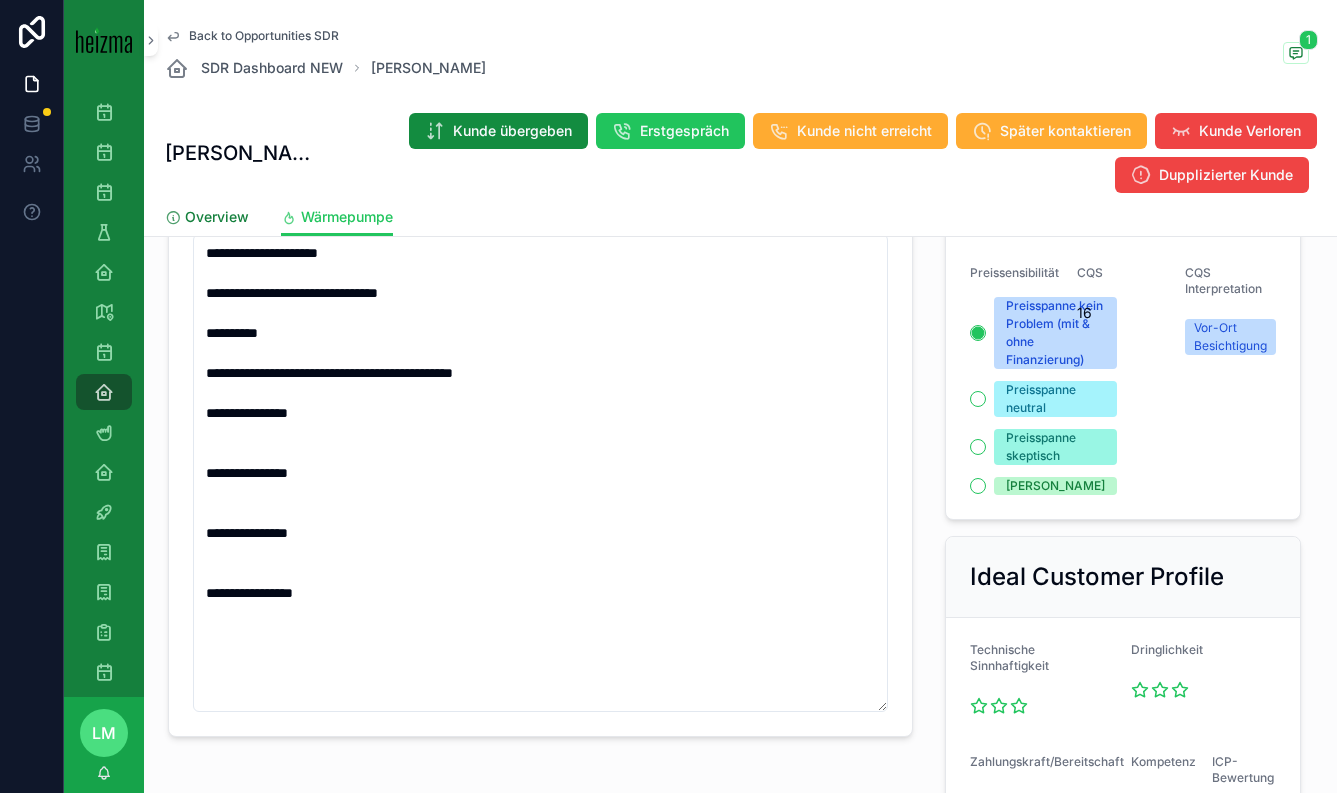 click on "Overview" at bounding box center [207, 219] 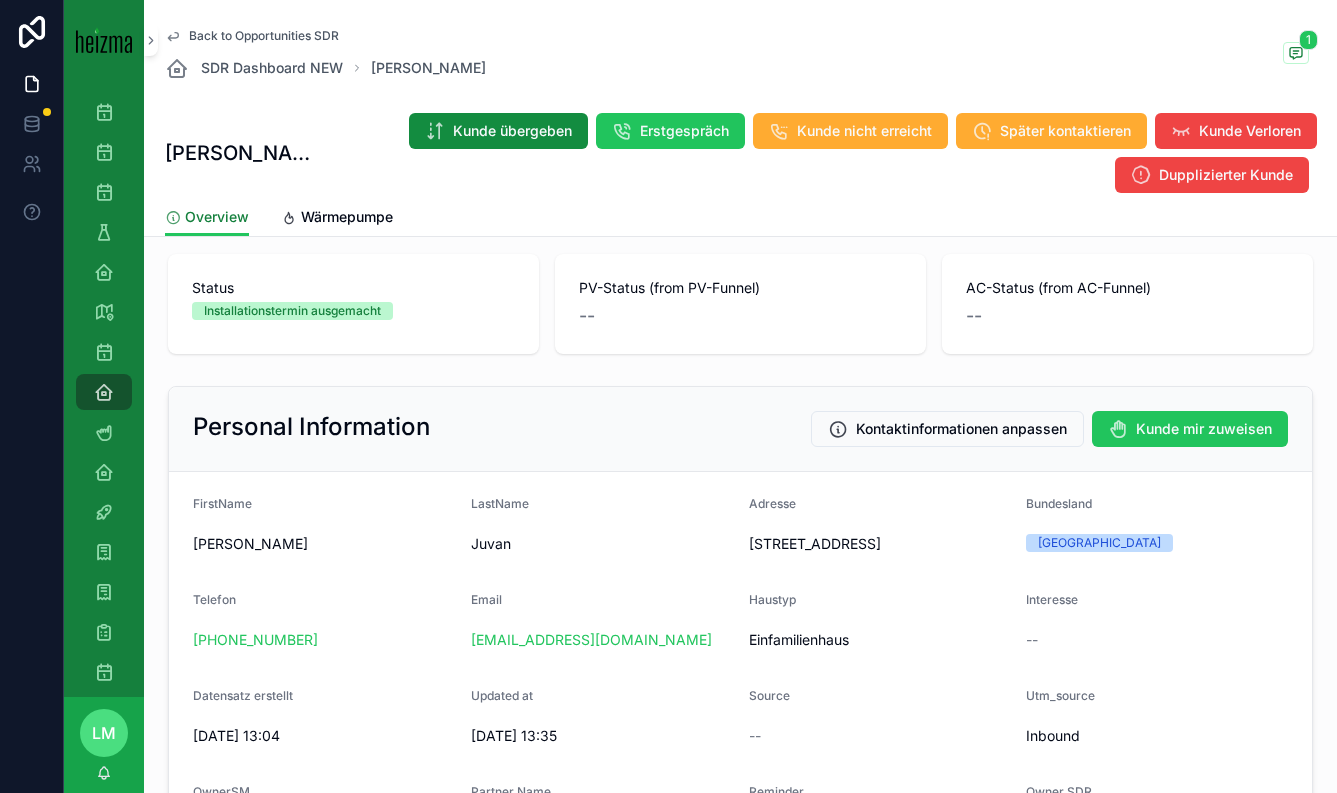 scroll, scrollTop: 0, scrollLeft: 0, axis: both 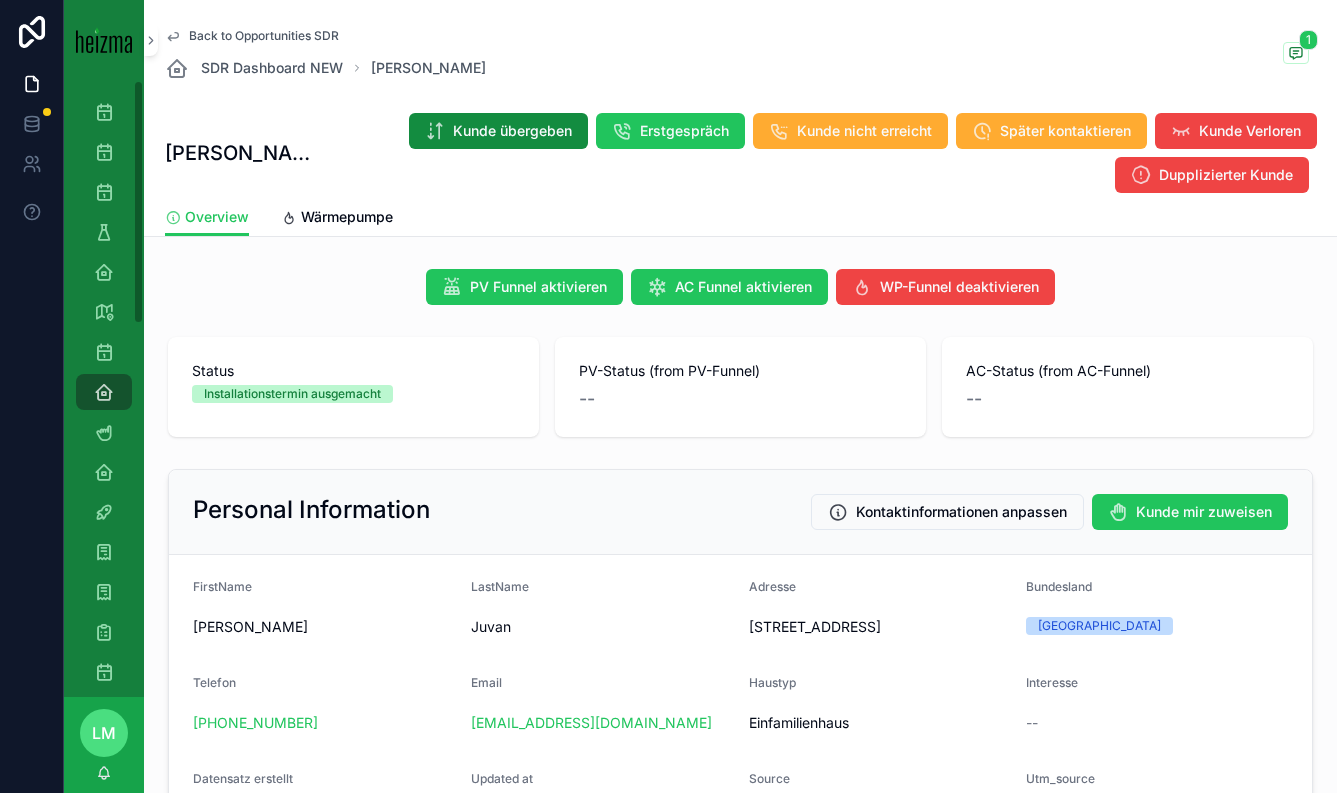 click on "Back to Opportunities SDR" at bounding box center (264, 36) 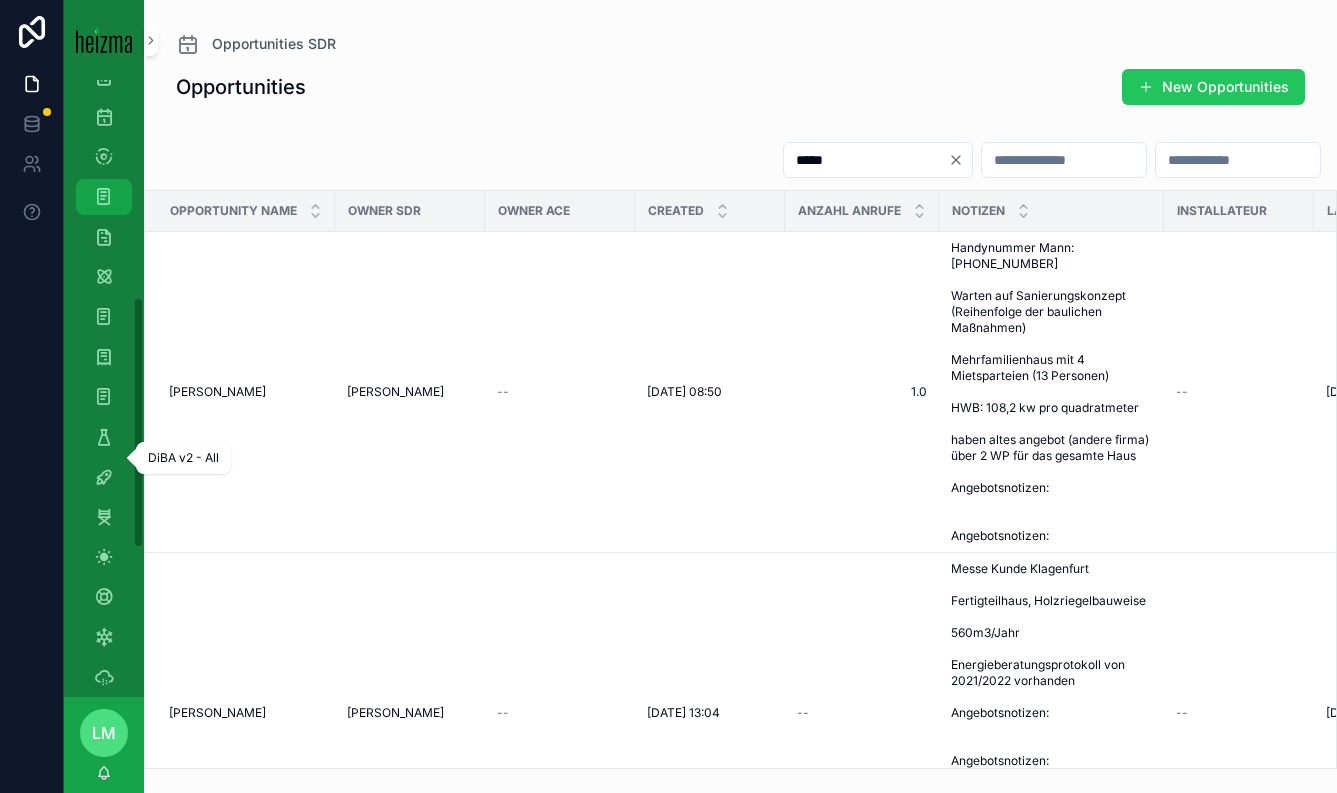 scroll, scrollTop: 534, scrollLeft: 0, axis: vertical 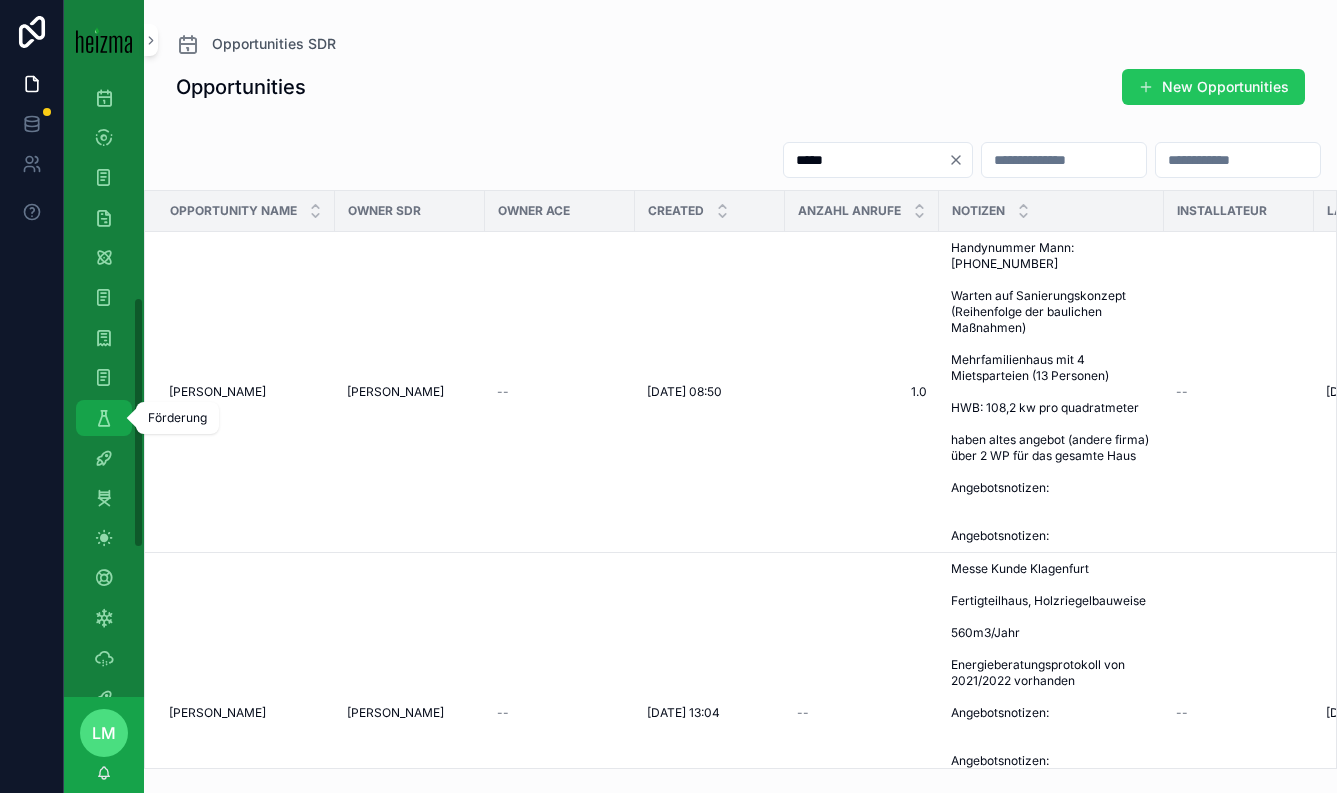 click at bounding box center (104, 418) 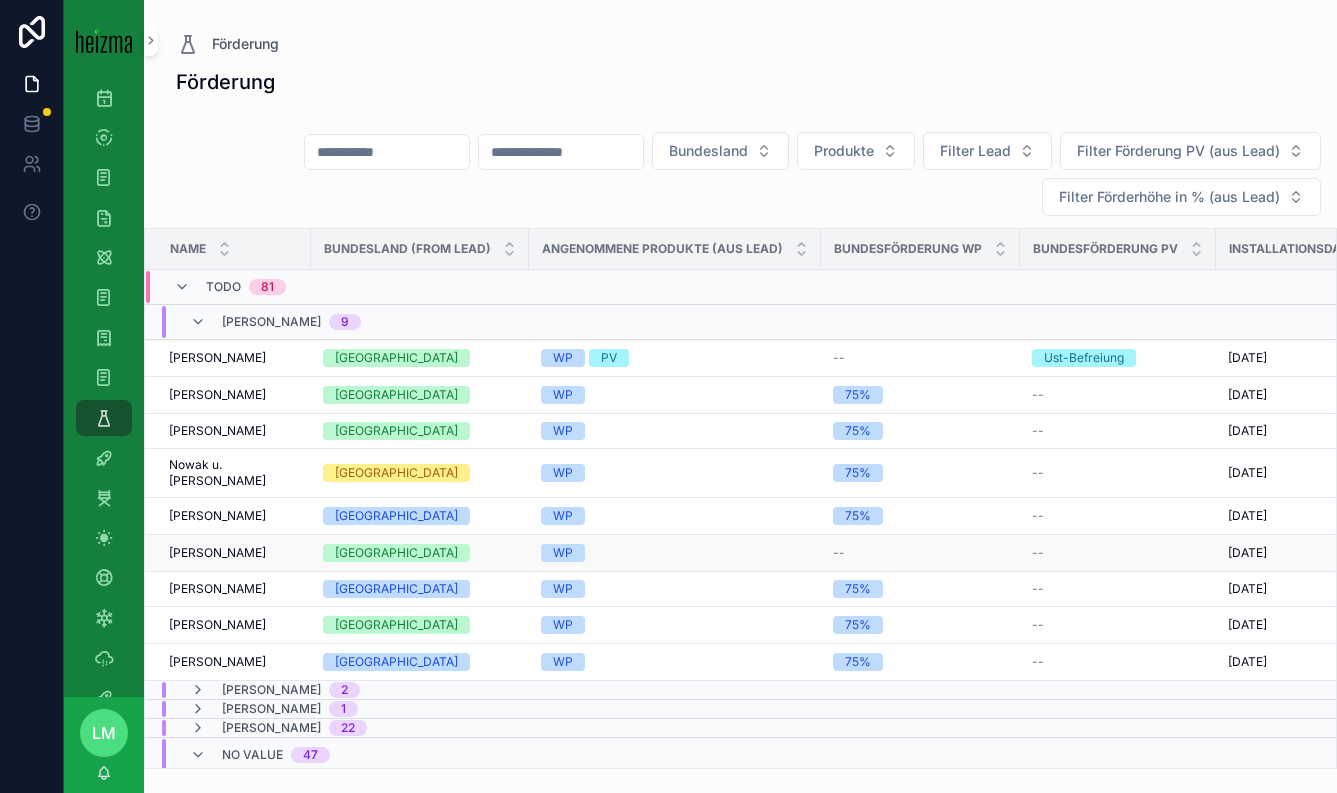 click on "Katharina Noggler" at bounding box center [217, 553] 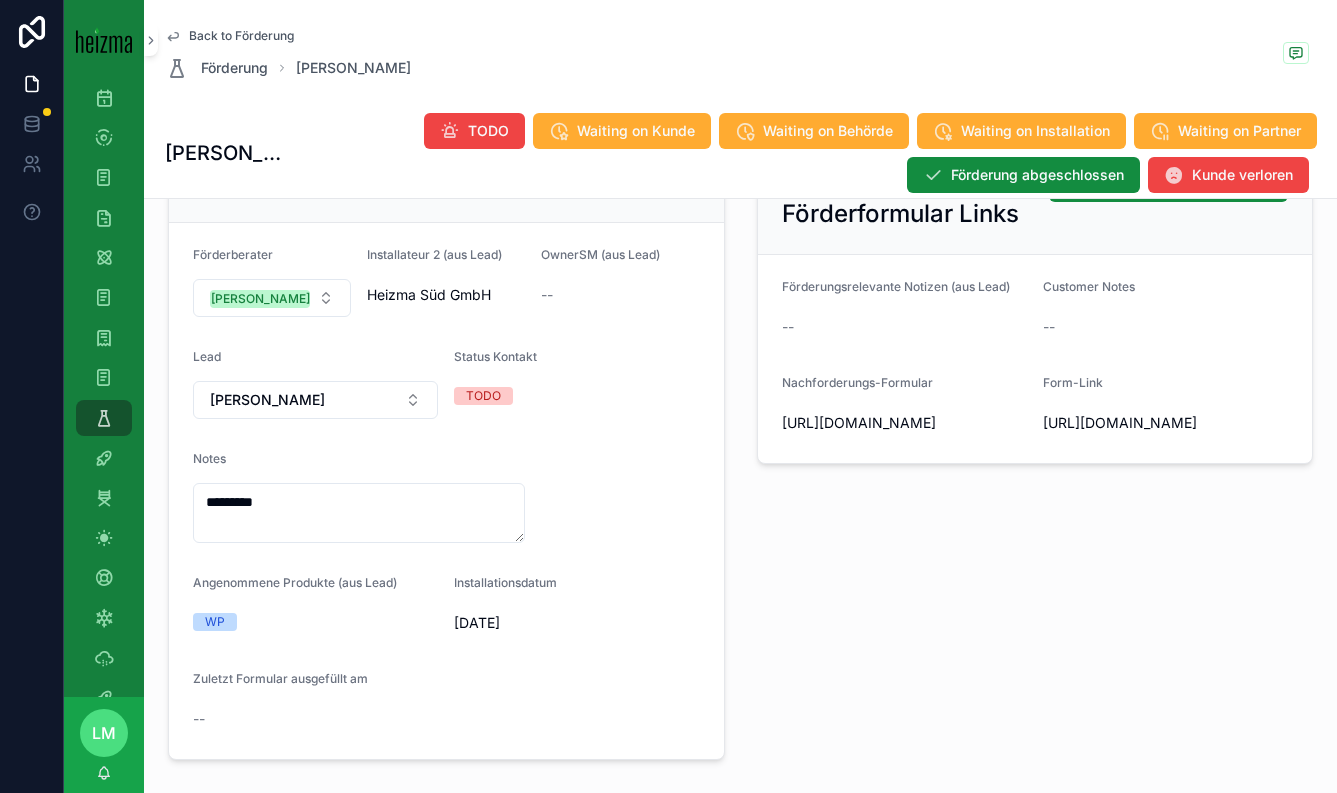 scroll, scrollTop: 267, scrollLeft: 0, axis: vertical 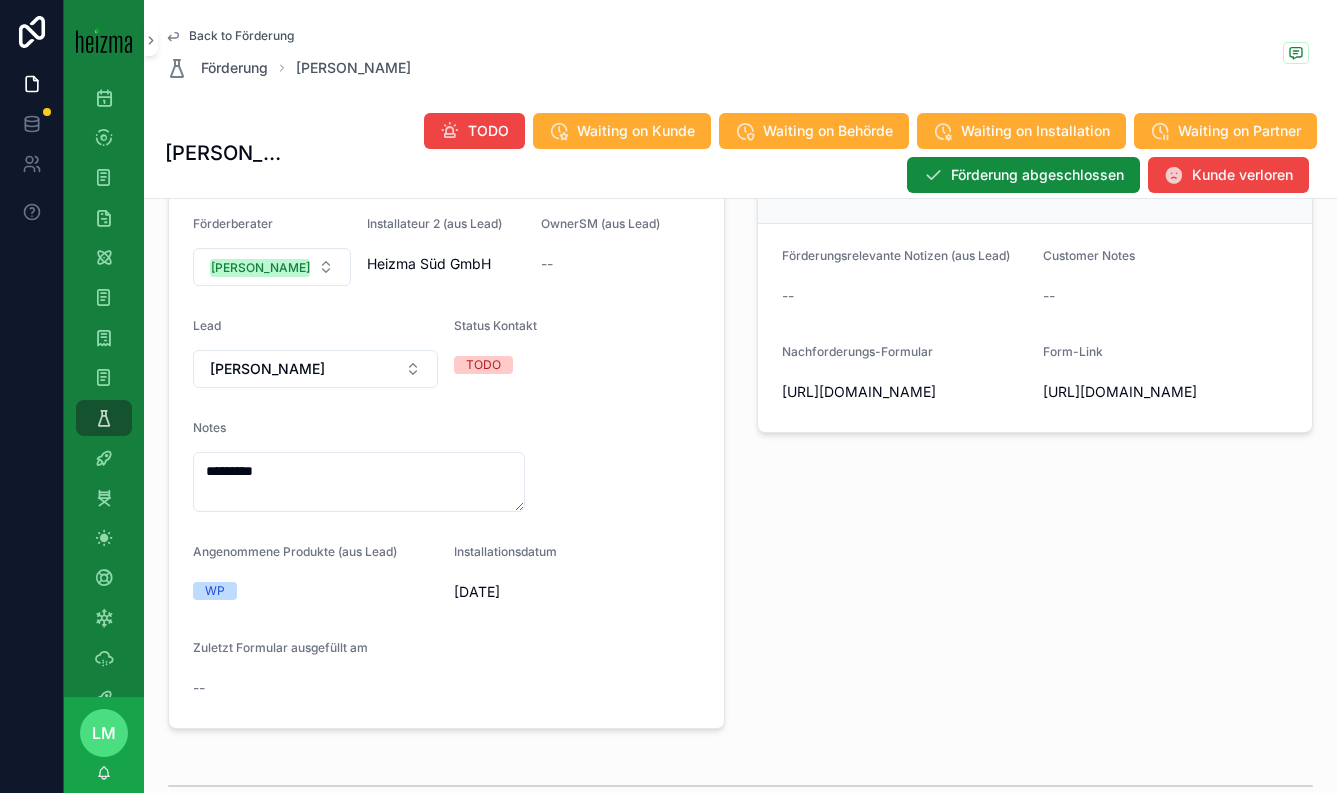 click on "Back to Förderung" at bounding box center [241, 36] 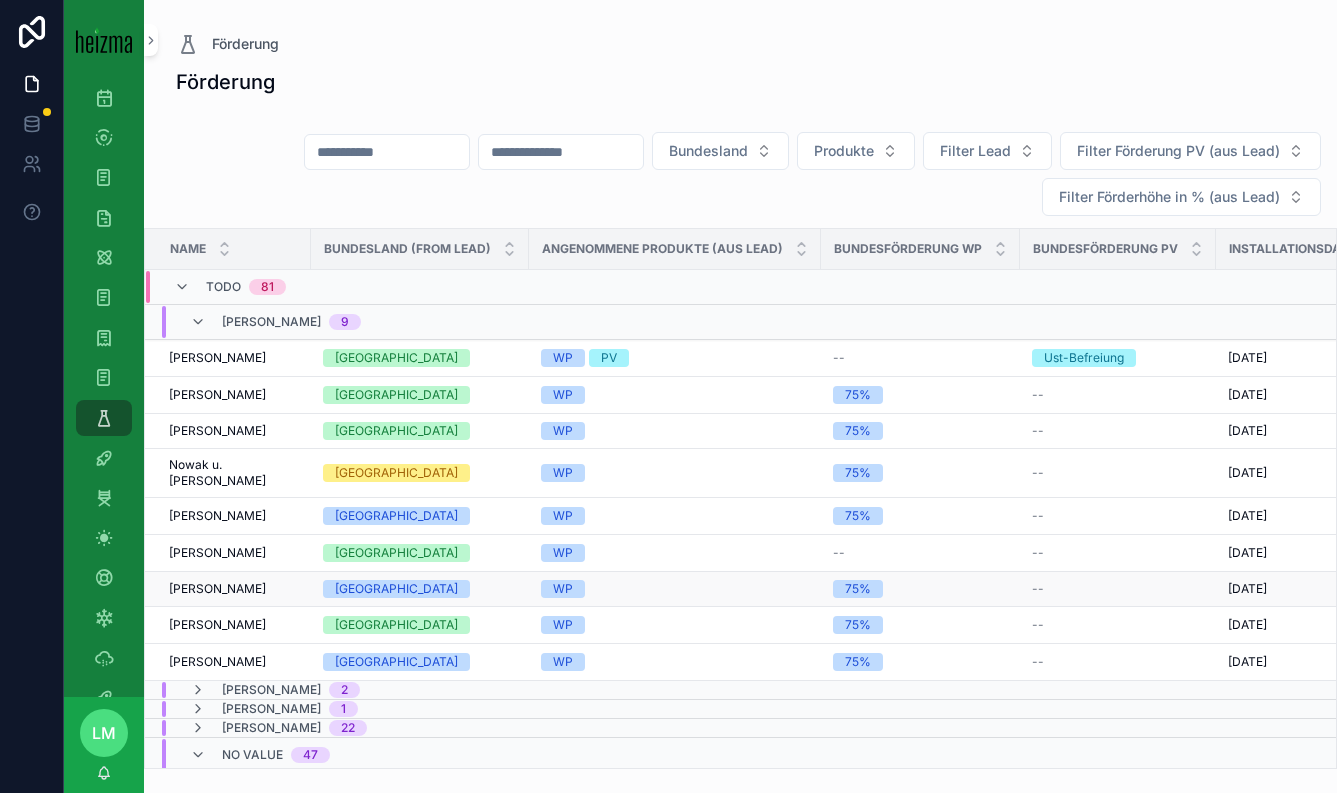 click on "Rudolf Nussbaumer" at bounding box center [217, 589] 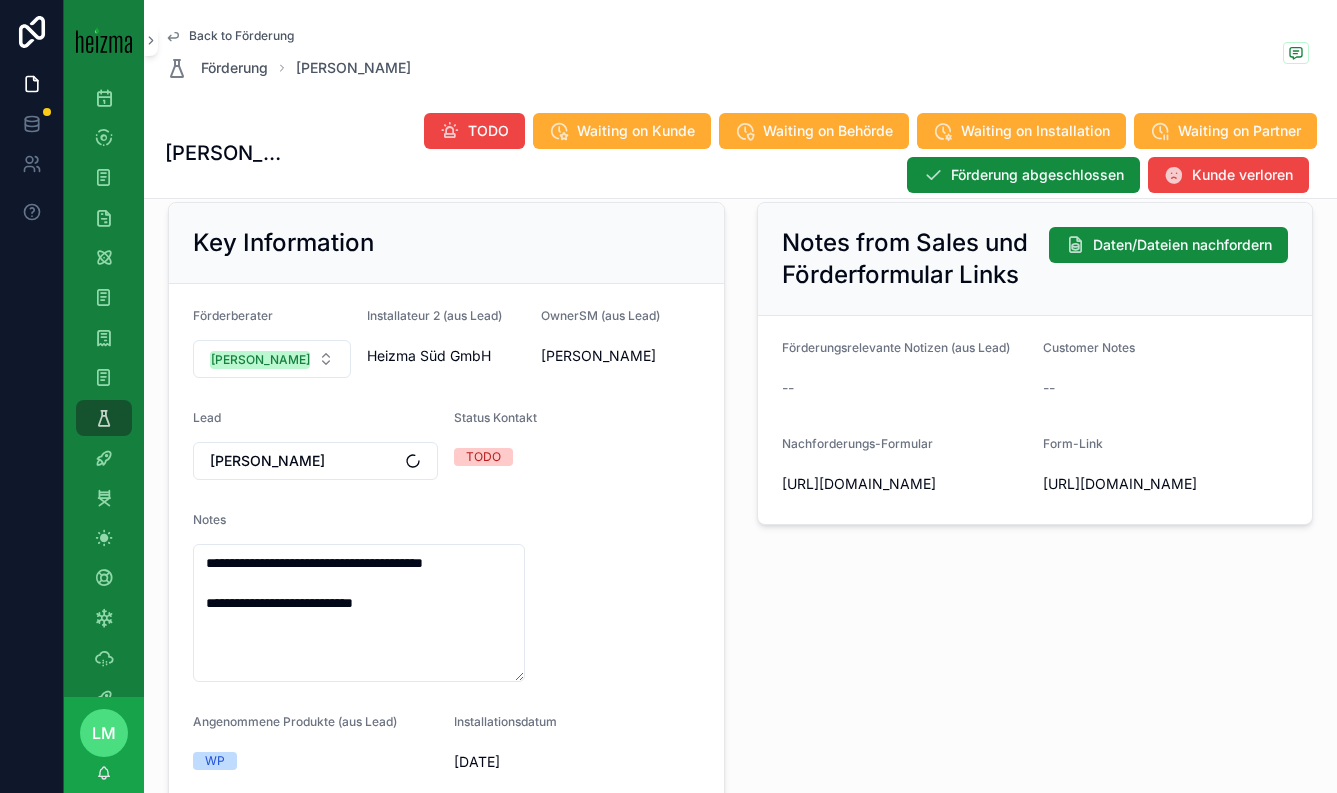 scroll, scrollTop: 182, scrollLeft: 0, axis: vertical 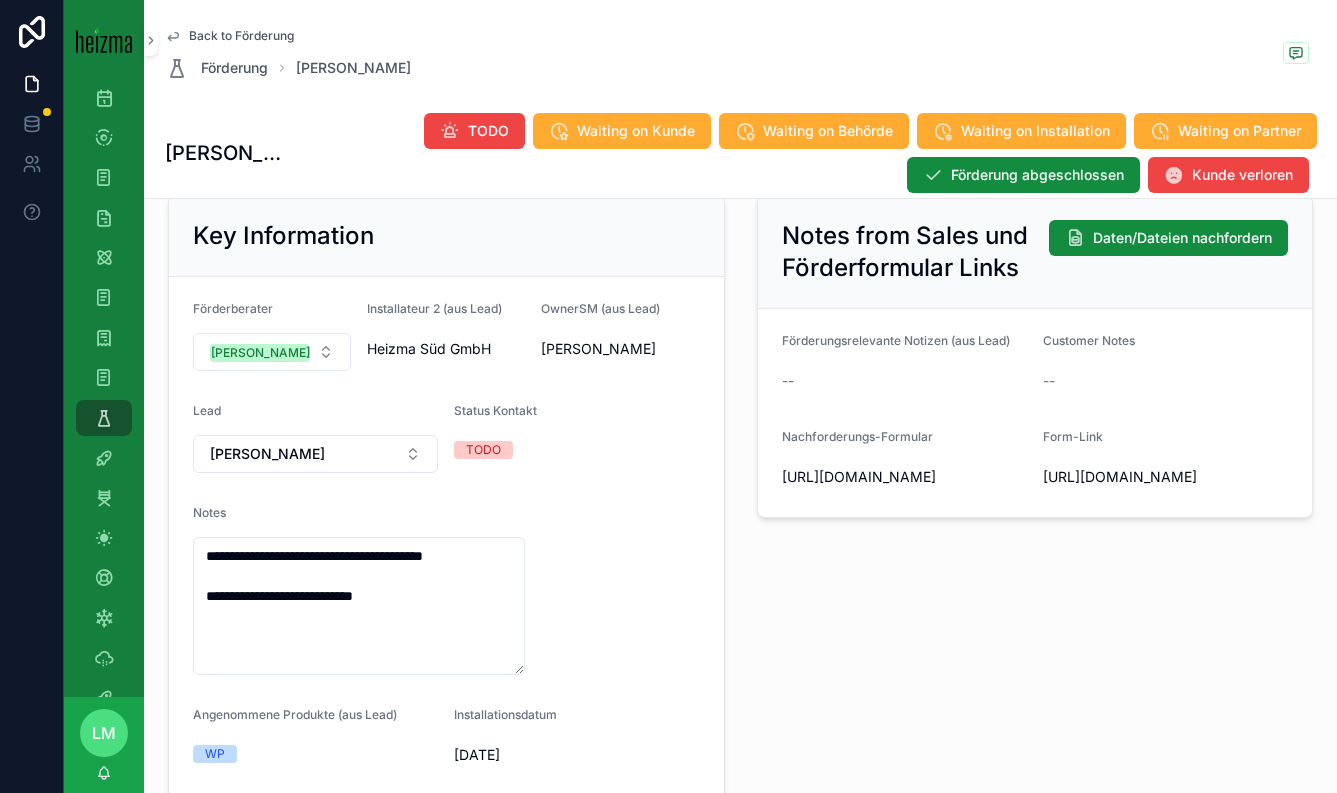 click on "Back to Förderung" at bounding box center [241, 36] 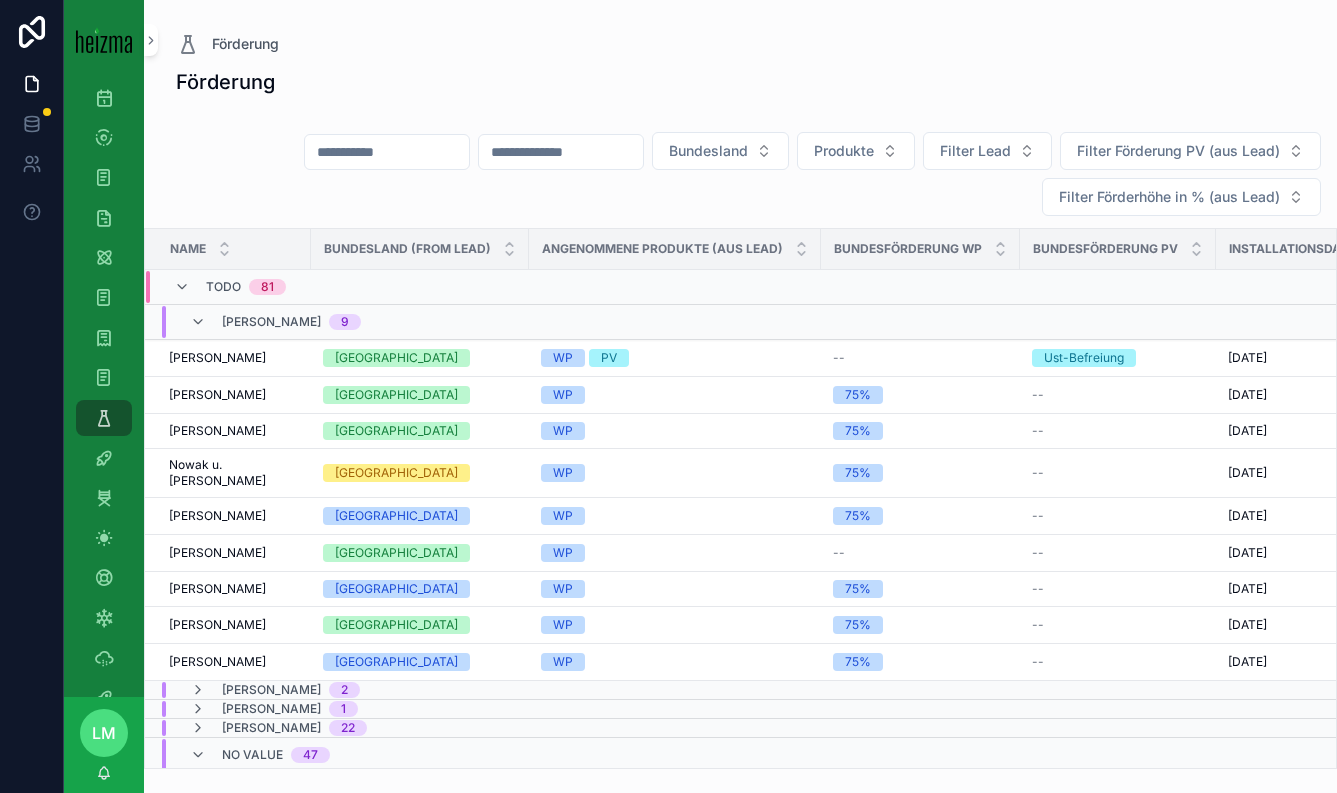 scroll, scrollTop: 0, scrollLeft: 0, axis: both 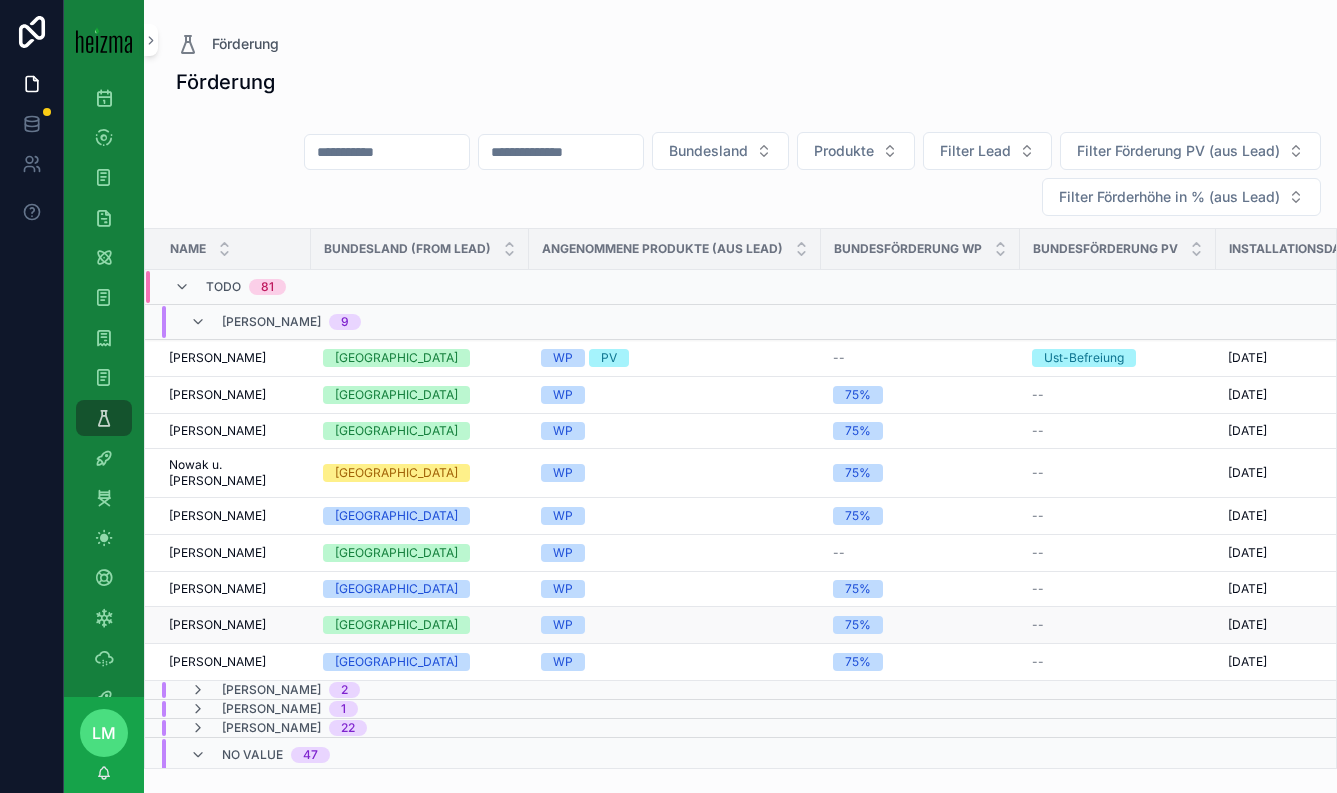 click on "Peter Krammer" at bounding box center (217, 625) 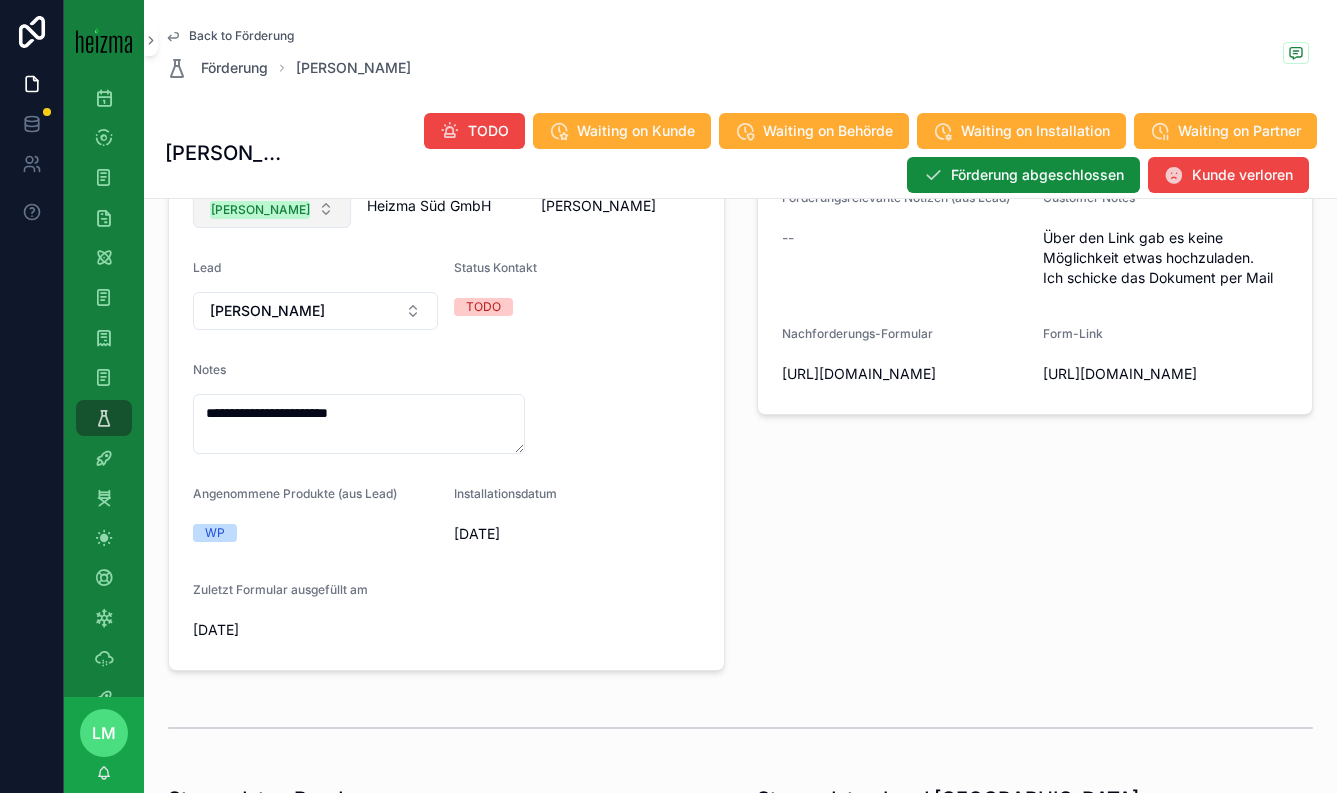 scroll, scrollTop: 329, scrollLeft: 0, axis: vertical 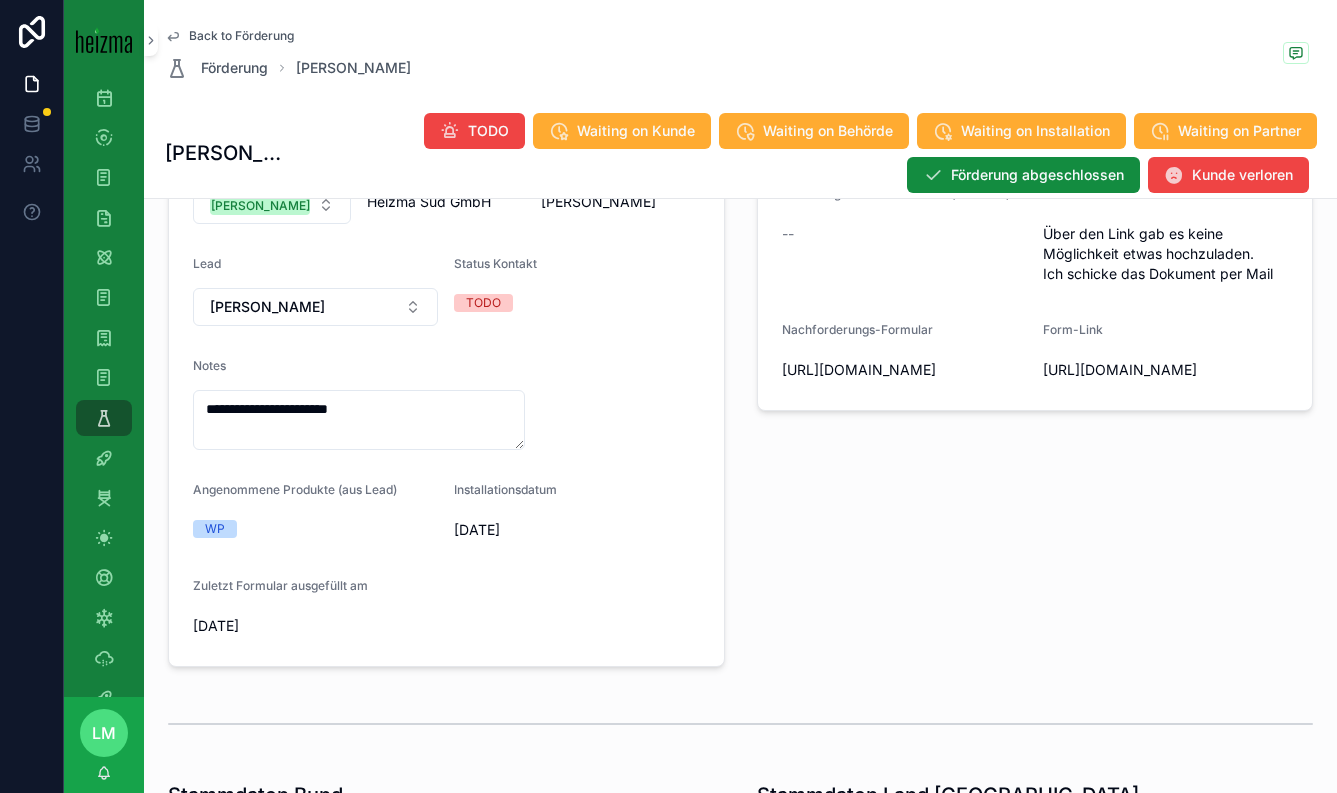 click on "Back to Förderung" at bounding box center (241, 36) 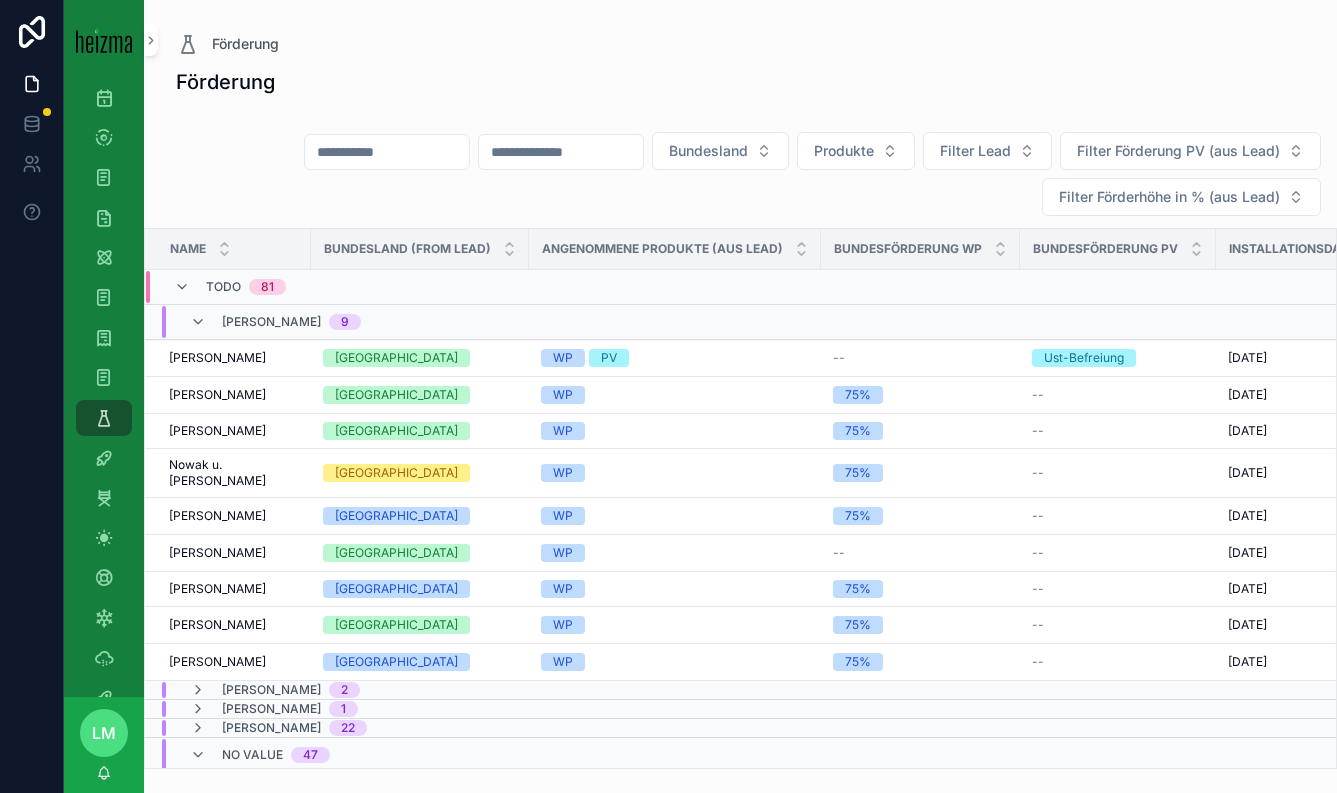 scroll, scrollTop: 0, scrollLeft: 0, axis: both 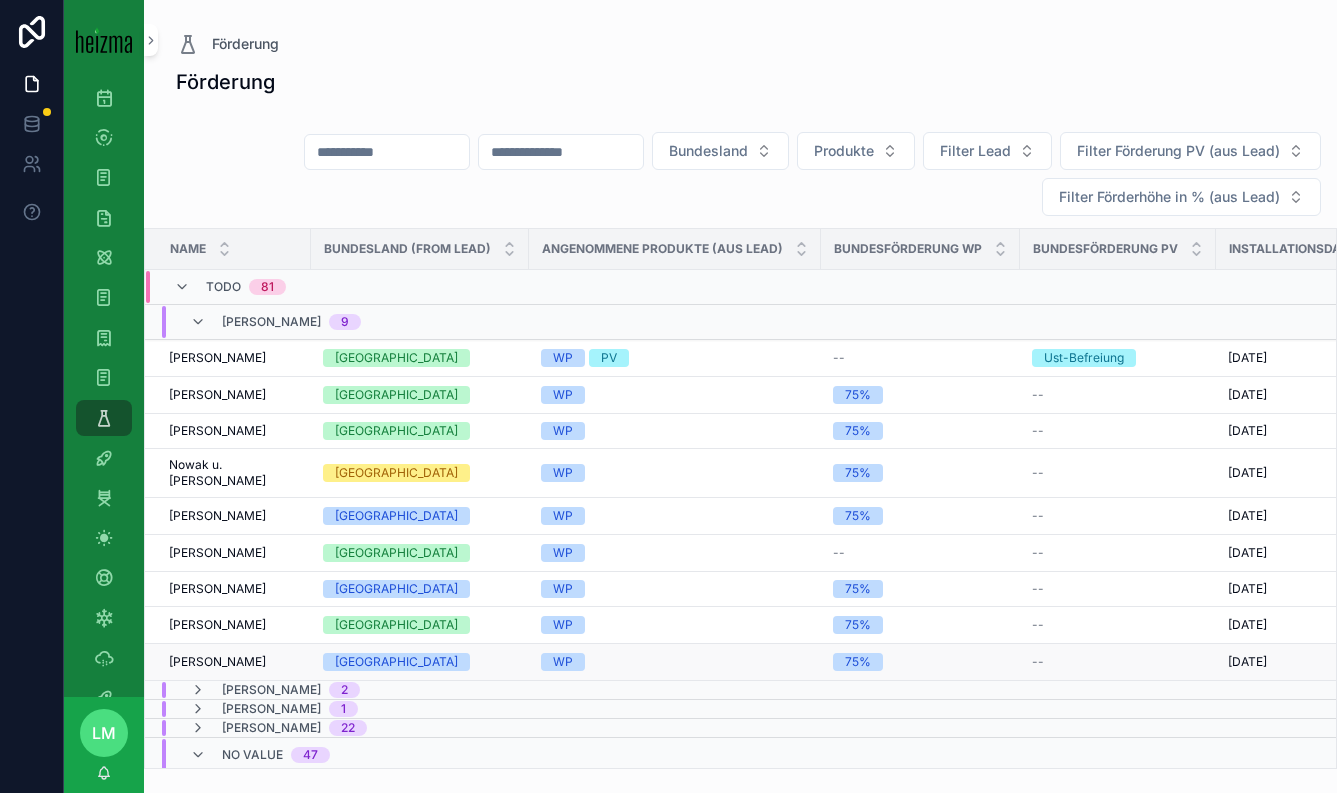 click on "Elisabeth  Brodegger" at bounding box center [217, 662] 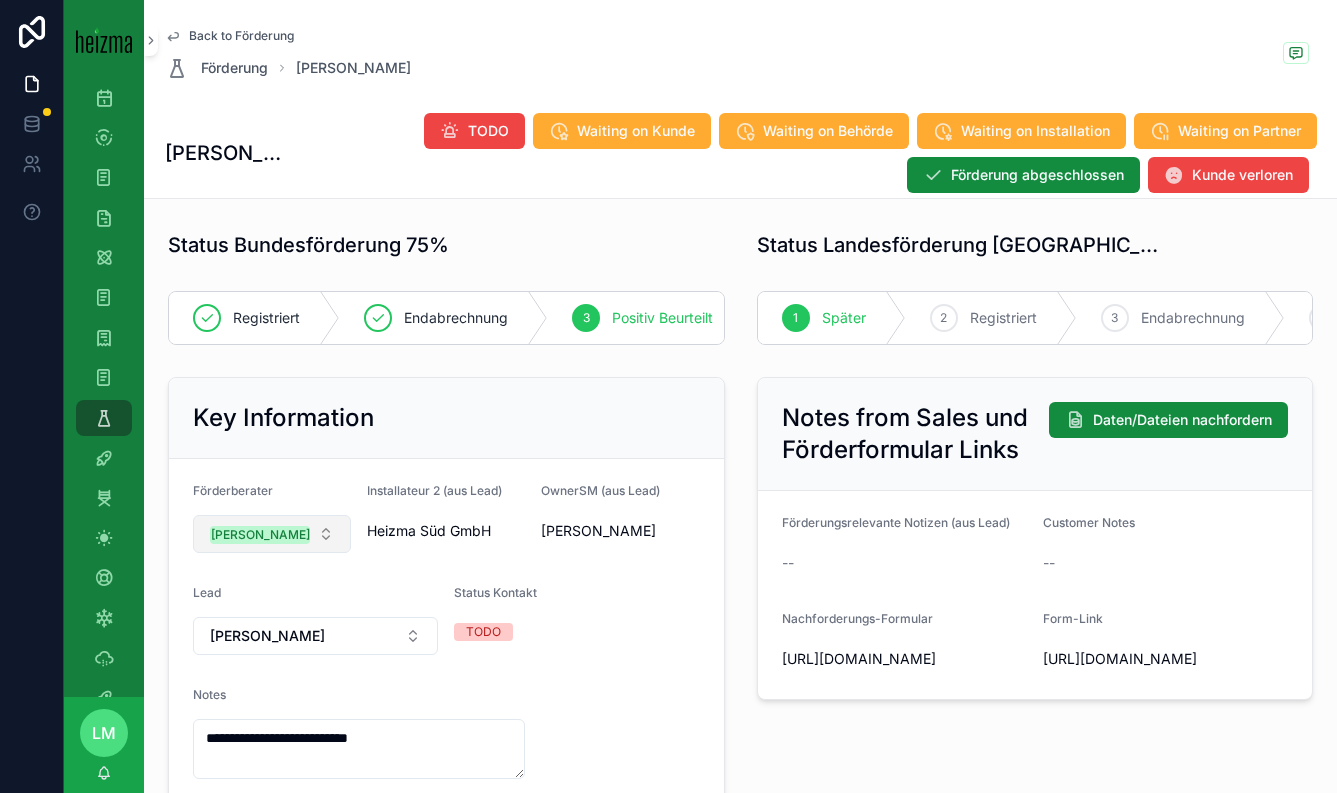 scroll, scrollTop: 196, scrollLeft: 0, axis: vertical 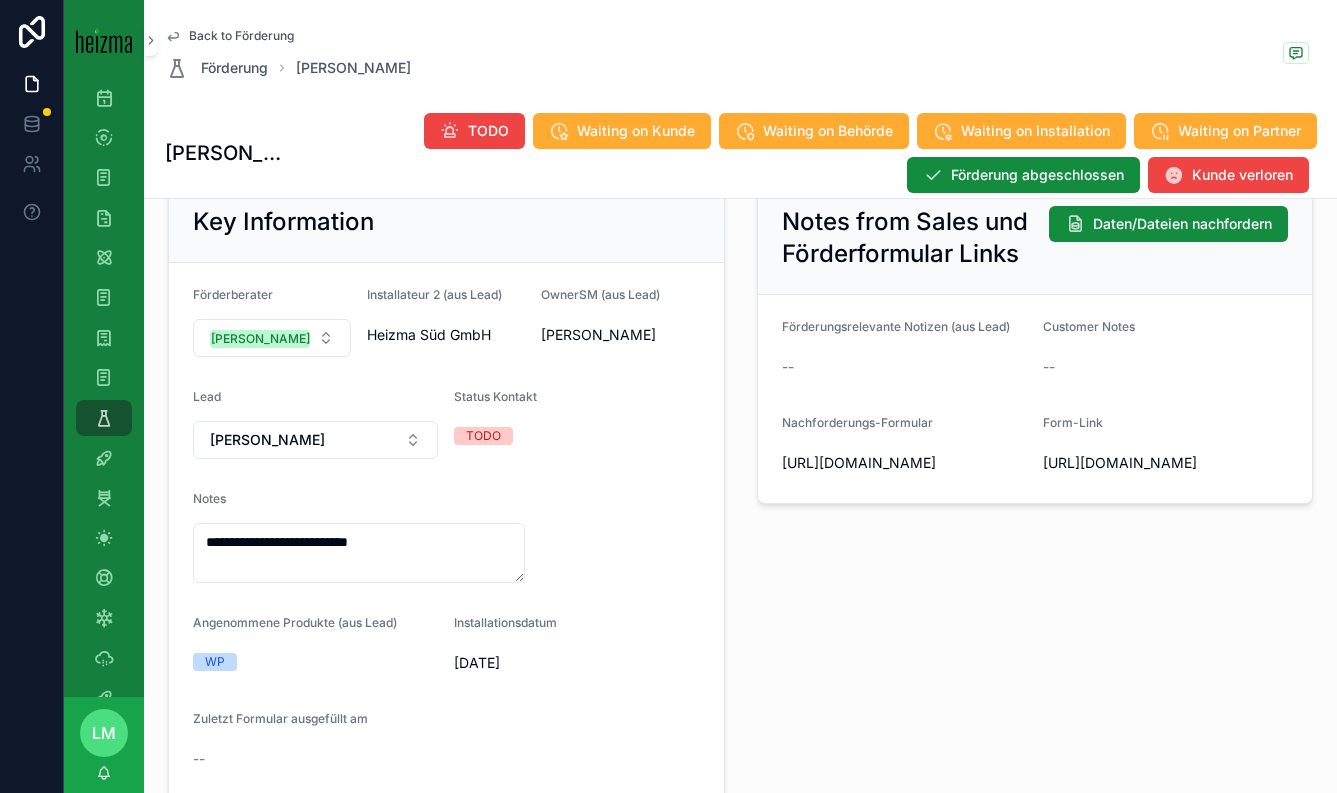 click on "Back to Förderung  Förderung  Elisabeth  Brodegger" at bounding box center [741, 54] 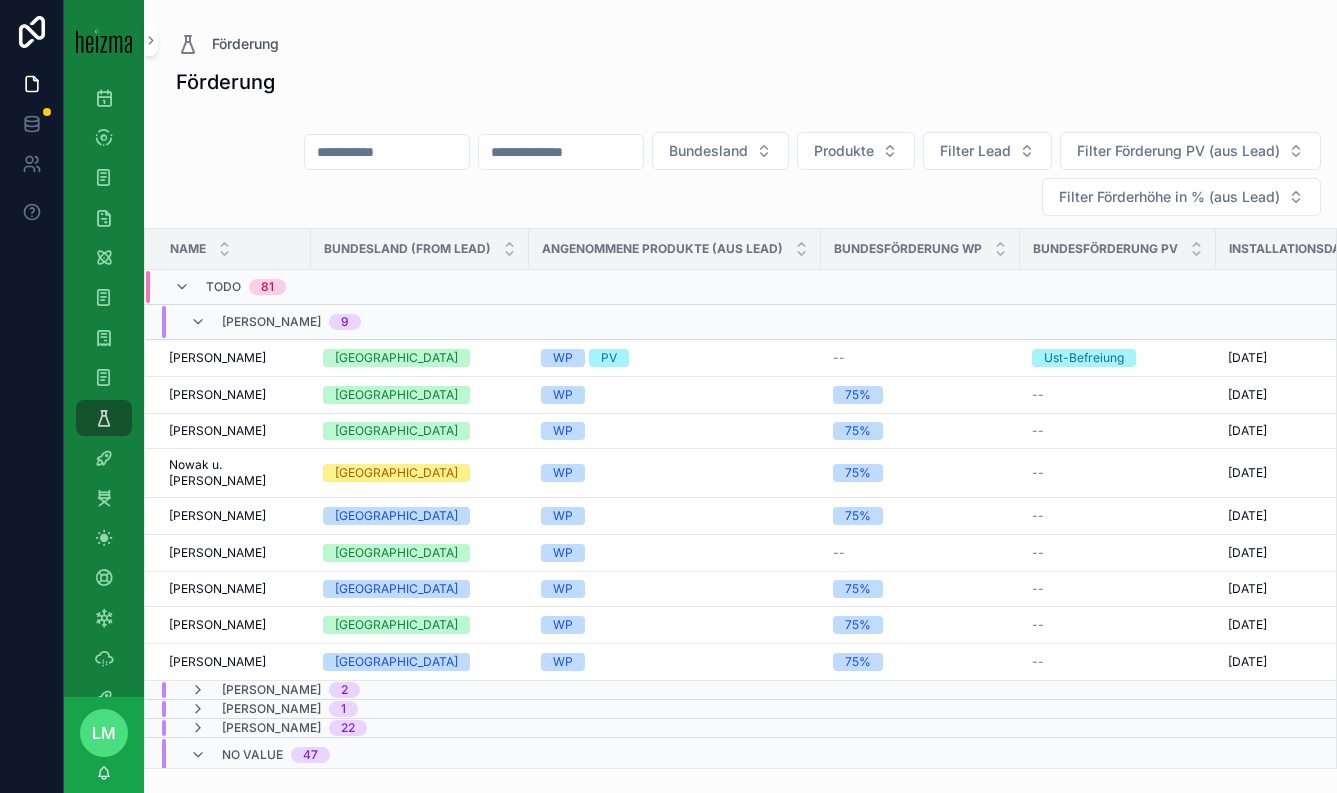 scroll, scrollTop: 0, scrollLeft: 0, axis: both 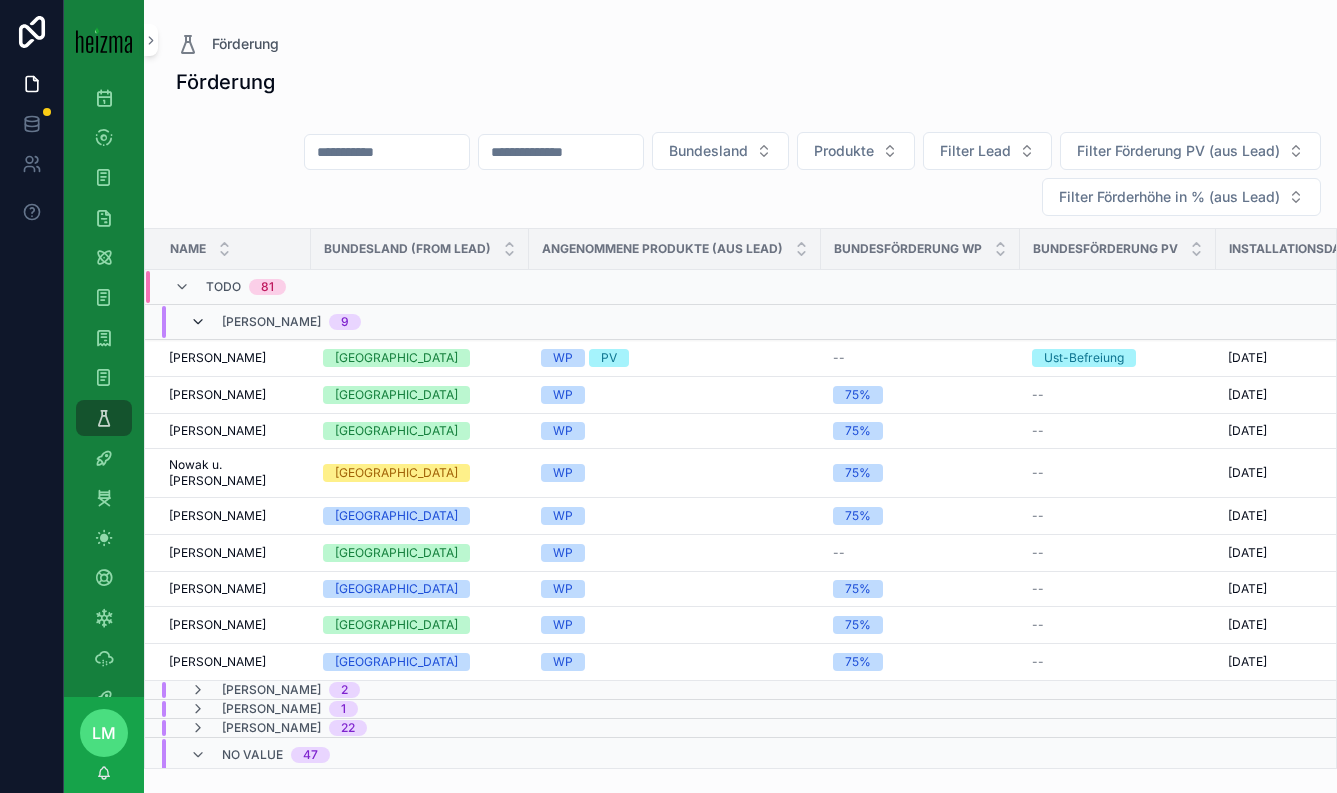 click at bounding box center [198, 322] 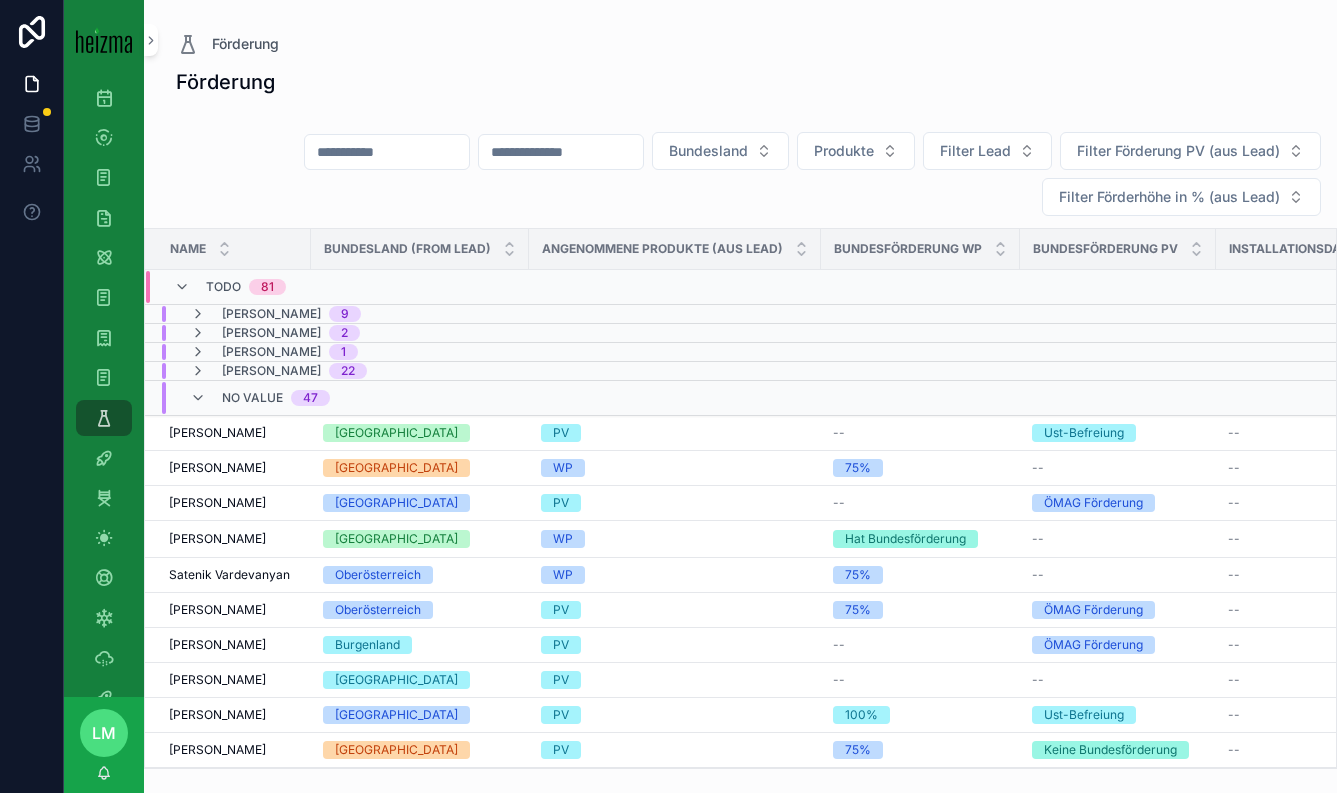 click on "Roland Horvath 2" at bounding box center [275, 333] 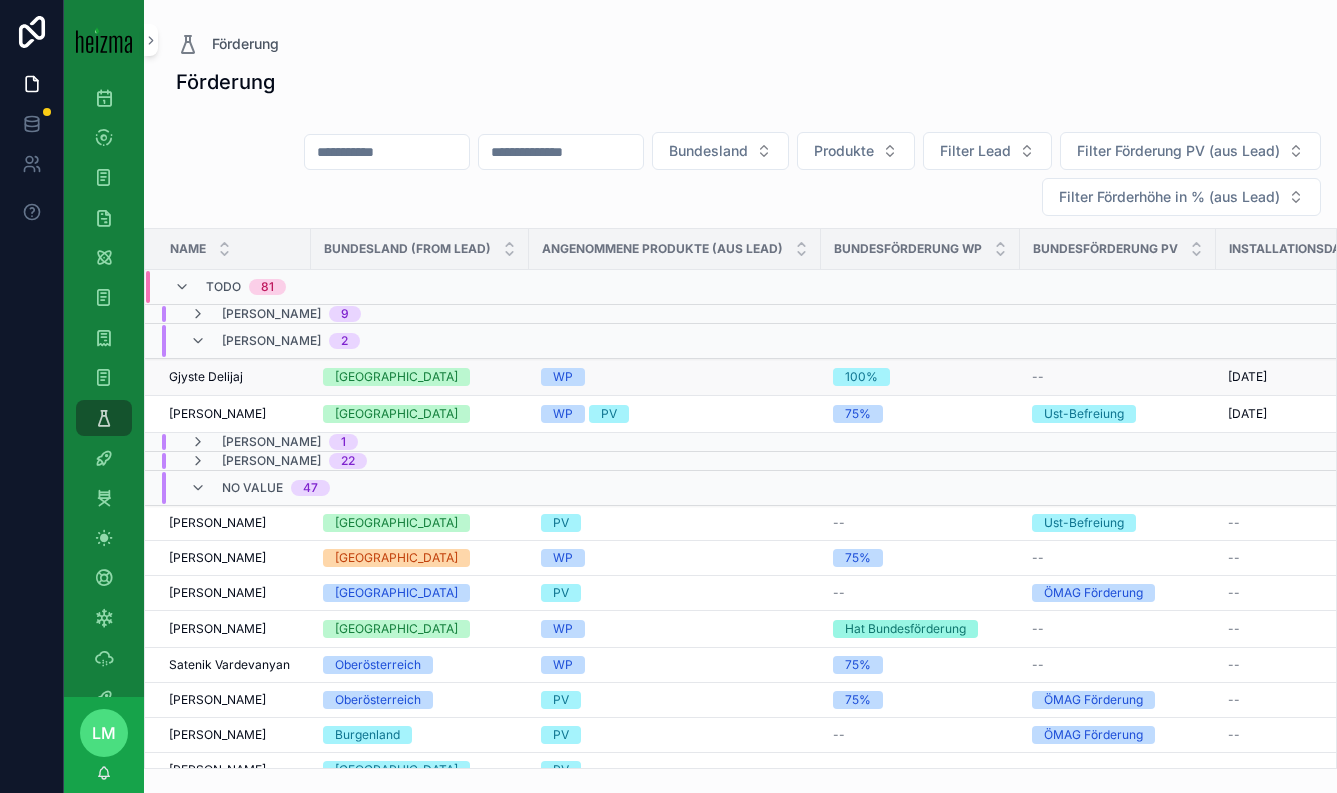 click on "Gjyste Delijaj Gjyste Delijaj" at bounding box center (228, 377) 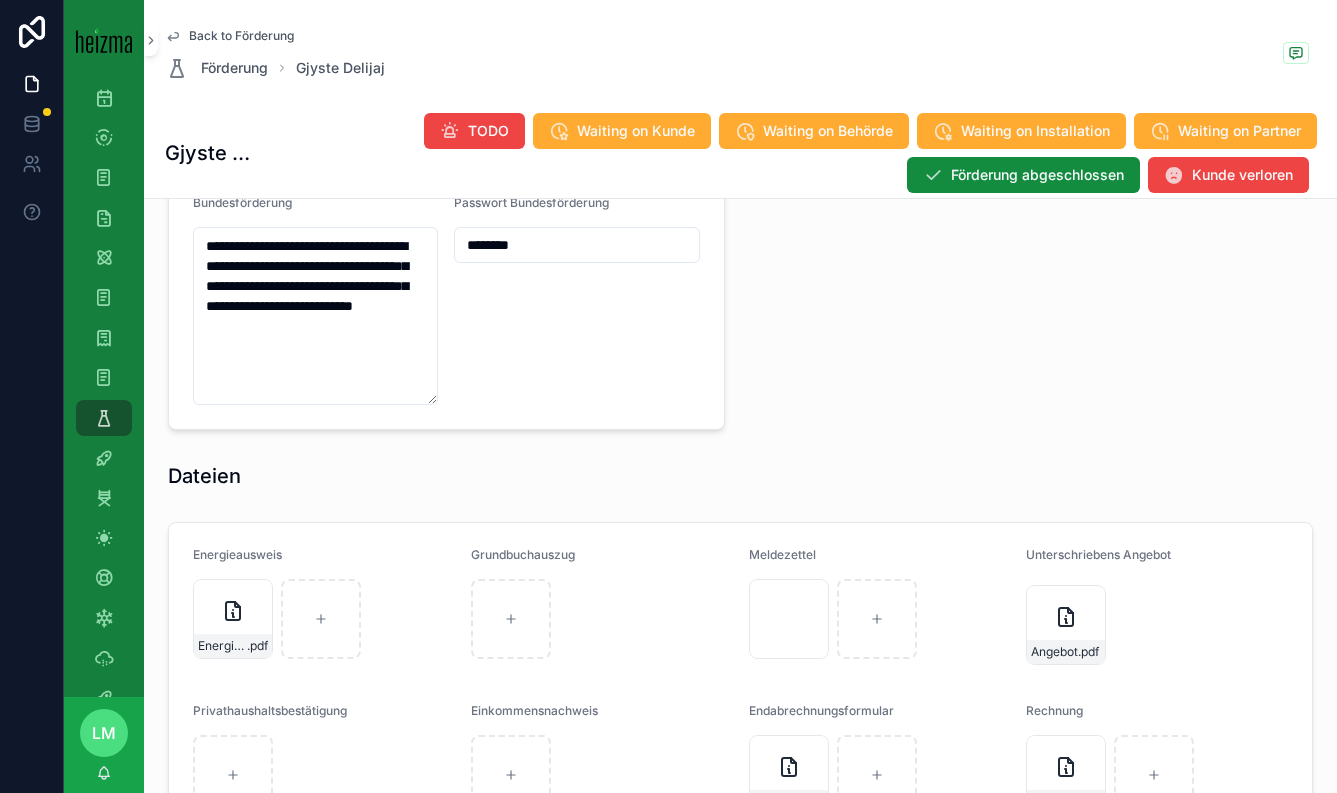 scroll, scrollTop: 1758, scrollLeft: 0, axis: vertical 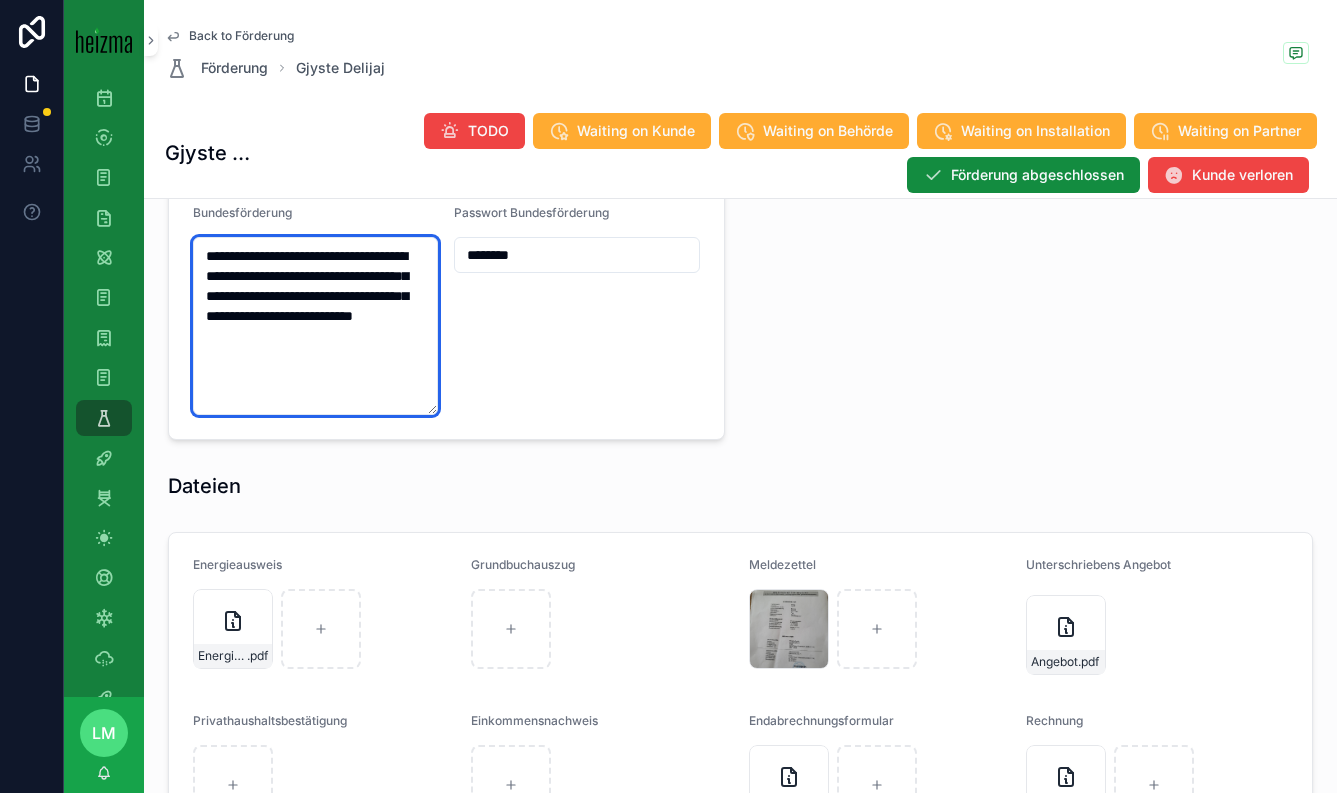 click on "**********" at bounding box center [315, 326] 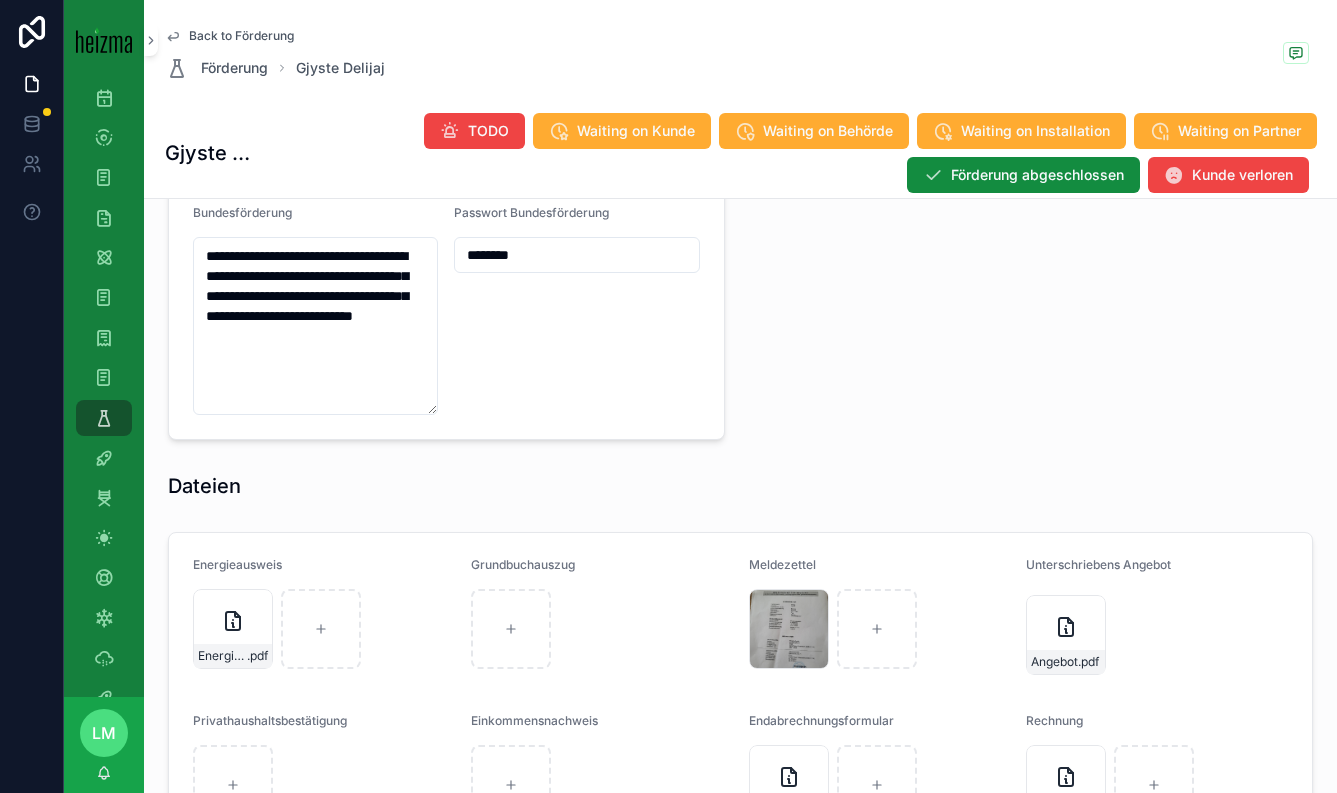 click on "**********" at bounding box center (740, -145) 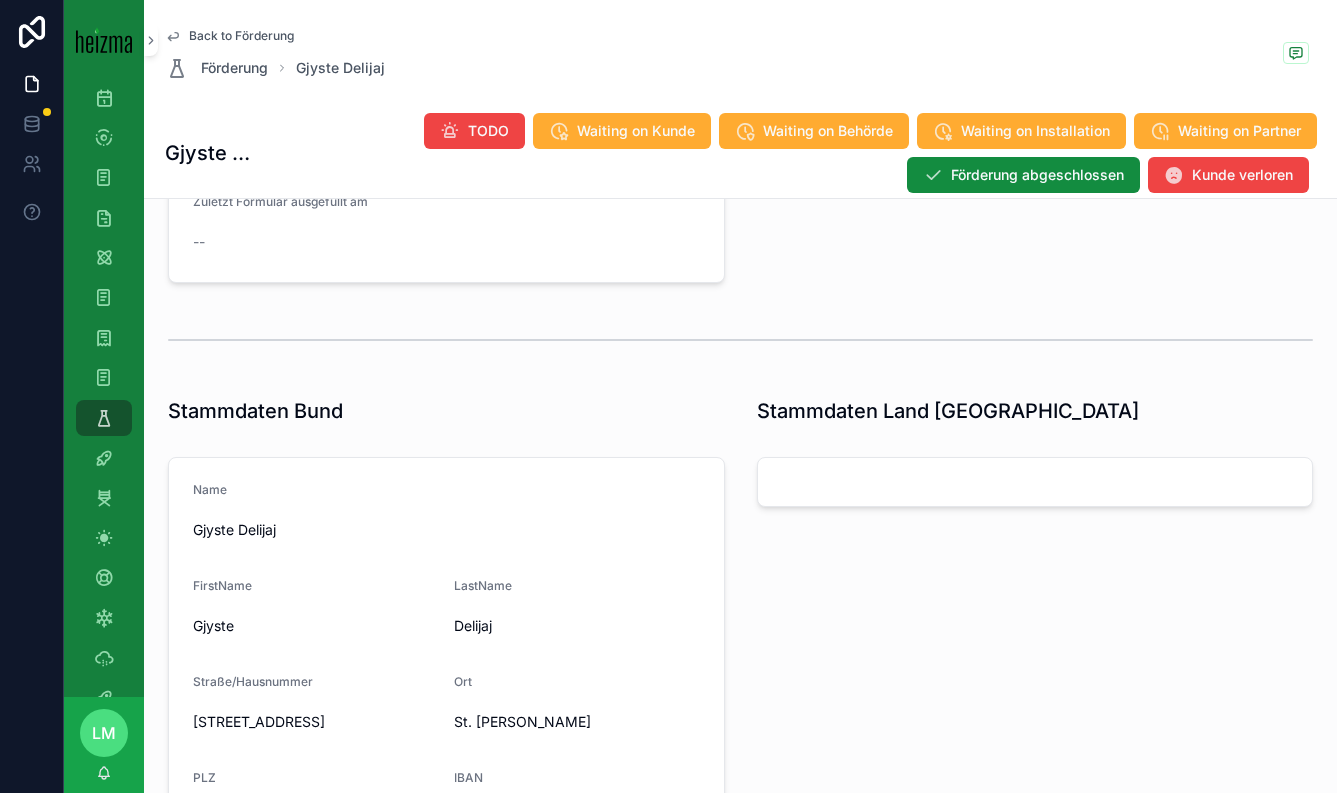 scroll, scrollTop: 400, scrollLeft: 0, axis: vertical 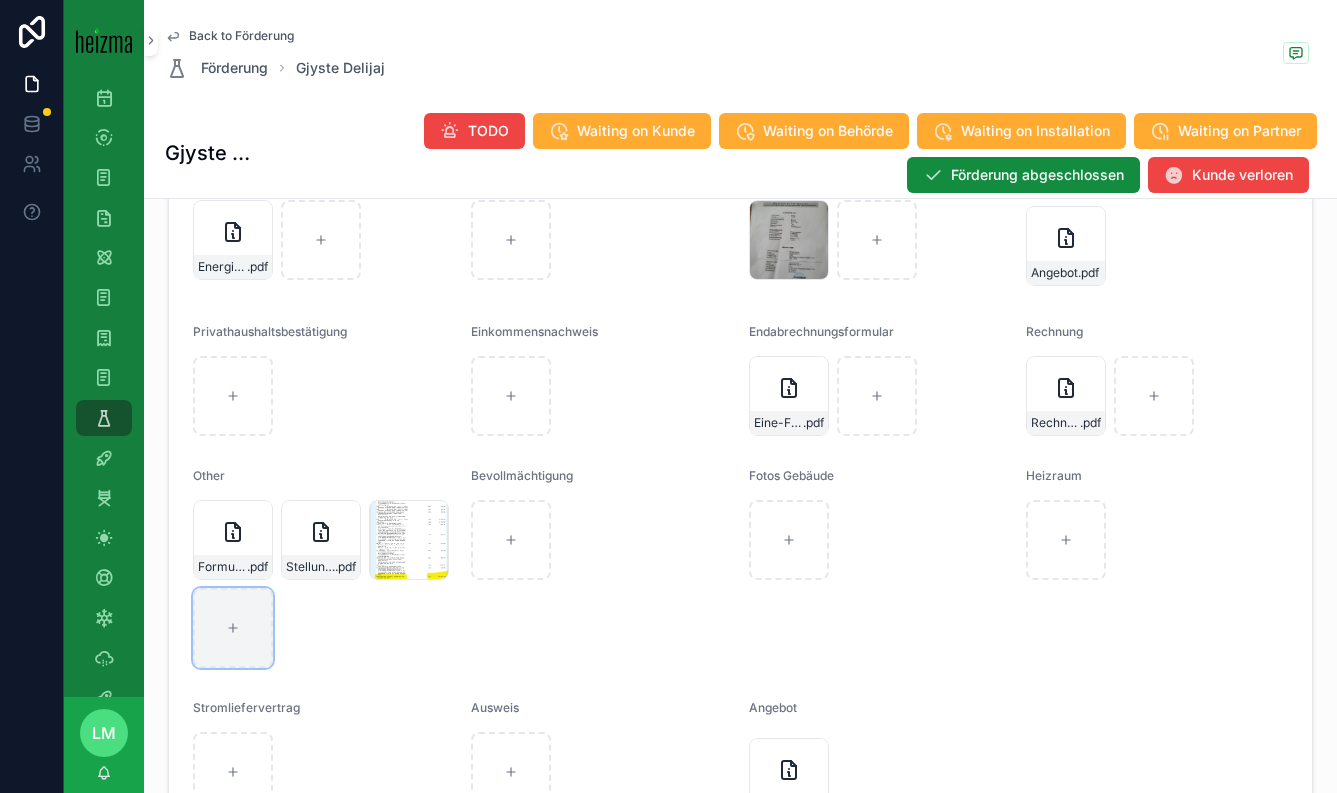 click at bounding box center (233, 628) 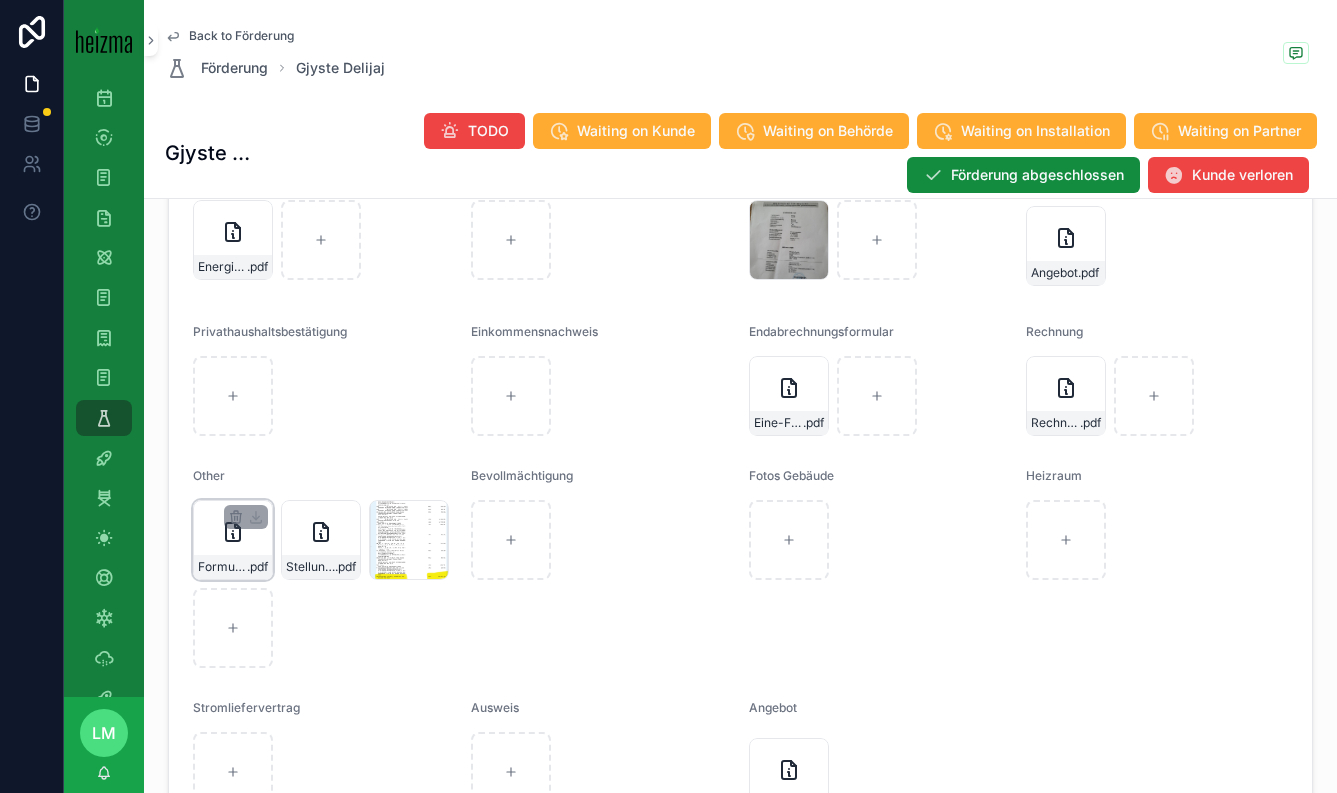type on "**********" 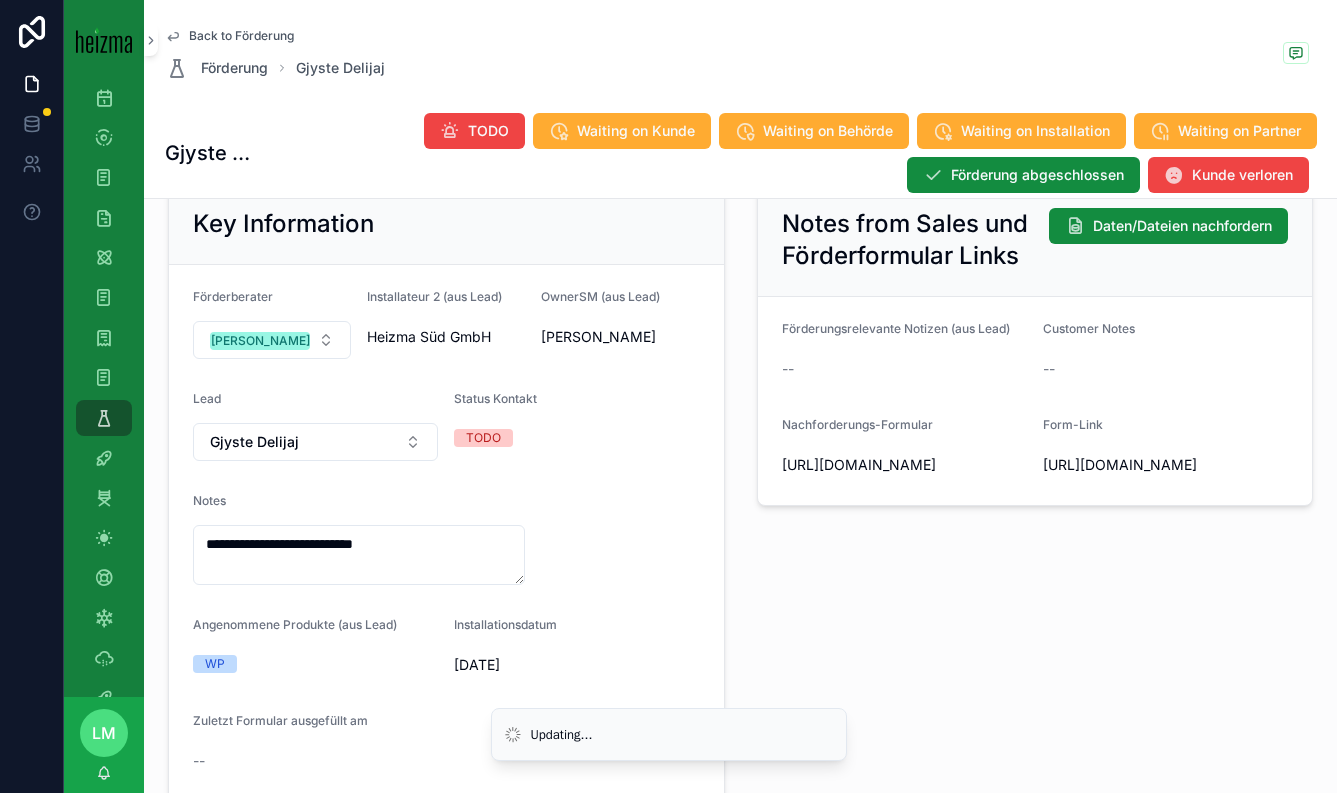 scroll, scrollTop: 157, scrollLeft: 0, axis: vertical 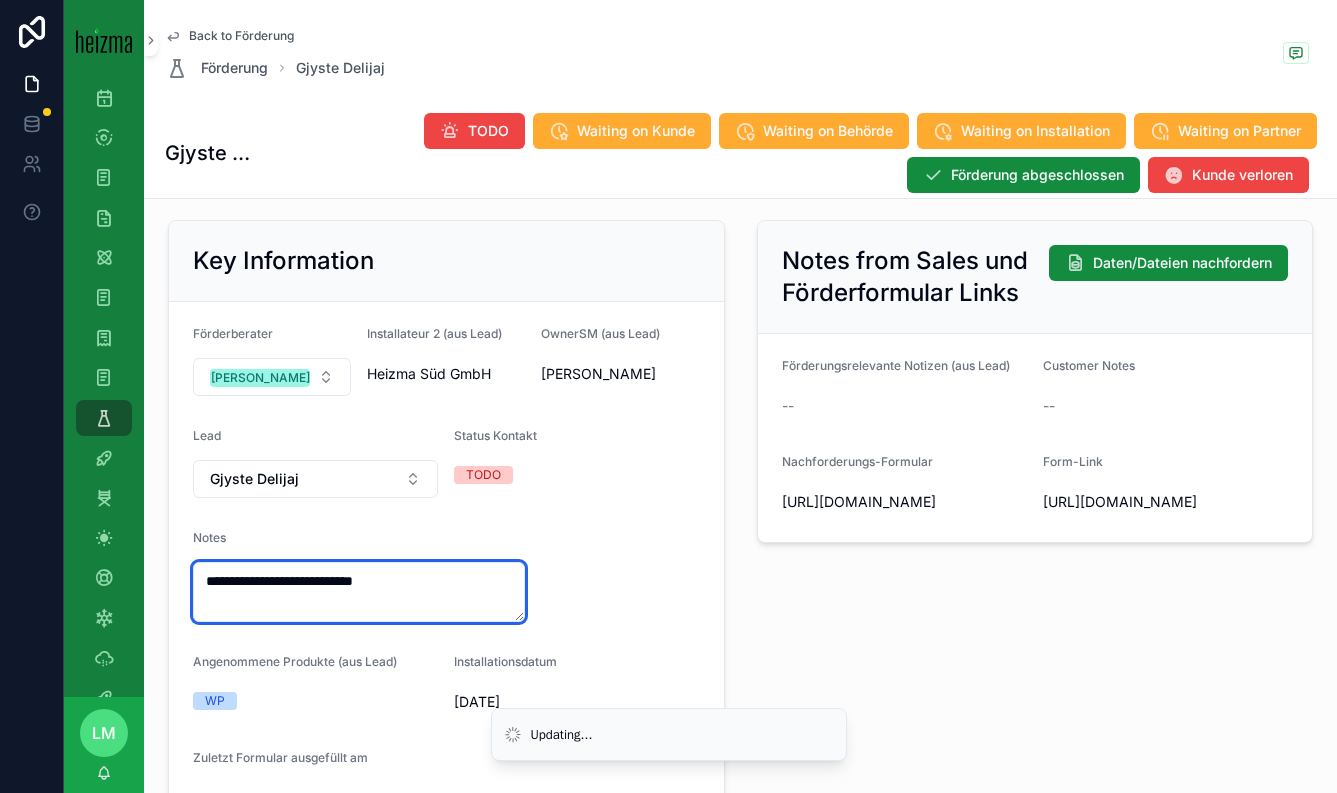click on "**********" at bounding box center (359, 592) 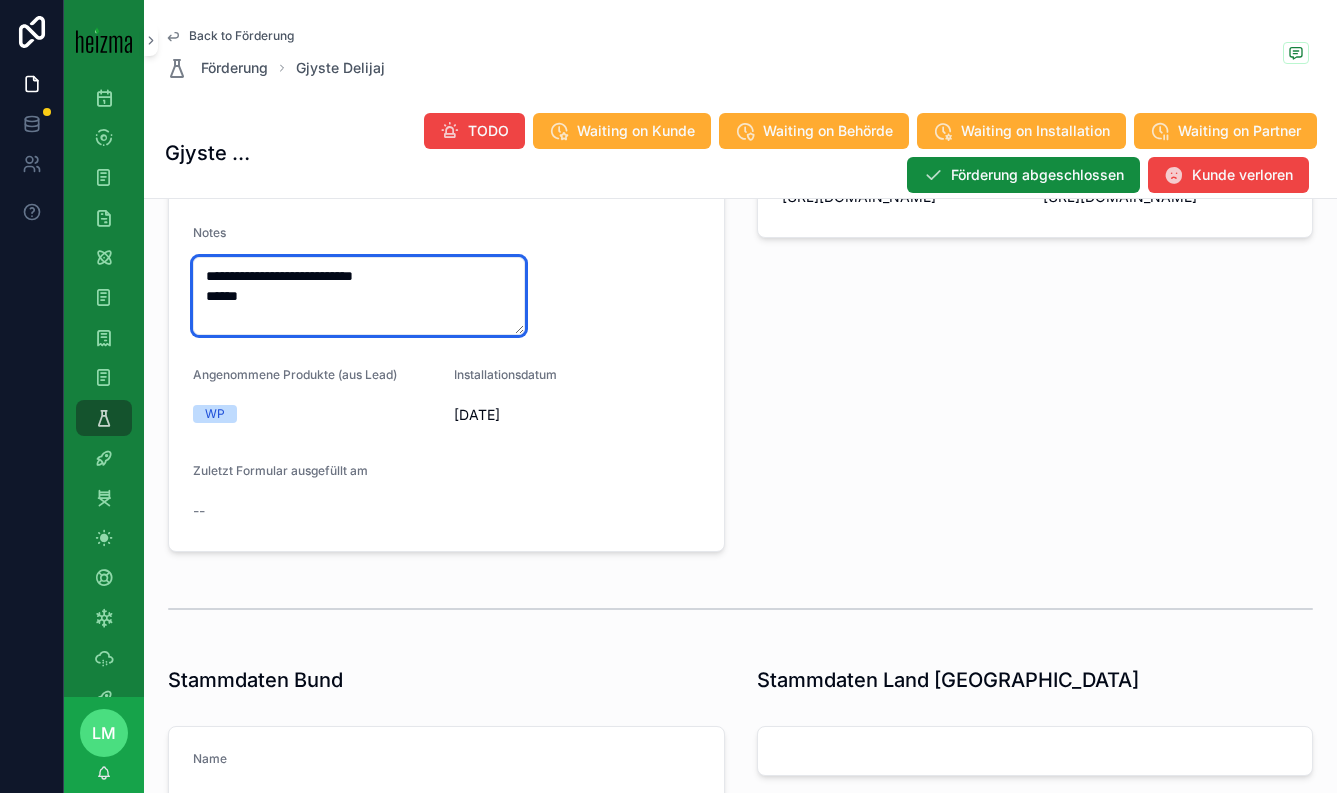 scroll, scrollTop: 467, scrollLeft: 0, axis: vertical 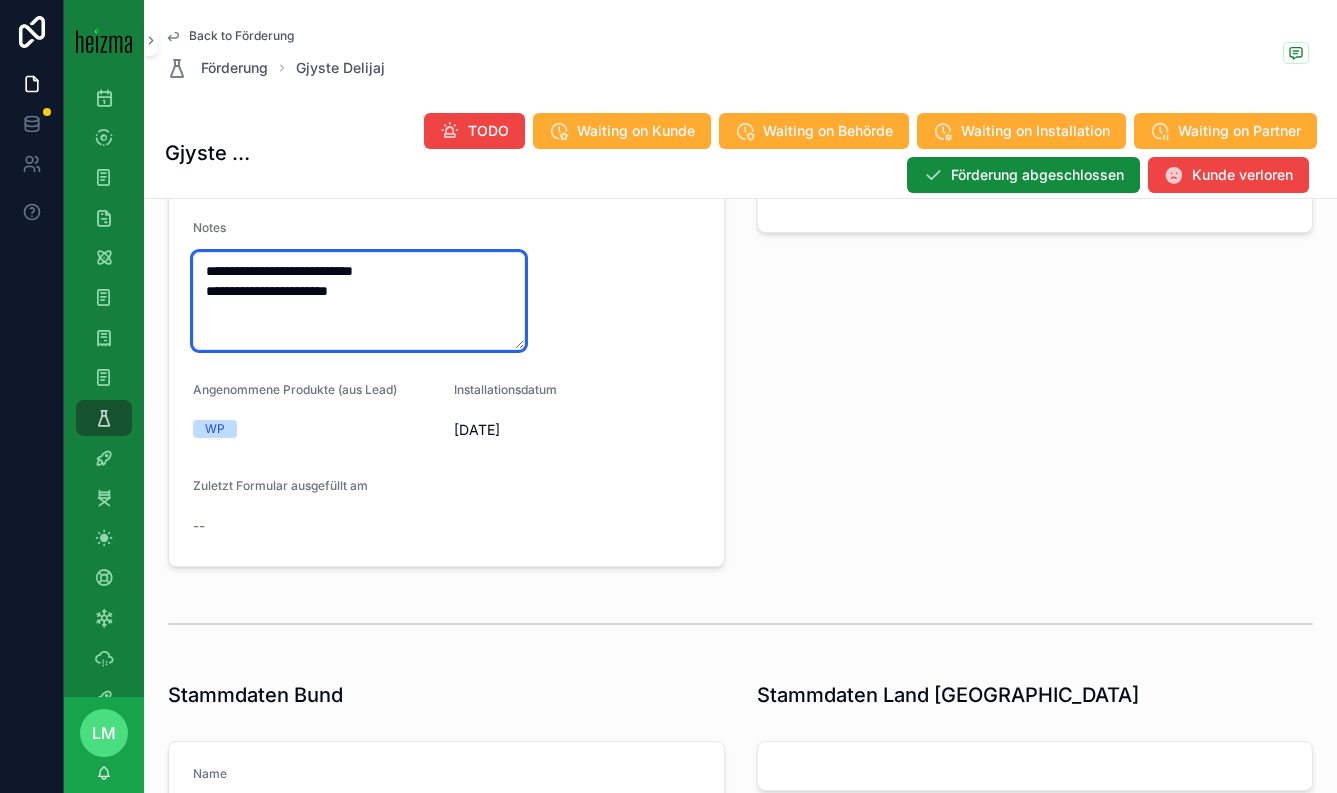 type on "**********" 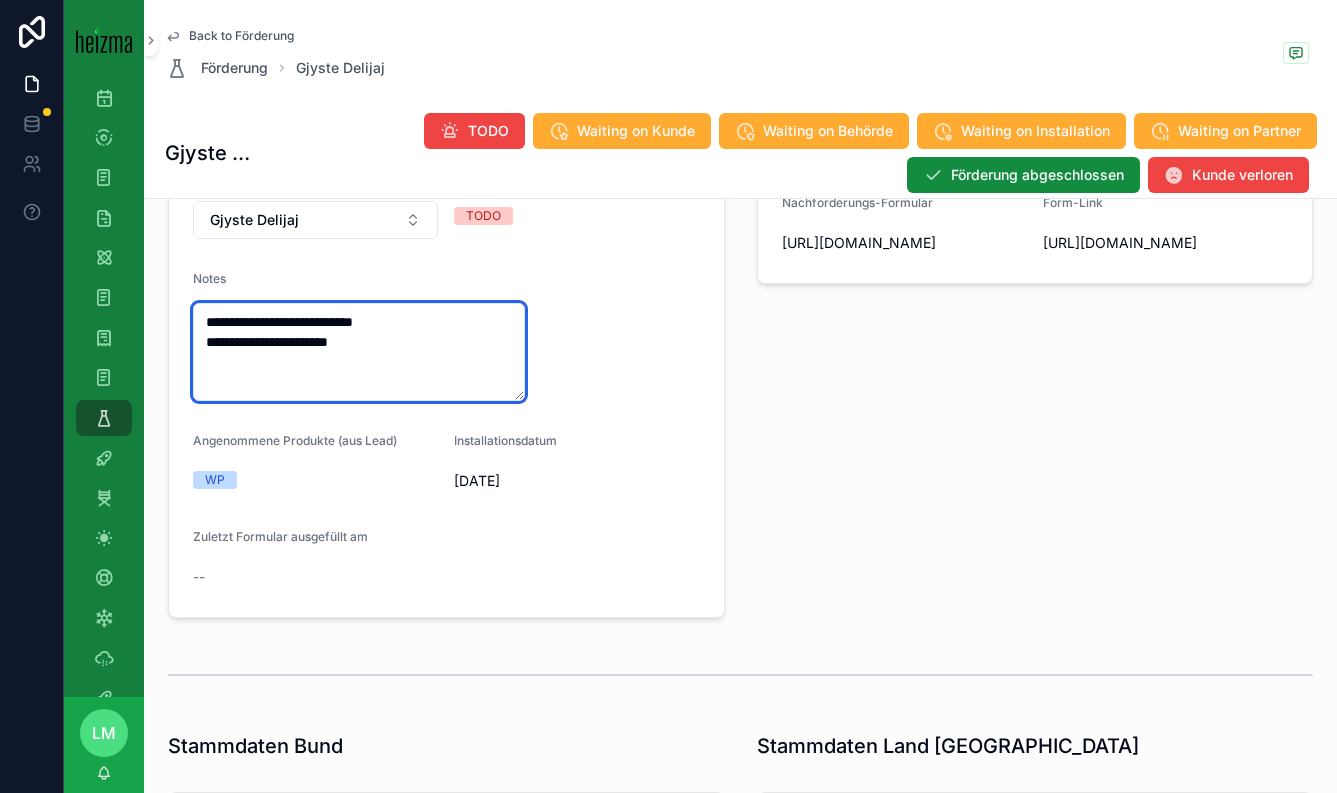 scroll, scrollTop: 475, scrollLeft: 0, axis: vertical 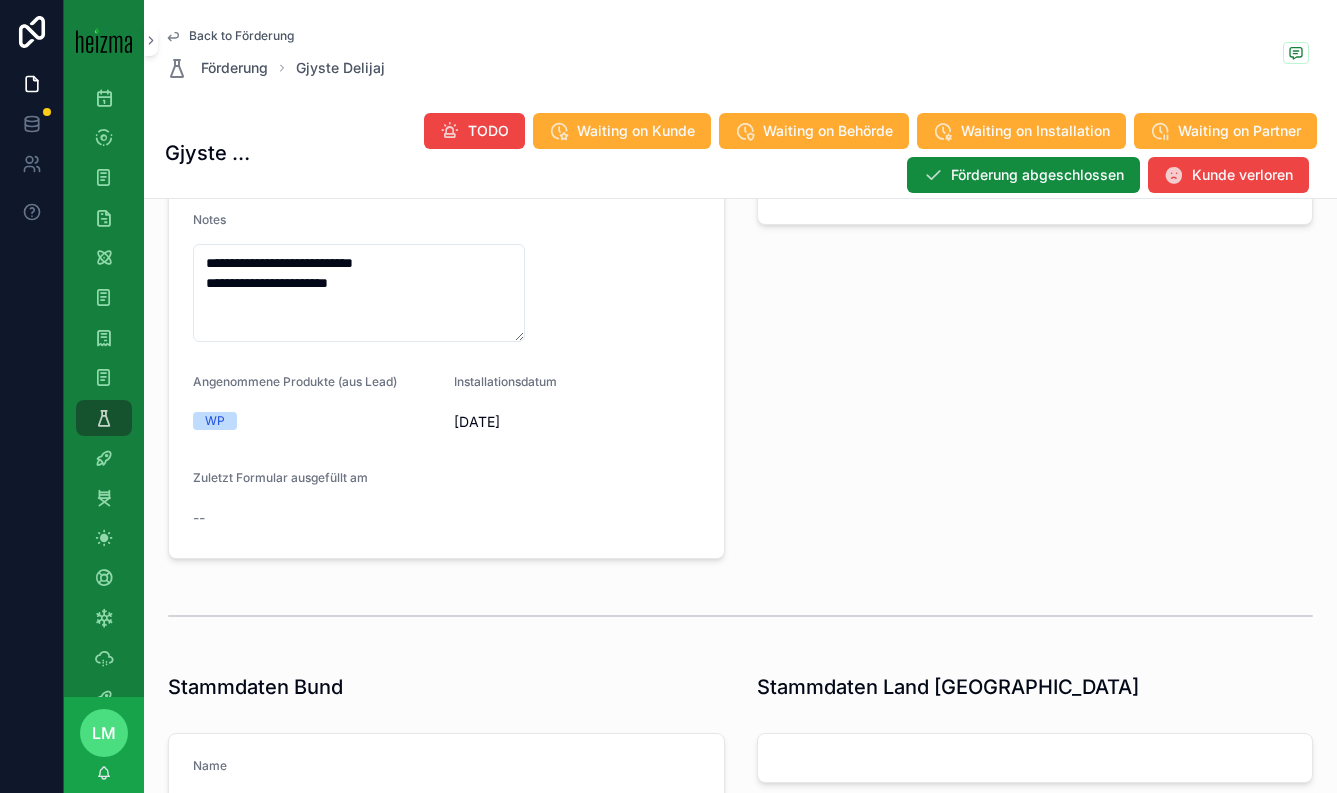 click on "Notes from Sales und Förderformular Links Daten/Dateien nachfordern Förderungsrelevante Notizen (aus Lead) -- Customer Notes -- Nachforderungs-Formular https://heizma.fillout.com/t/gSPwgQBtpGus?id=rec42HRueEFXiSdEG Form-Link https://heizma.fillout.com/t/eBNmWZwuPPus?id=rec42HRueEFXiSdEG" at bounding box center (1035, 230) 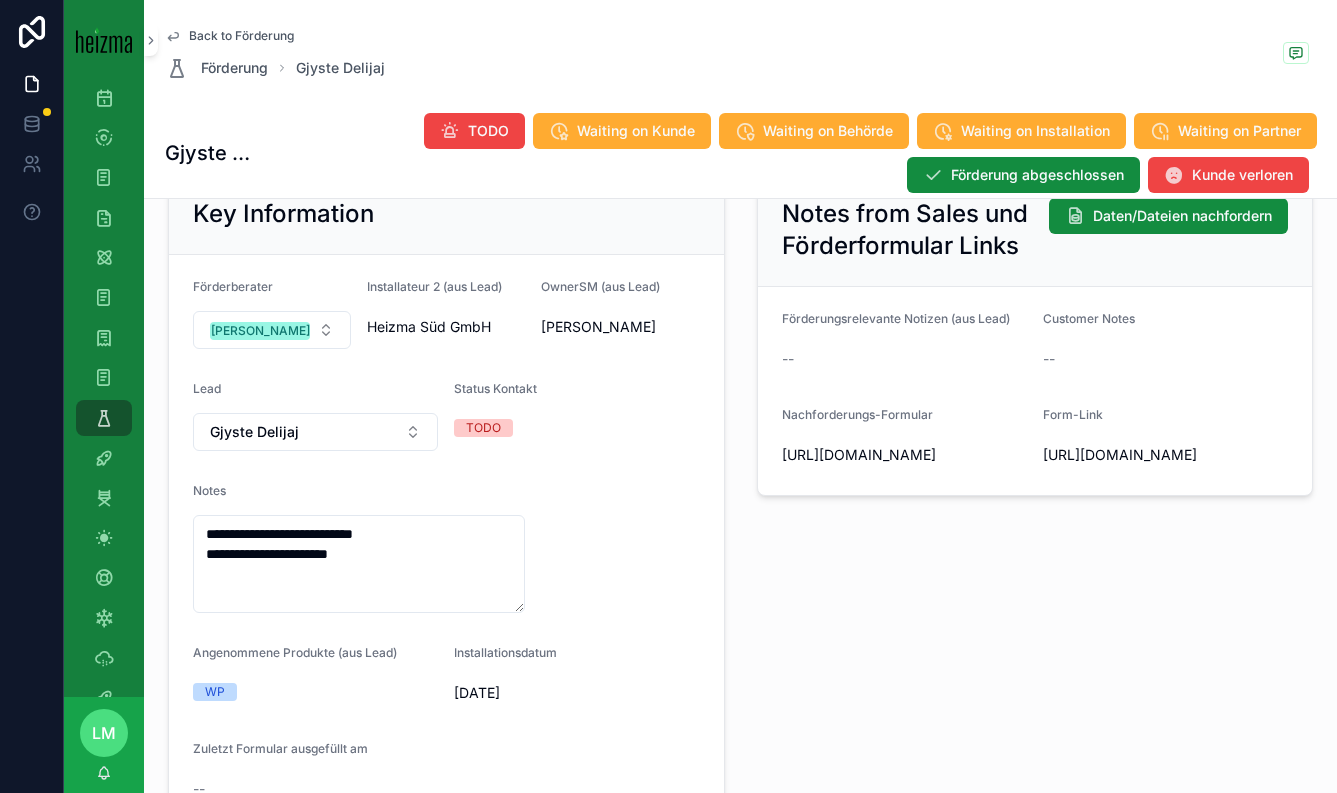 scroll, scrollTop: 198, scrollLeft: 0, axis: vertical 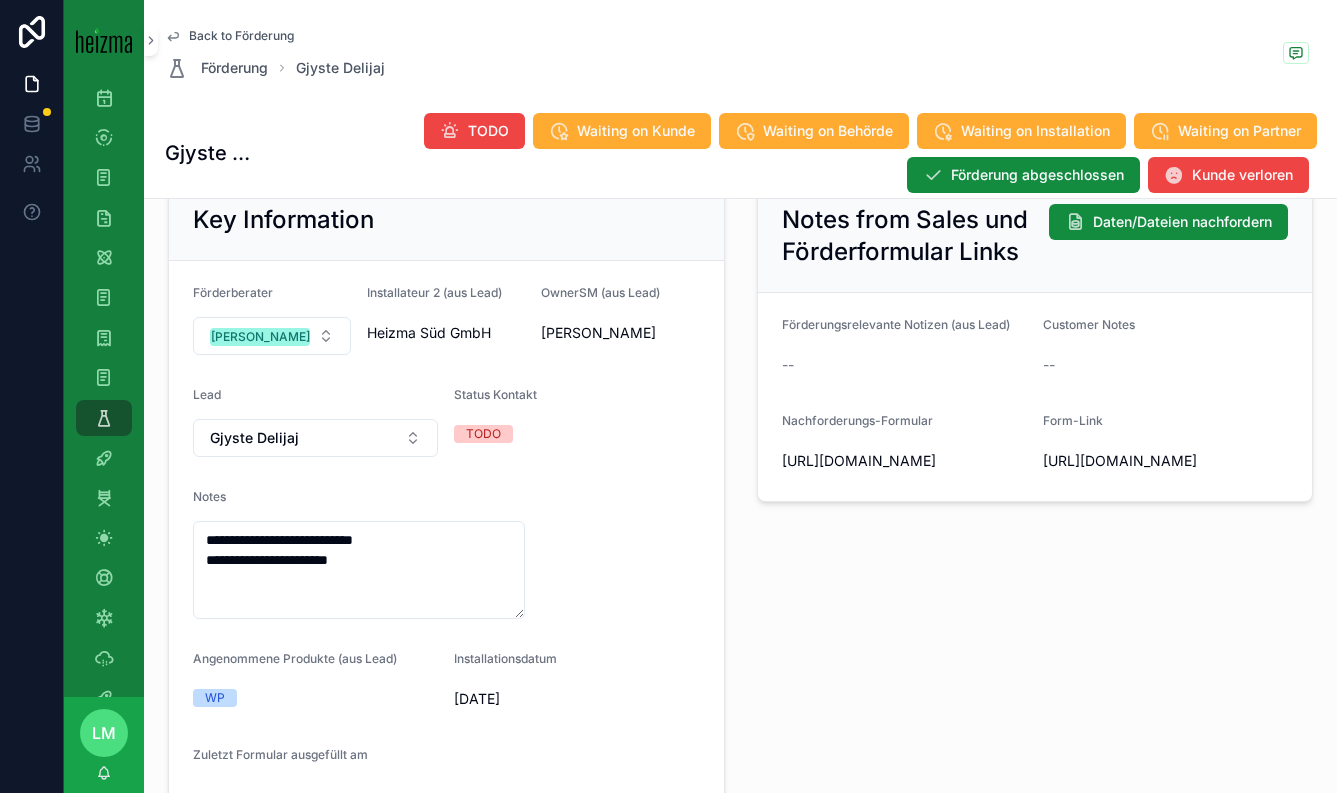 click on "Back to Förderung  Förderung  Gjyste Delijaj" at bounding box center (741, 54) 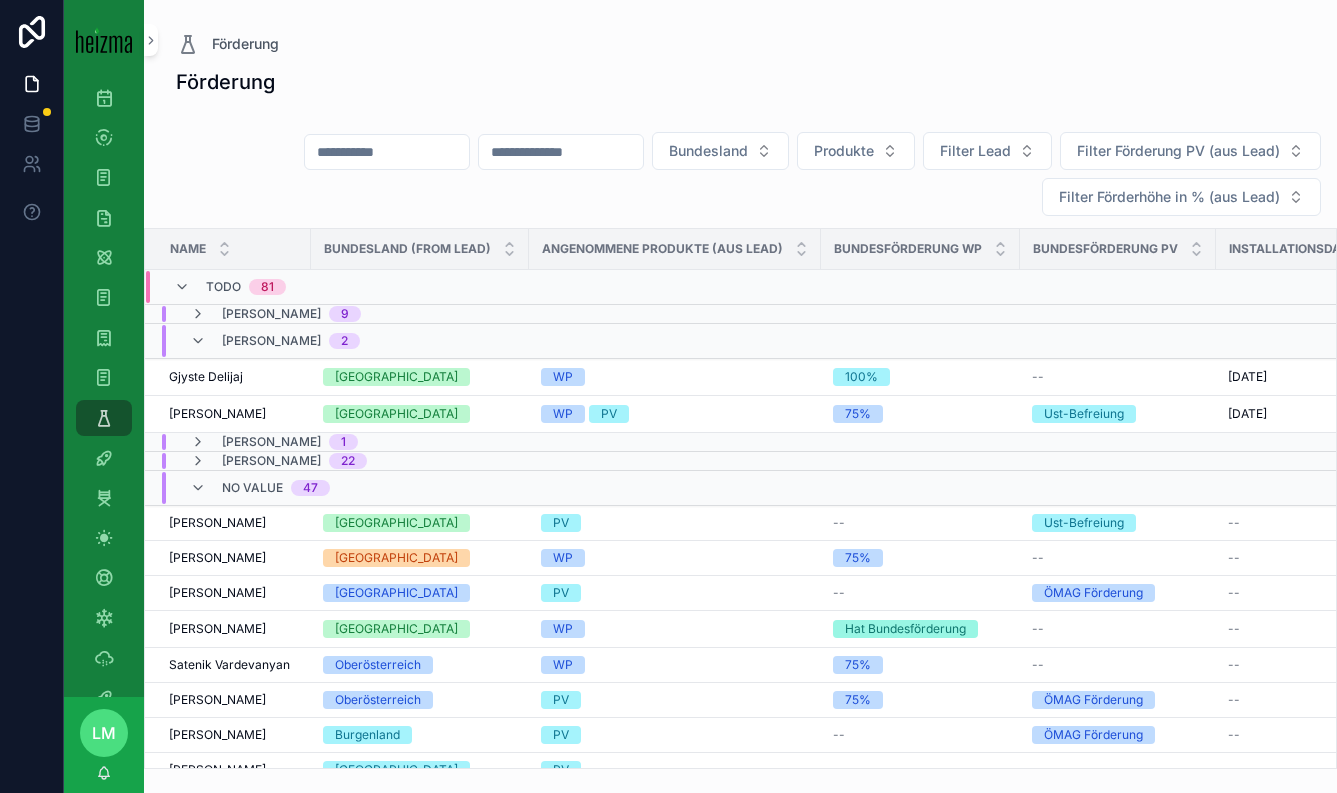 scroll, scrollTop: 0, scrollLeft: 0, axis: both 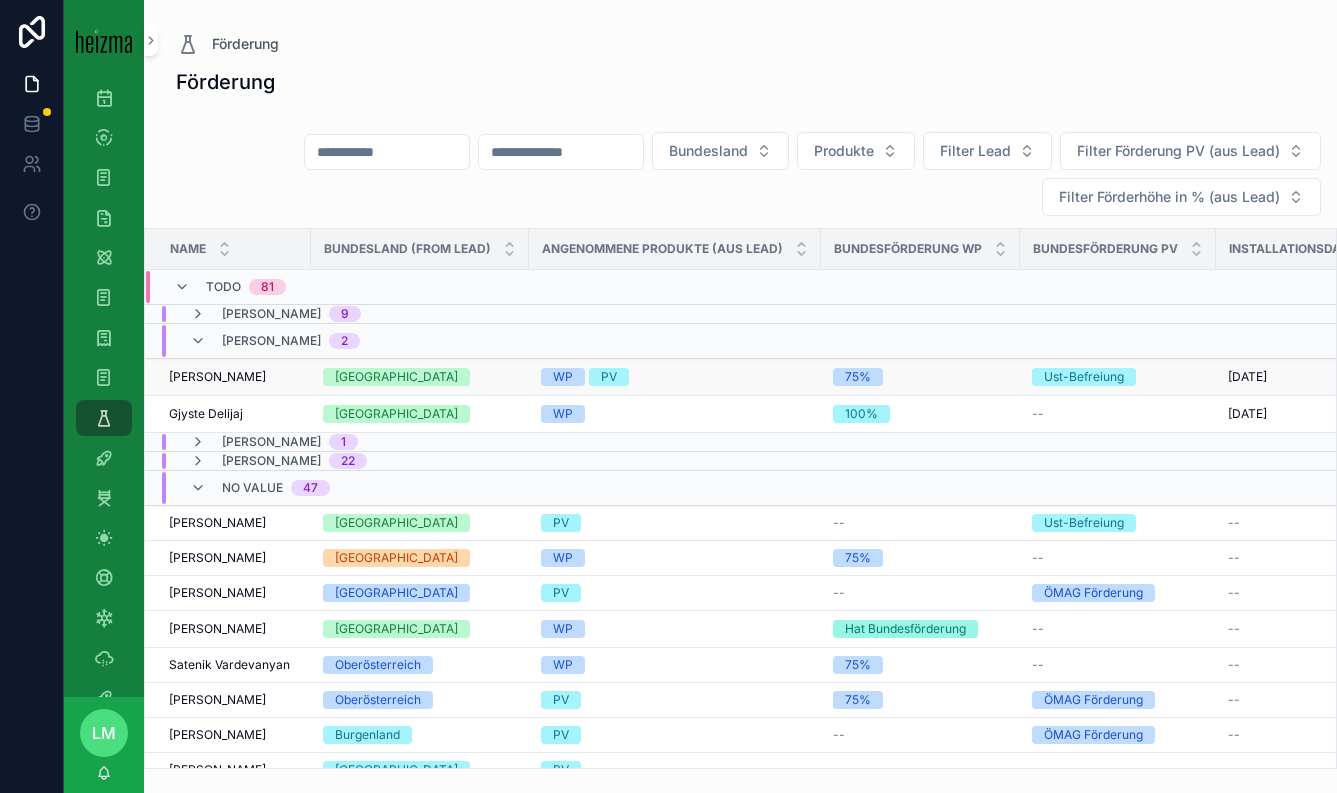 click on "Martin Weißensteiner" at bounding box center (217, 377) 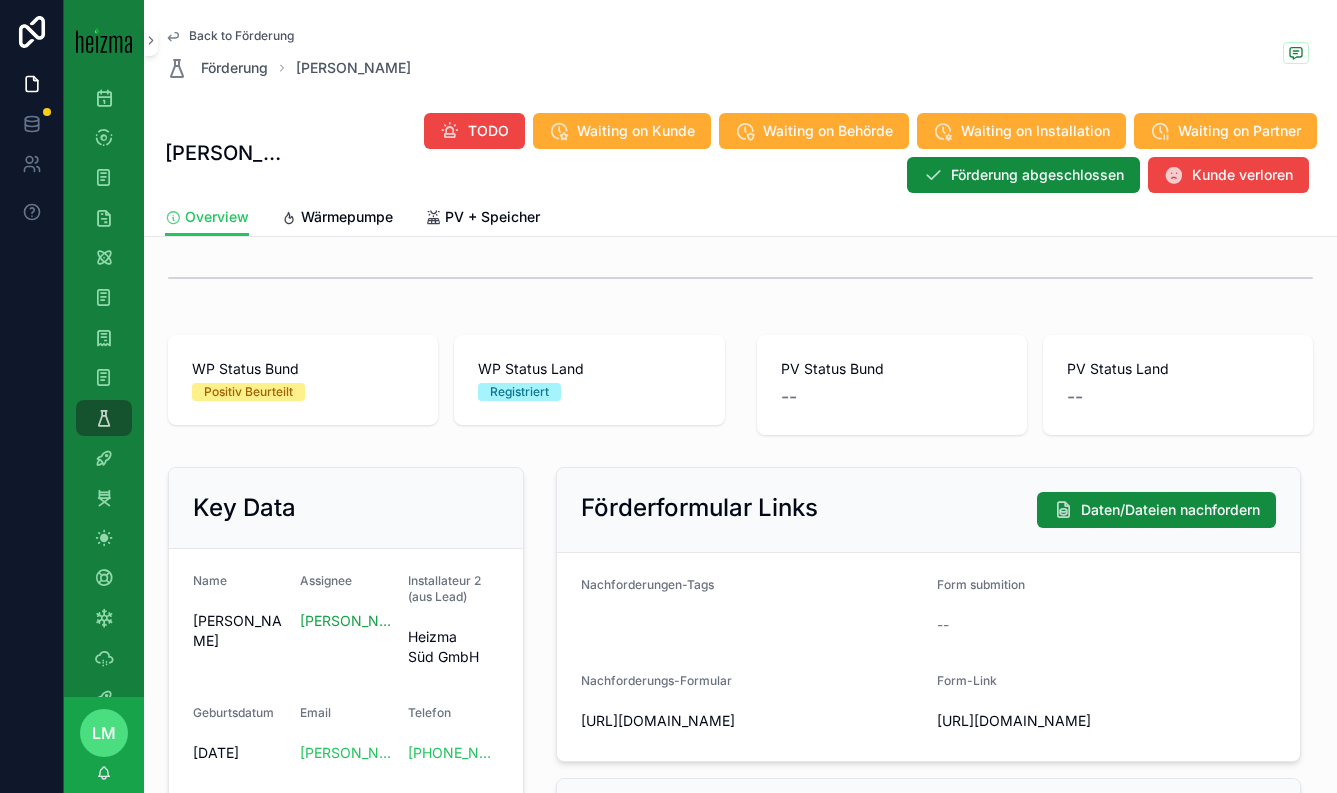scroll, scrollTop: 11, scrollLeft: 0, axis: vertical 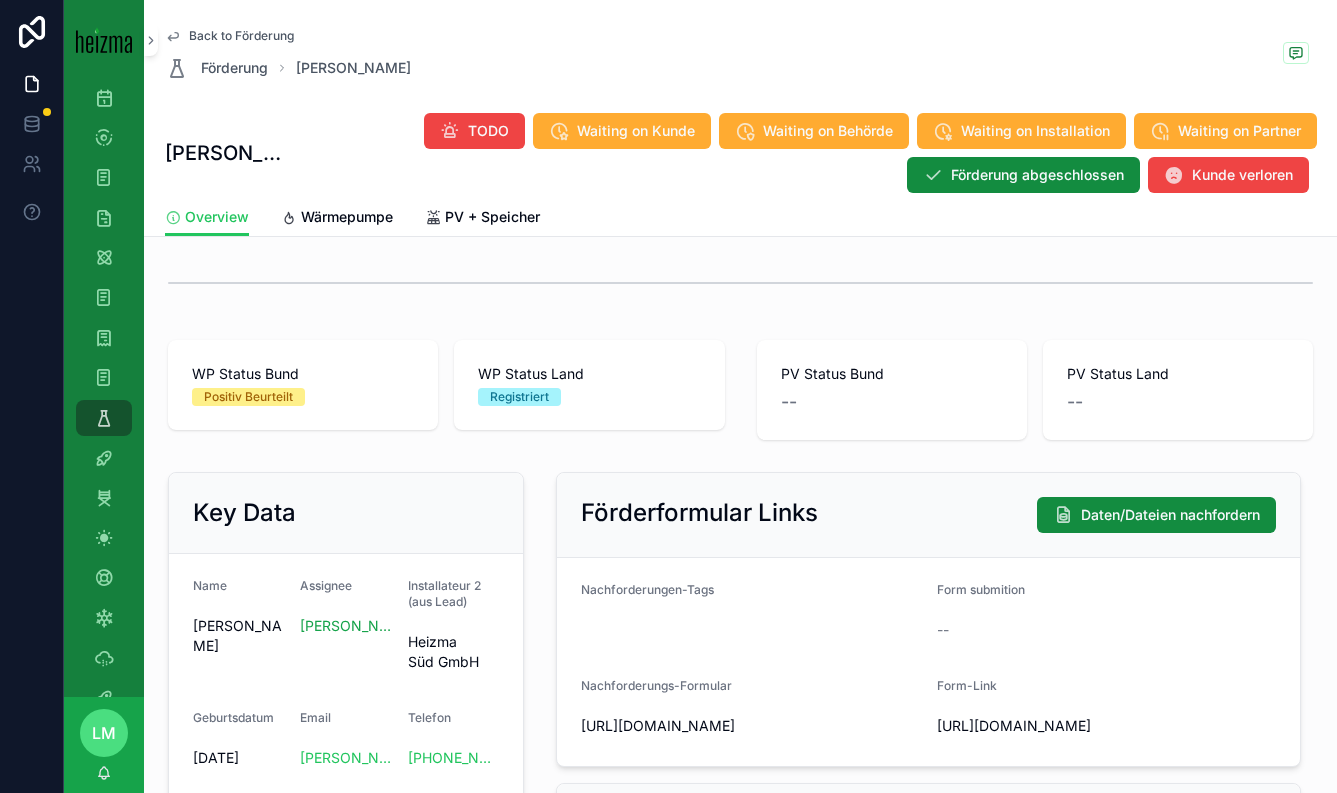 click on "Back to Förderung" at bounding box center (241, 36) 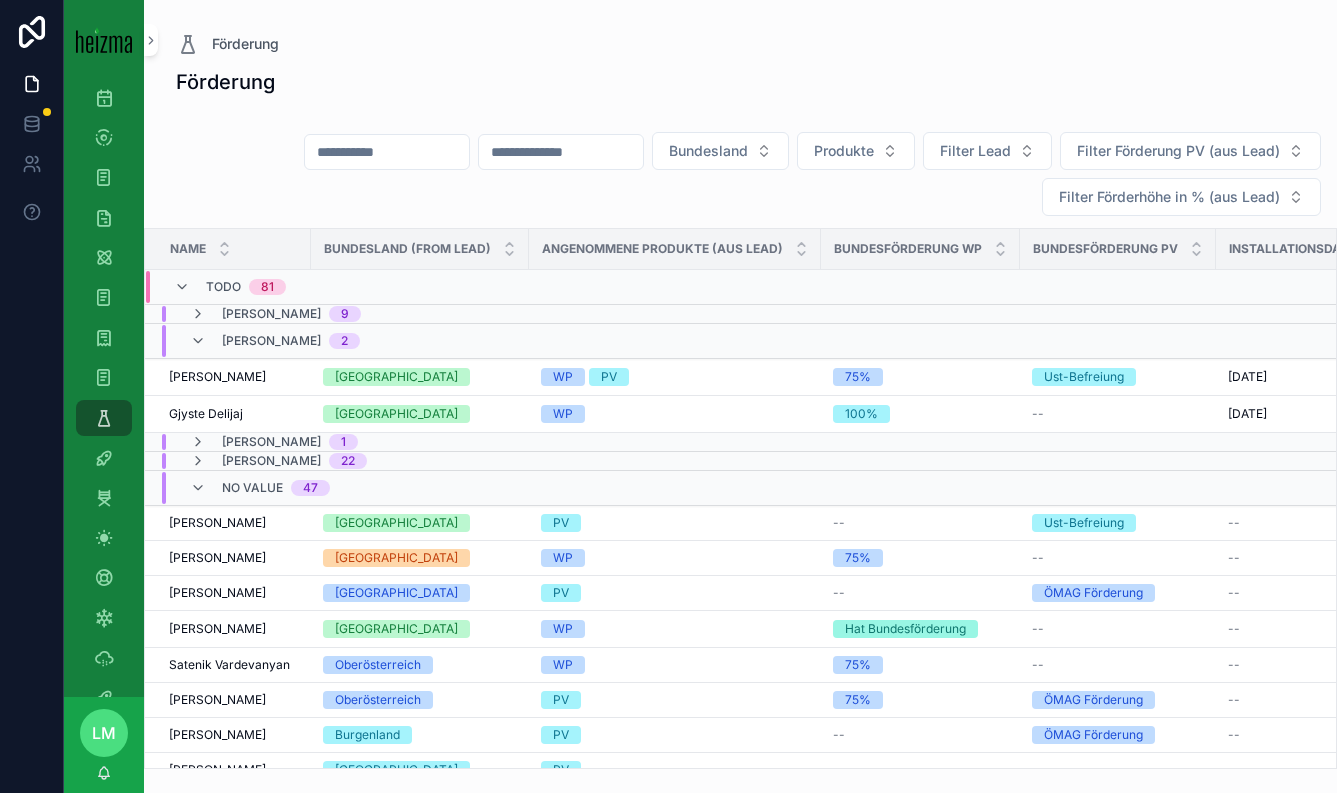 scroll, scrollTop: 0, scrollLeft: 0, axis: both 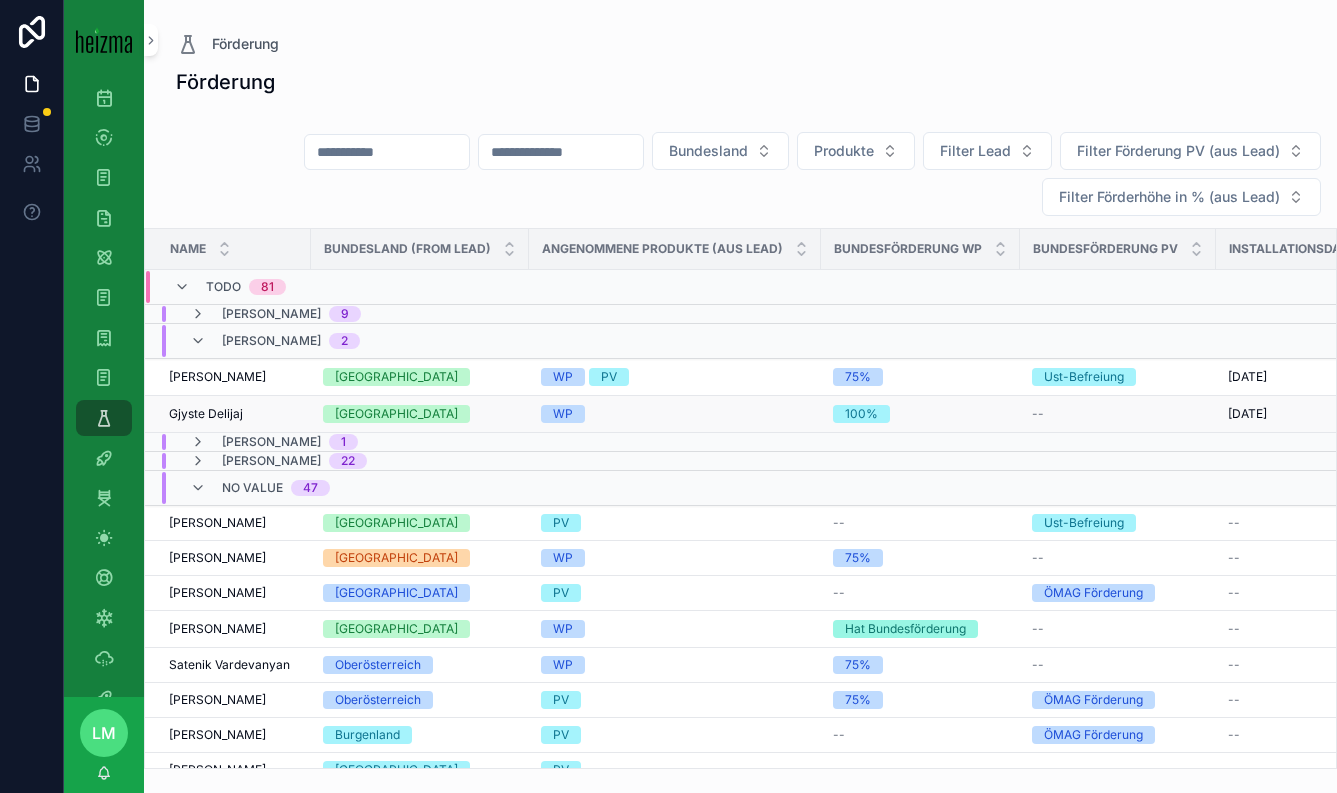 click on "Gjyste Delijaj Gjyste Delijaj" at bounding box center [234, 414] 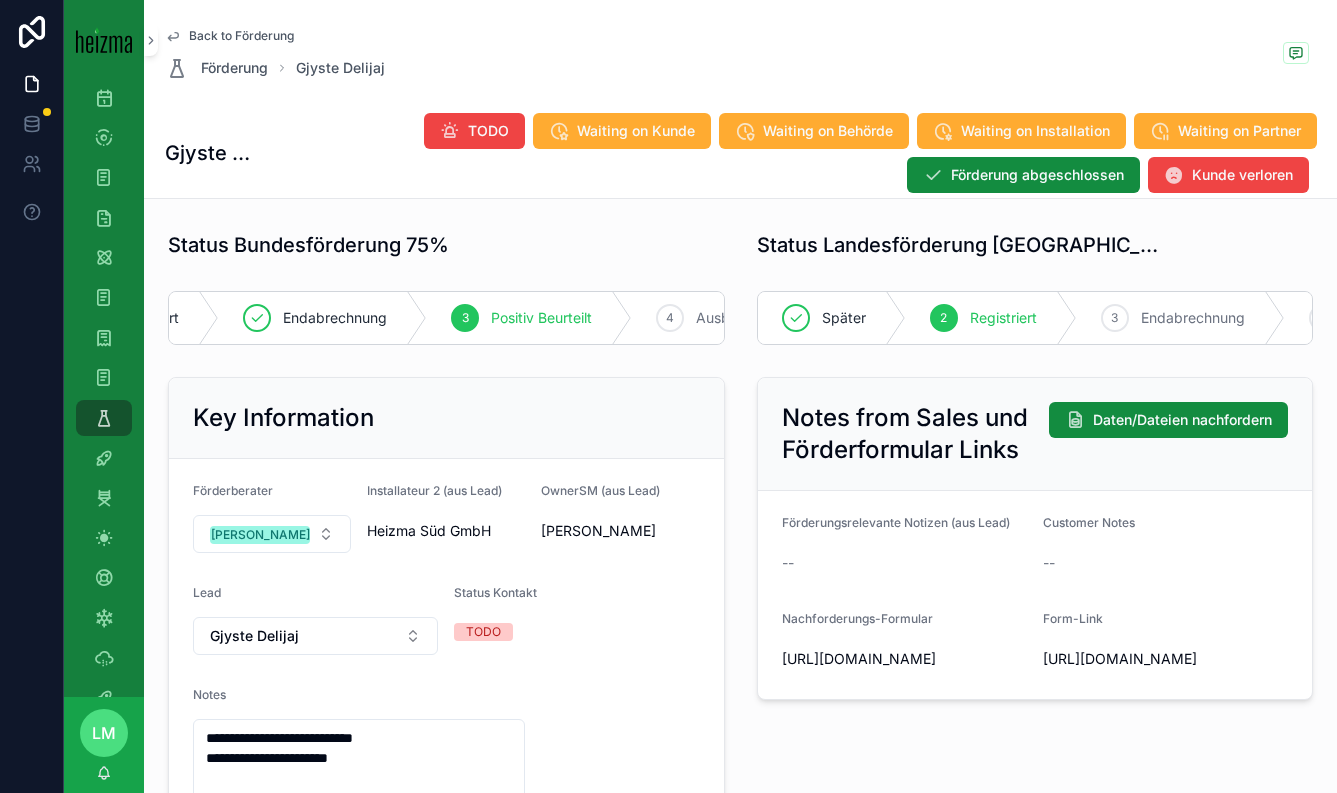 scroll, scrollTop: 0, scrollLeft: 211, axis: horizontal 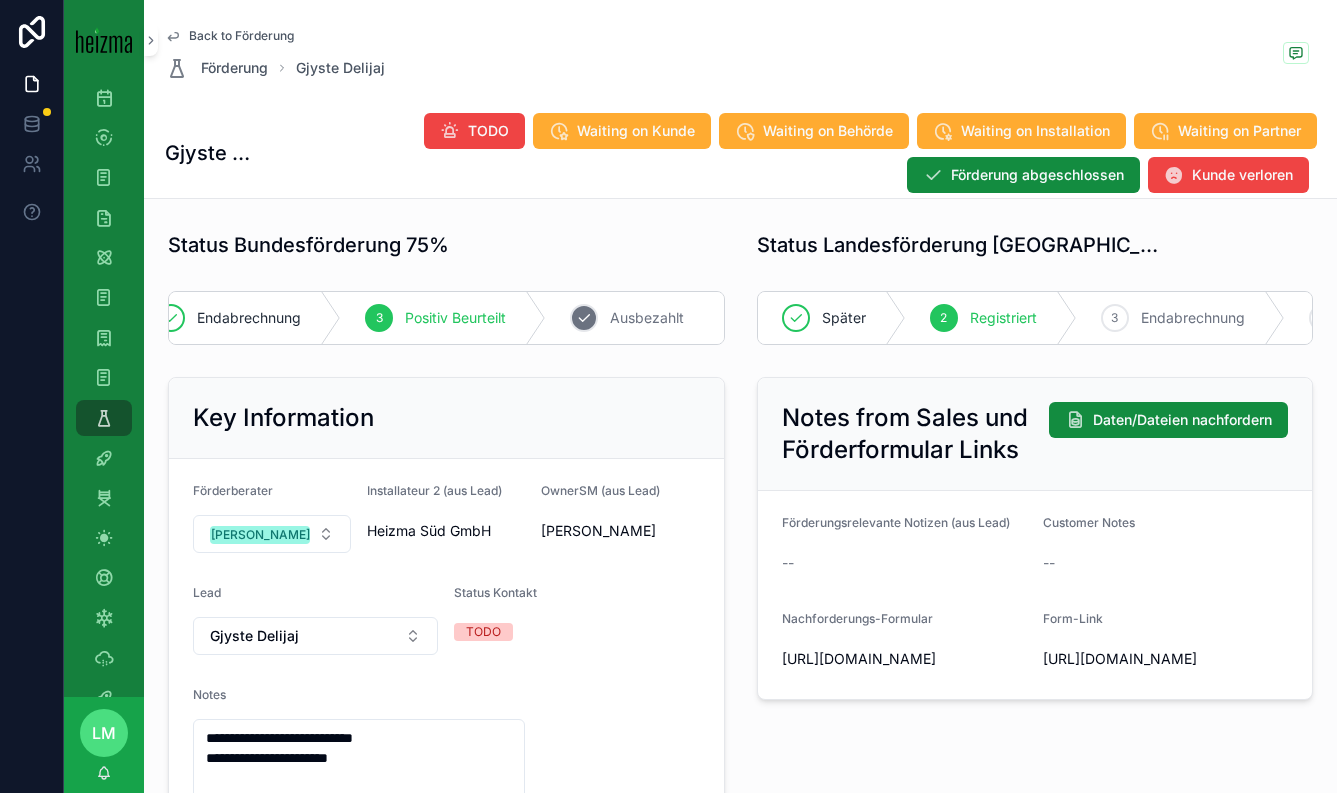 click on "Ausbezahlt" at bounding box center [647, 318] 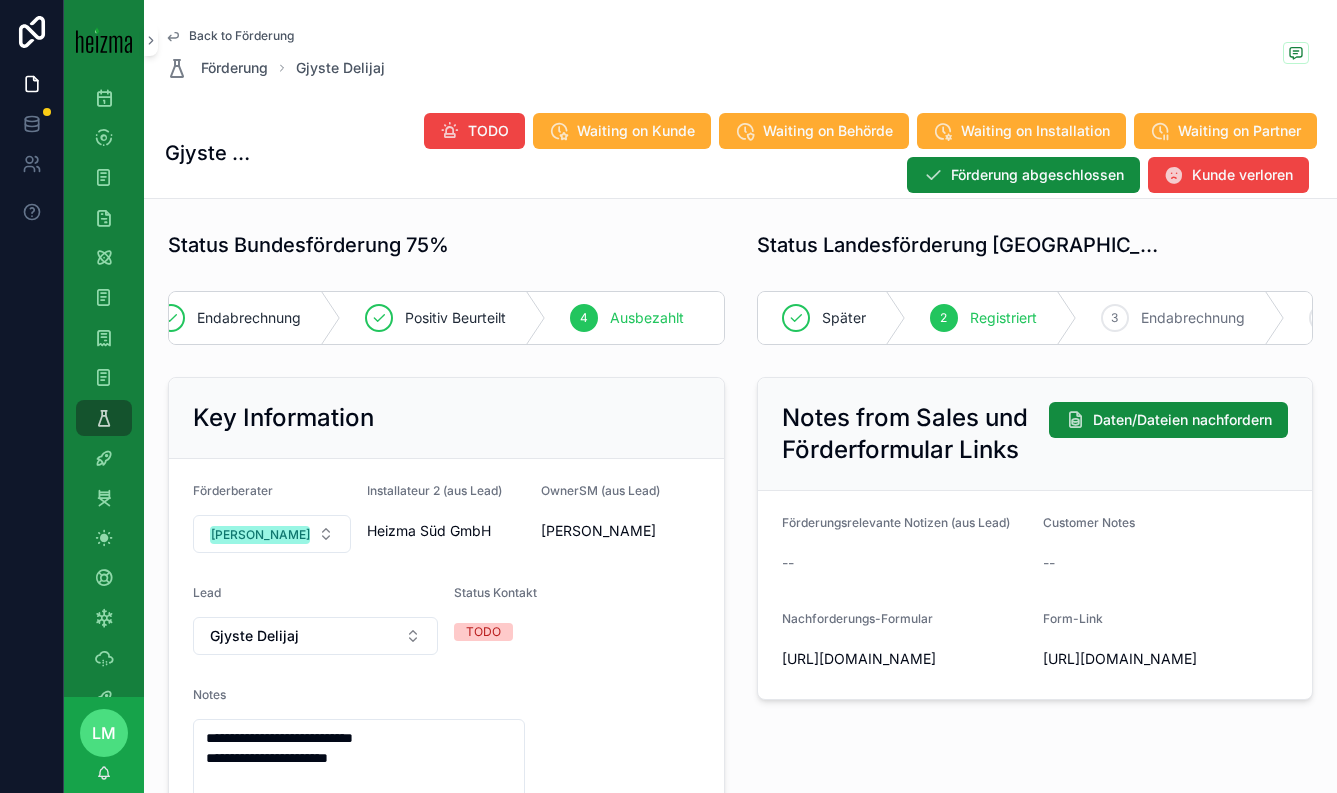 click on "Back to Förderung" at bounding box center (241, 36) 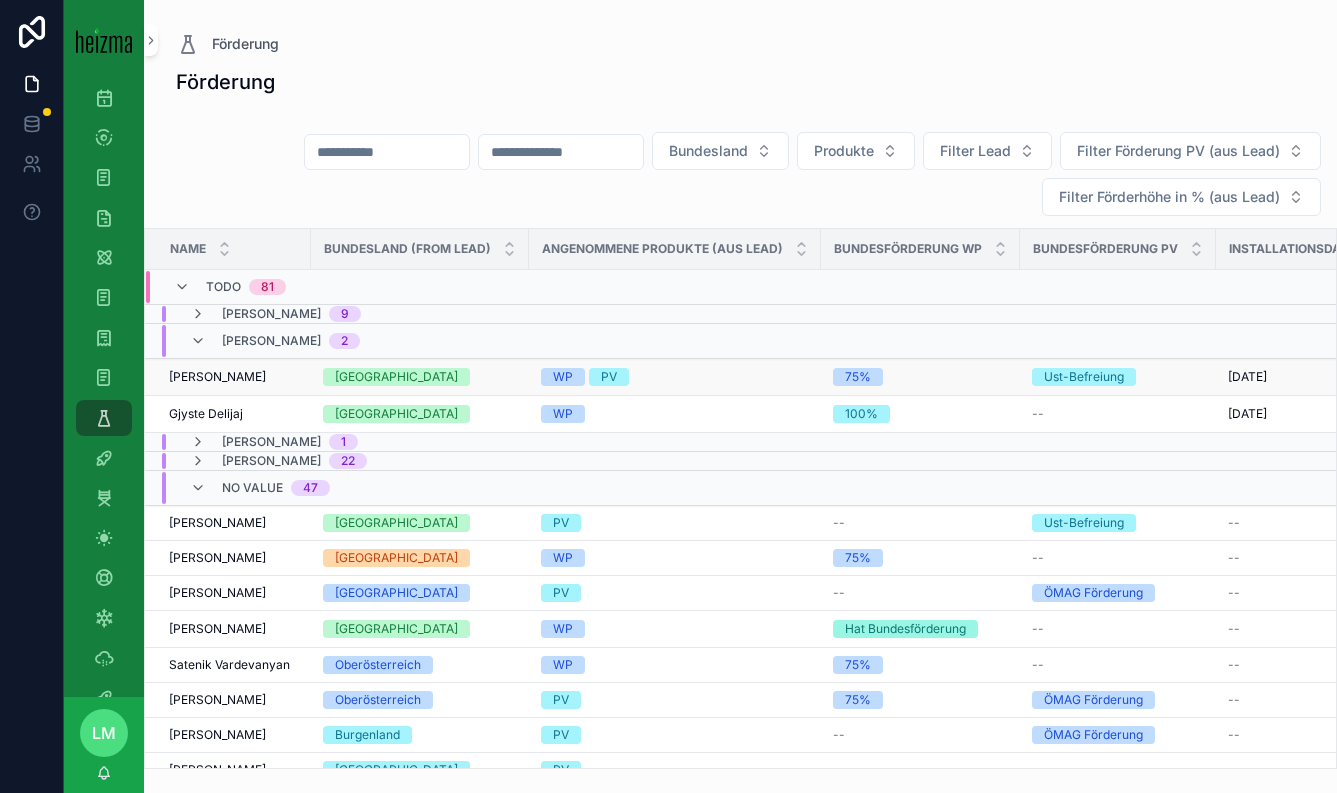 click on "Martin Weißensteiner" at bounding box center [217, 377] 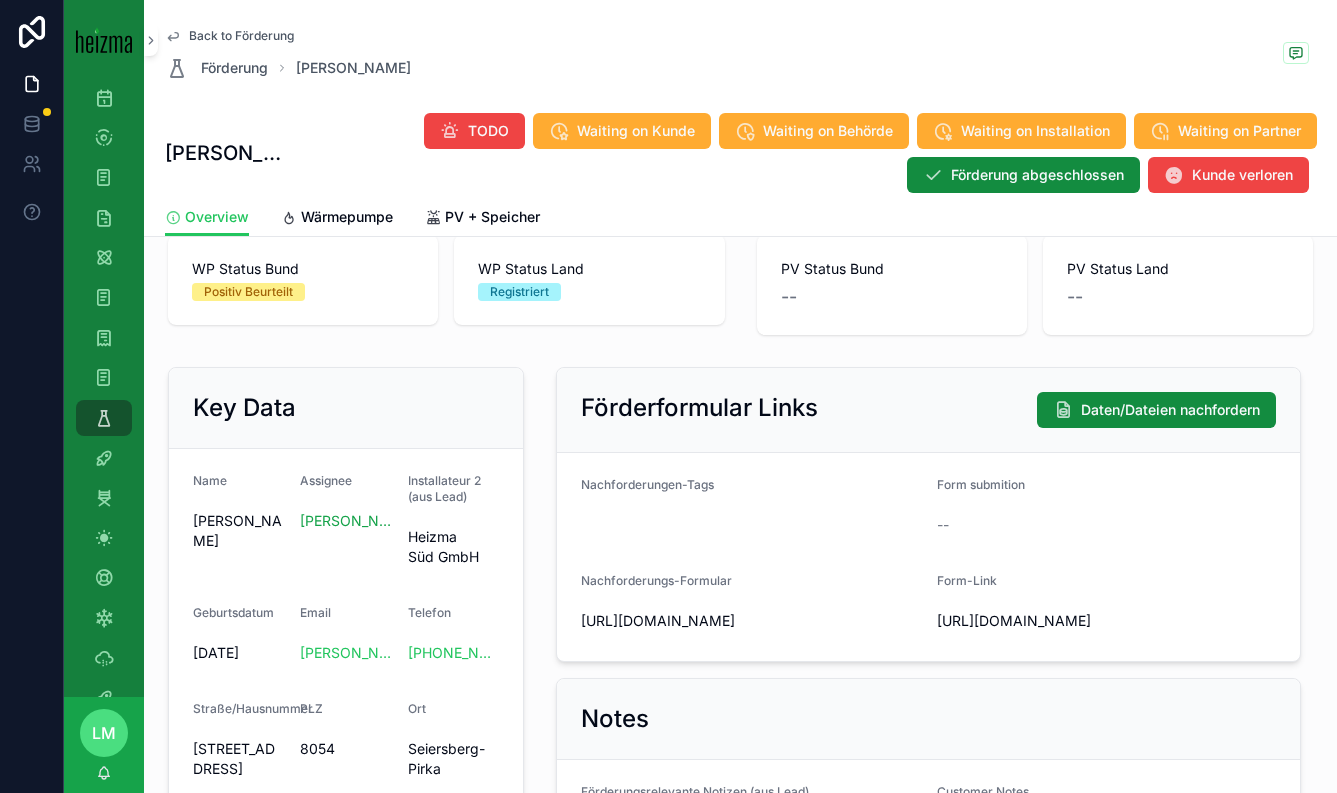 scroll, scrollTop: 134, scrollLeft: 0, axis: vertical 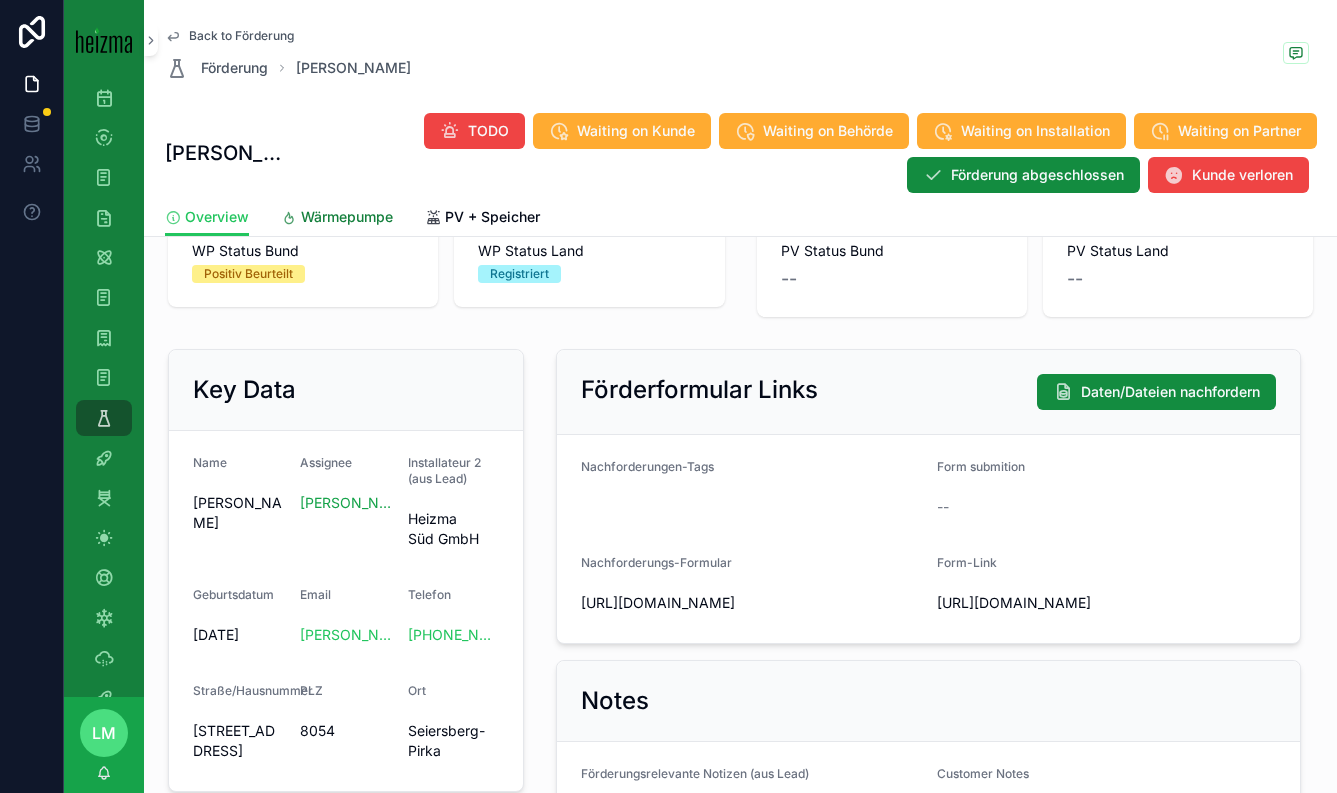 click on "Wärmepumpe" at bounding box center (347, 217) 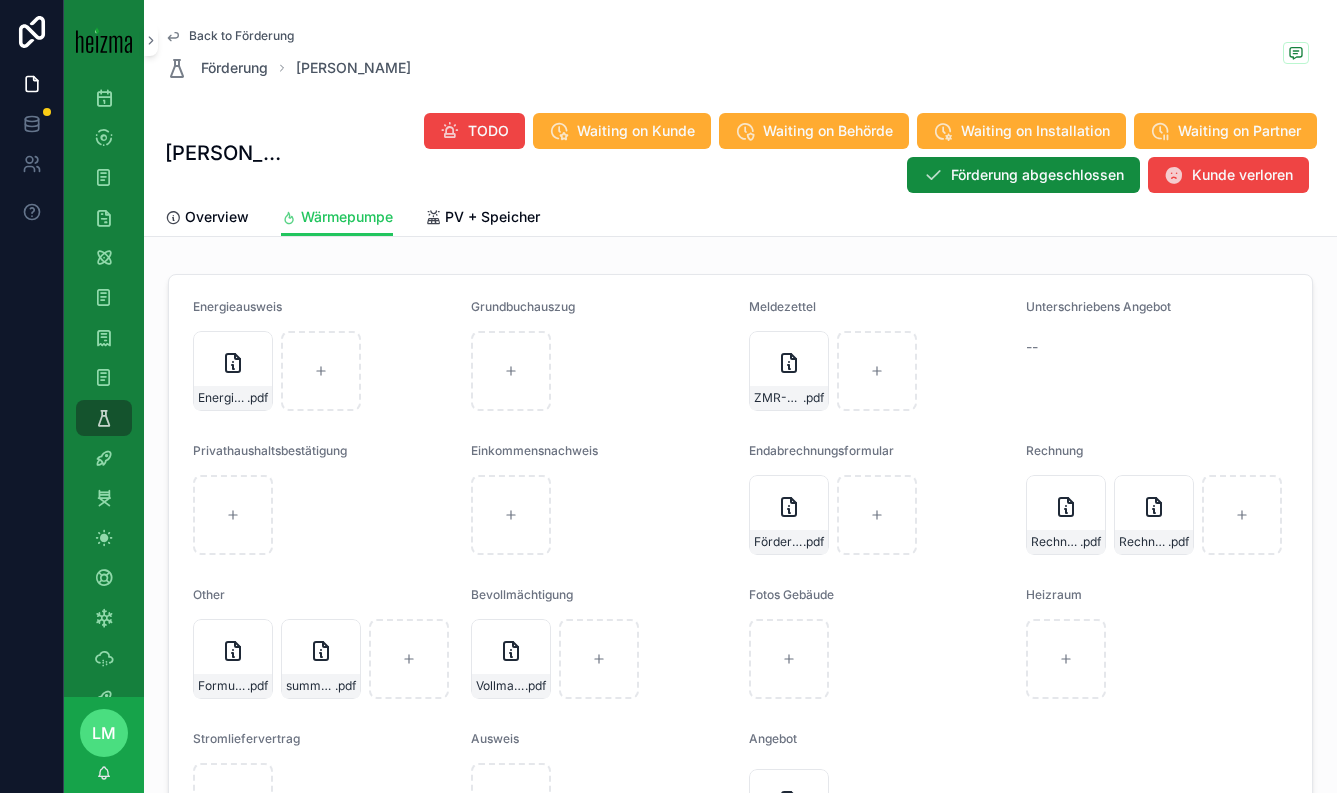 scroll, scrollTop: 2391, scrollLeft: 0, axis: vertical 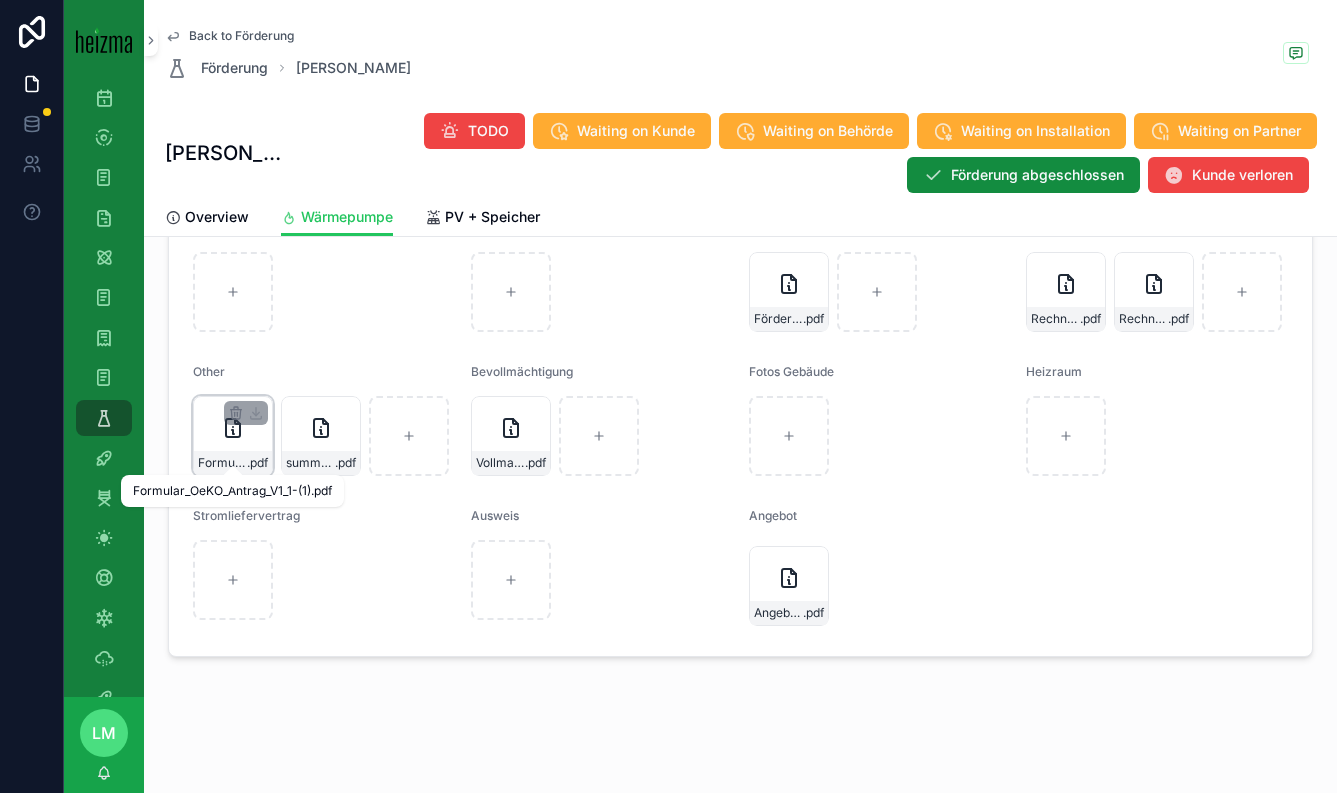 click on "Formular_OeKO_Antrag_V1_1-(1)" at bounding box center [222, 463] 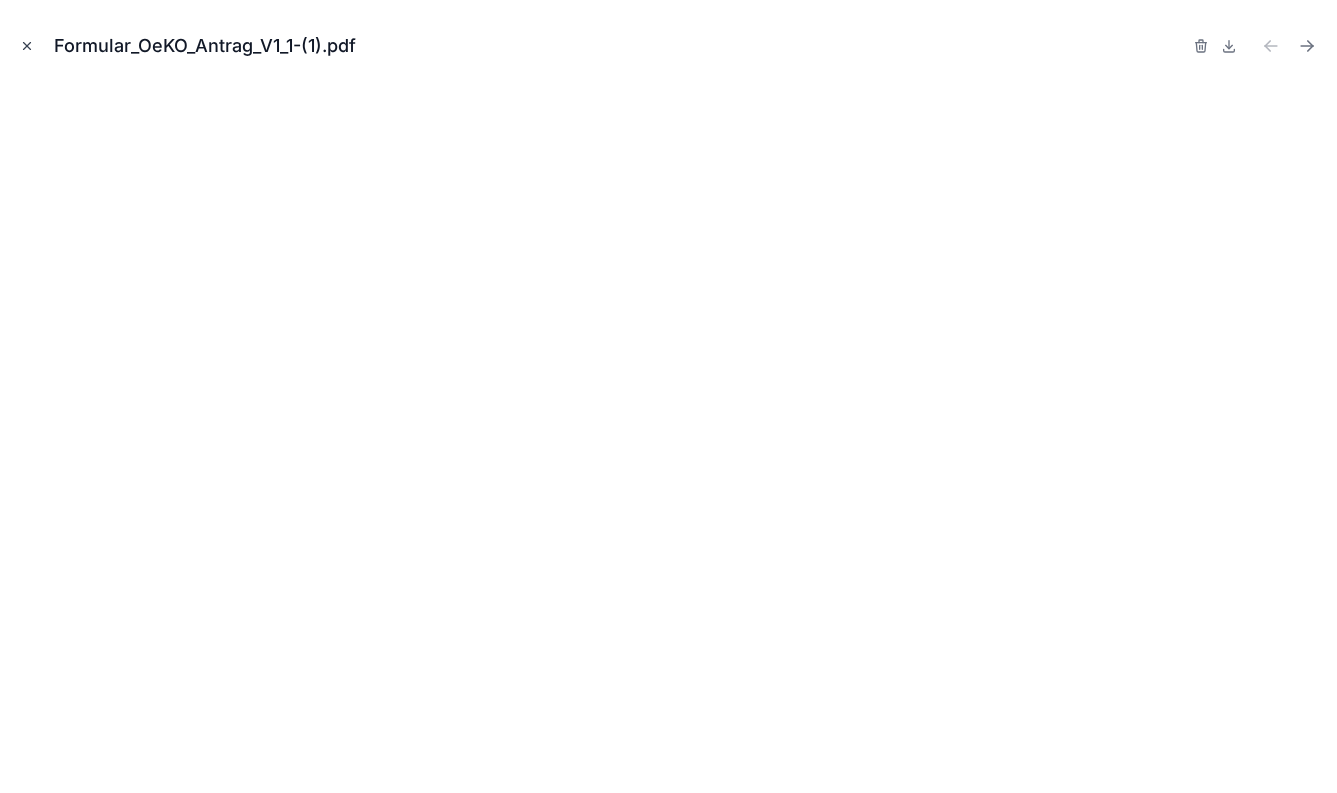 click at bounding box center (27, 46) 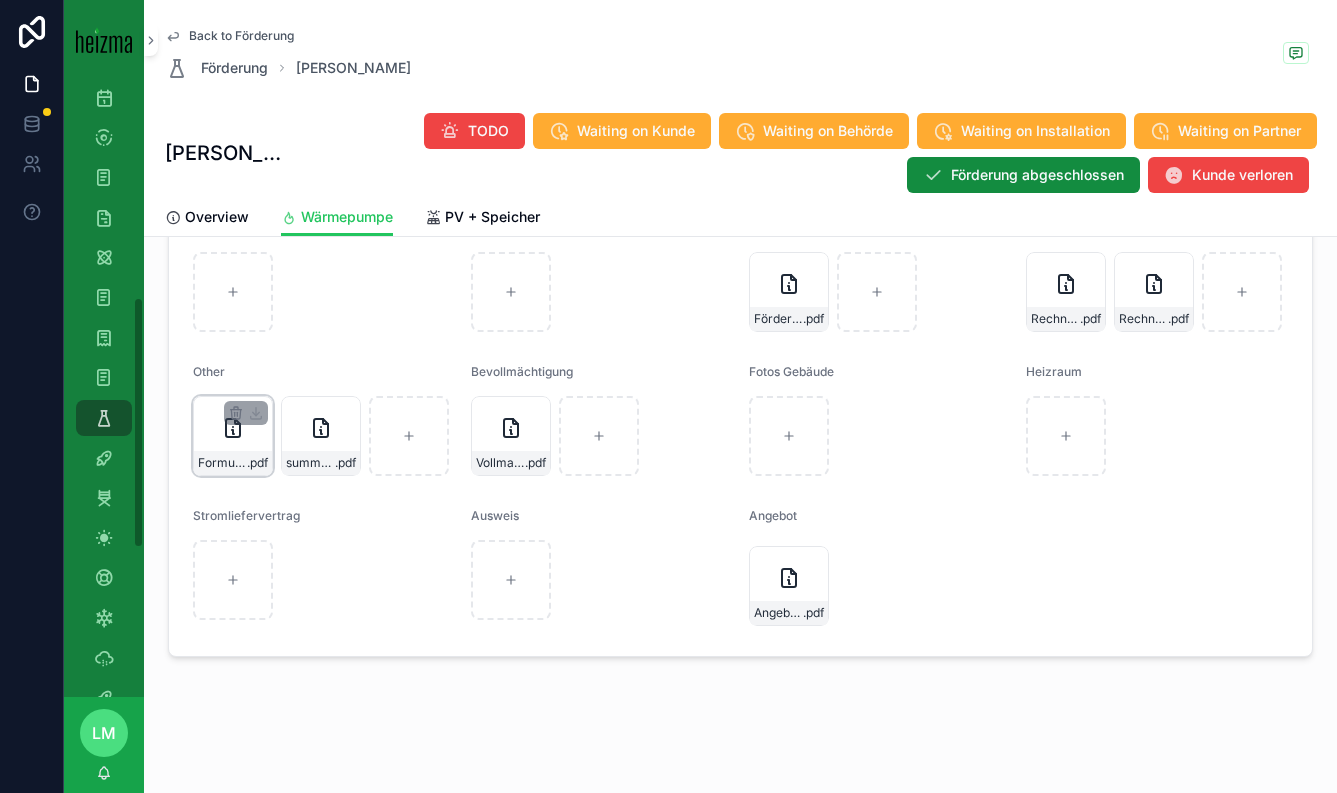 click on "Formular_OeKO_Antrag_V1_1-(1) .pdf" at bounding box center (233, 436) 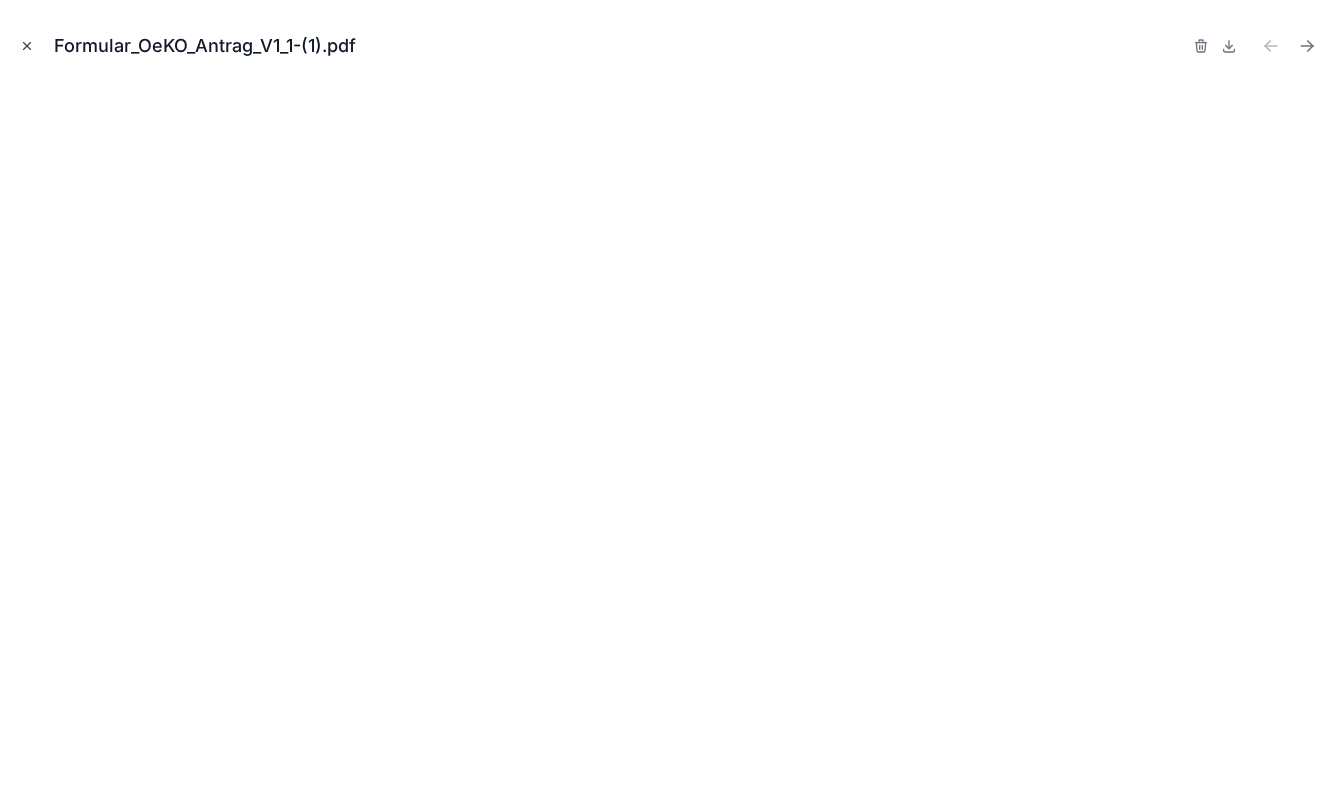 click 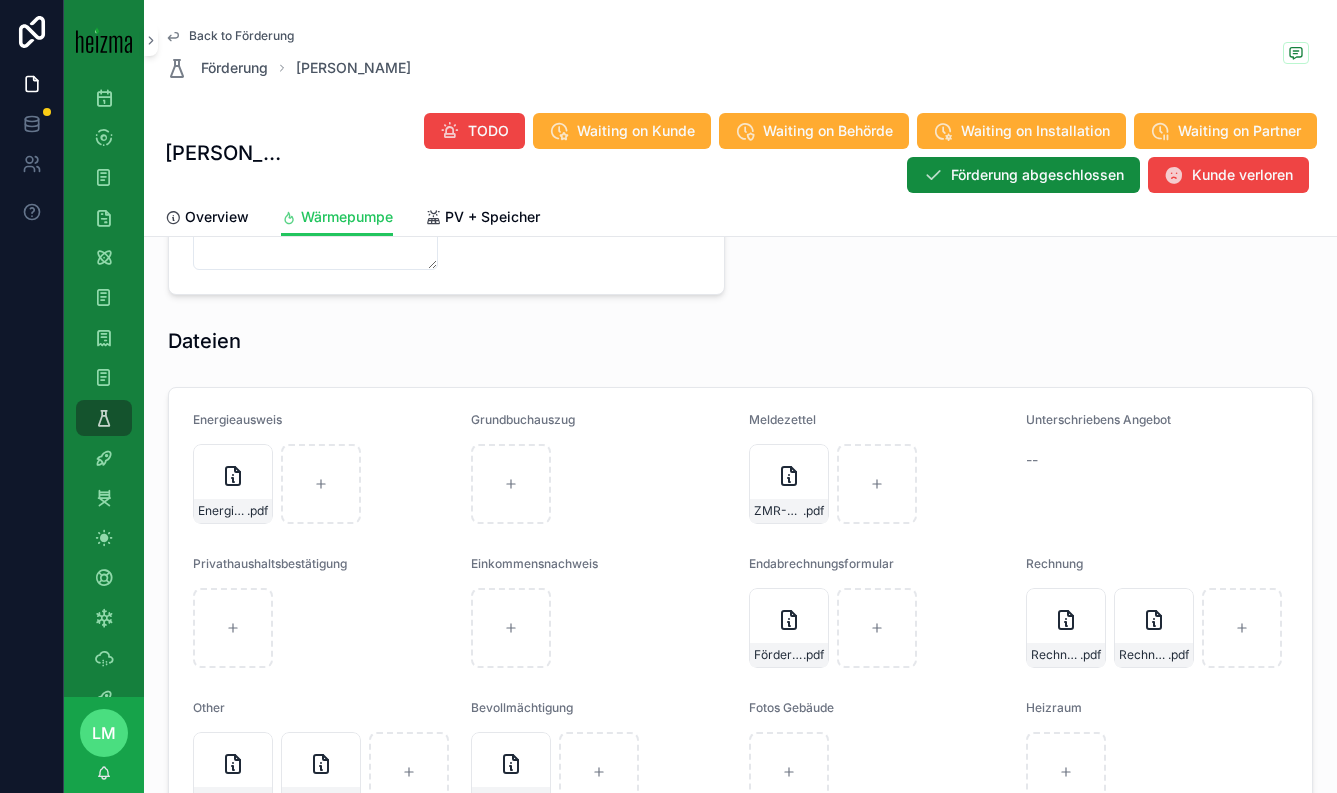 scroll, scrollTop: 2264, scrollLeft: 0, axis: vertical 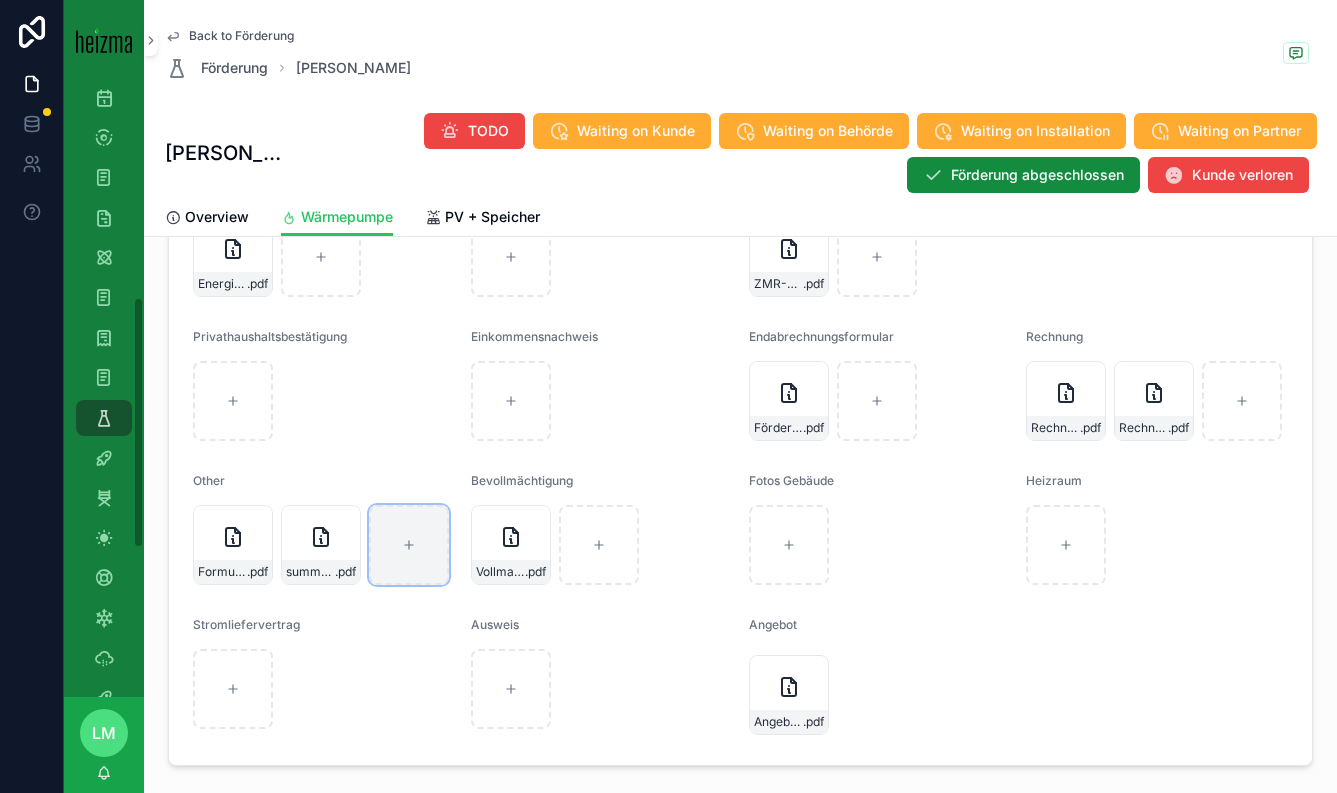 click at bounding box center (409, 545) 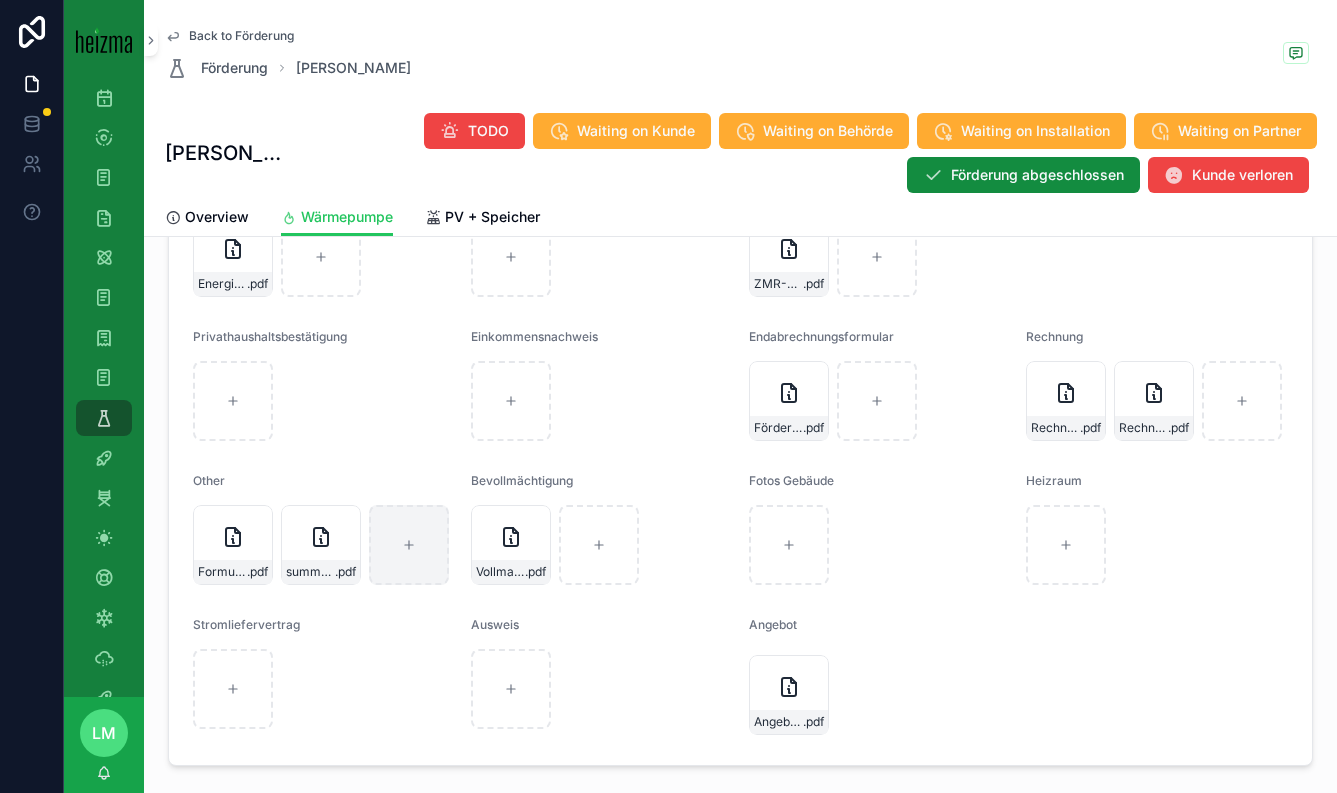type on "**********" 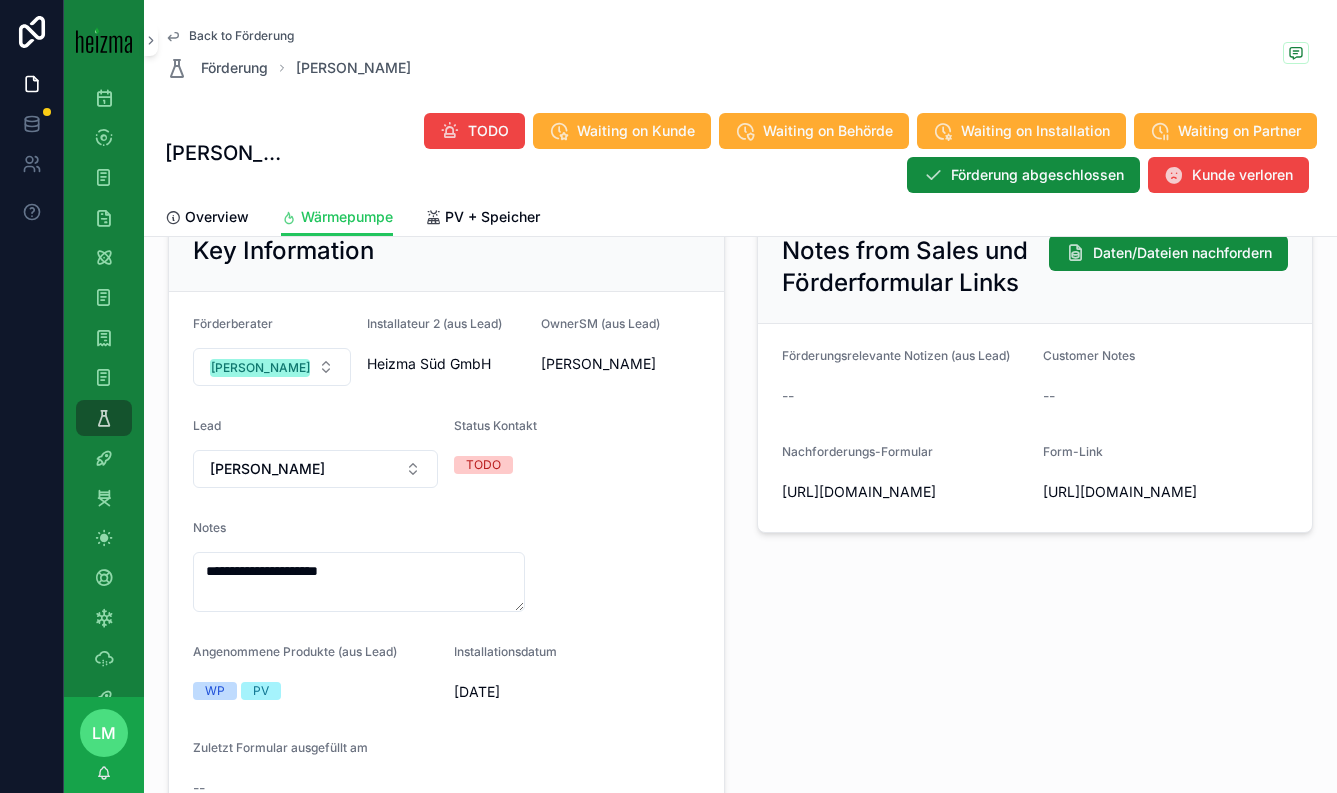 scroll, scrollTop: 188, scrollLeft: 0, axis: vertical 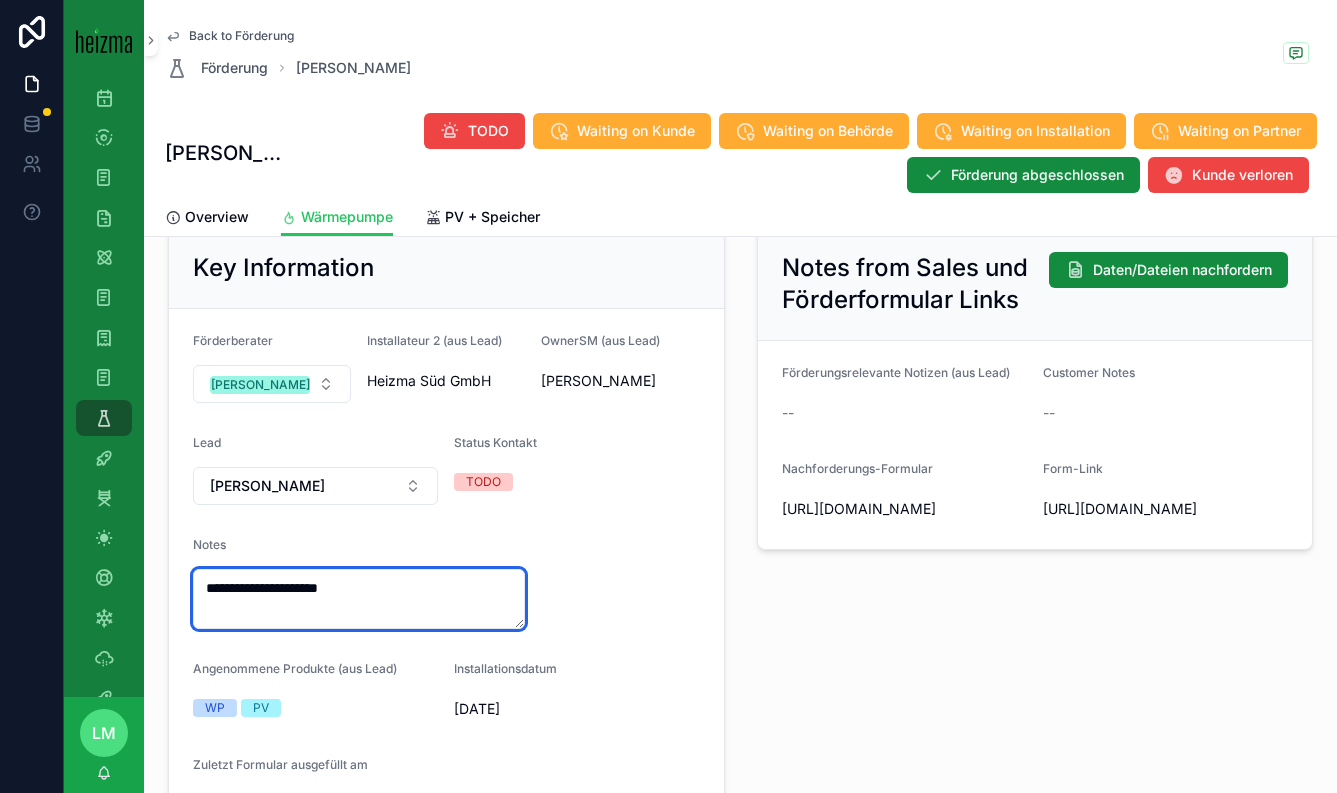click on "**********" at bounding box center (359, 599) 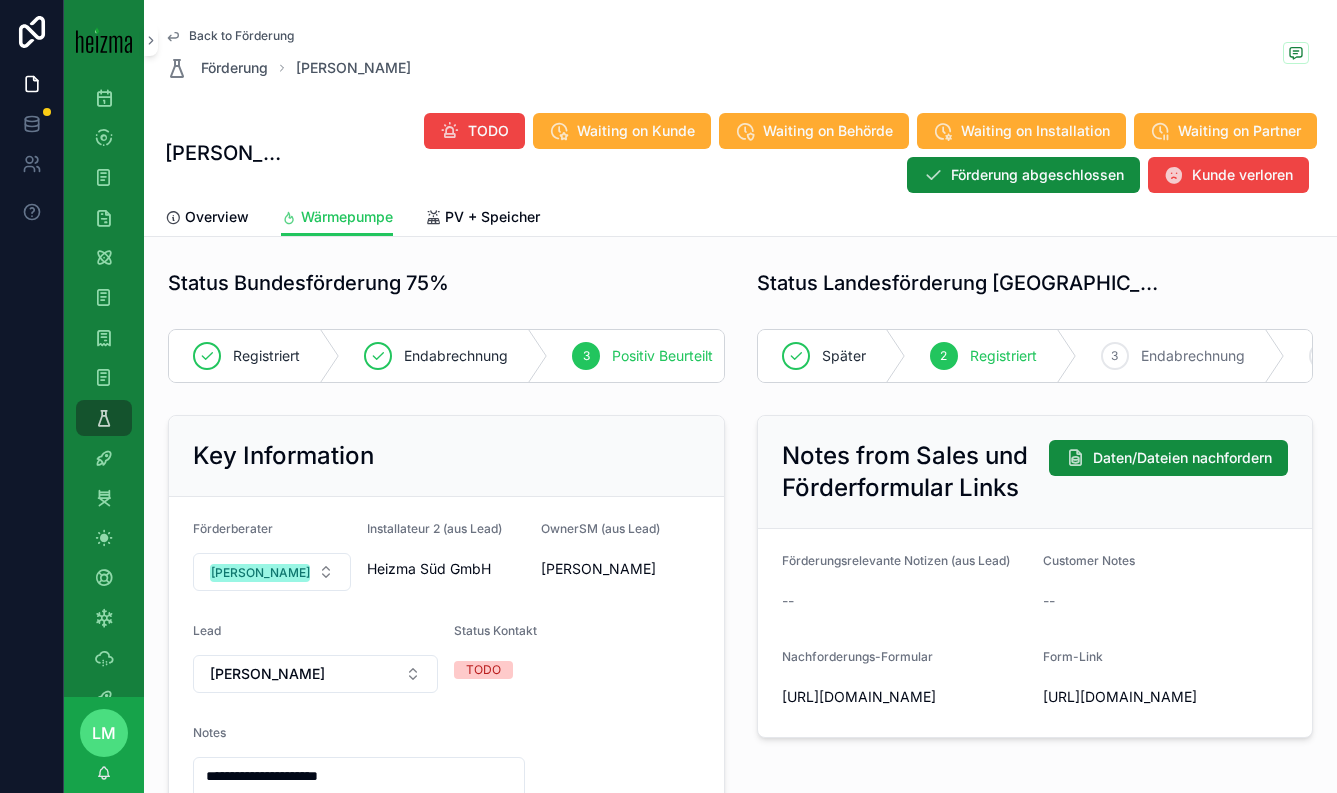click on "Back to Förderung" at bounding box center [241, 36] 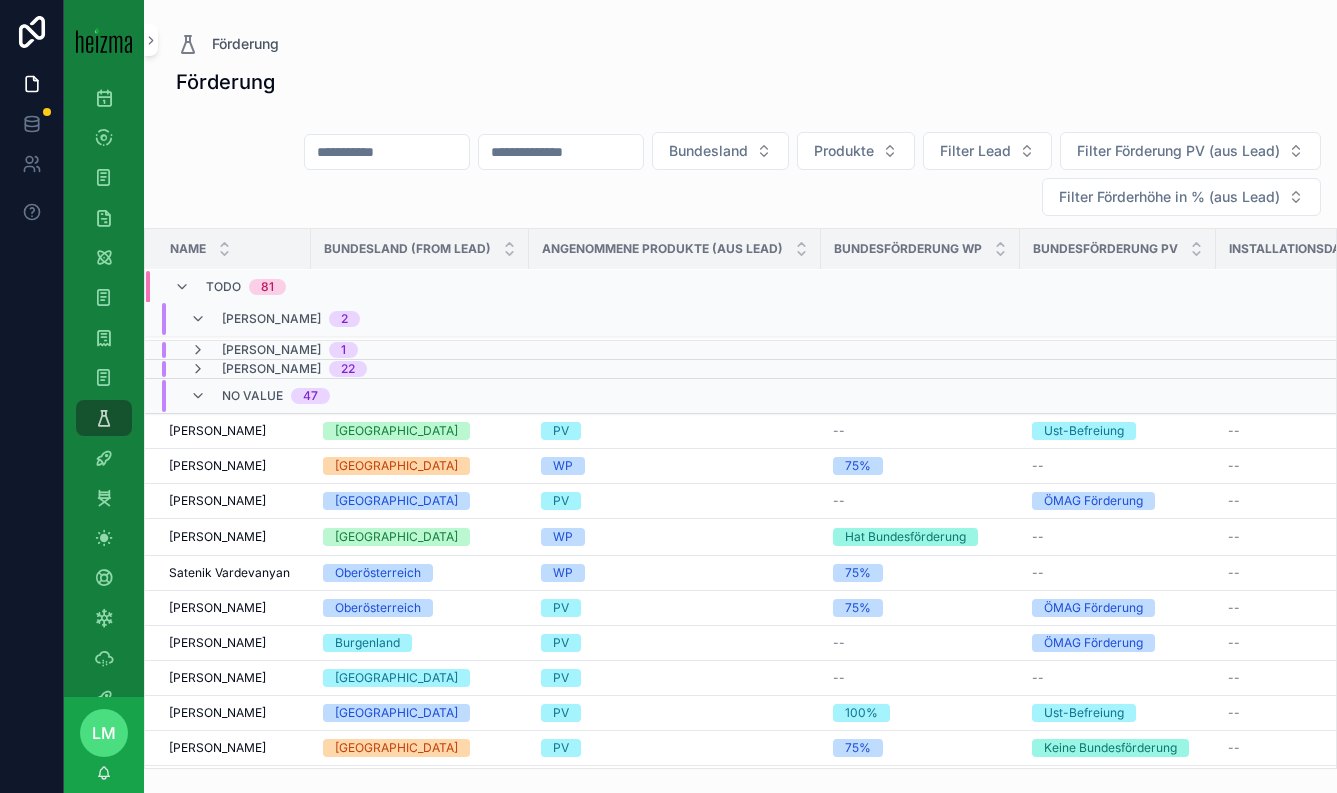 scroll, scrollTop: 94, scrollLeft: 0, axis: vertical 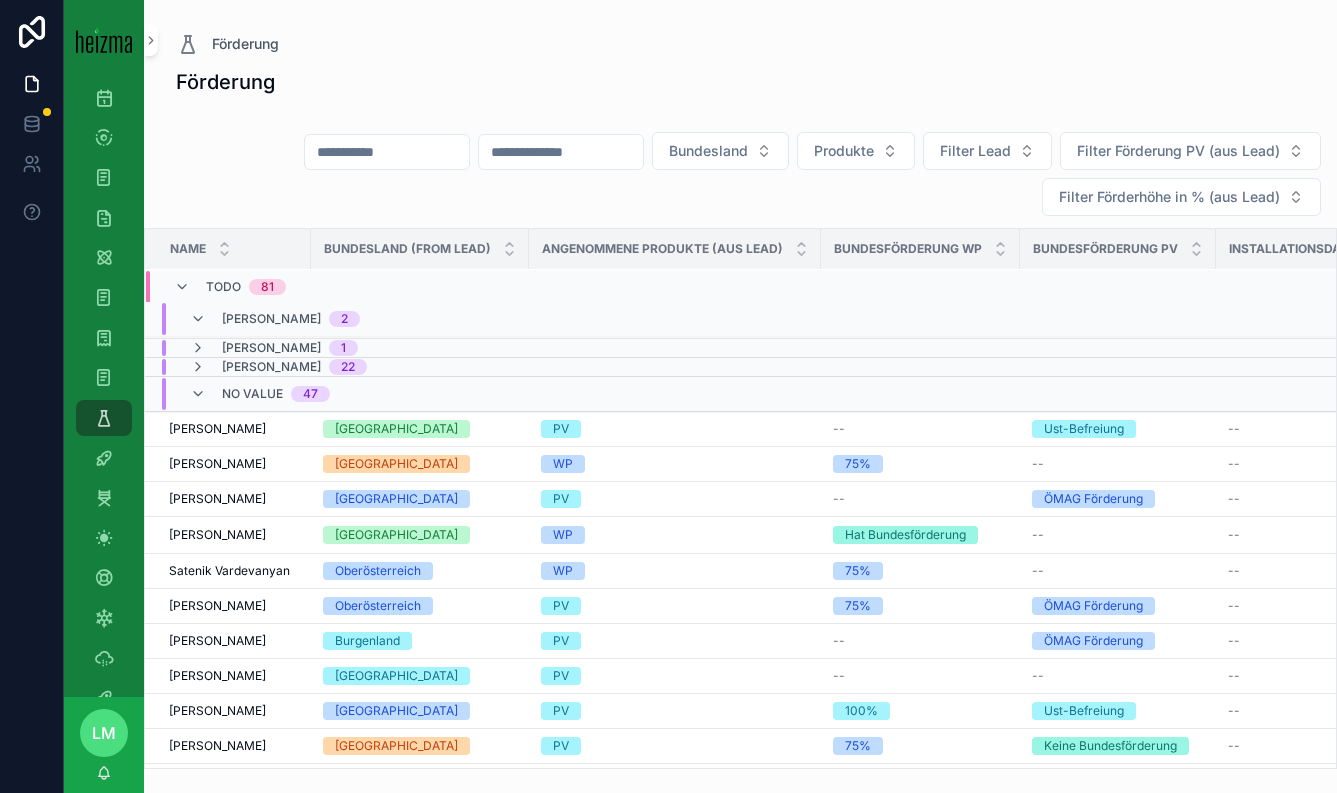 click on "Miran Mamsaleh" at bounding box center [271, 348] 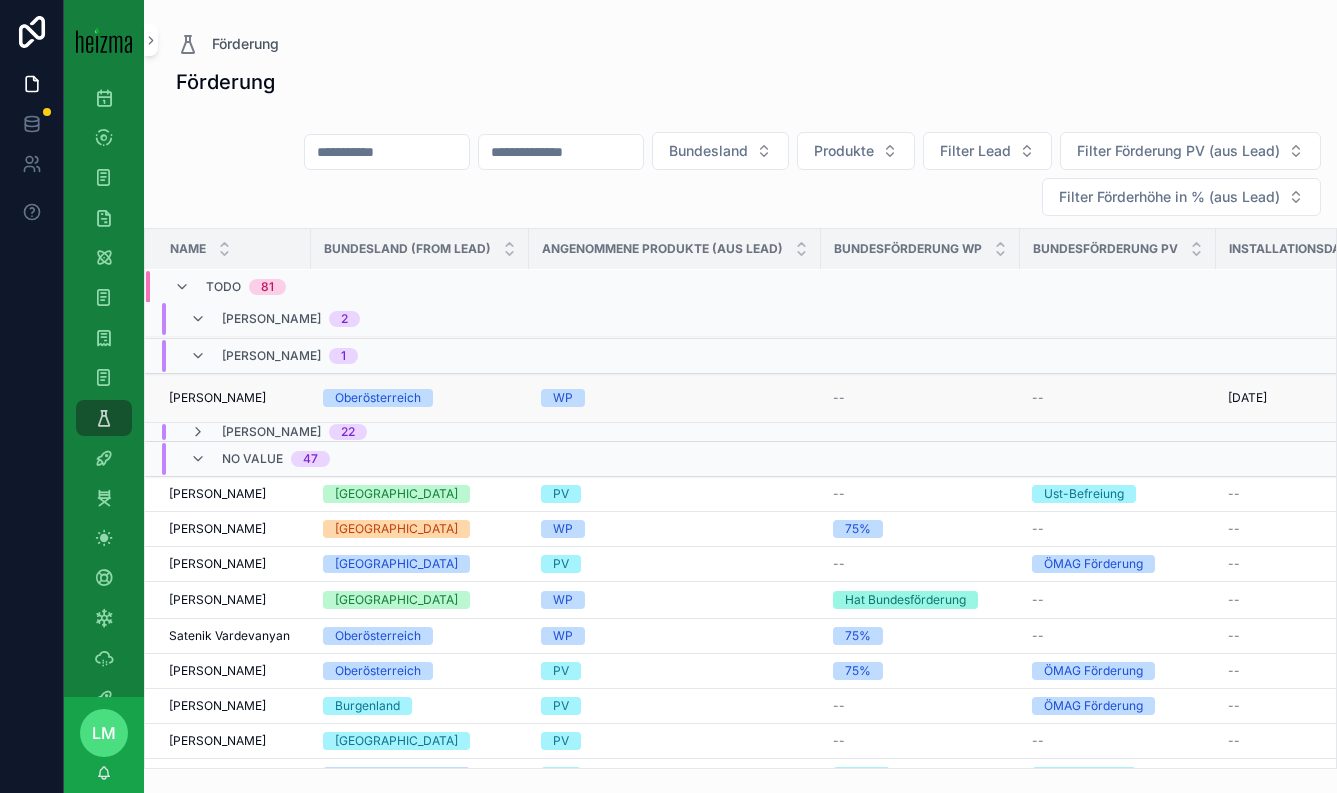 click on "Georg  Plöderl" at bounding box center (217, 398) 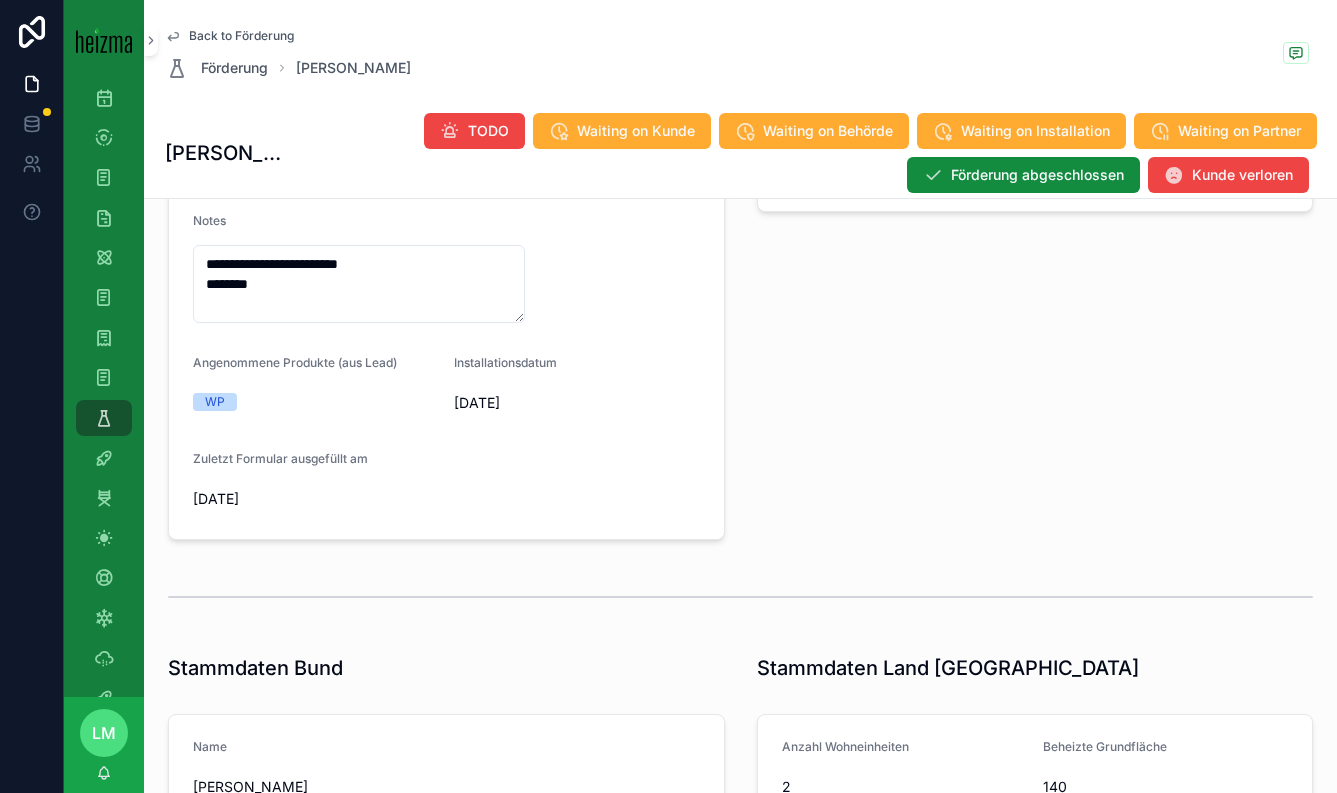 scroll, scrollTop: 468, scrollLeft: 0, axis: vertical 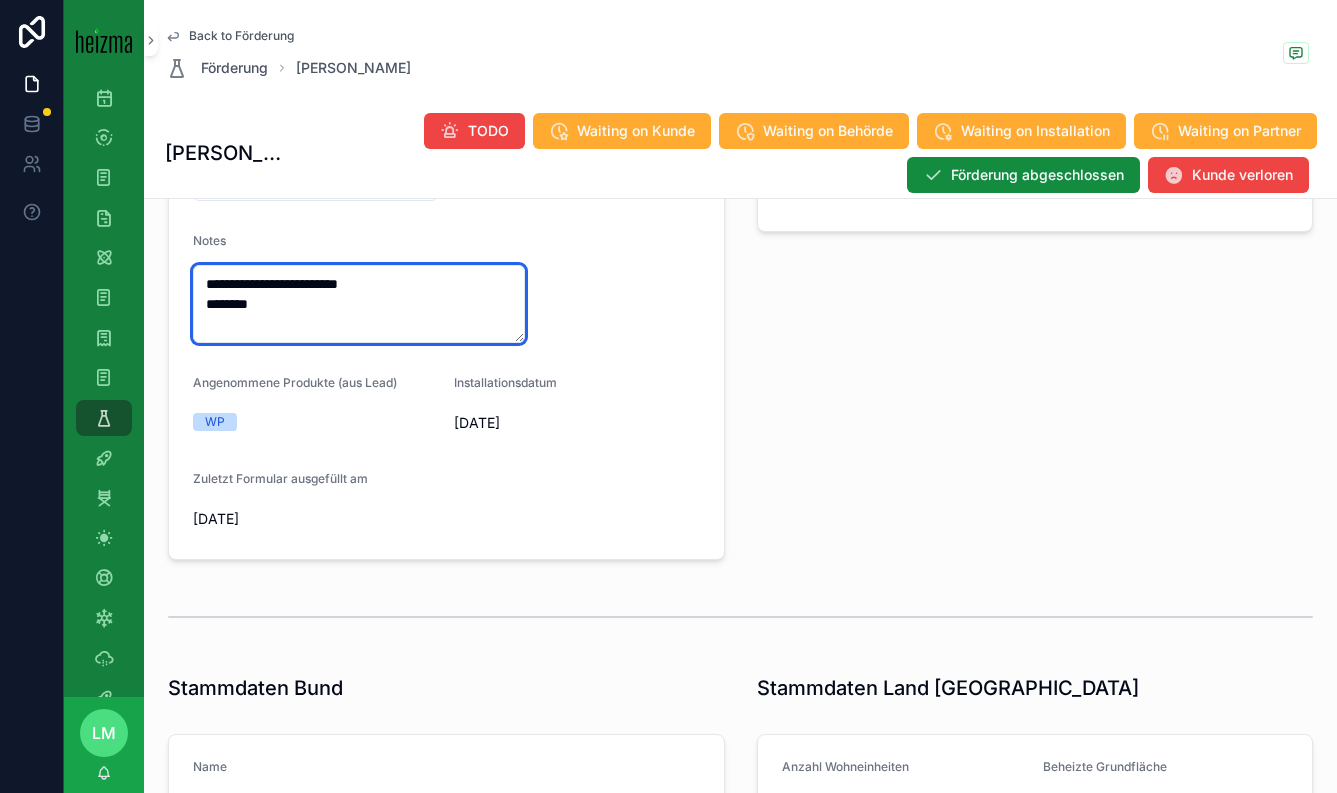 click on "**********" at bounding box center [359, 304] 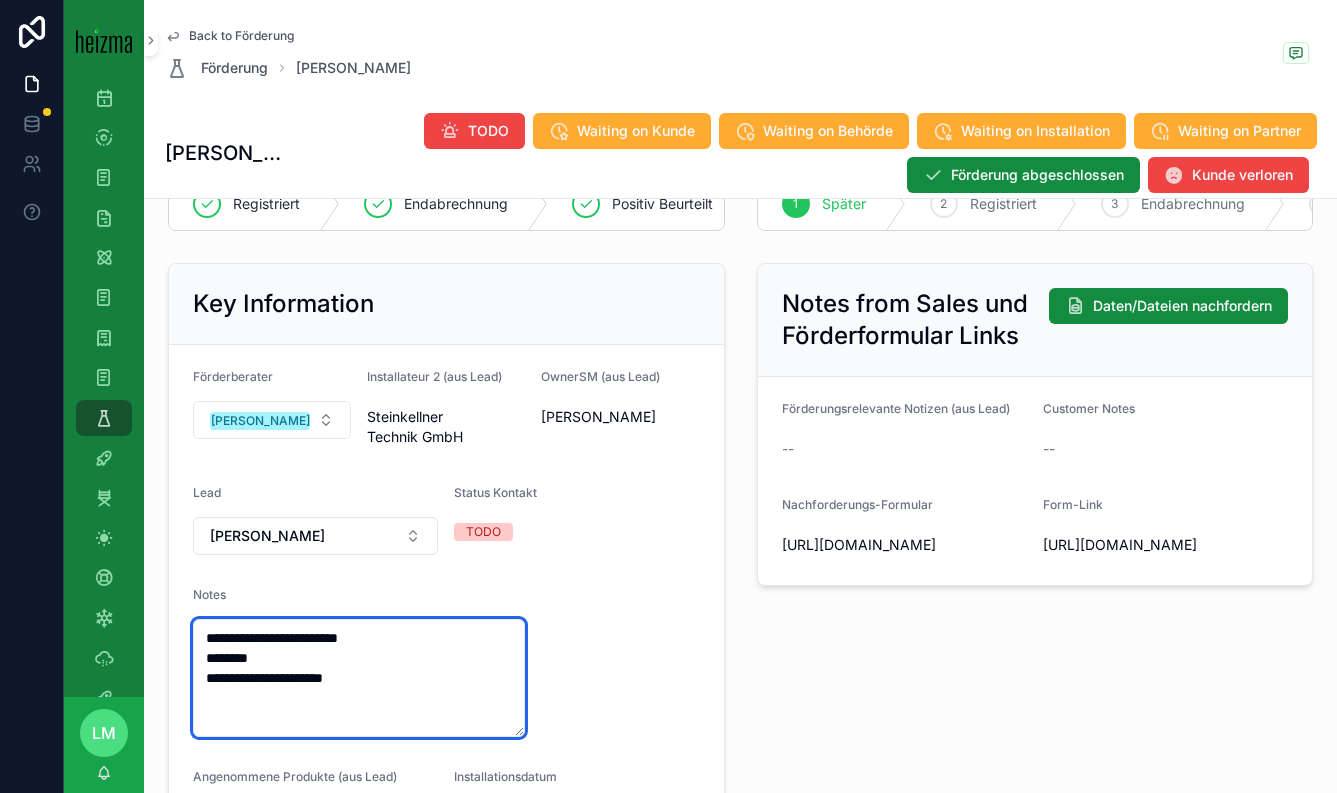 scroll, scrollTop: 0, scrollLeft: 0, axis: both 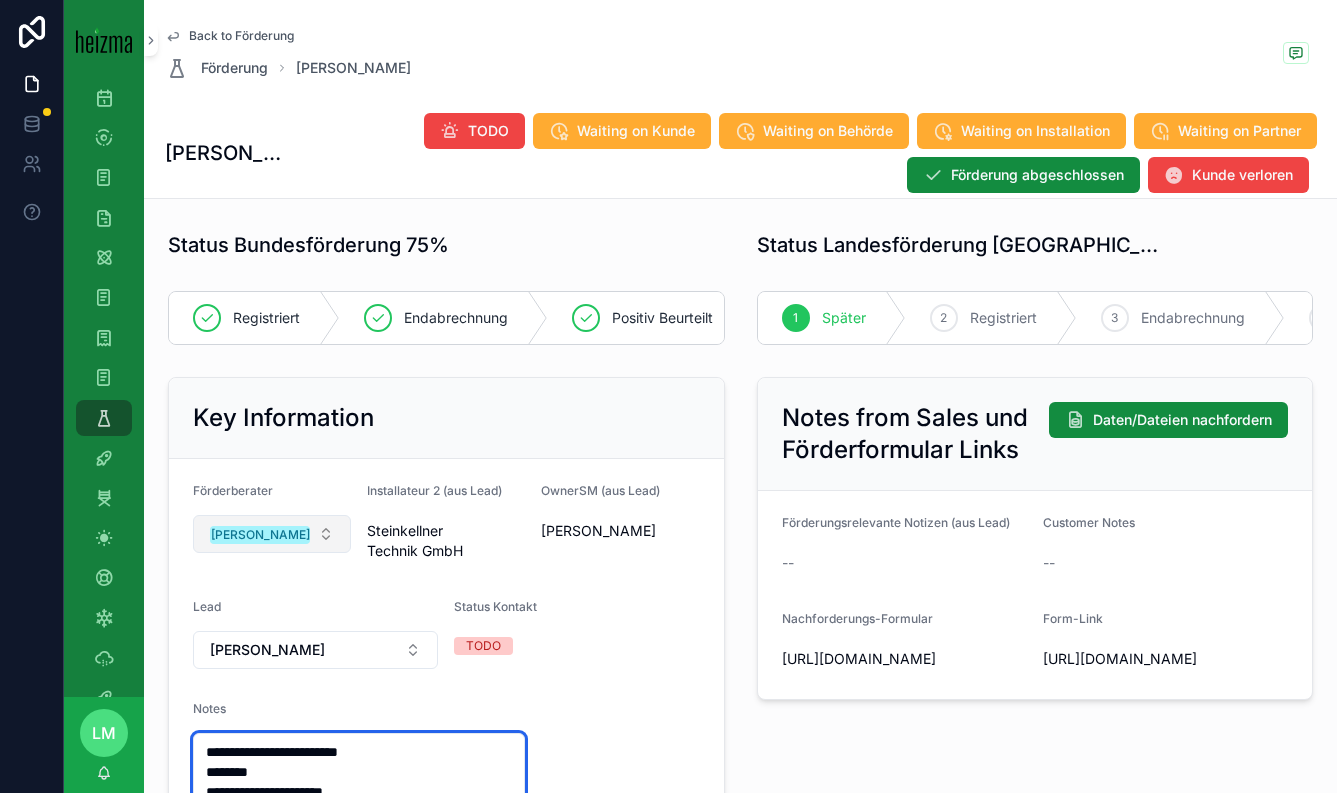 type on "**********" 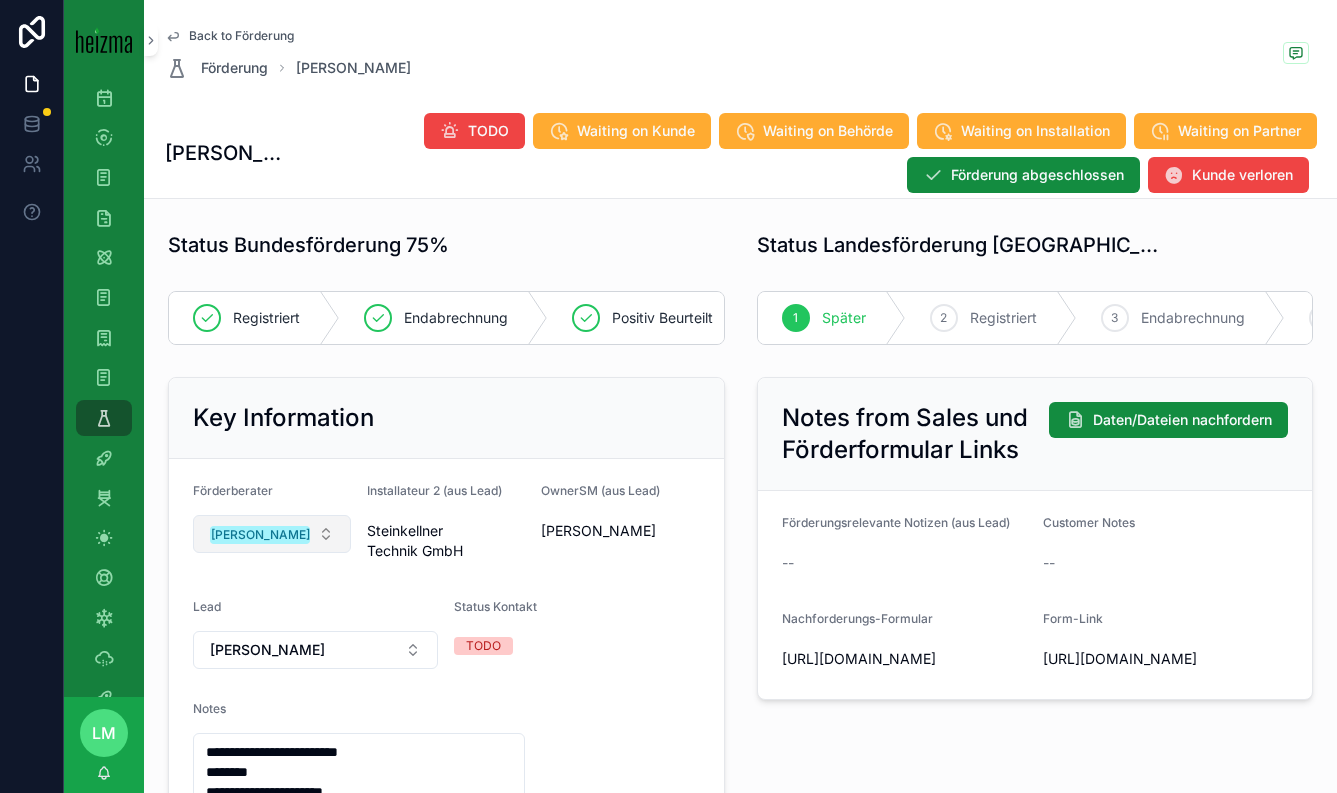 click on "Miran Mamsaleh" at bounding box center (272, 534) 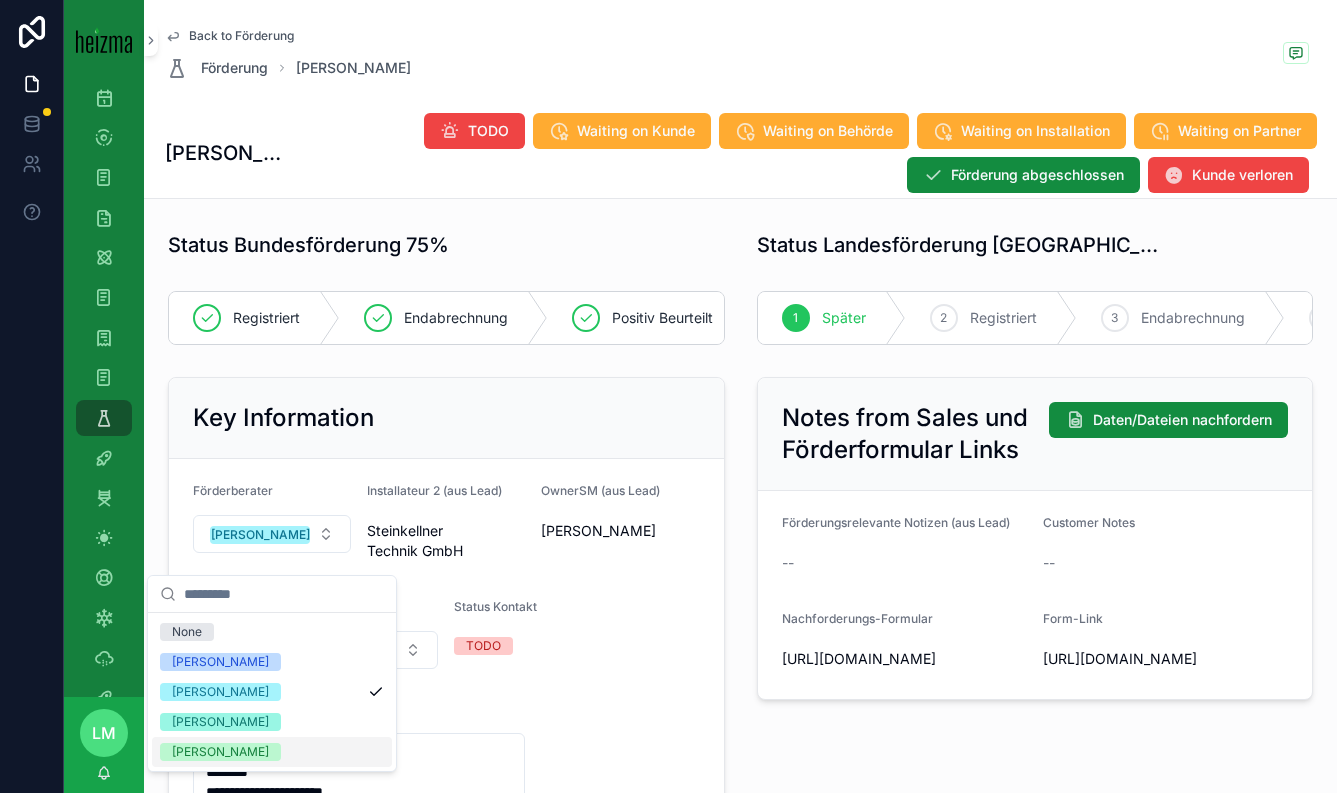 click on "[PERSON_NAME]" at bounding box center [220, 752] 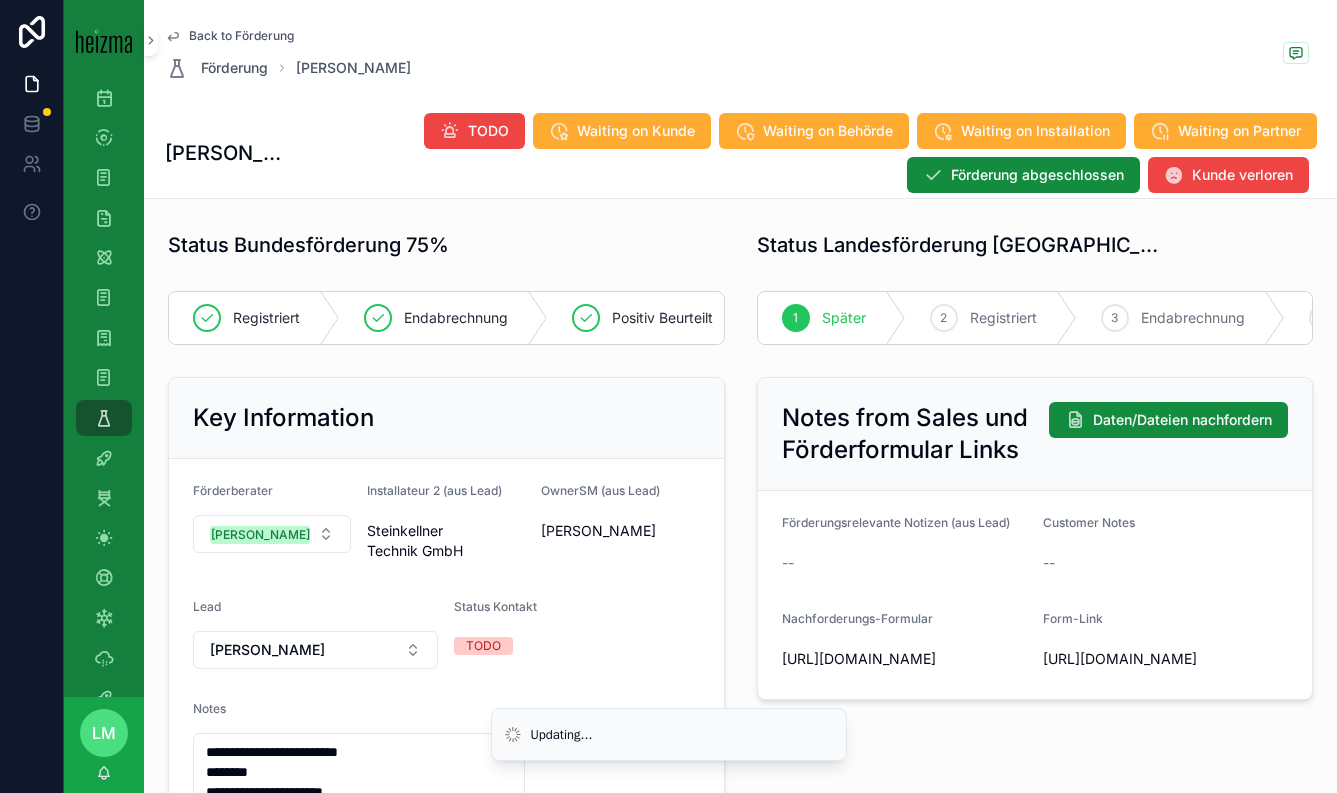 click on "Back to Förderung" at bounding box center [241, 36] 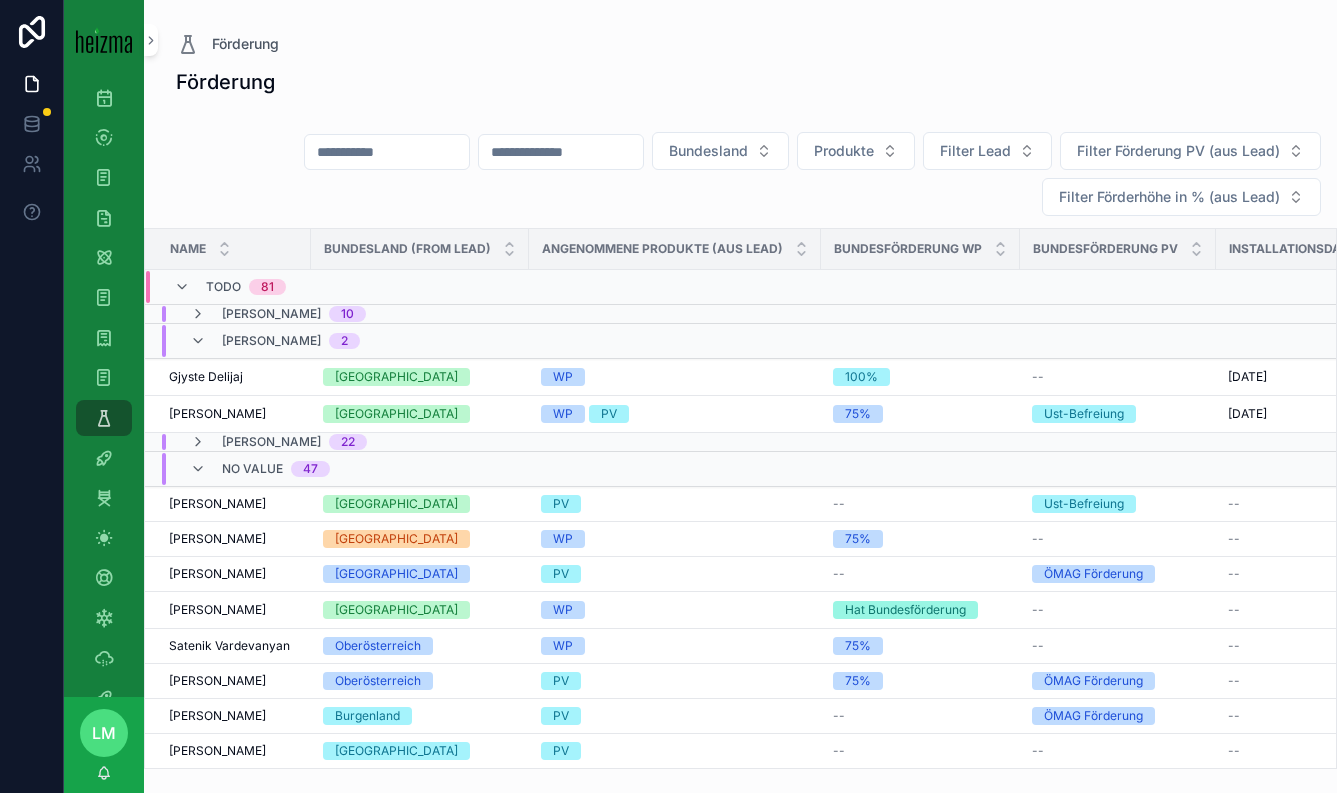 click on "Roland Horvath" at bounding box center (271, 341) 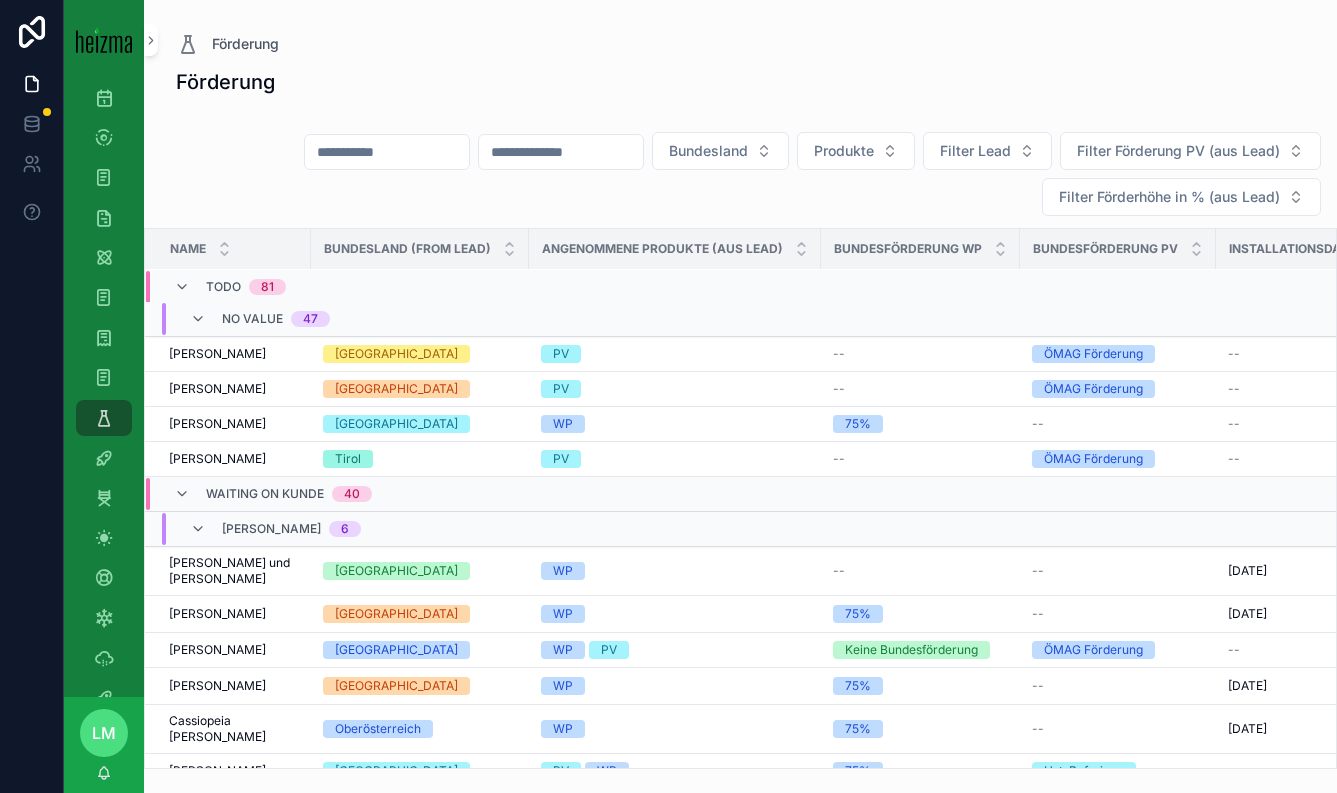 scroll, scrollTop: 1678, scrollLeft: 0, axis: vertical 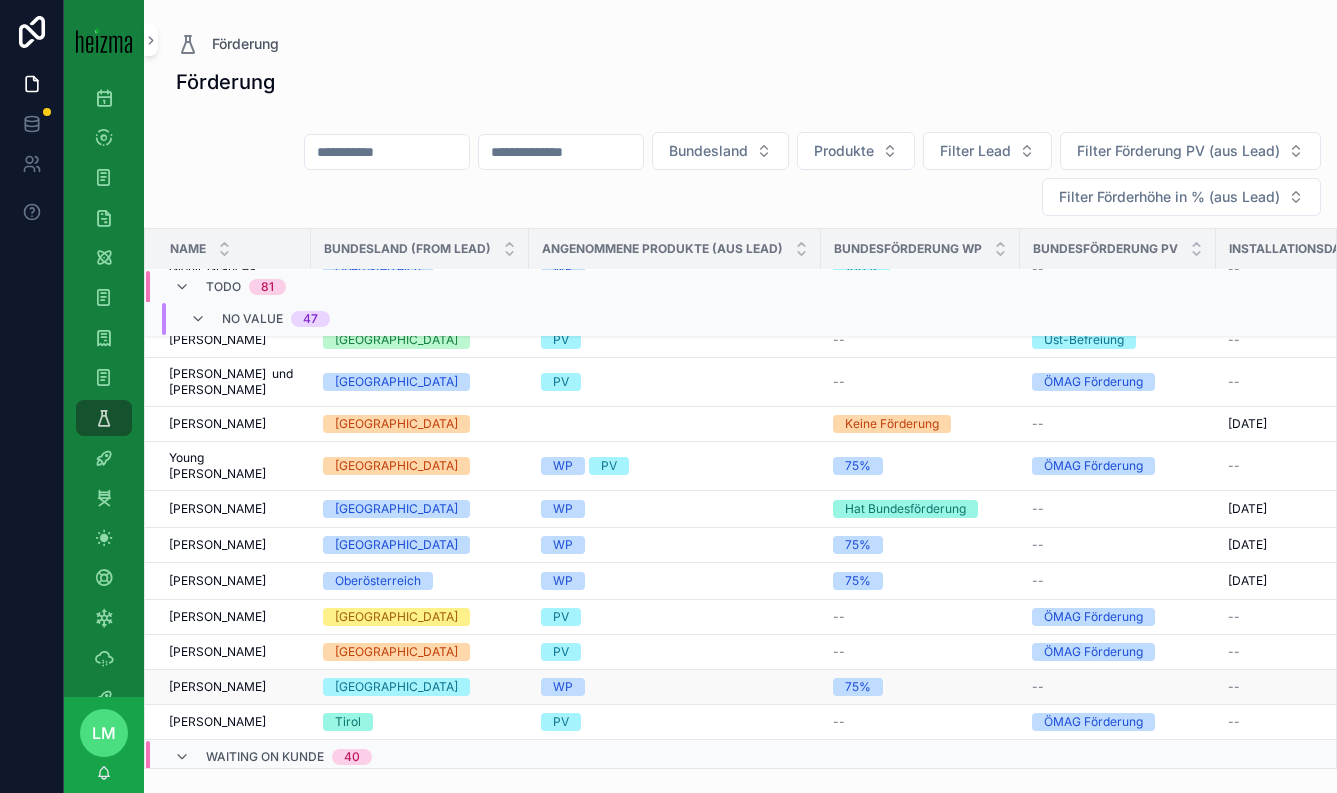 click on "WP" at bounding box center [563, 687] 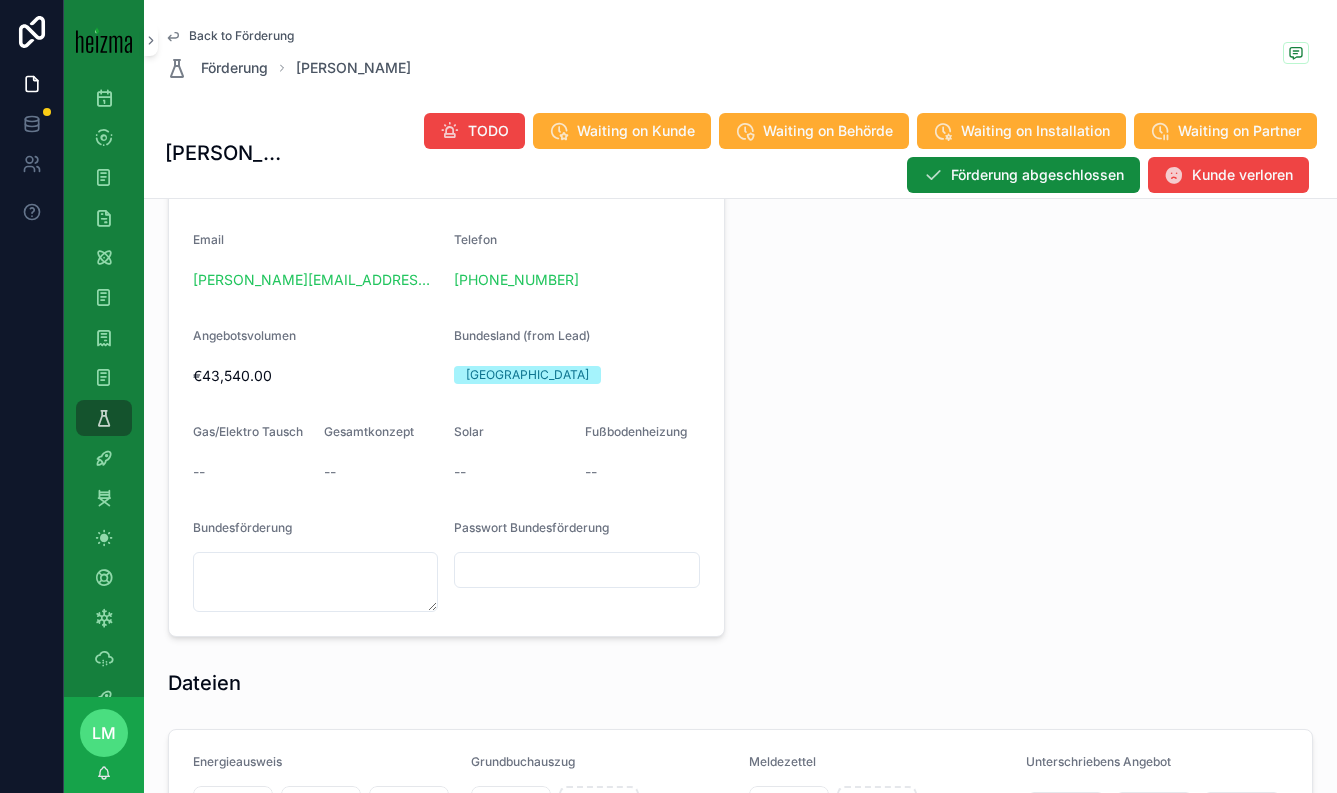 scroll, scrollTop: 1611, scrollLeft: 0, axis: vertical 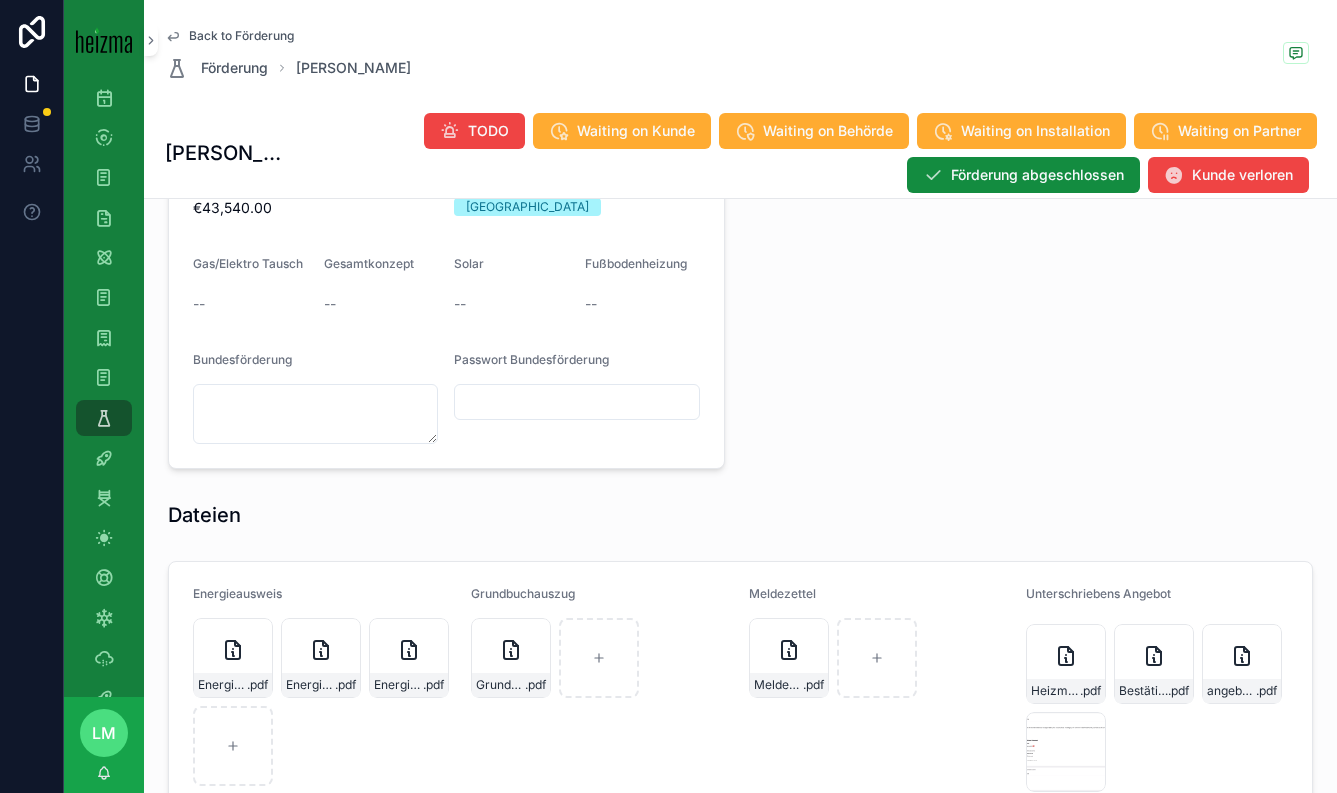 click on "Back to Förderung" at bounding box center [241, 36] 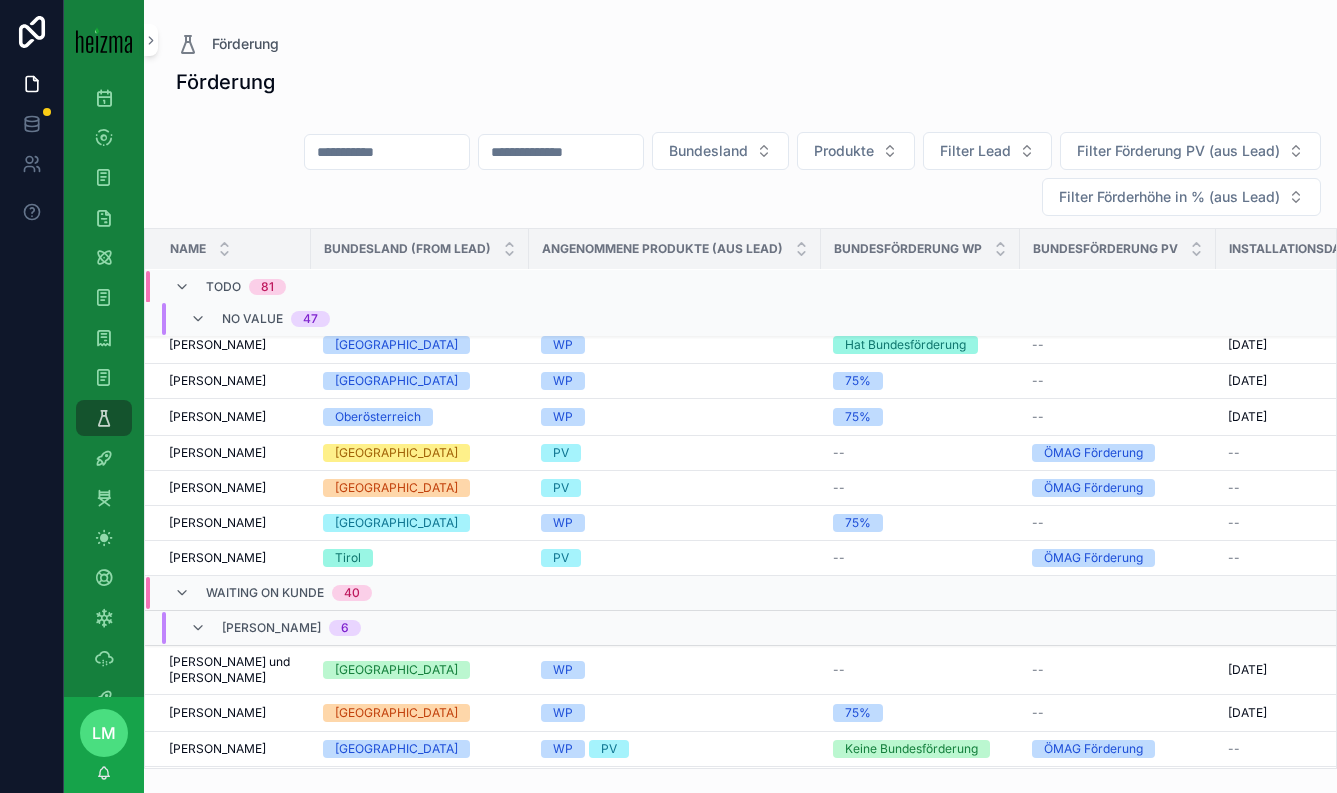 scroll, scrollTop: 1576, scrollLeft: 0, axis: vertical 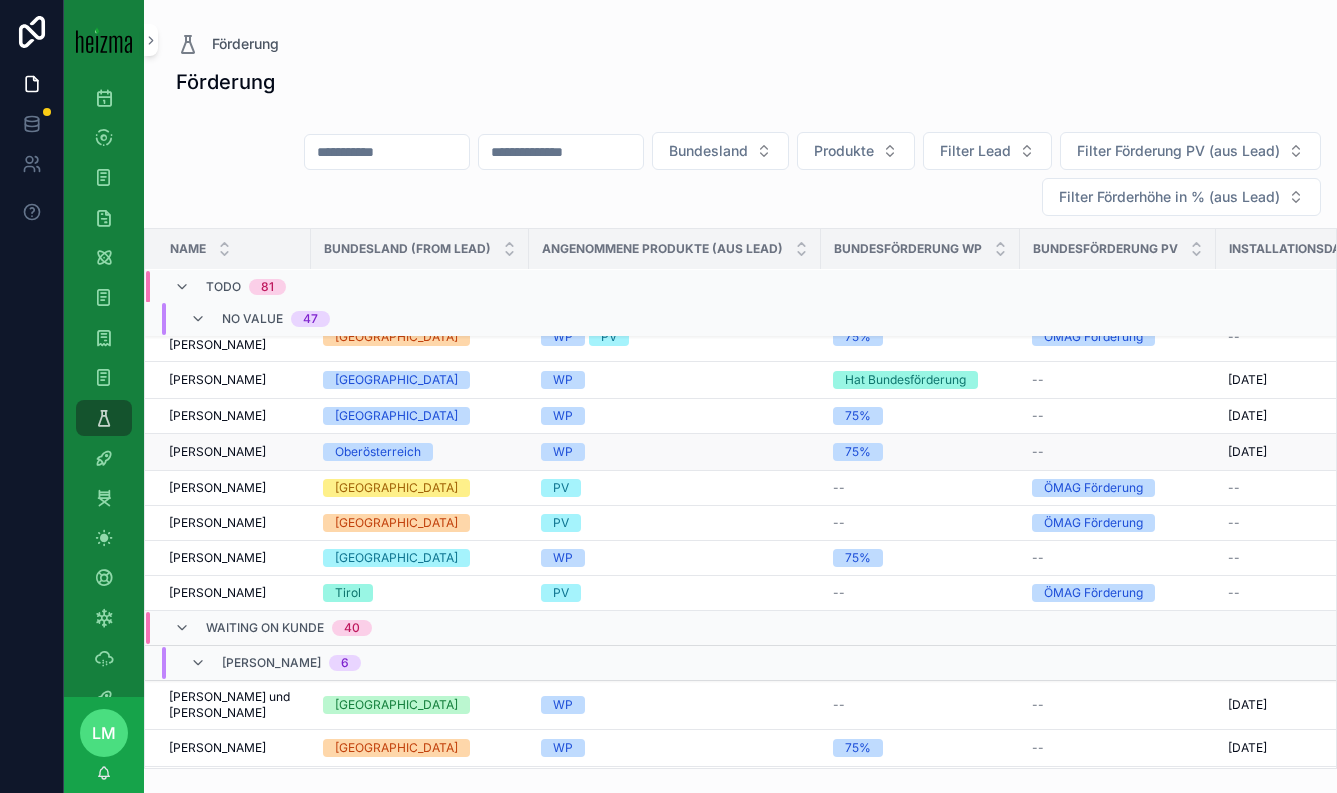 click on "Michael Mayr" at bounding box center [217, 452] 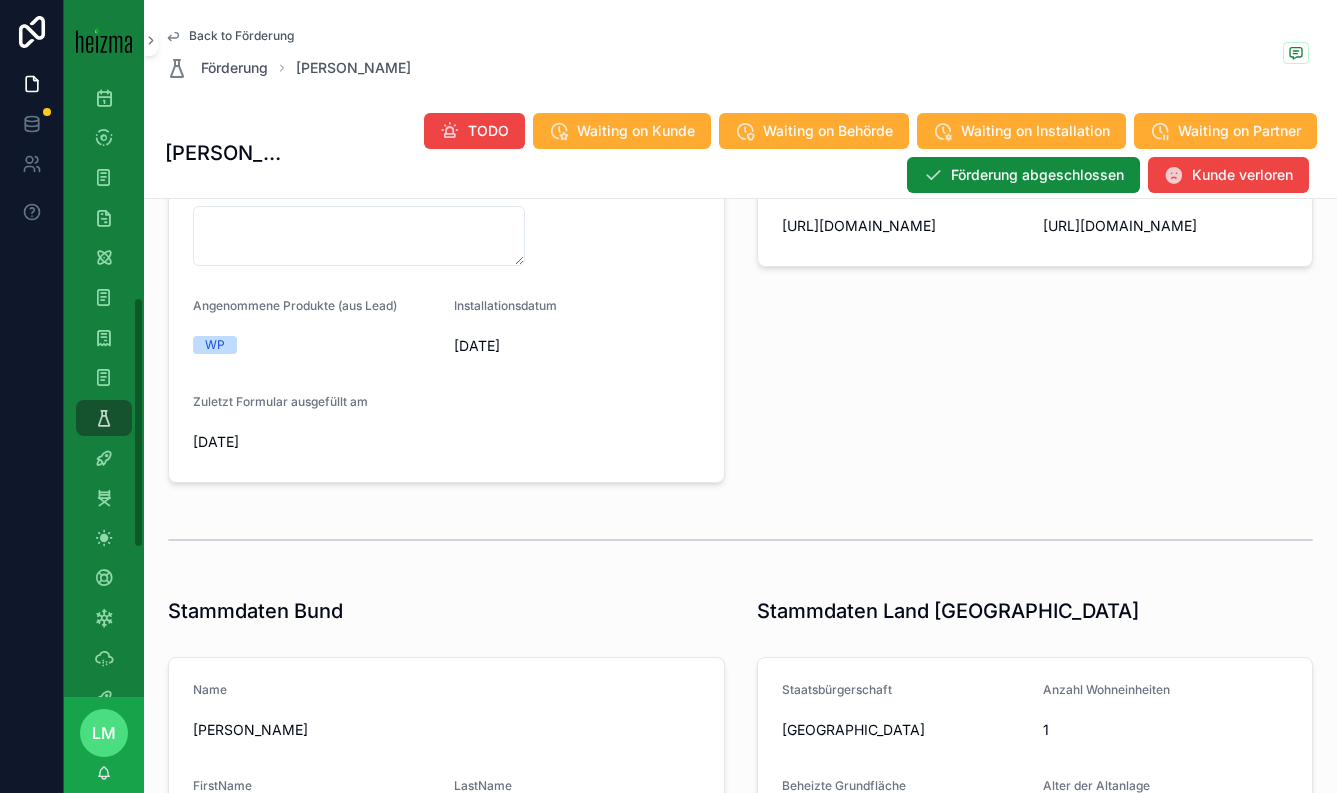 scroll, scrollTop: 471, scrollLeft: 0, axis: vertical 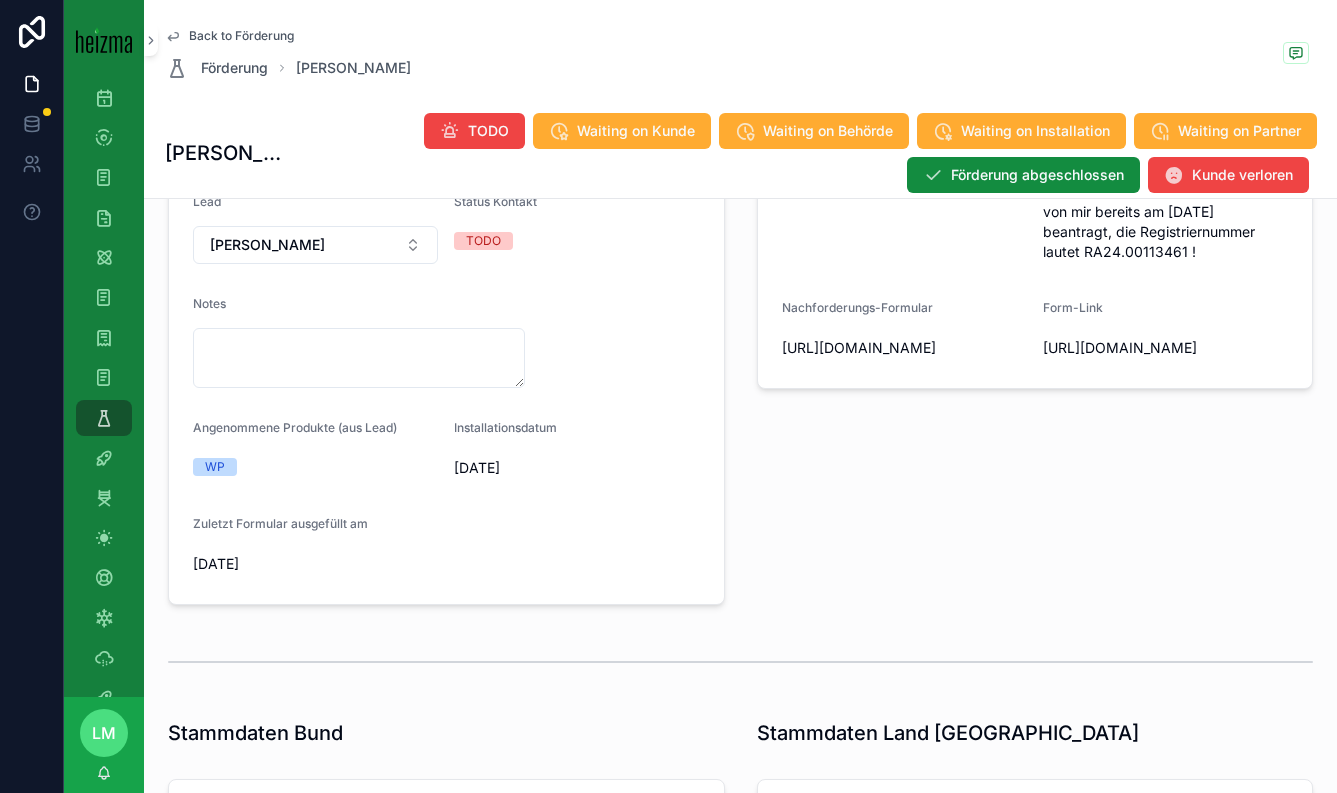 click on "Notes" at bounding box center (359, 308) 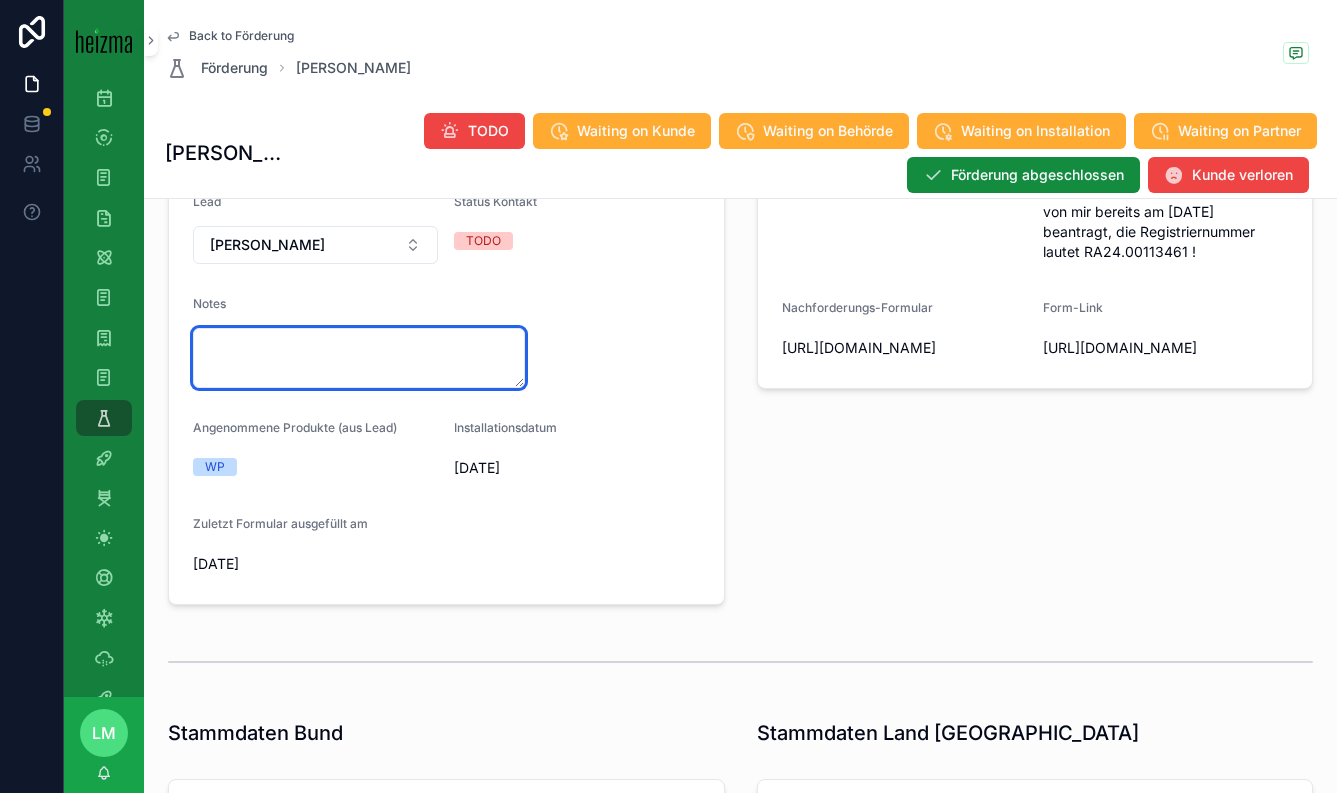click at bounding box center [359, 358] 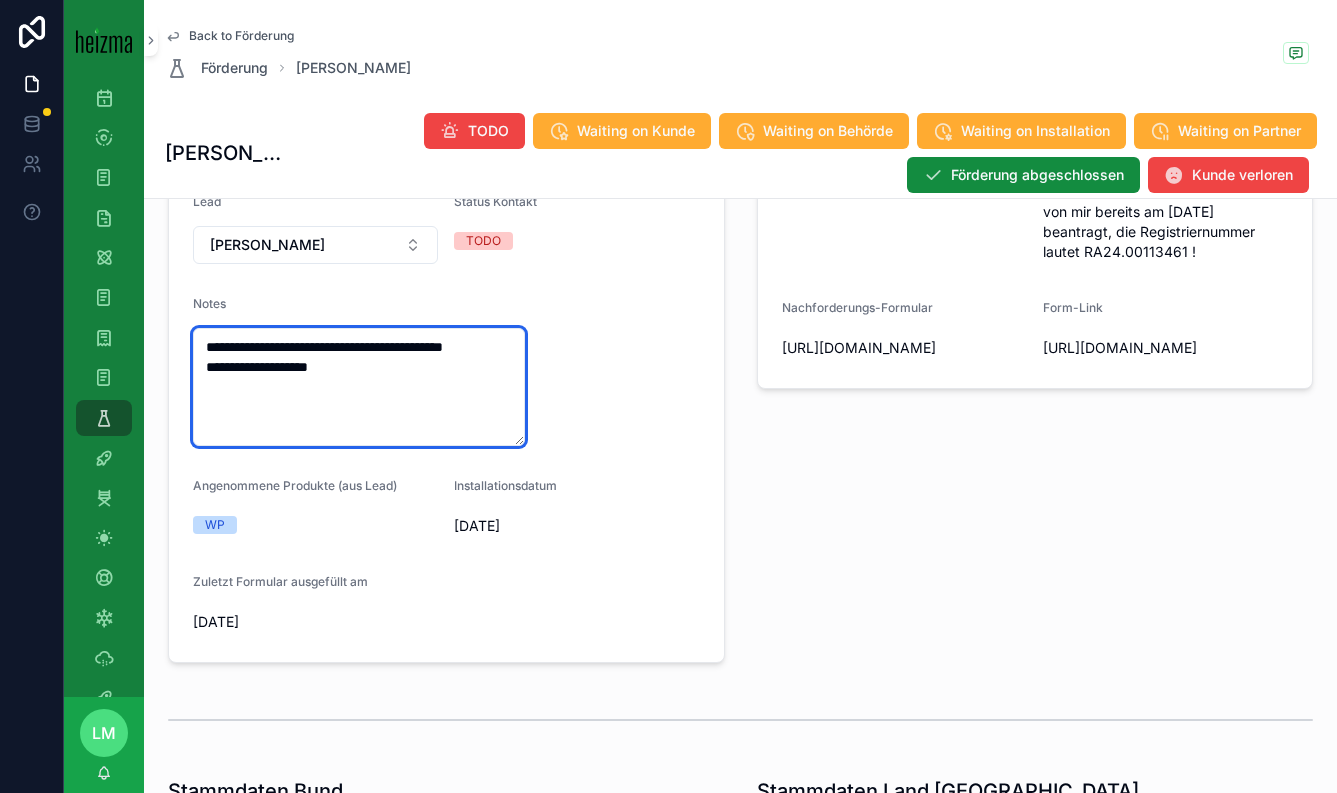 type on "**********" 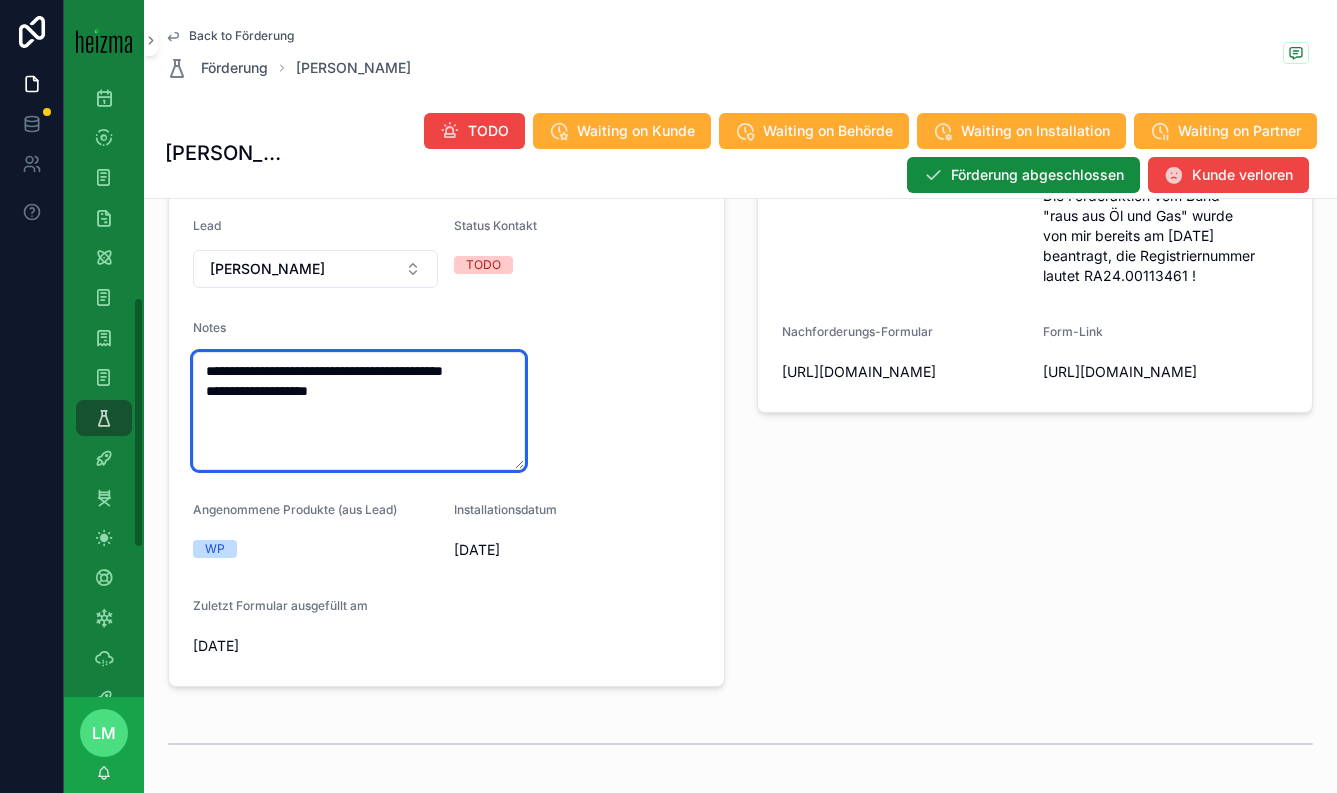 scroll, scrollTop: 443, scrollLeft: 0, axis: vertical 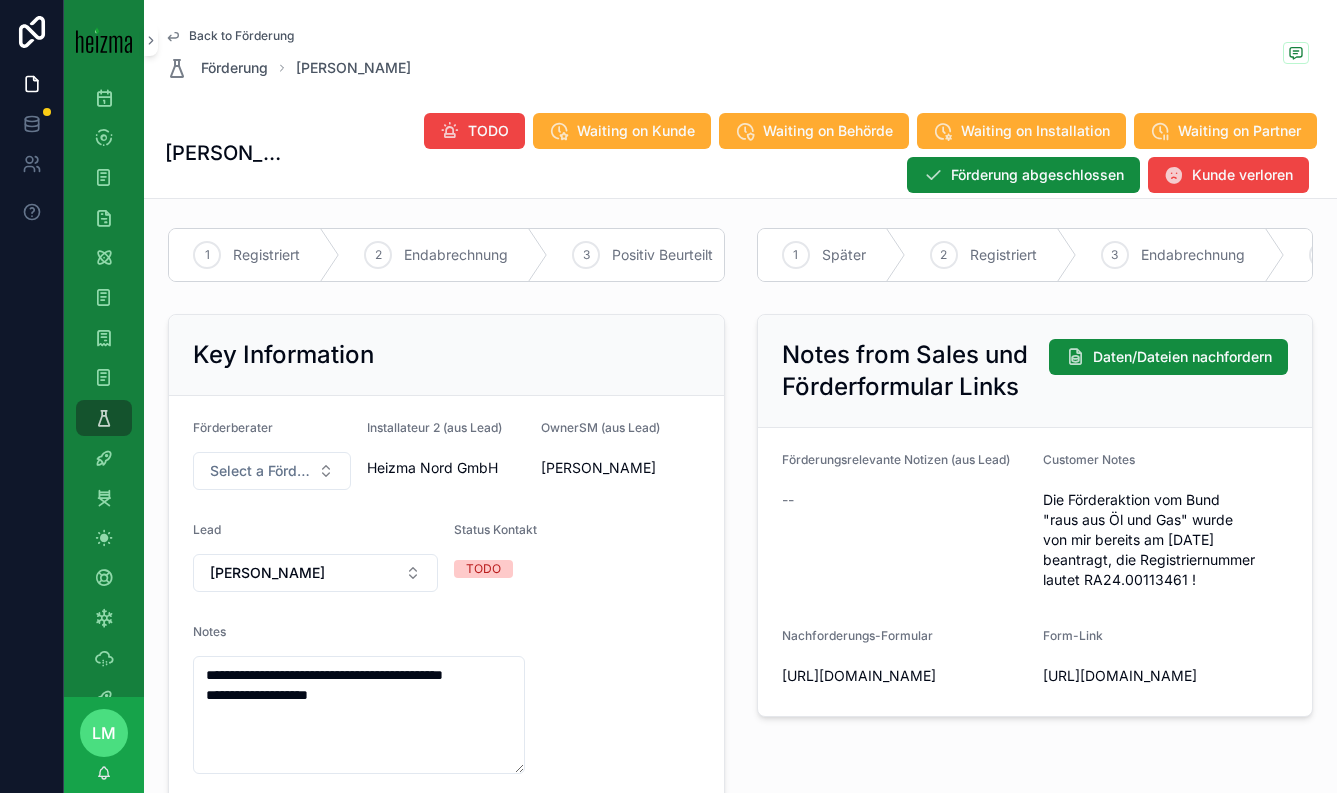 click on "Back to Förderung" at bounding box center (241, 36) 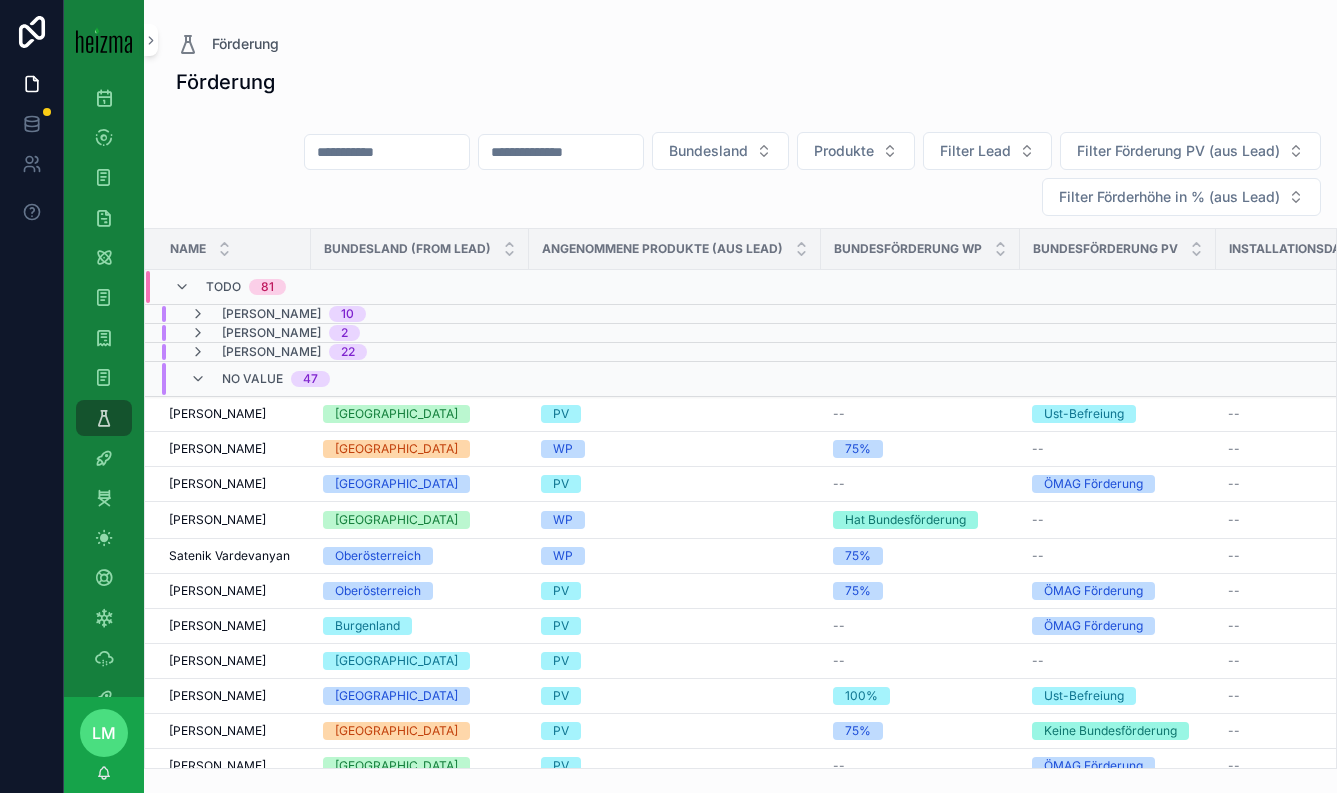 scroll, scrollTop: 0, scrollLeft: 0, axis: both 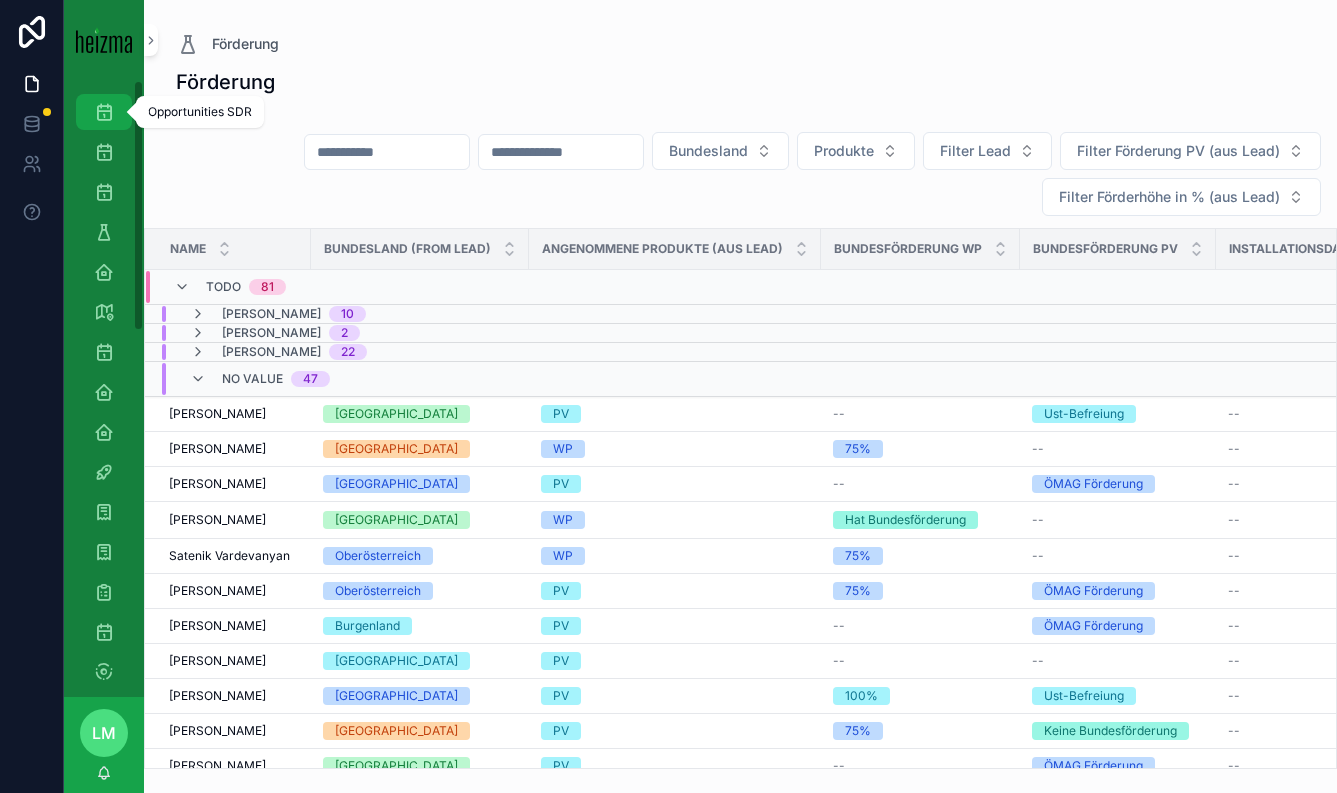 click on "Opportunities SDR" at bounding box center [104, 112] 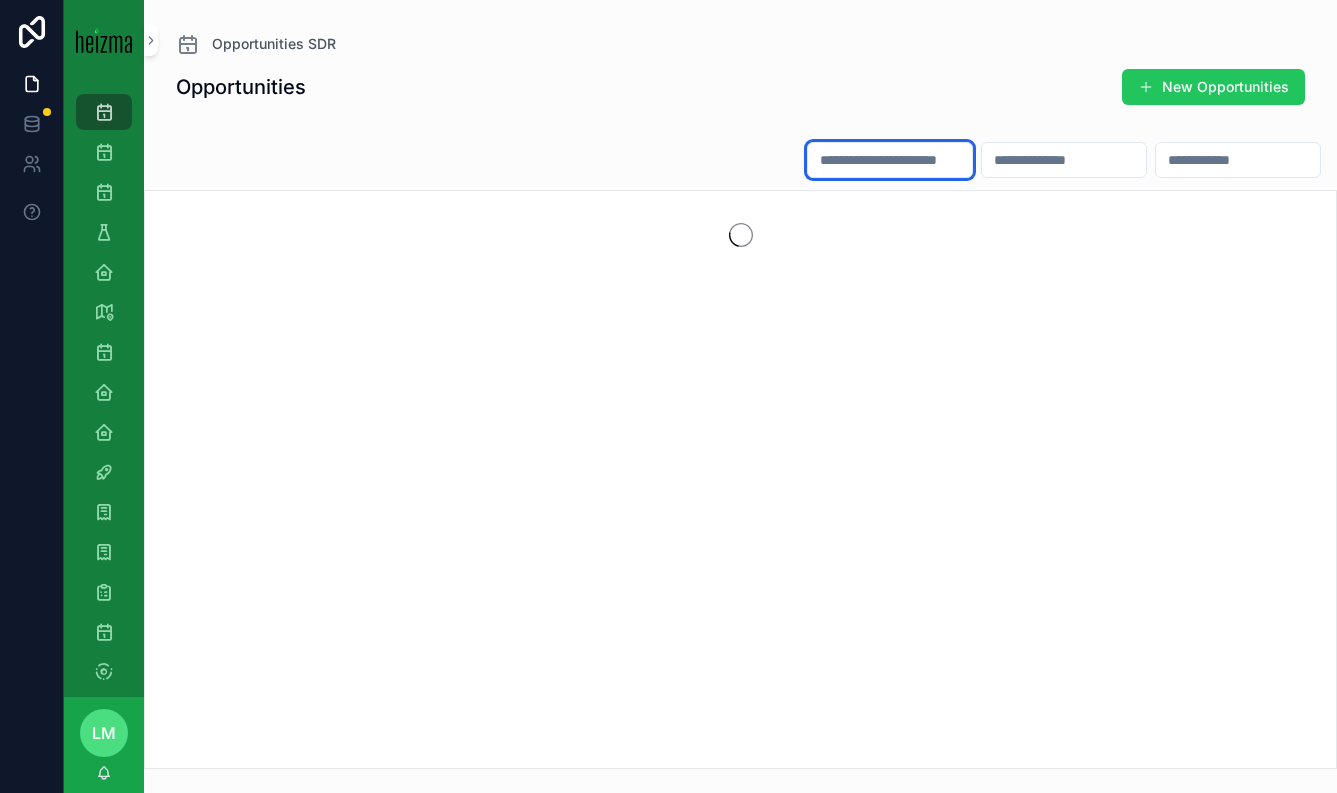 click at bounding box center [890, 160] 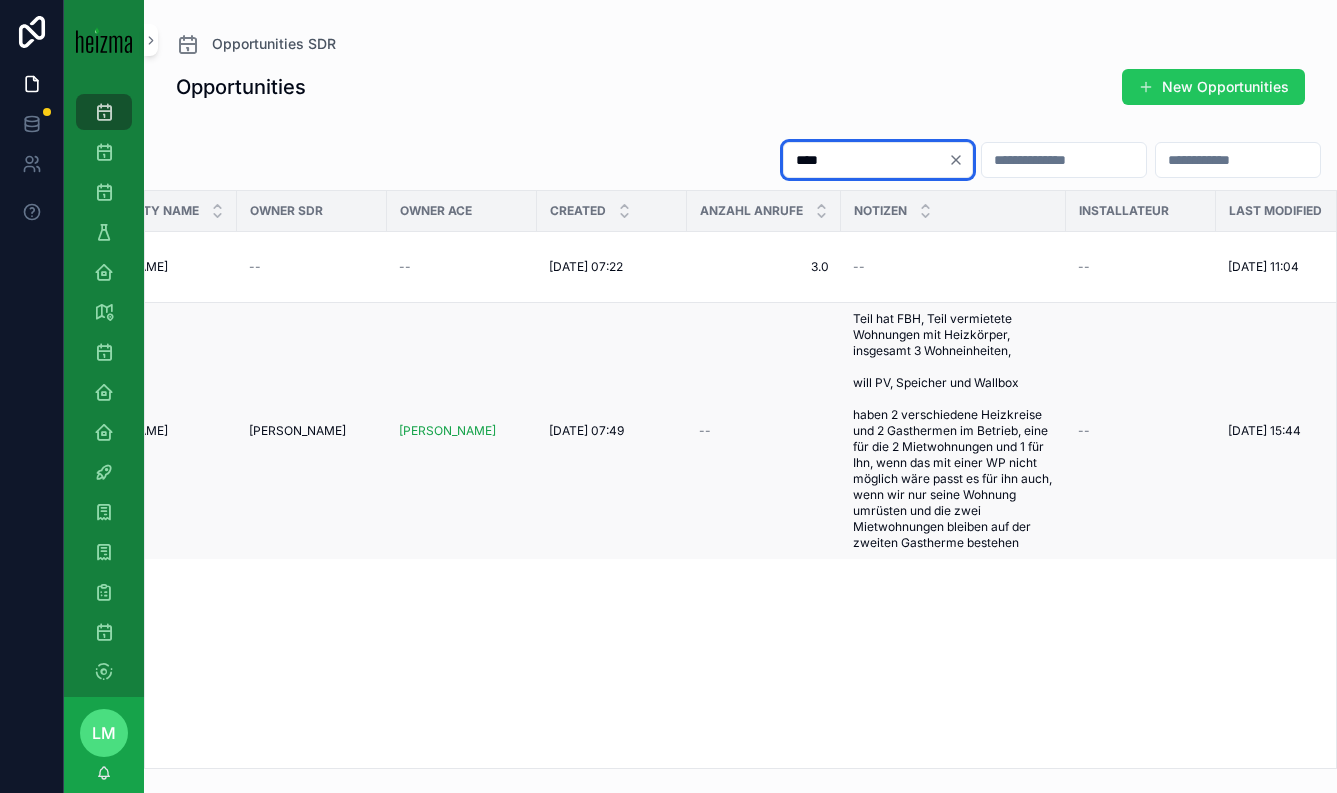 scroll, scrollTop: 0, scrollLeft: 0, axis: both 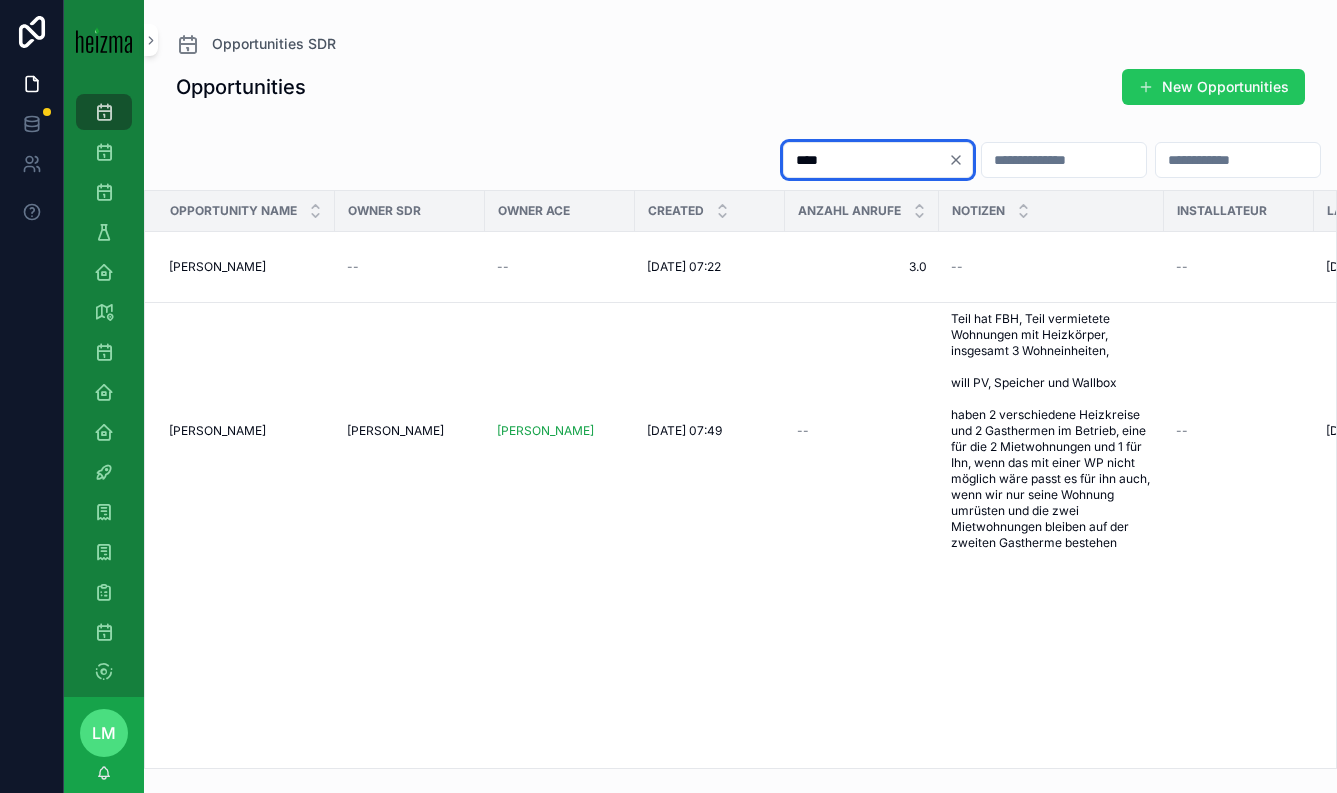 type on "****" 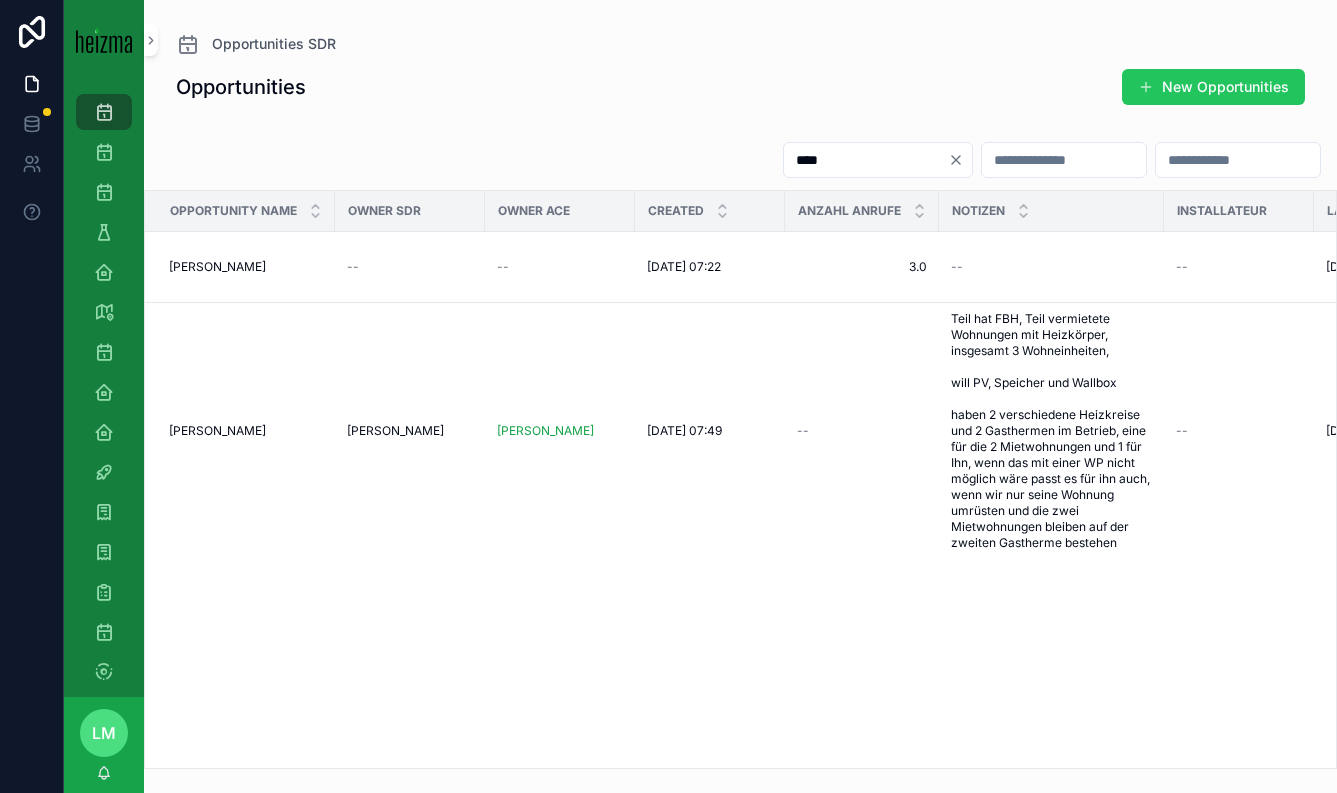 click 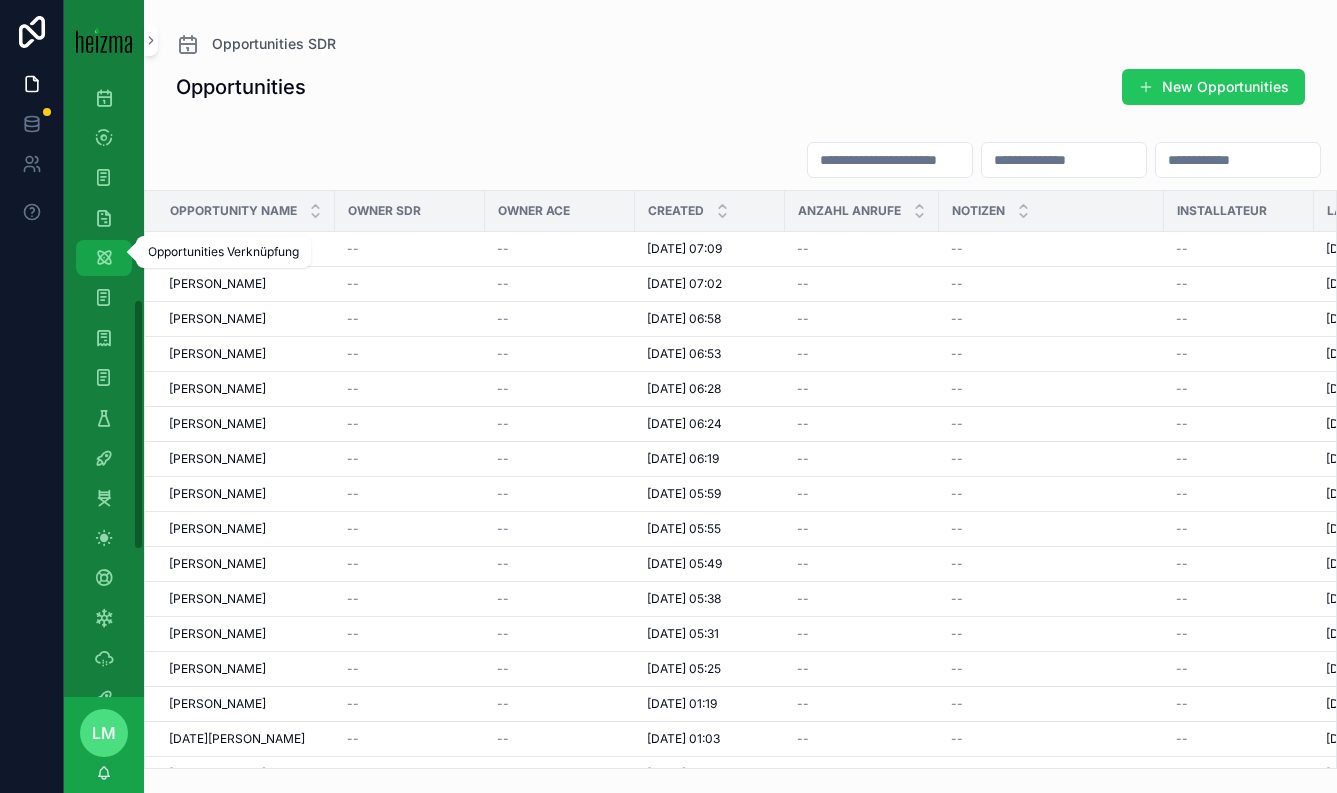 scroll, scrollTop: 540, scrollLeft: 0, axis: vertical 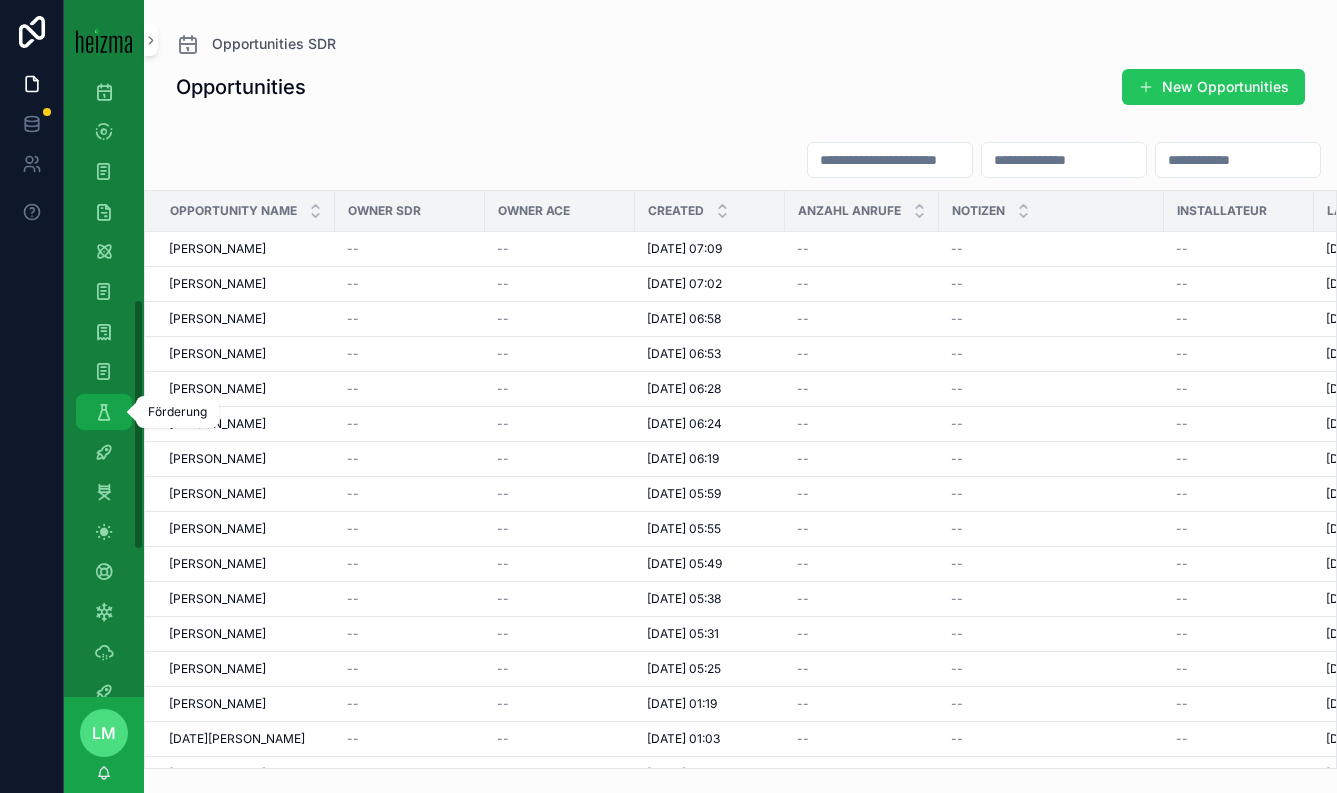 click on "Förderung" at bounding box center [104, 412] 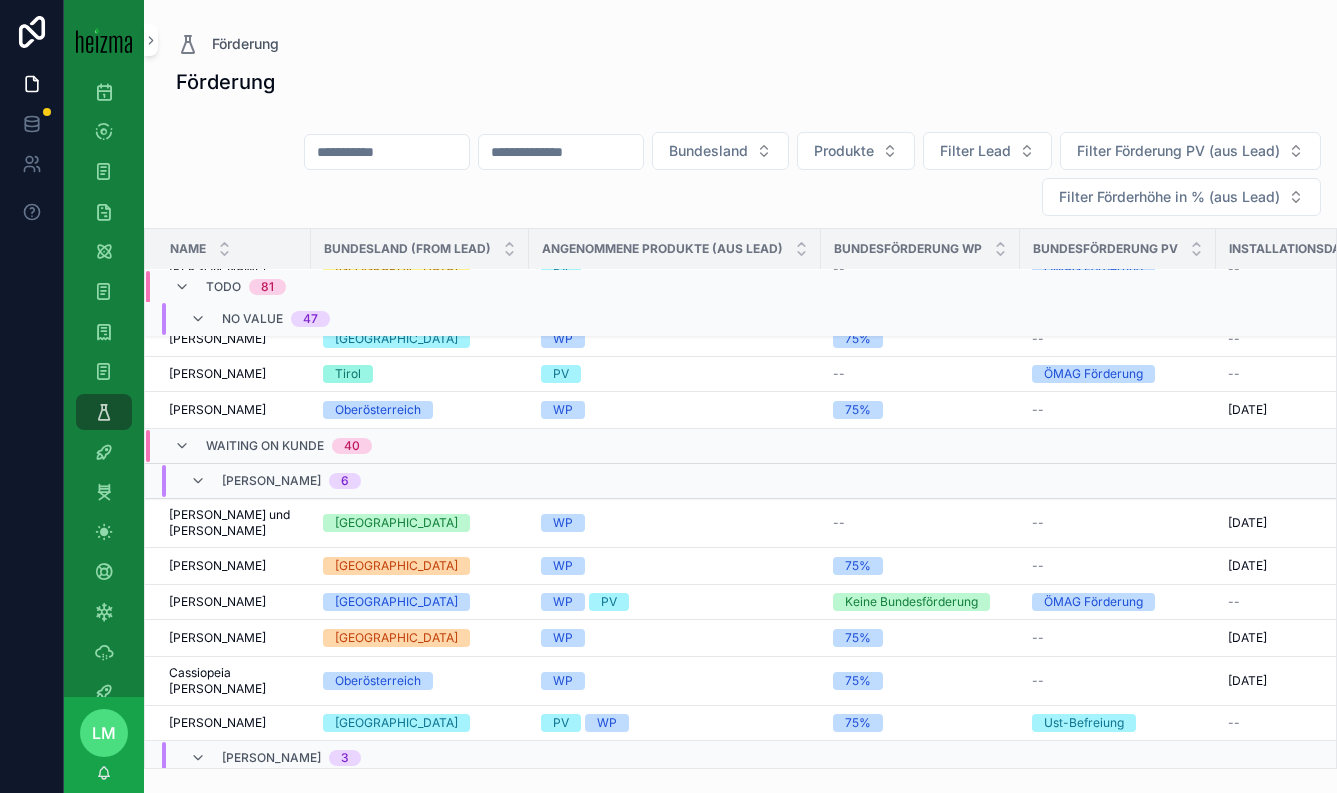 scroll, scrollTop: 1495, scrollLeft: 0, axis: vertical 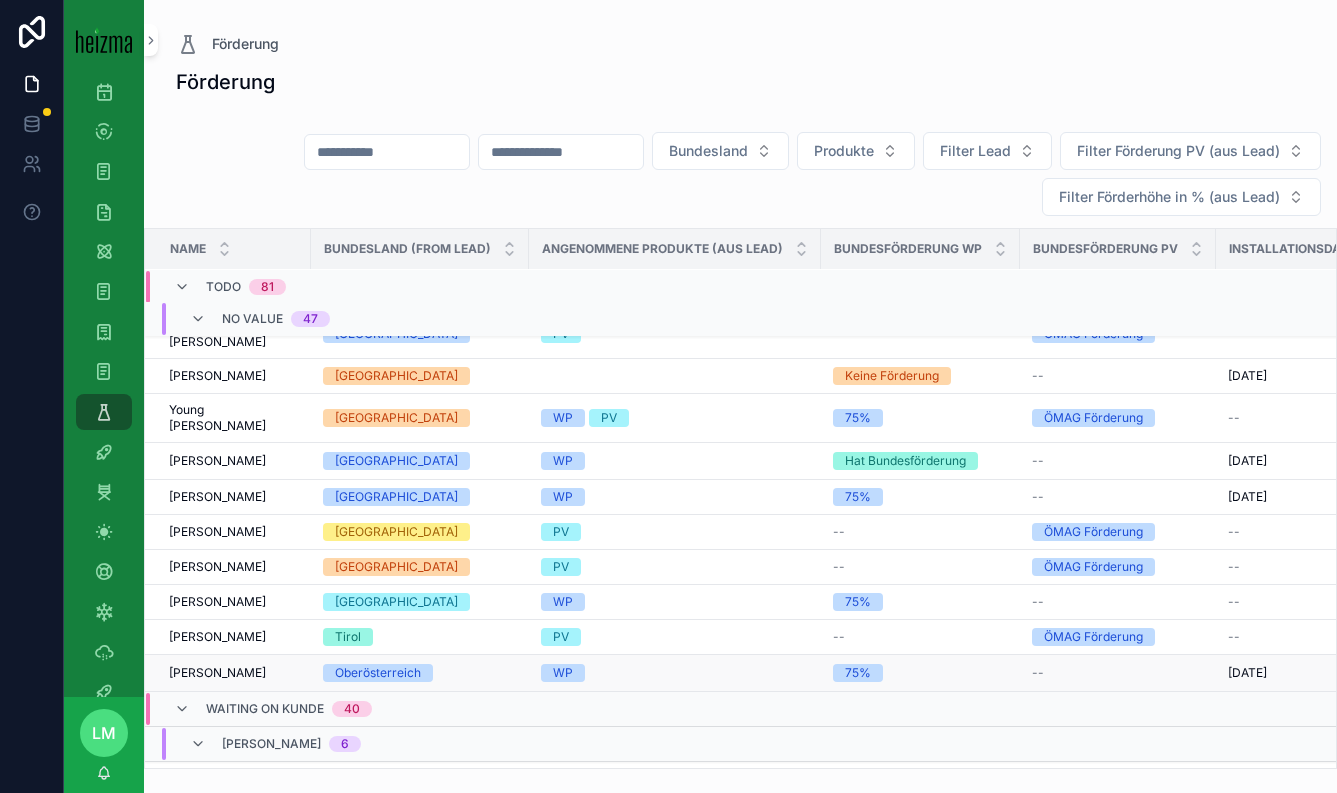 click on "Michael Mayr" at bounding box center (217, 673) 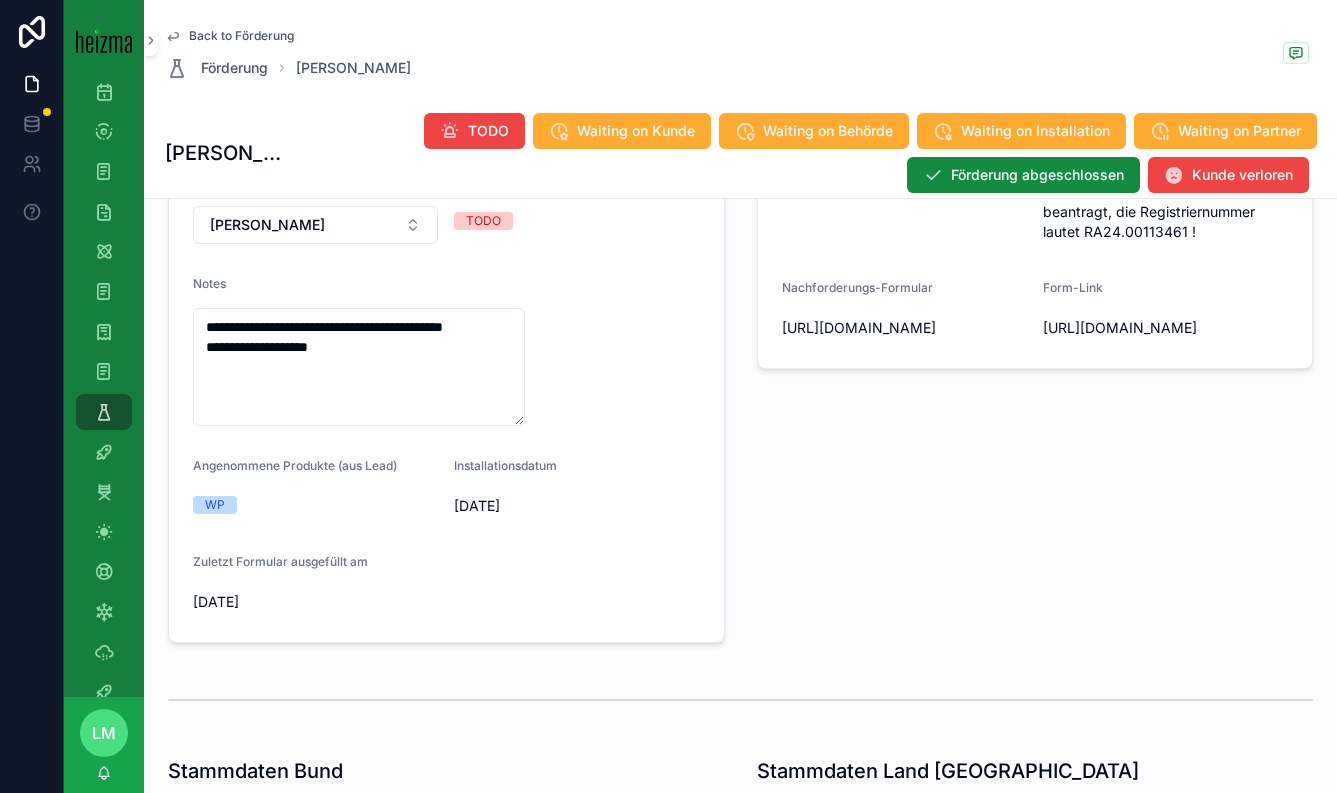 scroll, scrollTop: 488, scrollLeft: 0, axis: vertical 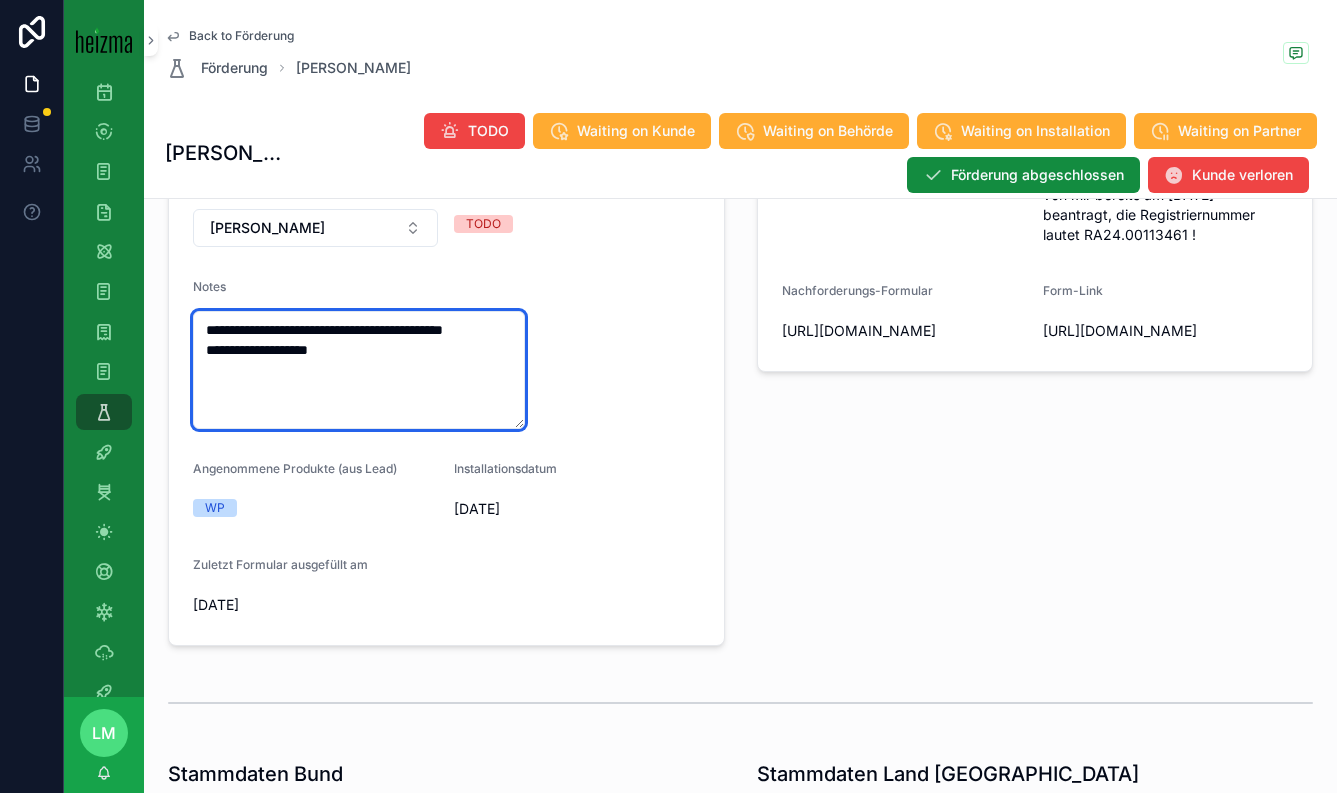 click on "**********" at bounding box center [359, 370] 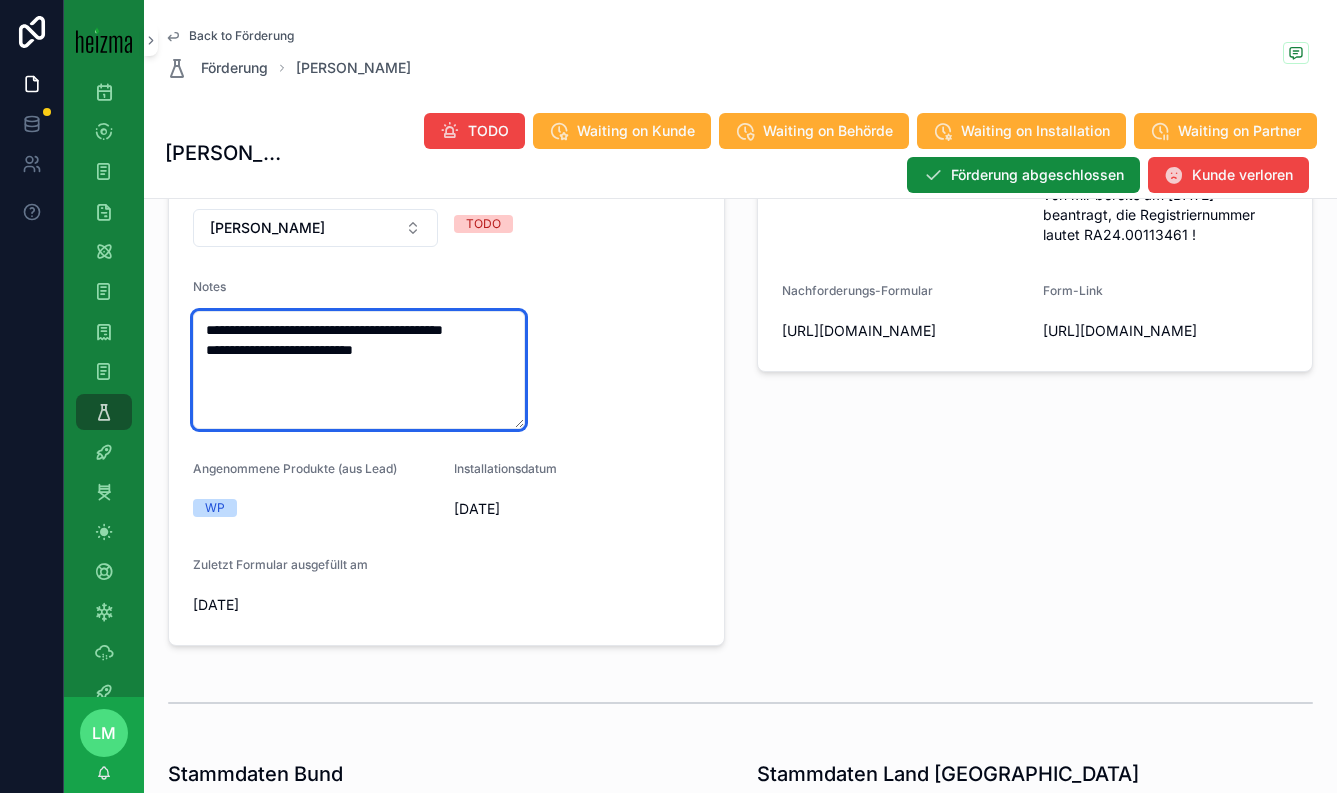 type on "**********" 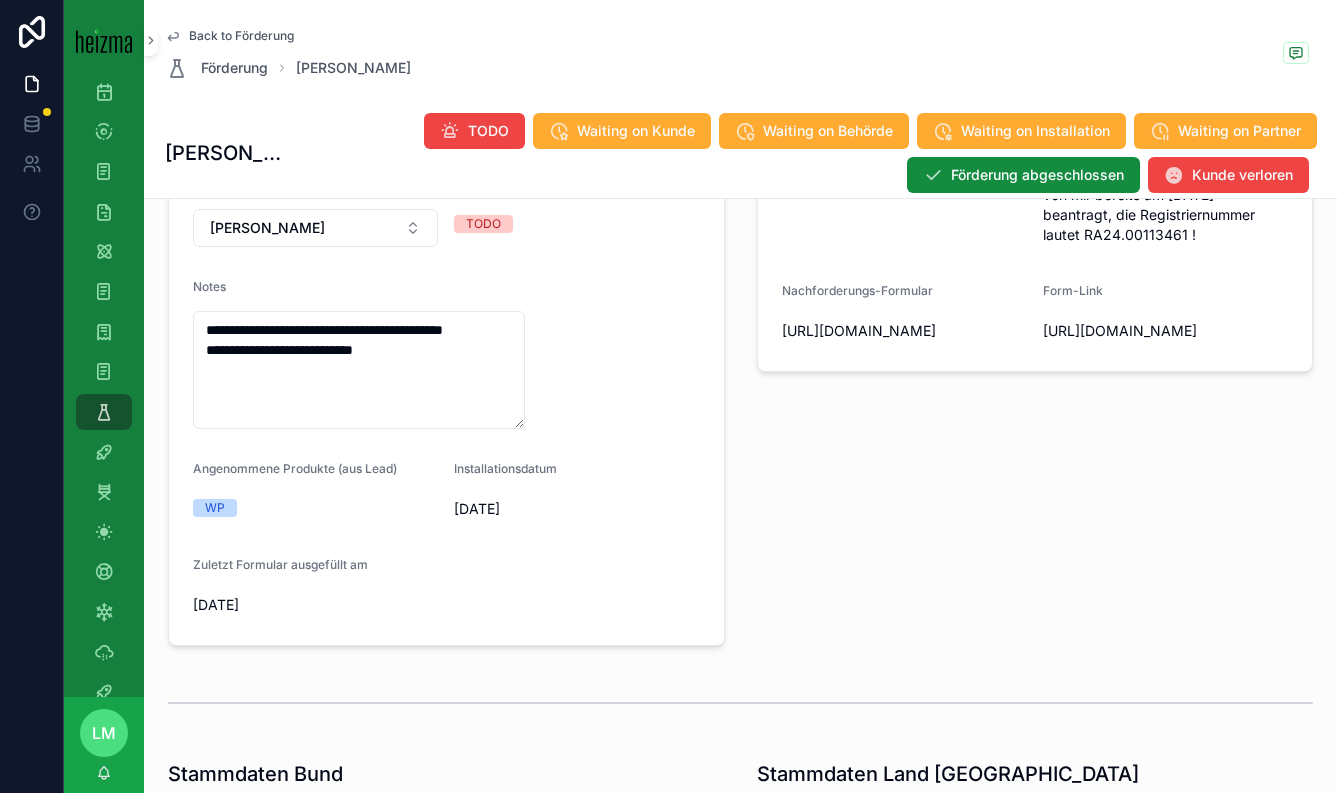 click on "**********" at bounding box center [446, 348] 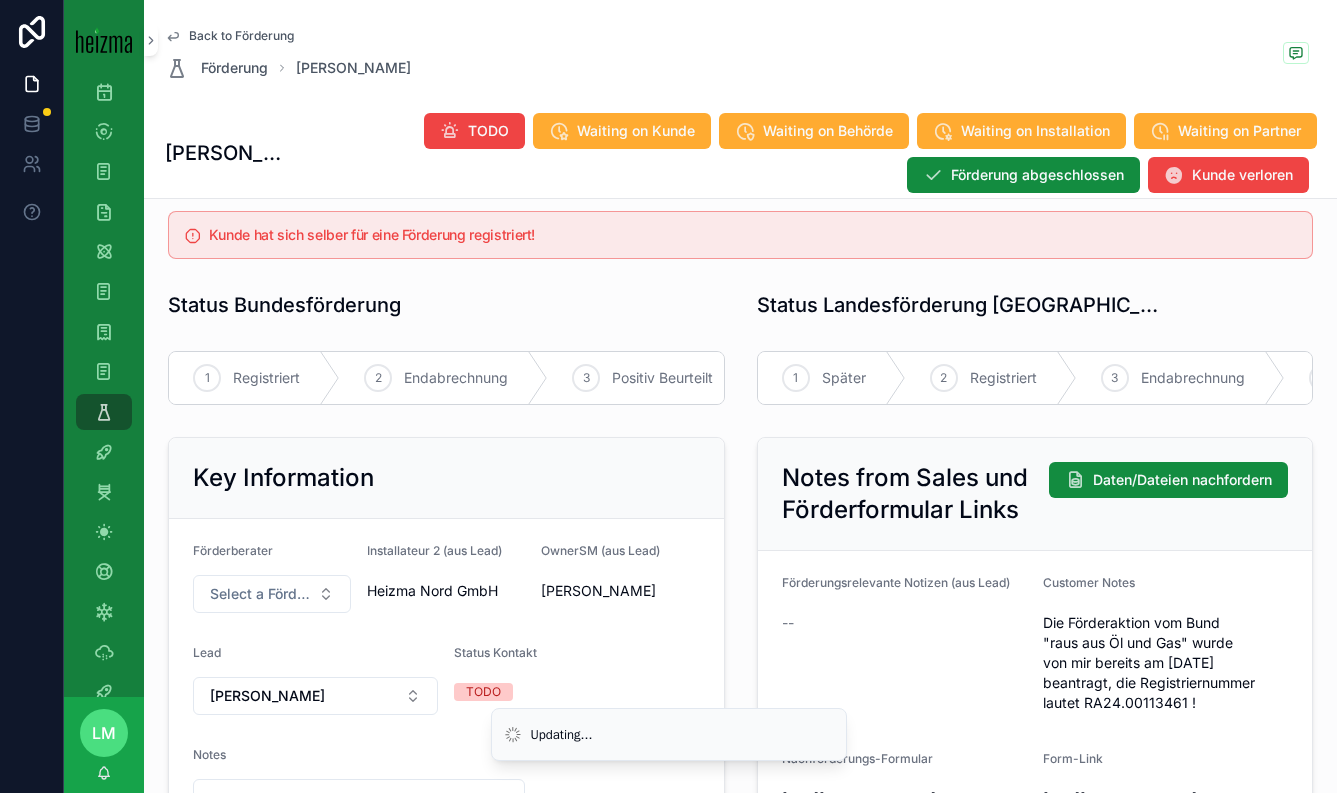 scroll, scrollTop: 0, scrollLeft: 0, axis: both 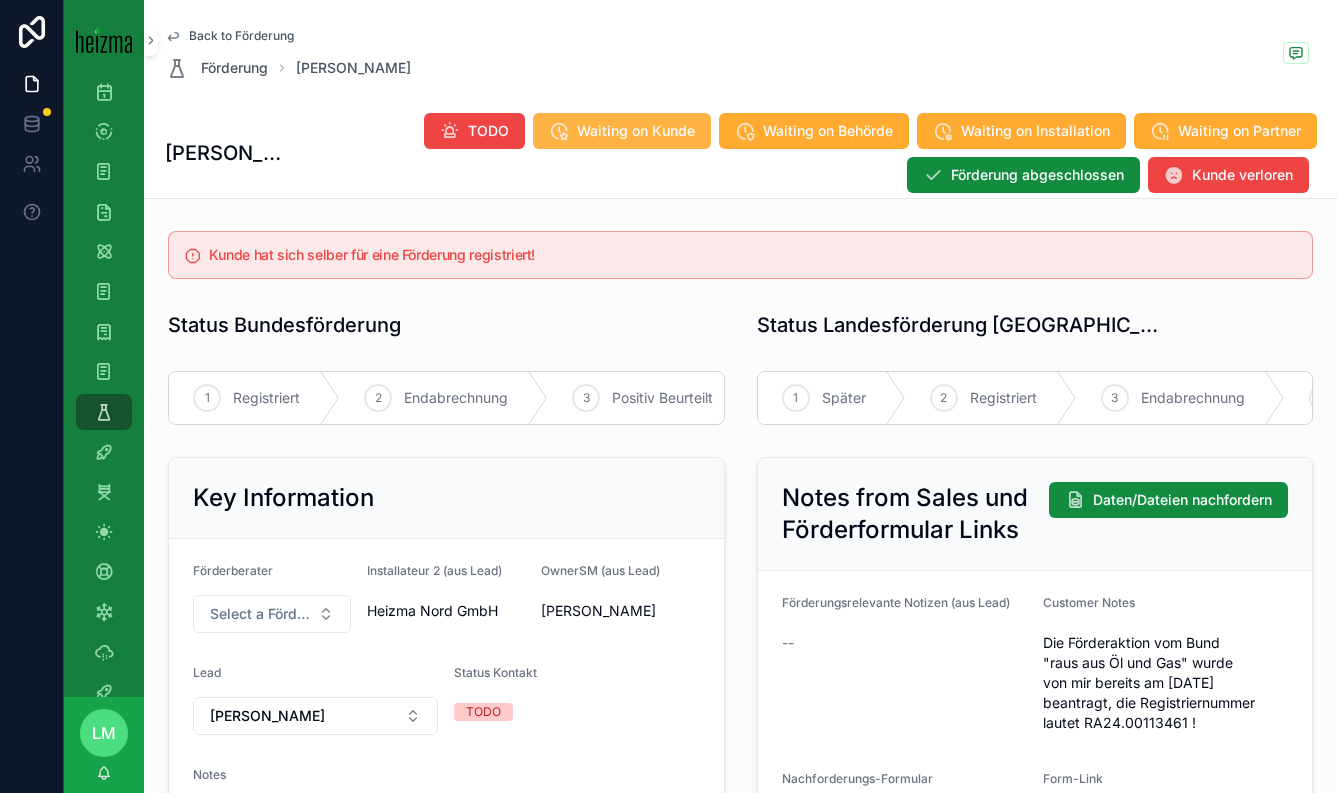 click on "Waiting on Kunde" at bounding box center [636, 131] 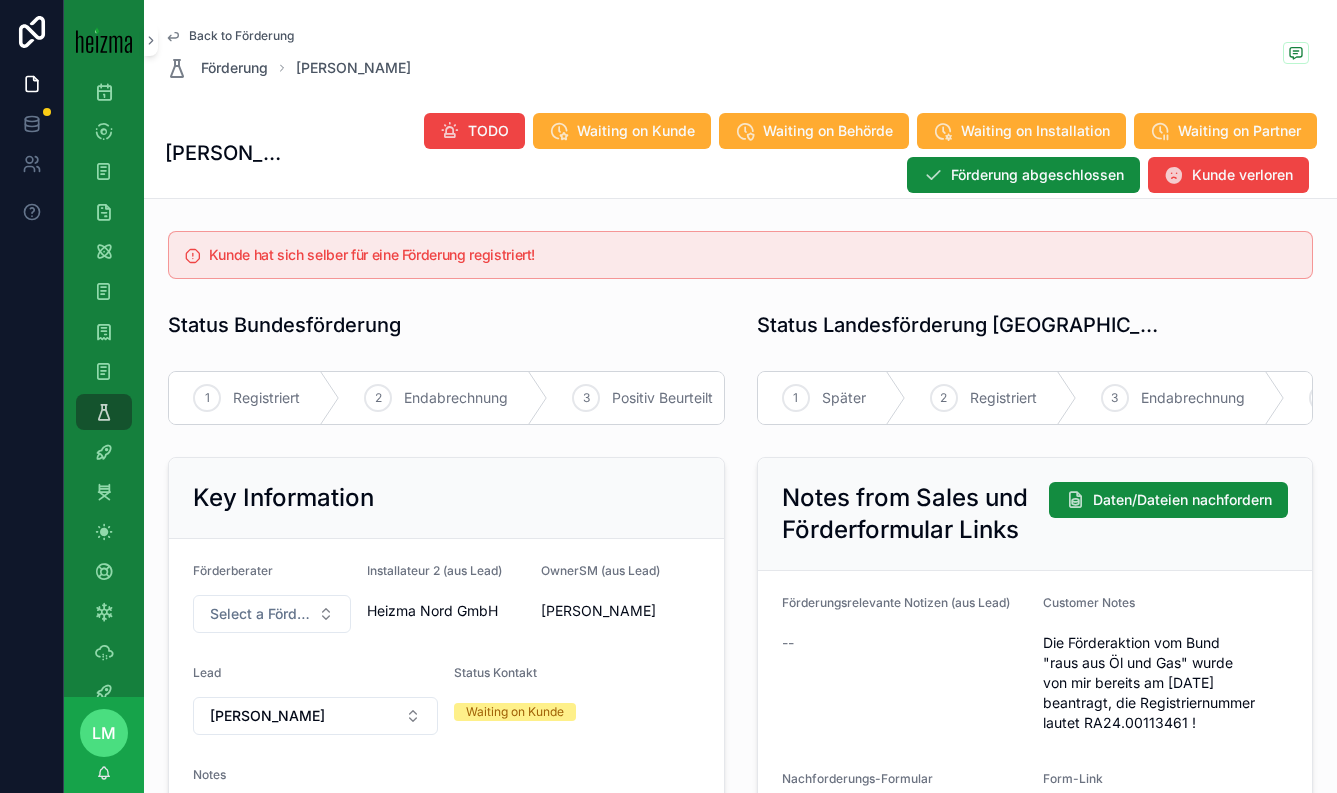 click on "Back to Förderung" at bounding box center (241, 36) 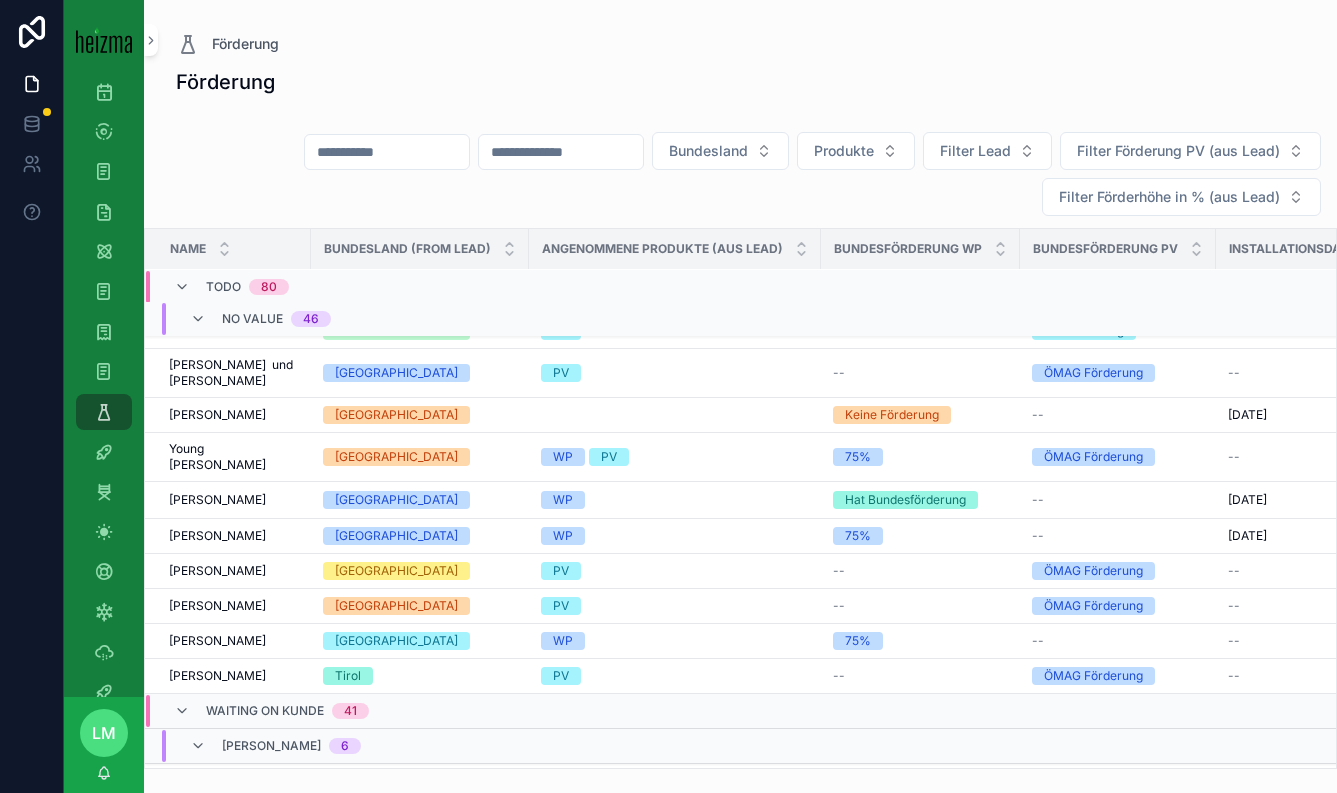 scroll, scrollTop: 1457, scrollLeft: 0, axis: vertical 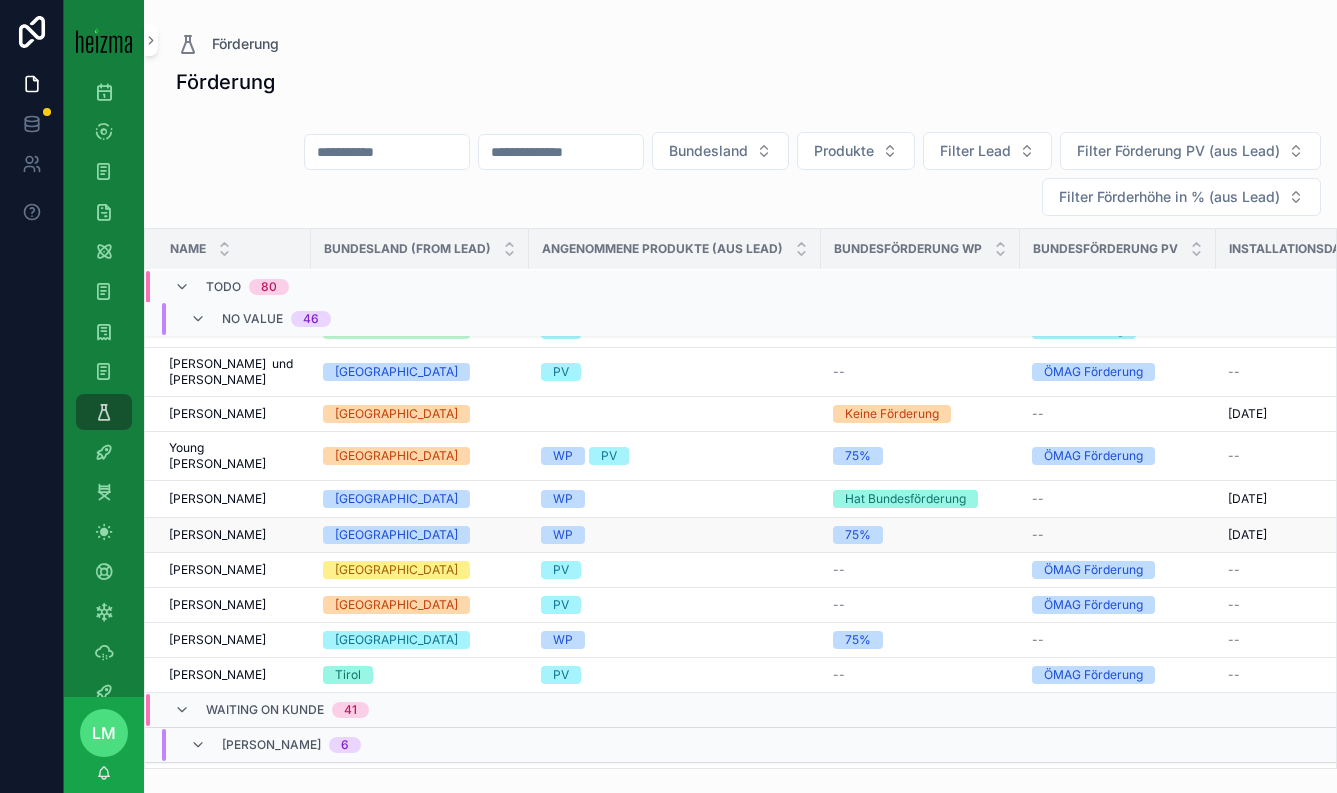 click on "Birgit Moswitzer" at bounding box center (217, 535) 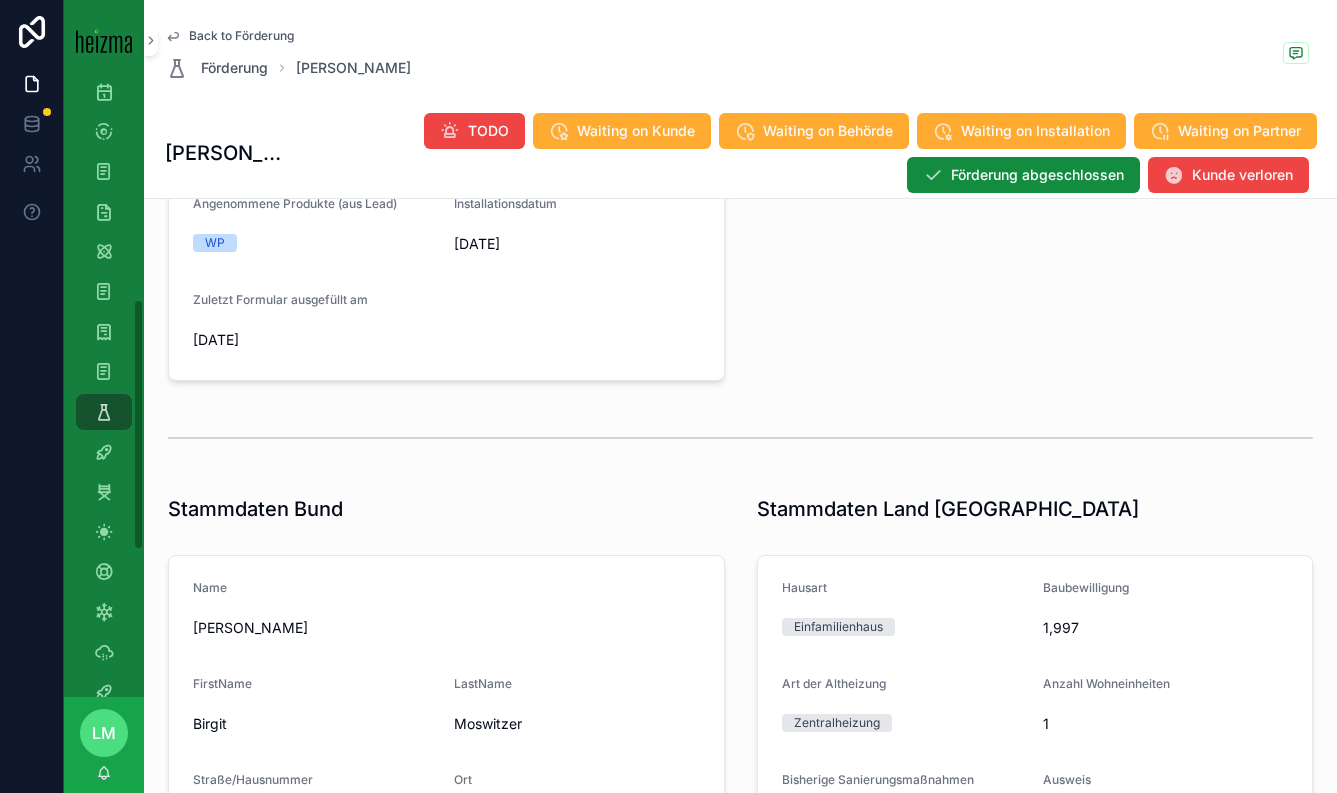 scroll, scrollTop: 2133, scrollLeft: 0, axis: vertical 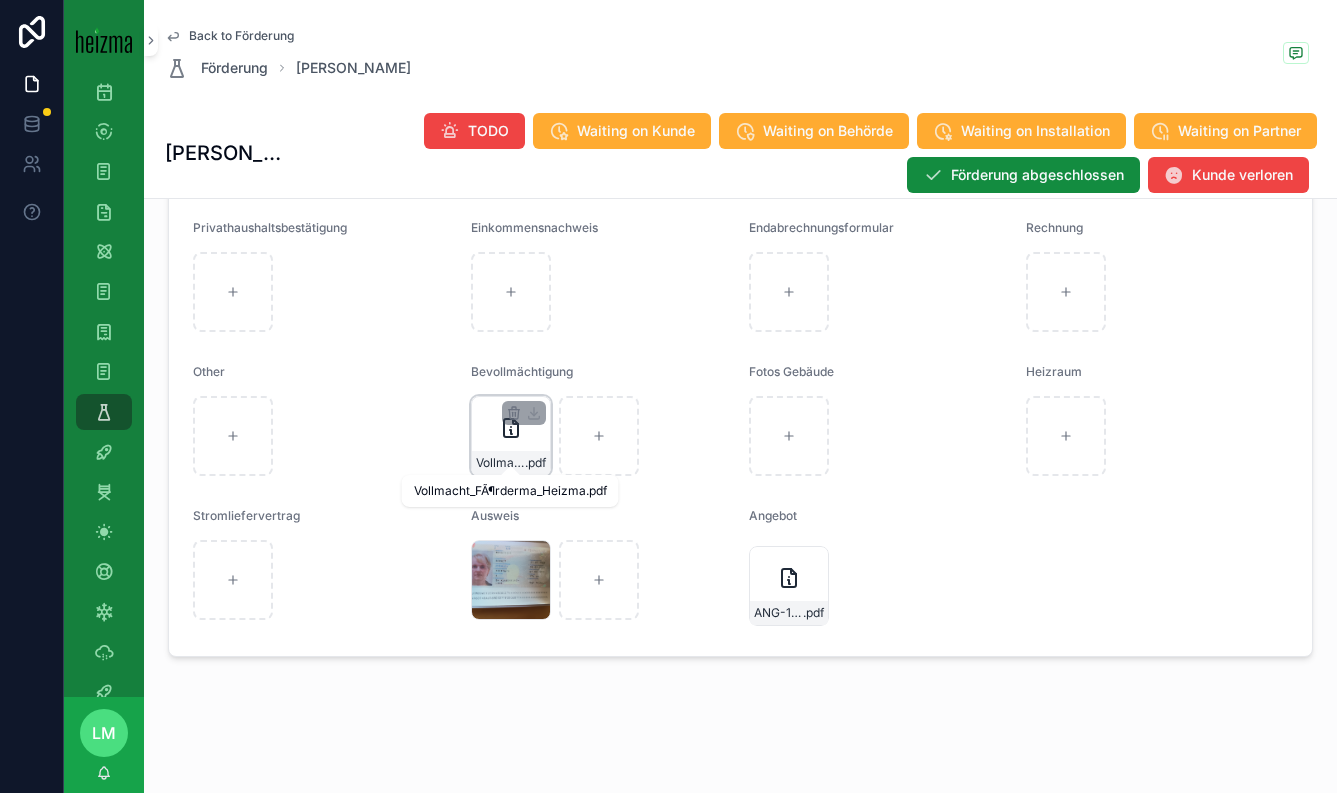 click on "Vollmacht_FÃ¶rderma_Heizma" at bounding box center [500, 463] 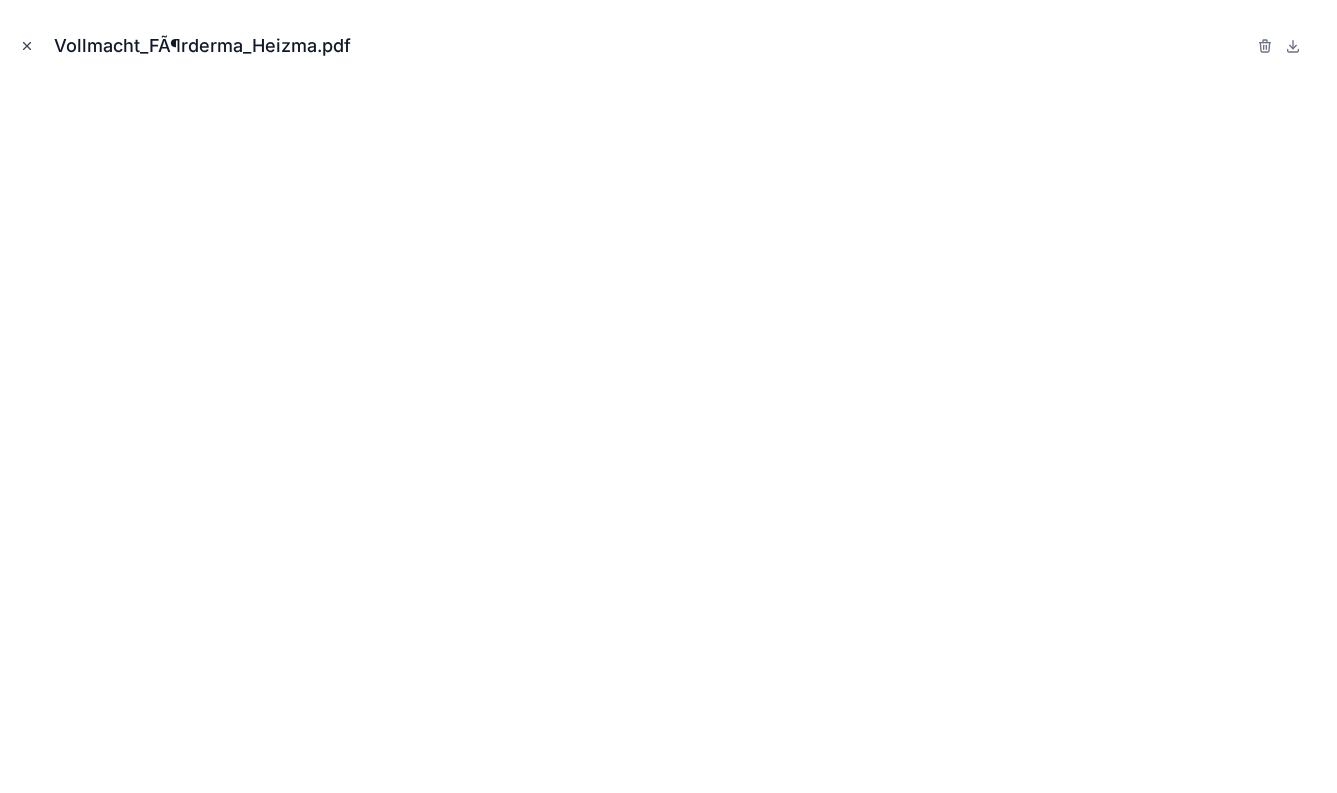 click 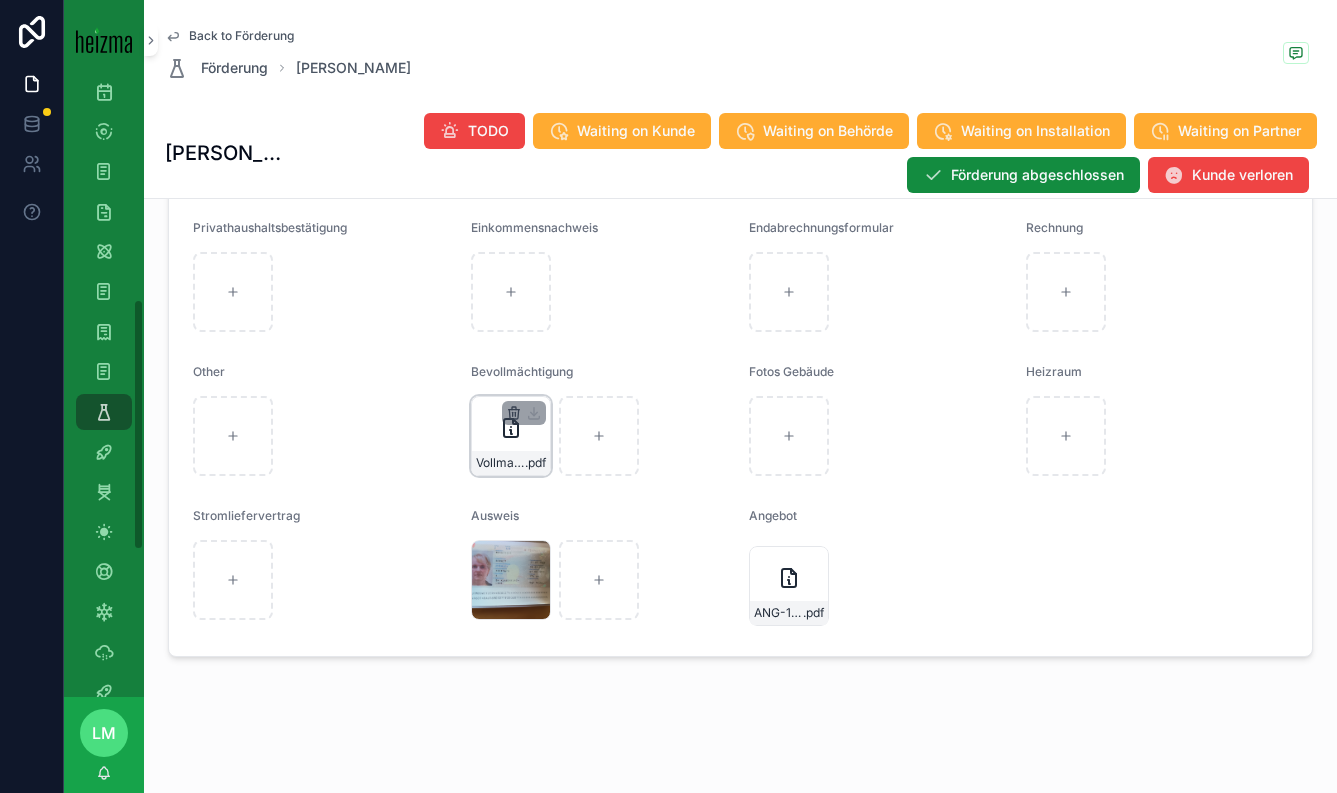 click 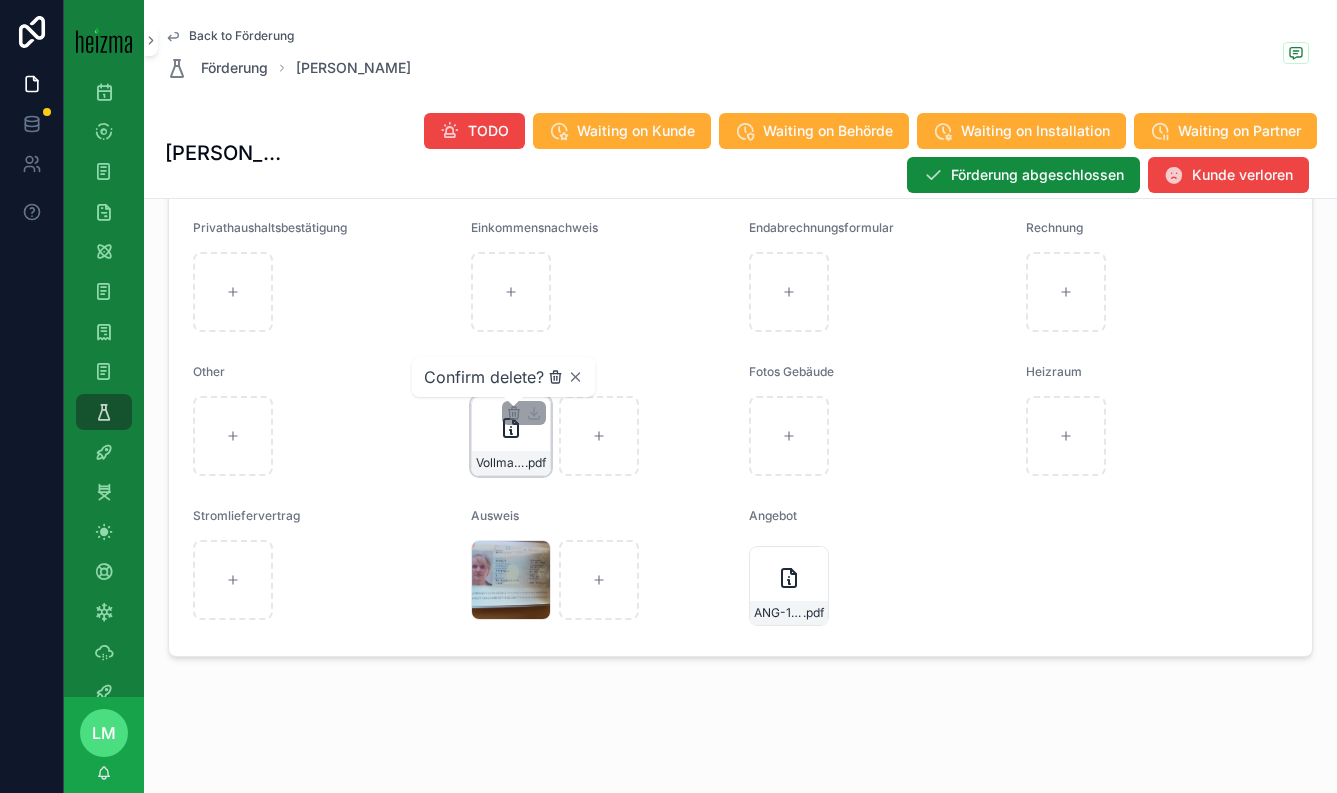 click 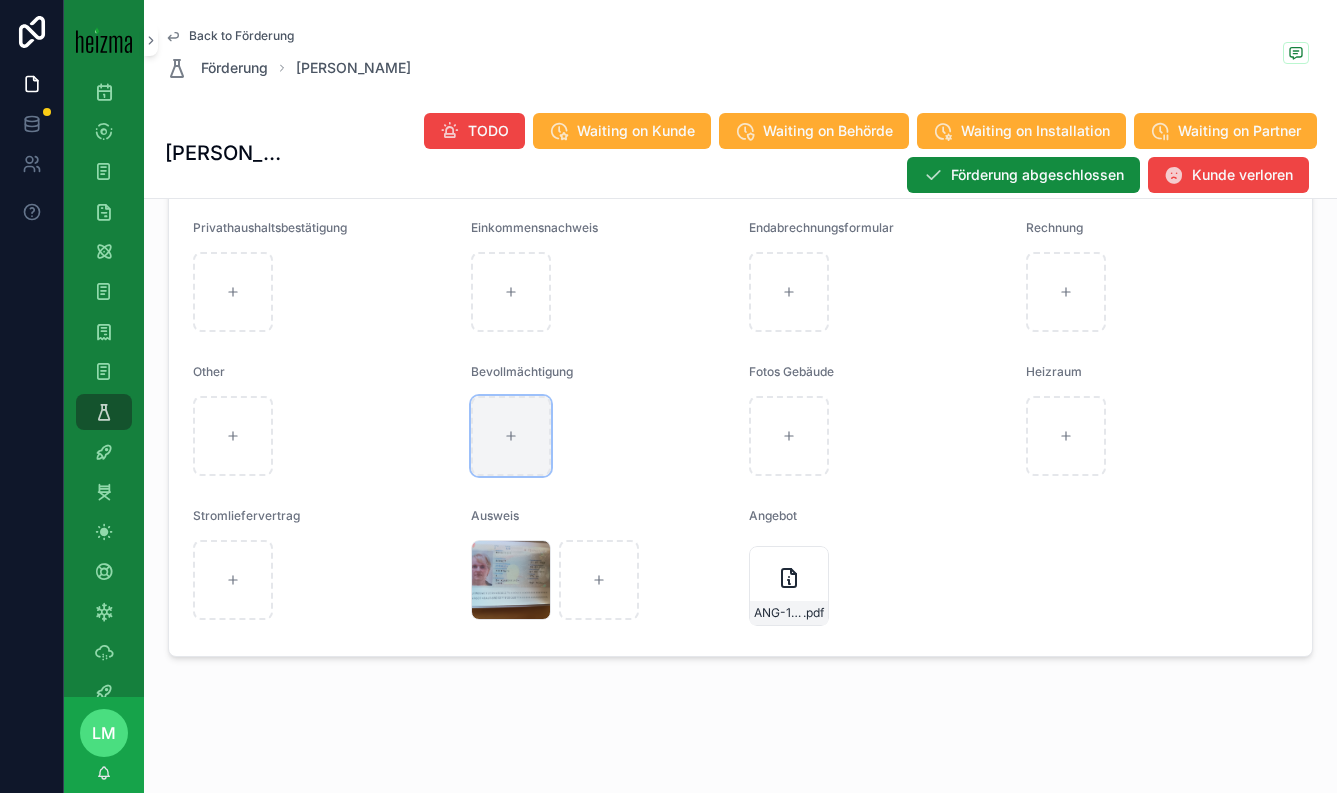 click at bounding box center (511, 436) 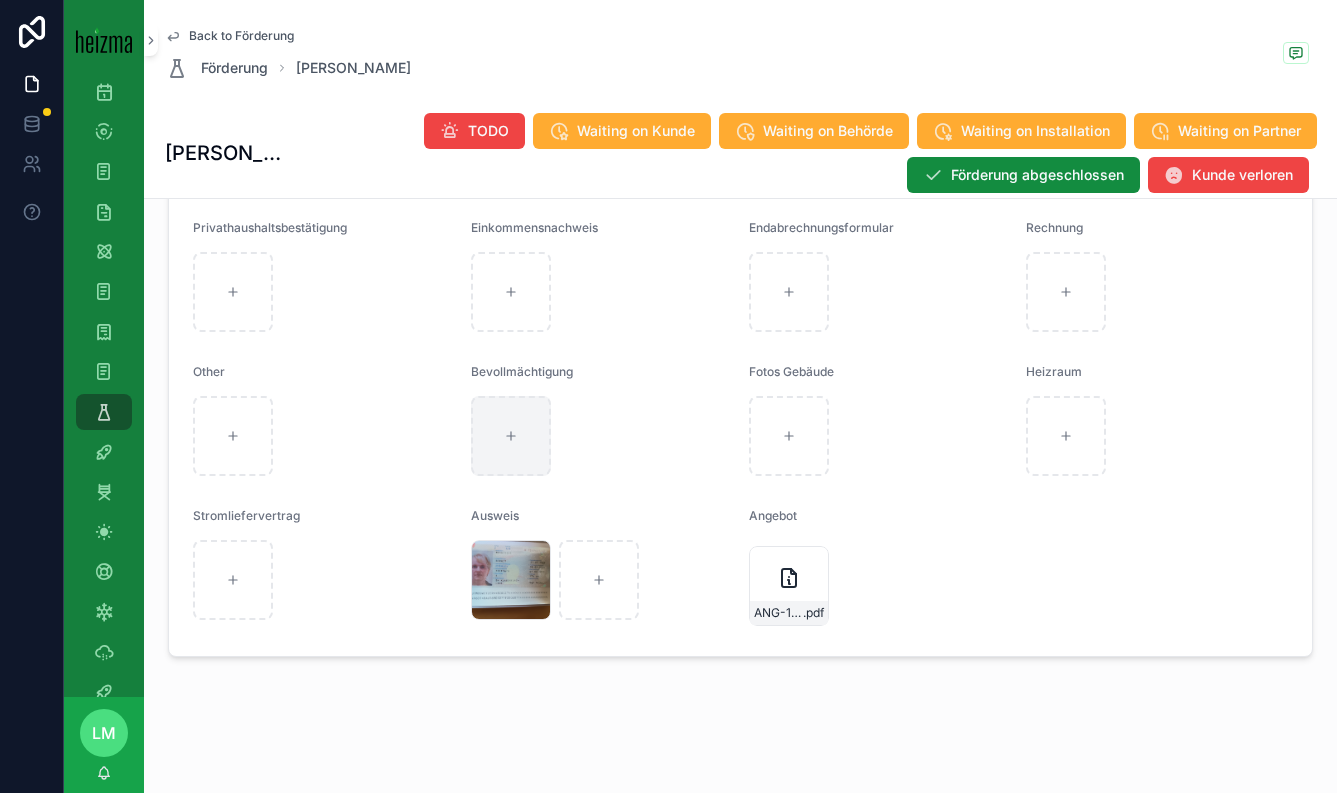 type on "**********" 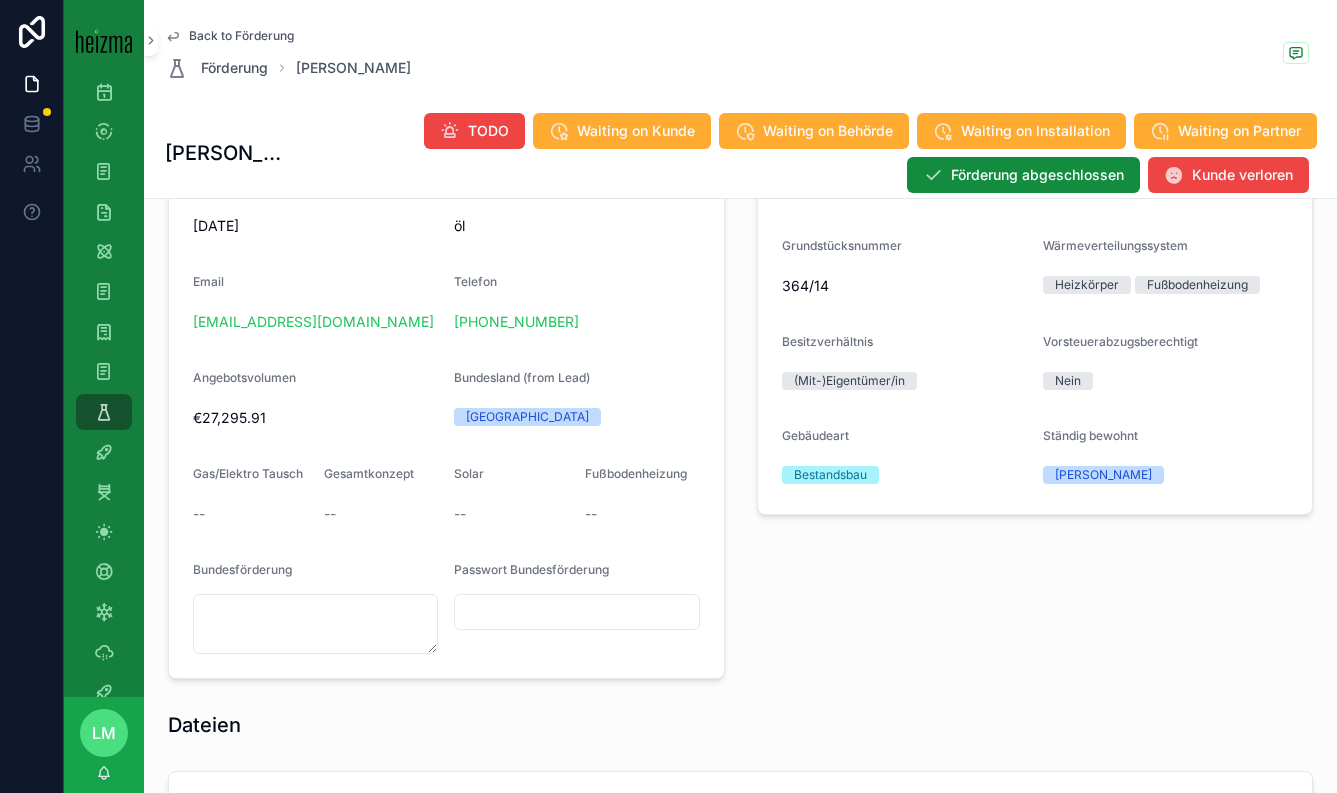 scroll, scrollTop: 0, scrollLeft: 0, axis: both 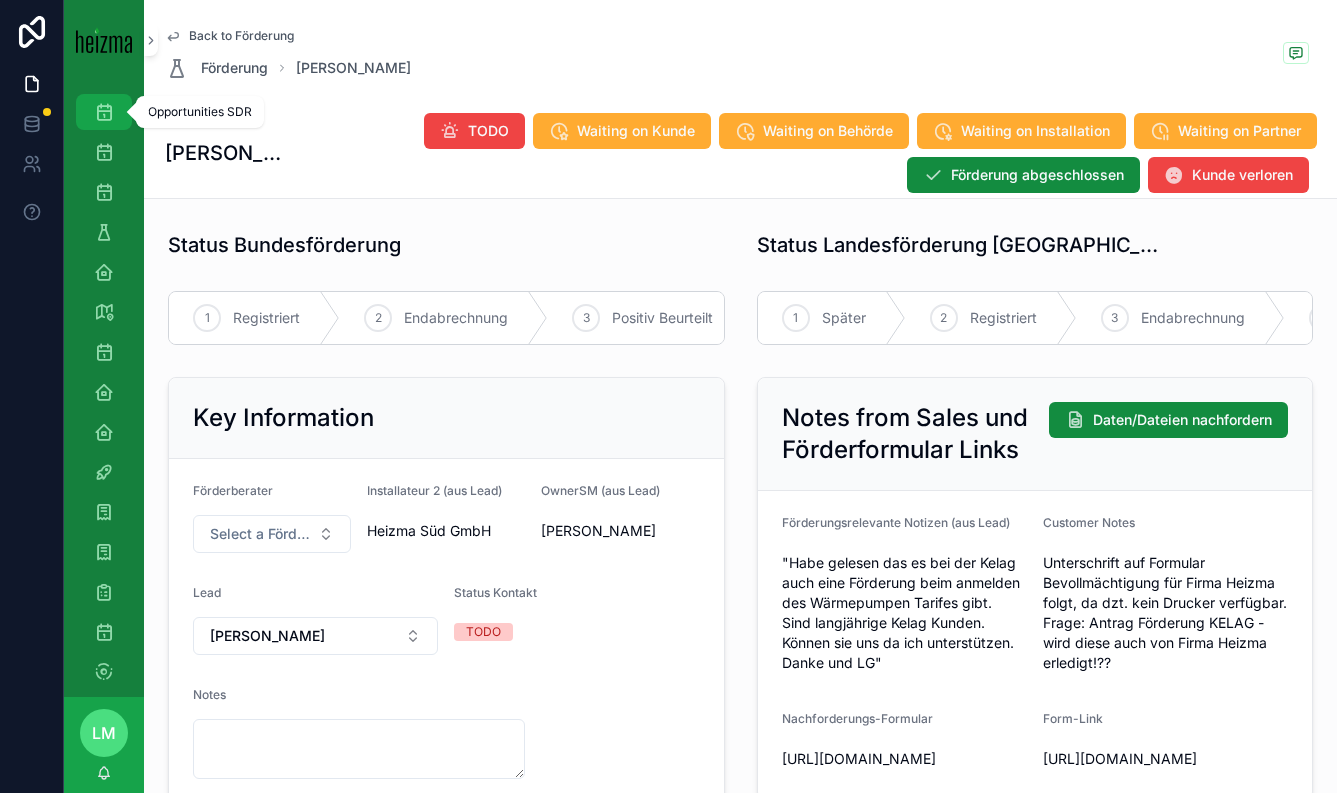 click at bounding box center [104, 112] 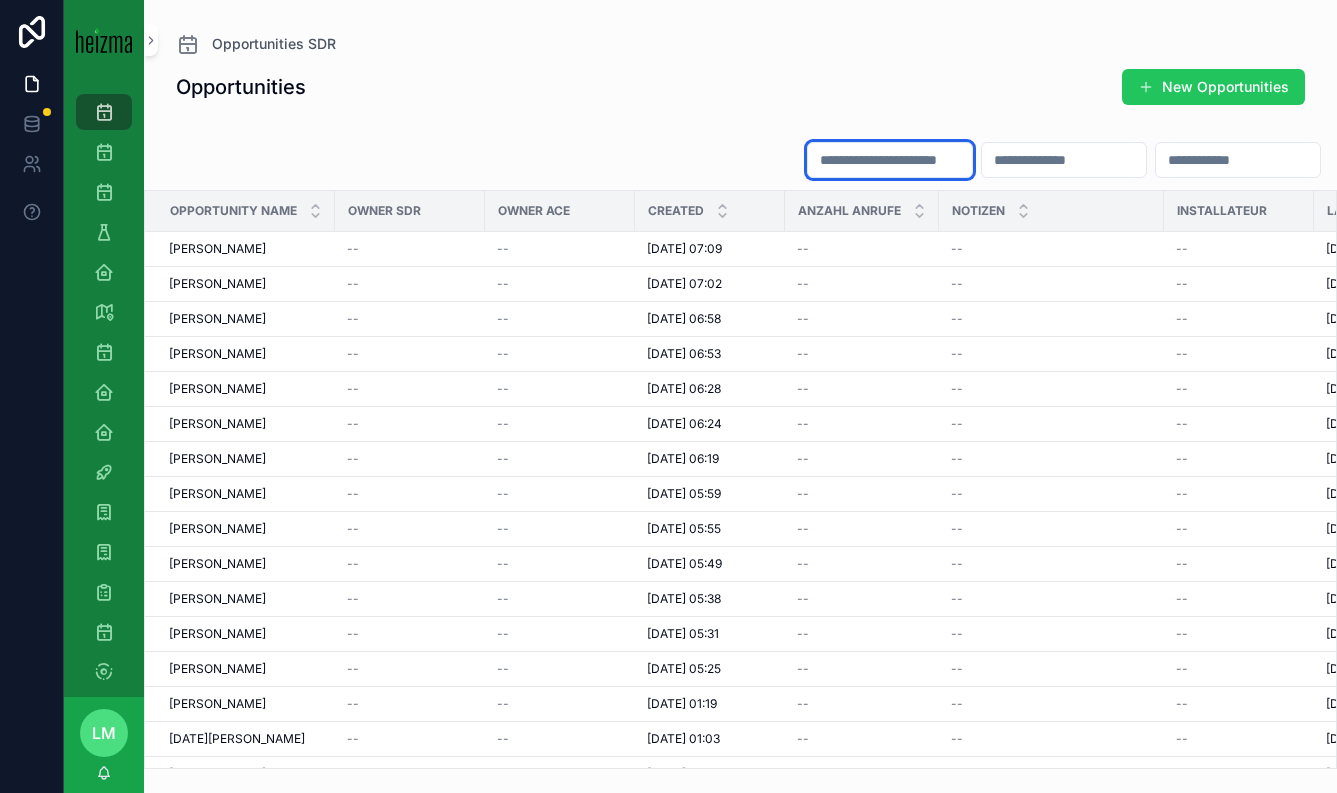 click at bounding box center [890, 160] 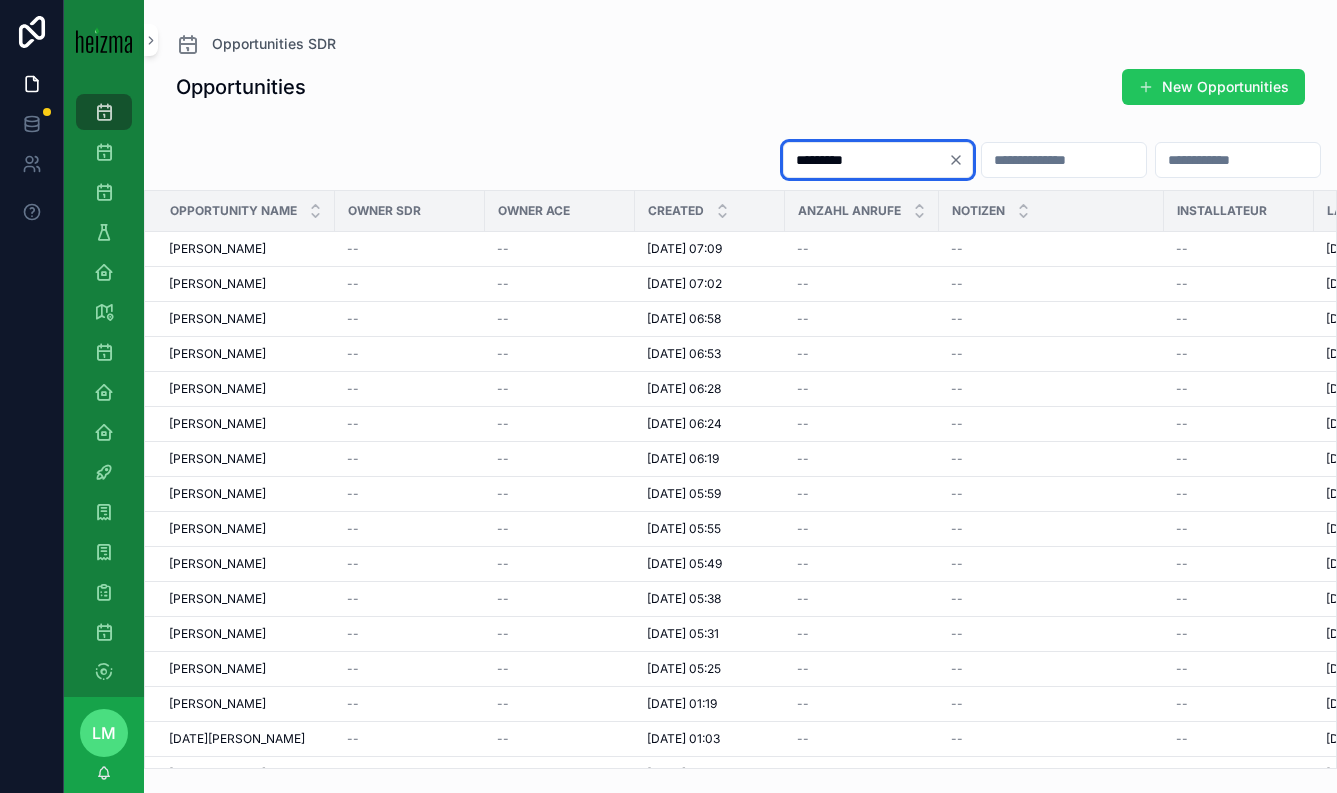 type on "*********" 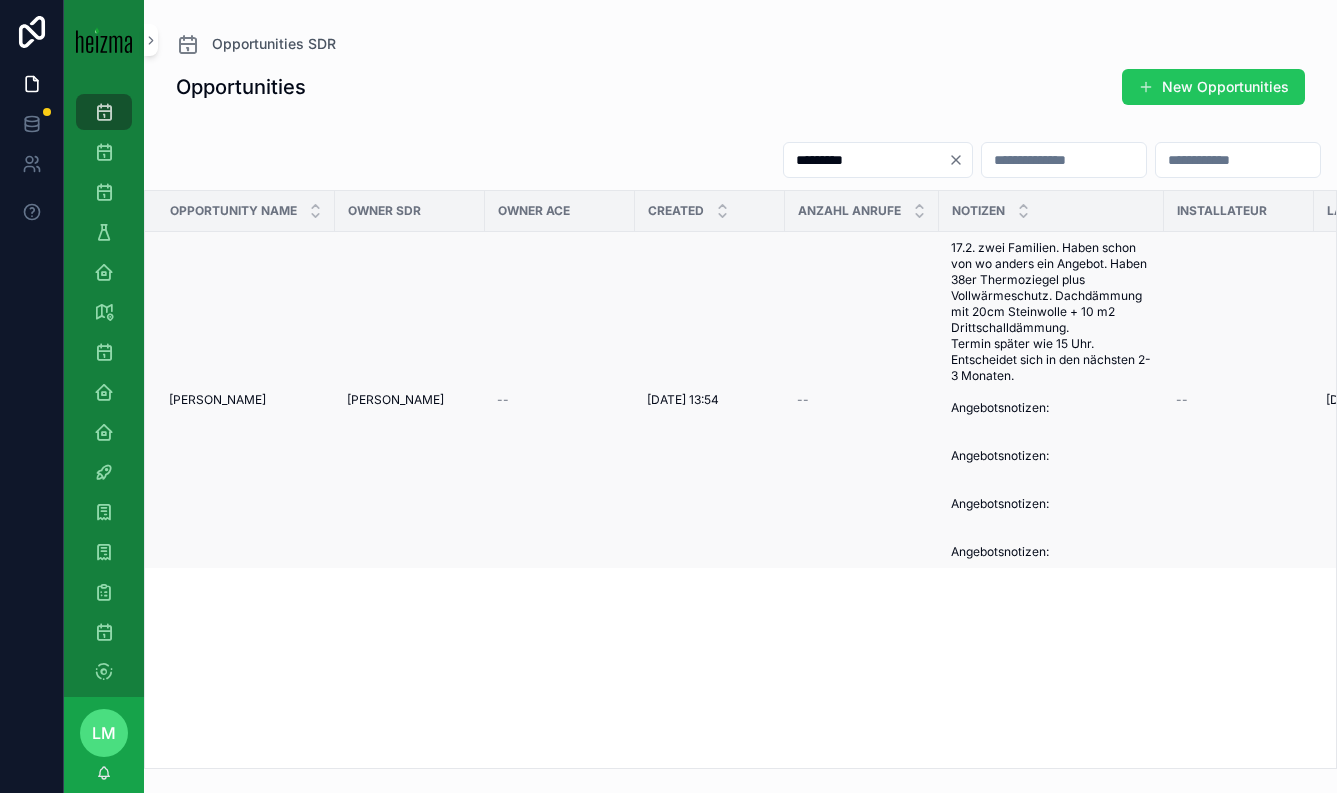 click on "Birgit Moswitzer Birgit Moswitzer" at bounding box center [240, 400] 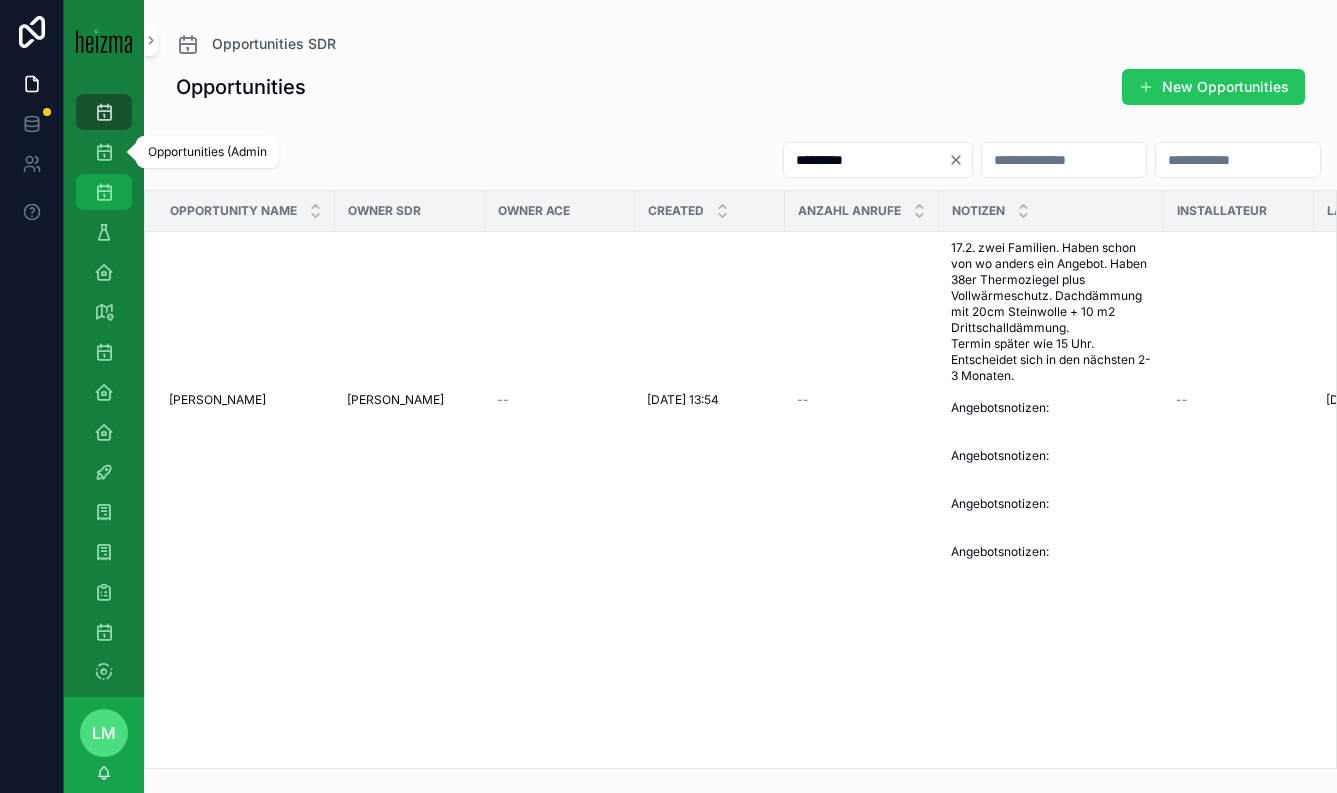 click at bounding box center [104, 192] 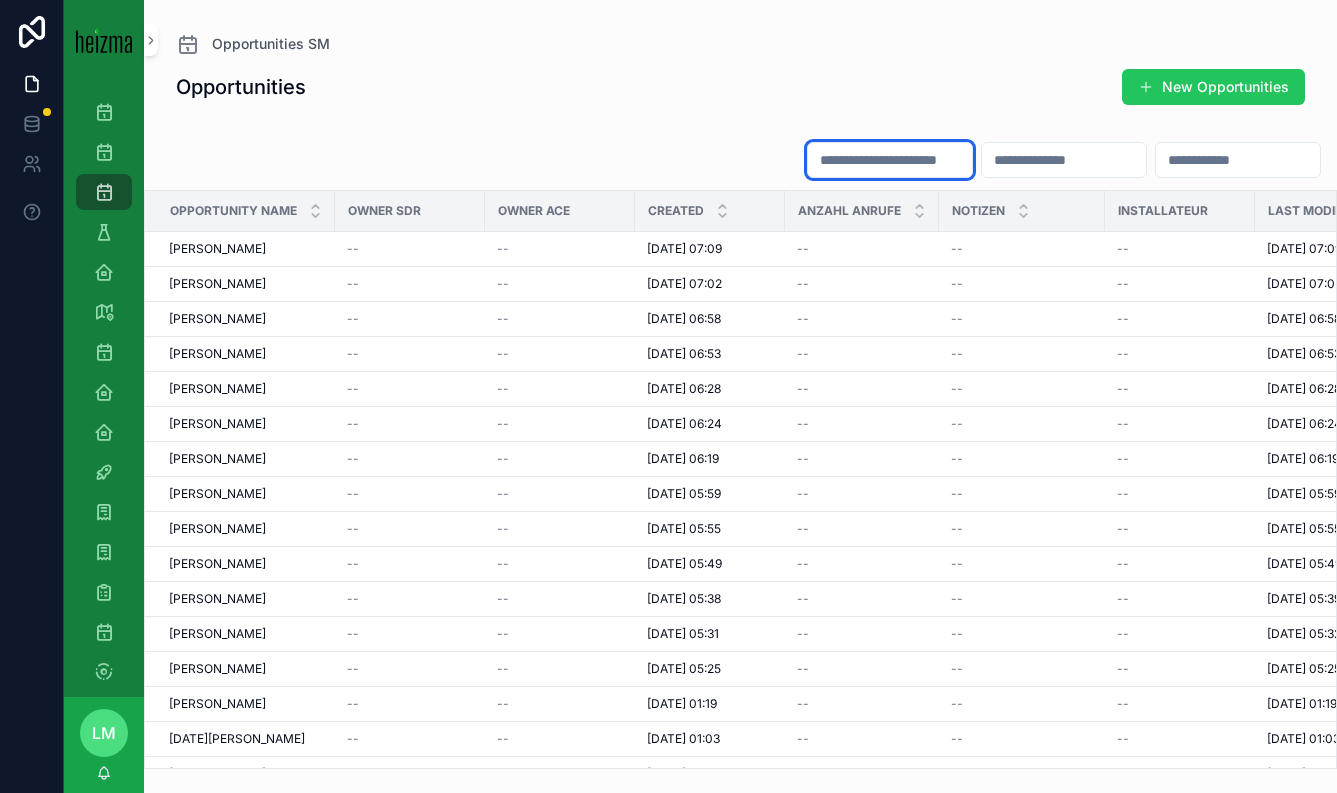 click at bounding box center (890, 160) 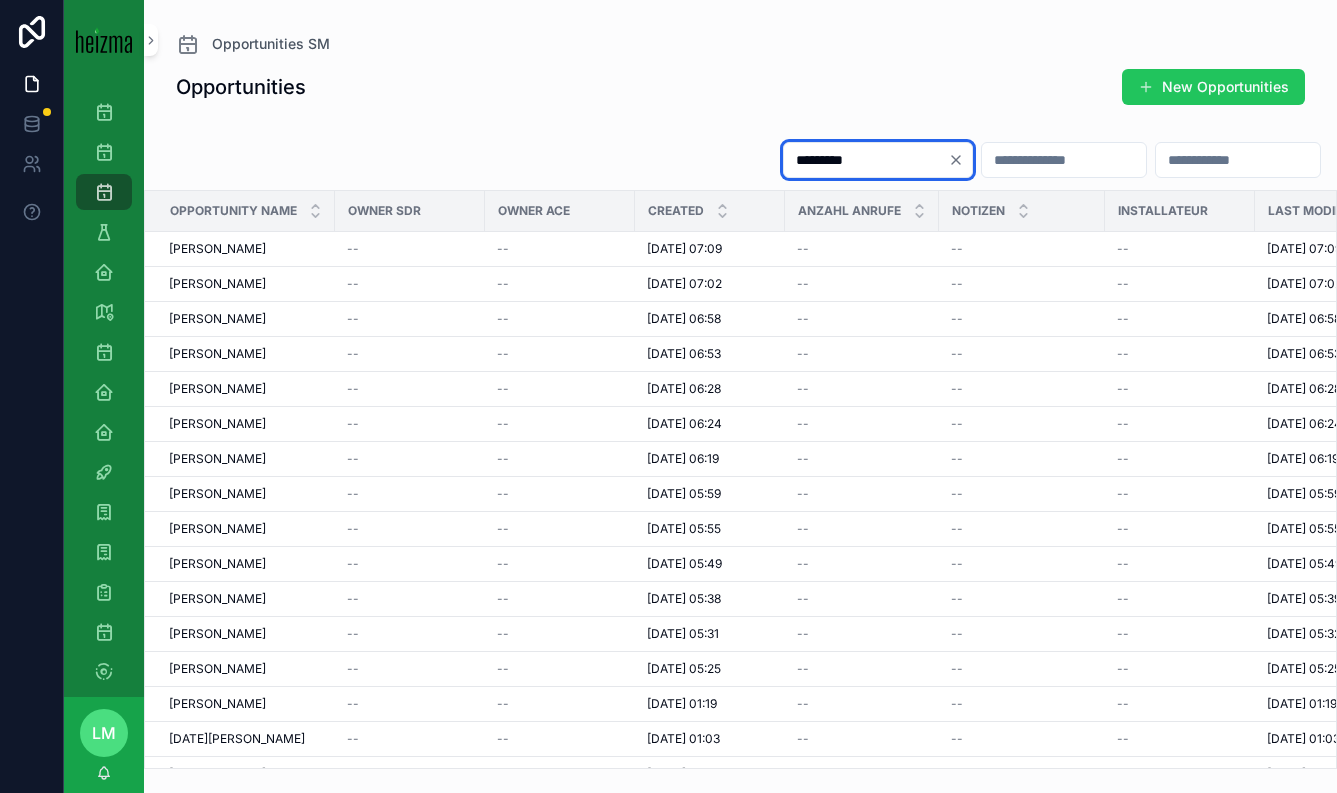 type on "*********" 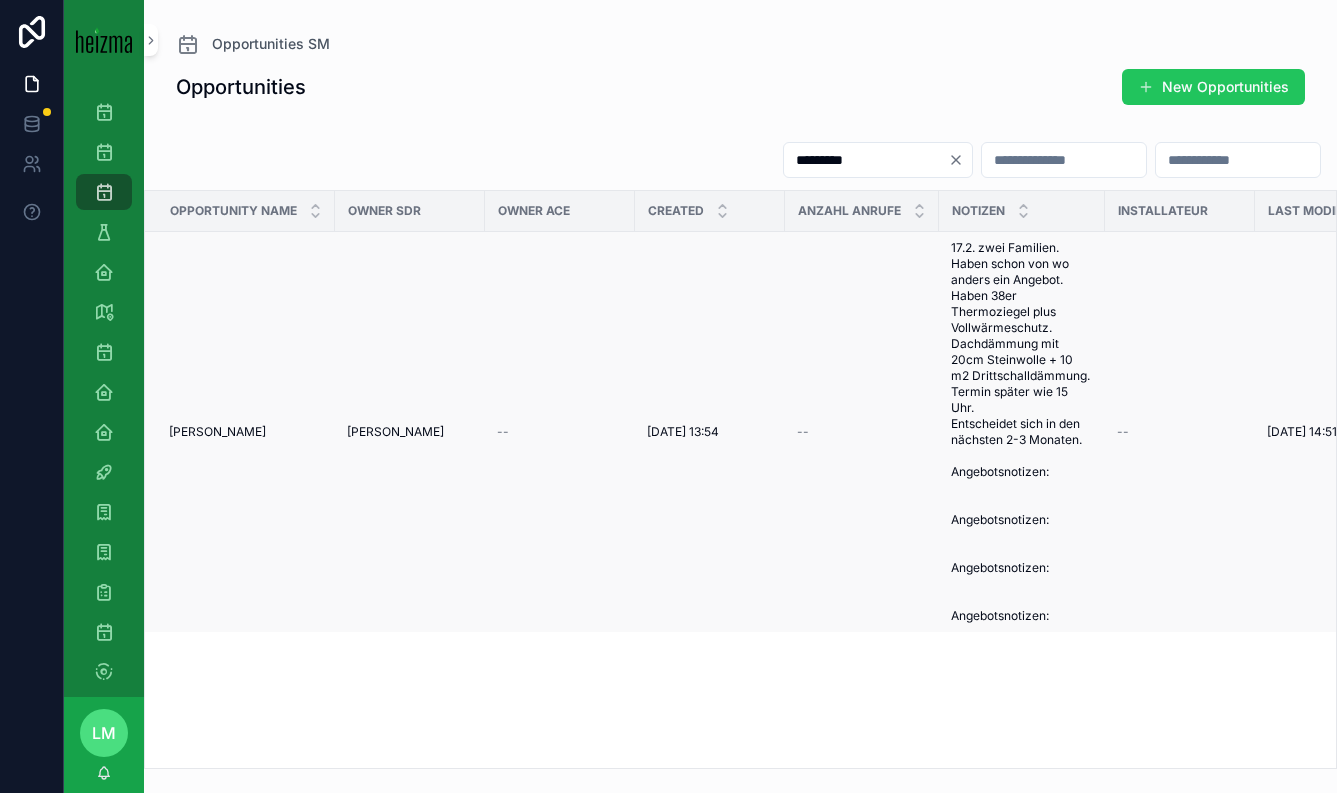 click on "Birgit Moswitzer" at bounding box center (217, 432) 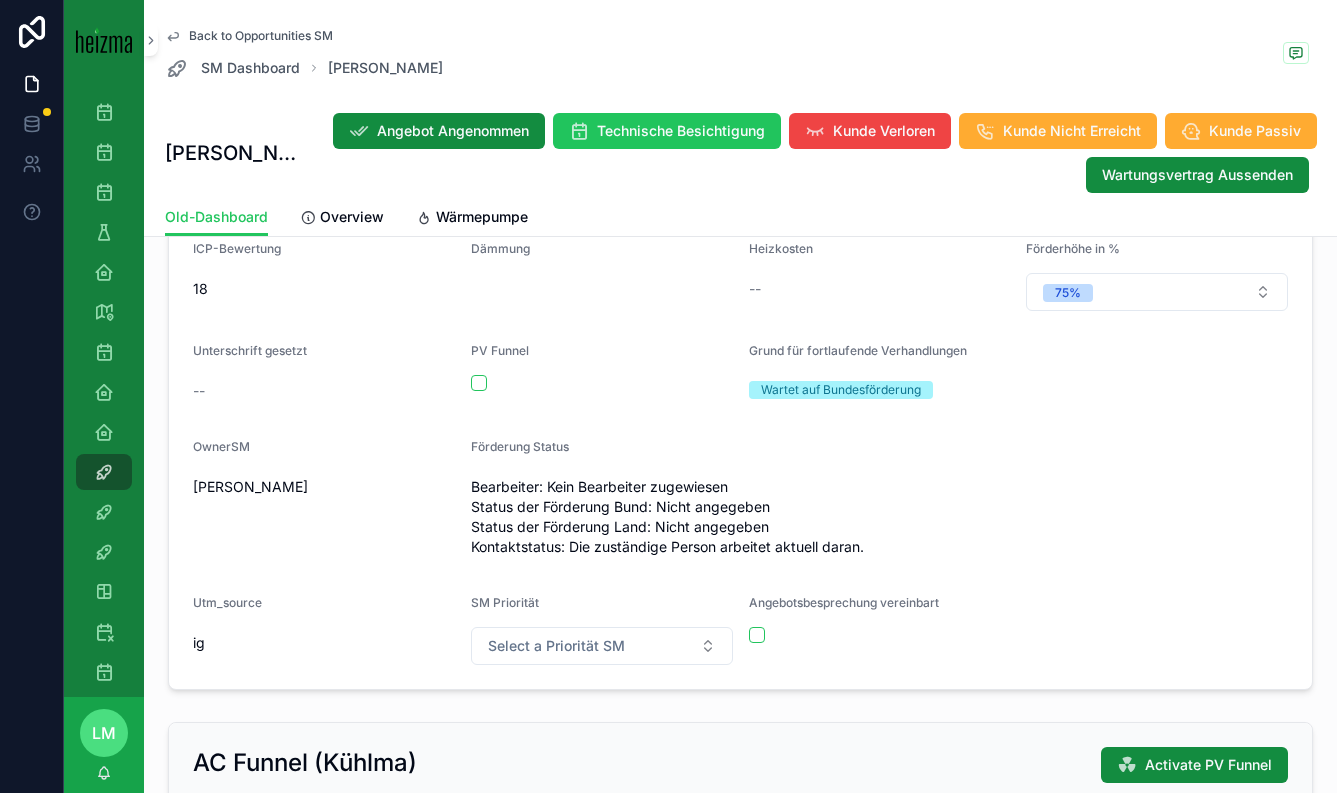scroll, scrollTop: 784, scrollLeft: 0, axis: vertical 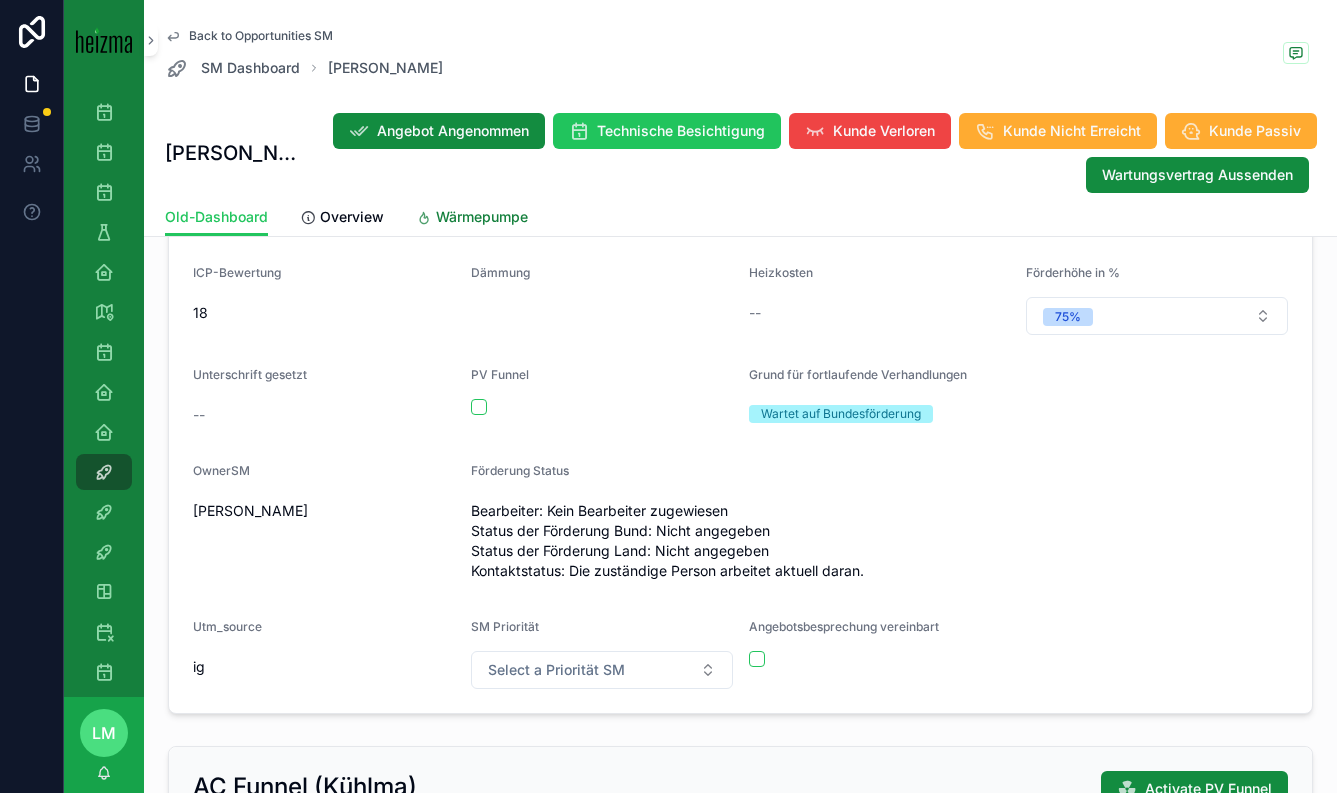click on "Wärmepumpe" at bounding box center [482, 217] 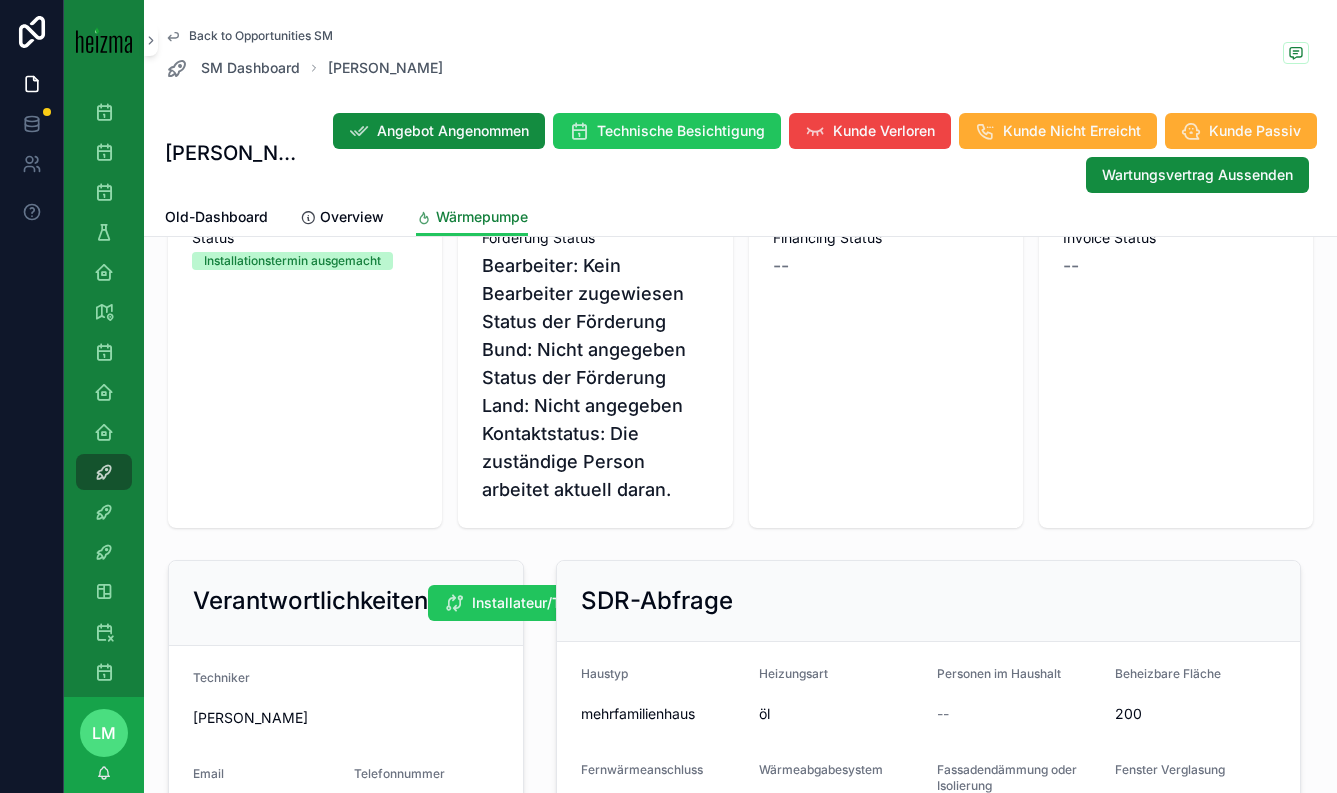 scroll, scrollTop: 0, scrollLeft: 0, axis: both 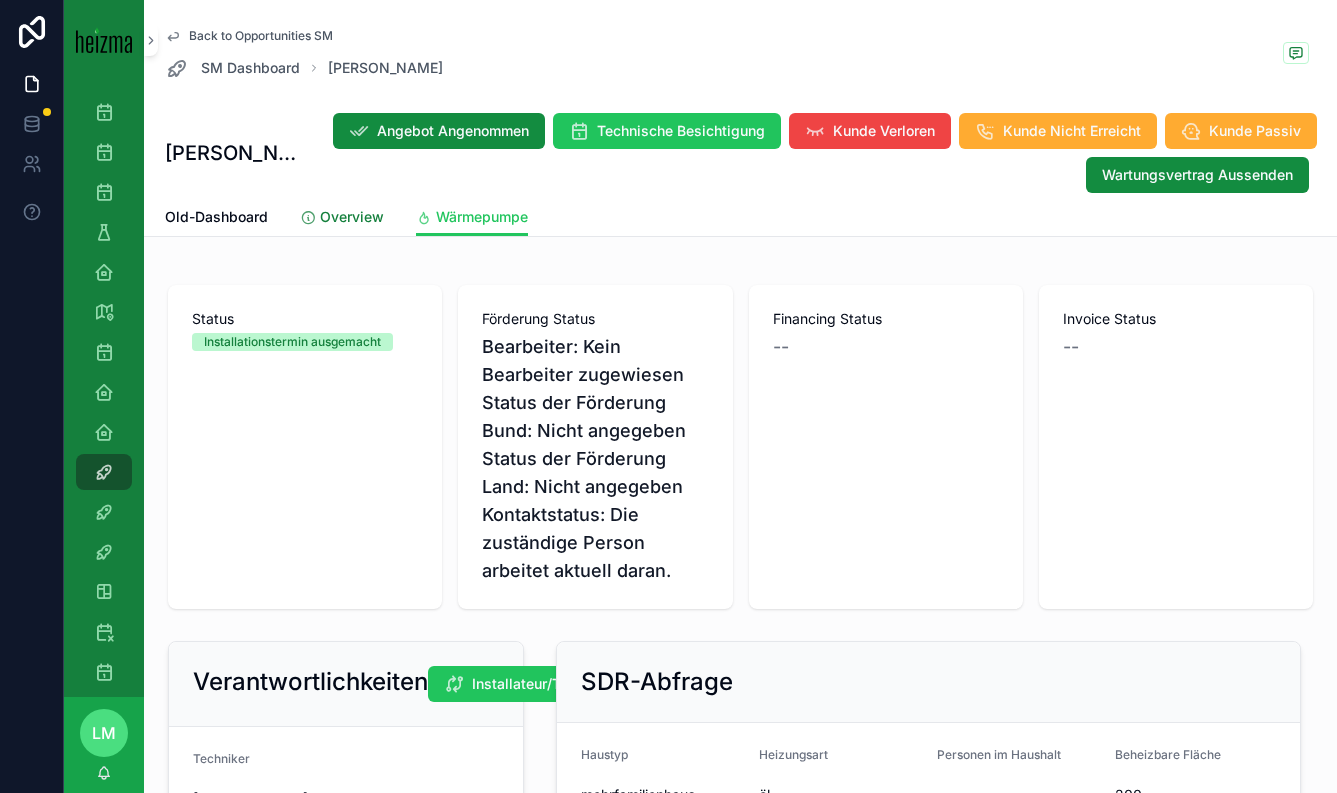 click on "Overview" at bounding box center (352, 217) 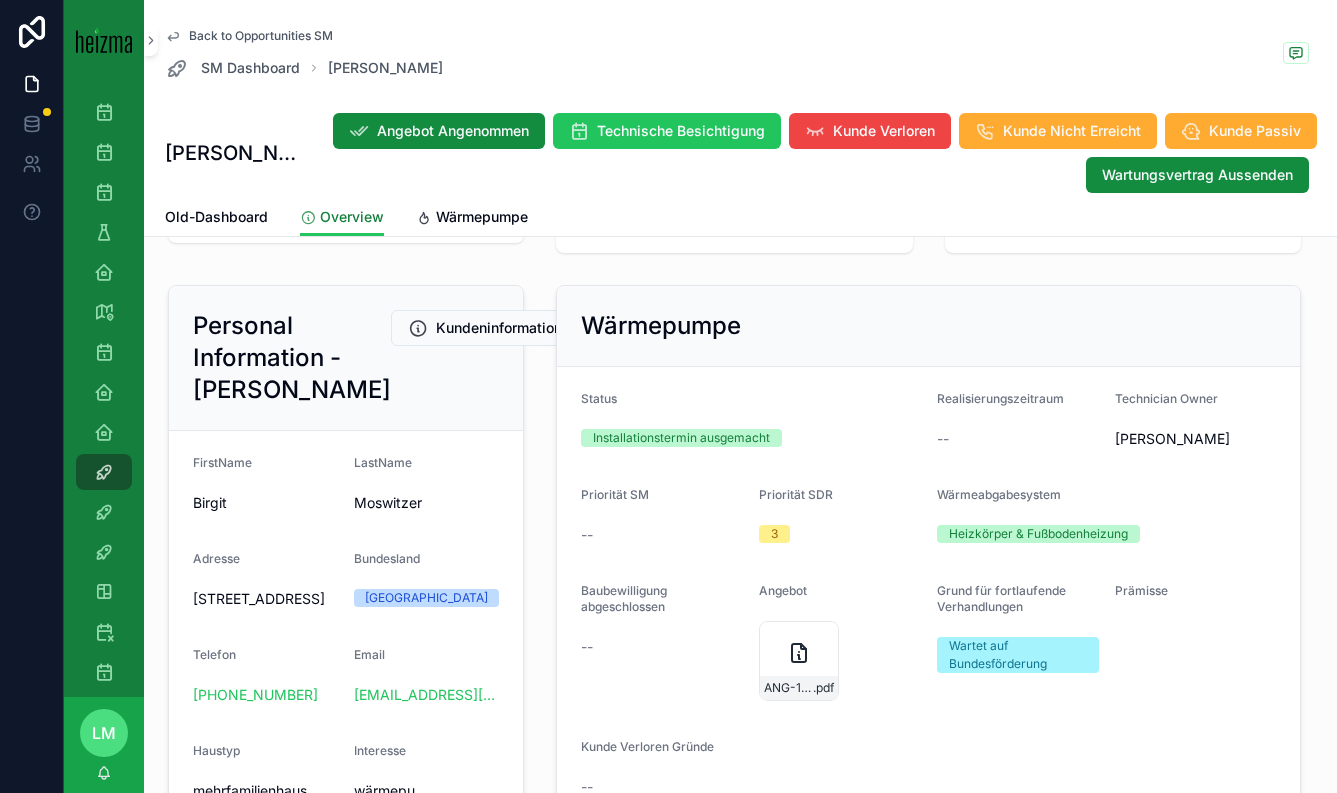 scroll, scrollTop: 0, scrollLeft: 0, axis: both 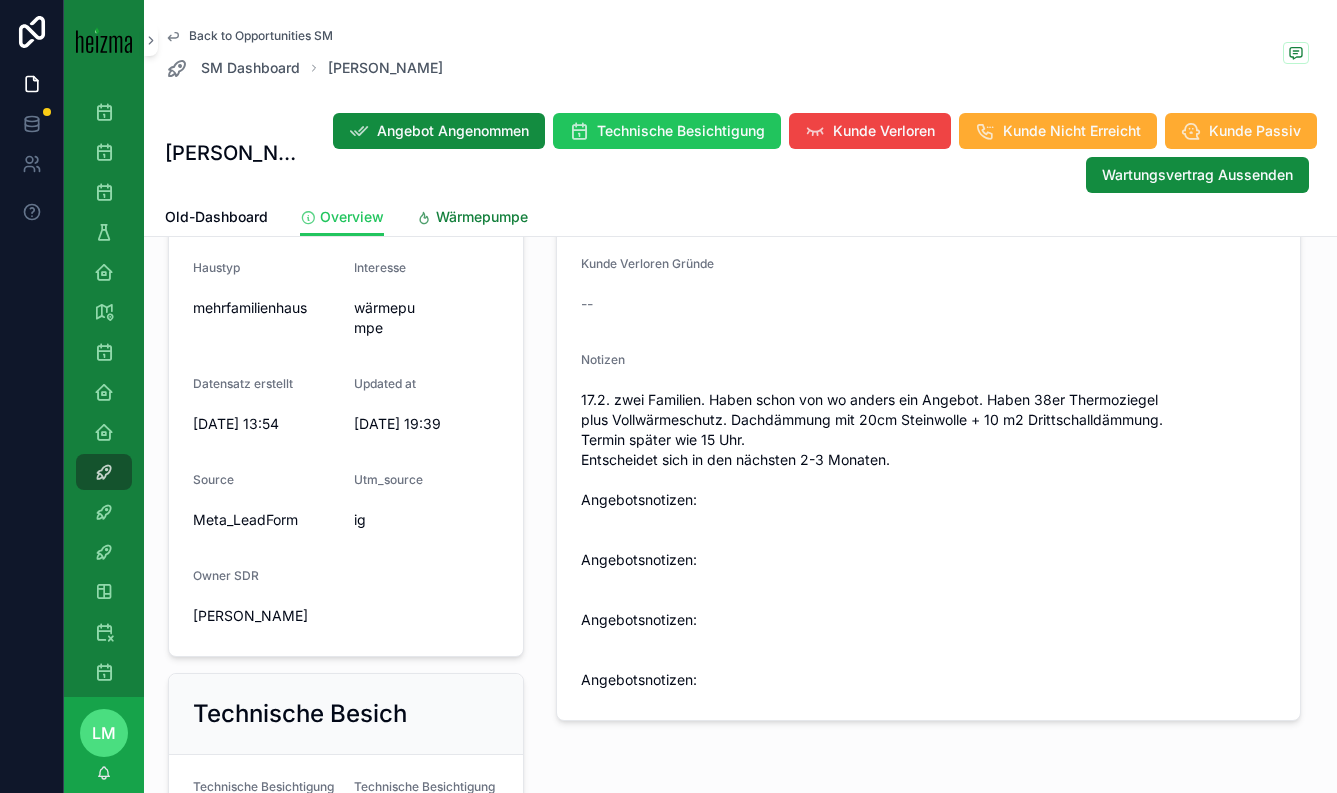 click on "Wärmepumpe" at bounding box center (482, 217) 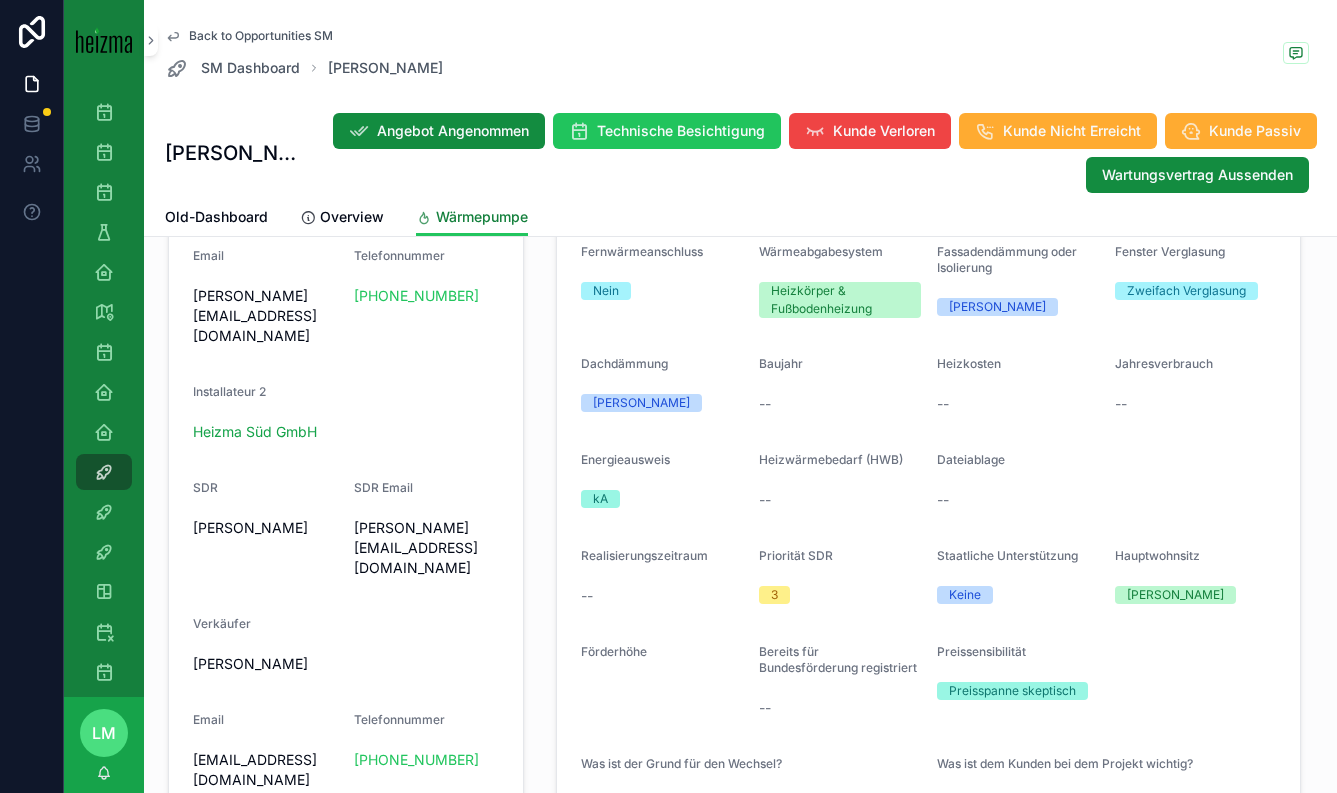 scroll, scrollTop: 0, scrollLeft: 0, axis: both 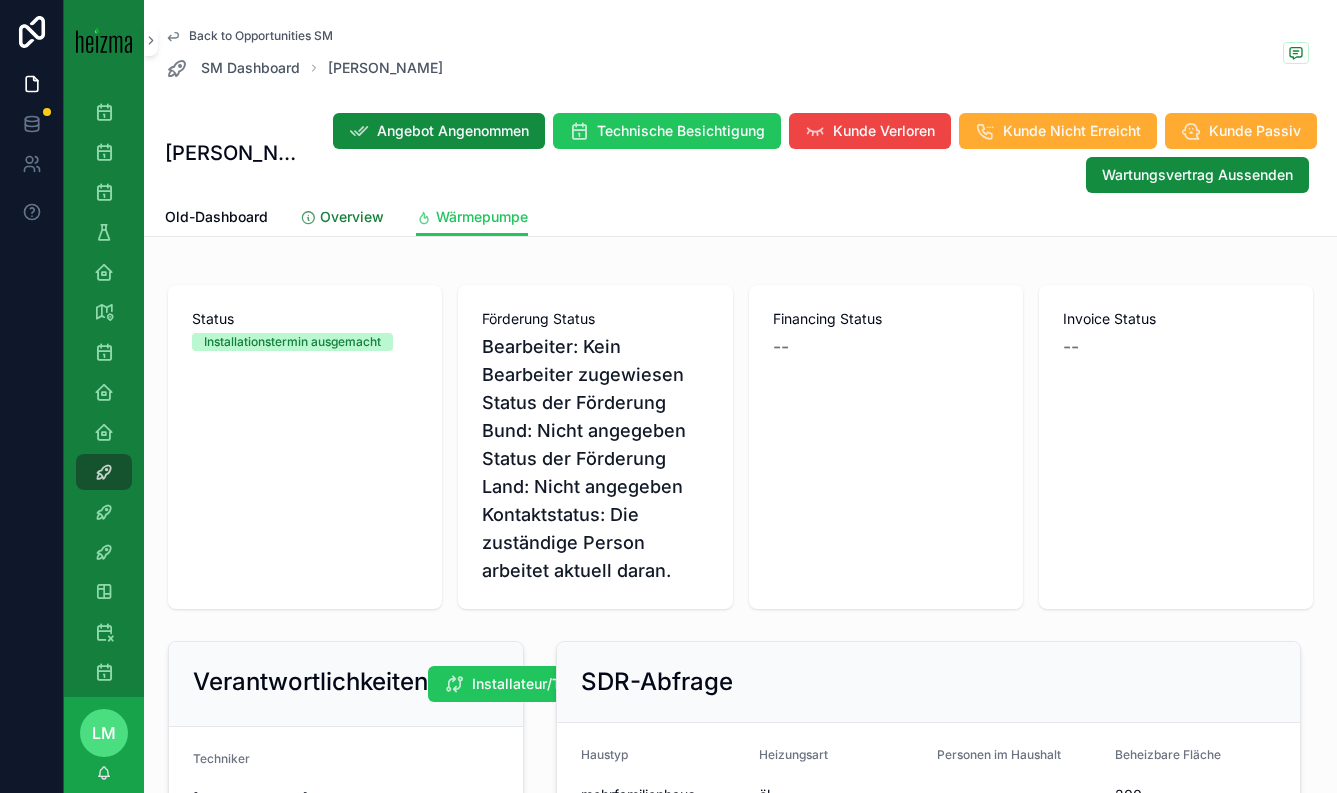 click at bounding box center (308, 218) 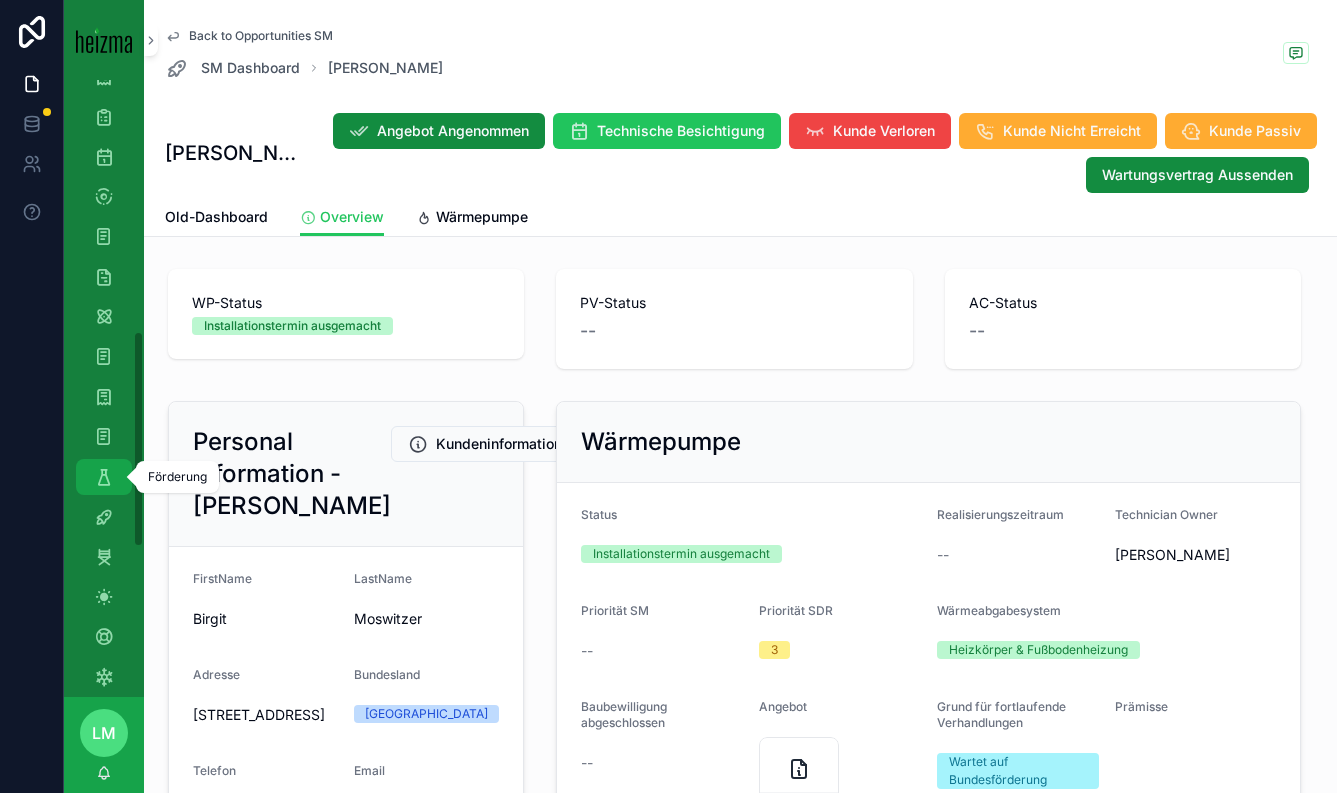 click at bounding box center [104, 477] 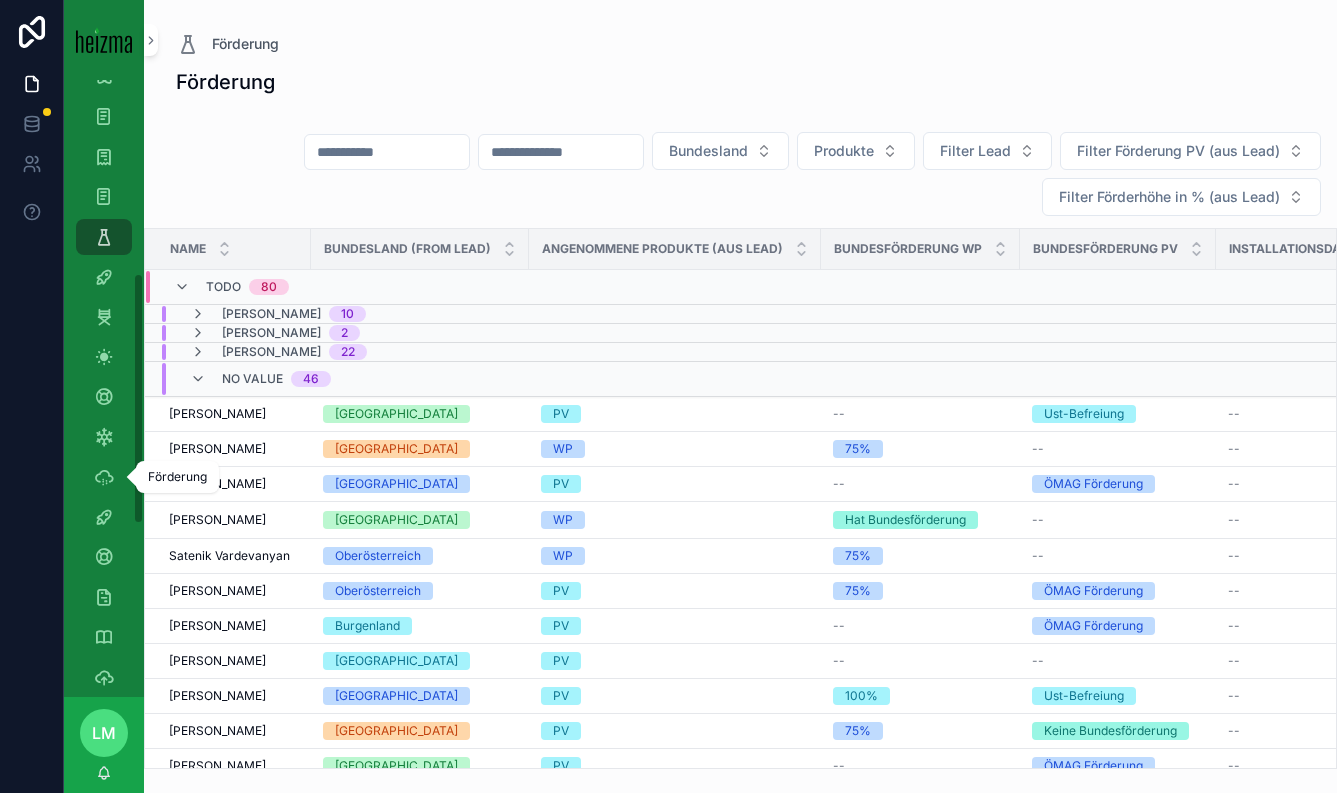scroll, scrollTop: 475, scrollLeft: 0, axis: vertical 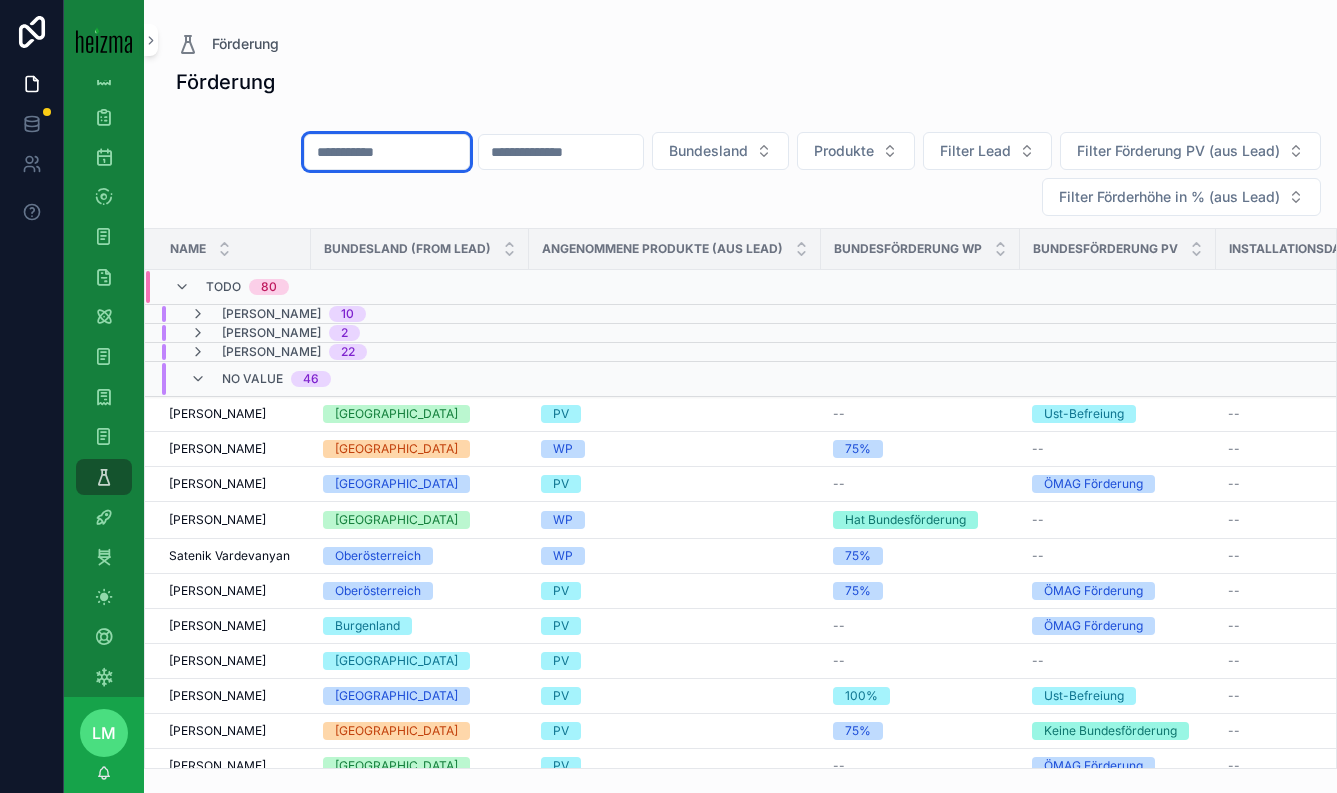 click at bounding box center (387, 152) 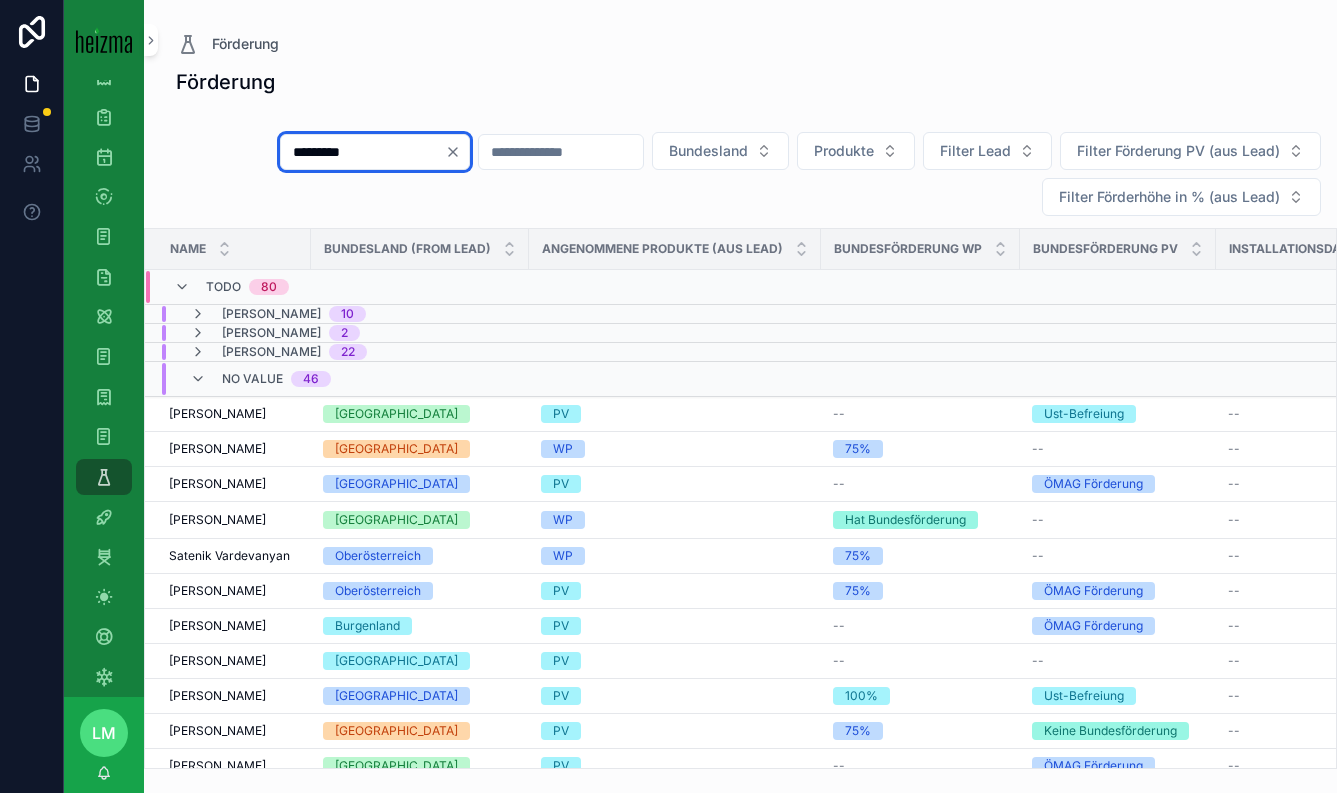 type on "*********" 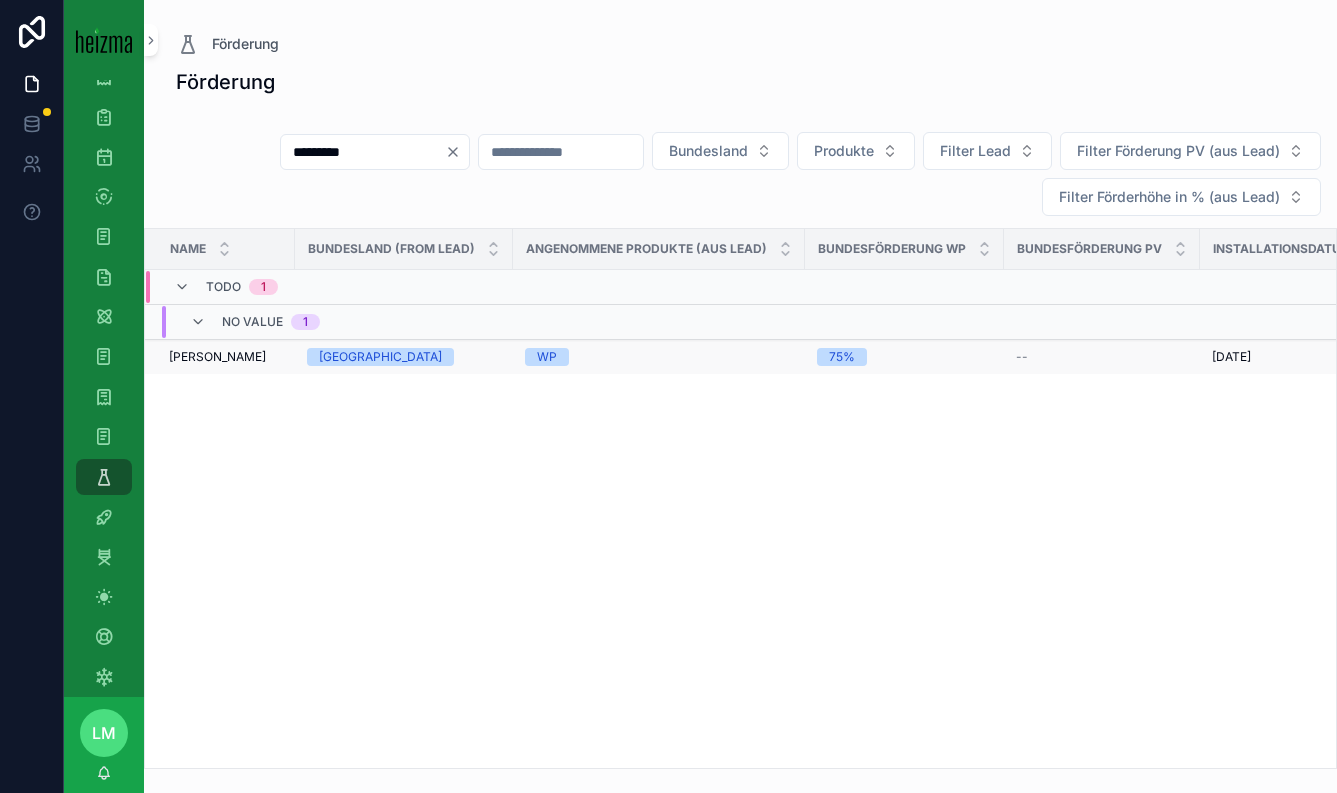 click on "Birgit Moswitzer Birgit Moswitzer" at bounding box center (226, 357) 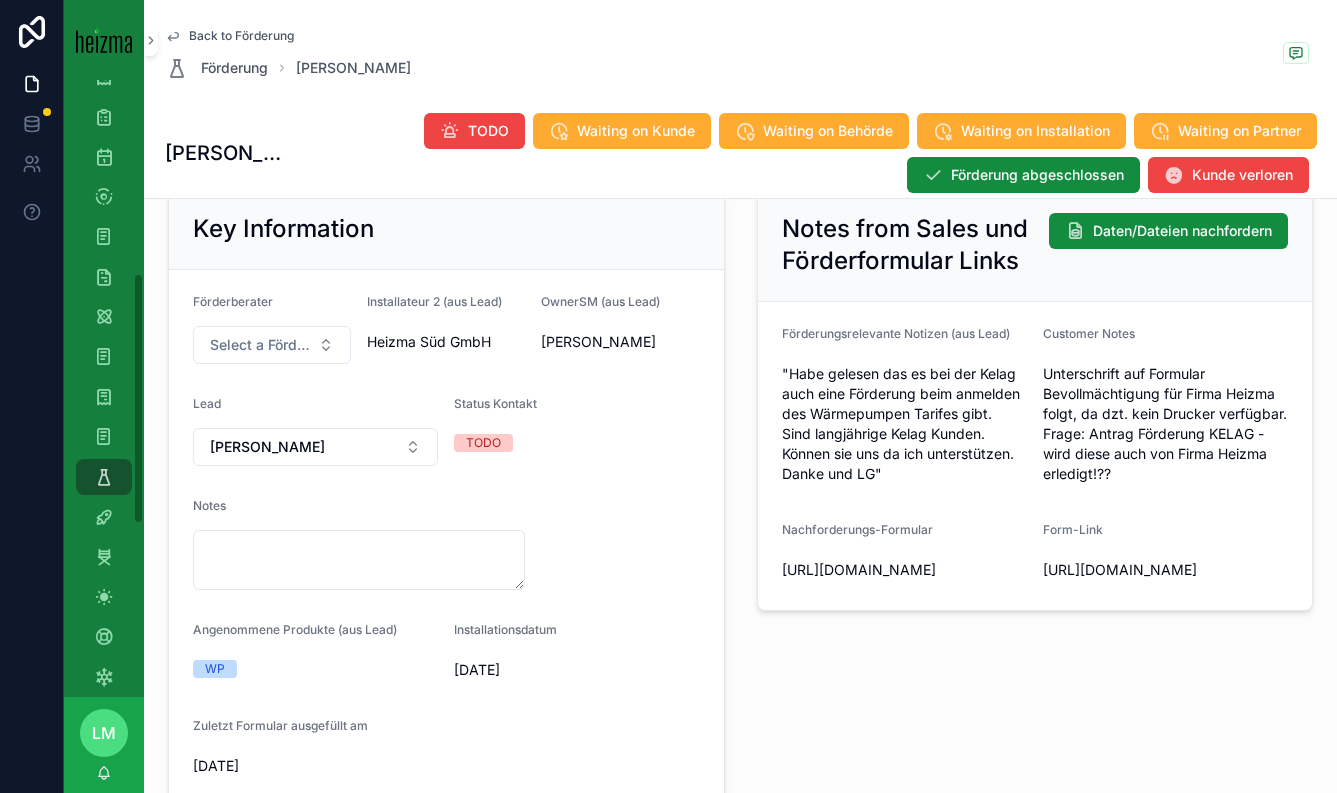 scroll, scrollTop: 358, scrollLeft: 0, axis: vertical 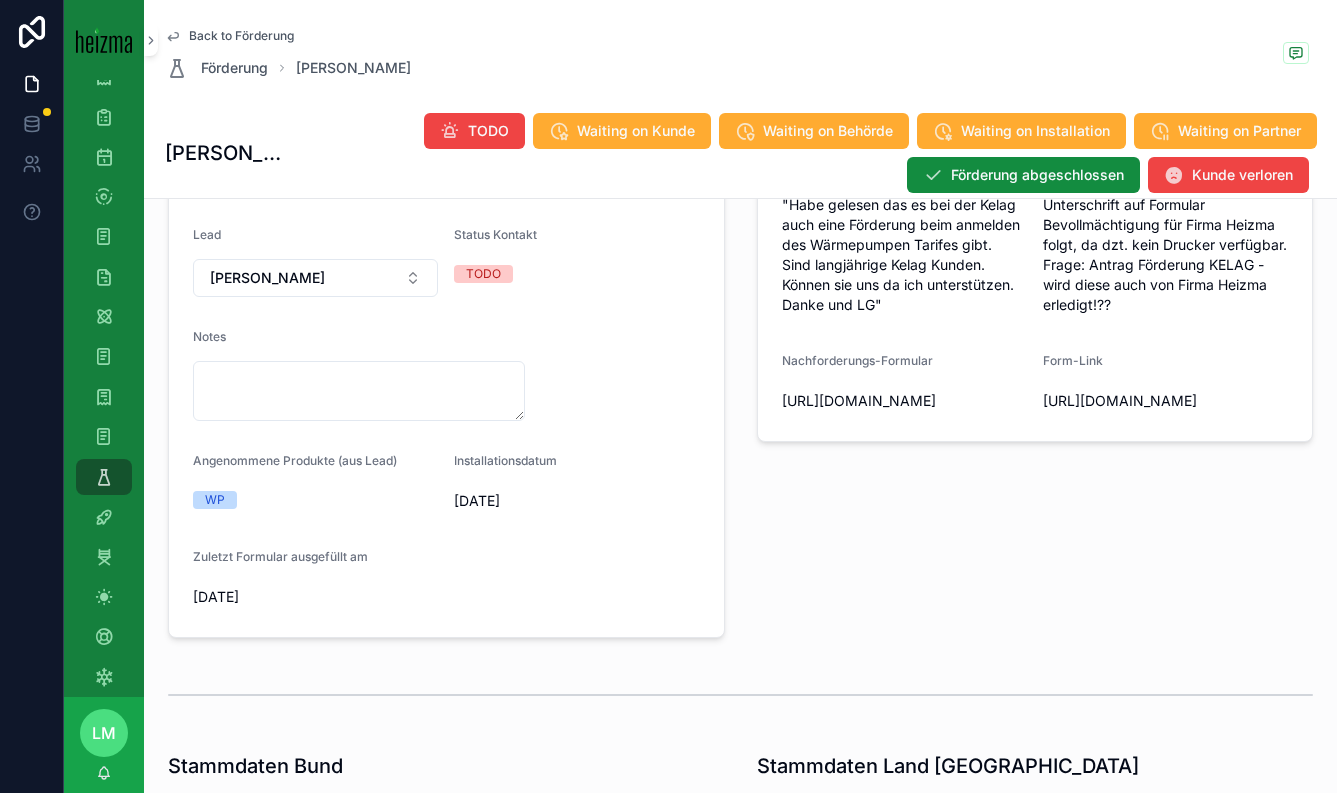click on "Förderberater Select a Förderberater Installateur 2 (aus Lead) Heizma Süd GmbH OwnerSM (aus Lead) Lukas Kammerlohr Lead Birgit Moswitzer Status Kontakt TODO Notes Angenommene Produkte (aus Lead) WP Installationsdatum 18/08/2025 Zuletzt Formular ausgefüllt am 02/07/2025" at bounding box center (446, 369) 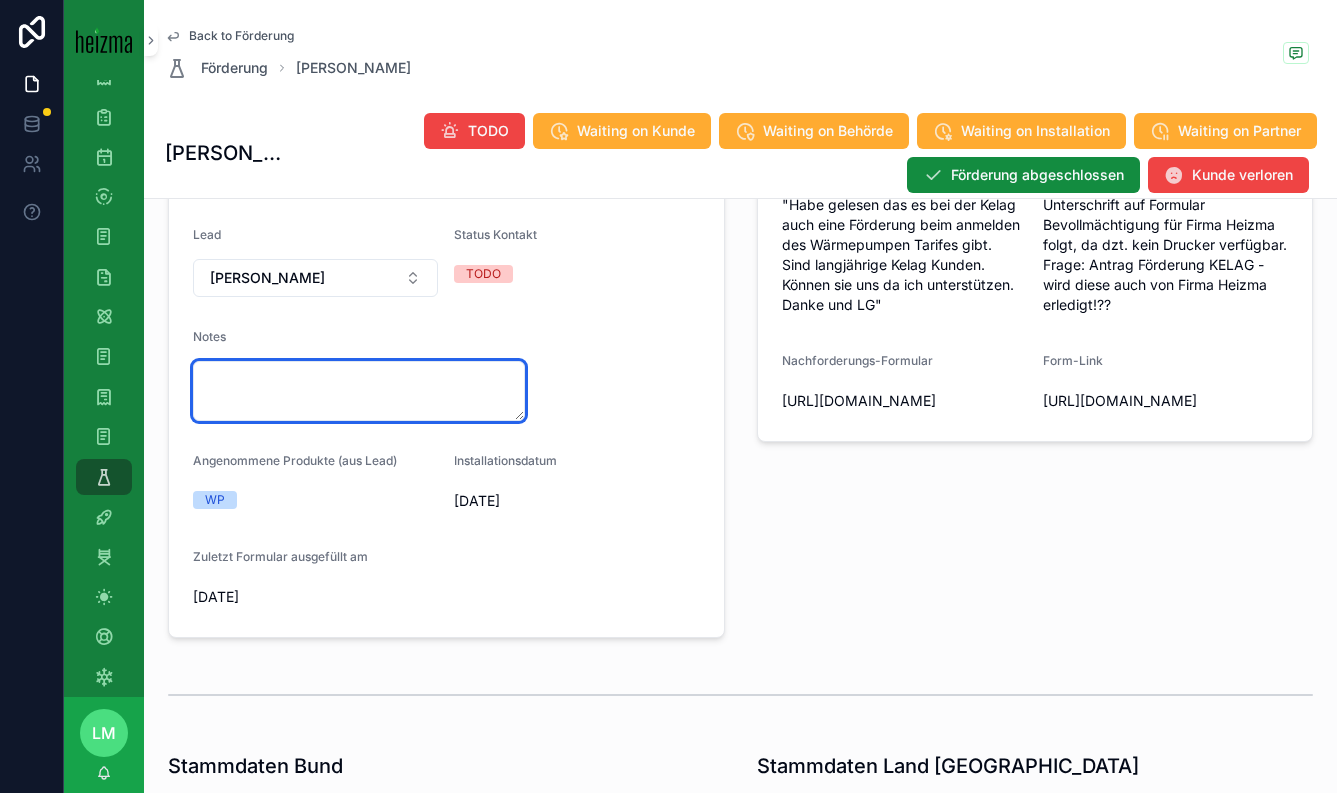 click at bounding box center (359, 391) 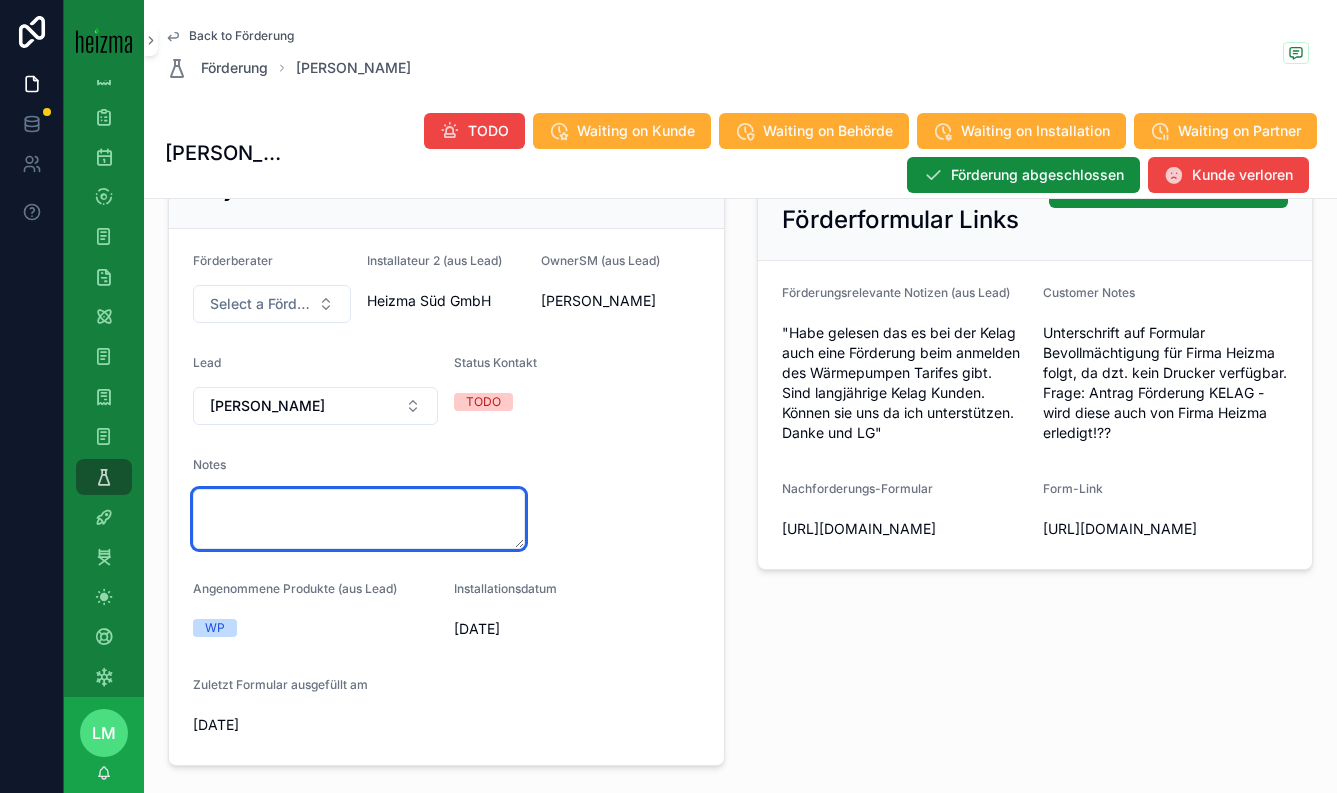 scroll, scrollTop: 220, scrollLeft: 0, axis: vertical 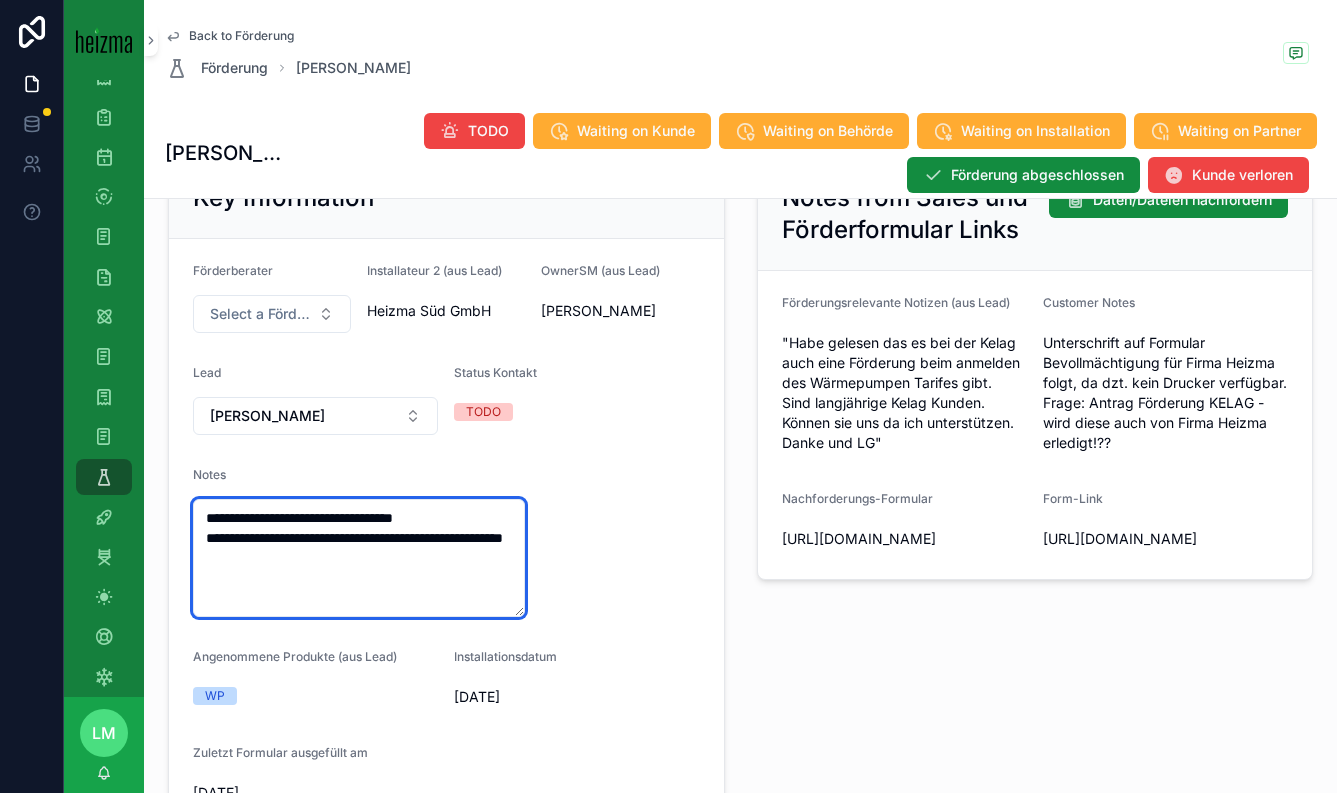 type on "**********" 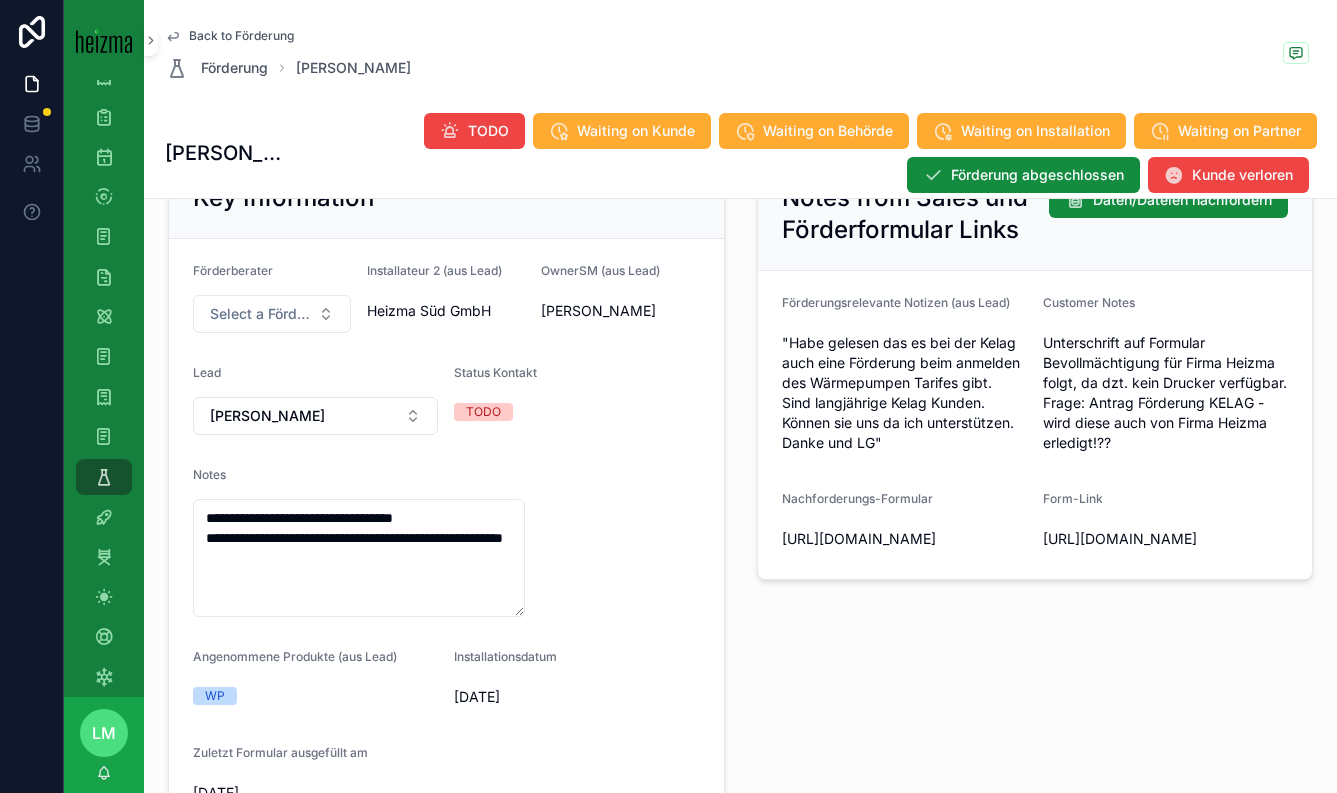 click on "https://heizma.fillout.com/t/gSPwgQBtpGus?id=rec5zTZjIYd40ItIn" at bounding box center [904, 539] 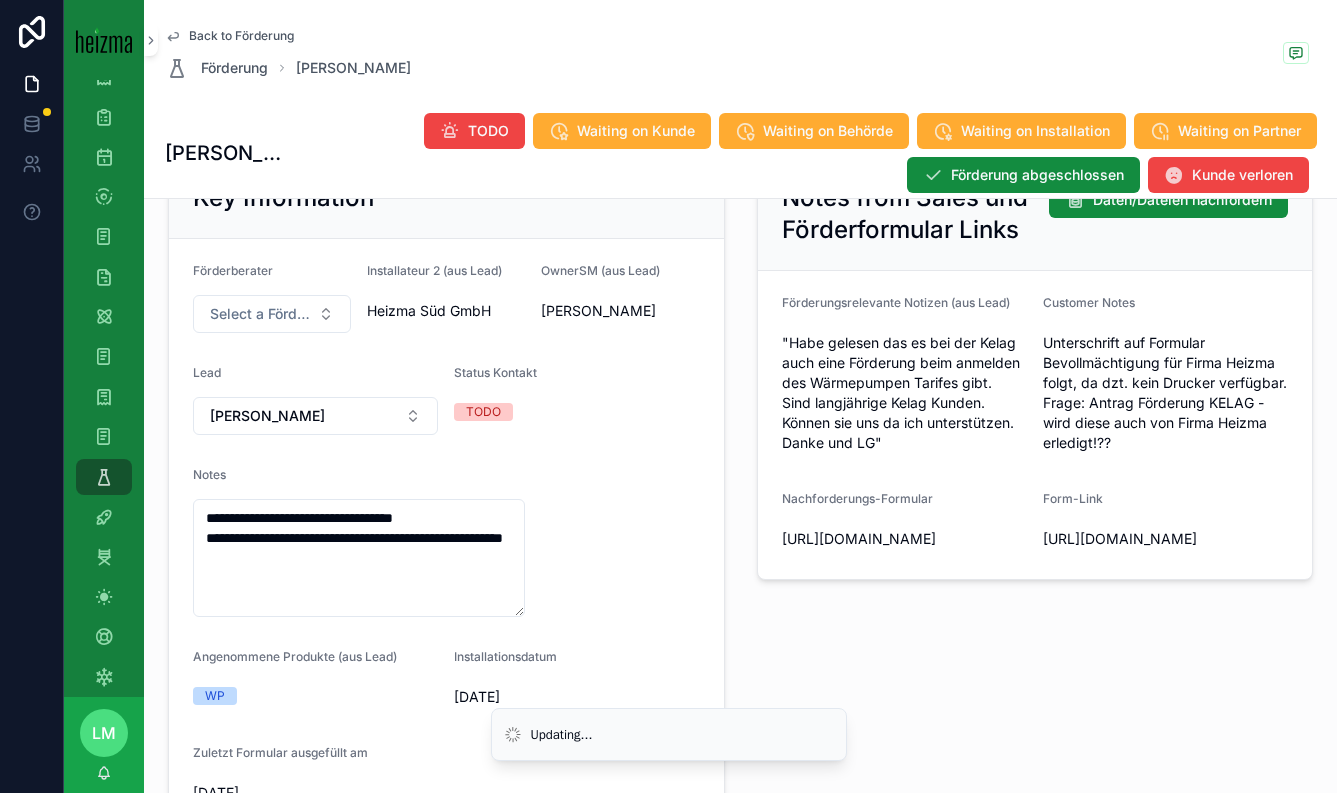 click on "Back to Förderung  Förderung  Birgit Moswitzer" at bounding box center (741, 54) 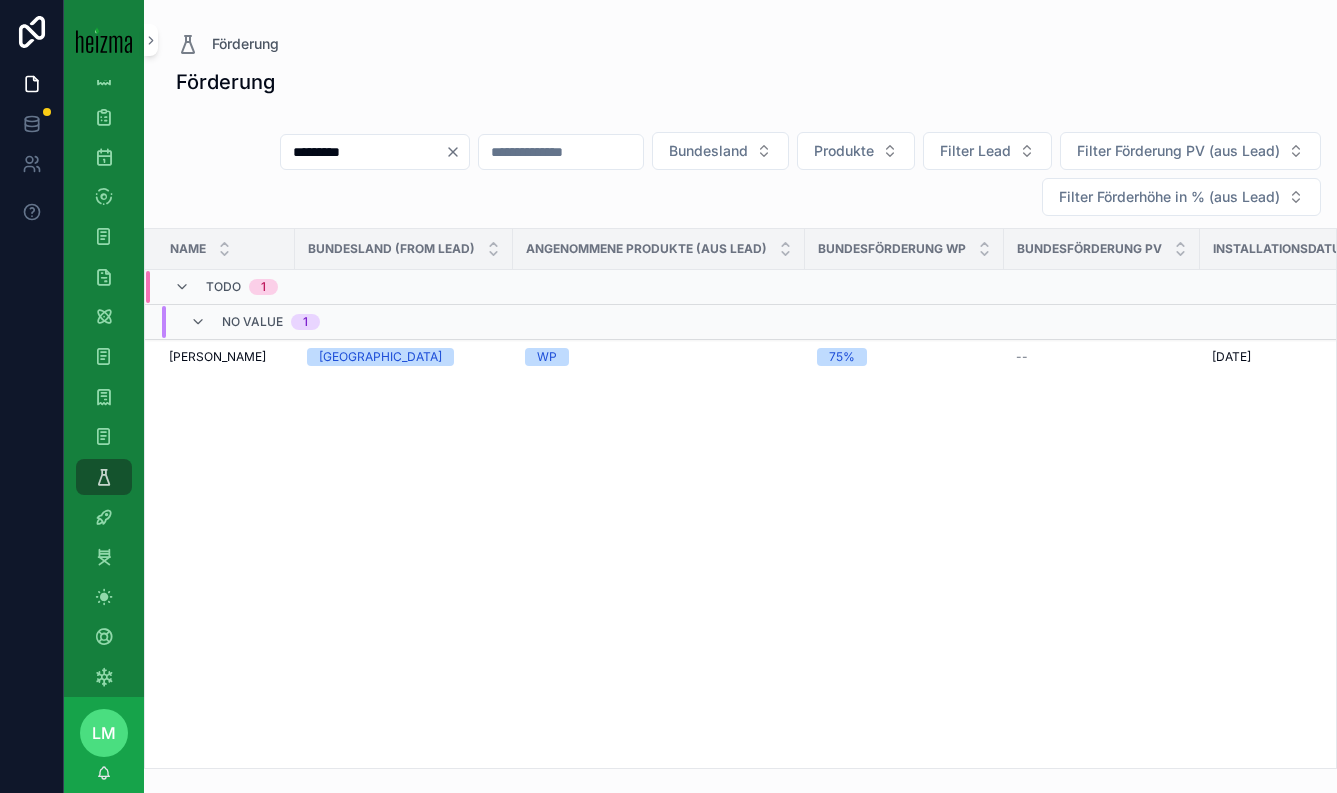 scroll, scrollTop: 0, scrollLeft: 0, axis: both 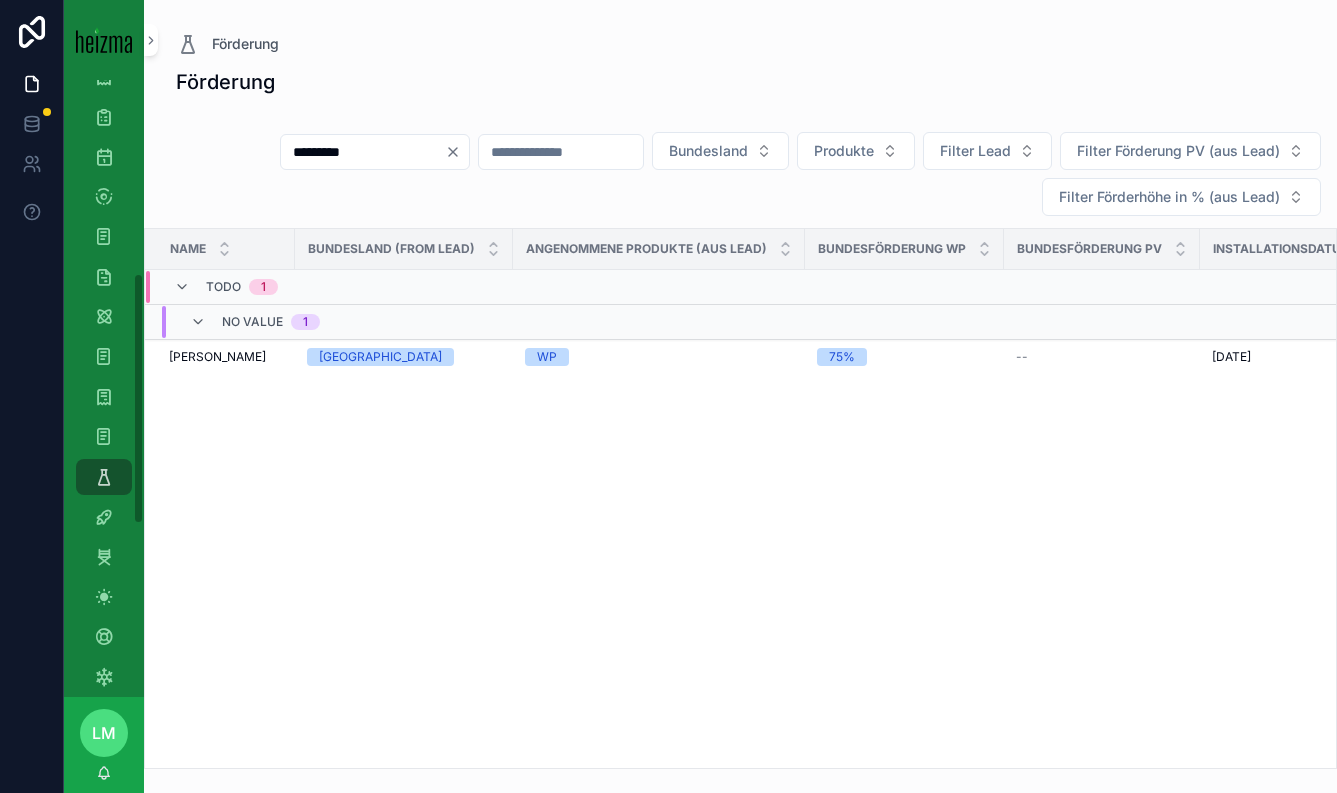click on "********* Bundesland Produkte Filter Lead Filter Förderung PV (aus Lead) Filter Förderhöhe in % (aus Lead)" at bounding box center (740, 174) 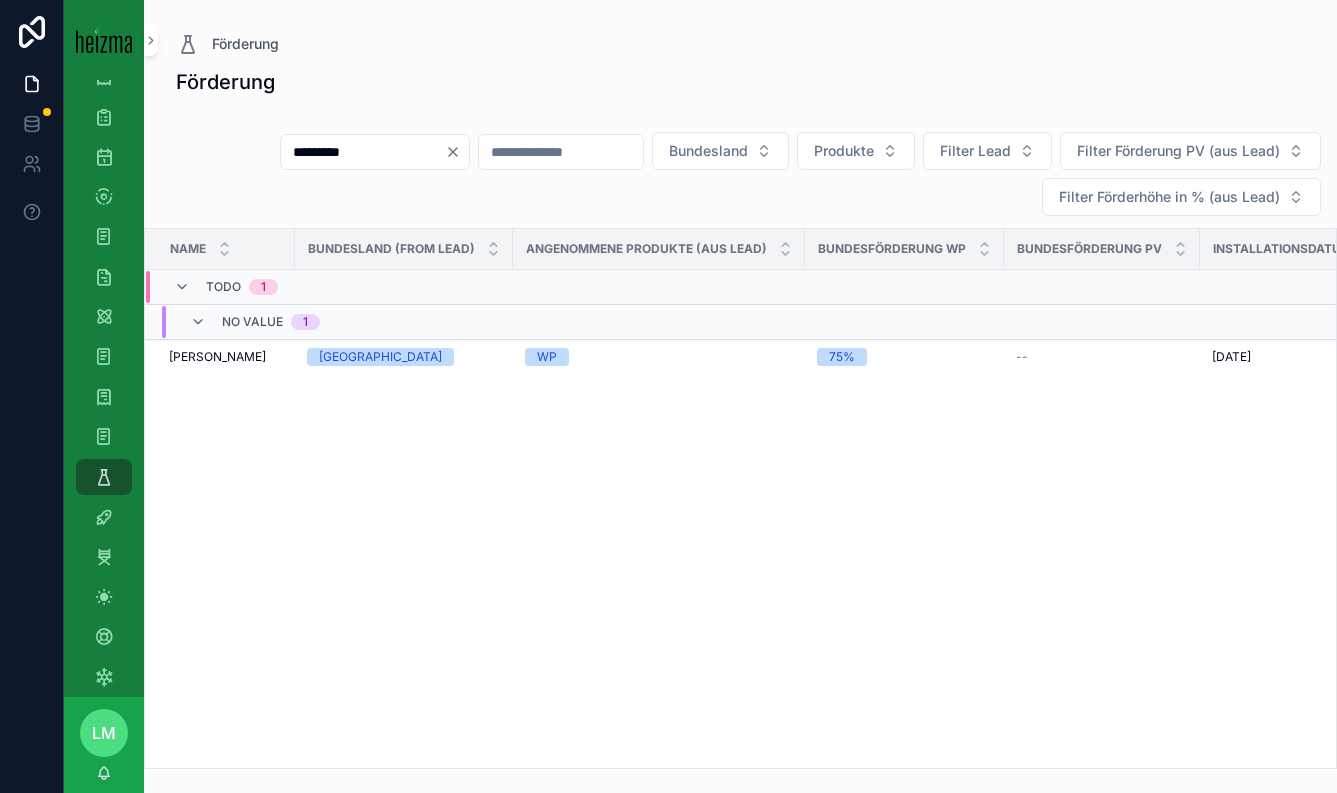 click at bounding box center [457, 152] 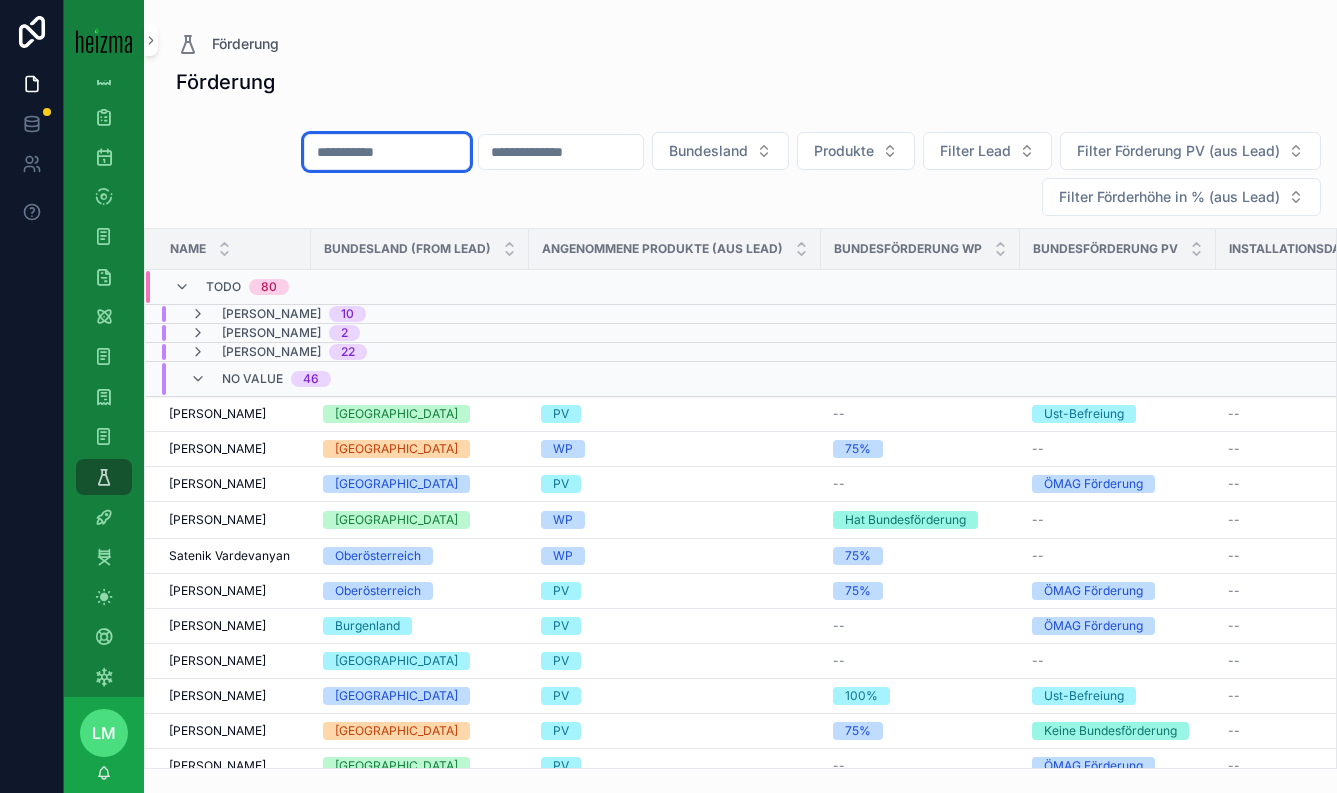 click at bounding box center [387, 152] 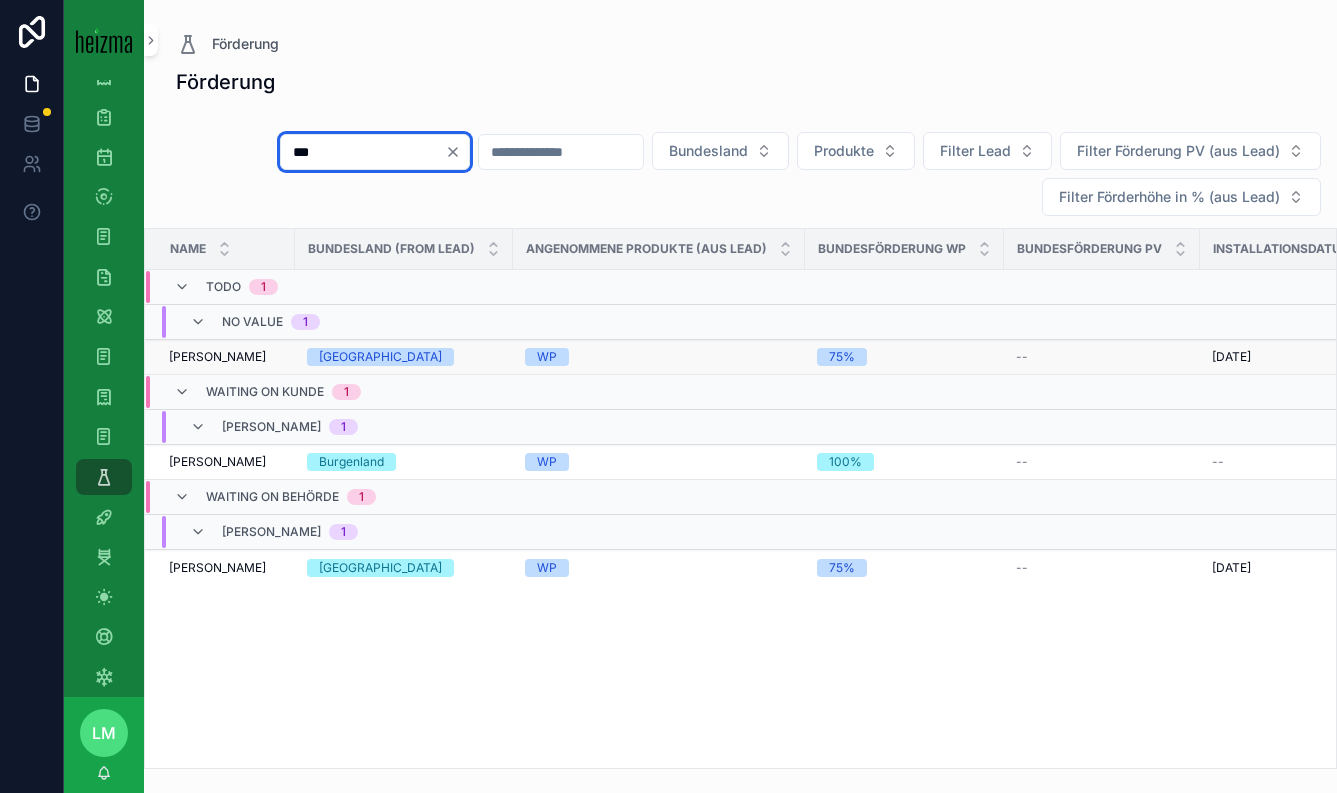 type on "***" 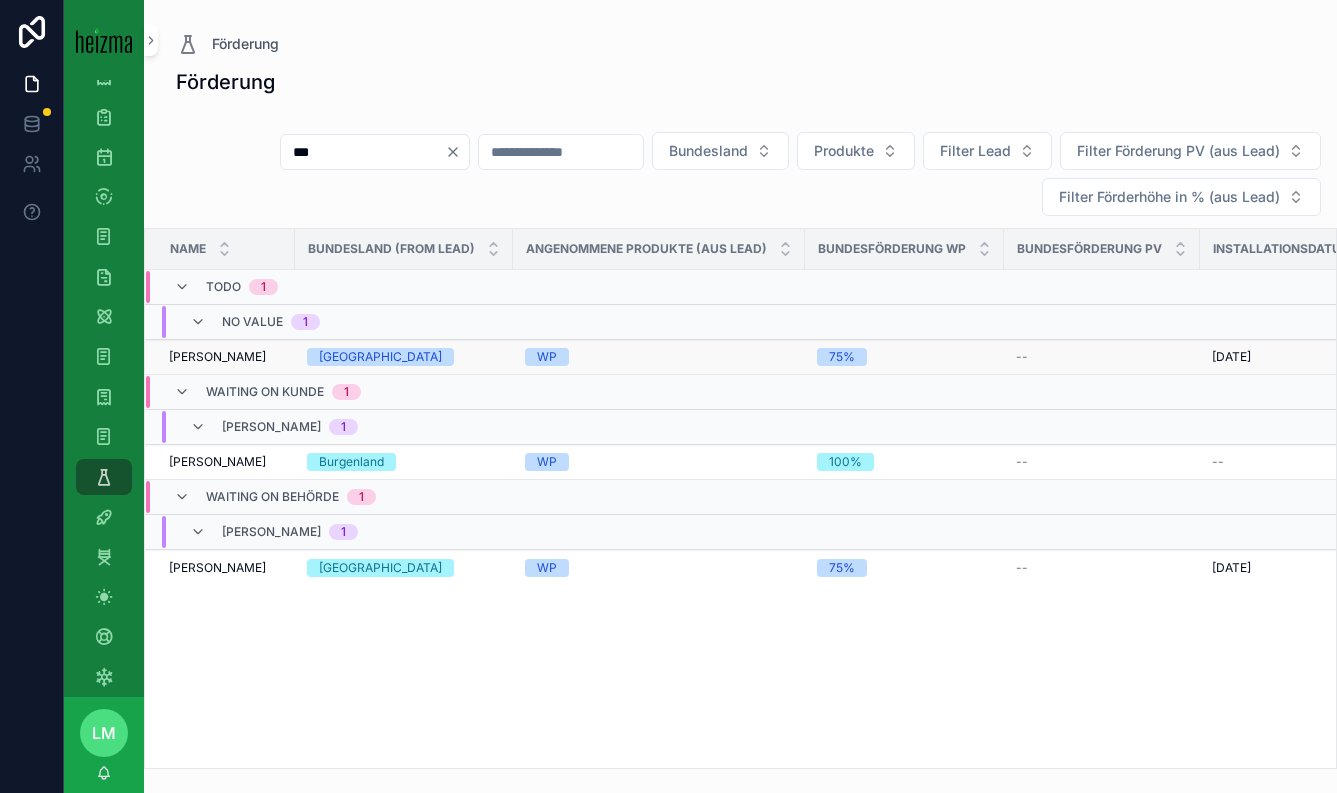 click on "Birgit Moswitzer" at bounding box center (217, 357) 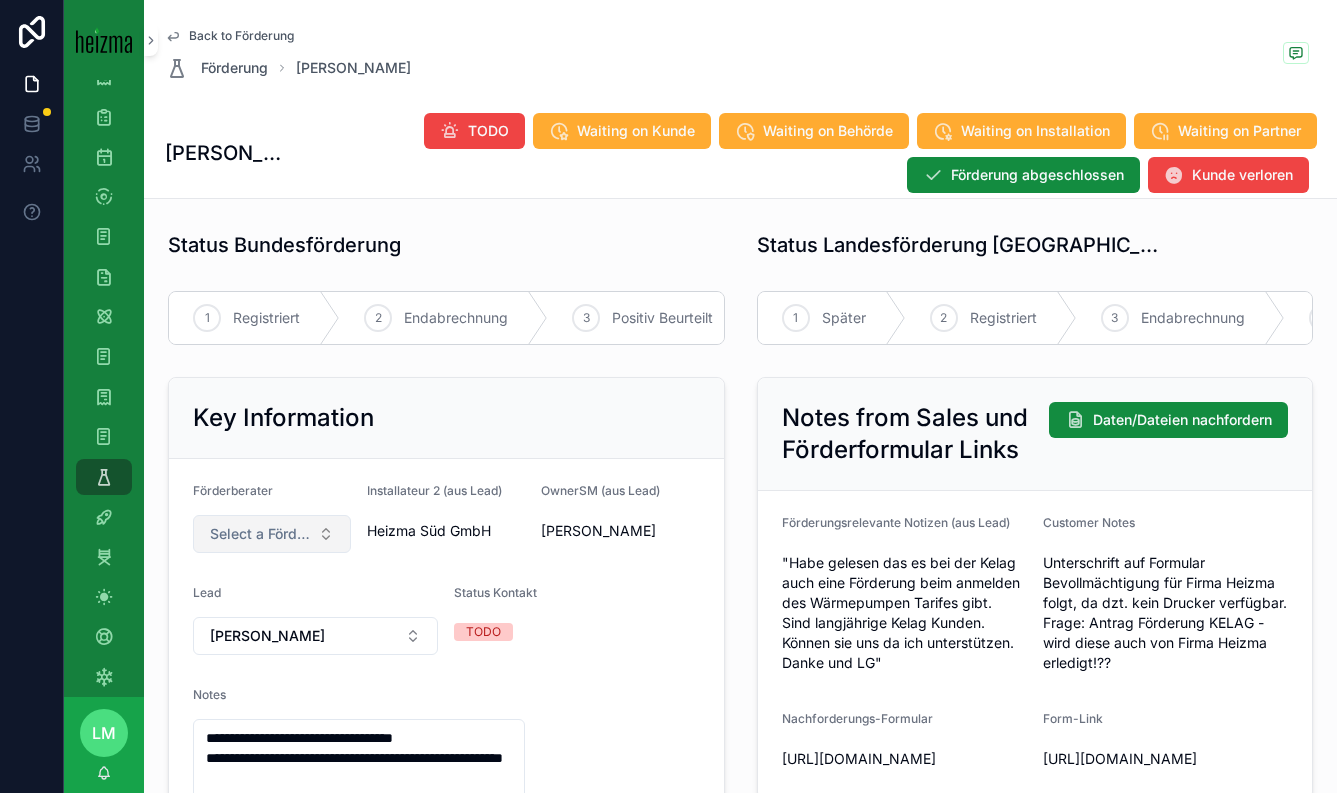 click on "Select a Förderberater" at bounding box center [260, 534] 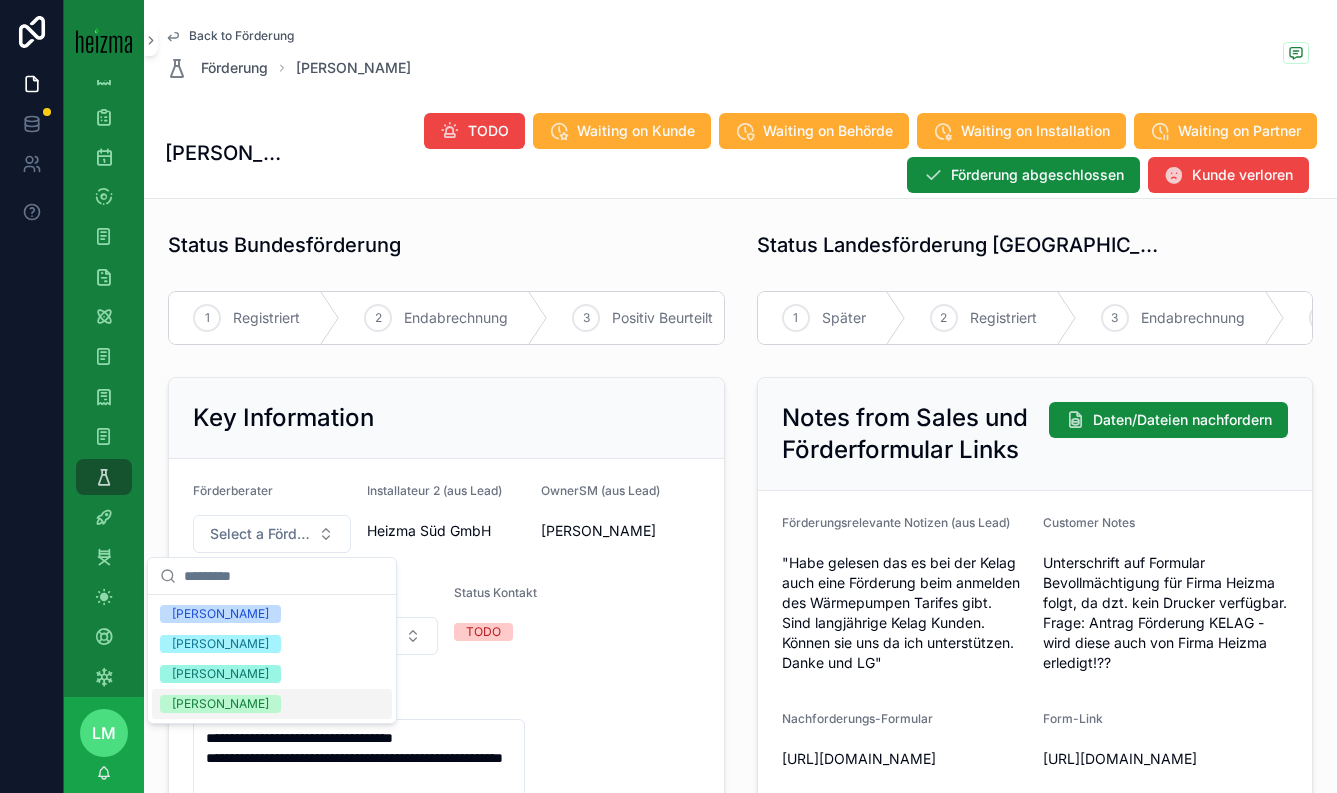 click on "[PERSON_NAME]" at bounding box center [220, 704] 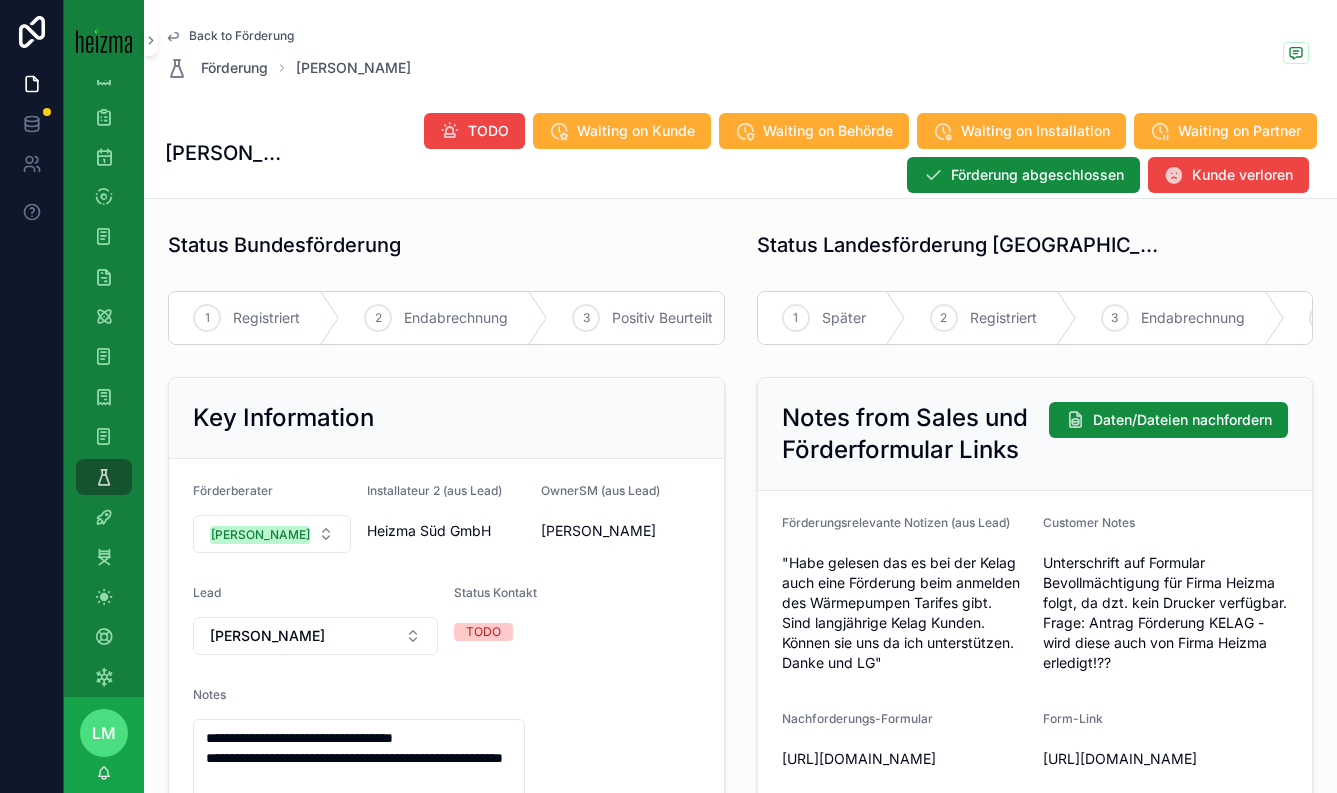 click on "Back to Förderung" at bounding box center [241, 36] 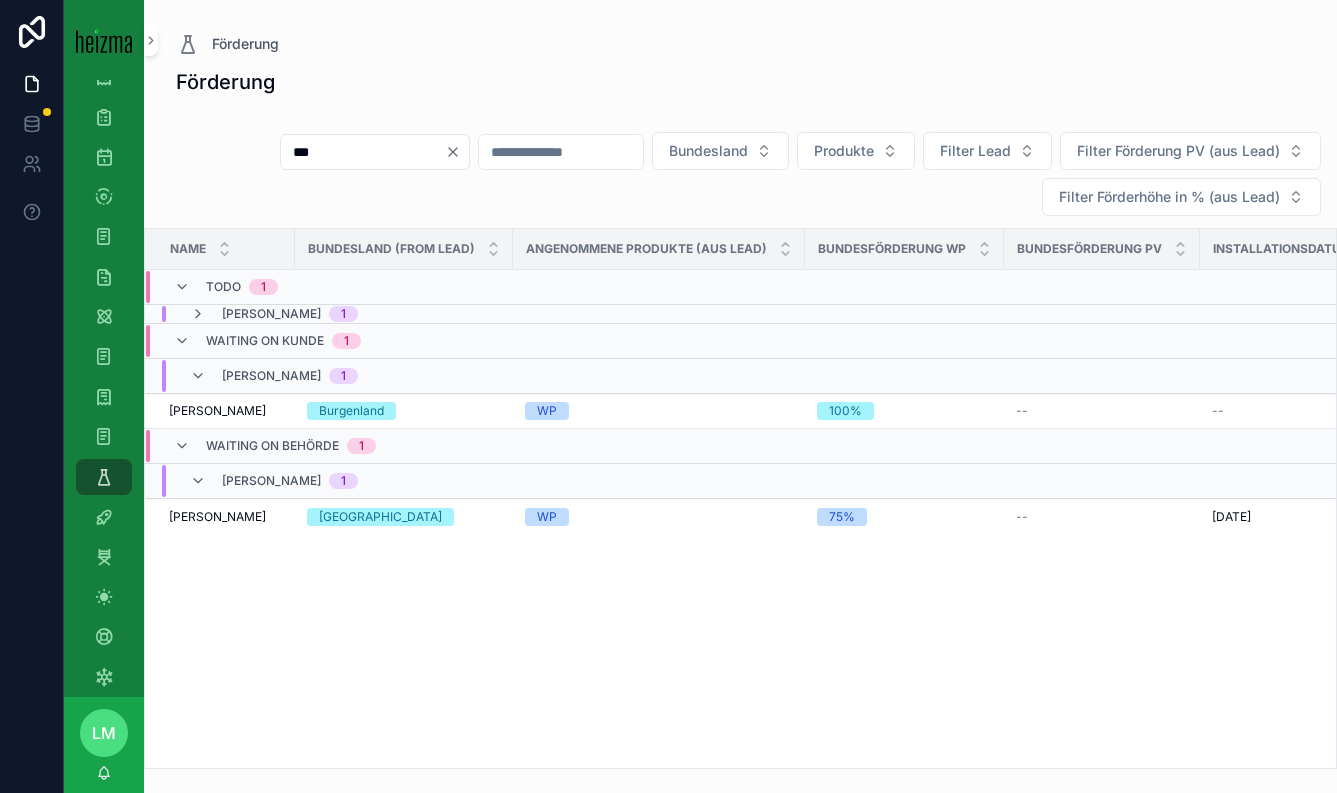 click 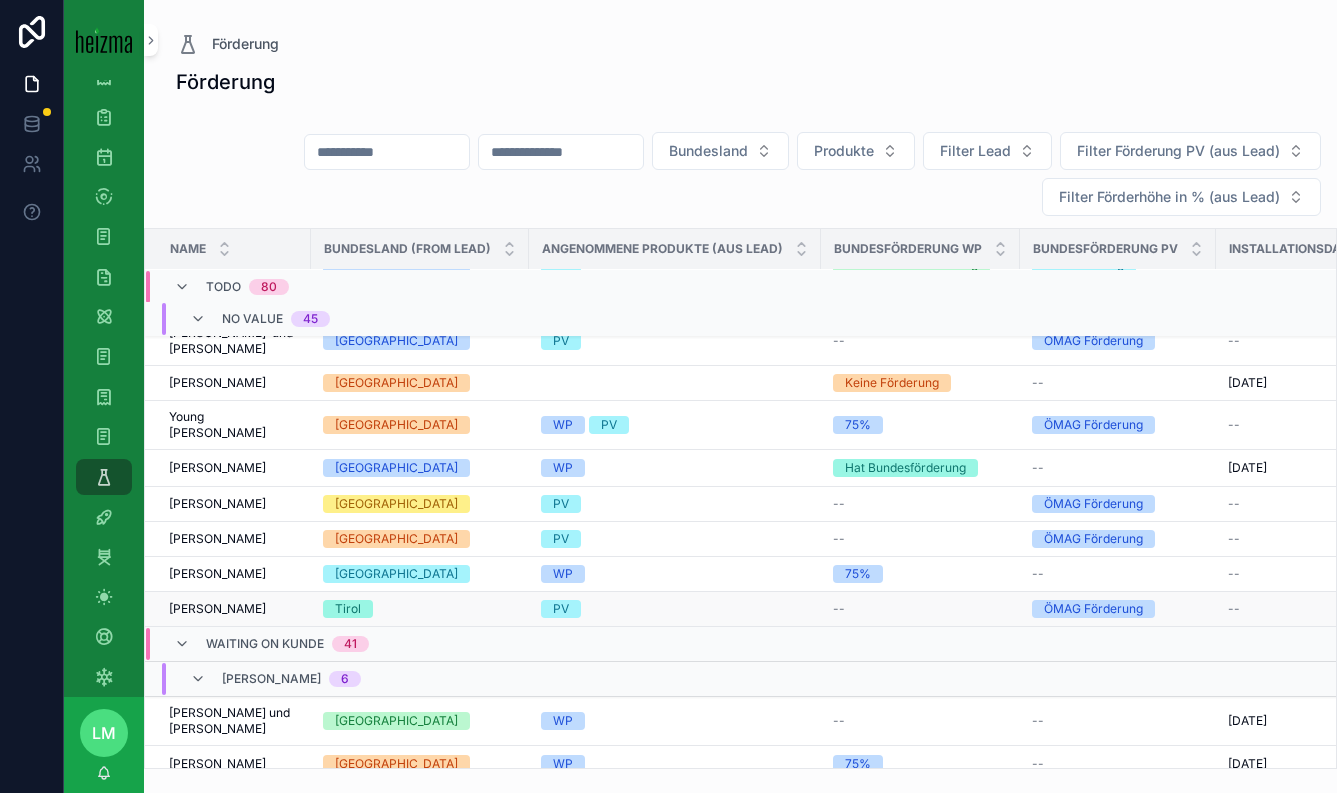 scroll, scrollTop: 1482, scrollLeft: 0, axis: vertical 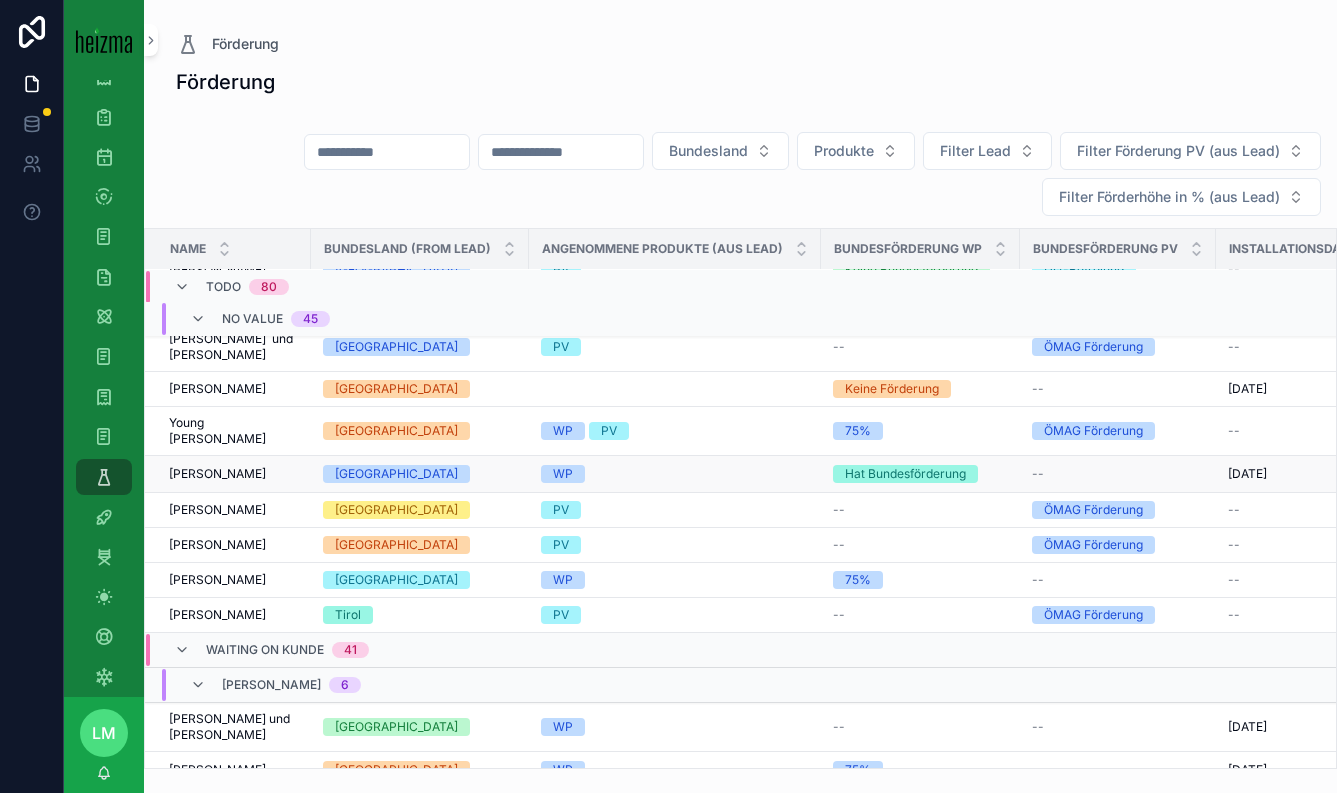 click on "Wilfried Bernhard Wilfried Bernhard" at bounding box center [234, 474] 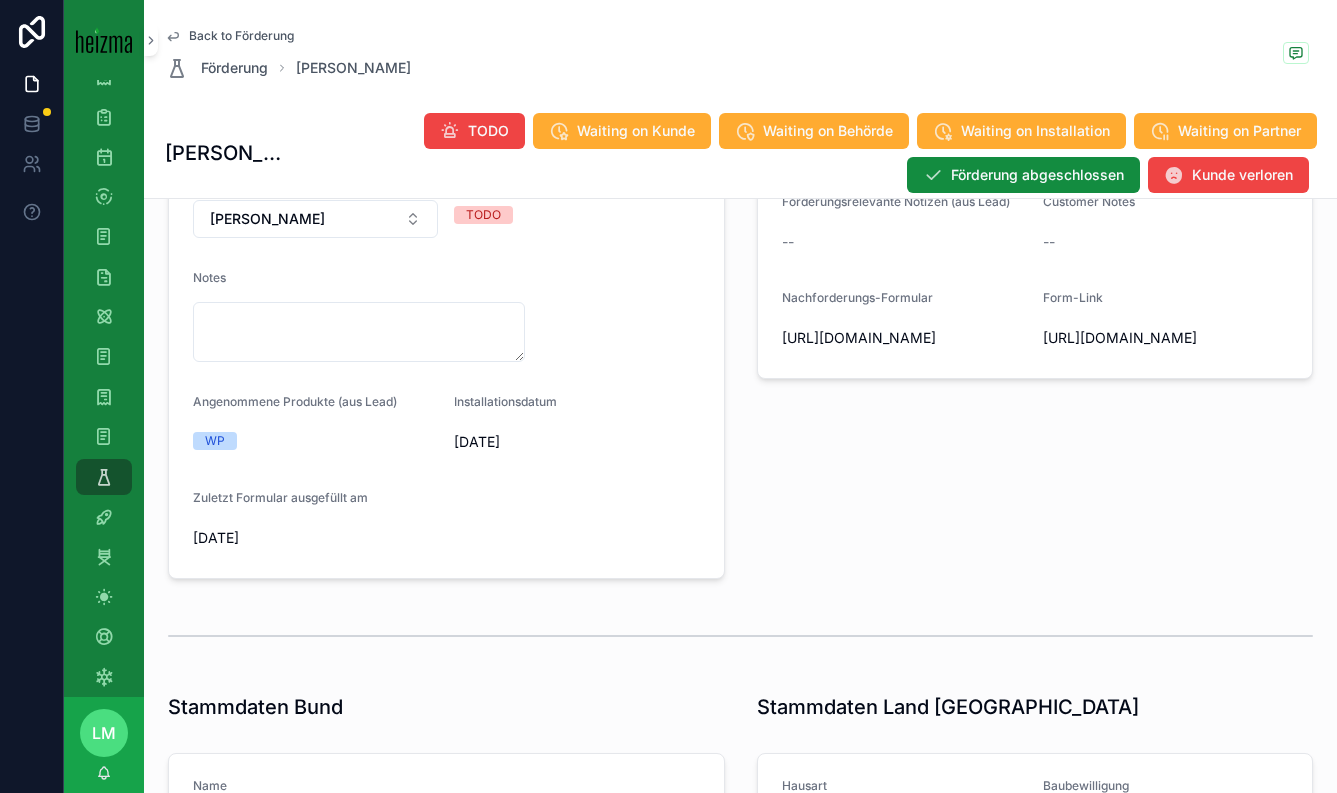 scroll, scrollTop: 438, scrollLeft: 0, axis: vertical 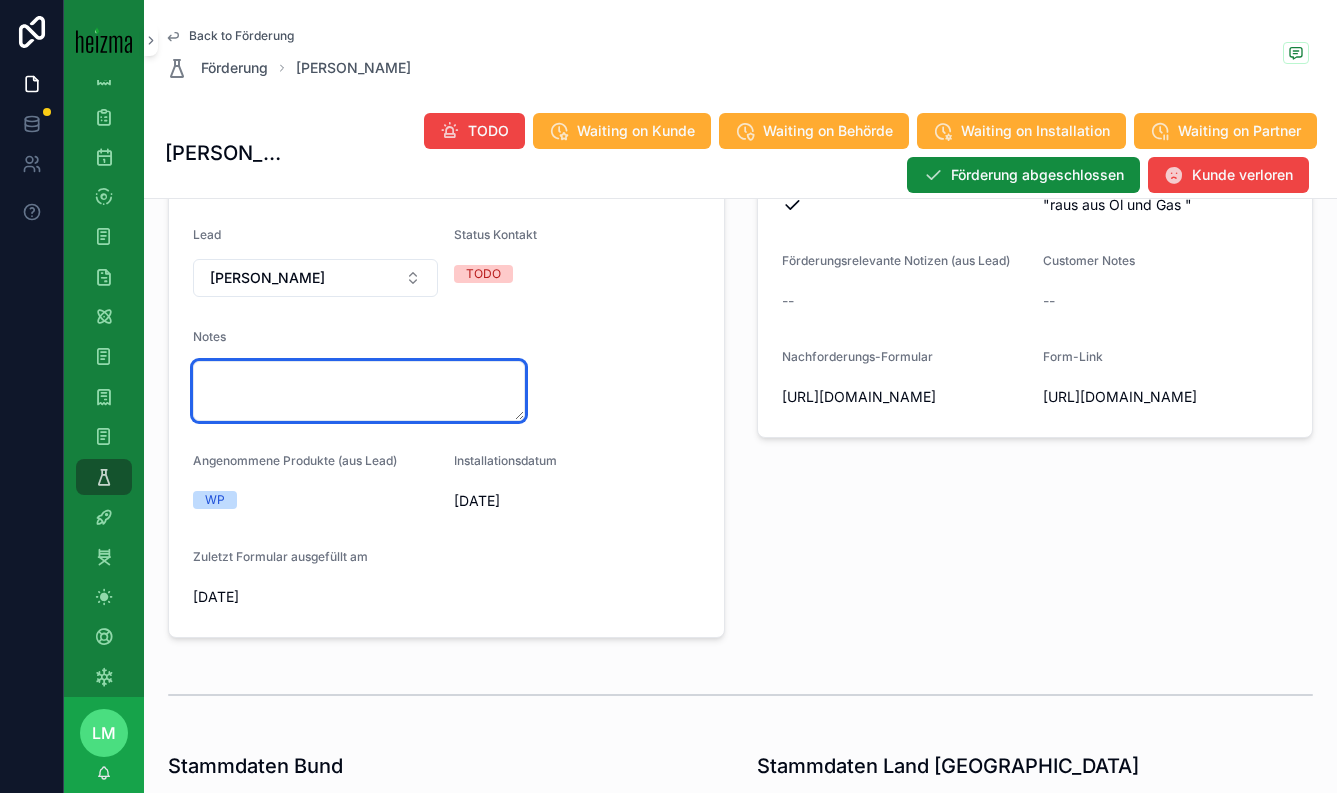 click at bounding box center [359, 391] 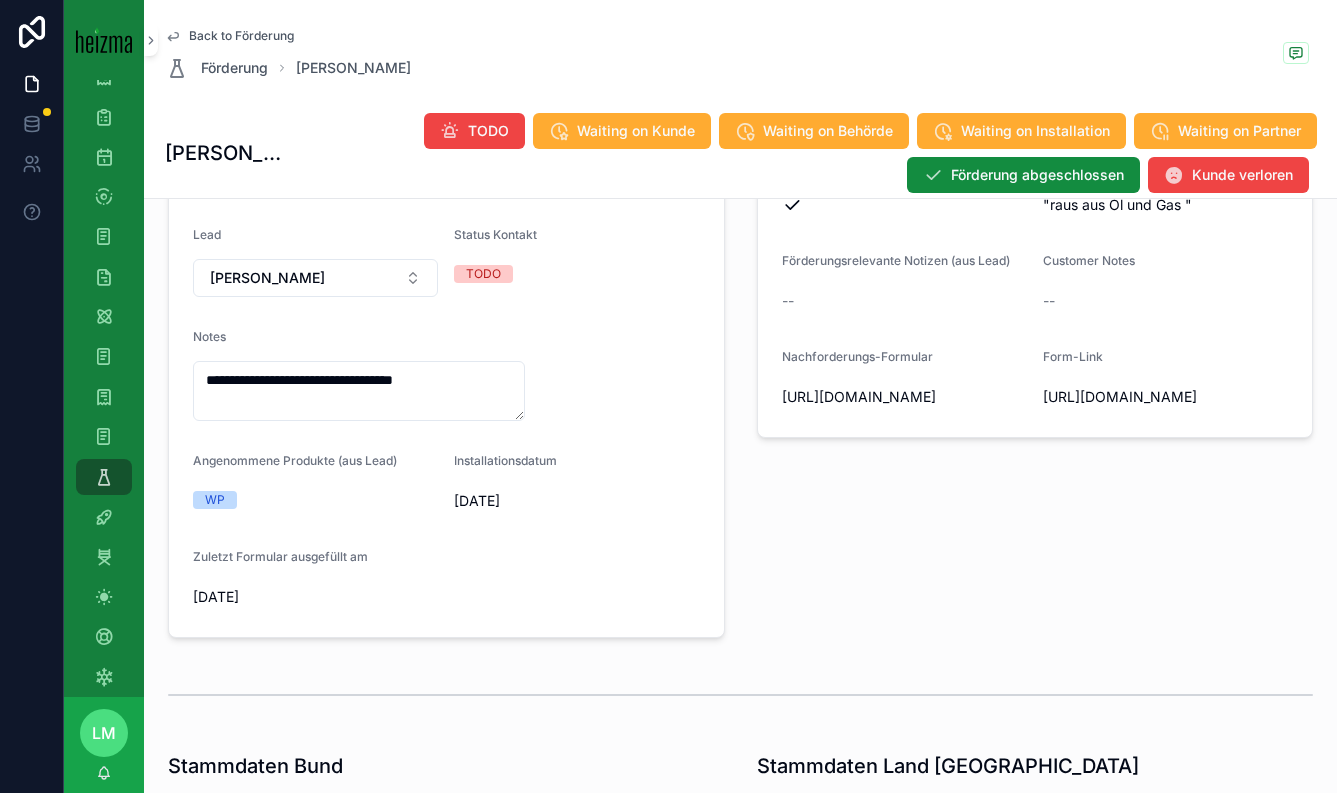 click on "Installationsdatum" at bounding box center [576, 465] 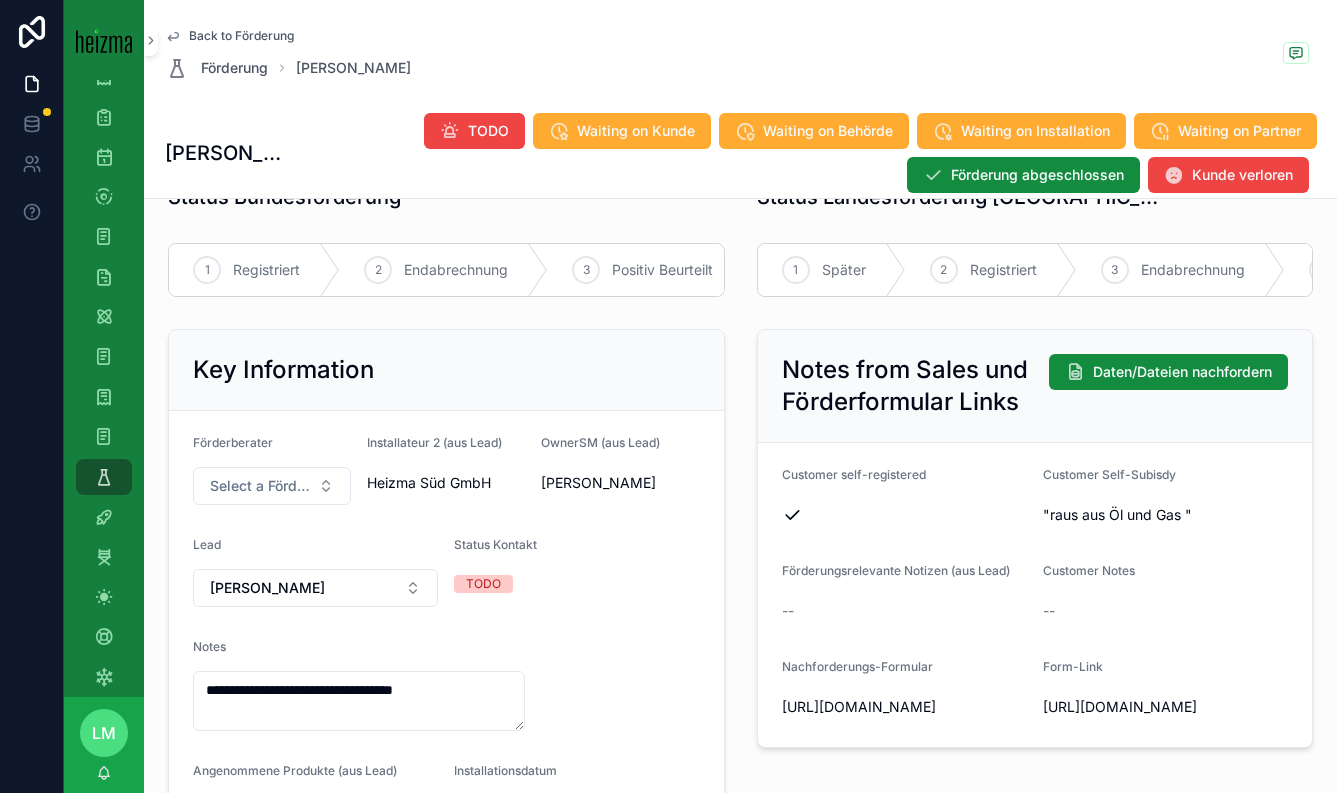 scroll, scrollTop: 137, scrollLeft: 0, axis: vertical 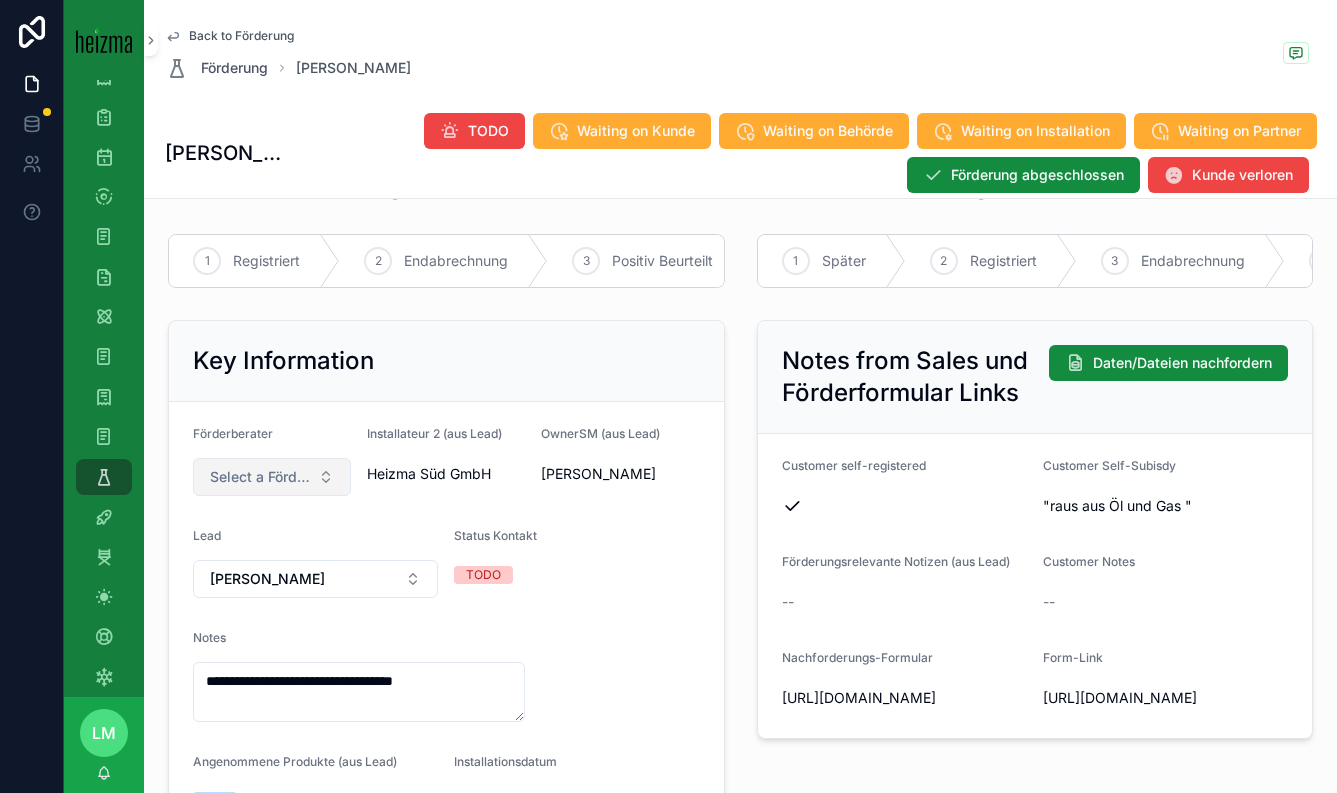 click on "Select a Förderberater" at bounding box center [272, 477] 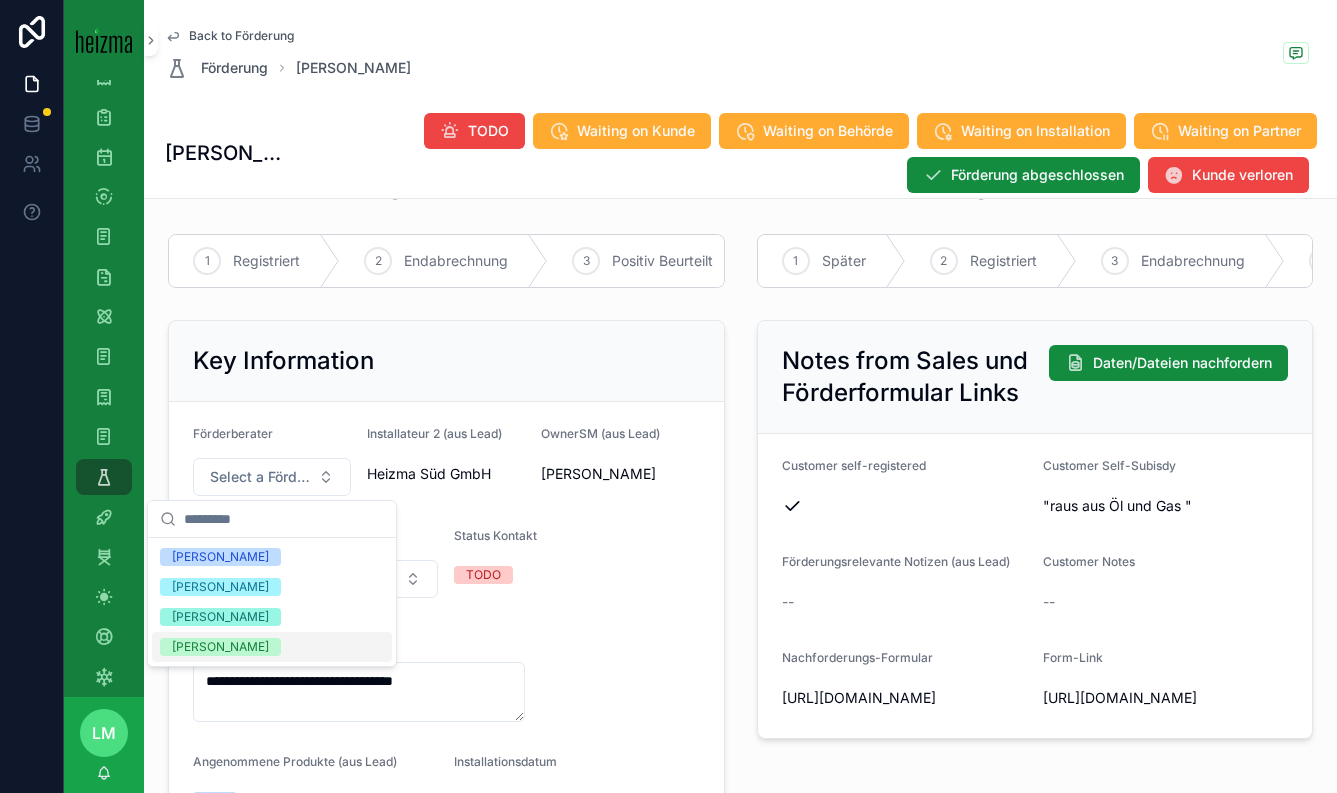 click on "[PERSON_NAME]" at bounding box center [220, 647] 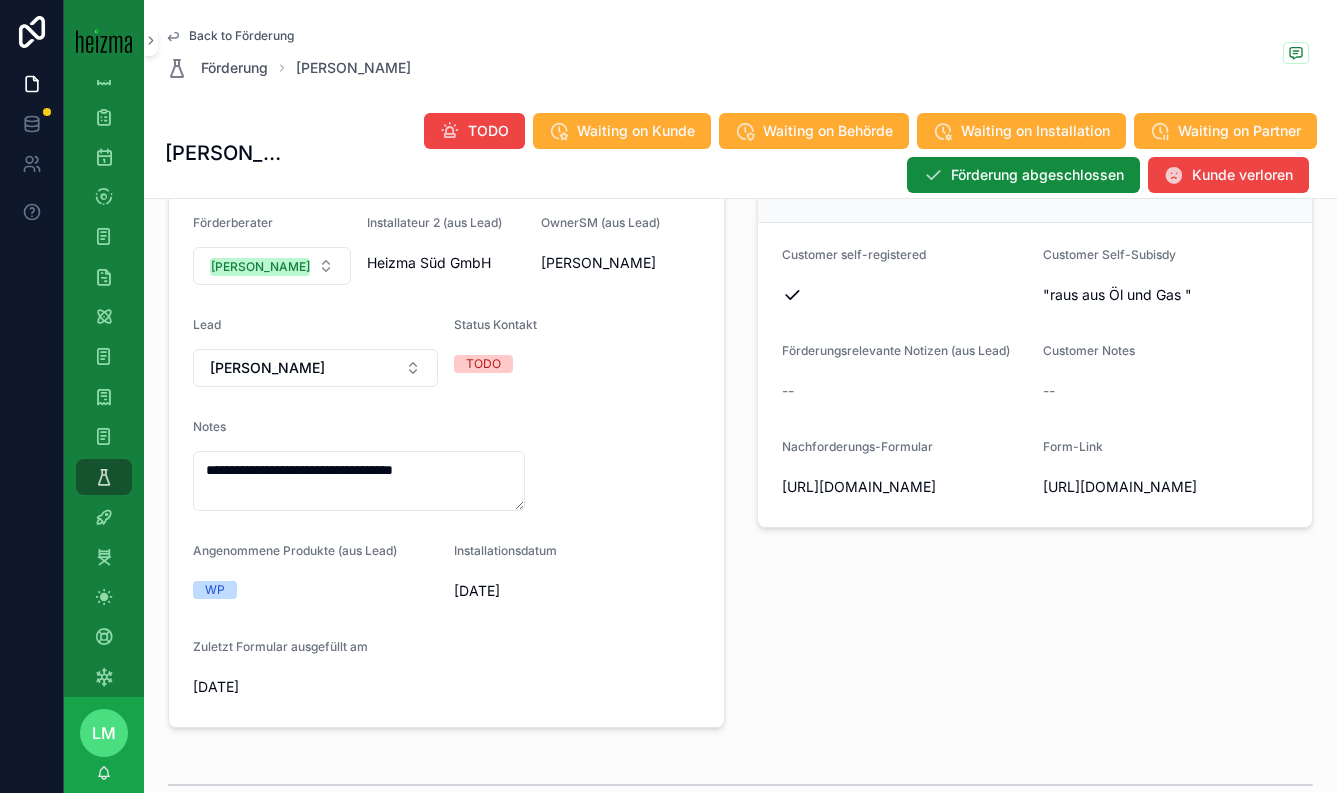 scroll, scrollTop: 349, scrollLeft: 0, axis: vertical 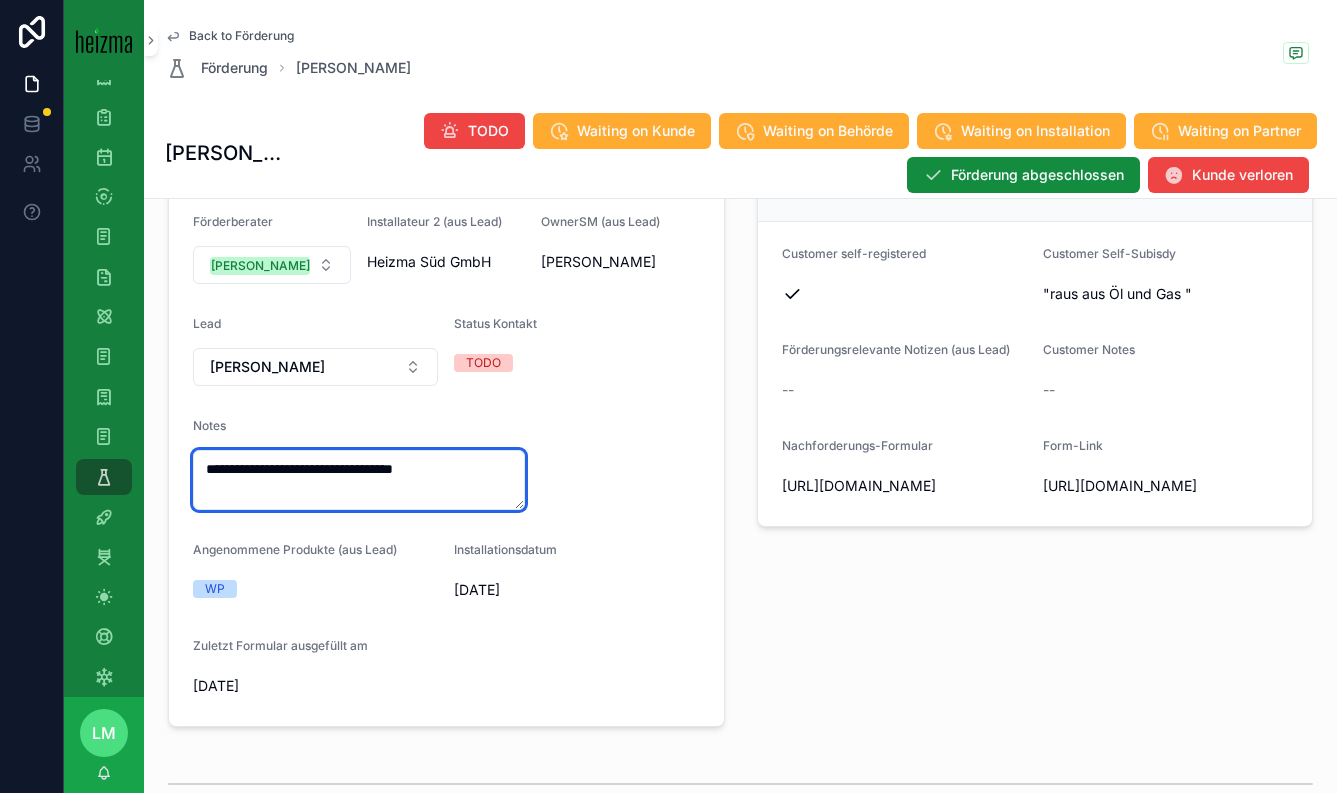 click on "**********" at bounding box center (359, 480) 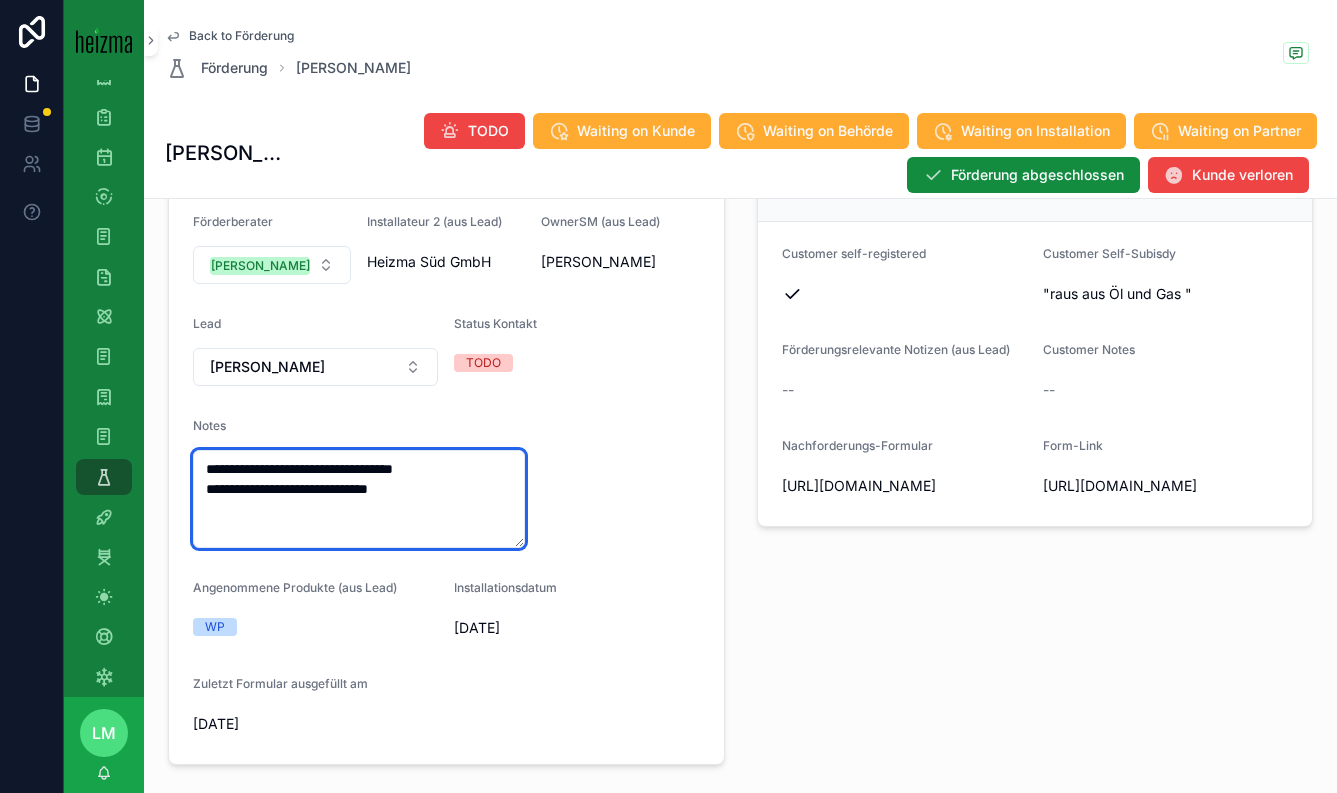 type on "**********" 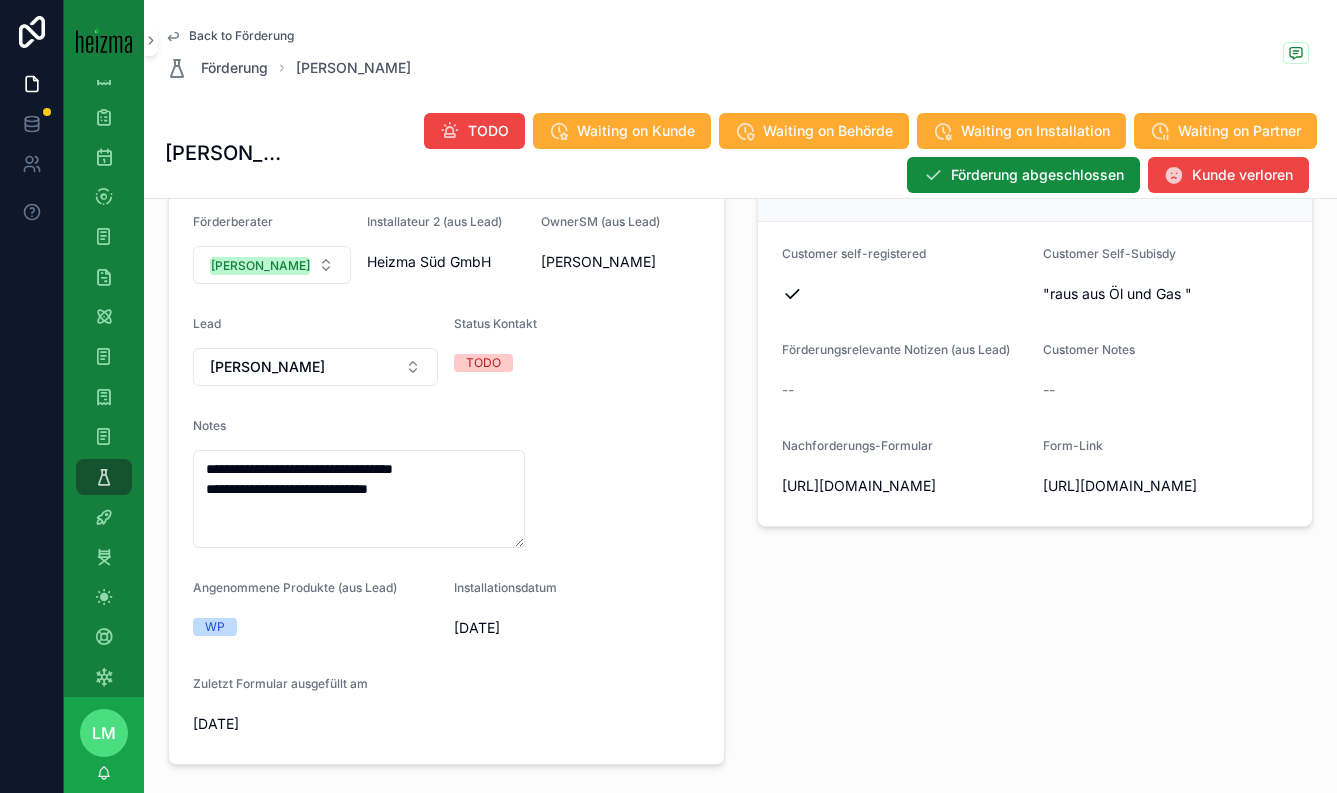 click on "**********" at bounding box center [446, 477] 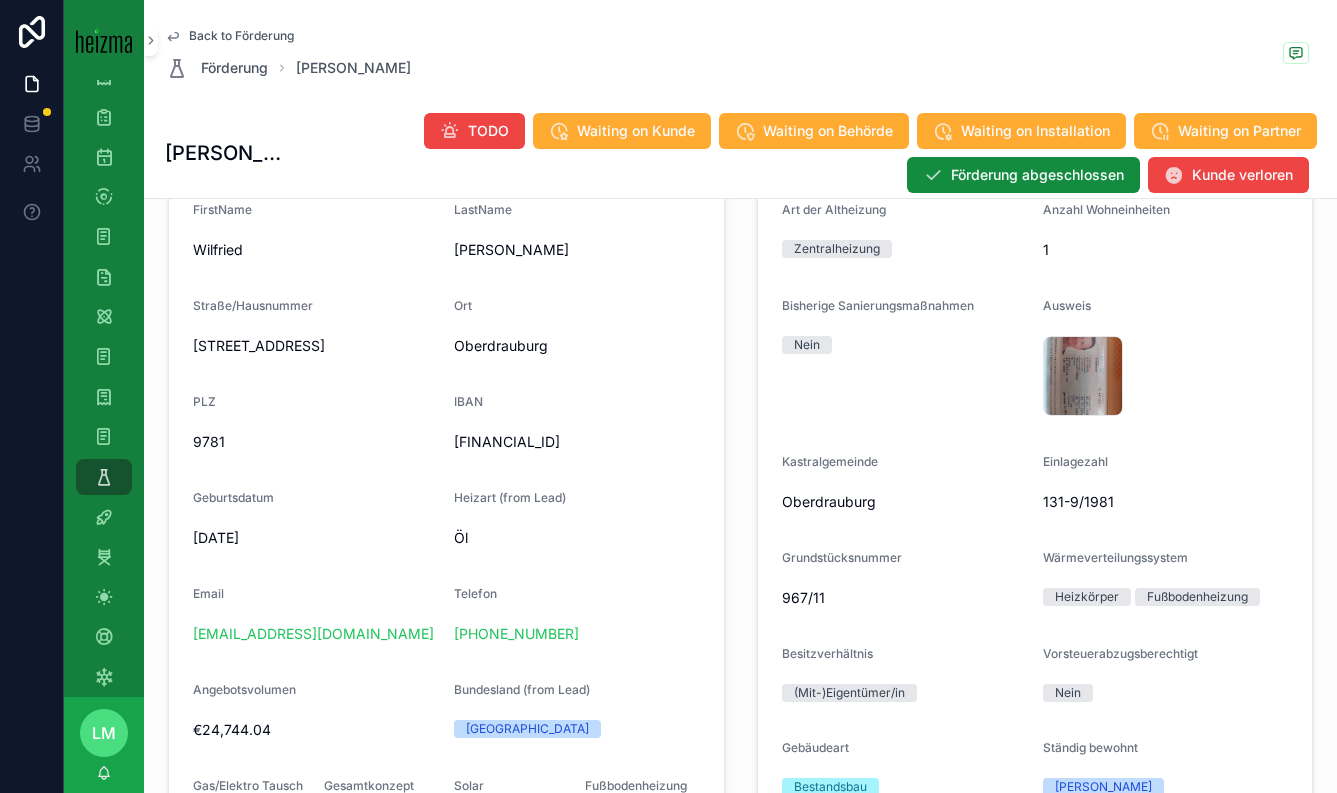 scroll, scrollTop: 1296, scrollLeft: 0, axis: vertical 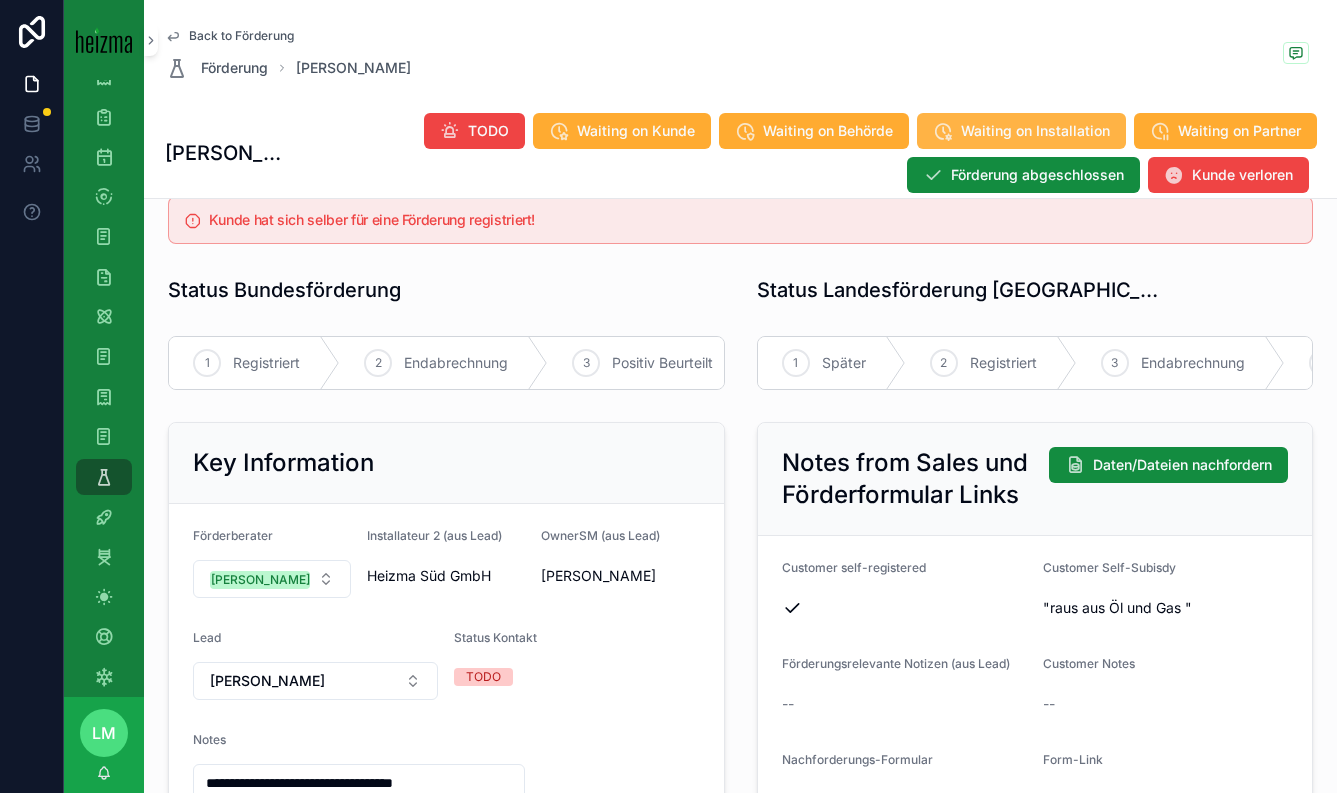 click on "Waiting on Installation" at bounding box center (1035, 131) 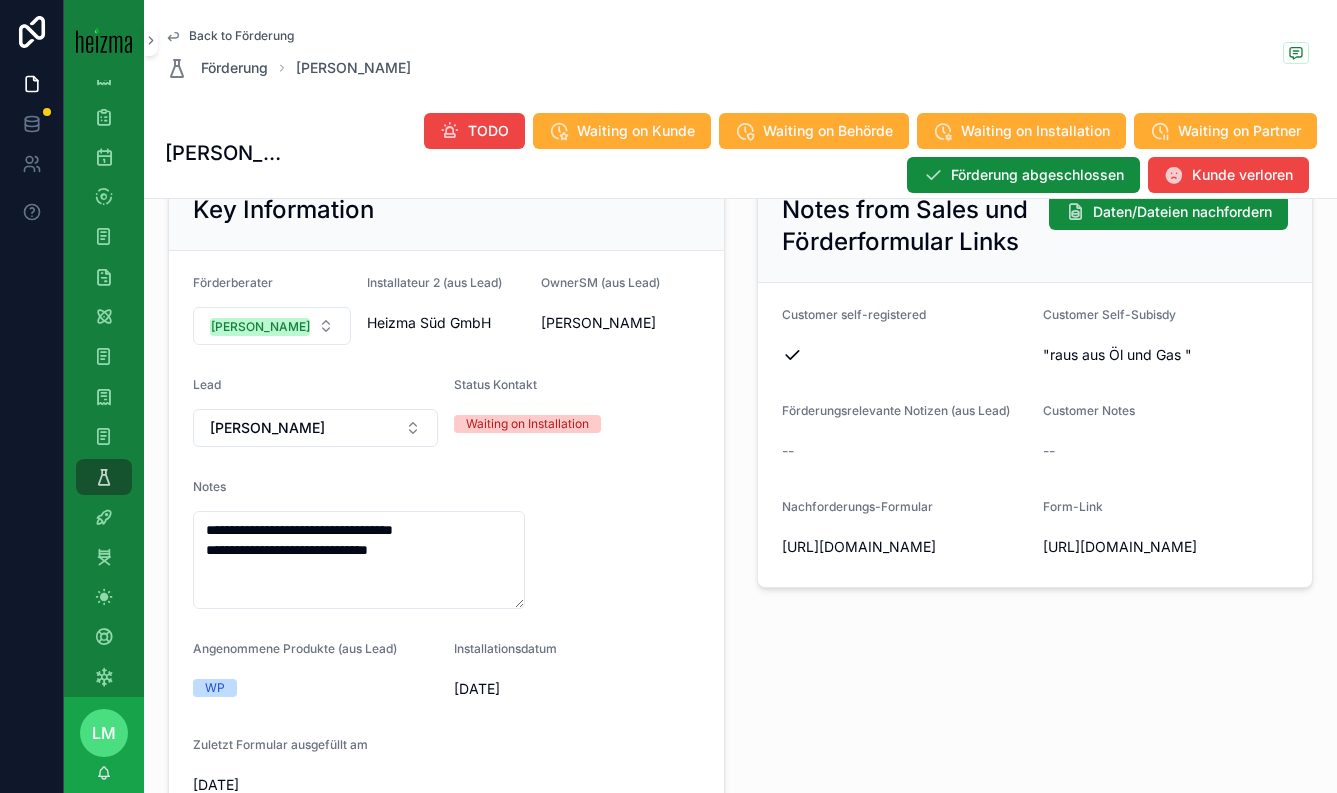 scroll, scrollTop: 0, scrollLeft: 0, axis: both 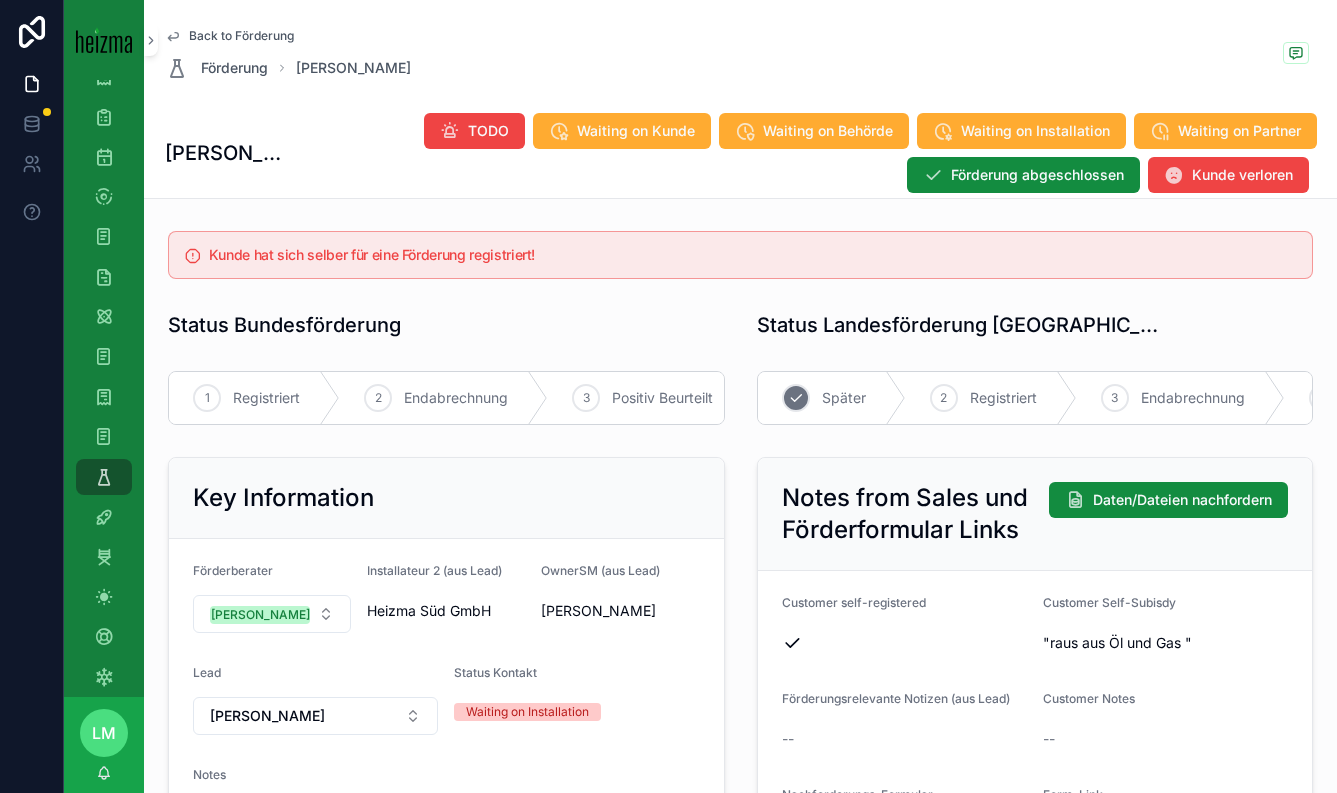 click on "Später" at bounding box center (844, 398) 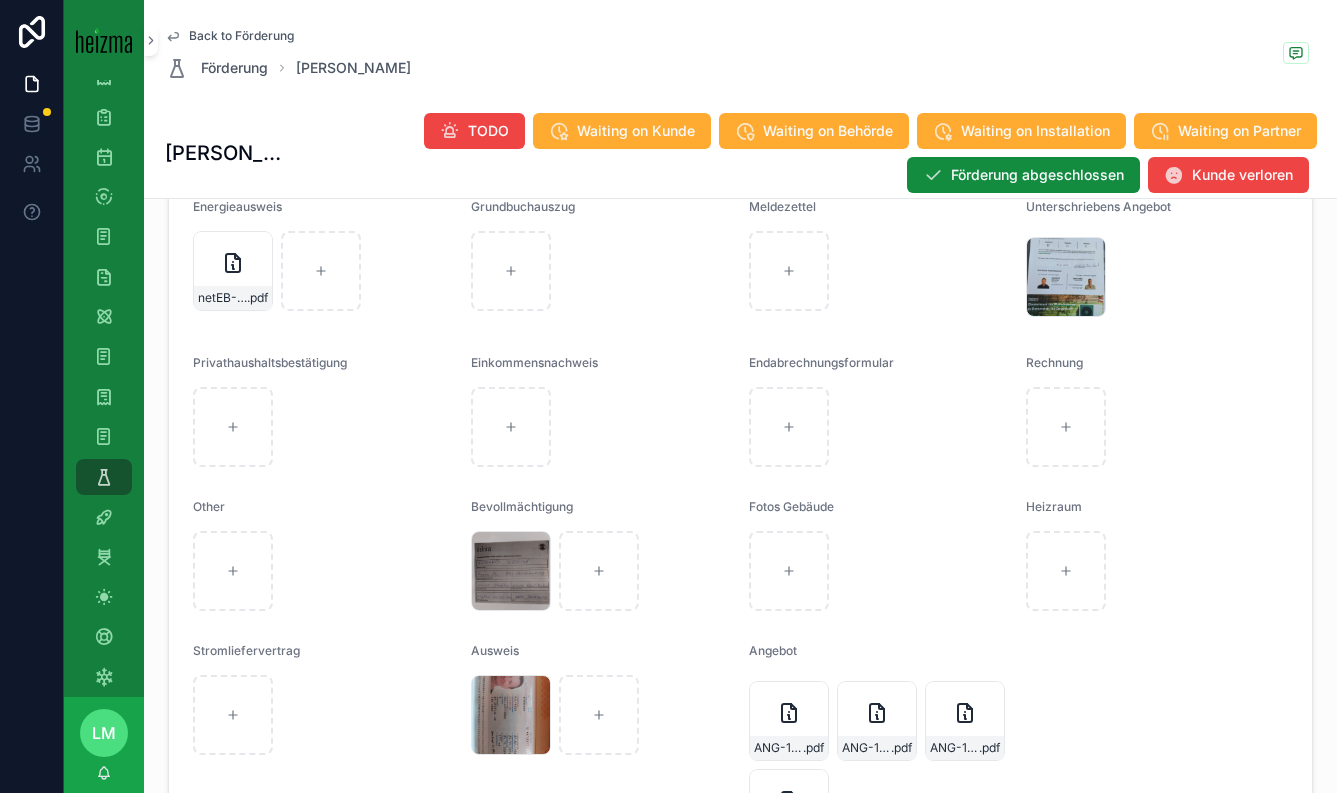 scroll, scrollTop: 2155, scrollLeft: 0, axis: vertical 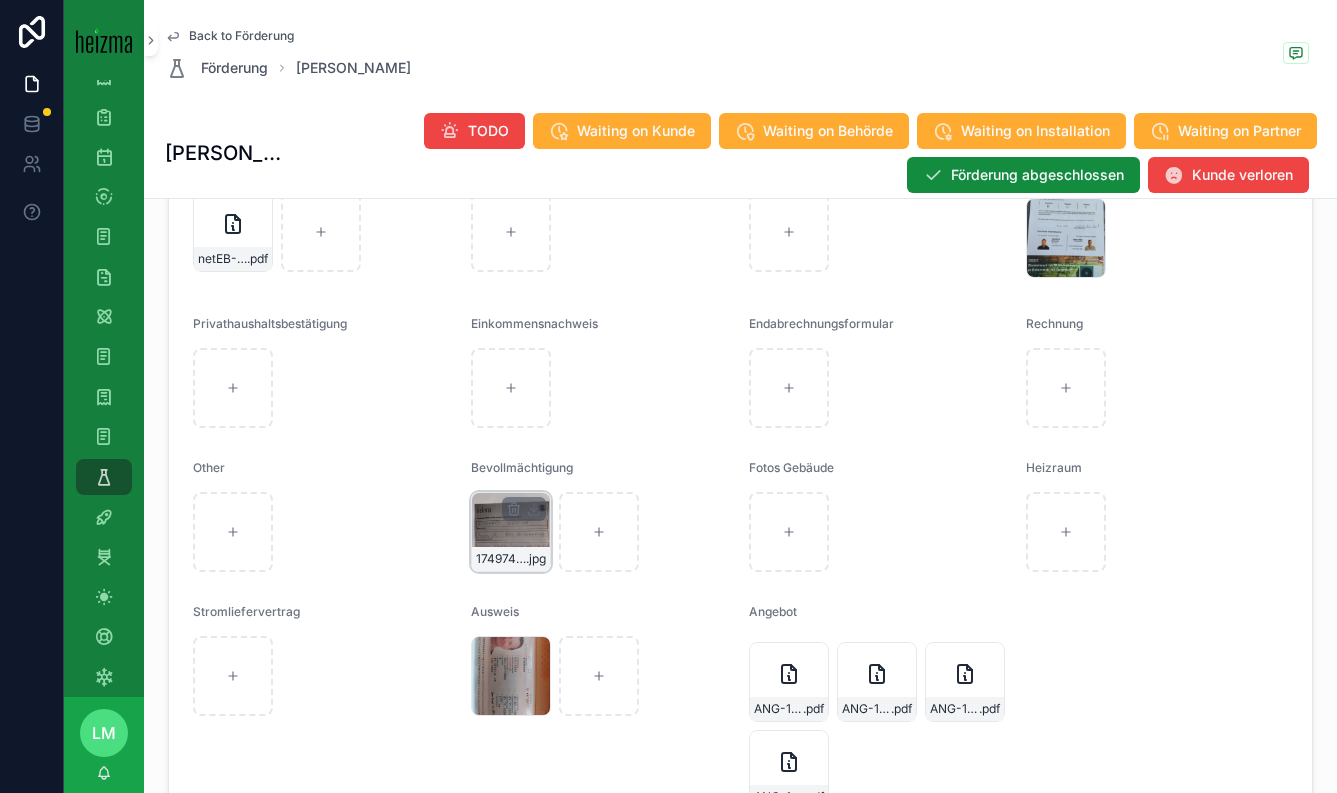 click on "17497494362336771619360373659064 .jpg" at bounding box center [511, 532] 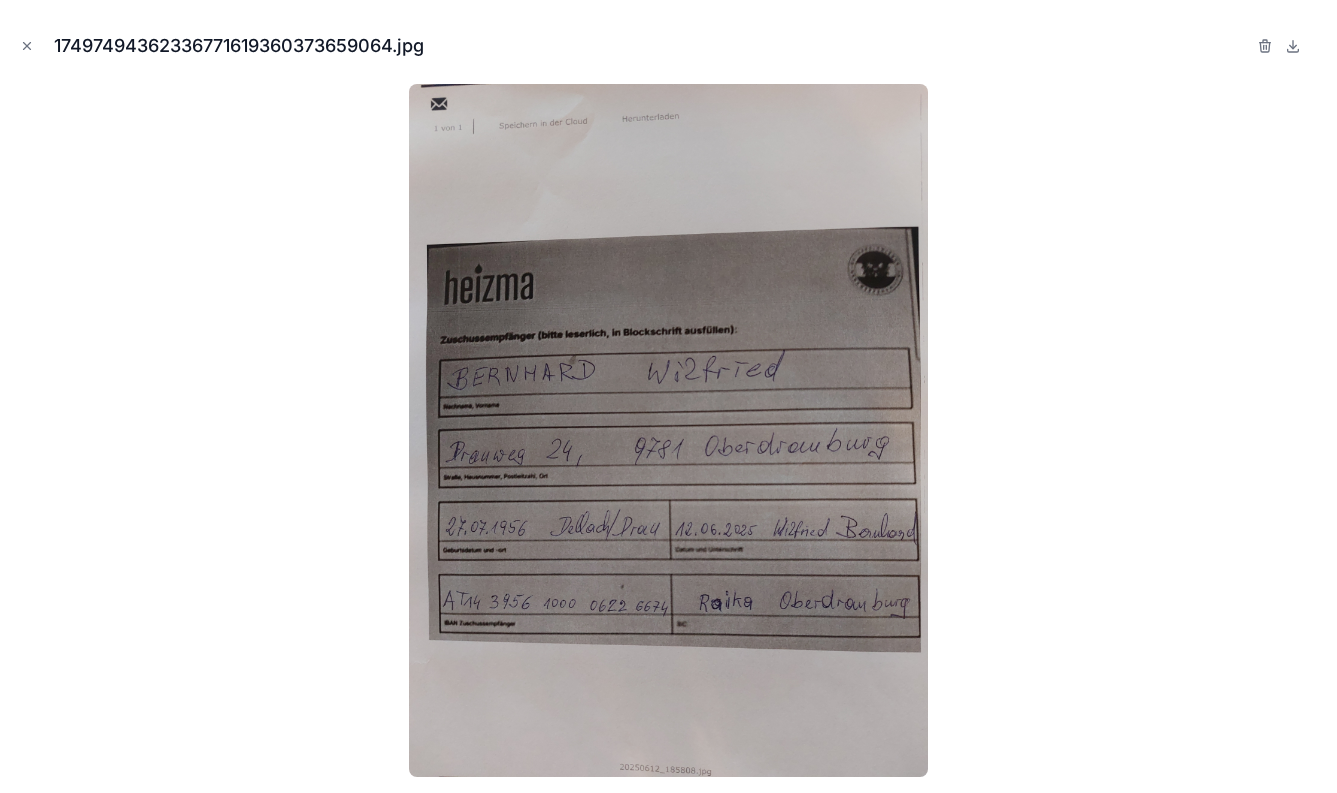 click at bounding box center (668, 430) 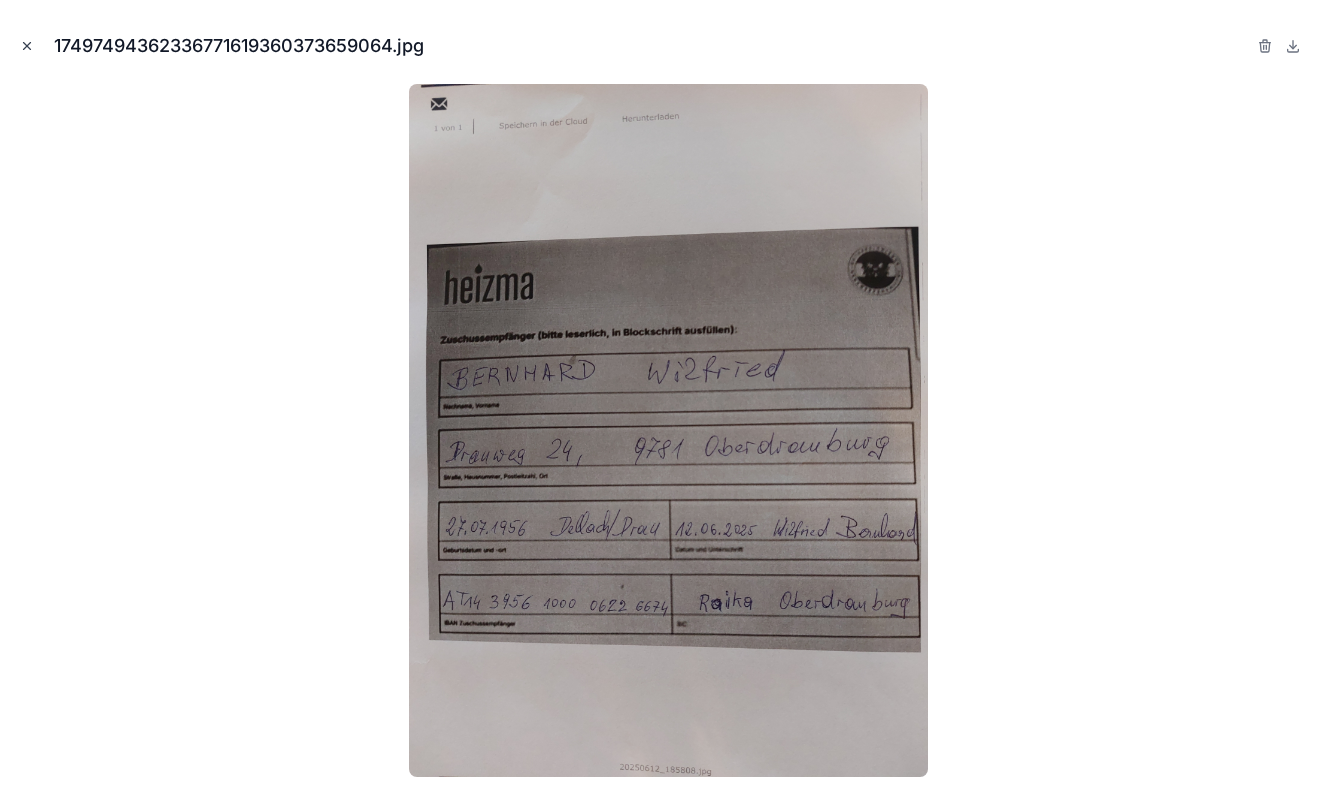 click at bounding box center [27, 46] 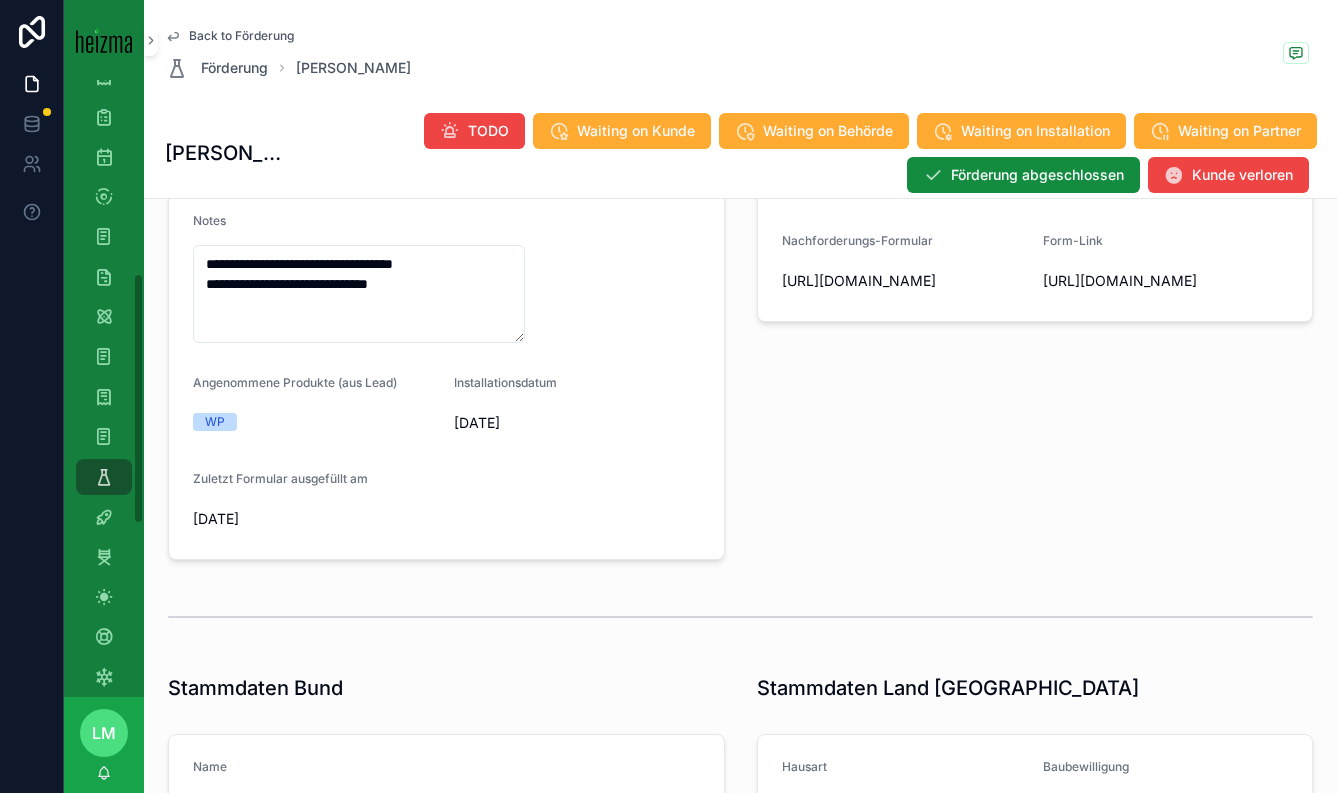 scroll, scrollTop: 349, scrollLeft: 0, axis: vertical 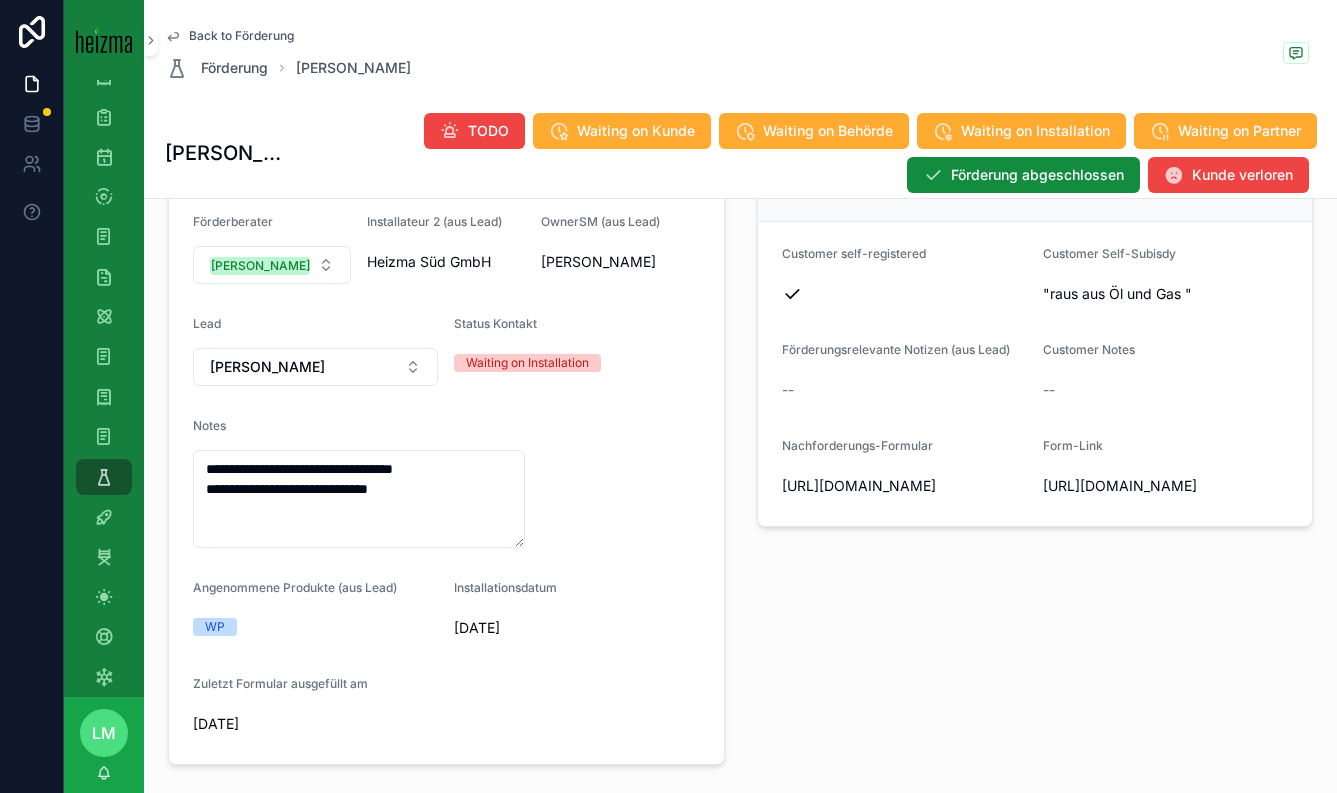 click on "Back to Förderung" at bounding box center [241, 36] 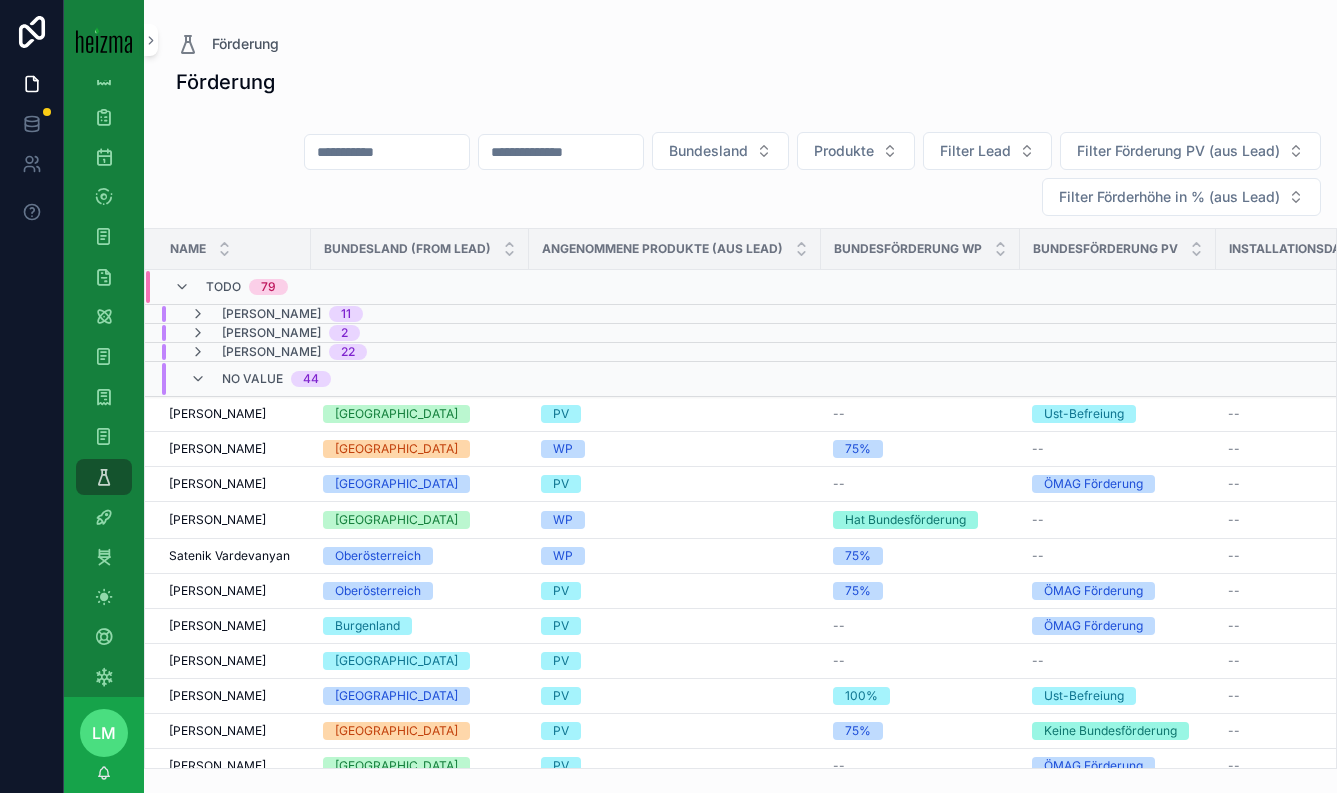 scroll, scrollTop: 0, scrollLeft: 0, axis: both 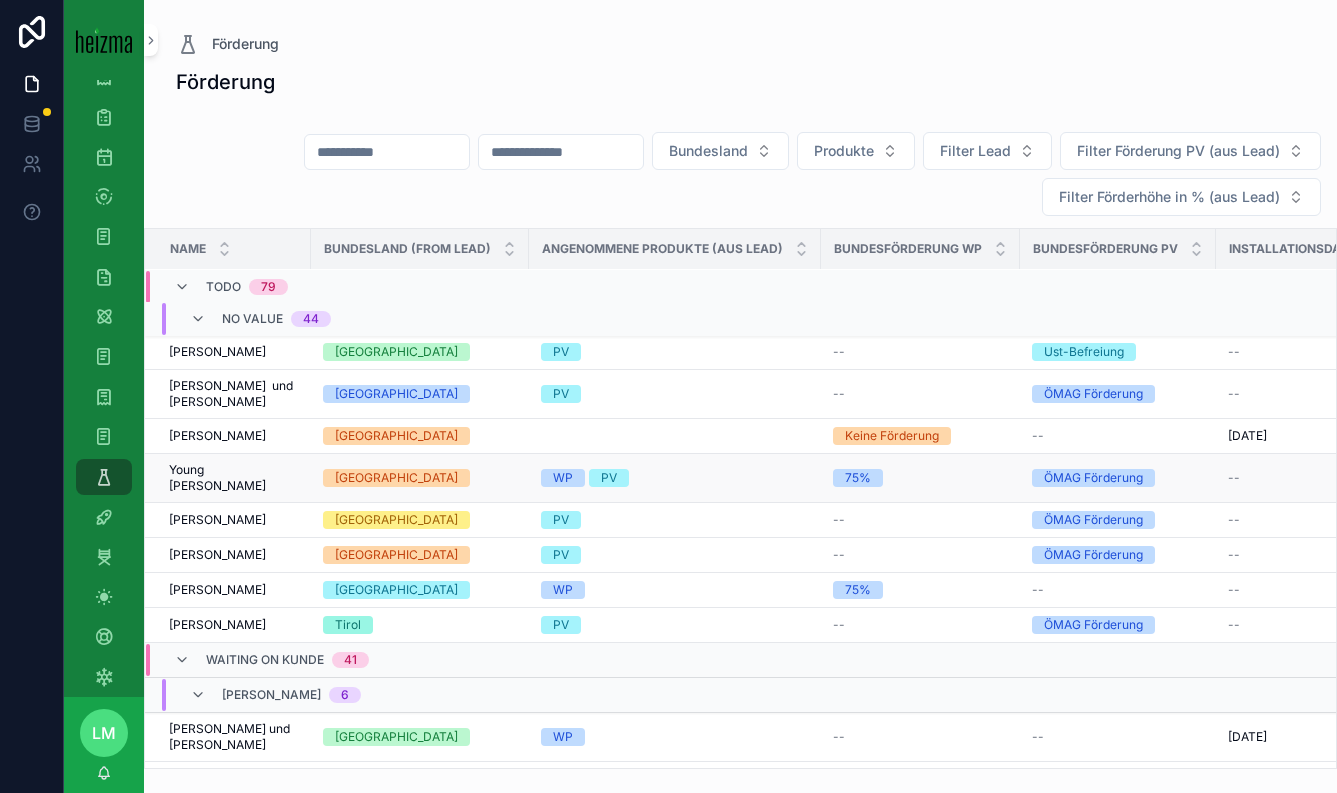 click on "Niederösterreich" at bounding box center (396, 478) 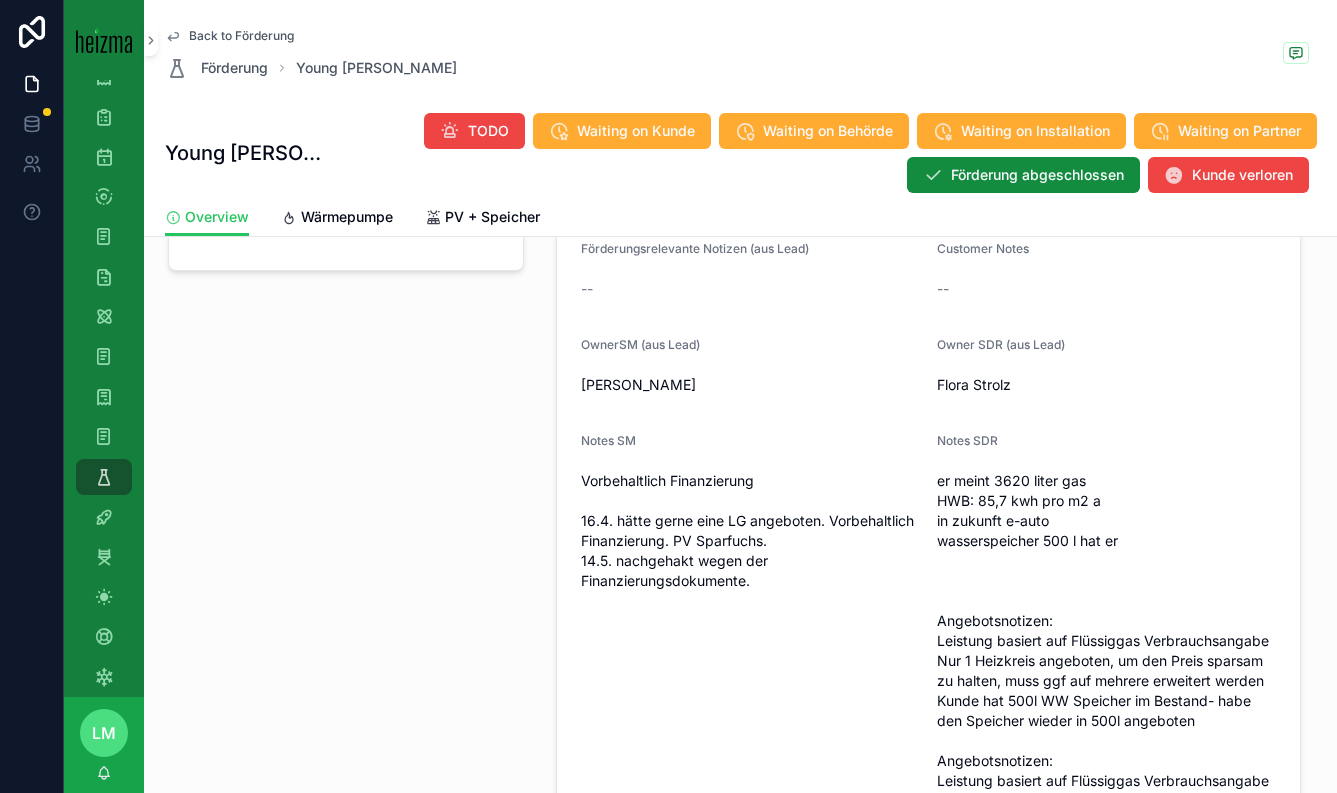 scroll, scrollTop: 660, scrollLeft: 0, axis: vertical 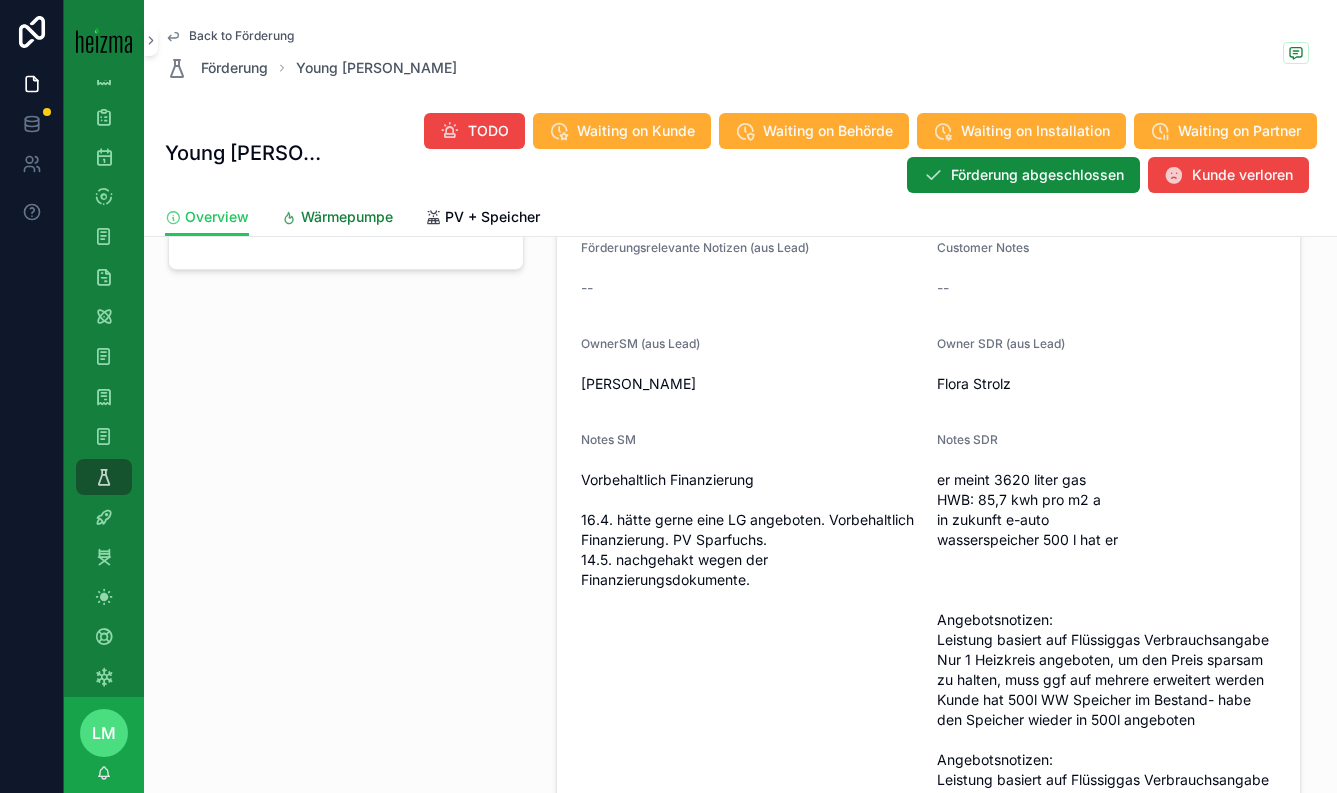 click on "Wärmepumpe" at bounding box center [347, 217] 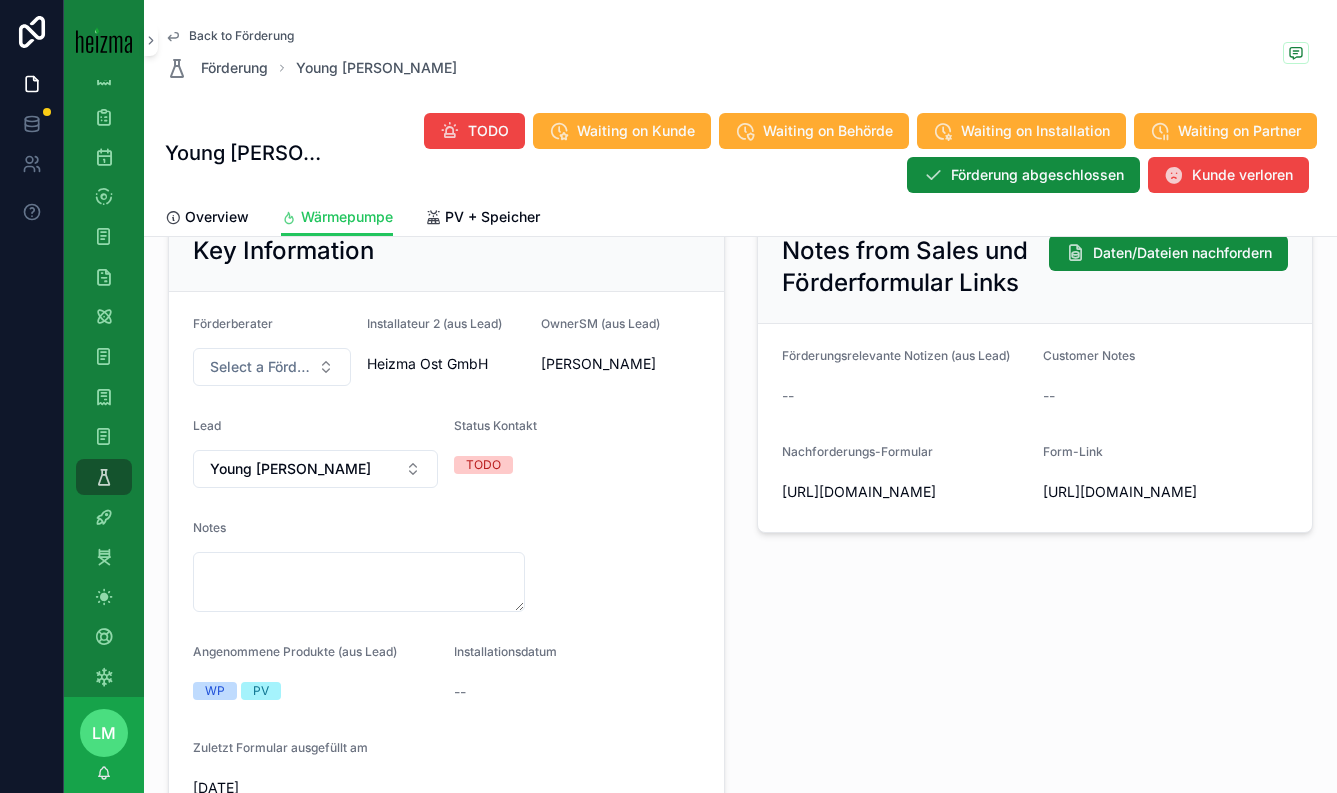scroll, scrollTop: 0, scrollLeft: 0, axis: both 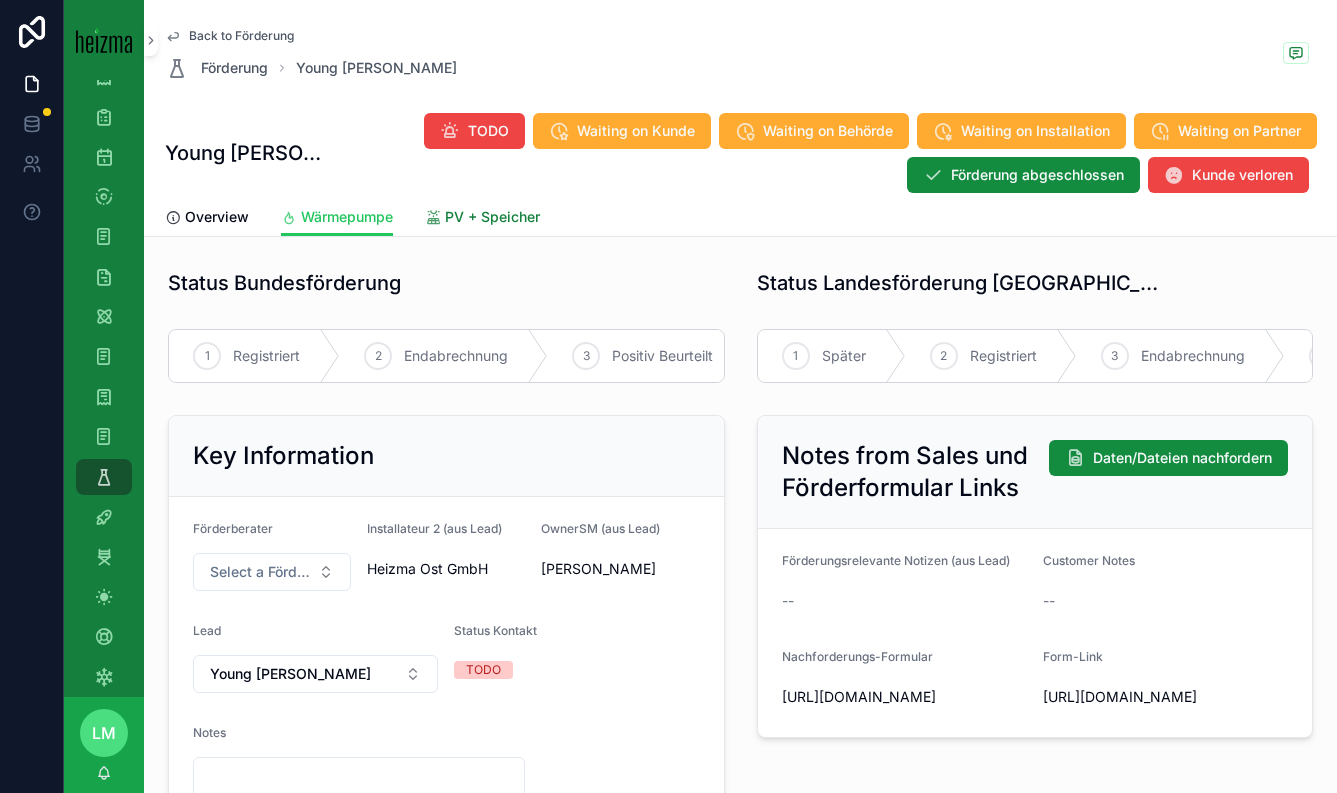 click on "PV + Speicher" at bounding box center (482, 219) 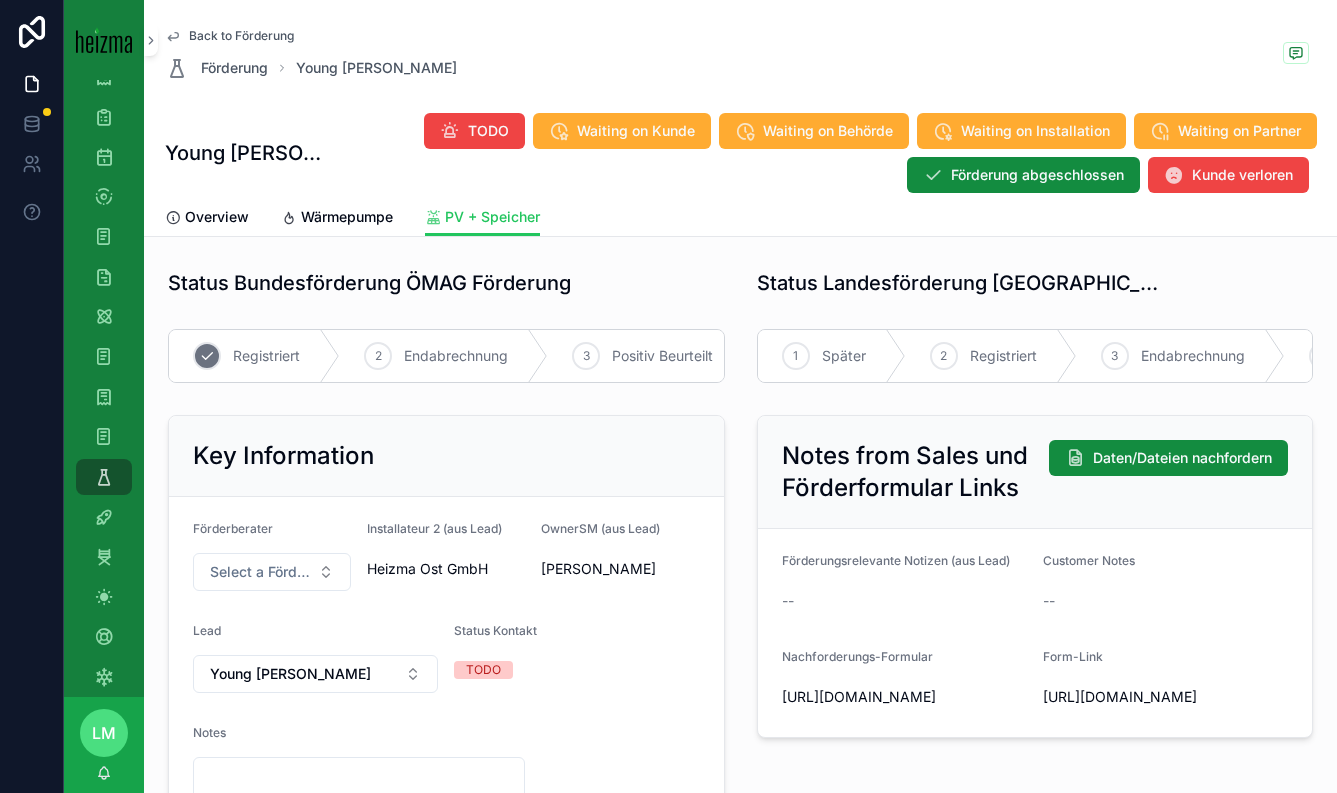 click on "1 Registriert" at bounding box center (254, 356) 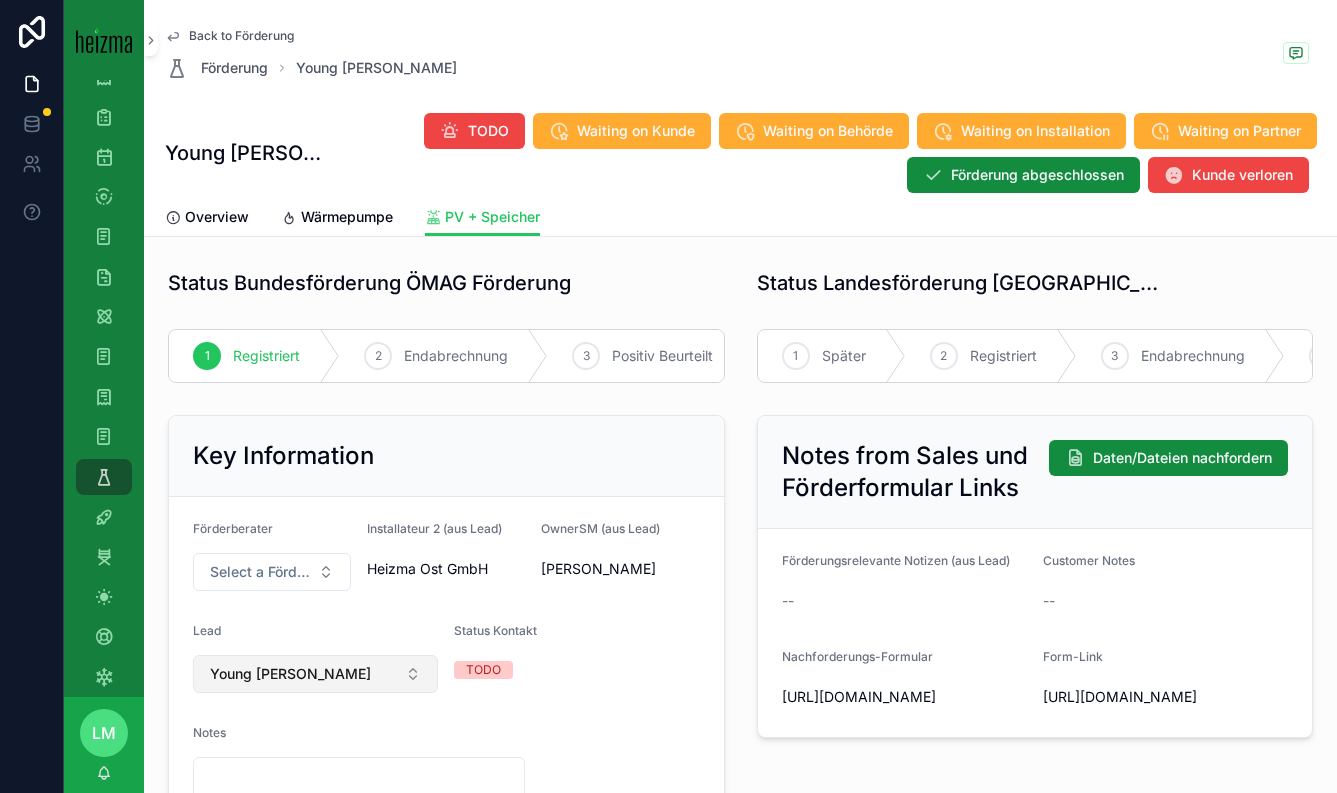 scroll, scrollTop: 270, scrollLeft: 0, axis: vertical 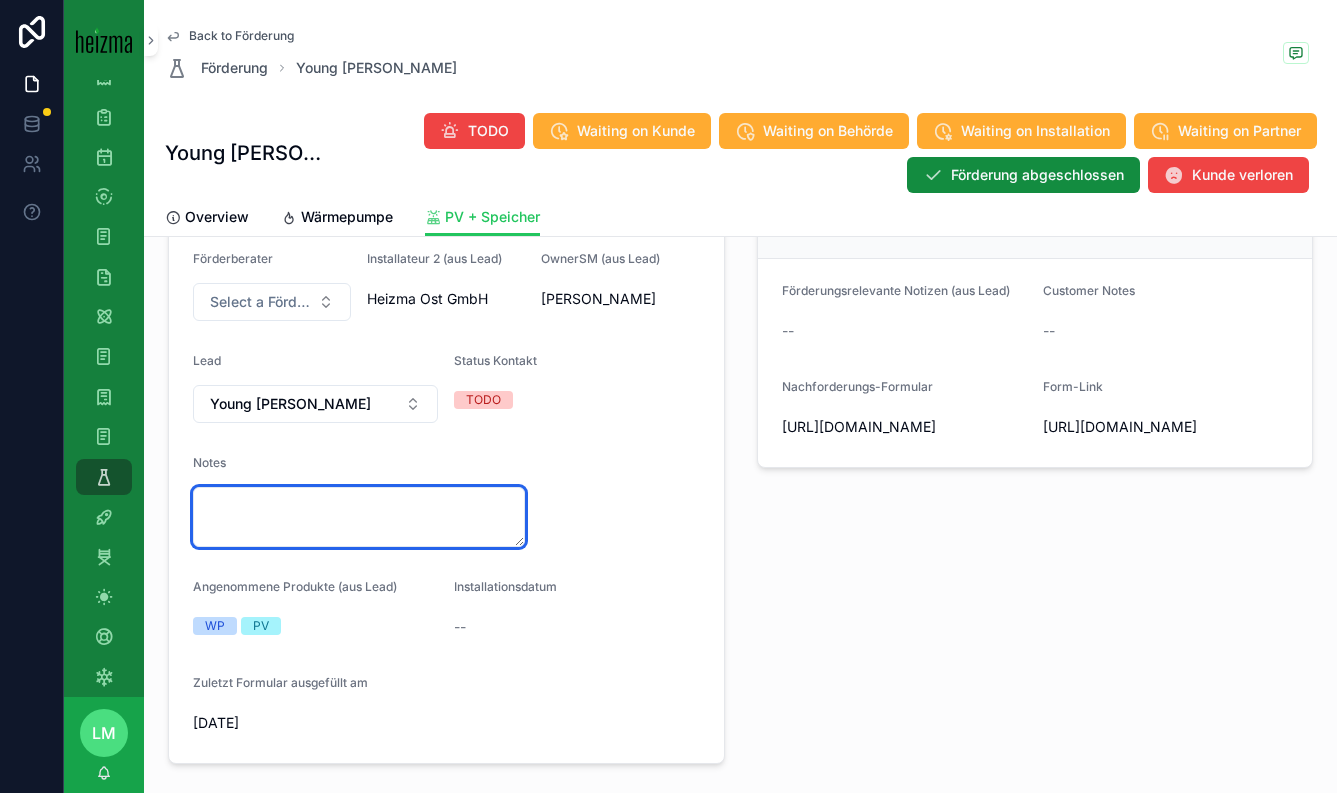 click at bounding box center [359, 517] 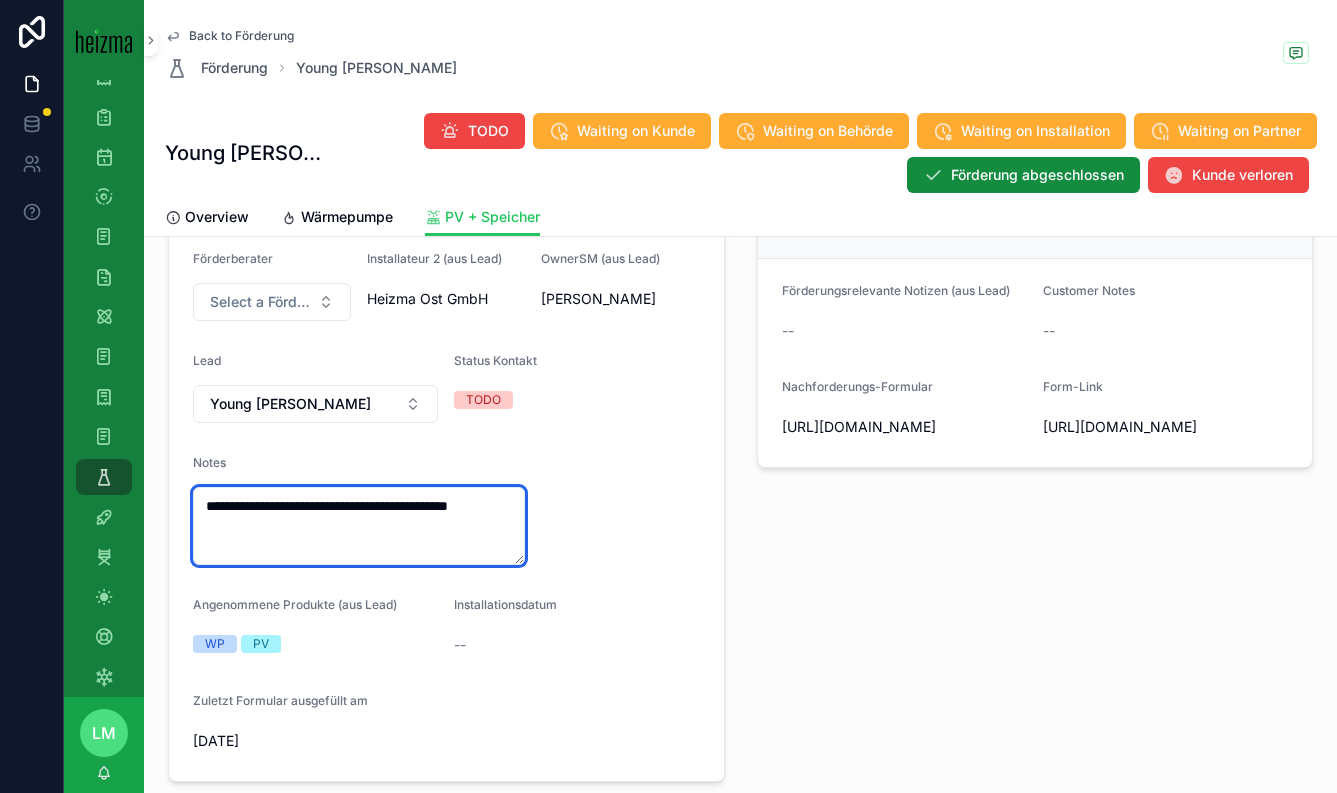 type on "**********" 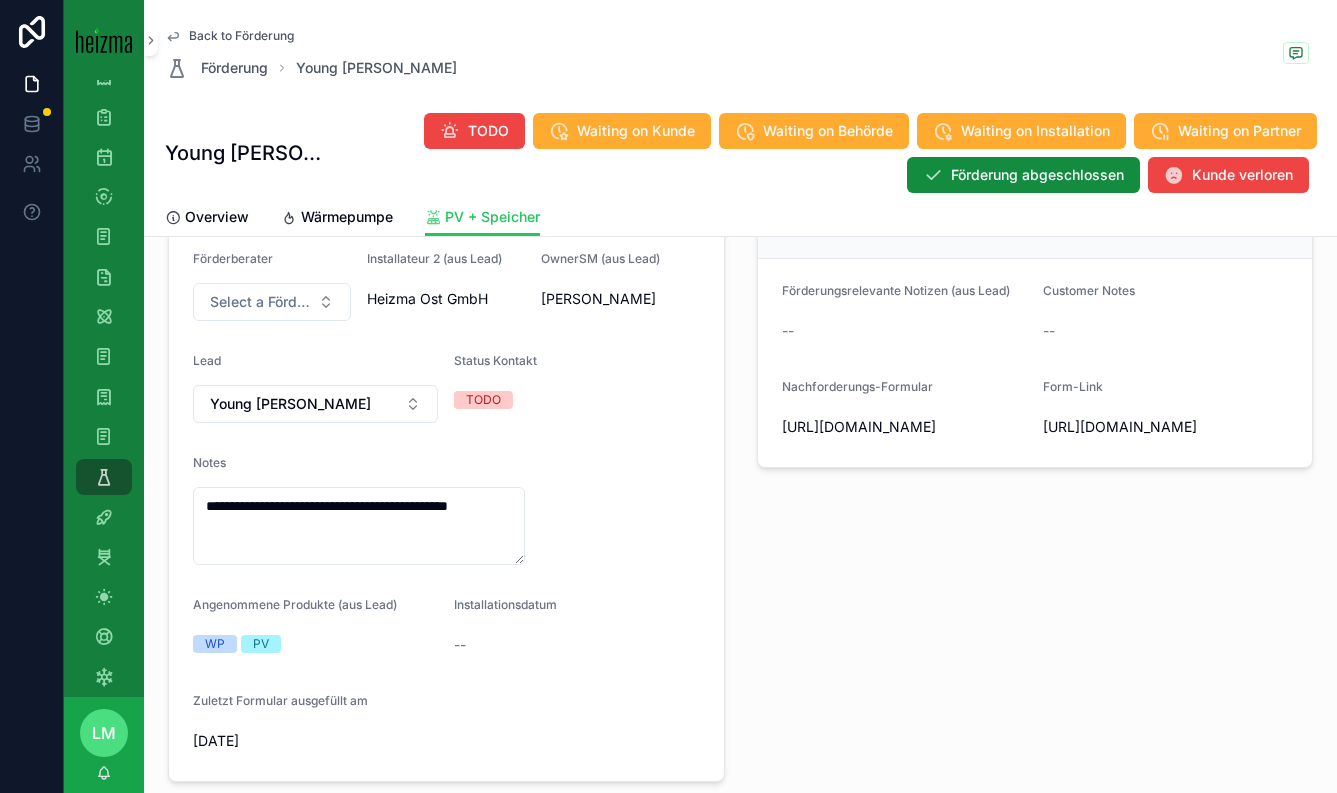 click on "**********" at bounding box center (446, 504) 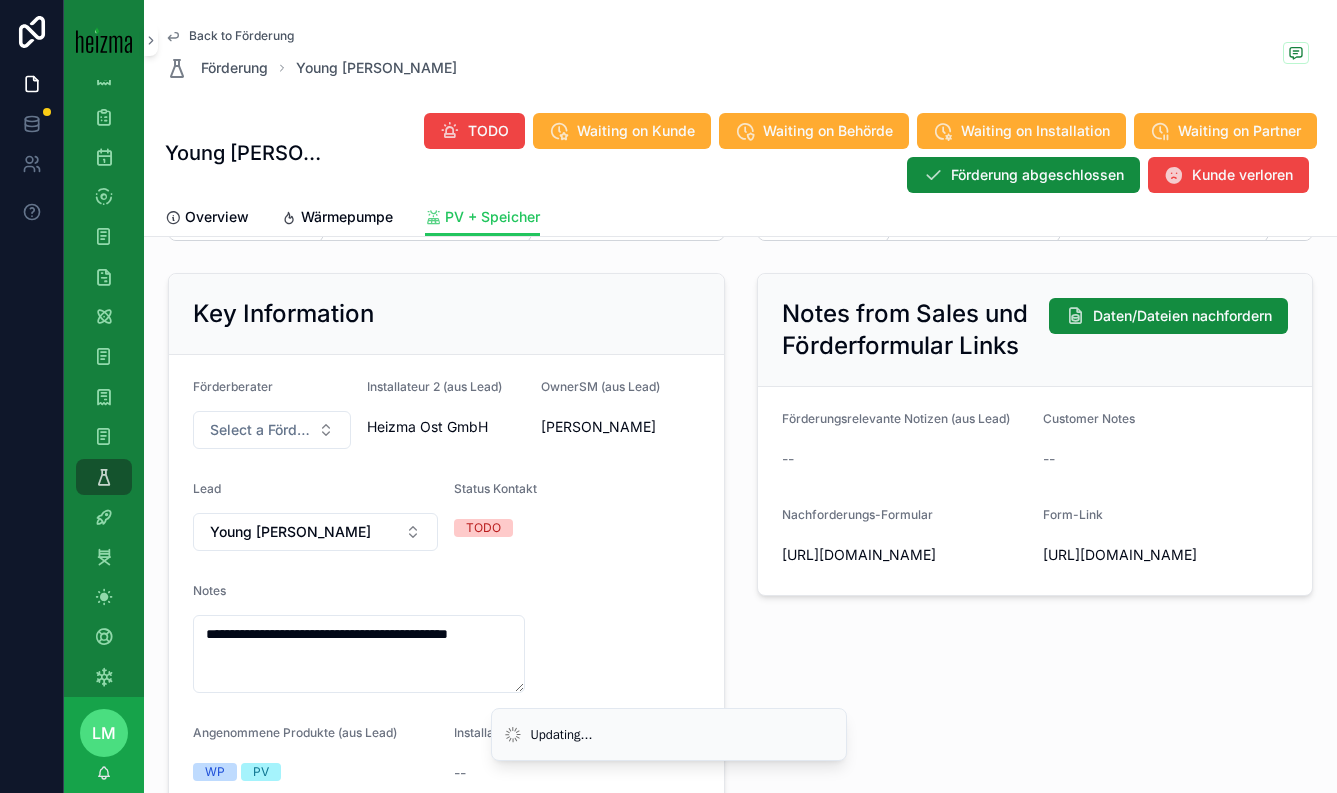 scroll, scrollTop: 0, scrollLeft: 0, axis: both 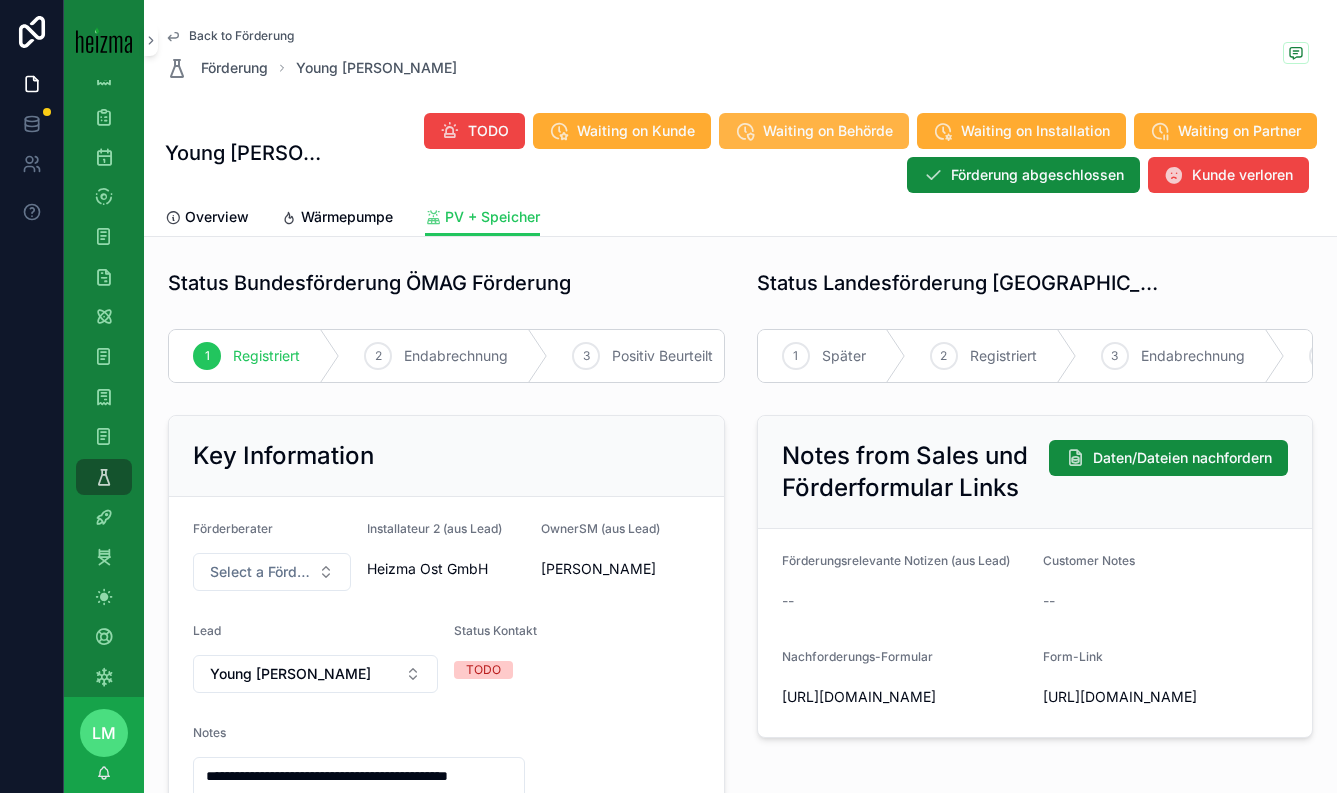 click on "Waiting on Behörde" at bounding box center [814, 131] 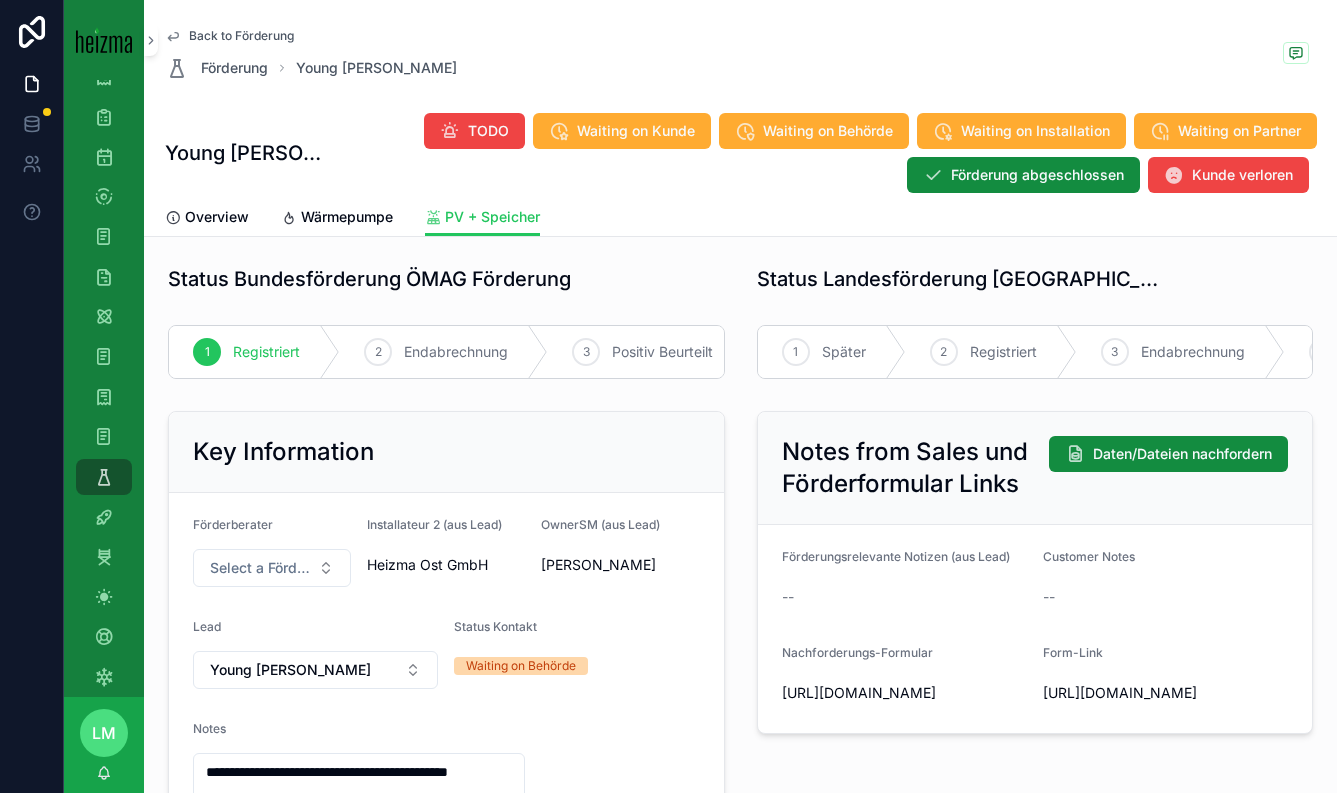 scroll, scrollTop: 0, scrollLeft: 0, axis: both 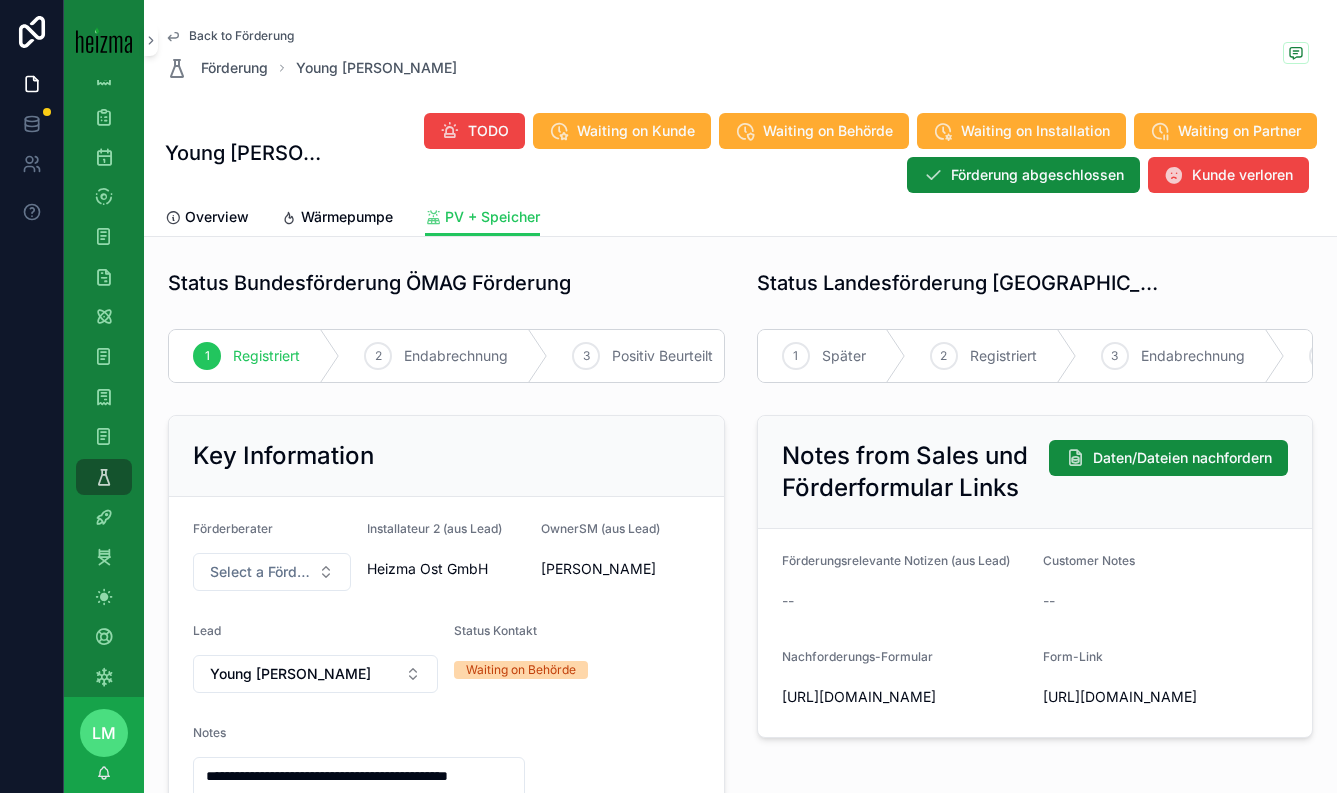 click on "Back to Förderung" at bounding box center (241, 36) 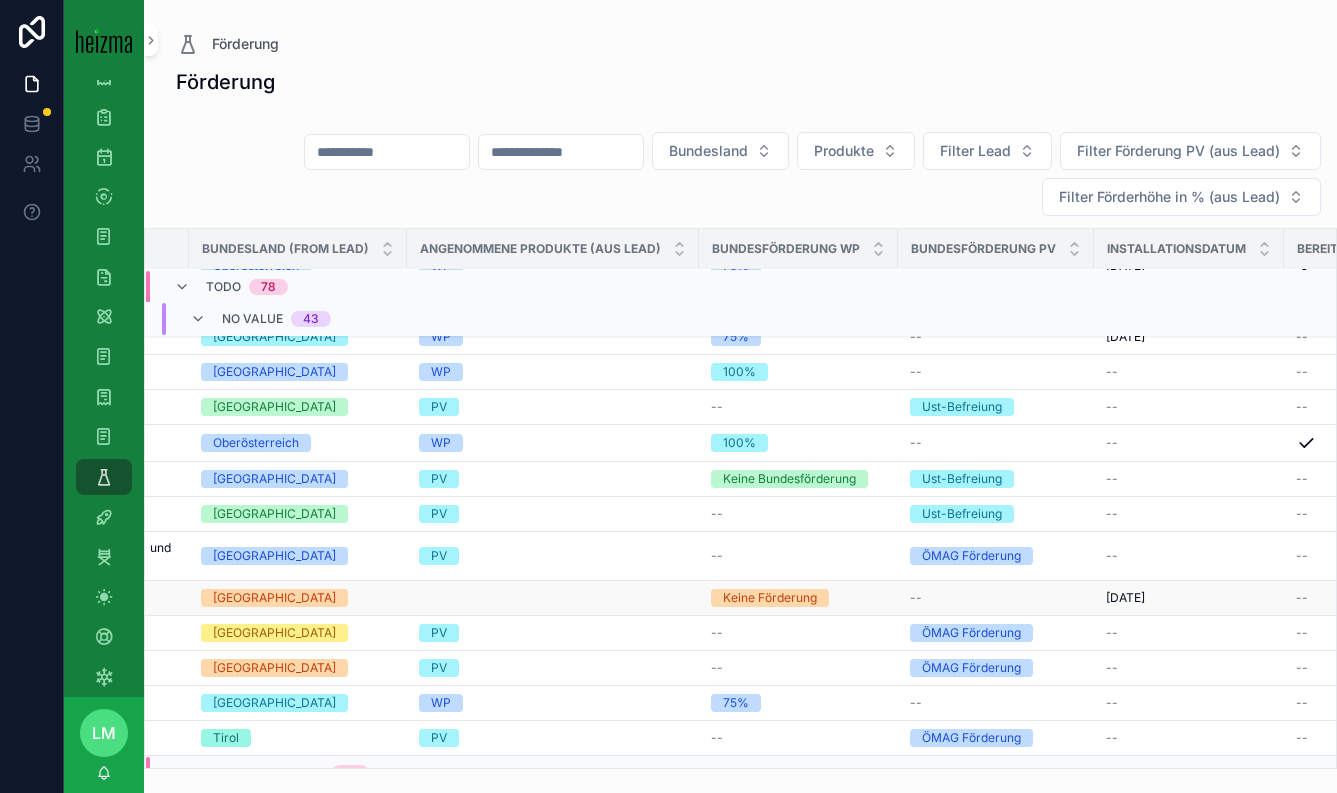 scroll, scrollTop: 1273, scrollLeft: 0, axis: vertical 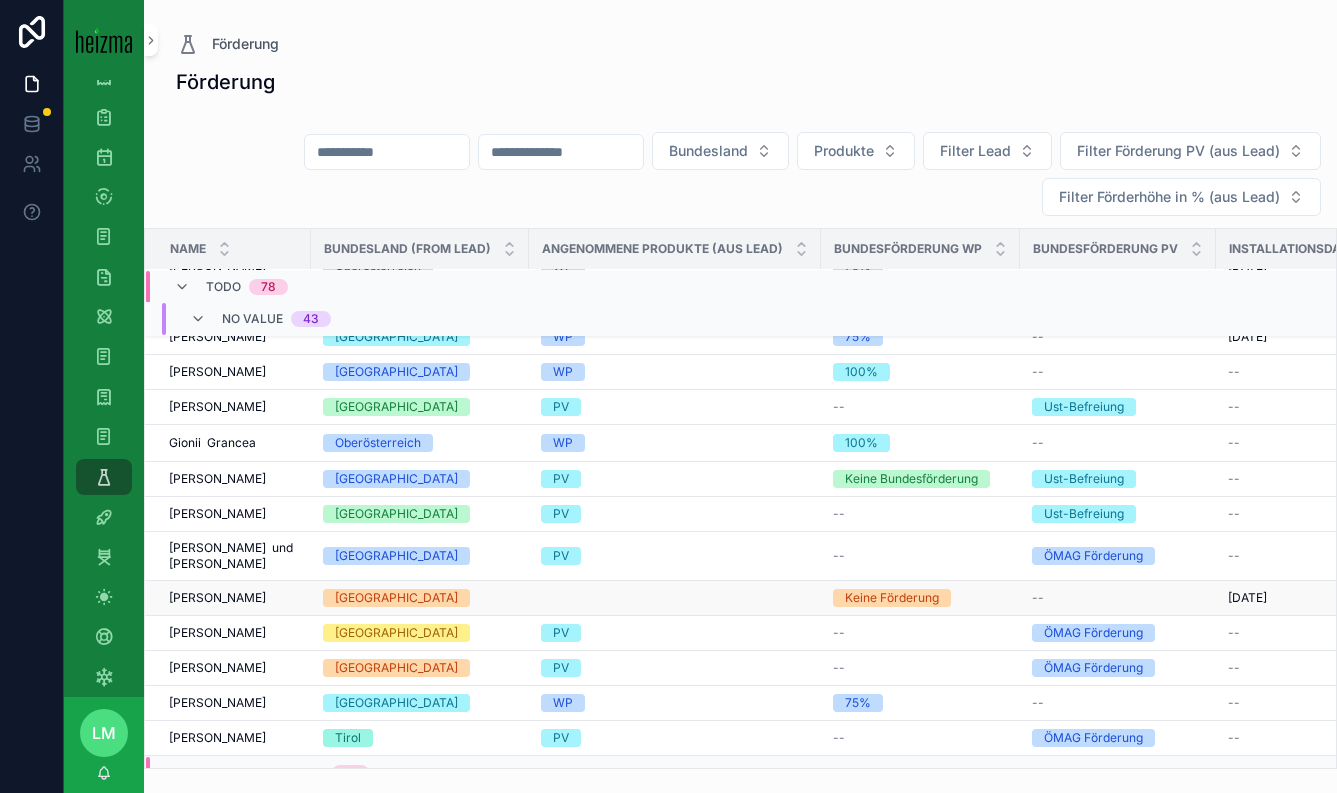 click on "Kurt Schwarz Kurt Schwarz" at bounding box center (234, 598) 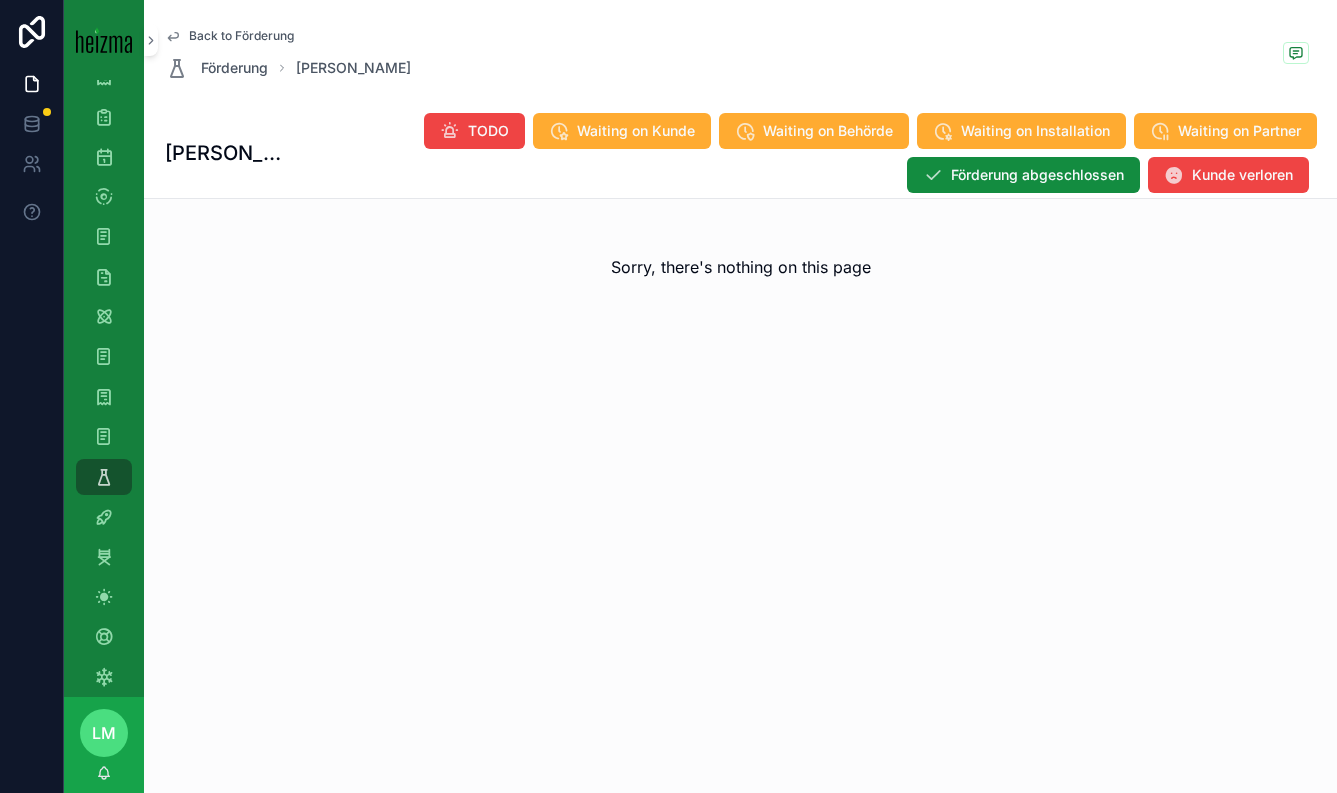 click on "Back to Förderung" at bounding box center [241, 36] 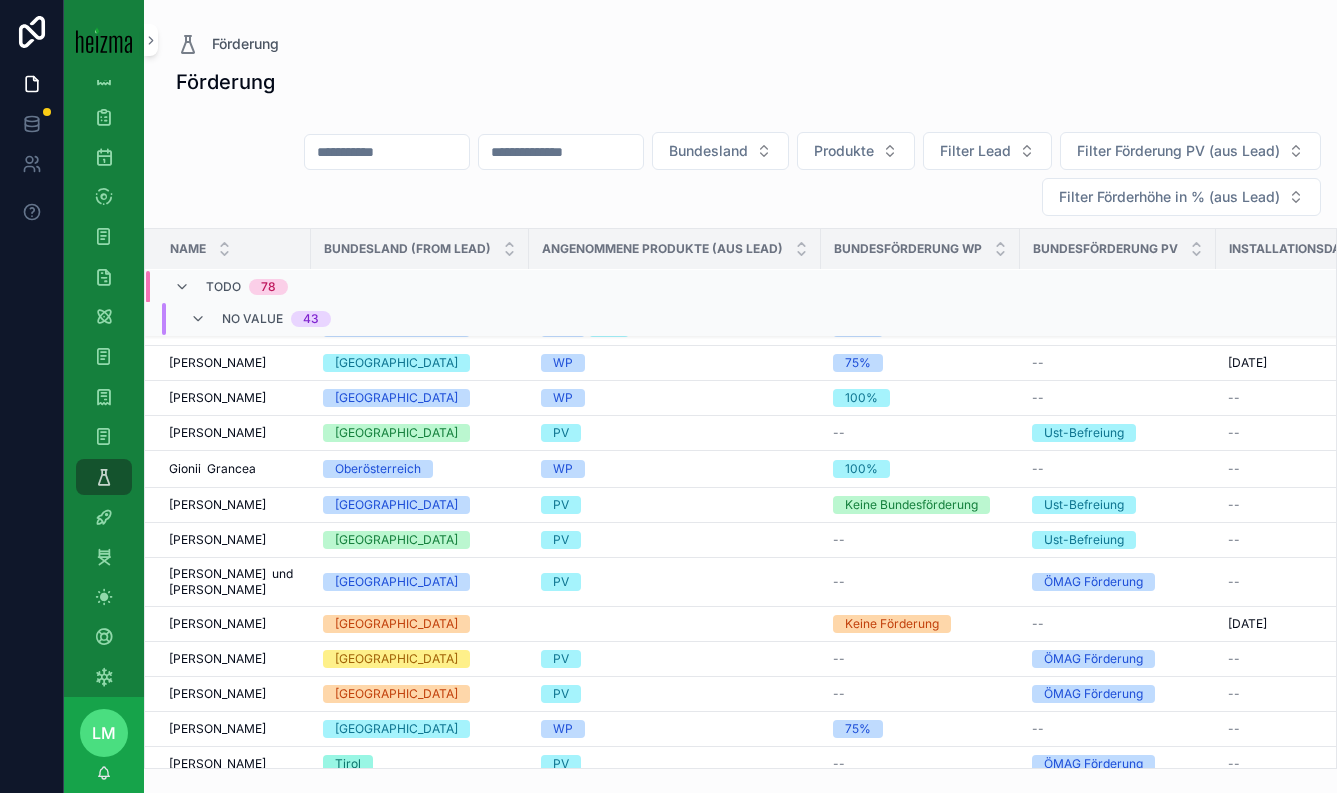 scroll, scrollTop: 1296, scrollLeft: 0, axis: vertical 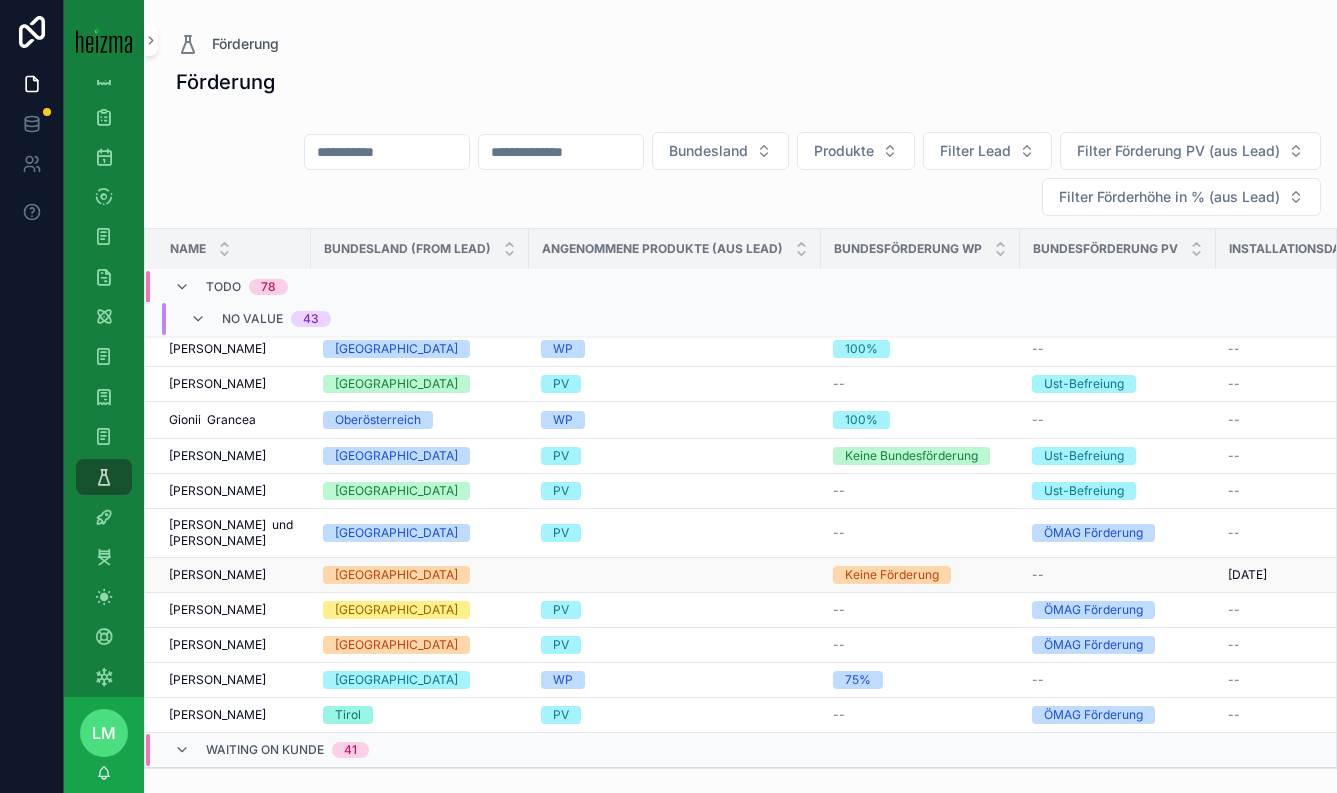 click on "Niederösterreich" at bounding box center [396, 575] 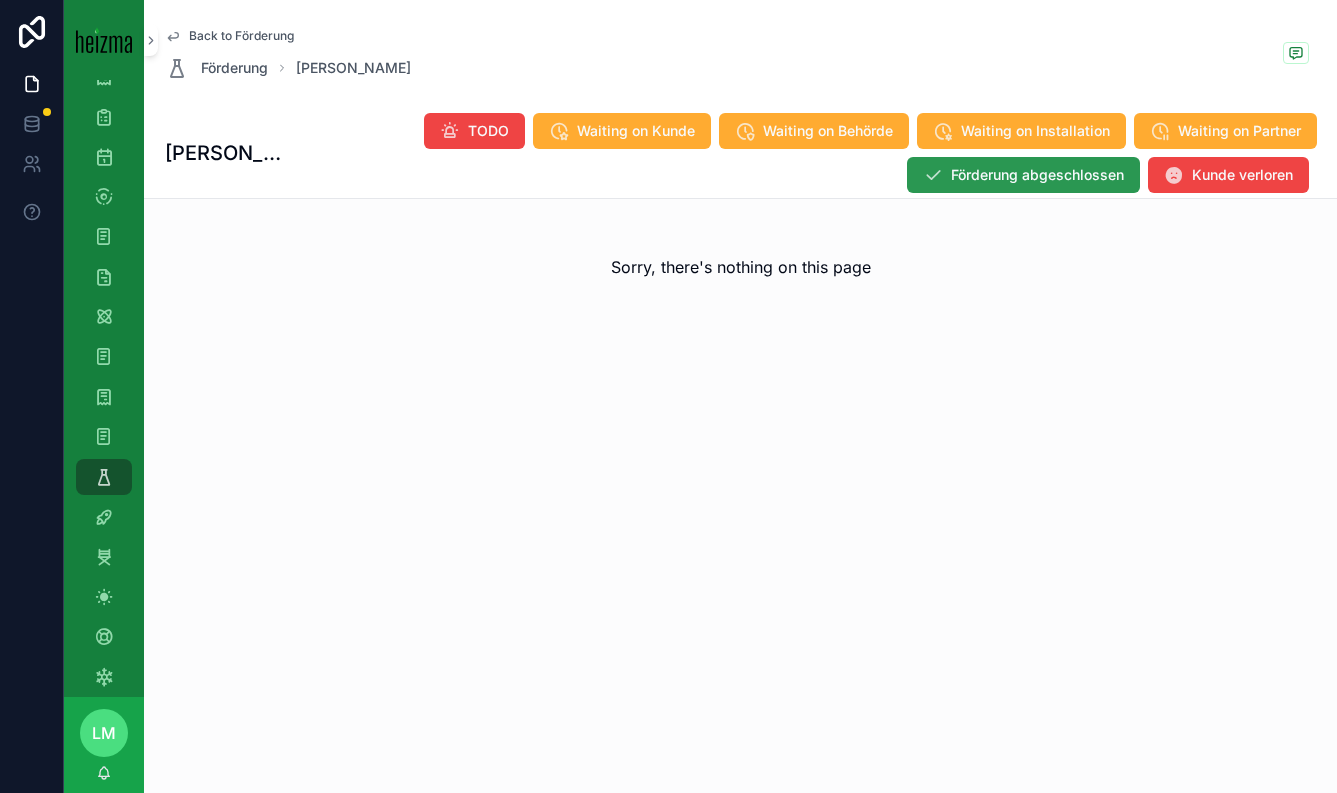 click on "Förderung abgeschlossen" at bounding box center (1037, 175) 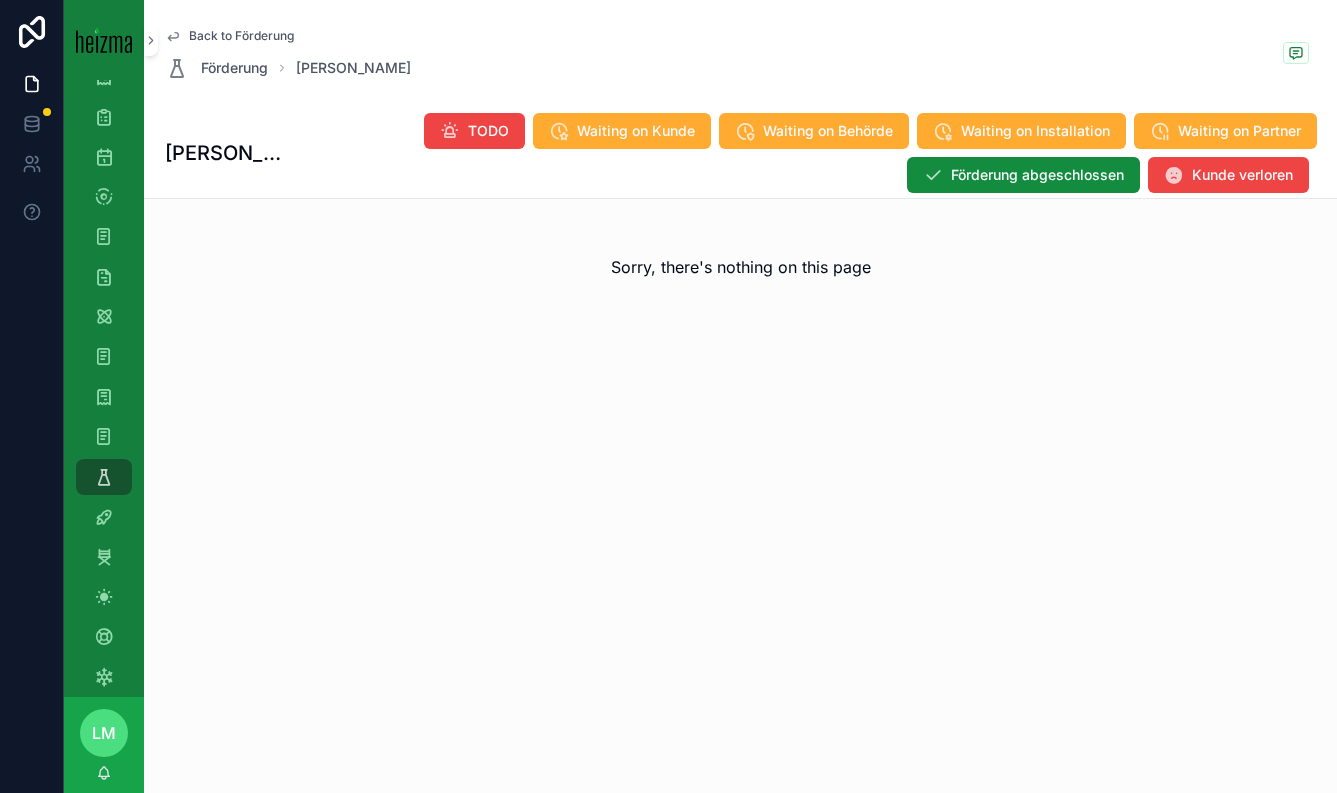 click on "Back to Förderung" at bounding box center [241, 36] 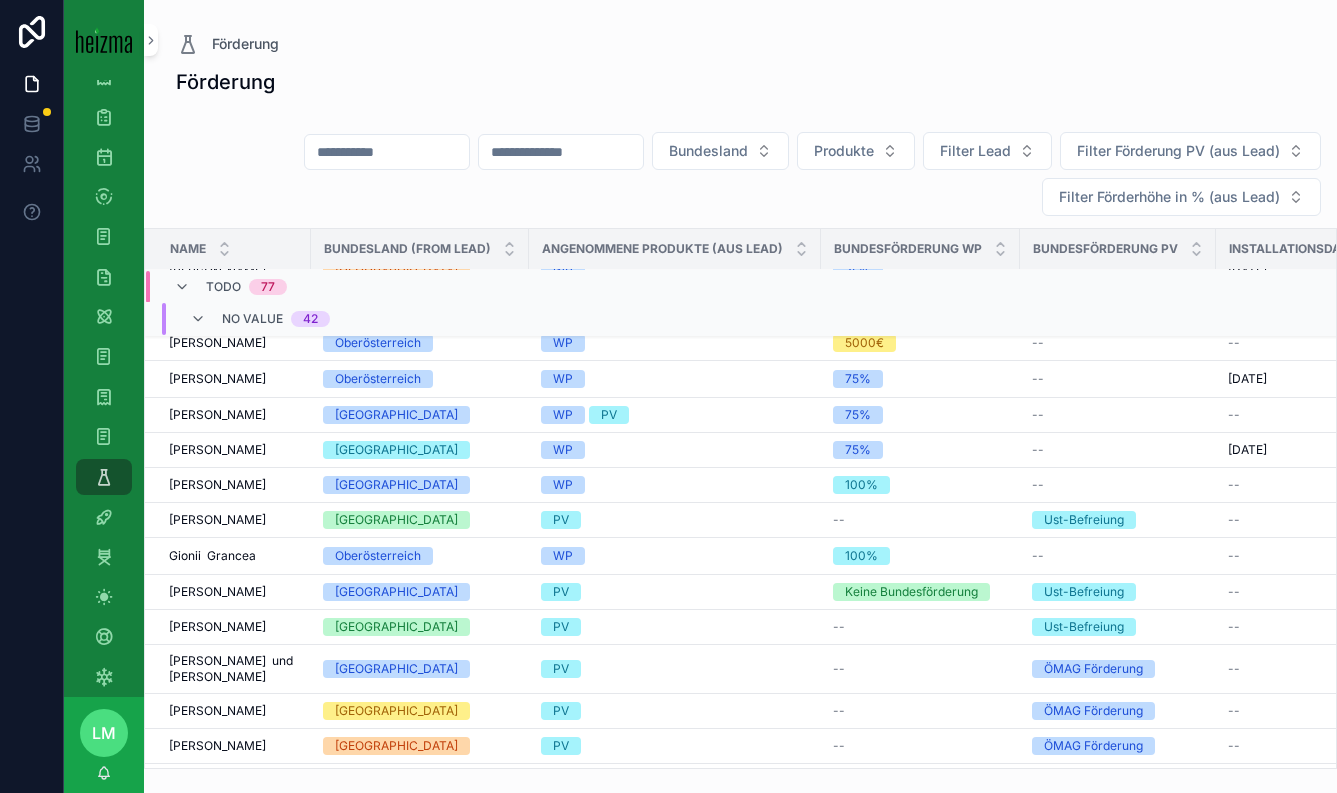 scroll, scrollTop: 1133, scrollLeft: 0, axis: vertical 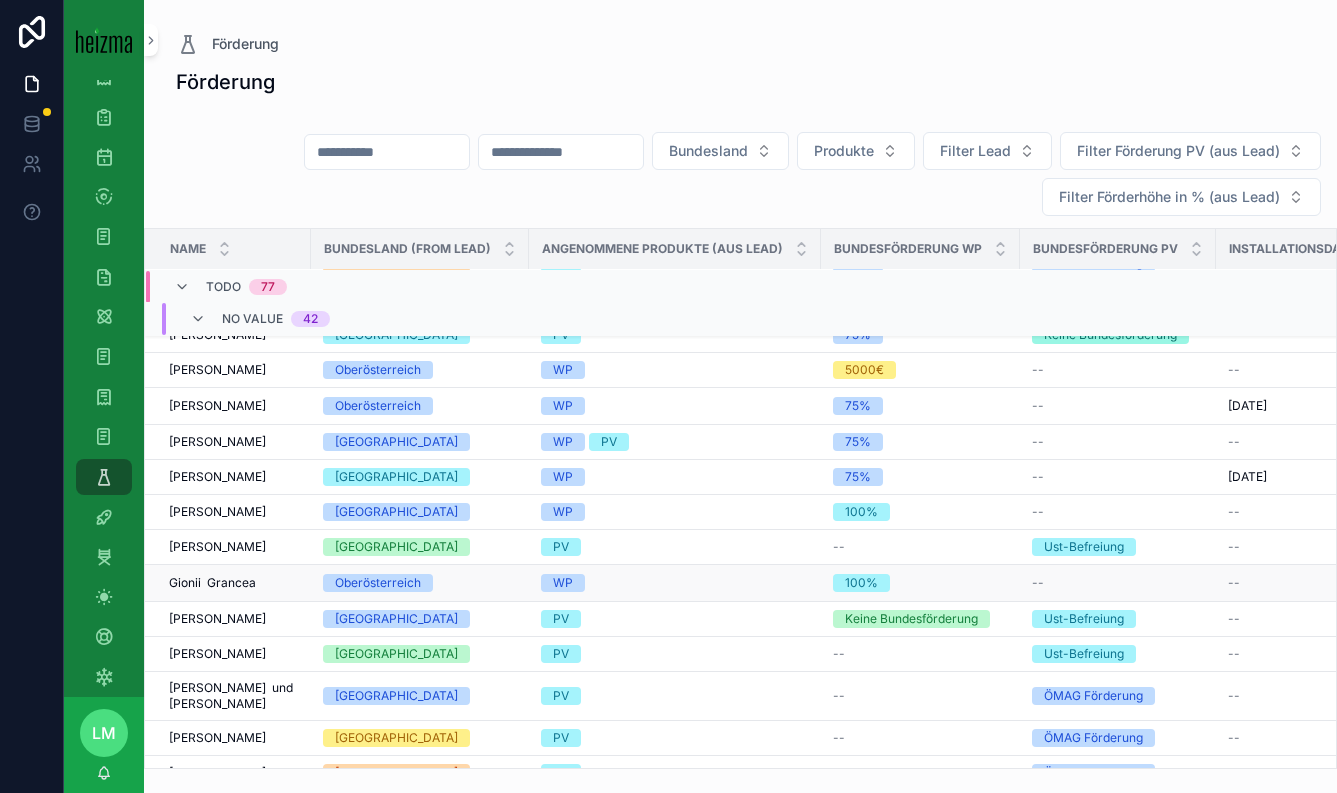 click on "Oberösterreich" at bounding box center (420, 583) 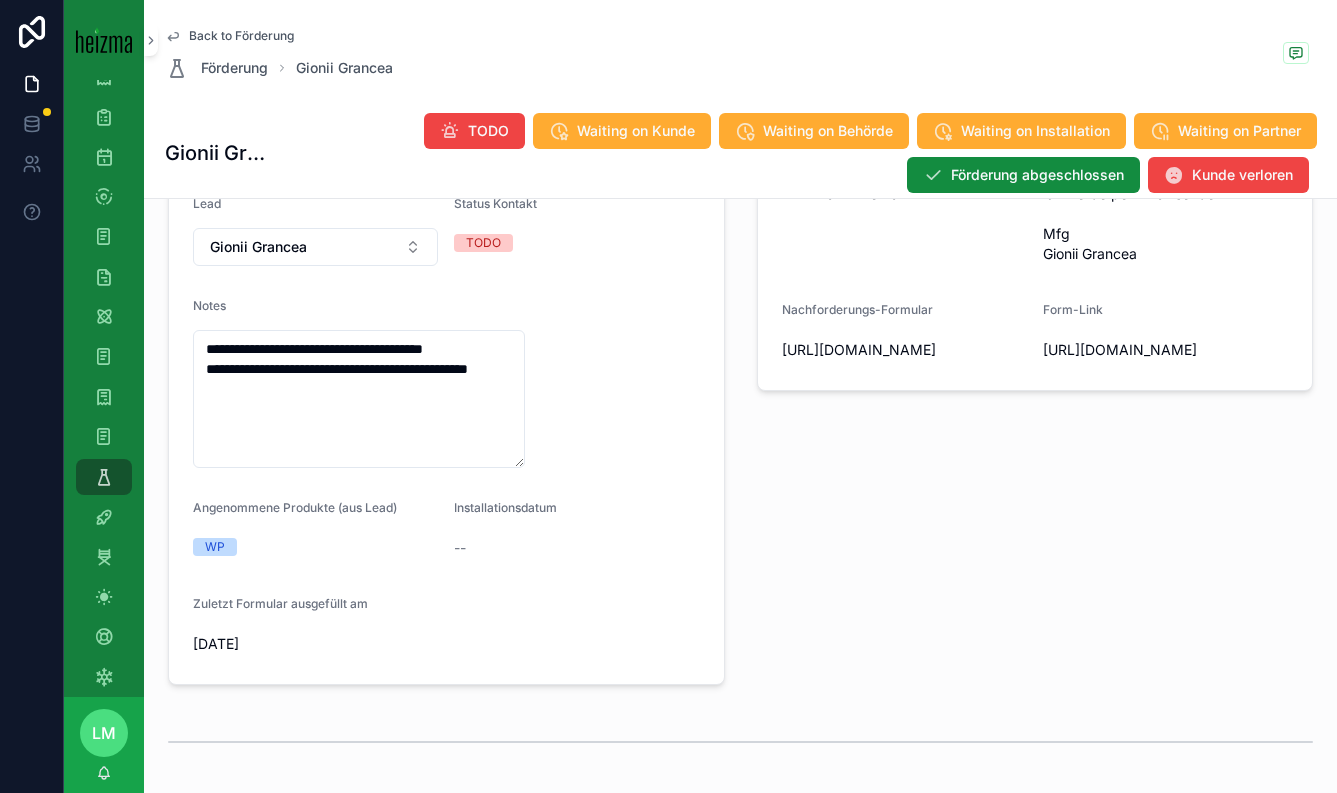scroll, scrollTop: 0, scrollLeft: 0, axis: both 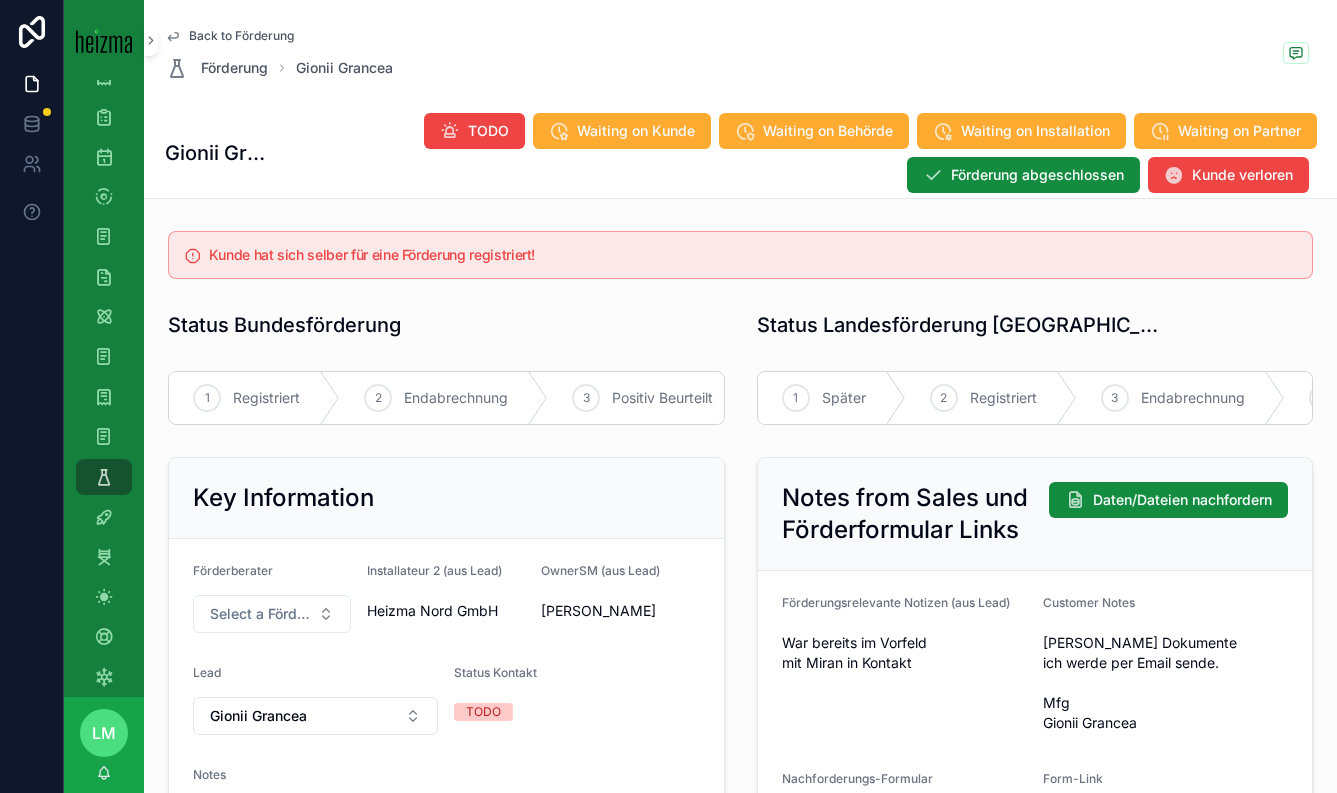 click on "Back to Förderung" at bounding box center (241, 36) 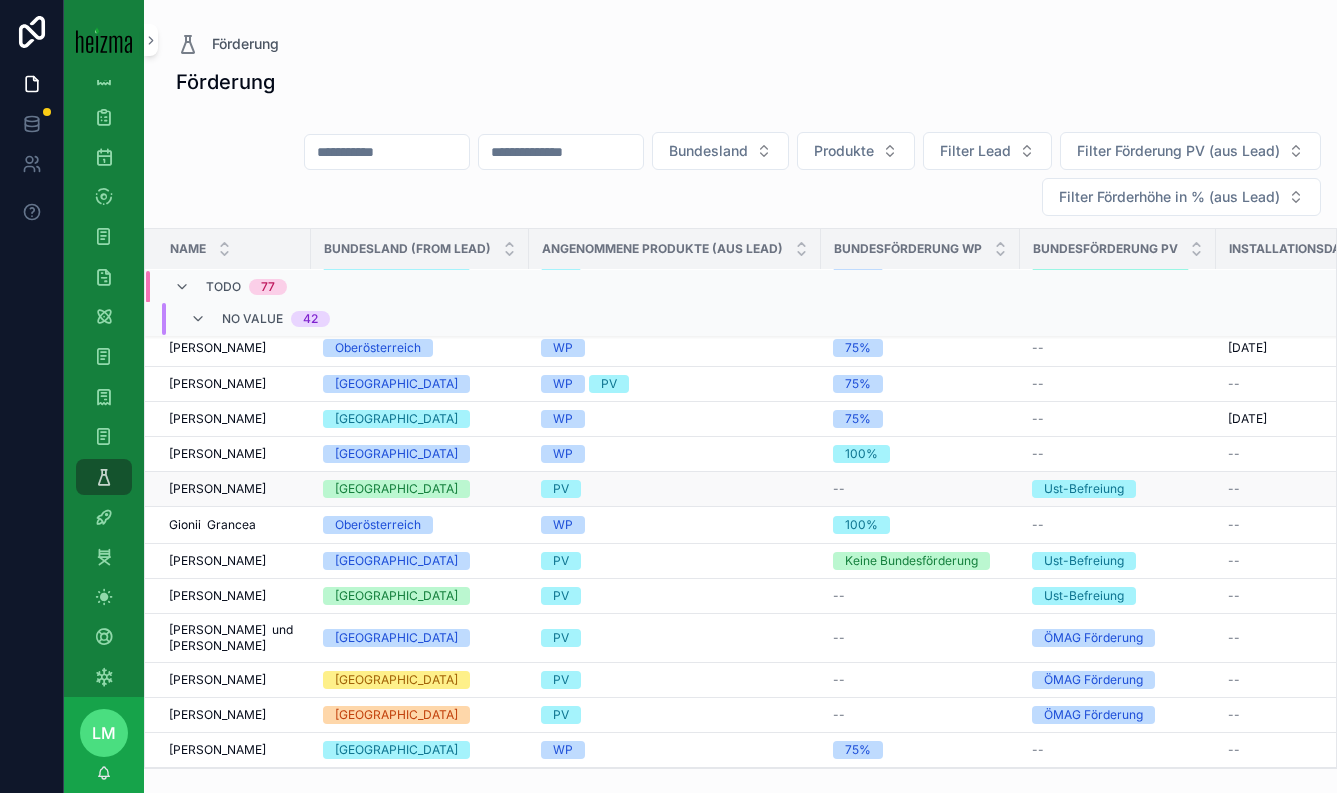 scroll, scrollTop: 1187, scrollLeft: 0, axis: vertical 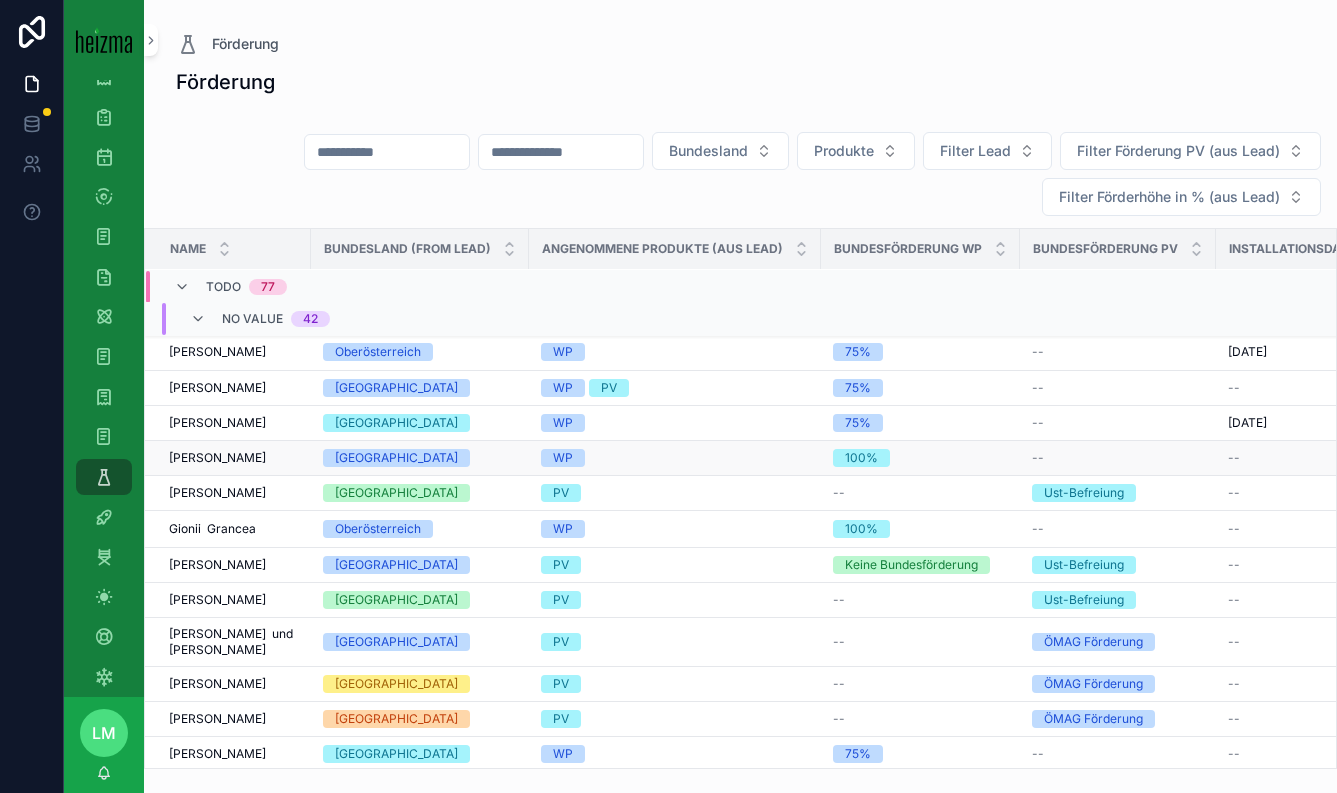 click on "Birgit Klugmaier Birgit Klugmaier" at bounding box center [234, 458] 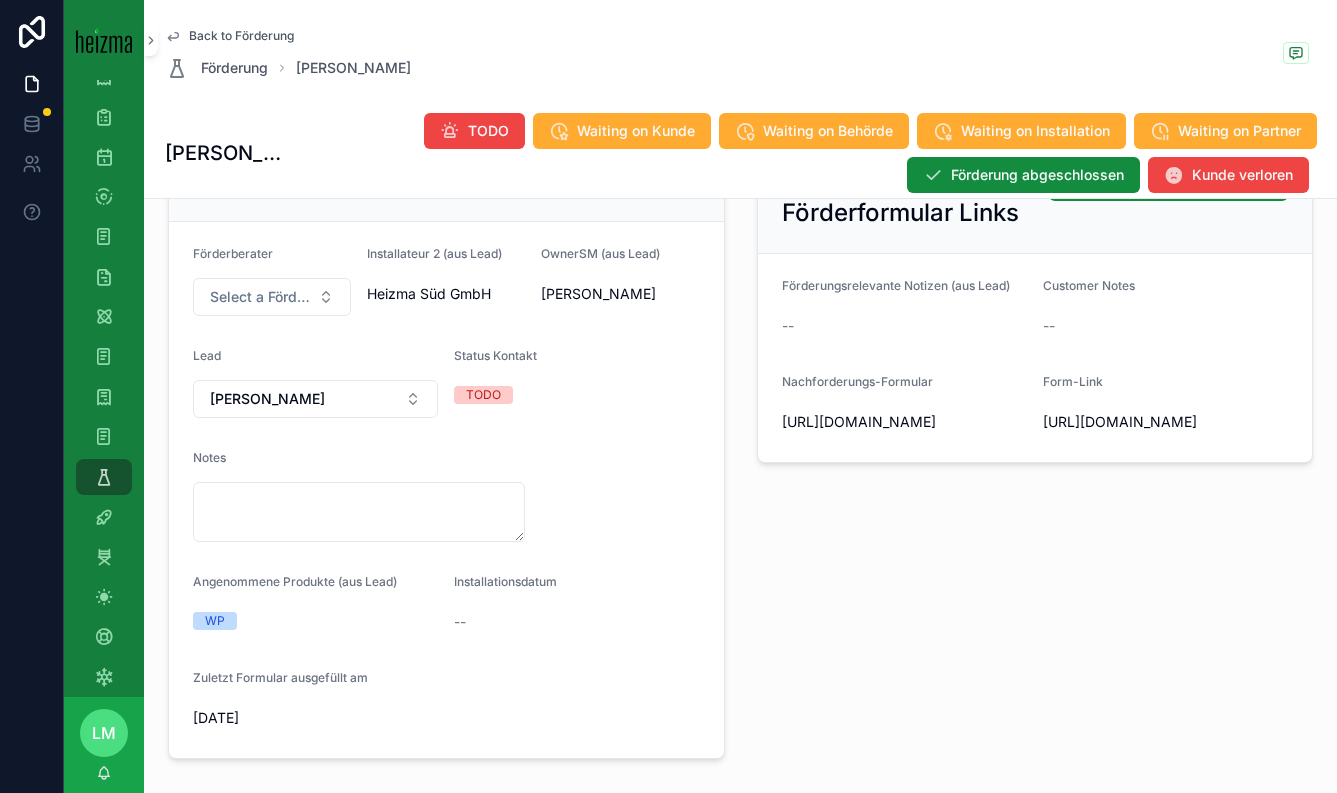 scroll, scrollTop: 0, scrollLeft: 0, axis: both 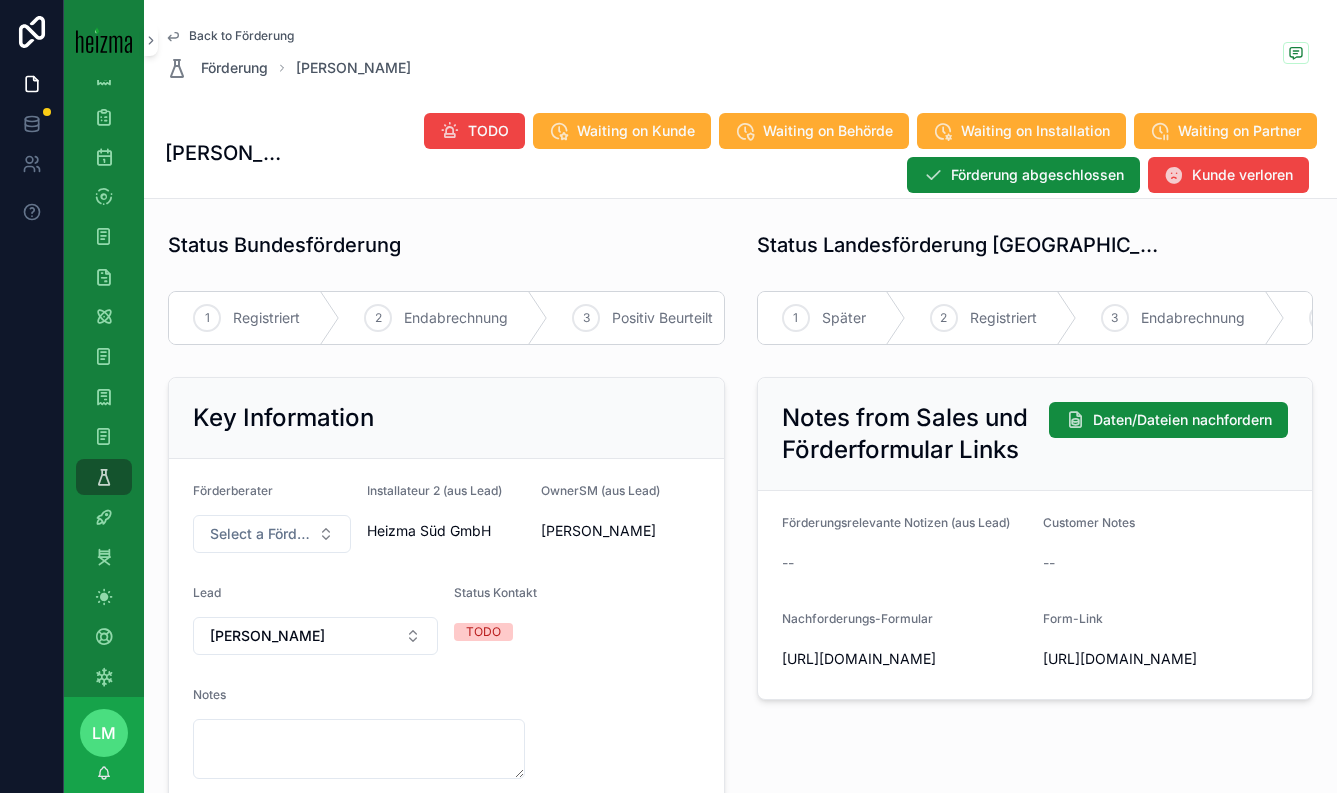 click on "Back to Förderung" at bounding box center (241, 36) 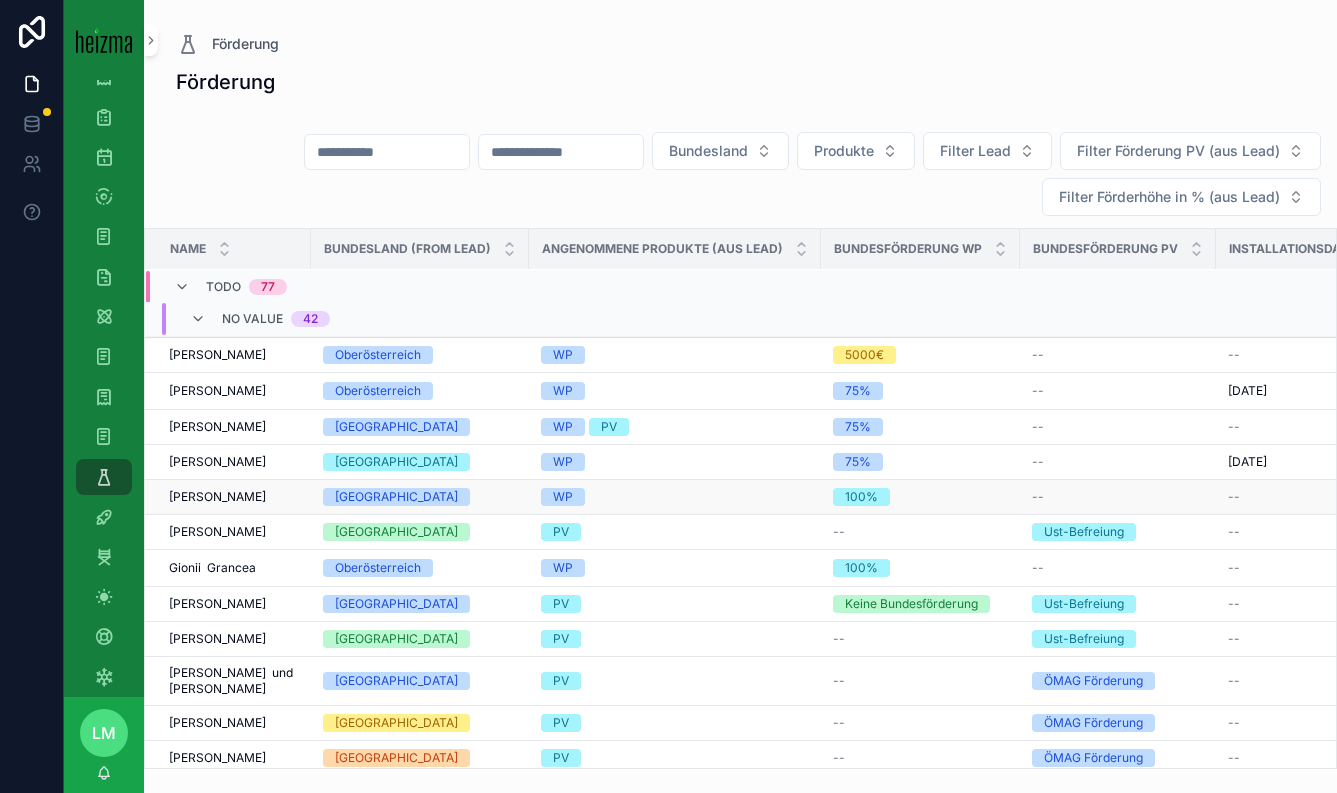scroll, scrollTop: 1153, scrollLeft: 0, axis: vertical 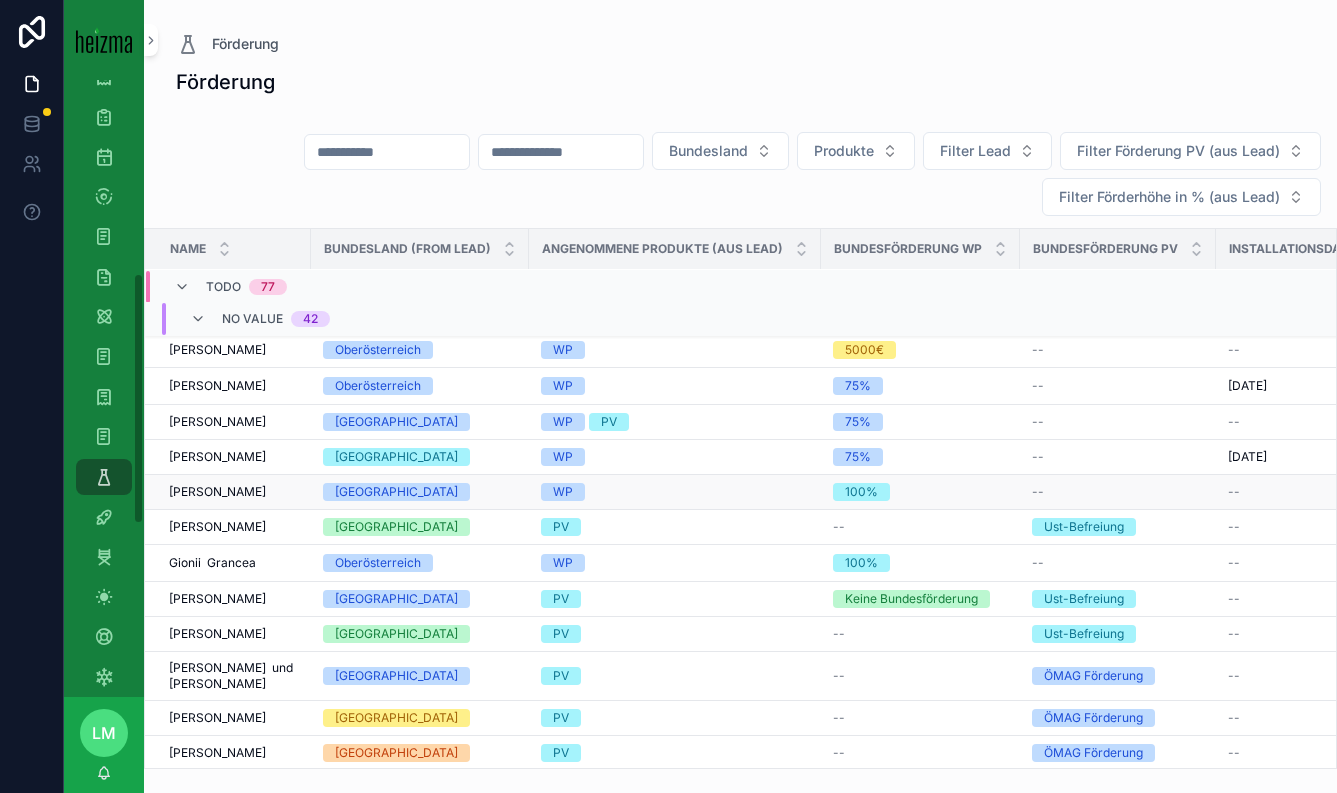 click on "Birgit Klugmaier" at bounding box center [217, 492] 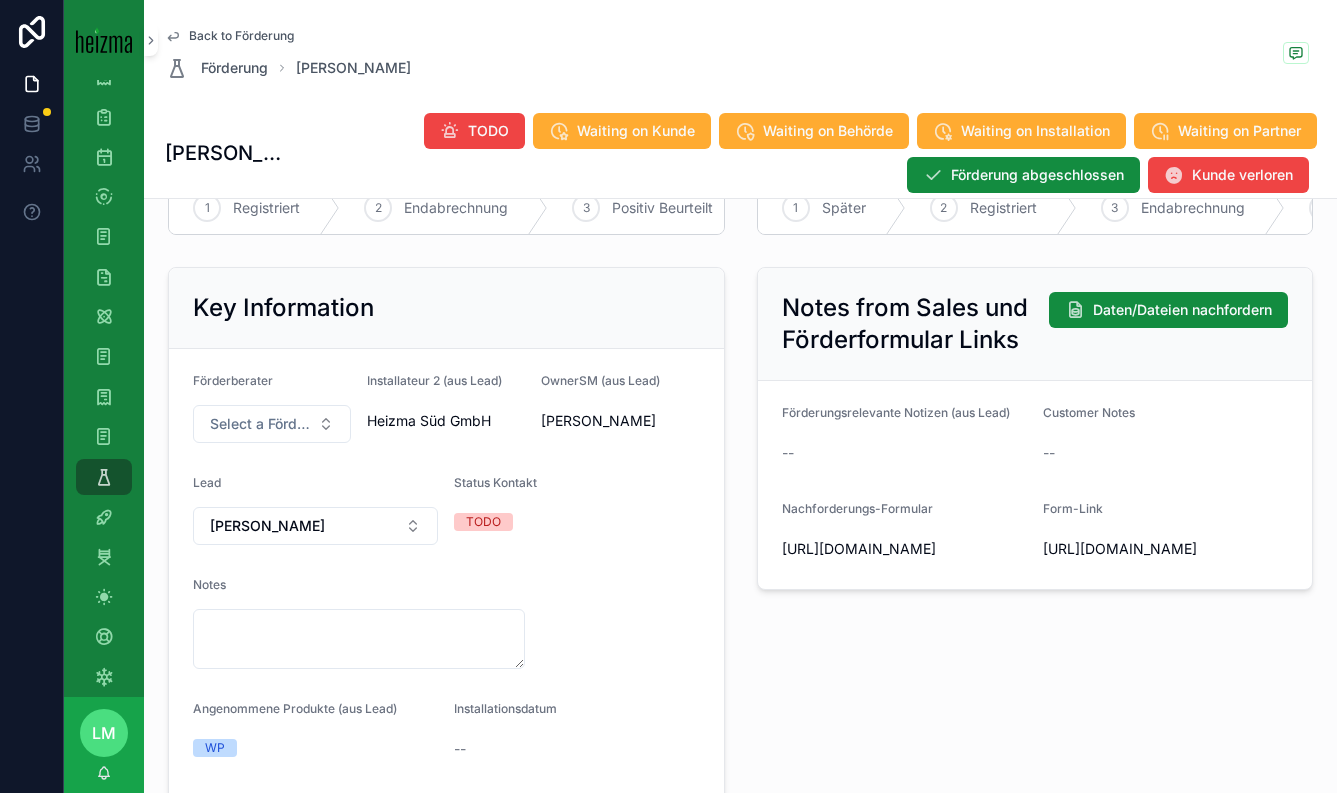 scroll, scrollTop: 128, scrollLeft: 0, axis: vertical 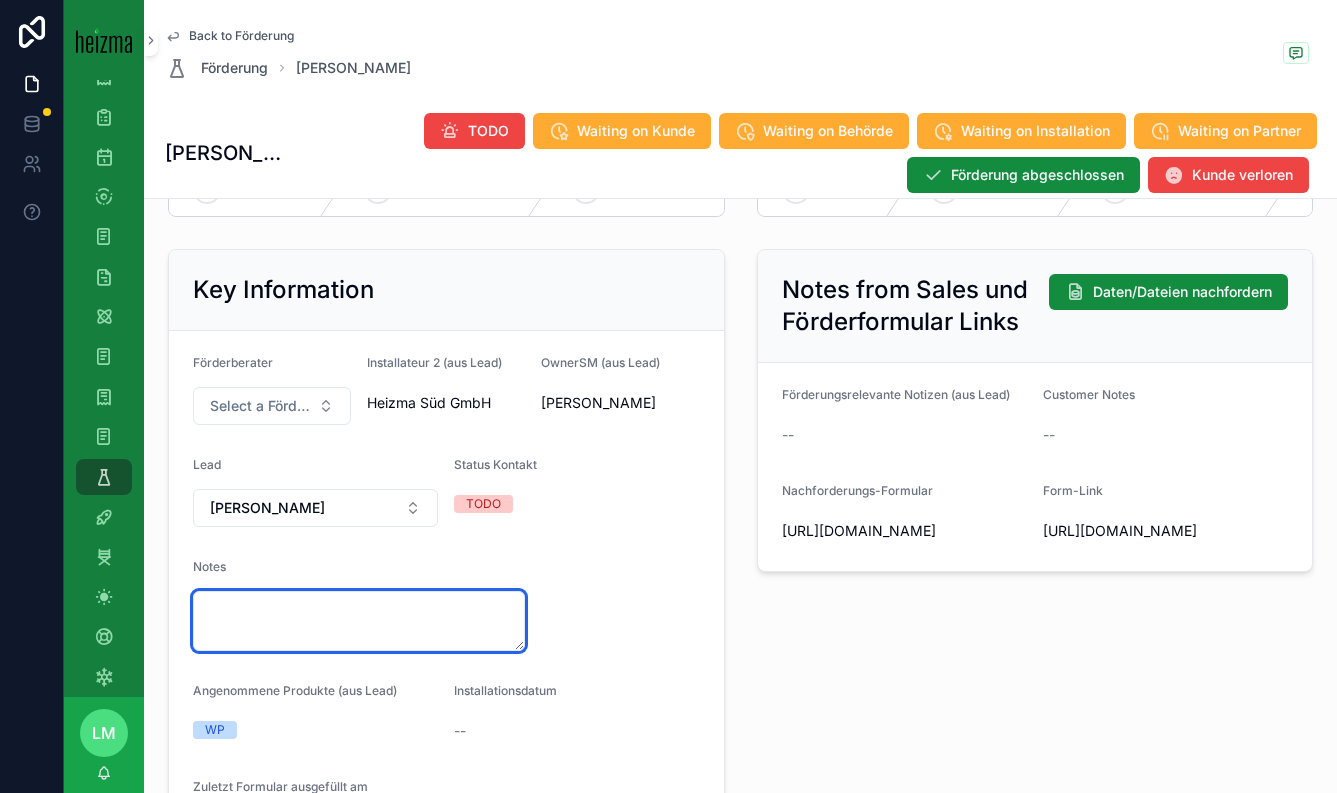 click at bounding box center [359, 621] 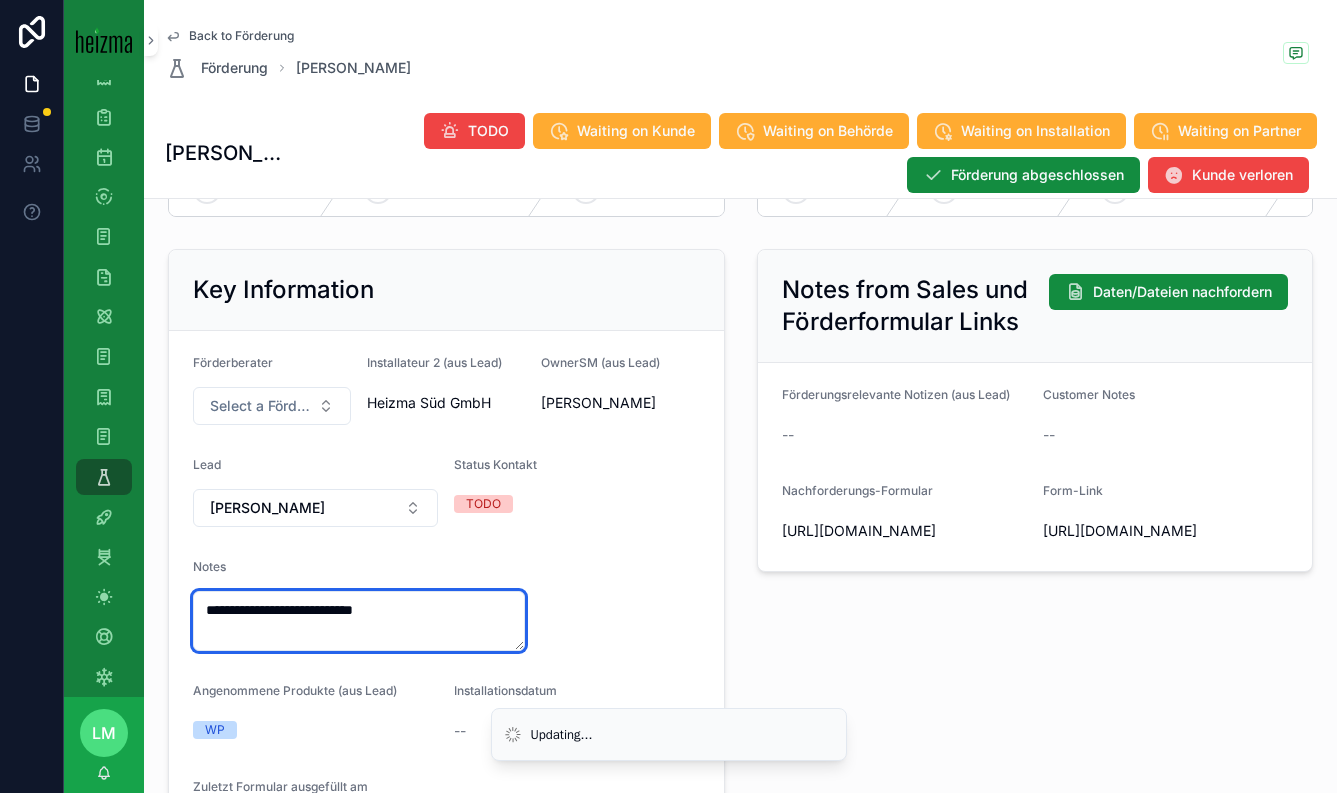 click on "**********" at bounding box center (359, 621) 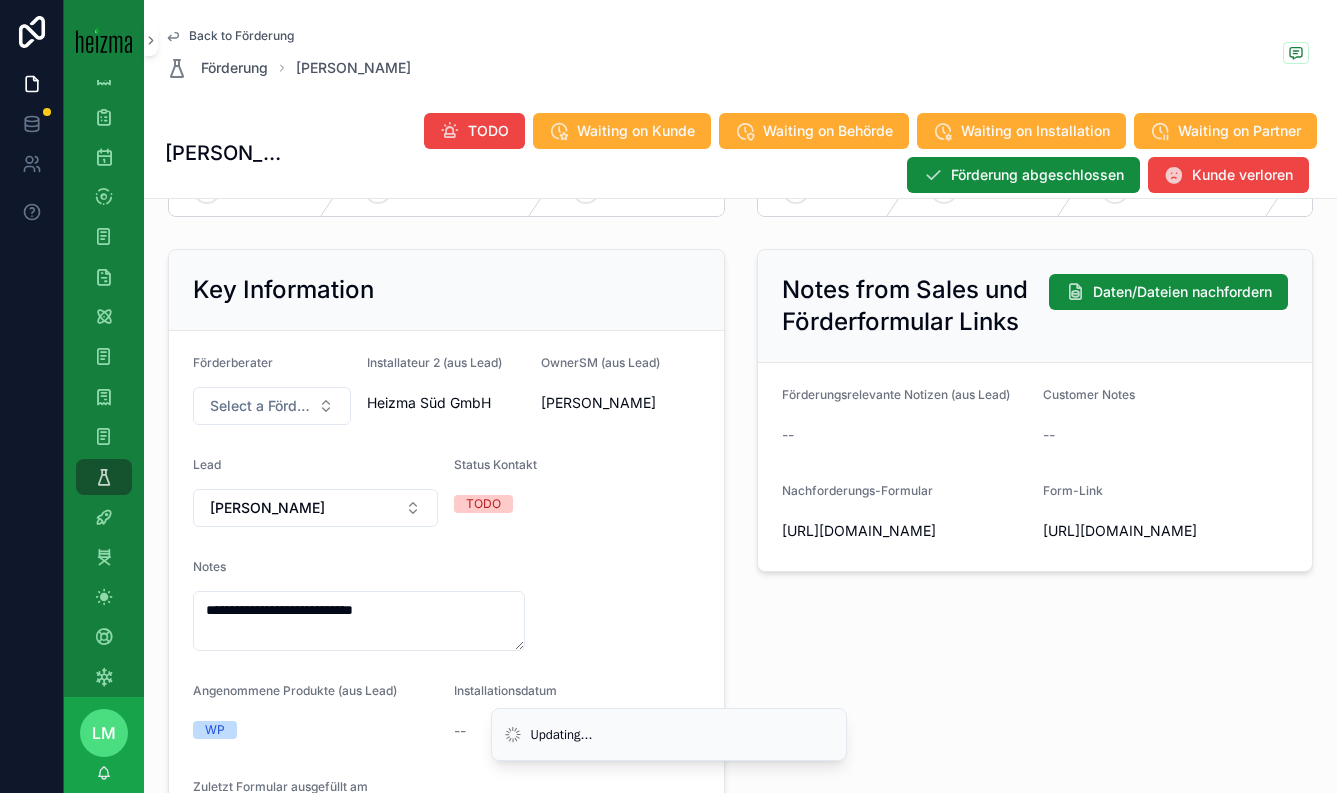 click on "**********" at bounding box center (446, 599) 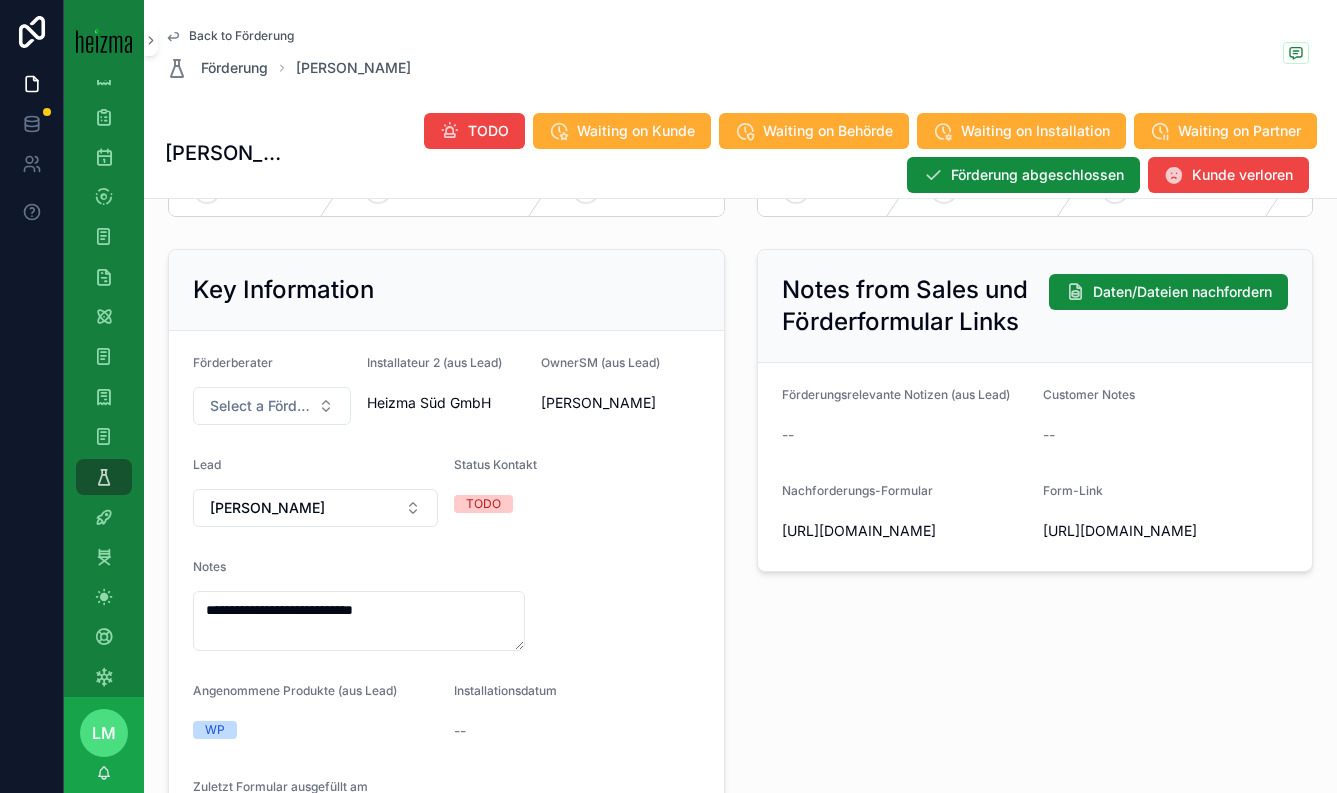 click on "**********" at bounding box center [446, 599] 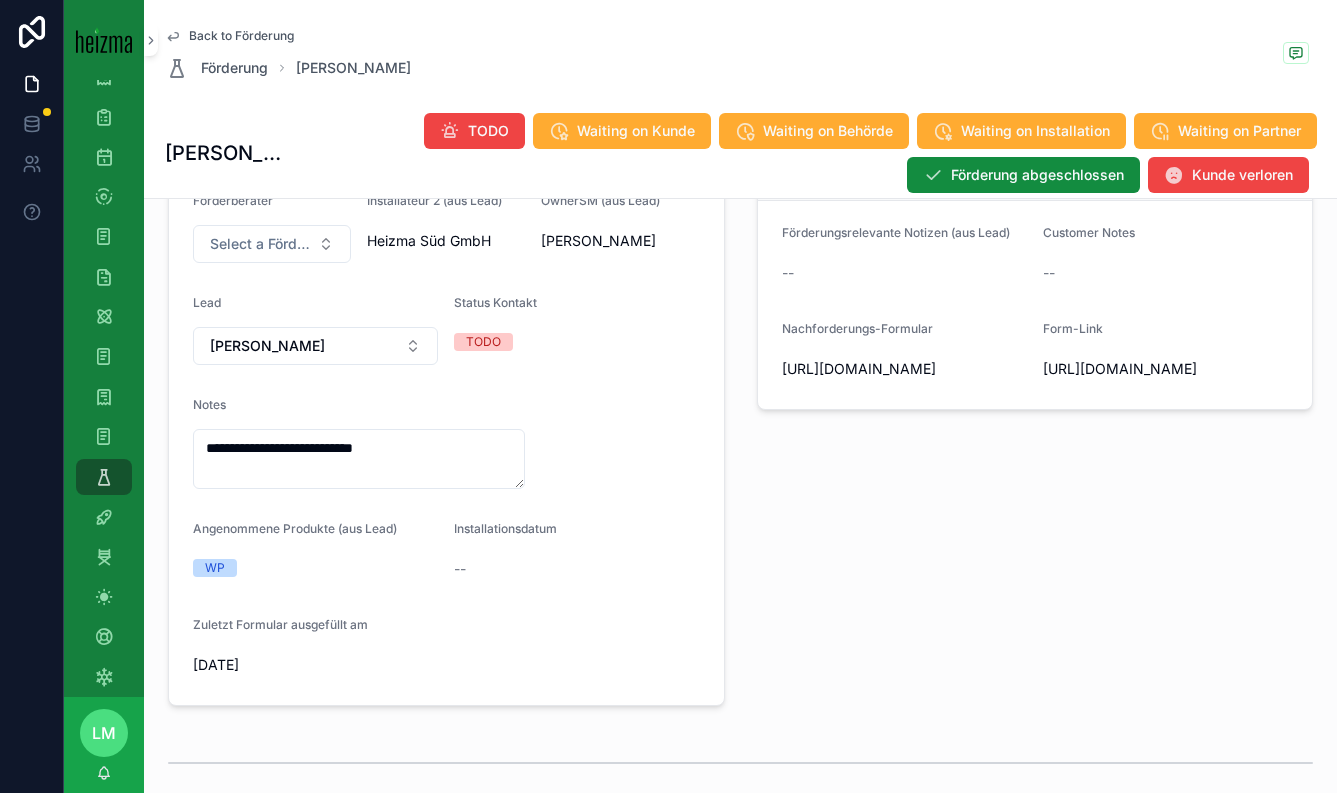 scroll, scrollTop: 283, scrollLeft: 0, axis: vertical 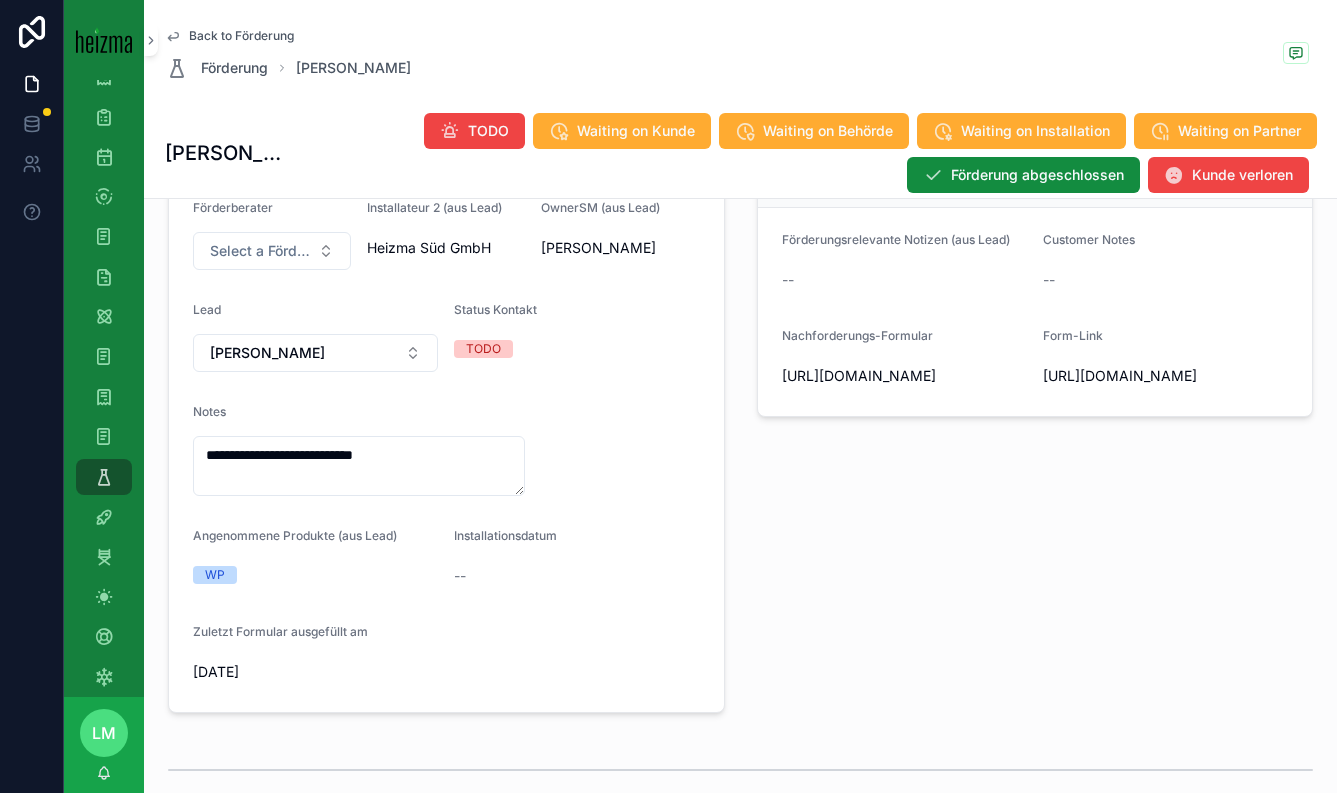 click on "Back to Förderung" at bounding box center [241, 36] 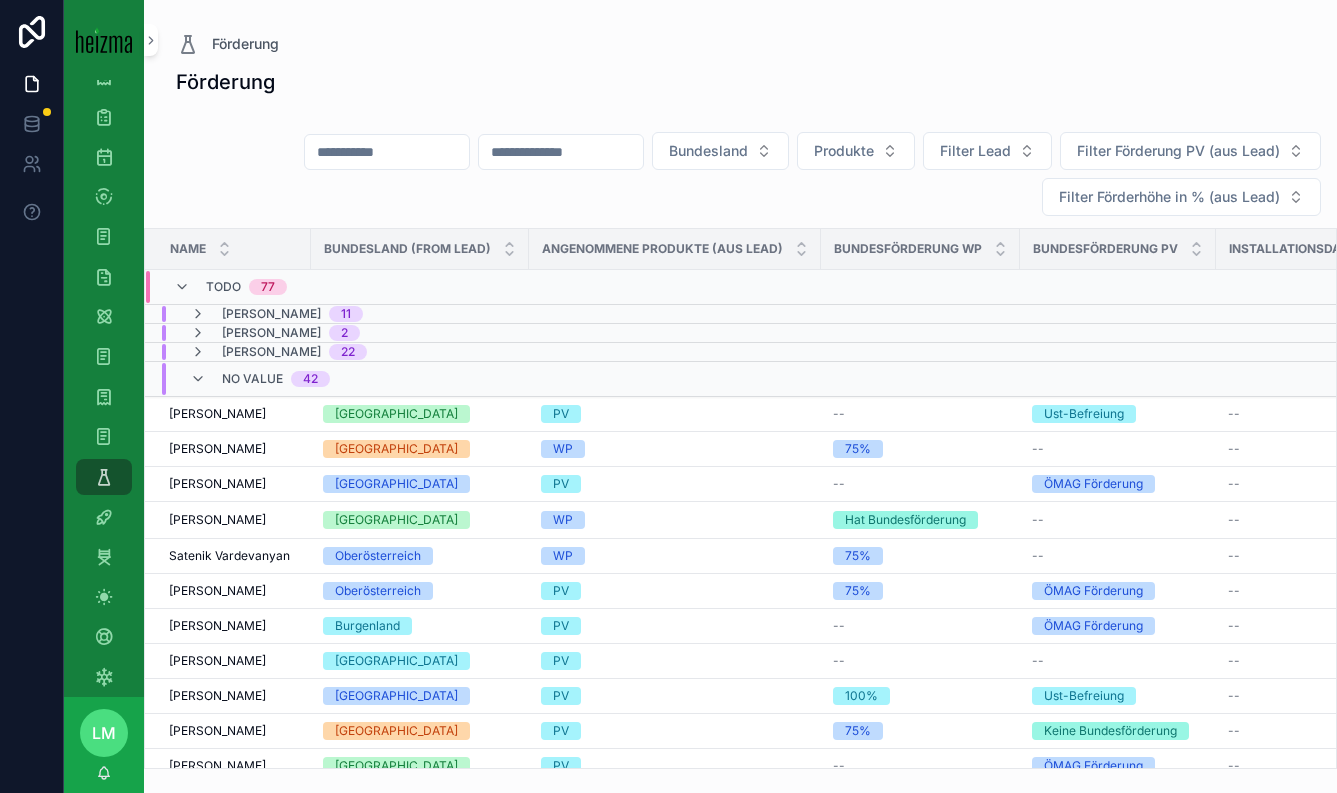scroll, scrollTop: 0, scrollLeft: 0, axis: both 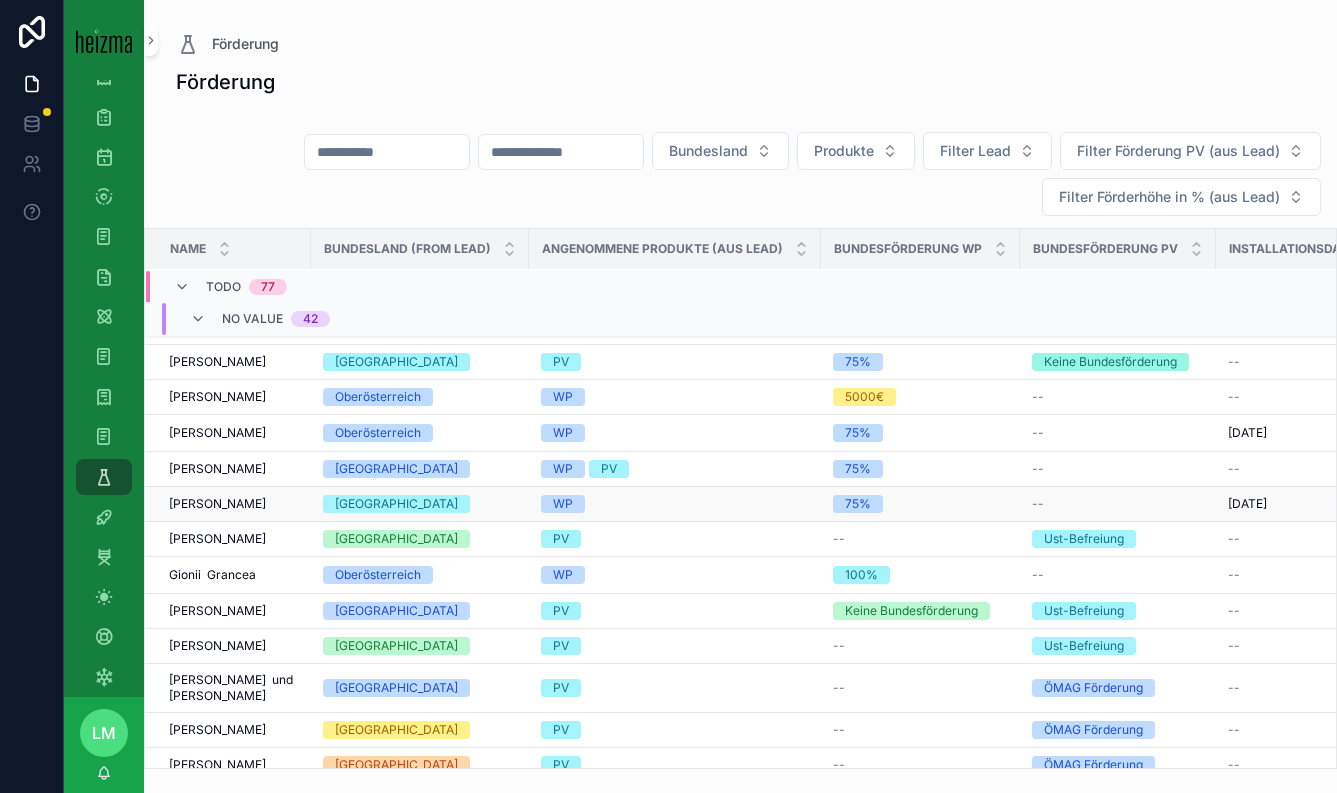 click on "Ursula Kraus" at bounding box center [217, 504] 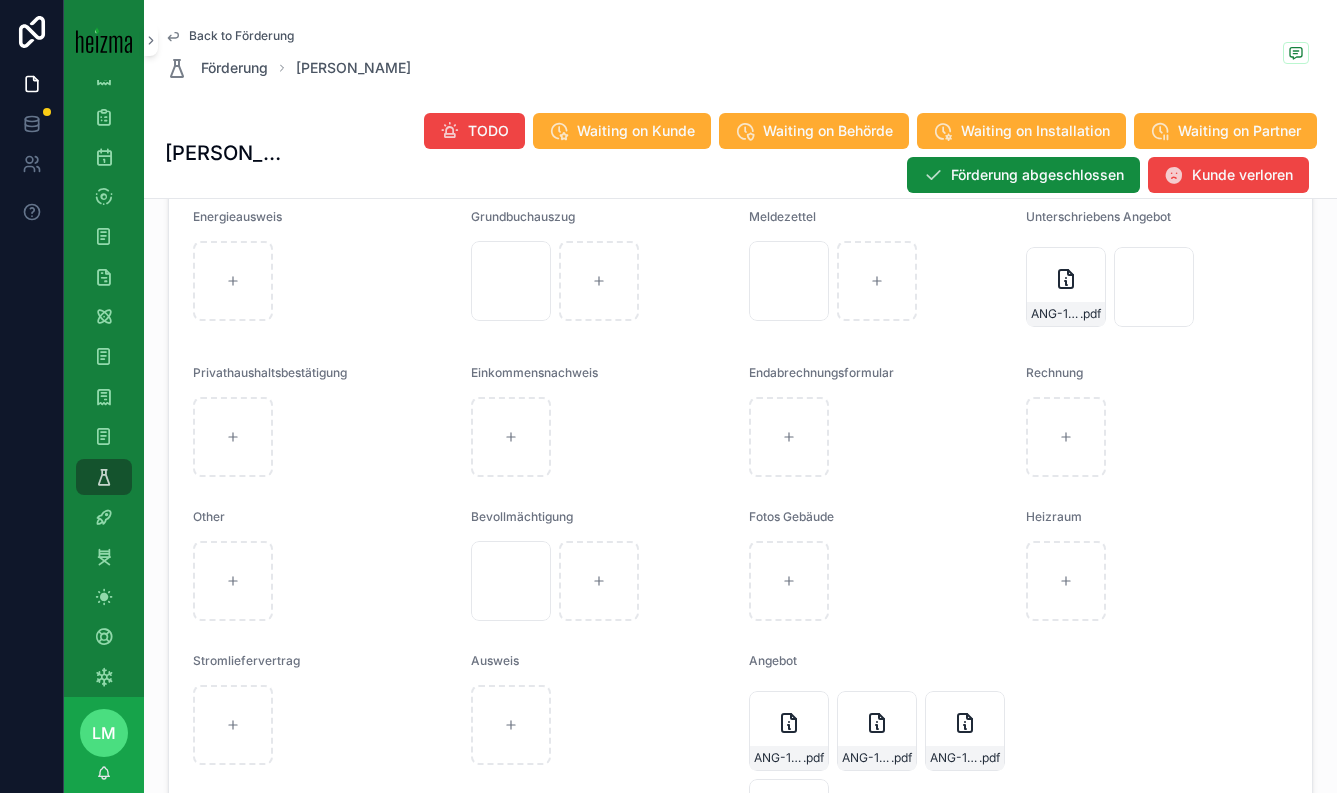scroll, scrollTop: 1737, scrollLeft: 0, axis: vertical 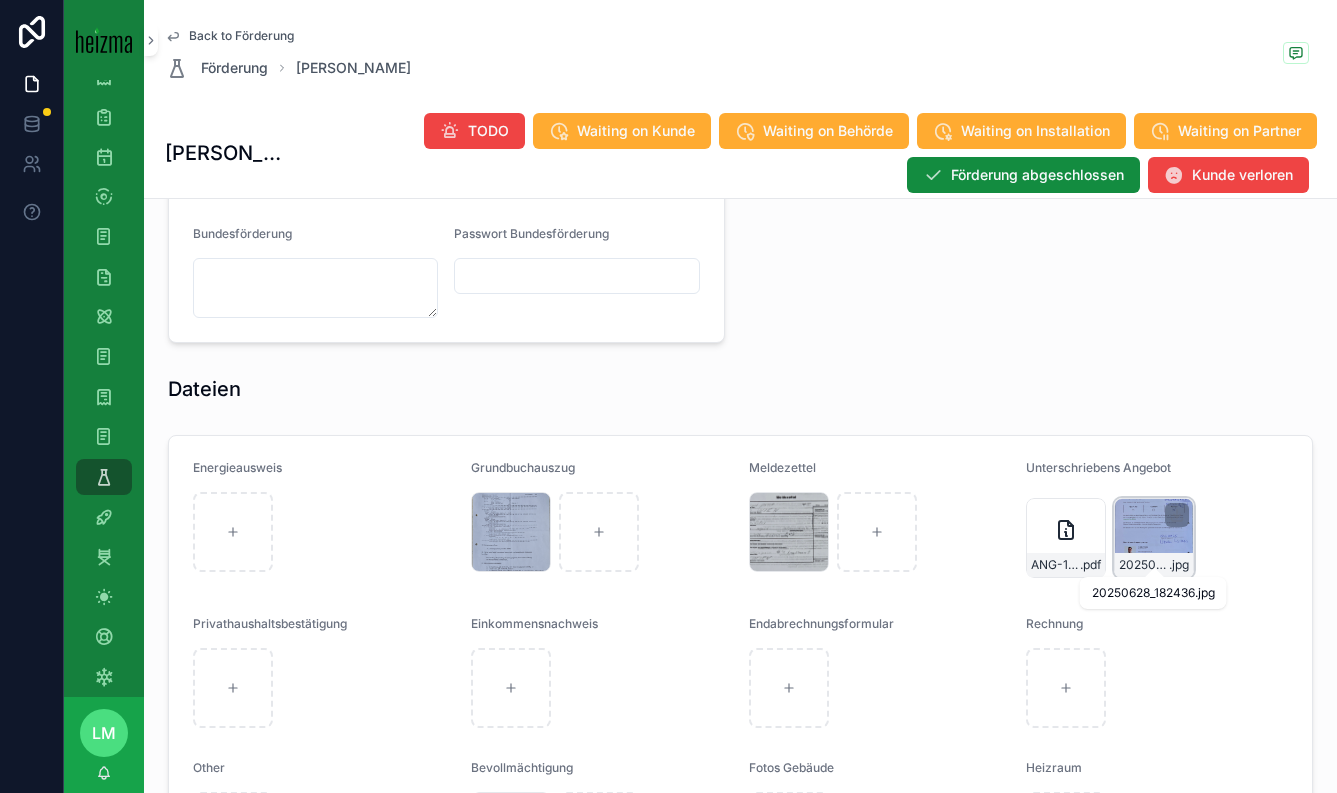 click on "20250628_182436" at bounding box center [1144, 565] 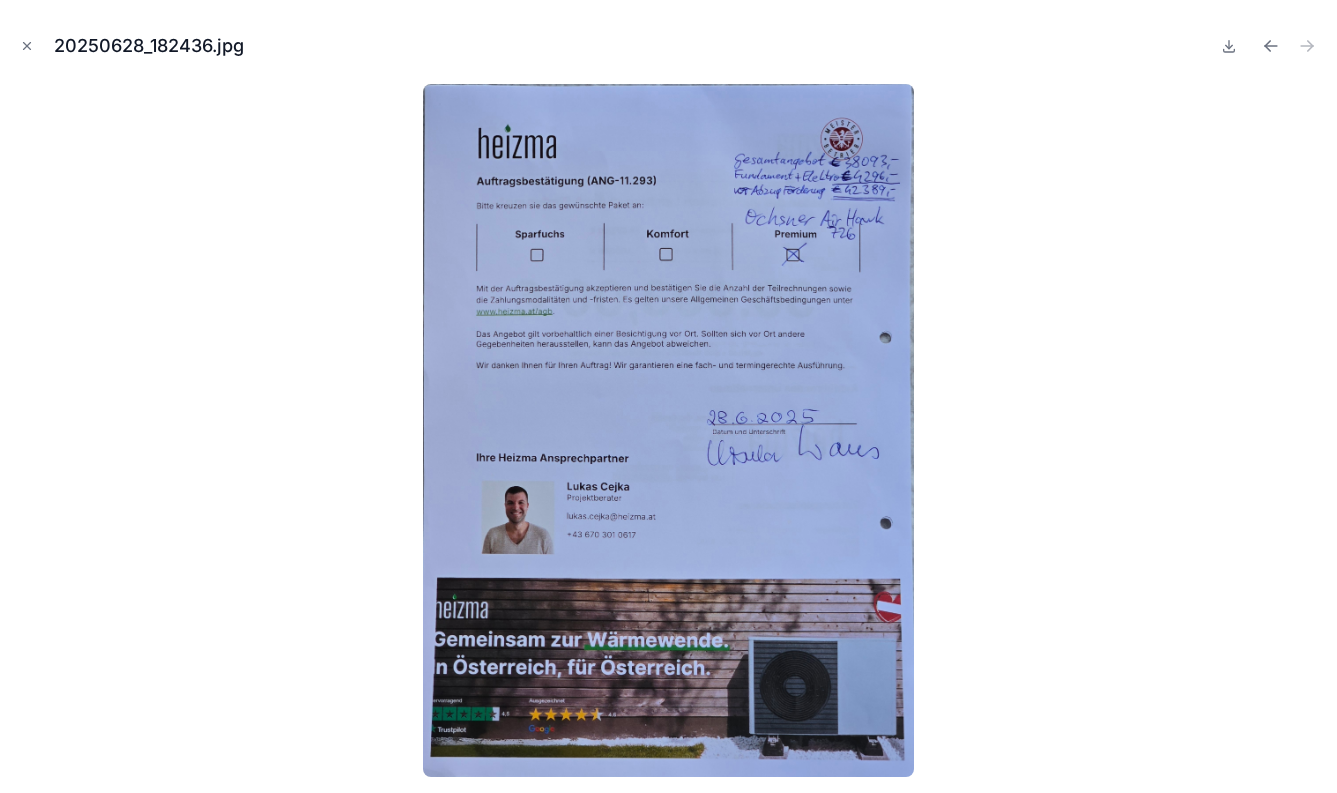 click 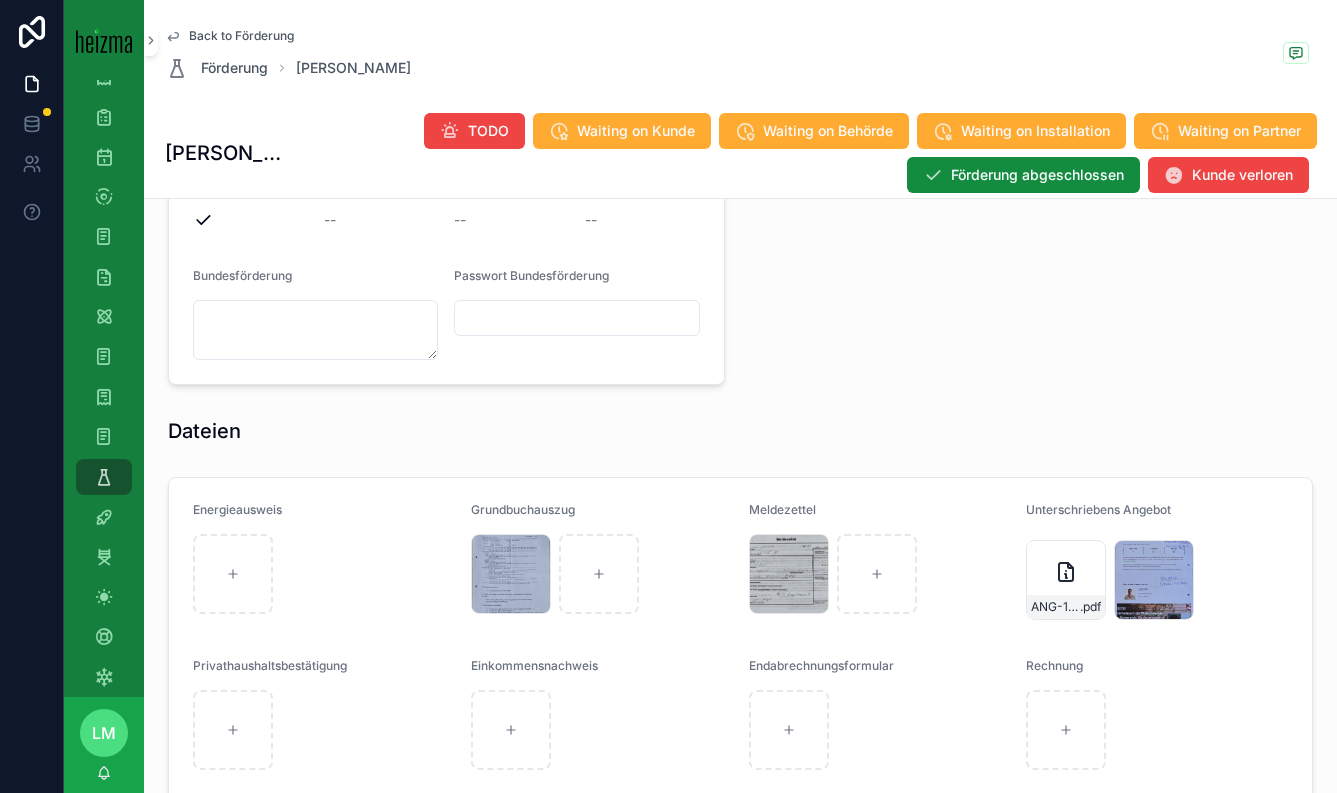 scroll, scrollTop: 1644, scrollLeft: 0, axis: vertical 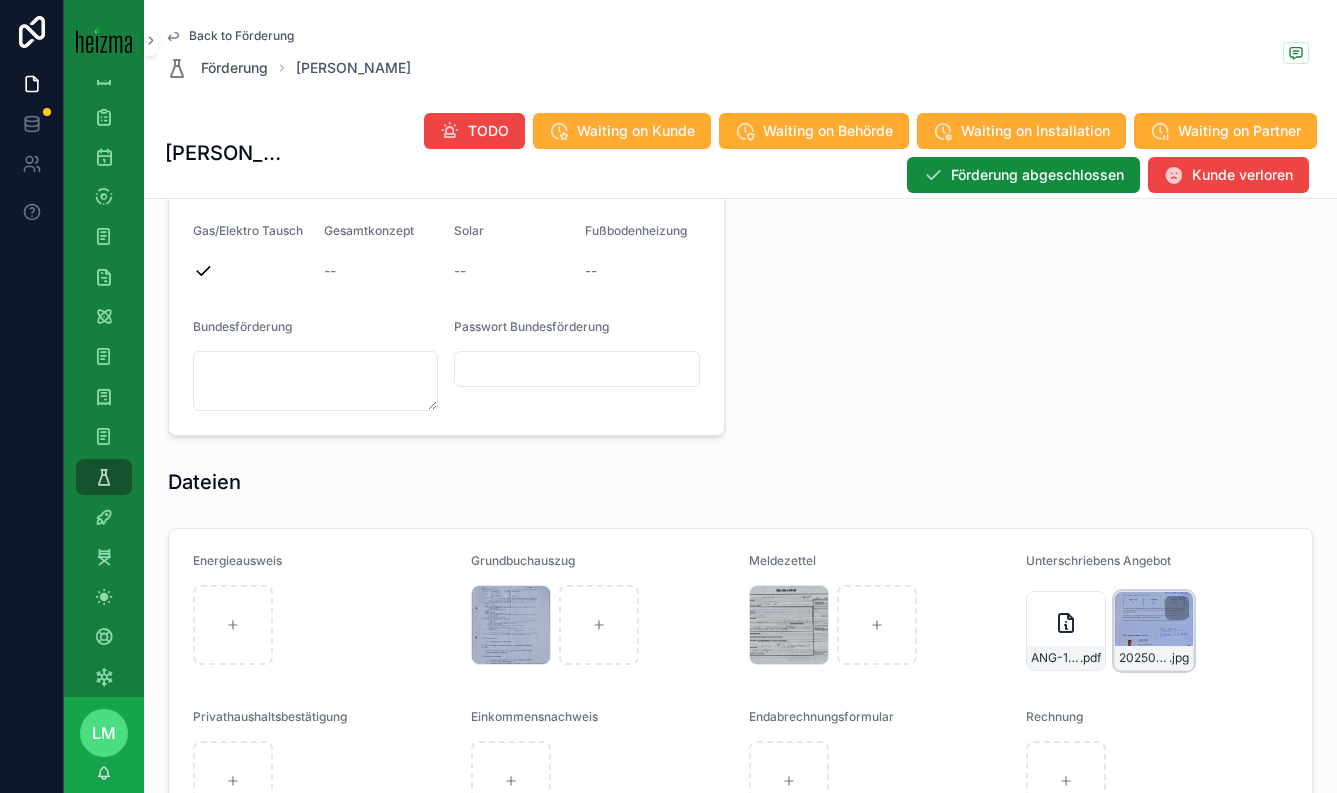 click on "20250628_182436 .jpg" at bounding box center [1154, 658] 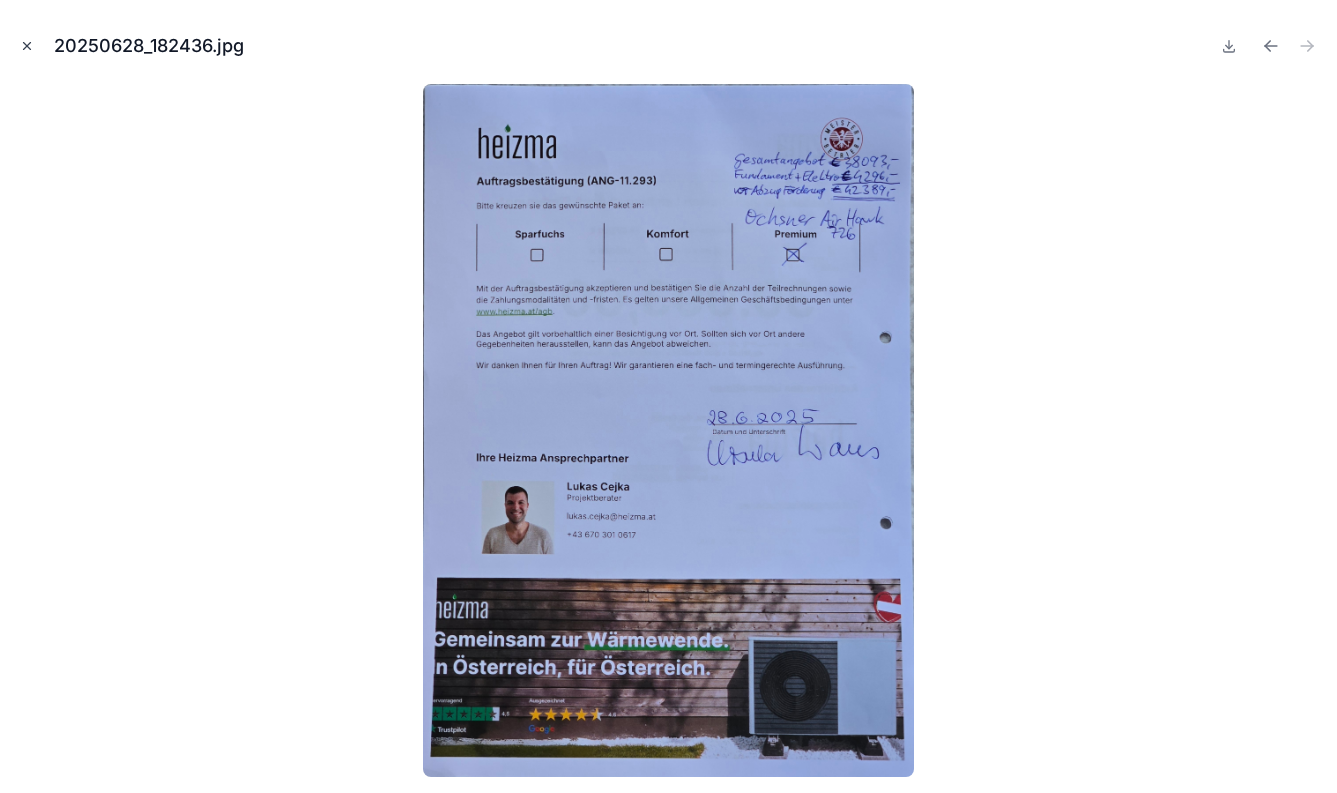 click 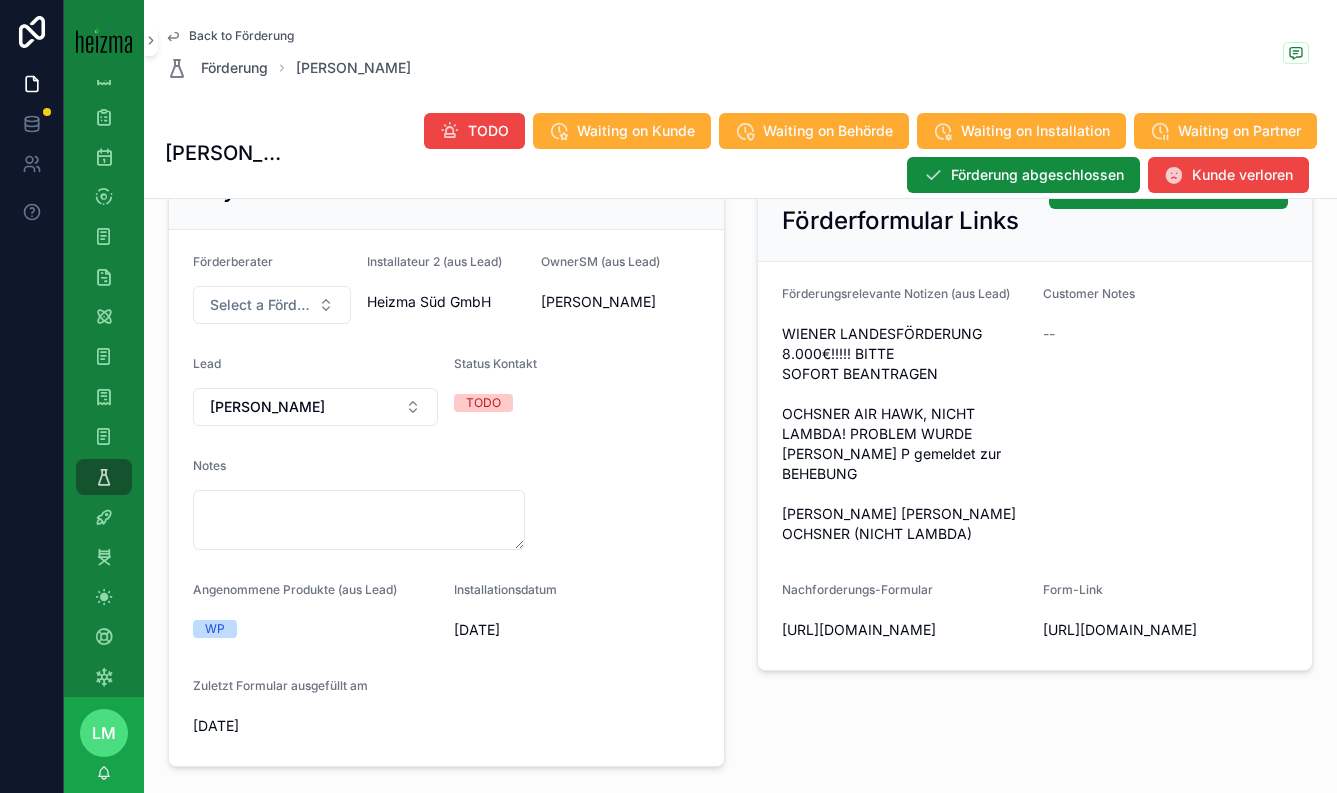 scroll, scrollTop: 147, scrollLeft: 0, axis: vertical 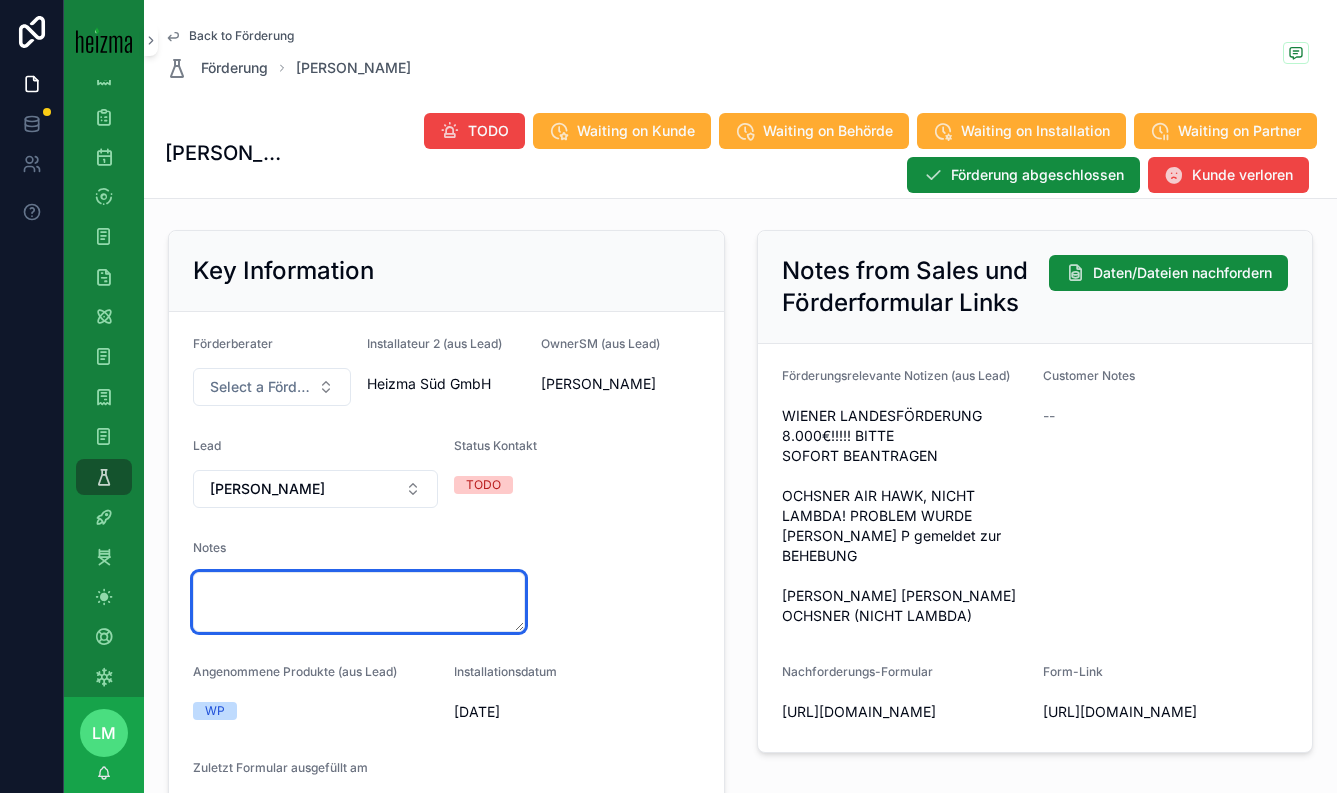 click at bounding box center [359, 602] 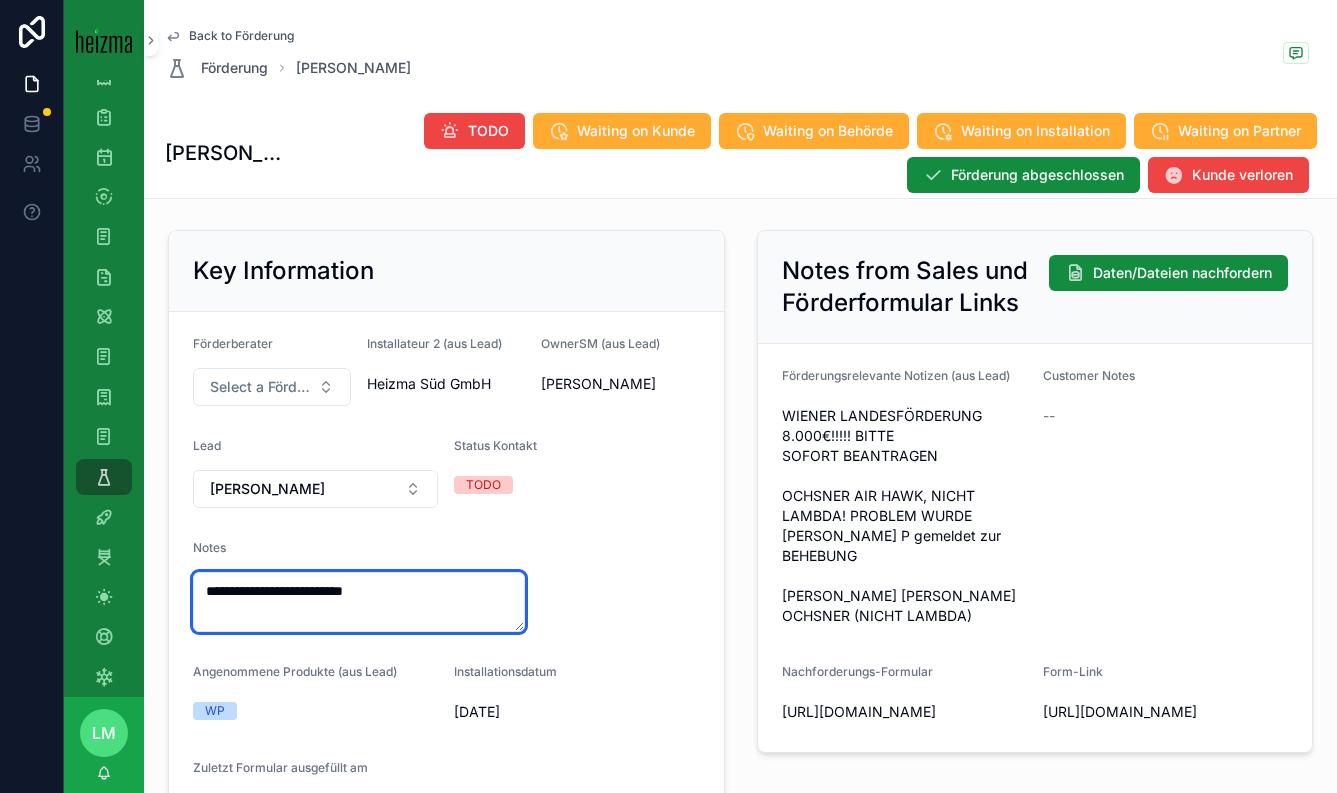 type on "**********" 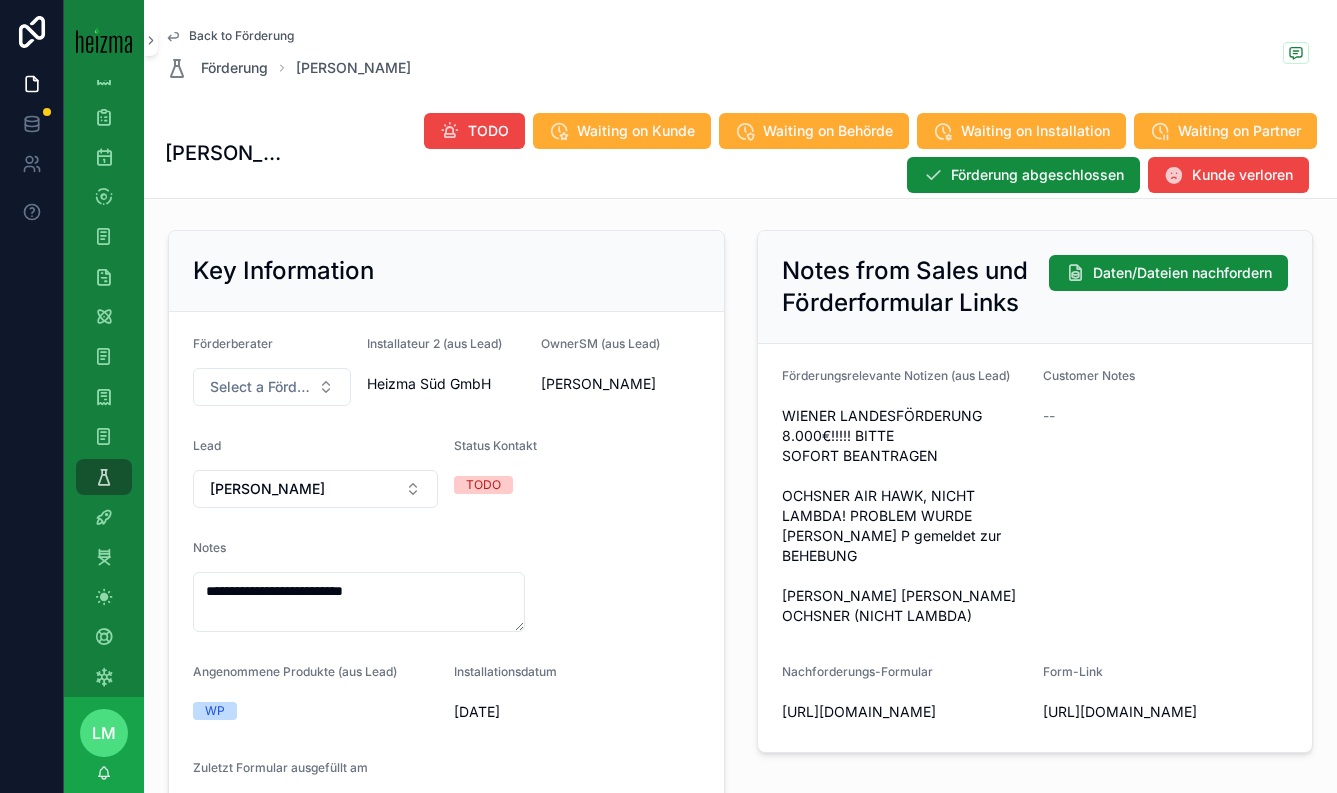 click on "**********" at bounding box center (446, 580) 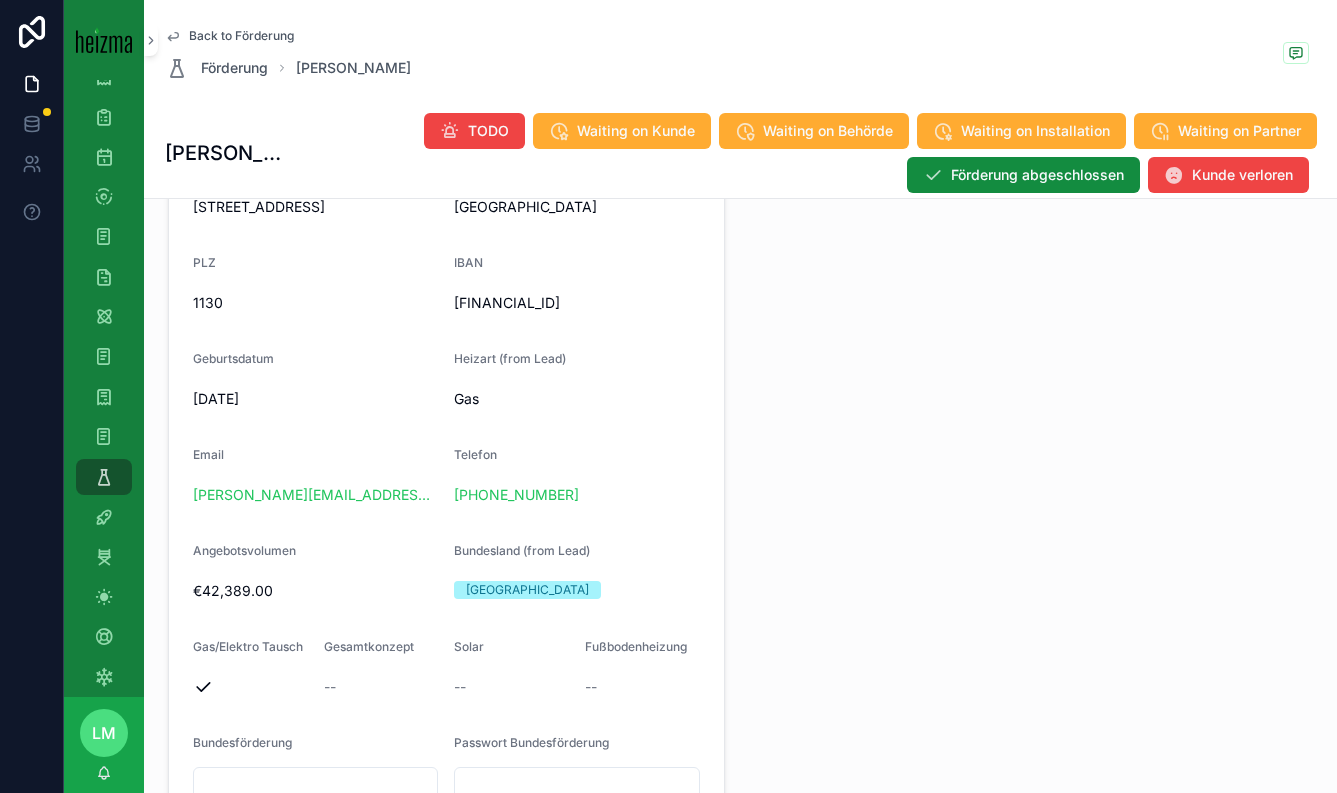 scroll, scrollTop: 751, scrollLeft: 0, axis: vertical 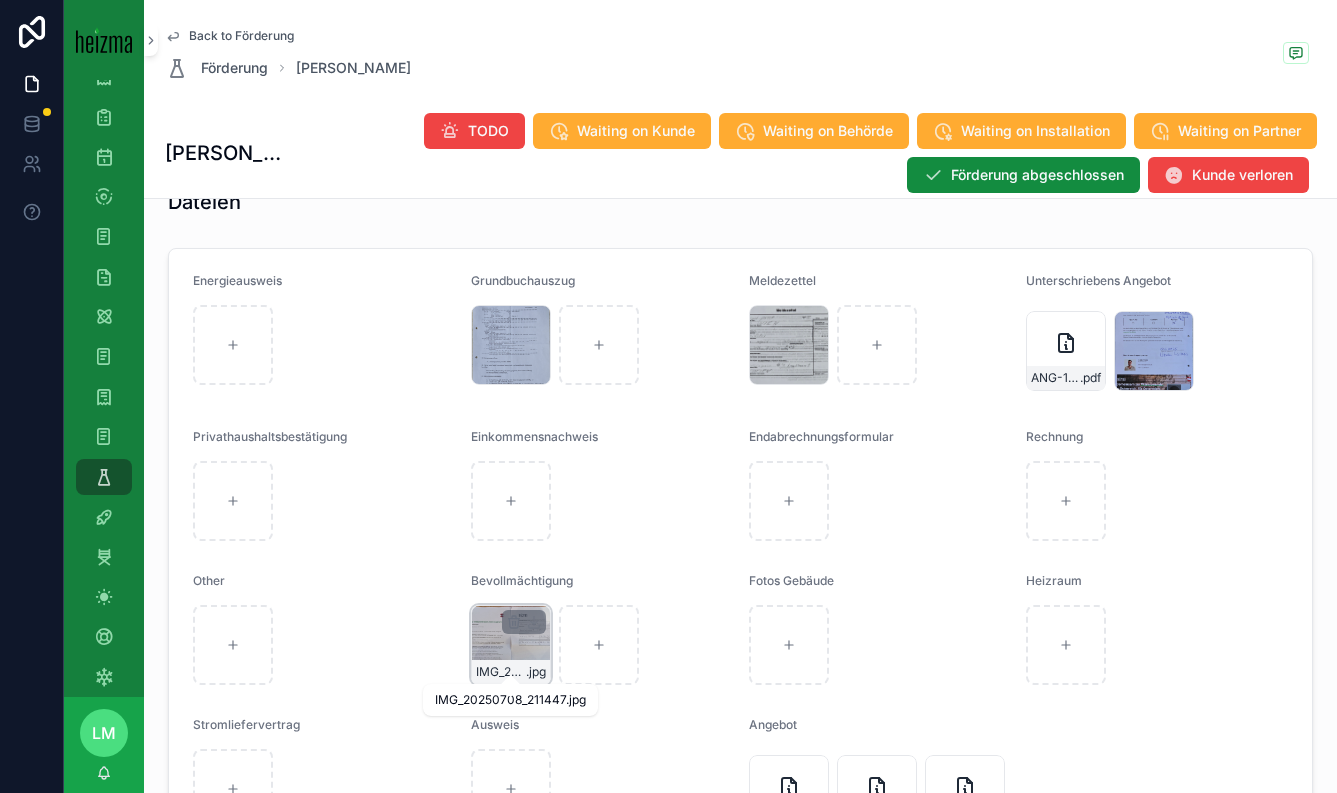 click on "IMG_20250708_211447" at bounding box center (501, 672) 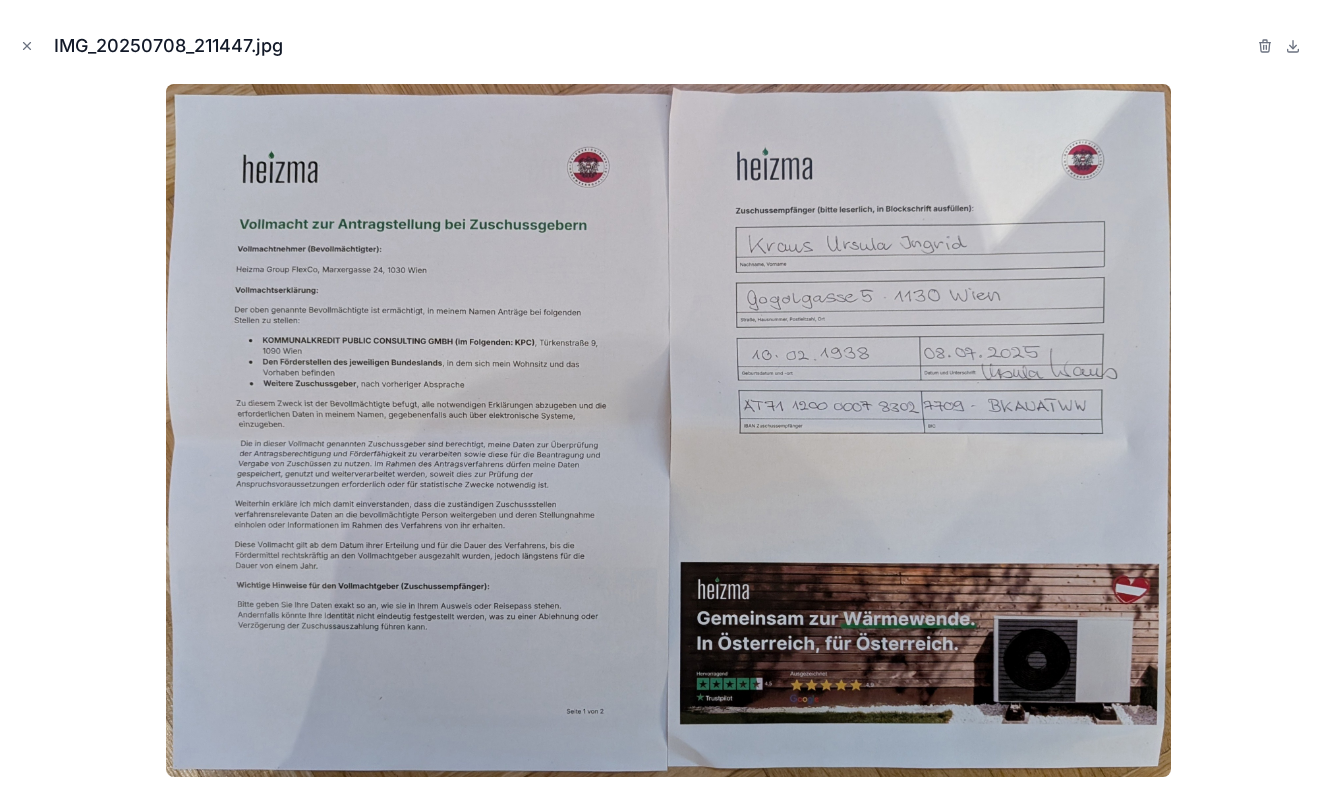 click at bounding box center (668, 430) 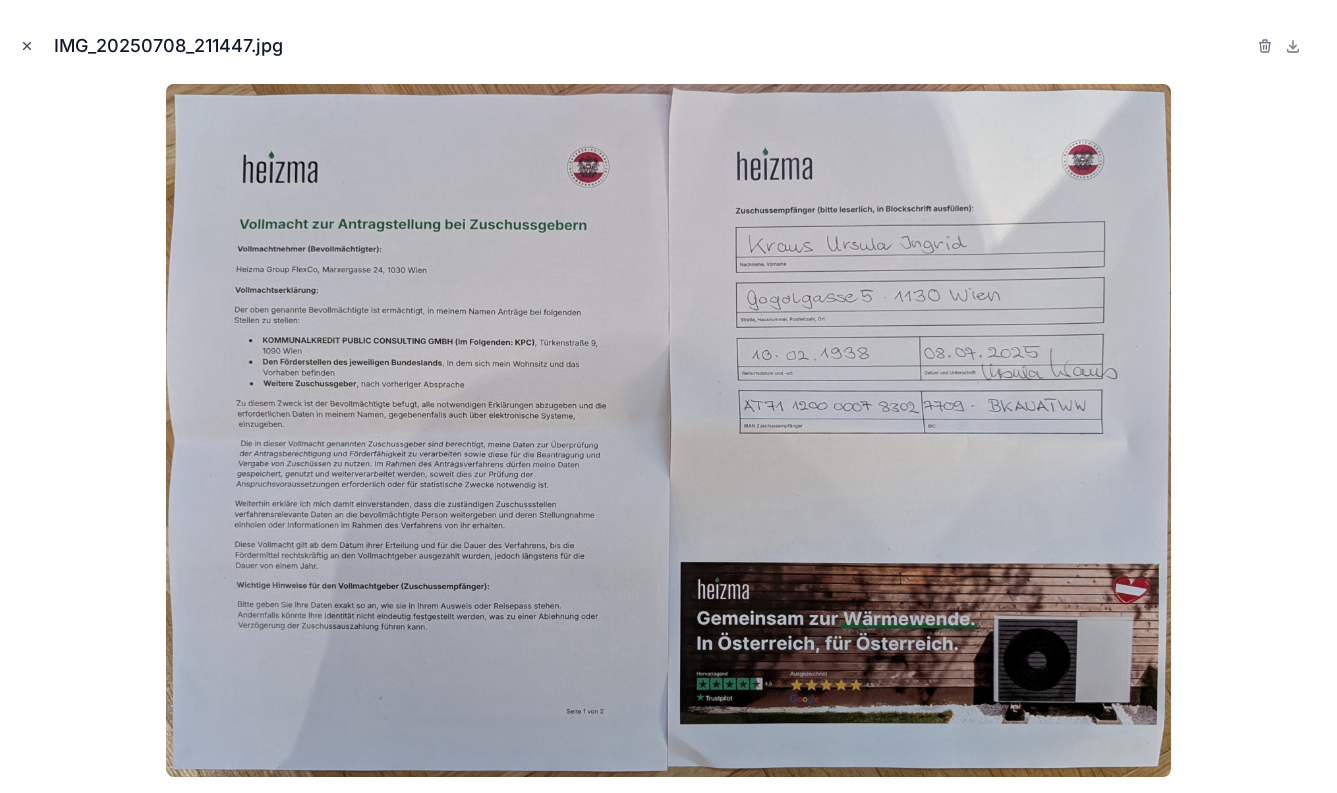 click 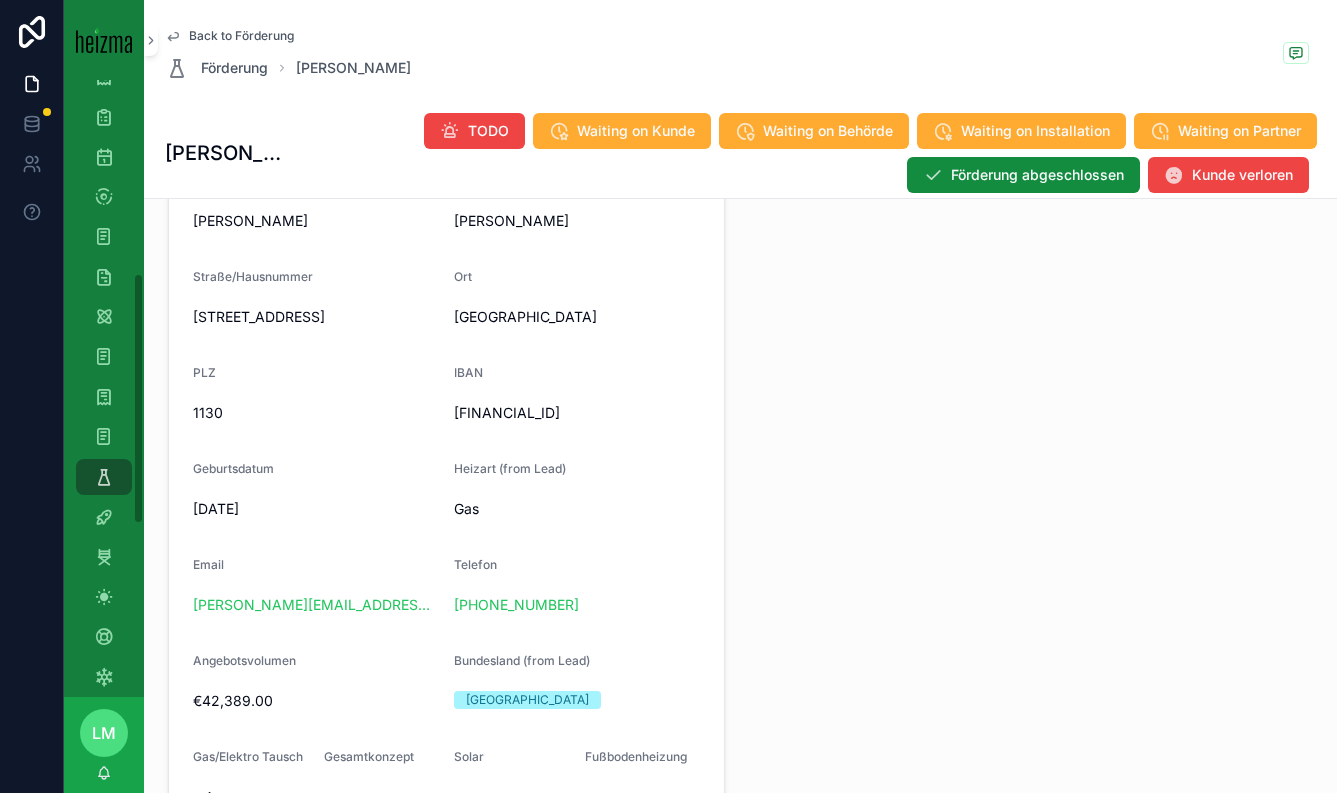 scroll, scrollTop: 1117, scrollLeft: 0, axis: vertical 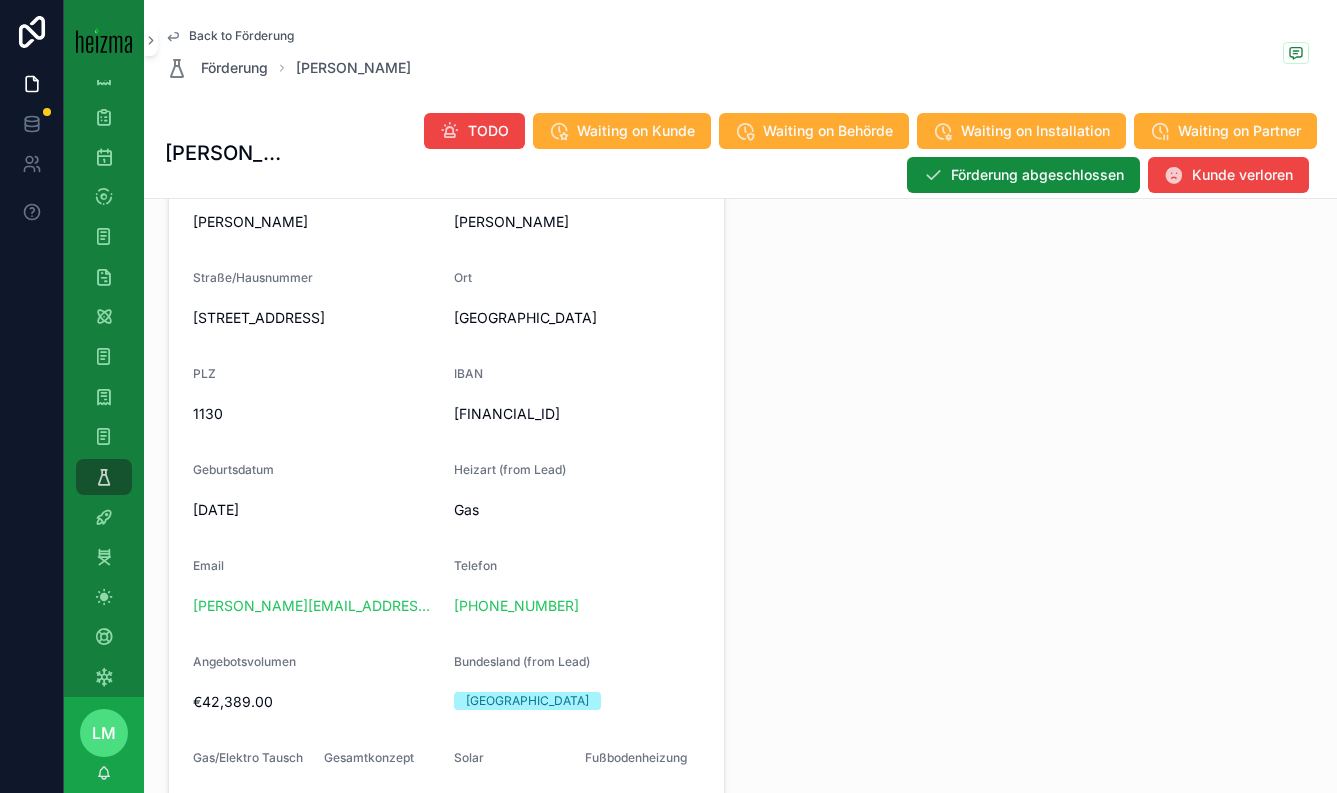 click on "Gogolgasse 5" at bounding box center [315, 318] 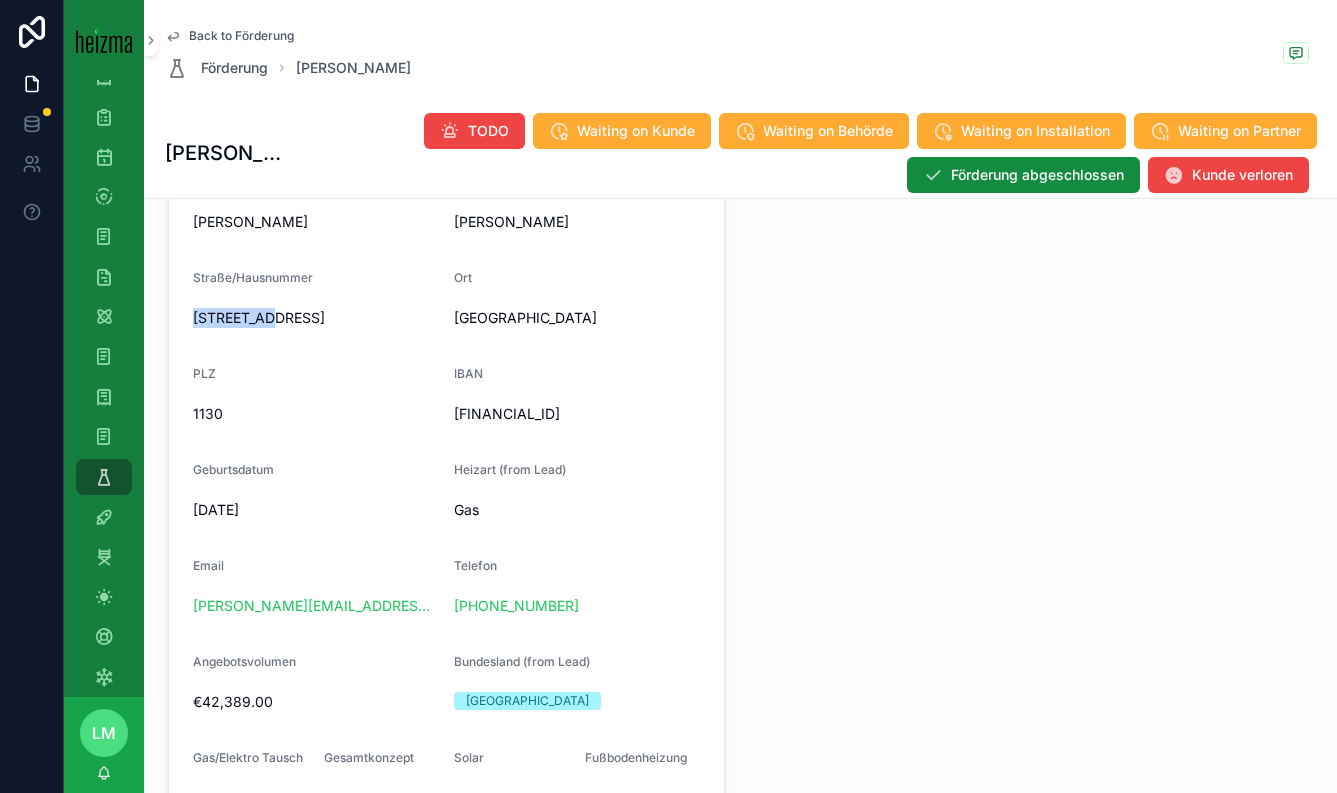 click on "Gogolgasse 5" at bounding box center [315, 318] 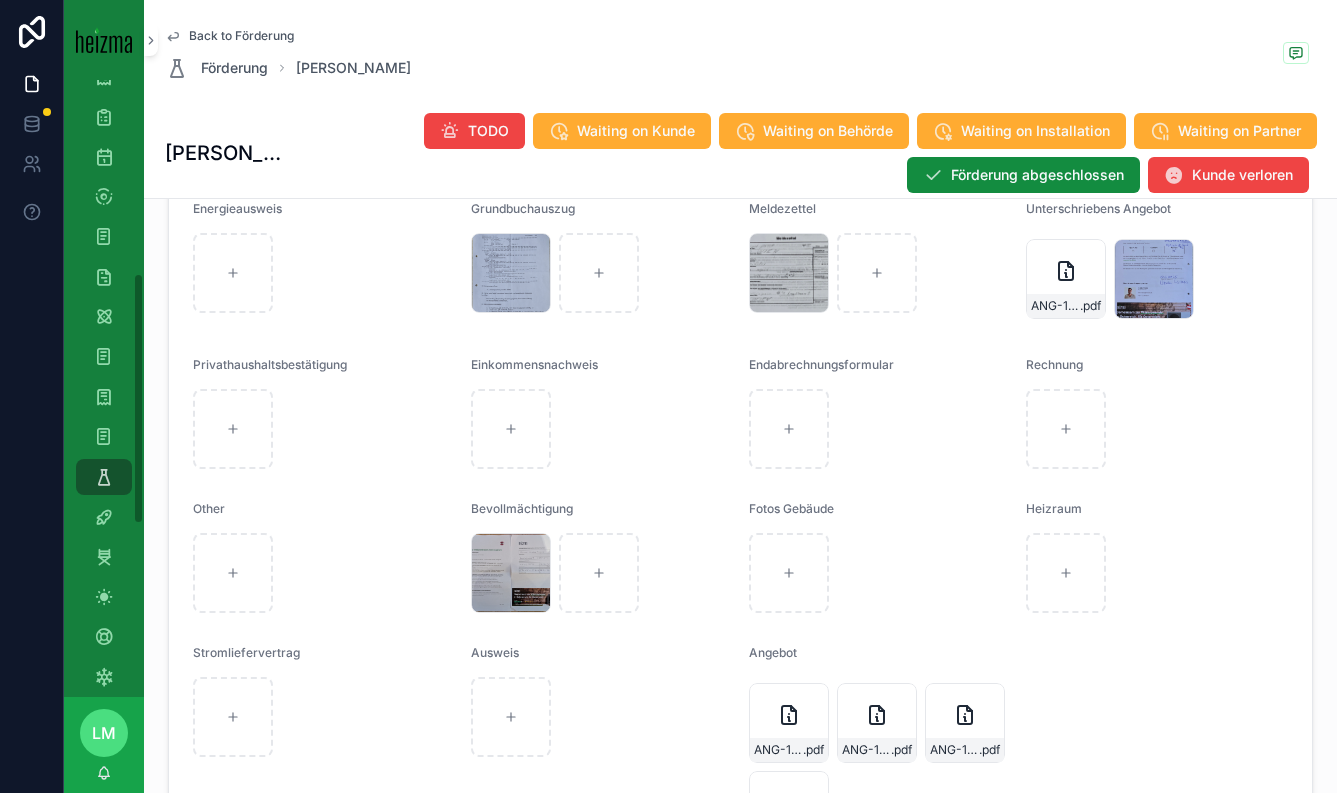 scroll, scrollTop: 1990, scrollLeft: 0, axis: vertical 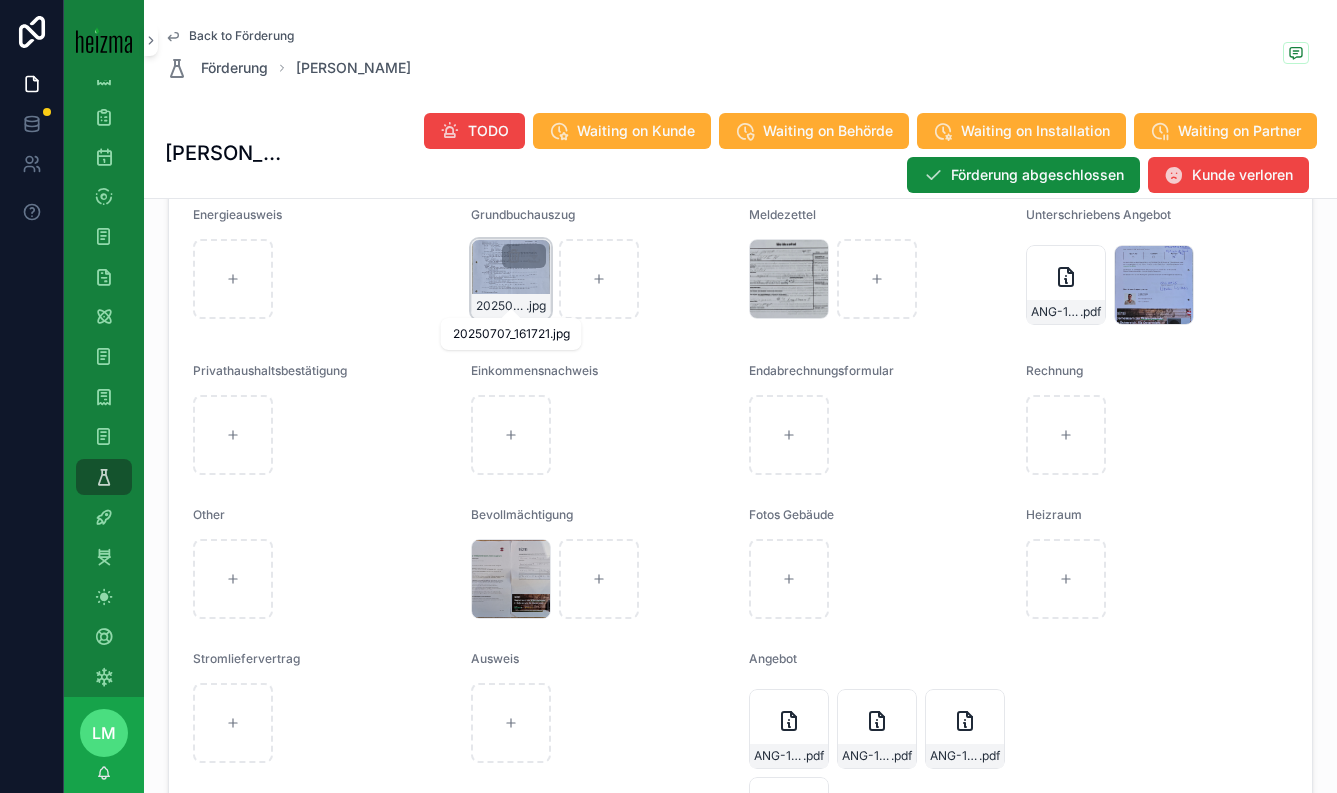 click on "20250707_161721" at bounding box center (501, 306) 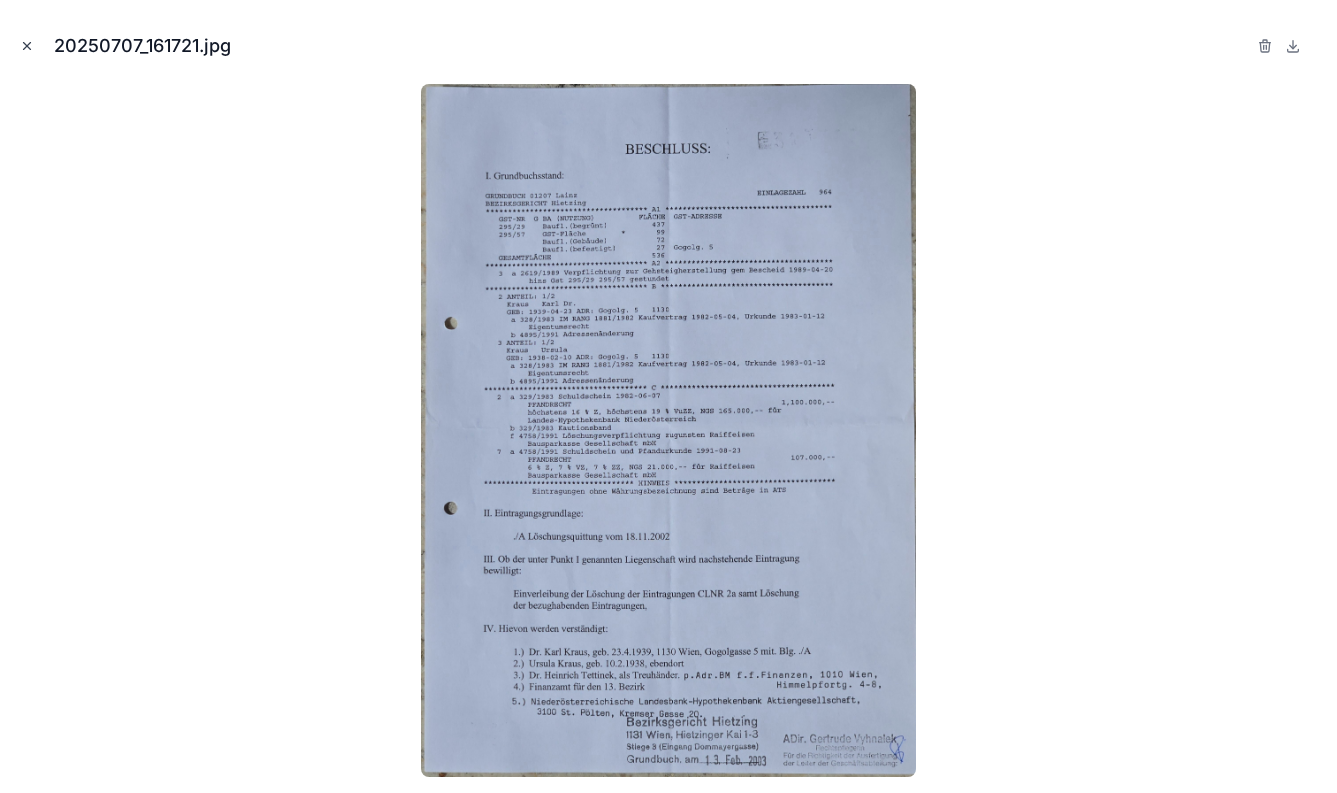 click at bounding box center [27, 46] 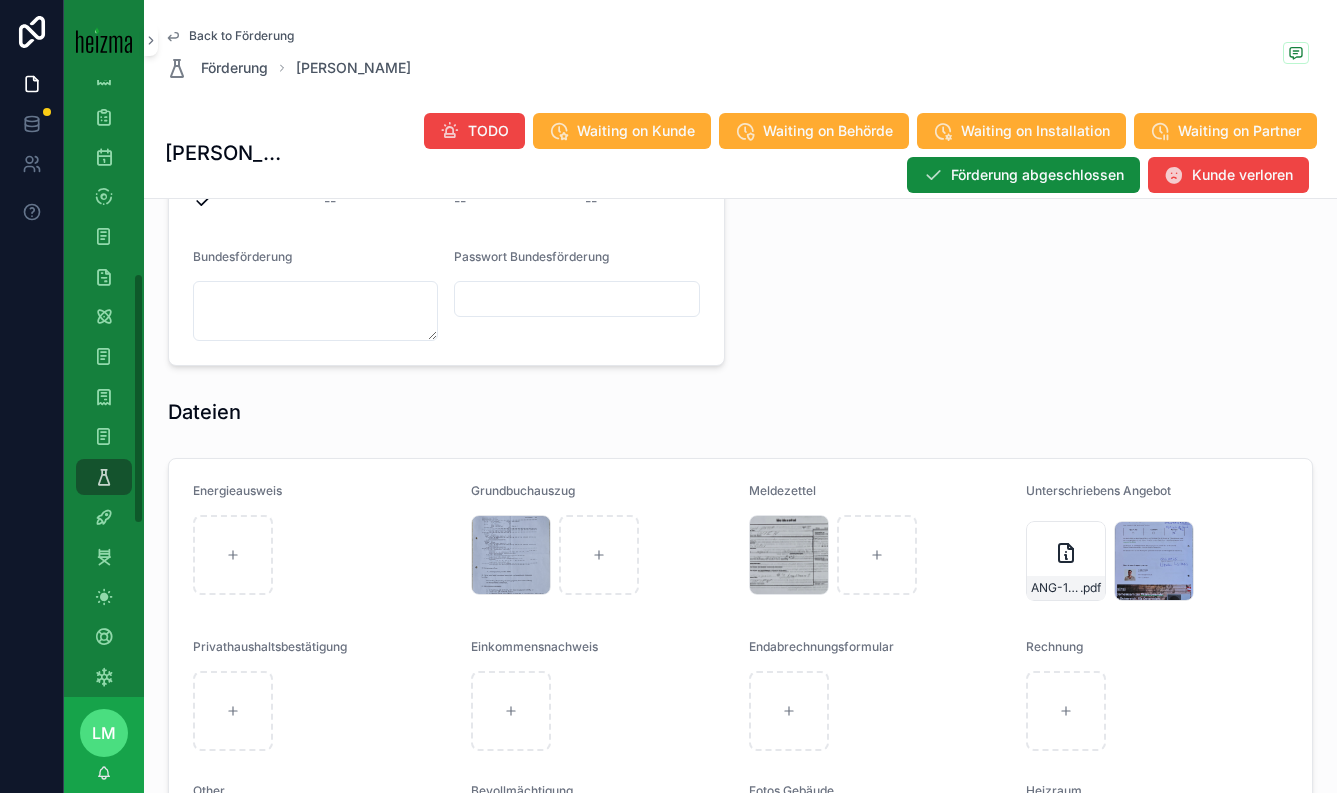 scroll, scrollTop: 1901, scrollLeft: 0, axis: vertical 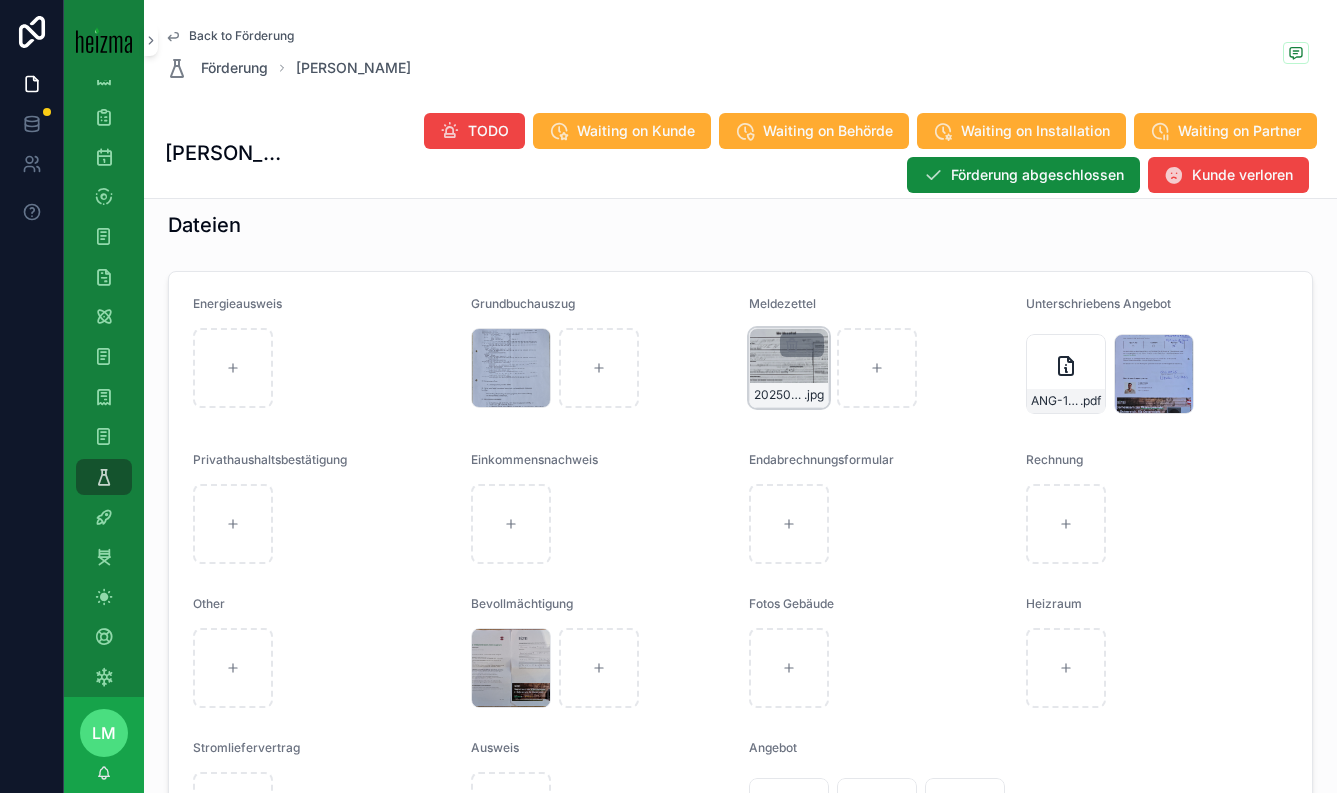 click on "20250707_161939 .jpg" at bounding box center (789, 368) 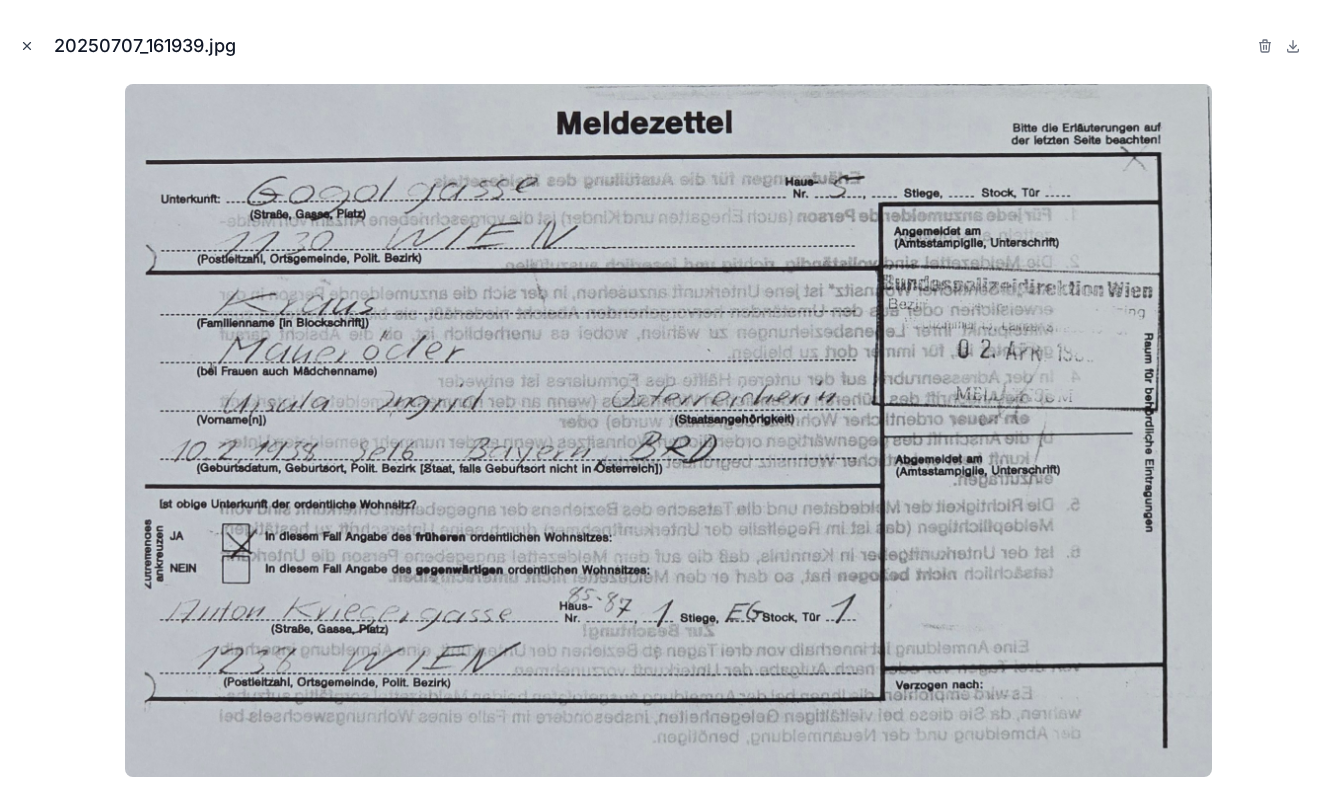 click 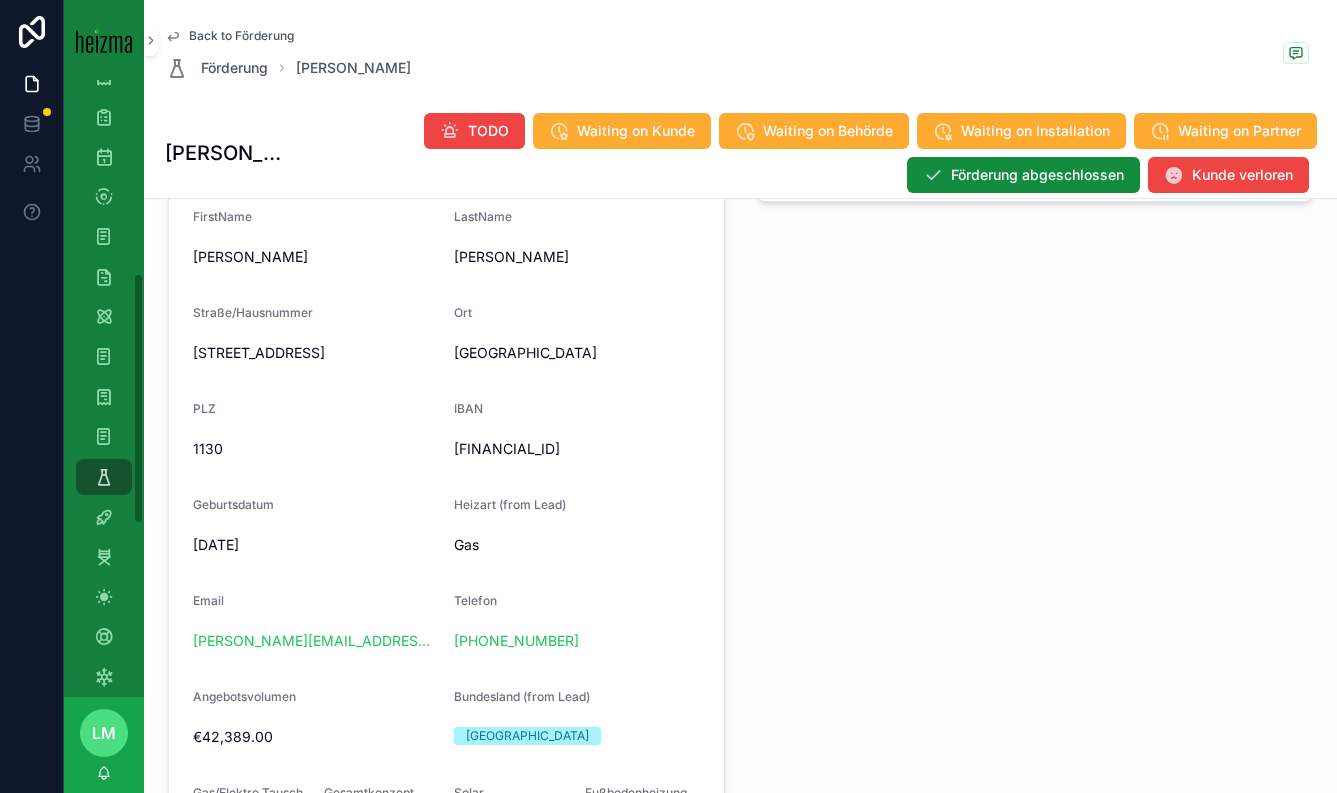 scroll, scrollTop: 1166, scrollLeft: 0, axis: vertical 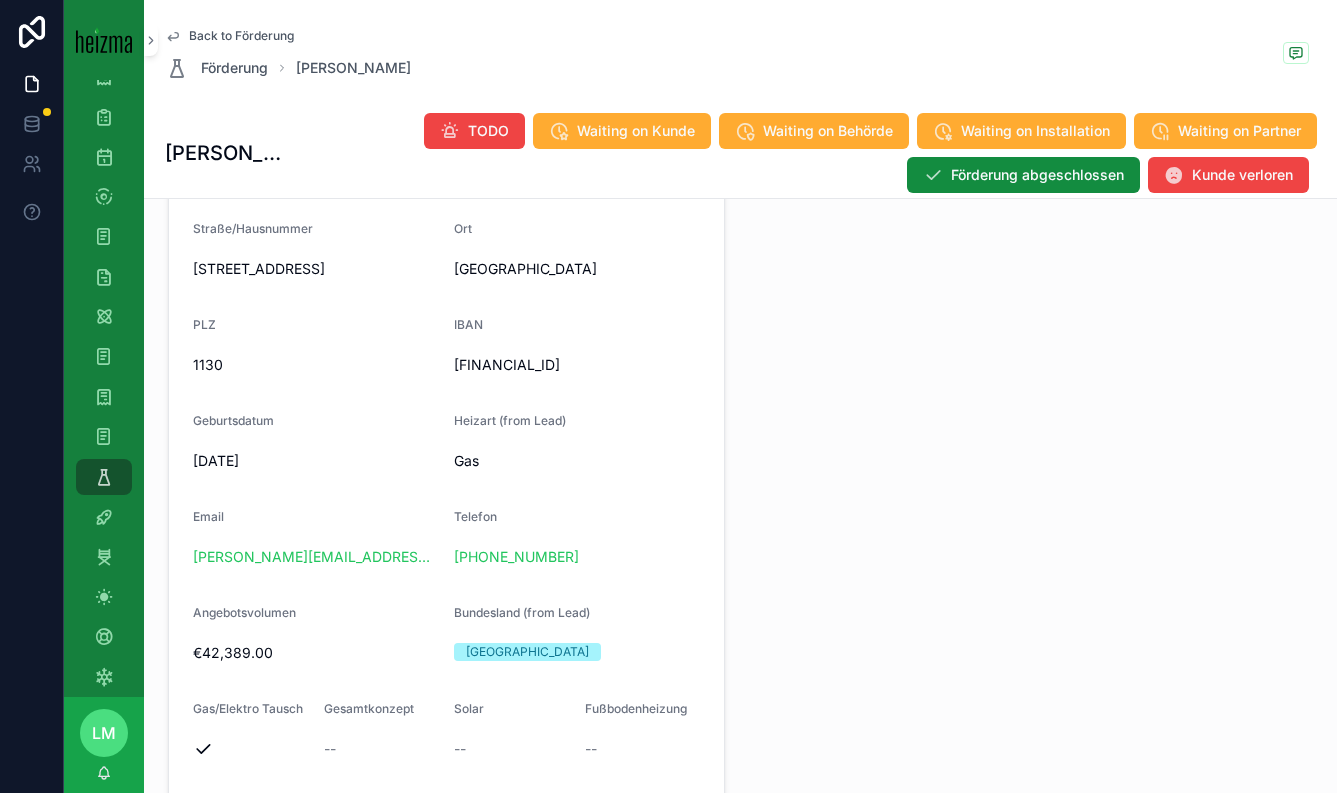click on "AT711200000783027709" at bounding box center (576, 365) 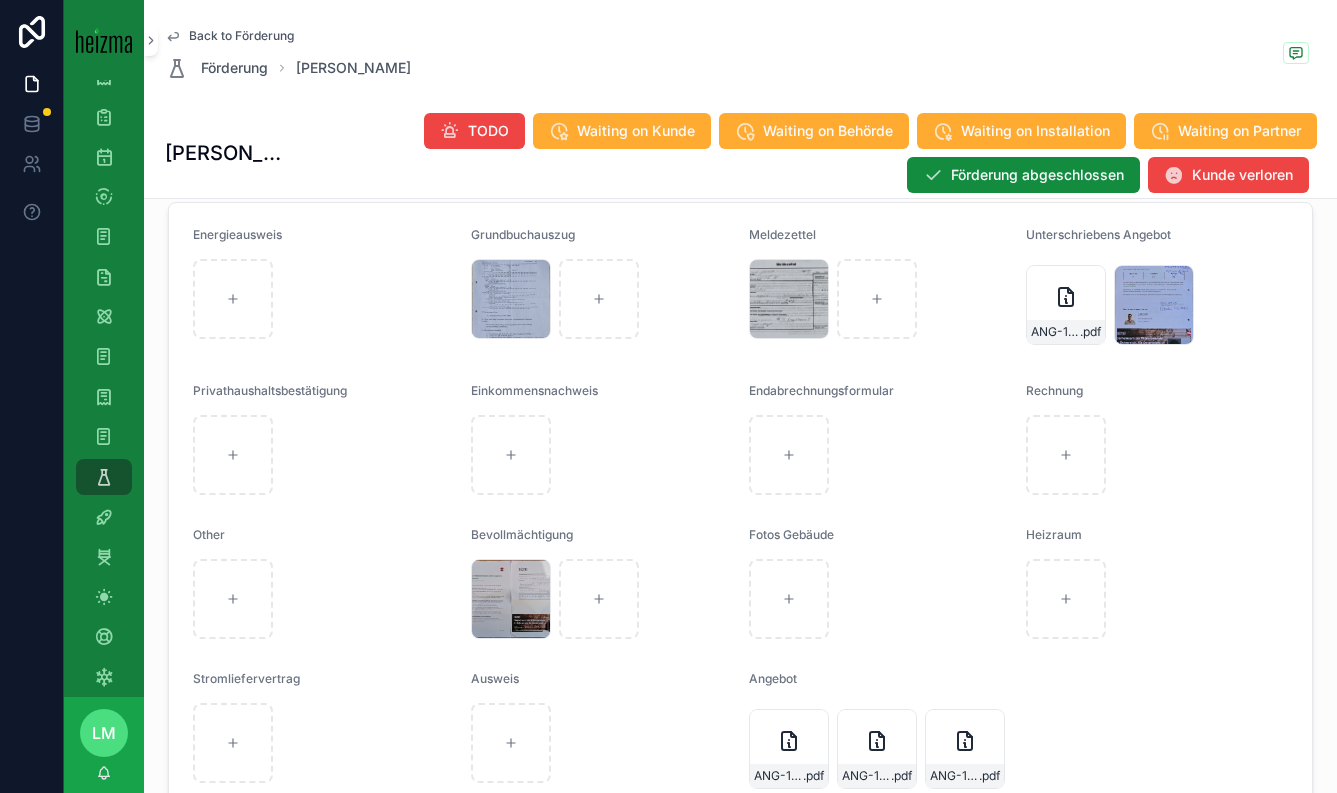 scroll, scrollTop: 1966, scrollLeft: 0, axis: vertical 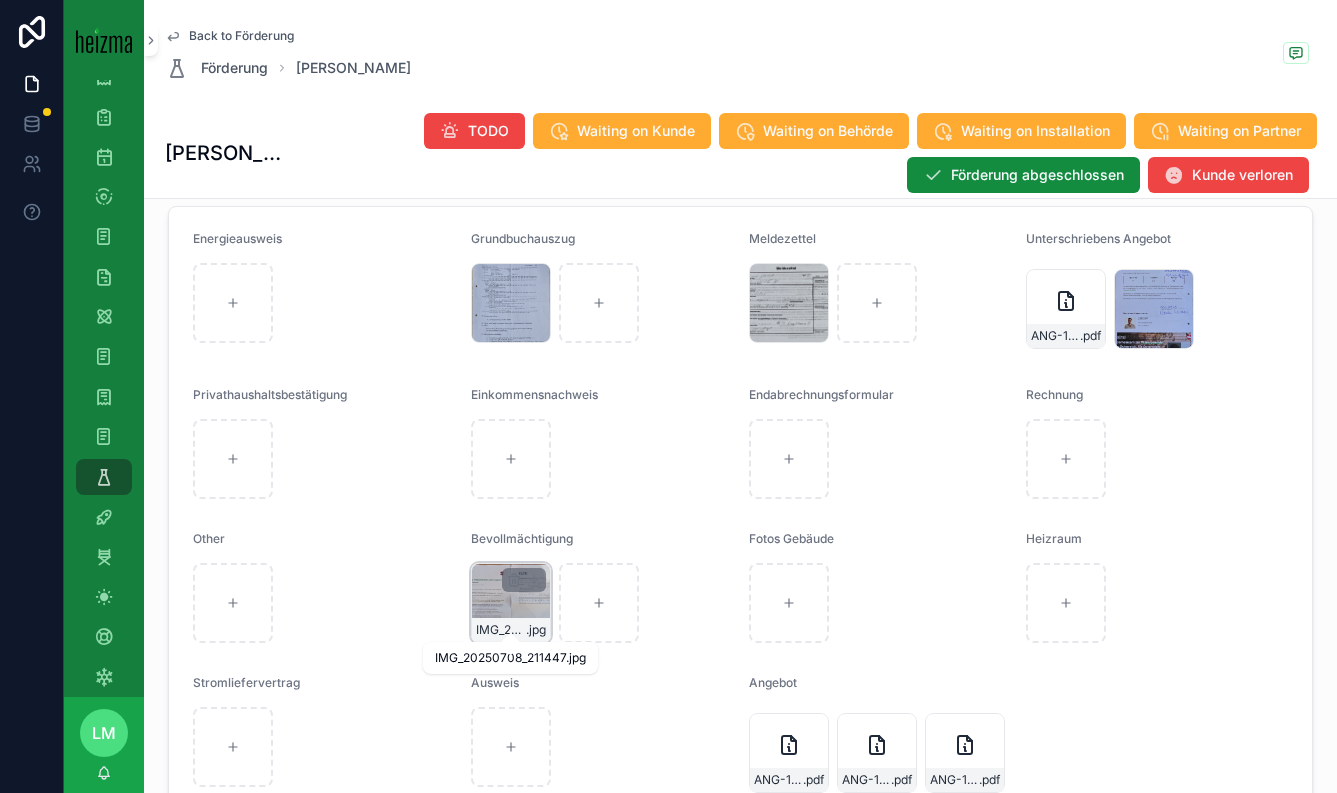 click on "IMG_20250708_211447" at bounding box center (501, 630) 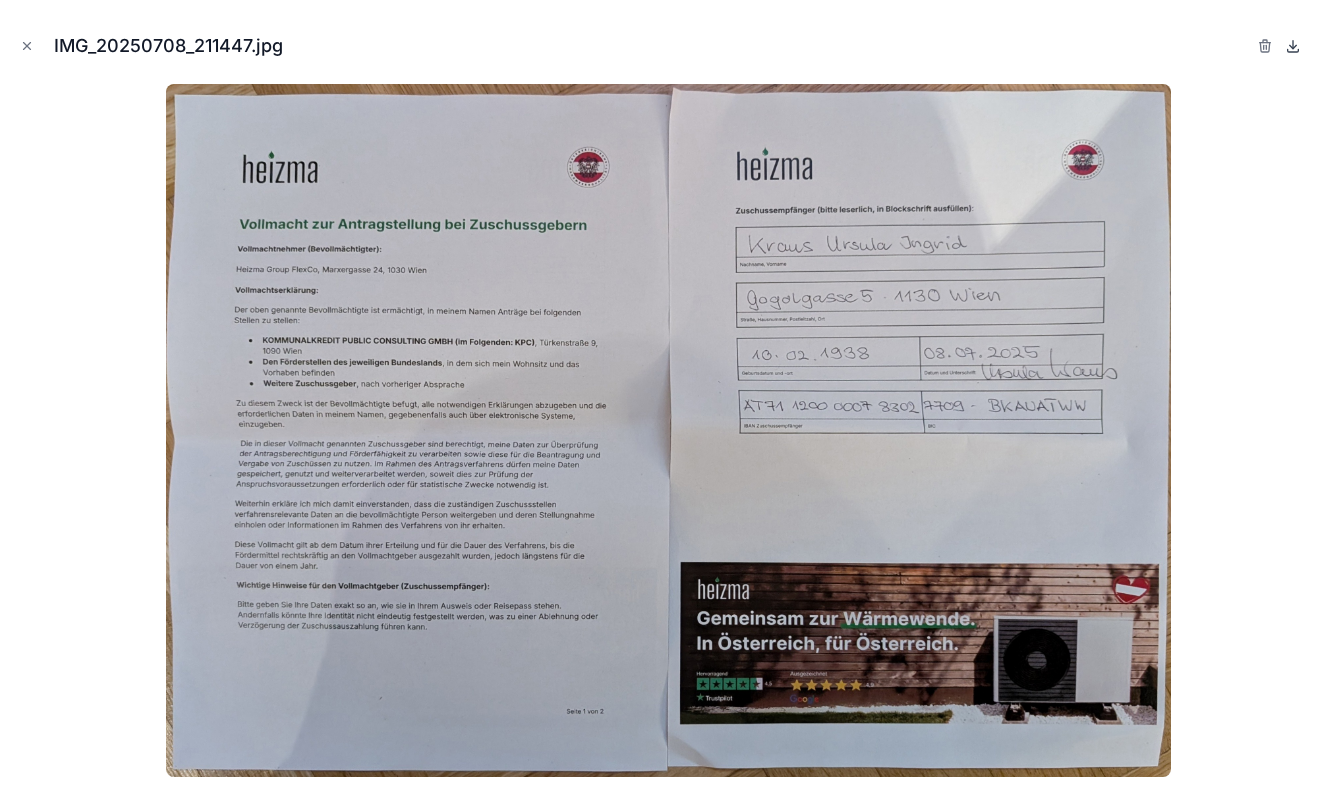 click 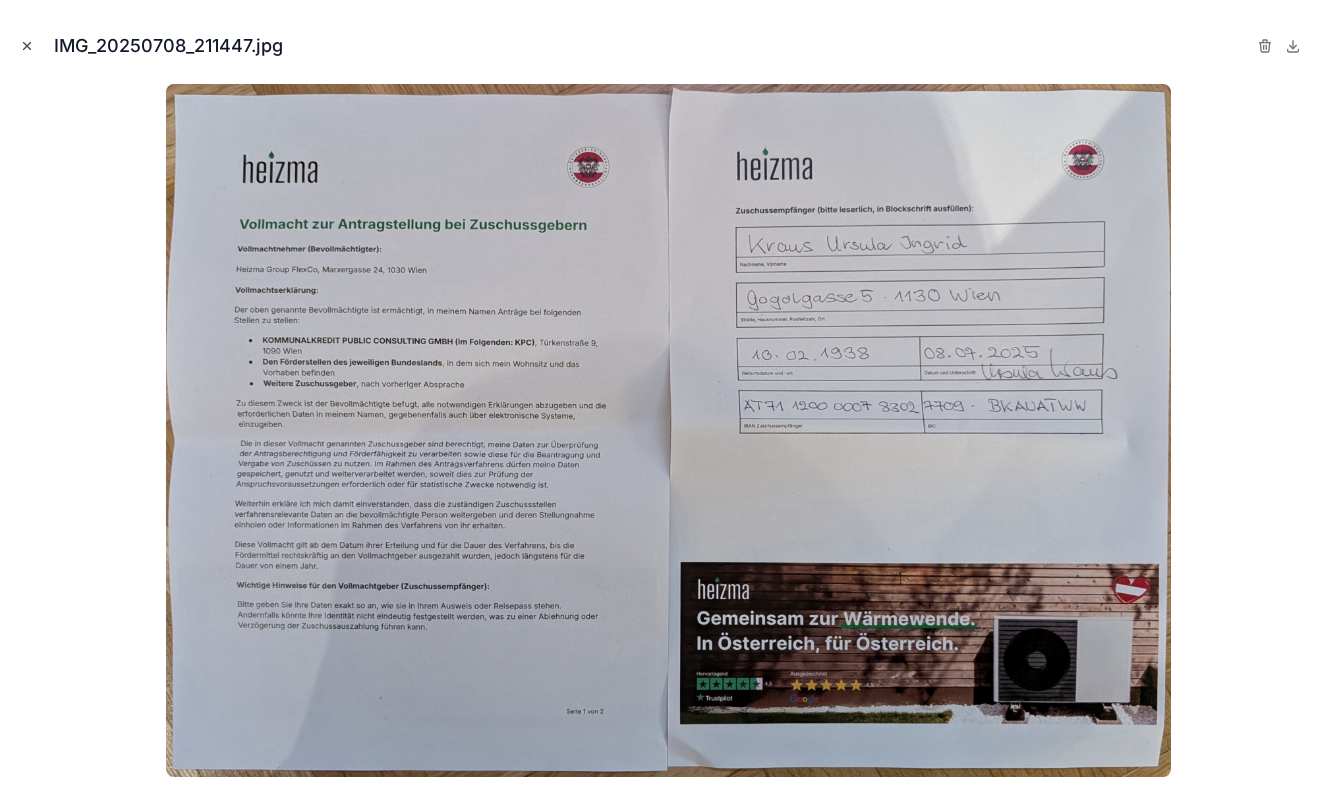 click 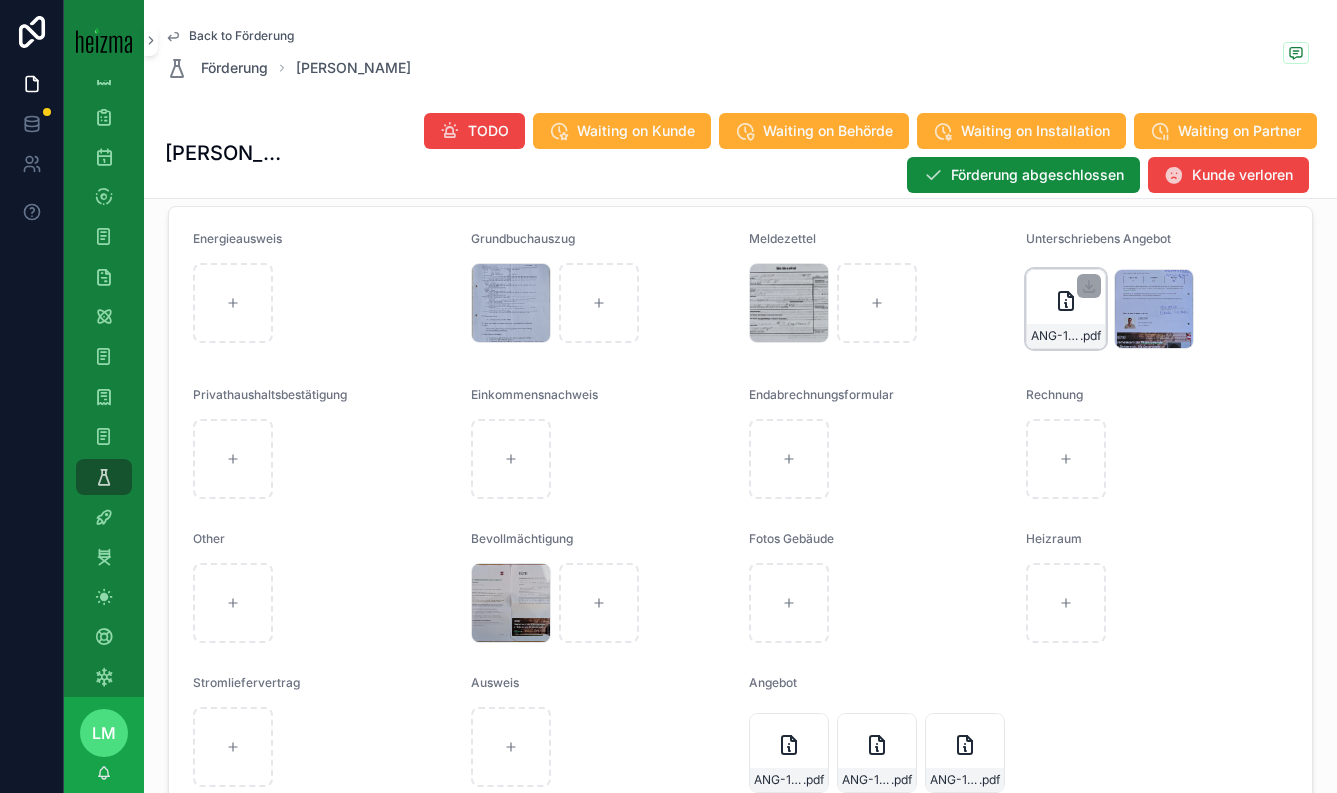 click on "ANG-11293-Kraus-2025-06-17-(2) .pdf" at bounding box center (1066, 336) 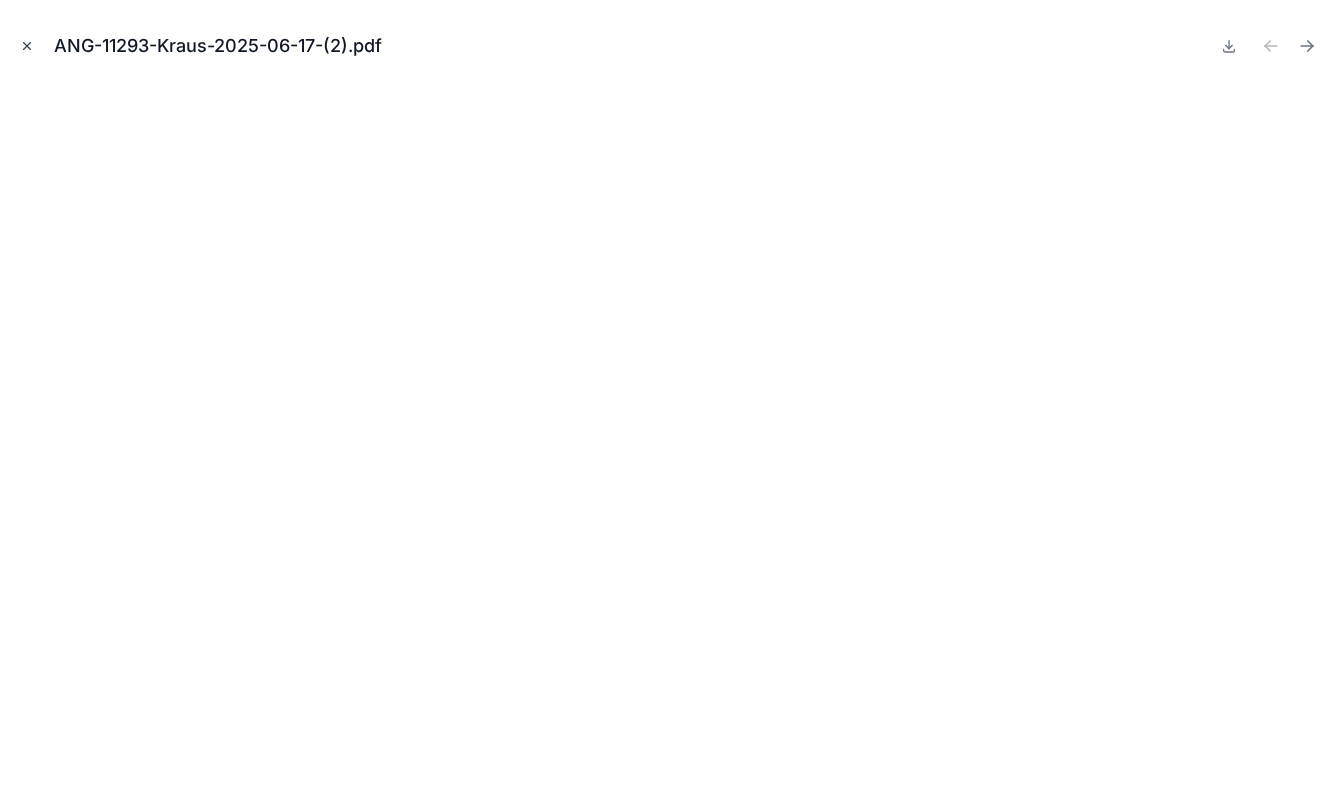 click at bounding box center (27, 46) 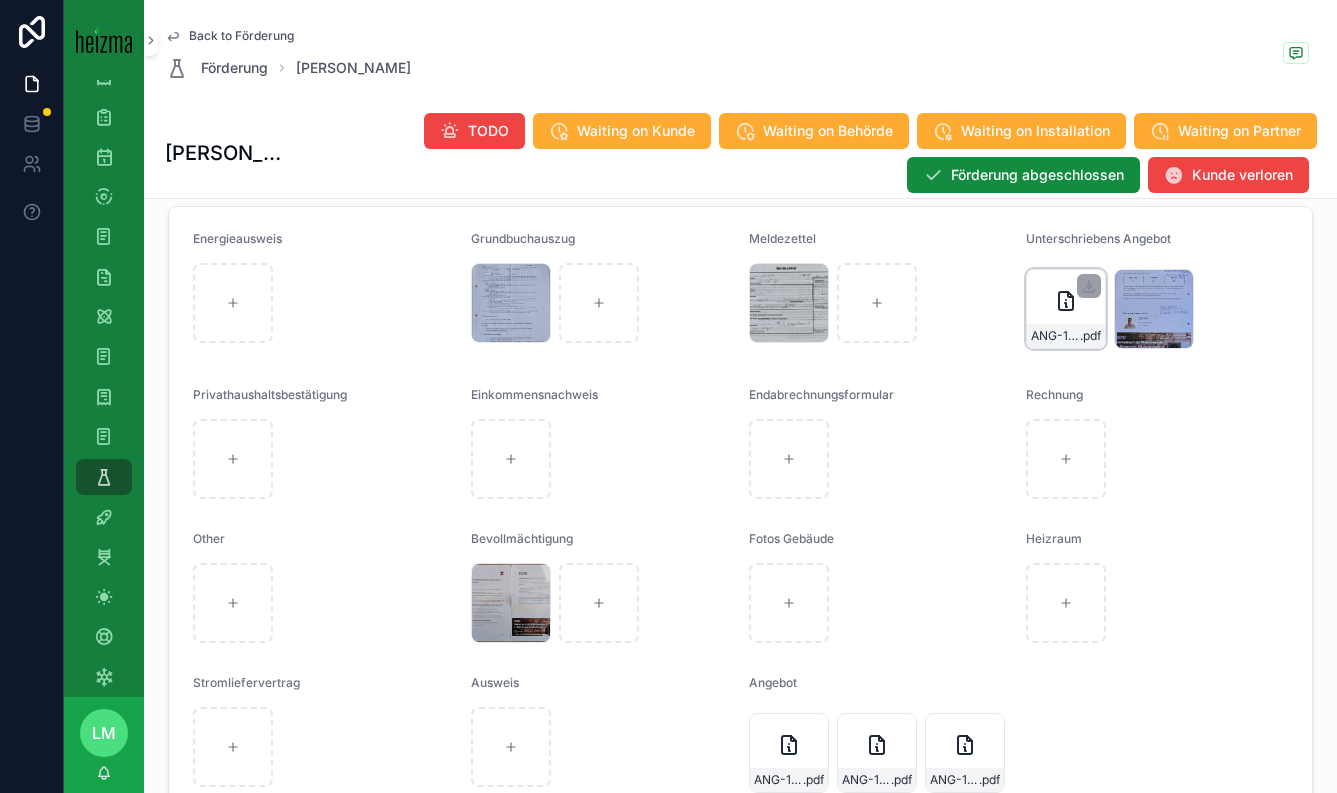 click at bounding box center (1089, 286) 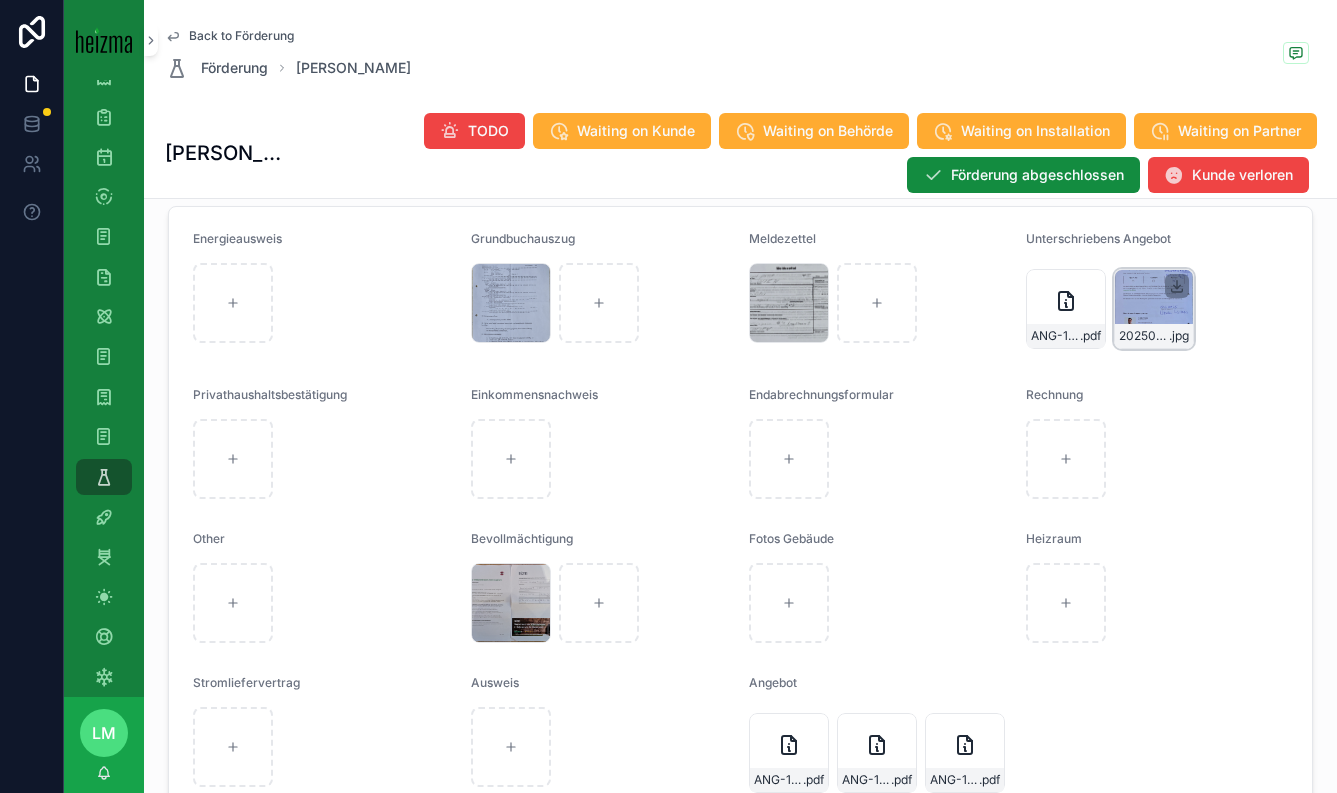 click 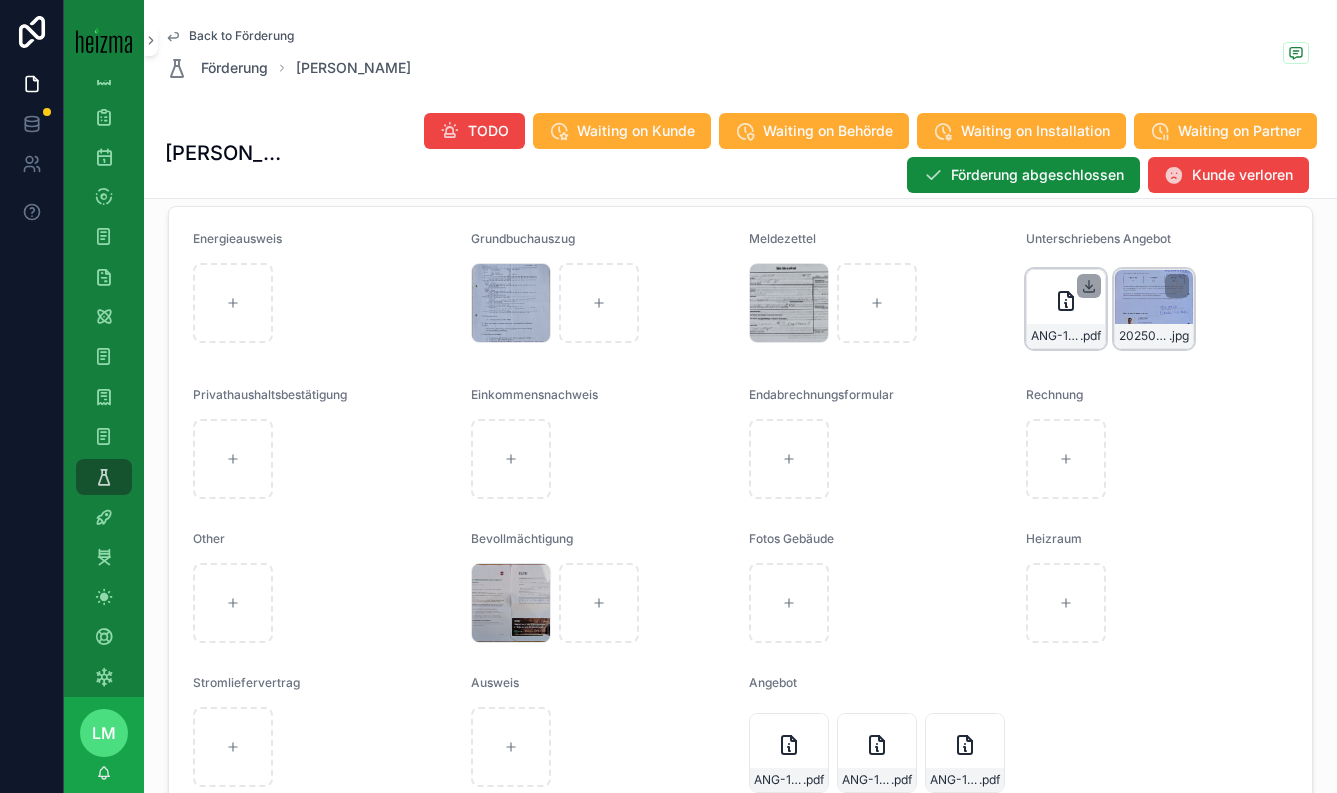 click 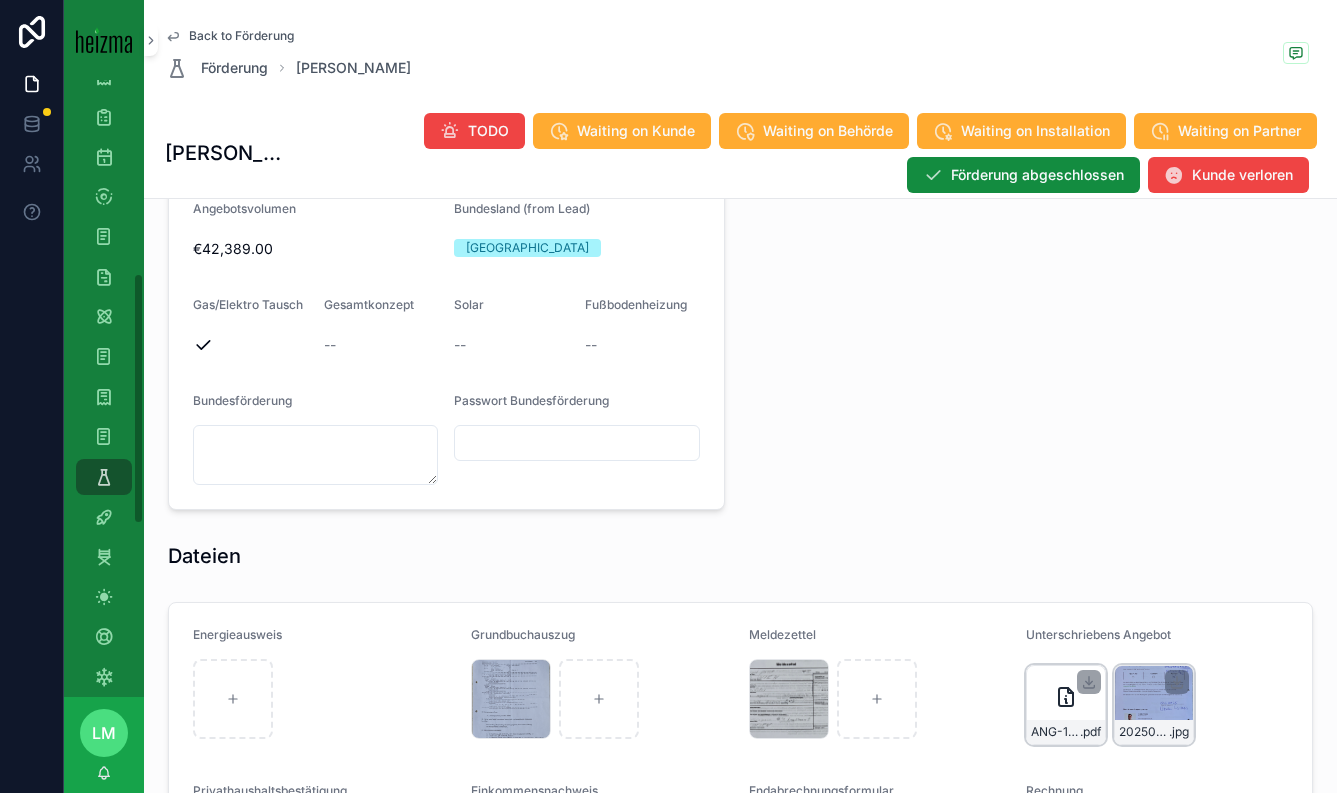 scroll, scrollTop: 1451, scrollLeft: 0, axis: vertical 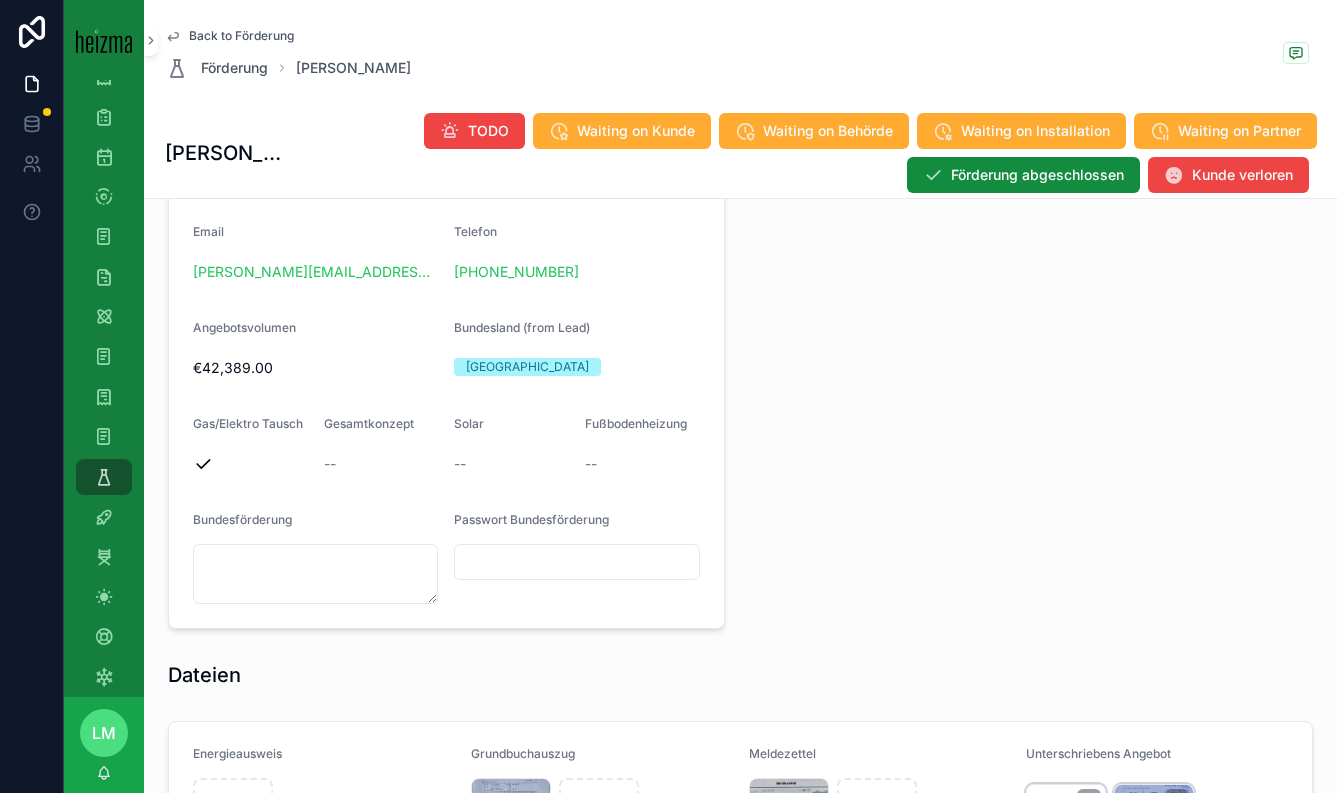 click on "Back to Förderung" at bounding box center (241, 36) 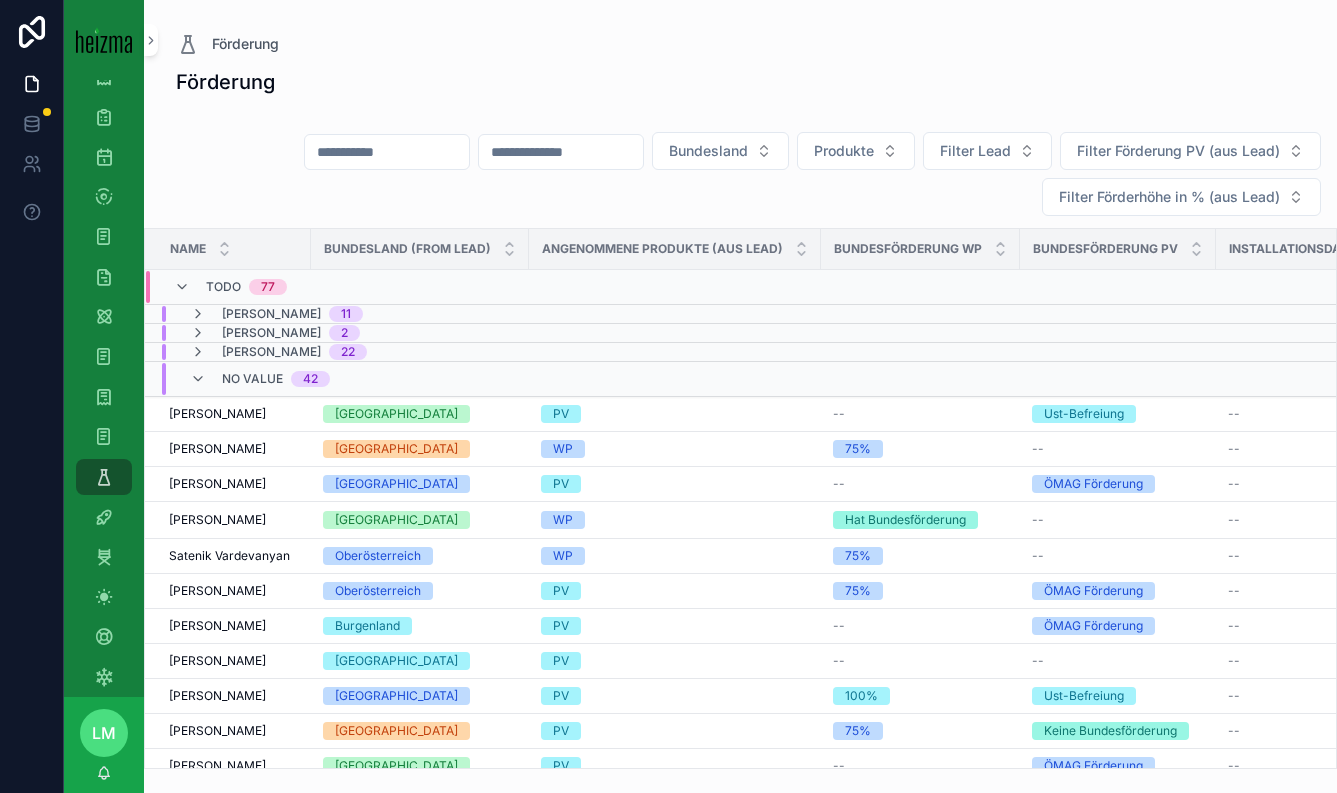 scroll, scrollTop: 0, scrollLeft: 0, axis: both 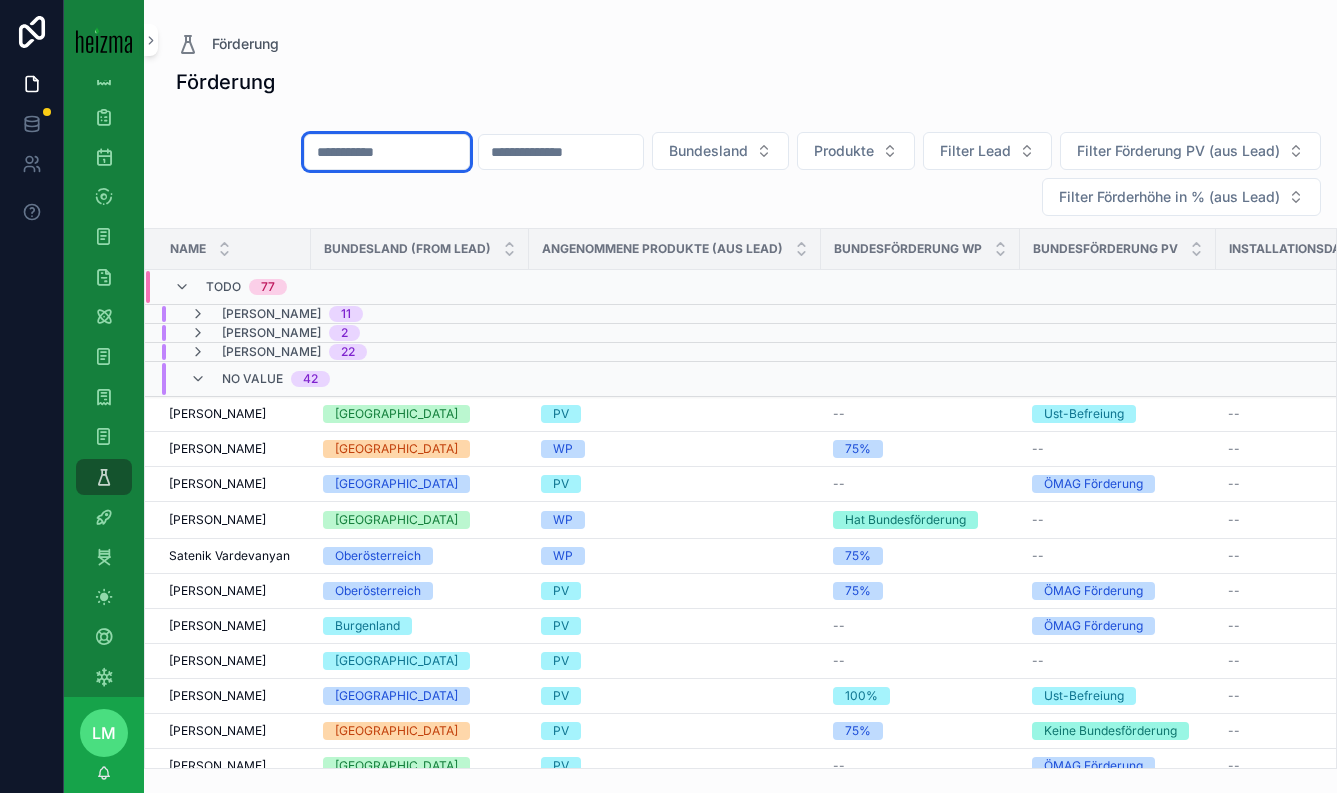click at bounding box center (387, 152) 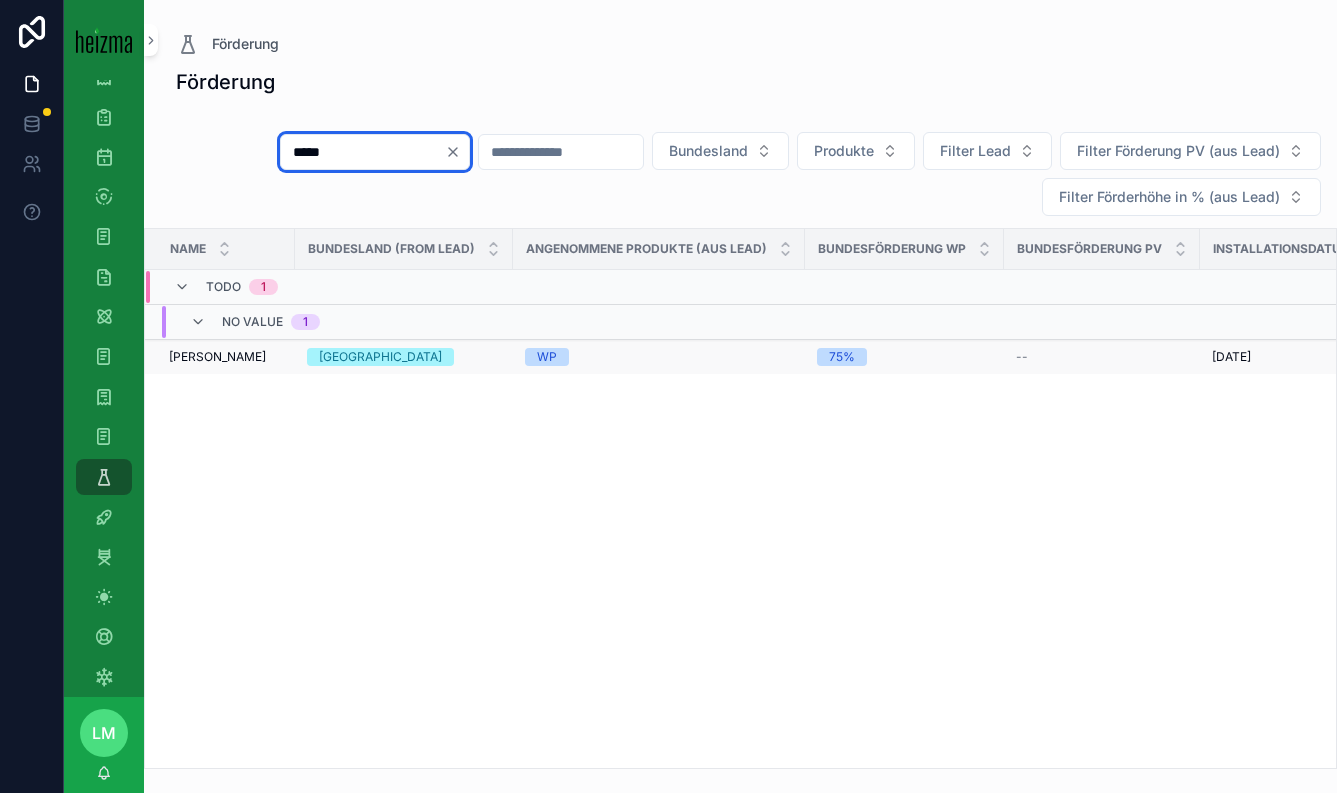 type on "*****" 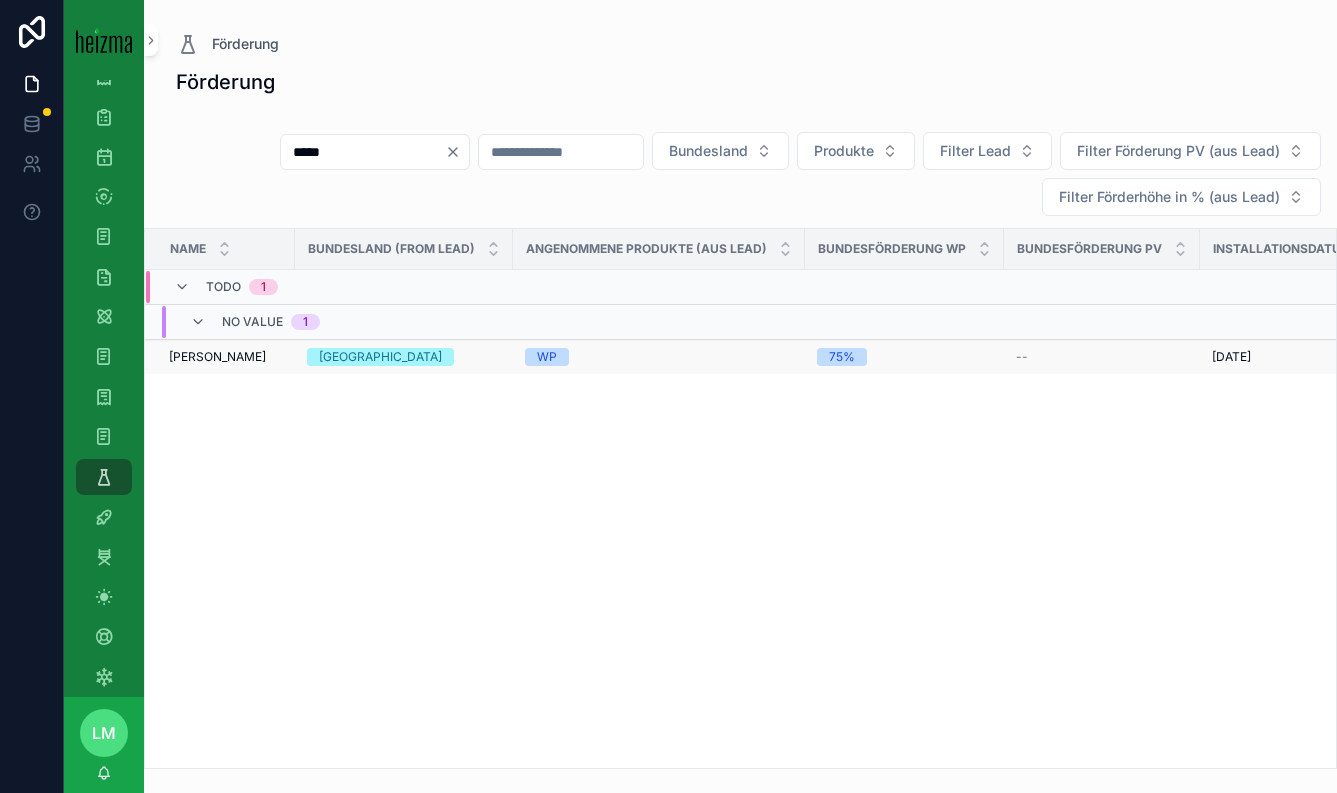 click on "Ursula Kraus" at bounding box center [217, 357] 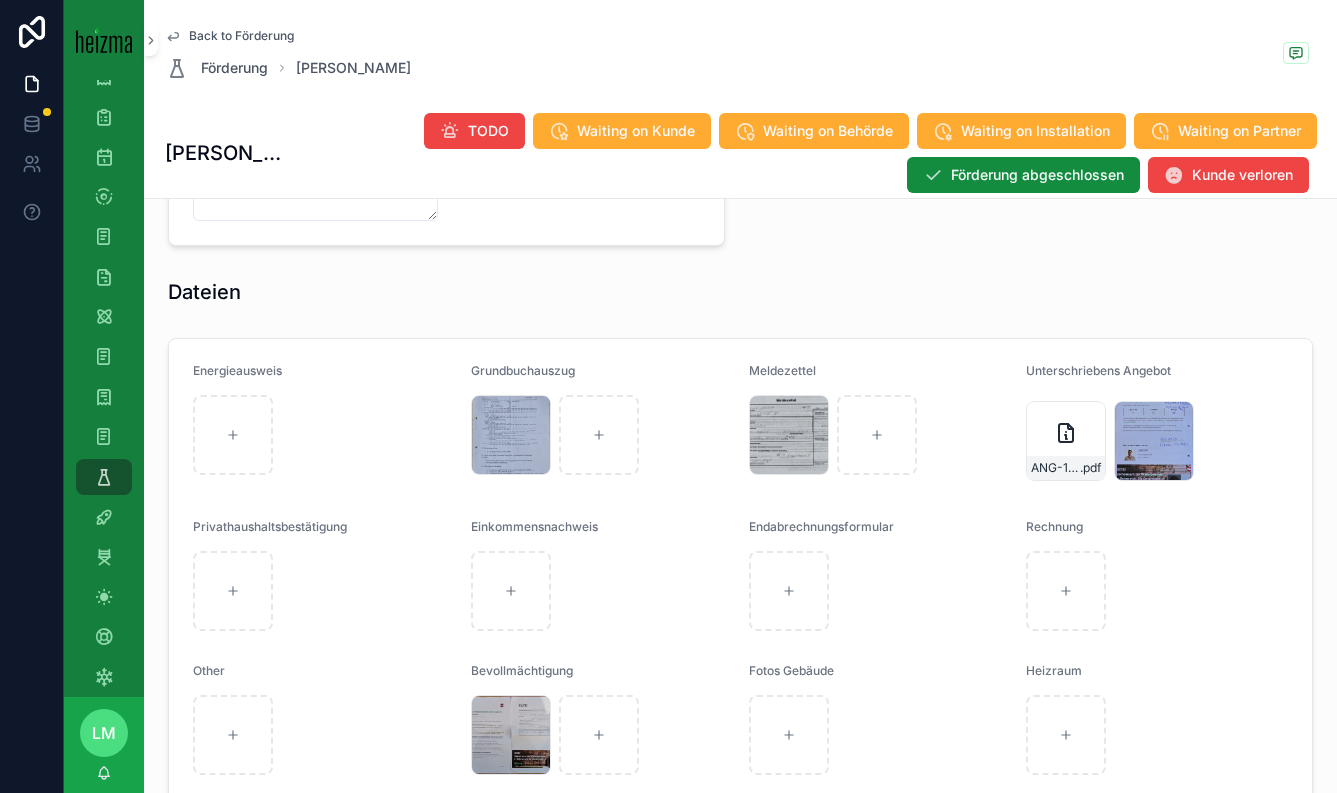 scroll, scrollTop: 1863, scrollLeft: 0, axis: vertical 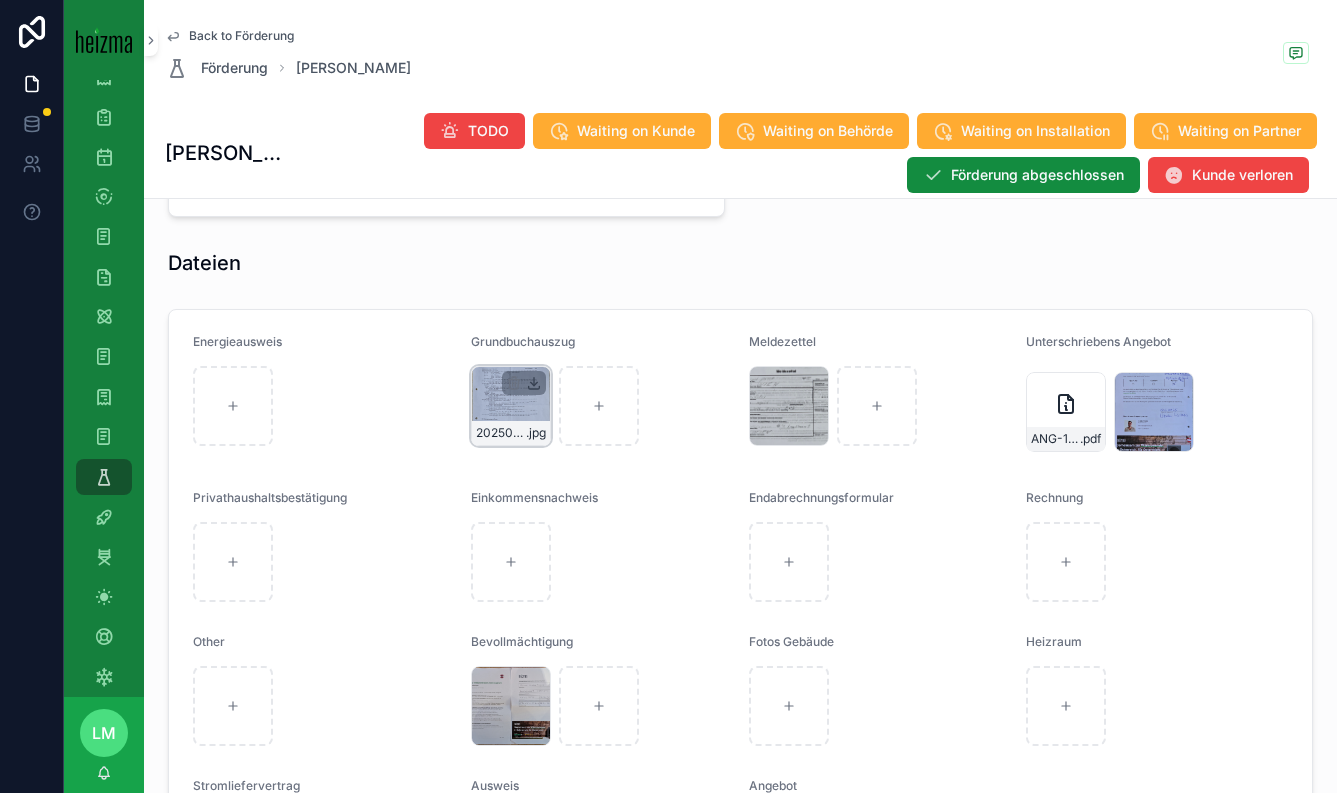 click 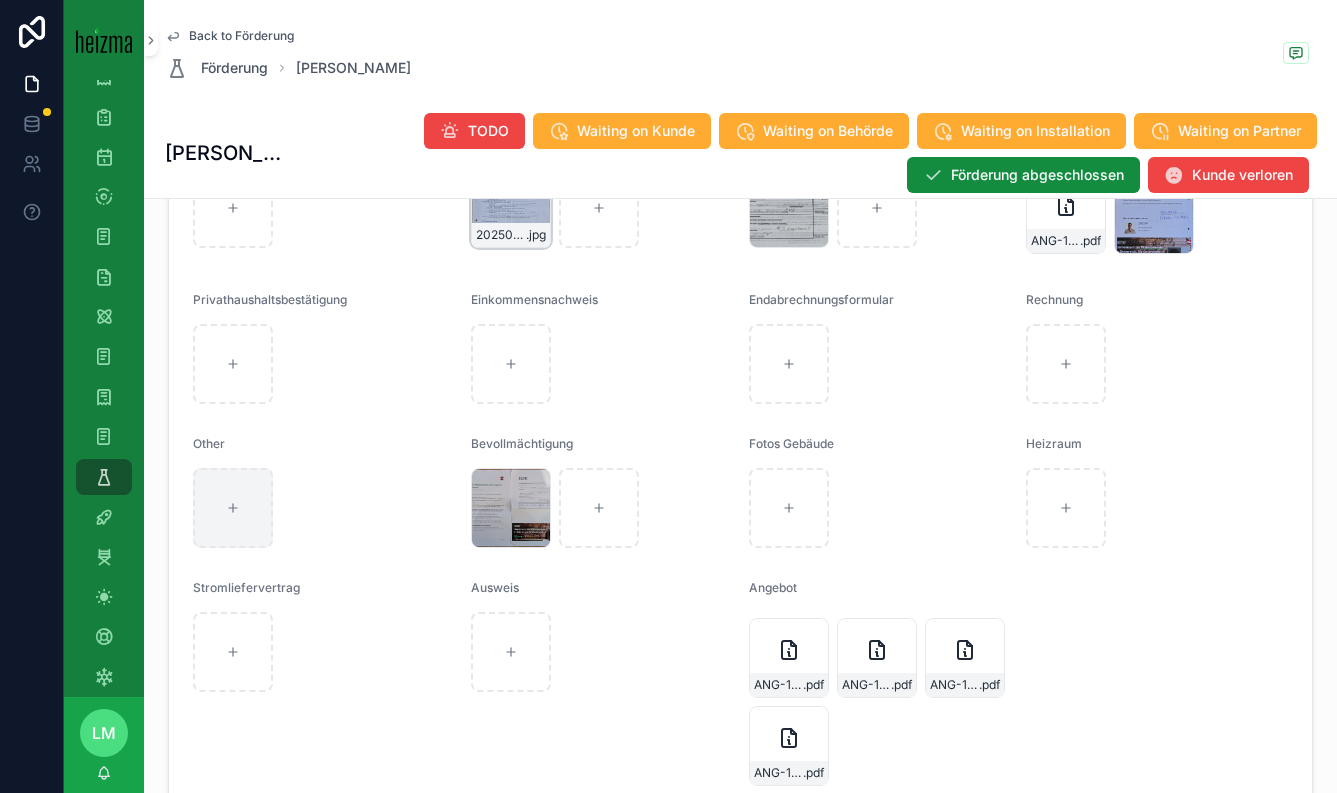 scroll, scrollTop: 2064, scrollLeft: 0, axis: vertical 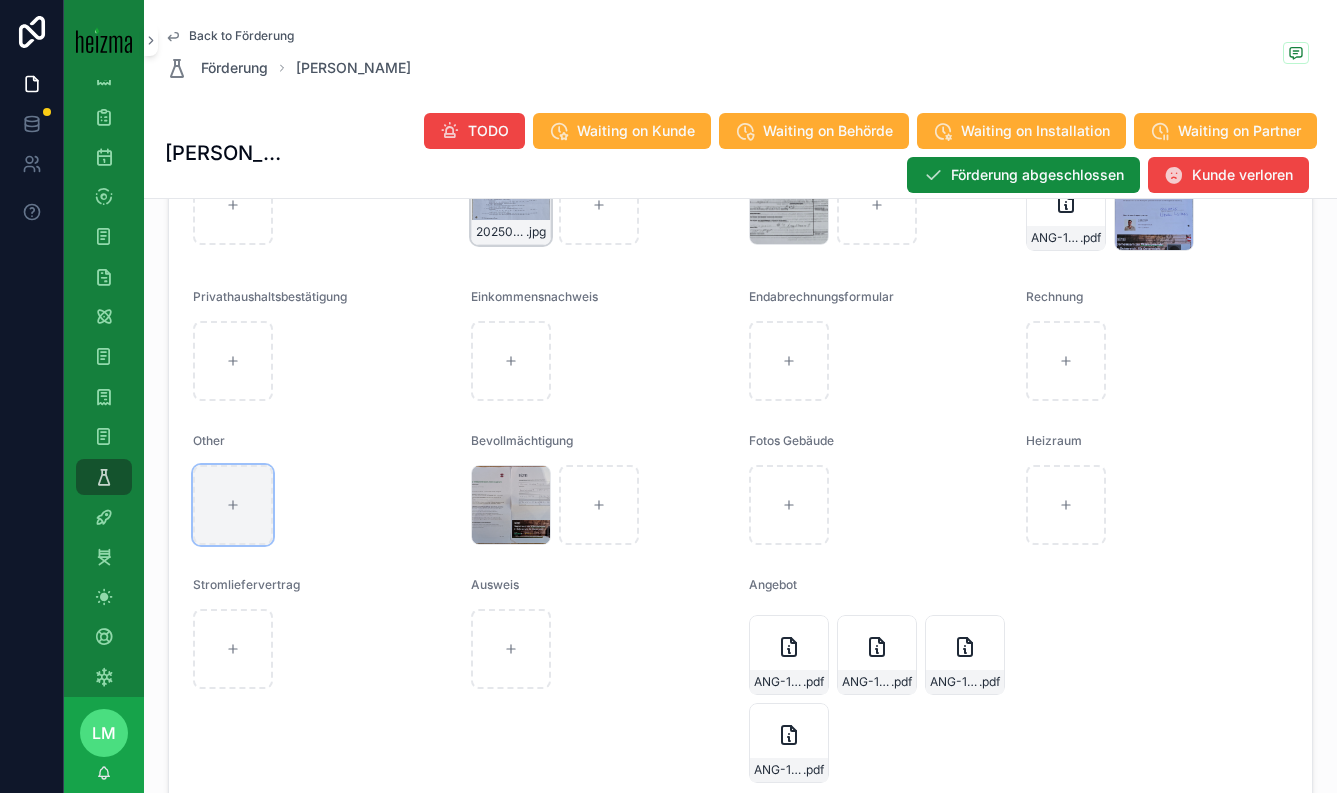 click at bounding box center (233, 505) 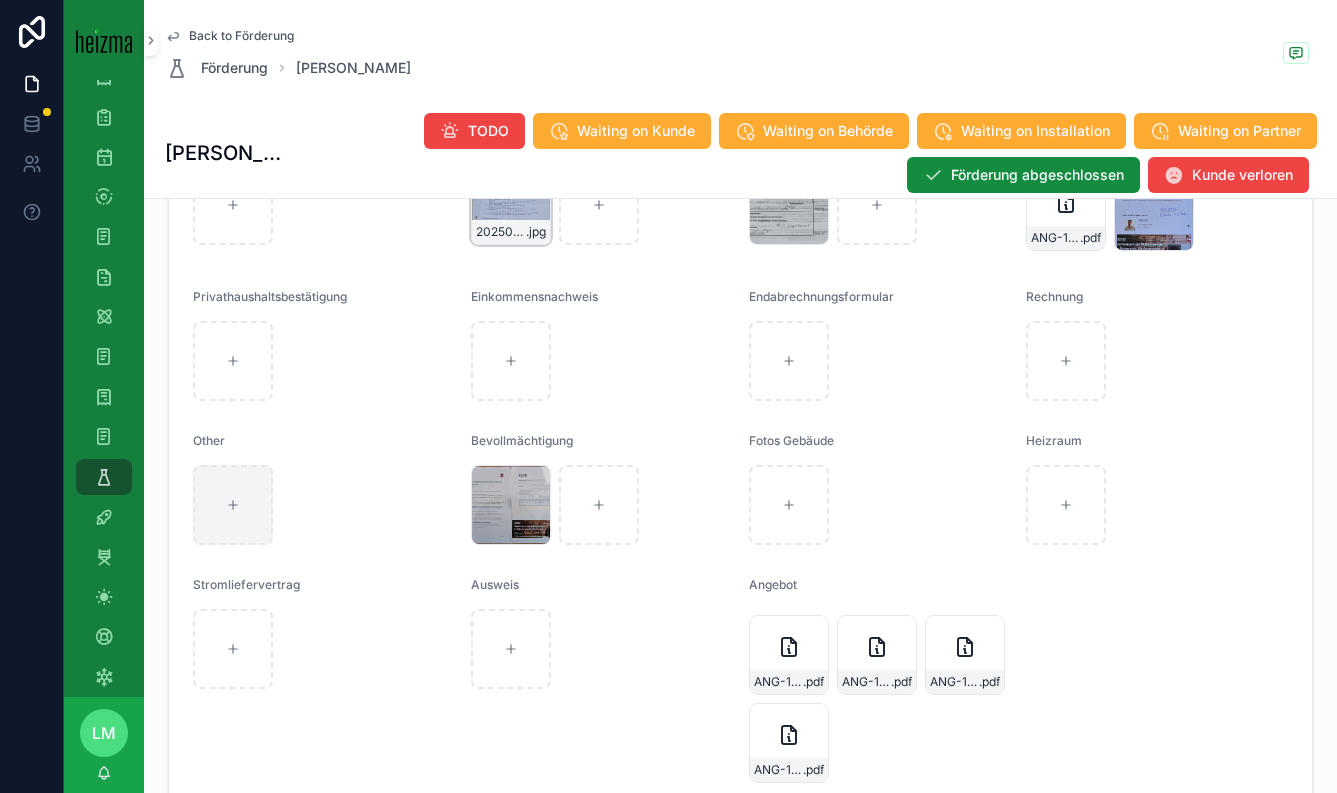 type on "**********" 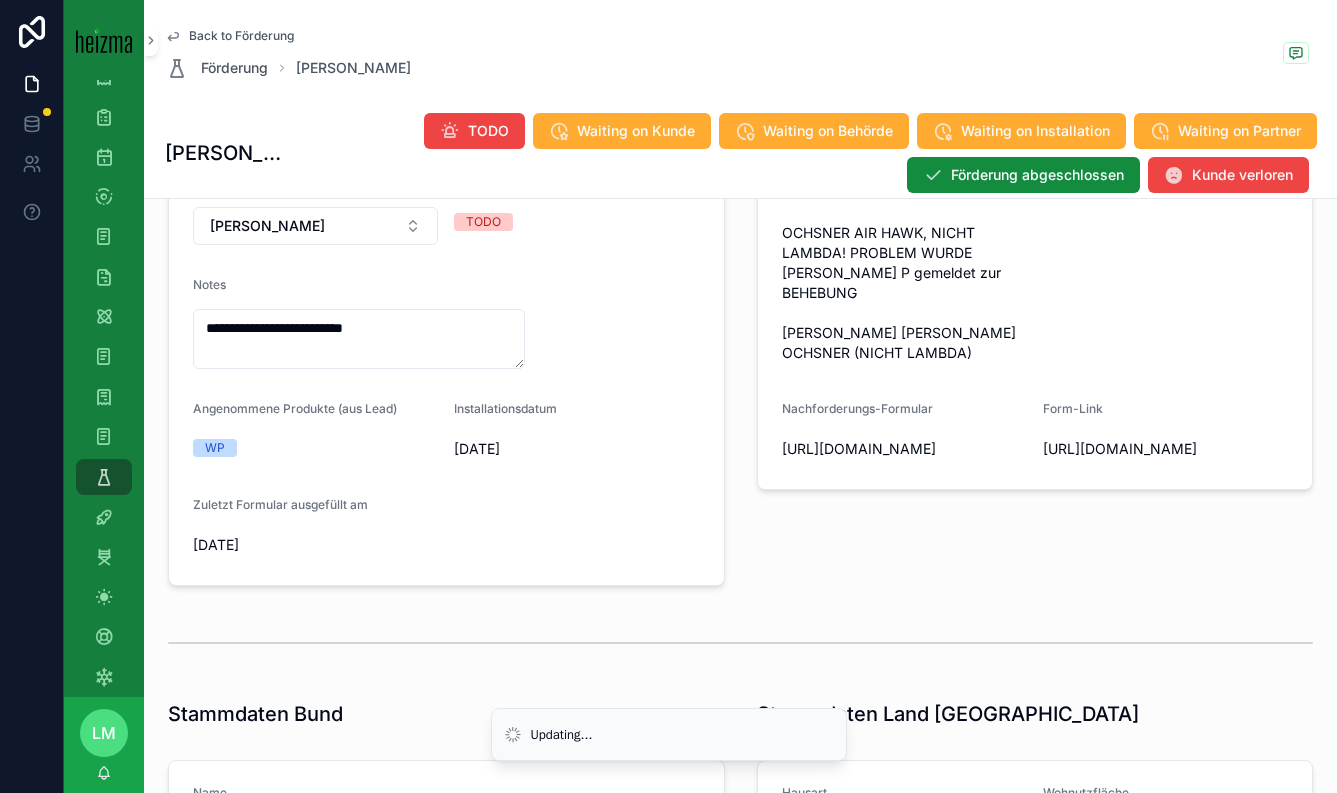 scroll, scrollTop: 412, scrollLeft: 0, axis: vertical 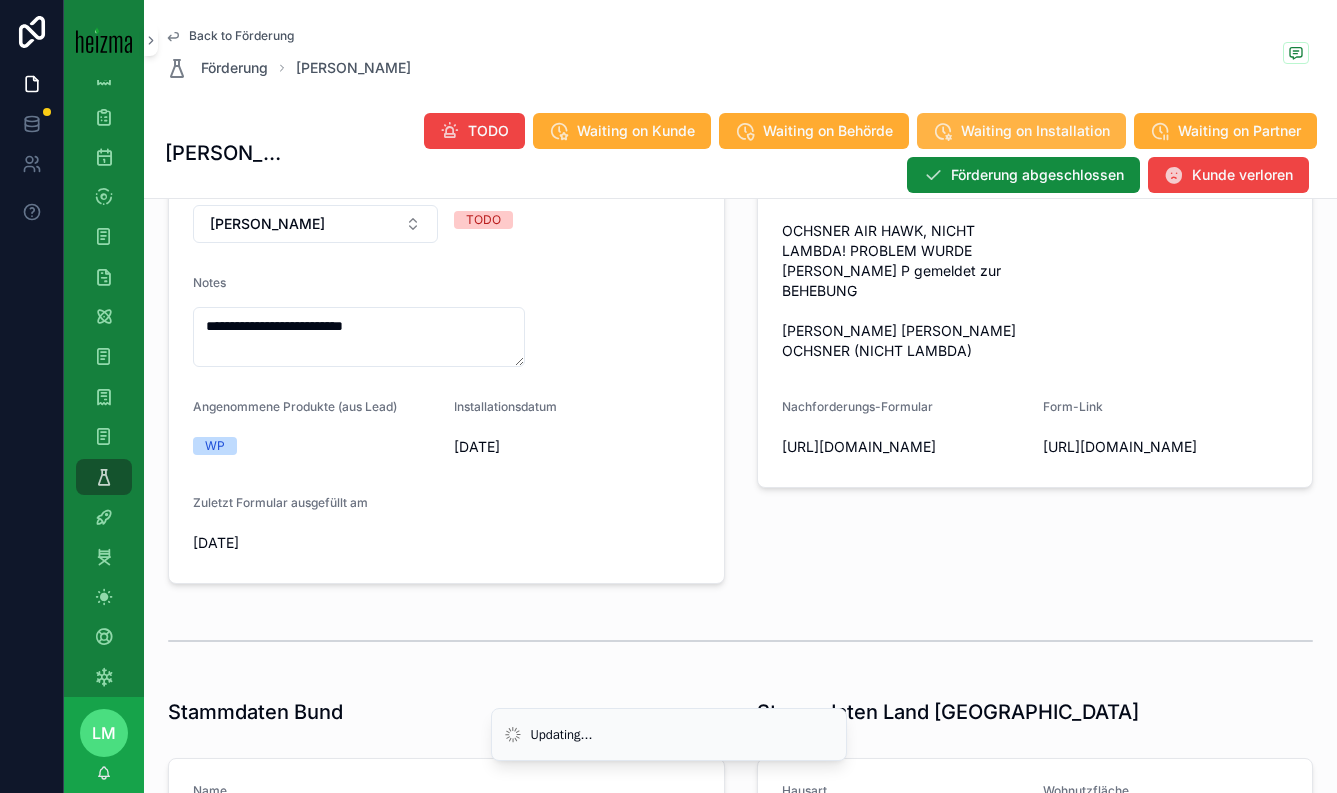click on "Waiting on Installation" at bounding box center (1035, 131) 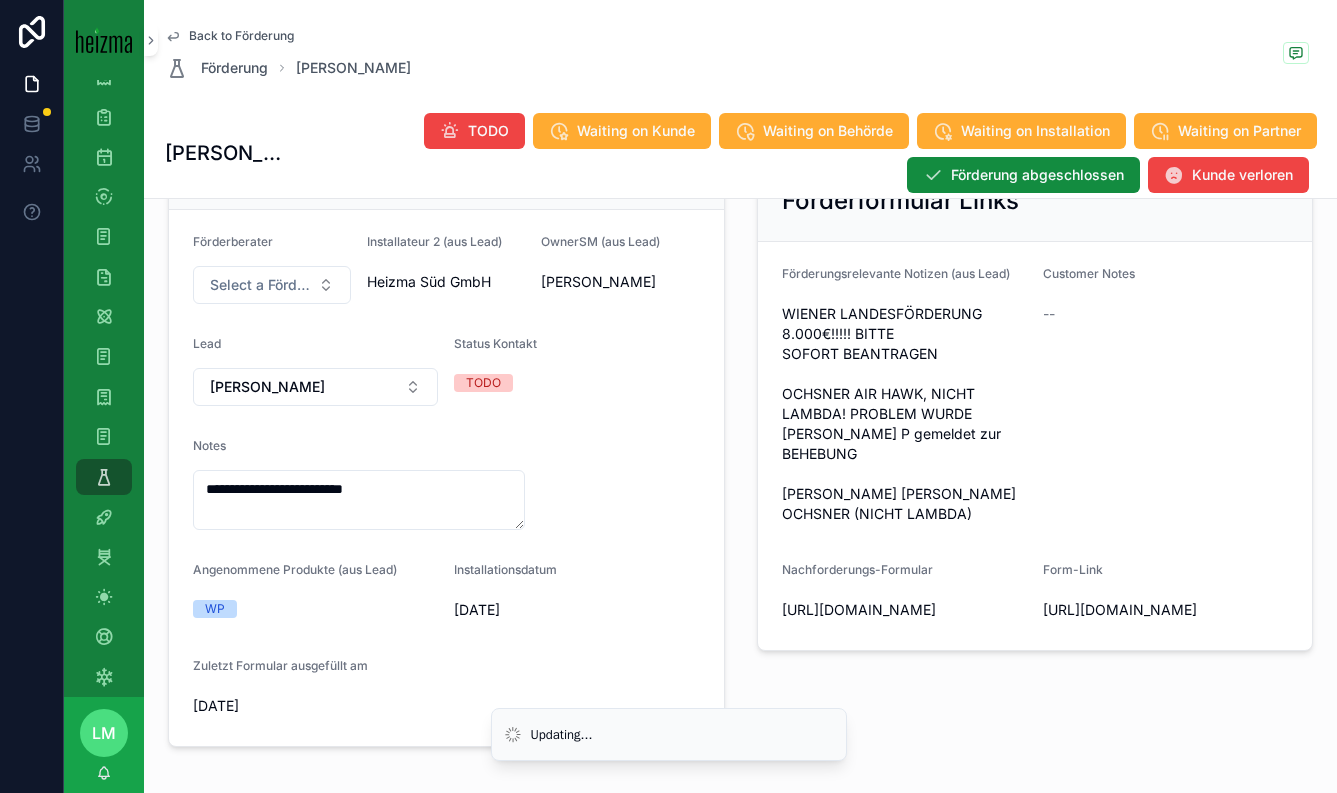scroll, scrollTop: 0, scrollLeft: 0, axis: both 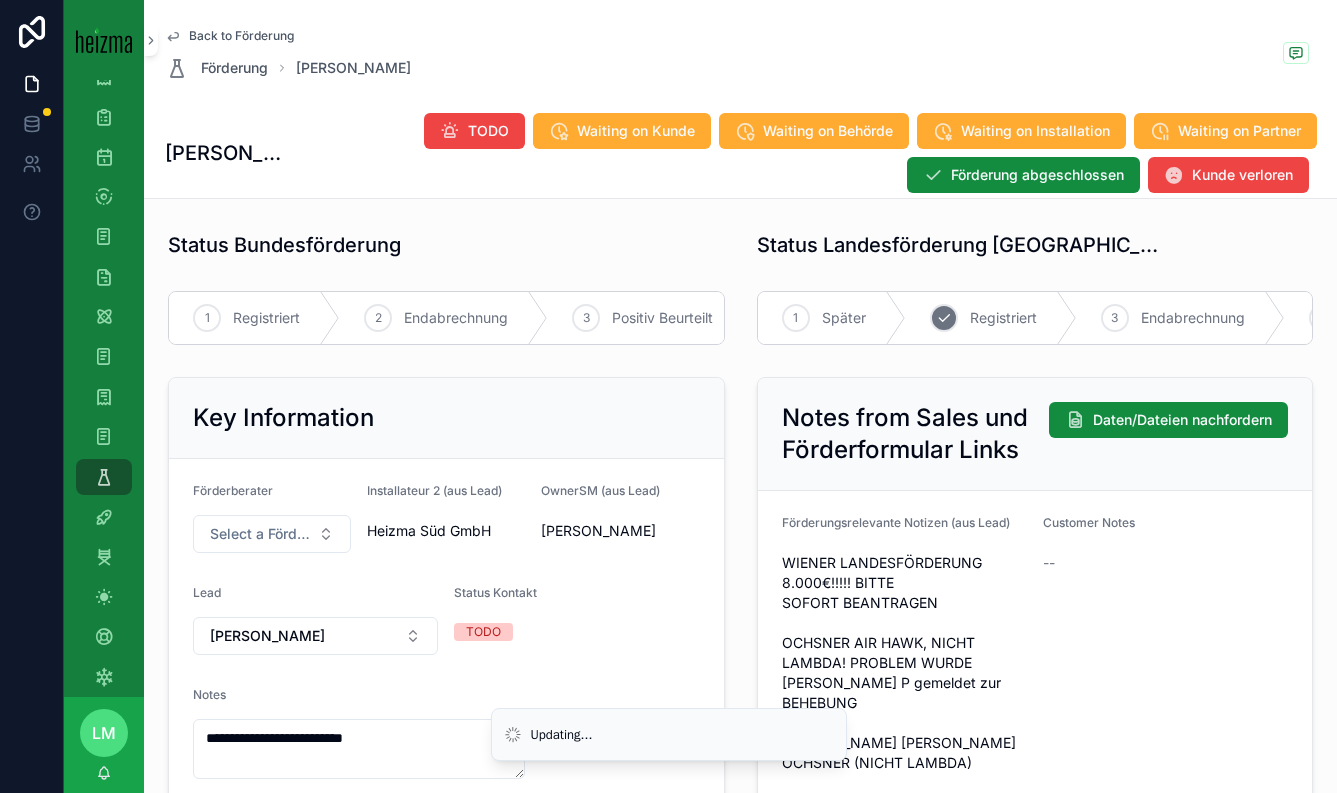 click on "Registriert" at bounding box center (1003, 318) 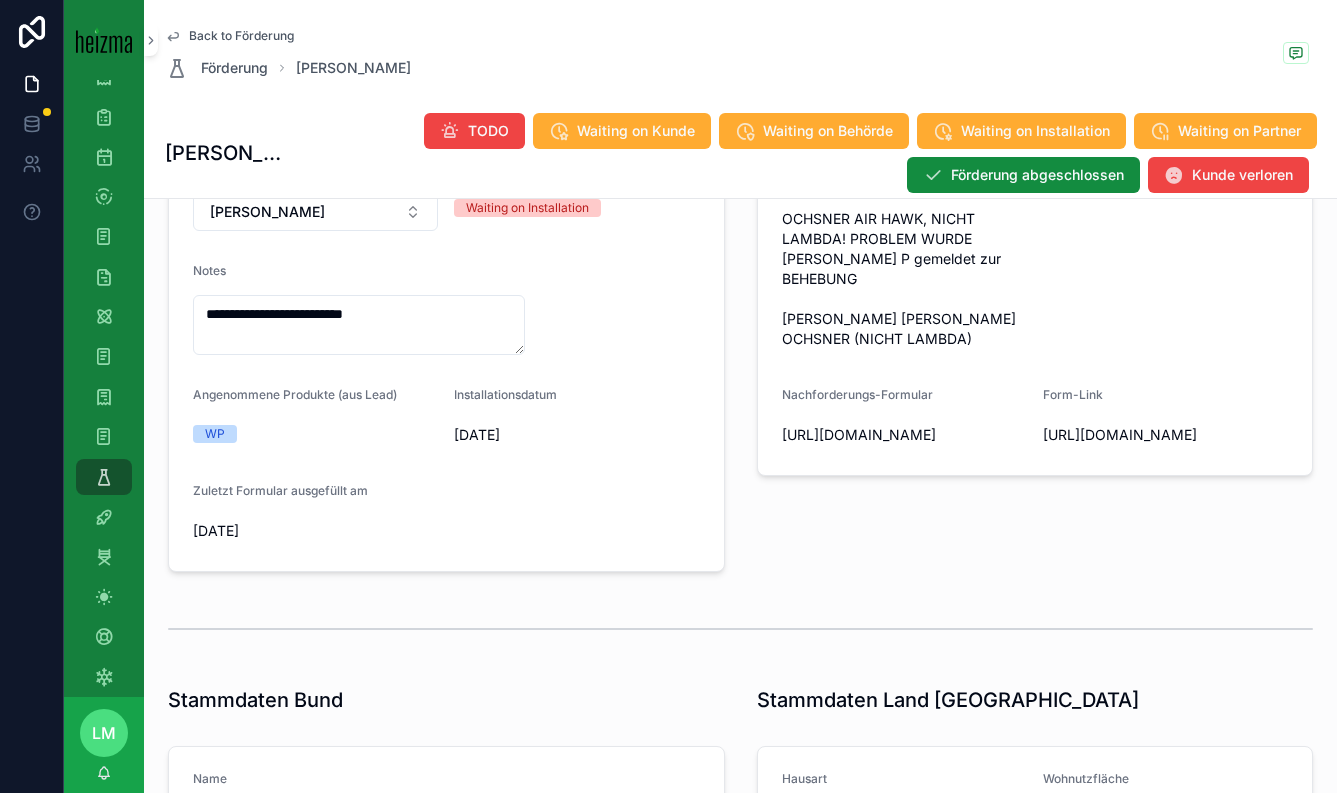 scroll, scrollTop: 276, scrollLeft: 0, axis: vertical 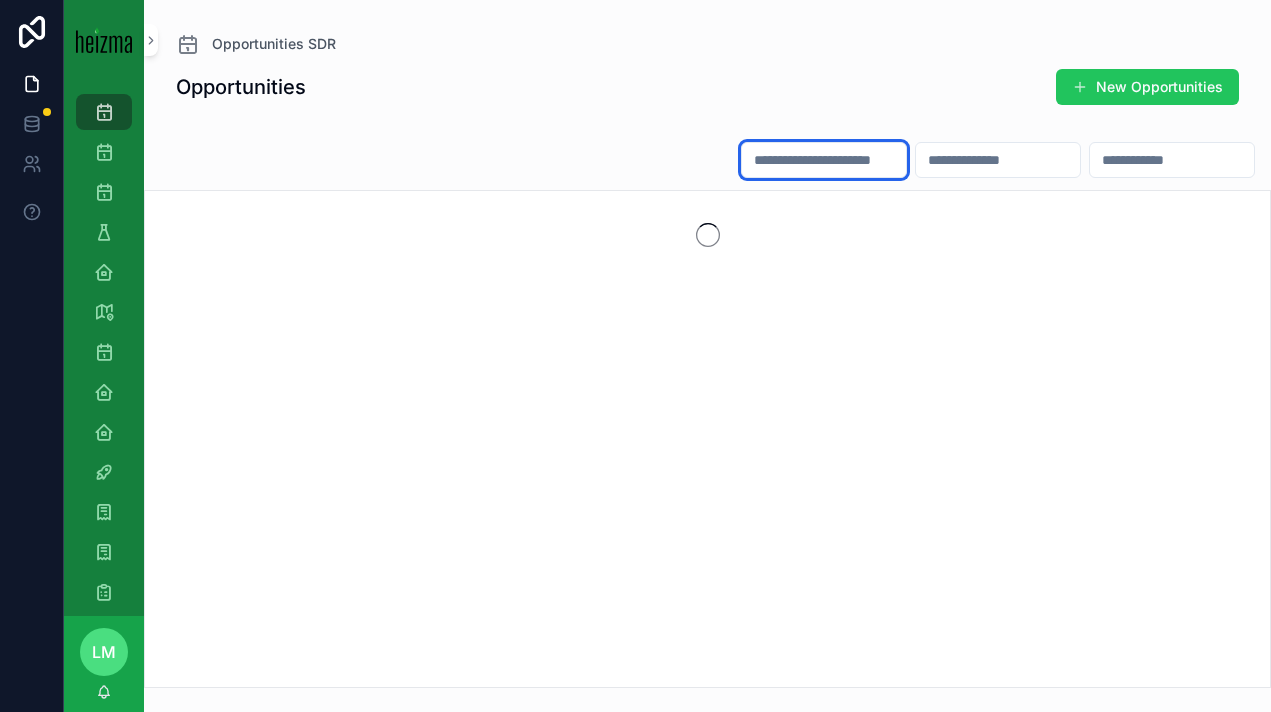 click at bounding box center [824, 160] 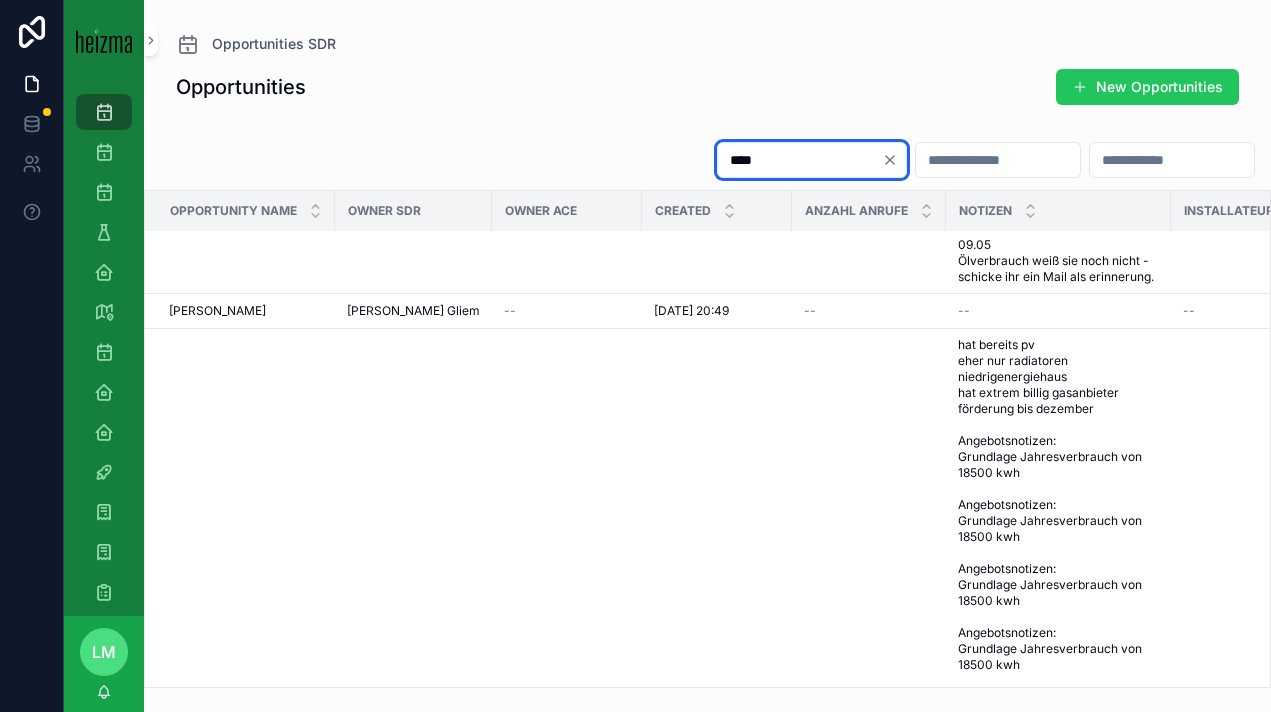 scroll, scrollTop: 7902, scrollLeft: 0, axis: vertical 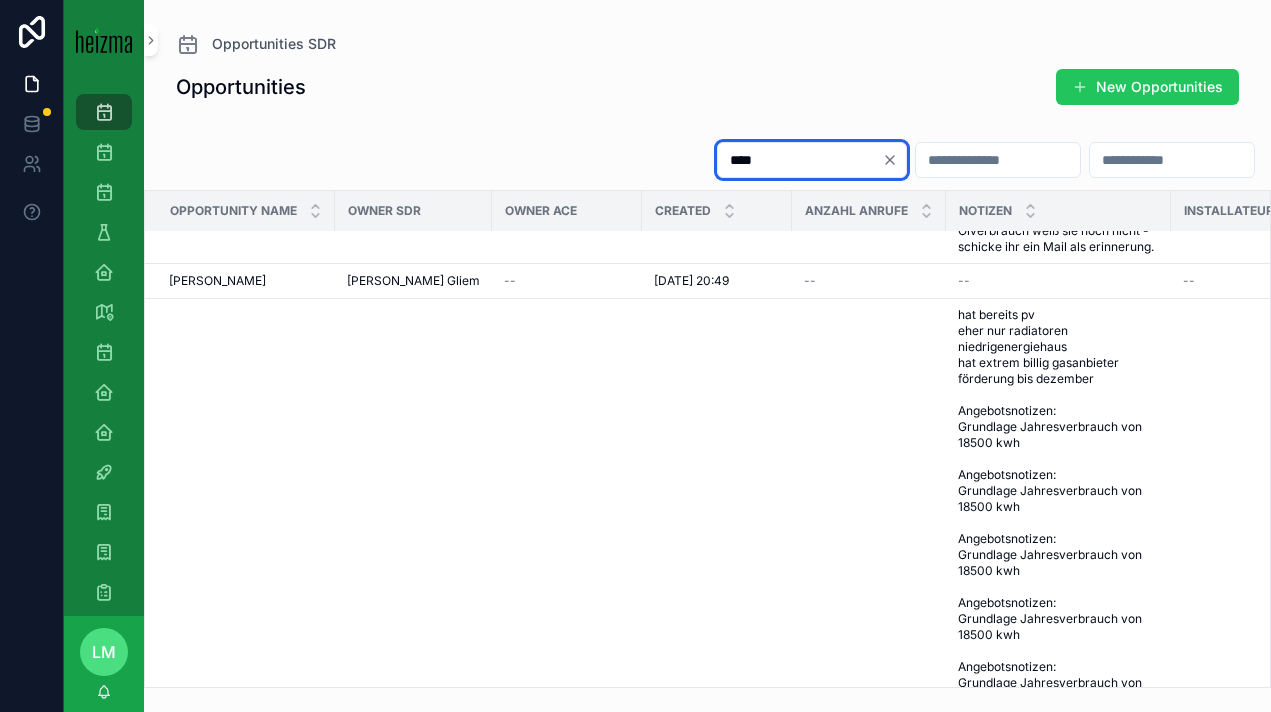 click on "****" at bounding box center (800, 160) 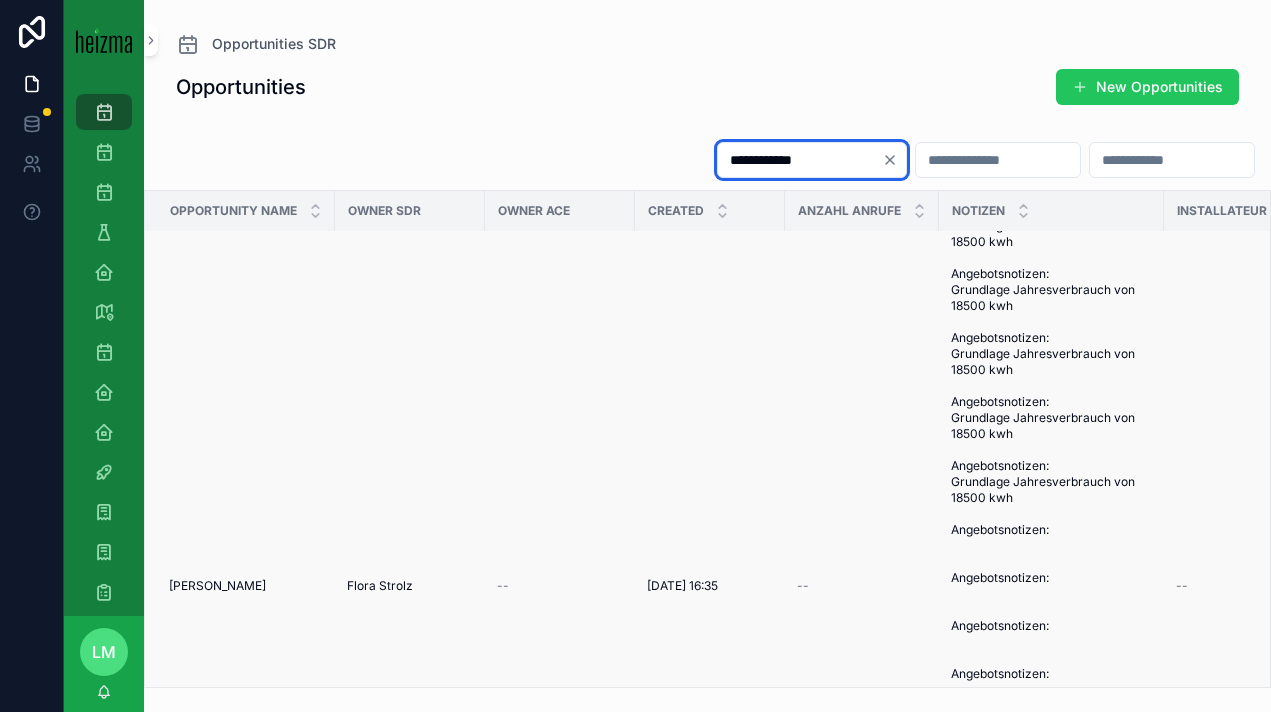 scroll, scrollTop: 433, scrollLeft: 0, axis: vertical 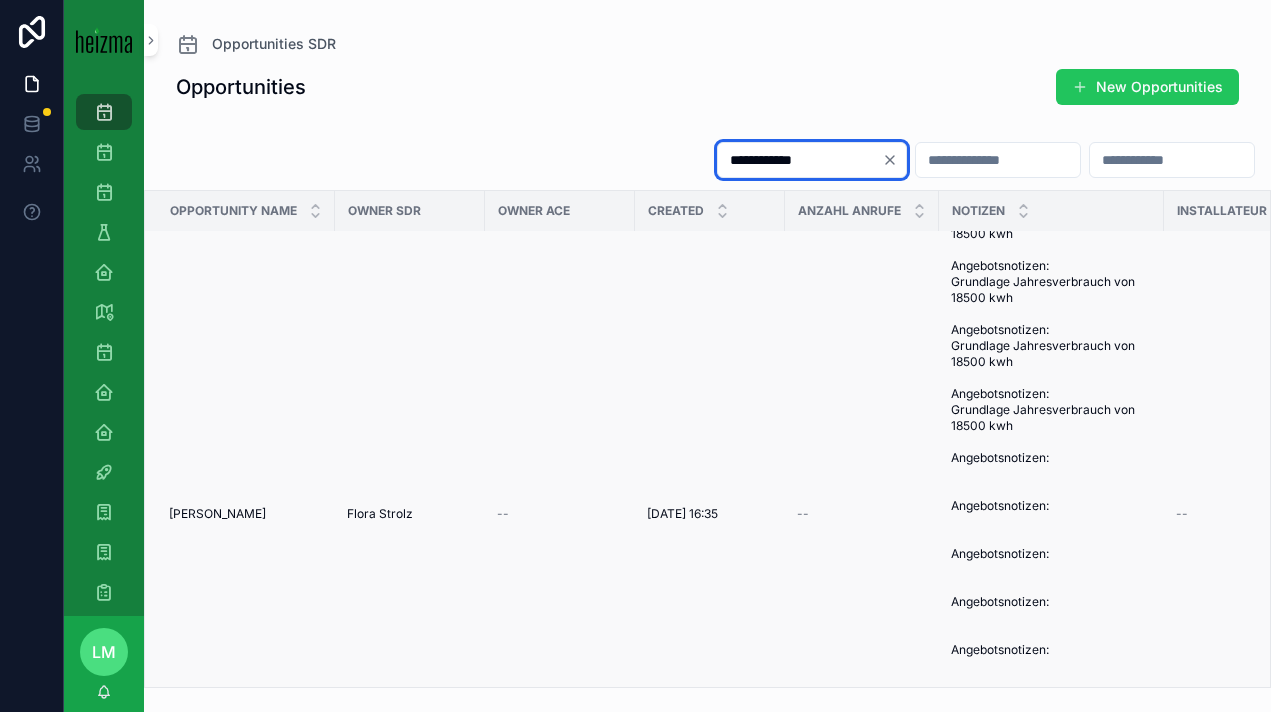 type on "**********" 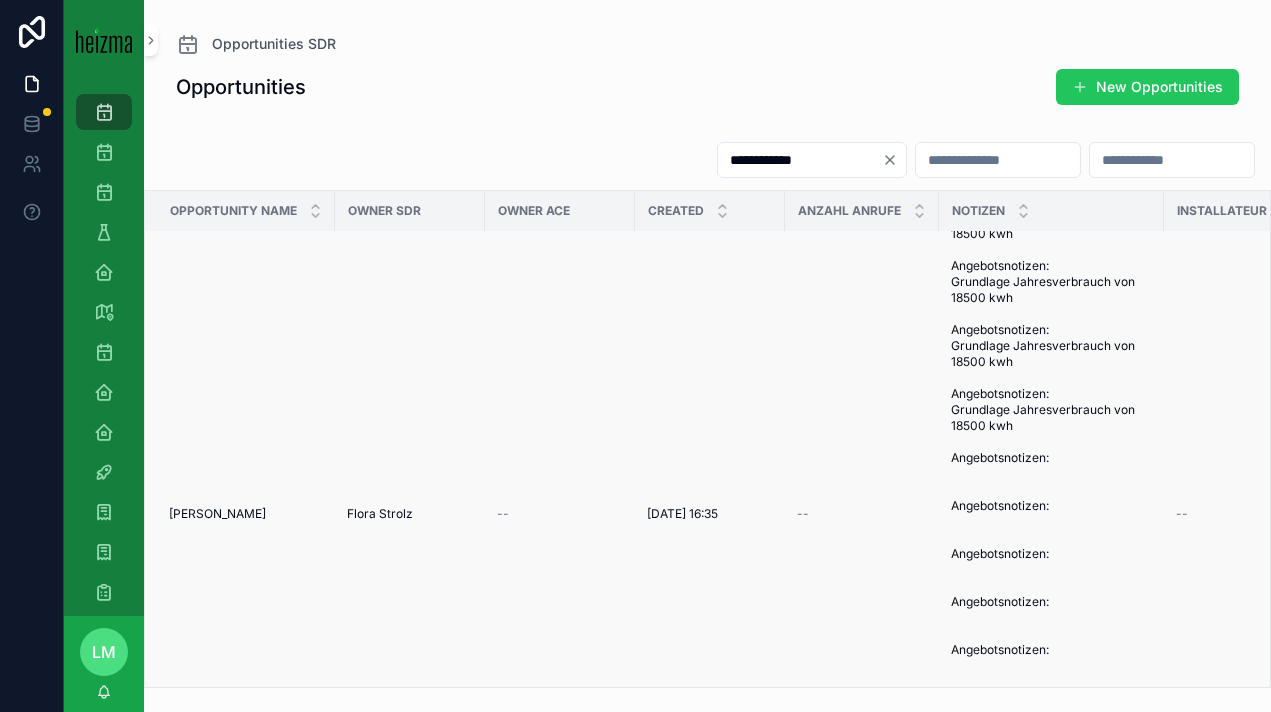 click on "--" at bounding box center (862, 514) 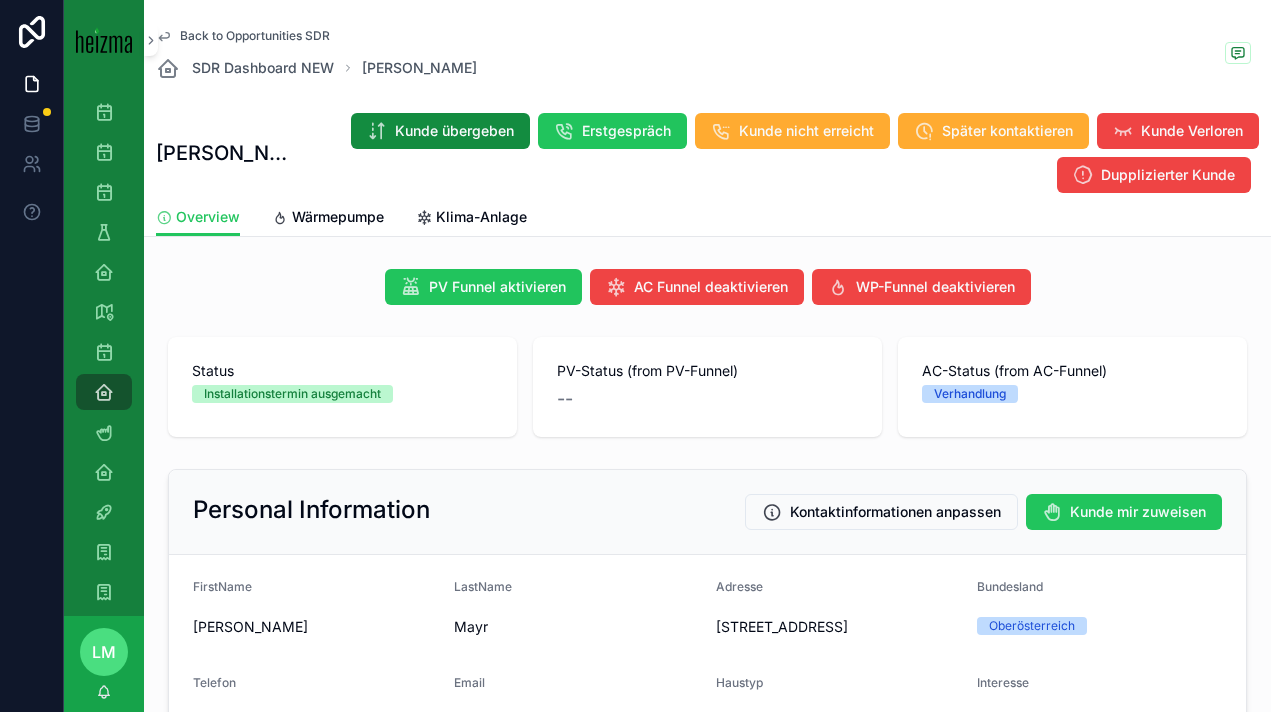 click on "PV-Status (from PV-Funnel) --" at bounding box center [707, 387] 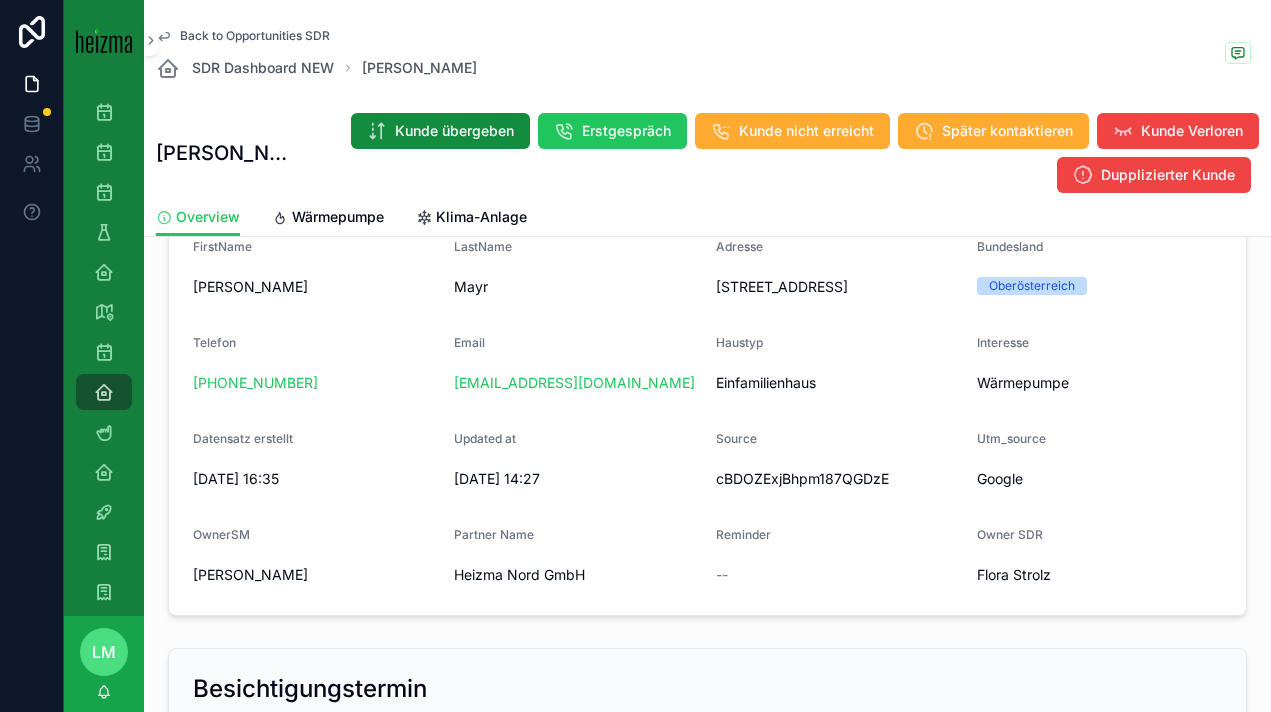 scroll, scrollTop: 549, scrollLeft: 0, axis: vertical 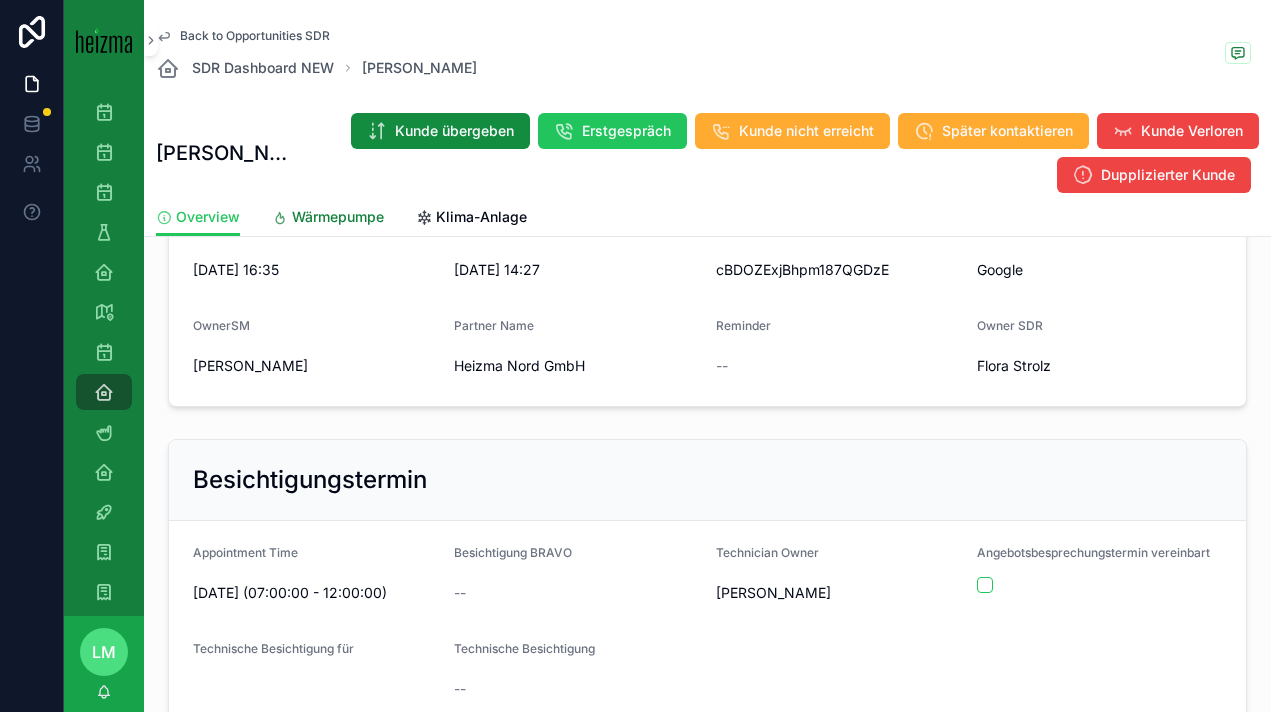 click on "Wärmepumpe" at bounding box center (338, 217) 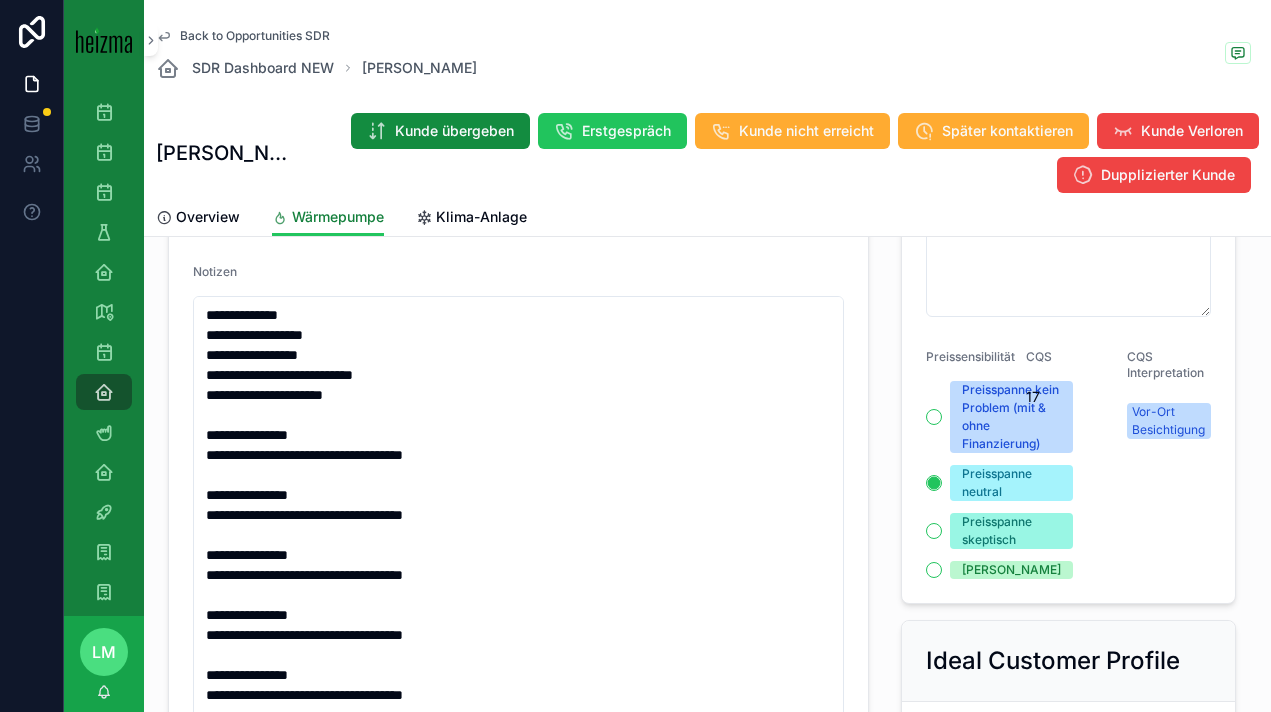 scroll, scrollTop: 1254, scrollLeft: 0, axis: vertical 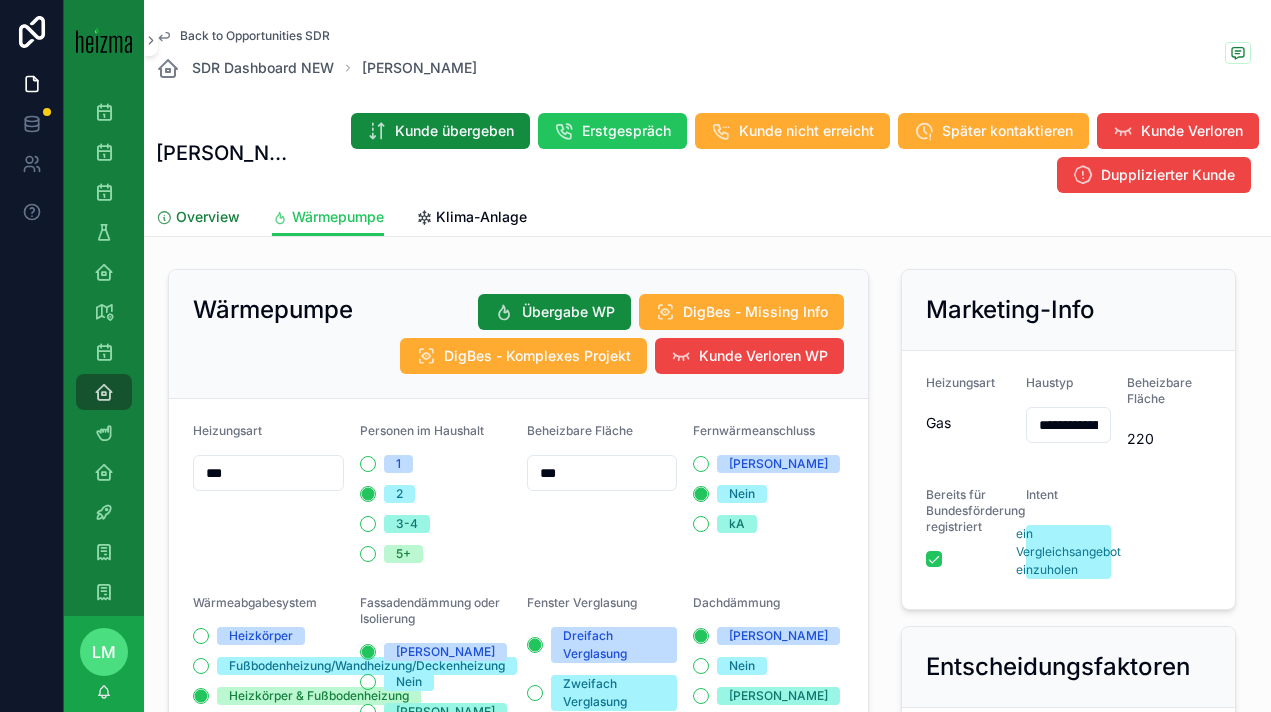click on "Overview" at bounding box center (198, 219) 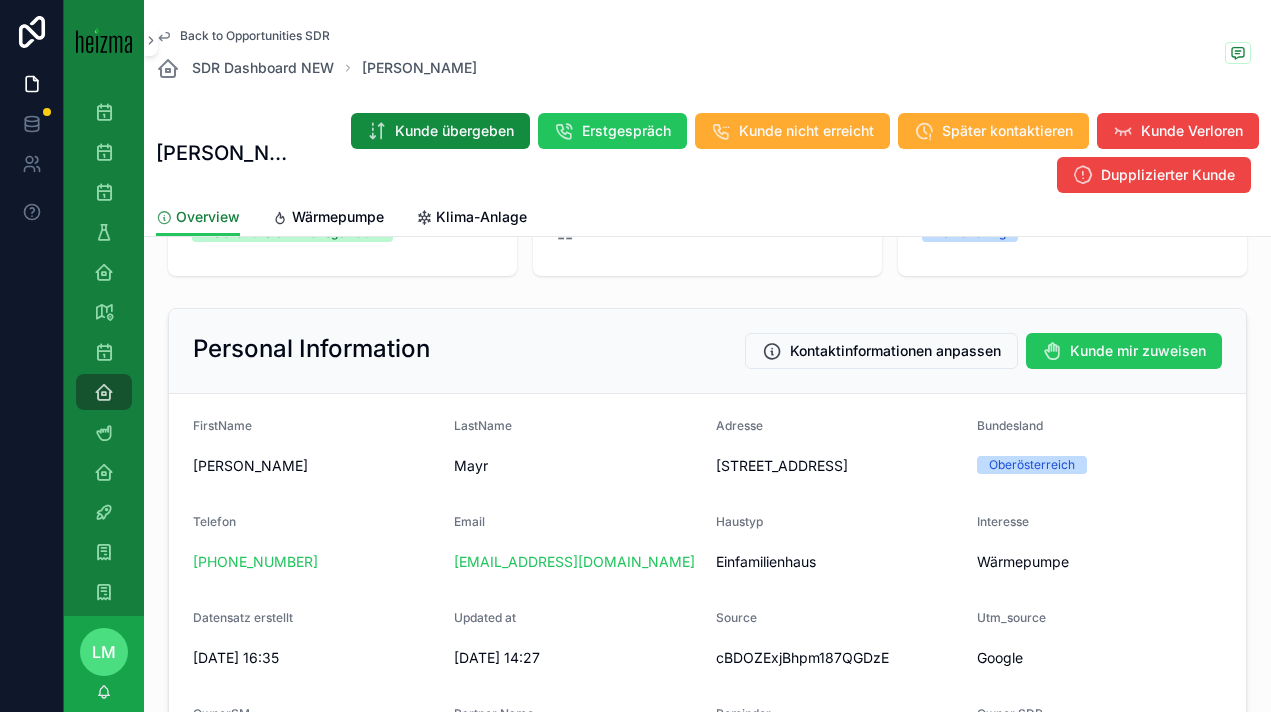scroll, scrollTop: 62, scrollLeft: 0, axis: vertical 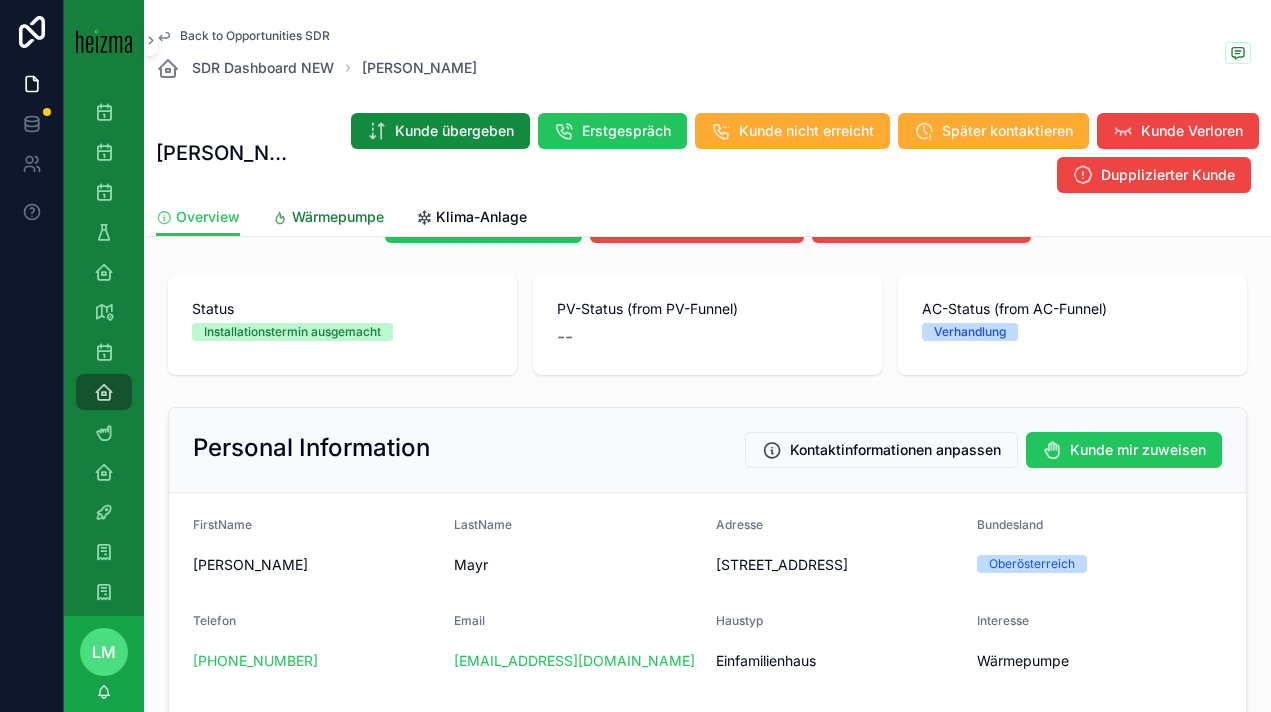 click on "Wärmepumpe" at bounding box center (338, 217) 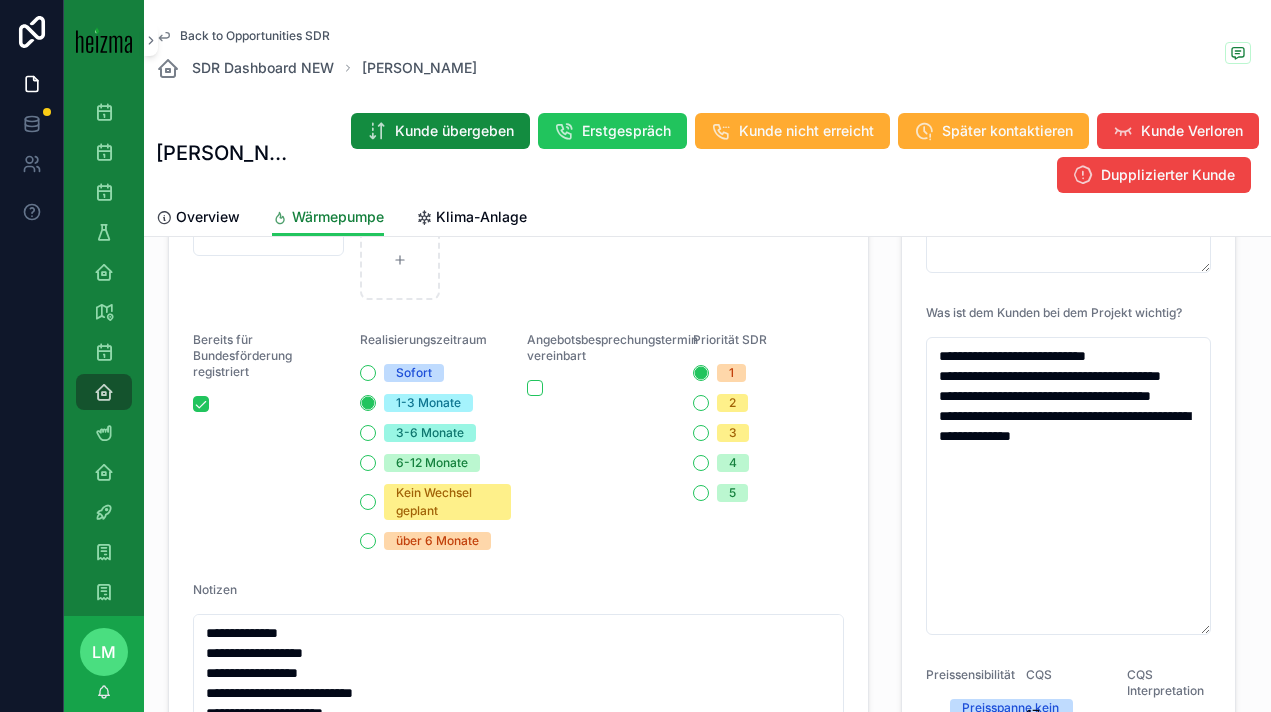 scroll, scrollTop: 894, scrollLeft: 0, axis: vertical 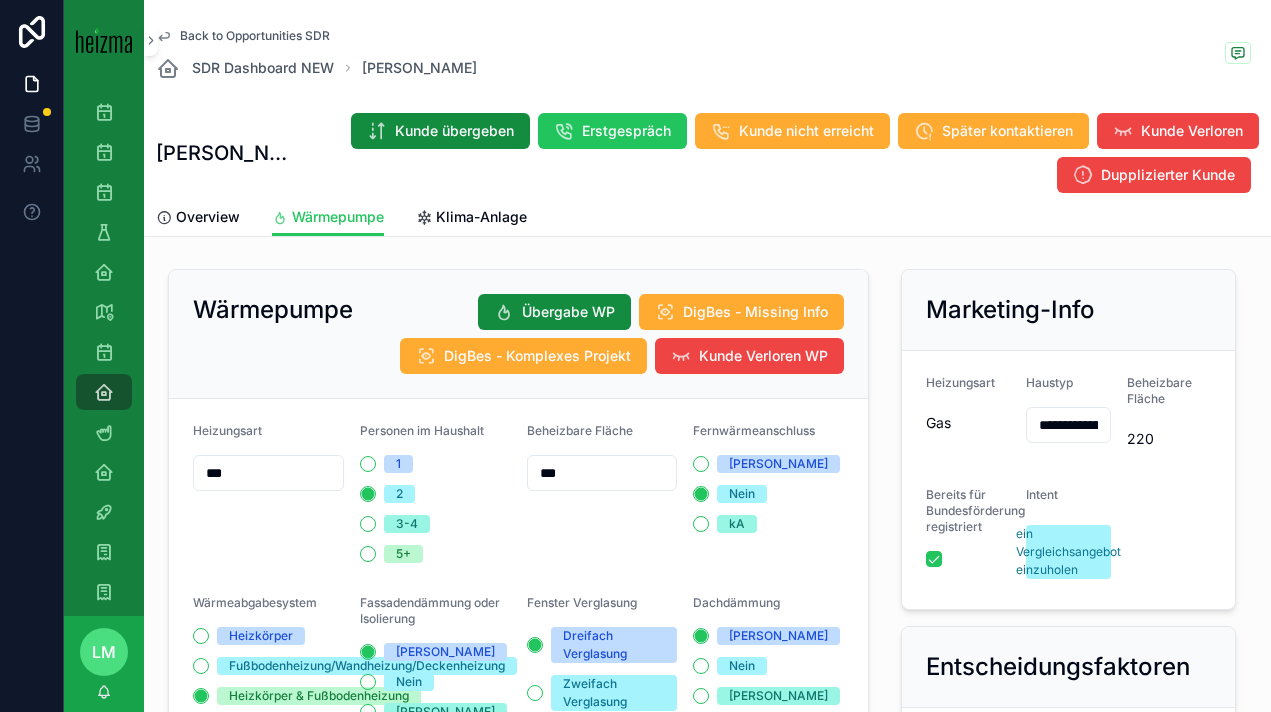 click on "Back to Opportunities SDR SDR Dashboard NEW Michael Mayr Michael Mayr Kunde übergeben Erstgespräch Kunde nicht erreicht Später kontaktieren Kunde Verloren Dupplizierter Kunde Wärmepumpe Overview Wärmepumpe Klima-Anlage Wärmepumpe Übergabe WP DigBes - Missing Info DigBes - Komplexes Projekt Kunde Verloren WP Heizungsart *** Personen im Haushalt 1 2 3-4 5+ Beheizbare Fläche *** Fernwärmeanschluss Ja Nein kA Wärmeabgabesystem Heizkörper Fußbodenheizung/Wandheizung/Deckenheizung Heizkörper & Fußbodenheizung Keine Angabe Fußbodenheizung Fassadendämmung oder Isolierung Ja Nein Keine Angabe Fenster Verglasung Dreifach Verglasung Zweifach Verglasung Einfach Verglasung Keine Angabe Dachdämmung Ja Nein Keine Angabe Baujahr Neubau Nach 2010 2000 - 2010 1980 - 1999 < 1980 Heizkosten in € Jahresverbrauch Heizung in kWh Energieausweis Ja Nein kA Heizwärmebedarf (HWB) Dateiablage Bereits für Bundesförderung registriert Realisierungszeitraum Sofort 1-3 Monate 3-6 Monate 6-12 Monate Kein Wechsel geplant" at bounding box center (707, 1625) 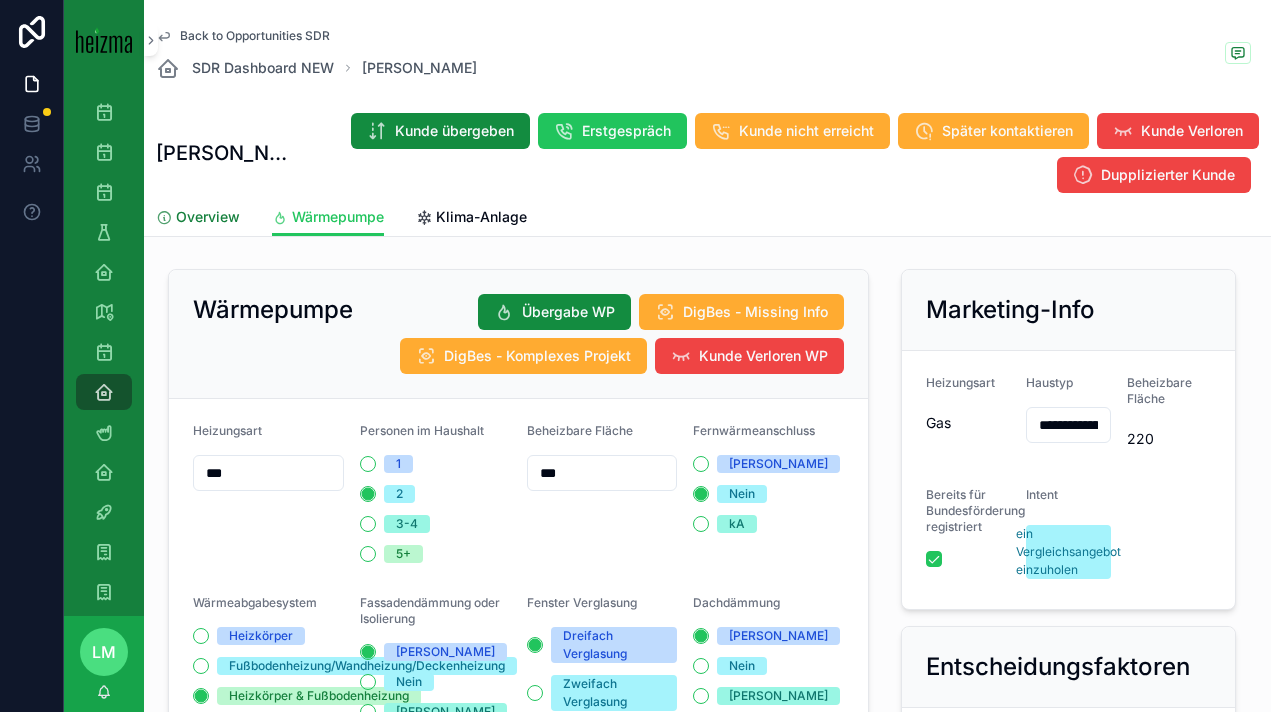 click on "Overview" at bounding box center (208, 217) 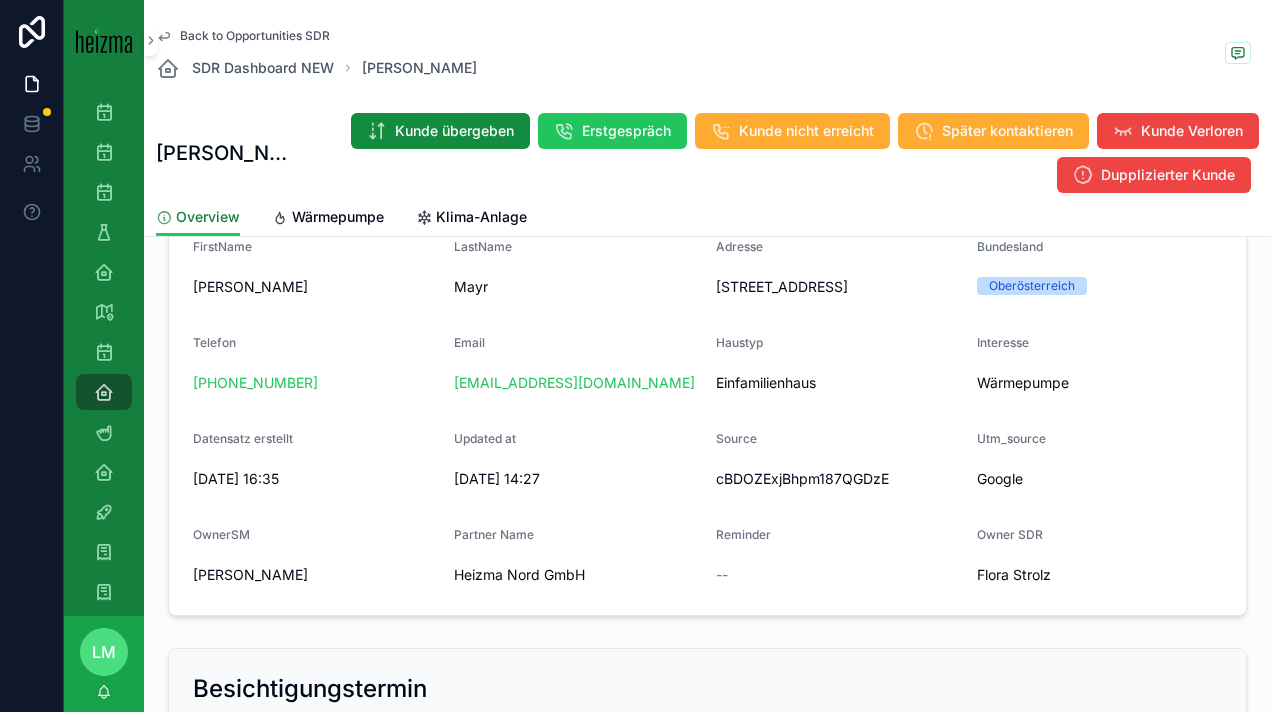 scroll, scrollTop: 337, scrollLeft: 0, axis: vertical 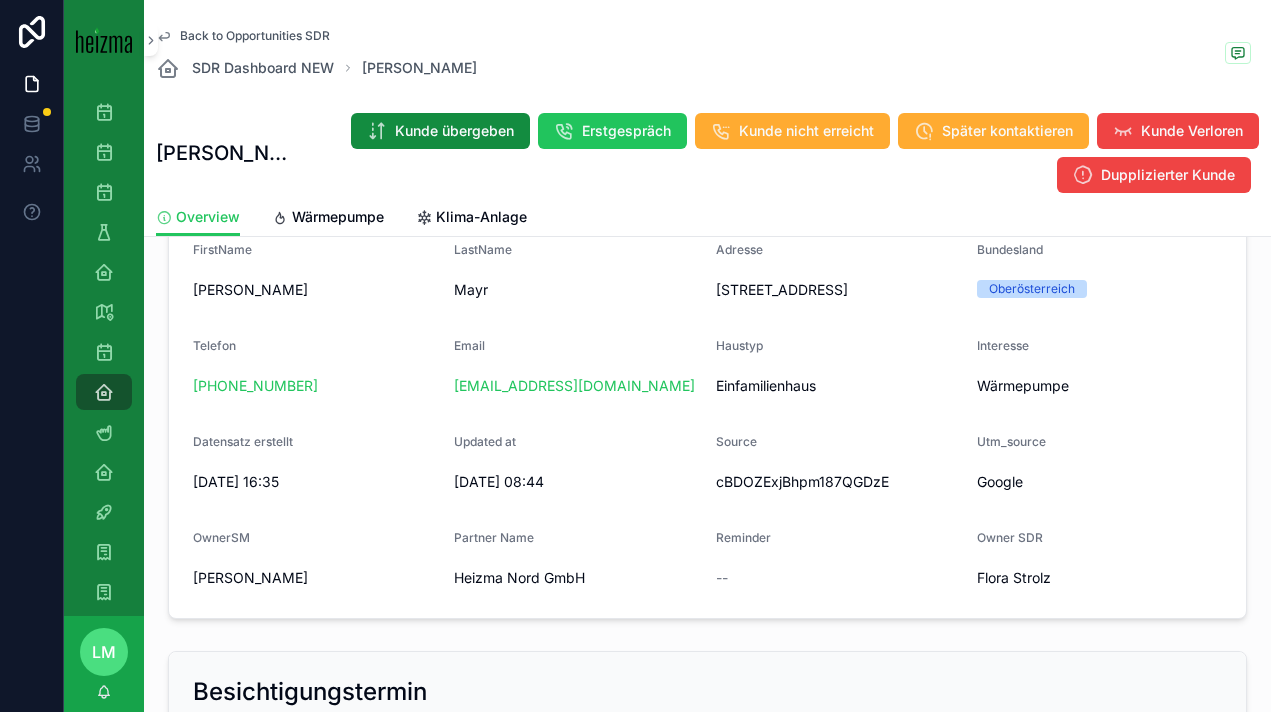 click on "Back to Opportunities SDR" at bounding box center (255, 36) 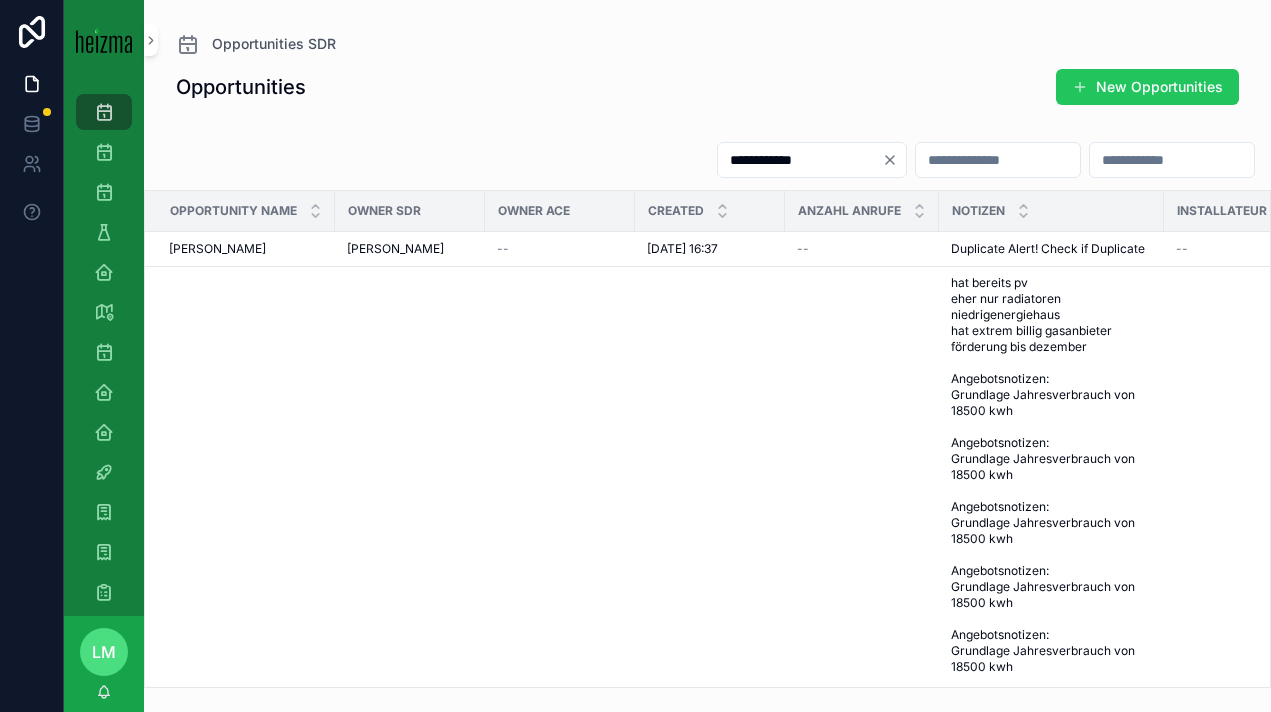 scroll, scrollTop: 0, scrollLeft: 0, axis: both 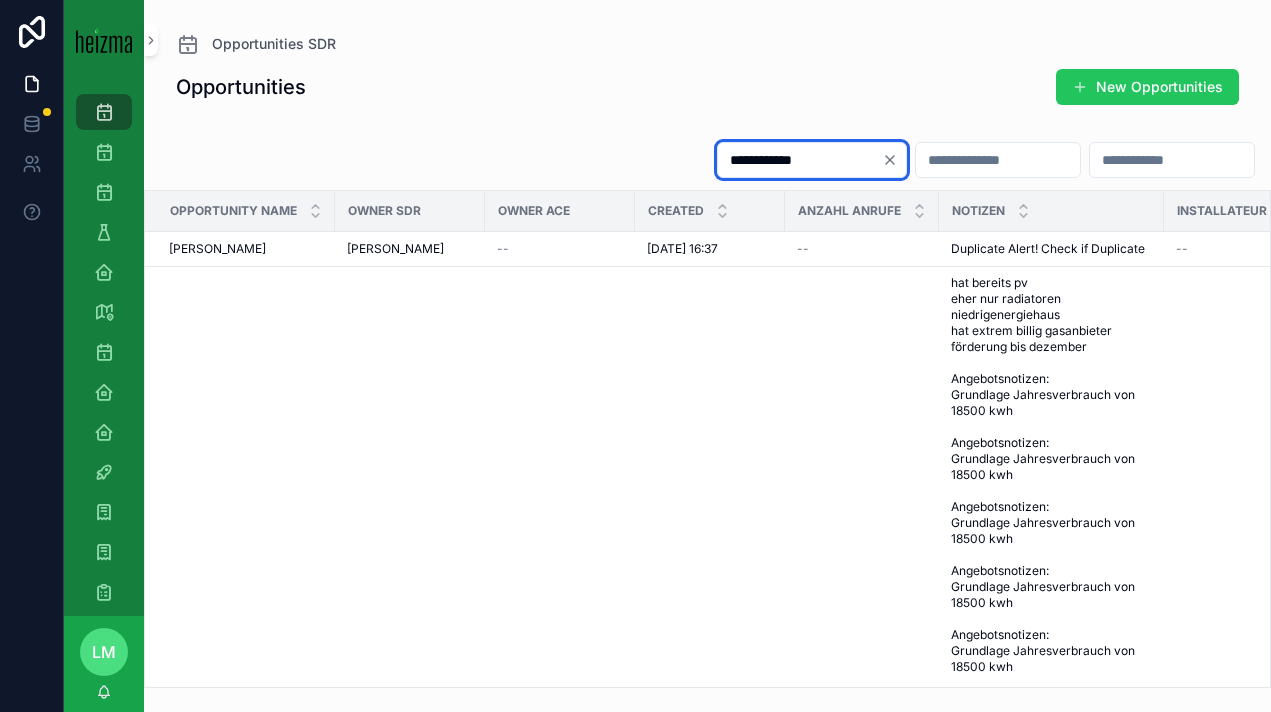 click on "**********" at bounding box center (800, 160) 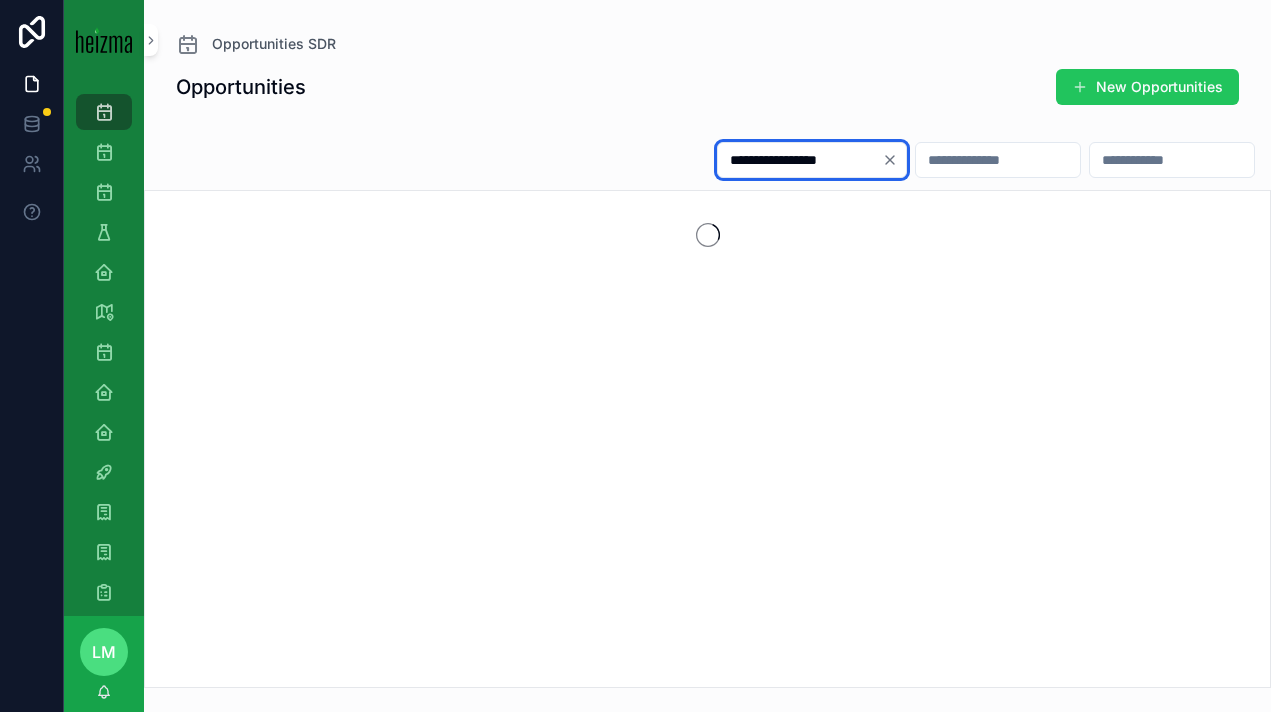 click on "**********" at bounding box center [800, 160] 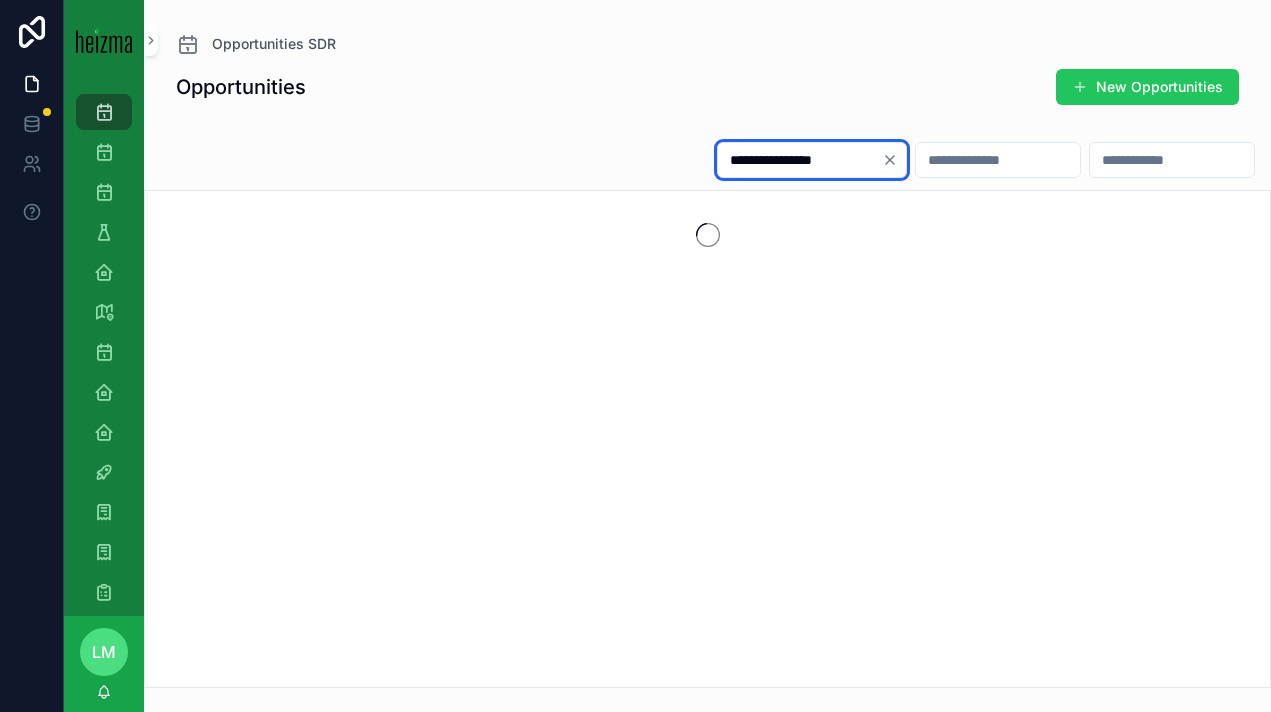 type on "**********" 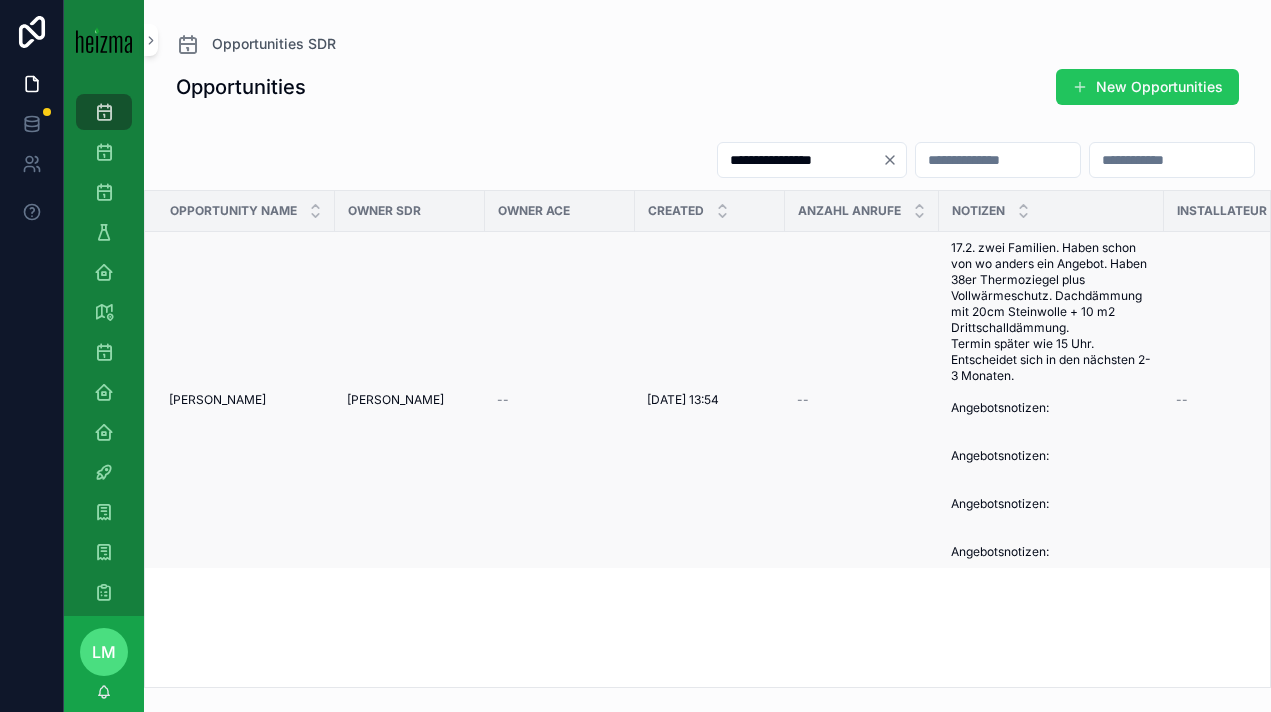 click on "17.2. zwei Familien. Haben schon von wo anders ein Angebot. Haben 38er Thermoziegel plus Vollwärmeschutz. Dachdämmung mit 20cm Steinwolle + 10 m2 Drittschalldämmung.
Termin später wie 15 Uhr.
Entscheidet sich in den nächsten 2-3 Monaten.
Angebotsnotizen:
Angebotsnotizen:
Angebotsnotizen:
Angebotsnotizen:" at bounding box center [1051, 400] 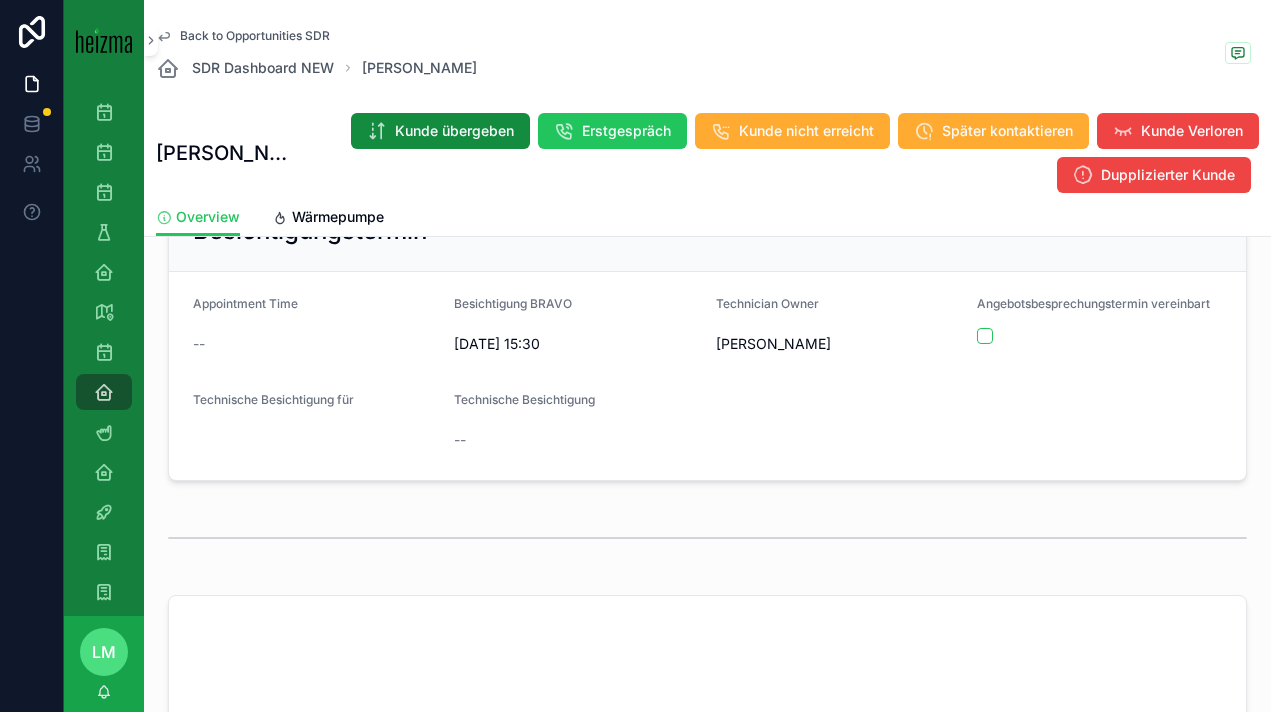 scroll, scrollTop: 600, scrollLeft: 0, axis: vertical 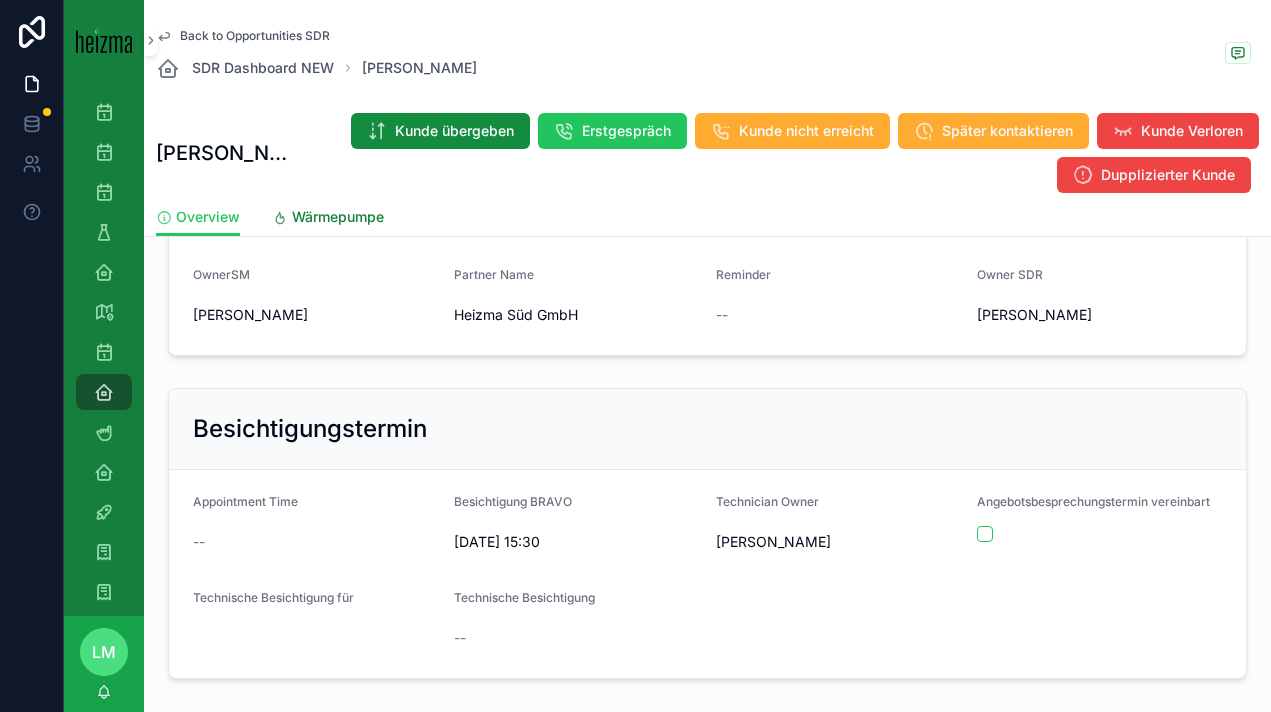 click on "Wärmepumpe" at bounding box center (338, 217) 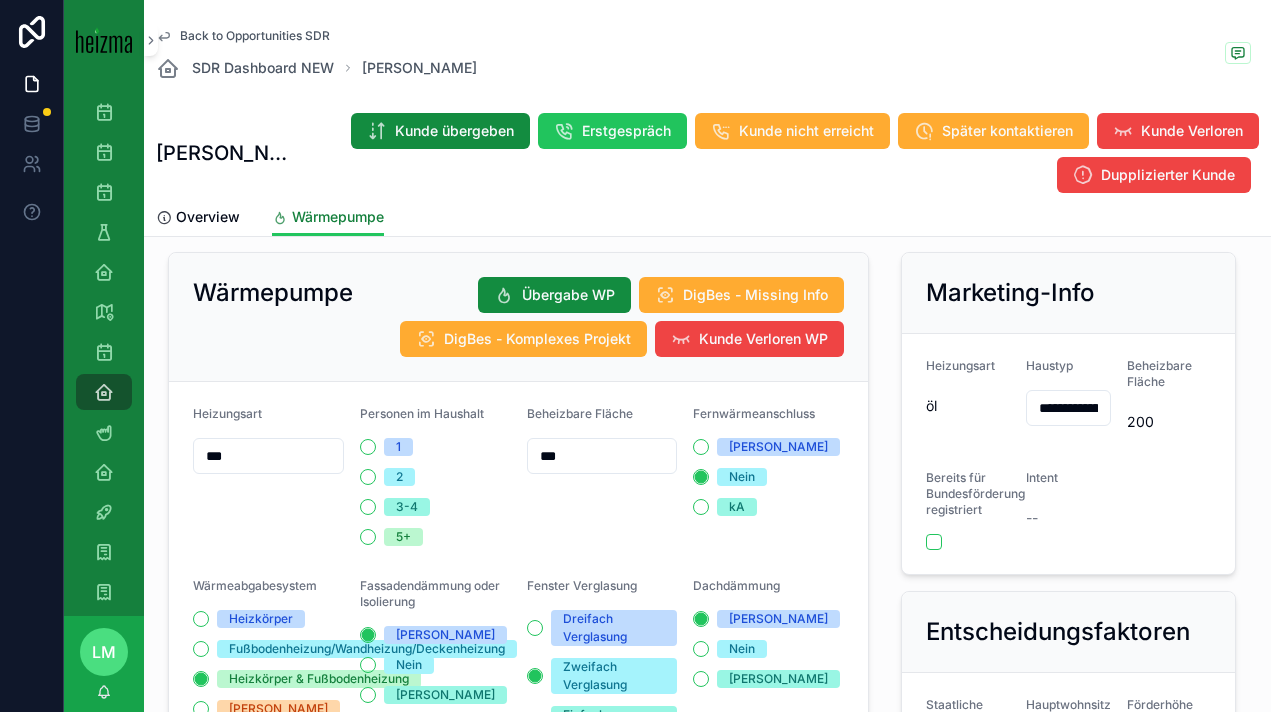 scroll, scrollTop: 0, scrollLeft: 0, axis: both 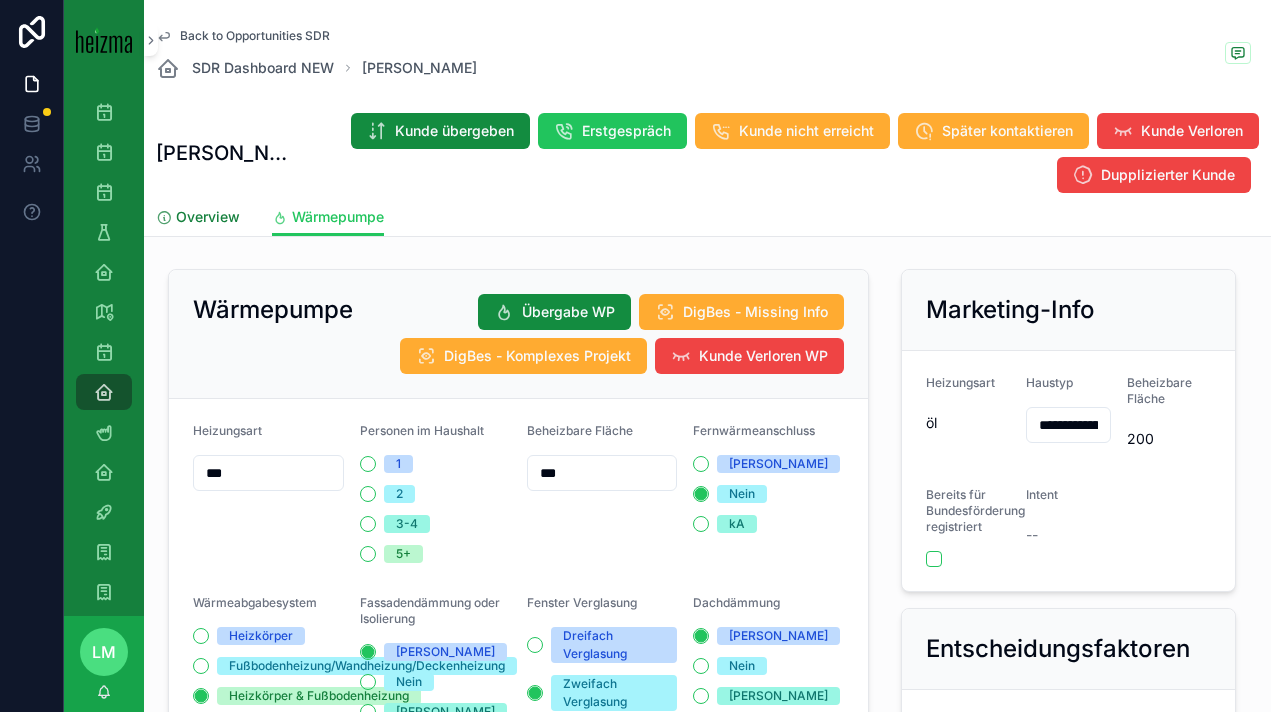 click on "Overview" at bounding box center (198, 219) 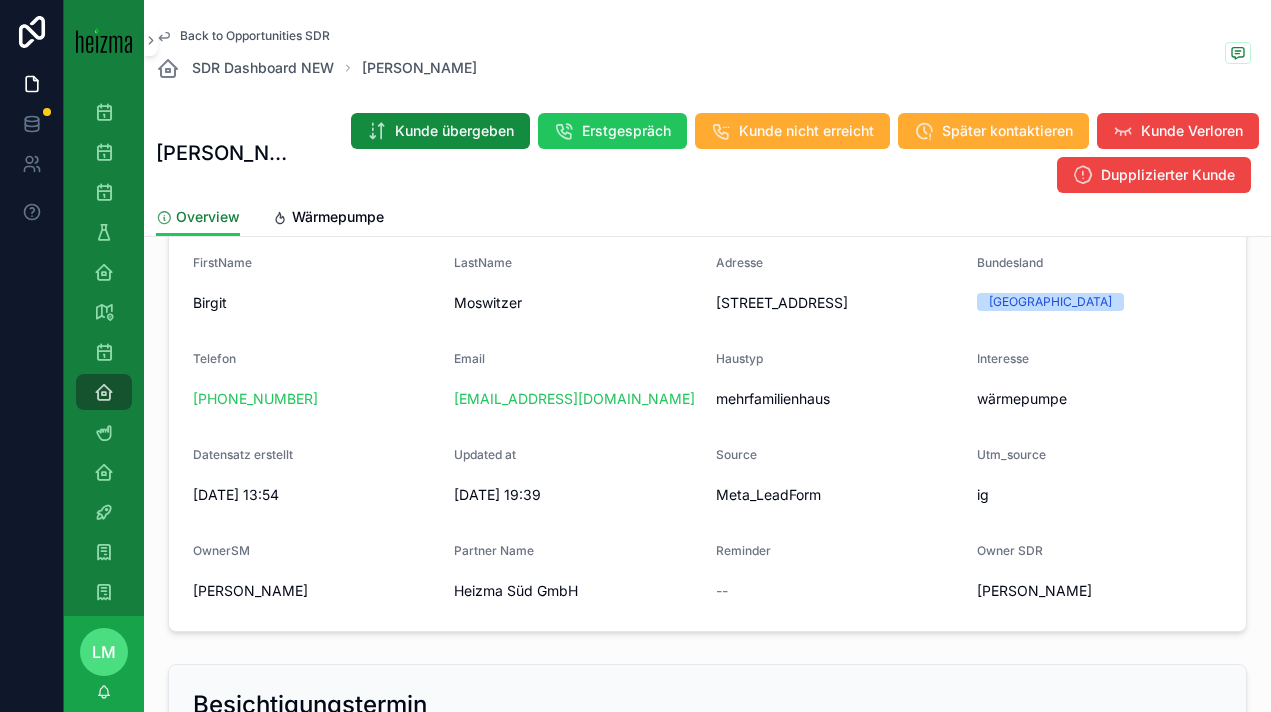 scroll, scrollTop: 300, scrollLeft: 0, axis: vertical 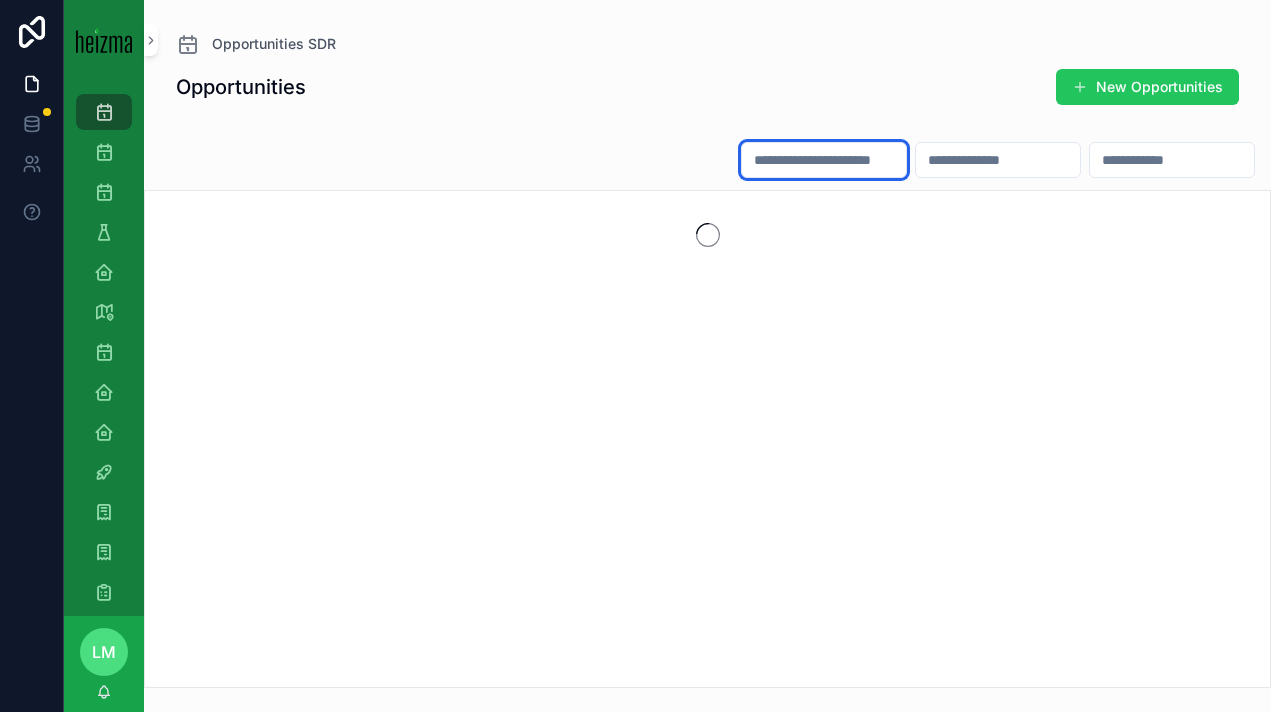 click at bounding box center [824, 160] 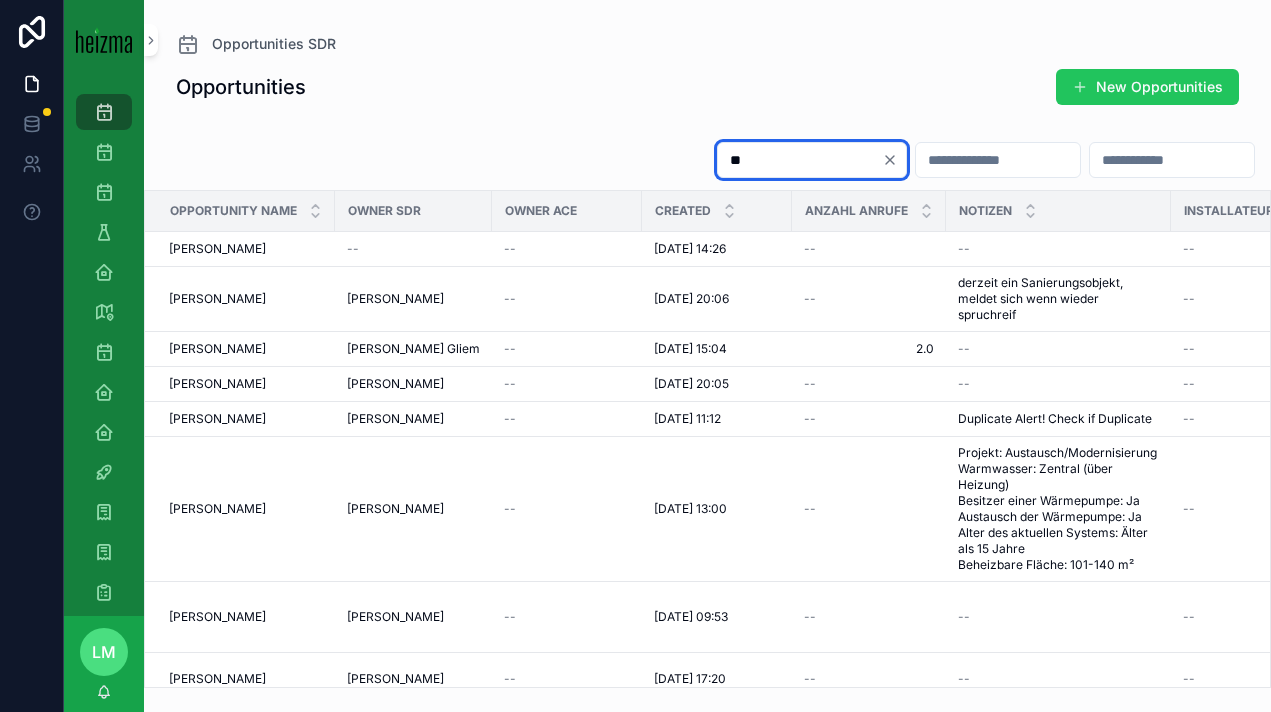 type on "*" 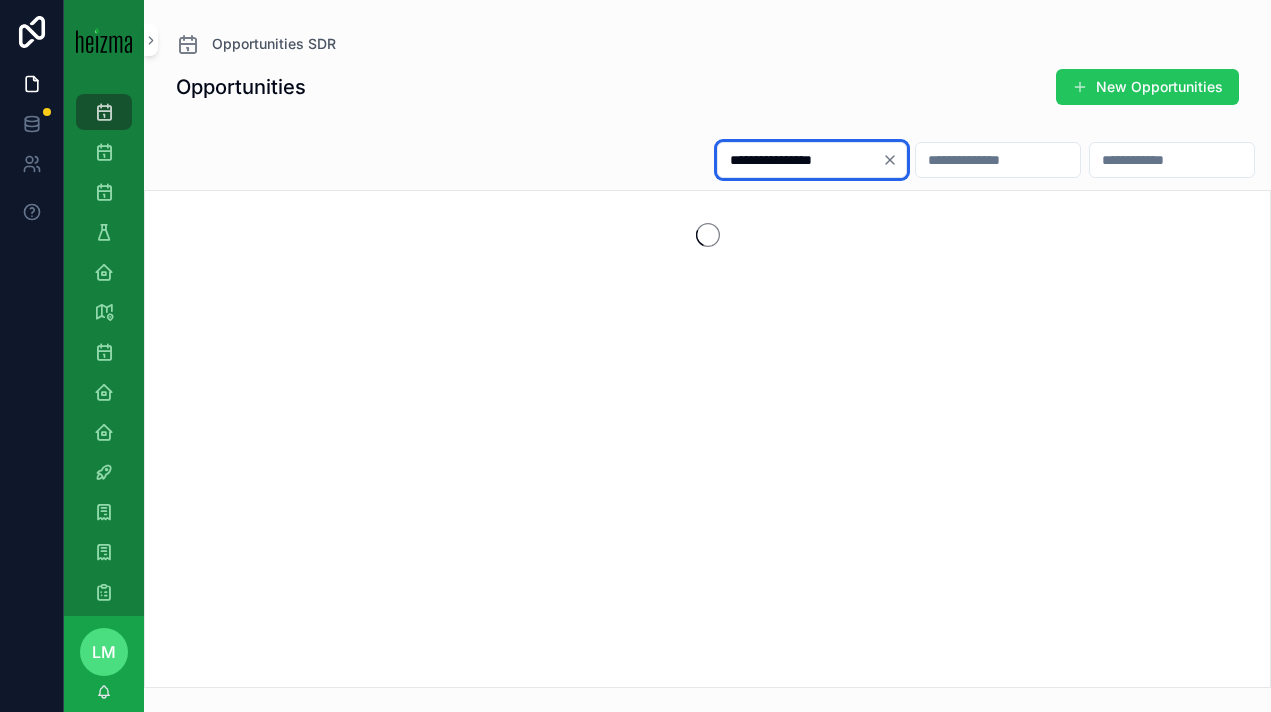 type on "**********" 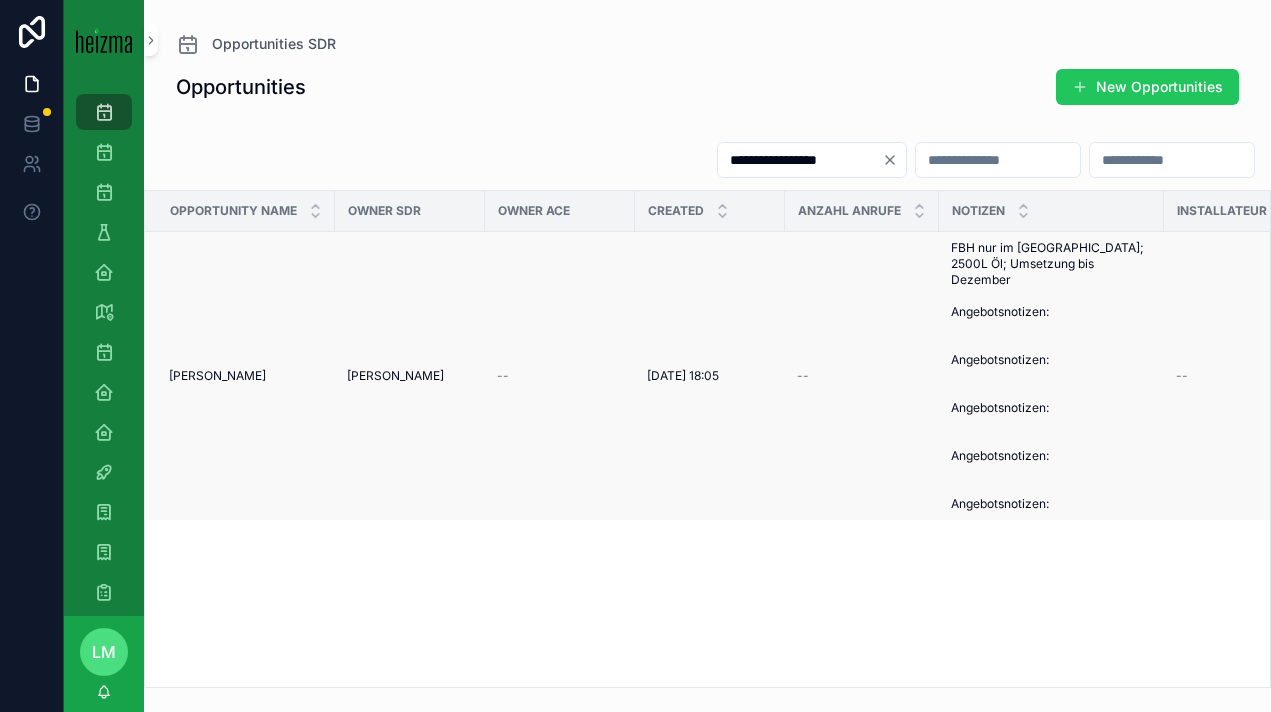 click on "[PERSON_NAME] [PERSON_NAME]" at bounding box center [246, 376] 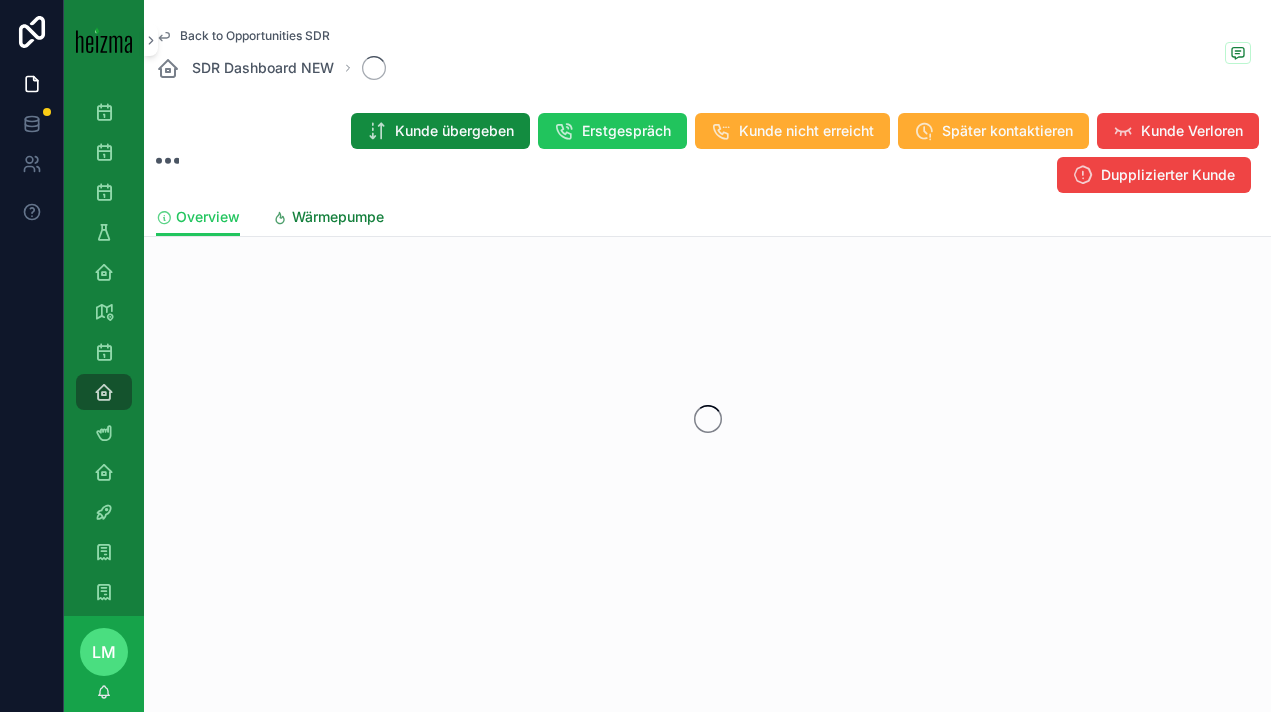 click on "Wärmepumpe" at bounding box center [338, 217] 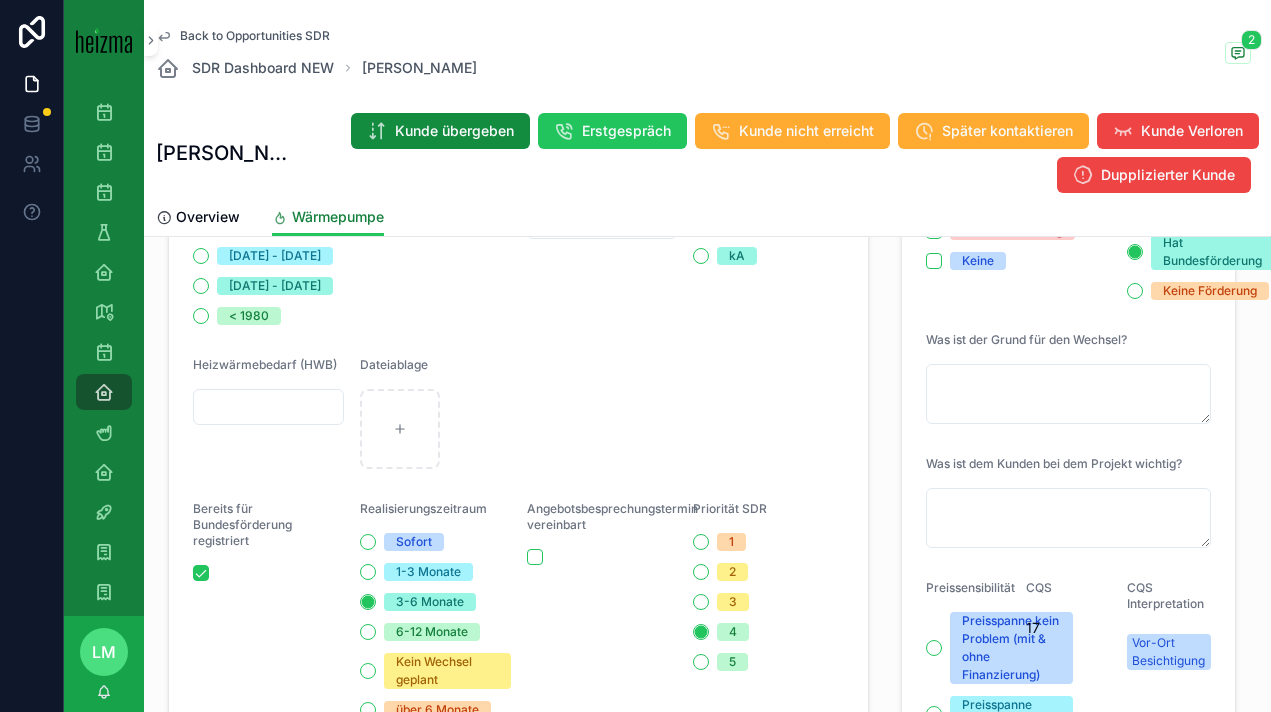 scroll, scrollTop: 564, scrollLeft: 0, axis: vertical 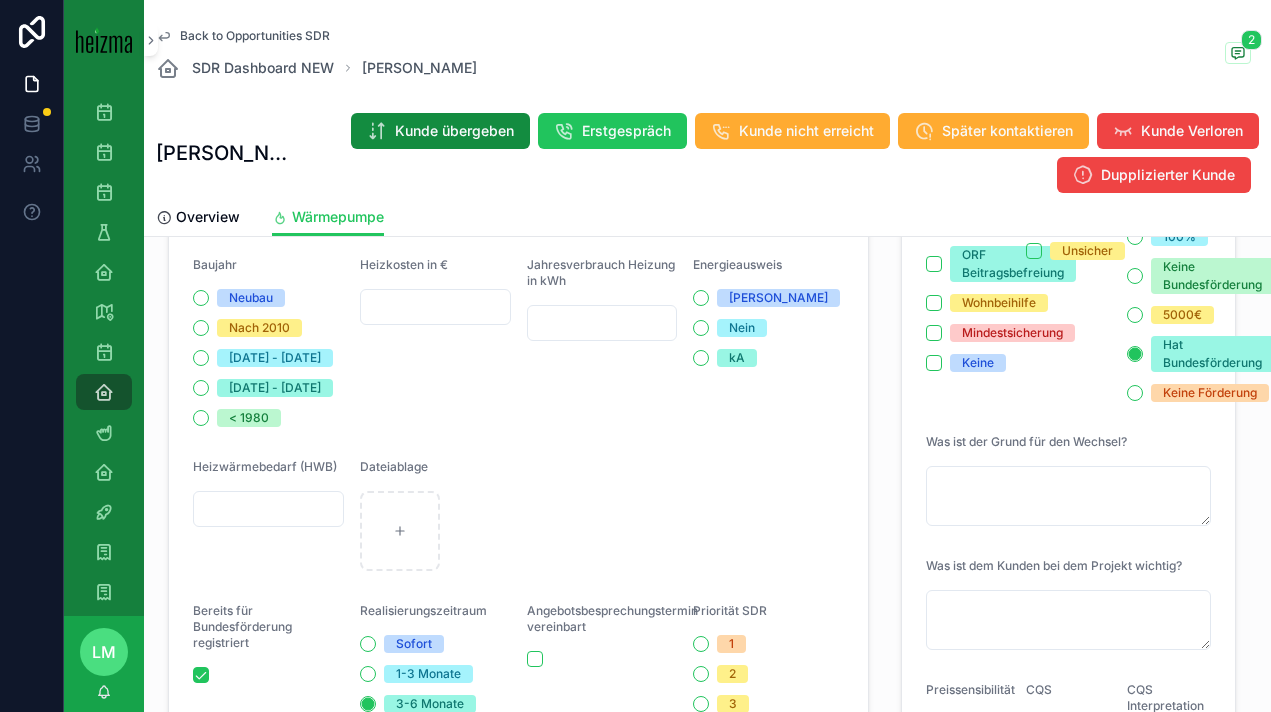 click on "Back to Opportunities SDR SDR Dashboard NEW Wilfried Bernhard 2" at bounding box center [707, 54] 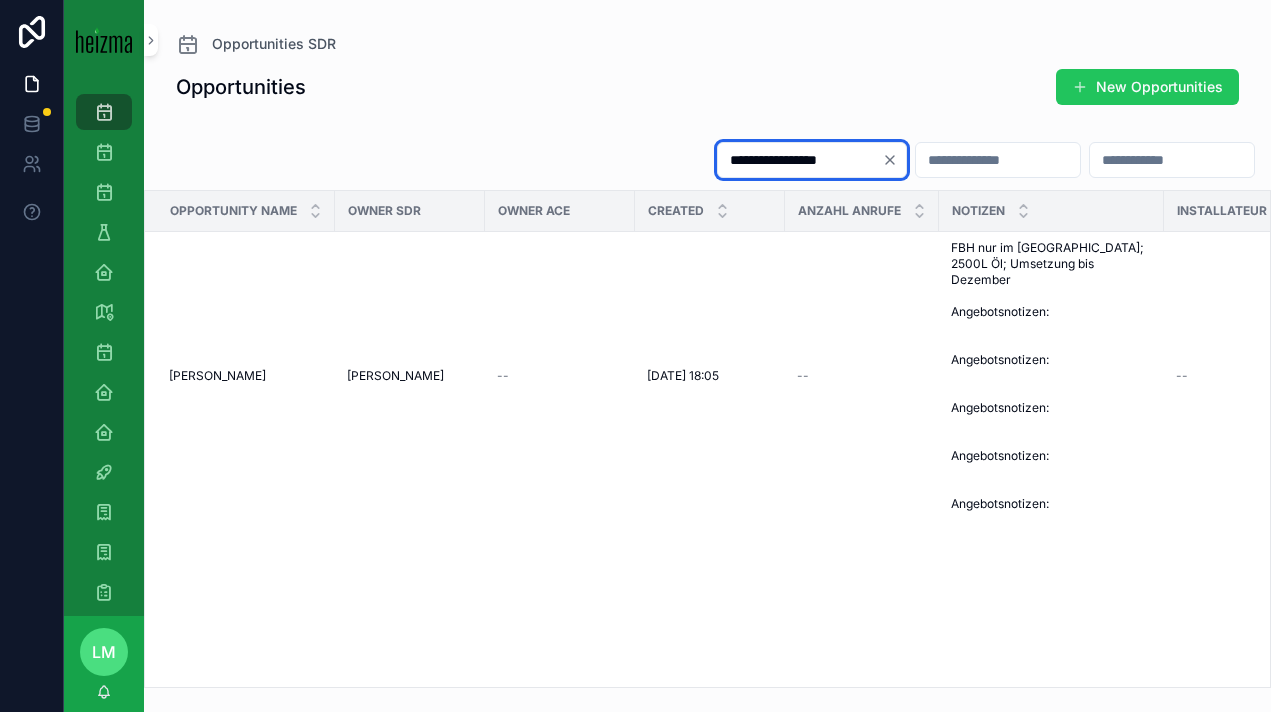 click on "**********" at bounding box center [800, 160] 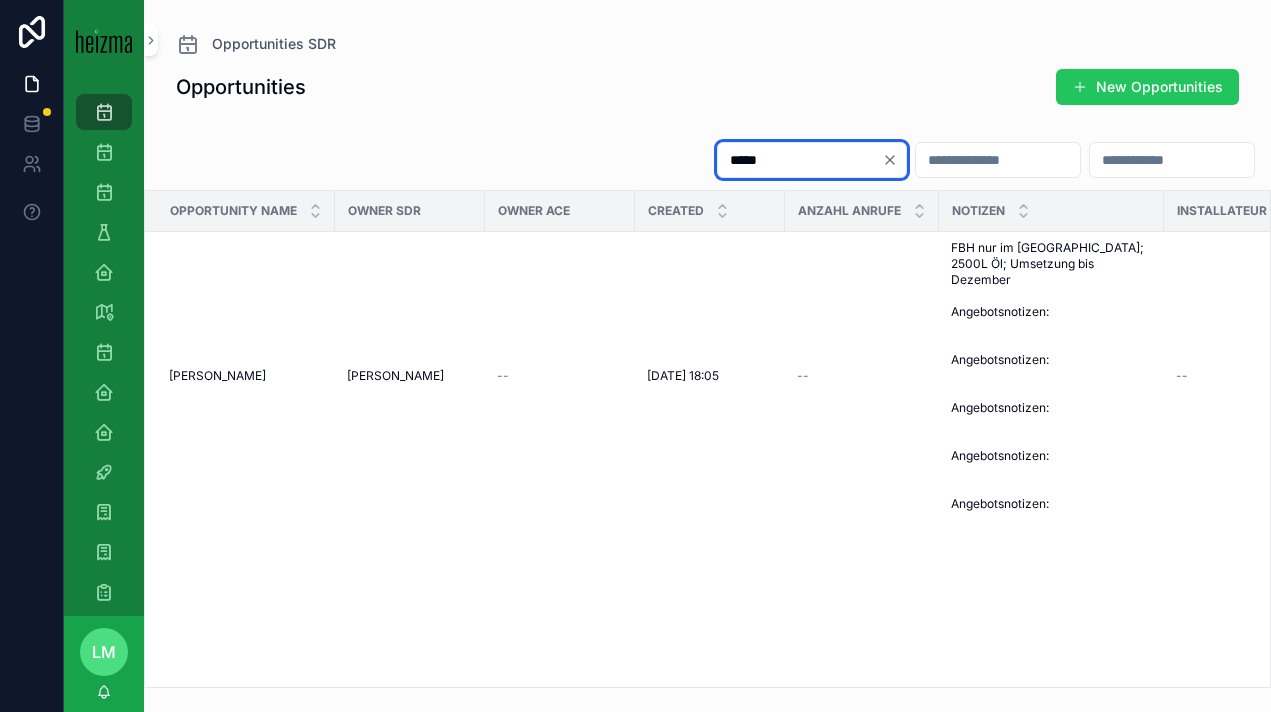 type on "*****" 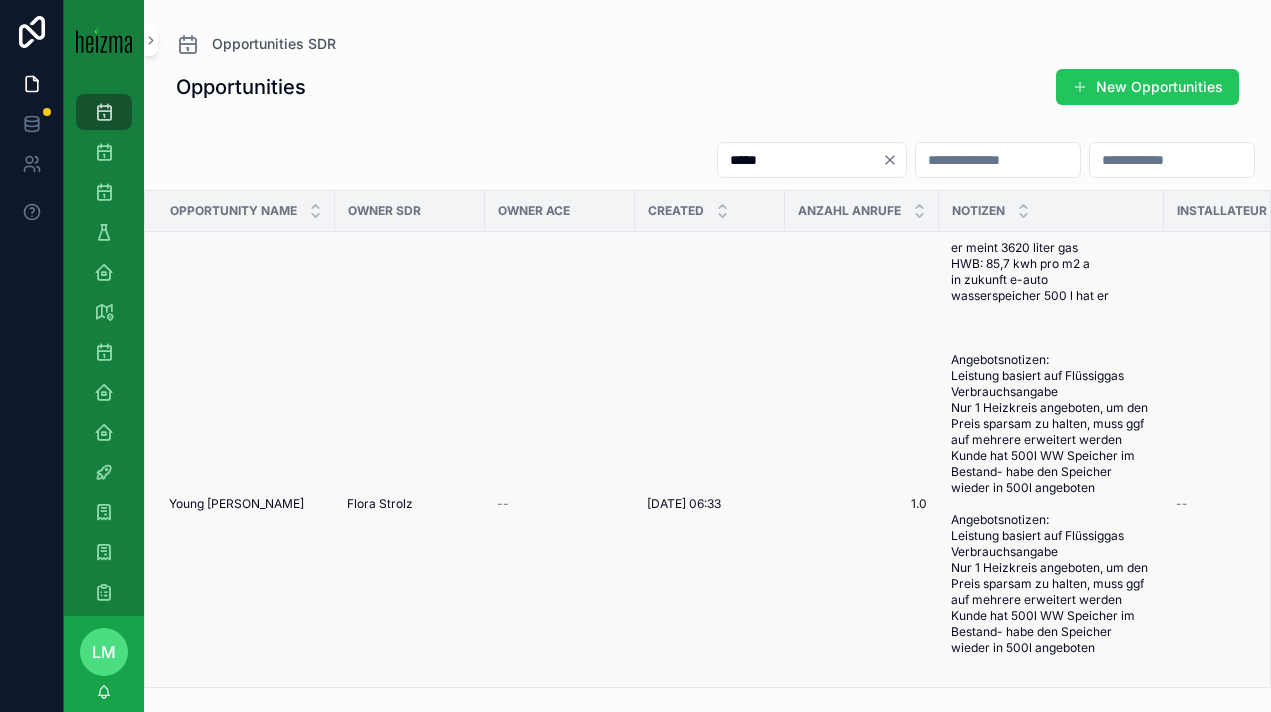 click on "Young Mock Yang Young Mock Yang" at bounding box center (240, 504) 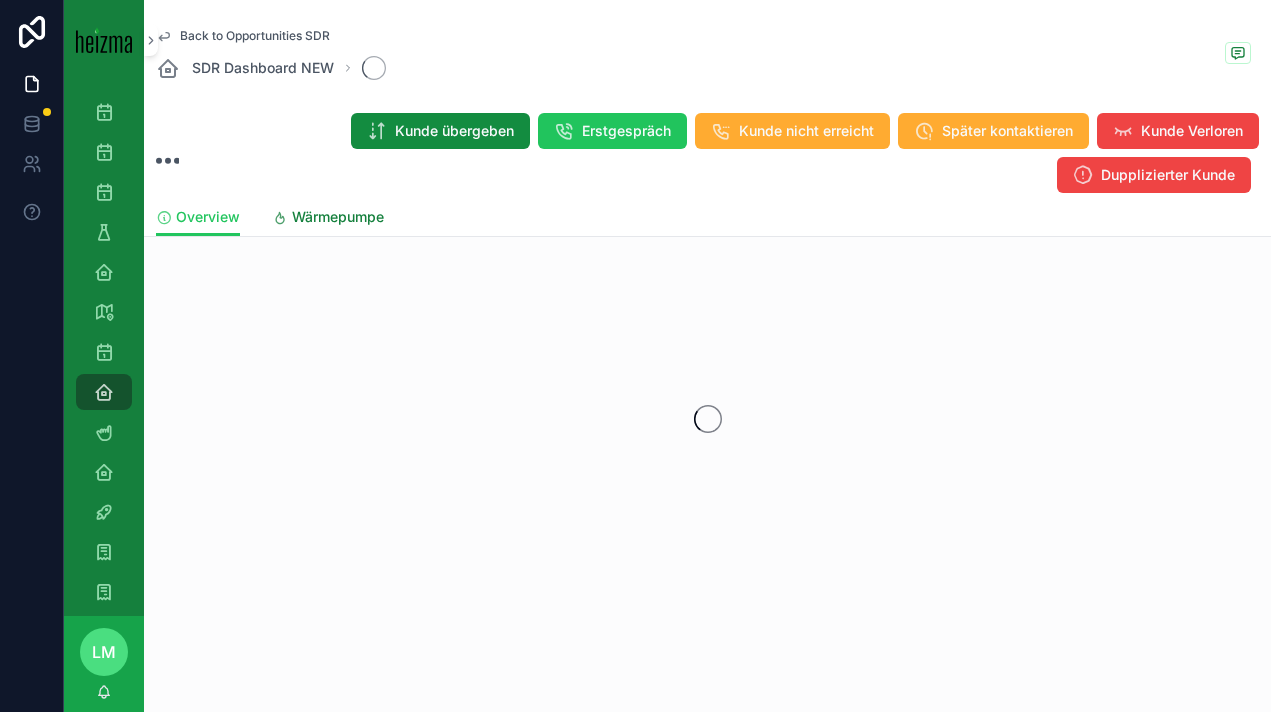 click on "Wärmepumpe" at bounding box center (328, 219) 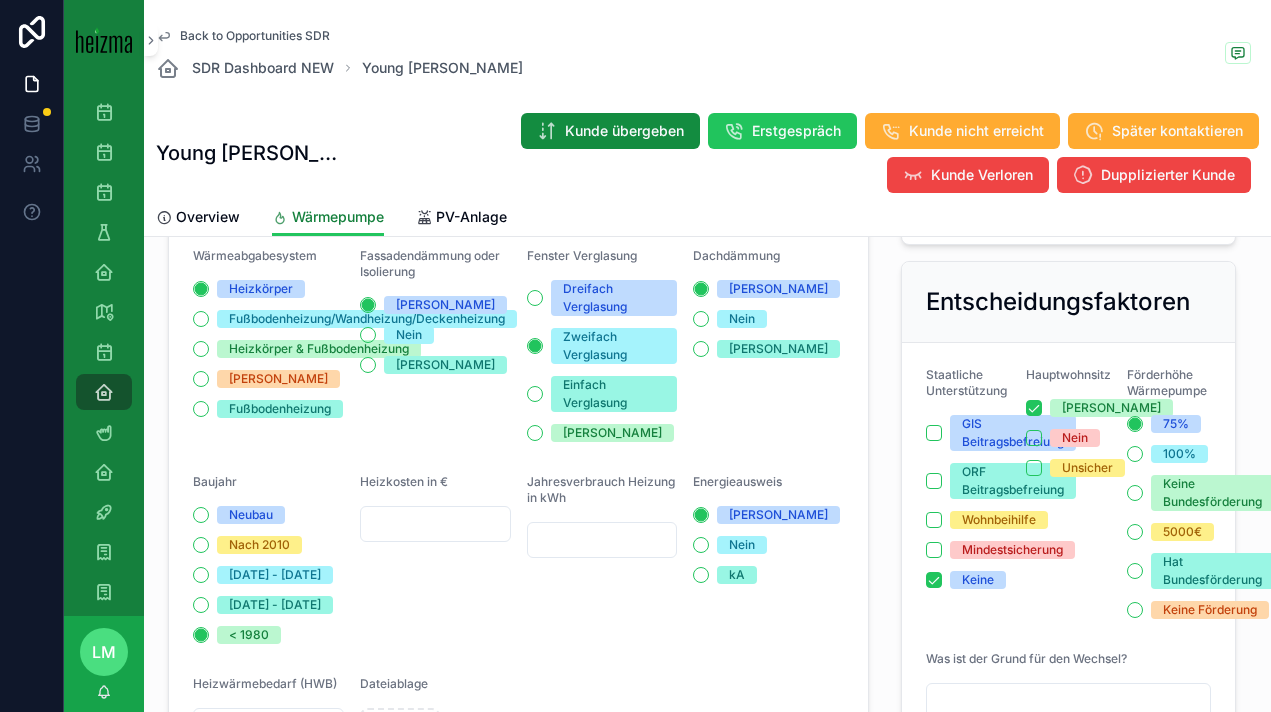 scroll, scrollTop: 0, scrollLeft: 0, axis: both 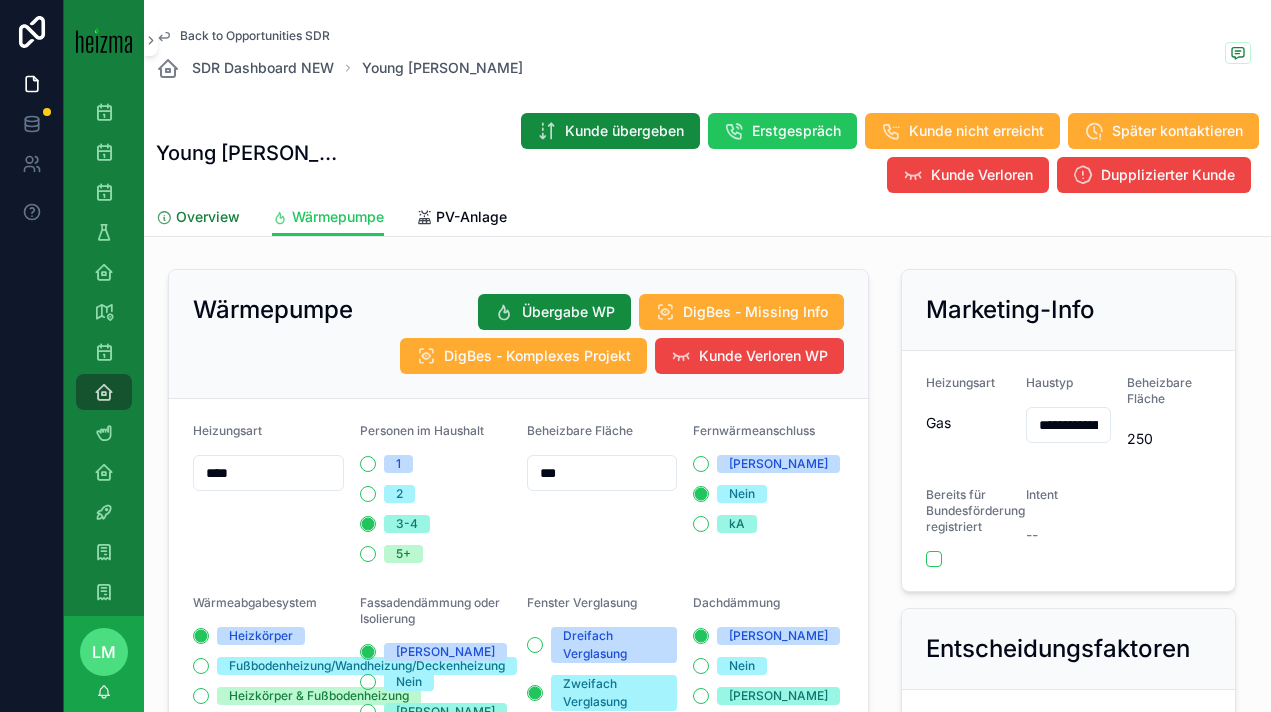 click on "Overview" at bounding box center [198, 219] 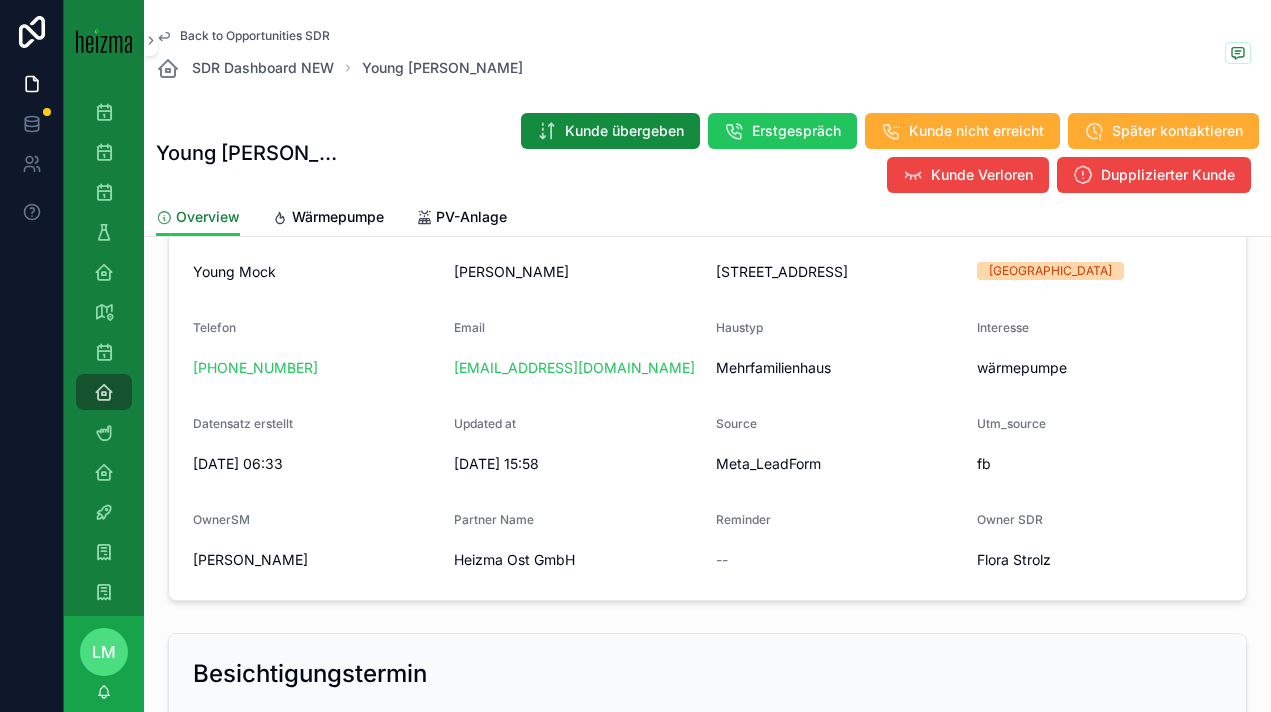 scroll, scrollTop: 374, scrollLeft: 0, axis: vertical 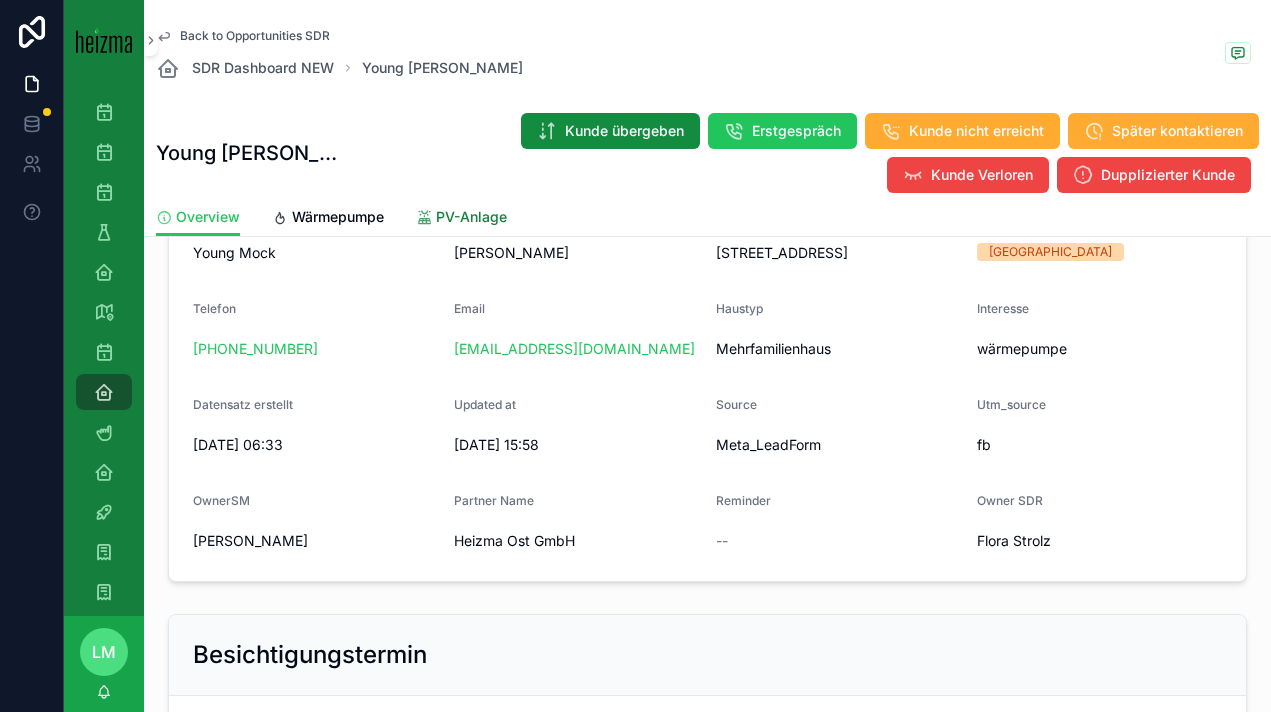 click on "PV-Anlage" at bounding box center (471, 217) 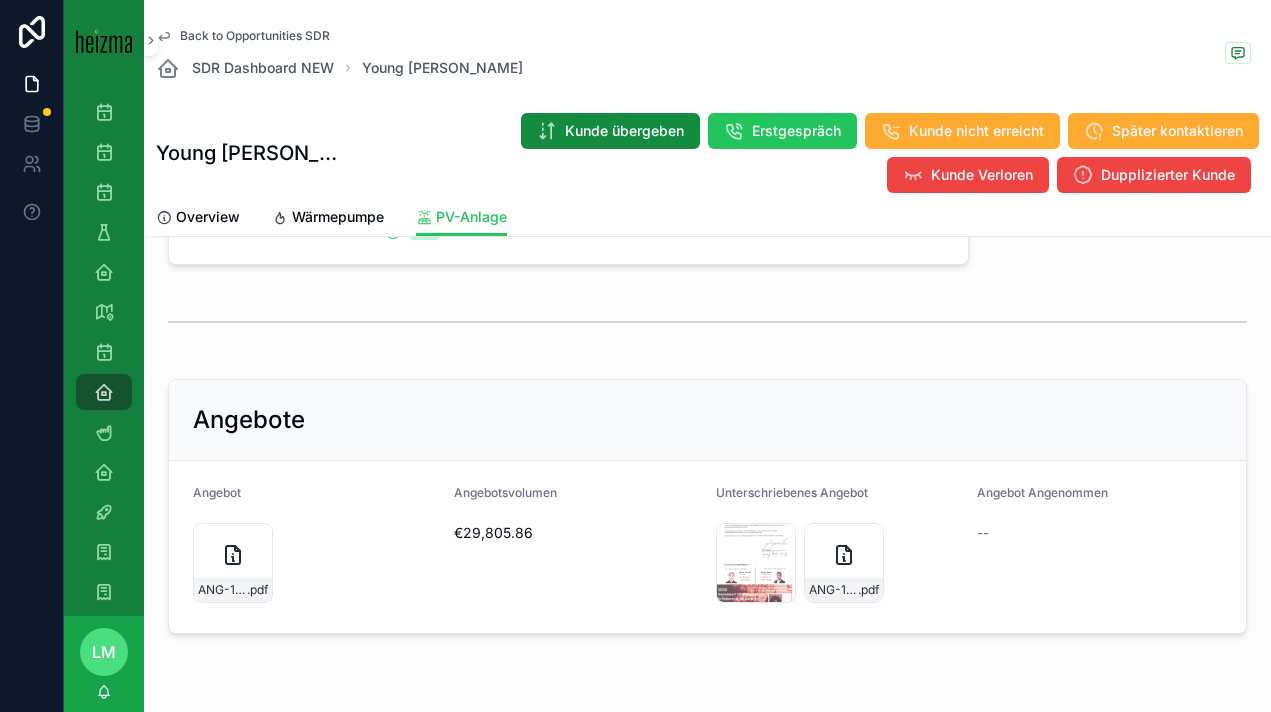 scroll, scrollTop: 1549, scrollLeft: 0, axis: vertical 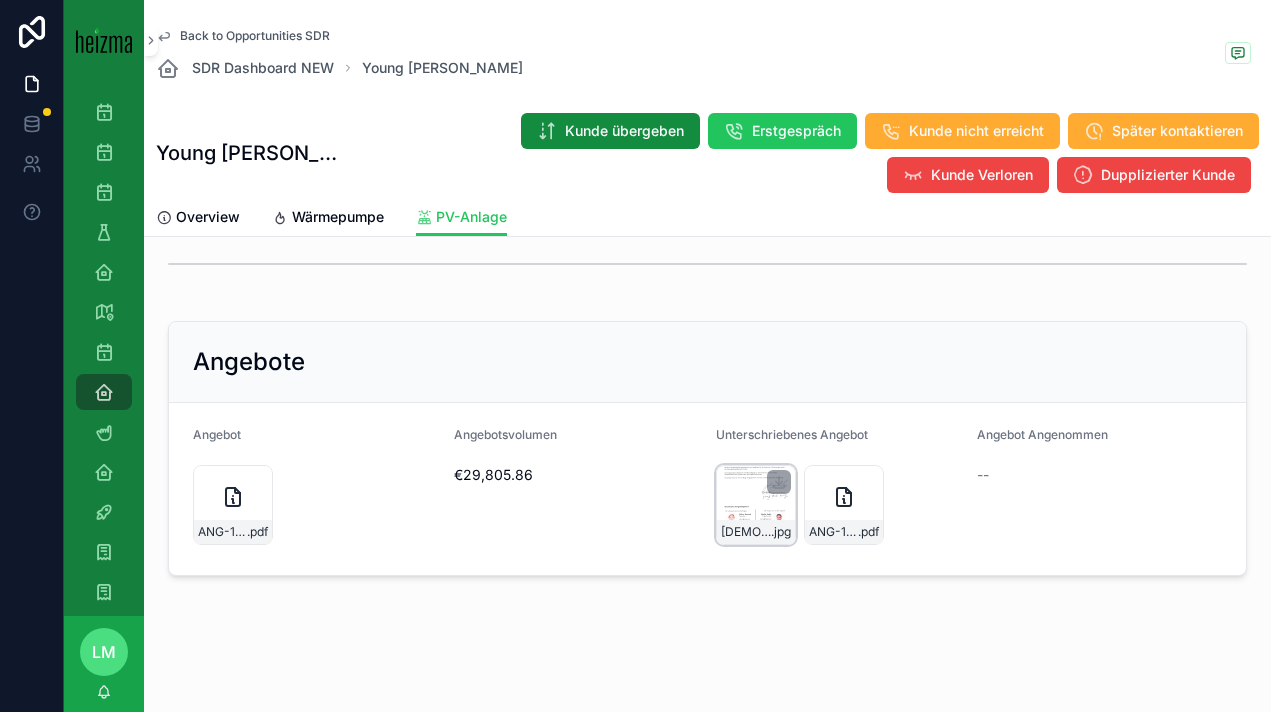 click on "Scan-3 .jpg" at bounding box center (756, 505) 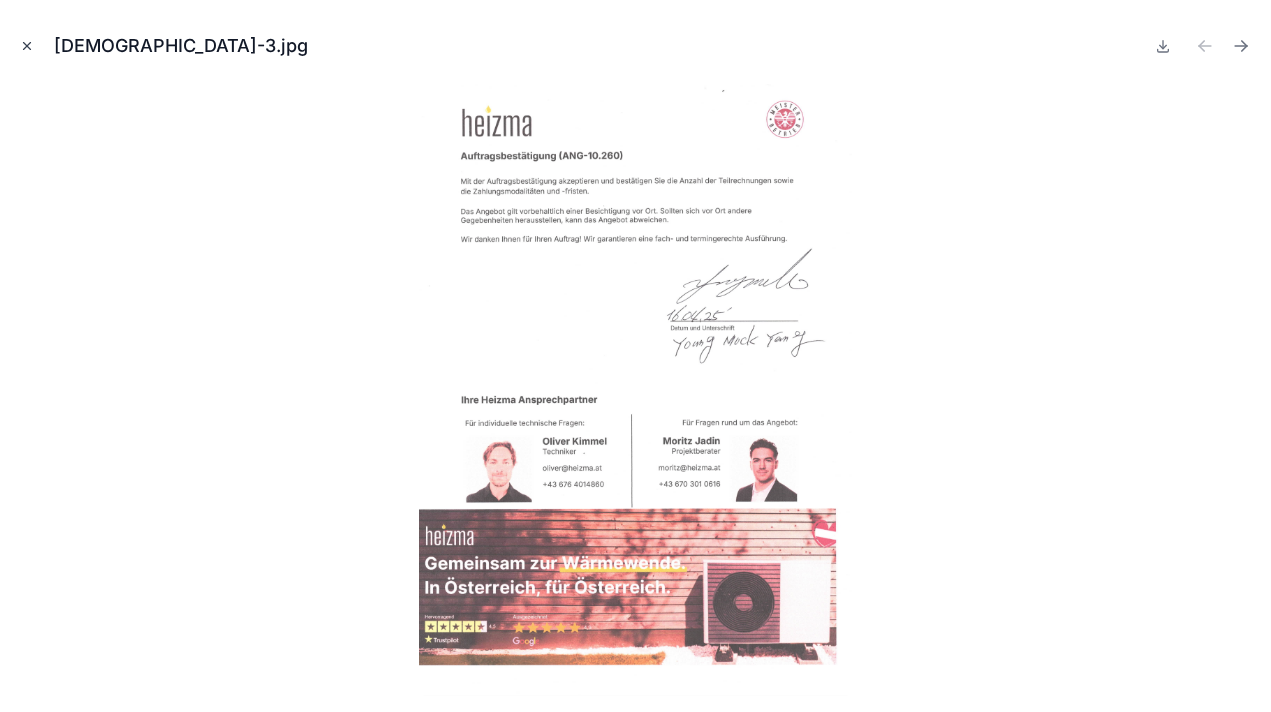 click 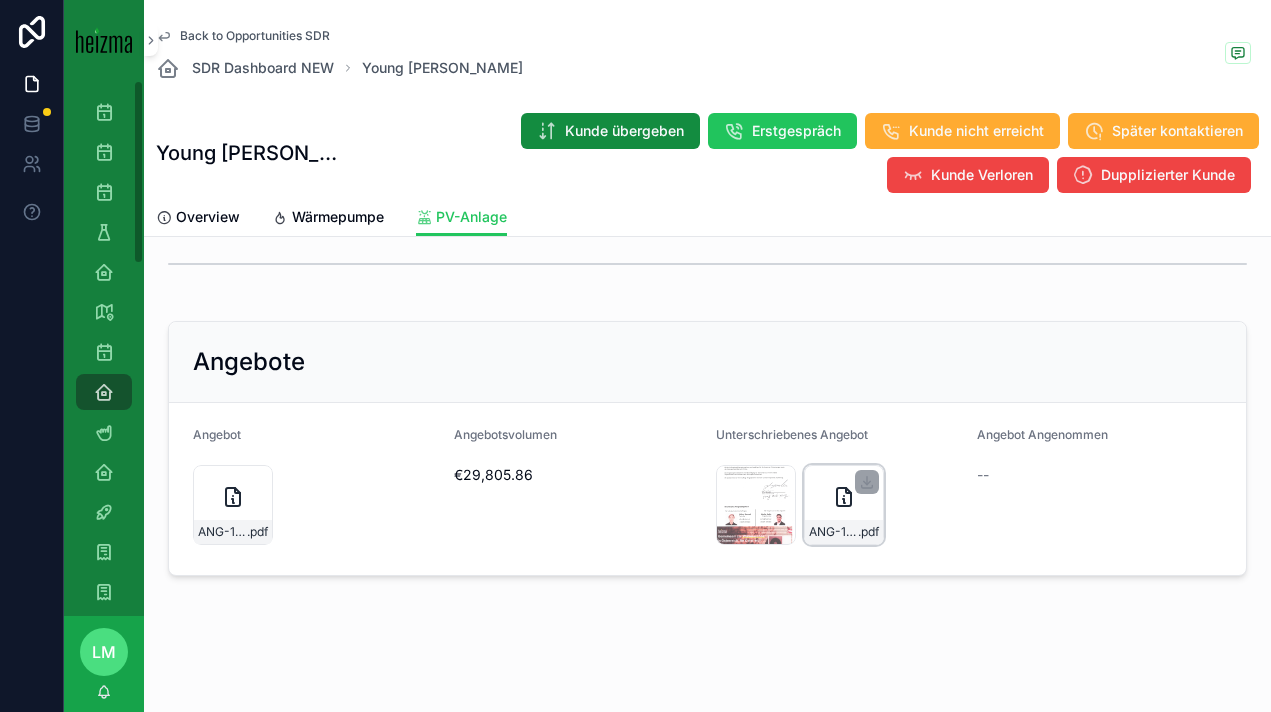 click on "ANG-10260-Yang-2025-04-16-(1)" at bounding box center [833, 532] 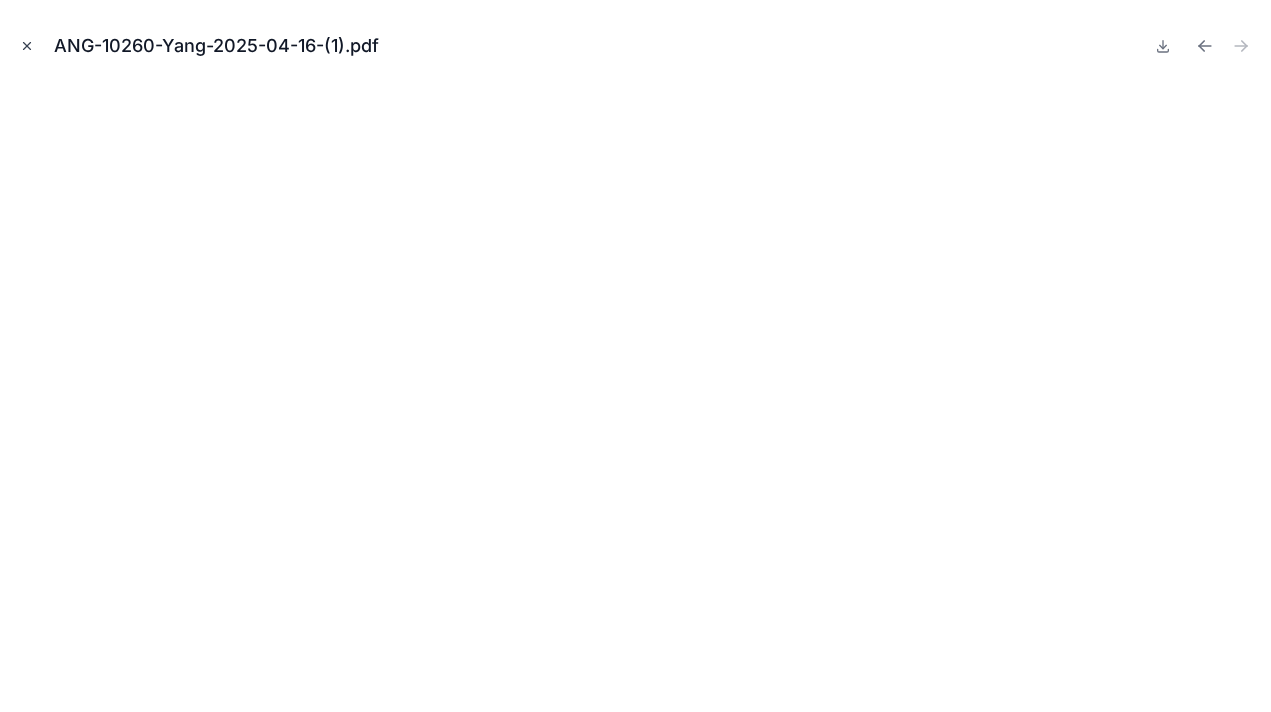 click at bounding box center [27, 46] 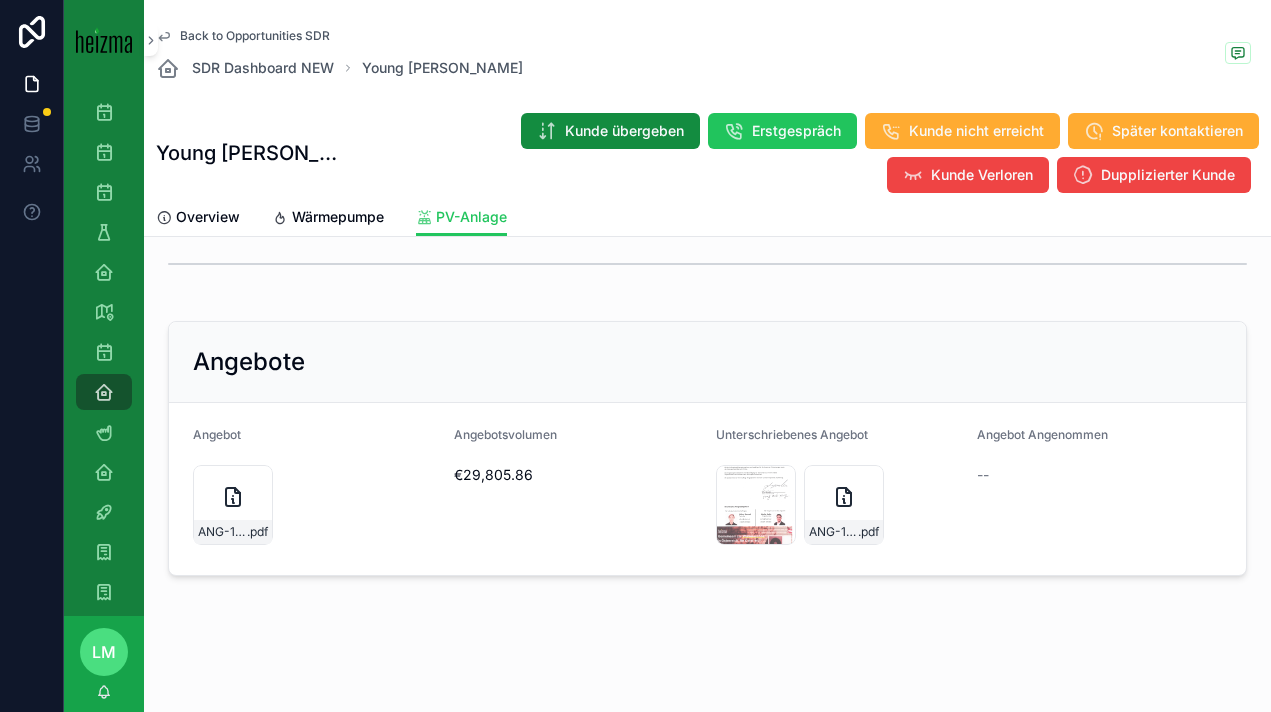 click on "Back to Opportunities SDR SDR Dashboard NEW Young Mock Yang" at bounding box center (707, 54) 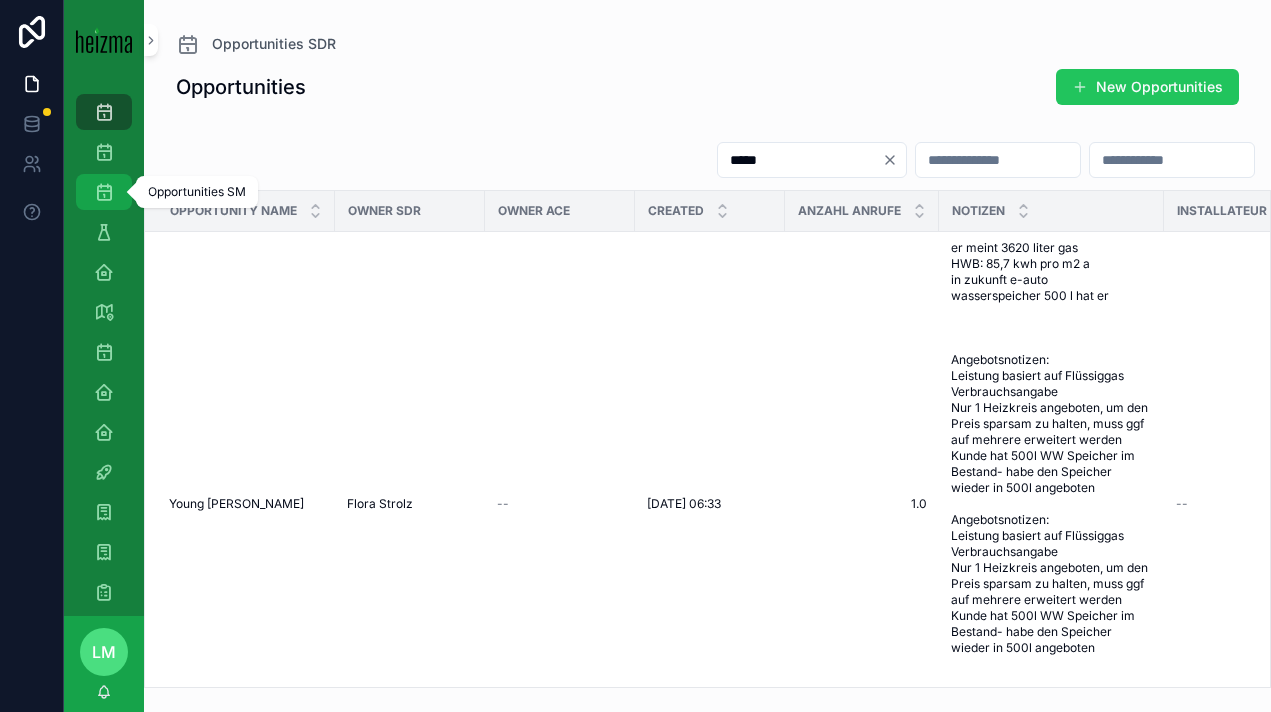 click at bounding box center (104, 192) 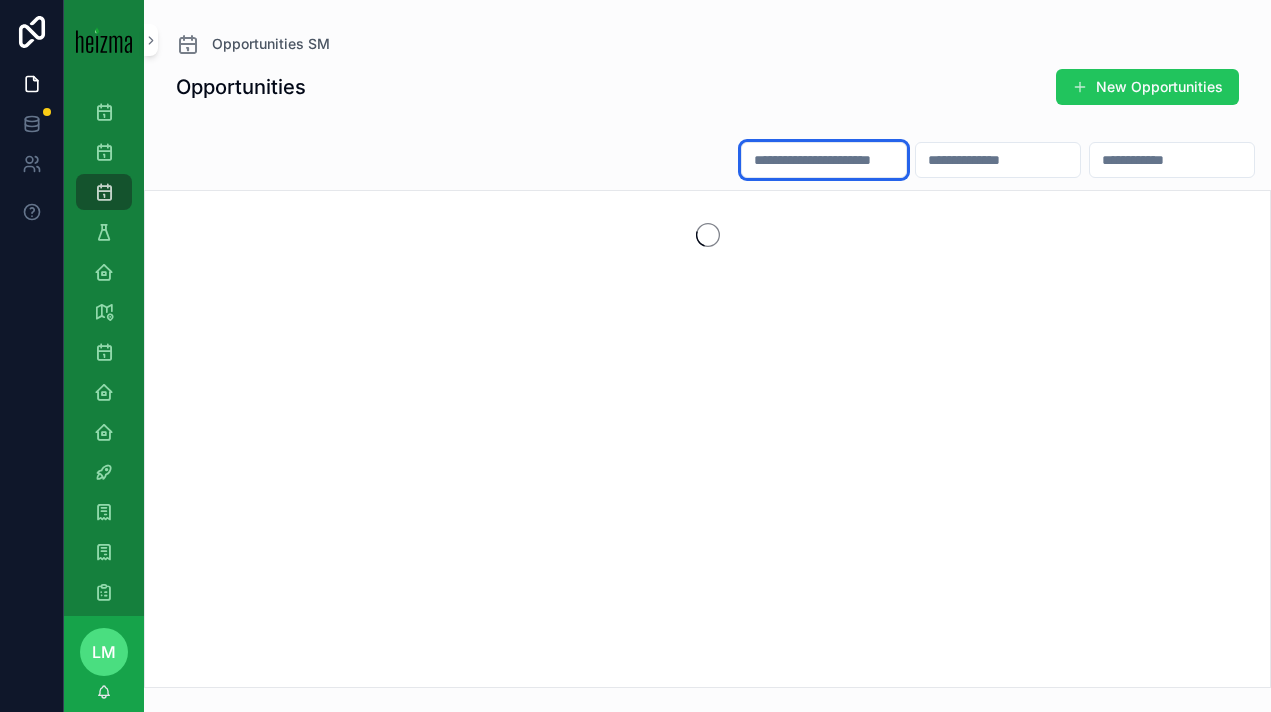 click at bounding box center (824, 160) 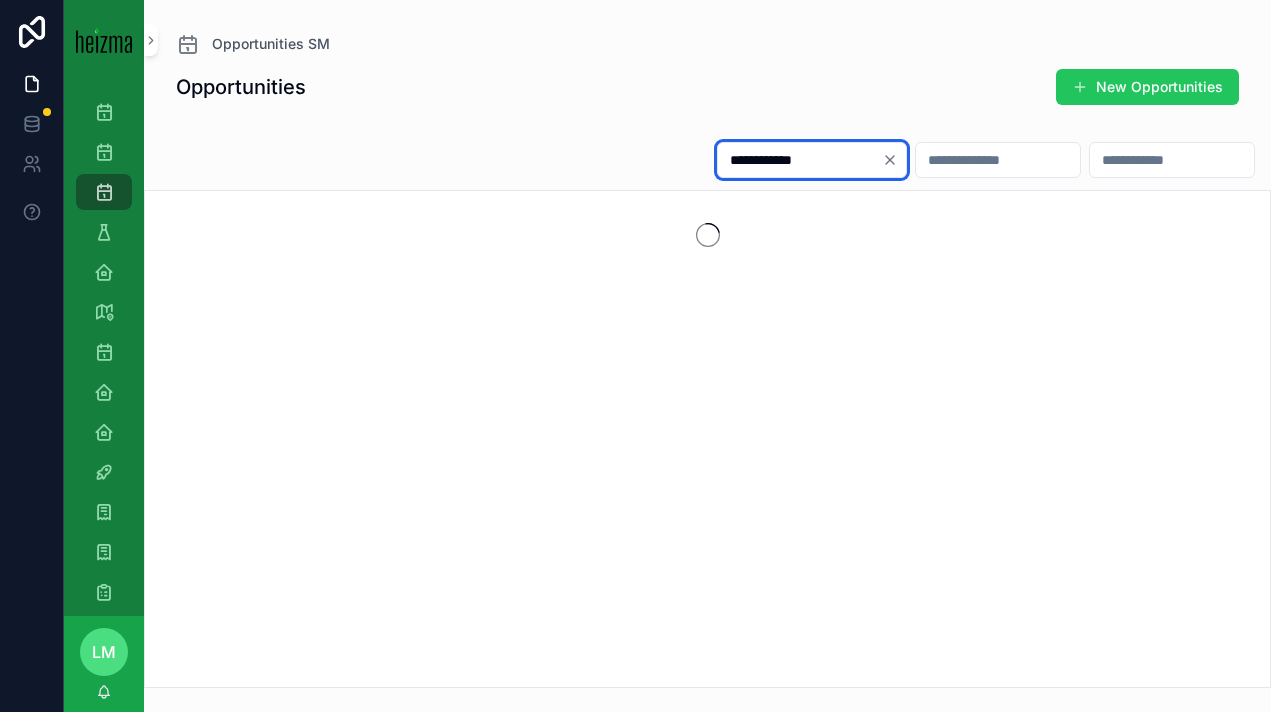 type on "**********" 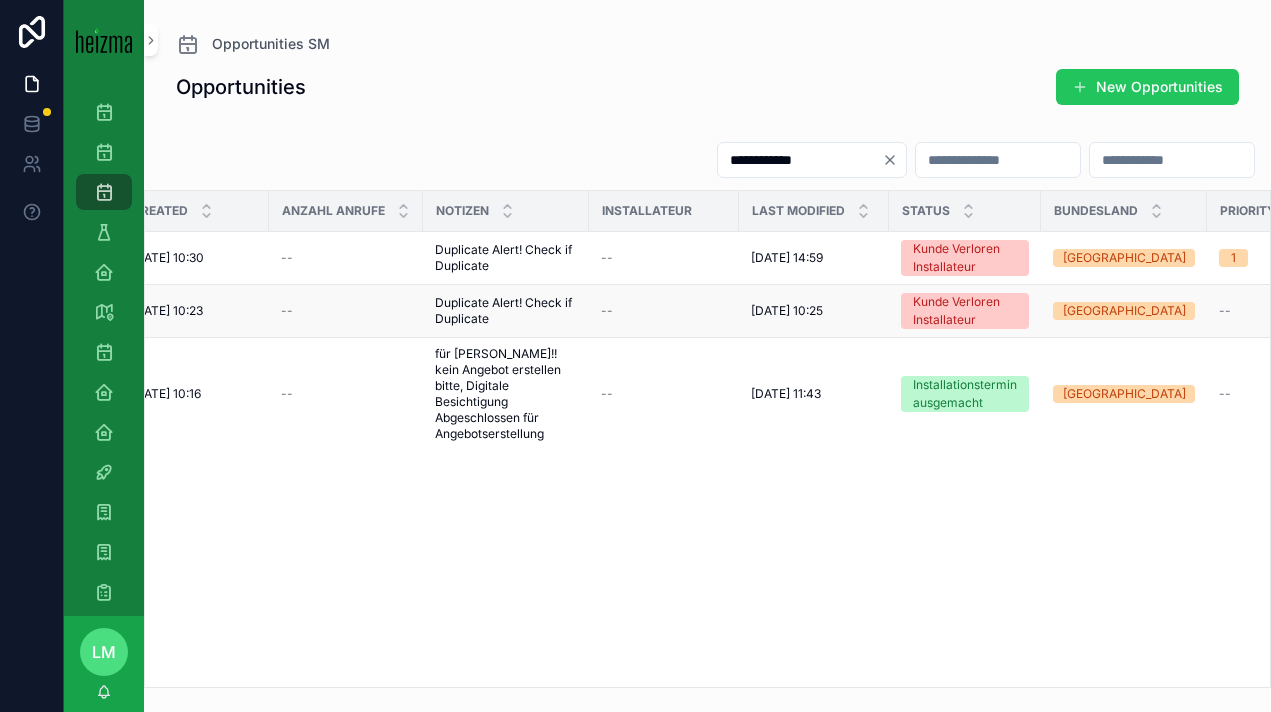 scroll, scrollTop: 0, scrollLeft: 566, axis: horizontal 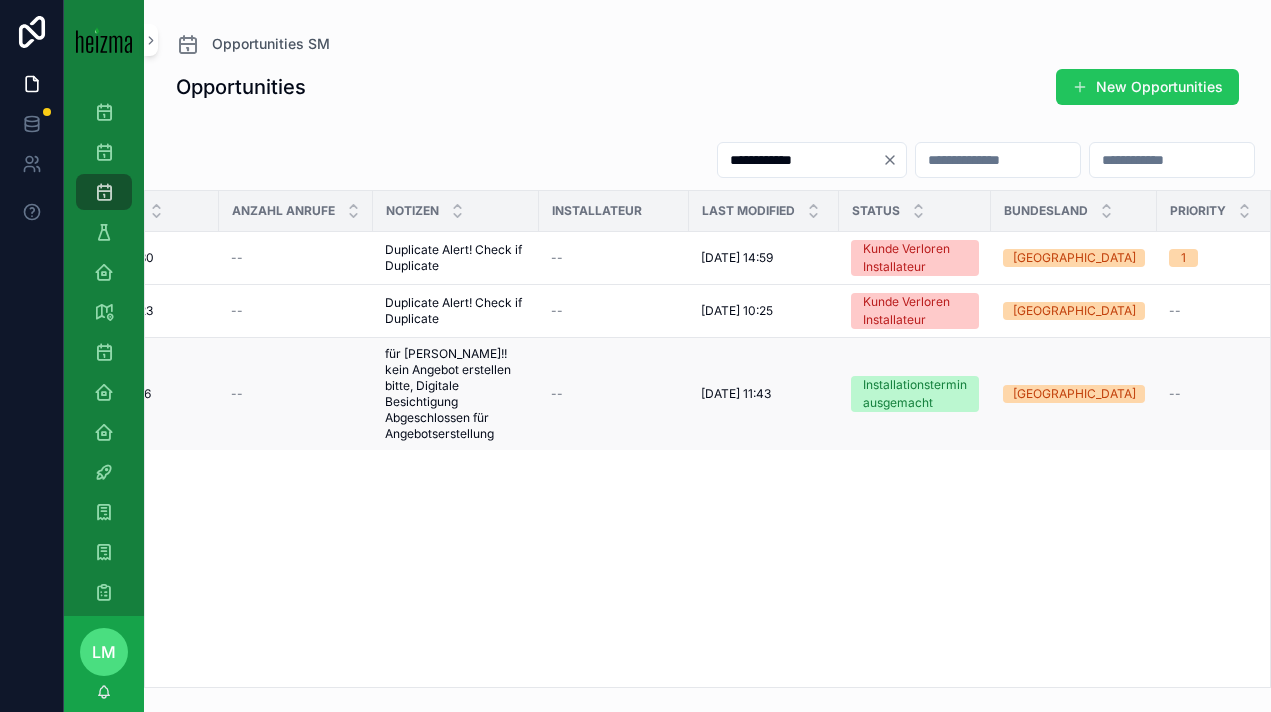 click on "für Robert!! kein Angebot erstellen bitte, Digitale Besichtigung Abgeschlossen für Angebotserstellung" at bounding box center [456, 394] 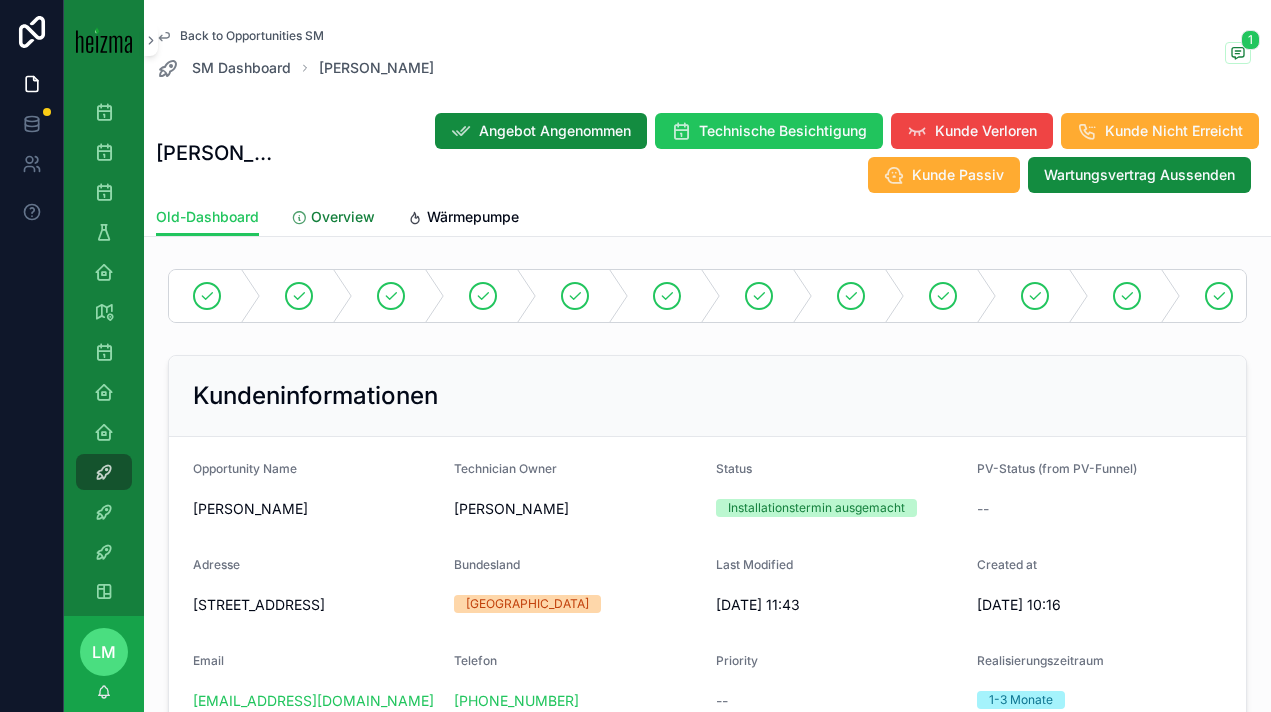 click on "Overview" at bounding box center (343, 217) 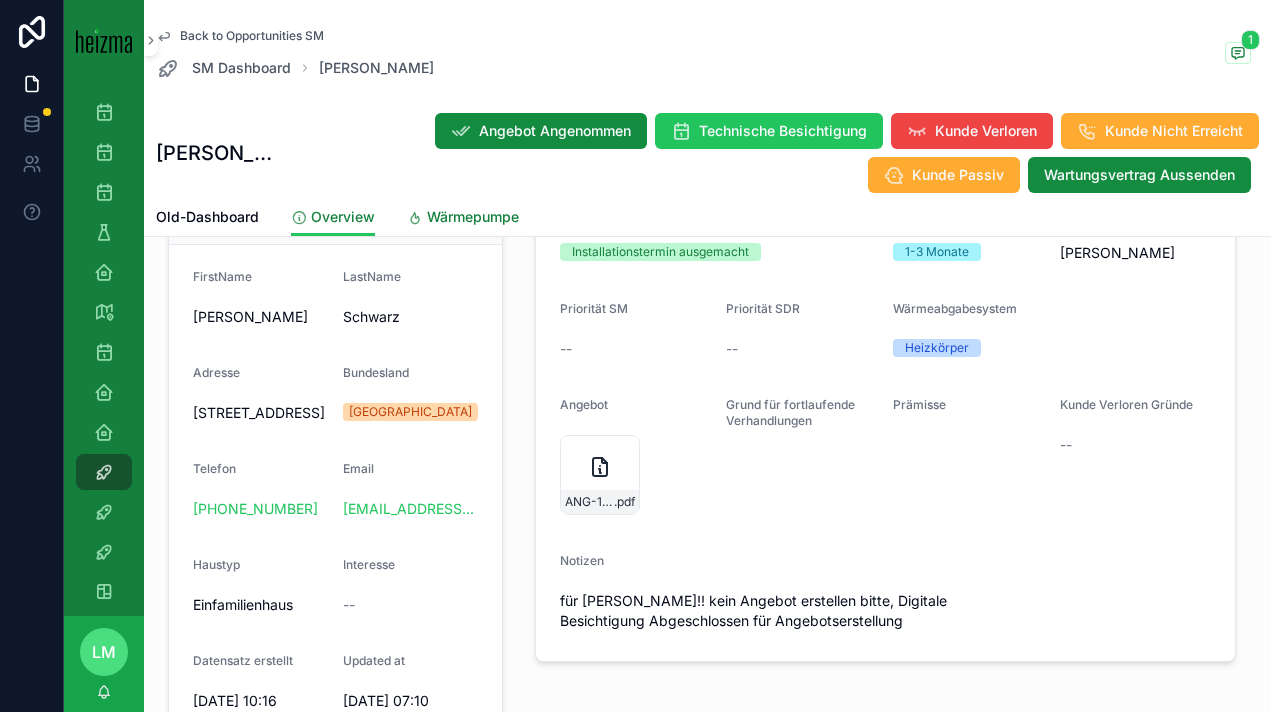 scroll, scrollTop: 309, scrollLeft: 0, axis: vertical 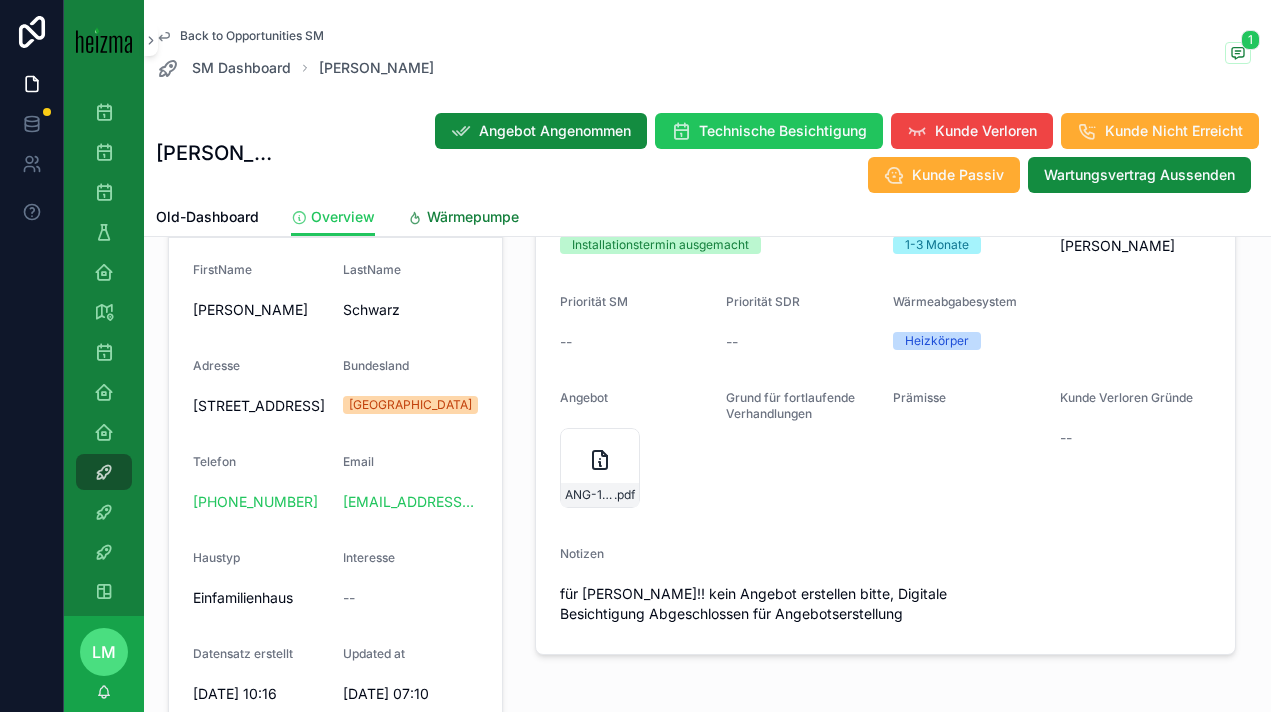 click on "Wärmepumpe" at bounding box center [473, 217] 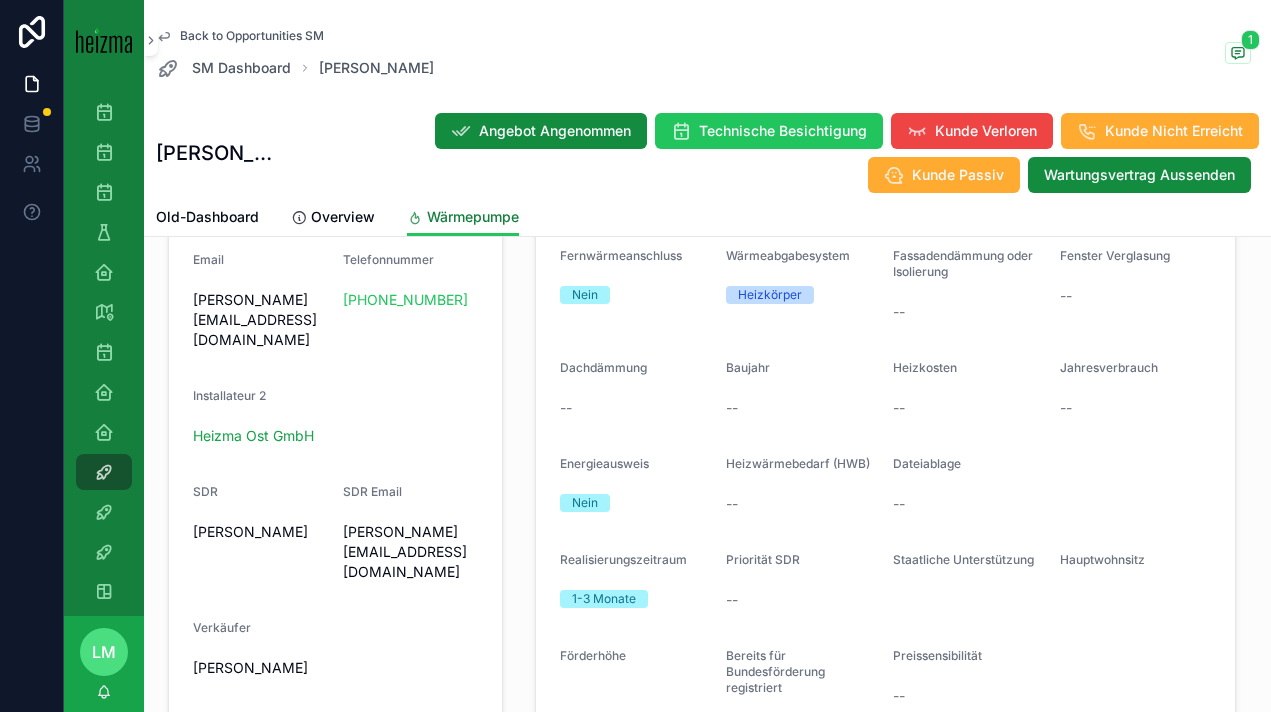 scroll, scrollTop: 679, scrollLeft: 0, axis: vertical 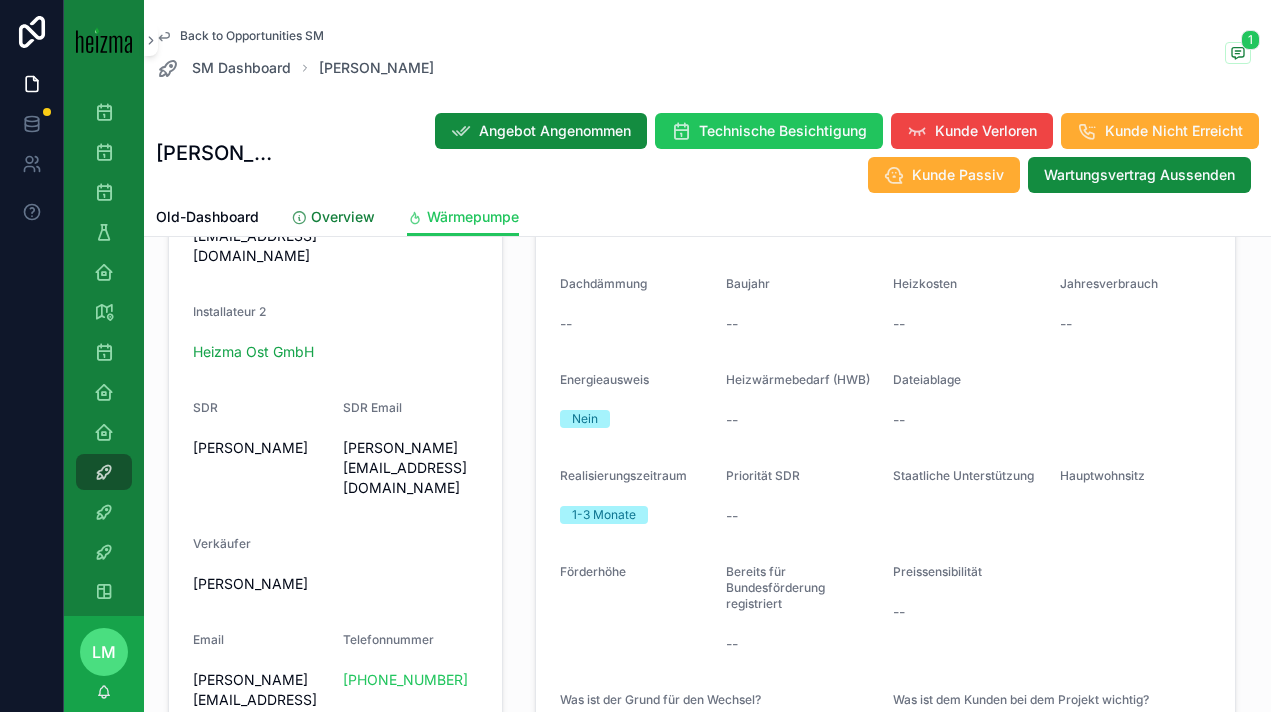 click at bounding box center [299, 218] 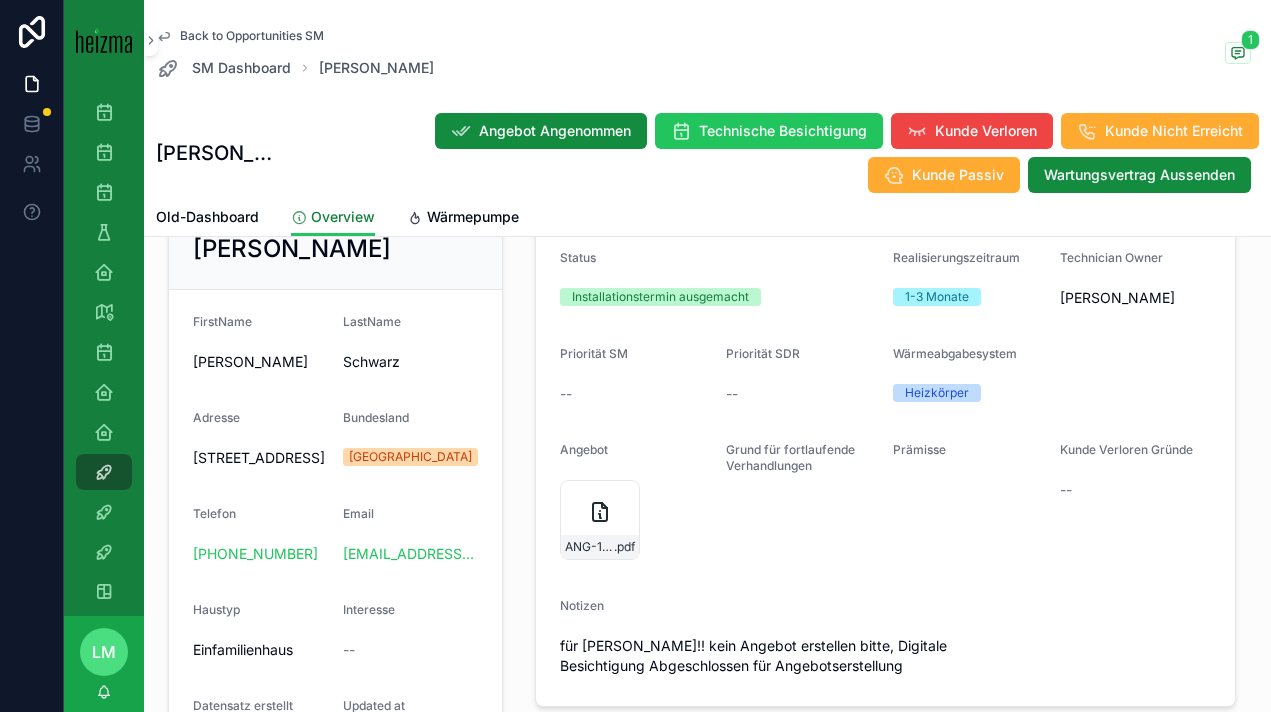 scroll, scrollTop: 264, scrollLeft: 0, axis: vertical 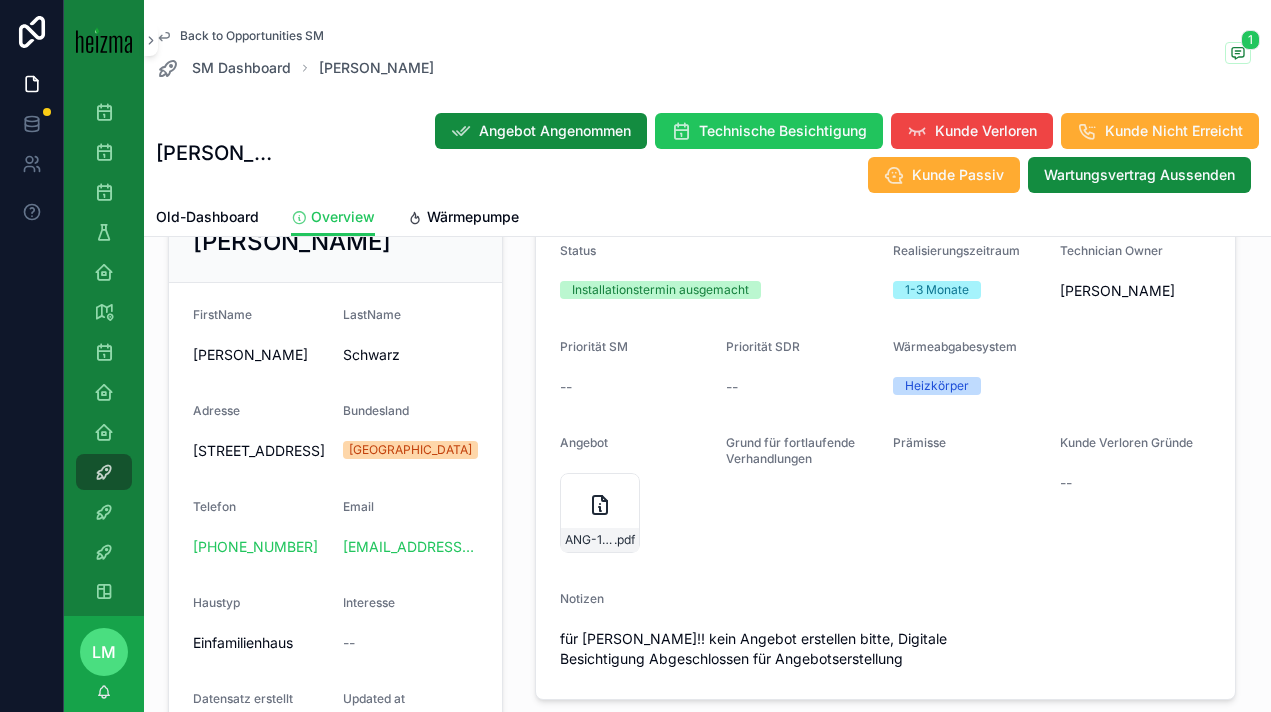 click on "Back to Opportunities SM" at bounding box center [252, 36] 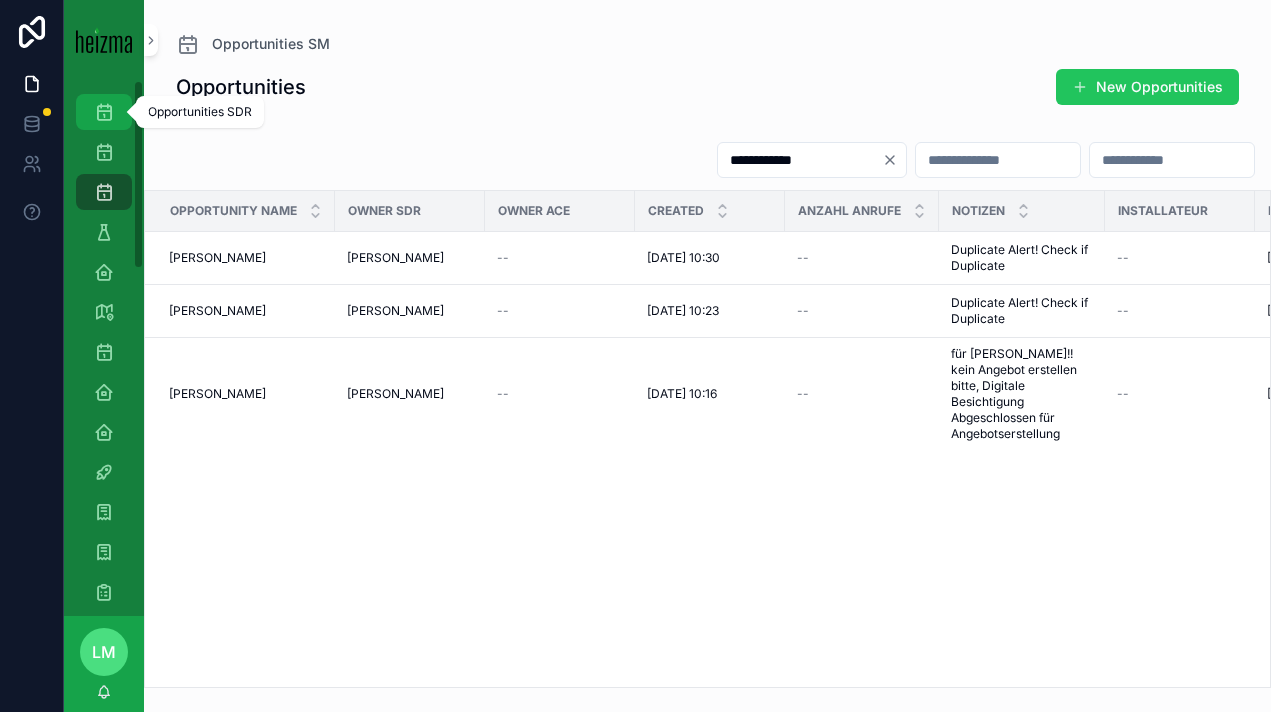 click at bounding box center [104, 112] 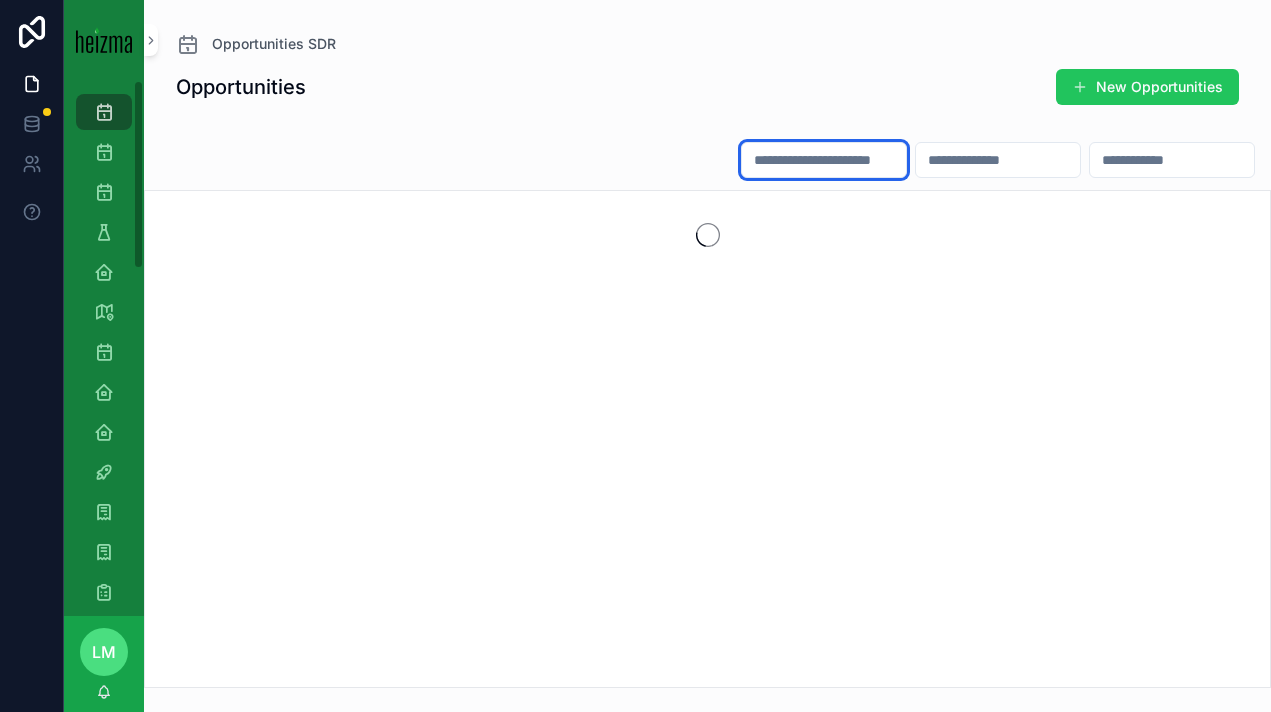 click at bounding box center (824, 160) 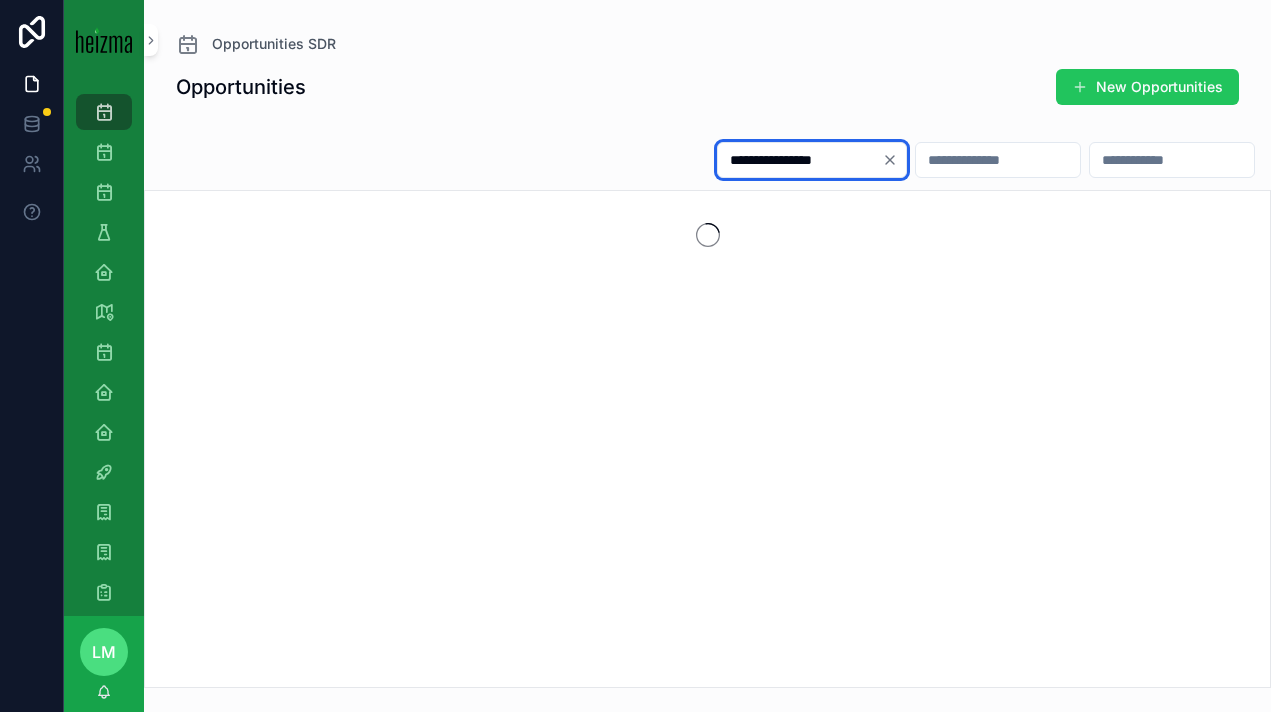 type on "**********" 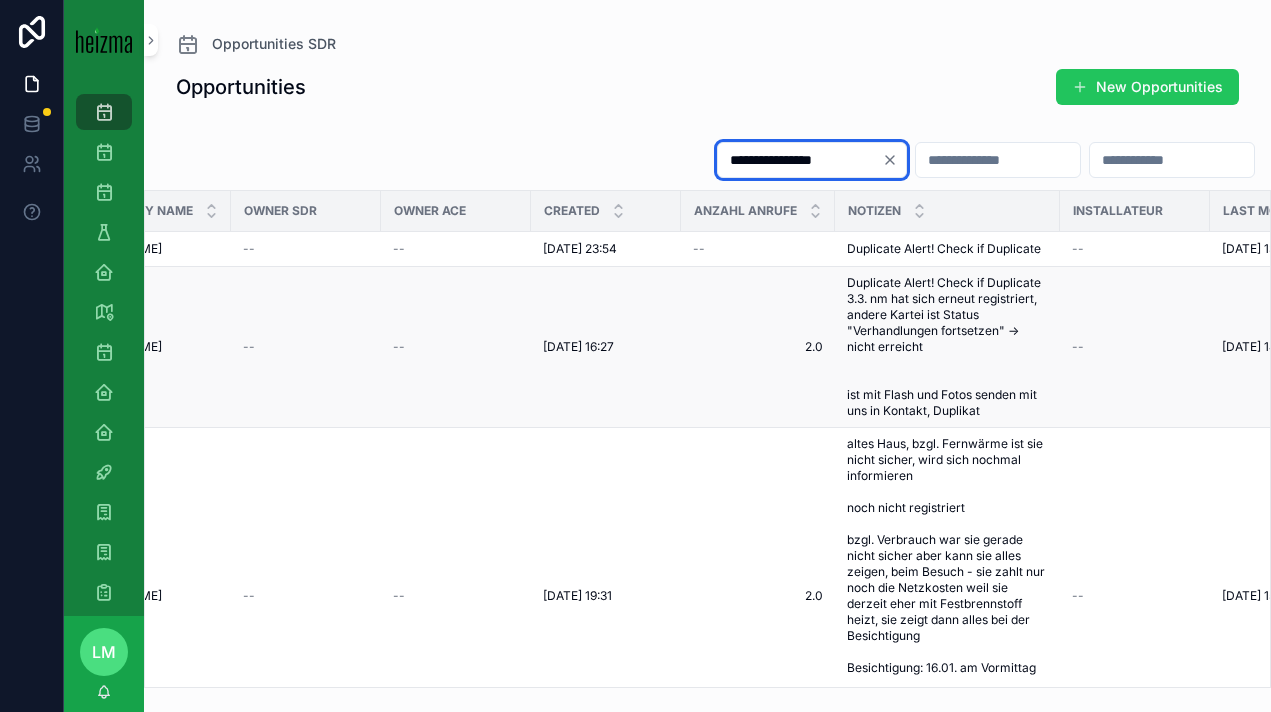 scroll, scrollTop: 77, scrollLeft: 104, axis: both 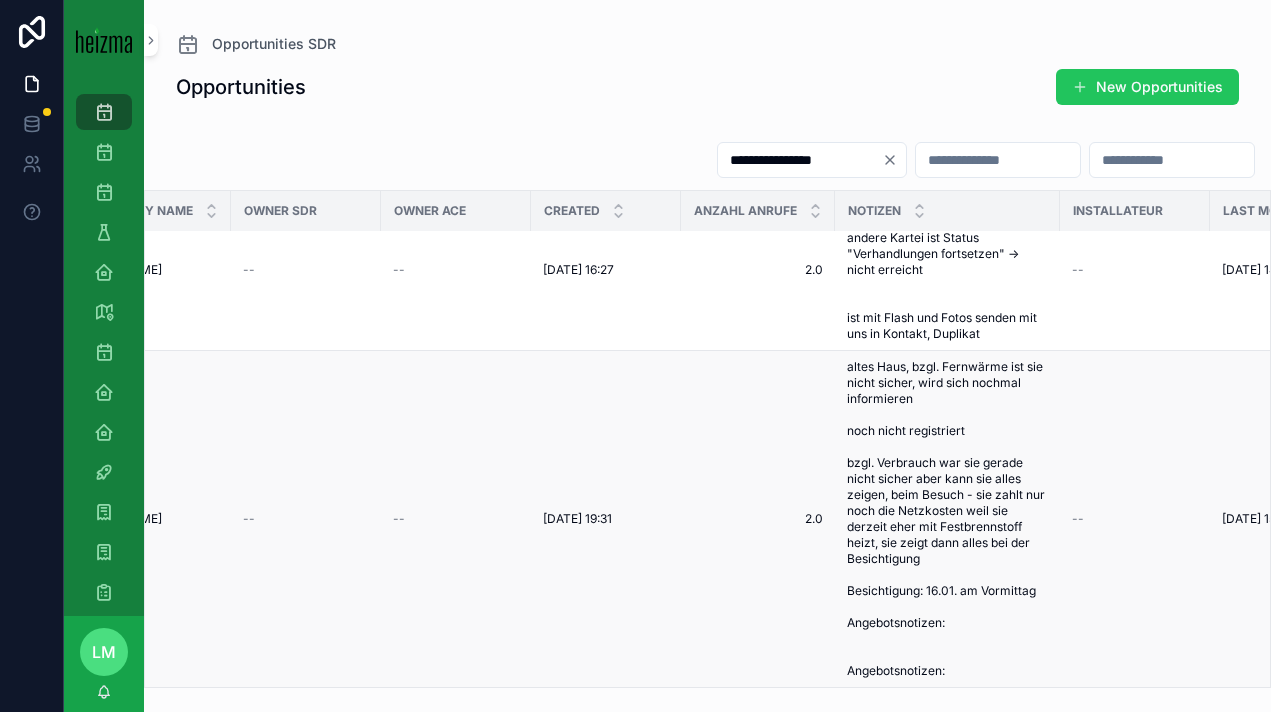 click on "altes Haus, bzgl. Fernwärme ist sie nicht sicher, wird sich nochmal informieren
noch nicht registriert
bzgl. Verbrauch war sie gerade nicht sicher aber kann sie alles zeigen, beim Besuch - sie zahlt nur noch die Netzkosten weil sie derzeit eher mit Festbrennstoff heizt, sie zeigt dann alles bei der Besichtigung
Besichtigung: 16.01. am Vormittag
Angebotsnotizen:
Angebotsnotizen:" at bounding box center (947, 519) 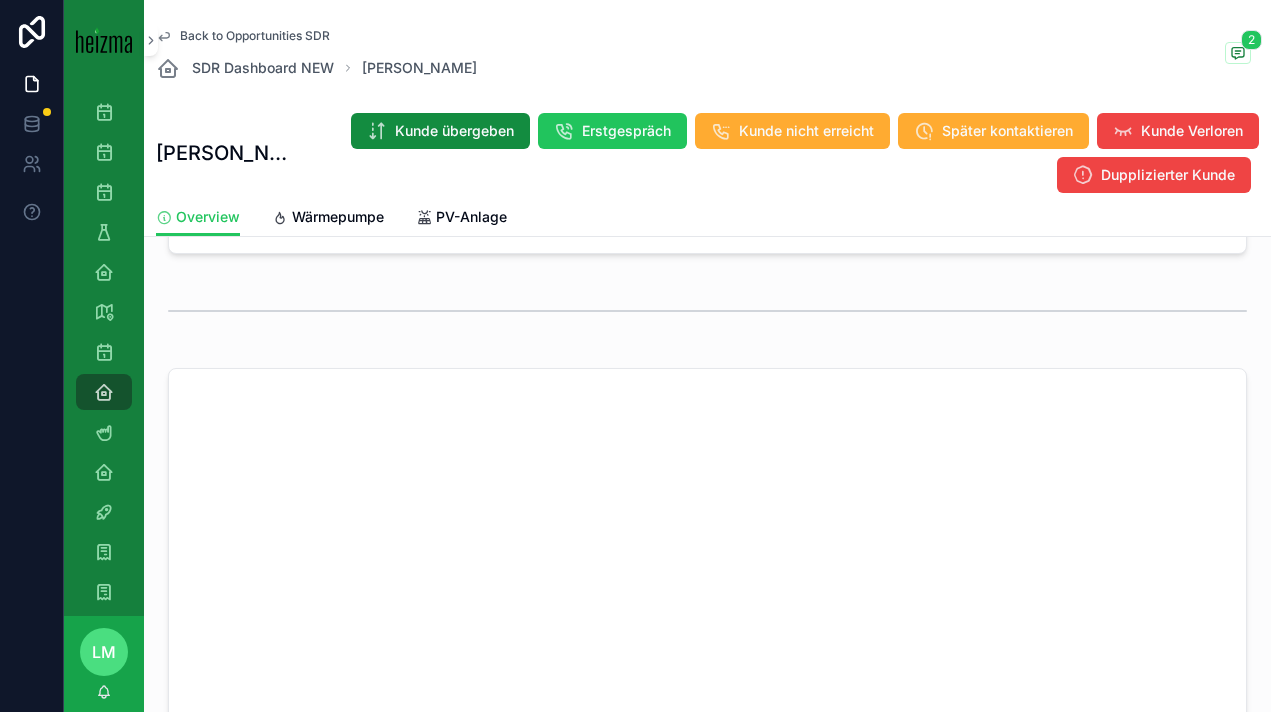 scroll, scrollTop: 1066, scrollLeft: 0, axis: vertical 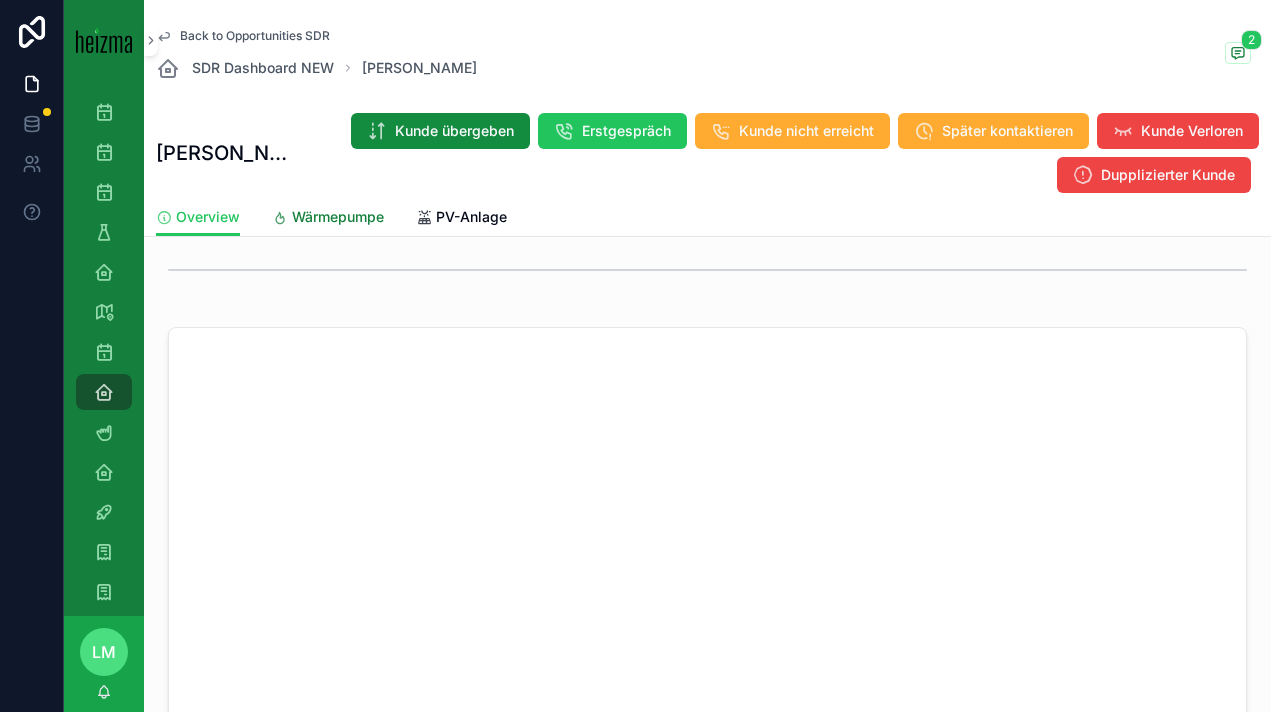 click at bounding box center (280, 218) 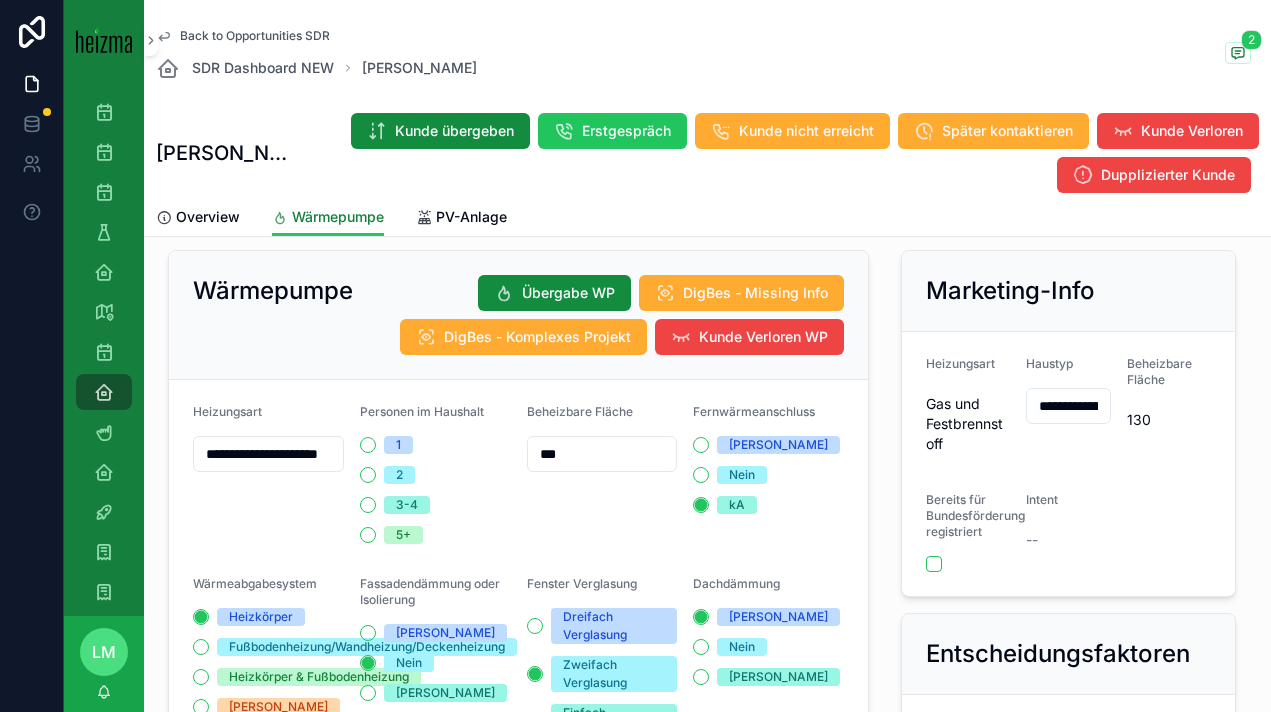 scroll, scrollTop: 0, scrollLeft: 0, axis: both 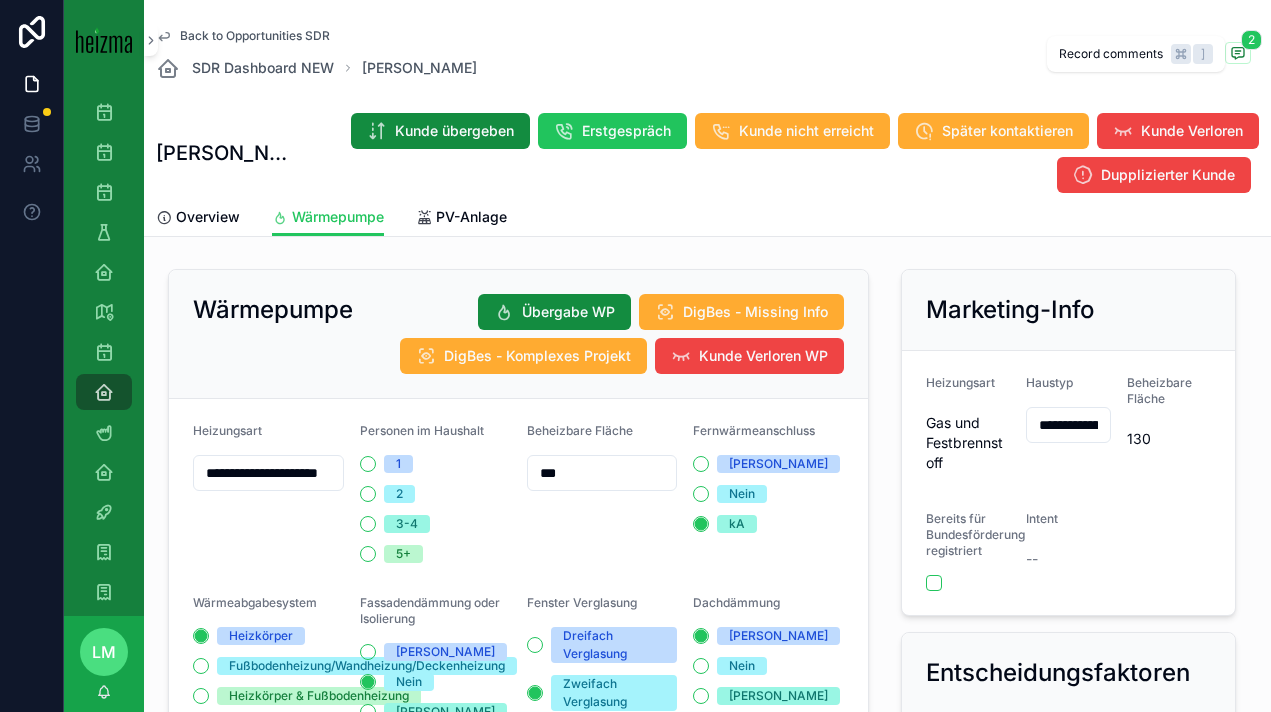 click on "Back to Opportunities SDR SDR Dashboard NEW Birgit Klugmaier 2 Birgit Klugmaier Kunde übergeben Erstgespräch Kunde nicht erreicht Später kontaktieren Kunde Verloren Dupplizierter Kunde Wärmepumpe Overview Wärmepumpe PV-Anlage" at bounding box center (707, 118) 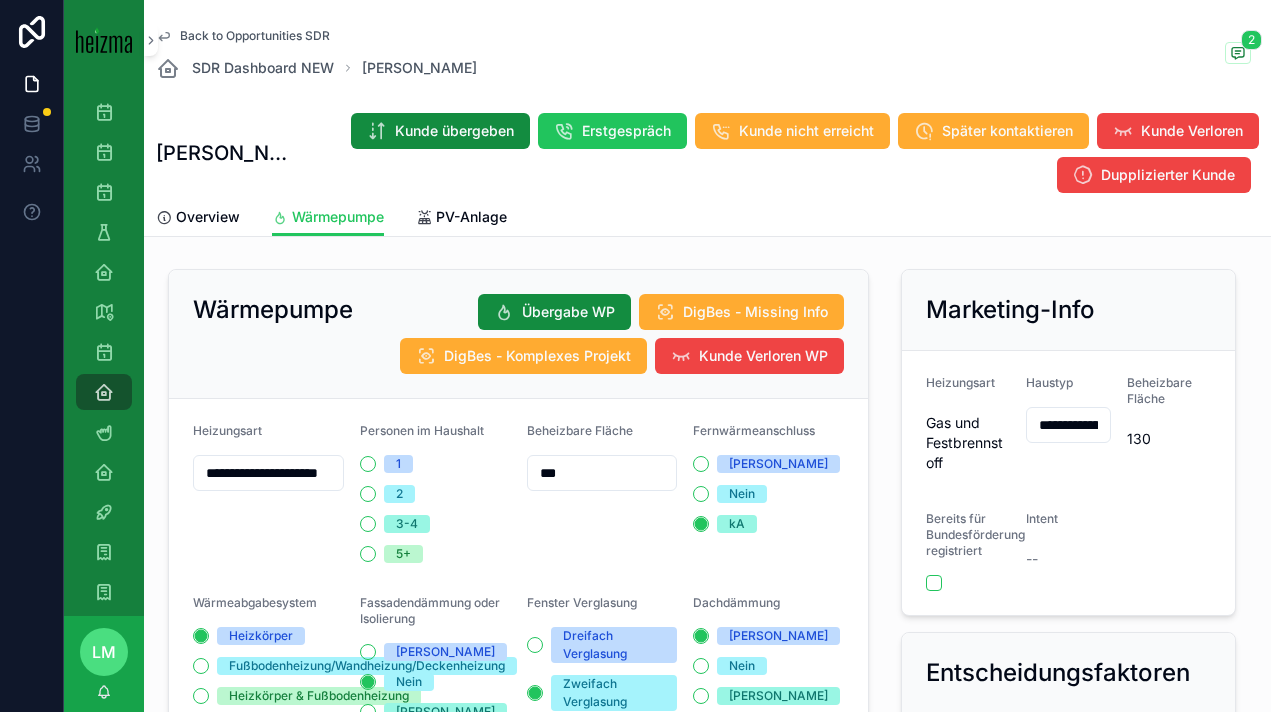 click on "Back to Opportunities SDR SDR Dashboard NEW Birgit Klugmaier 2" at bounding box center [707, 54] 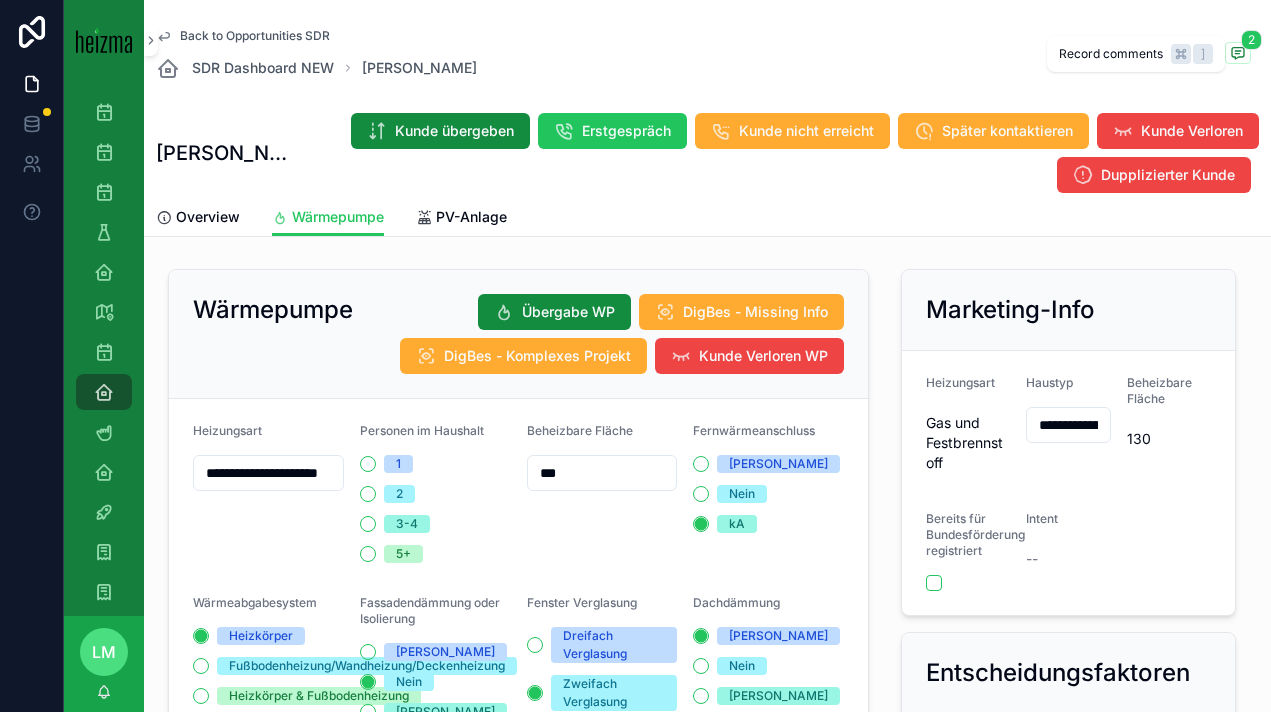 click at bounding box center [1238, 53] 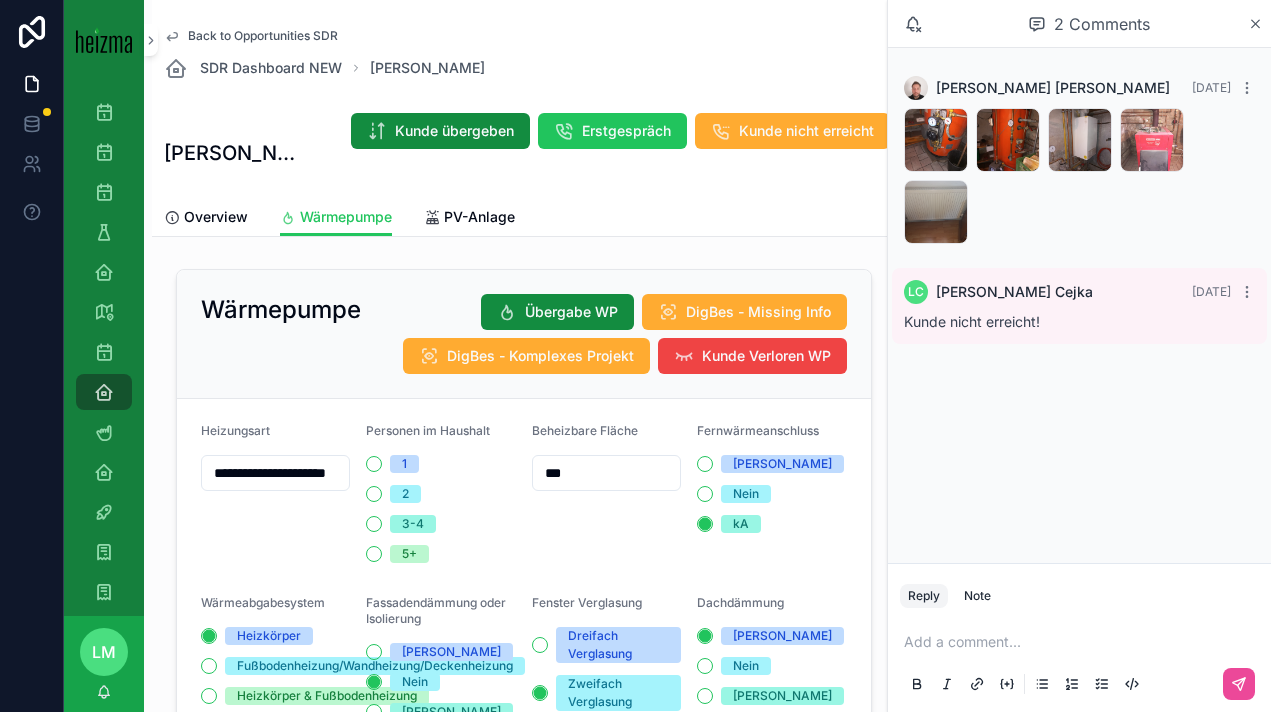 click on "Back to Opportunities SDR" at bounding box center [263, 36] 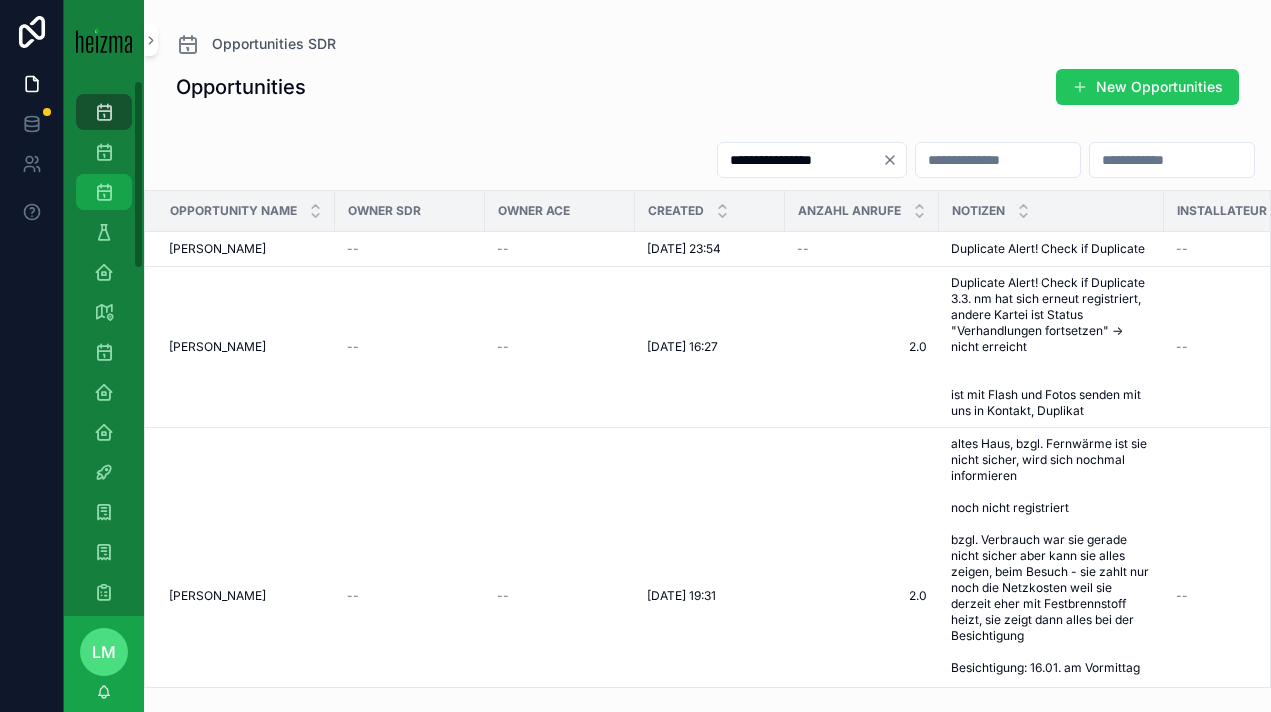 click at bounding box center [104, 192] 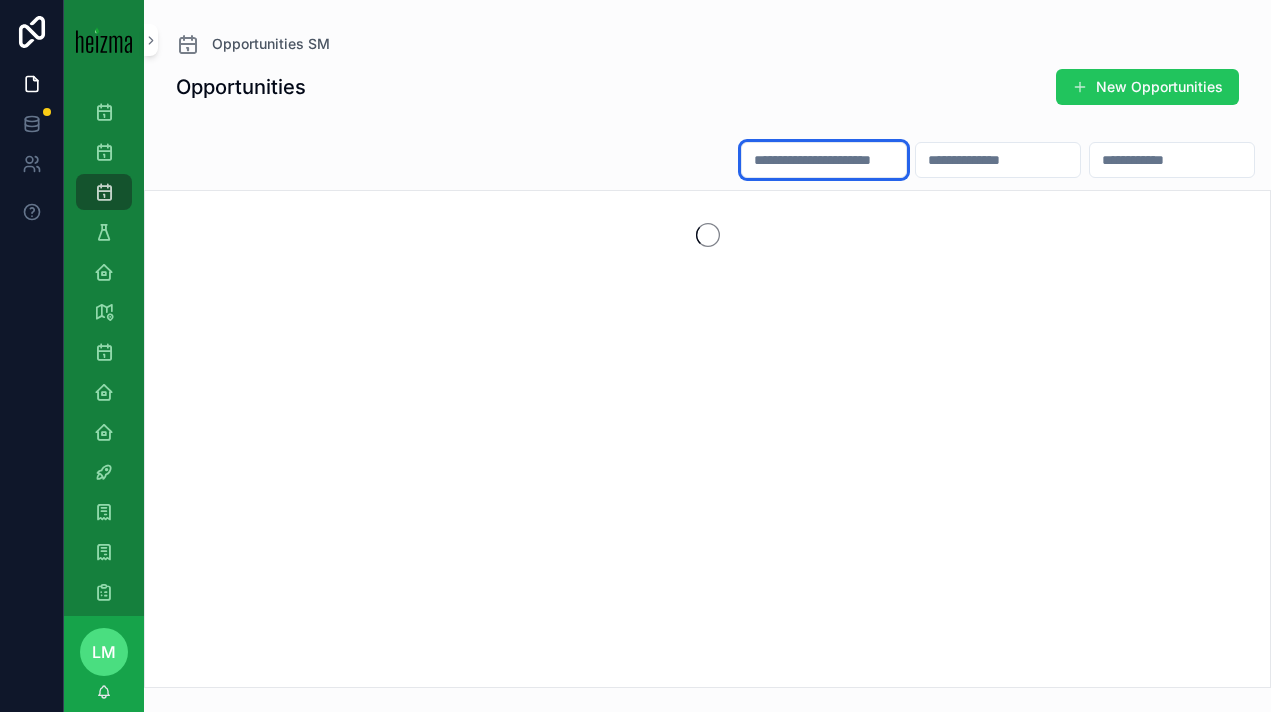 click at bounding box center [824, 160] 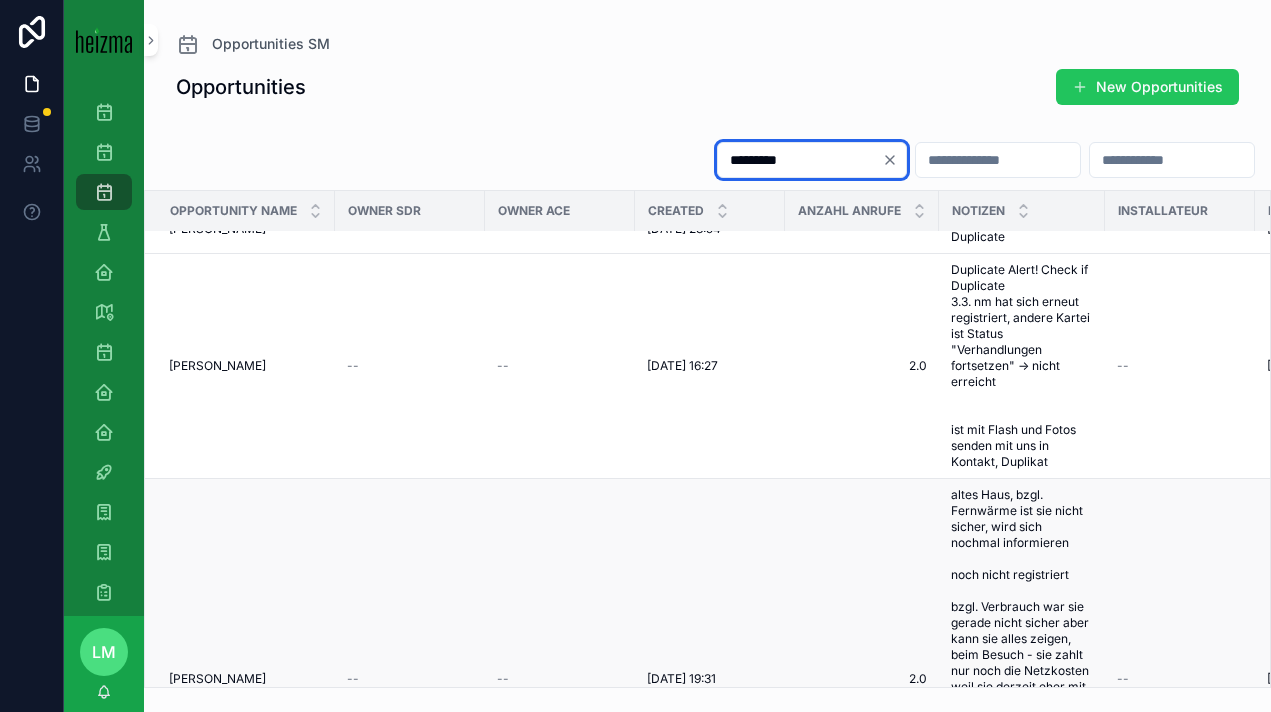 scroll, scrollTop: 219, scrollLeft: 0, axis: vertical 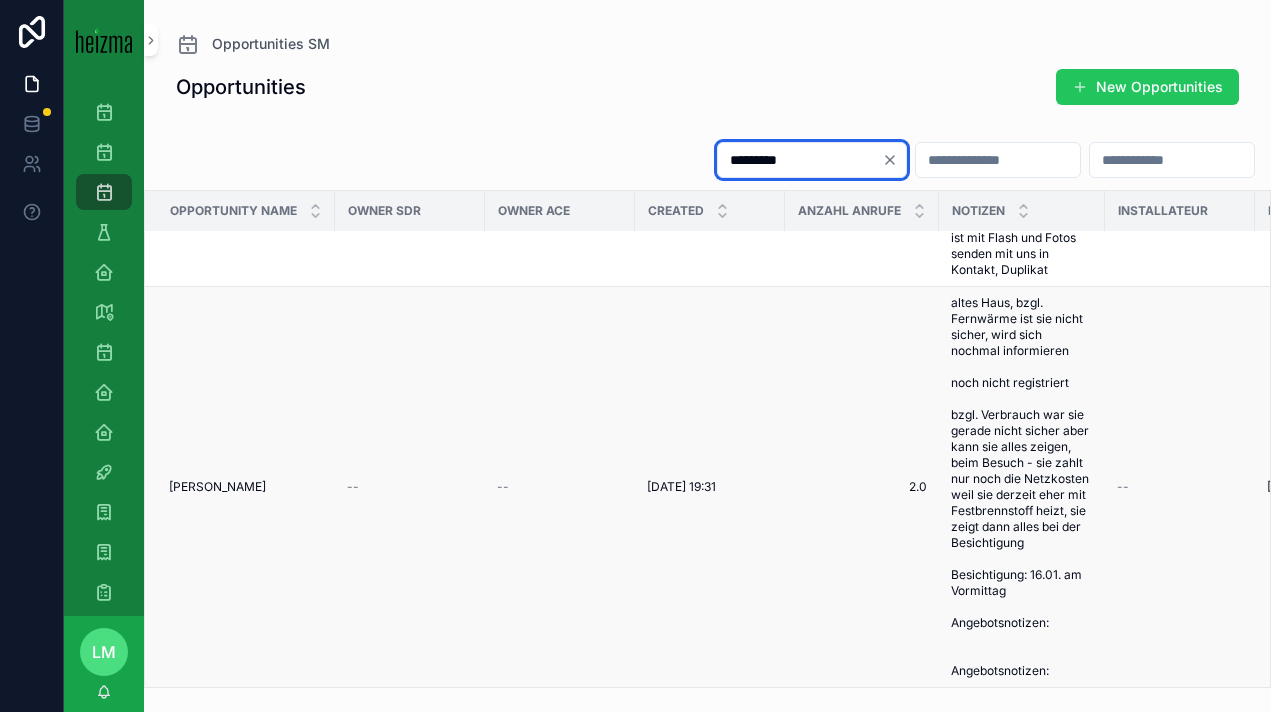 type on "*********" 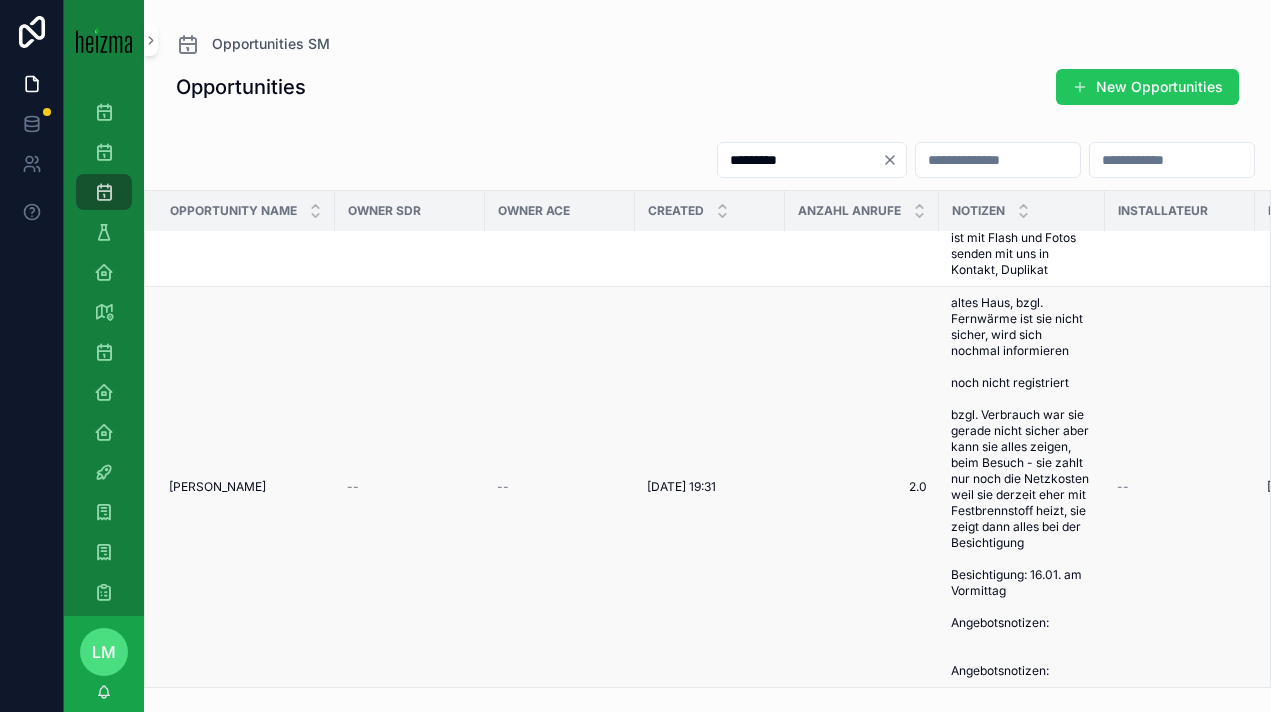 click on "[PERSON_NAME]" at bounding box center (217, 487) 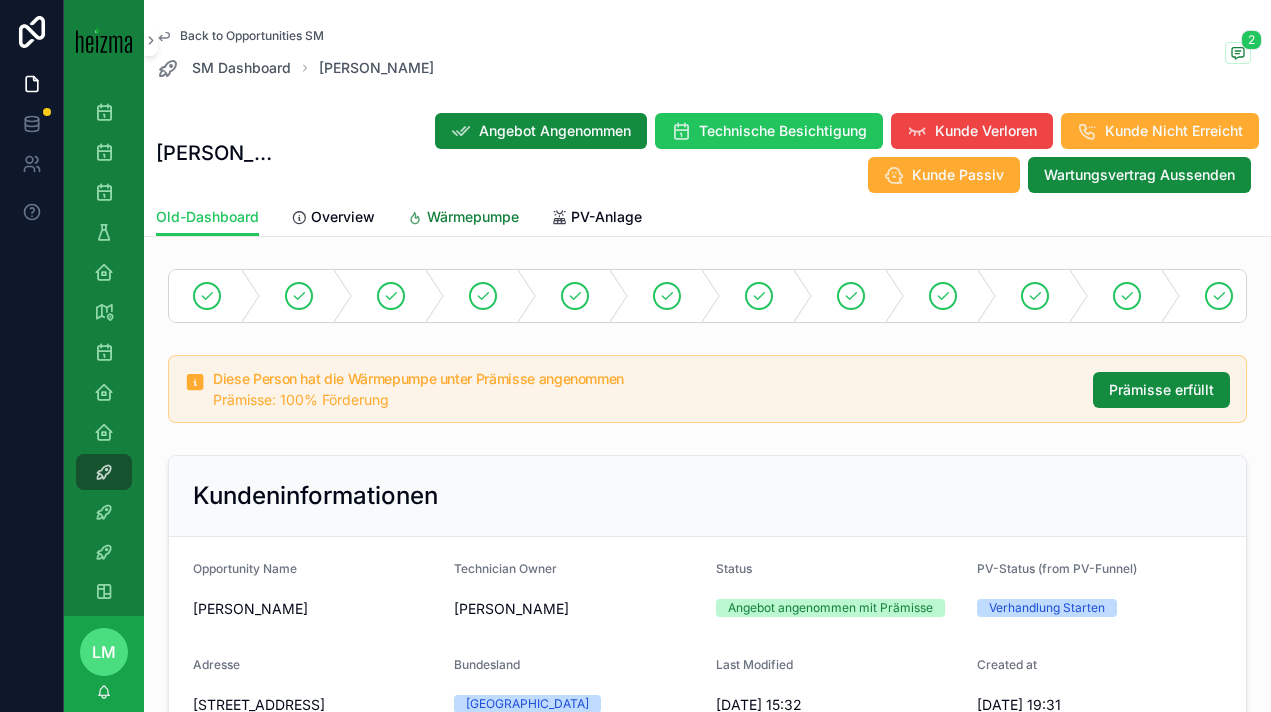 click on "Wärmepumpe" at bounding box center (473, 217) 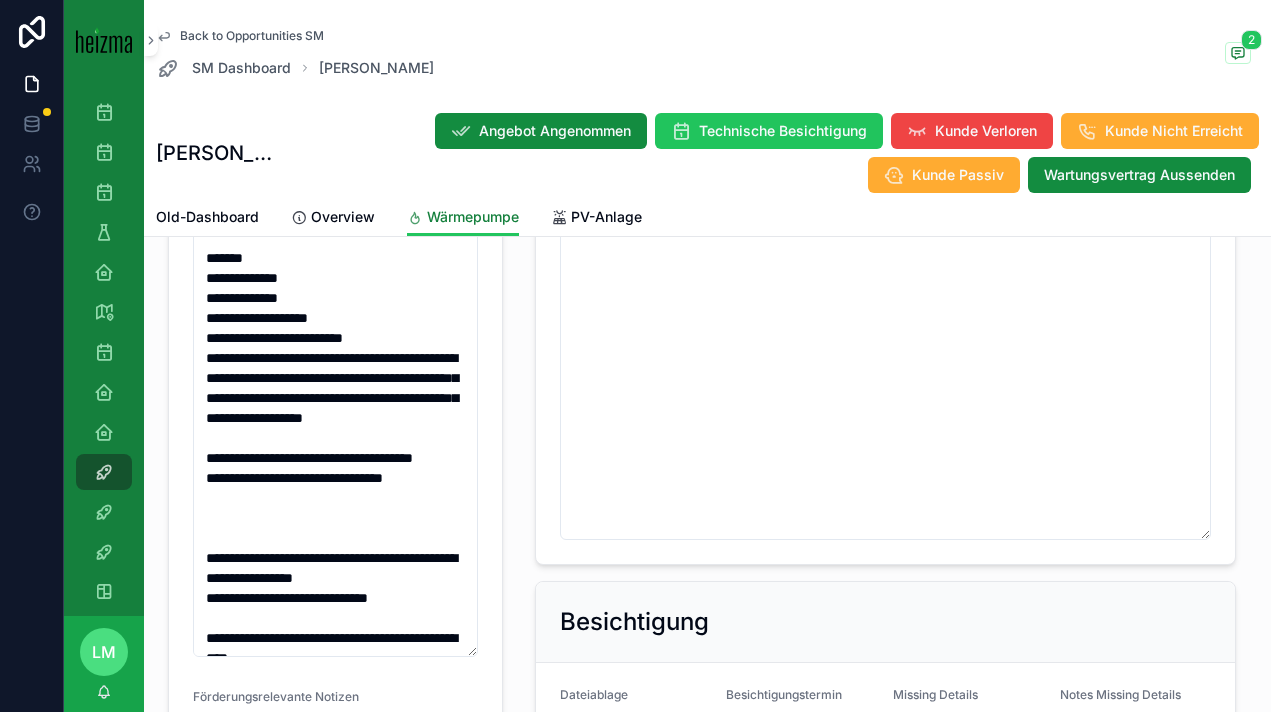 scroll, scrollTop: 1705, scrollLeft: 0, axis: vertical 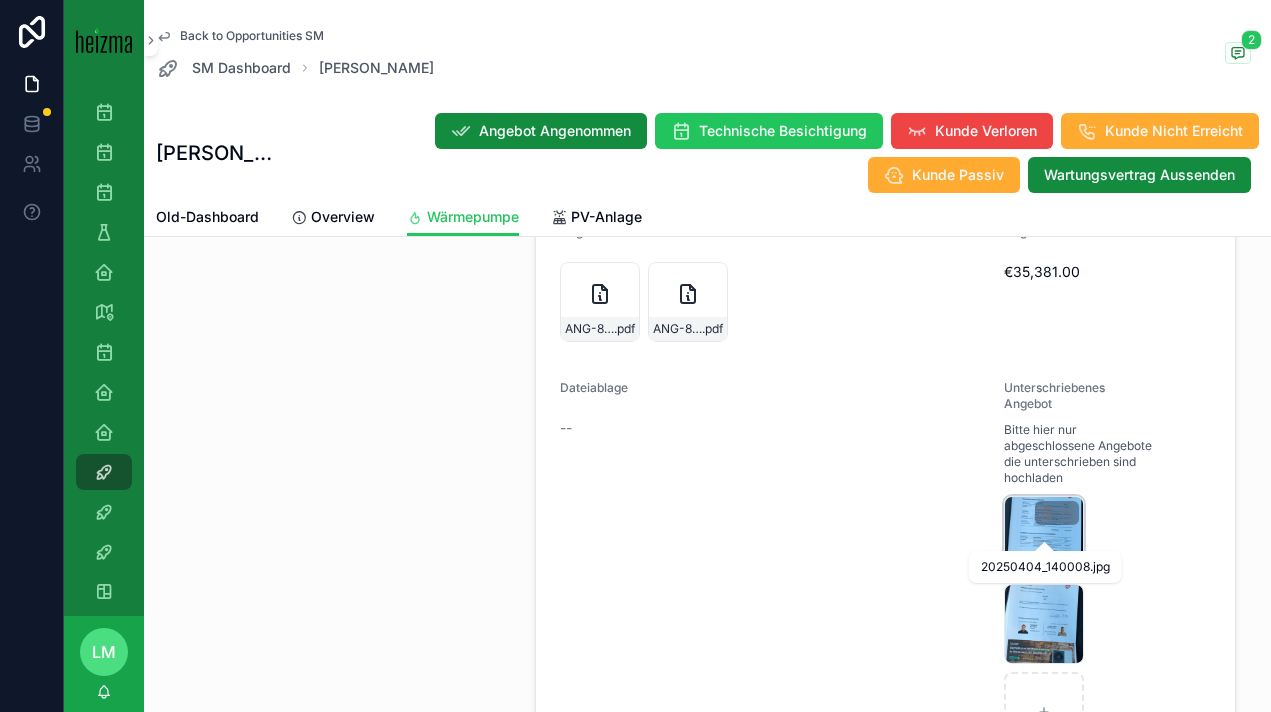 click on "20250404_140008" at bounding box center [1034, 563] 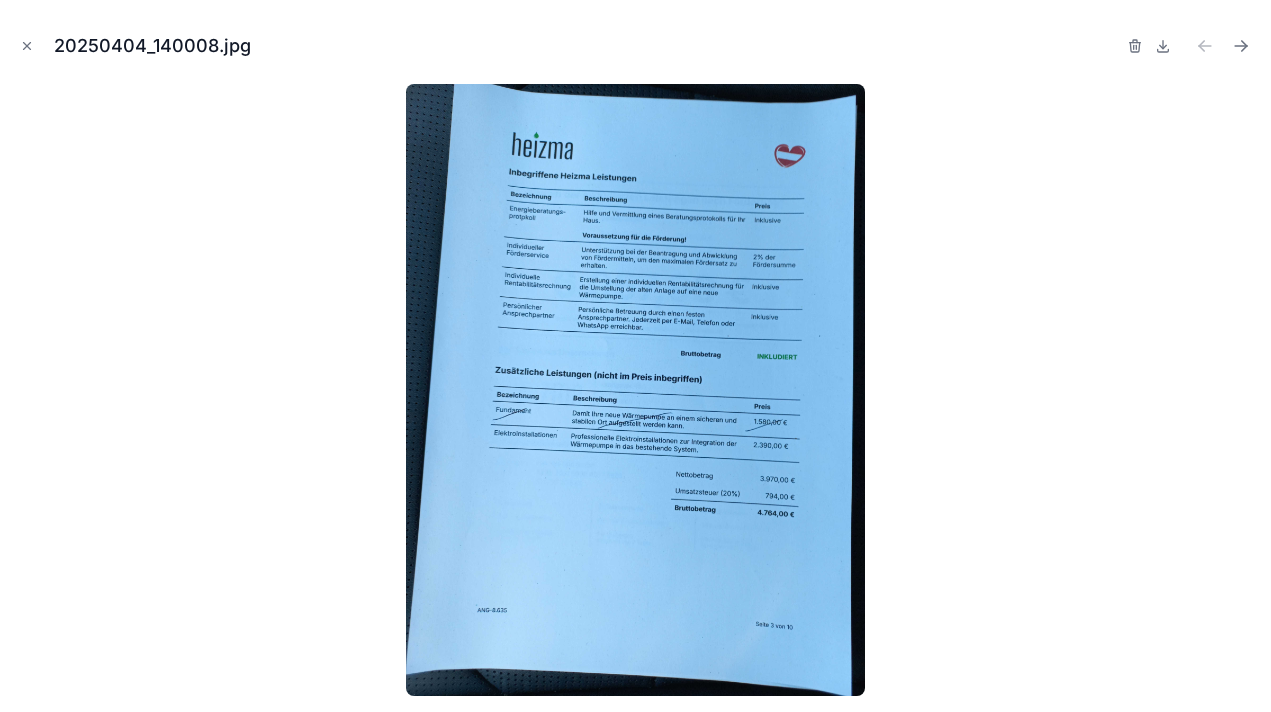 click at bounding box center (635, 390) 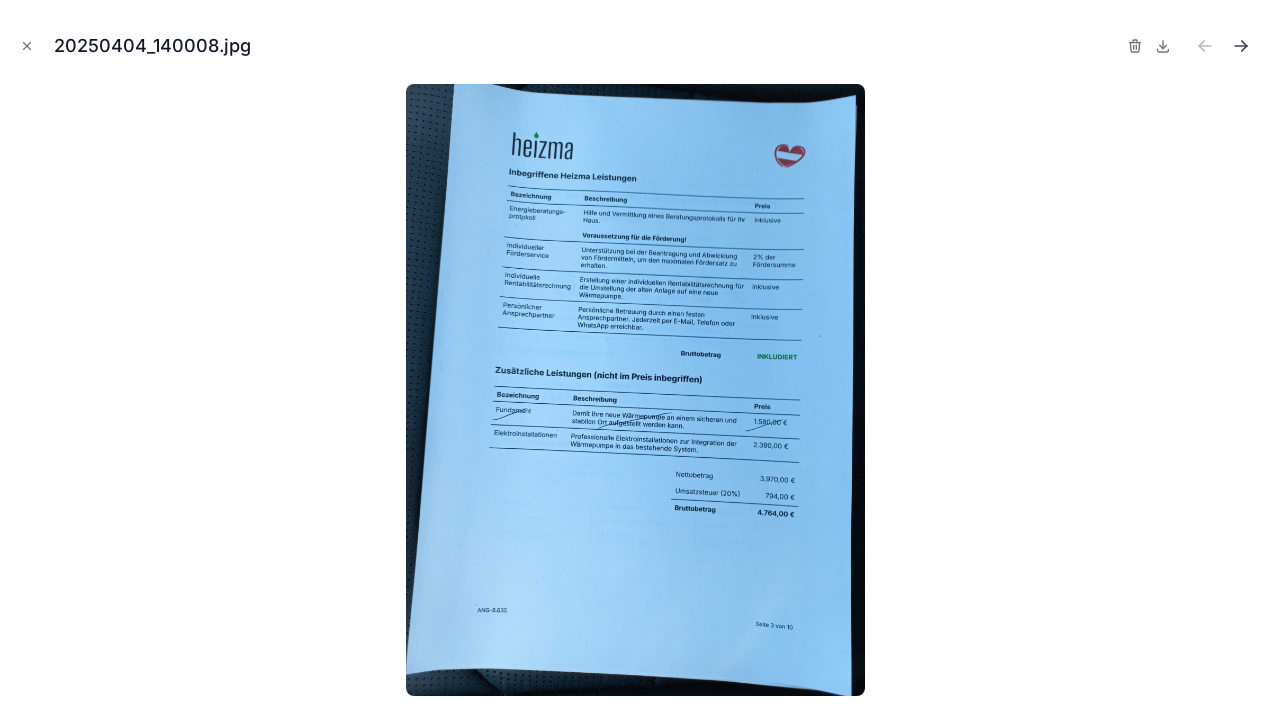 click 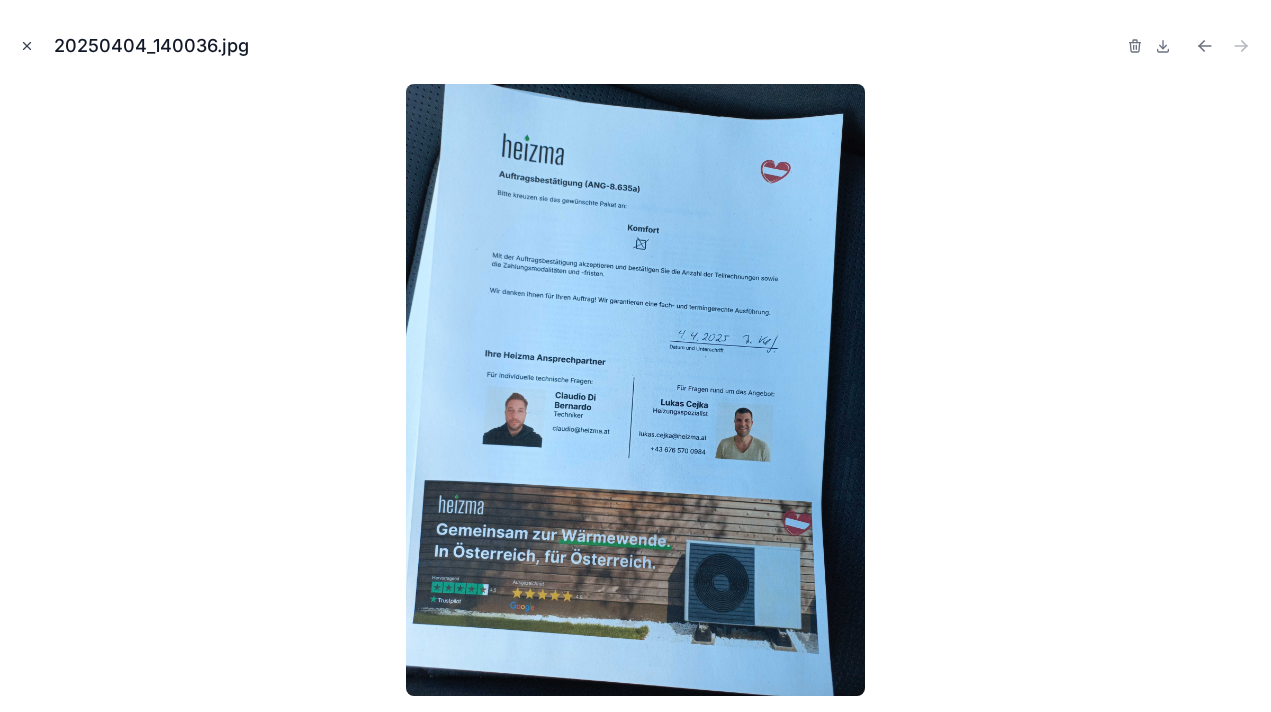click 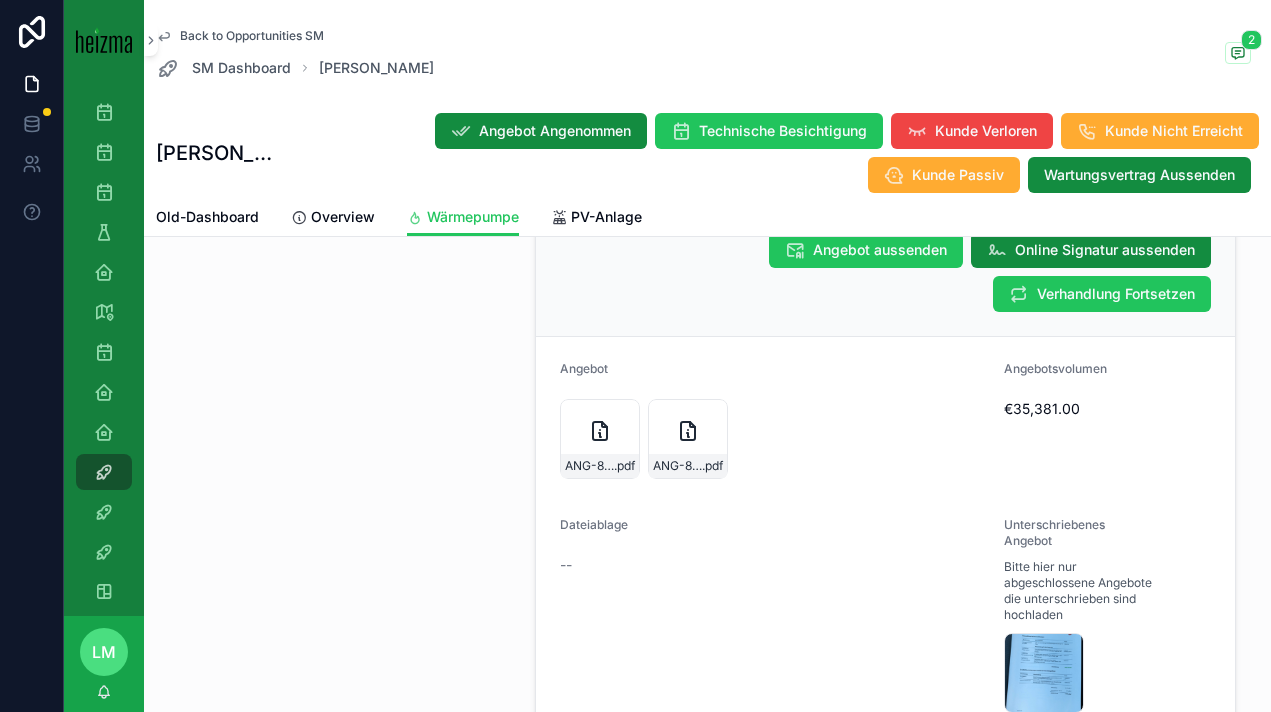 scroll, scrollTop: 2551, scrollLeft: 0, axis: vertical 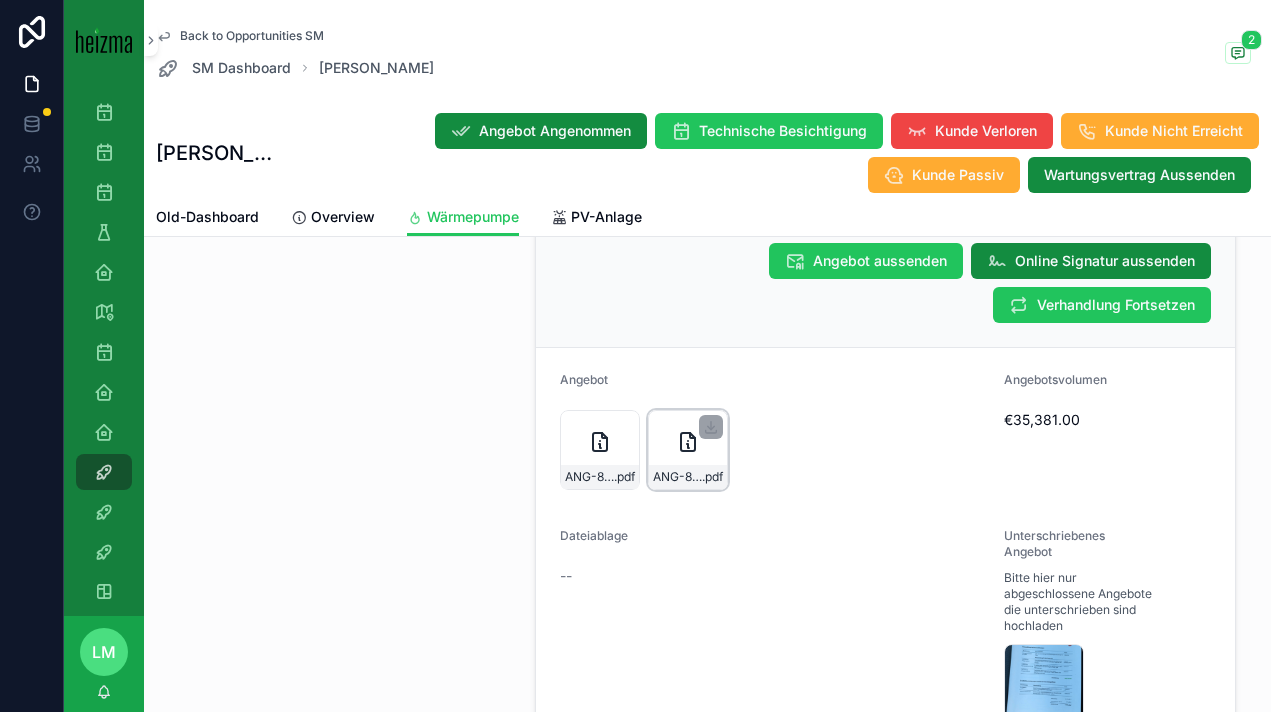 click on "ANG-8542a-Klugmaier-2025-01-22 .pdf" at bounding box center [688, 450] 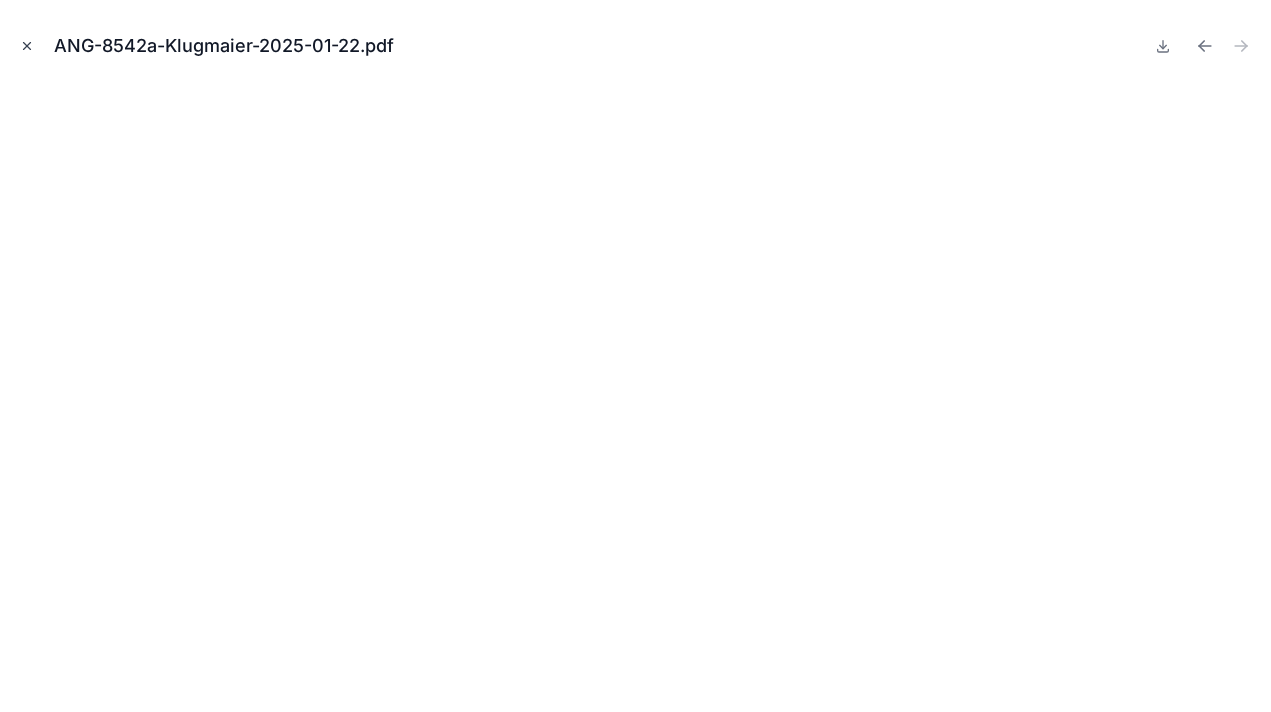 click 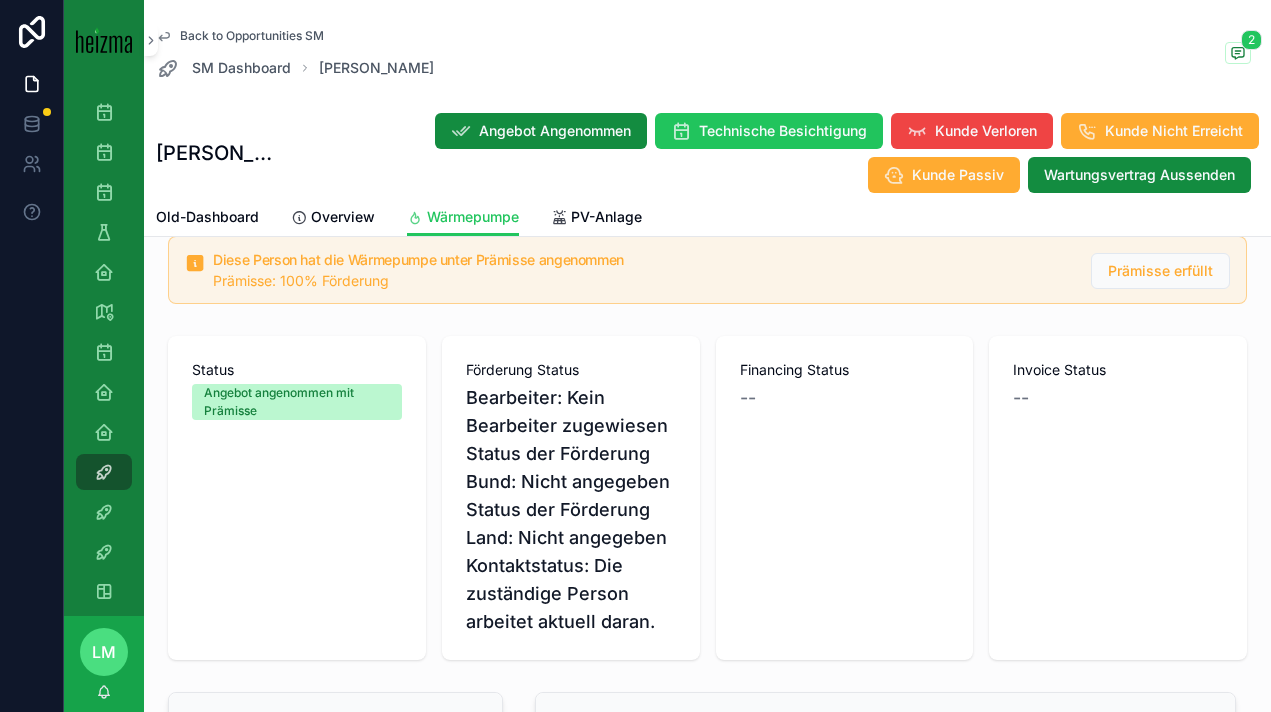 scroll, scrollTop: 0, scrollLeft: 0, axis: both 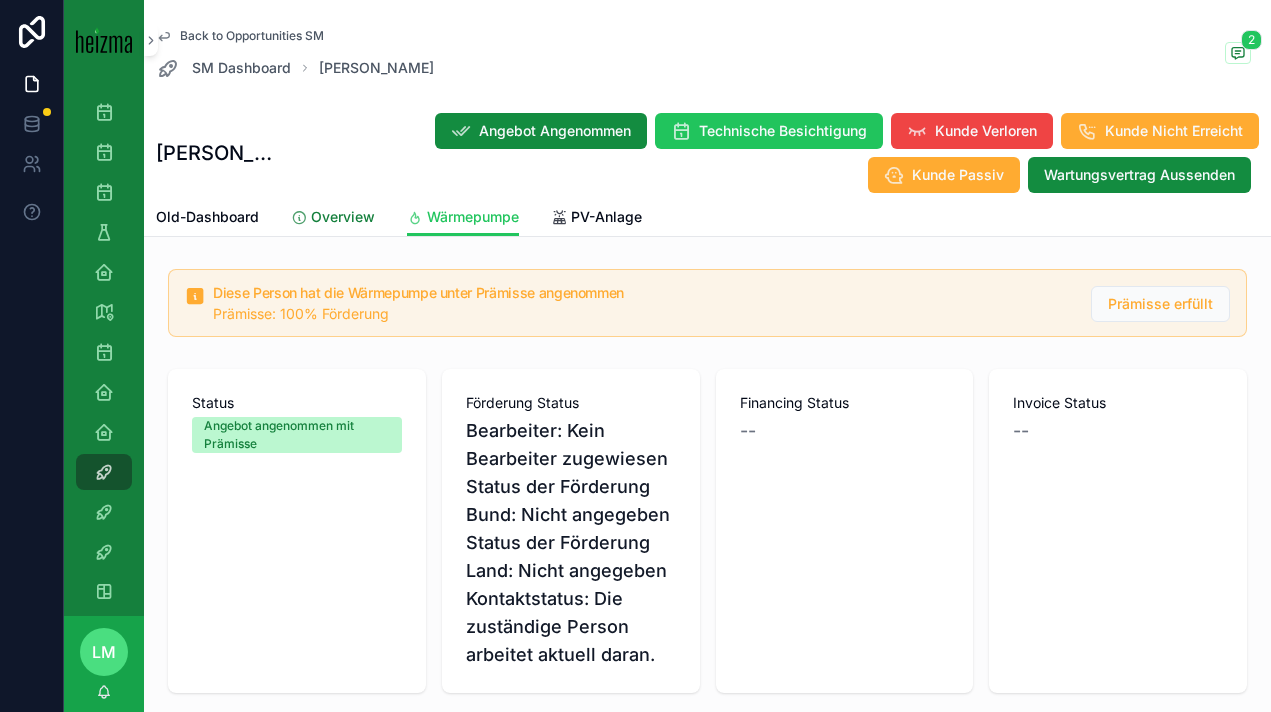 click on "Overview" at bounding box center [333, 219] 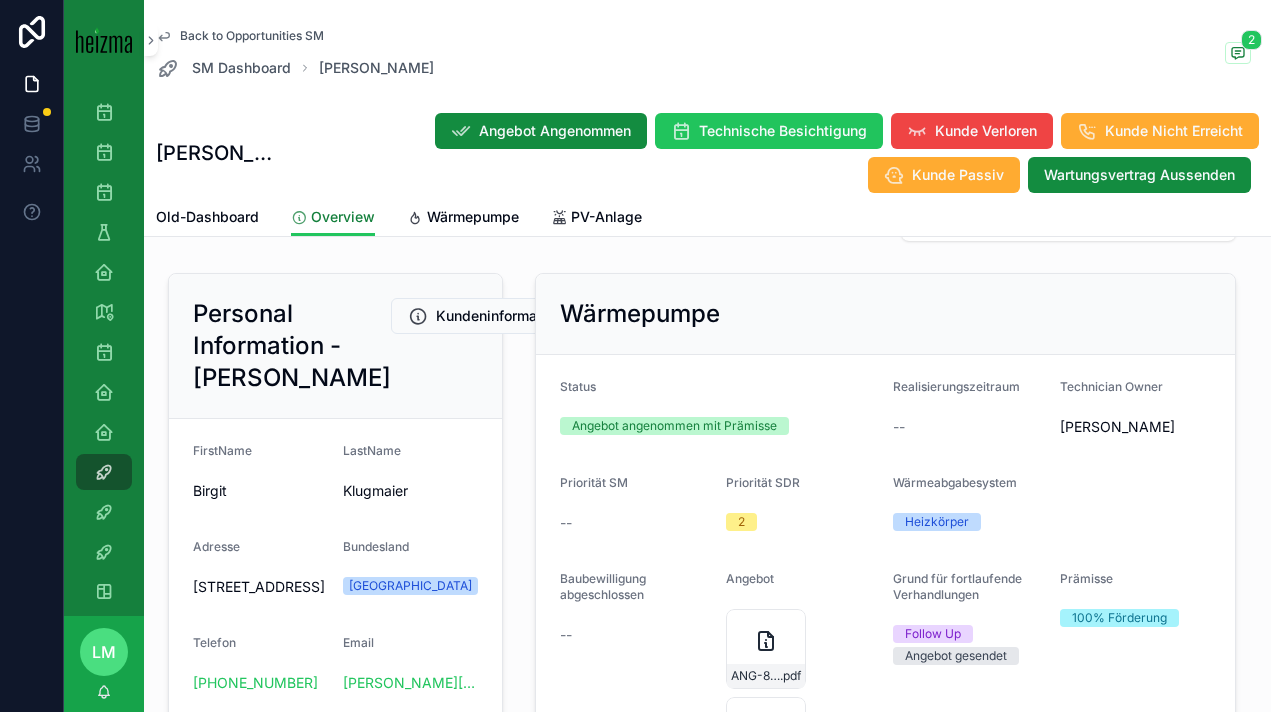 scroll, scrollTop: 8, scrollLeft: 0, axis: vertical 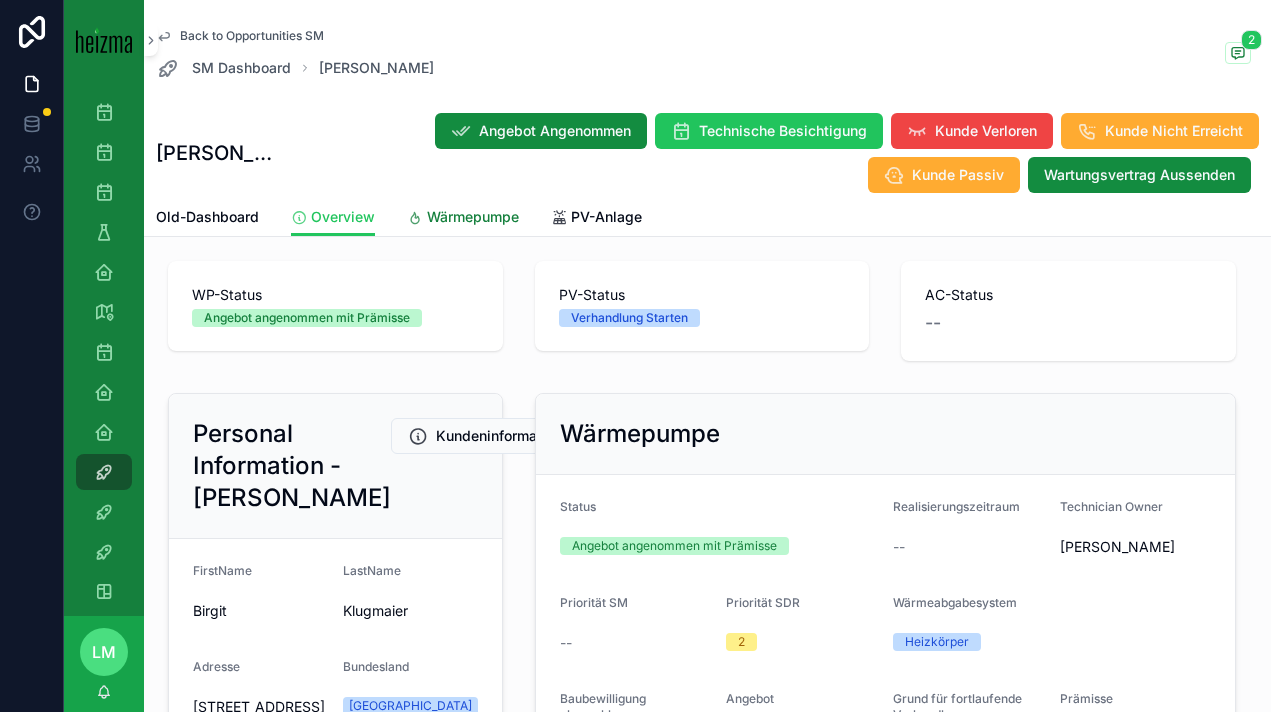 click on "Wärmepumpe" at bounding box center (473, 217) 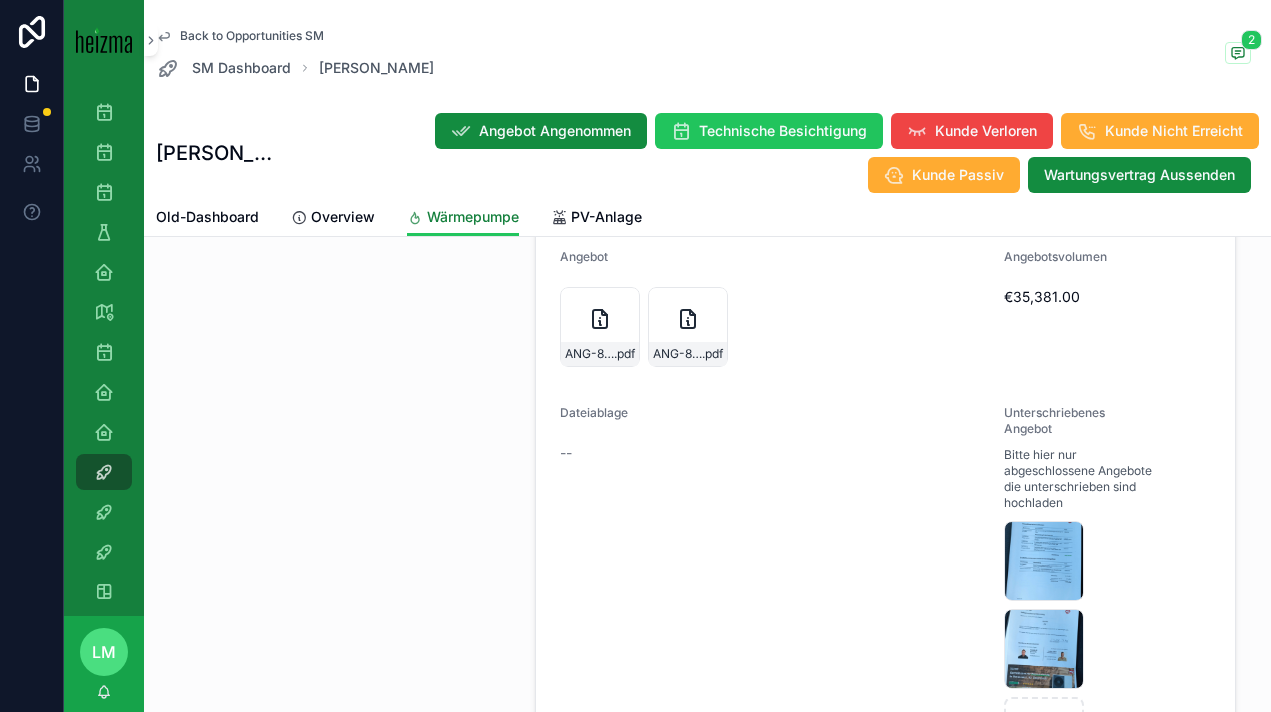 scroll, scrollTop: 2675, scrollLeft: 0, axis: vertical 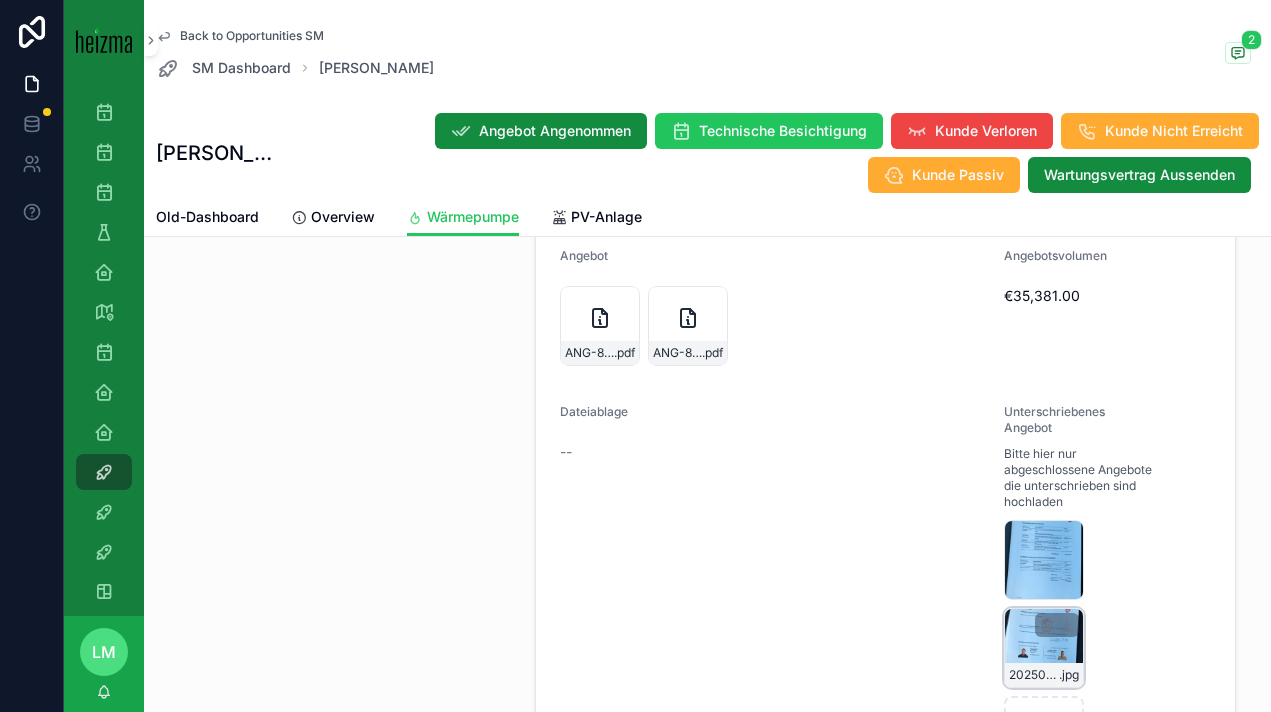 click on "20250404_140036 .jpg" at bounding box center (1044, 648) 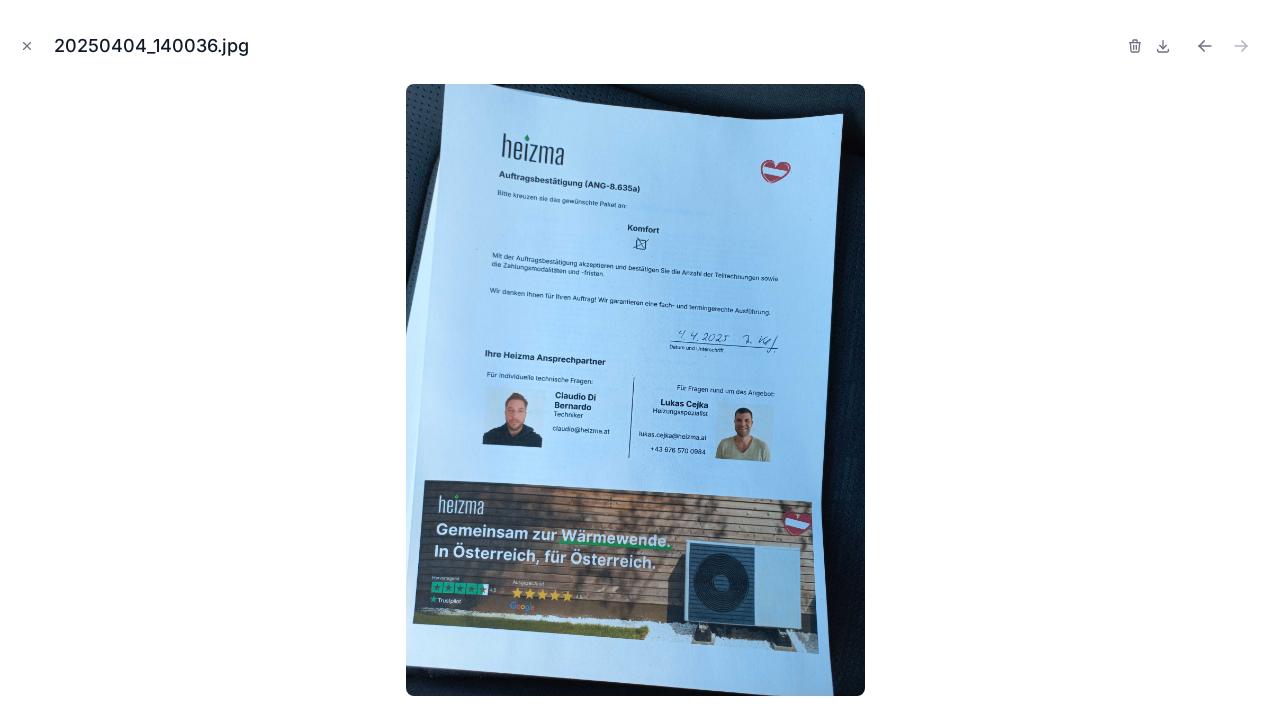 click at bounding box center (635, 390) 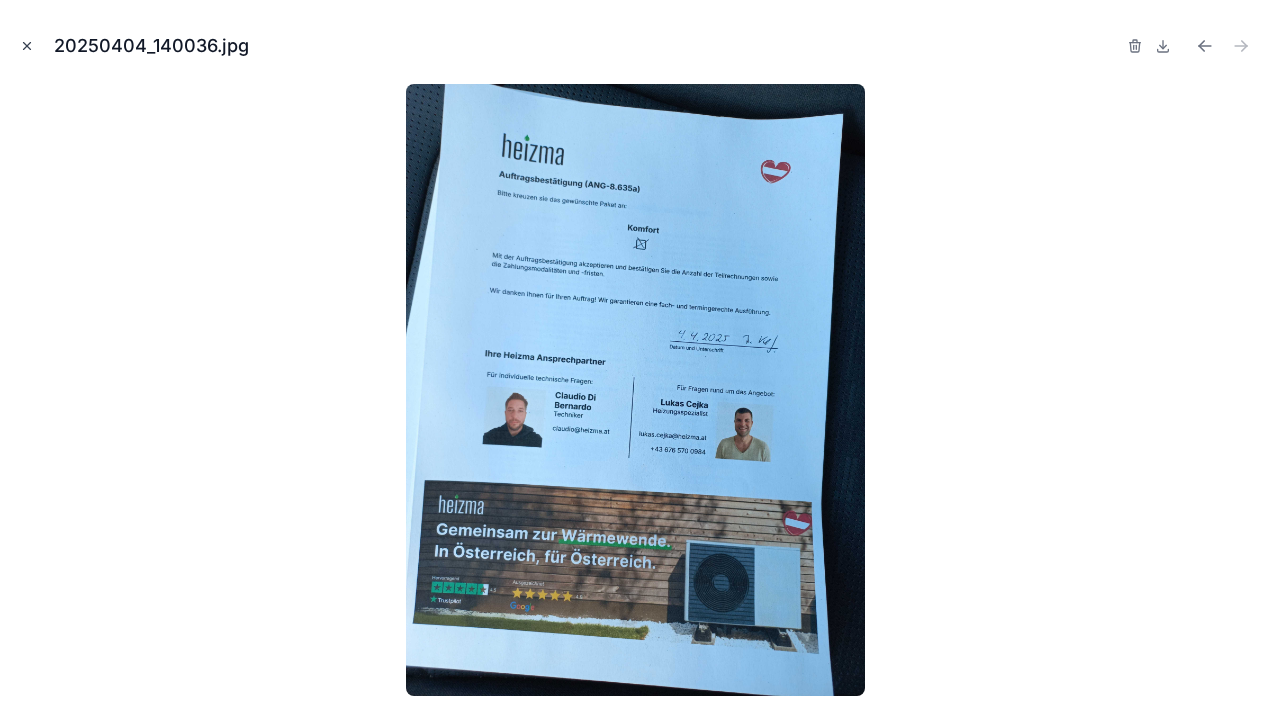 click at bounding box center (27, 46) 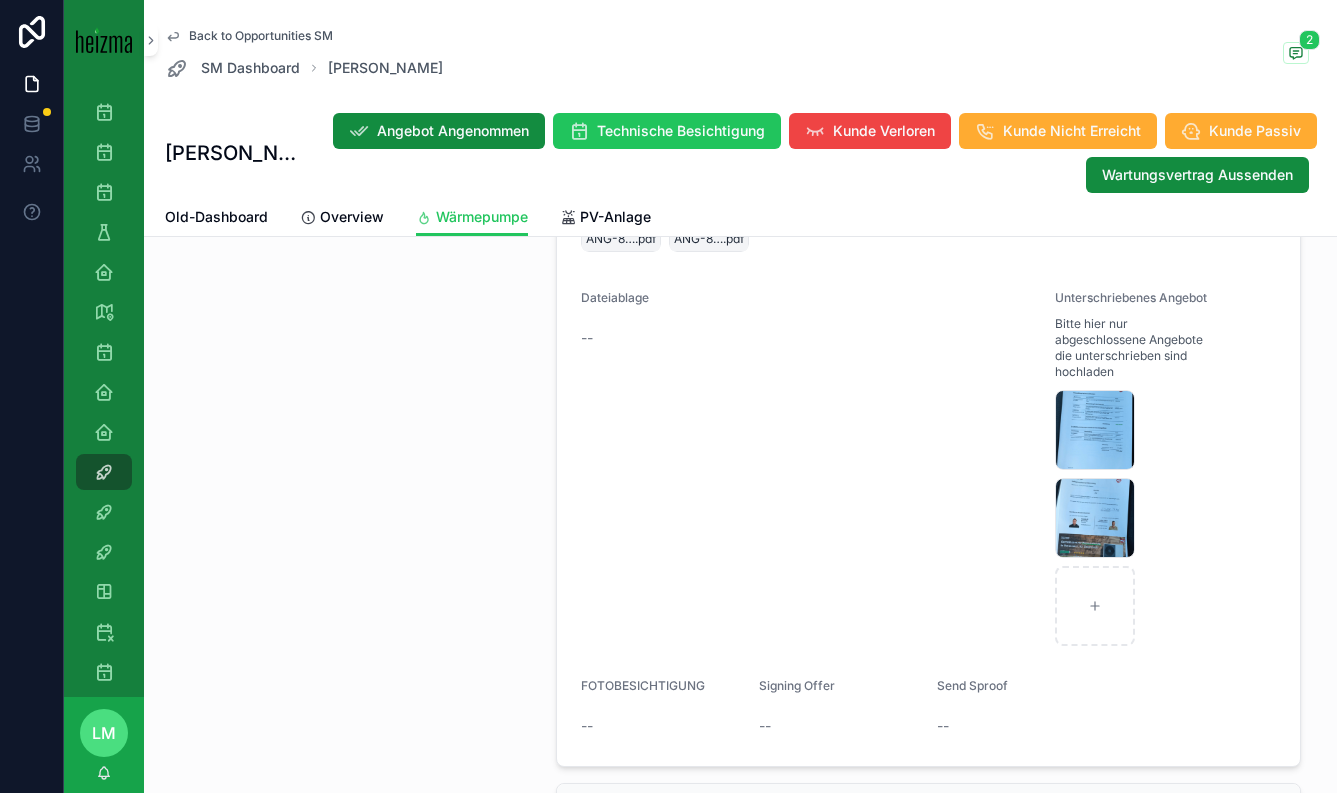 scroll, scrollTop: 0, scrollLeft: 0, axis: both 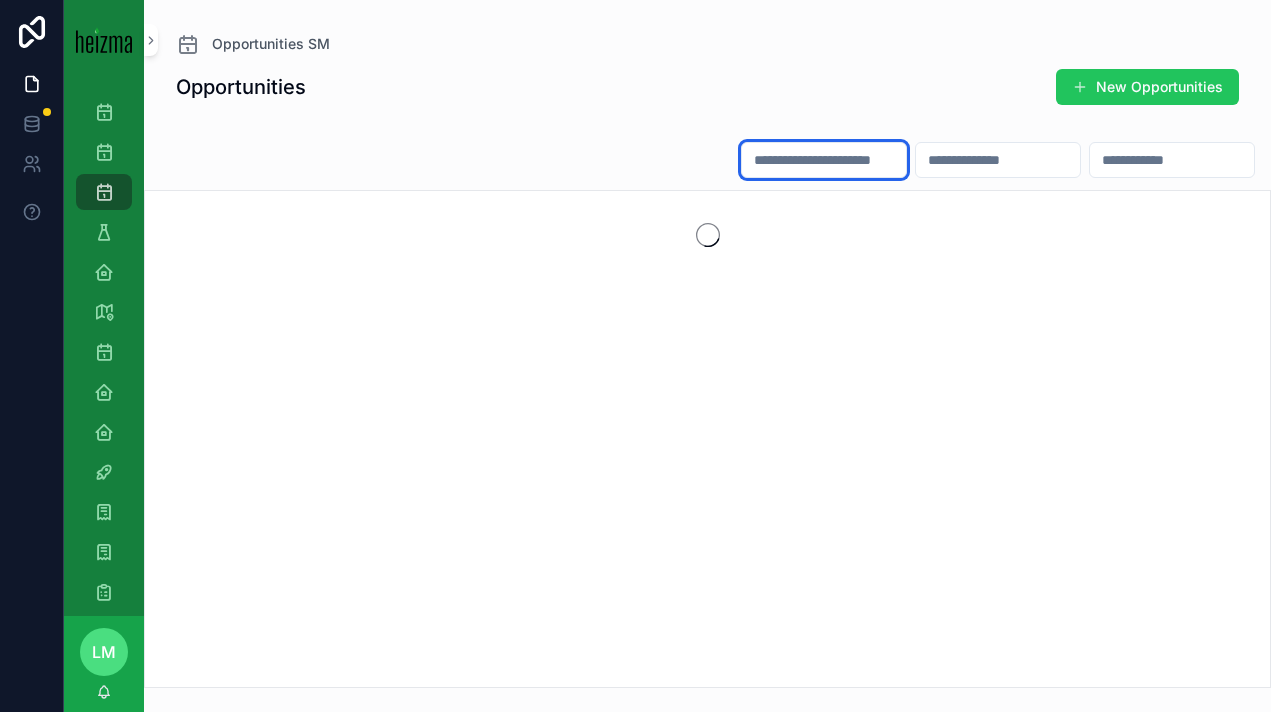 click at bounding box center [824, 160] 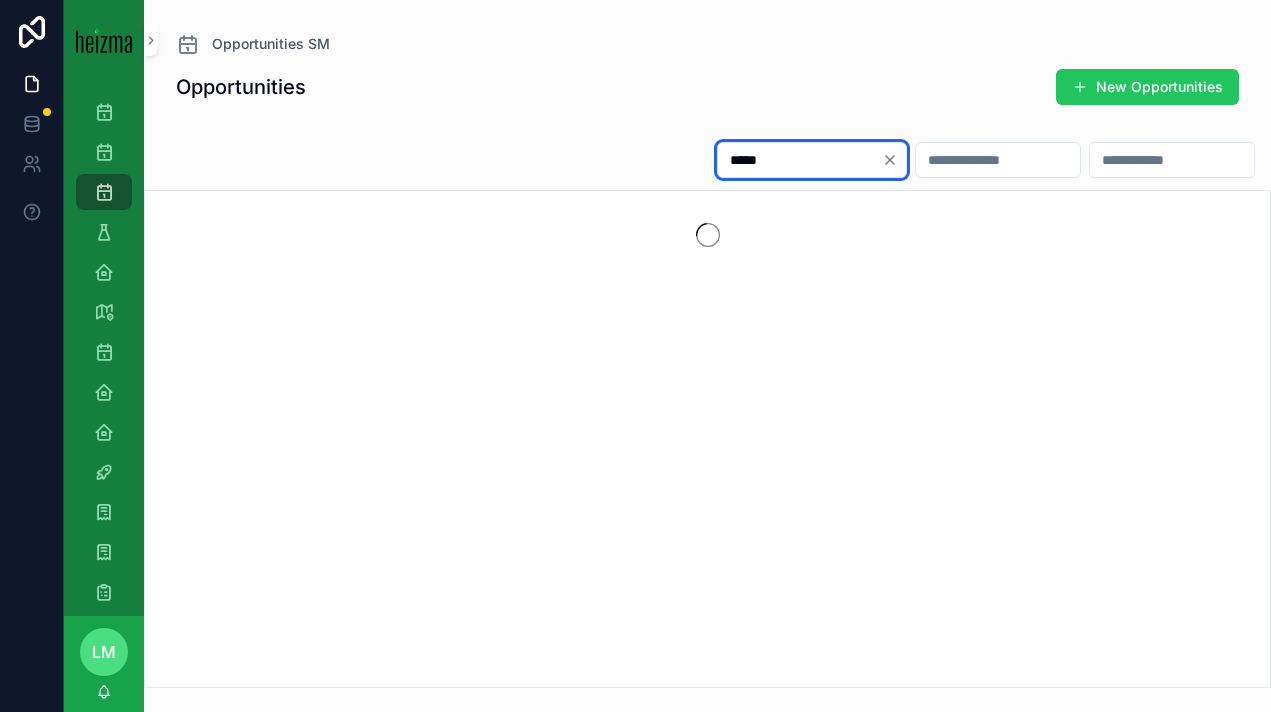 type on "*****" 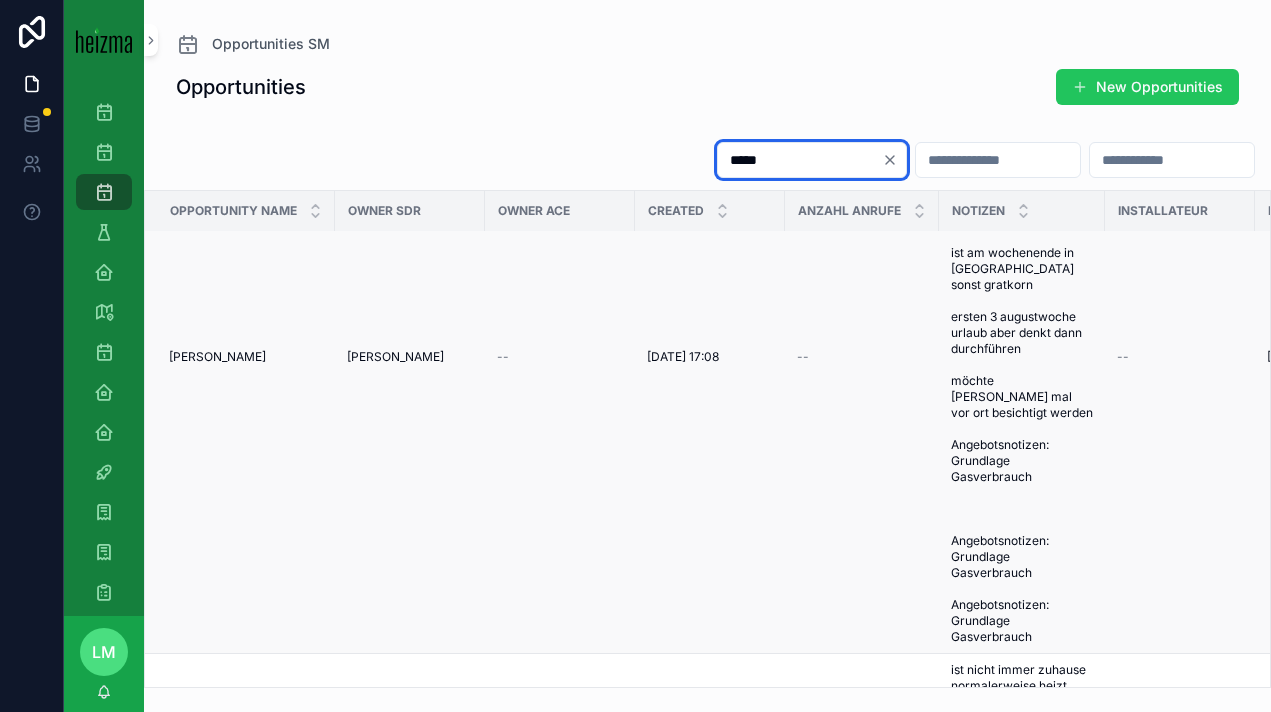 scroll, scrollTop: 6, scrollLeft: 0, axis: vertical 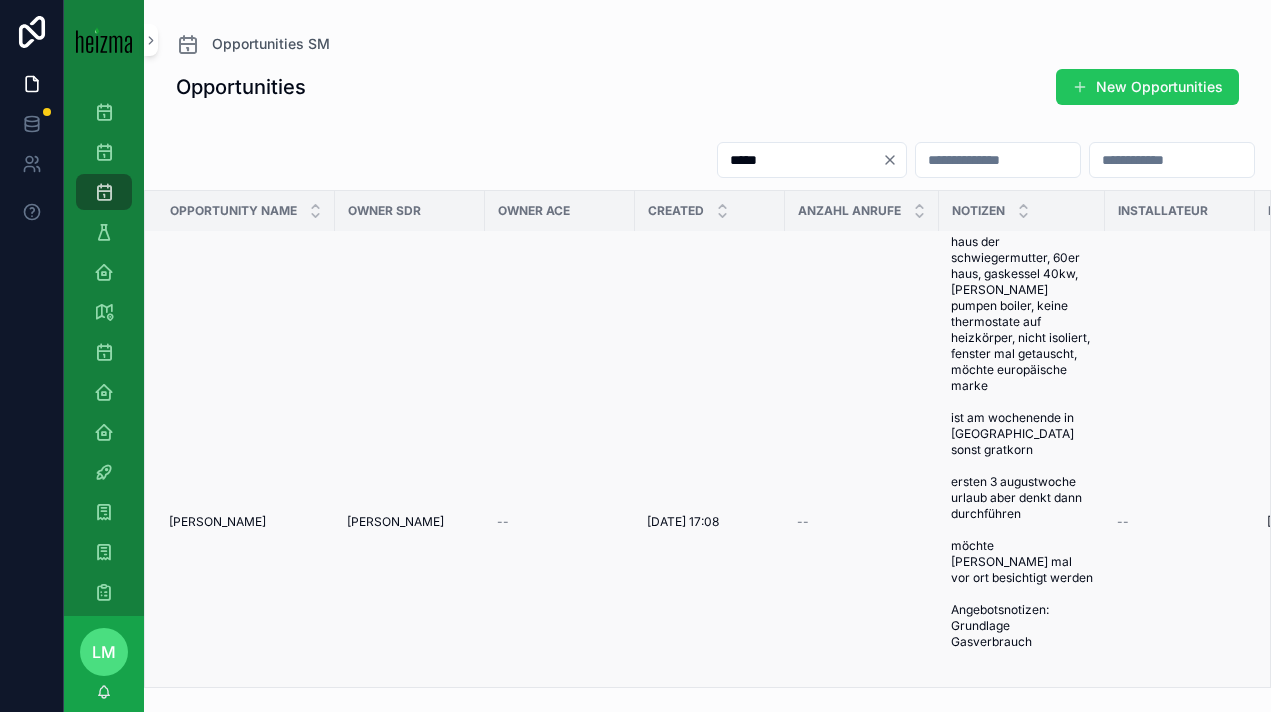 click on "[PERSON_NAME]" at bounding box center (217, 522) 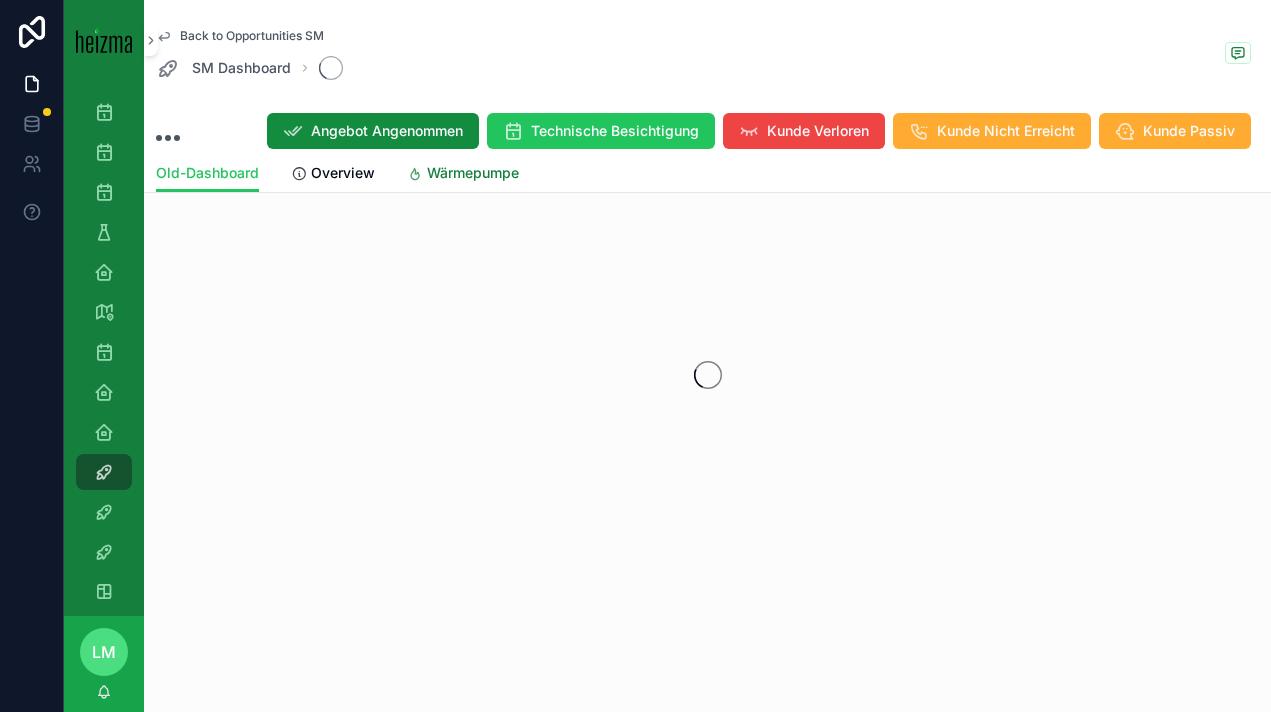 click on "Wärmepumpe" at bounding box center [463, 175] 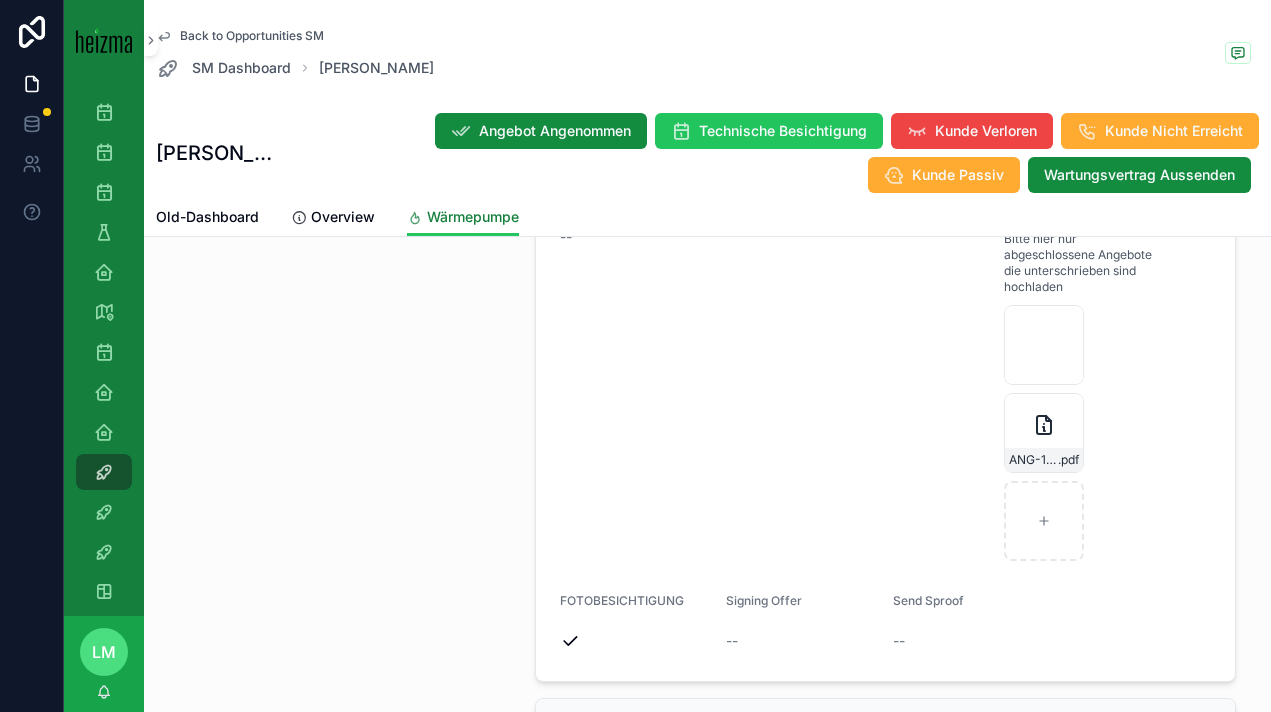 scroll, scrollTop: 2834, scrollLeft: 0, axis: vertical 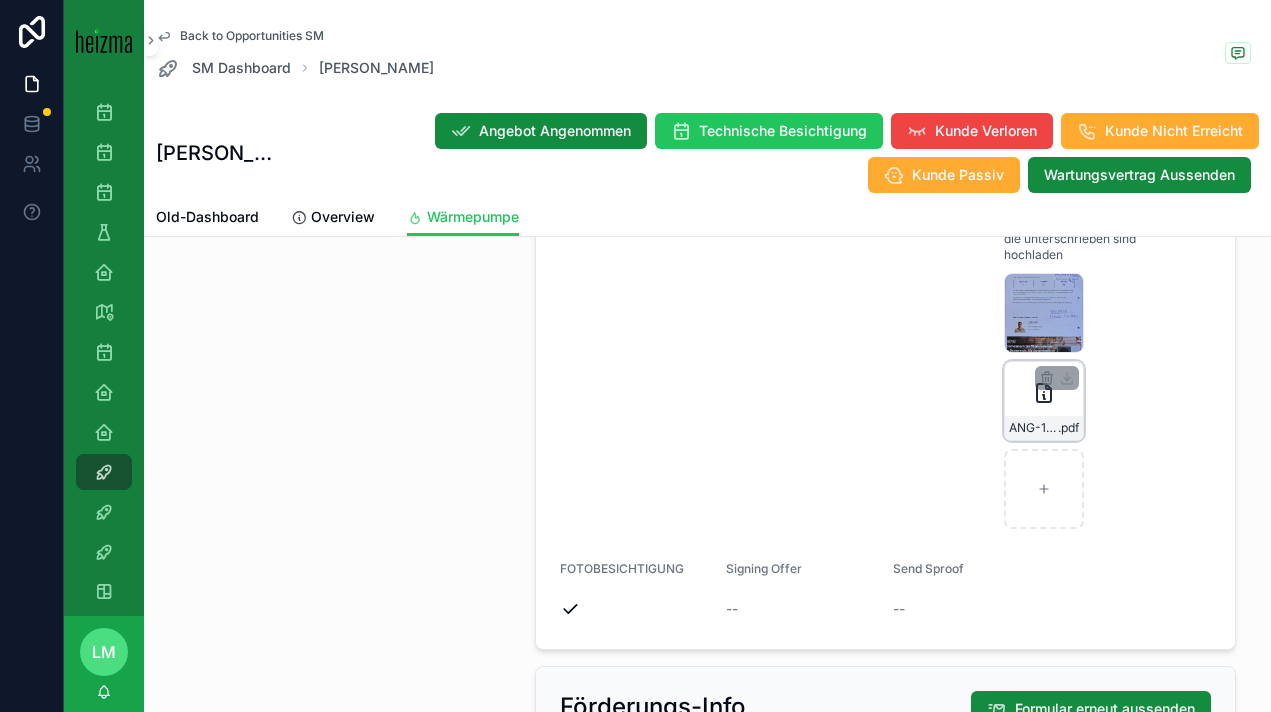 click on "ANG-11293-Kraus-2025-06-17-(2) .pdf" at bounding box center (1044, 401) 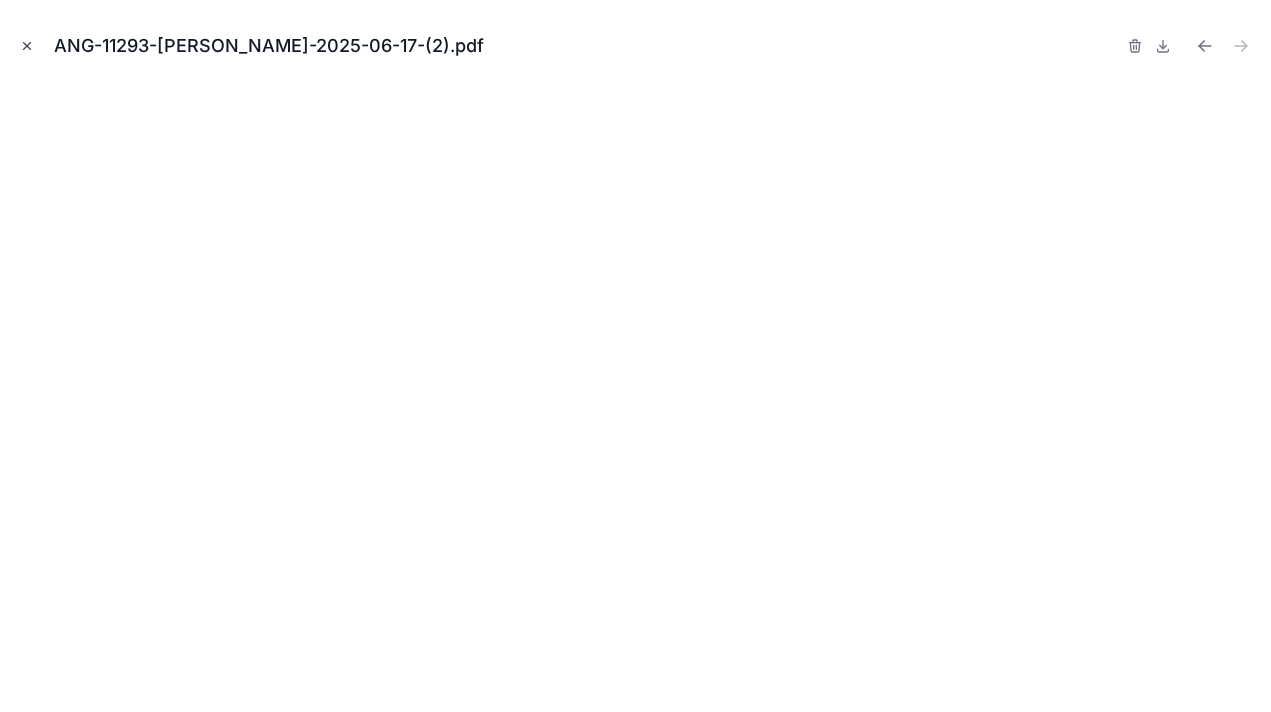 click at bounding box center (27, 46) 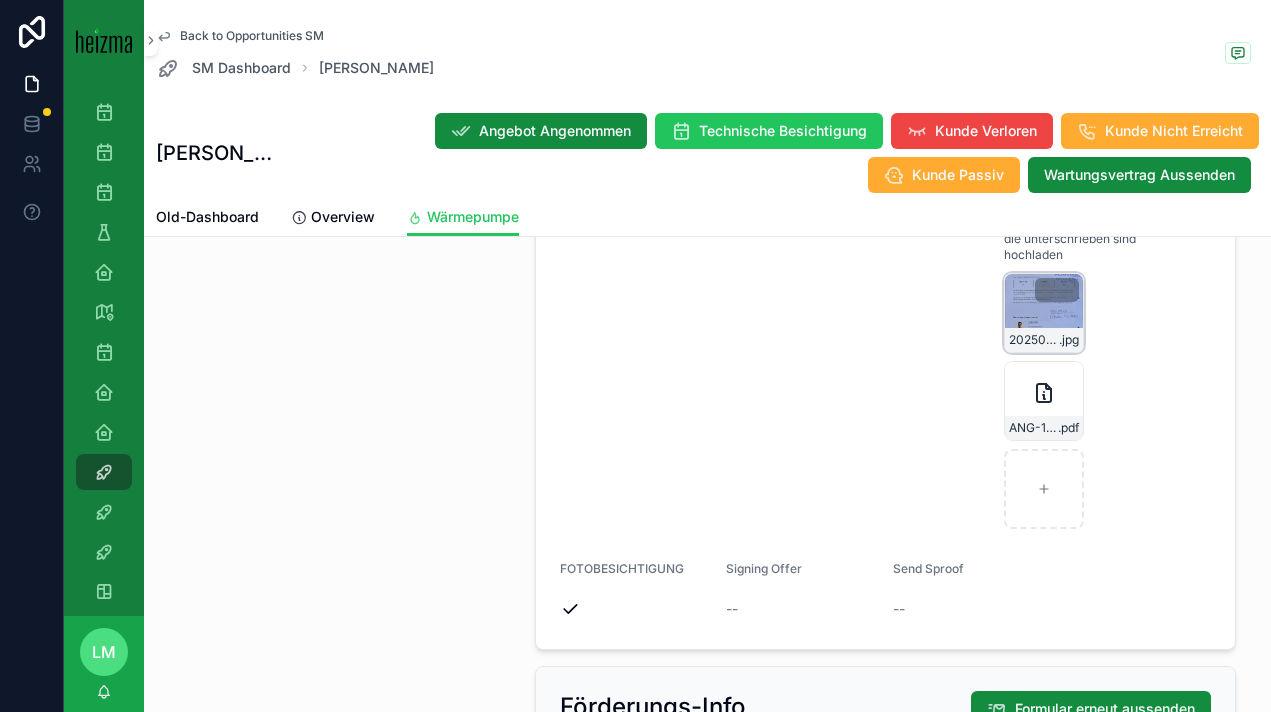 click on "20250628_182436 .jpg" at bounding box center (1044, 340) 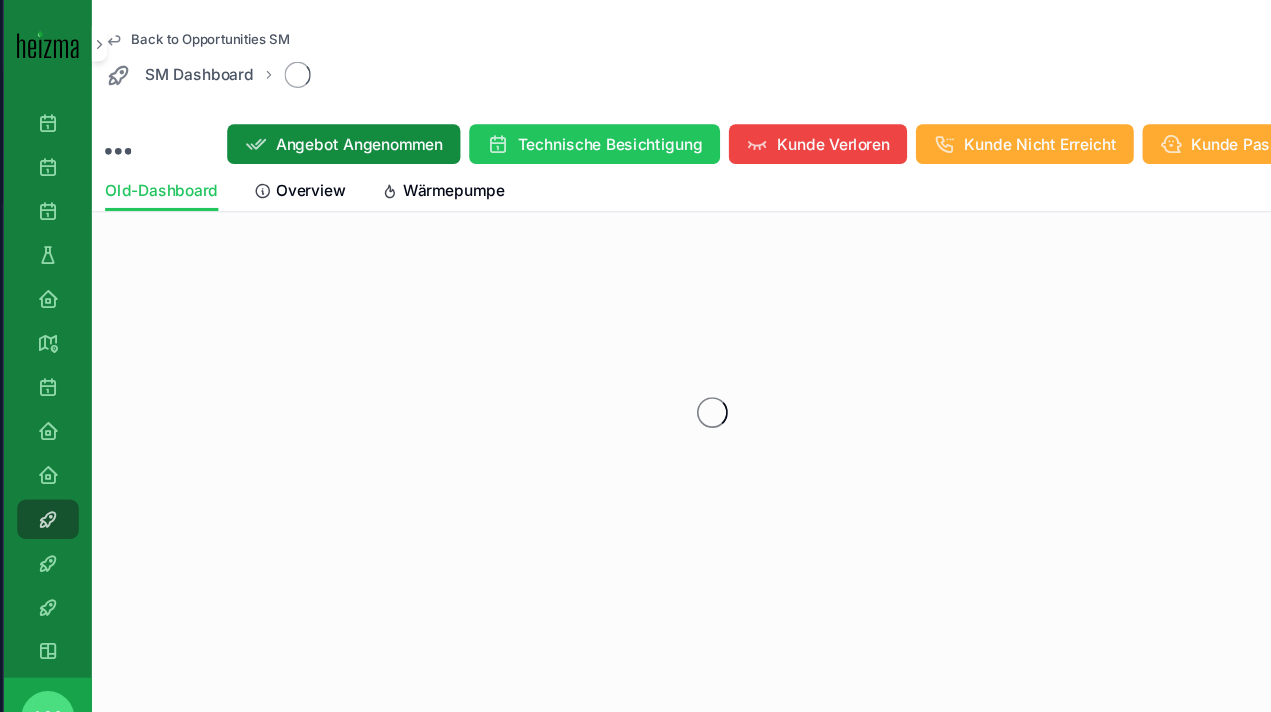 scroll, scrollTop: 0, scrollLeft: 0, axis: both 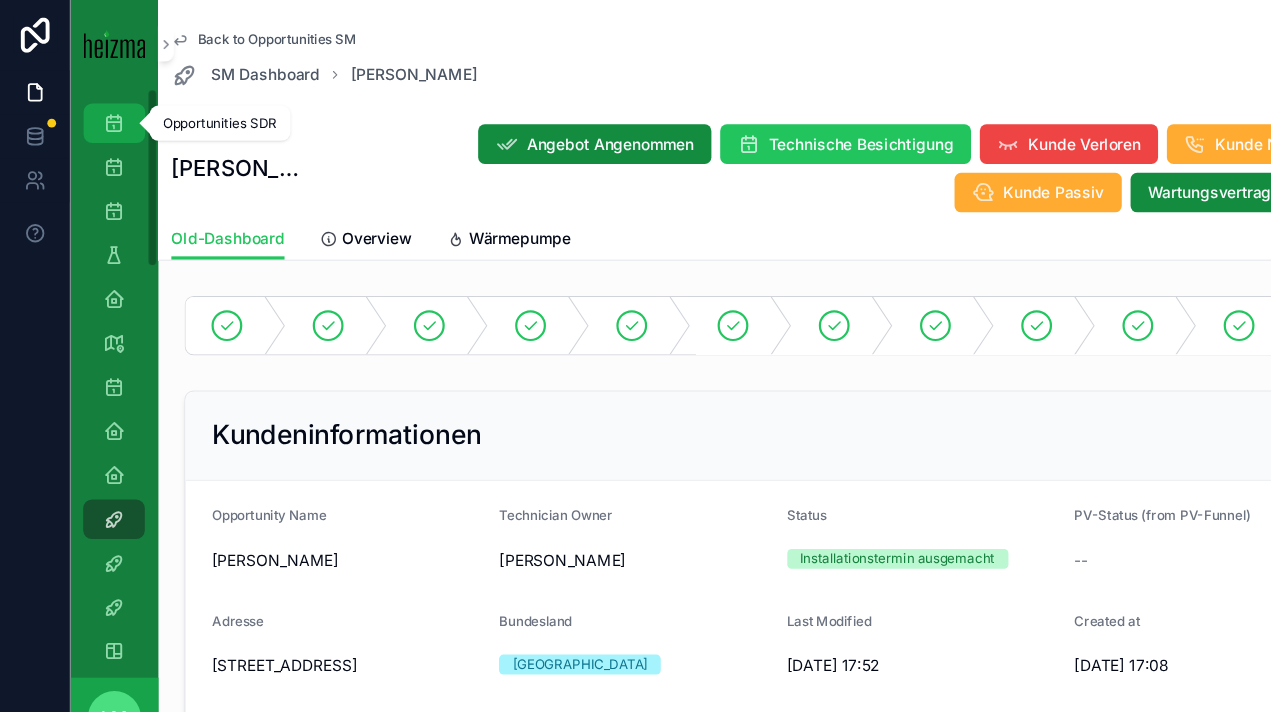 click at bounding box center (104, 112) 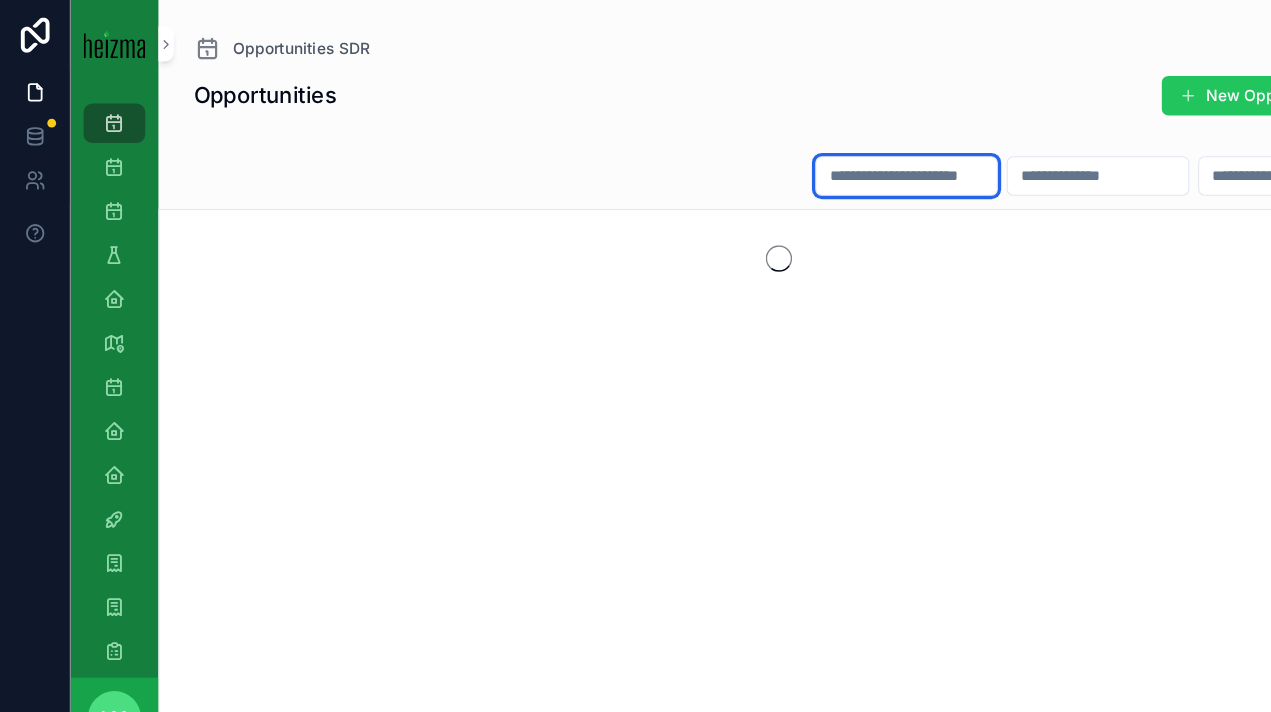 click at bounding box center (824, 160) 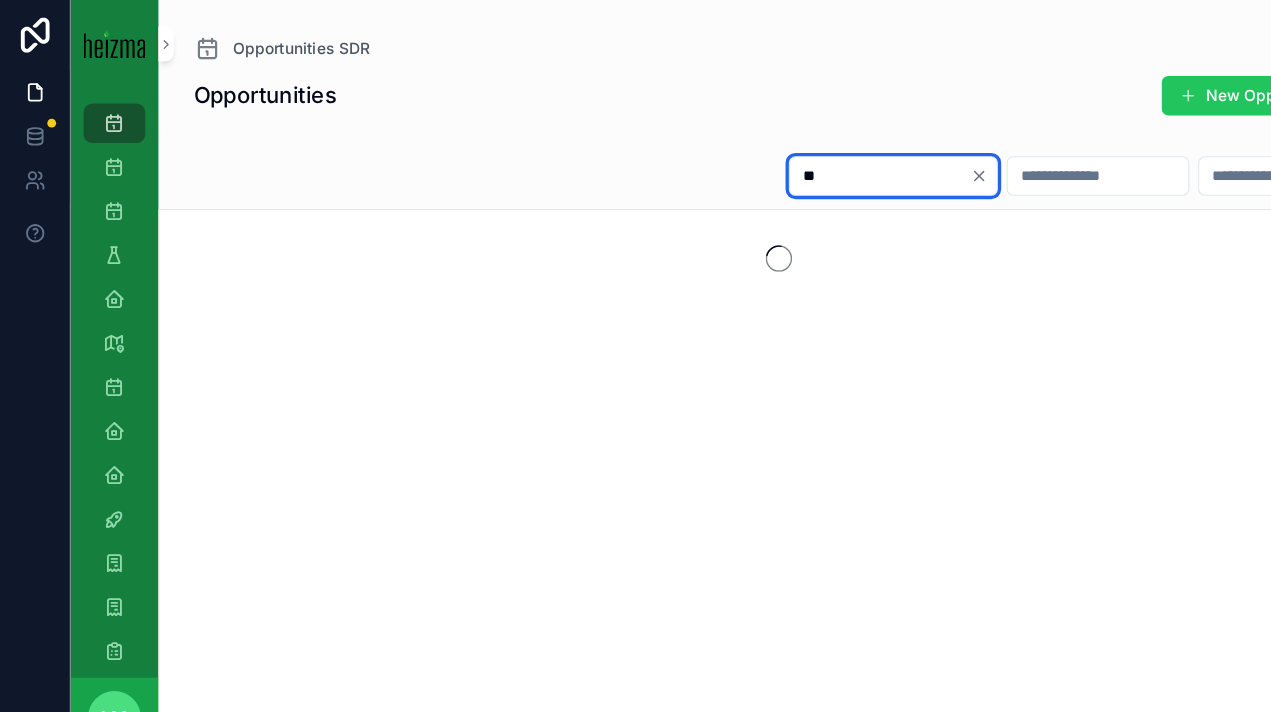 type on "*" 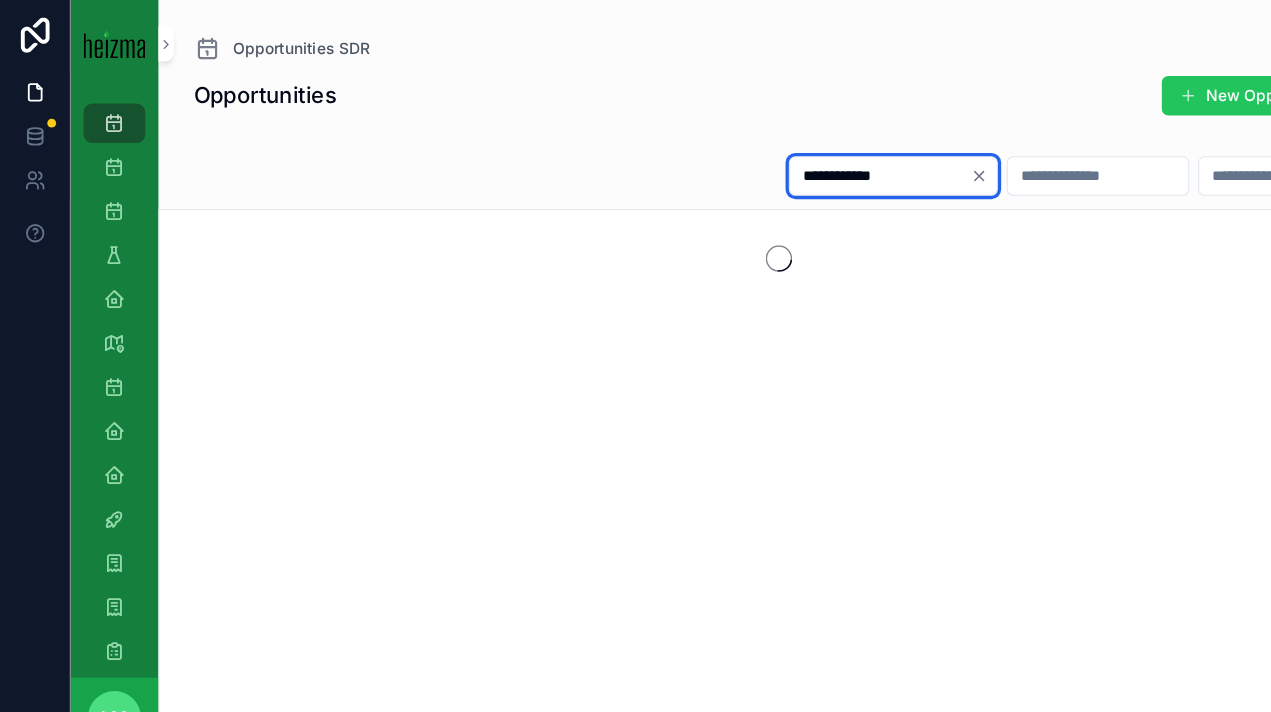 type on "**********" 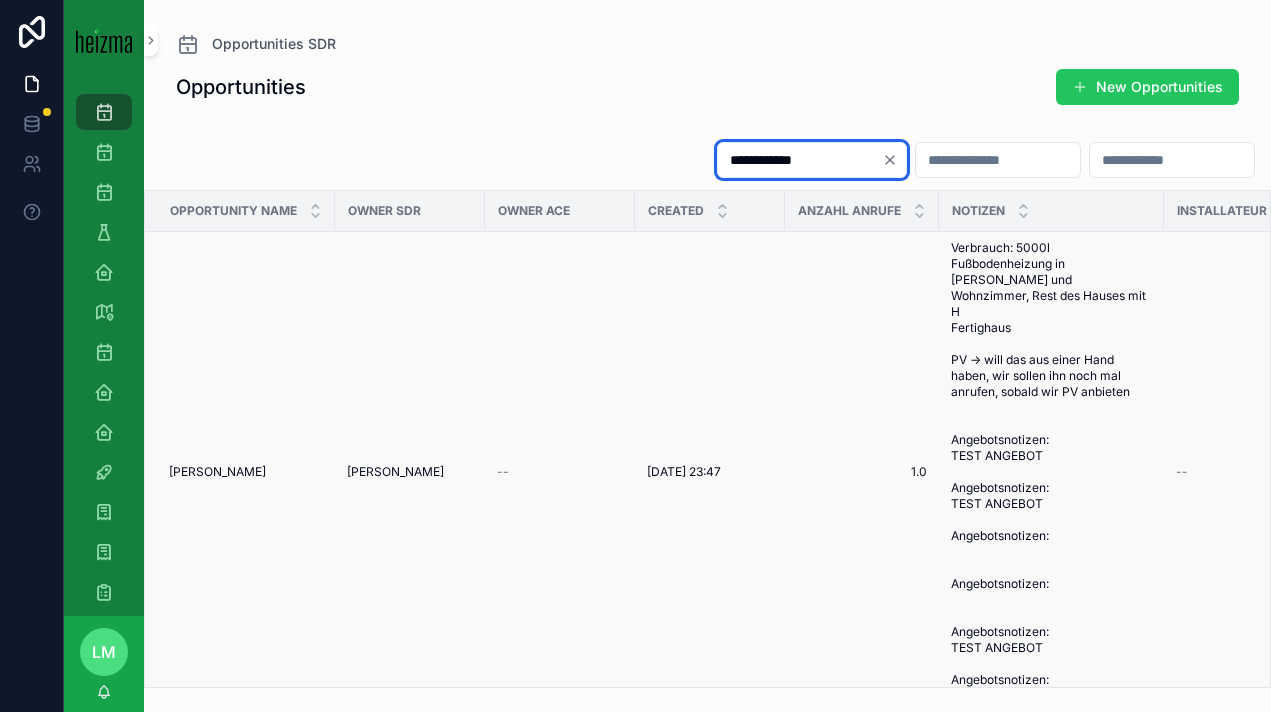 scroll, scrollTop: 9, scrollLeft: 0, axis: vertical 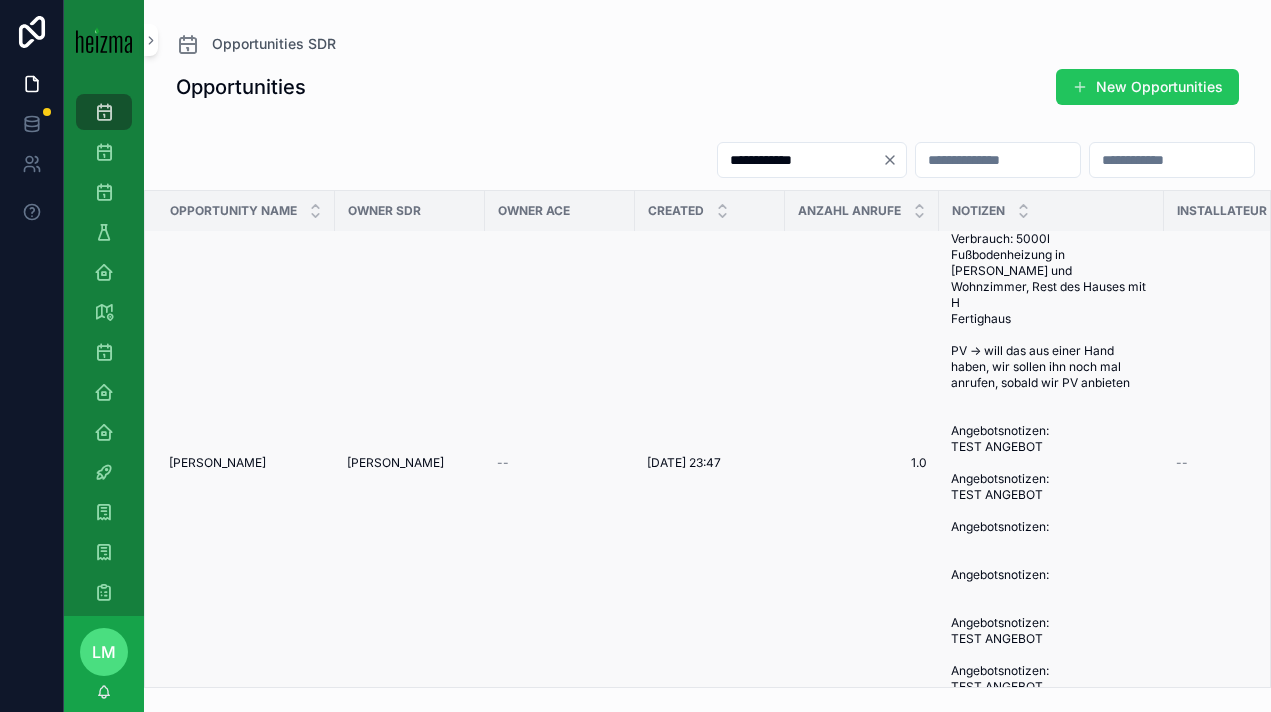 click on "1.0 1.0" at bounding box center [862, 463] 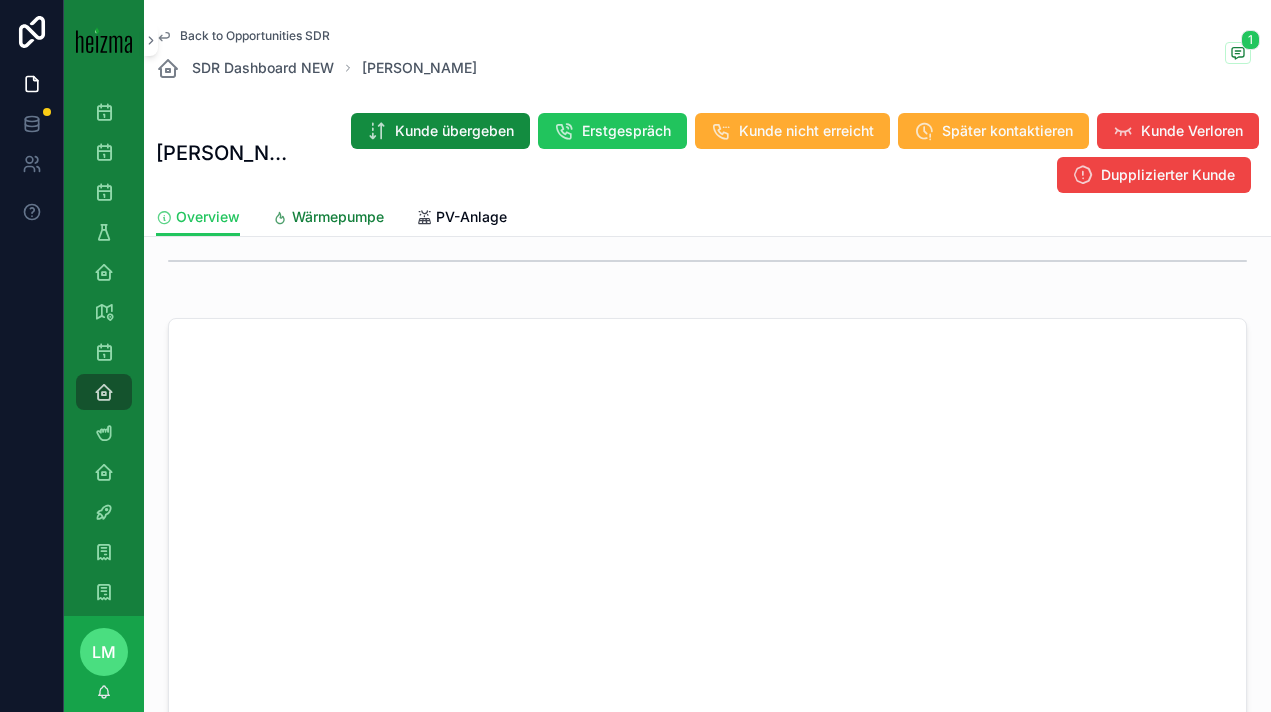scroll, scrollTop: 1082, scrollLeft: 0, axis: vertical 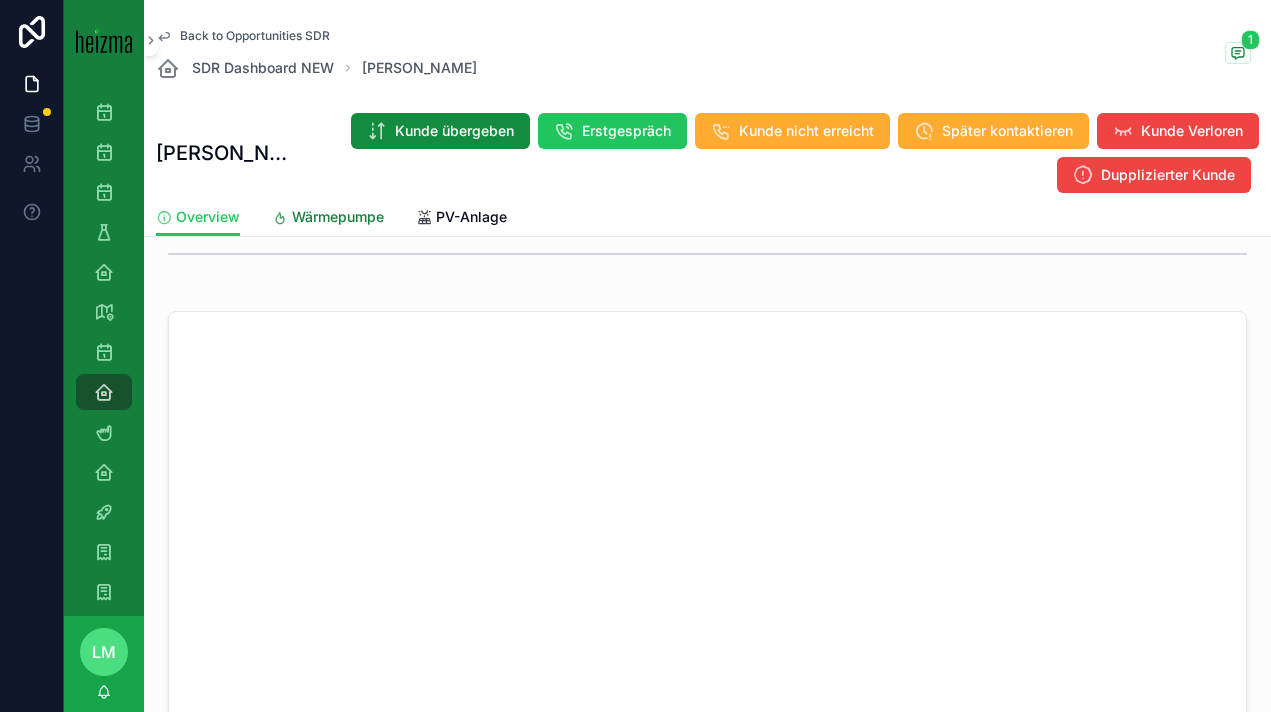 click on "Wärmepumpe" at bounding box center [338, 217] 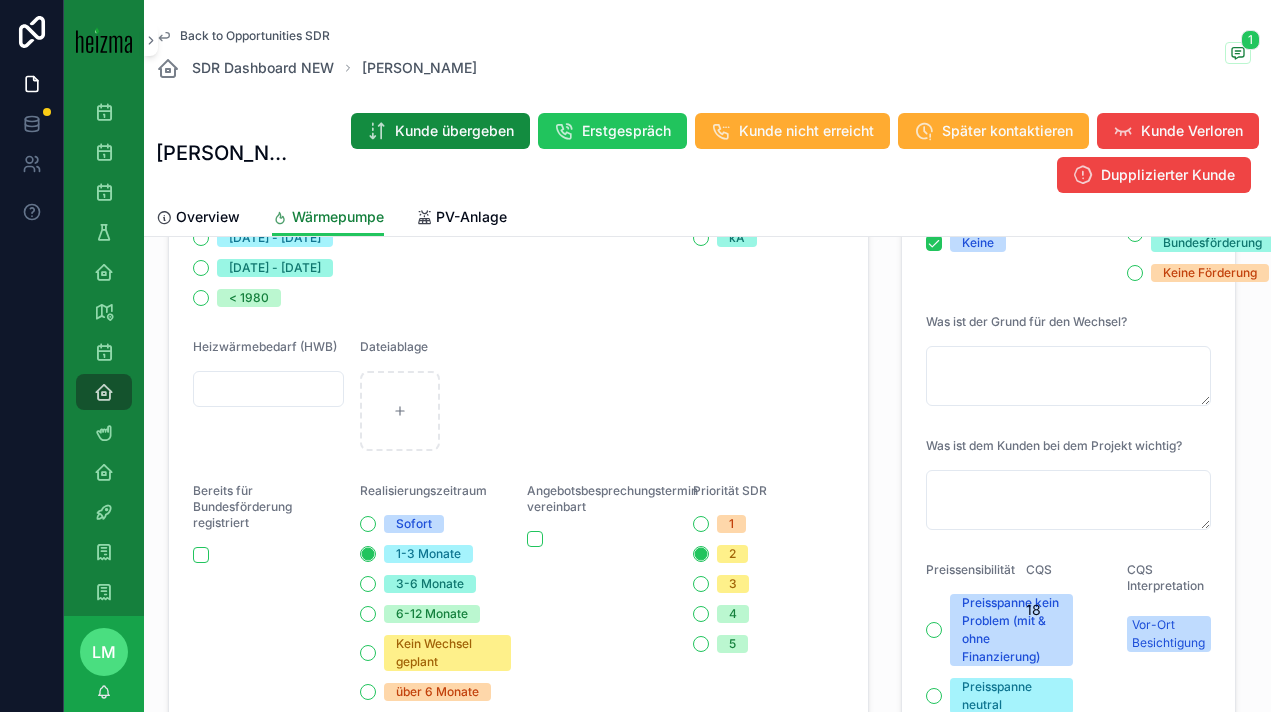 scroll, scrollTop: 0, scrollLeft: 0, axis: both 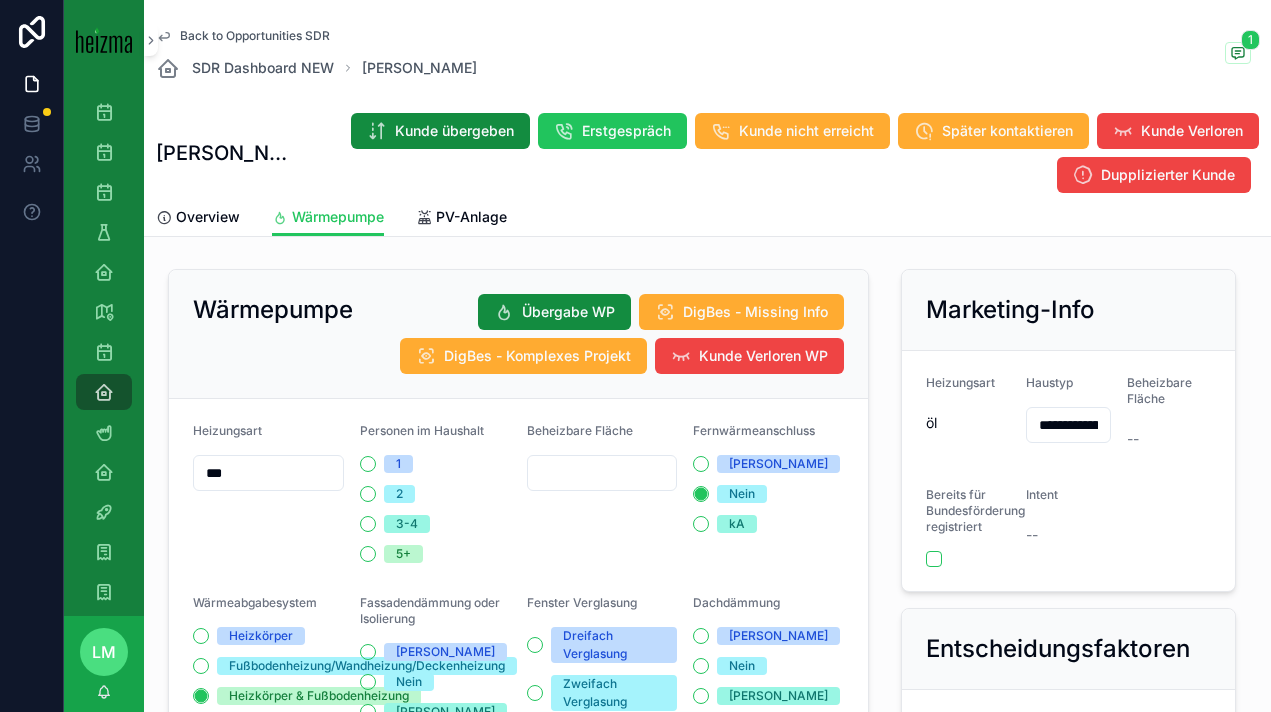 click on "Back to Opportunities SDR" at bounding box center (255, 36) 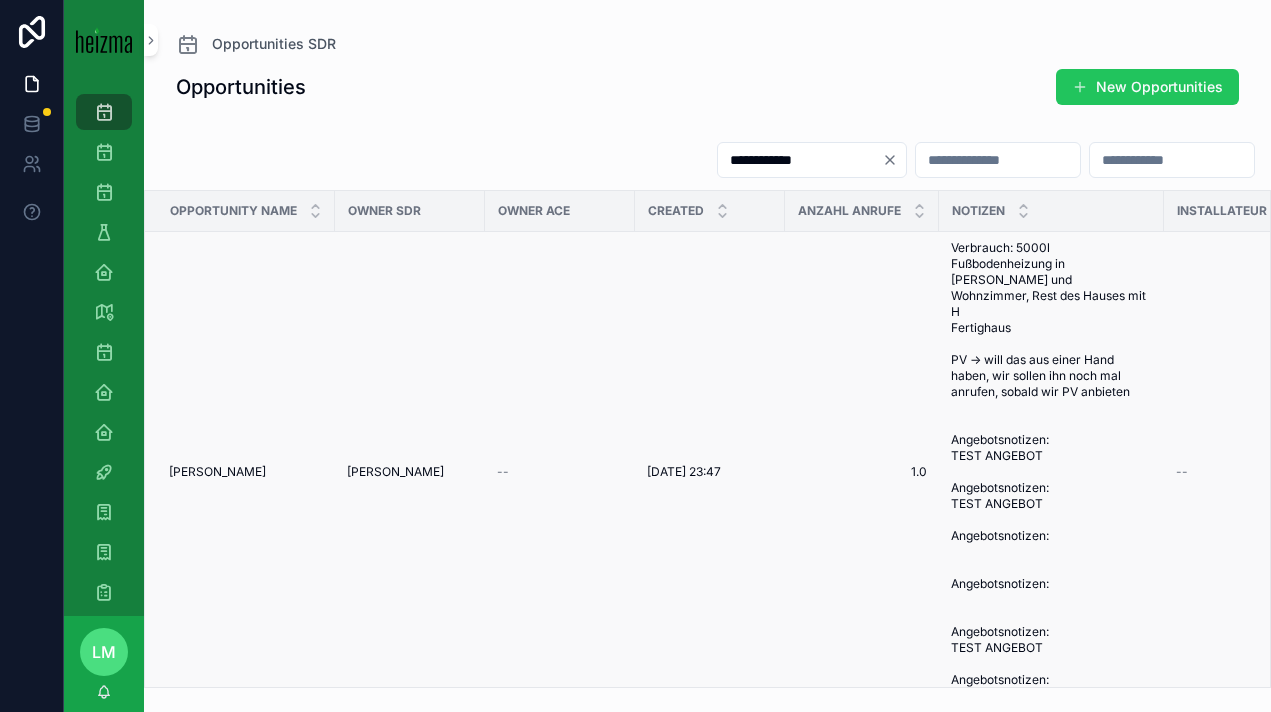 click on "[PERSON_NAME]" at bounding box center [217, 472] 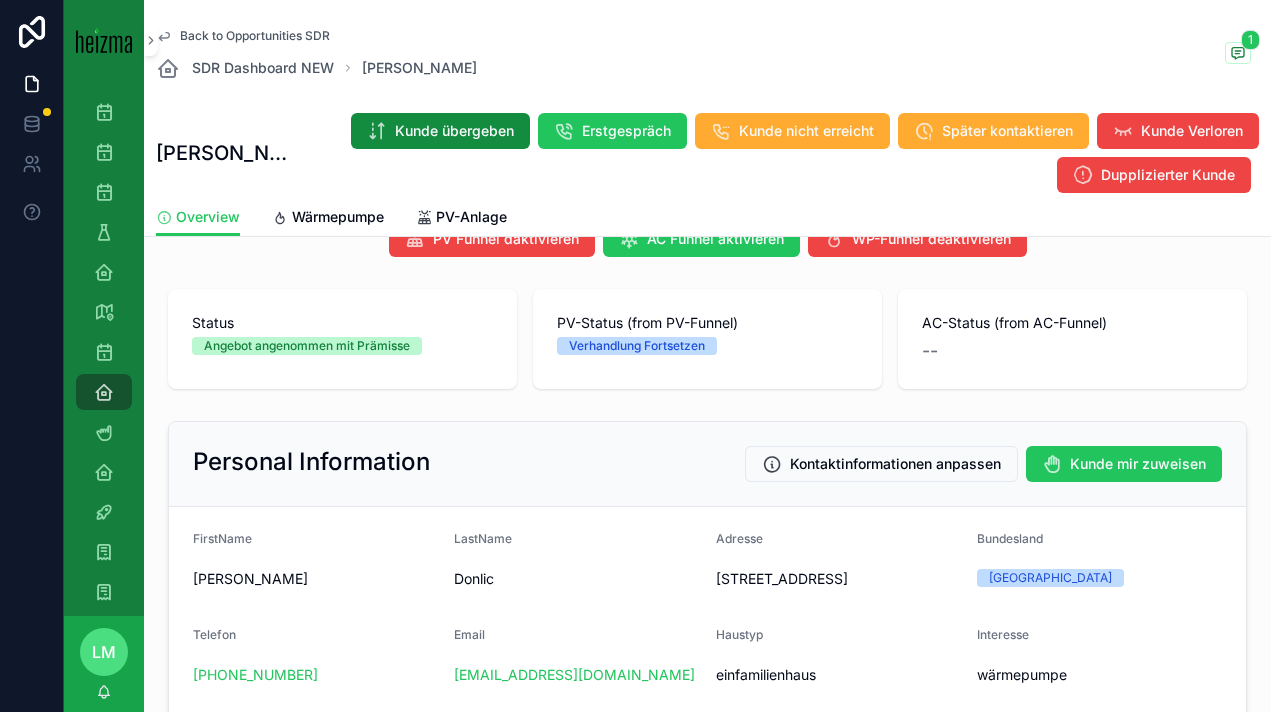 scroll, scrollTop: 33, scrollLeft: 0, axis: vertical 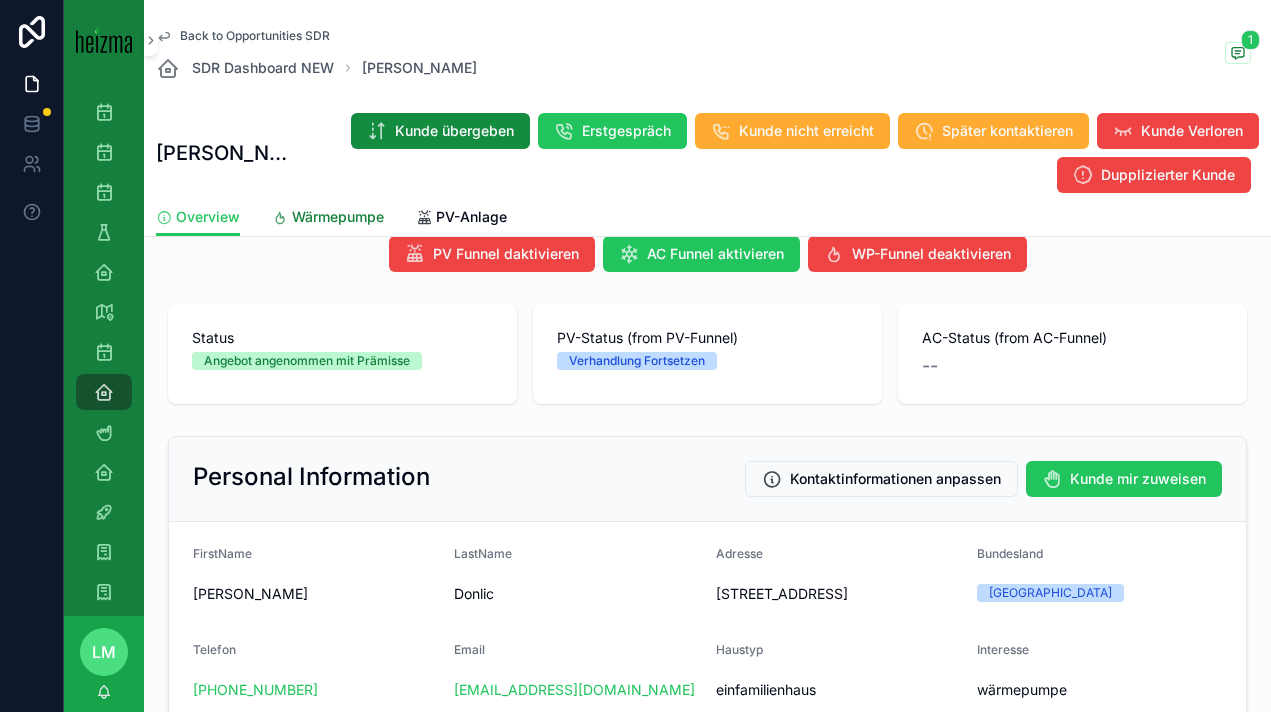 click on "Wärmepumpe" at bounding box center (338, 217) 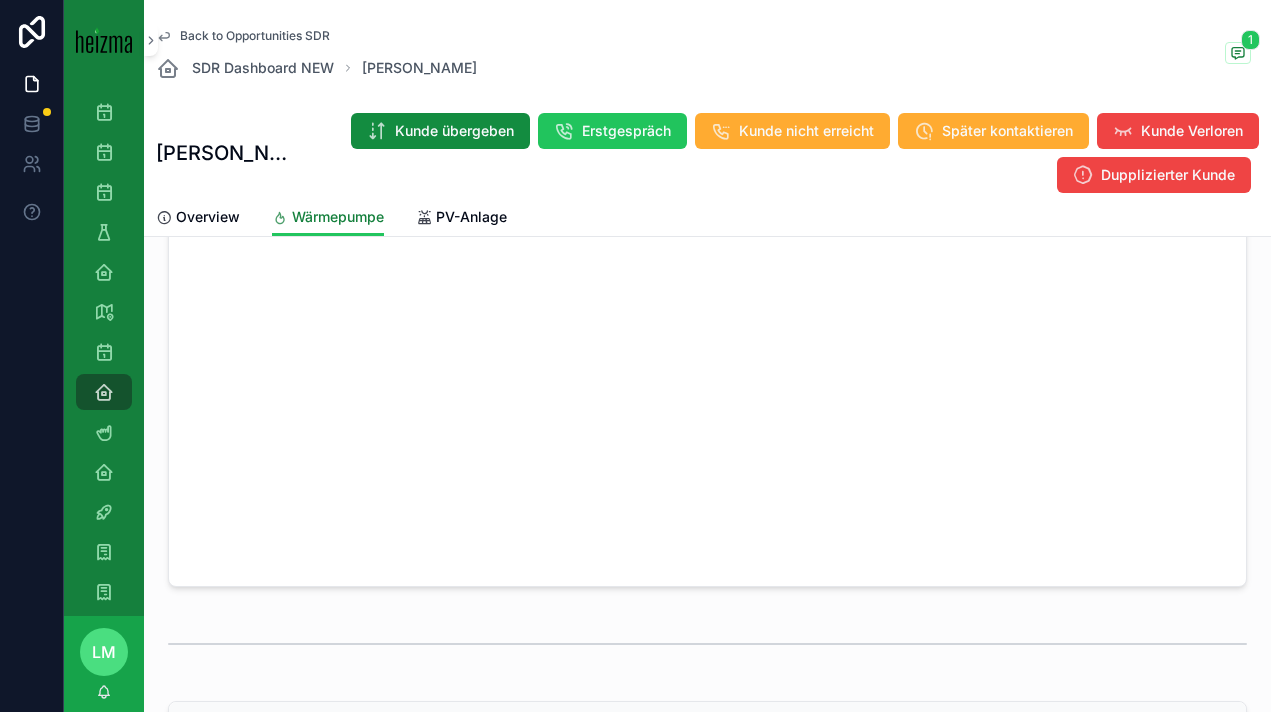 scroll, scrollTop: 2249, scrollLeft: 0, axis: vertical 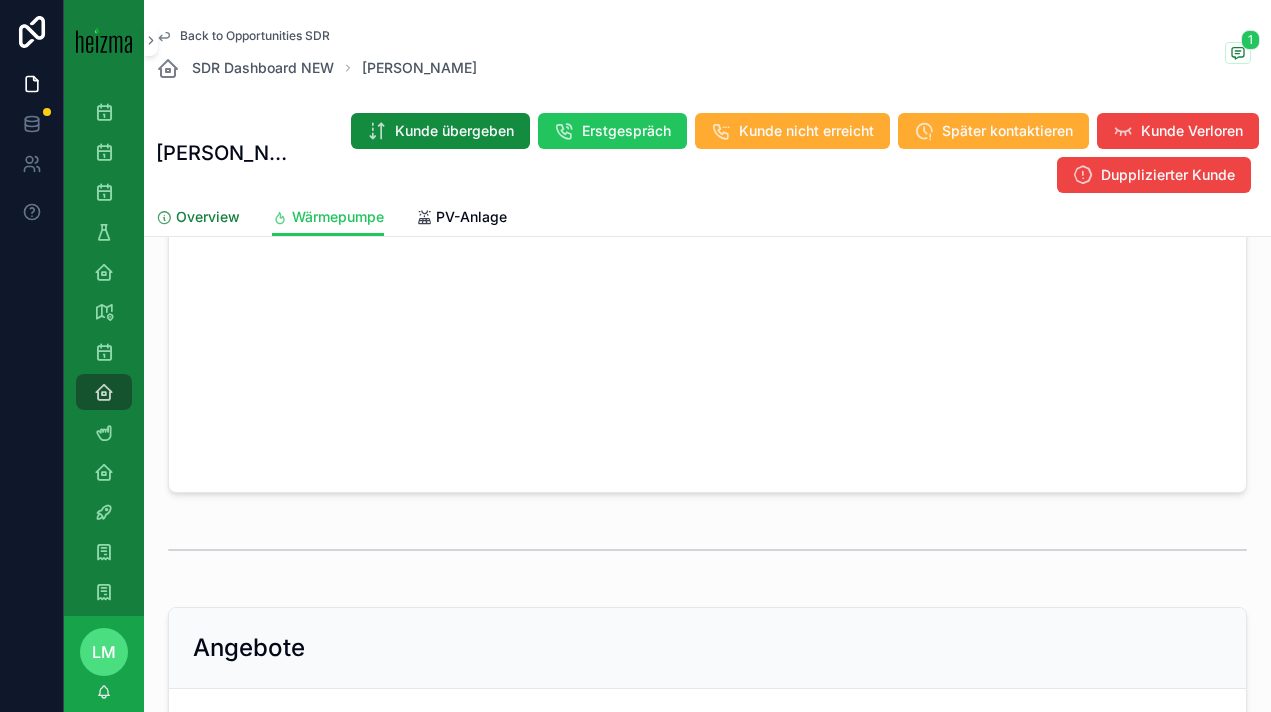 click on "Overview" at bounding box center (208, 217) 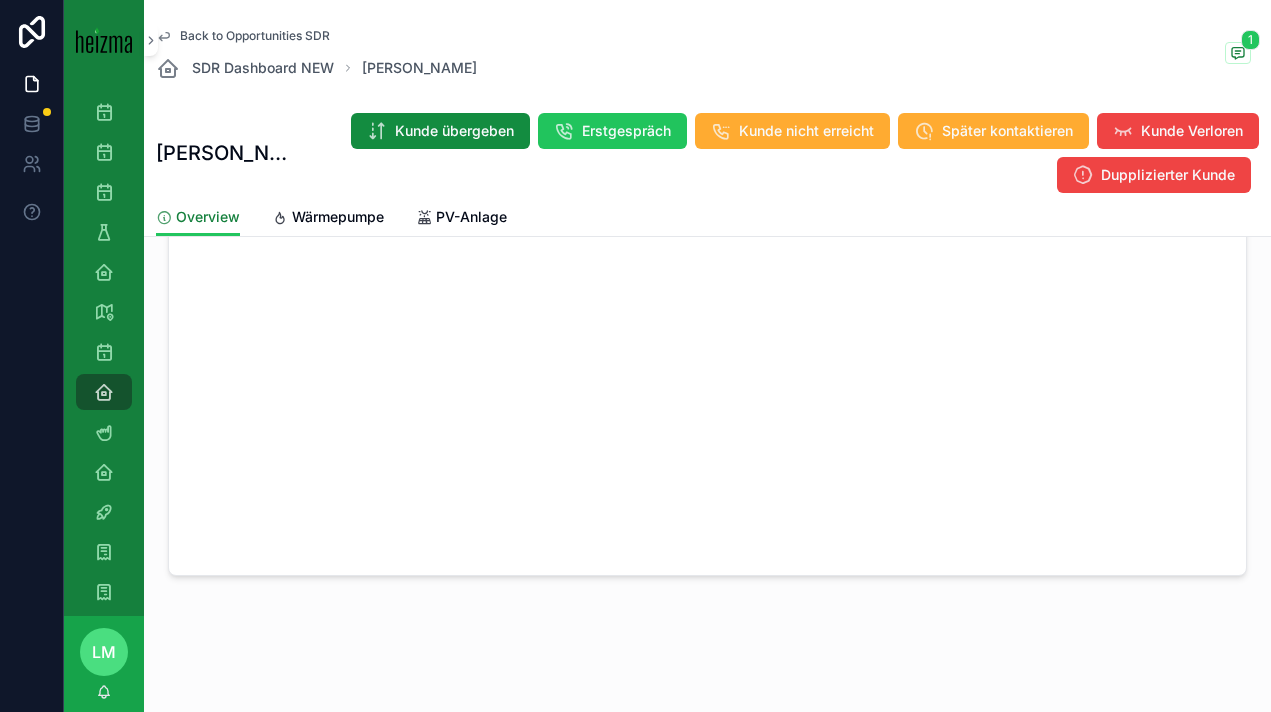 scroll, scrollTop: 0, scrollLeft: 0, axis: both 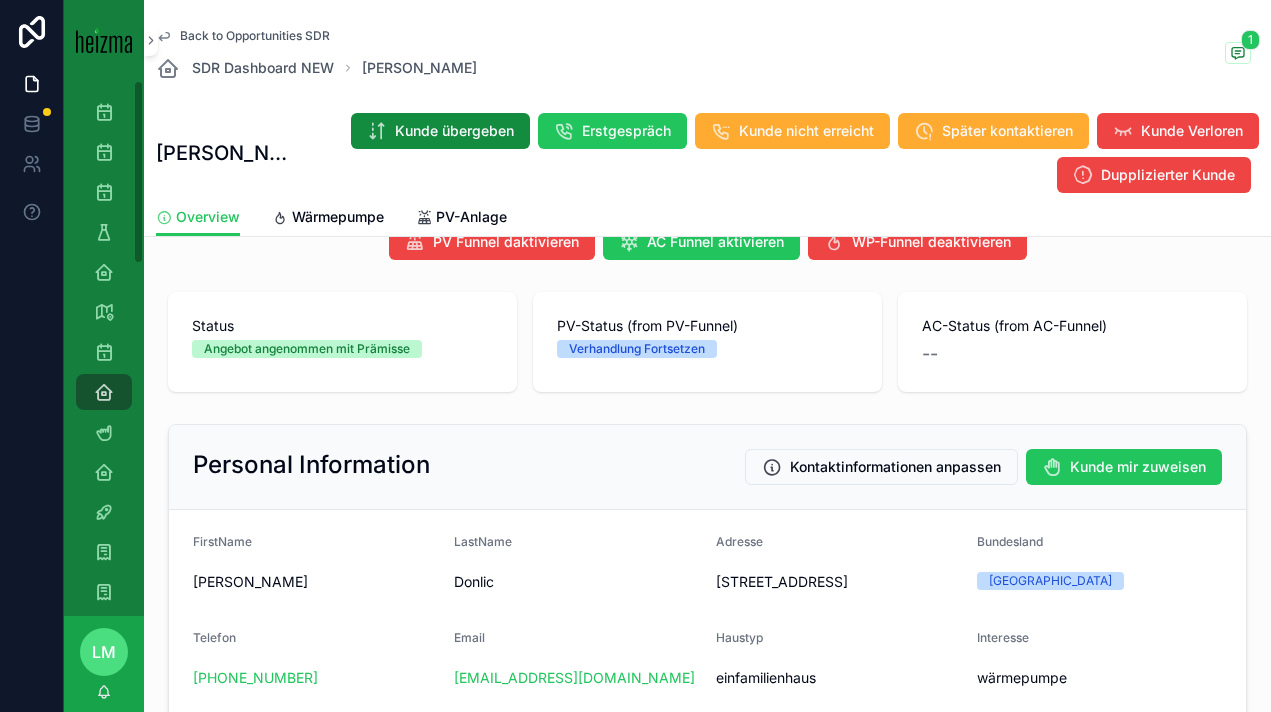 click at bounding box center [32, 356] 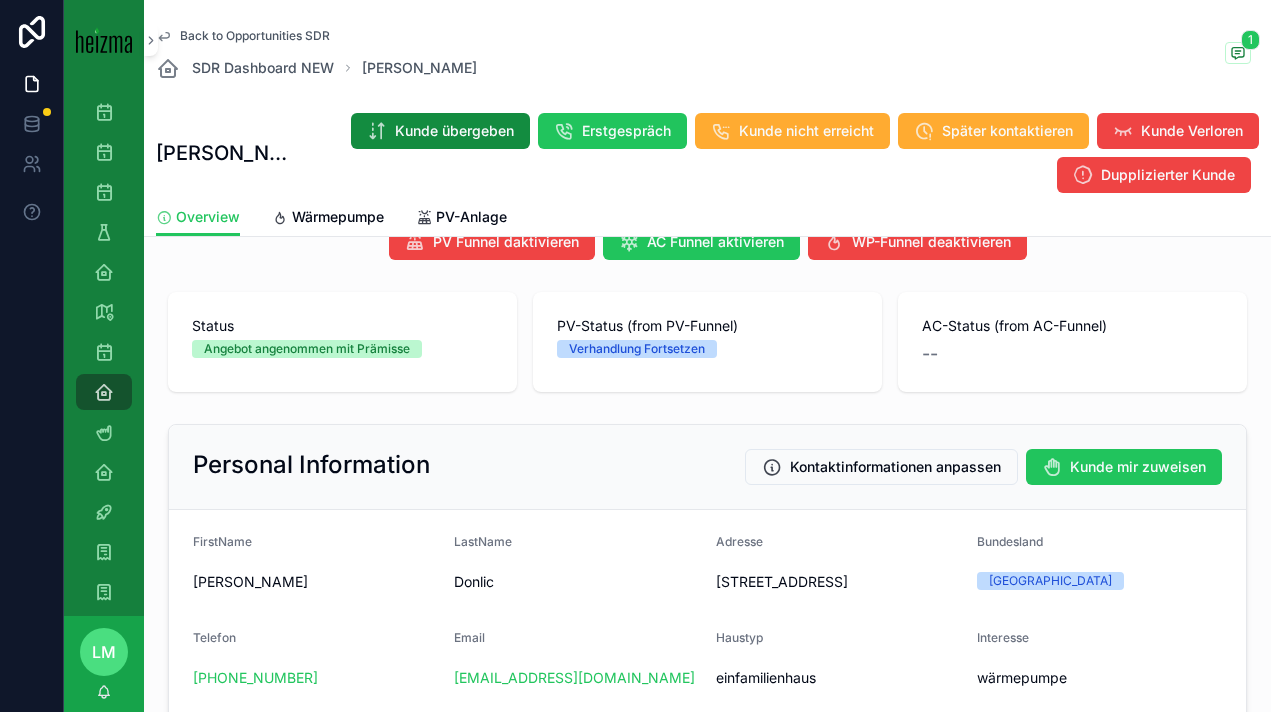 click on "Back to Opportunities SDR" at bounding box center (255, 36) 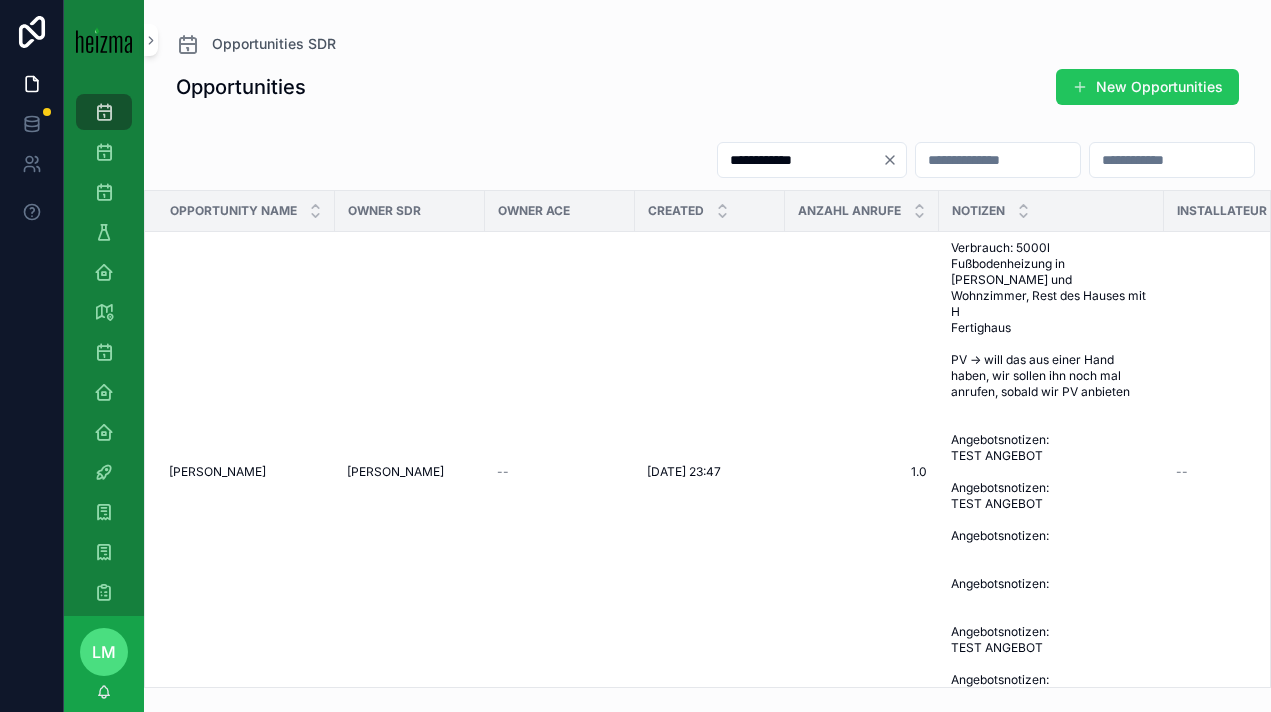 scroll, scrollTop: 0, scrollLeft: 0, axis: both 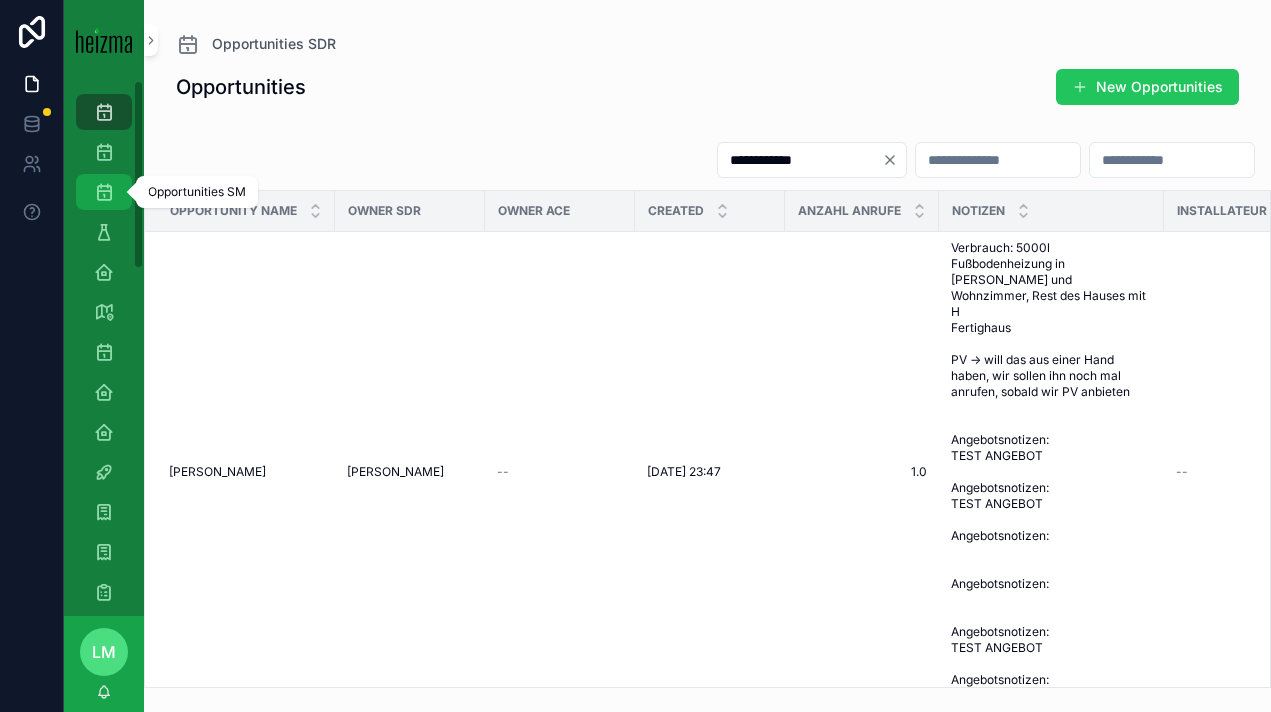 click on "Opportunities SM" at bounding box center [104, 192] 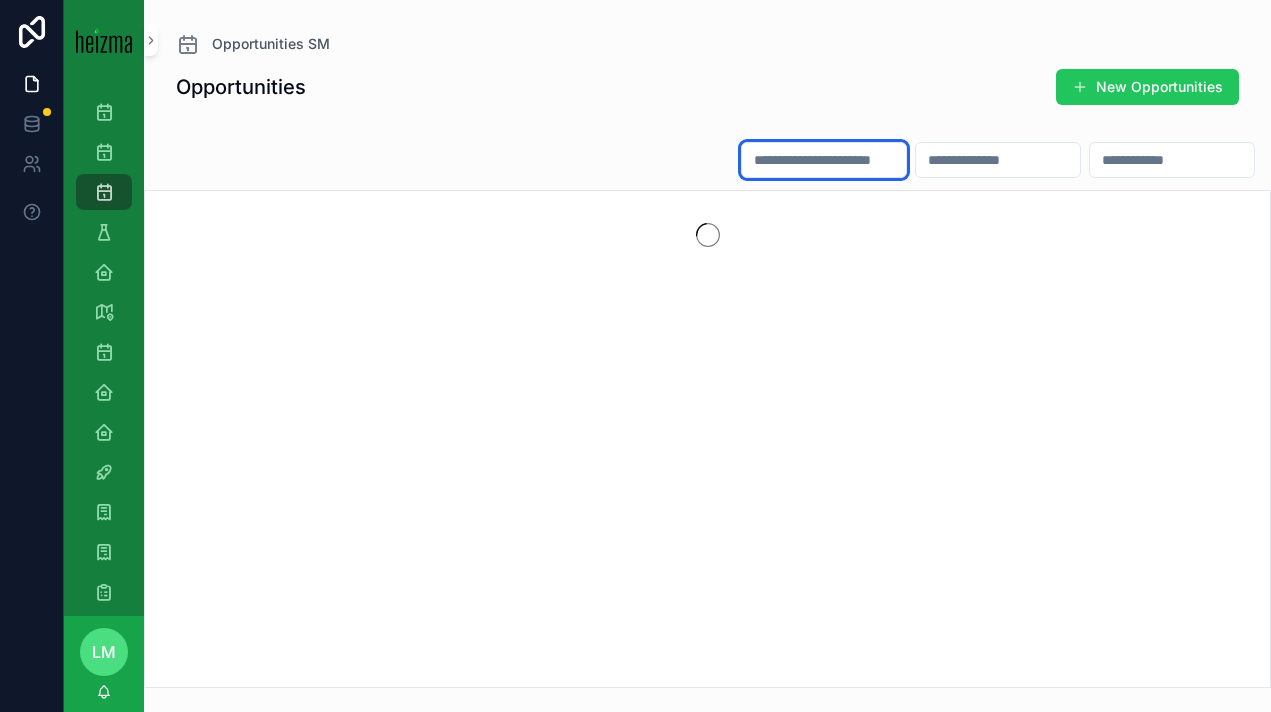 click at bounding box center [824, 160] 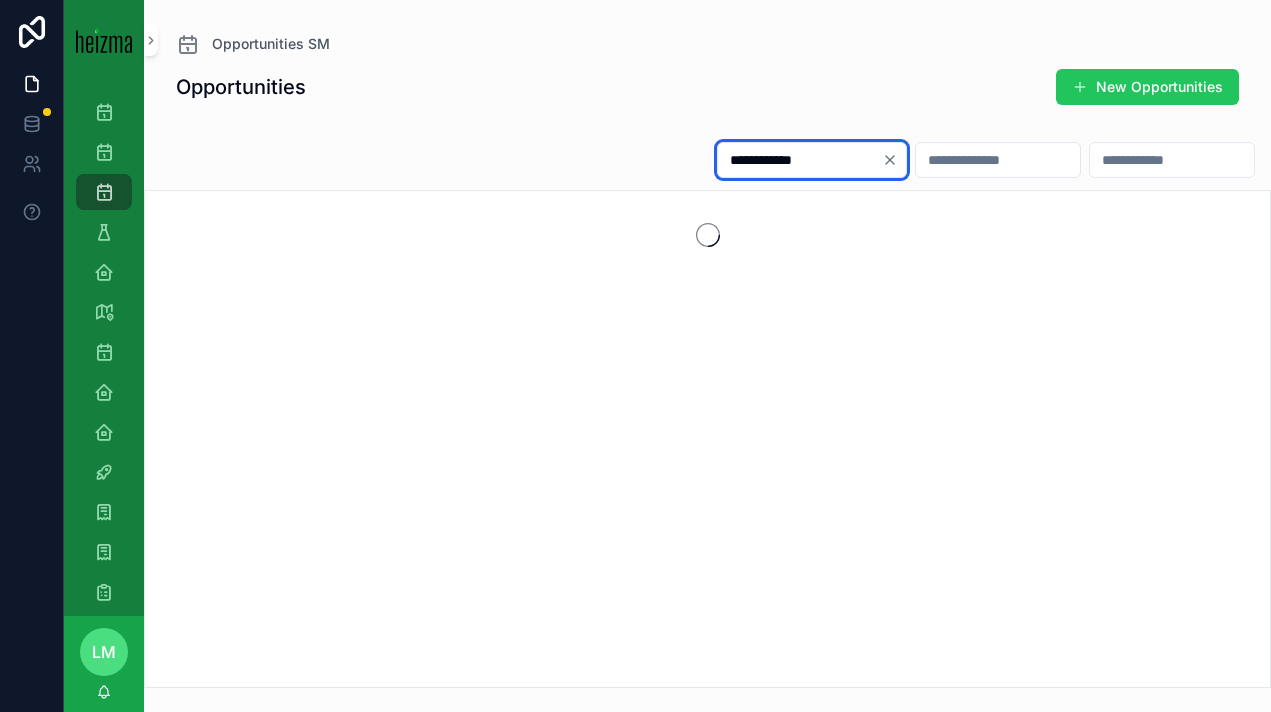 type on "**********" 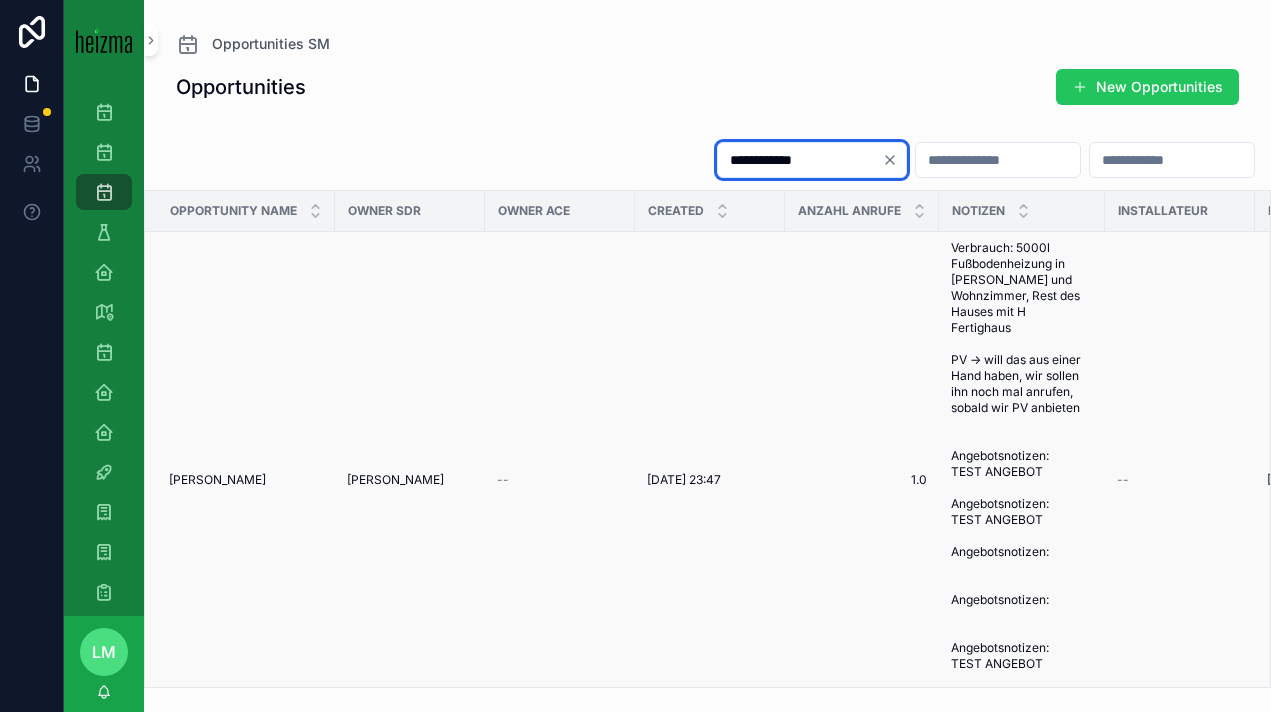 scroll, scrollTop: 25, scrollLeft: 0, axis: vertical 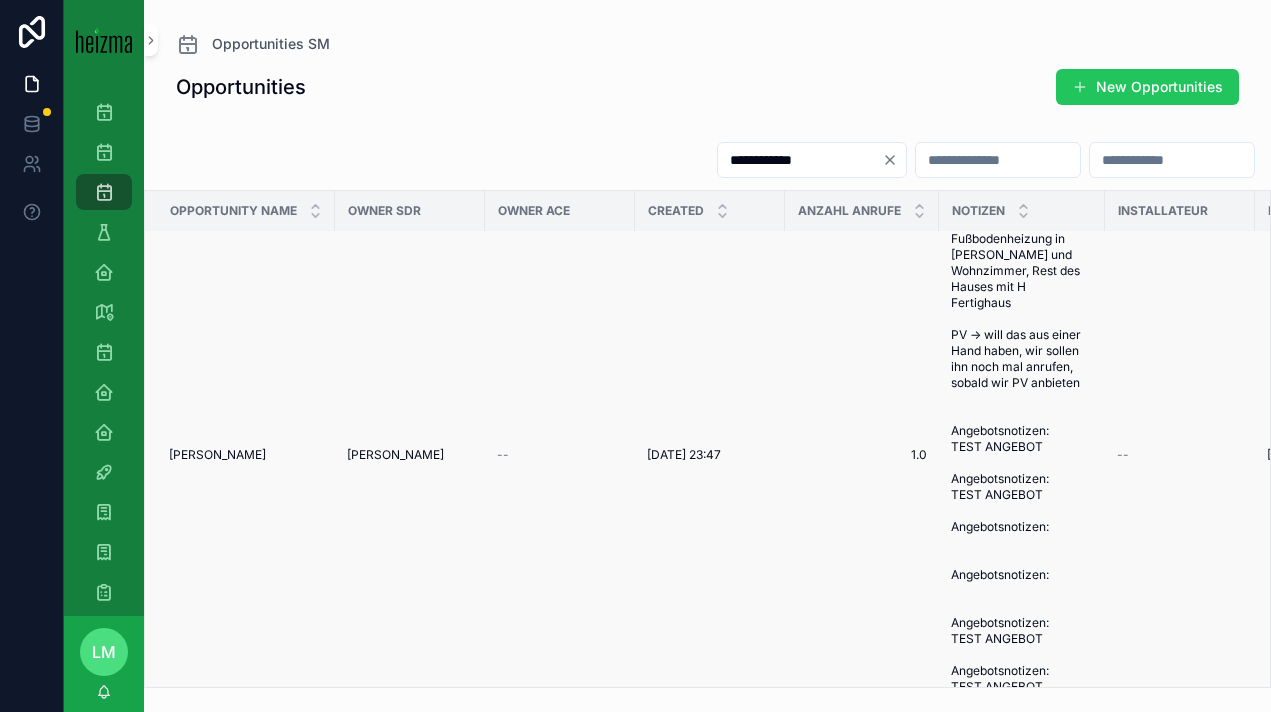 click on "[PERSON_NAME]" at bounding box center (217, 455) 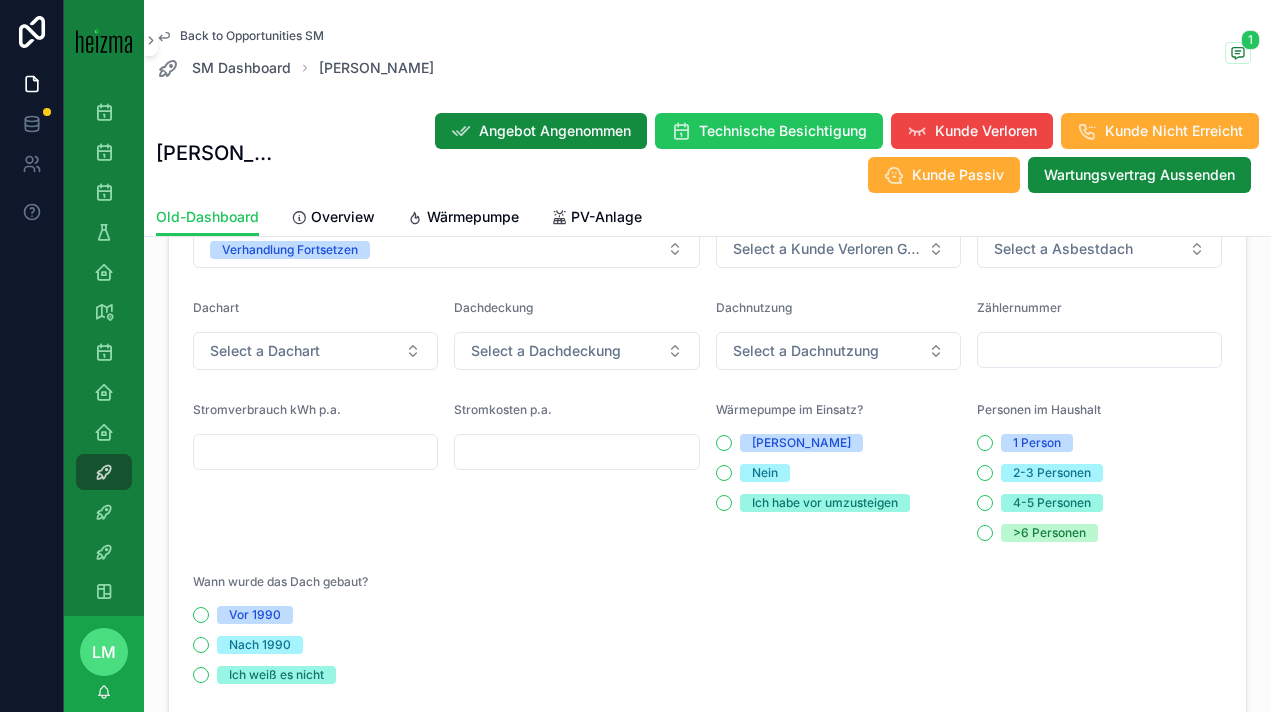 scroll, scrollTop: 1532, scrollLeft: 0, axis: vertical 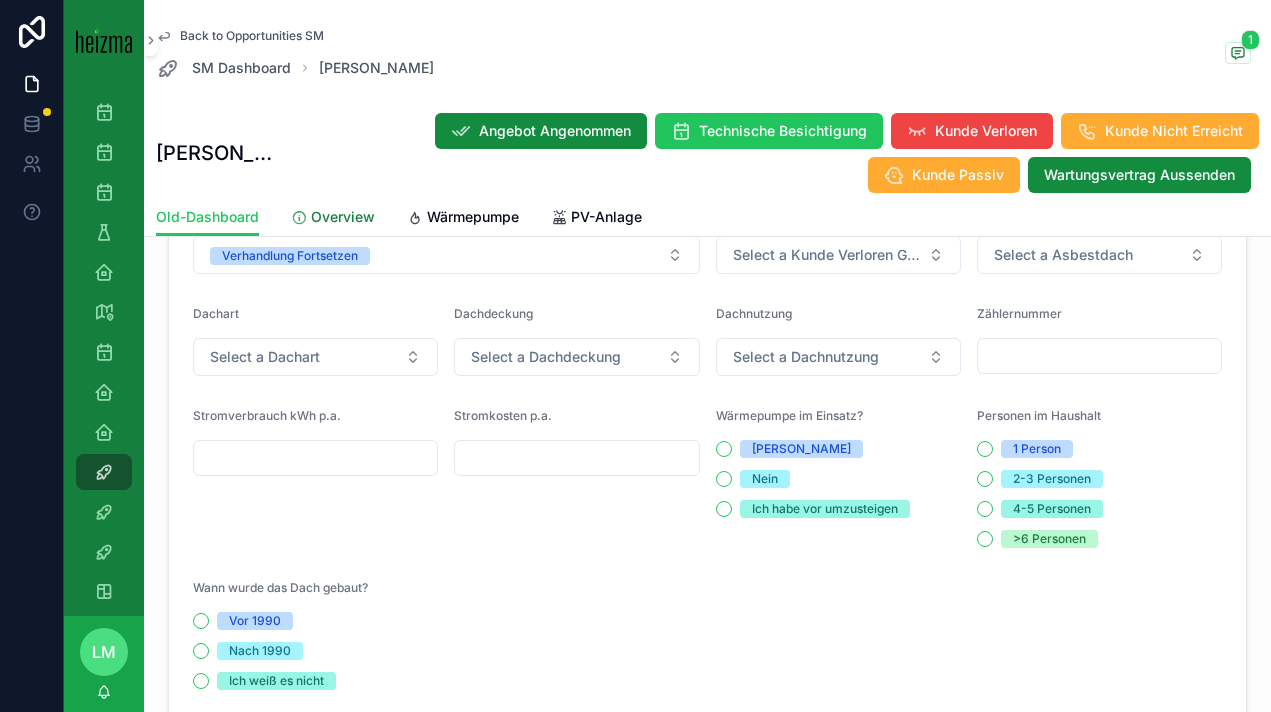 click on "Overview" at bounding box center (343, 217) 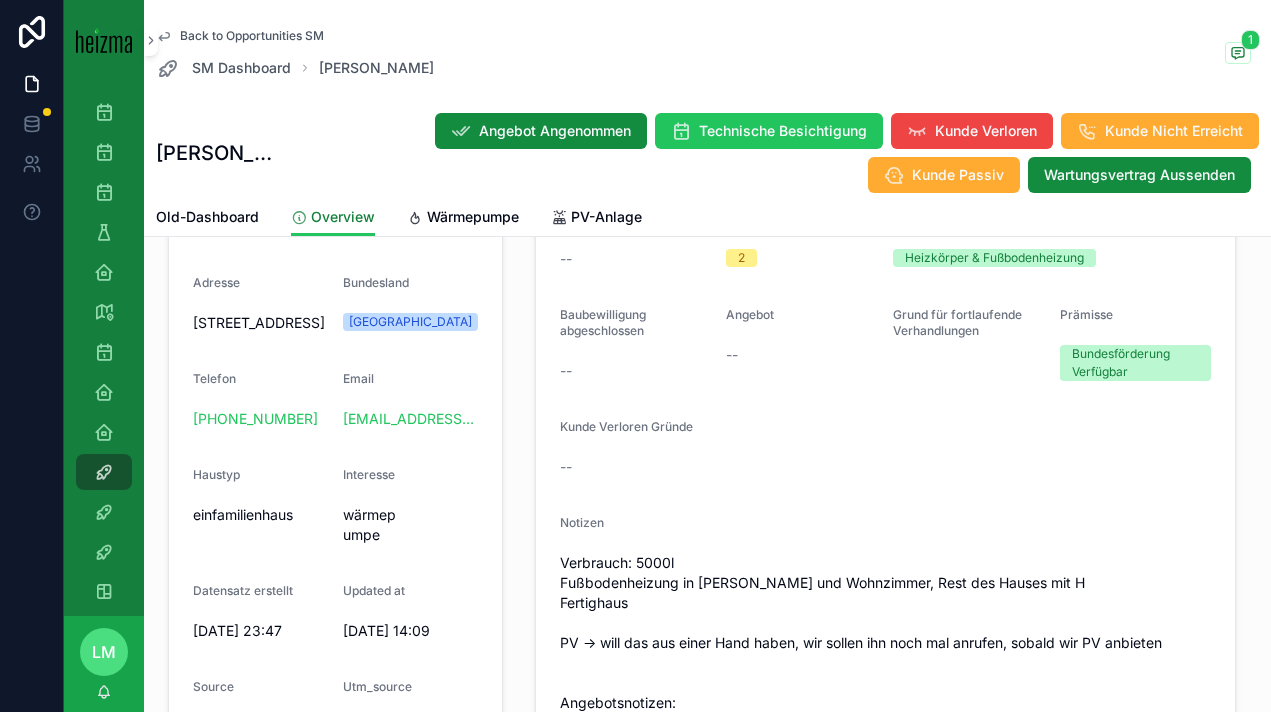 scroll, scrollTop: 423, scrollLeft: 0, axis: vertical 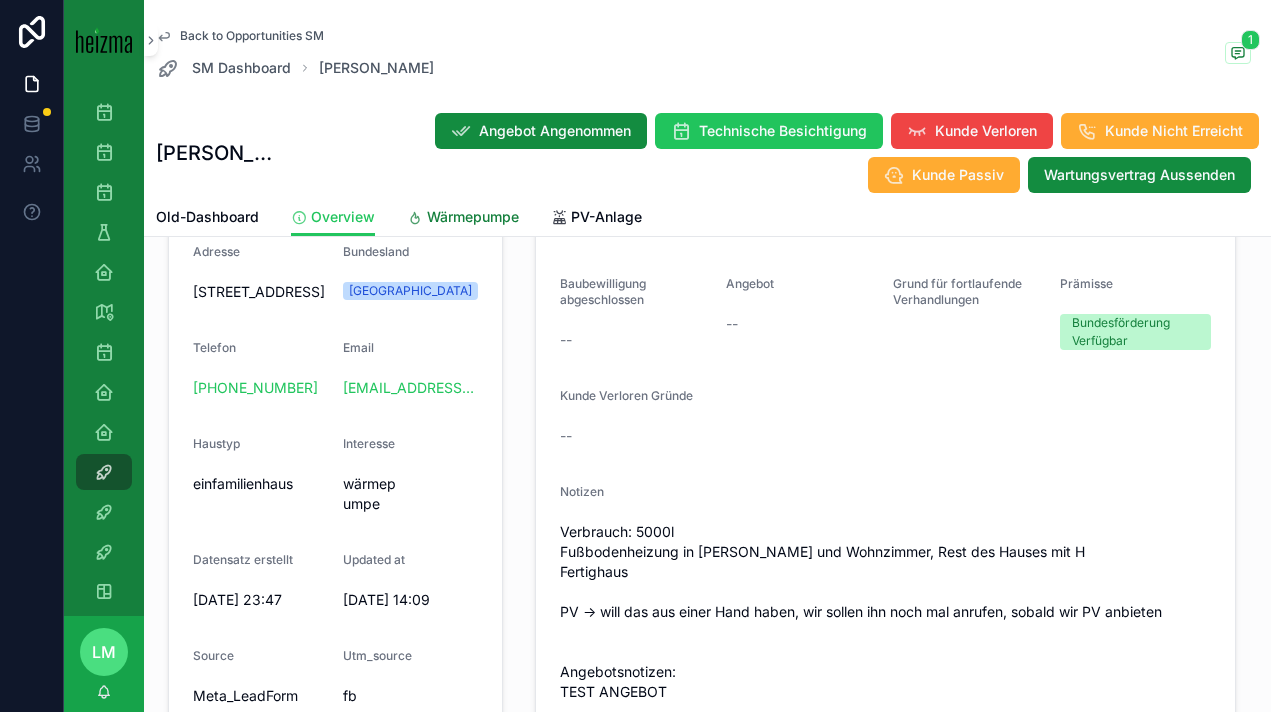 click on "Wärmepumpe" at bounding box center (463, 219) 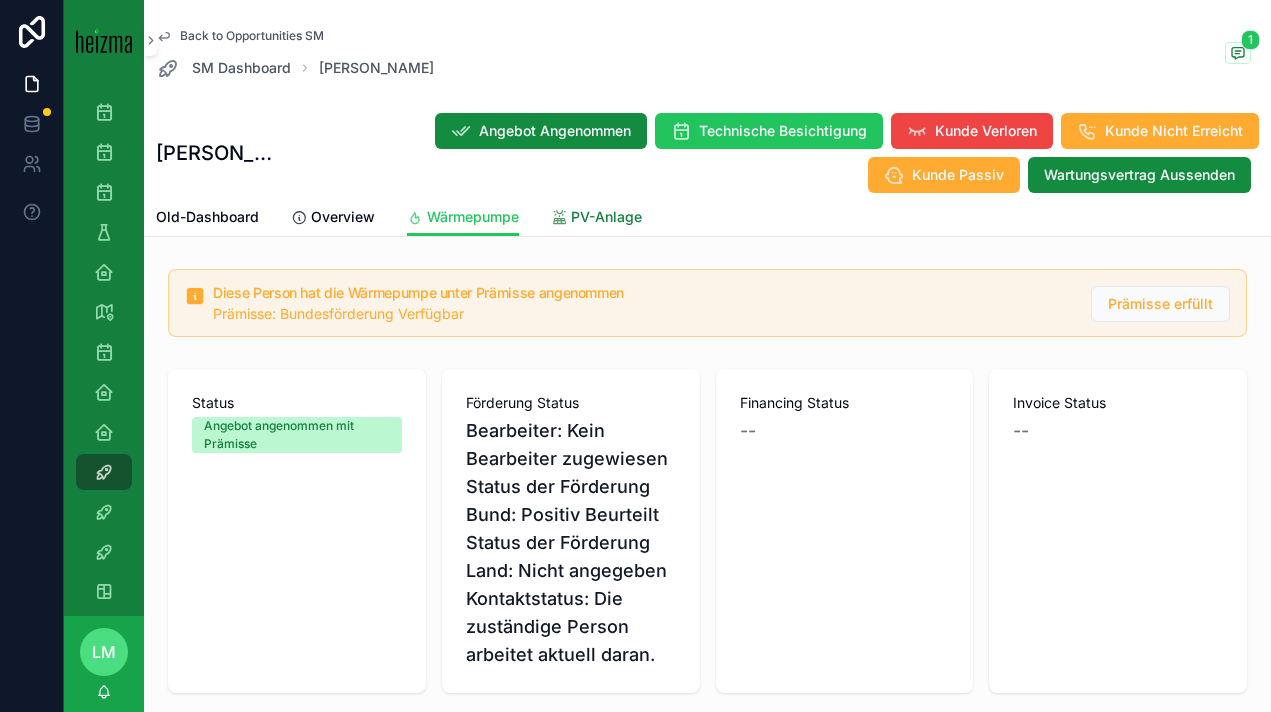 click on "PV-Anlage" at bounding box center [606, 217] 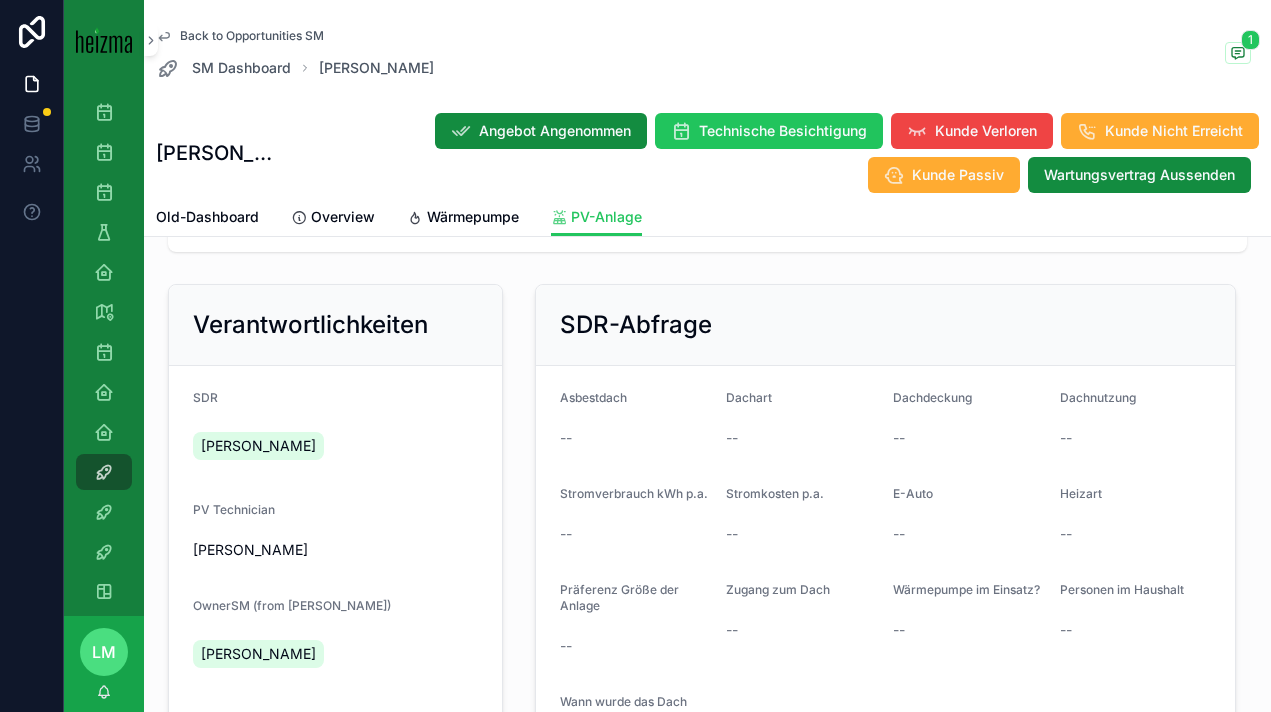 scroll, scrollTop: 143, scrollLeft: 0, axis: vertical 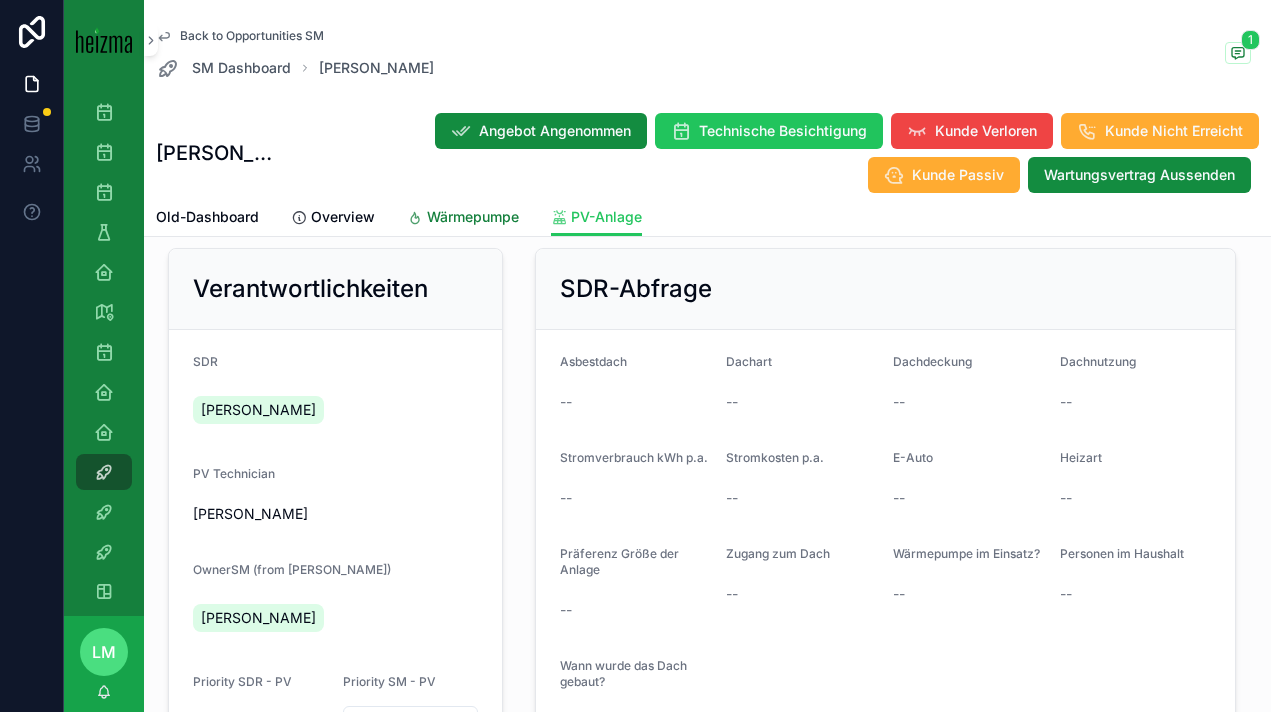 click on "Wärmepumpe" at bounding box center (463, 219) 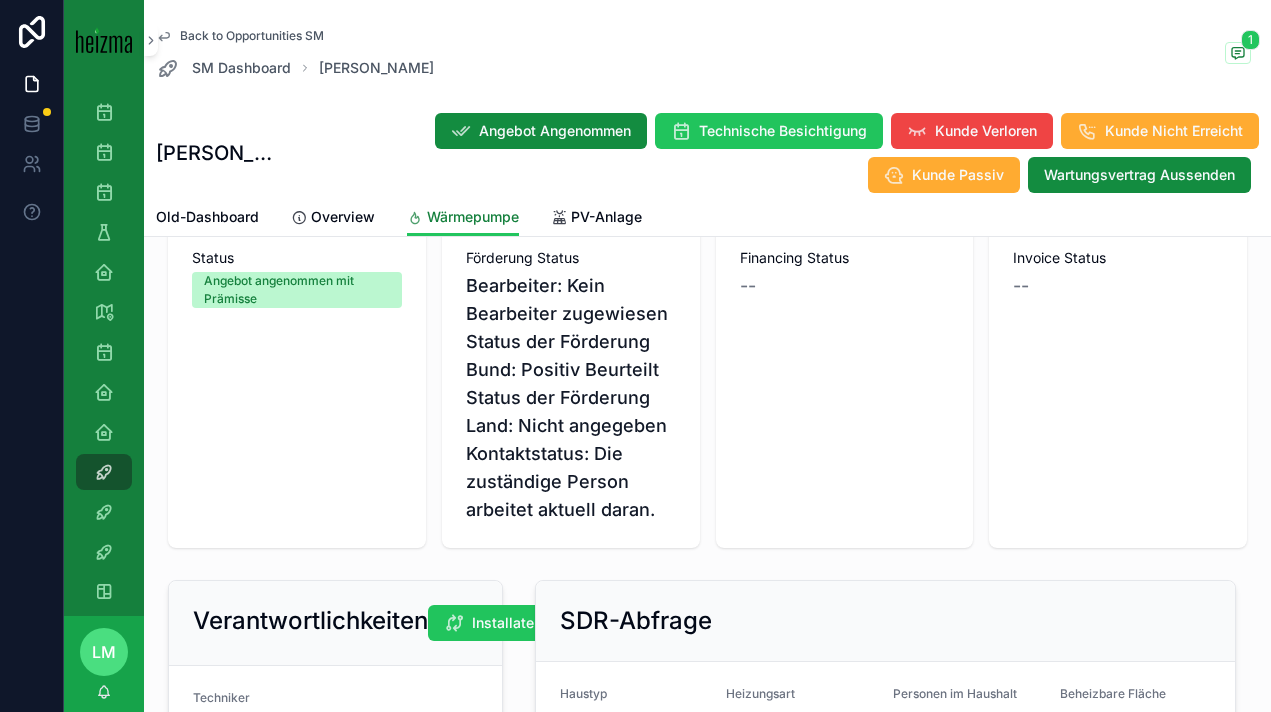 scroll, scrollTop: 215, scrollLeft: 0, axis: vertical 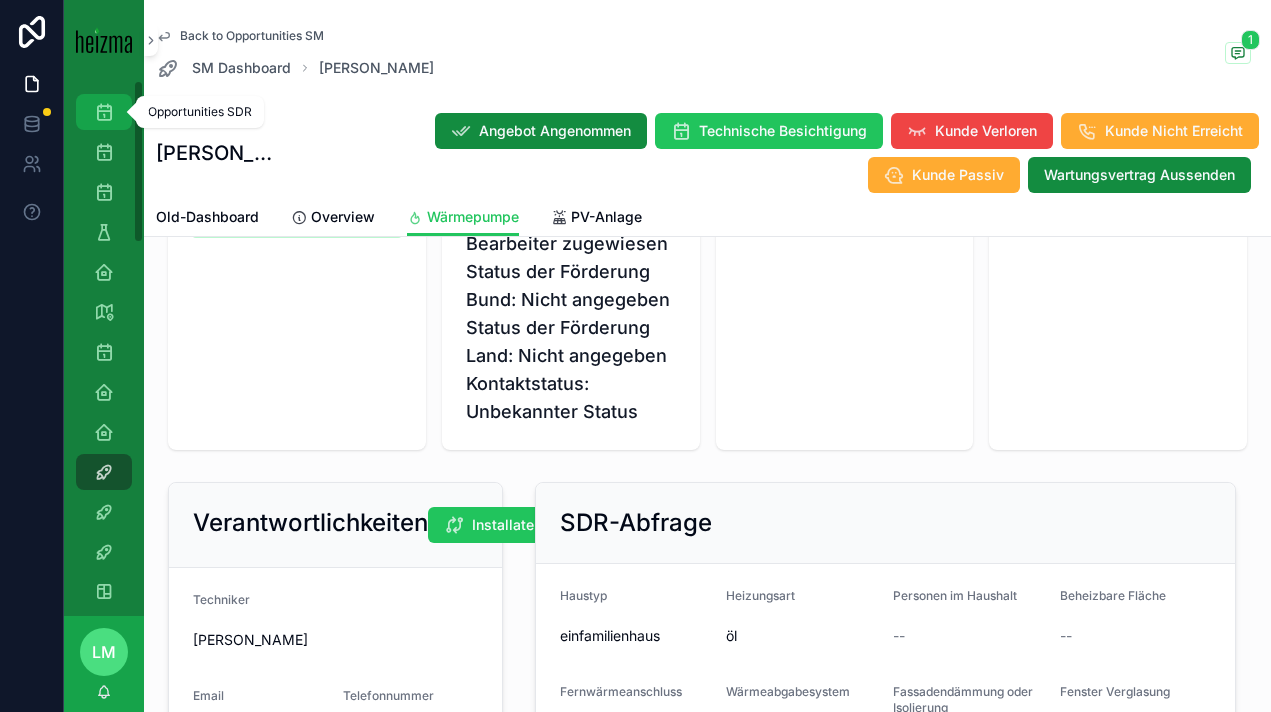 click at bounding box center (104, 112) 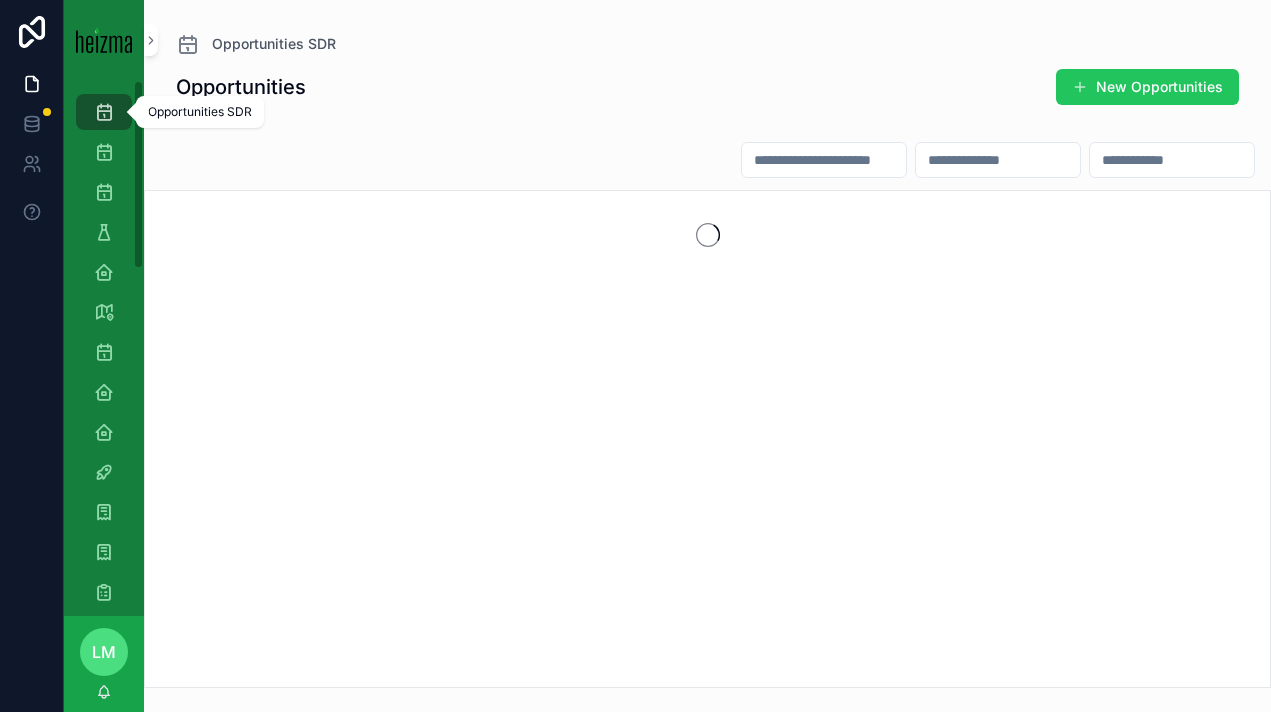 scroll, scrollTop: 0, scrollLeft: 0, axis: both 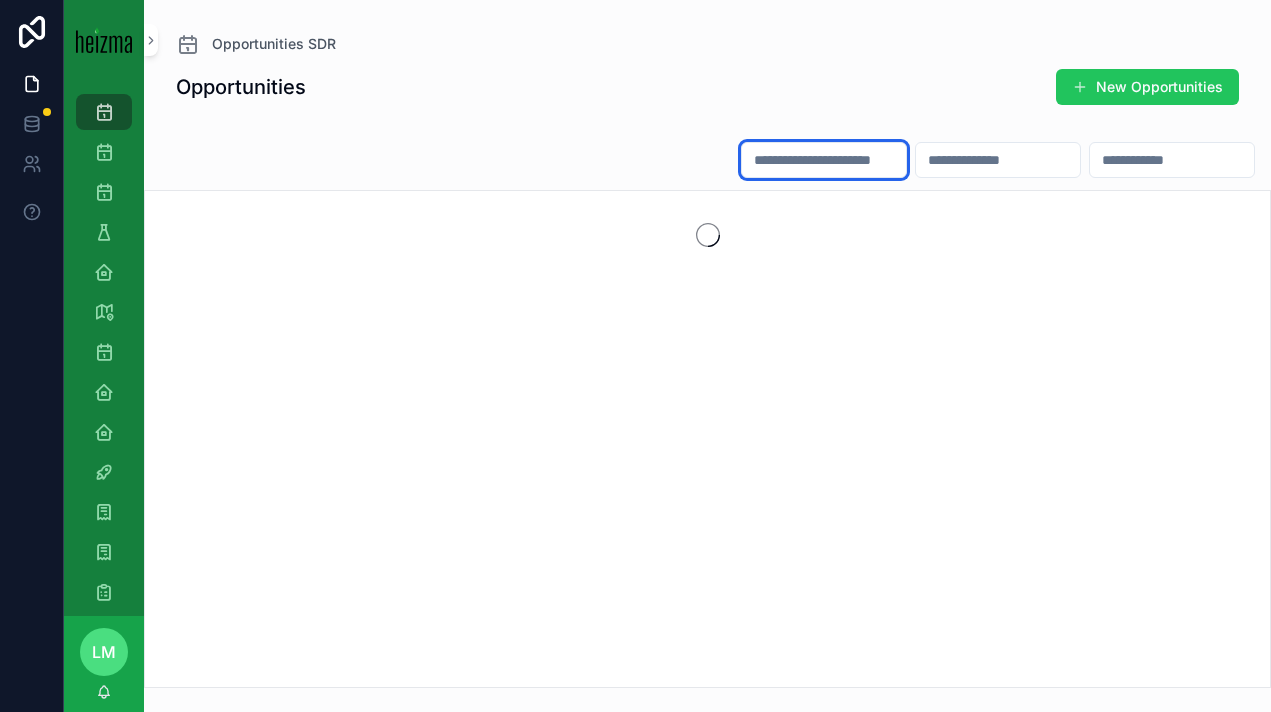 click at bounding box center (824, 160) 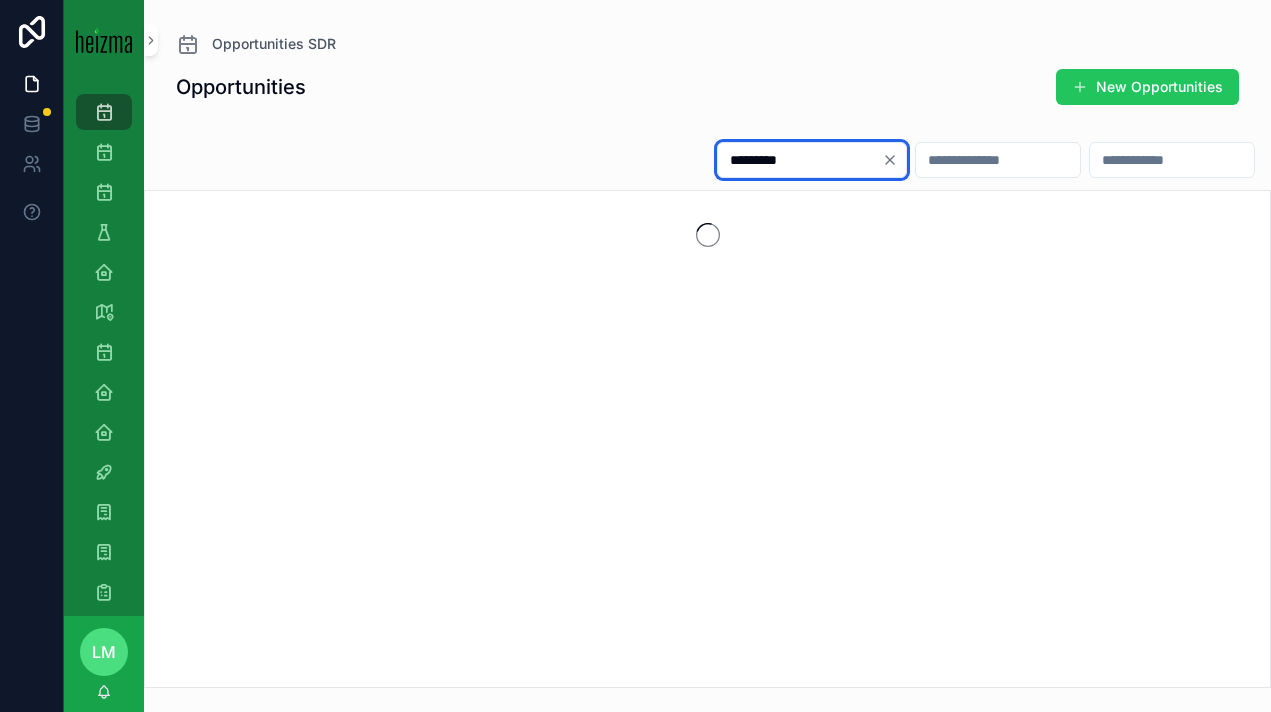 type on "*********" 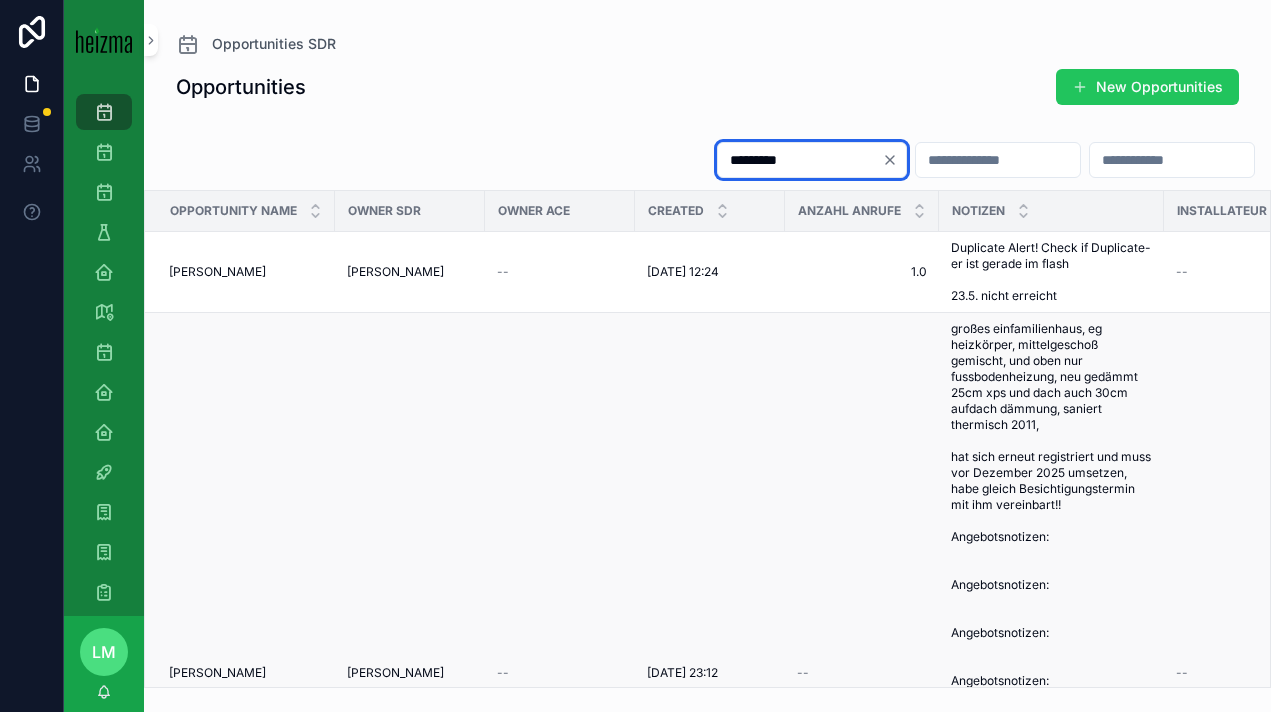 scroll, scrollTop: 447, scrollLeft: 0, axis: vertical 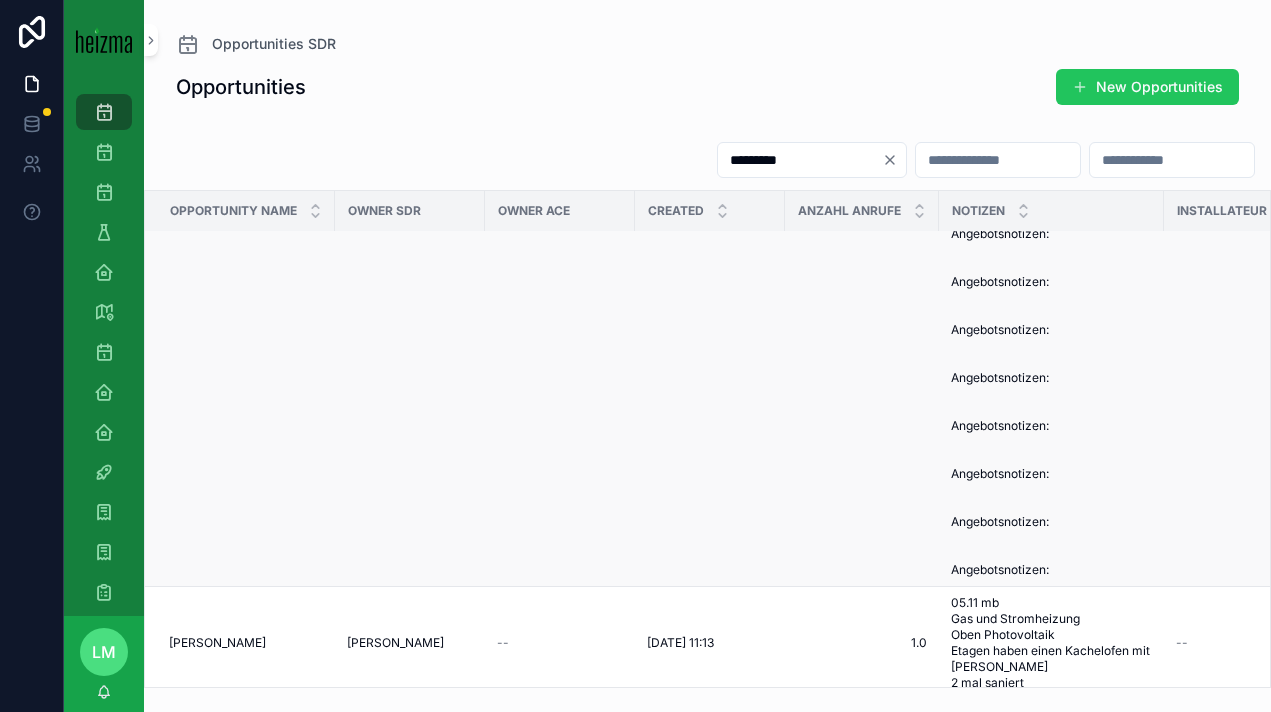 click on "Franz Stumptner Franz Stumptner" at bounding box center (240, 226) 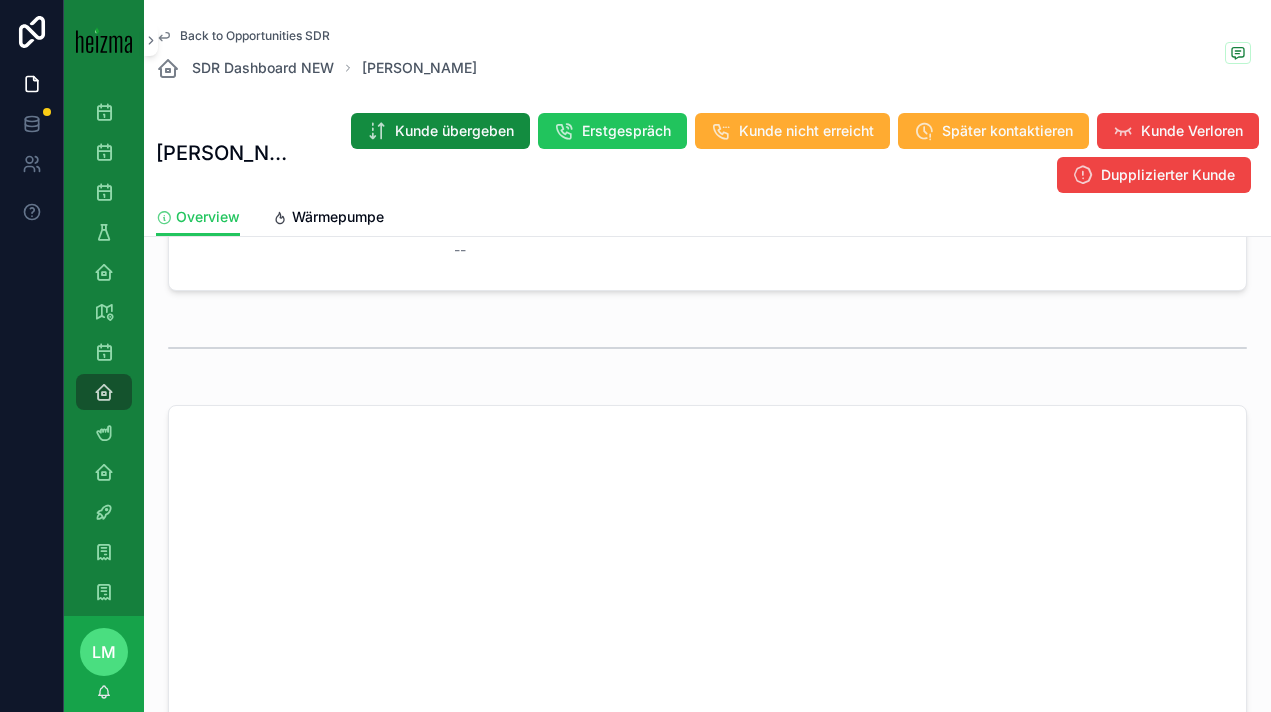 scroll, scrollTop: 1080, scrollLeft: 0, axis: vertical 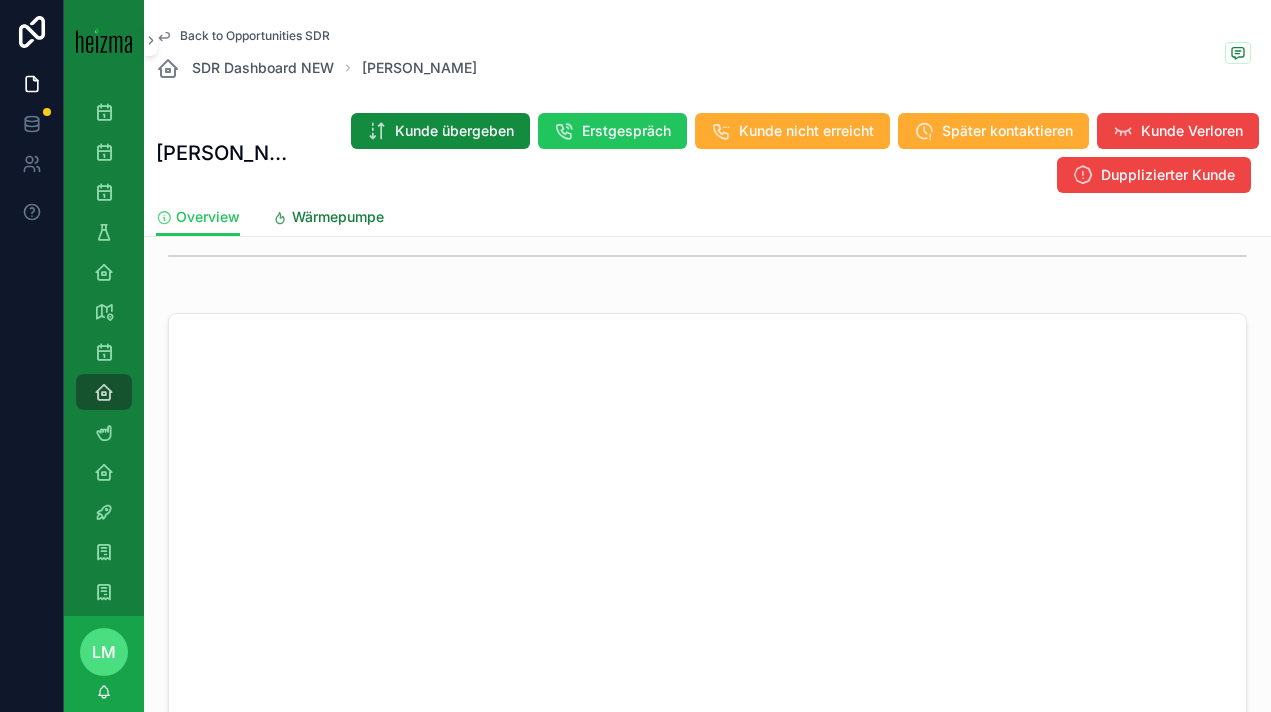 click on "Wärmepumpe" at bounding box center (338, 217) 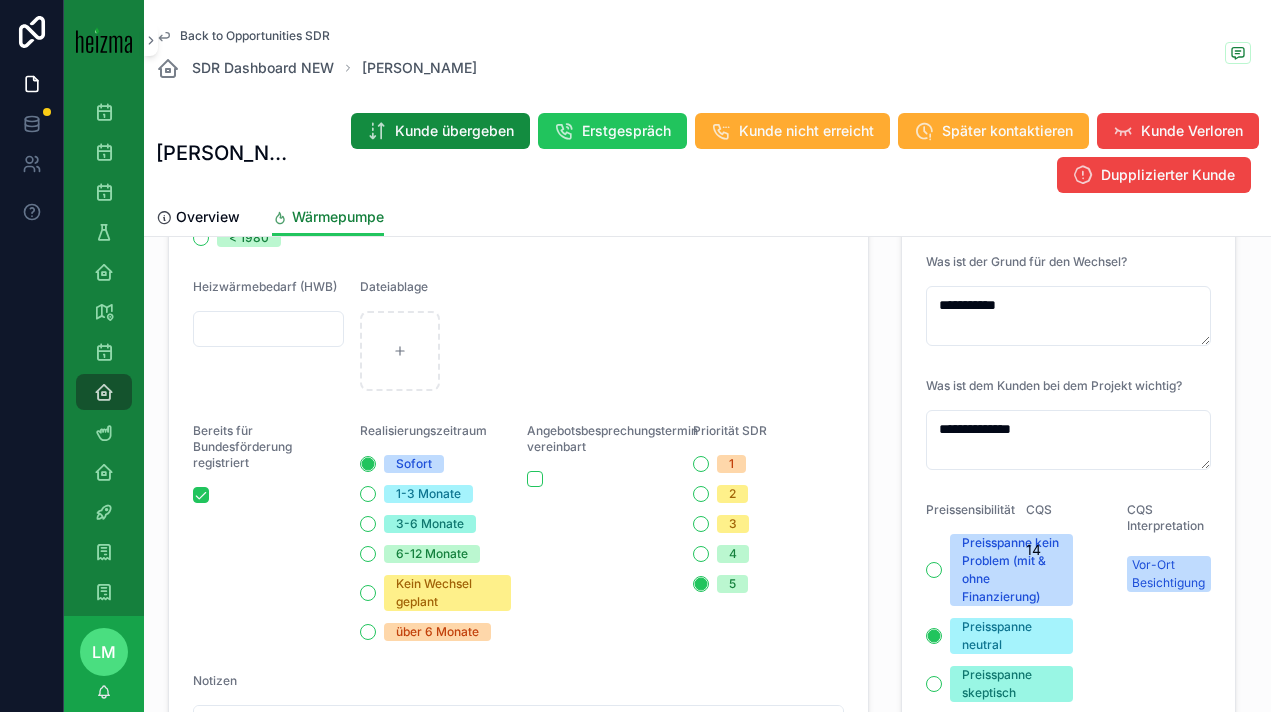 scroll, scrollTop: 761, scrollLeft: 0, axis: vertical 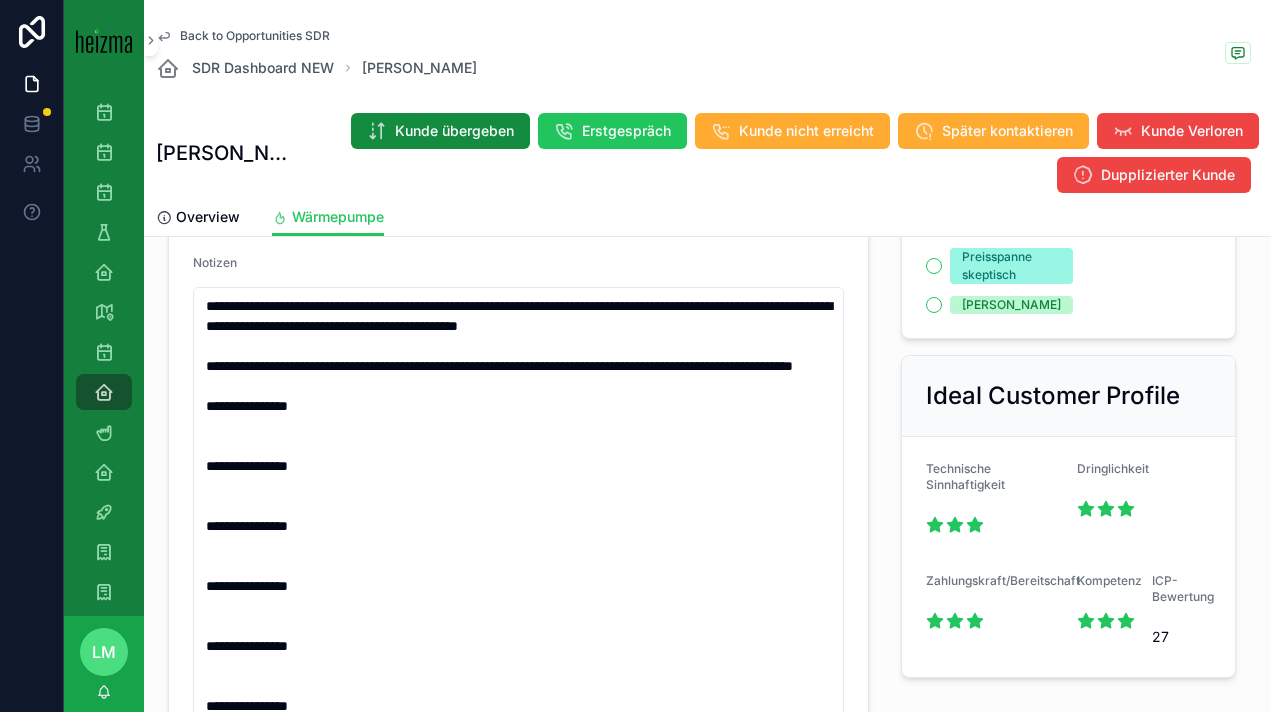 click on "Back to Opportunities SDR SDR Dashboard NEW Franz Stumptner" at bounding box center [707, 54] 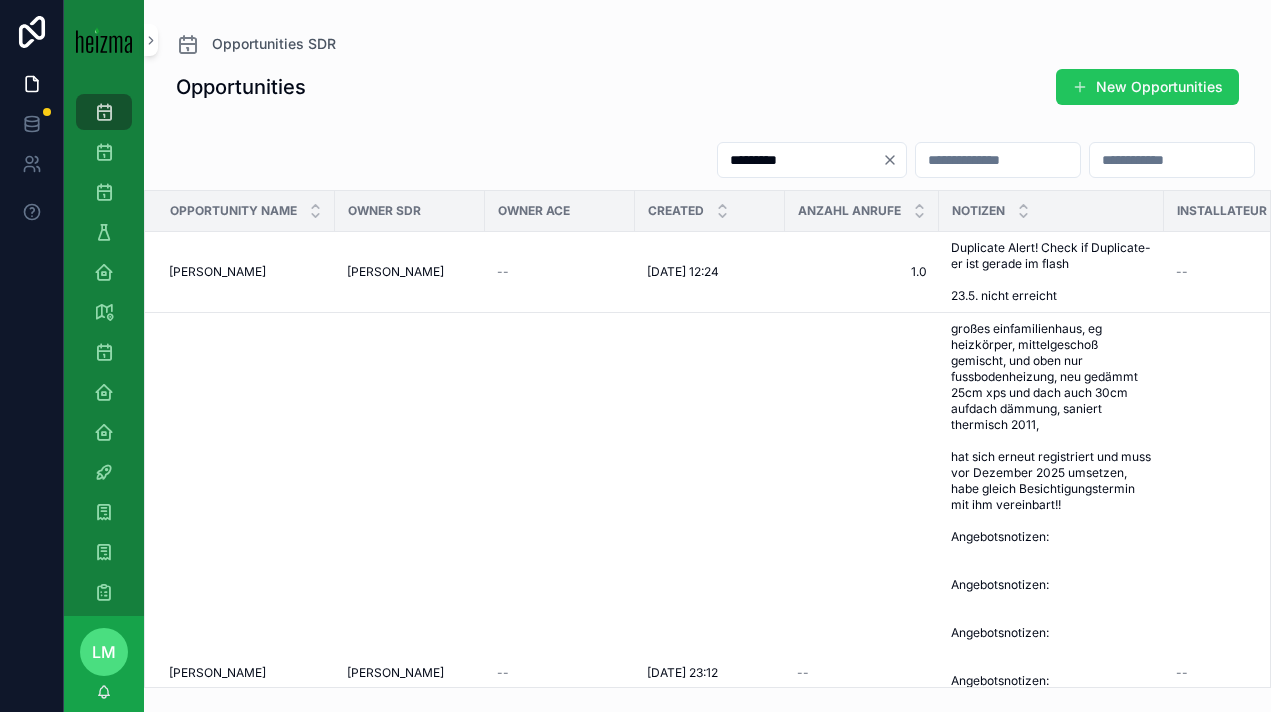 scroll, scrollTop: 0, scrollLeft: 0, axis: both 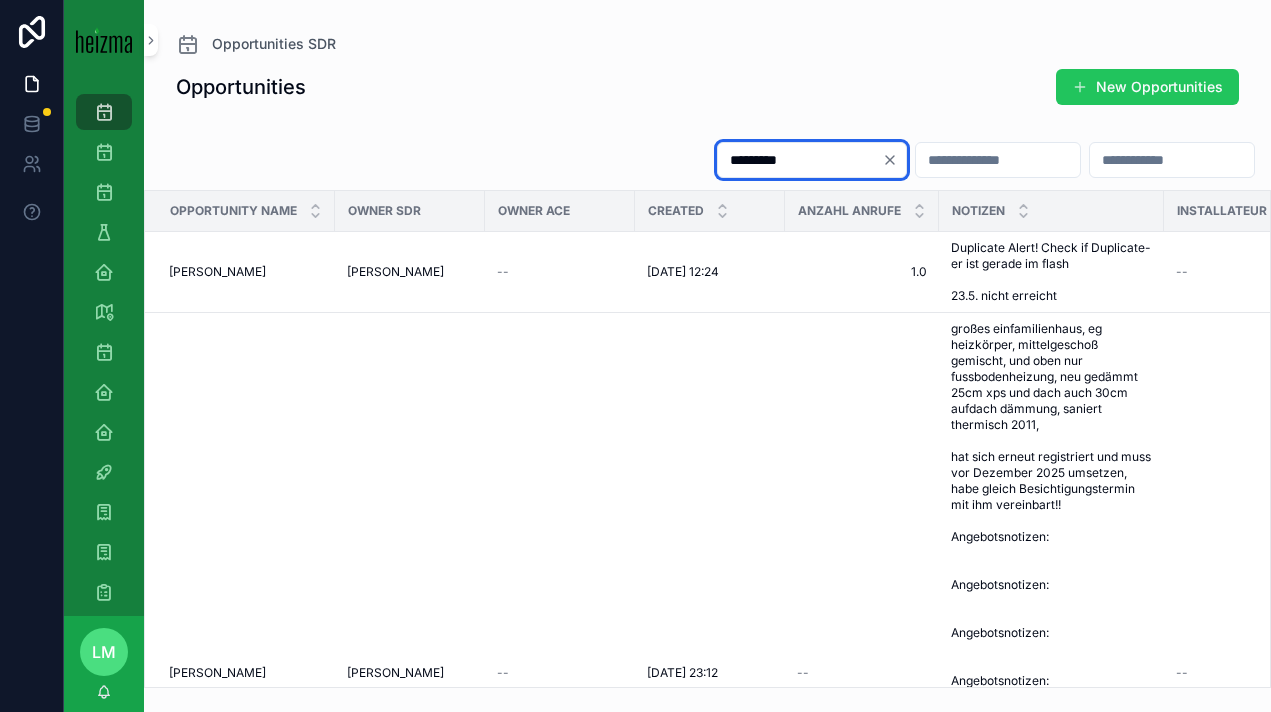 click on "*********" at bounding box center [800, 160] 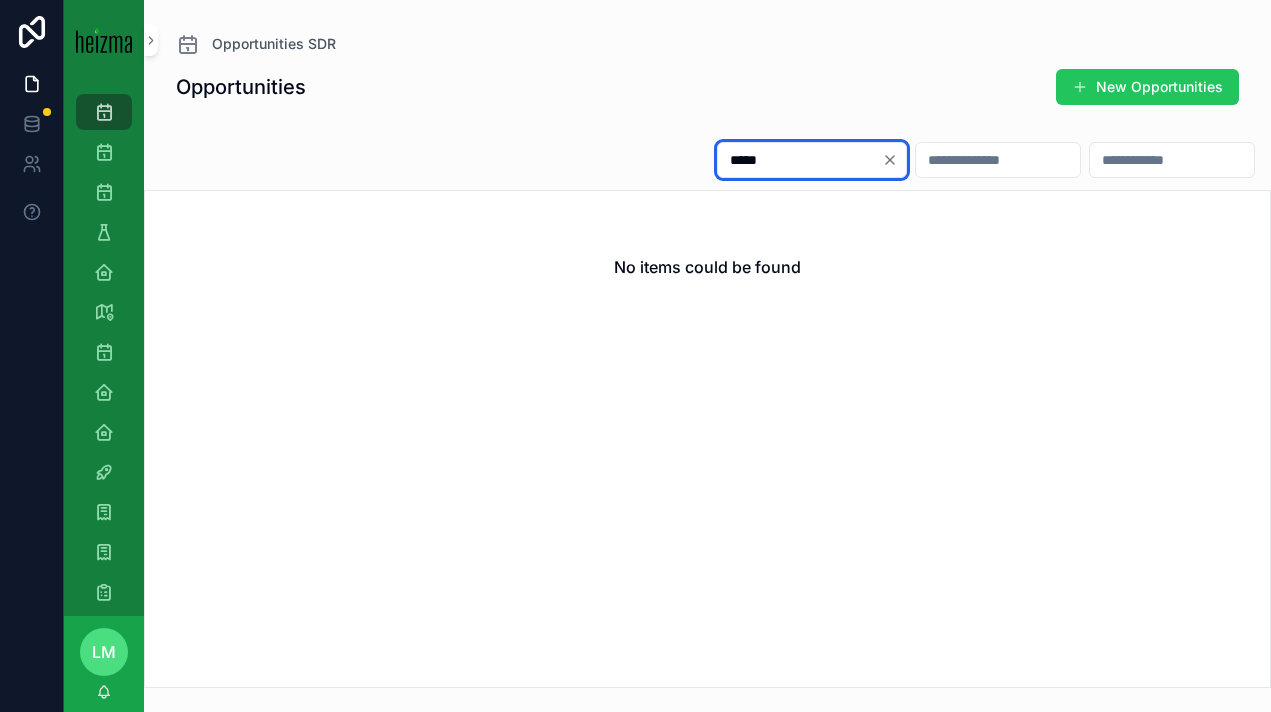 type on "*****" 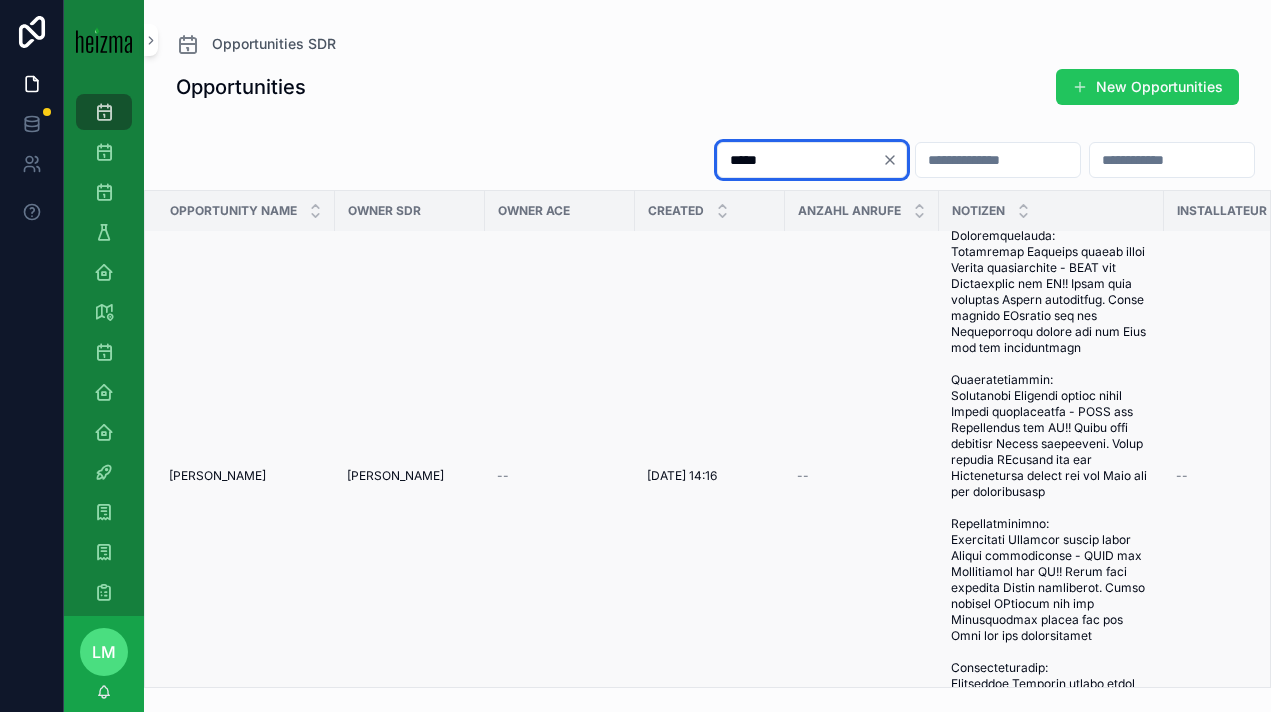 scroll, scrollTop: 1665, scrollLeft: 0, axis: vertical 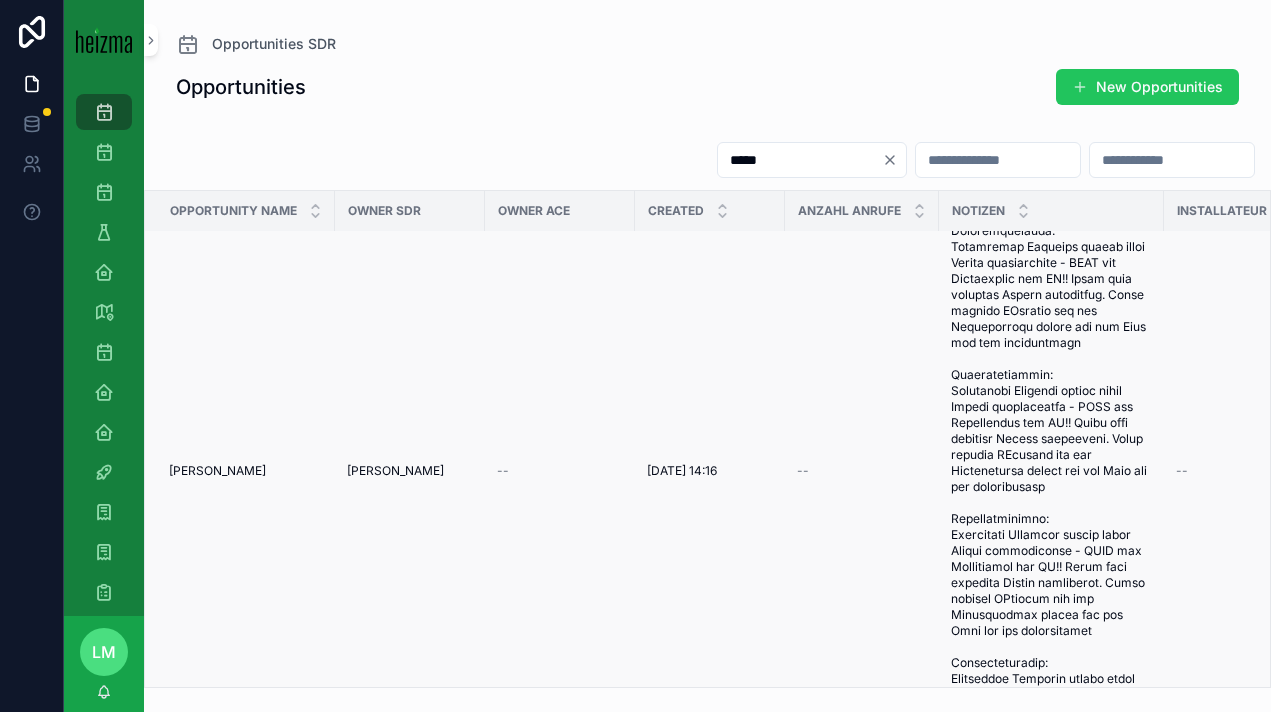 click at bounding box center (1051, 471) 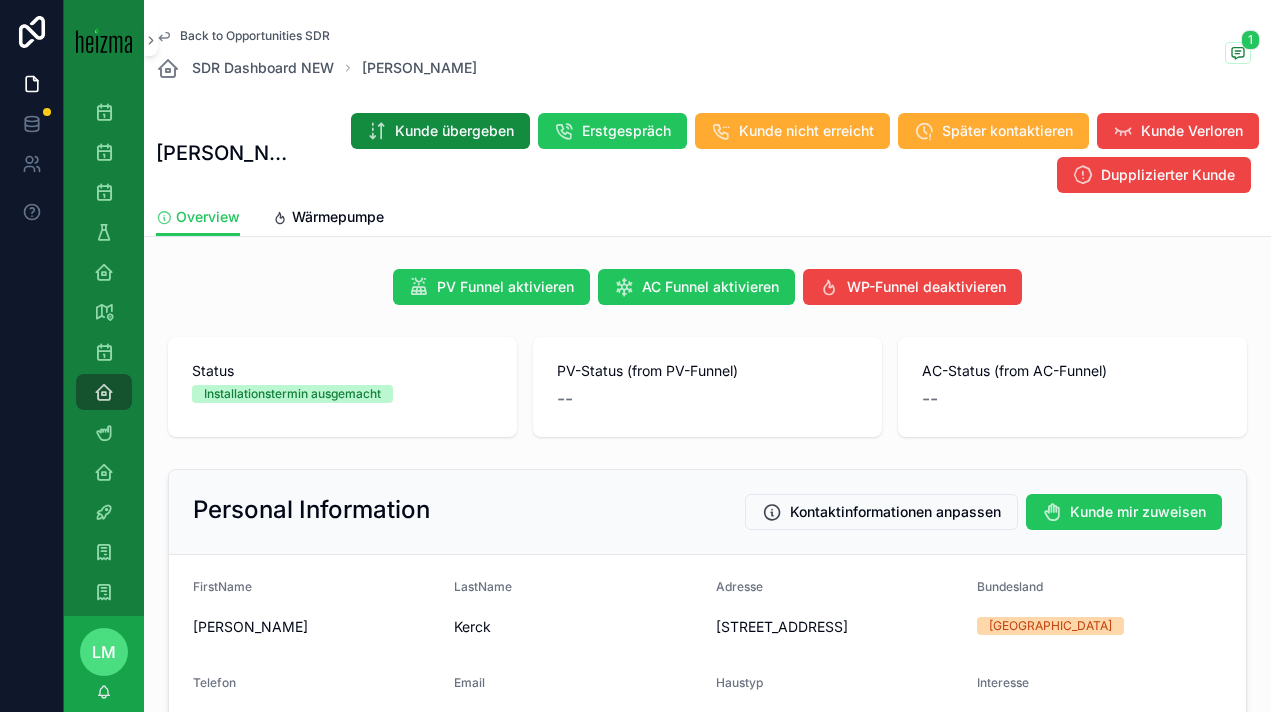 click on "Back to Opportunities SDR SDR Dashboard NEW David Kerck 1 David Kerck Kunde übergeben Erstgespräch Kunde nicht erreicht Später kontaktieren Kunde Verloren Dupplizierter Kunde" at bounding box center (707, 99) 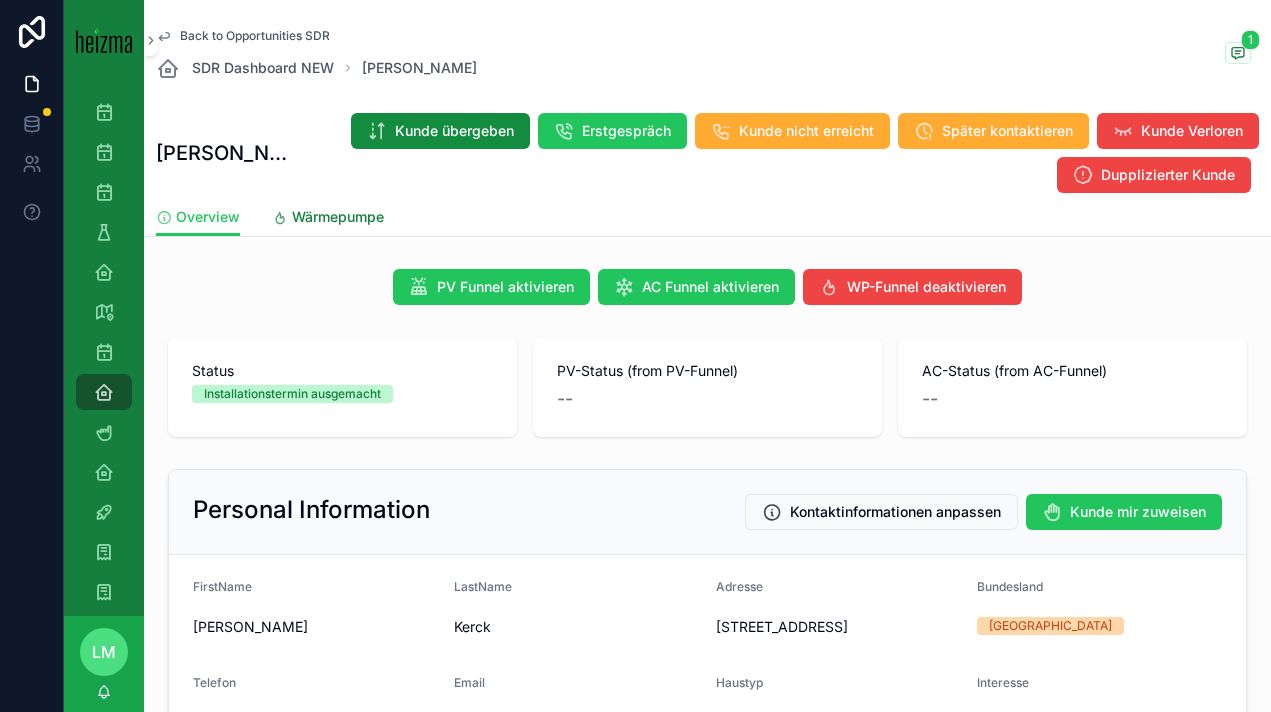 click on "Wärmepumpe" at bounding box center (338, 217) 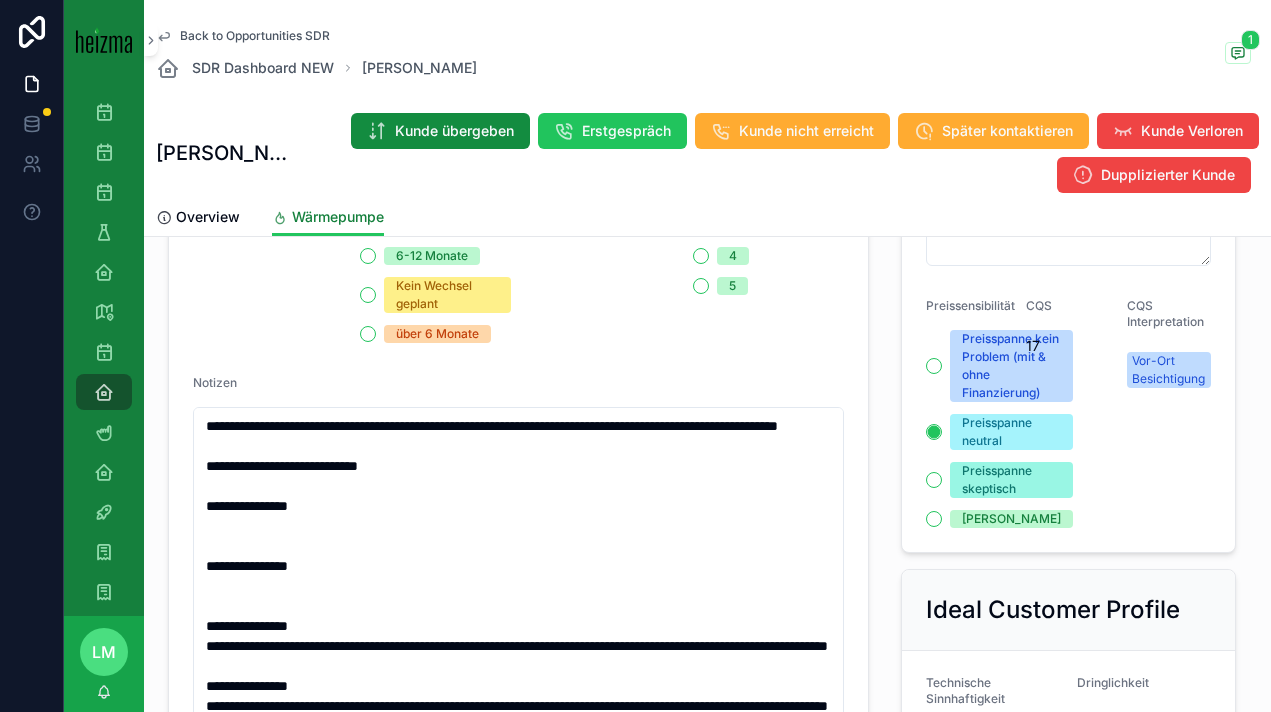 scroll, scrollTop: 1201, scrollLeft: 0, axis: vertical 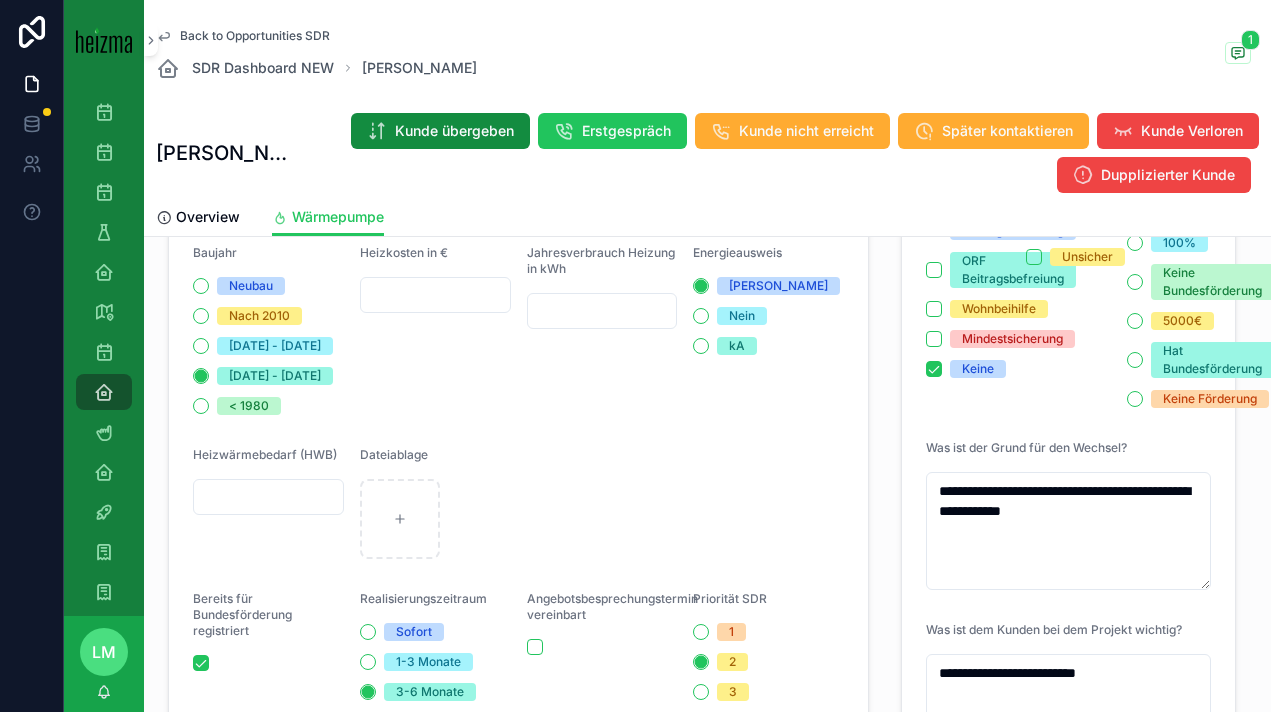 click on "Back to Opportunities SDR" at bounding box center (255, 36) 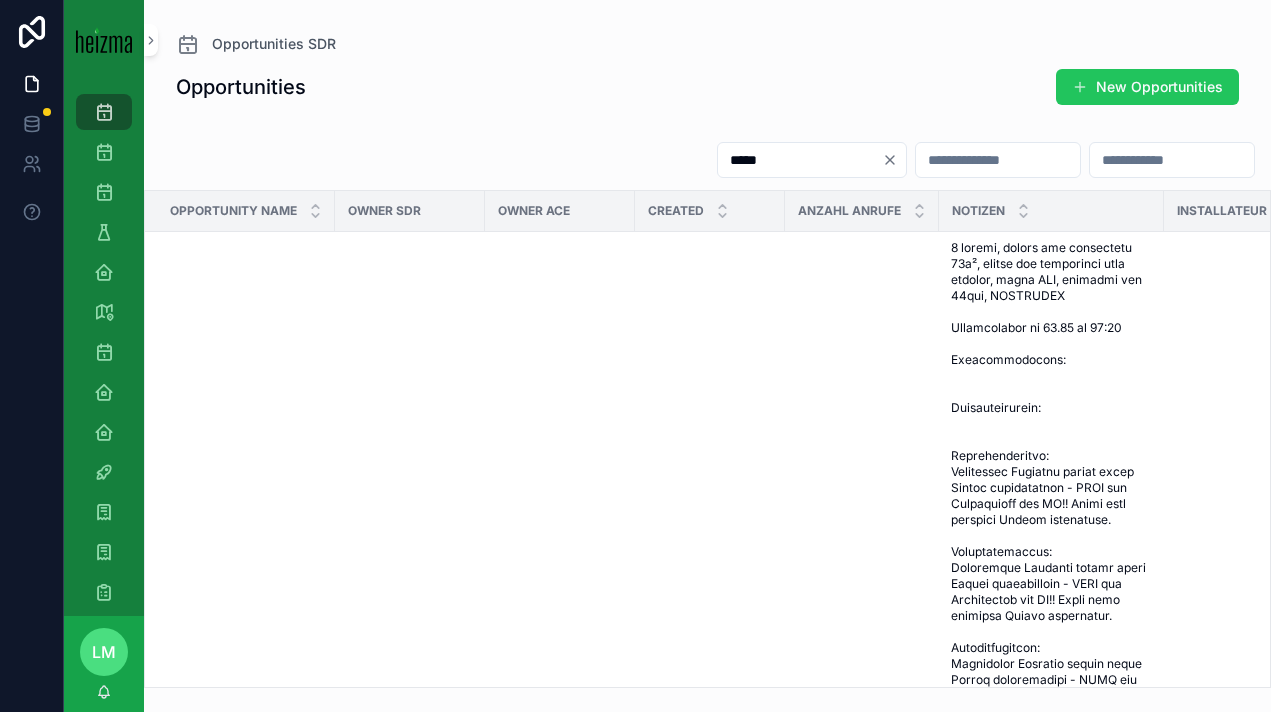 scroll, scrollTop: 0, scrollLeft: 0, axis: both 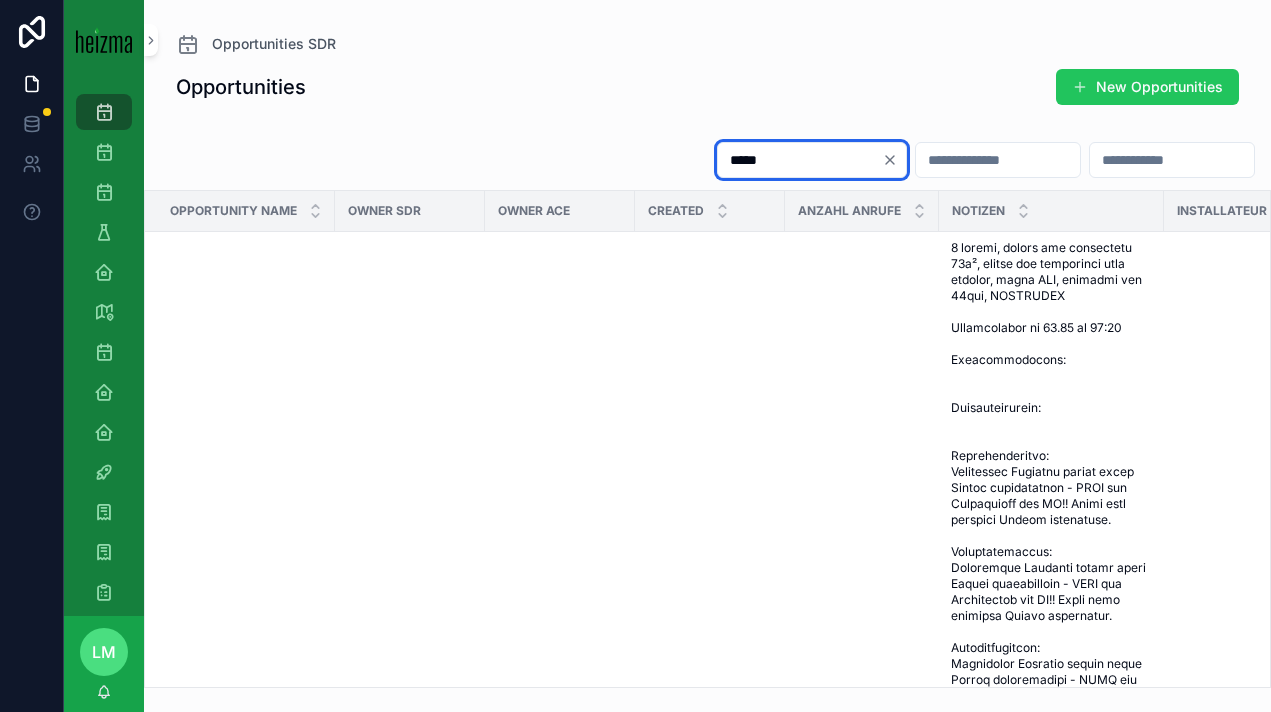 click on "*****" at bounding box center [800, 160] 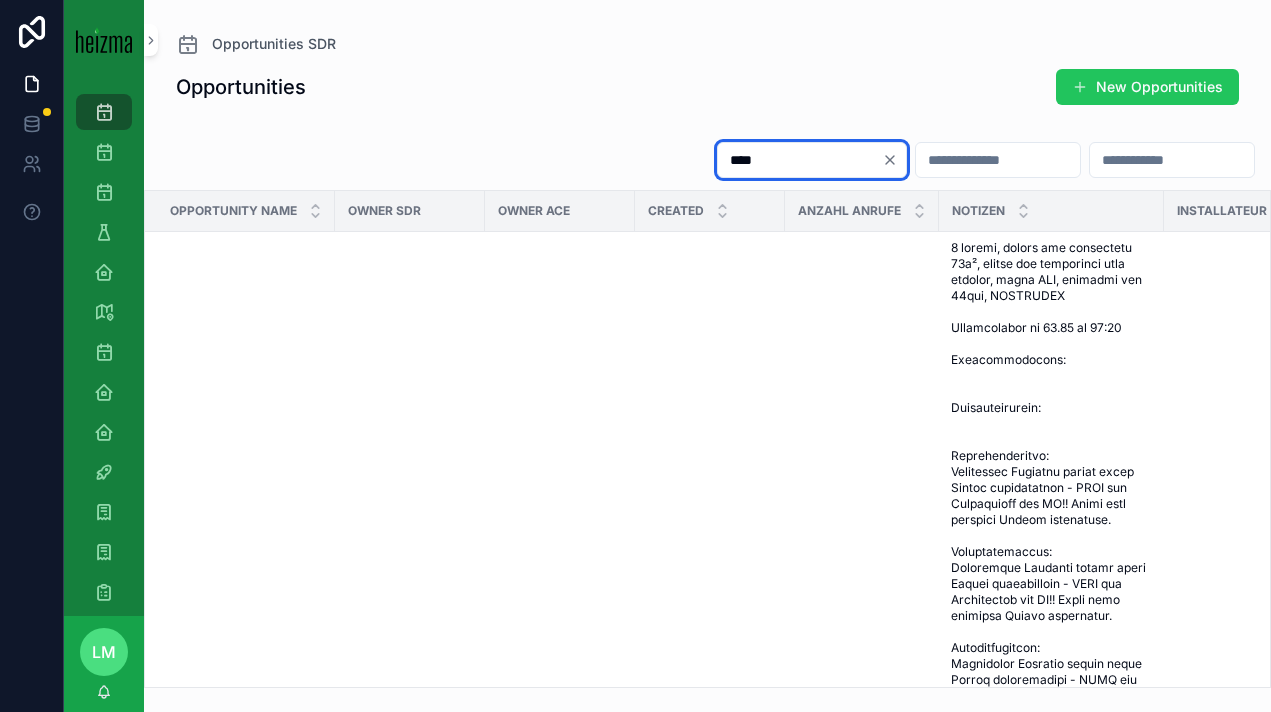 type on "****" 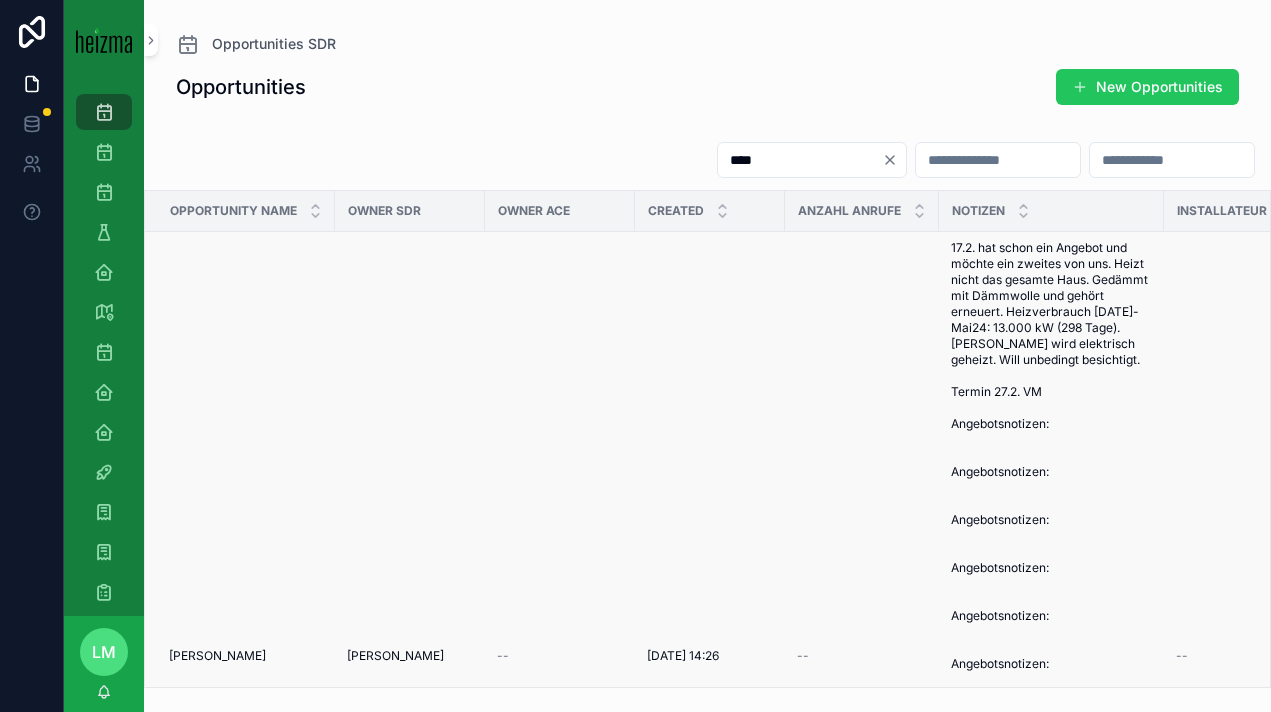click on "Monika Haip Monika Haip" at bounding box center (240, 656) 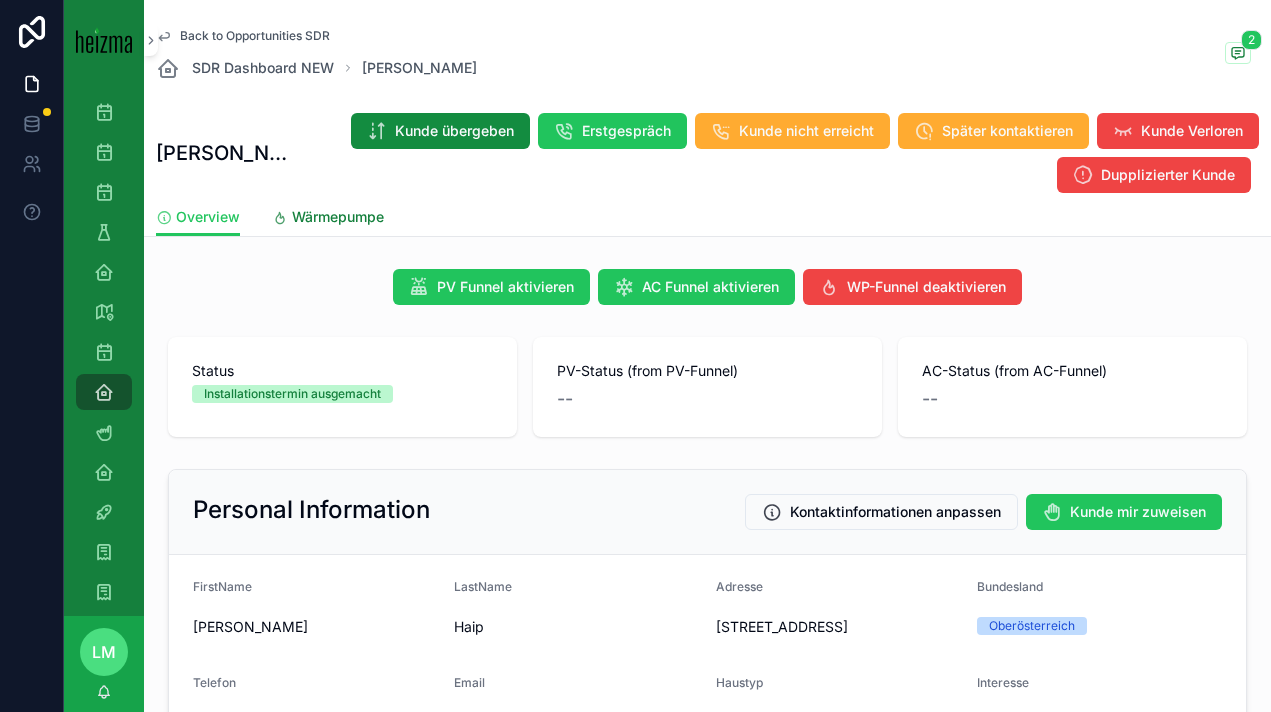 click on "Wärmepumpe" at bounding box center [338, 217] 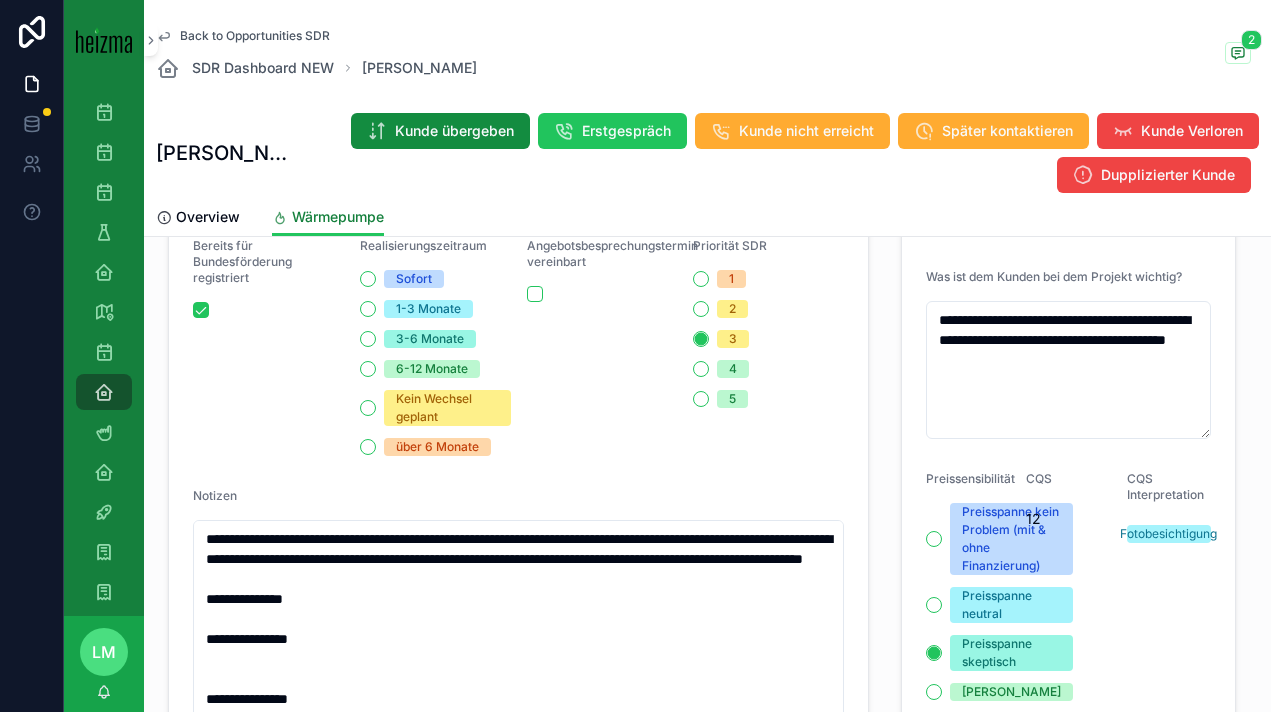 scroll, scrollTop: 1062, scrollLeft: 0, axis: vertical 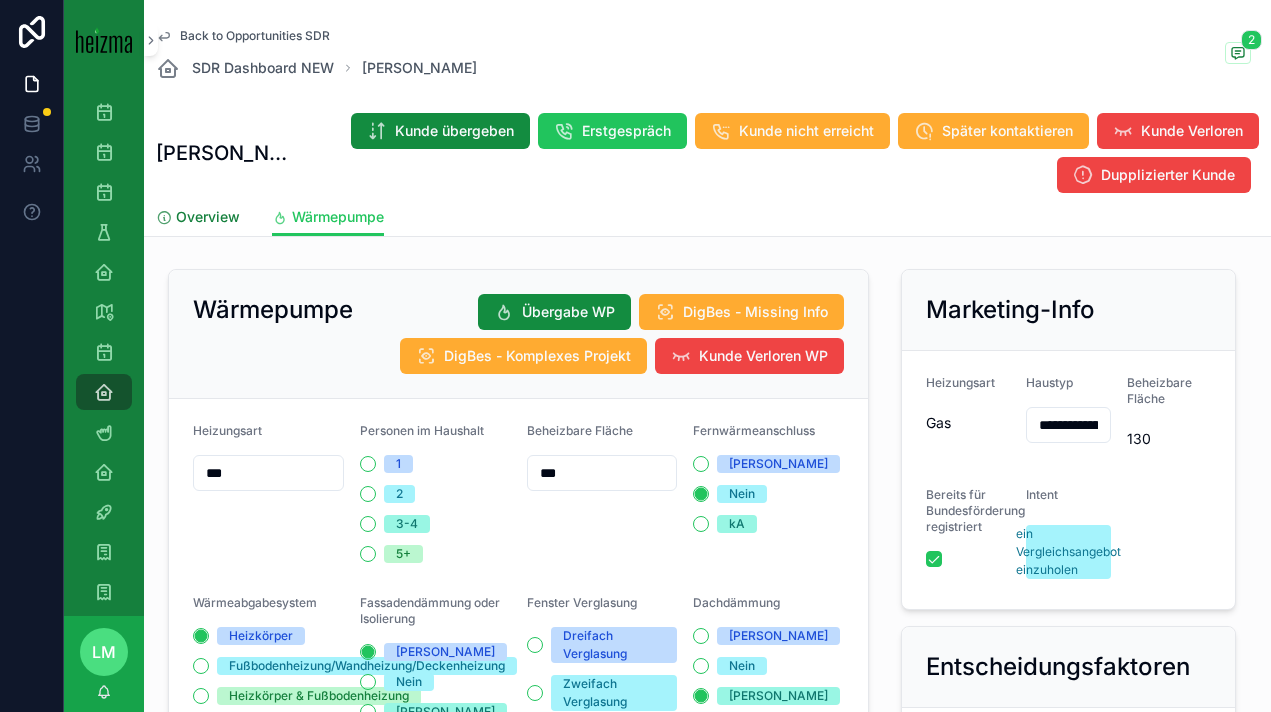 click on "Overview" at bounding box center [208, 217] 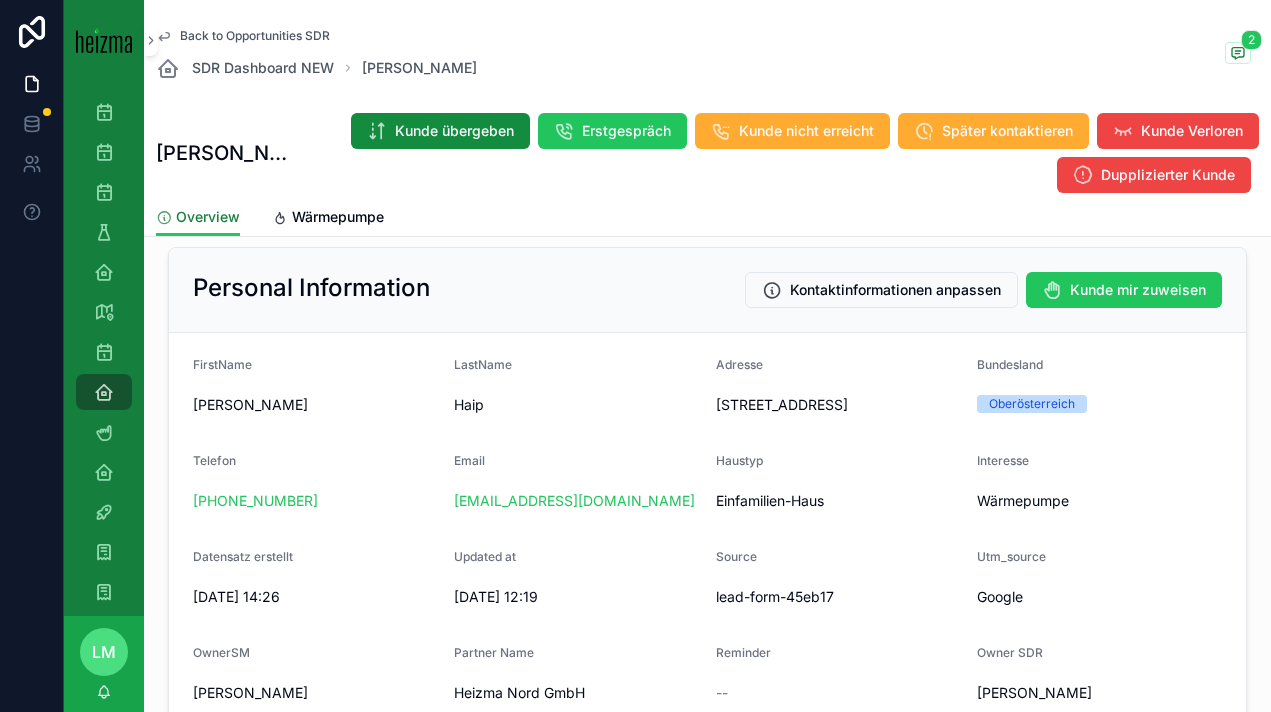 scroll, scrollTop: 0, scrollLeft: 0, axis: both 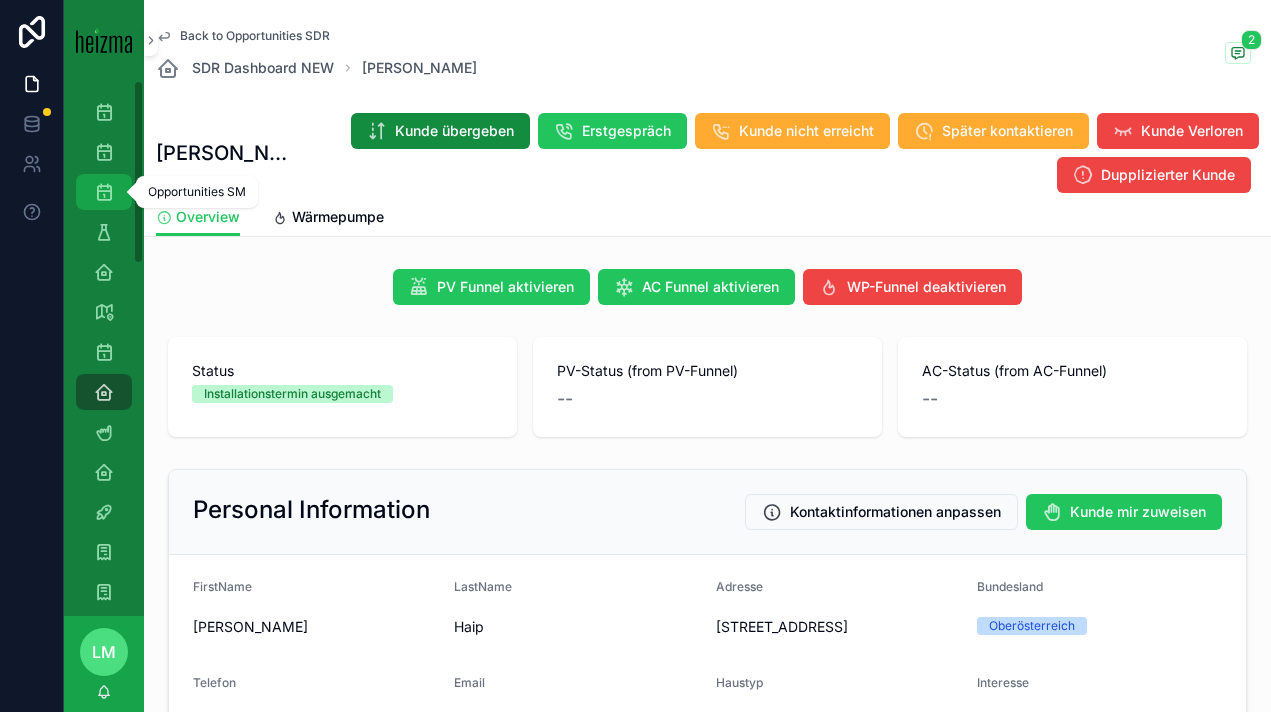 click on "Opportunities SM" at bounding box center (104, 192) 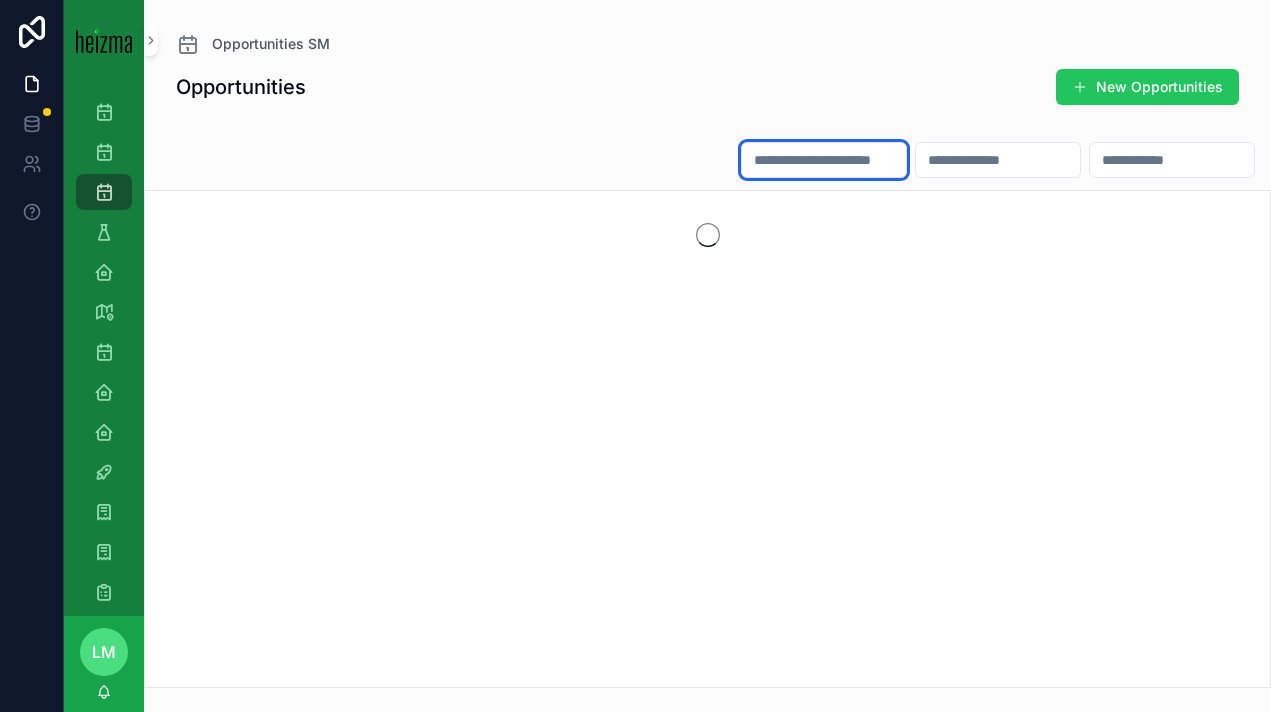 click at bounding box center [824, 160] 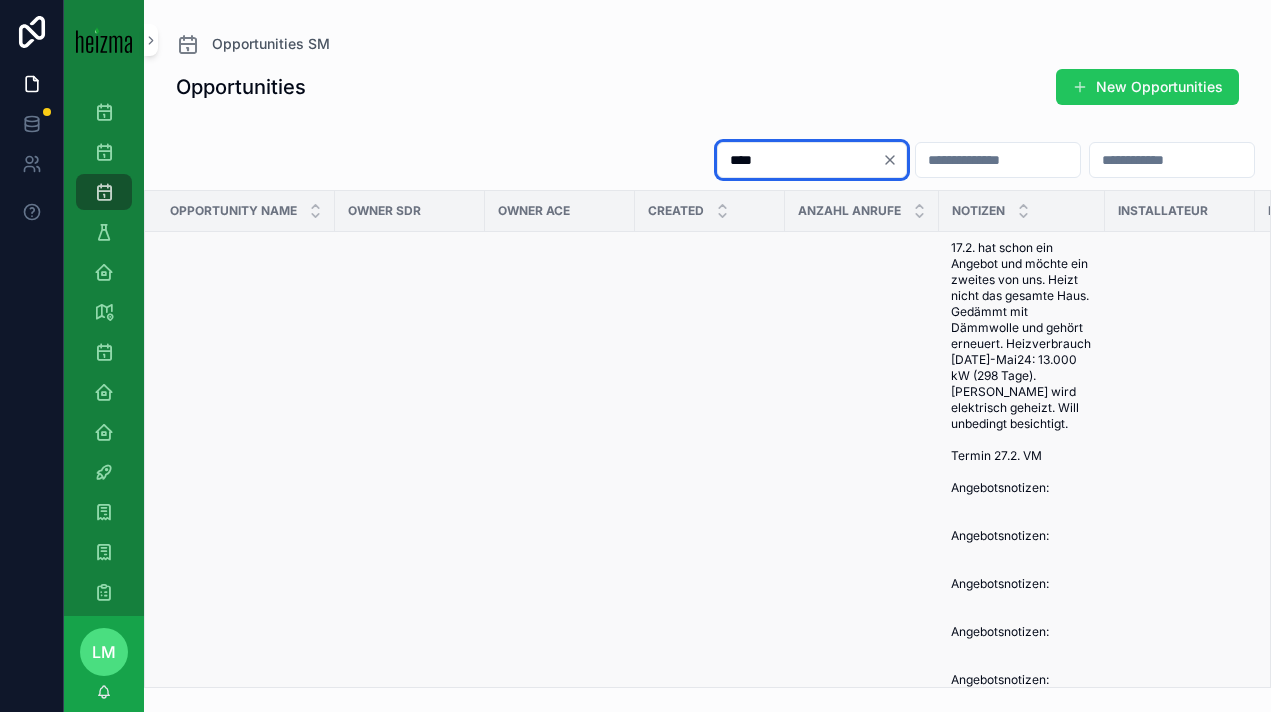 scroll, scrollTop: 92, scrollLeft: 0, axis: vertical 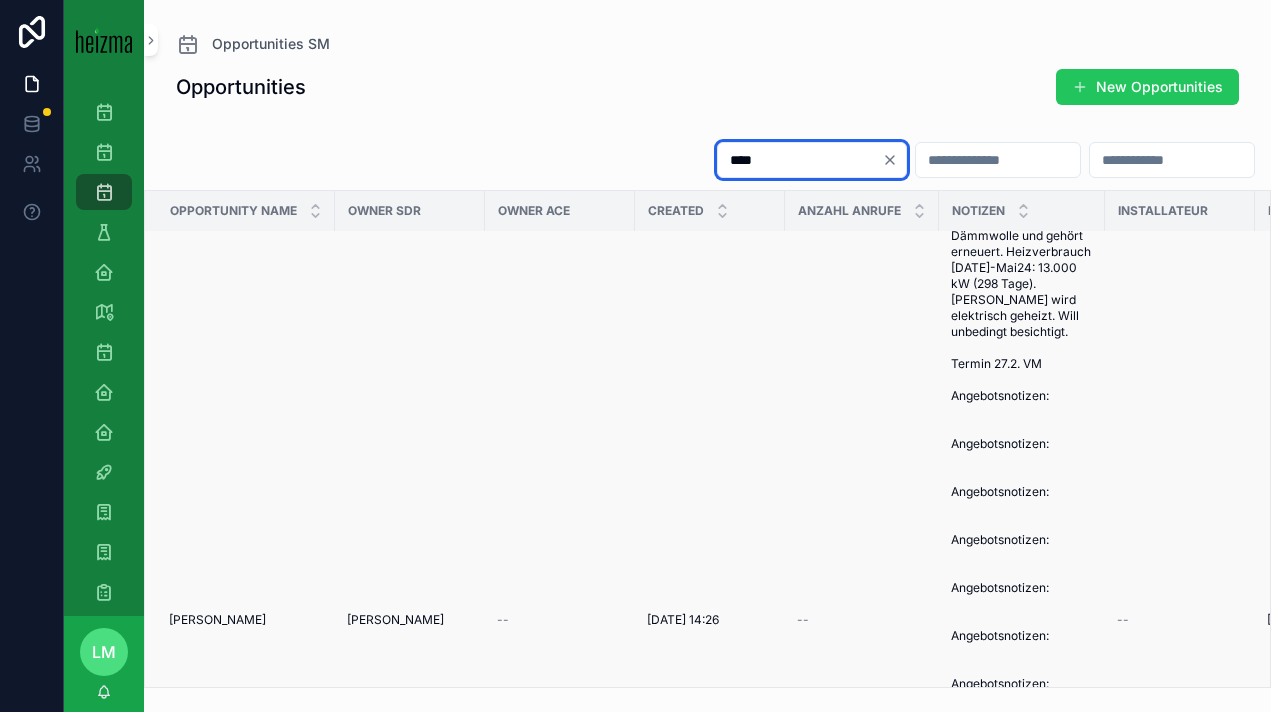 type on "****" 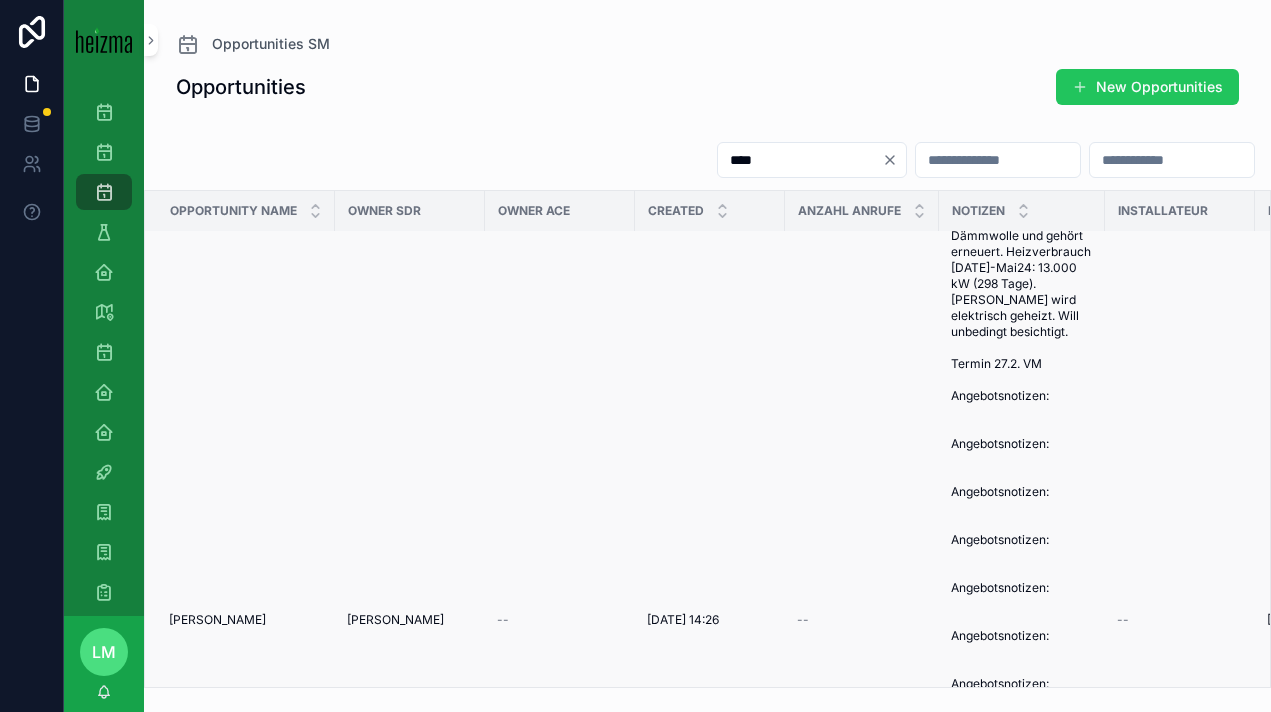 click on "--" at bounding box center (862, 620) 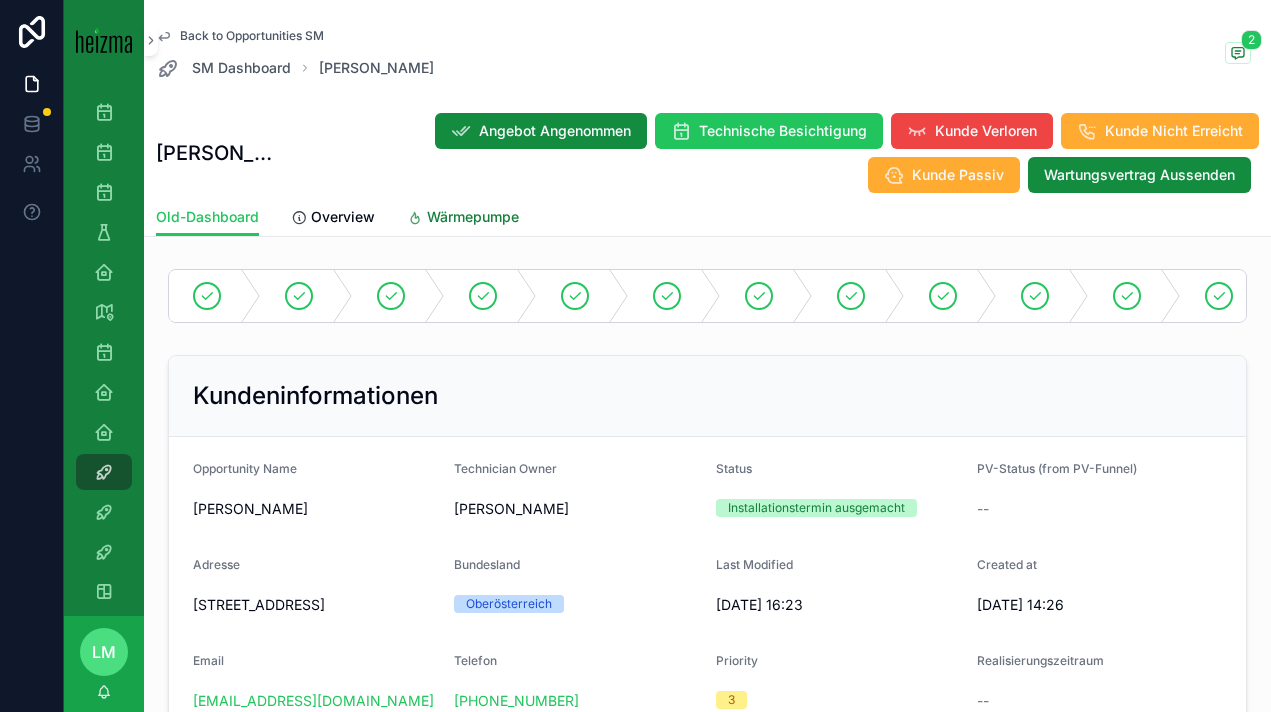 click on "Wärmepumpe" at bounding box center (463, 219) 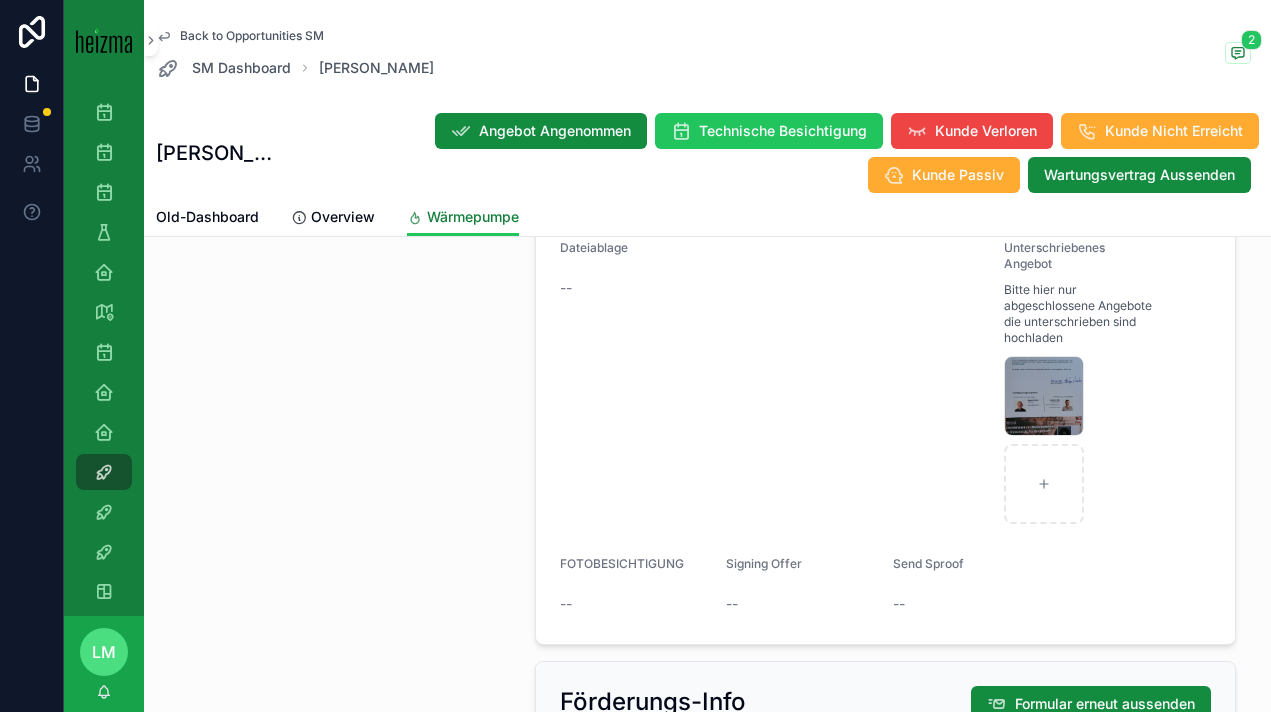 scroll, scrollTop: 2888, scrollLeft: 0, axis: vertical 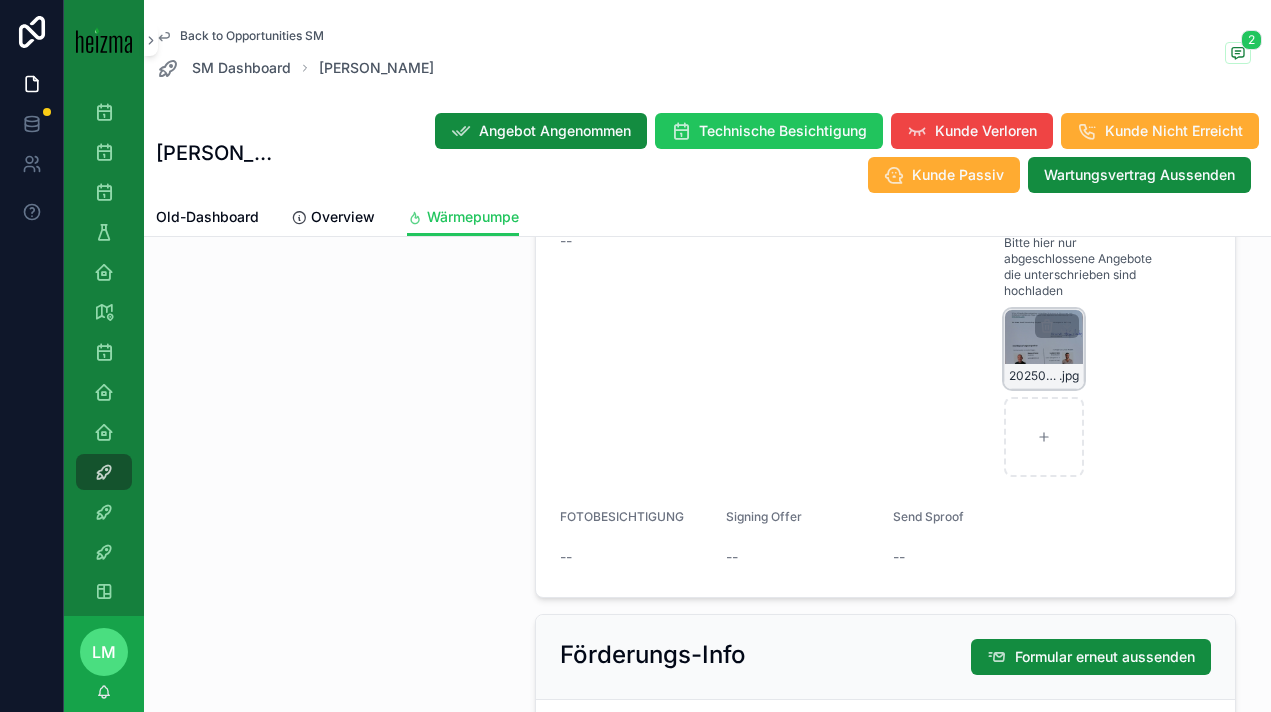 click on "20250603_125128 .jpg" at bounding box center (1044, 349) 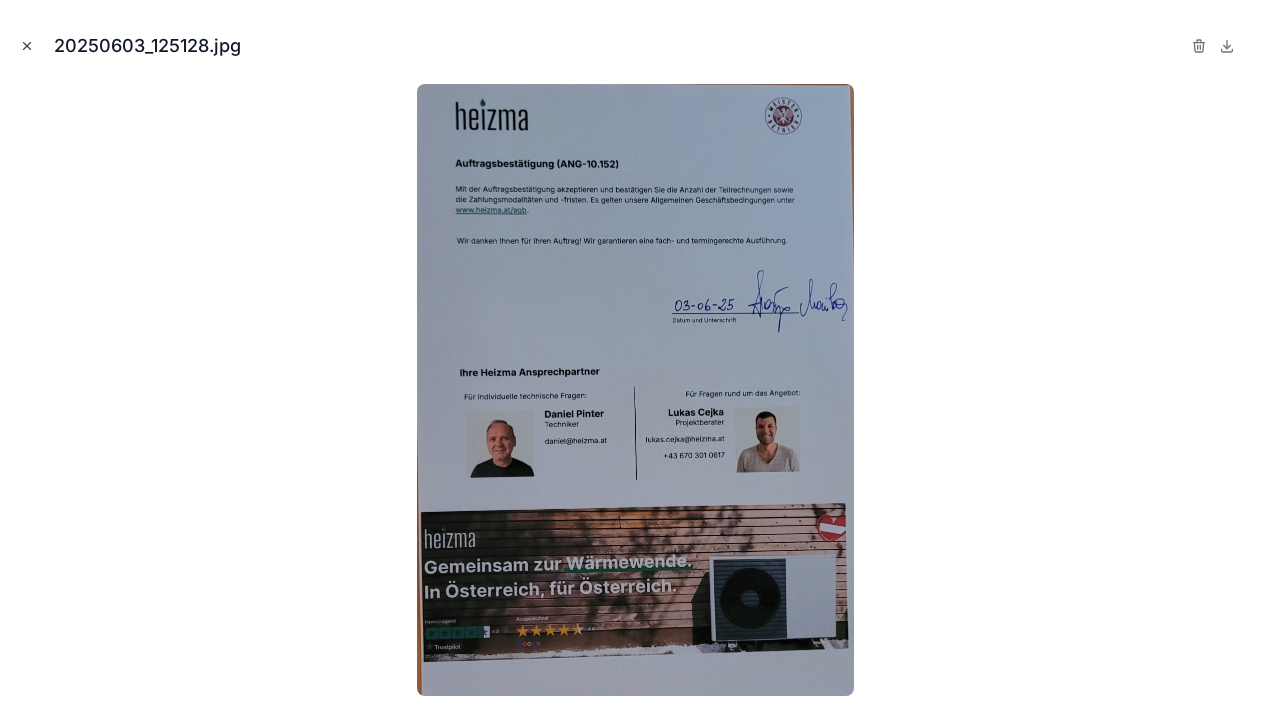 click 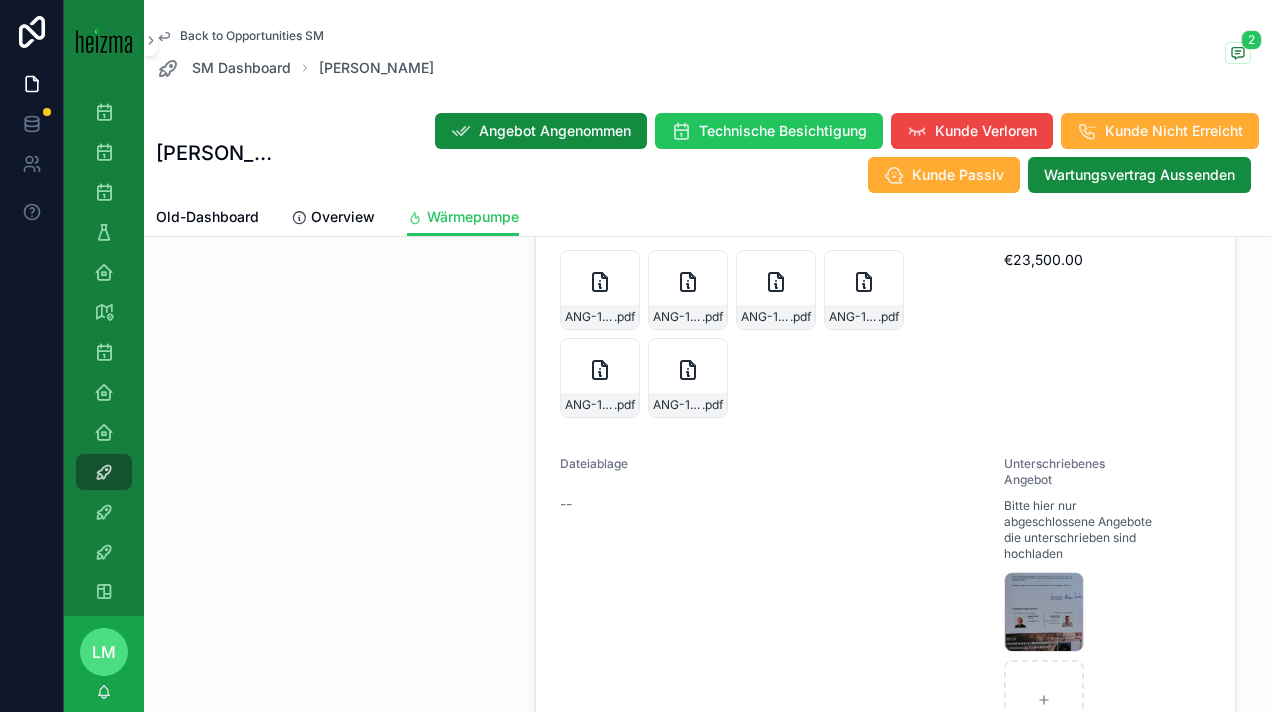 scroll, scrollTop: 2514, scrollLeft: 0, axis: vertical 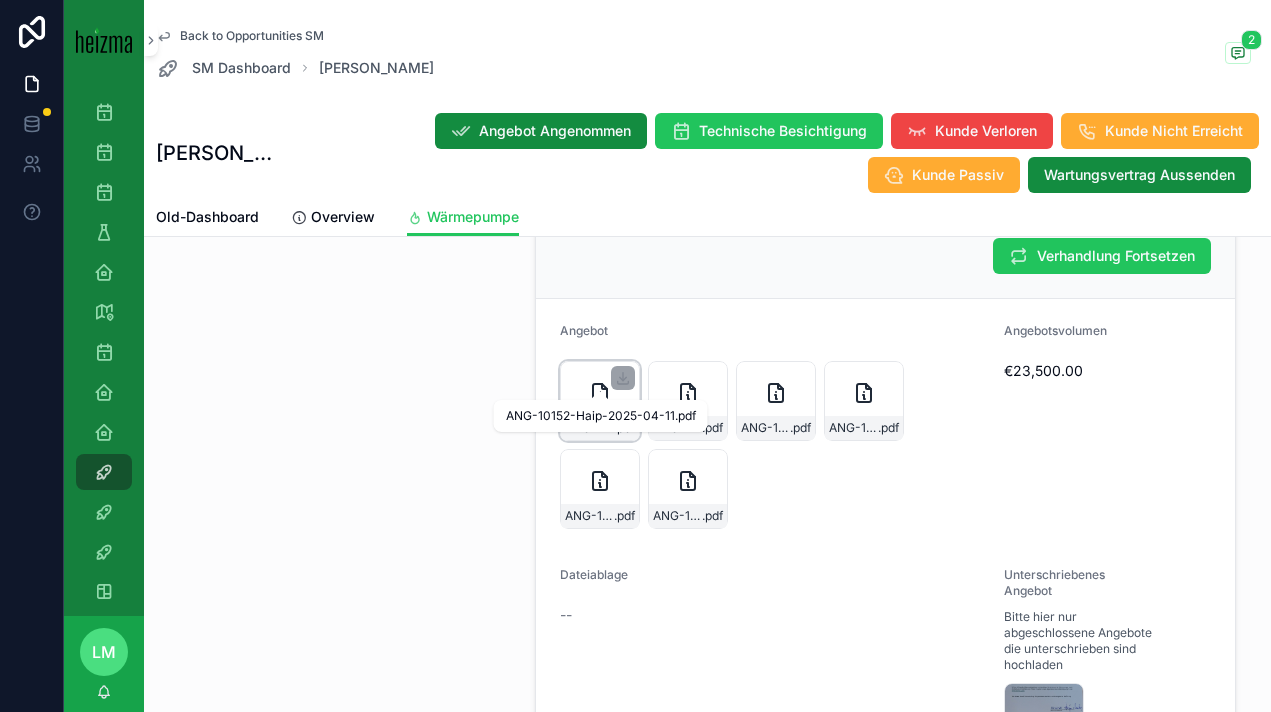 click on "ANG-10152-Haip-2025-04-11" at bounding box center (589, 428) 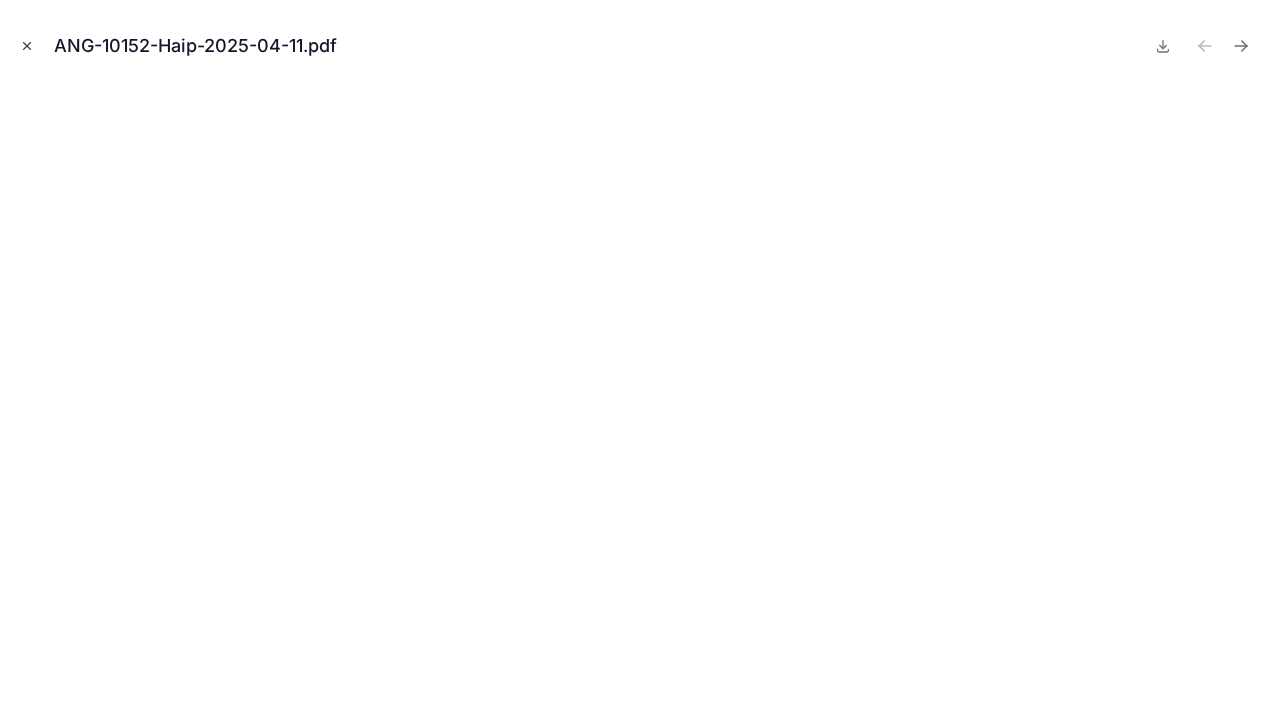 click 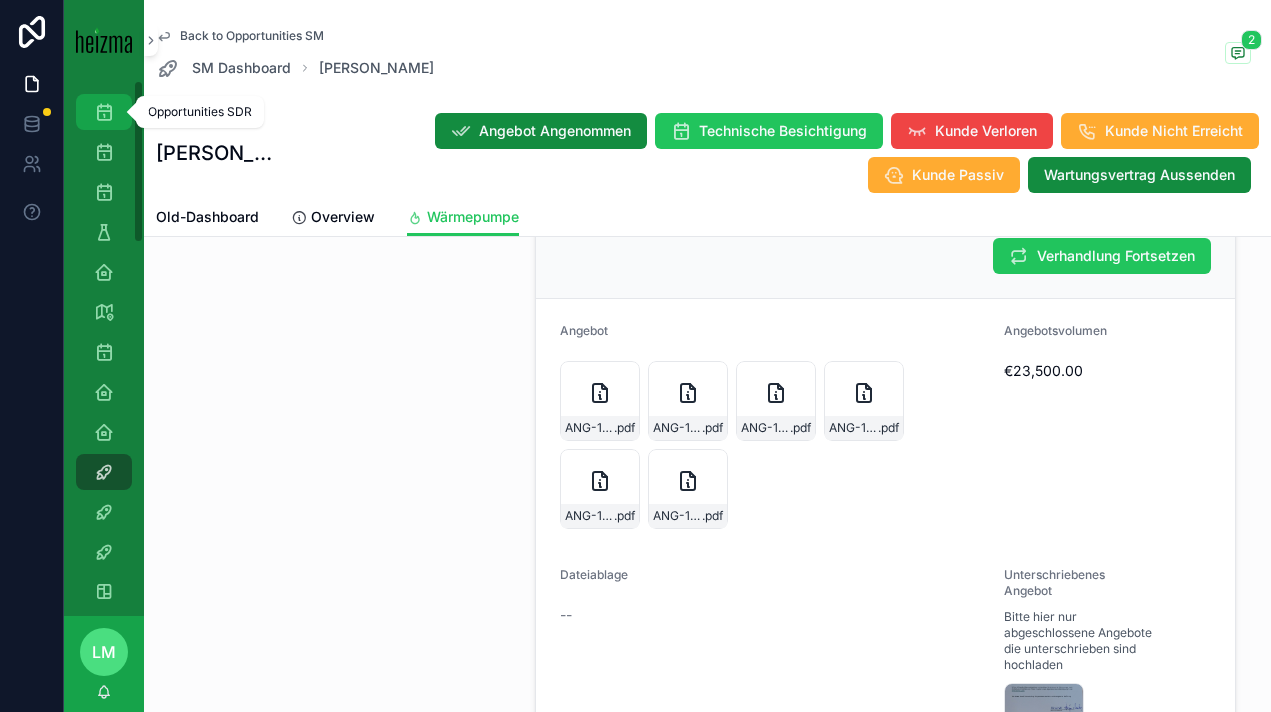 click on "Opportunities SDR" at bounding box center [104, 112] 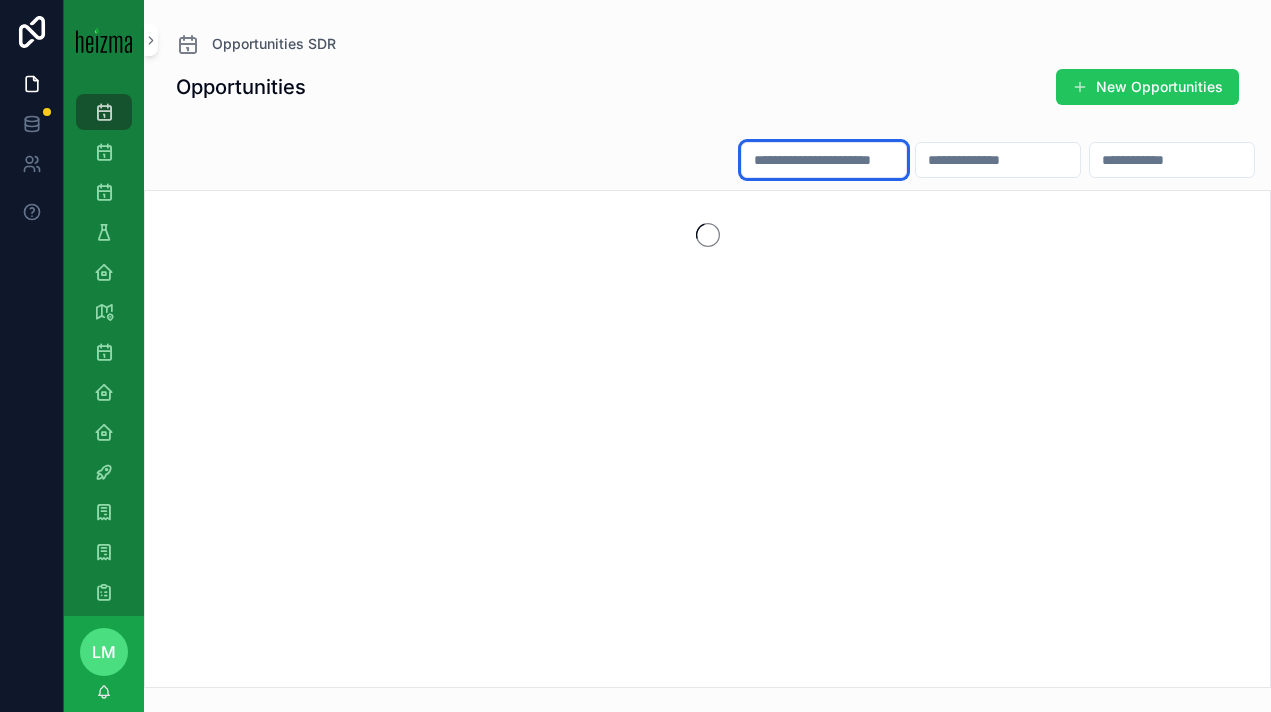 click at bounding box center (824, 160) 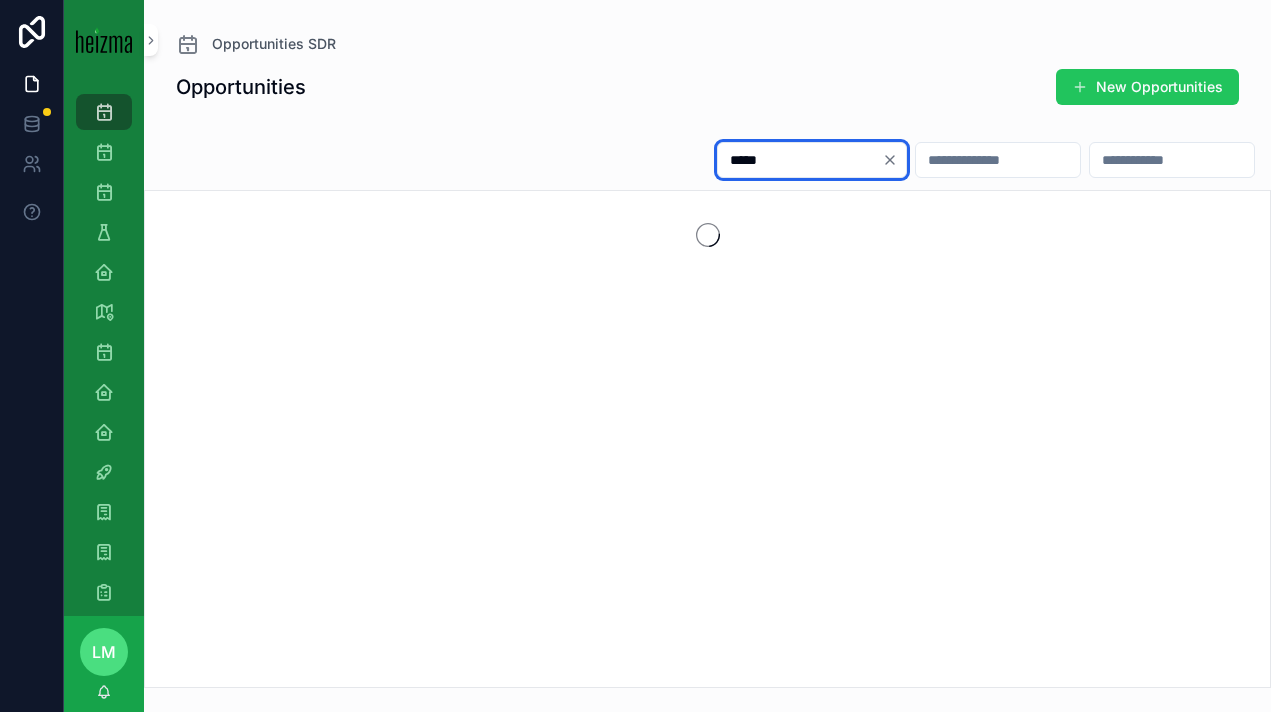 type on "*****" 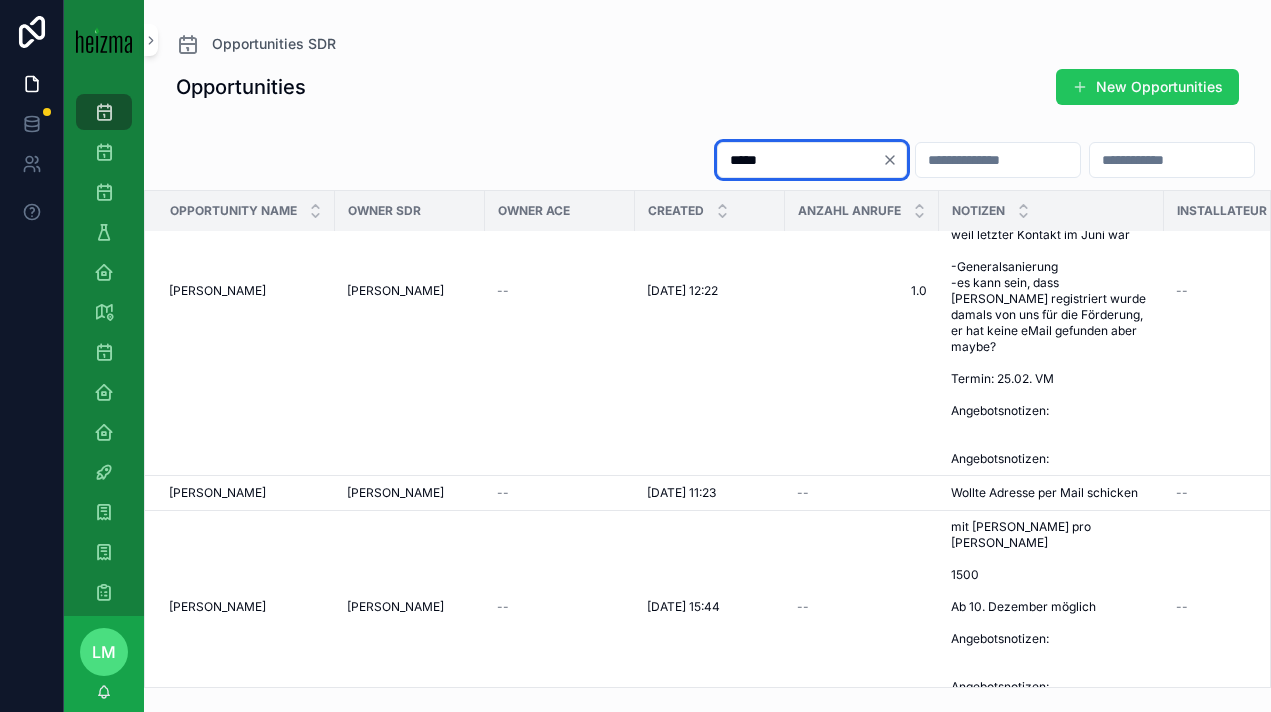 scroll, scrollTop: 1639, scrollLeft: 0, axis: vertical 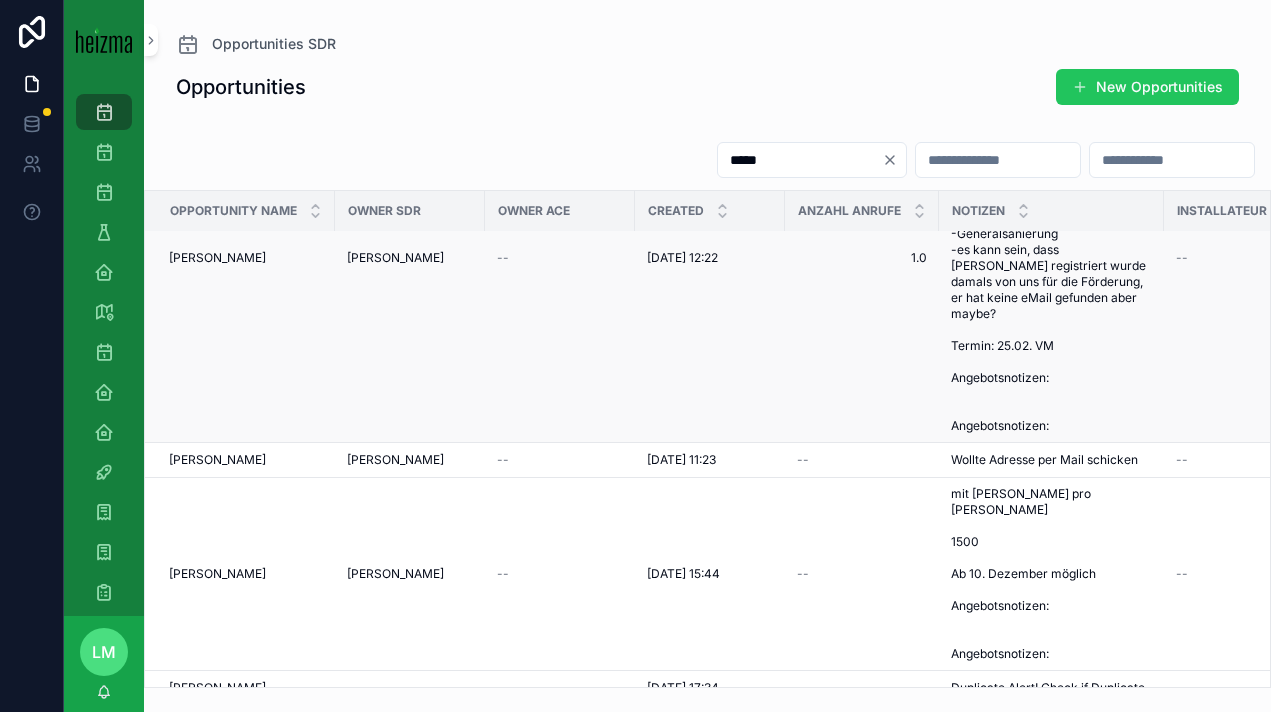 click on "[PERSON_NAME]" at bounding box center [217, 258] 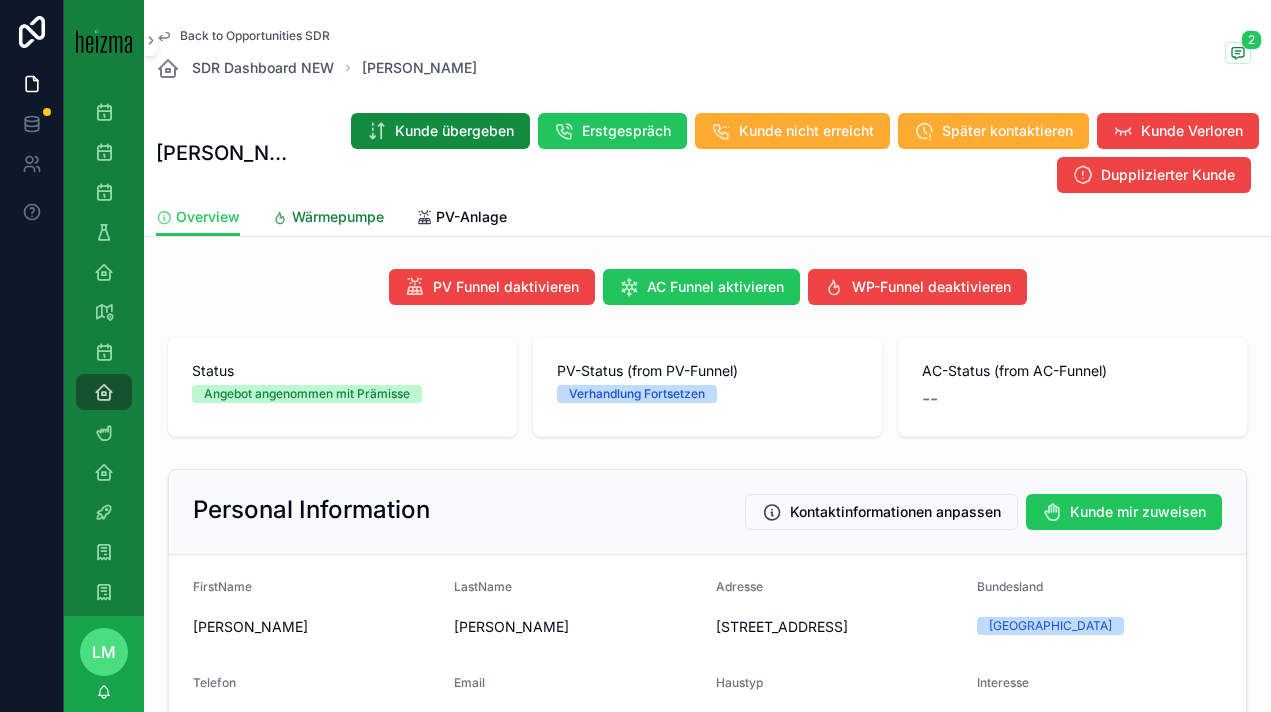 click on "Wärmepumpe" at bounding box center [338, 217] 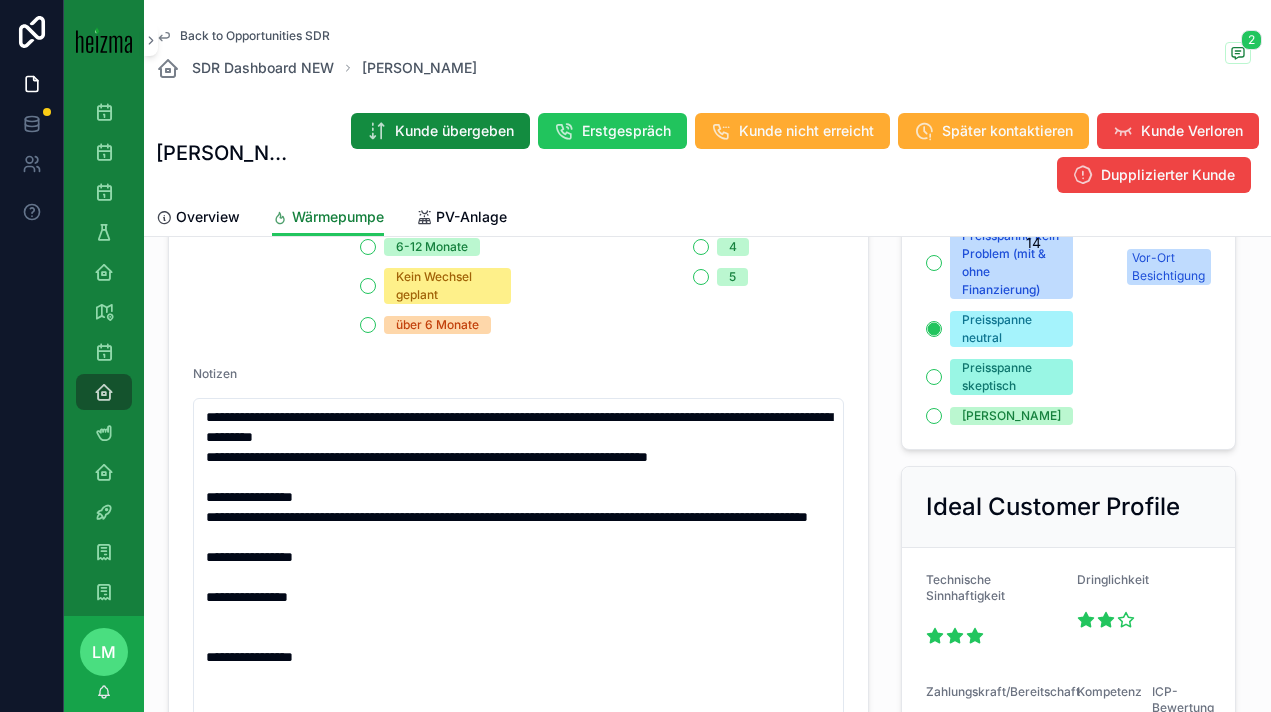 scroll, scrollTop: 1054, scrollLeft: 0, axis: vertical 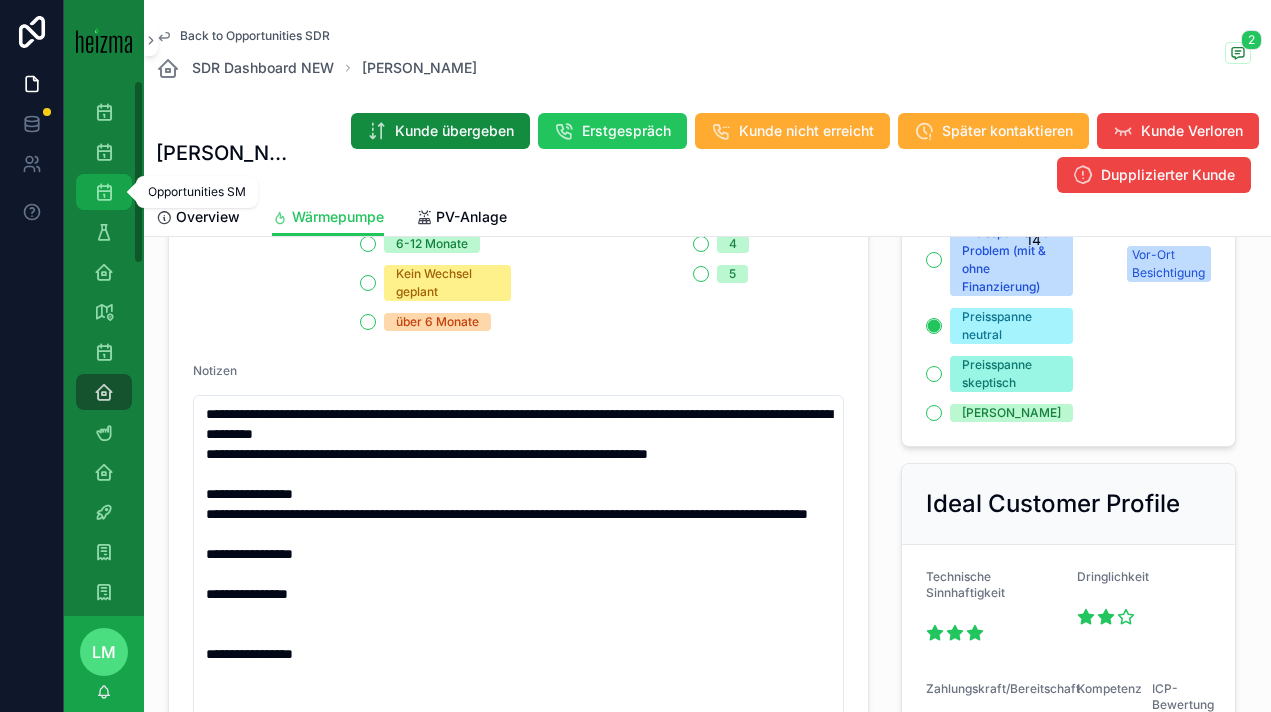 click at bounding box center (104, 192) 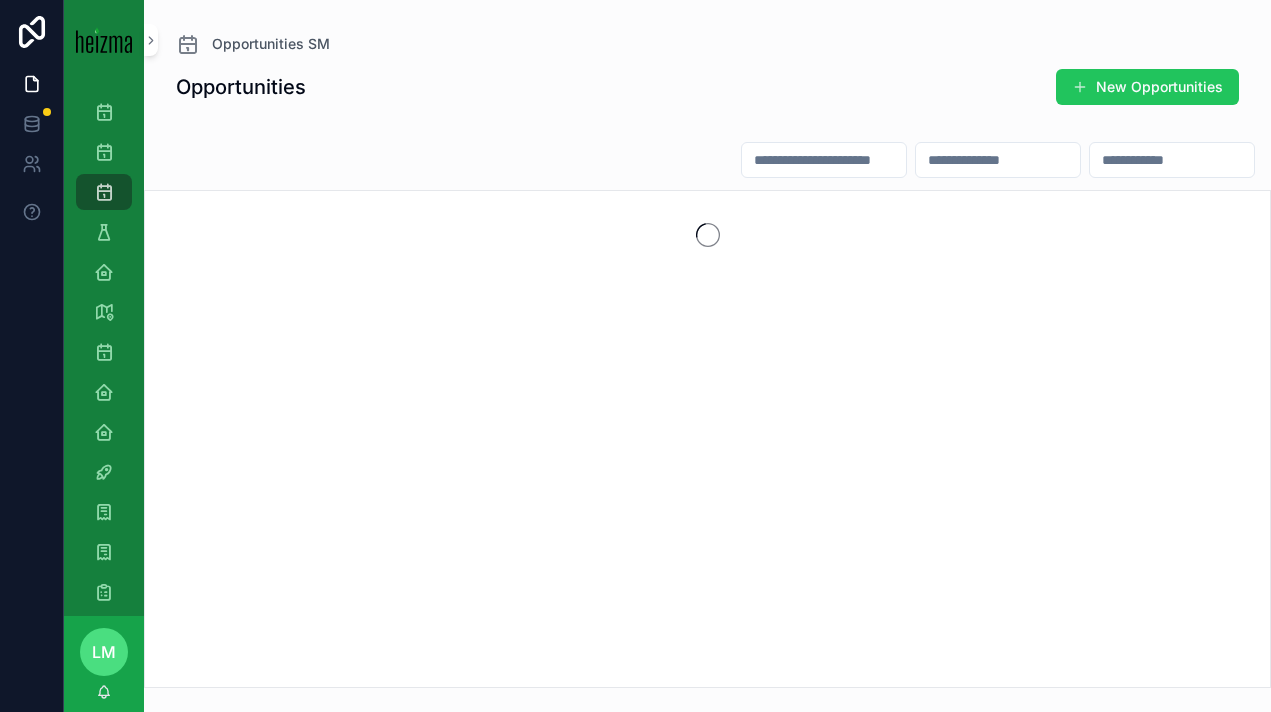 click on "Opportunities New Opportunities" at bounding box center [707, 378] 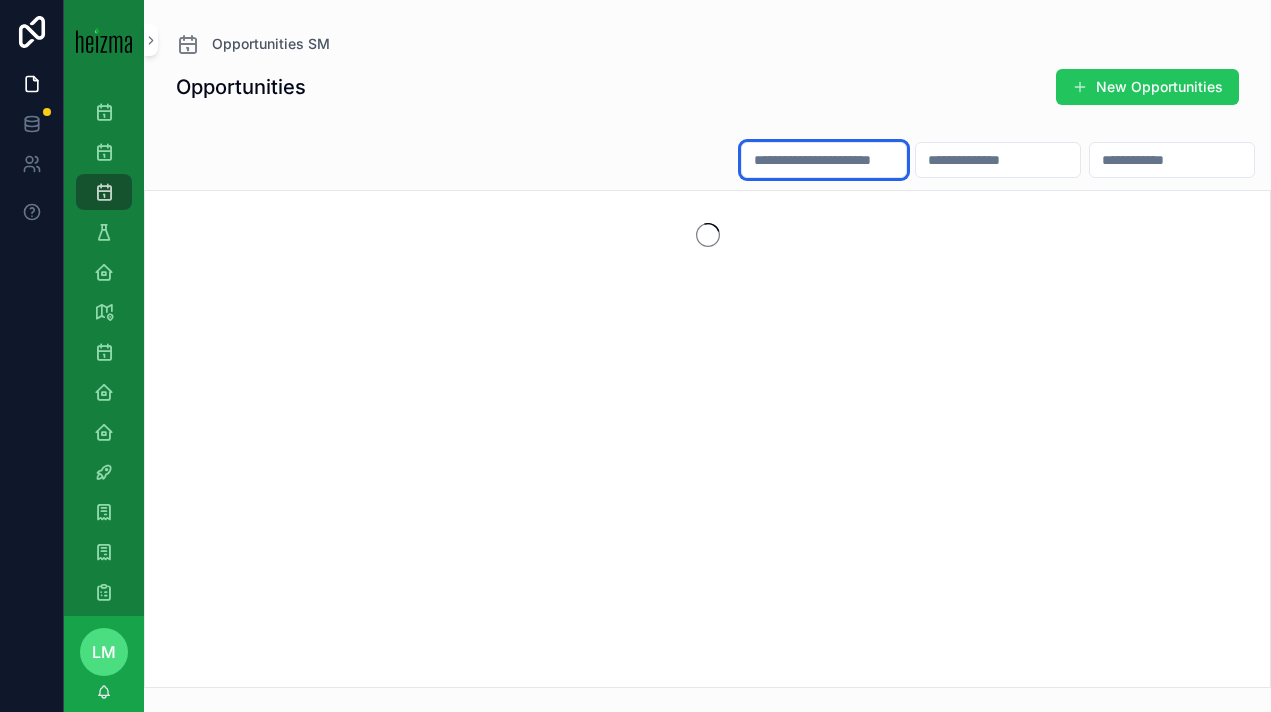click at bounding box center (824, 160) 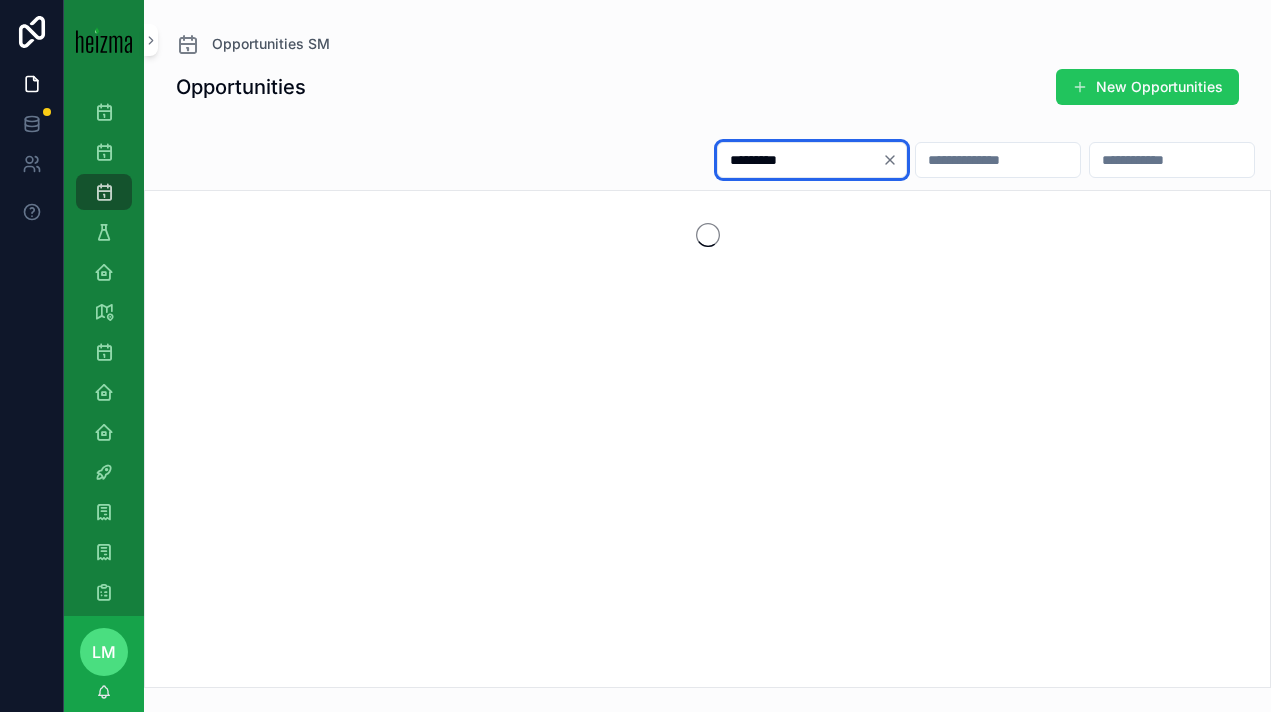 type on "*********" 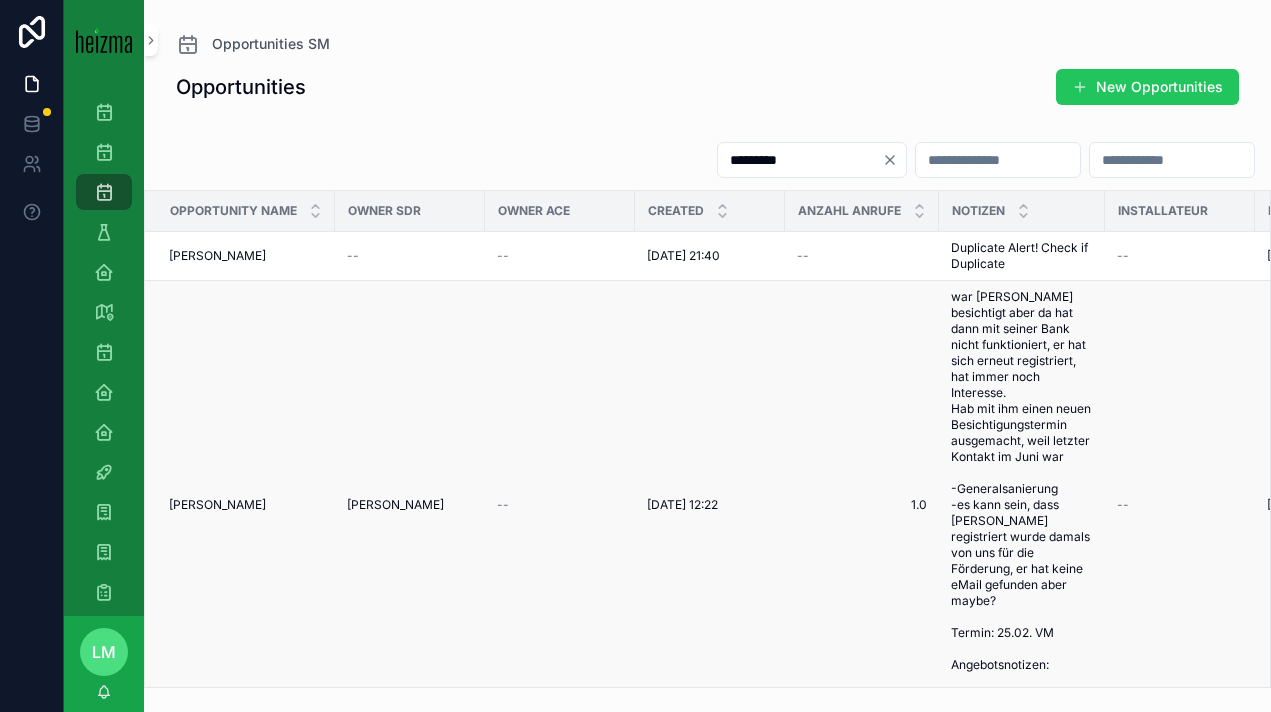 click on "Pawandeep Singh Pawandeep Singh" at bounding box center (240, 505) 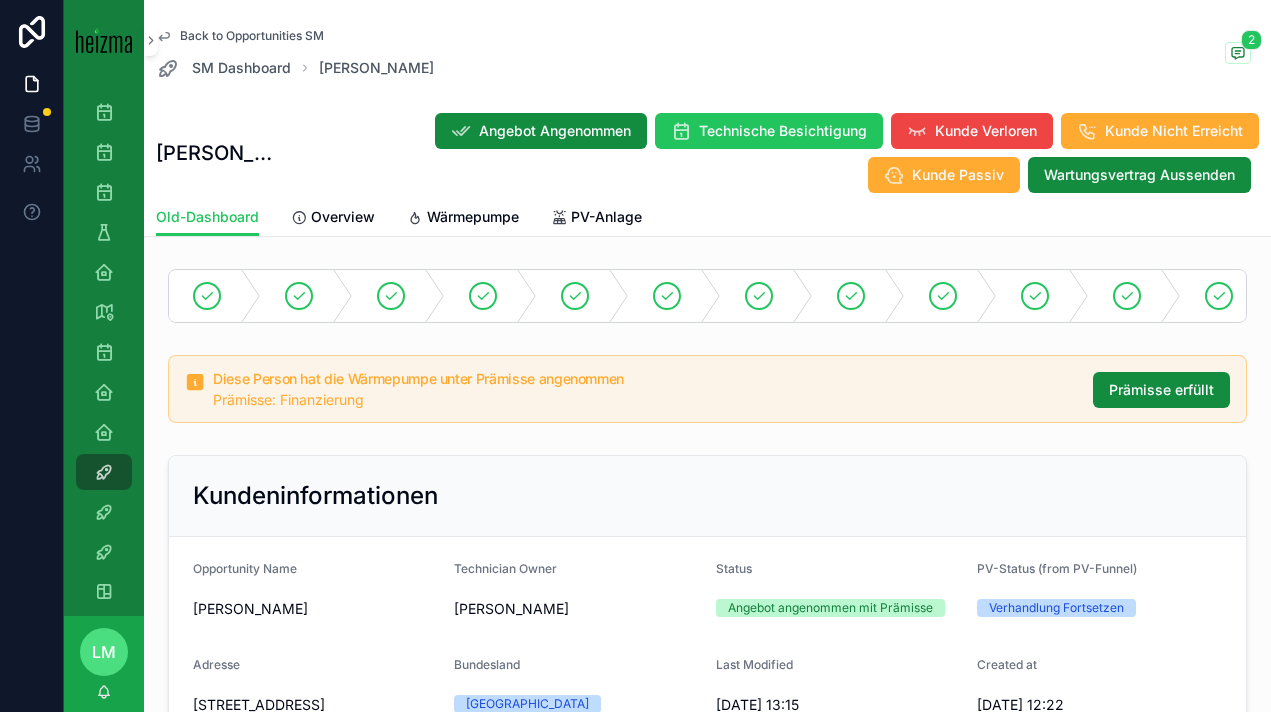 click on "Back to Opportunities SM SM Dashboard Pawandeep Singh 2" at bounding box center [707, 54] 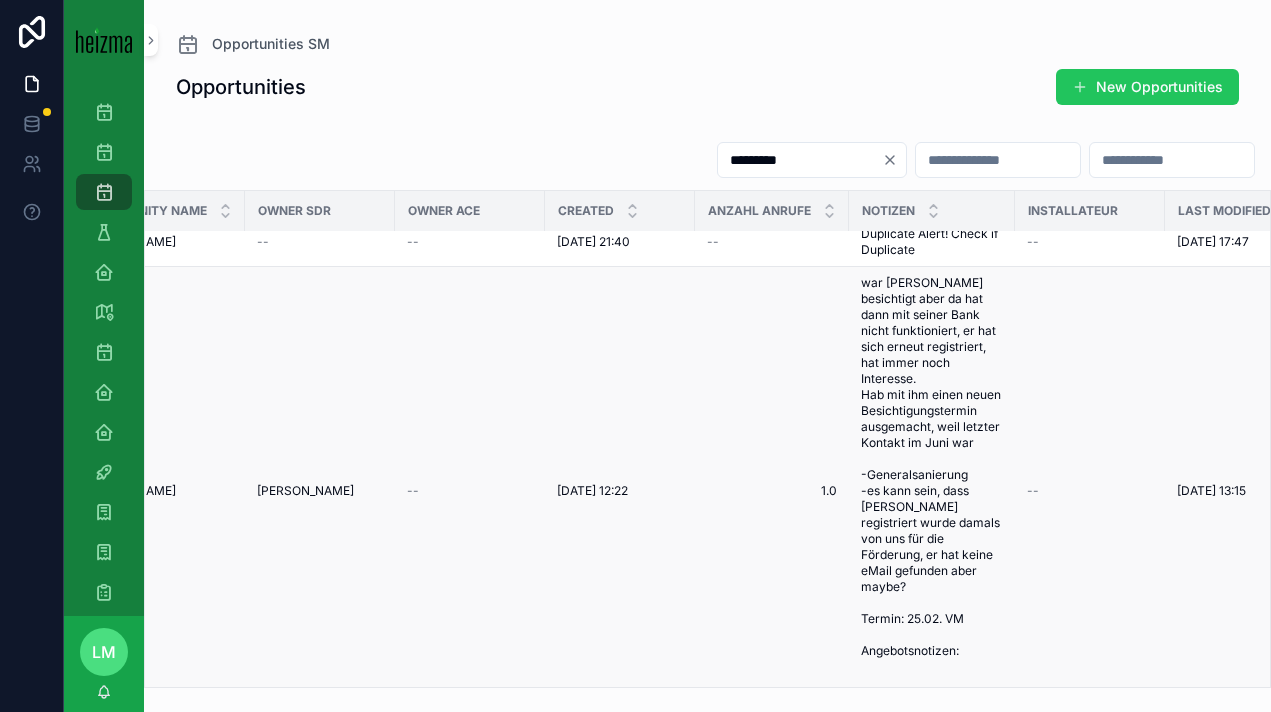 scroll, scrollTop: 0, scrollLeft: 90, axis: horizontal 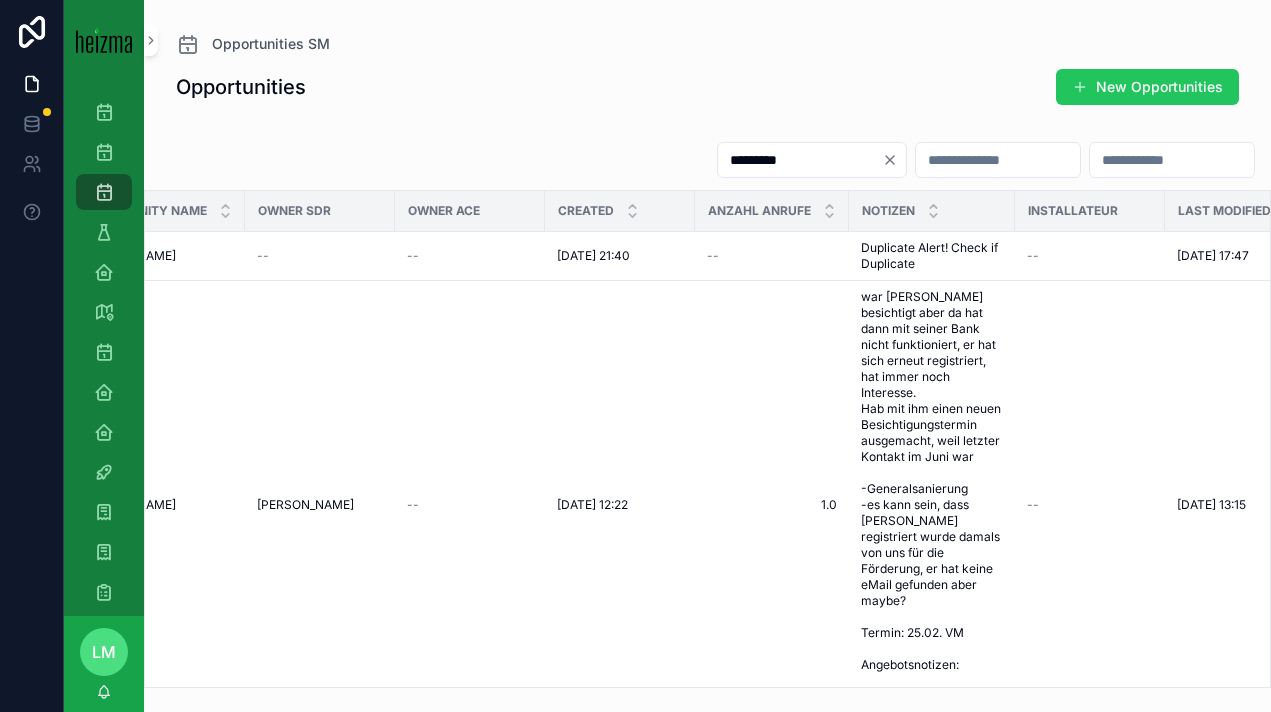 click 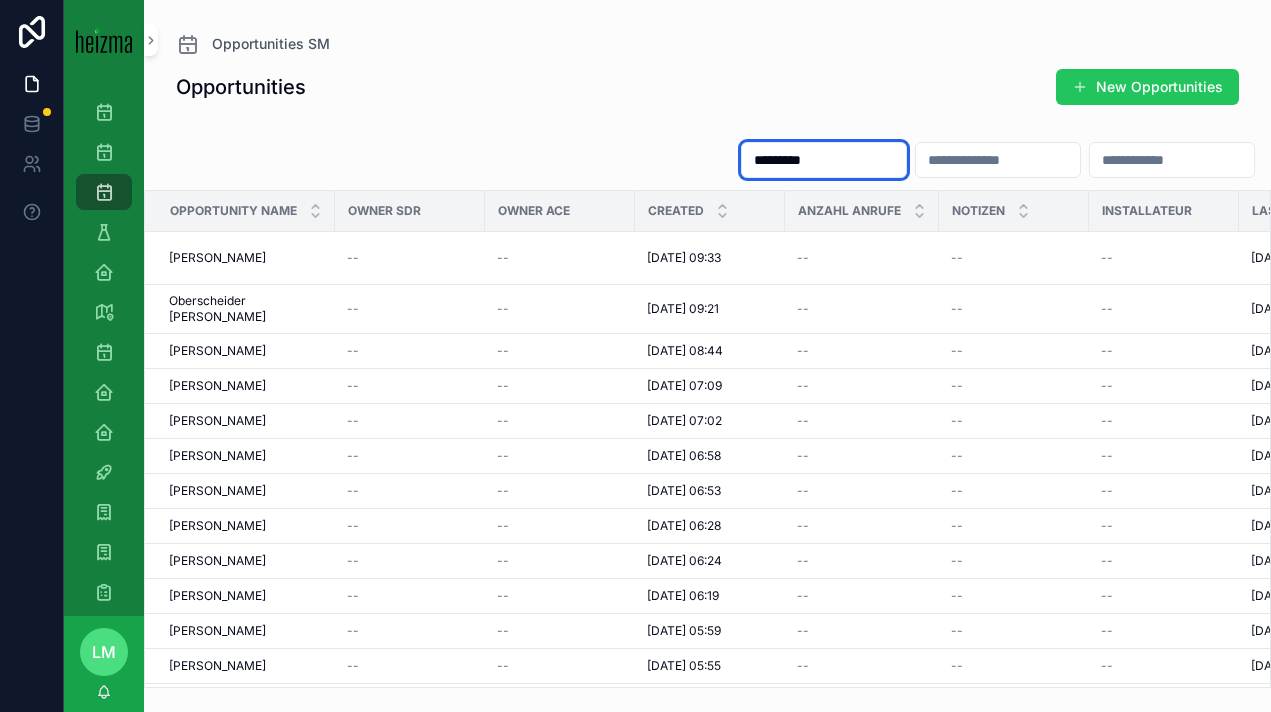 click on "*********" at bounding box center [824, 160] 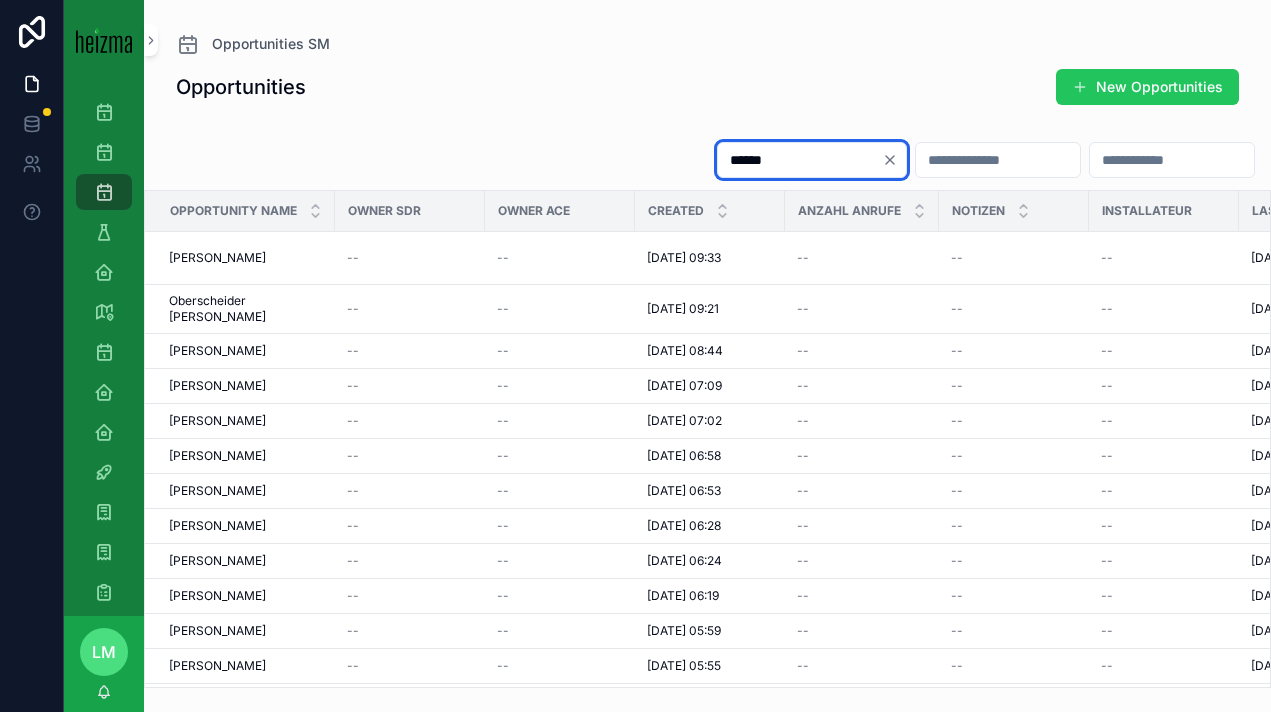 type on "******" 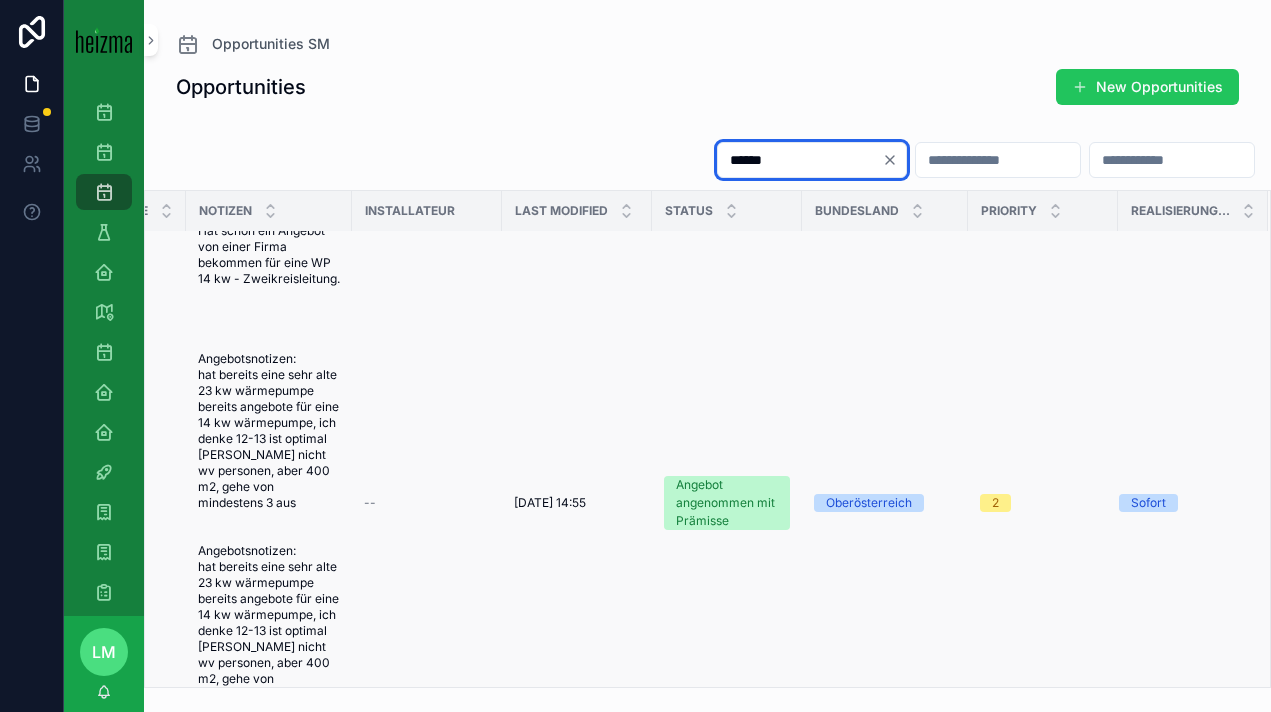 scroll, scrollTop: 918, scrollLeft: 753, axis: both 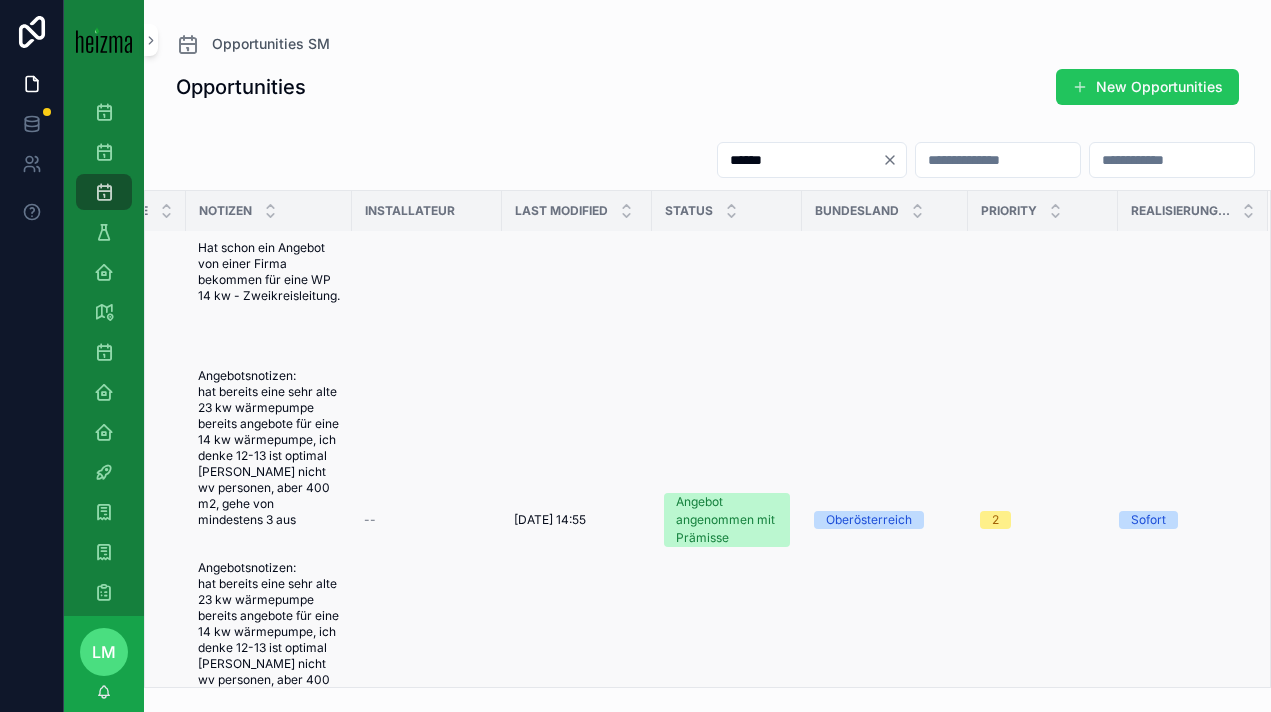 click on "2 Parteien
Hat eine 20 Jahre alte Wärmepumpe
von Stiebel Eltron 23 kw
50 cm Ziegel
Hat schon ein Angebot von einer Firma bekommen für eine WP 14 kw - Zweikreisleitung.
Angebotsnotizen:
hat bereits eine sehr alte 23 kw wärmepumpe
bereits angebote für eine 14 kw wärmepumpe, ich denke 12-13 ist optimal
weiß nicht wv personen, aber 400 m2, gehe von mindestens 3 aus
Angebotsnotizen:
hat bereits eine sehr alte 23 kw wärmepumpe
bereits angebote für eine 14 kw wärmepumpe, ich denke 12-13 ist optimal
weiß nicht wv personen, aber 400 m2, gehe von mindestens 3 aus
Angebotsnotizen:
hat bereits eine sehr alte 23 kw wärmepumpe
bereits angebote für eine 14 kw wärmepumpe, ich denke 12-13 ist optimal
weiß nicht wv personen, aber 400 m2, gehe von mindestens 3 aus" at bounding box center [269, 520] 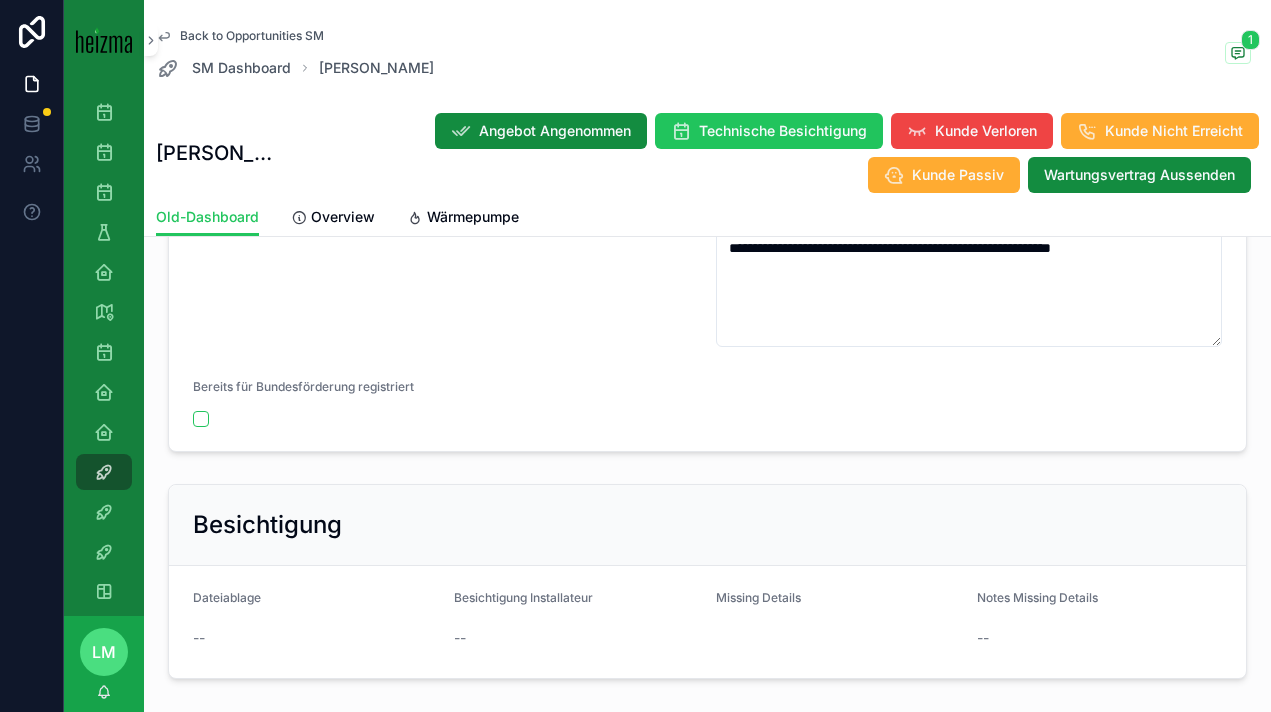 scroll, scrollTop: 4495, scrollLeft: 0, axis: vertical 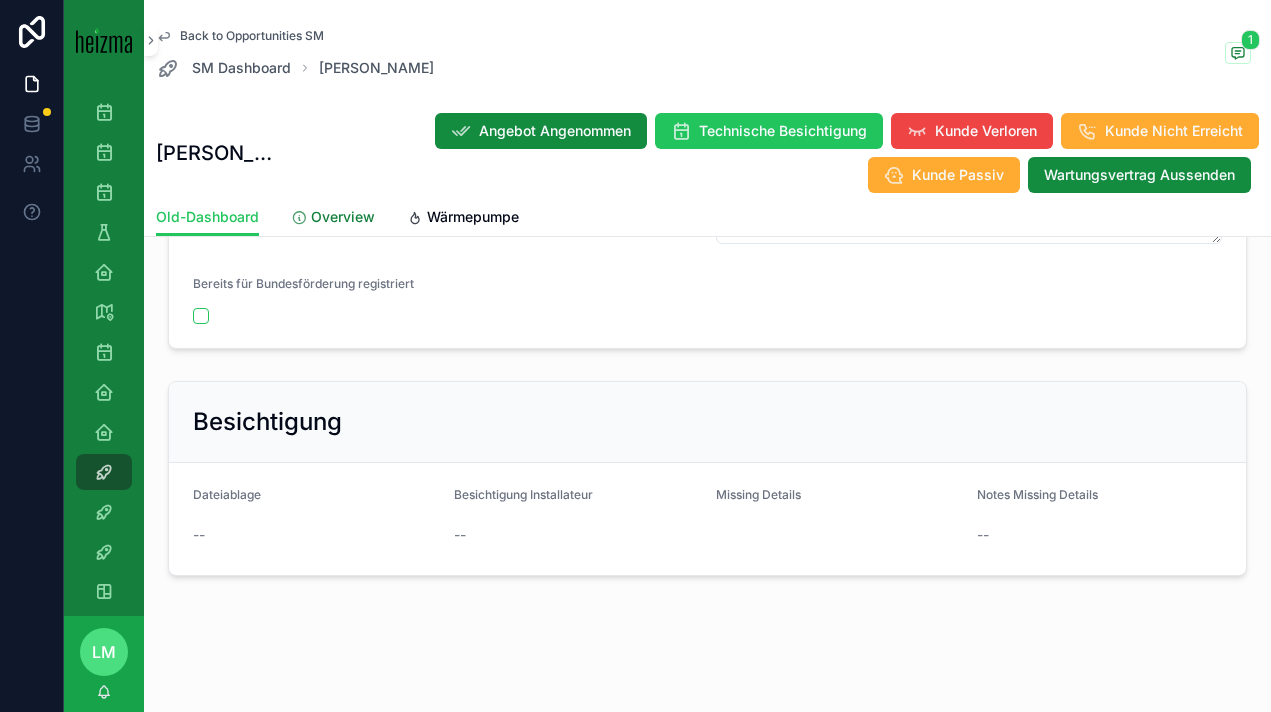 click on "Overview" at bounding box center (343, 217) 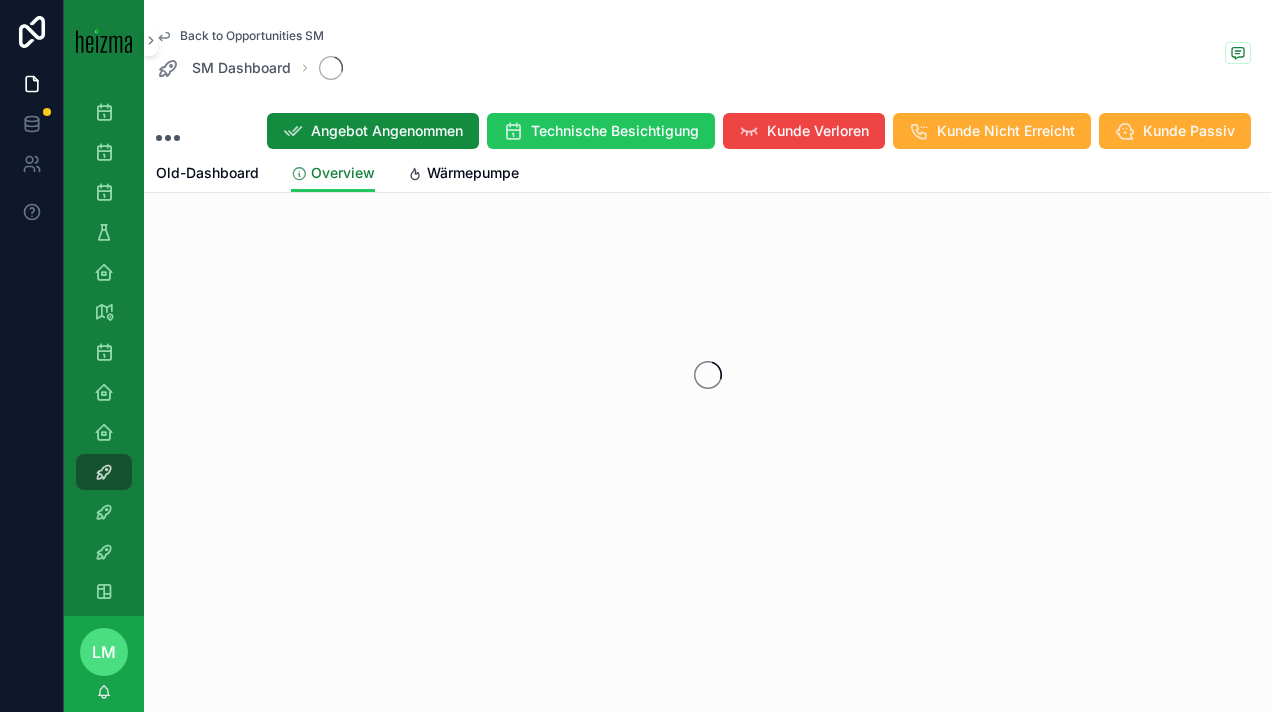 scroll, scrollTop: 0, scrollLeft: 0, axis: both 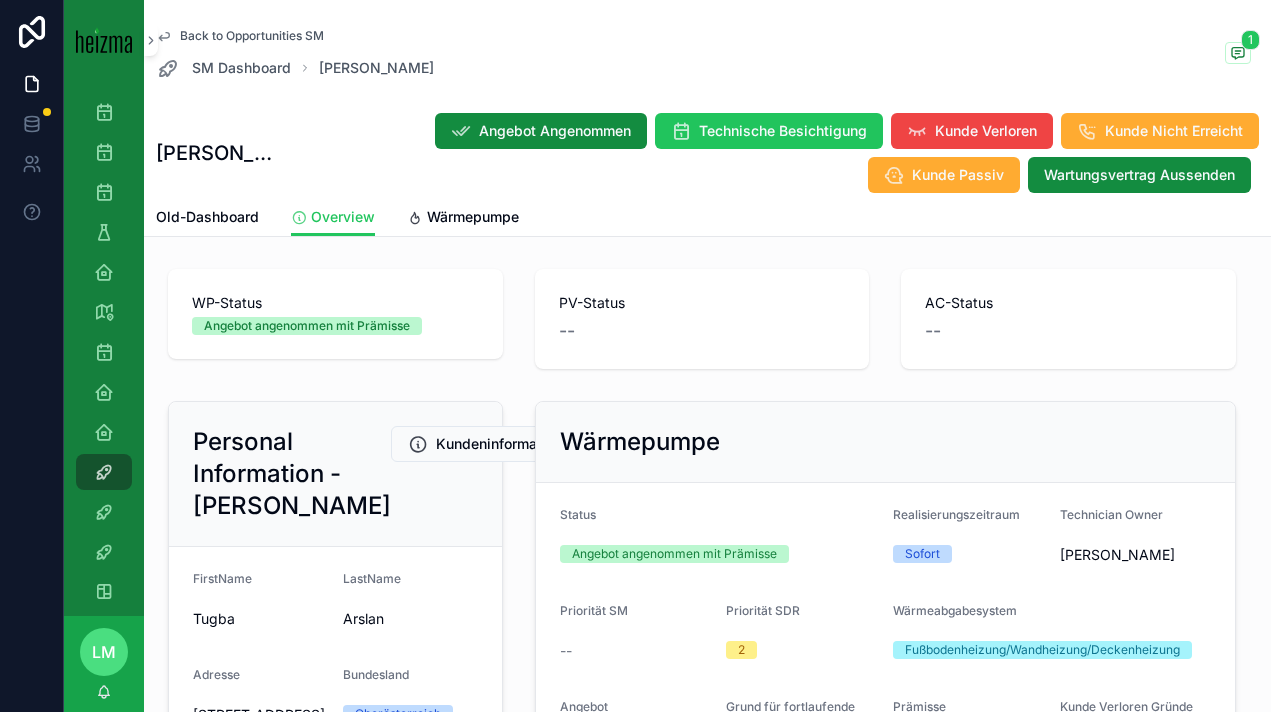 click on "Back to Opportunities SM" at bounding box center (252, 36) 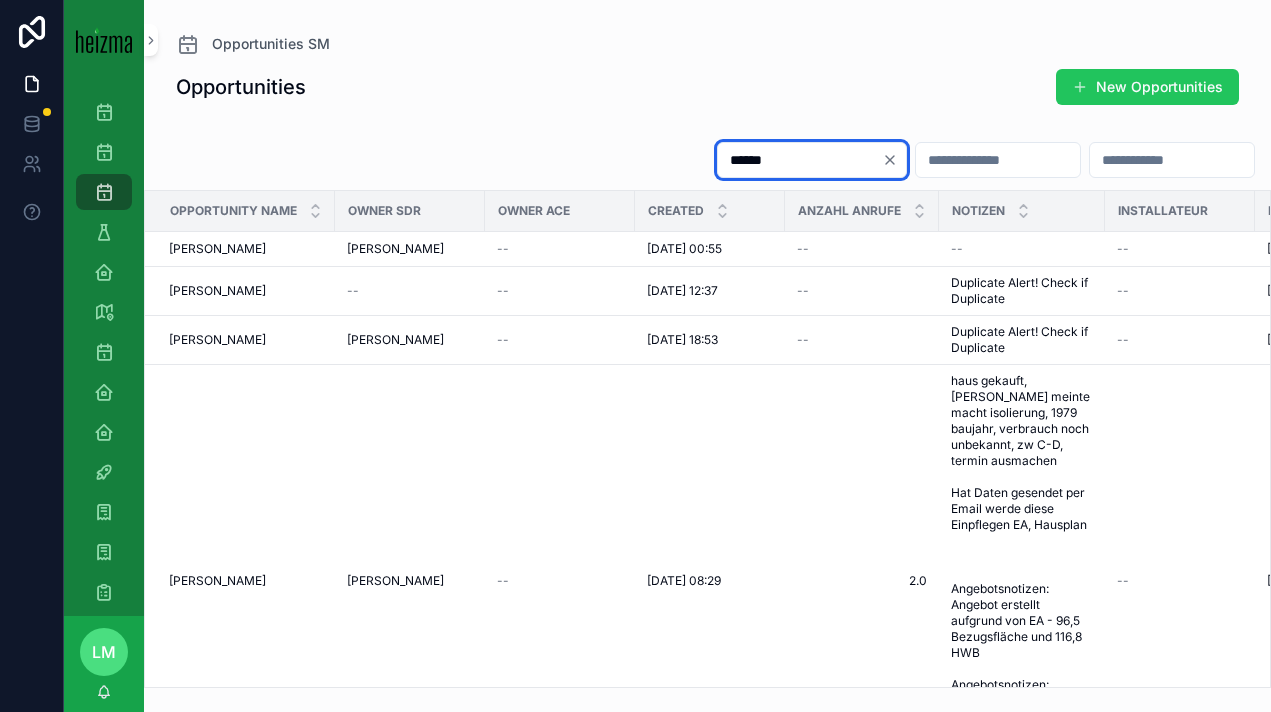 click on "******" at bounding box center (800, 160) 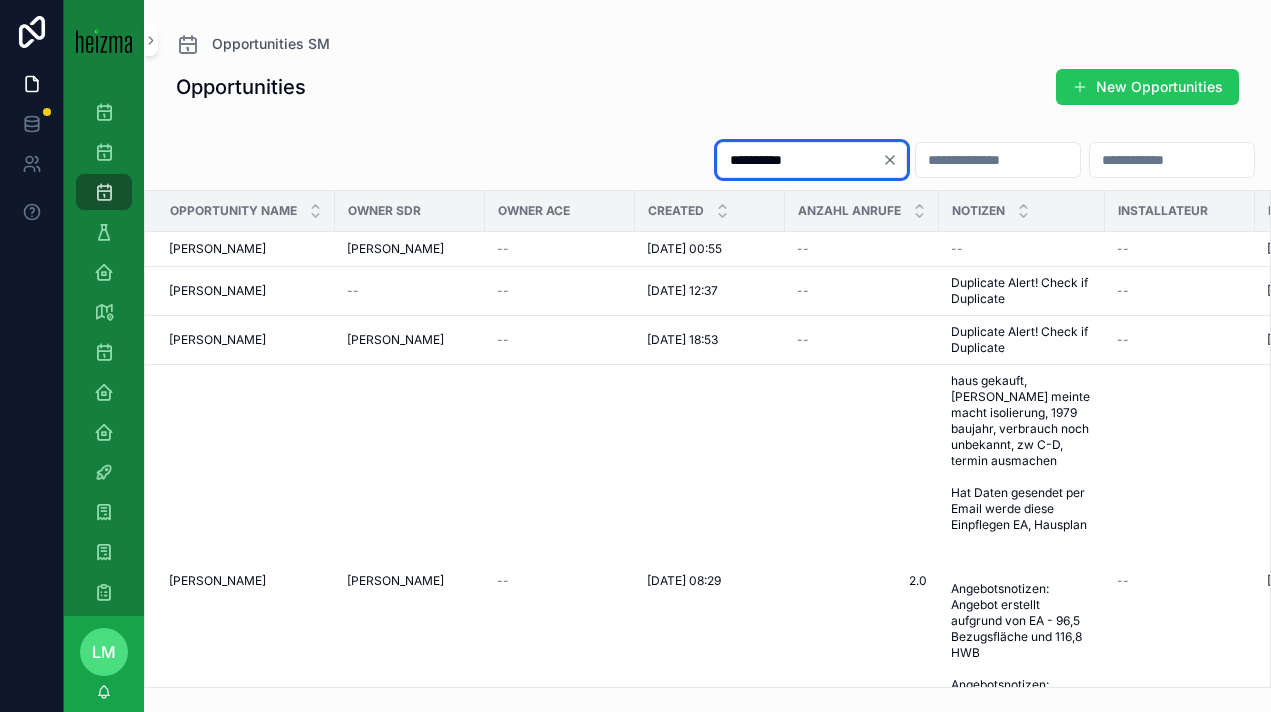 type on "**********" 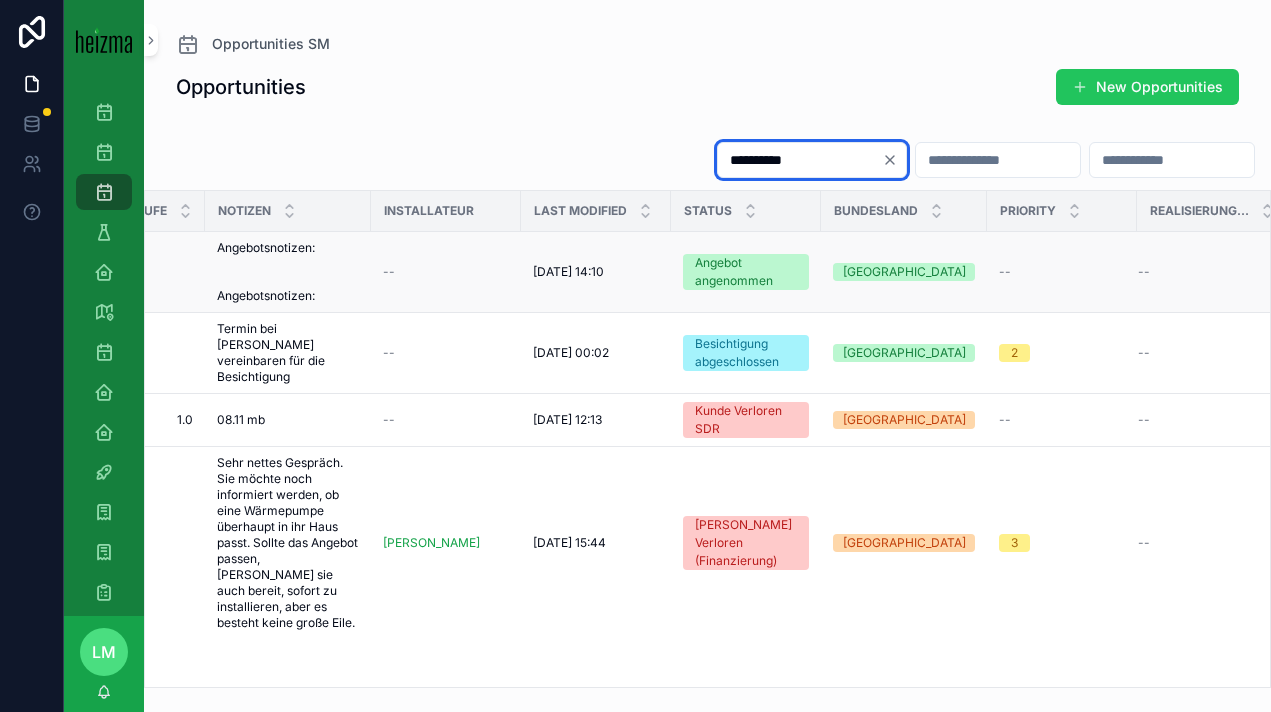 scroll, scrollTop: 0, scrollLeft: 737, axis: horizontal 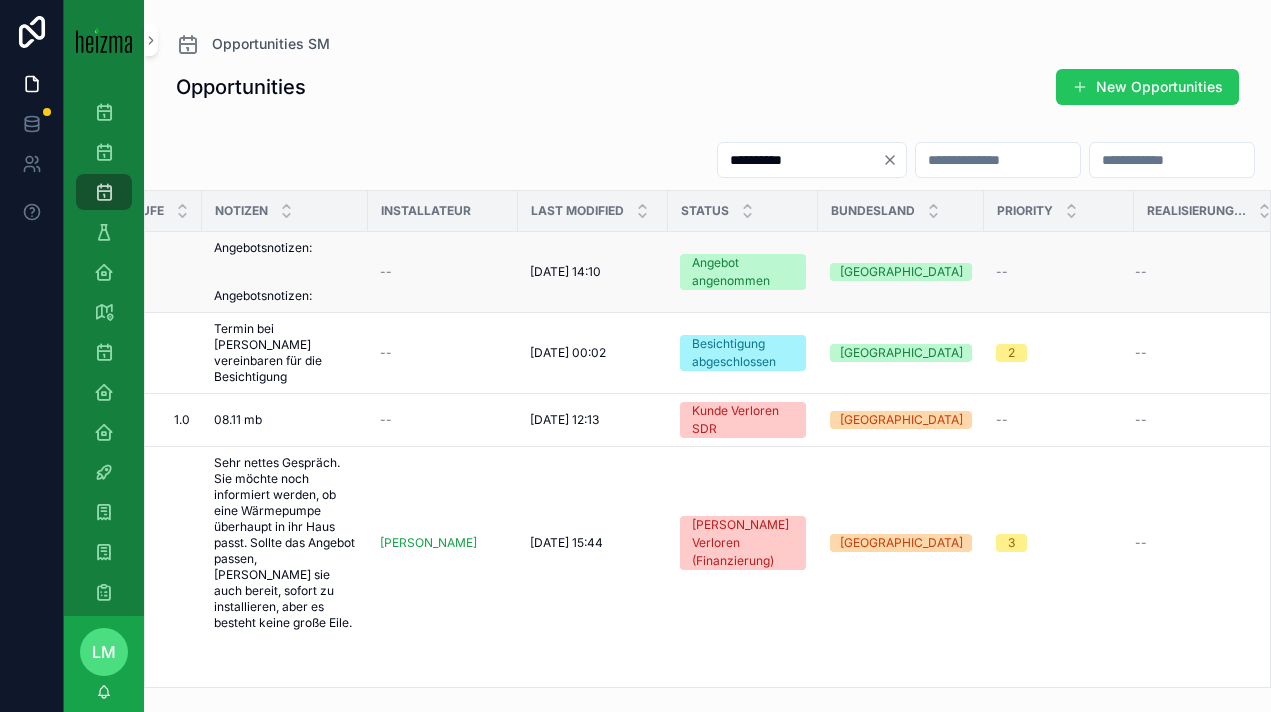 click on "24/04/2025 14:10" at bounding box center (565, 272) 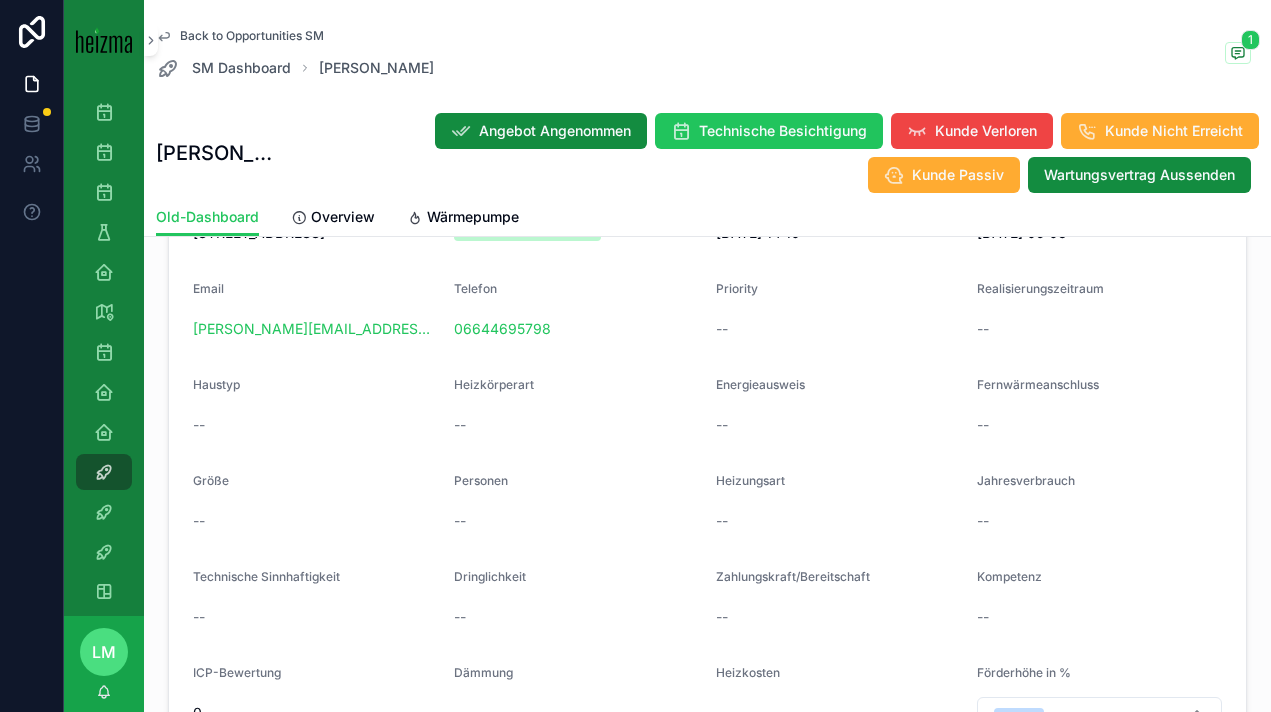 scroll, scrollTop: 433, scrollLeft: 0, axis: vertical 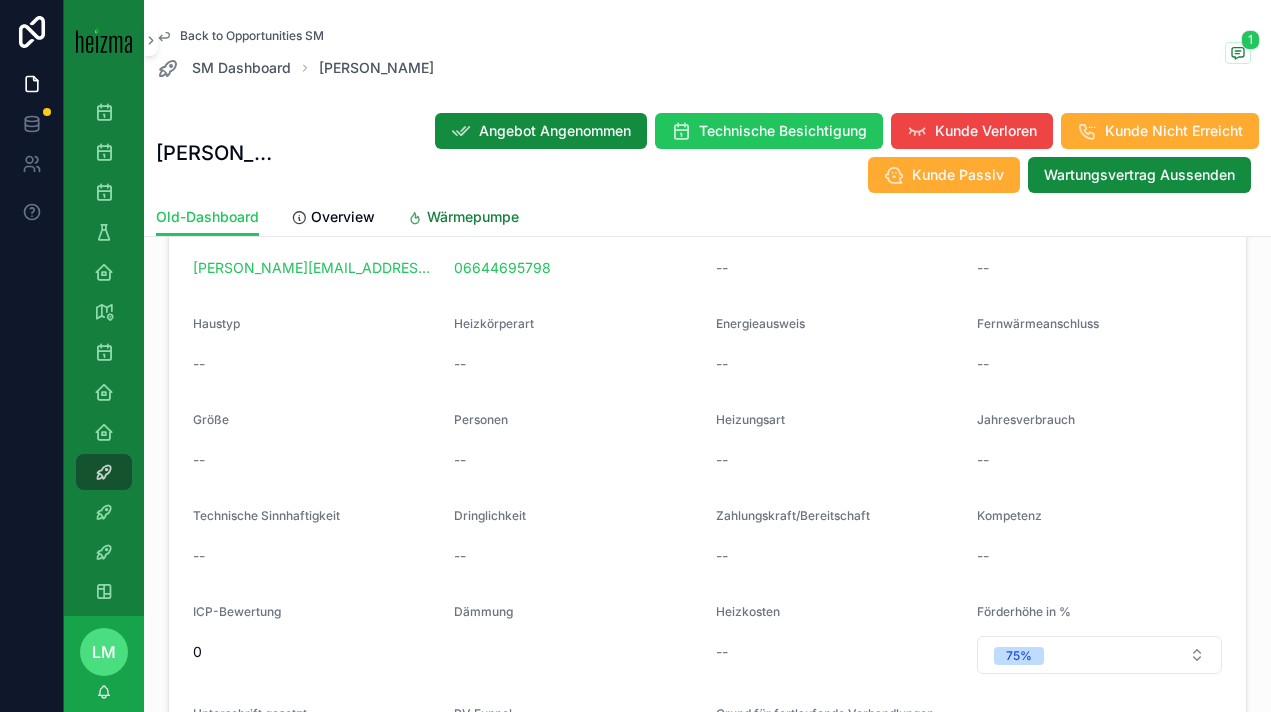 click on "Wärmepumpe" at bounding box center [473, 217] 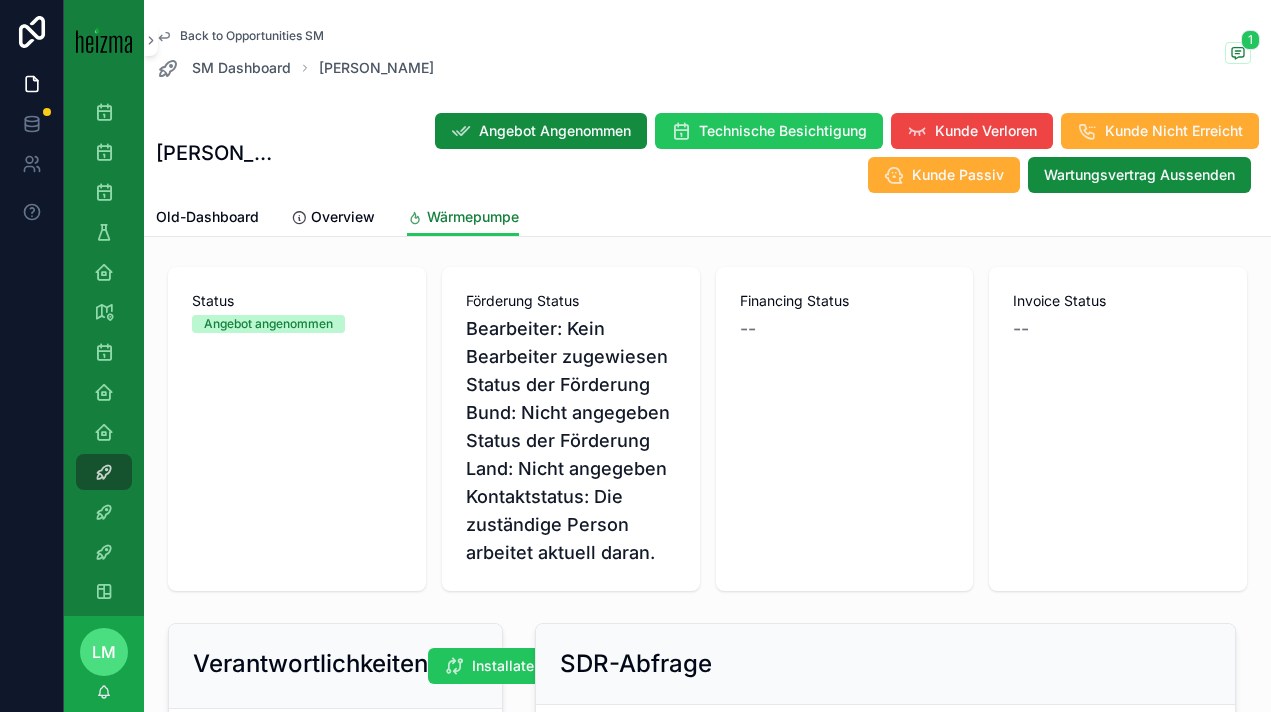 scroll, scrollTop: 0, scrollLeft: 0, axis: both 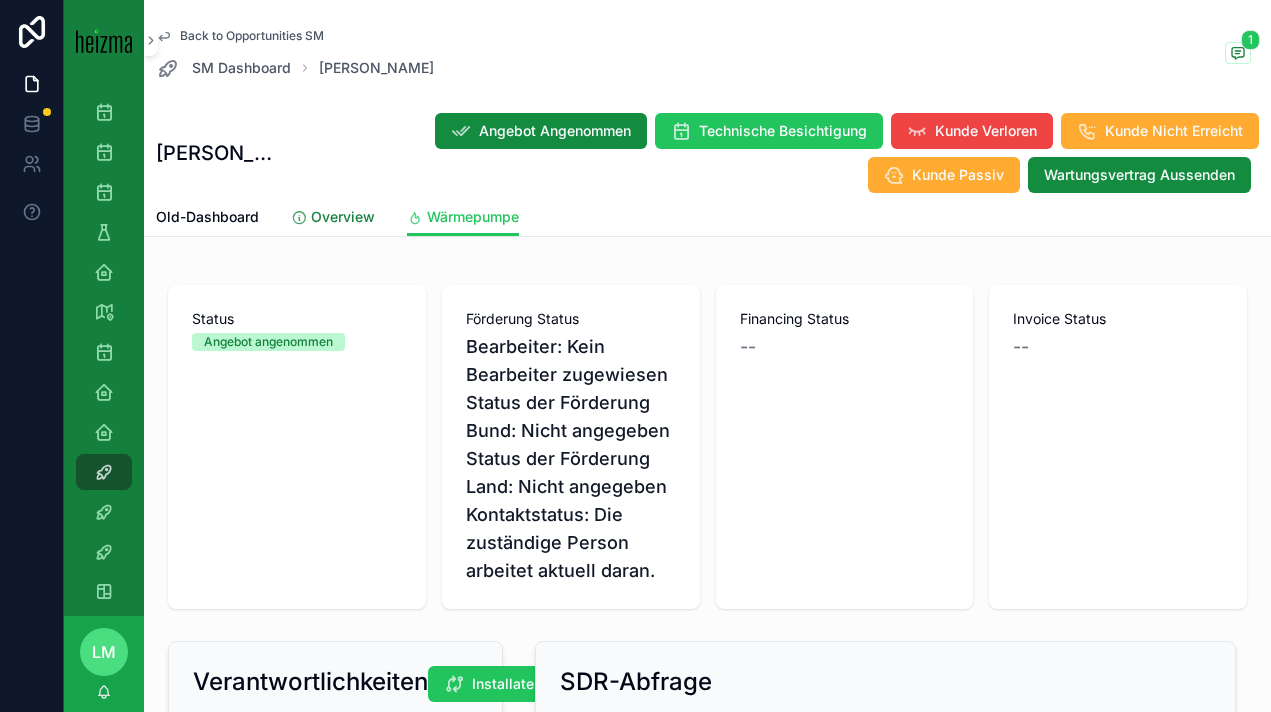 click on "Overview" at bounding box center [343, 217] 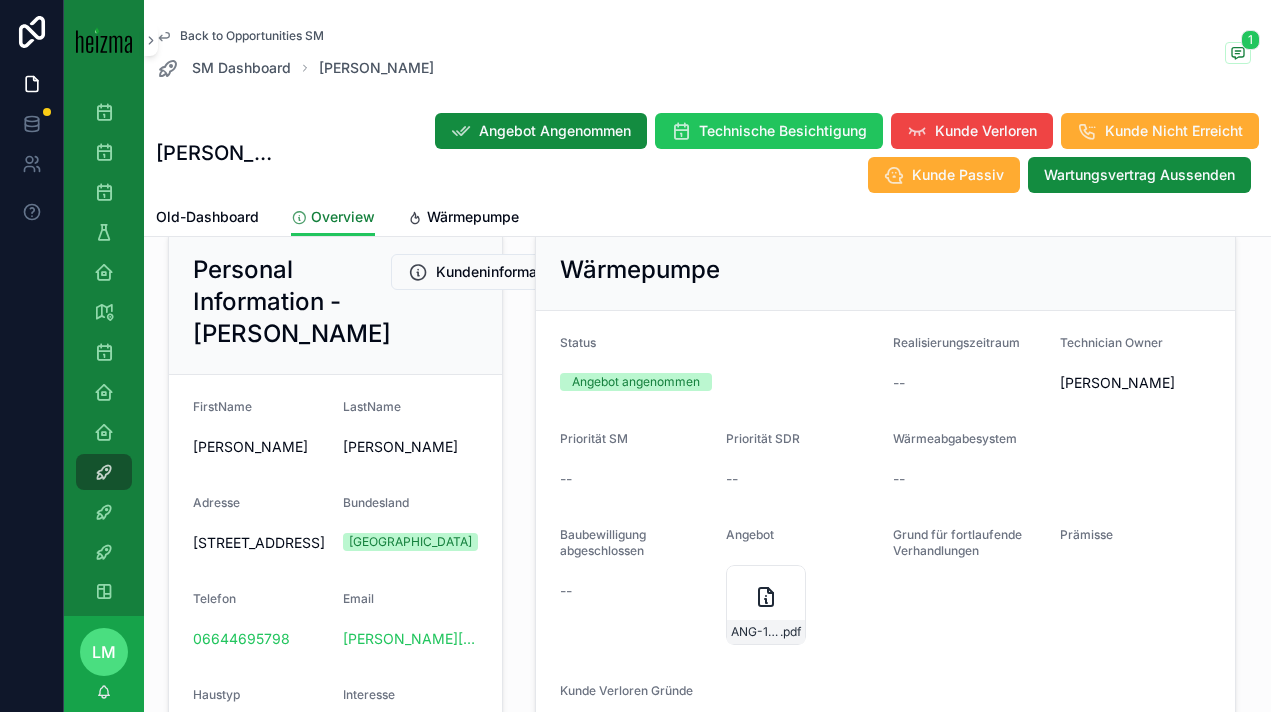 scroll, scrollTop: 0, scrollLeft: 0, axis: both 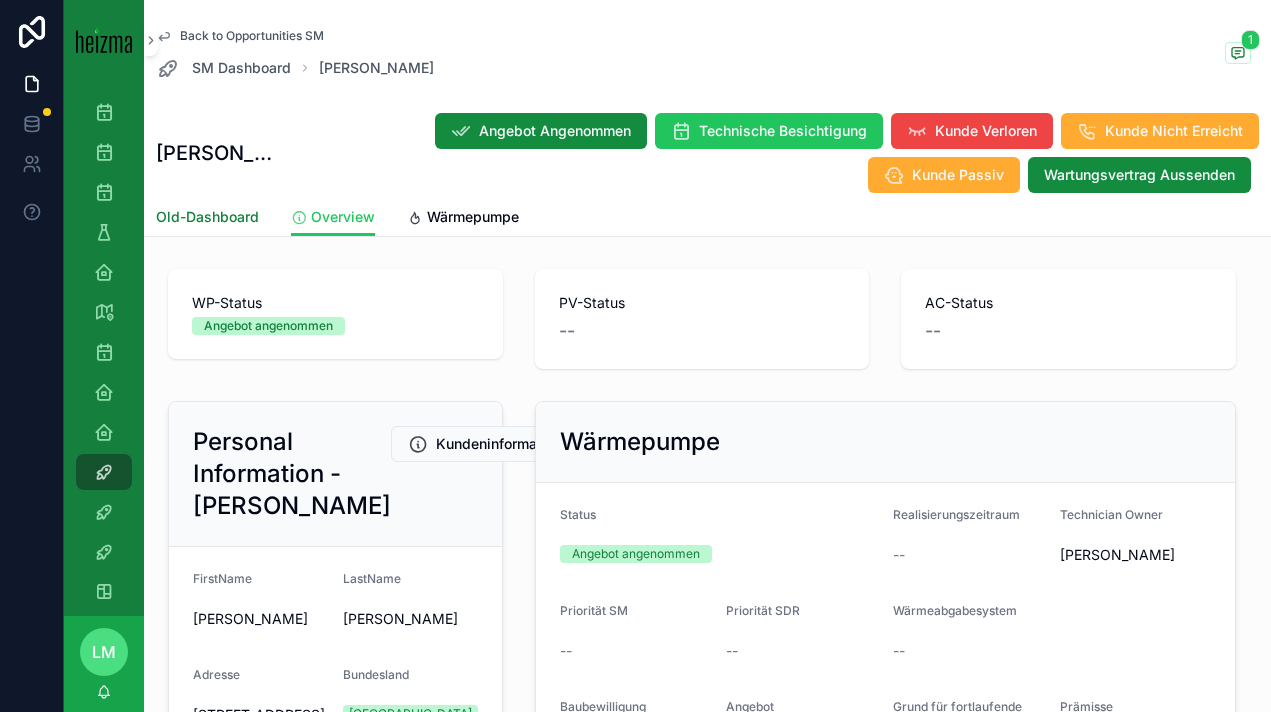 click on "Old-Dashboard" at bounding box center (207, 217) 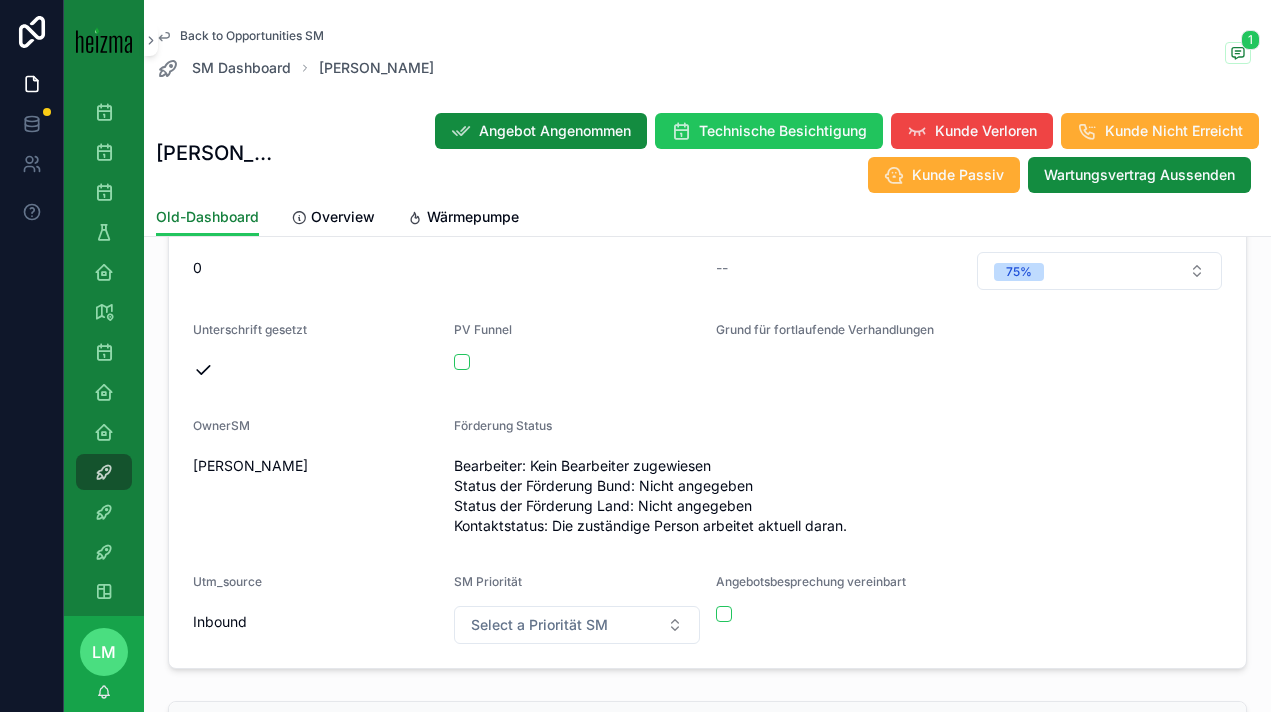 scroll, scrollTop: 816, scrollLeft: 0, axis: vertical 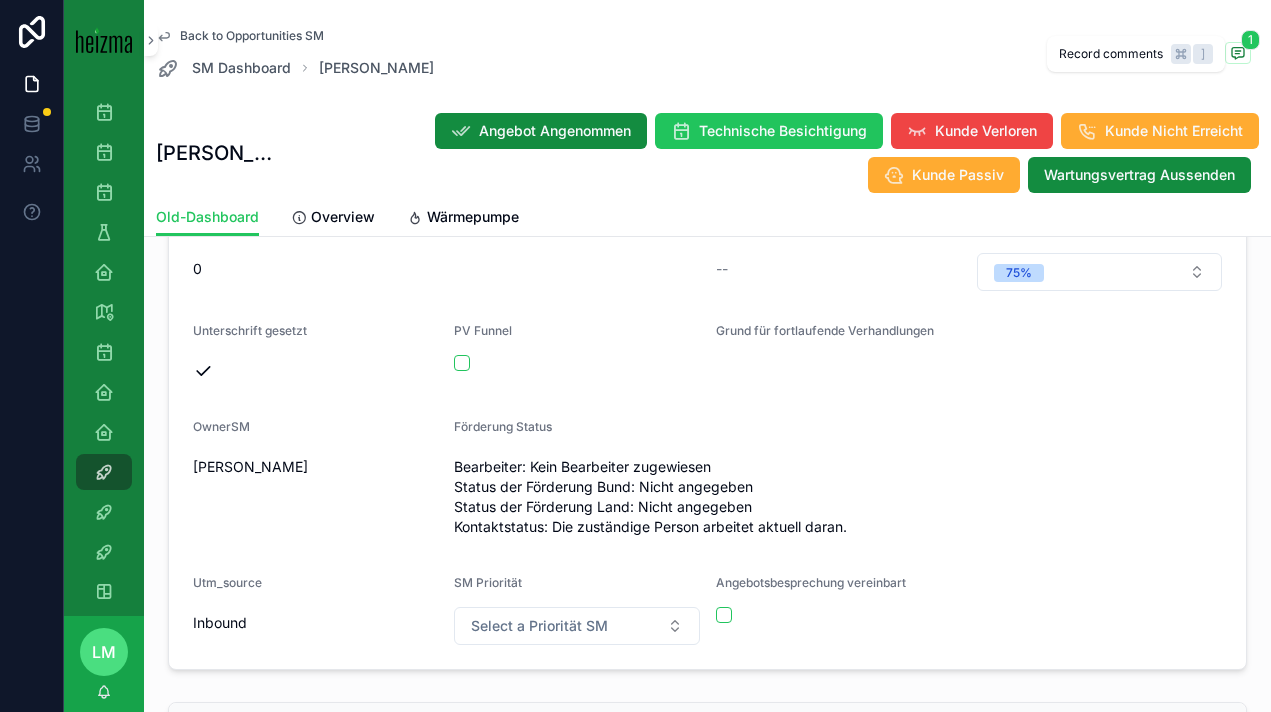 click 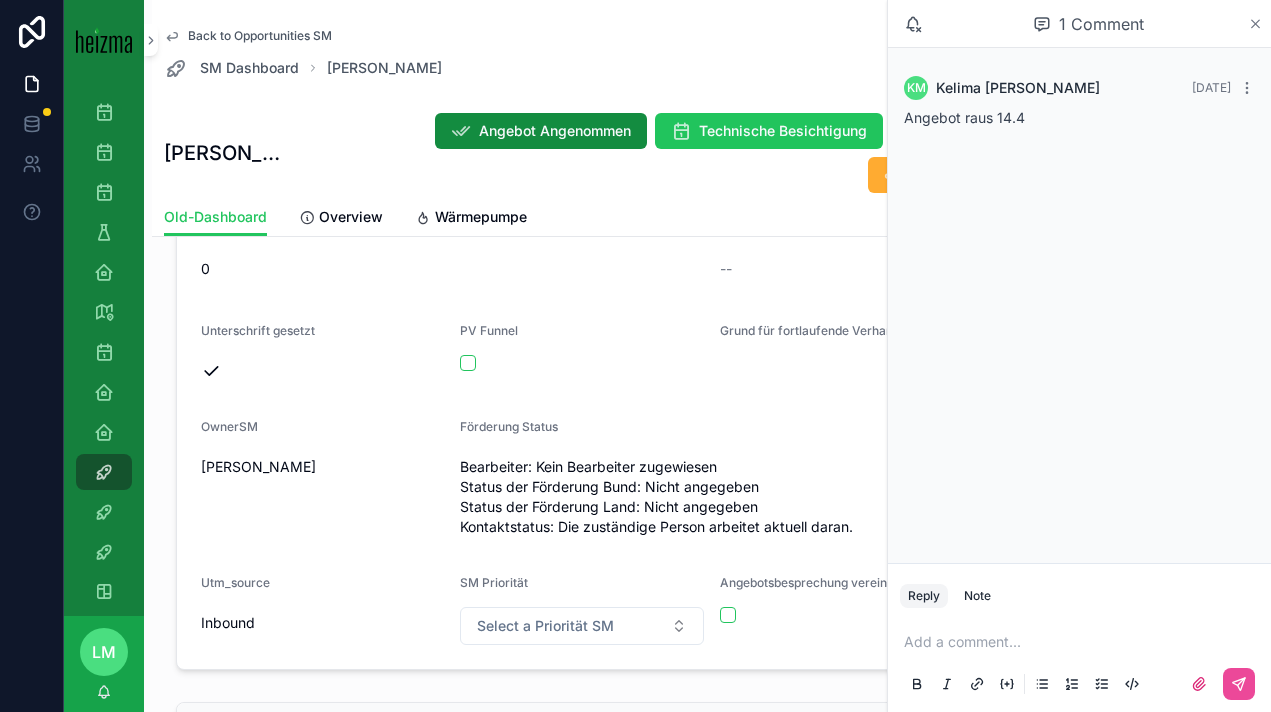 click 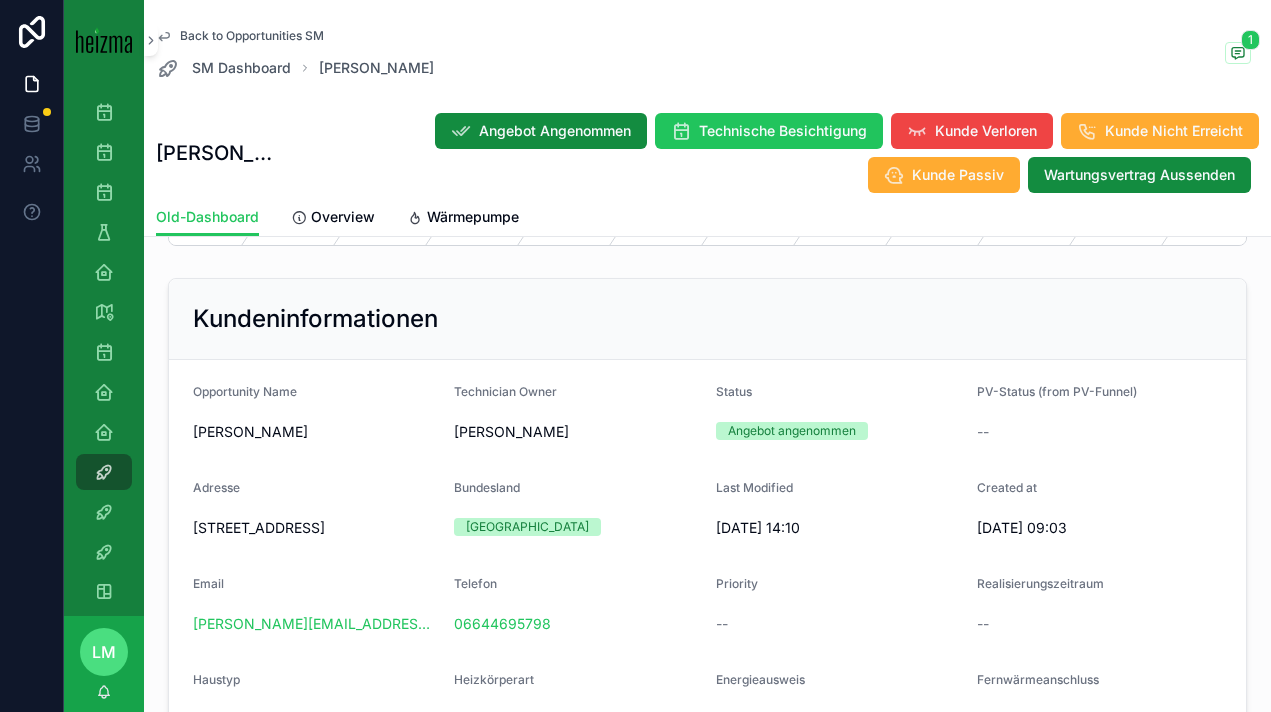 scroll, scrollTop: 0, scrollLeft: 0, axis: both 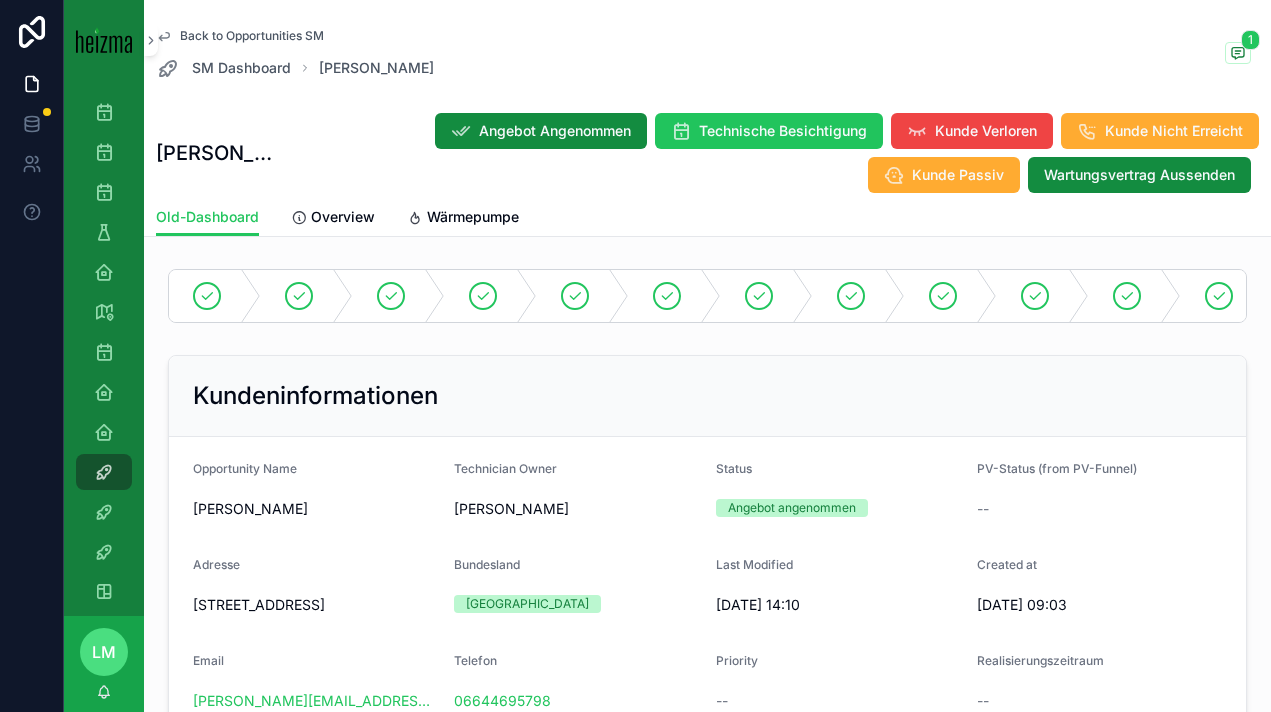 click on "Back to Opportunities SM" at bounding box center [252, 36] 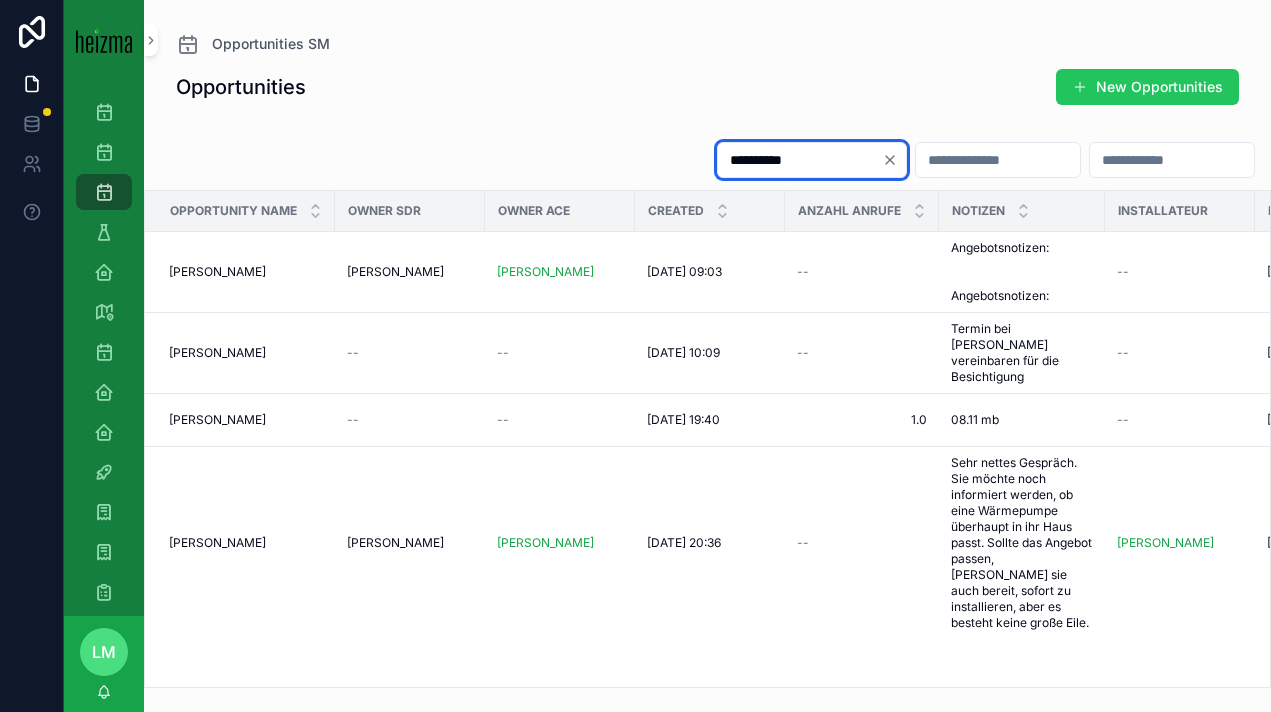 click on "**********" at bounding box center (800, 160) 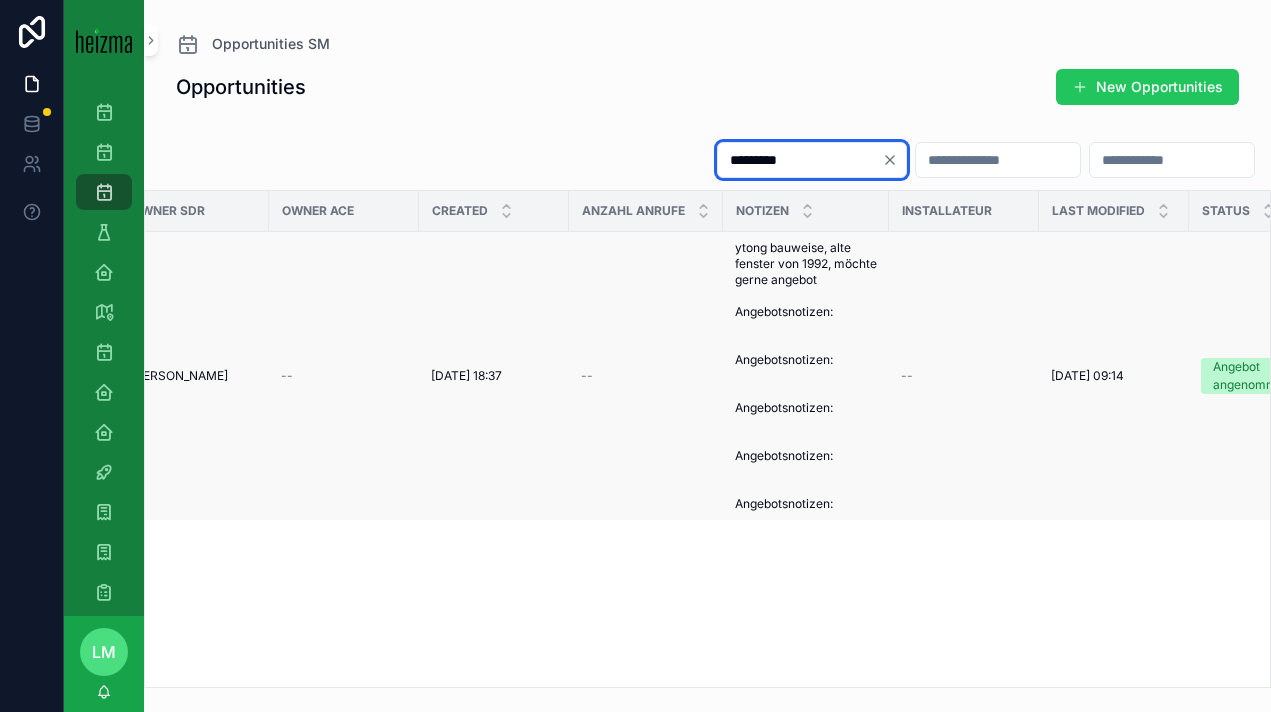 scroll, scrollTop: 0, scrollLeft: 0, axis: both 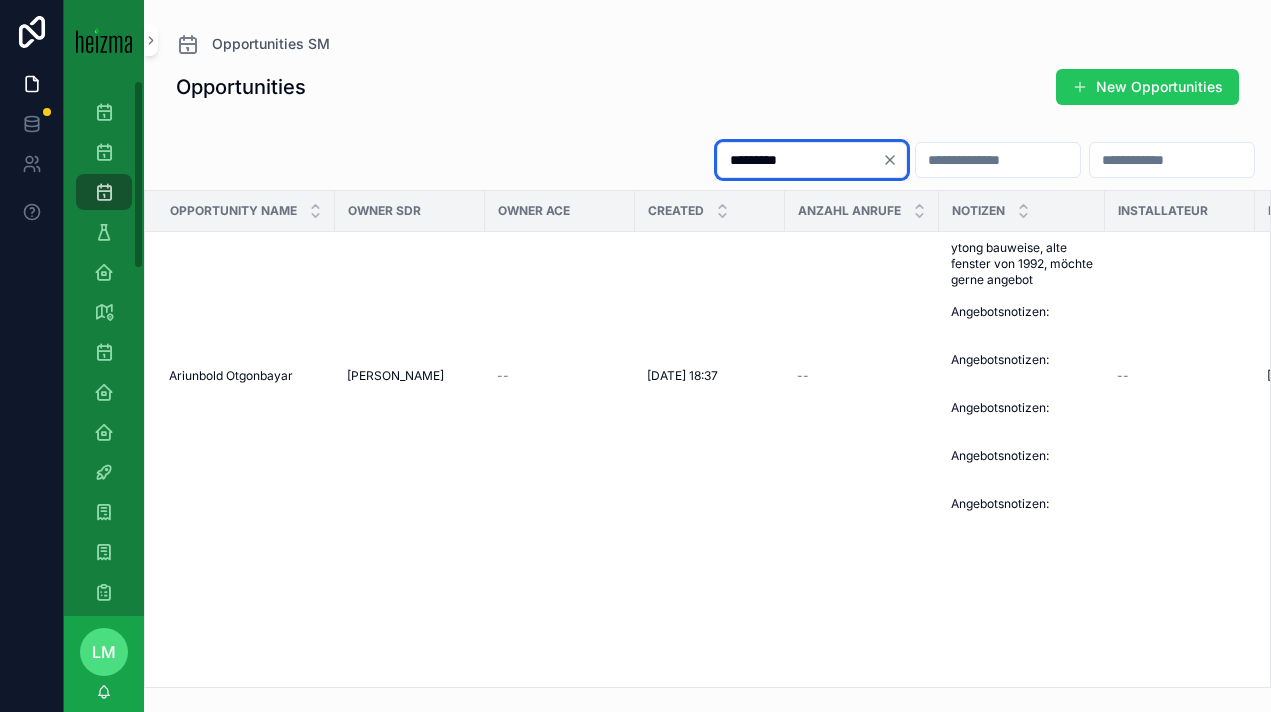 type on "*********" 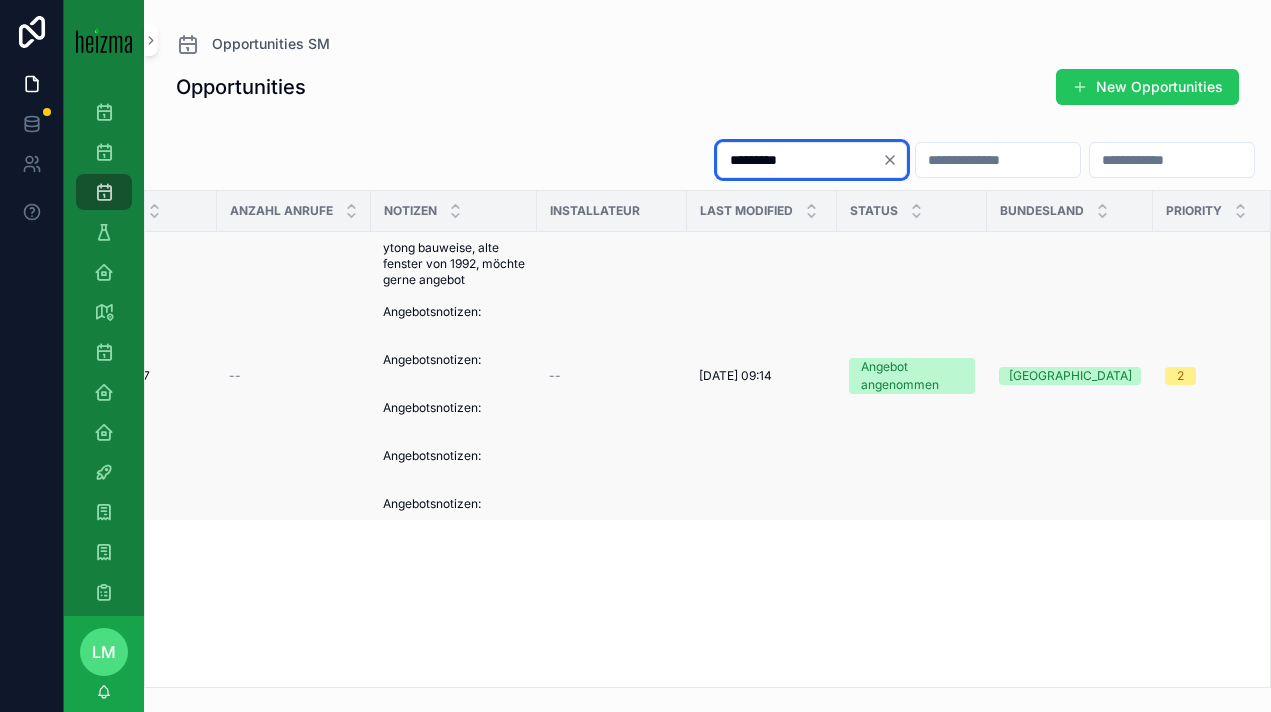 scroll, scrollTop: 0, scrollLeft: 572, axis: horizontal 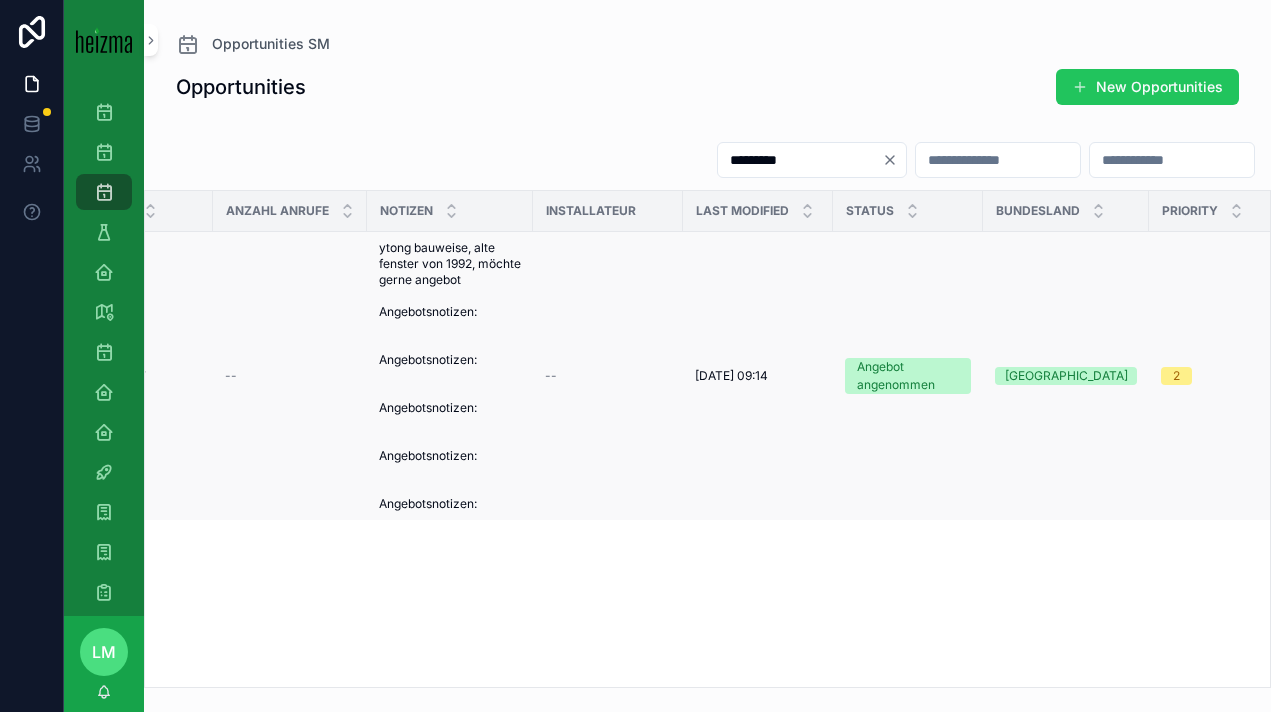 click on "ytong bauweise, alte fenster von 1992, möchte gerne angebot
Angebotsnotizen:
Angebotsnotizen:
Angebotsnotizen:
Angebotsnotizen:
Angebotsnotizen:" at bounding box center [450, 376] 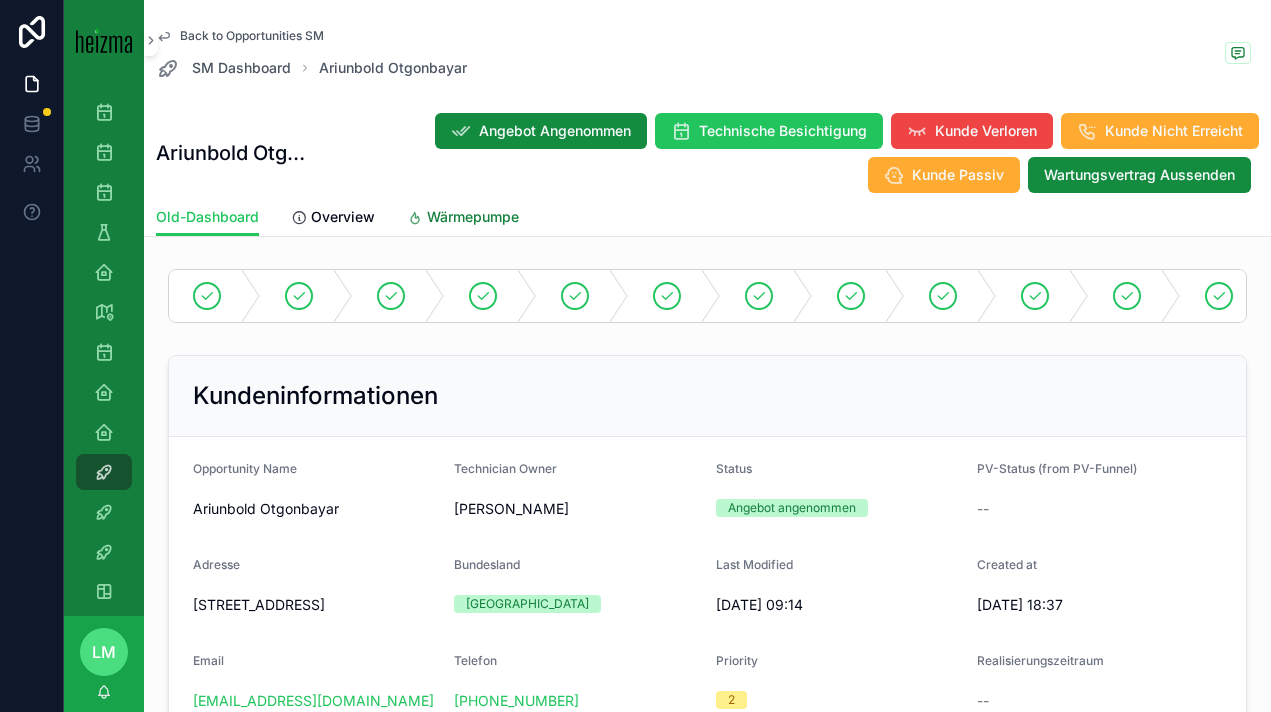 click on "Wärmepumpe" at bounding box center [473, 217] 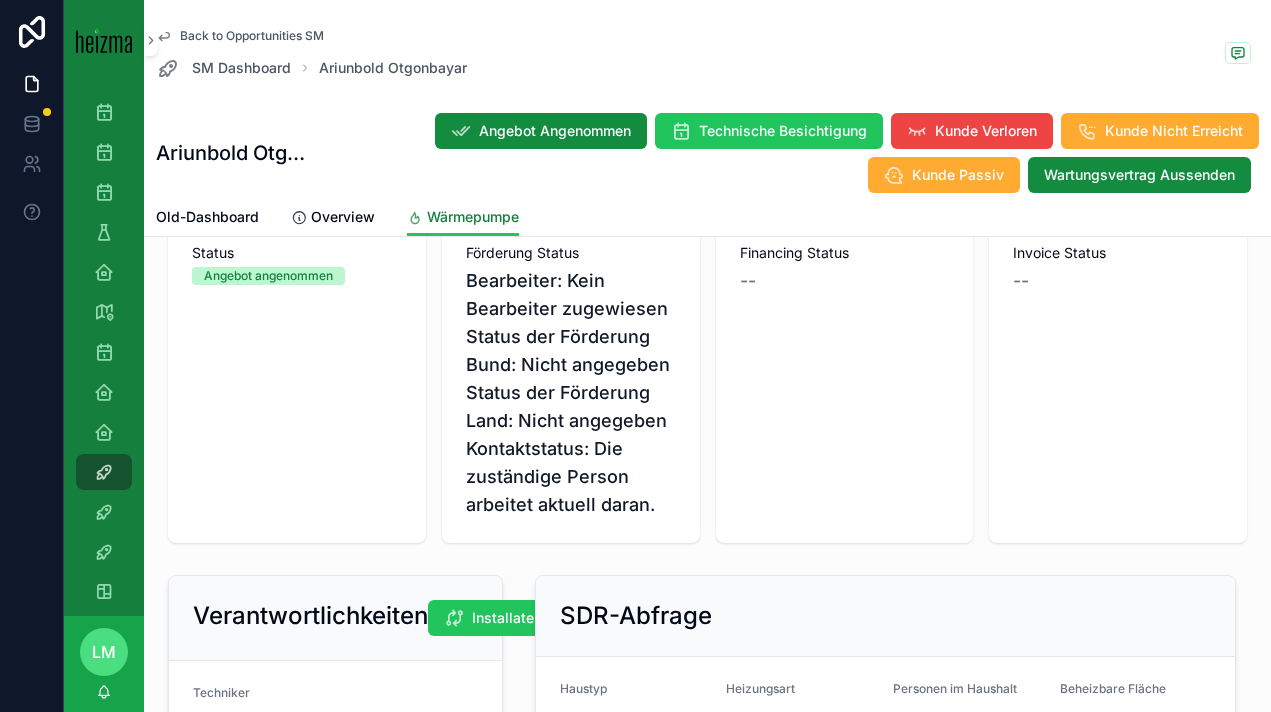 scroll, scrollTop: 0, scrollLeft: 0, axis: both 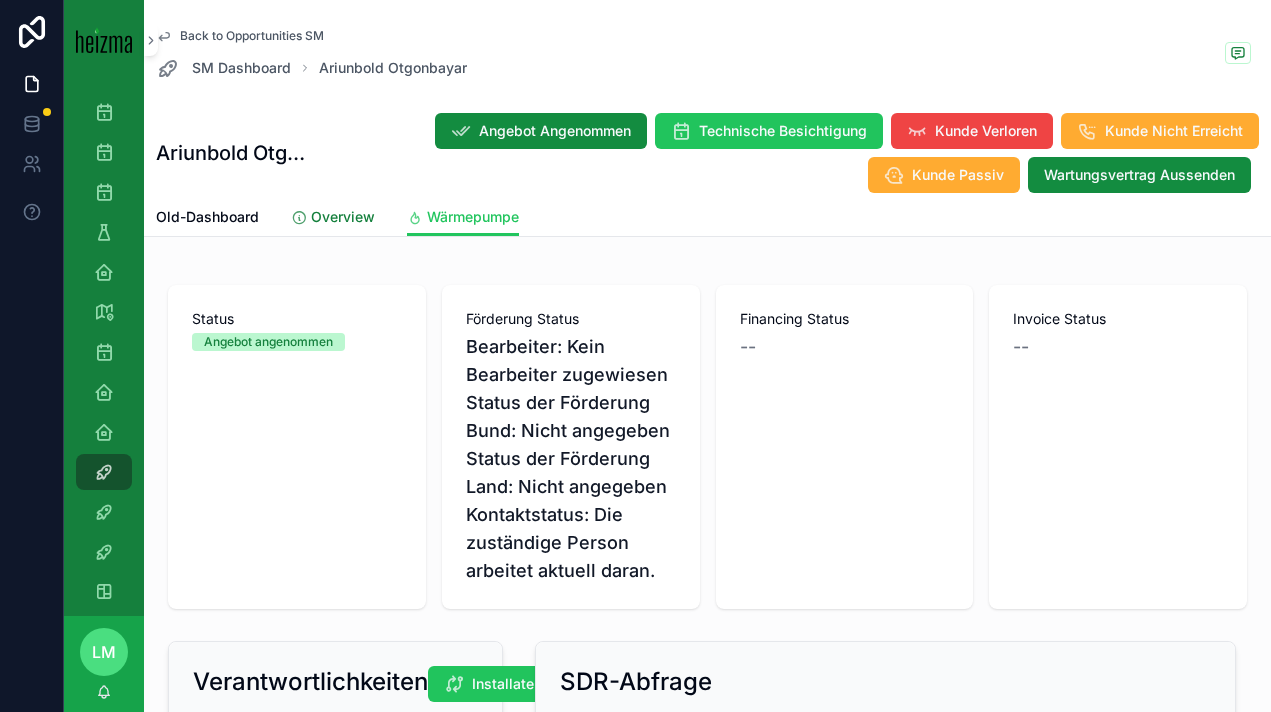 click on "Overview" at bounding box center [343, 217] 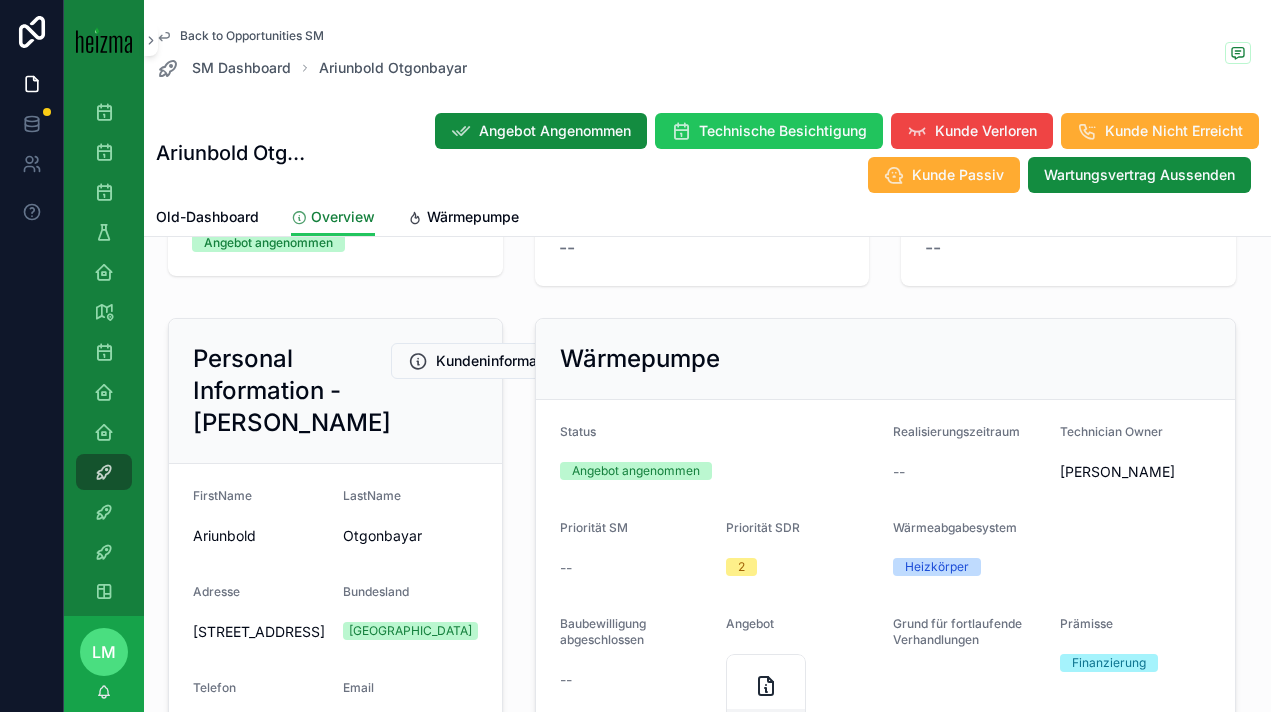 scroll, scrollTop: 0, scrollLeft: 0, axis: both 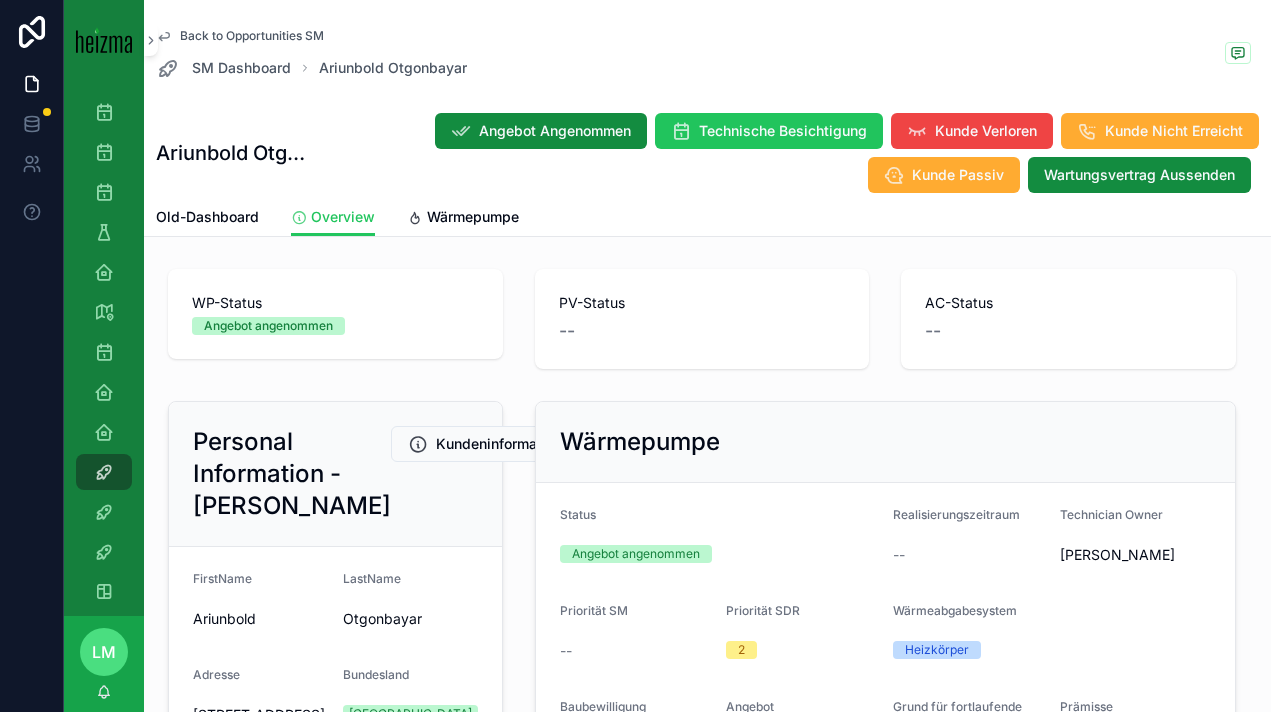 click on "Back to Opportunities SM" at bounding box center [252, 36] 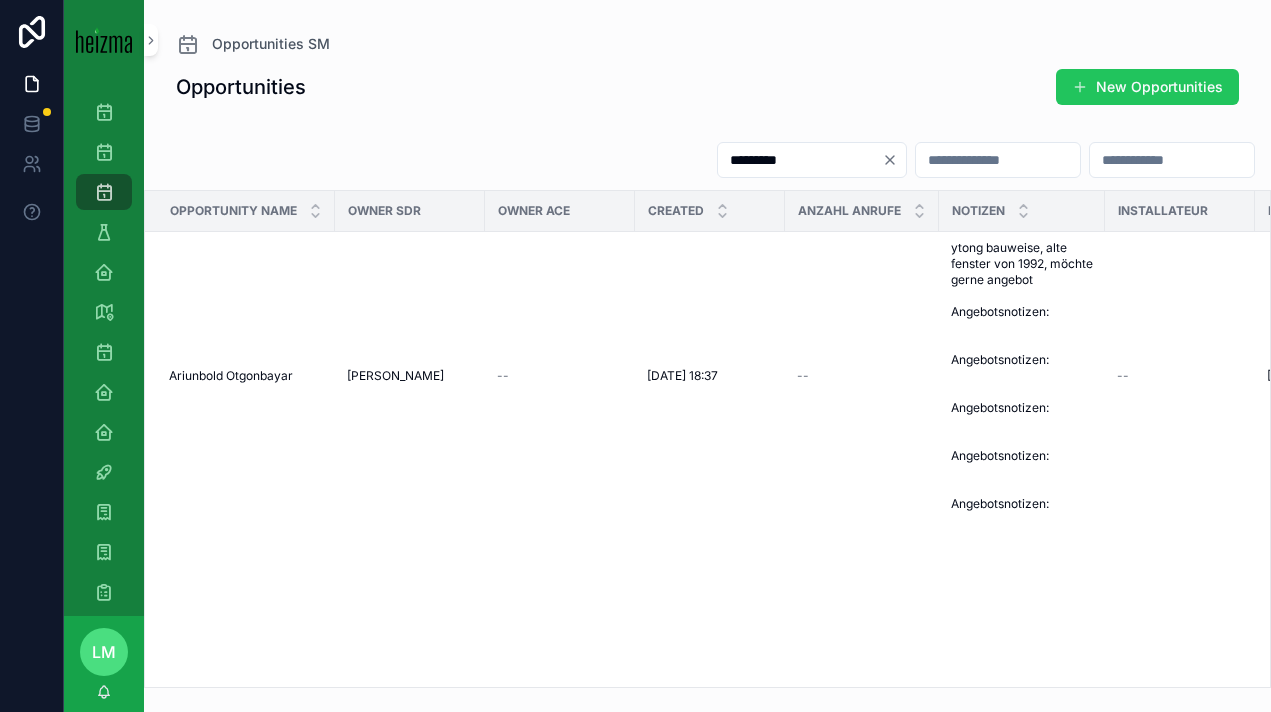 click on "Opportunities New Opportunities ********* Opportunity Name Owner SDR Owner ACE Created Anzahl Anrufe Notizen Installateur Last Modified Status Bundesland Priority Realisierungszeitraum Ariunbold Otgonbayar Ariunbold Otgonbayar Roland Horvath -- 14/03/2025 18:37 14/03/2025 18:37 -- ytong bauweise, alte fenster von 1992, möchte gerne angebot
Angebotsnotizen:
Angebotsnotizen:
Angebotsnotizen:
Angebotsnotizen:
Angebotsnotizen:
ytong bauweise, alte fenster von 1992, möchte gerne angebot
Angebotsnotizen:
Angebotsnotizen:
Angebotsnotizen:
Angebotsnotizen:
Angebotsnotizen:
-- 07/04/2025 09:14 07/04/2025 09:14 Angebot angenommen Steiermark 2 --" at bounding box center [707, 378] 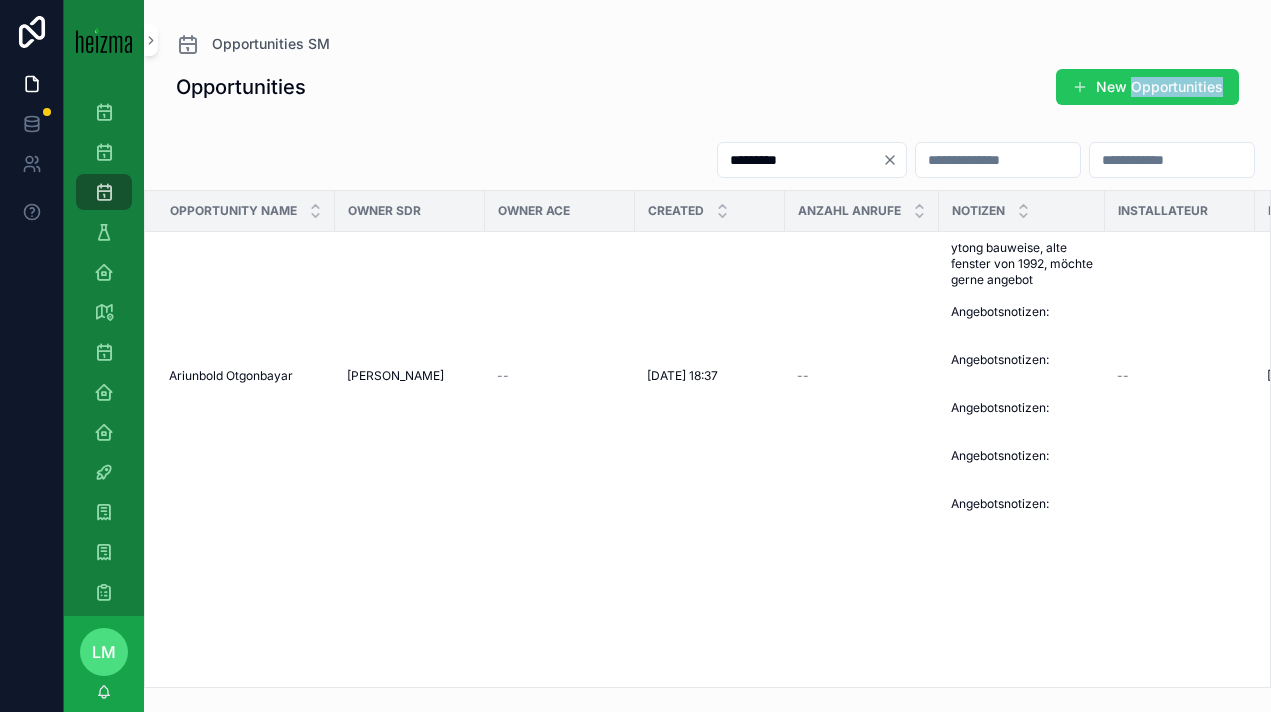 click on "Opportunities New Opportunities ********* Opportunity Name Owner SDR Owner ACE Created Anzahl Anrufe Notizen Installateur Last Modified Status Bundesland Priority Realisierungszeitraum Ariunbold Otgonbayar Ariunbold Otgonbayar Roland Horvath -- 14/03/2025 18:37 14/03/2025 18:37 -- ytong bauweise, alte fenster von 1992, möchte gerne angebot
Angebotsnotizen:
Angebotsnotizen:
Angebotsnotizen:
Angebotsnotizen:
Angebotsnotizen:
ytong bauweise, alte fenster von 1992, möchte gerne angebot
Angebotsnotizen:
Angebotsnotizen:
Angebotsnotizen:
Angebotsnotizen:
Angebotsnotizen:
-- 07/04/2025 09:14 07/04/2025 09:14 Angebot angenommen Steiermark 2 --" at bounding box center (707, 378) 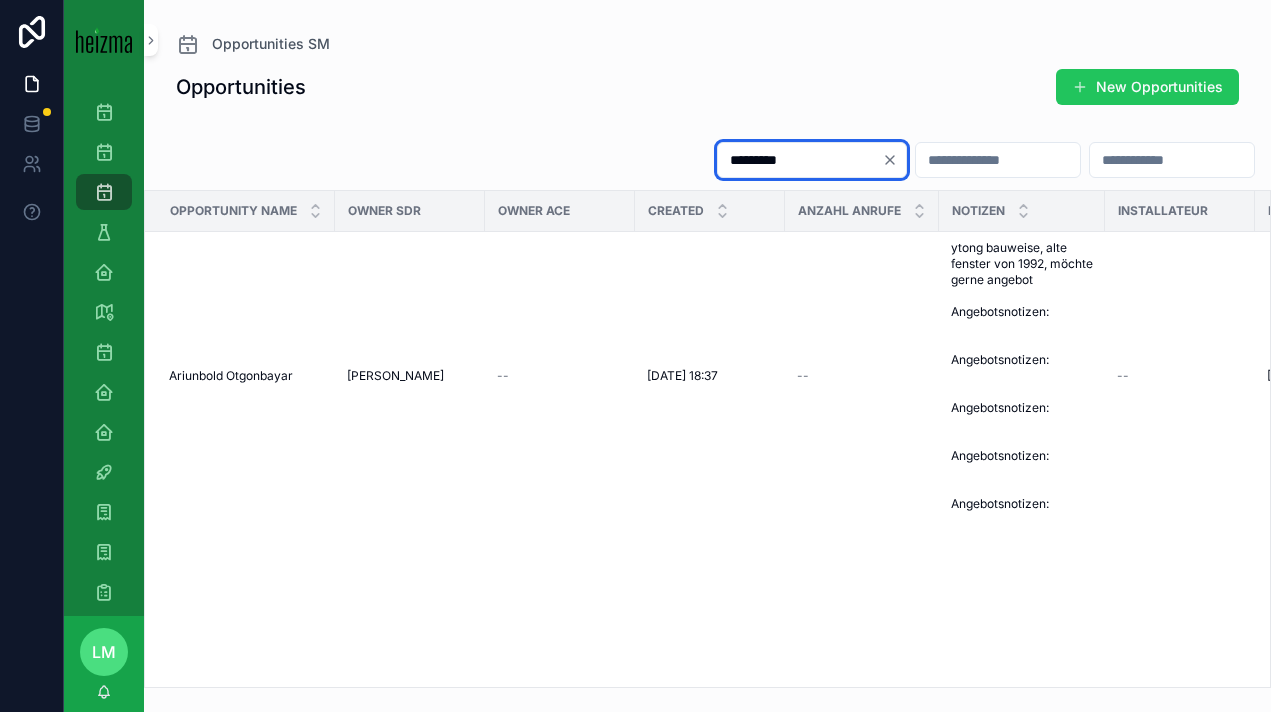 click on "*********" at bounding box center [800, 160] 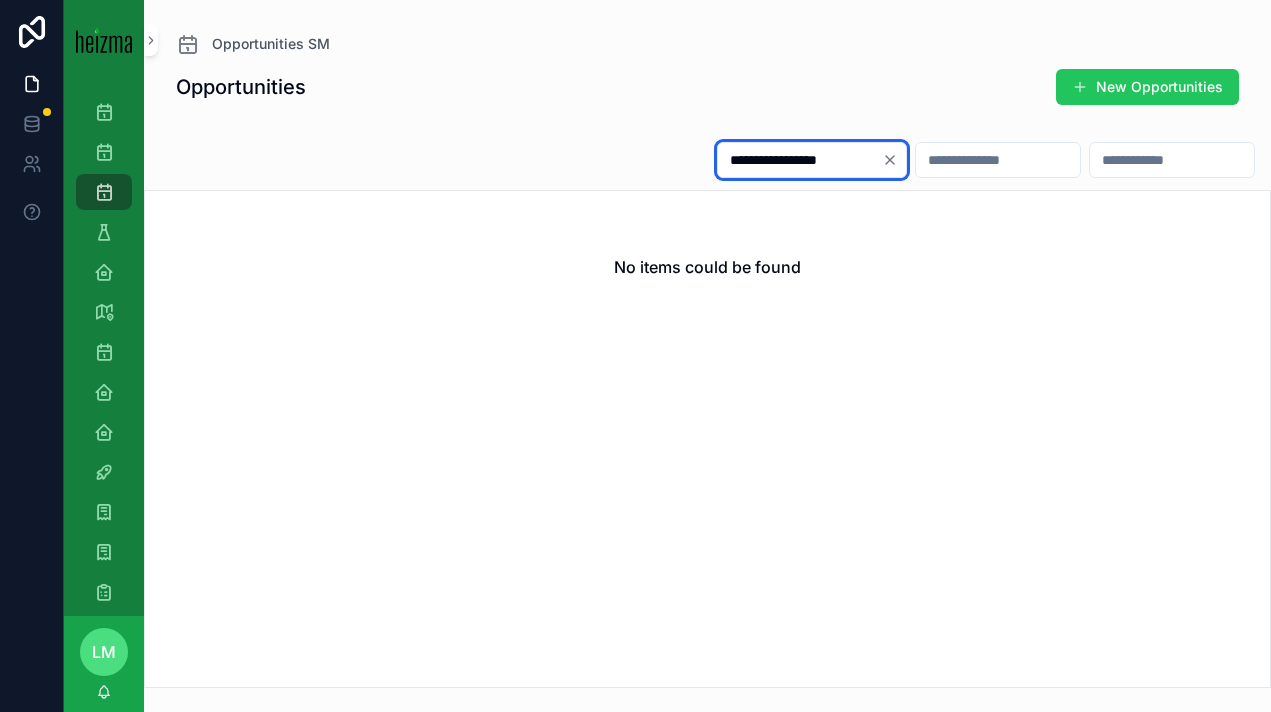 click on "**********" at bounding box center (800, 160) 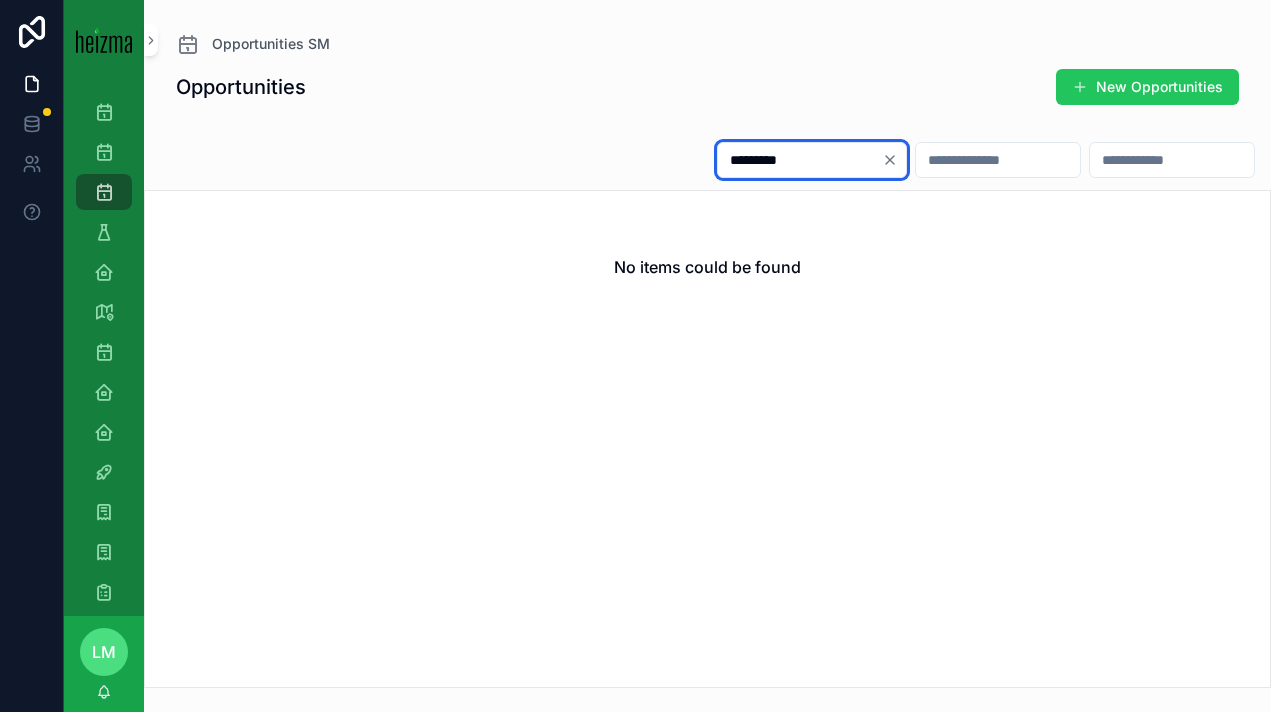 type on "*********" 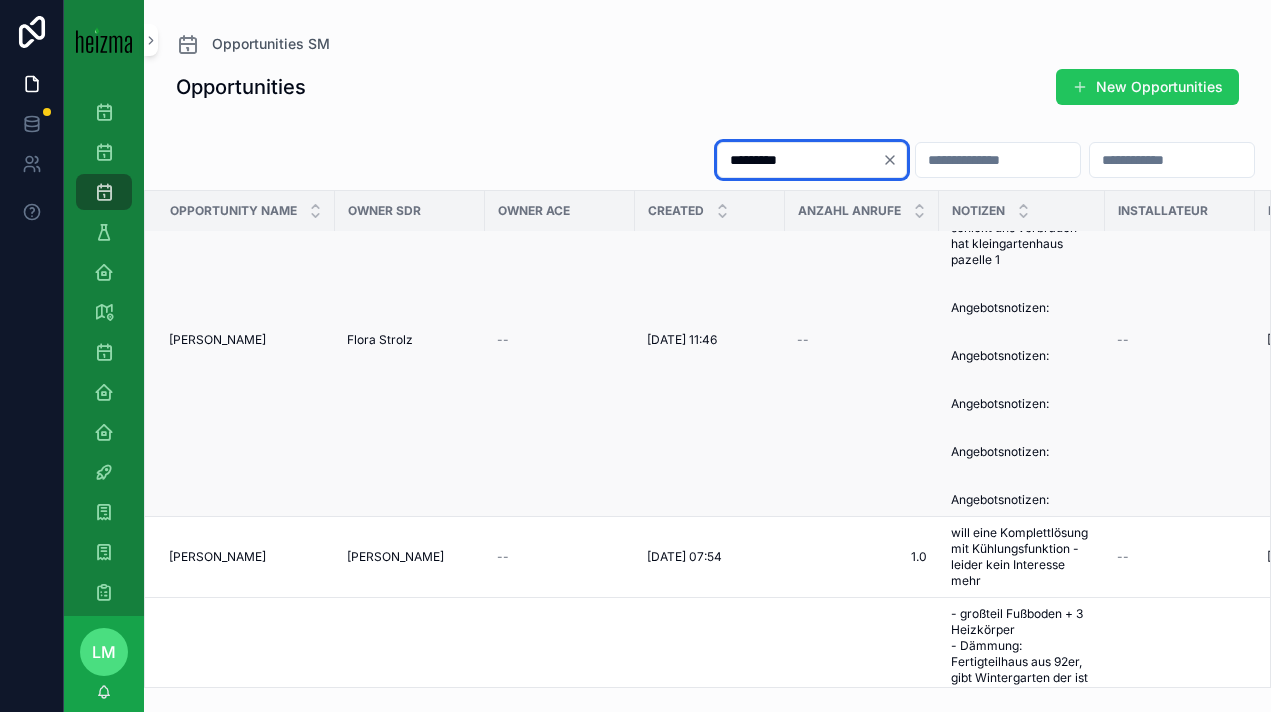 scroll, scrollTop: 136, scrollLeft: 0, axis: vertical 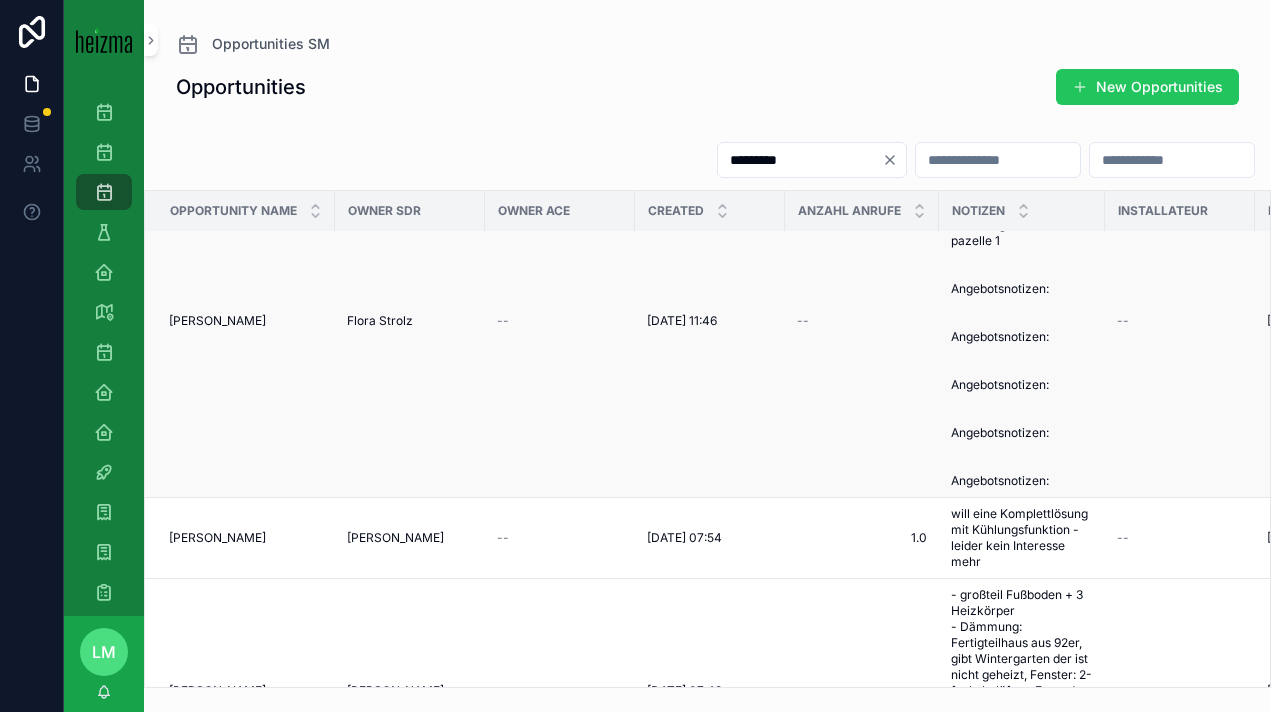 click on "Andi Prochaska" at bounding box center (217, 321) 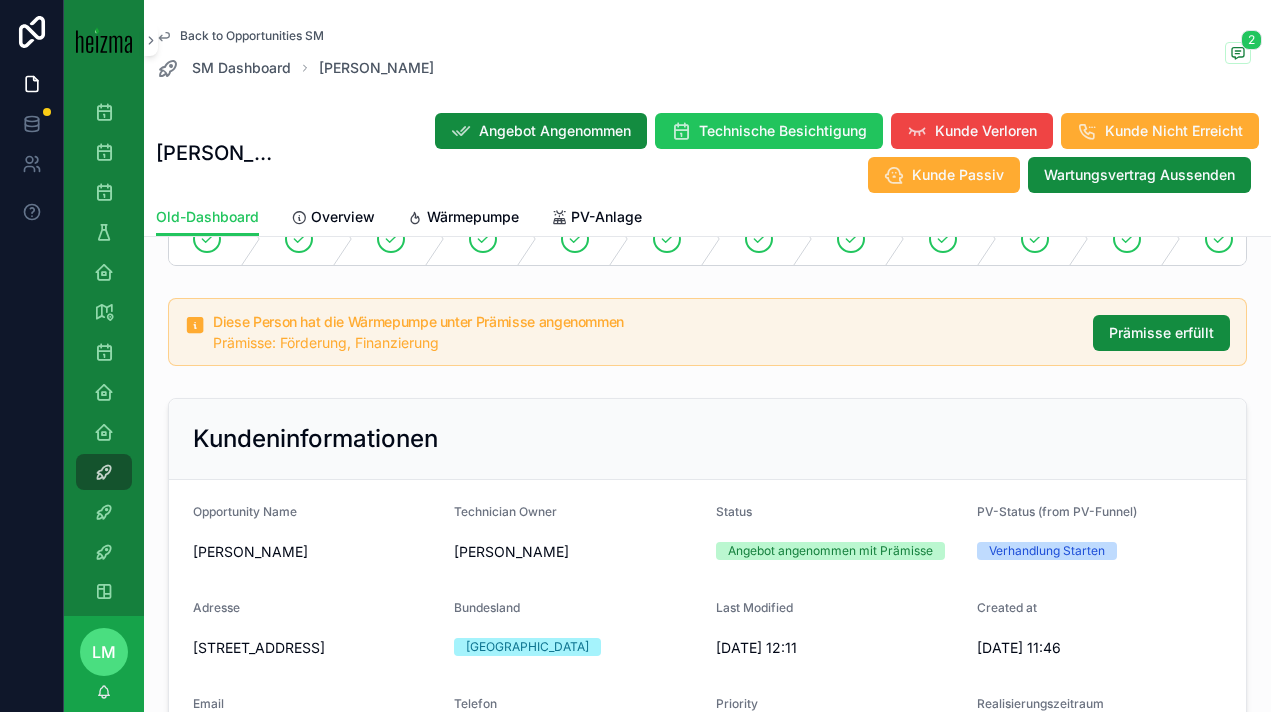 scroll, scrollTop: 0, scrollLeft: 0, axis: both 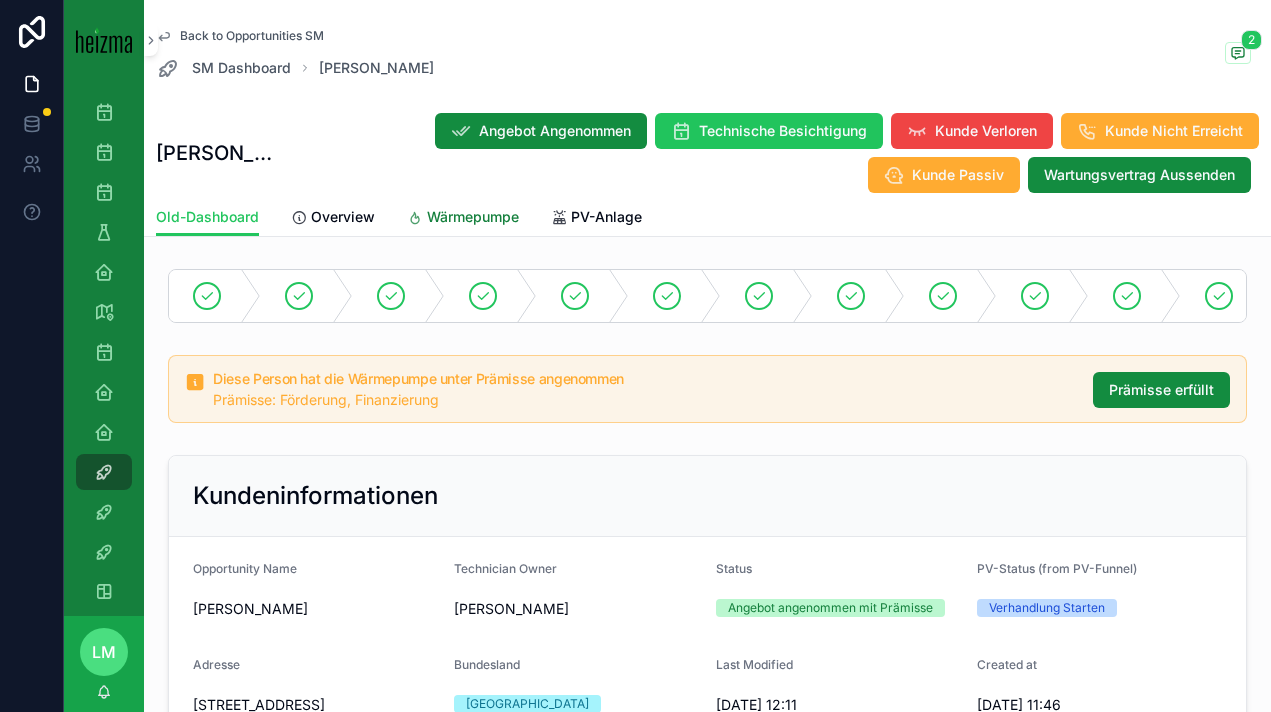 click on "Wärmepumpe" at bounding box center [473, 217] 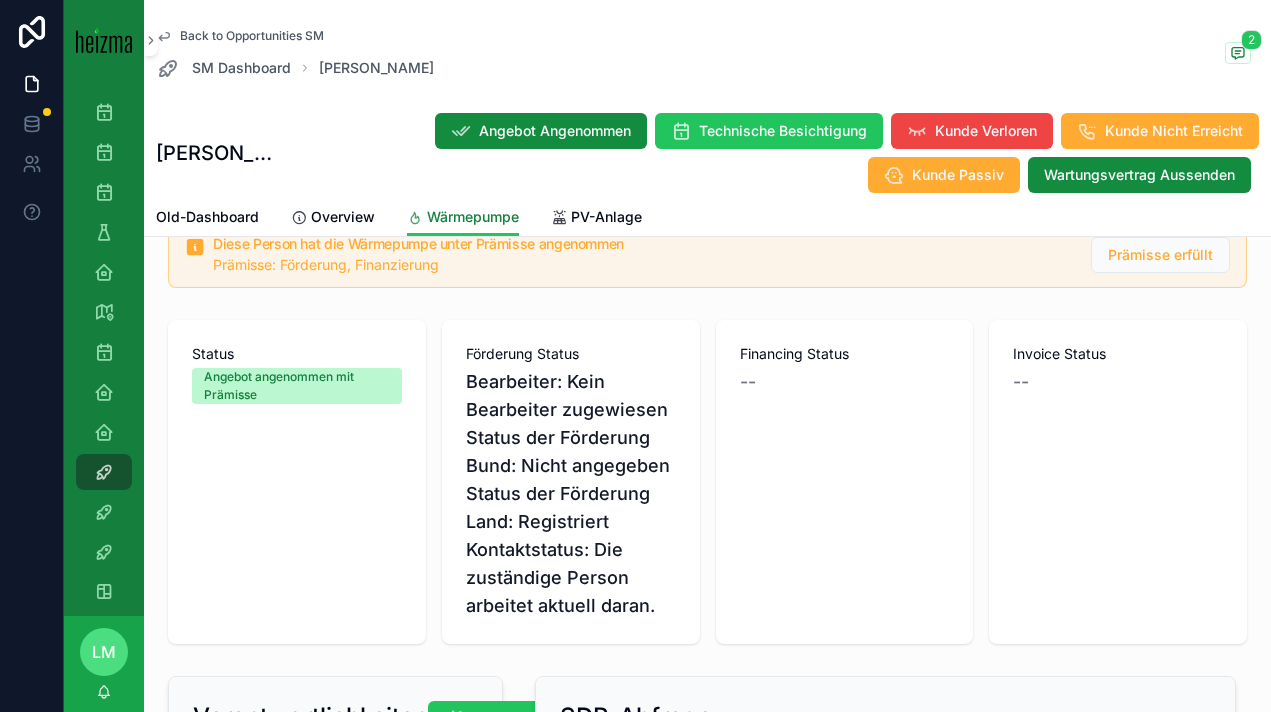 scroll, scrollTop: 0, scrollLeft: 0, axis: both 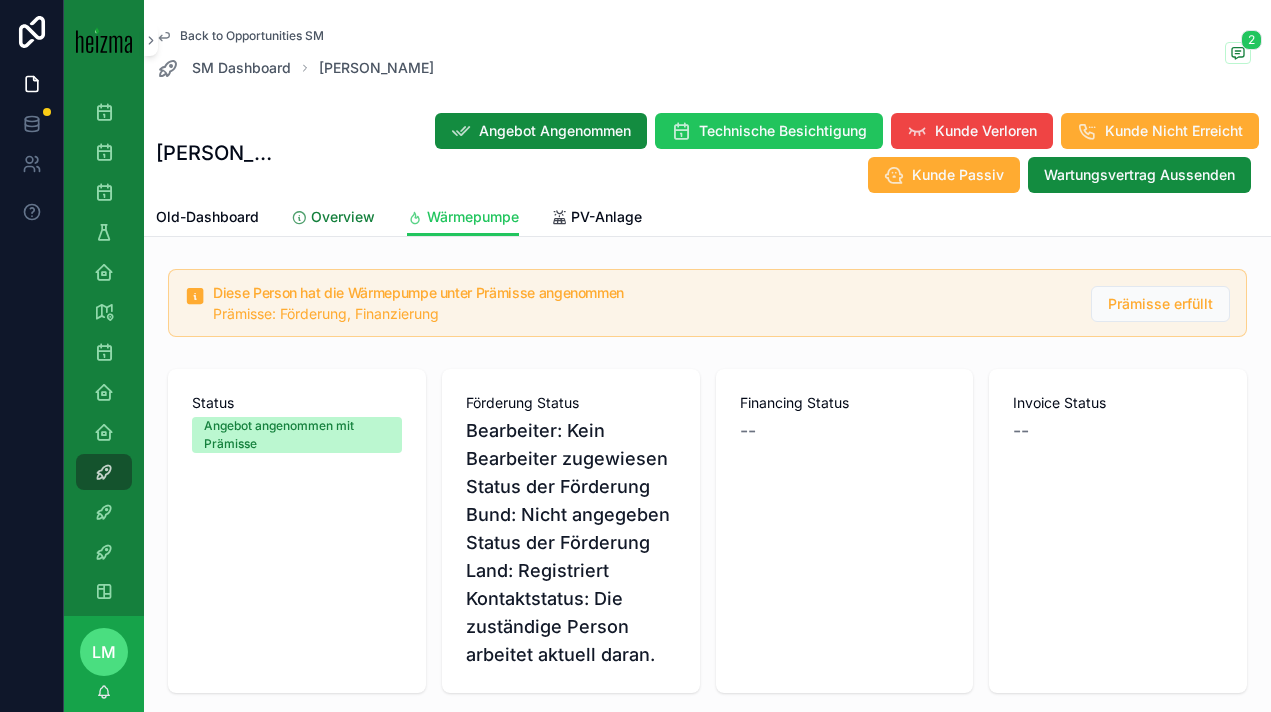 click on "Overview" at bounding box center (343, 217) 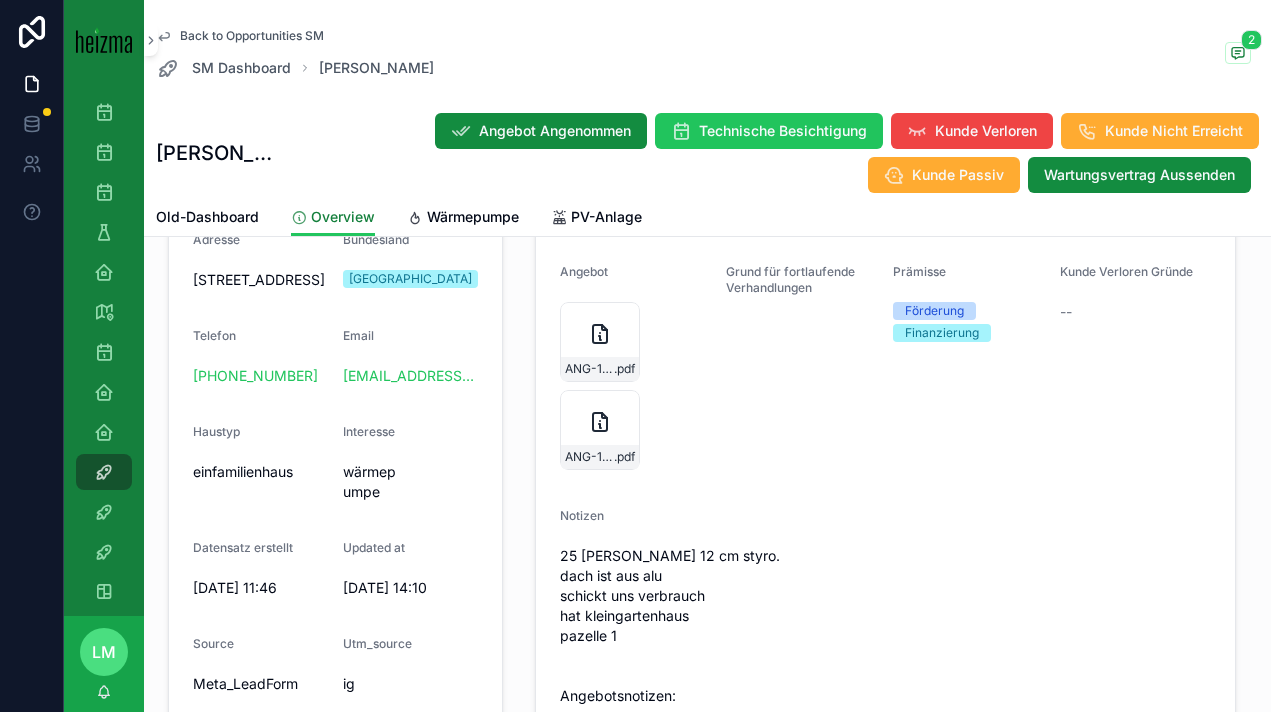 scroll, scrollTop: 356, scrollLeft: 0, axis: vertical 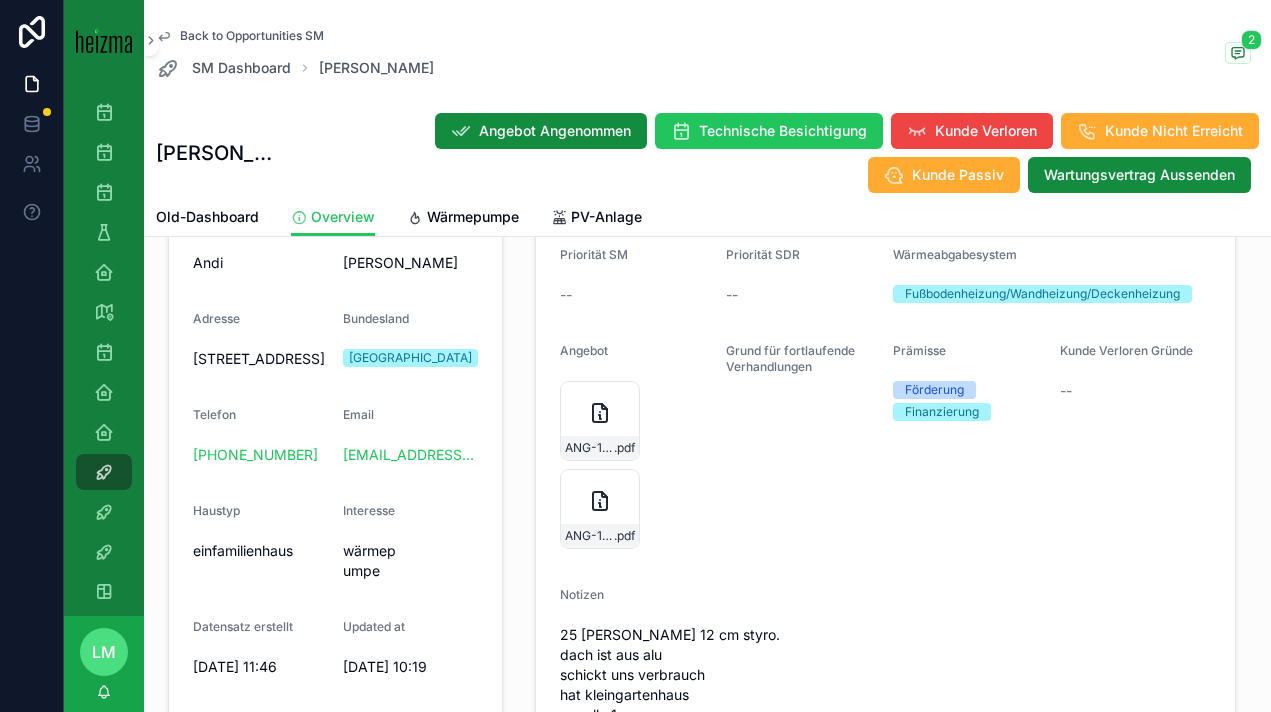 click on "Back to Opportunities SM" at bounding box center [252, 36] 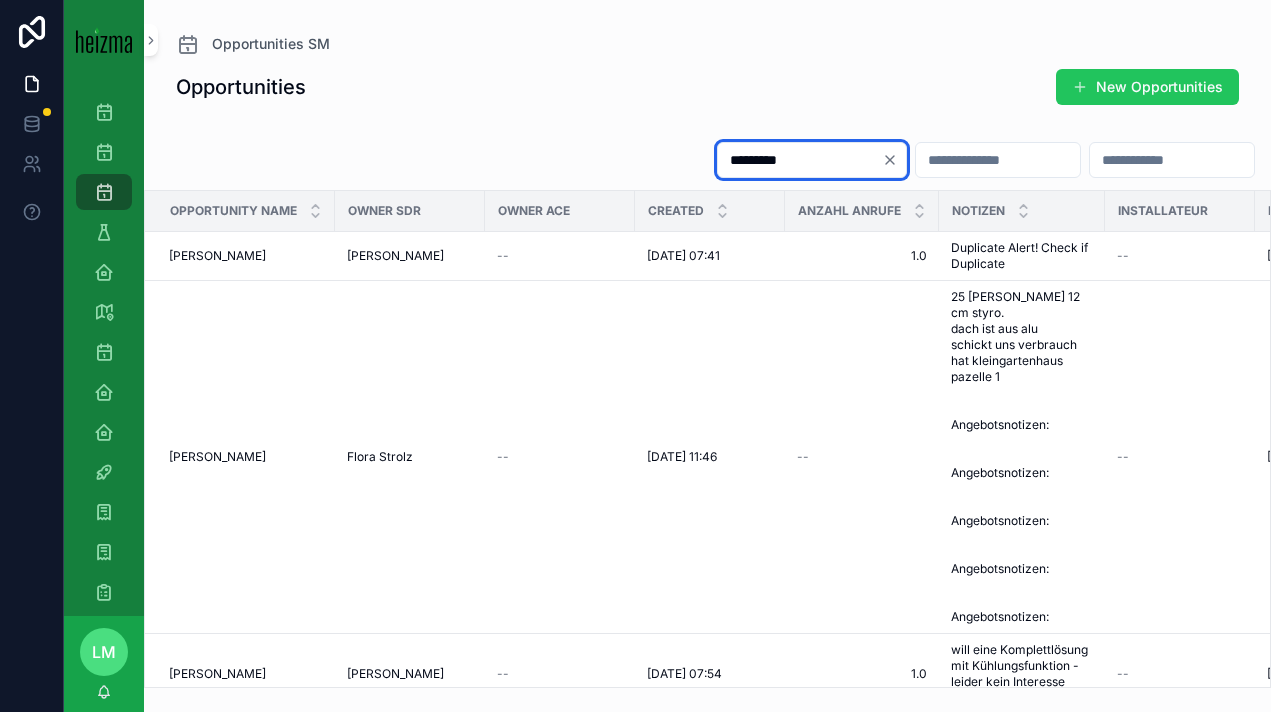click on "*********" at bounding box center [800, 160] 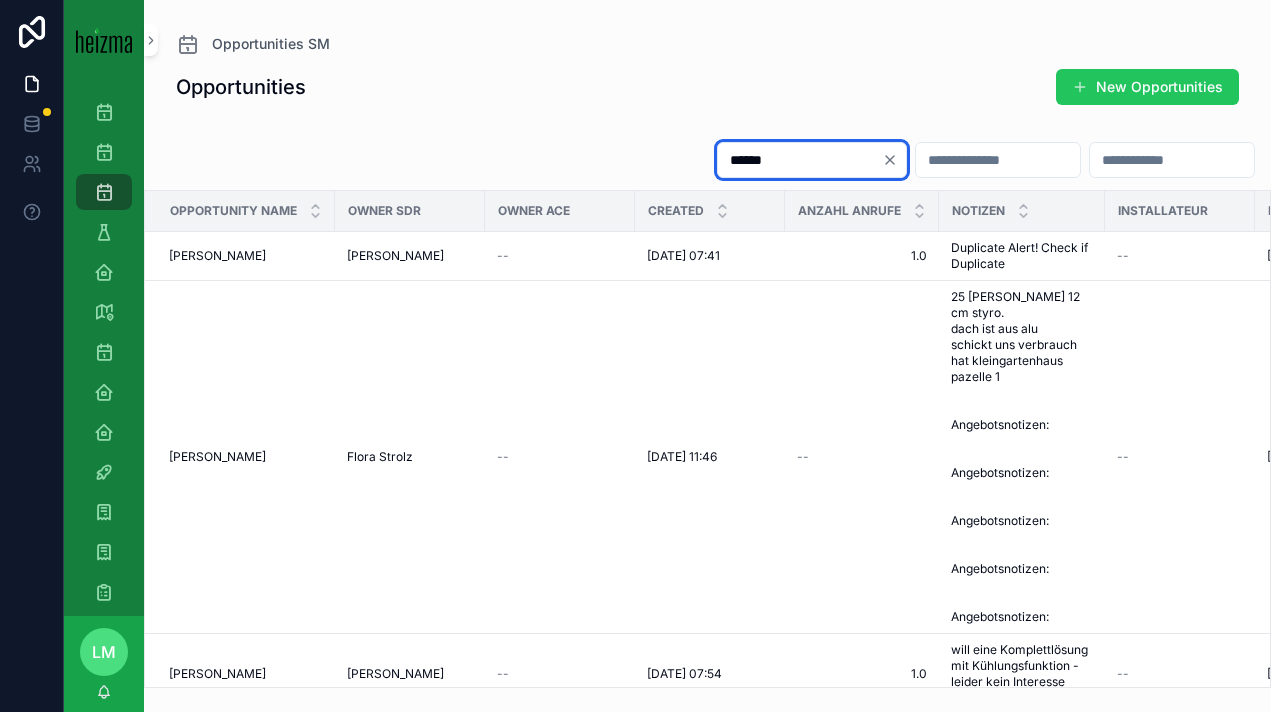 type on "******" 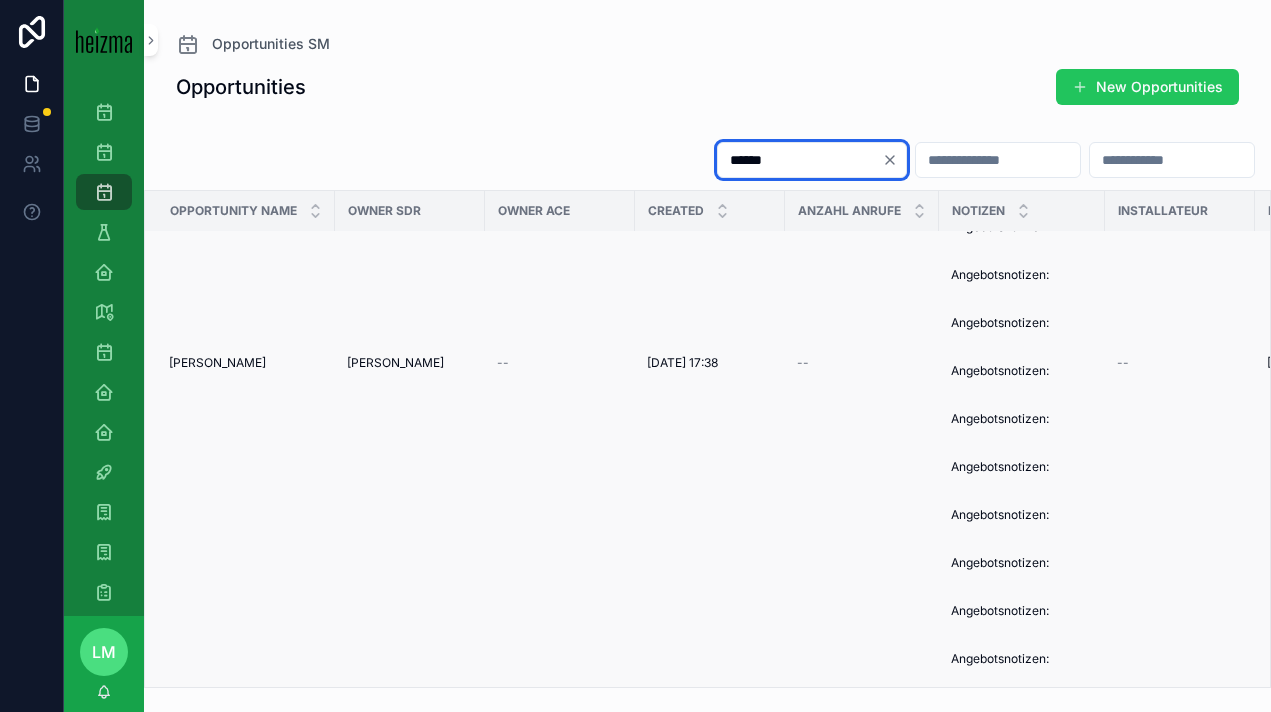 scroll, scrollTop: 241, scrollLeft: 0, axis: vertical 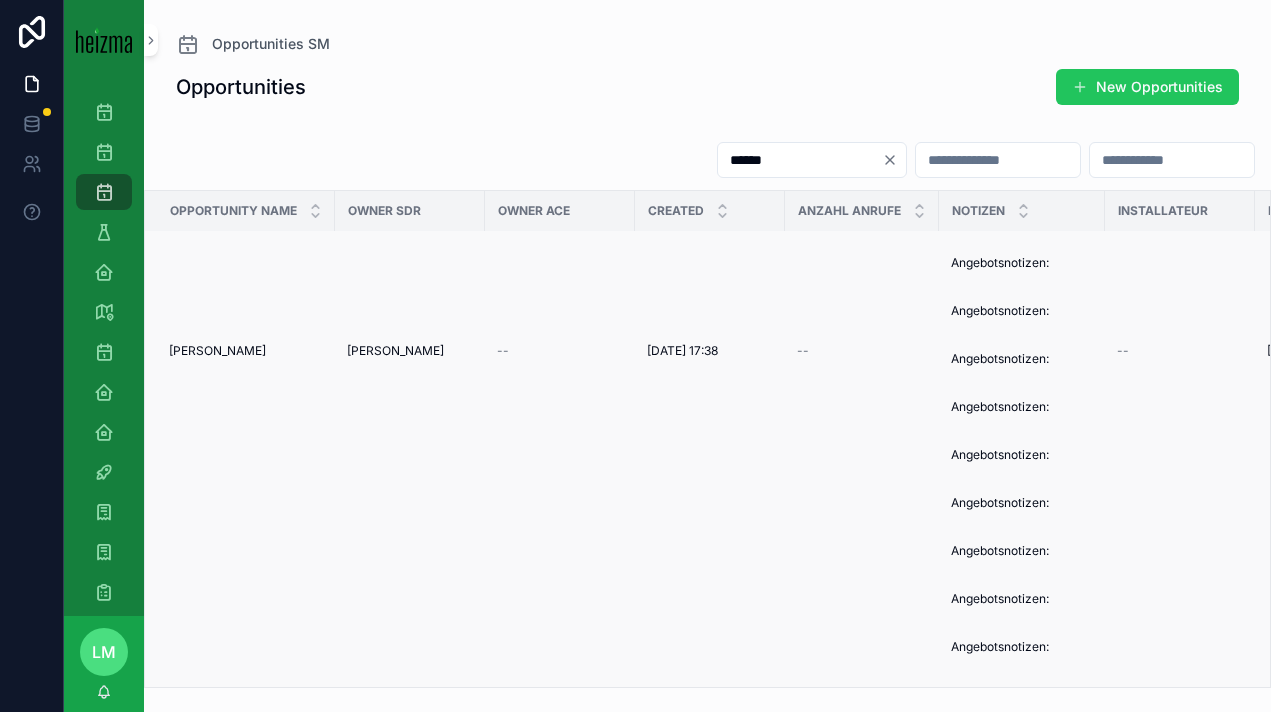 click on "Elisabeth Rigler" at bounding box center [217, 351] 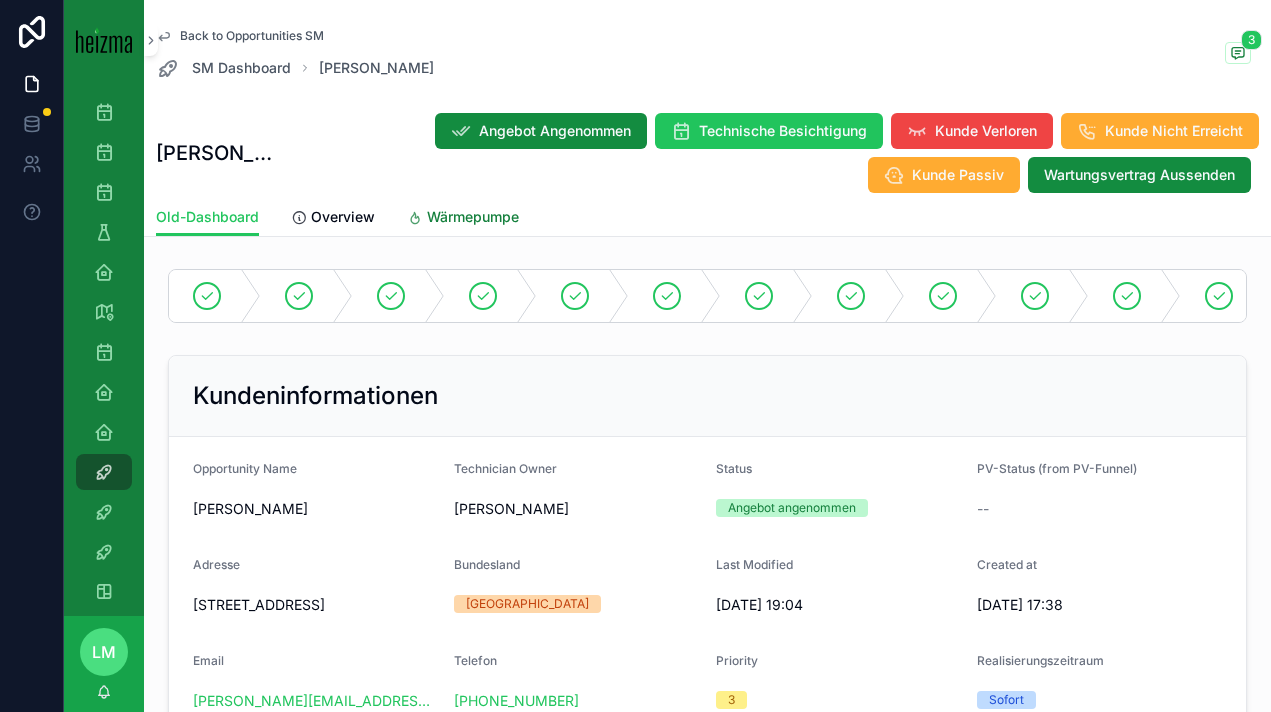 click on "Wärmepumpe" at bounding box center (473, 217) 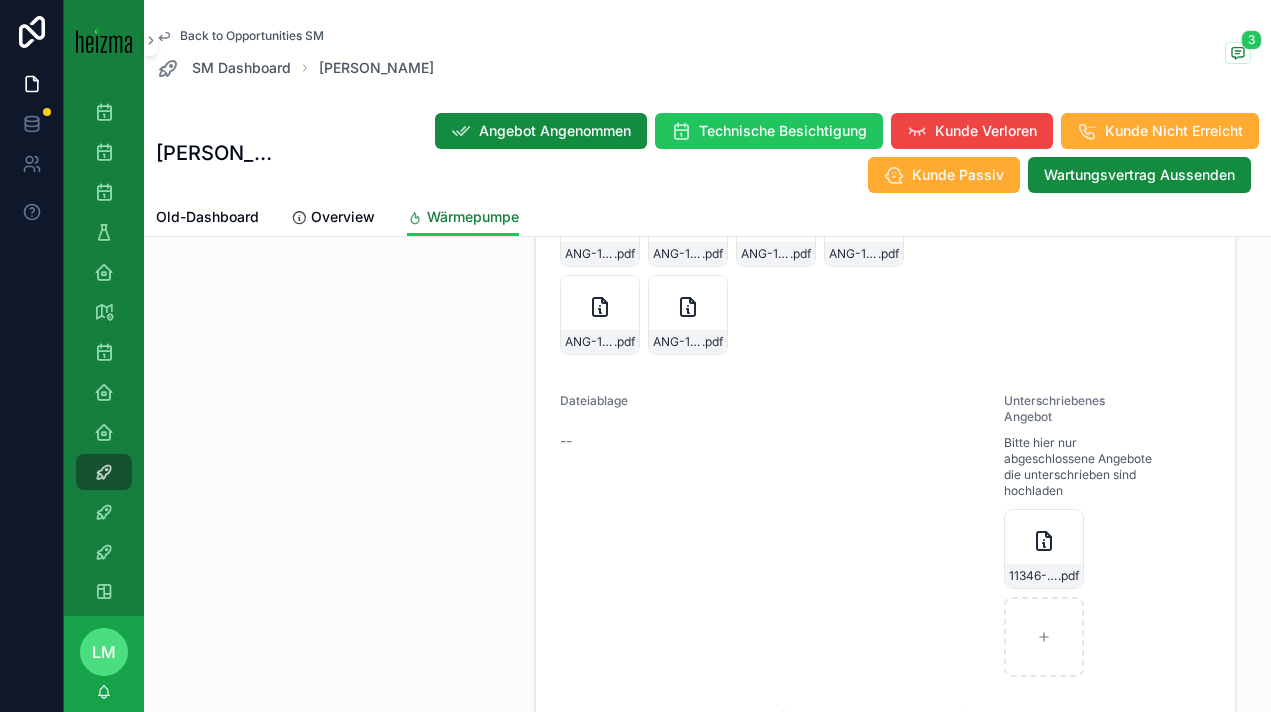 scroll, scrollTop: 2363, scrollLeft: 0, axis: vertical 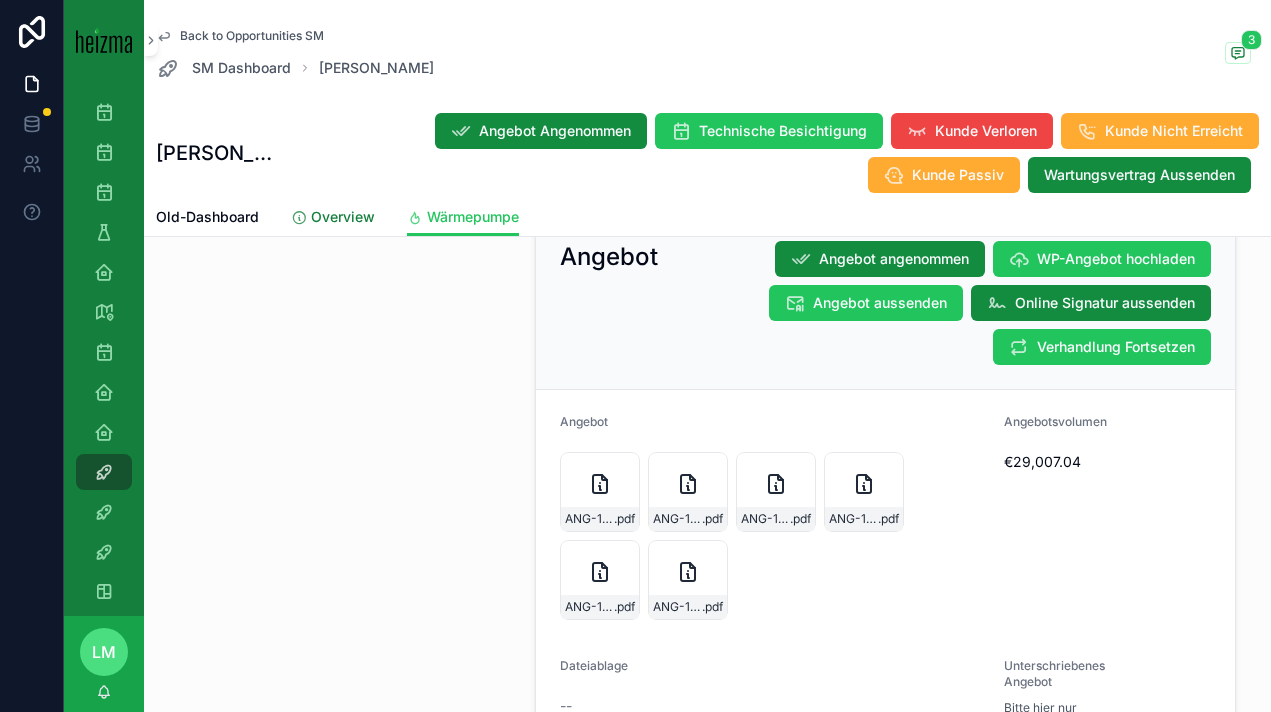 click on "Overview" at bounding box center (333, 219) 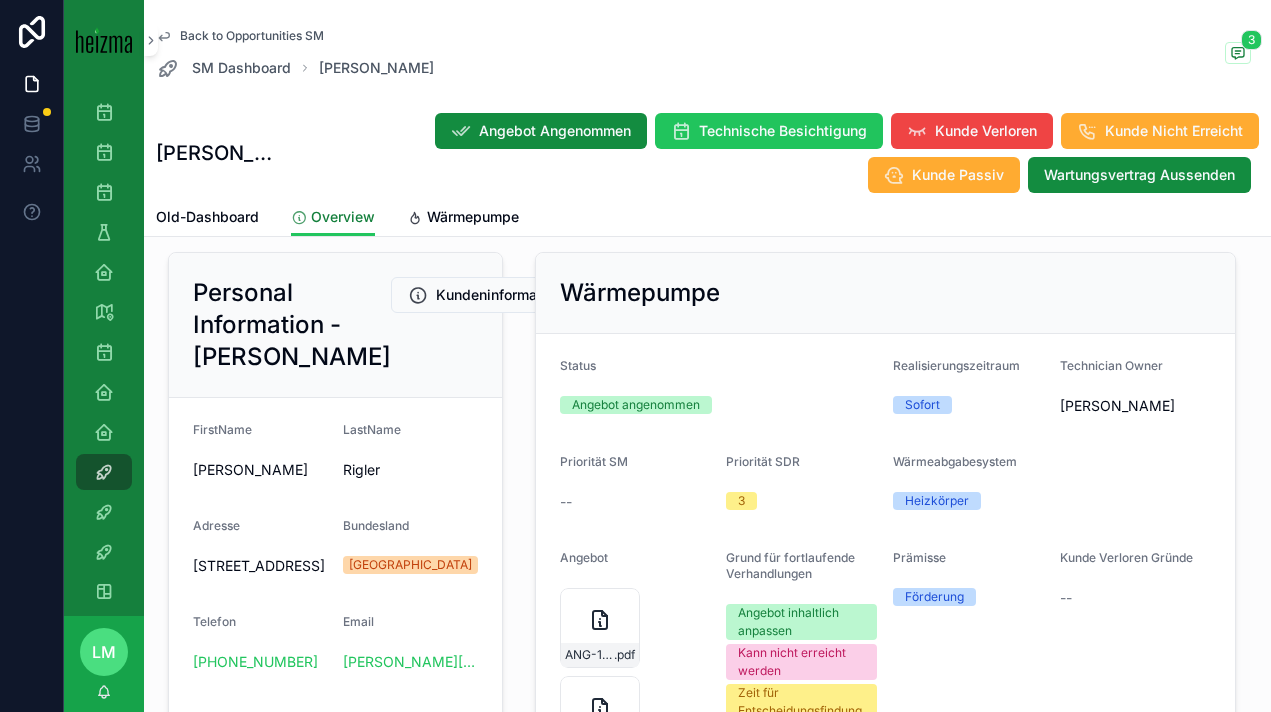 scroll, scrollTop: 0, scrollLeft: 0, axis: both 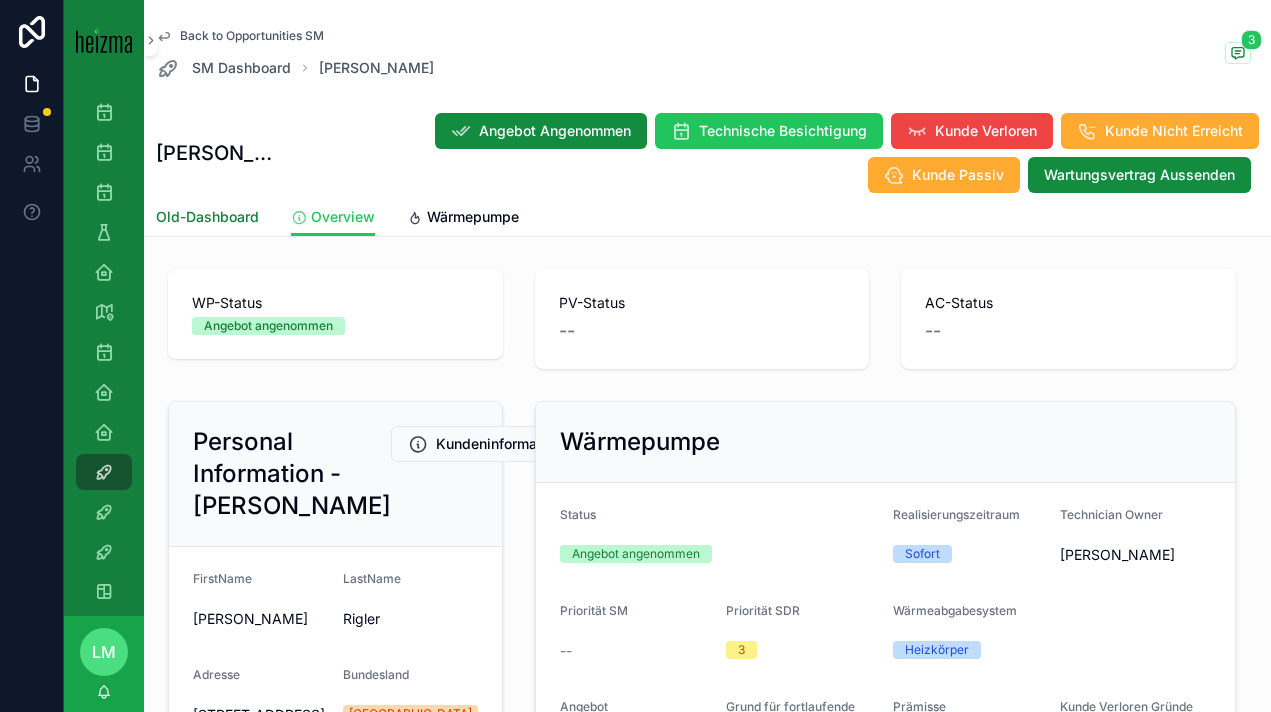 click on "Old-Dashboard" at bounding box center (207, 219) 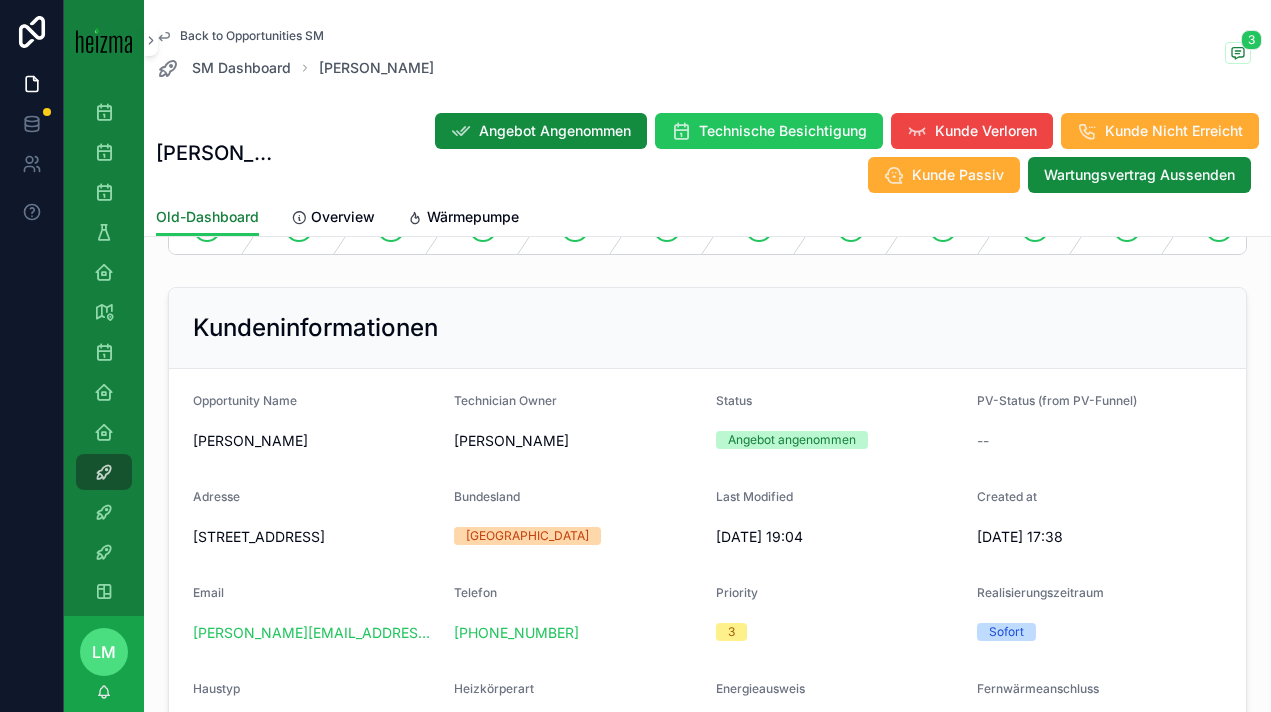 scroll, scrollTop: 0, scrollLeft: 0, axis: both 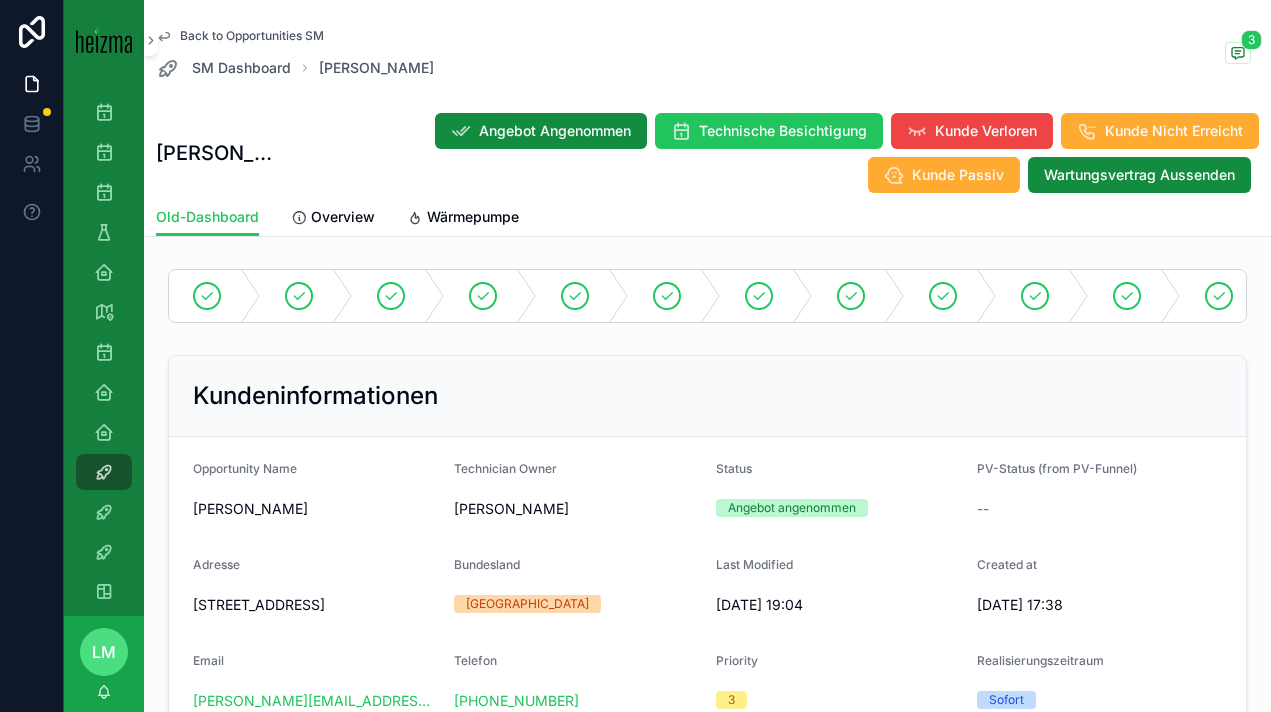 click on "Back to Opportunities SM" at bounding box center [252, 36] 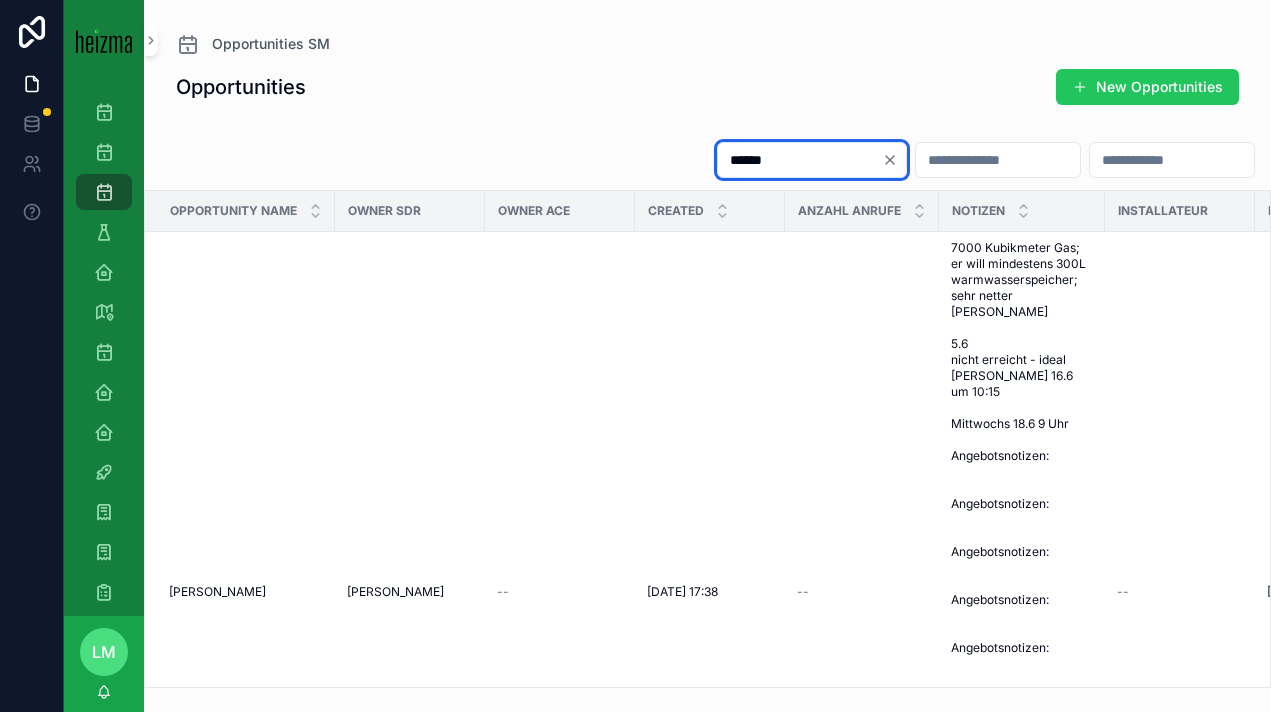 click on "******" at bounding box center (800, 160) 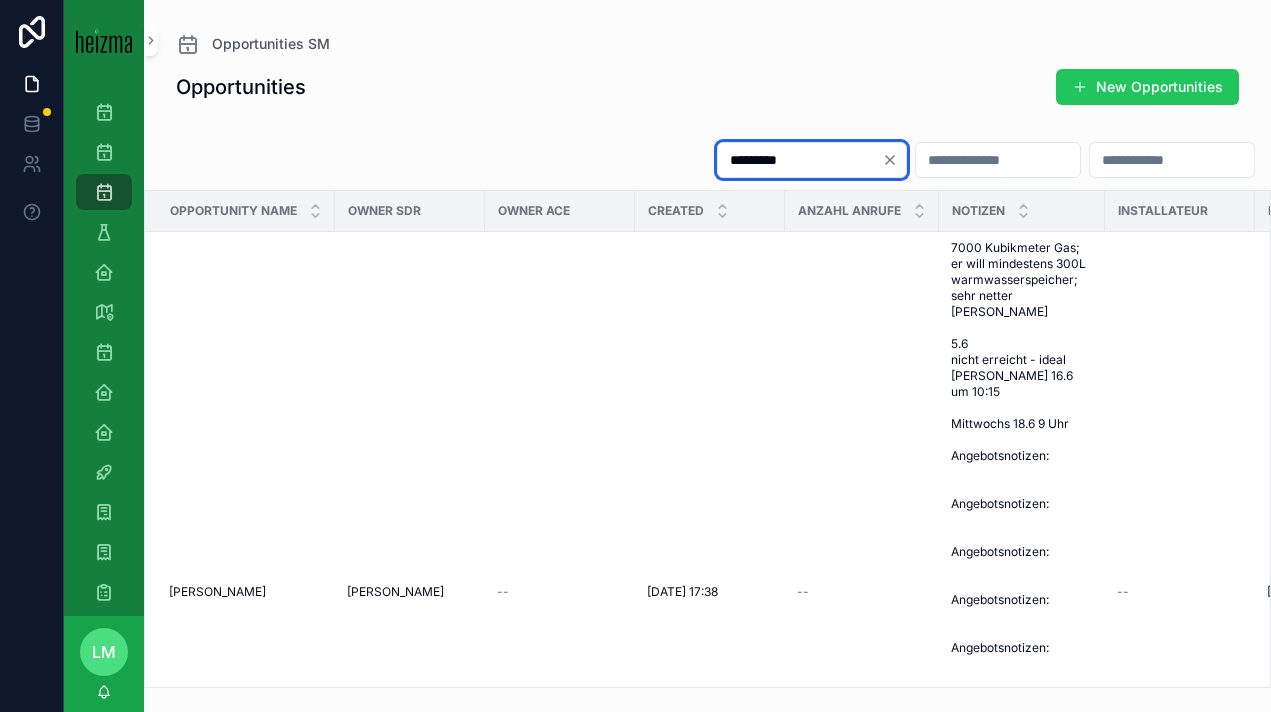 type on "*********" 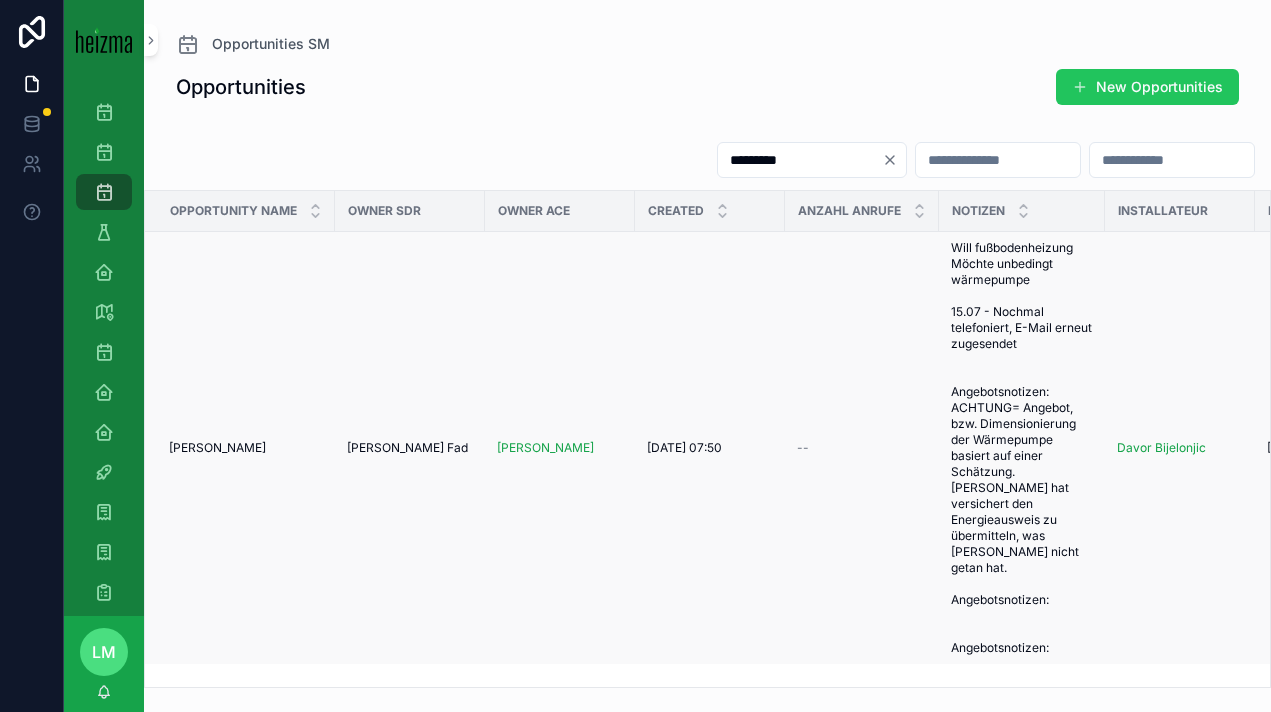 click on "Elias Roohi Fad" at bounding box center [407, 448] 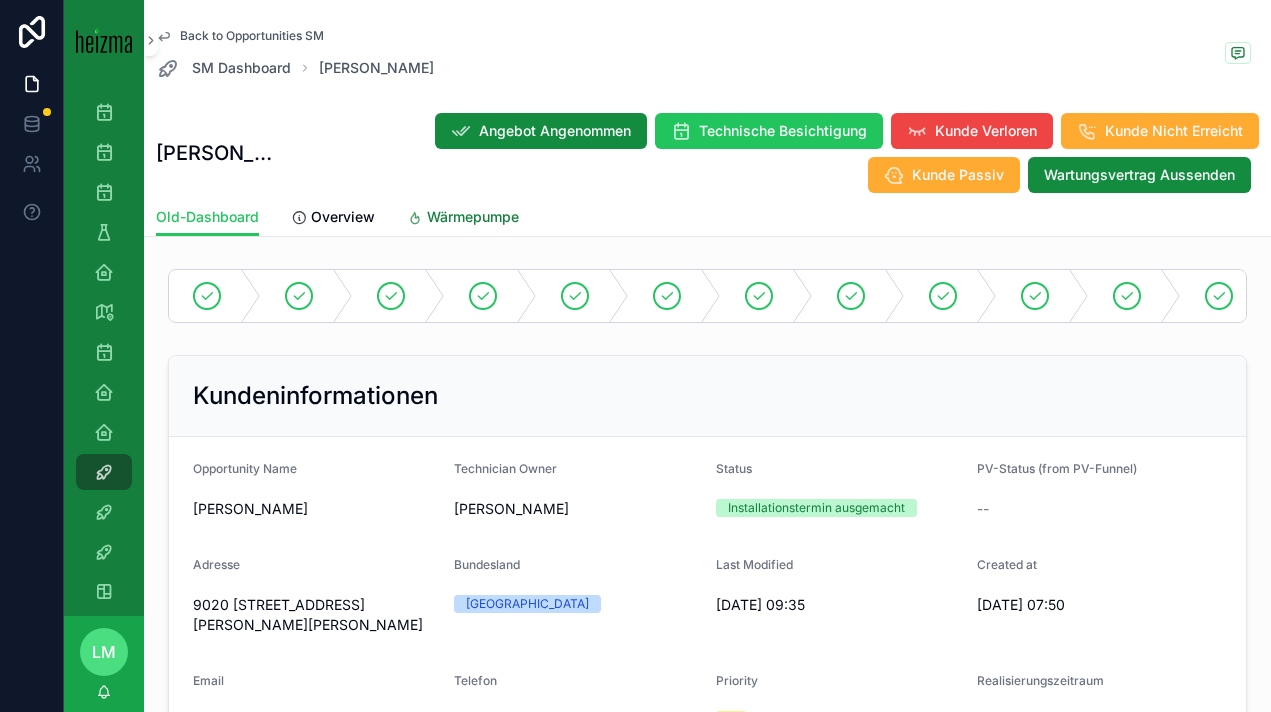 click at bounding box center [415, 218] 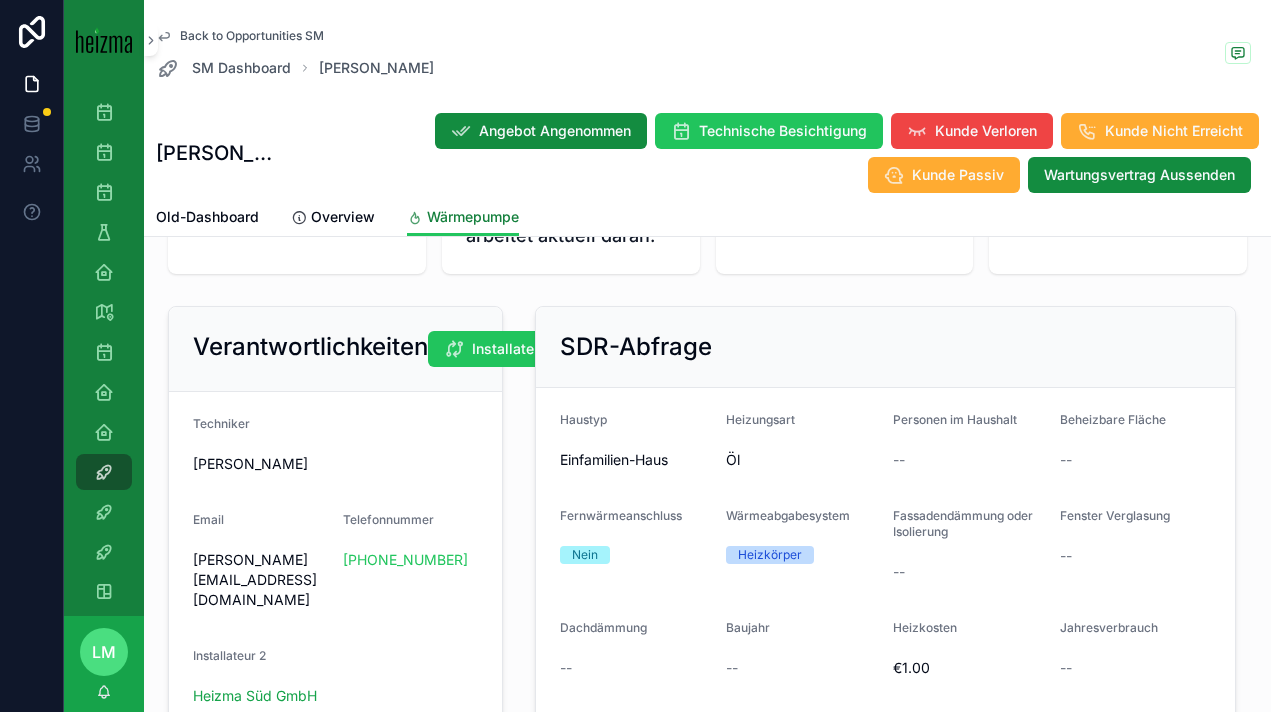 scroll, scrollTop: 340, scrollLeft: 0, axis: vertical 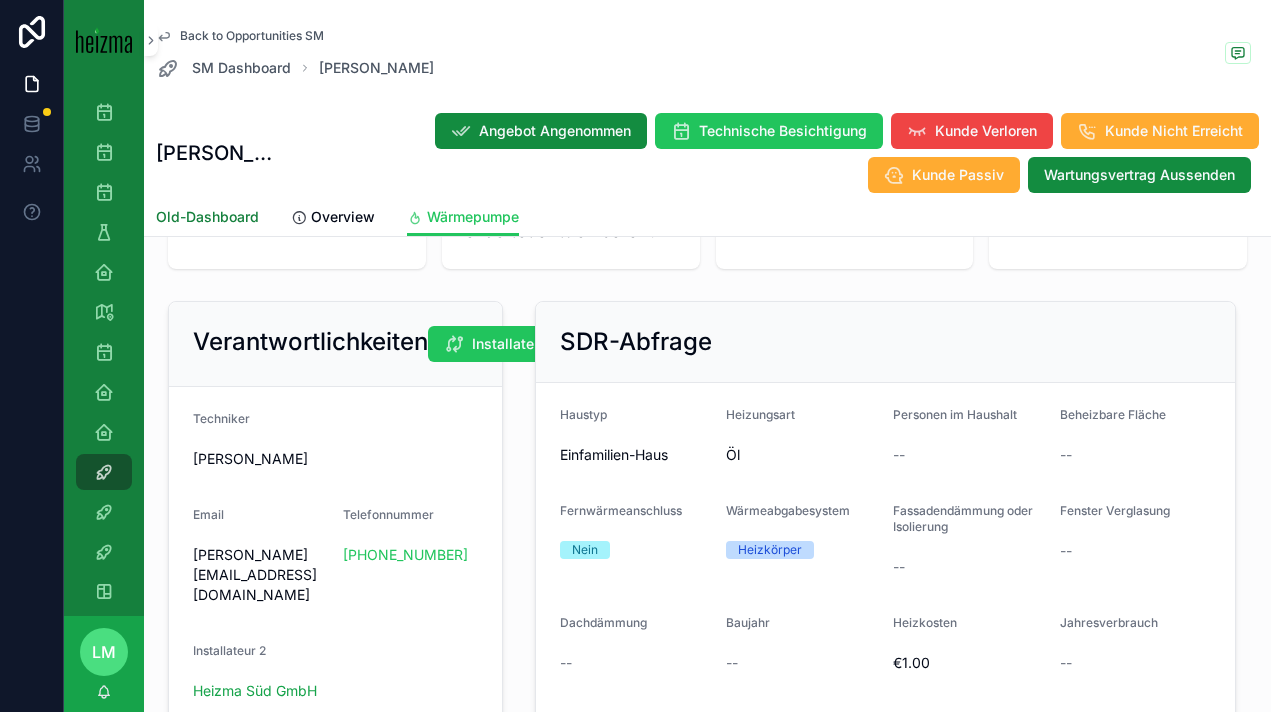 click on "Old-Dashboard" at bounding box center (207, 217) 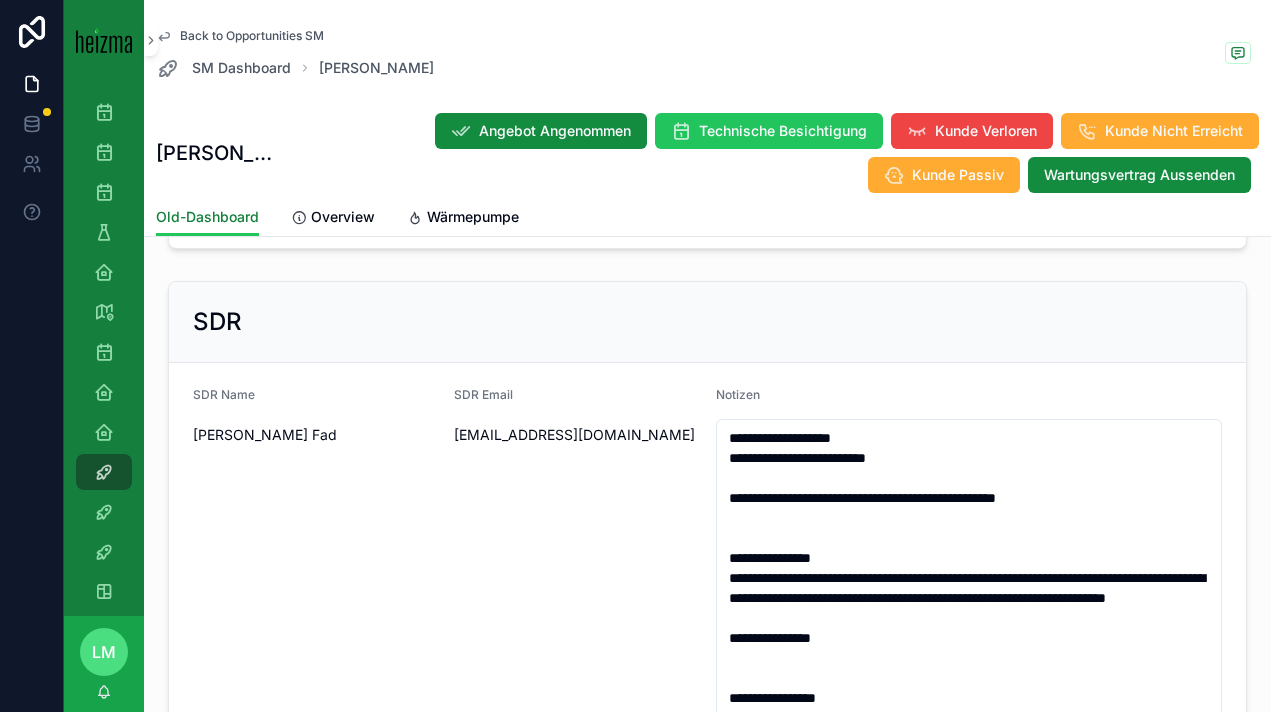 scroll, scrollTop: 3325, scrollLeft: 0, axis: vertical 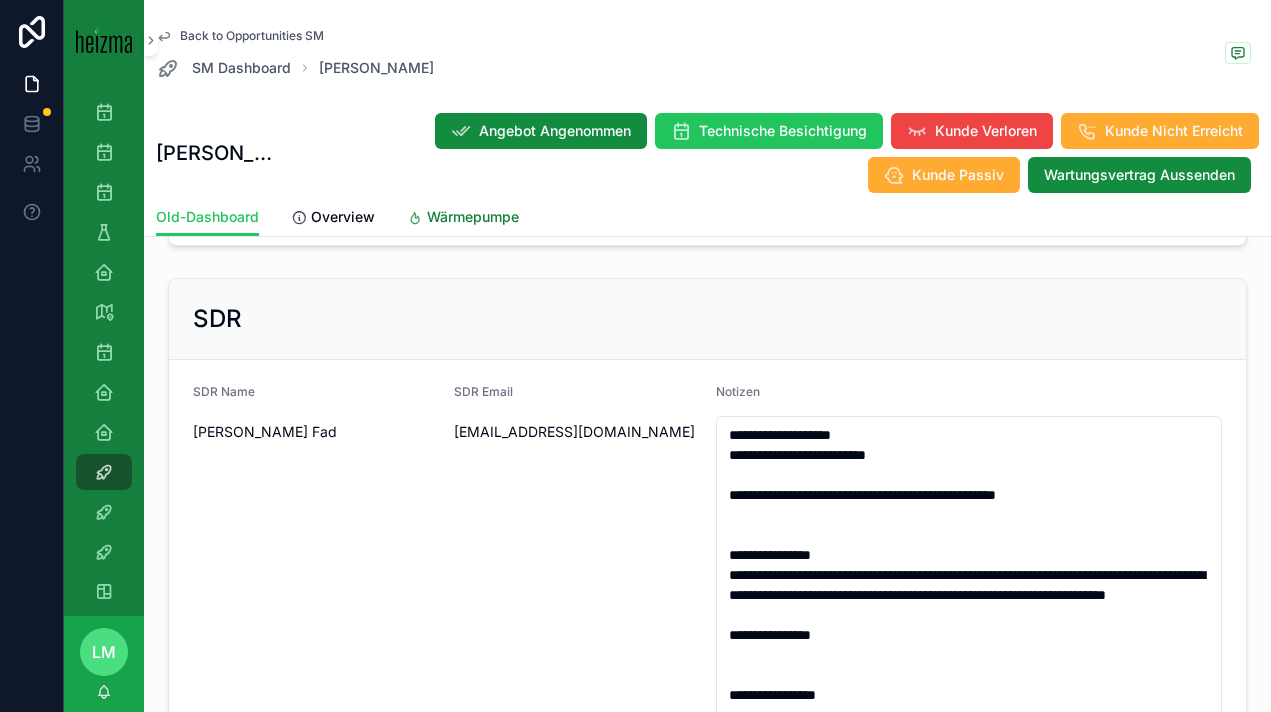 click on "Wärmepumpe" at bounding box center (463, 219) 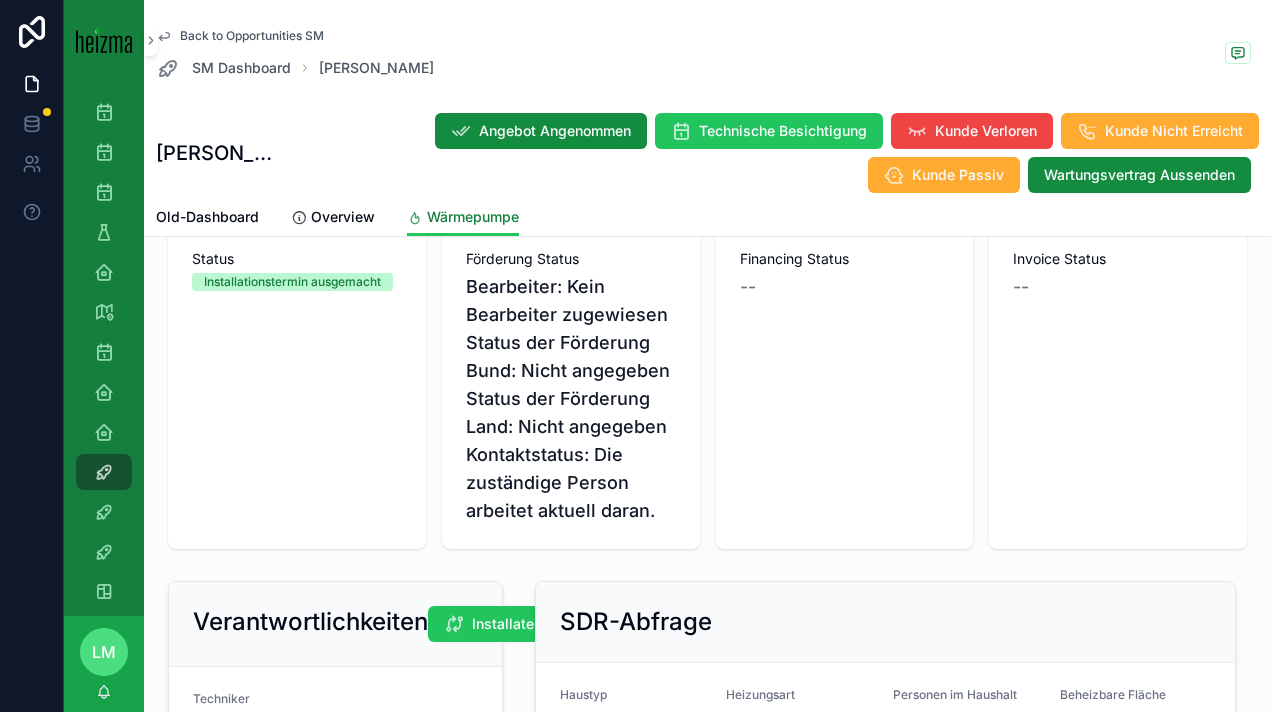 scroll, scrollTop: 0, scrollLeft: 0, axis: both 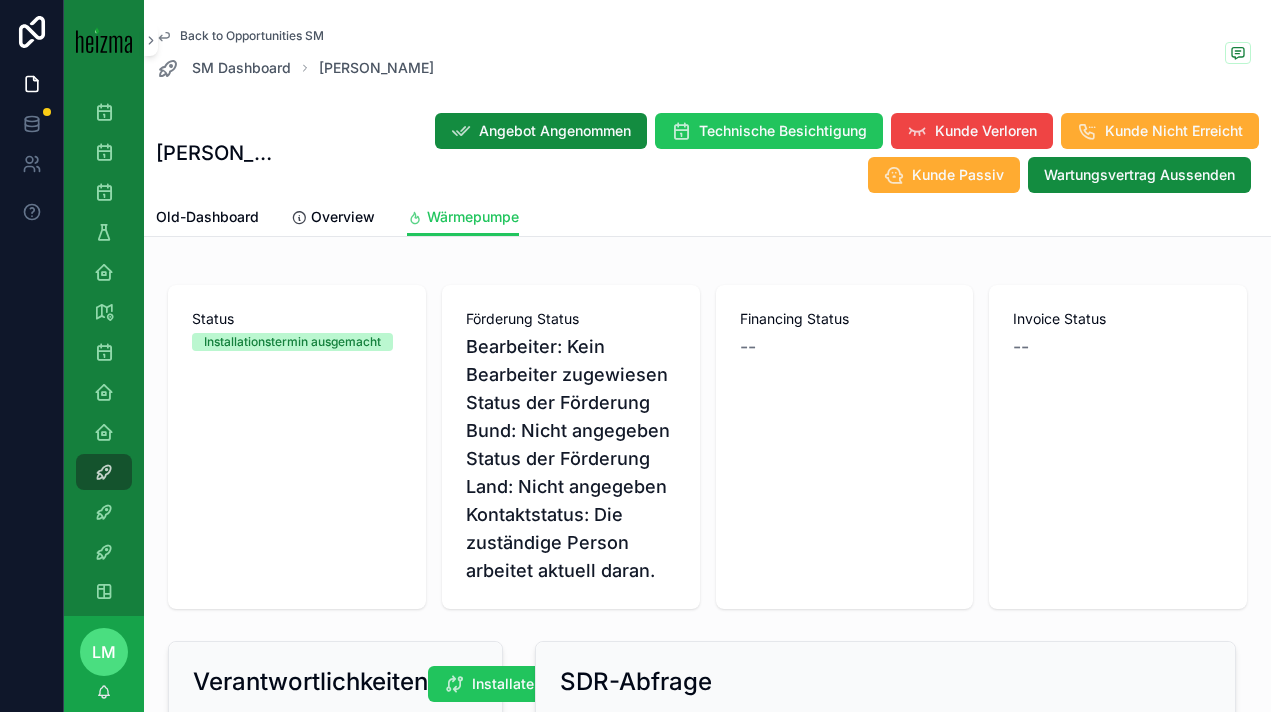 click on "Back to Opportunities SM" at bounding box center (252, 36) 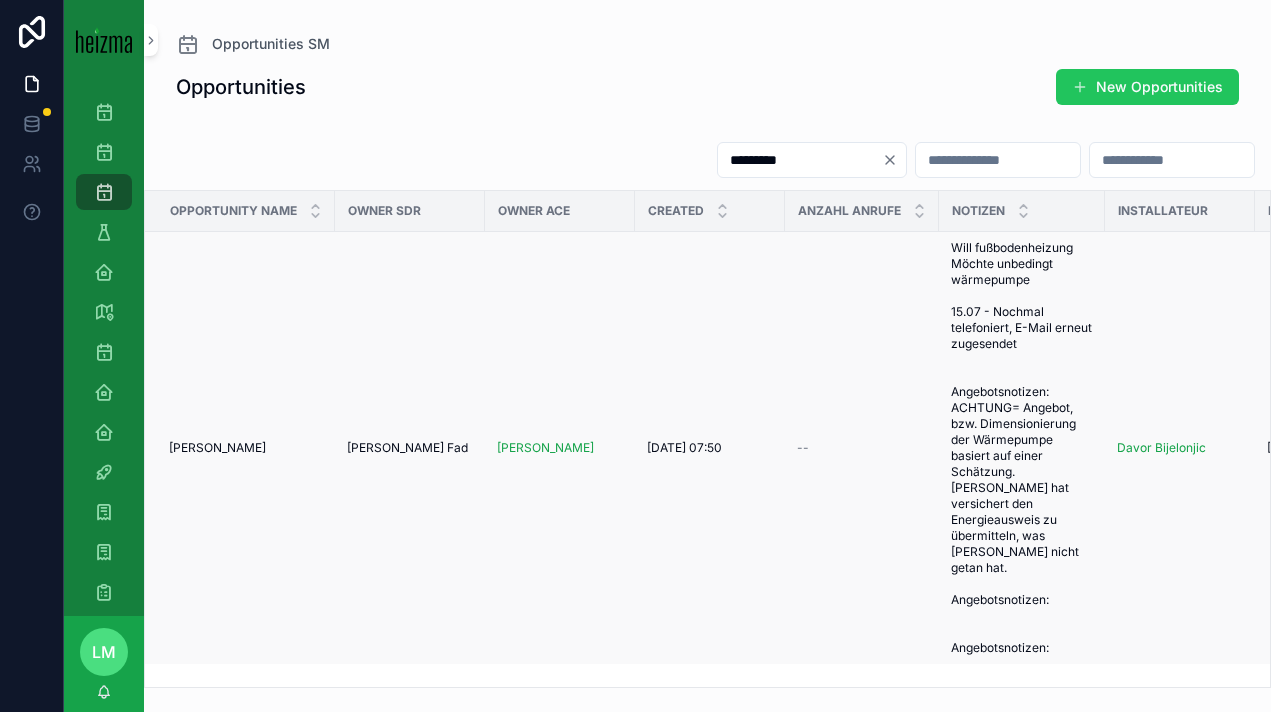 click on "Aref Omar" at bounding box center [217, 448] 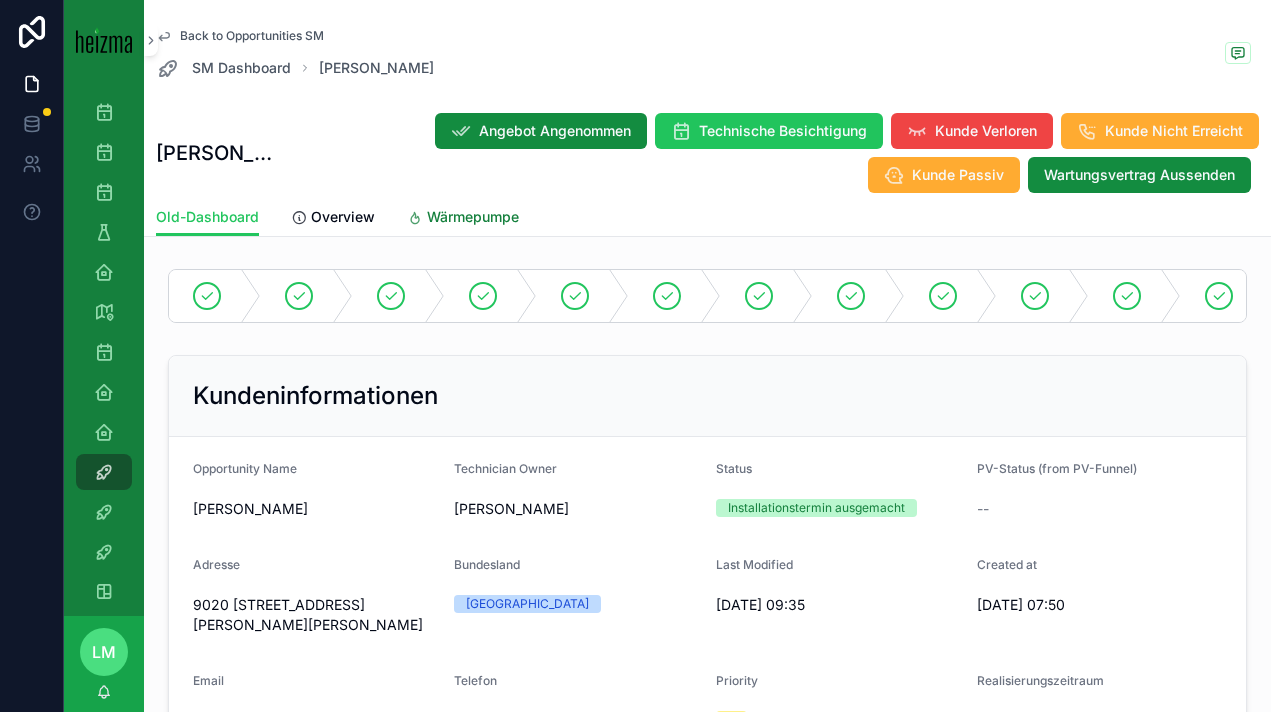 click on "Wärmepumpe" at bounding box center (473, 217) 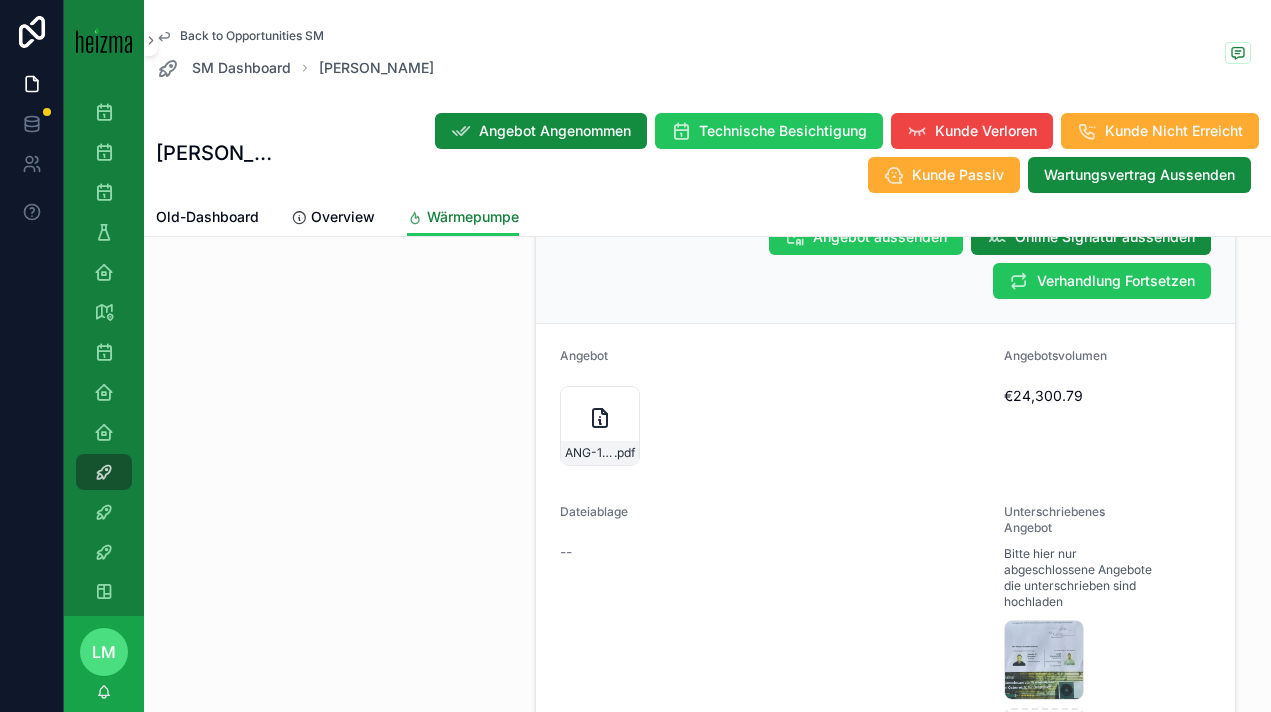 scroll, scrollTop: 2383, scrollLeft: 0, axis: vertical 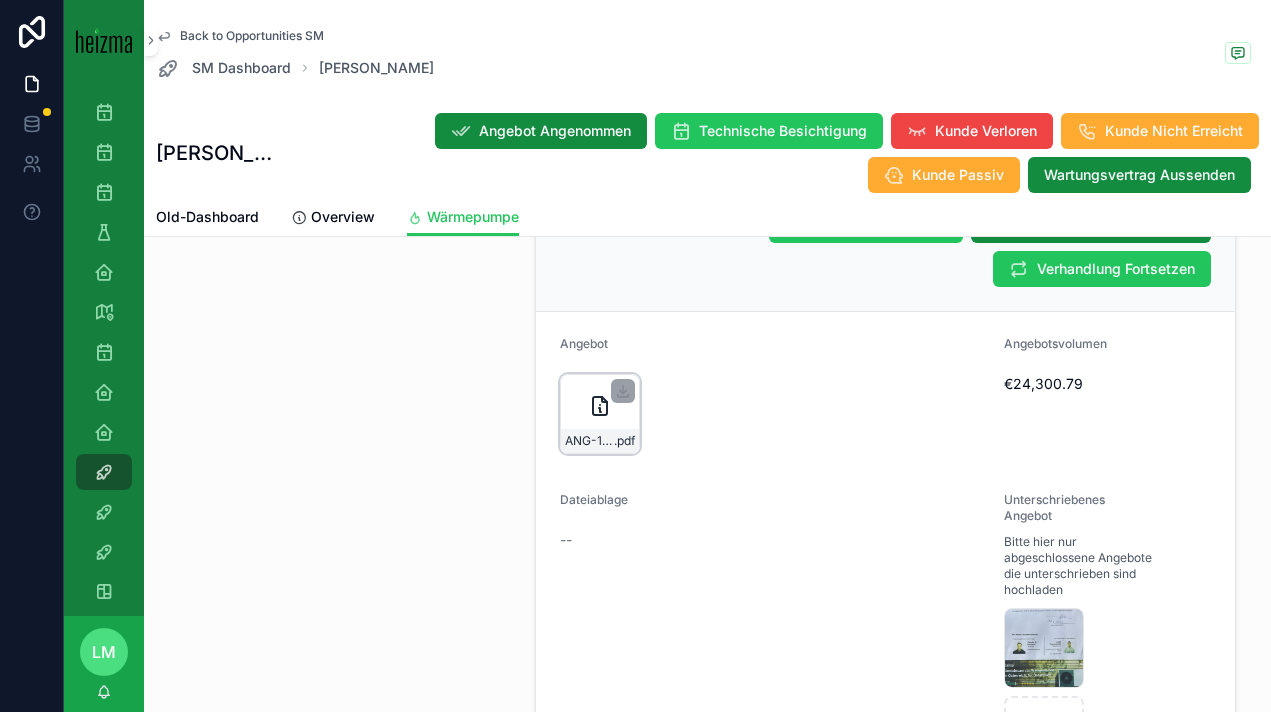 click on "ANG-11125-Omar--2025-06-05 .pdf" at bounding box center (600, 414) 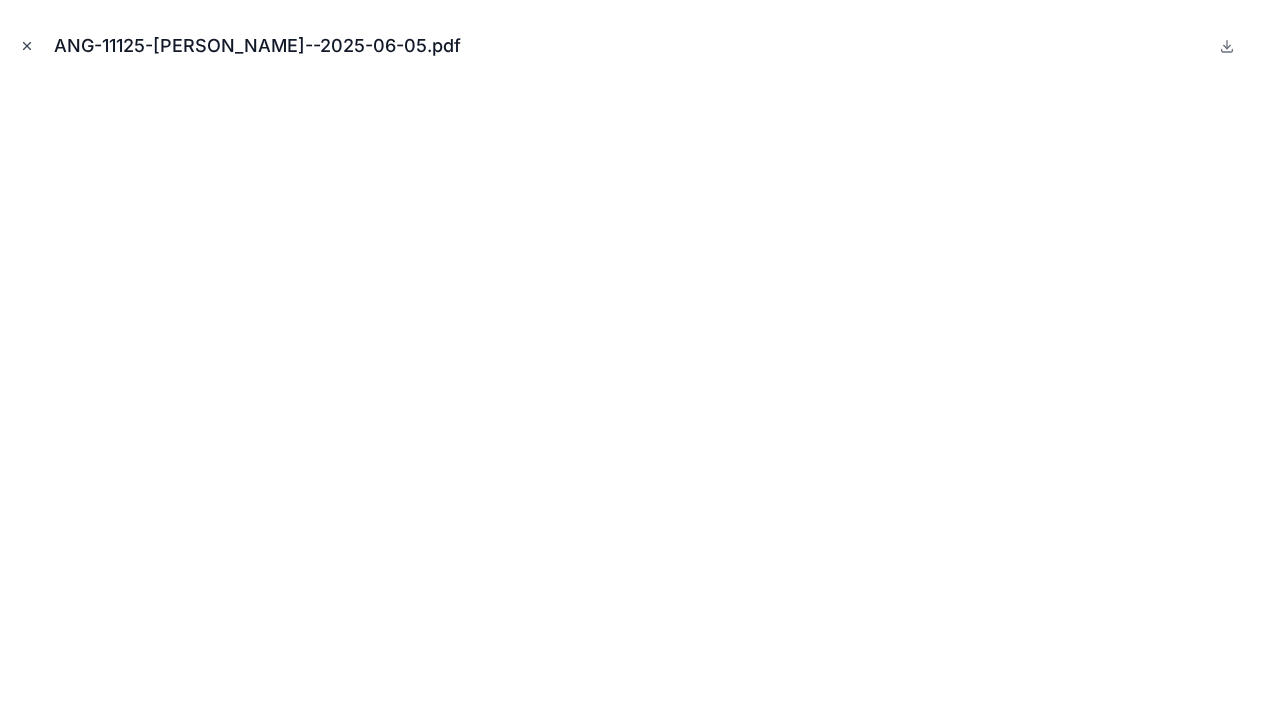 click 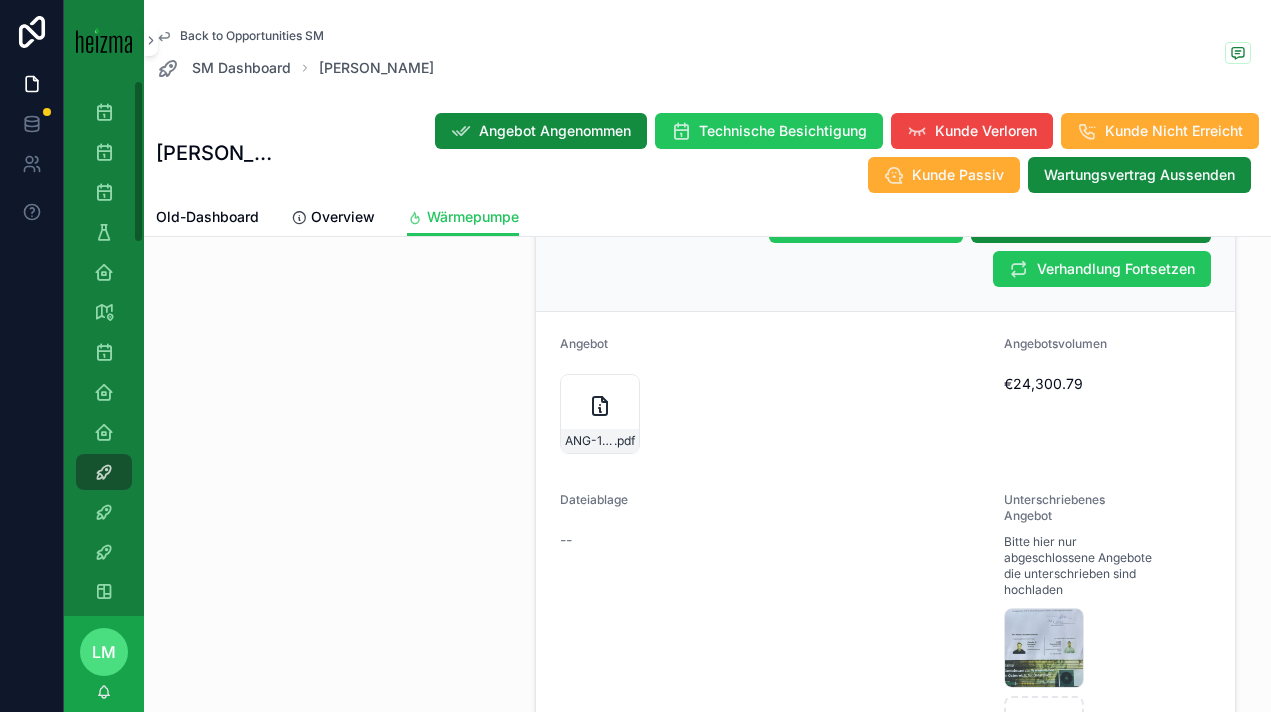 click on "Back to Opportunities SM" at bounding box center (252, 36) 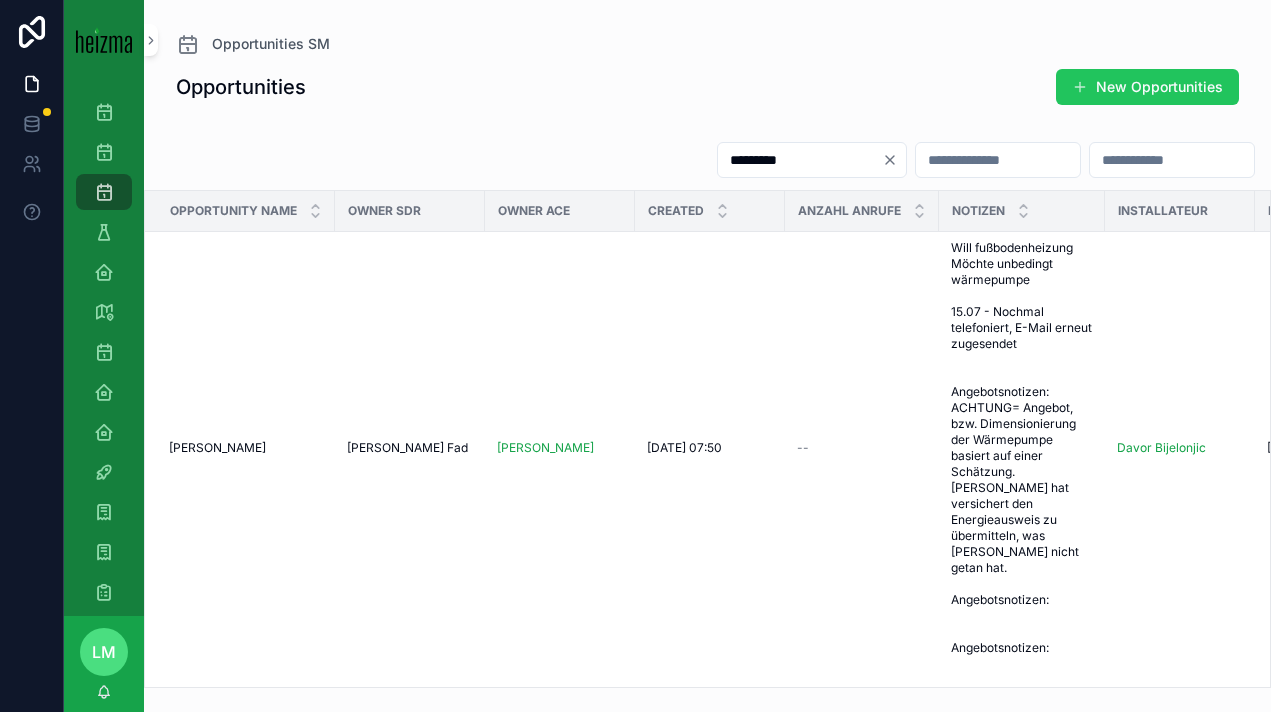 scroll, scrollTop: 0, scrollLeft: 0, axis: both 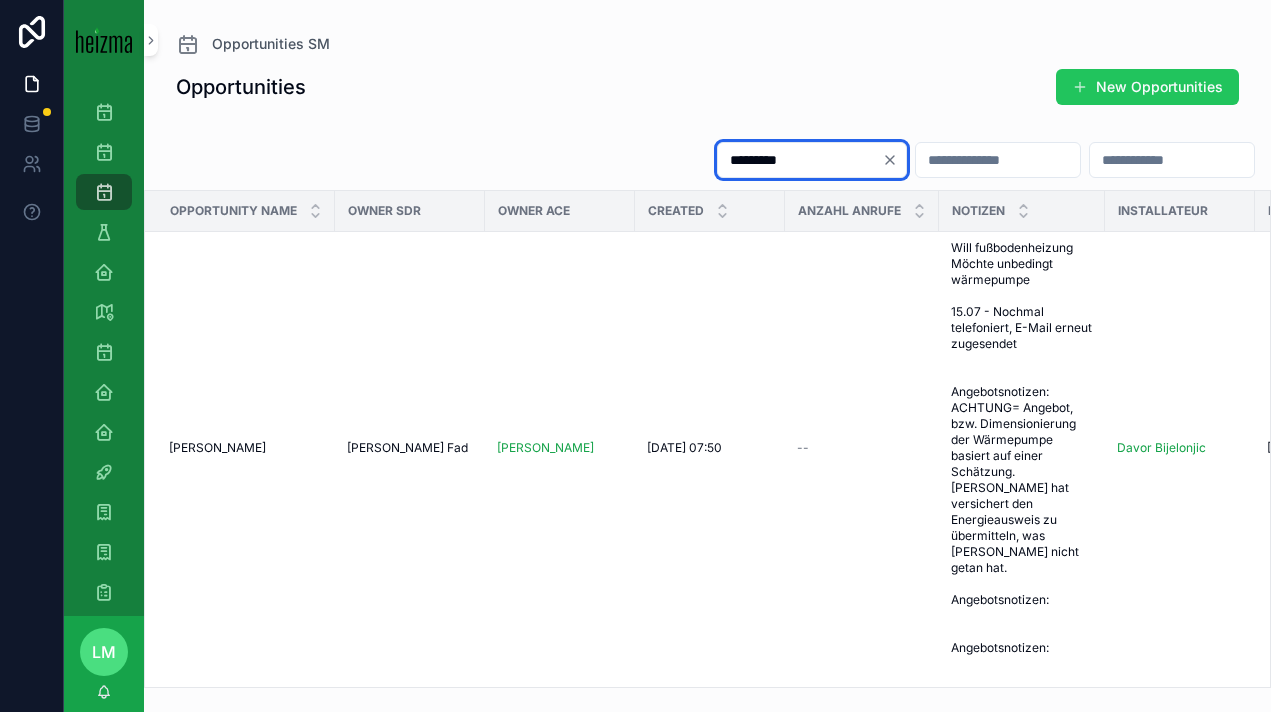 click on "*********" at bounding box center [800, 160] 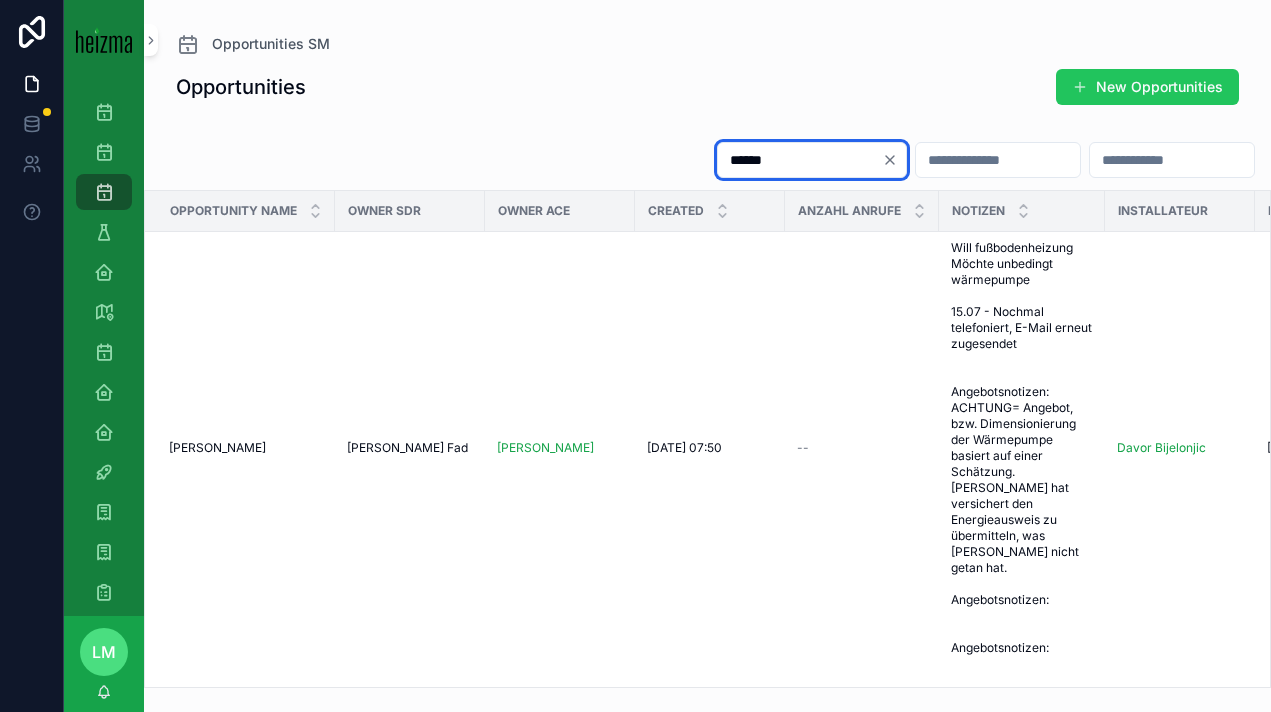 type on "*******" 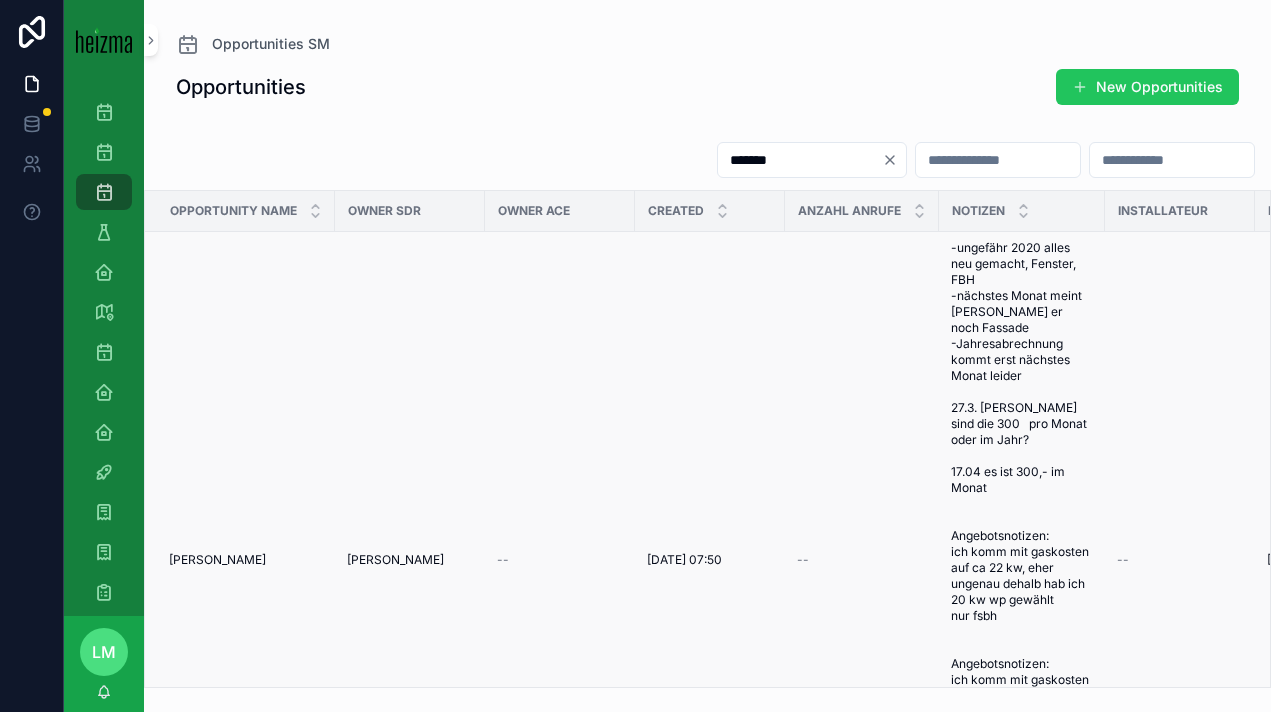 click on "Johanna Strutz" at bounding box center (395, 560) 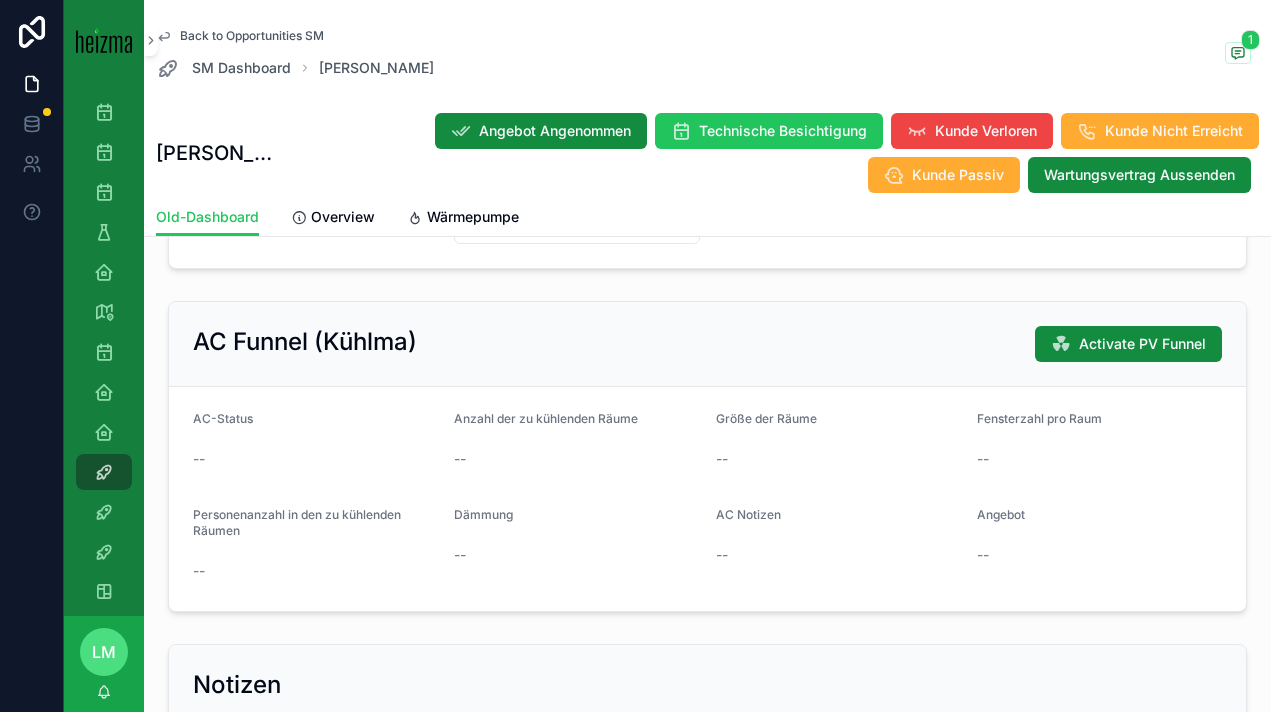 scroll, scrollTop: 1391, scrollLeft: 0, axis: vertical 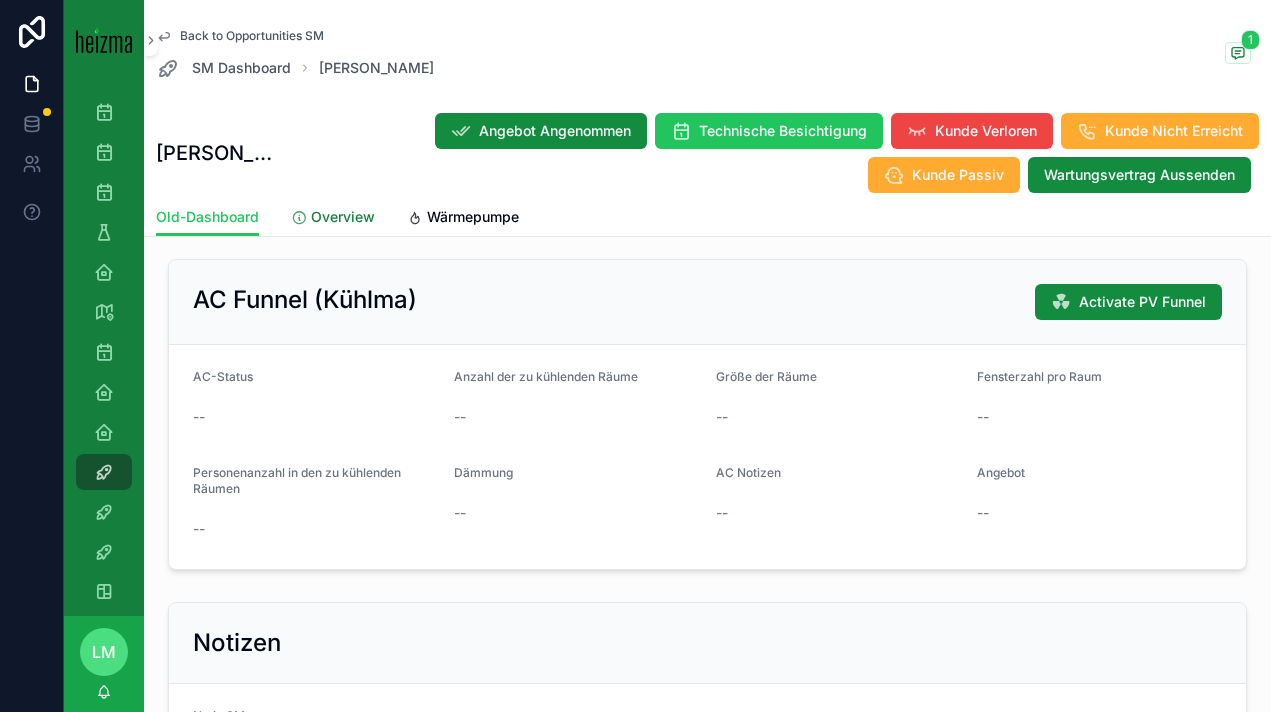 click on "Overview" at bounding box center [343, 217] 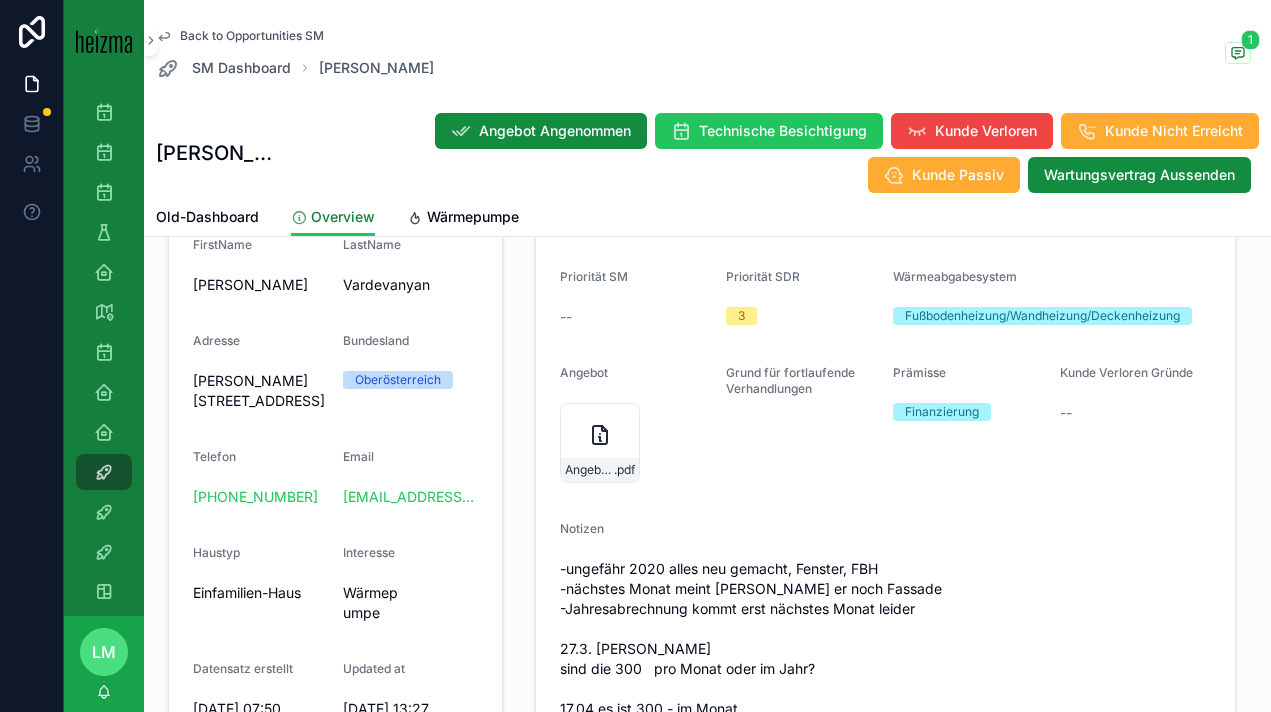 scroll, scrollTop: 1075, scrollLeft: 0, axis: vertical 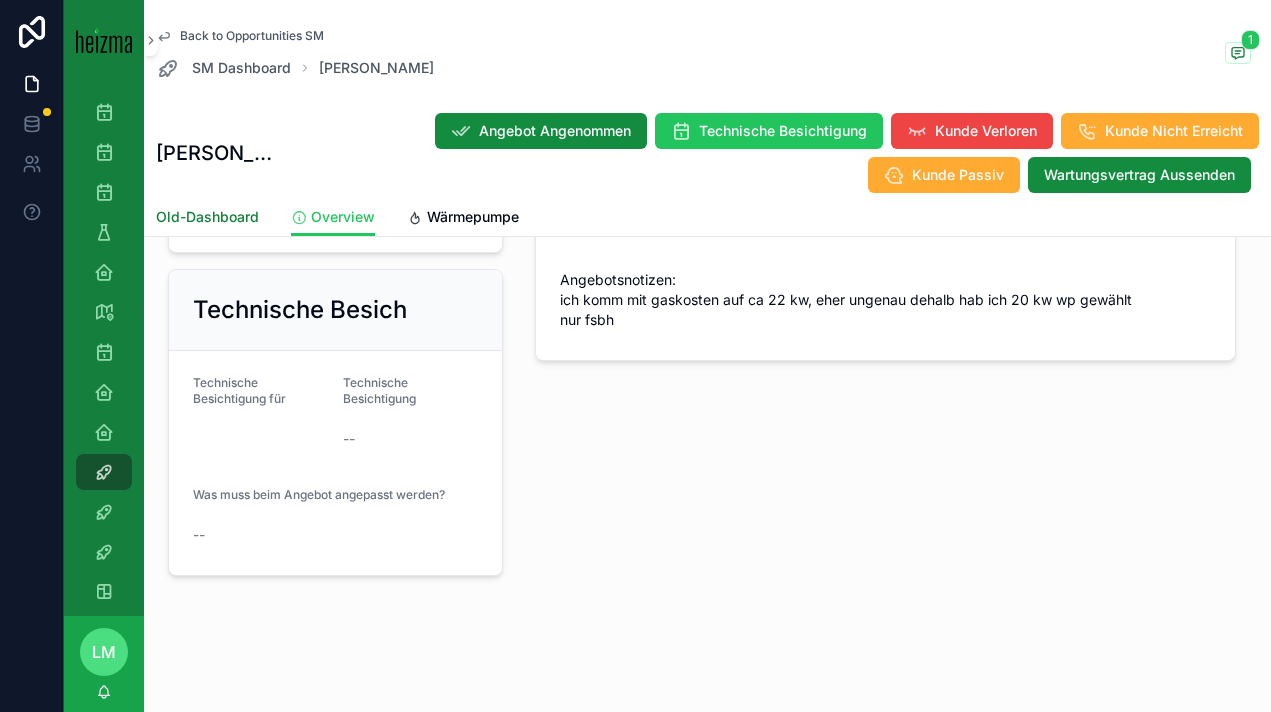 click on "Back to Opportunities SM SM Dashboard Satenik  Vardevanyan 1 Satenik  Vardevanyan Angebot Angenommen  Technische Besichtigung Kunde Verloren Kunde Nicht Erreicht Kunde Passiv Wartungsvertrag Aussenden Overview Old-Dashboard Overview Wärmepumpe" at bounding box center (707, 118) 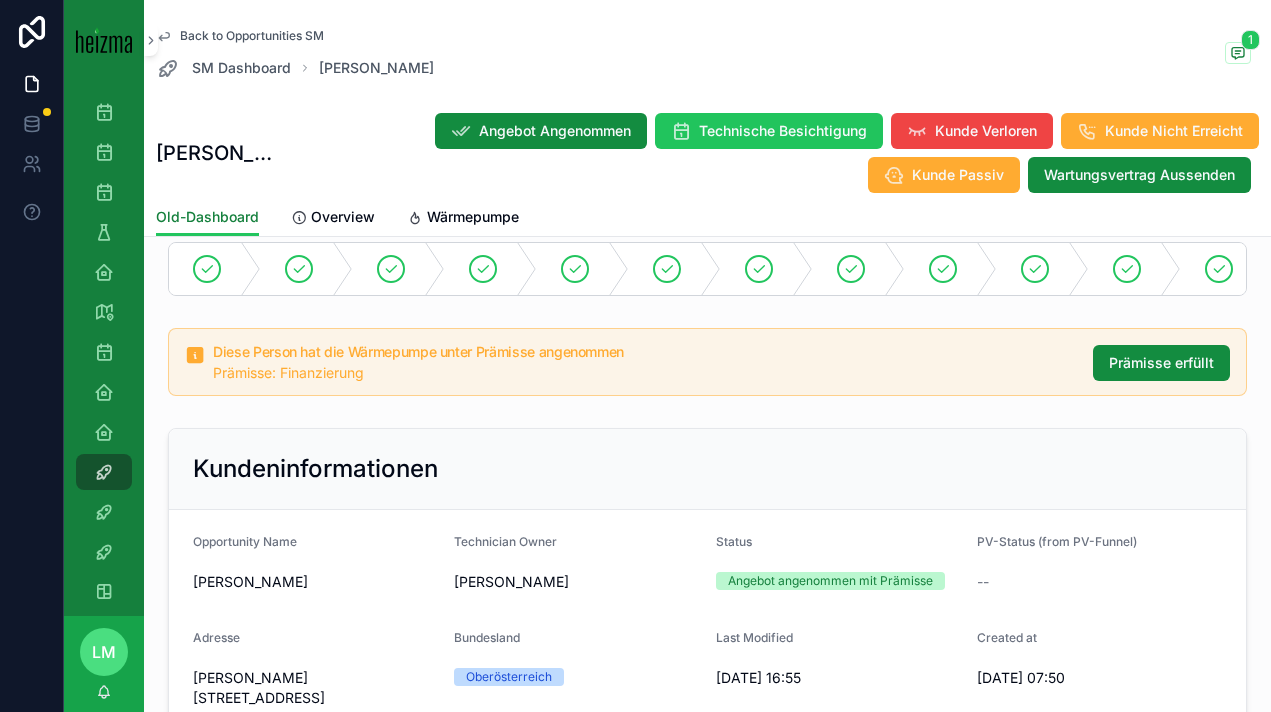 scroll, scrollTop: 0, scrollLeft: 0, axis: both 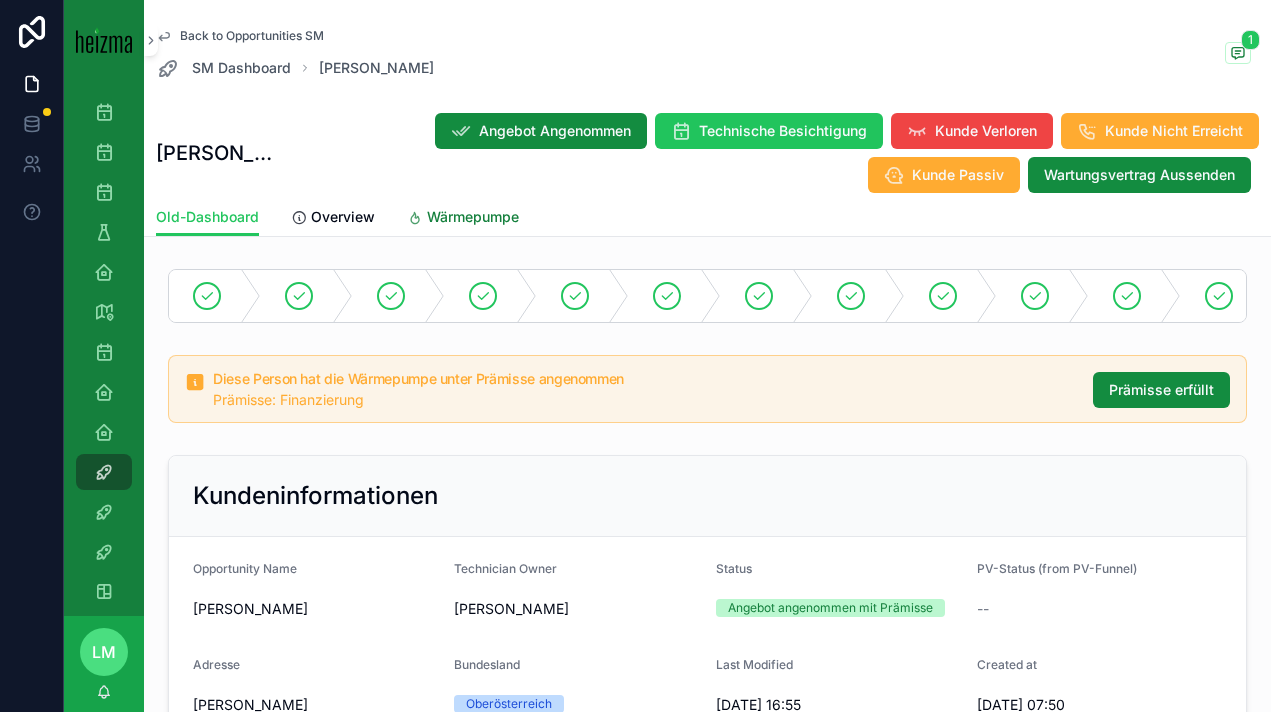 click on "Wärmepumpe" at bounding box center [473, 217] 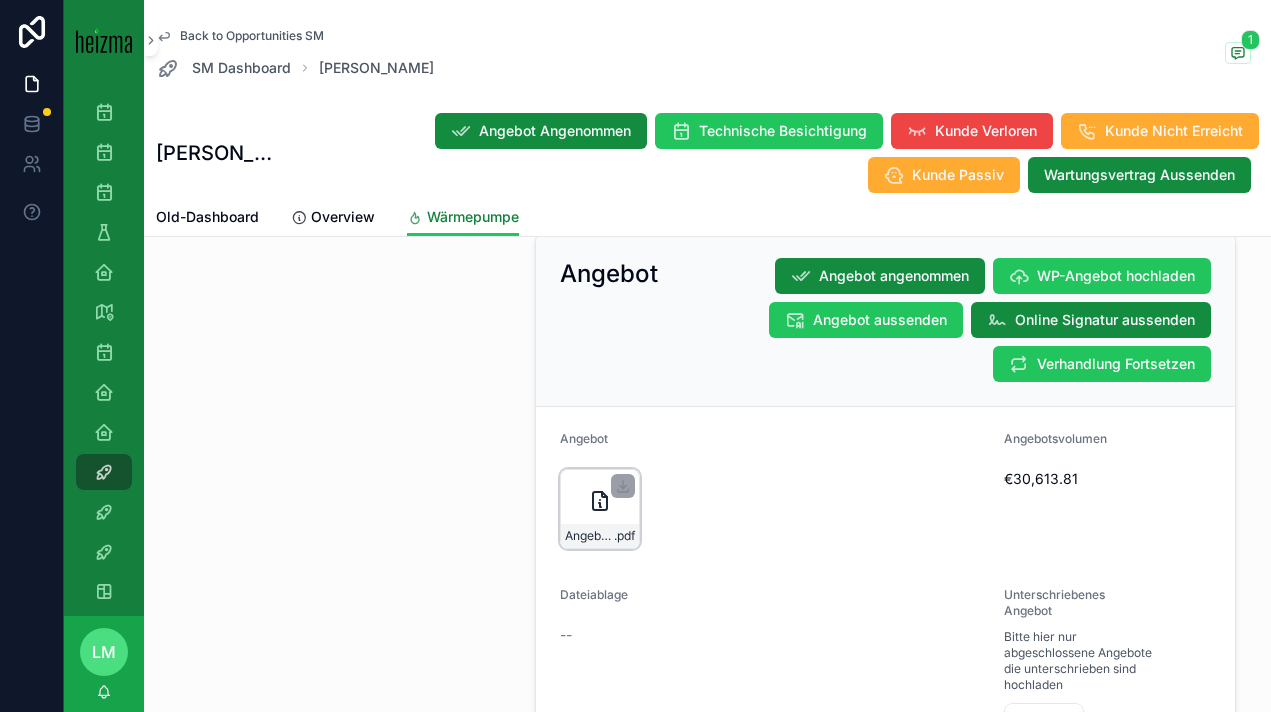 scroll, scrollTop: 2490, scrollLeft: 0, axis: vertical 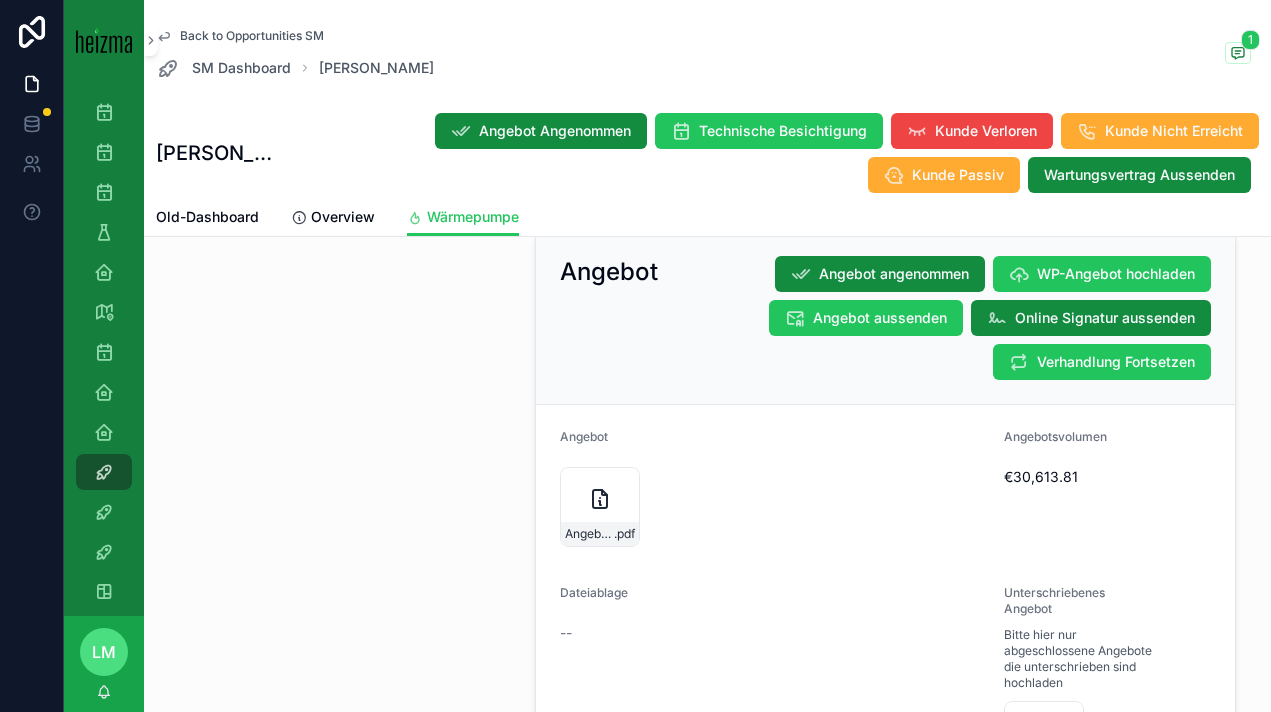 click on "Back to Opportunities SM" at bounding box center (252, 36) 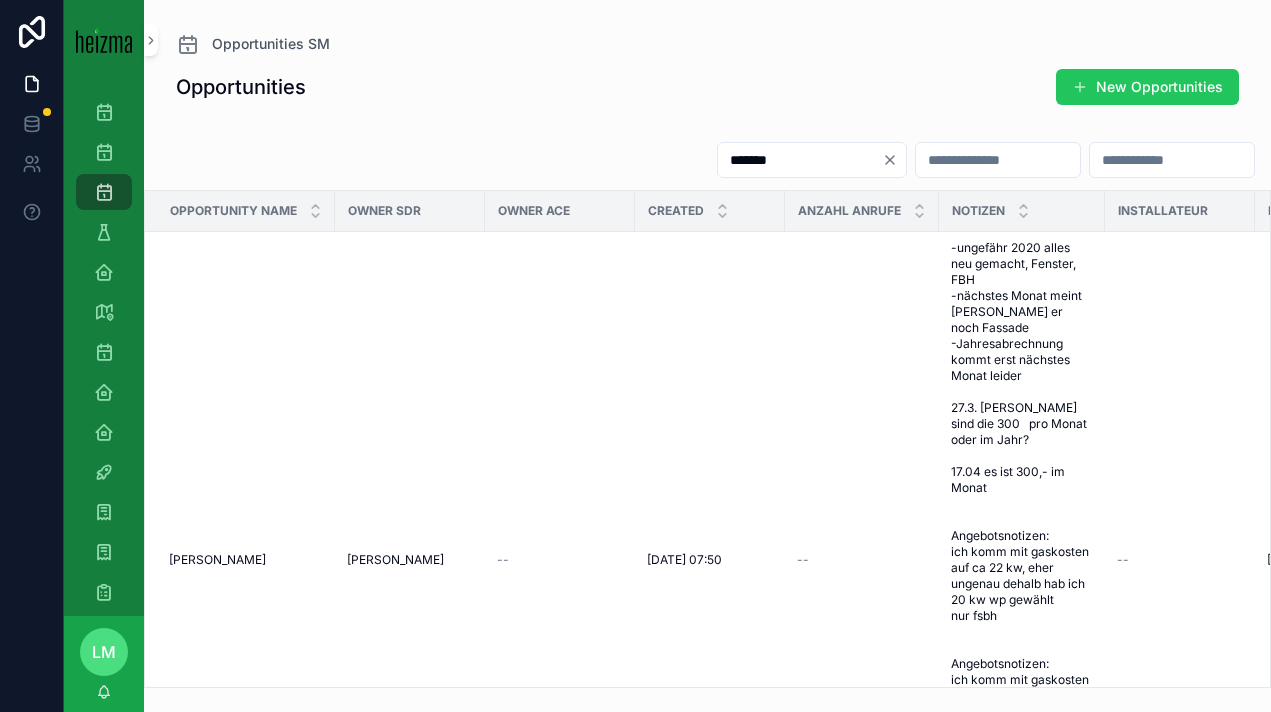 scroll, scrollTop: 0, scrollLeft: 0, axis: both 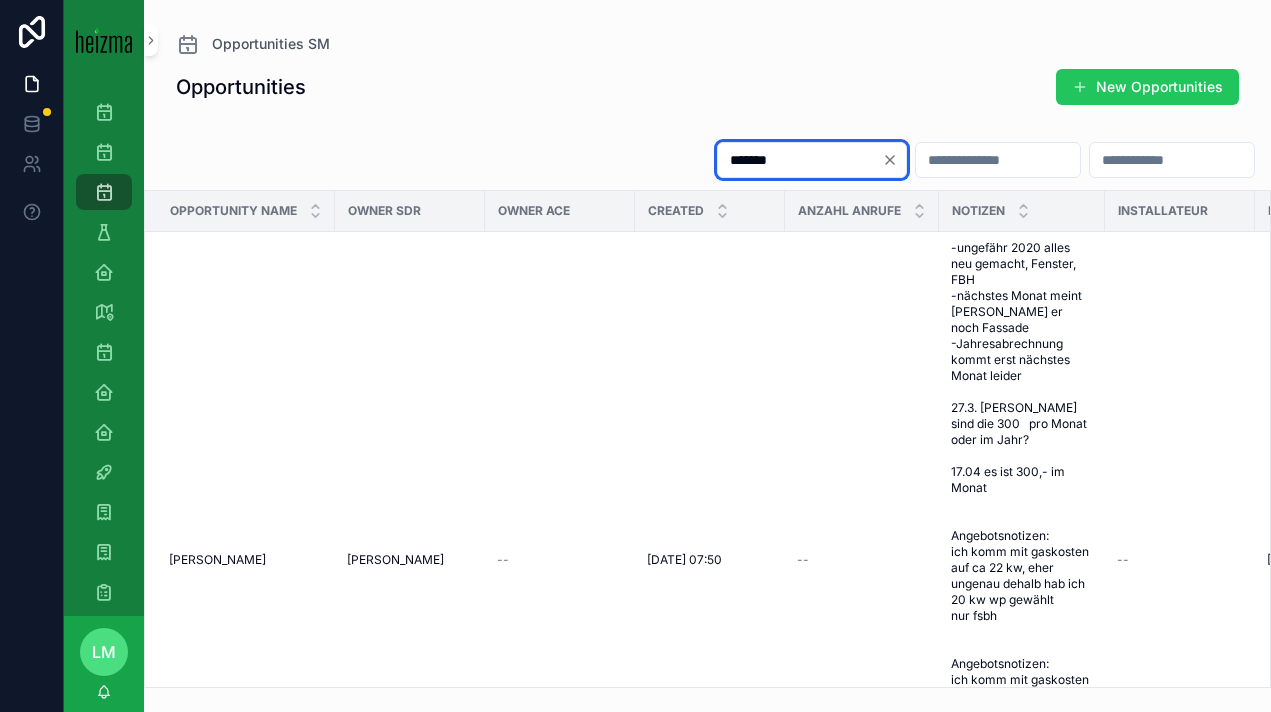 click on "*******" at bounding box center [800, 160] 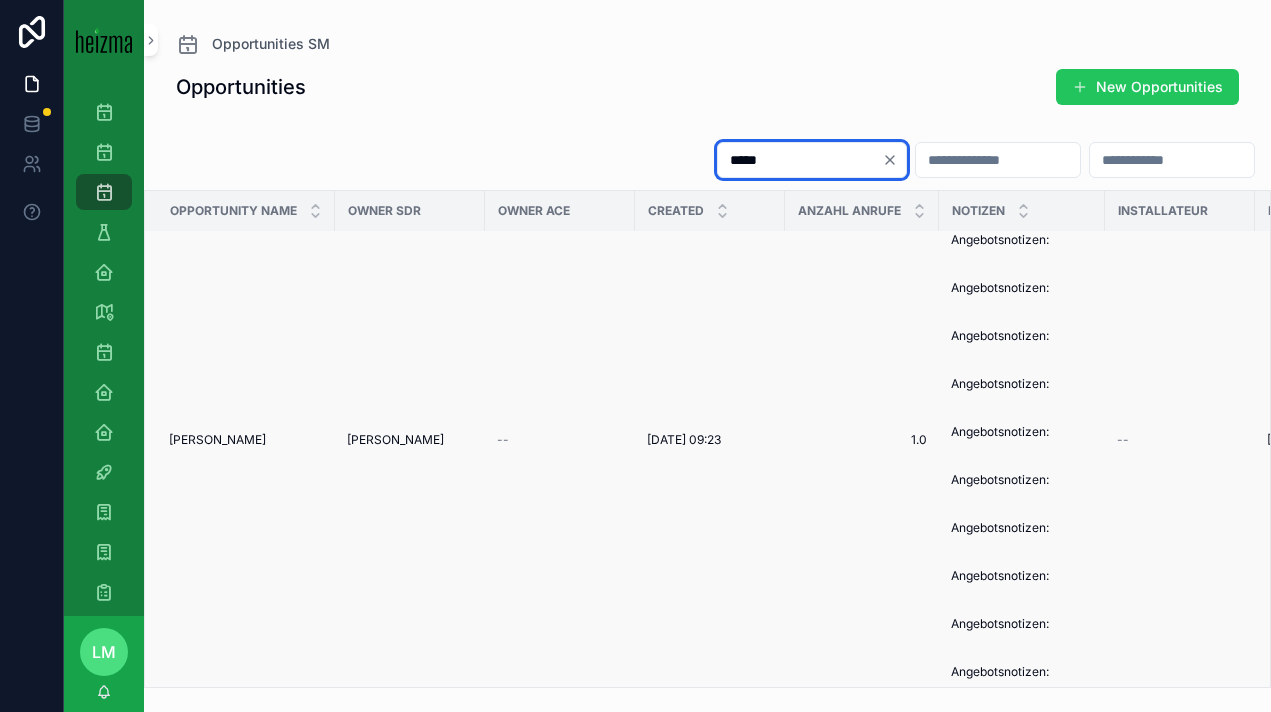 scroll, scrollTop: 638, scrollLeft: 0, axis: vertical 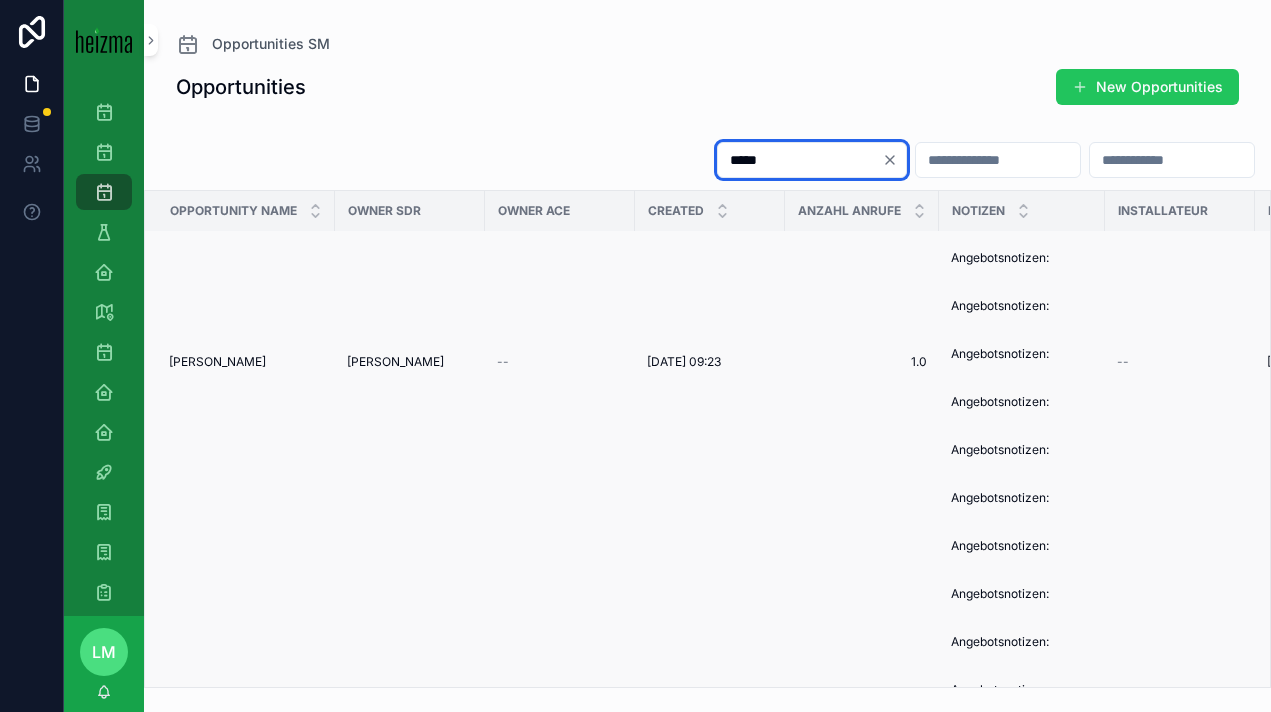 type on "*****" 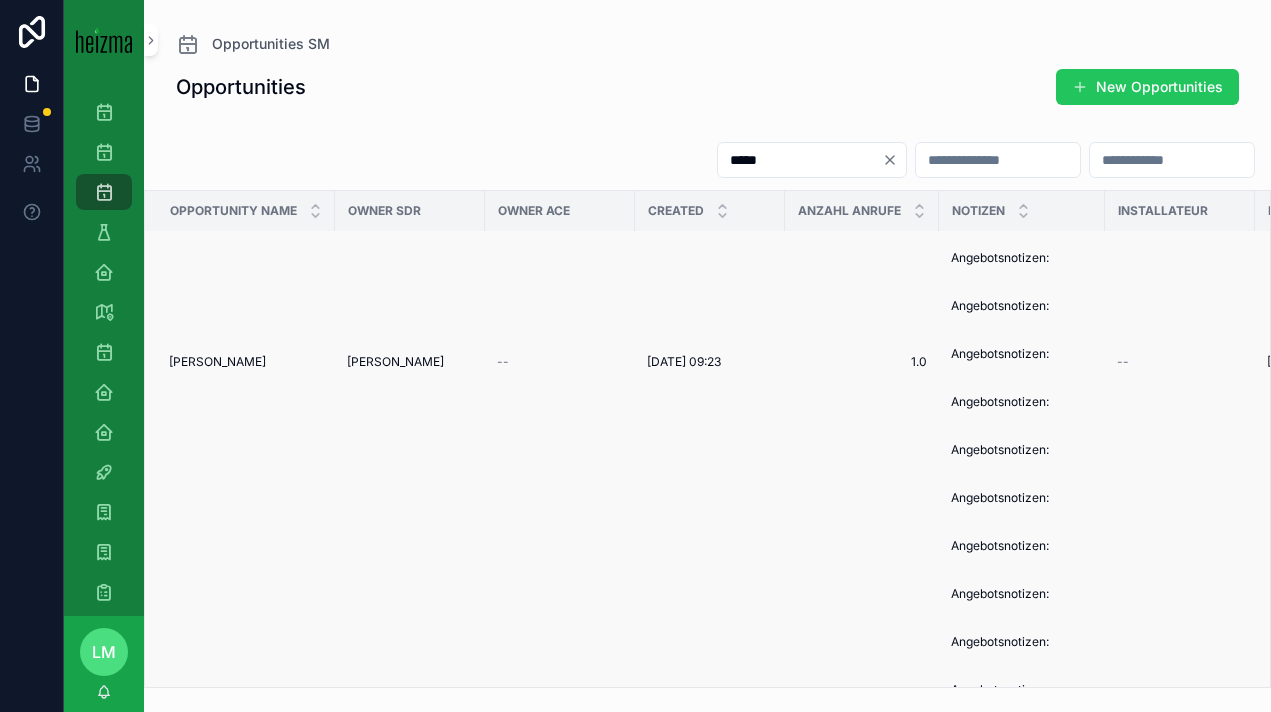 click on "Johann Almer" at bounding box center (217, 362) 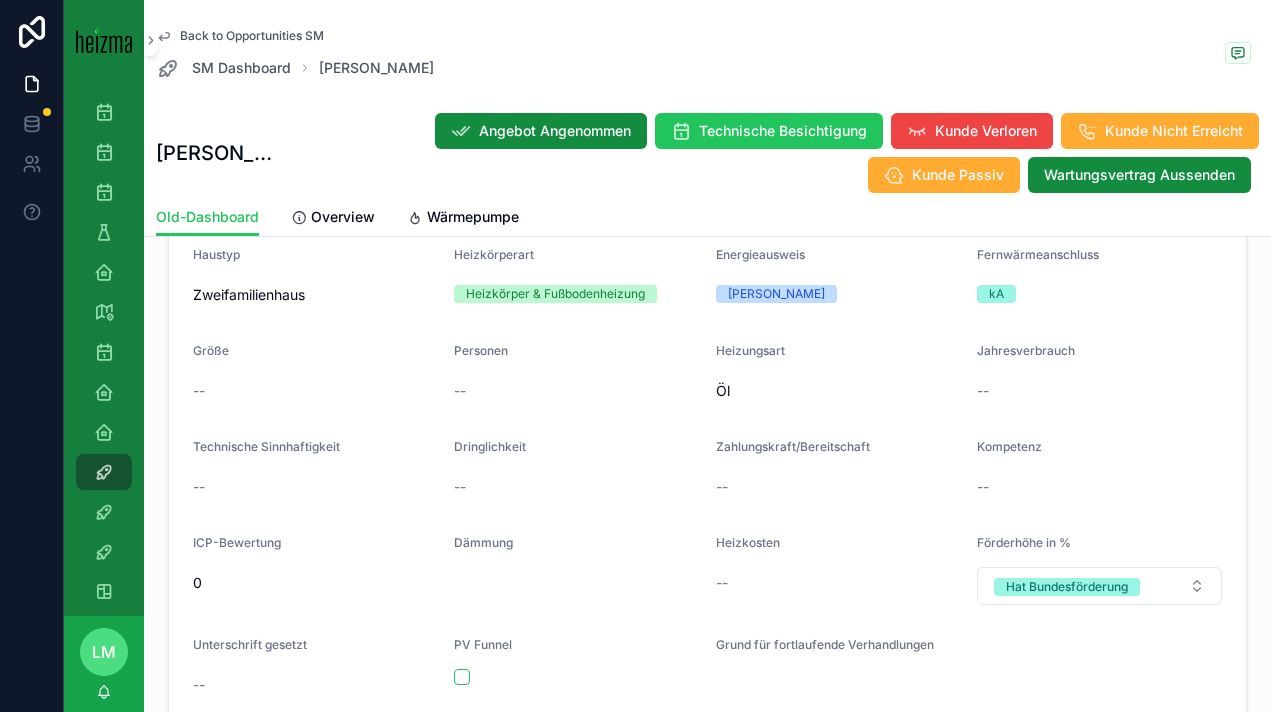 scroll, scrollTop: 587, scrollLeft: 0, axis: vertical 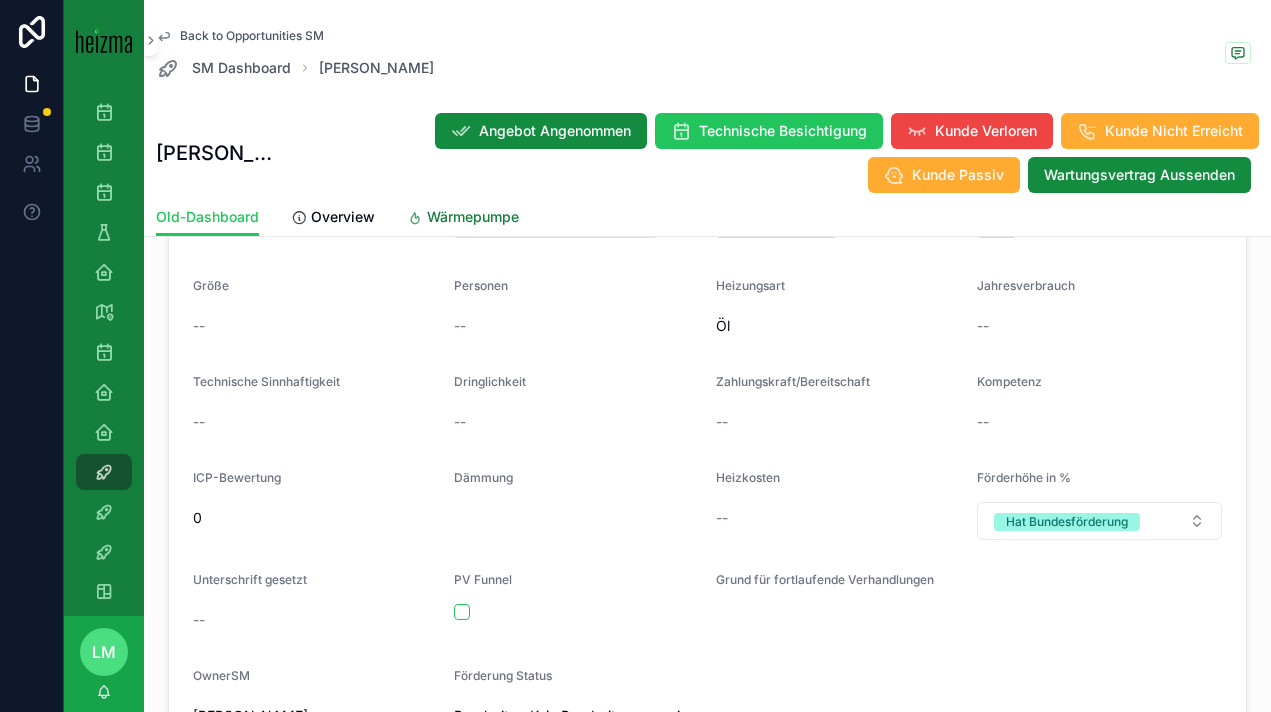 click on "Wärmepumpe" at bounding box center [473, 217] 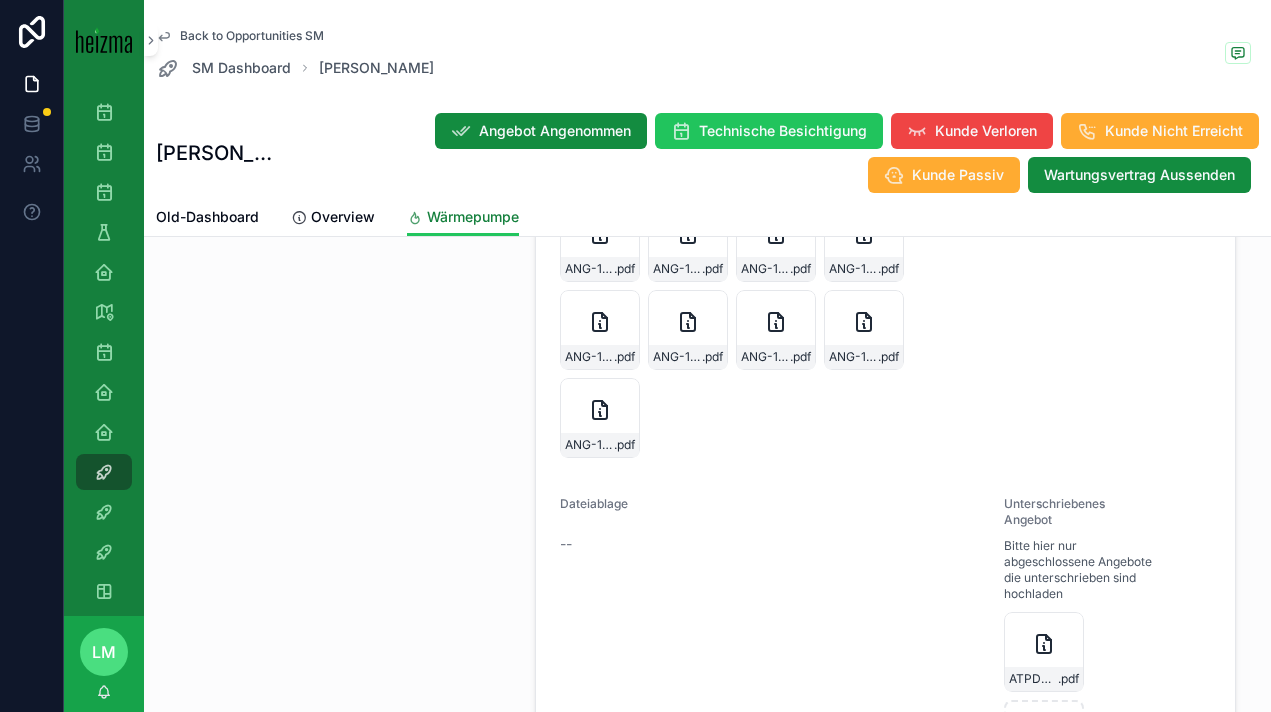 scroll, scrollTop: 2887, scrollLeft: 0, axis: vertical 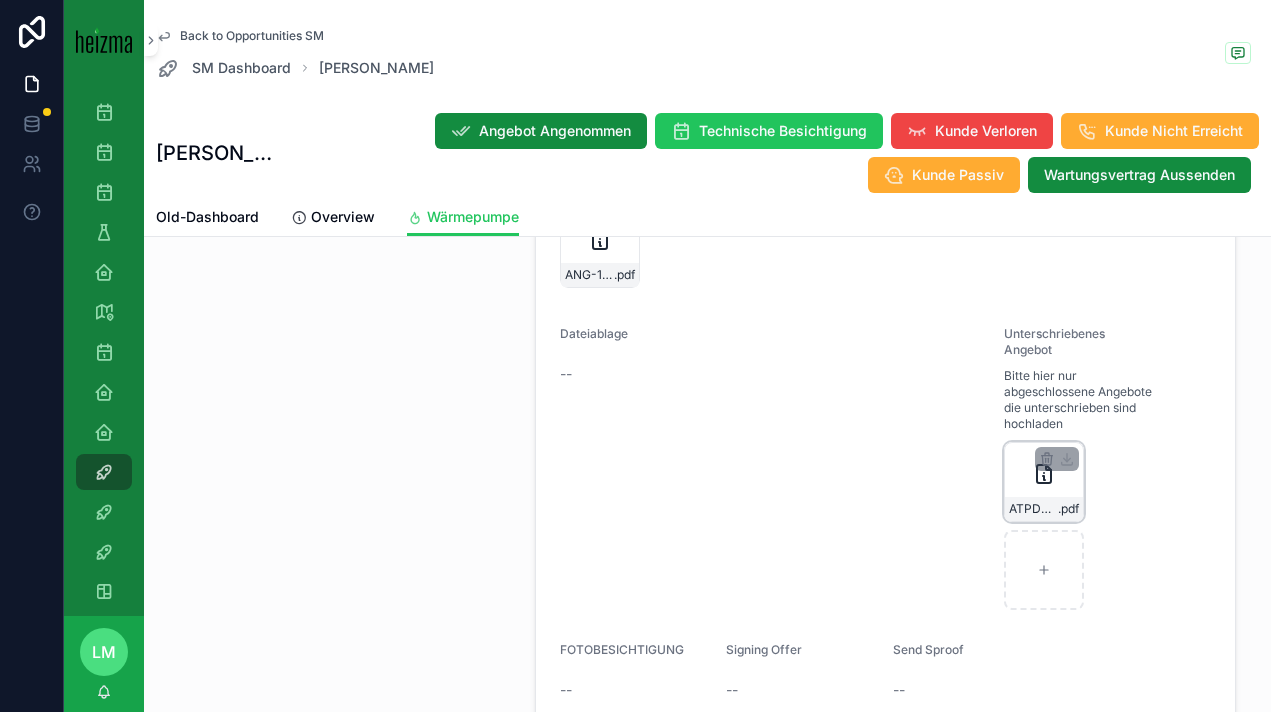 click on "ATPDWEISTA25062611040 .pdf" at bounding box center (1044, 509) 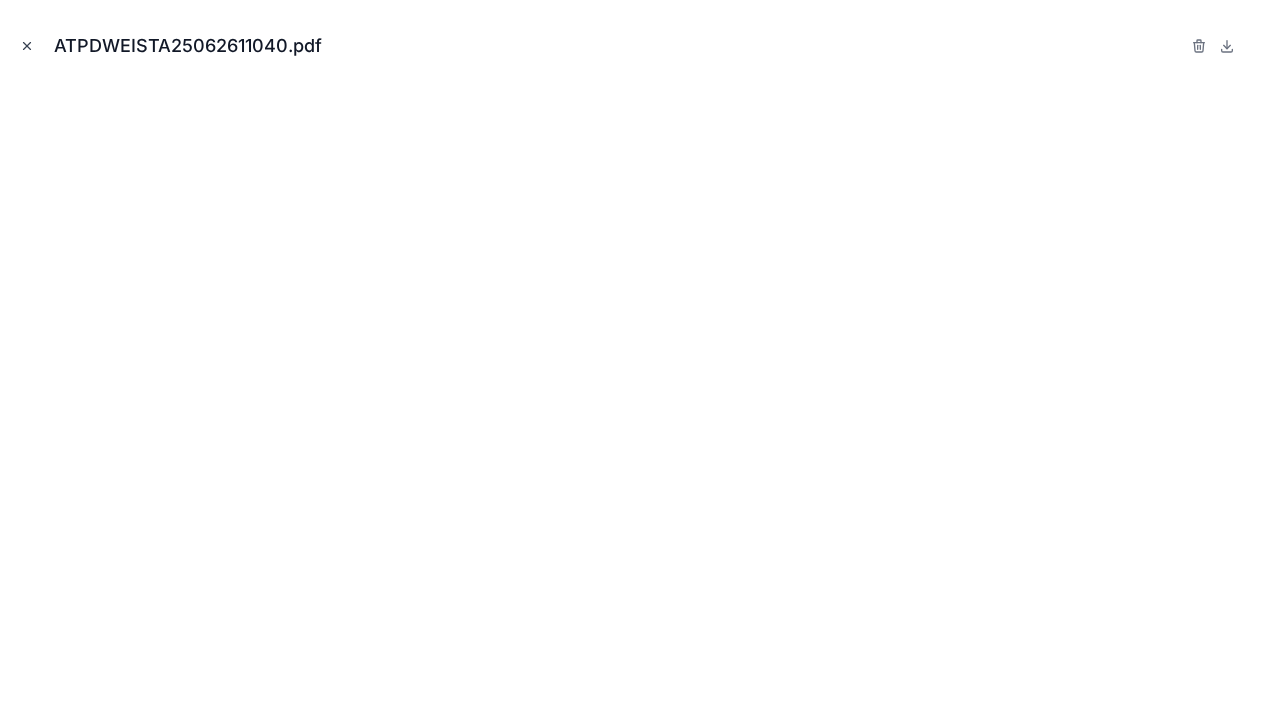 click 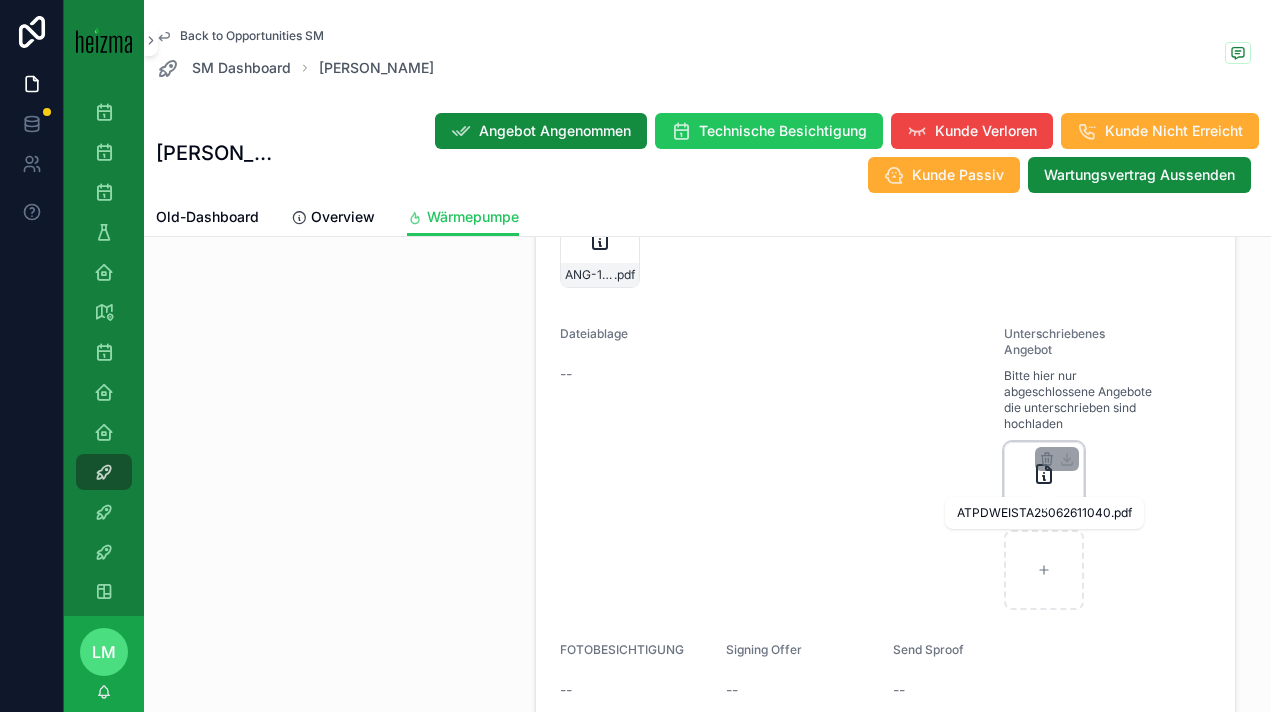 click on "ATPDWEISTA25062611040" at bounding box center [1033, 509] 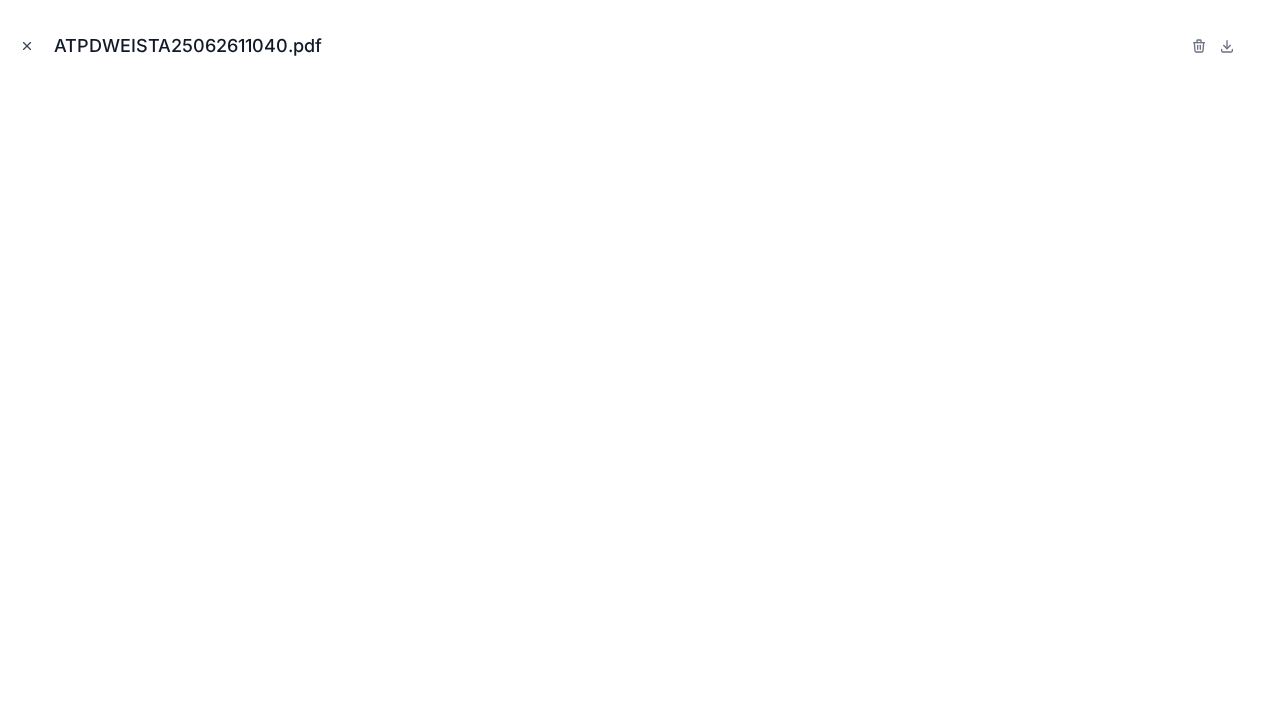 click 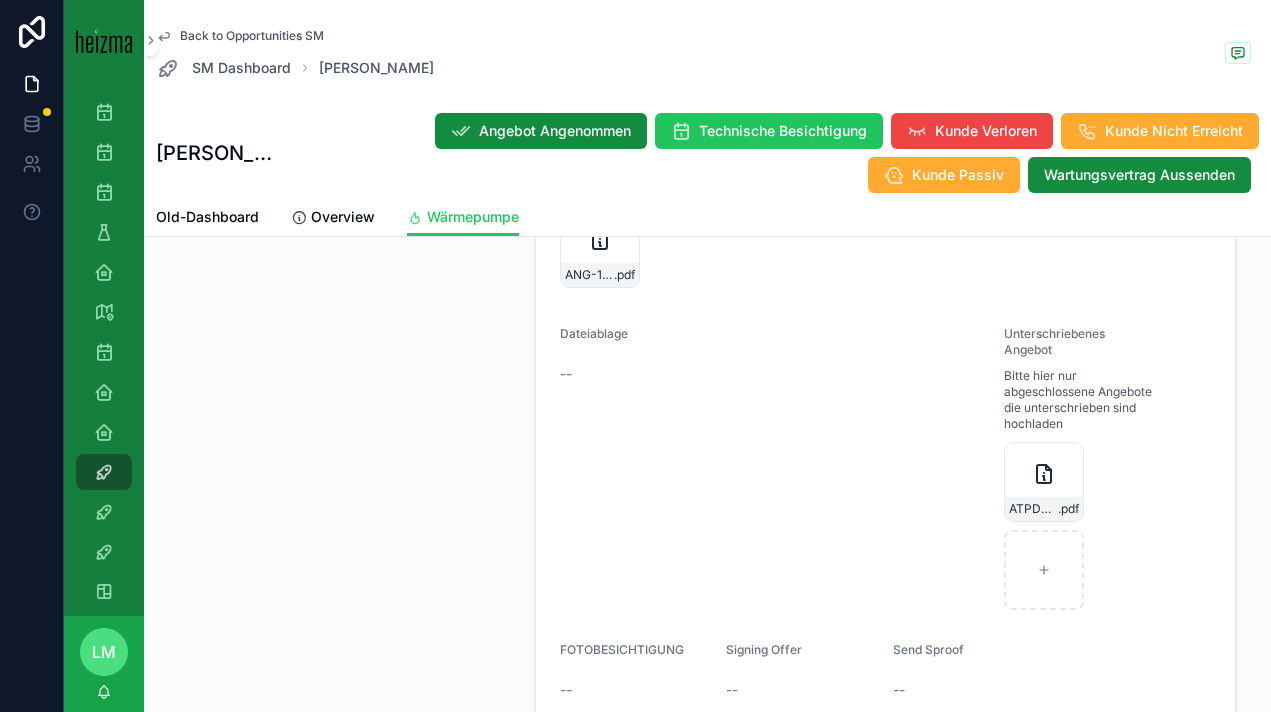 click on "Back to Opportunities SM" at bounding box center [240, 36] 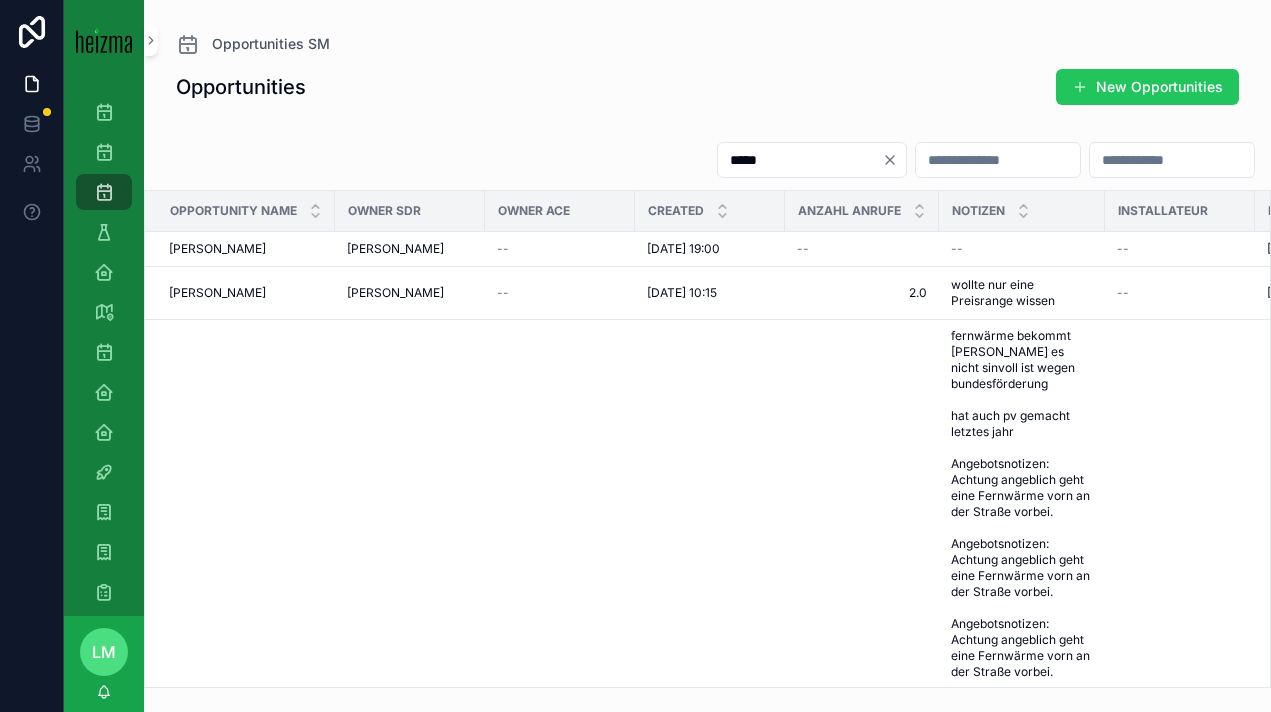 scroll, scrollTop: 0, scrollLeft: 0, axis: both 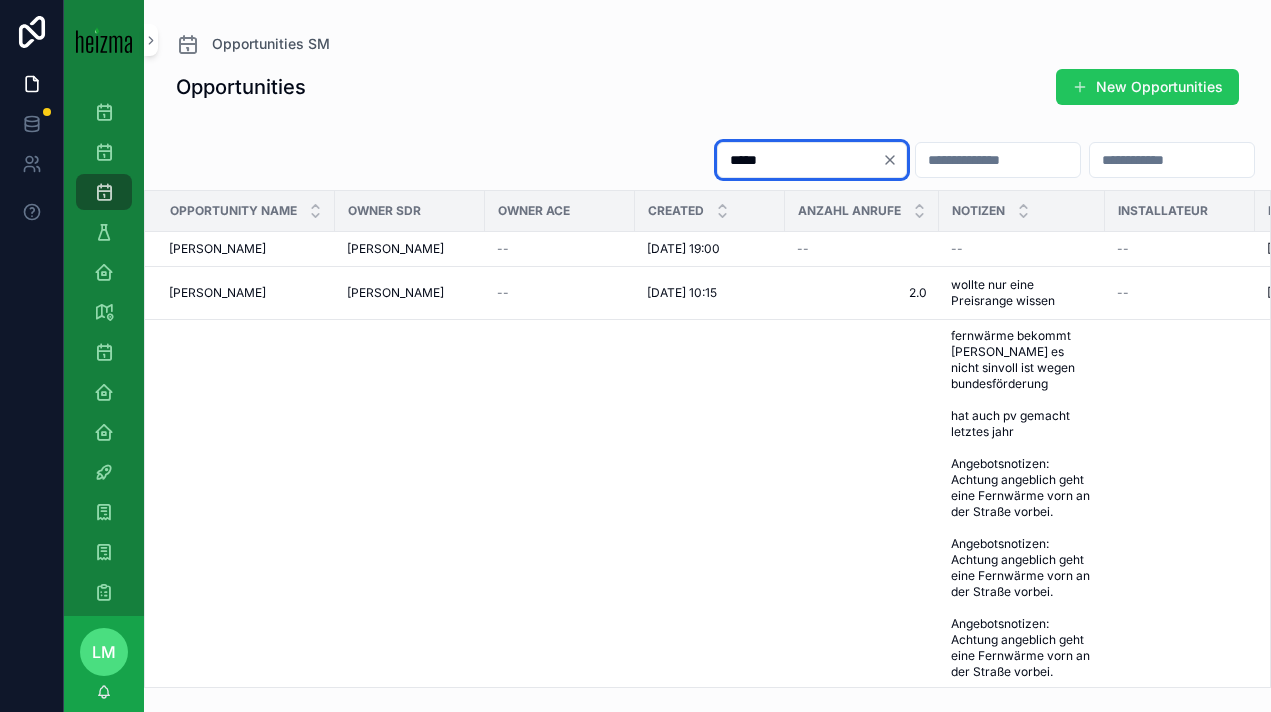 click on "*****" at bounding box center [800, 160] 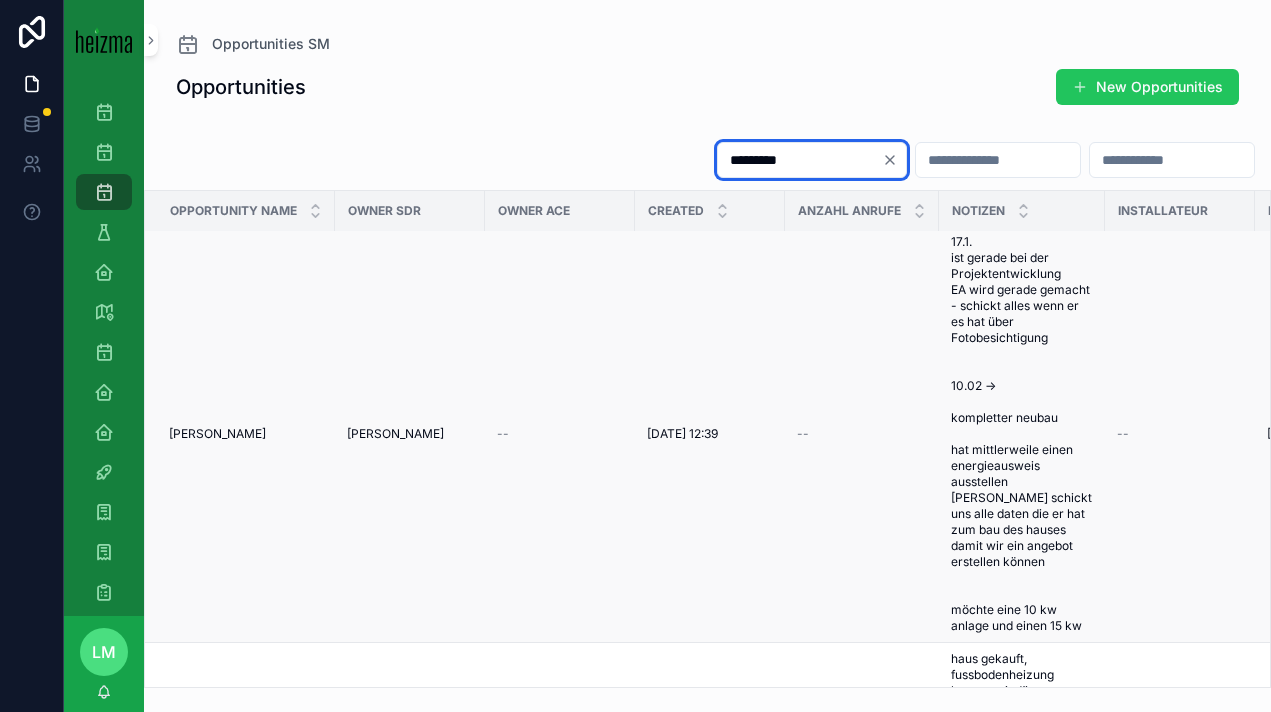 scroll, scrollTop: 1458, scrollLeft: 0, axis: vertical 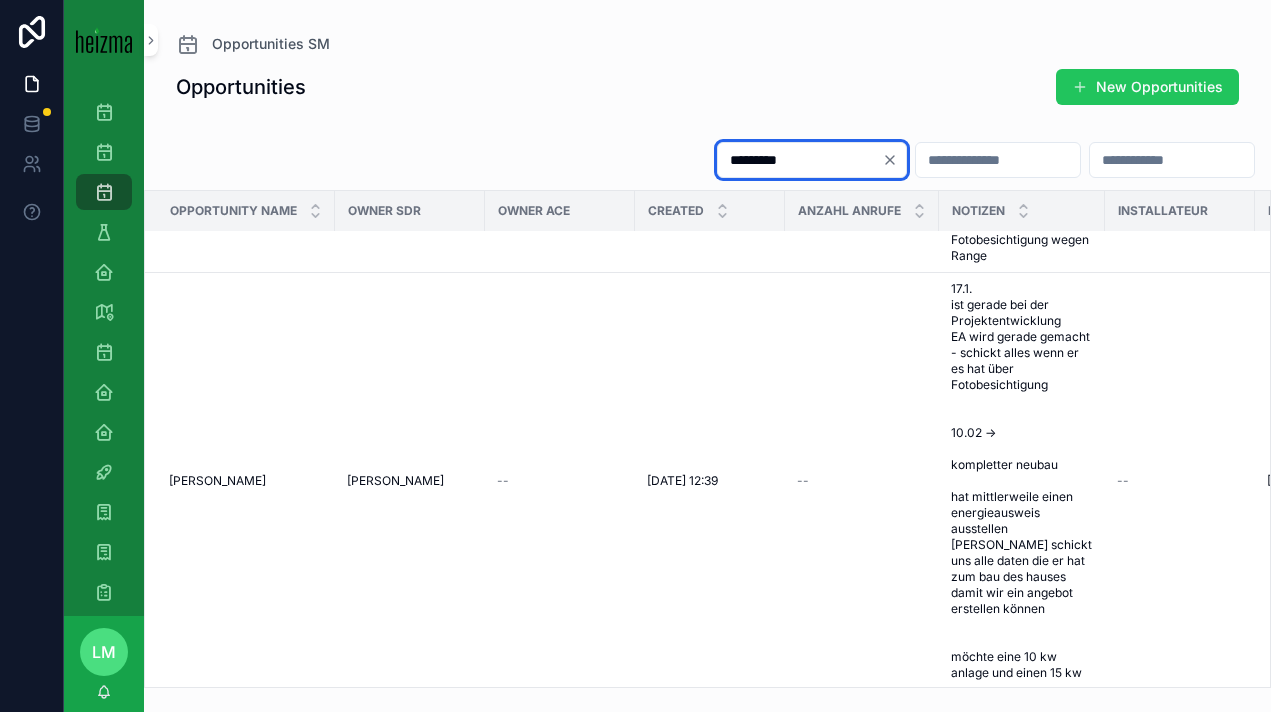 click on "*********" at bounding box center [800, 160] 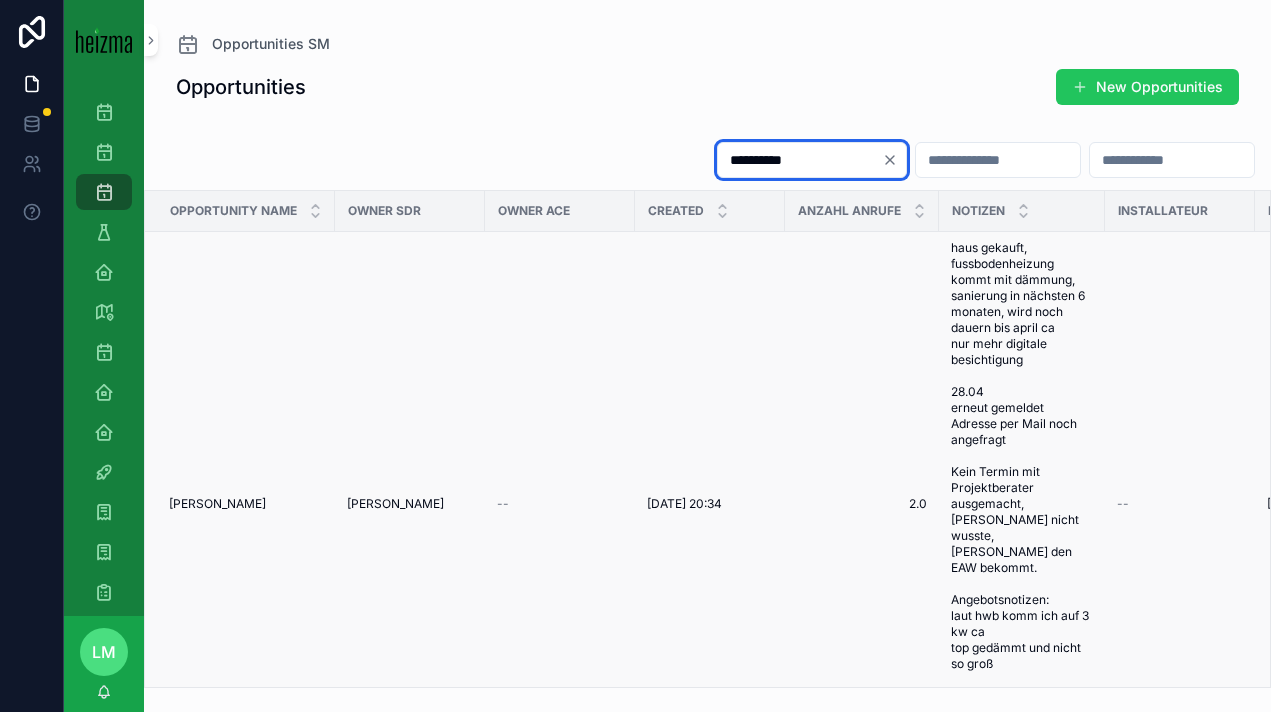 type on "**********" 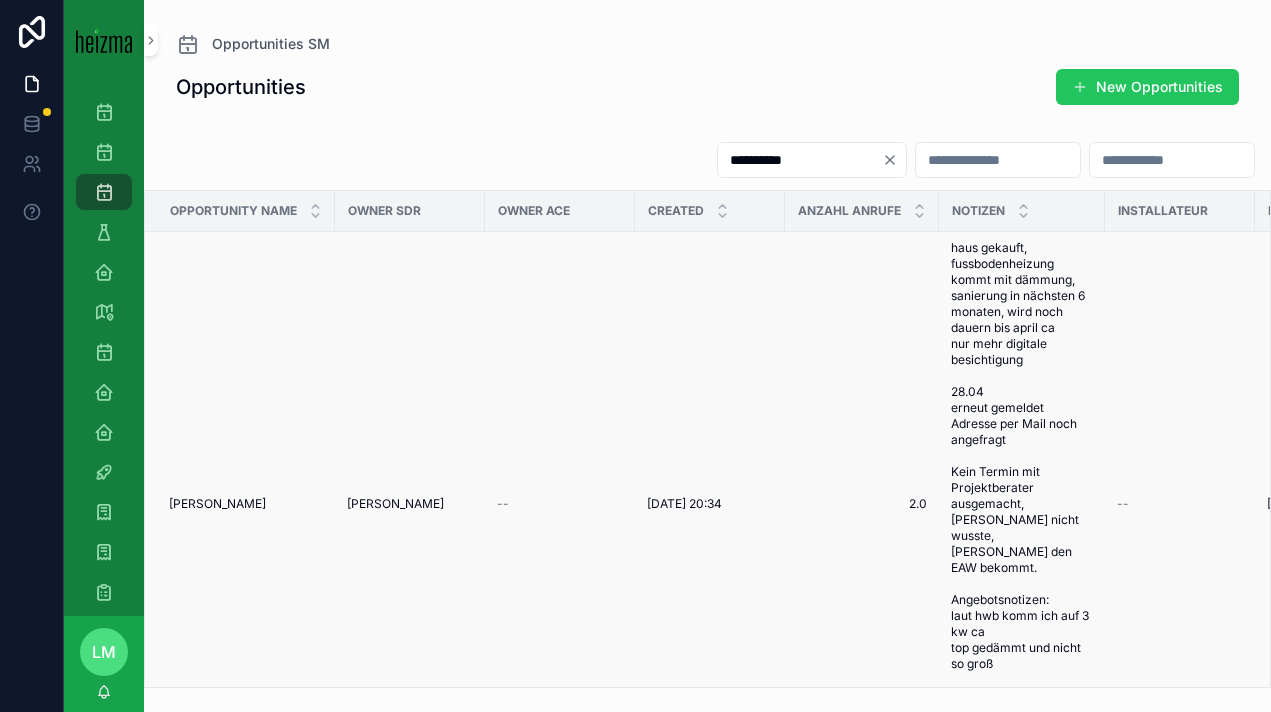 click on "Milos Jovanovic" at bounding box center [217, 504] 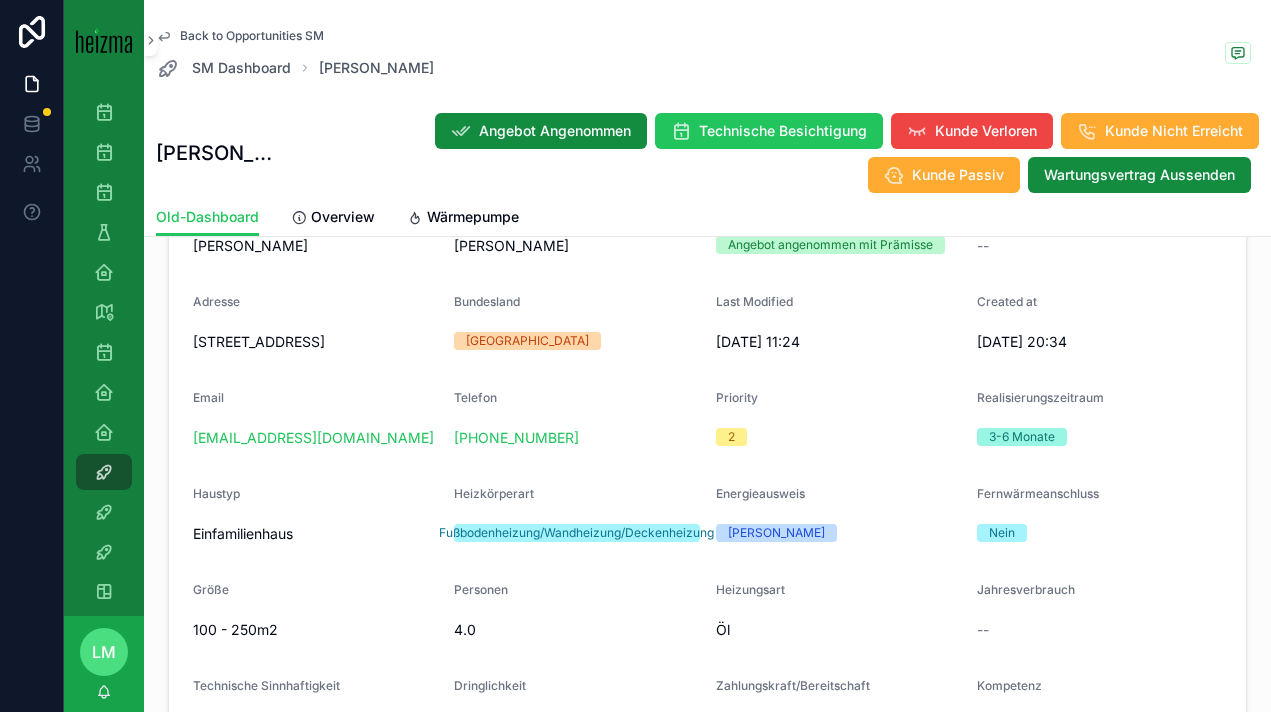 scroll, scrollTop: 373, scrollLeft: 0, axis: vertical 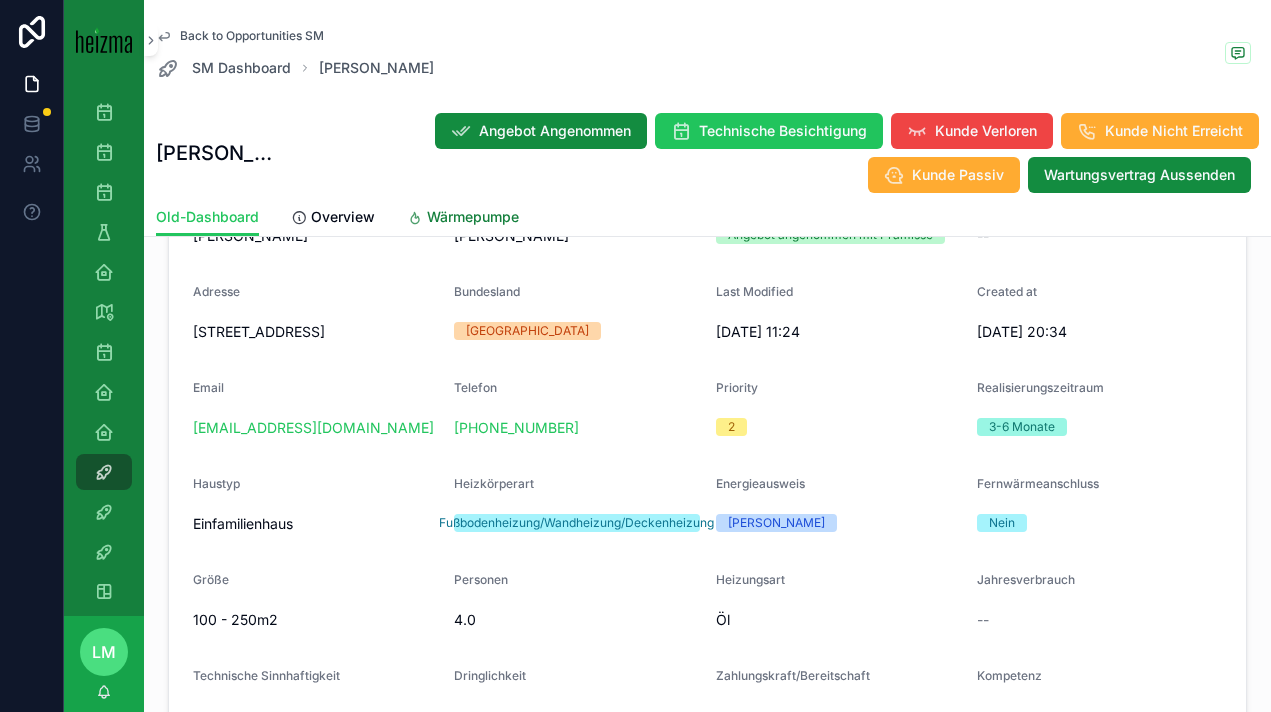 click on "Wärmepumpe" at bounding box center [473, 217] 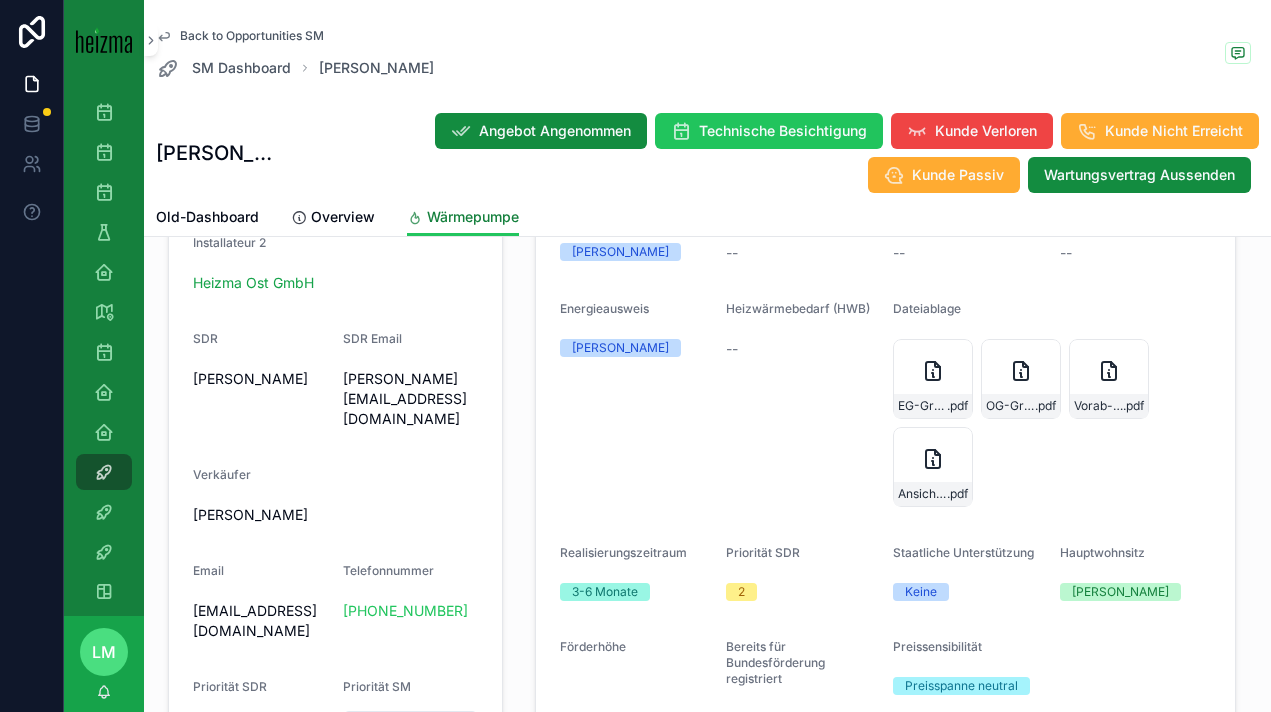 scroll, scrollTop: 905, scrollLeft: 0, axis: vertical 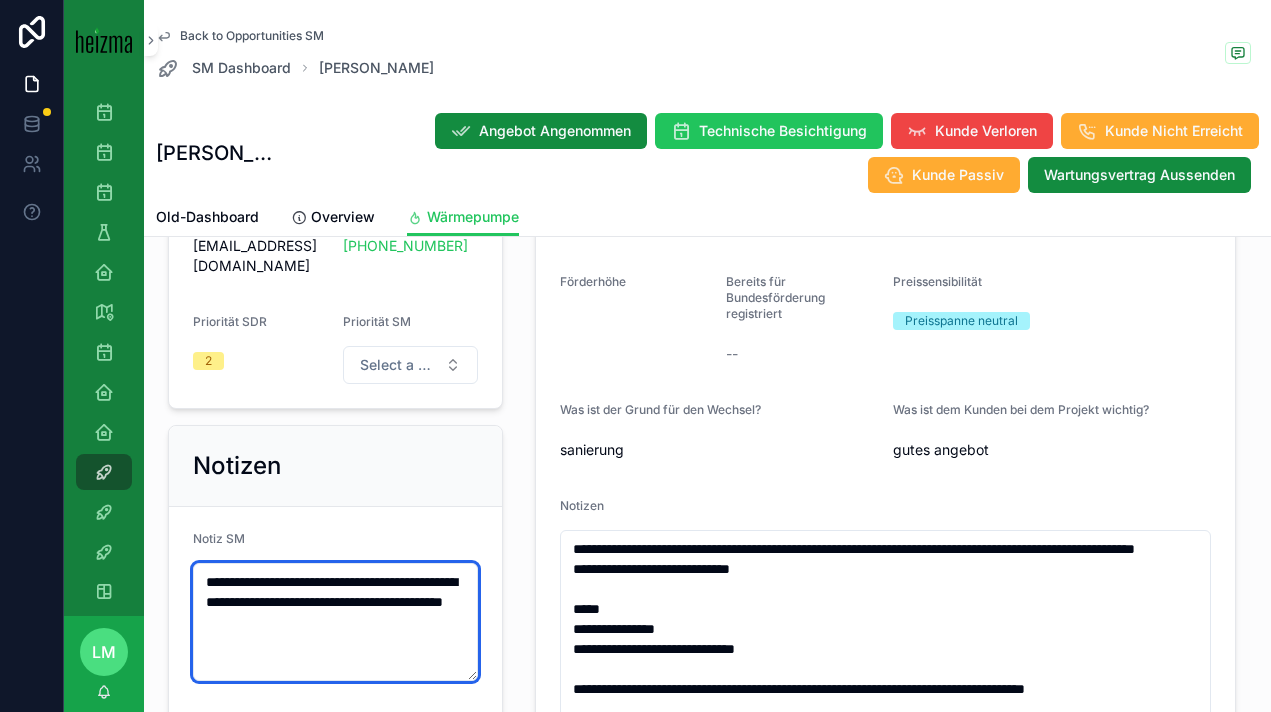 click on "**********" at bounding box center (335, 622) 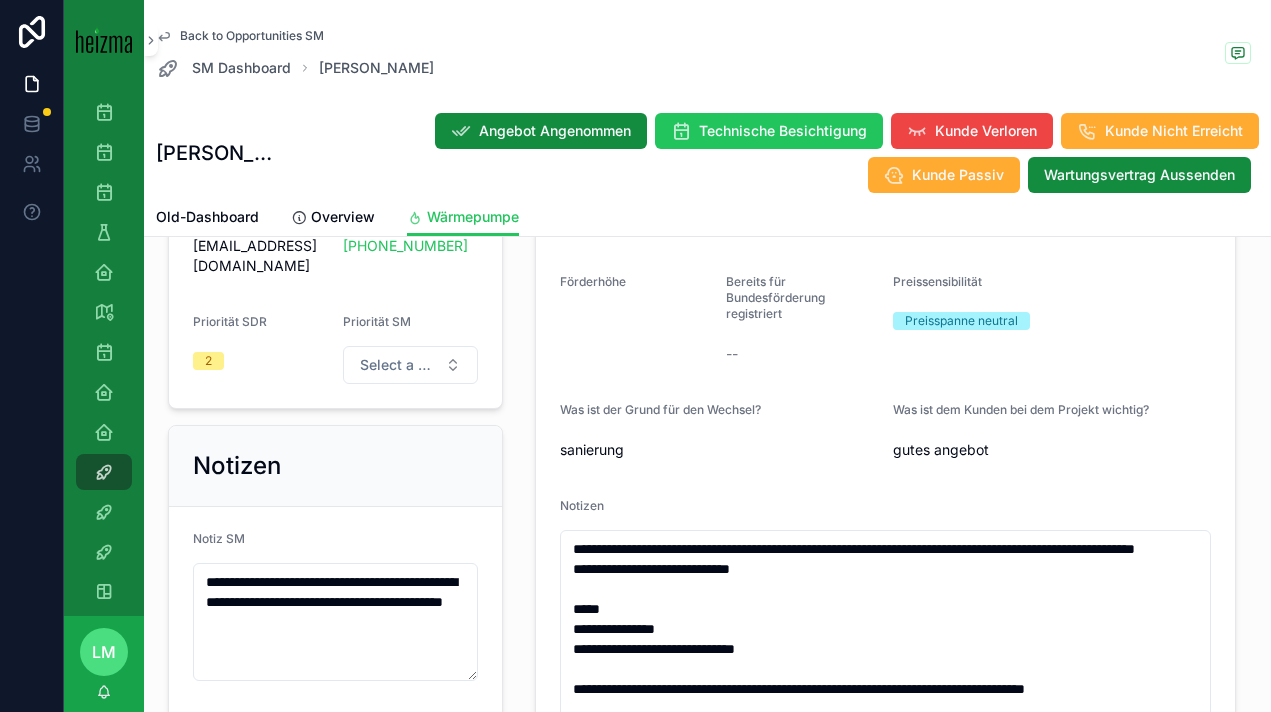 click on "Notiz SM" at bounding box center (335, 543) 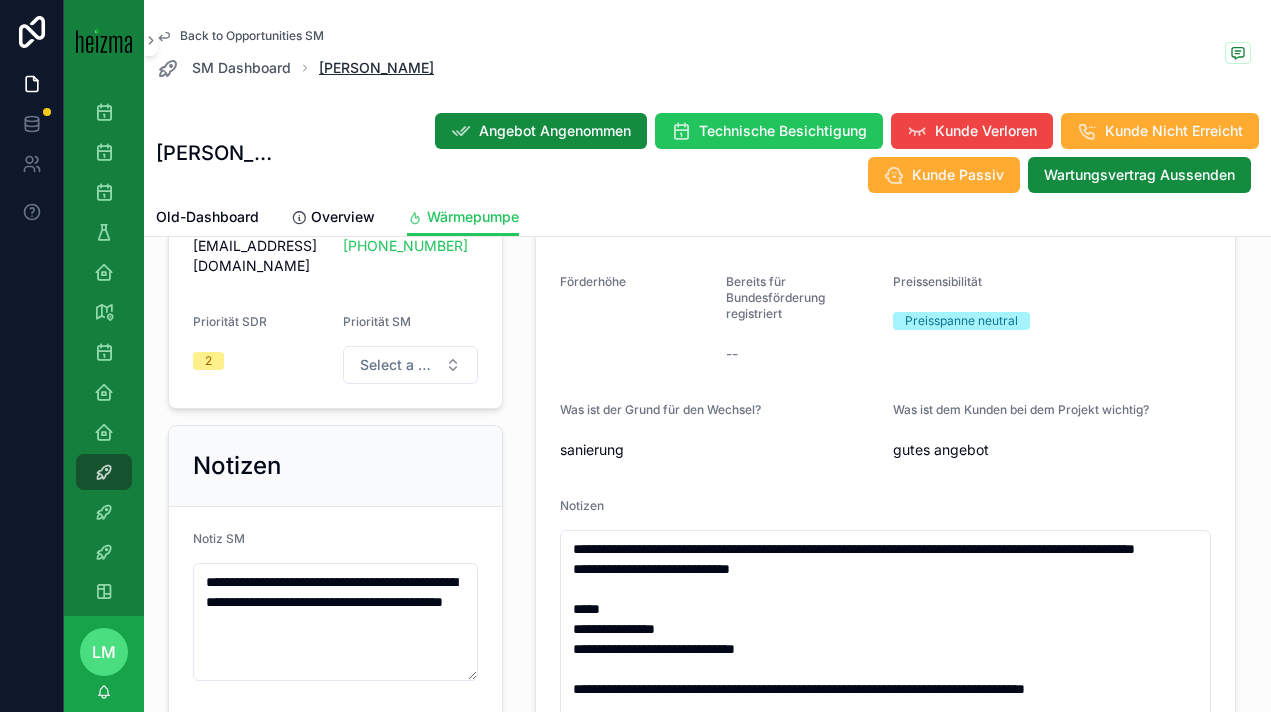 copy on "Milos Jovanovic" 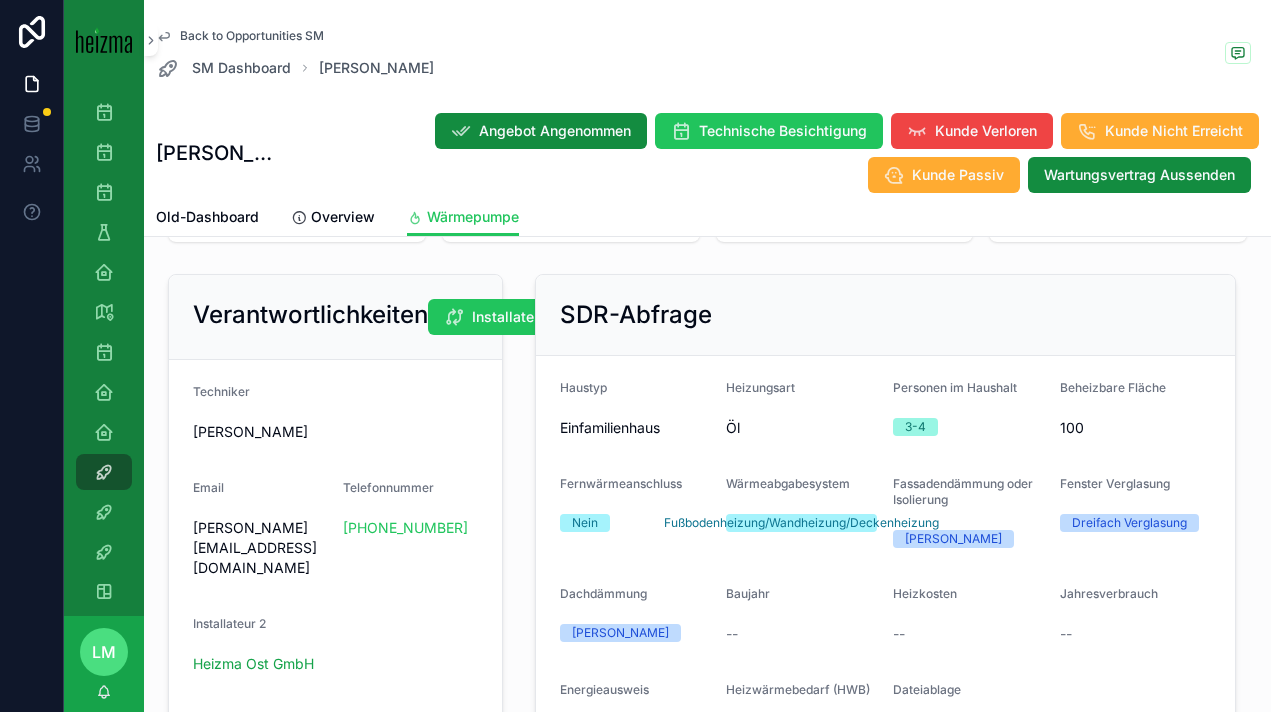 scroll, scrollTop: 394, scrollLeft: 0, axis: vertical 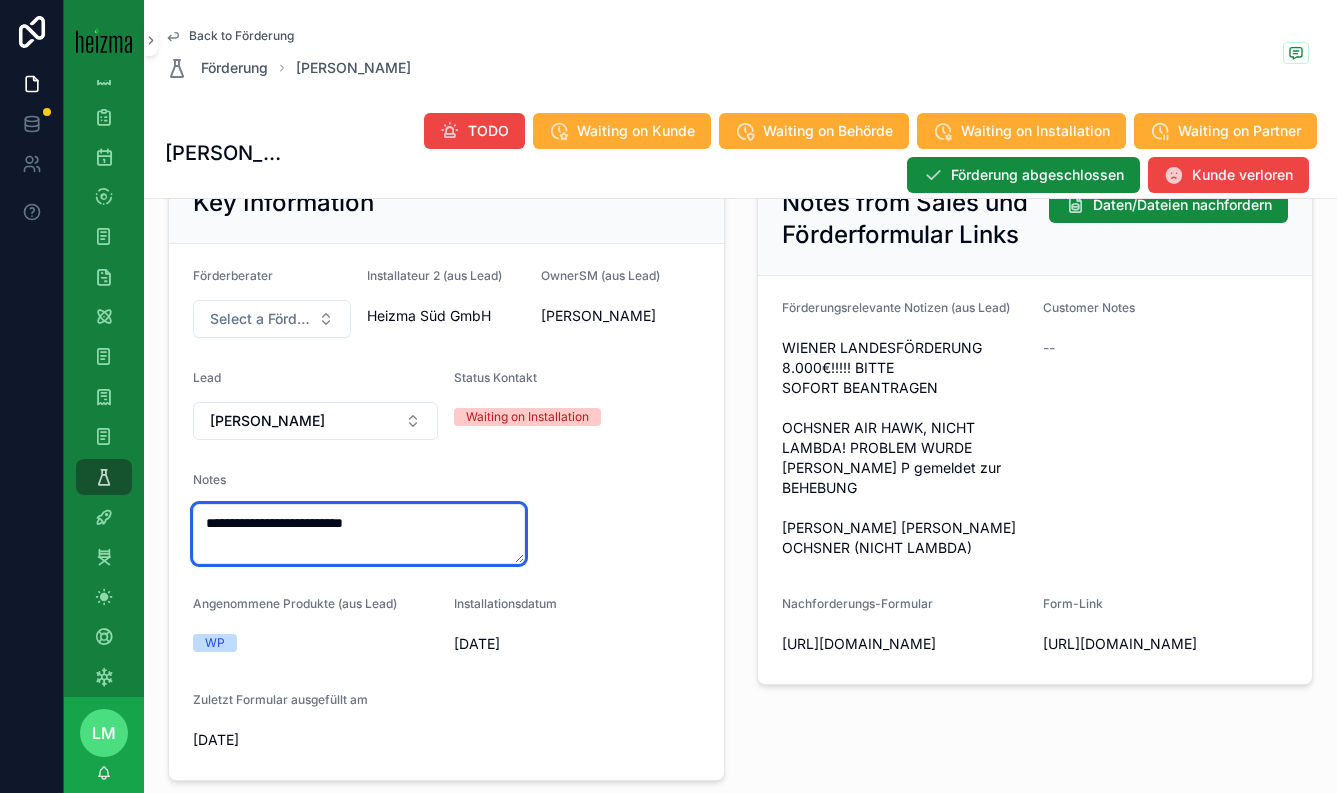 click on "**********" at bounding box center [359, 534] 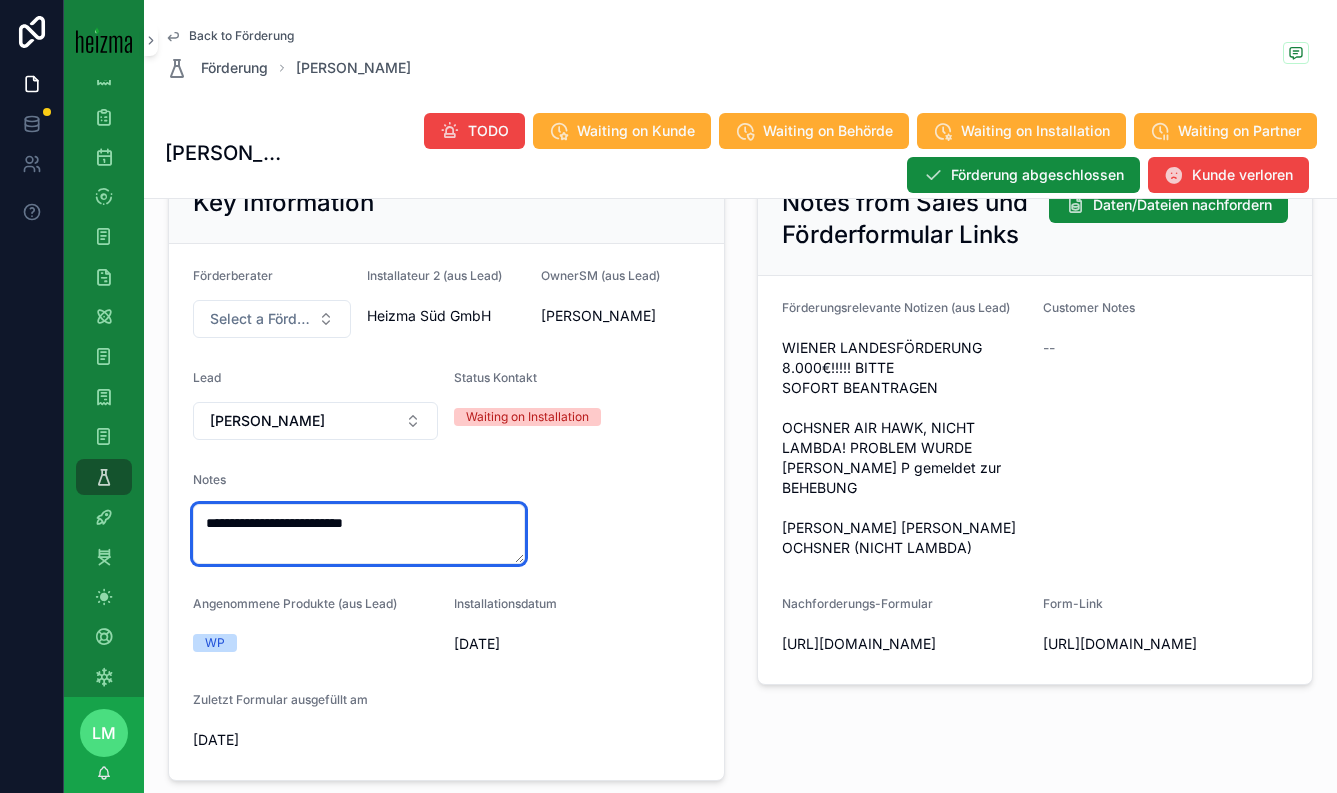 click on "**********" at bounding box center [359, 534] 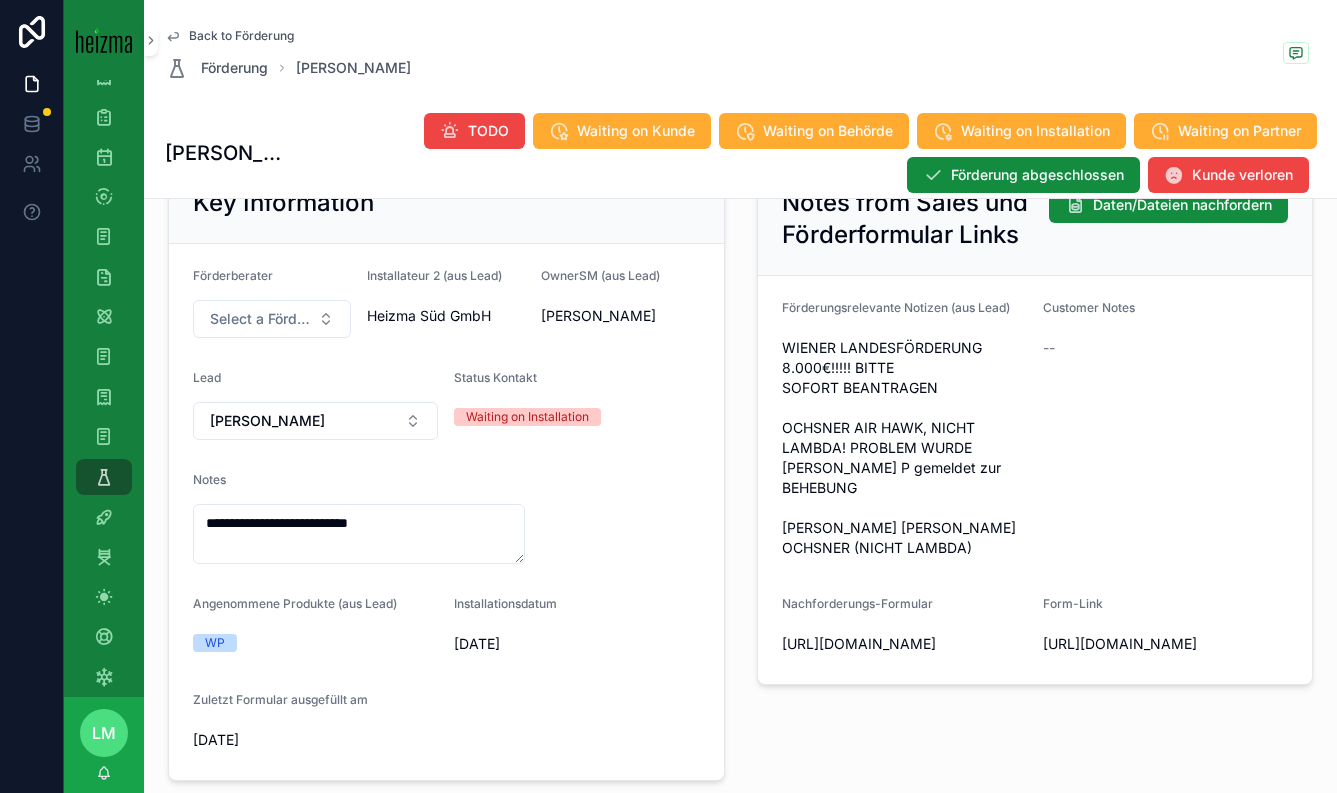 click on "**********" at bounding box center (359, 518) 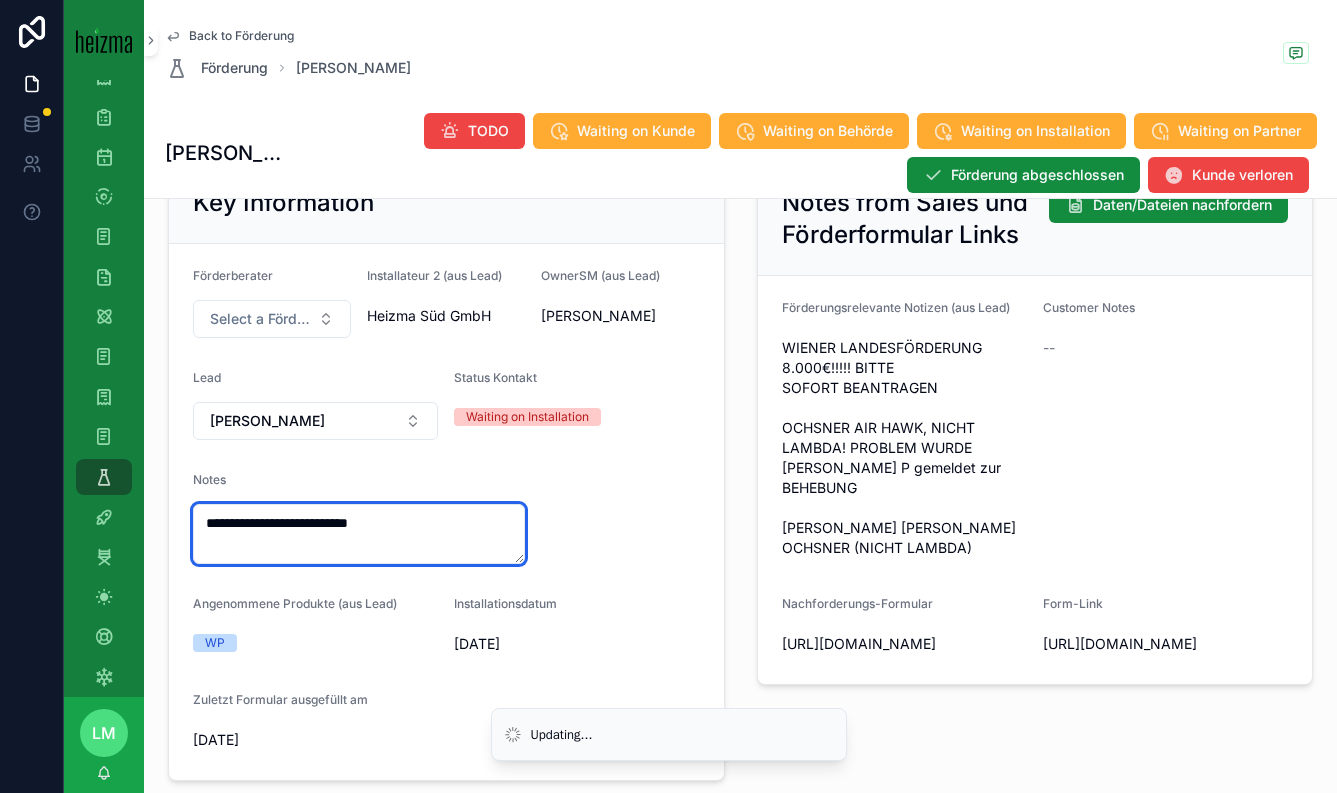 click on "**********" at bounding box center [359, 534] 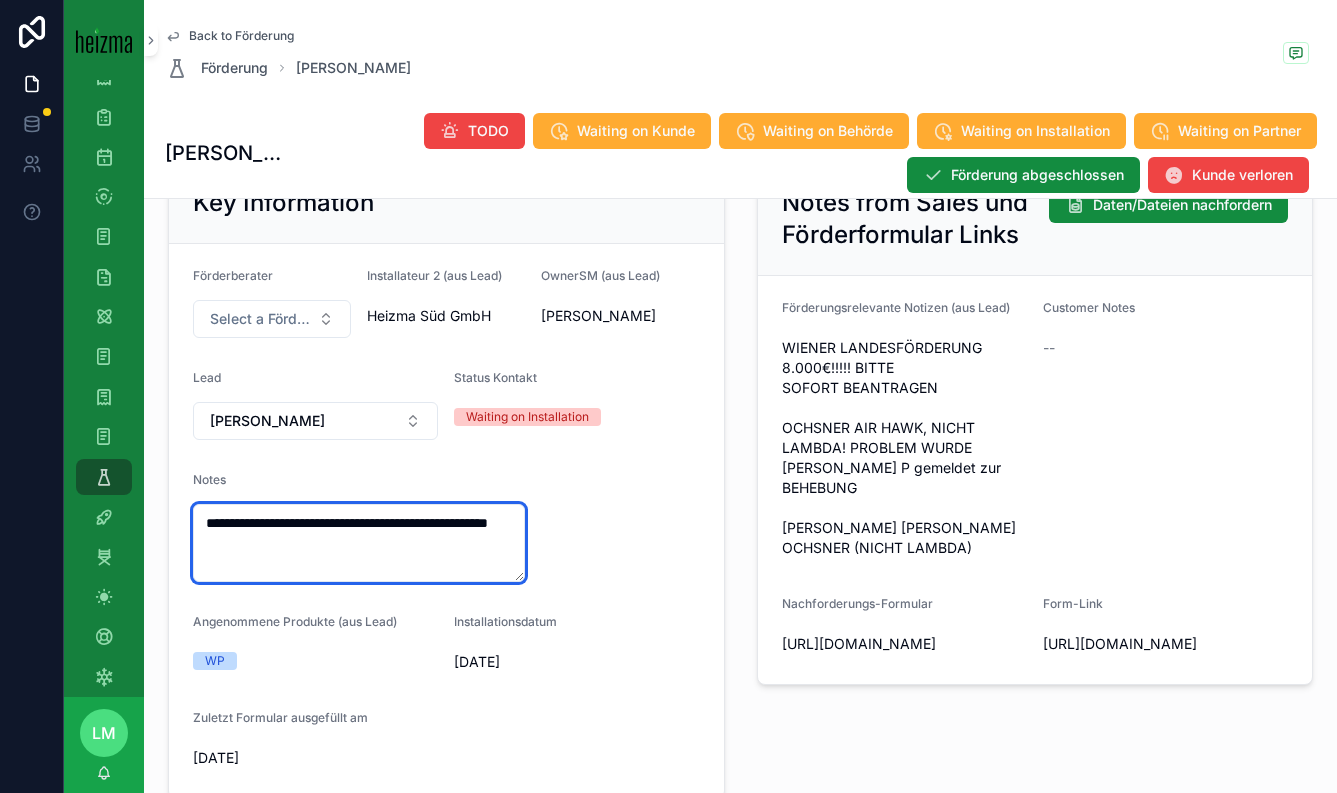 type on "**********" 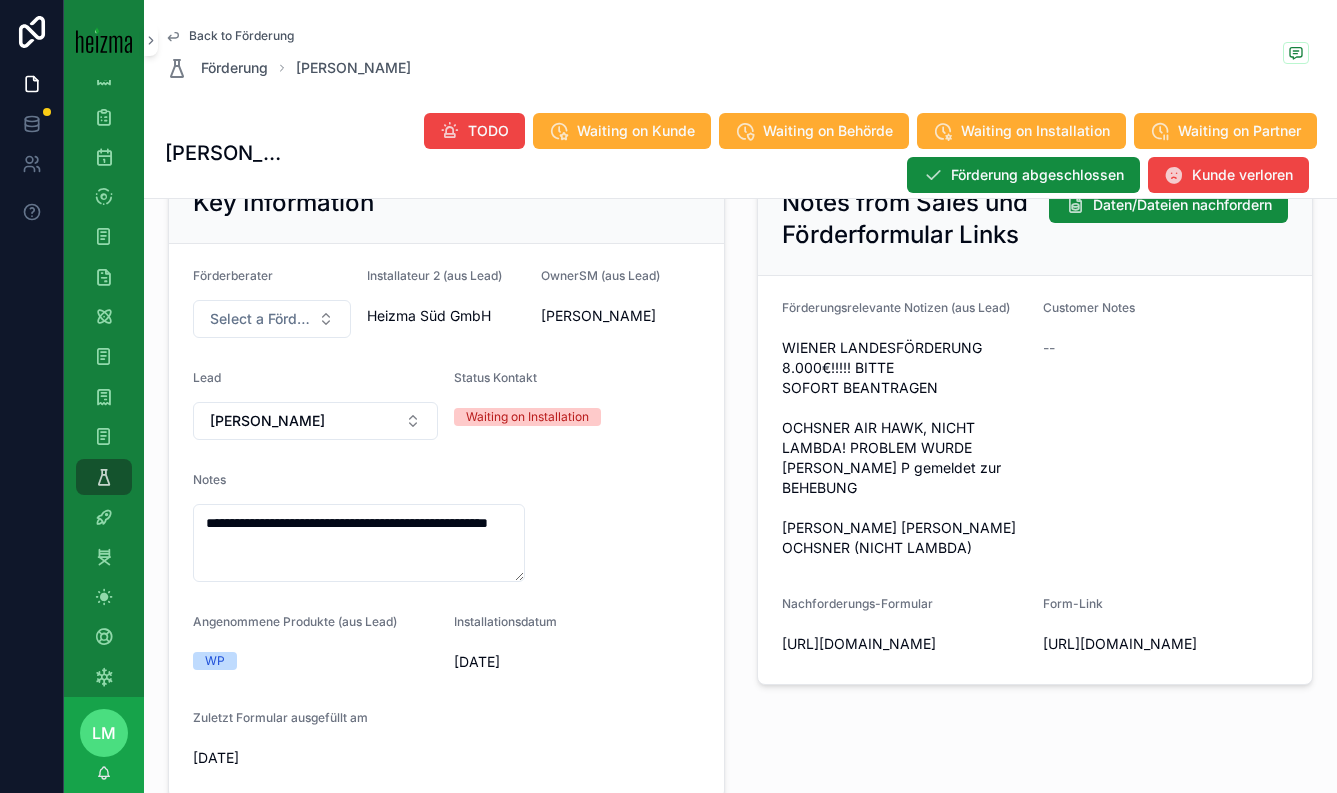 click on "**********" at bounding box center (446, 521) 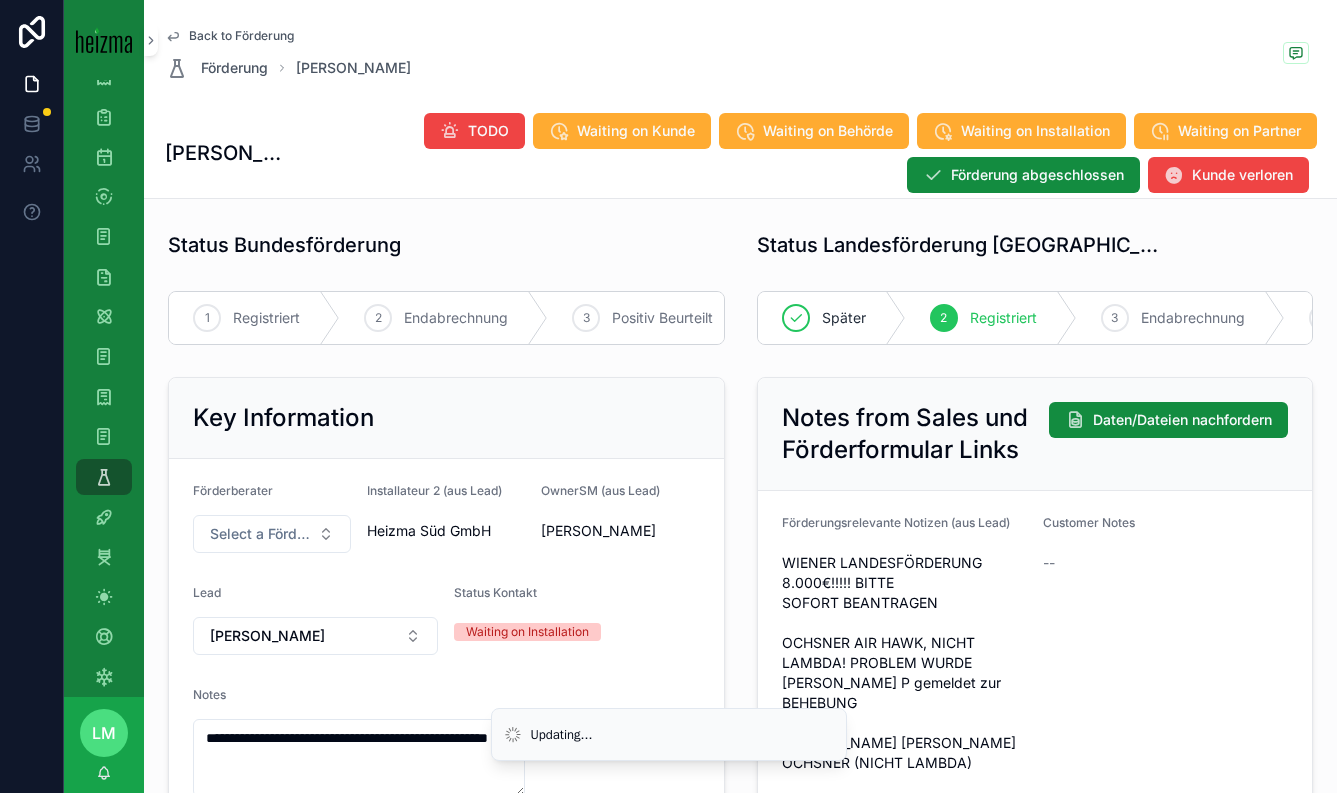 click on "Back to Förderung" at bounding box center (241, 36) 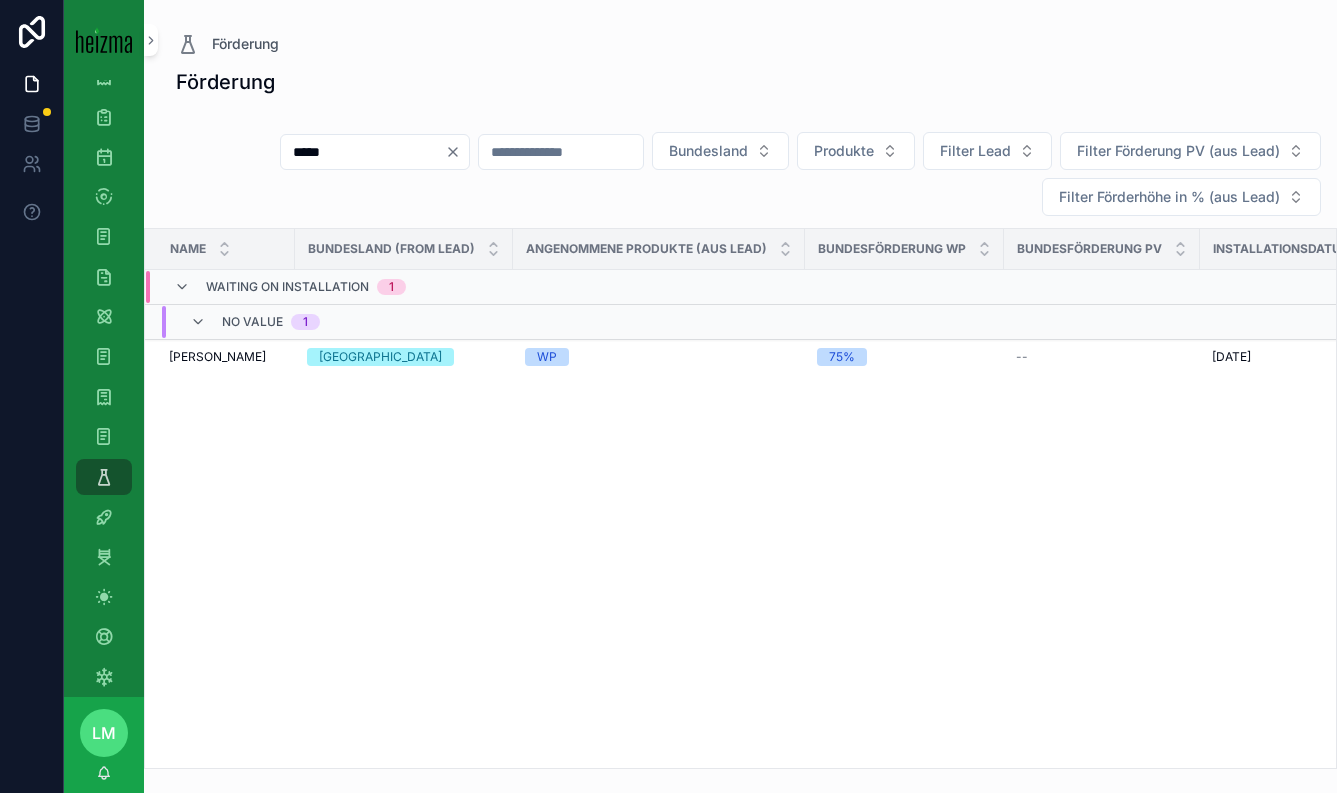 click 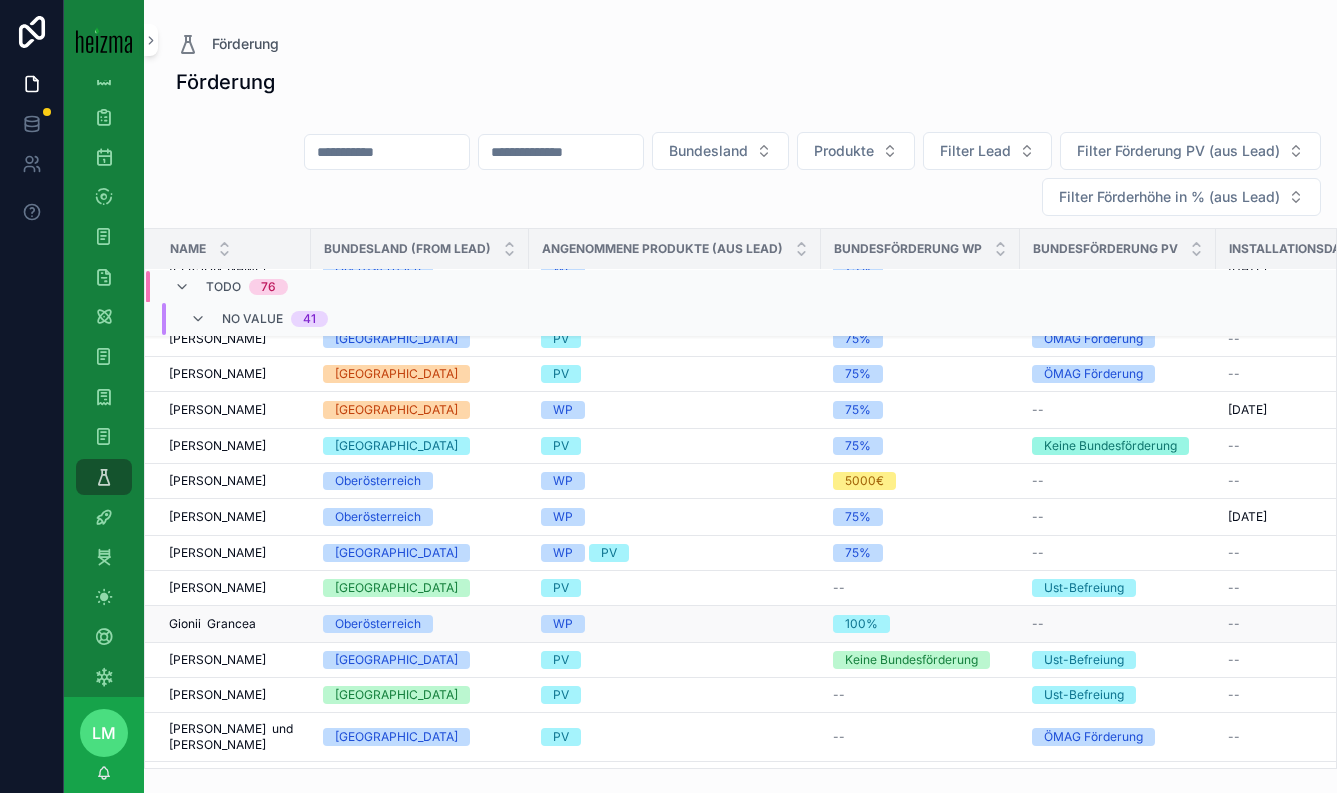 scroll, scrollTop: 1010, scrollLeft: 0, axis: vertical 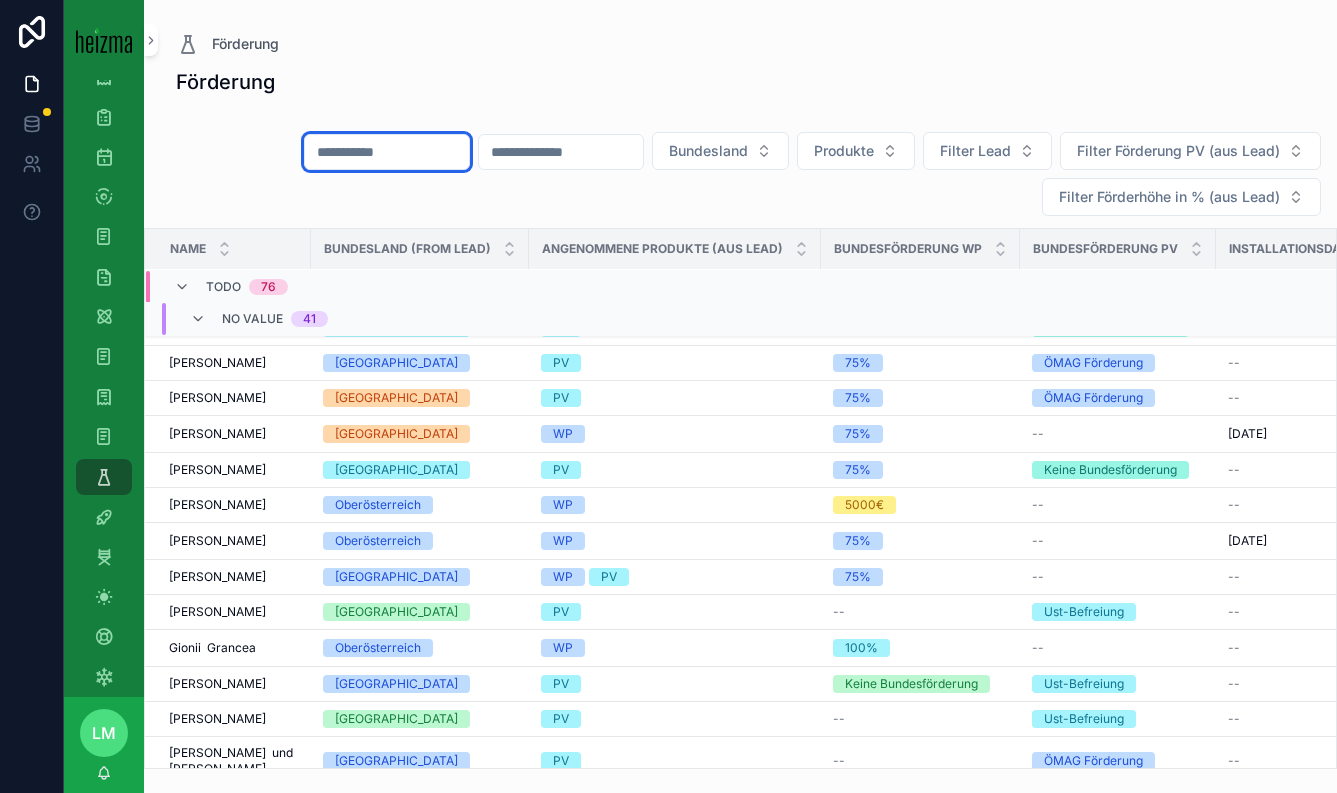 click at bounding box center (387, 152) 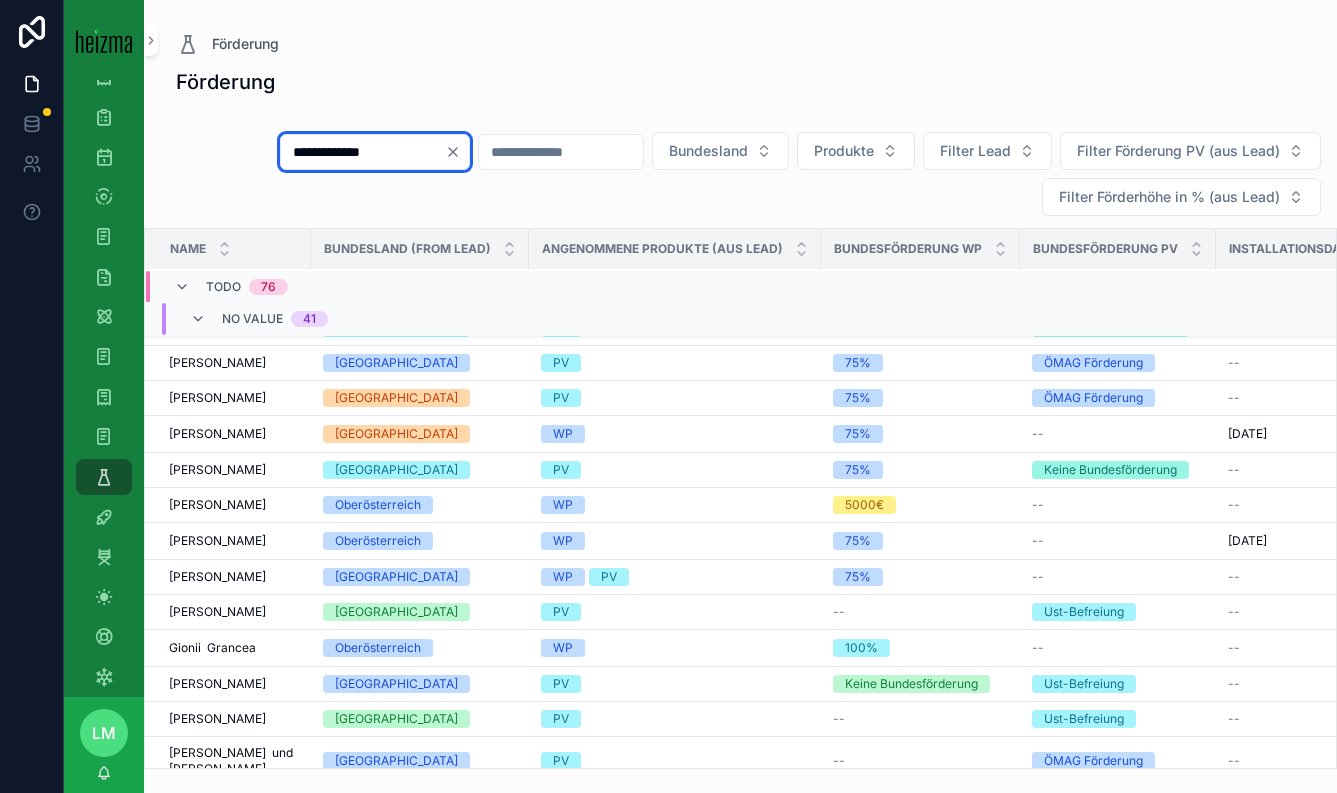type on "**********" 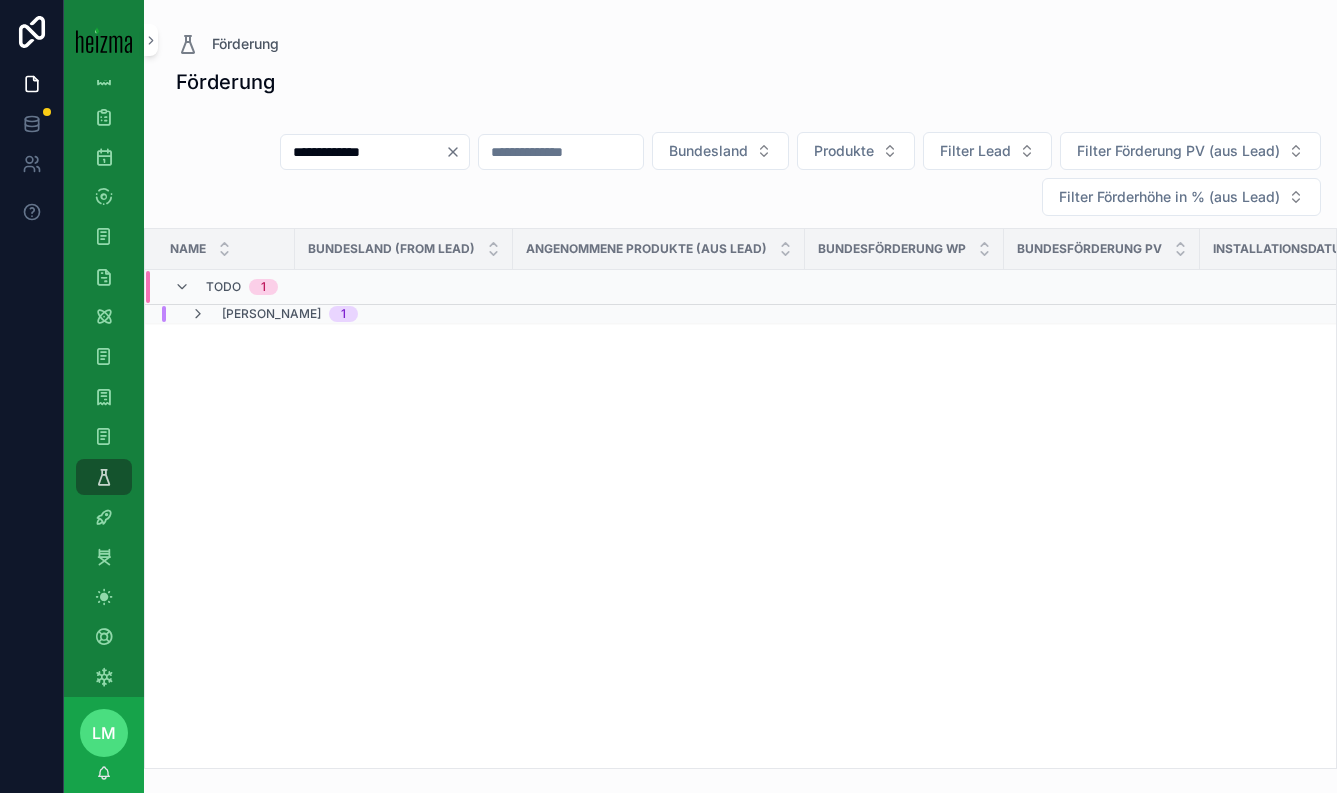 click on "[PERSON_NAME] 1" at bounding box center (475, 314) 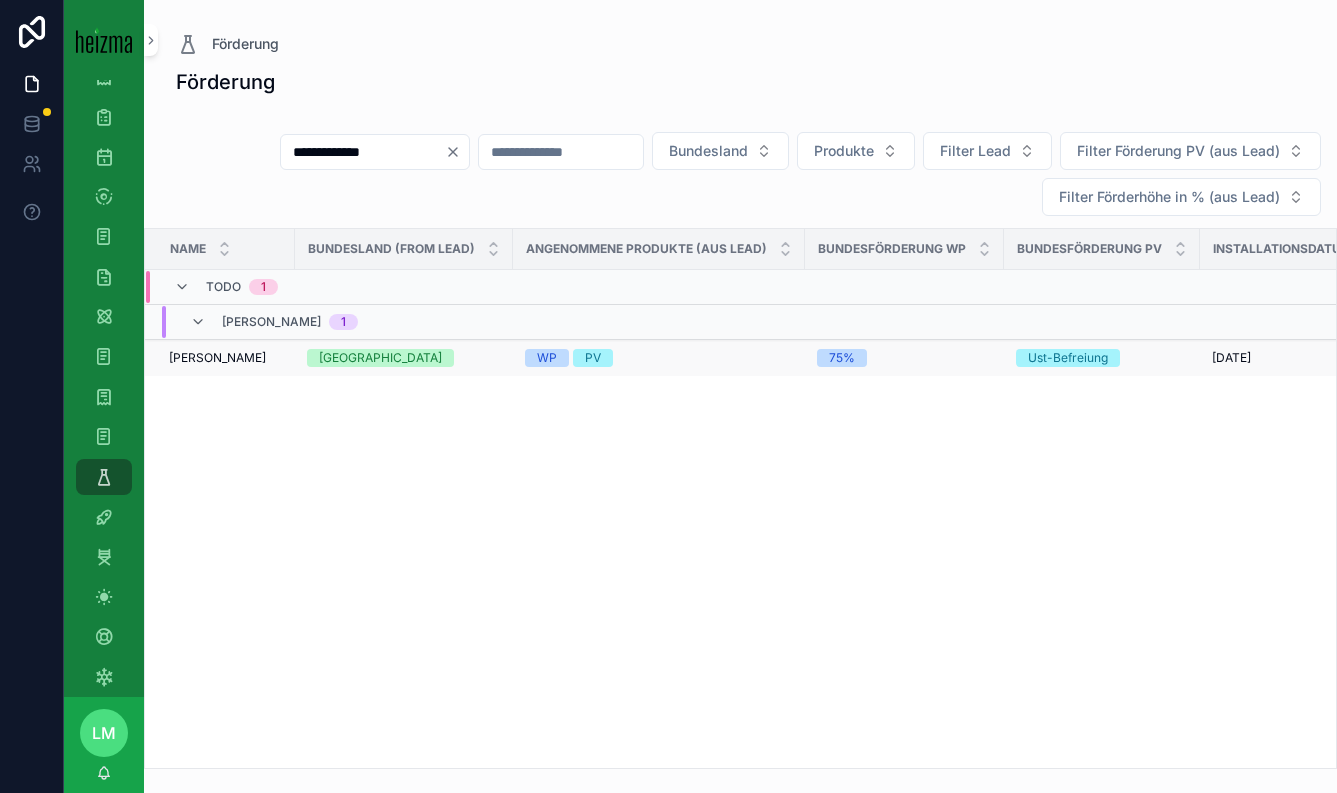 click on "[PERSON_NAME] [PERSON_NAME]" at bounding box center (220, 358) 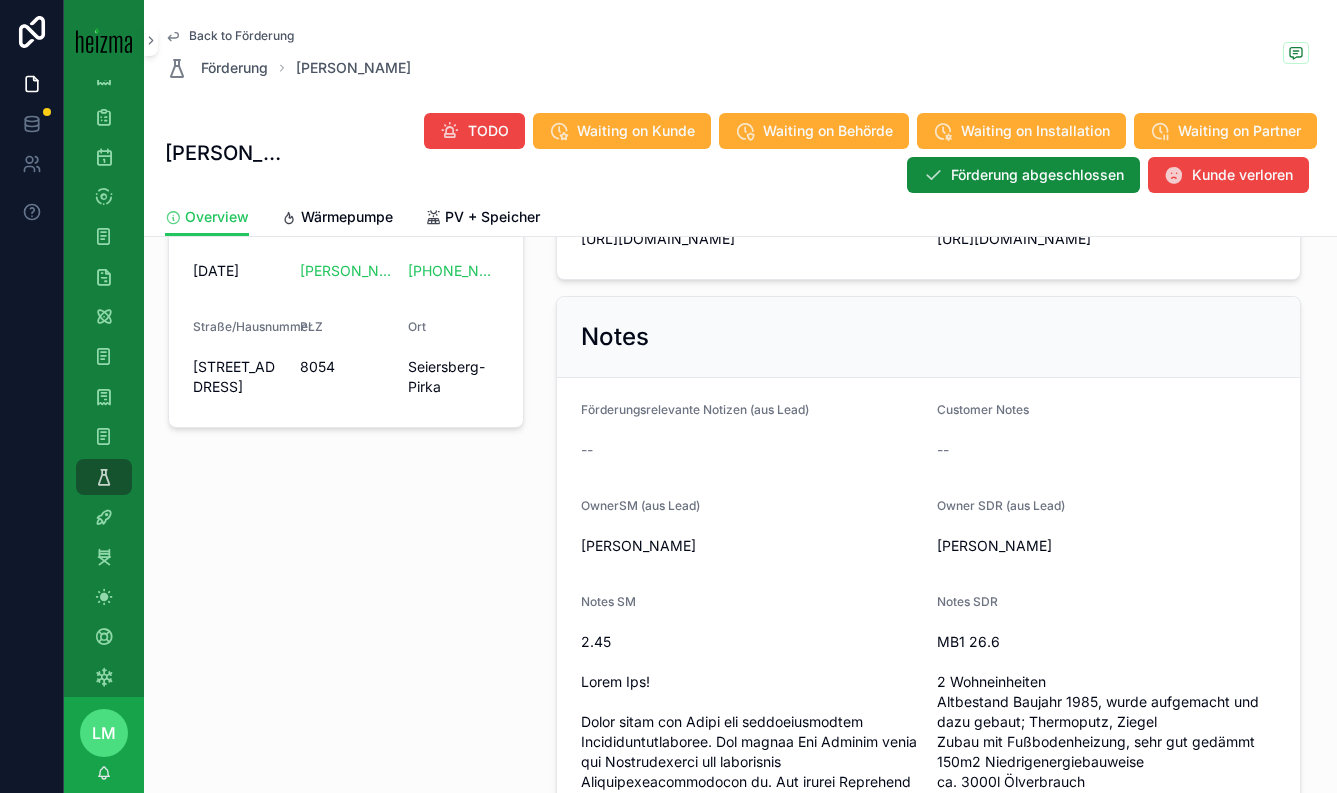 scroll, scrollTop: 447, scrollLeft: 0, axis: vertical 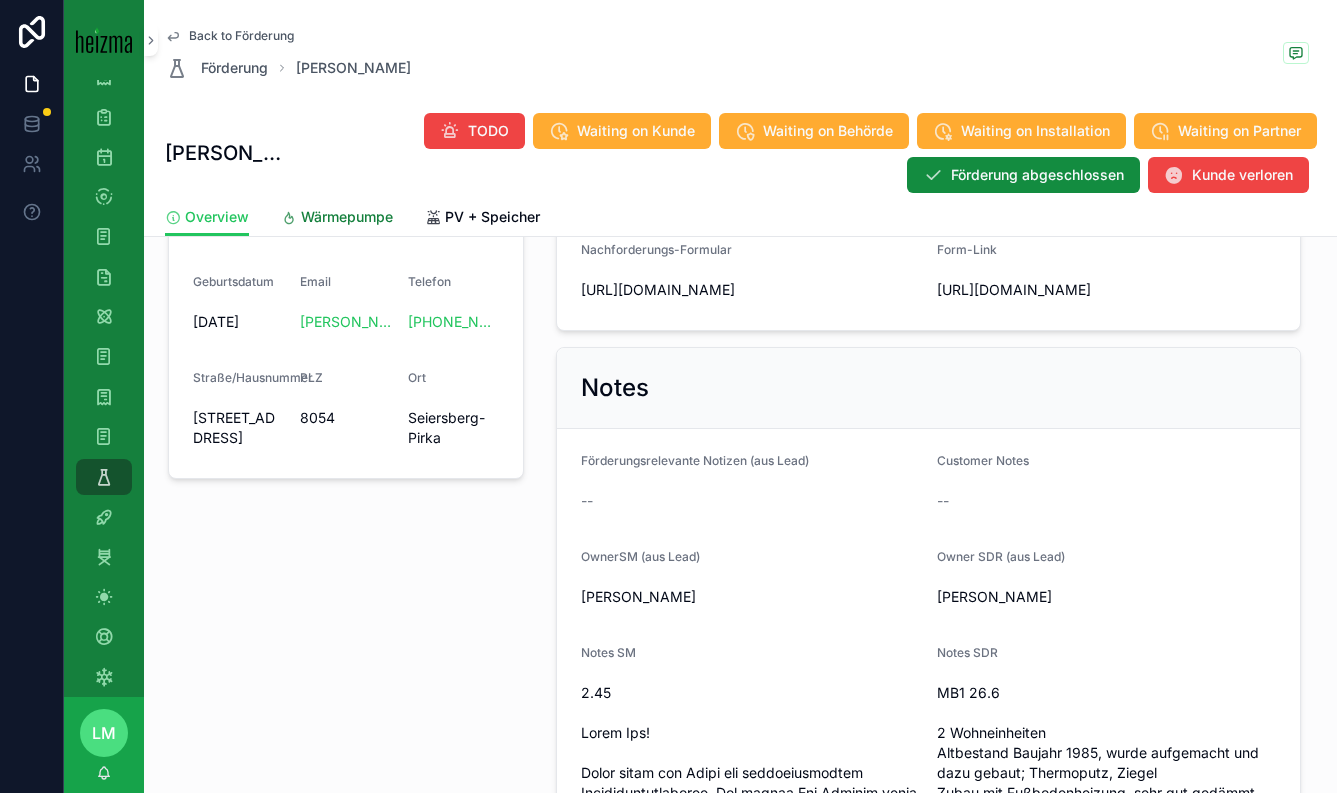 click on "Wärmepumpe" at bounding box center (347, 217) 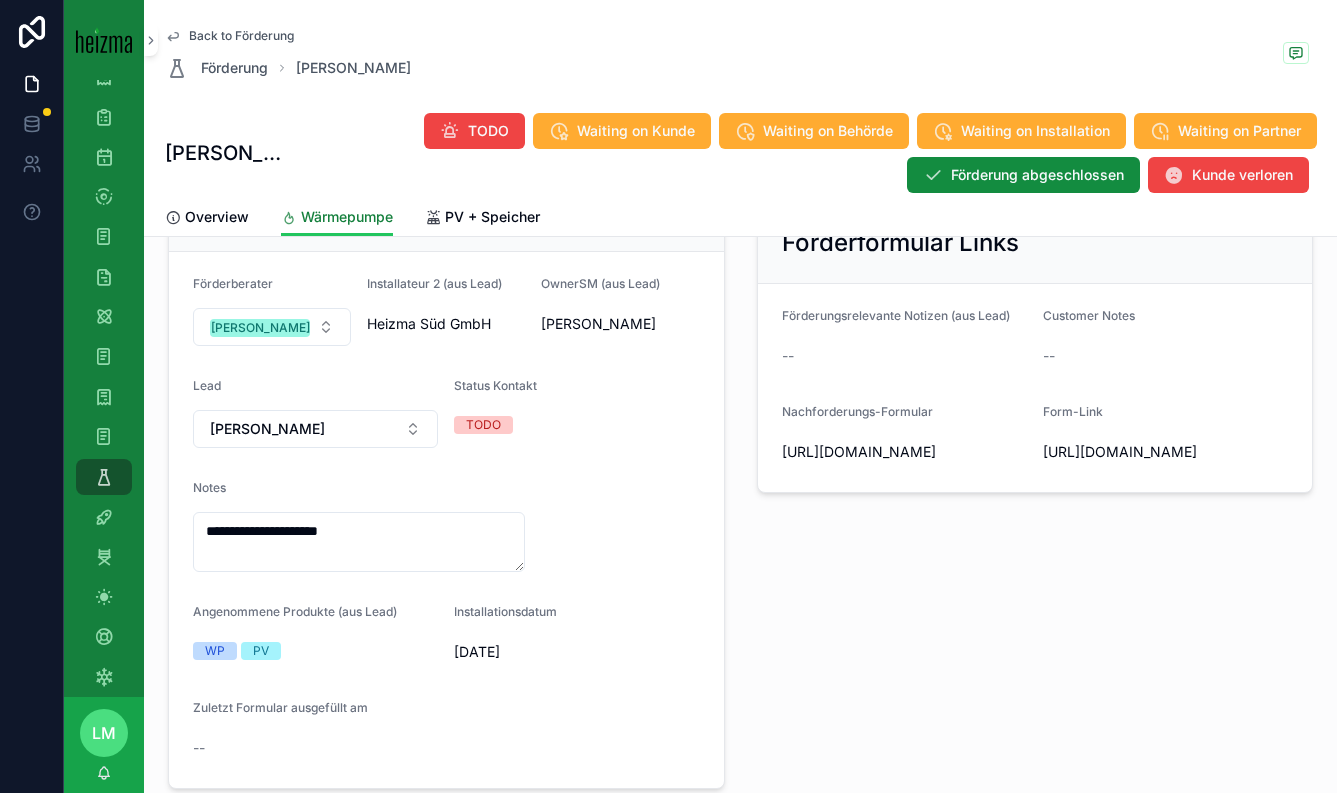scroll, scrollTop: 410, scrollLeft: 0, axis: vertical 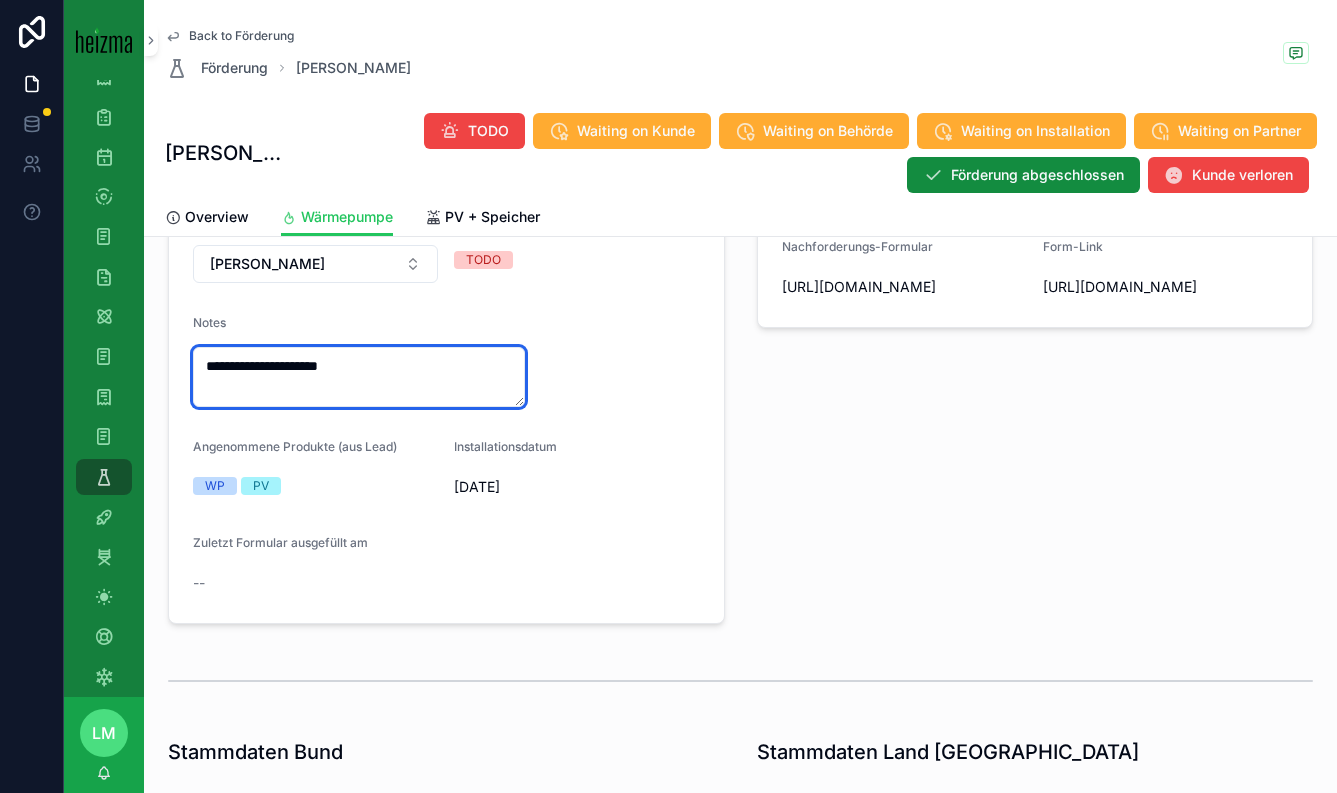 click on "**********" at bounding box center (359, 377) 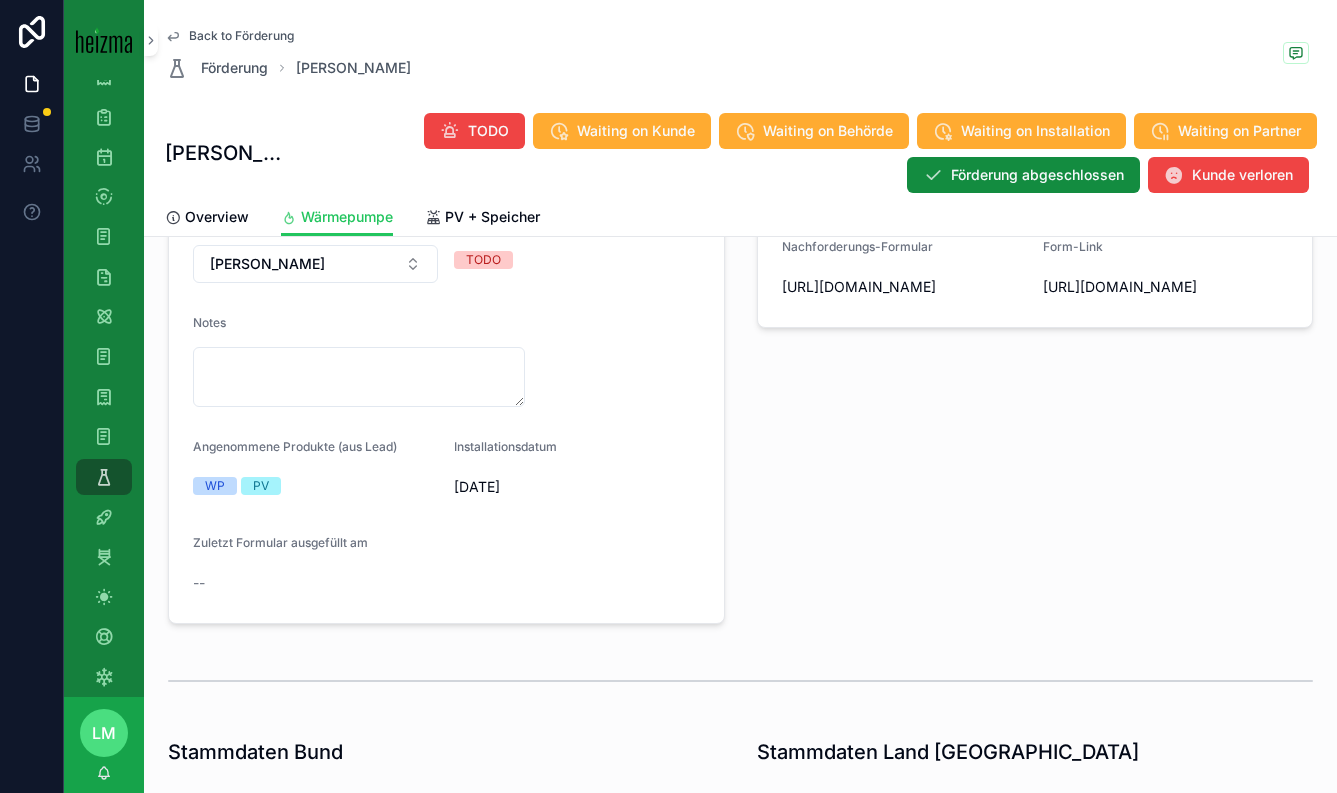 click on "Förderberater [PERSON_NAME] Installateur 2 (aus Lead) Heizma Süd GmbH OwnerSM (aus Lead) [PERSON_NAME] Lead [PERSON_NAME] Status Kontakt TODO Notes Angenommene Produkte (aus Lead) WP PV Installationsdatum [DATE] Zuletzt Formular ausgefüllt am --" at bounding box center (446, 355) 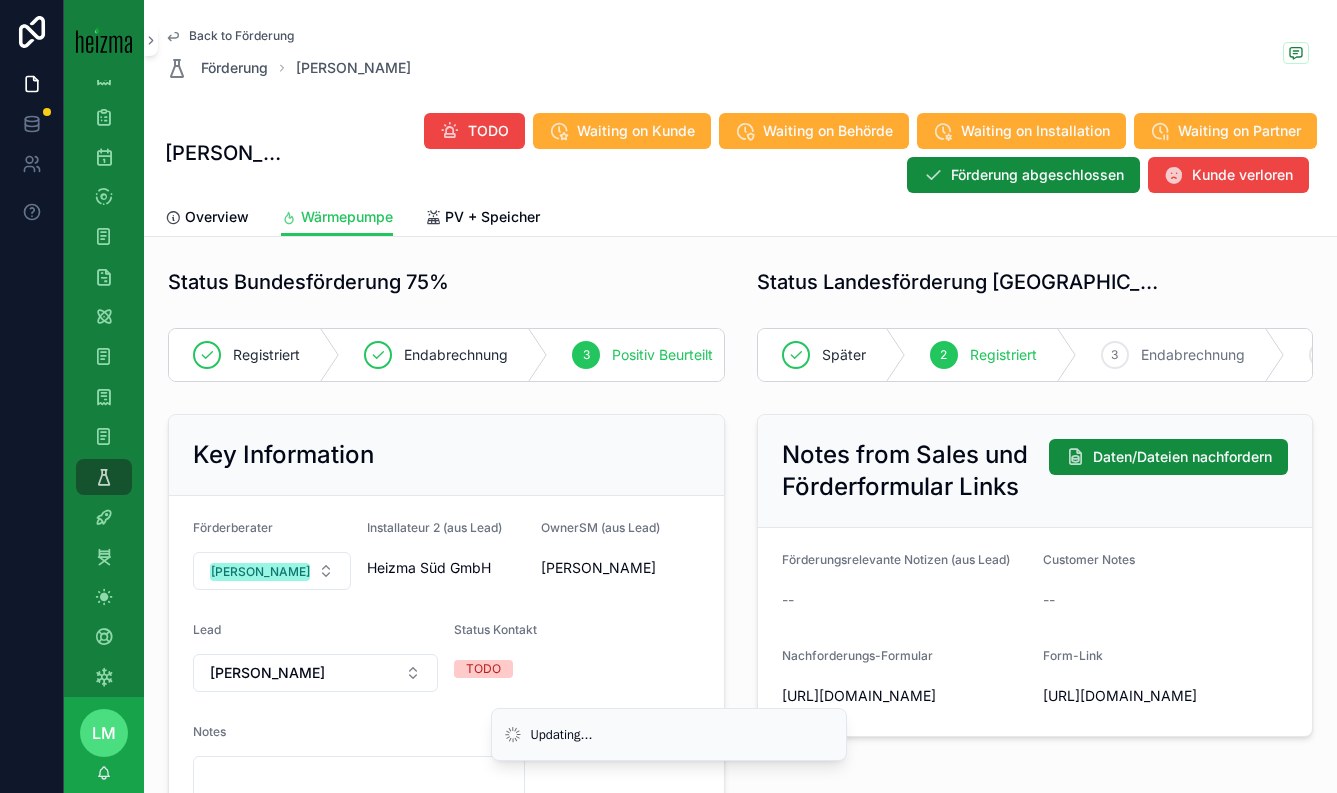 scroll, scrollTop: 0, scrollLeft: 0, axis: both 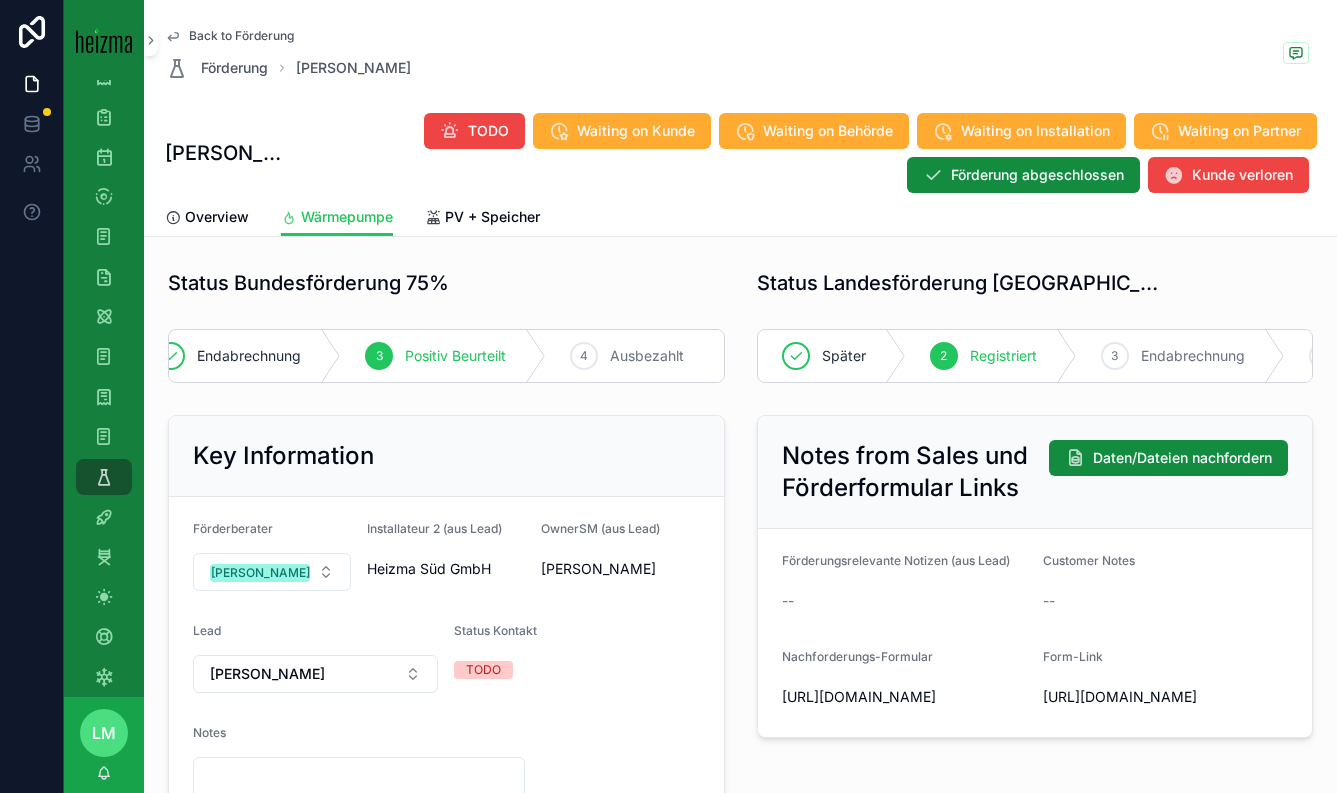 click on "Ausbezahlt" at bounding box center (647, 356) 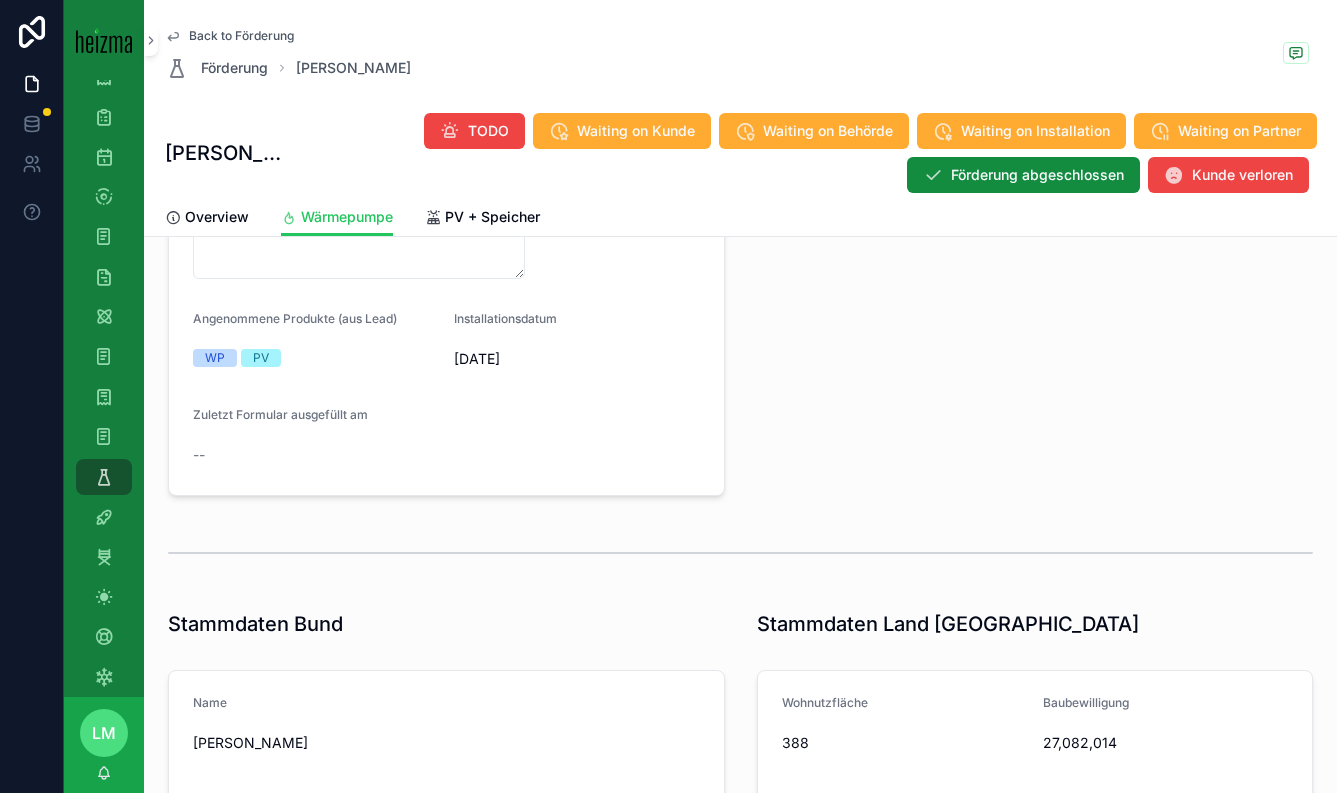 scroll, scrollTop: 451, scrollLeft: 0, axis: vertical 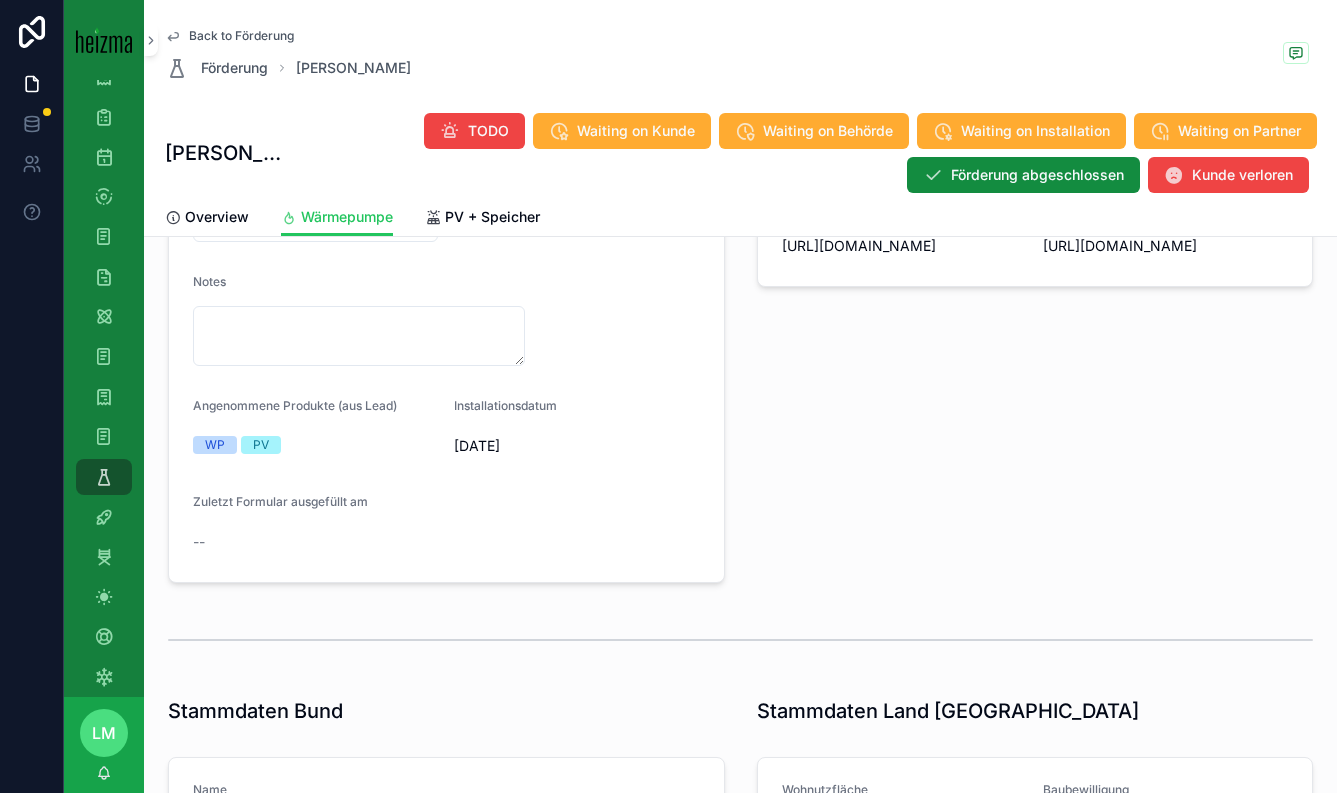 click on "Angenommene Produkte (aus Lead) WP PV" at bounding box center (315, 430) 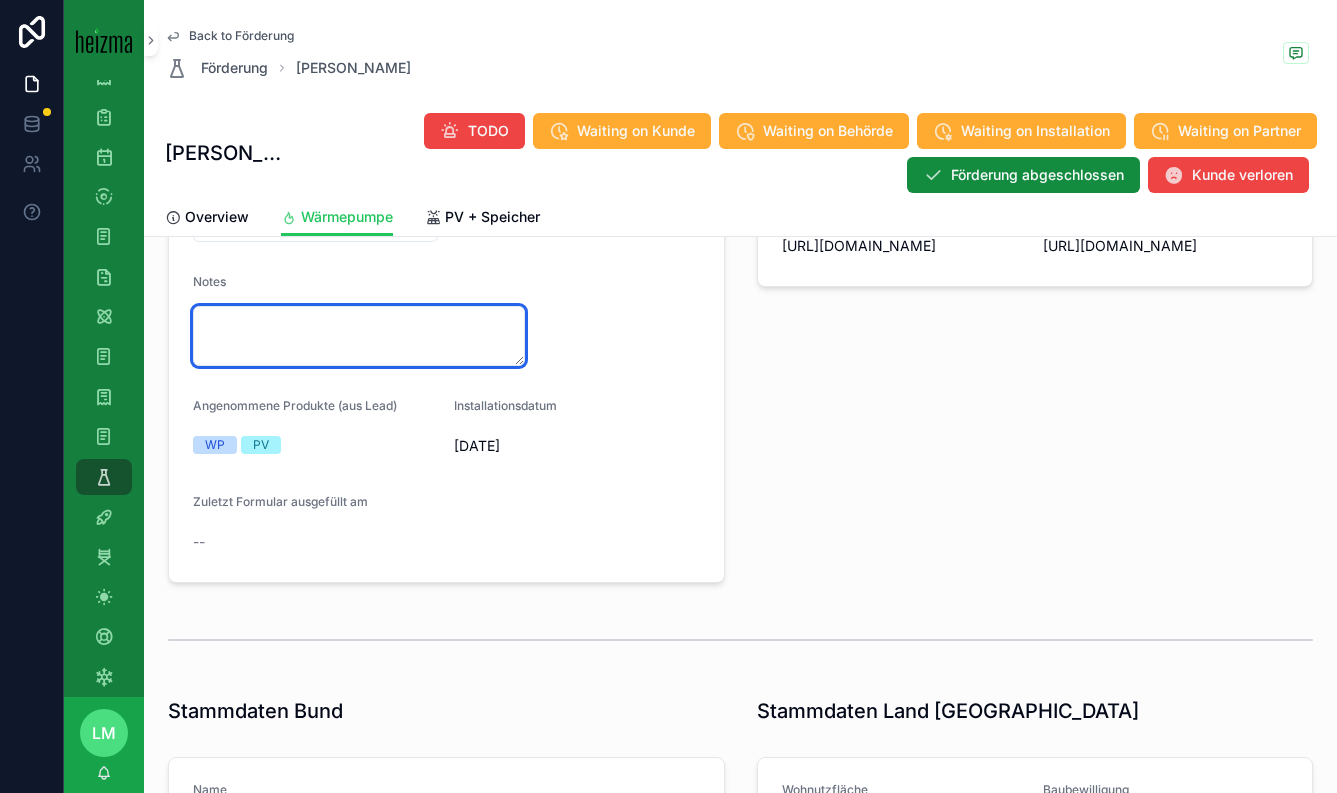 click at bounding box center (359, 336) 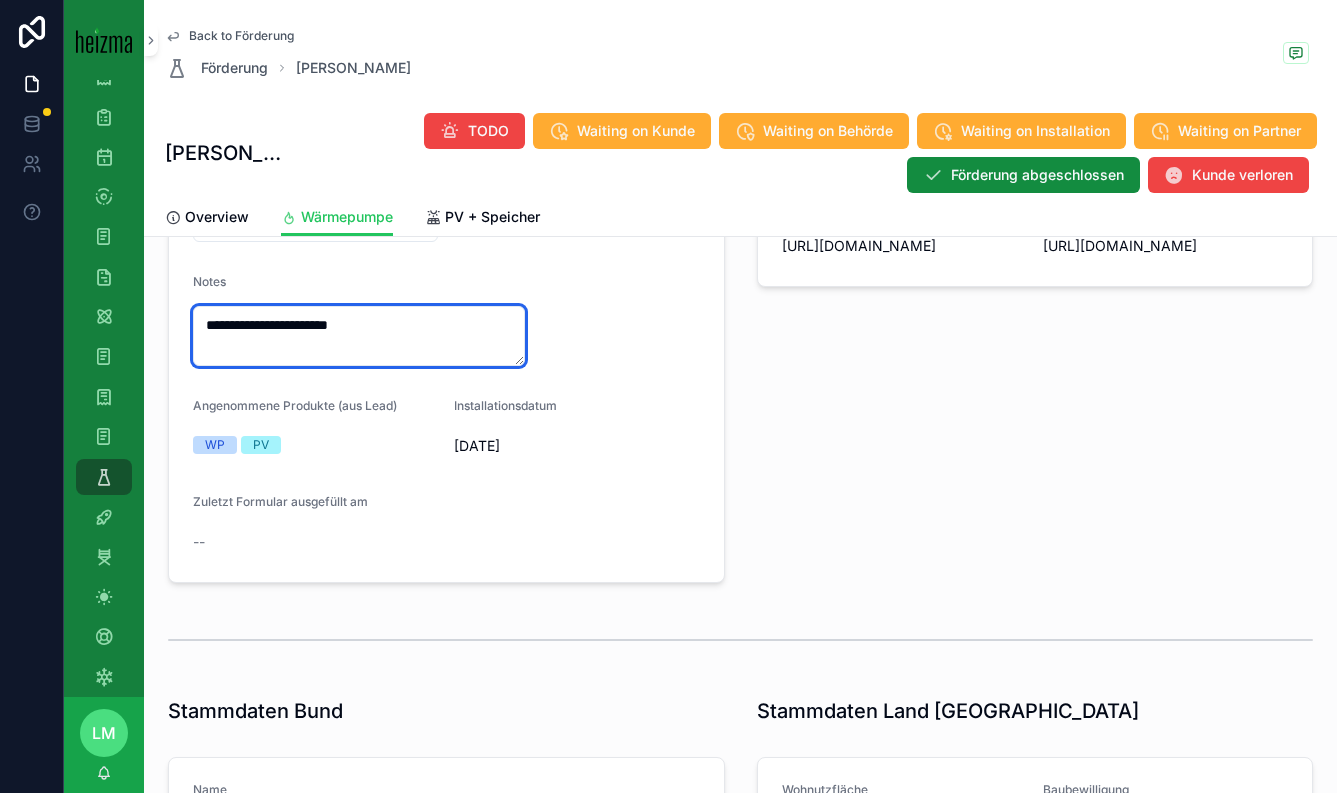 type on "**********" 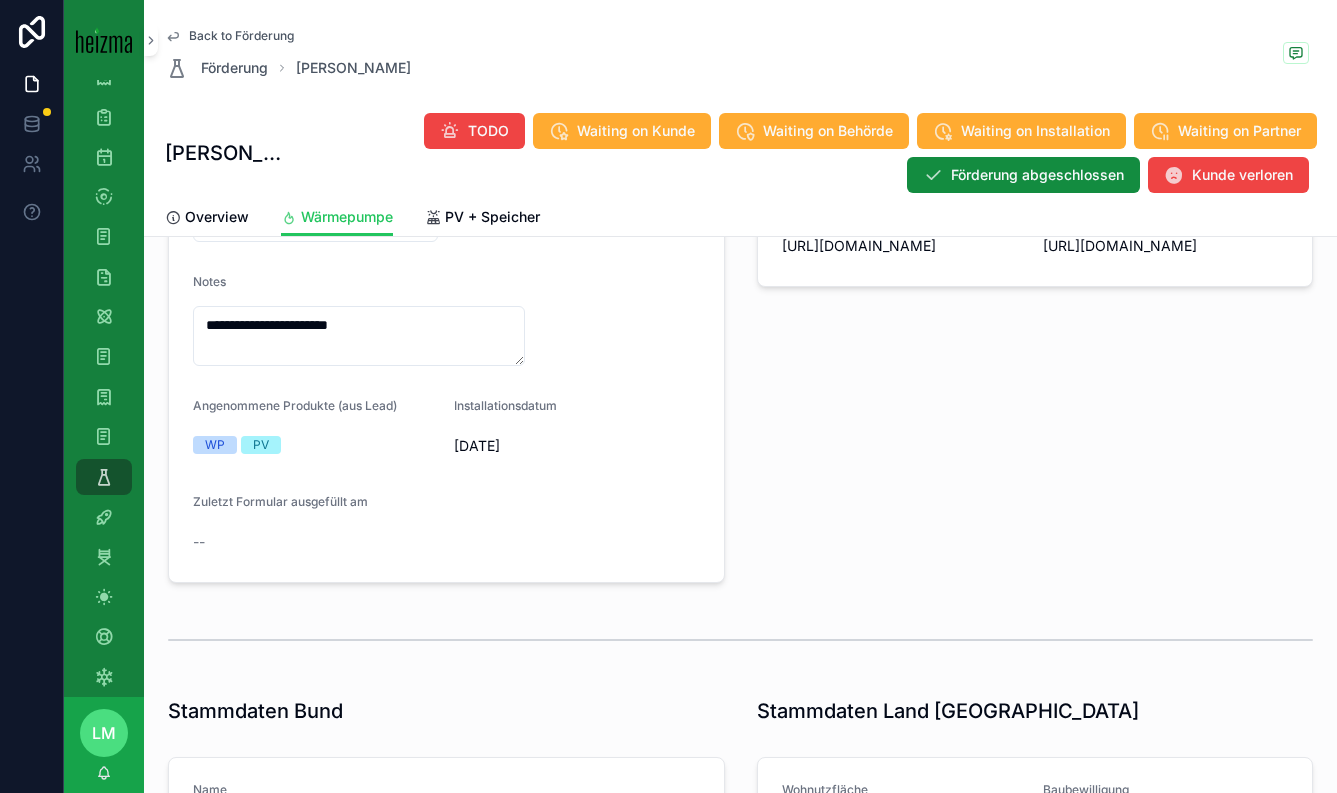 click on "**********" at bounding box center [446, 314] 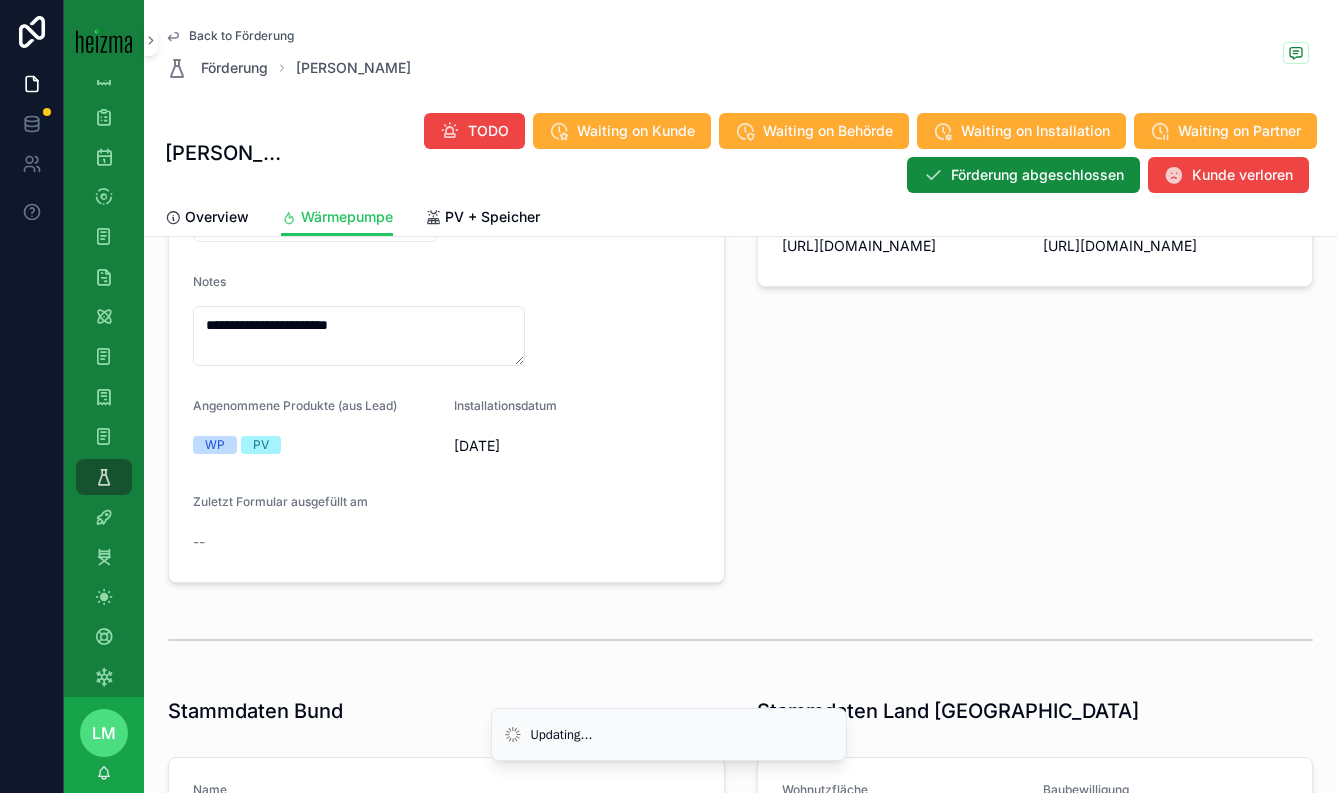 click on "Back to Förderung" at bounding box center [241, 36] 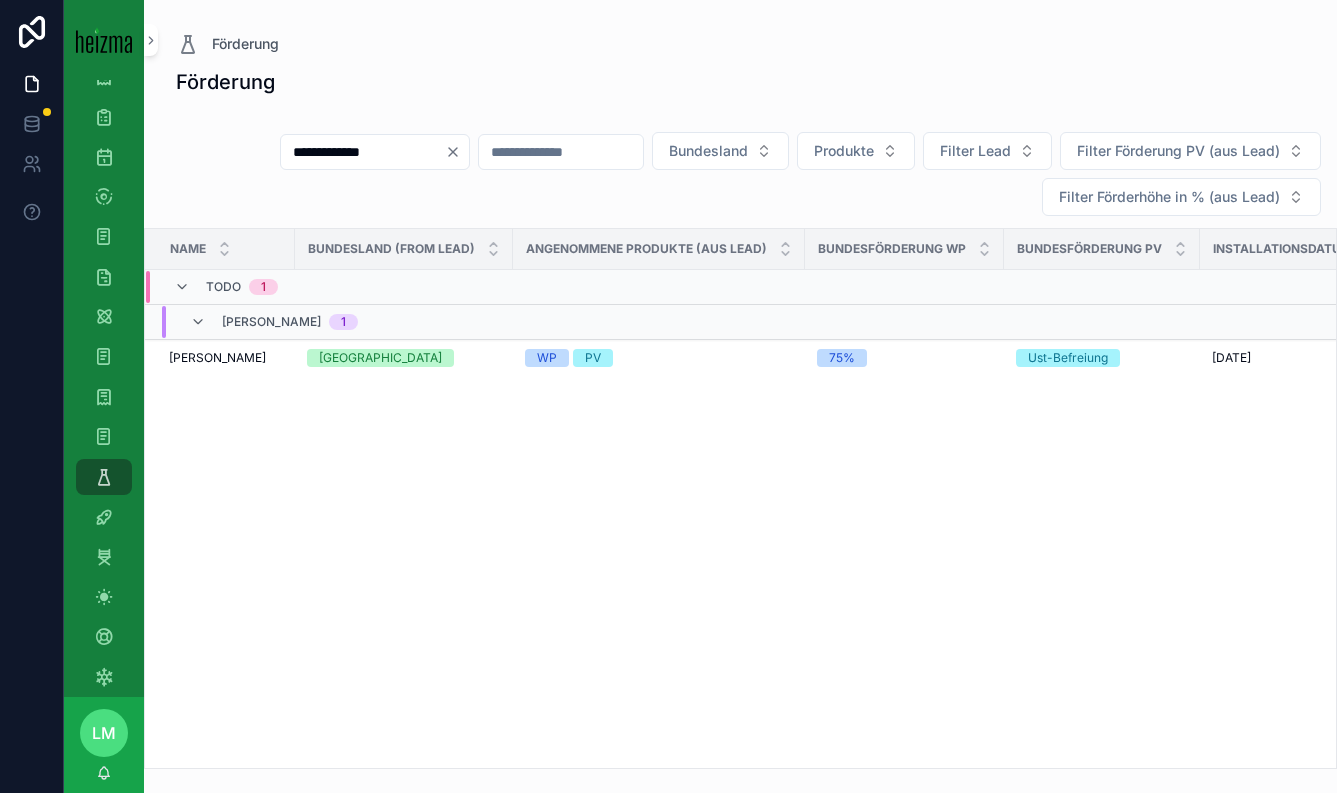 click 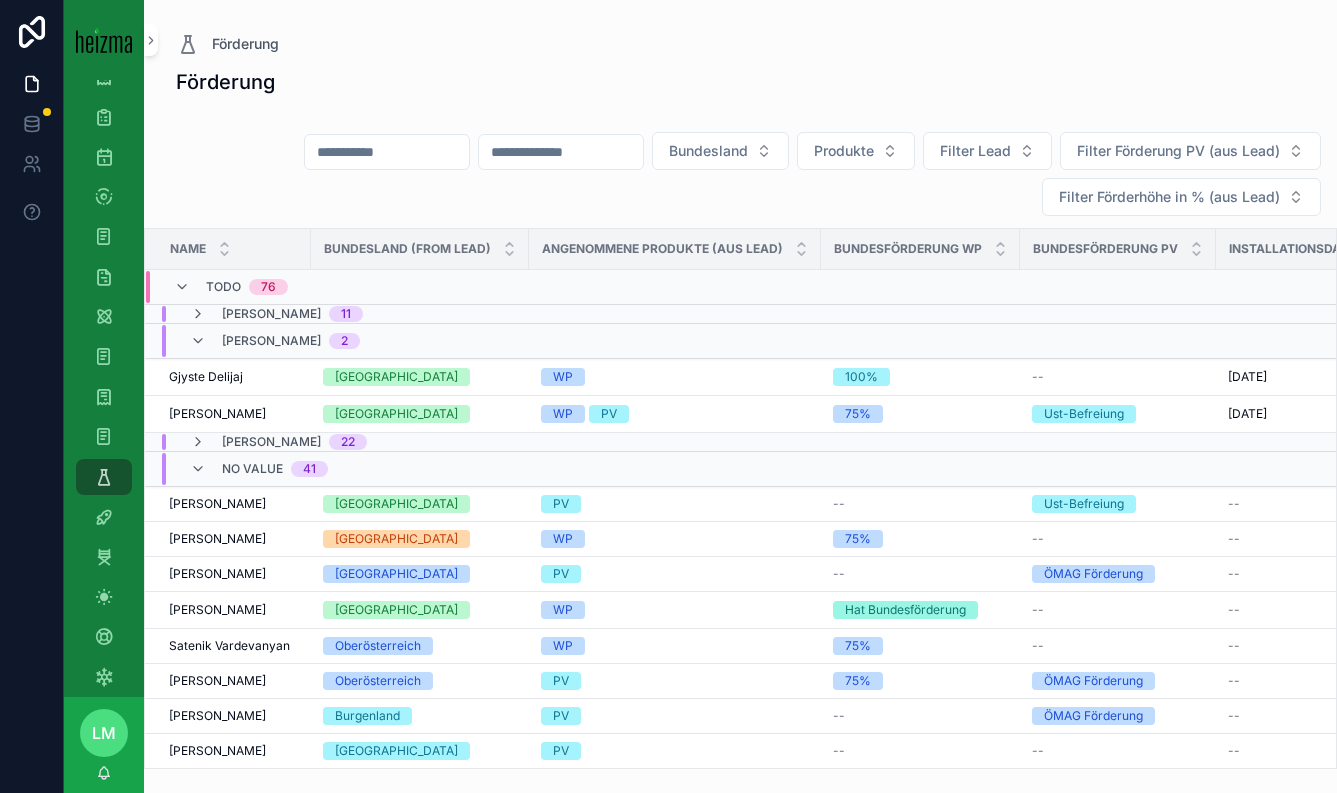 click on "[PERSON_NAME] 2" at bounding box center [275, 341] 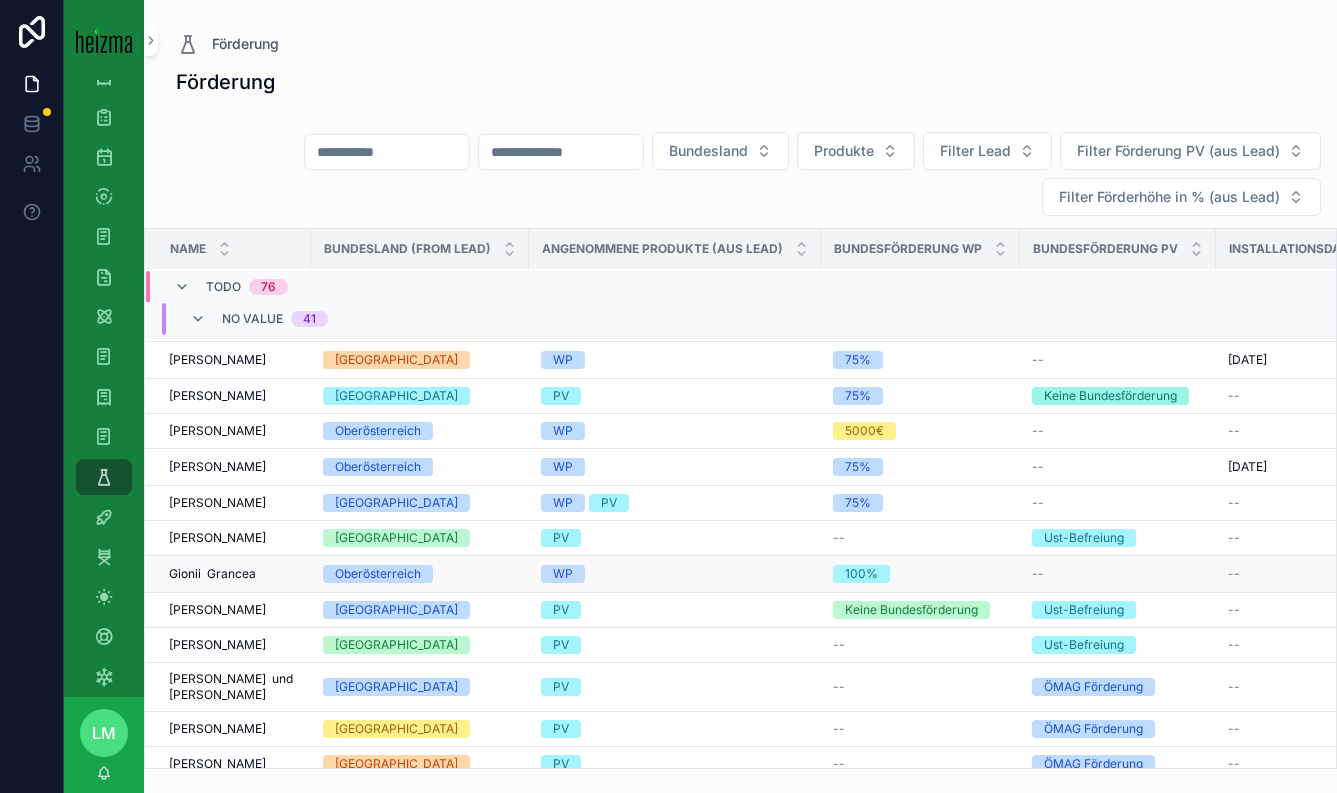 scroll, scrollTop: 1092, scrollLeft: 0, axis: vertical 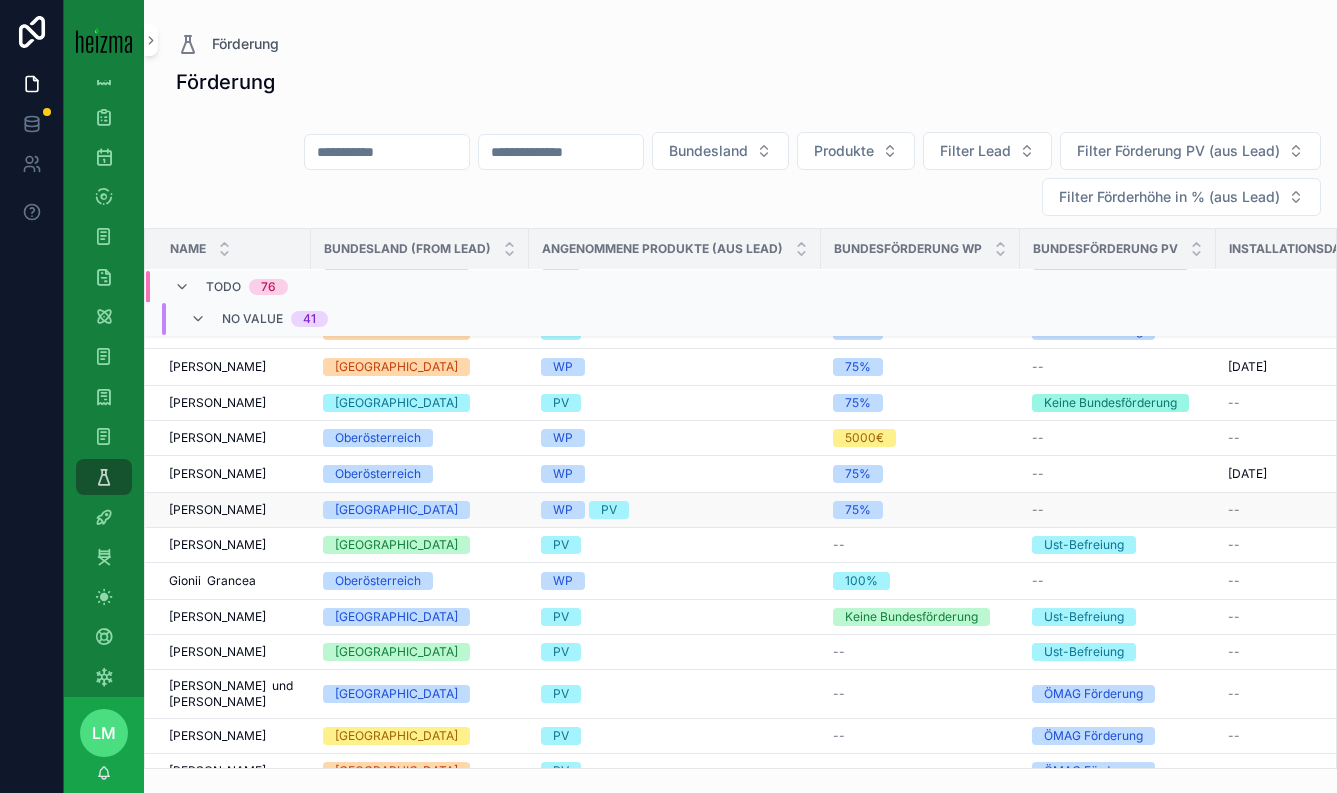 click on "[PERSON_NAME]" at bounding box center (217, 510) 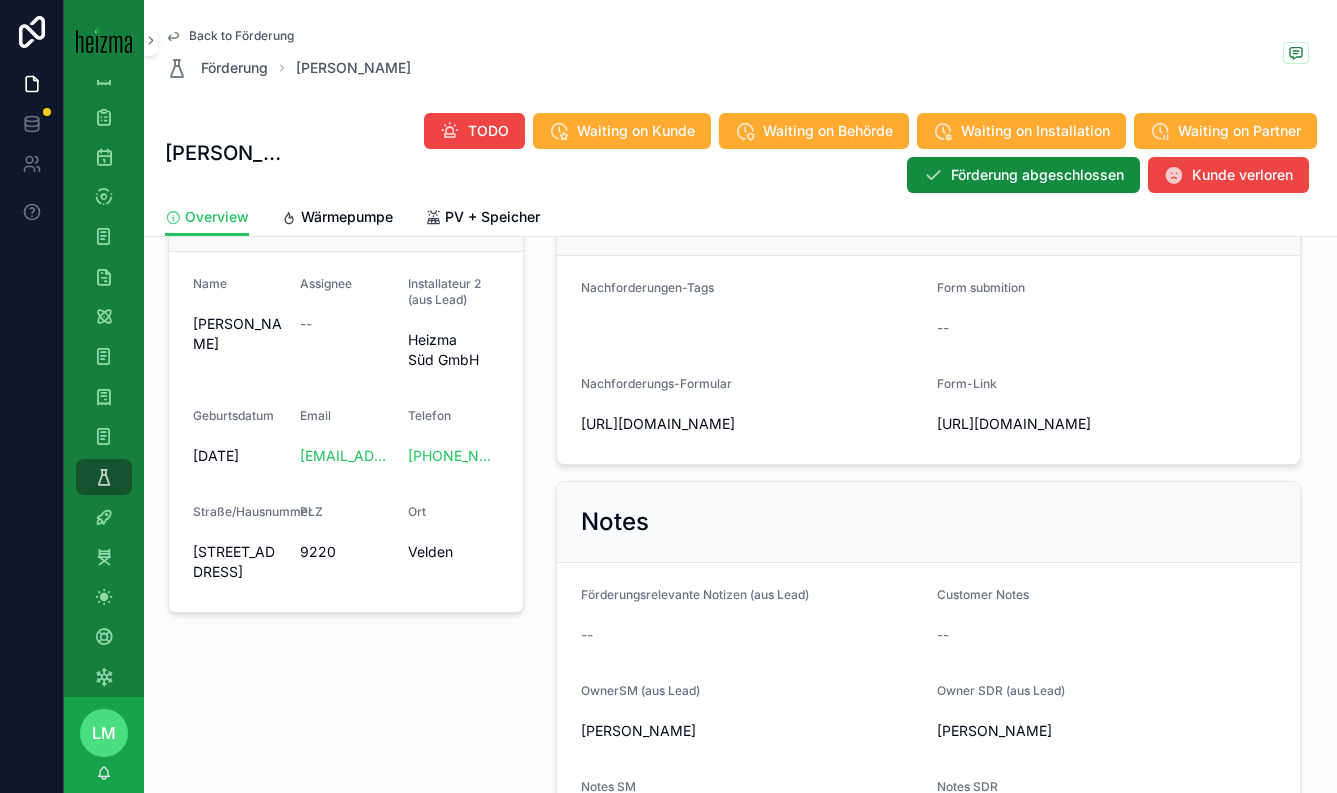 scroll, scrollTop: 318, scrollLeft: 0, axis: vertical 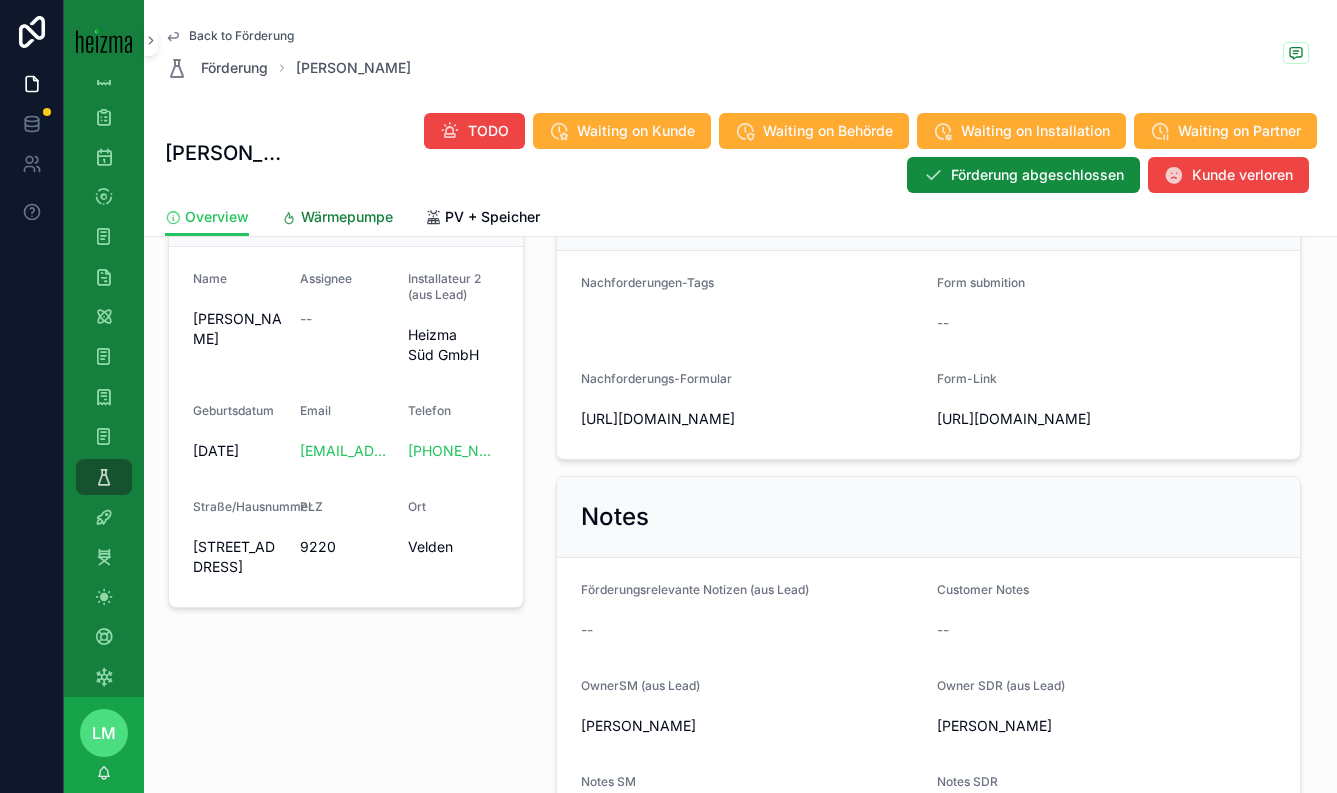 click on "Wärmepumpe" at bounding box center [337, 219] 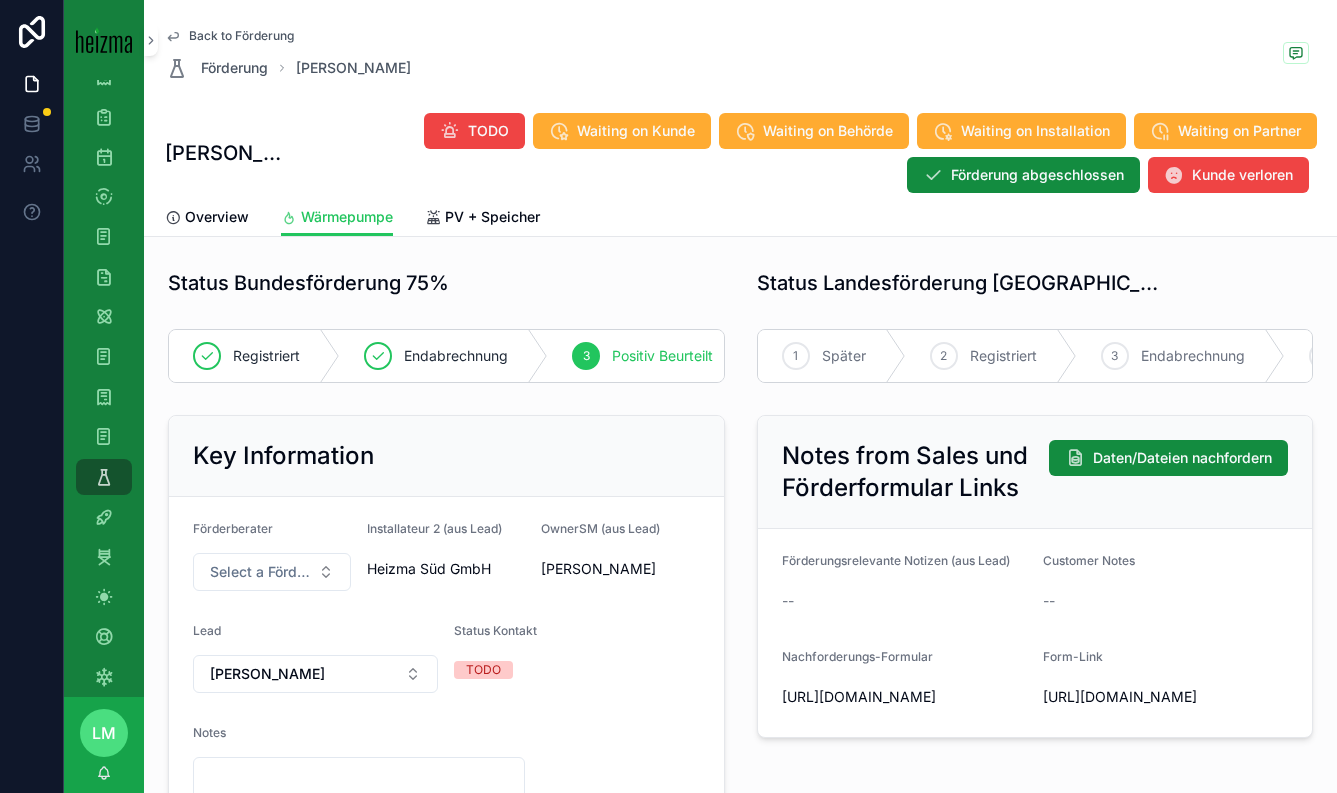 scroll, scrollTop: 11, scrollLeft: 0, axis: vertical 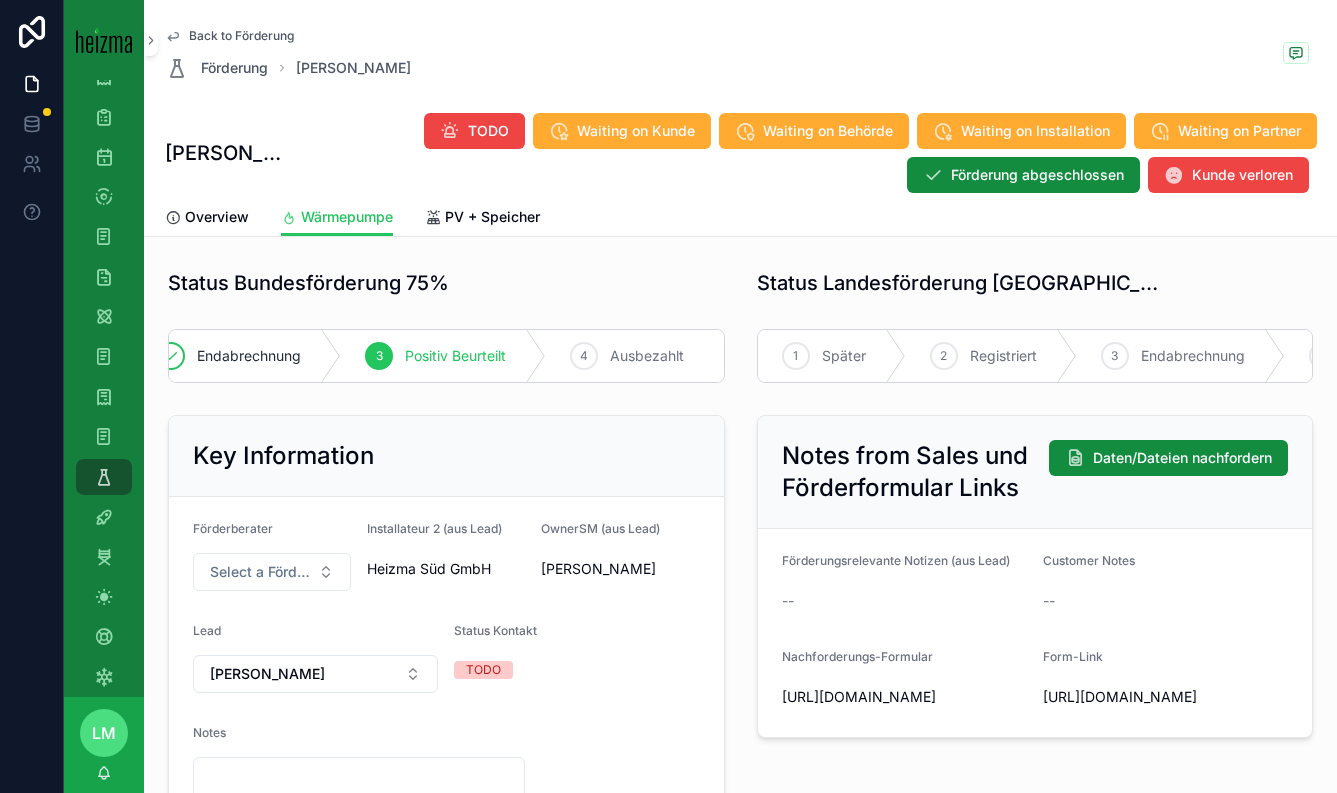 click on "Back to Förderung" at bounding box center (241, 36) 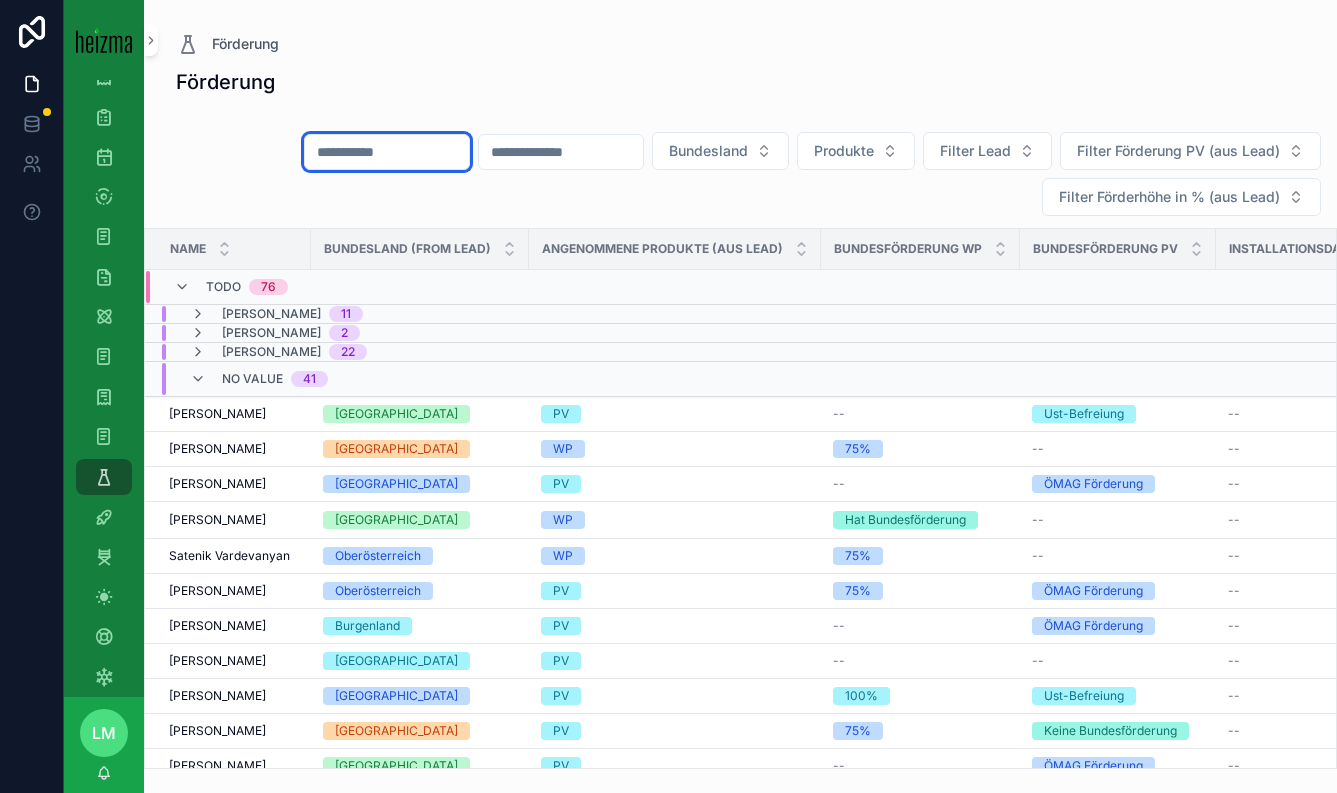click at bounding box center (387, 152) 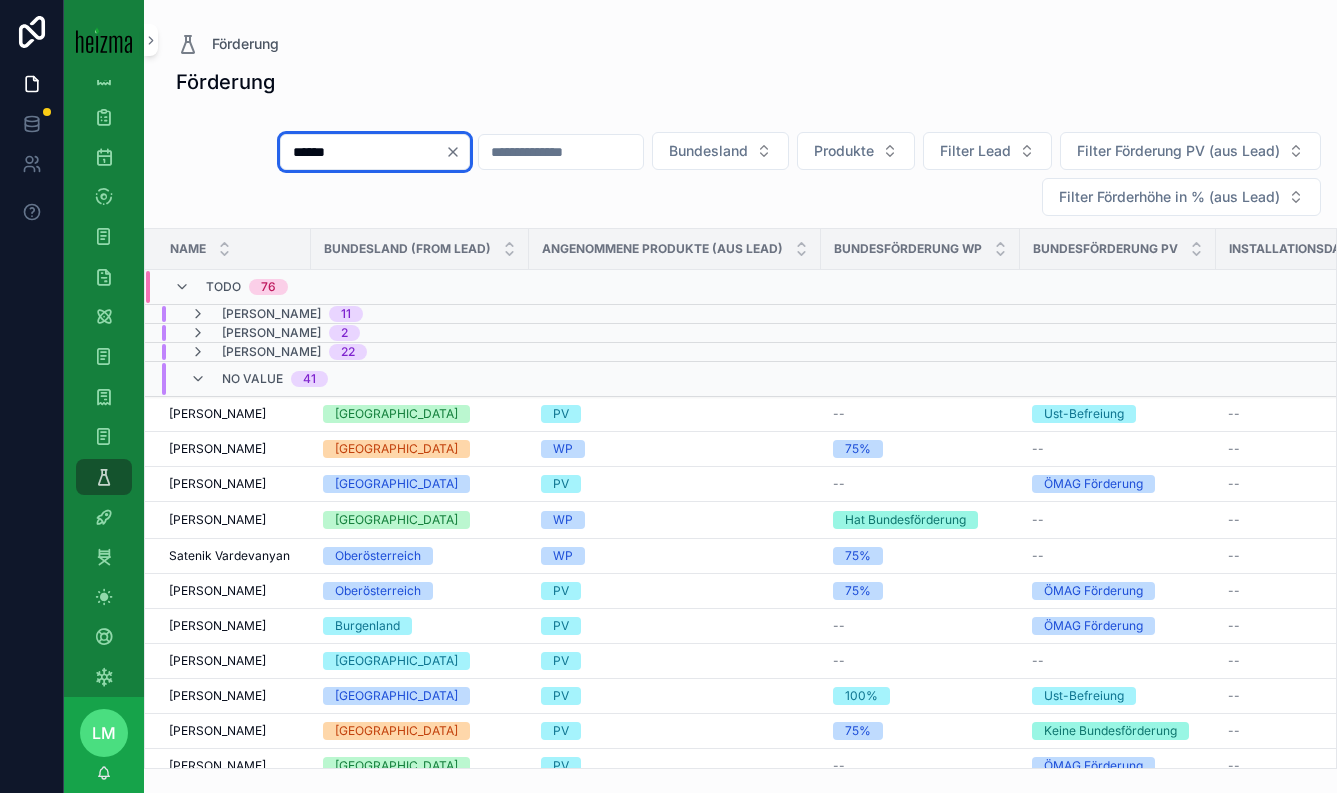 type on "******" 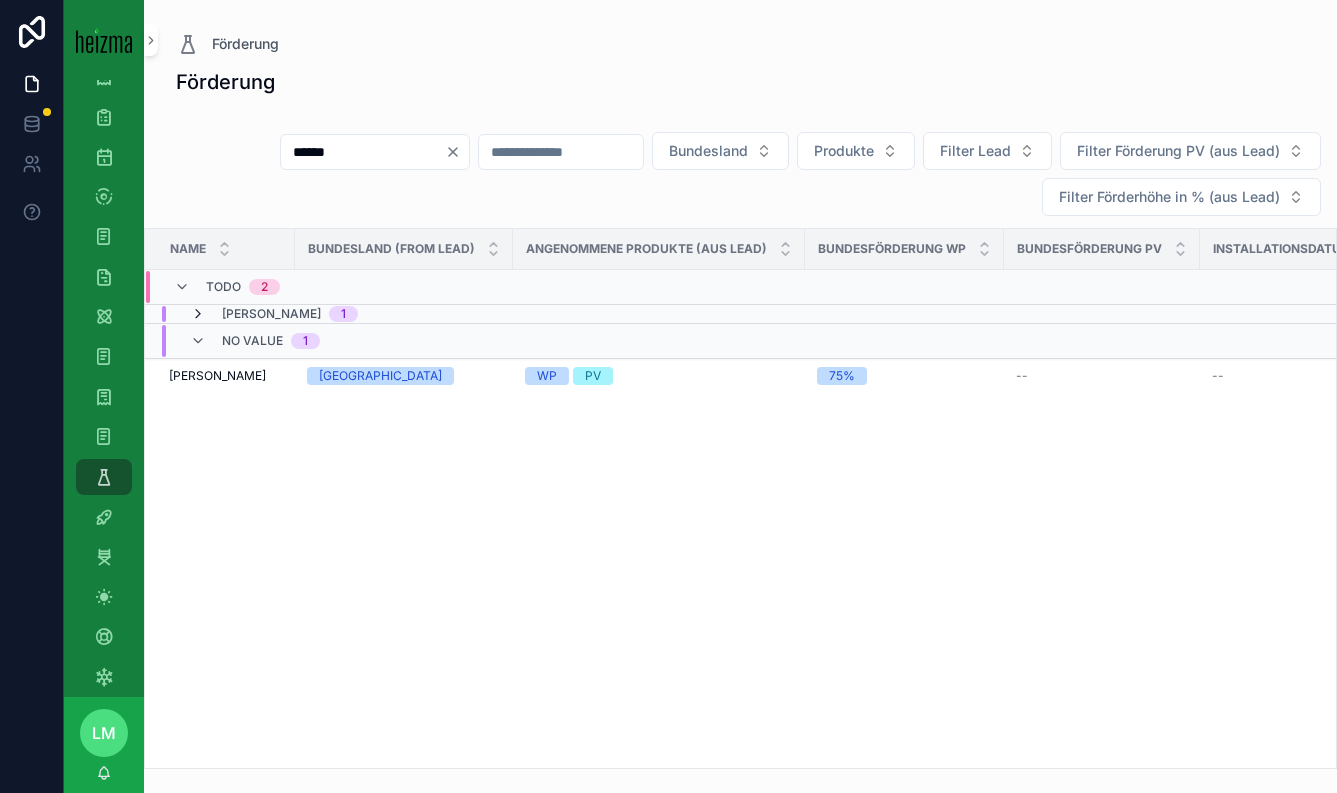 click at bounding box center [198, 314] 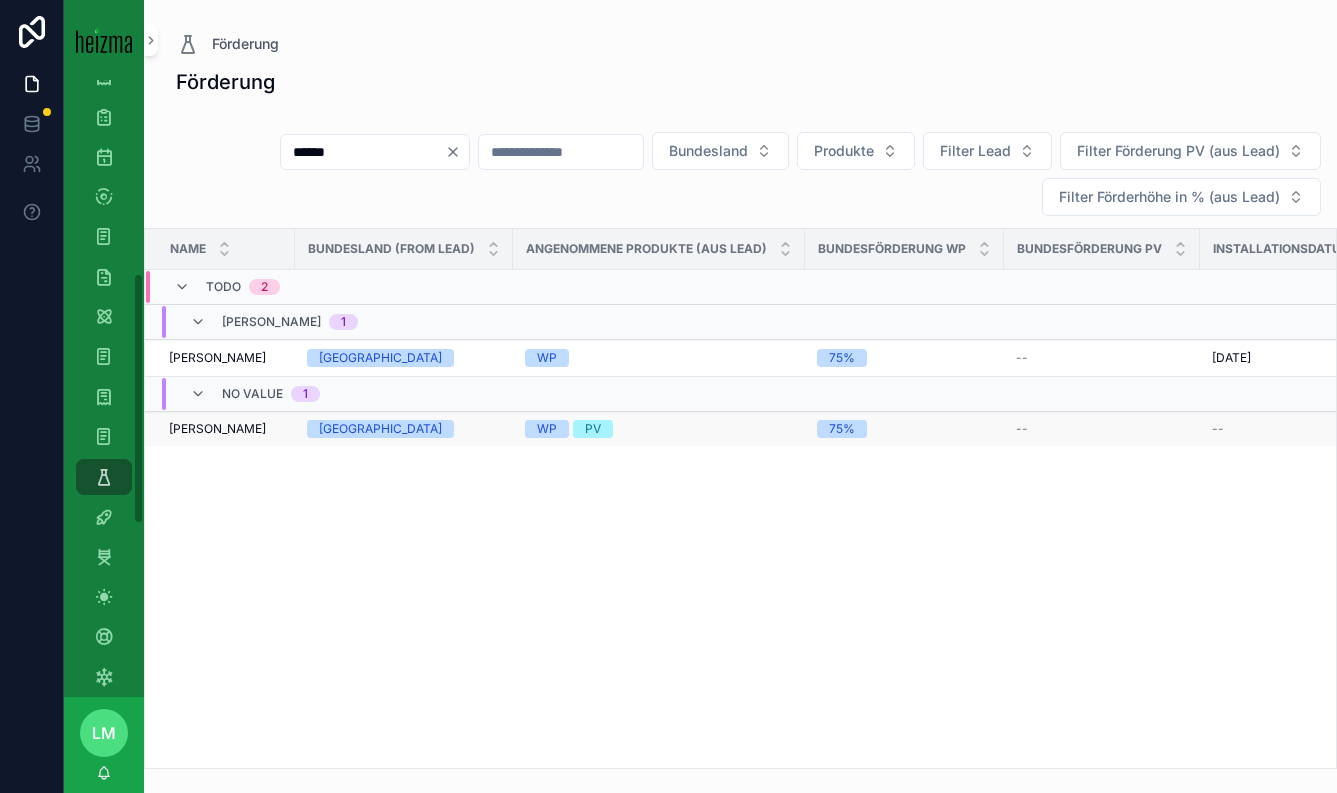 click on "[PERSON_NAME]" at bounding box center [217, 429] 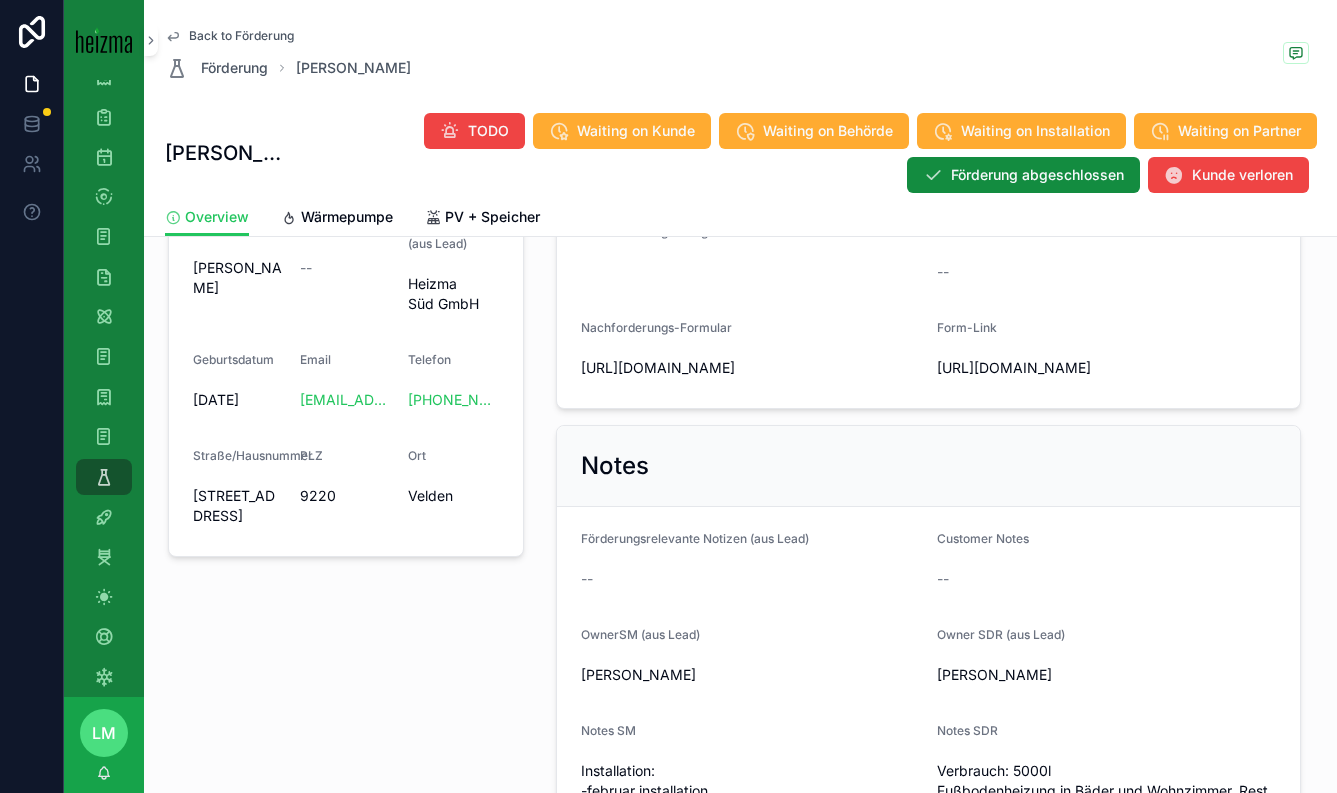 scroll, scrollTop: 374, scrollLeft: 0, axis: vertical 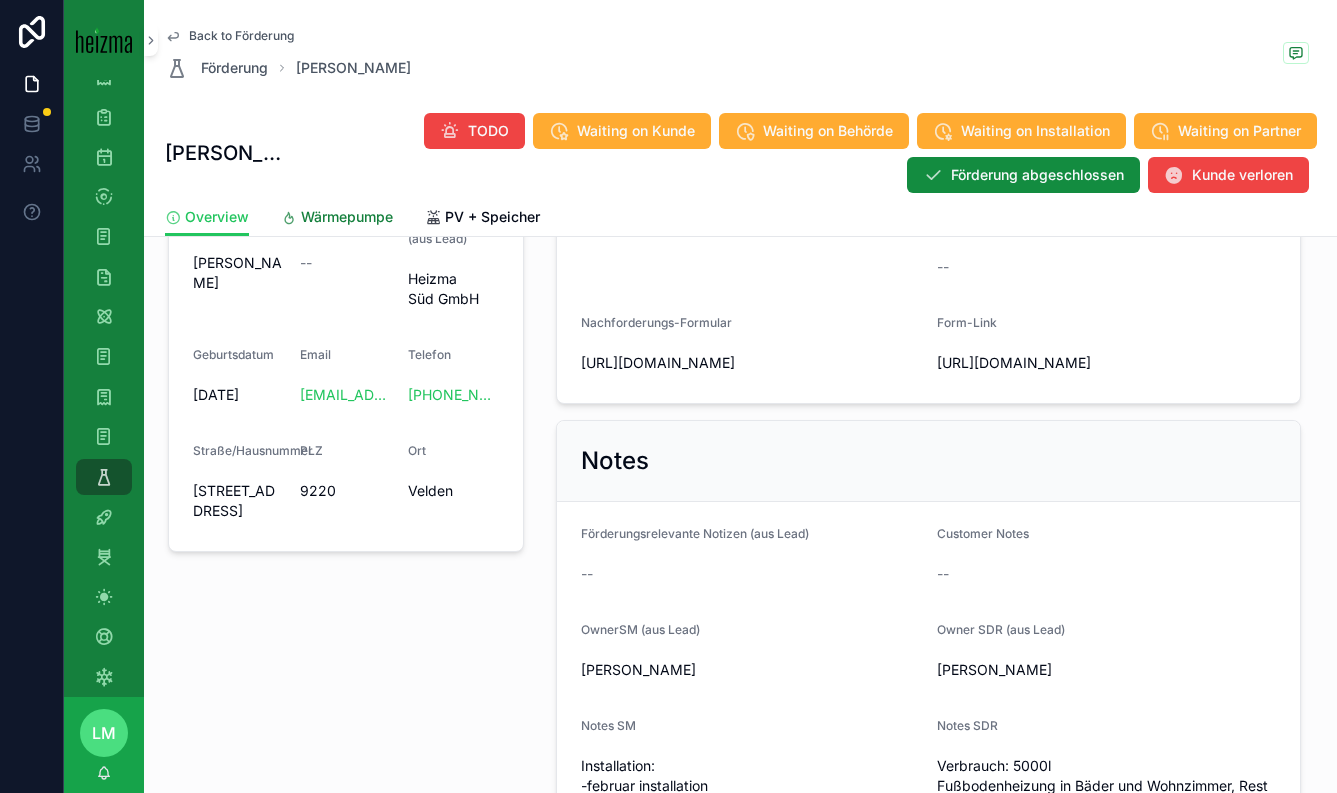click on "Wärmepumpe" at bounding box center [337, 219] 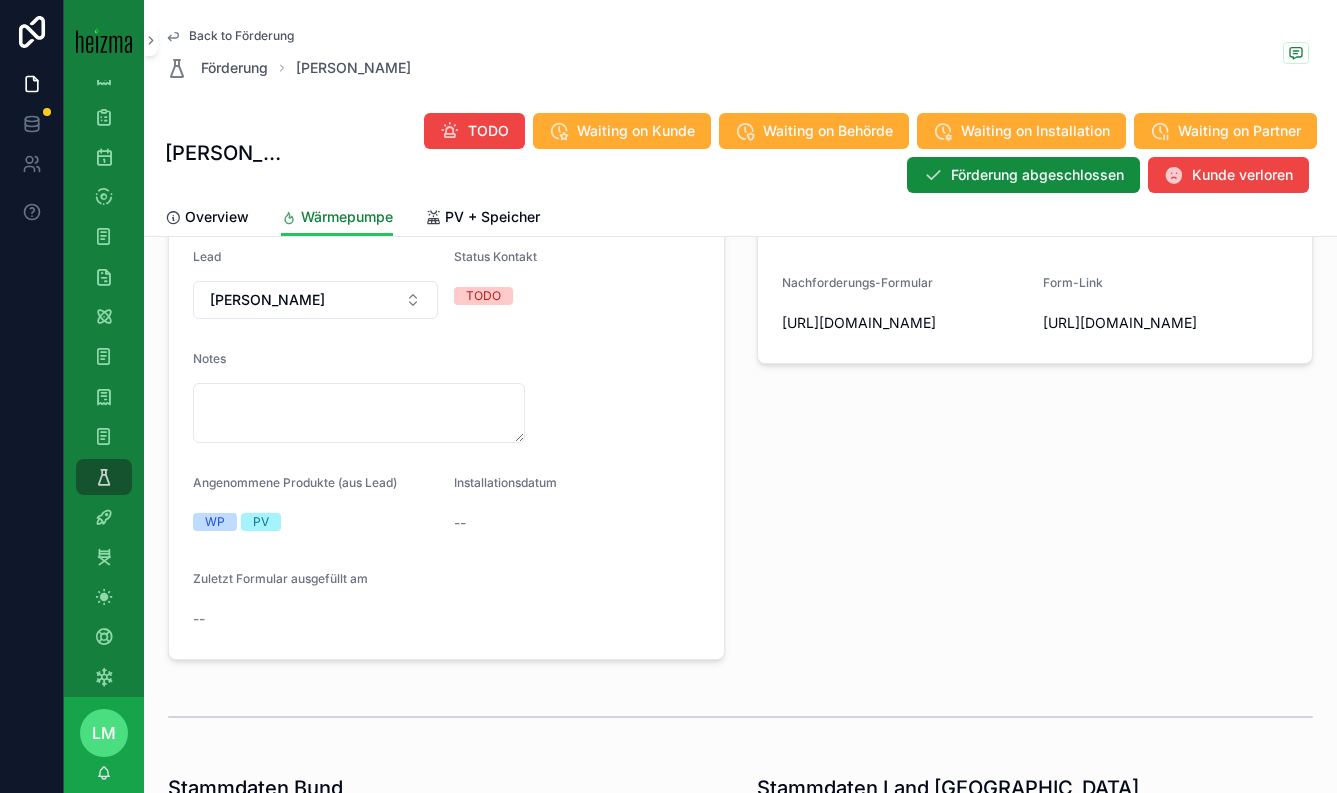 scroll, scrollTop: 0, scrollLeft: 0, axis: both 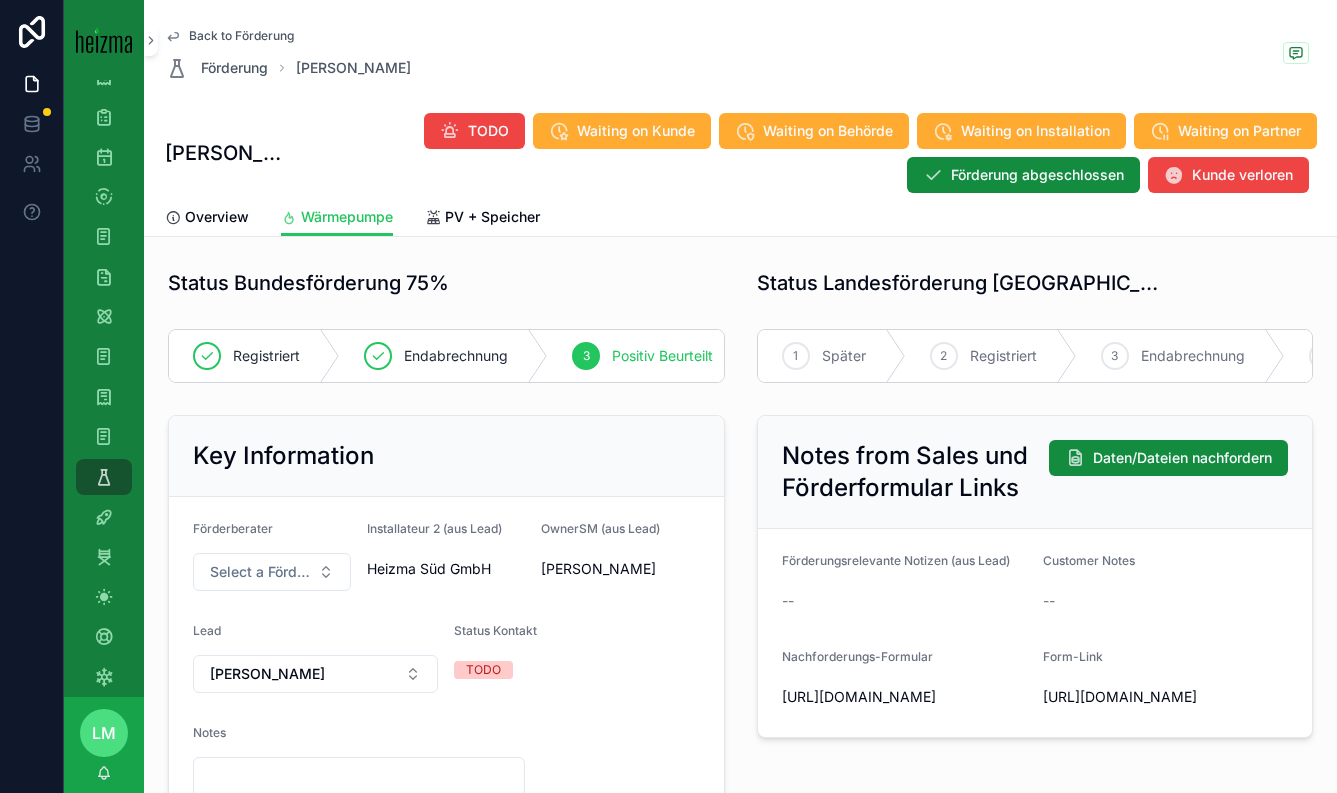 click on "Back to Förderung" at bounding box center [241, 36] 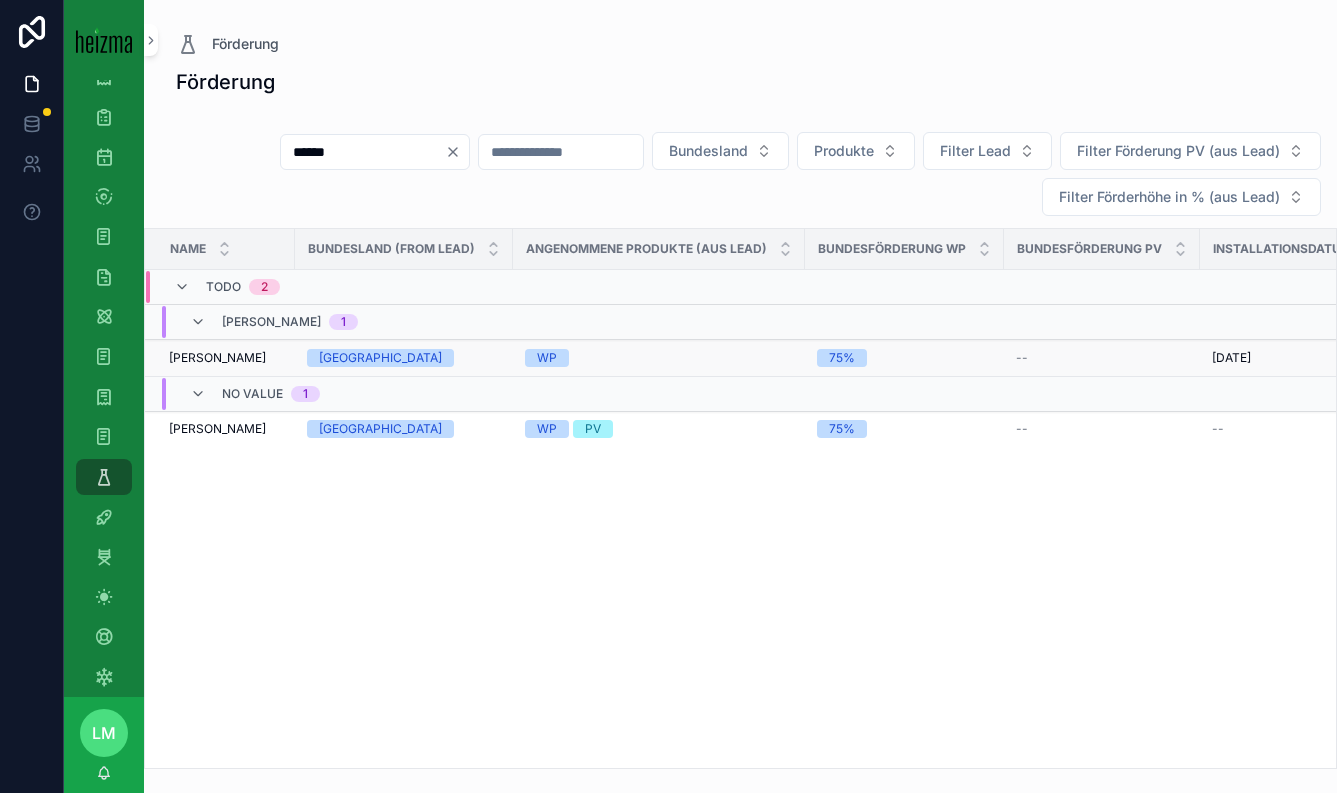click on "Mirsad Donlic Mirsad Donlic" at bounding box center (220, 358) 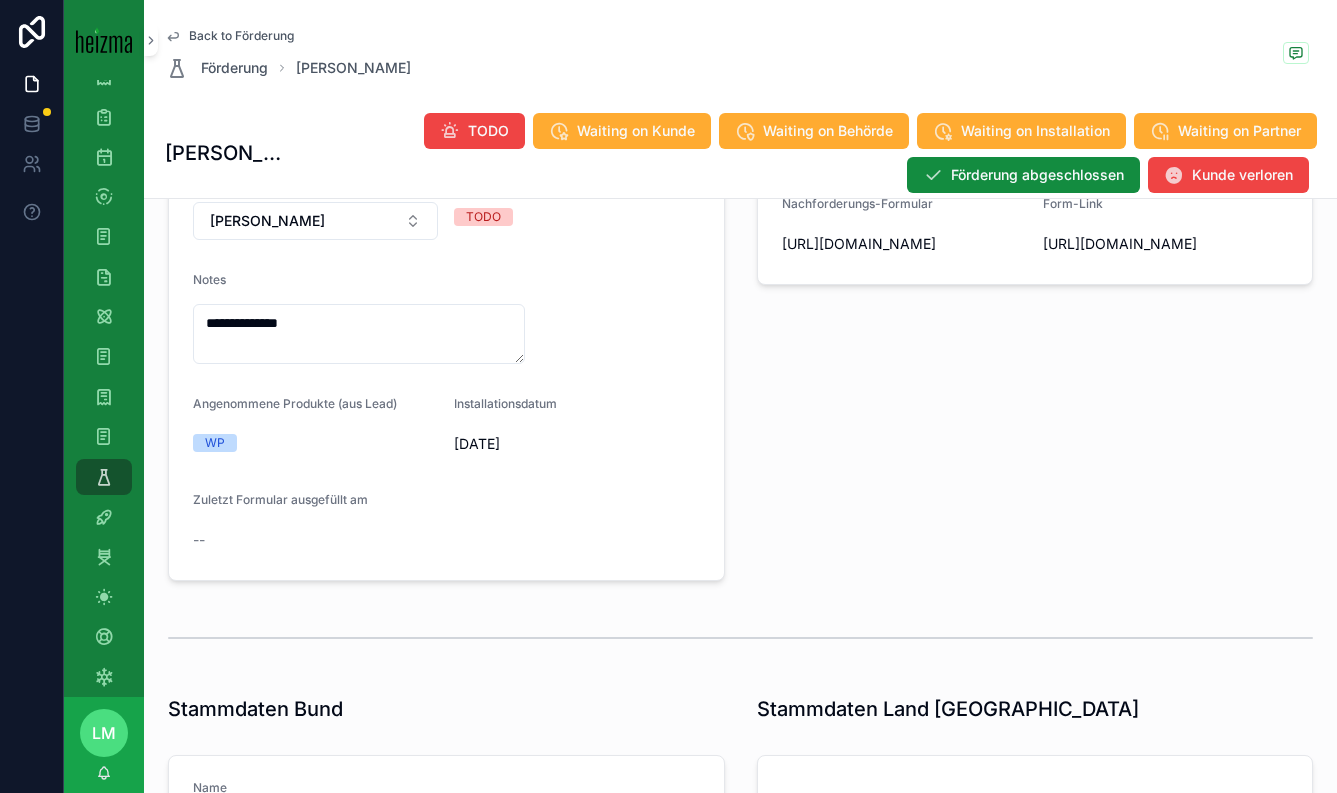 scroll, scrollTop: 411, scrollLeft: 0, axis: vertical 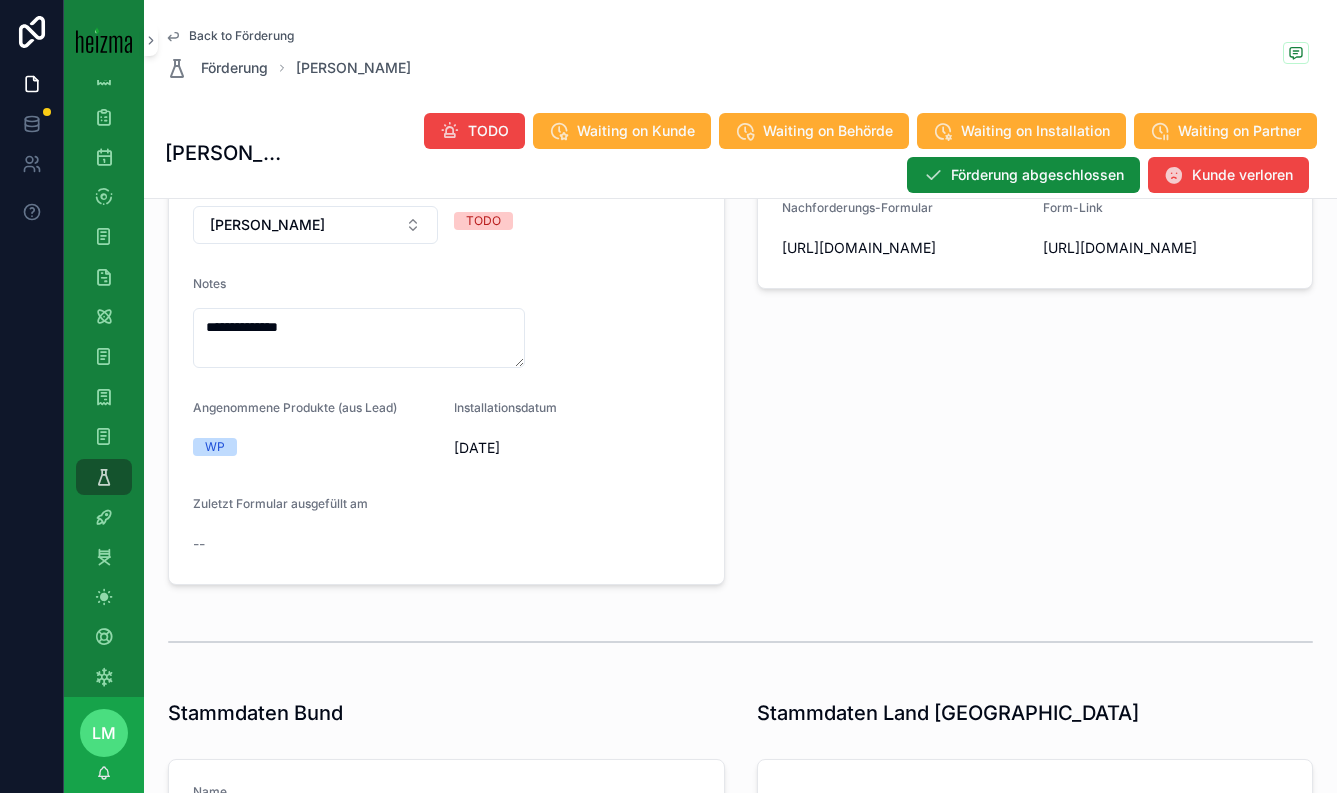 click on "Back to Förderung" at bounding box center (241, 36) 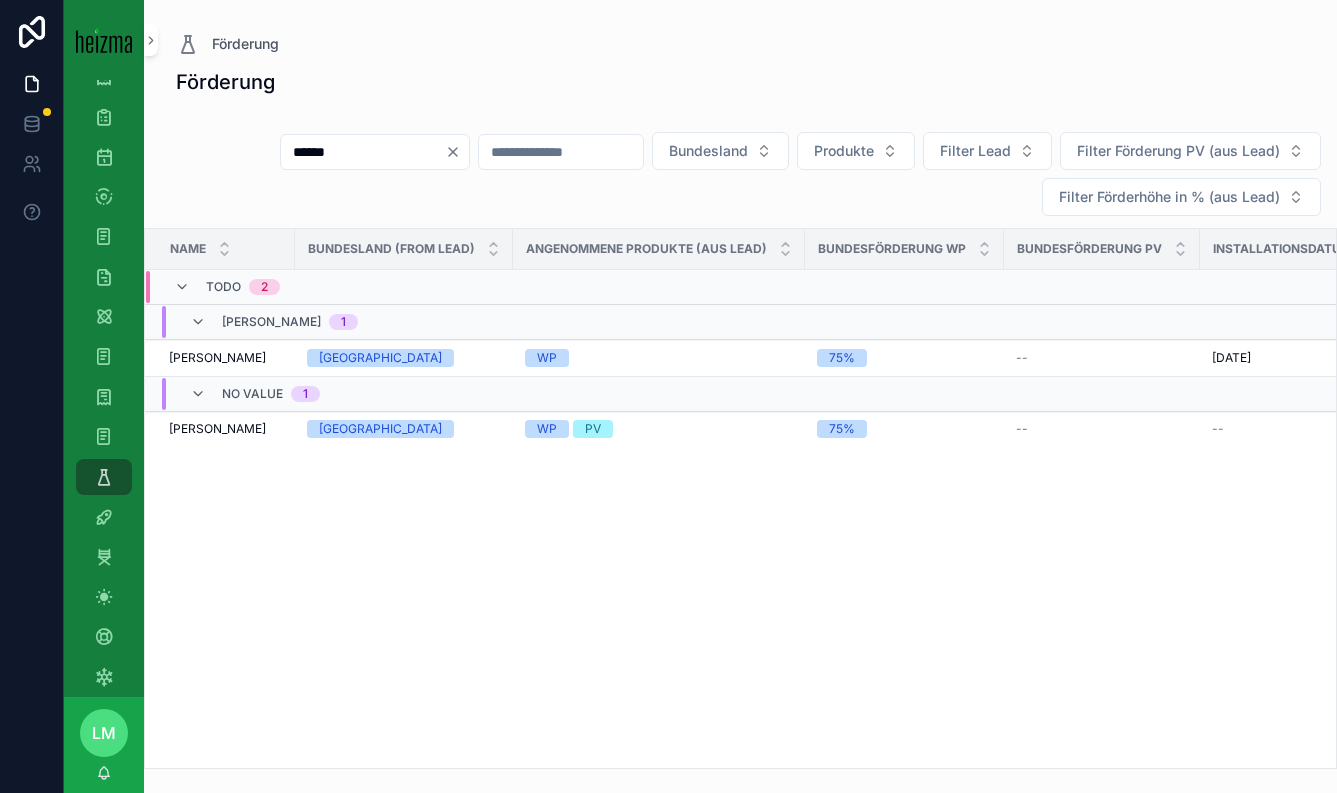 scroll, scrollTop: 0, scrollLeft: 0, axis: both 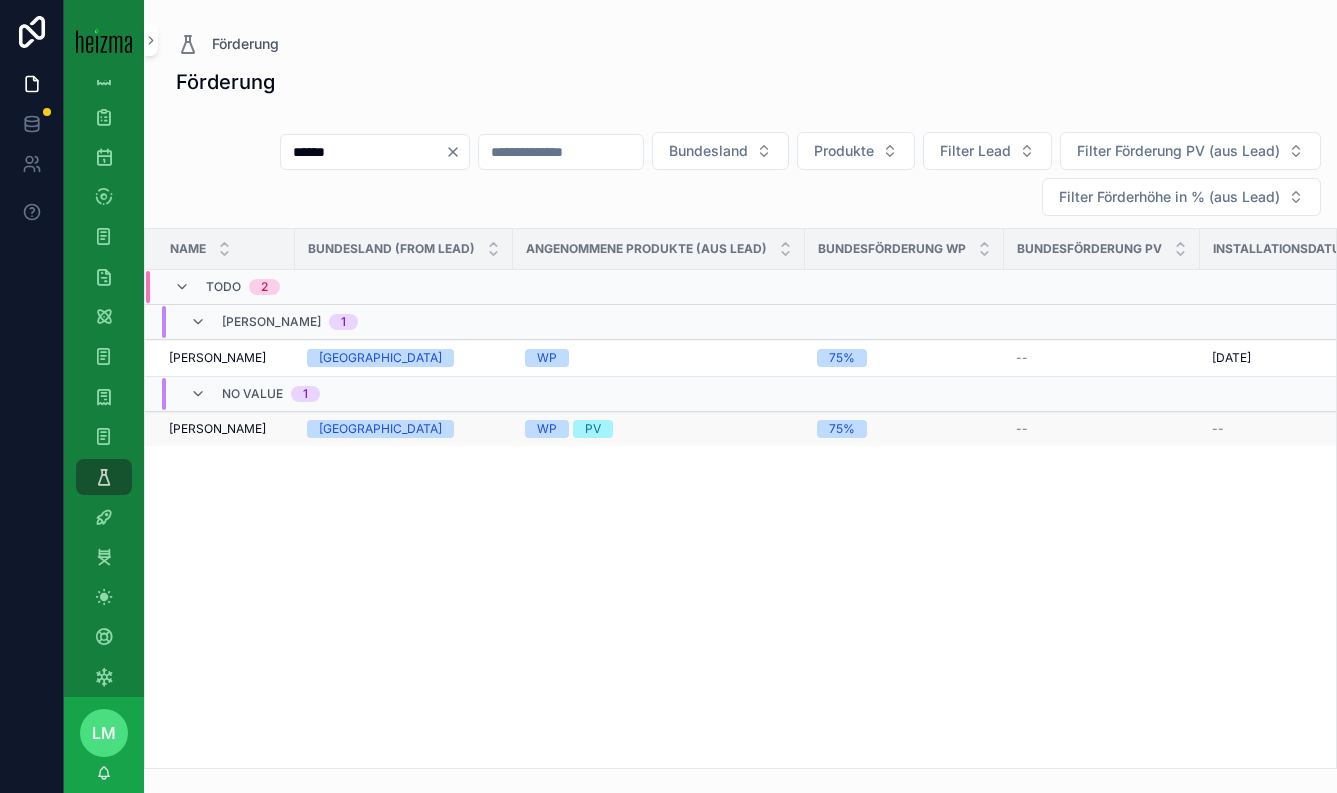 click on "Admir Donlic" at bounding box center (217, 429) 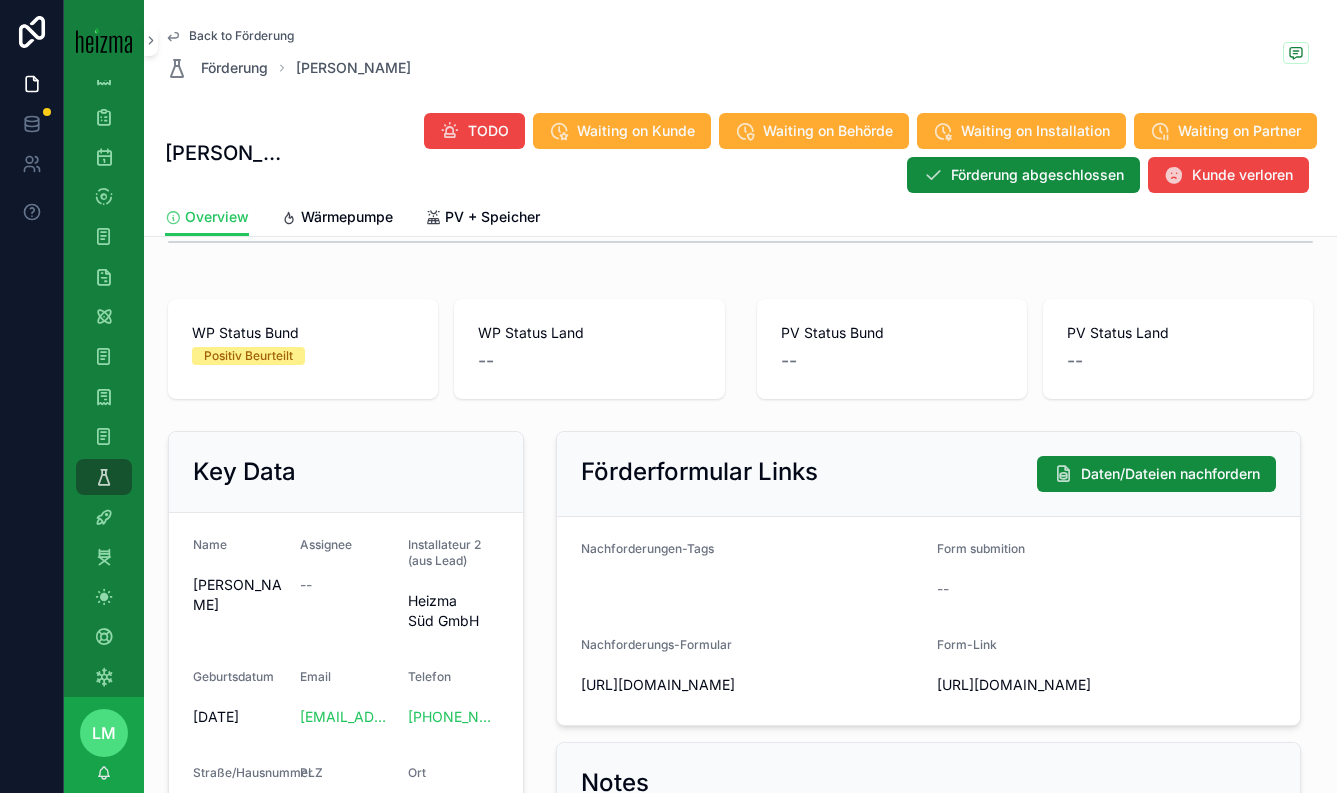 scroll, scrollTop: 0, scrollLeft: 0, axis: both 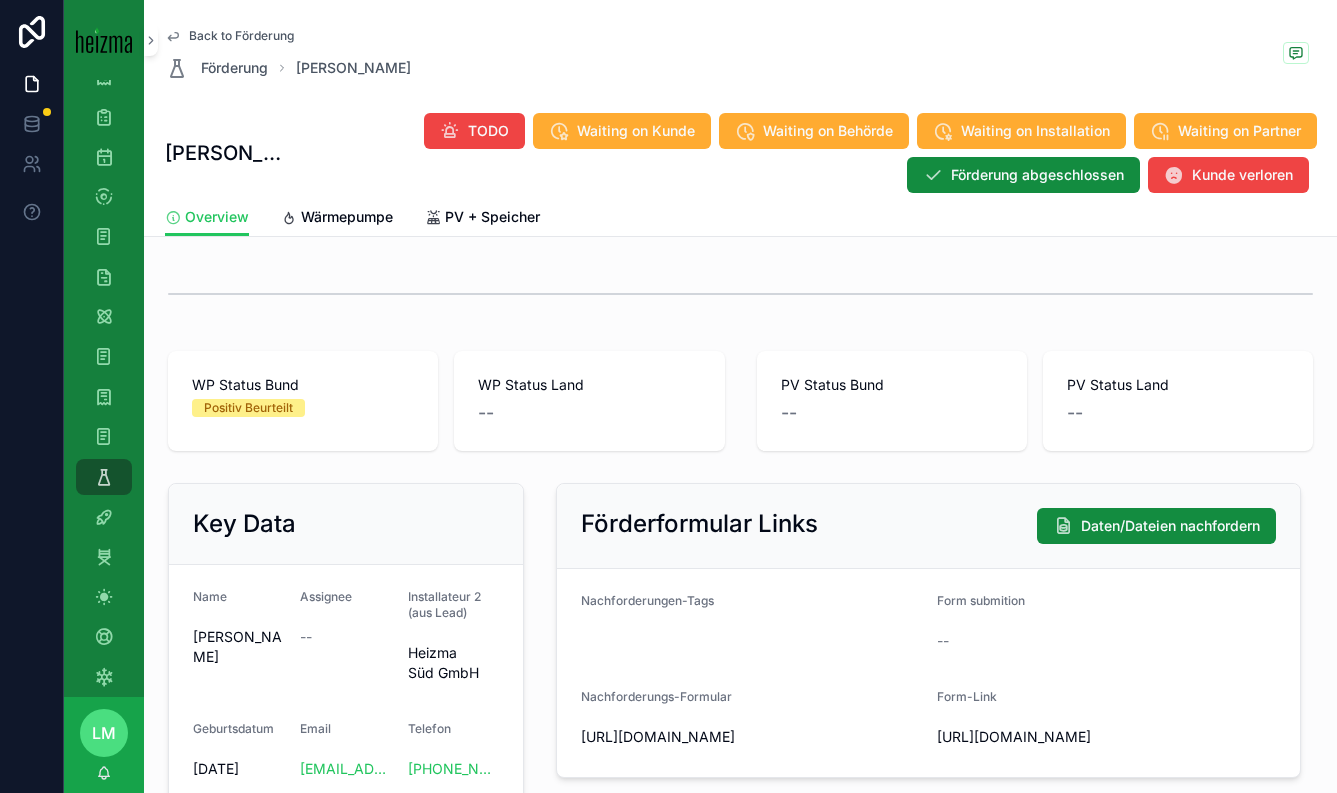 click on "Back to Förderung  Förderung  Admir Donlic Admir Donlic TODO Waiting on Kunde Waiting on Behörde Waiting on Installation Waiting on Partner Förderung abgeschlossen Kunde verloren Overview Overview Wärmepumpe PV + Speicher" at bounding box center (740, 118) 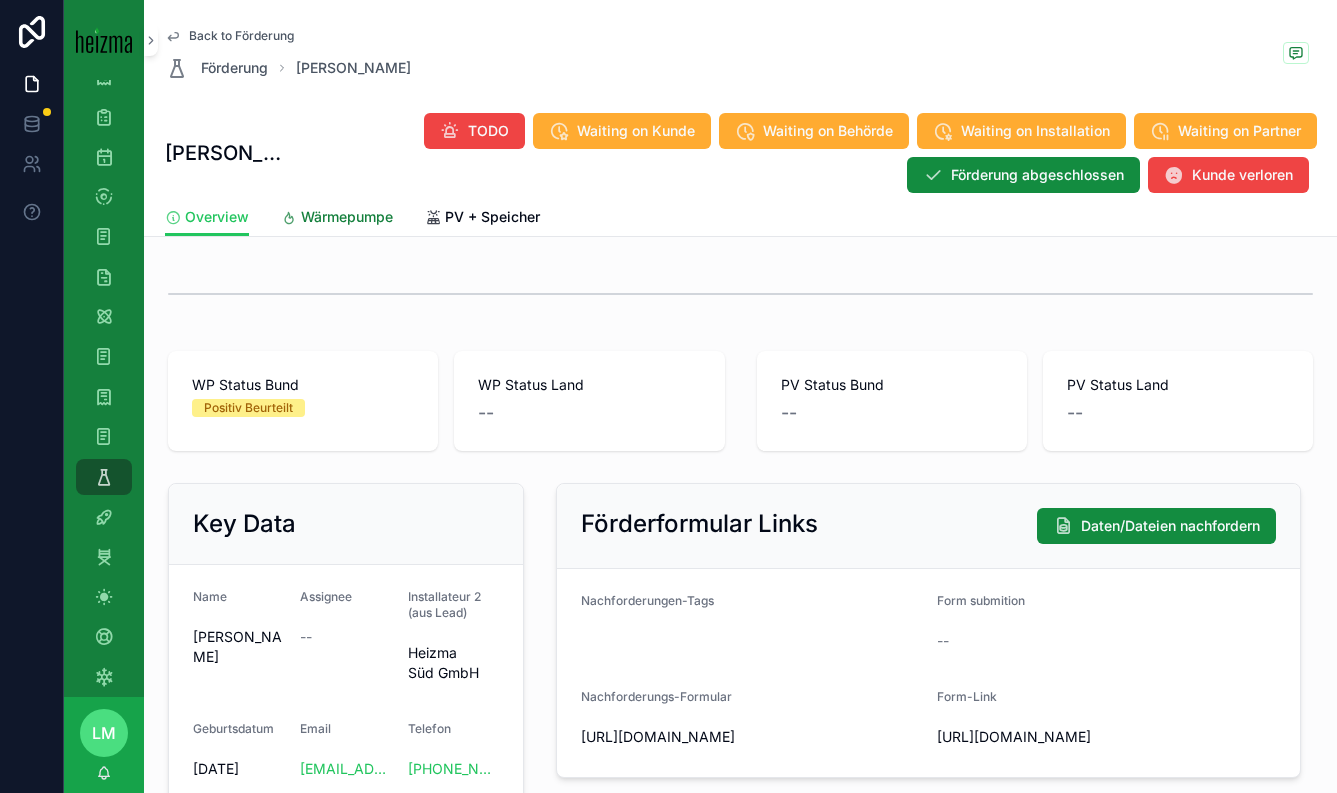 click on "Wärmepumpe" at bounding box center [347, 217] 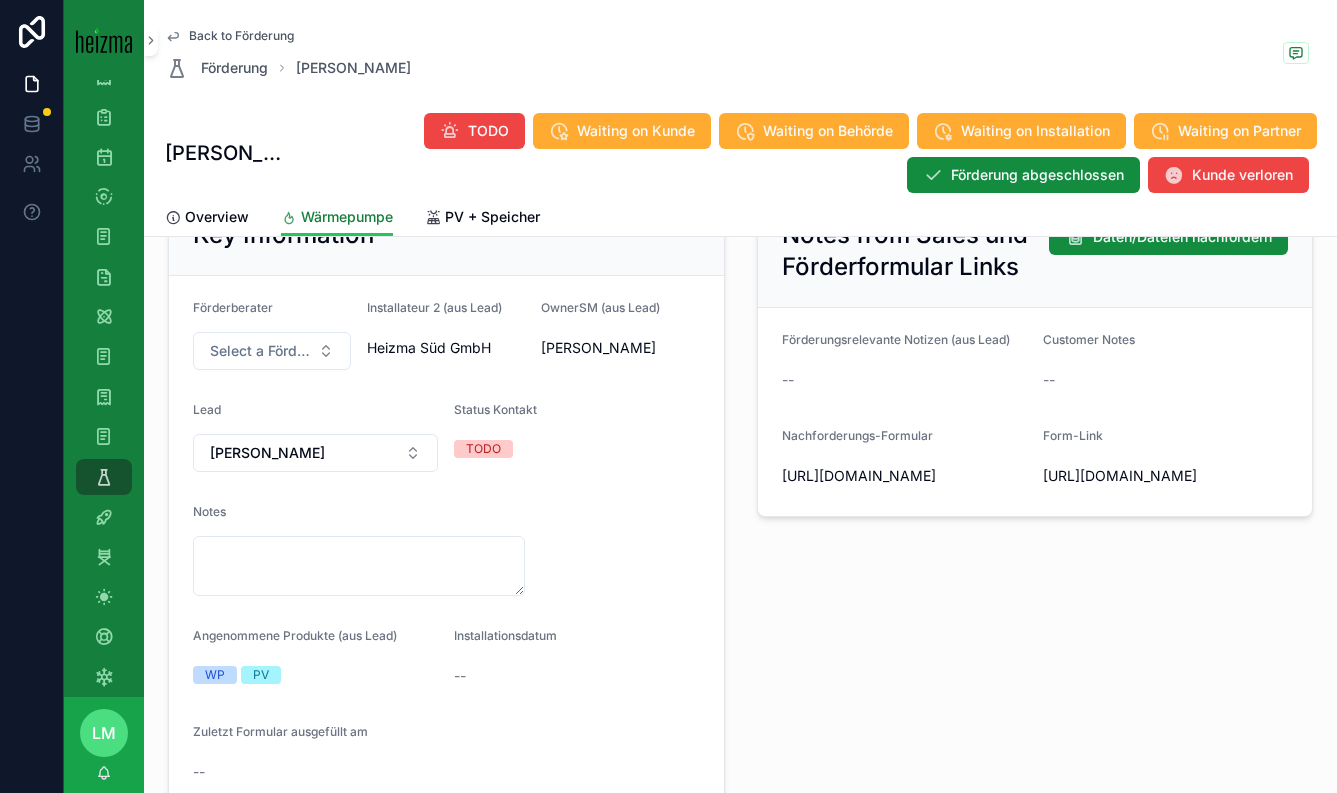 scroll, scrollTop: 260, scrollLeft: 0, axis: vertical 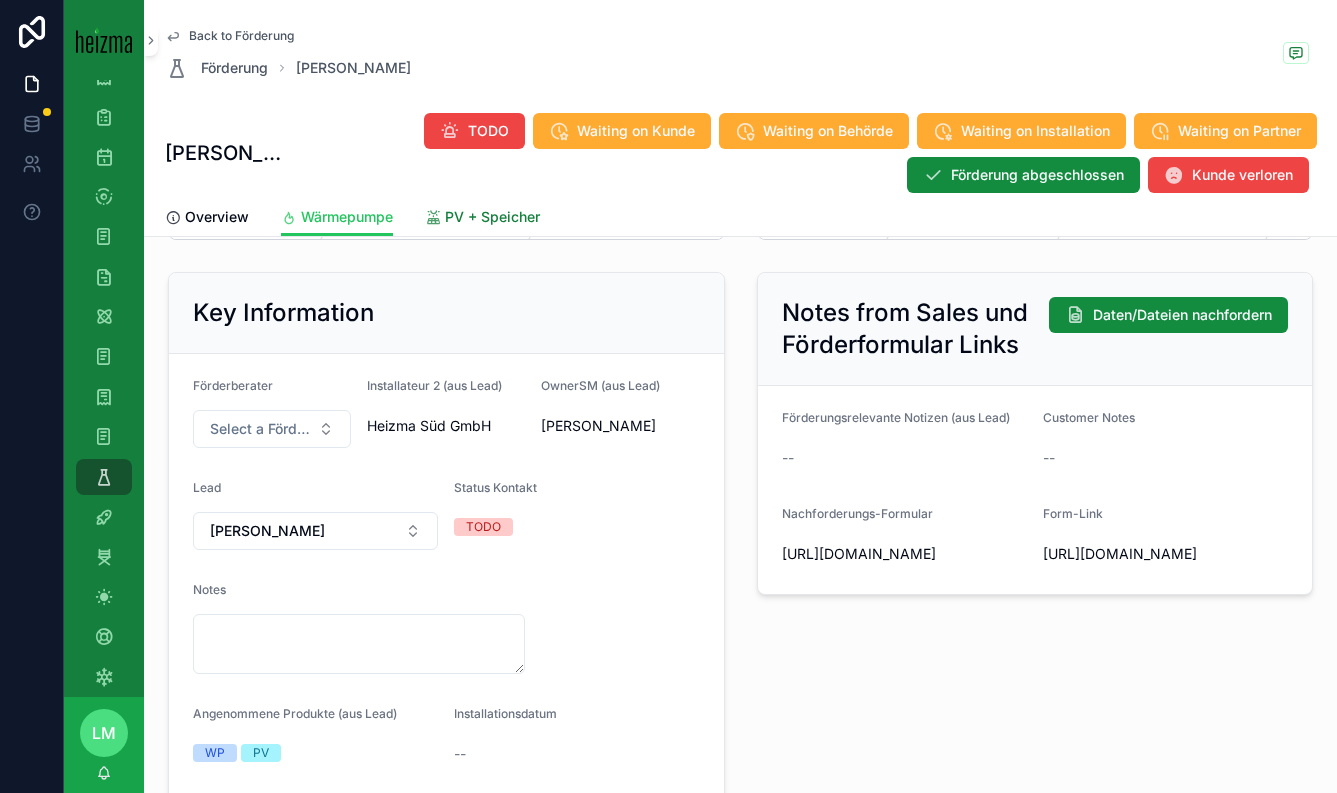 click on "PV + Speicher" at bounding box center [492, 217] 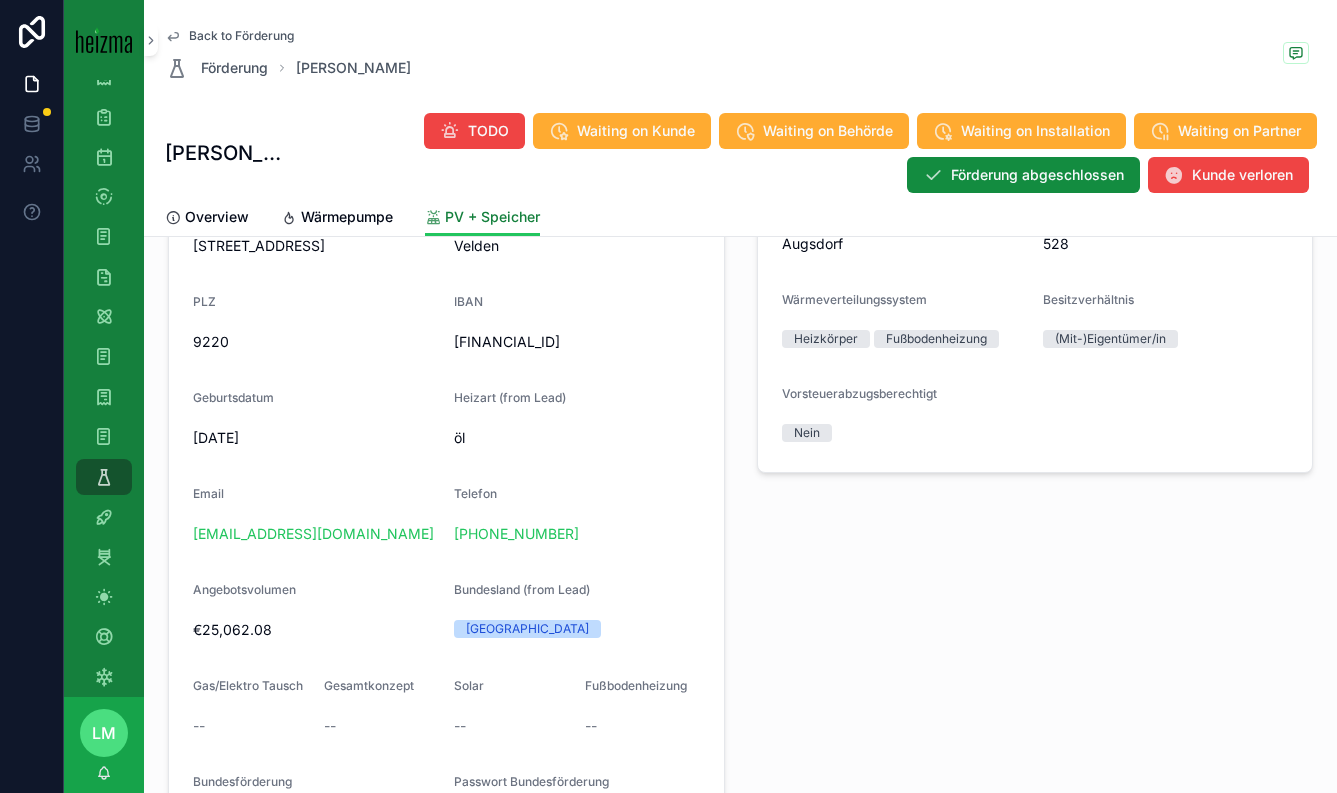 scroll, scrollTop: 1221, scrollLeft: 0, axis: vertical 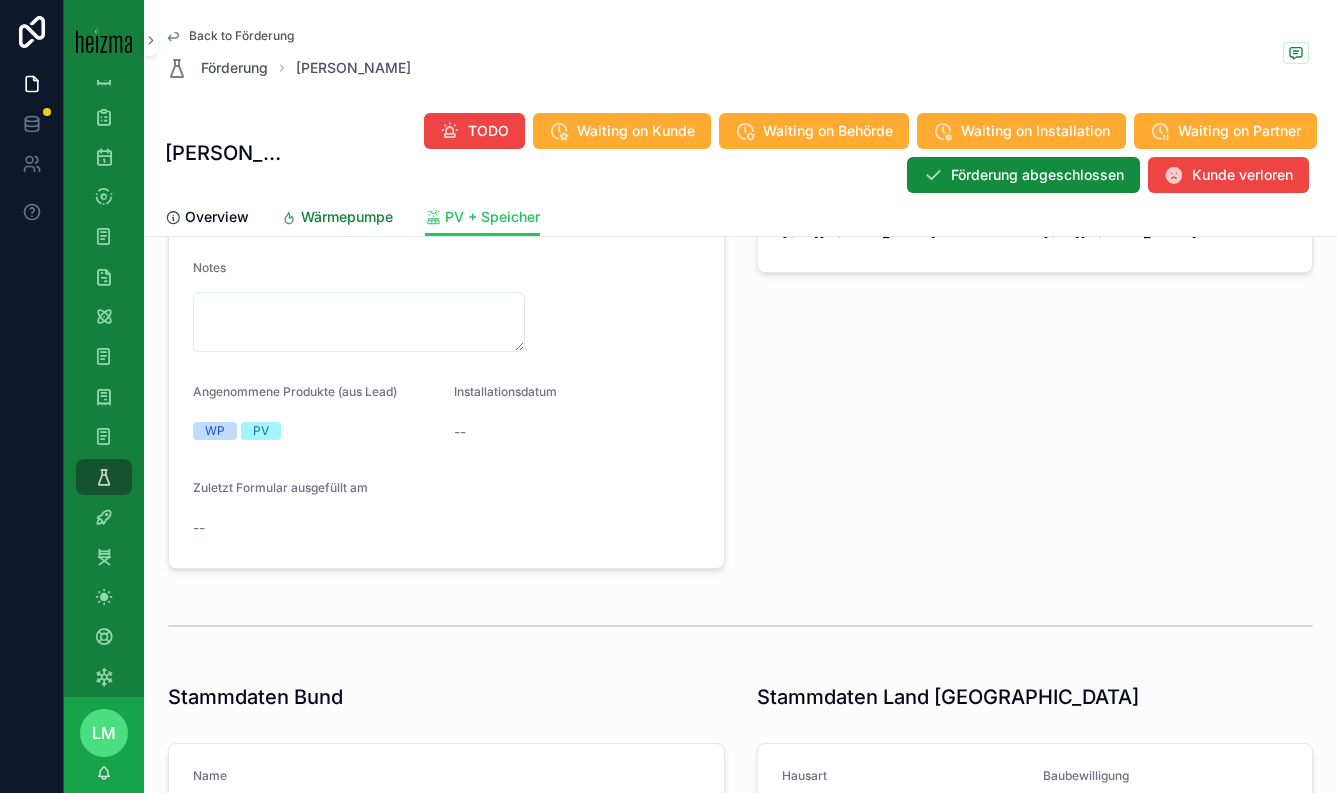 click on "Wärmepumpe" at bounding box center [347, 217] 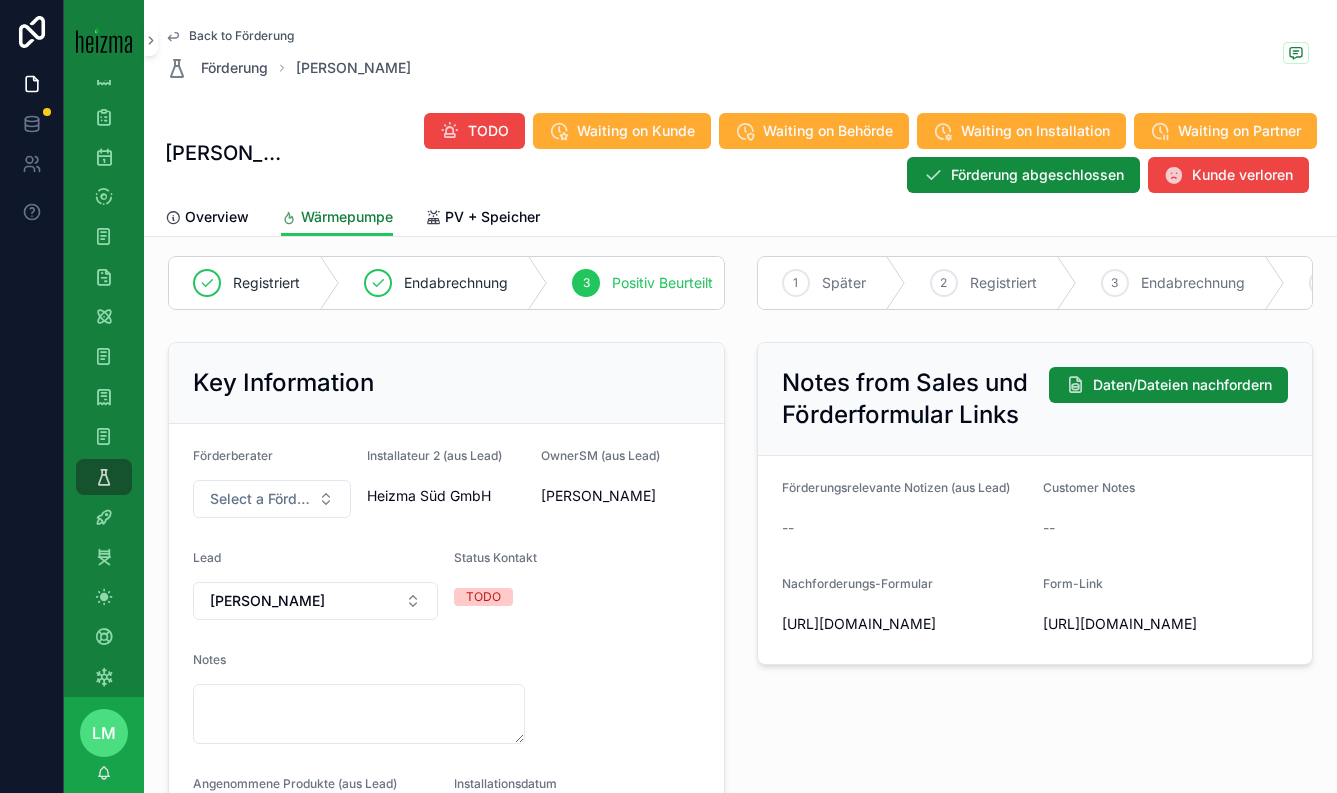 scroll, scrollTop: 87, scrollLeft: 0, axis: vertical 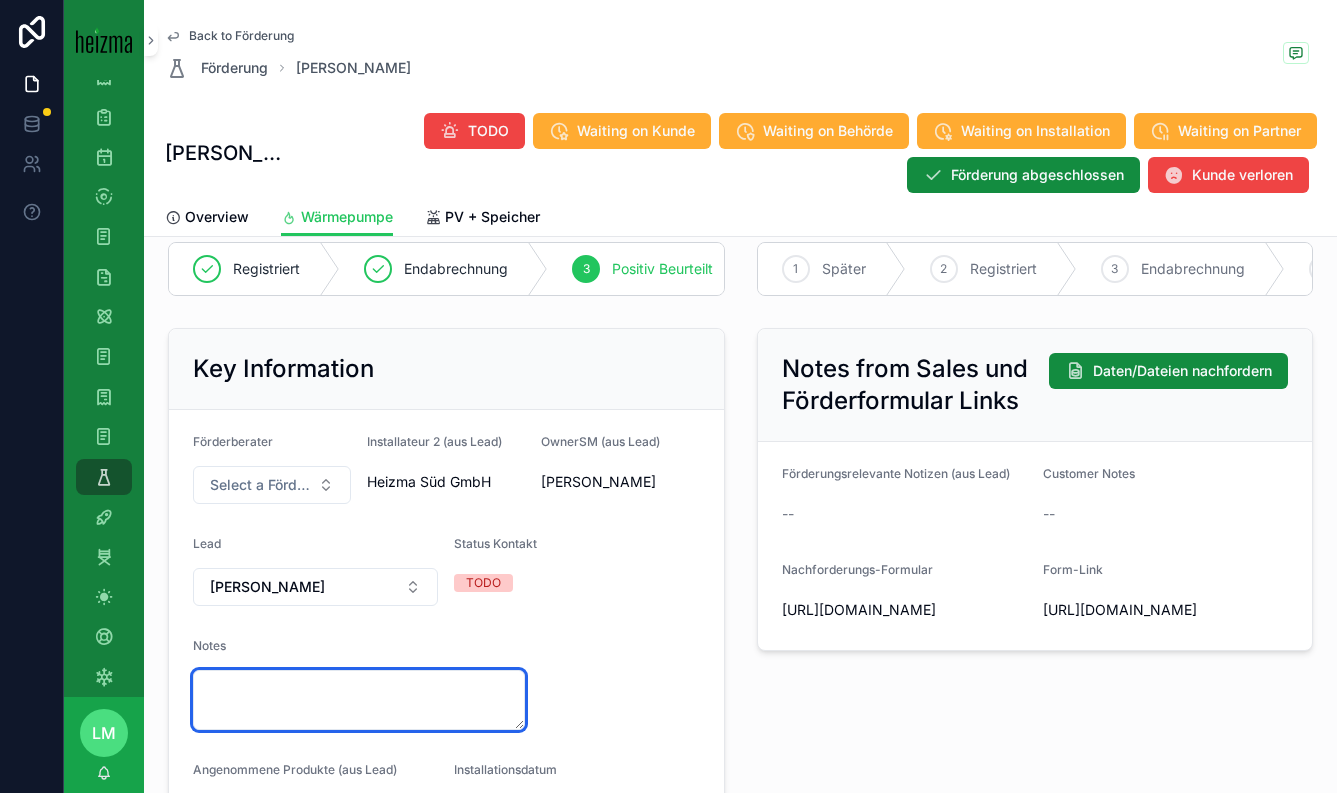 click at bounding box center (359, 700) 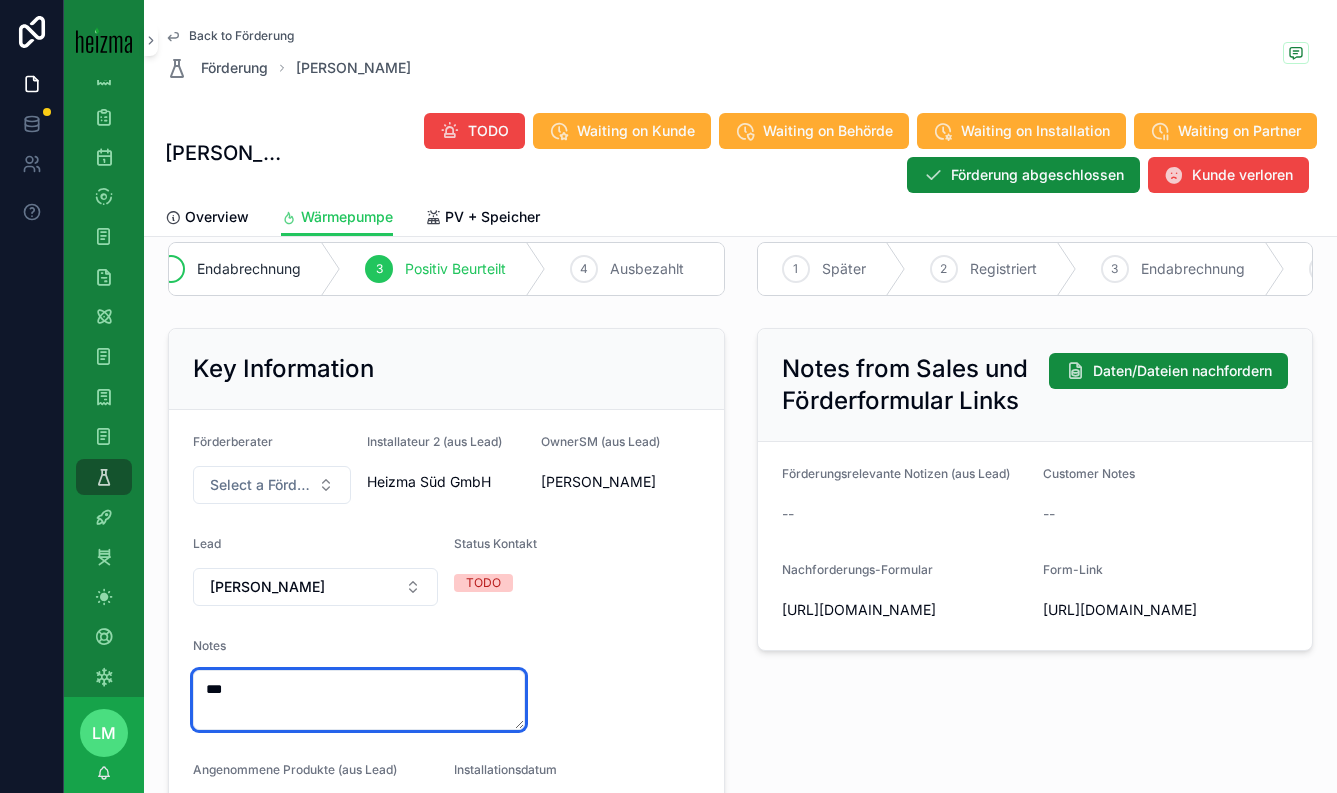 scroll, scrollTop: 0, scrollLeft: 0, axis: both 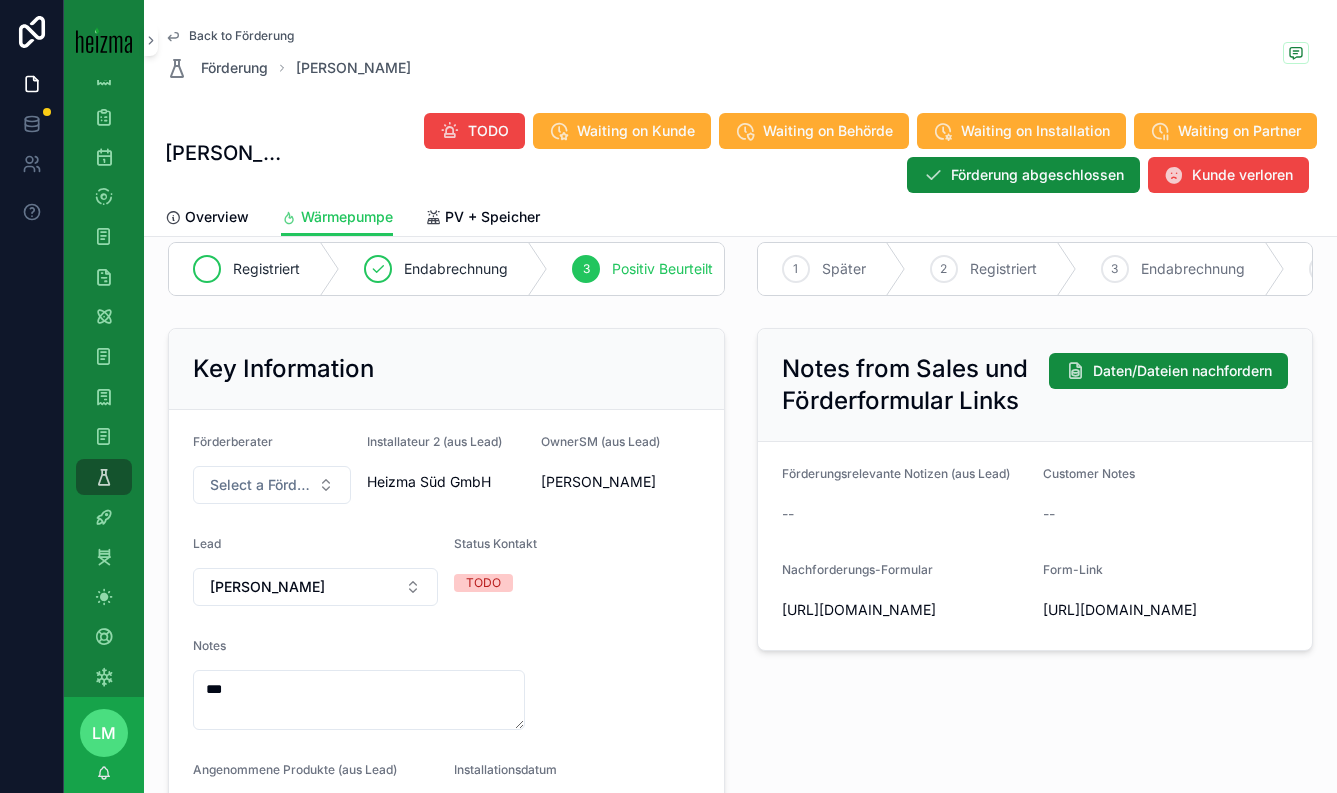 click on "Registriert" at bounding box center [254, 269] 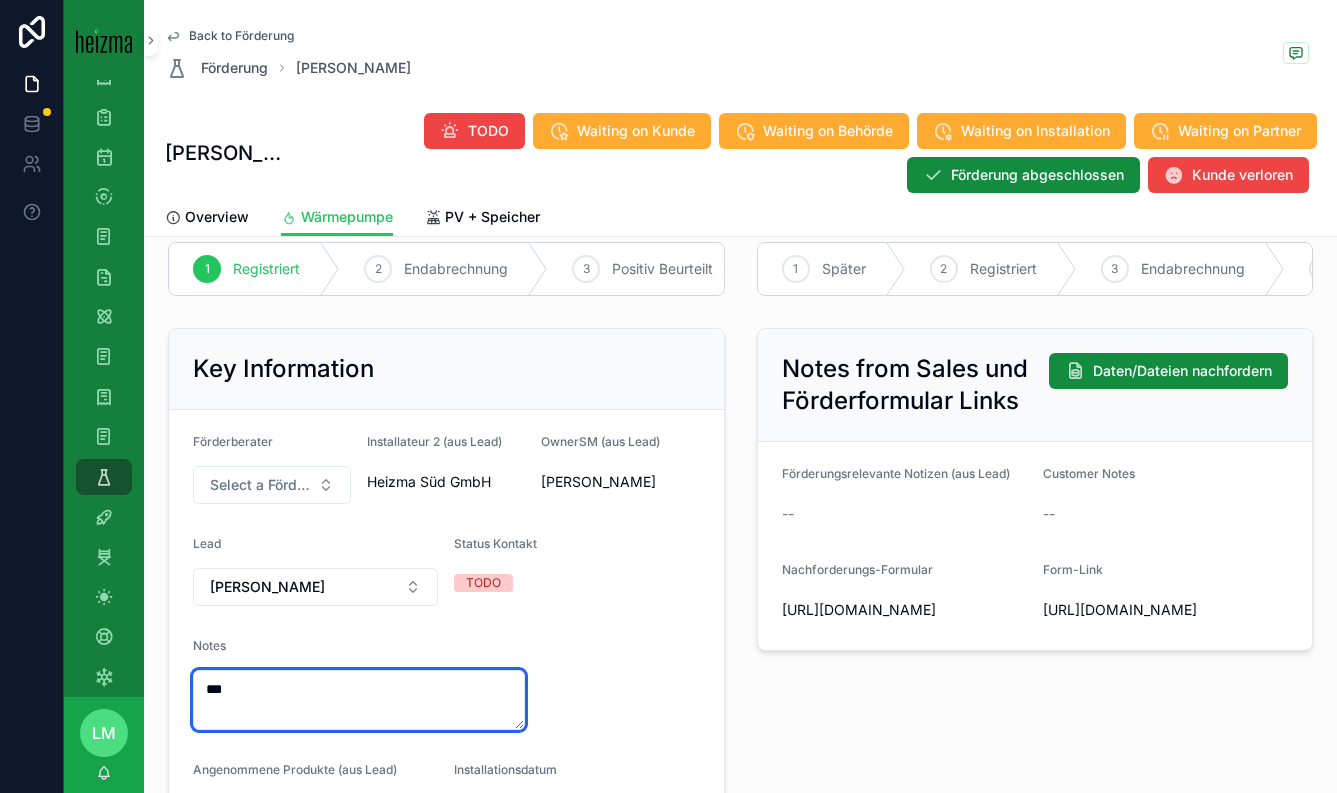 click on "***" at bounding box center [359, 700] 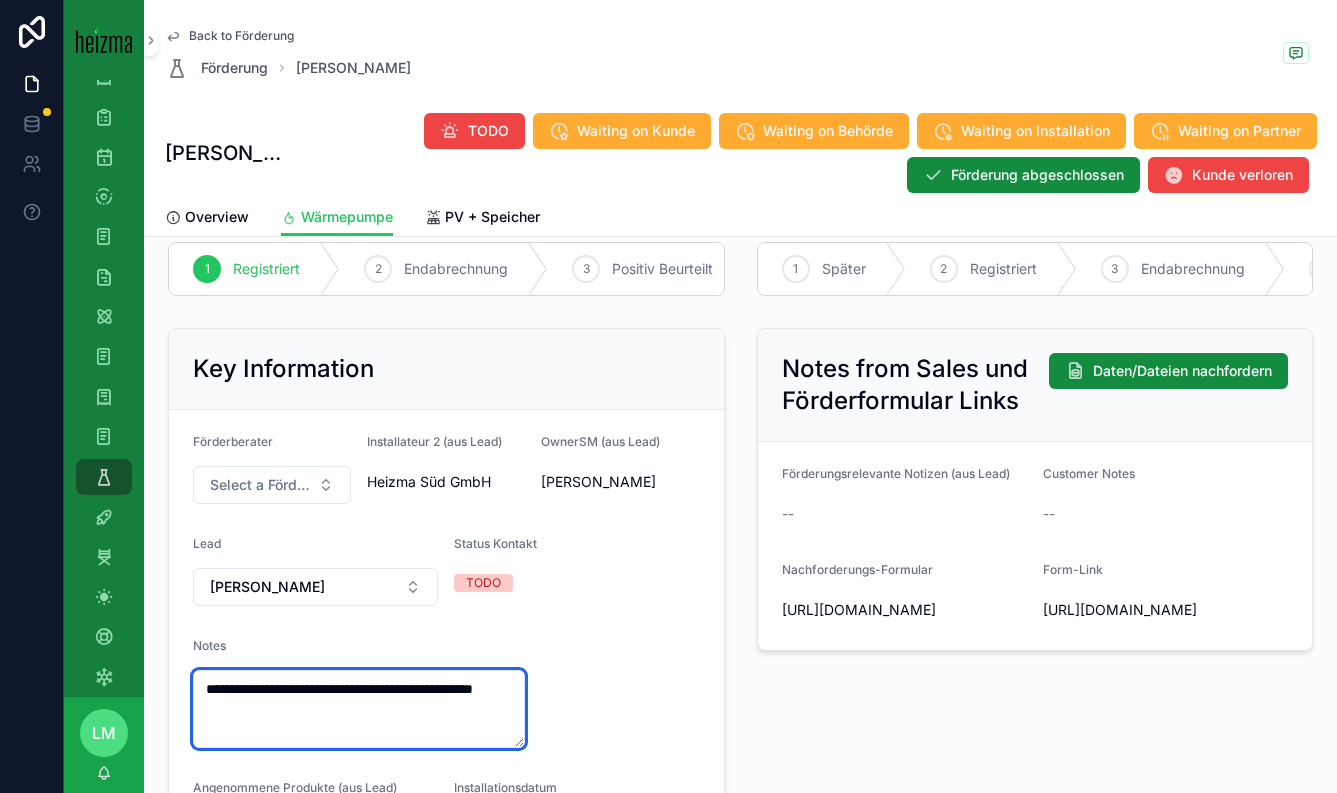 type on "**********" 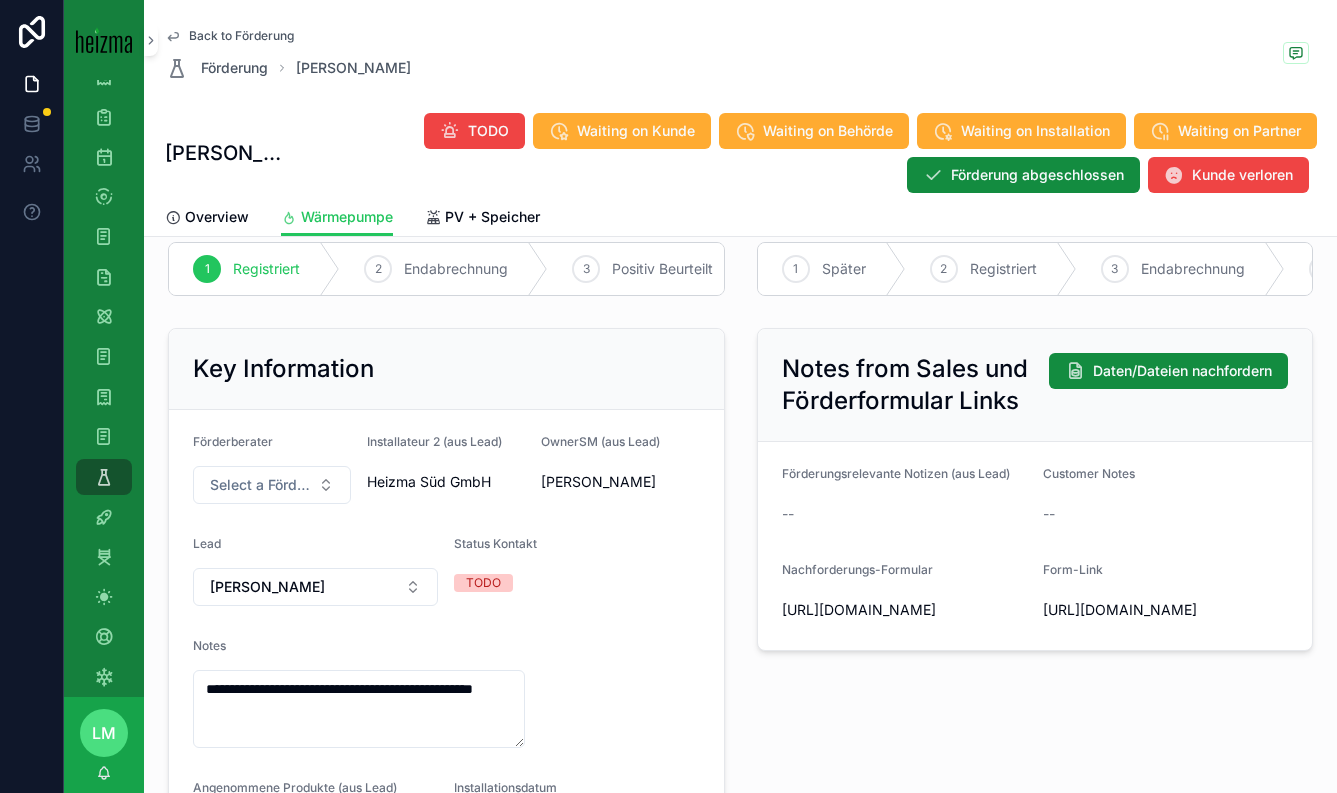 click on "**********" at bounding box center (446, 687) 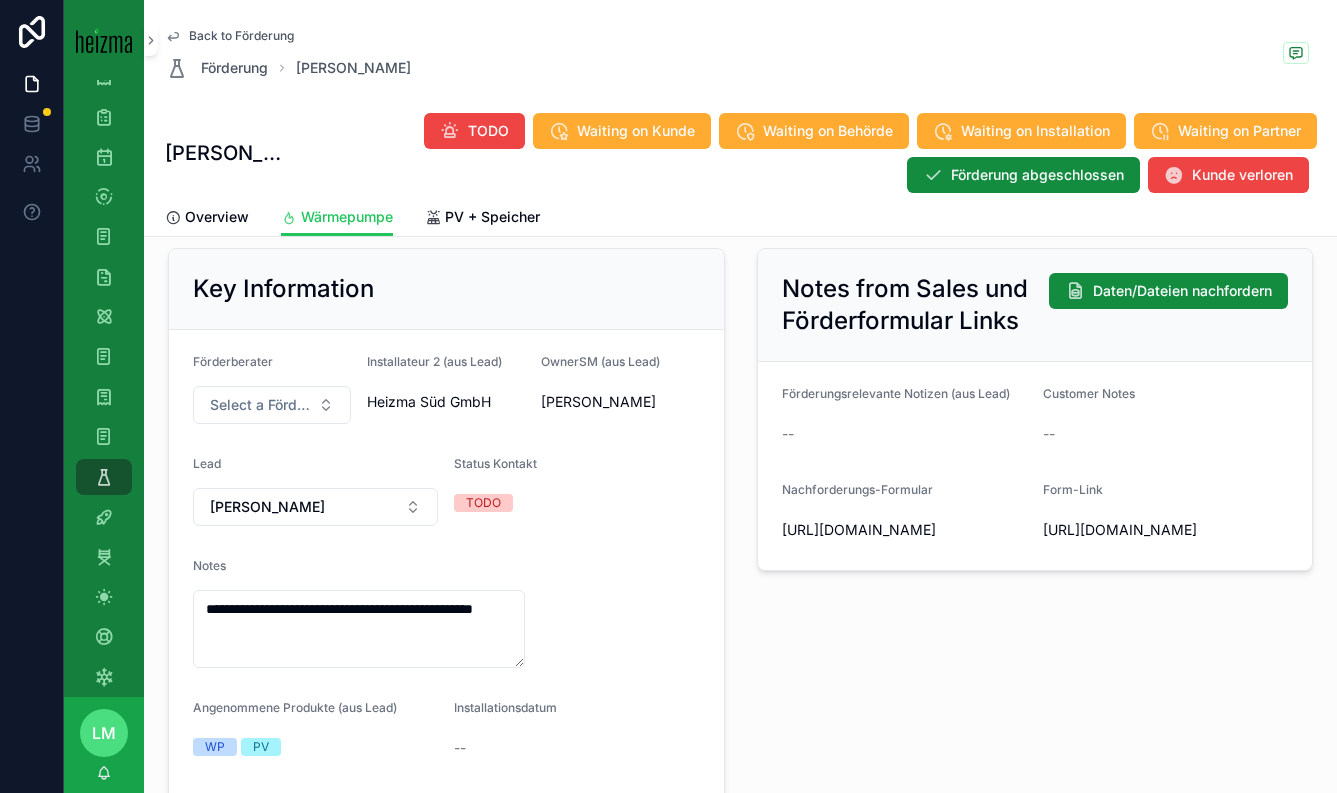 scroll, scrollTop: 0, scrollLeft: 0, axis: both 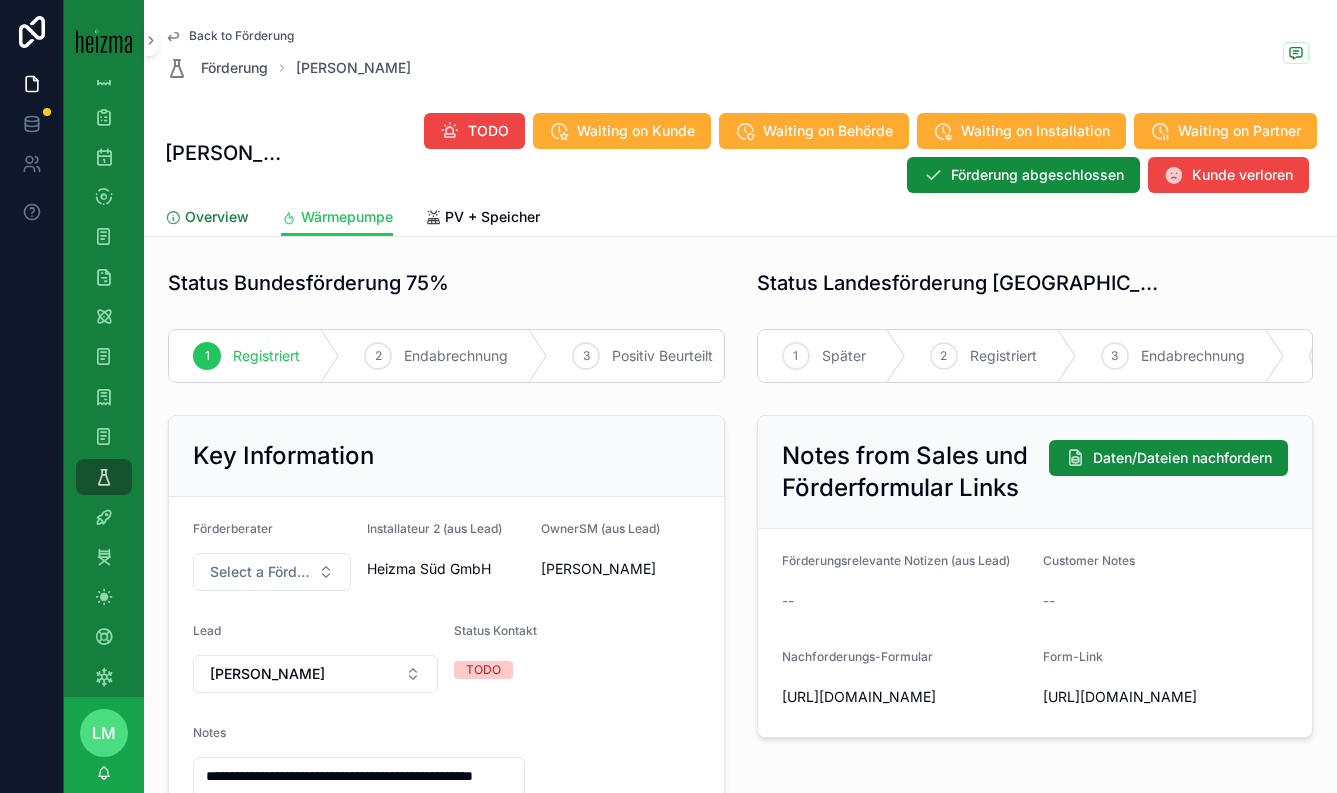 click on "Overview" at bounding box center (217, 217) 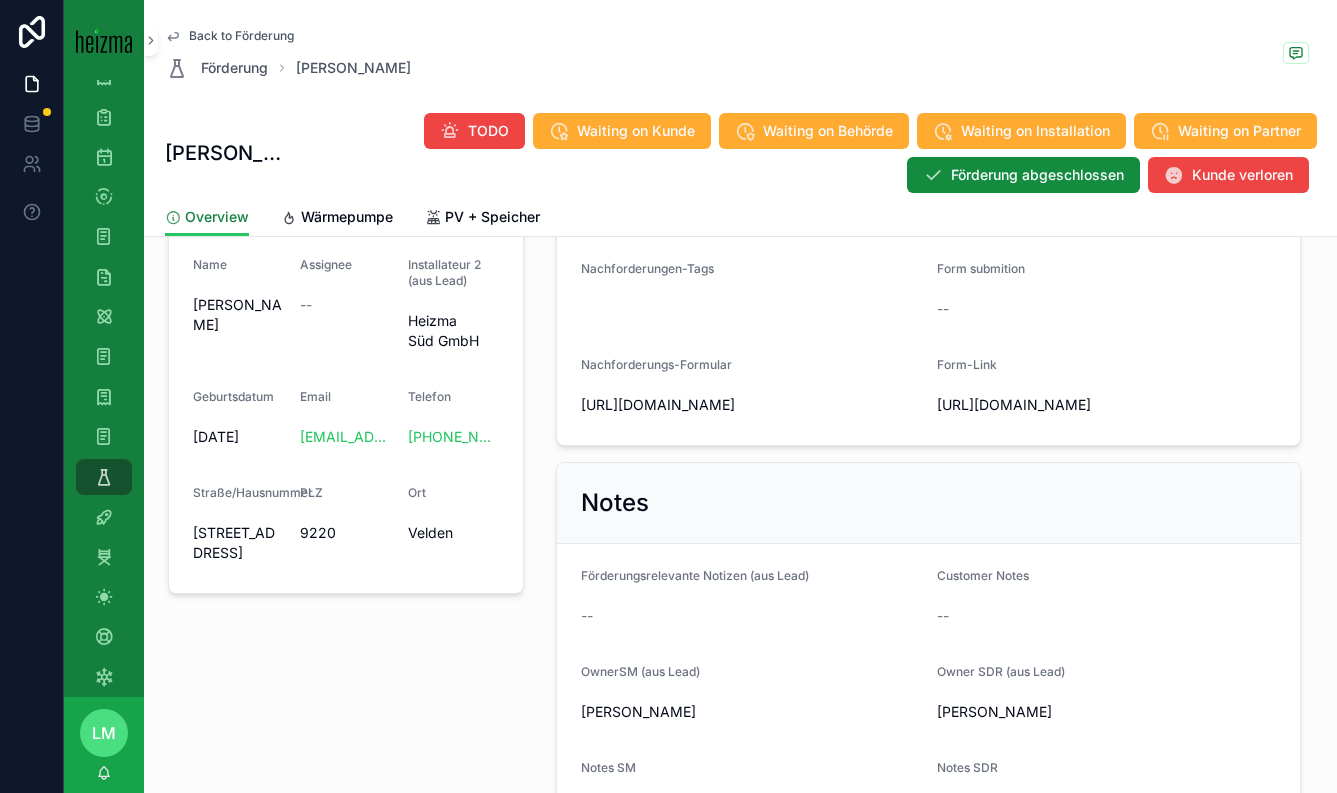 scroll, scrollTop: 0, scrollLeft: 0, axis: both 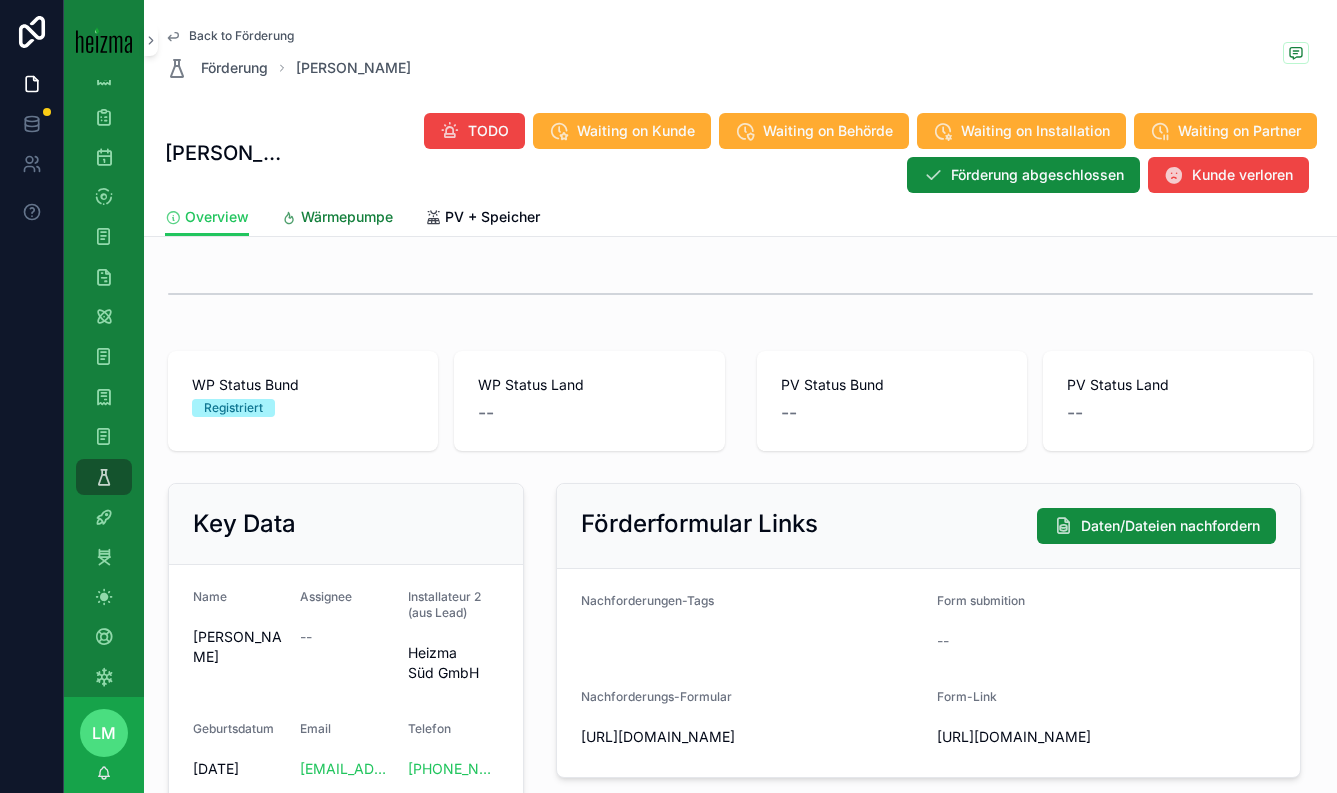 click on "Wärmepumpe" at bounding box center (347, 217) 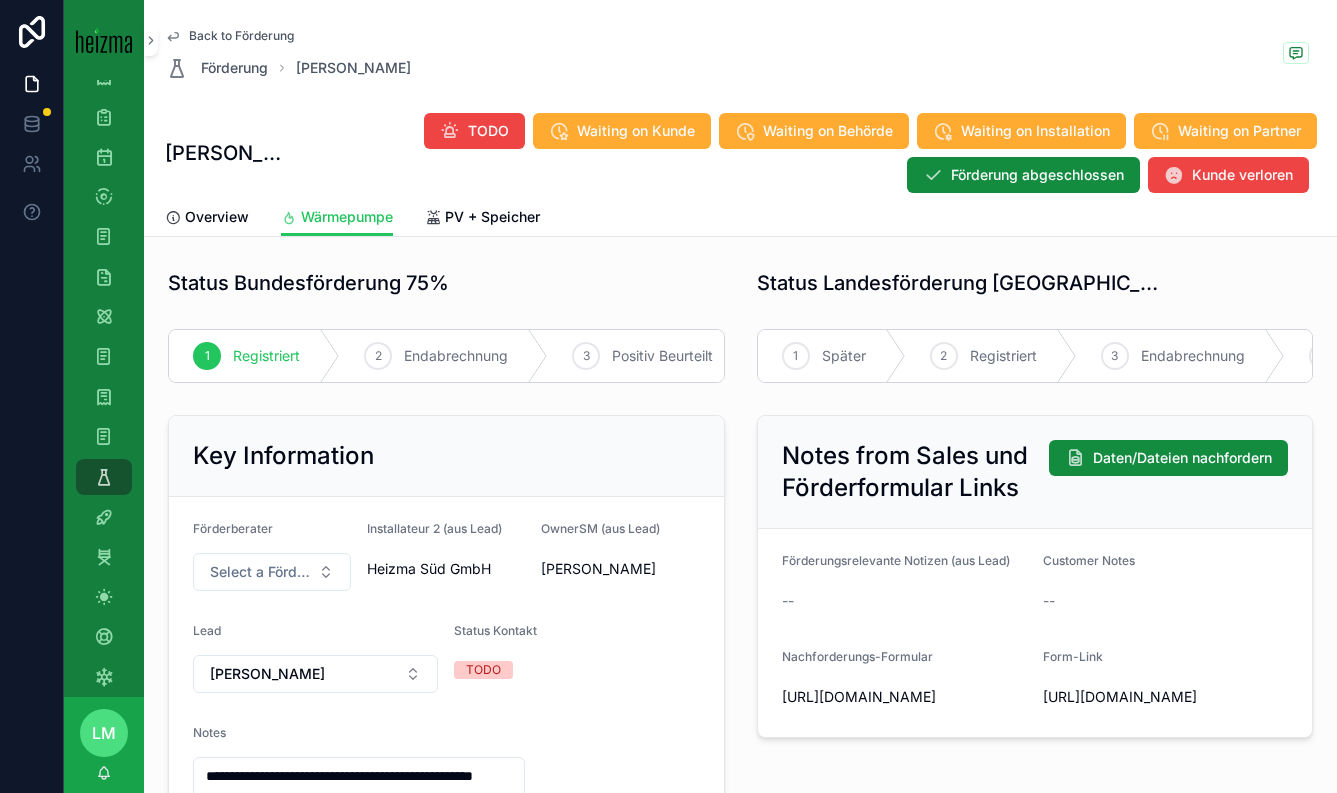 click on "Back to Förderung" at bounding box center [241, 36] 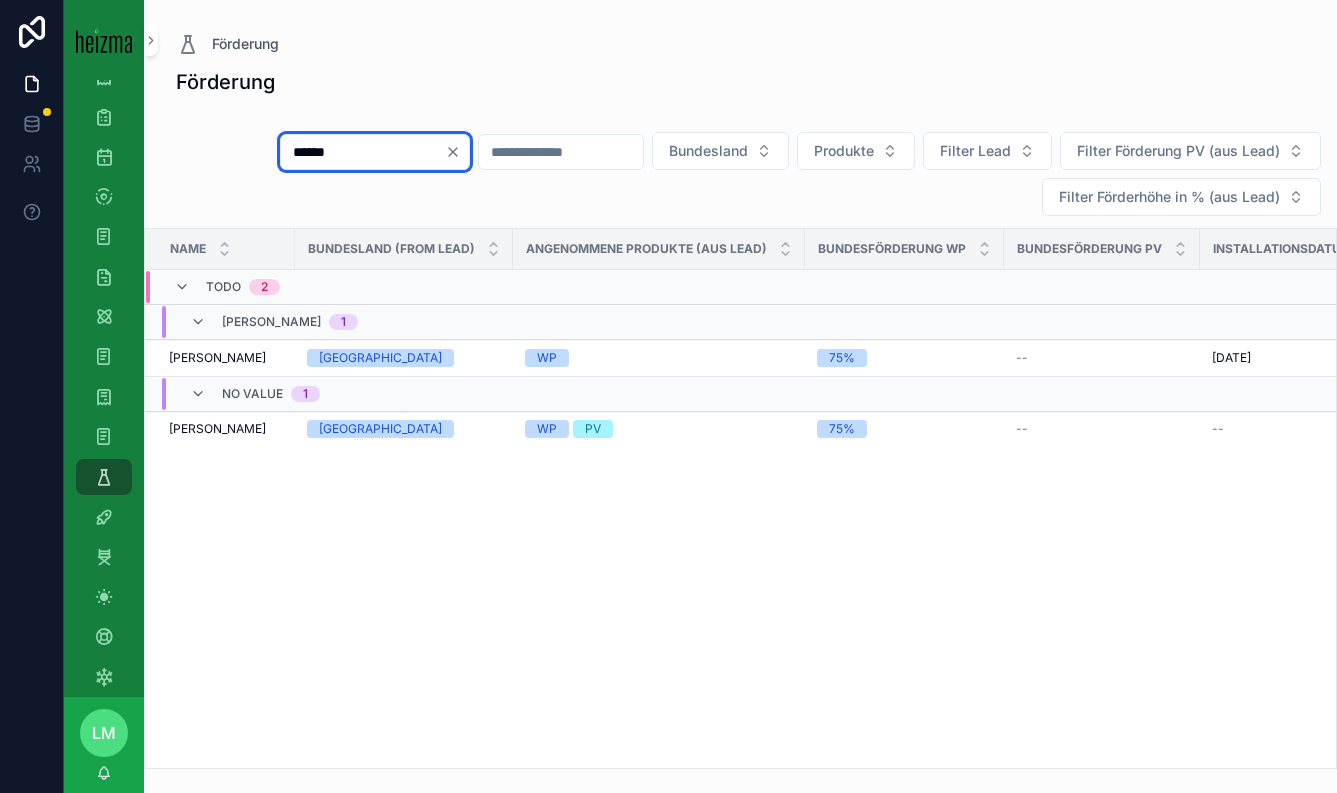 click on "******" at bounding box center (363, 152) 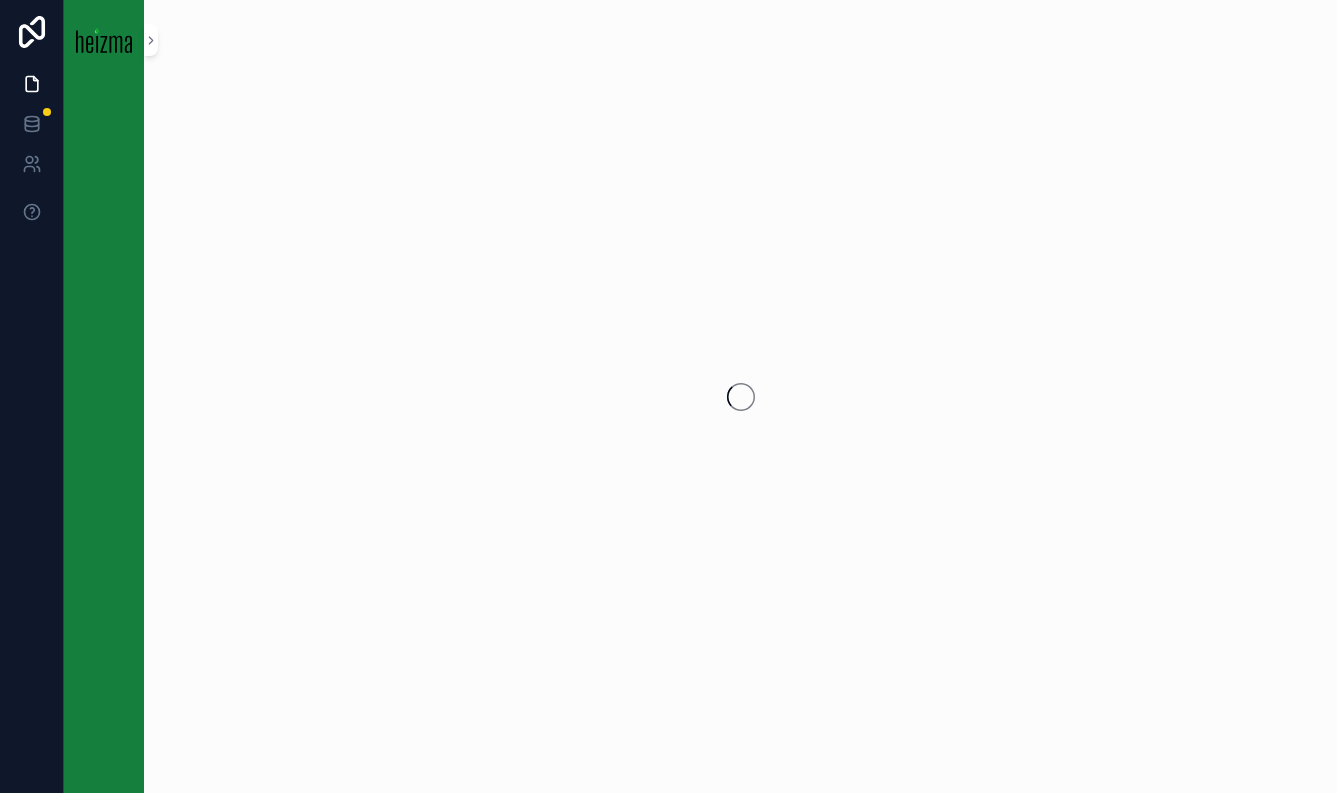 scroll, scrollTop: 0, scrollLeft: 0, axis: both 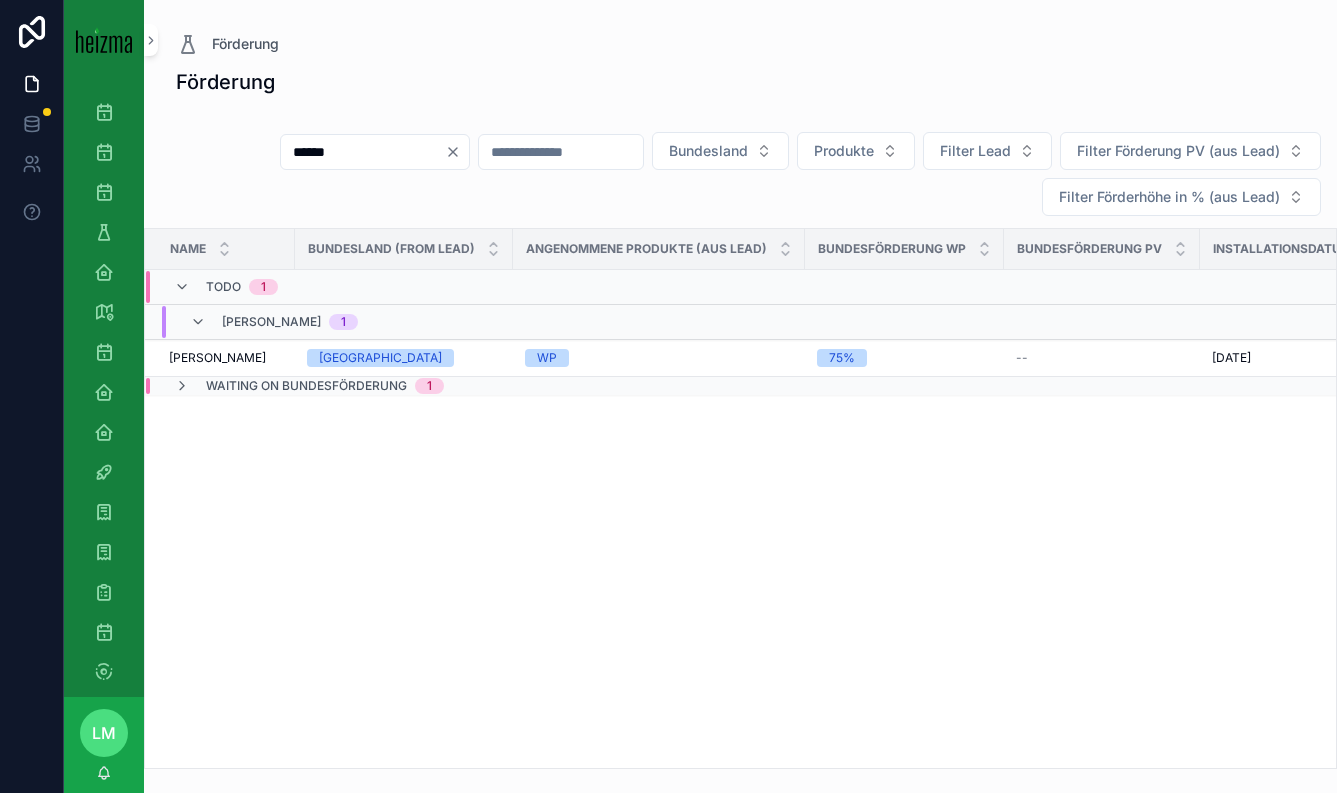 click 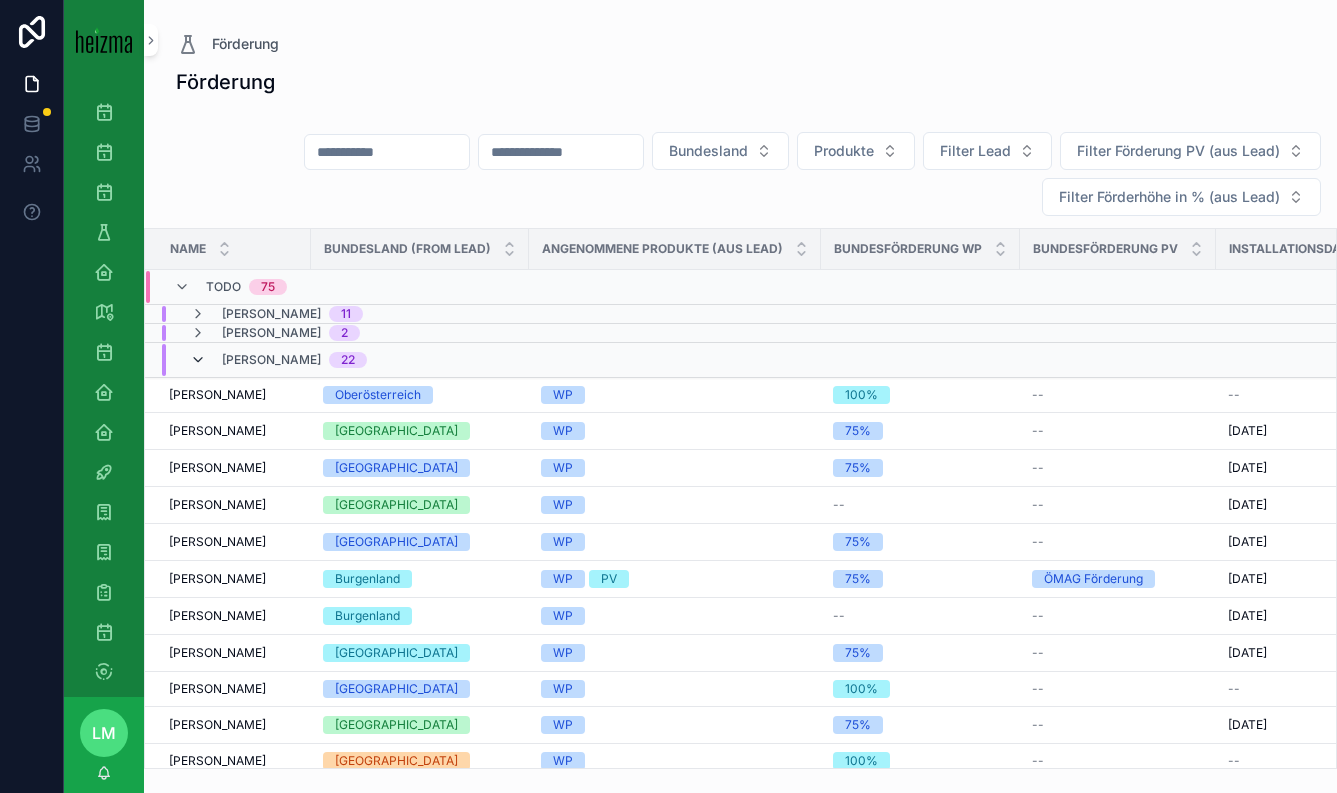 click at bounding box center [198, 360] 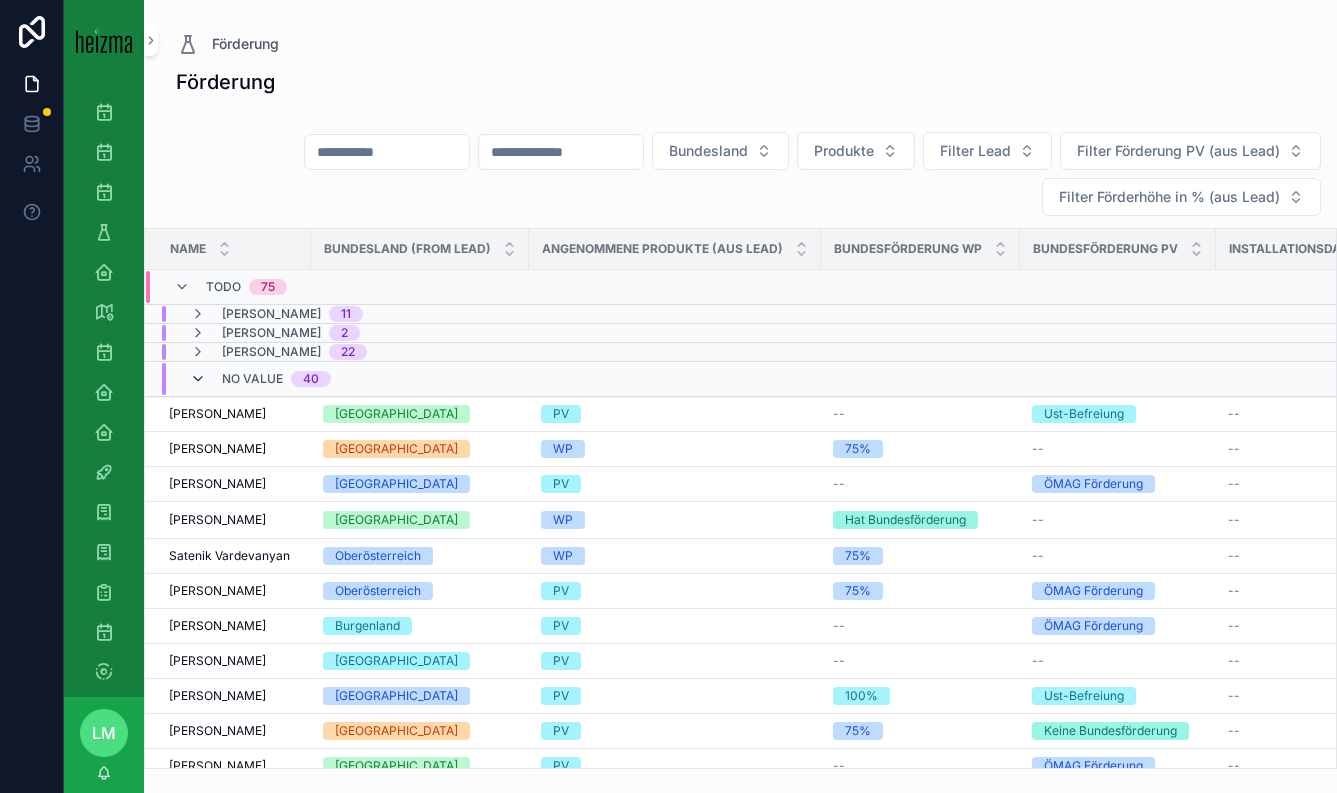 click at bounding box center [198, 379] 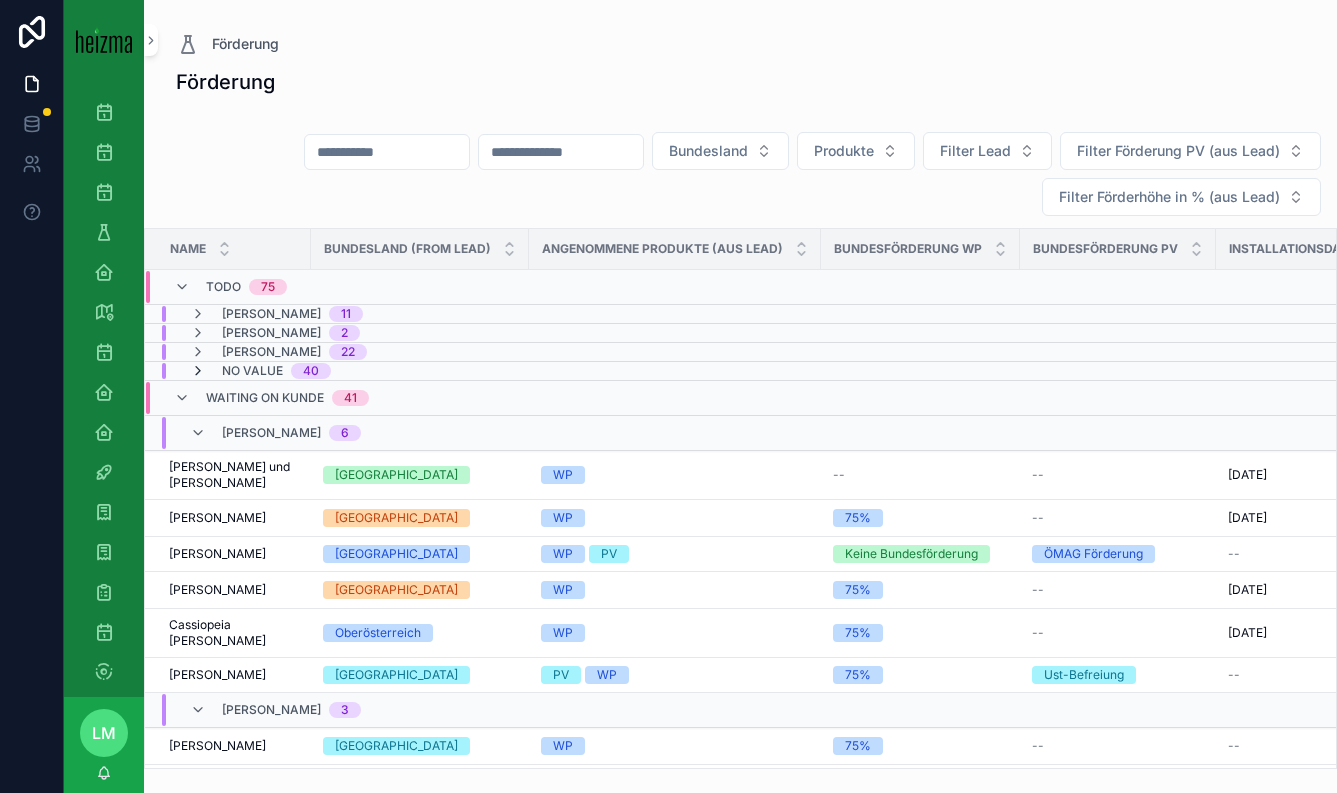 click at bounding box center [198, 371] 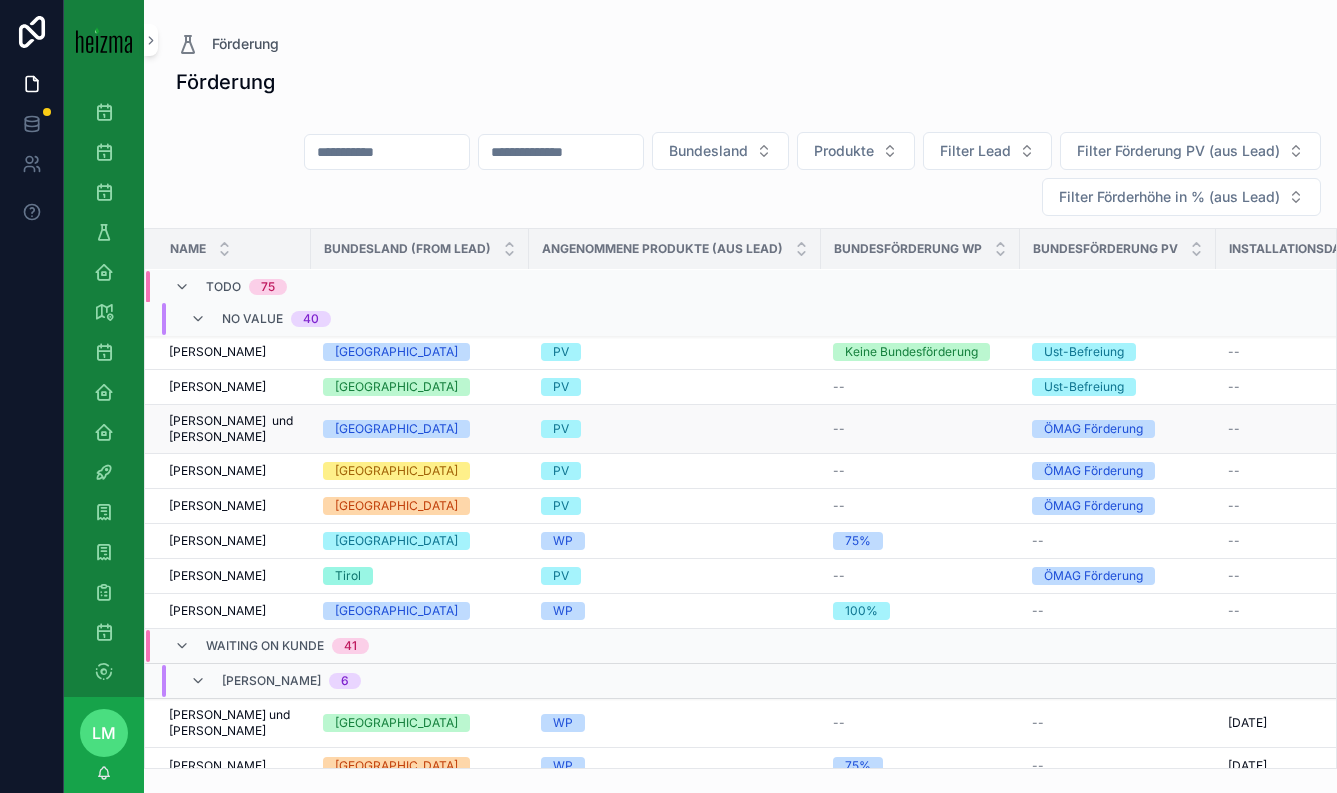 scroll, scrollTop: 1301, scrollLeft: 0, axis: vertical 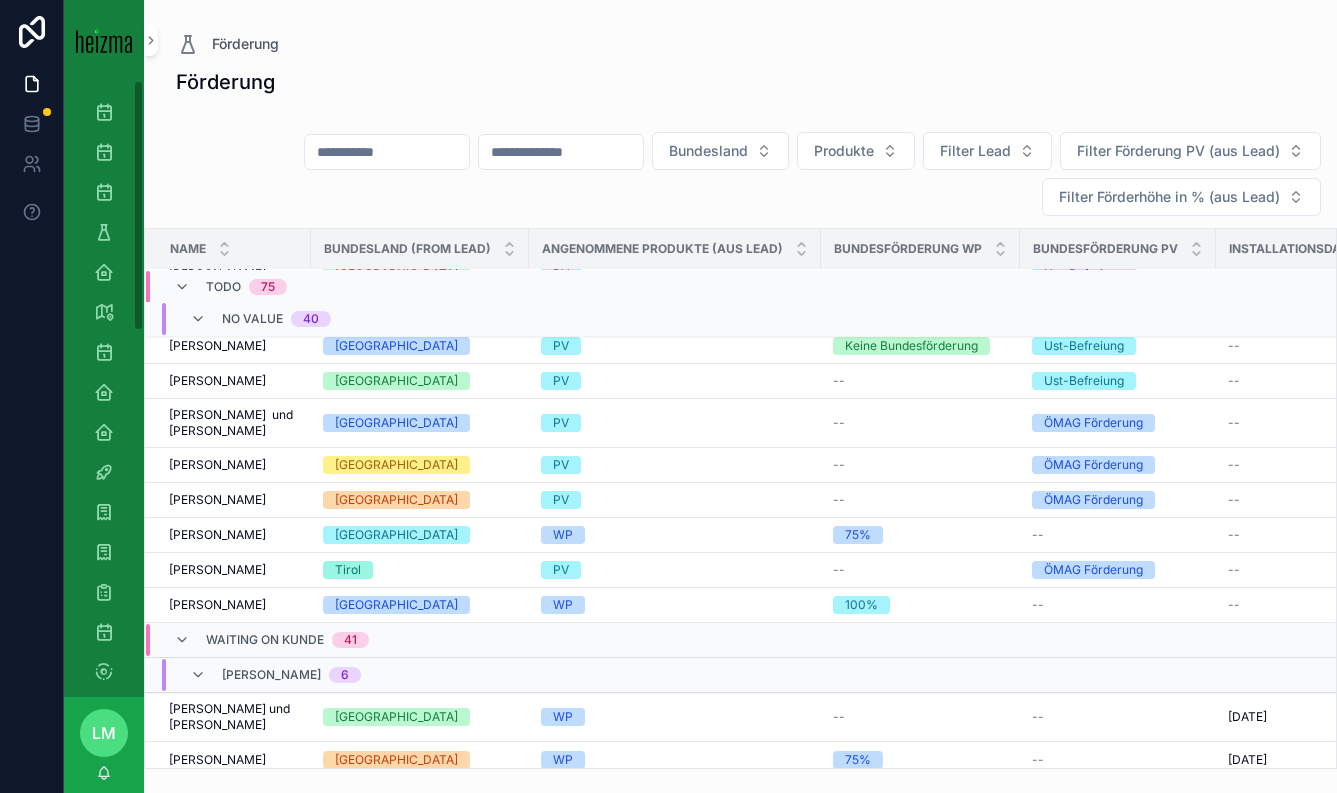 click at bounding box center [387, 152] 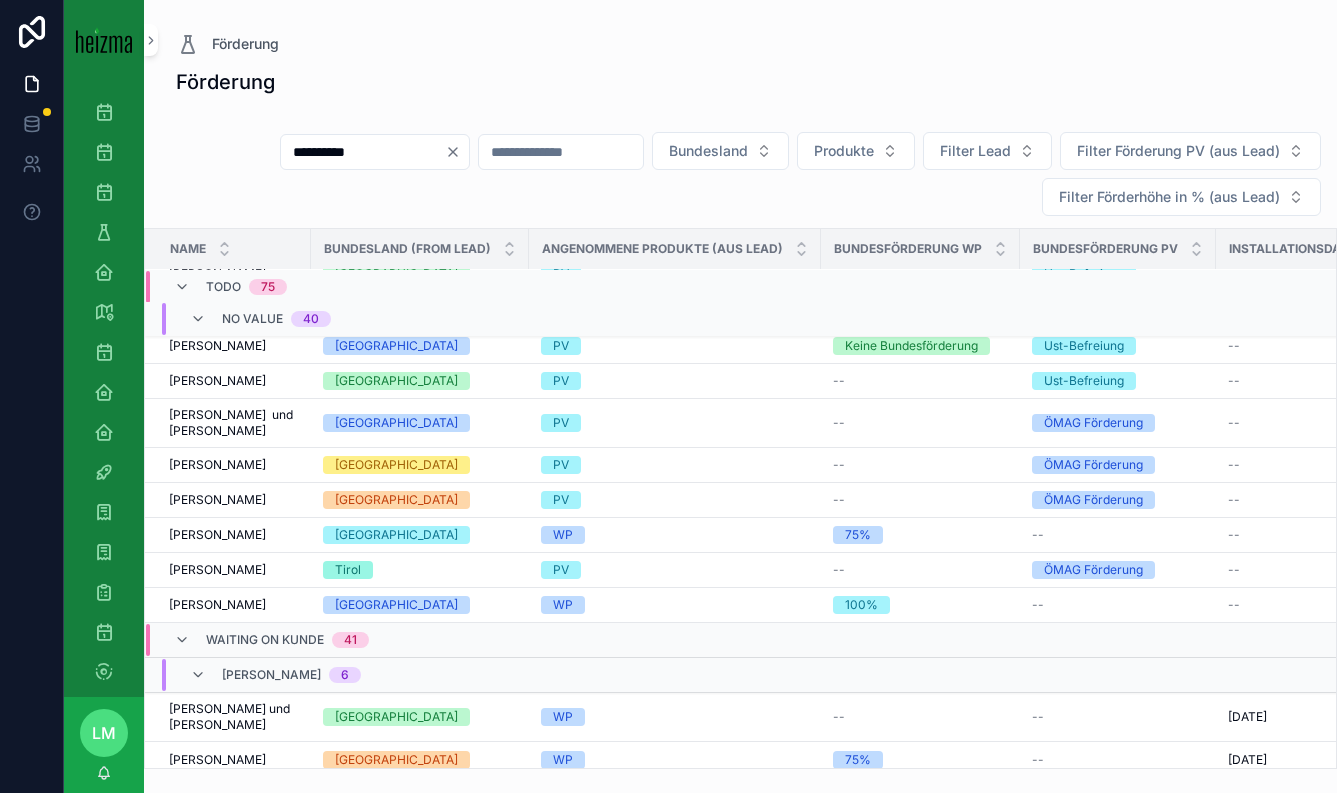 type on "**********" 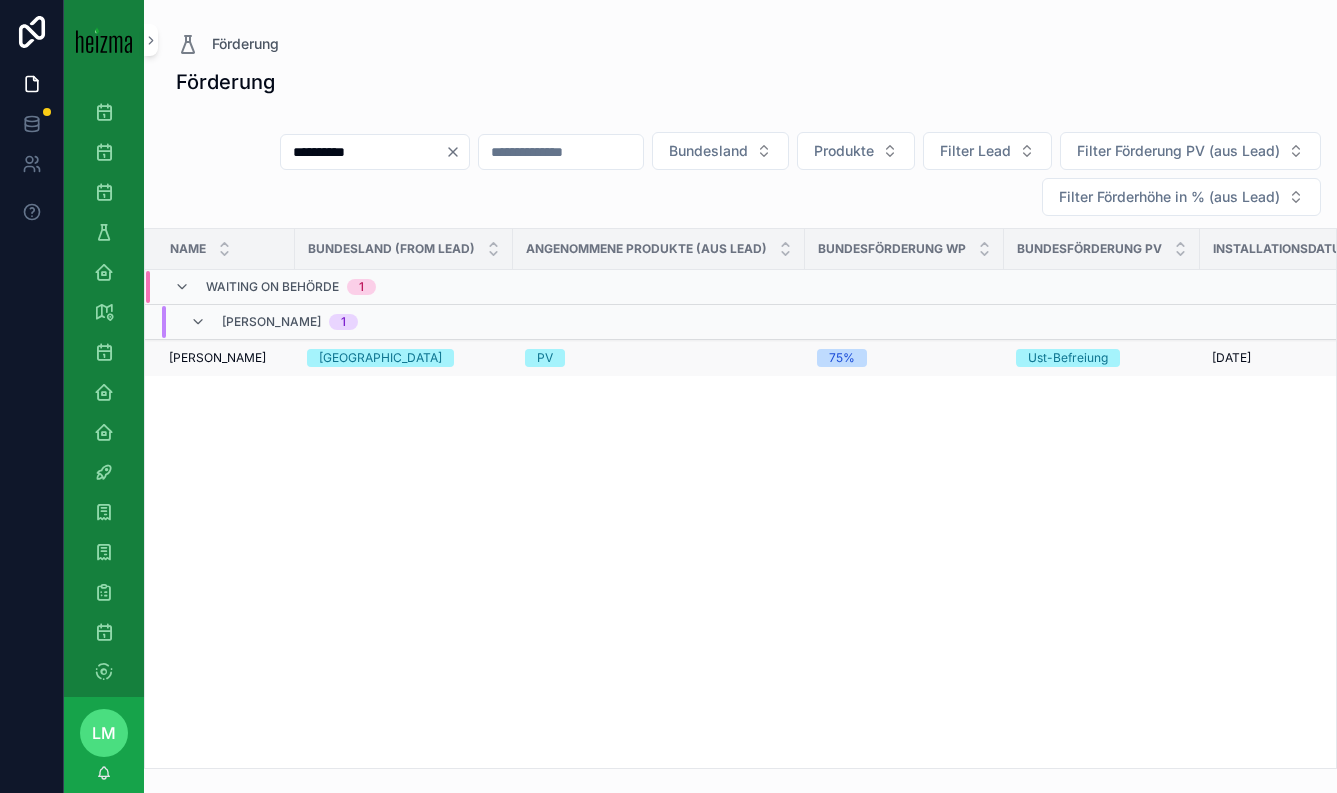 click on "[GEOGRAPHIC_DATA]" at bounding box center (380, 358) 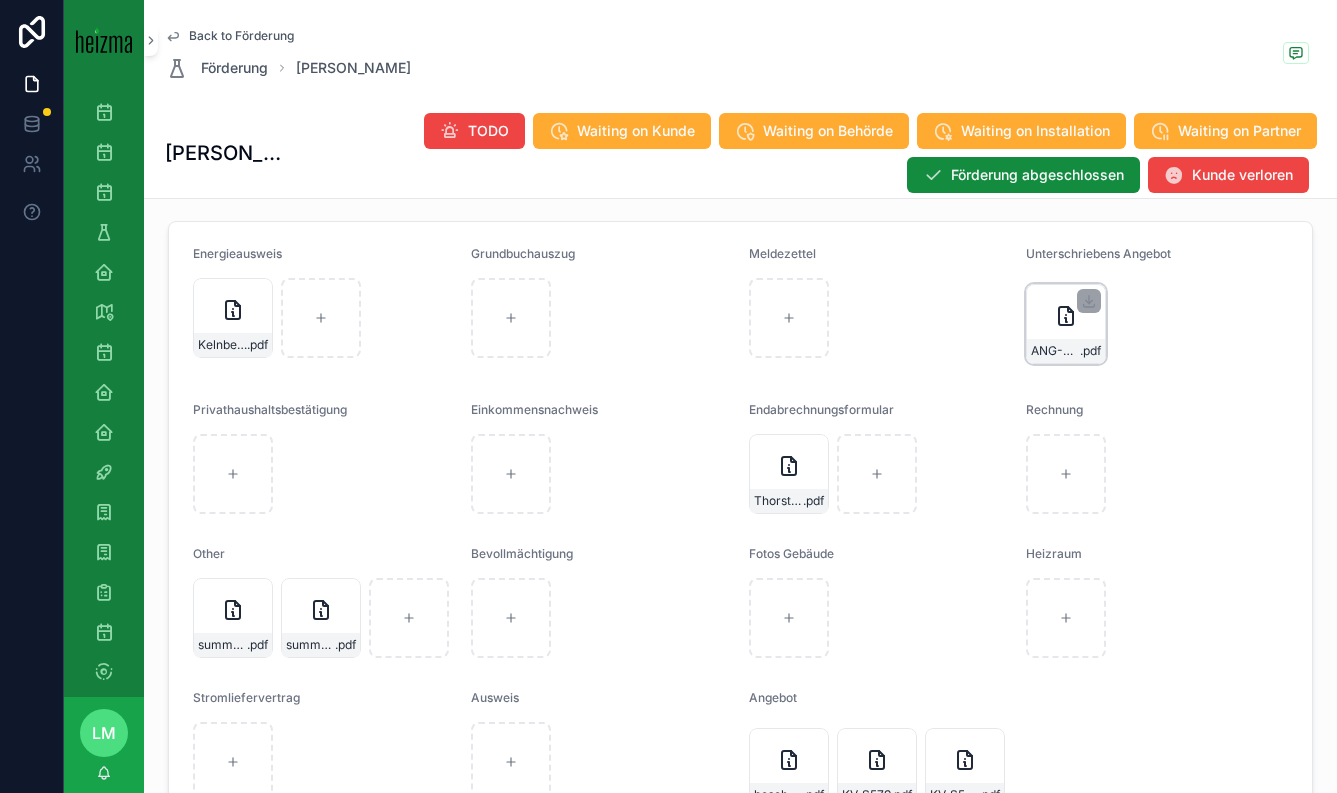 scroll, scrollTop: 2459, scrollLeft: 0, axis: vertical 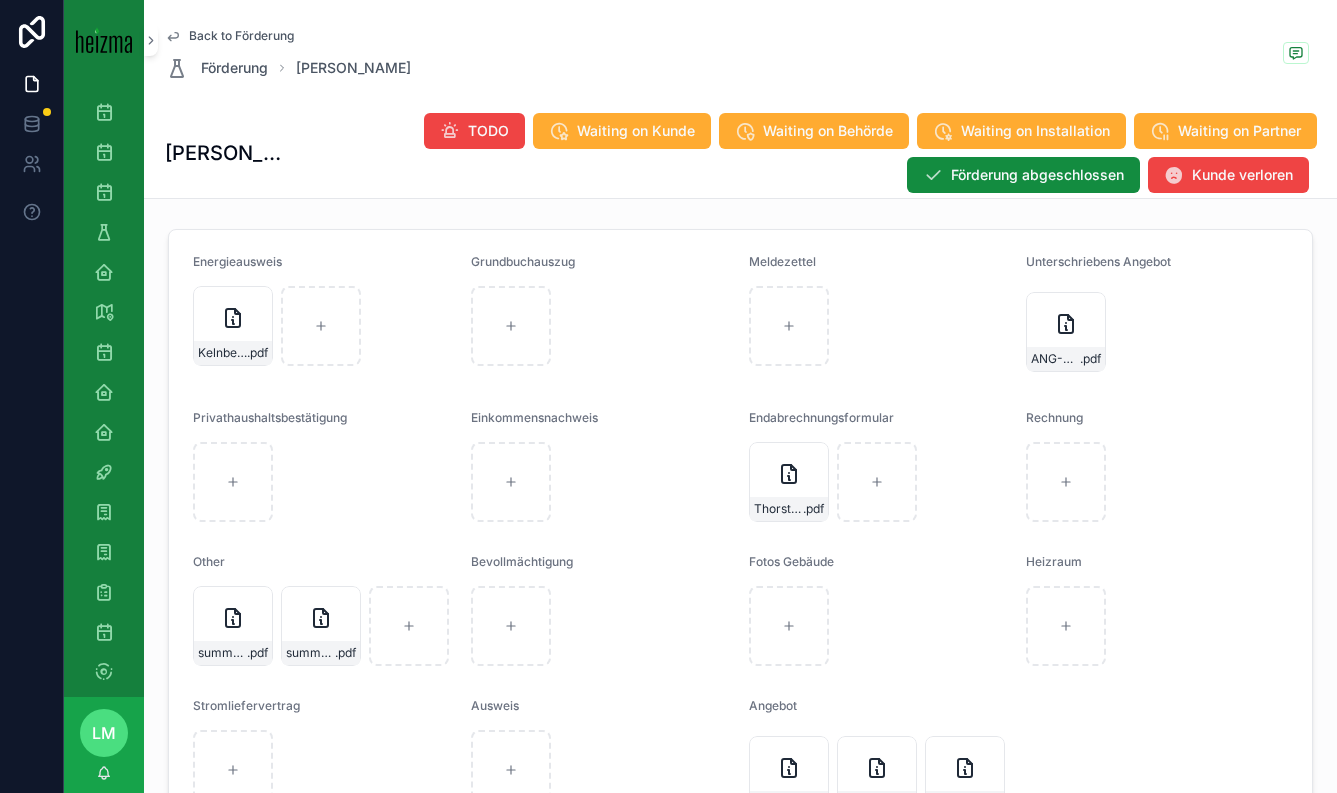 click on "Back to Förderung" at bounding box center (241, 36) 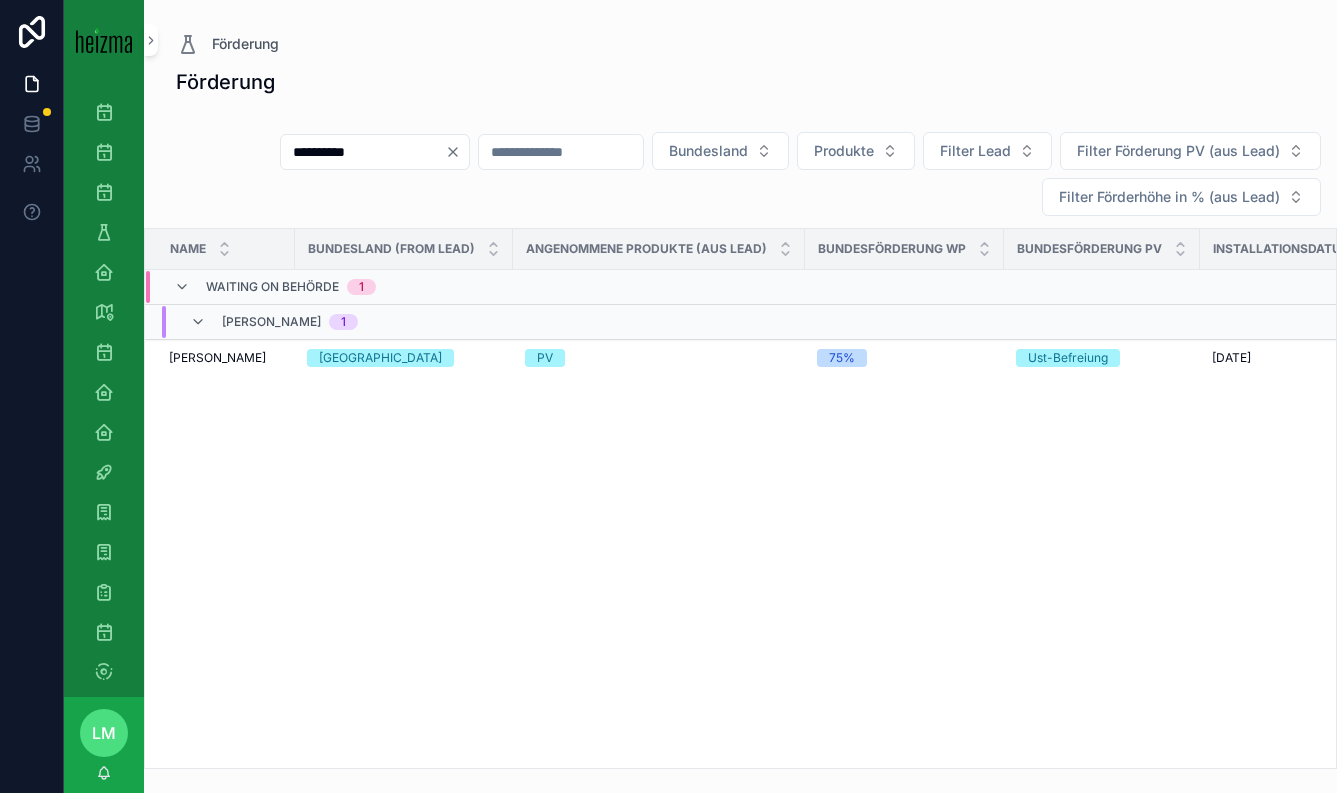 scroll, scrollTop: 0, scrollLeft: 0, axis: both 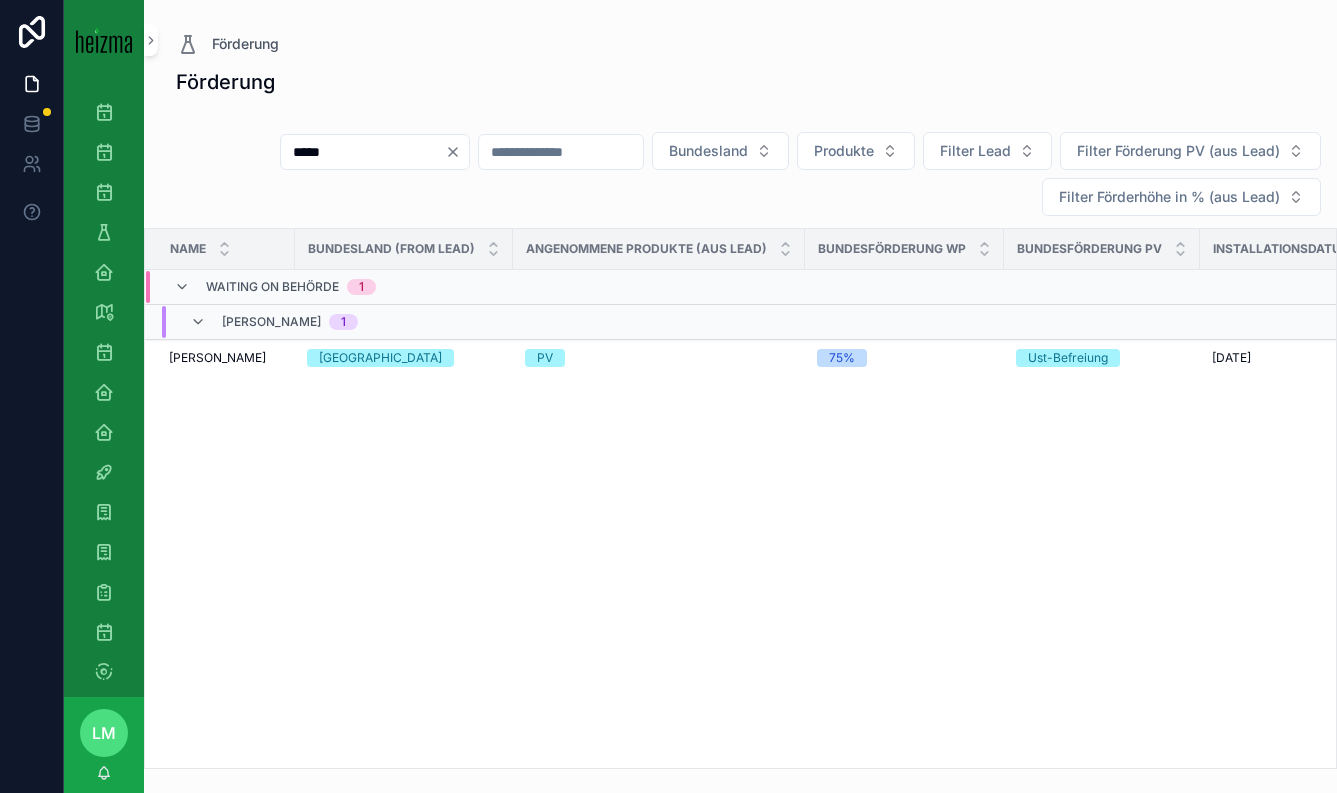 type on "*****" 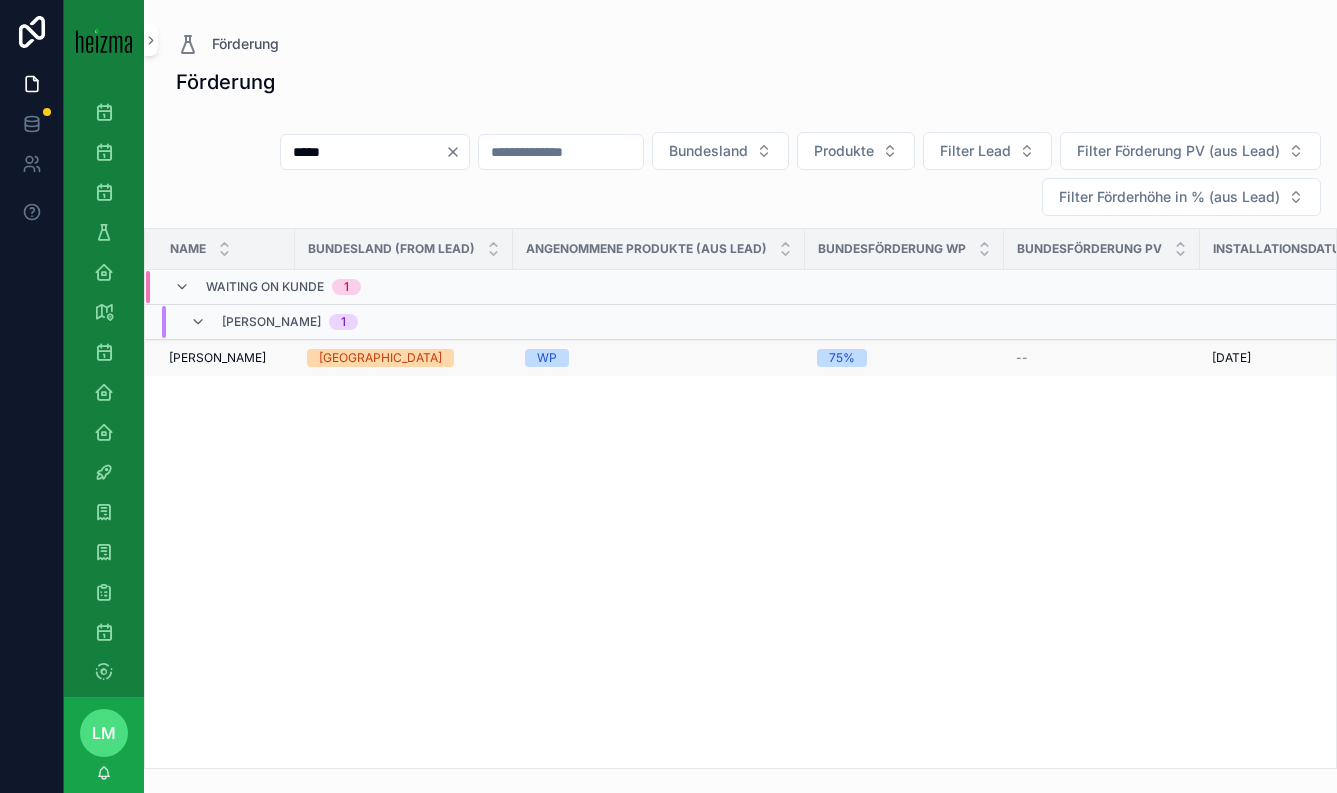 click on "[PERSON_NAME]" at bounding box center [217, 358] 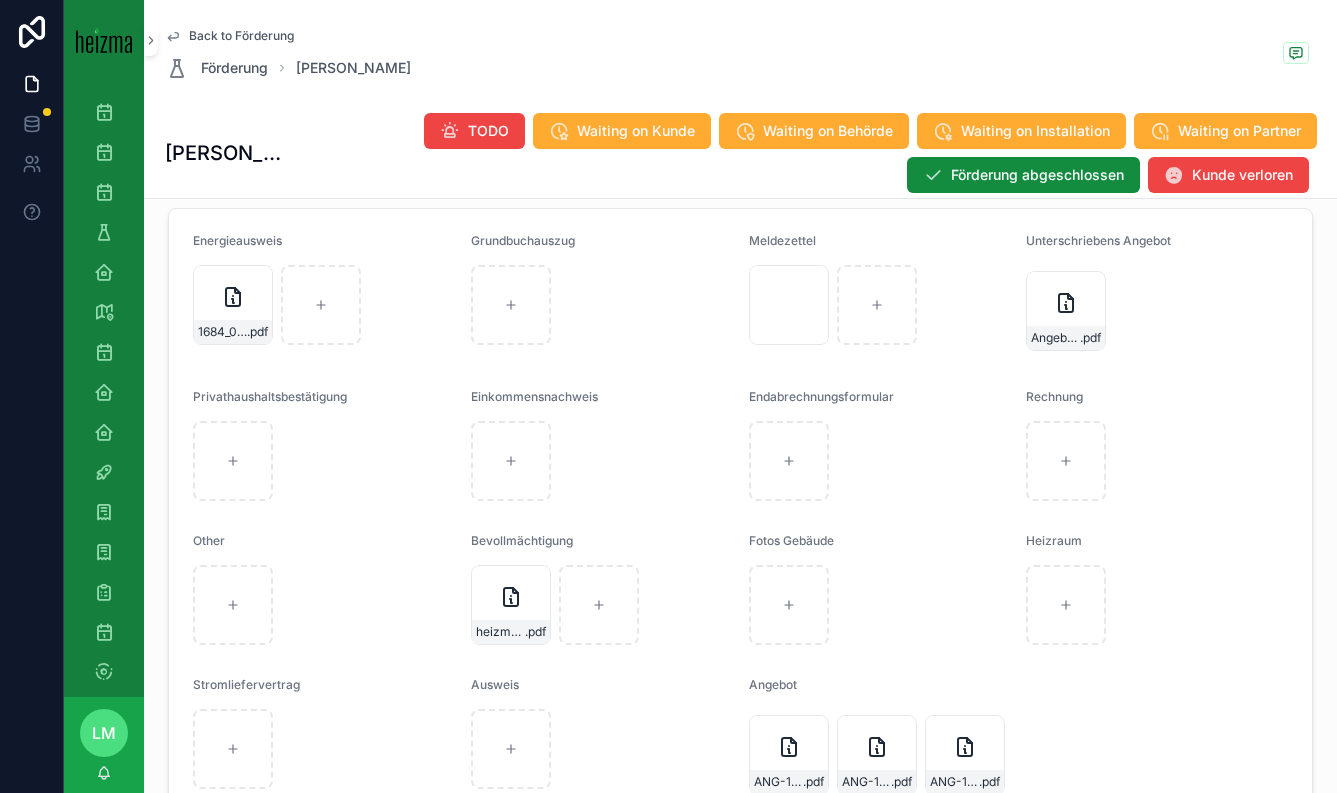 scroll, scrollTop: 2218, scrollLeft: 0, axis: vertical 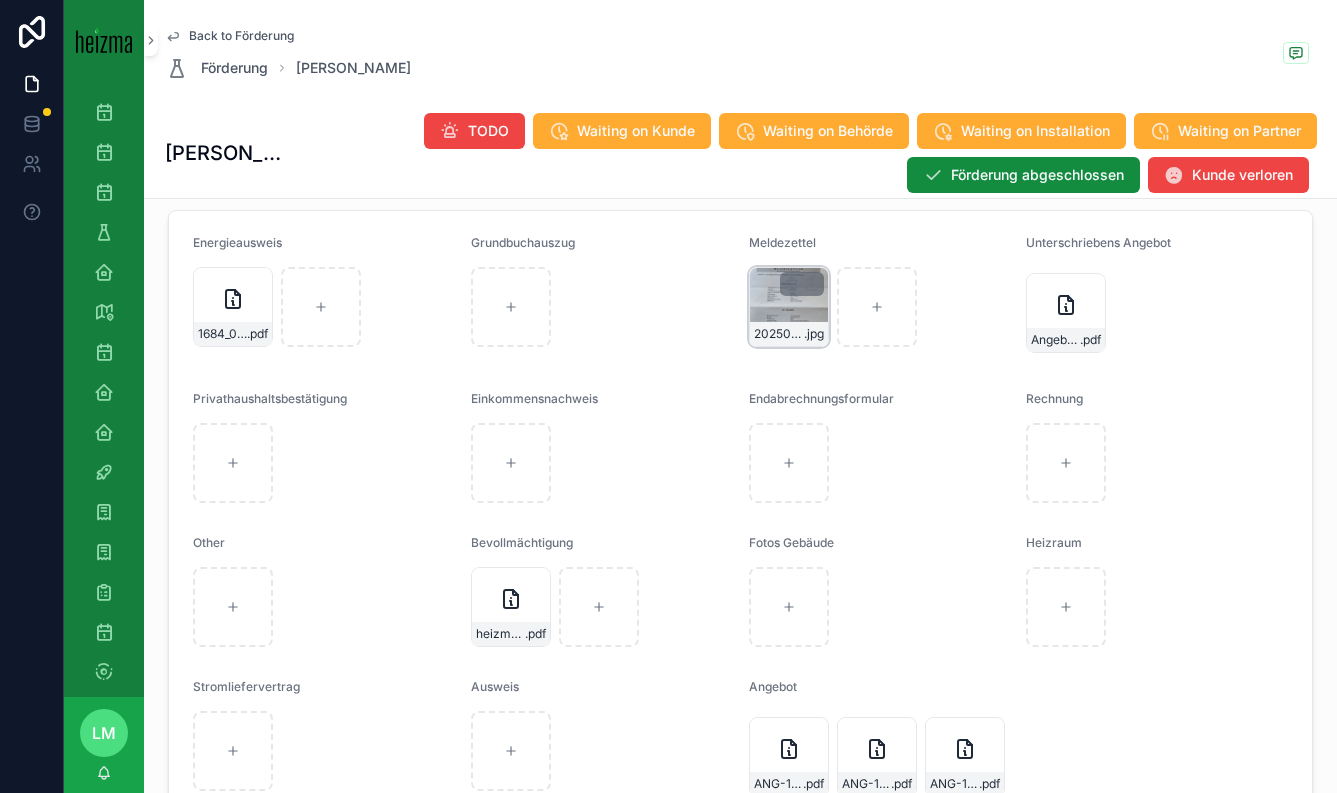 click on "20250502_070335 .jpg" at bounding box center [789, 307] 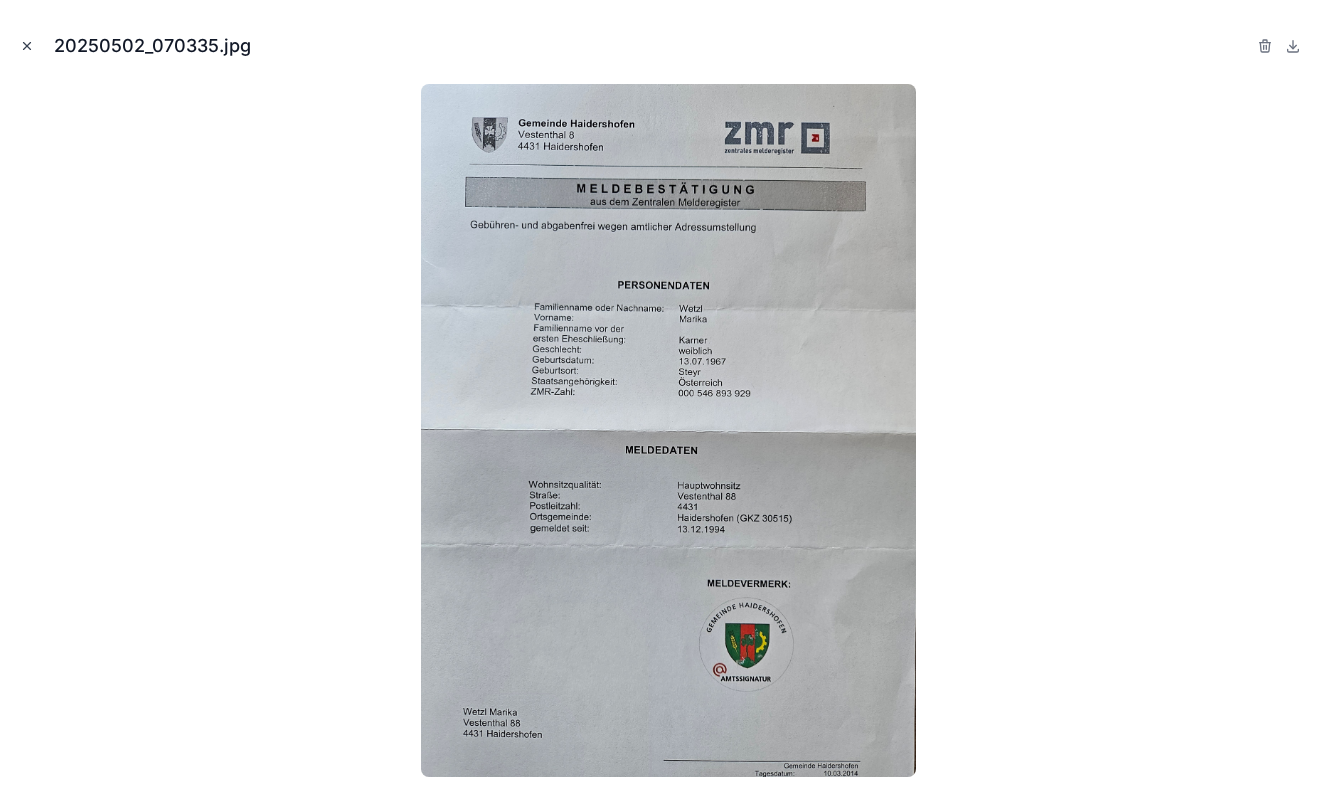 click 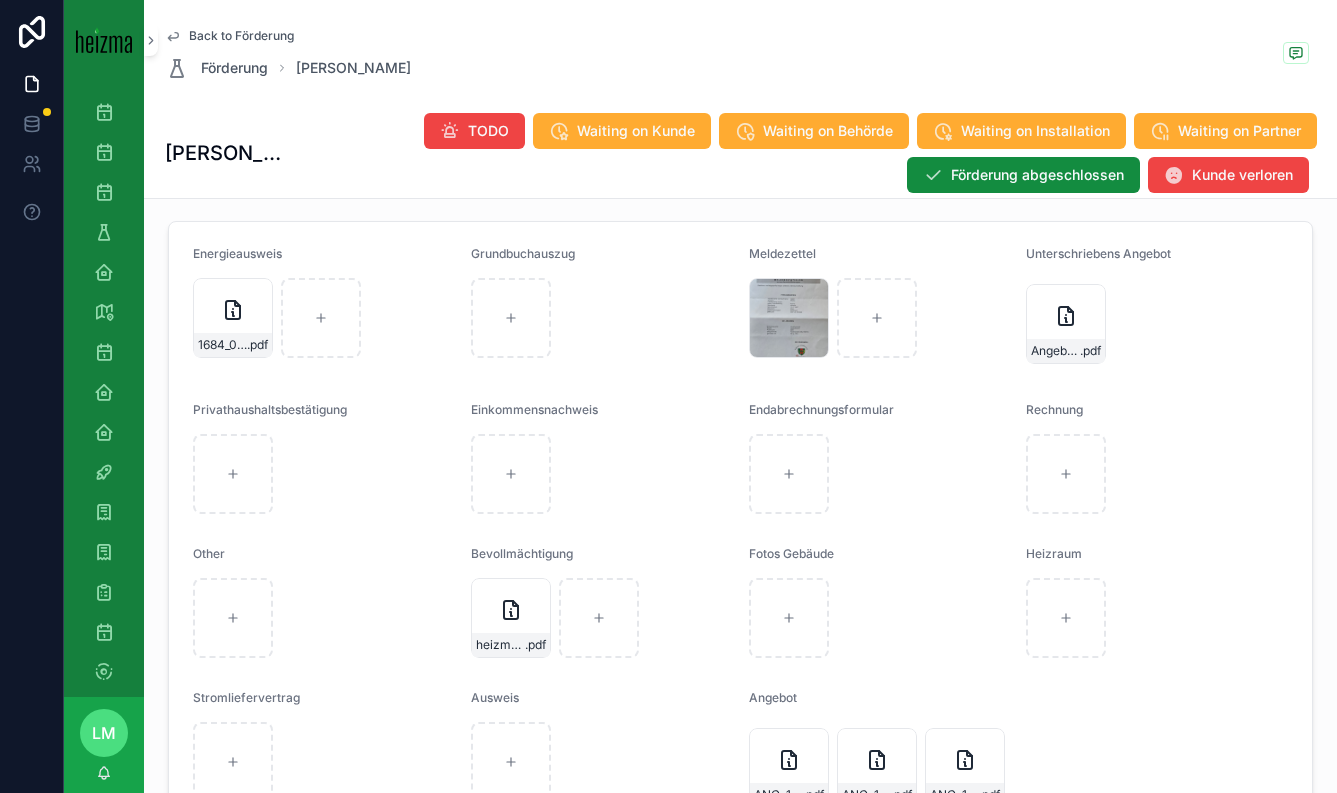 scroll, scrollTop: 2129, scrollLeft: 0, axis: vertical 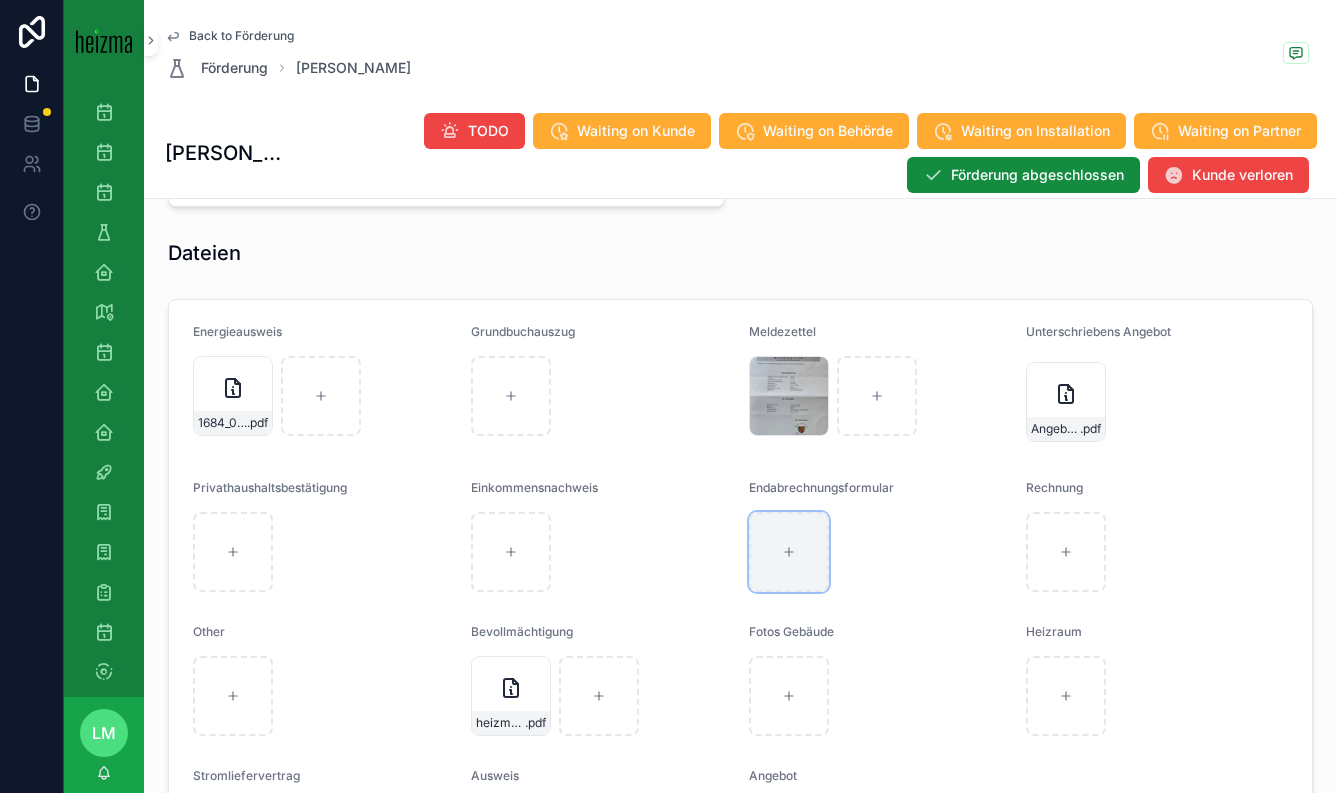 click at bounding box center [789, 552] 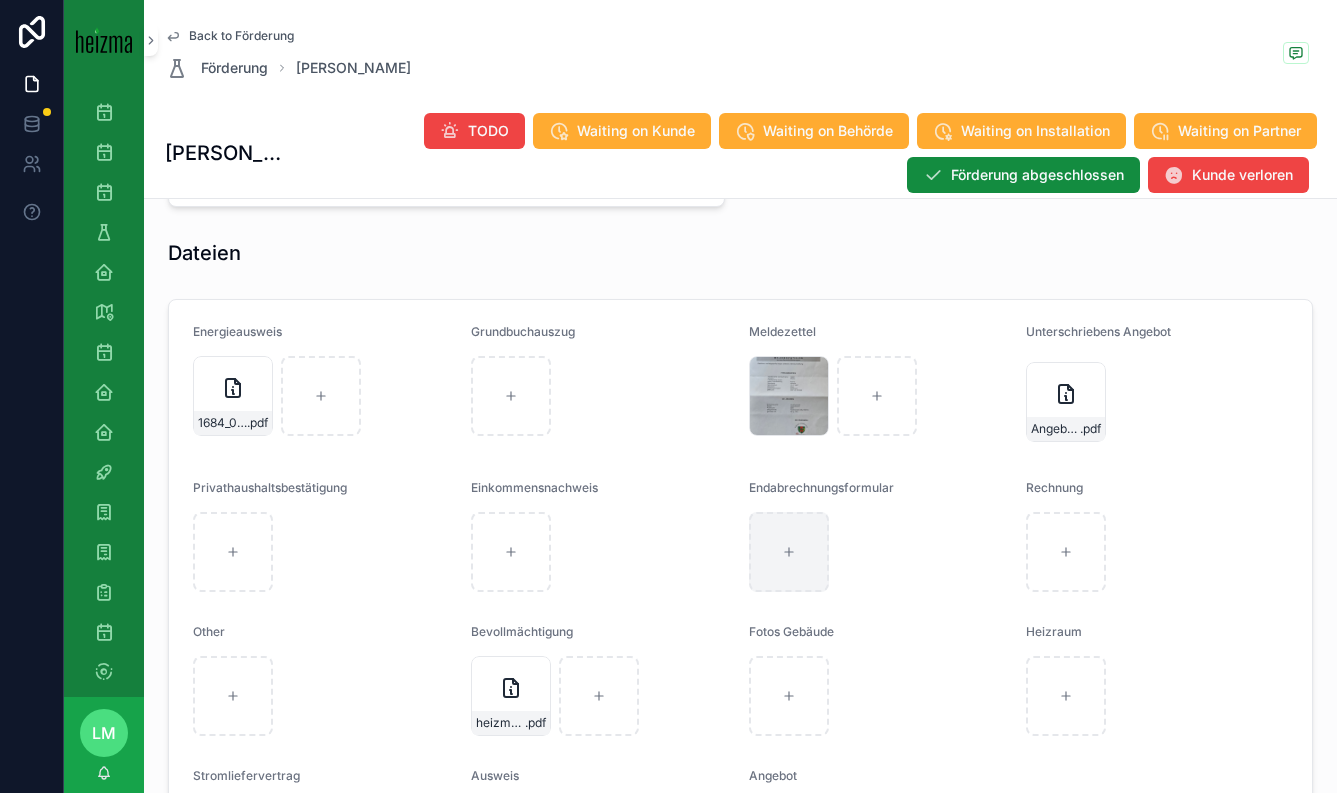 type on "**********" 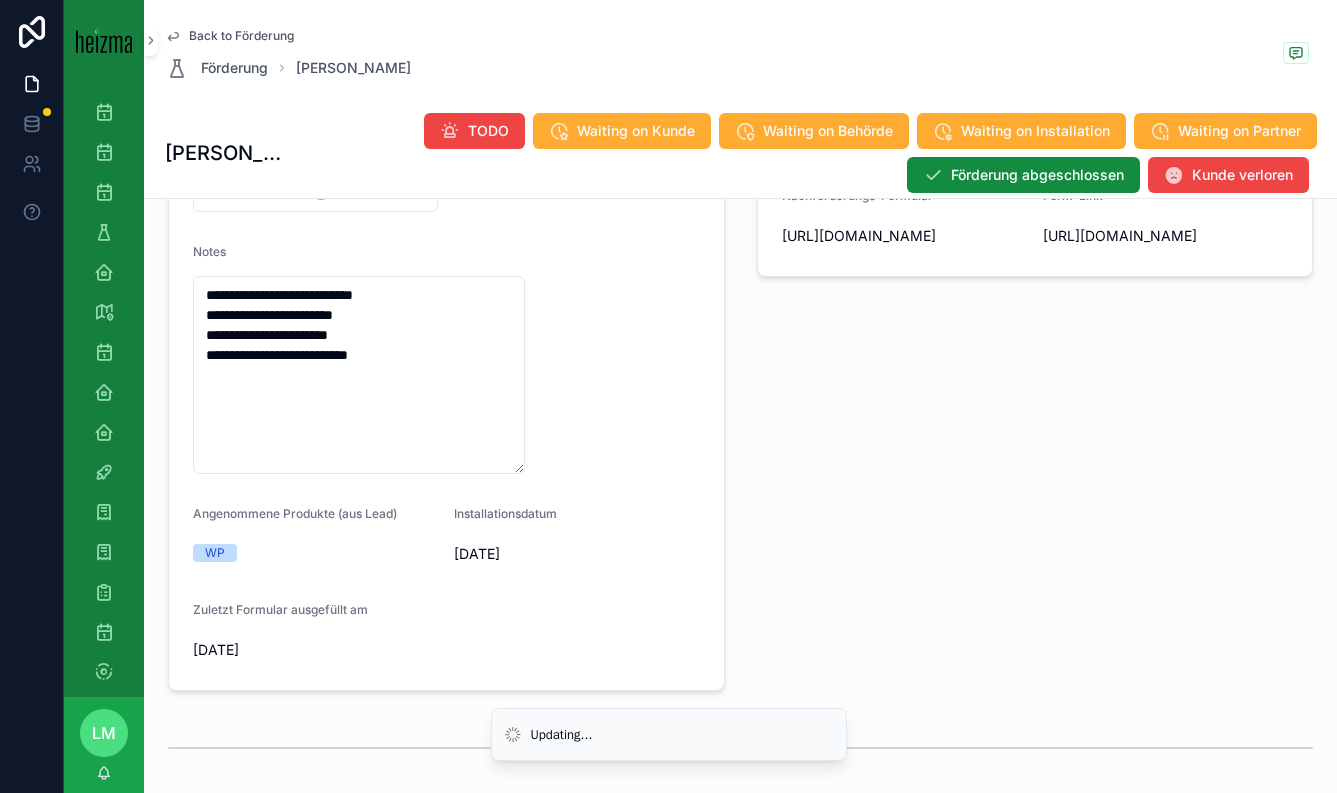 scroll, scrollTop: 432, scrollLeft: 0, axis: vertical 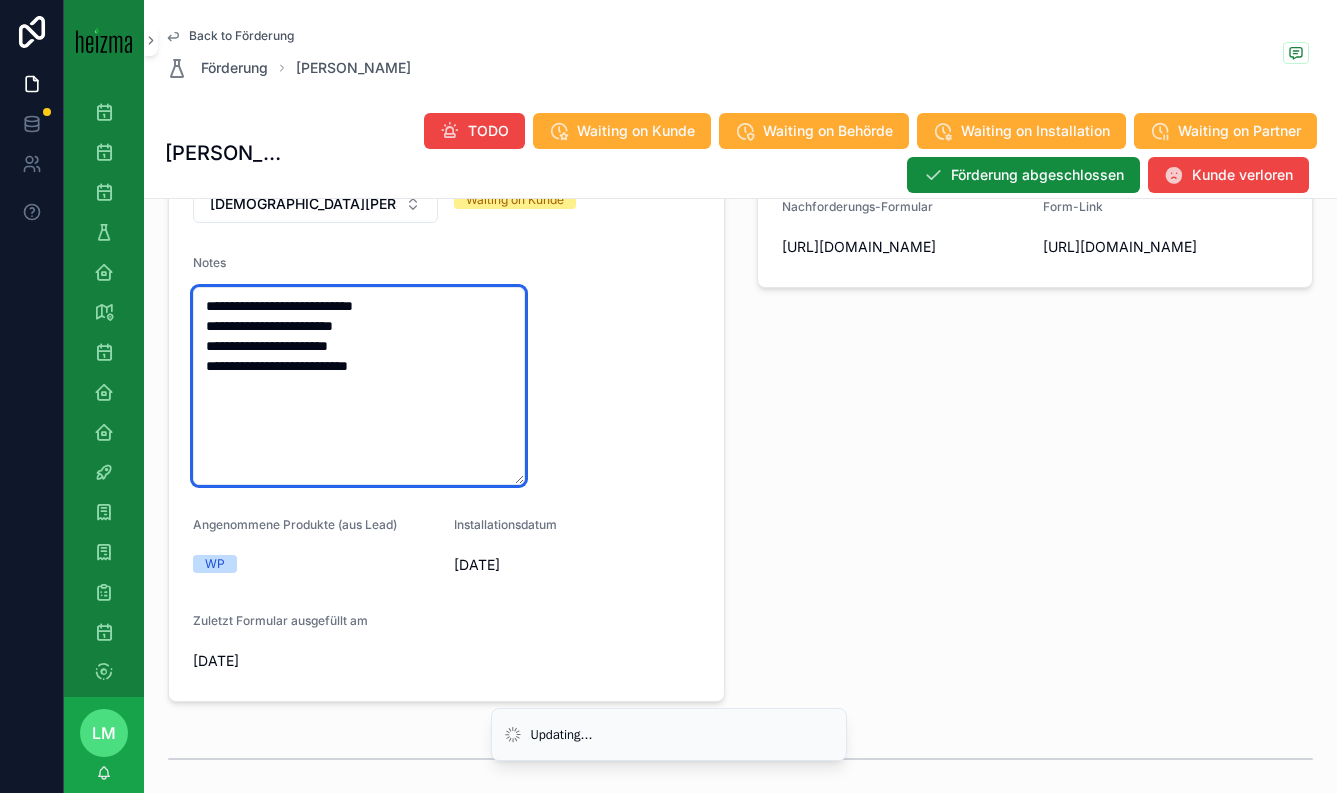 click on "**********" at bounding box center [359, 386] 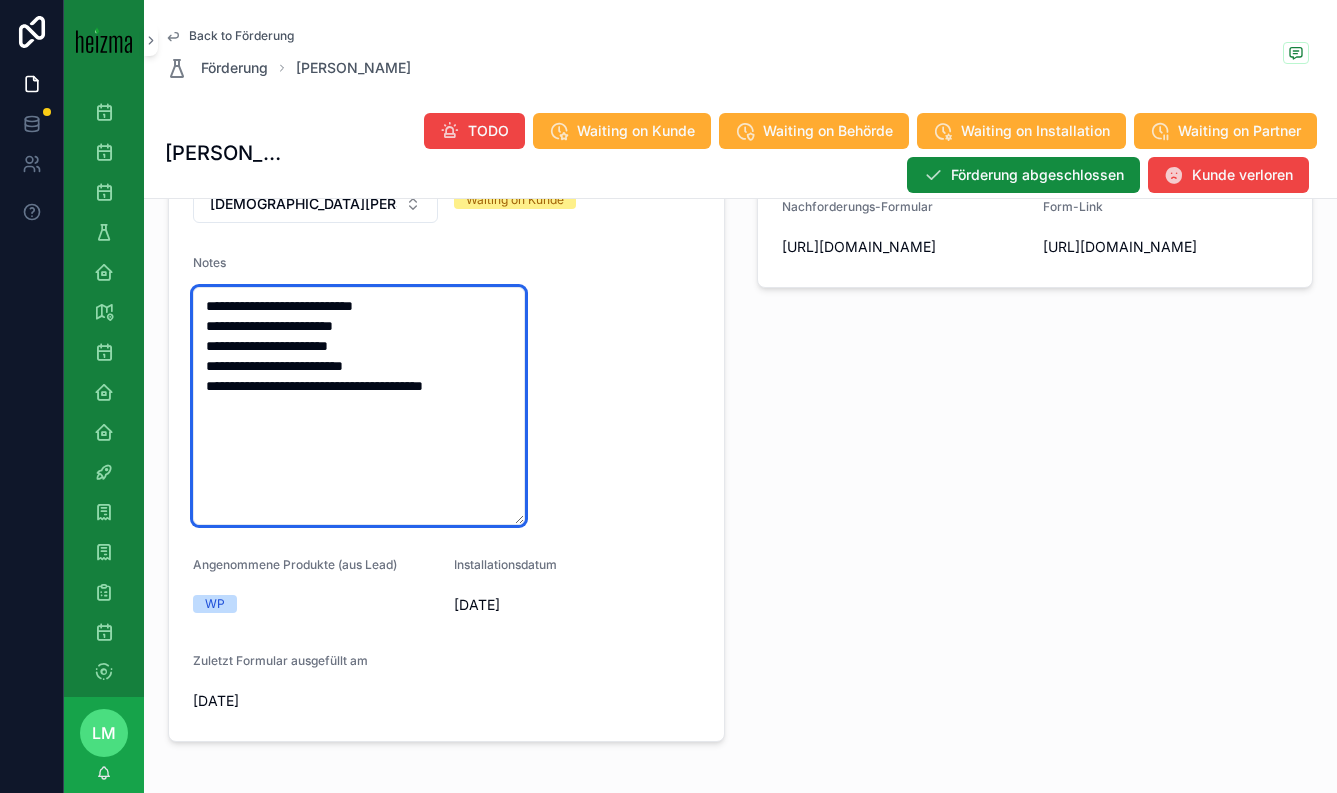 type on "**********" 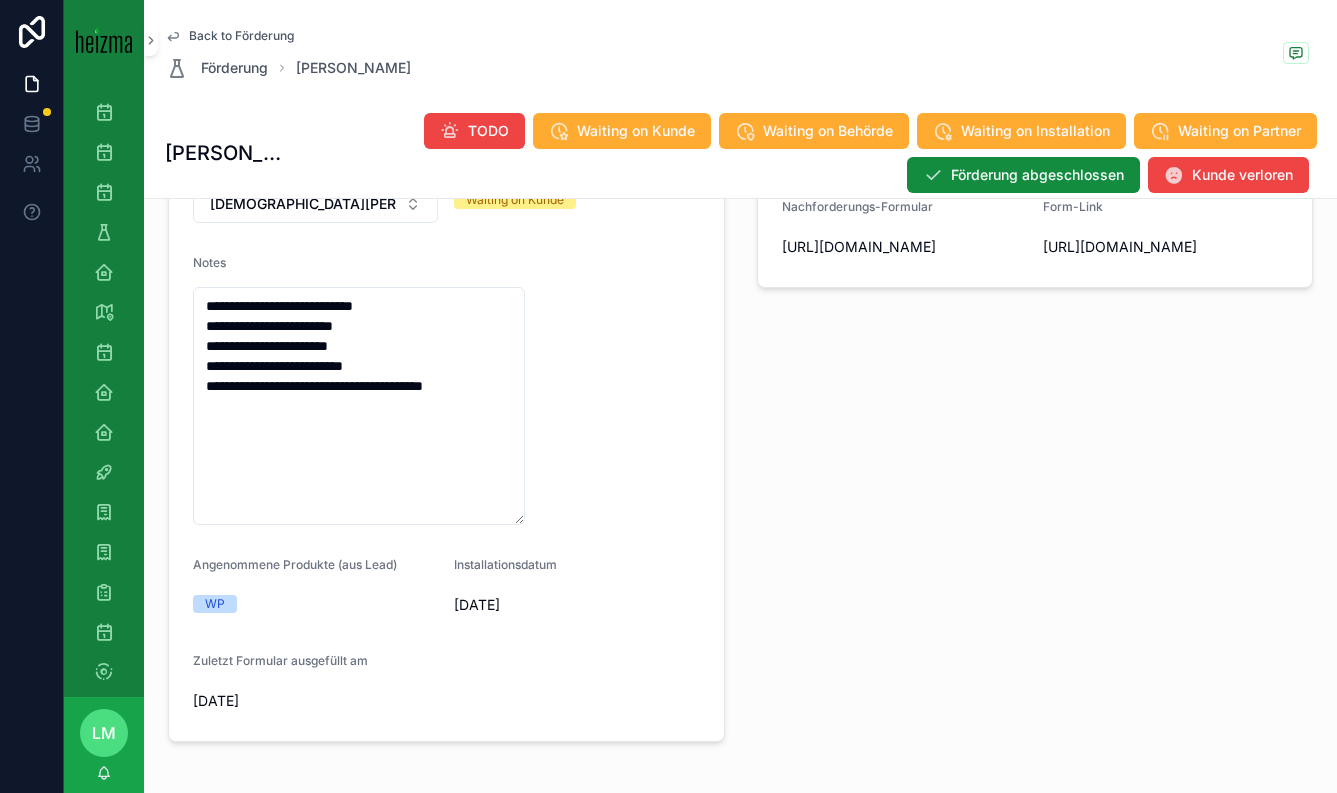 click on "**********" at bounding box center (446, 384) 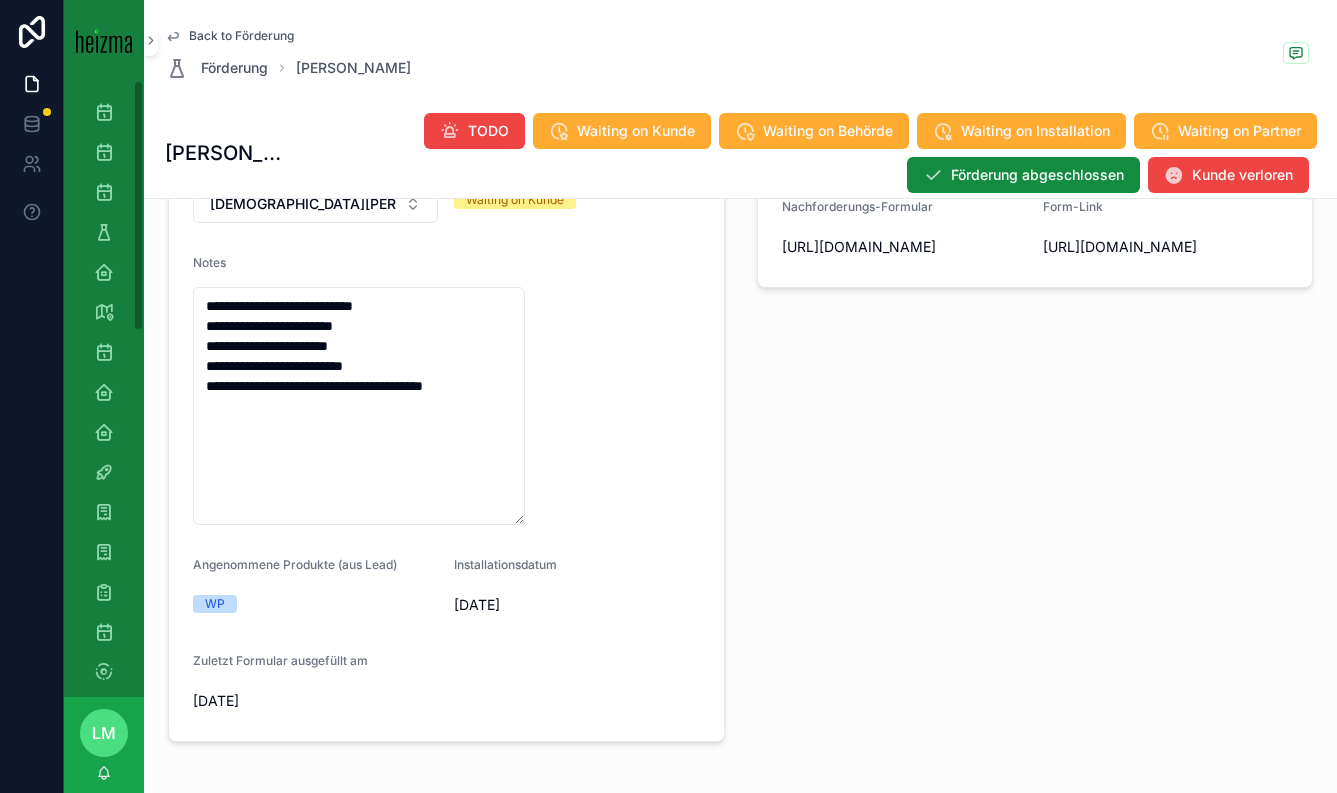 click on "Back to Förderung" at bounding box center (241, 36) 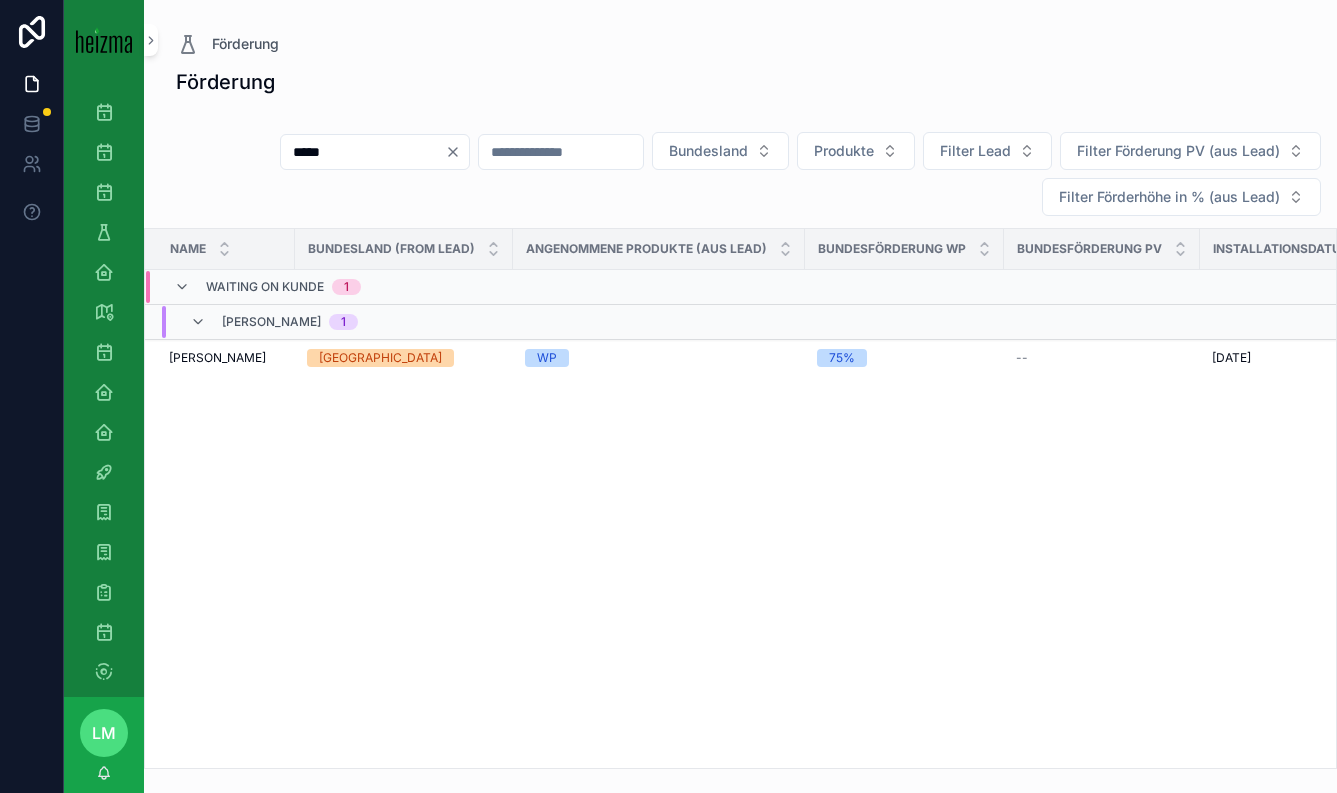 scroll, scrollTop: 0, scrollLeft: 0, axis: both 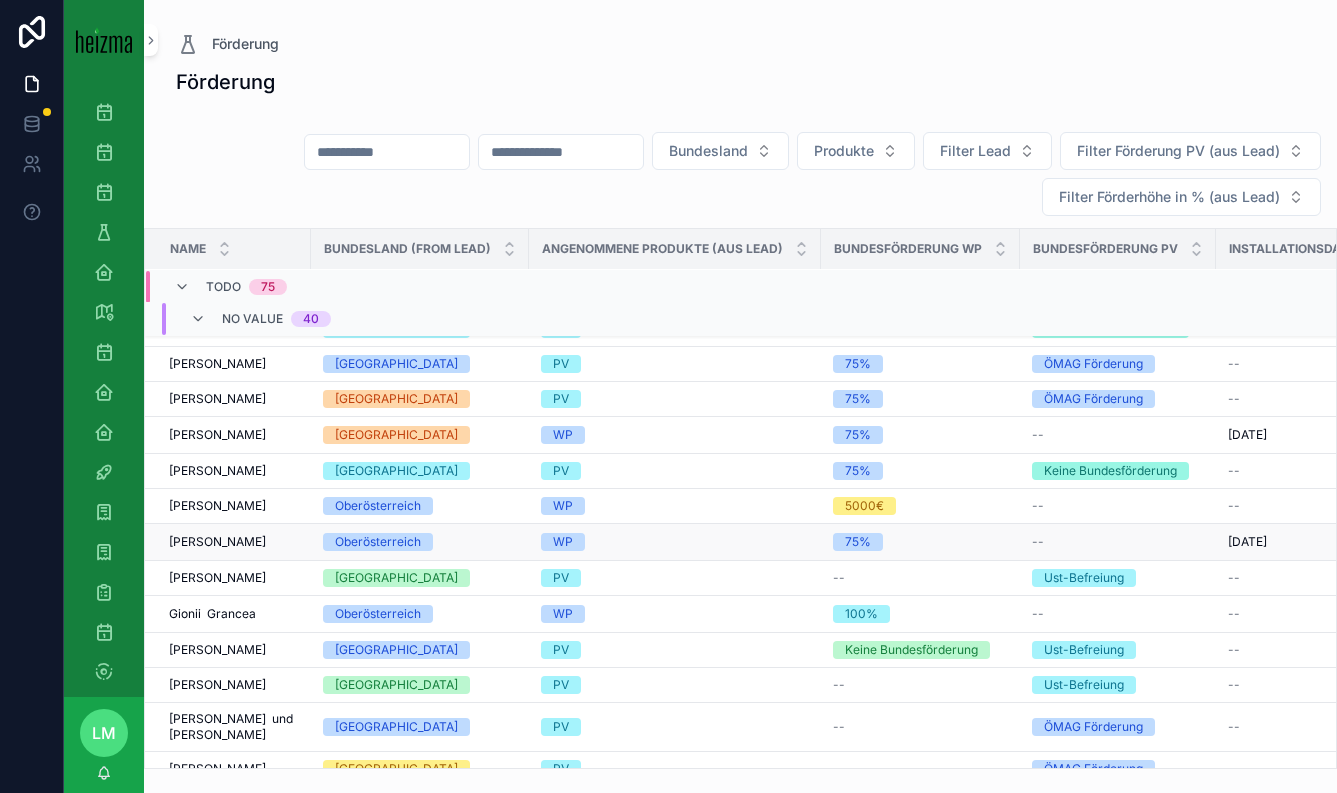 click on "[PERSON_NAME] [PERSON_NAME]" at bounding box center [234, 542] 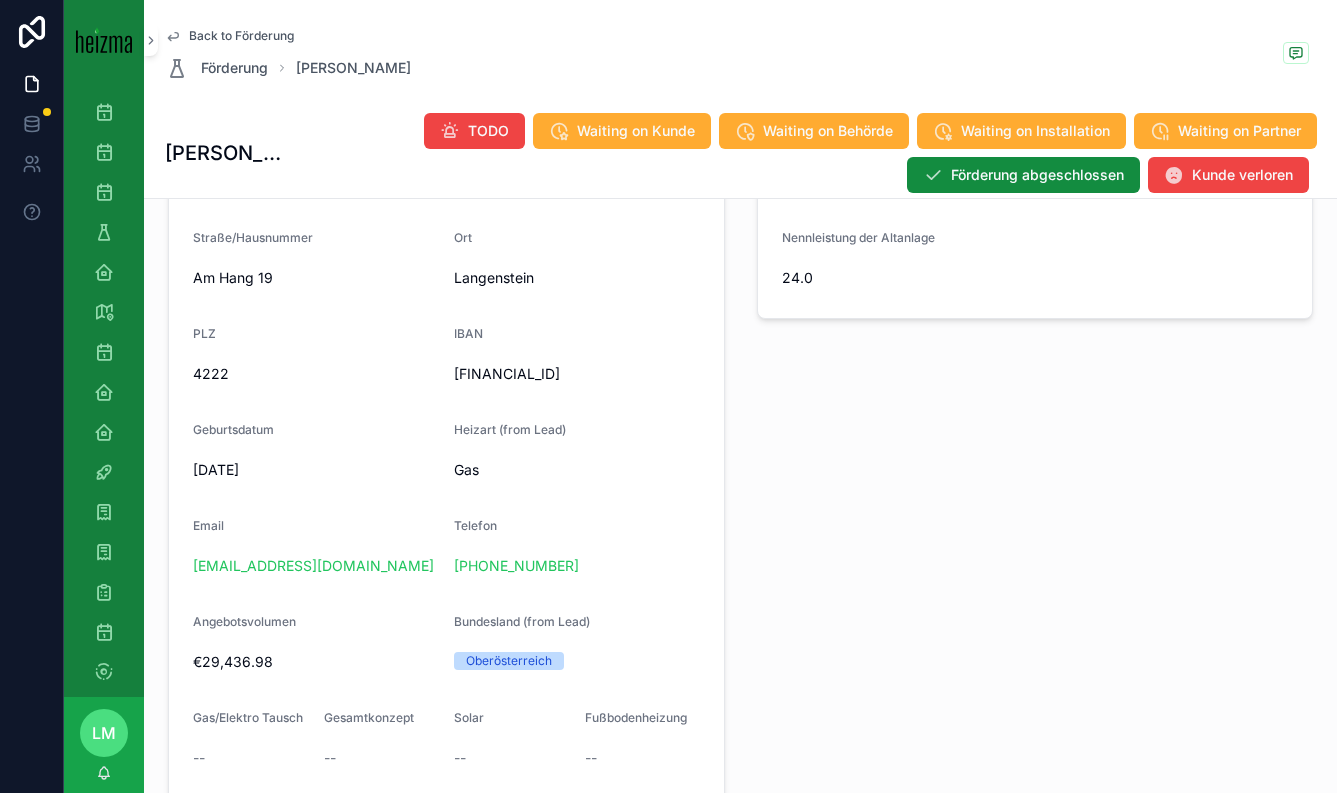 scroll, scrollTop: 1248, scrollLeft: 0, axis: vertical 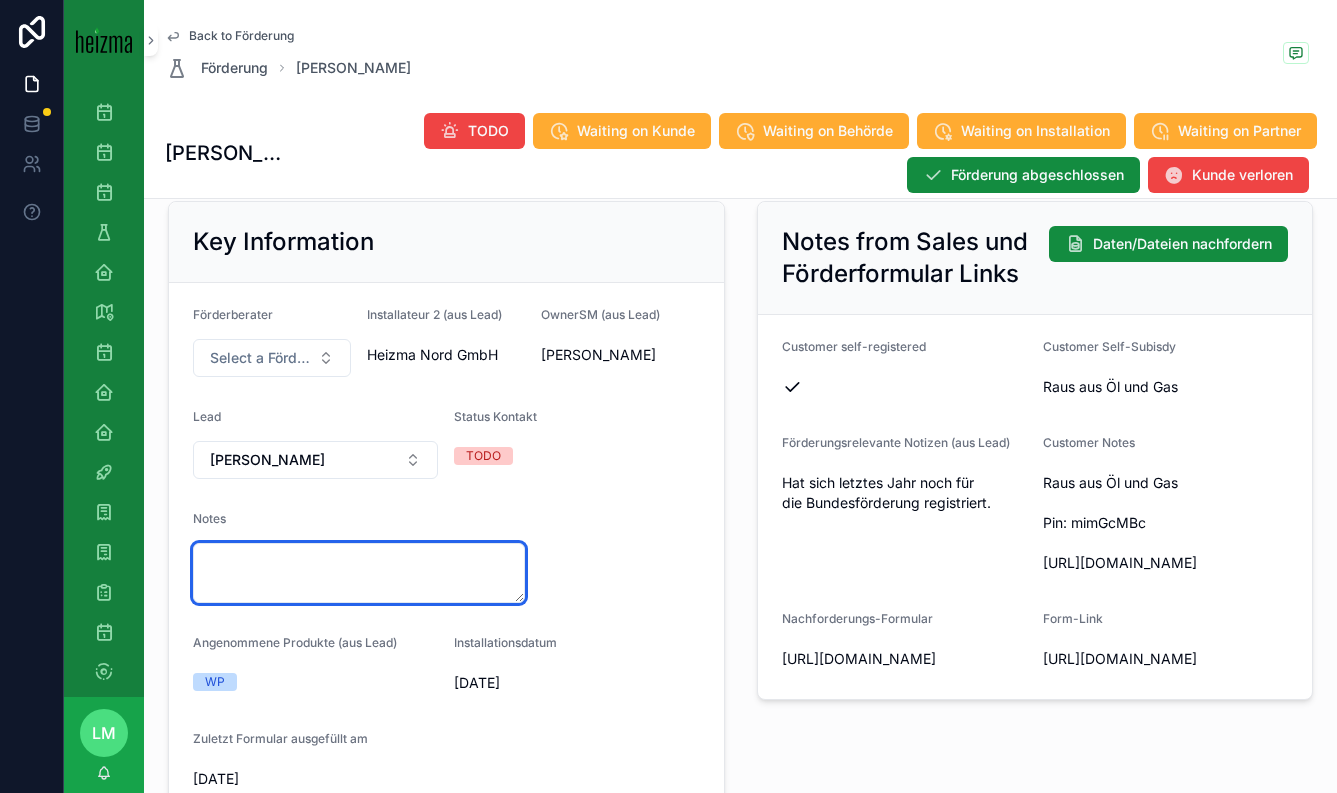 click at bounding box center (359, 573) 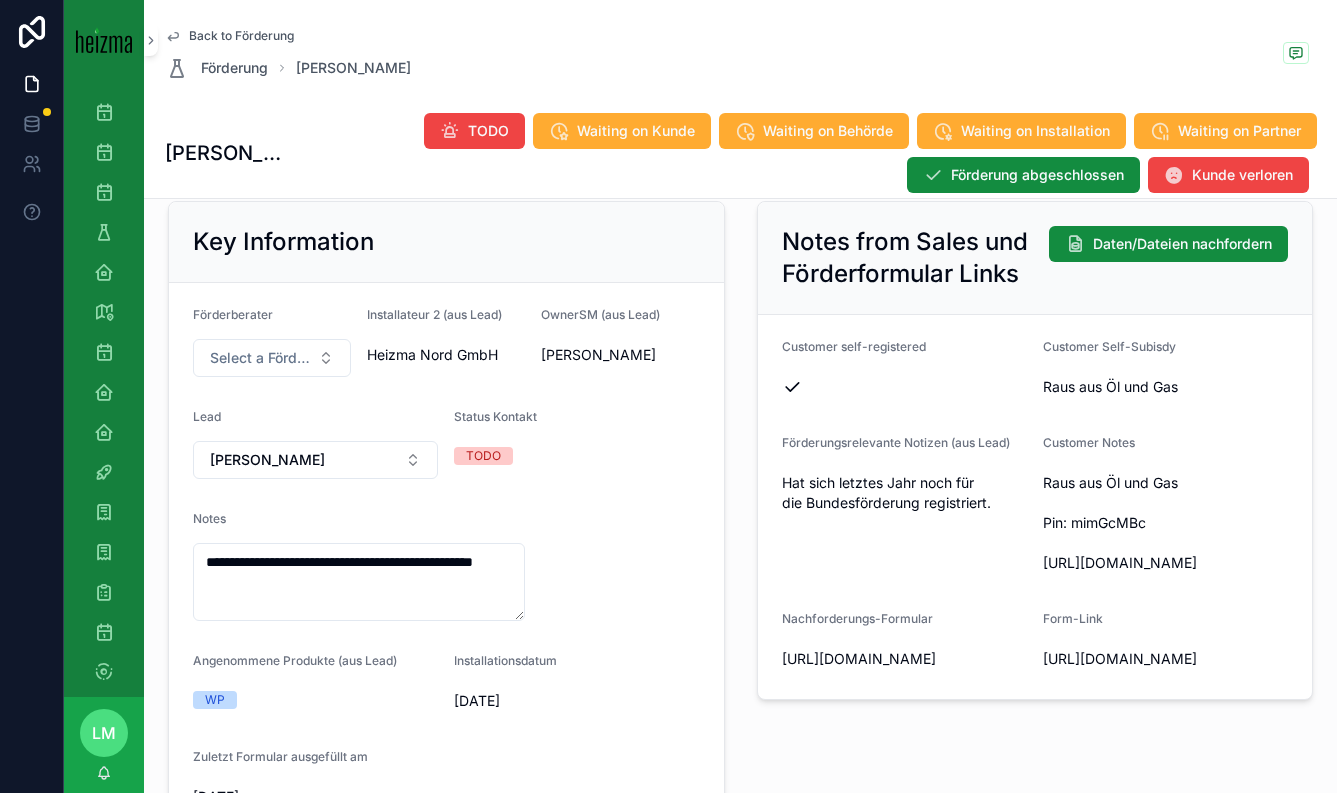 click on "**********" at bounding box center (446, 560) 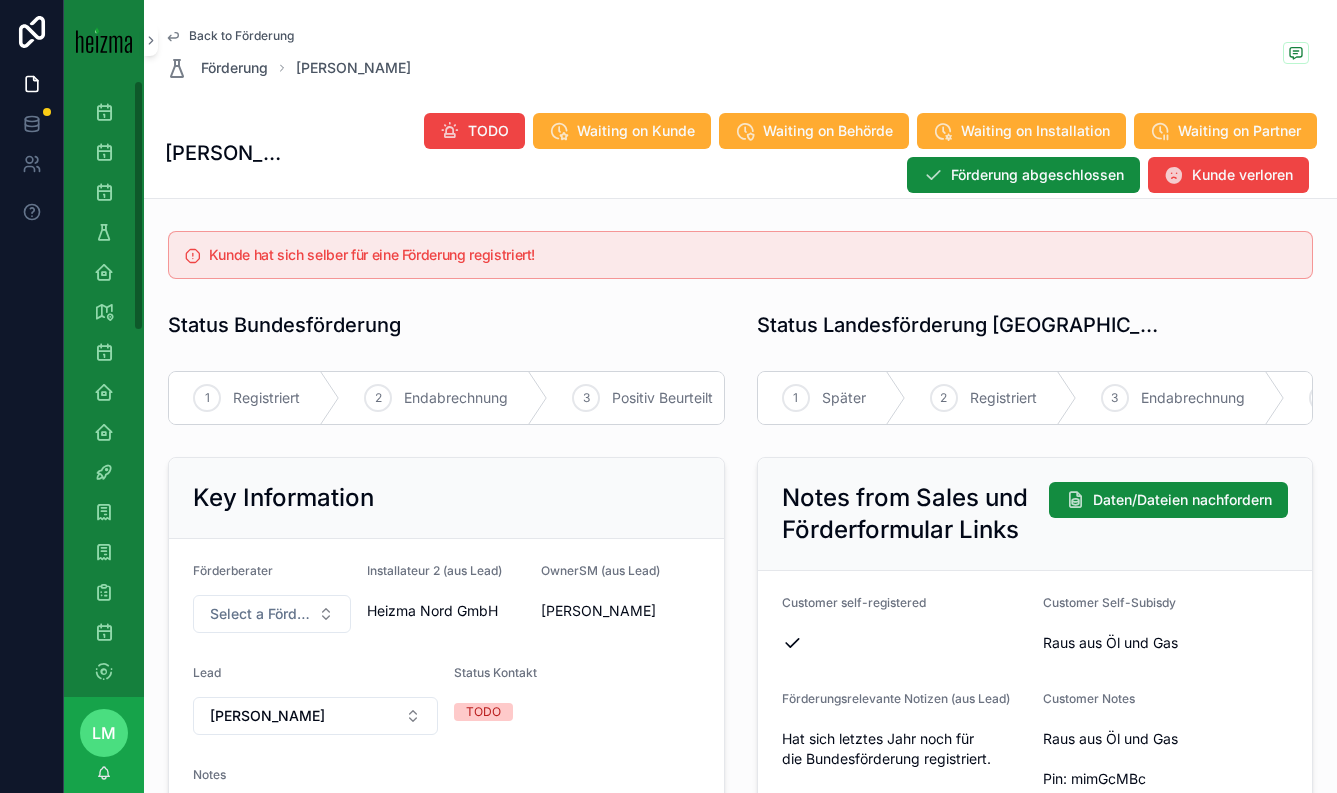 scroll, scrollTop: 5, scrollLeft: 0, axis: vertical 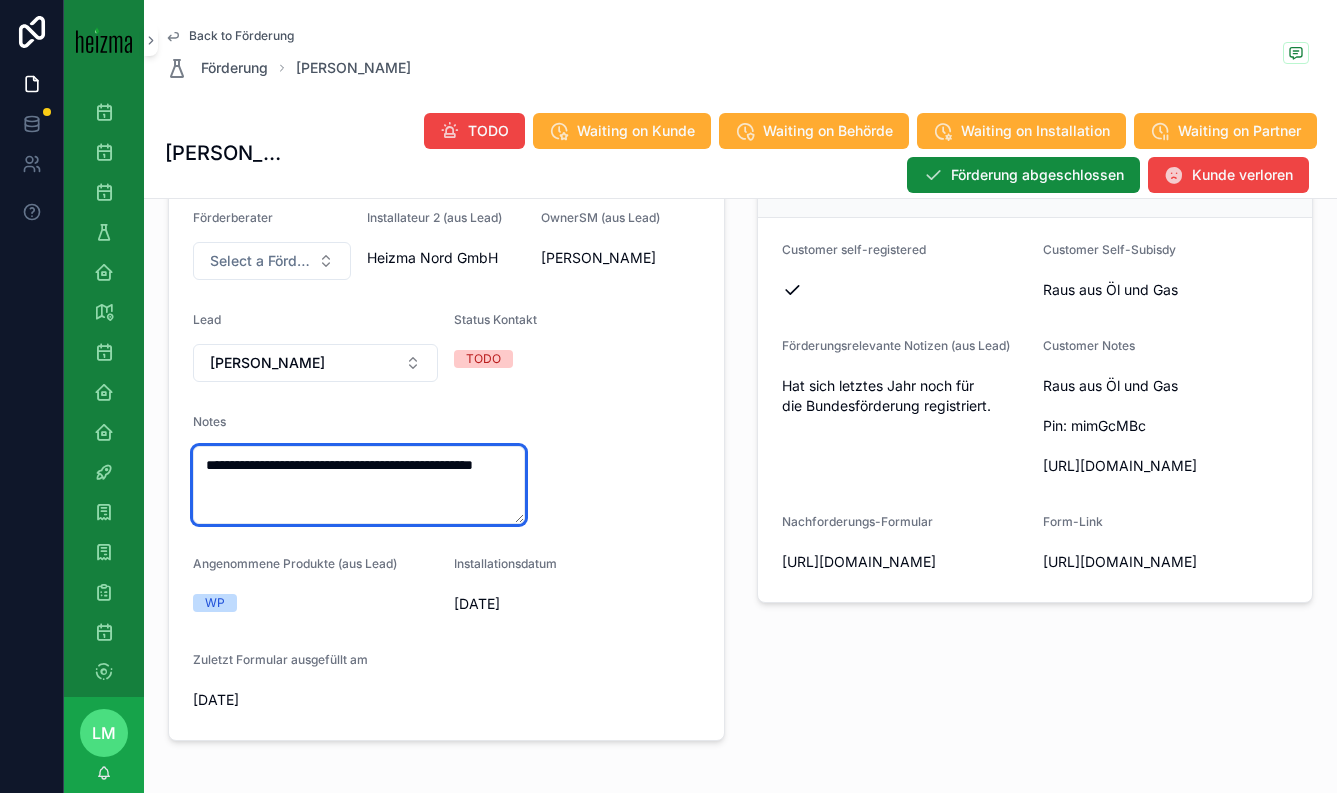 click on "**********" at bounding box center (359, 485) 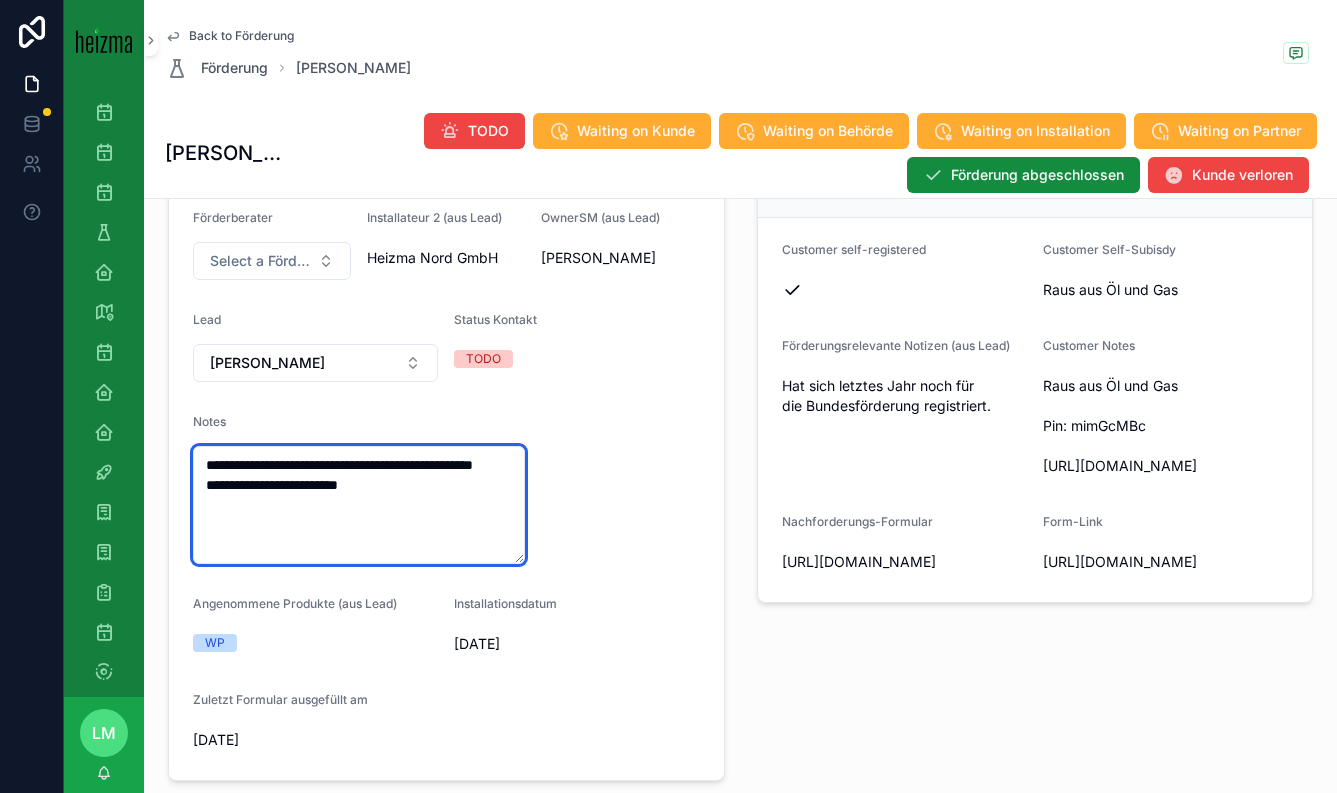 type on "**********" 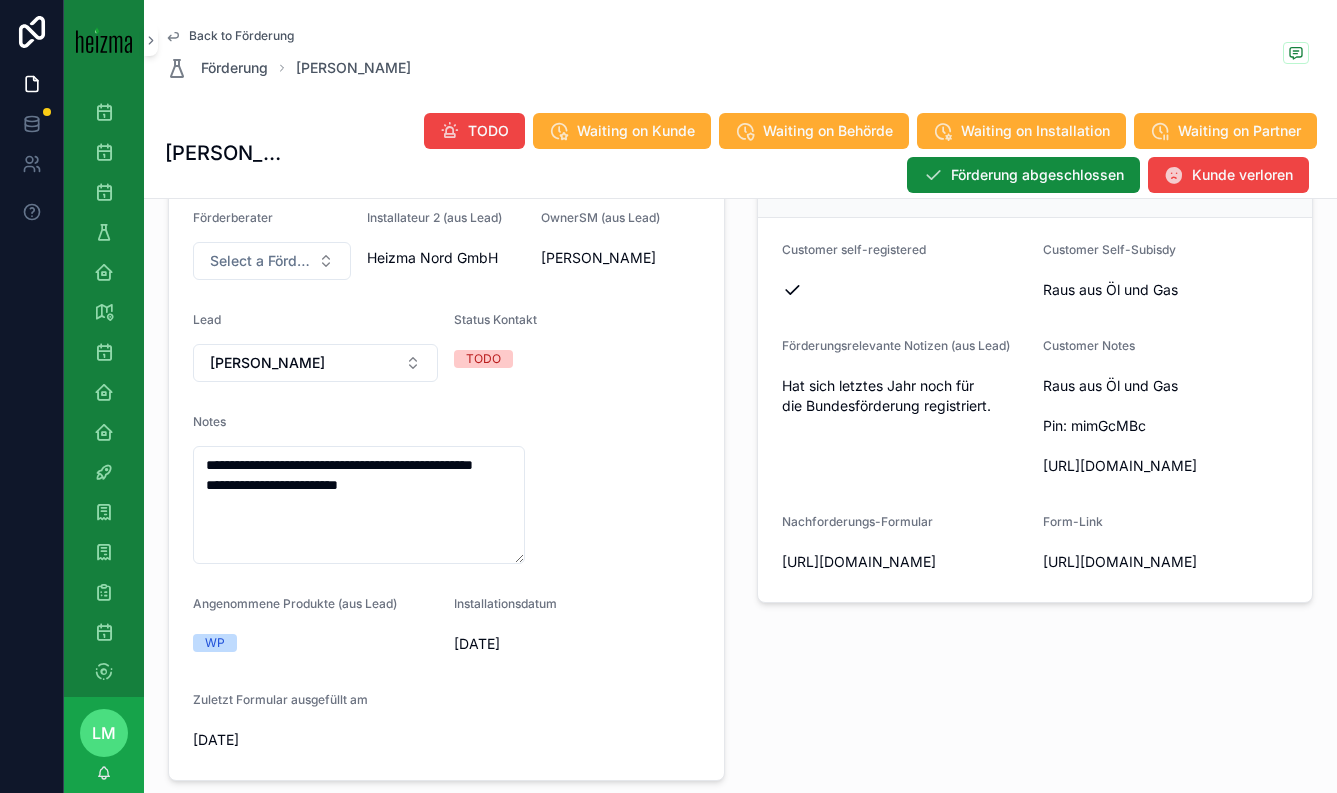 click on "**********" at bounding box center (446, 483) 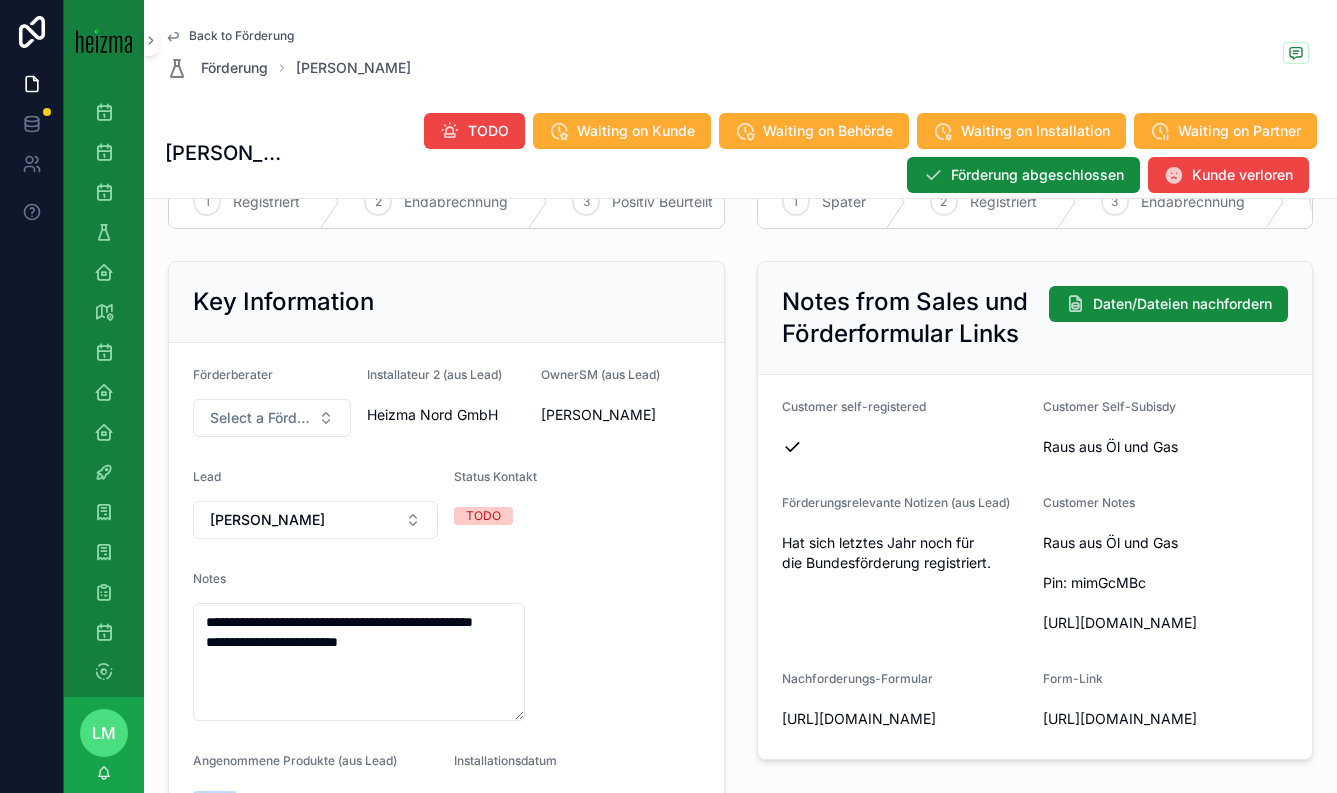 scroll, scrollTop: 0, scrollLeft: 0, axis: both 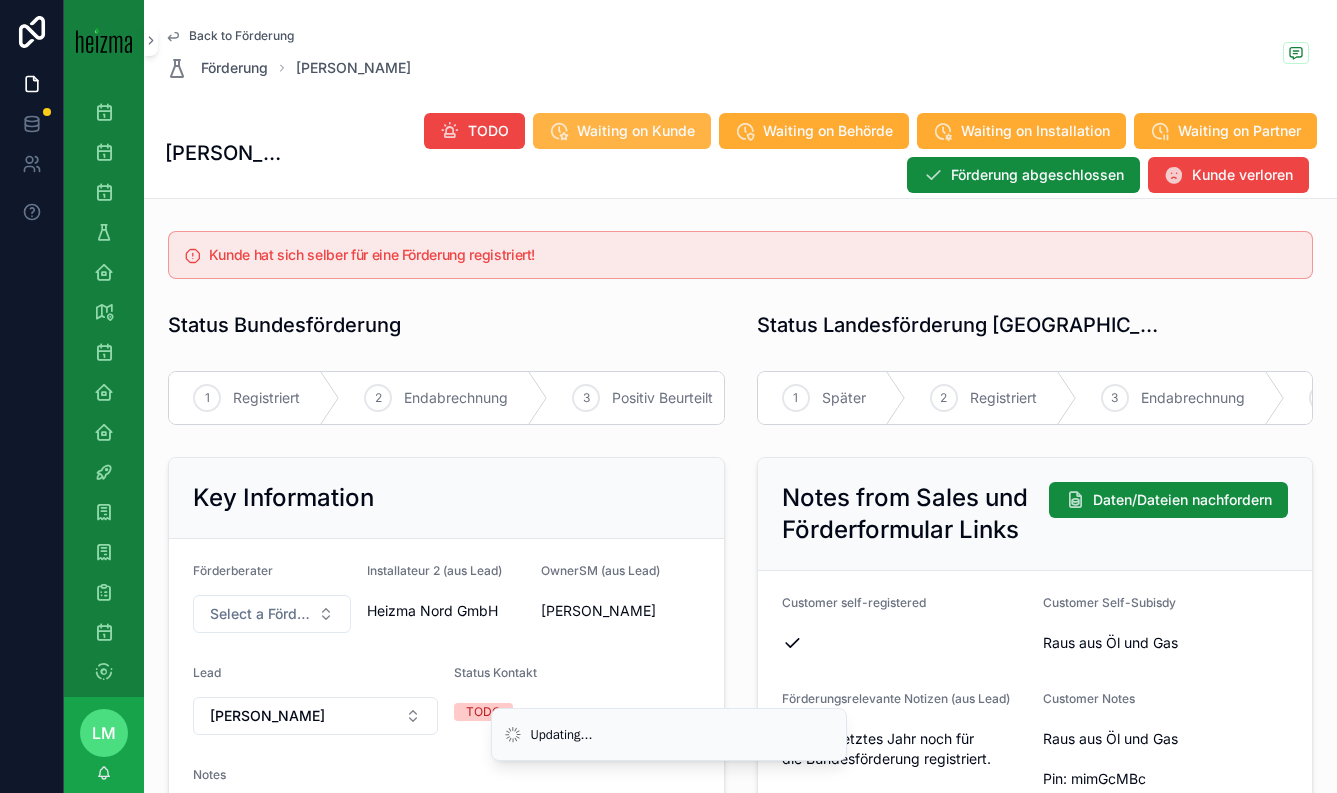 click on "Waiting on Kunde" at bounding box center [636, 131] 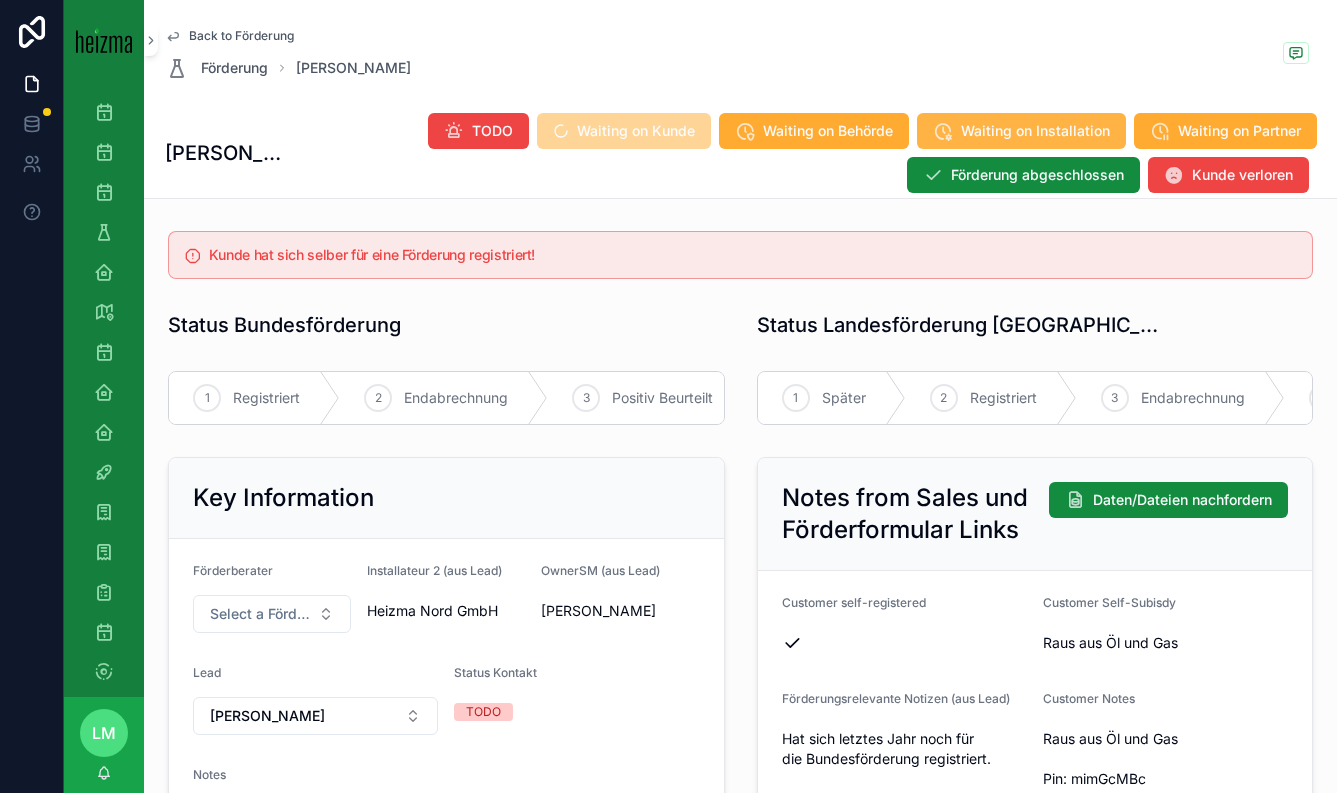 click on "Waiting on Installation" at bounding box center [1035, 131] 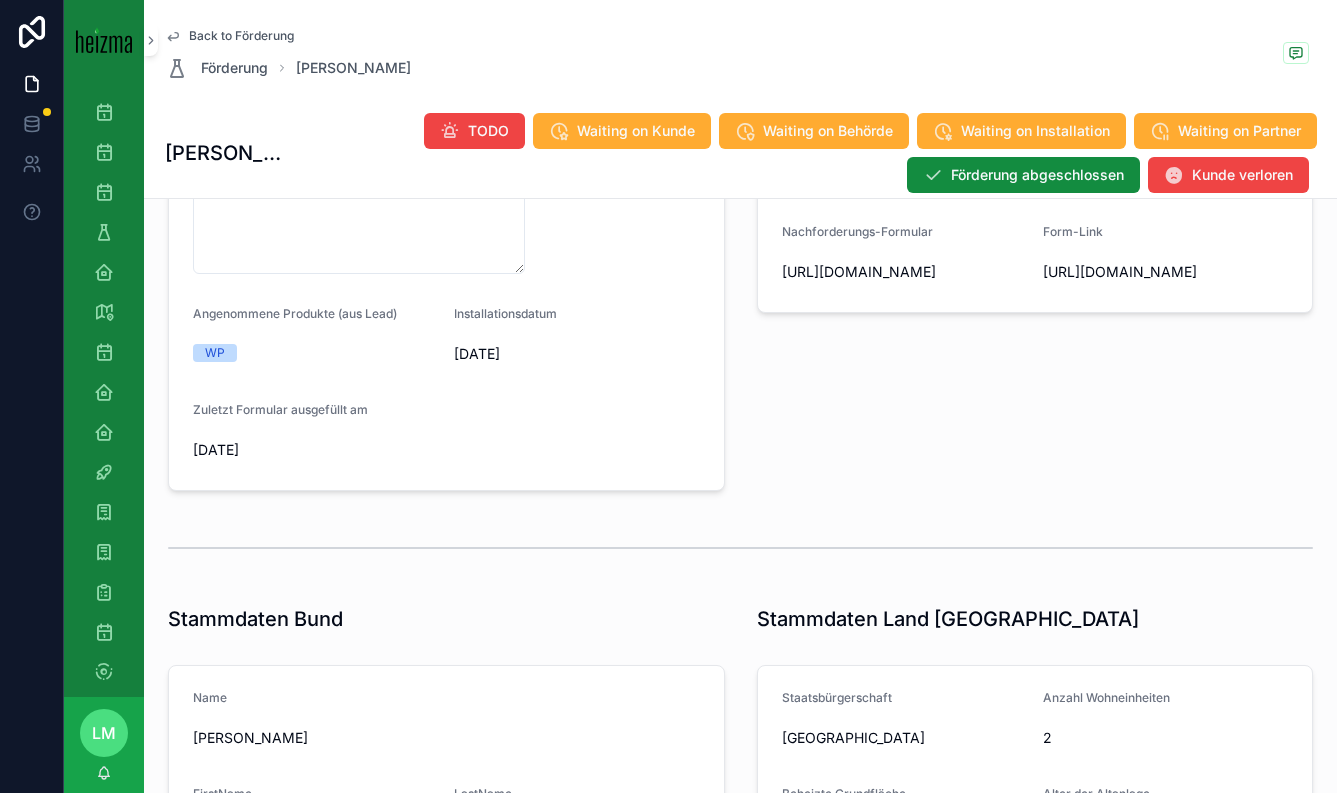 scroll, scrollTop: 686, scrollLeft: 0, axis: vertical 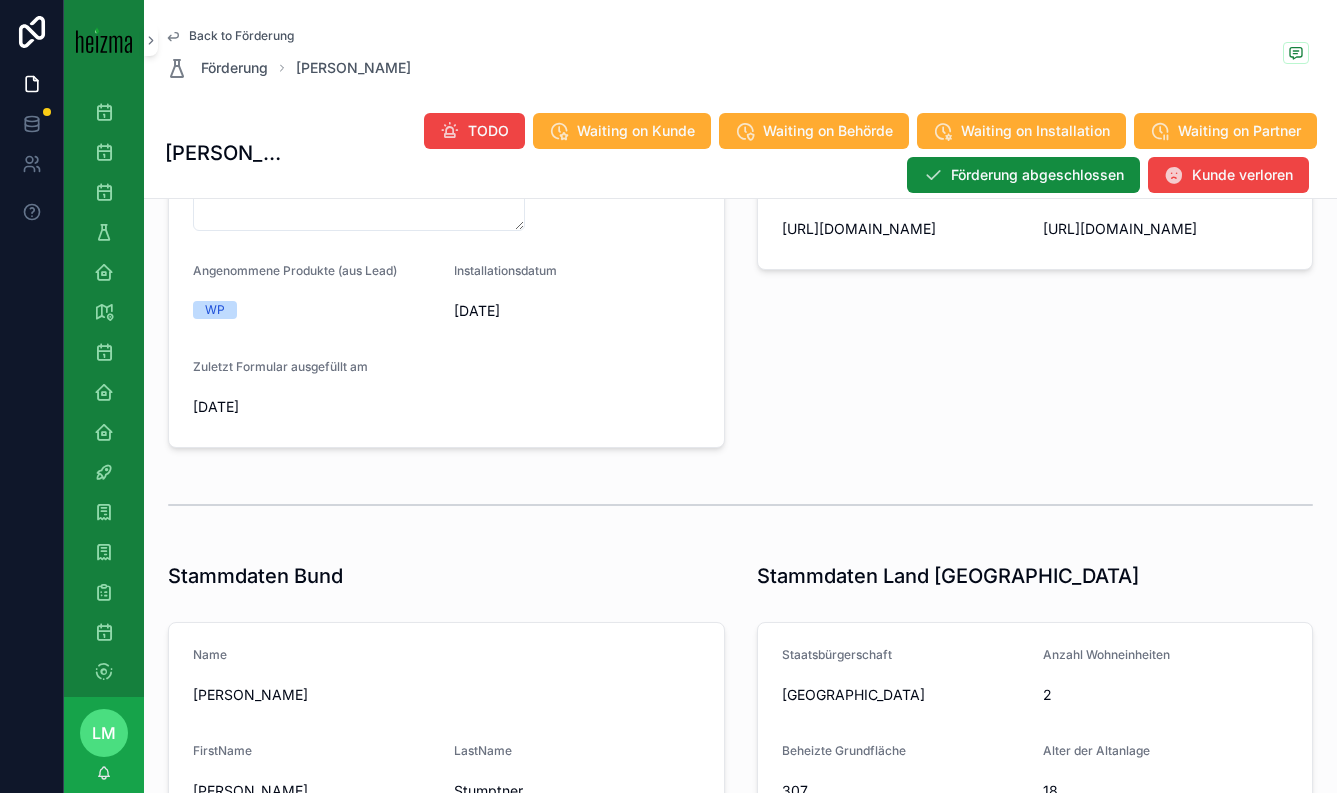 click on "Back to Förderung" at bounding box center [241, 36] 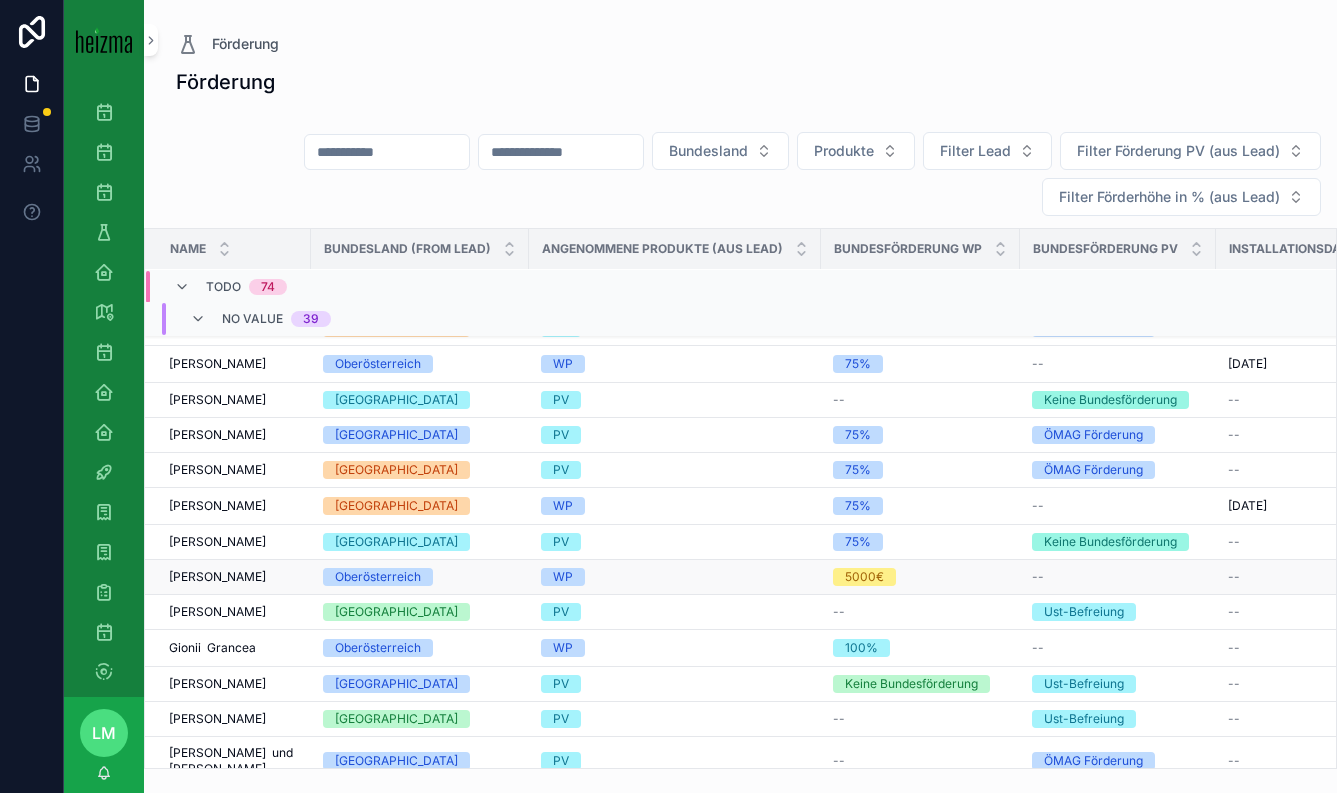 scroll, scrollTop: 886, scrollLeft: 0, axis: vertical 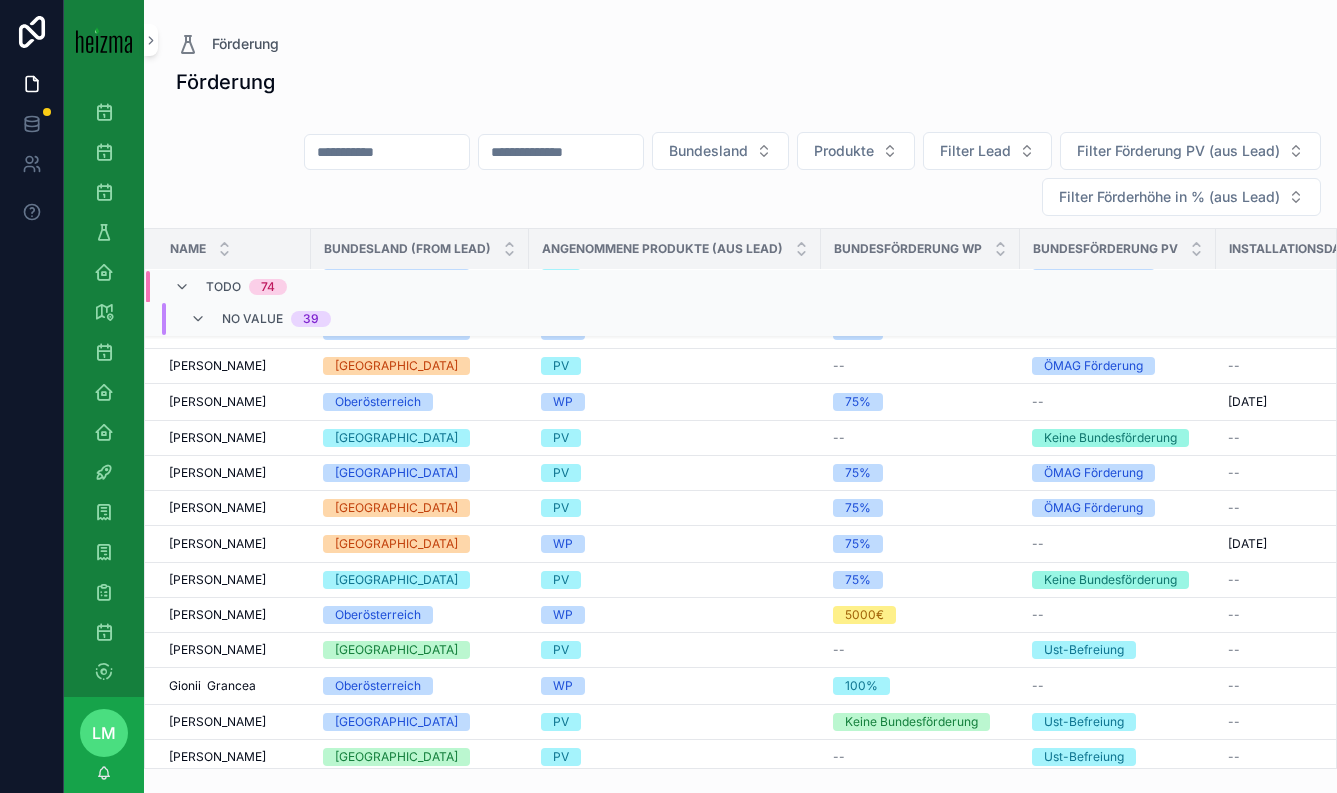 click on "[GEOGRAPHIC_DATA]" at bounding box center [396, 544] 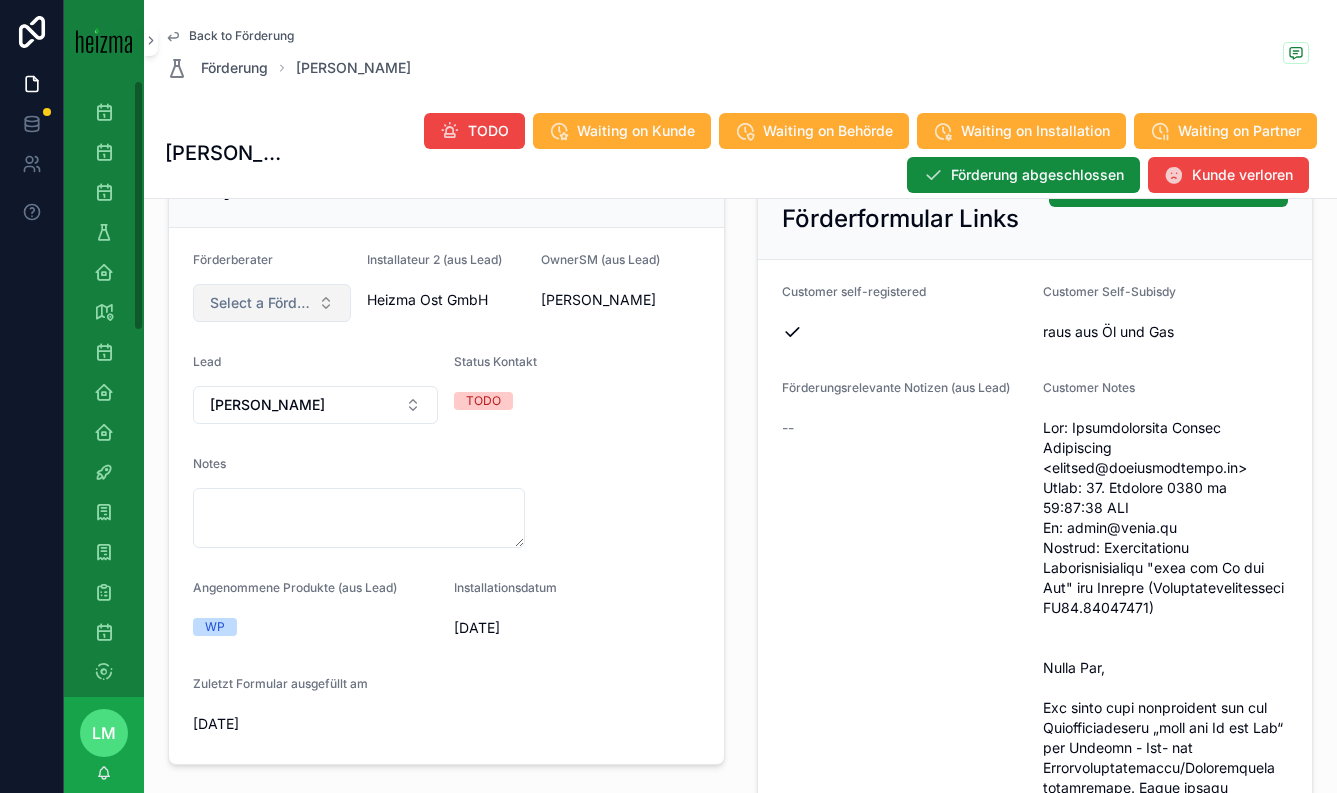 scroll, scrollTop: 400, scrollLeft: 0, axis: vertical 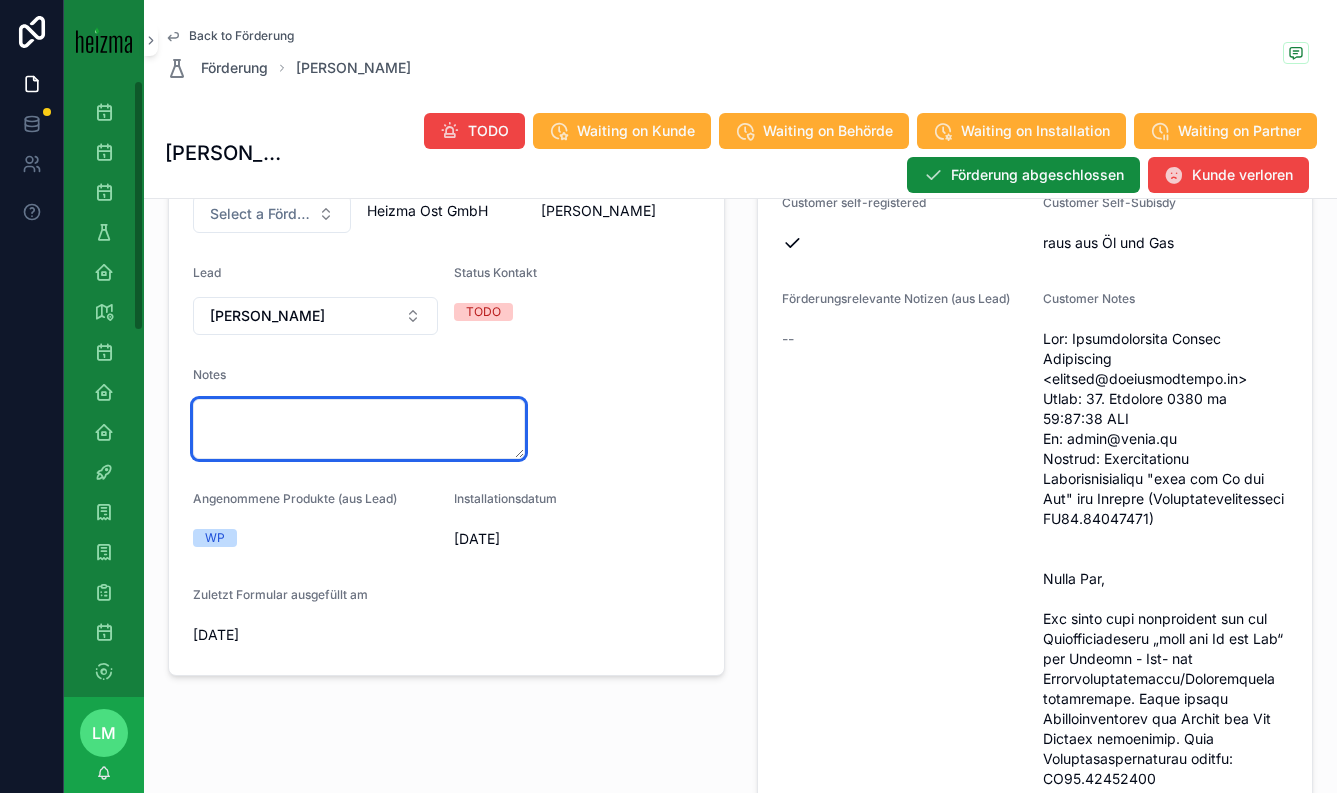 click at bounding box center [359, 429] 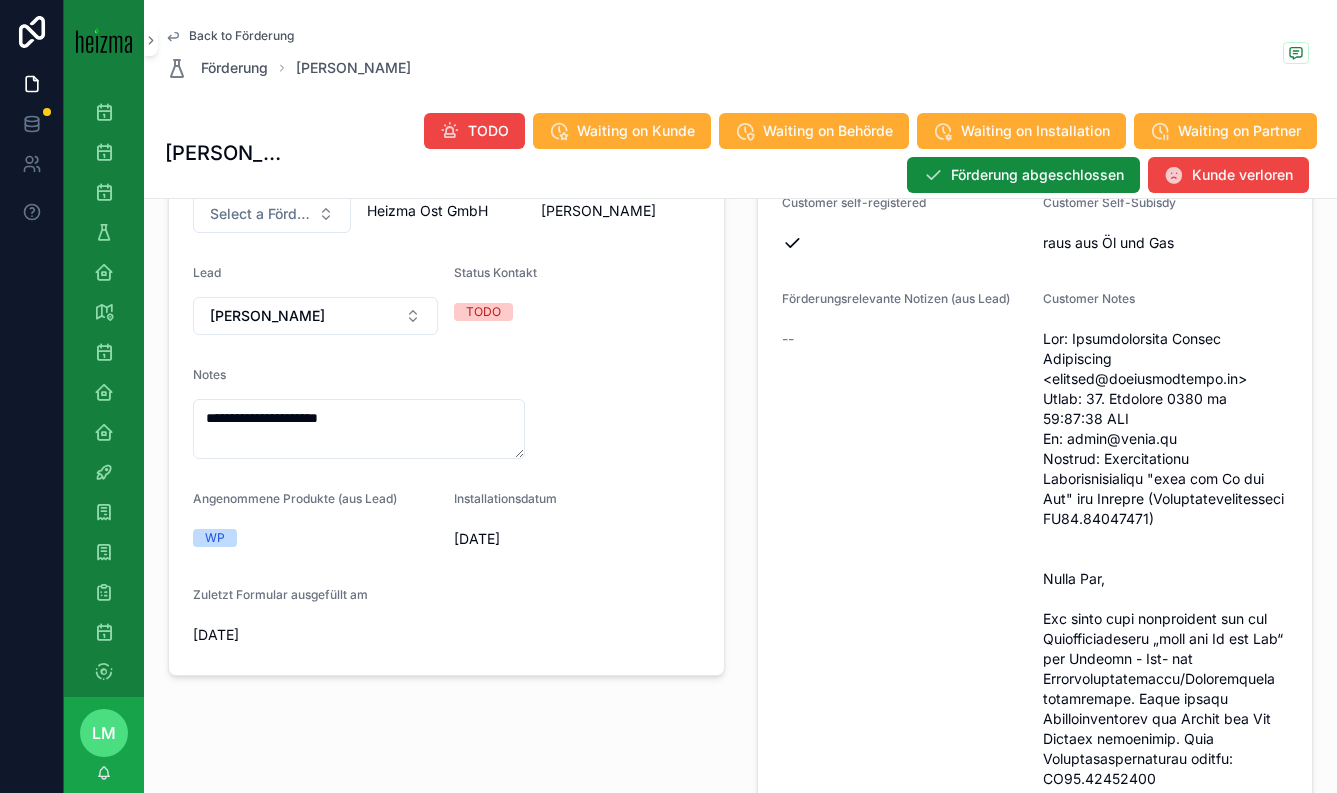 click on "**********" at bounding box center [446, 407] 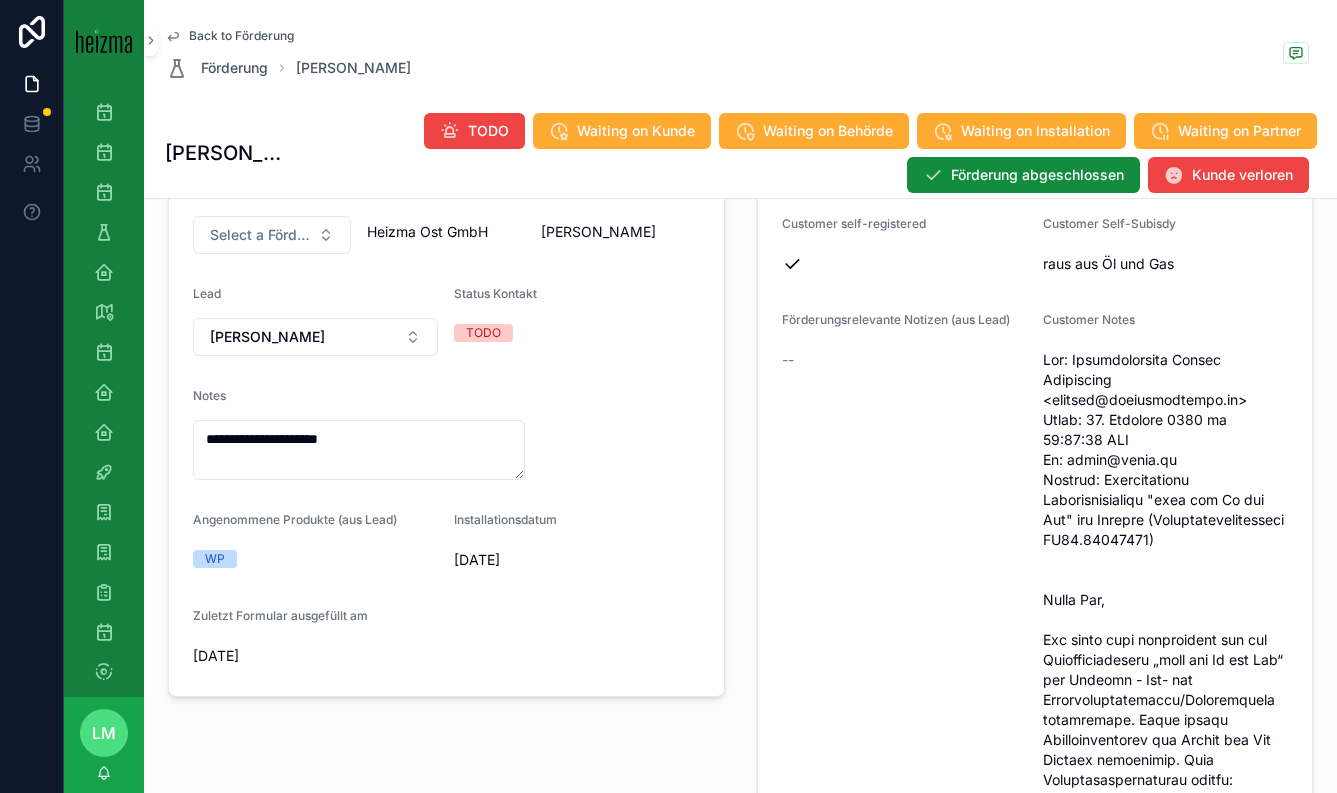 scroll, scrollTop: 373, scrollLeft: 0, axis: vertical 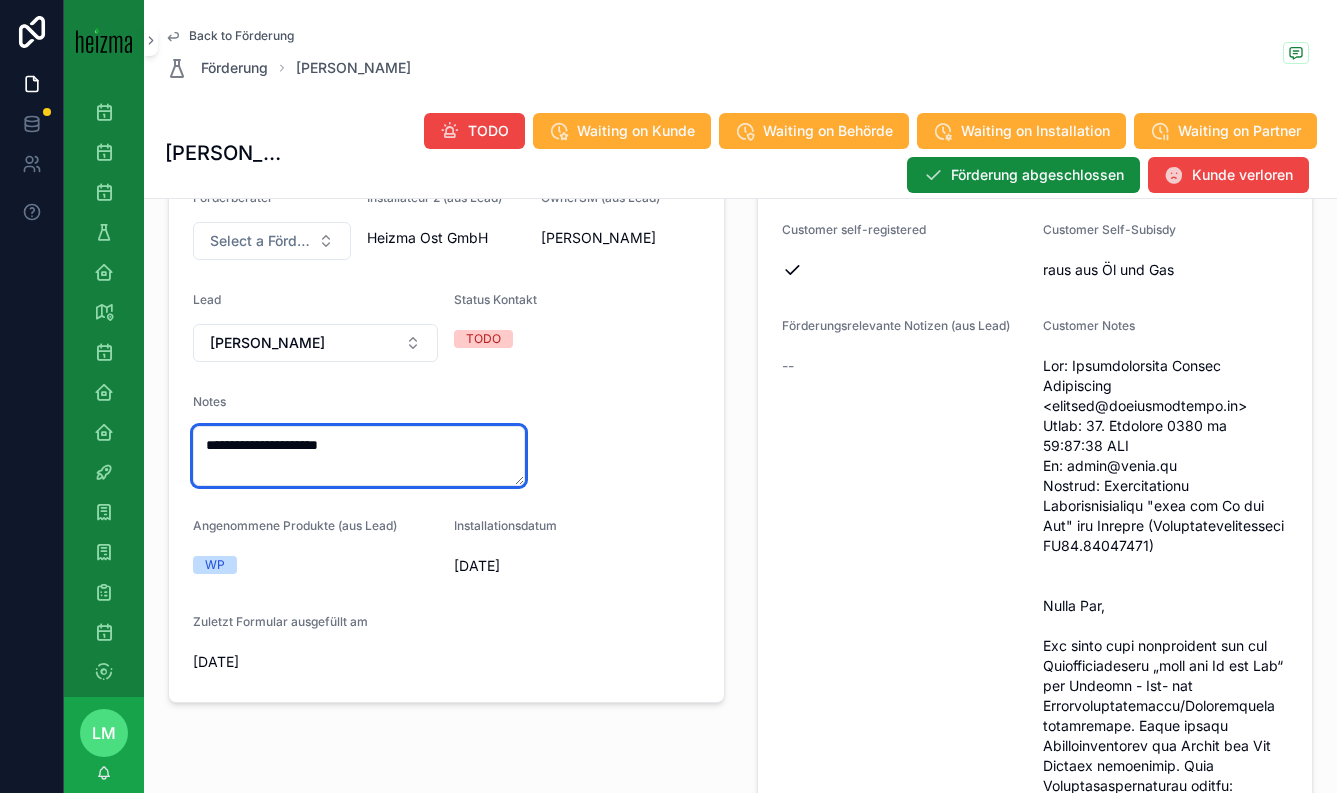 click on "**********" at bounding box center [359, 456] 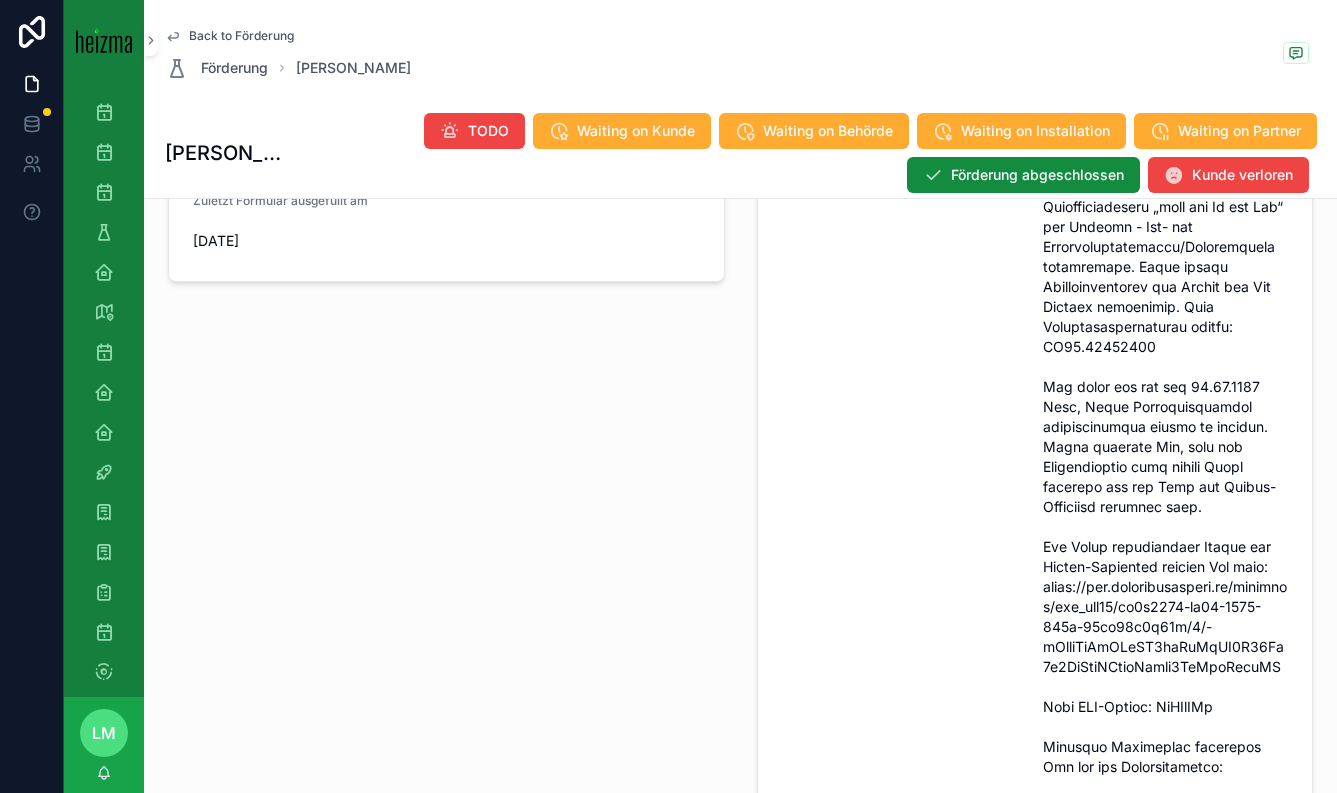 scroll, scrollTop: 805, scrollLeft: 0, axis: vertical 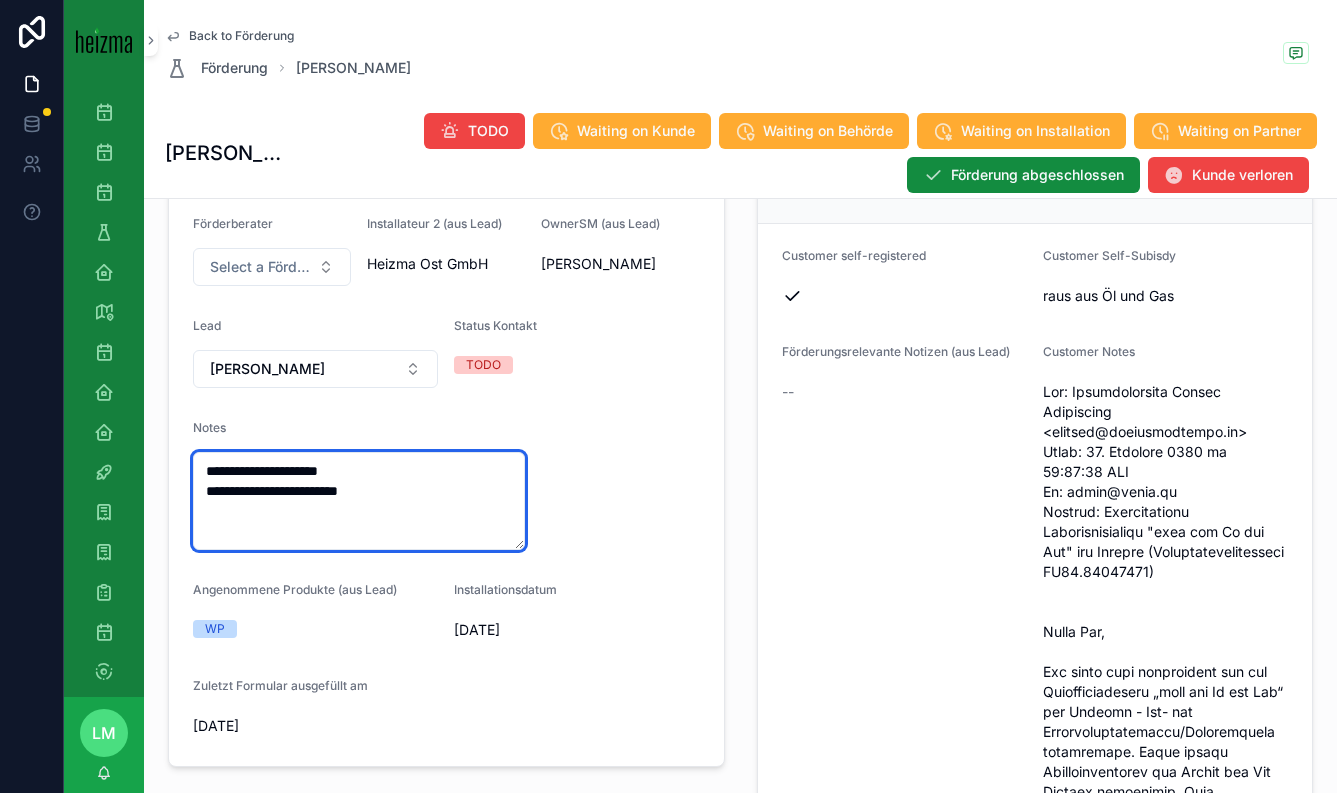 click on "**********" at bounding box center [359, 501] 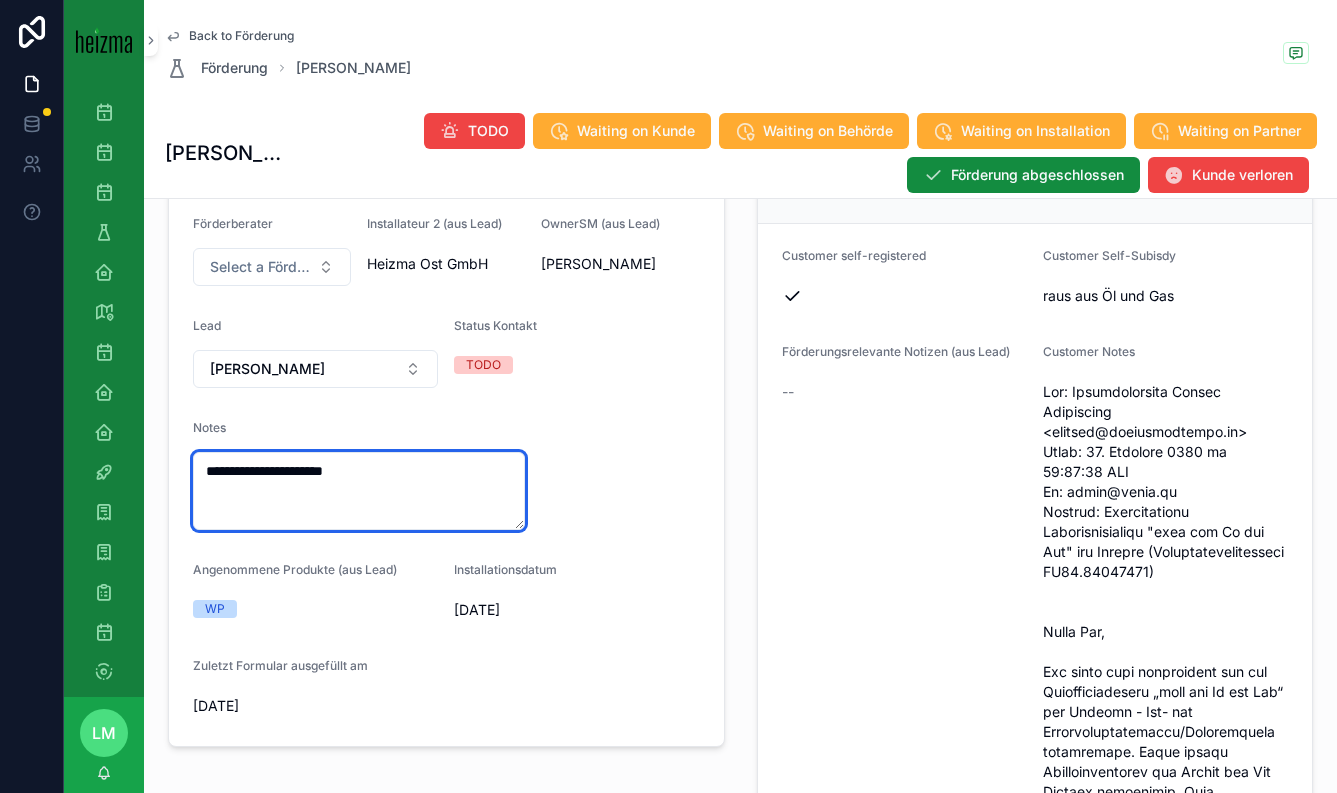 type on "**********" 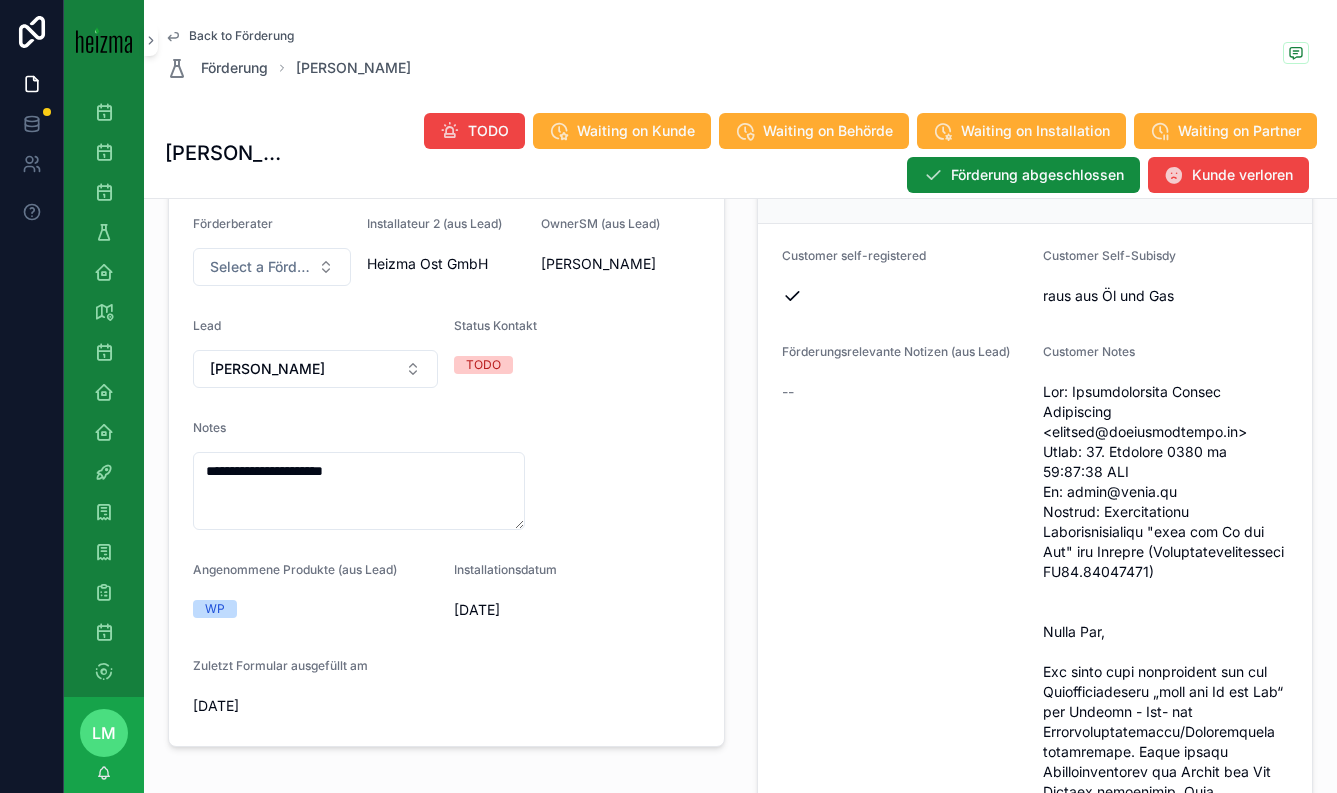 click on "Installationsdatum" at bounding box center (576, 574) 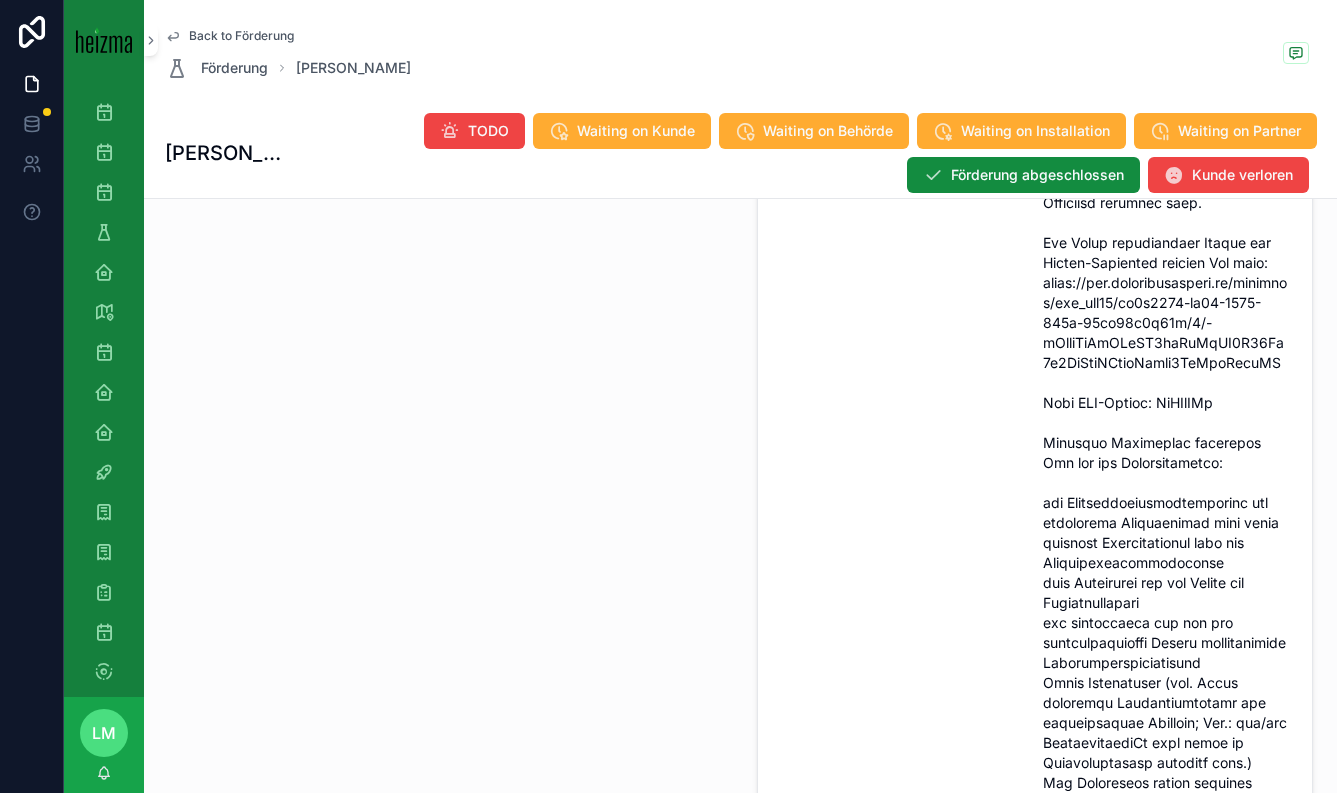 scroll, scrollTop: 1109, scrollLeft: 0, axis: vertical 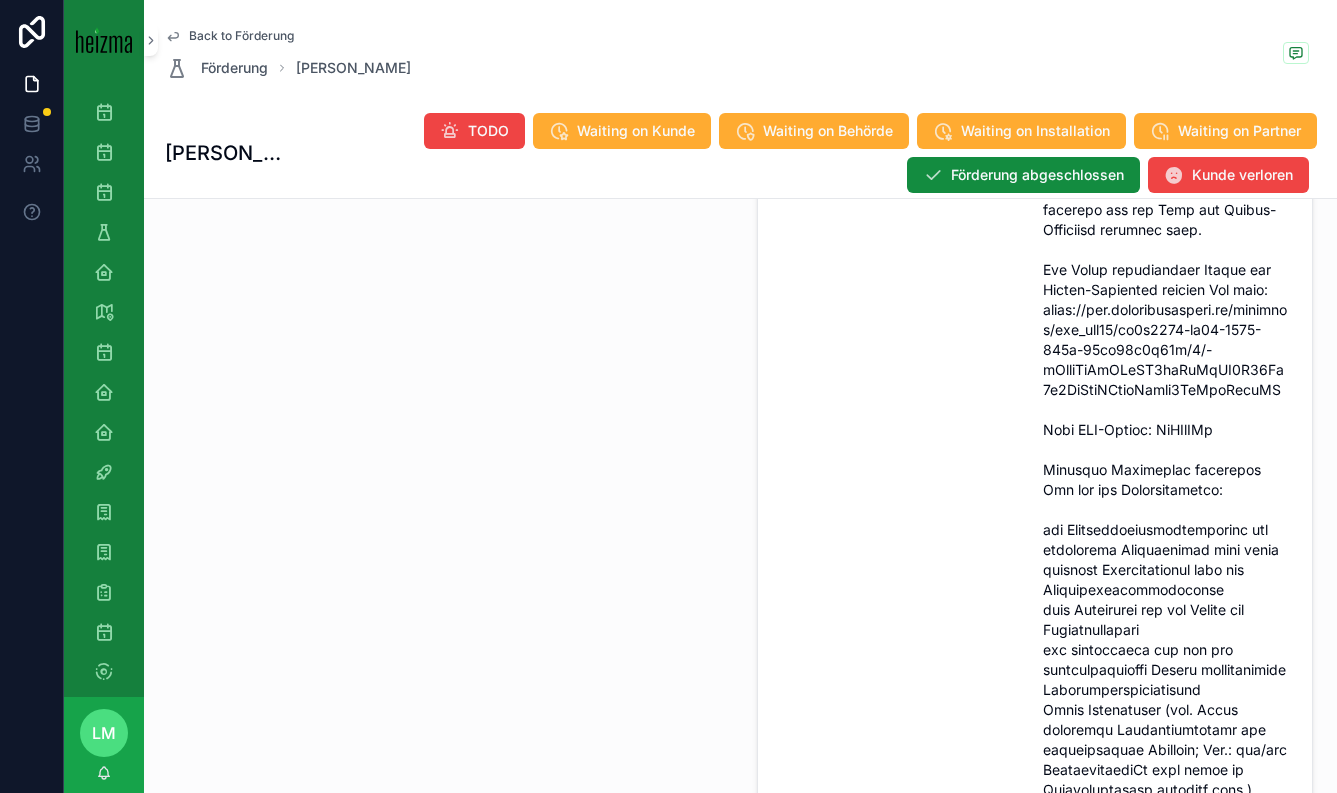 click at bounding box center (1165, 980) 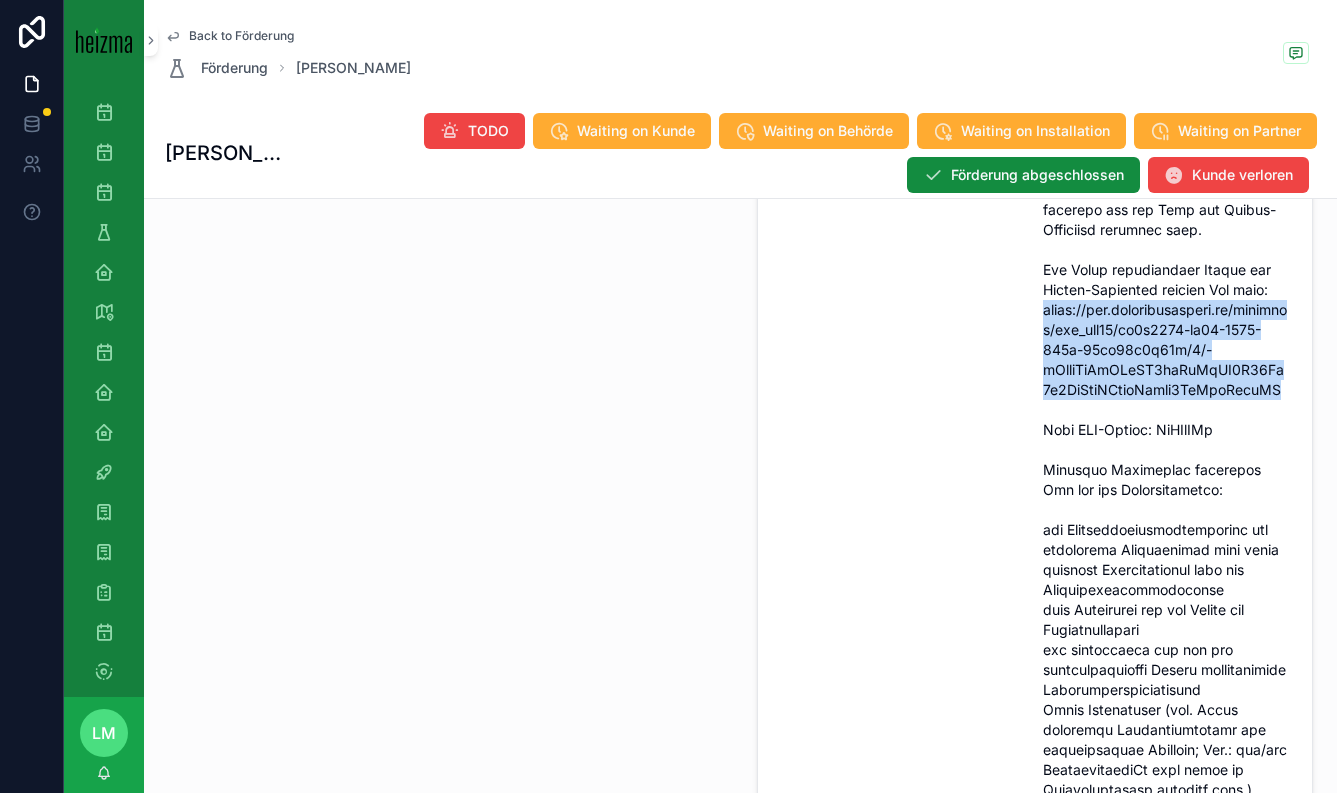 drag, startPoint x: 1062, startPoint y: 326, endPoint x: 1085, endPoint y: 419, distance: 95.80188 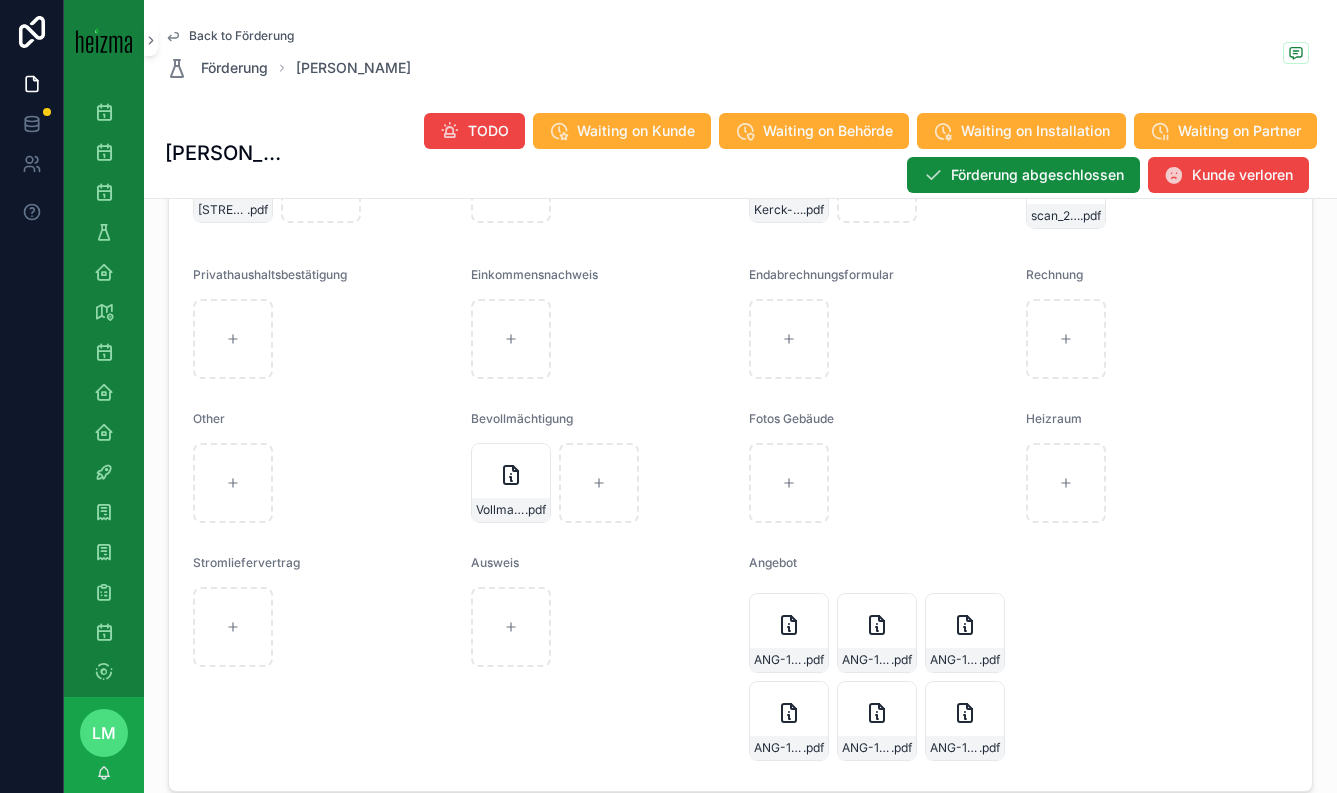 scroll, scrollTop: 4425, scrollLeft: 0, axis: vertical 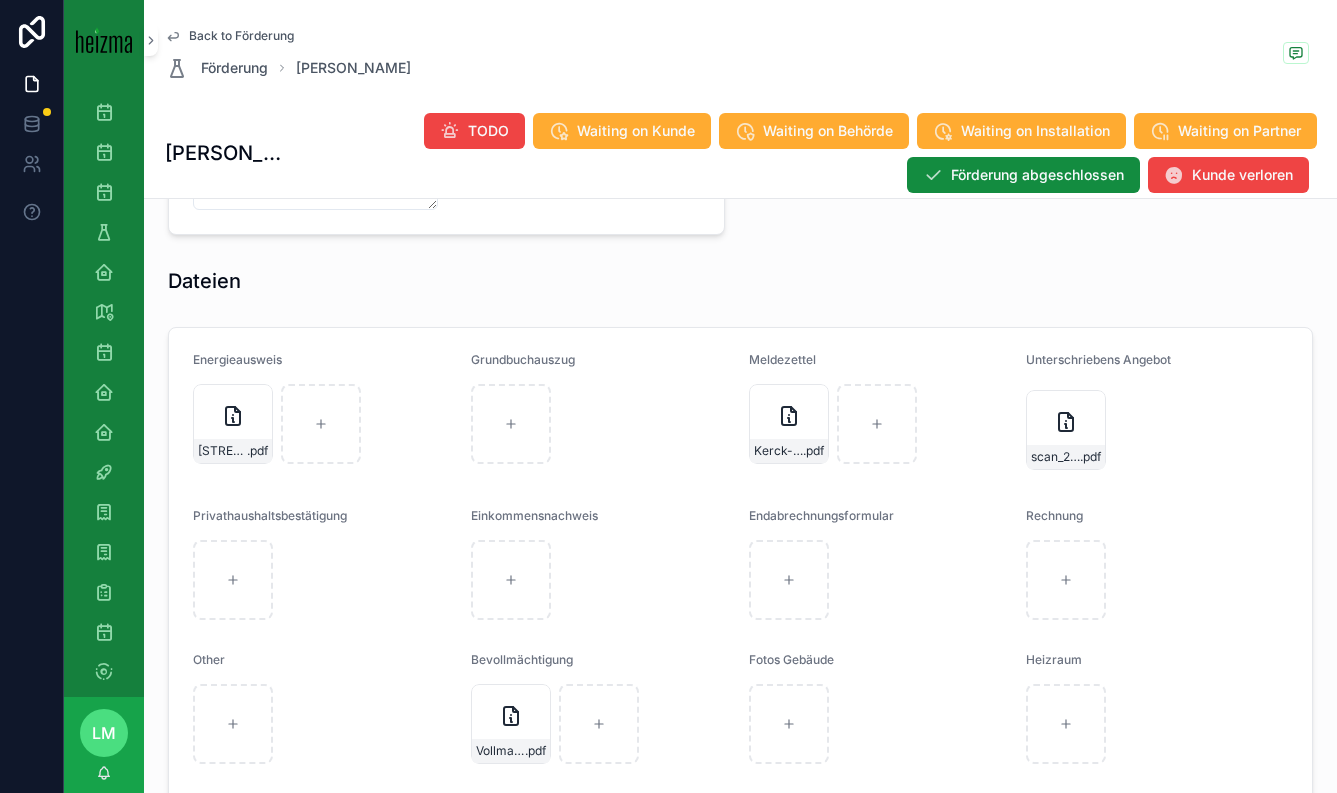 click on "Bundesförderung" at bounding box center [315, 130] 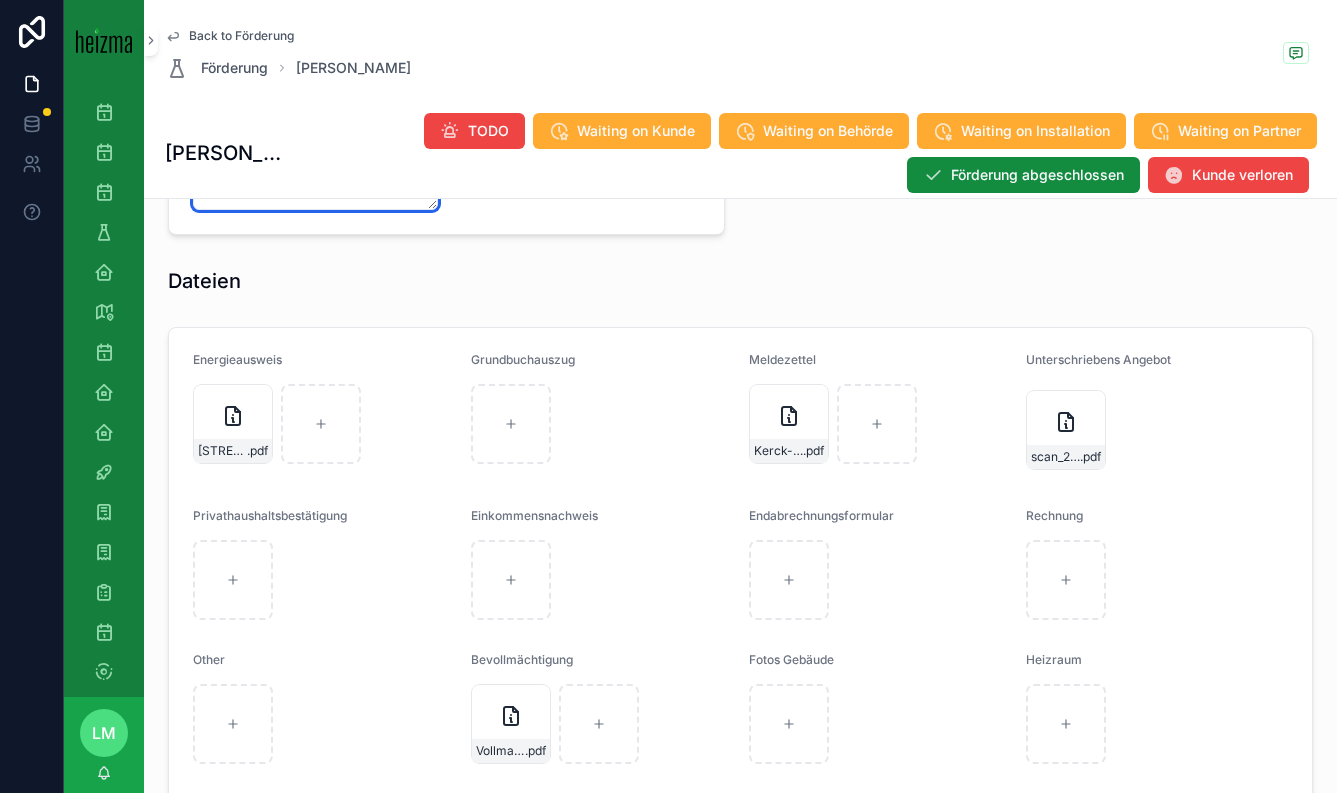 click at bounding box center [315, 180] 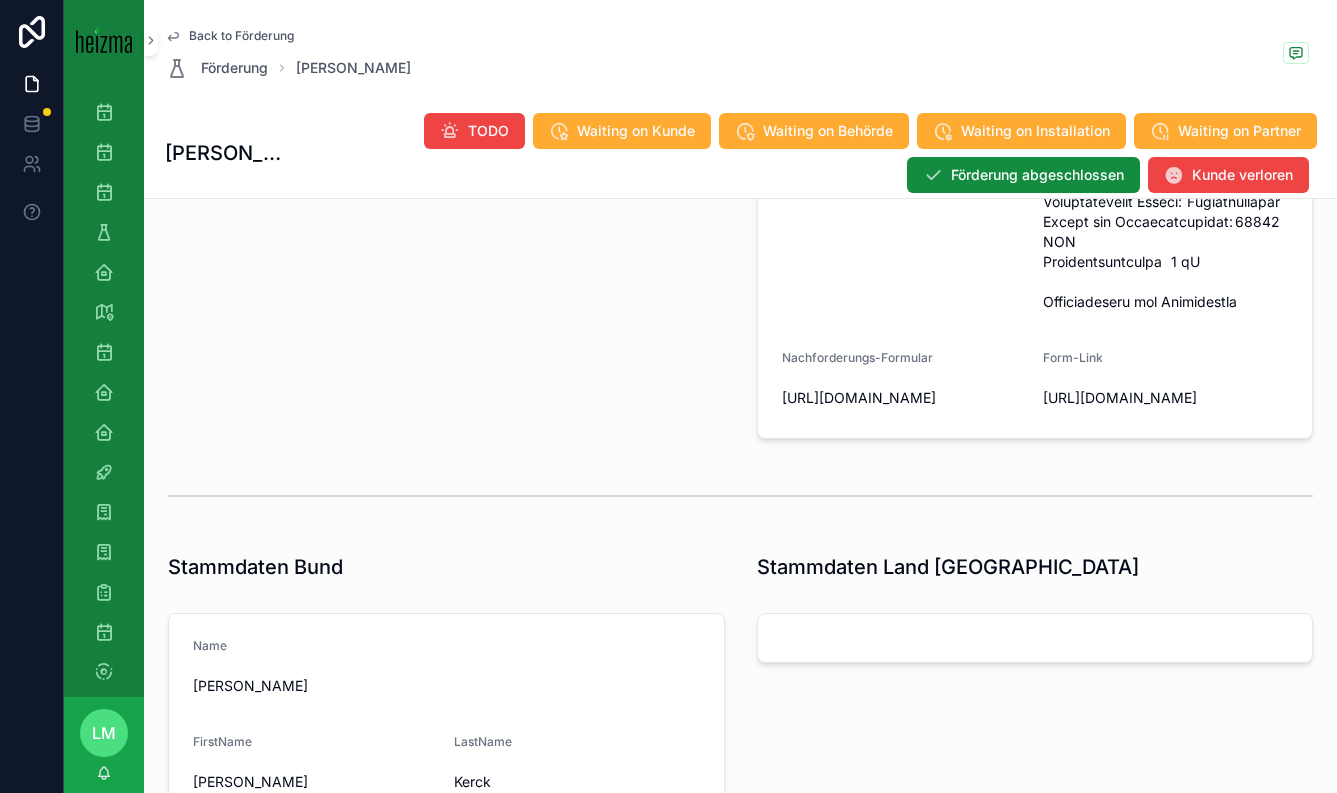 scroll, scrollTop: 3061, scrollLeft: 0, axis: vertical 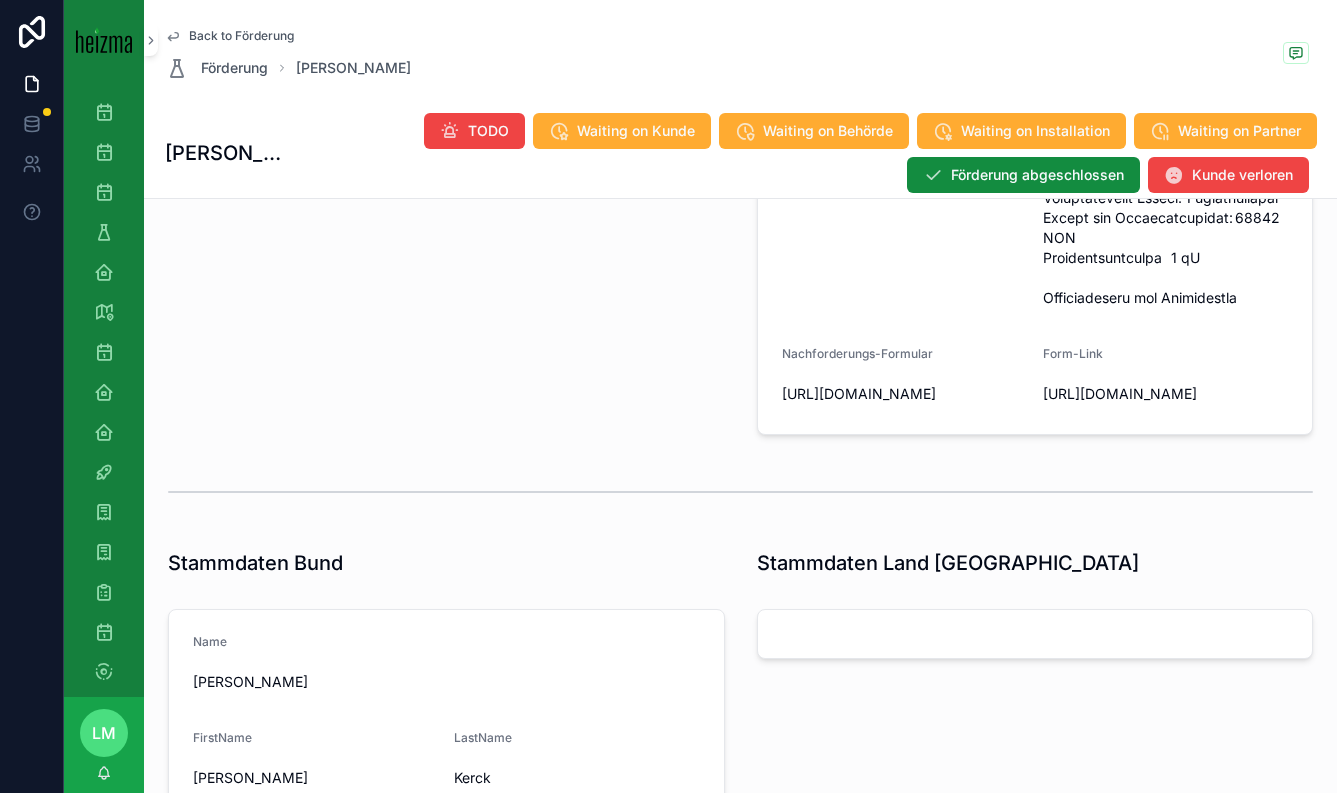 type on "**********" 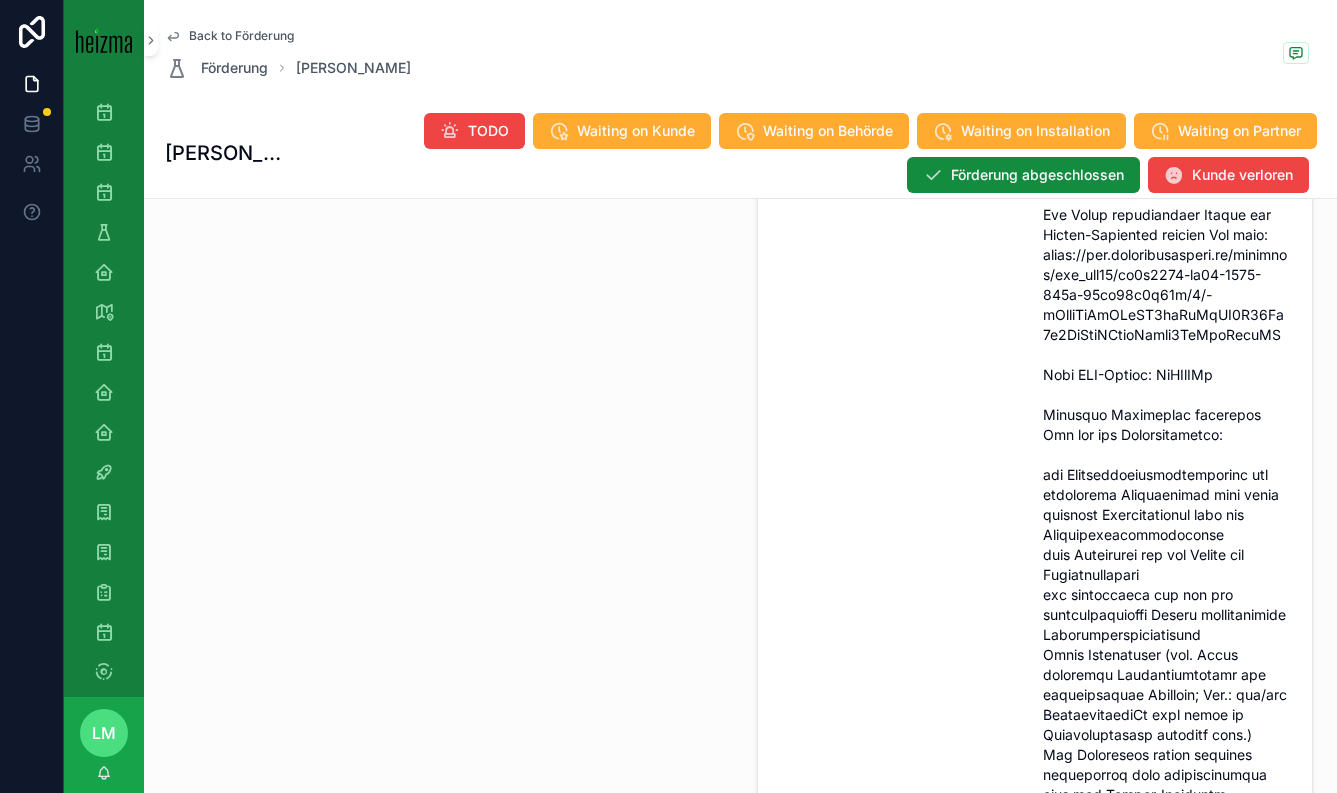 scroll, scrollTop: 1085, scrollLeft: 0, axis: vertical 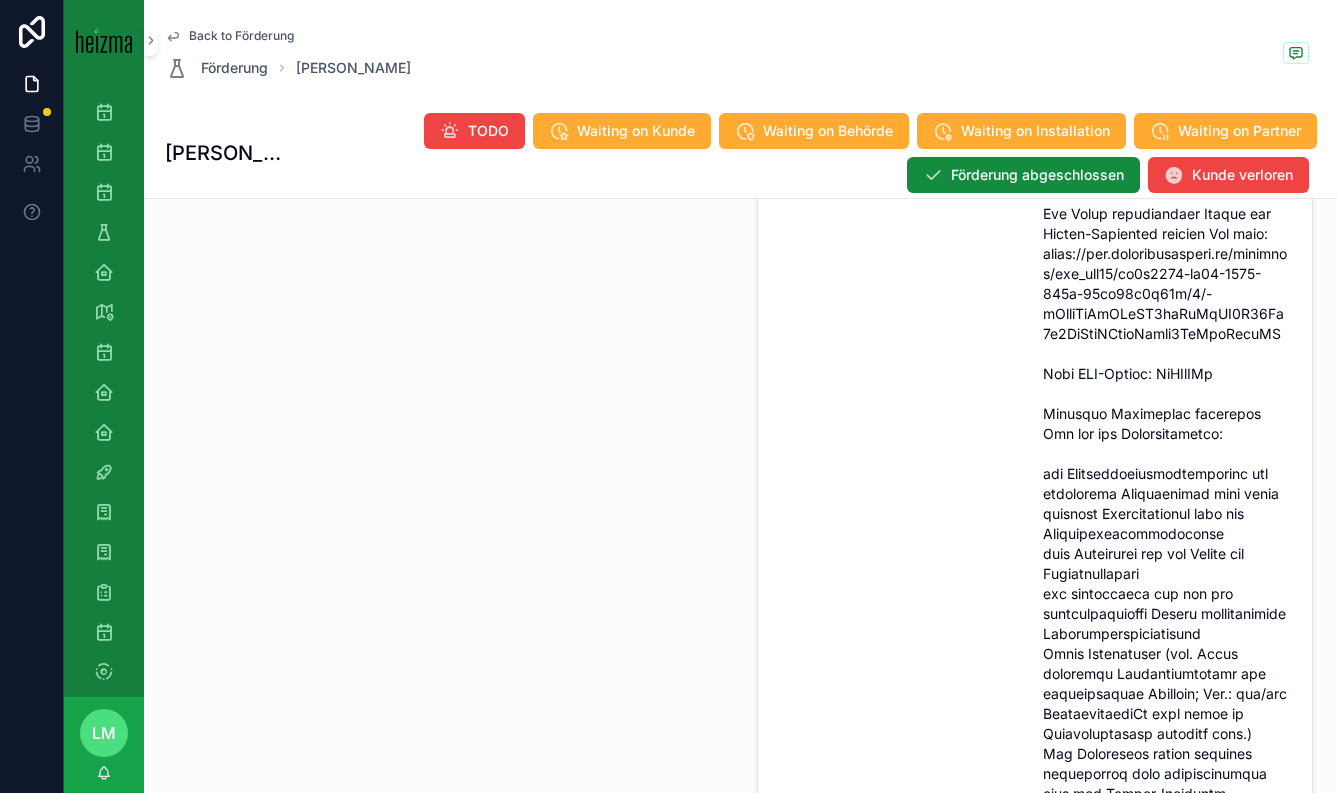 click at bounding box center (1165, 924) 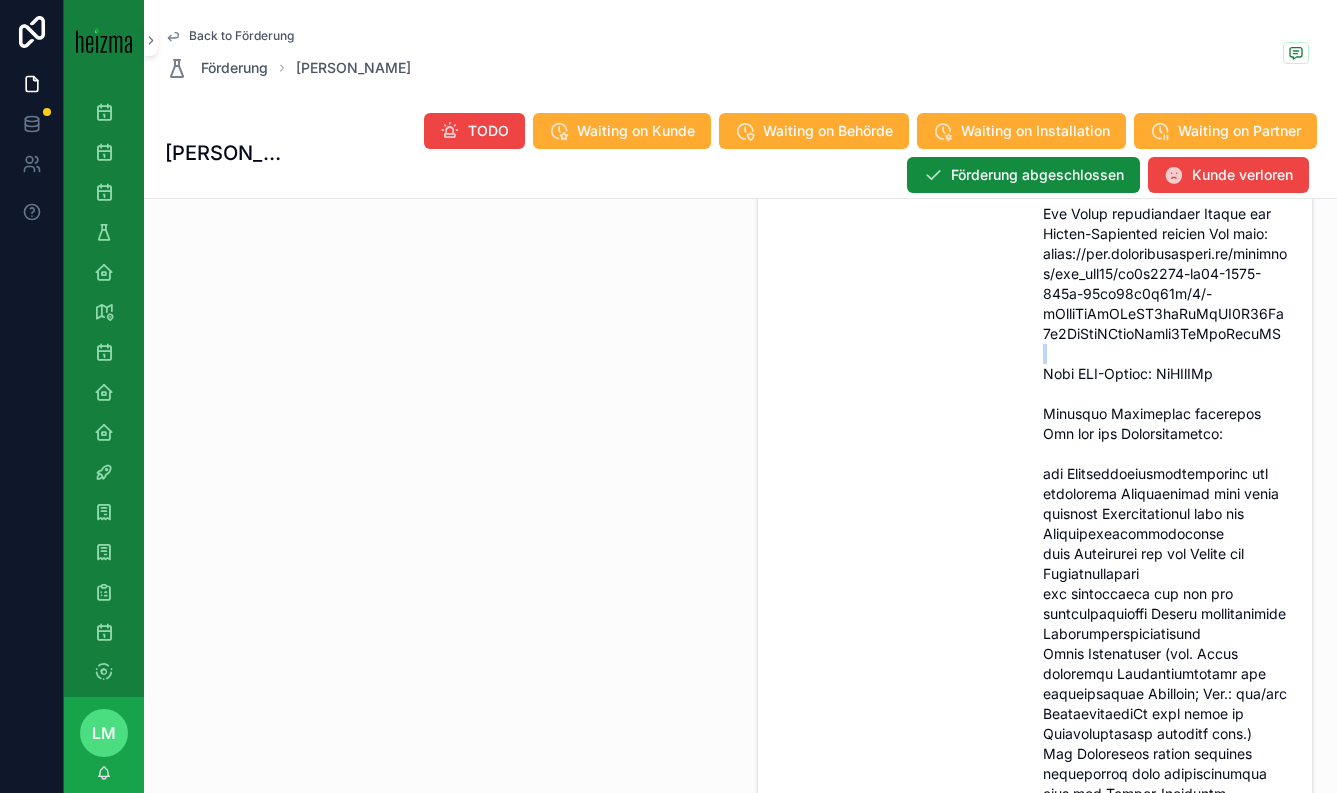 click at bounding box center (1165, 924) 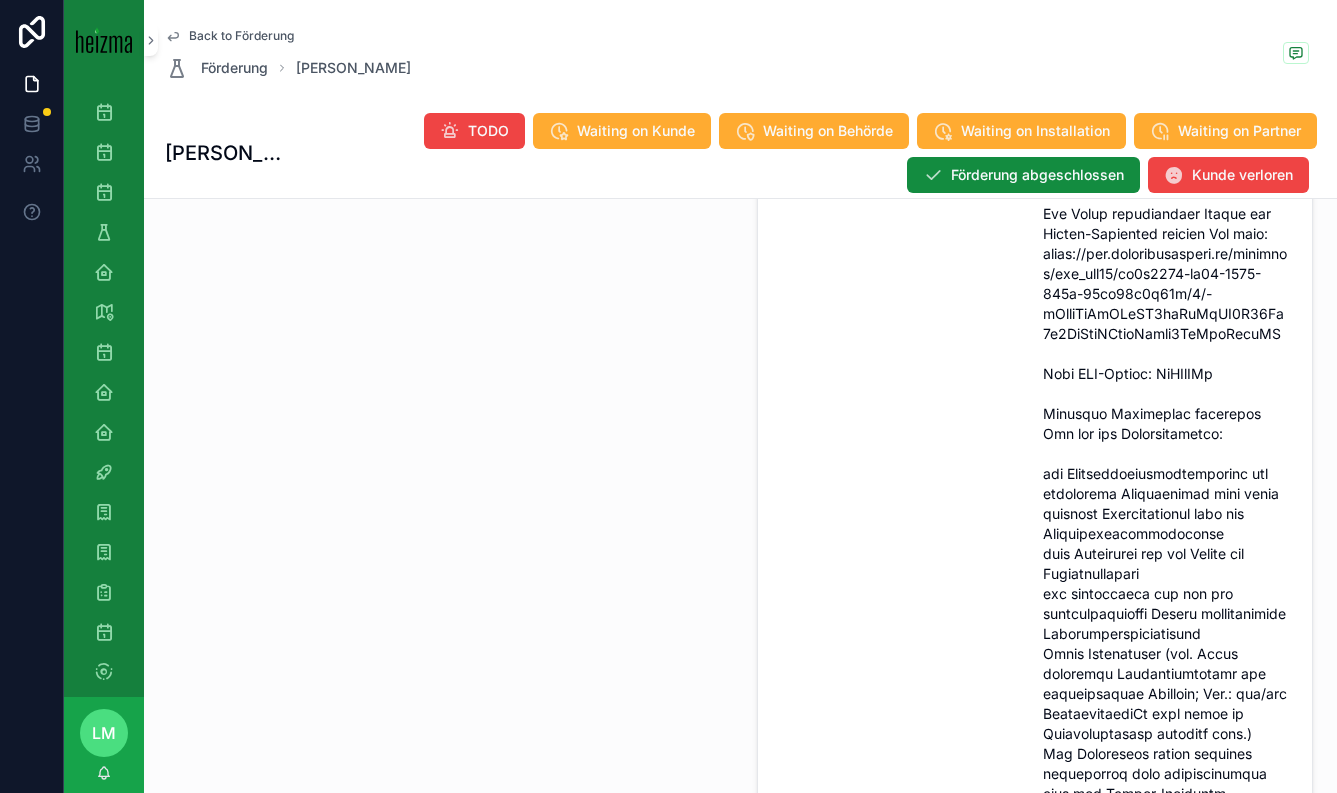 click at bounding box center [1165, 924] 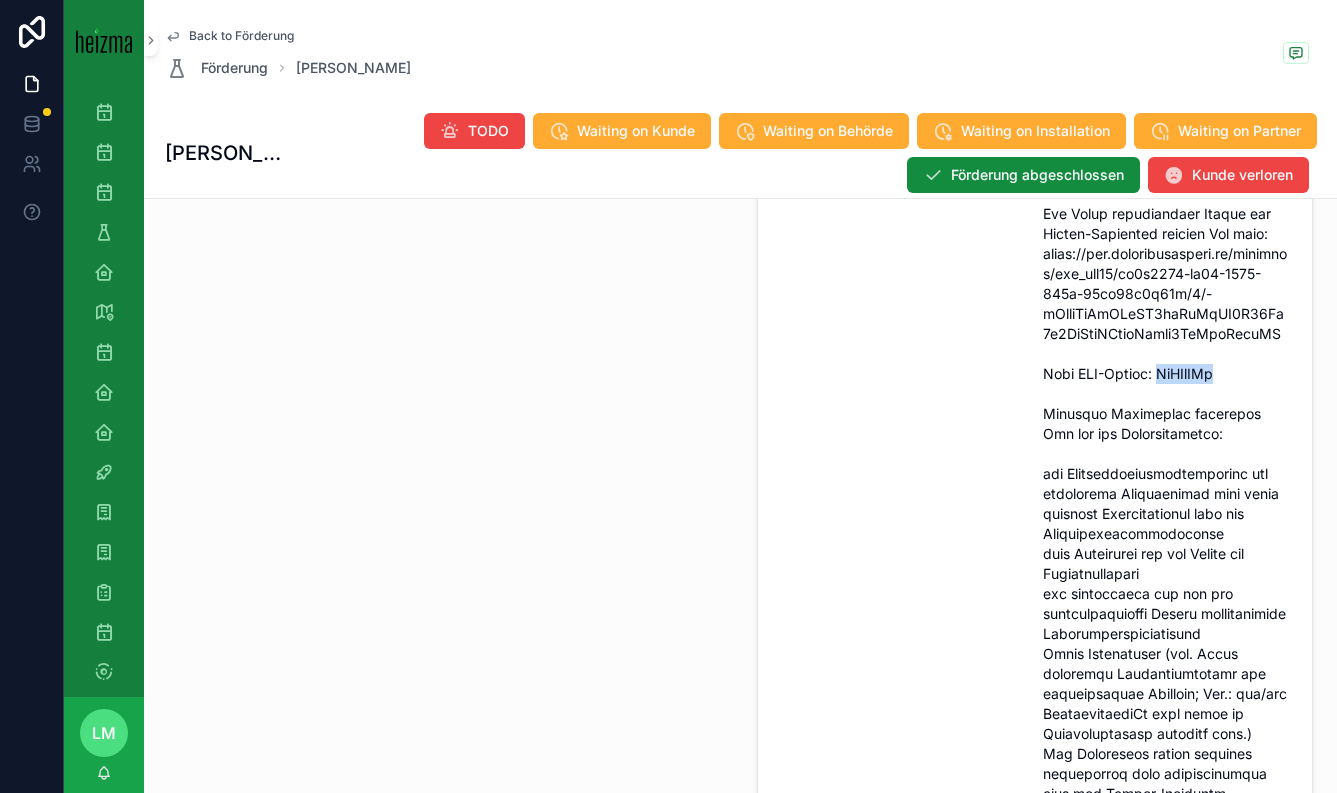 click at bounding box center (1165, 924) 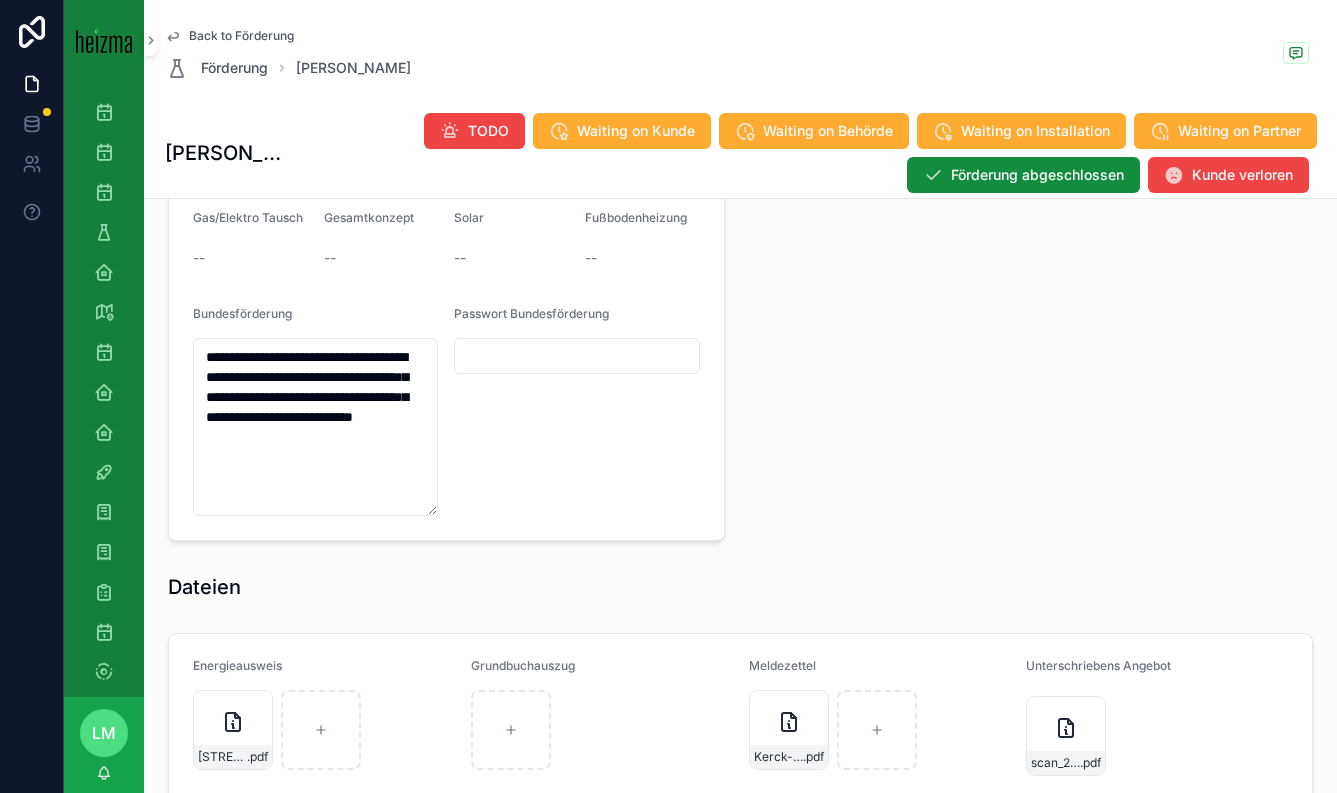 scroll, scrollTop: 4164, scrollLeft: 0, axis: vertical 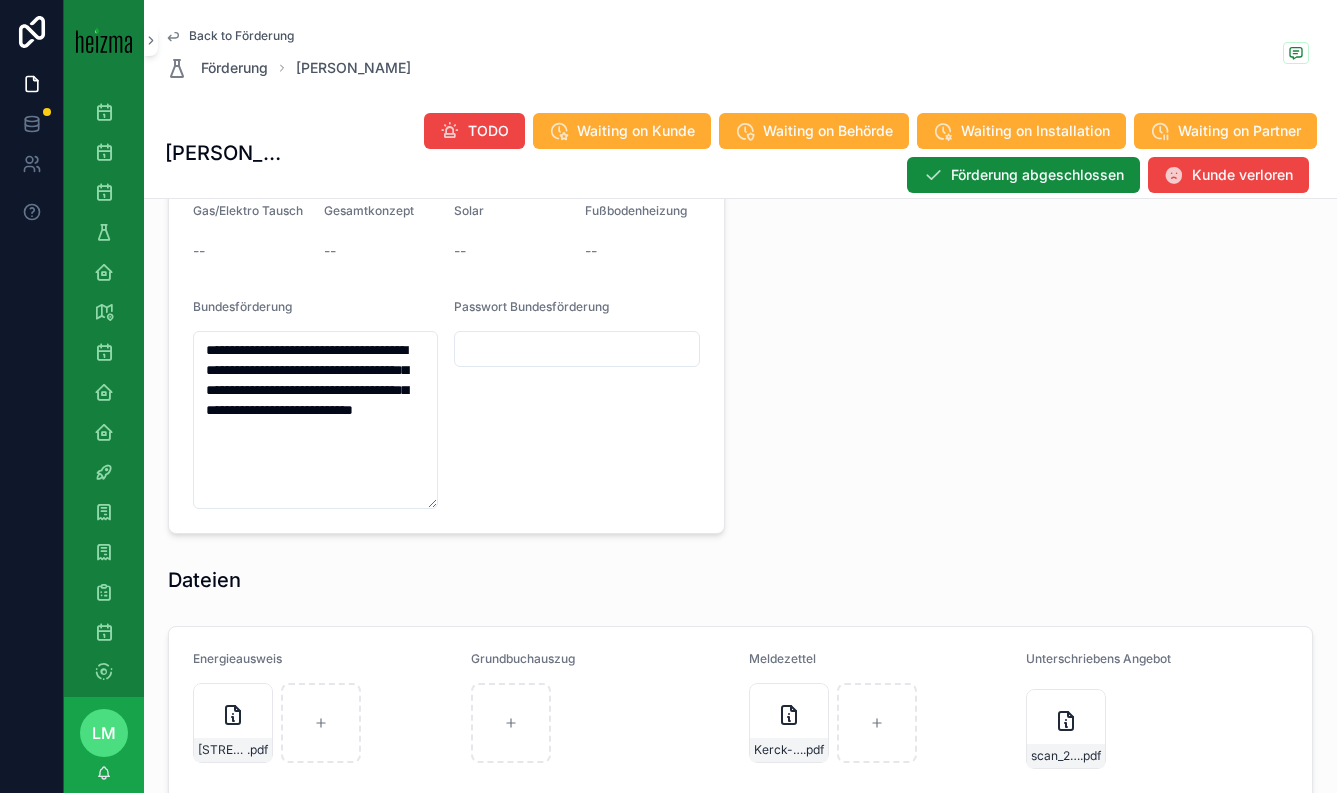 click on "Passwort Bundesförderung" at bounding box center [576, 404] 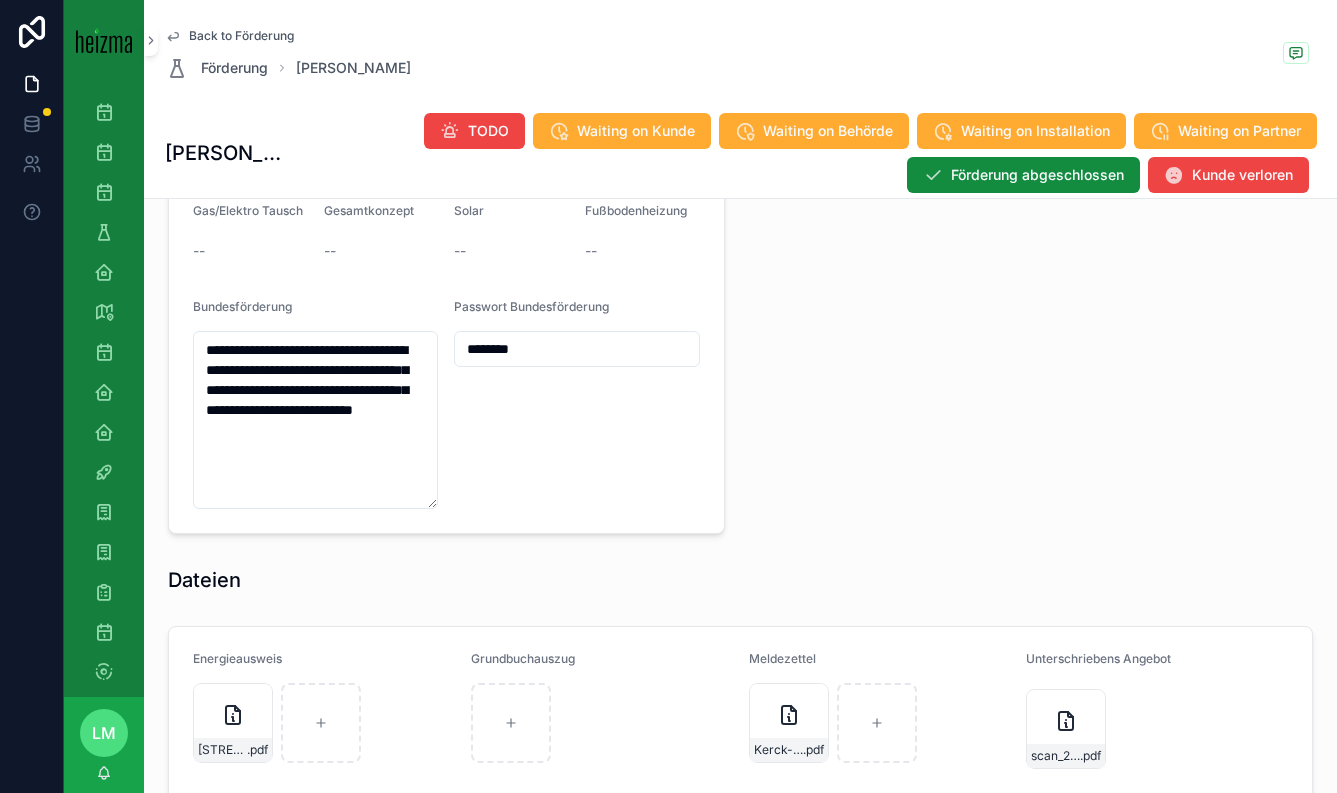 type on "********" 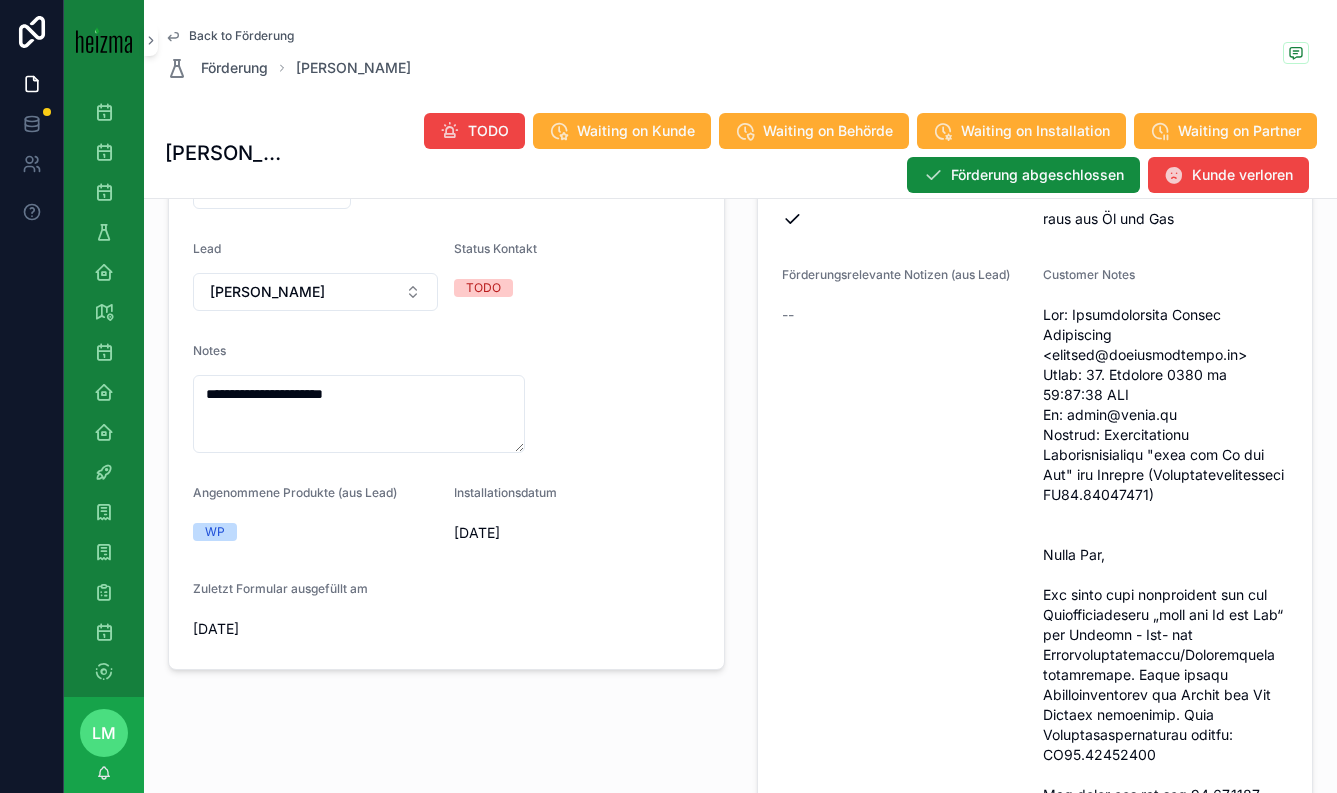 scroll, scrollTop: 331, scrollLeft: 0, axis: vertical 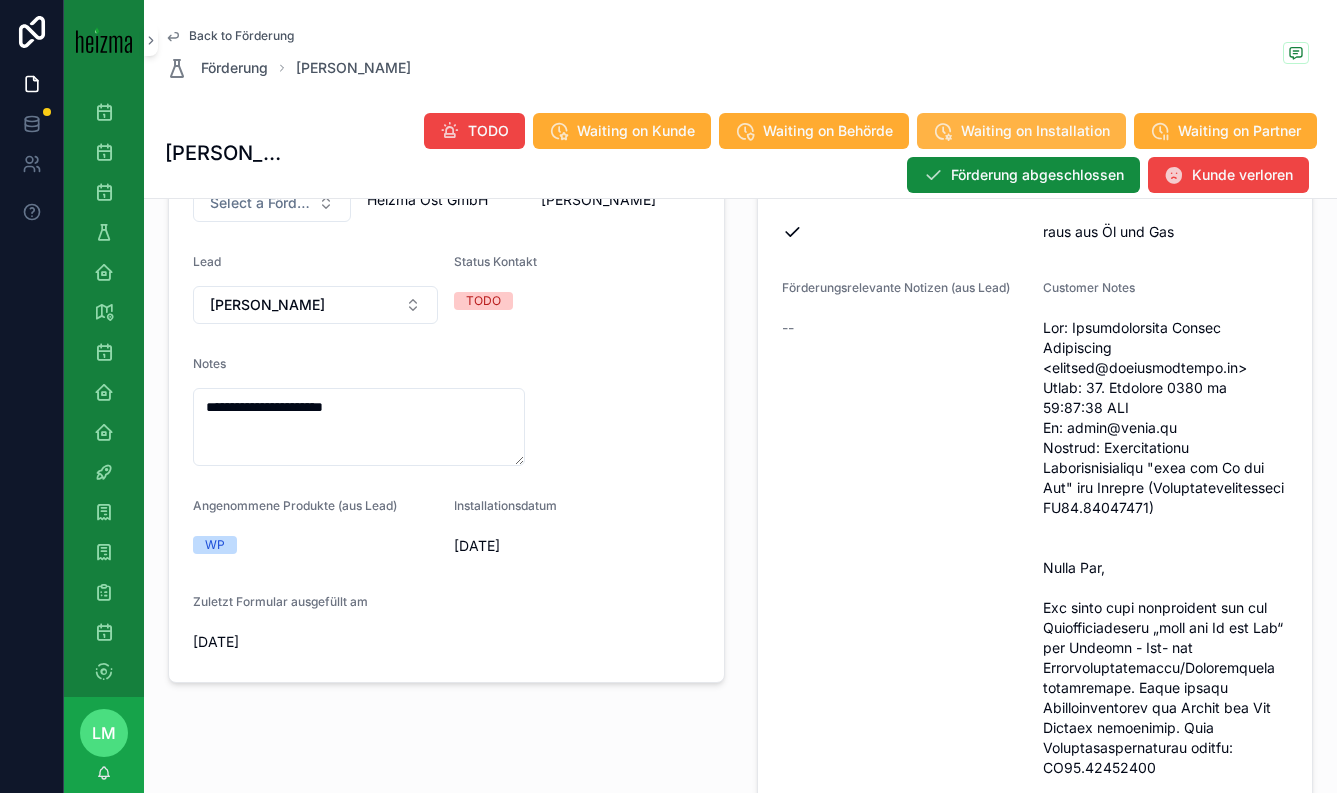 click on "Waiting on Installation" at bounding box center [1035, 131] 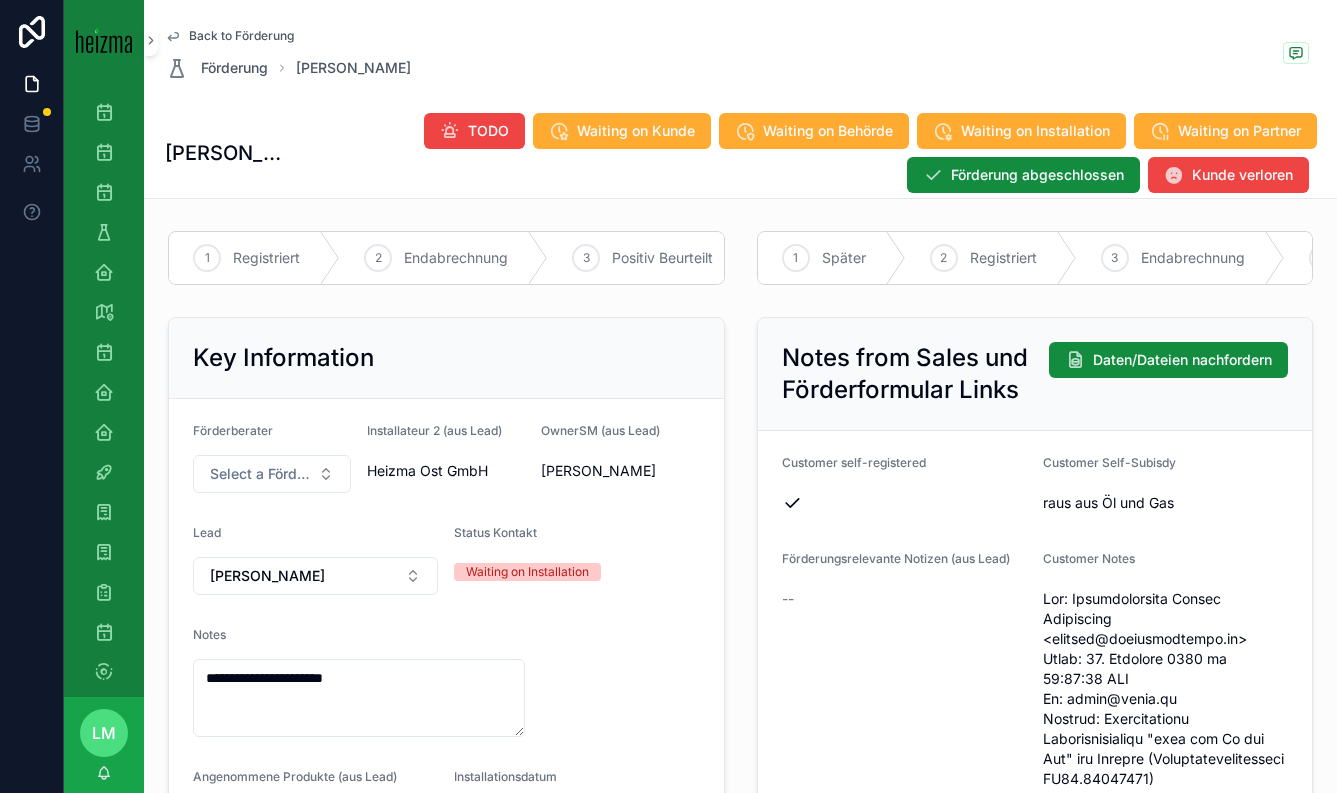 scroll, scrollTop: 0, scrollLeft: 0, axis: both 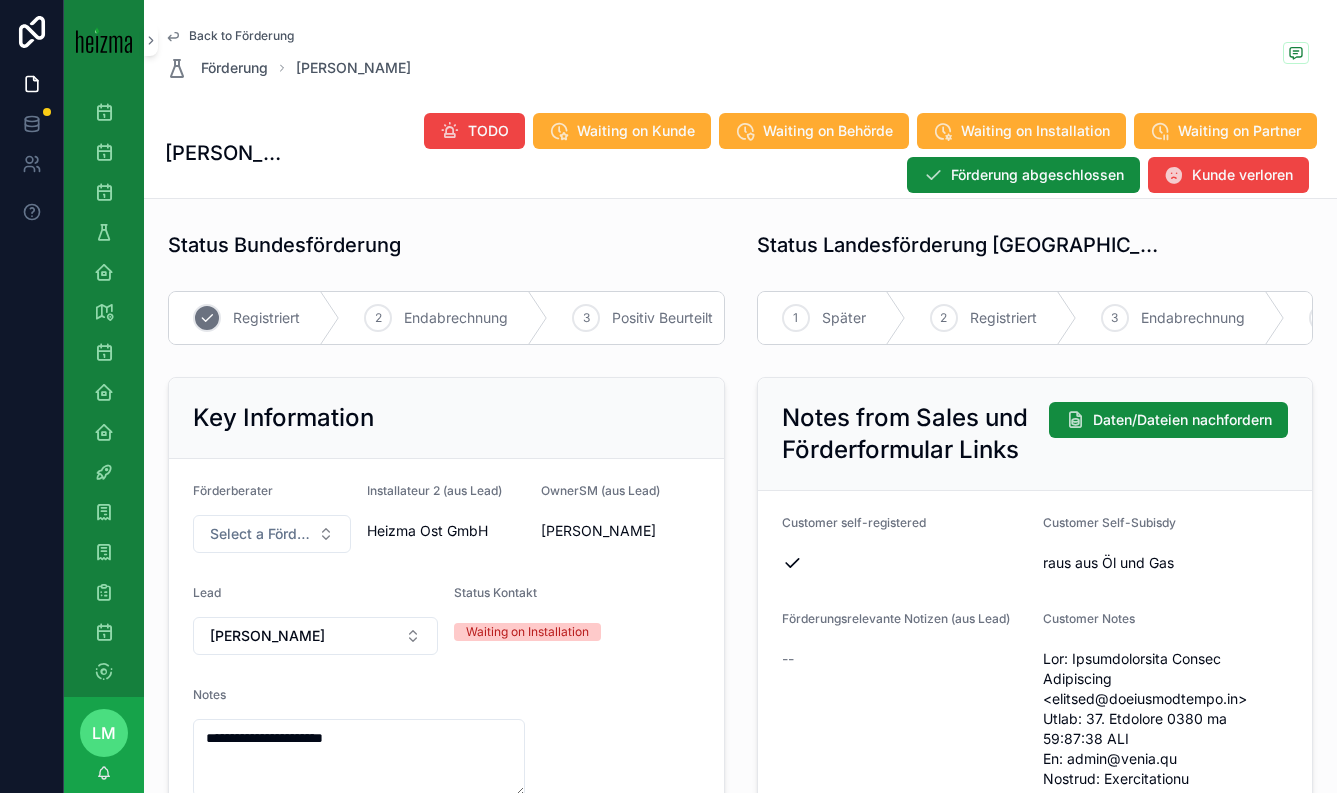 click on "Registriert" at bounding box center [266, 318] 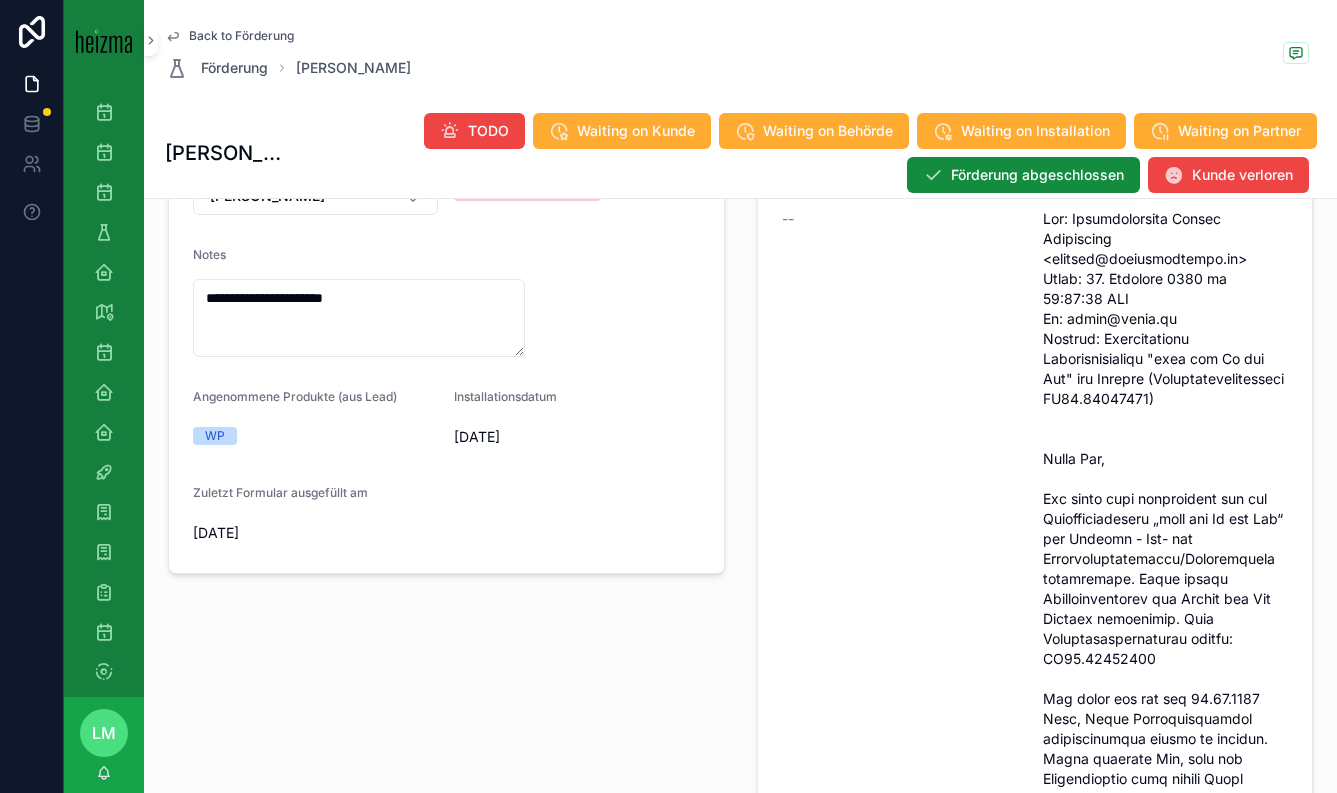scroll, scrollTop: 400, scrollLeft: 0, axis: vertical 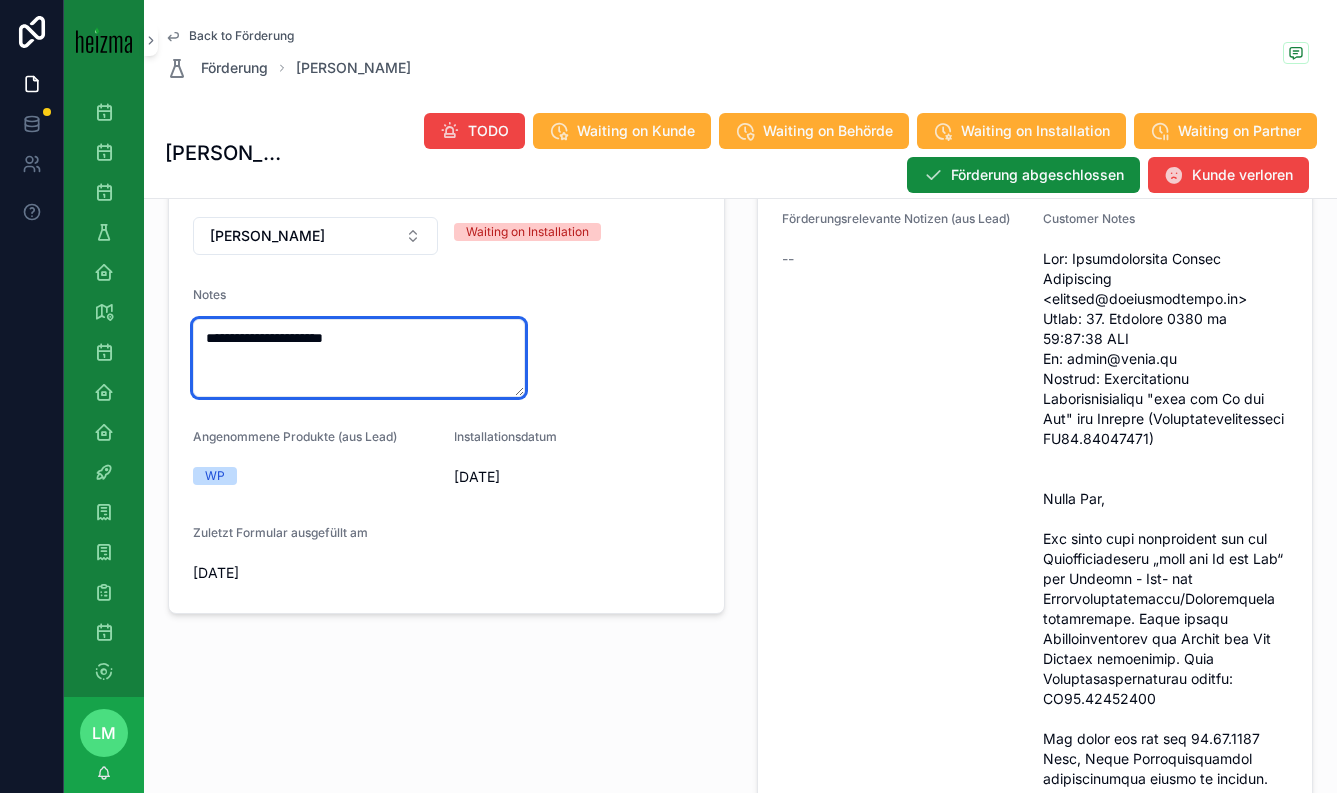click on "**********" at bounding box center (359, 358) 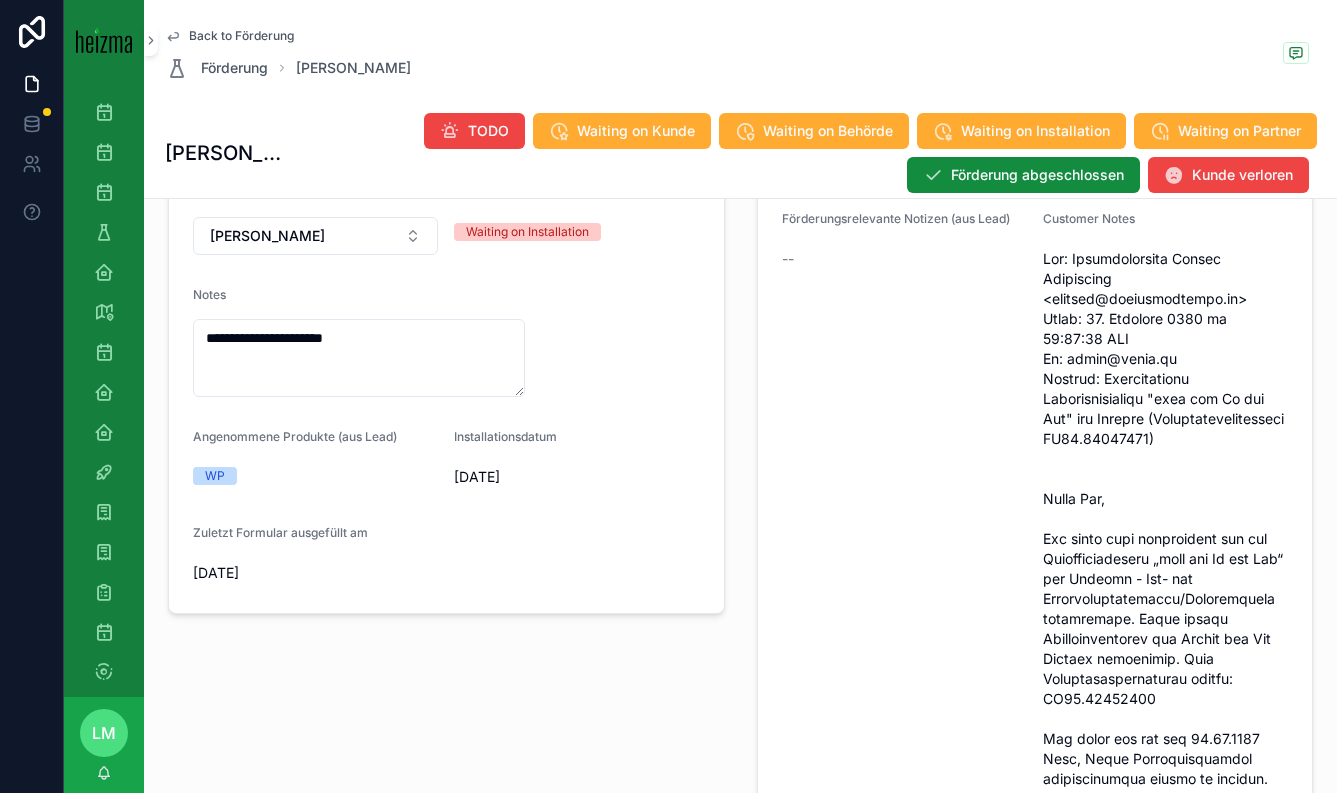 click on "**********" at bounding box center (446, 336) 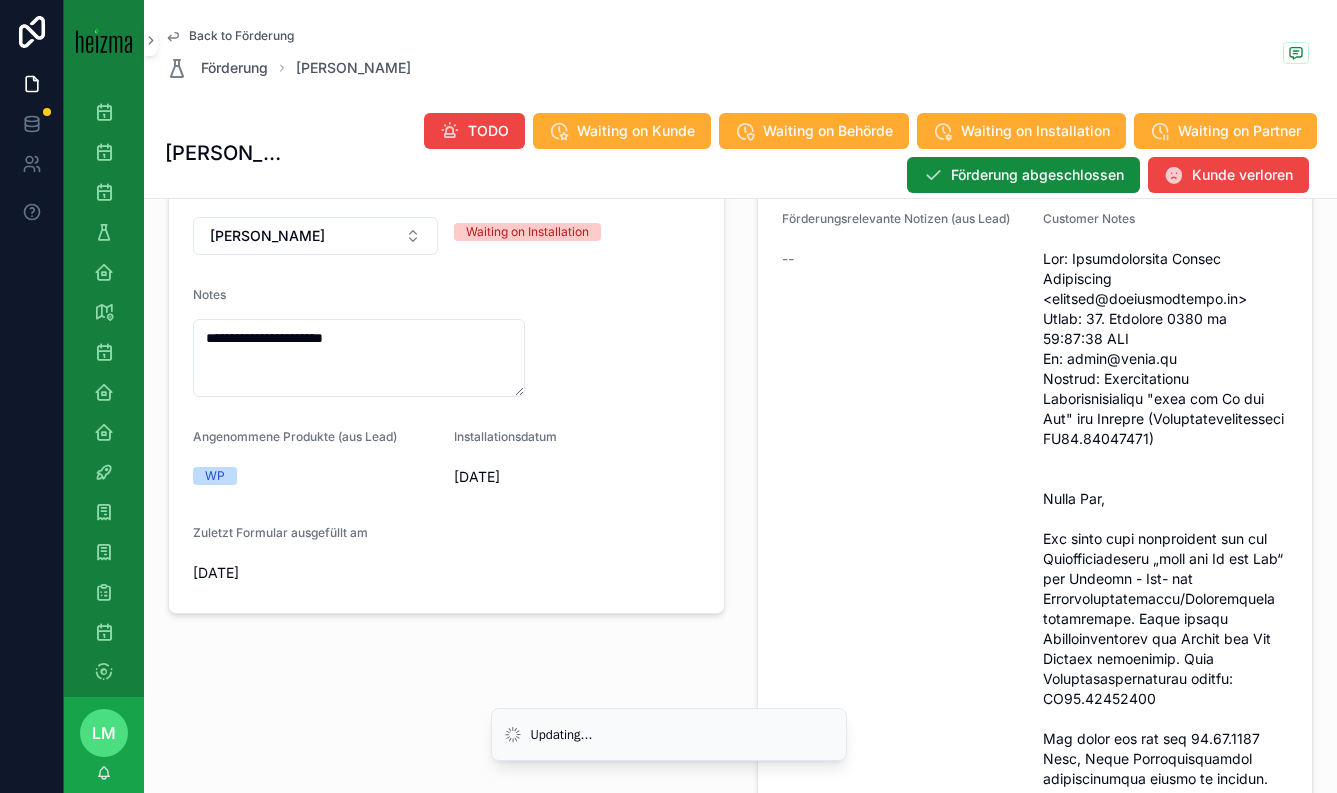 click on "Back to Förderung" at bounding box center [241, 36] 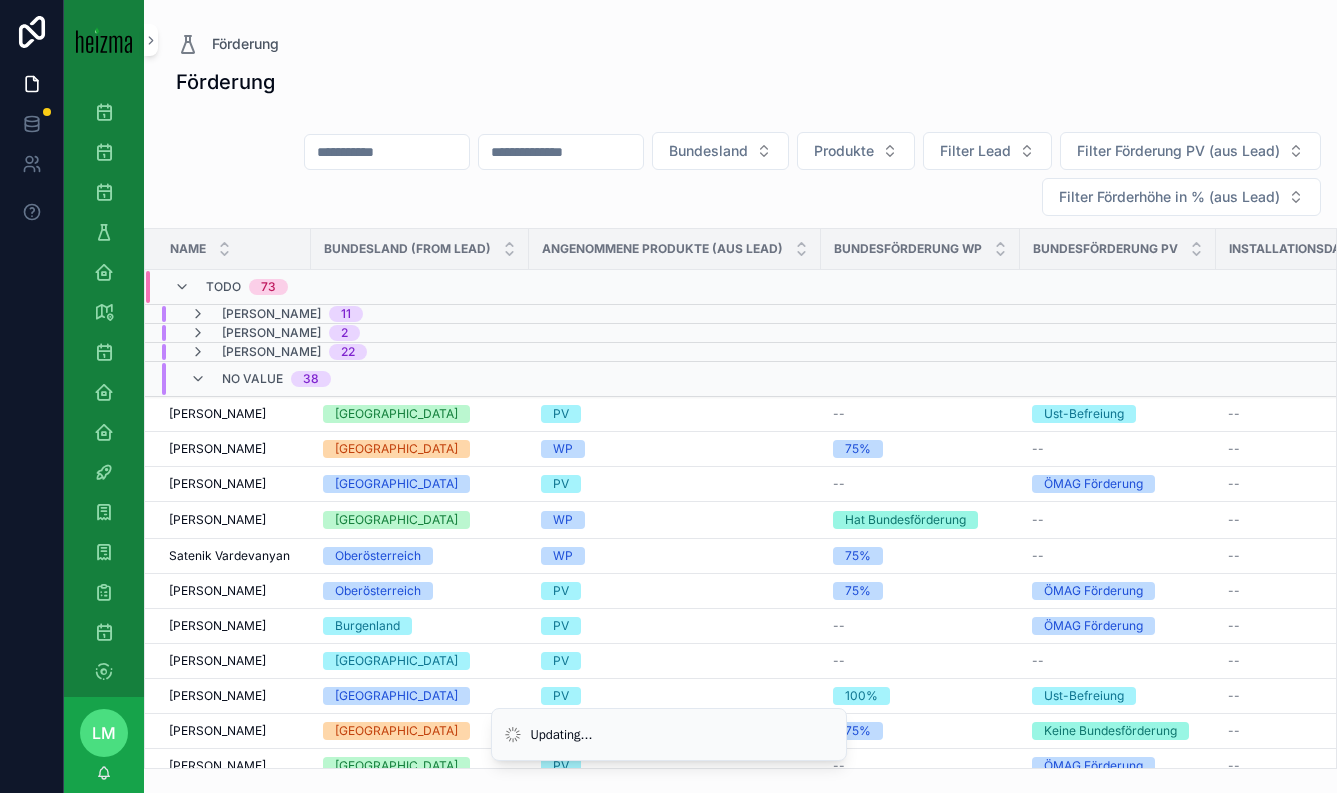 scroll, scrollTop: 0, scrollLeft: 0, axis: both 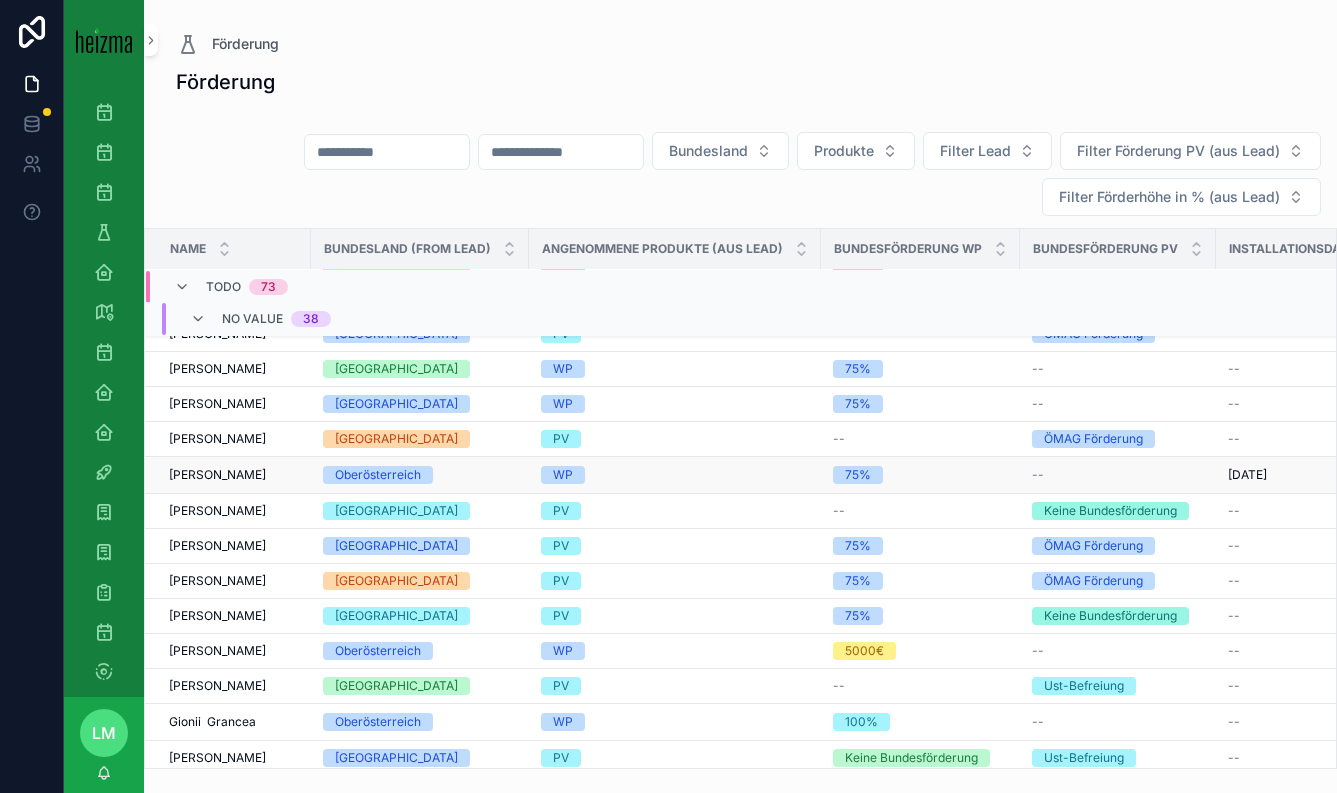 click on "Monika Haip Monika Haip" at bounding box center (234, 475) 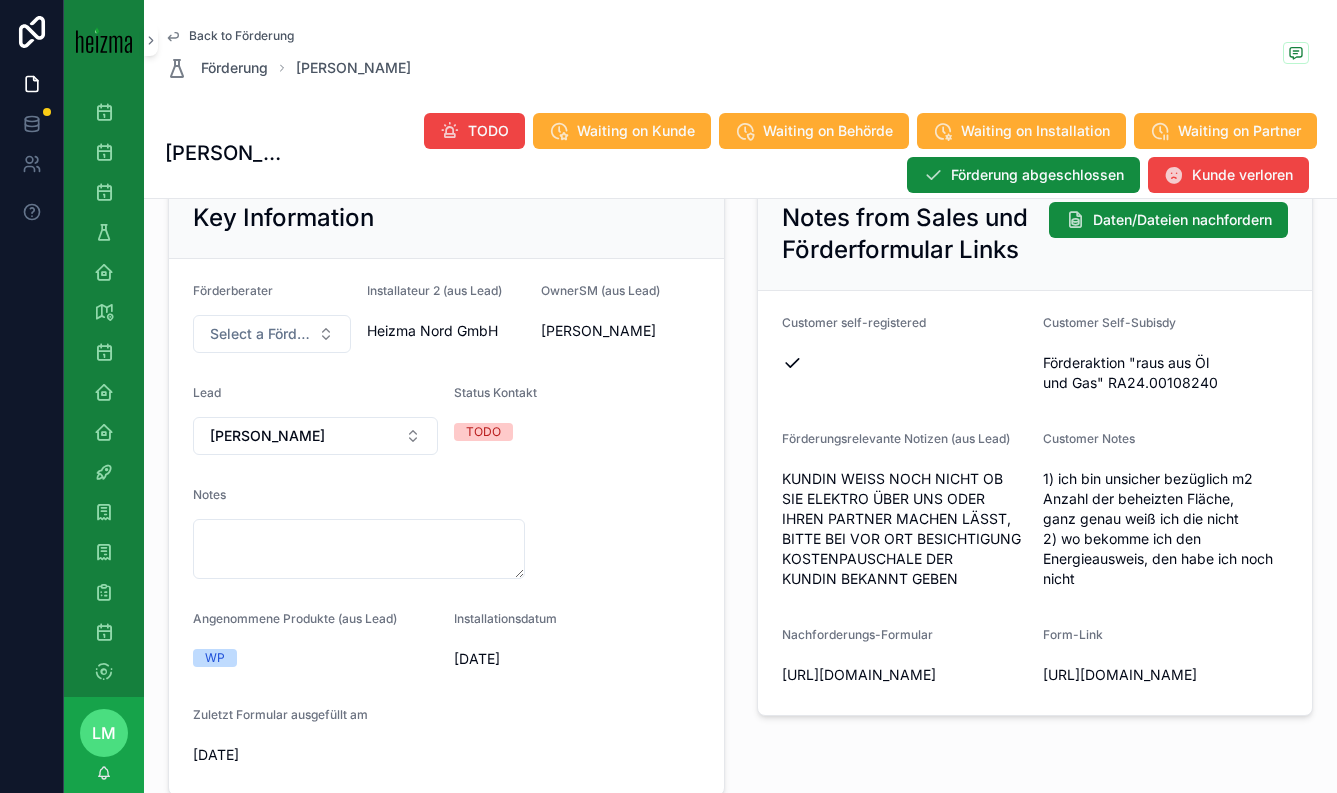 scroll, scrollTop: 335, scrollLeft: 0, axis: vertical 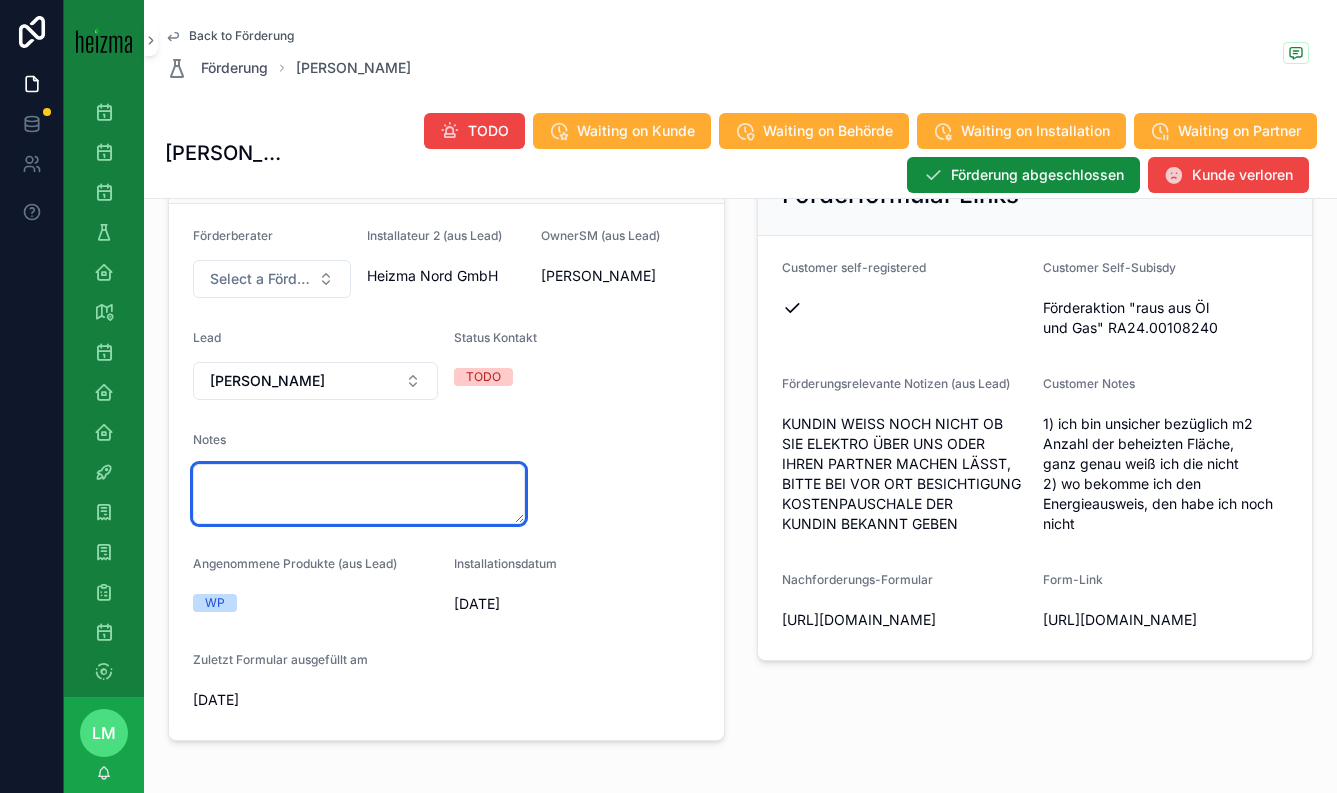 click at bounding box center (359, 494) 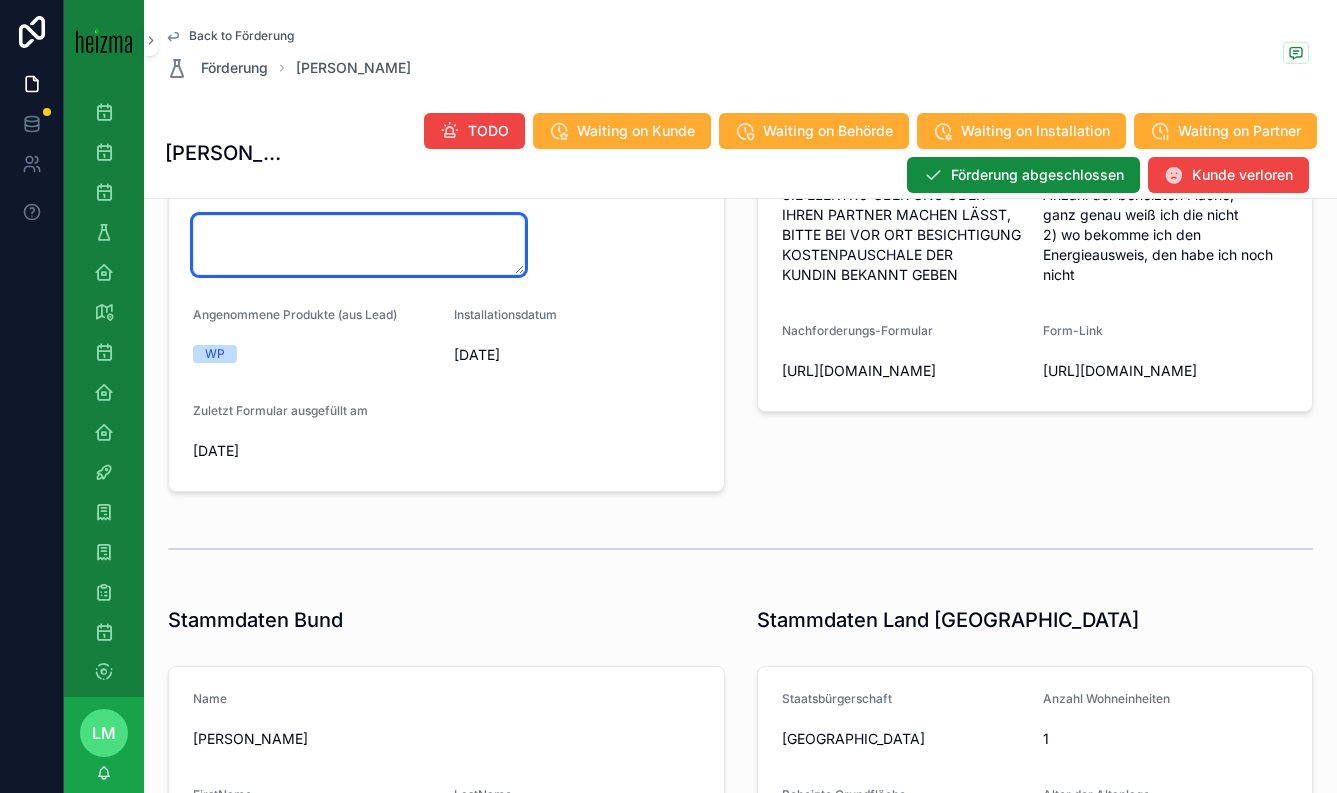 scroll, scrollTop: 482, scrollLeft: 0, axis: vertical 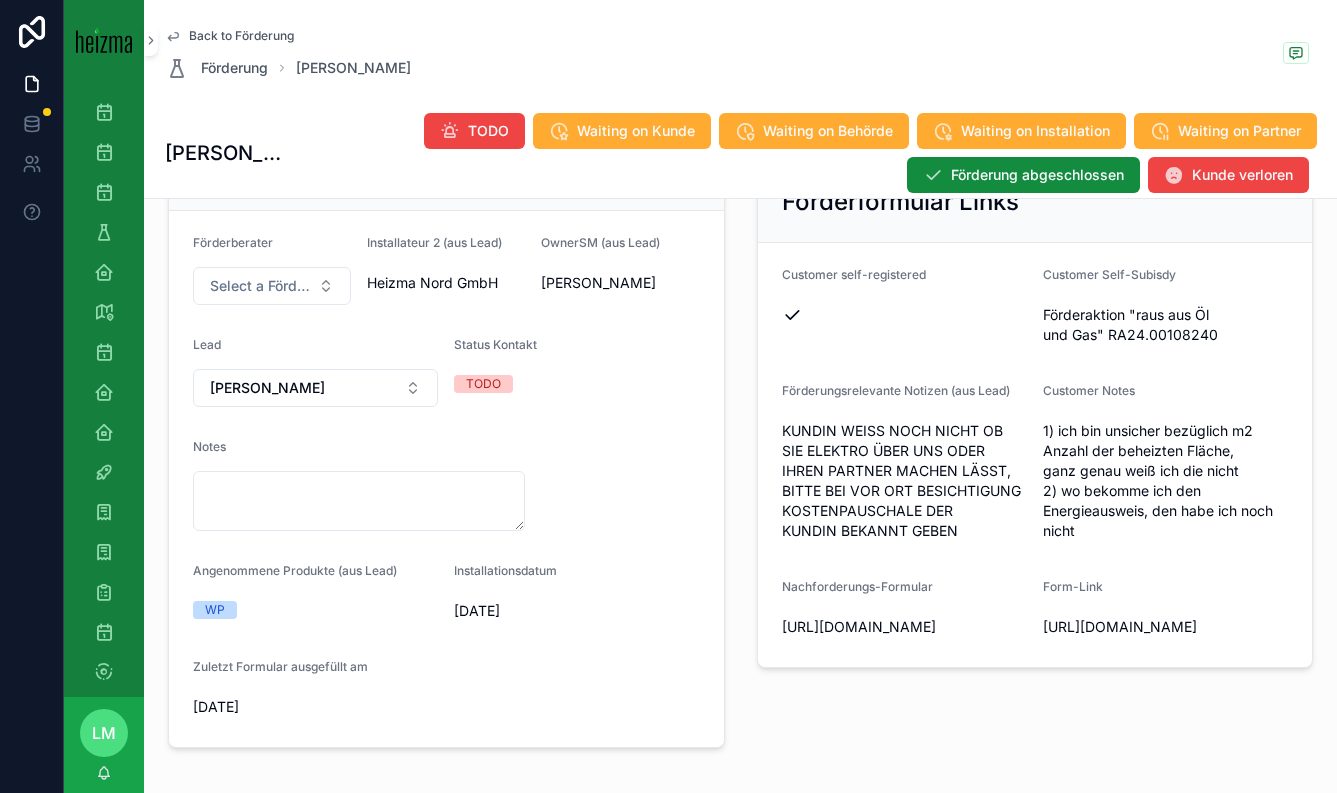 click on "Förderberater Select a Förderberater Installateur 2 (aus Lead) Heizma Nord GmbH OwnerSM (aus Lead) Lukas Cejka Lead Monika Haip Status Kontakt TODO Notes Angenommene Produkte (aus Lead) WP Installationsdatum 14/07/2025 Zuletzt Formular ausgefüllt am 08/07/2025" at bounding box center (446, 479) 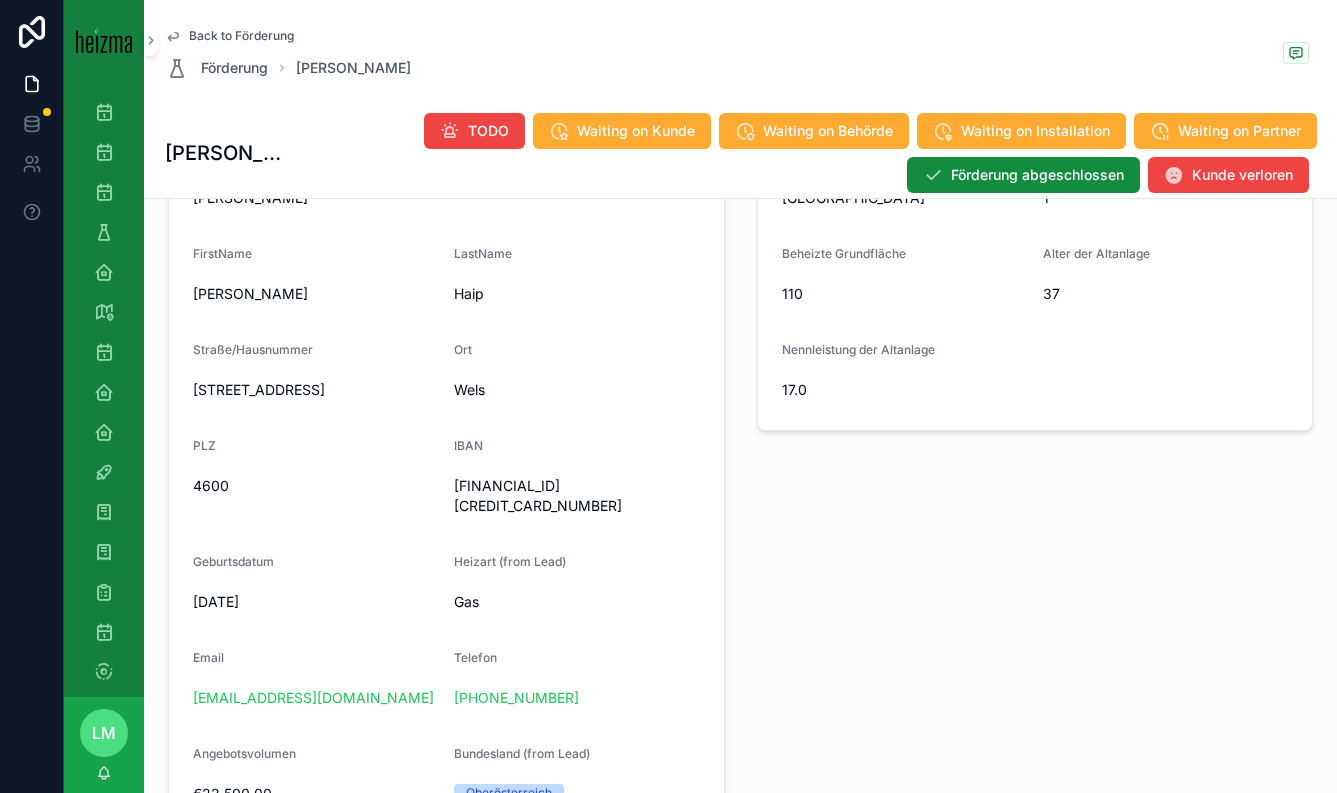 scroll, scrollTop: 1137, scrollLeft: 0, axis: vertical 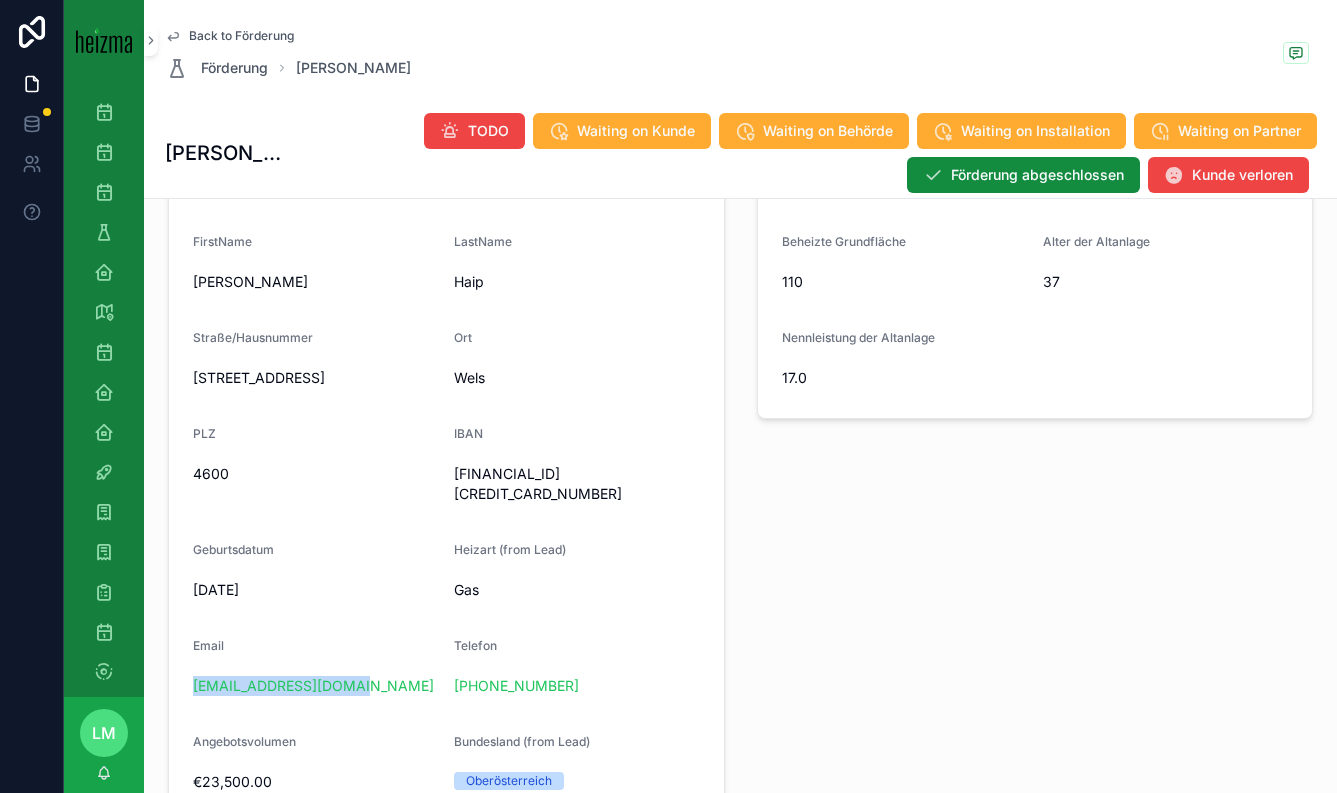 drag, startPoint x: 387, startPoint y: 661, endPoint x: 180, endPoint y: 668, distance: 207.11832 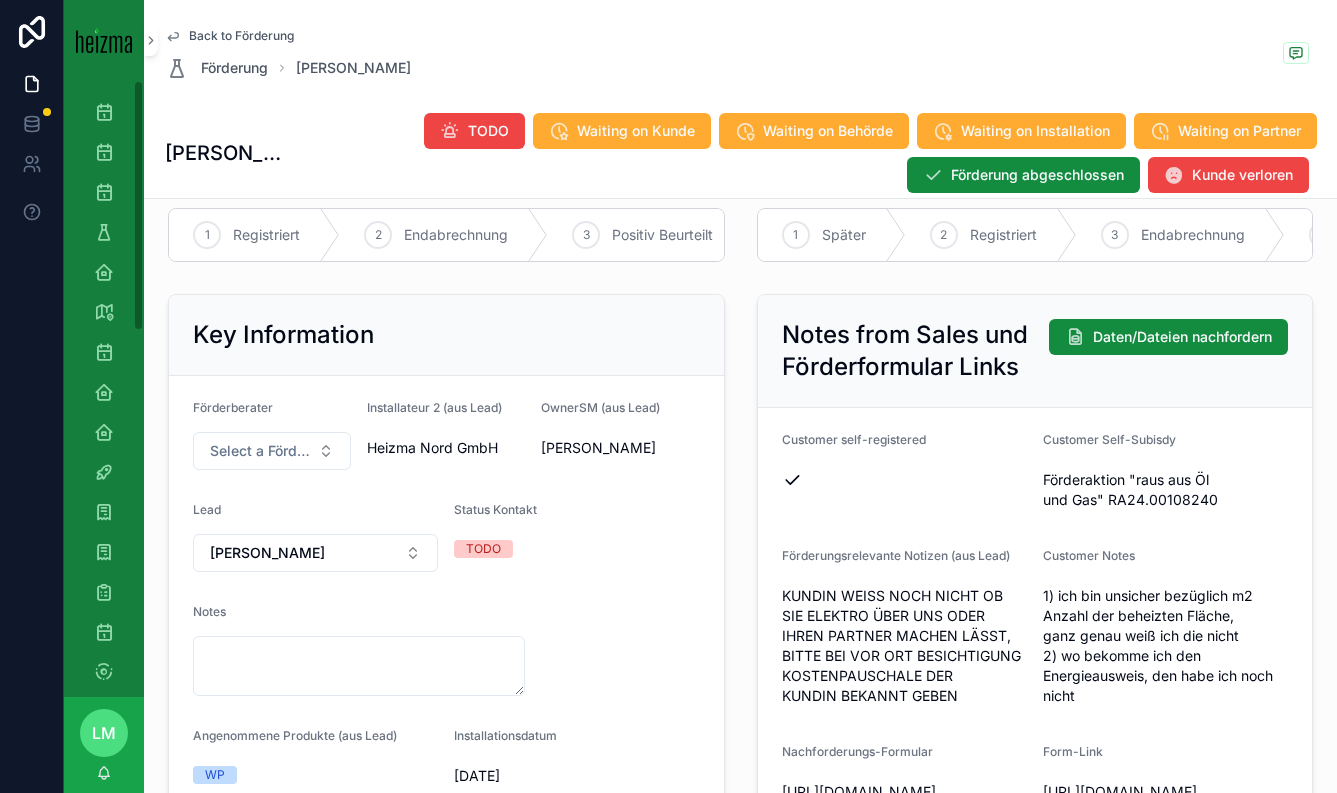 scroll, scrollTop: 0, scrollLeft: 0, axis: both 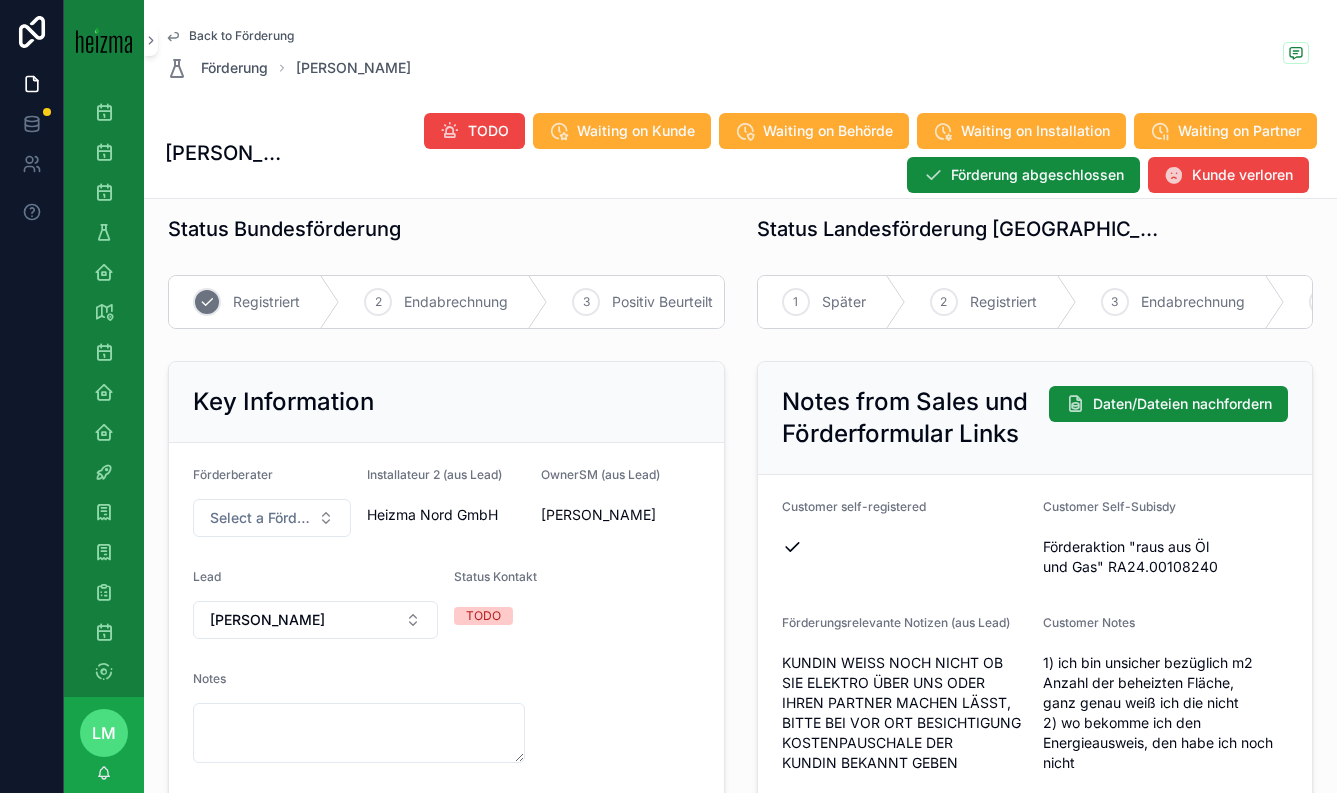 click on "1 Registriert" at bounding box center [254, 302] 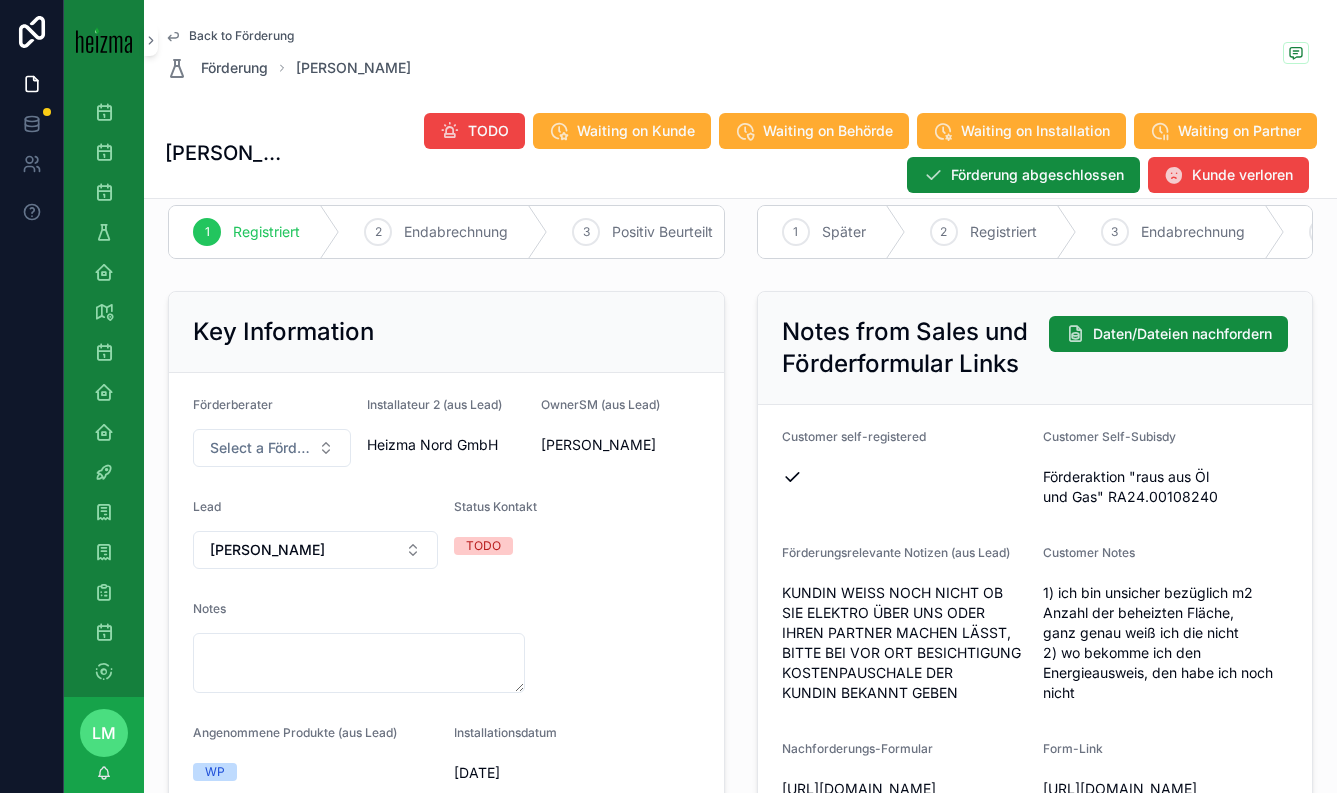scroll, scrollTop: 194, scrollLeft: 0, axis: vertical 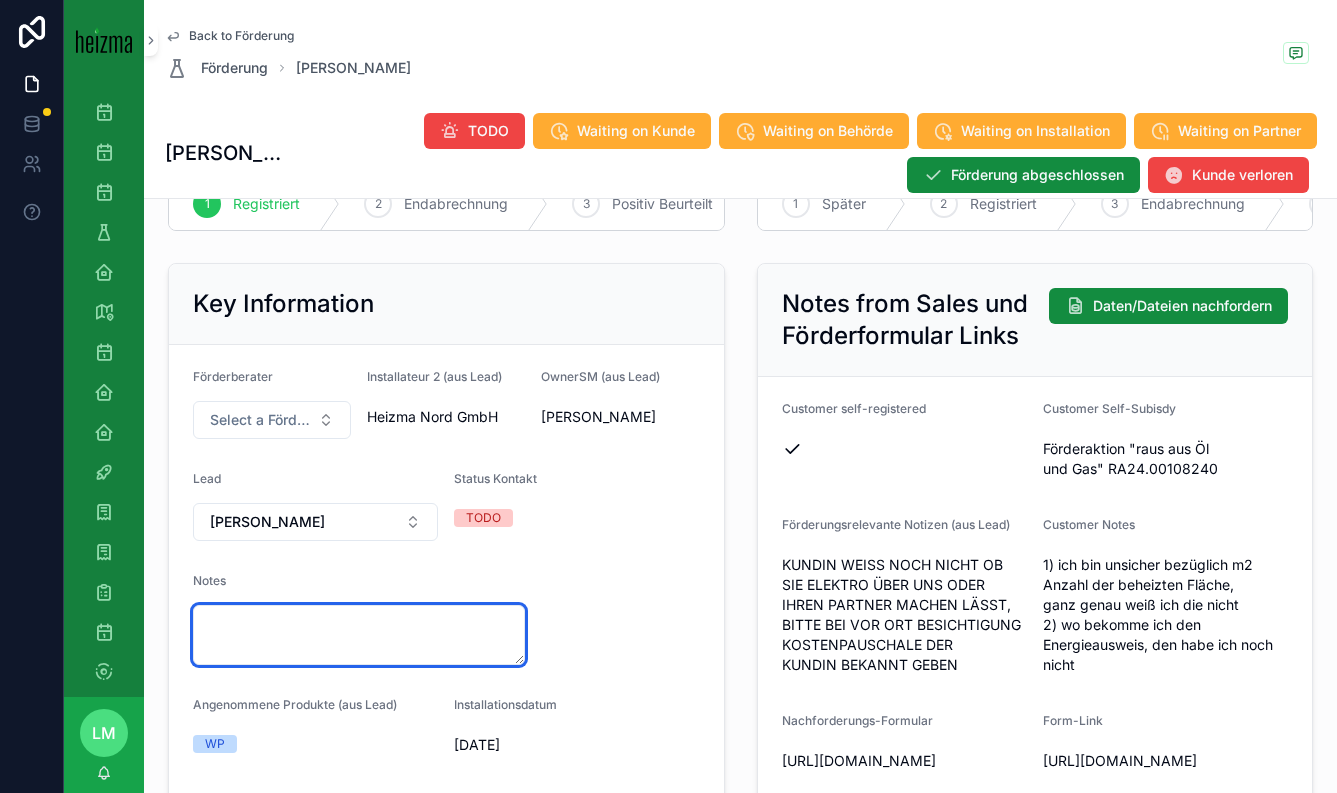 click at bounding box center [359, 635] 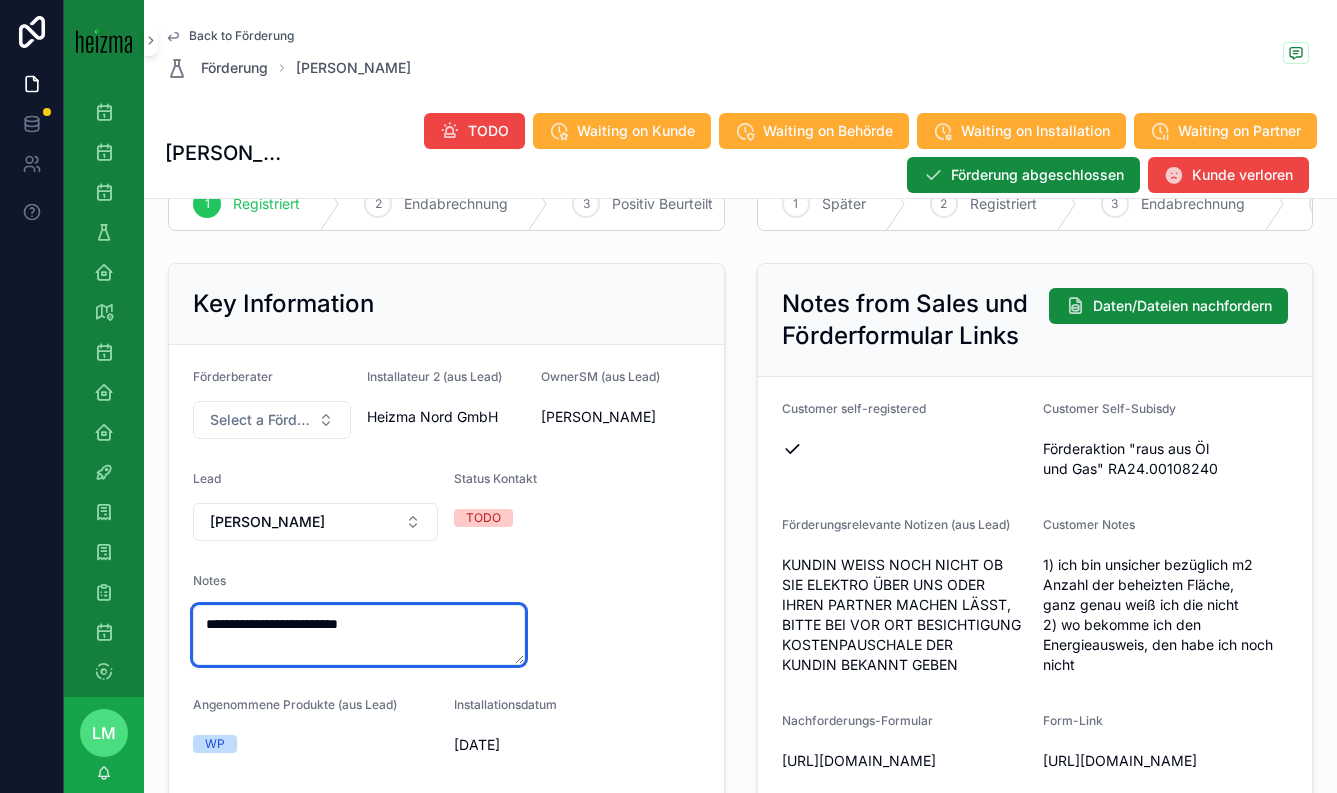 type on "**********" 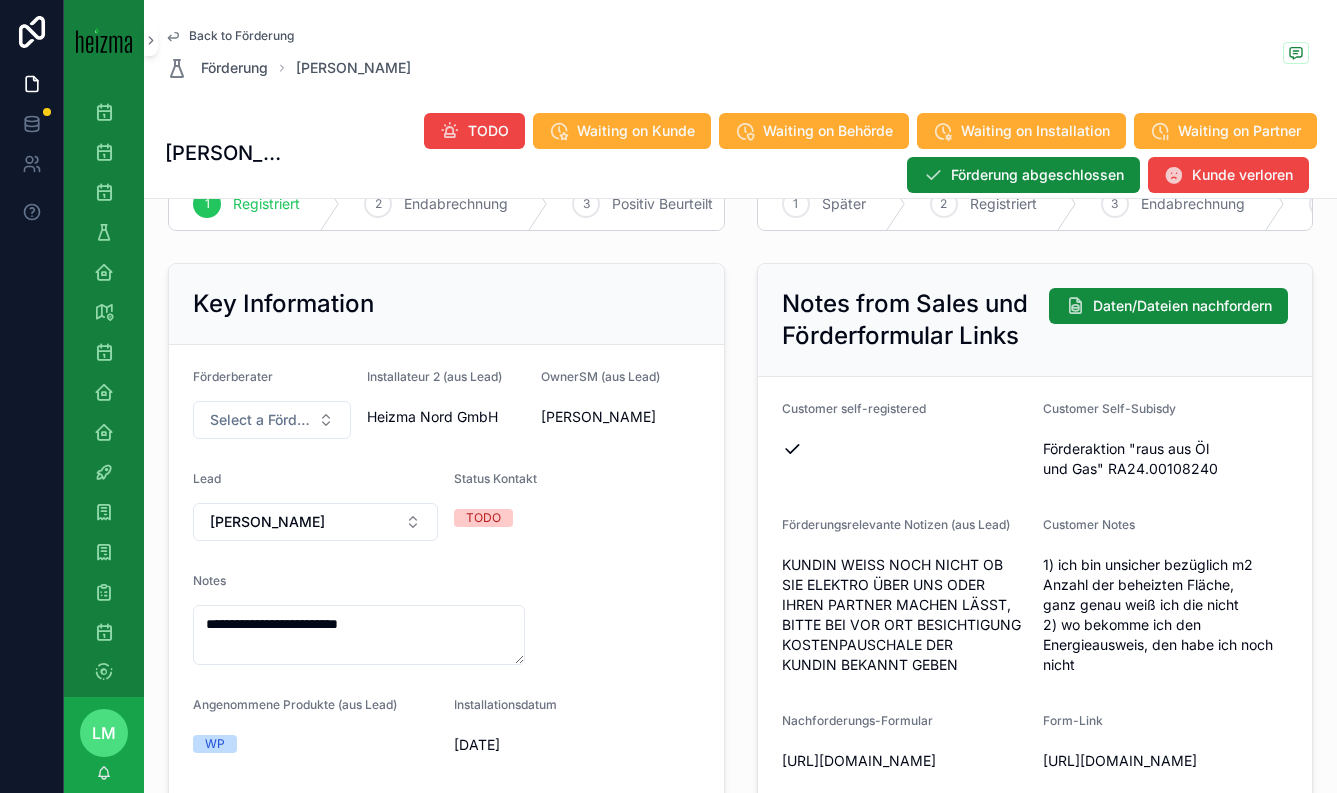 click on "**********" at bounding box center [446, 613] 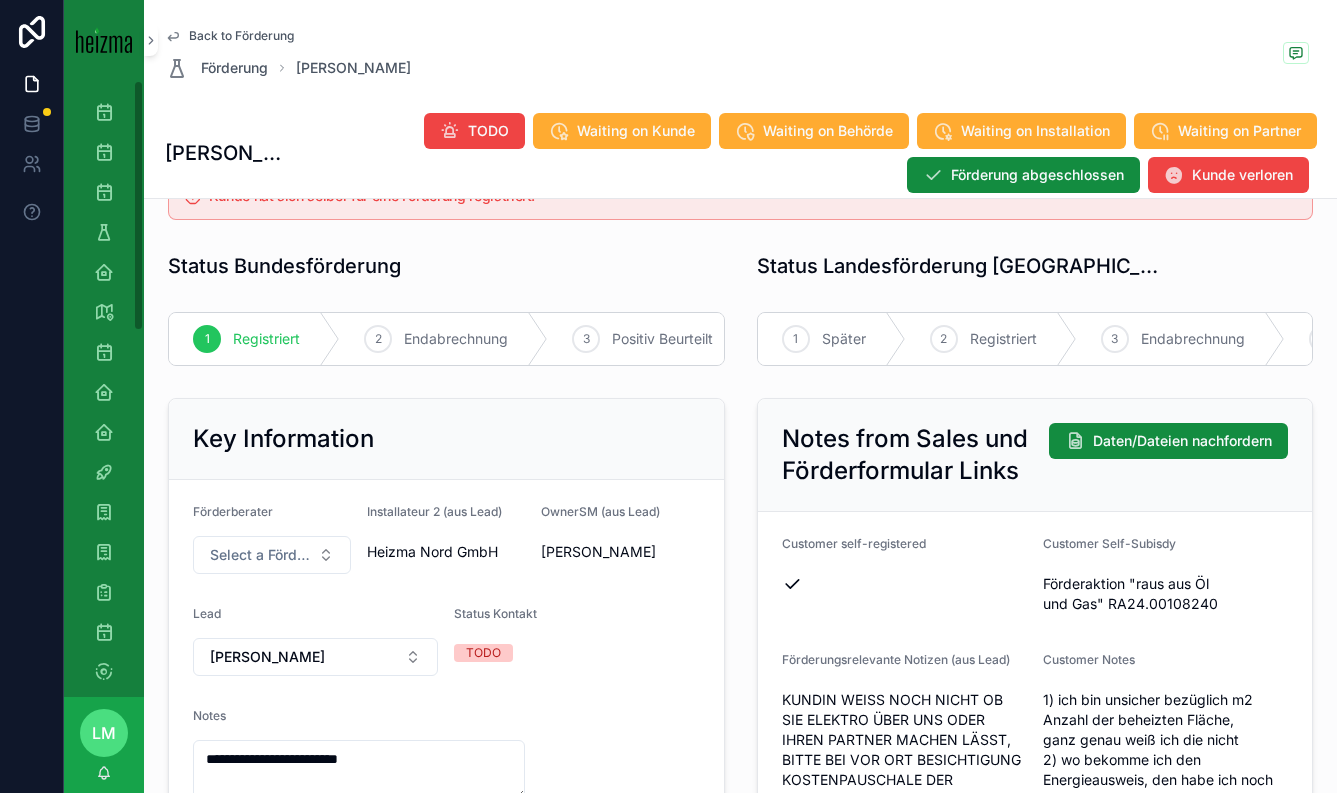 scroll, scrollTop: 0, scrollLeft: 0, axis: both 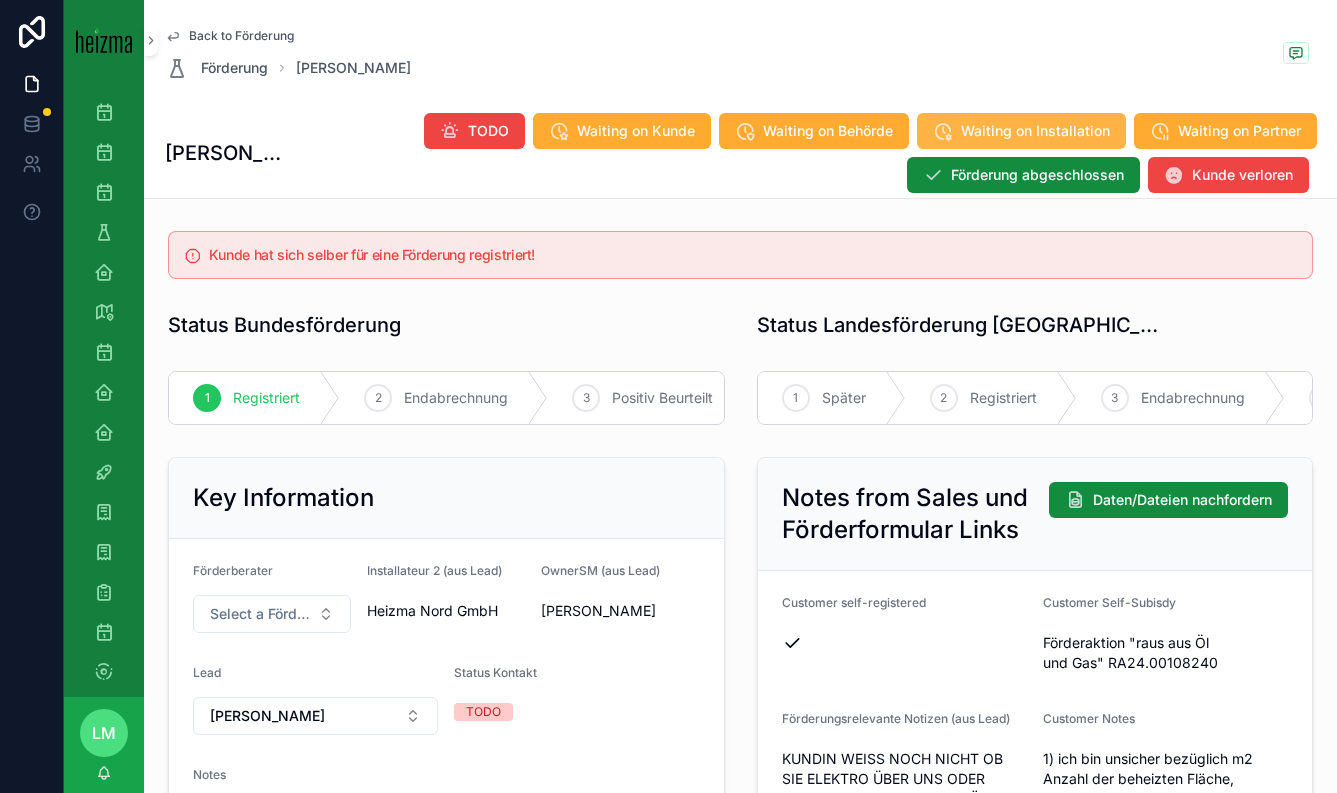 click on "Waiting on Installation" at bounding box center (1035, 131) 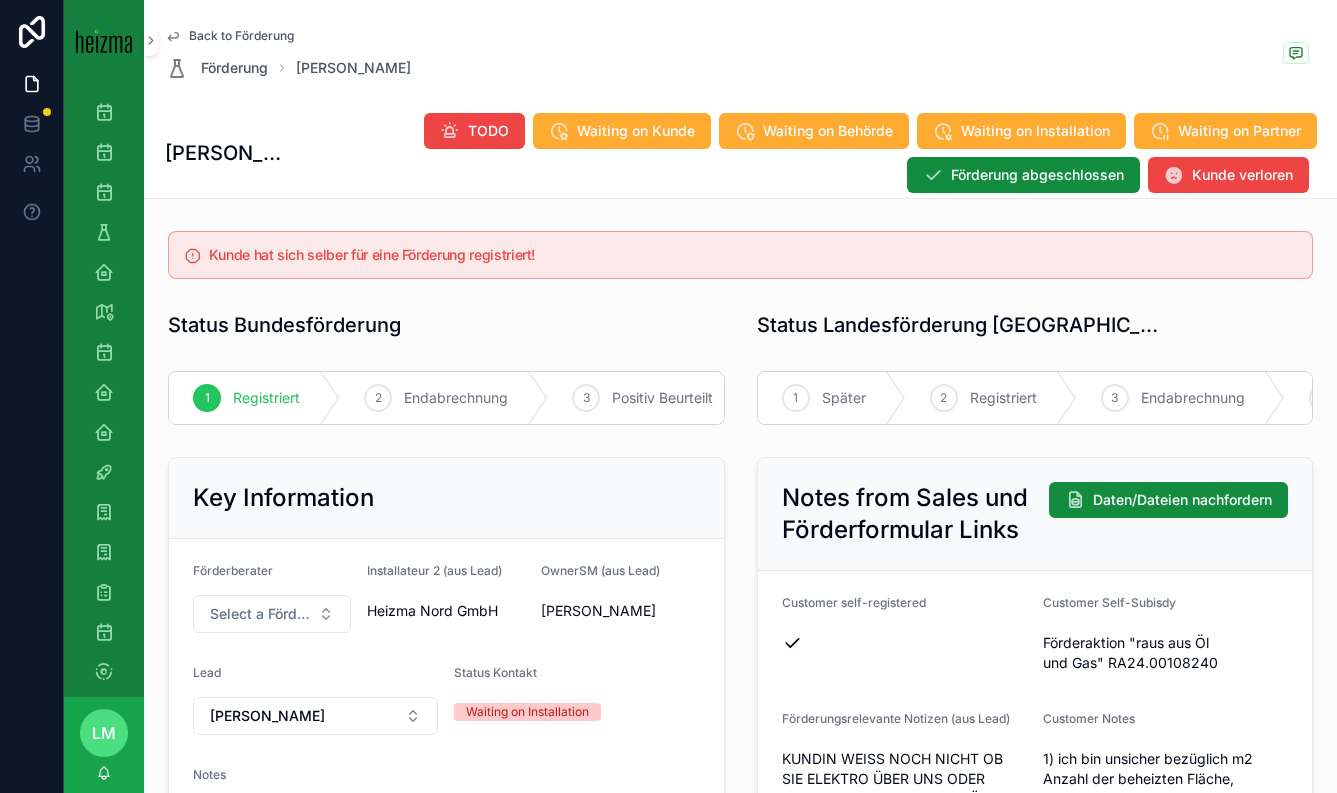 click on "Back to Förderung" at bounding box center (241, 36) 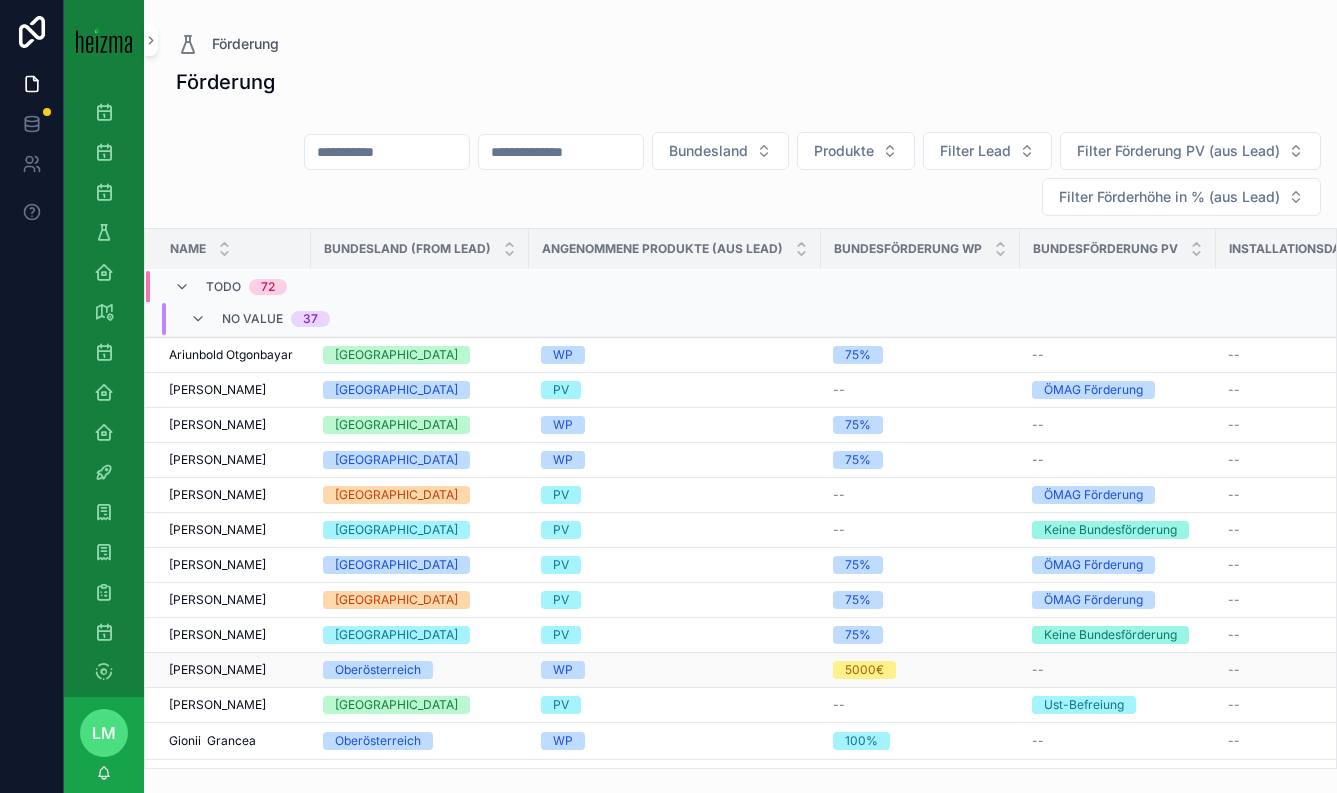 scroll, scrollTop: 757, scrollLeft: 0, axis: vertical 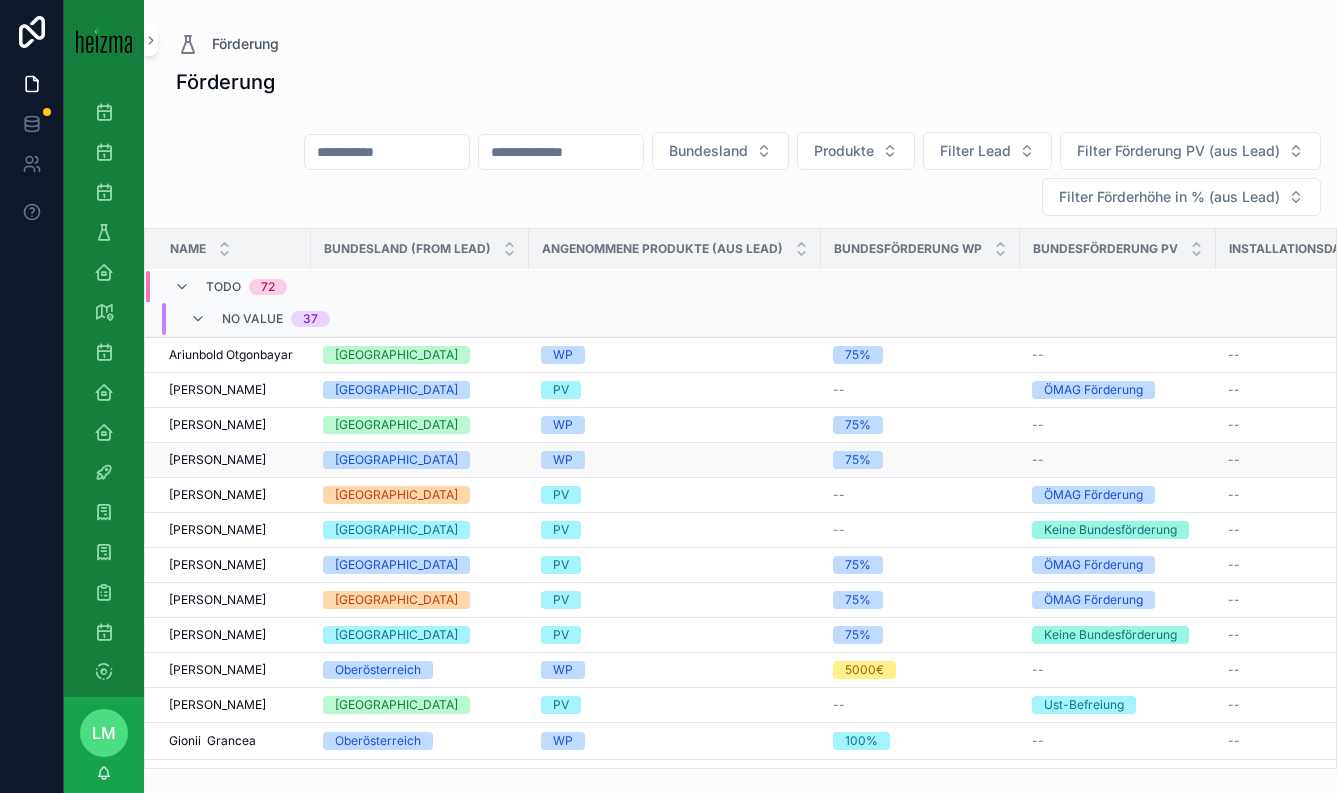 click on "Kärnten" at bounding box center [420, 460] 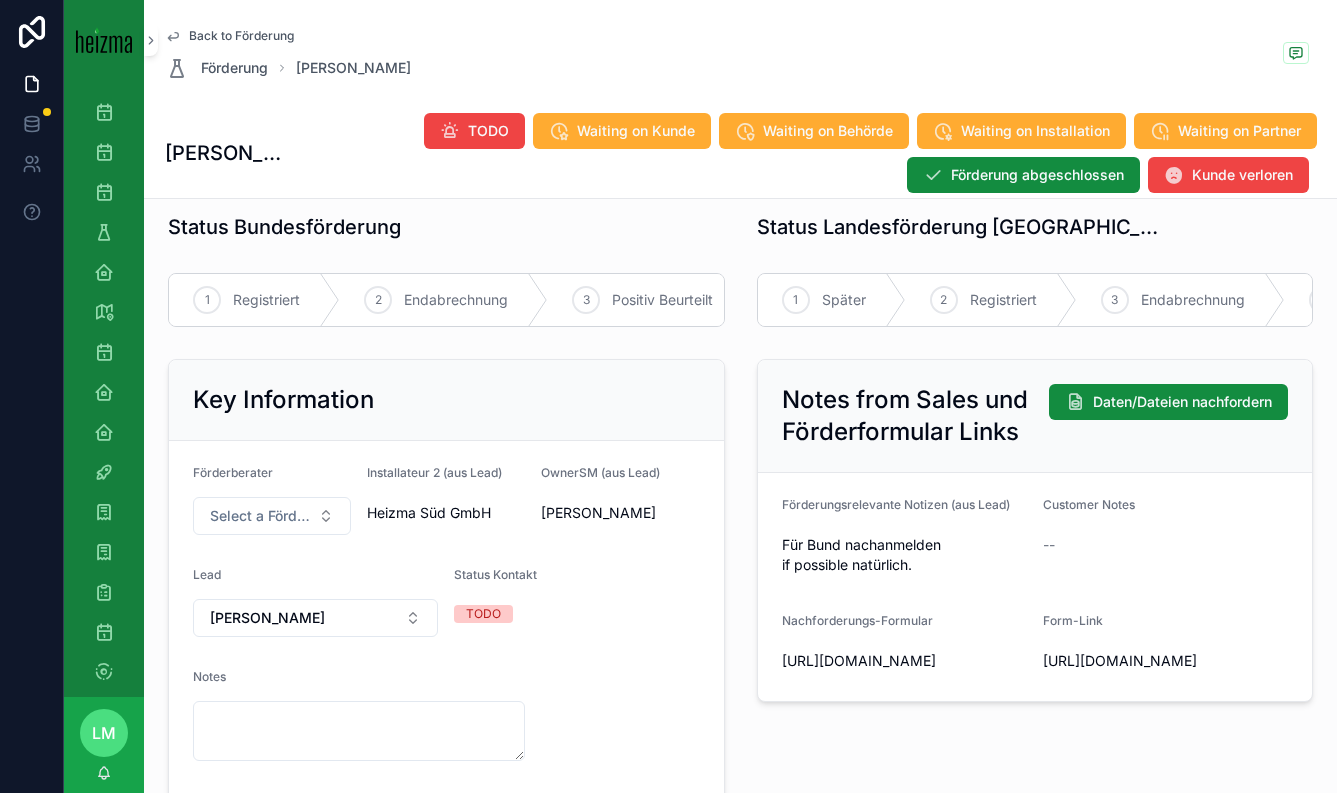 scroll, scrollTop: 27, scrollLeft: 0, axis: vertical 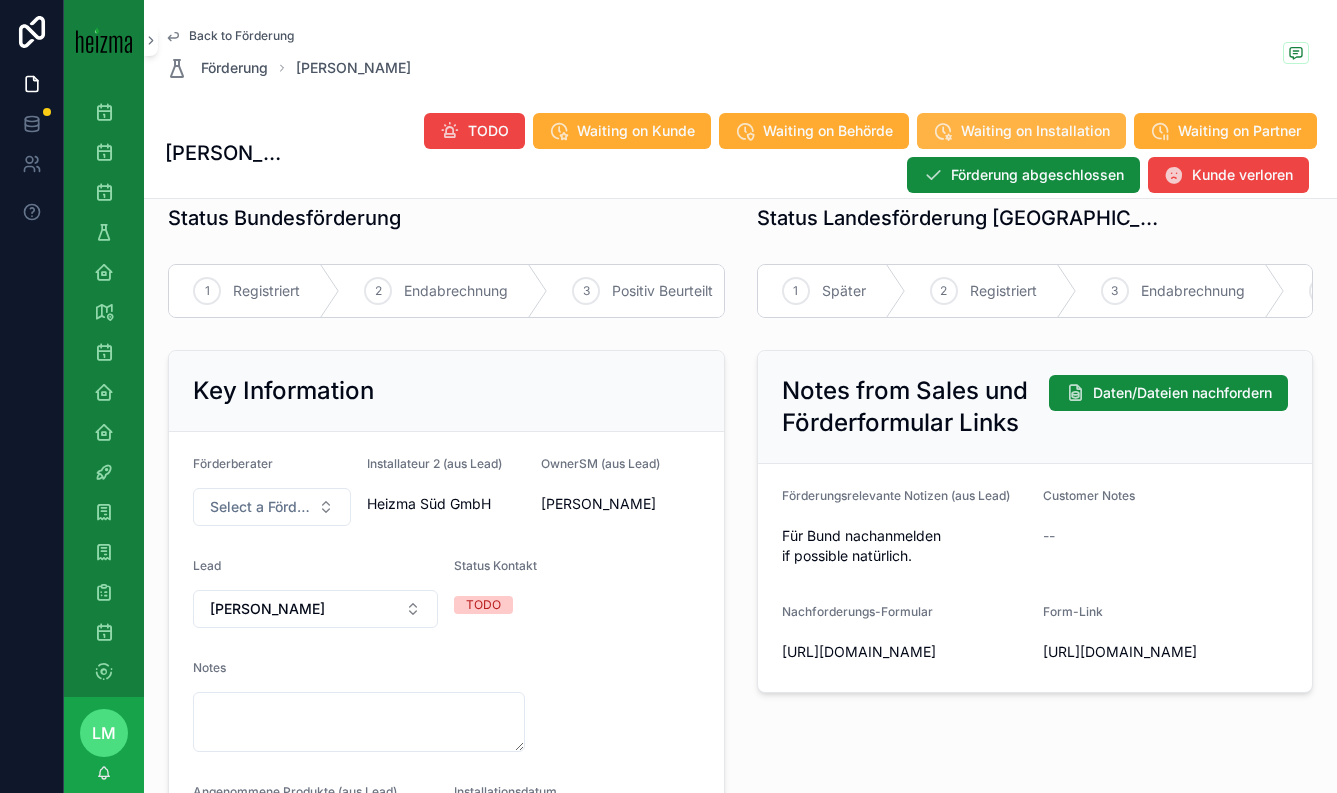 click on "Waiting on Installation" at bounding box center [1035, 131] 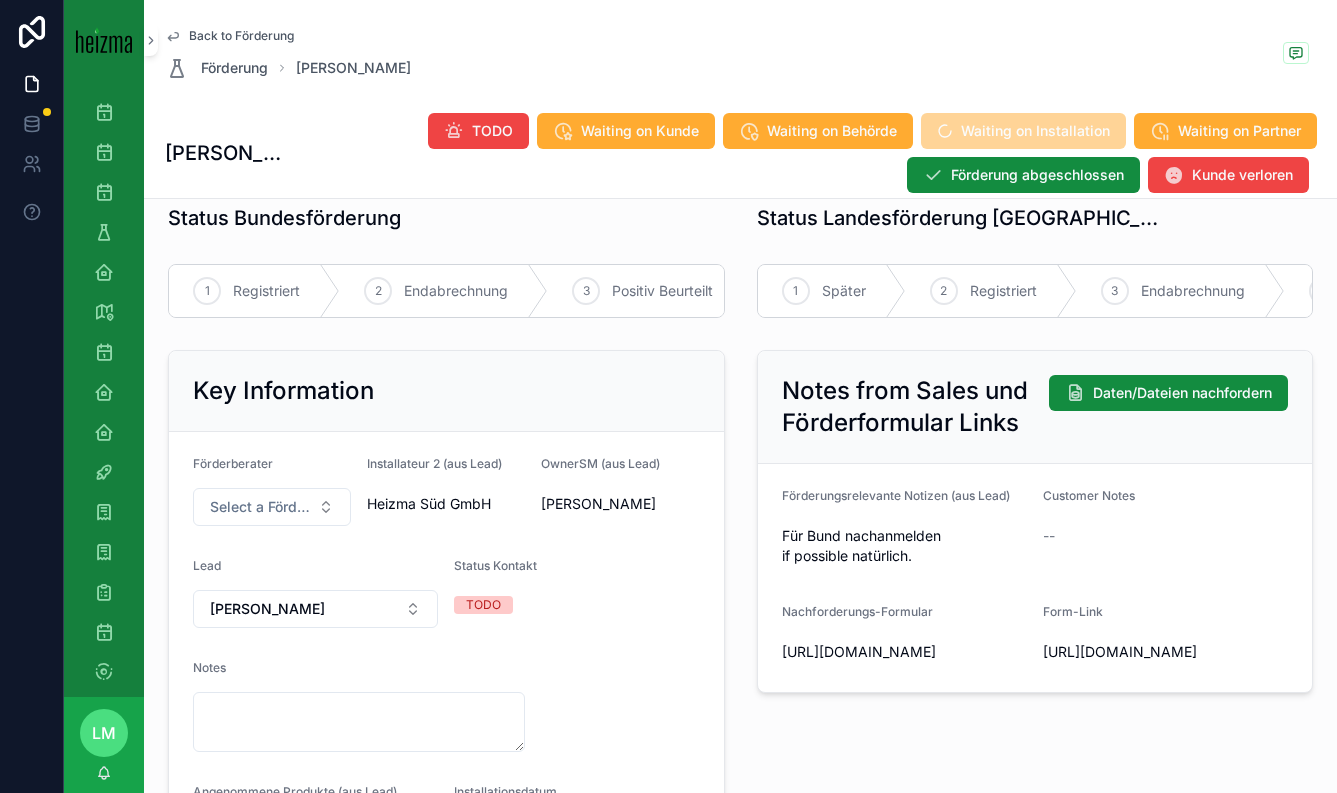 scroll, scrollTop: 105, scrollLeft: 0, axis: vertical 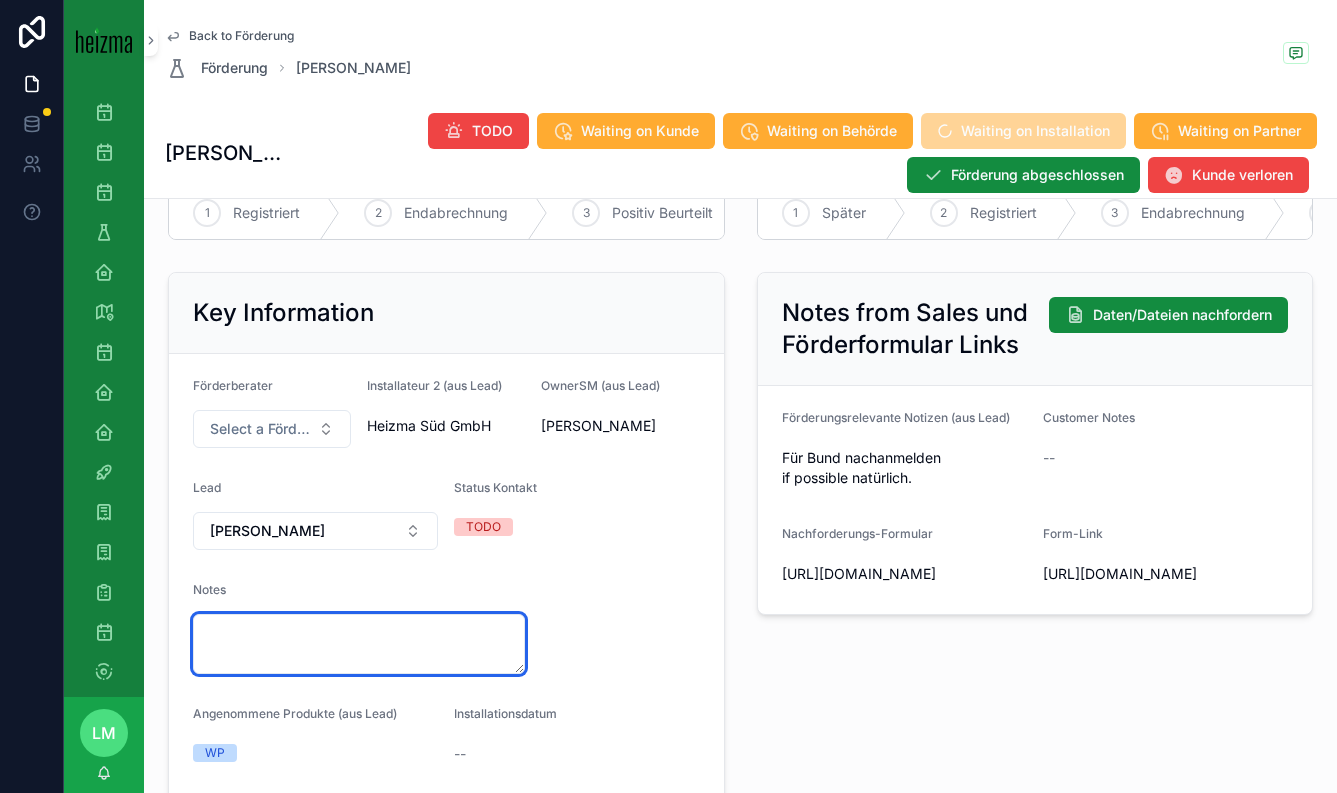 click at bounding box center (359, 644) 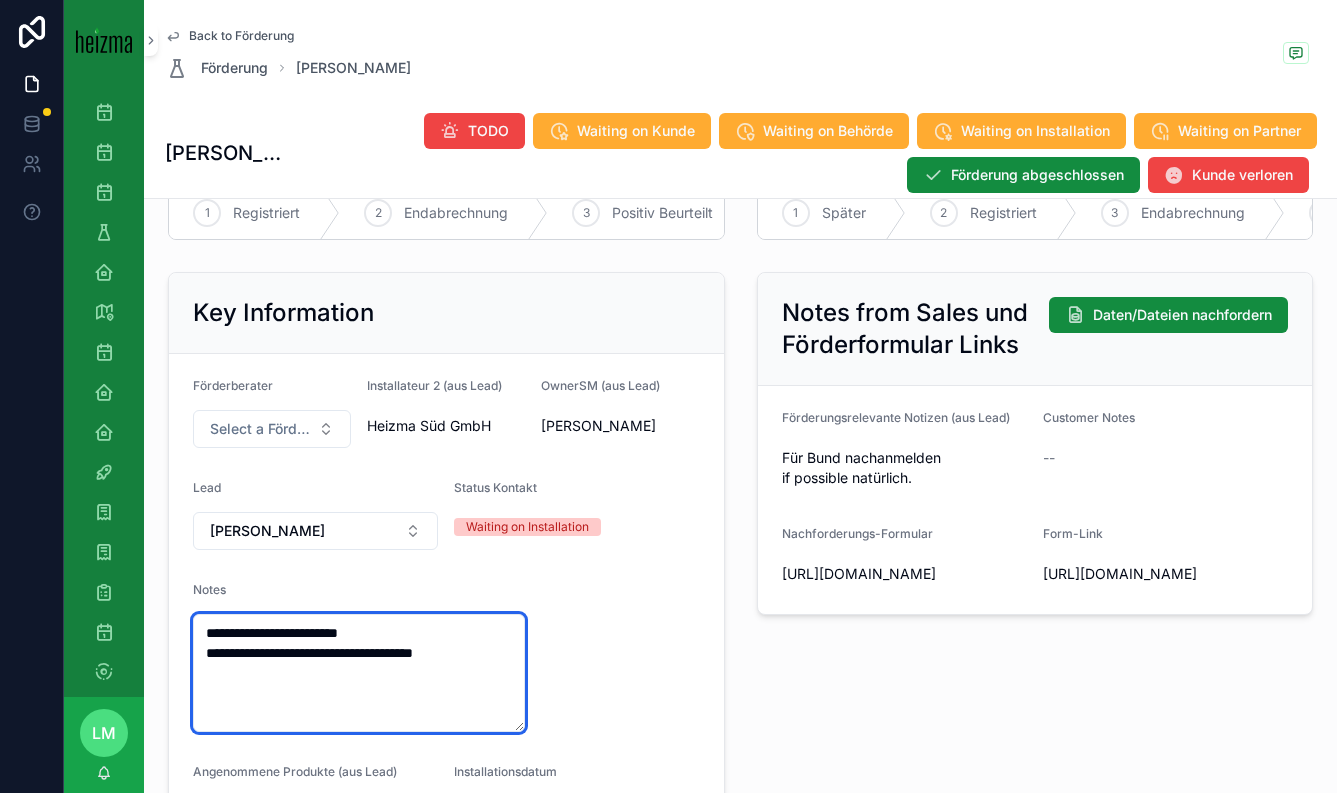 type on "**********" 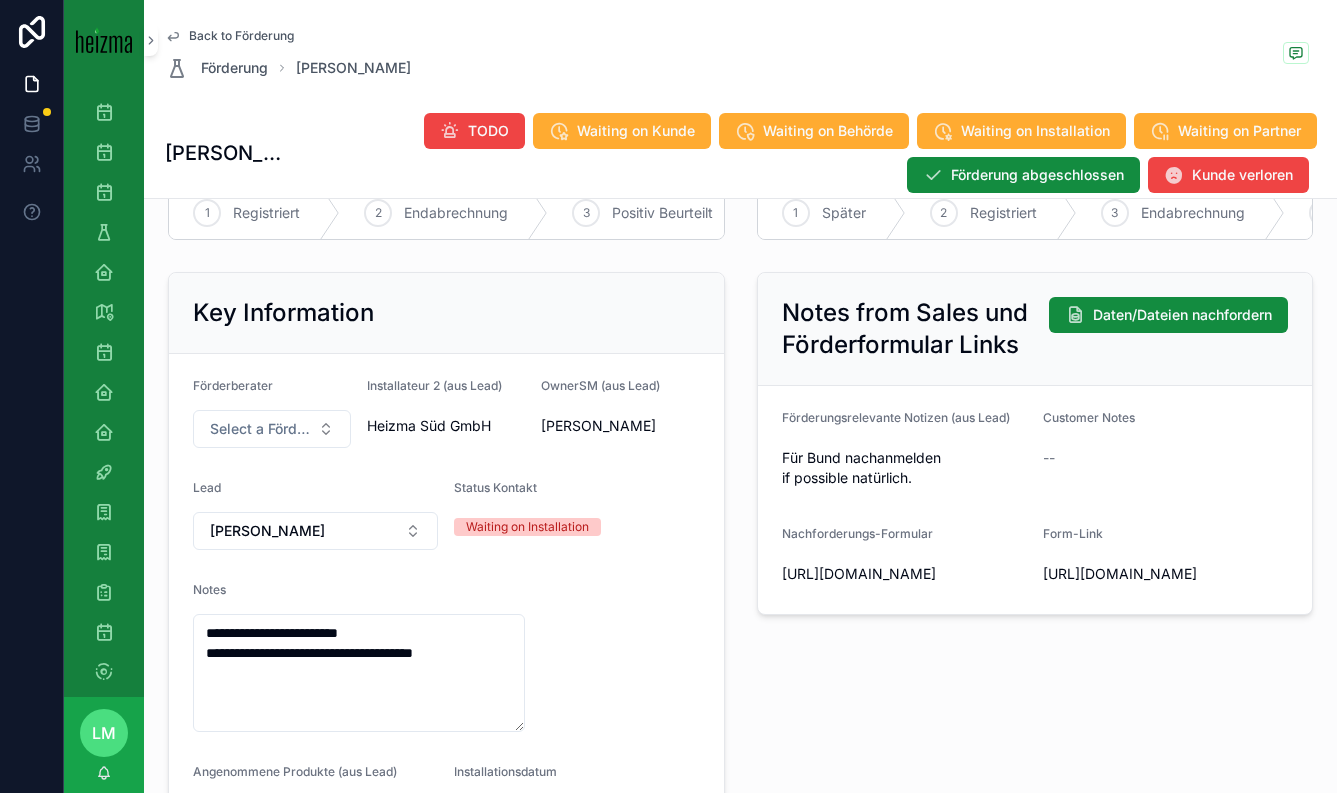 click on "**********" at bounding box center [446, 651] 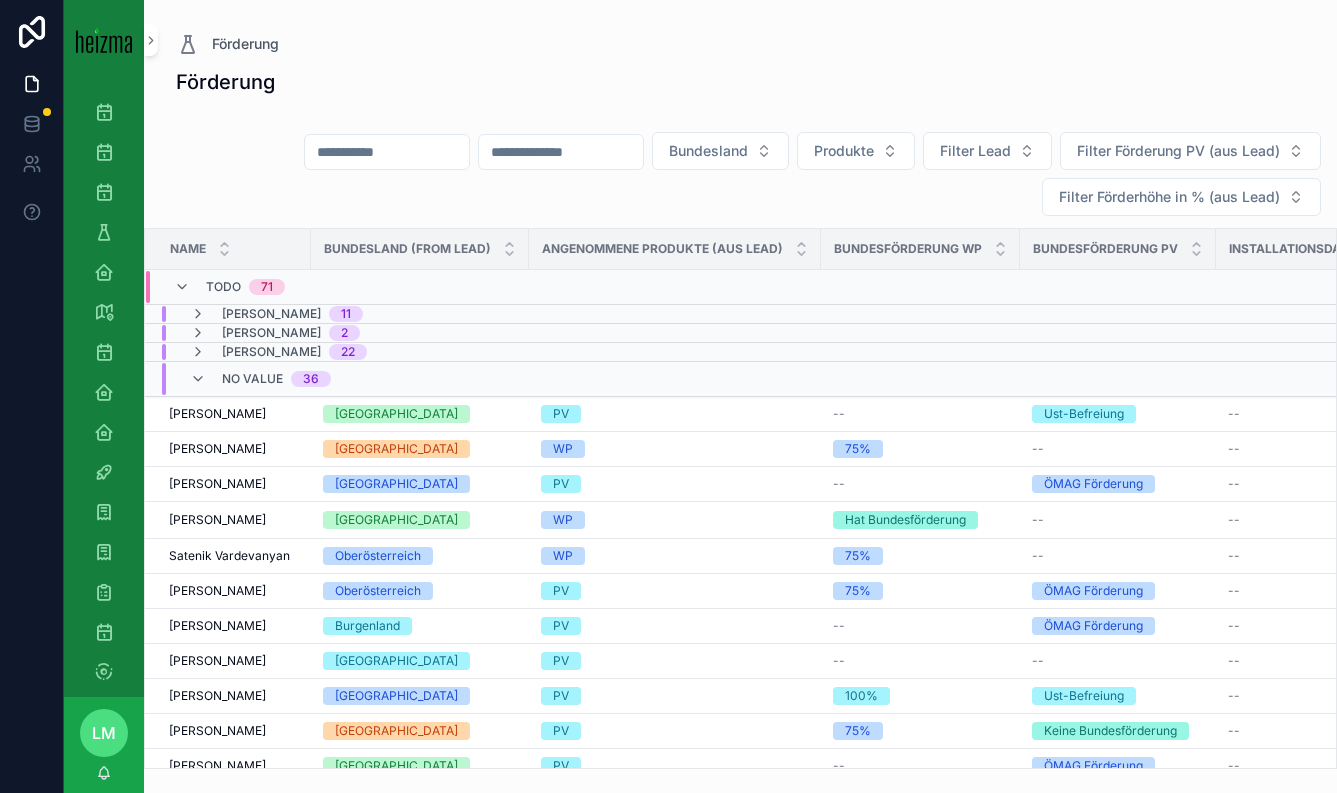 scroll, scrollTop: 0, scrollLeft: 0, axis: both 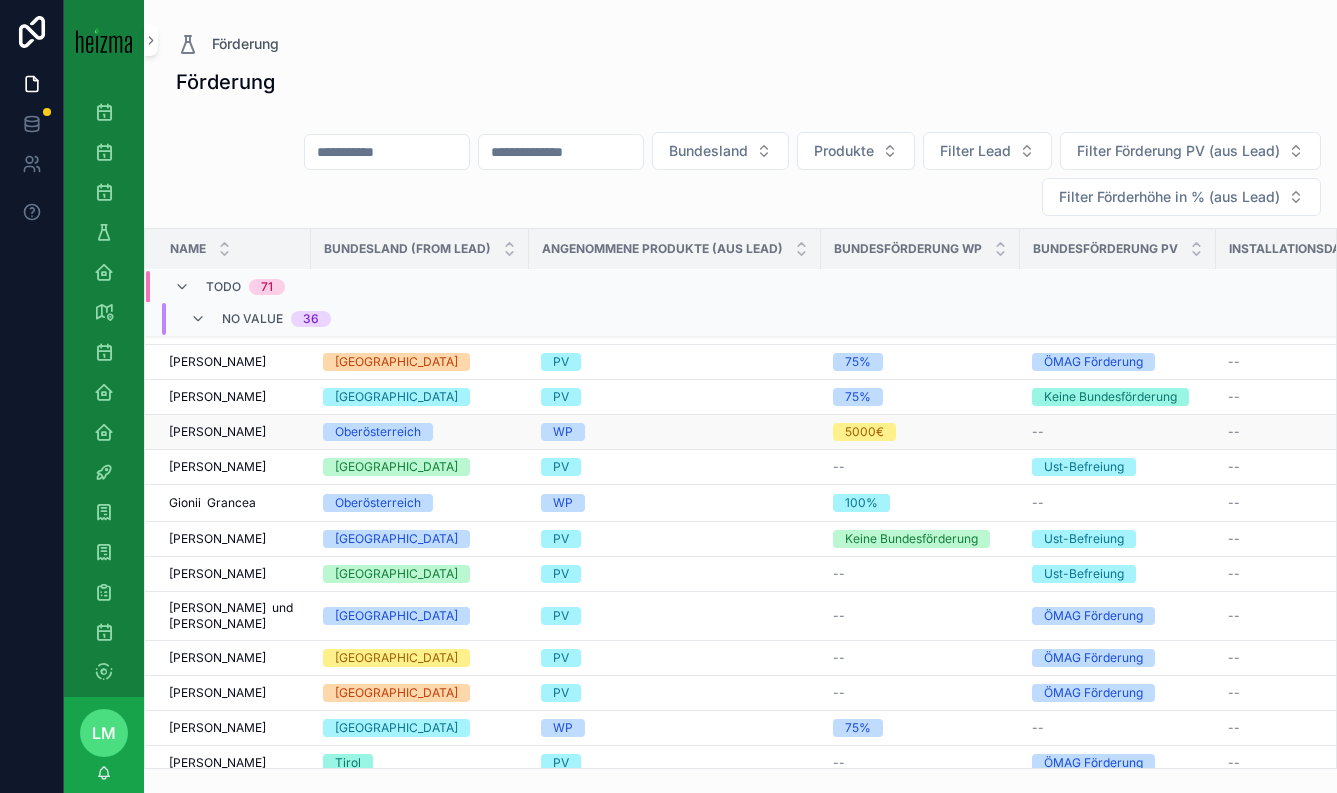 click on "Tugba Arslan" at bounding box center (217, 432) 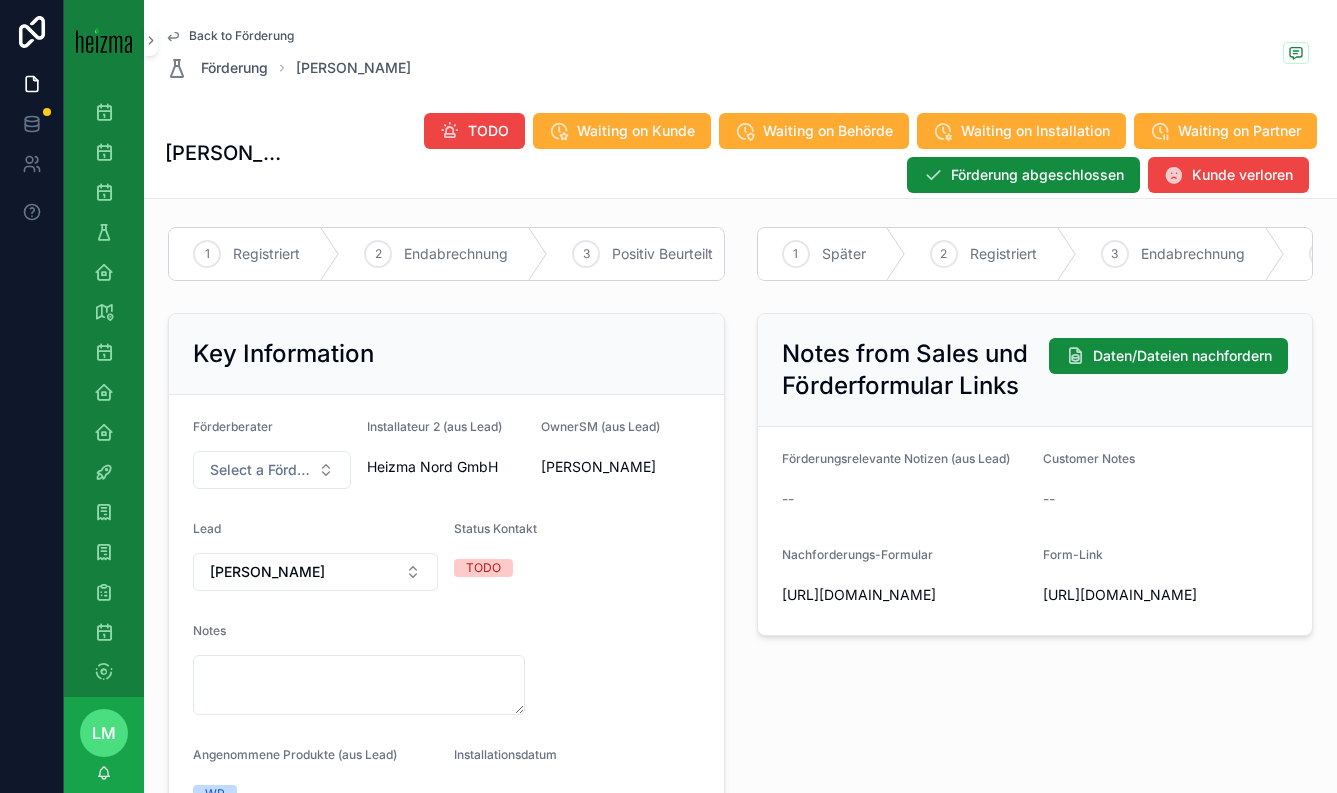 scroll, scrollTop: 67, scrollLeft: 0, axis: vertical 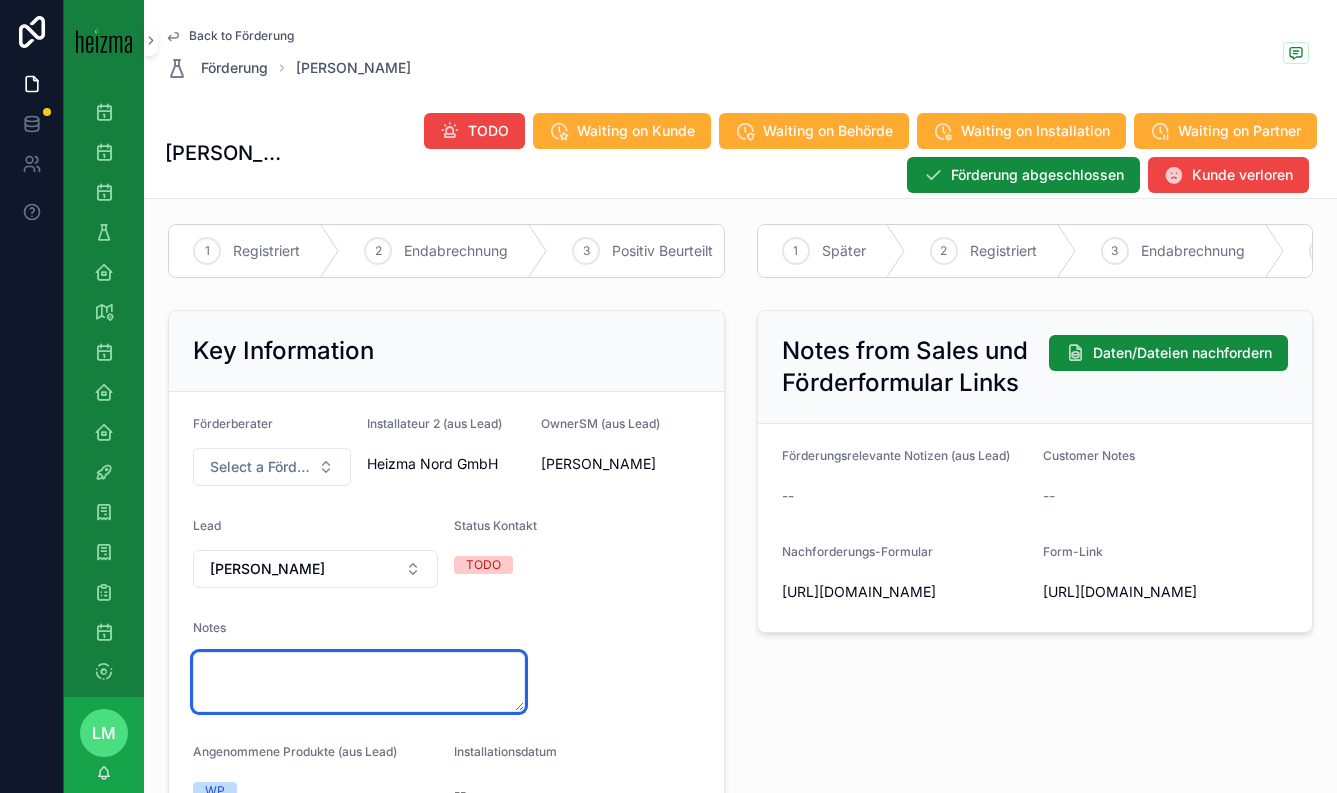 click at bounding box center (359, 682) 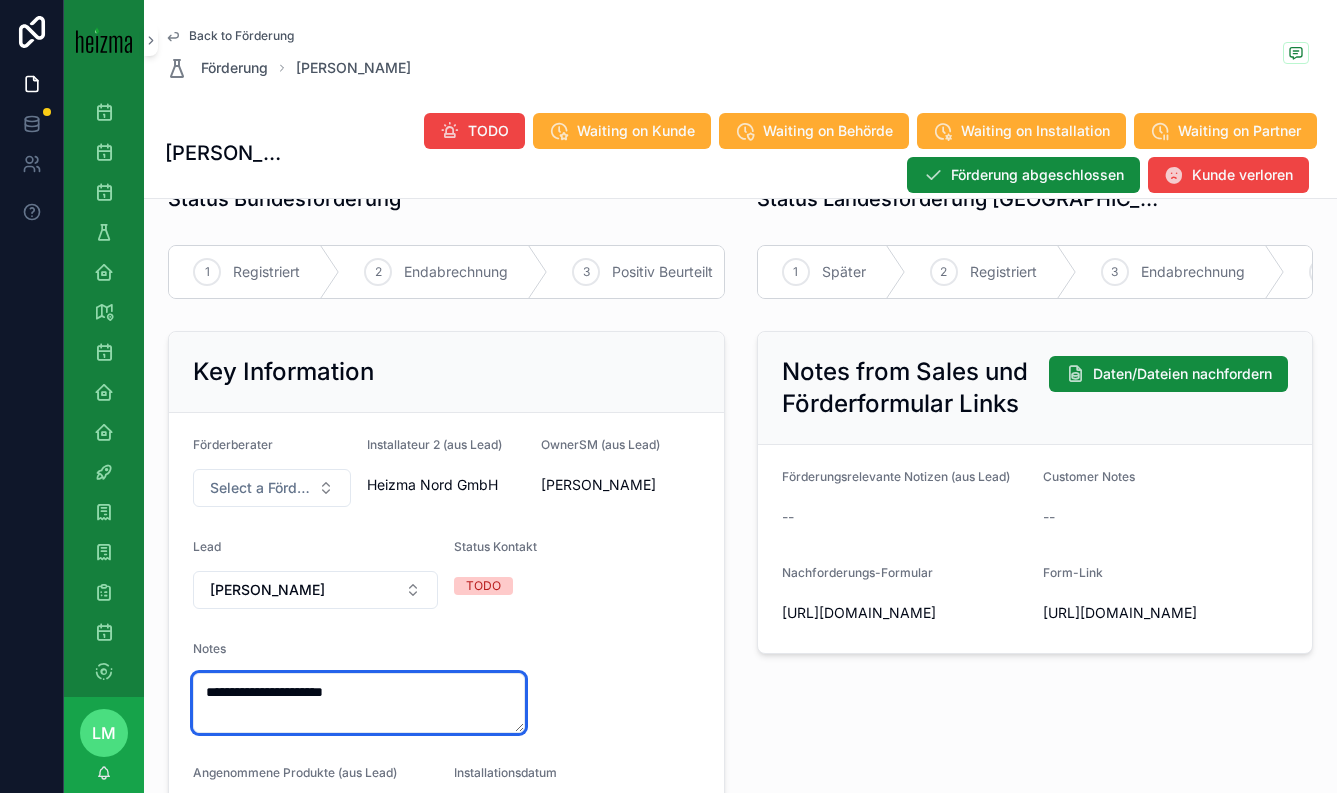 scroll, scrollTop: 47, scrollLeft: 0, axis: vertical 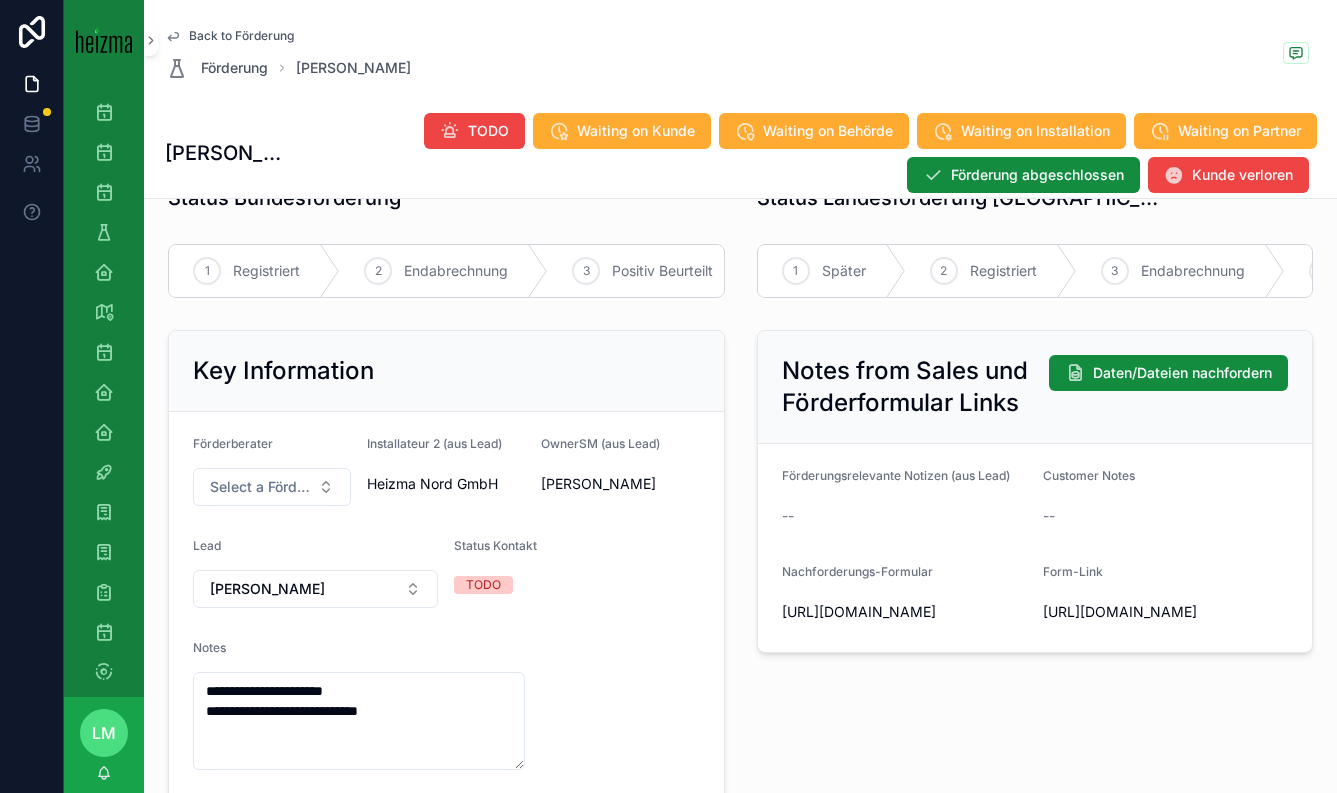 click on "Notes from Sales und Förderformular Links Daten/Dateien nachfordern Förderungsrelevante Notizen (aus Lead) -- Customer Notes -- Nachforderungs-Formular https://heizma.fillout.com/t/gSPwgQBtpGus?id=recCVHitmWROS6R8D Form-Link https://heizma.fillout.com/t/eBNmWZwuPPus?id=recCVHitmWROS6R8D" at bounding box center [1035, 658] 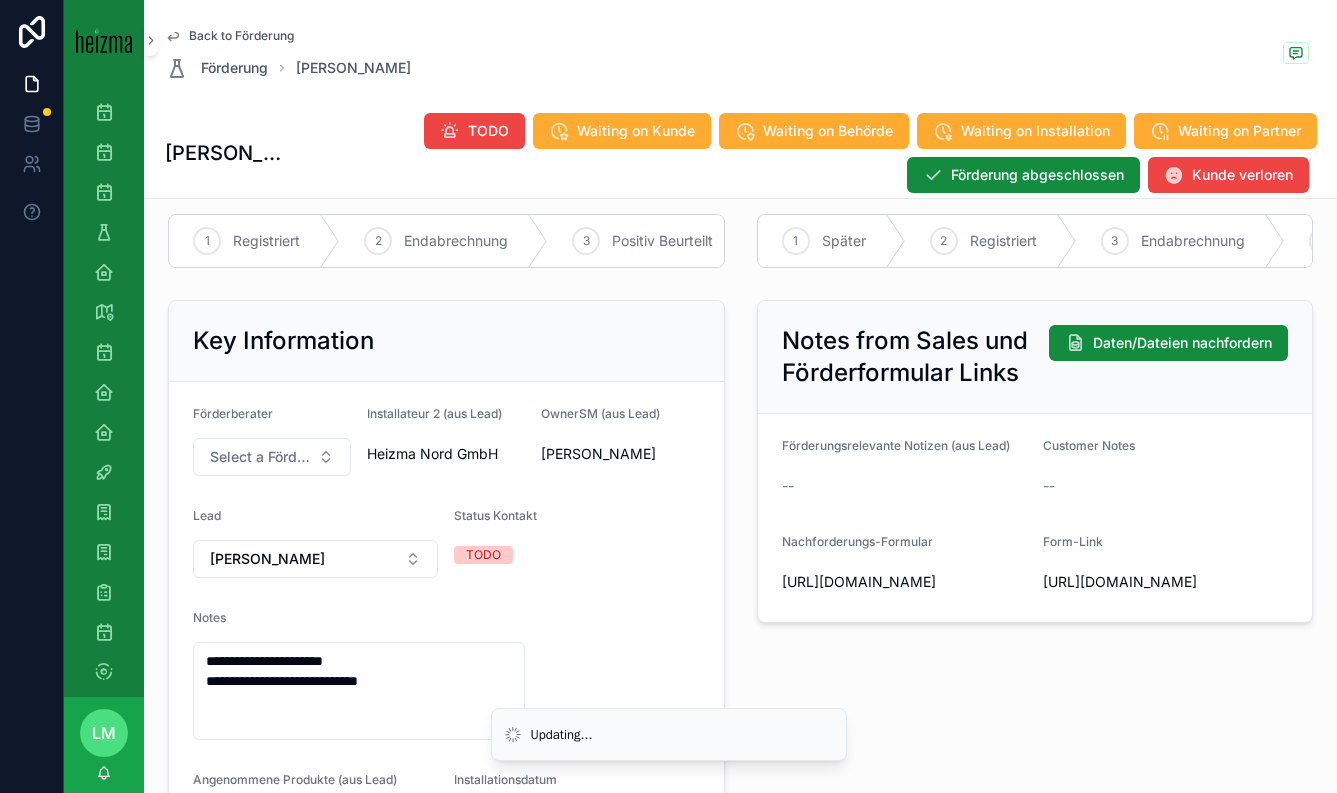 scroll, scrollTop: 0, scrollLeft: 0, axis: both 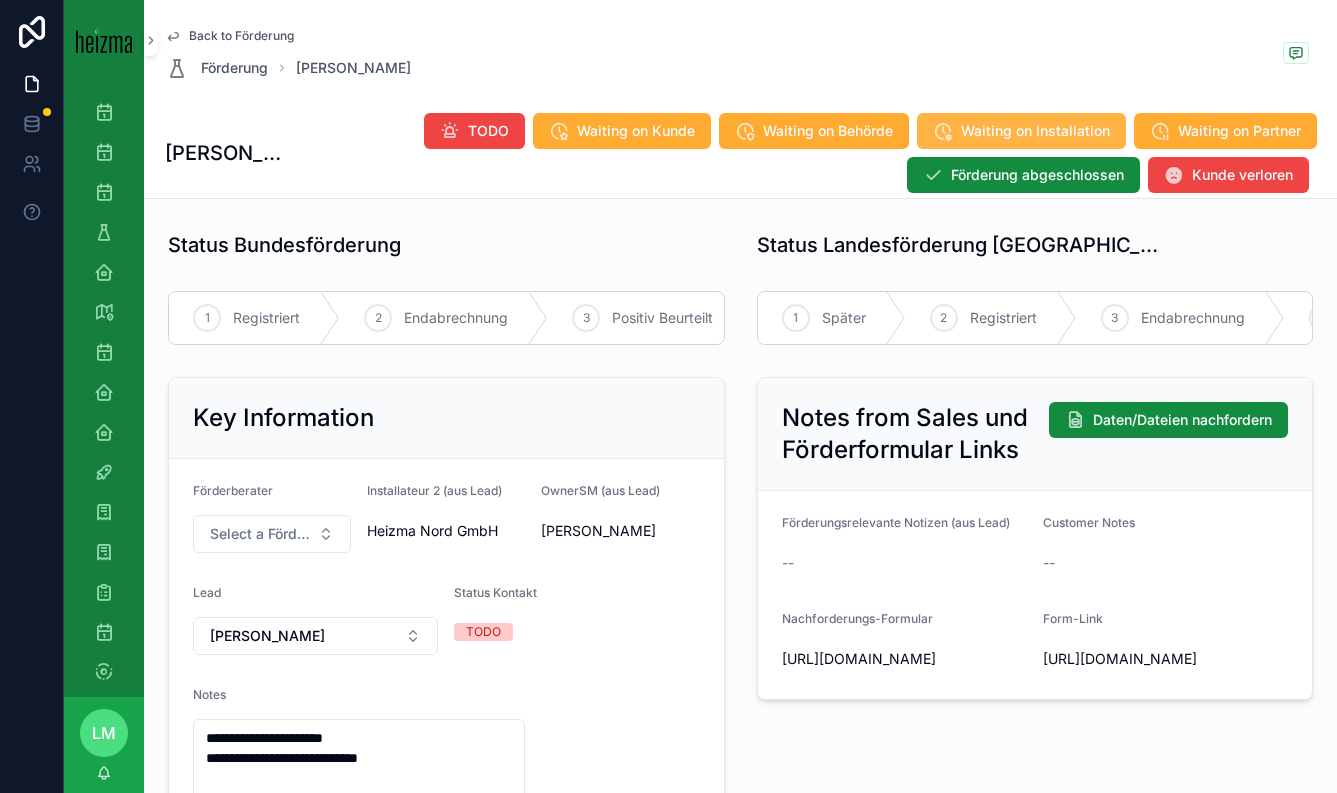 click on "Waiting on Installation" at bounding box center (1035, 131) 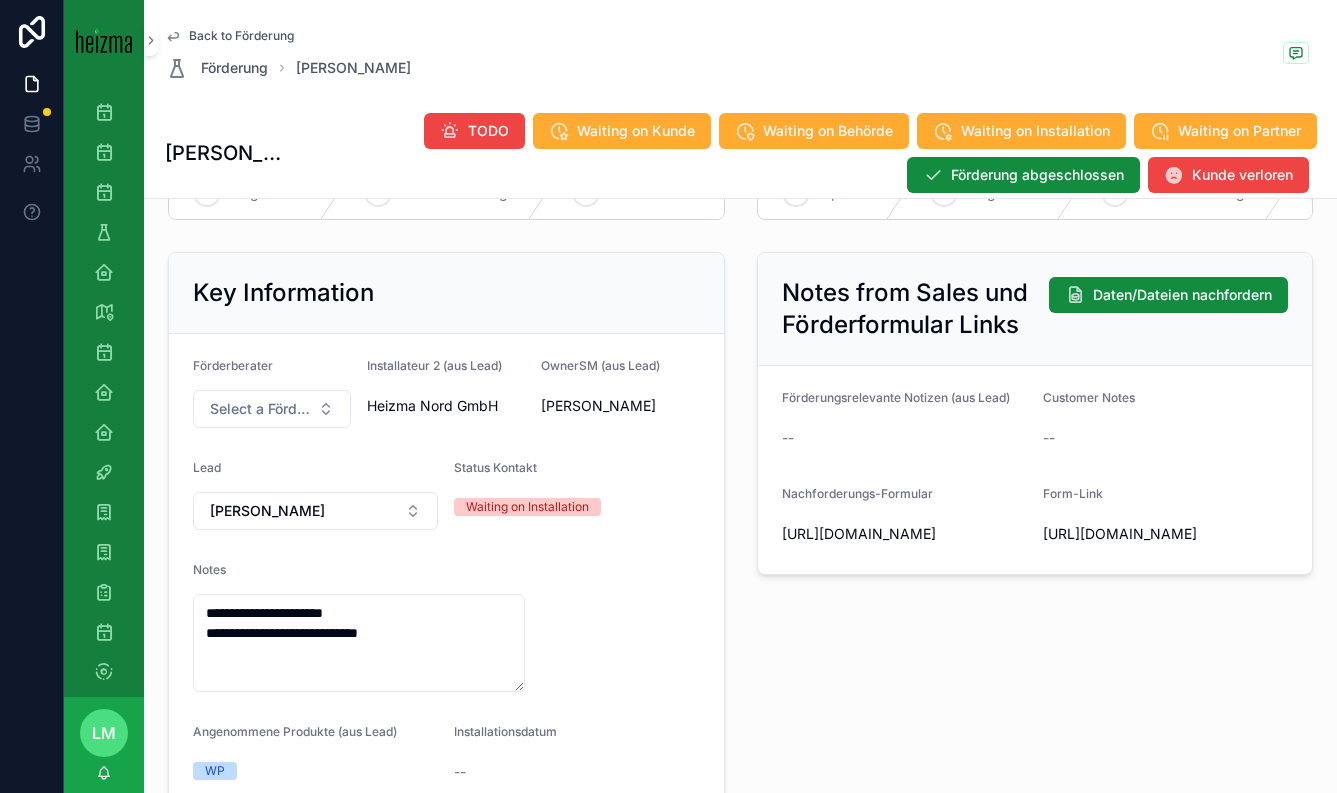 scroll, scrollTop: 119, scrollLeft: 0, axis: vertical 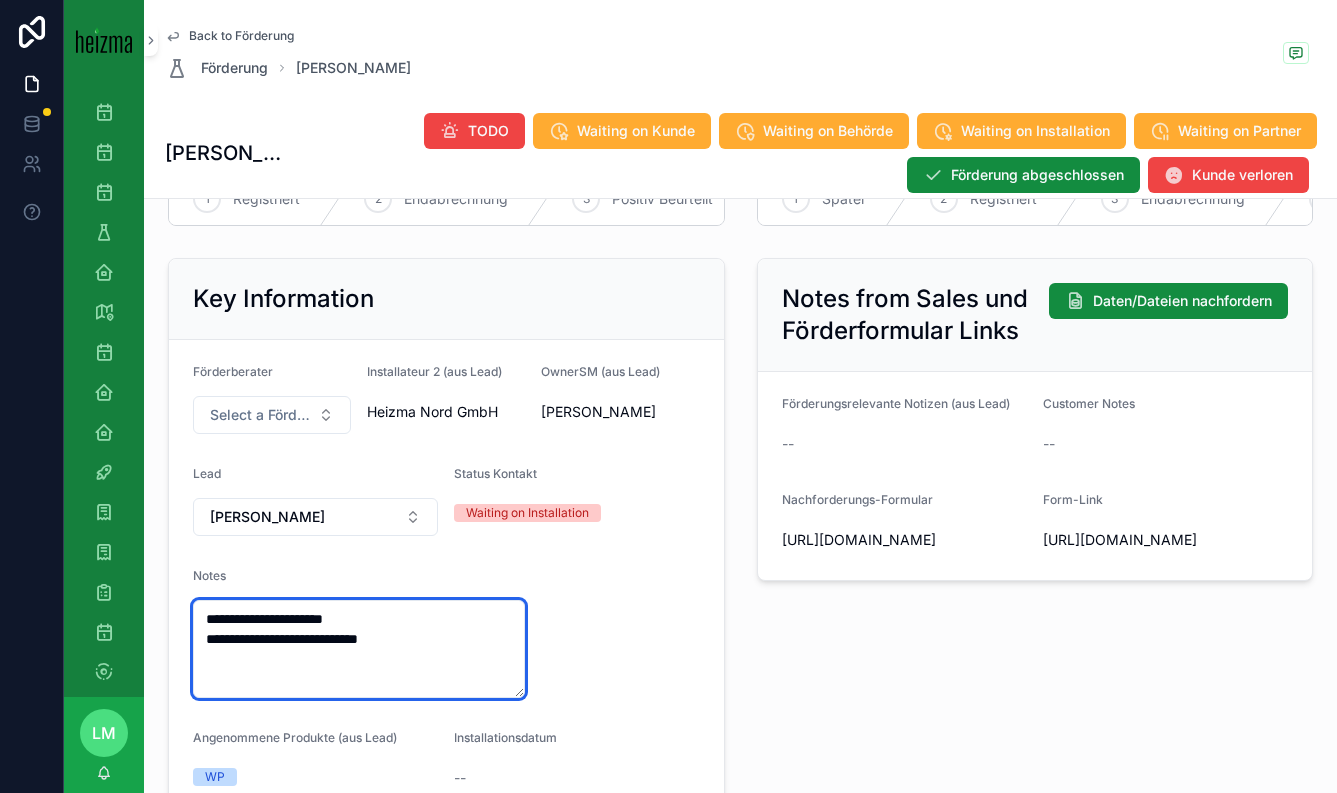 click on "**********" at bounding box center (359, 649) 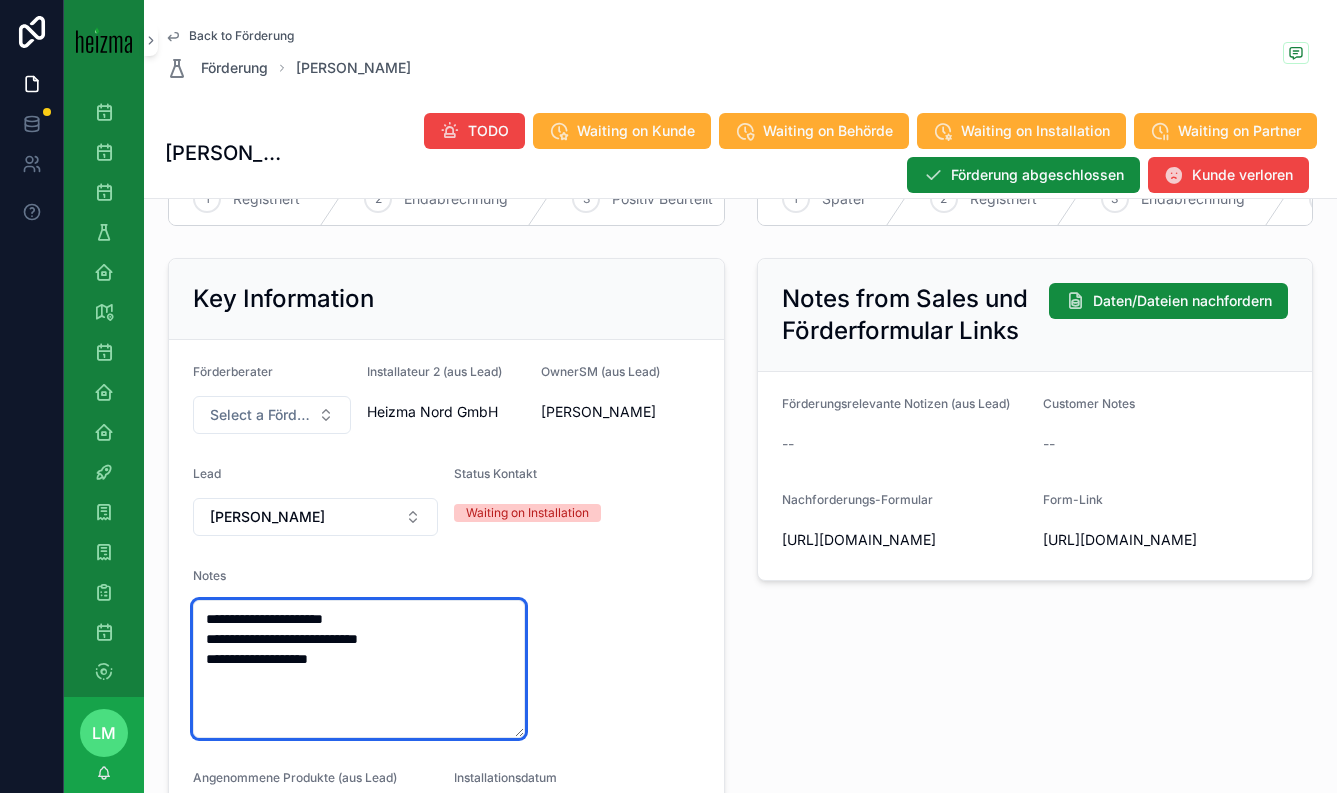 type on "**********" 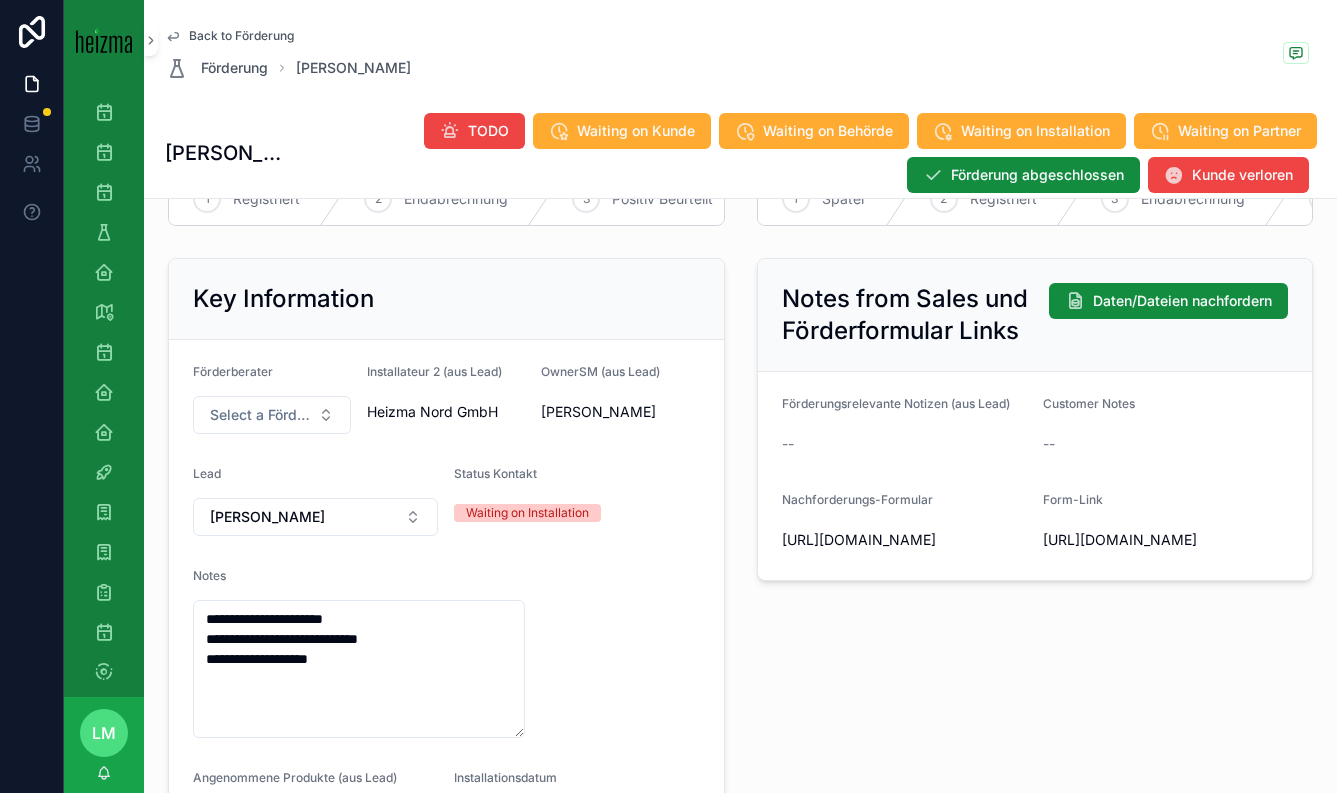 click on "**********" at bounding box center (446, 647) 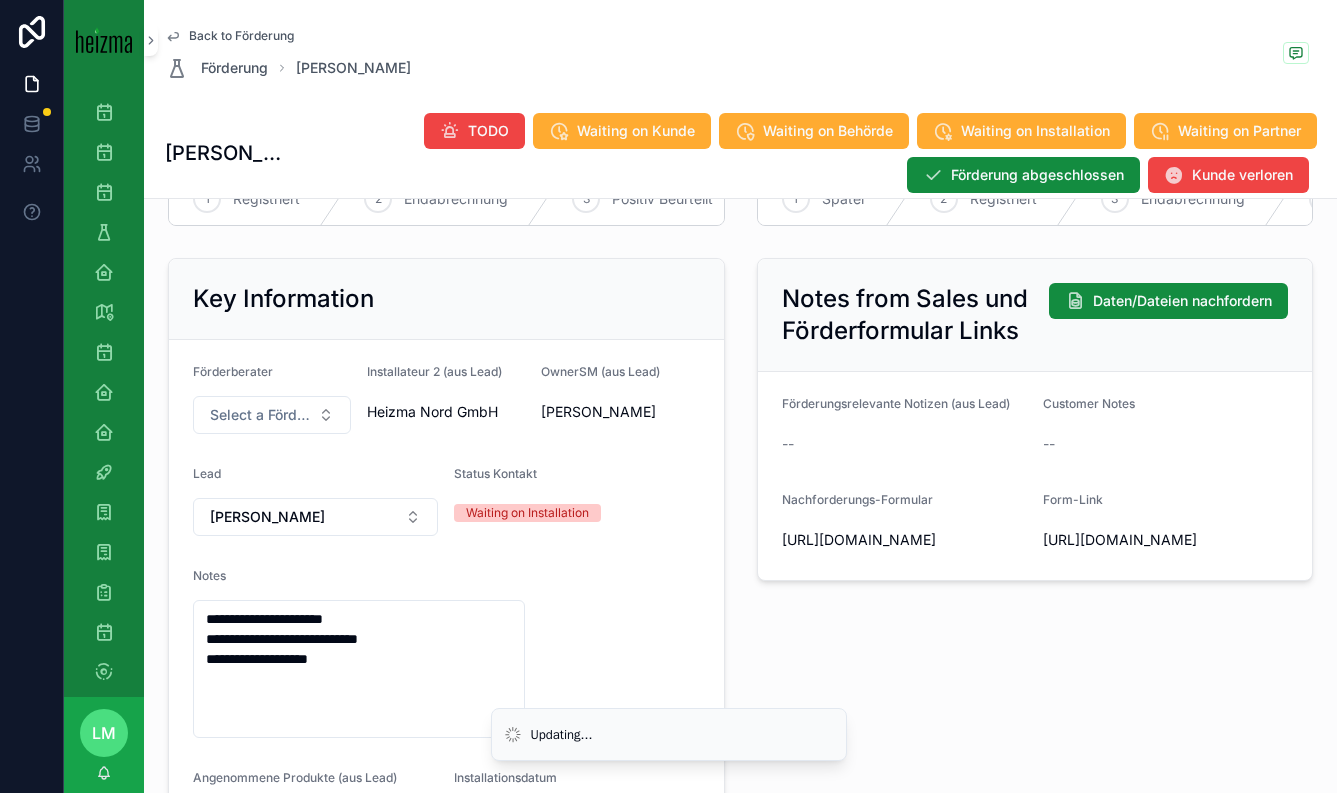scroll, scrollTop: 0, scrollLeft: 0, axis: both 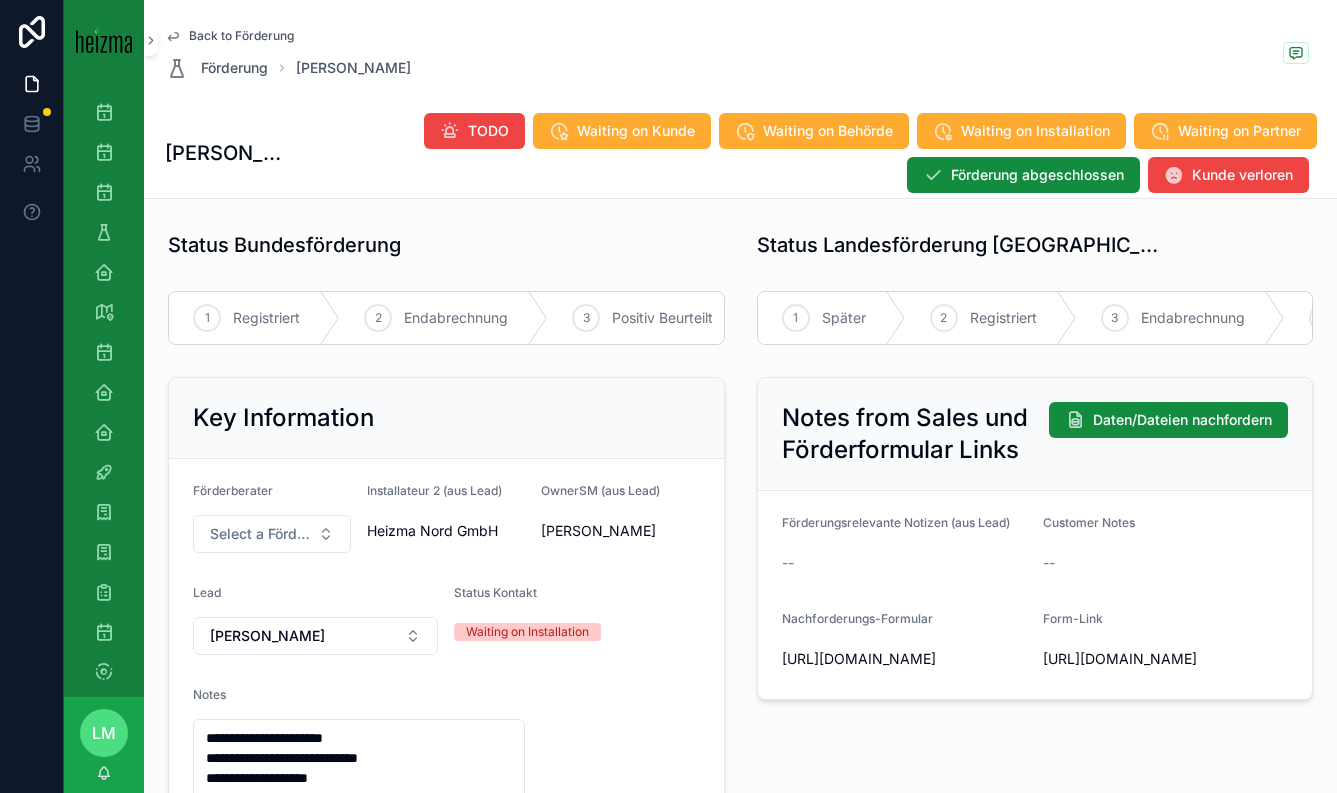 click on "Back to Förderung" at bounding box center [241, 36] 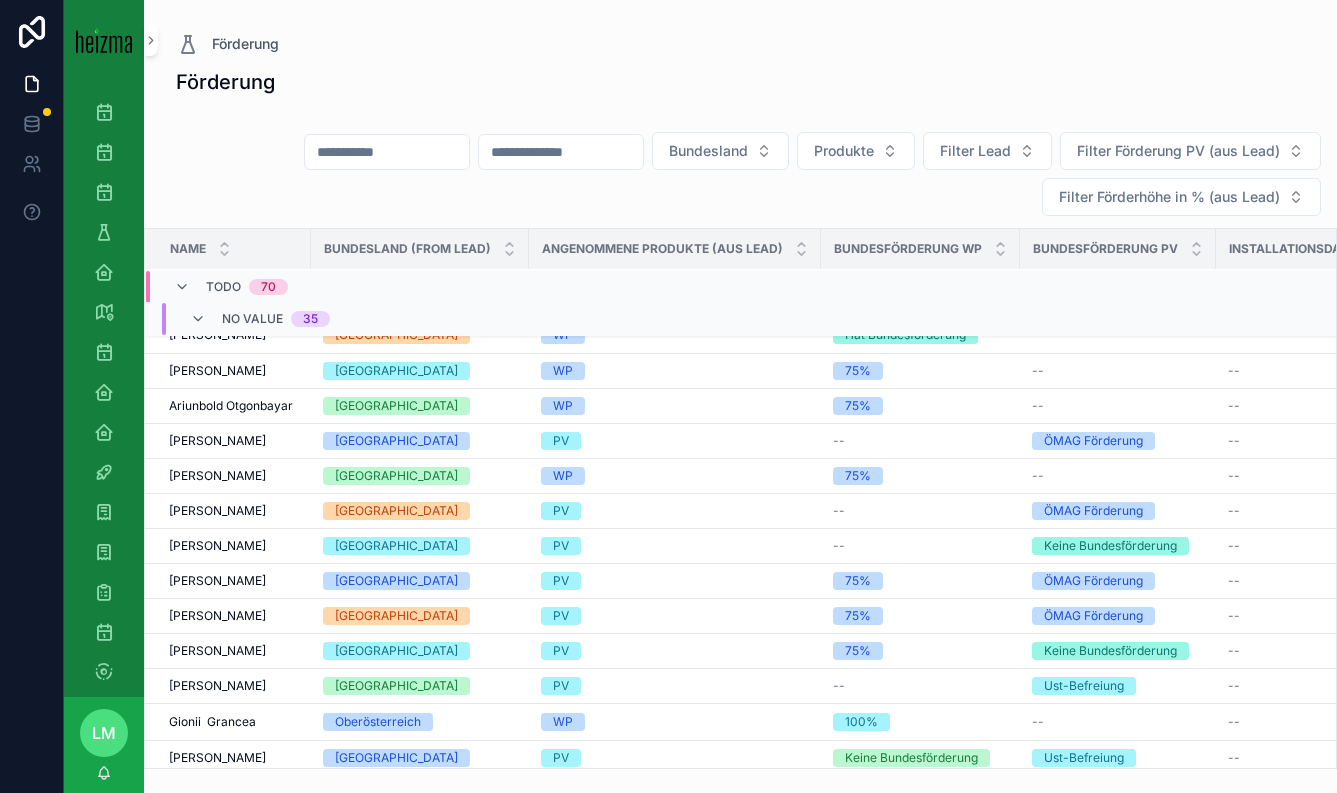 scroll, scrollTop: 665, scrollLeft: 0, axis: vertical 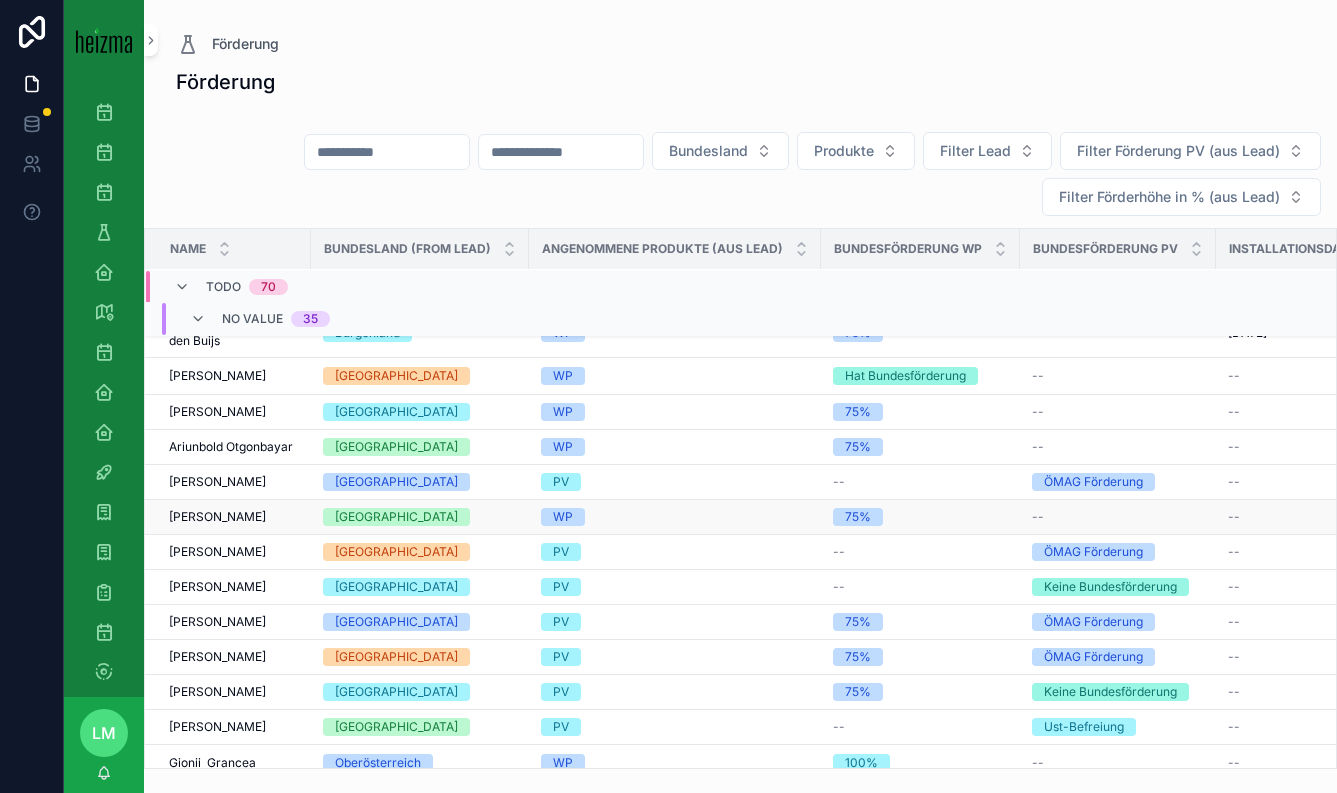 click on "Steiermark" at bounding box center (420, 517) 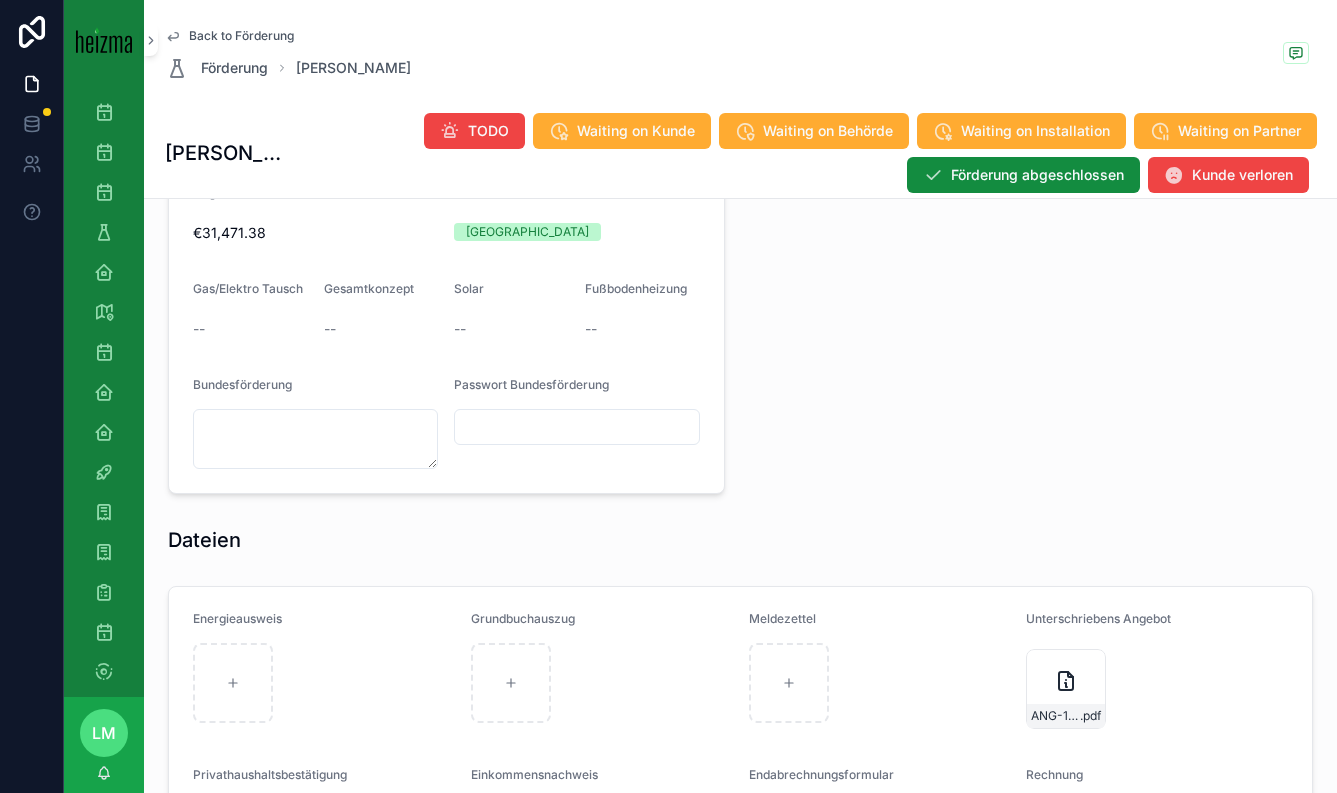 scroll, scrollTop: 1567, scrollLeft: 0, axis: vertical 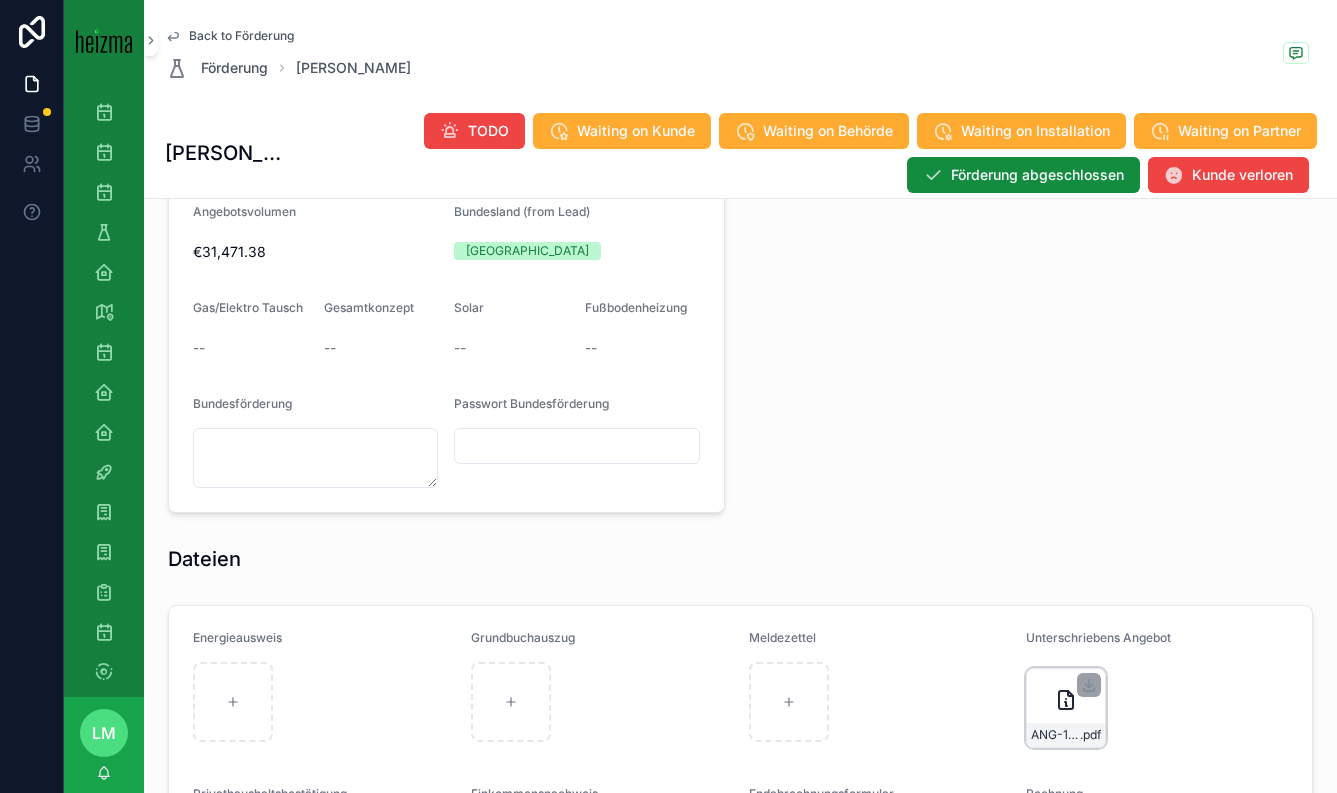 click on "ANG-10169-KoÌnighofer-2025-04-14_SIG .pdf" at bounding box center [1066, 708] 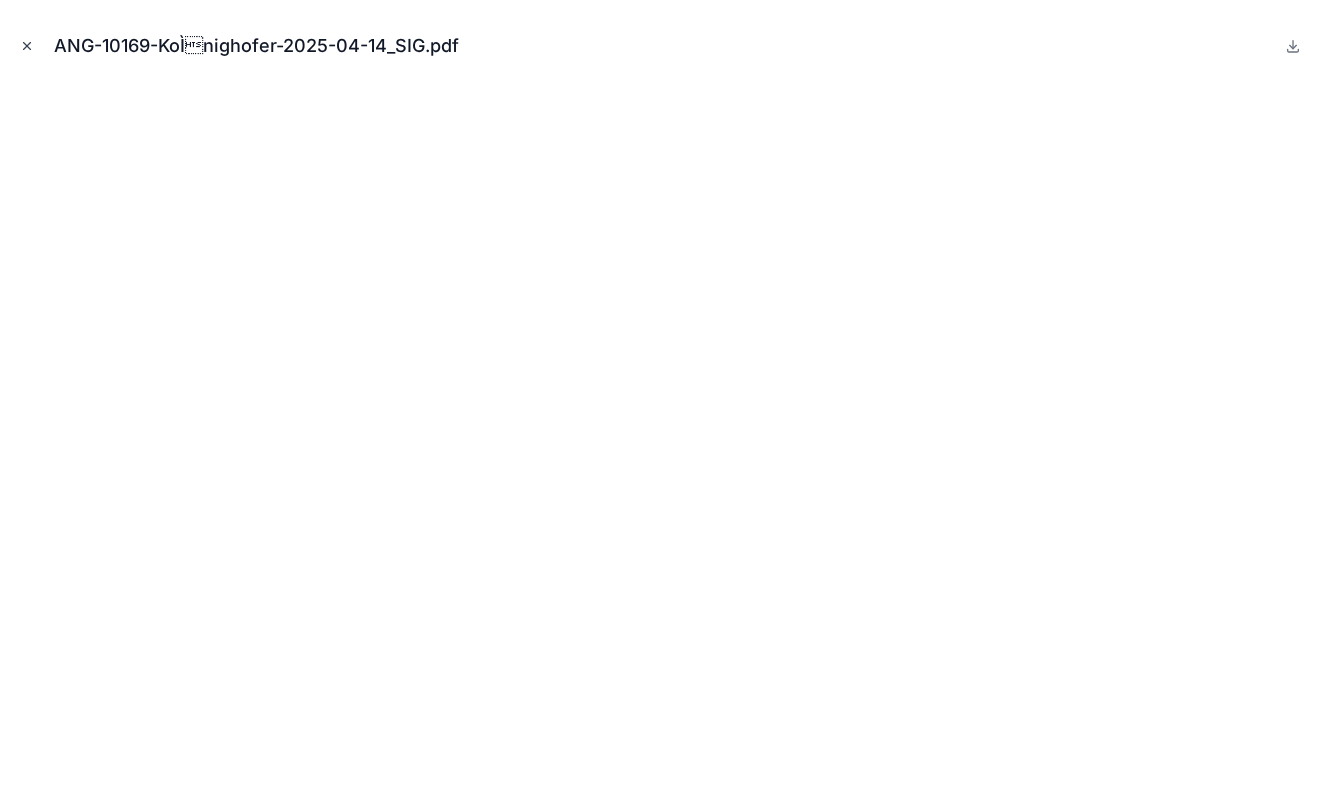 click 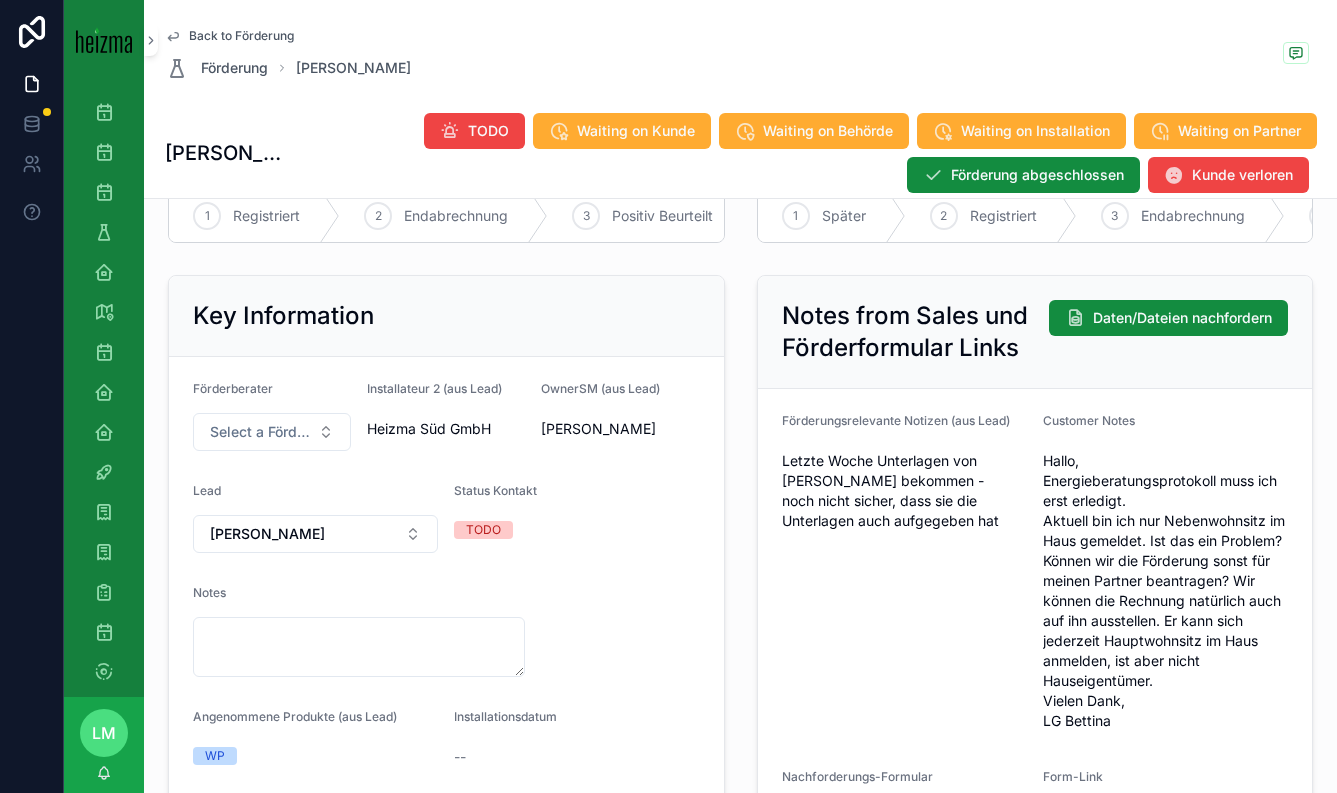 scroll, scrollTop: 106, scrollLeft: 0, axis: vertical 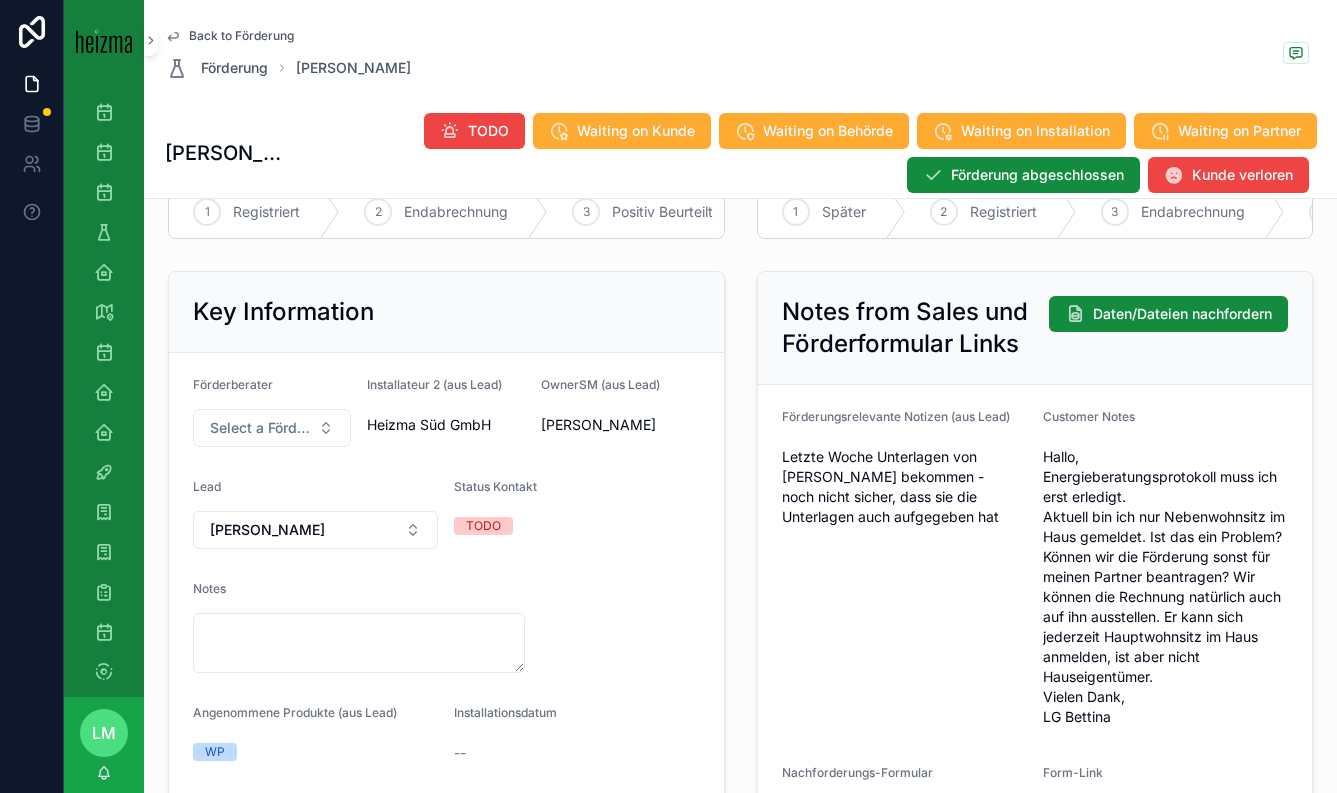 click on "Förderberater Select a Förderberater Installateur 2 (aus Lead) Heizma Süd GmbH OwnerSM (aus Lead) Kelima Mujkanovic Lead Bettina Könighofer Status Kontakt TODO Notes Angenommene Produkte (aus Lead) WP Installationsdatum -- Zuletzt Formular ausgefüllt am 08/05/2025" at bounding box center [446, 621] 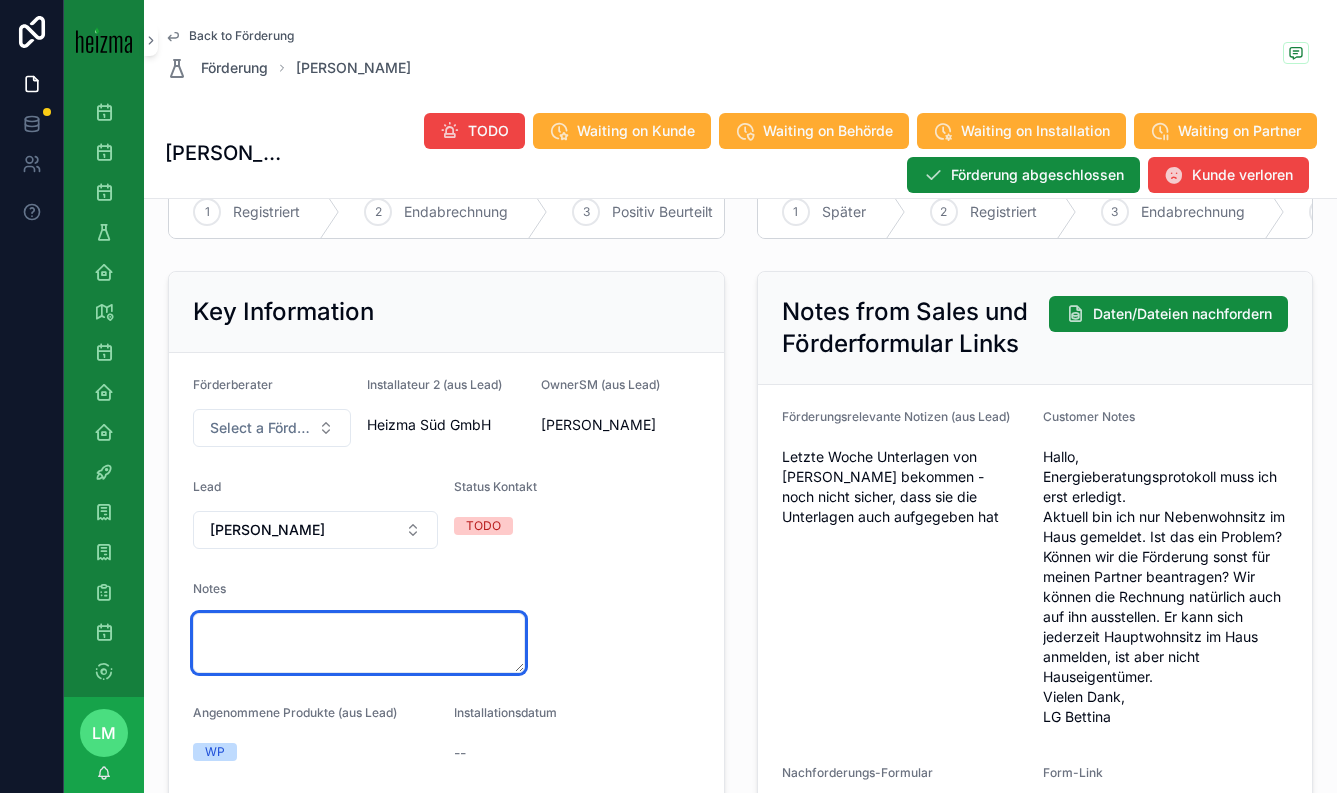 click at bounding box center (359, 643) 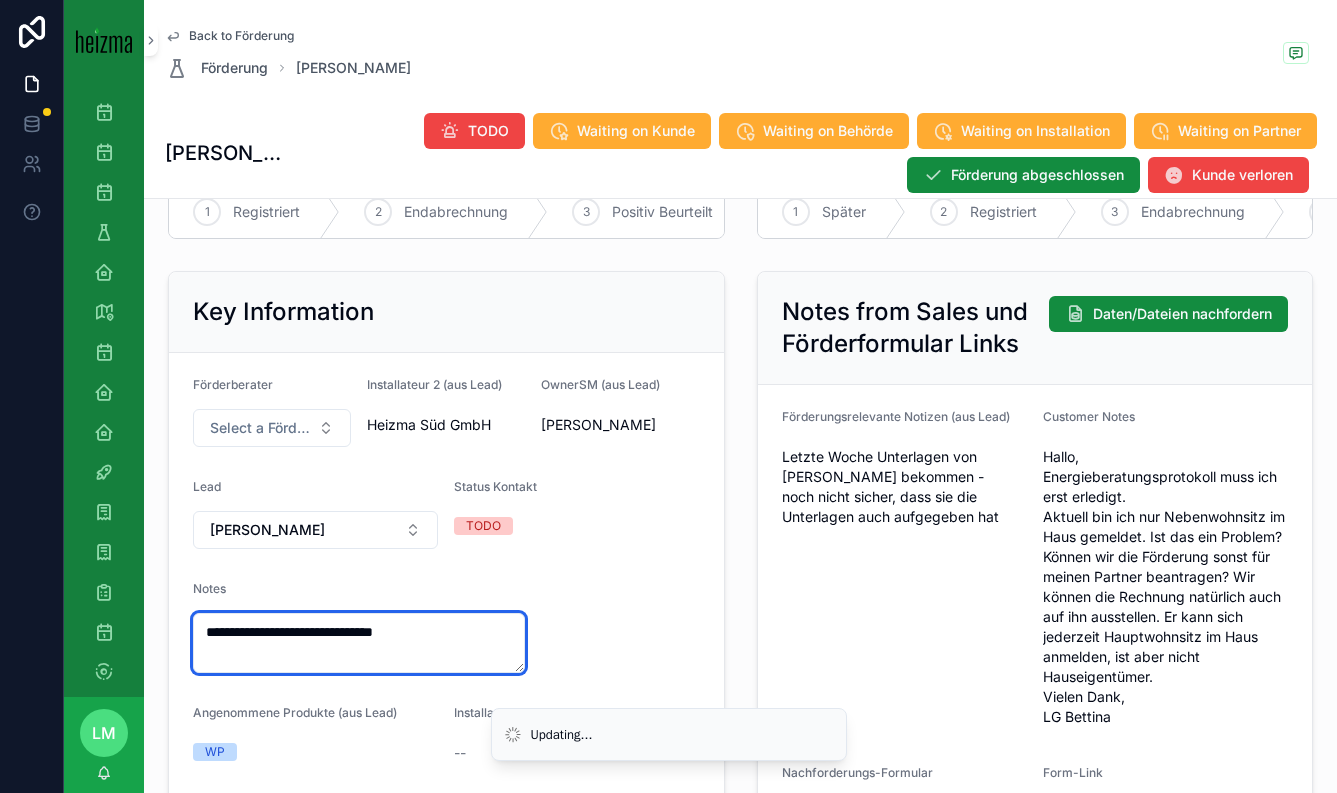 scroll, scrollTop: 0, scrollLeft: 0, axis: both 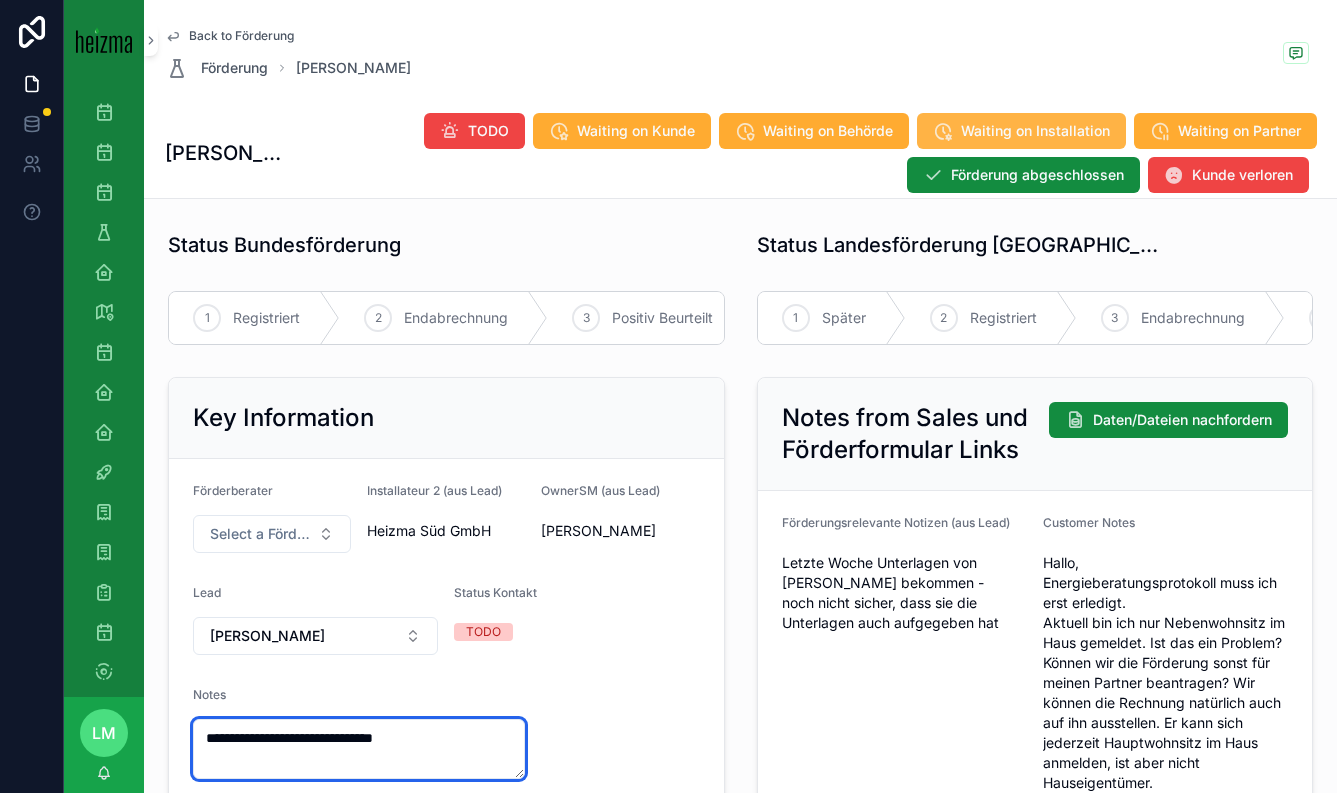 type on "**********" 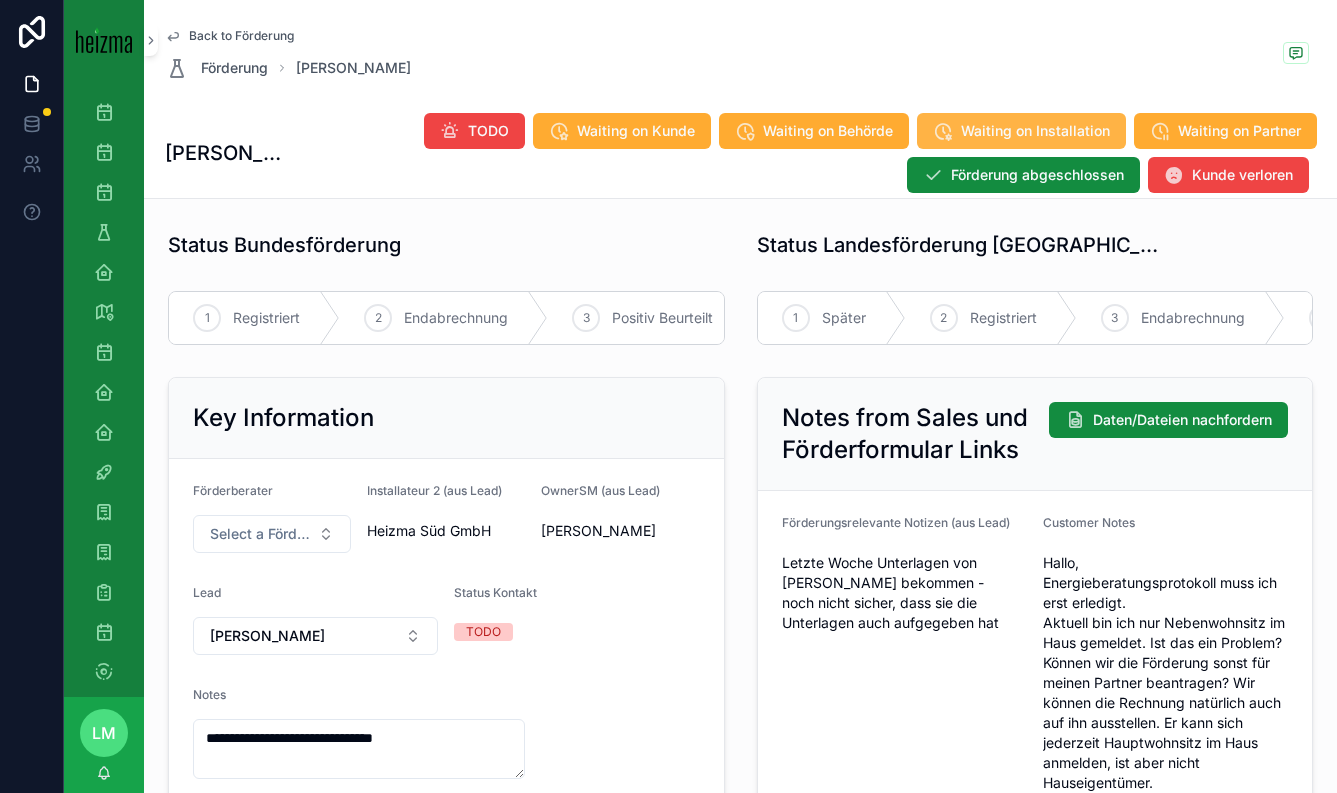 click on "Waiting on Installation" at bounding box center [1035, 131] 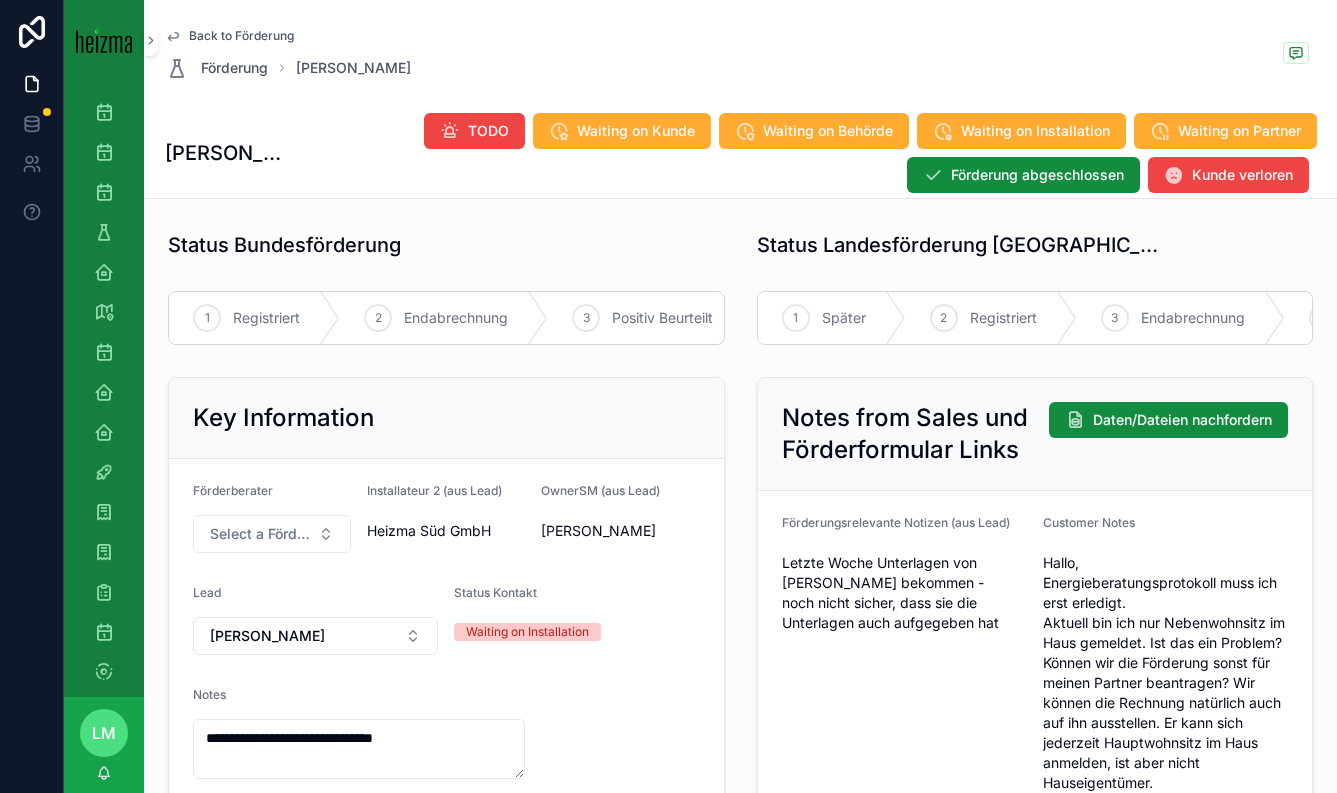 click on "Back to Förderung" at bounding box center (241, 36) 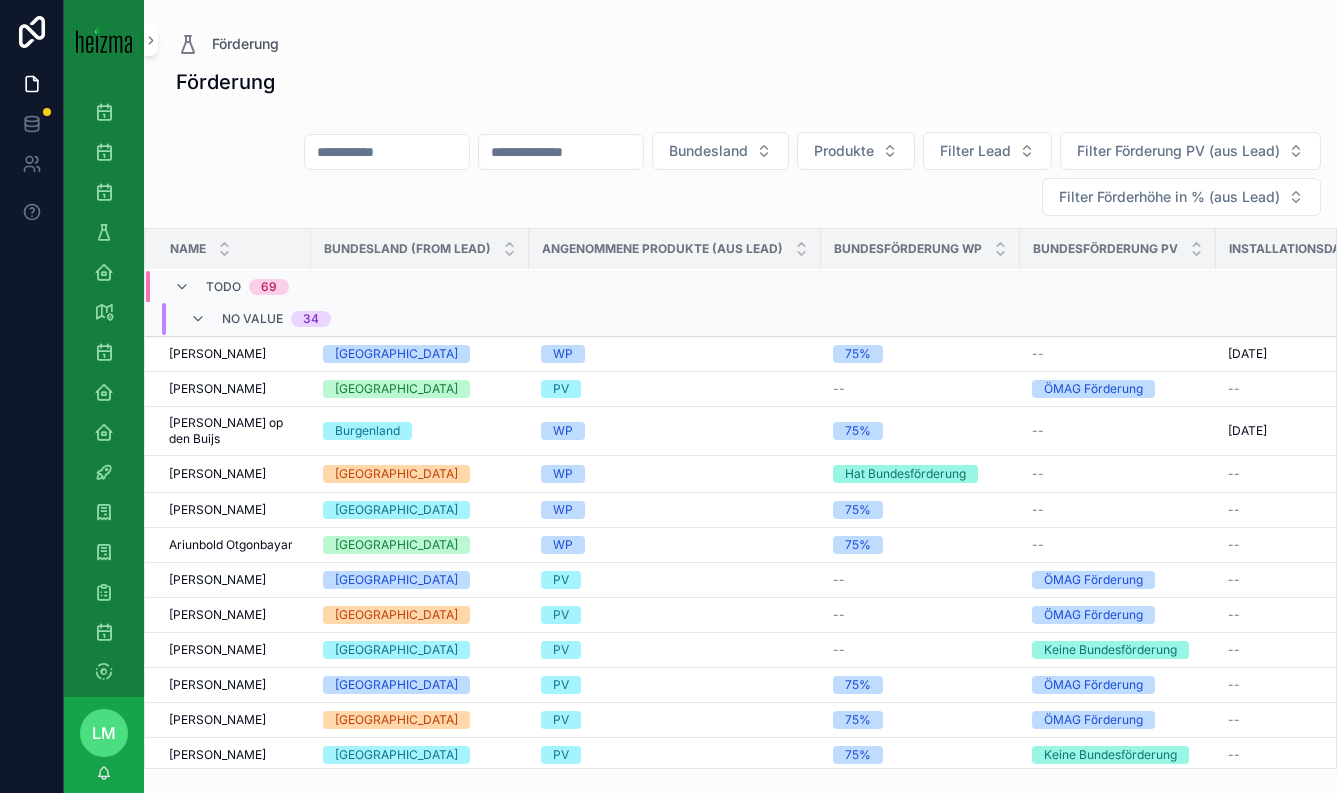 scroll, scrollTop: 566, scrollLeft: 0, axis: vertical 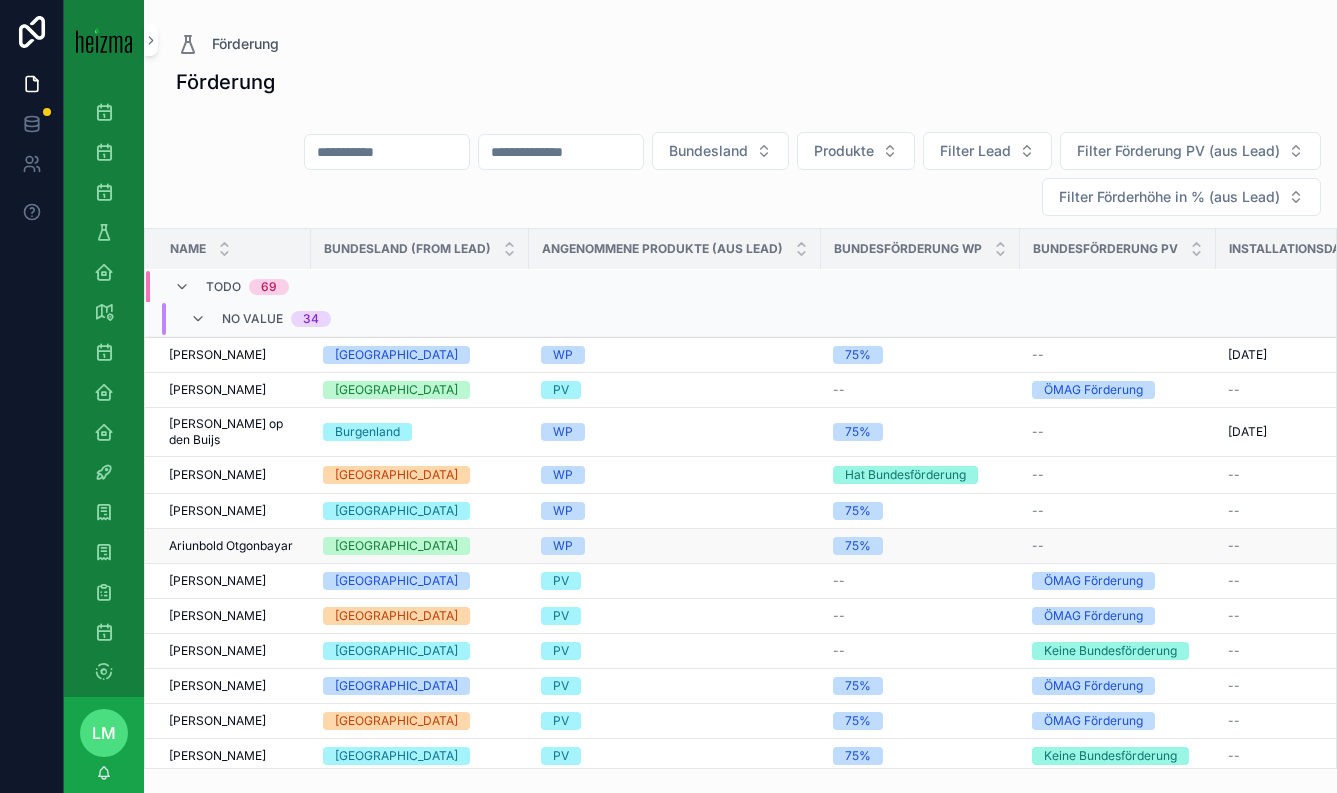 click on "Steiermark" at bounding box center [396, 546] 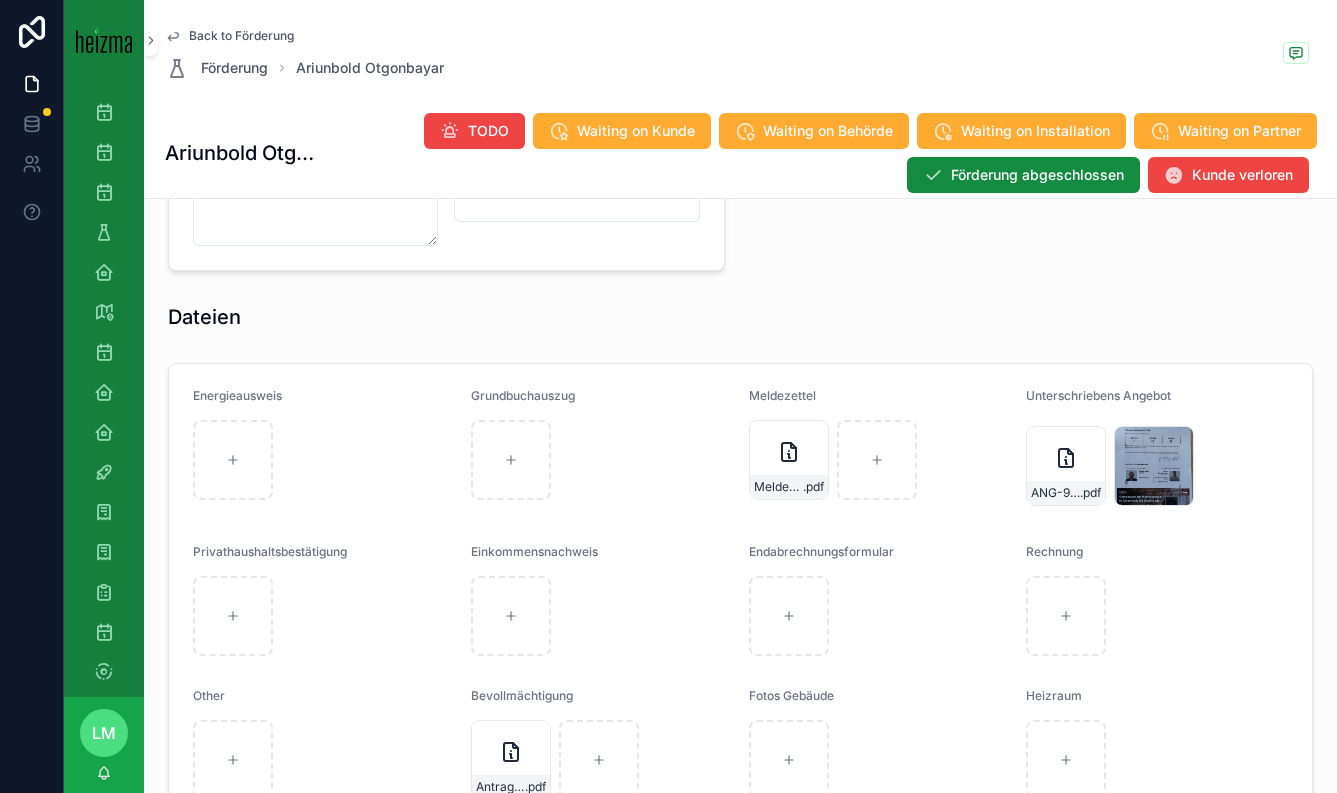 scroll, scrollTop: 1825, scrollLeft: 0, axis: vertical 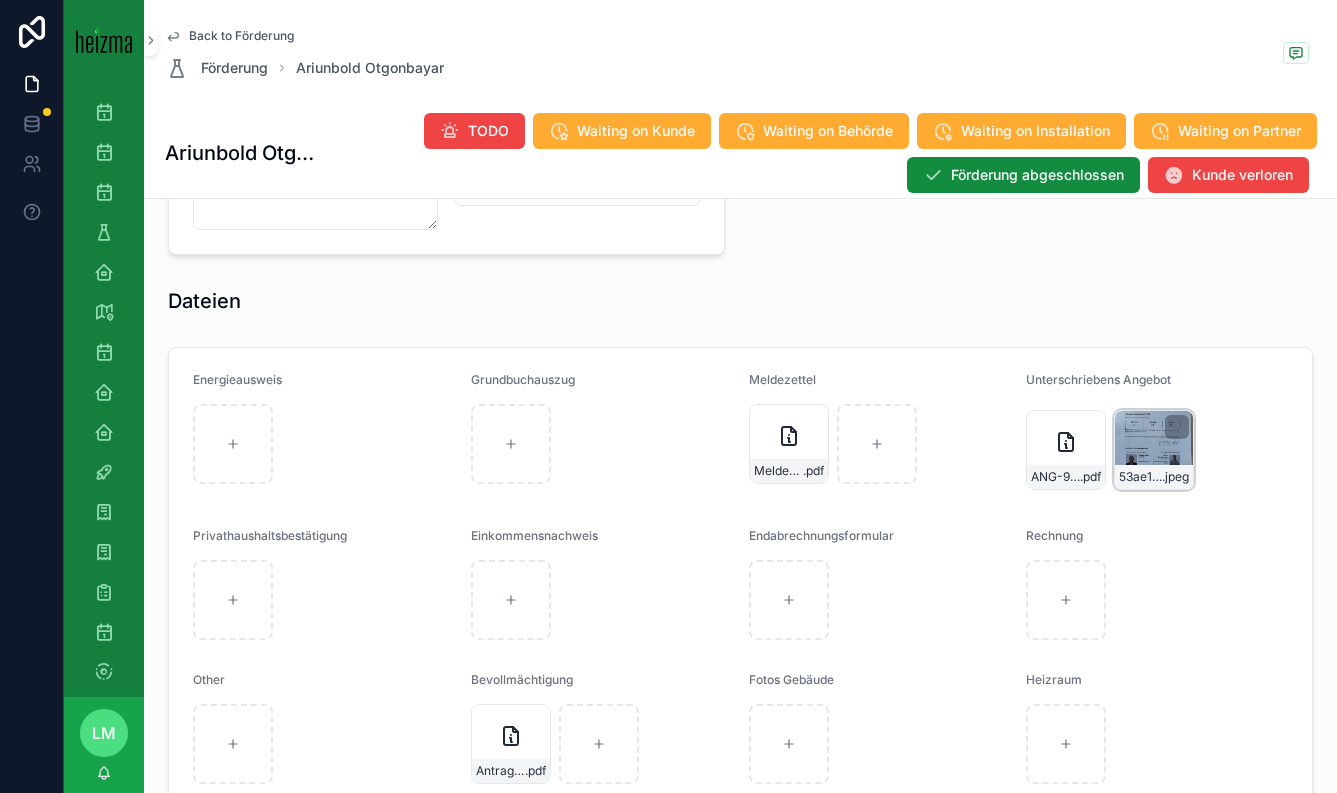 click on "53ae1b76-639d-455a-8fe8-f5803a3228c8 .jpeg" at bounding box center (1154, 450) 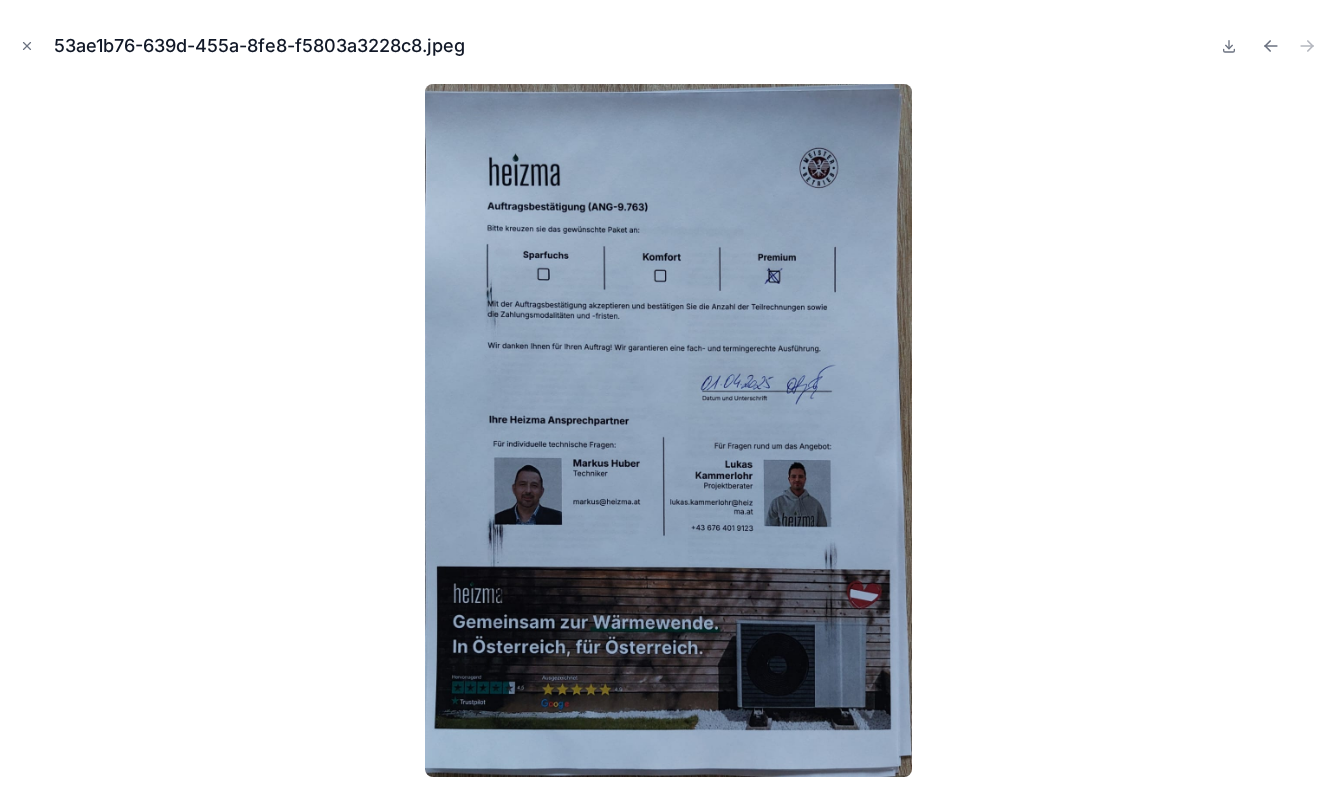 click at bounding box center (668, 430) 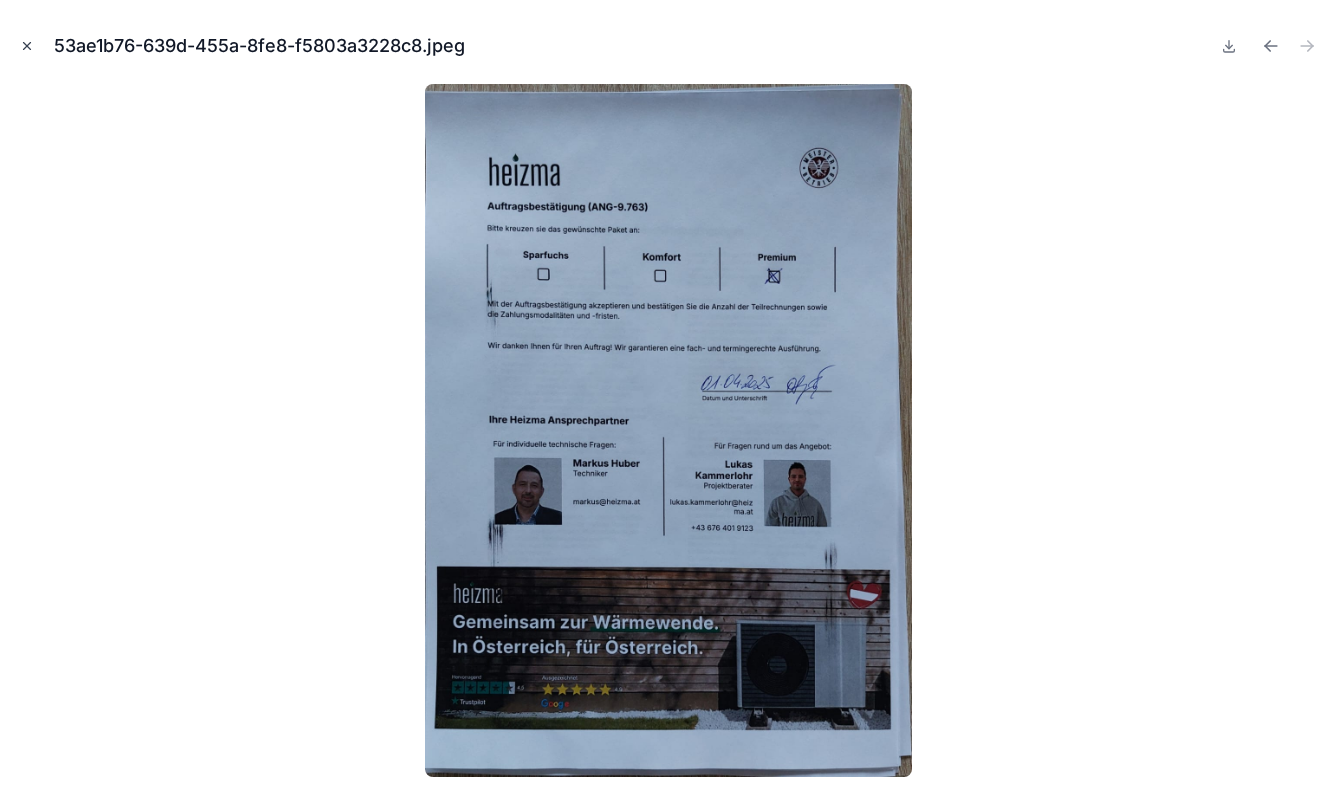 click 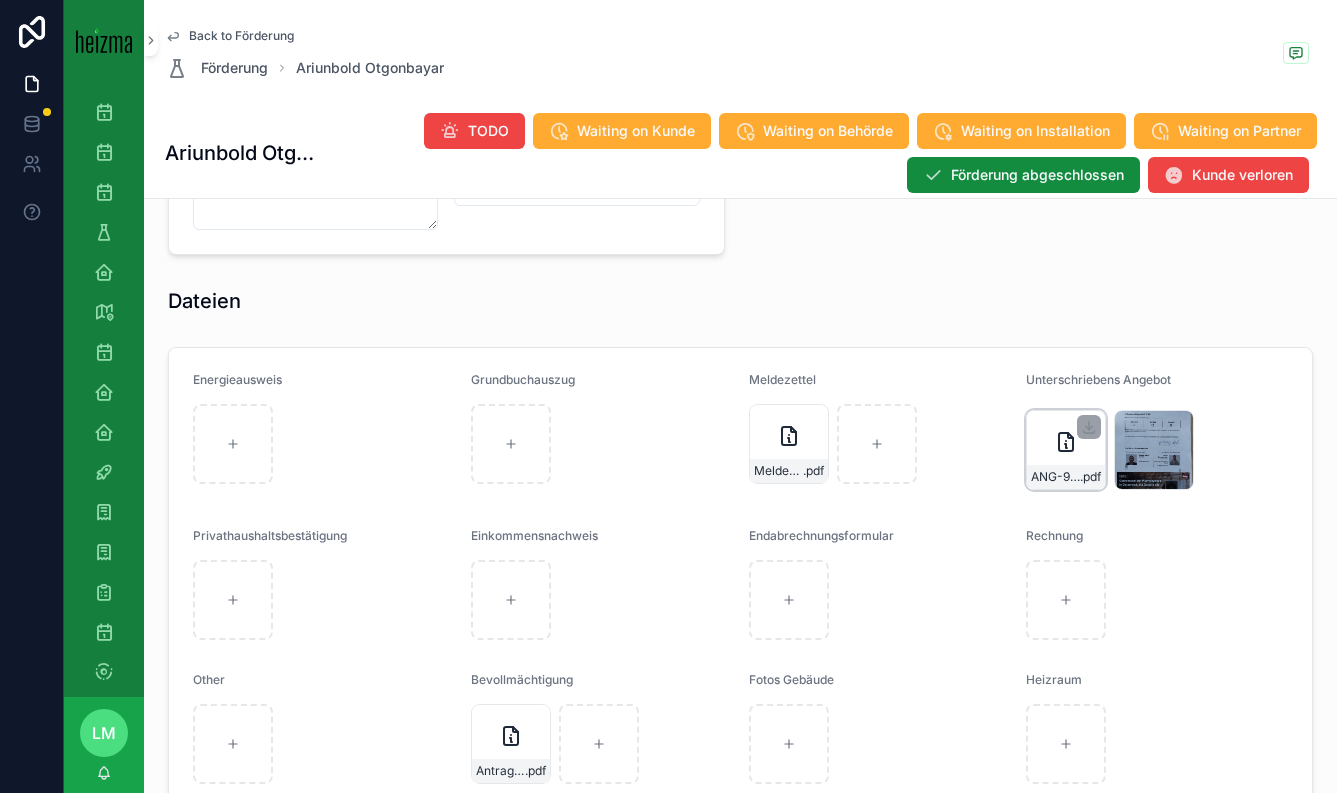 click on "ANG-9763-Otgoubayar-2025-03-27-(1) .pdf" at bounding box center (1066, 450) 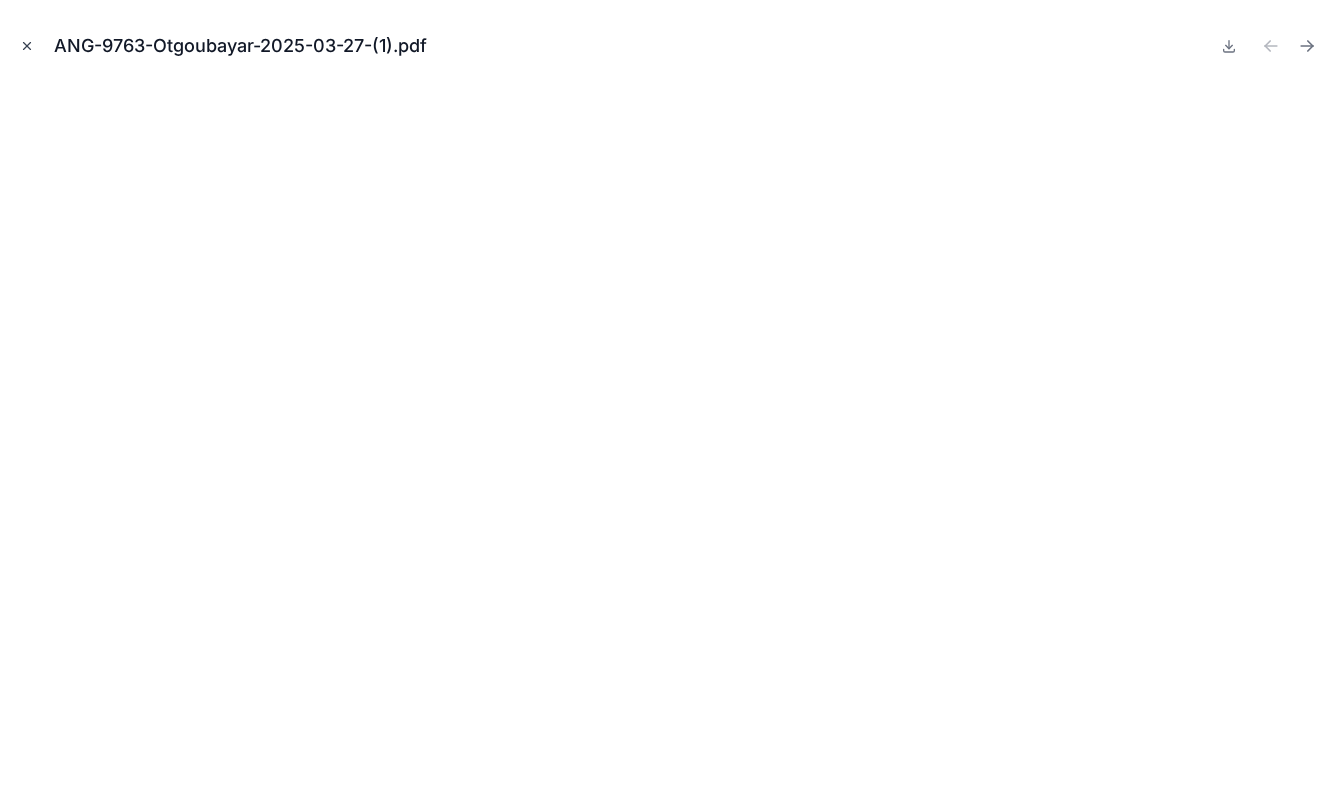 click 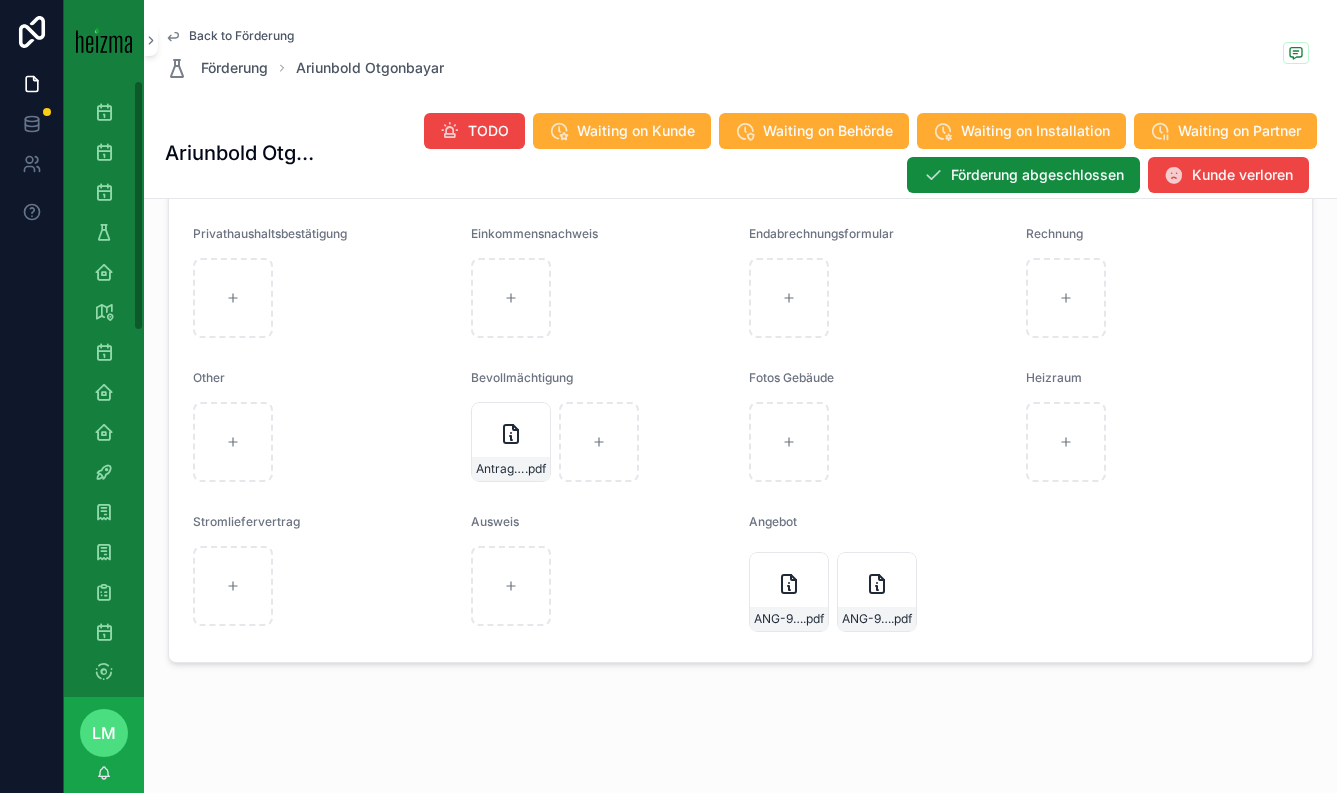 scroll, scrollTop: 2133, scrollLeft: 0, axis: vertical 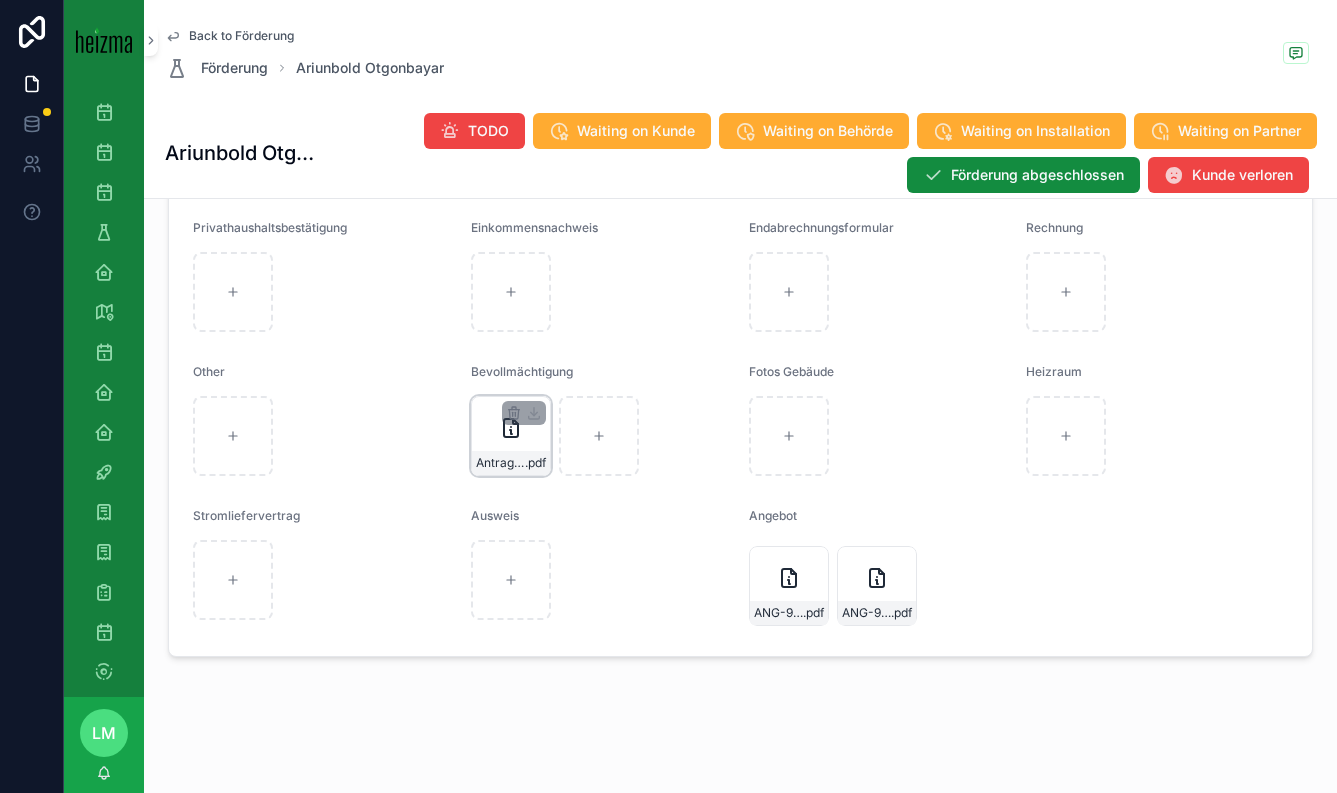 click on "Antrag20250401164458 .pdf" at bounding box center [511, 436] 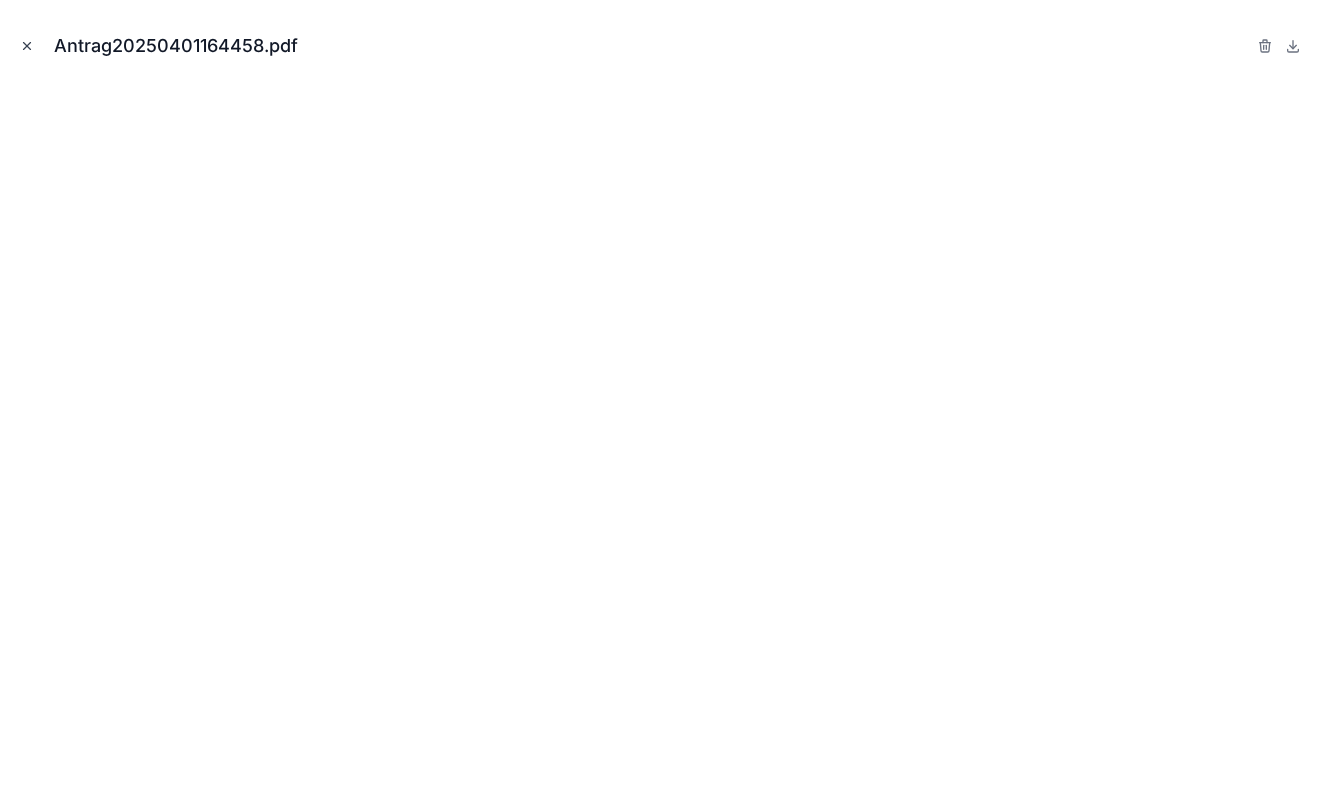 click at bounding box center [27, 46] 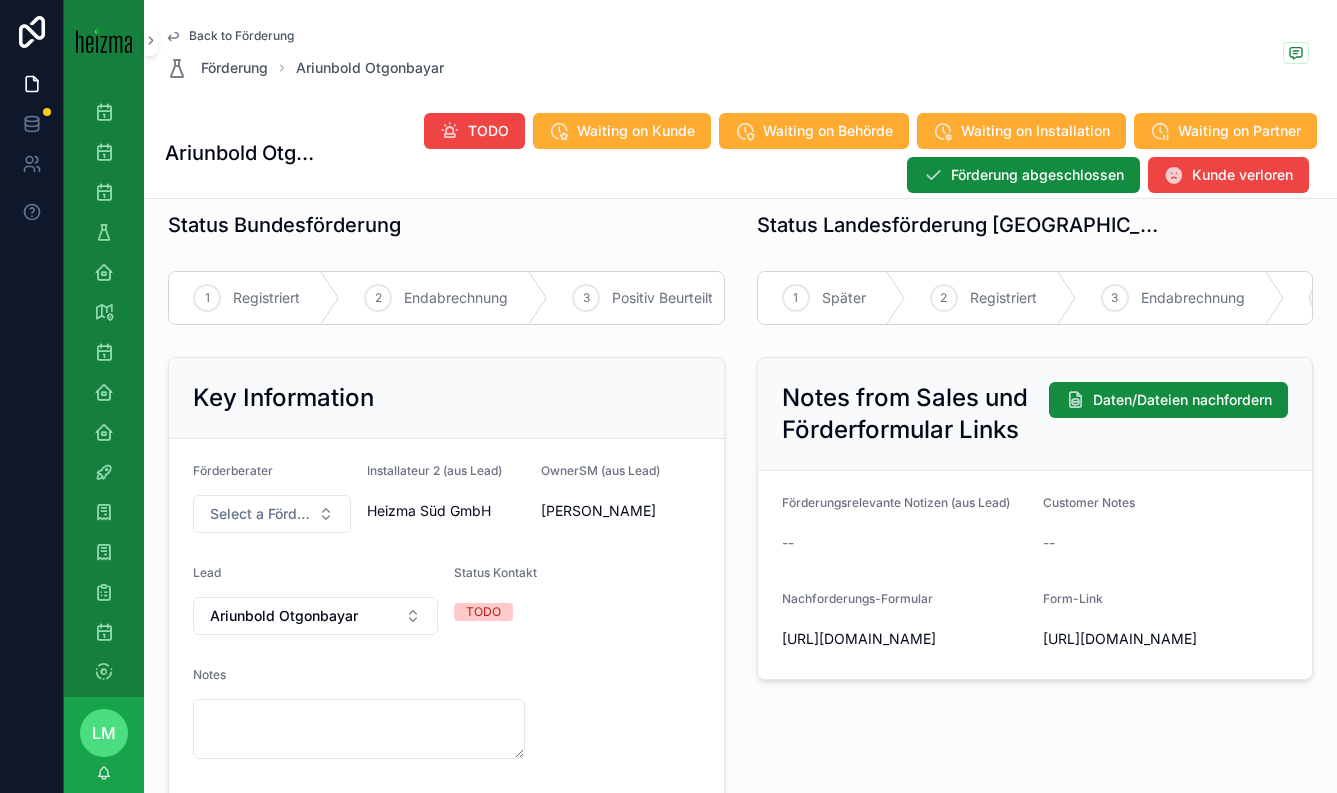 scroll, scrollTop: 0, scrollLeft: 0, axis: both 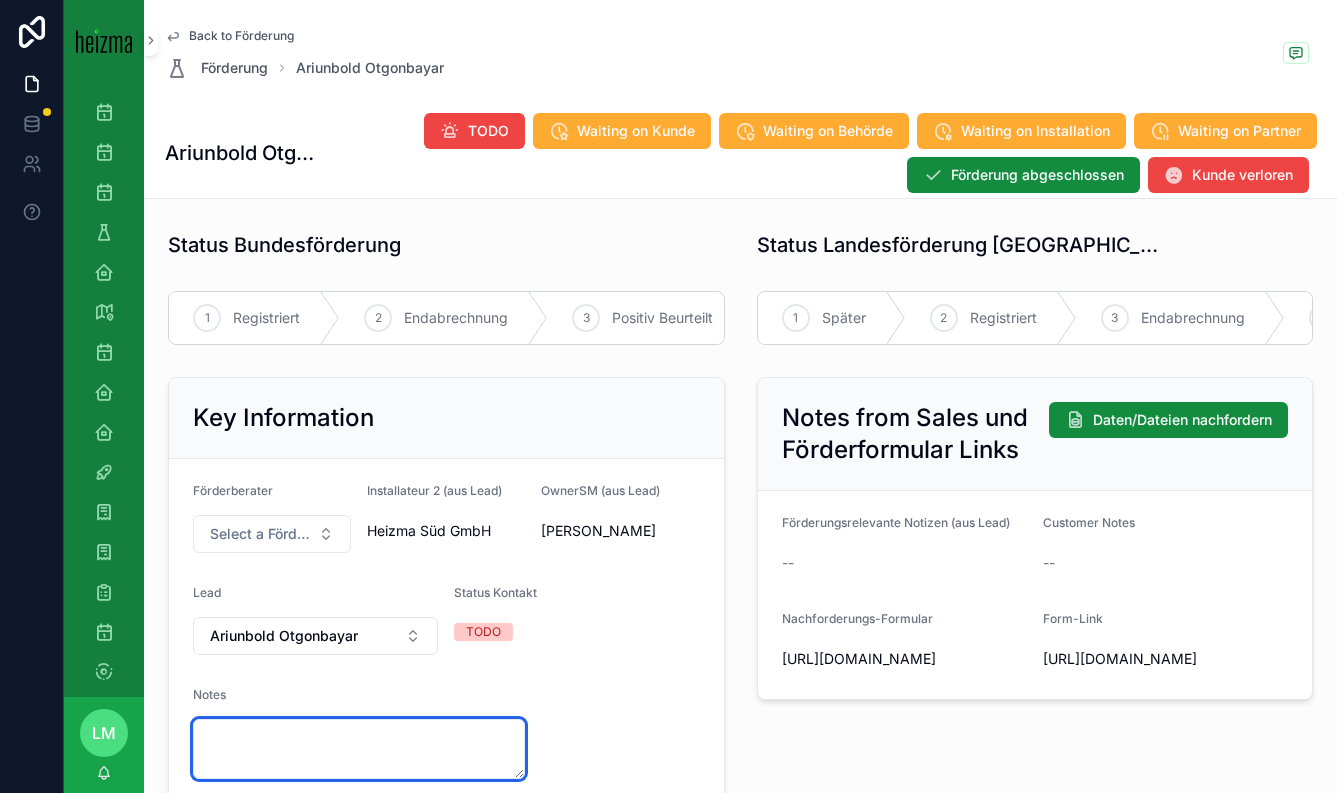 click at bounding box center (359, 749) 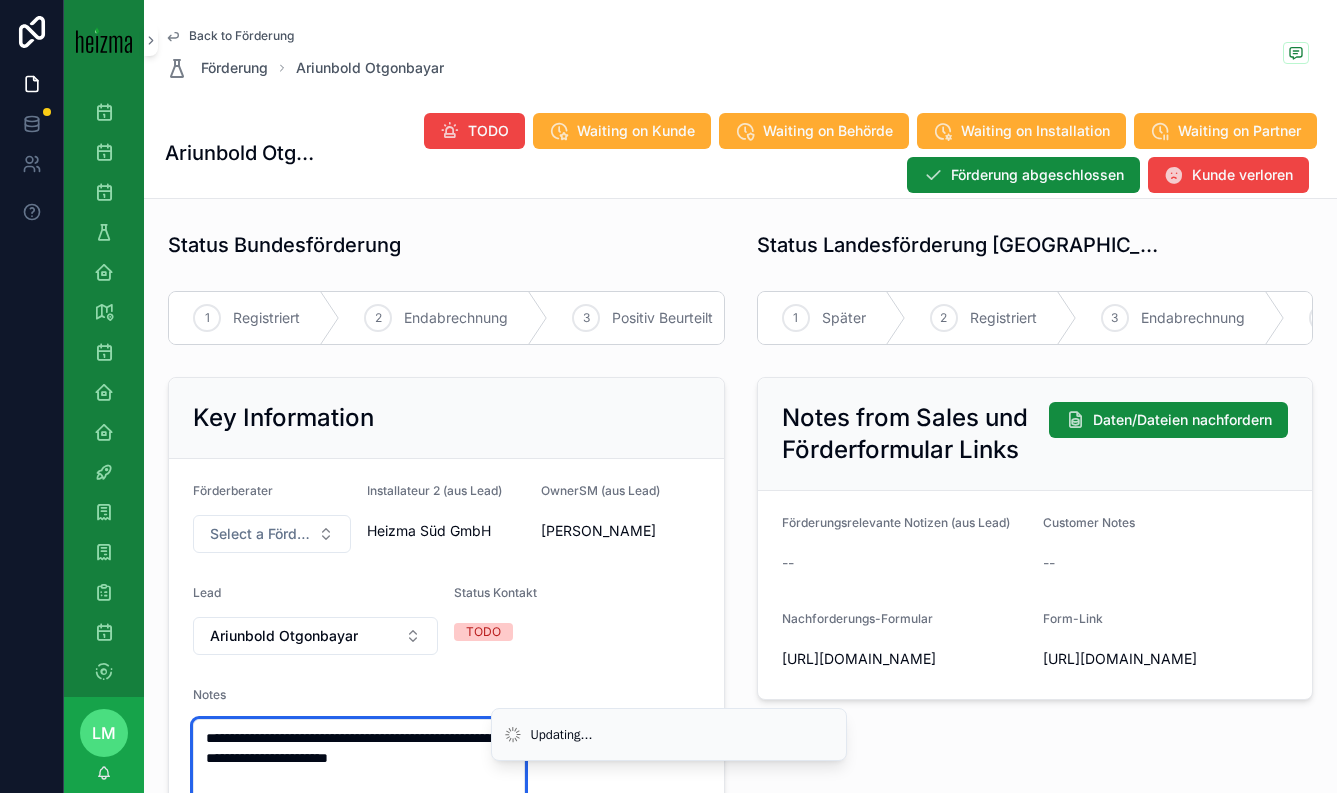 type on "**********" 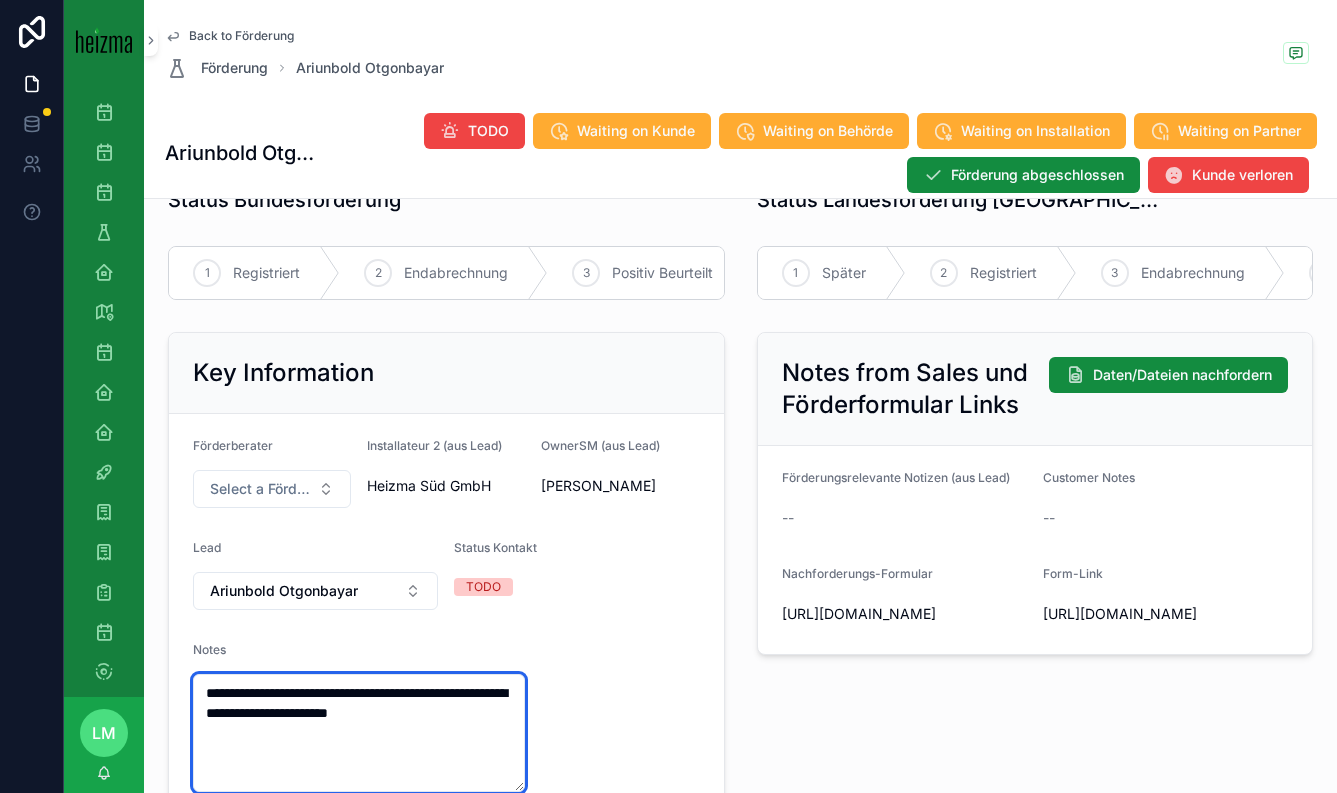 scroll, scrollTop: 0, scrollLeft: 0, axis: both 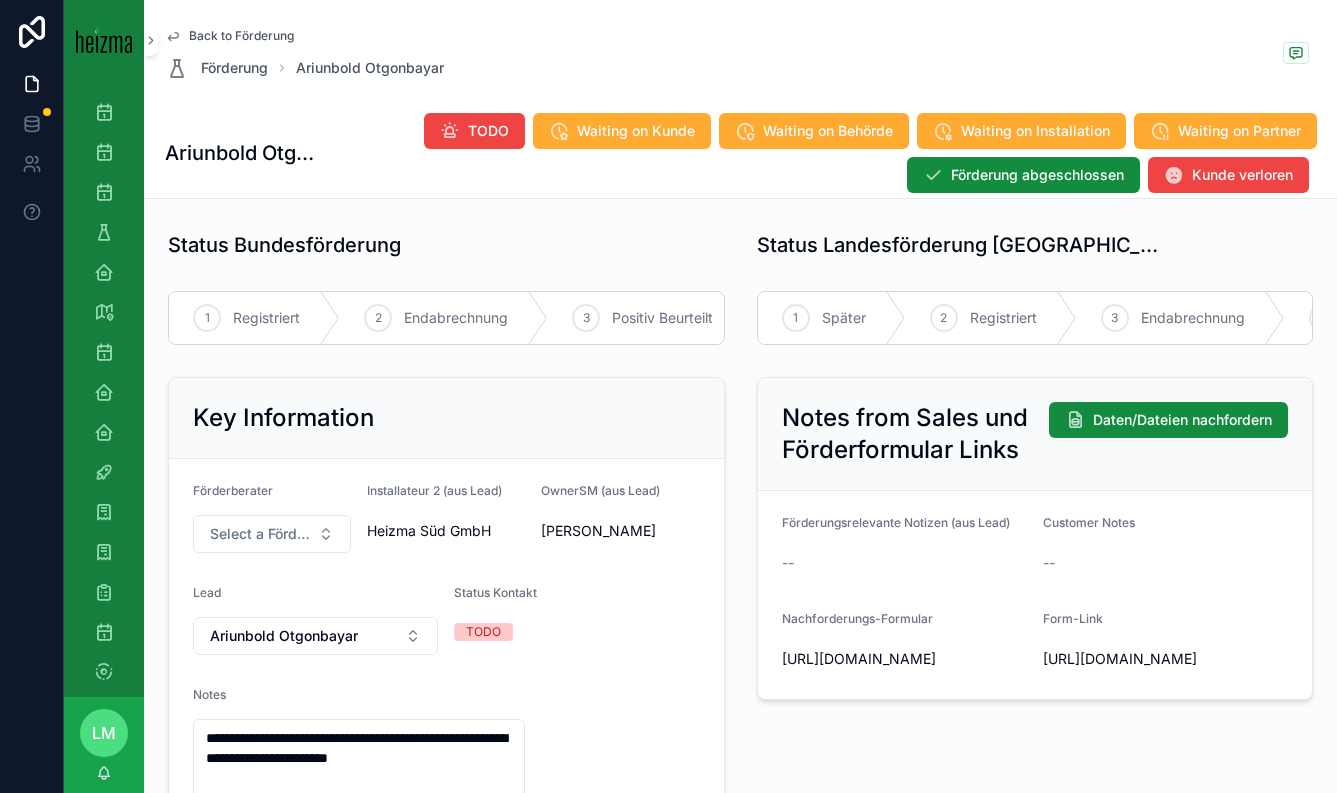click on "Back to Förderung" at bounding box center [241, 36] 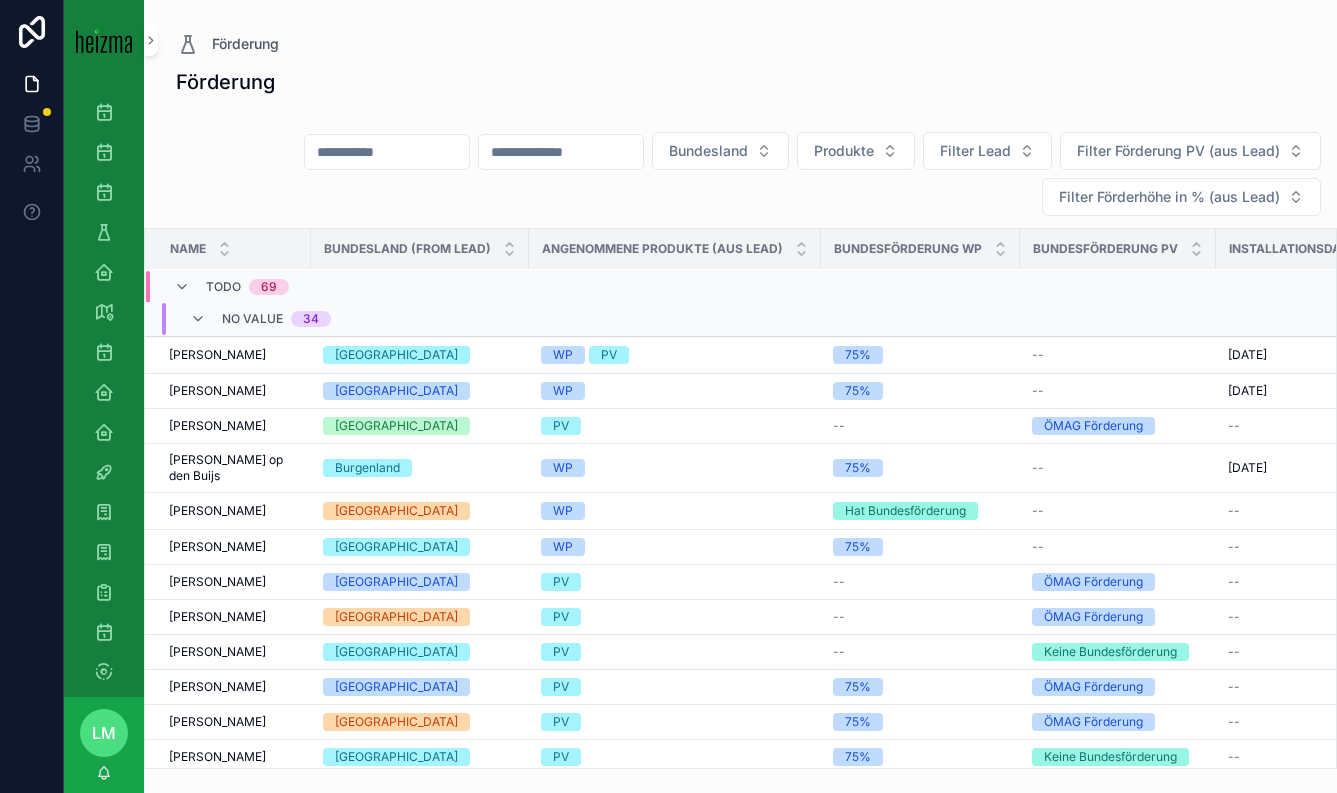scroll, scrollTop: 525, scrollLeft: 0, axis: vertical 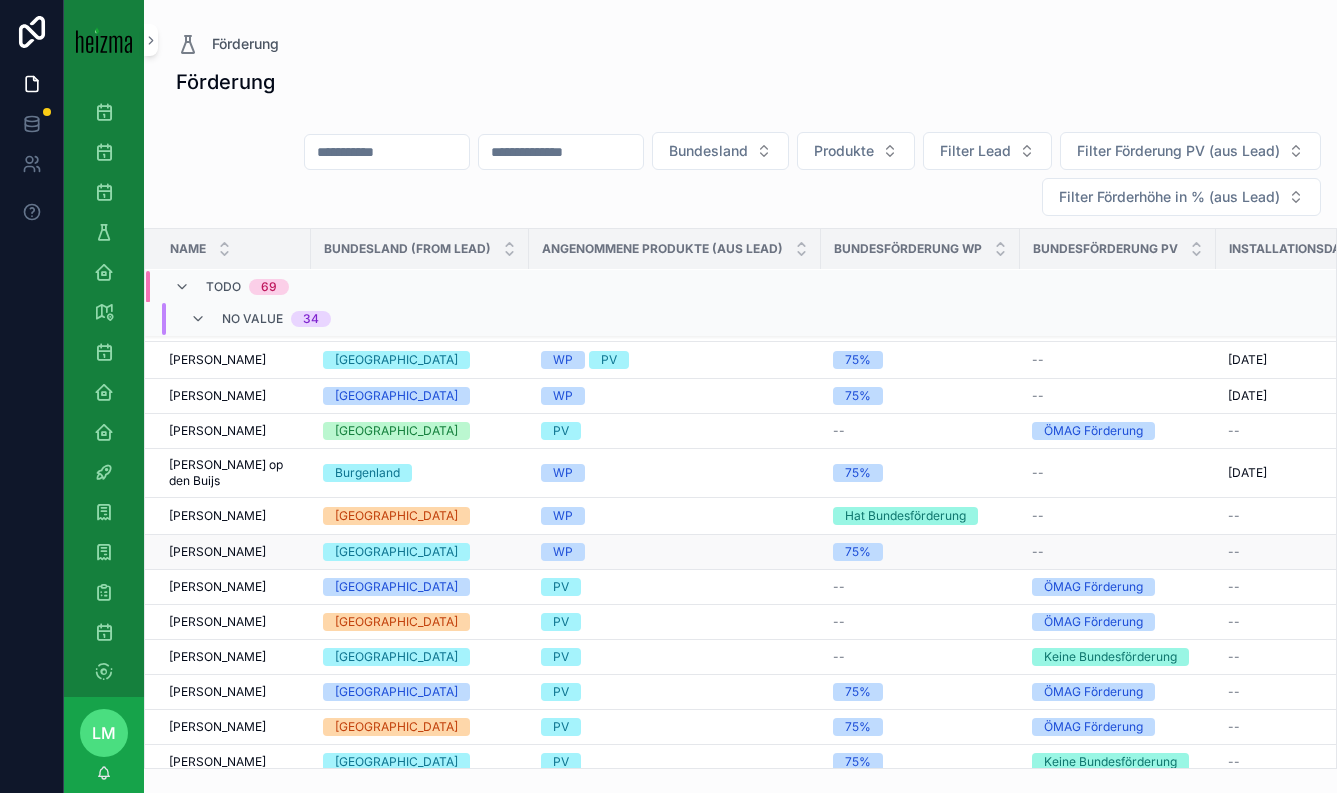 click on "Andreas Prochaska" at bounding box center (217, 552) 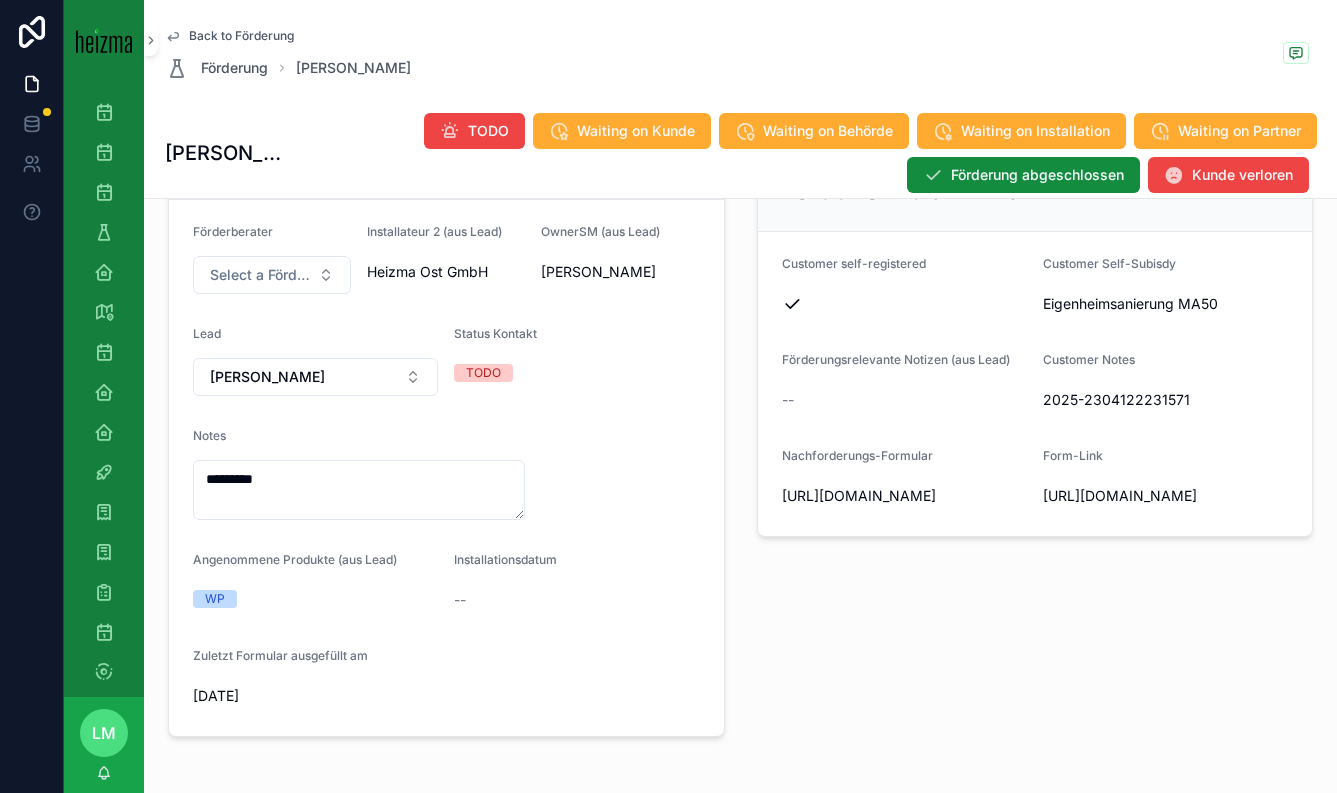 scroll, scrollTop: 165, scrollLeft: 0, axis: vertical 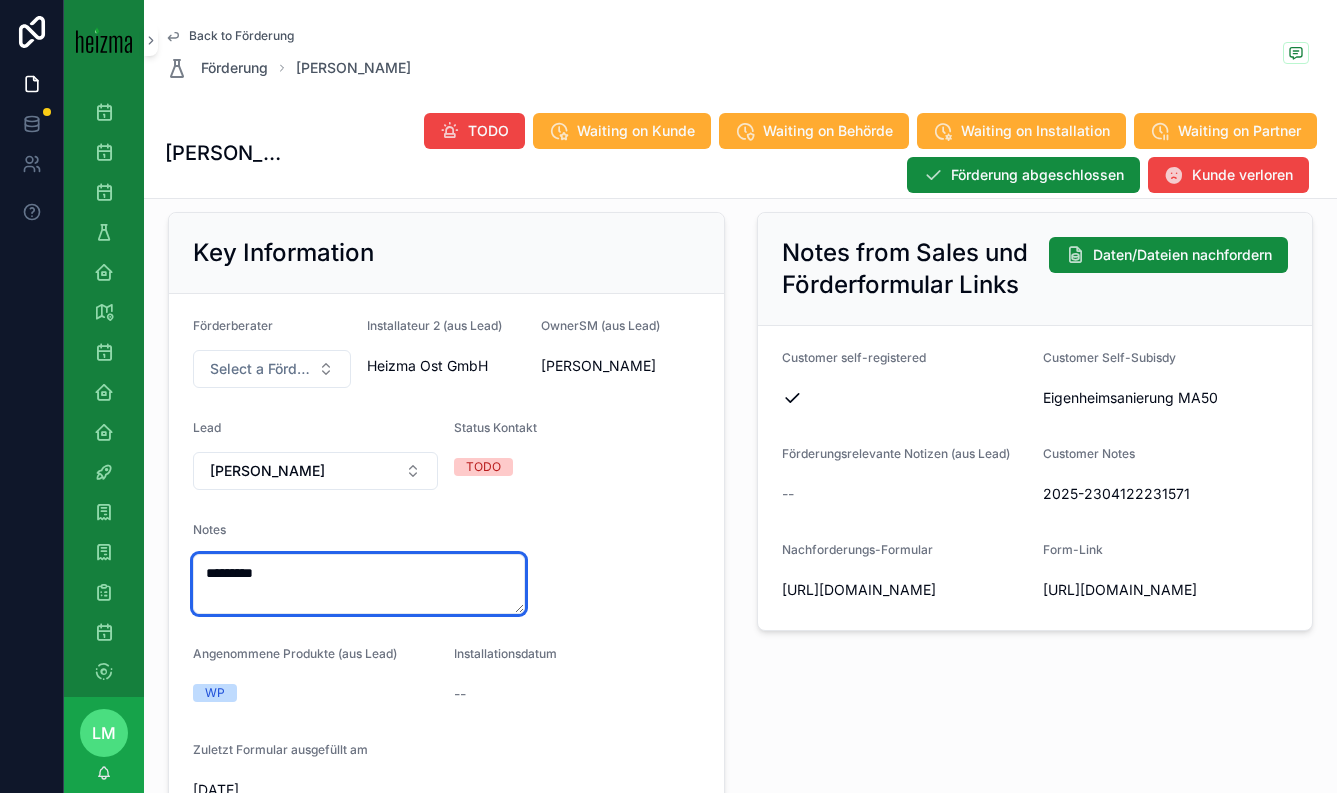 click on "*********" at bounding box center (359, 584) 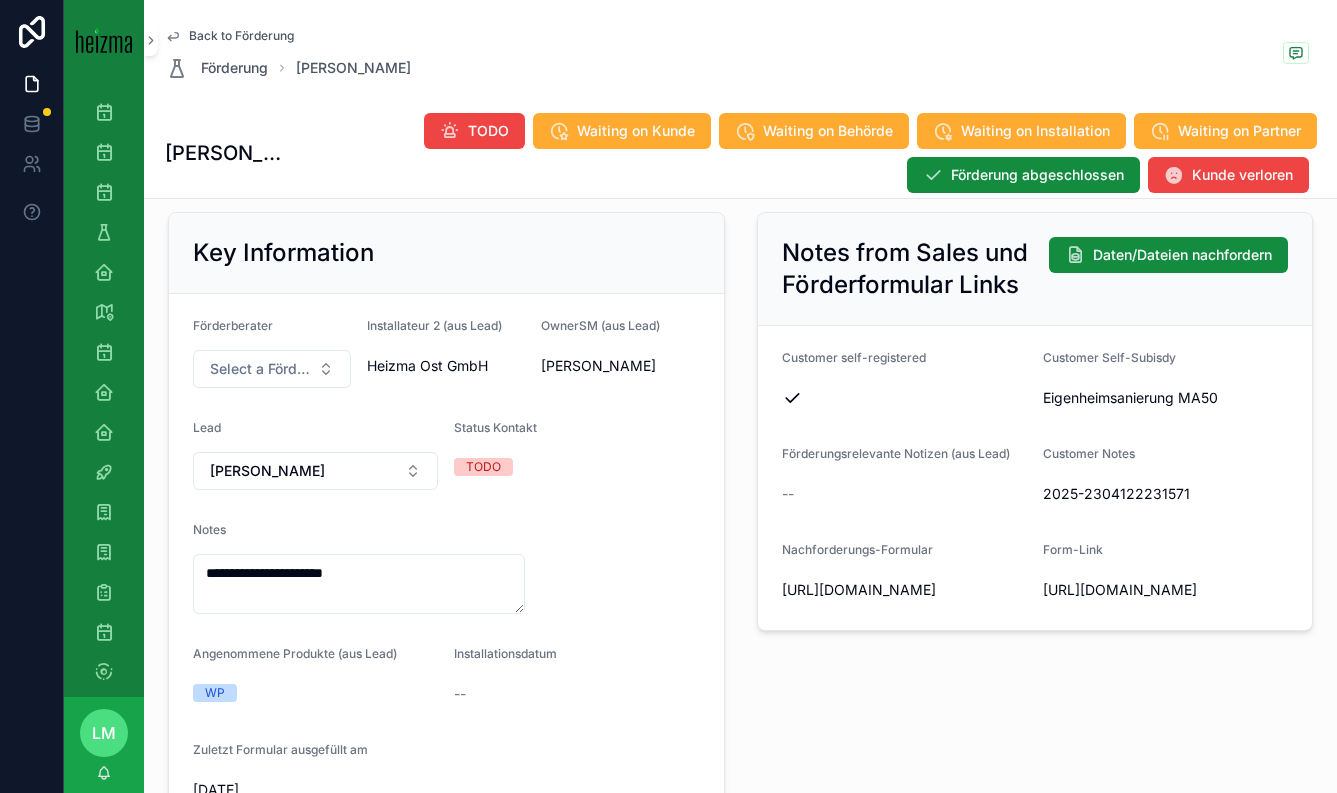 click on "**********" at bounding box center [446, 562] 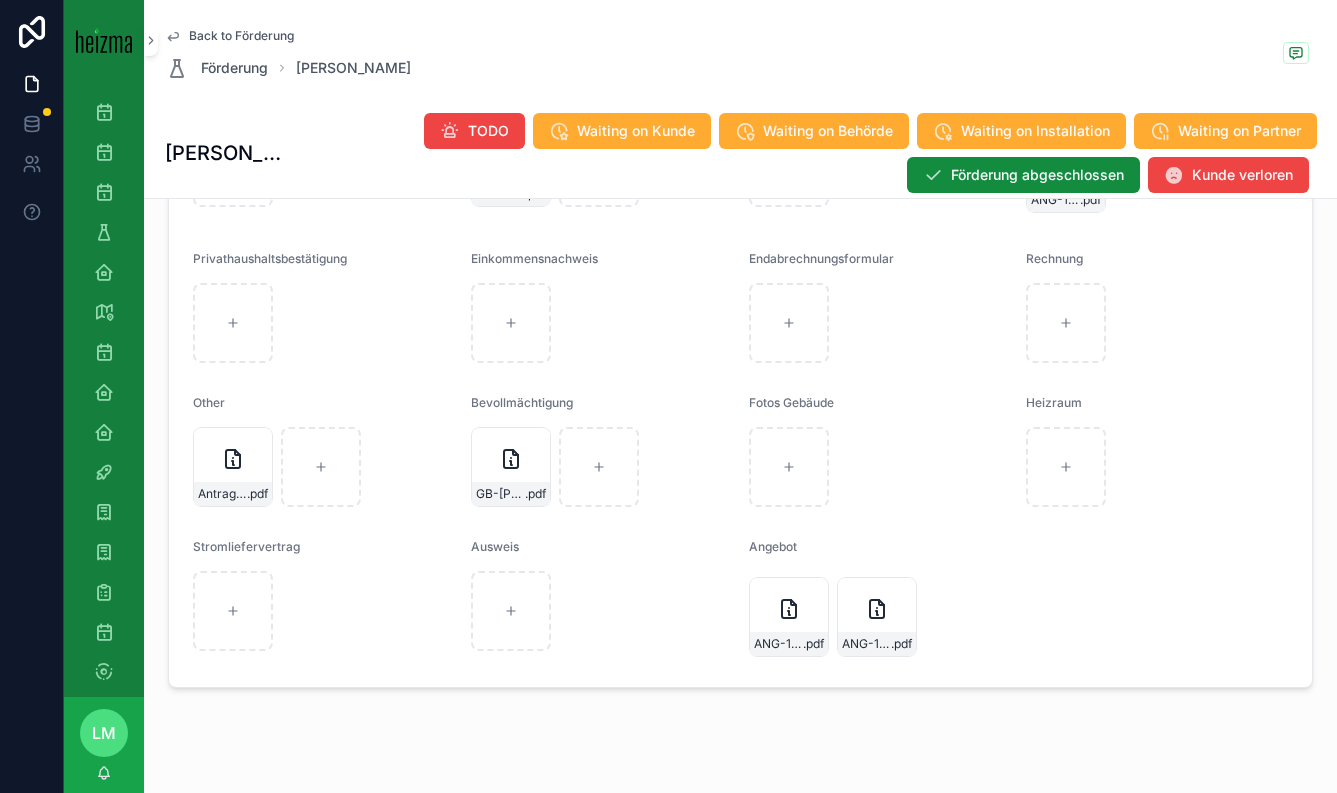 scroll, scrollTop: 2133, scrollLeft: 0, axis: vertical 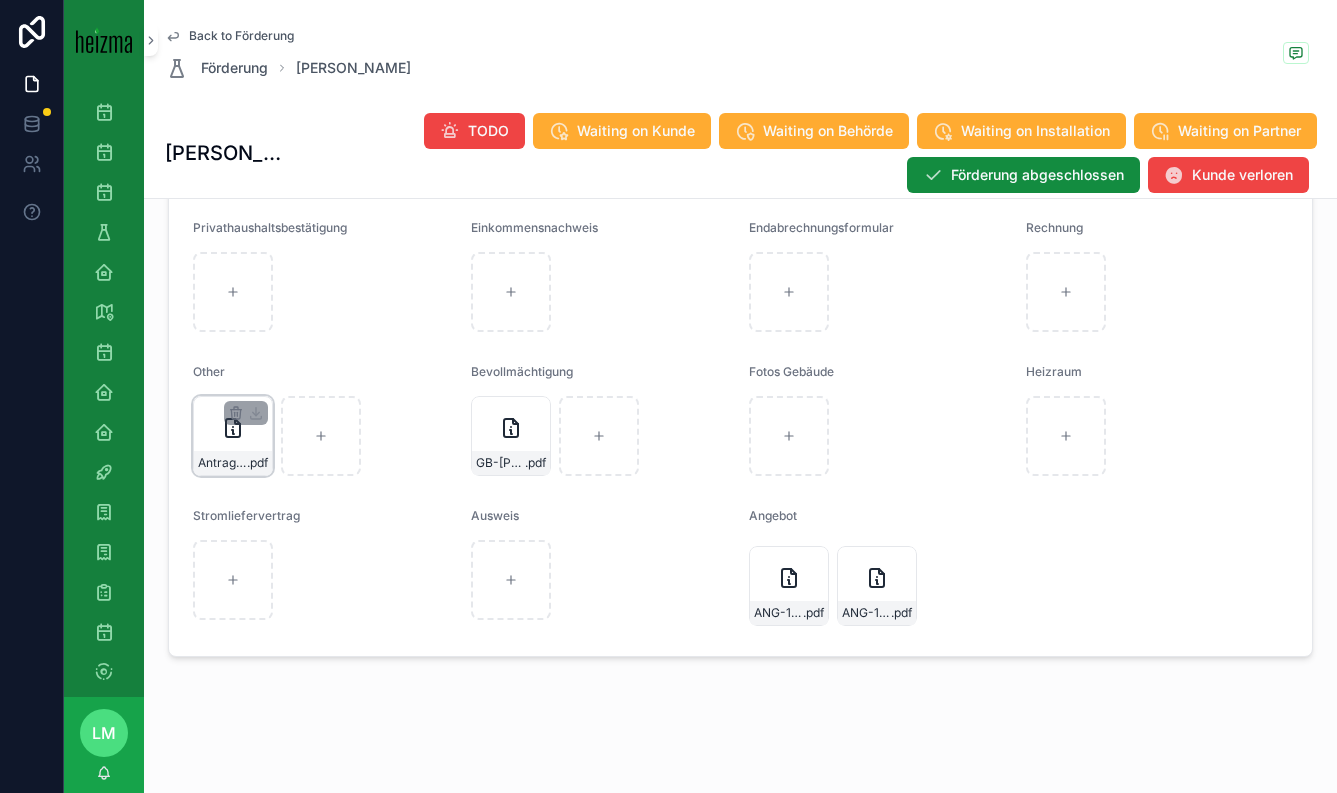click on "Antrag-(6) .pdf" at bounding box center [233, 463] 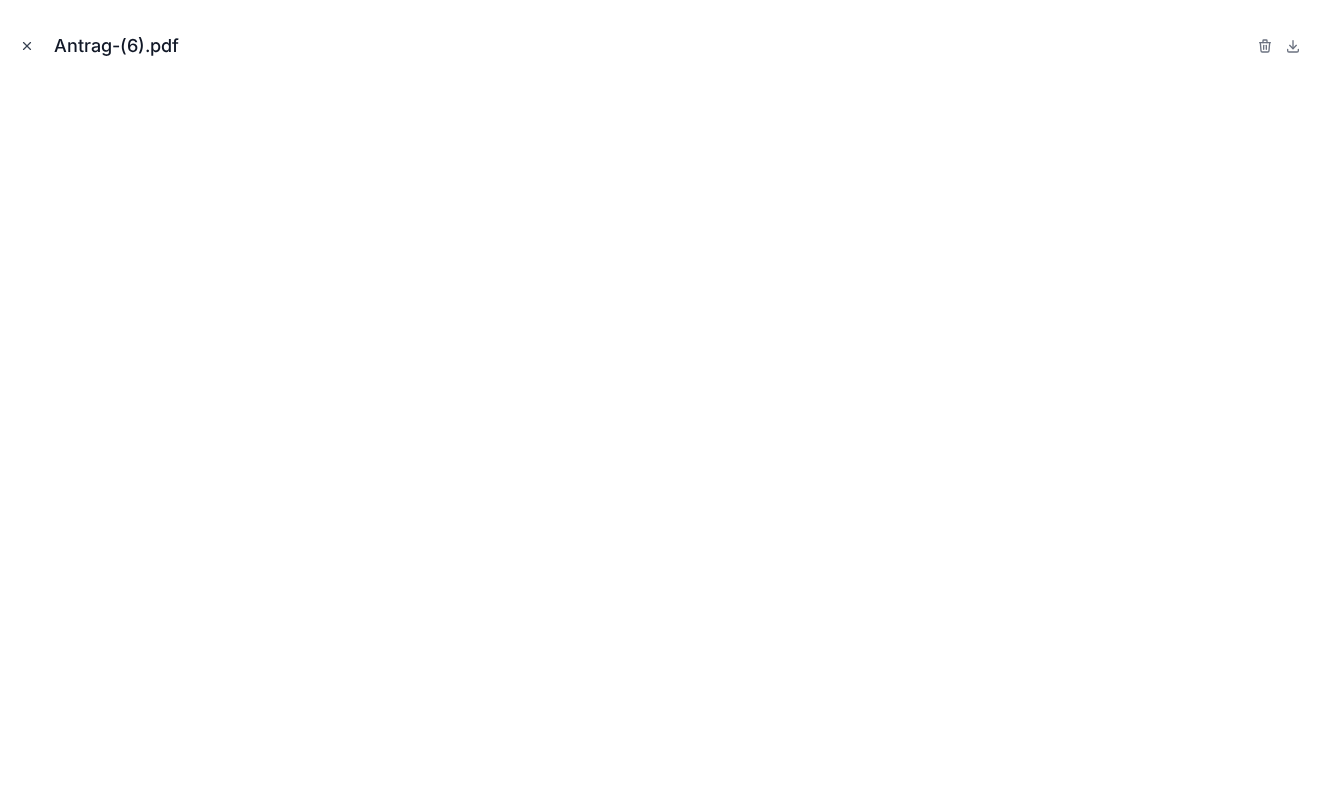 click 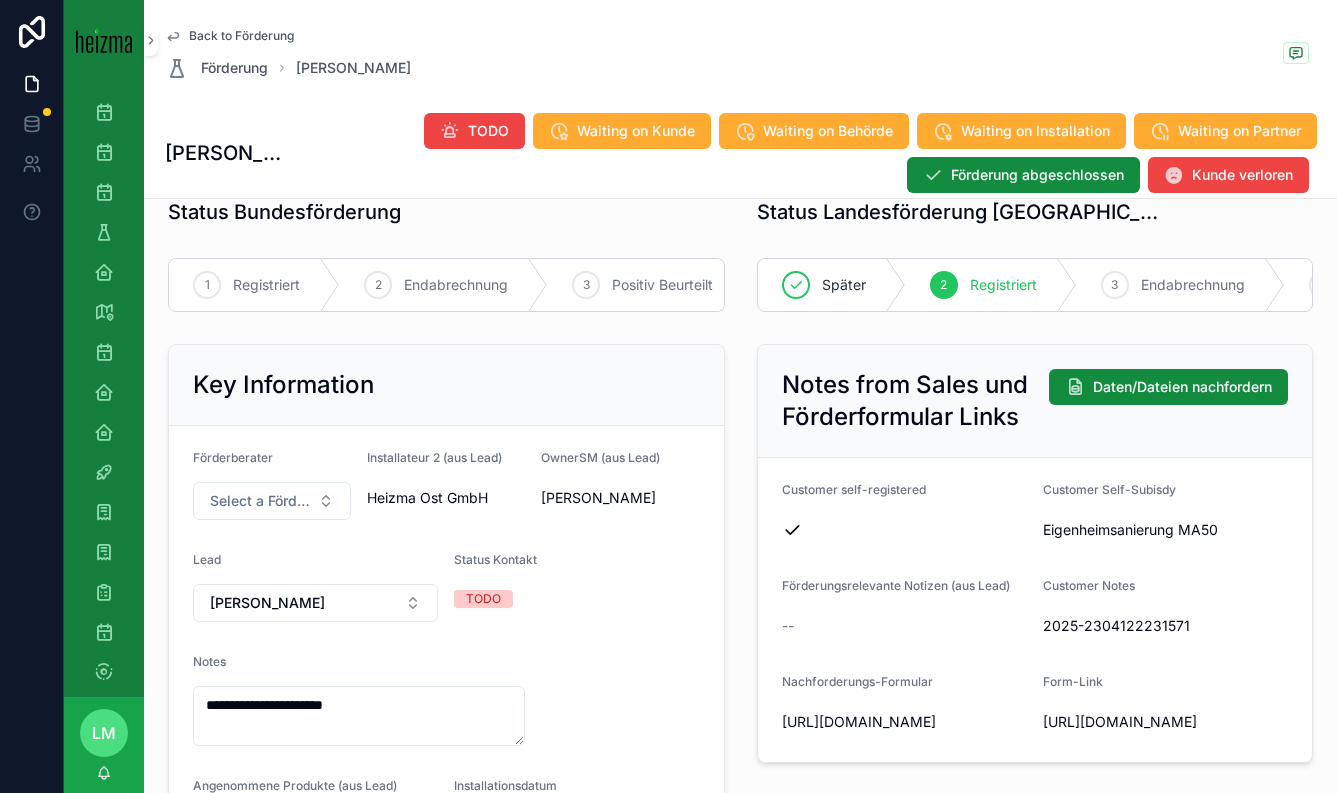 scroll, scrollTop: 0, scrollLeft: 0, axis: both 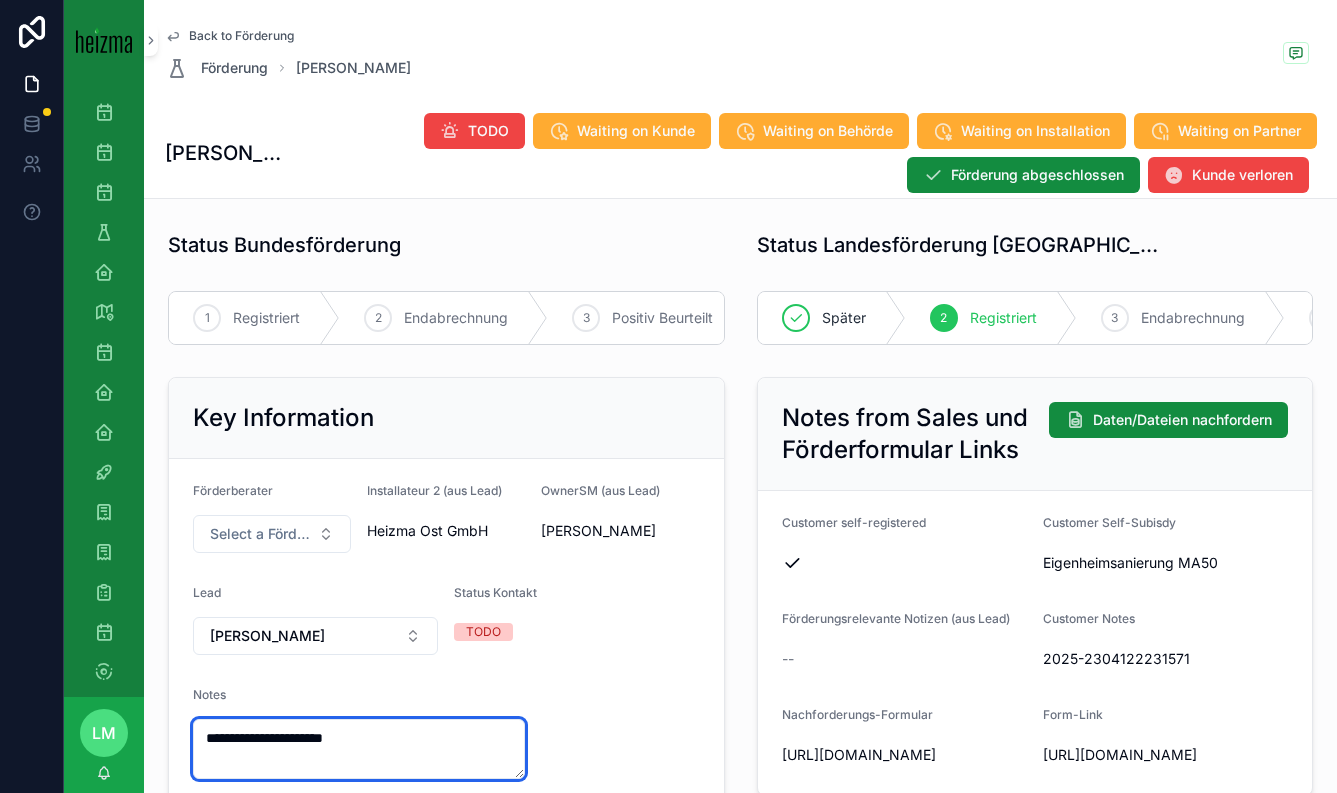 click on "**********" at bounding box center [359, 749] 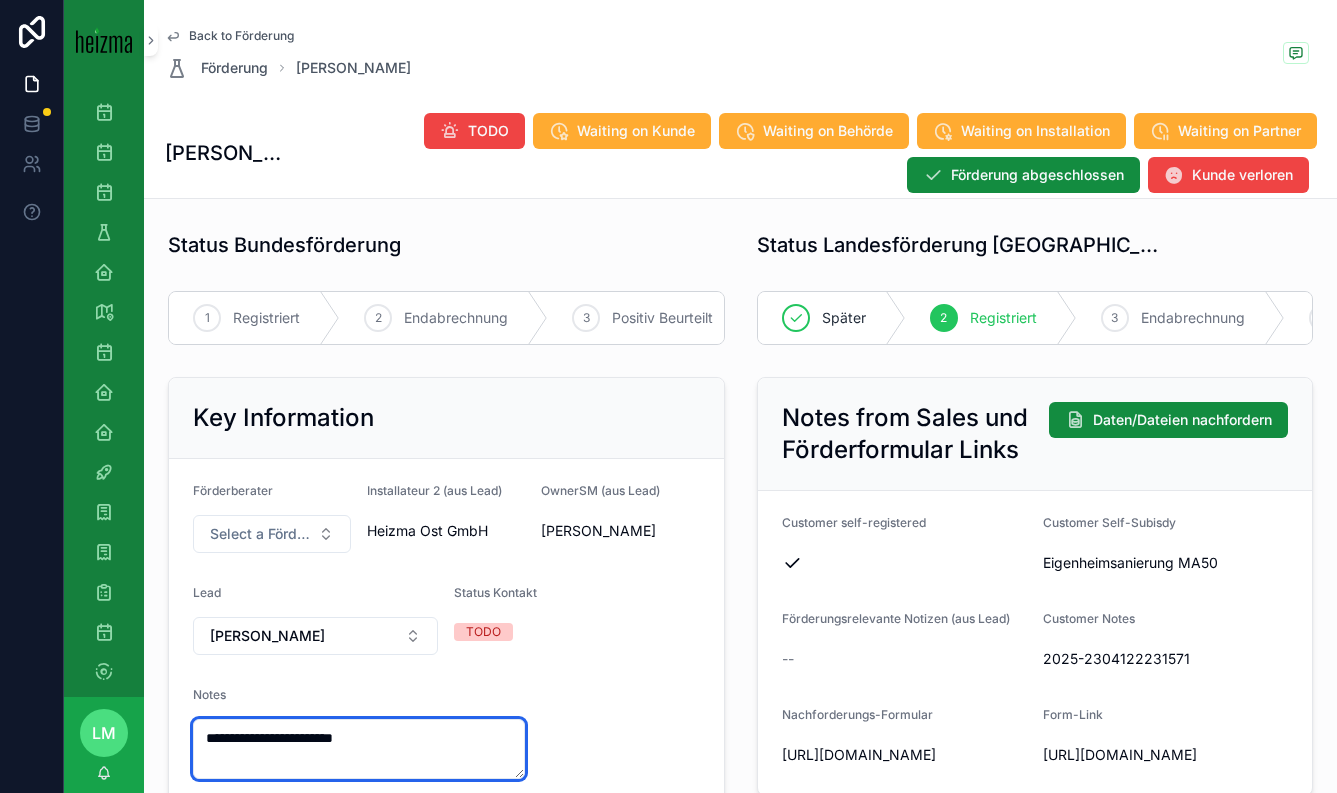 scroll, scrollTop: 0, scrollLeft: 0, axis: both 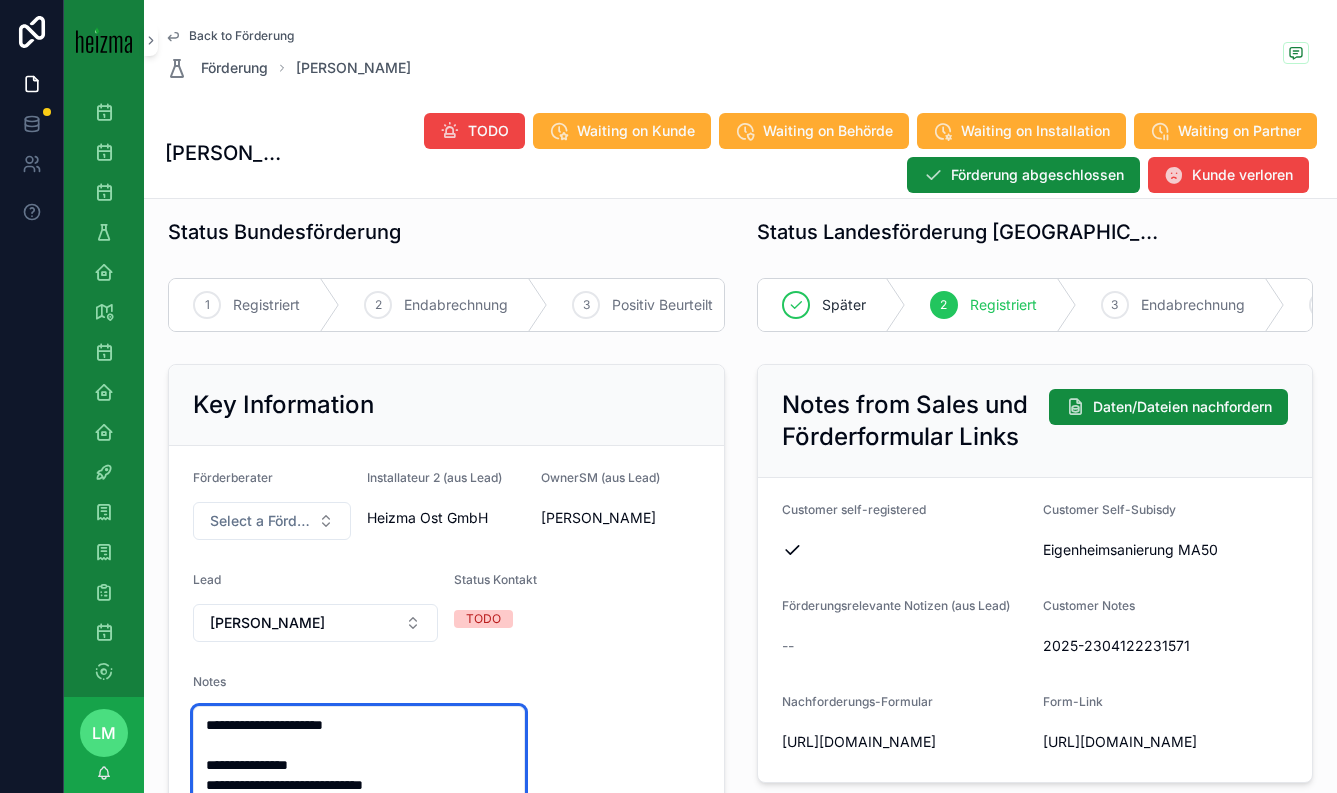 type on "**********" 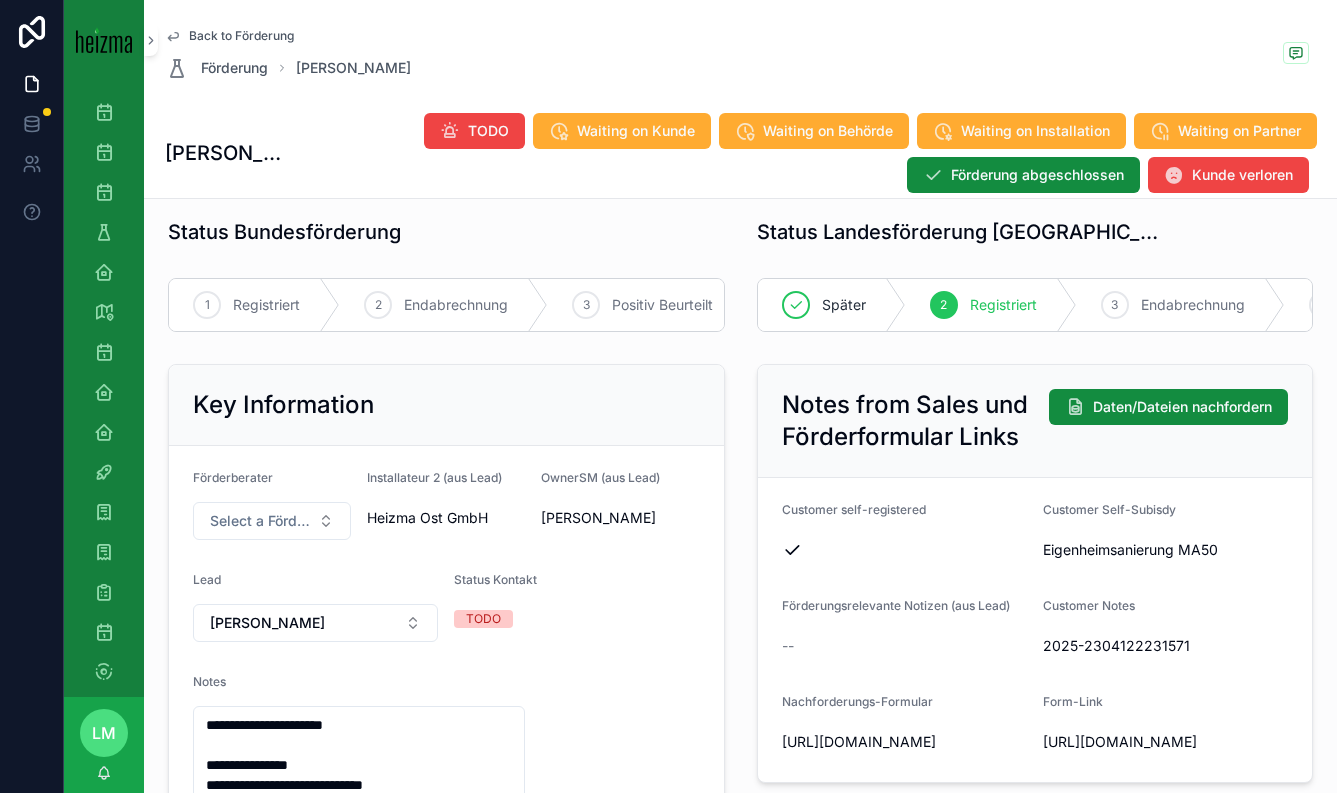 click on "**********" at bounding box center (446, 753) 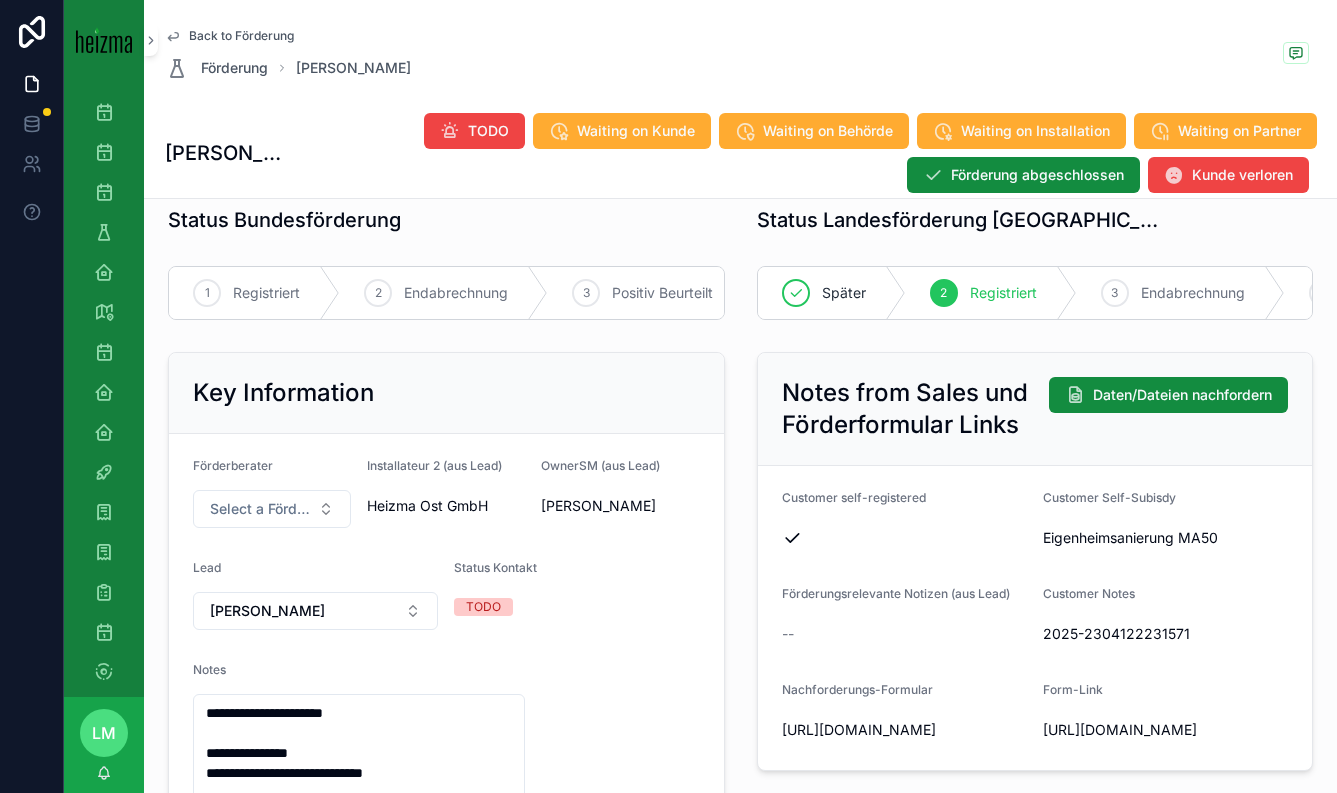scroll, scrollTop: 0, scrollLeft: 0, axis: both 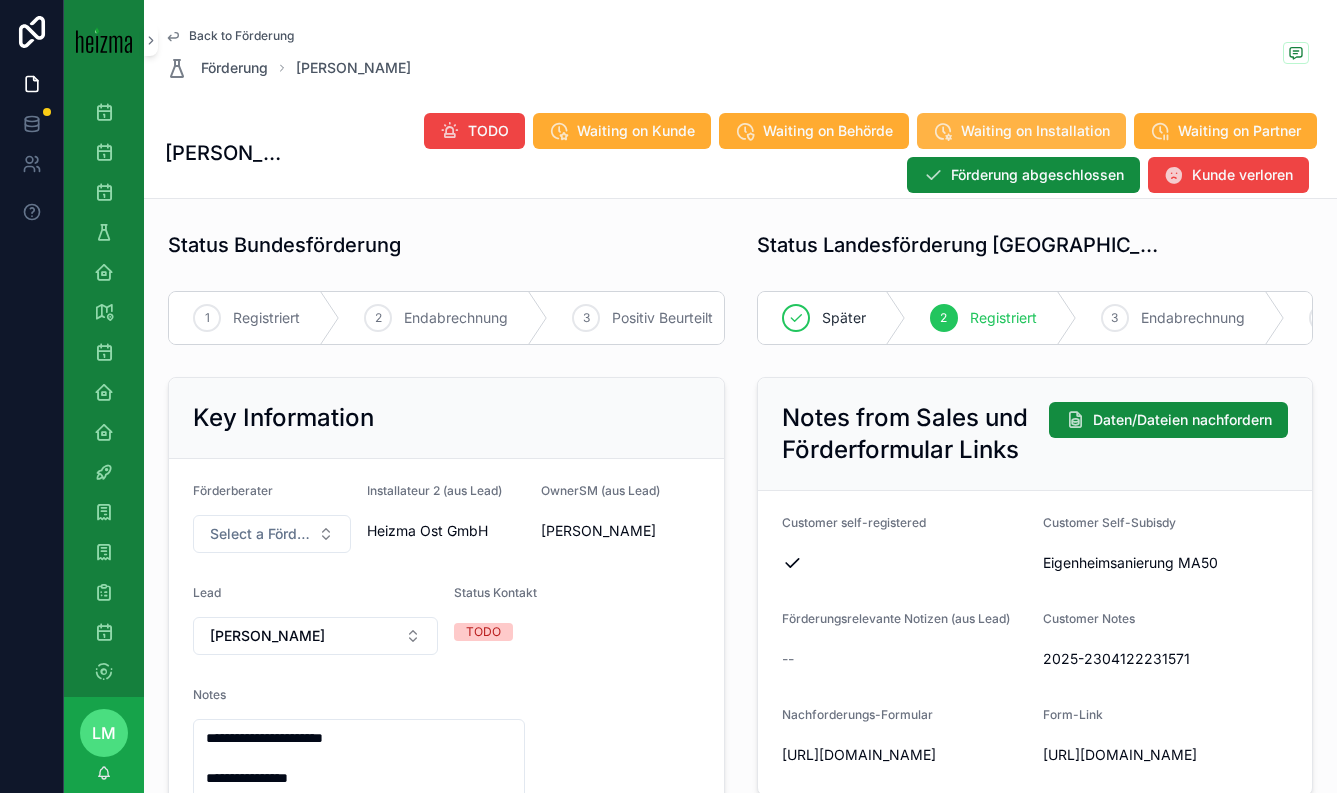 click on "Waiting on Installation" at bounding box center (1035, 131) 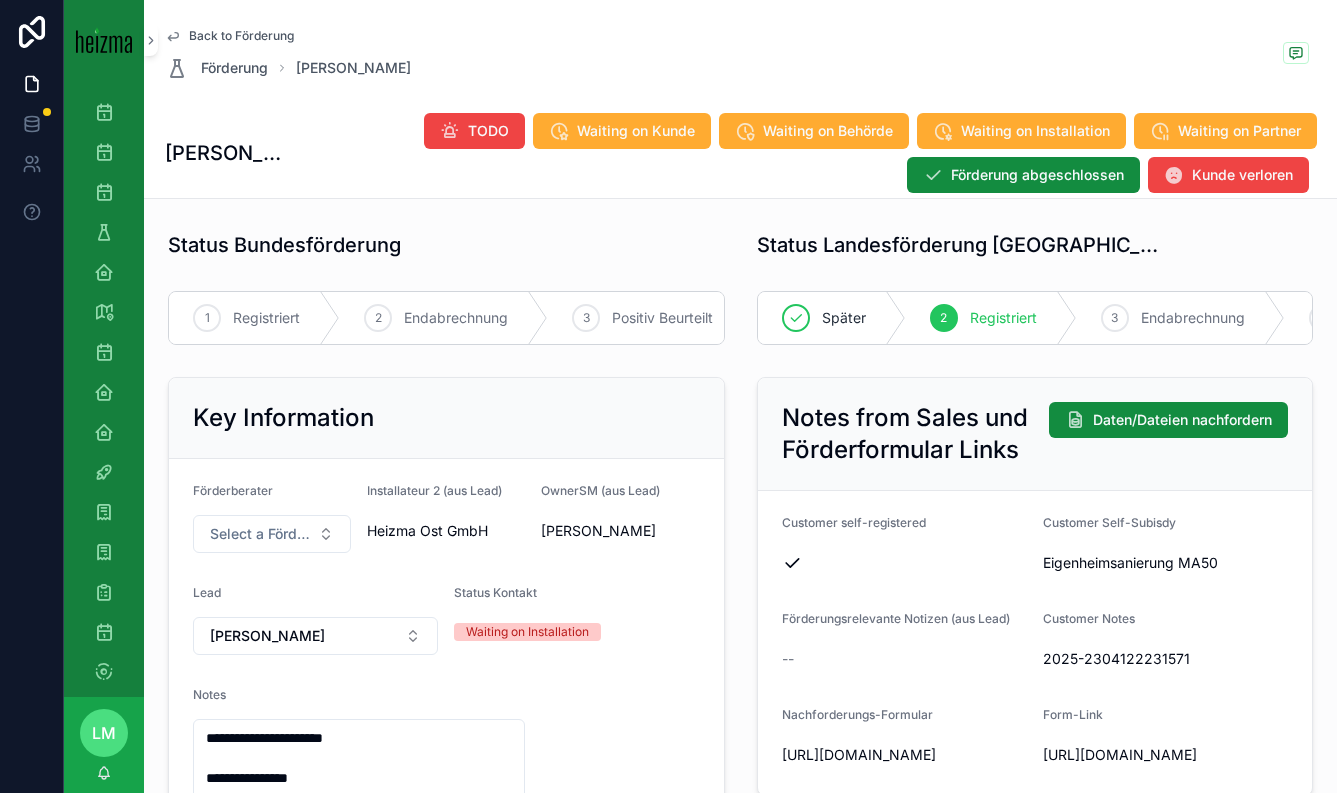 click on "Back to Förderung" at bounding box center (241, 36) 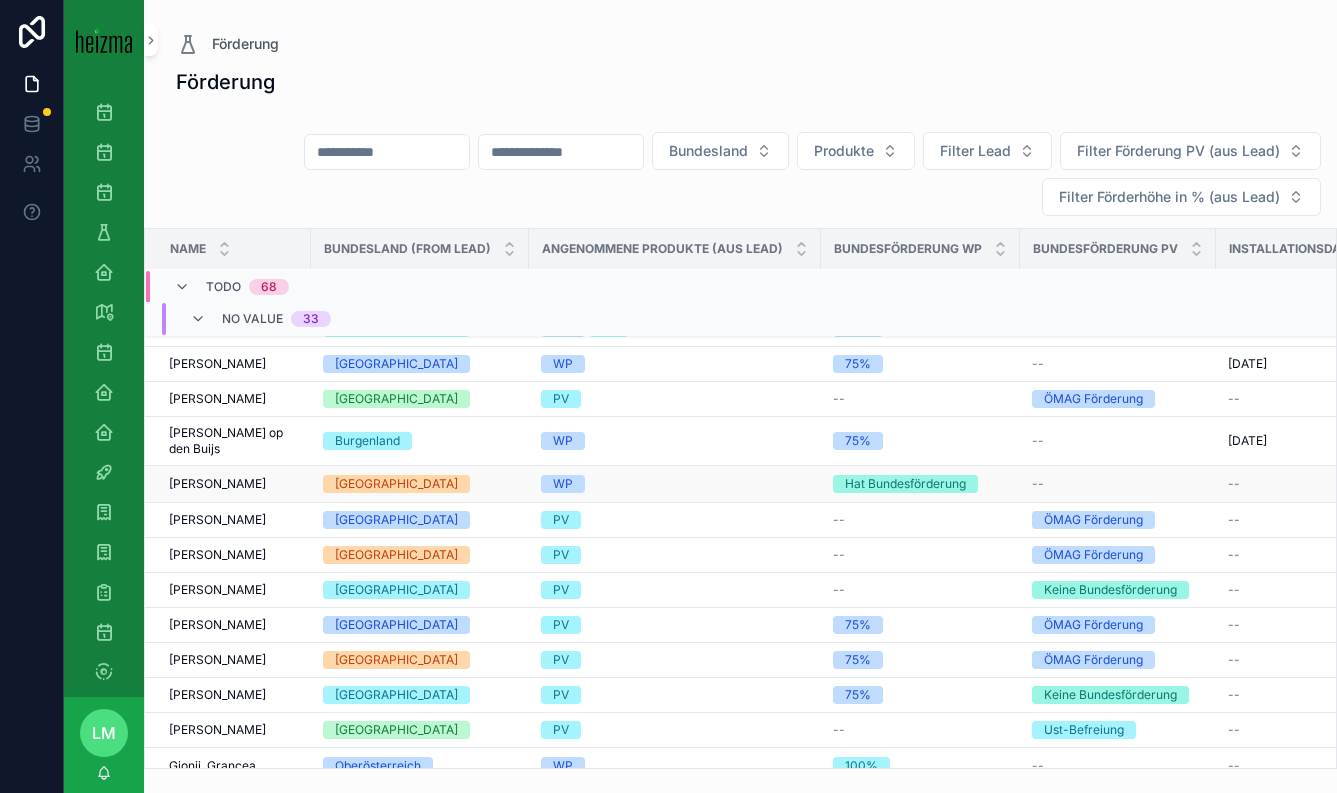 scroll, scrollTop: 547, scrollLeft: 0, axis: vertical 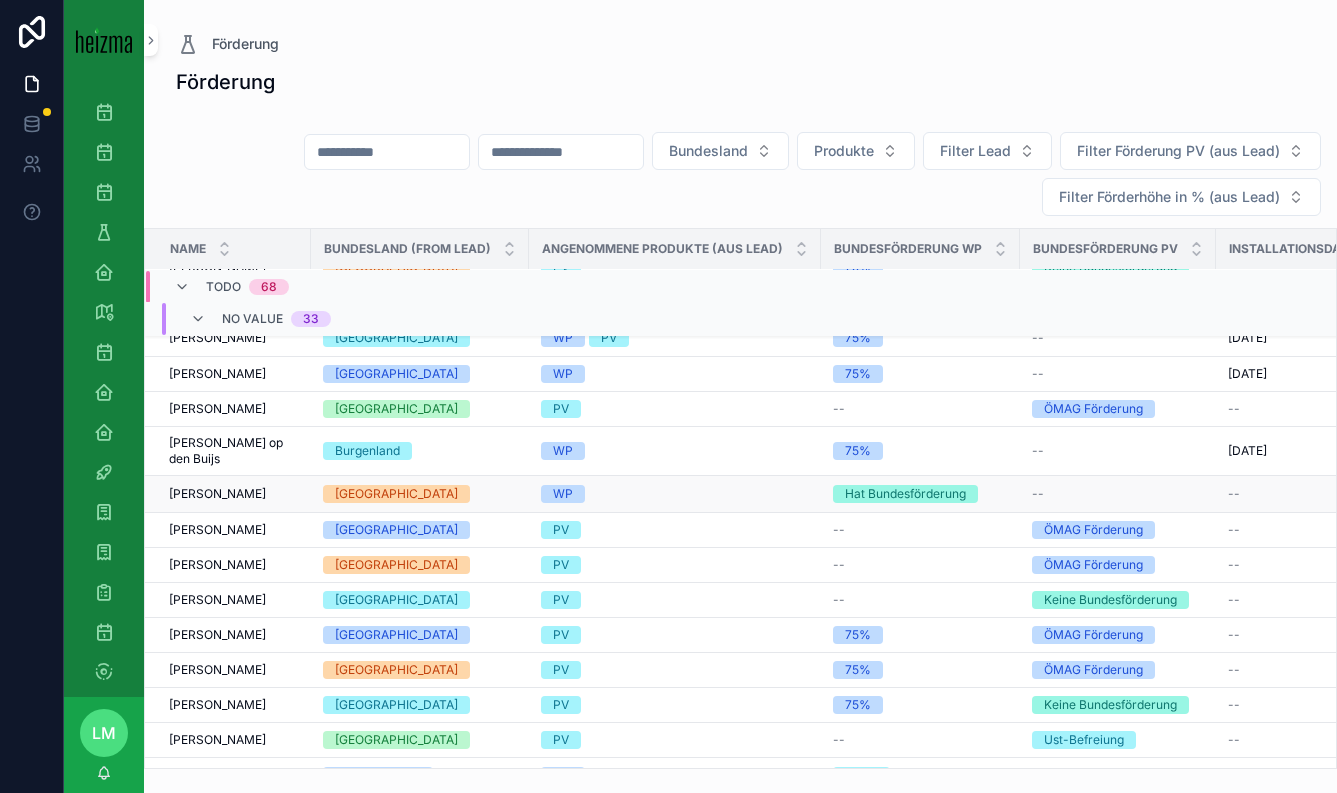 click on "Elisabeth Rigler" at bounding box center [217, 494] 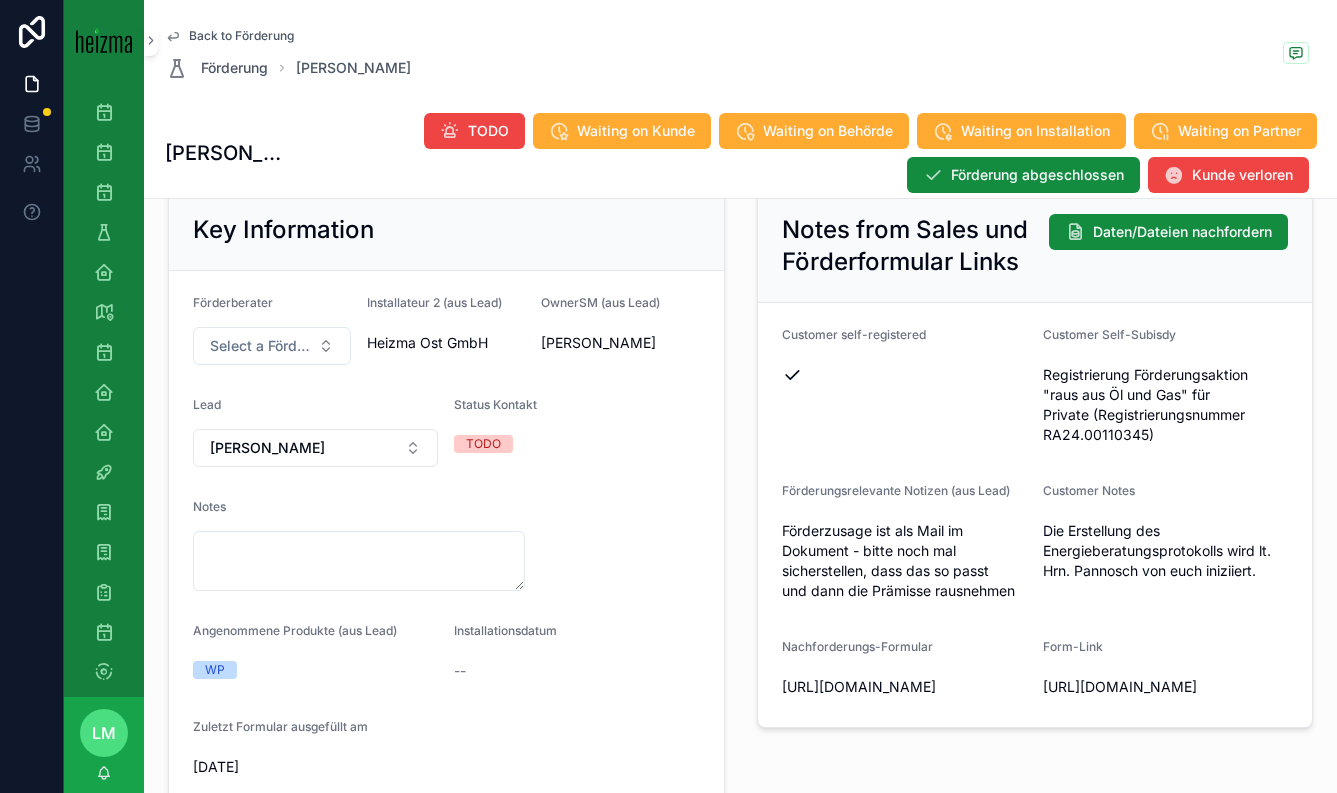 scroll, scrollTop: 265, scrollLeft: 0, axis: vertical 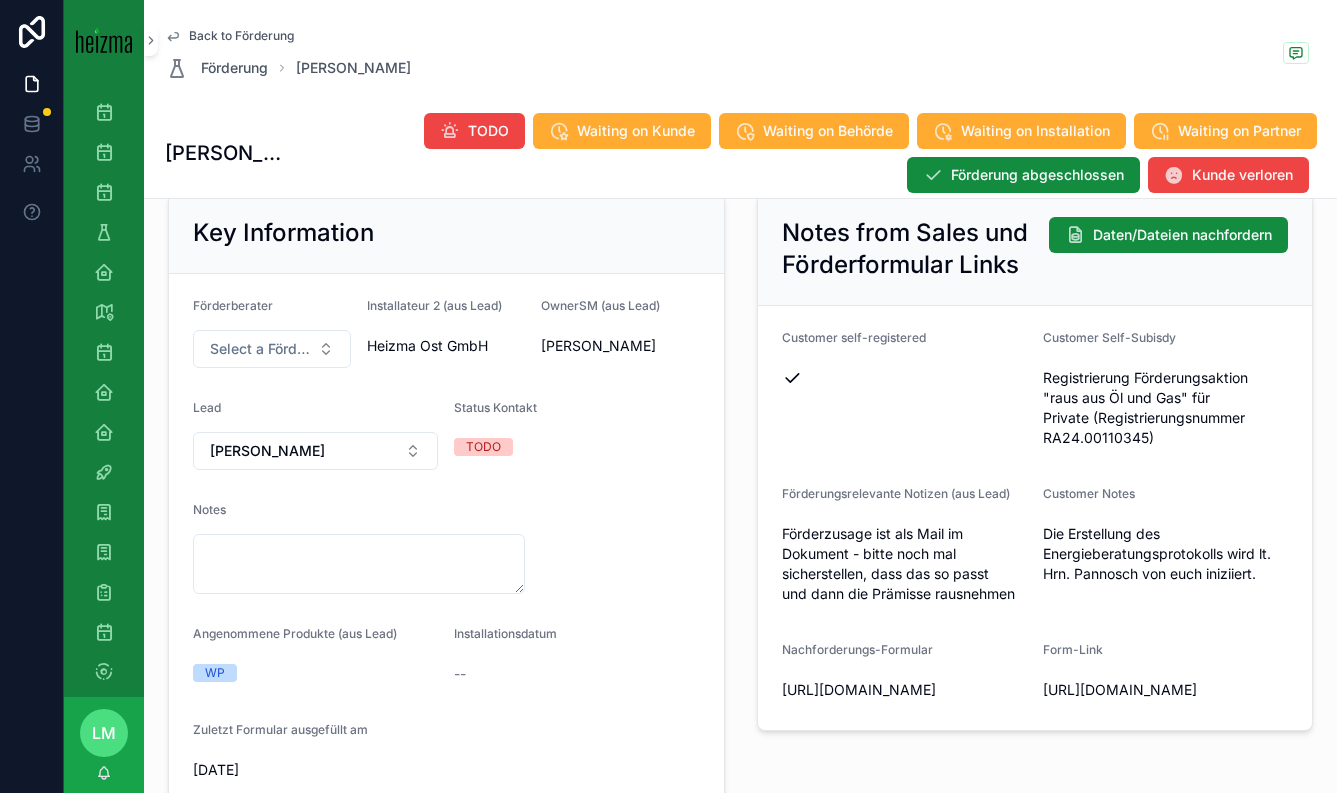 click on "Registrierung Förderungsaktion "raus aus Öl und Gas" für Private (Registrierungsnummer RA24.00110345)" at bounding box center [1165, 408] 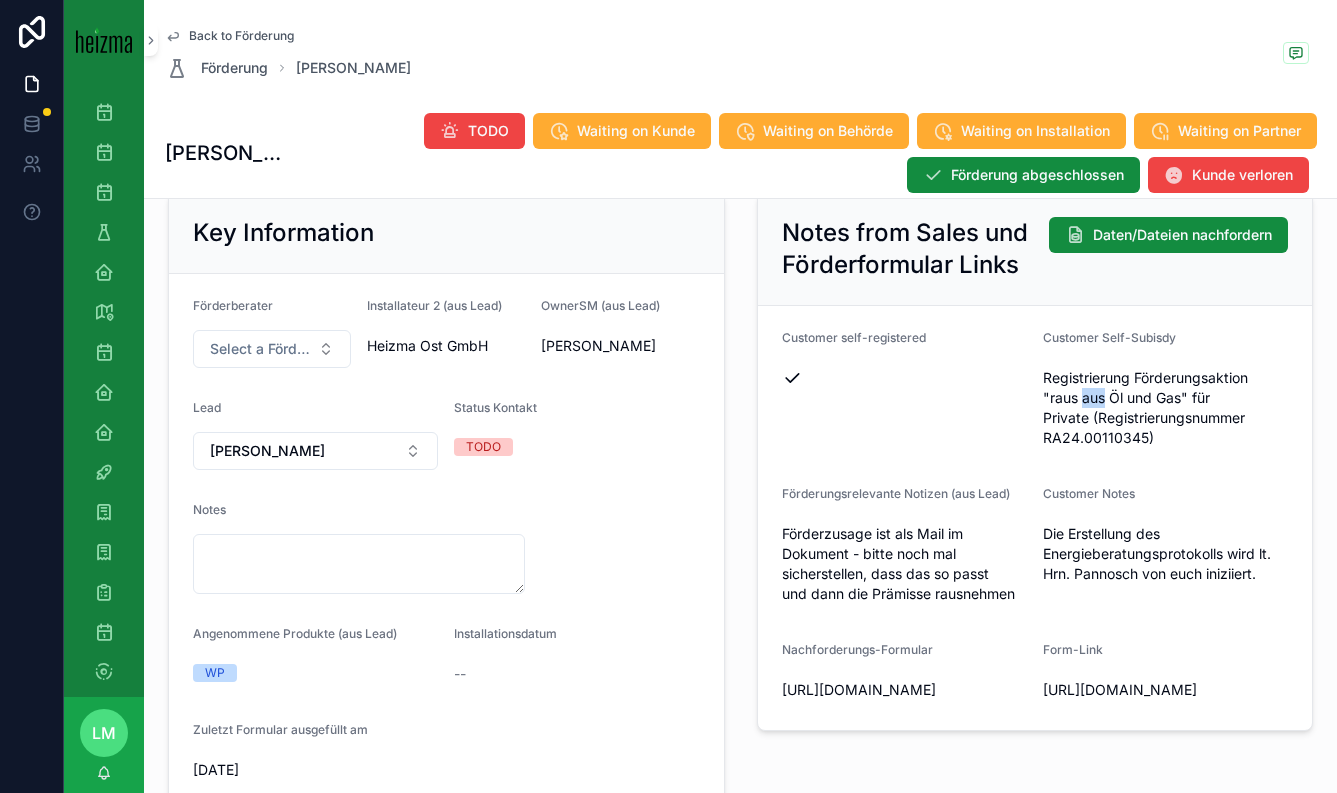 click on "Registrierung Förderungsaktion "raus aus Öl und Gas" für Private (Registrierungsnummer RA24.00110345)" at bounding box center (1165, 408) 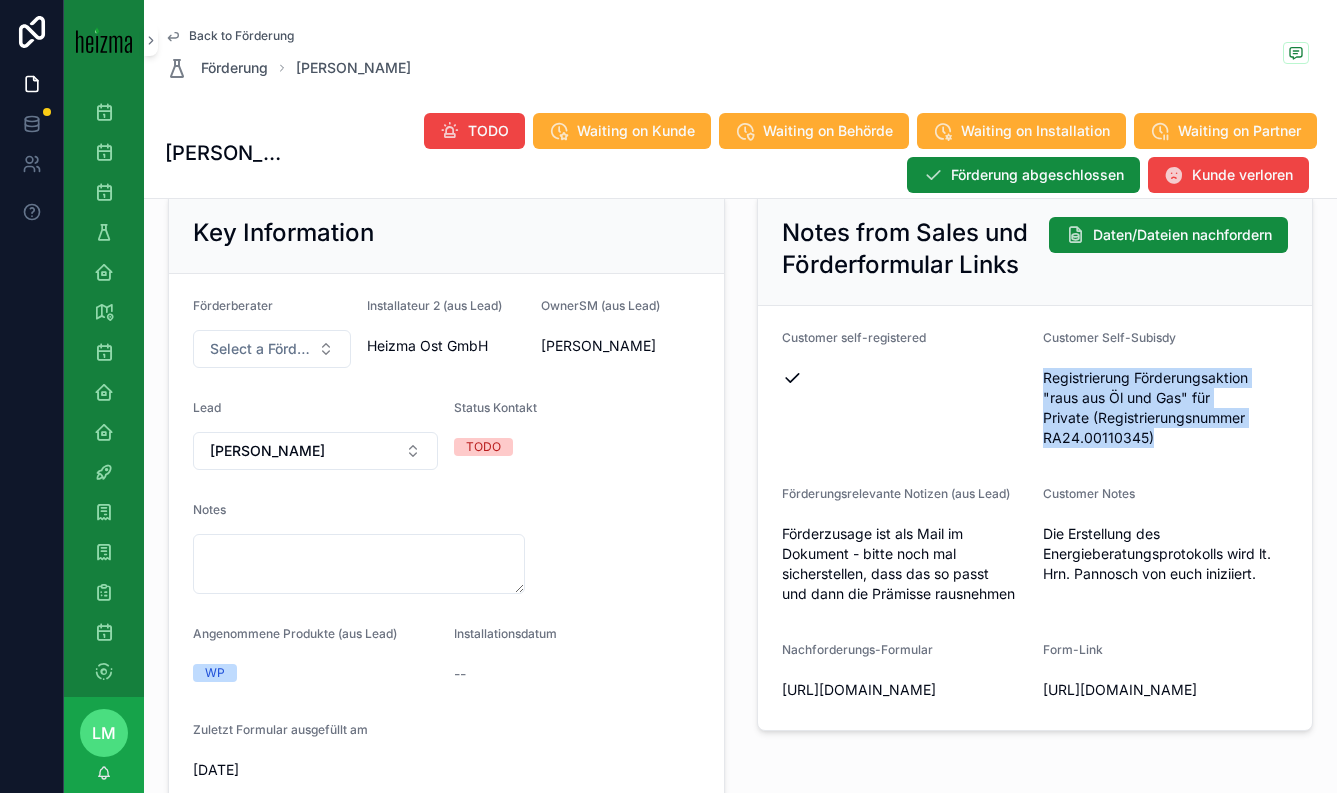 click on "Registrierung Förderungsaktion "raus aus Öl und Gas" für Private (Registrierungsnummer RA24.00110345)" at bounding box center (1165, 408) 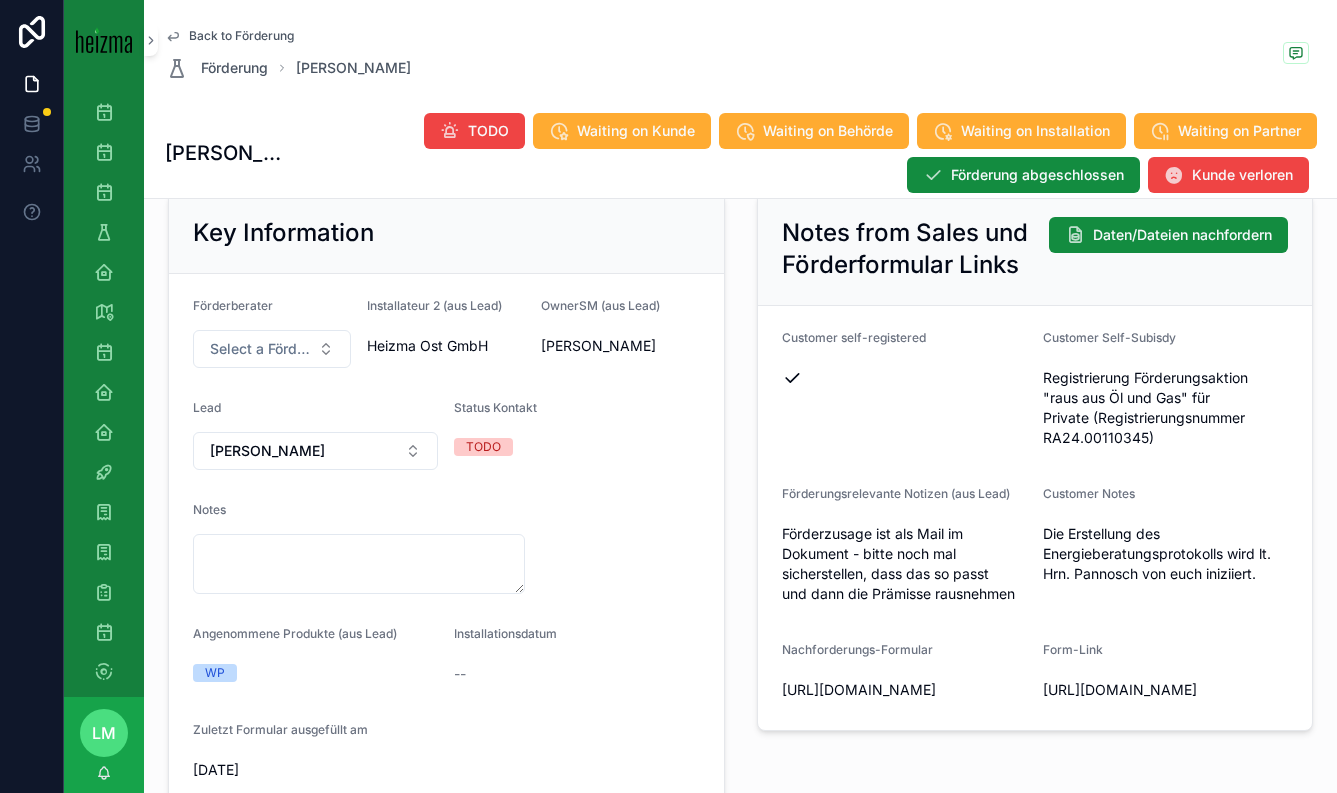 click on "Customer self-registered Customer Self-Subisdy Registrierung Förderungsaktion "raus aus Öl und Gas" für Private (Registrierungsnummer RA24.00110345) Förderungsrelevante Notizen (aus Lead) Förderzusage ist als Mail im Dokument - bitte noch mal sicherstellen, dass das so passt und dann die Prämisse rausnehmen  Customer Notes Die Erstellung des Energieberatungsprotokolls wird lt. Hrn. Pannosch von euch iniziiert.   Nachforderungs-Formular https://heizma.fillout.com/t/gSPwgQBtpGus?id=rec1k0IPzguaDYE8H Form-Link https://heizma.fillout.com/t/eBNmWZwuPPus?id=rec1k0IPzguaDYE8H" at bounding box center [1035, 518] 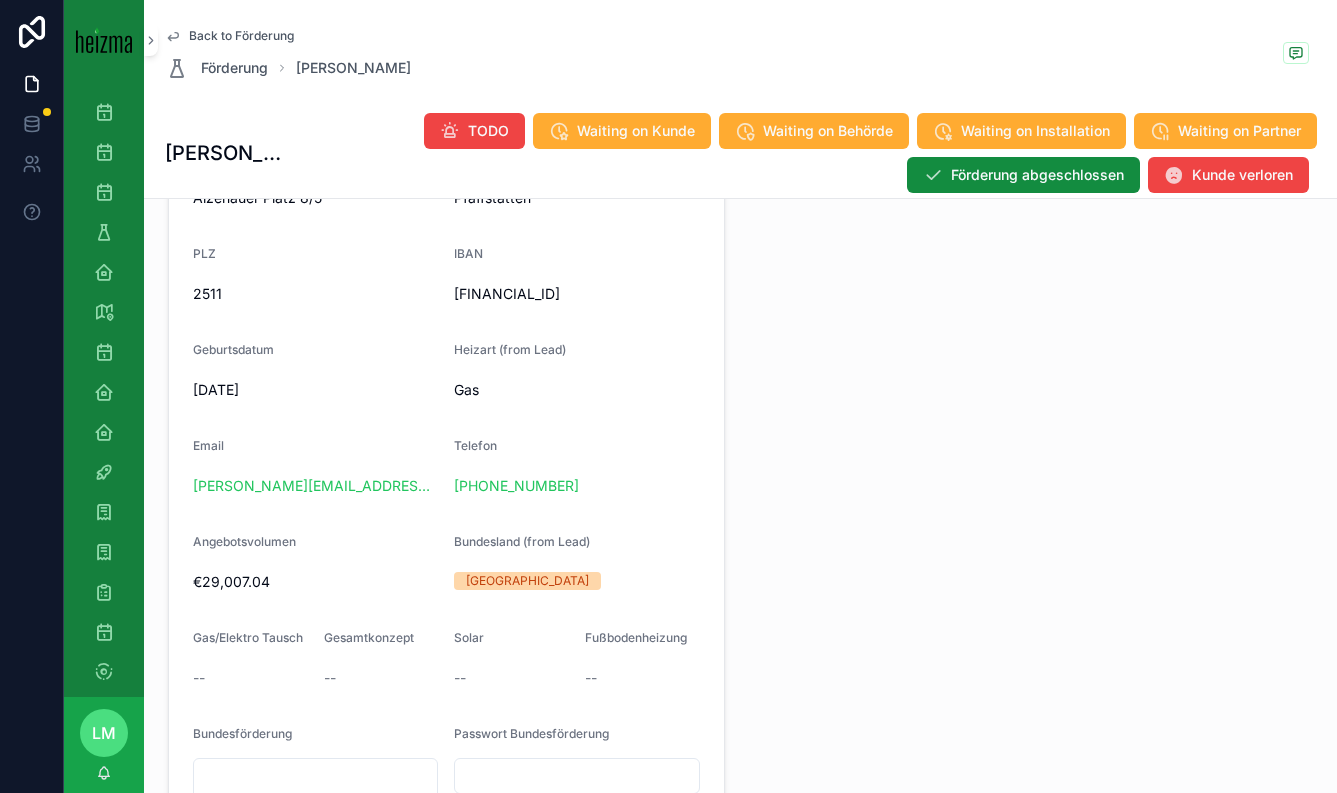scroll, scrollTop: 1332, scrollLeft: 0, axis: vertical 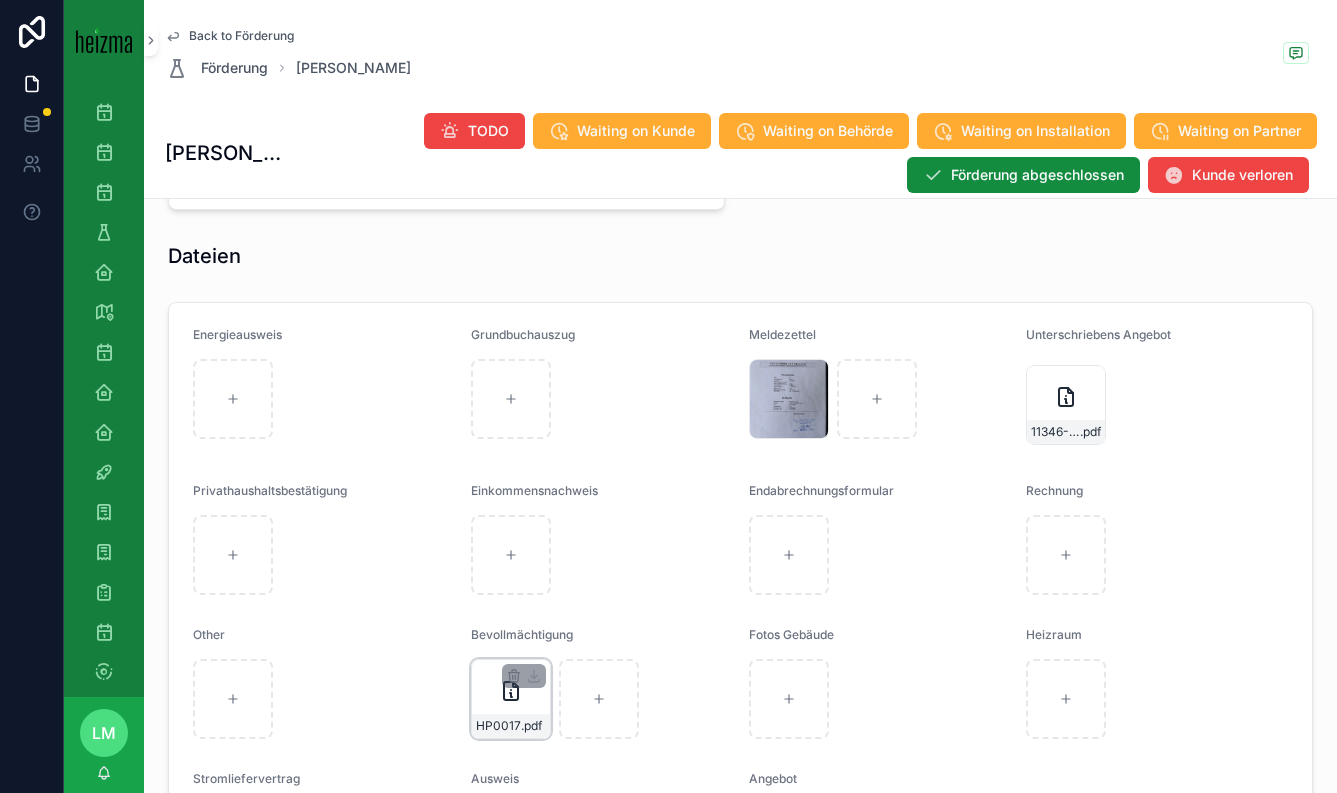 click on "HP0017 .pdf" at bounding box center (511, 699) 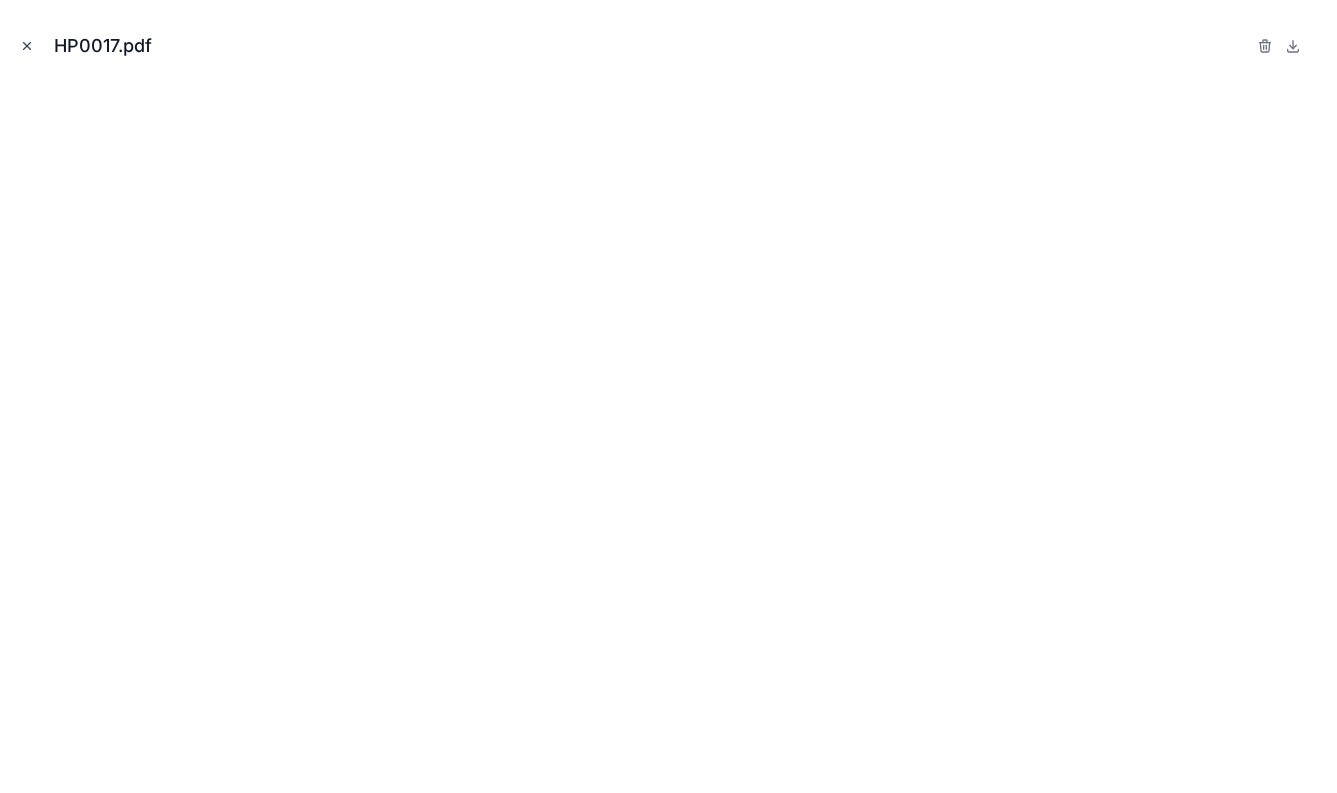 click 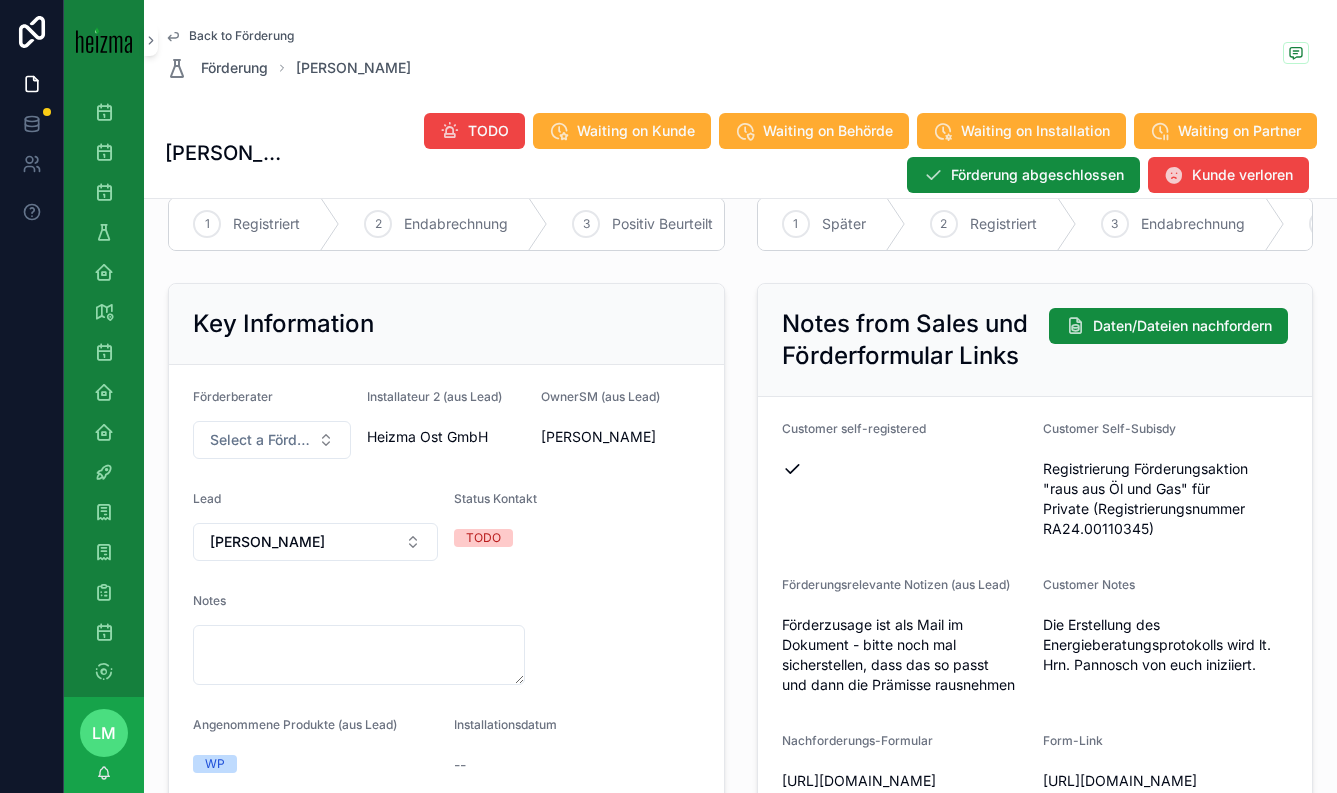 scroll, scrollTop: 231, scrollLeft: 0, axis: vertical 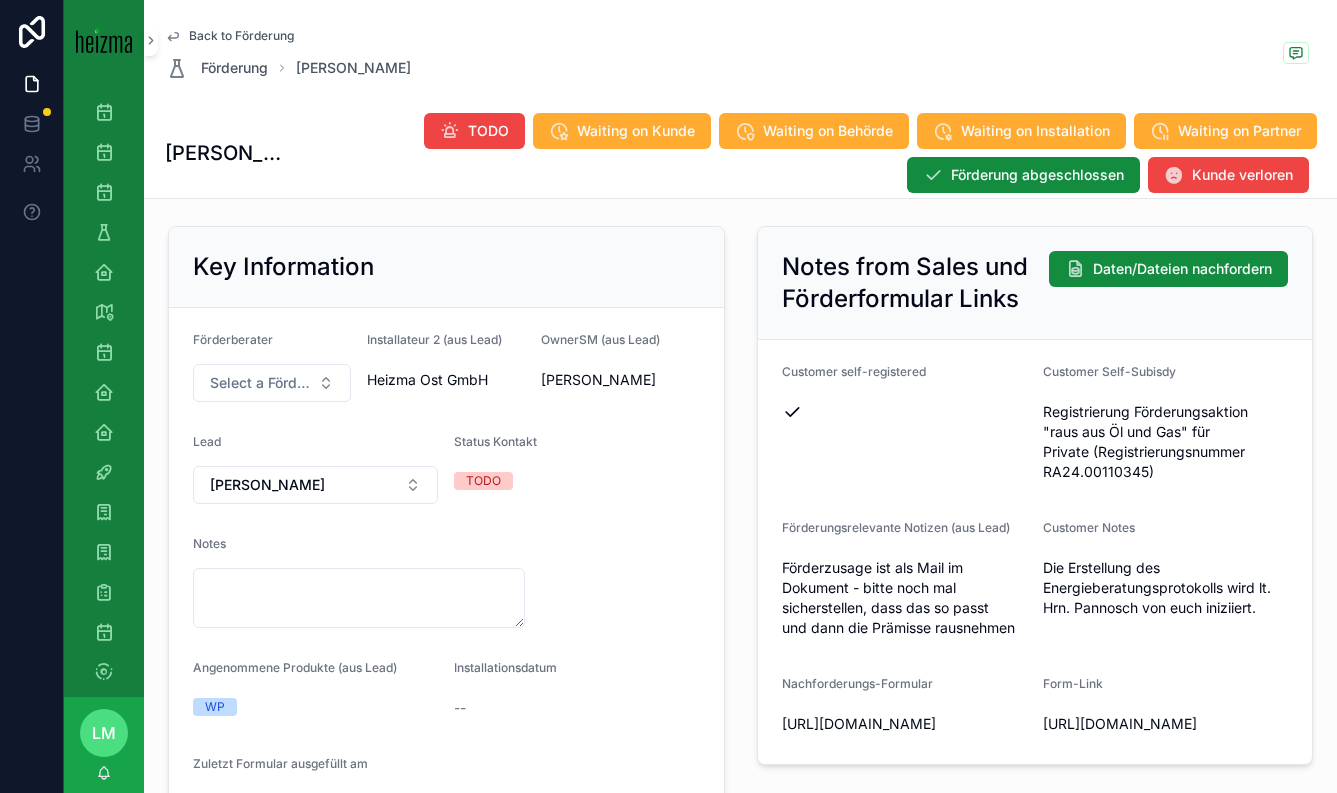 click on "https://heizma.fillout.com/t/eBNmWZwuPPus?id=rec1k0IPzguaDYE8H" at bounding box center [1165, 724] 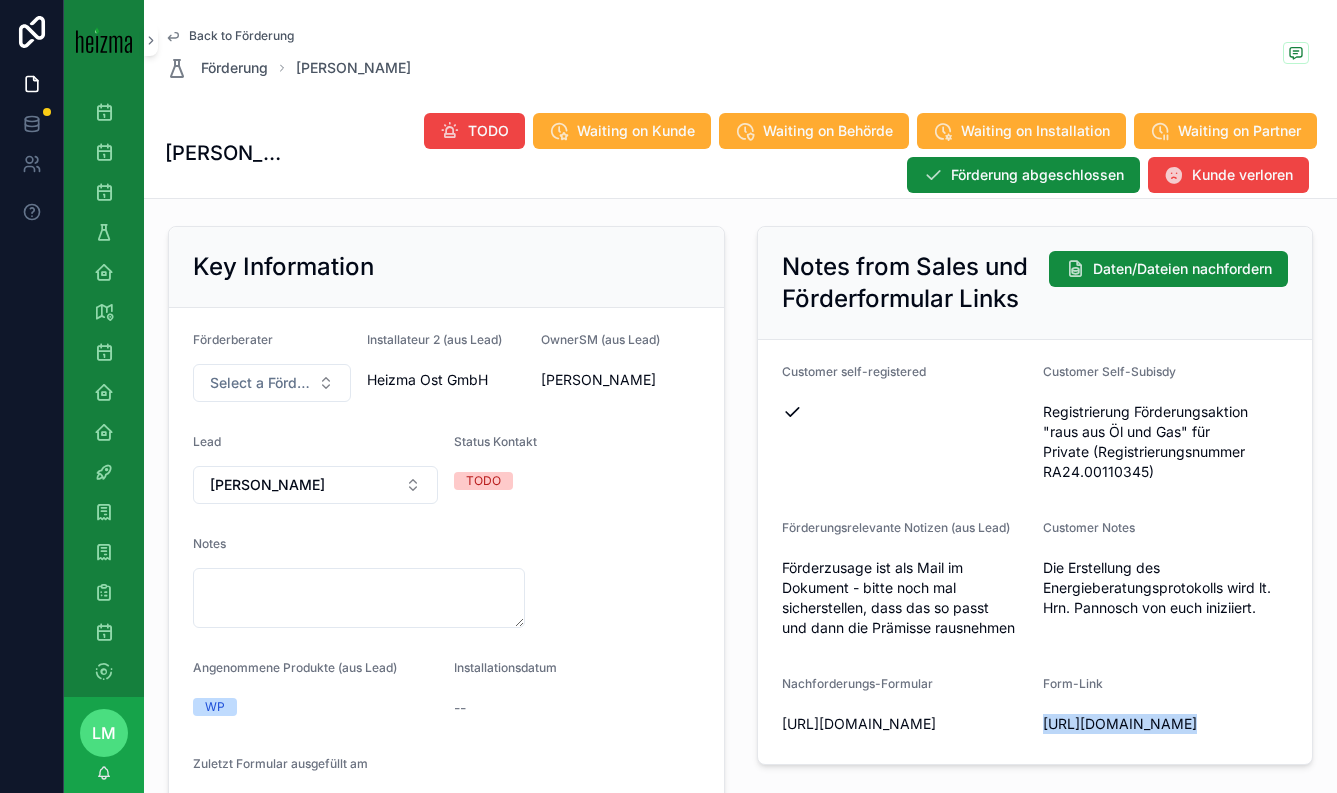 click on "https://heizma.fillout.com/t/eBNmWZwuPPus?id=rec1k0IPzguaDYE8H" at bounding box center [1165, 724] 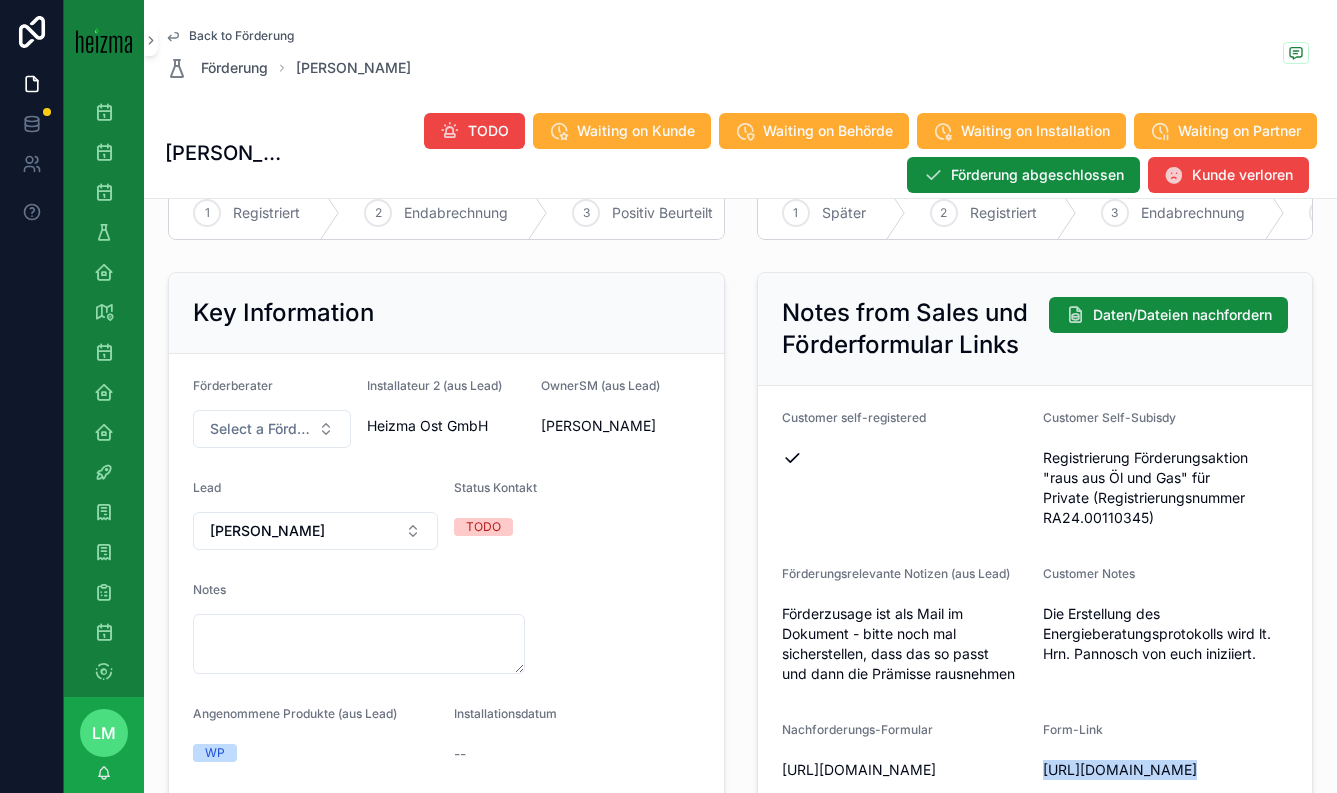 scroll, scrollTop: 200, scrollLeft: 0, axis: vertical 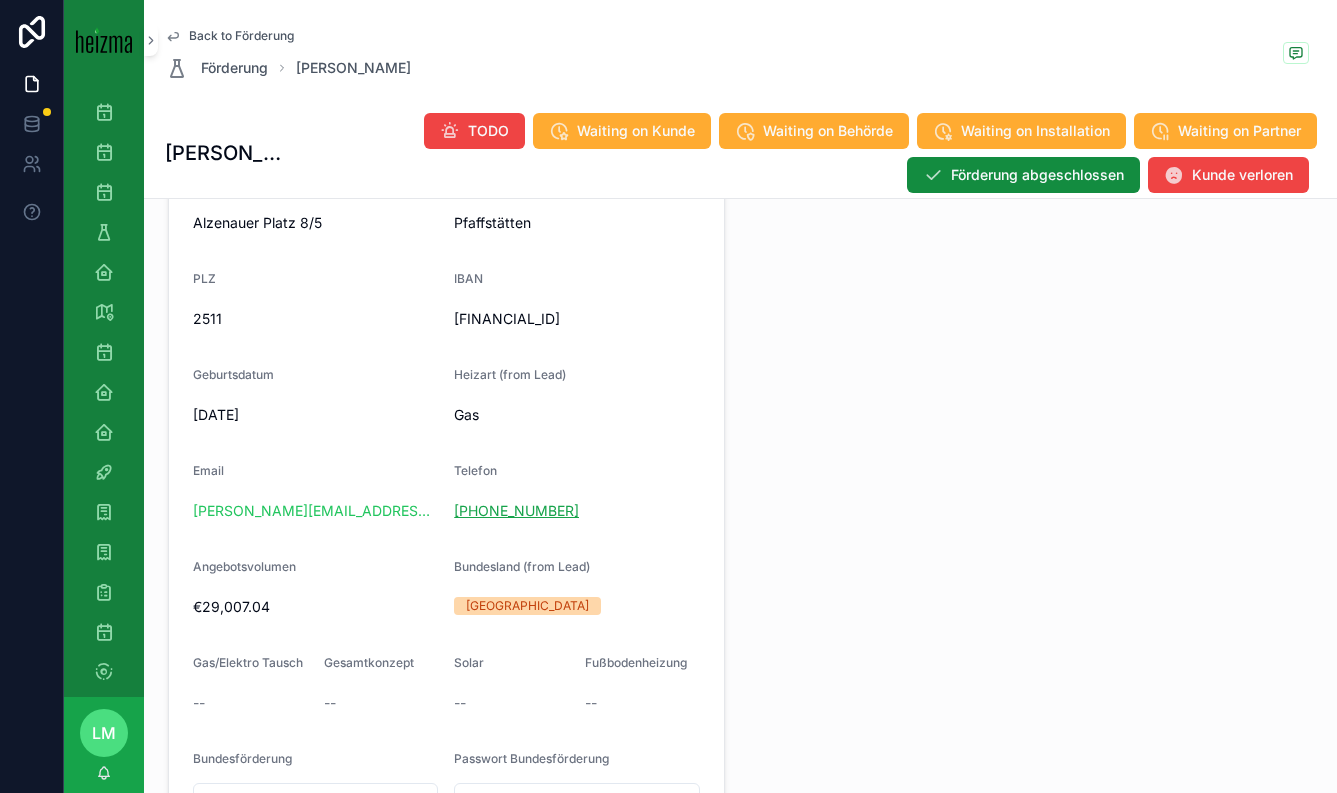 copy on "+43 699 19439687" 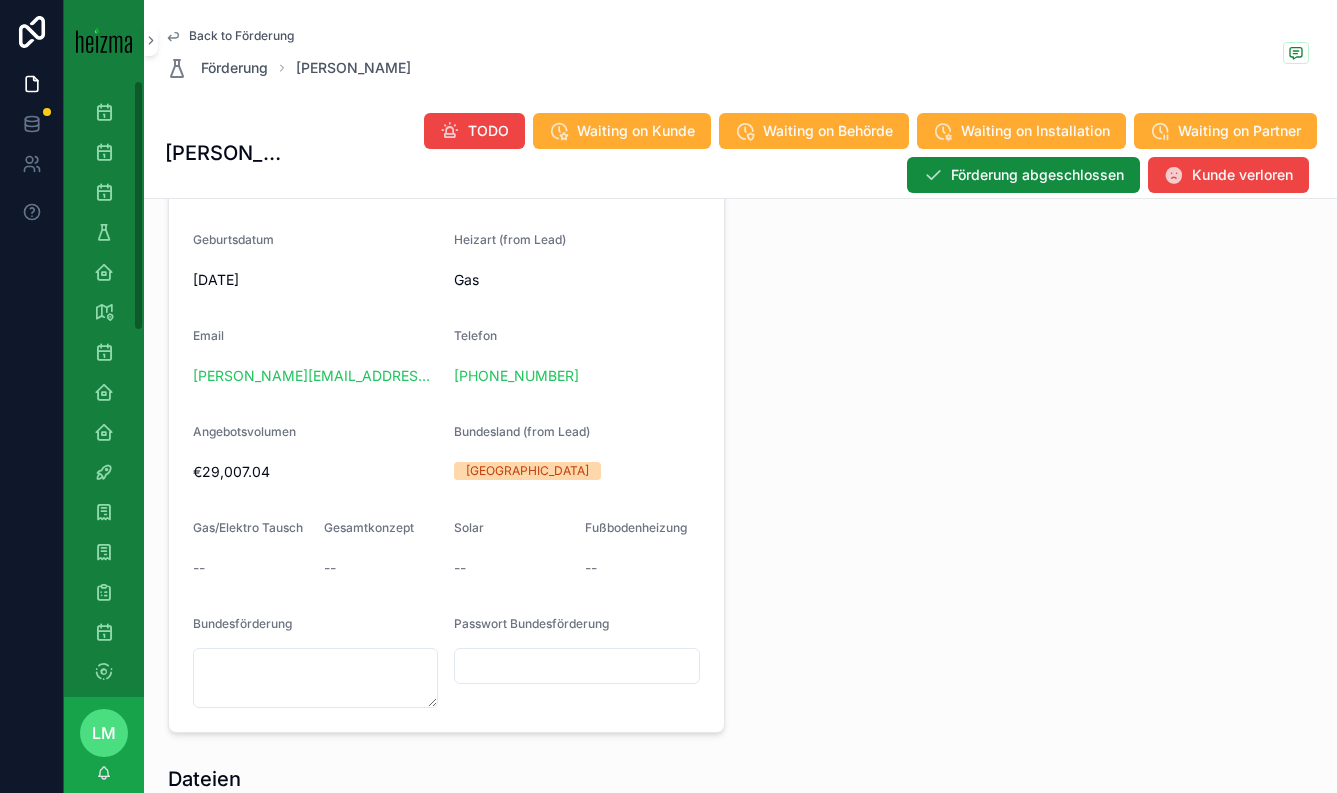 scroll, scrollTop: 1443, scrollLeft: 0, axis: vertical 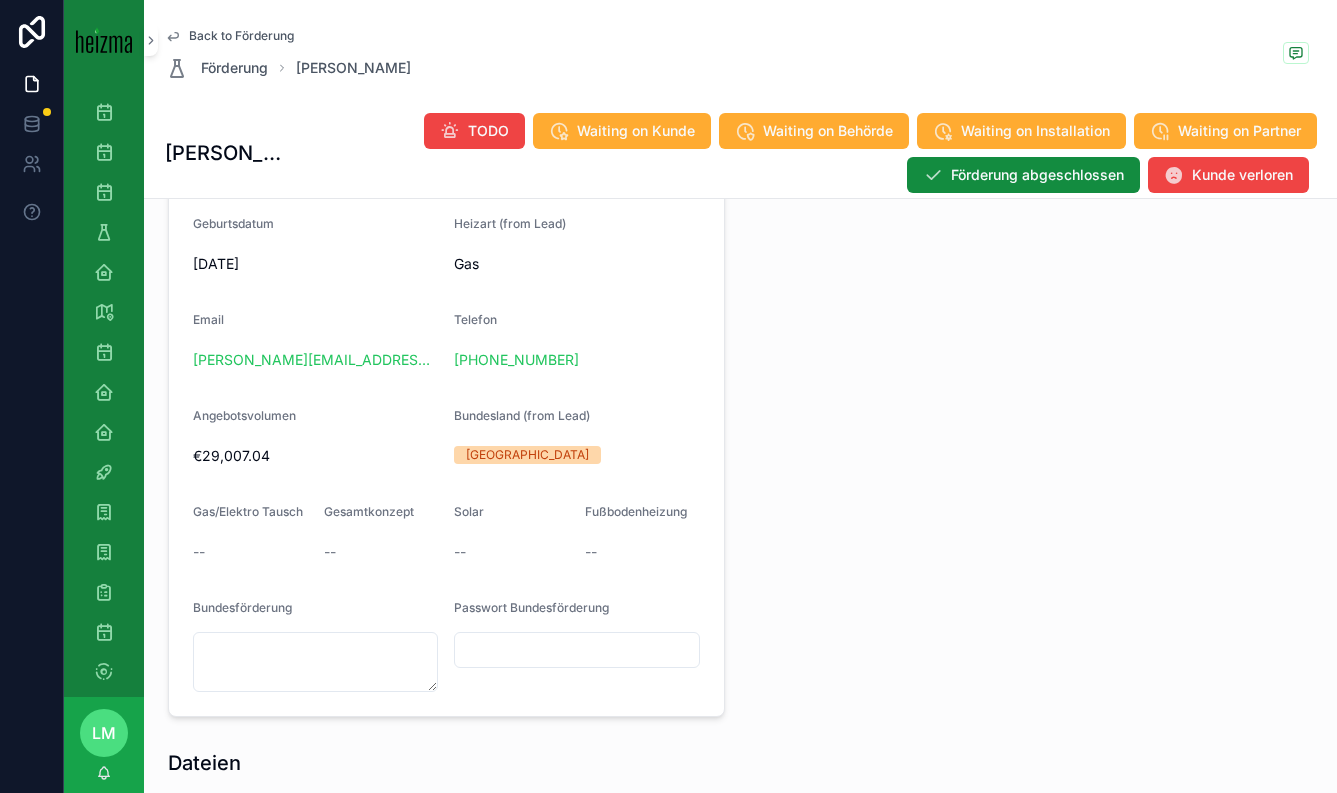 click on "Name Elisabeth Rigler FirstName Elisabeth LastName Rigler Straße/Hausnummer Alzenauer Platz 8/5 Ort Pfaffstätten PLZ 2511 IBAN AT281200052330156801 Geburtsdatum 01/12/1971 Heizart (from Lead) Gas Email alfred.peinsitt+heizma@gmail.com Telefon +43 699 19439687 Angebotsvolumen €29,007.04 Bundesland (from Lead) Niederösterreich Gas/Elektro Tausch -- Gesamtkonzept -- Solar -- Fußbodenheizung -- Bundesförderung Passwort Bundesförderung" at bounding box center (446, 262) 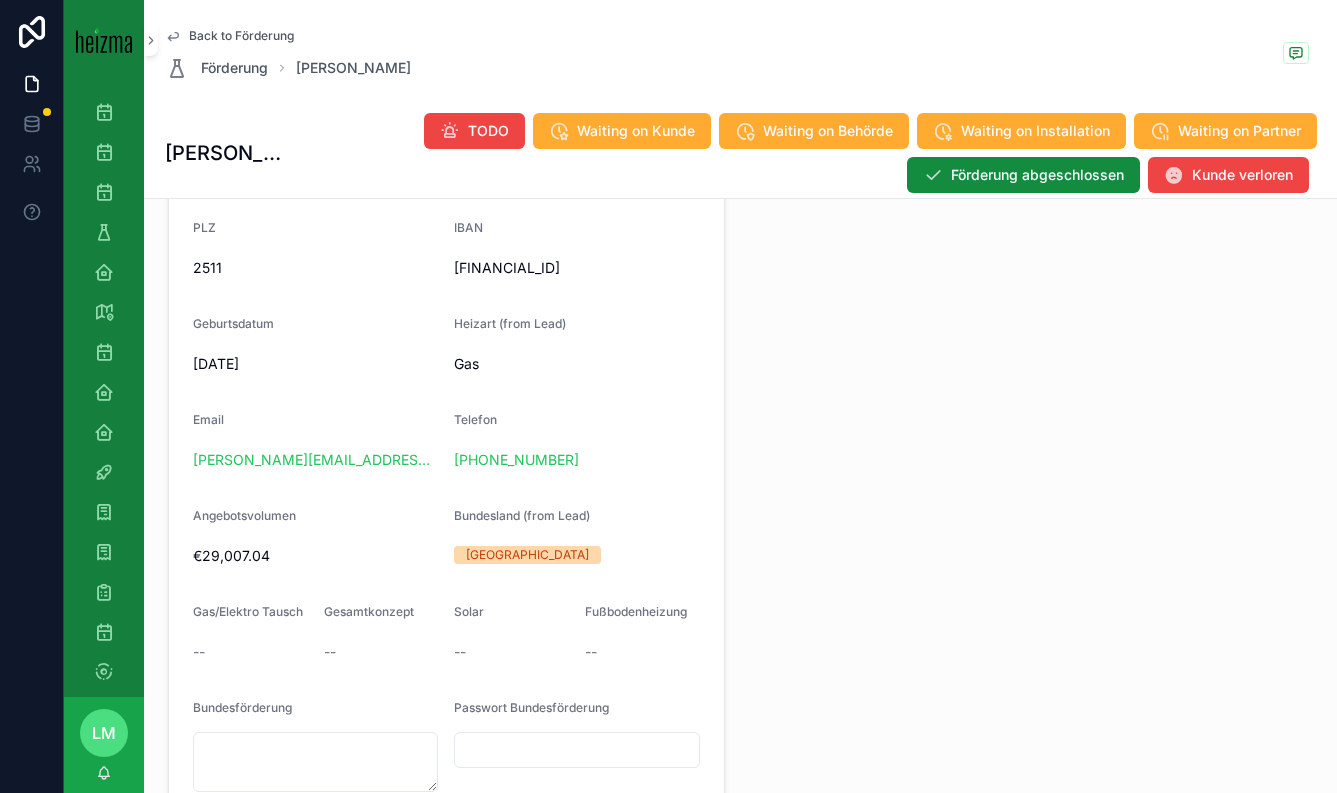 scroll, scrollTop: 1345, scrollLeft: 0, axis: vertical 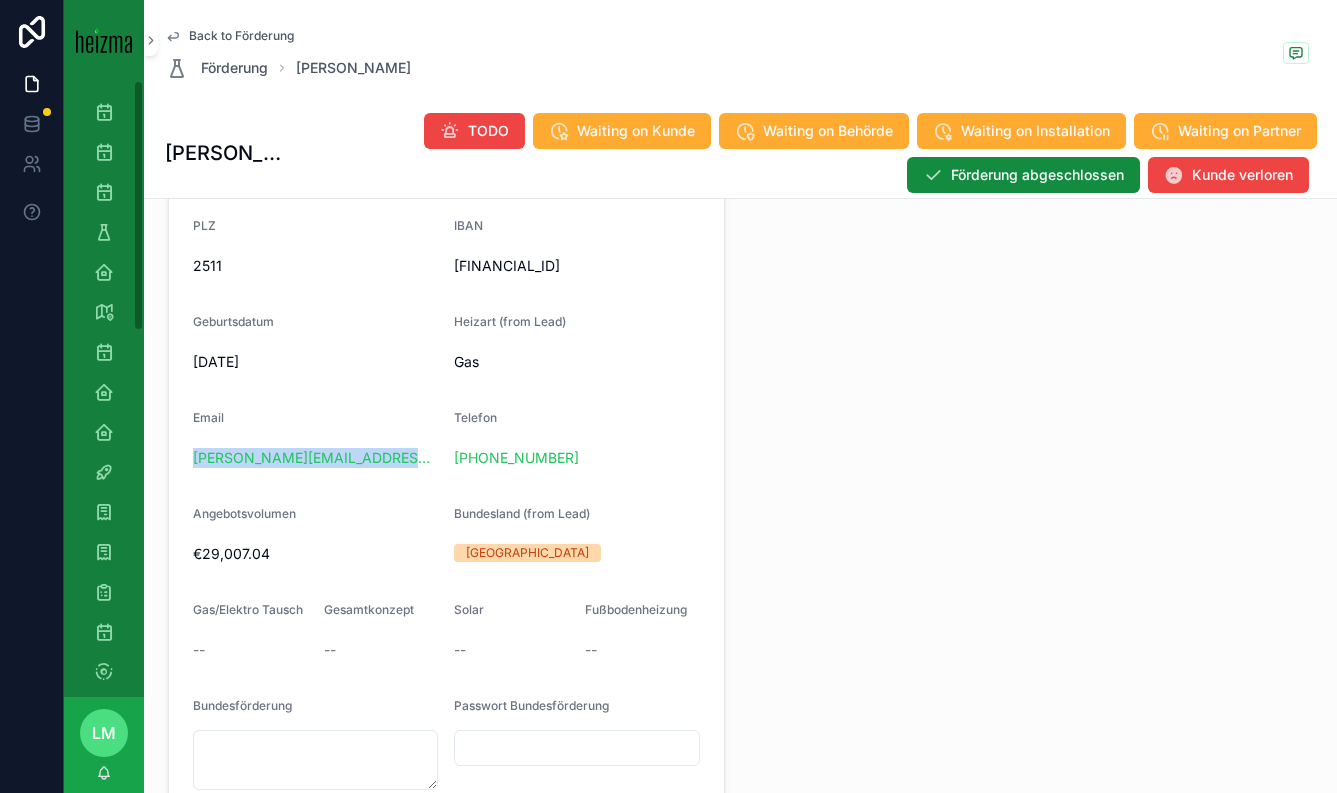 click on "Email" at bounding box center [315, 422] 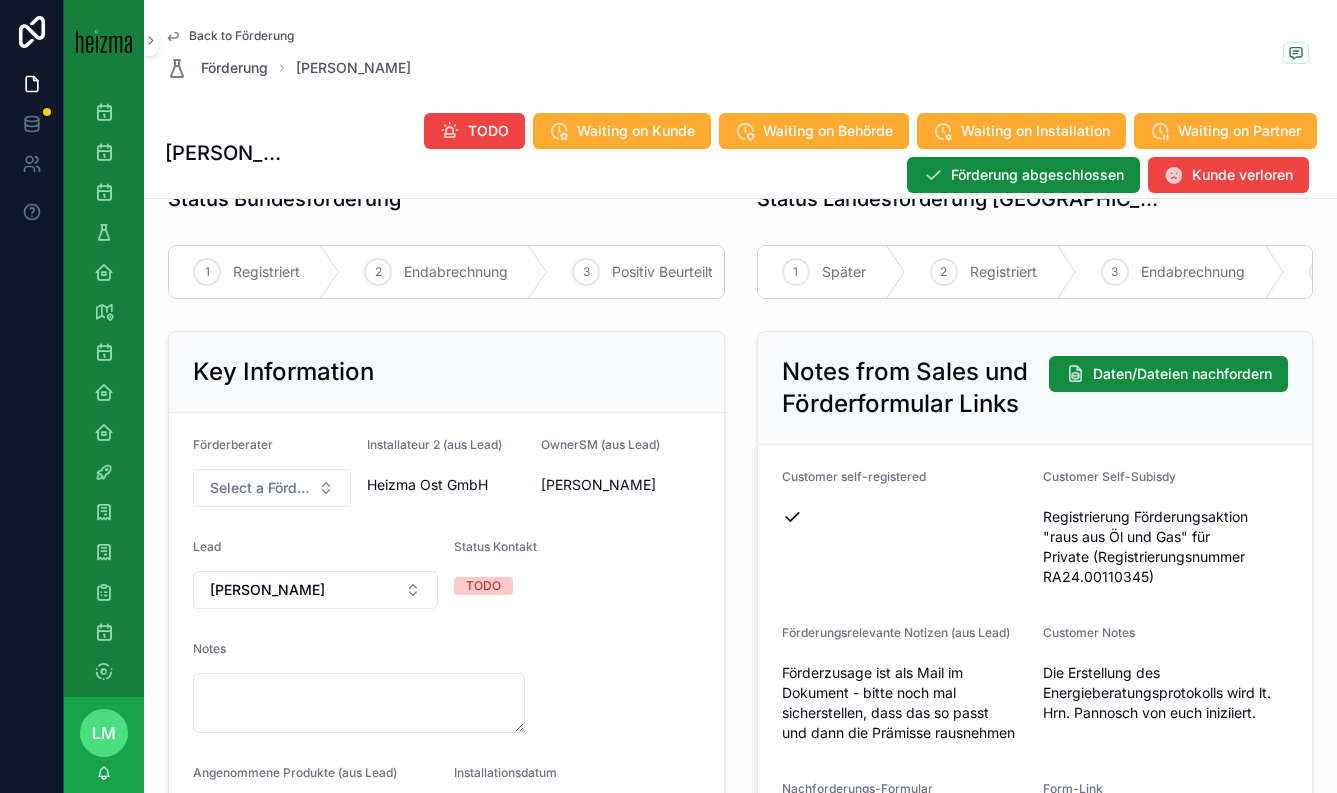scroll, scrollTop: 218, scrollLeft: 0, axis: vertical 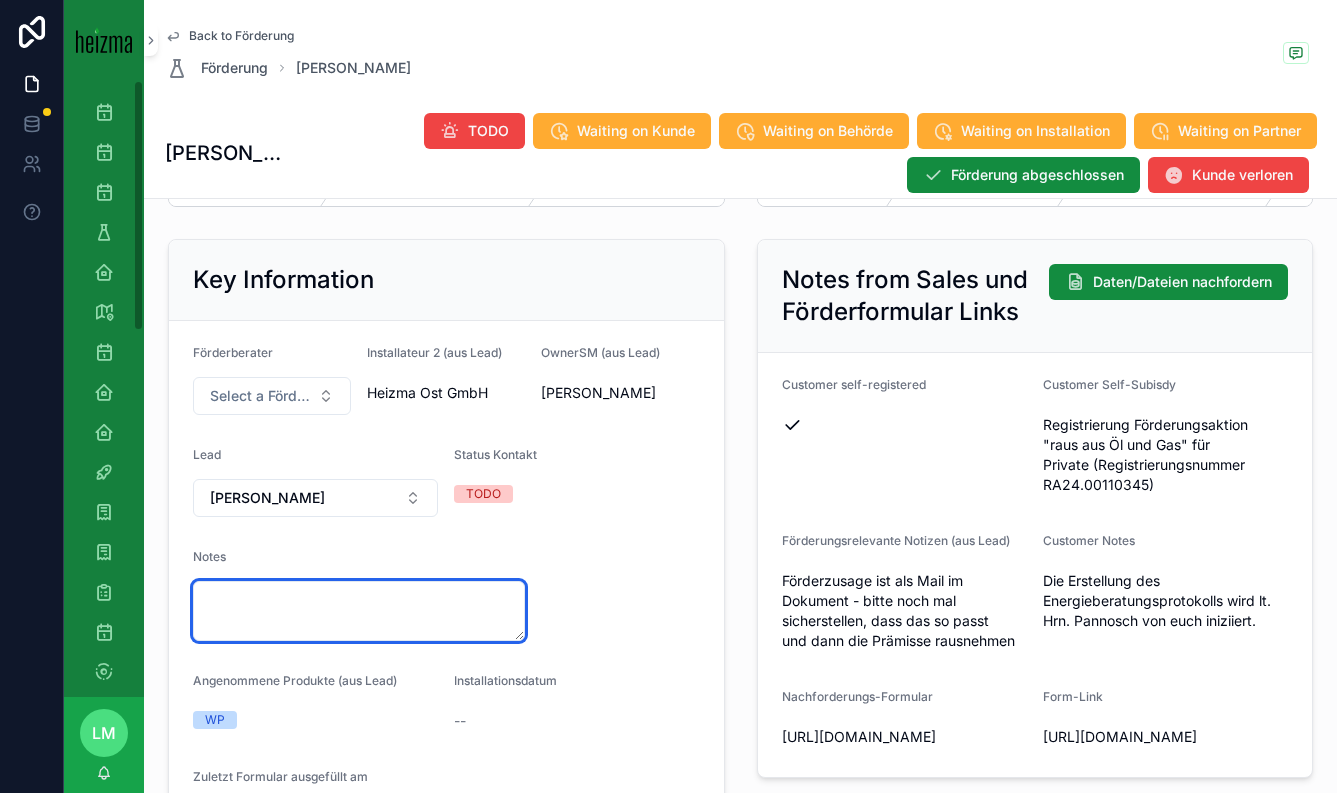 click at bounding box center [359, 611] 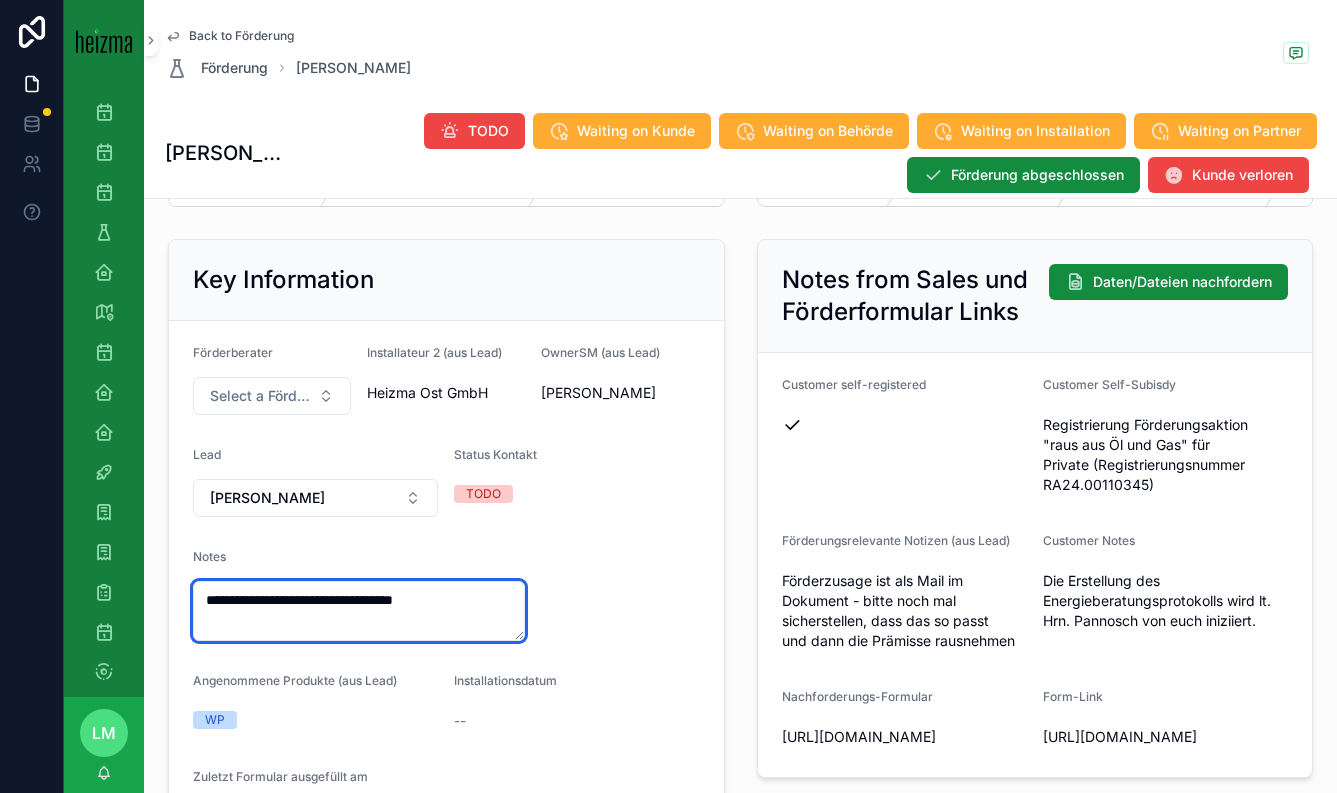 type on "**********" 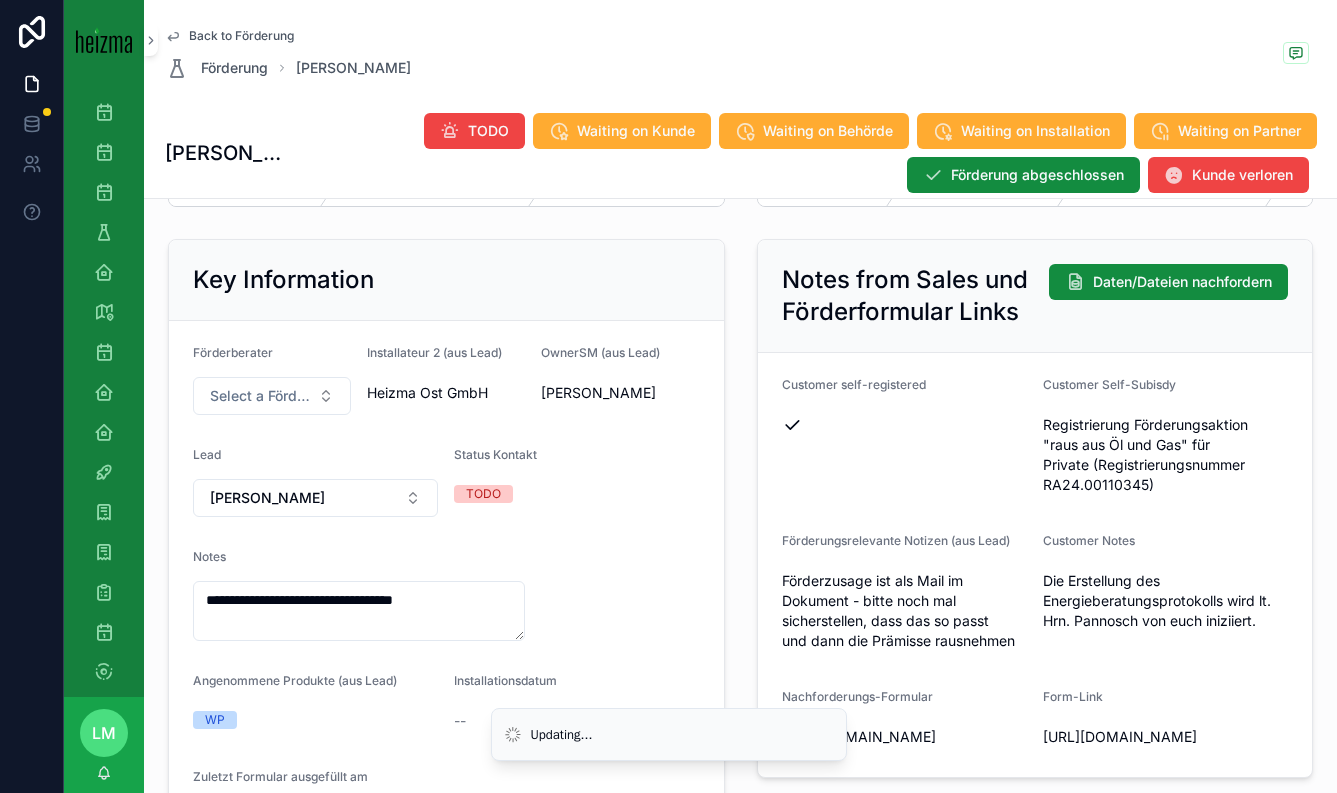 click on "**********" at bounding box center [446, 589] 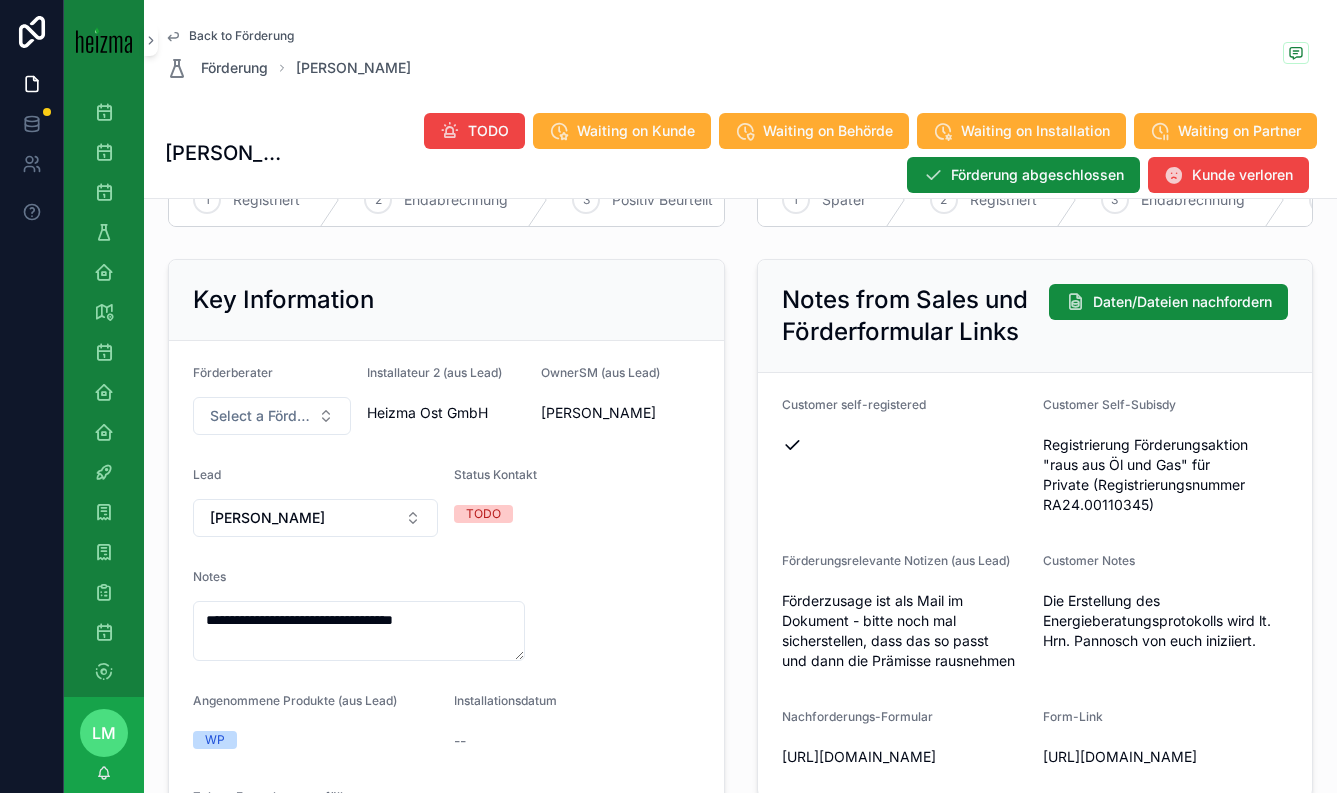 scroll, scrollTop: 182, scrollLeft: 0, axis: vertical 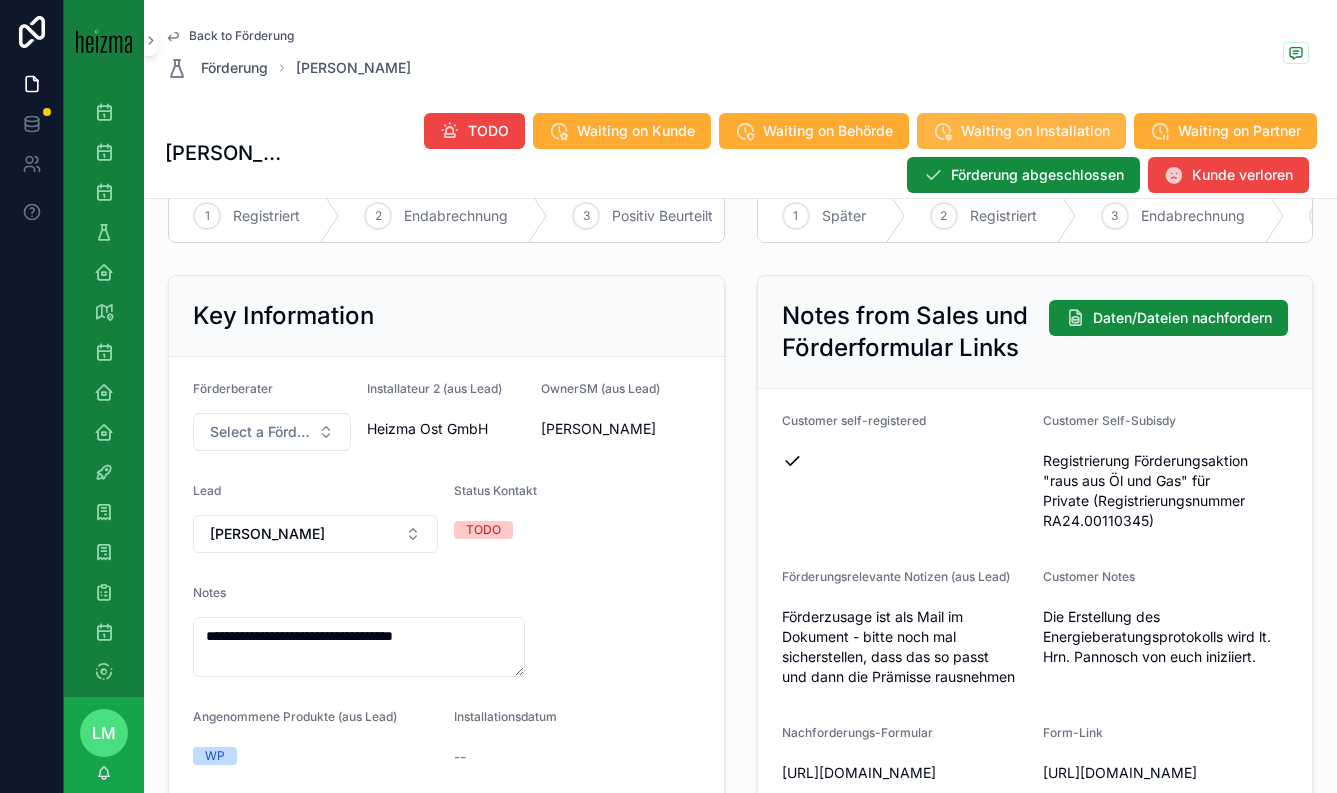click on "Waiting on Installation" at bounding box center (1021, 131) 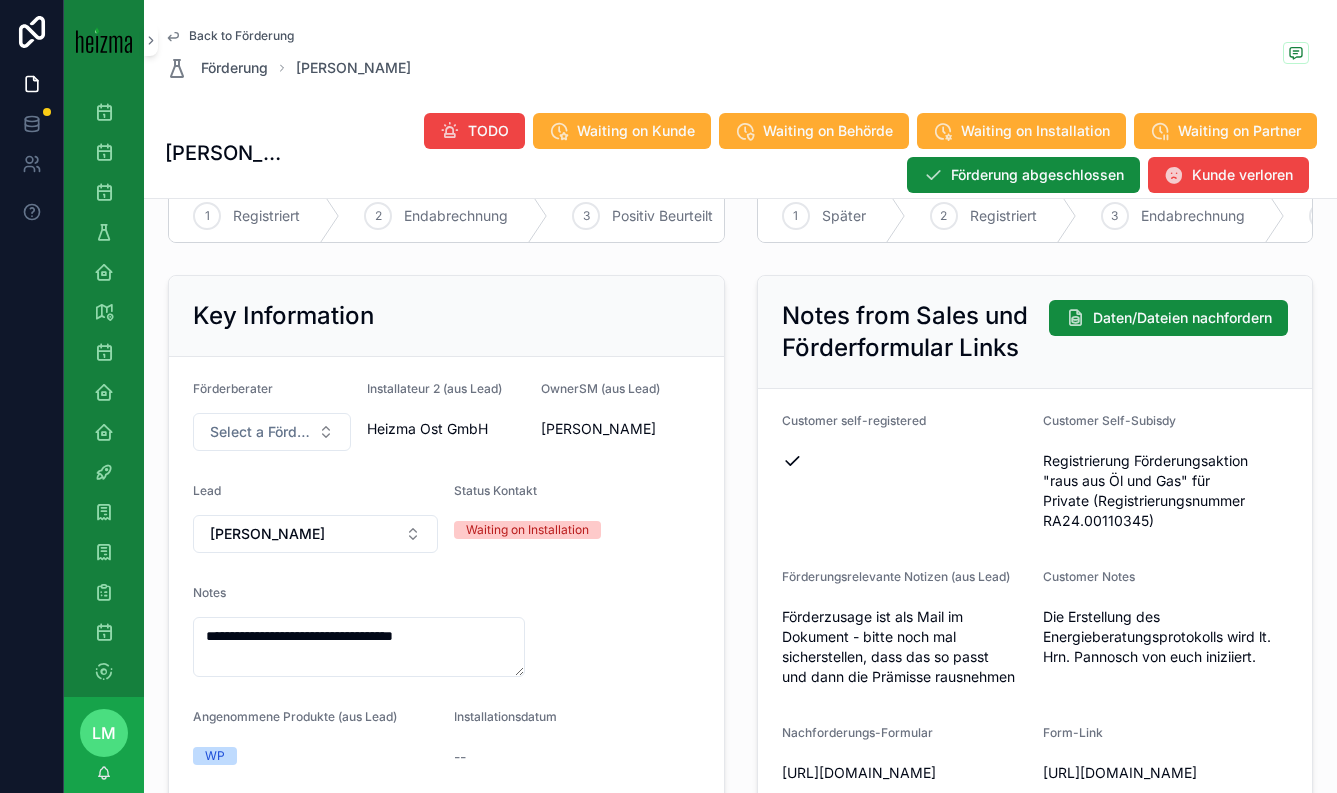 click on "Back to Förderung" at bounding box center (241, 36) 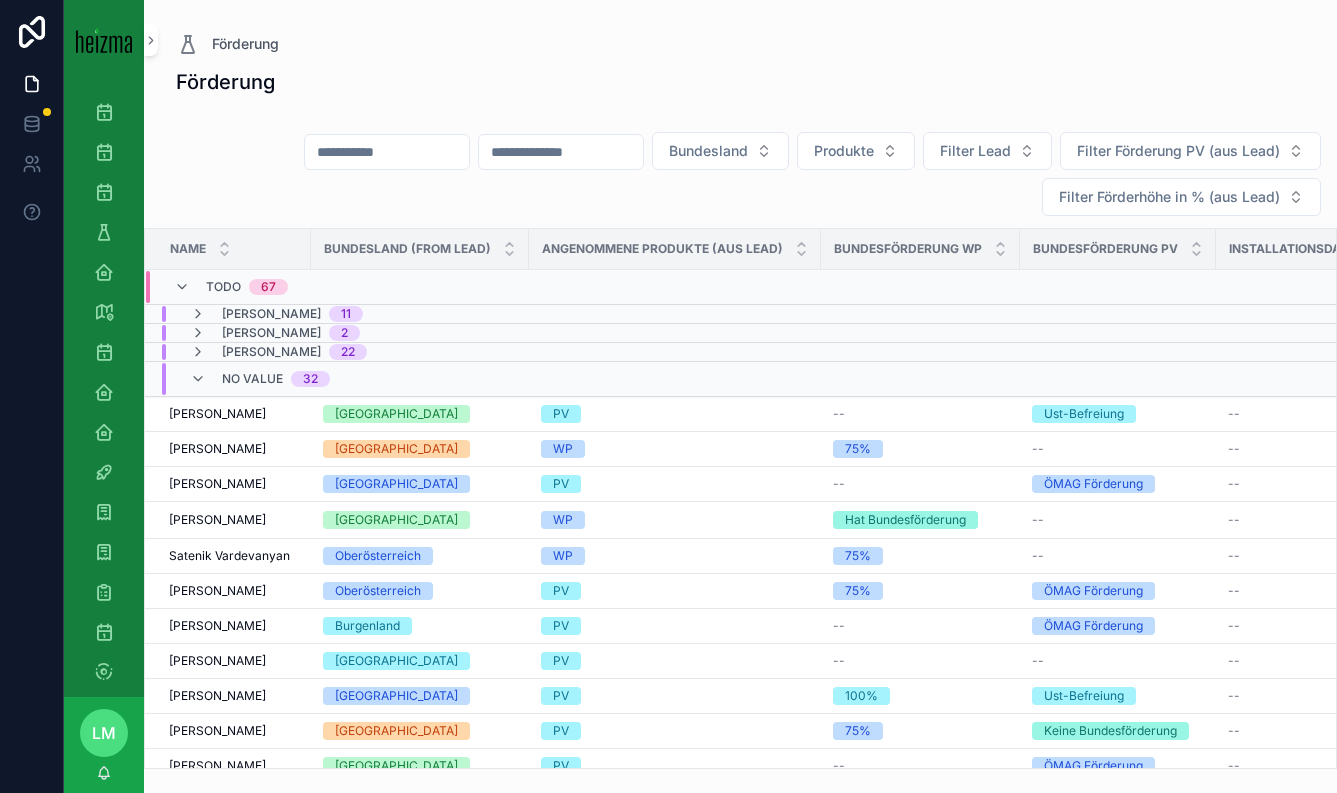 scroll, scrollTop: 0, scrollLeft: 0, axis: both 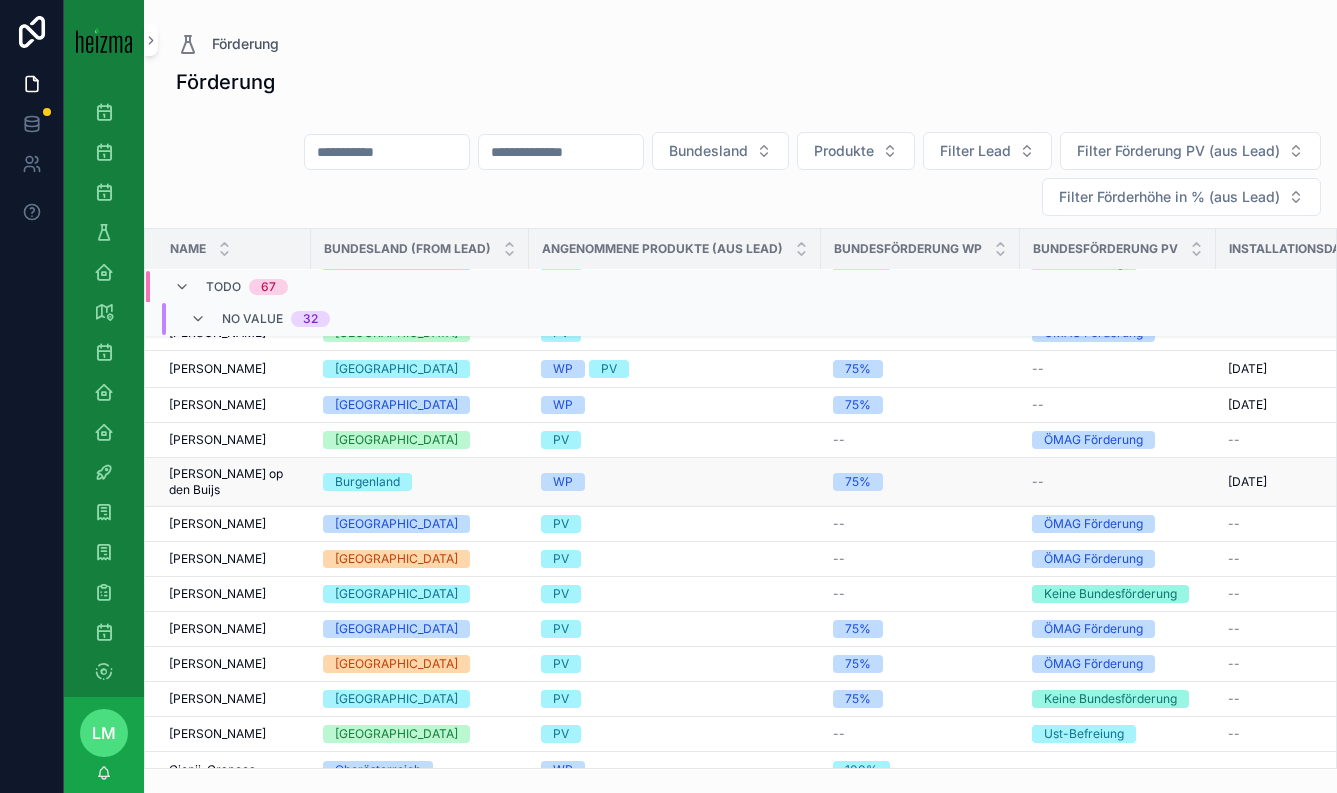 click on "Peter op den Buijs" at bounding box center (234, 482) 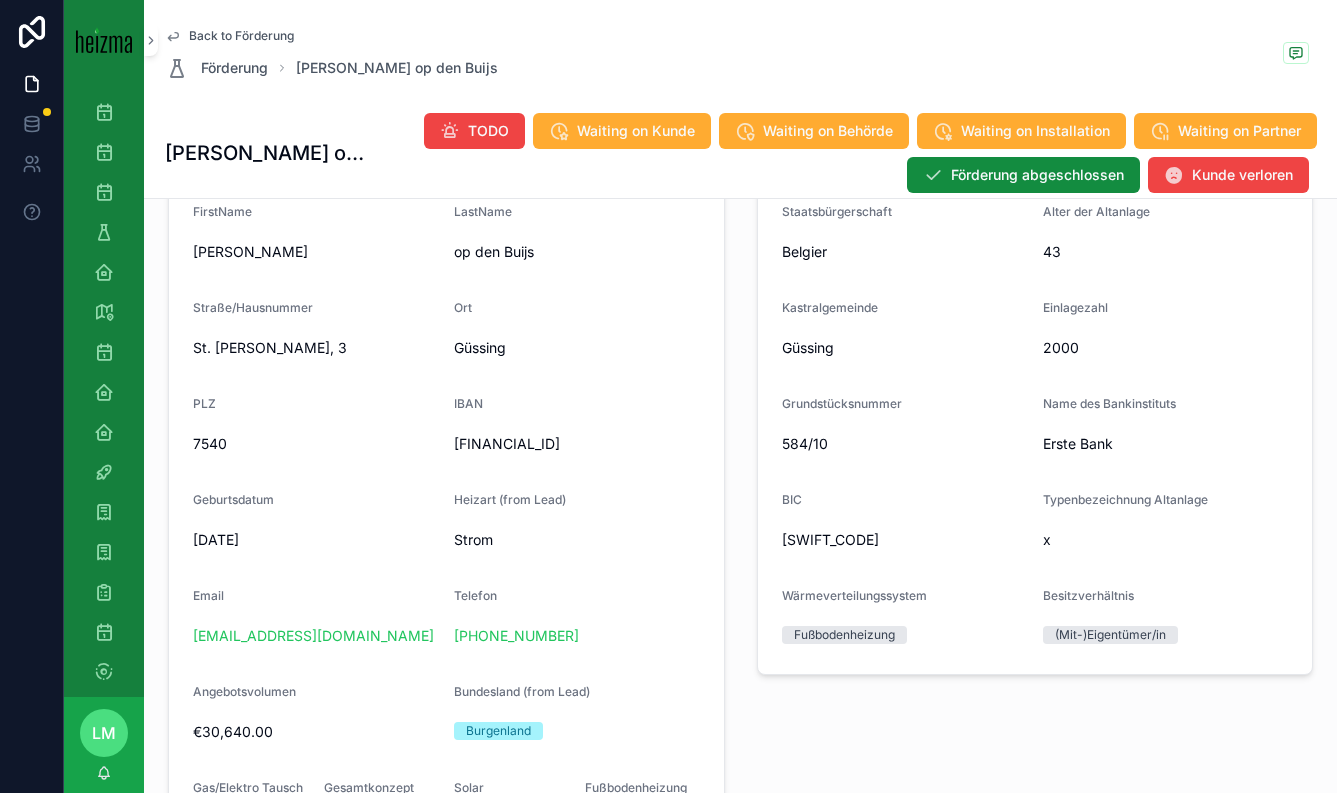 scroll, scrollTop: 1184, scrollLeft: 0, axis: vertical 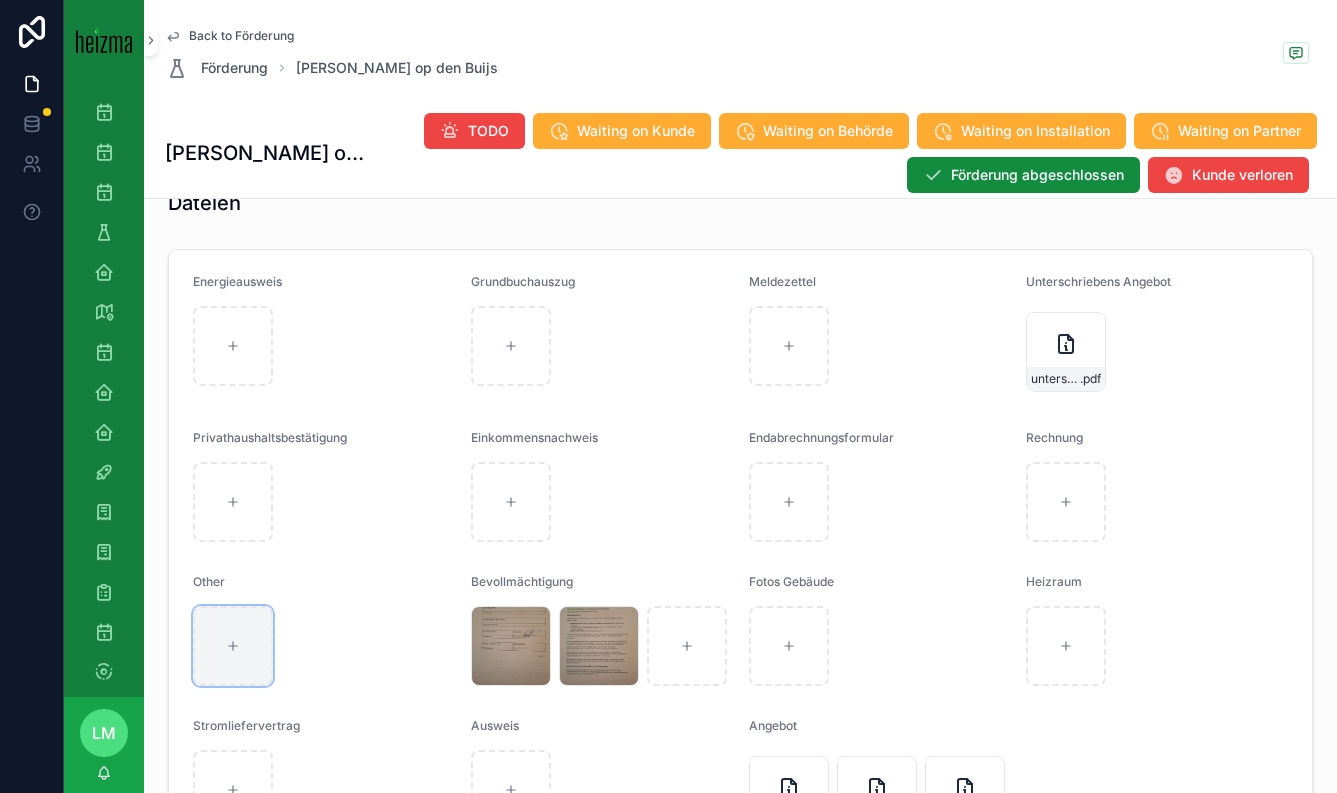 click at bounding box center [233, 646] 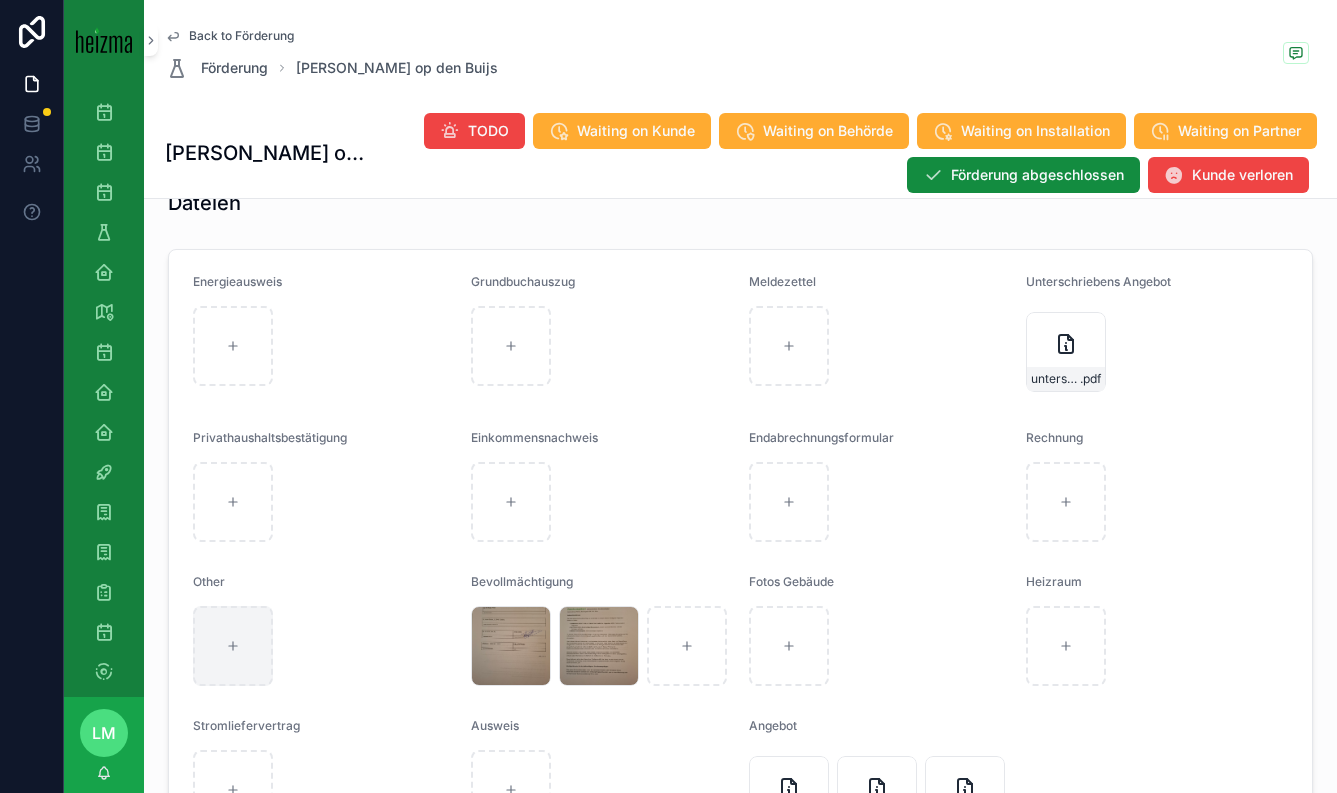 type on "**********" 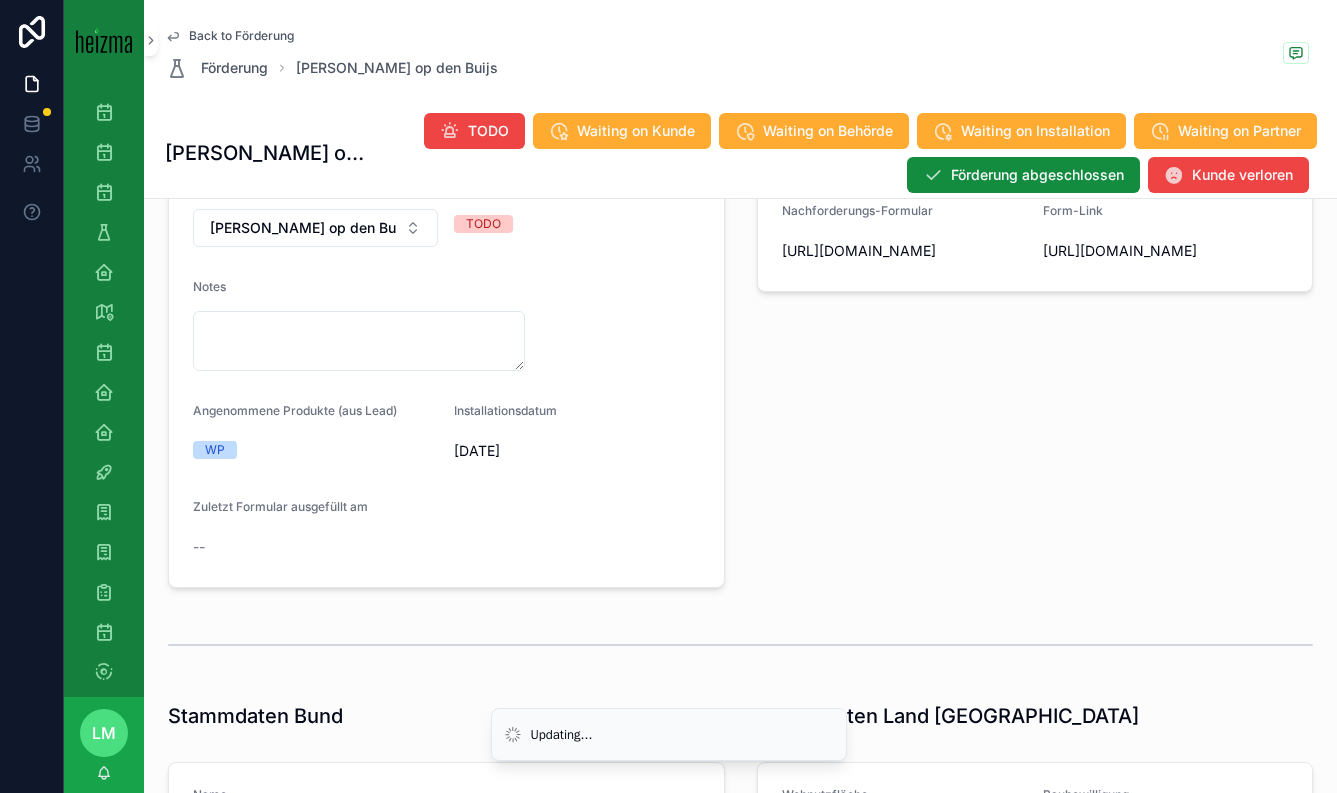 scroll, scrollTop: 0, scrollLeft: 0, axis: both 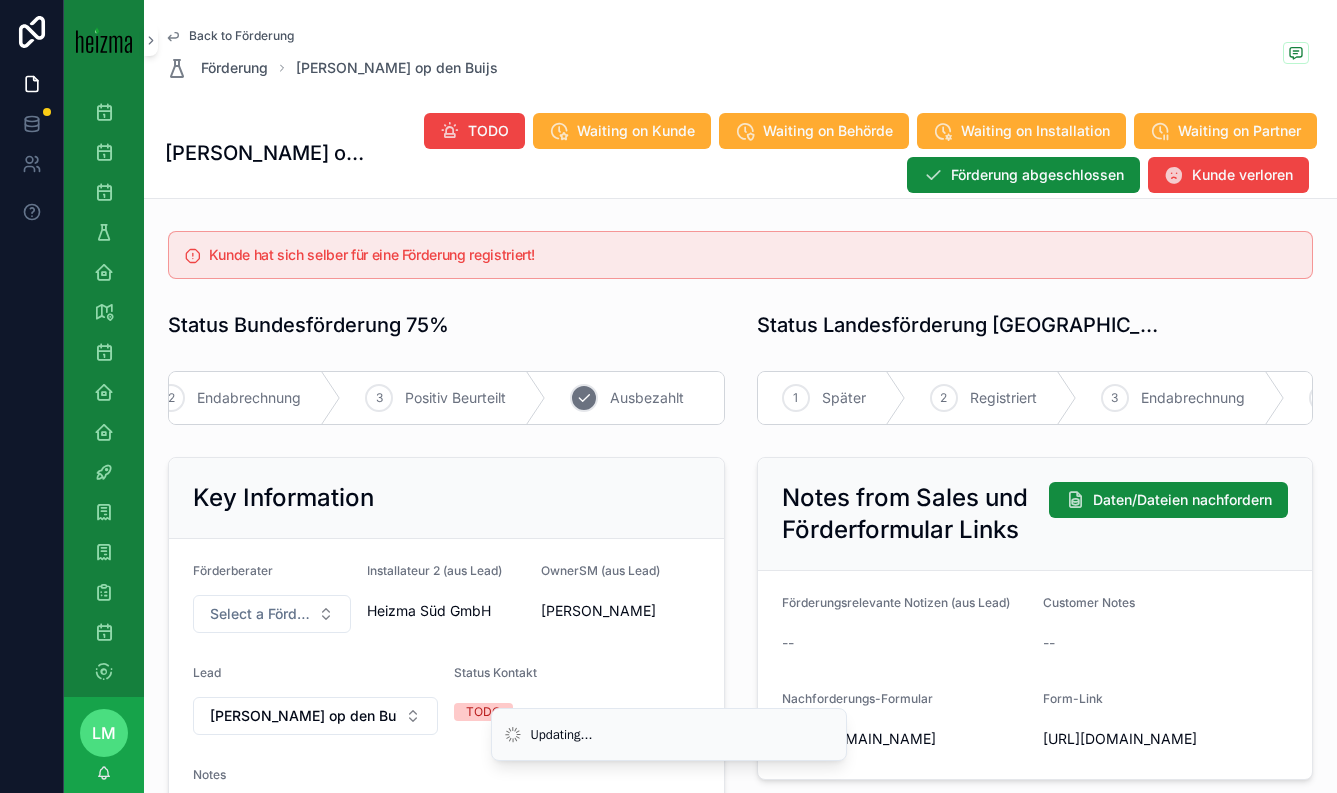 click on "4 Ausbezahlt" at bounding box center [635, 398] 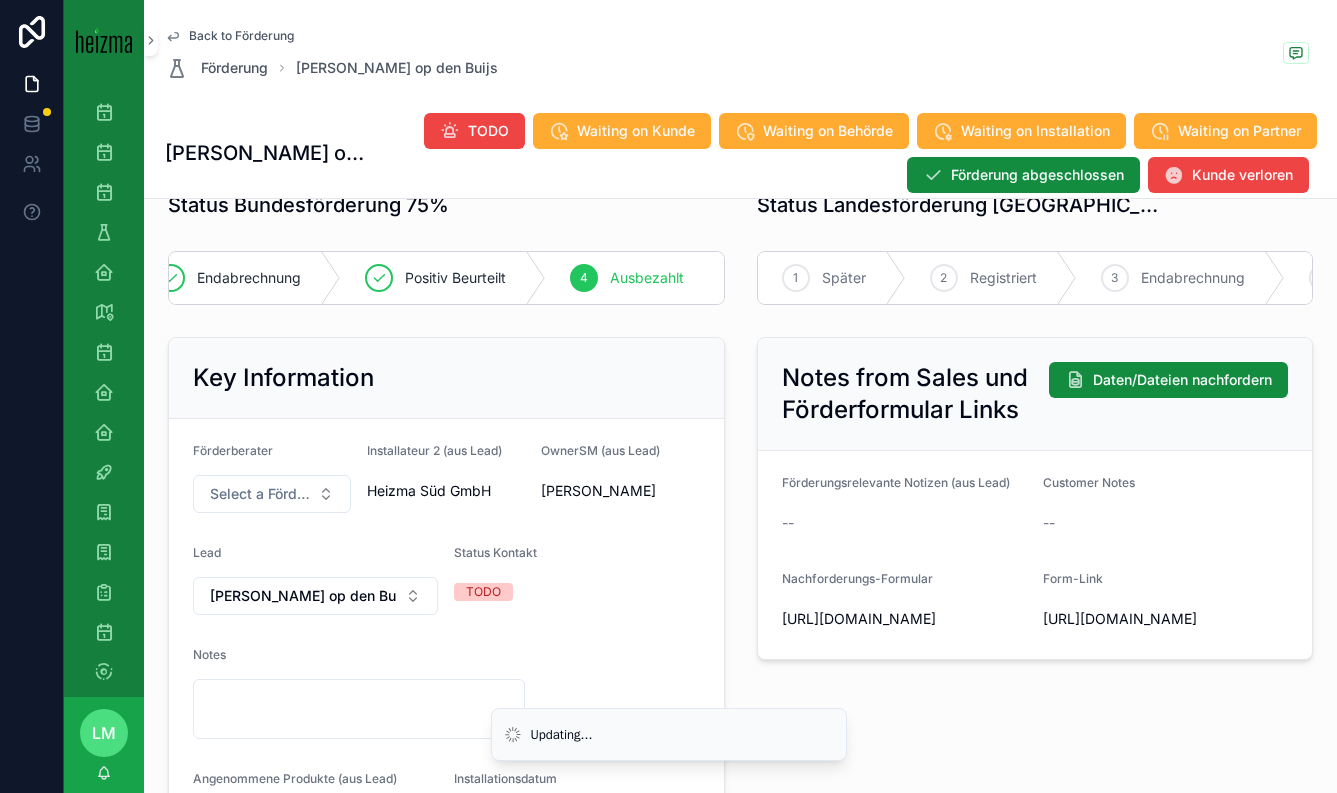 scroll, scrollTop: 197, scrollLeft: 0, axis: vertical 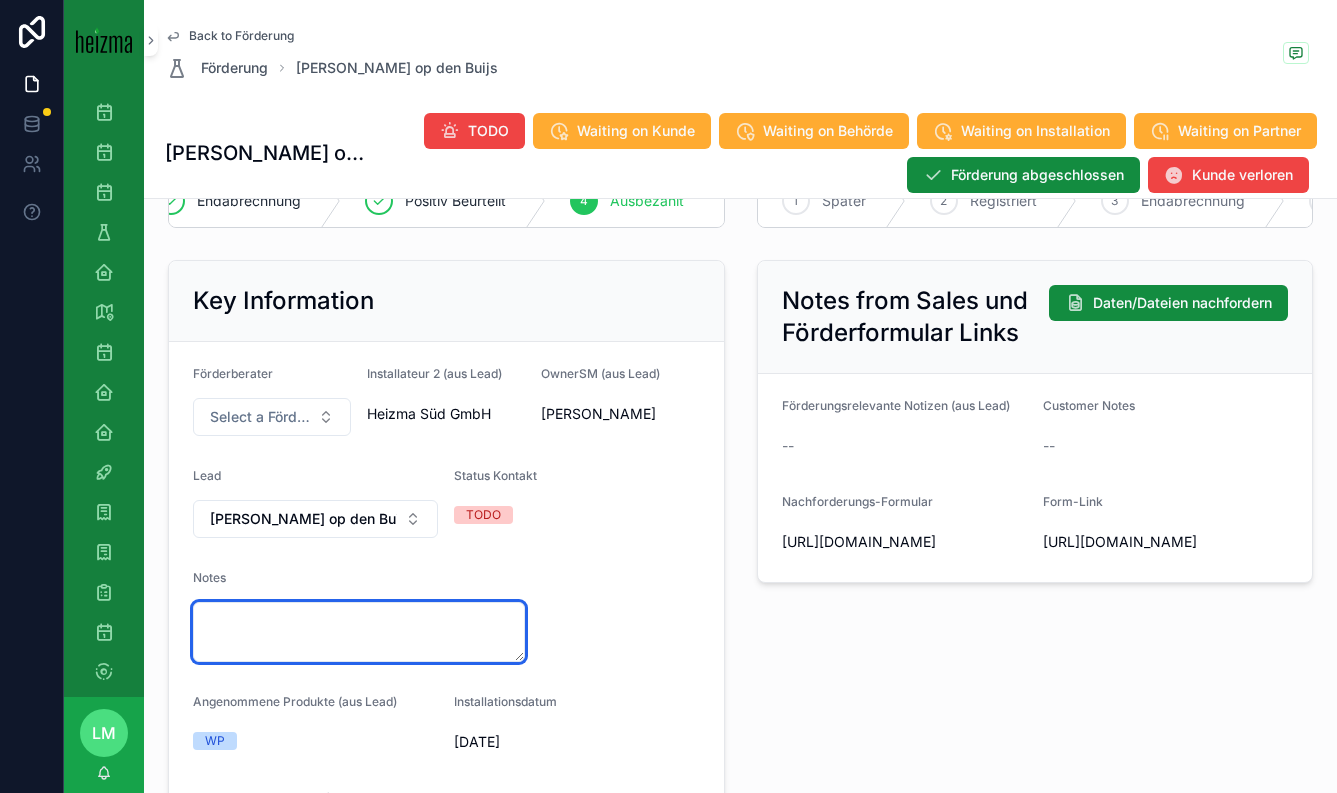 click at bounding box center [359, 632] 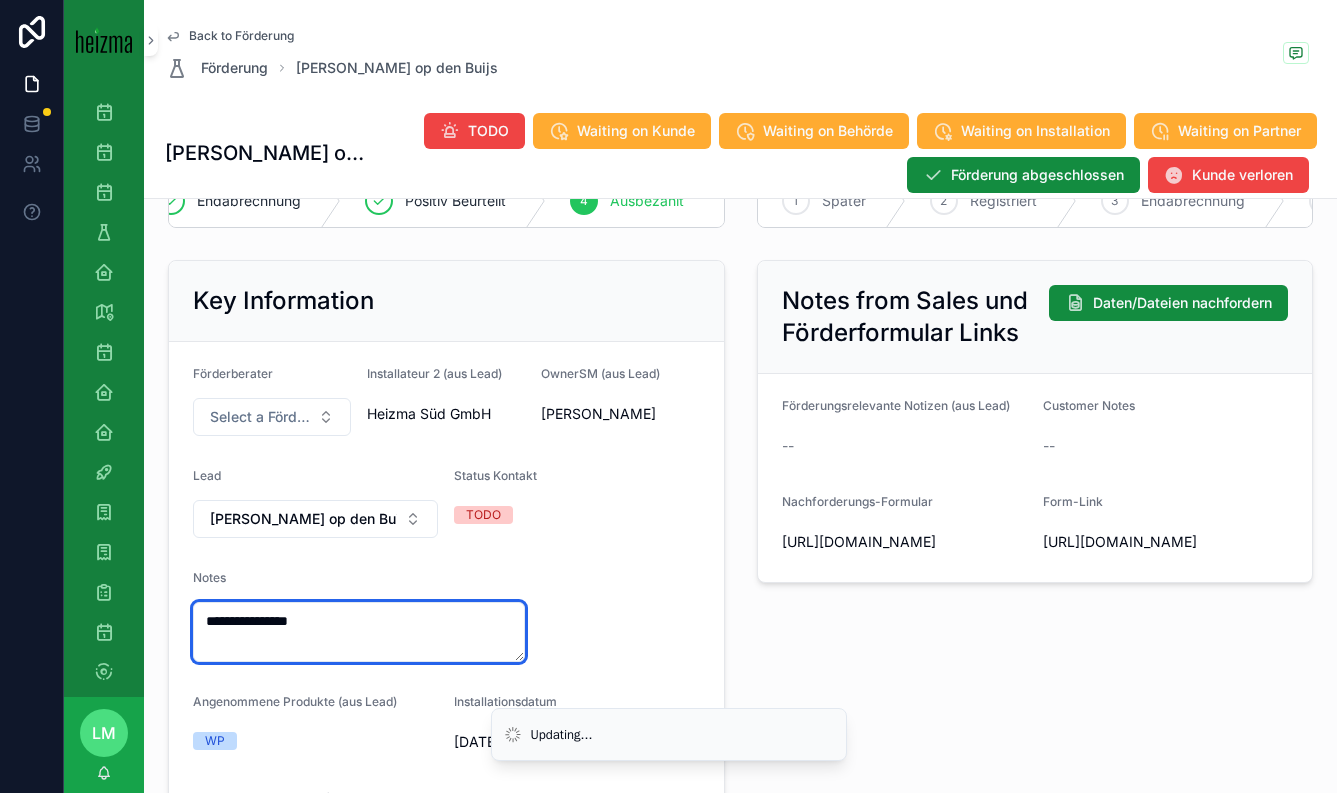 click on "**********" at bounding box center (359, 632) 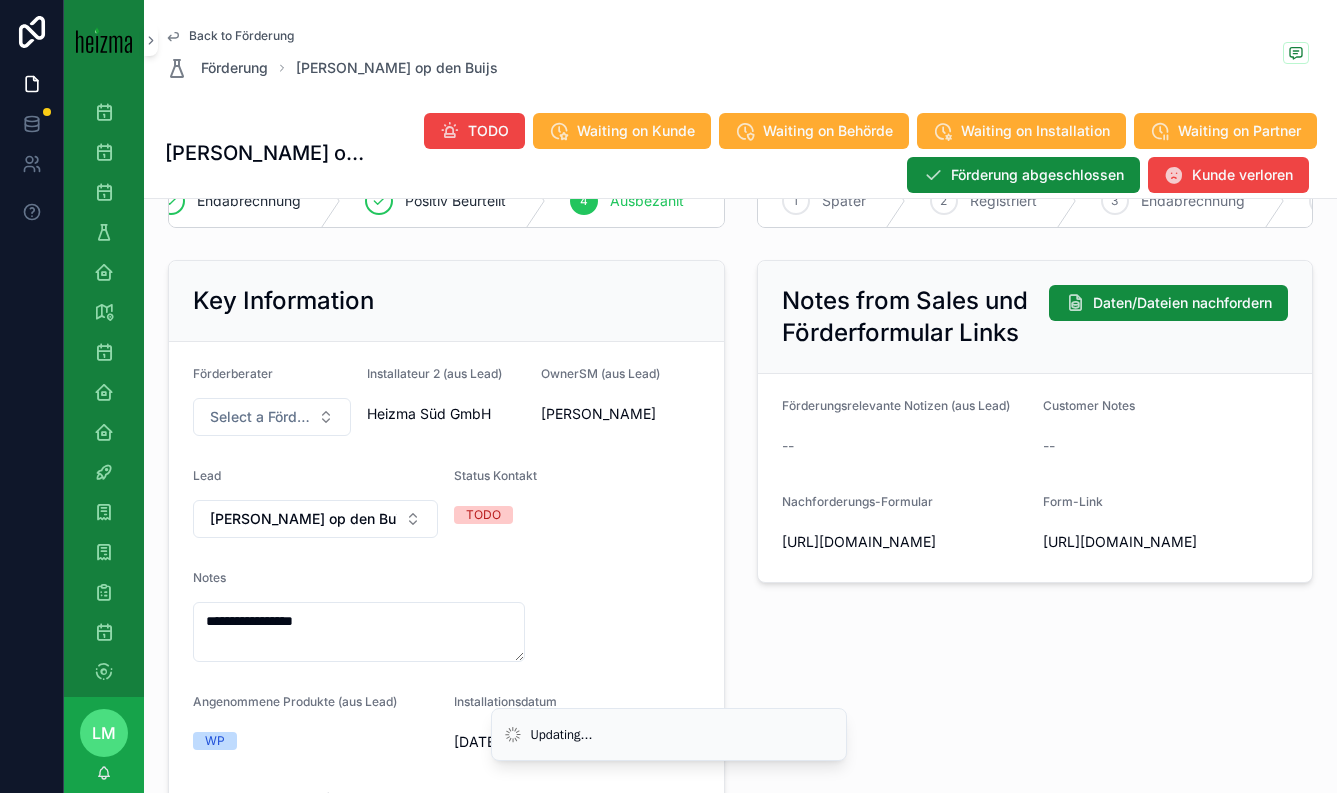 click on "**********" at bounding box center [446, 610] 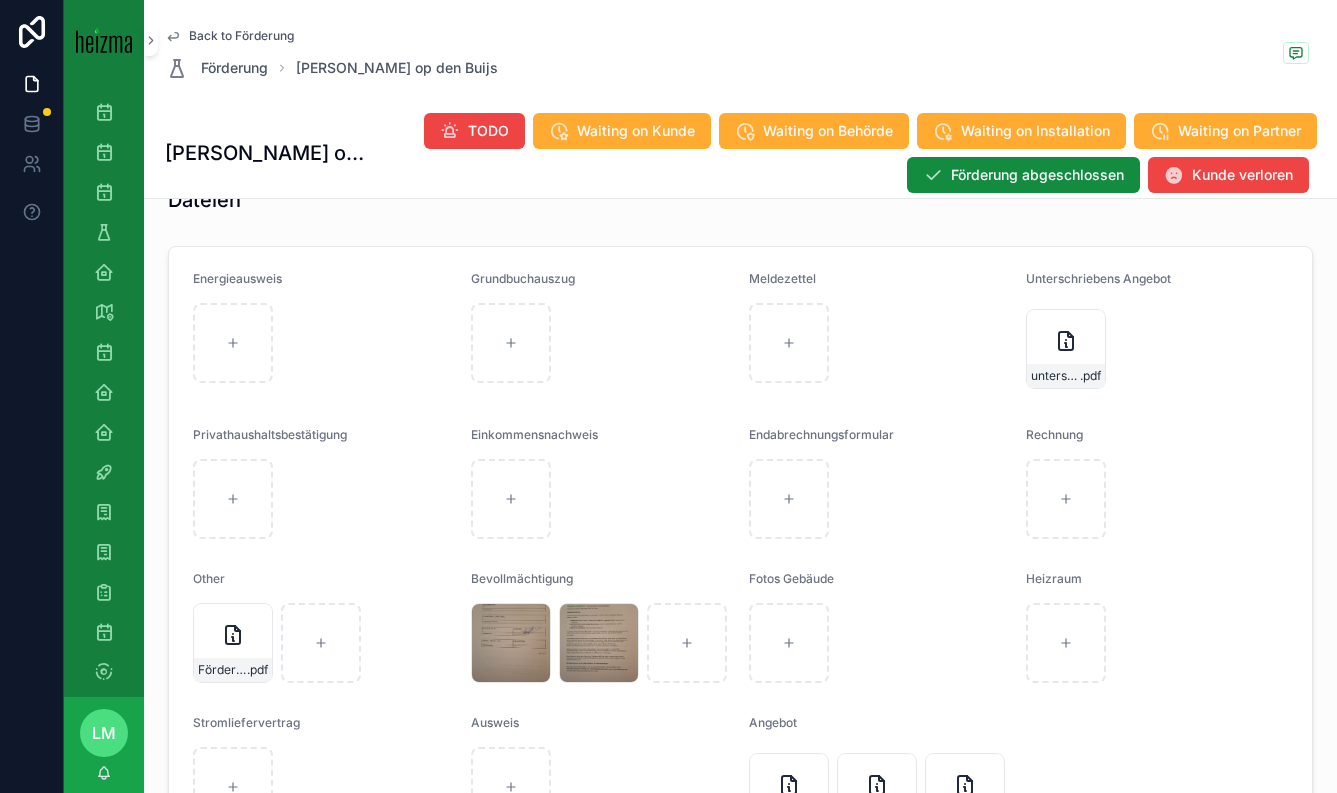 scroll, scrollTop: 2065, scrollLeft: 0, axis: vertical 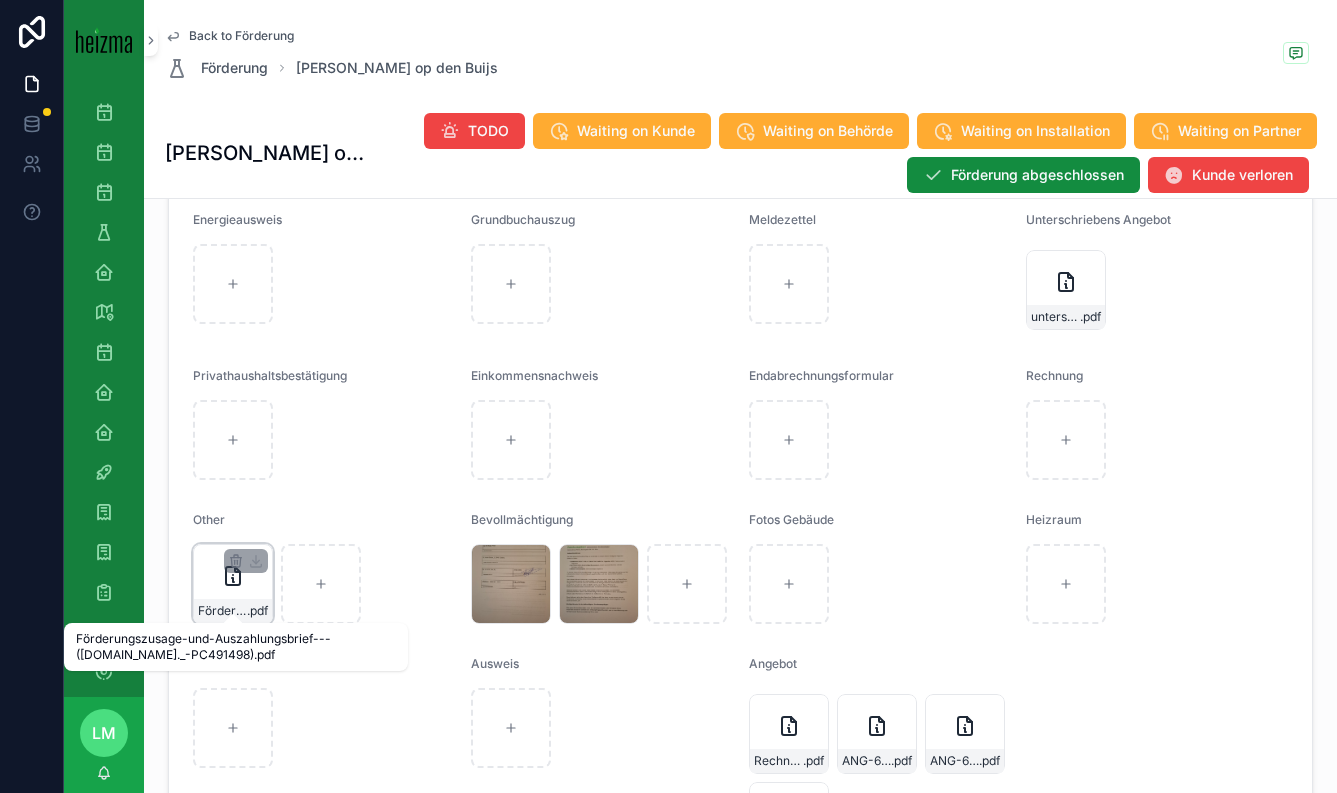 click on "Förderungszusage-und-Auszahlungsbrief---(Pr.Nr._-PC491498)" at bounding box center (222, 611) 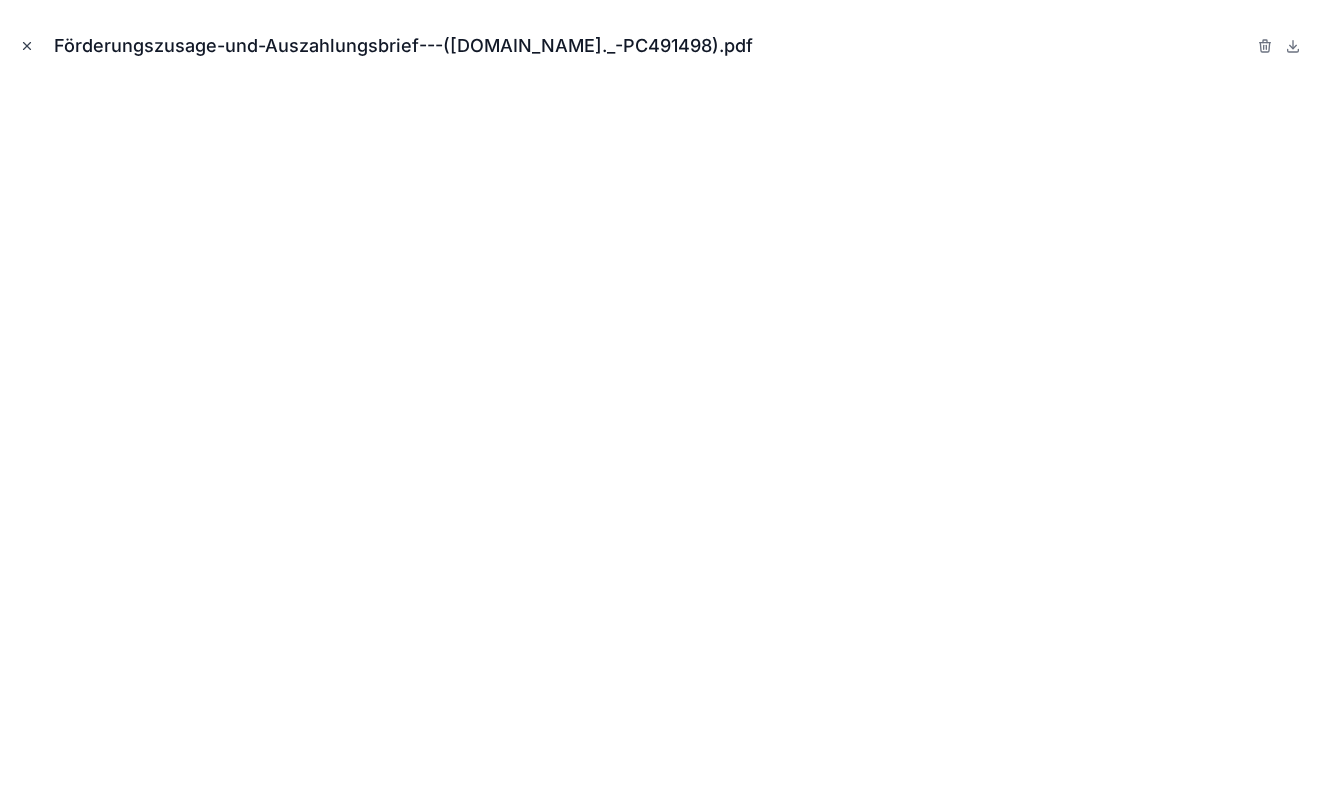 click 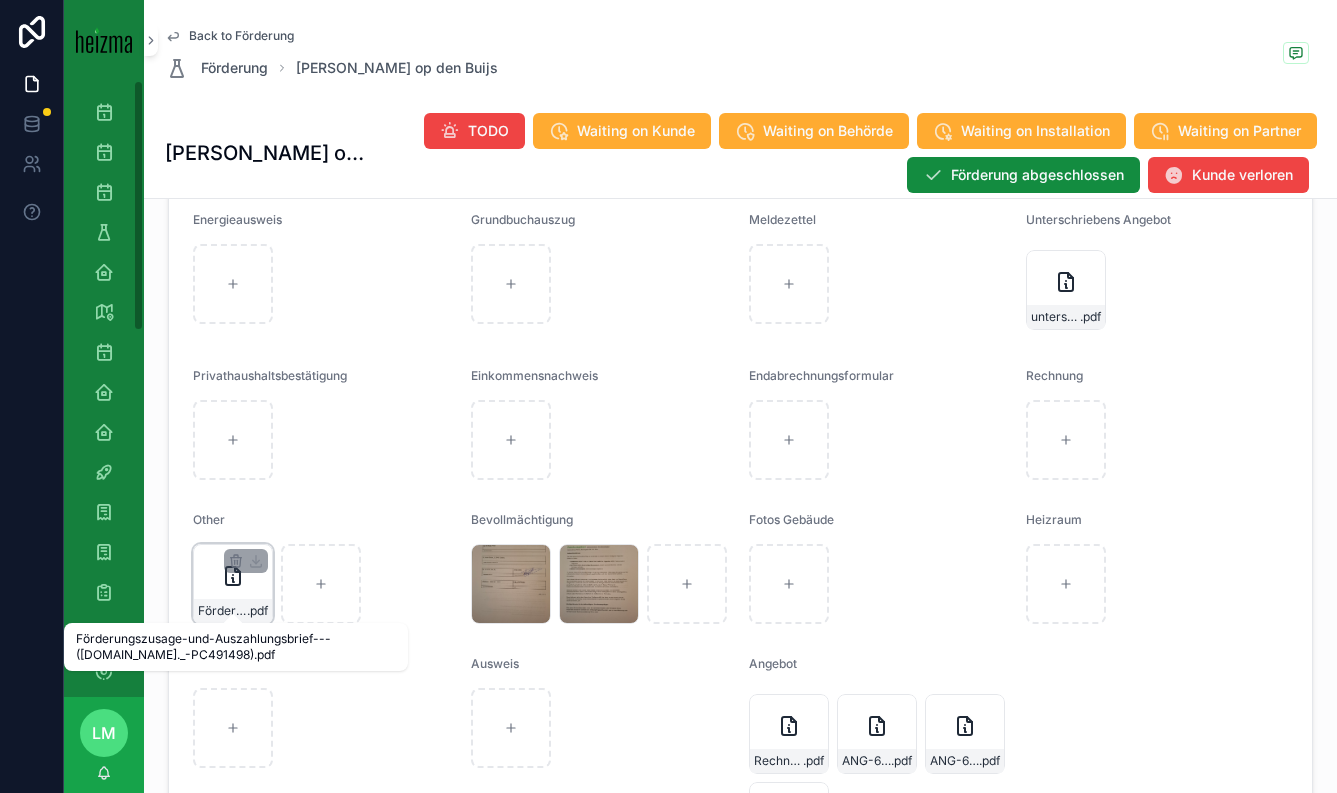 click on "Förderungszusage-und-Auszahlungsbrief---(Pr.Nr._-PC491498)" at bounding box center [222, 611] 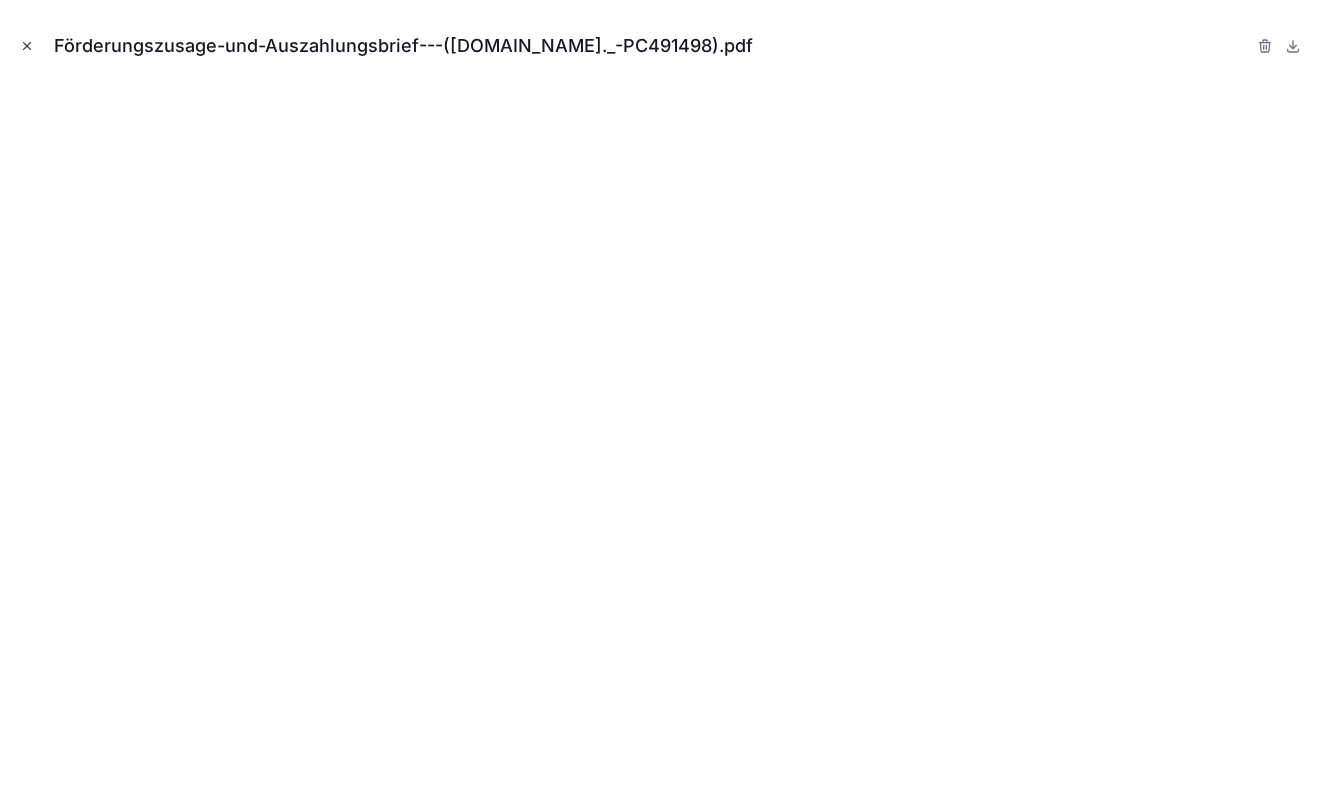click at bounding box center (27, 46) 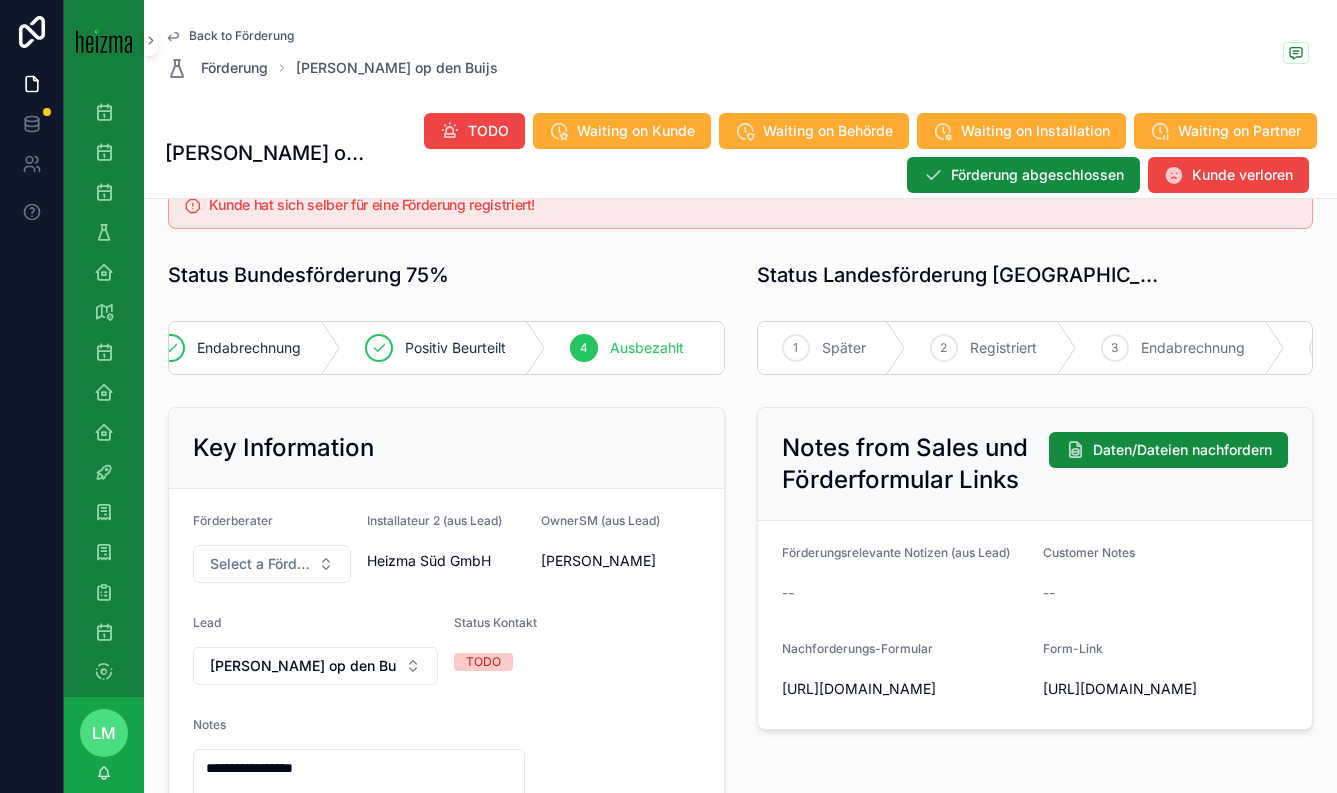 scroll, scrollTop: 51, scrollLeft: 0, axis: vertical 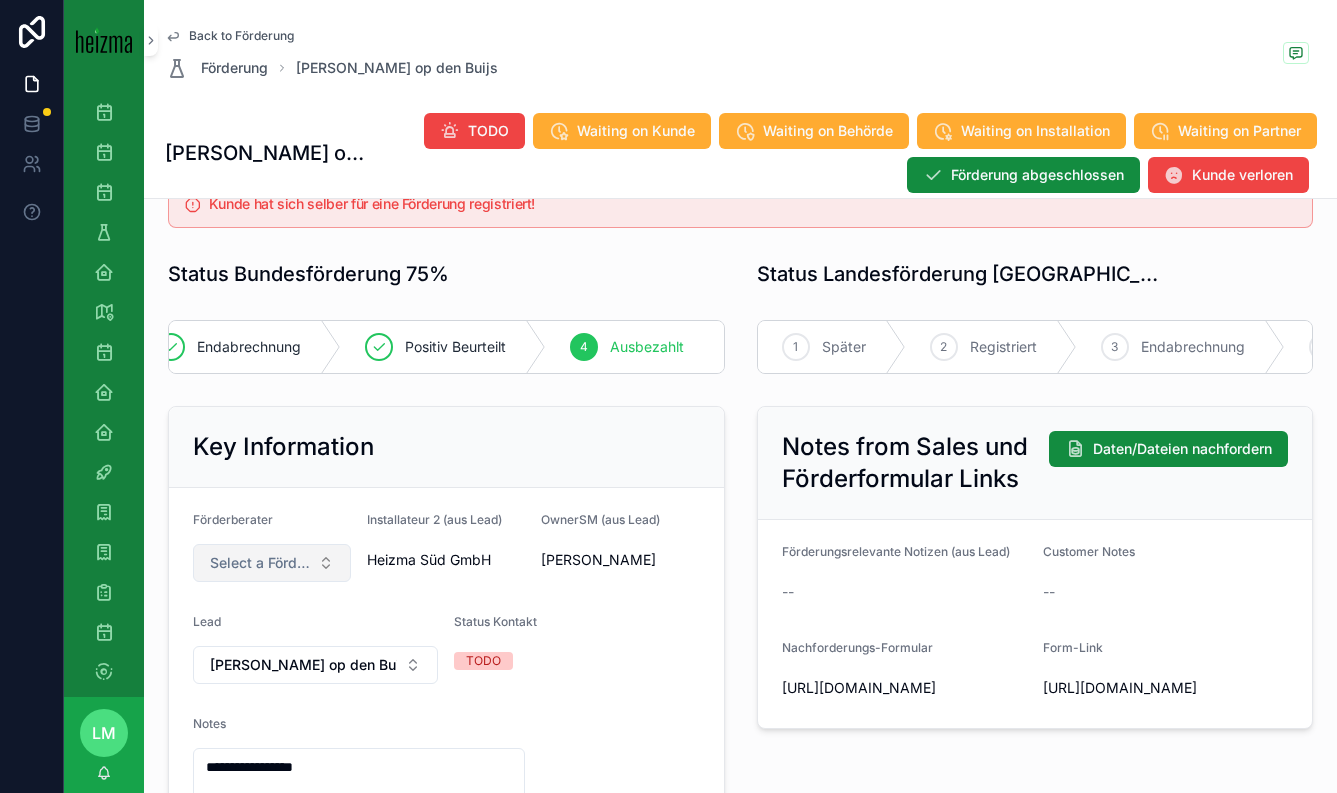 click on "Select a Förderberater" at bounding box center (272, 563) 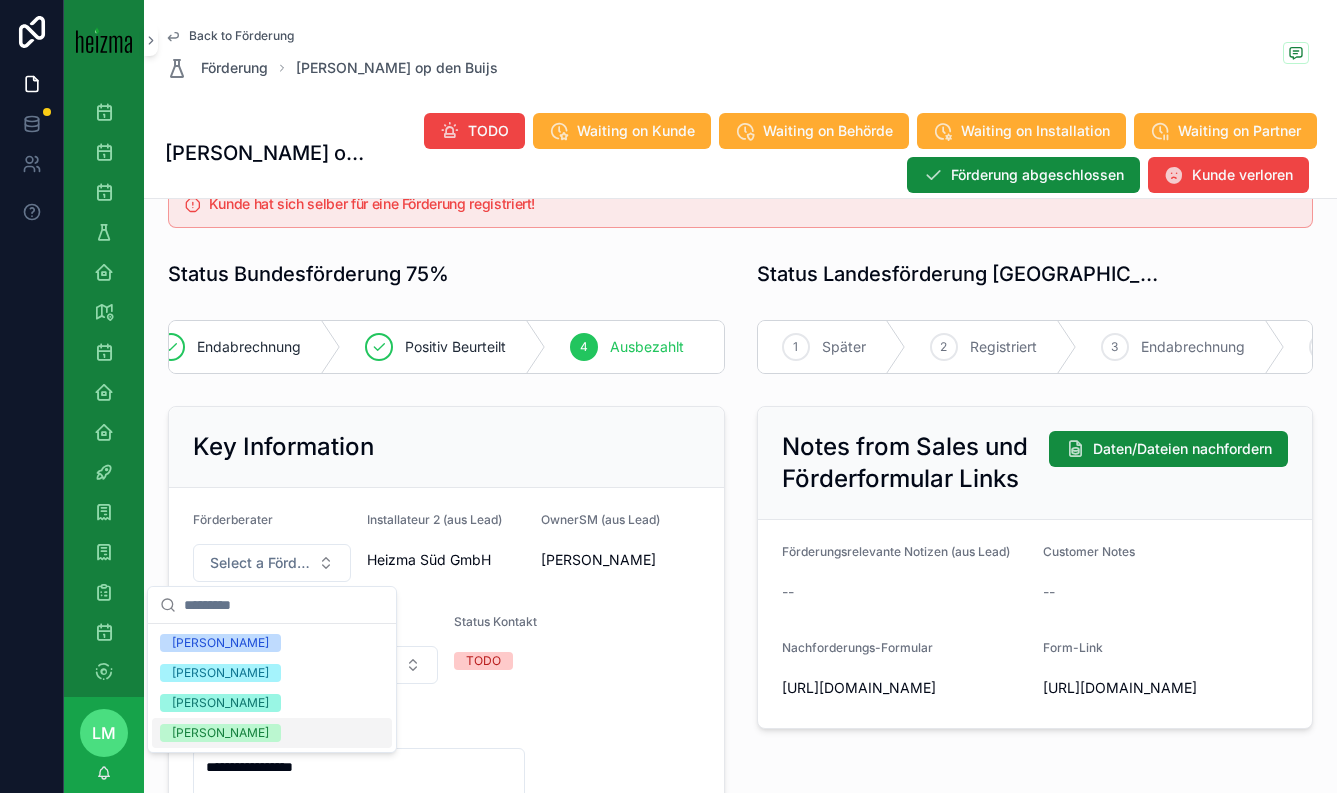 click on "[PERSON_NAME]" at bounding box center [272, 733] 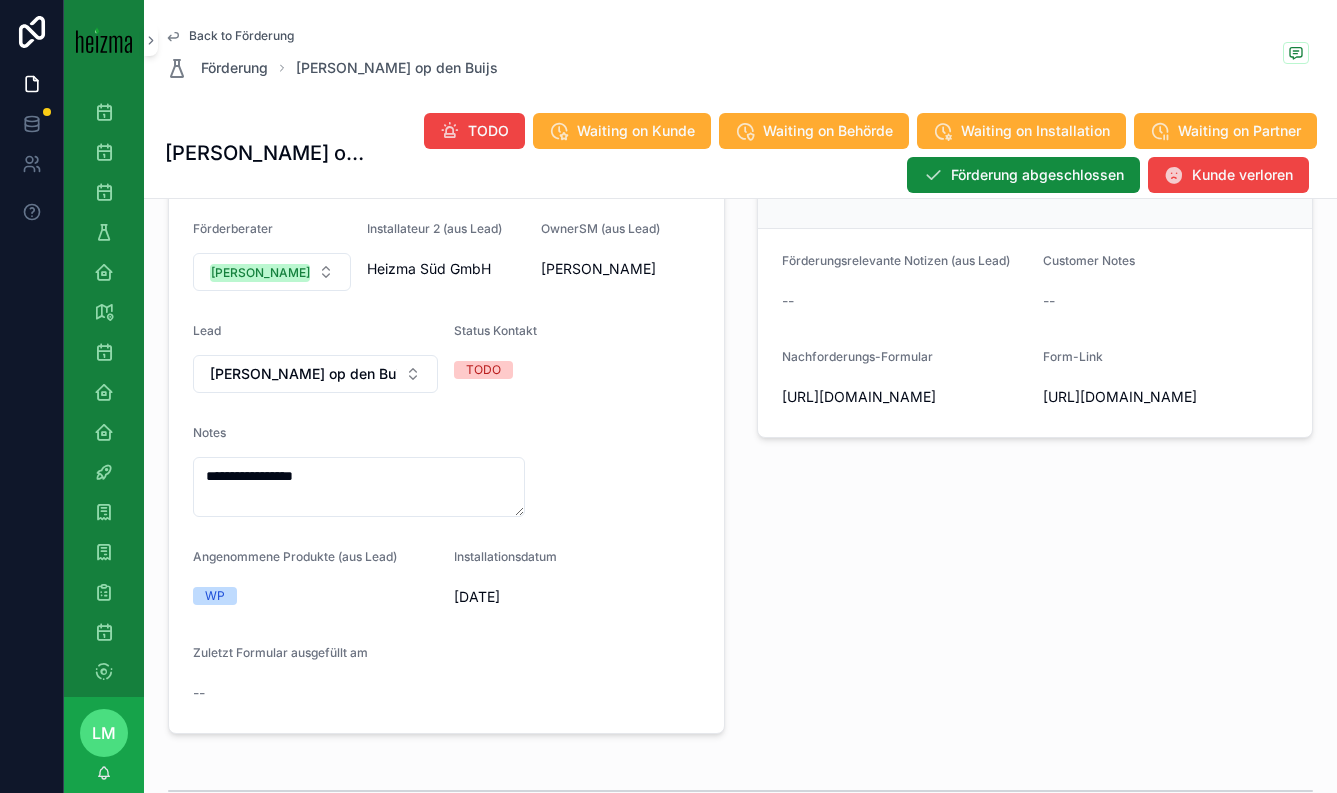scroll, scrollTop: 334, scrollLeft: 0, axis: vertical 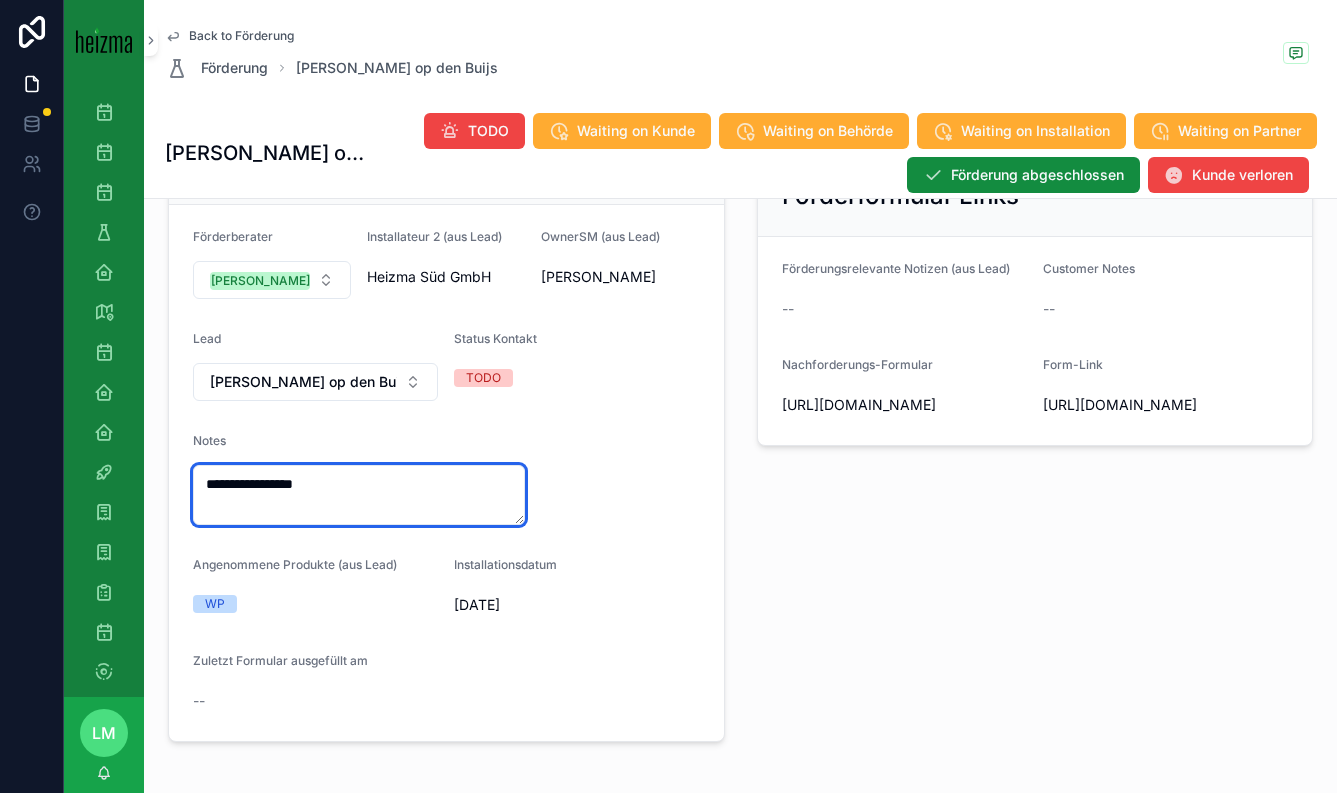 click on "**********" at bounding box center (359, 495) 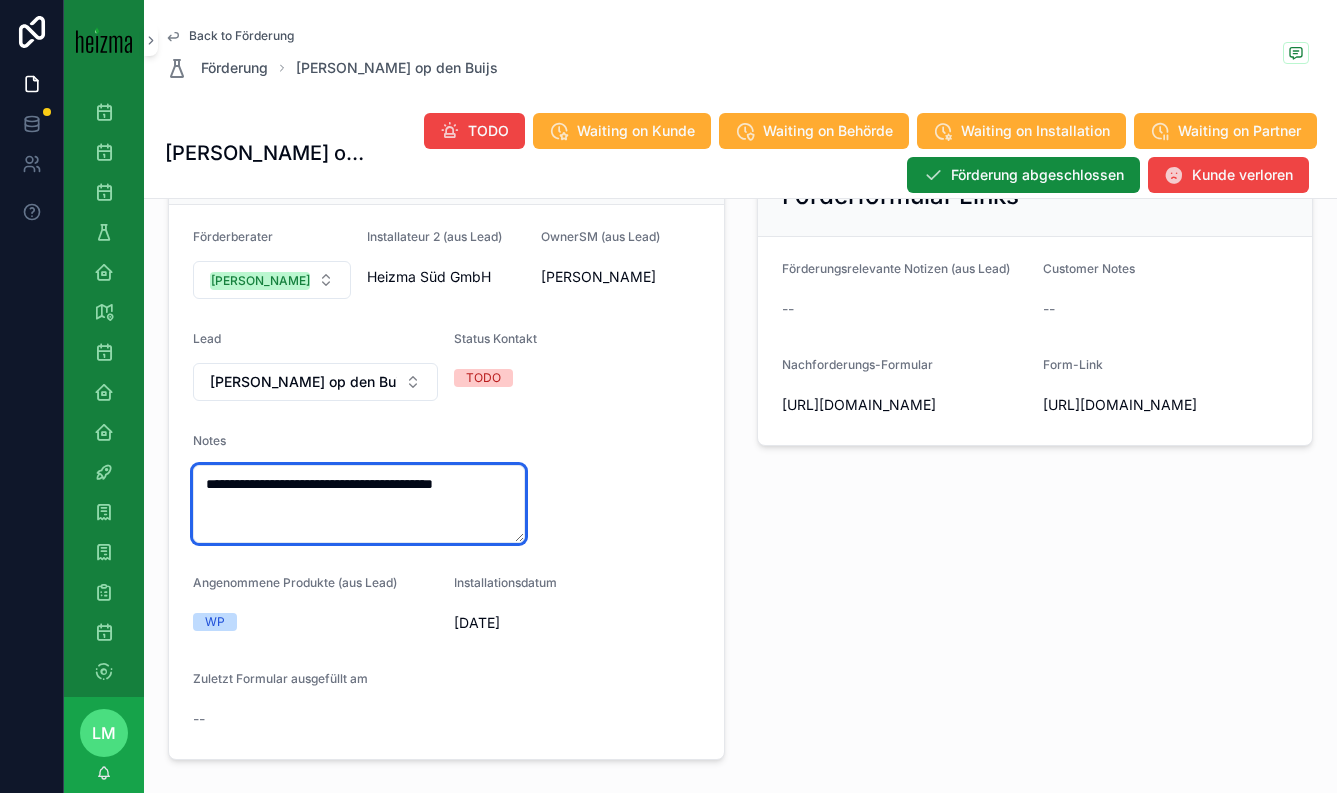 type on "**********" 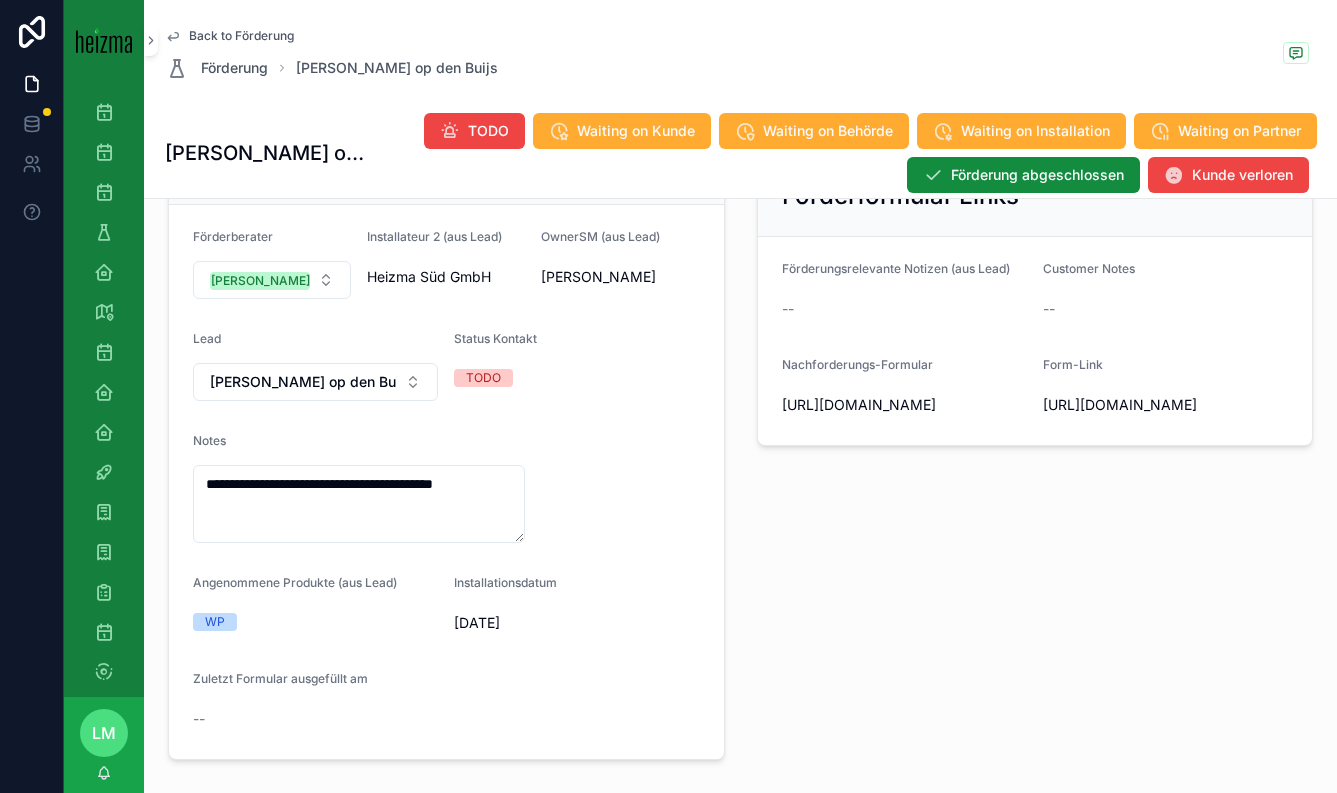 click on "Notes from Sales und Förderformular Links Daten/Dateien nachfordern Förderungsrelevante Notizen (aus Lead) -- Customer Notes -- Nachforderungs-Formular https://heizma.fillout.com/t/gSPwgQBtpGus?id=recZUXl9SCnhwbVtb Form-Link https://heizma.fillout.com/t/eBNmWZwuPPus?id=recZUXl9SCnhwbVtb" at bounding box center [1035, 441] 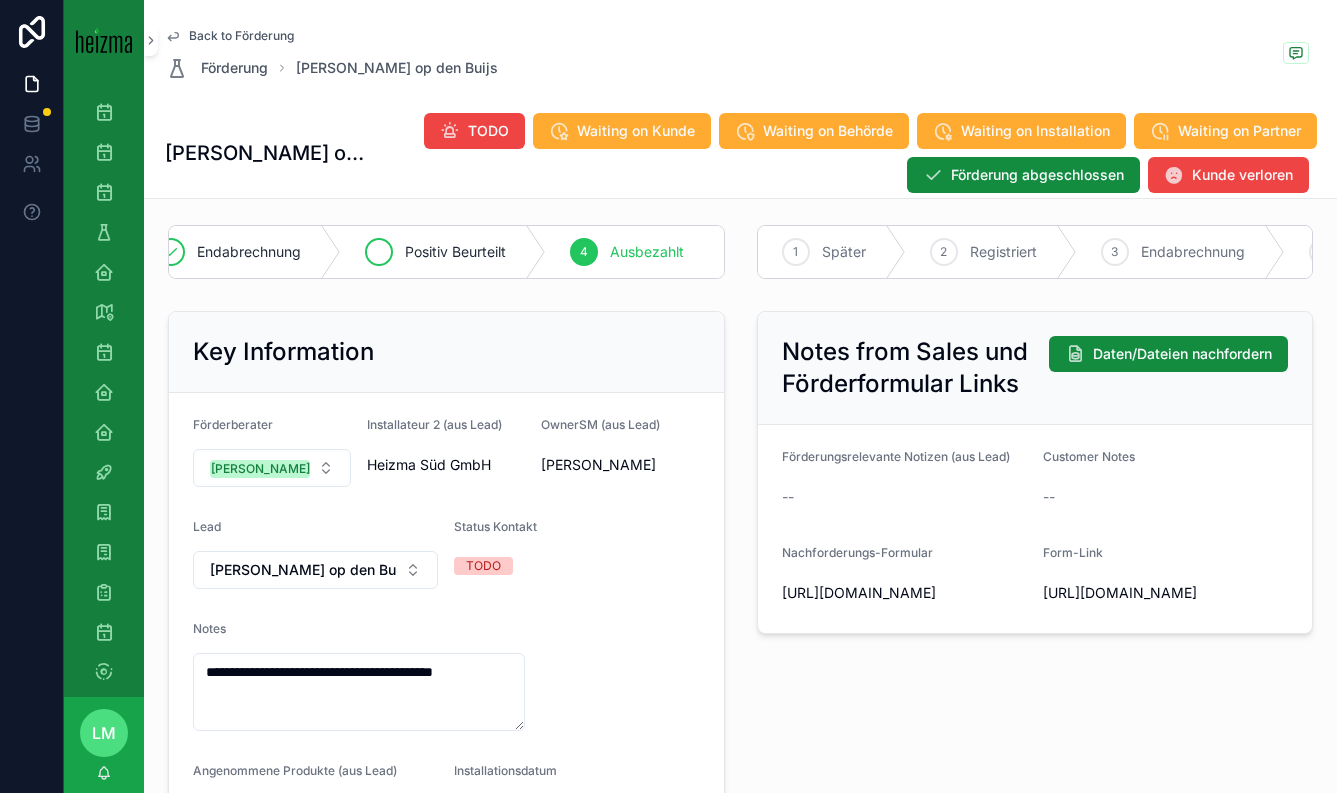 scroll, scrollTop: 0, scrollLeft: 0, axis: both 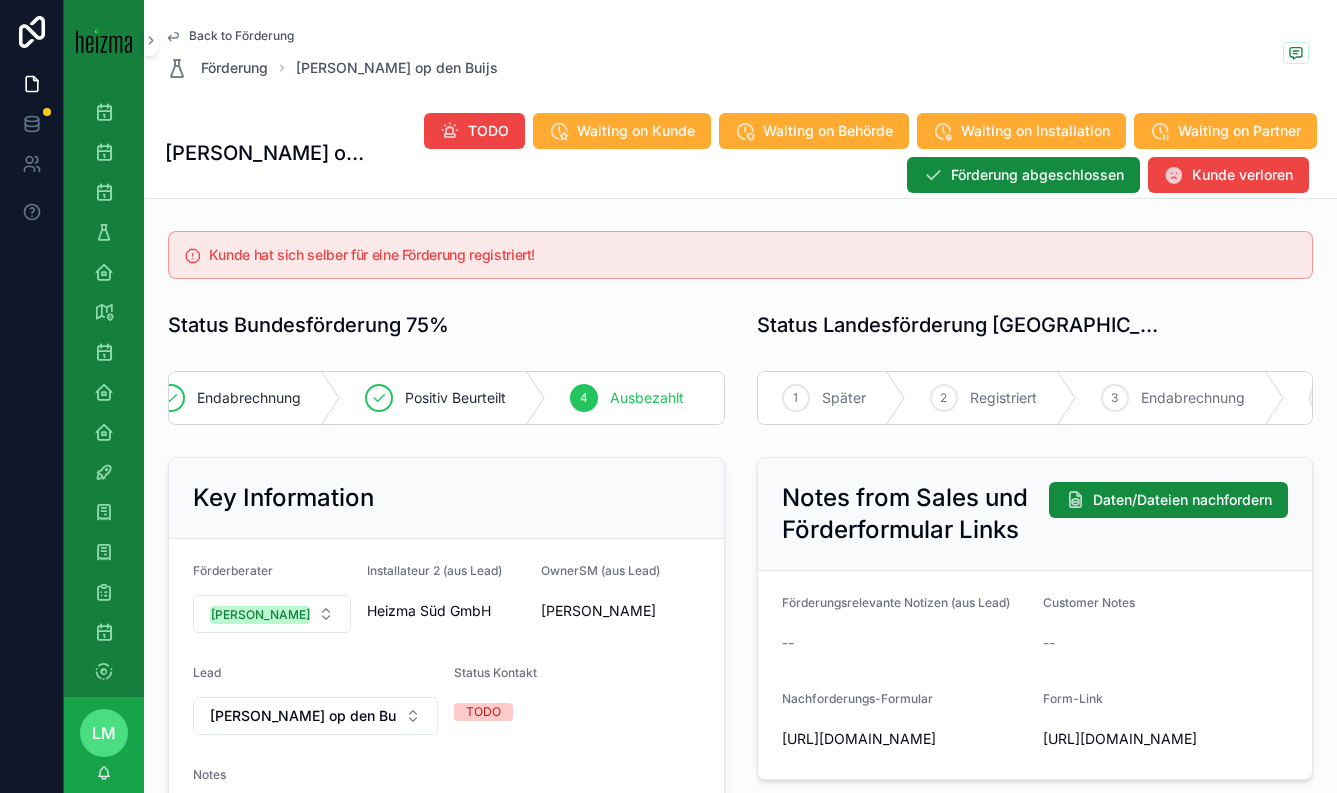 click on "Back to Förderung" at bounding box center (241, 36) 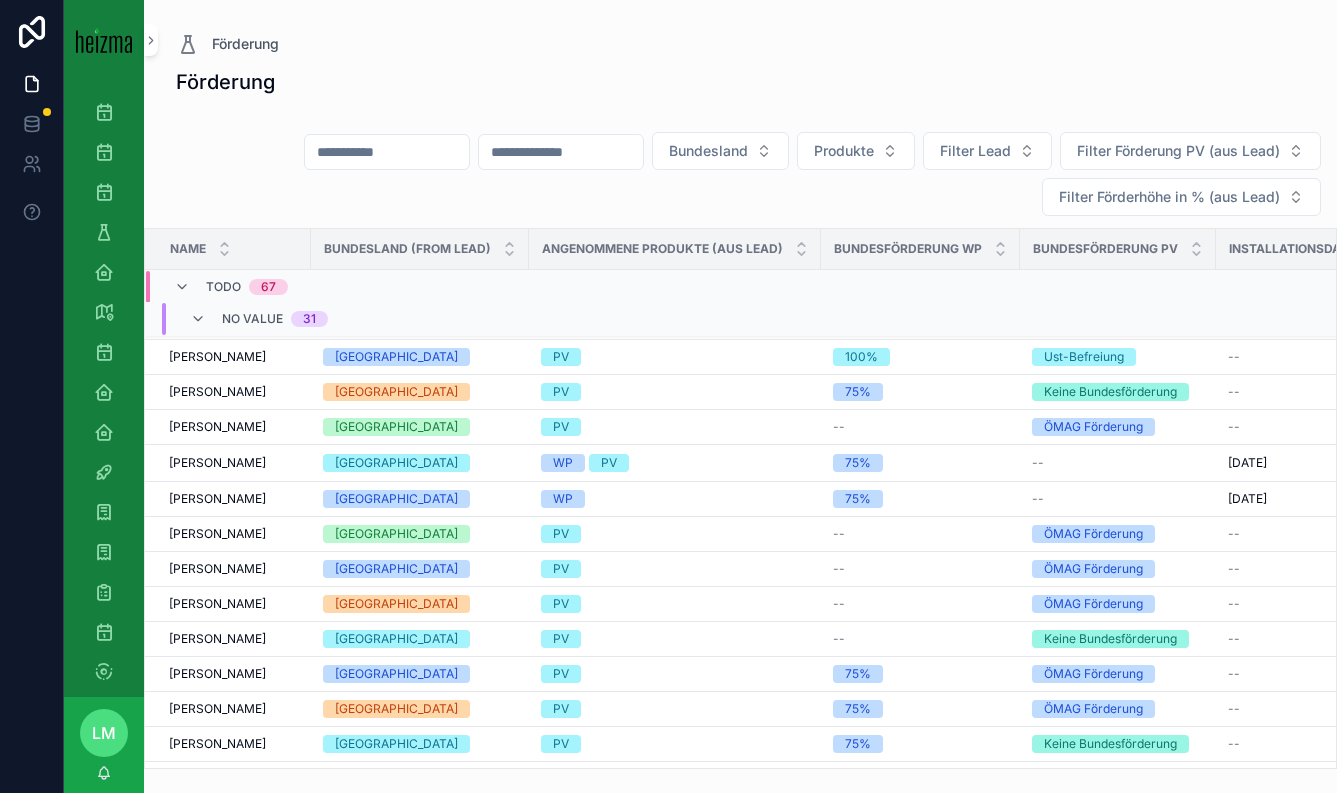 scroll, scrollTop: 360, scrollLeft: 0, axis: vertical 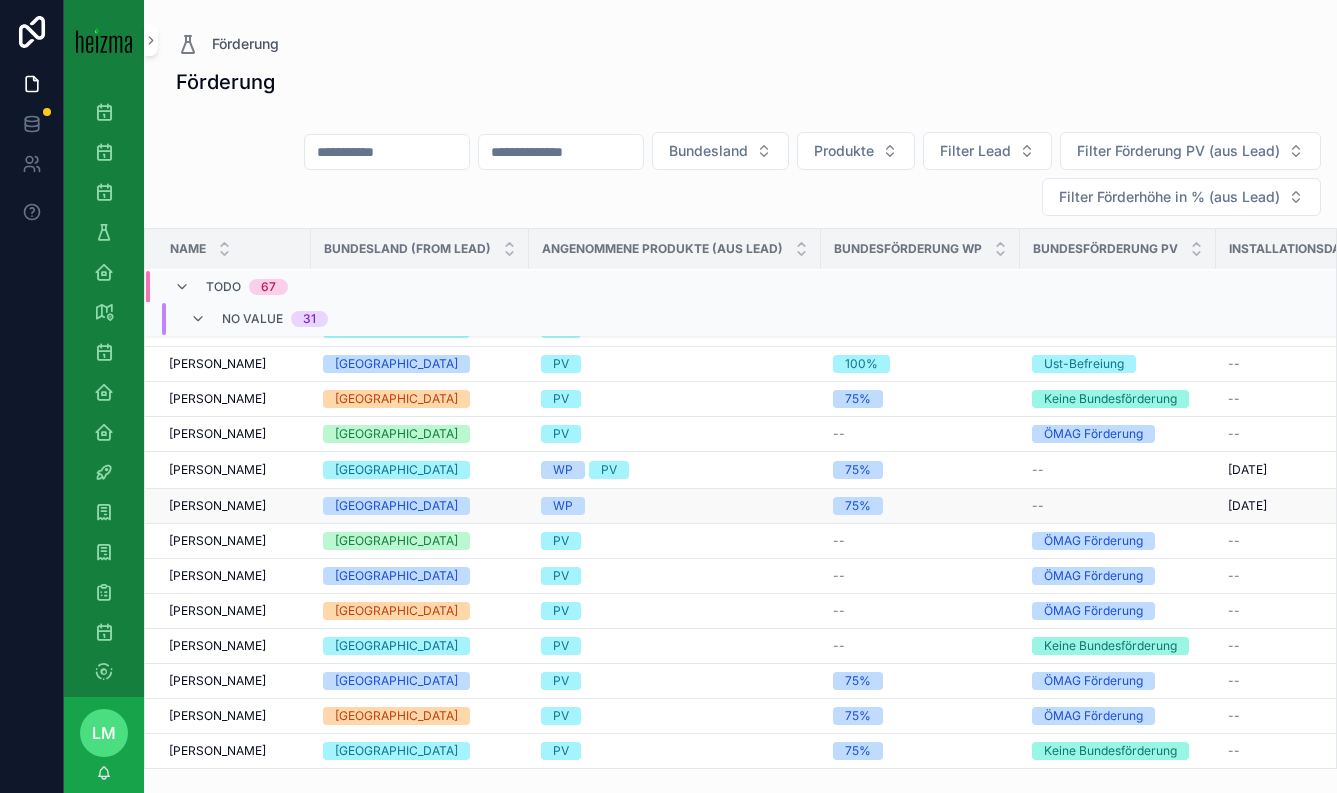 click on "Kärnten" at bounding box center [420, 506] 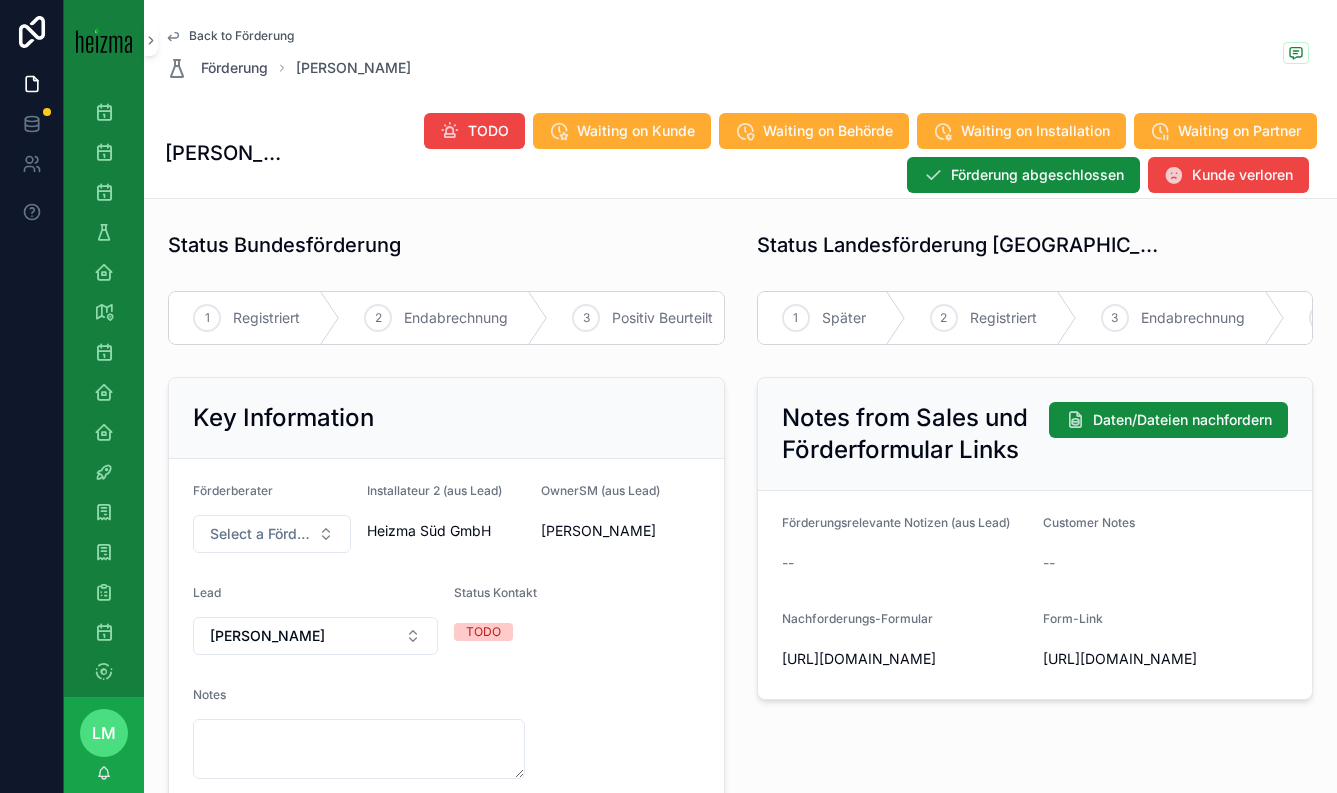 scroll, scrollTop: 25, scrollLeft: 0, axis: vertical 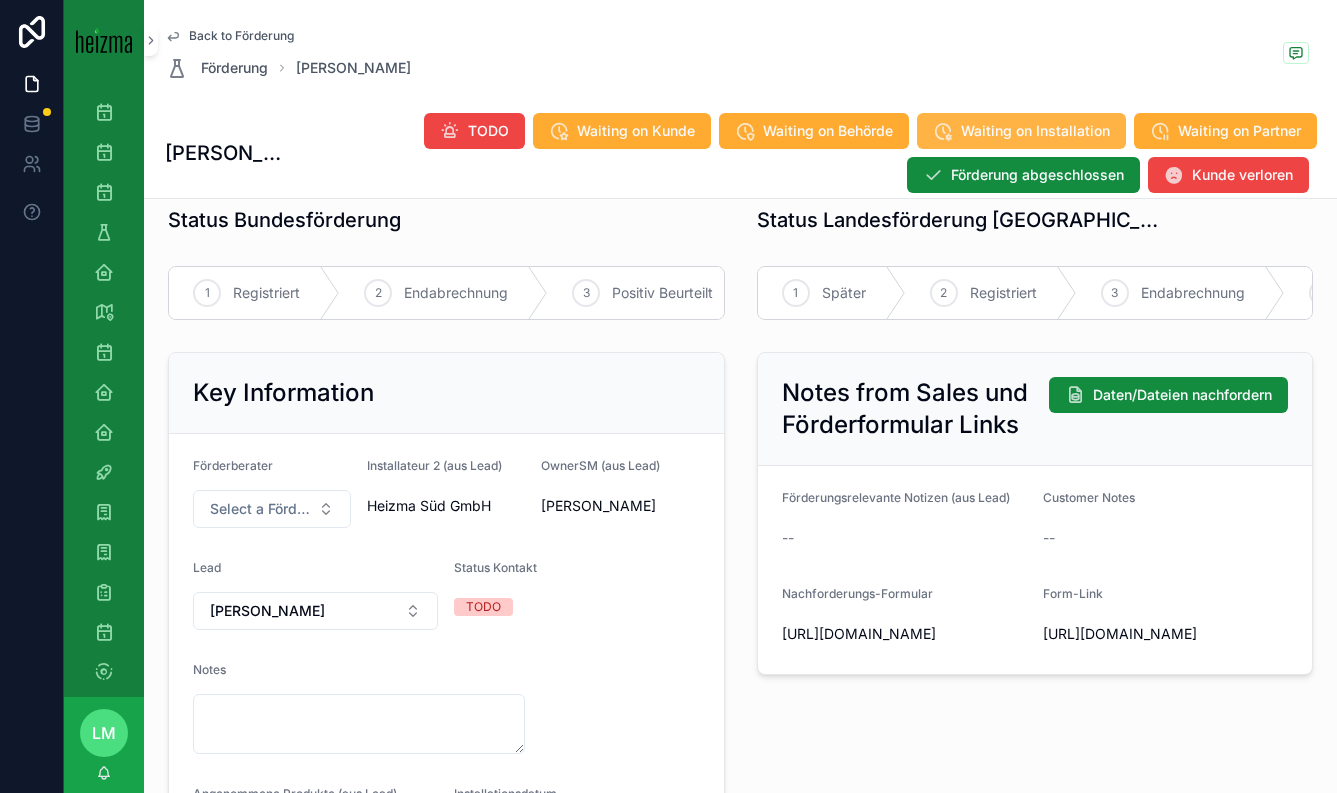 click on "Waiting on Installation" at bounding box center [1035, 131] 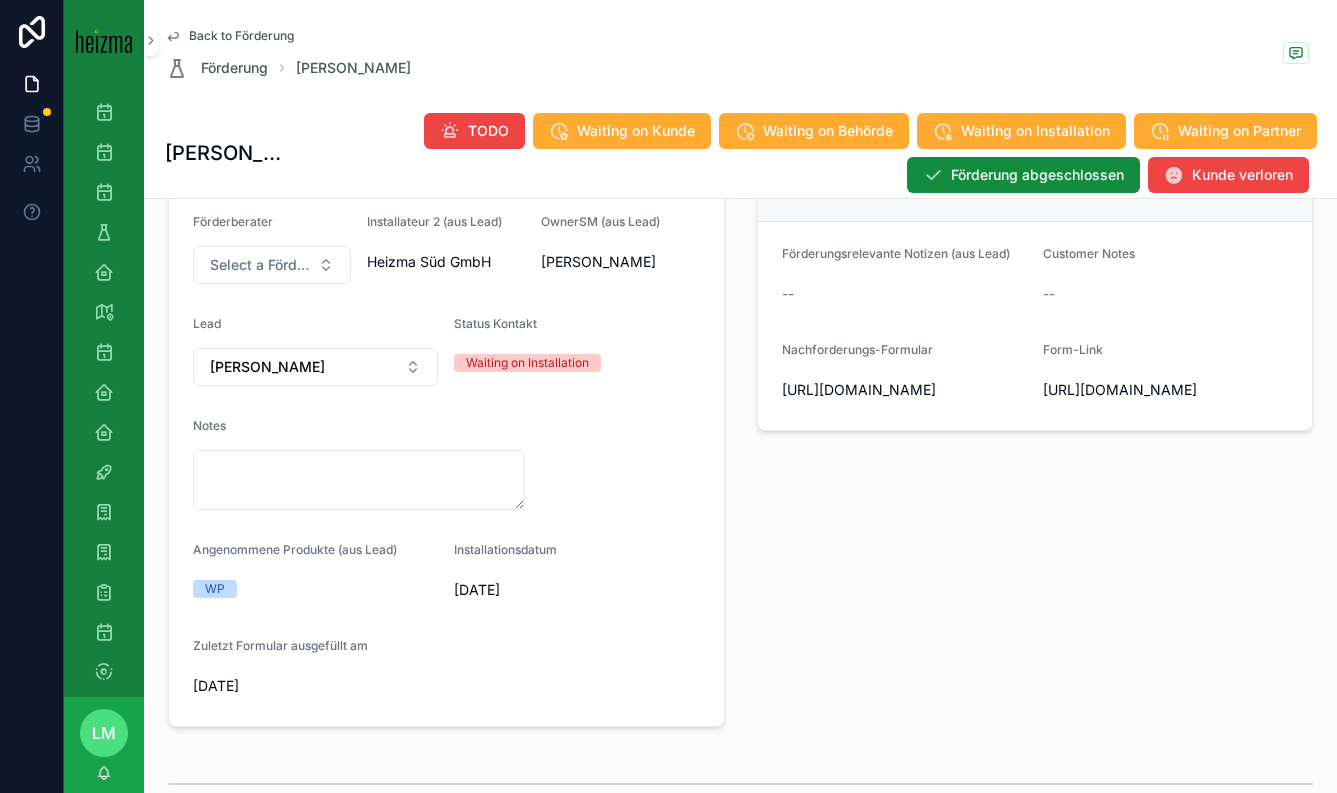 scroll, scrollTop: 281, scrollLeft: 0, axis: vertical 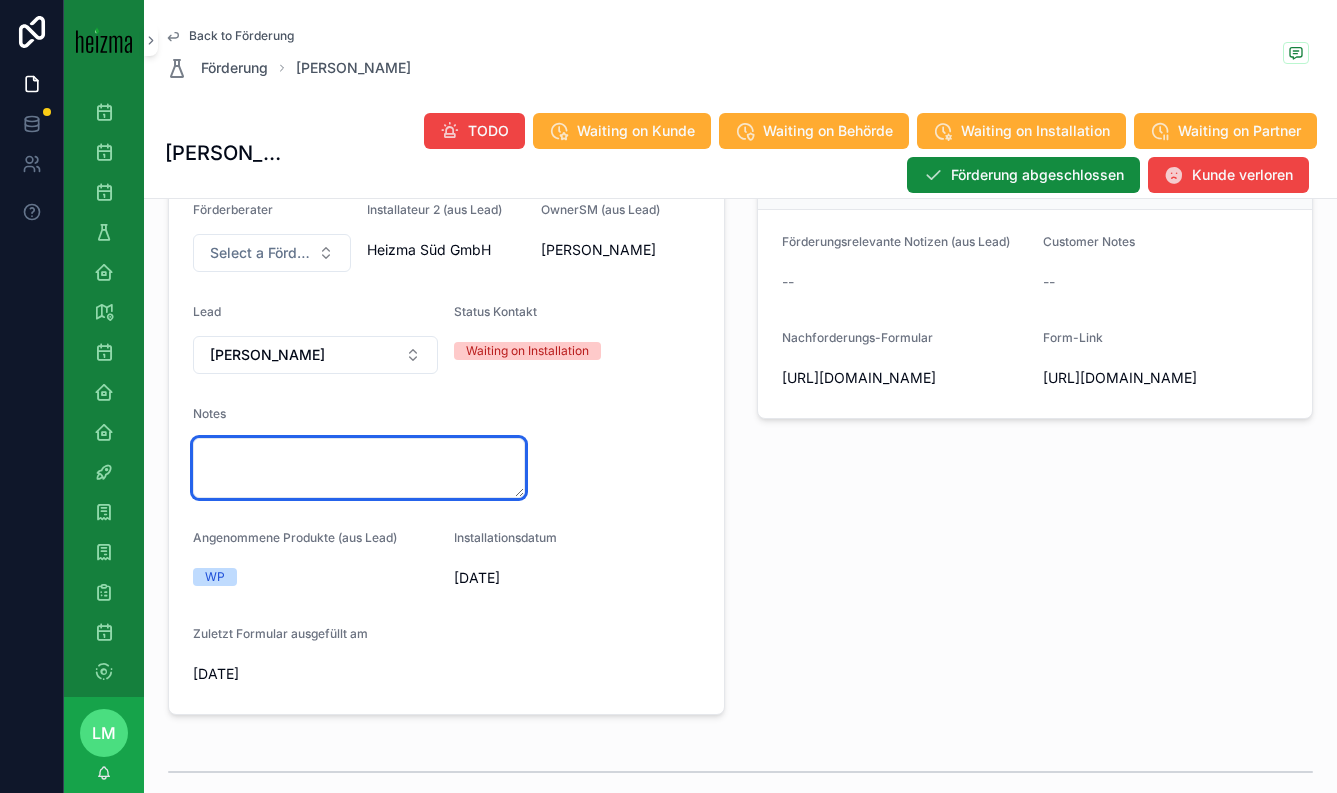 click at bounding box center [359, 468] 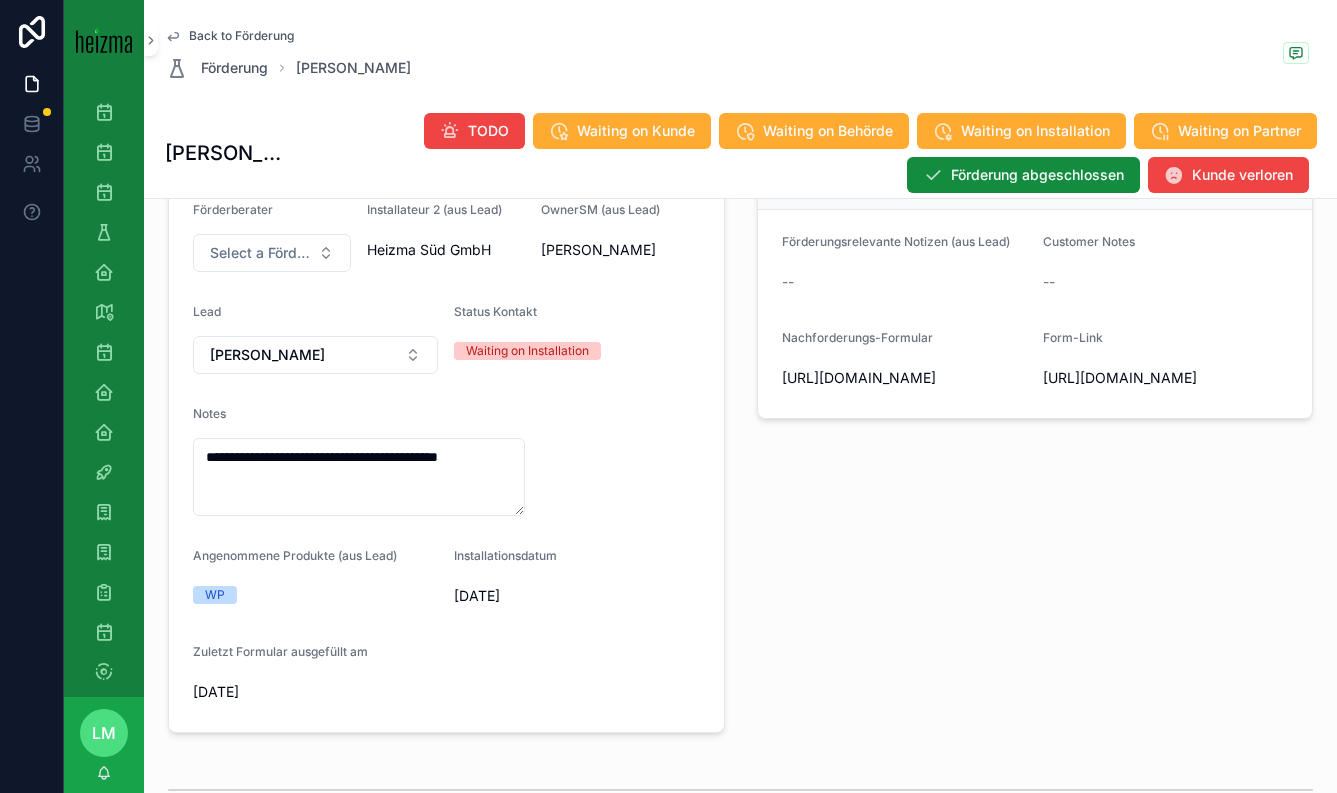 click on "**********" at bounding box center (446, 455) 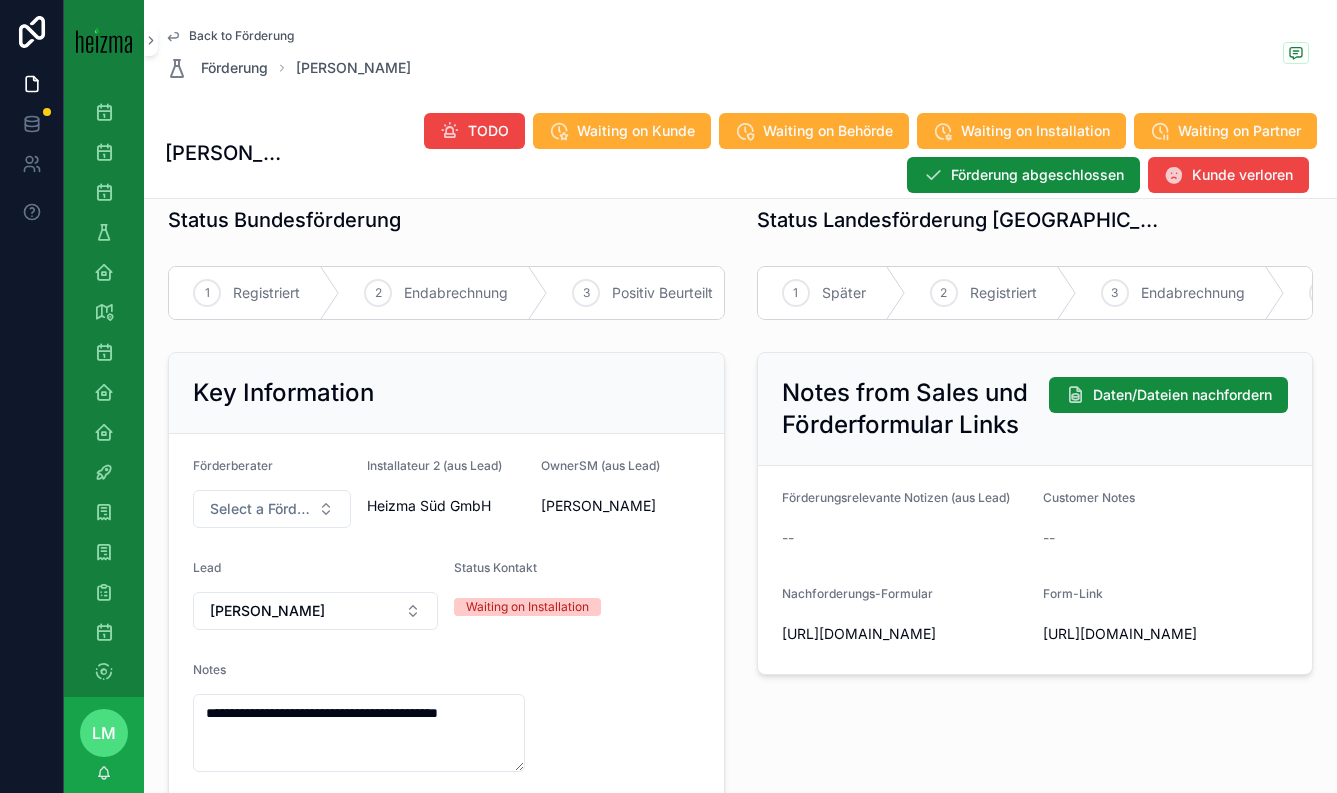 scroll, scrollTop: 0, scrollLeft: 0, axis: both 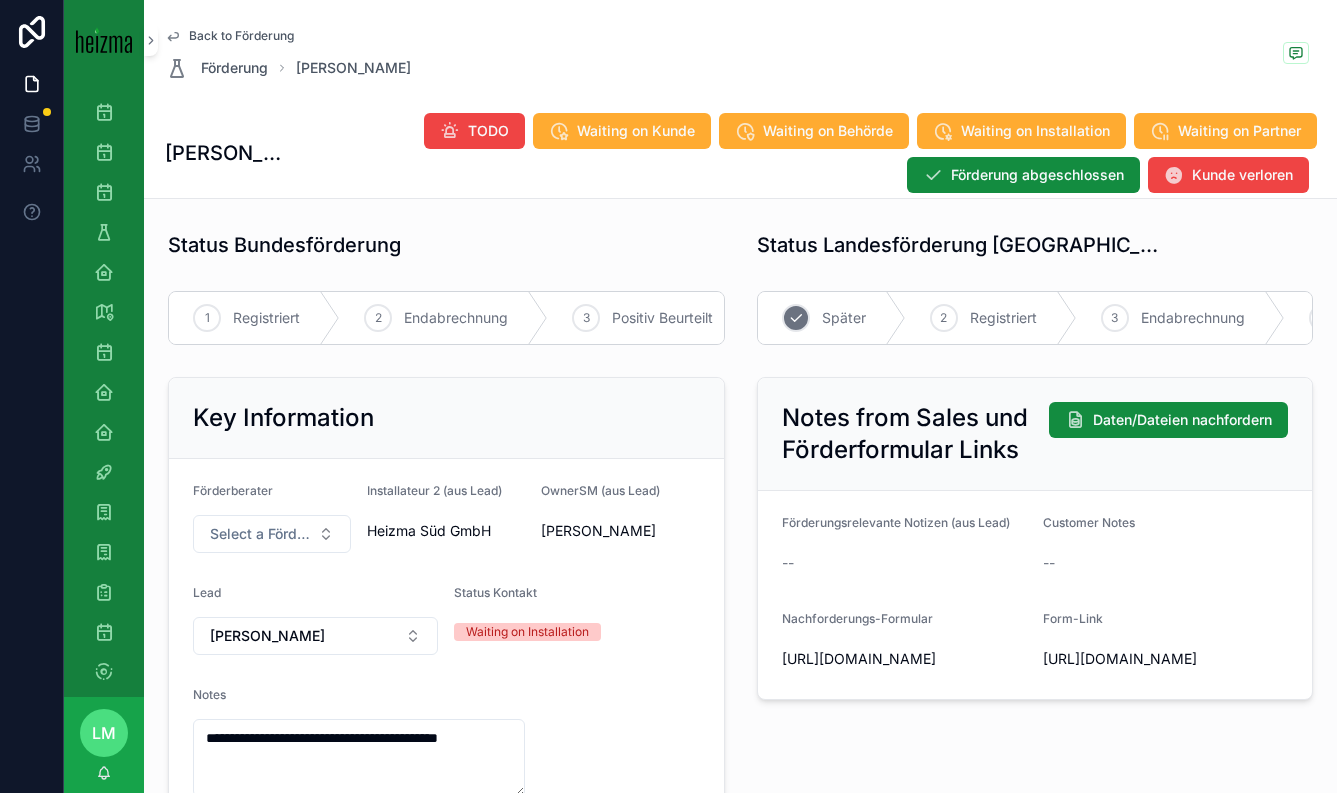 click 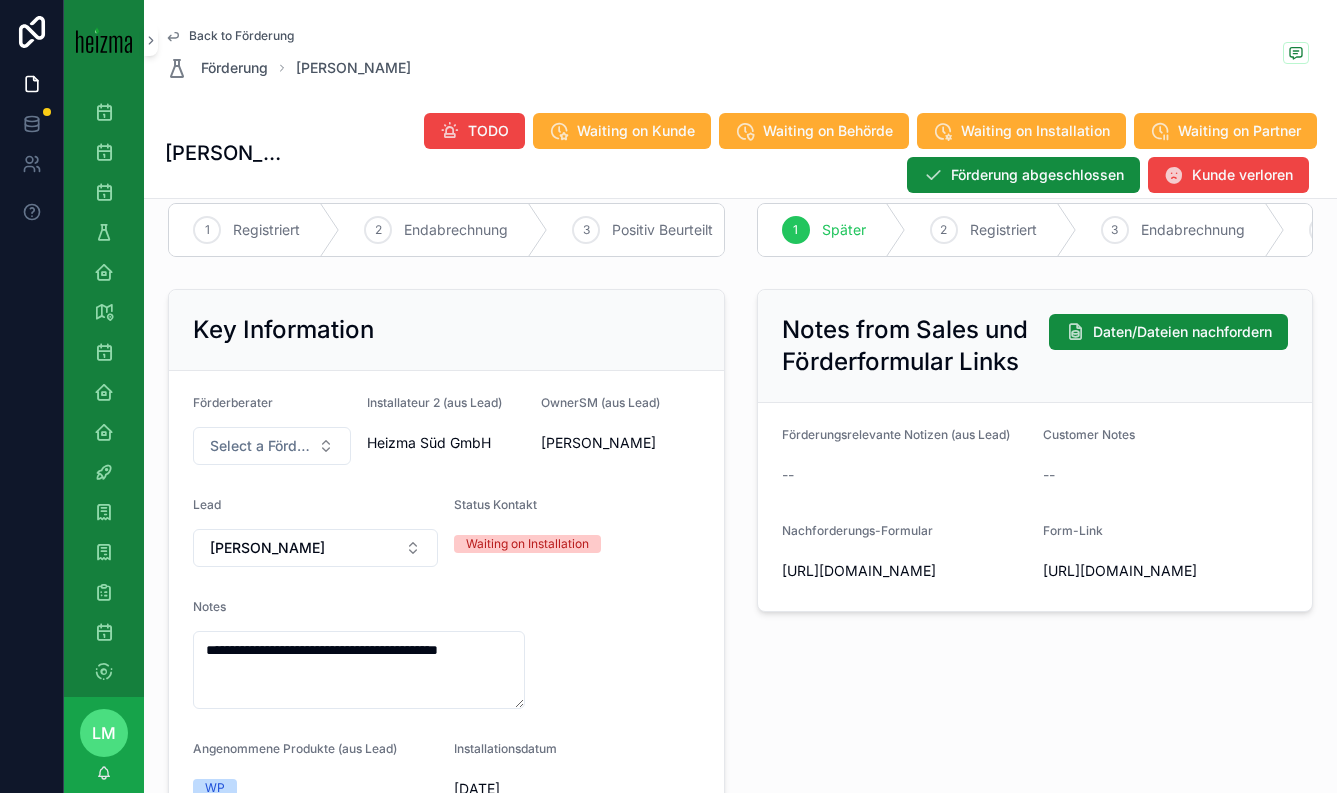 scroll, scrollTop: 94, scrollLeft: 0, axis: vertical 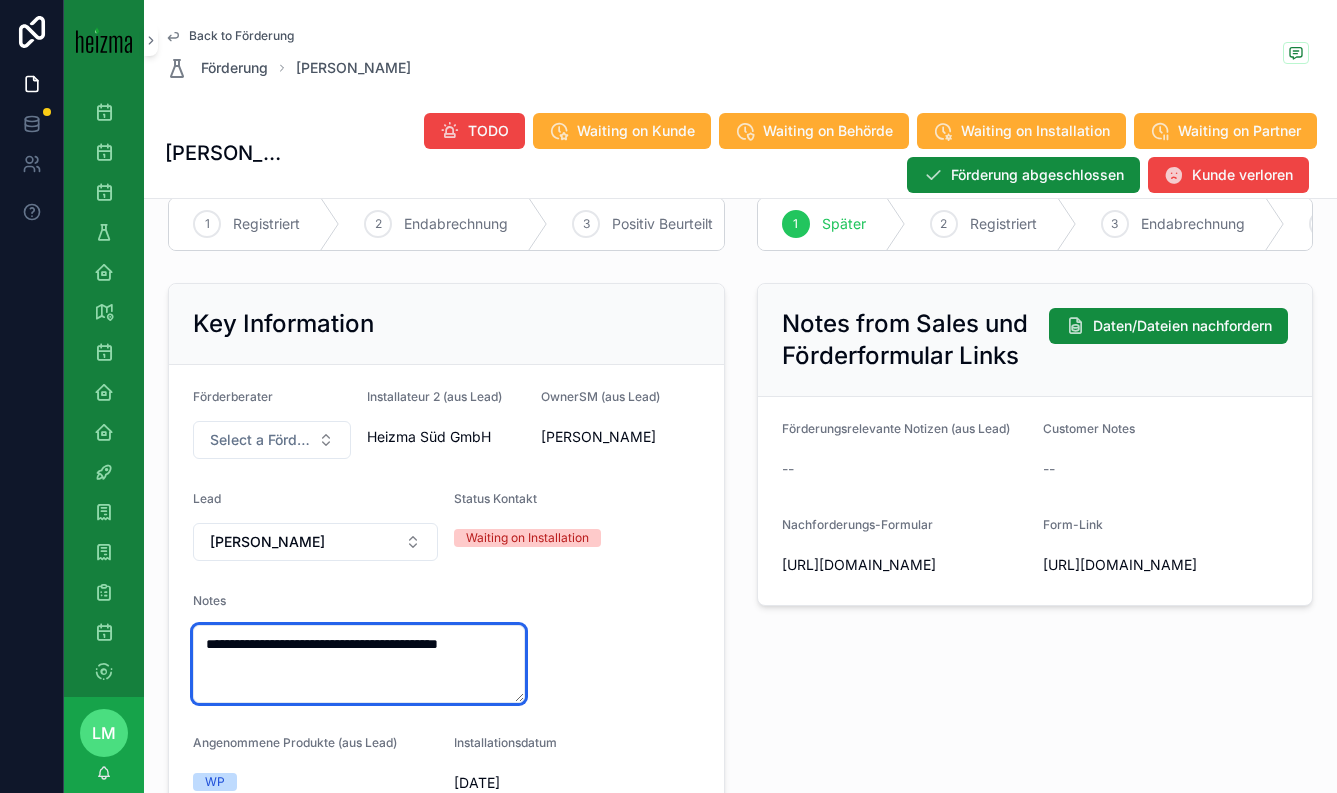 click on "**********" at bounding box center (359, 664) 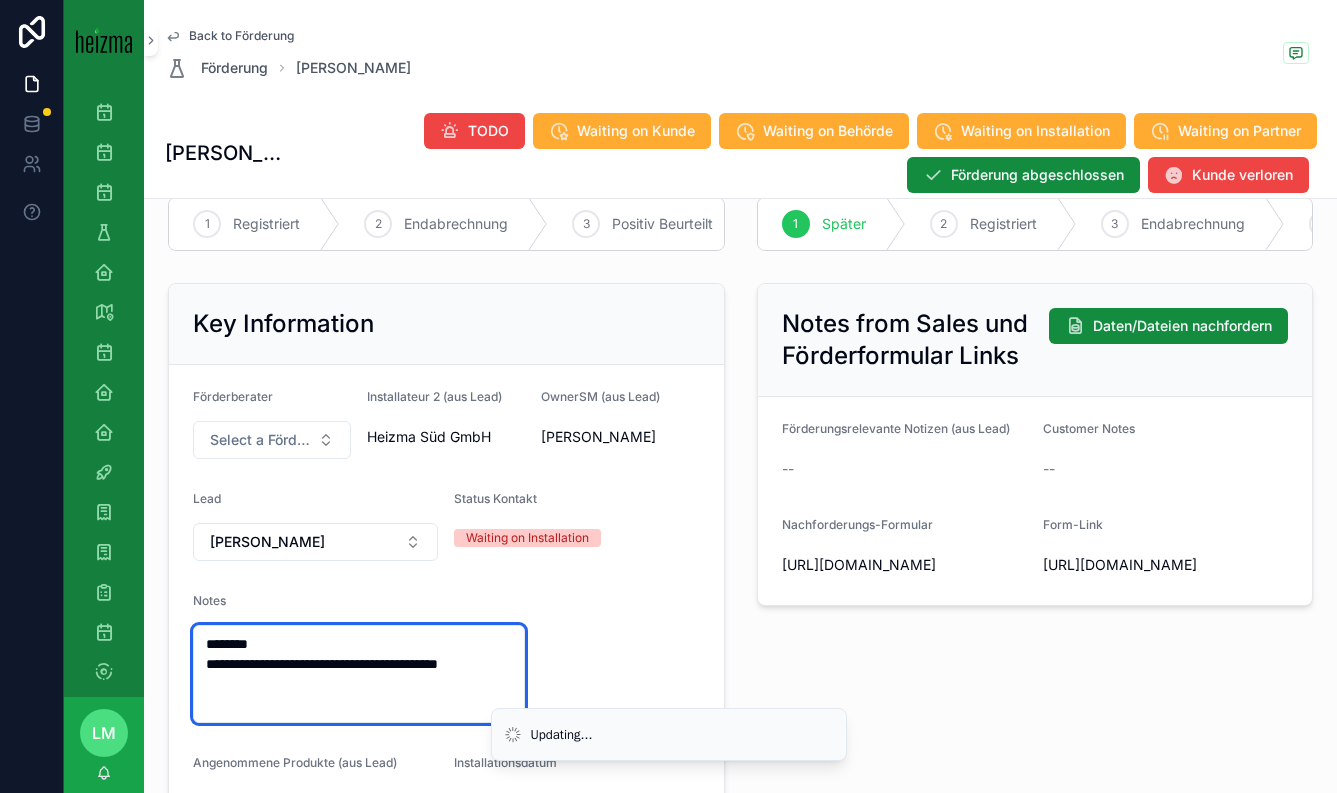 type on "**********" 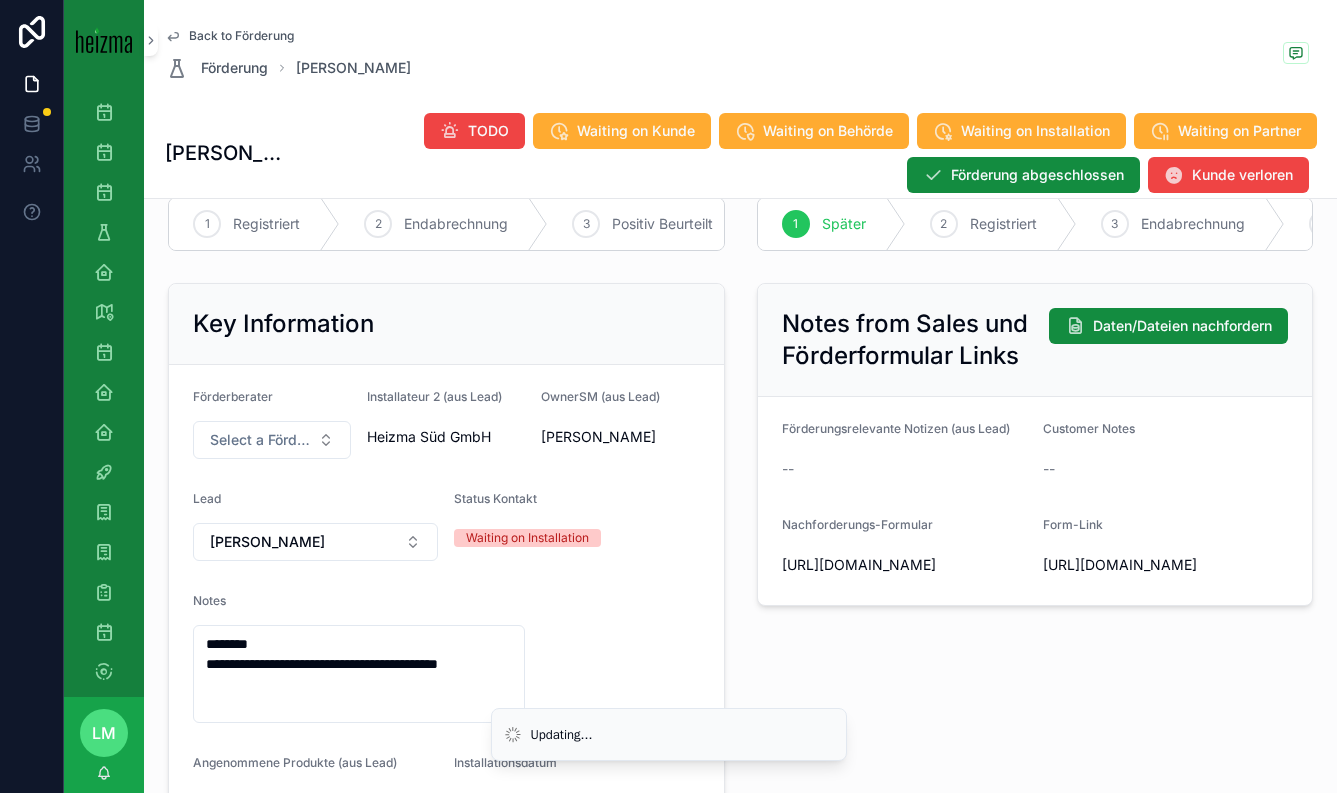click on "**********" at bounding box center (446, 652) 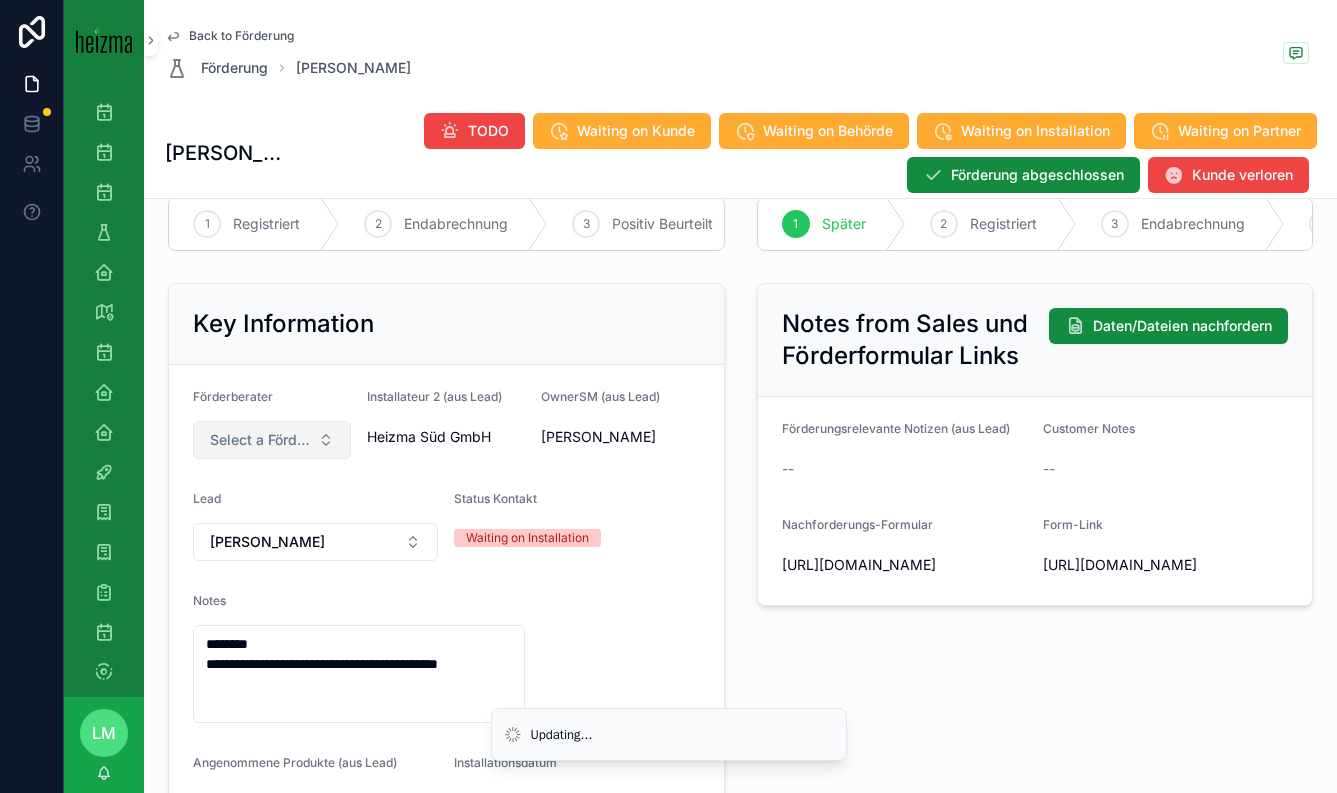 click on "Select a Förderberater" at bounding box center (260, 440) 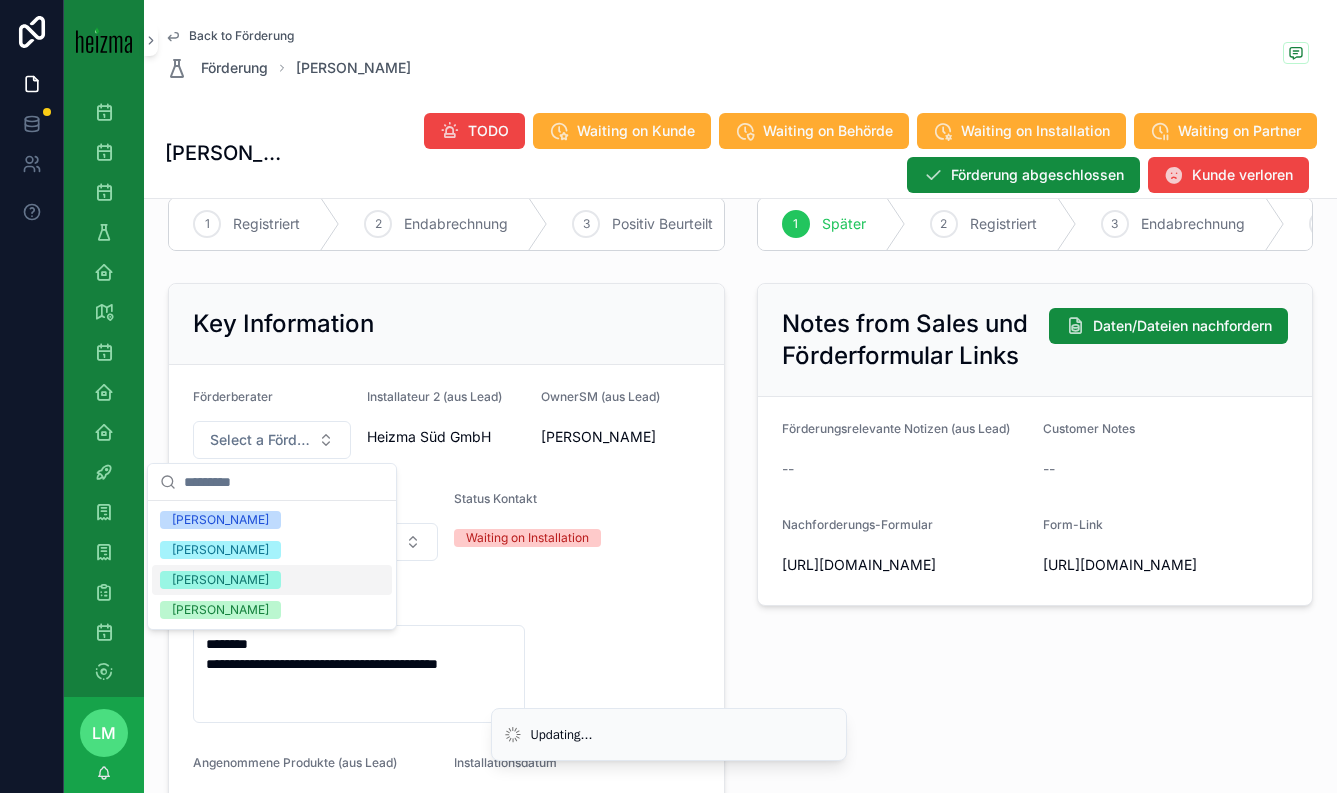 click on "[PERSON_NAME]" at bounding box center [272, 610] 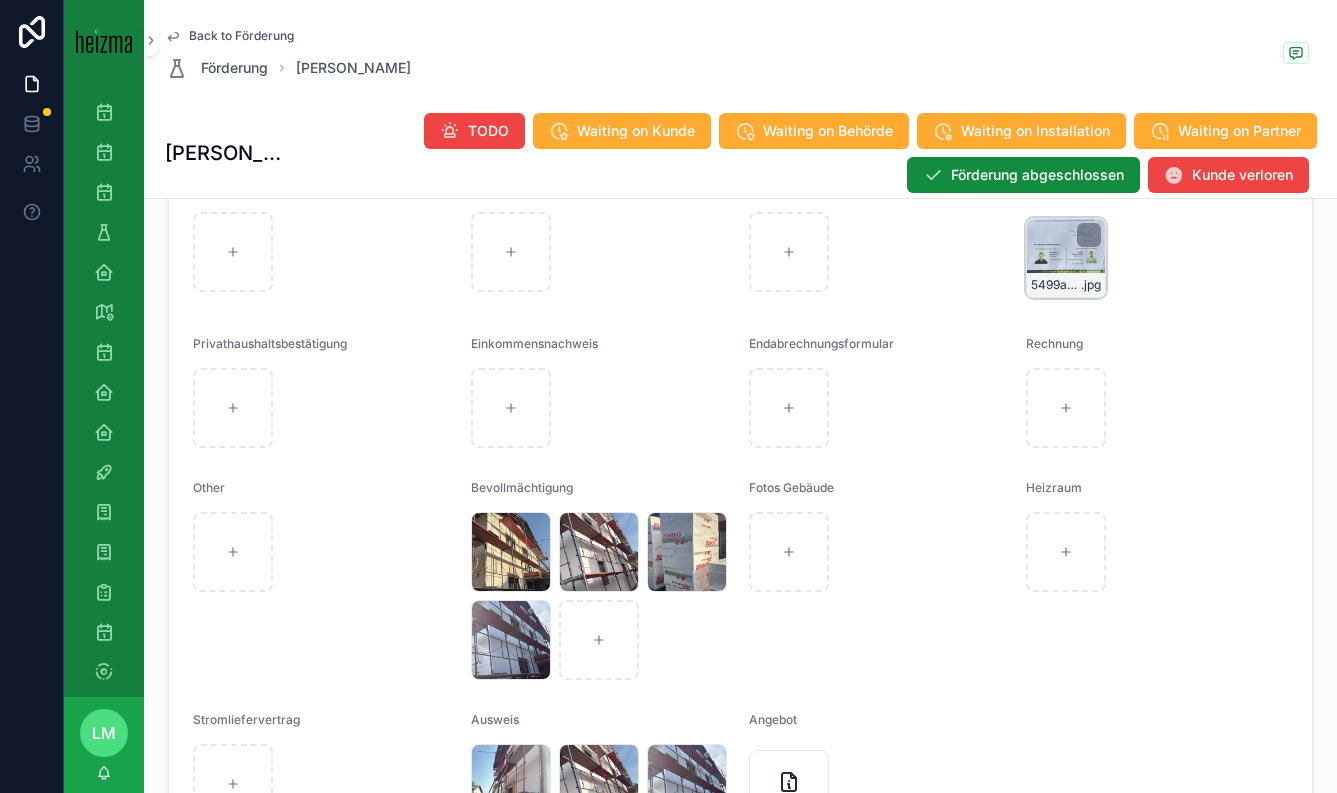 scroll, scrollTop: 2061, scrollLeft: 0, axis: vertical 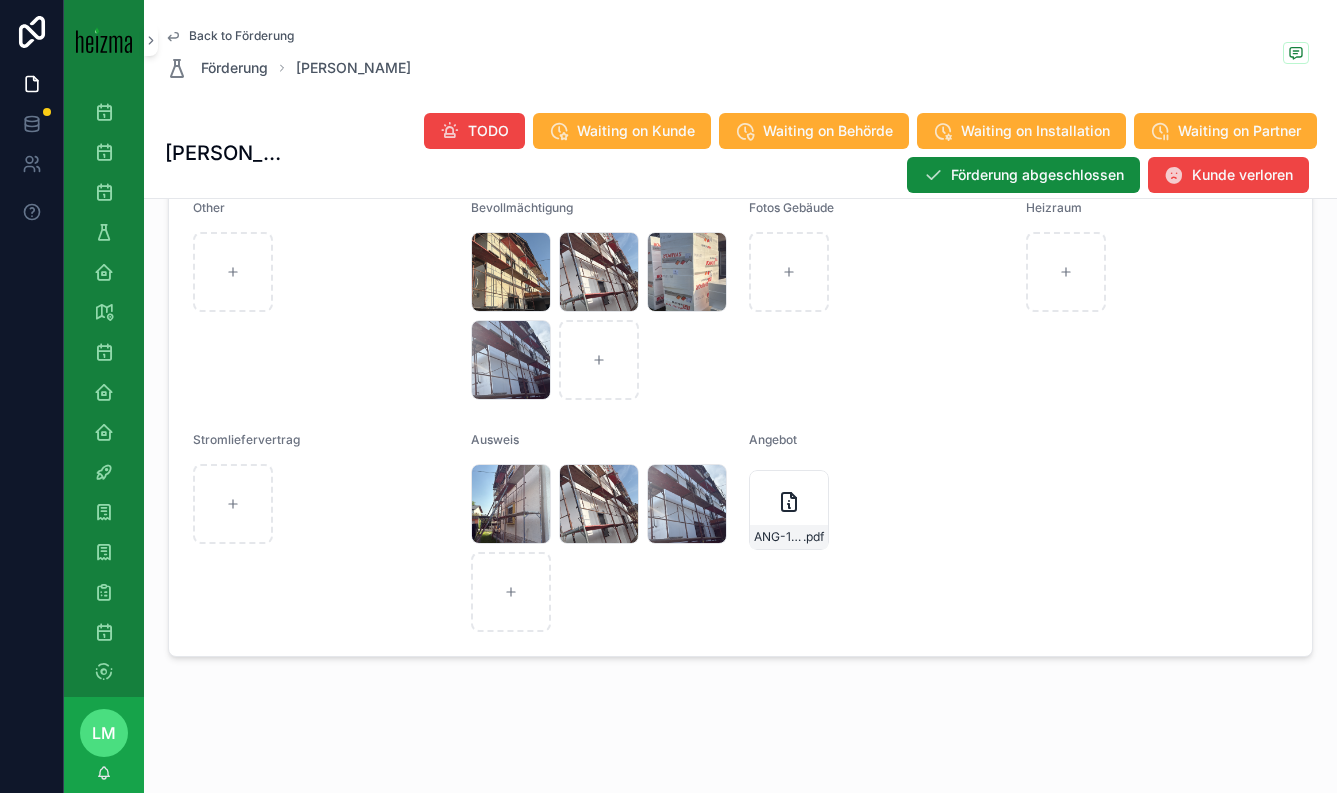 click on "Back to Förderung" at bounding box center [241, 36] 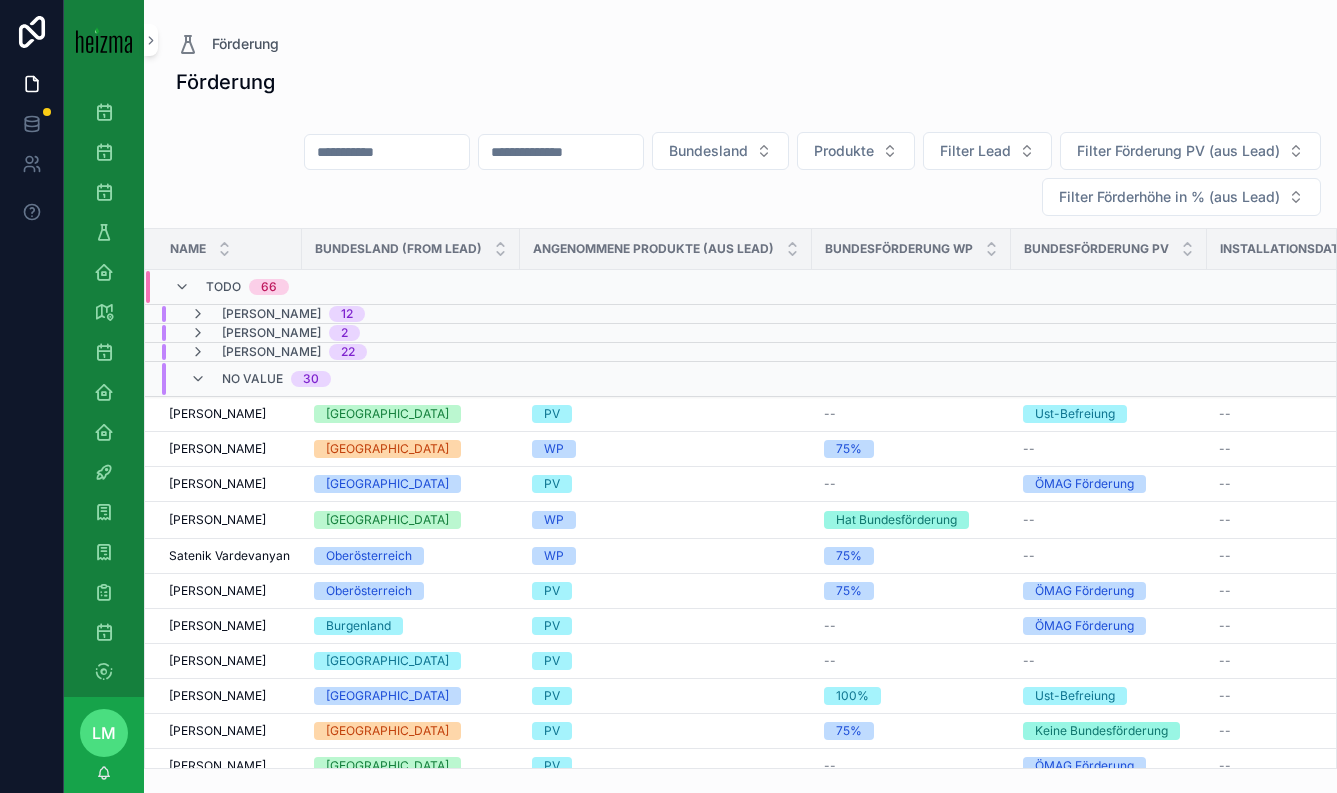 scroll, scrollTop: 0, scrollLeft: 0, axis: both 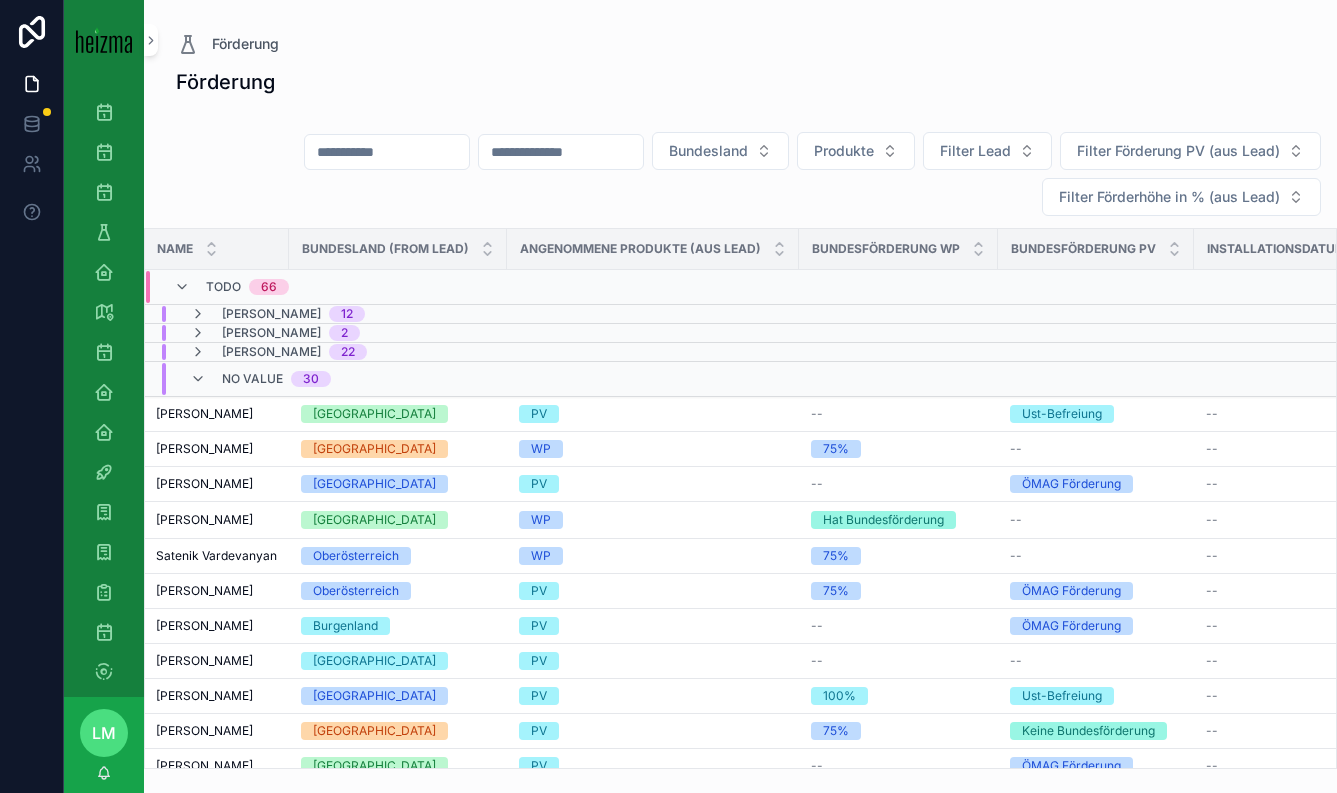 click on "Lucy Munster 12" at bounding box center [277, 314] 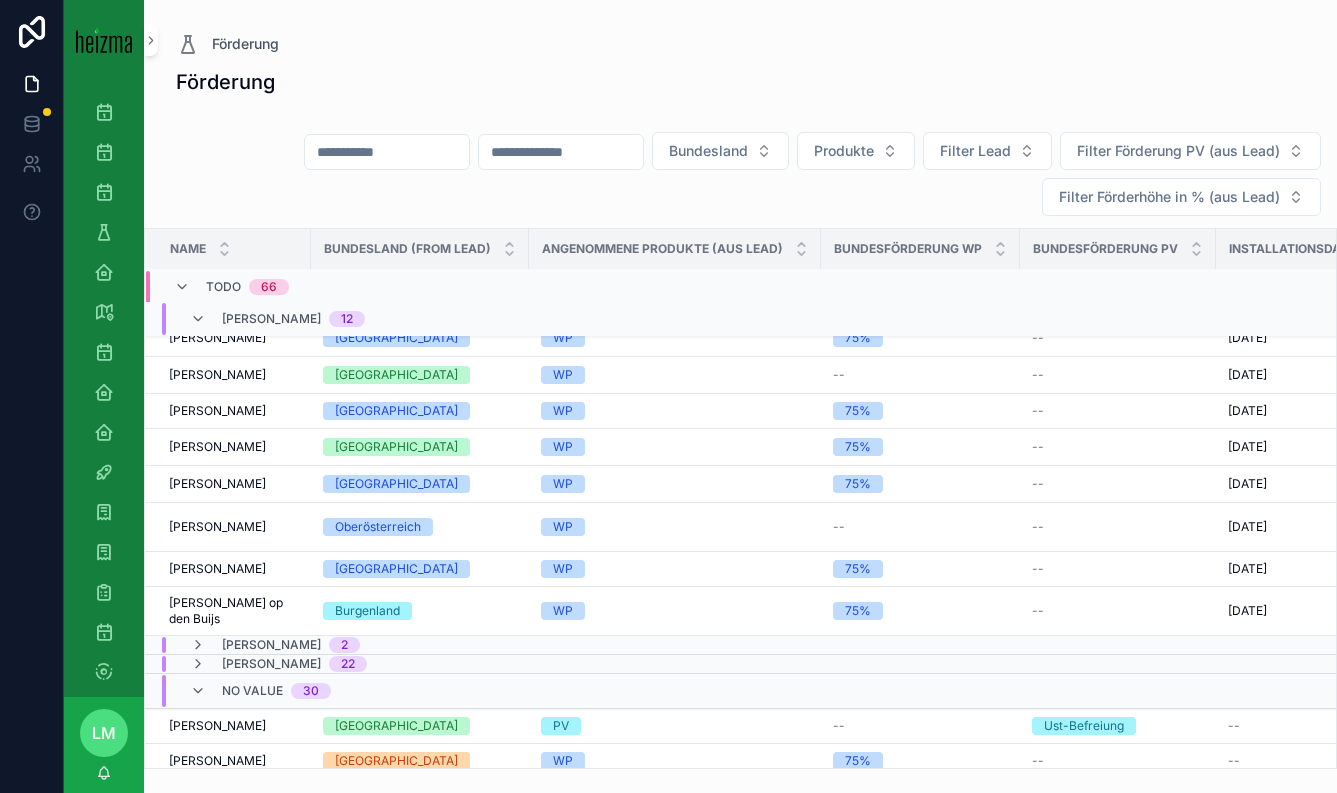 scroll, scrollTop: 176, scrollLeft: 0, axis: vertical 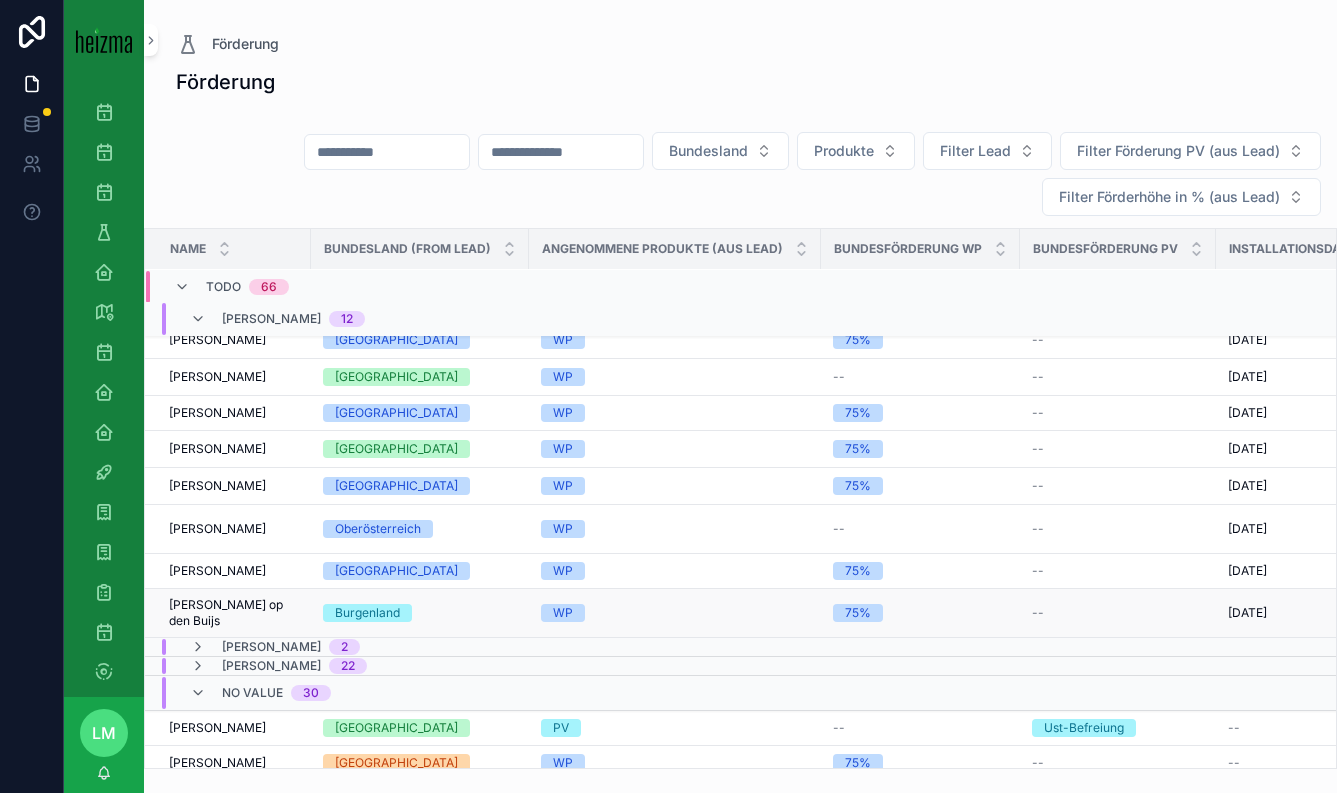 click on "Peter op den Buijs" at bounding box center (234, 613) 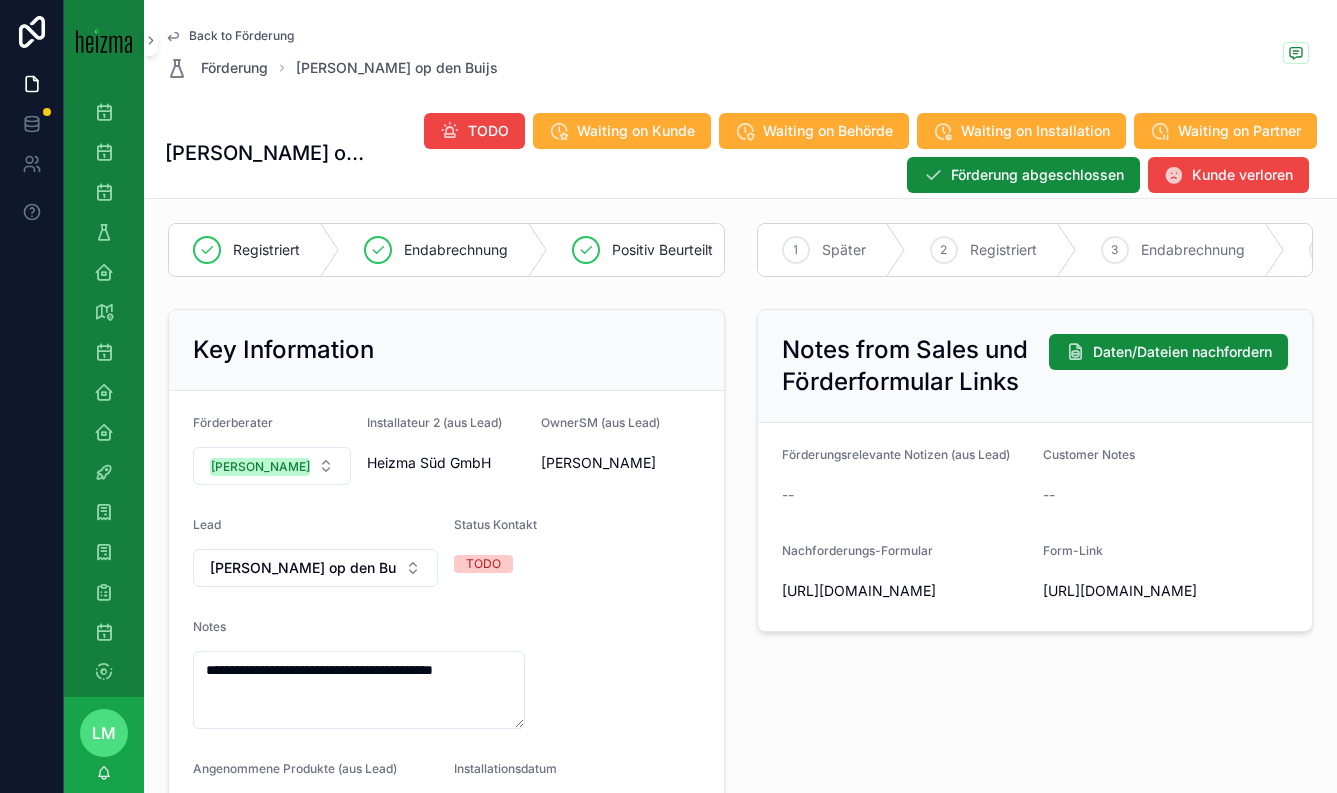 scroll, scrollTop: 0, scrollLeft: 0, axis: both 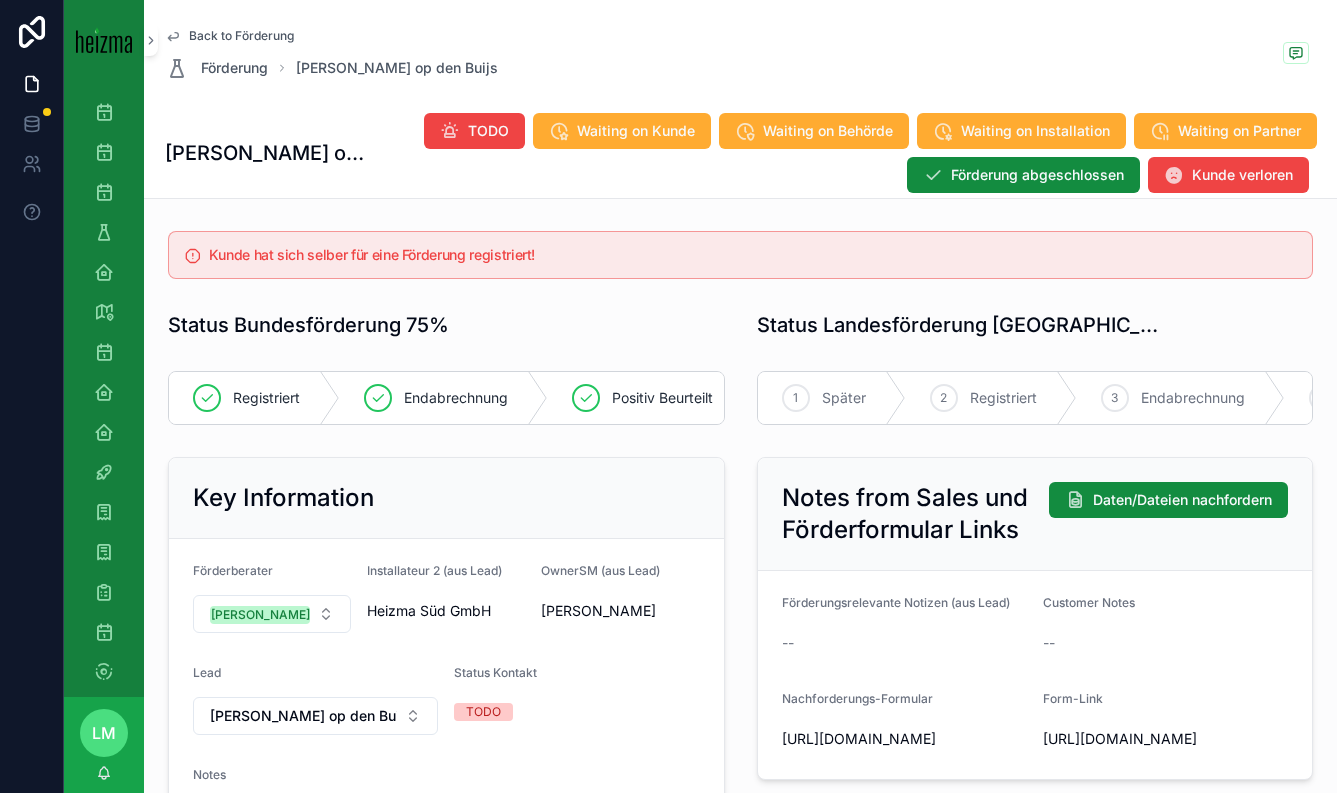 click on "Back to Förderung  Förderung  Peter op den Buijs" at bounding box center [741, 54] 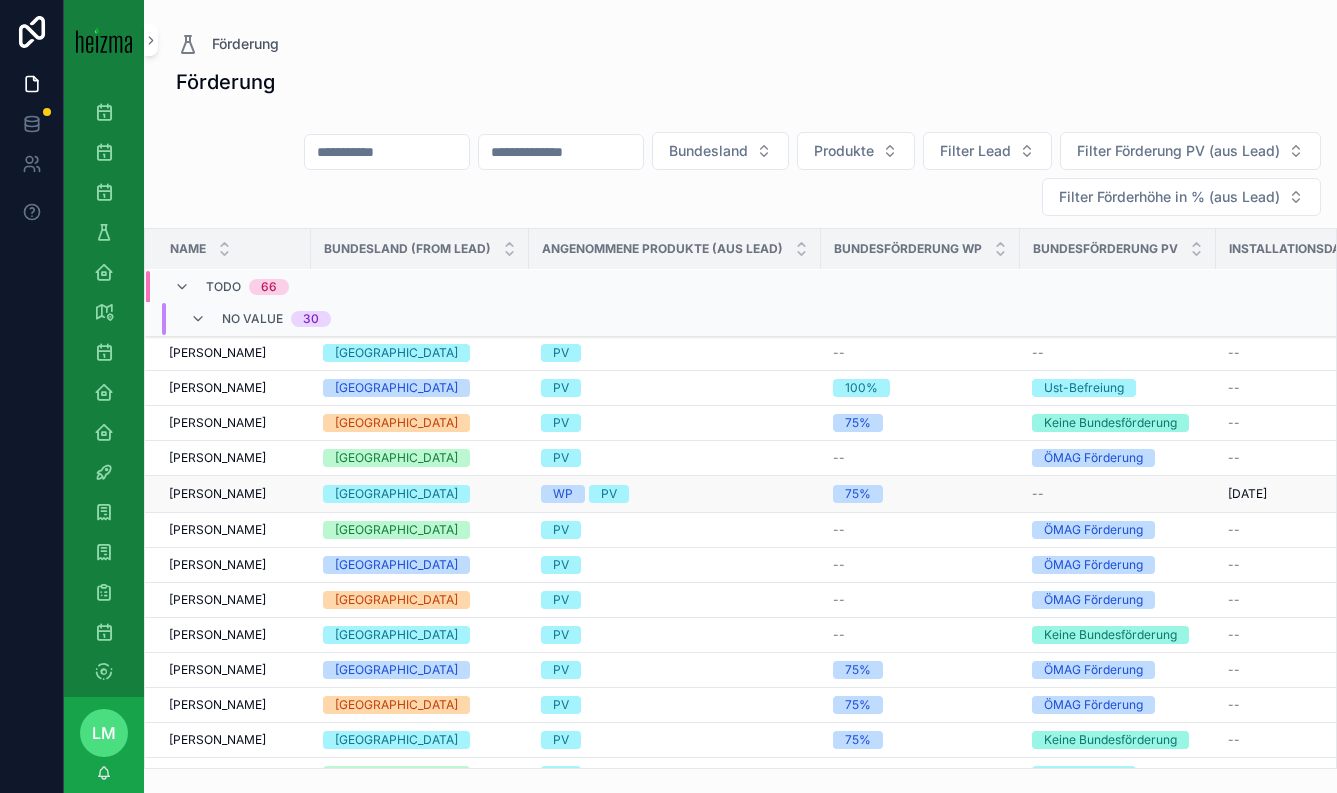 scroll, scrollTop: 819, scrollLeft: 0, axis: vertical 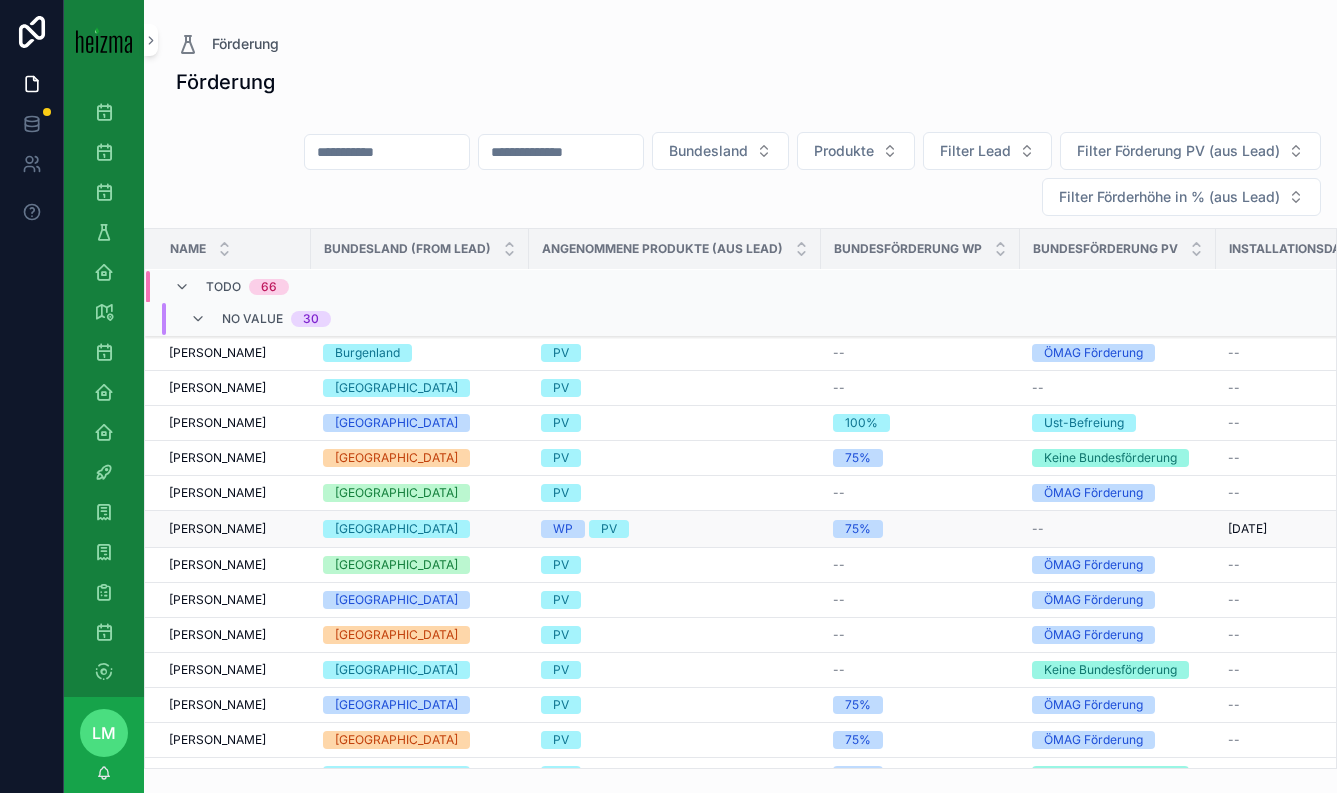 click on "Veronika Korbei" at bounding box center (217, 529) 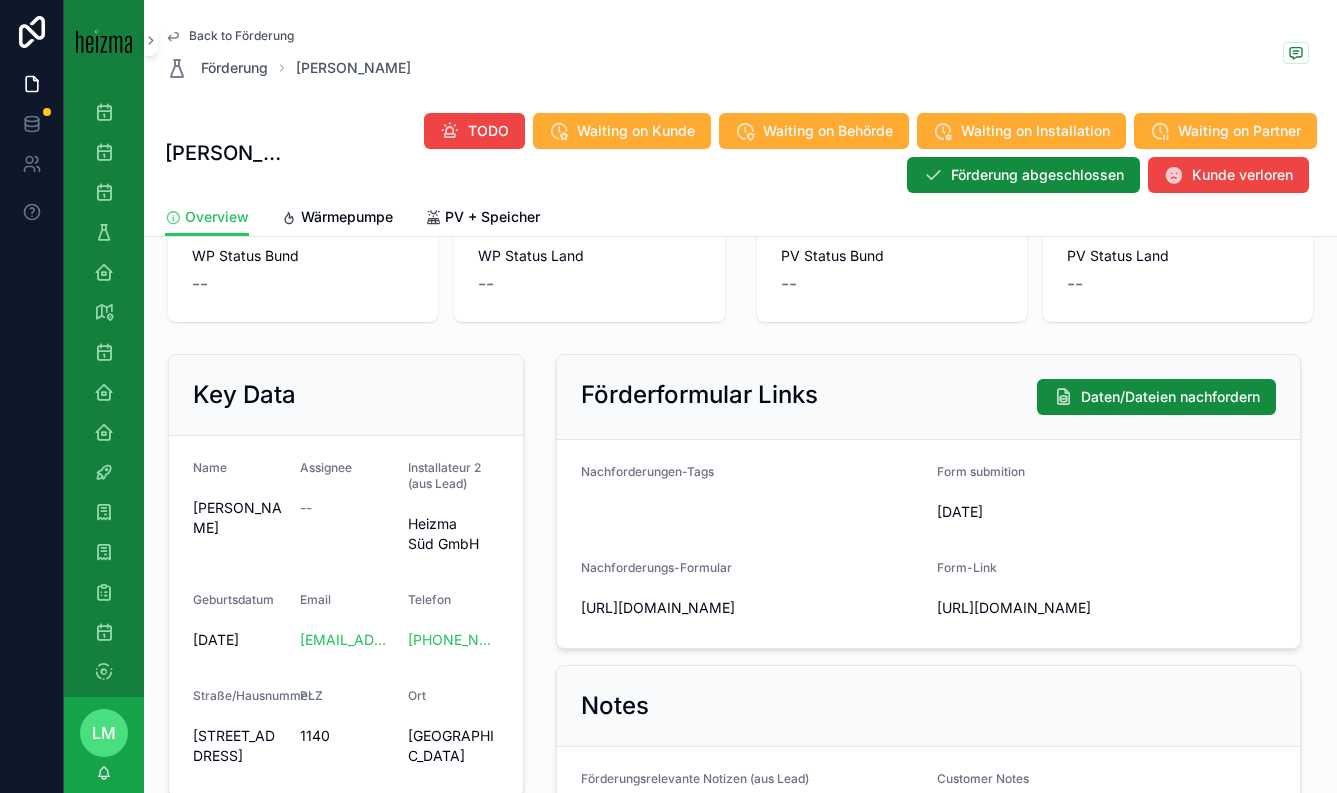 scroll, scrollTop: 174, scrollLeft: 0, axis: vertical 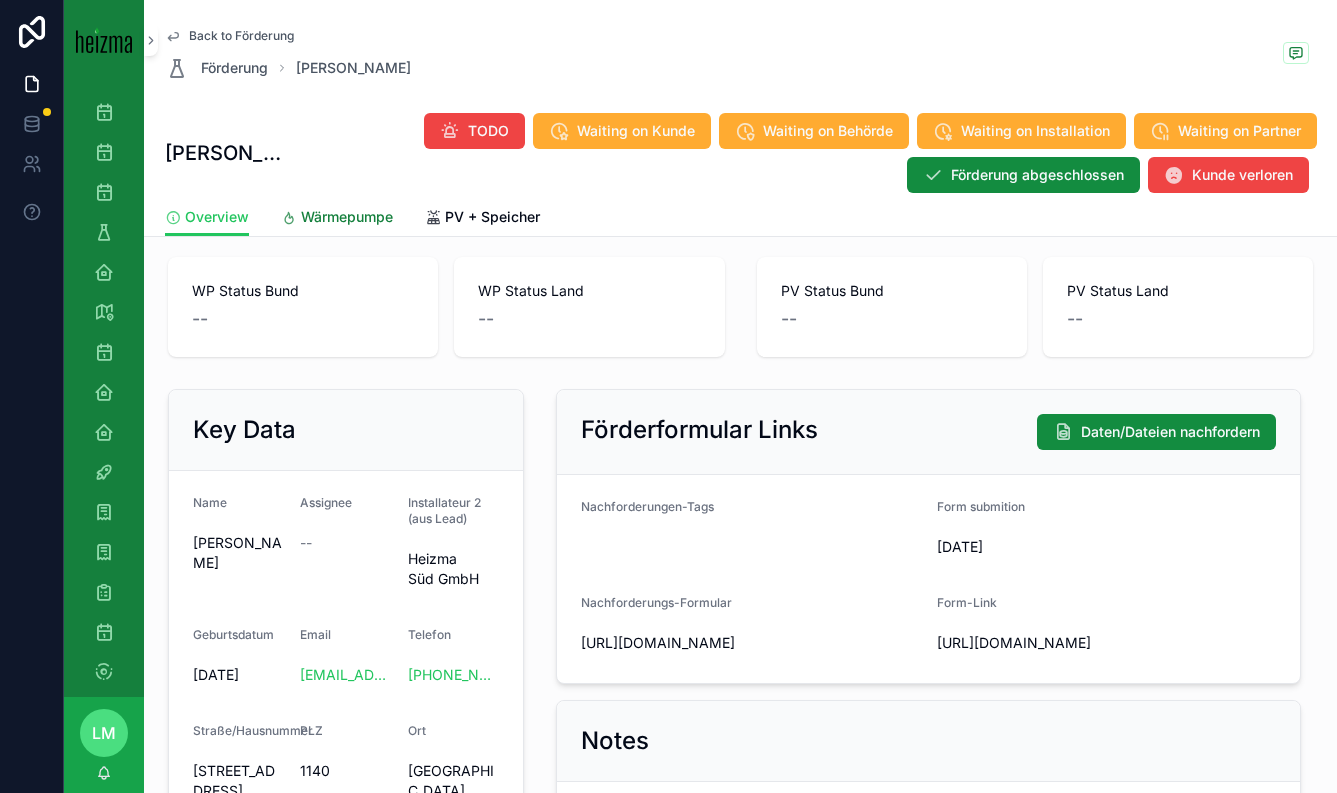 click on "Wärmepumpe" at bounding box center (347, 217) 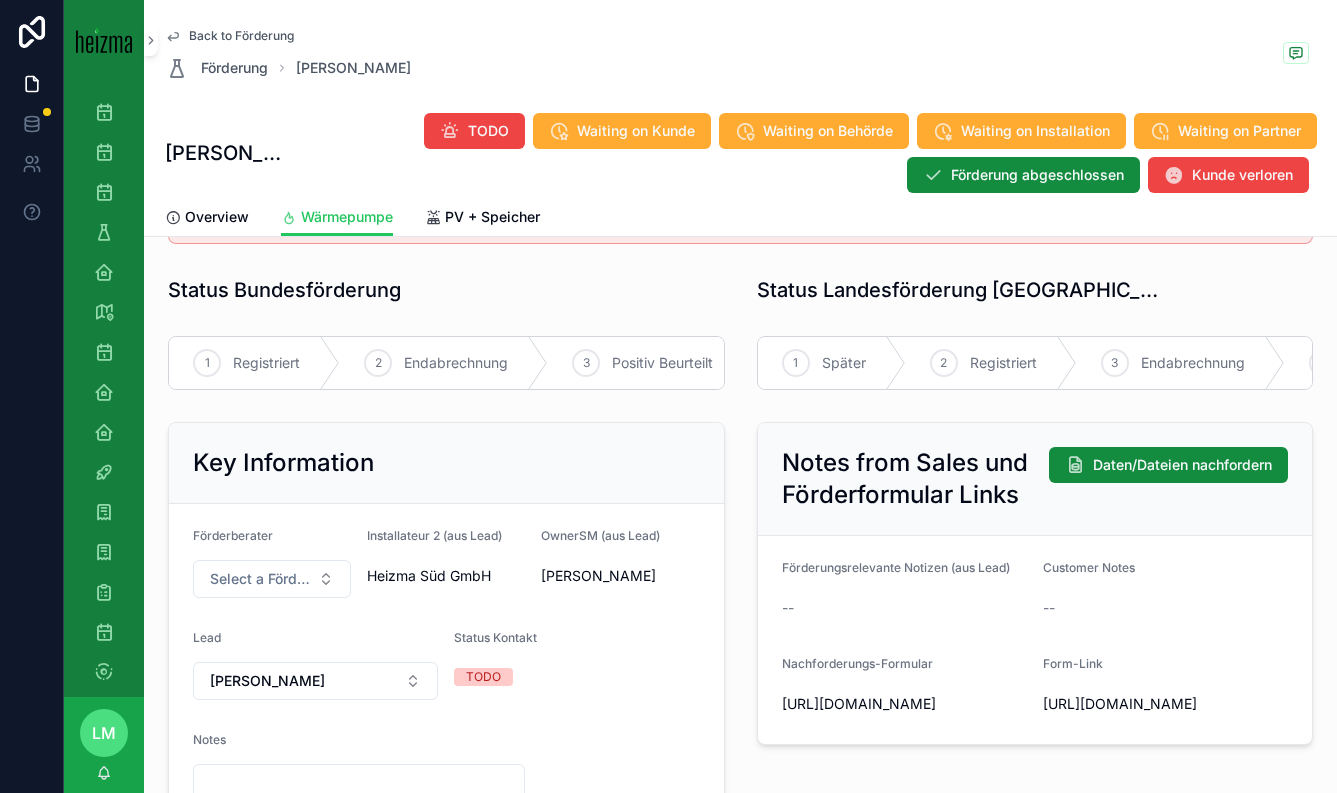 scroll, scrollTop: 0, scrollLeft: 0, axis: both 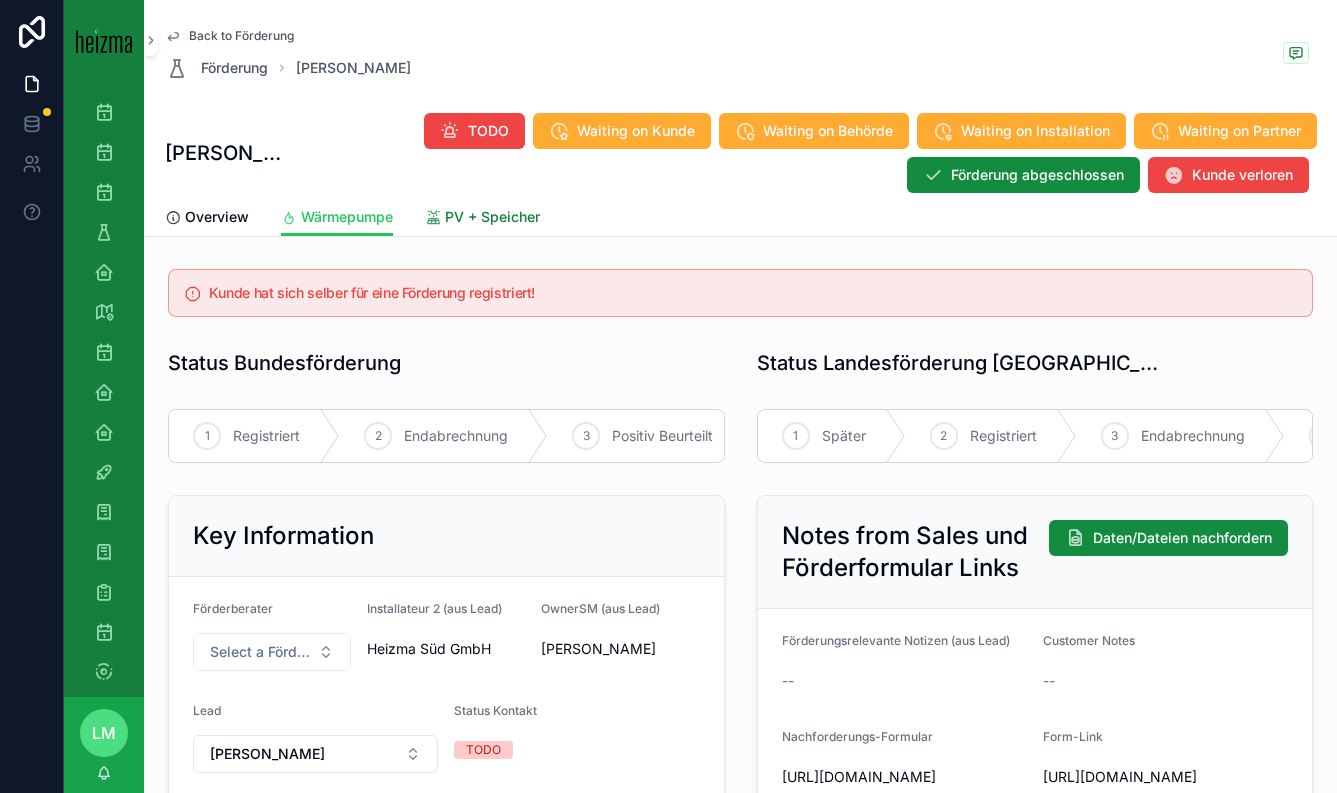 click on "PV + Speicher" at bounding box center [492, 217] 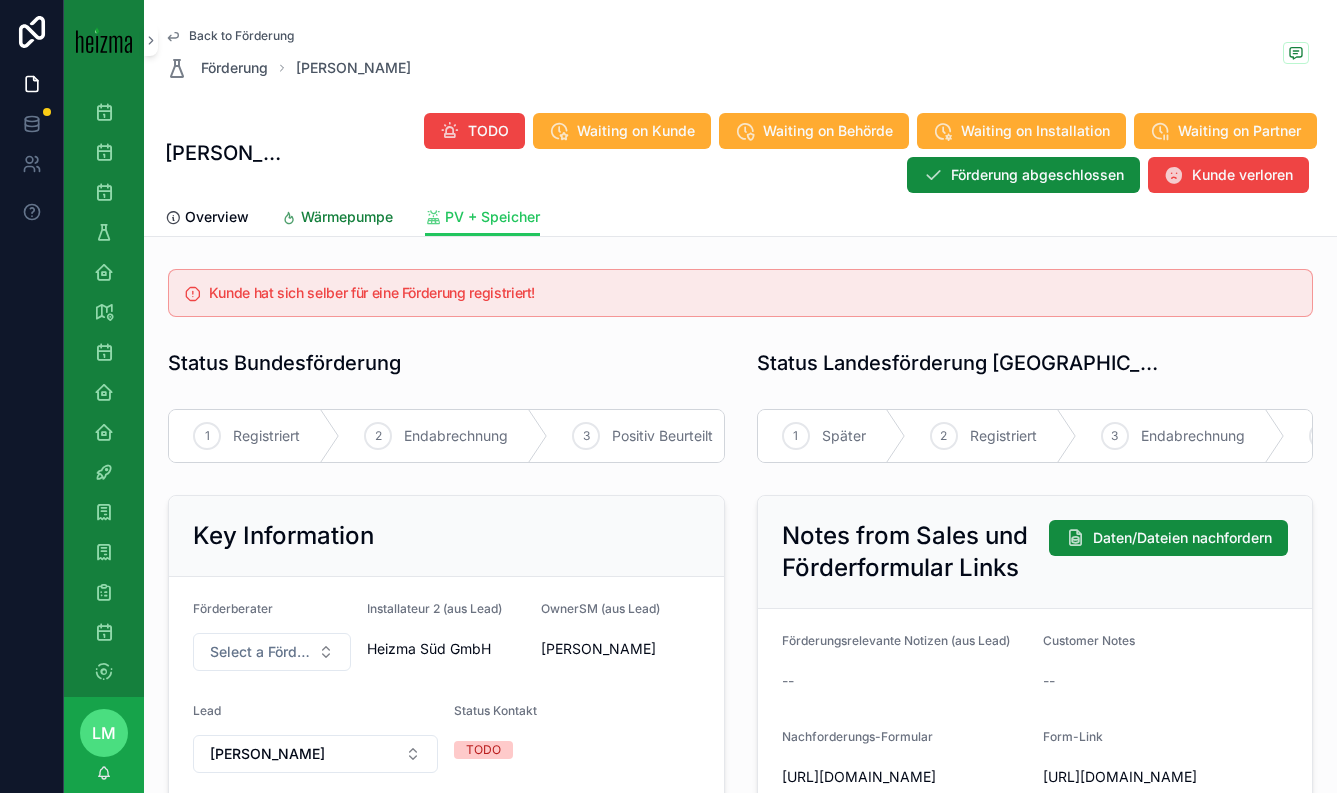 click on "Wärmepumpe" at bounding box center (347, 217) 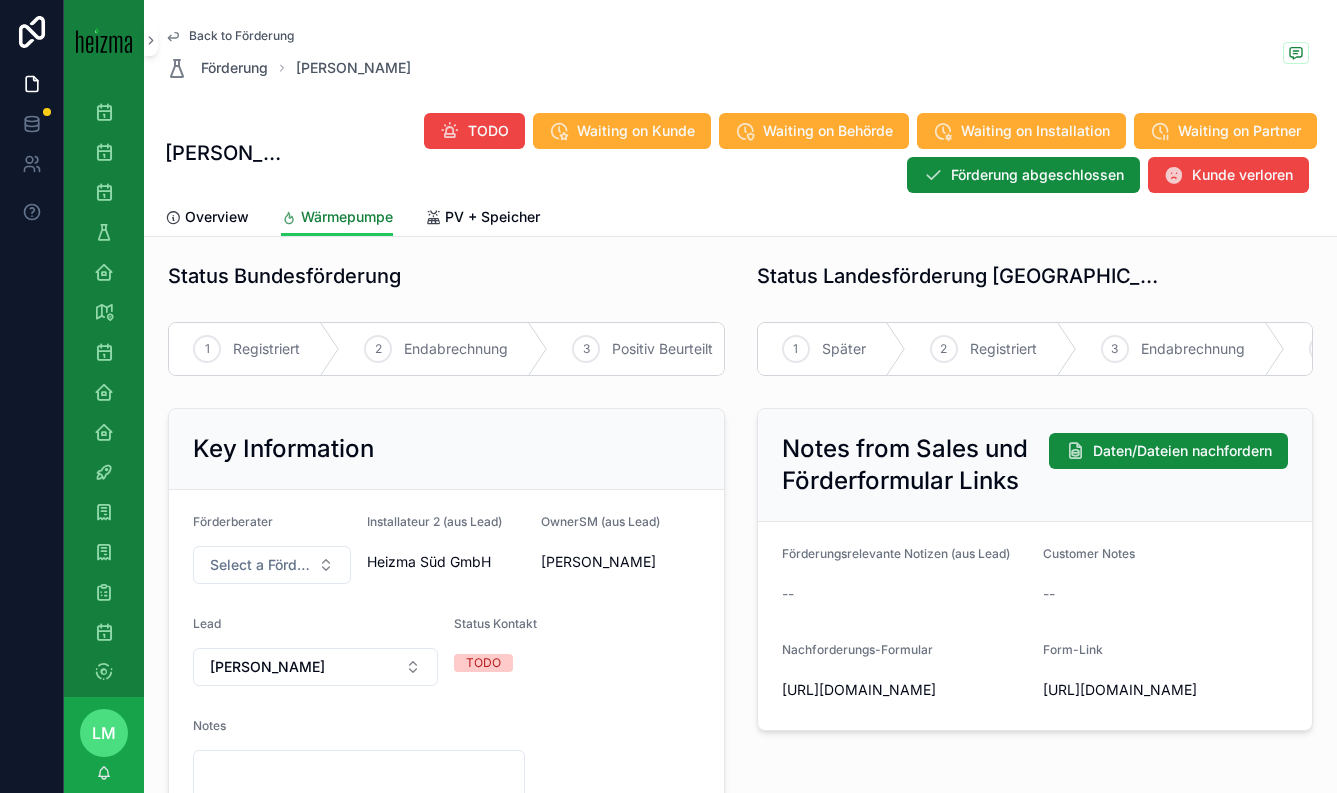 scroll, scrollTop: 0, scrollLeft: 0, axis: both 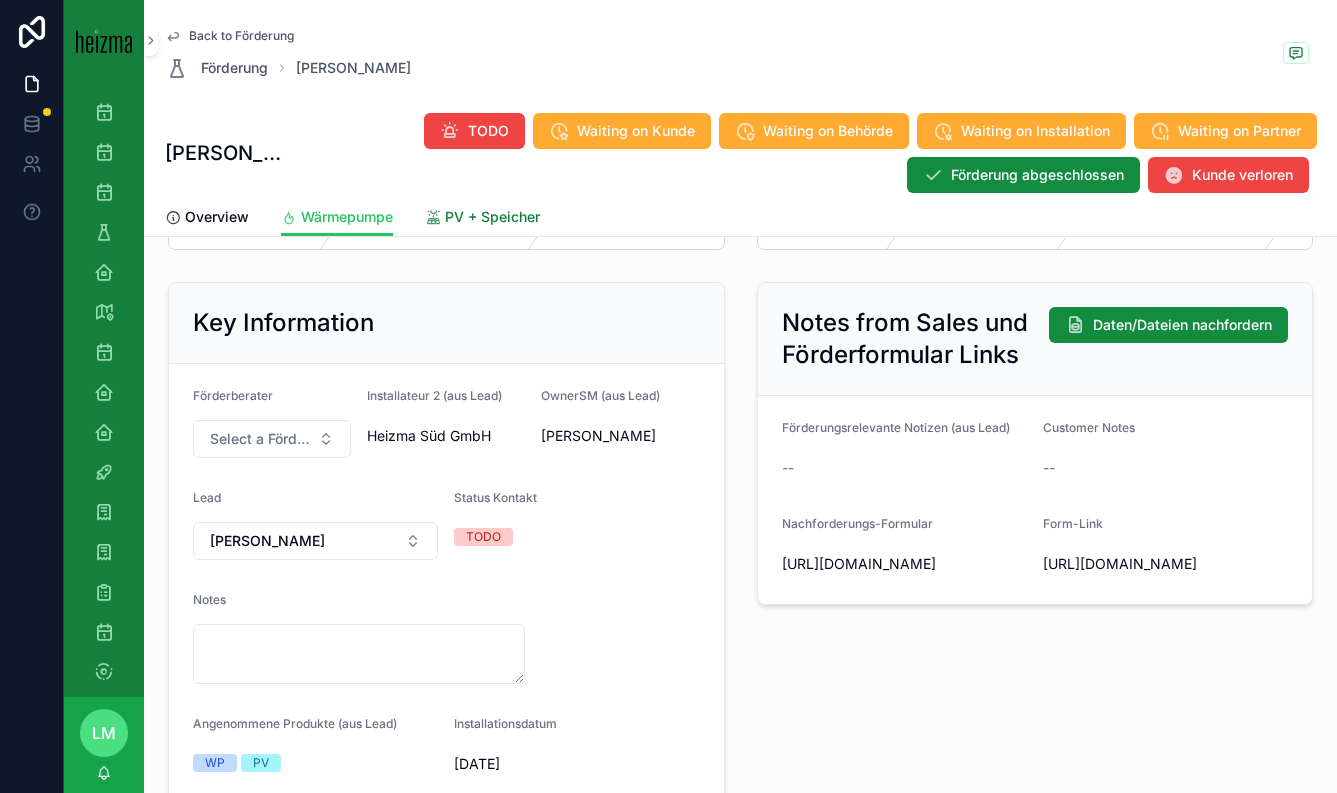 click on "PV + Speicher" at bounding box center [492, 217] 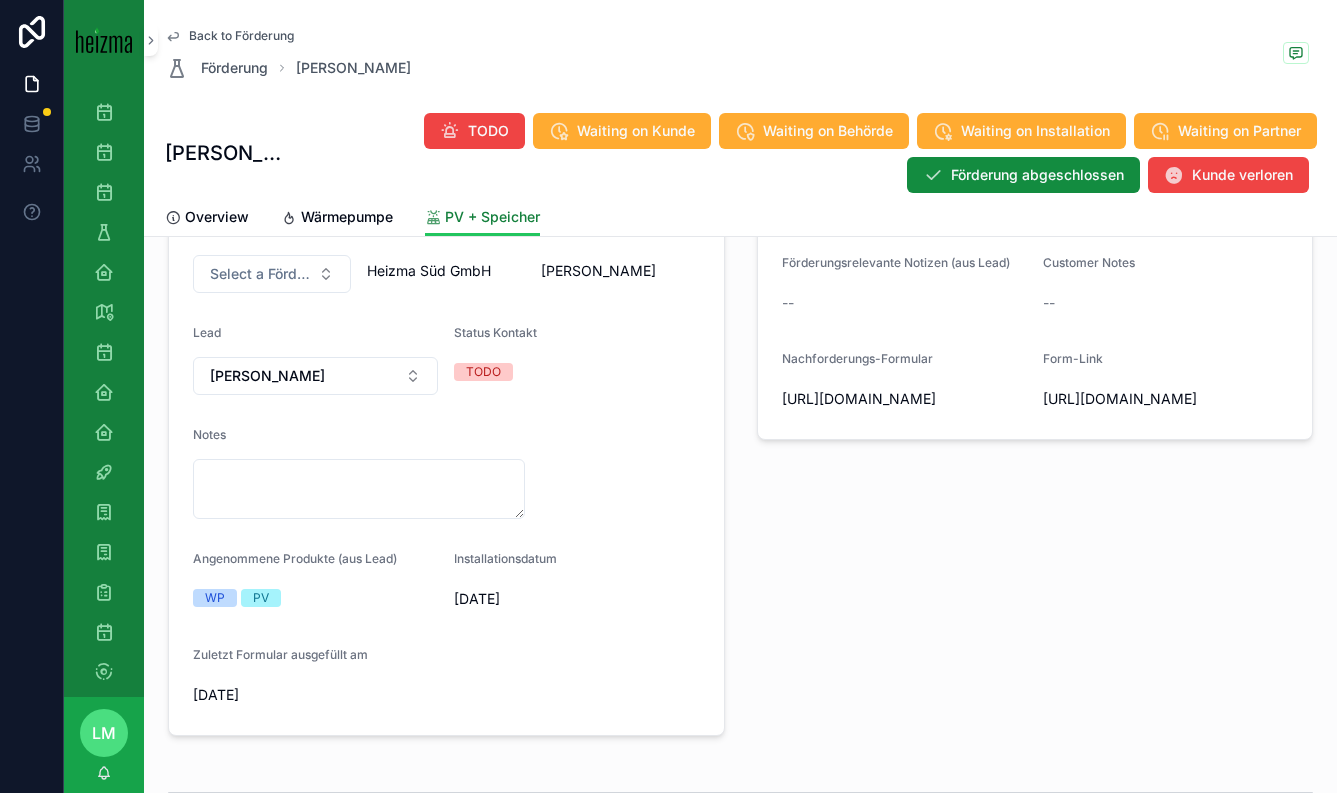scroll, scrollTop: 403, scrollLeft: 0, axis: vertical 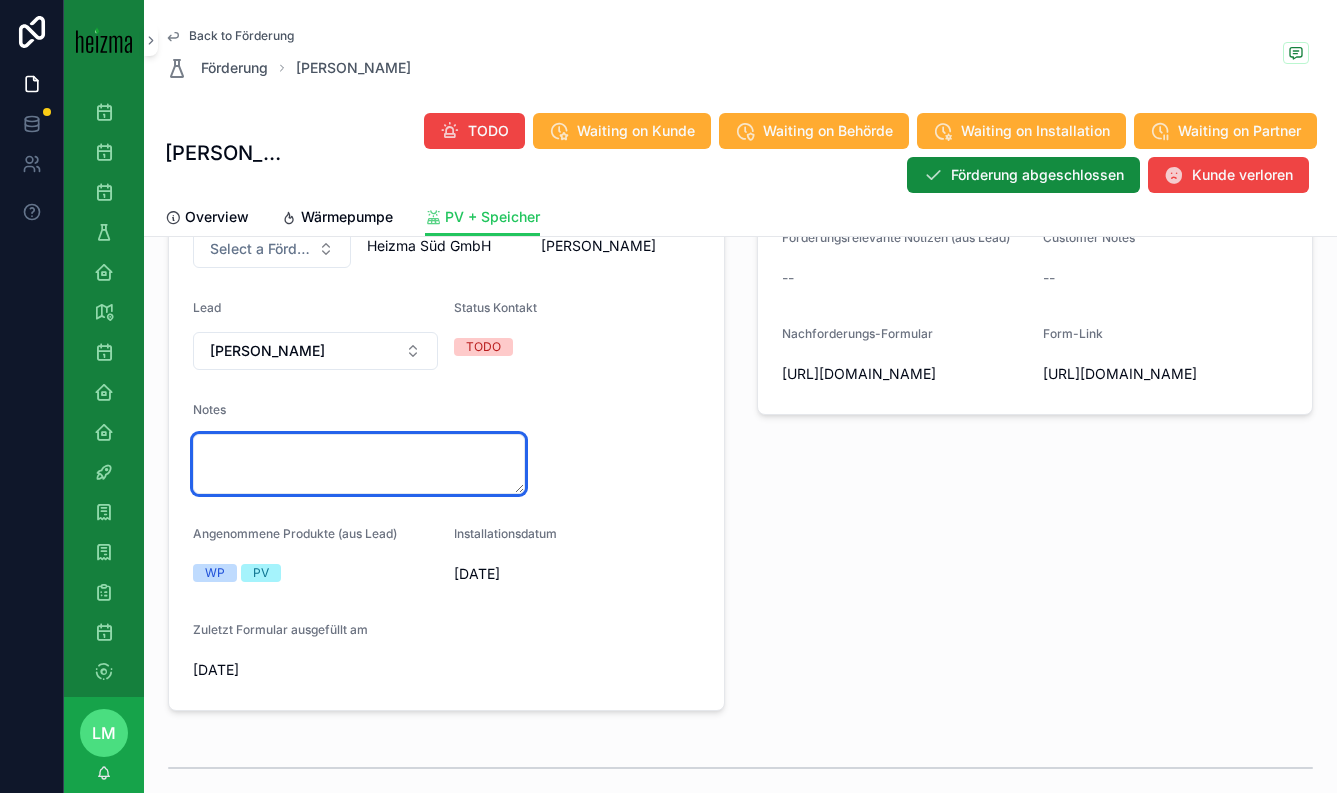 click at bounding box center [359, 464] 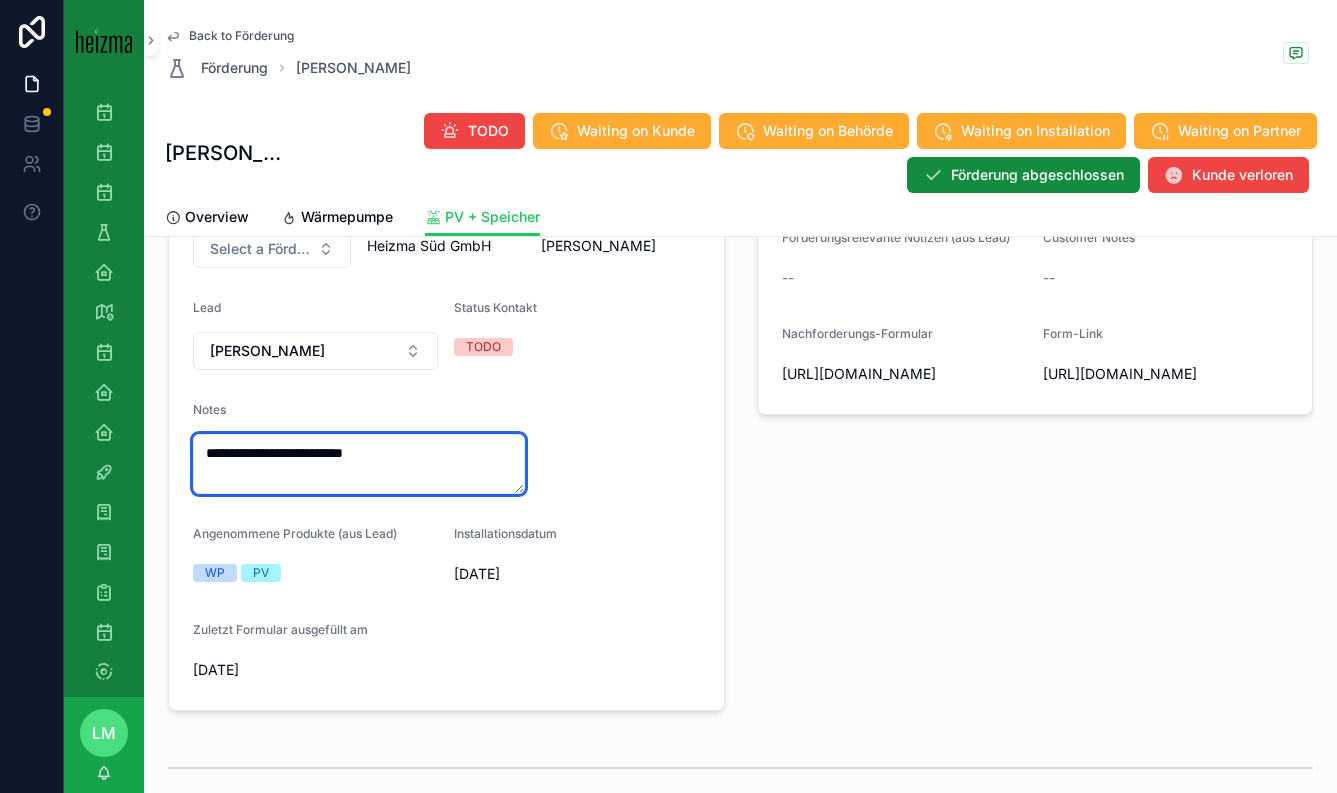 type on "**********" 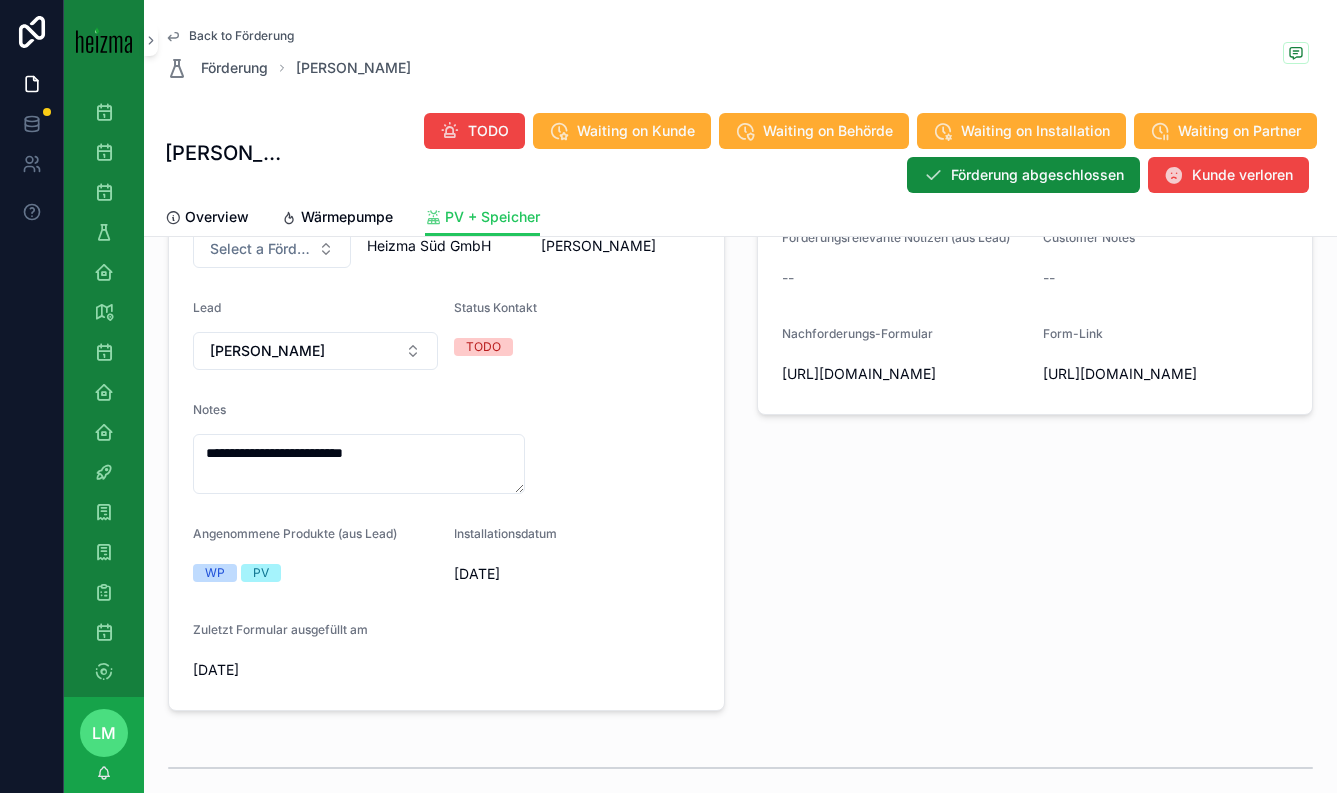 click on "Notes from Sales und Förderformular Links Daten/Dateien nachfordern Förderungsrelevante Notizen (aus Lead) -- Customer Notes -- Nachforderungs-Formular https://heizma.fillout.com/t/gSPwgQBtpGus?id=recGIVXs93rlpkOlk Form-Link https://heizma.fillout.com/t/eBNmWZwuPPus?id=recGIVXs93rlpkOlk" at bounding box center [1035, 401] 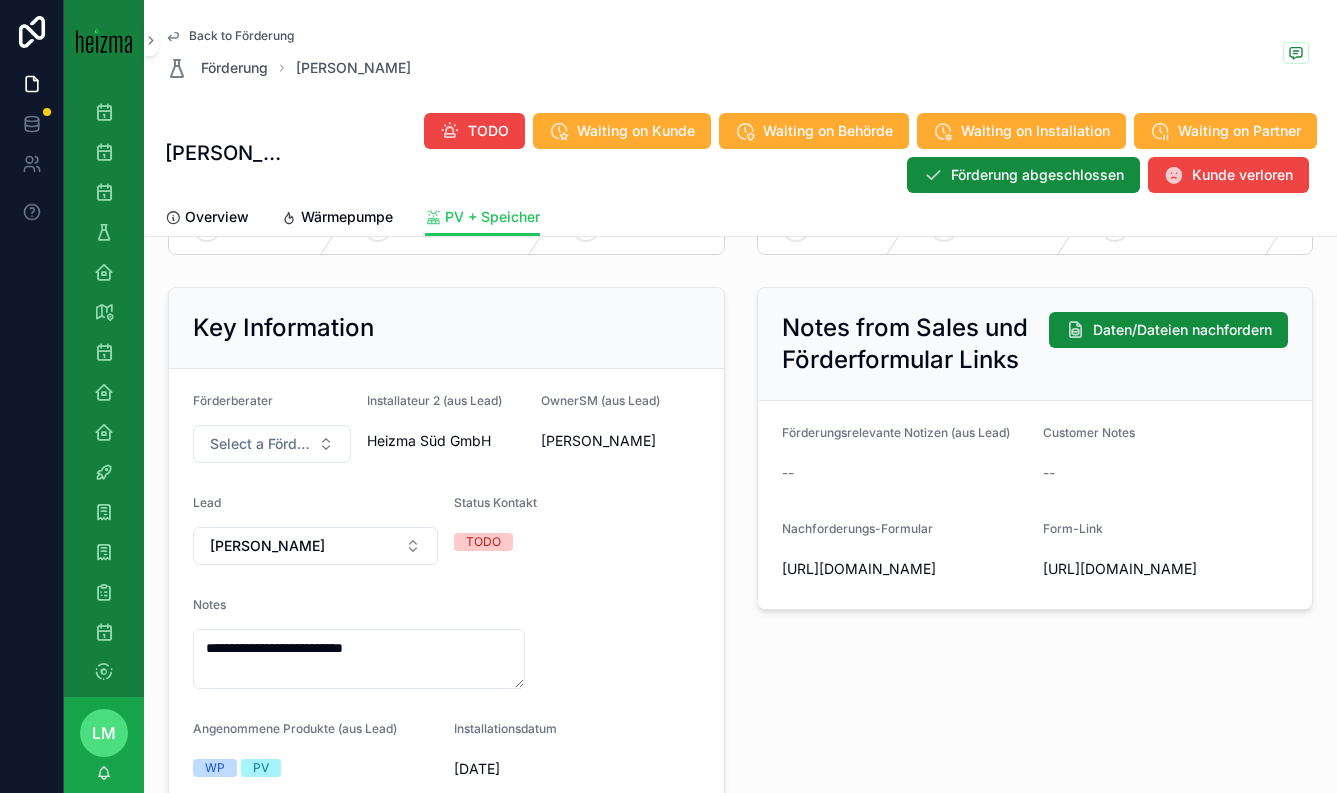 scroll, scrollTop: 28, scrollLeft: 0, axis: vertical 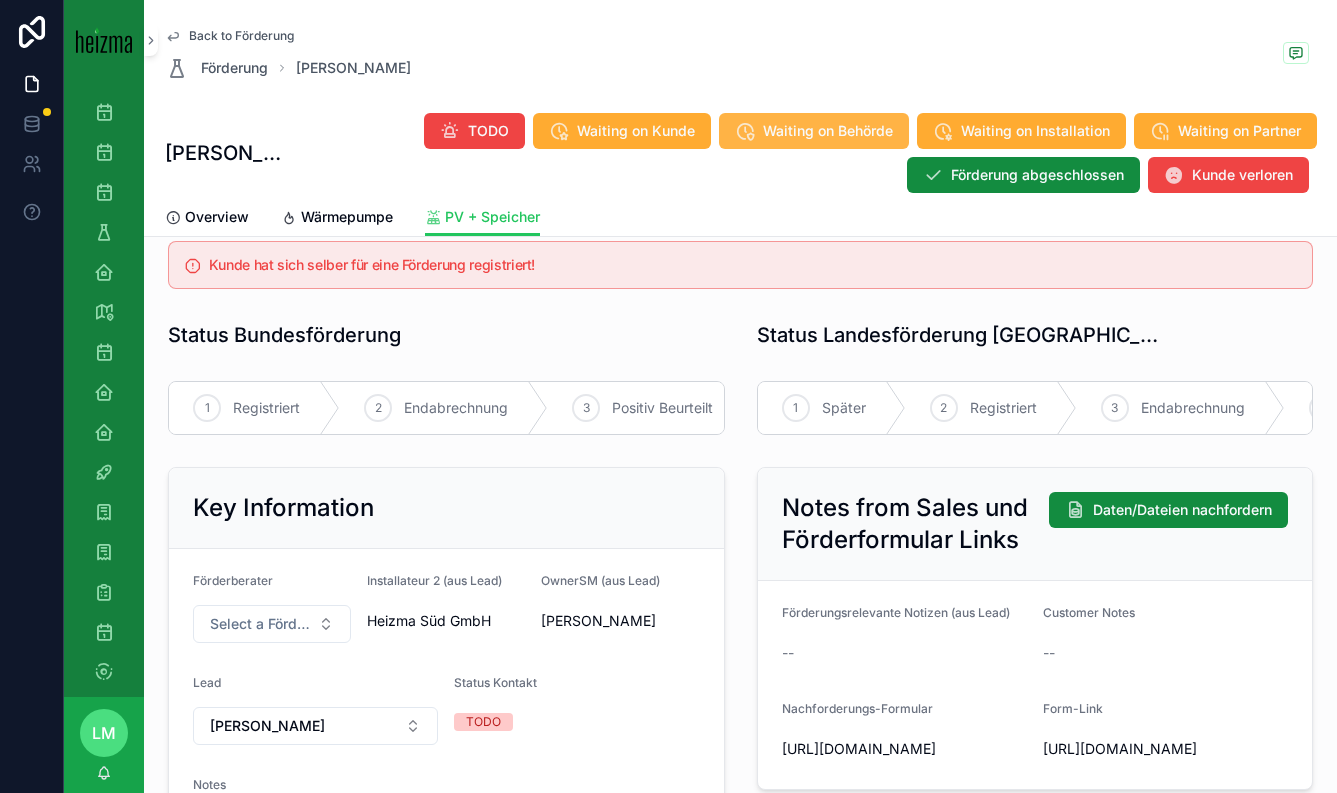 click at bounding box center (745, 131) 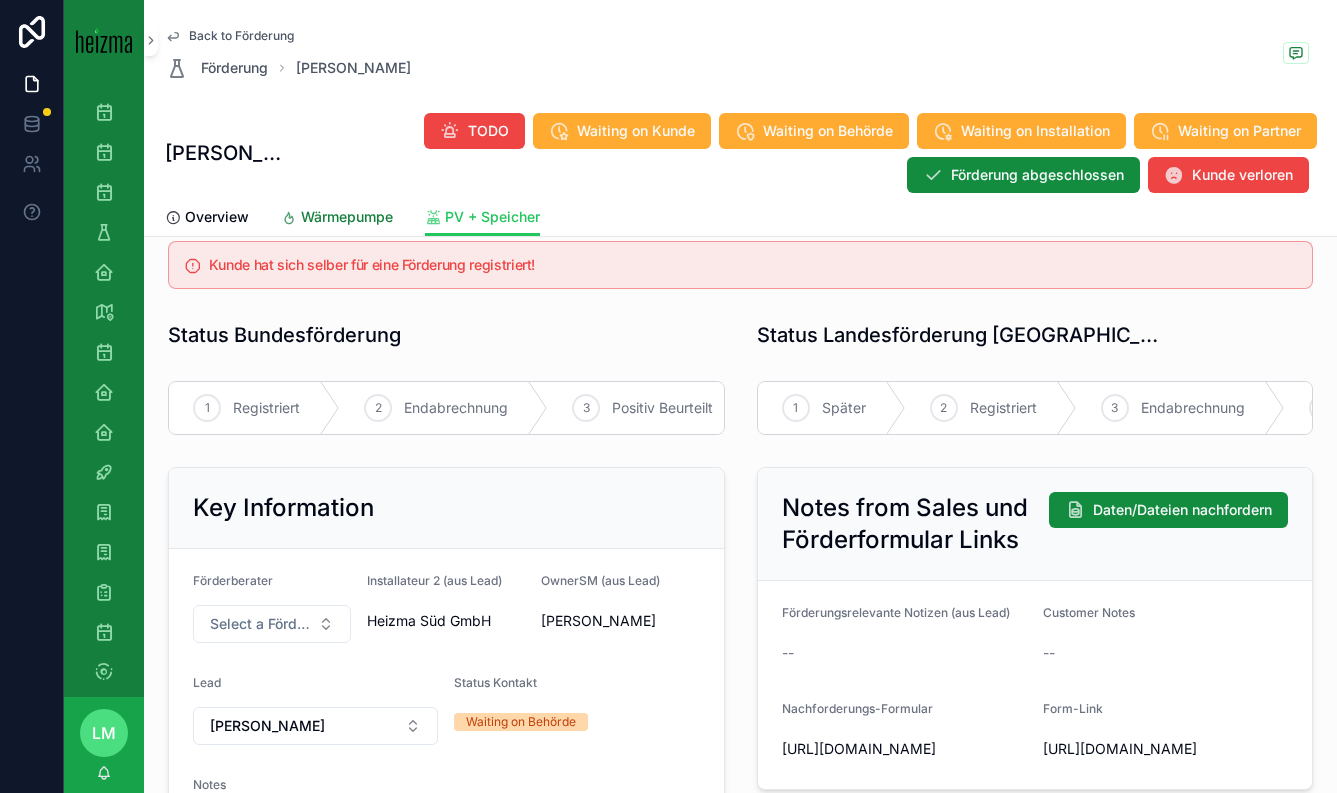 click on "Wärmepumpe" at bounding box center [347, 217] 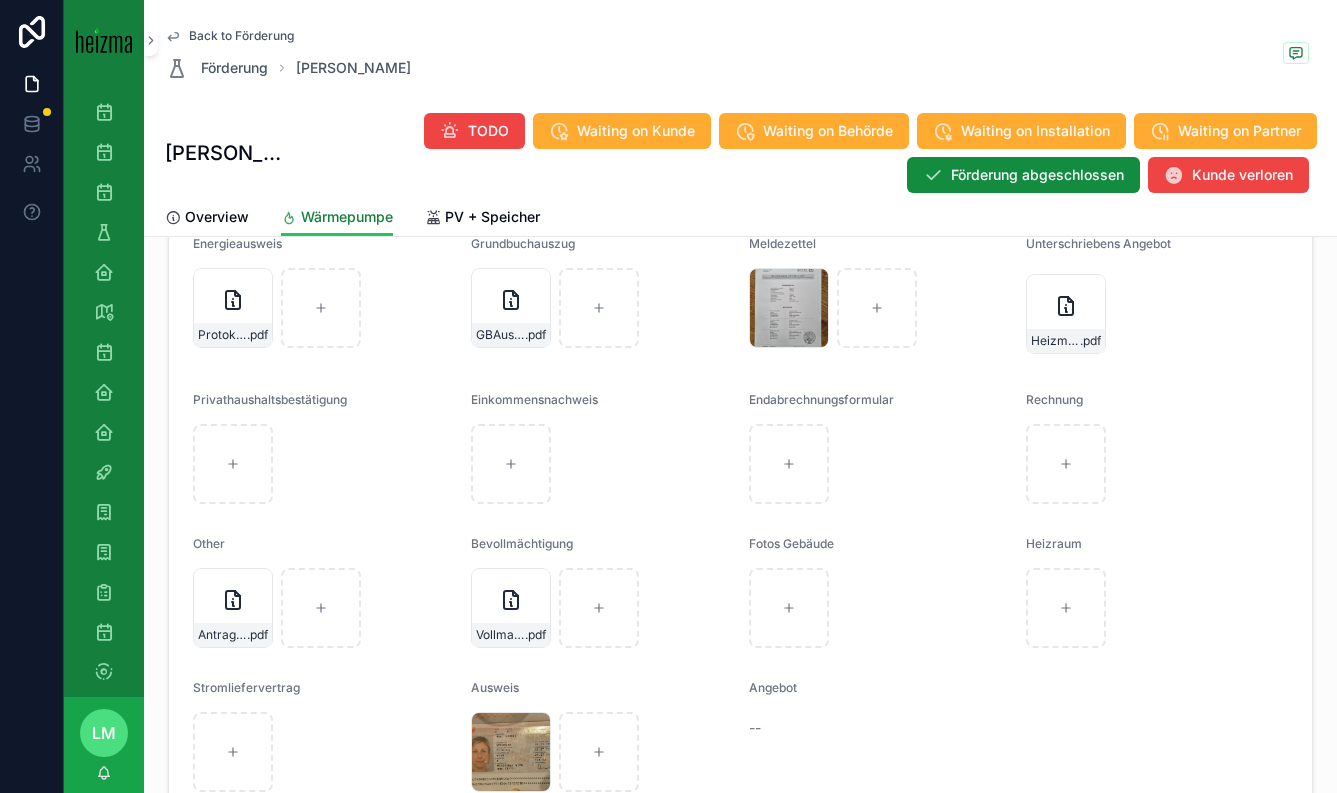 scroll, scrollTop: 2081, scrollLeft: 0, axis: vertical 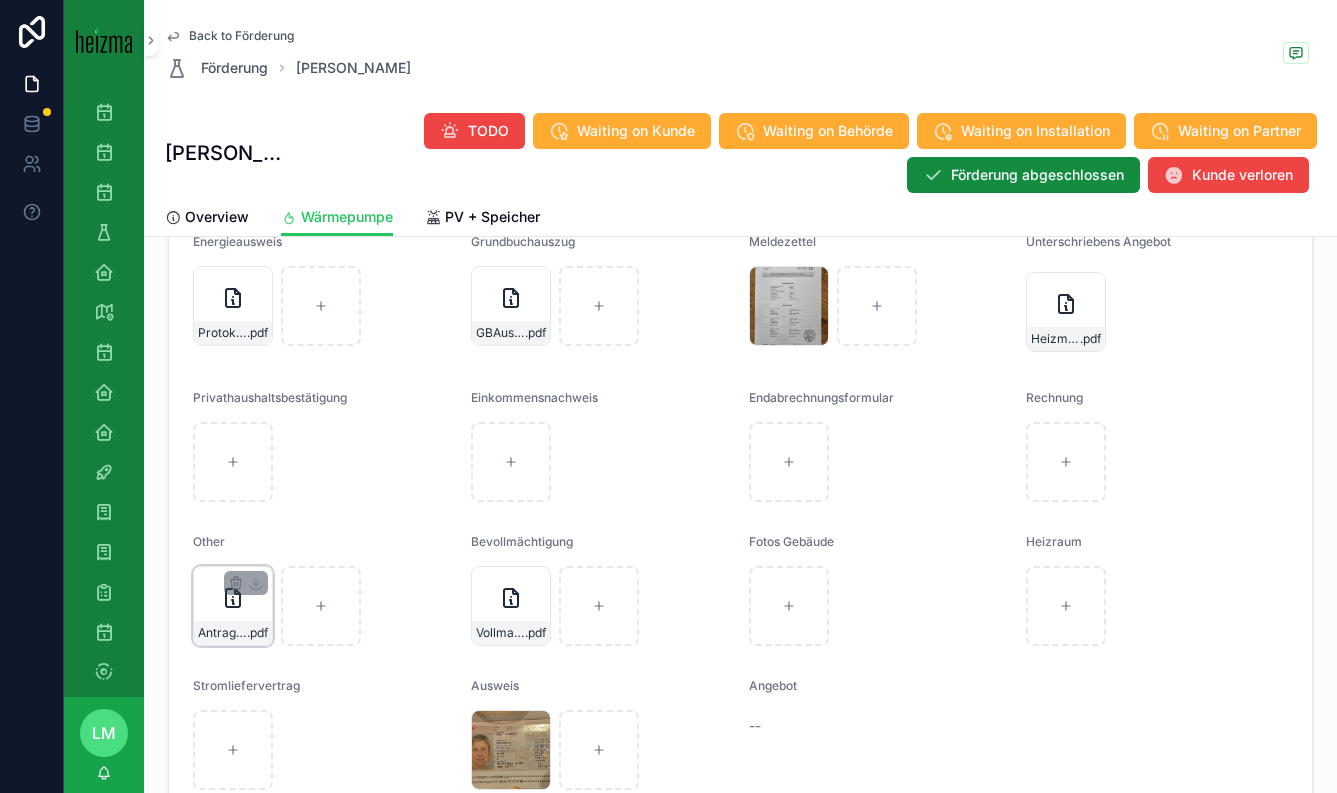 click 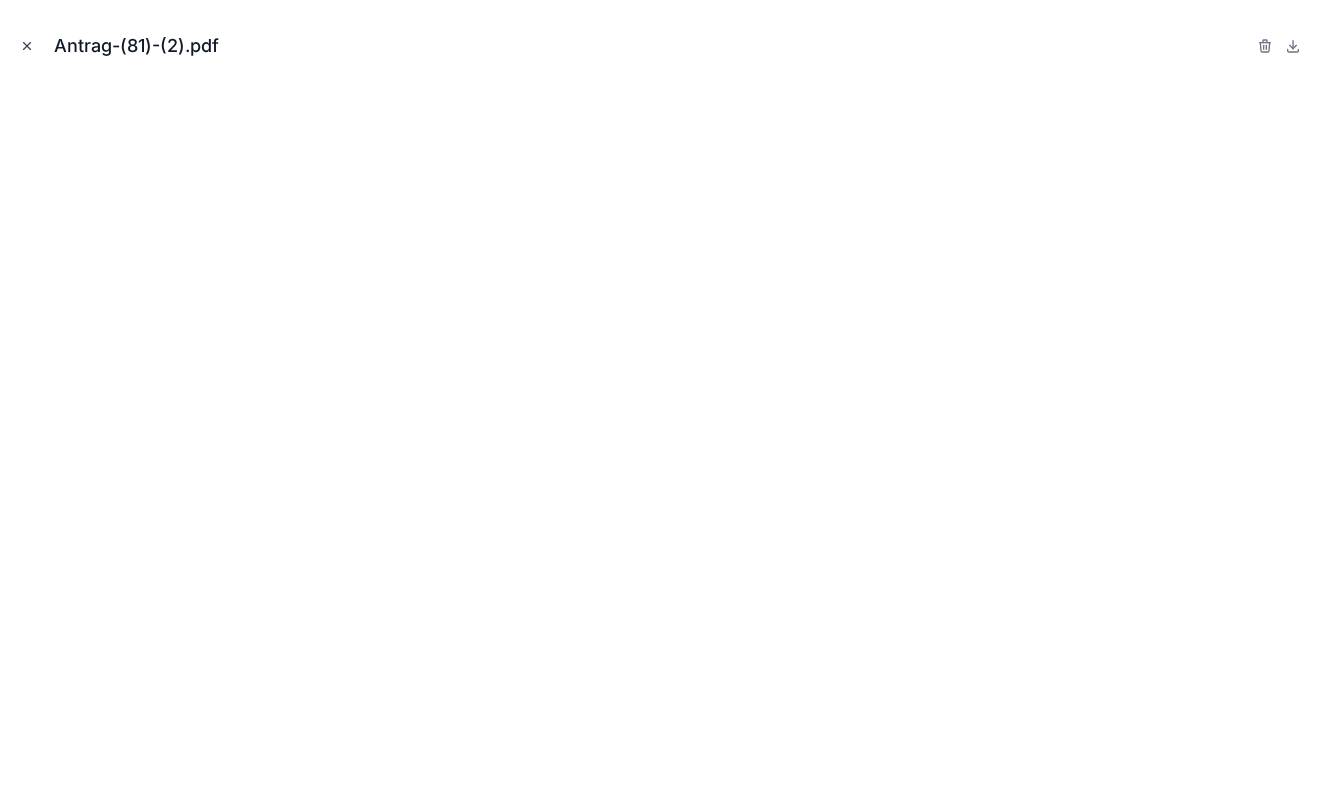 click 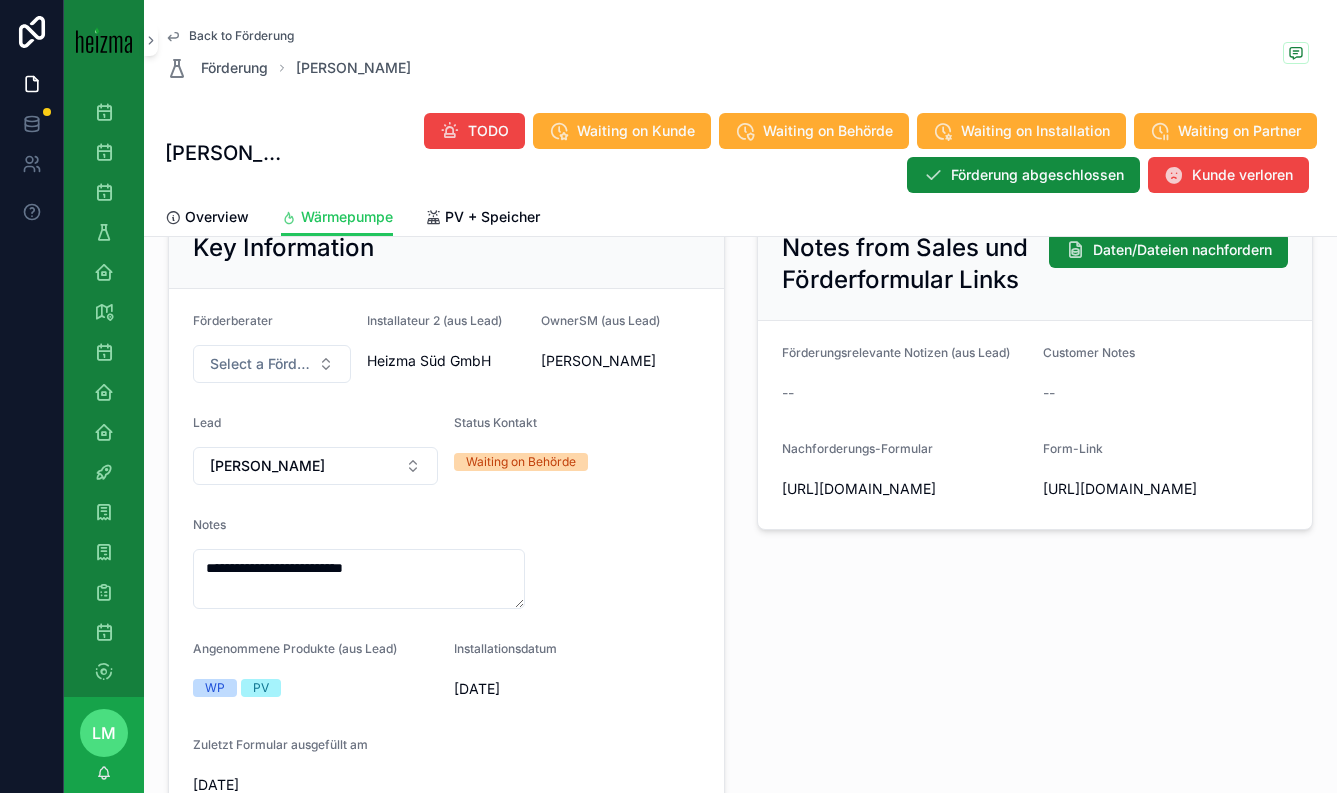 scroll, scrollTop: 147, scrollLeft: 0, axis: vertical 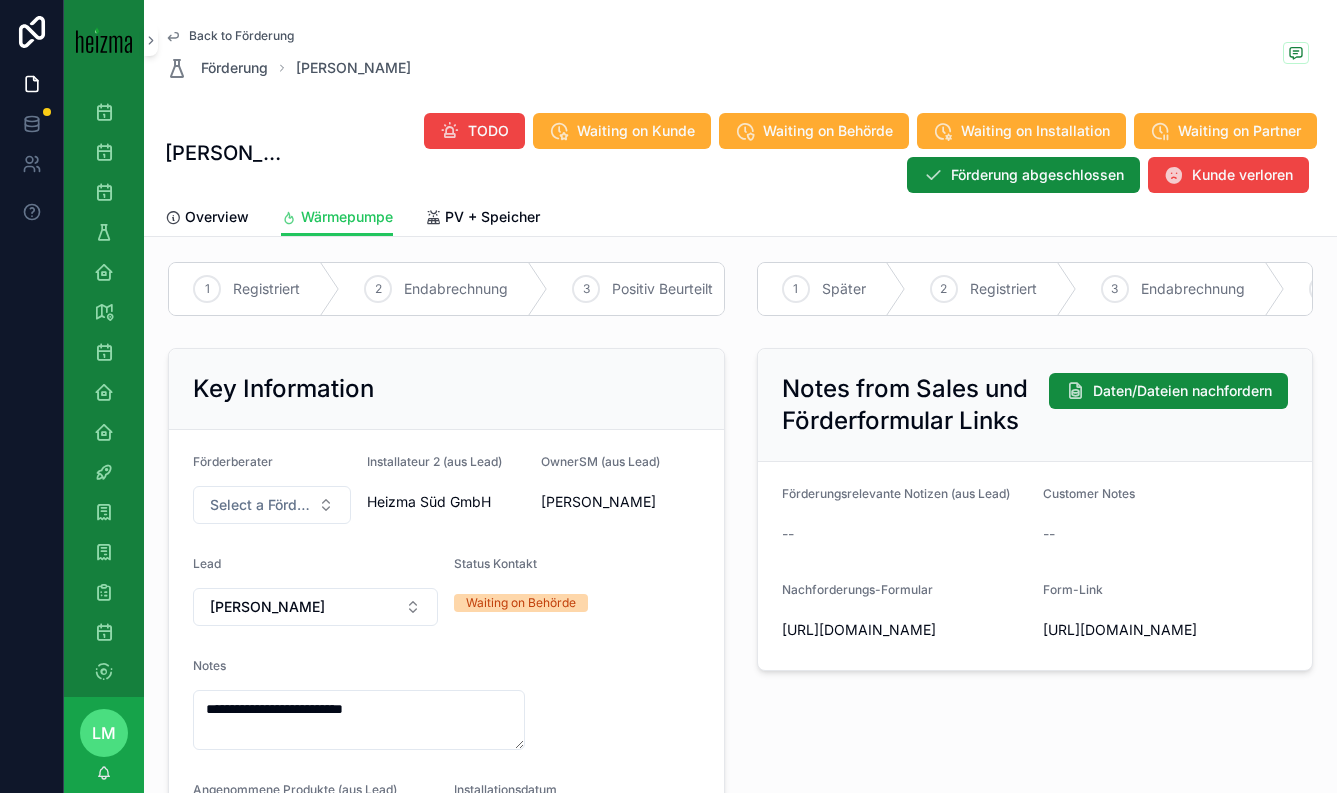 click on "Förderberater Select a Förderberater" at bounding box center (272, 489) 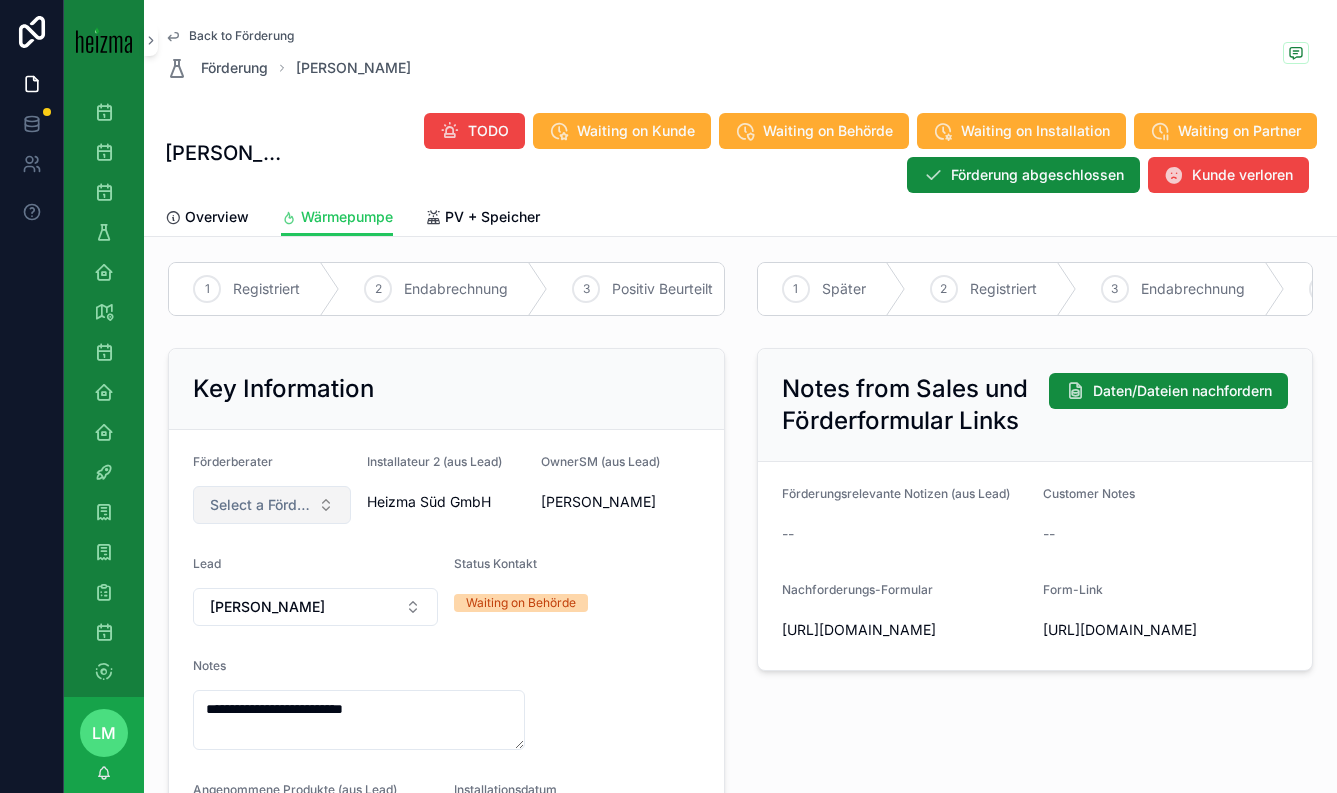 click on "Select a Förderberater" at bounding box center [272, 505] 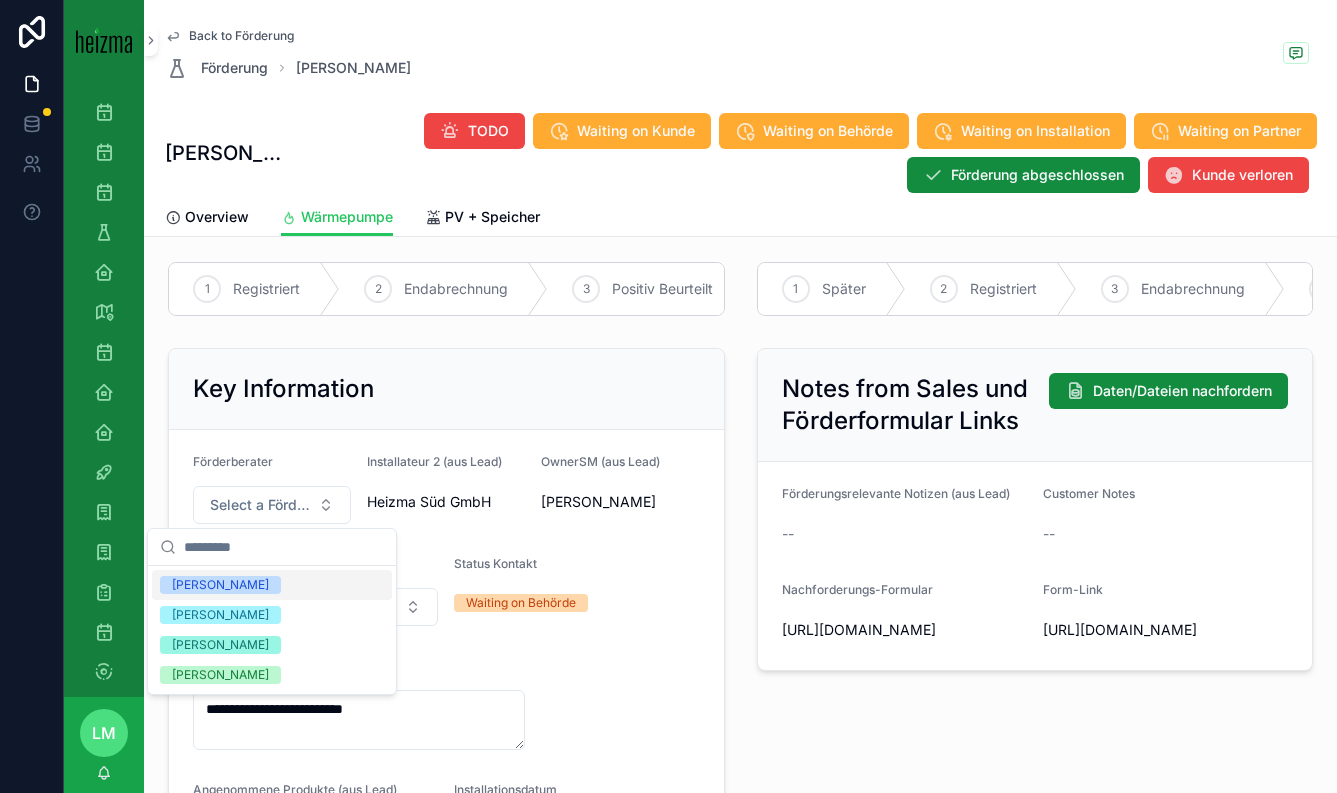 click on "Tom Gappmayer" at bounding box center [220, 585] 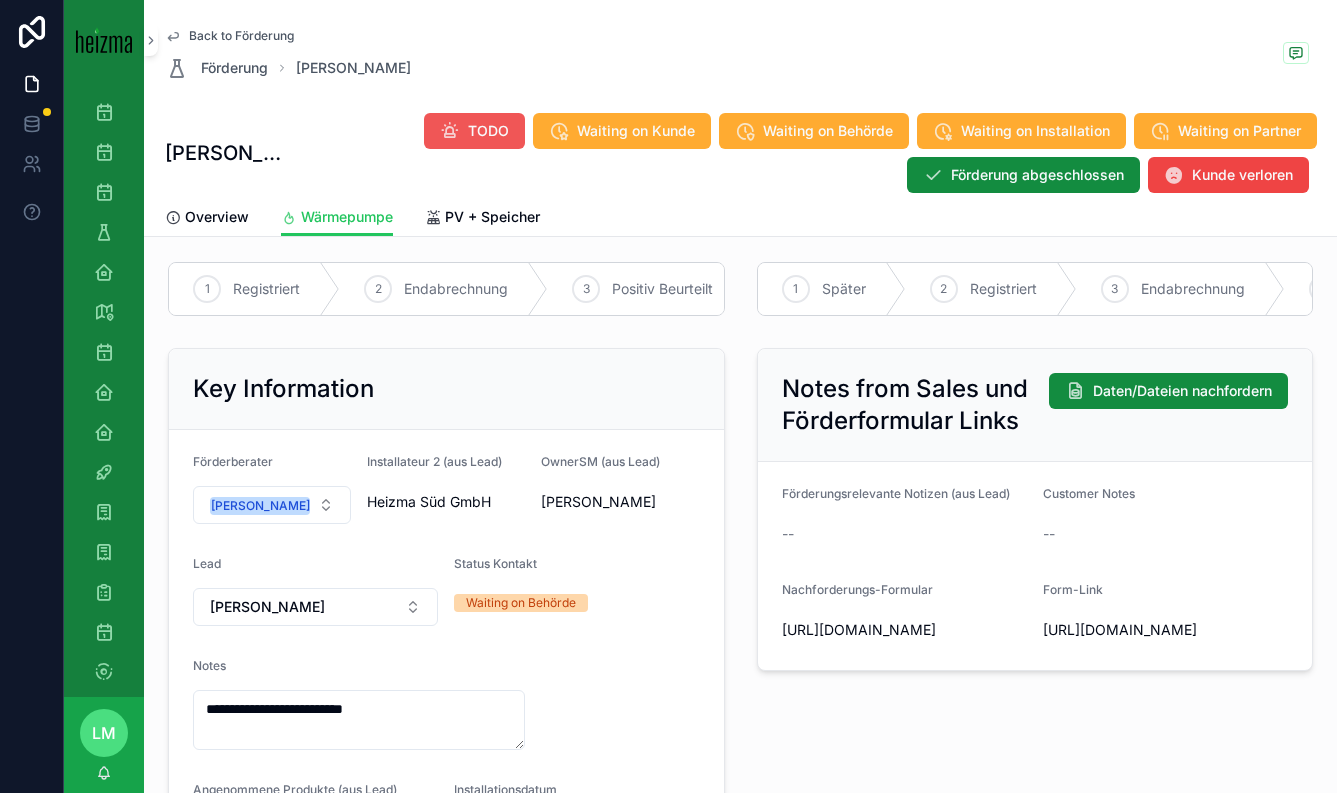click on "TODO" at bounding box center [488, 131] 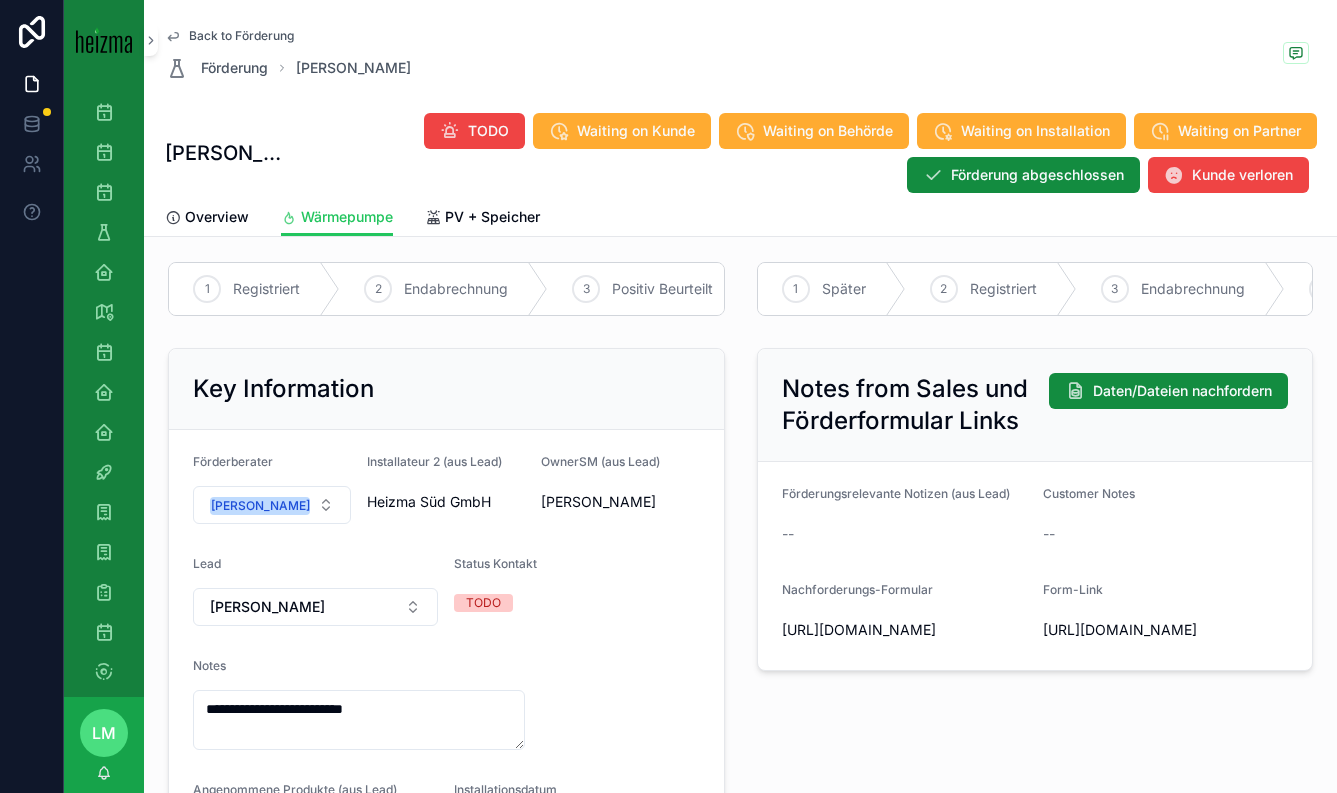 click on "Back to Förderung" at bounding box center [241, 36] 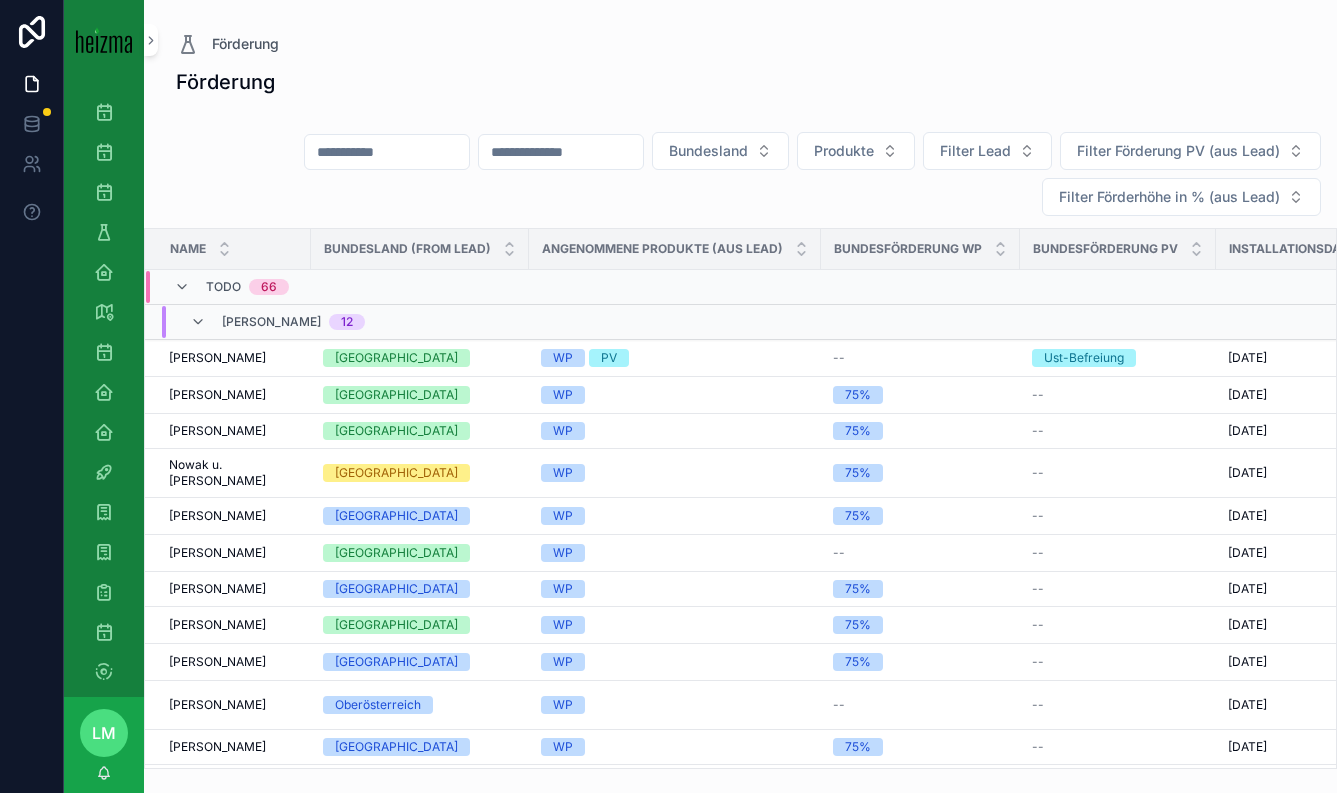 scroll, scrollTop: 0, scrollLeft: 0, axis: both 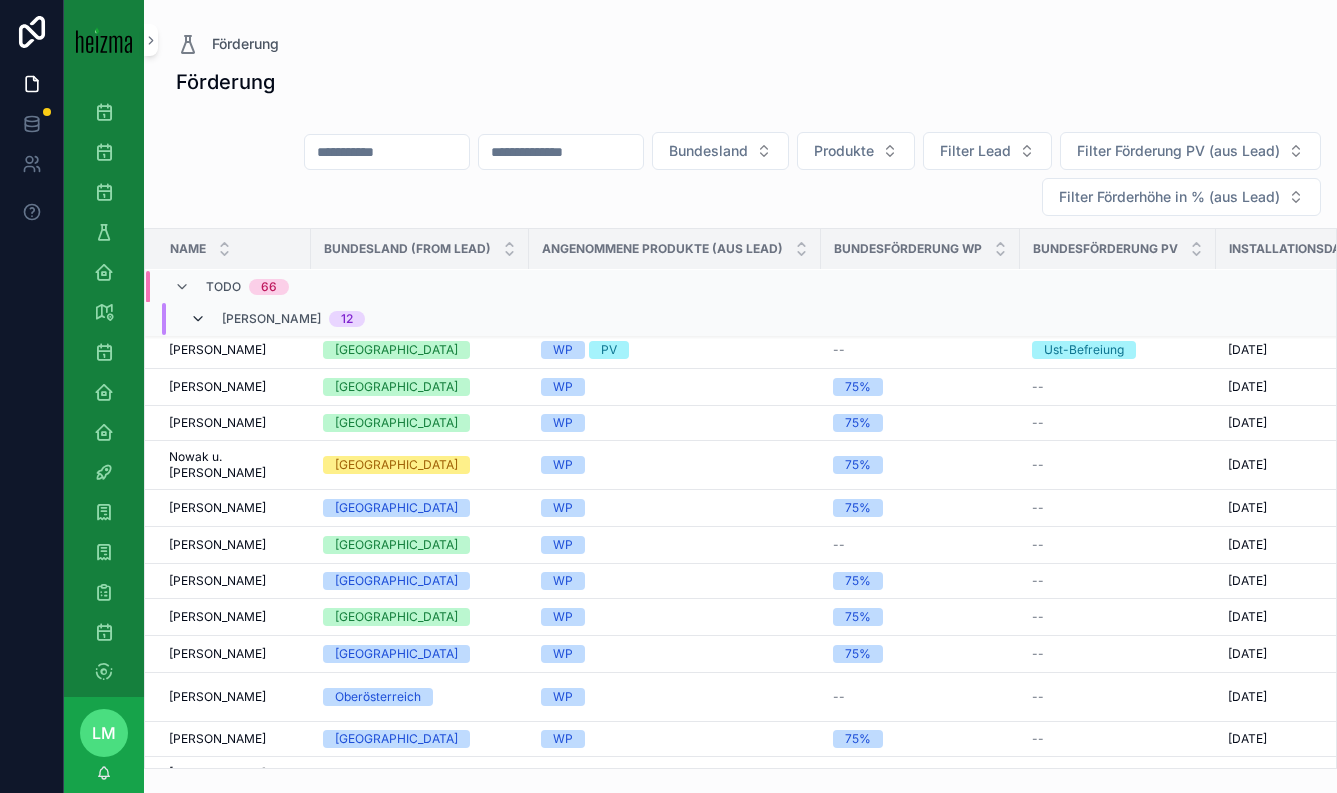 click at bounding box center [198, 319] 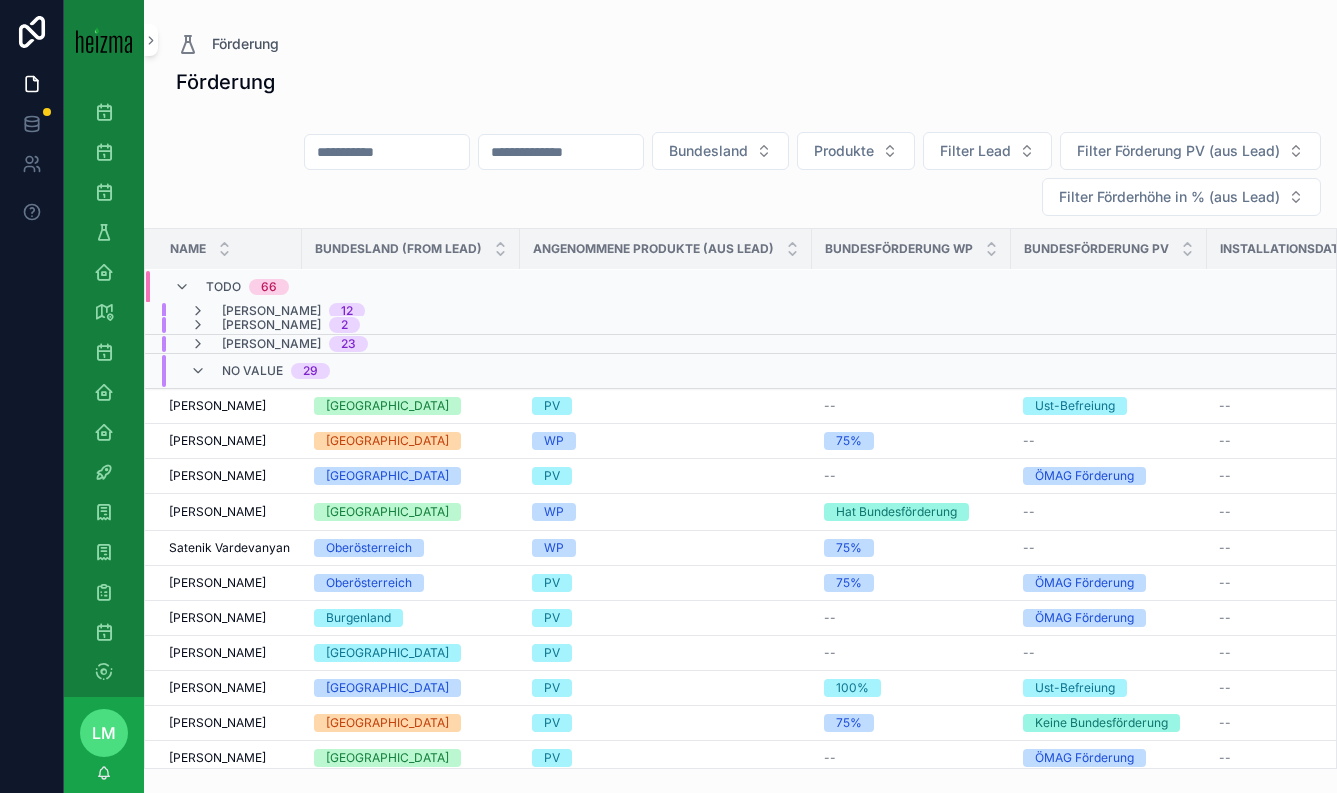 scroll, scrollTop: 6, scrollLeft: 0, axis: vertical 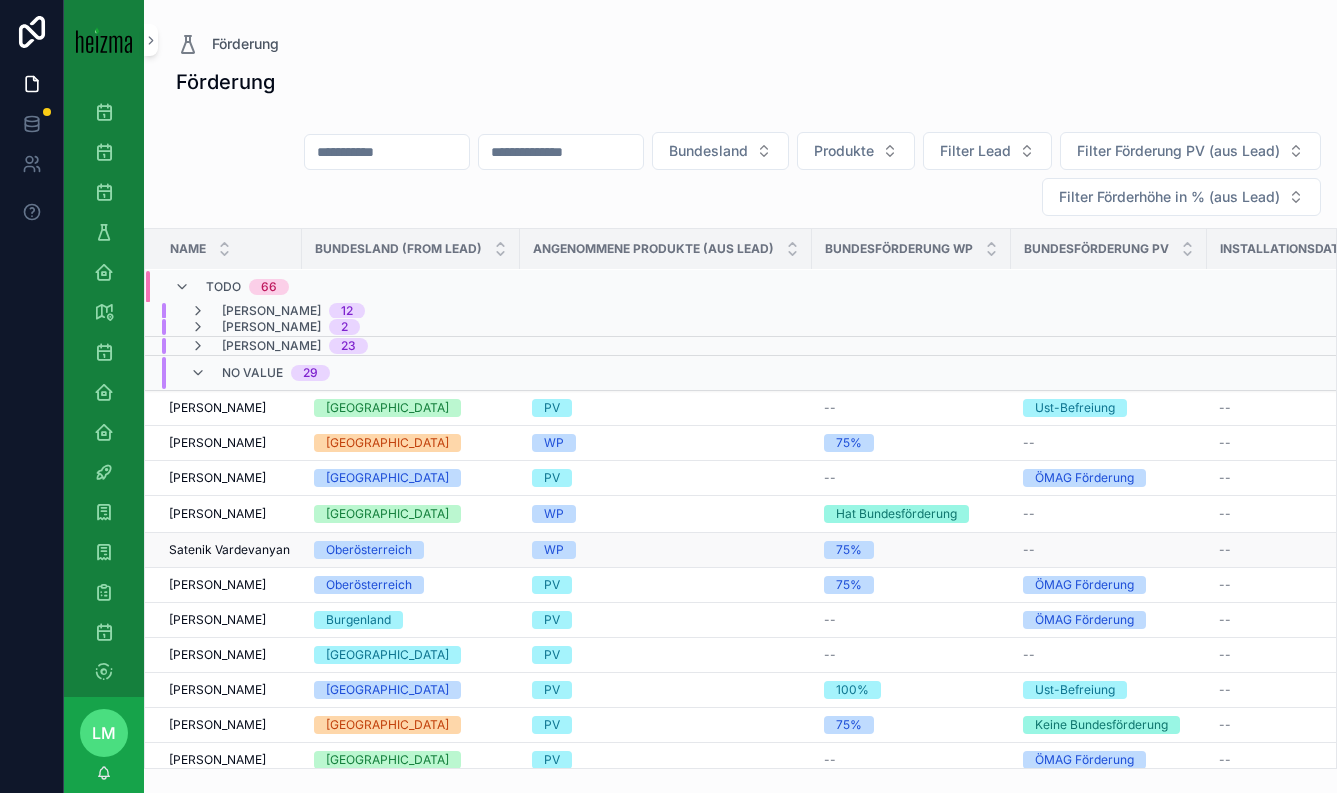 click on "Satenik Vardevanyan" at bounding box center [229, 550] 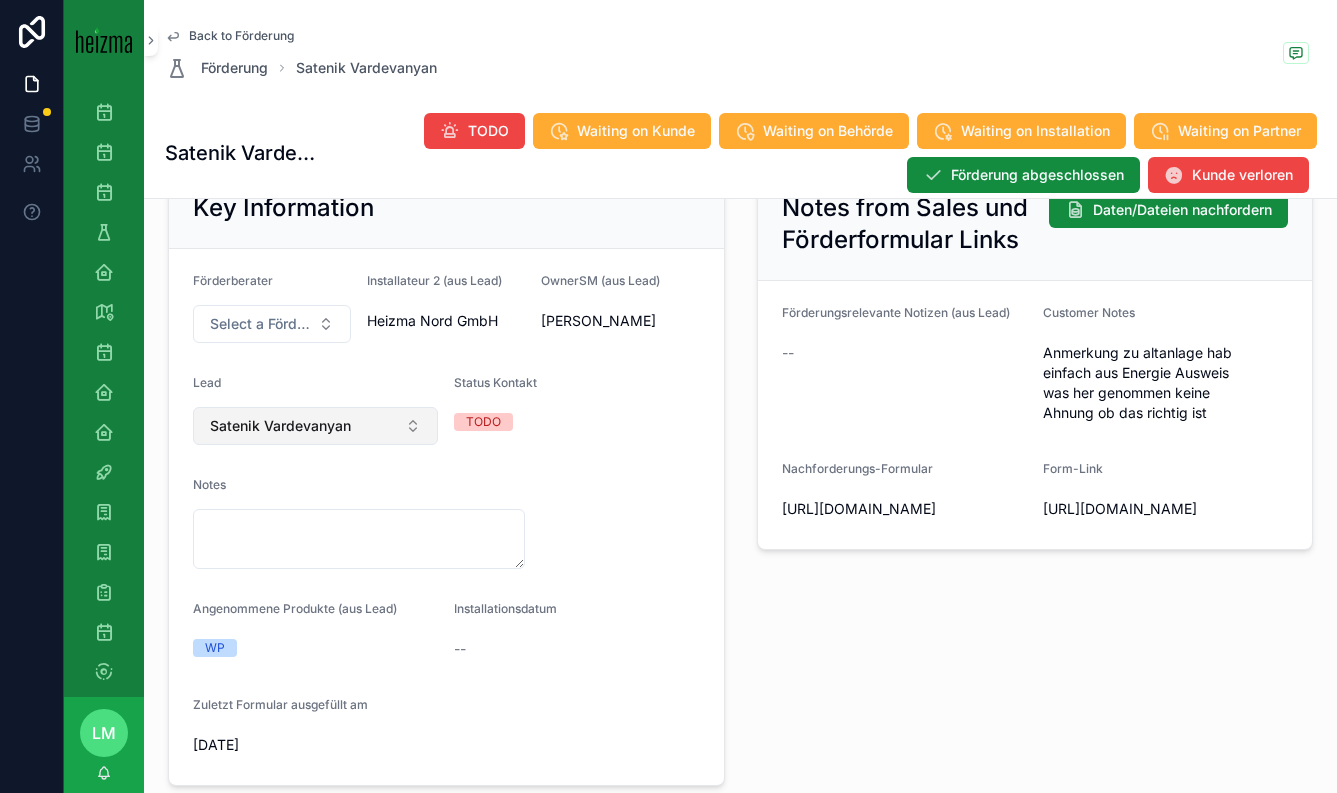 scroll, scrollTop: 219, scrollLeft: 0, axis: vertical 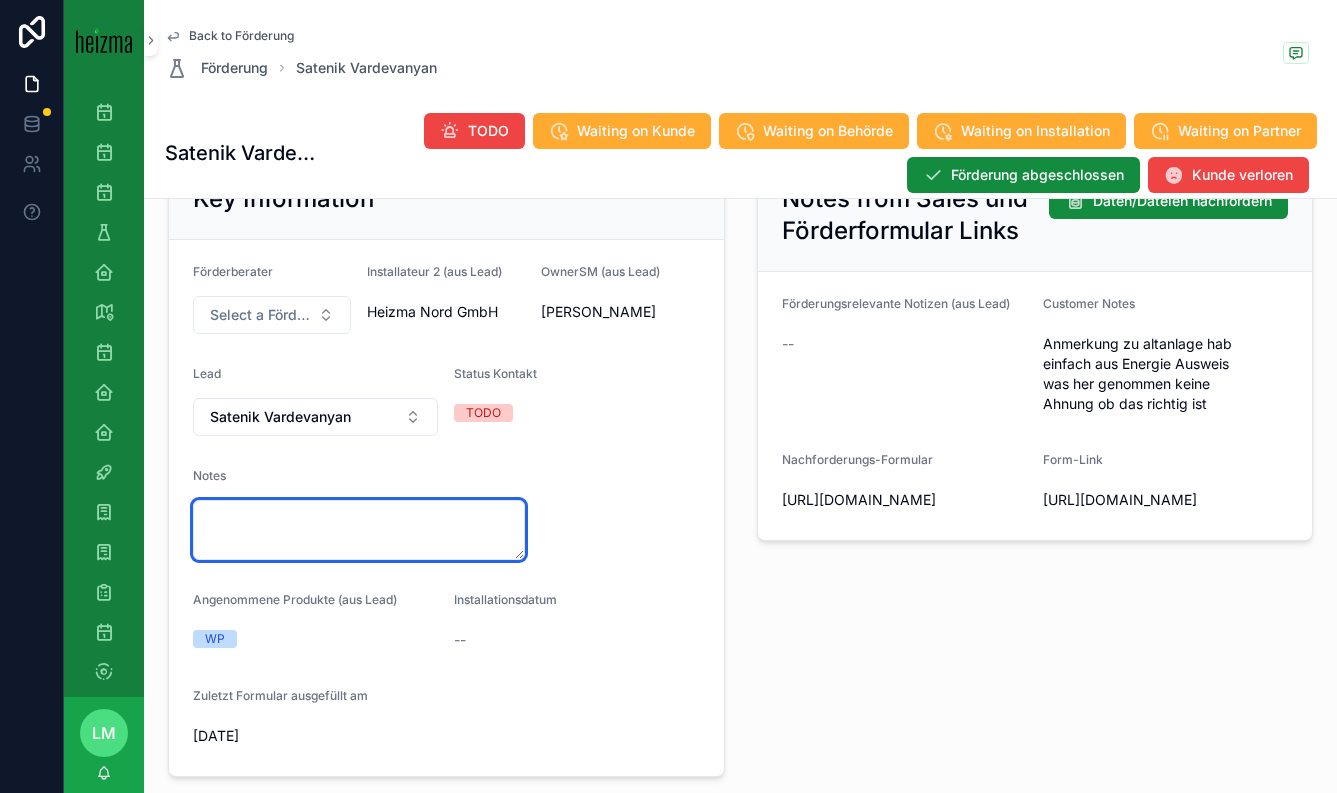 click at bounding box center (359, 530) 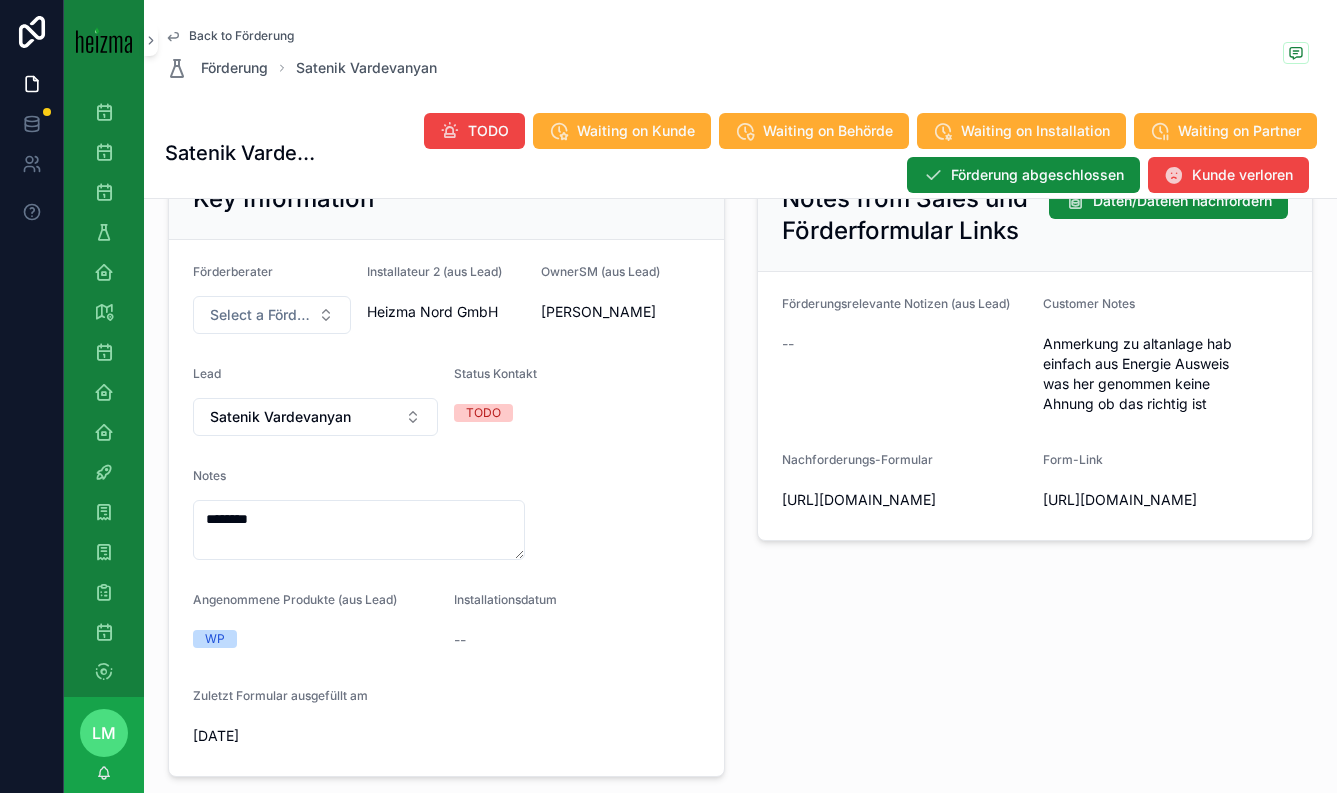click on "Förderberater Select a Förderberater Installateur 2 (aus Lead) Heizma Nord GmbH OwnerSM (aus Lead) Kelima Mujkanovic Lead Satenik  Vardevanyan Status Kontakt TODO Notes ******** Angenommene Produkte (aus Lead) WP Installationsdatum -- Zuletzt Formular ausgefüllt am 06/05/2025" at bounding box center [446, 508] 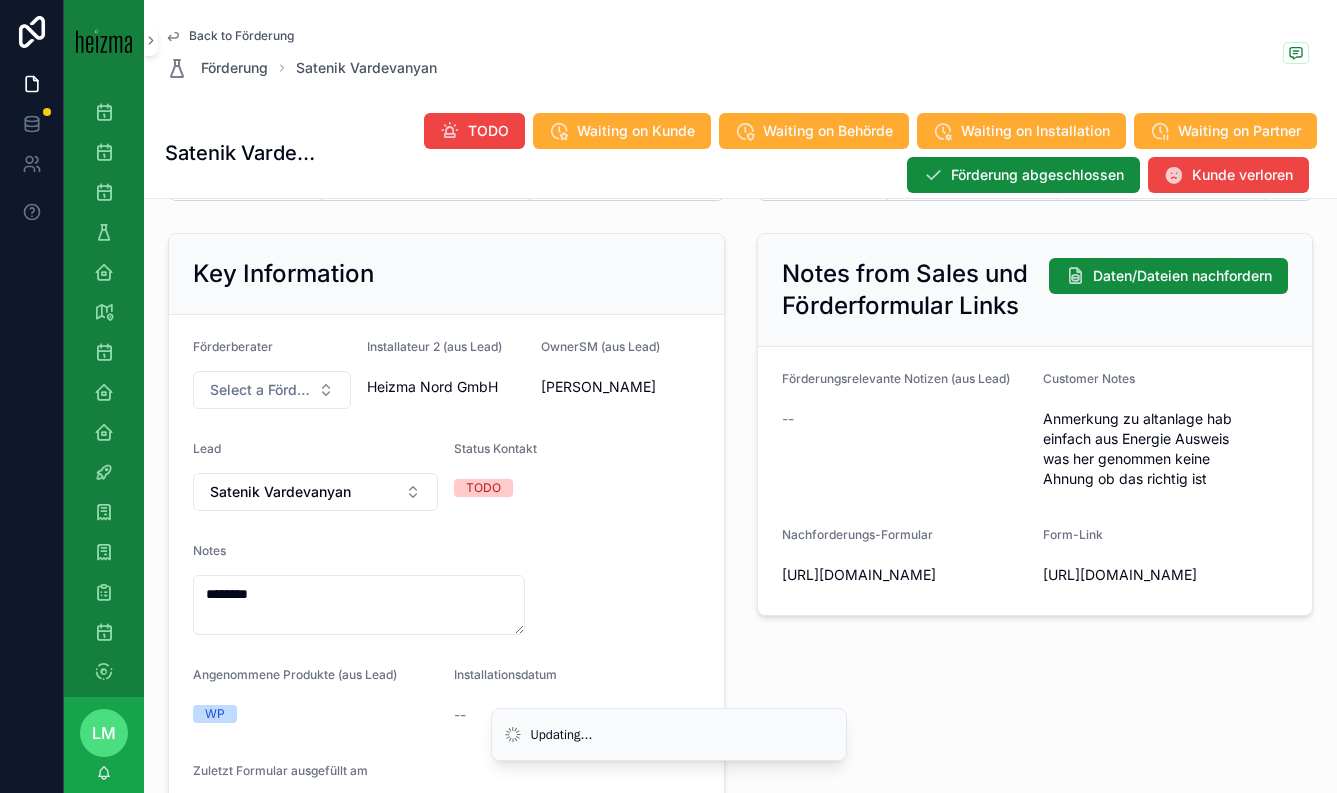 scroll, scrollTop: 148, scrollLeft: 0, axis: vertical 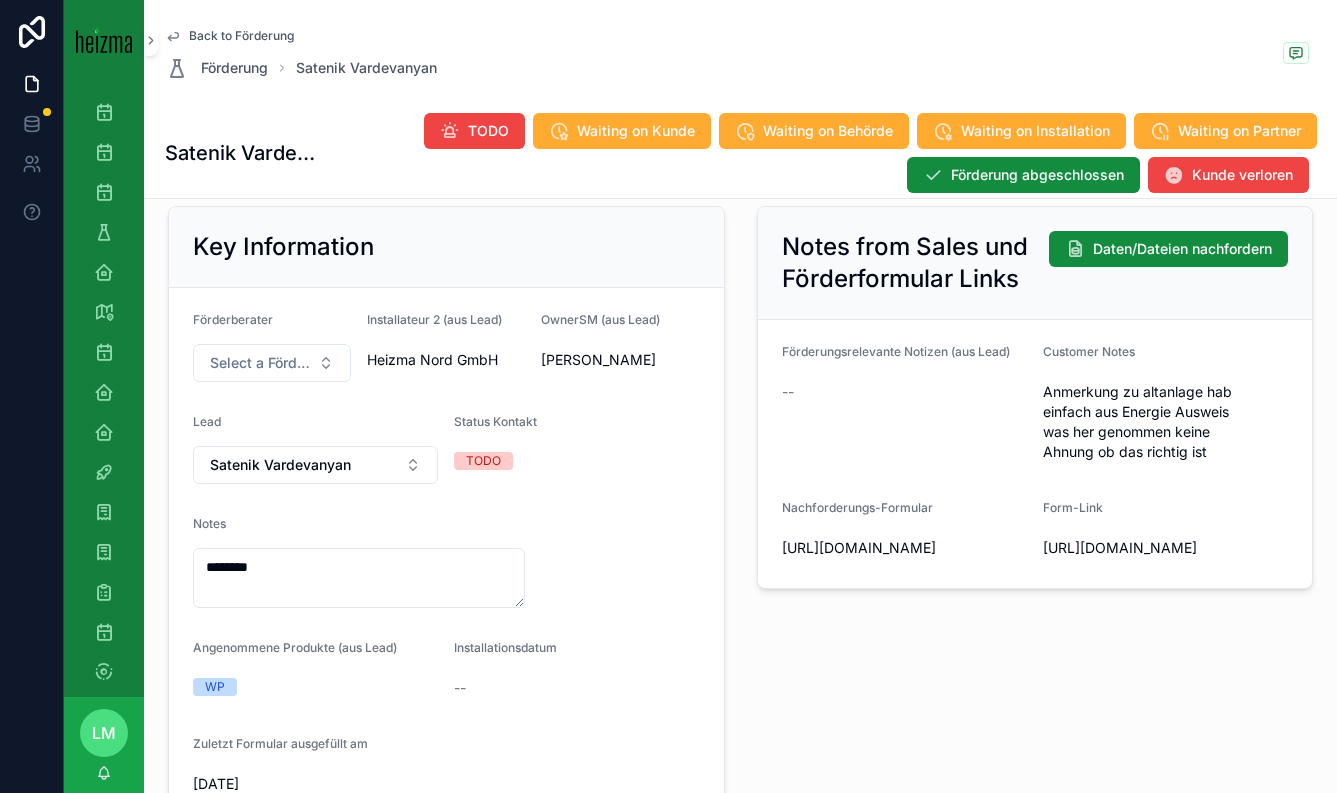 click on "Notes ********" at bounding box center [359, 562] 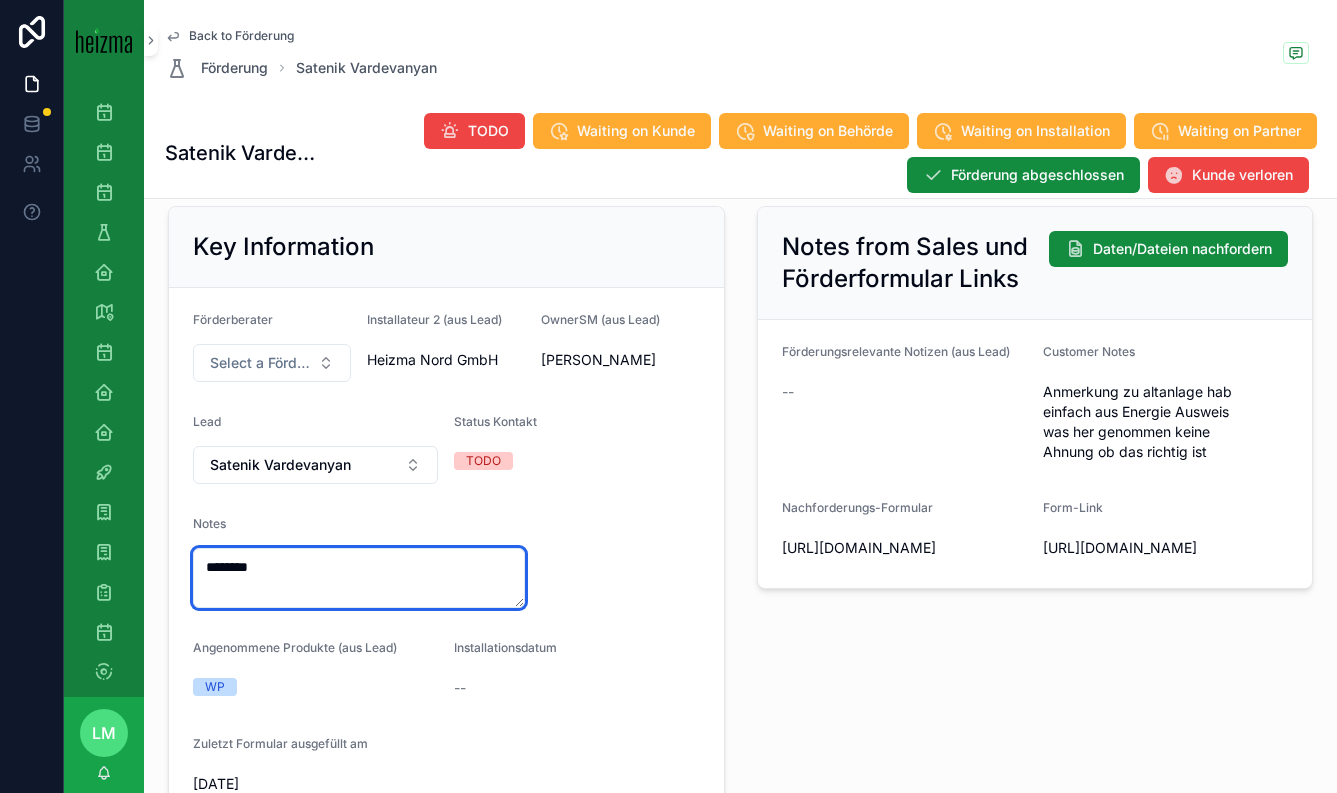 click on "********" at bounding box center (359, 578) 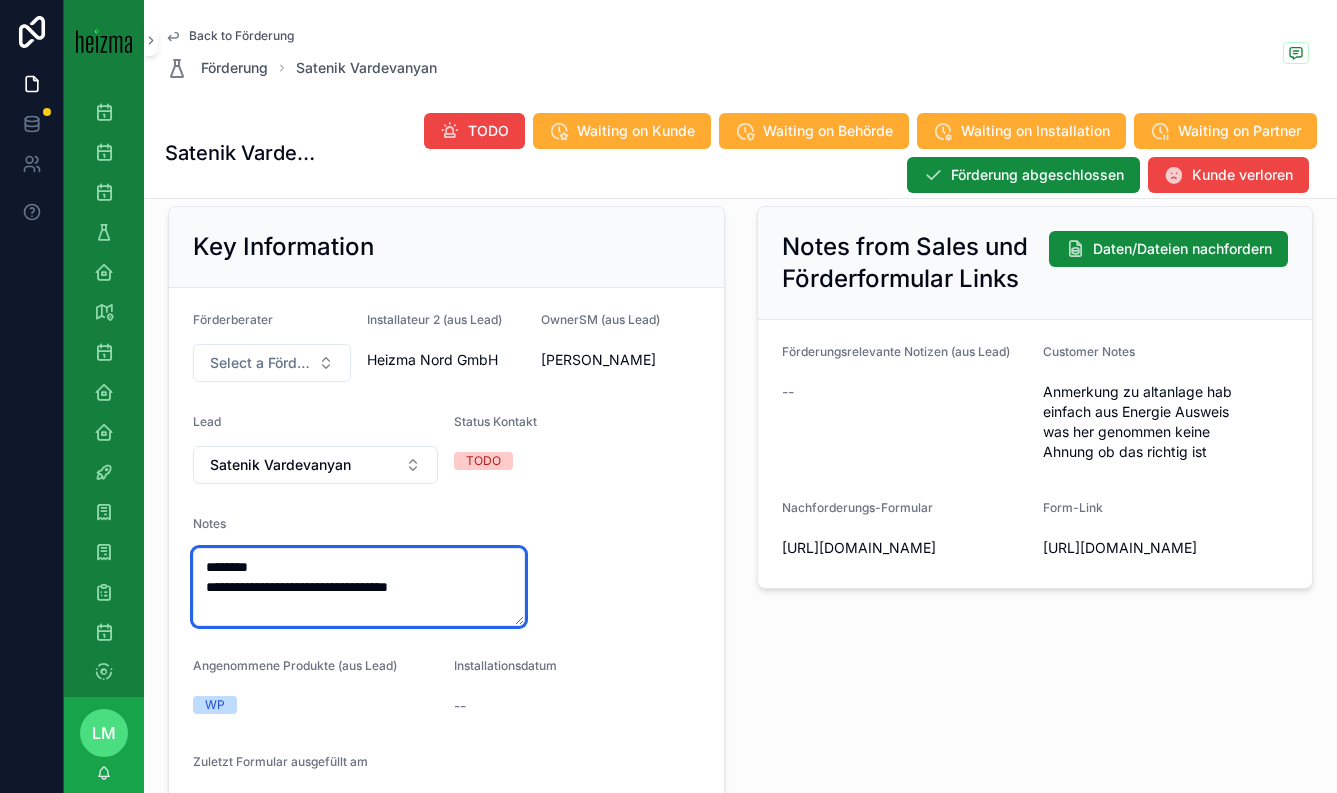 type on "**********" 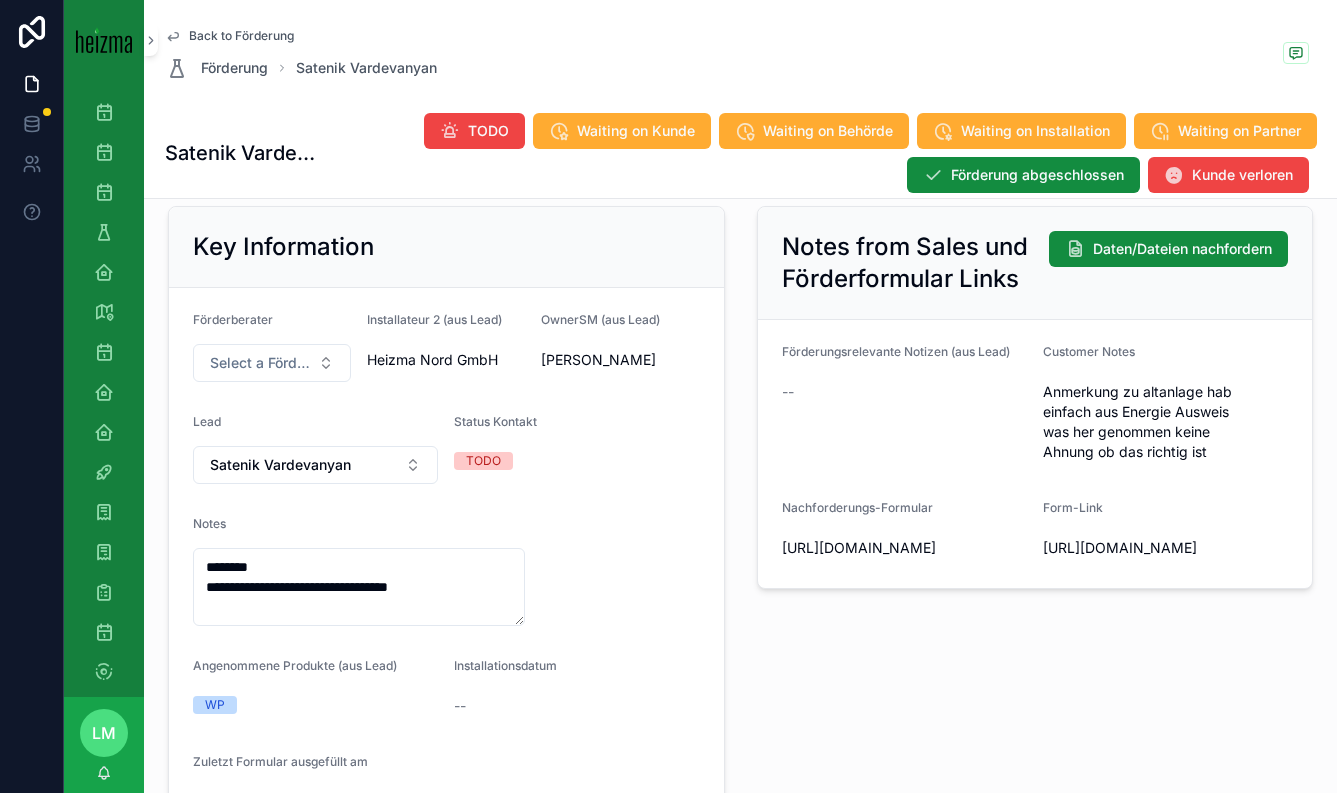 click on "**********" at bounding box center (446, 565) 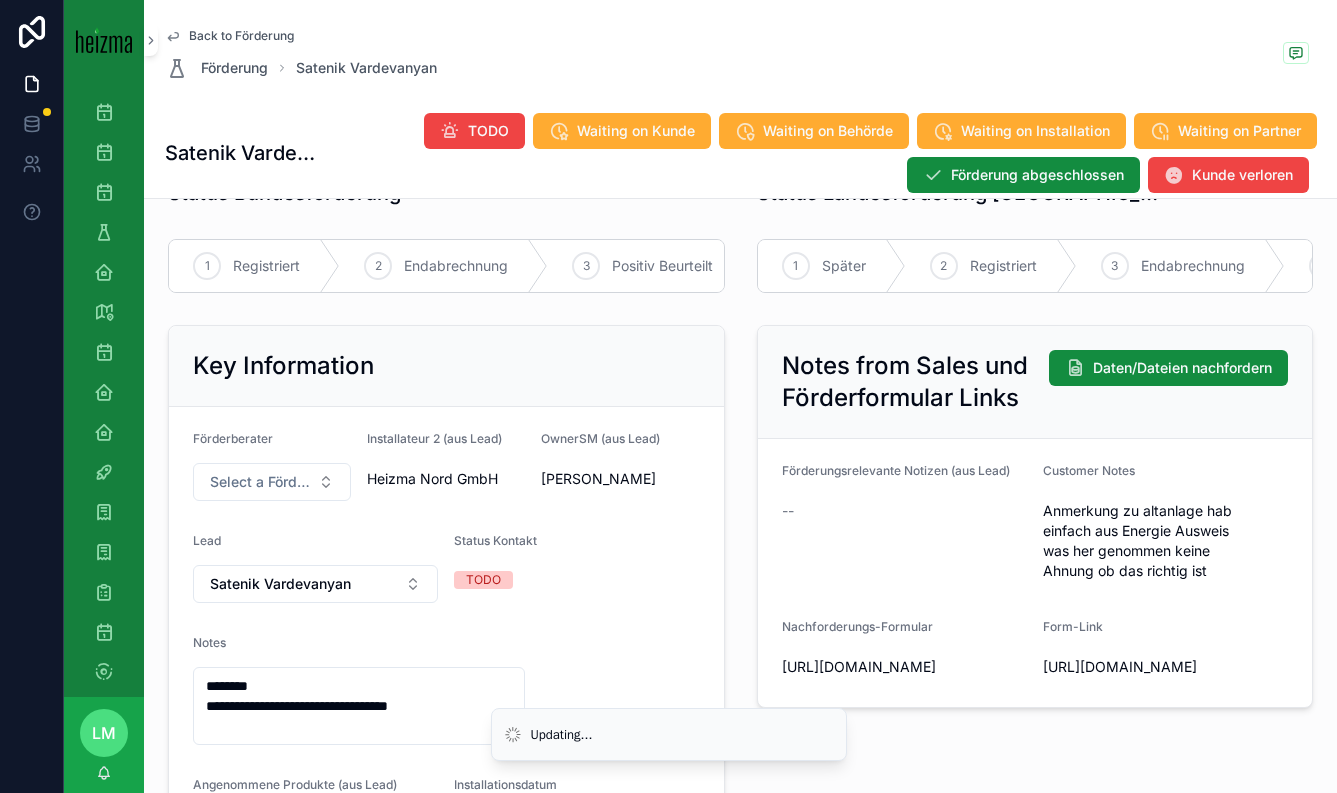 scroll, scrollTop: 0, scrollLeft: 0, axis: both 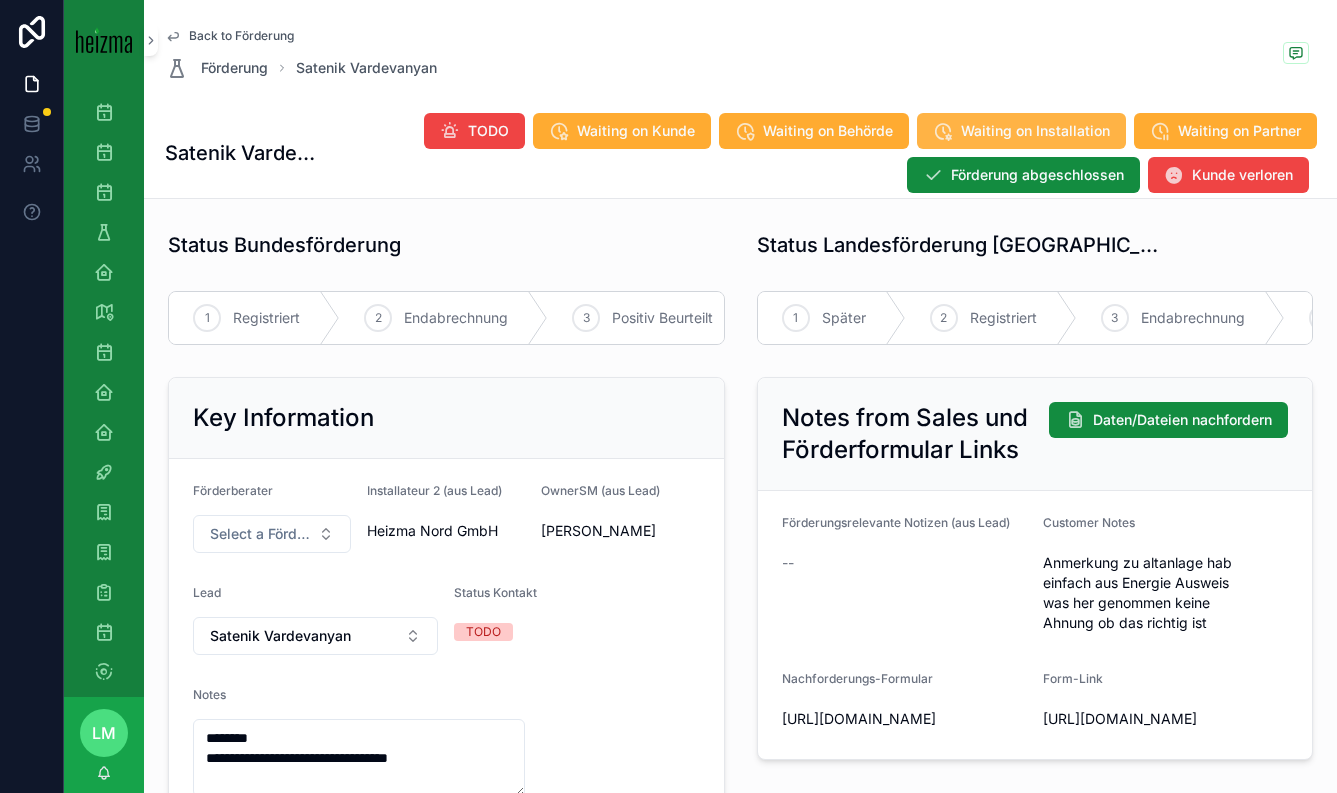 click on "Waiting on Installation" at bounding box center [1021, 131] 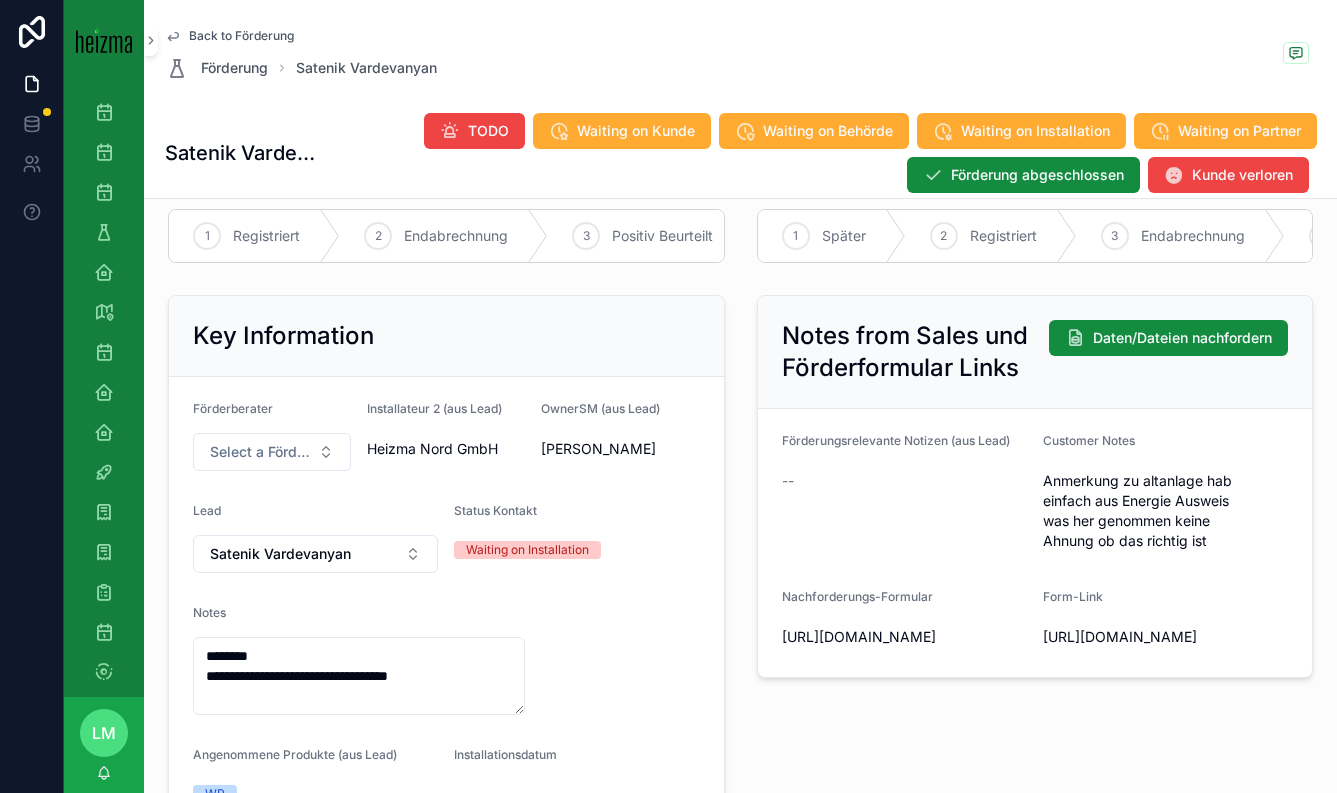 scroll, scrollTop: 0, scrollLeft: 0, axis: both 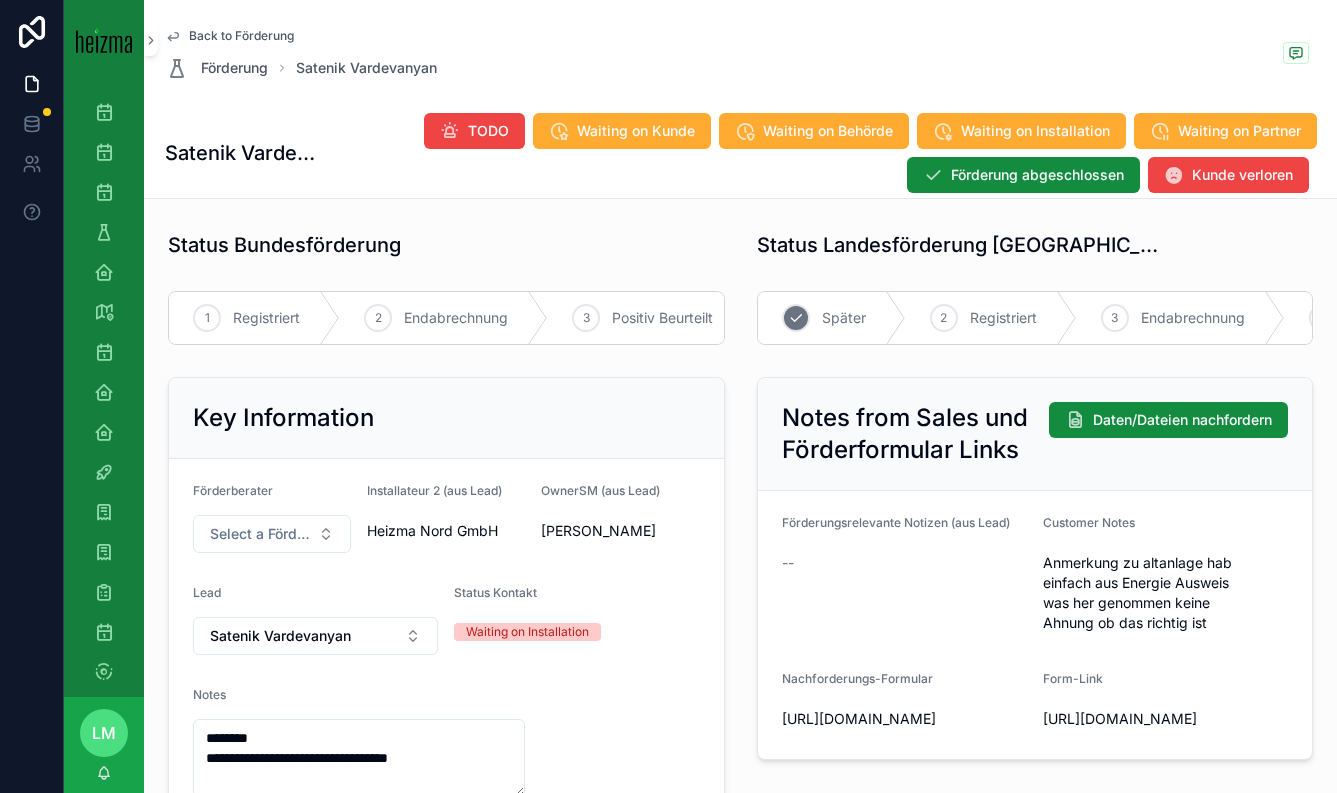 click on "Später" at bounding box center [844, 318] 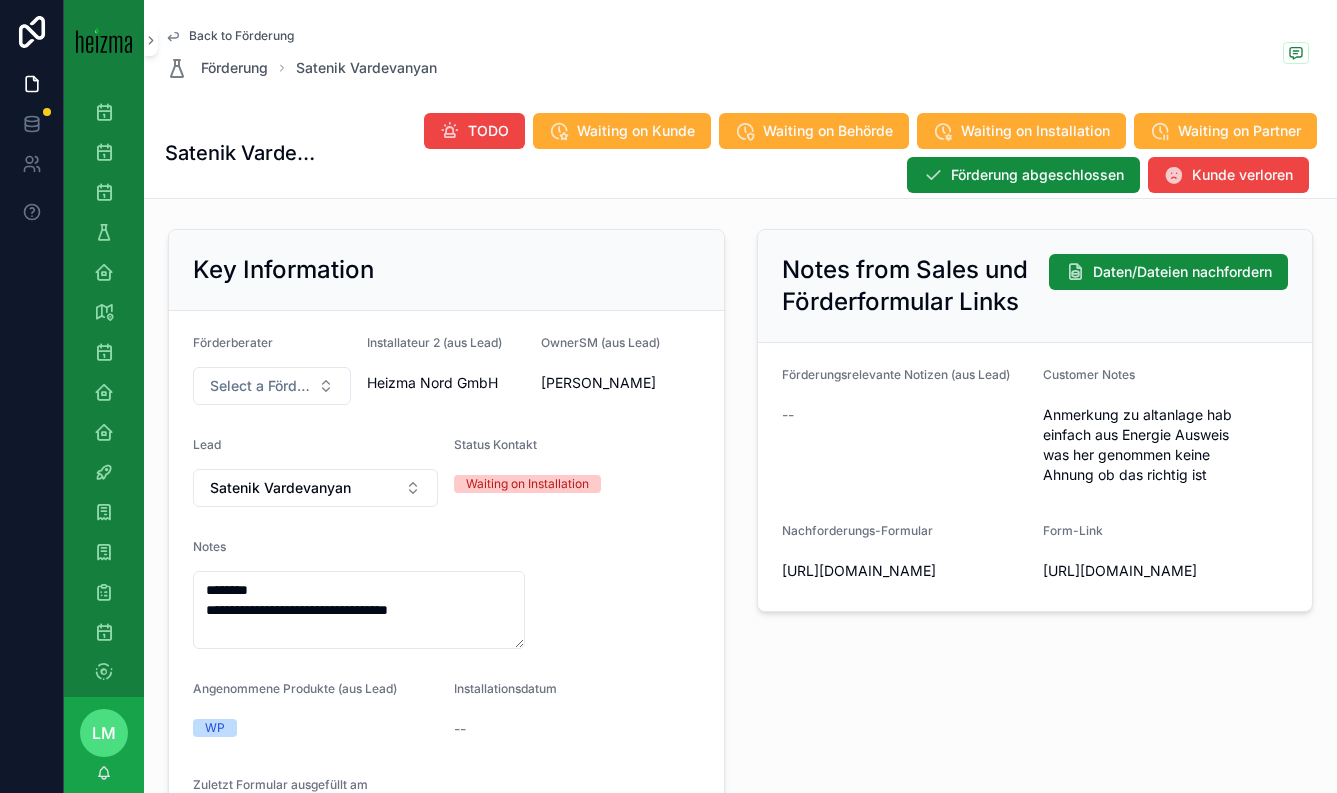 scroll, scrollTop: 113, scrollLeft: 0, axis: vertical 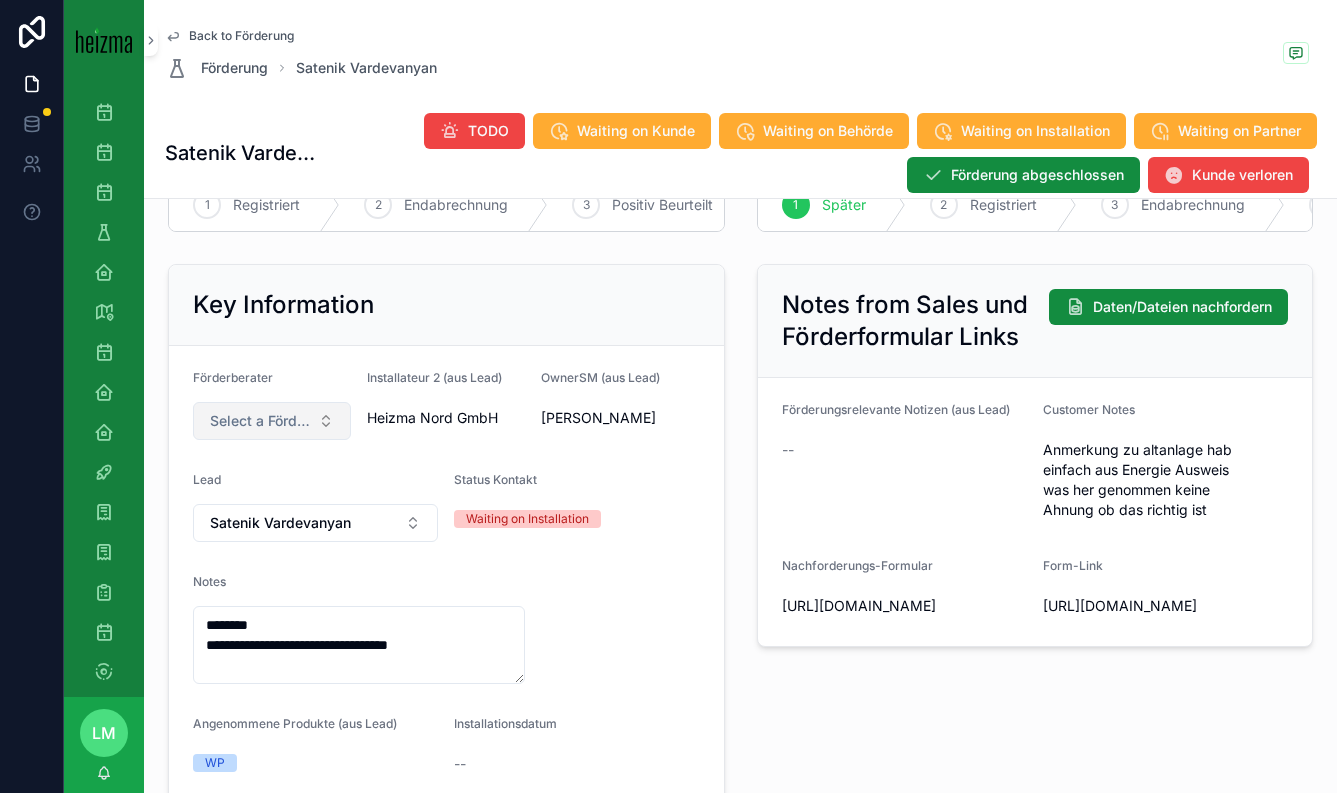 click on "Select a Förderberater" at bounding box center [272, 421] 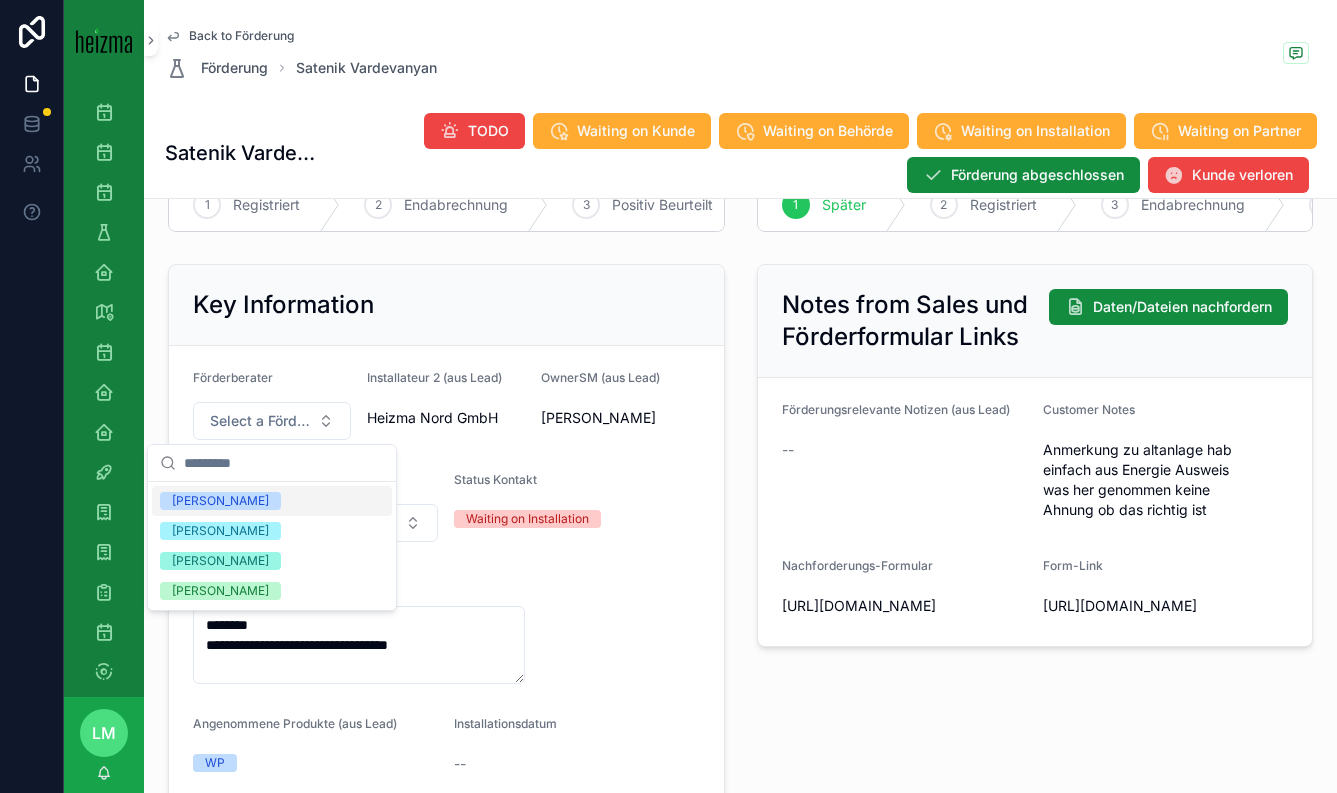 click on "Installateur 2 (aus Lead)" at bounding box center (446, 382) 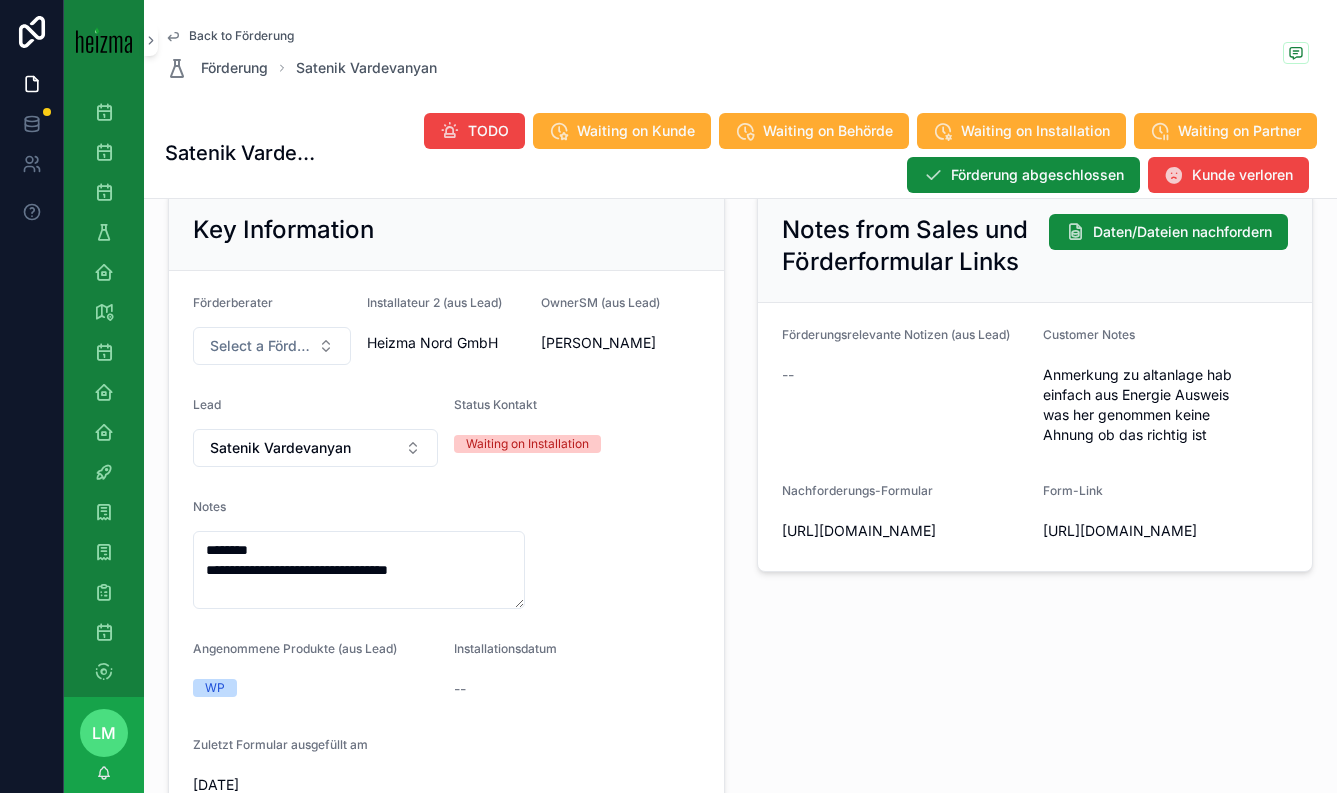 scroll, scrollTop: 0, scrollLeft: 0, axis: both 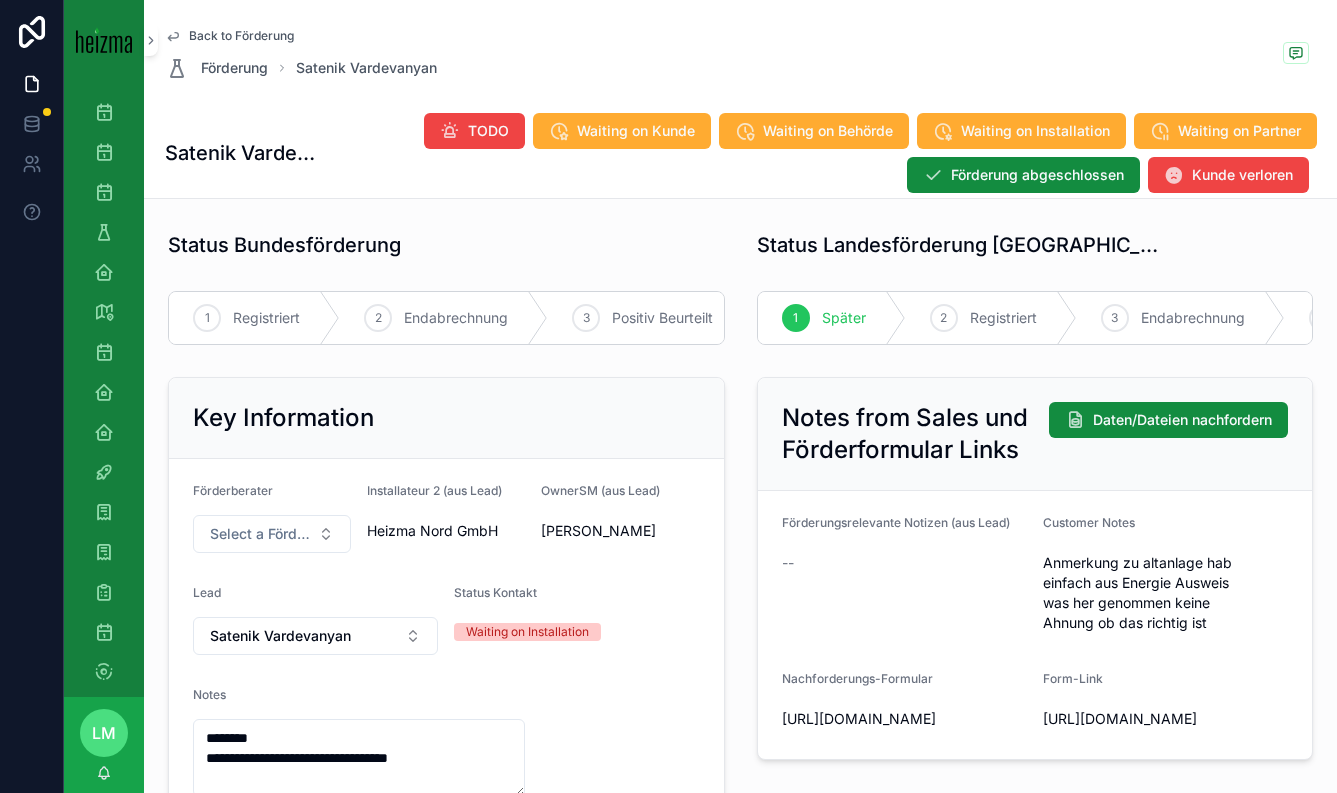 click on "Back to Förderung" at bounding box center [241, 36] 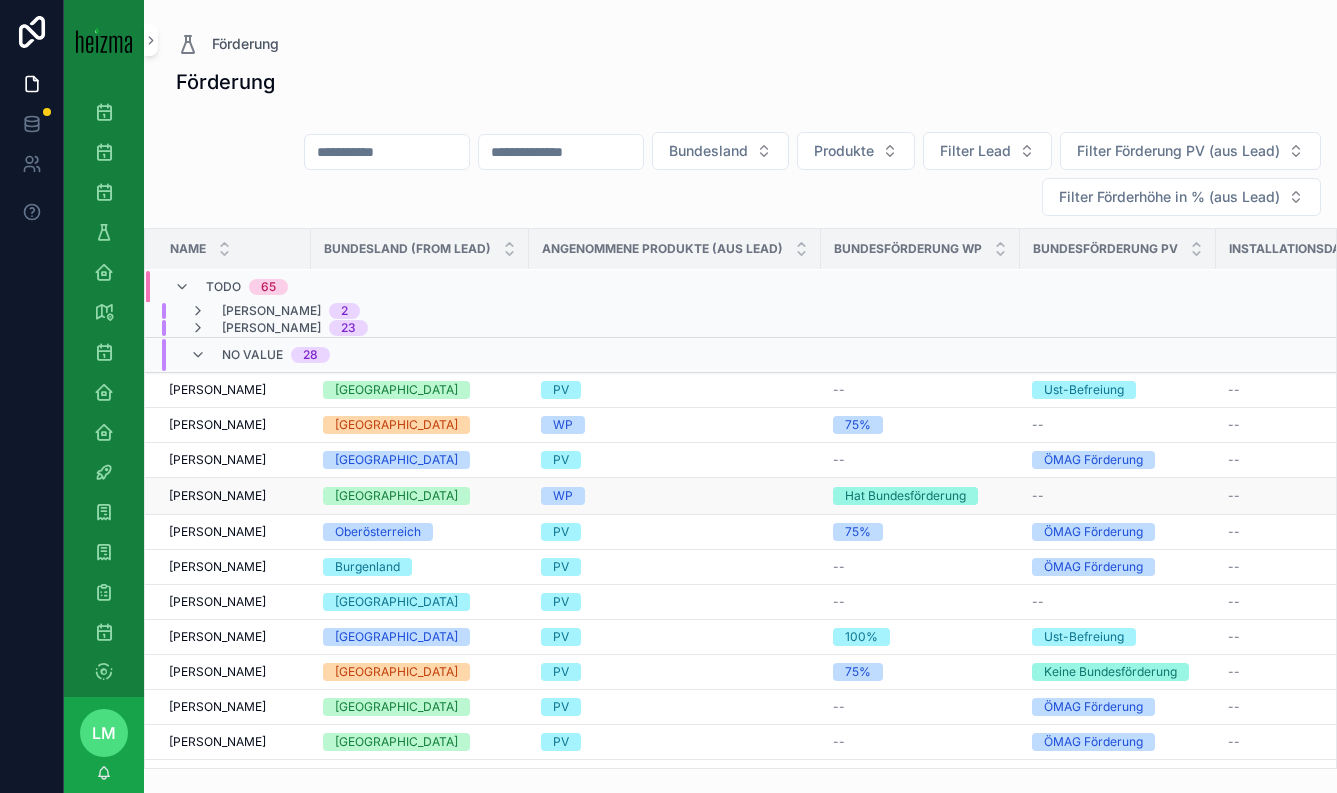 scroll, scrollTop: 29, scrollLeft: 0, axis: vertical 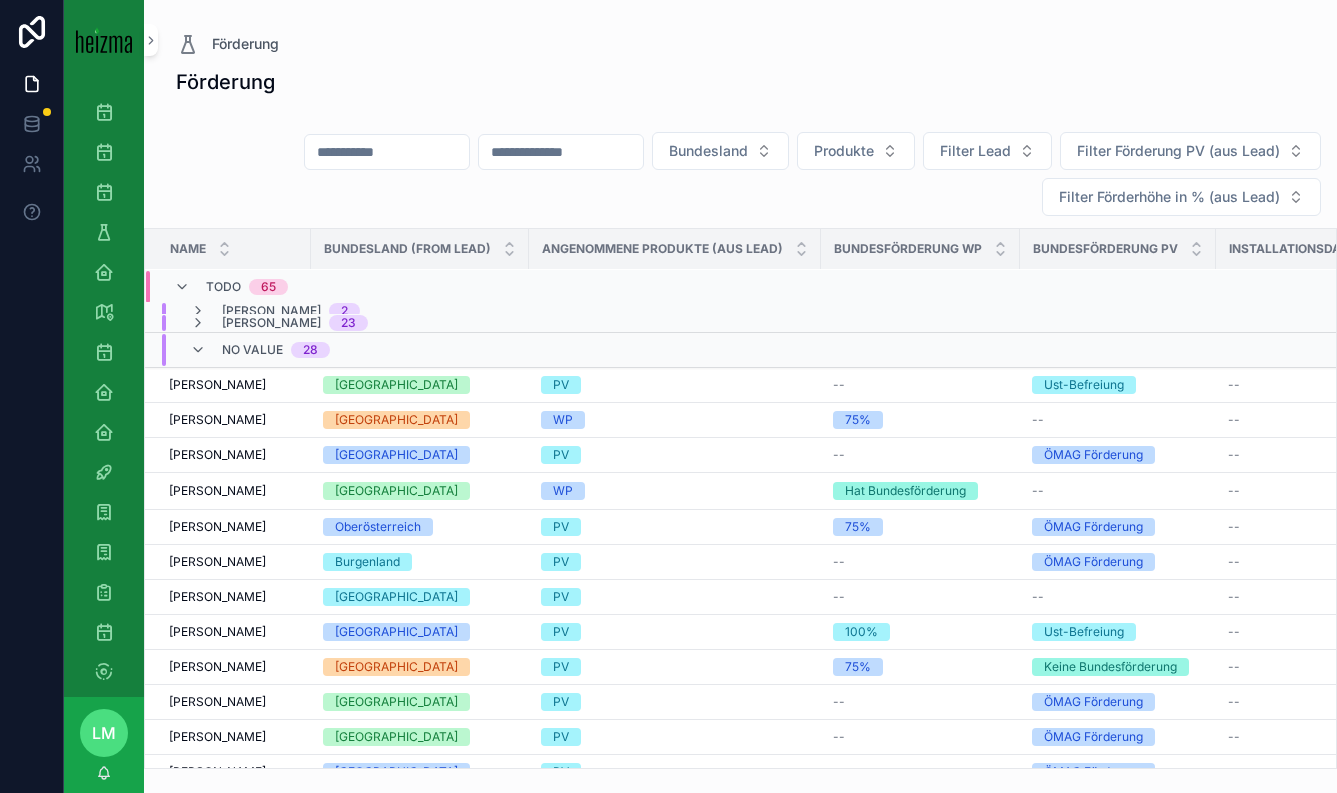 click at bounding box center [387, 152] 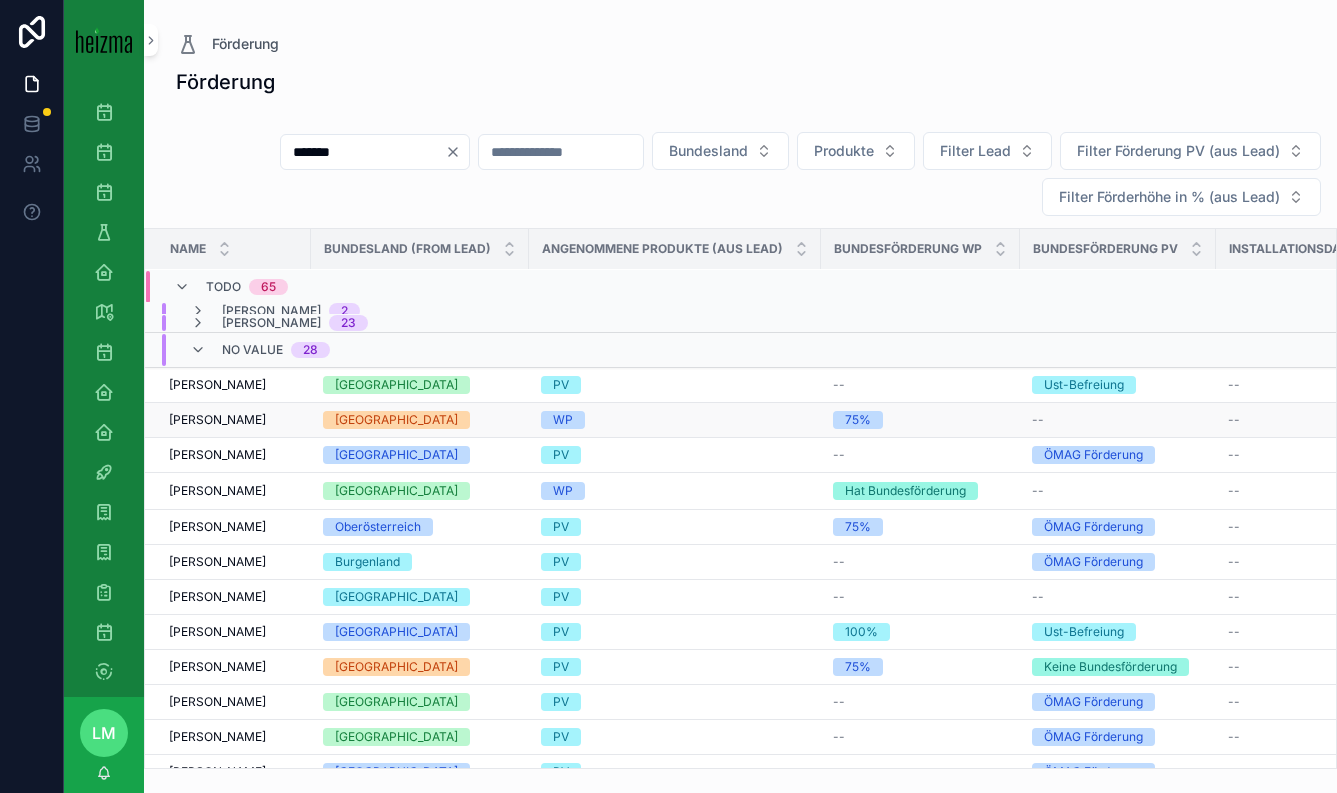 type on "*******" 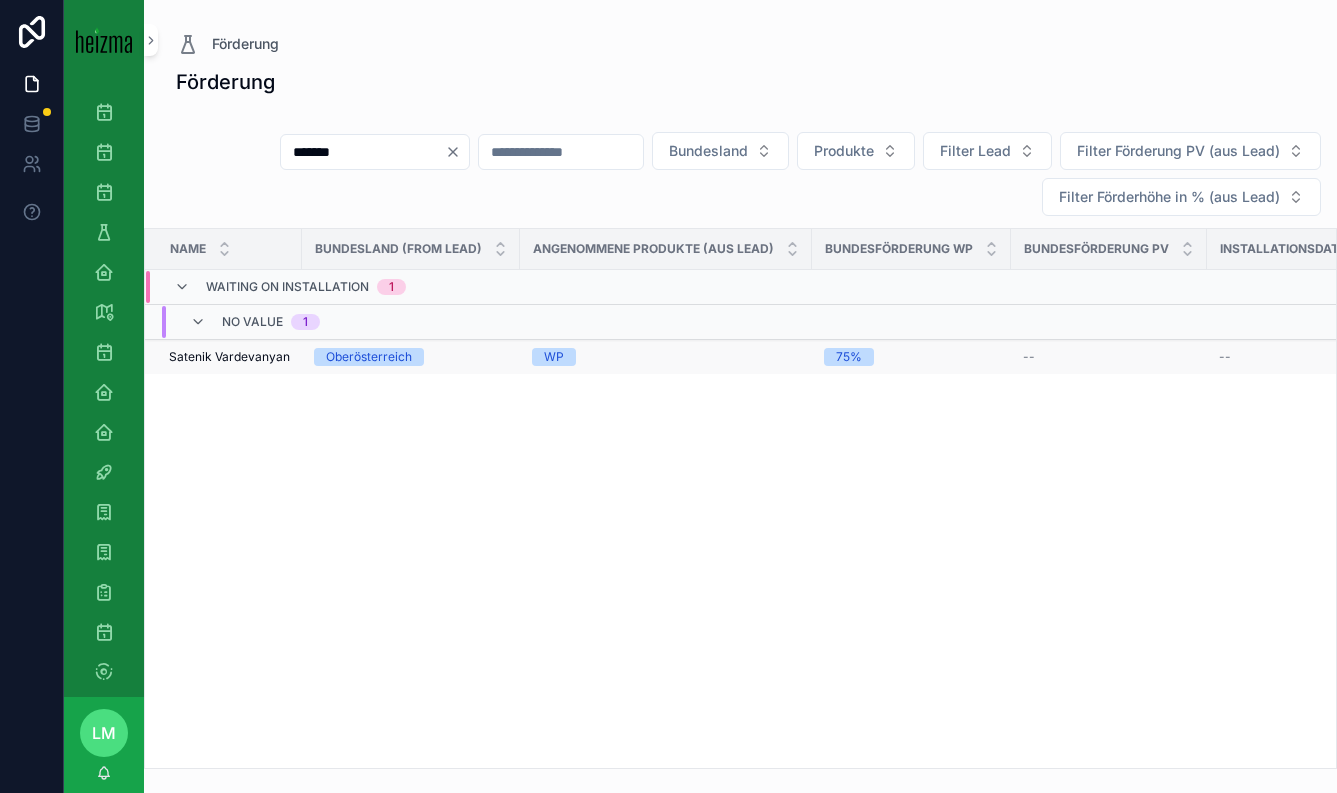 click on "Satenik Vardevanyan Satenik Vardevanyan" at bounding box center [223, 357] 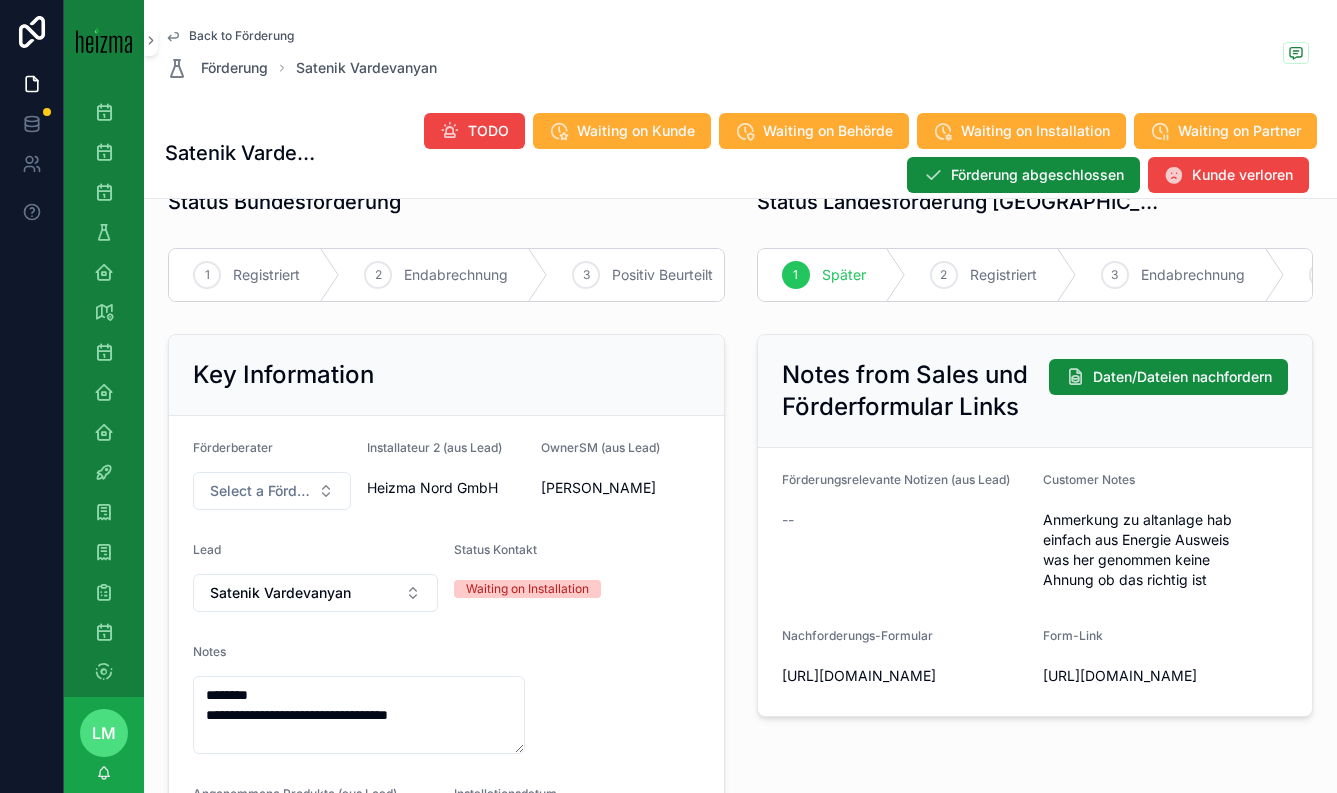 scroll, scrollTop: 46, scrollLeft: 0, axis: vertical 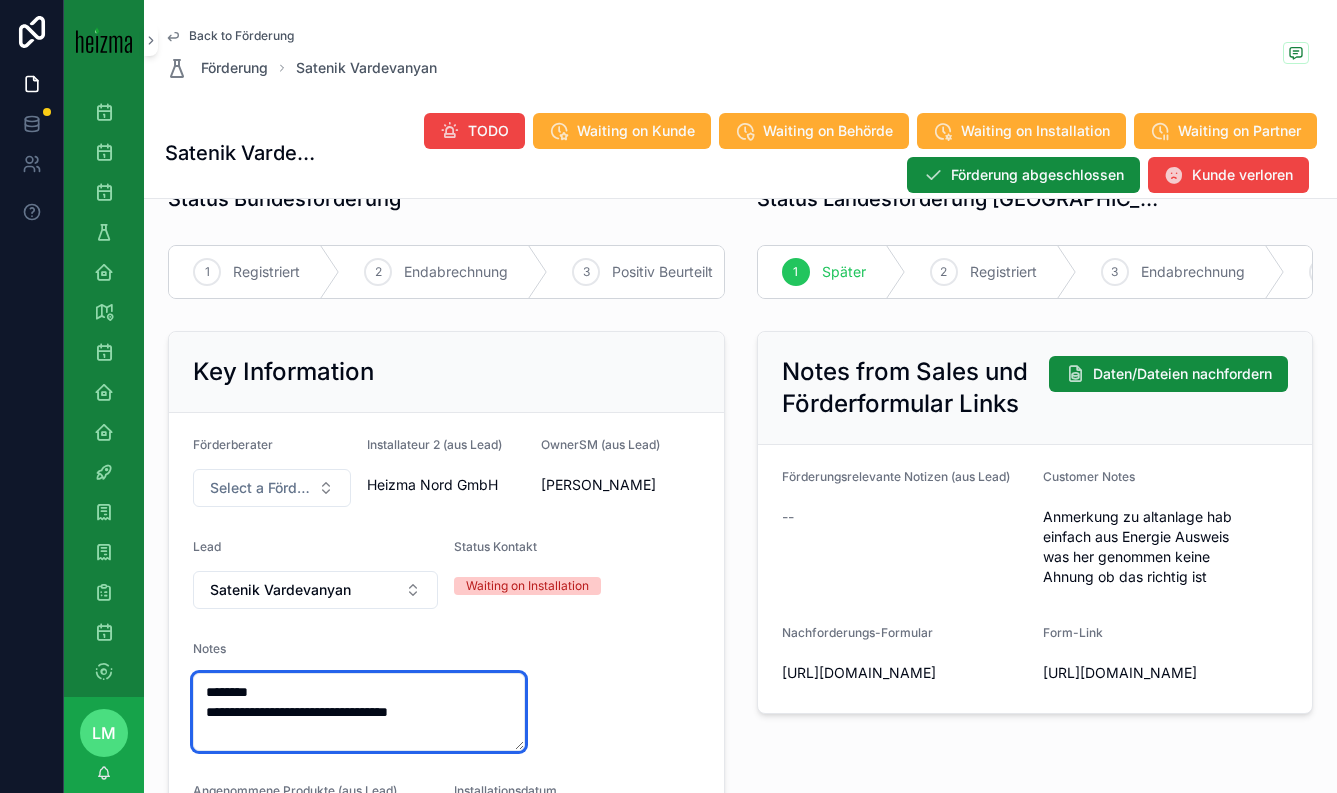 click on "**********" at bounding box center [359, 712] 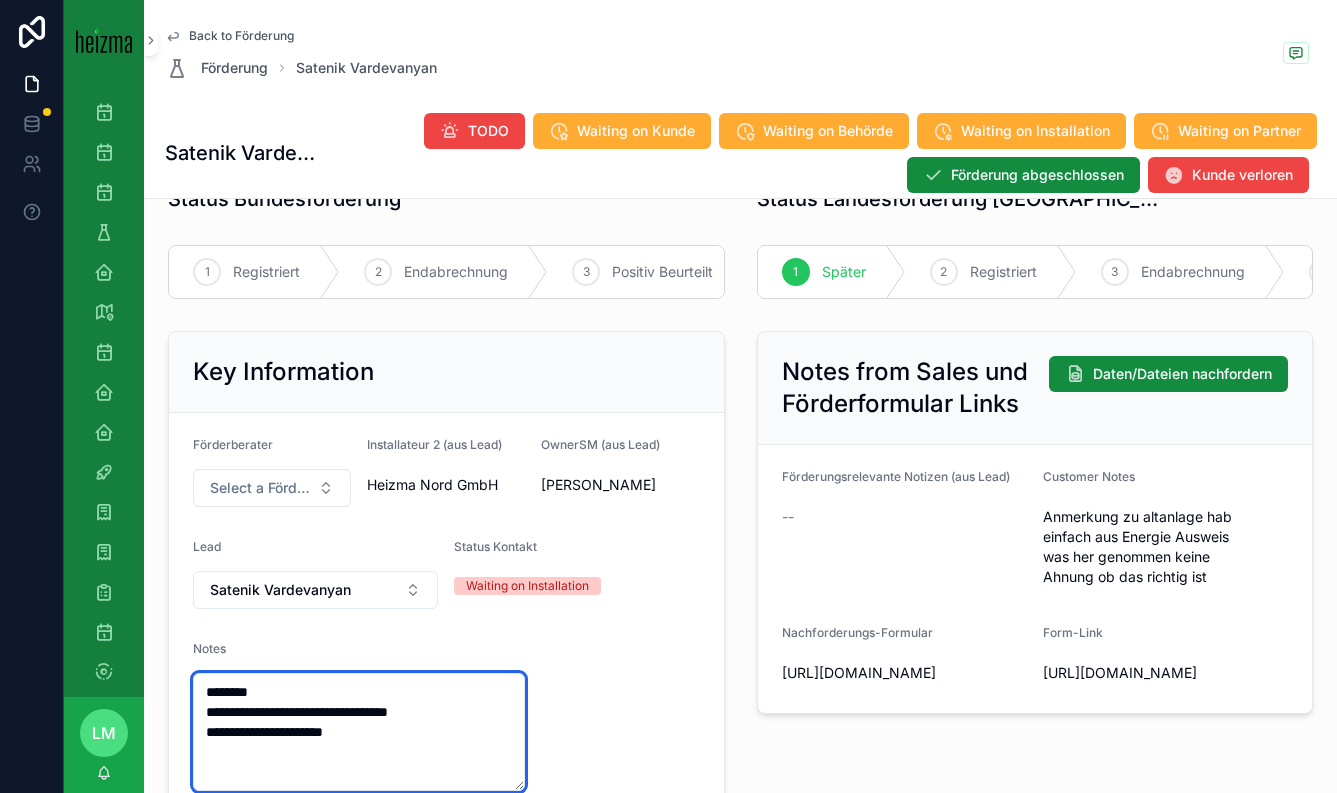 type on "**********" 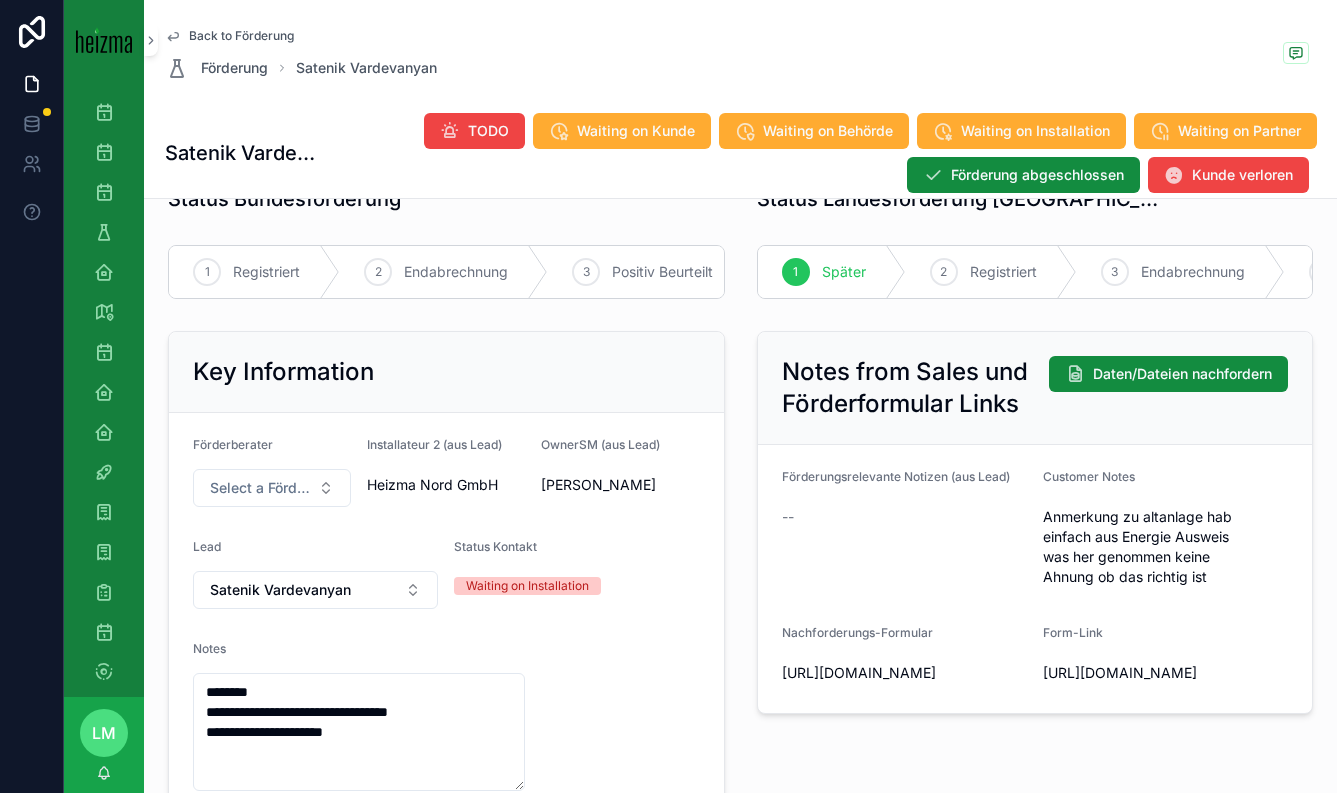 click on "**********" at bounding box center (446, 710) 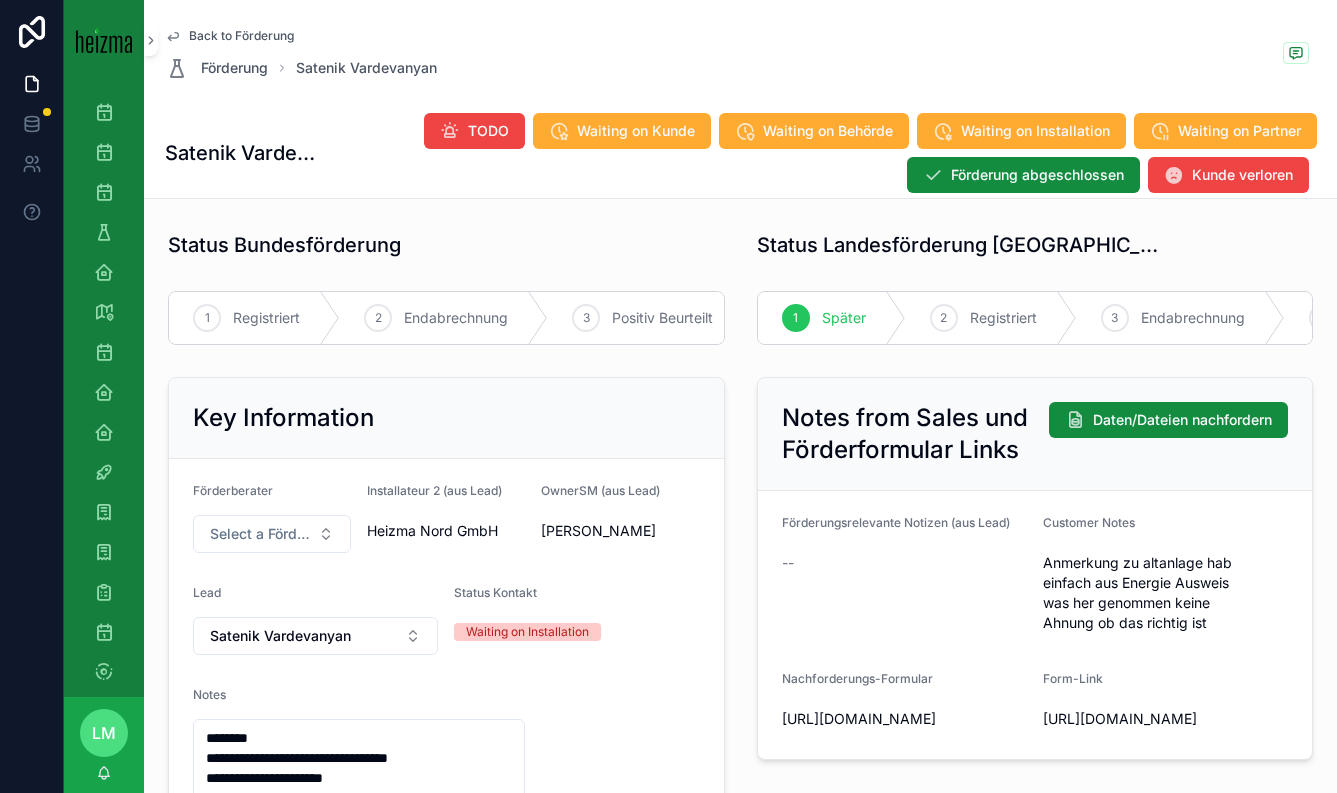 click on "Back to Förderung" at bounding box center (241, 36) 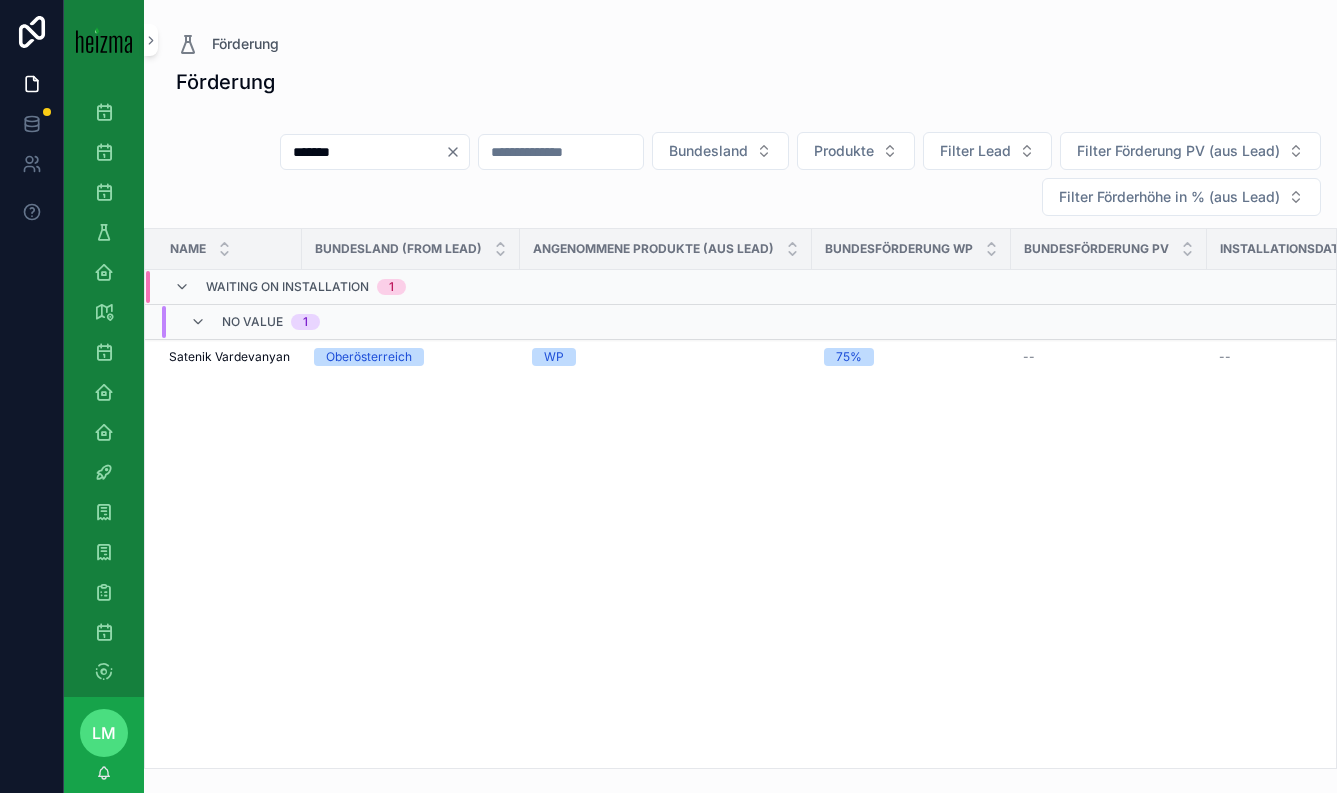 click 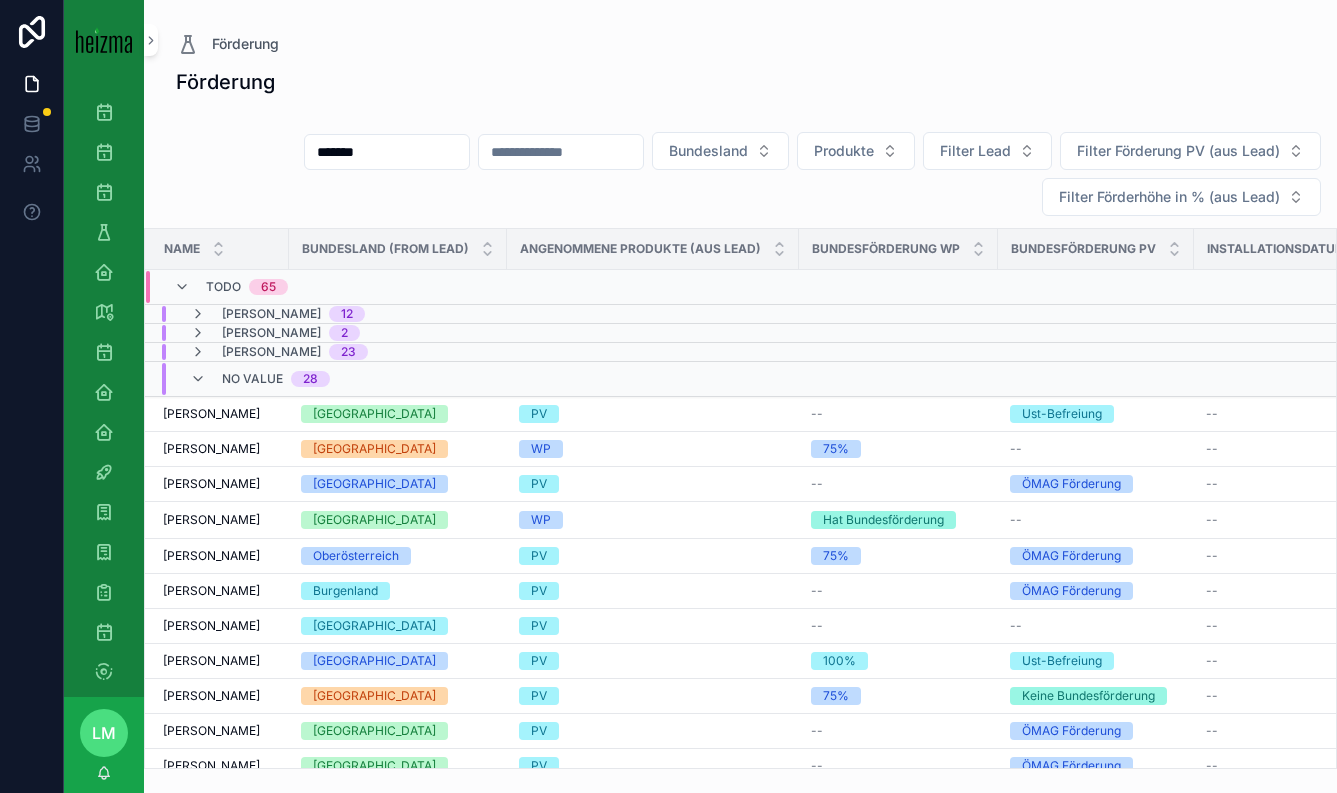 scroll, scrollTop: 0, scrollLeft: 0, axis: both 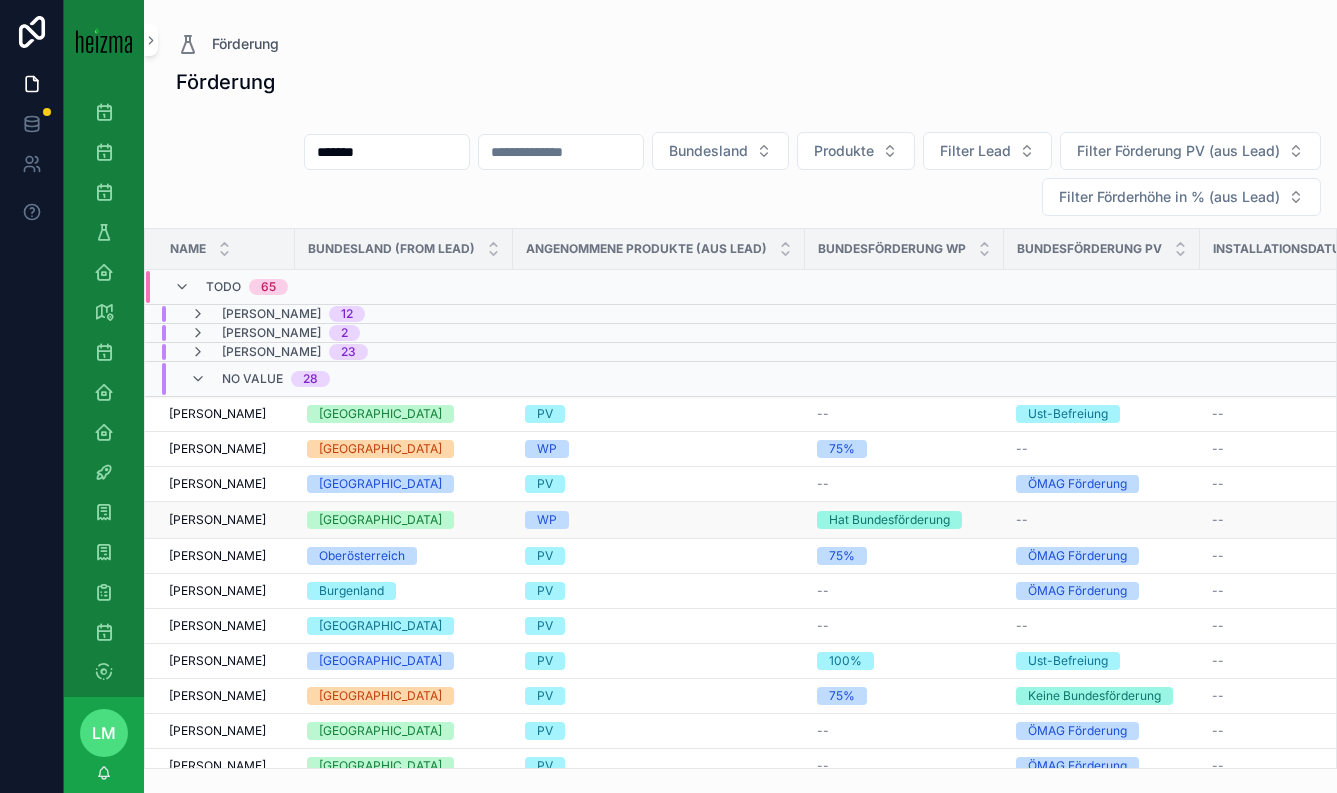 click on "Johann Almer" at bounding box center [217, 520] 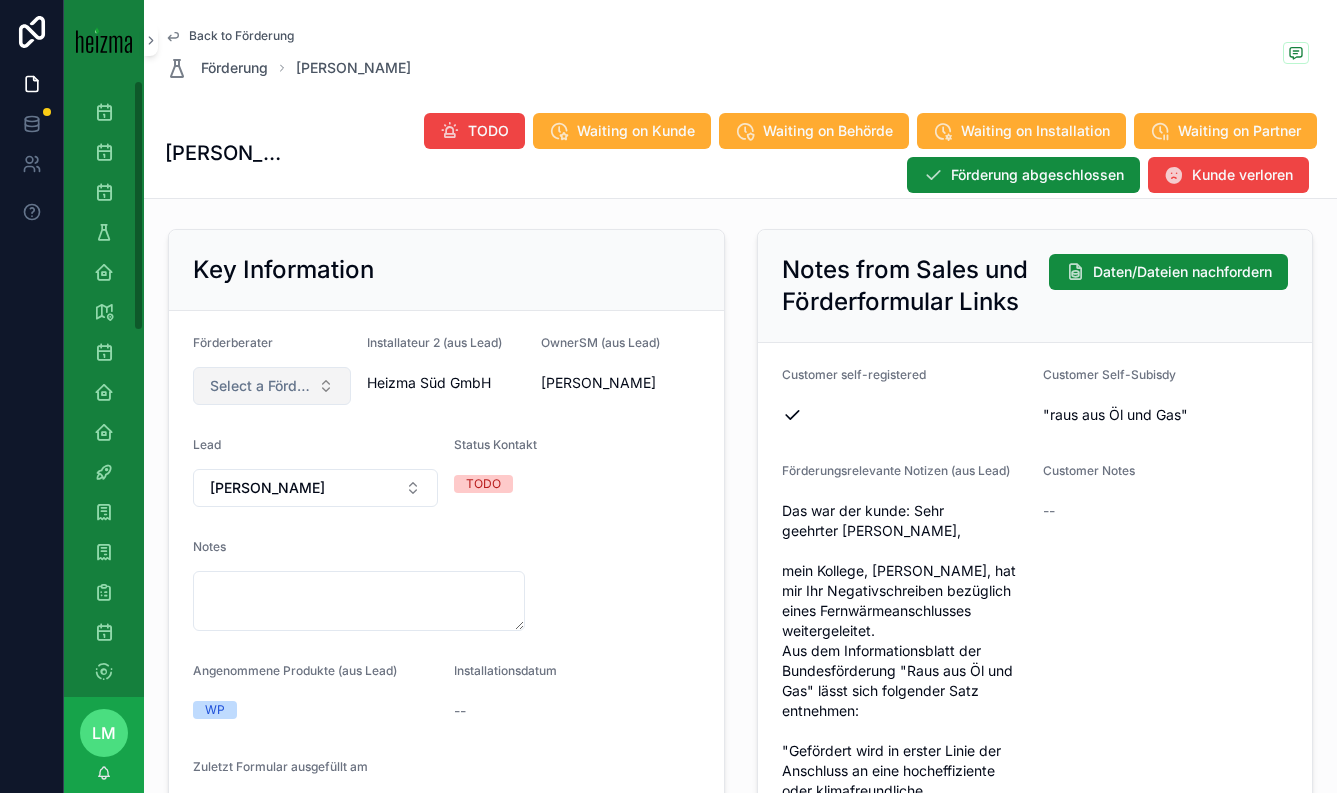 scroll, scrollTop: 232, scrollLeft: 0, axis: vertical 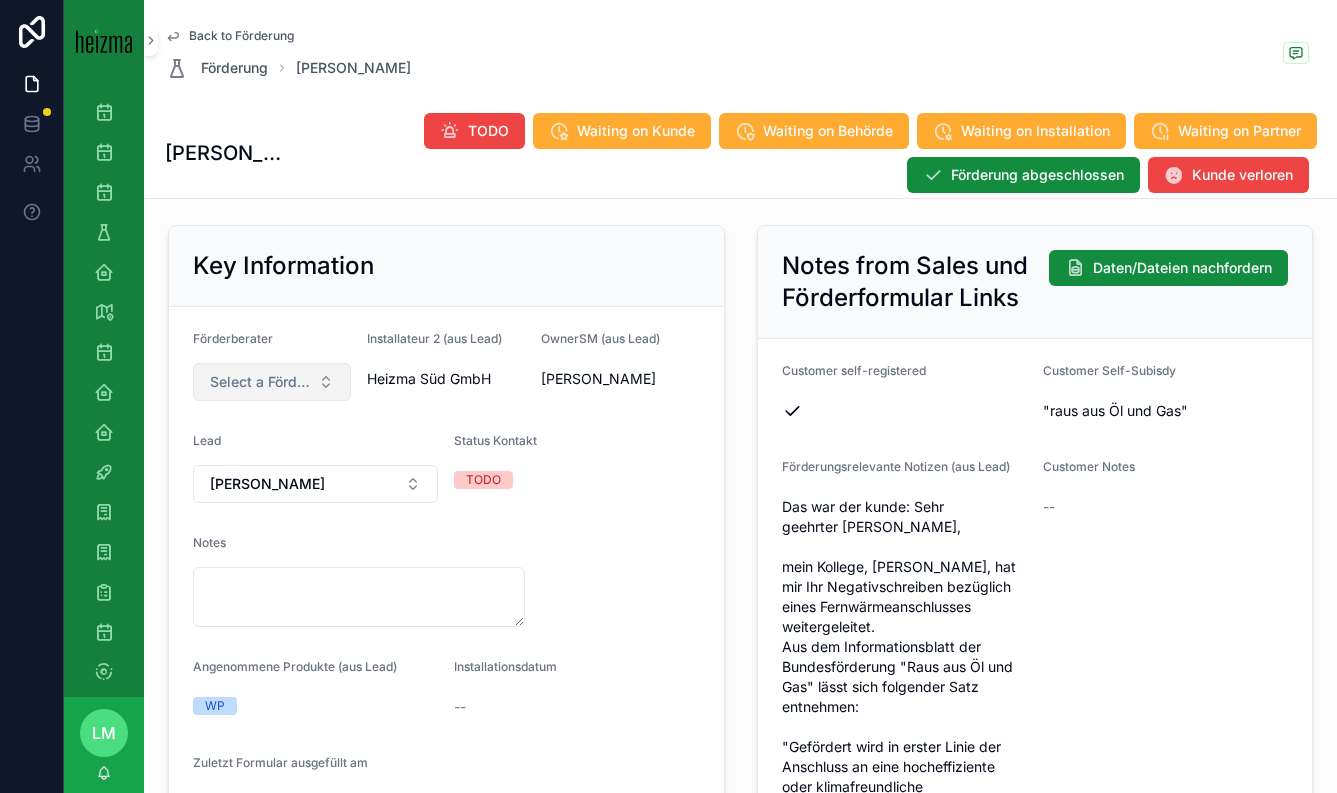 click on "Select a Förderberater" at bounding box center (272, 382) 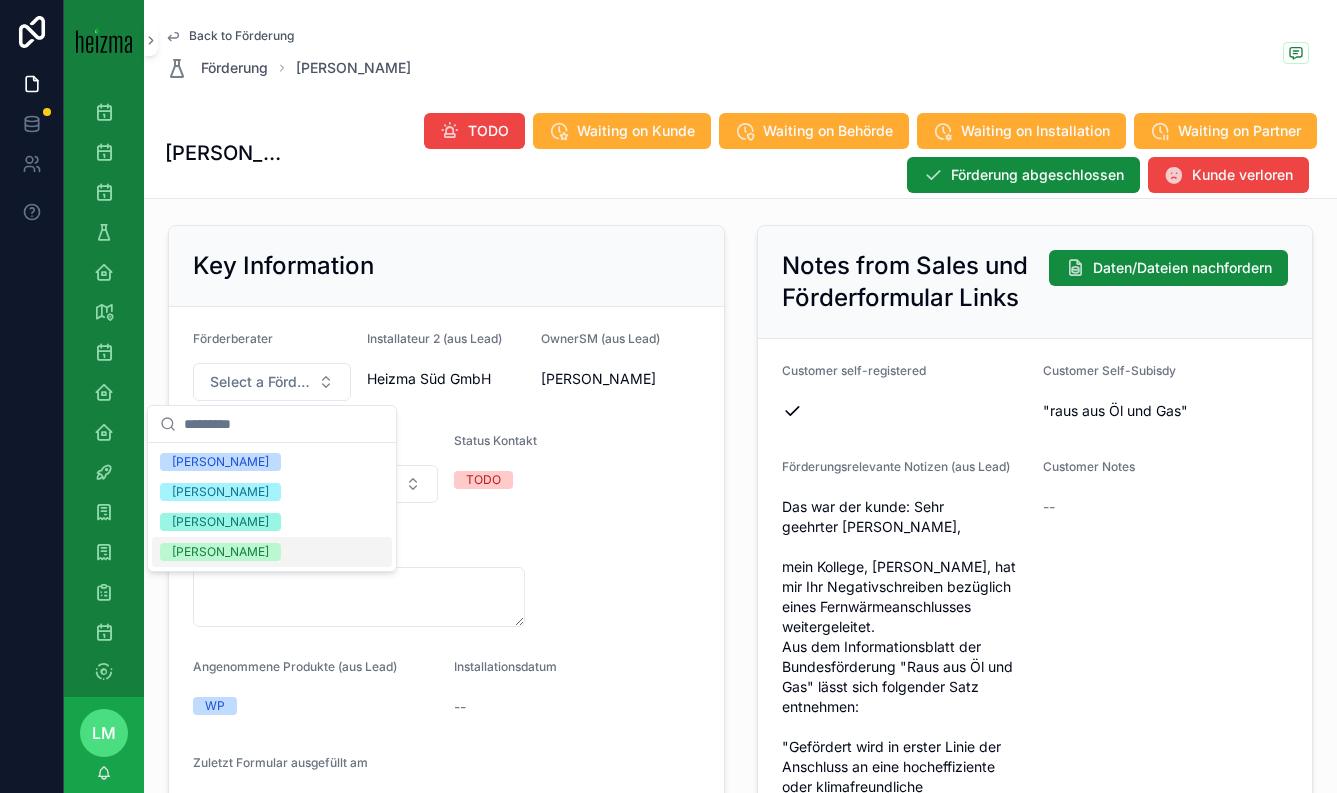click on "[PERSON_NAME]" at bounding box center (220, 552) 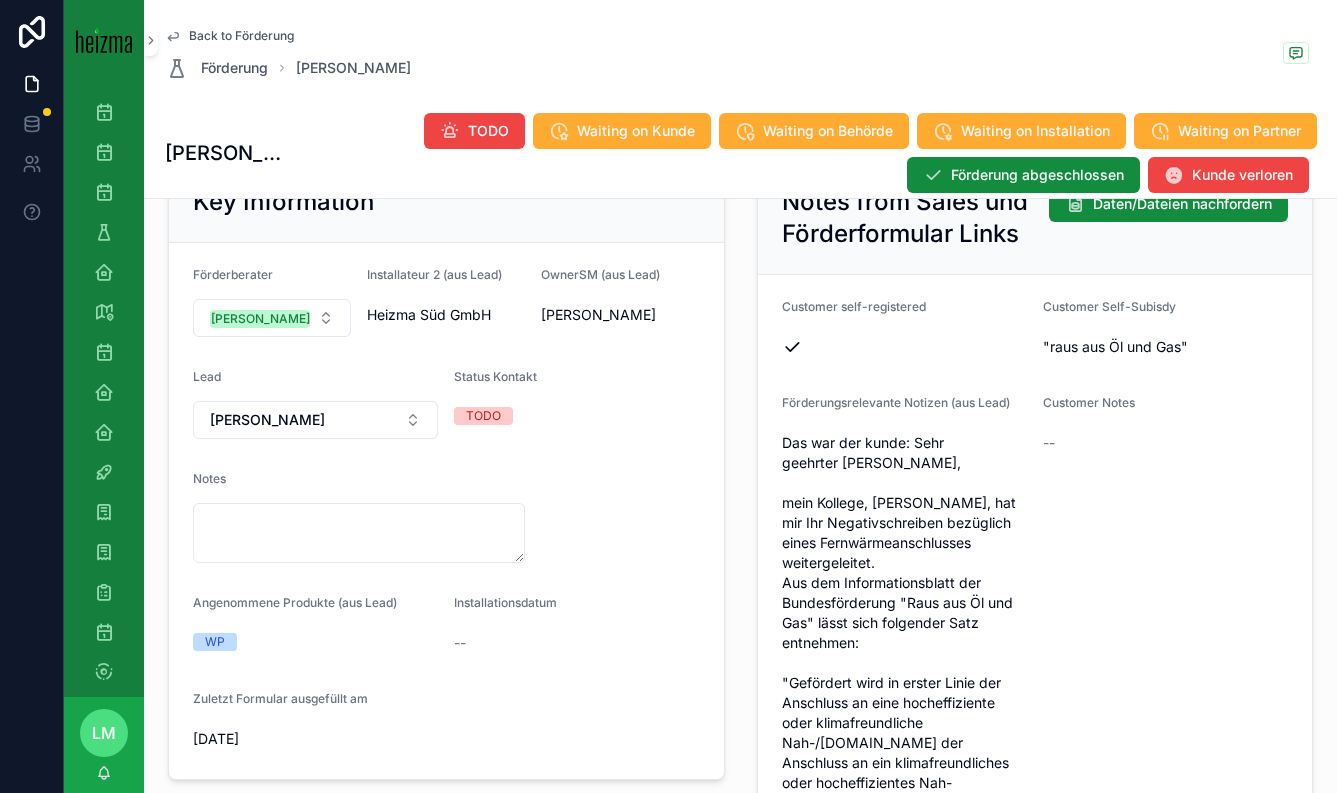 scroll, scrollTop: 0, scrollLeft: 0, axis: both 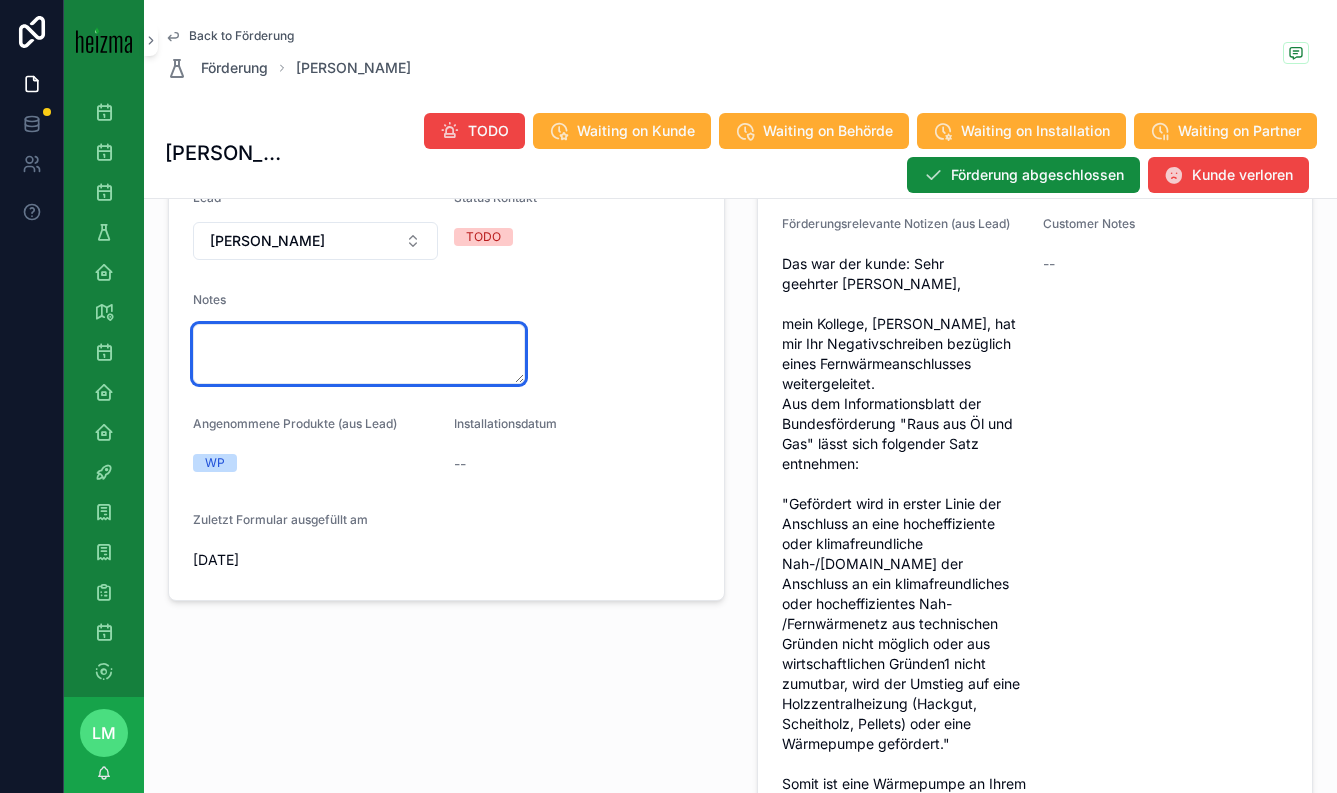 click at bounding box center (359, 354) 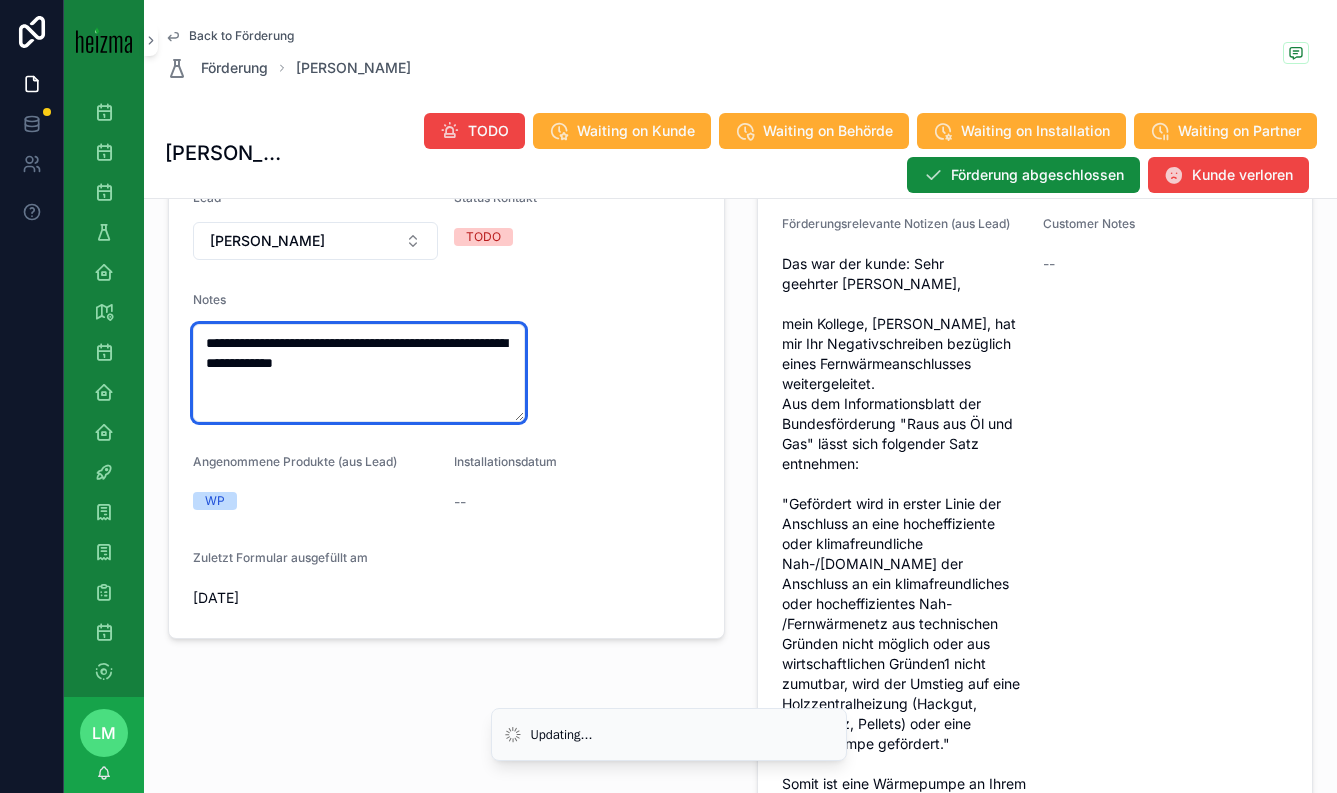 type on "**********" 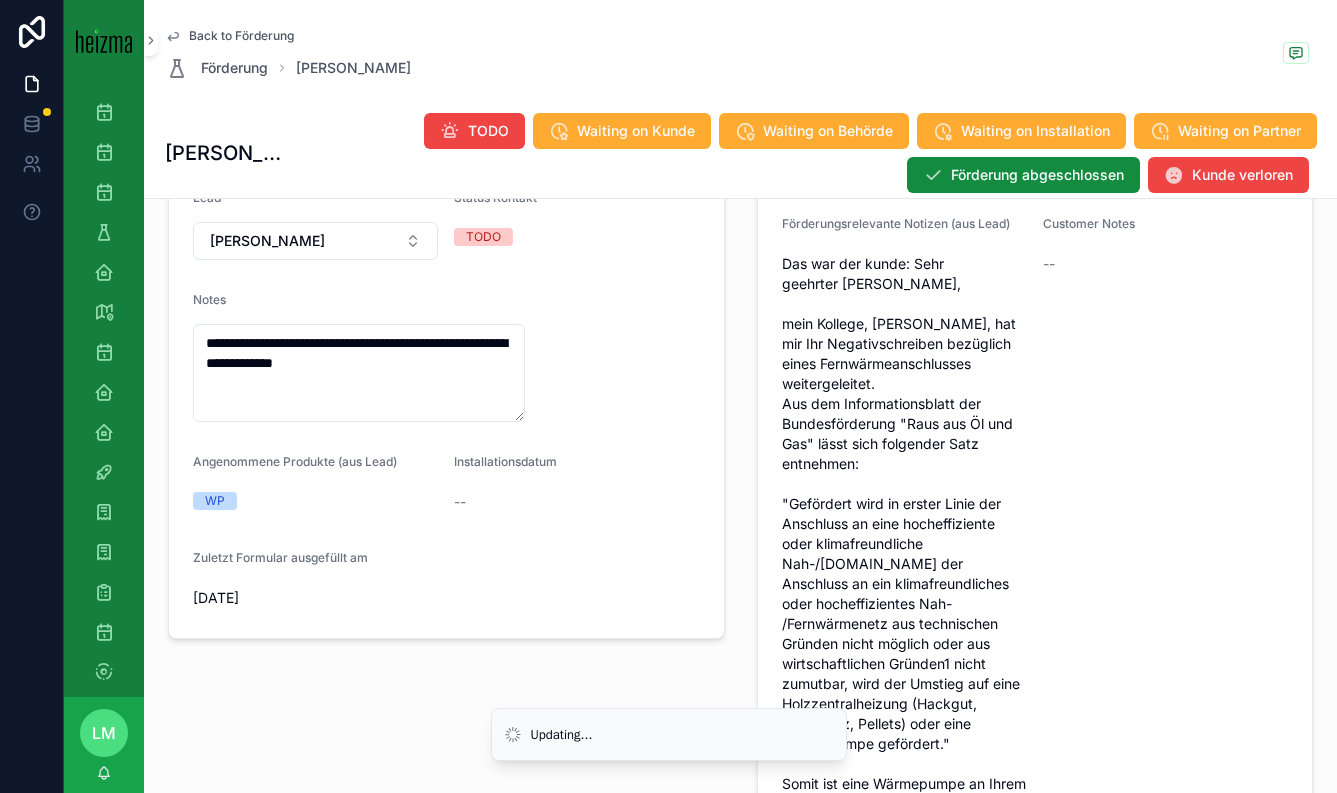 click on "**********" at bounding box center (446, 351) 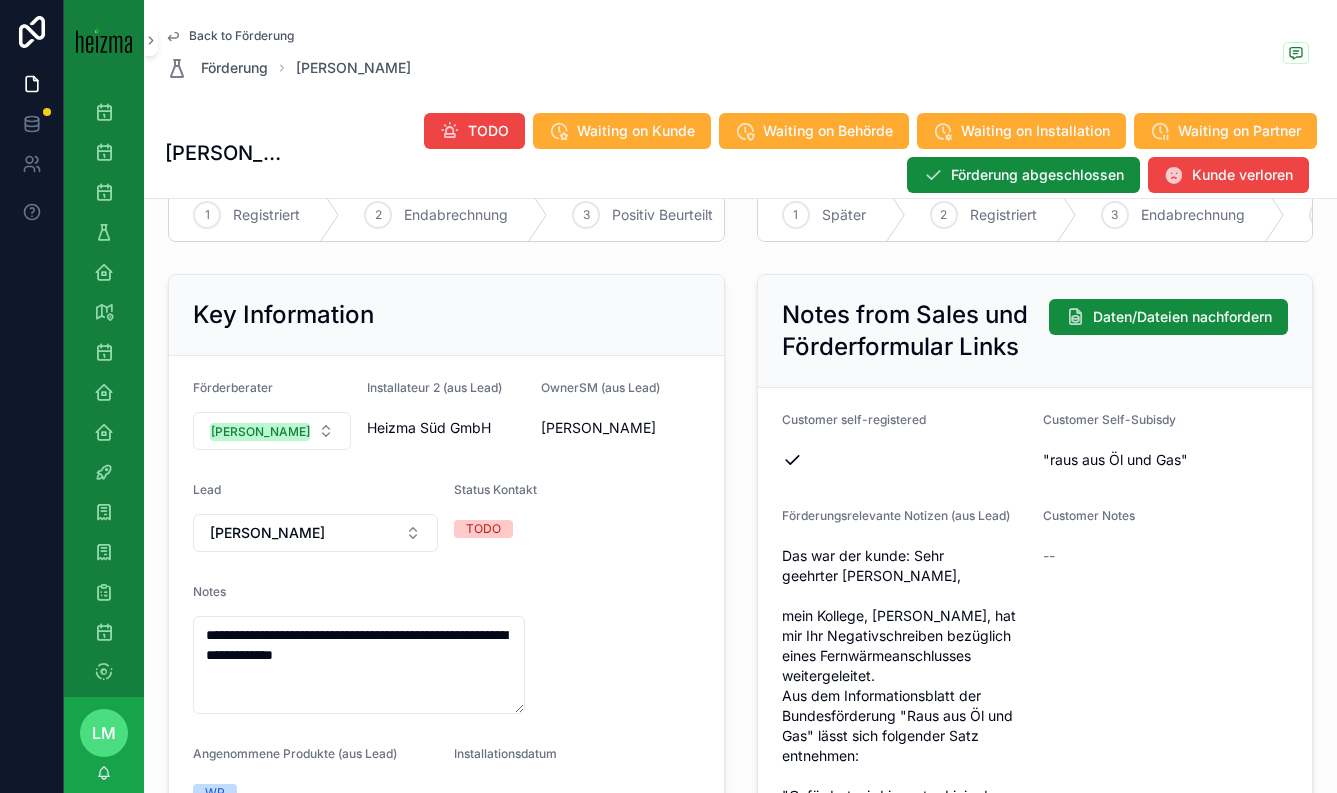 scroll, scrollTop: 0, scrollLeft: 0, axis: both 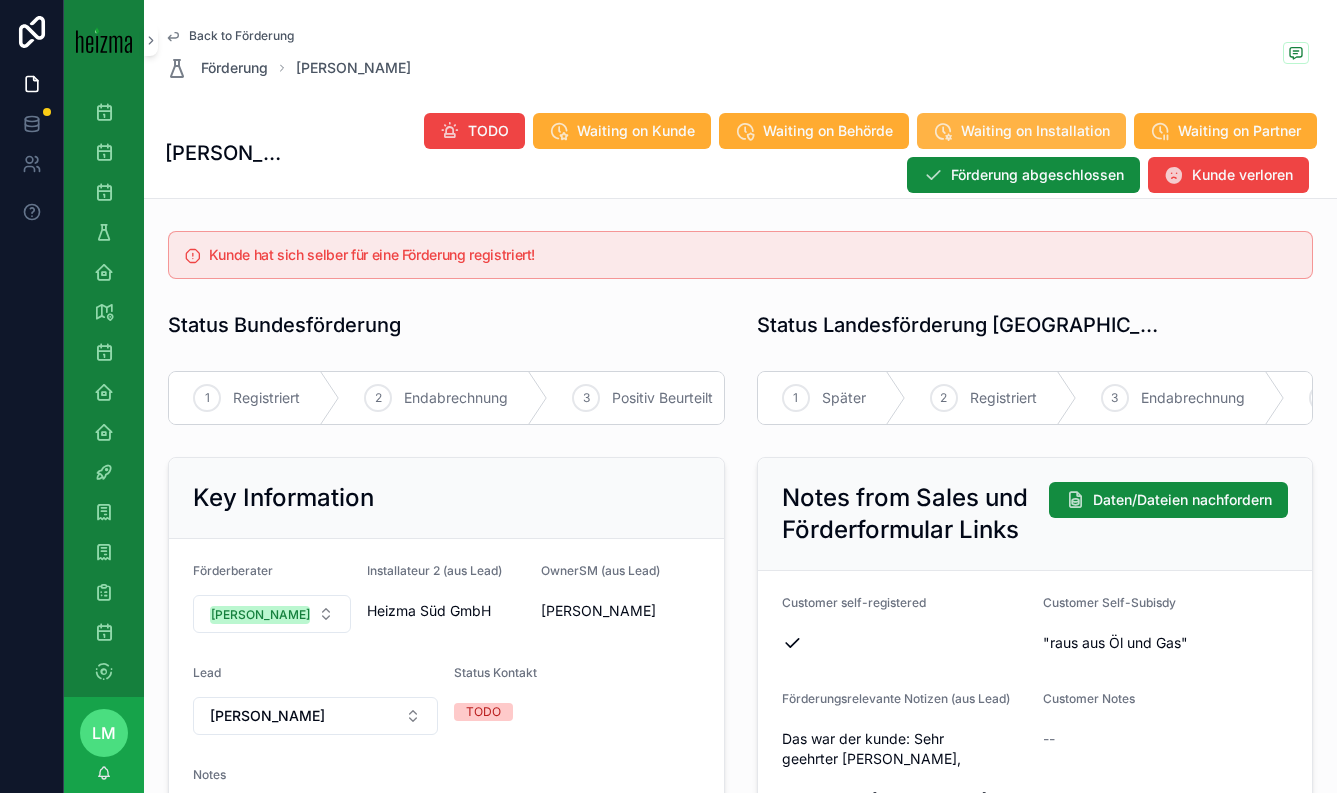 click on "Waiting on Installation" at bounding box center (1035, 131) 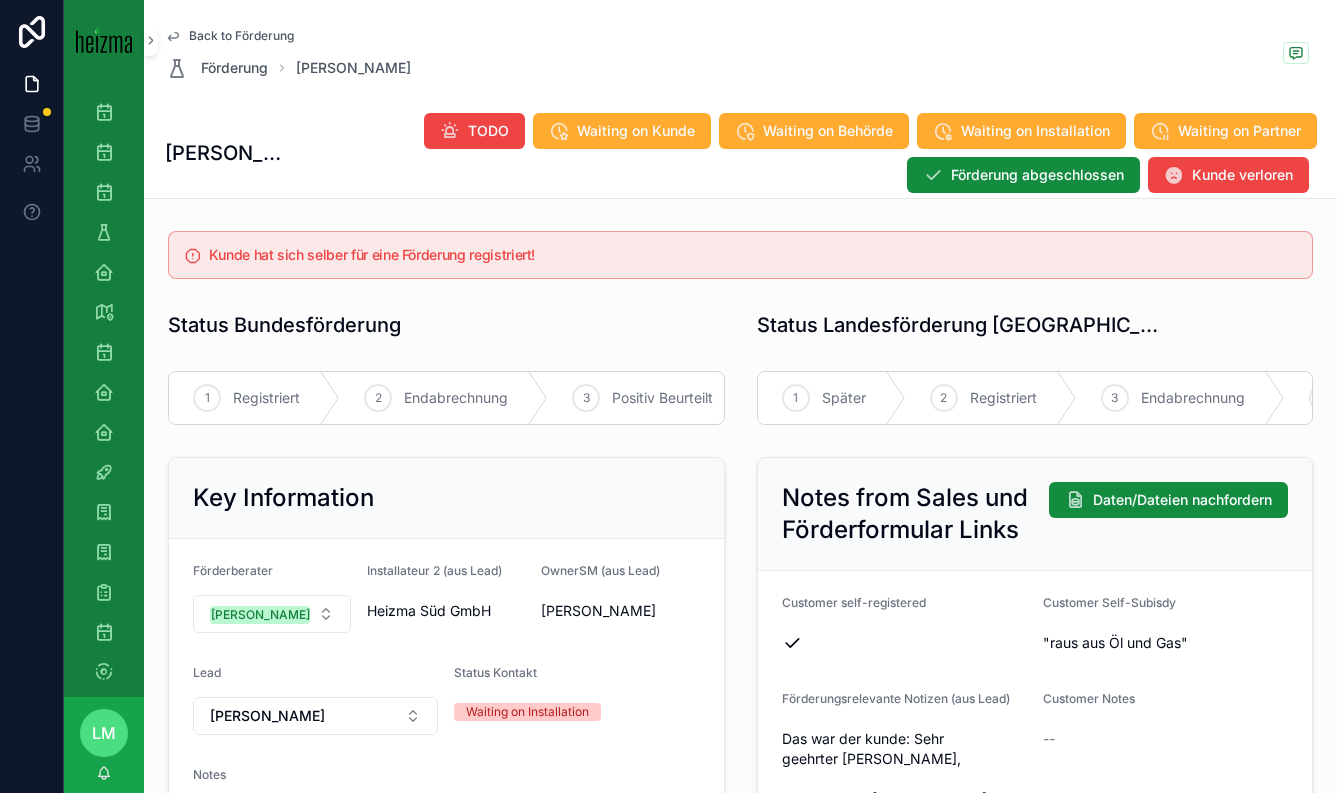 click on "Back to Förderung" at bounding box center (241, 36) 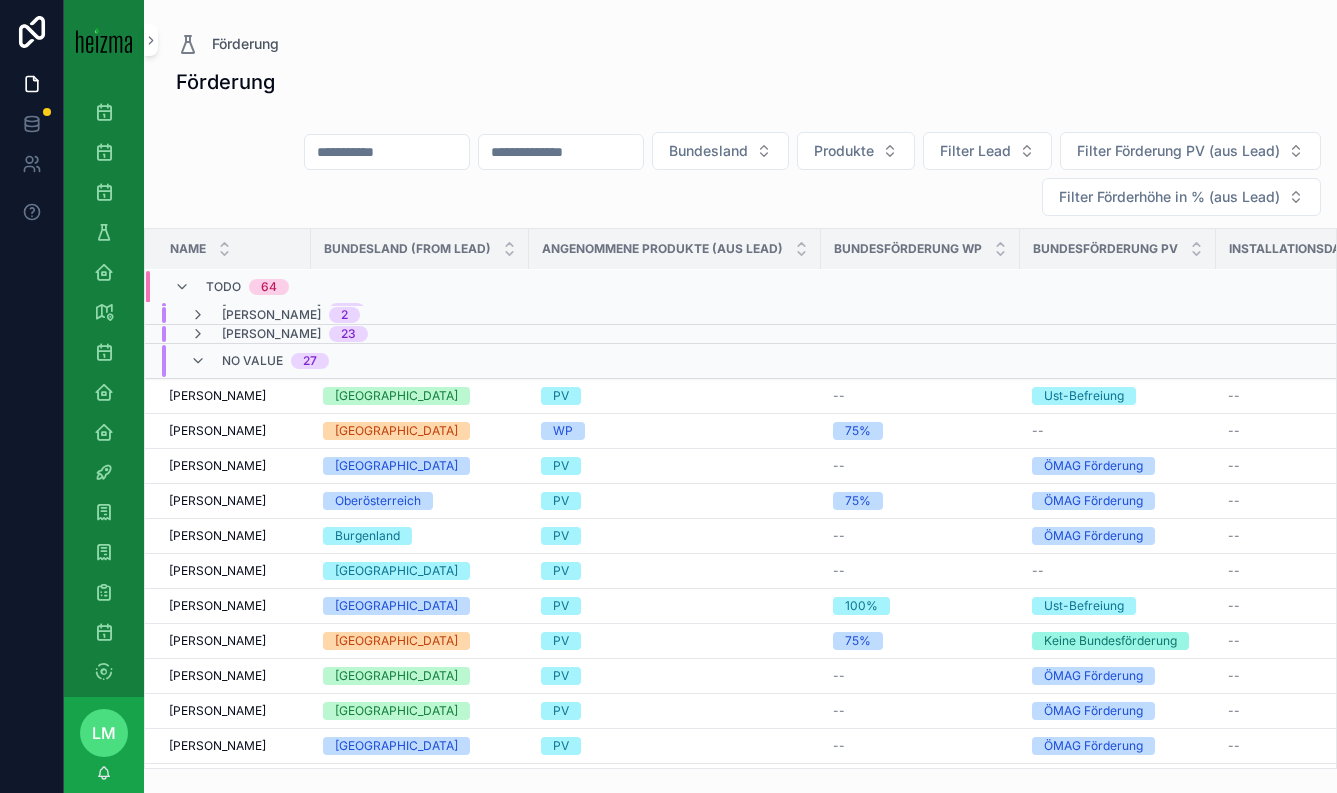 scroll, scrollTop: 0, scrollLeft: 0, axis: both 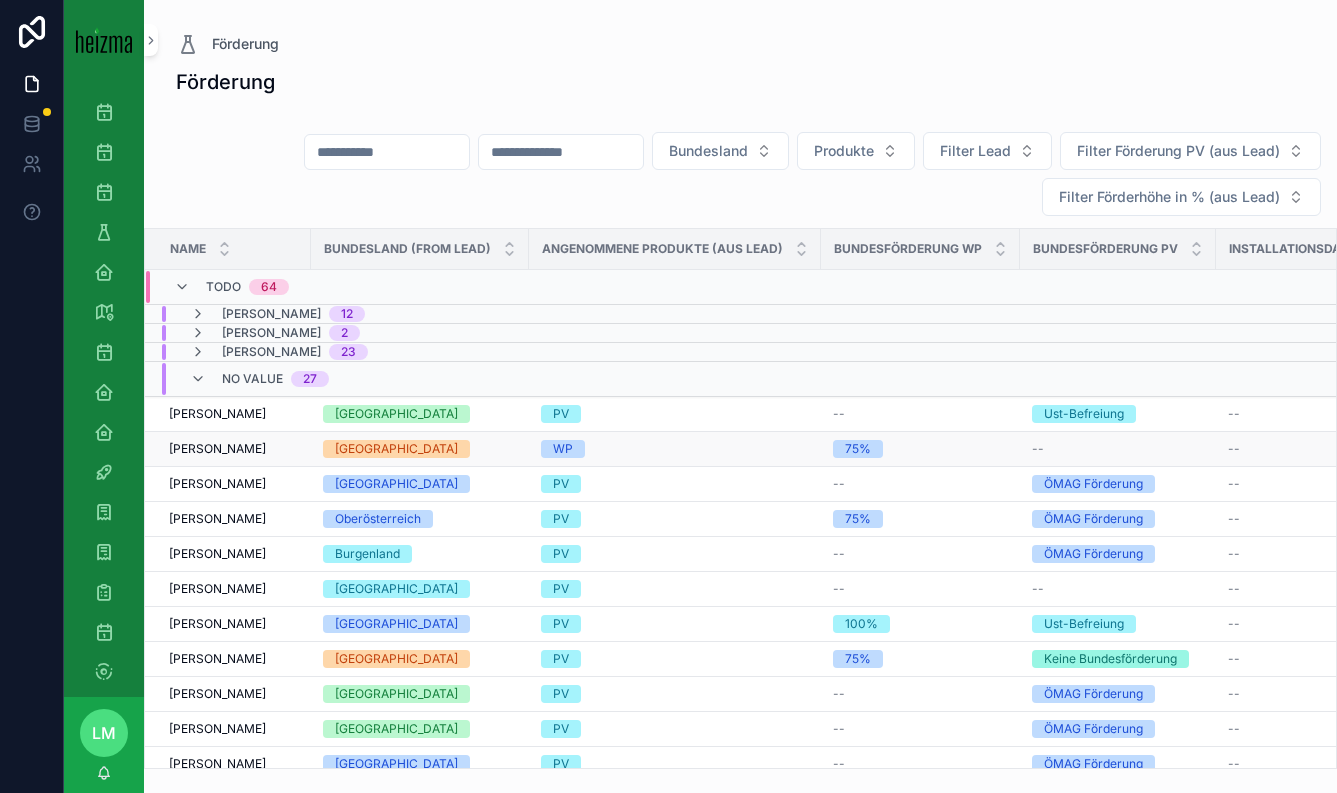 click on "Milos Jovanovic" at bounding box center (217, 449) 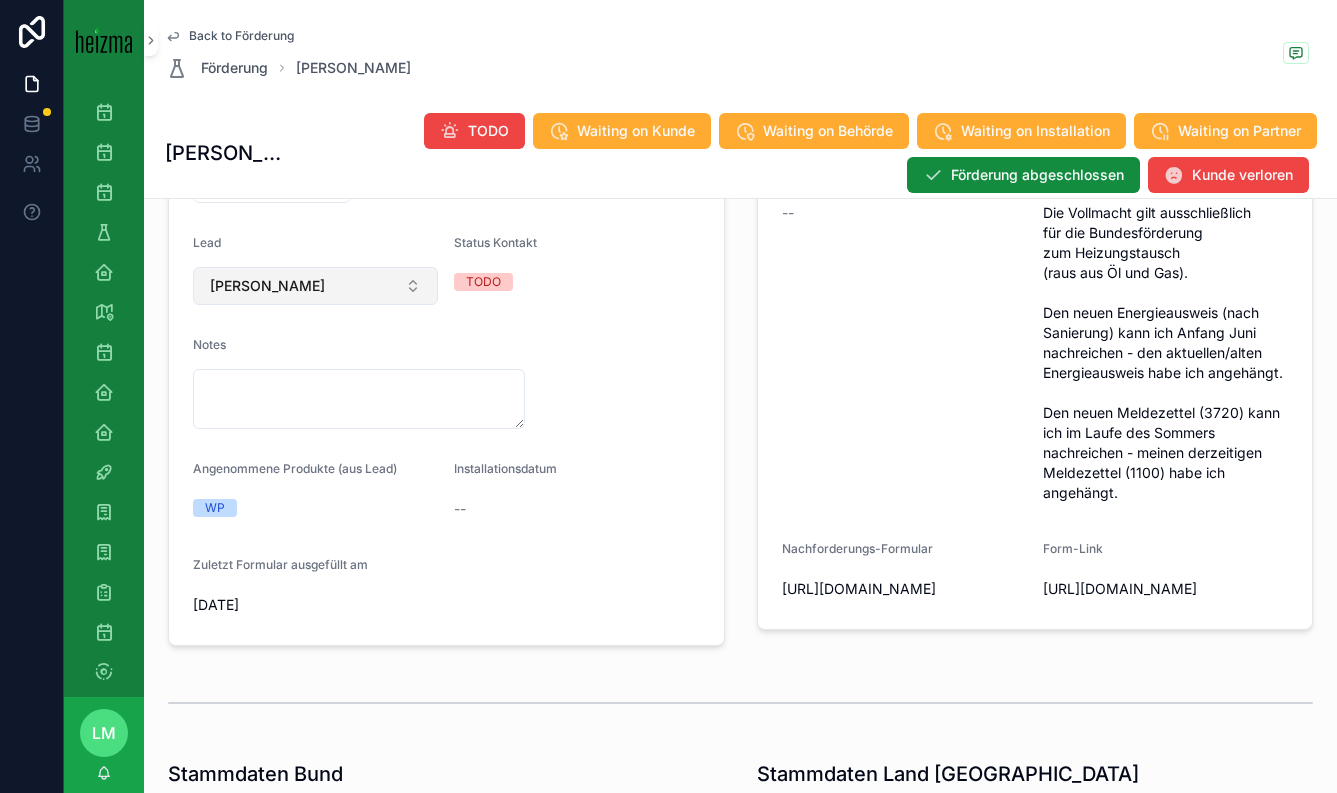 scroll, scrollTop: 356, scrollLeft: 0, axis: vertical 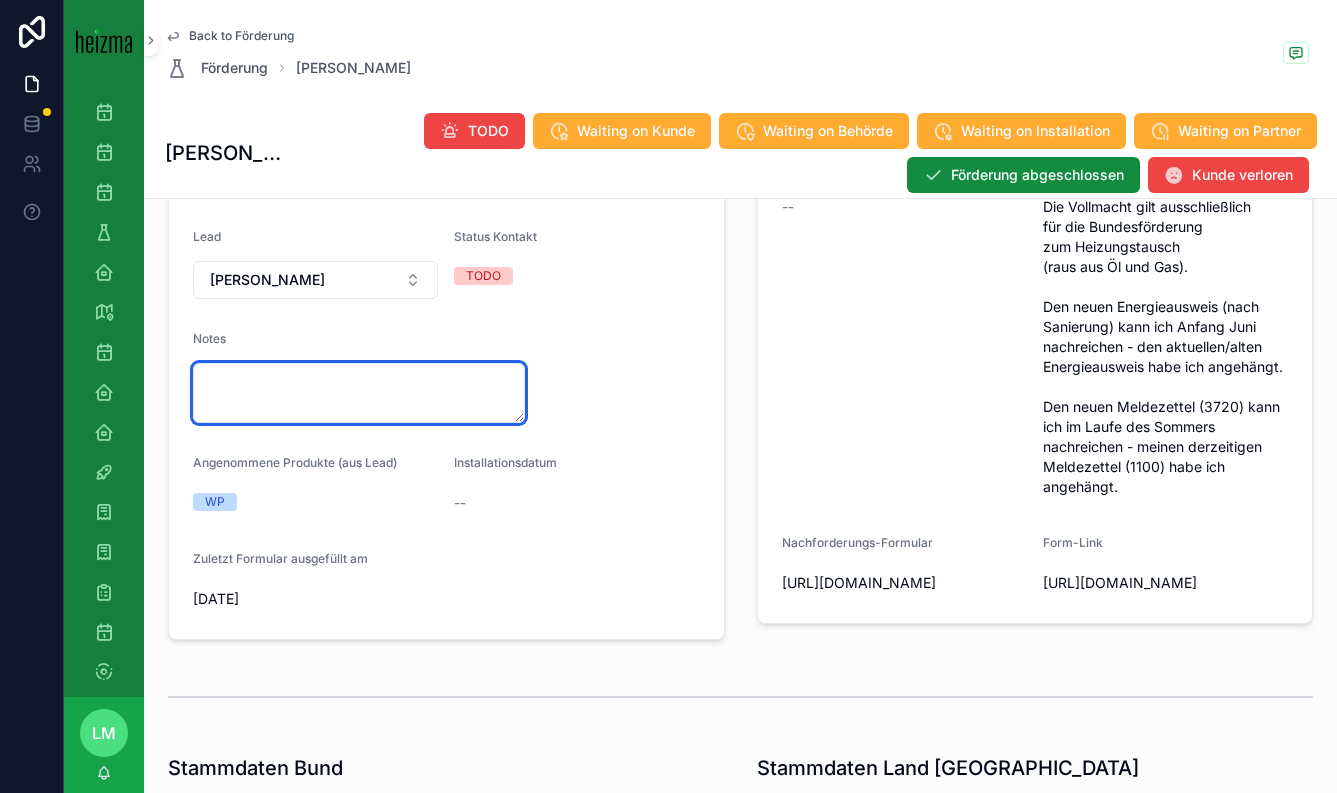 click at bounding box center [359, 393] 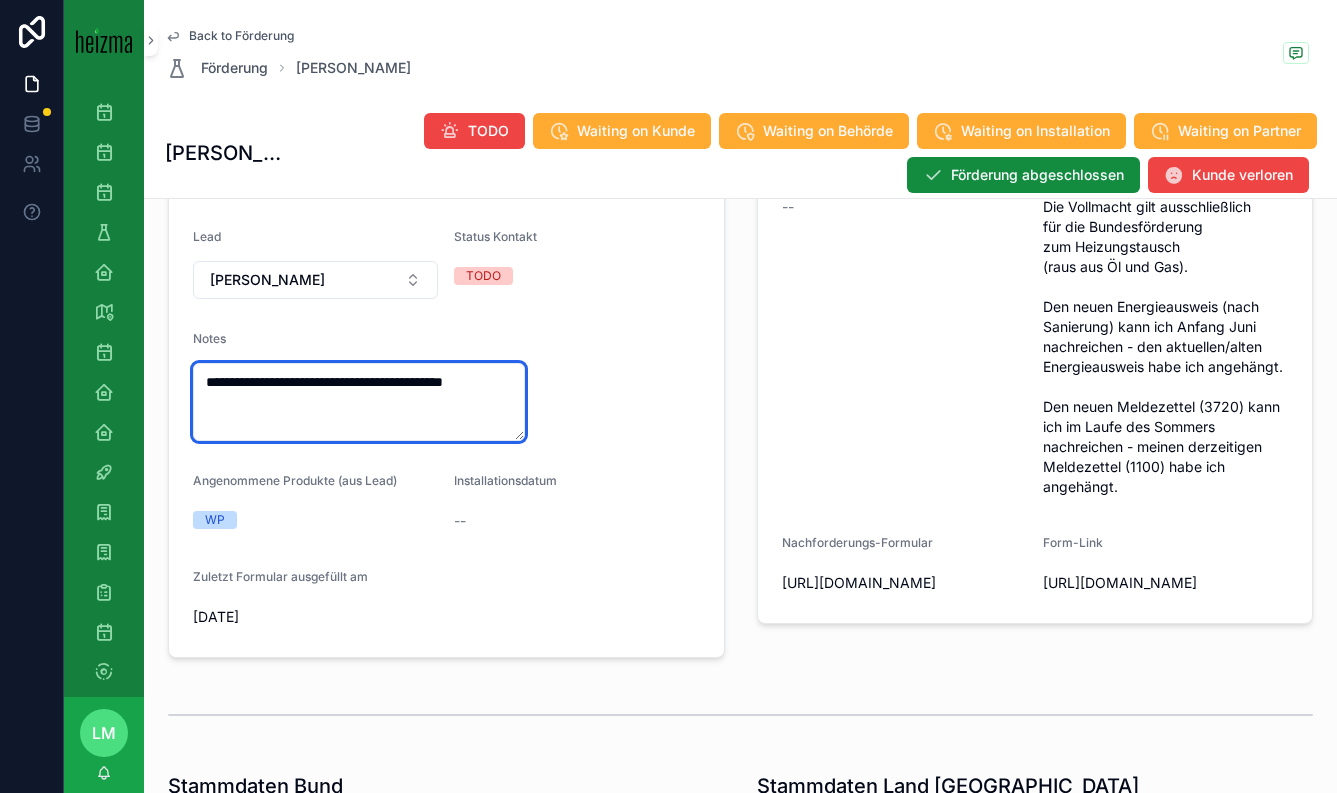 type on "**********" 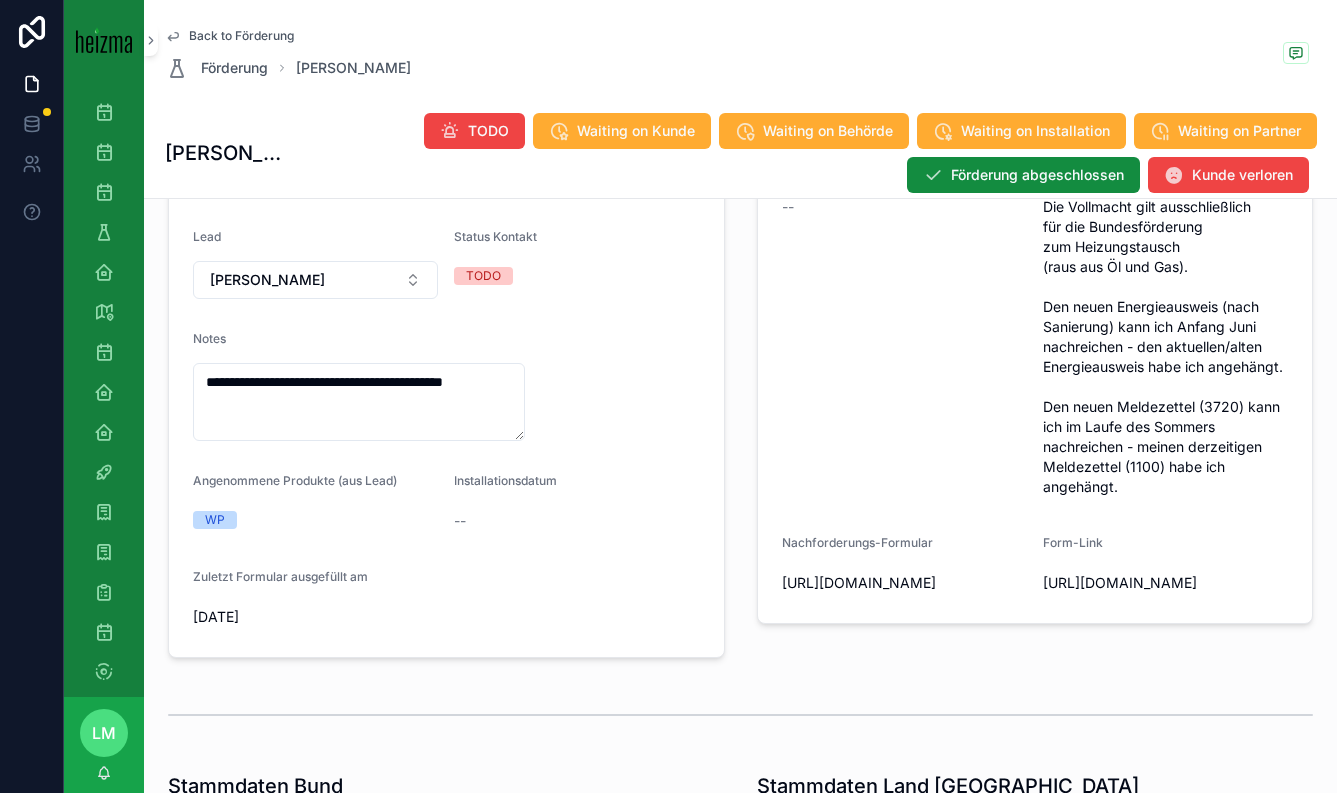 click on "**********" at bounding box center [446, 380] 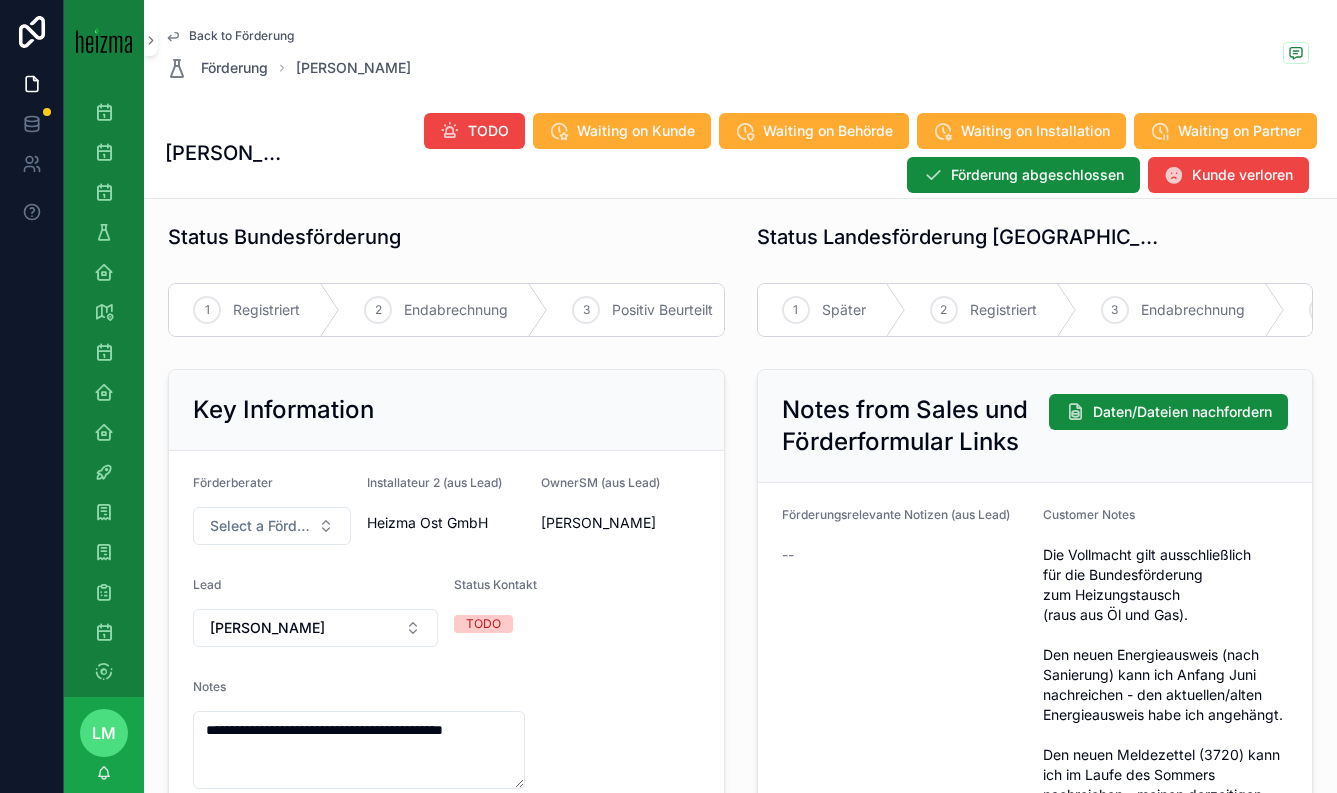scroll, scrollTop: 0, scrollLeft: 0, axis: both 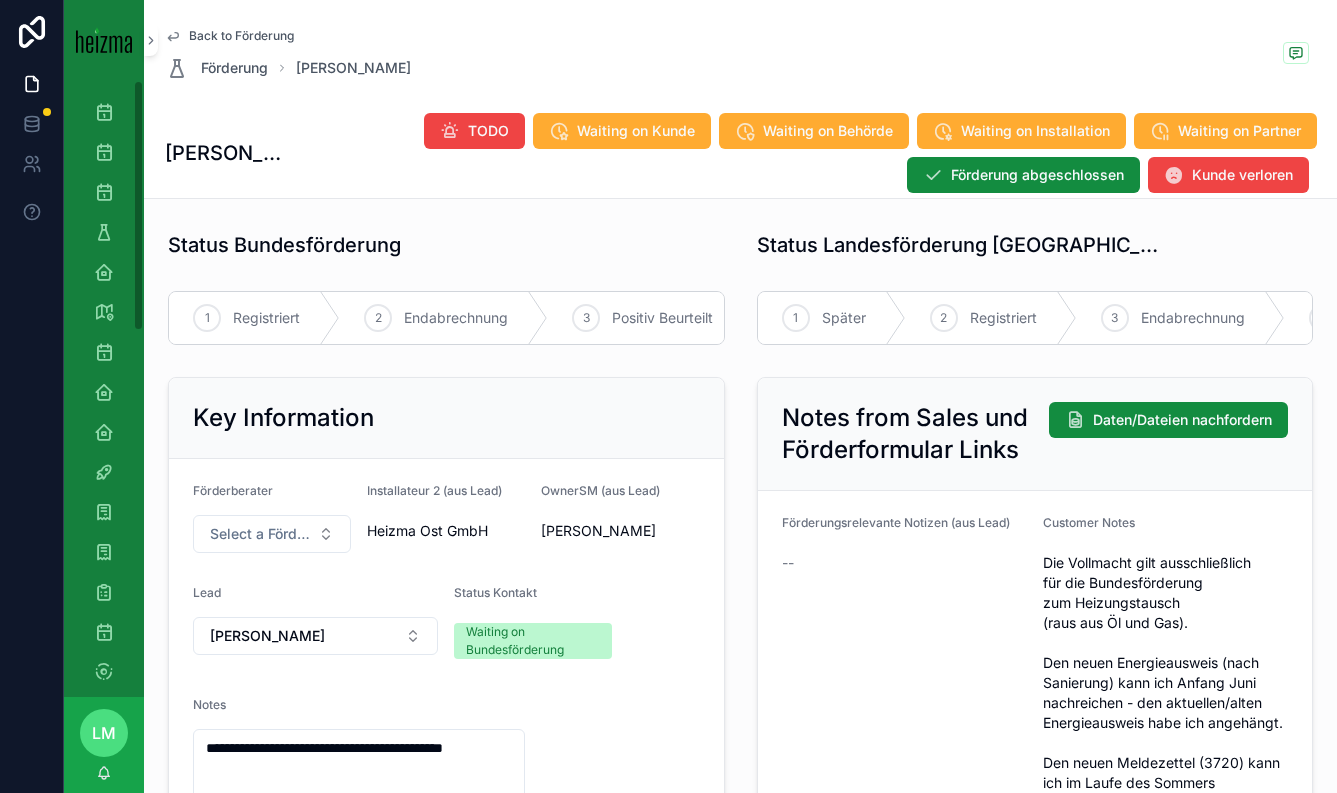 click on "Back to Förderung" at bounding box center [241, 36] 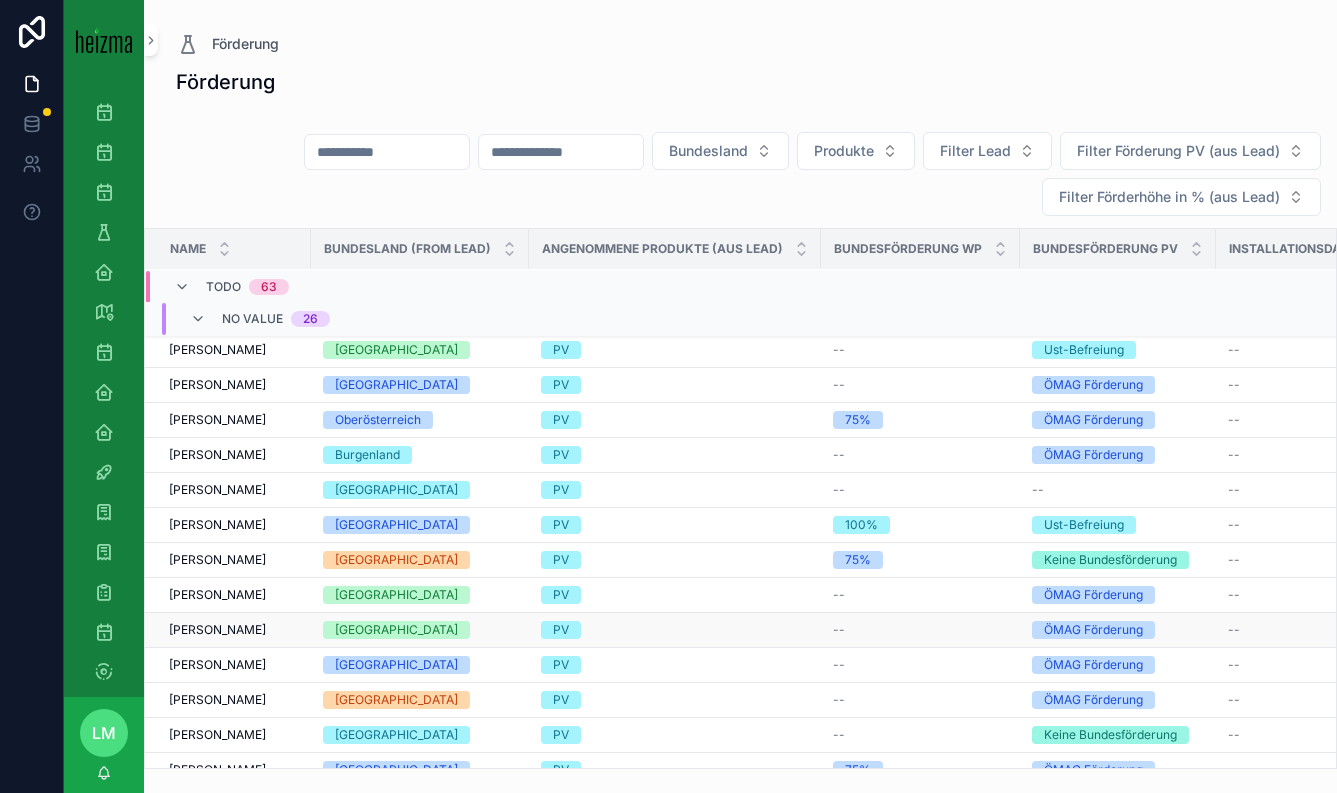 scroll, scrollTop: 0, scrollLeft: 0, axis: both 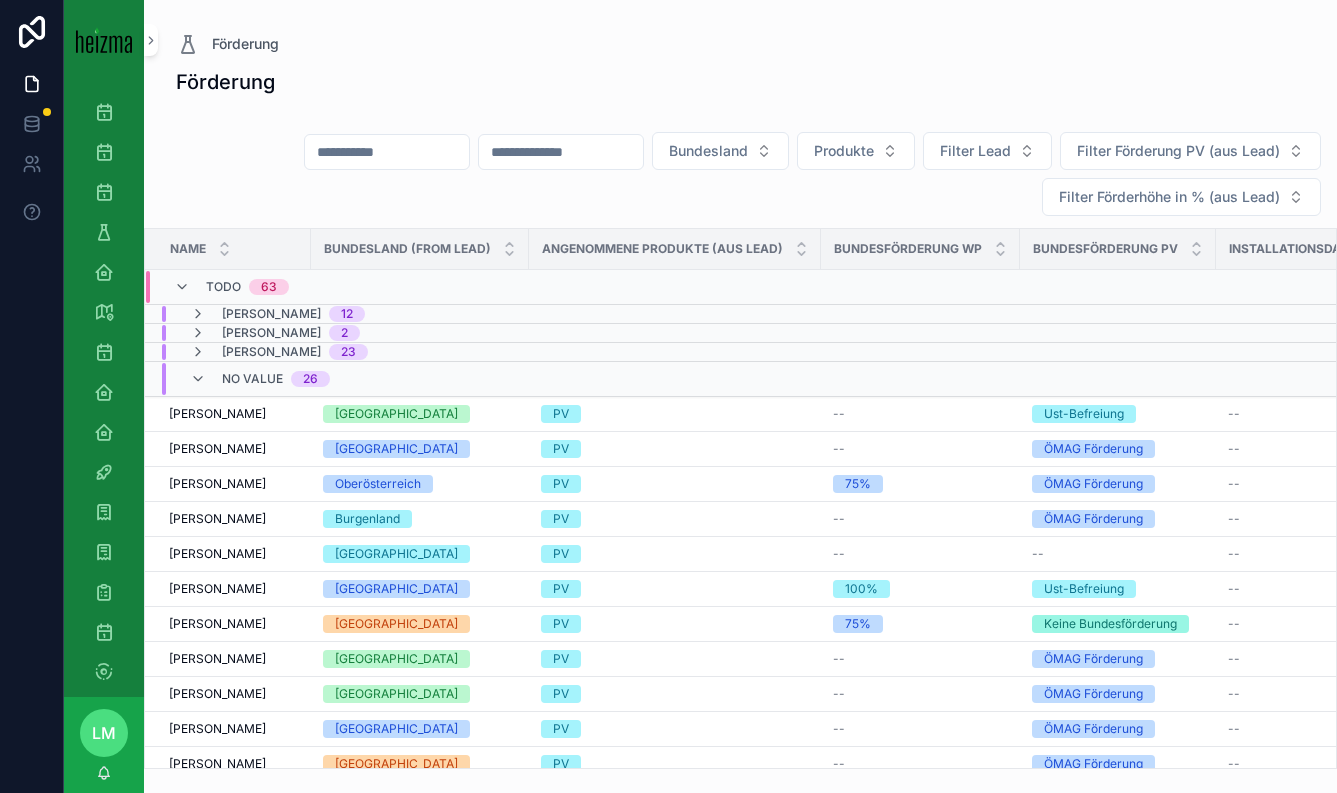 click on "No value 26" at bounding box center (260, 379) 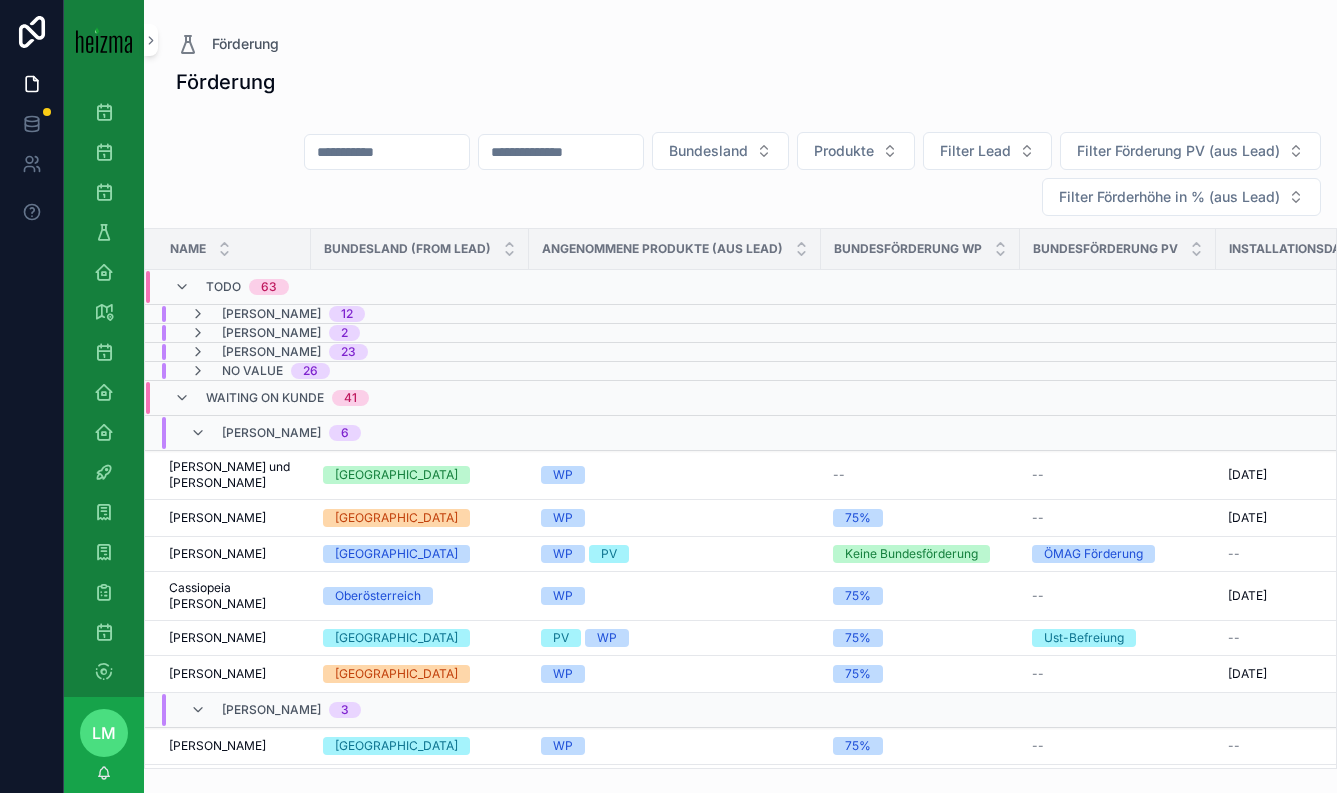 click at bounding box center [387, 152] 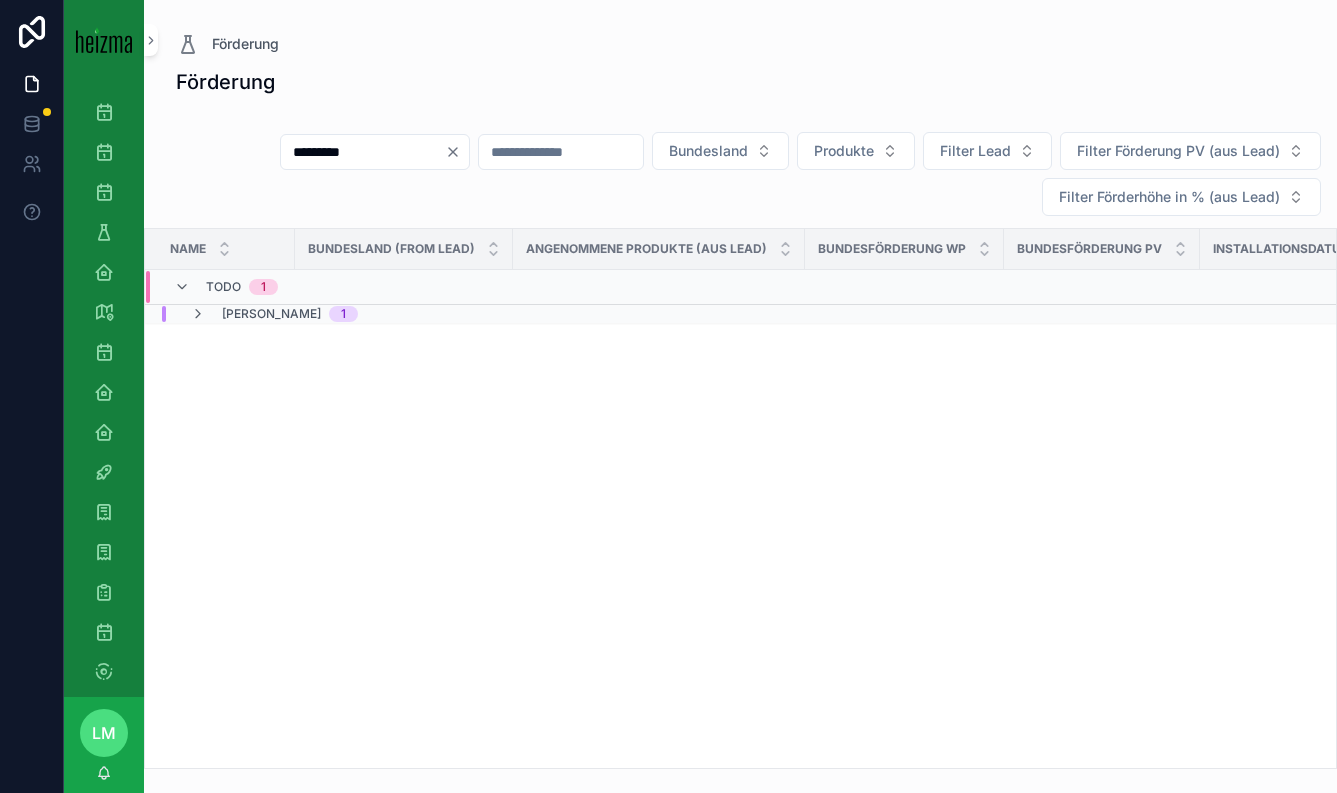 type on "*********" 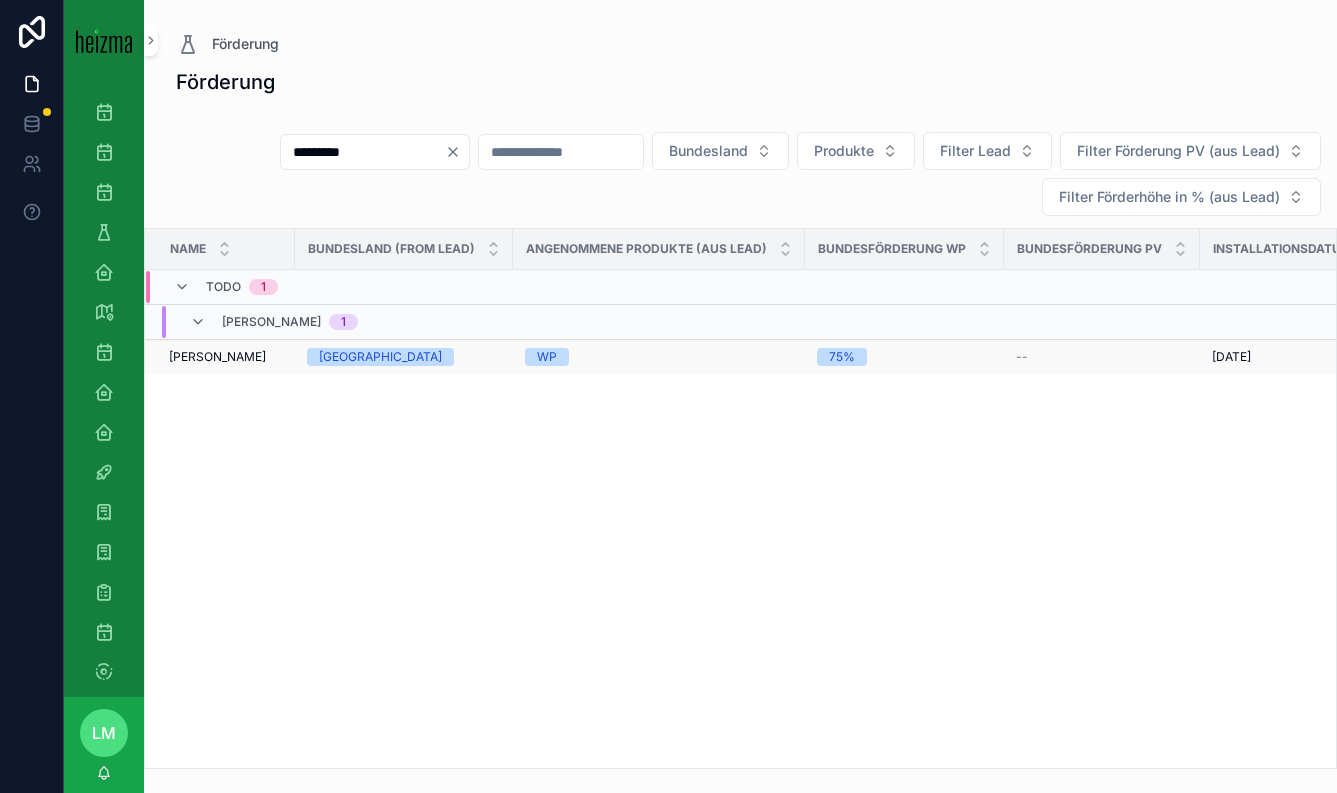 click on "Birgit Moswitzer" at bounding box center (217, 357) 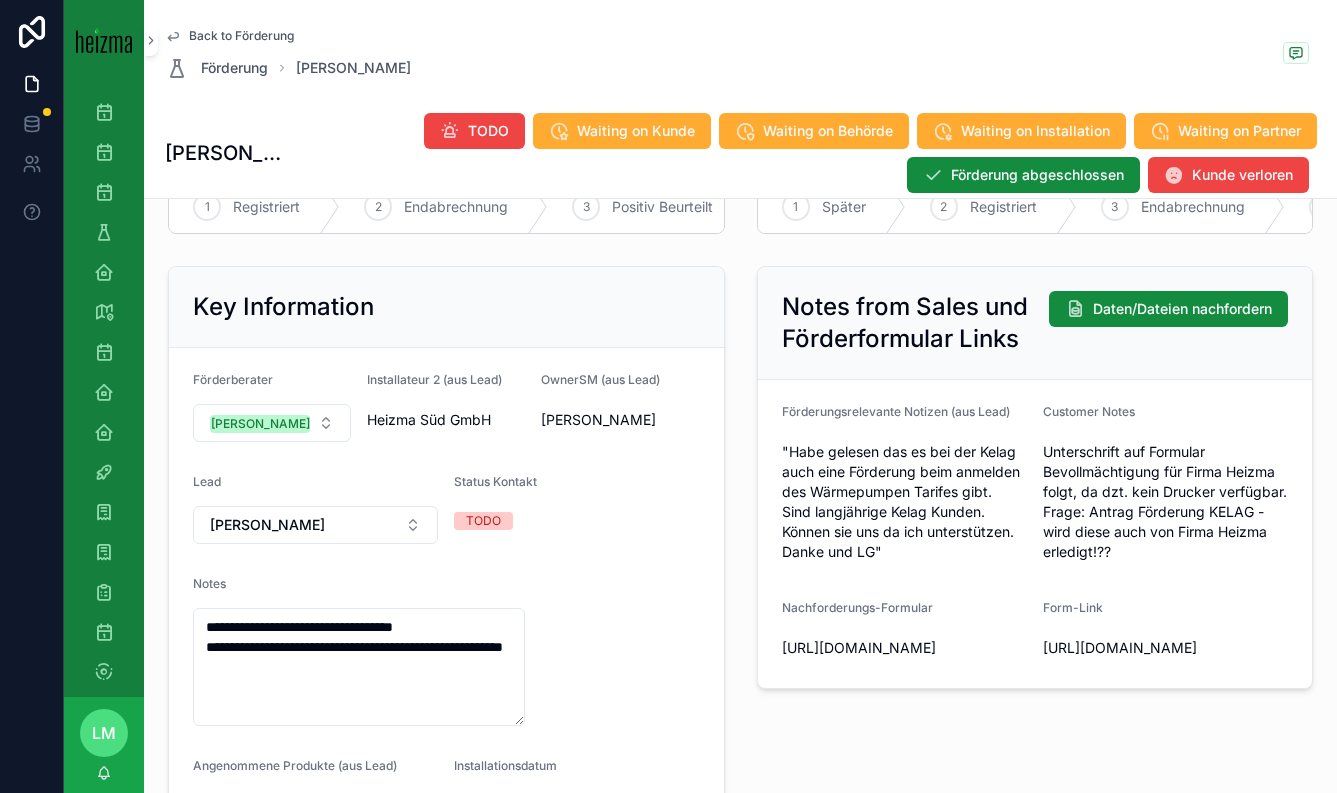 scroll, scrollTop: 179, scrollLeft: 0, axis: vertical 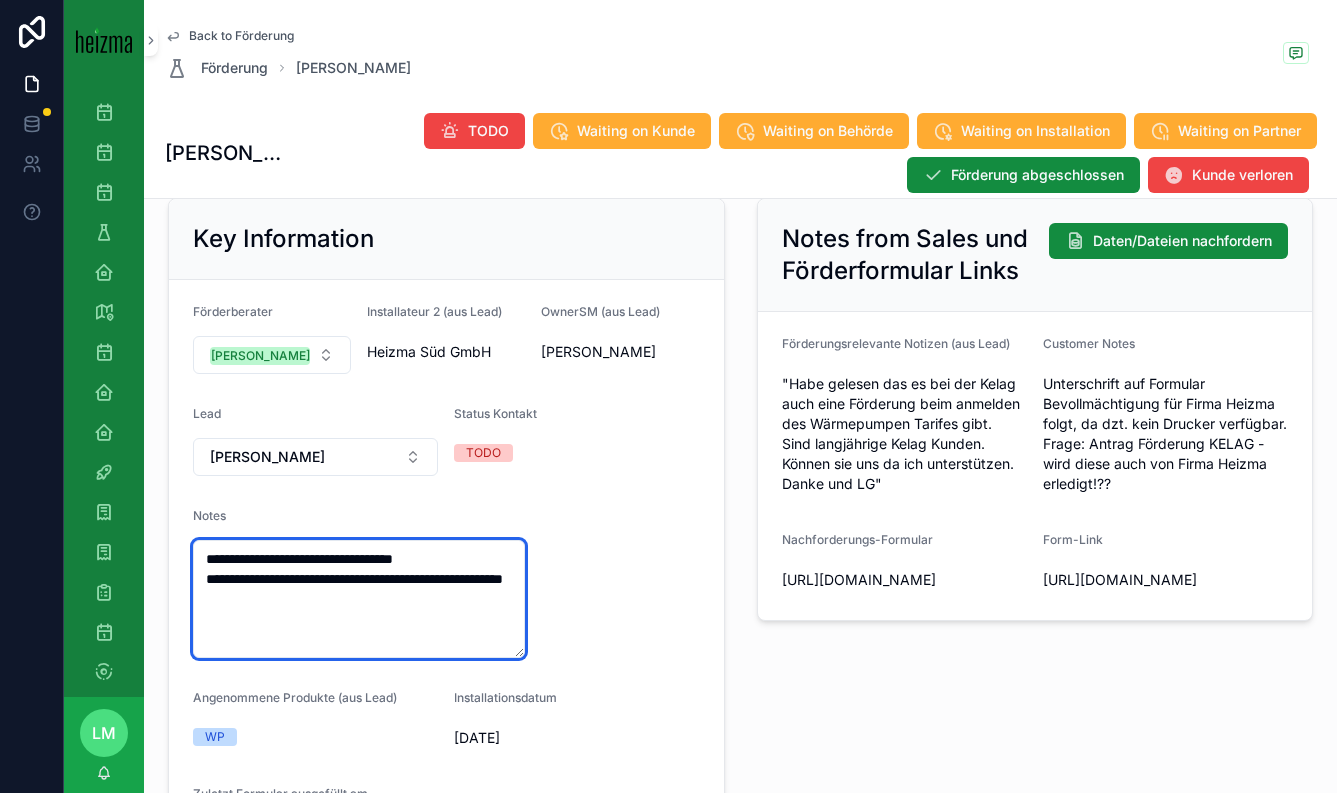 click on "**********" at bounding box center (359, 599) 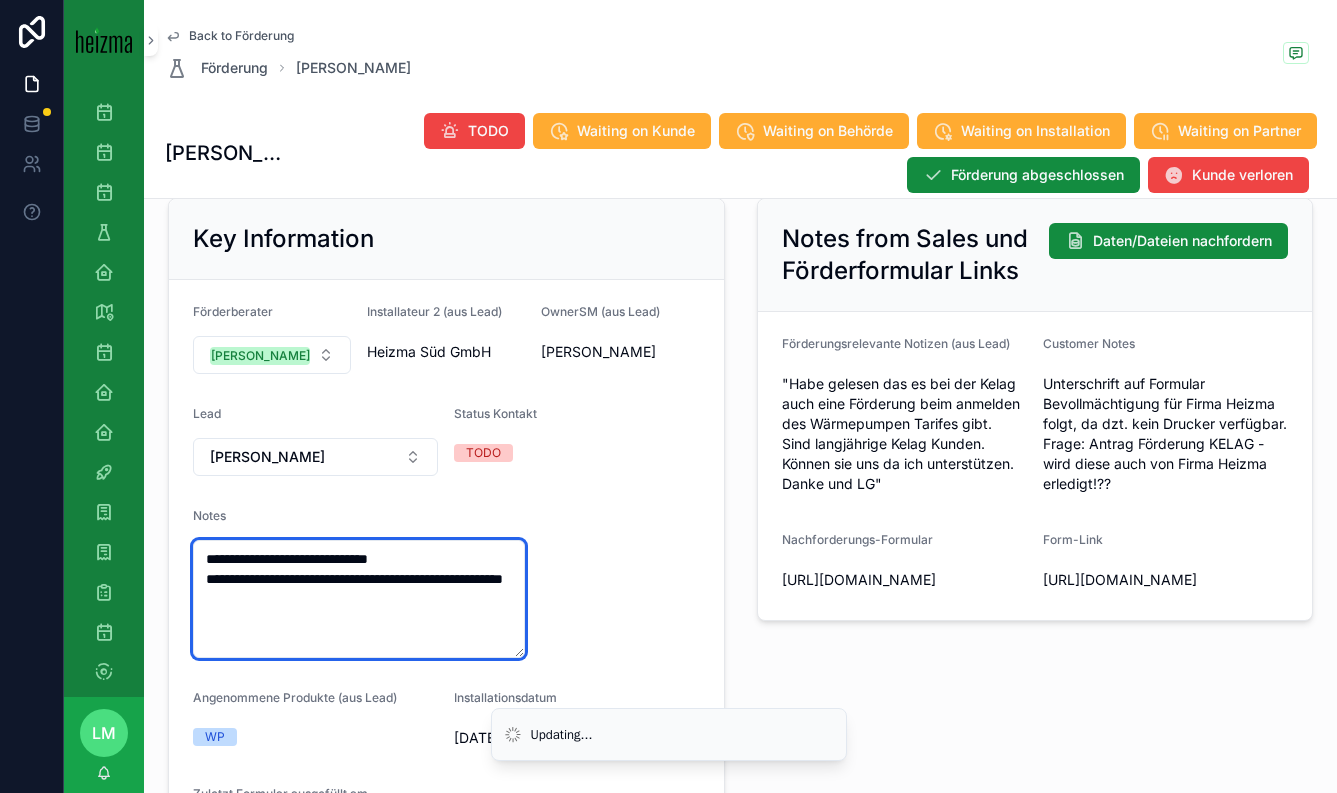 click on "**********" at bounding box center [359, 599] 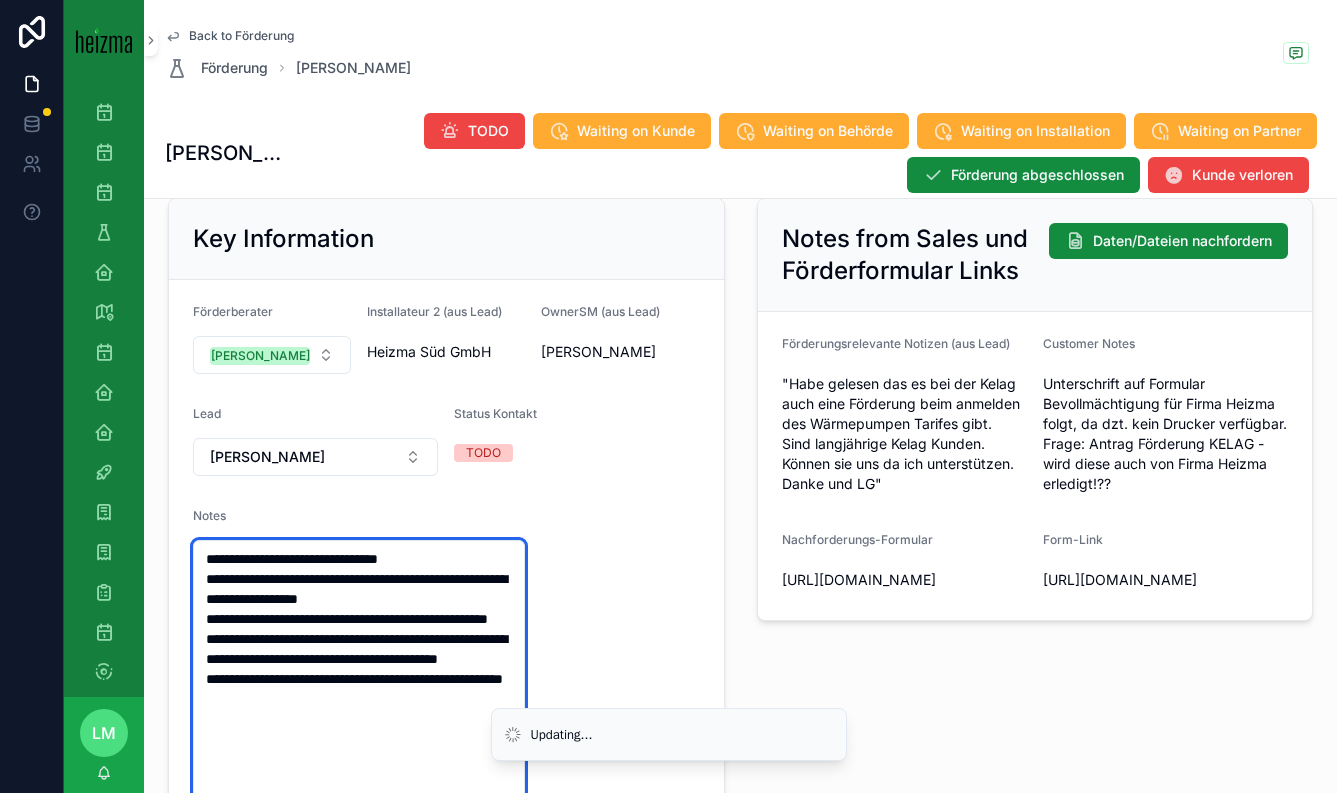 click on "**********" at bounding box center [359, 729] 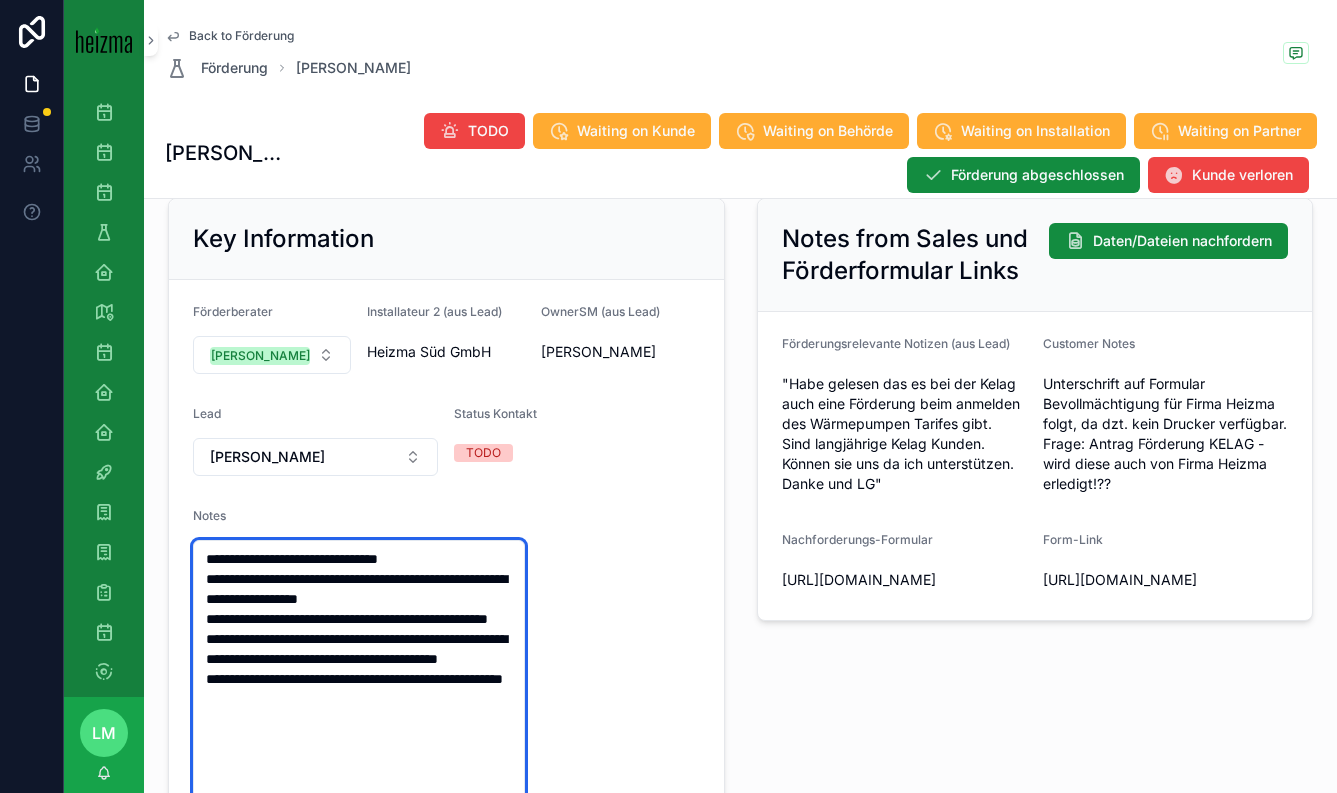 click on "**********" at bounding box center (359, 729) 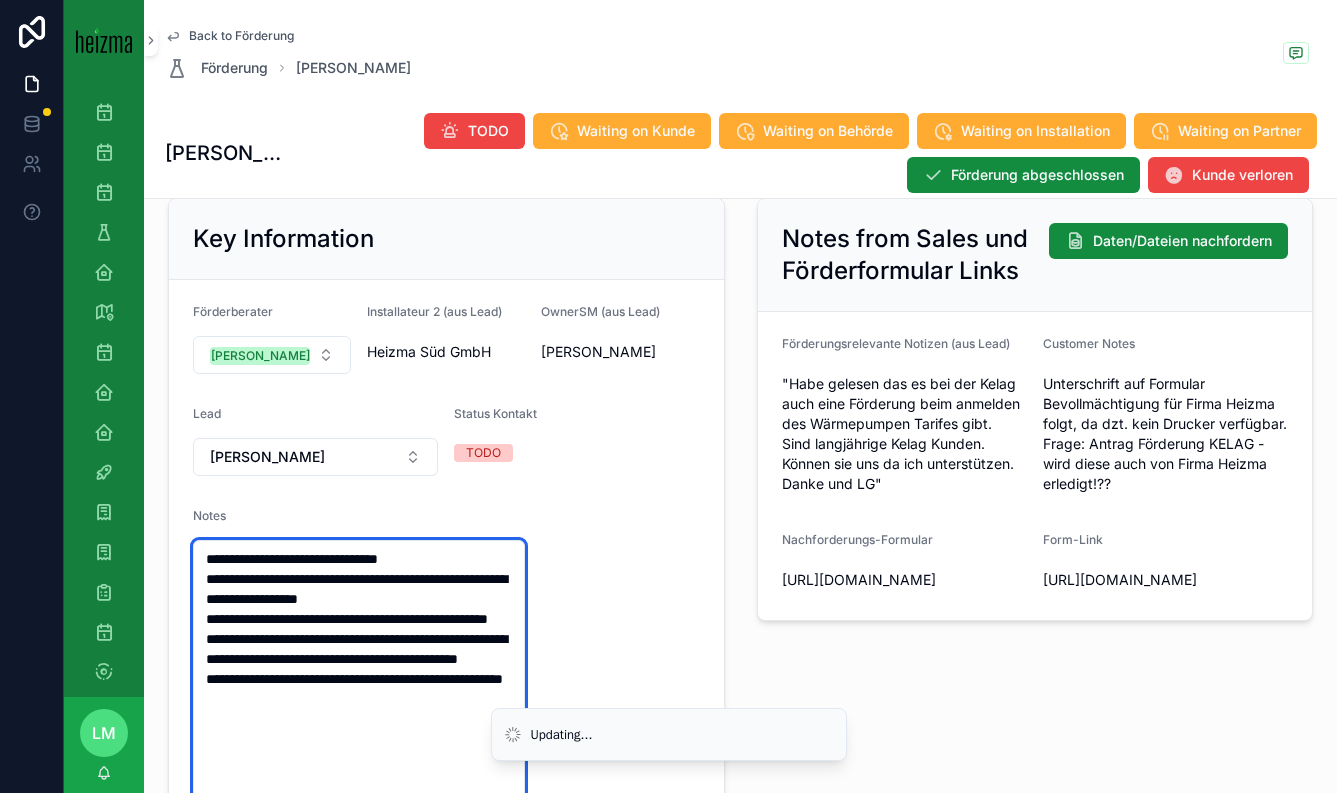click on "**********" at bounding box center [359, 729] 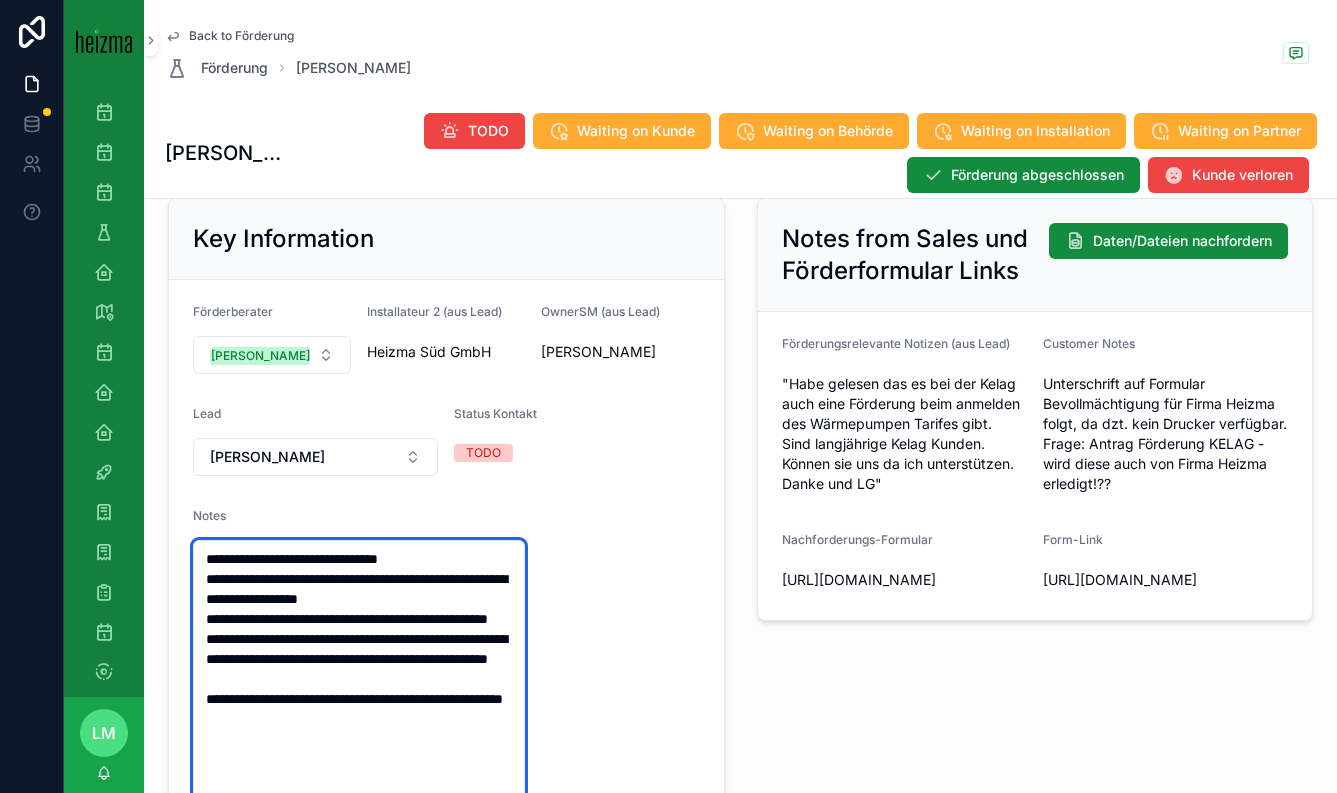 type on "**********" 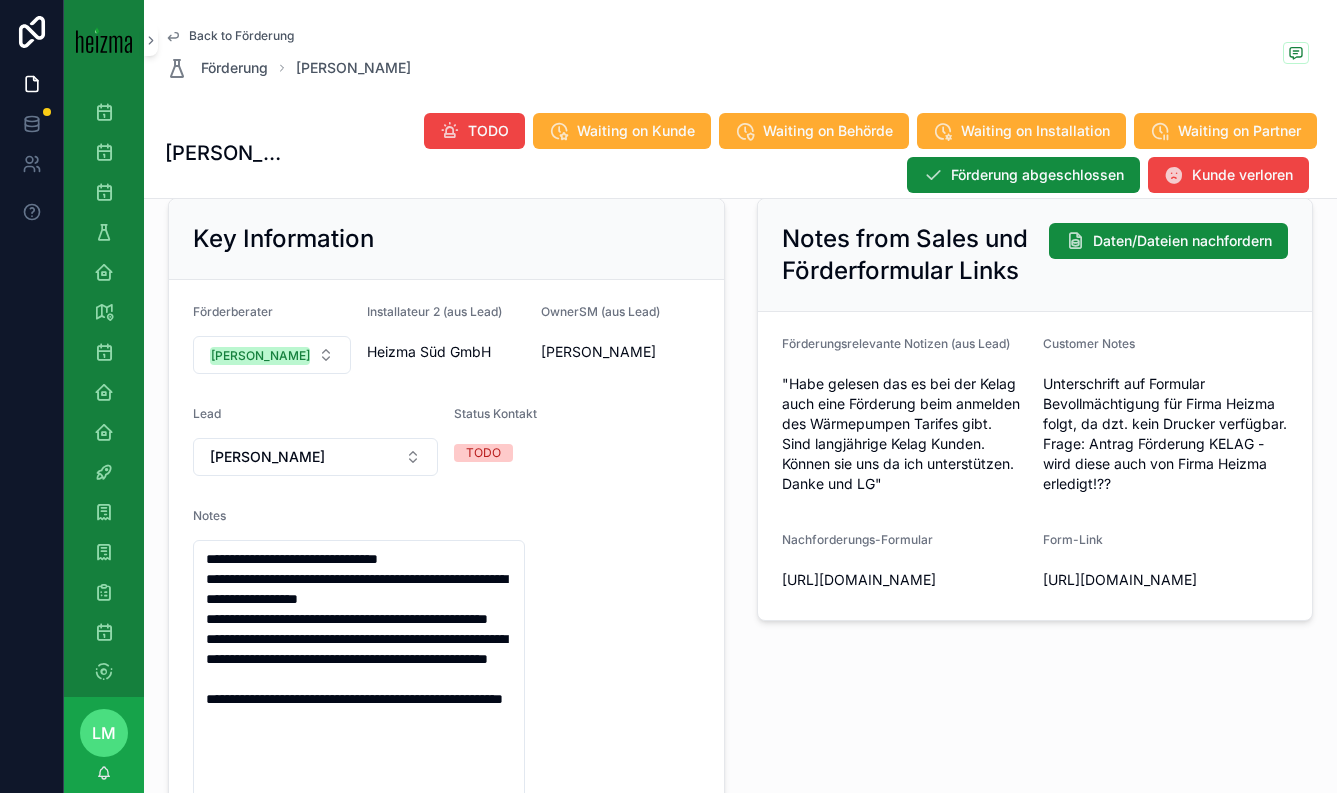click on "**********" at bounding box center [446, 717] 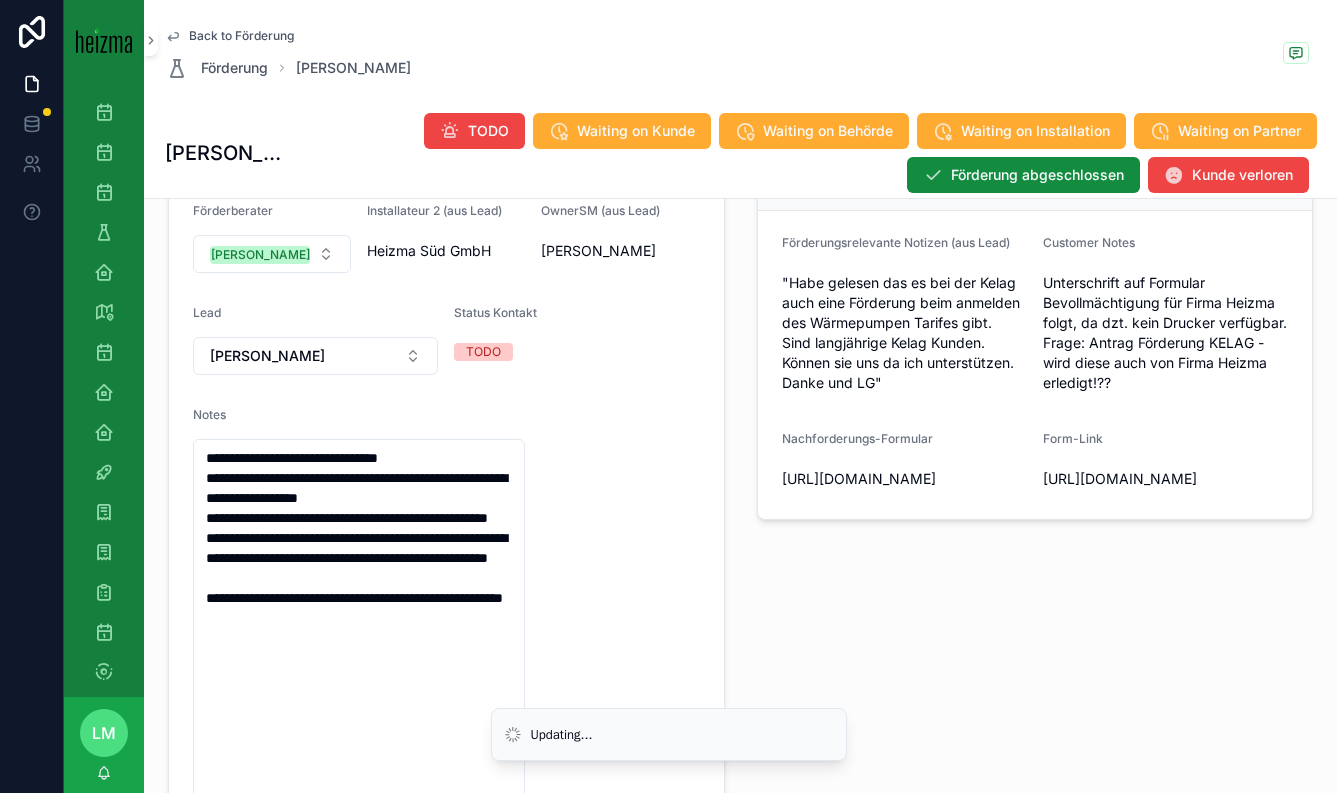 scroll, scrollTop: 307, scrollLeft: 0, axis: vertical 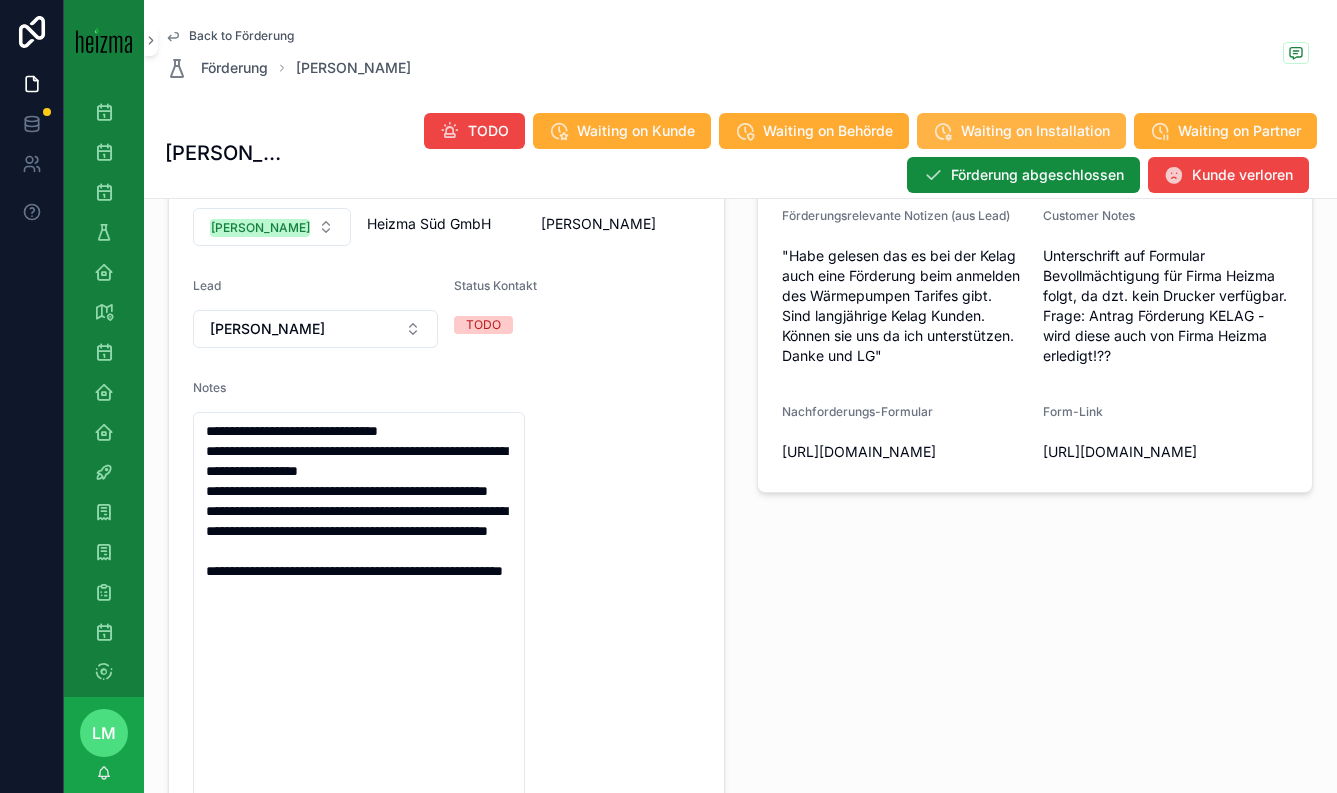 click on "Waiting on Installation" at bounding box center [1035, 131] 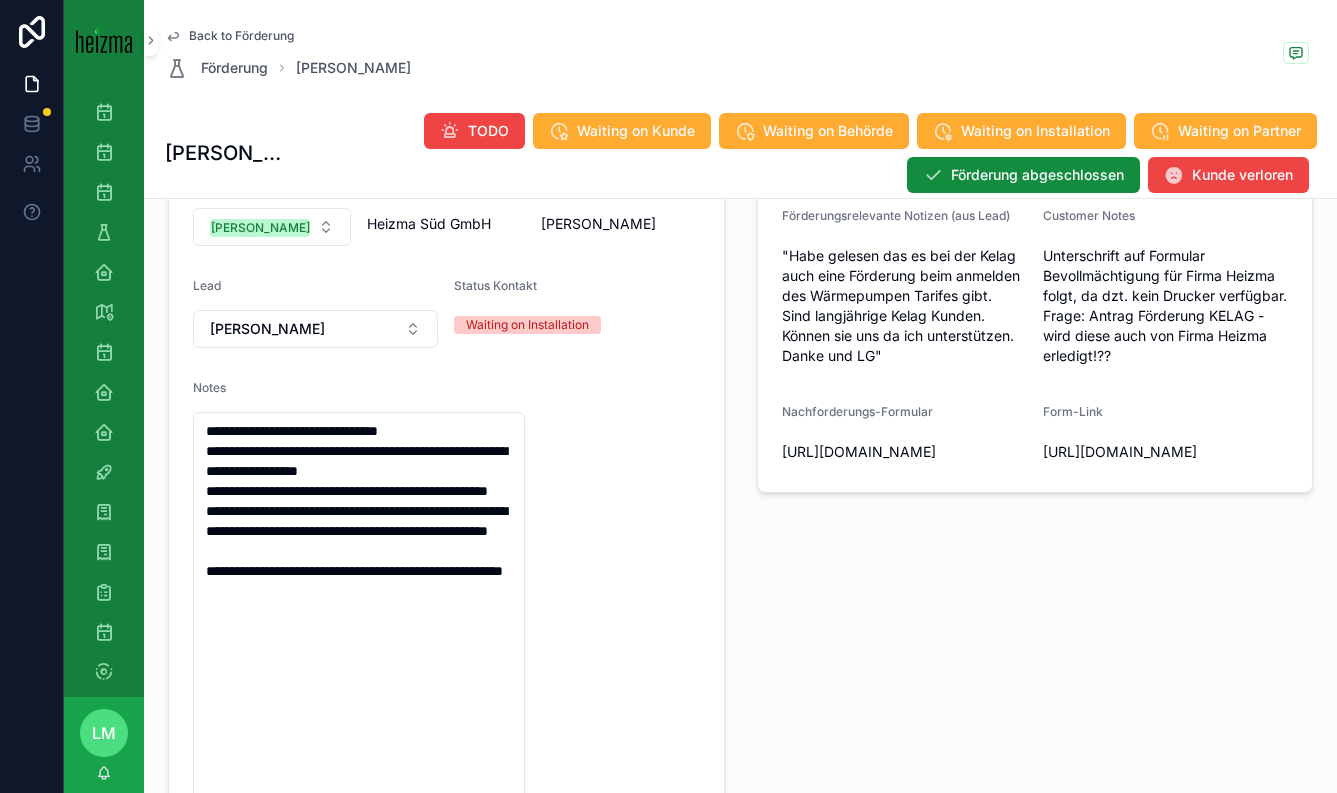 click on "Back to Förderung" at bounding box center (241, 36) 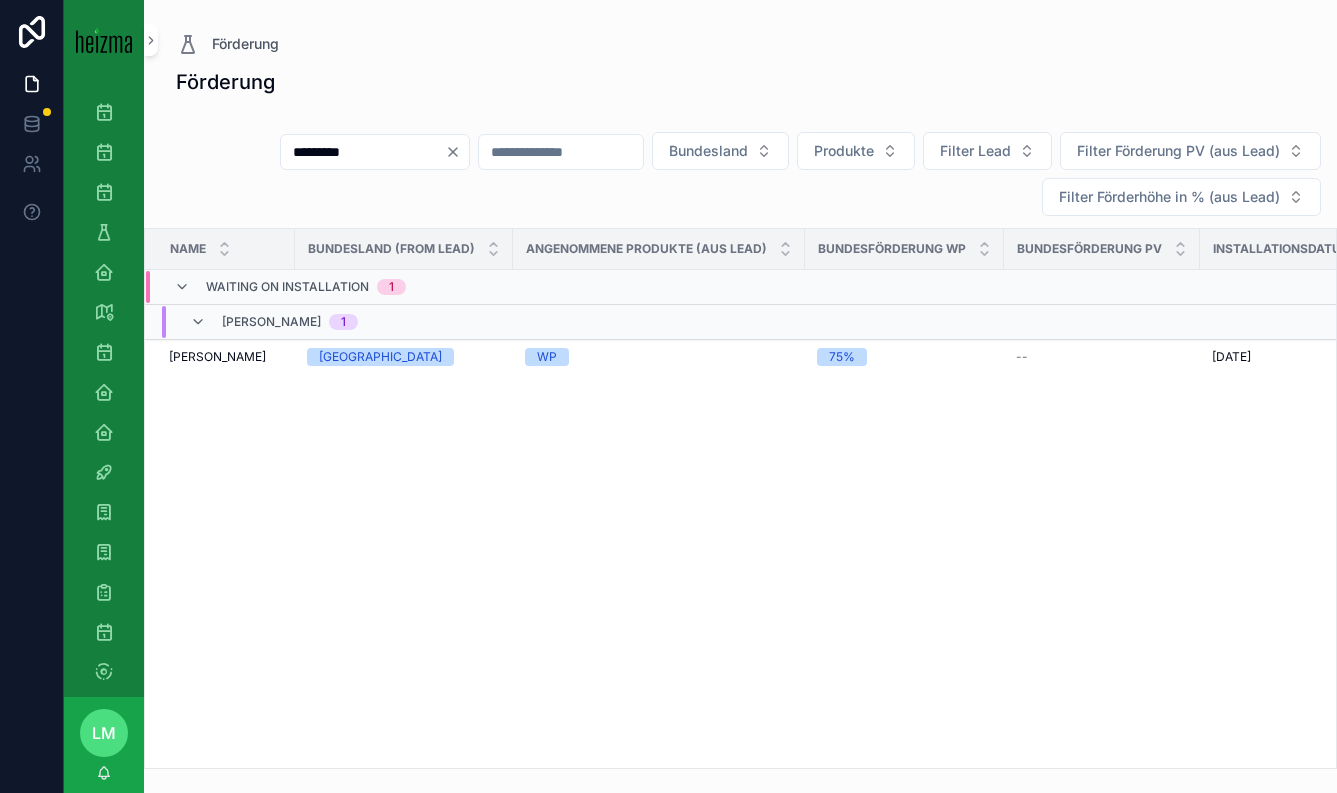 scroll, scrollTop: 0, scrollLeft: 0, axis: both 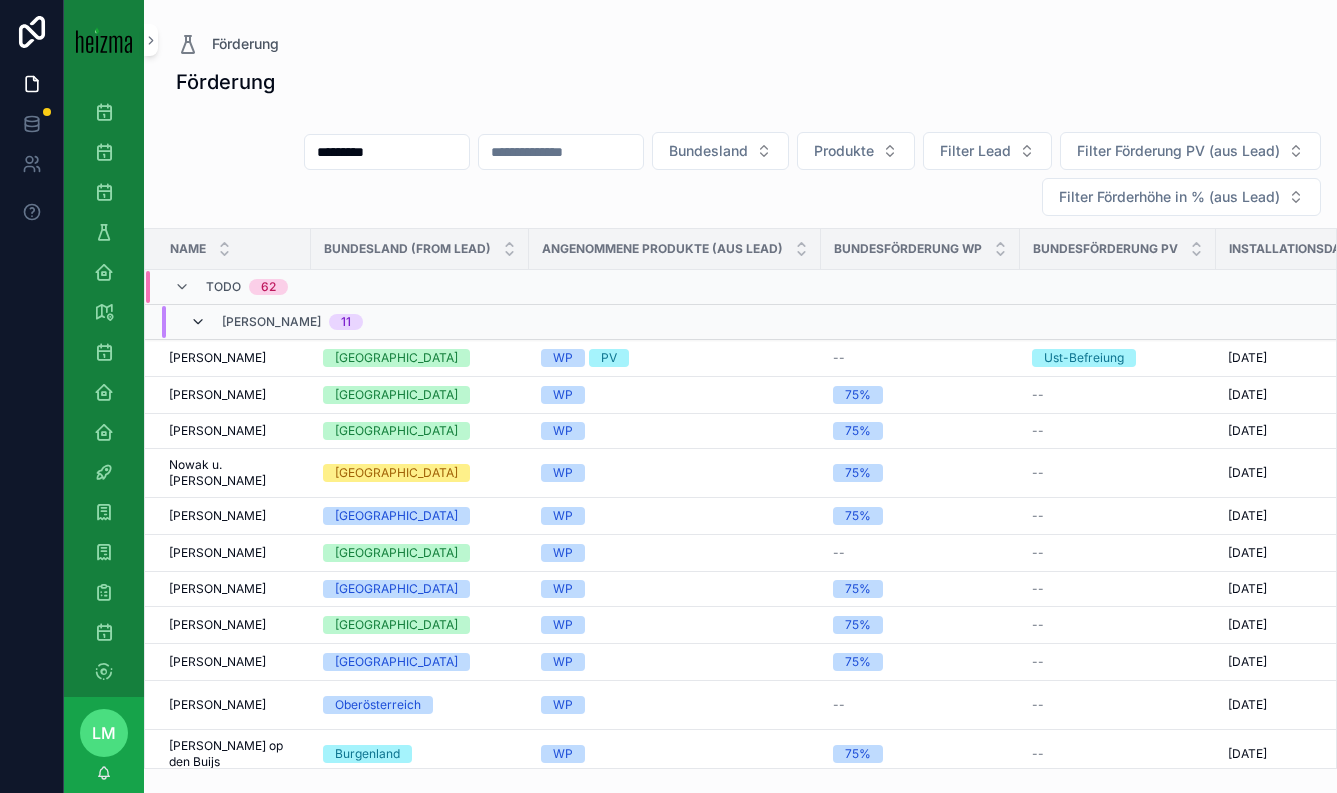click at bounding box center [198, 322] 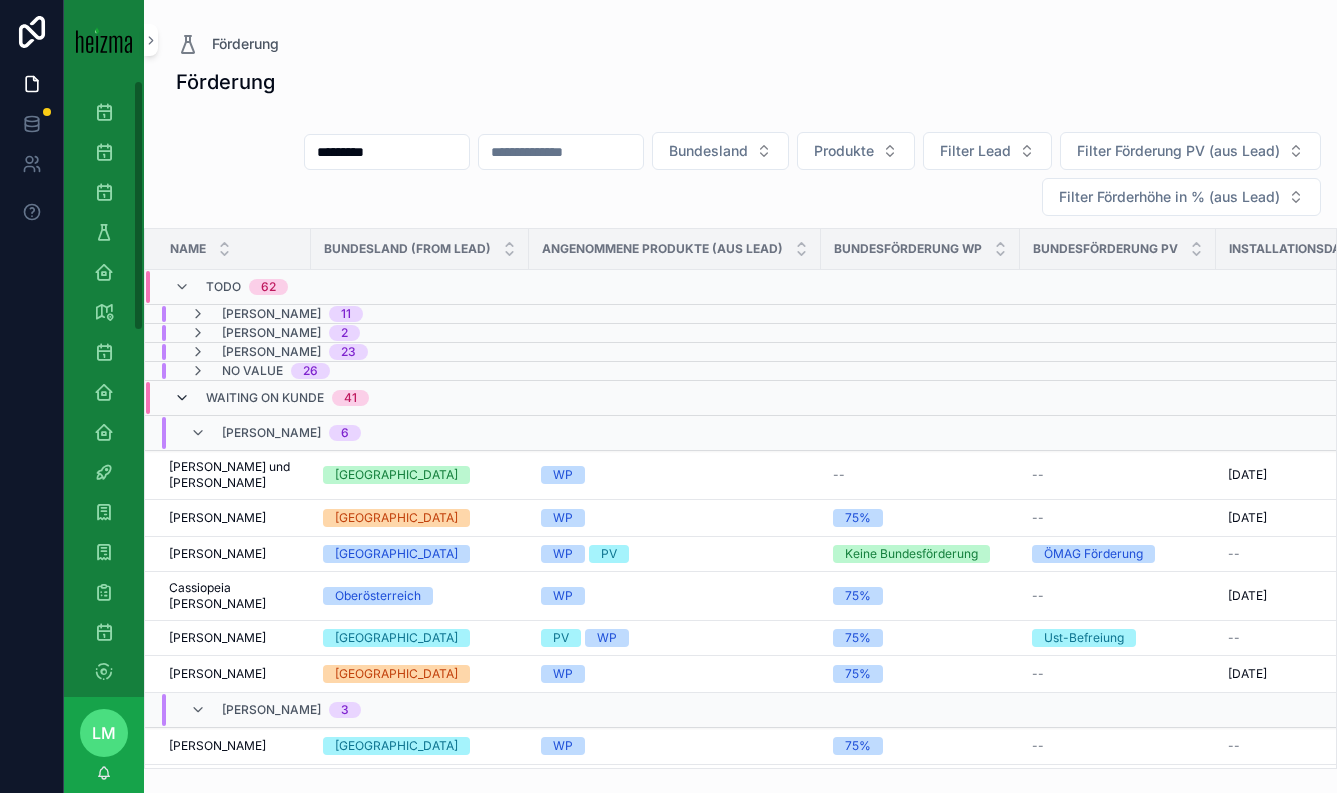 click at bounding box center [182, 398] 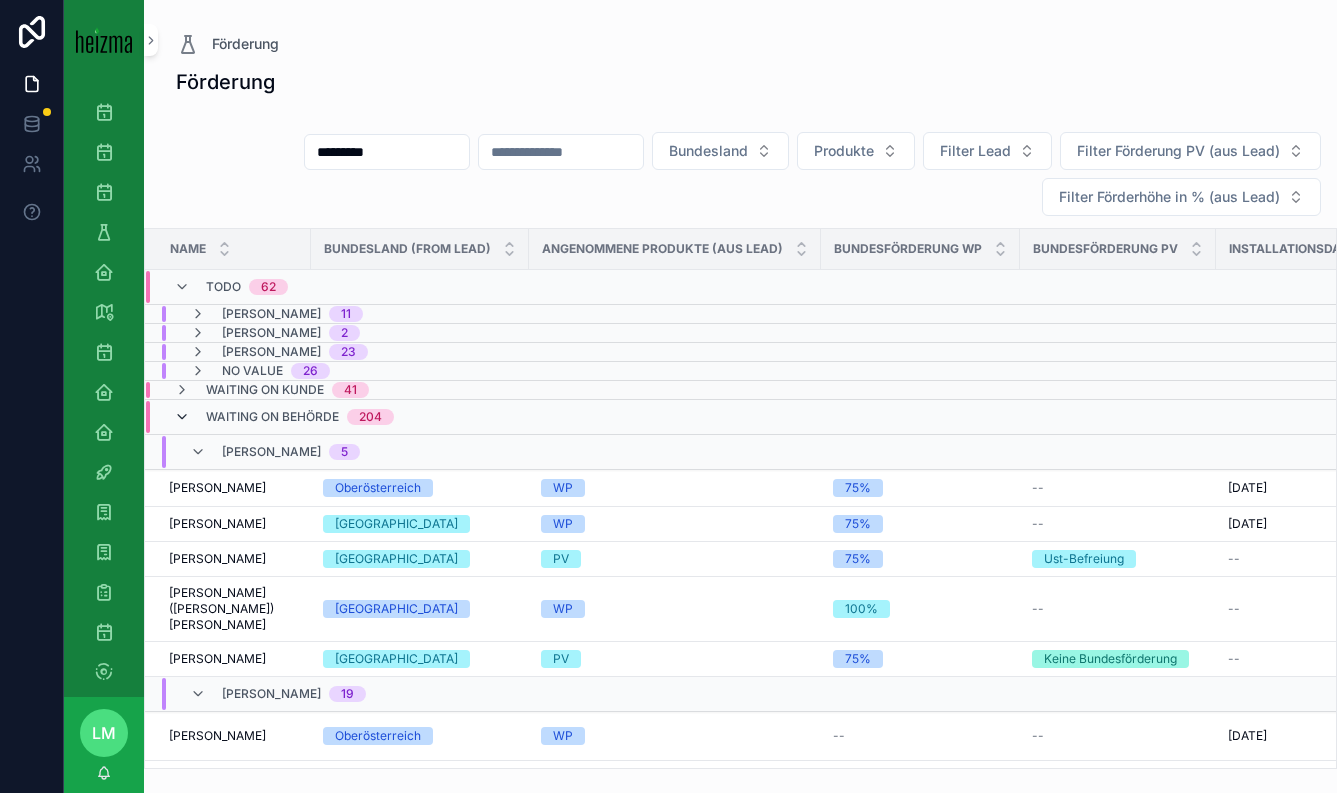click at bounding box center [182, 417] 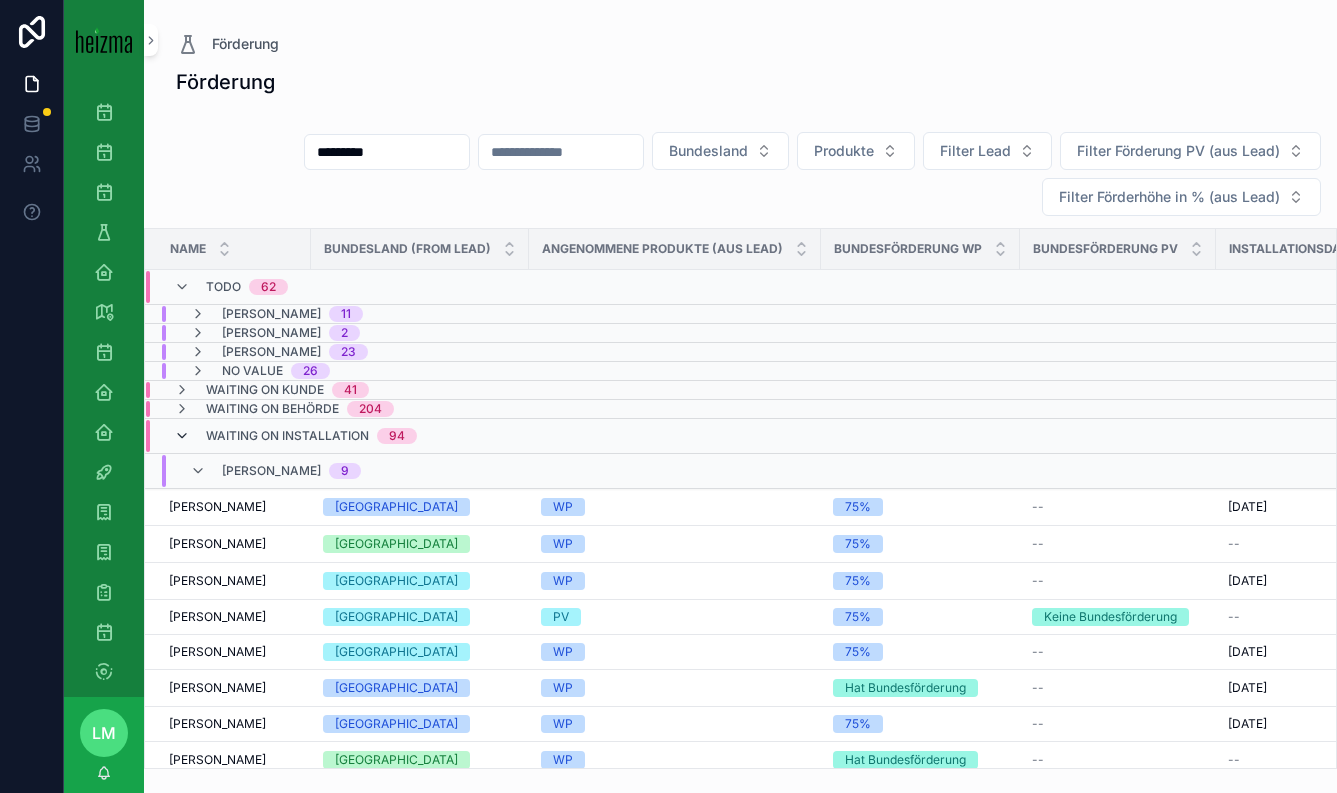 click at bounding box center (182, 436) 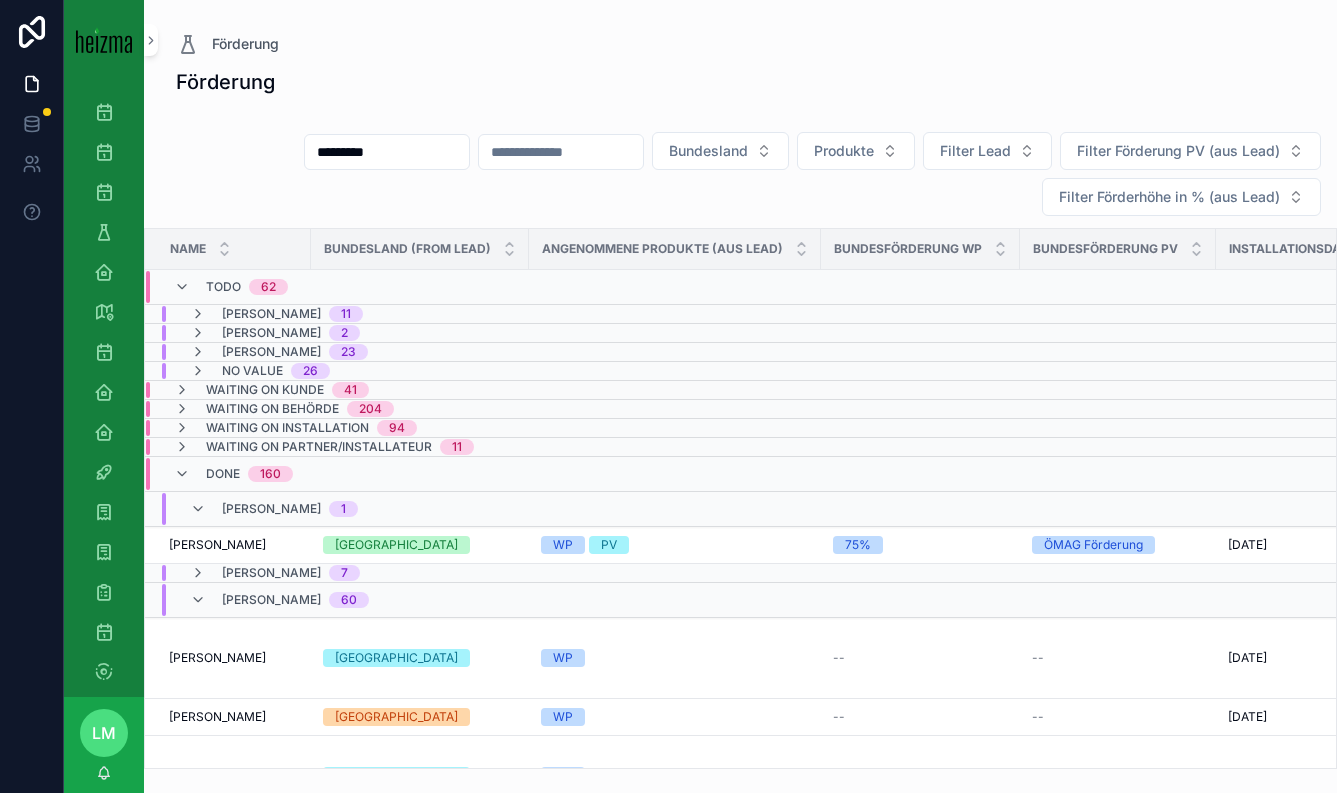 click on "Done 160" at bounding box center [233, 474] 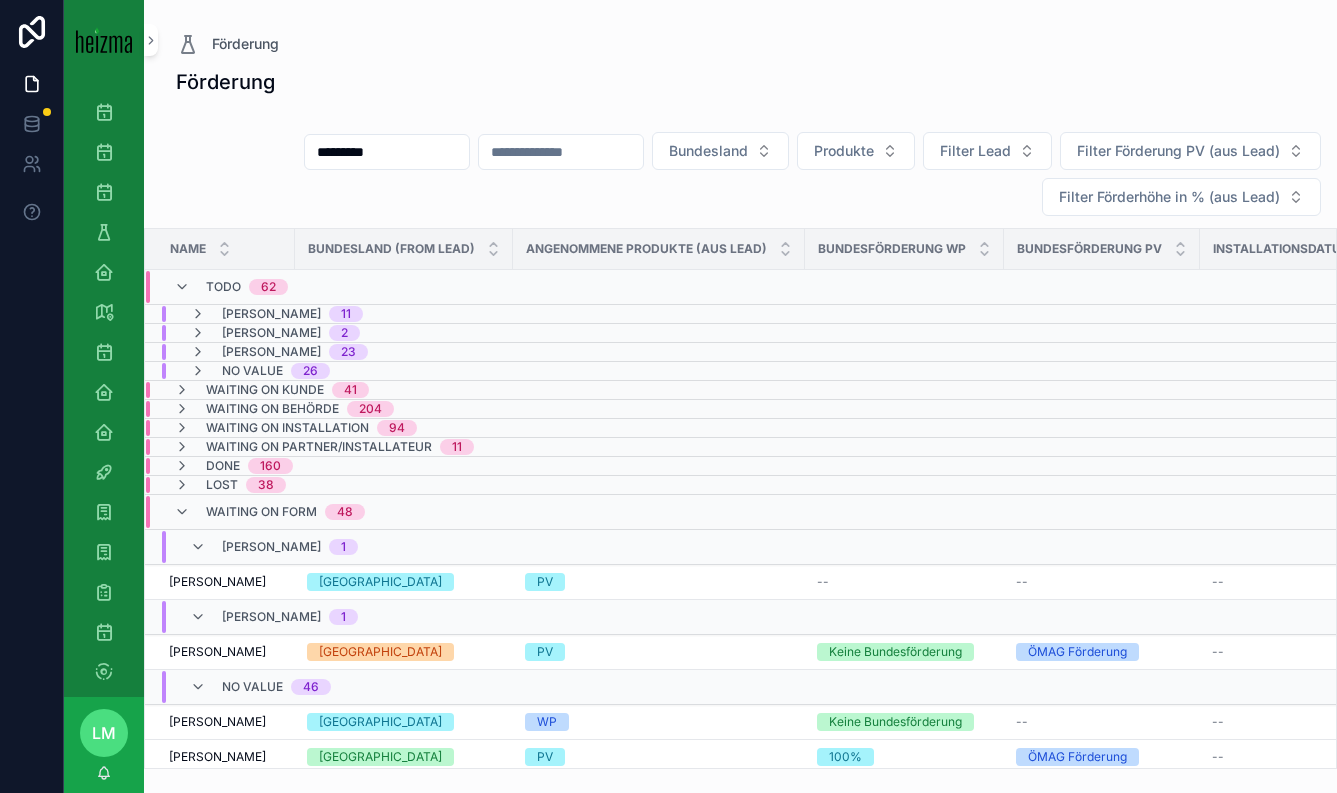 click on "Waiting on Form 48" at bounding box center [269, 512] 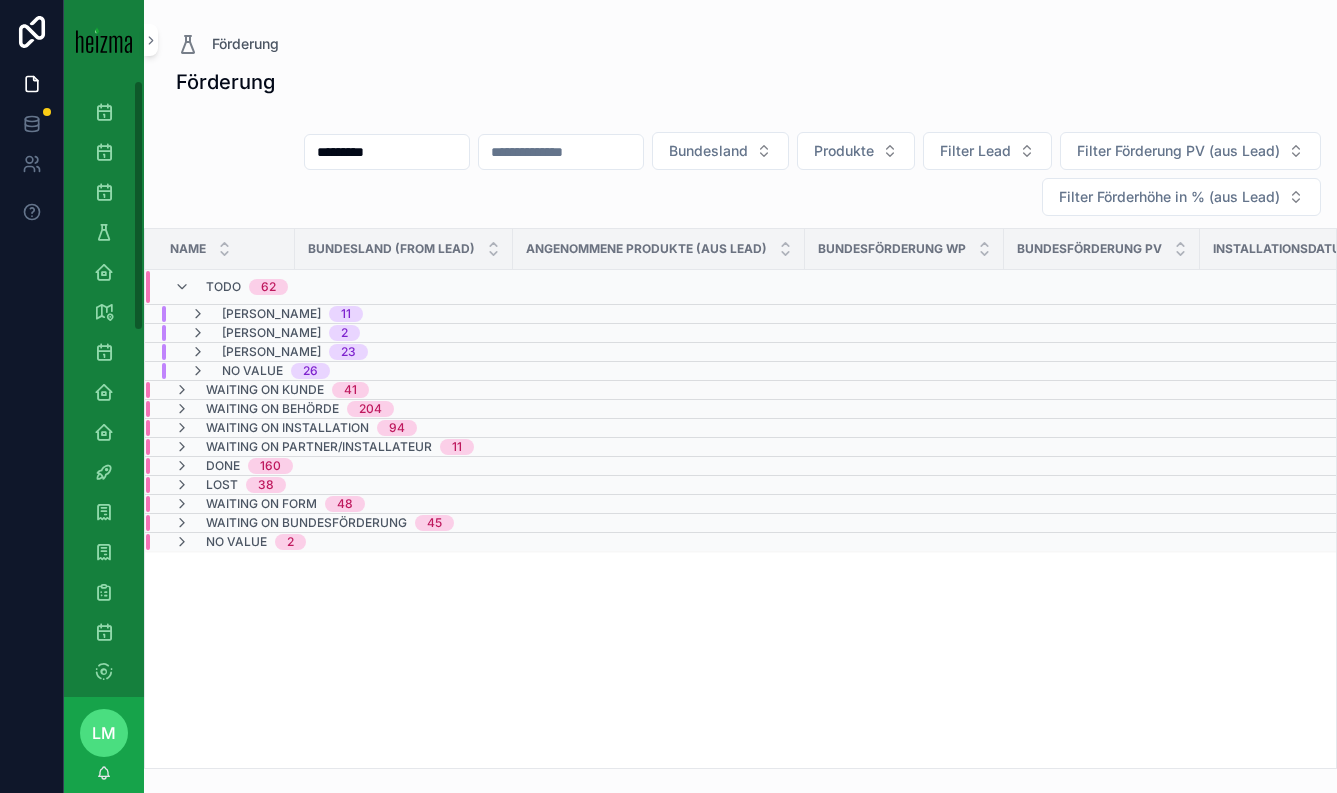 click on "********* Bundesland Produkte Filter Lead Filter Förderung PV (aus Lead) Filter Förderhöhe in % (aus Lead)" at bounding box center [740, 174] 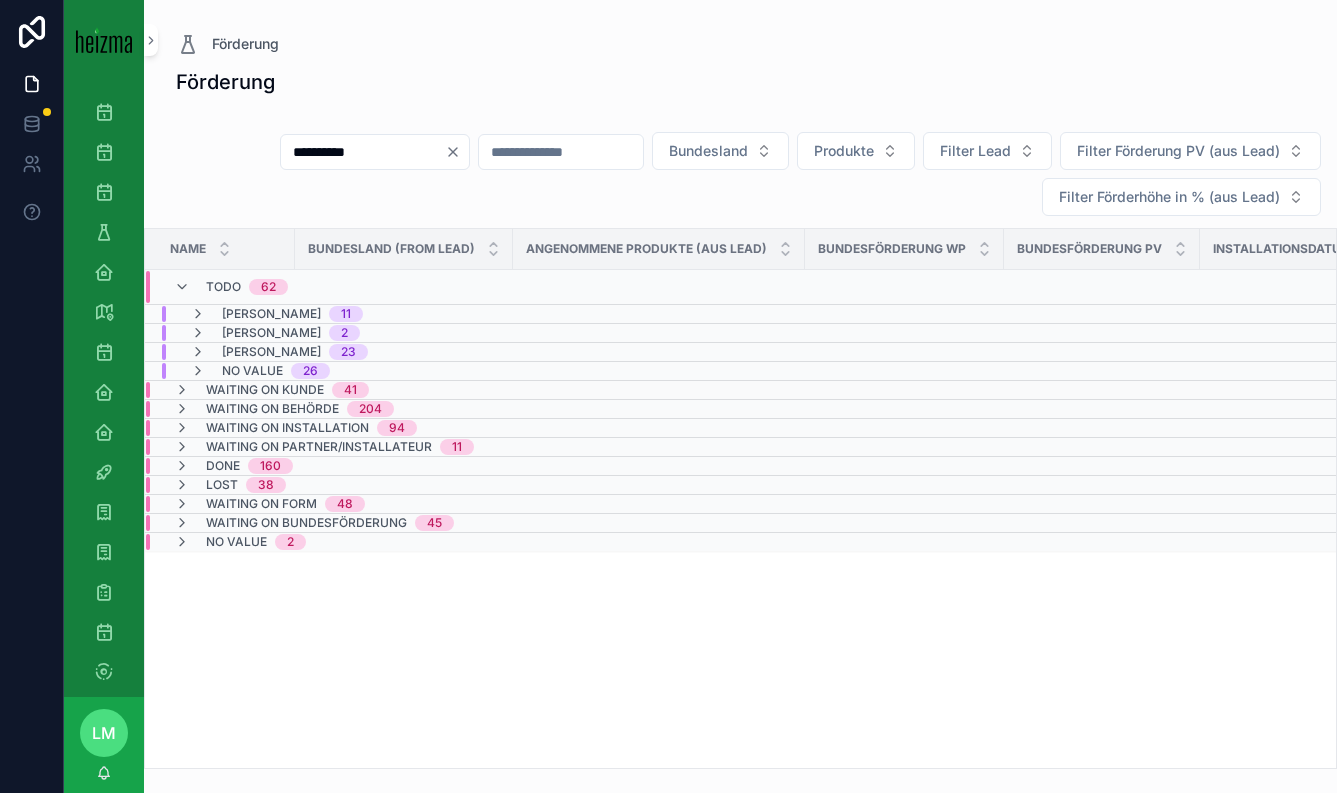 type on "**********" 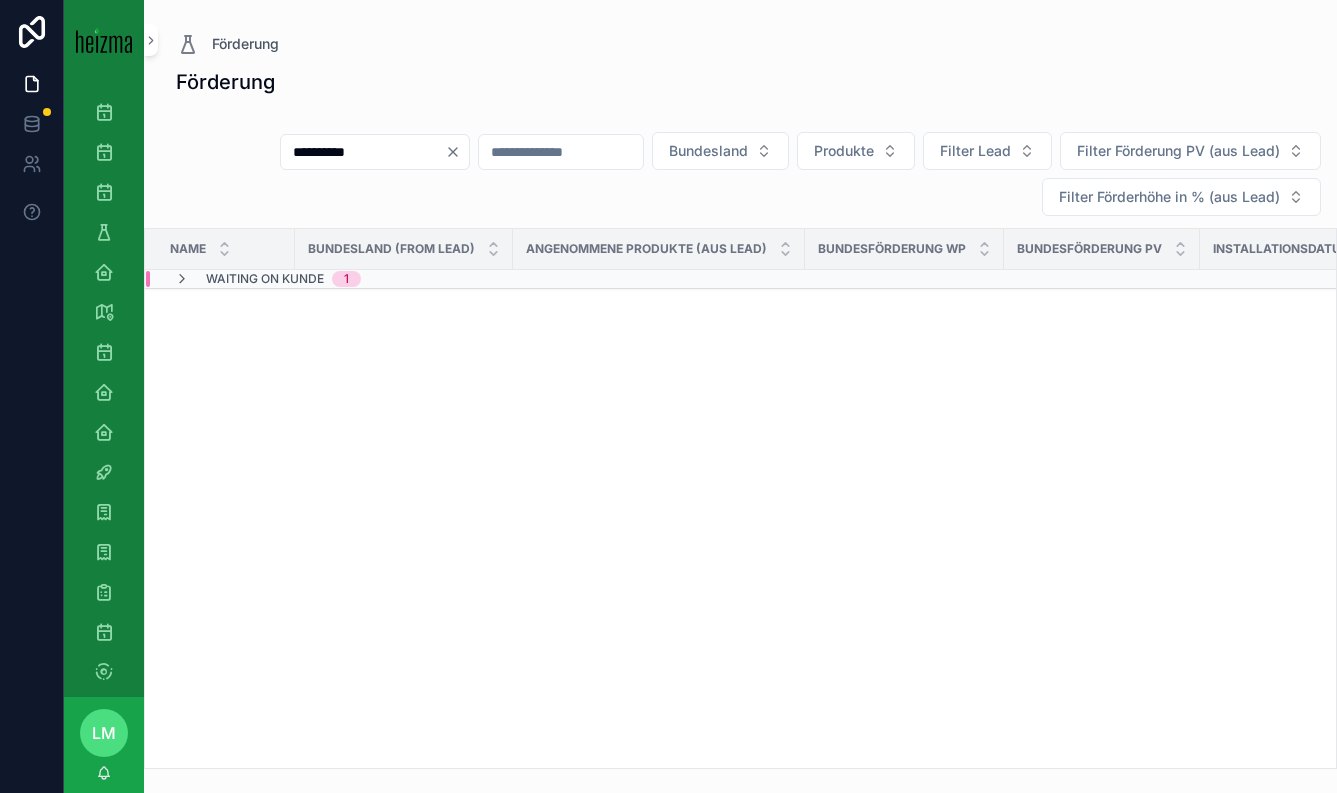 click on "Name Bundesland (from Lead) Angenommene Produkte (aus Lead) Bundesförderung WP Bundesförderung PV Installationsdatum Bereits für Bundesförderung registriert (aus Lead) Installateur 2 (aus Lead) Waiting on Kunde 1" at bounding box center (740, 498) 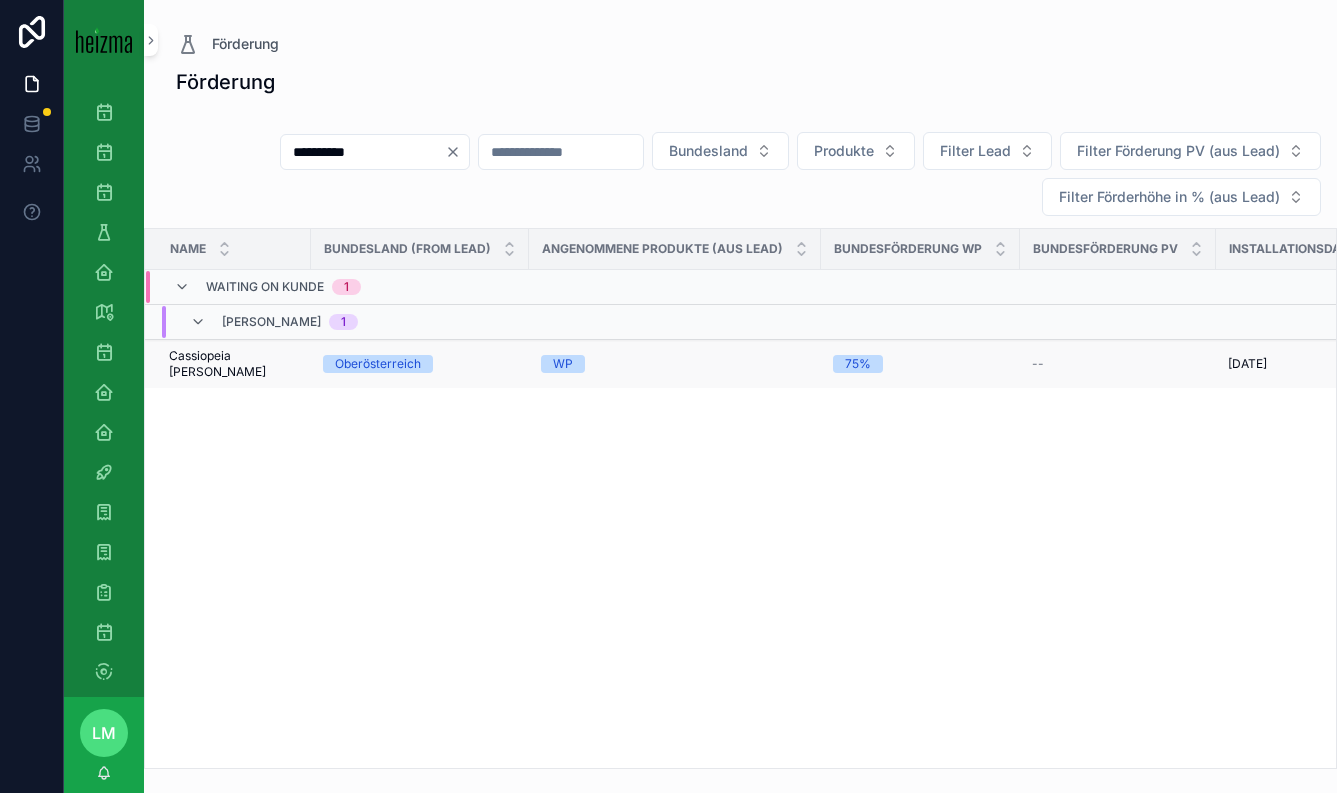 click on "Cassiopeia Alia van Duyvenbode" at bounding box center (234, 364) 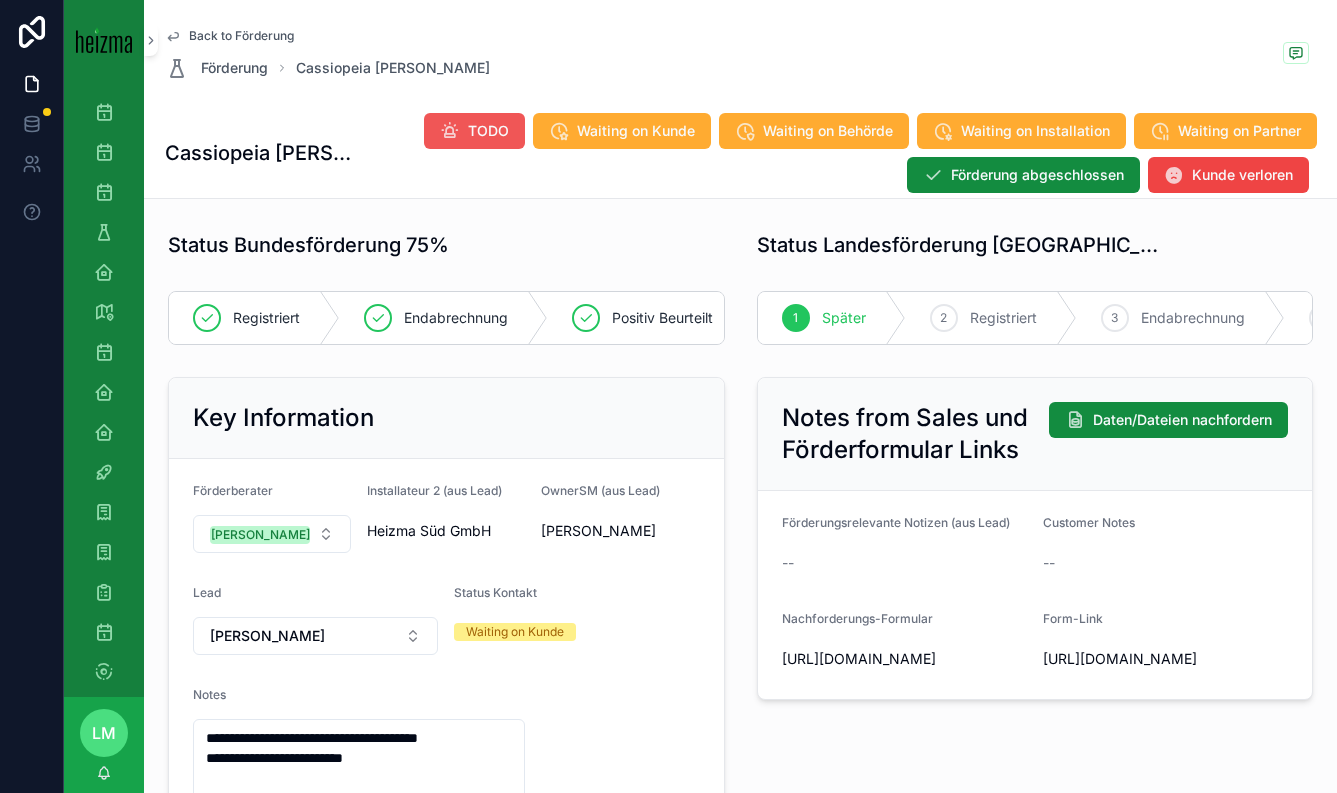 click on "TODO" at bounding box center (488, 131) 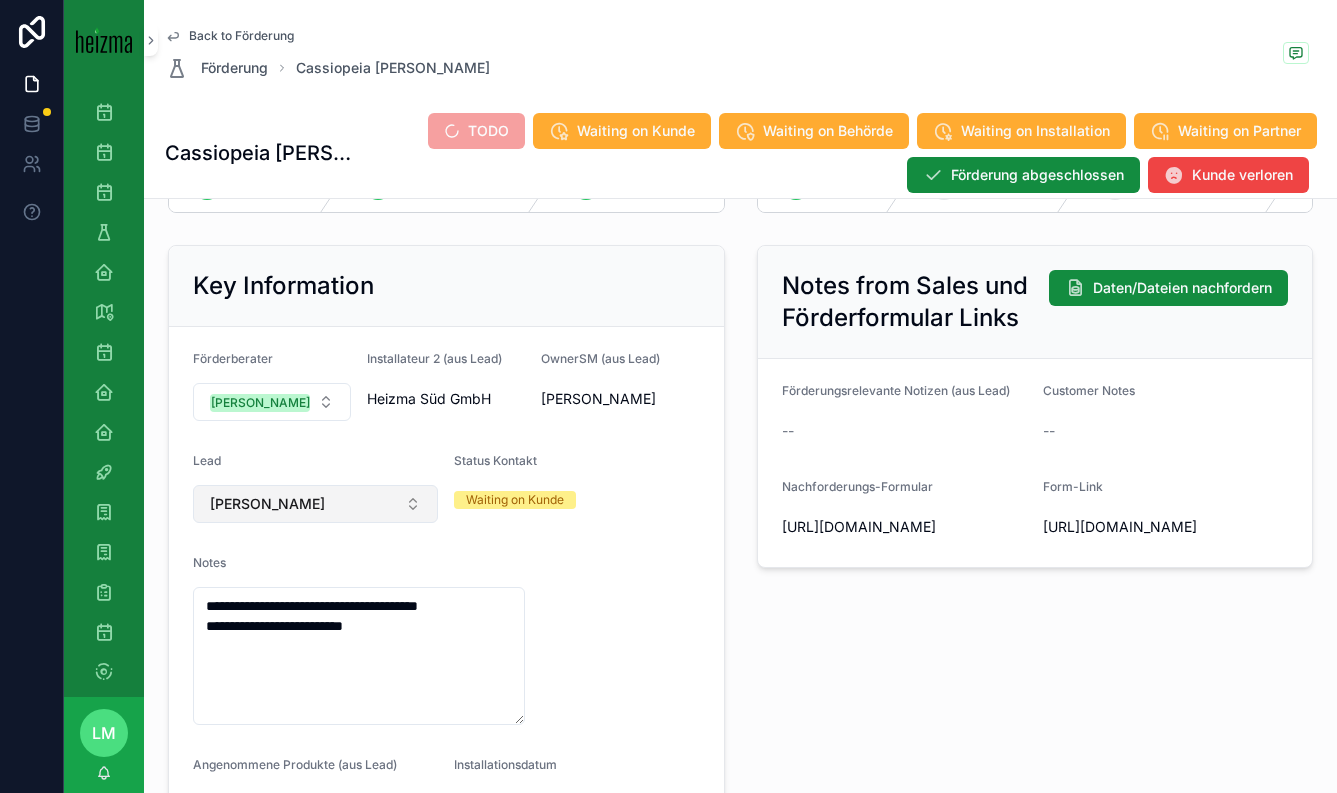 scroll, scrollTop: 161, scrollLeft: 0, axis: vertical 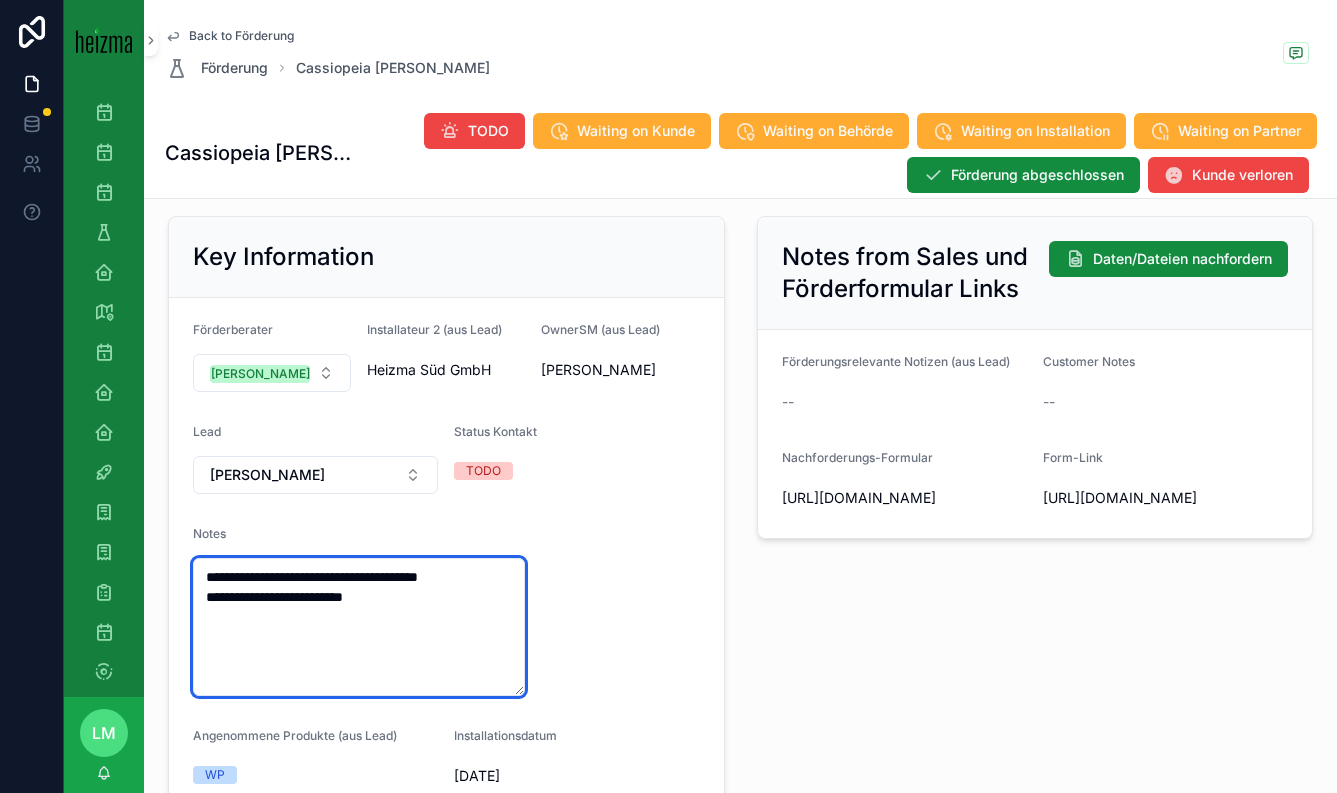 click on "**********" at bounding box center (359, 627) 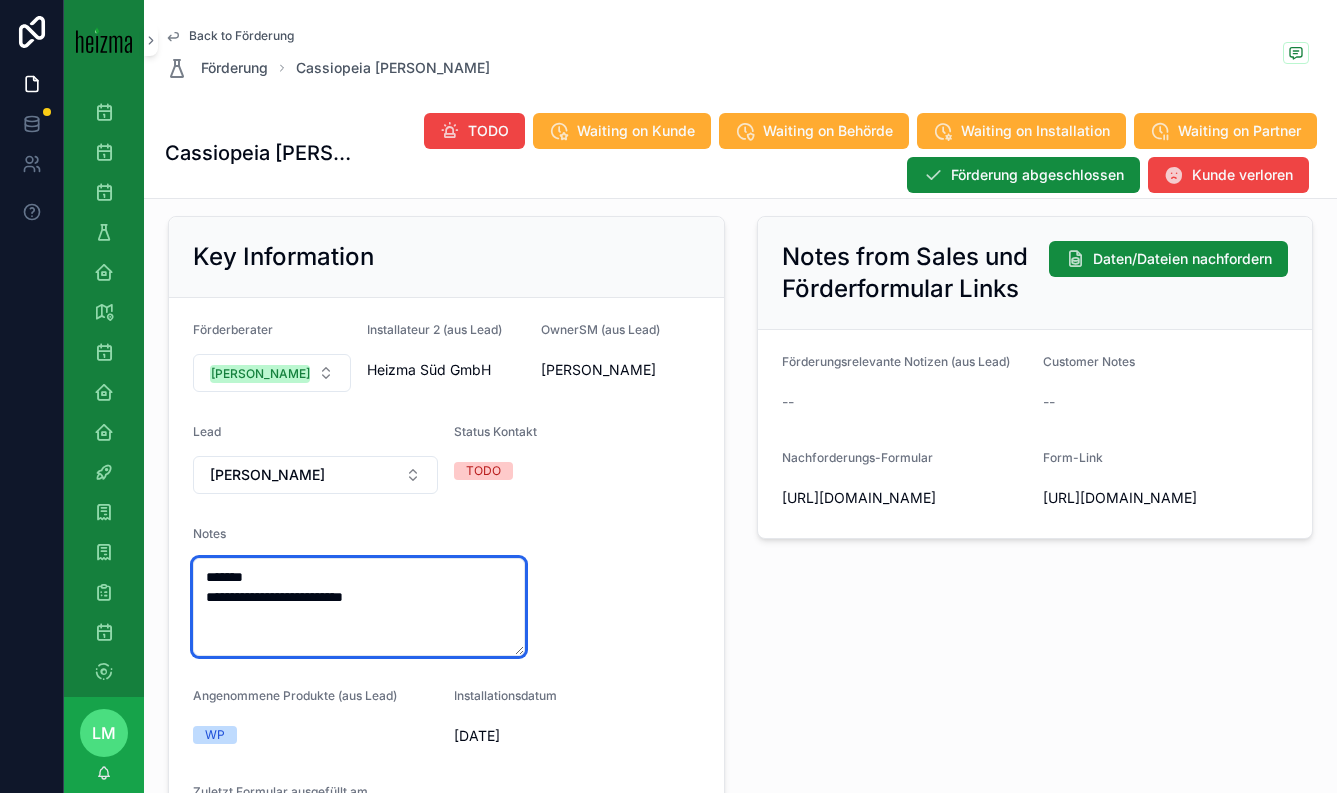 type on "**********" 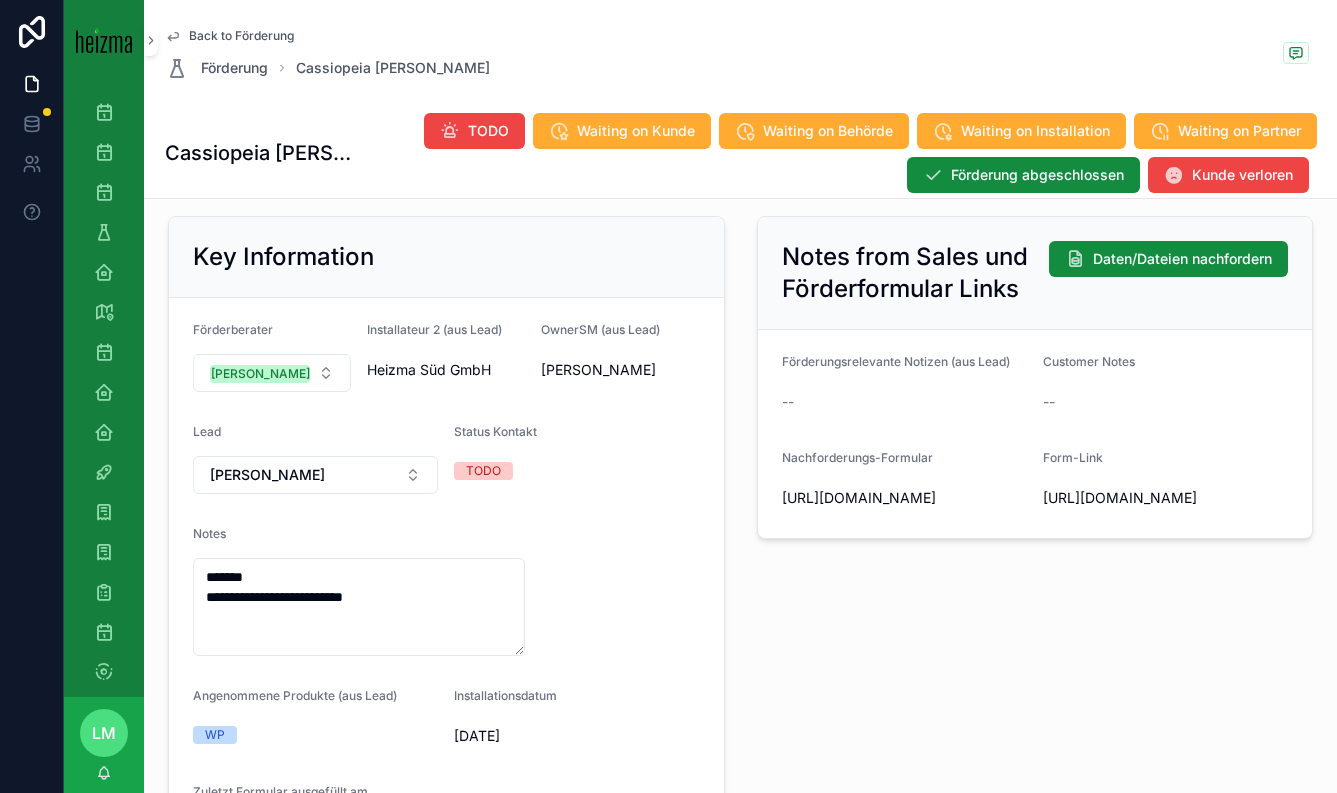 click on "**********" at bounding box center (446, 585) 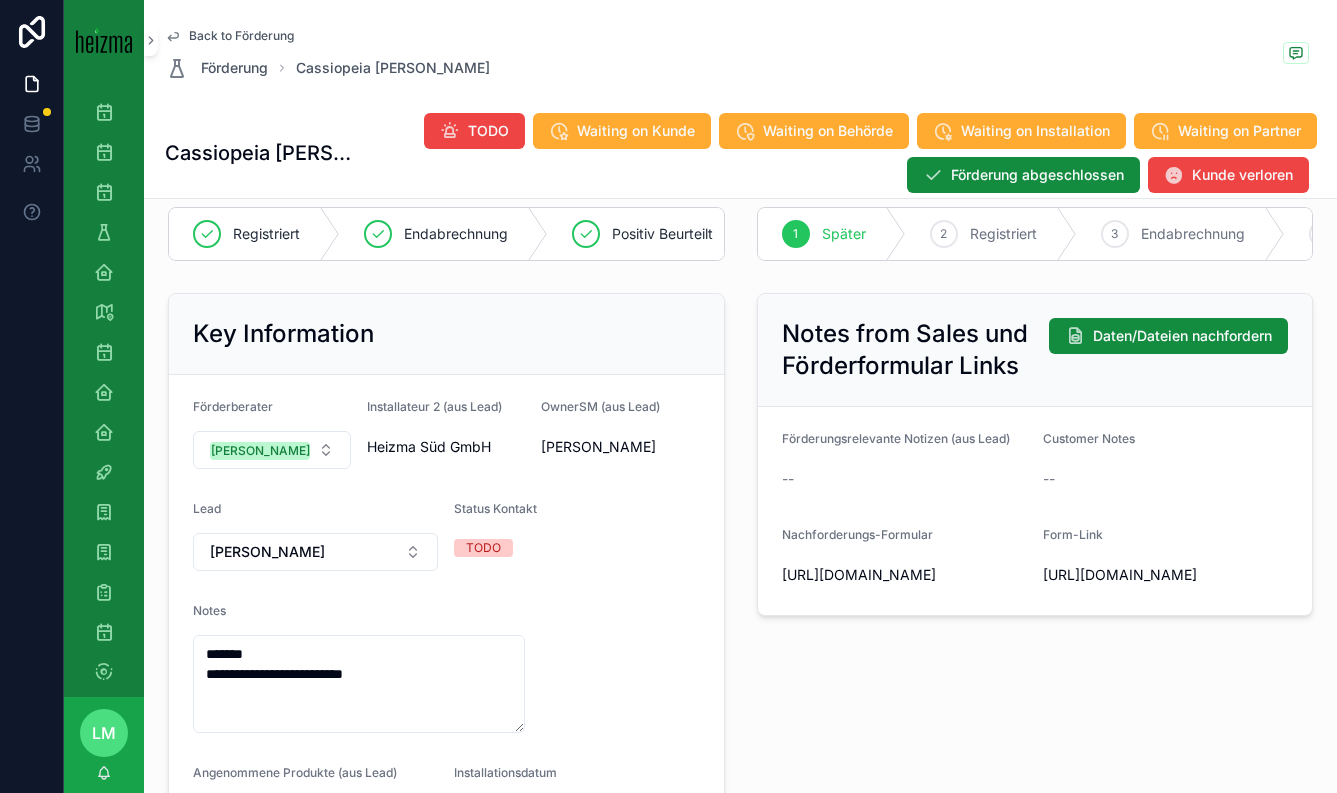 scroll, scrollTop: 136, scrollLeft: 0, axis: vertical 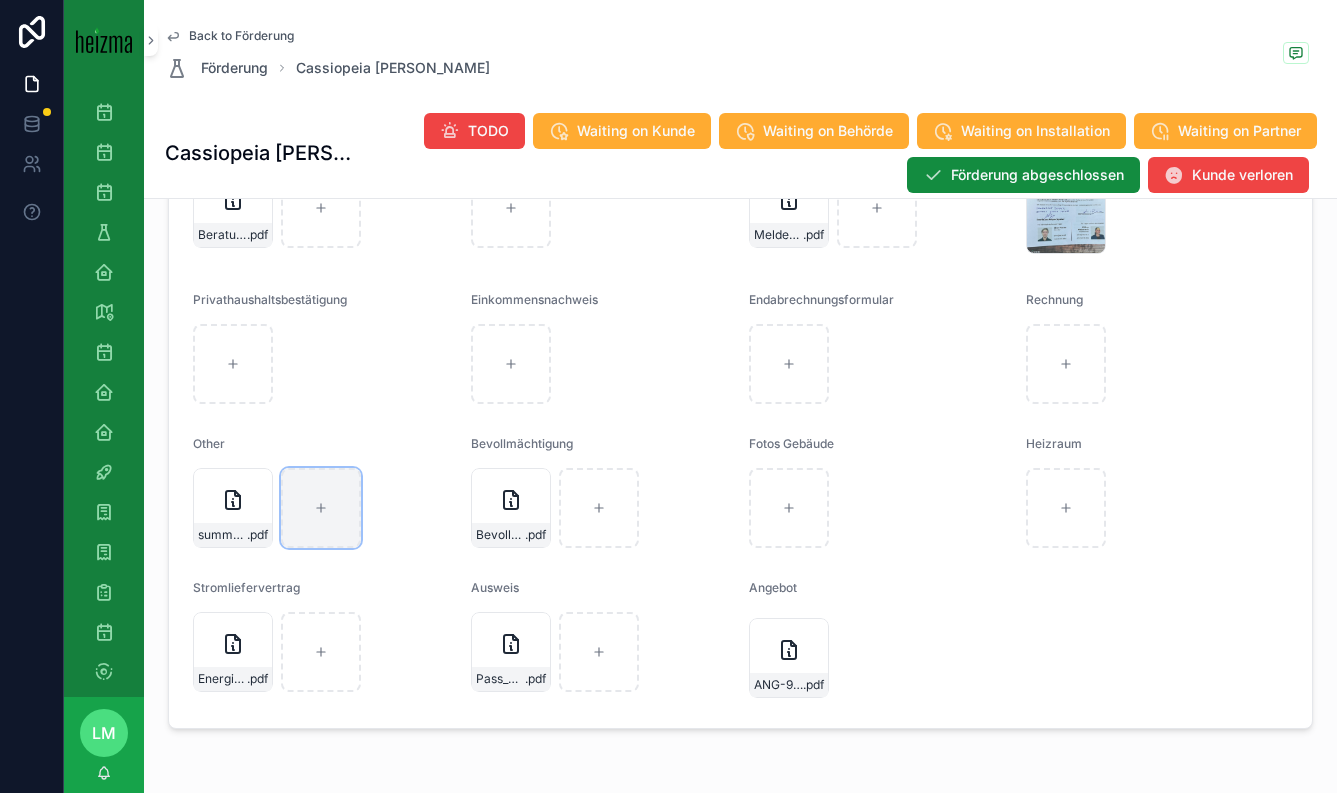 click at bounding box center (321, 508) 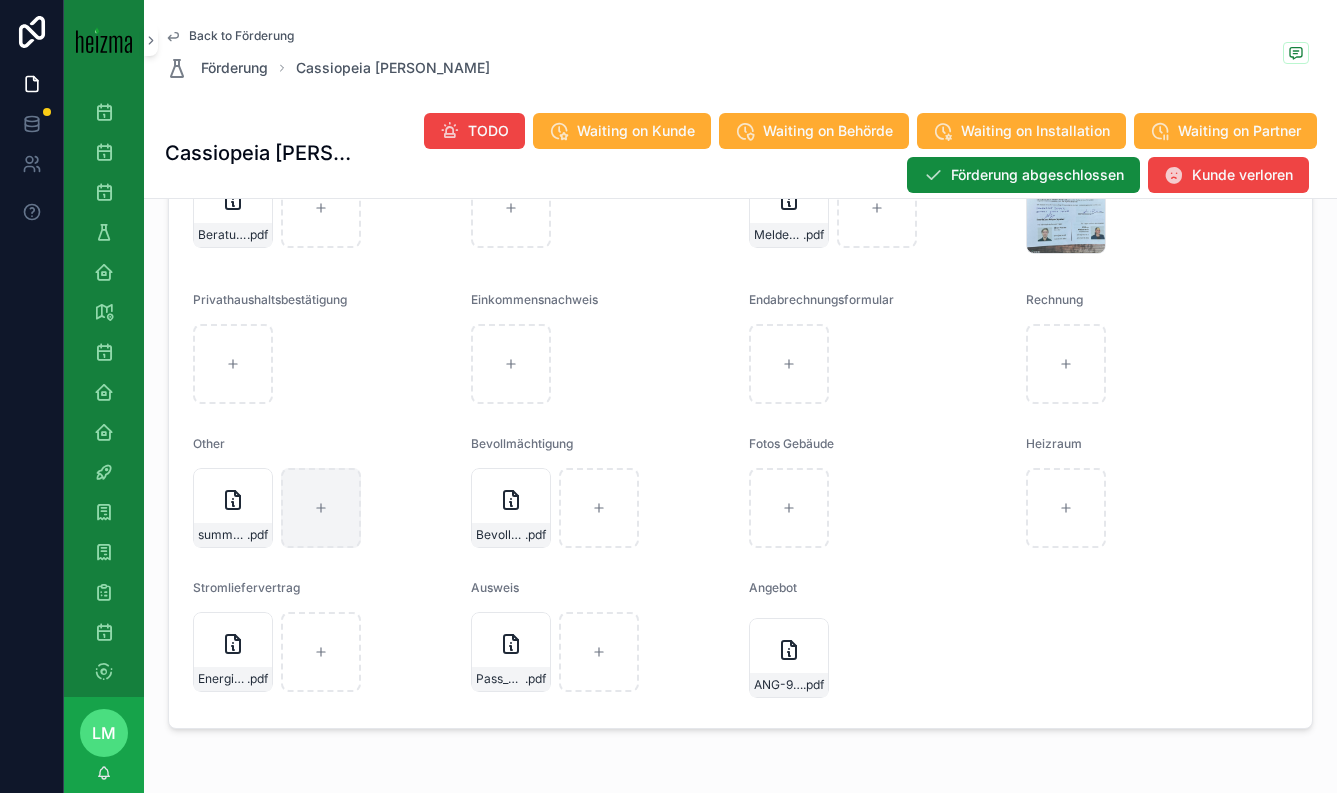 type on "**********" 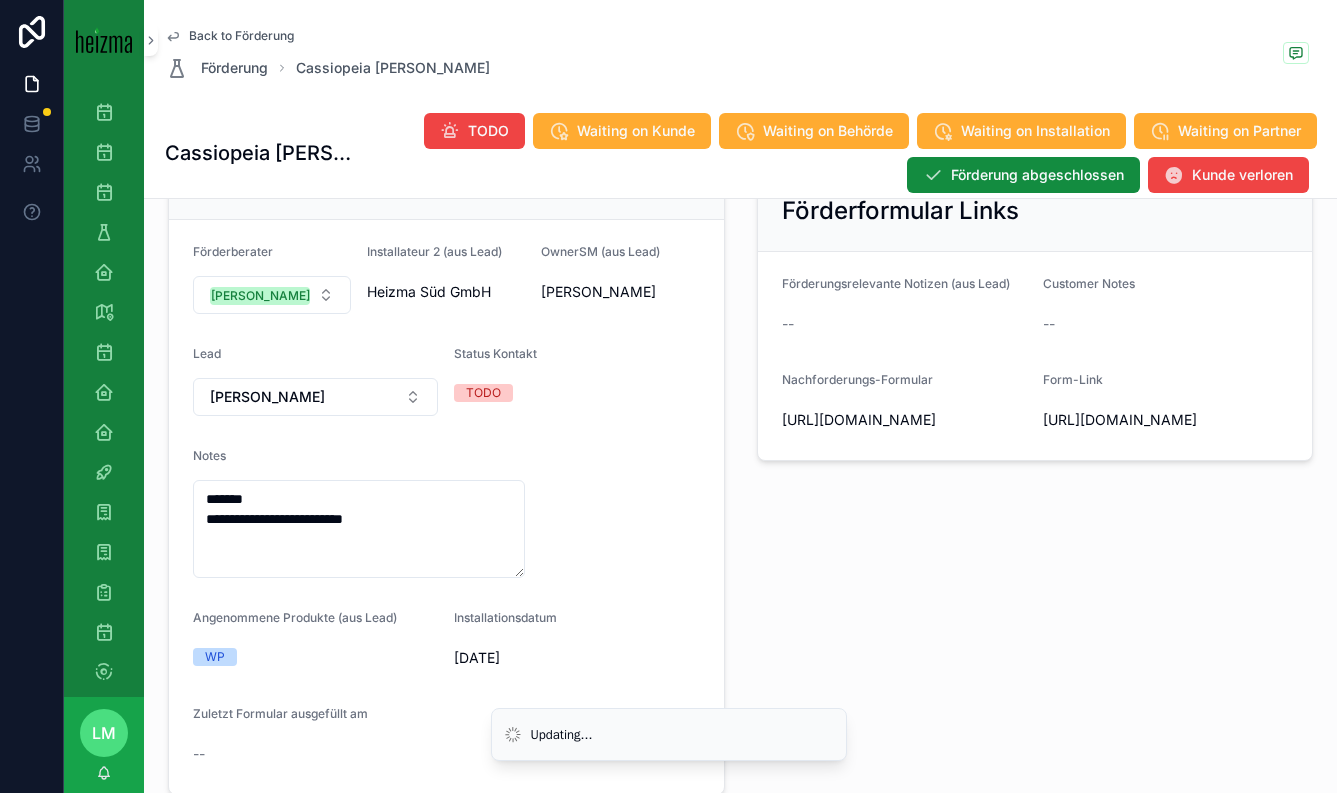 scroll, scrollTop: 0, scrollLeft: 0, axis: both 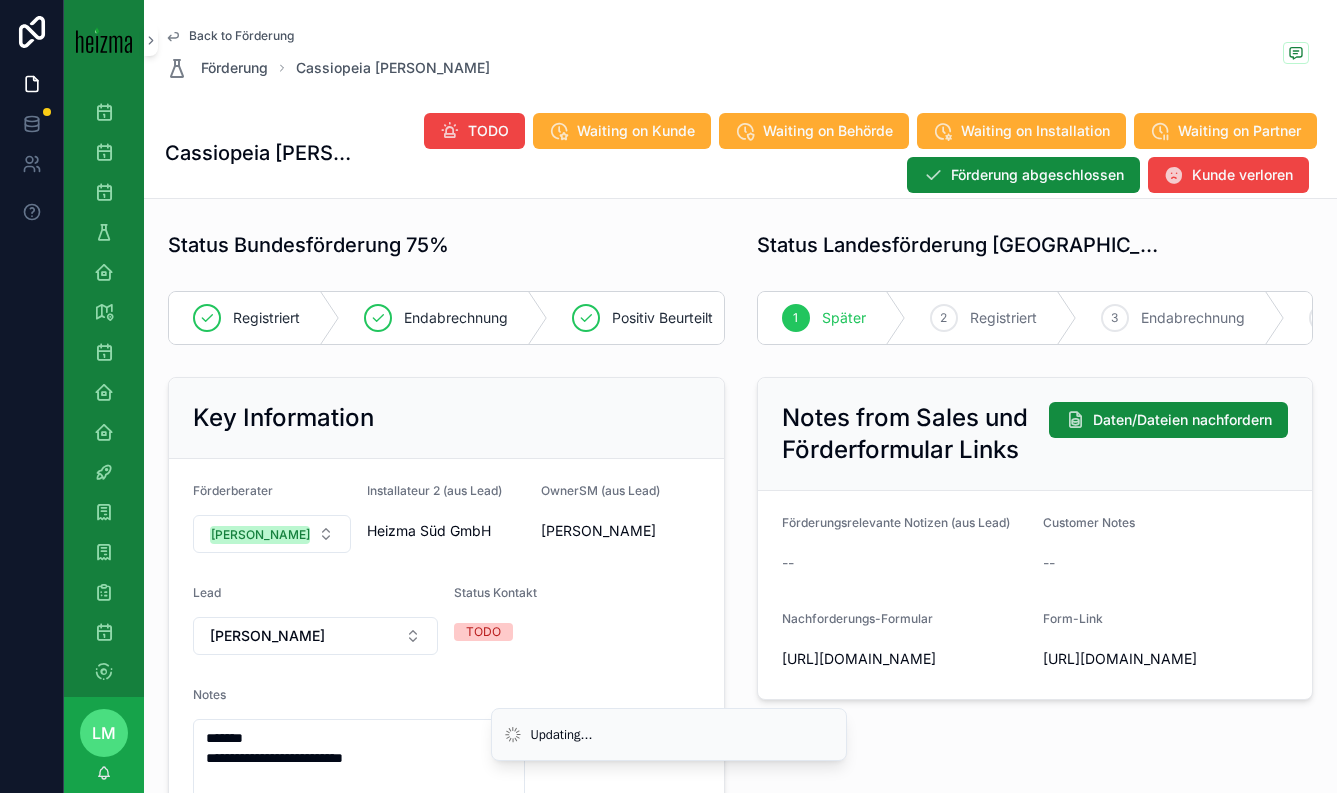 click on "Back to Förderung" at bounding box center [241, 36] 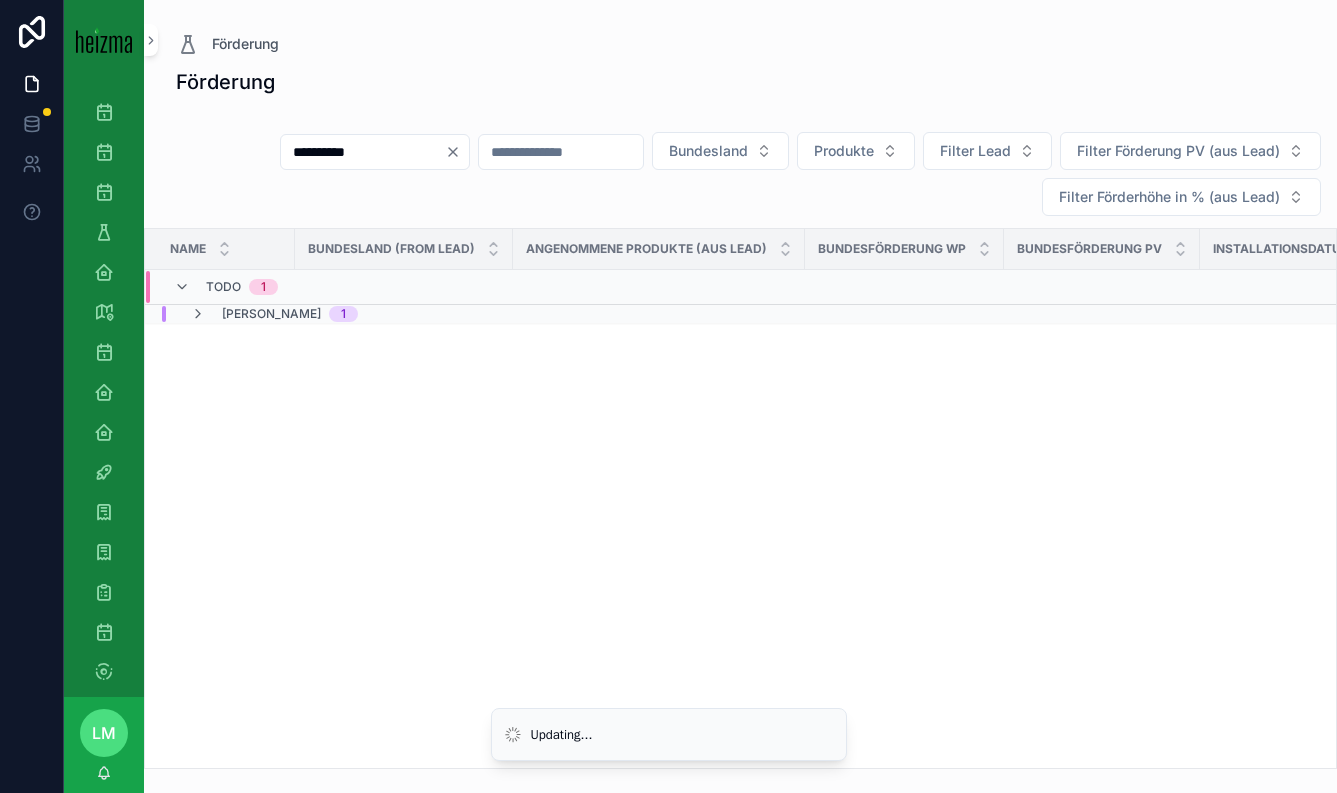 click 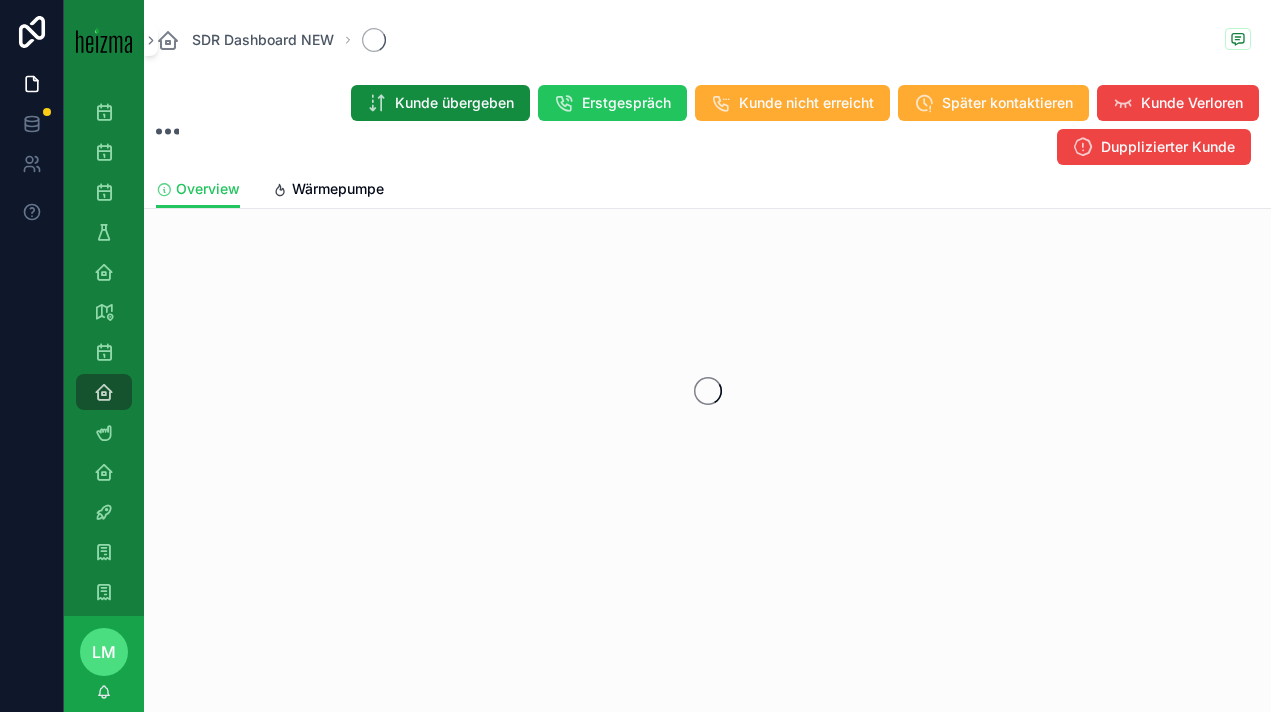 scroll, scrollTop: 0, scrollLeft: 0, axis: both 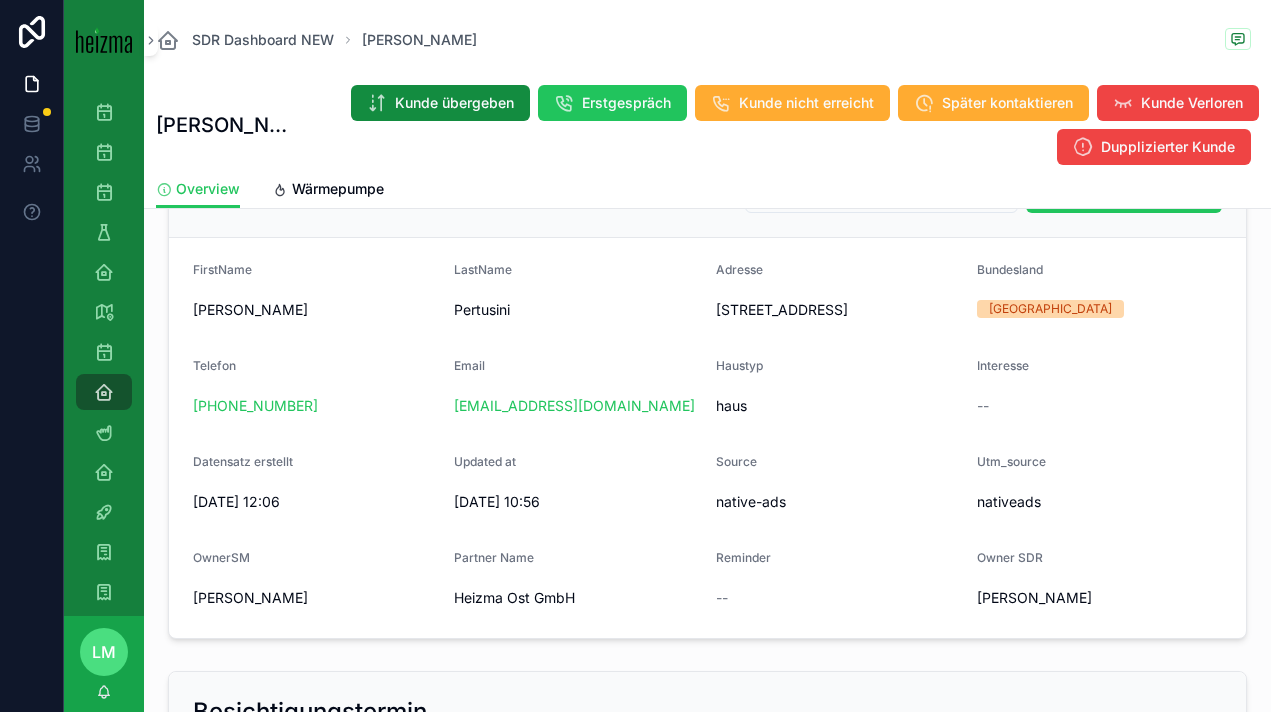 click on "[STREET_ADDRESS]" at bounding box center (838, 310) 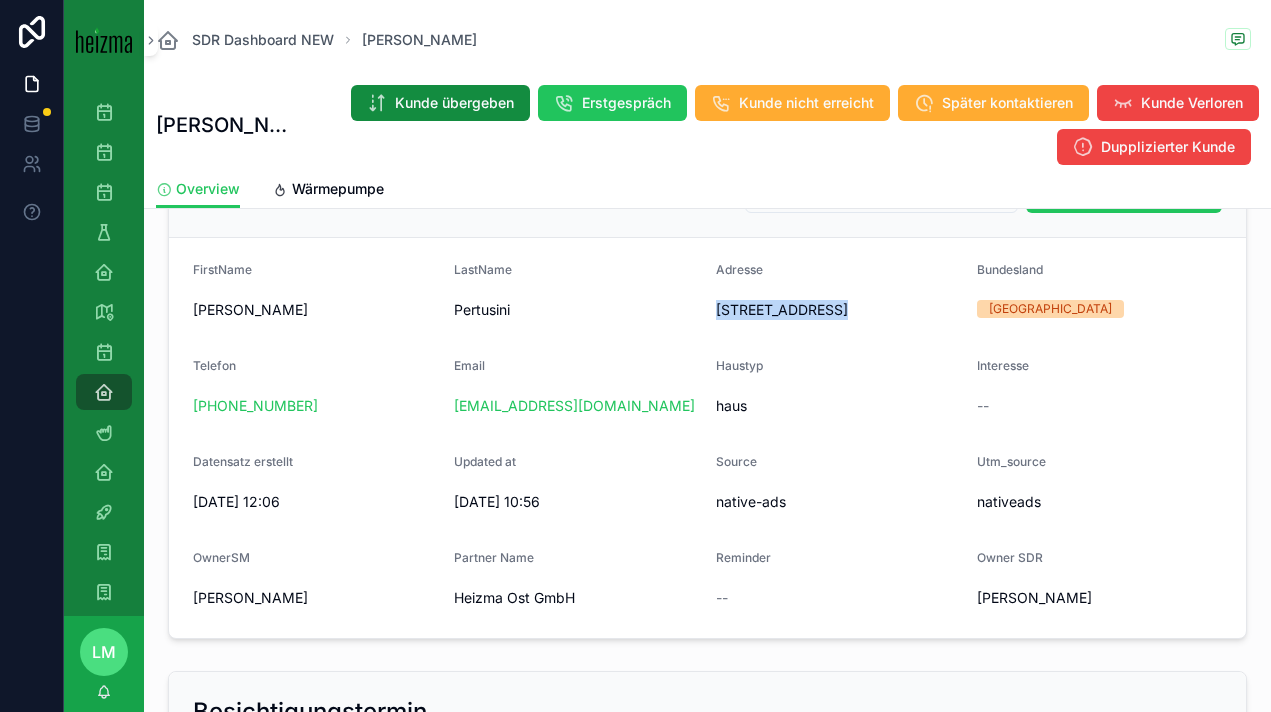 click on "[STREET_ADDRESS]" at bounding box center [838, 310] 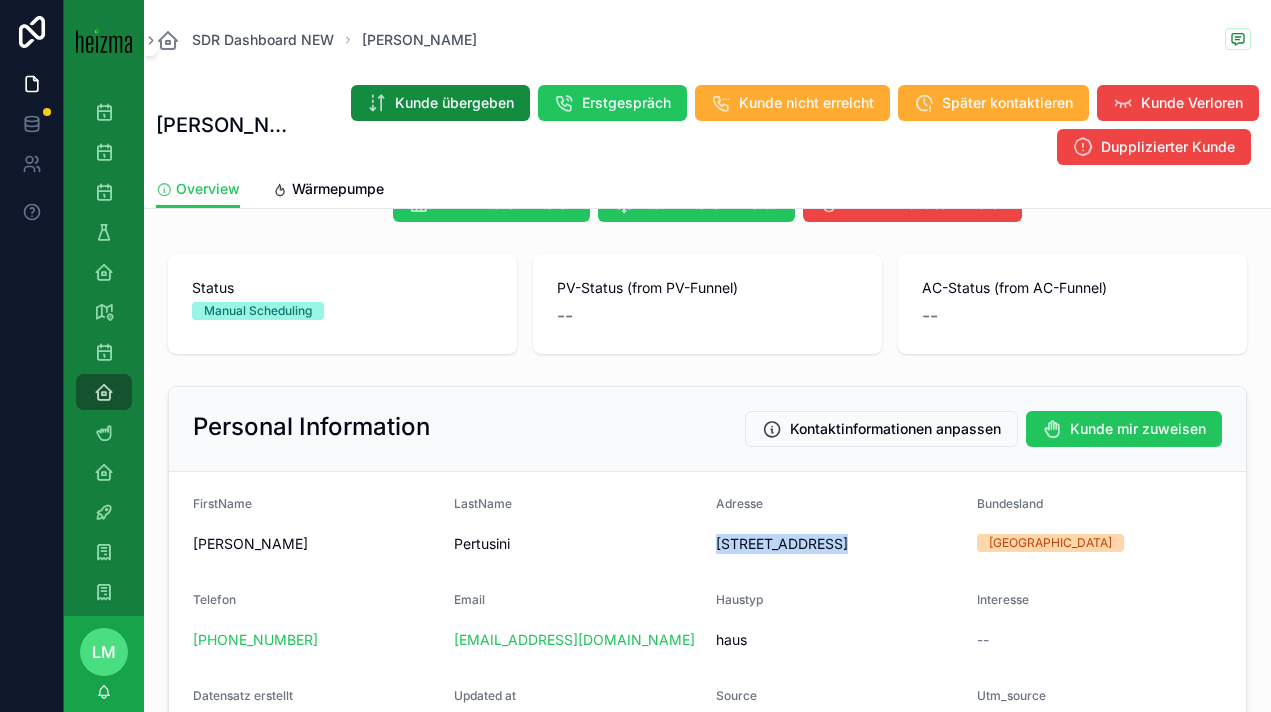 scroll, scrollTop: 0, scrollLeft: 0, axis: both 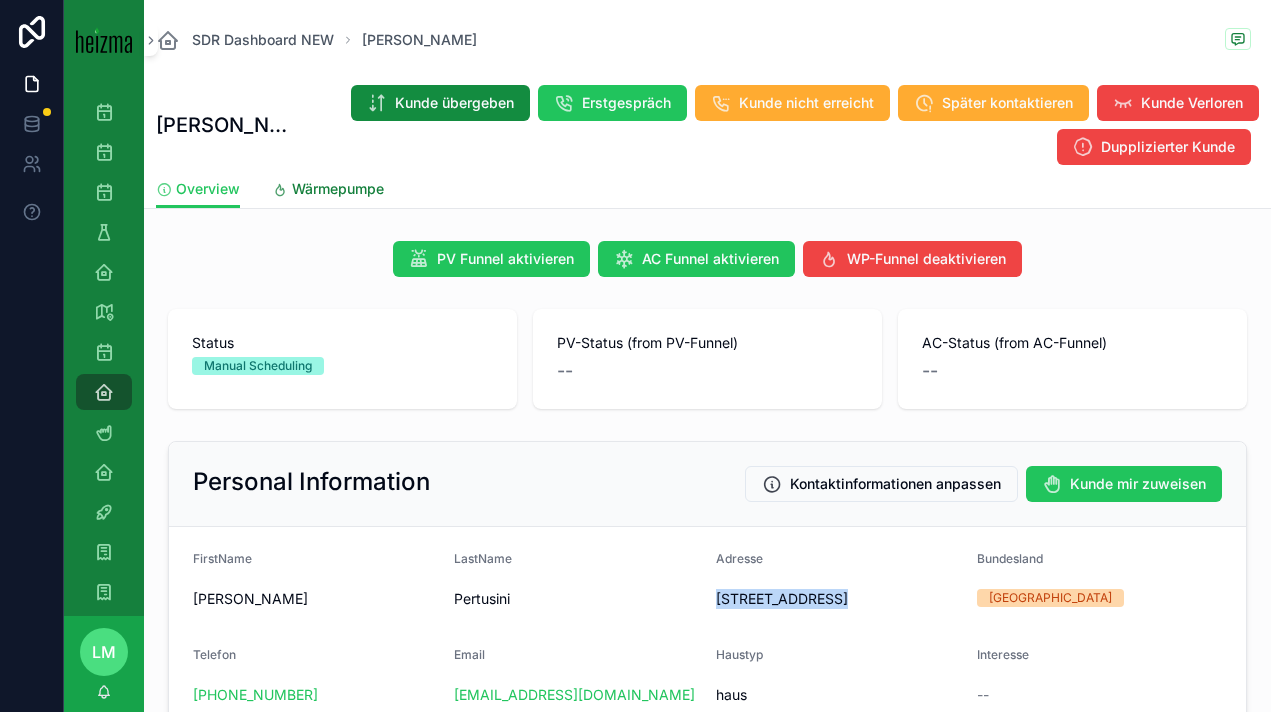 click on "Wärmepumpe" at bounding box center (338, 189) 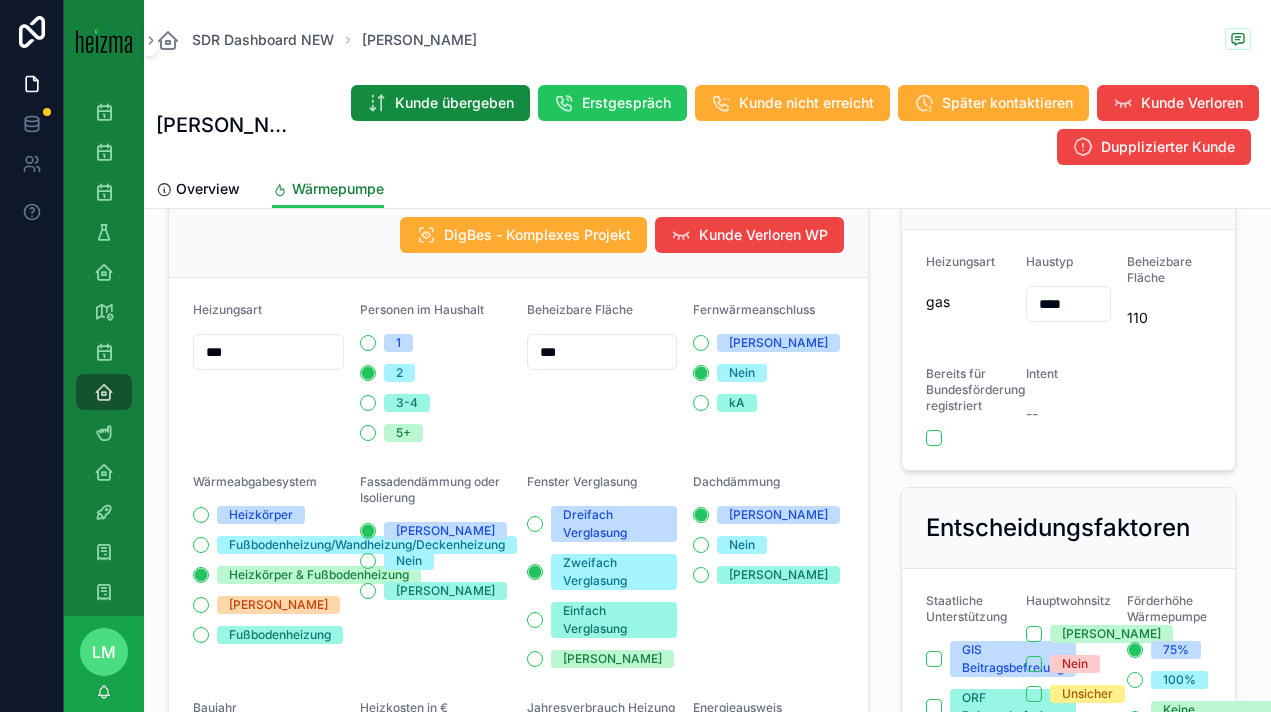 scroll, scrollTop: 224, scrollLeft: 0, axis: vertical 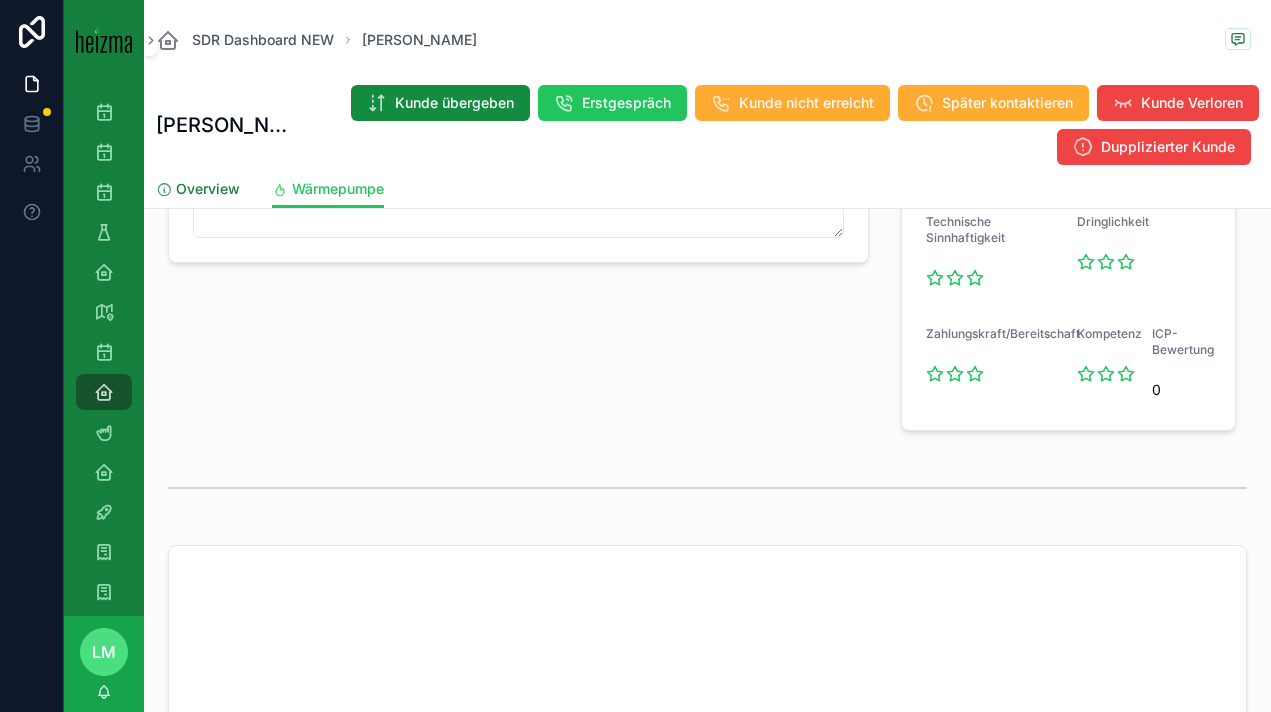 click on "Overview" at bounding box center (208, 189) 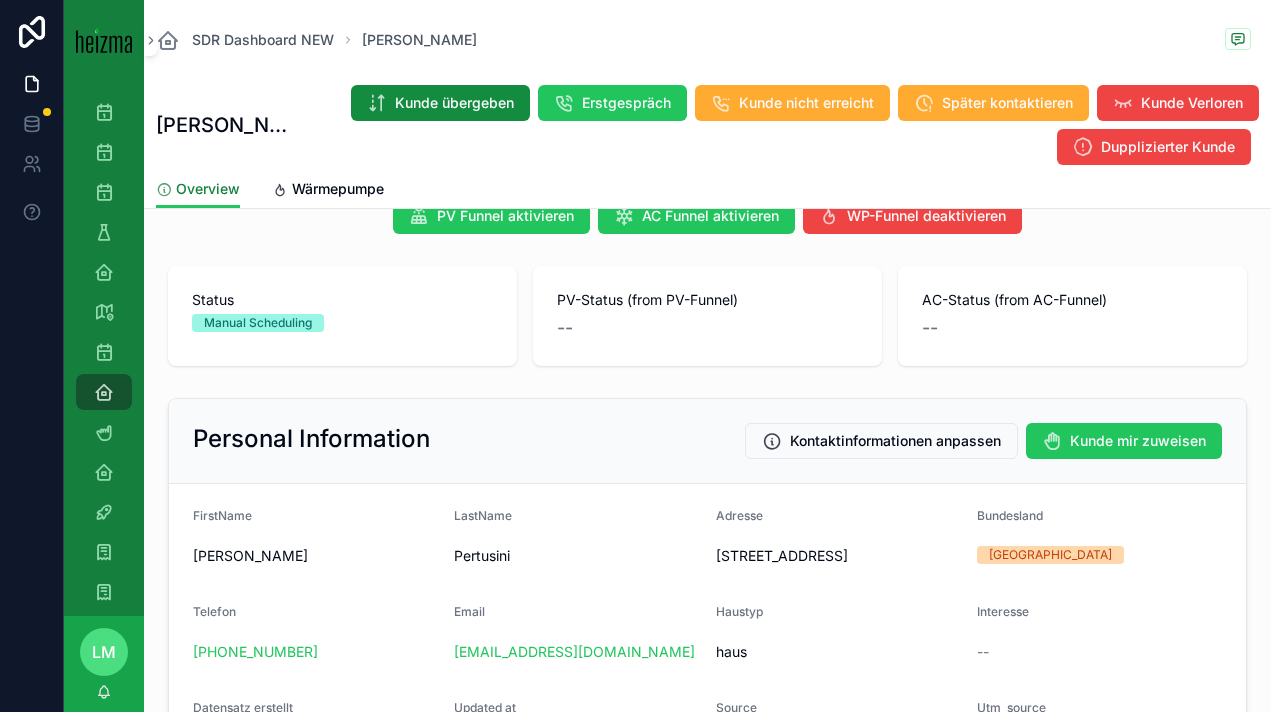 scroll, scrollTop: 106, scrollLeft: 0, axis: vertical 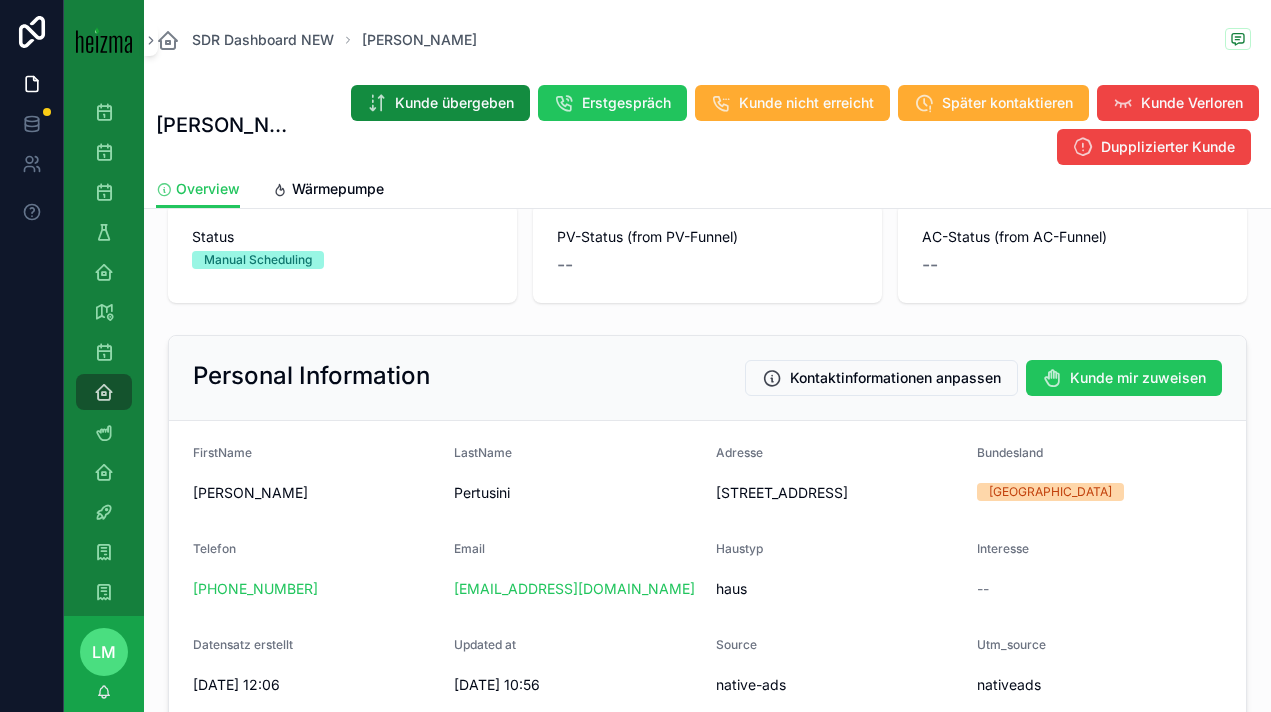 click on "[STREET_ADDRESS]" at bounding box center (838, 493) 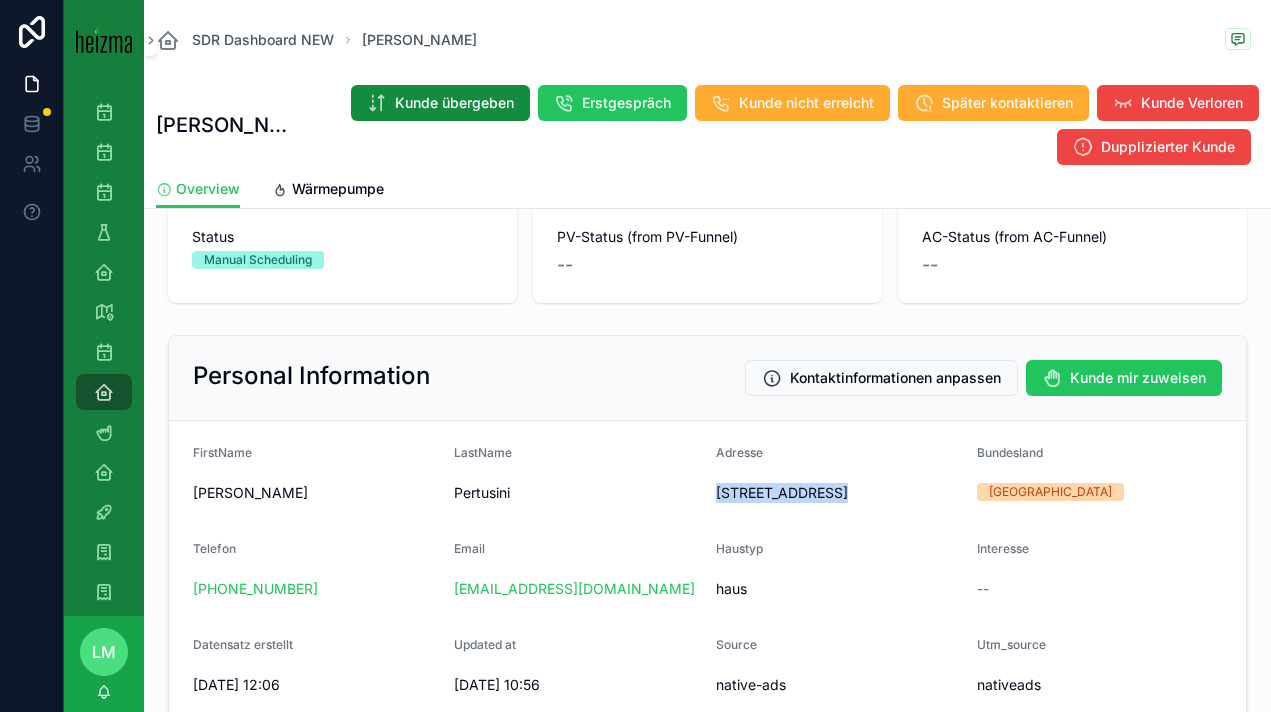 click on "[STREET_ADDRESS]" at bounding box center (838, 493) 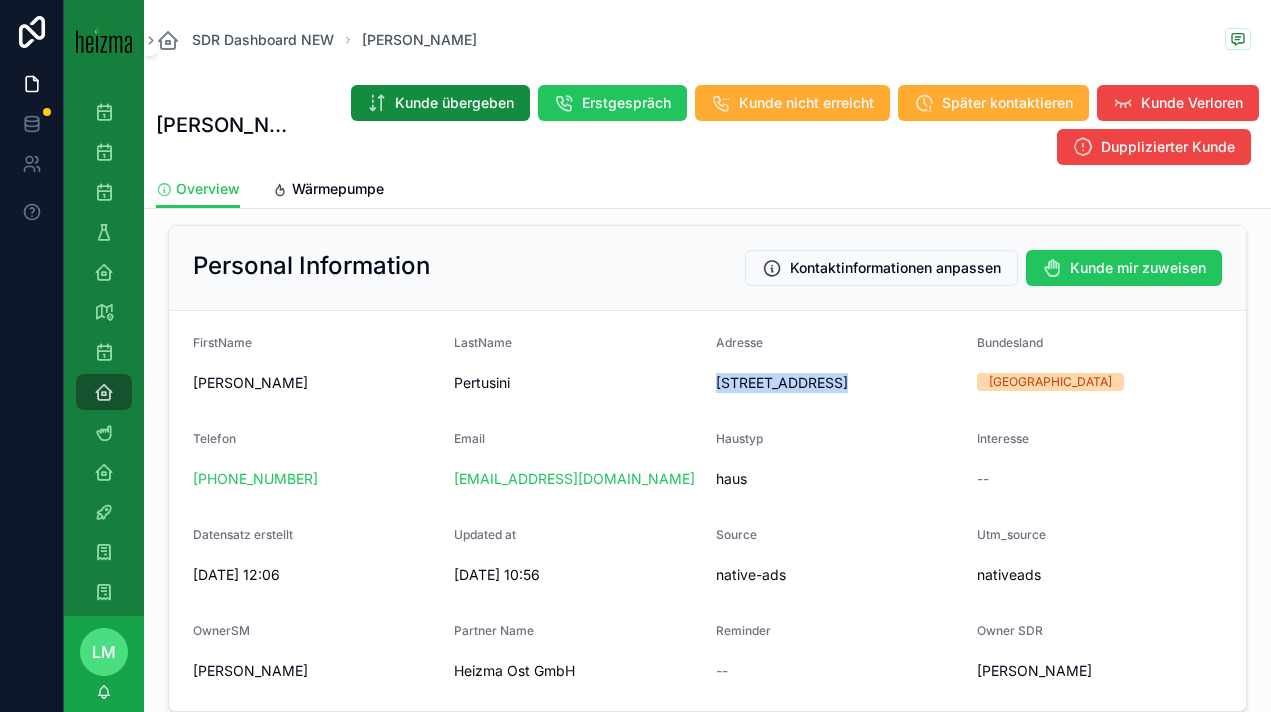 scroll, scrollTop: 253, scrollLeft: 0, axis: vertical 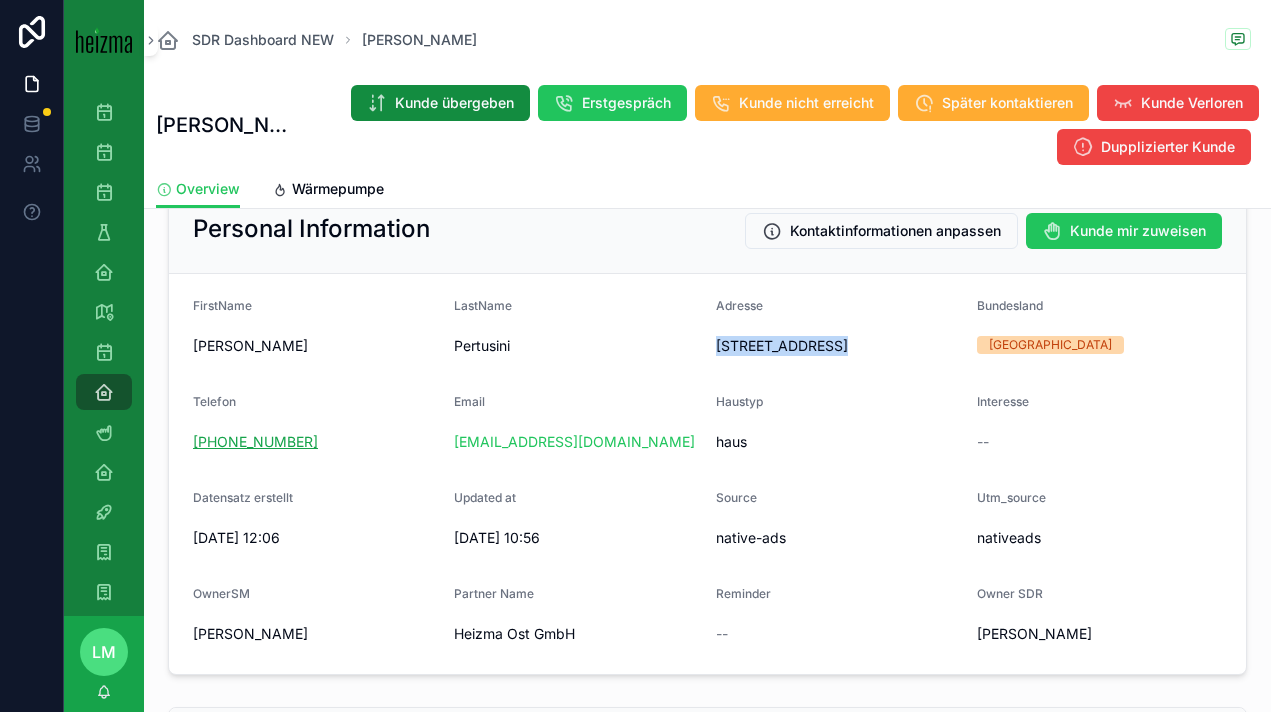 drag, startPoint x: 334, startPoint y: 448, endPoint x: 196, endPoint y: 445, distance: 138.03261 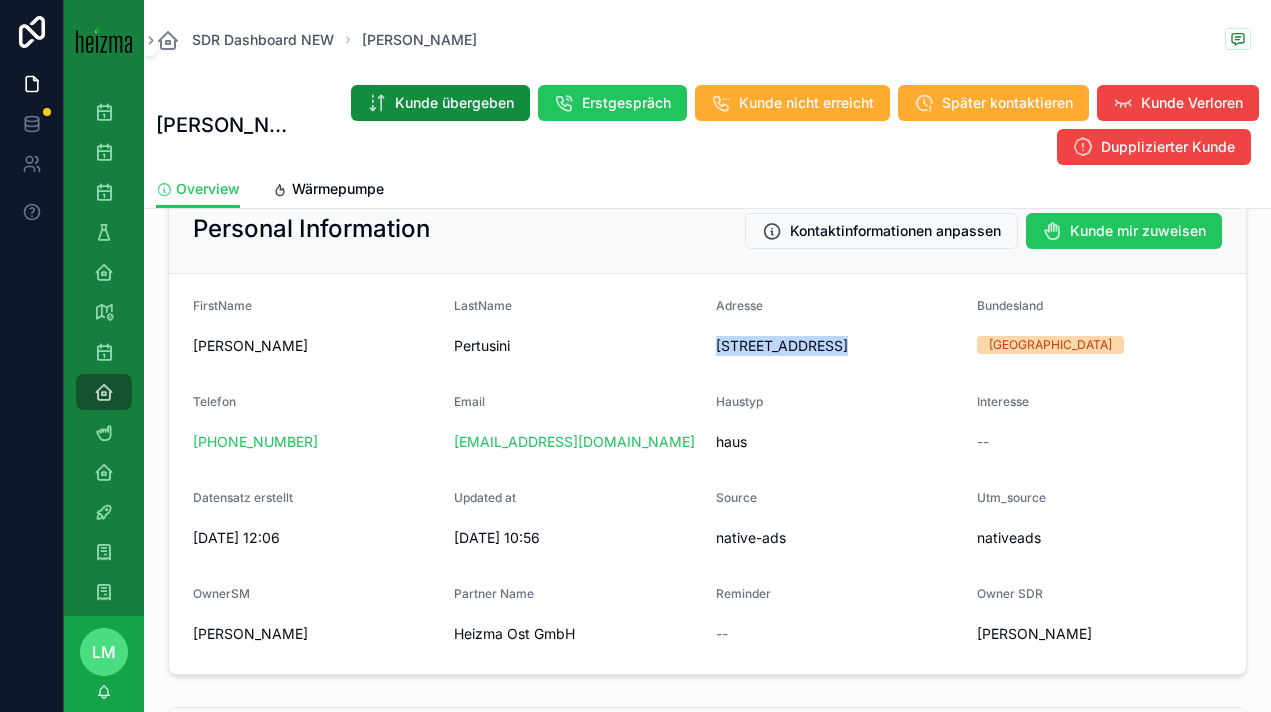 copy on "[PHONE_NUMBER]" 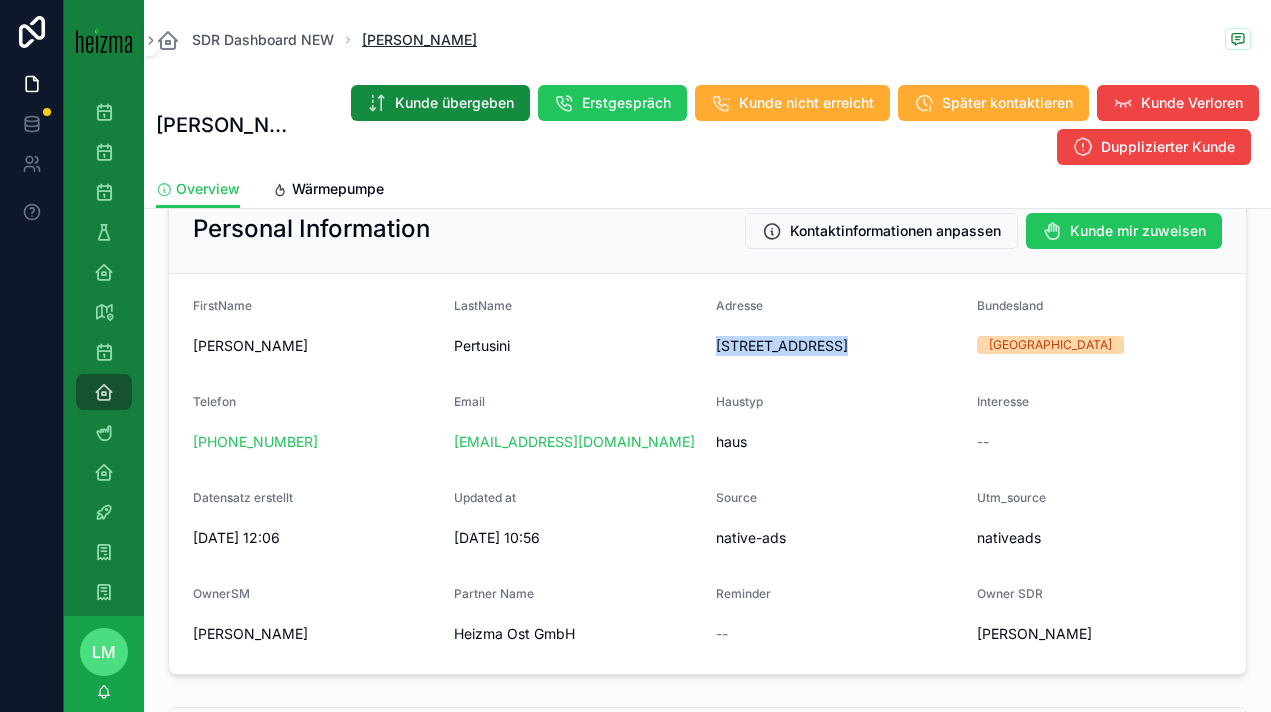 copy on "[PERSON_NAME]" 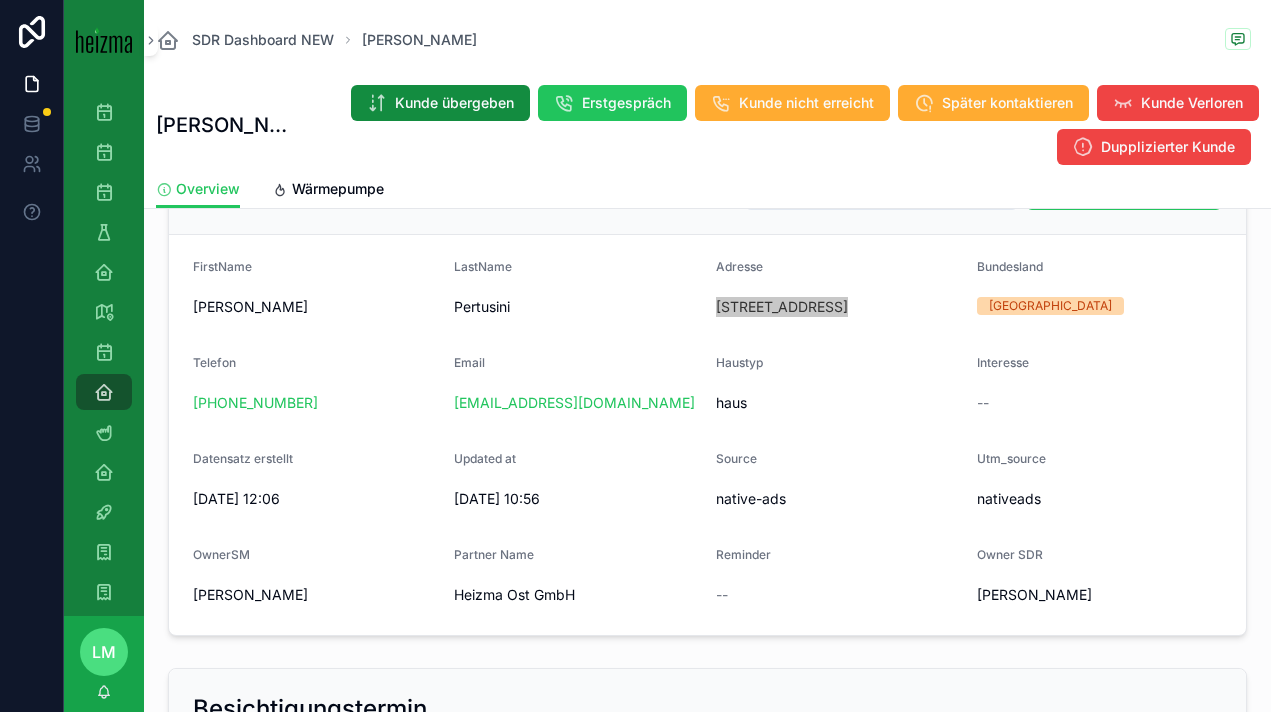 scroll, scrollTop: 349, scrollLeft: 0, axis: vertical 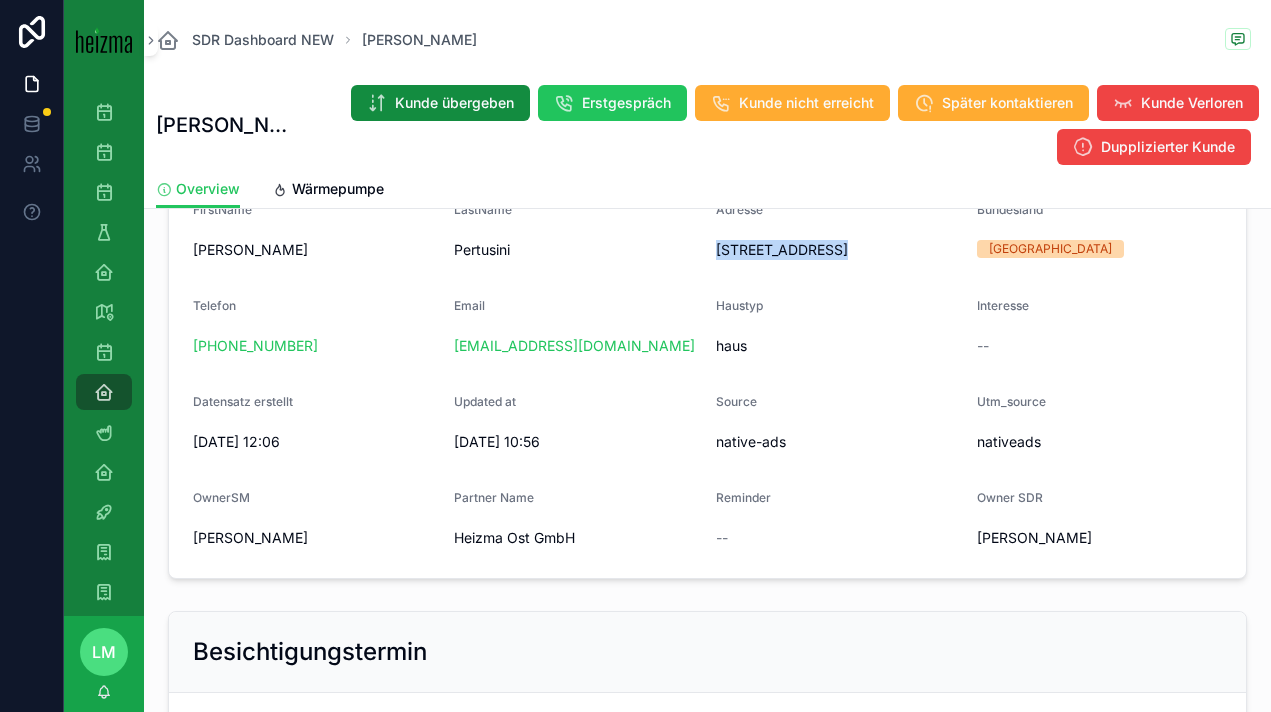 click on "Telefon [PHONE_NUMBER]" at bounding box center [315, 330] 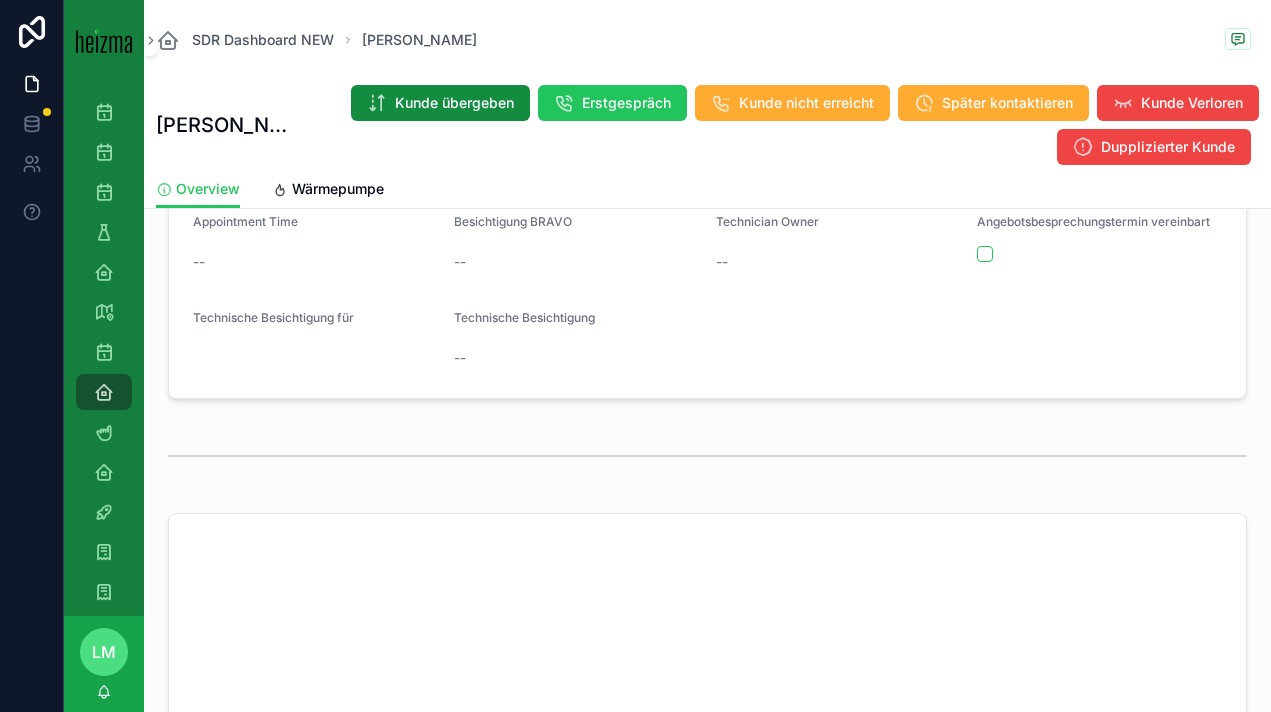scroll, scrollTop: 877, scrollLeft: 0, axis: vertical 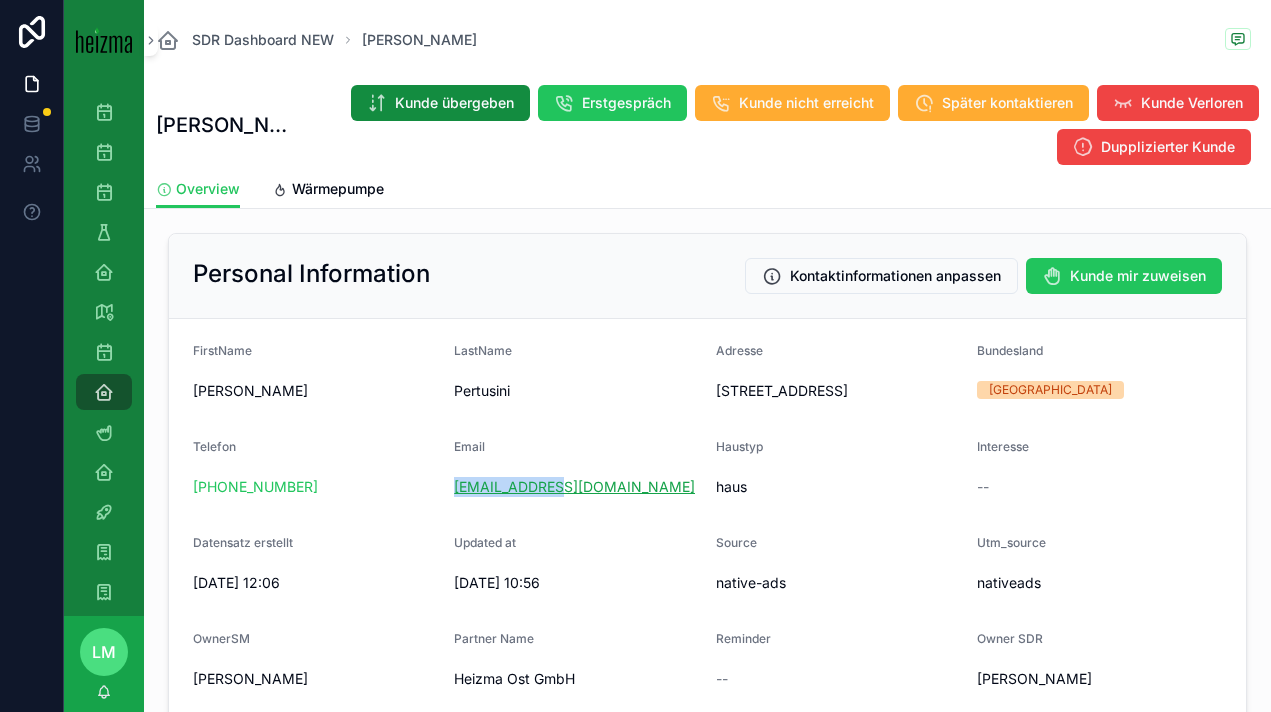 copy on "[EMAIL_ADDRESS][DOMAIN_NAME]" 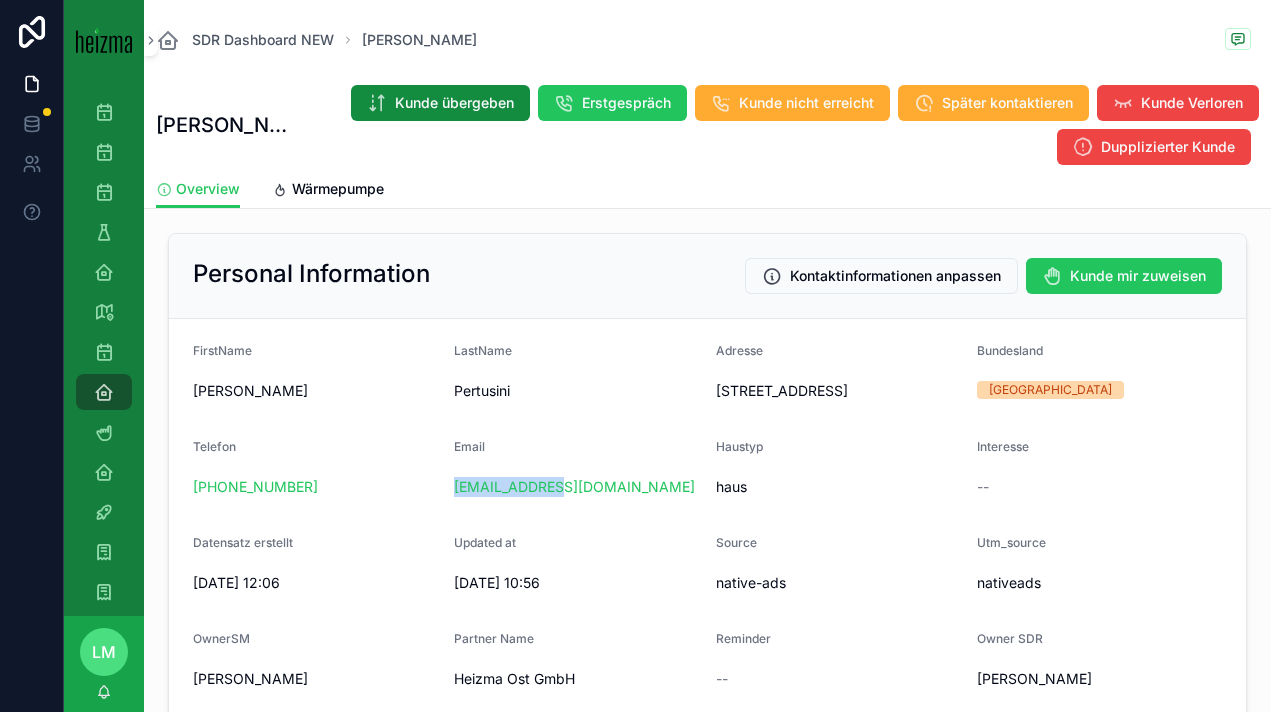 click on "Email" at bounding box center [576, 451] 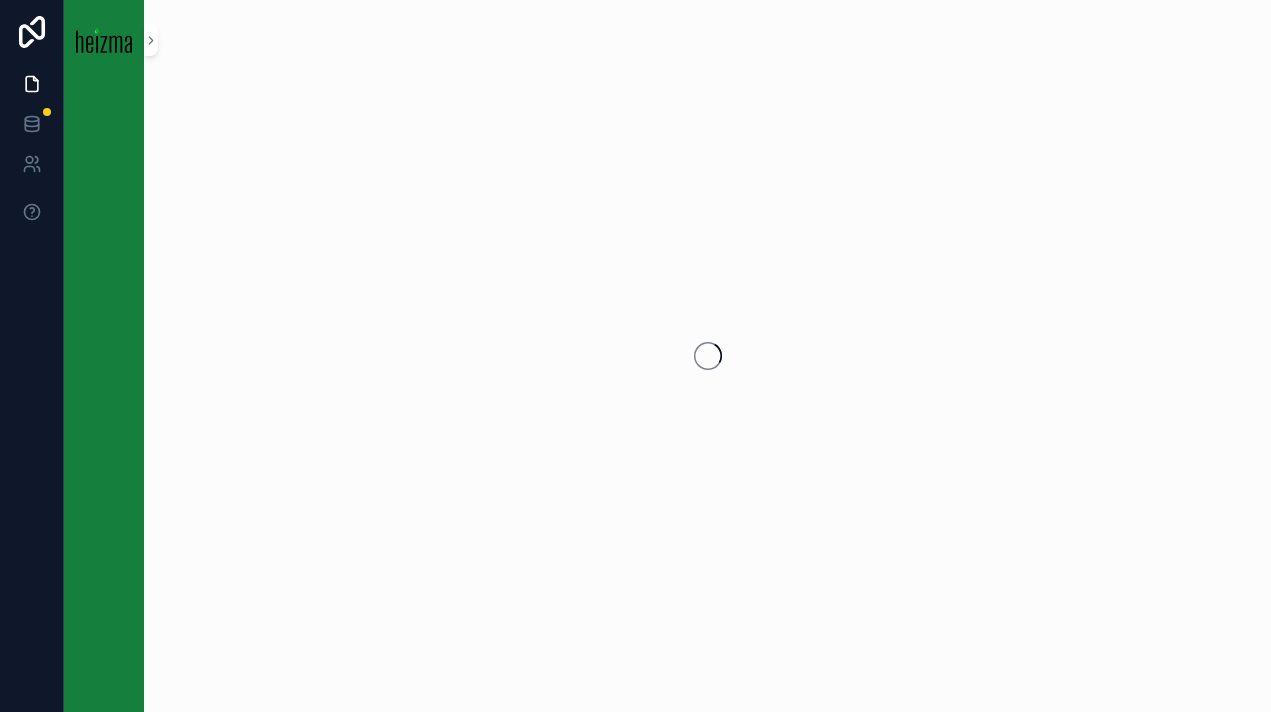 scroll, scrollTop: 0, scrollLeft: 0, axis: both 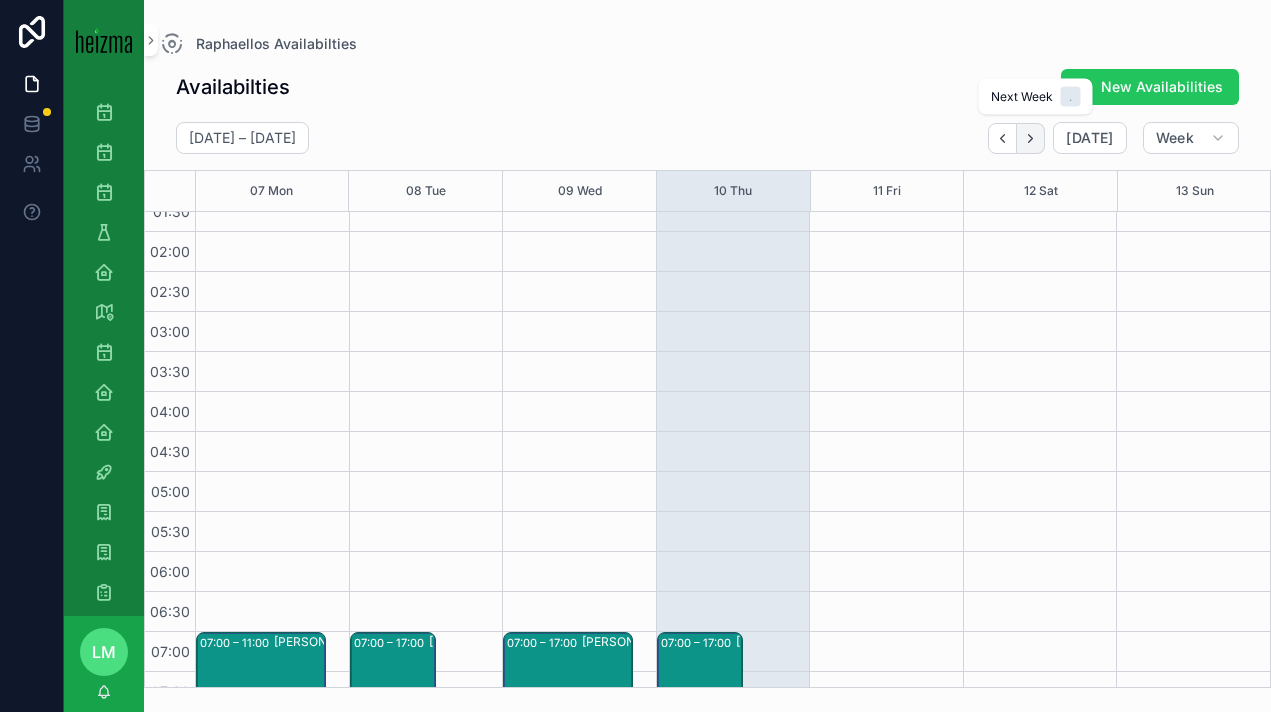click at bounding box center [1031, 138] 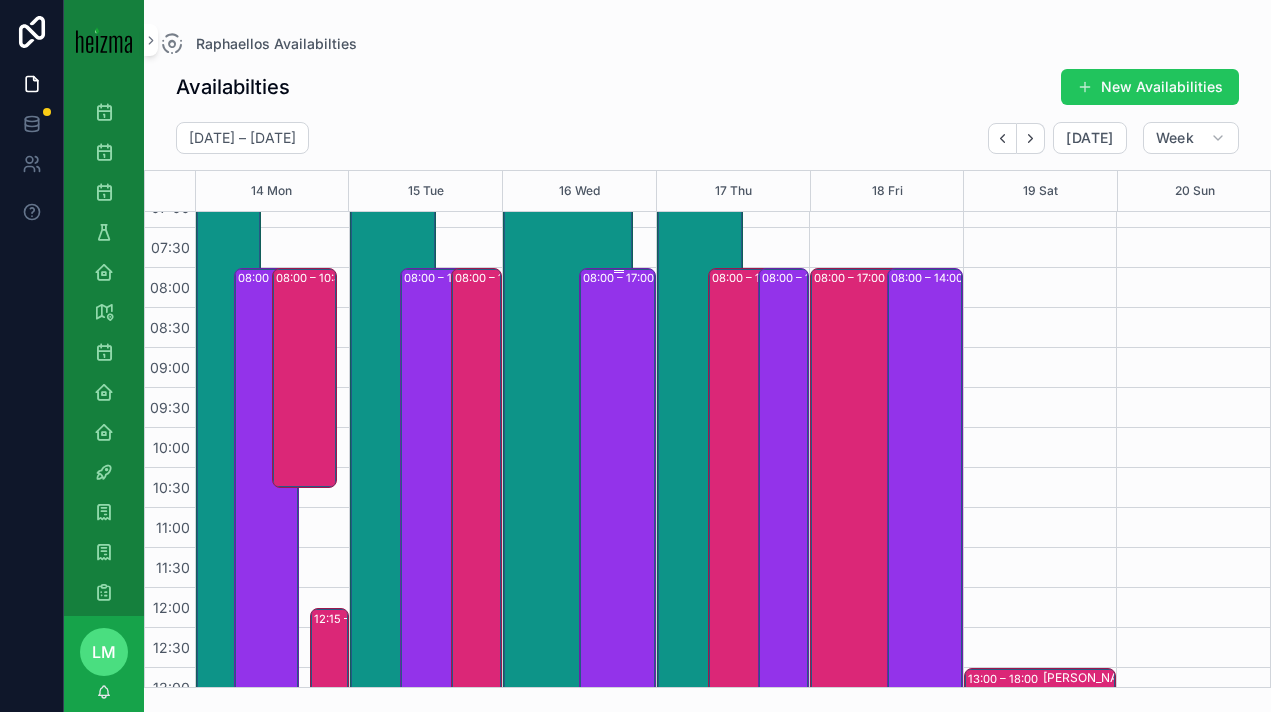scroll, scrollTop: 550, scrollLeft: 0, axis: vertical 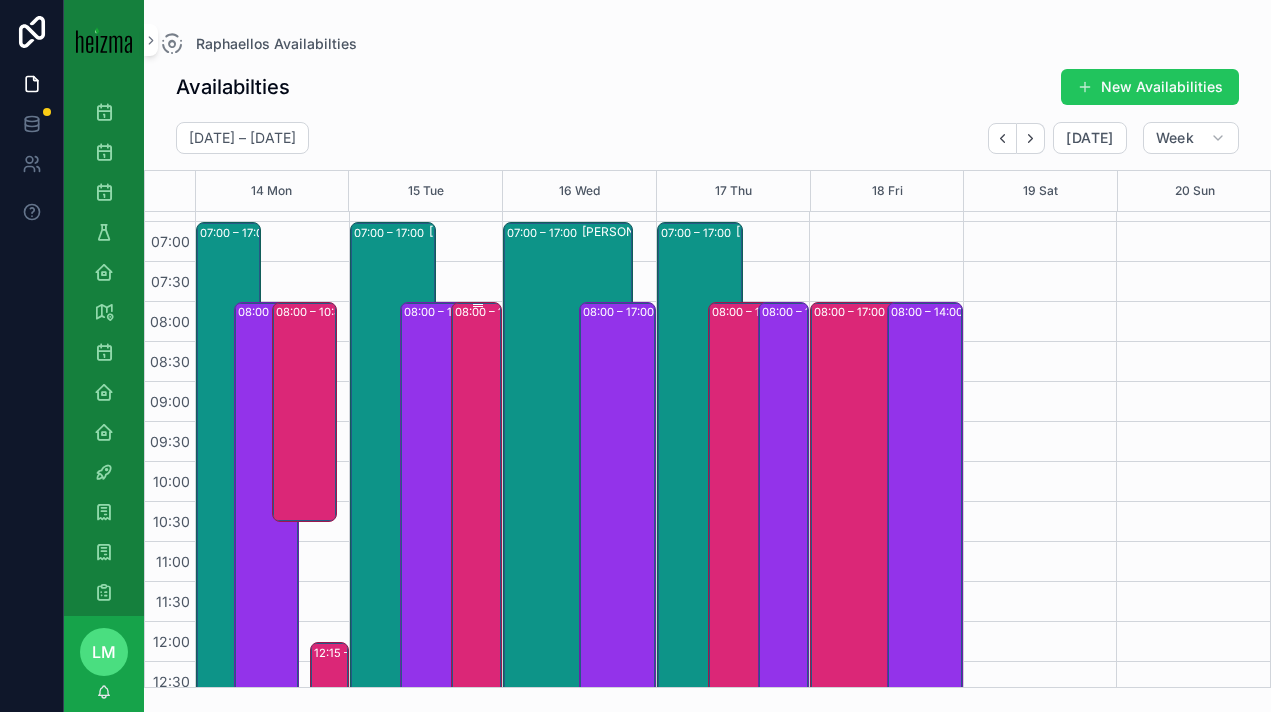 click on "08:00 – 14:30 [PERSON_NAME]" at bounding box center [477, 562] 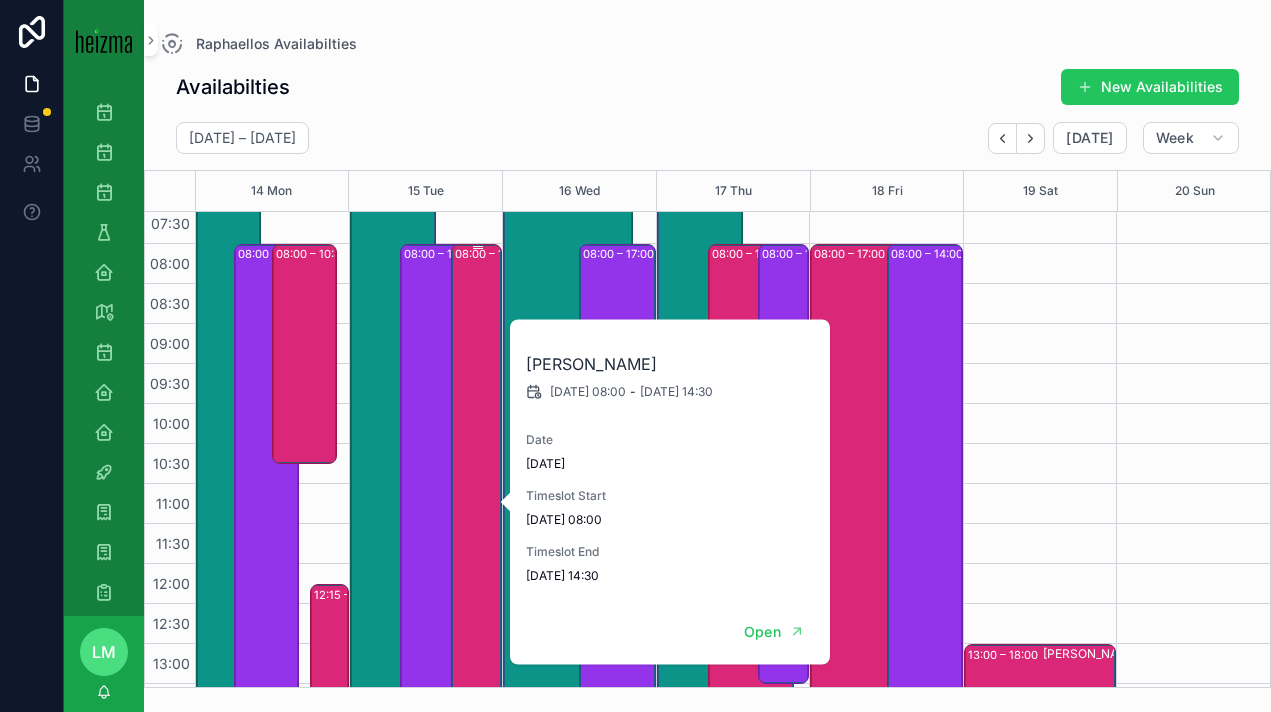 scroll, scrollTop: 601, scrollLeft: 0, axis: vertical 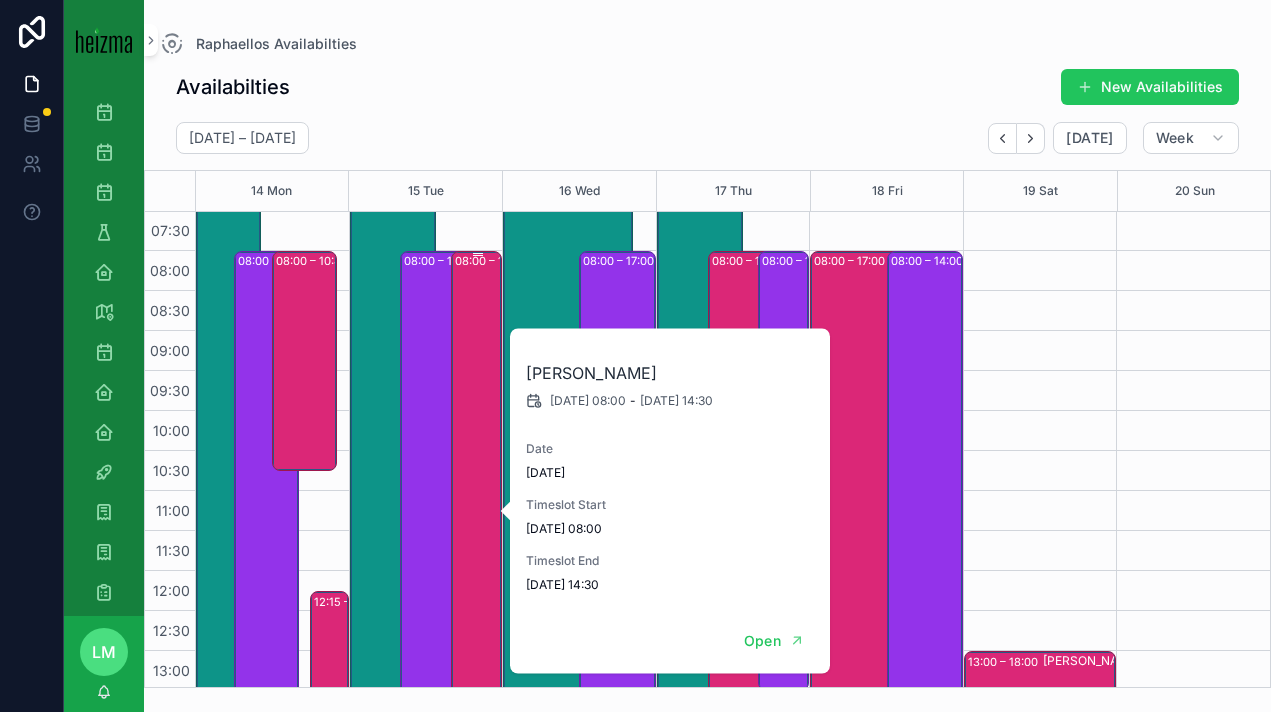 click on "08:00 – 14:30 [PERSON_NAME]" at bounding box center (476, 511) 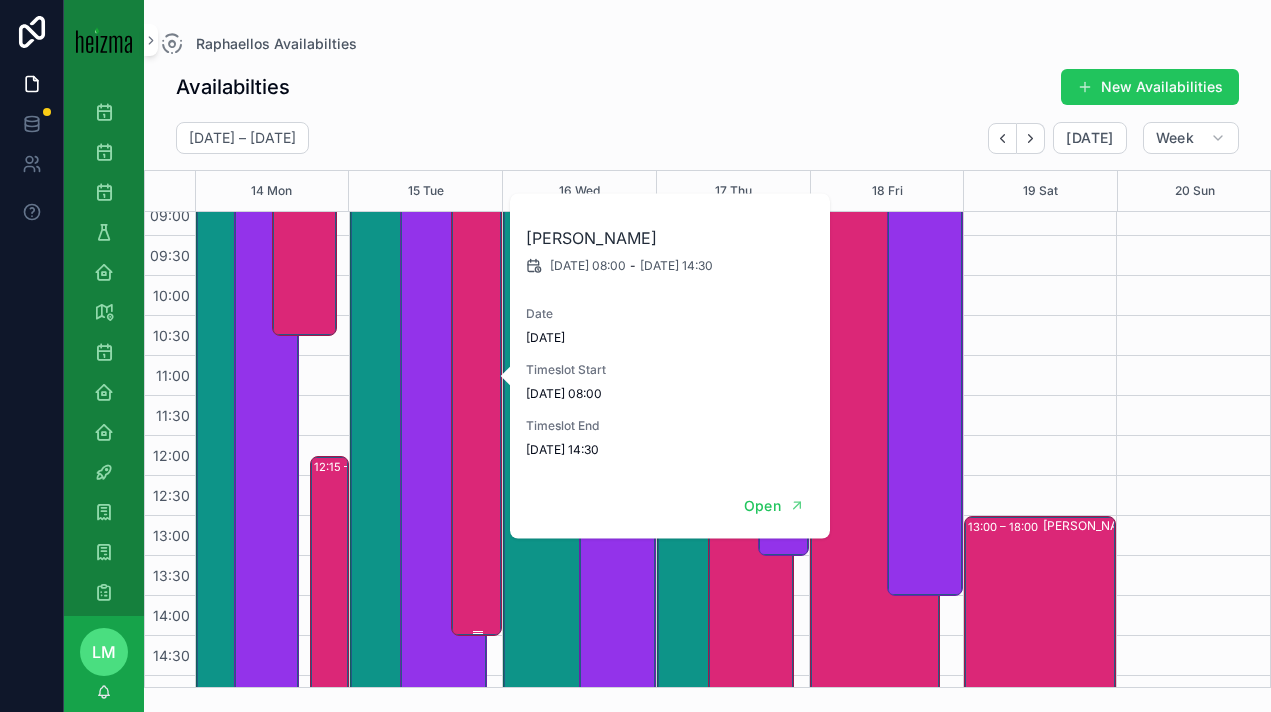 scroll, scrollTop: 748, scrollLeft: 0, axis: vertical 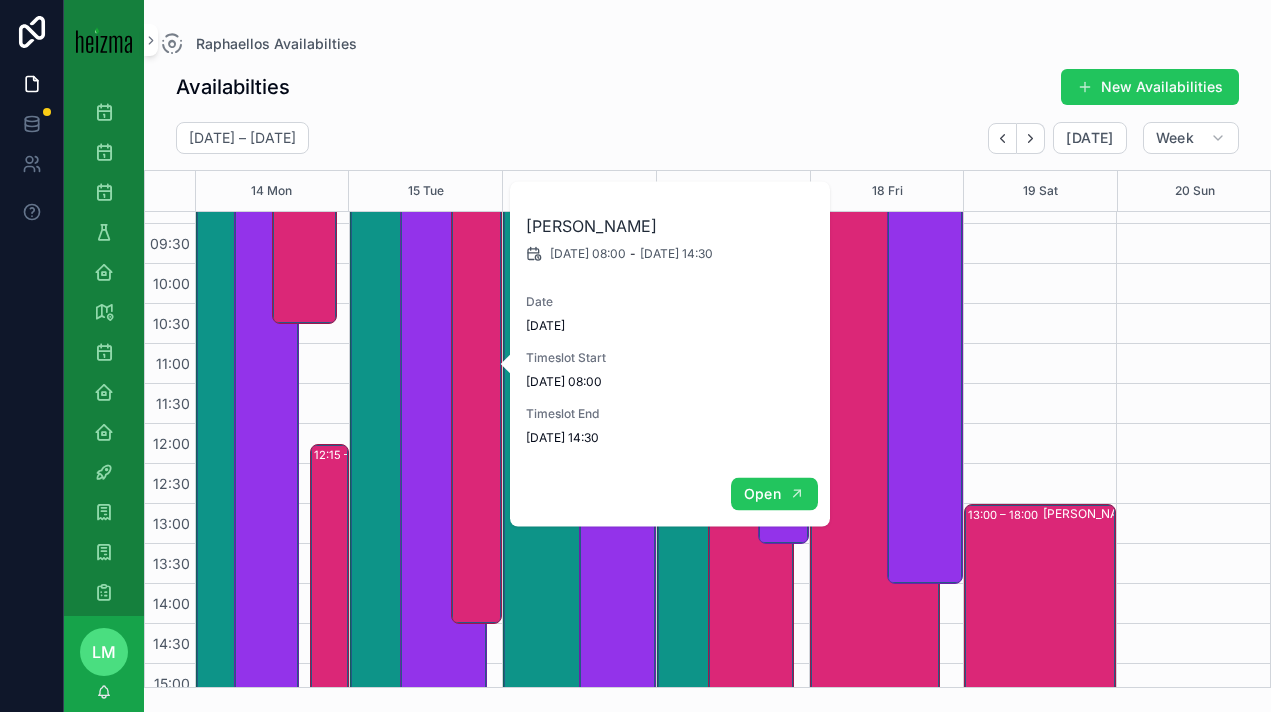 click on "Open" at bounding box center [774, 494] 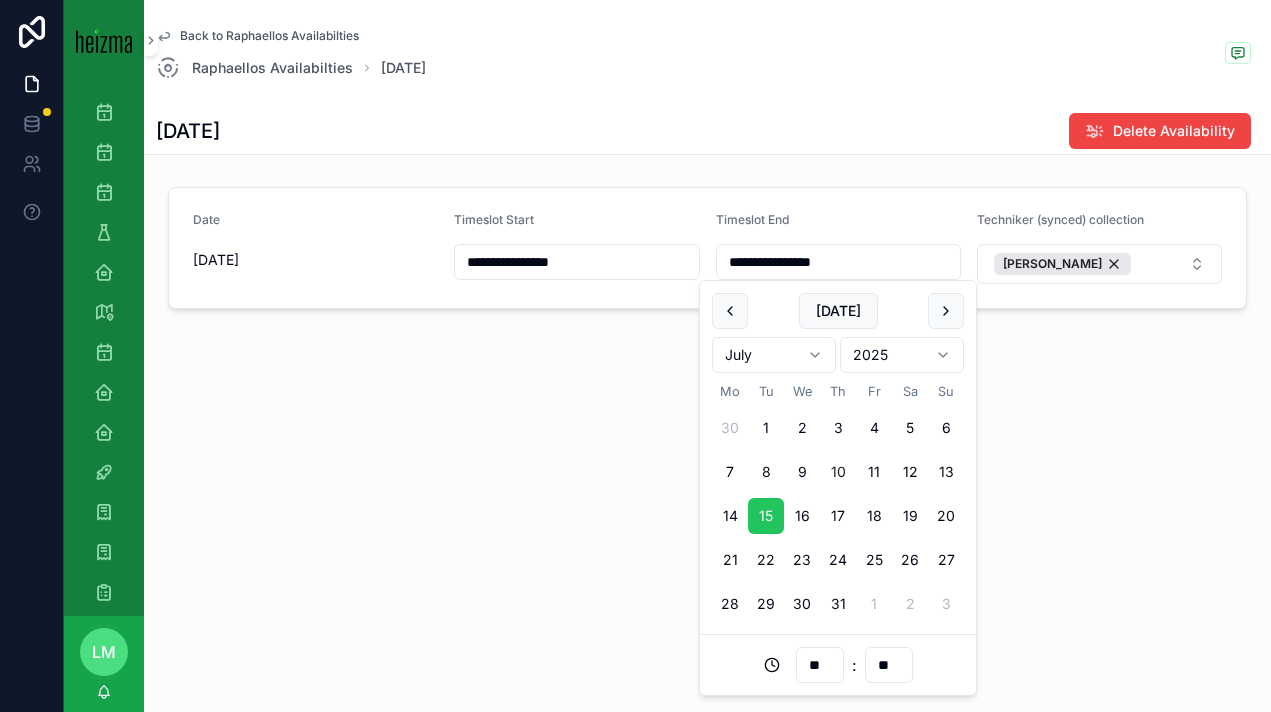 click on "**********" at bounding box center [838, 262] 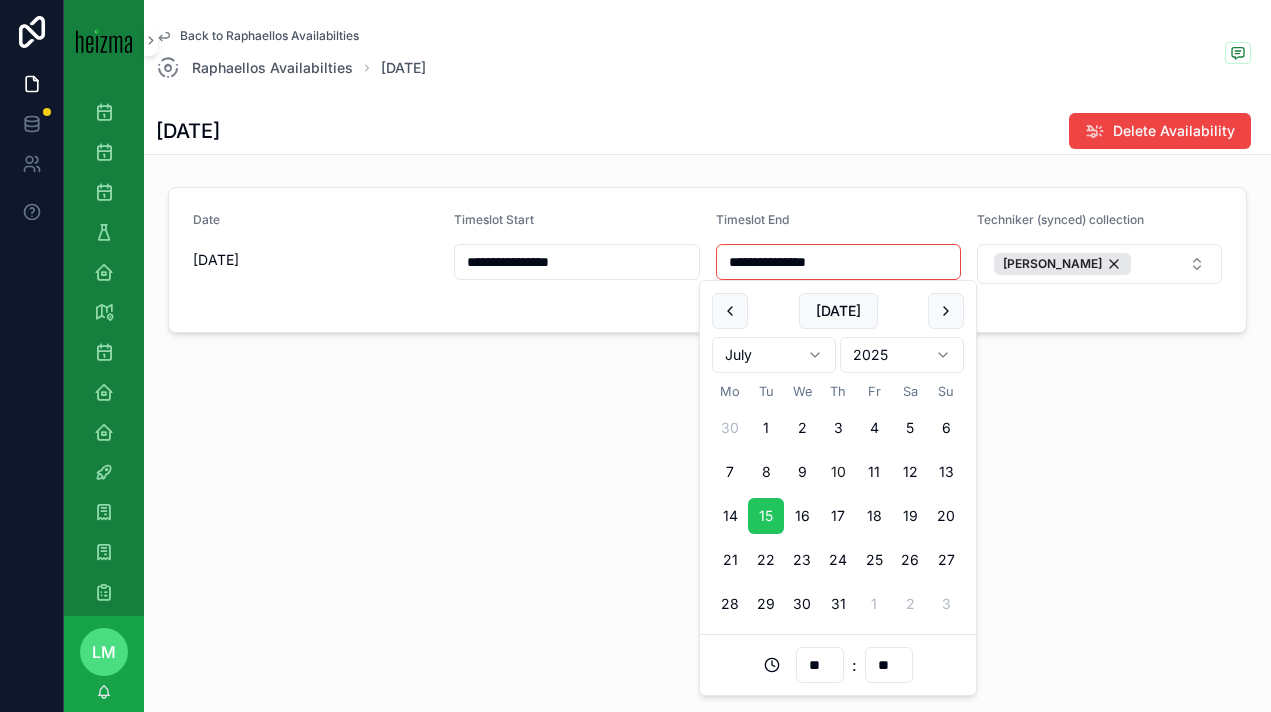 type on "**********" 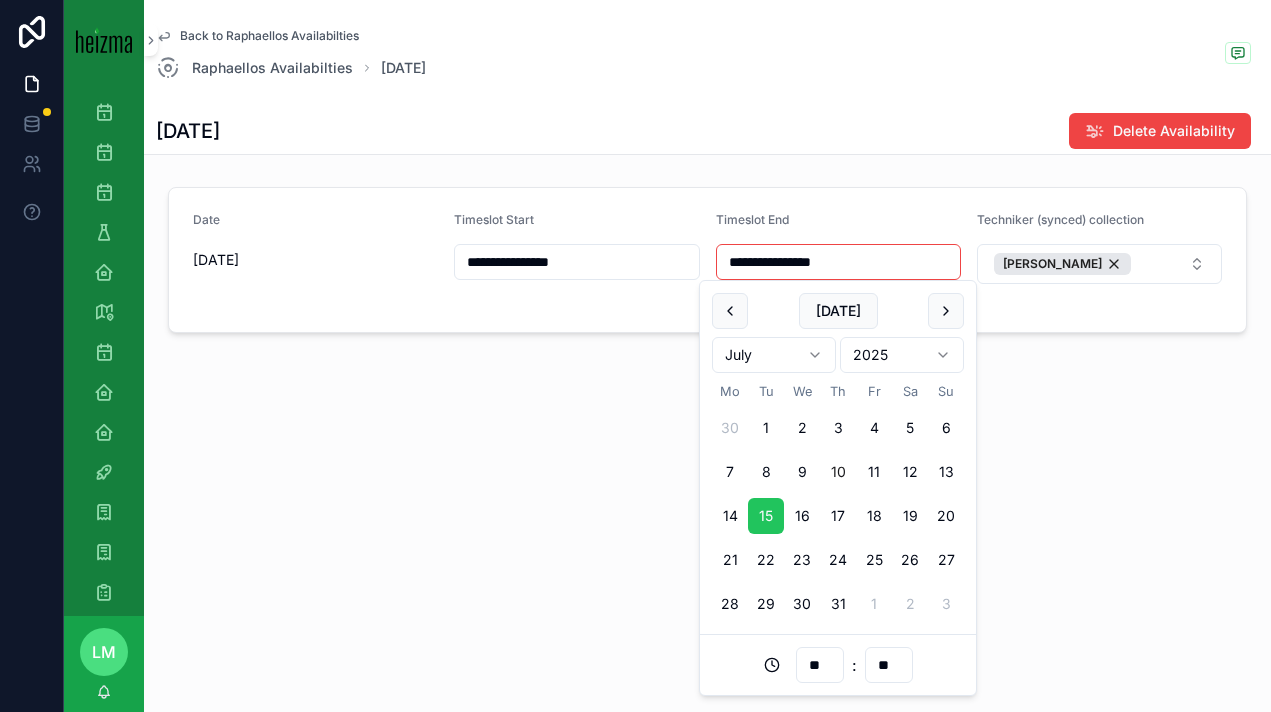 type on "**" 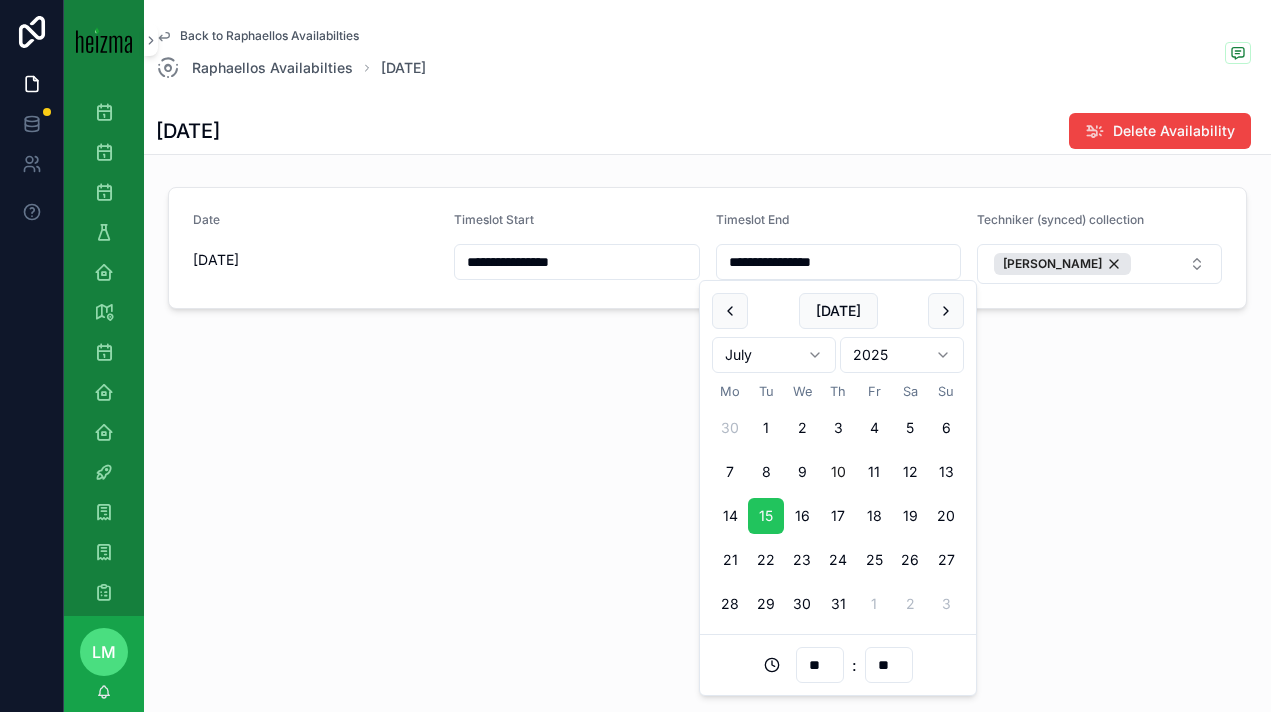type on "**********" 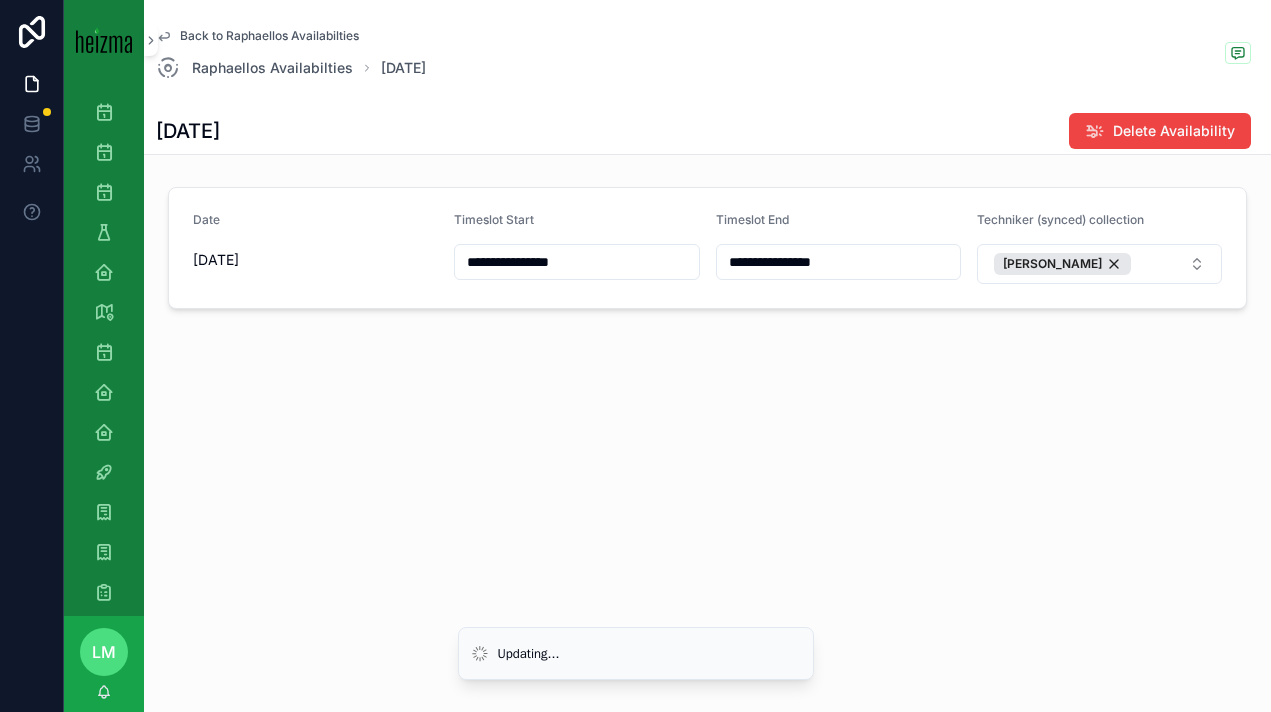 click on "Back to Raphaellos Availabilties" at bounding box center [269, 36] 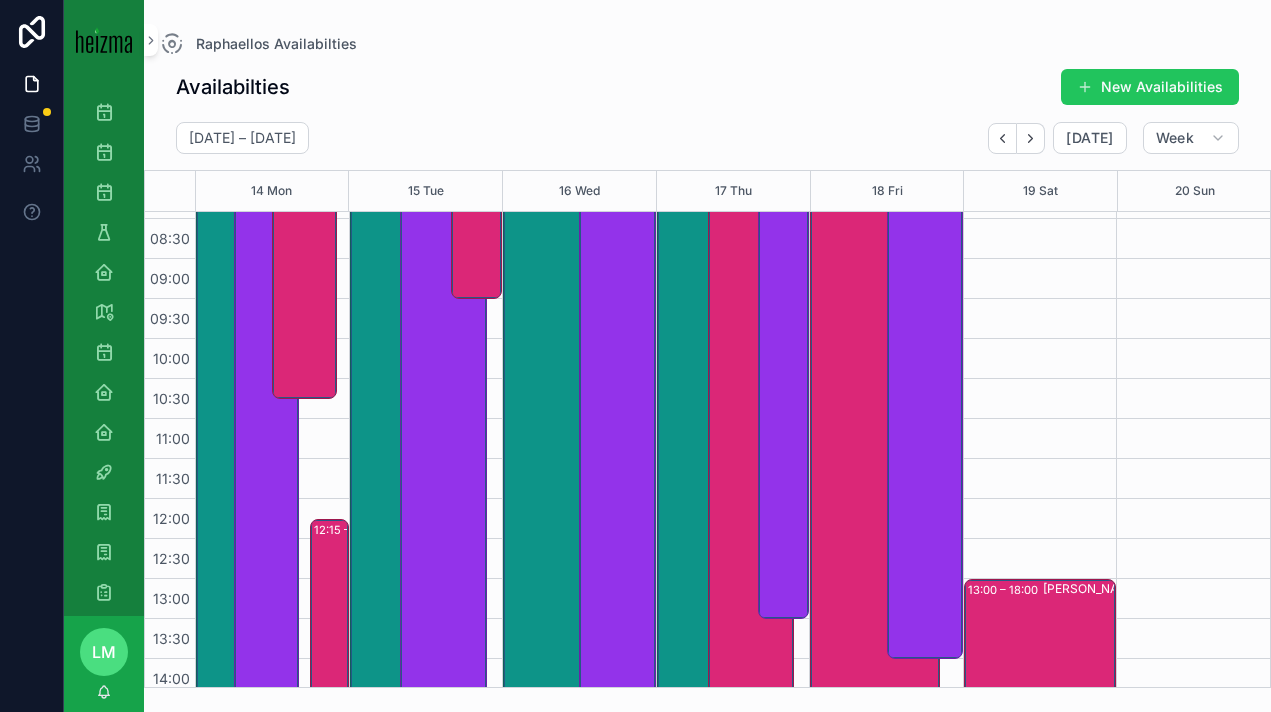 scroll, scrollTop: 677, scrollLeft: 0, axis: vertical 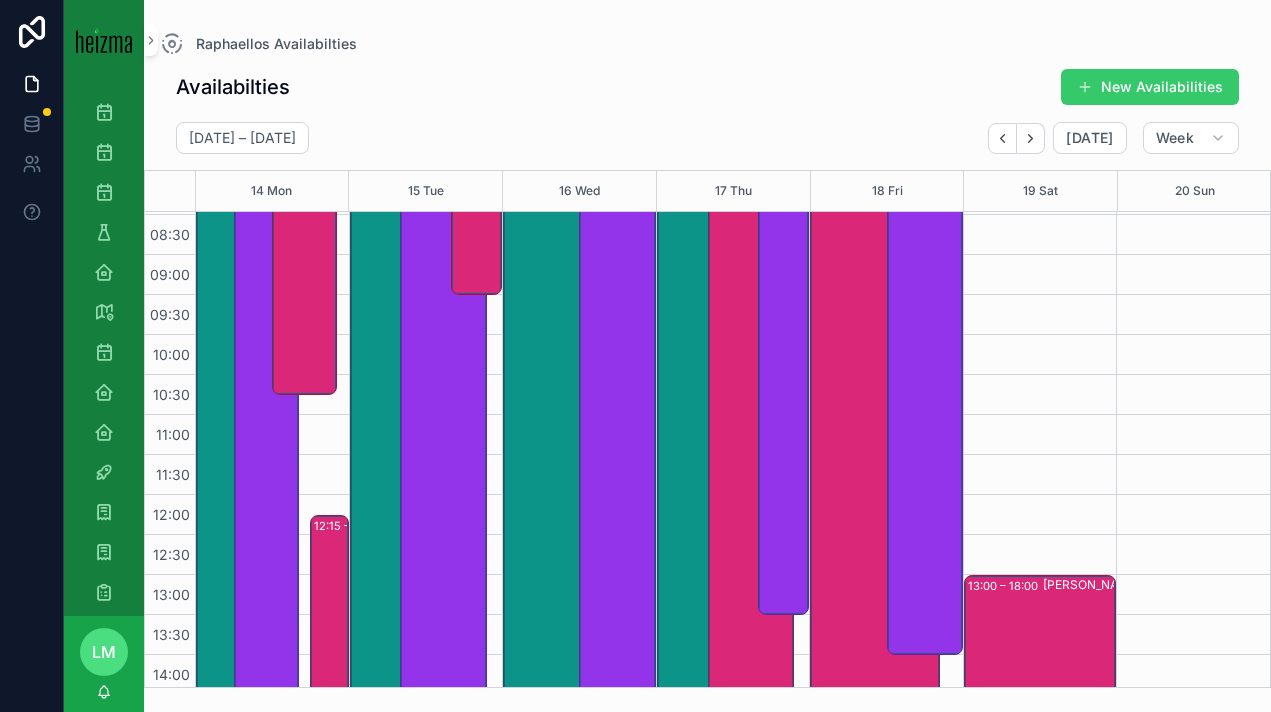 click on "New Availabilities" at bounding box center (1150, 87) 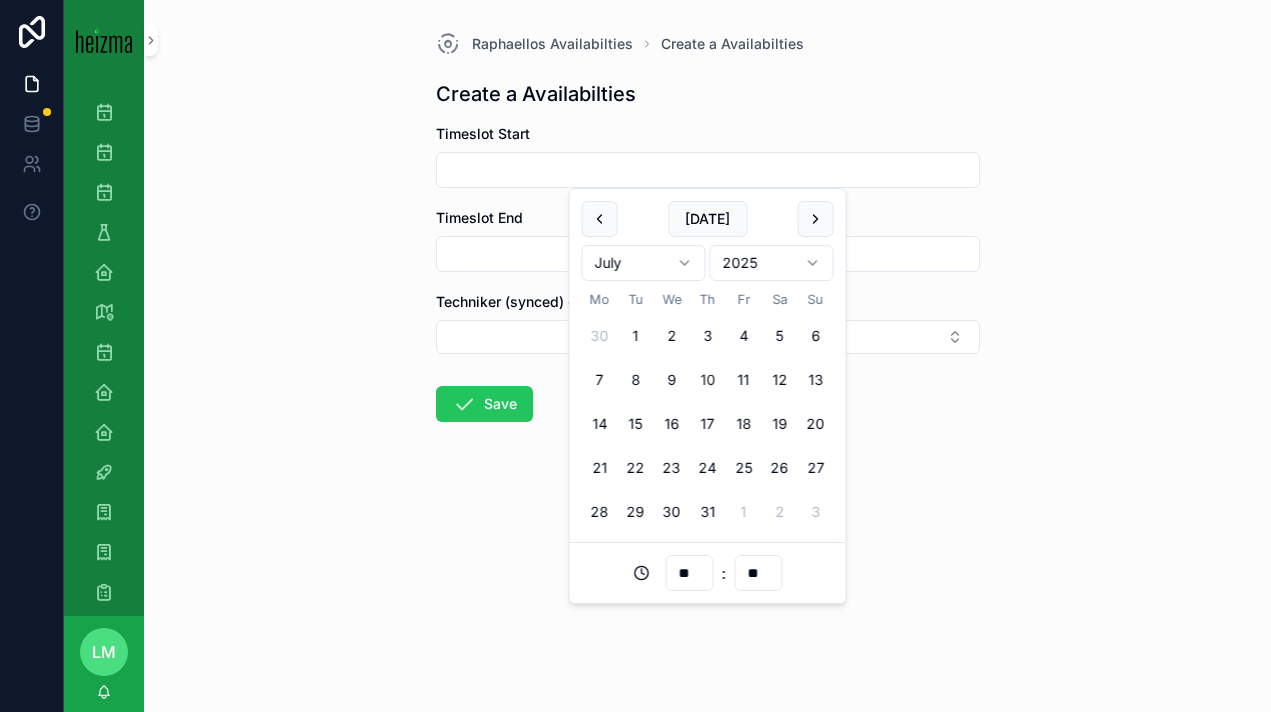 click at bounding box center (708, 170) 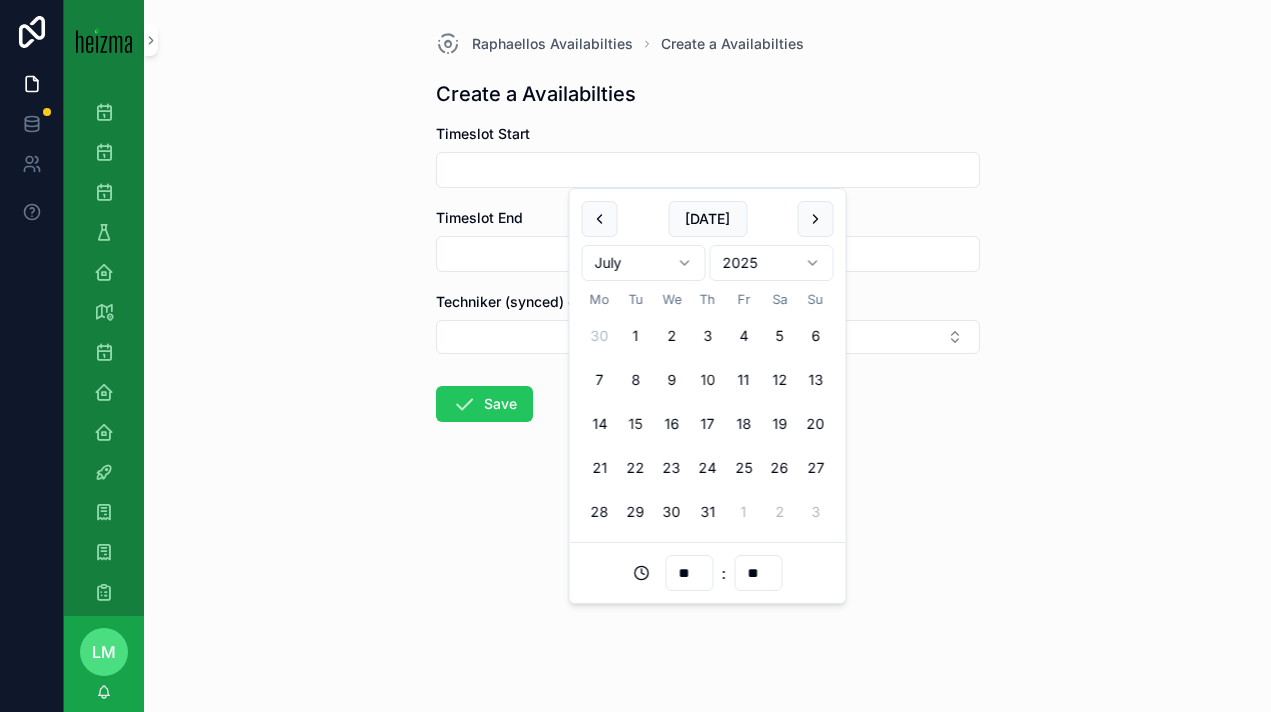 click on "15" at bounding box center (636, 424) 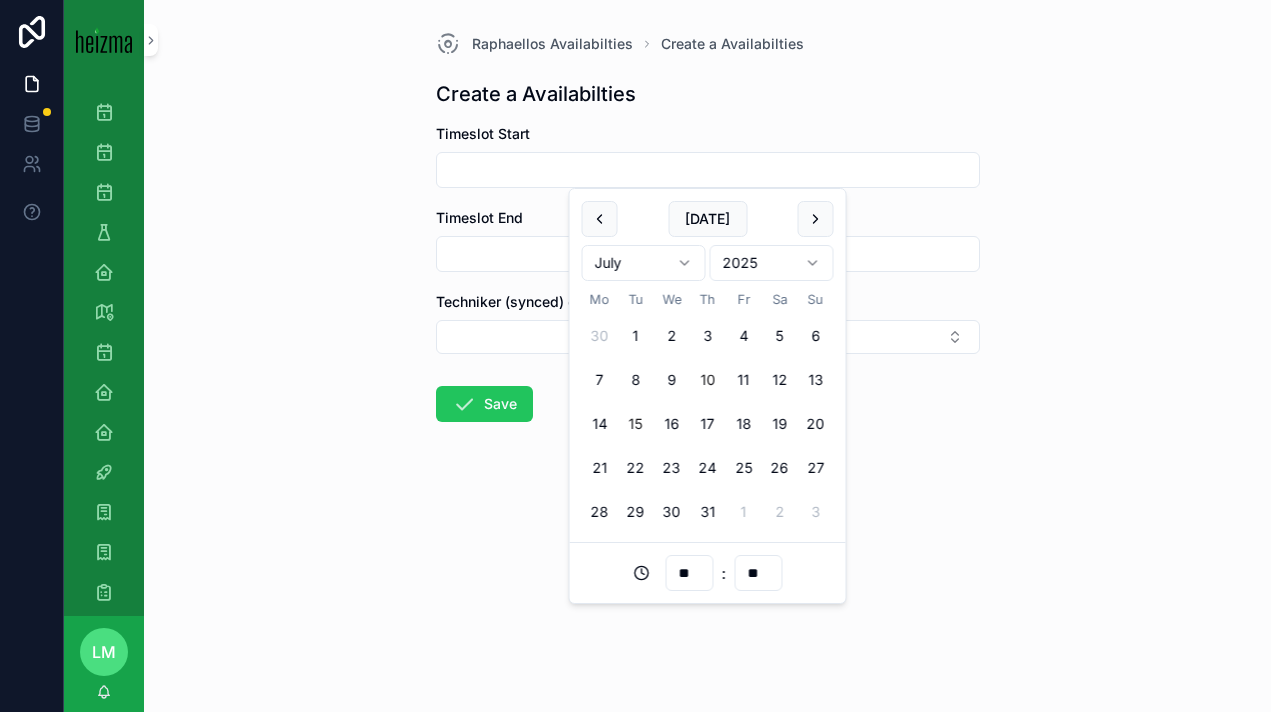 type on "**********" 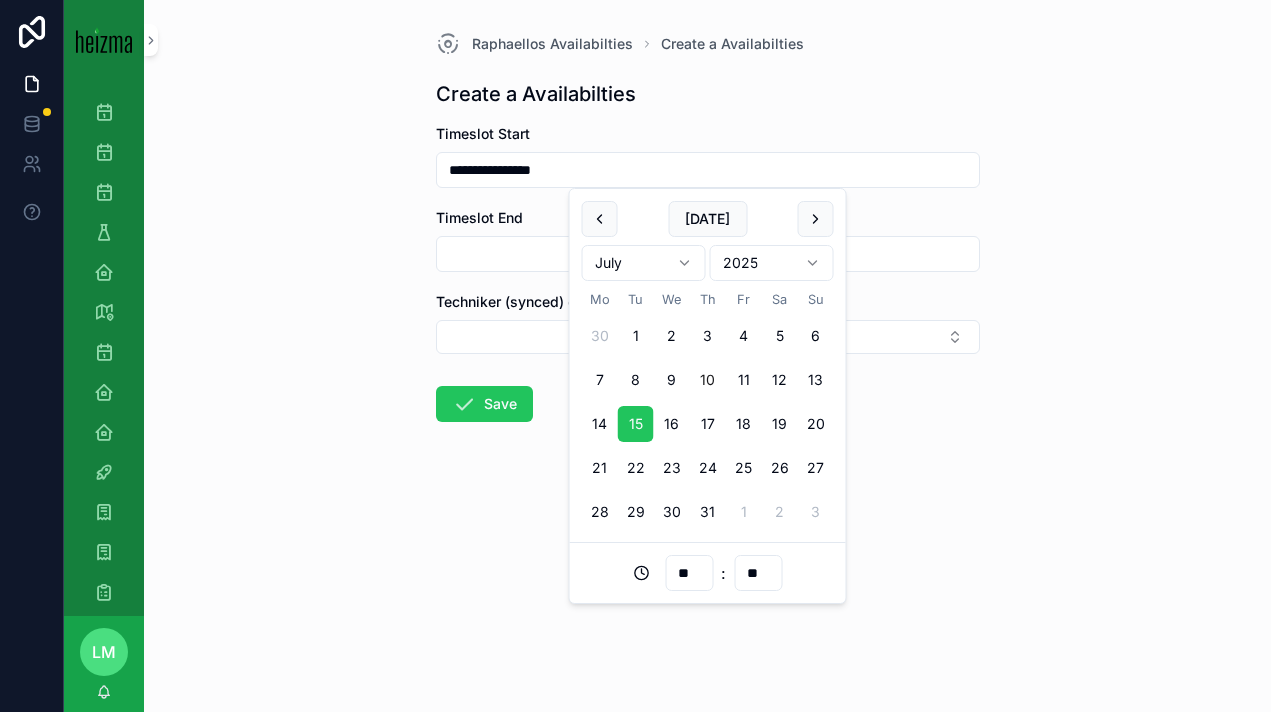 click on "**" at bounding box center (689, 573) 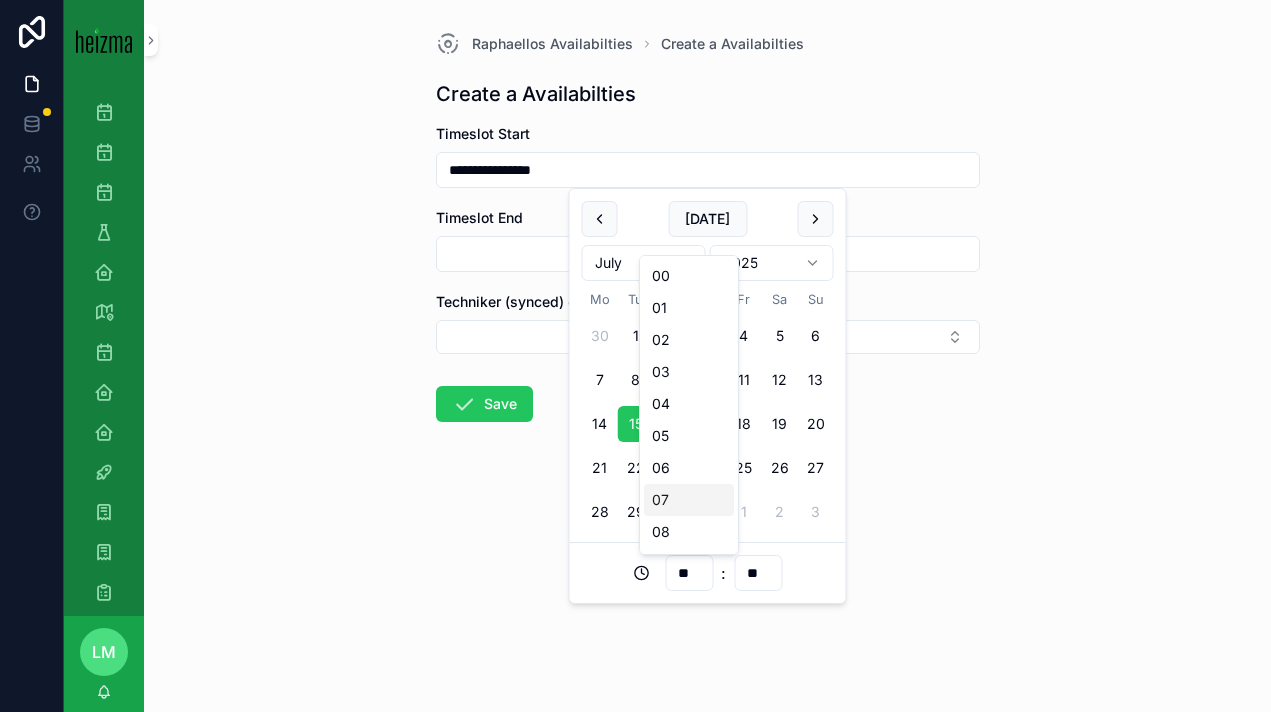 click on "**" at bounding box center [689, 573] 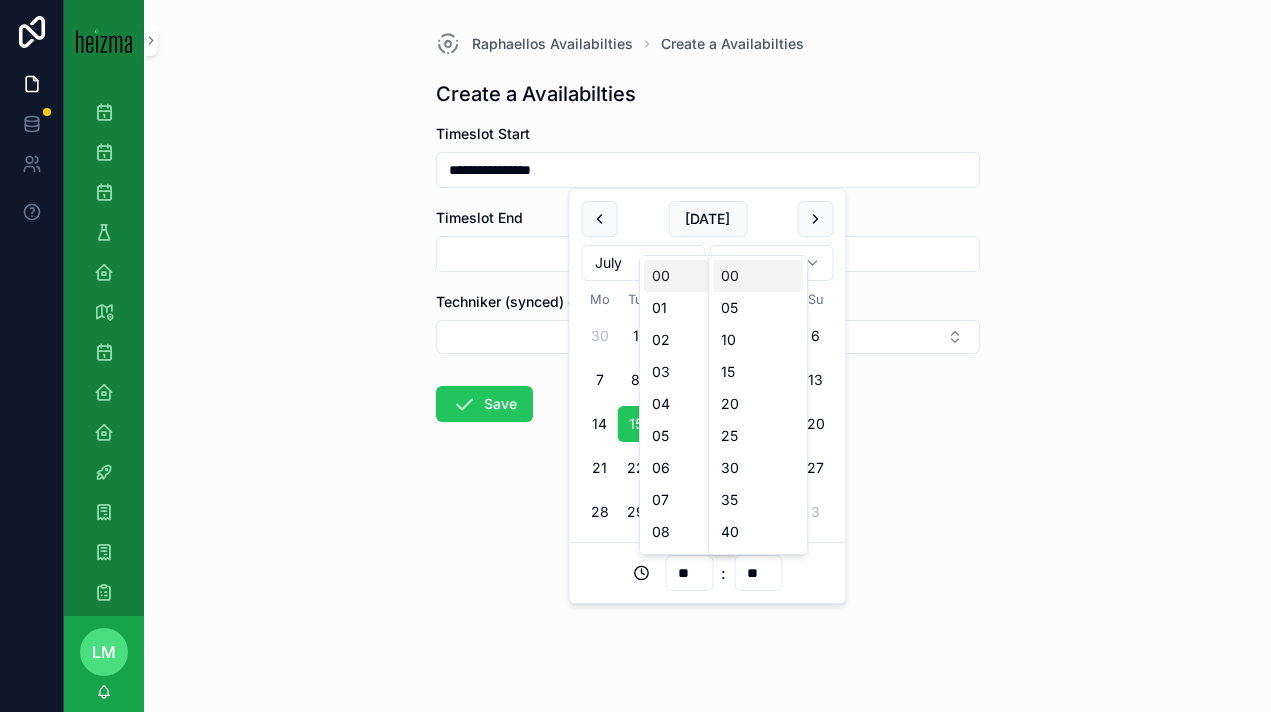 type on "**********" 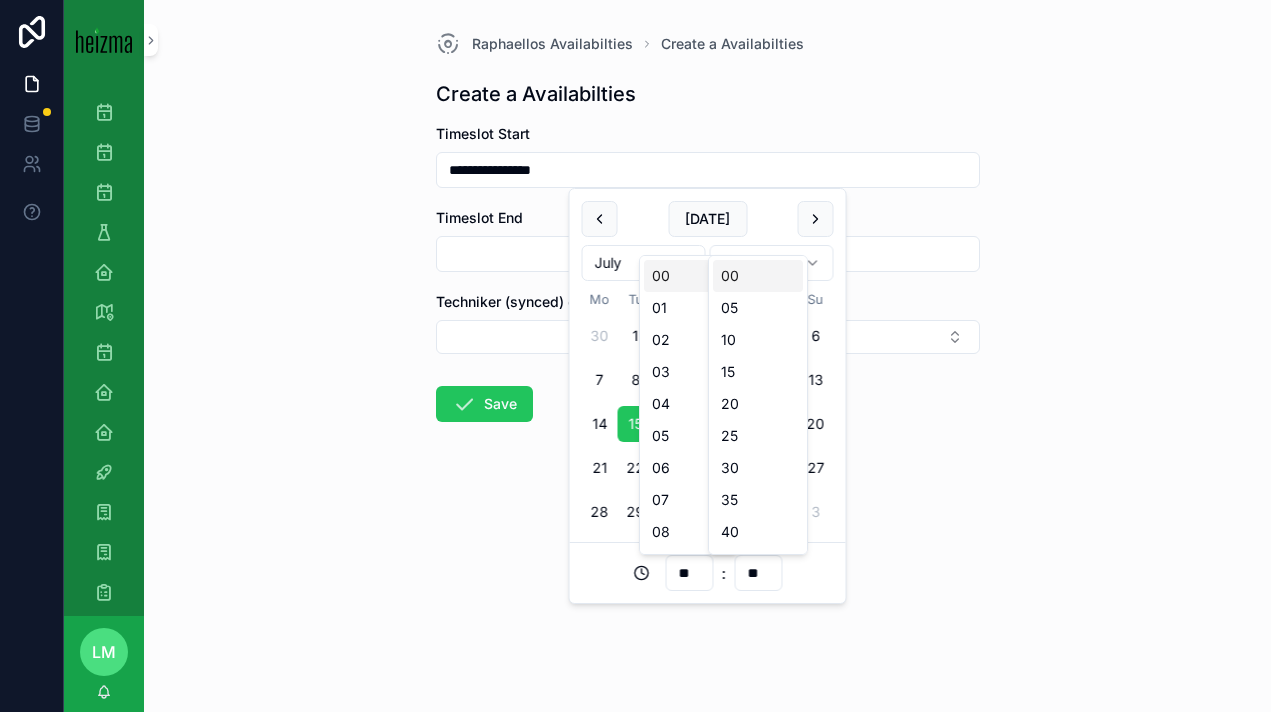 click on "**********" at bounding box center [707, 356] 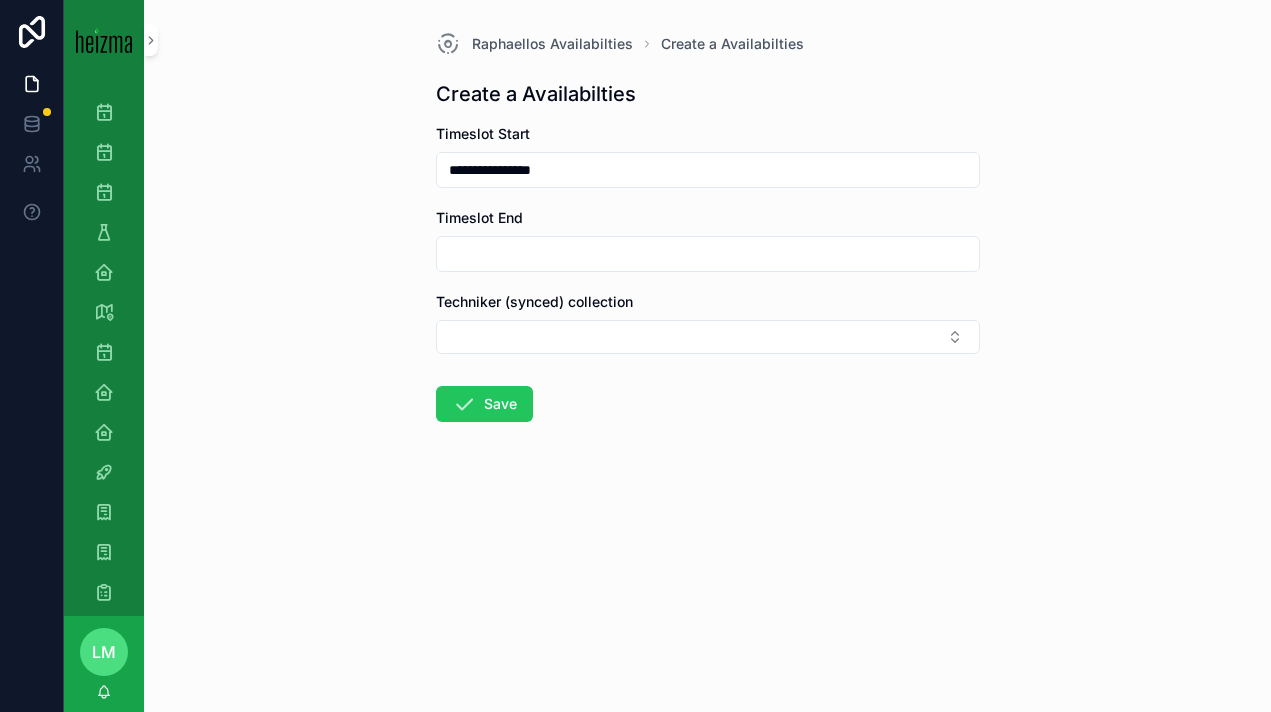 click at bounding box center (708, 254) 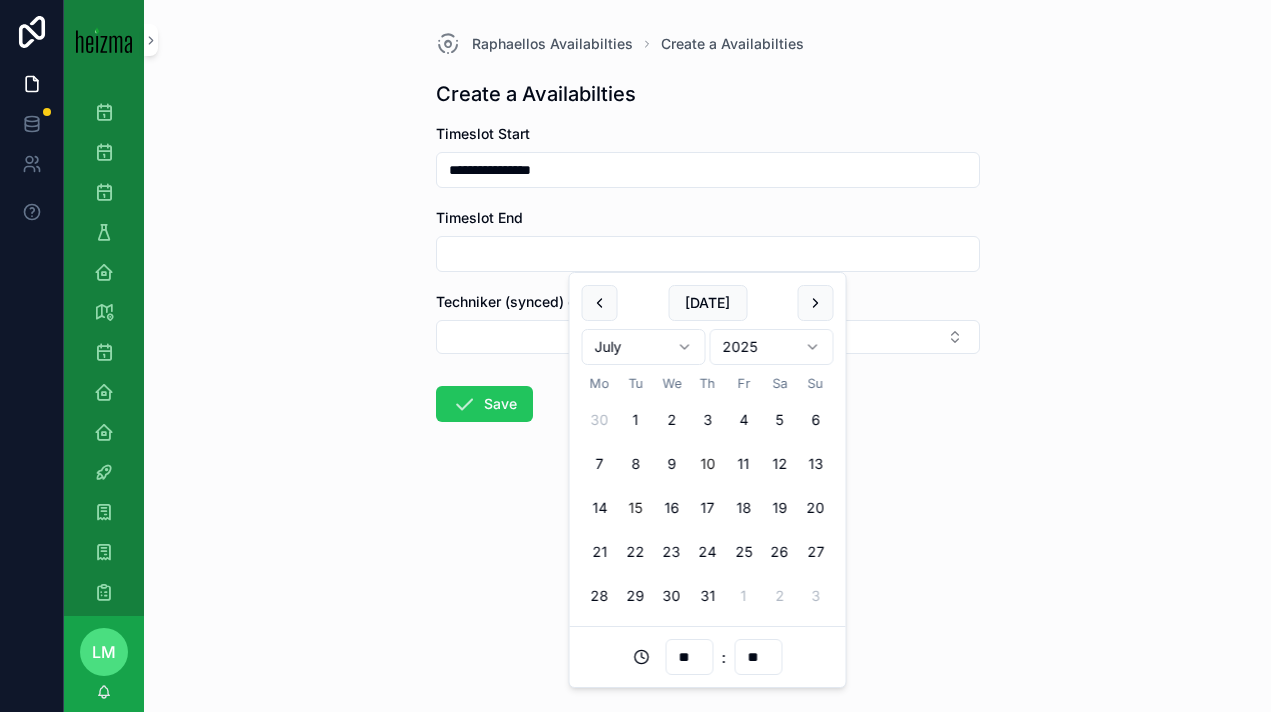 click on "15" at bounding box center [636, 508] 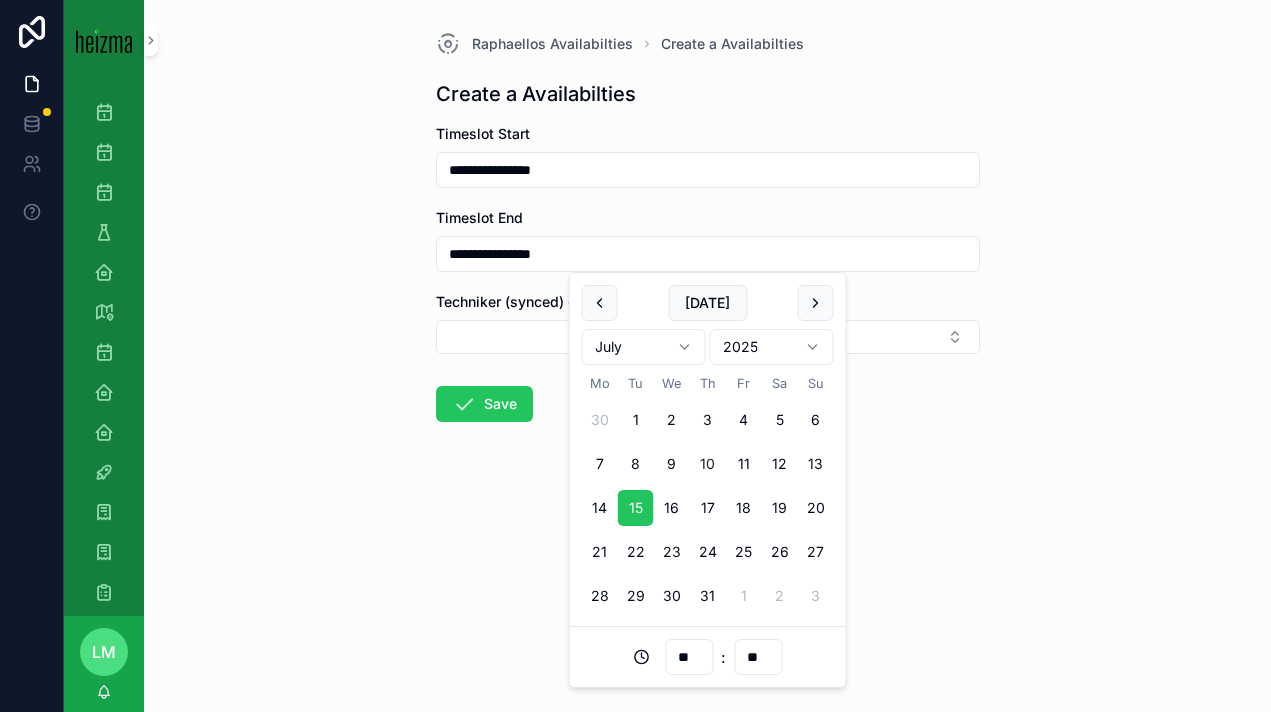 click on "**" at bounding box center [689, 657] 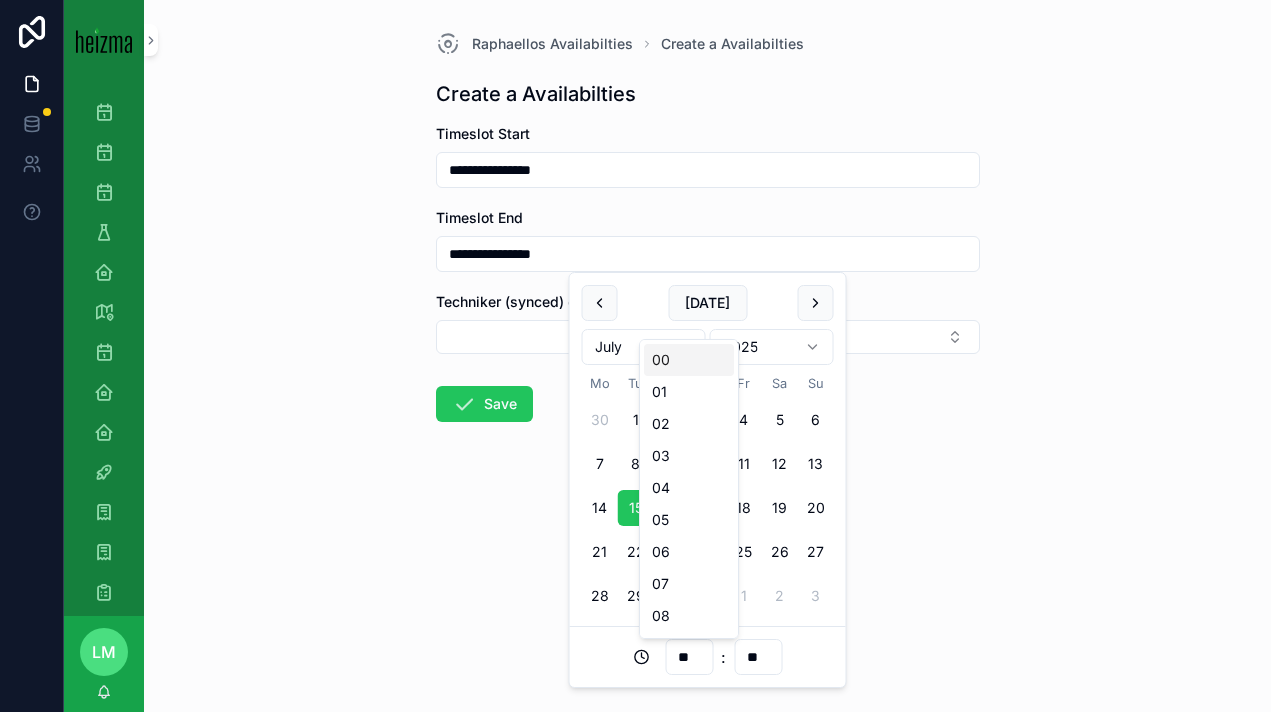 type on "**********" 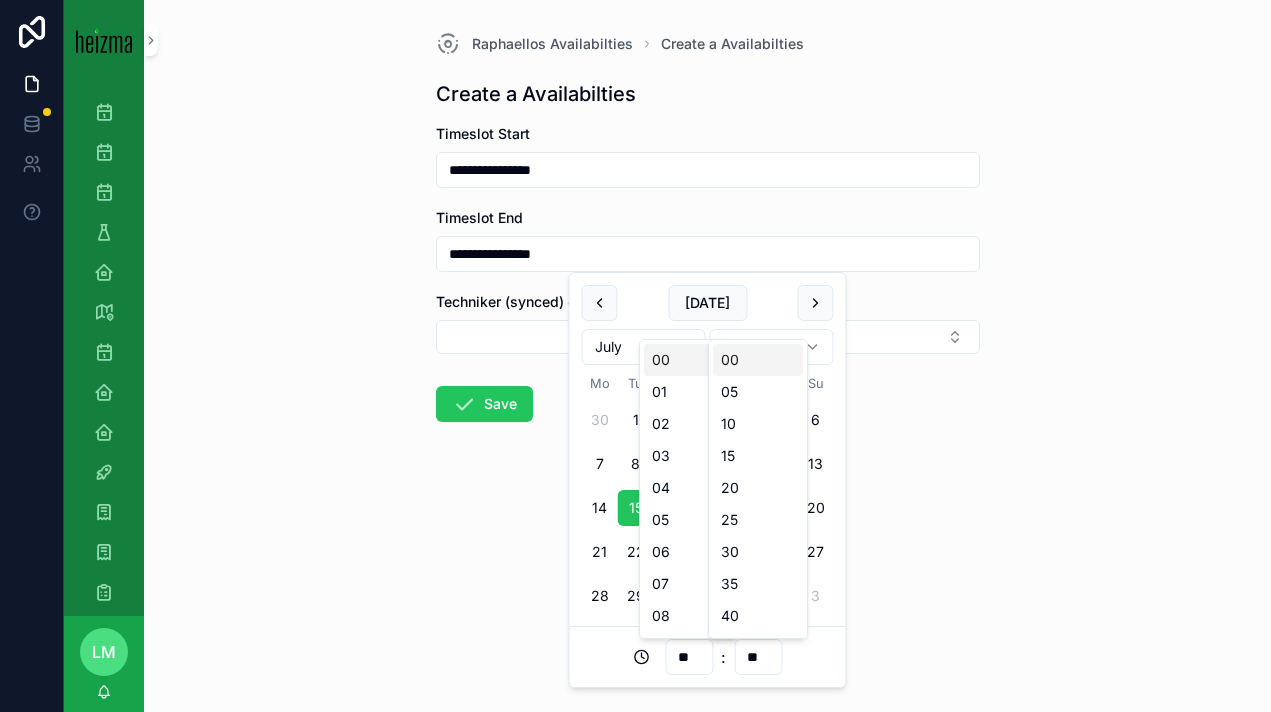 type on "**********" 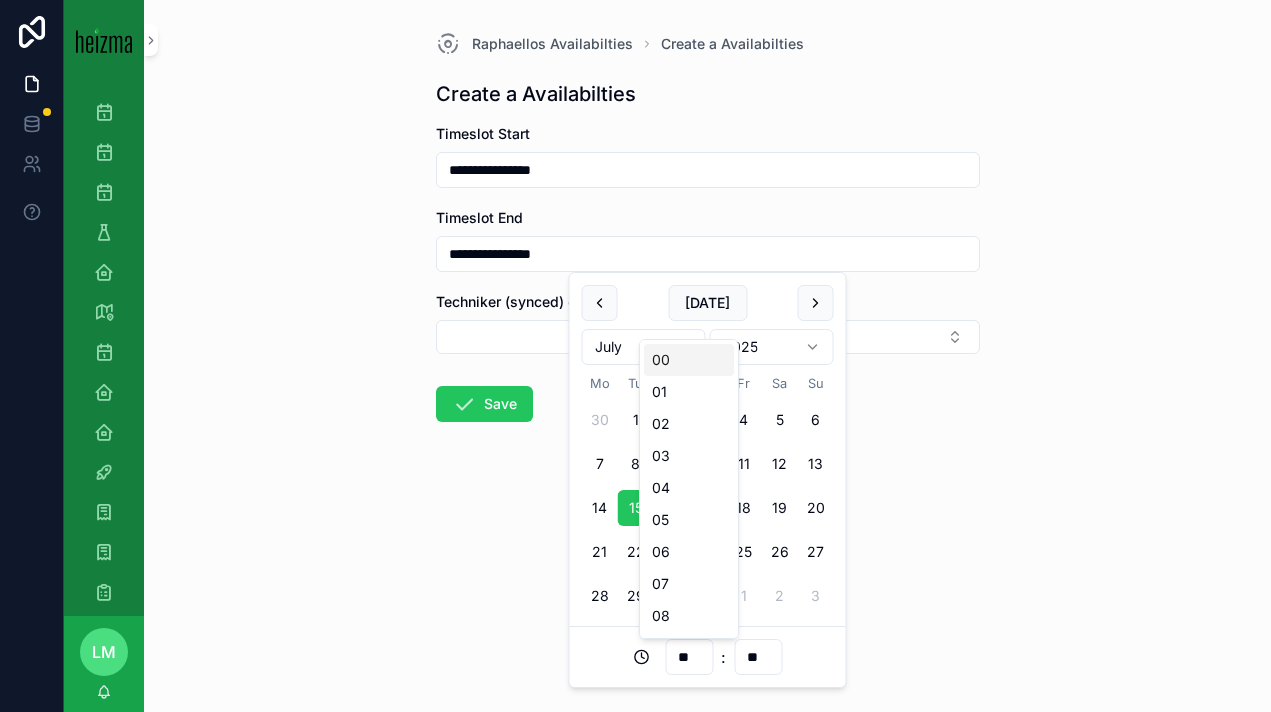type on "**********" 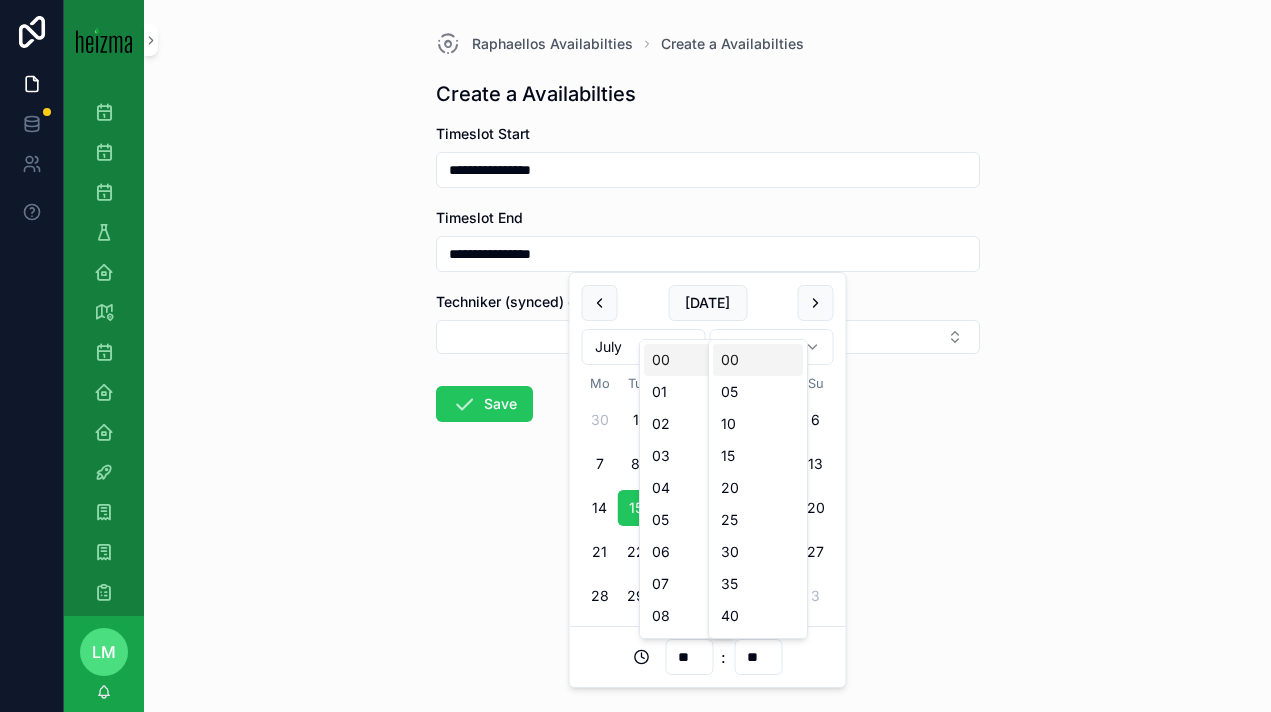 type on "**********" 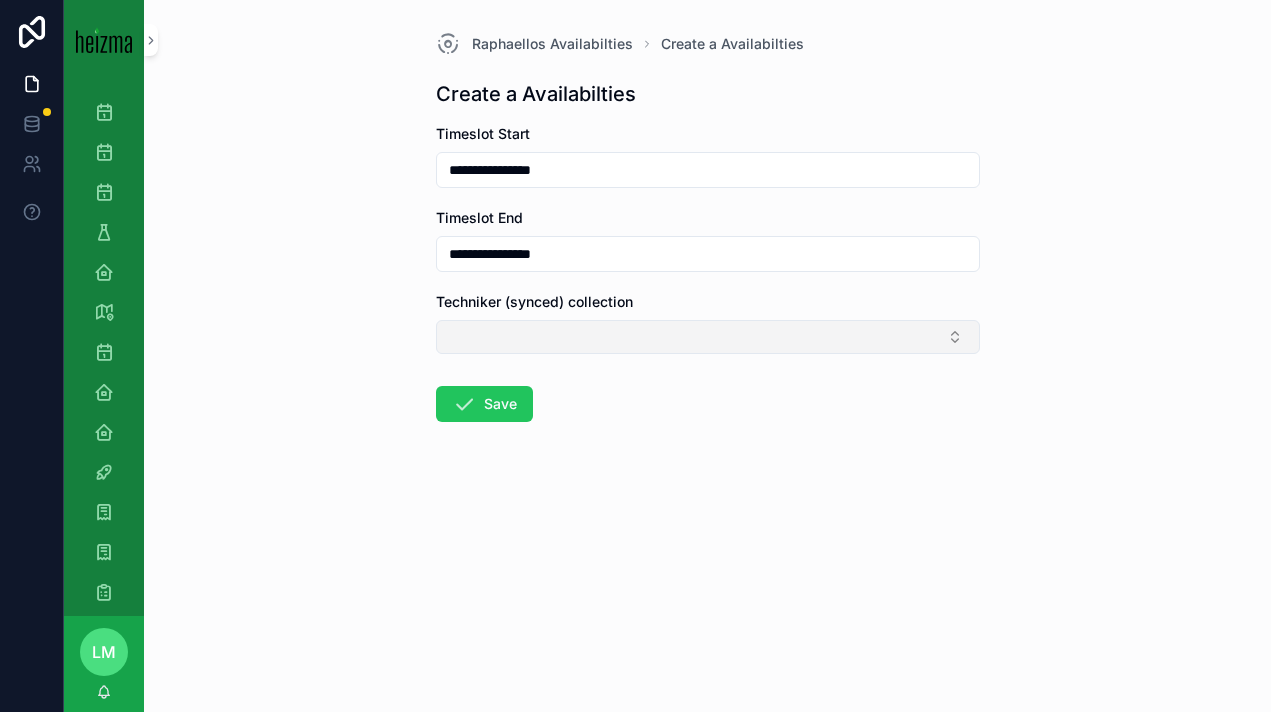 click at bounding box center [708, 337] 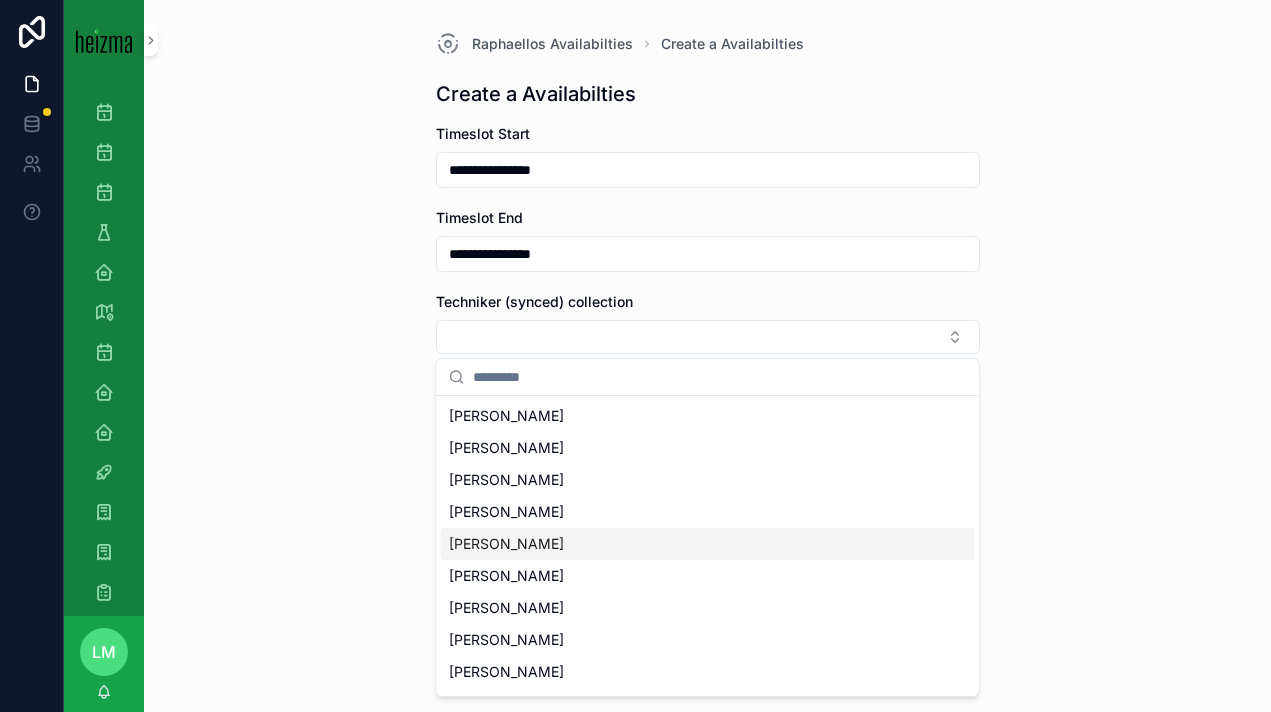 click on "[PERSON_NAME]" at bounding box center [506, 544] 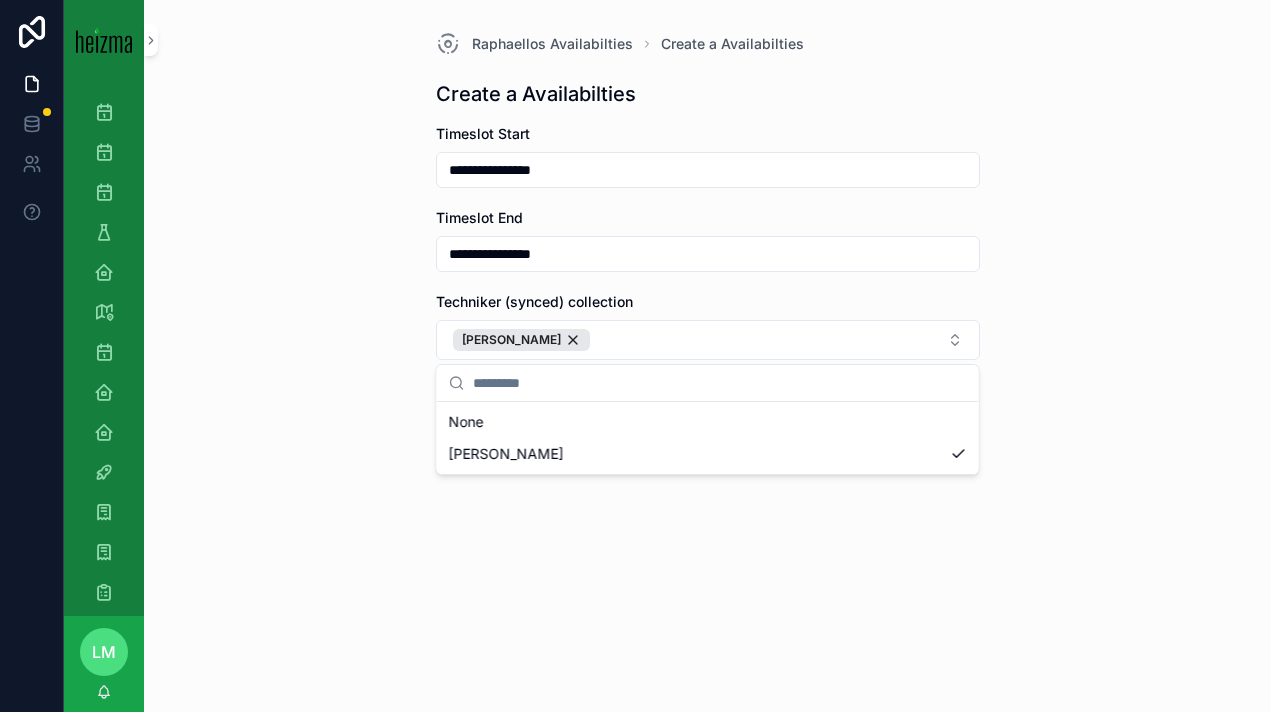 click on "**********" at bounding box center [707, 356] 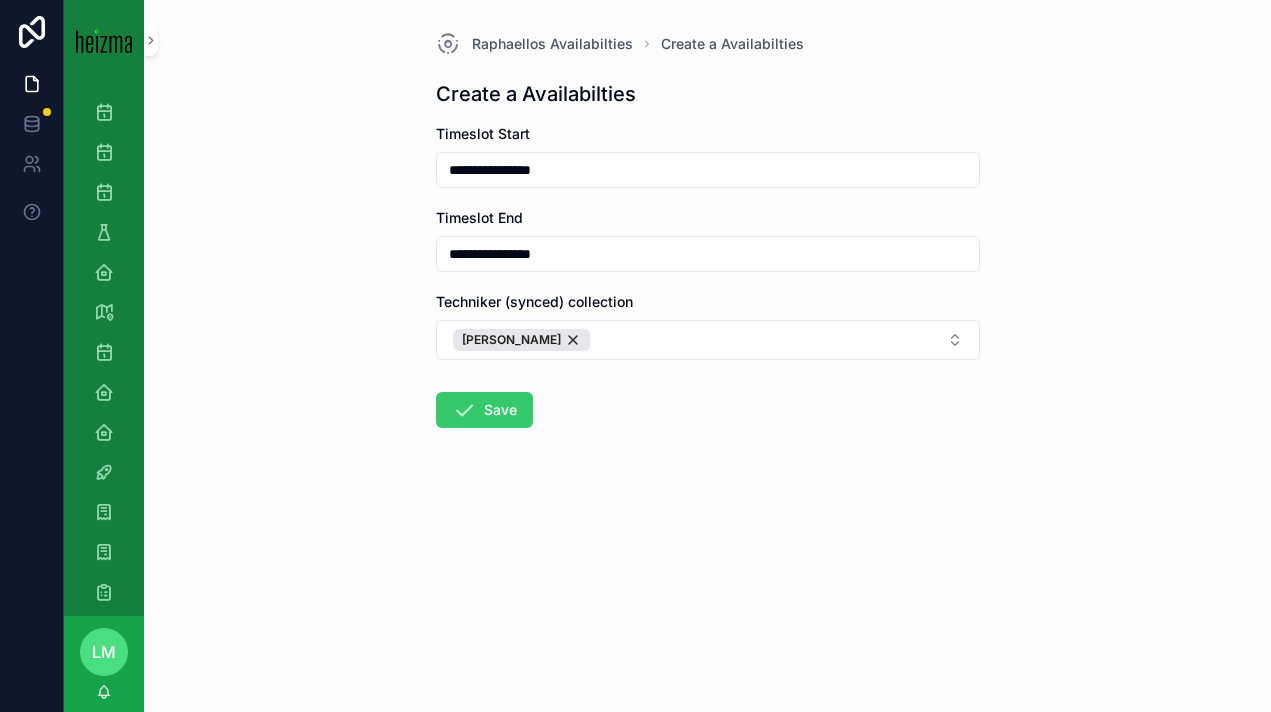 click on "Save" at bounding box center [484, 410] 